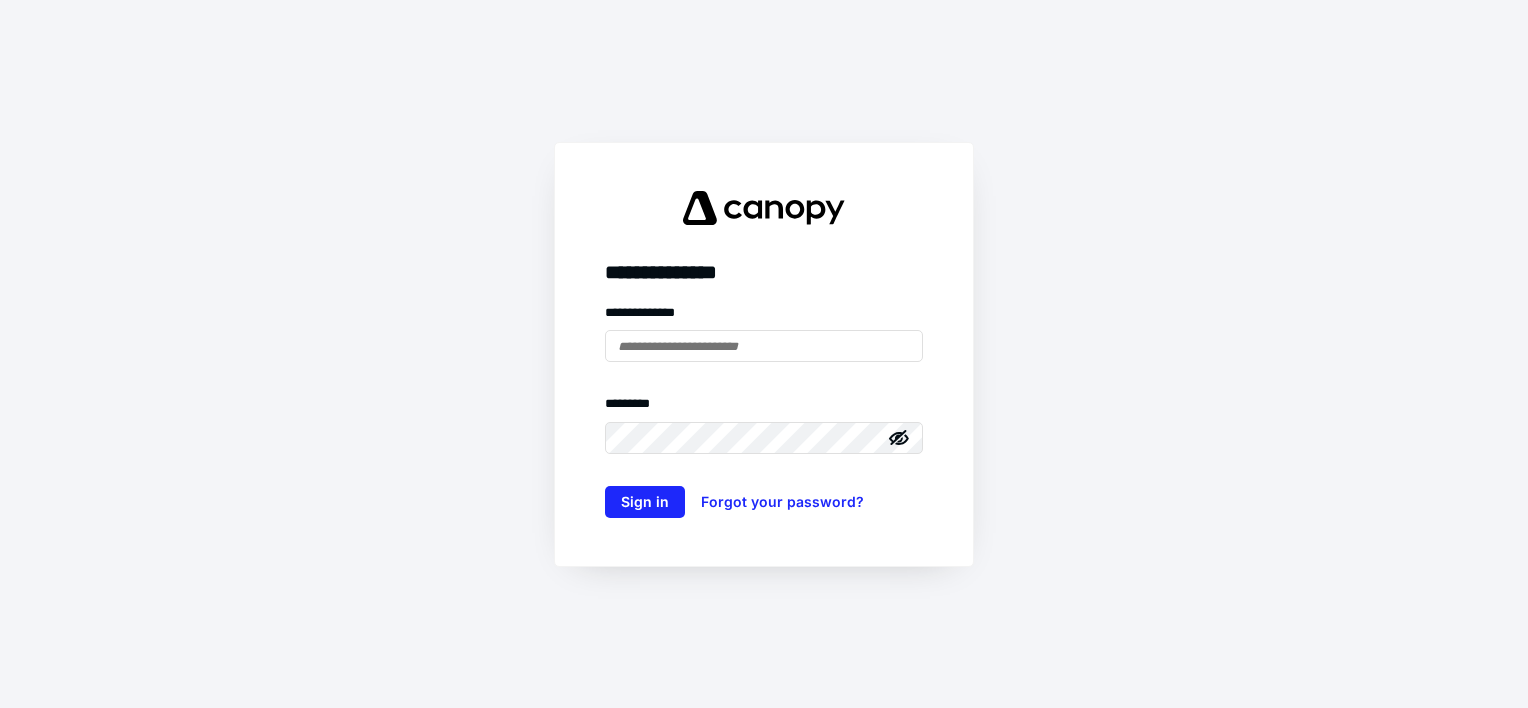 scroll, scrollTop: 0, scrollLeft: 0, axis: both 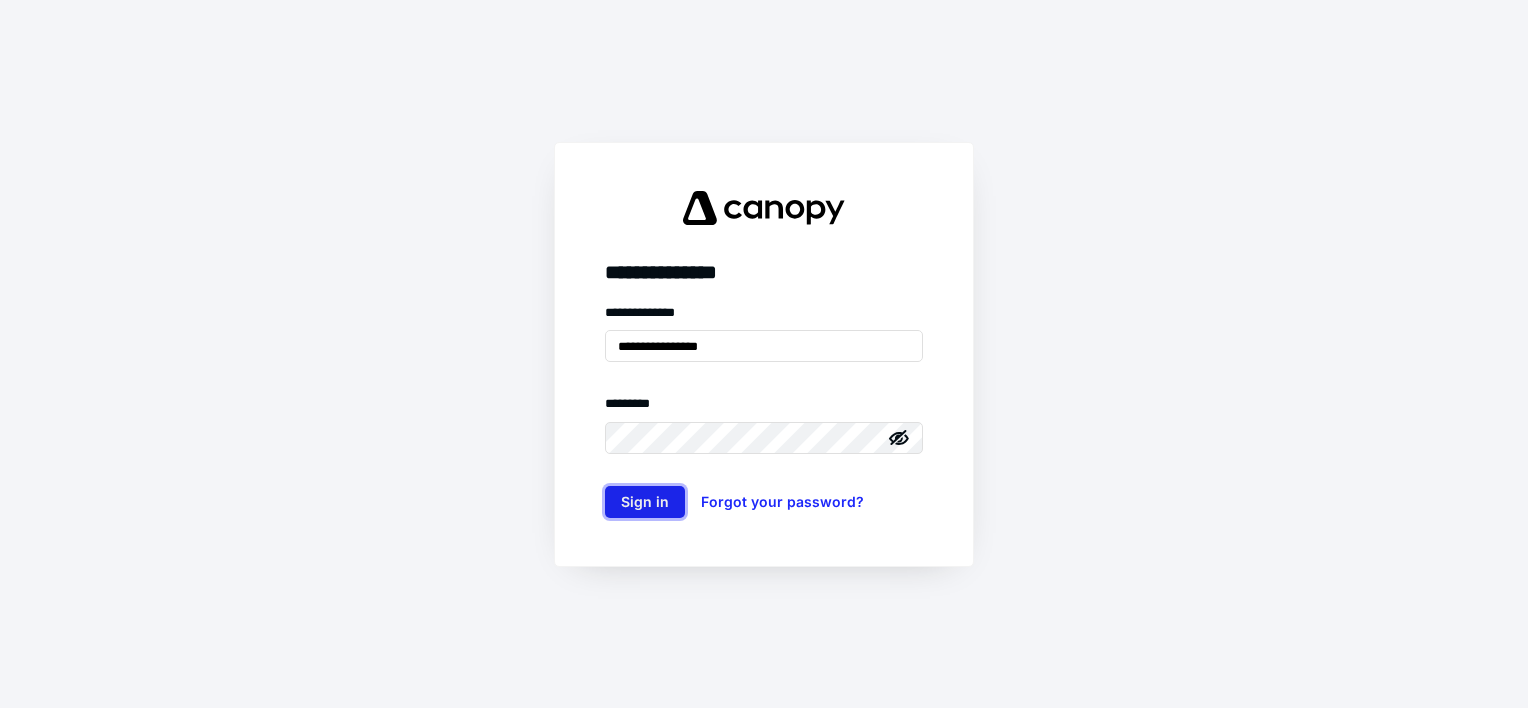 click on "Sign in" at bounding box center [645, 502] 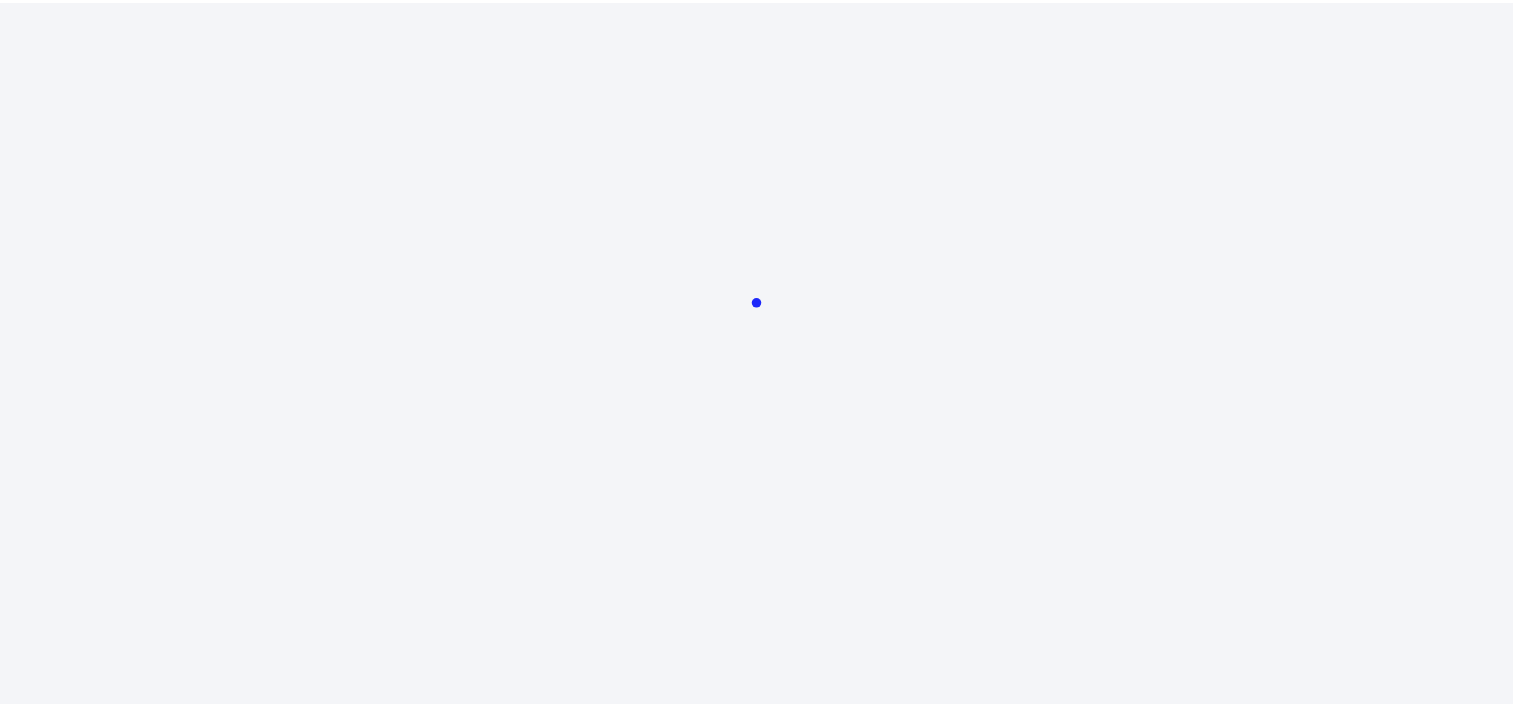 scroll, scrollTop: 0, scrollLeft: 0, axis: both 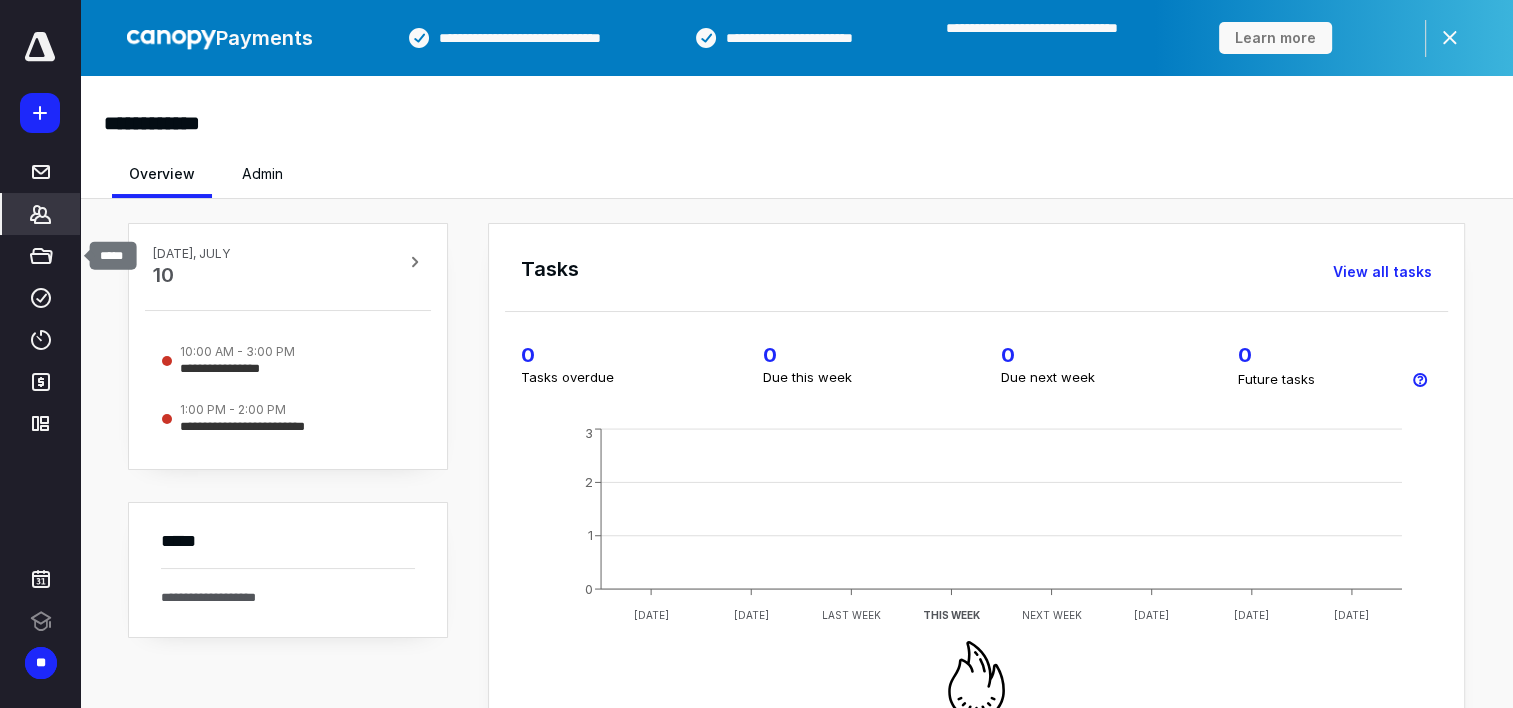 click 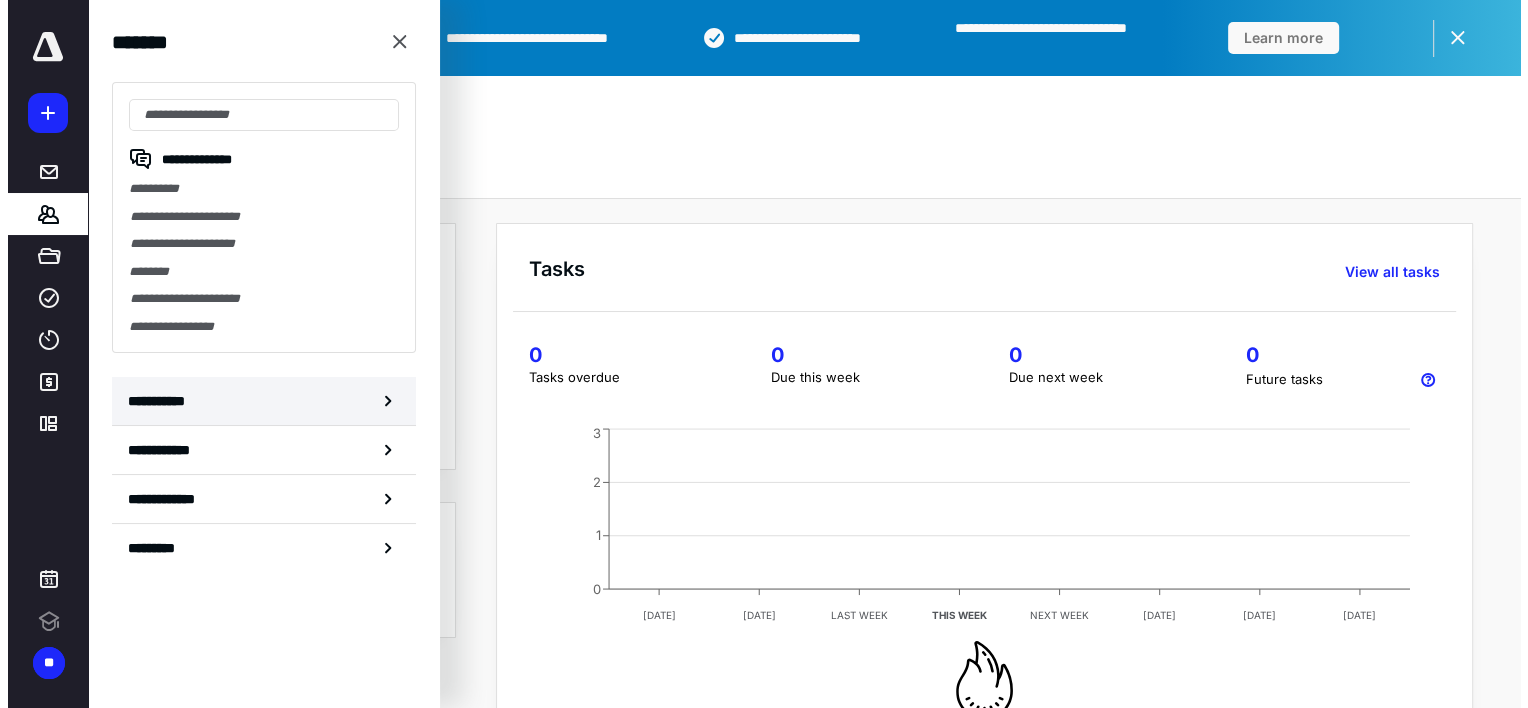 scroll, scrollTop: 0, scrollLeft: 0, axis: both 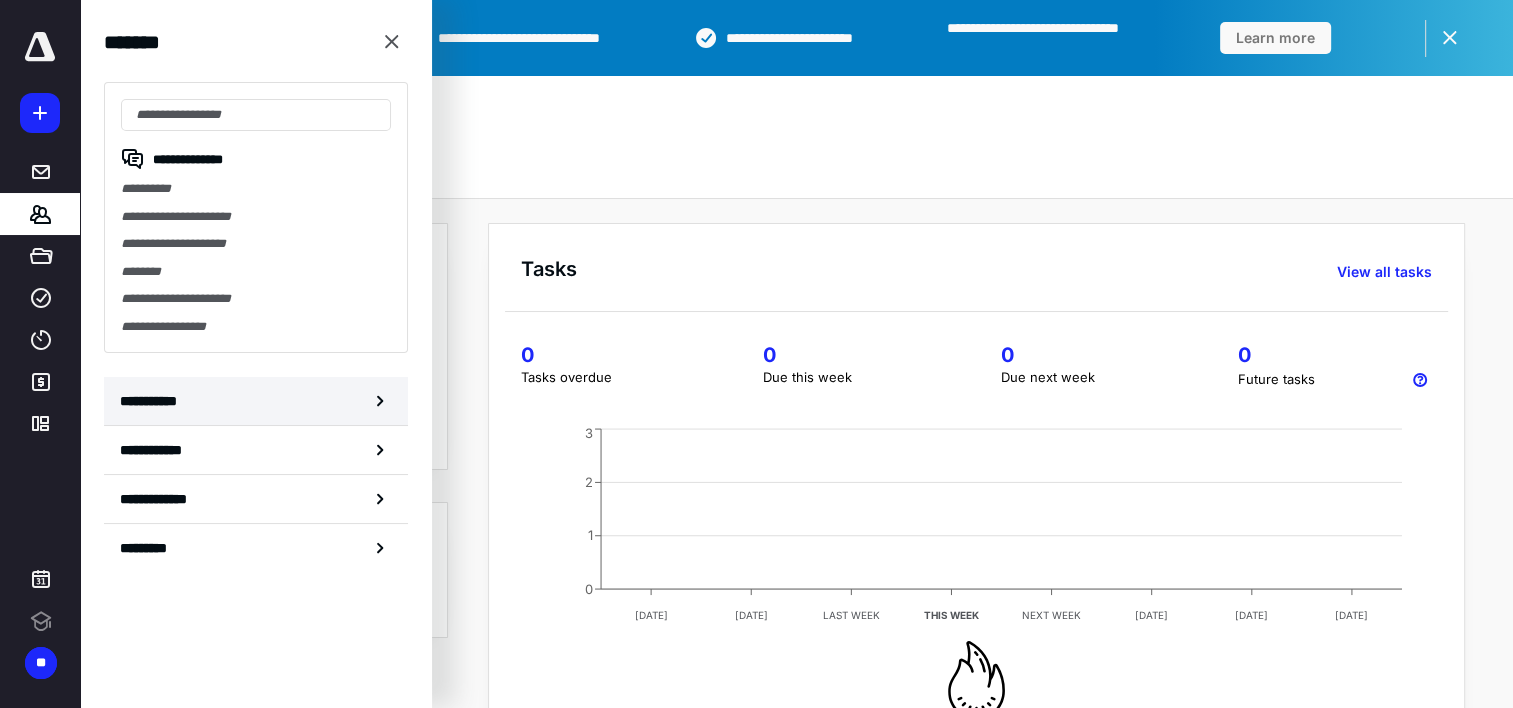 click on "**********" at bounding box center [256, 401] 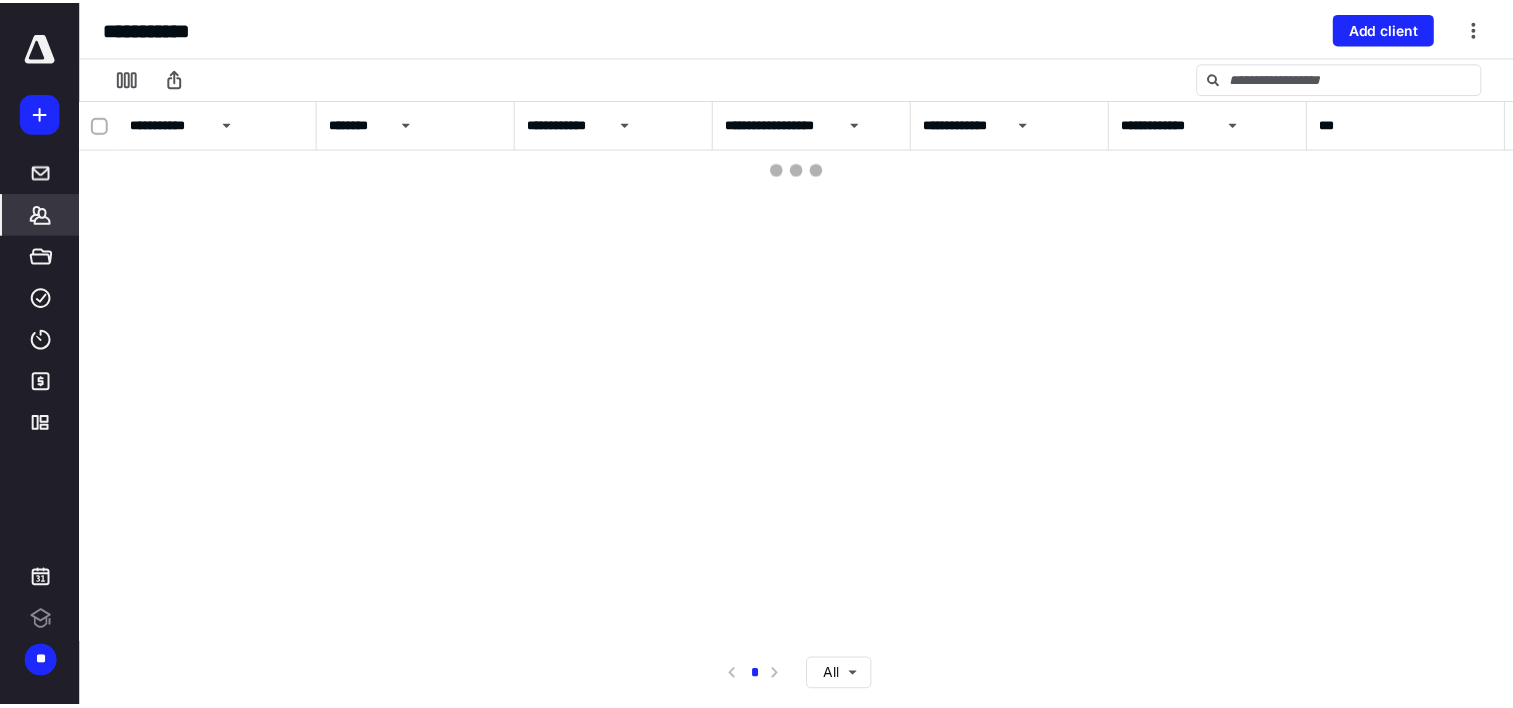 scroll, scrollTop: 0, scrollLeft: 0, axis: both 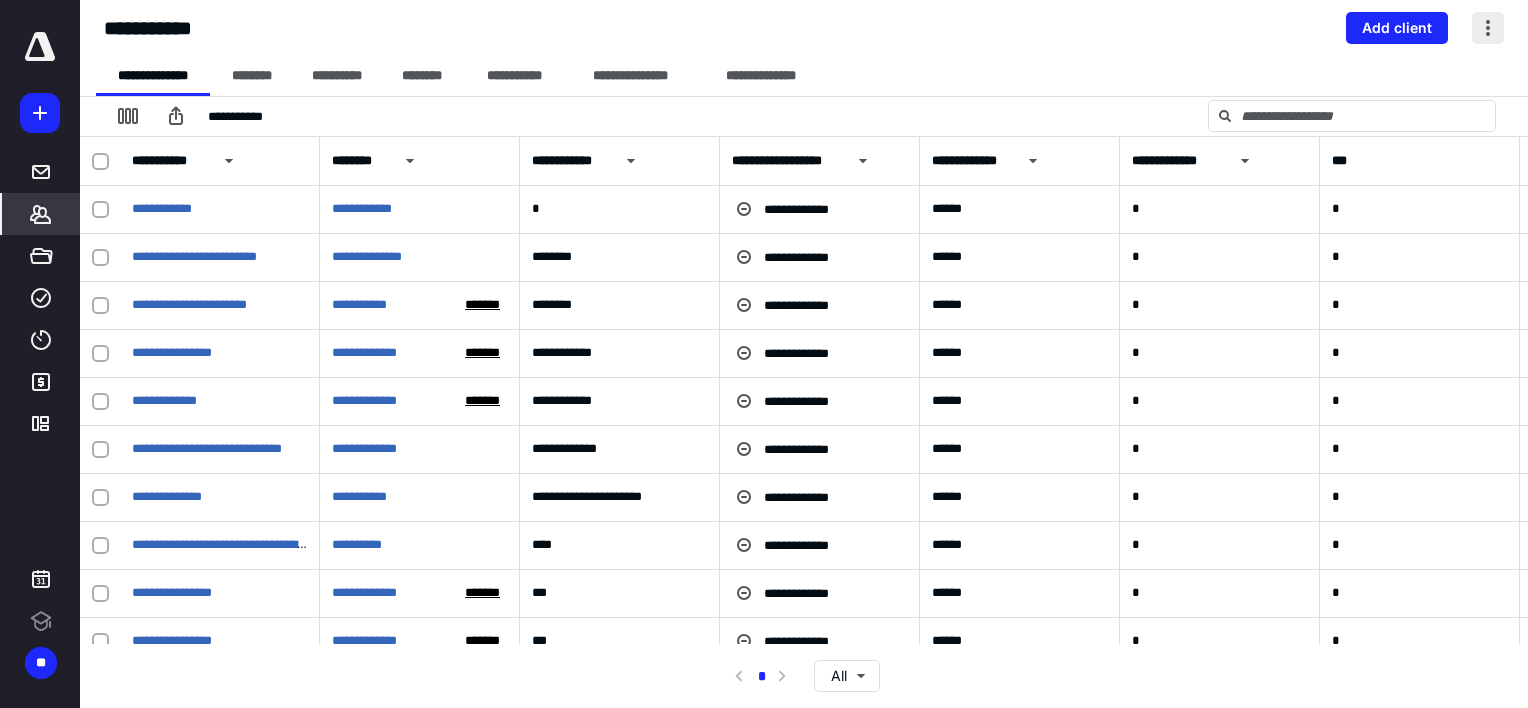 click at bounding box center (1488, 28) 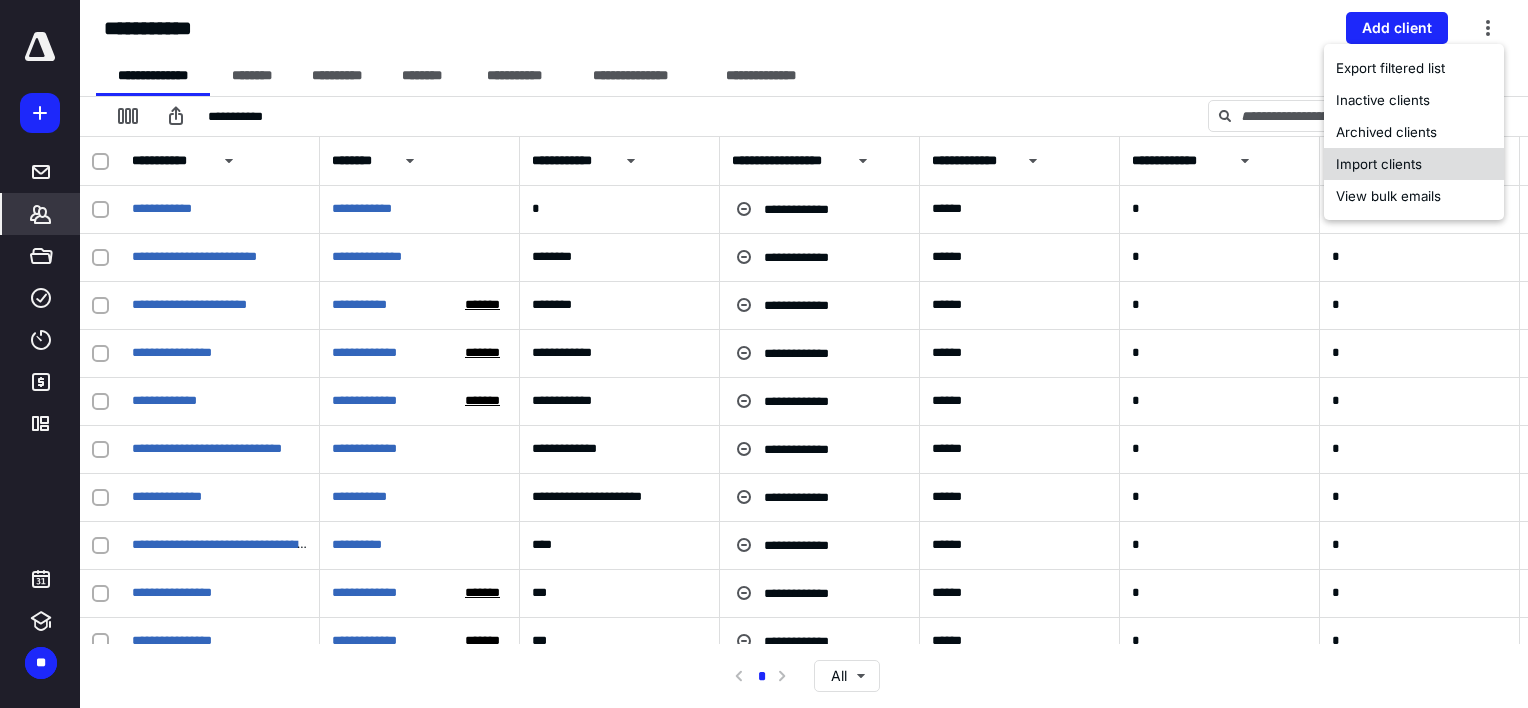 click on "Import clients" at bounding box center [1414, 164] 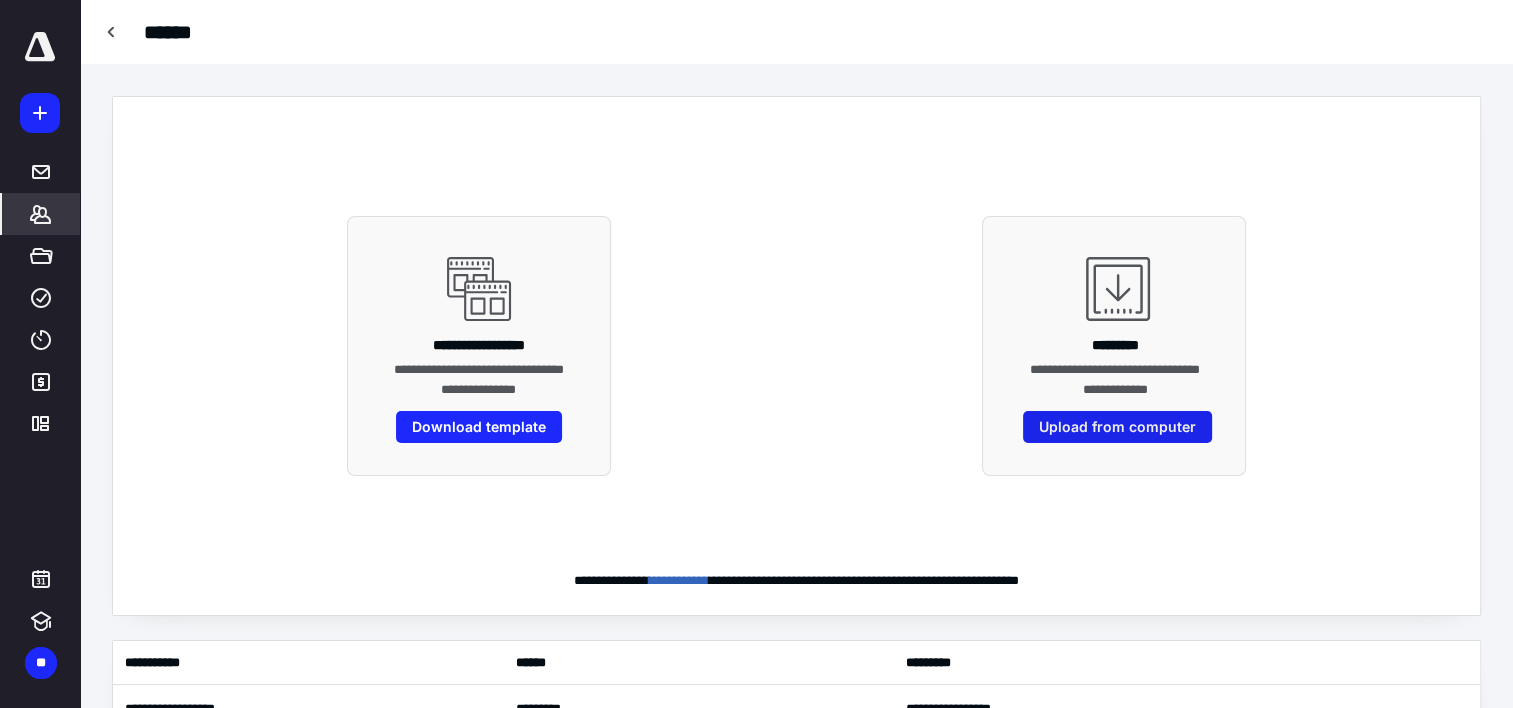 click on "Upload from computer" at bounding box center (1117, 427) 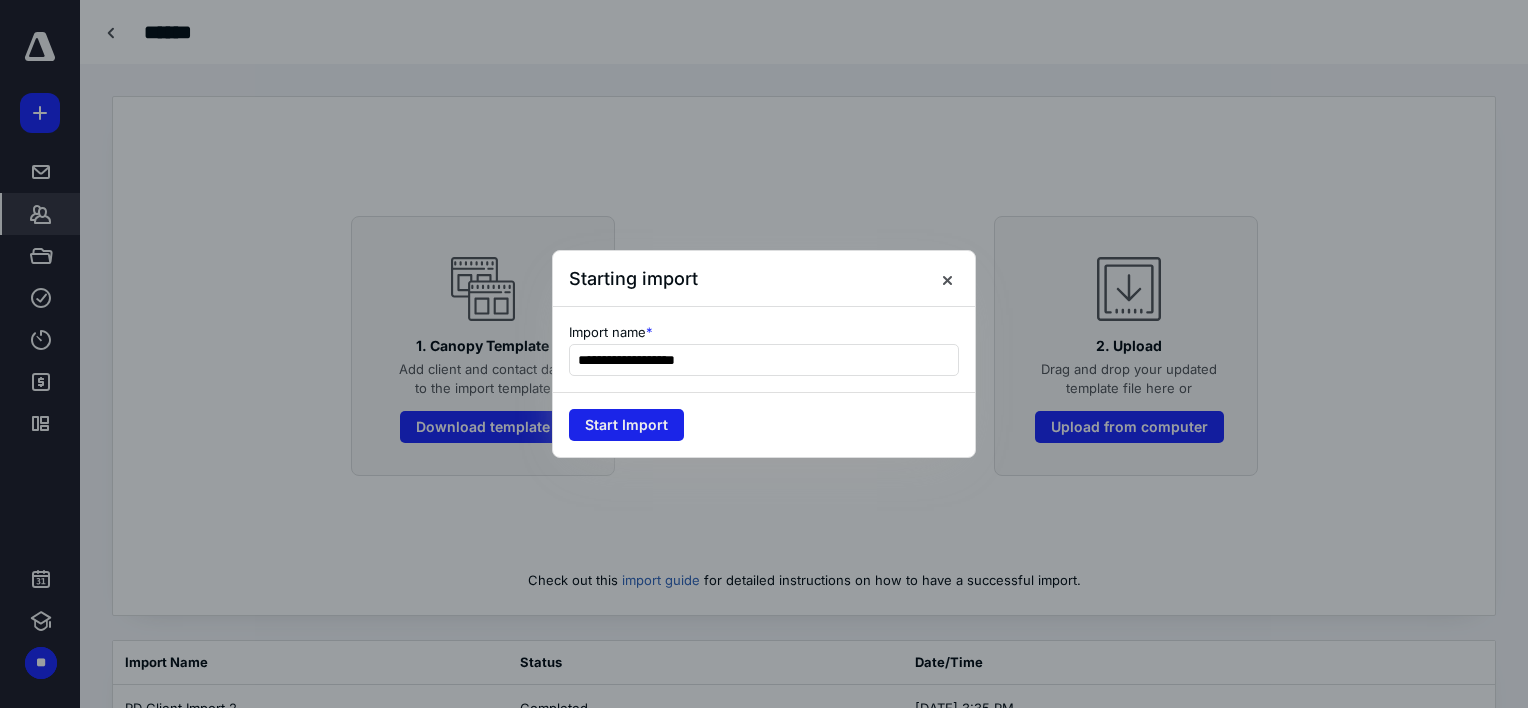 type on "**********" 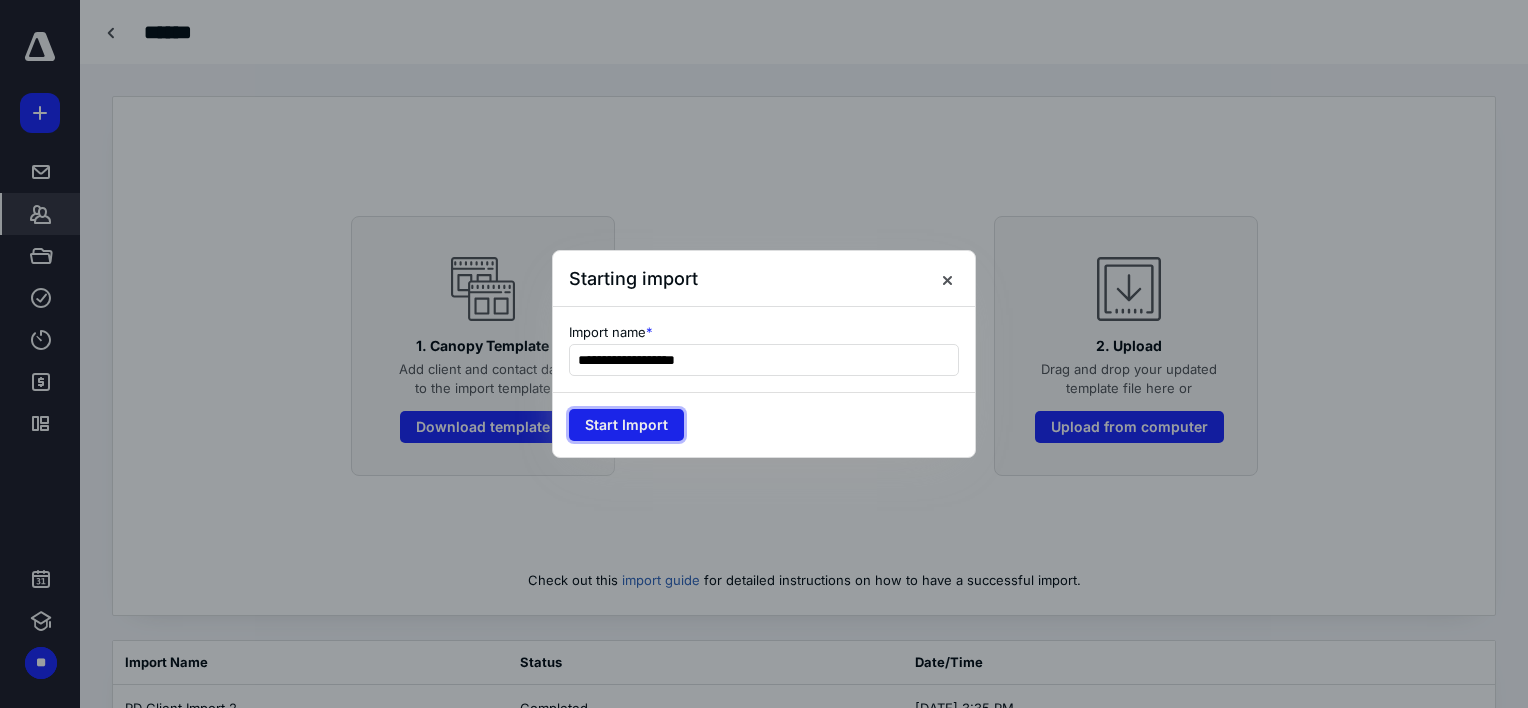 click on "Start Import" at bounding box center (626, 425) 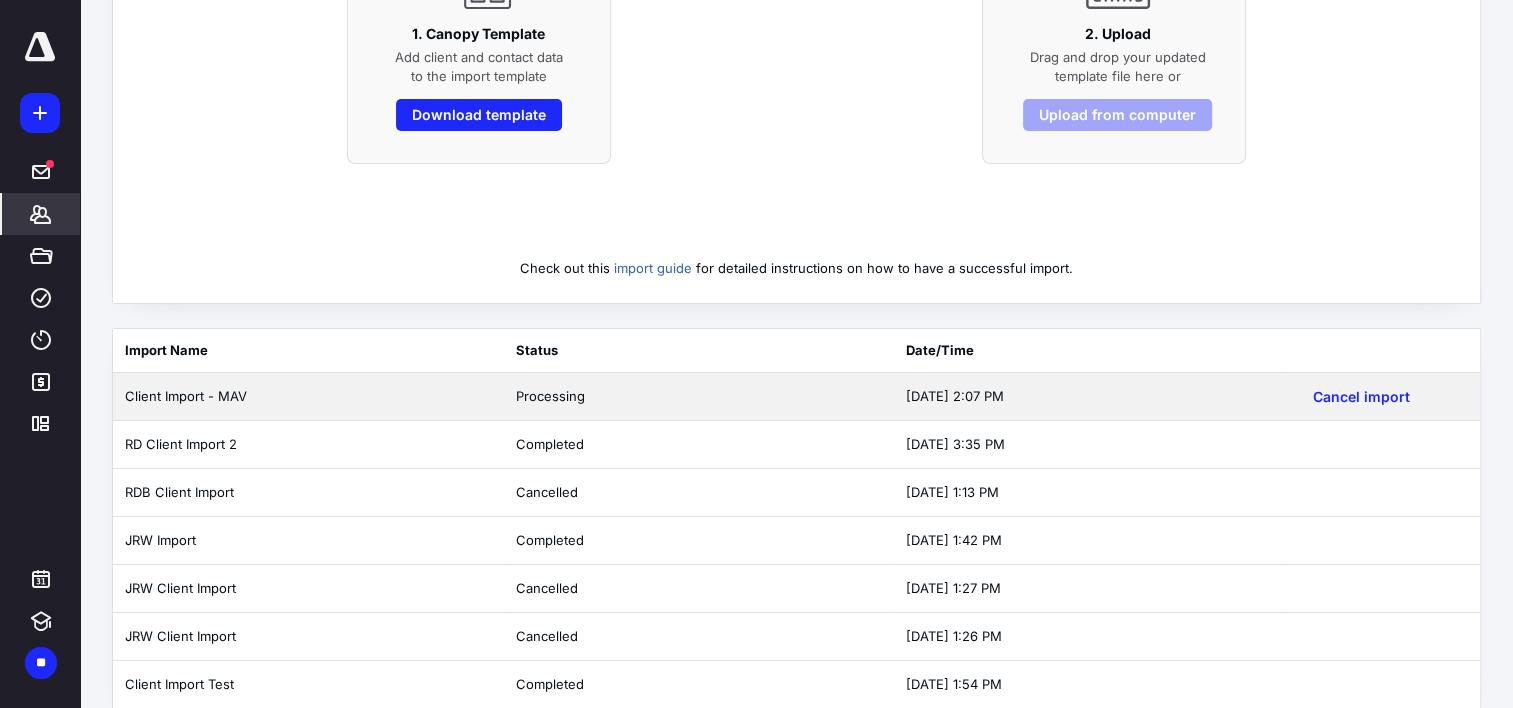 scroll, scrollTop: 0, scrollLeft: 0, axis: both 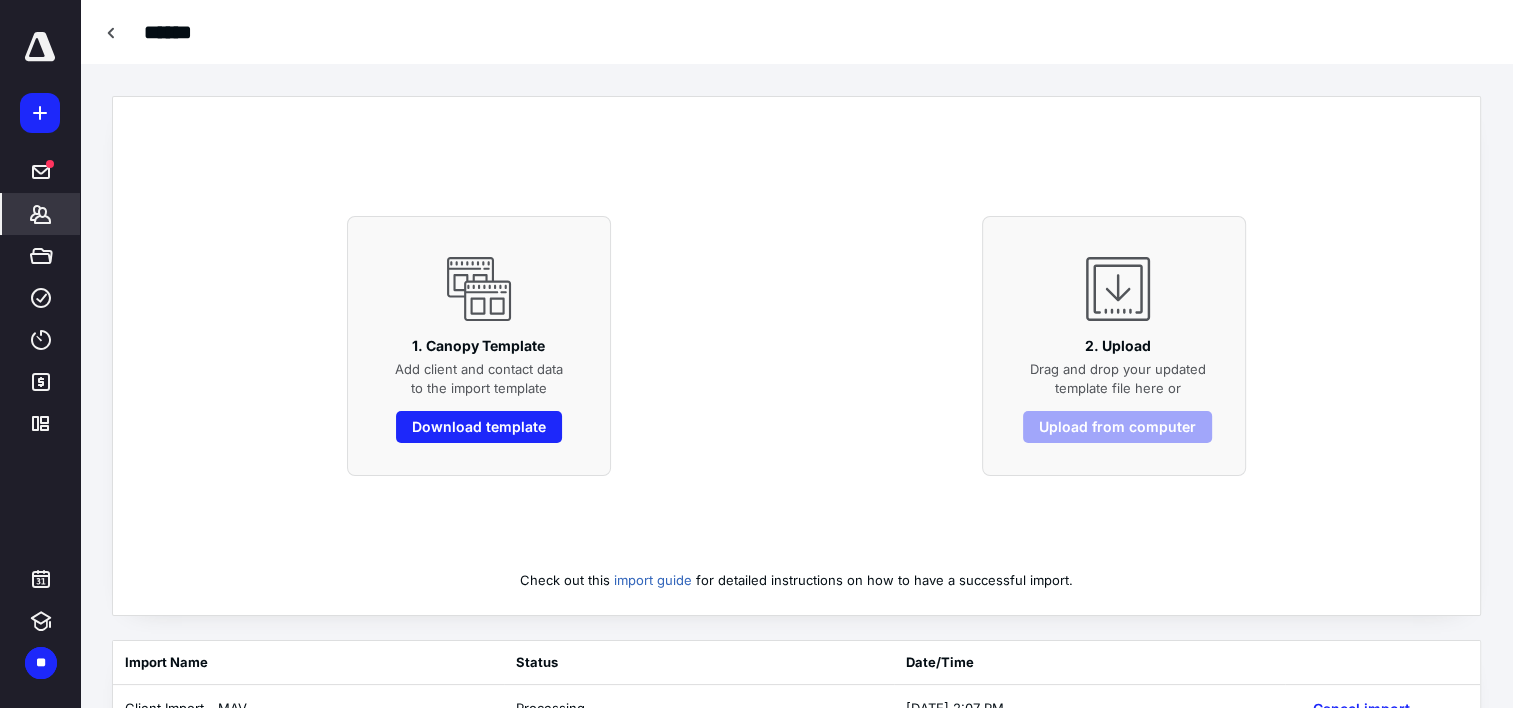 click on "*******" at bounding box center [41, 214] 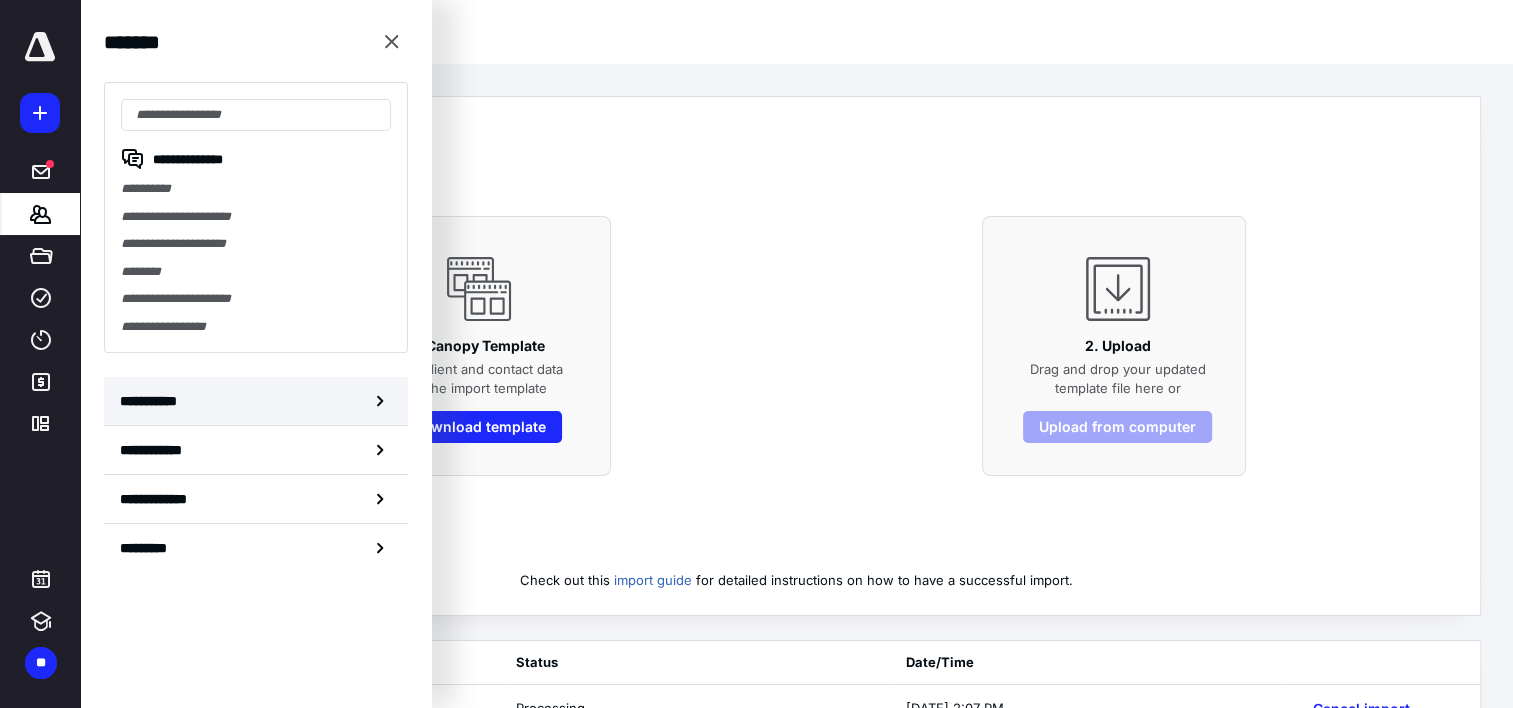 click on "**********" at bounding box center [256, 401] 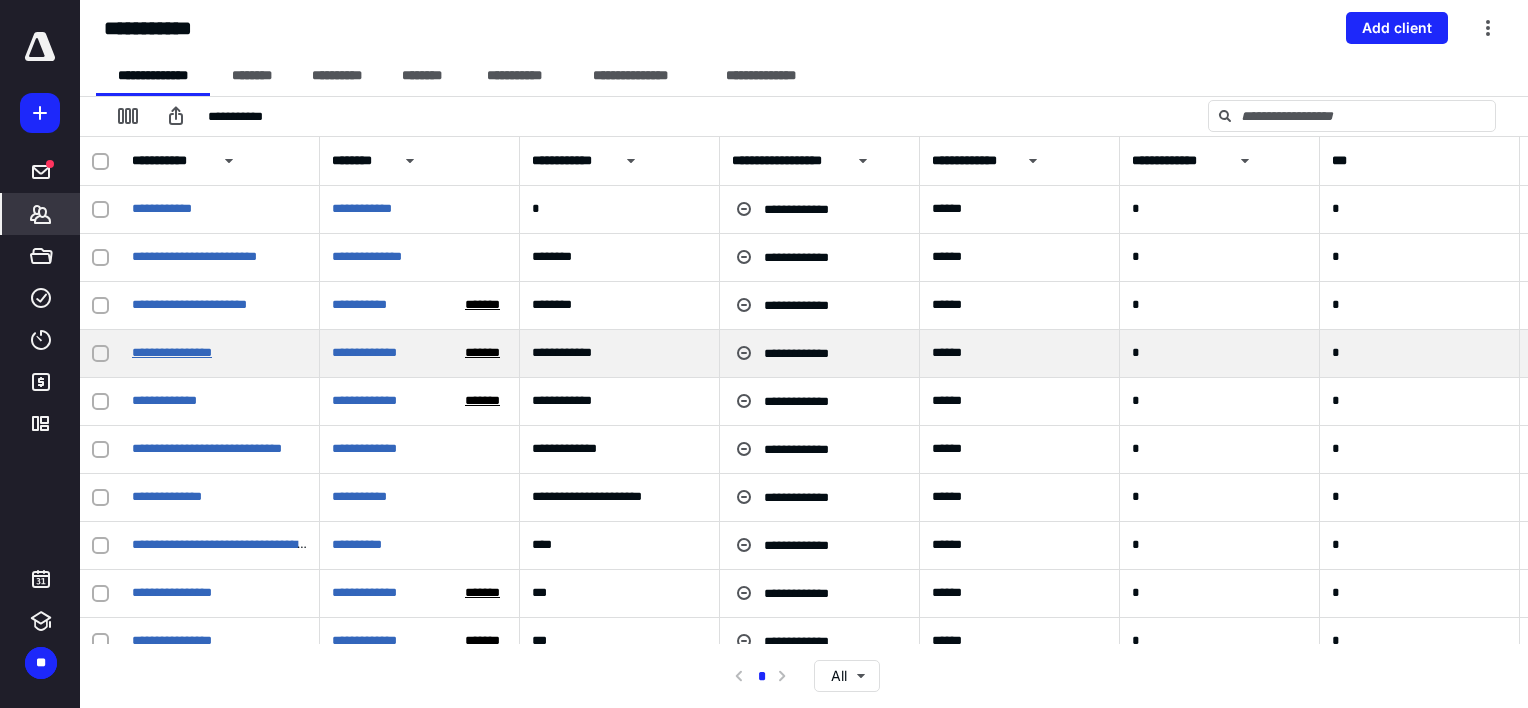click on "**********" at bounding box center (172, 352) 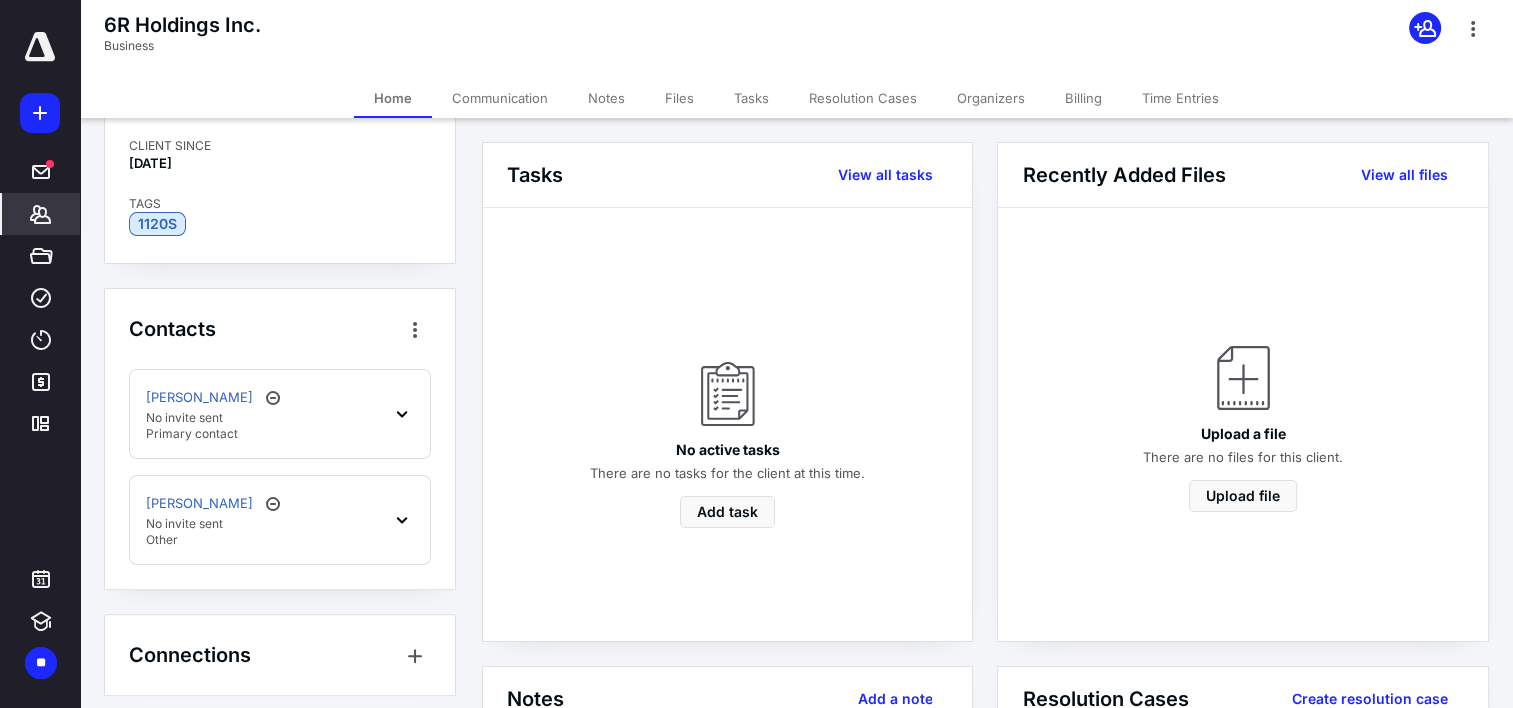 scroll, scrollTop: 500, scrollLeft: 0, axis: vertical 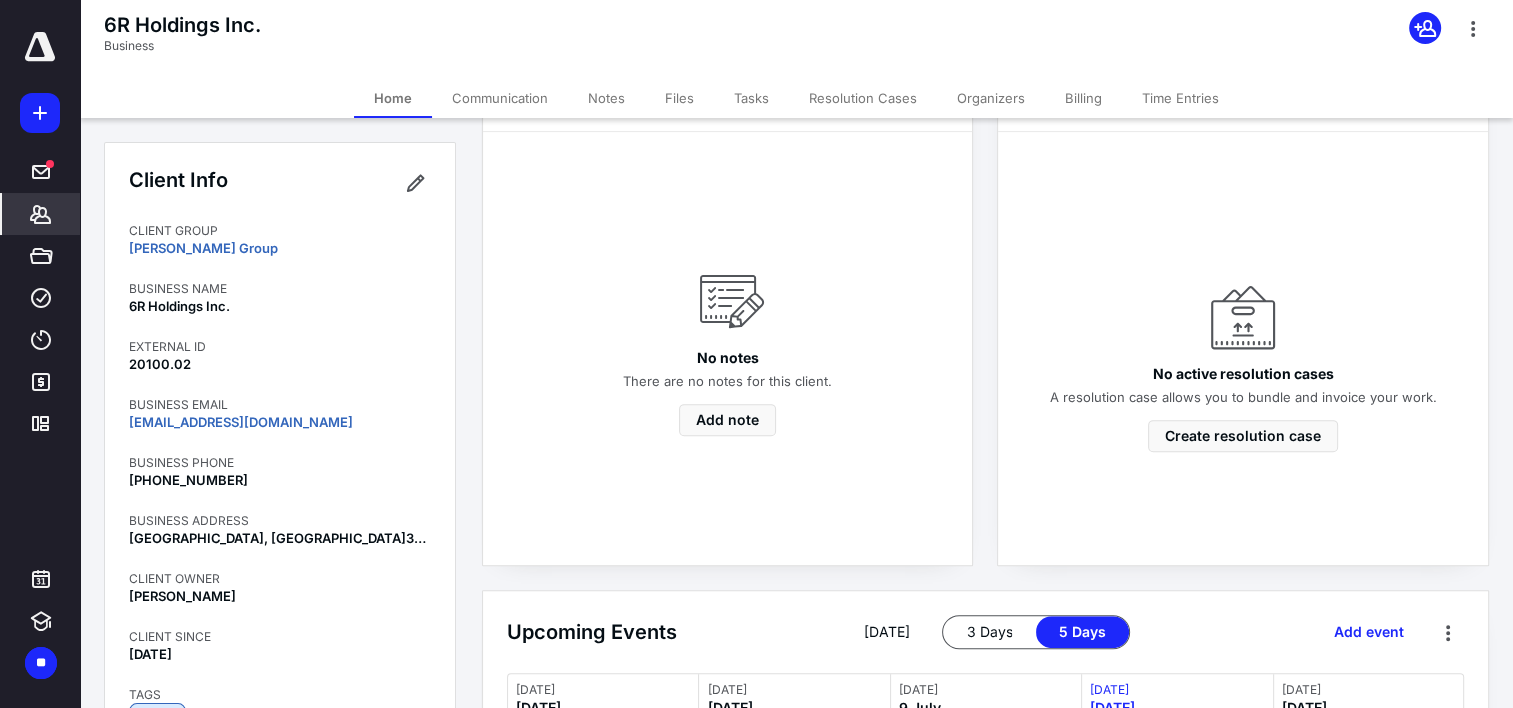 click on "*******" at bounding box center [41, 214] 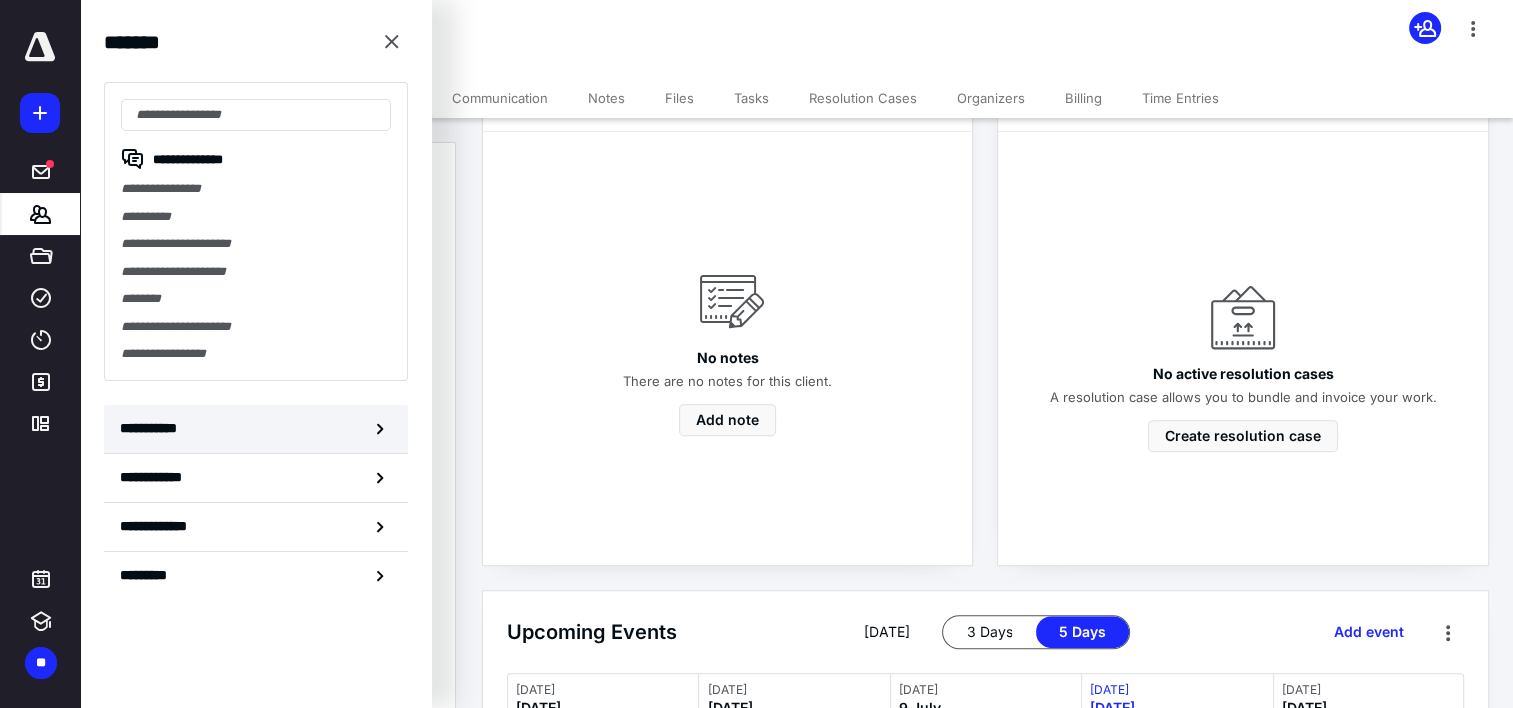 click on "**********" at bounding box center [256, 429] 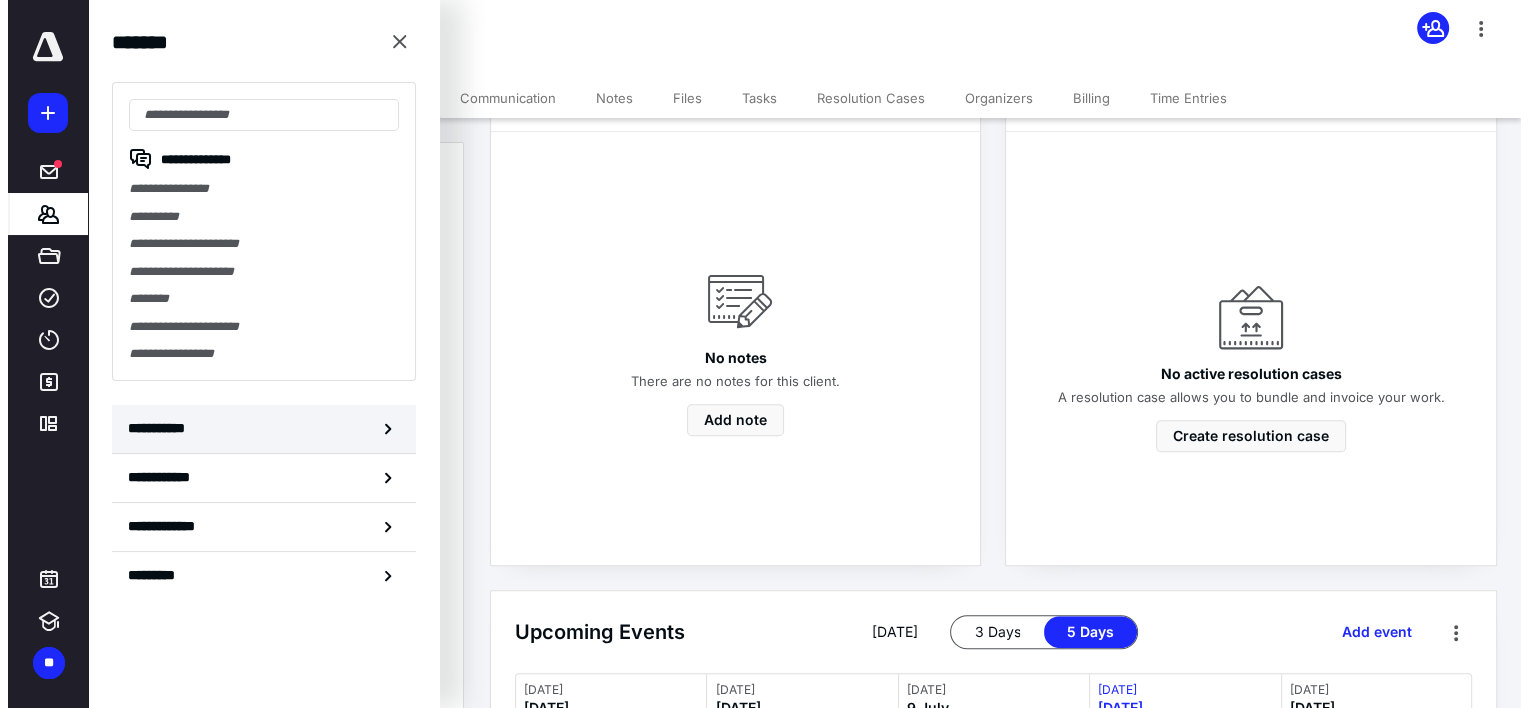scroll, scrollTop: 0, scrollLeft: 0, axis: both 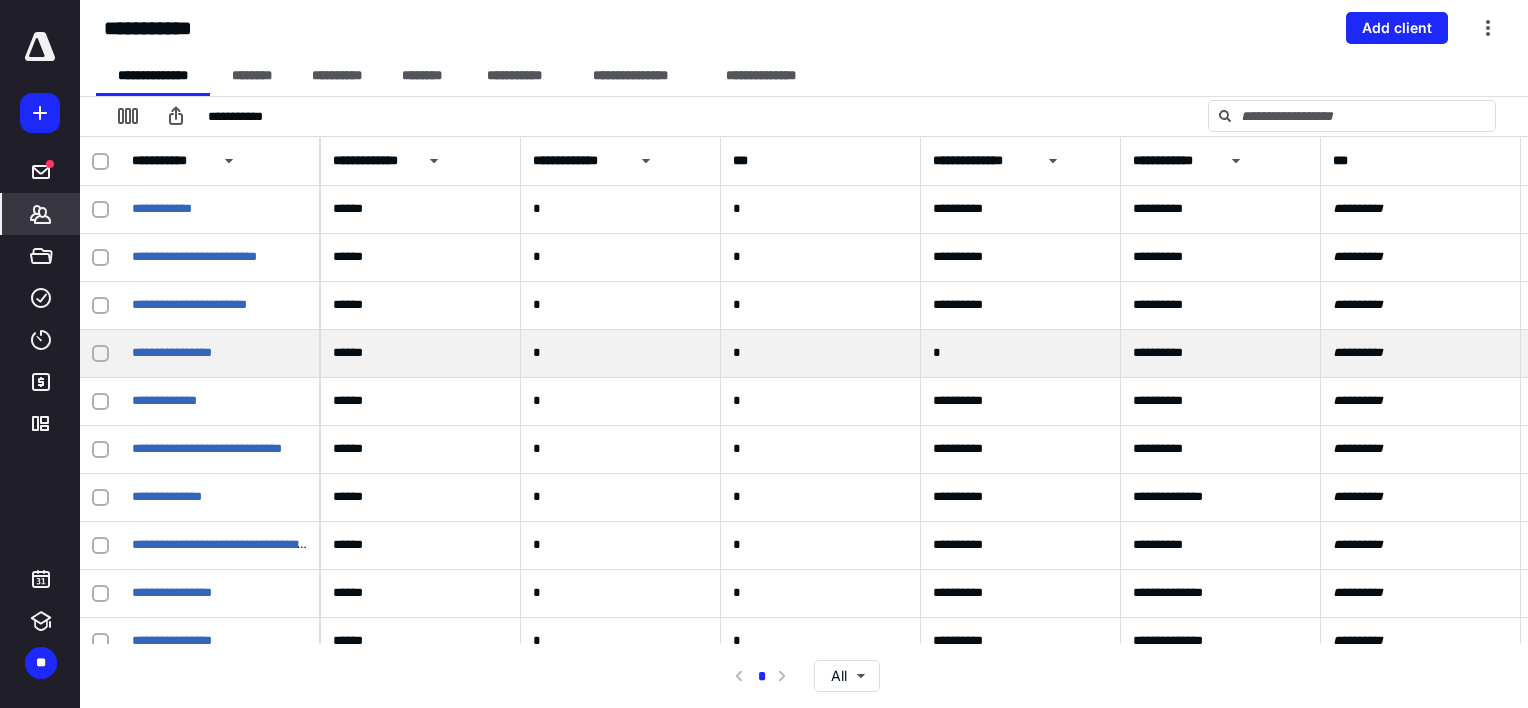 click on "*" at bounding box center (1021, 354) 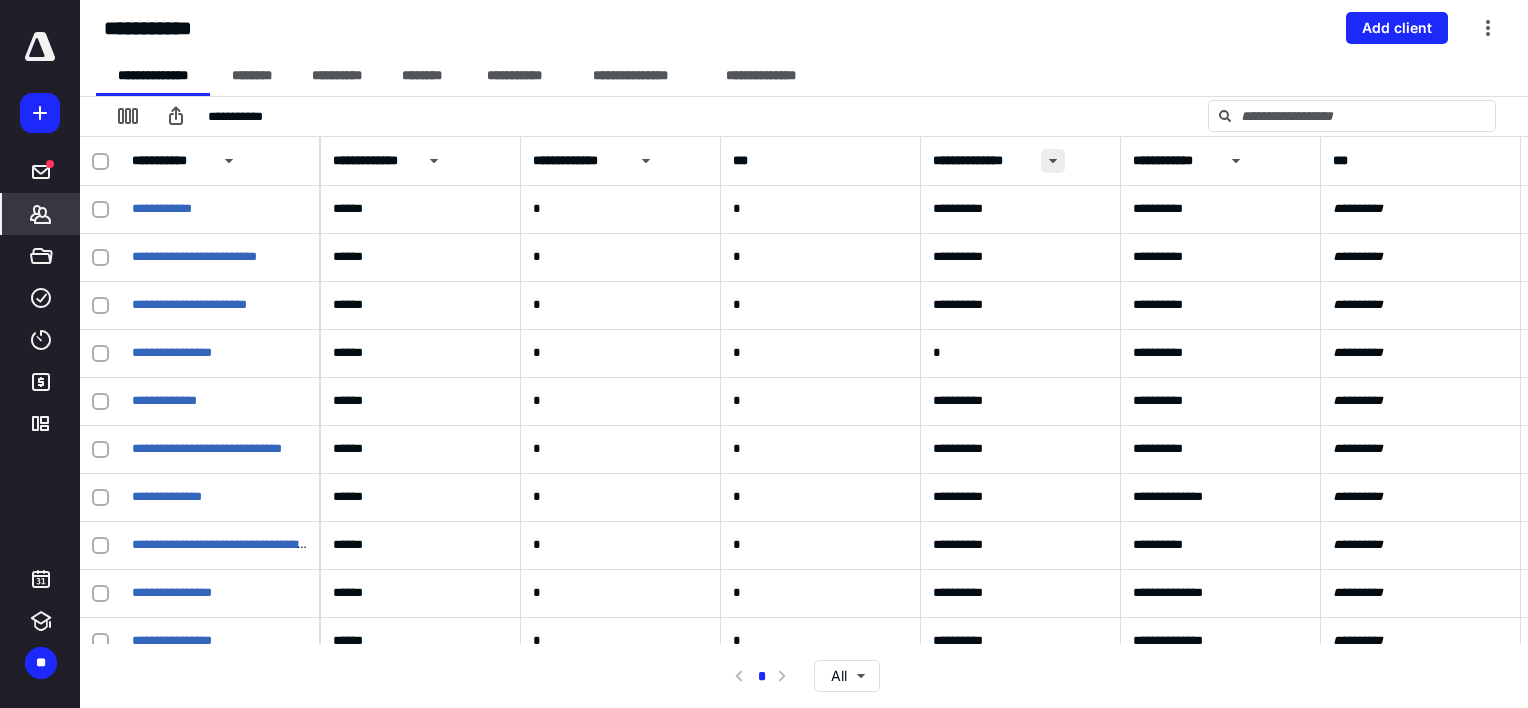 click at bounding box center [1053, 161] 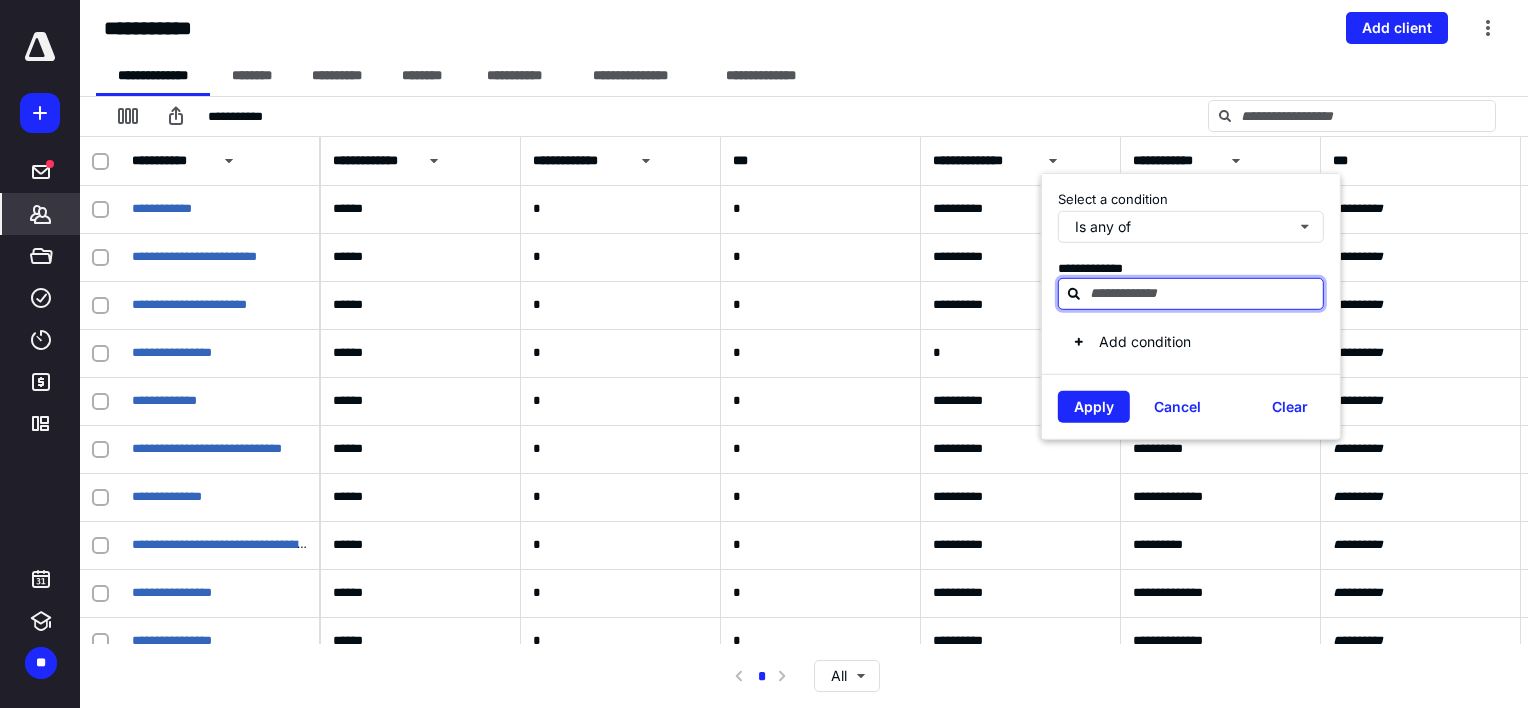 click on "**********" at bounding box center [1191, 274] 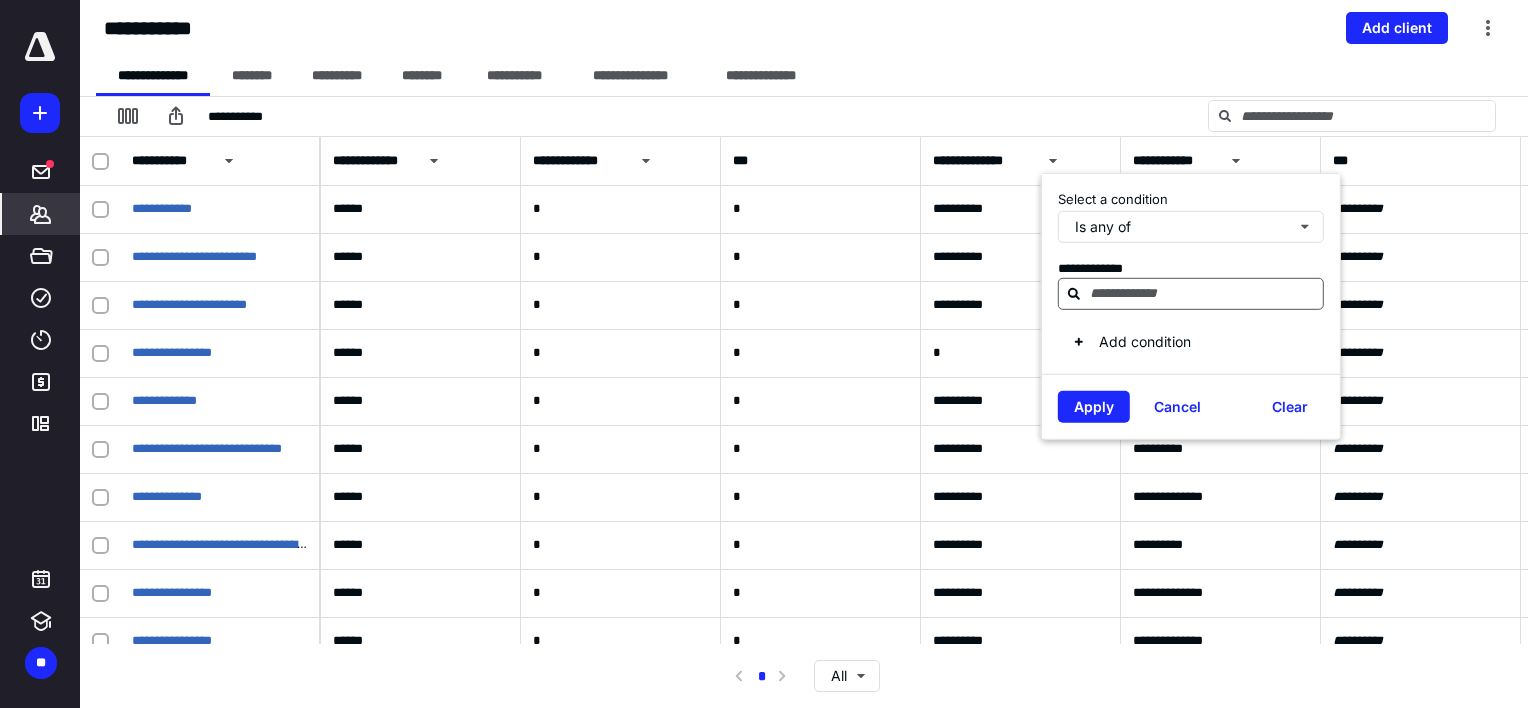click at bounding box center [1203, 293] 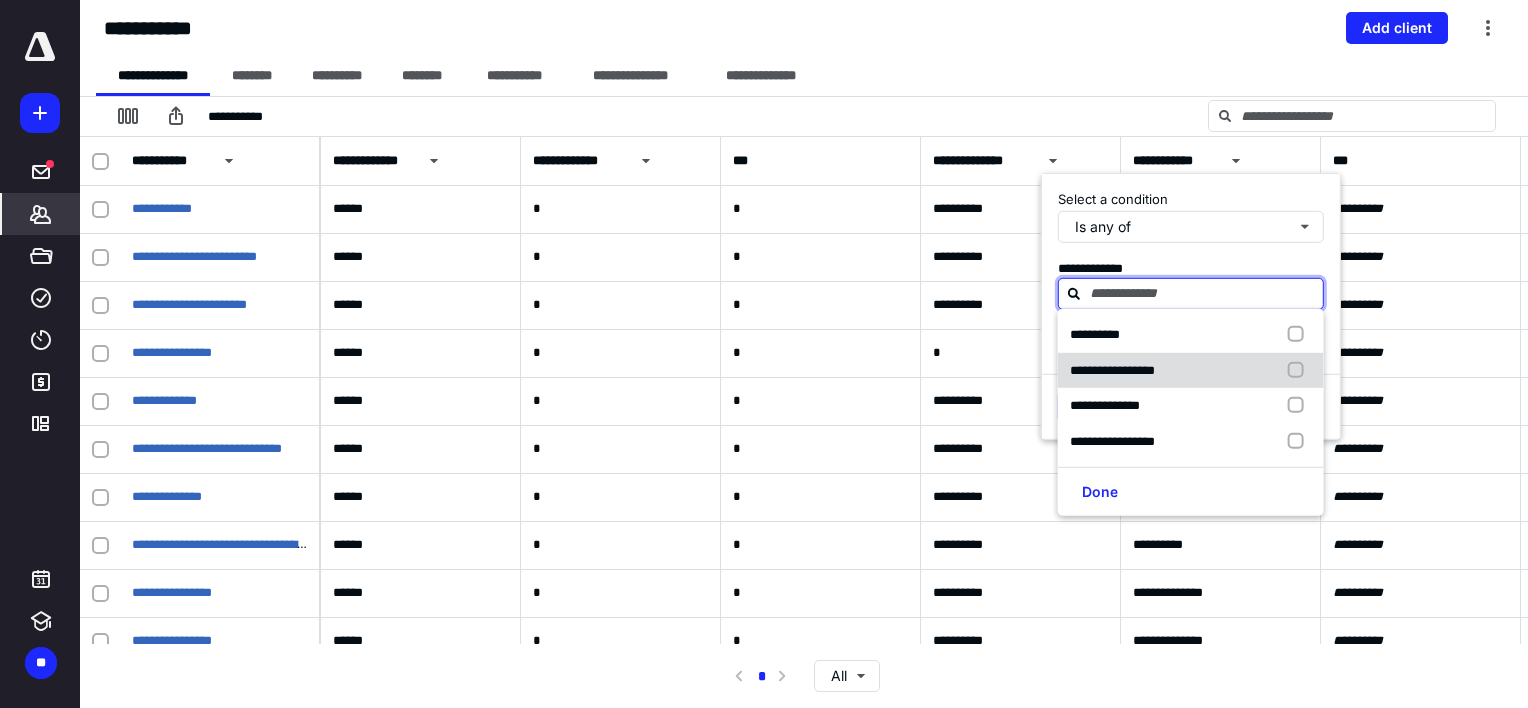 click at bounding box center (1300, 370) 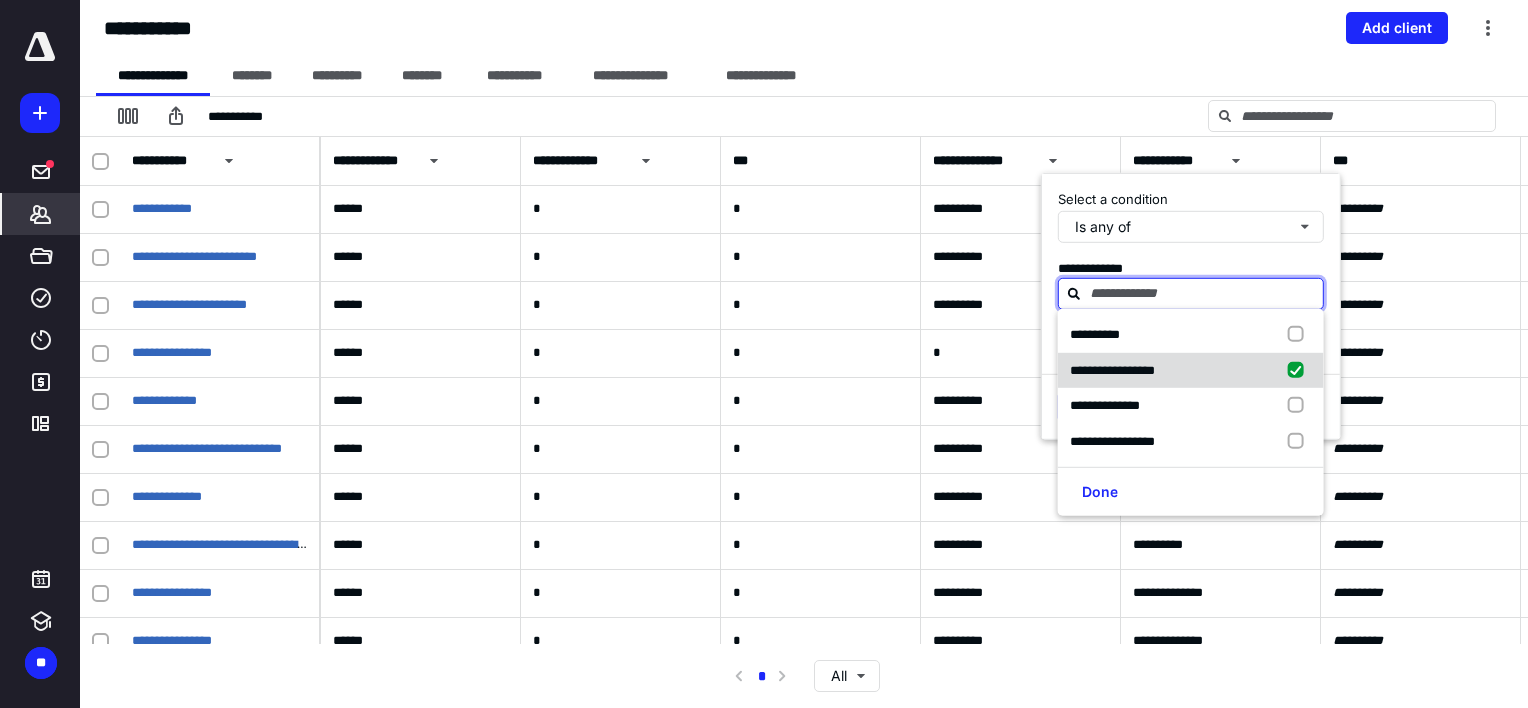 checkbox on "true" 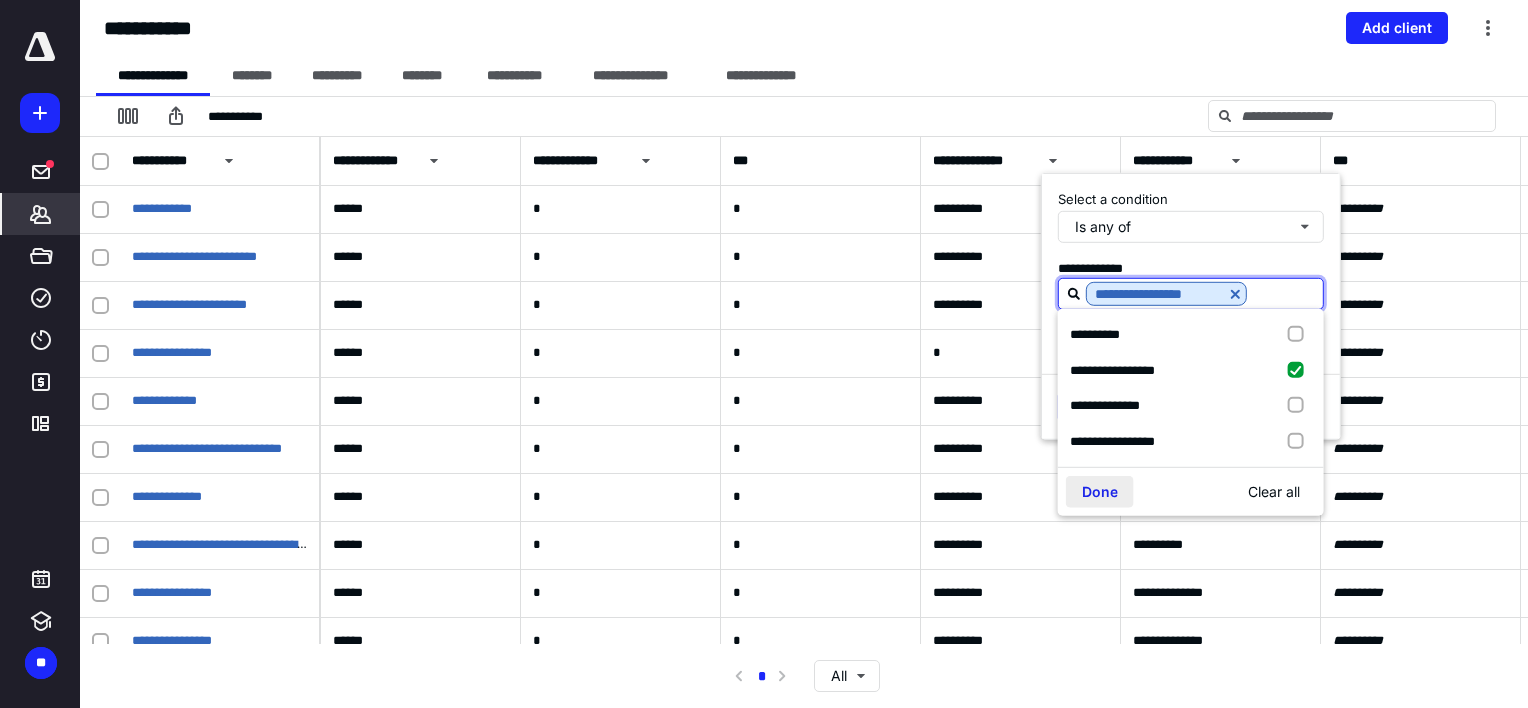 click on "Done" at bounding box center (1100, 492) 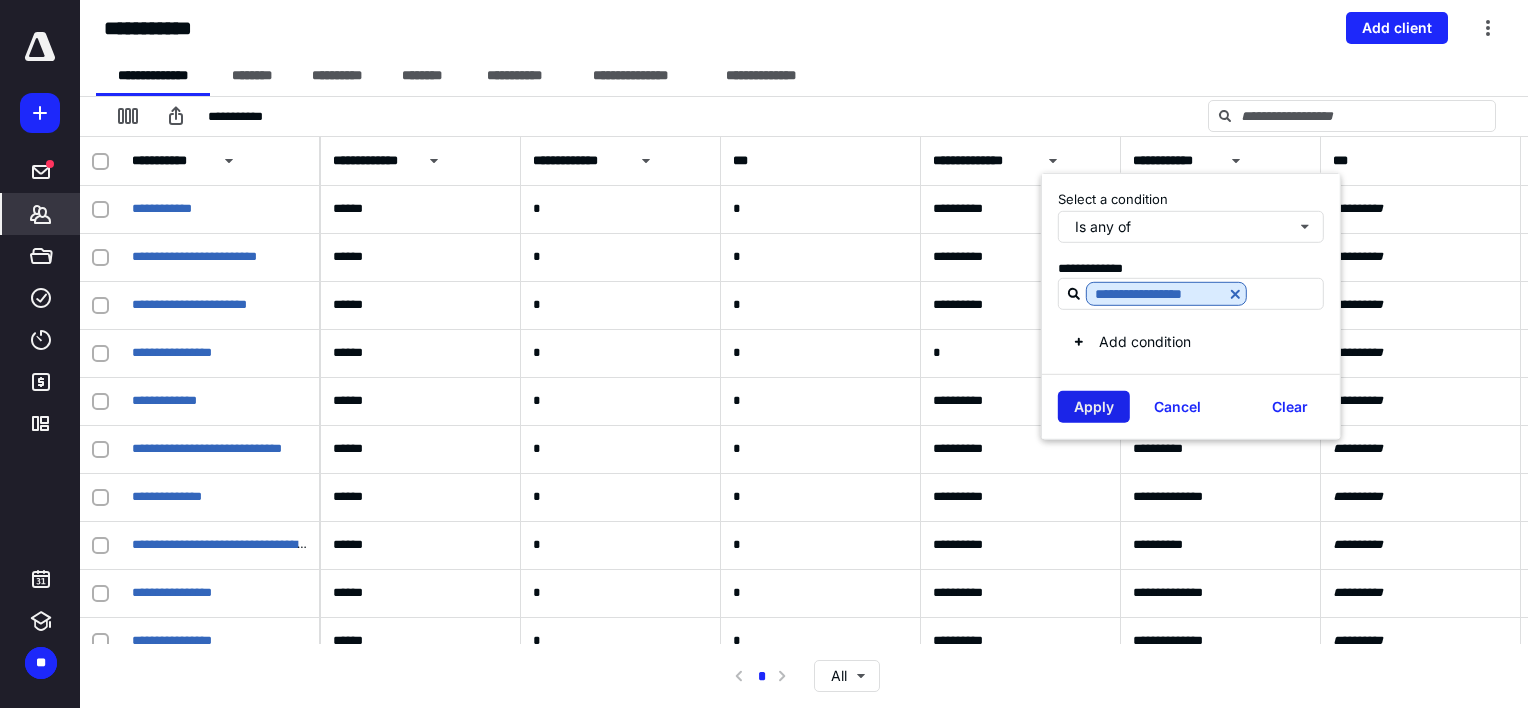 click on "Apply" at bounding box center (1094, 407) 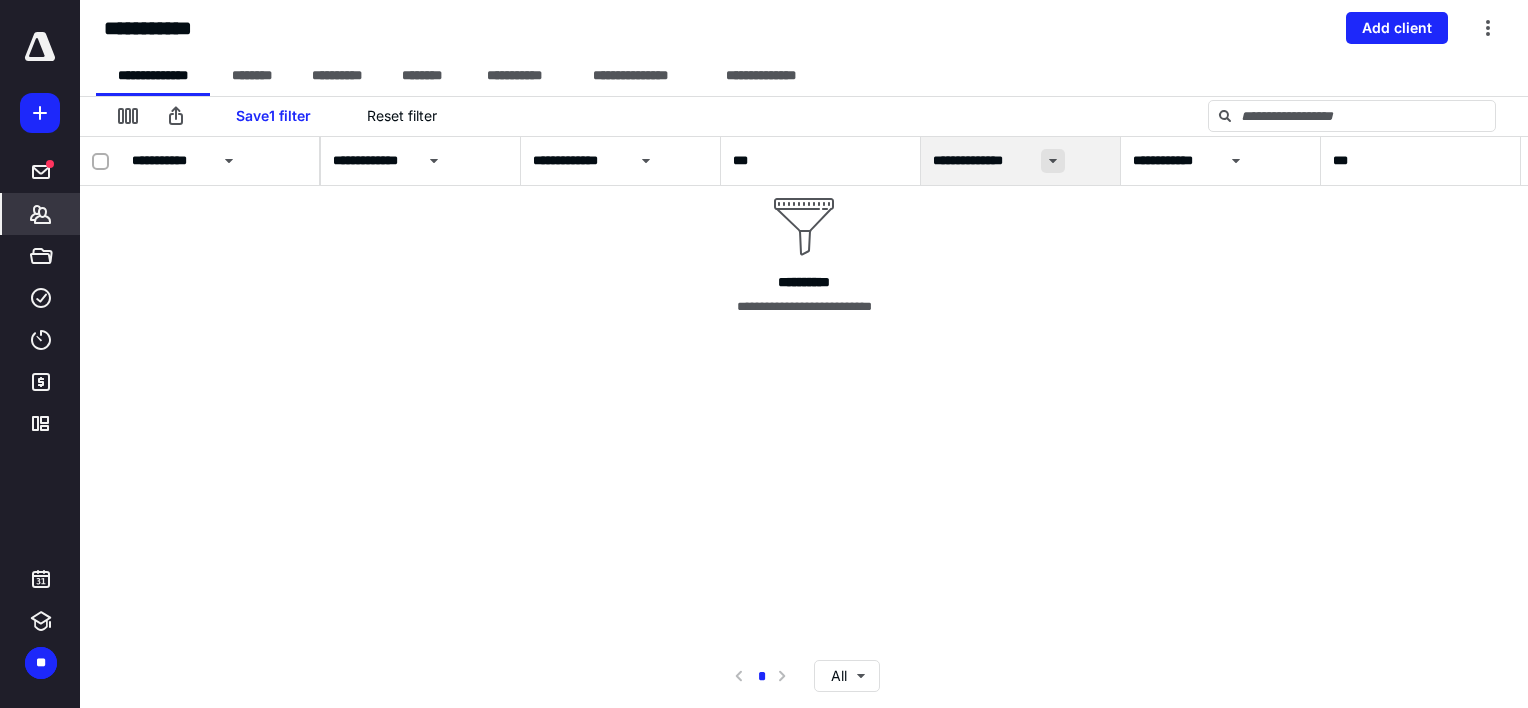 click at bounding box center [1053, 161] 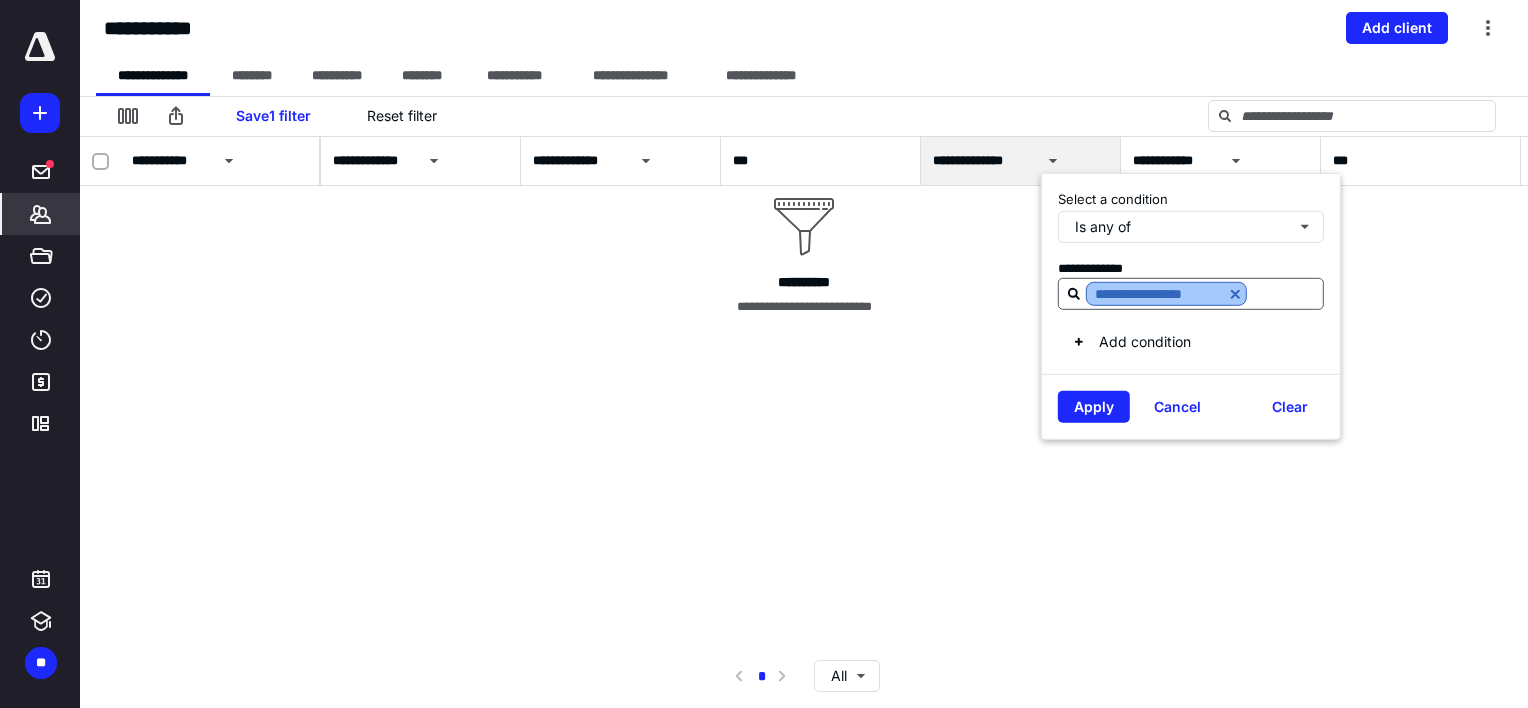 click at bounding box center [1235, 294] 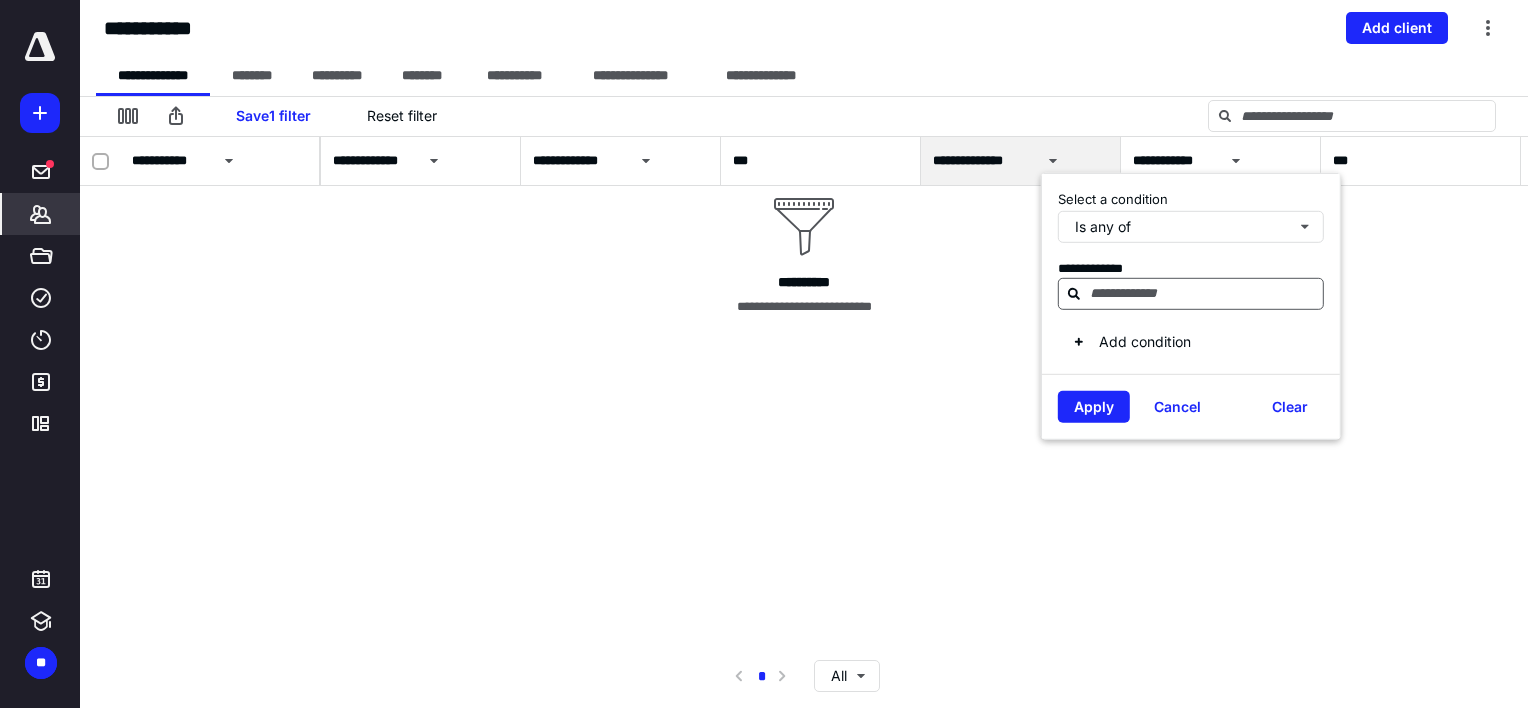 click at bounding box center [1203, 293] 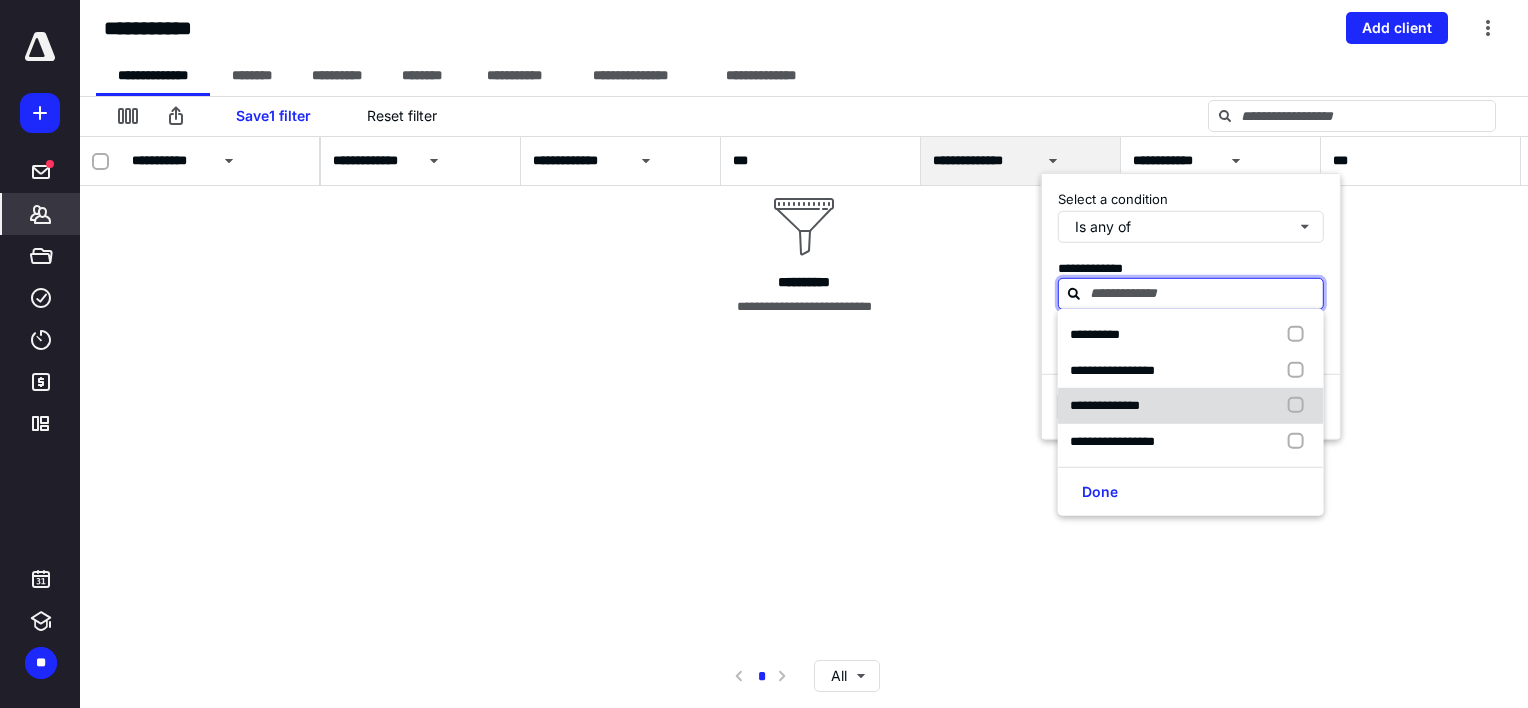click on "**********" at bounding box center [1191, 406] 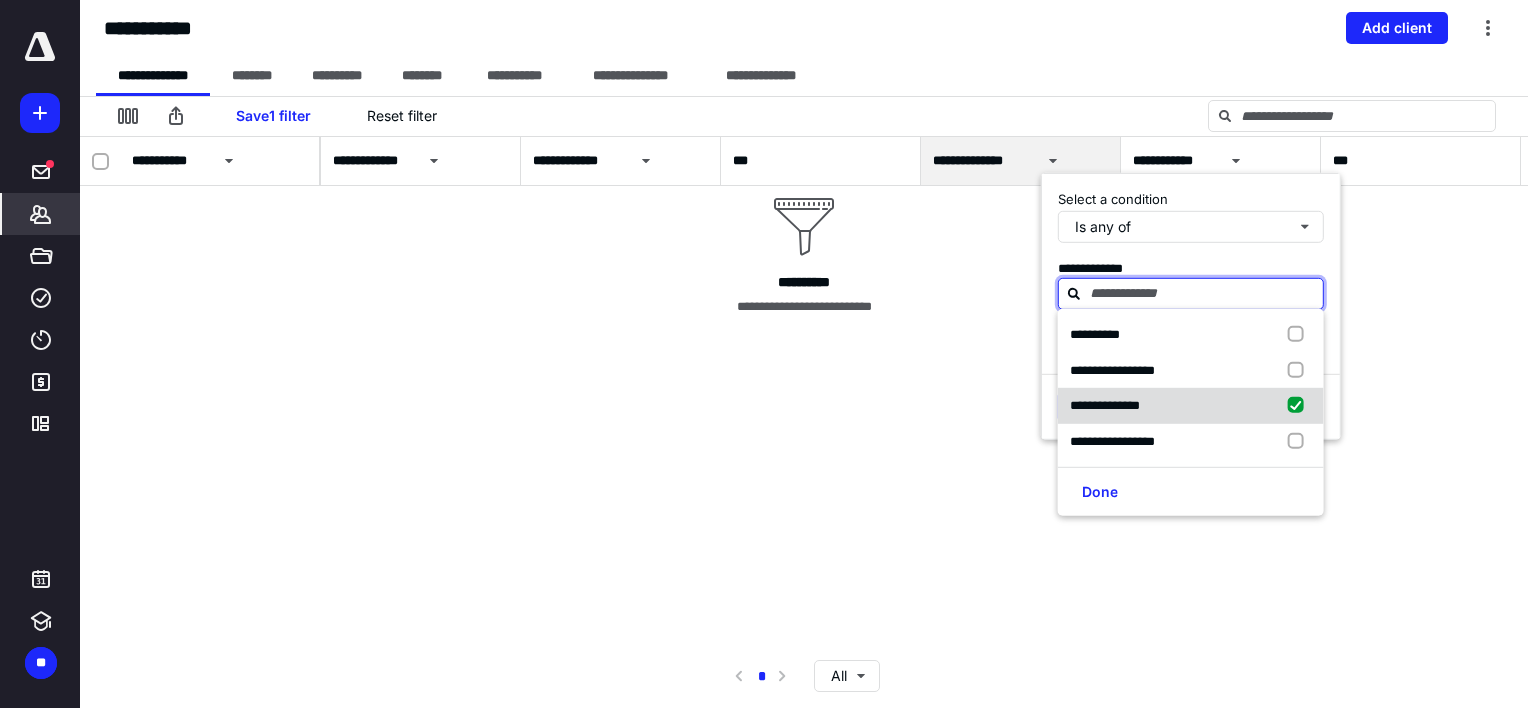 checkbox on "true" 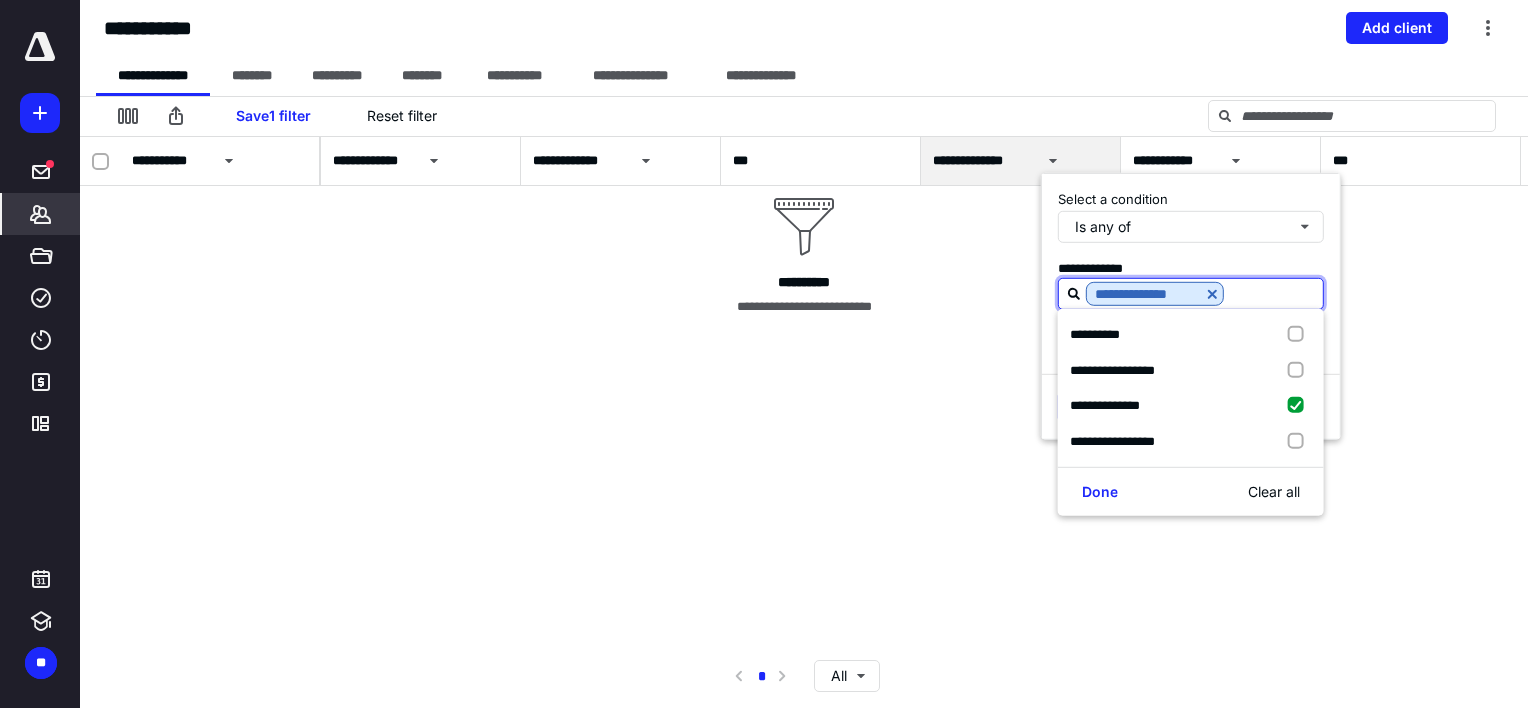 click on "Is any of" at bounding box center [1191, 234] 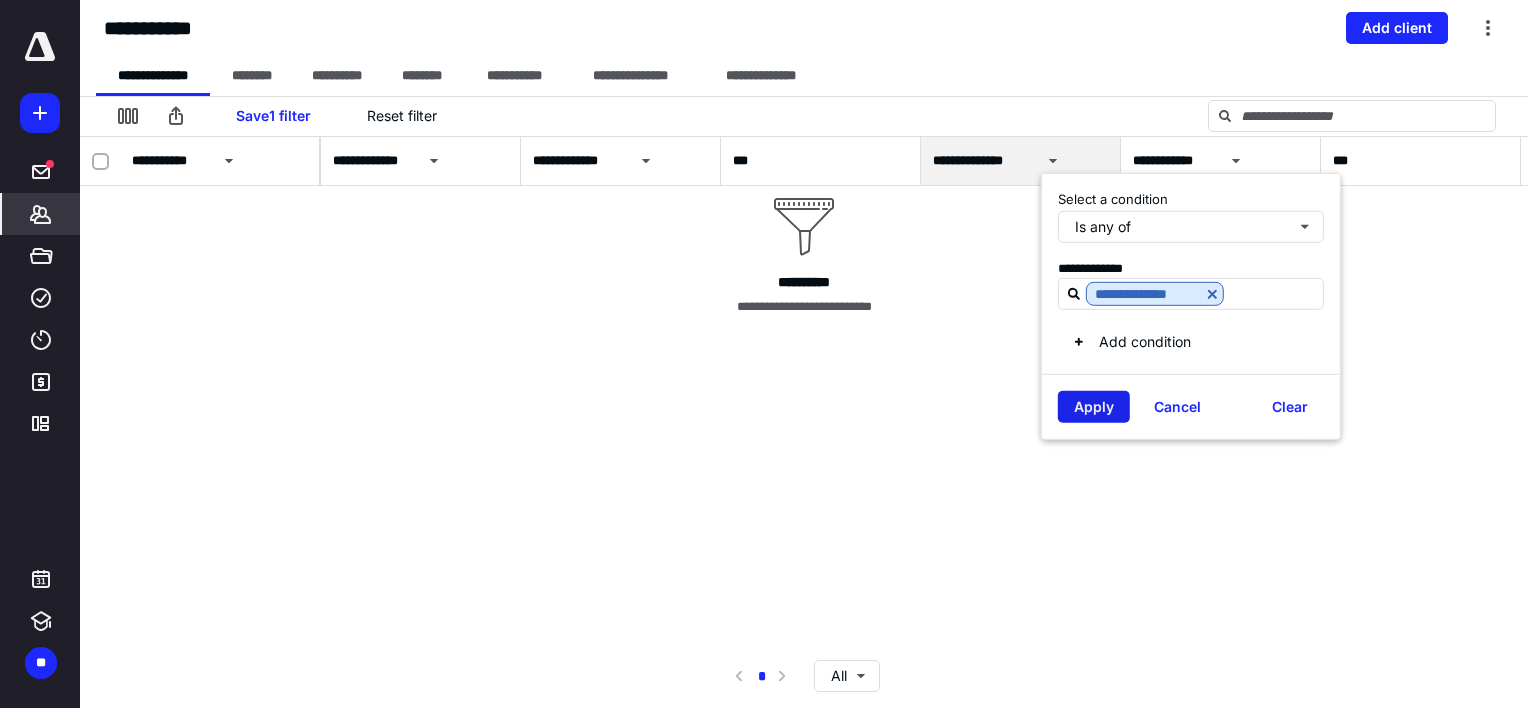 click on "Apply" at bounding box center [1094, 407] 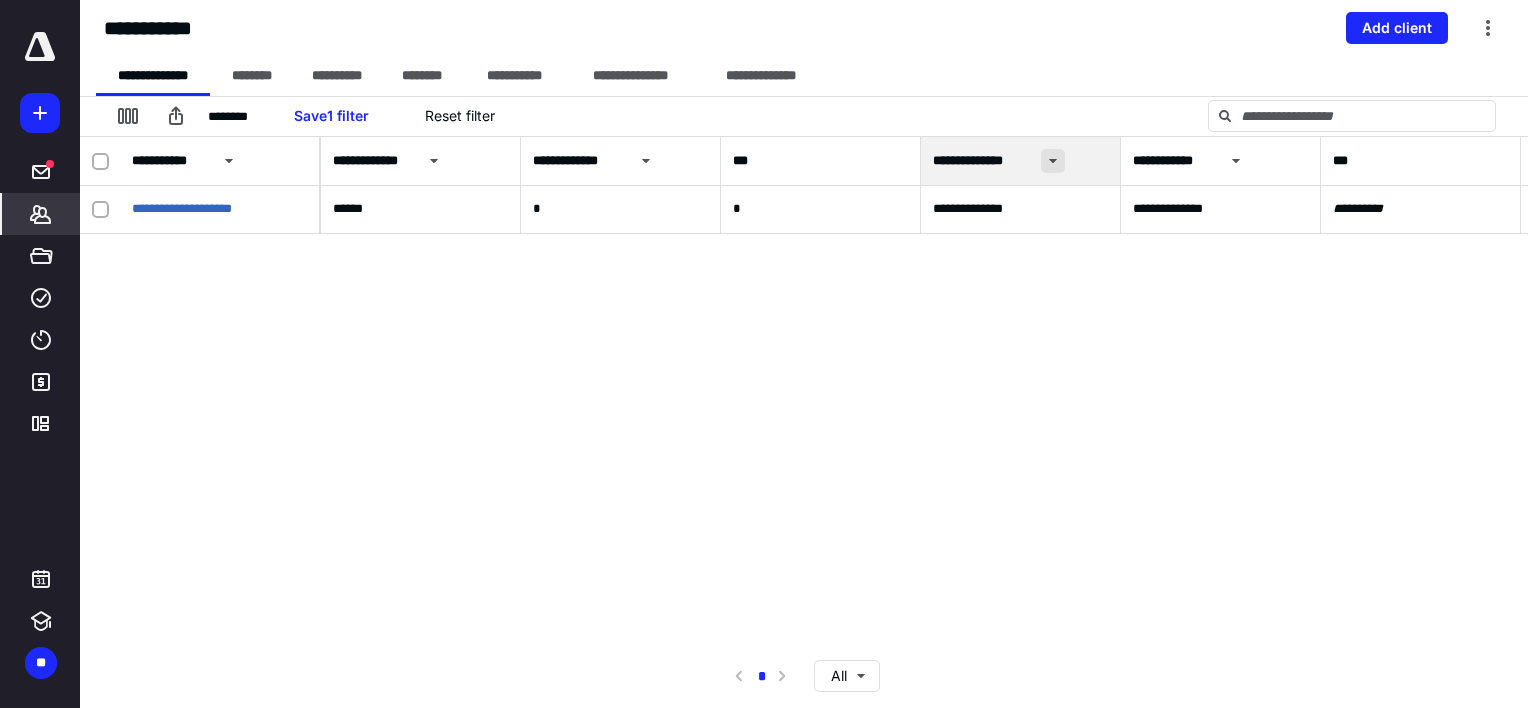 click at bounding box center (1053, 161) 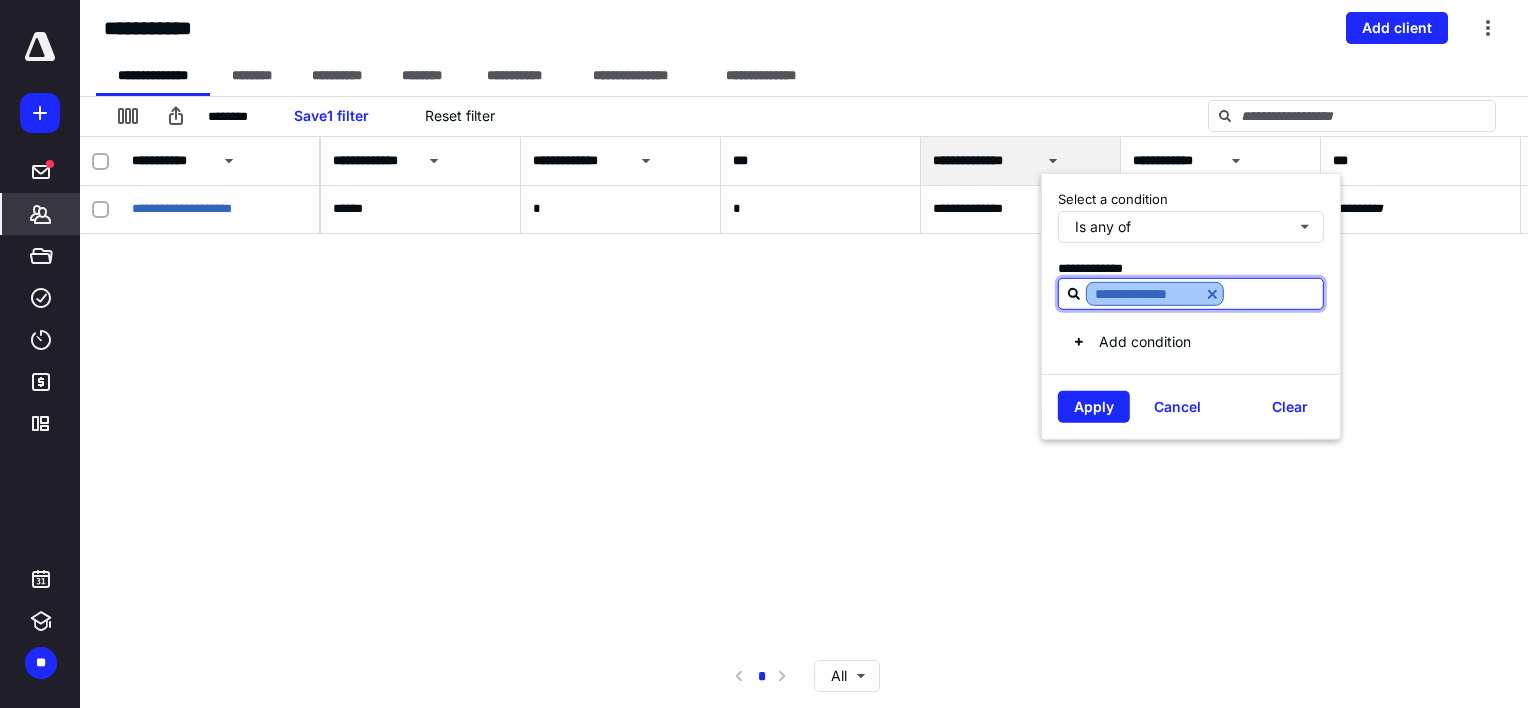 click at bounding box center (1212, 294) 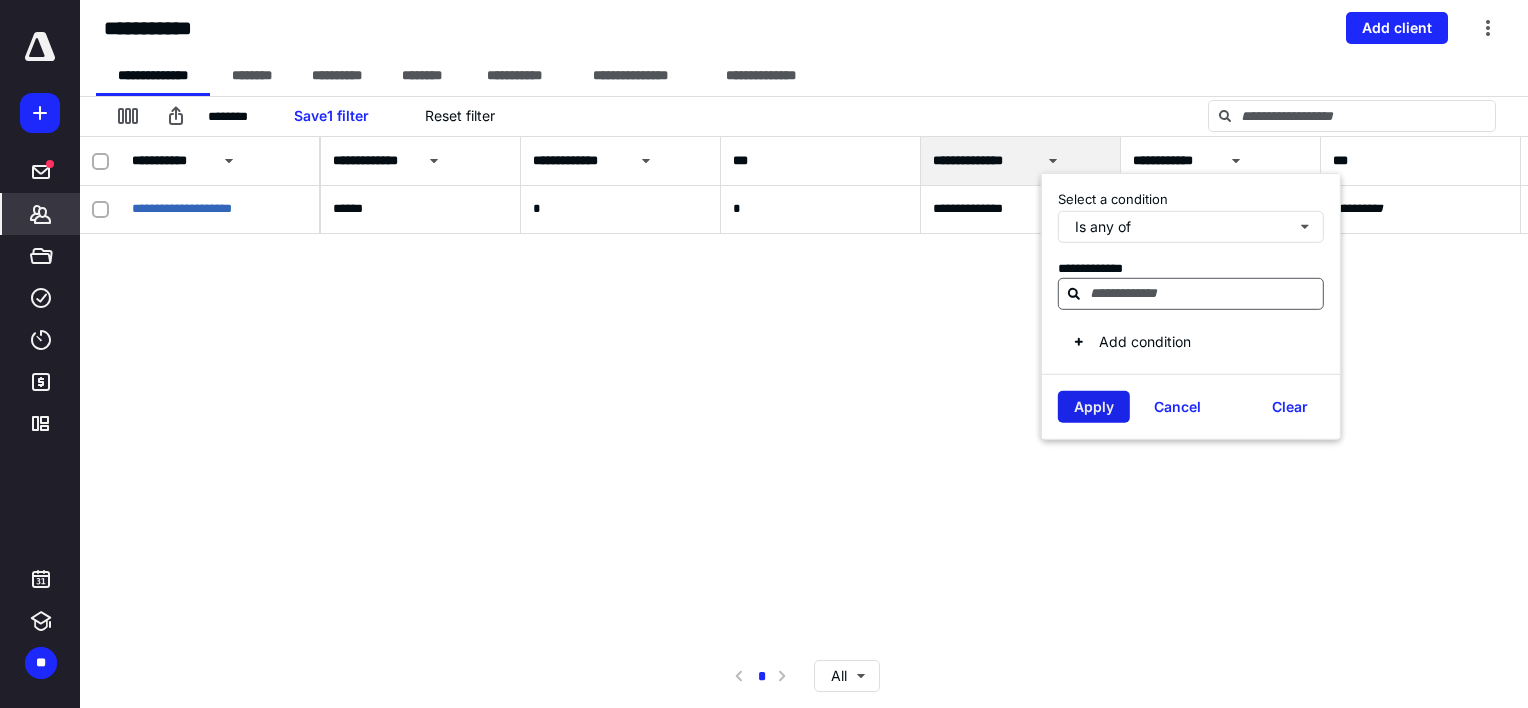 click on "Apply" at bounding box center (1094, 407) 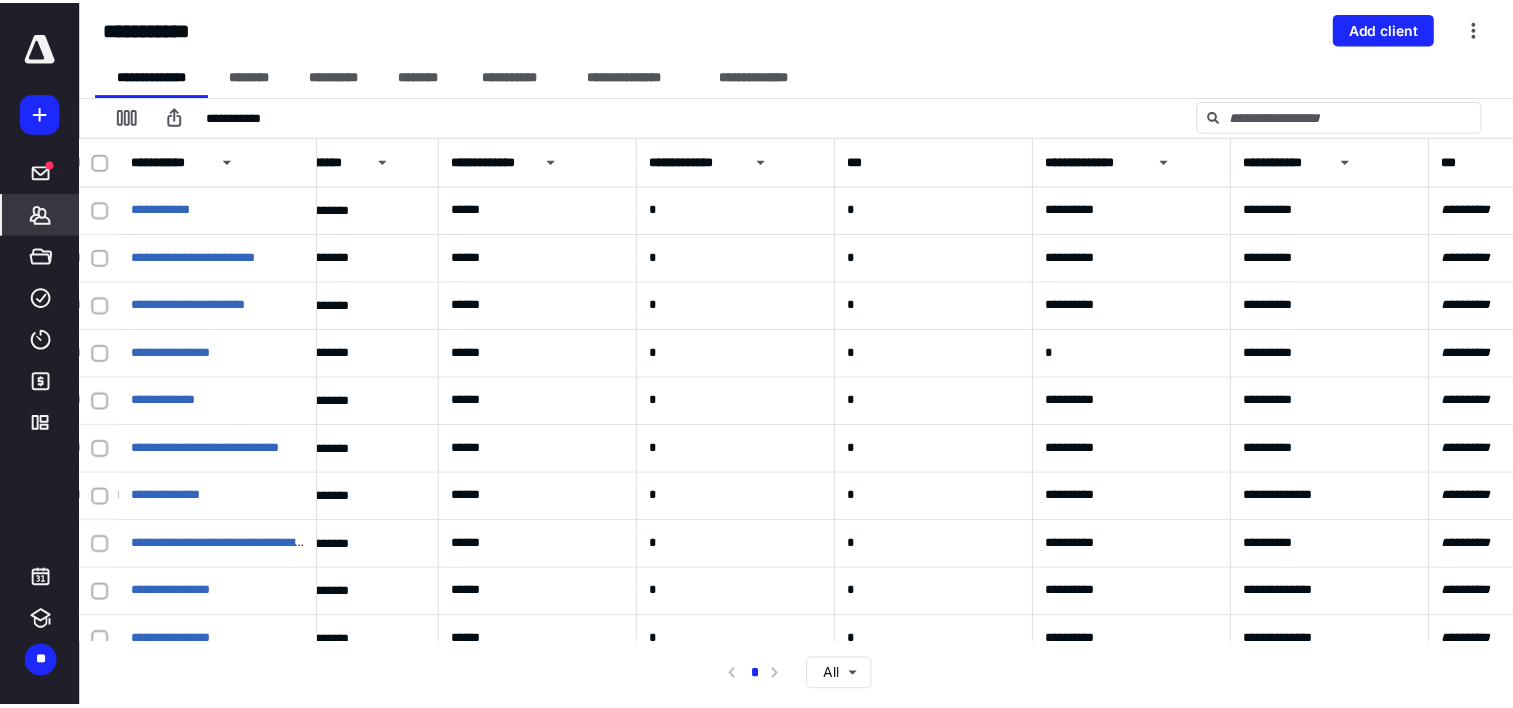 scroll, scrollTop: 0, scrollLeft: 508, axis: horizontal 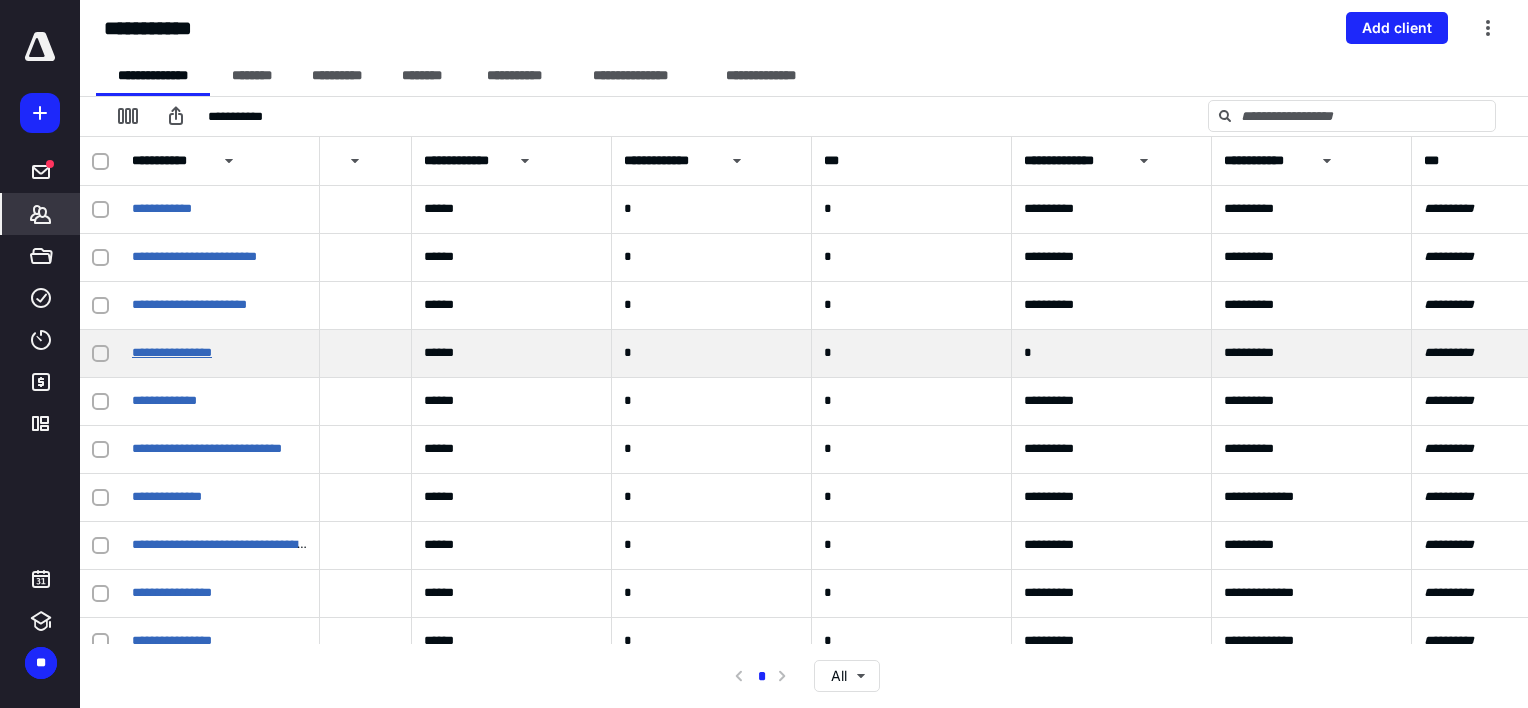 click on "**********" at bounding box center (172, 352) 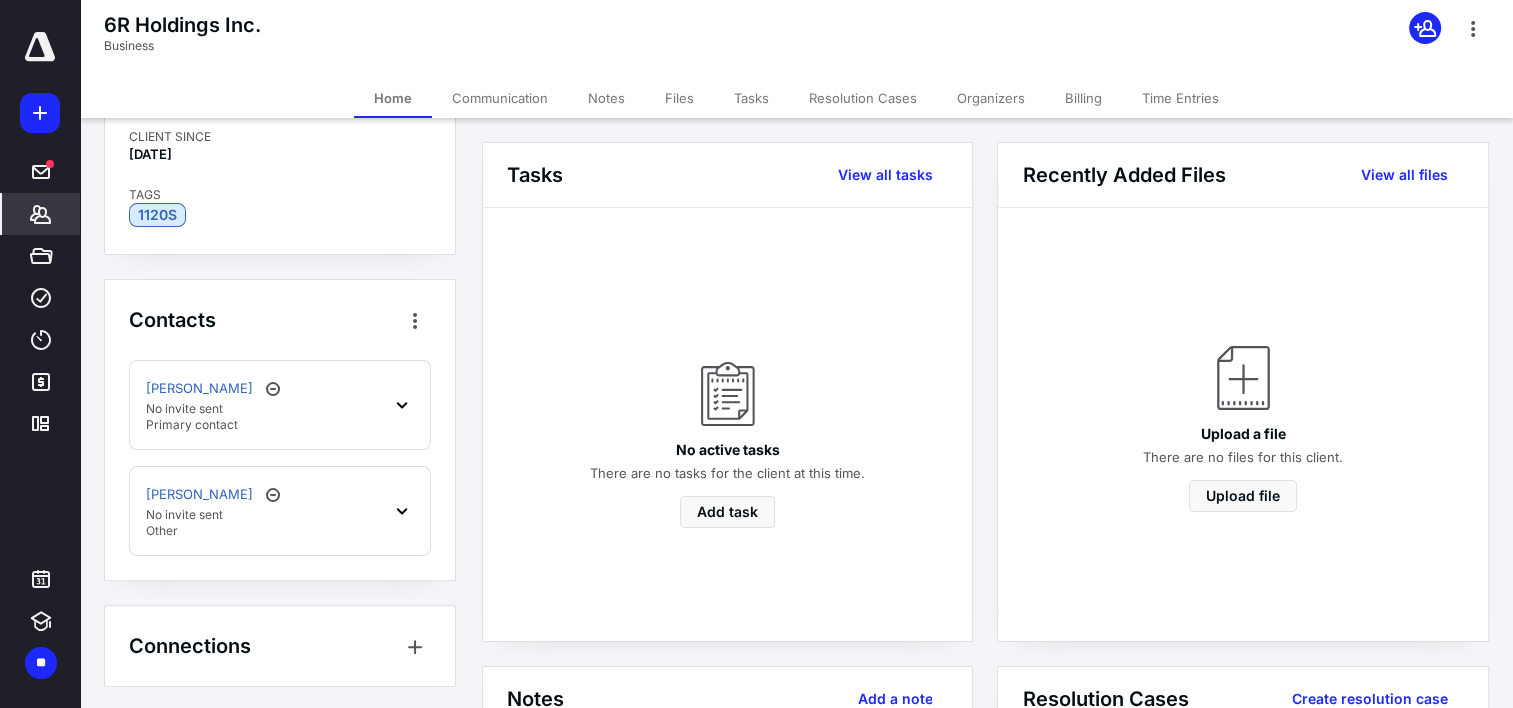 scroll, scrollTop: 500, scrollLeft: 0, axis: vertical 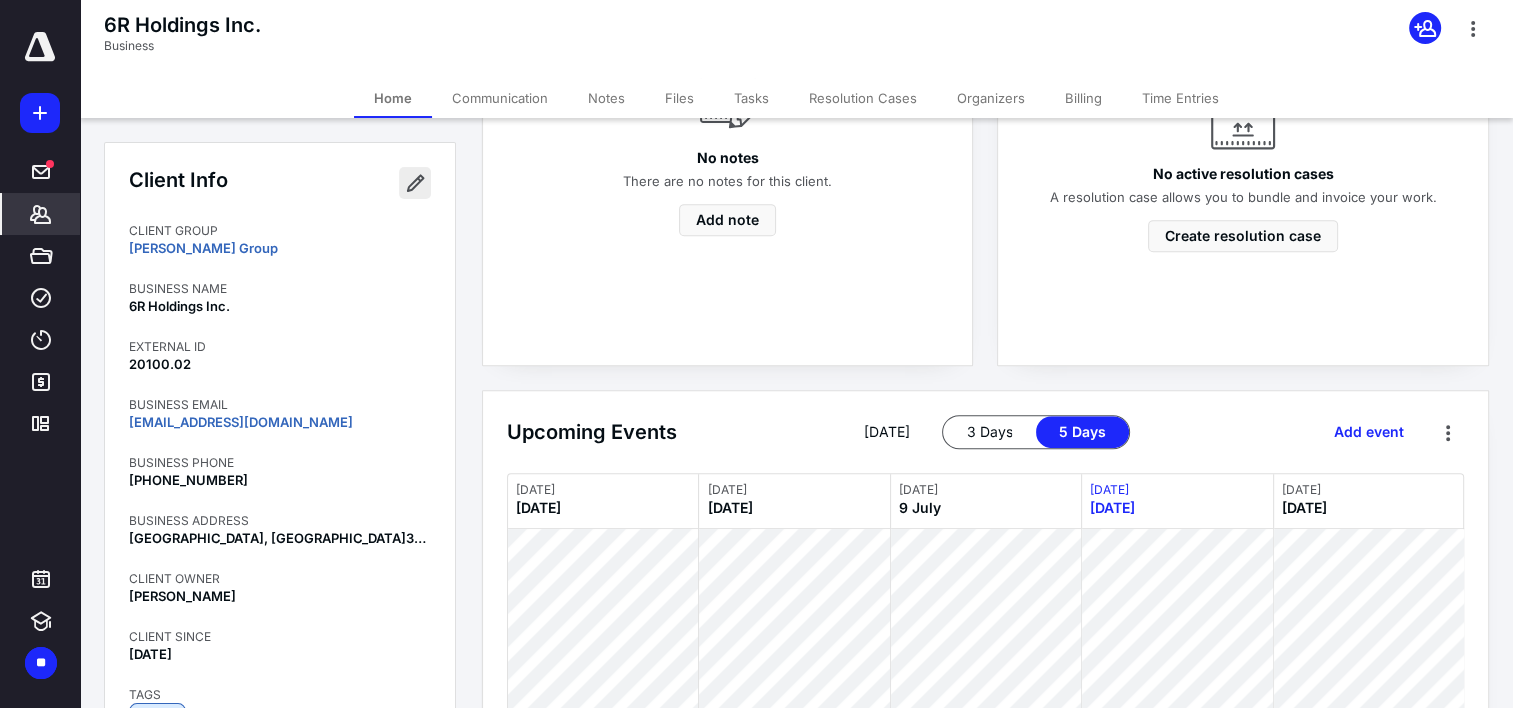 click at bounding box center [415, 183] 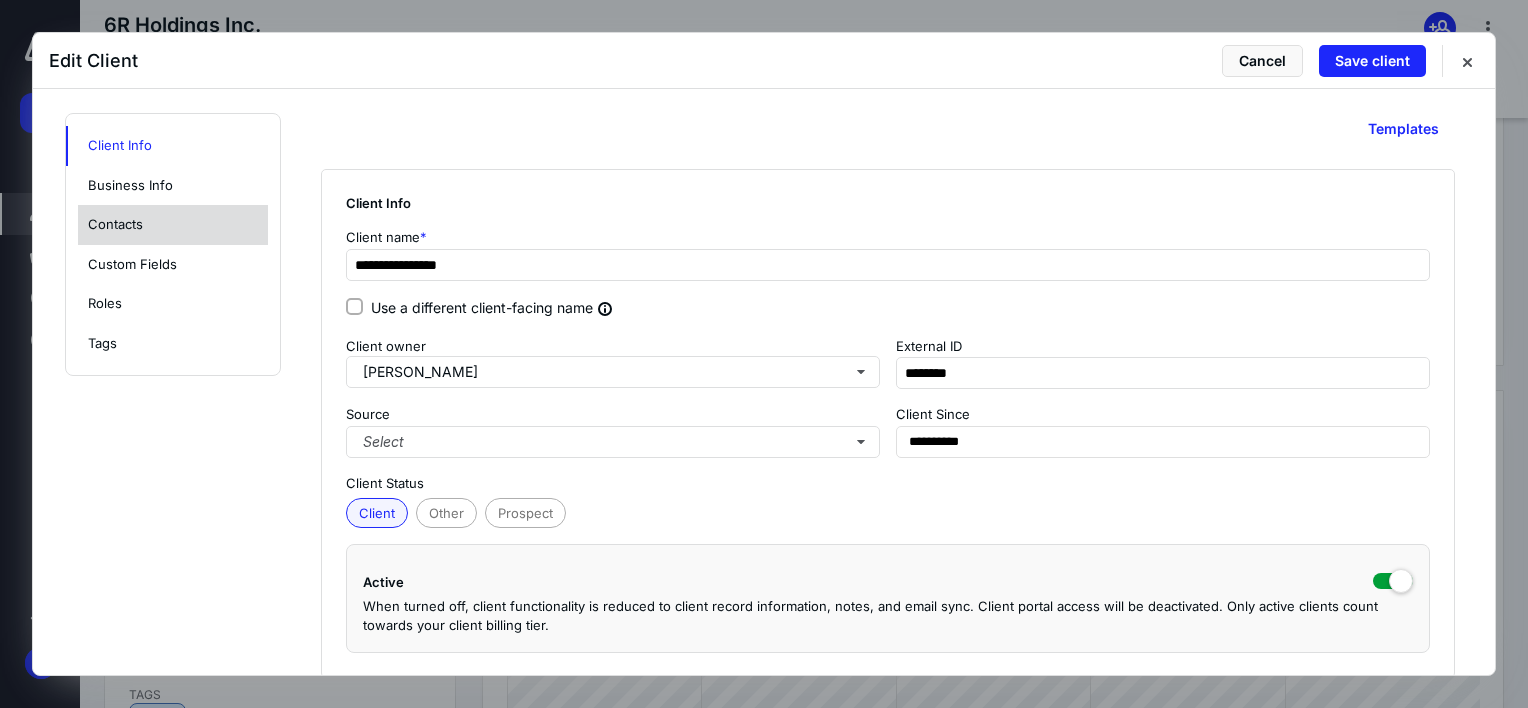 click on "Contacts" at bounding box center [173, 225] 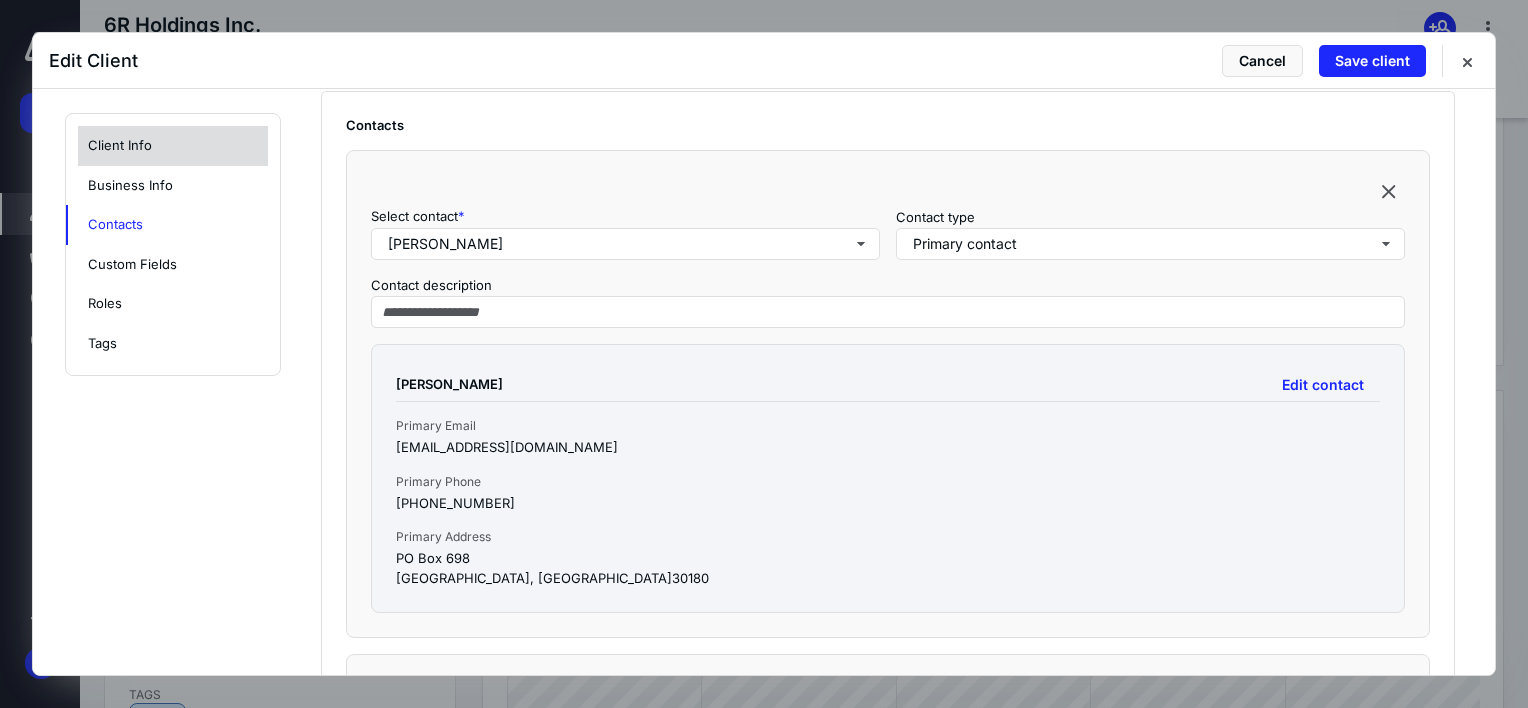 click on "Client Info" at bounding box center (173, 146) 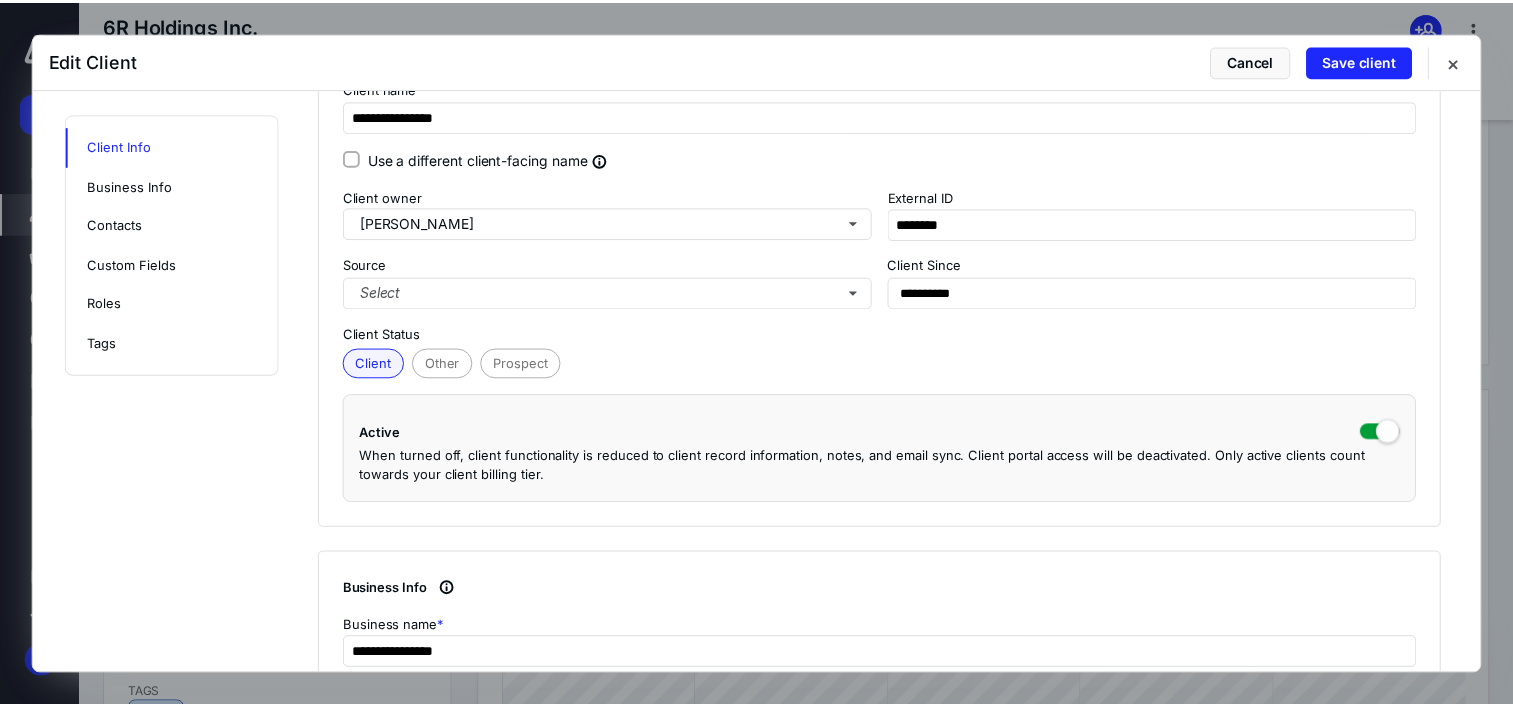 scroll, scrollTop: 0, scrollLeft: 0, axis: both 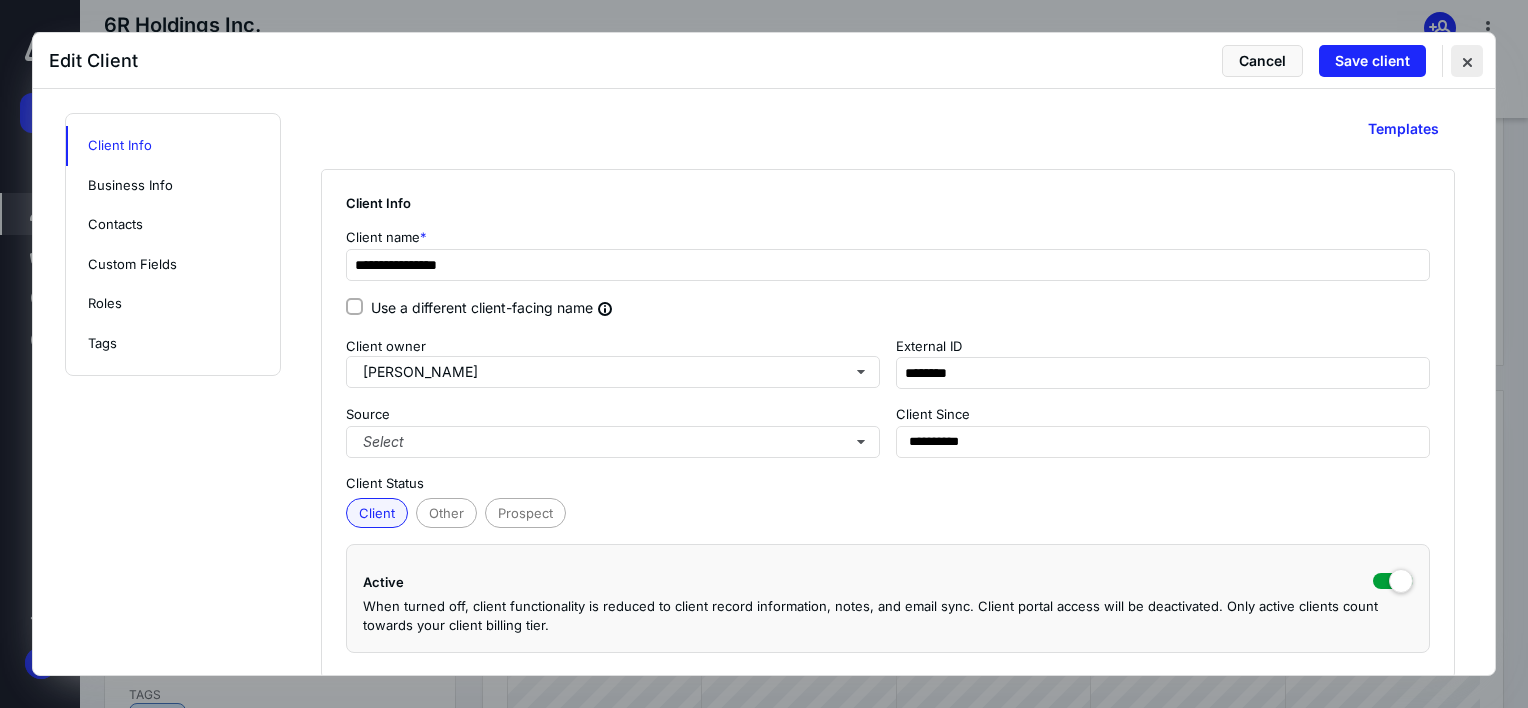 click at bounding box center (1467, 61) 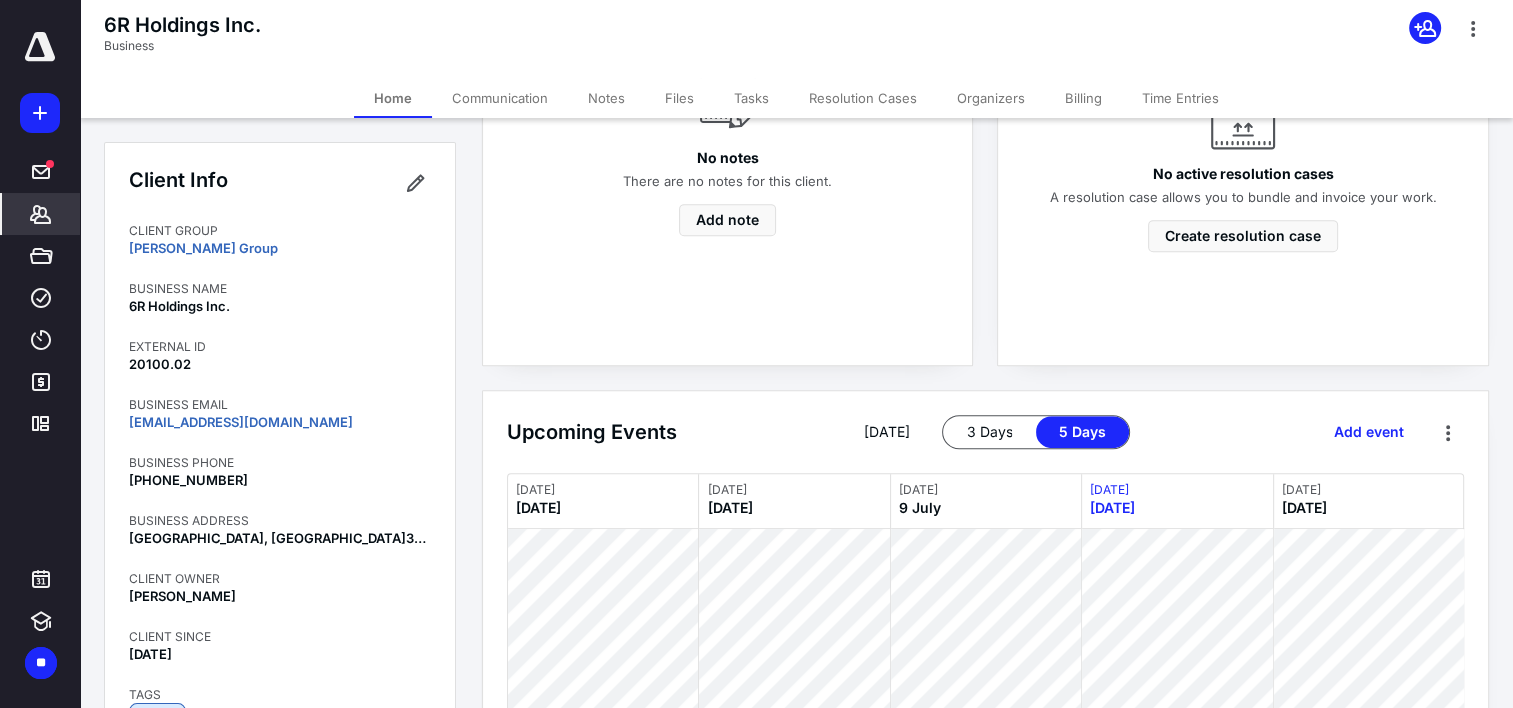 click on "Tasks View all tasks No active tasks There are no tasks for the client at this time. Add task Recently Added Files View all files Upload a file There are no files for this client. Upload file Notes Add a note No notes There are no notes for this client. Add note Resolution Cases Create resolution case No active resolution cases A resolution case allows you to bundle and invoice your work. Create resolution case" at bounding box center [985, -134] 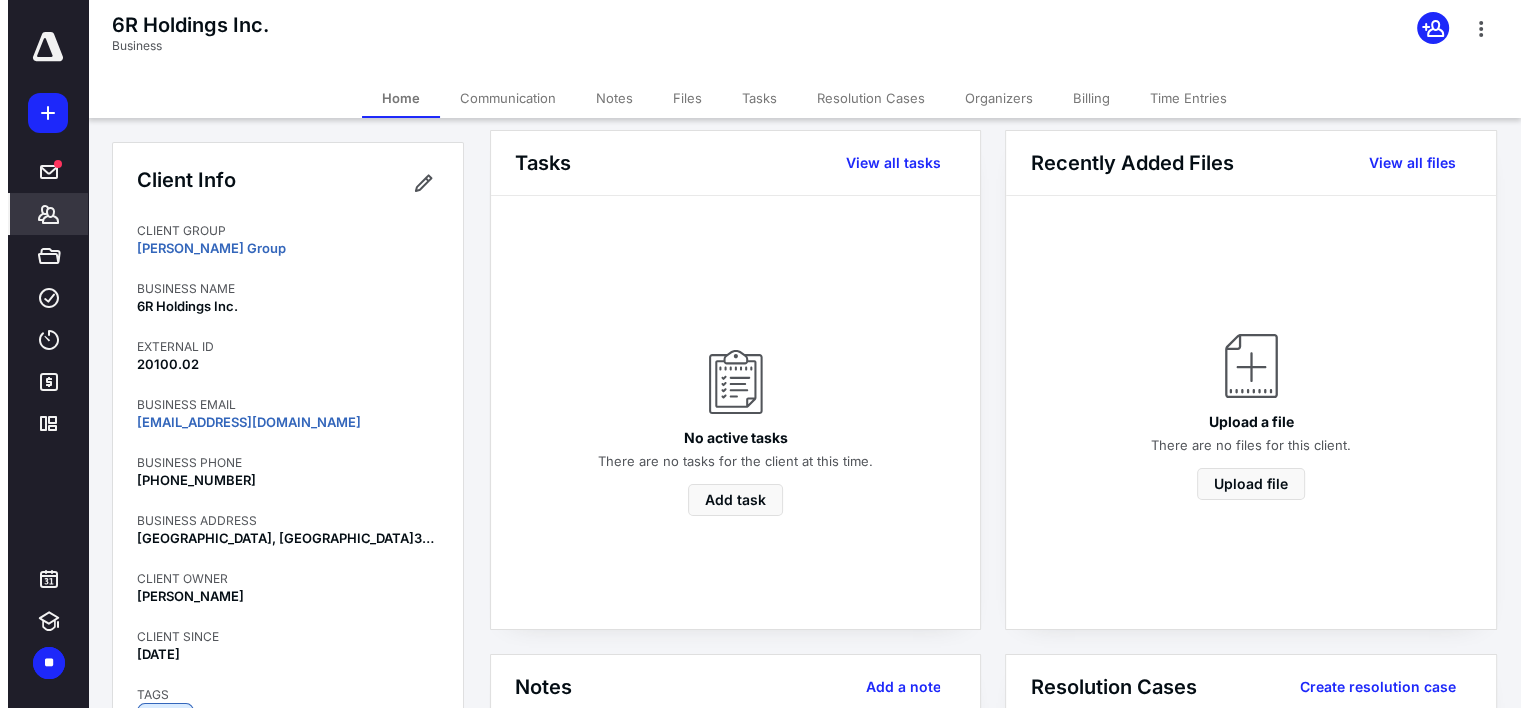 scroll, scrollTop: 0, scrollLeft: 0, axis: both 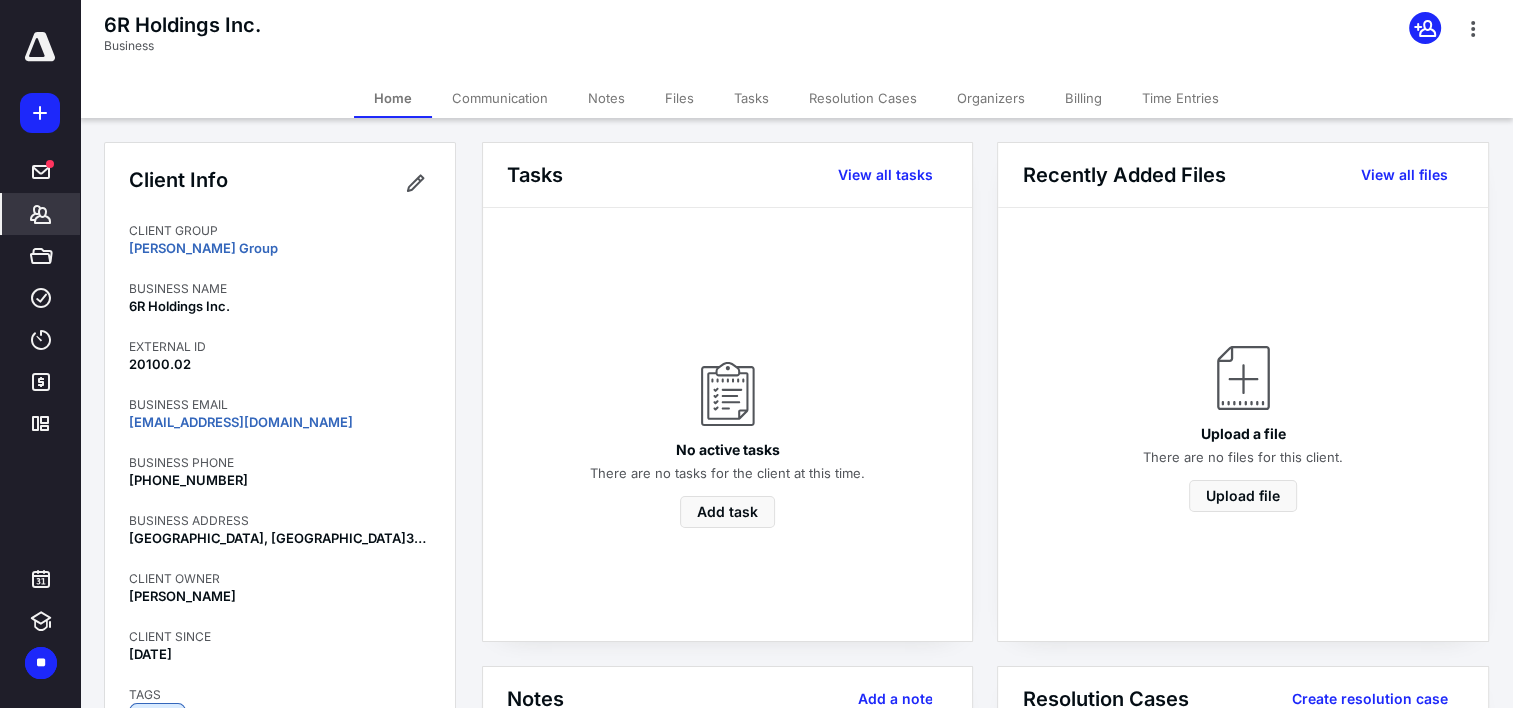 click on "Tasks View all tasks No active tasks There are no tasks for the client at this time. Add task Recently Added Files View all files Upload a file There are no files for this client. Upload file Notes Add a note No notes There are no notes for this client. Add note Resolution Cases Create resolution case No active resolution cases A resolution case allows you to bundle and invoice your work. Create resolution case" at bounding box center (985, 666) 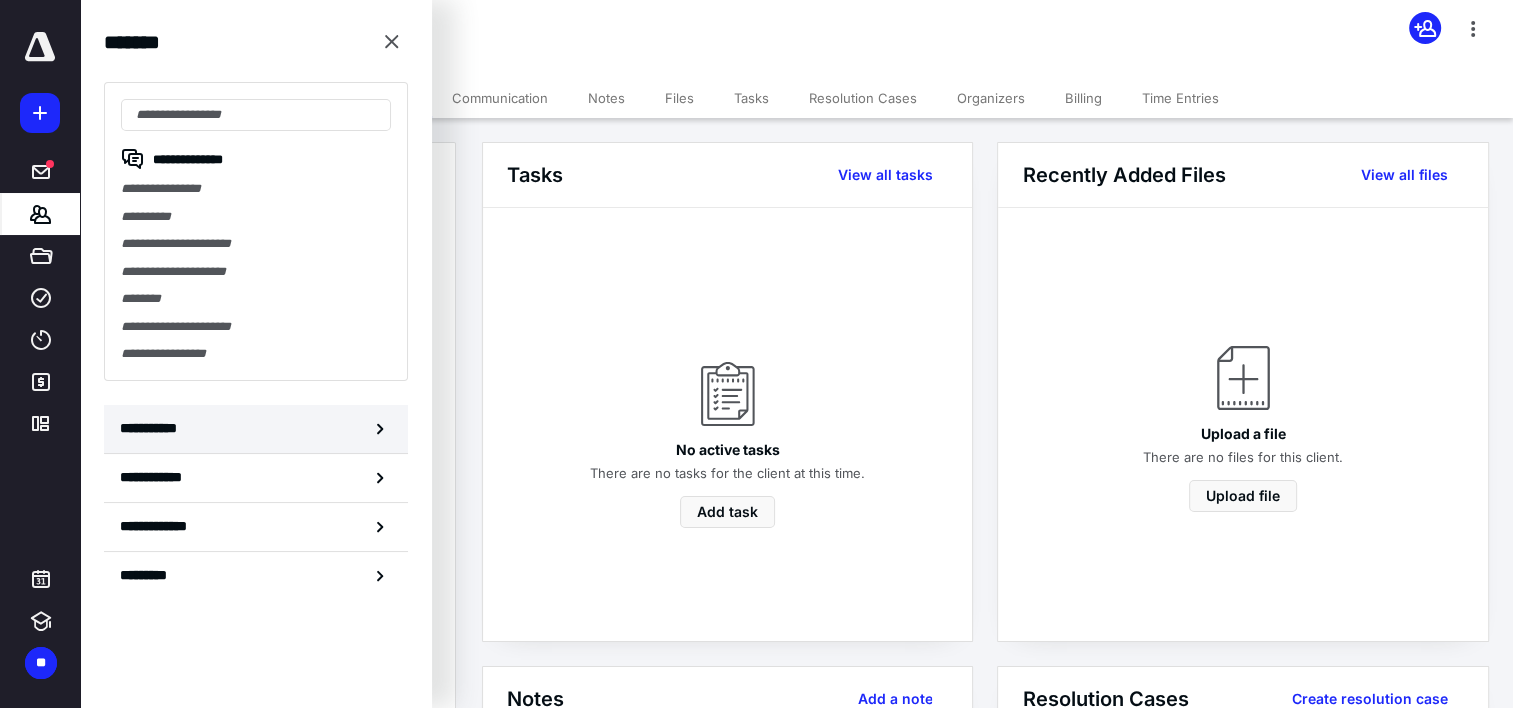 click on "**********" at bounding box center (256, 429) 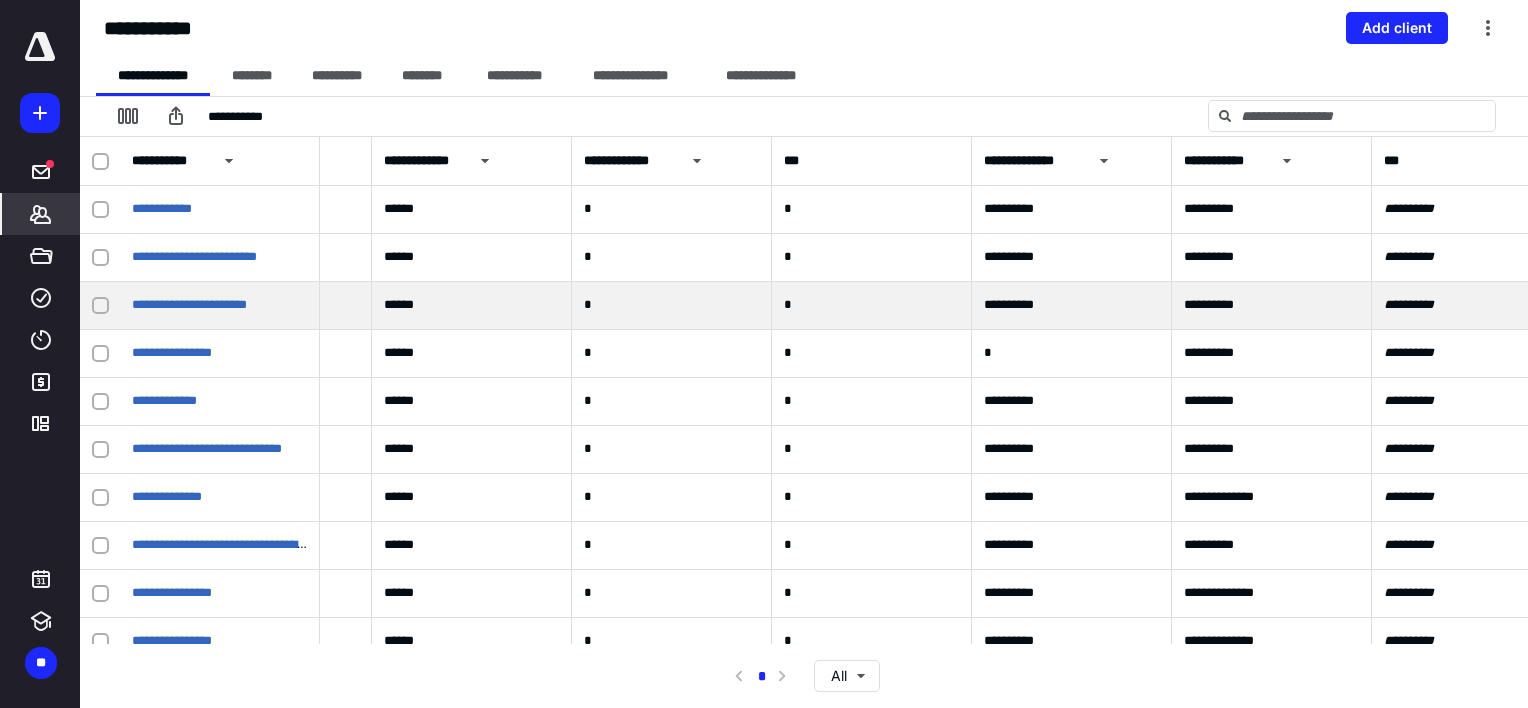 scroll, scrollTop: 0, scrollLeft: 568, axis: horizontal 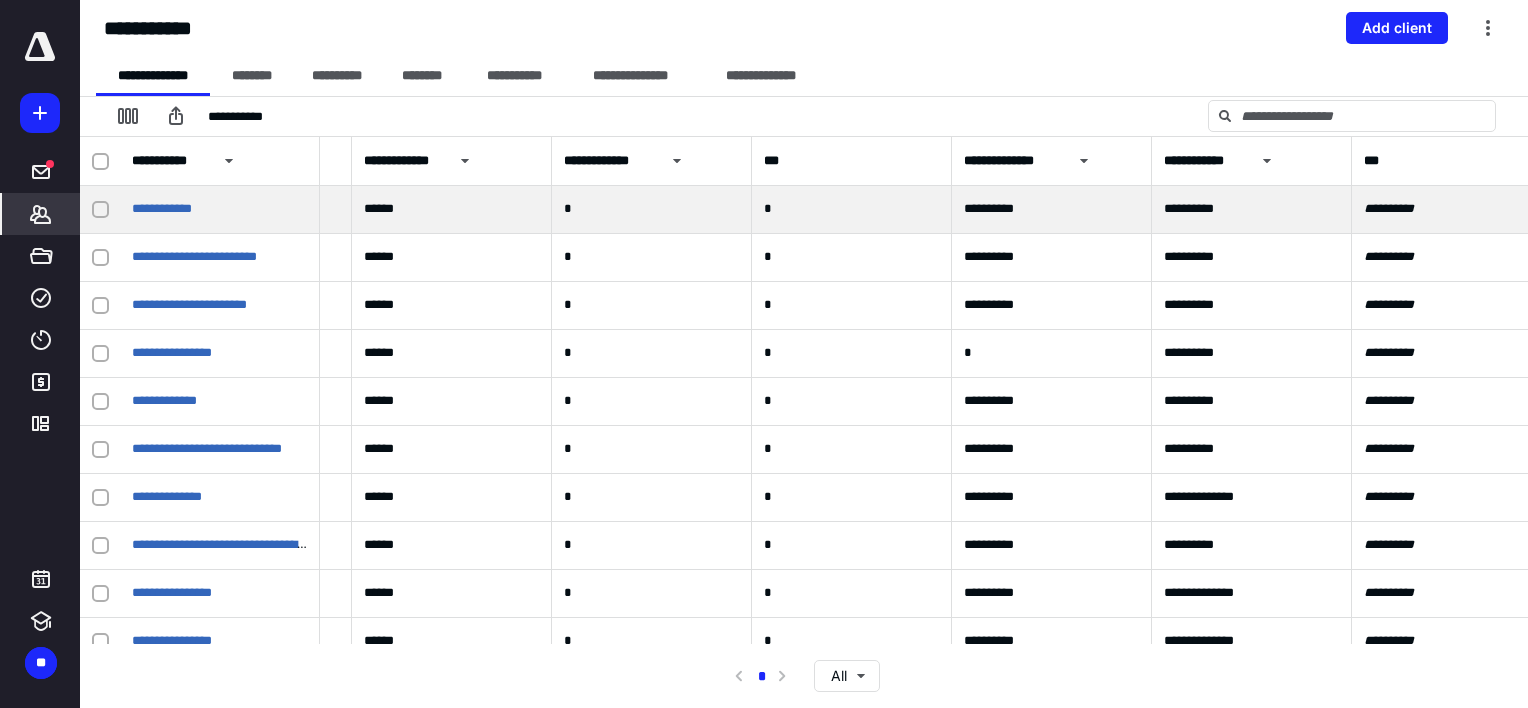 click on "**********" at bounding box center (1052, 210) 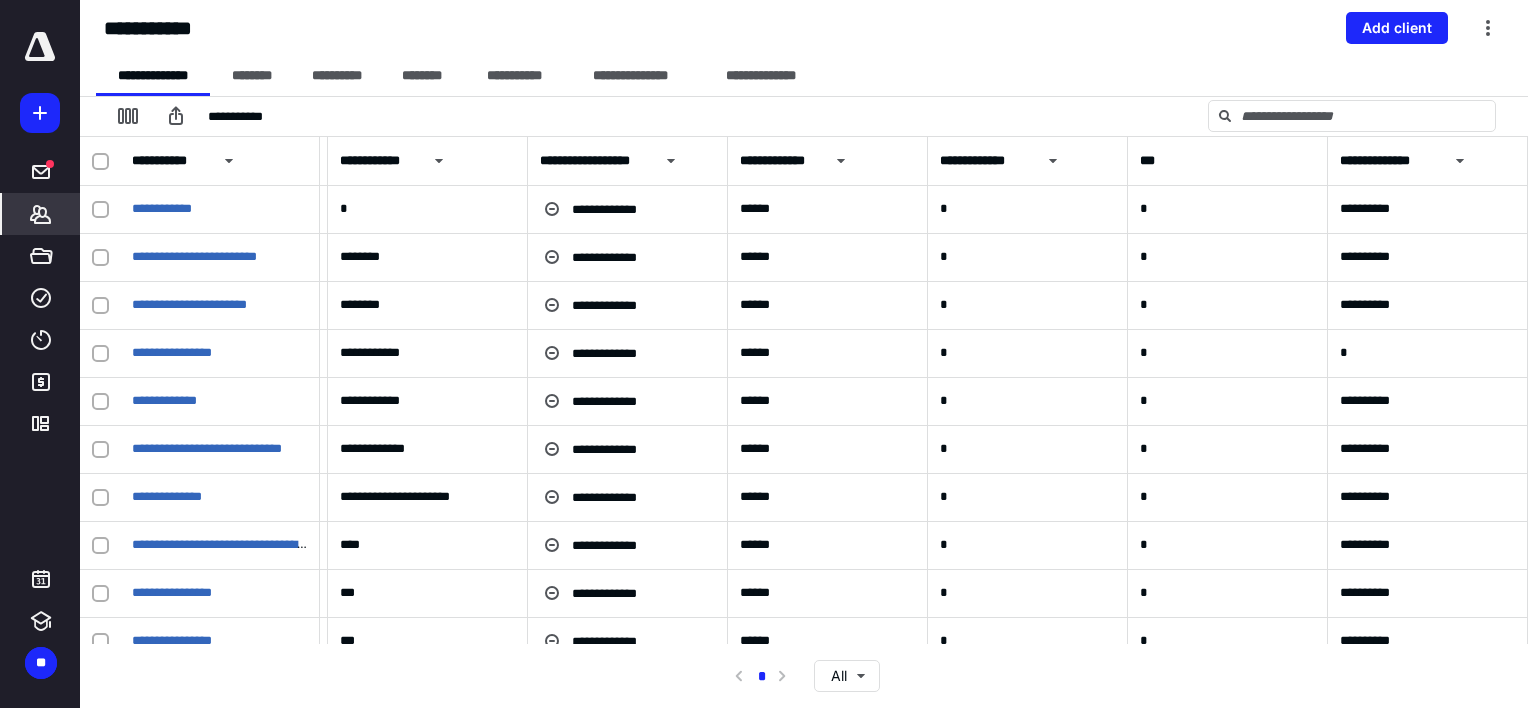 scroll, scrollTop: 0, scrollLeft: 0, axis: both 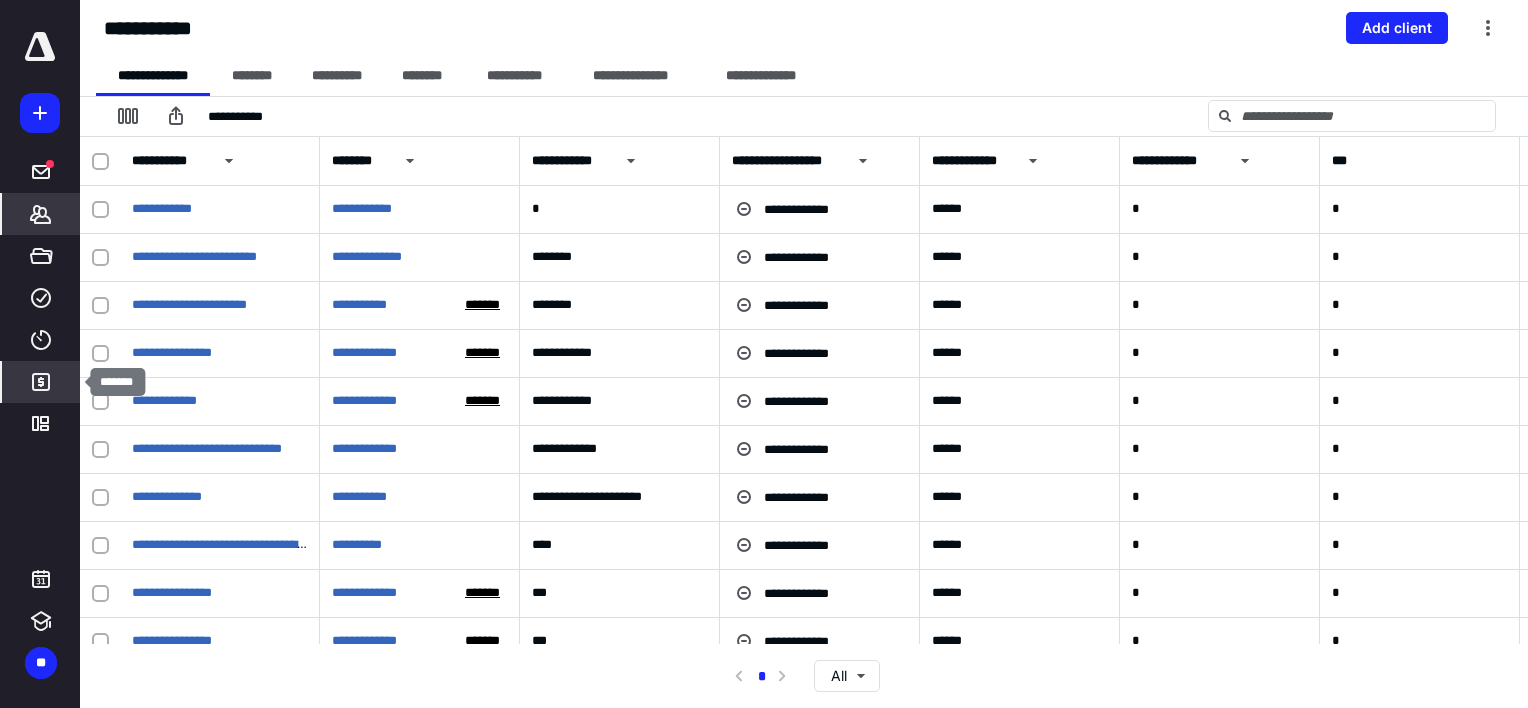 click 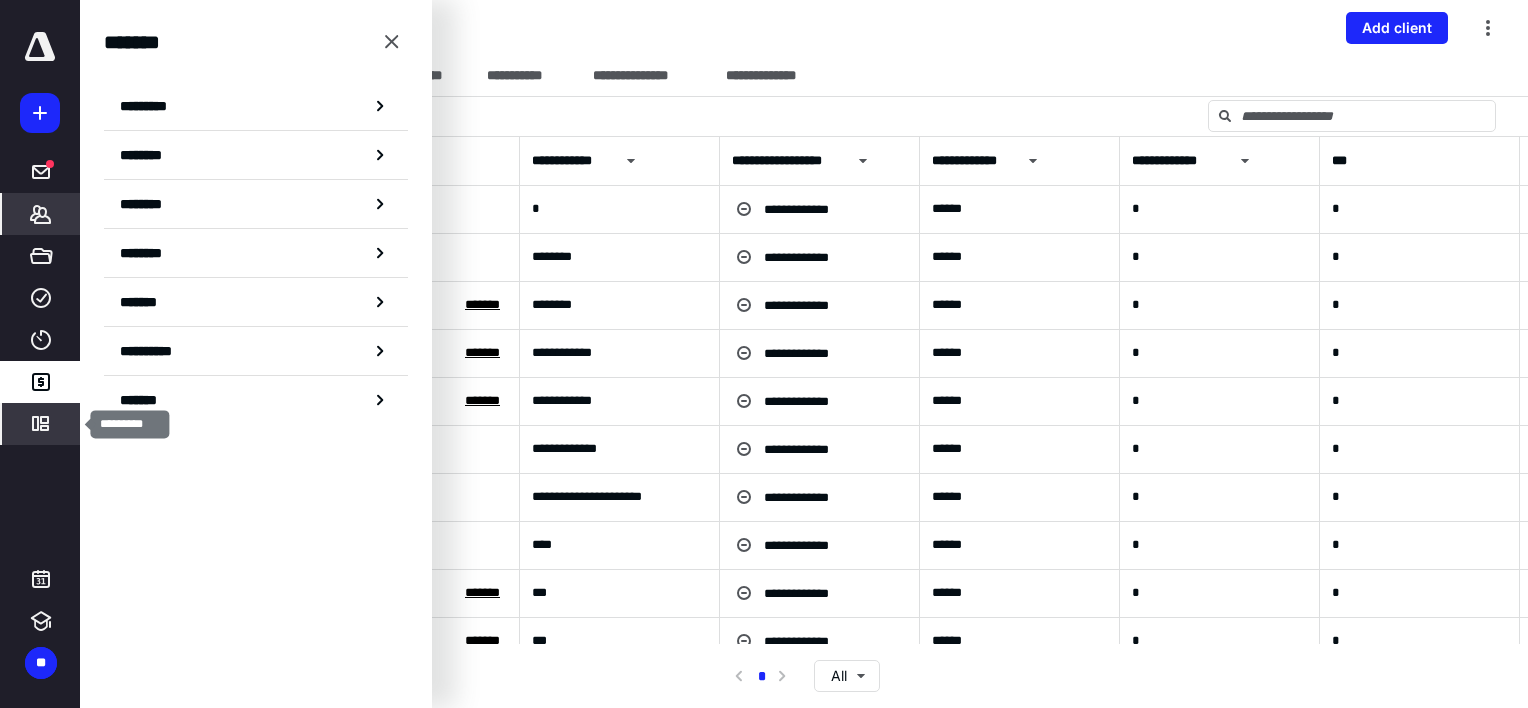 click 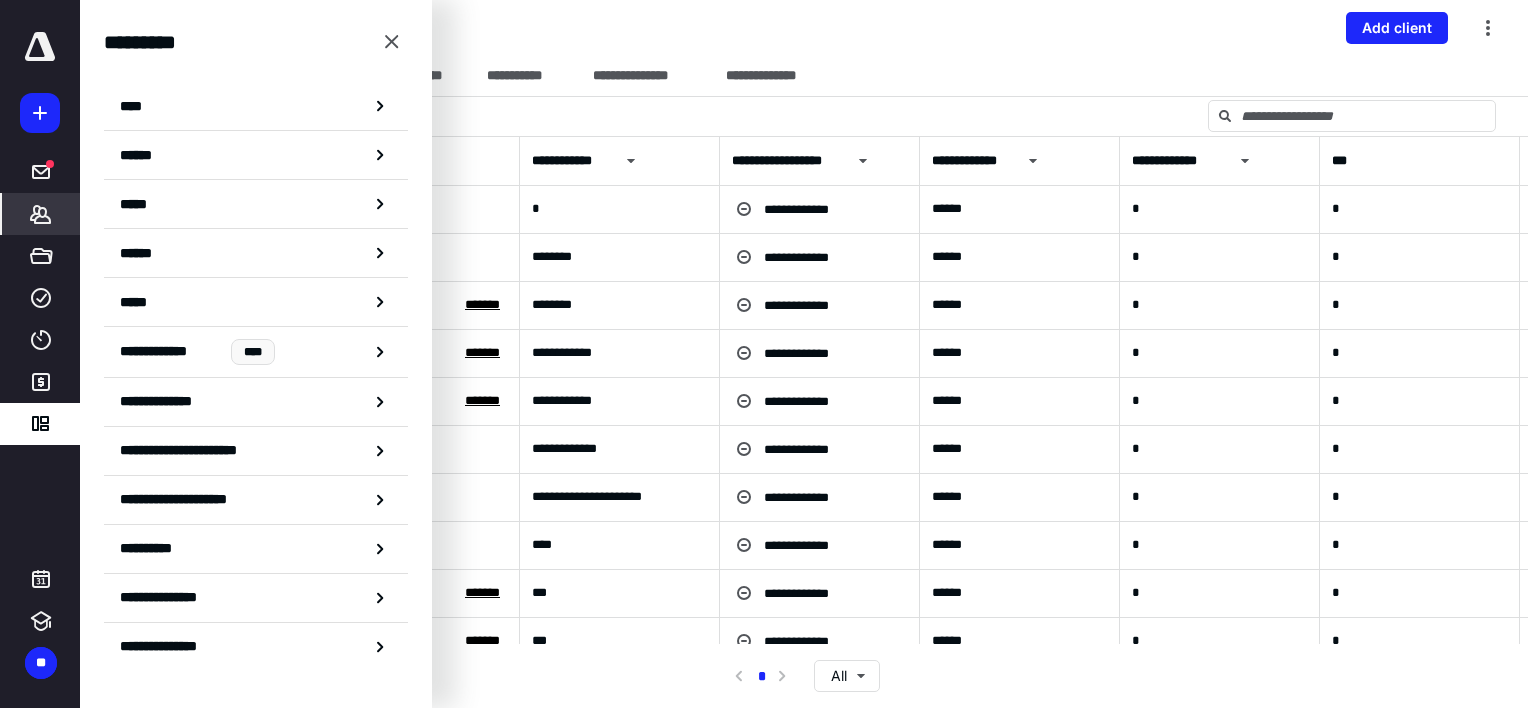 click on "**********" at bounding box center (40, 354) 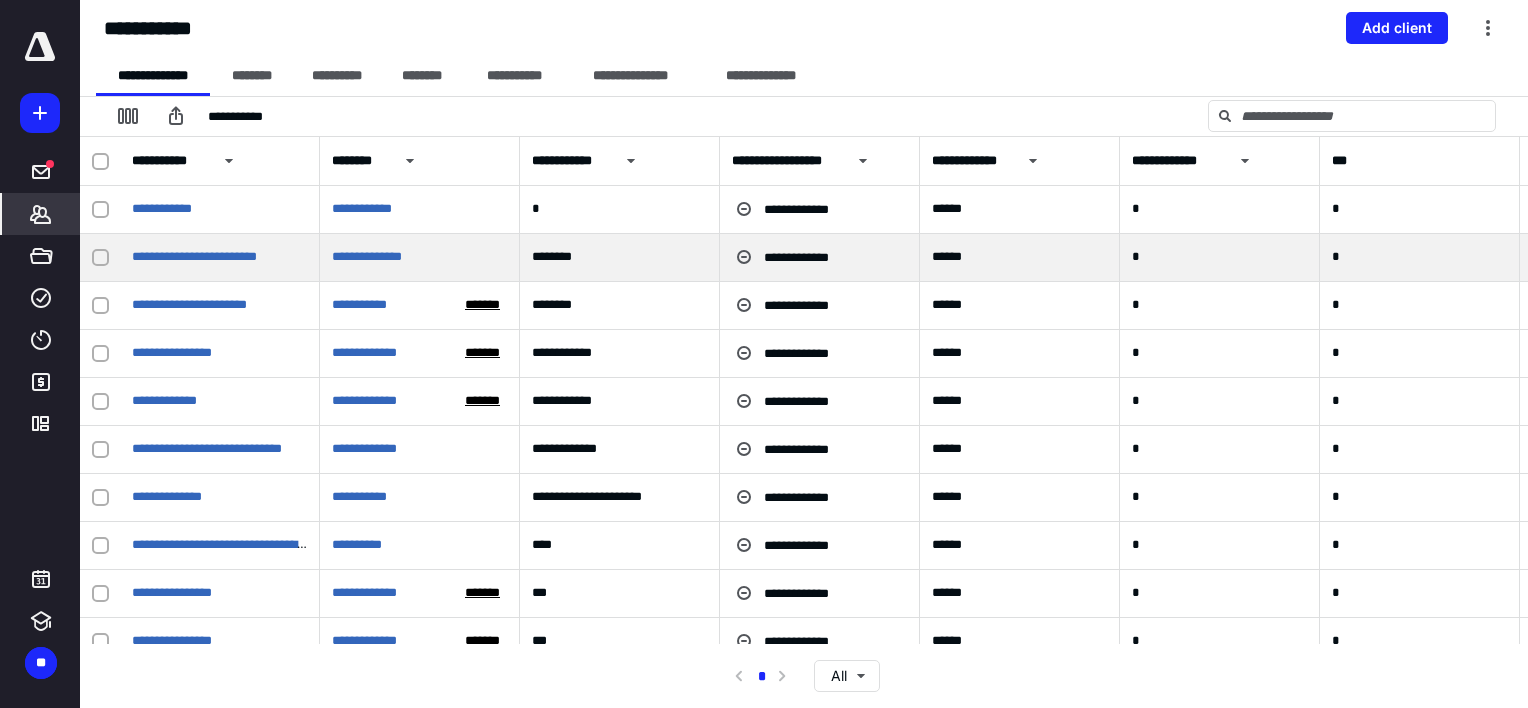 click 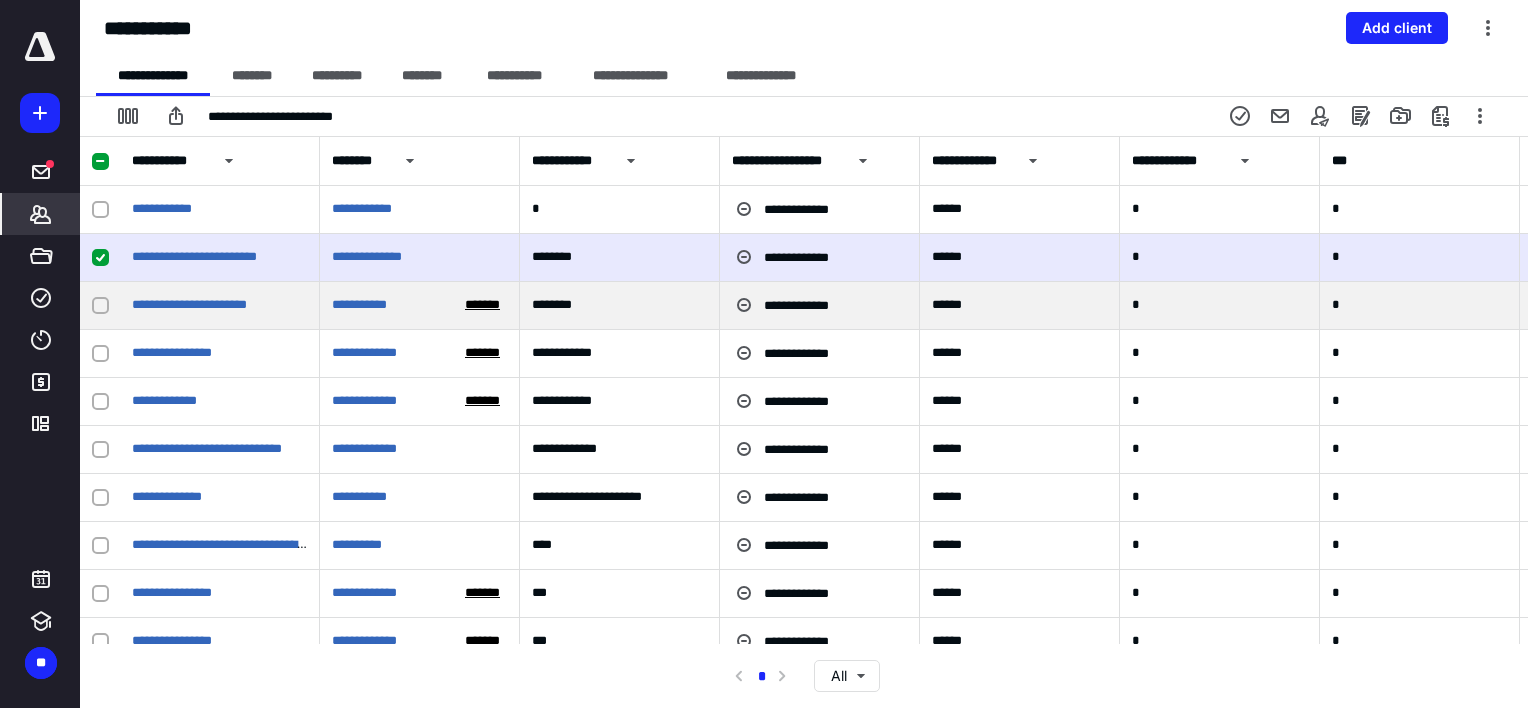 click at bounding box center (100, 306) 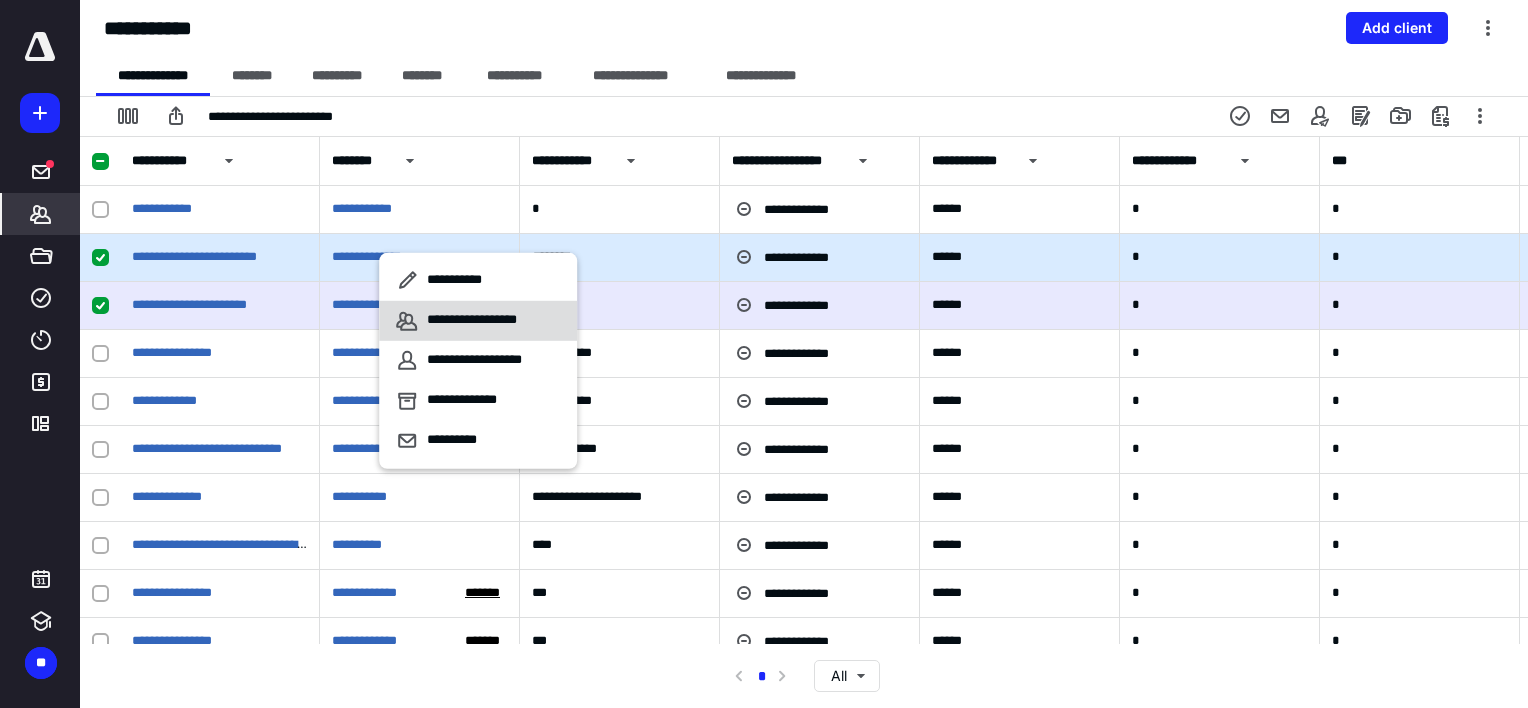 click on "**********" at bounding box center [478, 321] 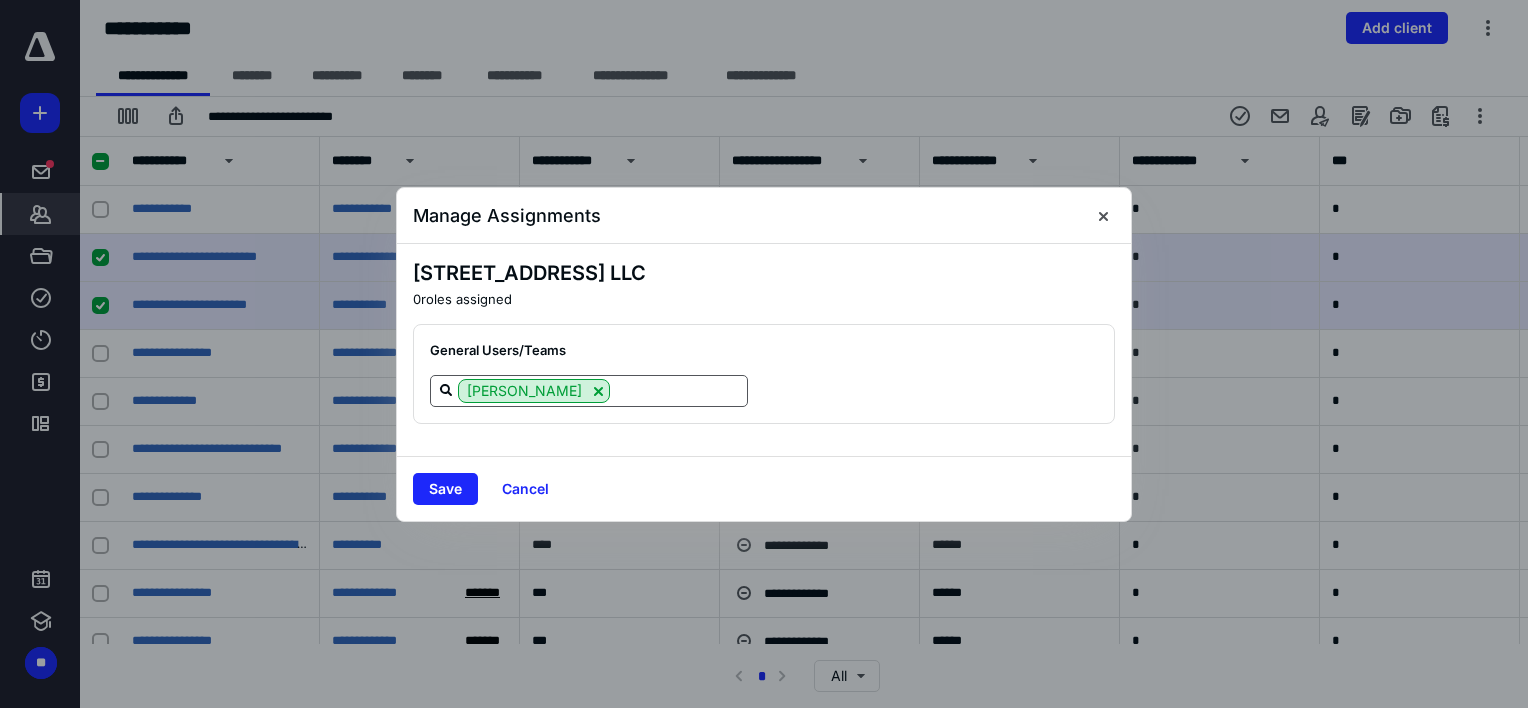 click at bounding box center (678, 390) 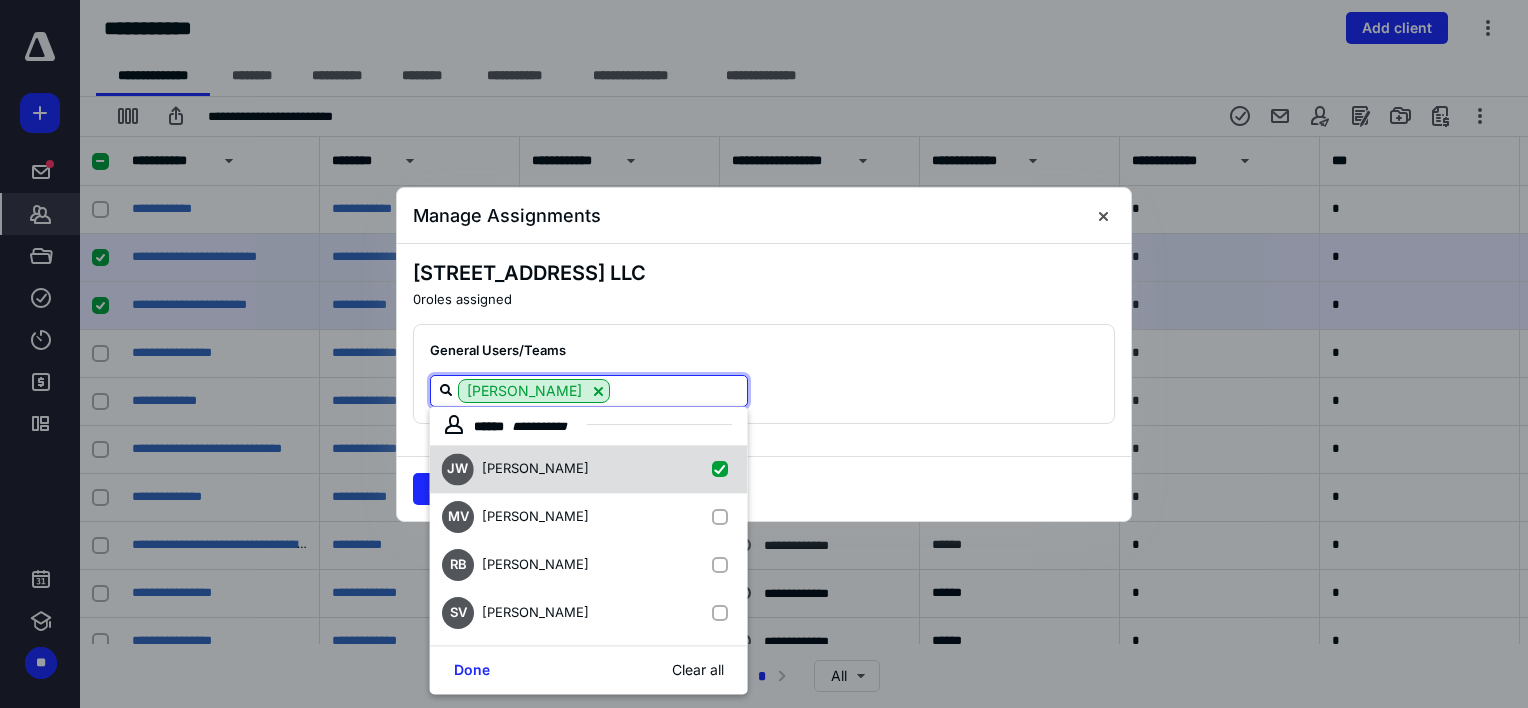 scroll, scrollTop: 0, scrollLeft: 0, axis: both 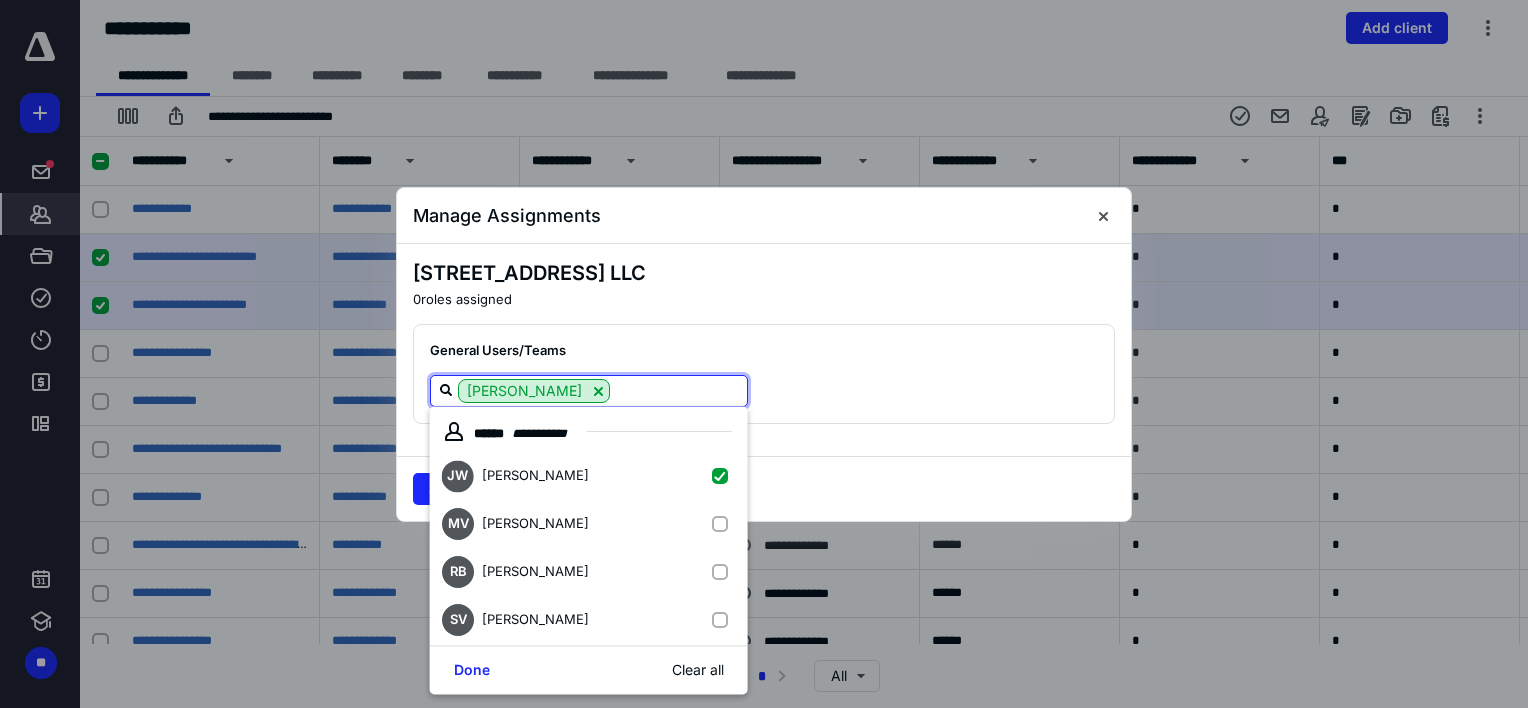 click on "Joe Wright" at bounding box center (756, 391) 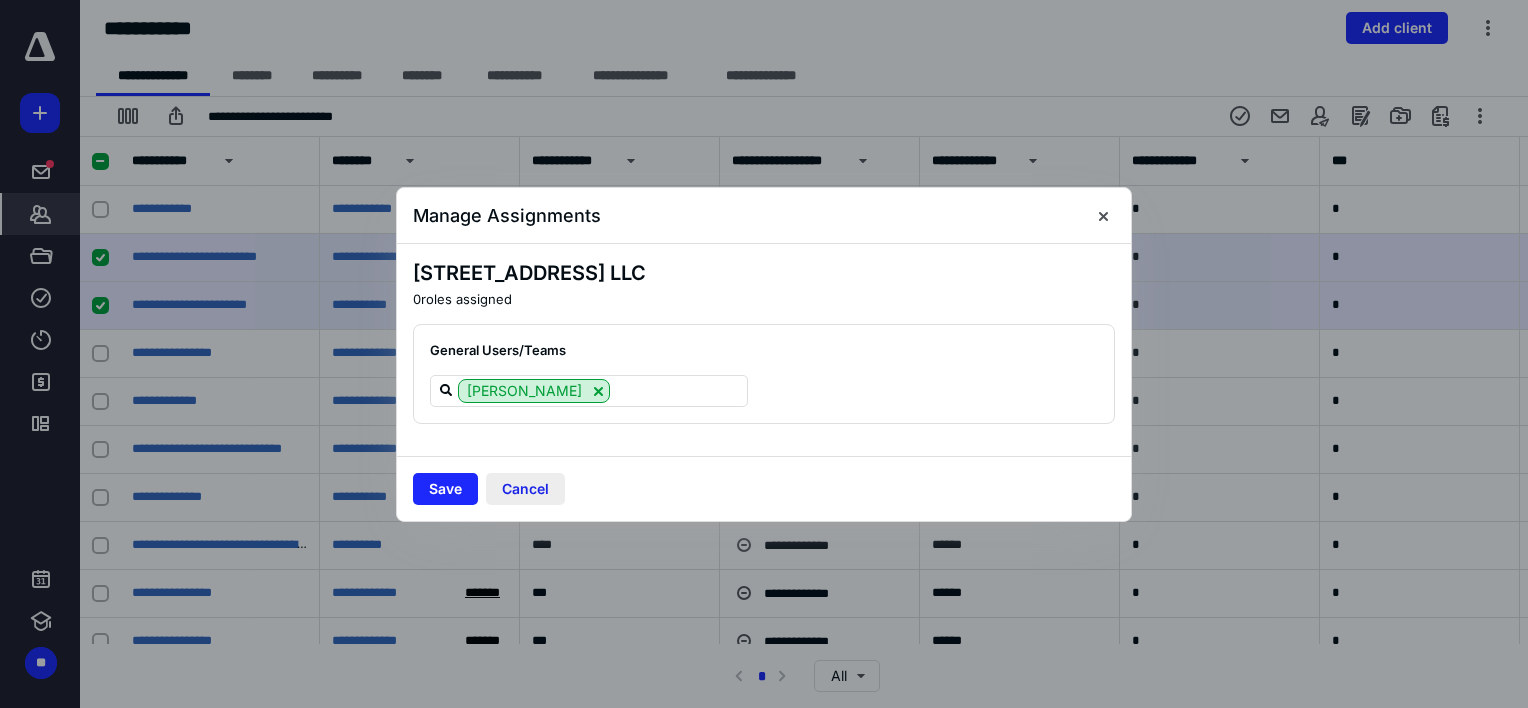 click on "Cancel" at bounding box center [525, 489] 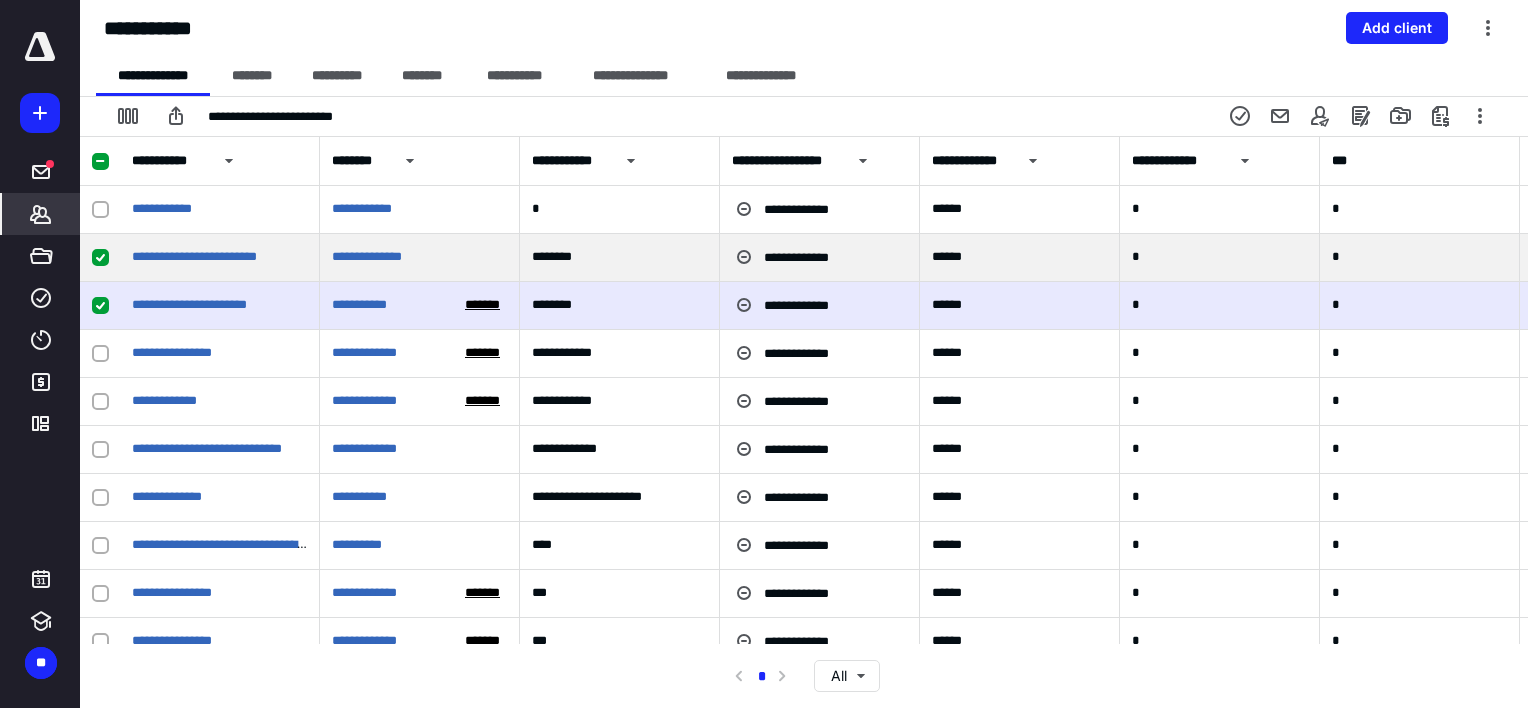 click 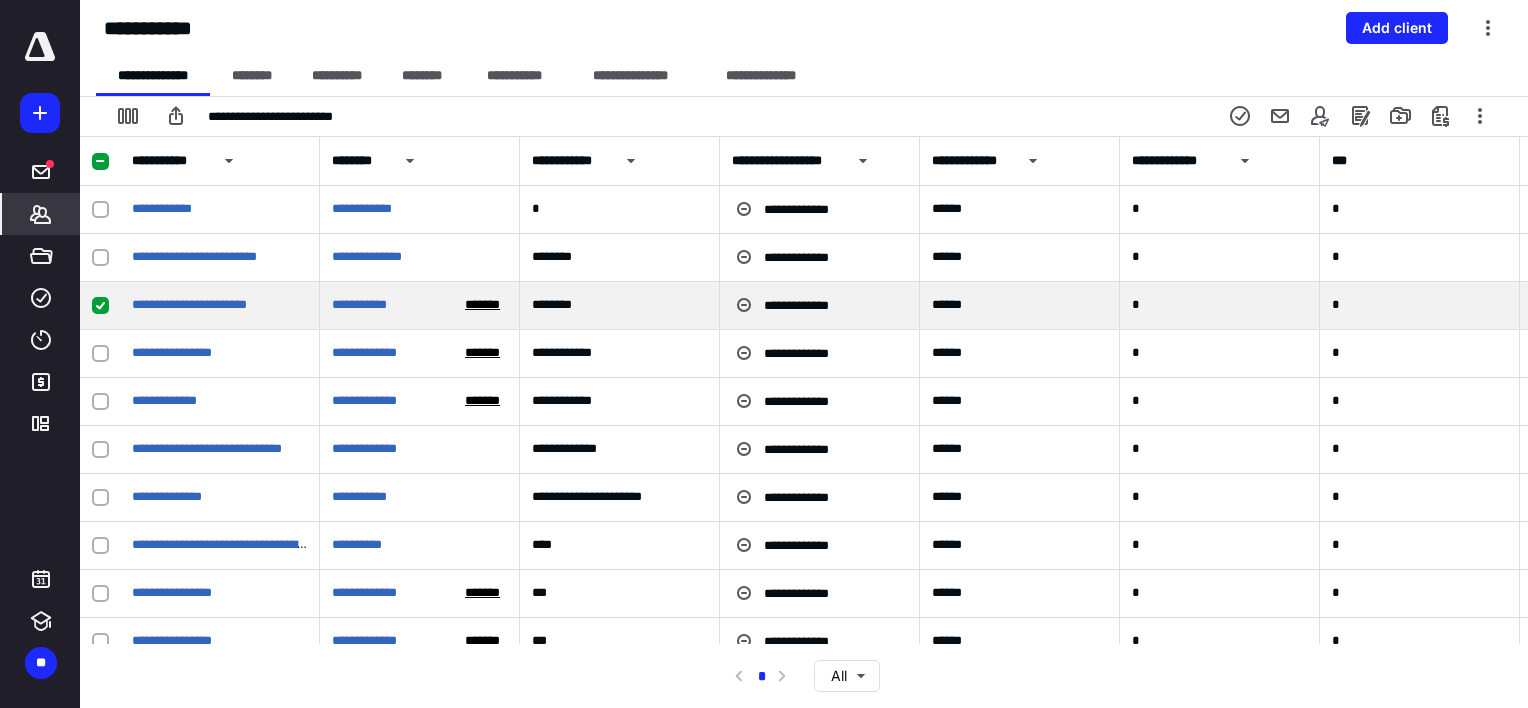 click 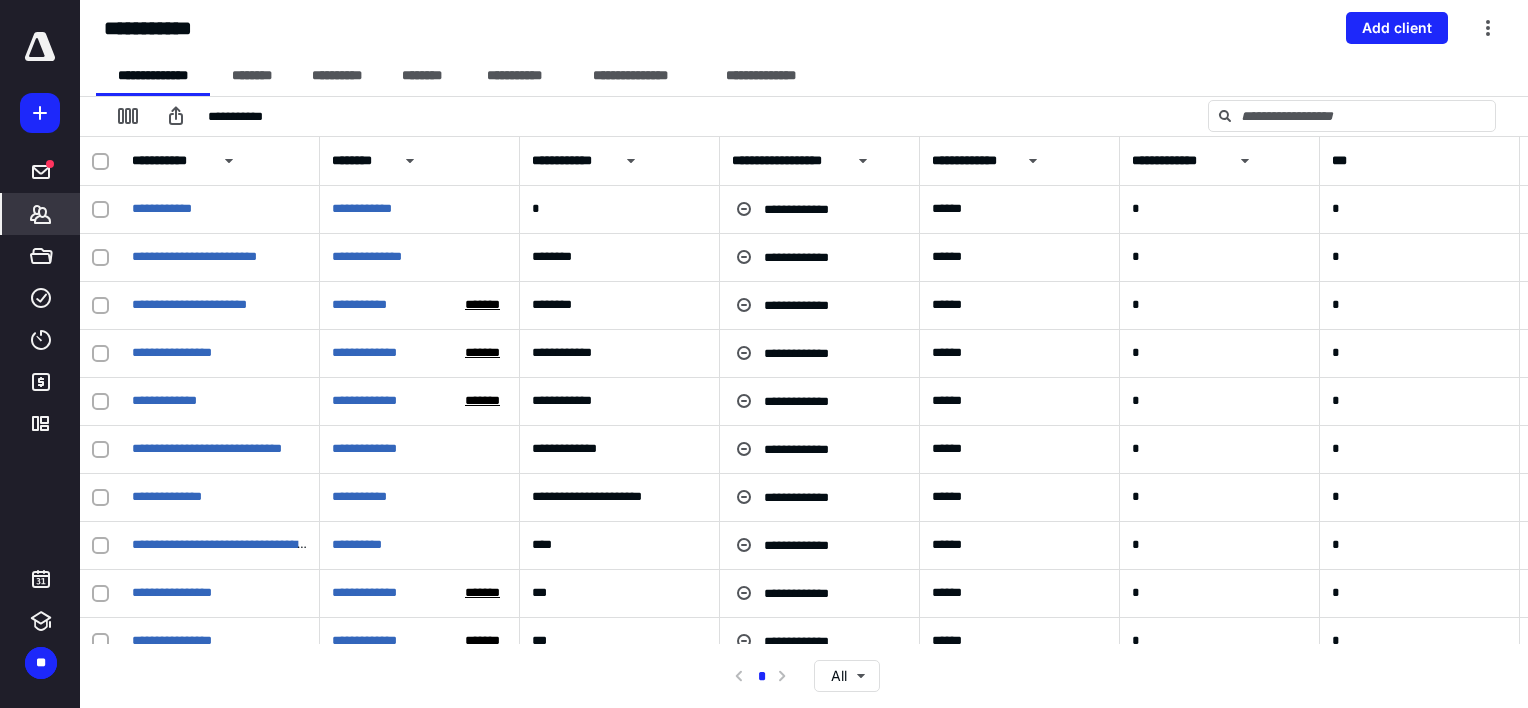 click 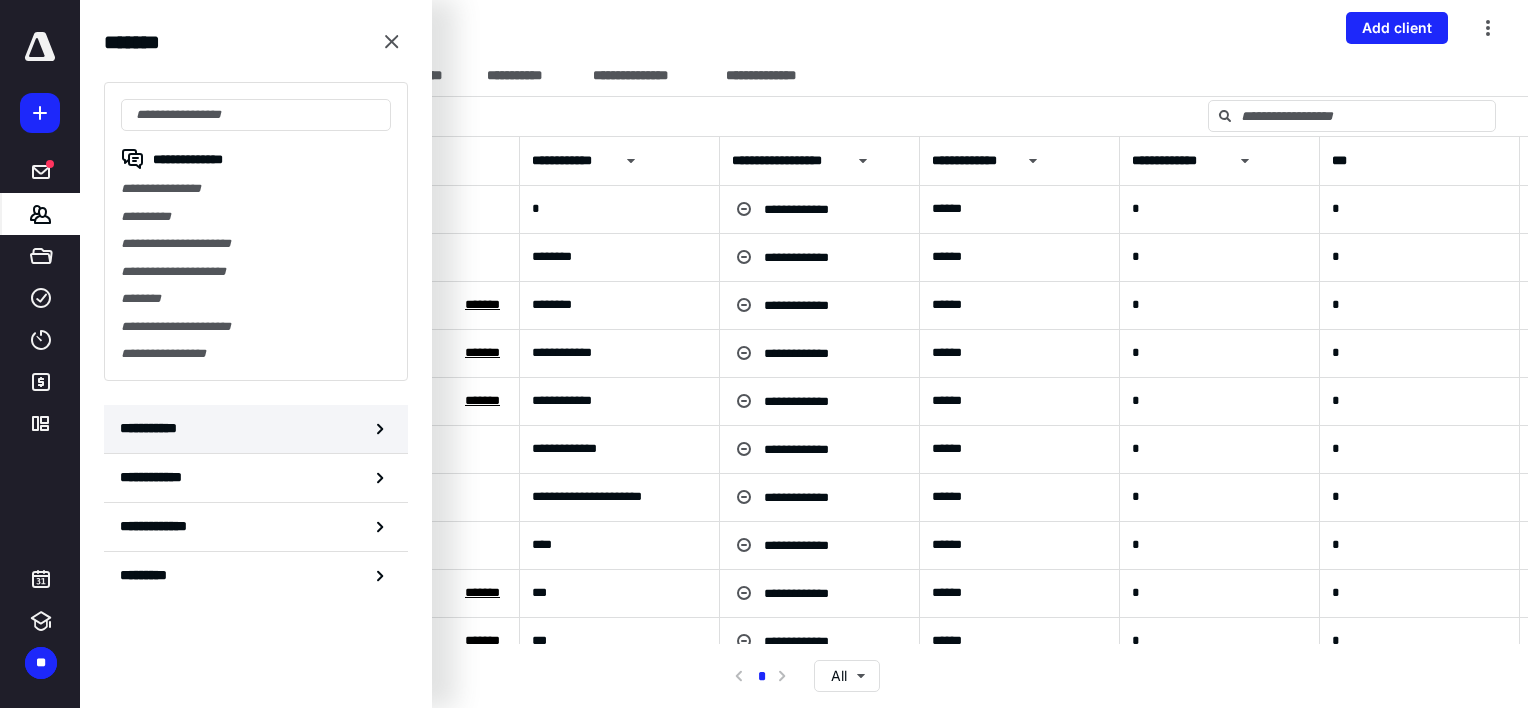 click on "**********" at bounding box center (256, 429) 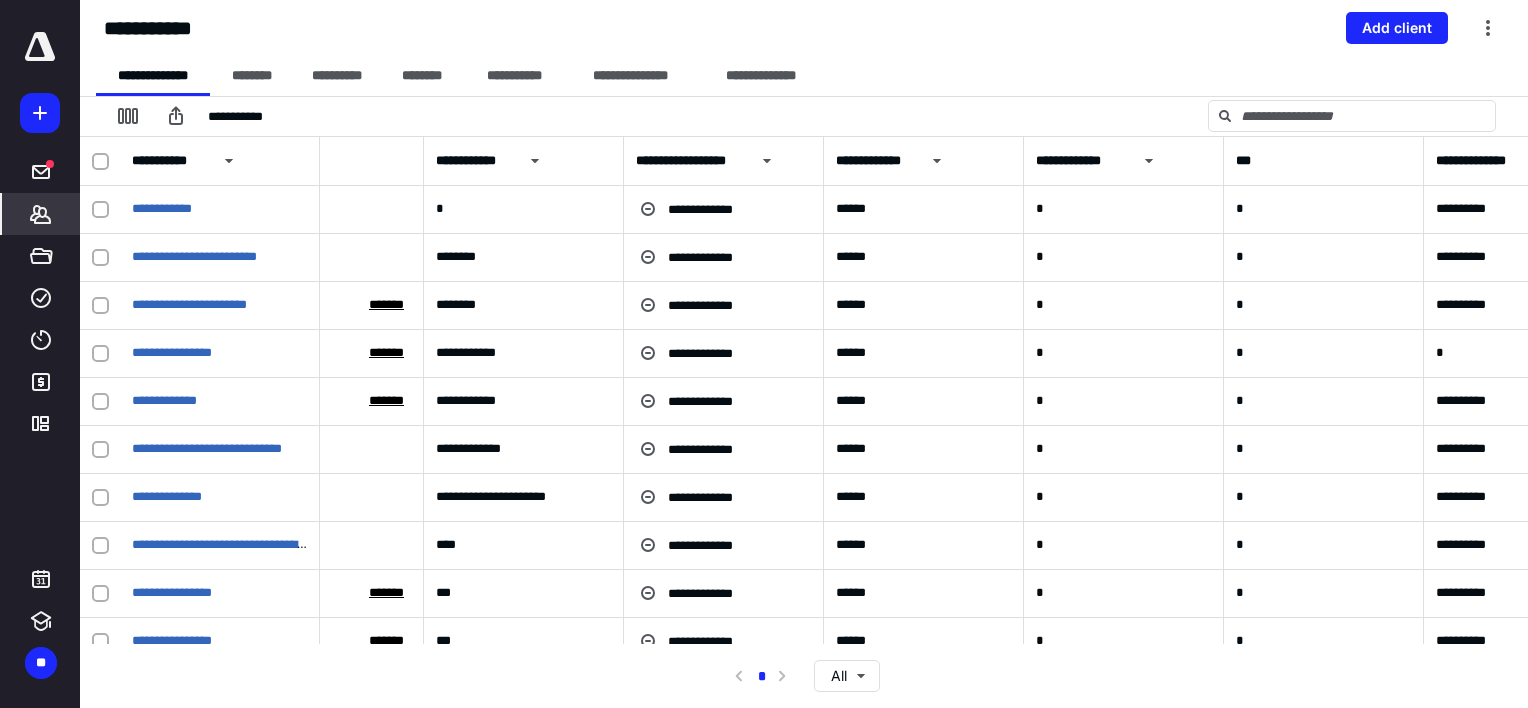scroll, scrollTop: 0, scrollLeft: 0, axis: both 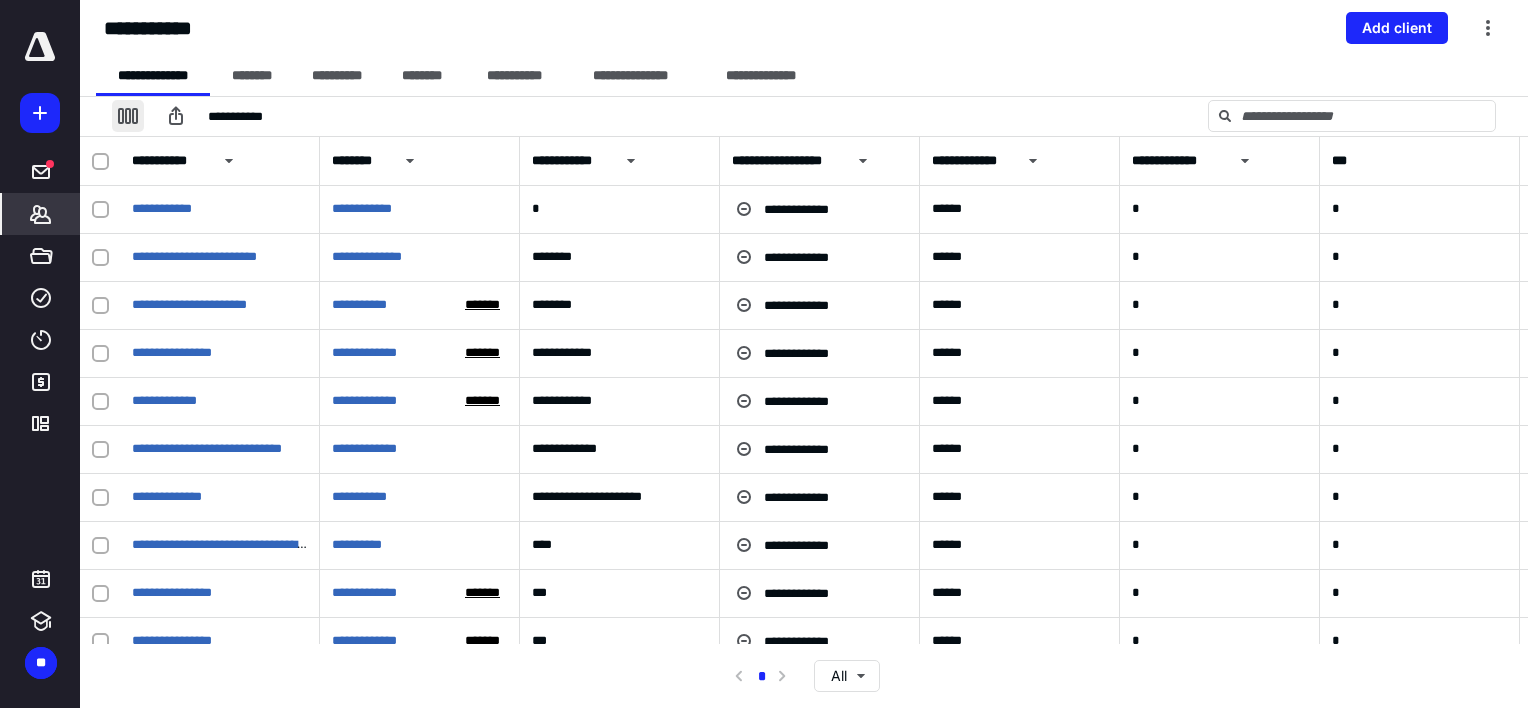 click at bounding box center (128, 116) 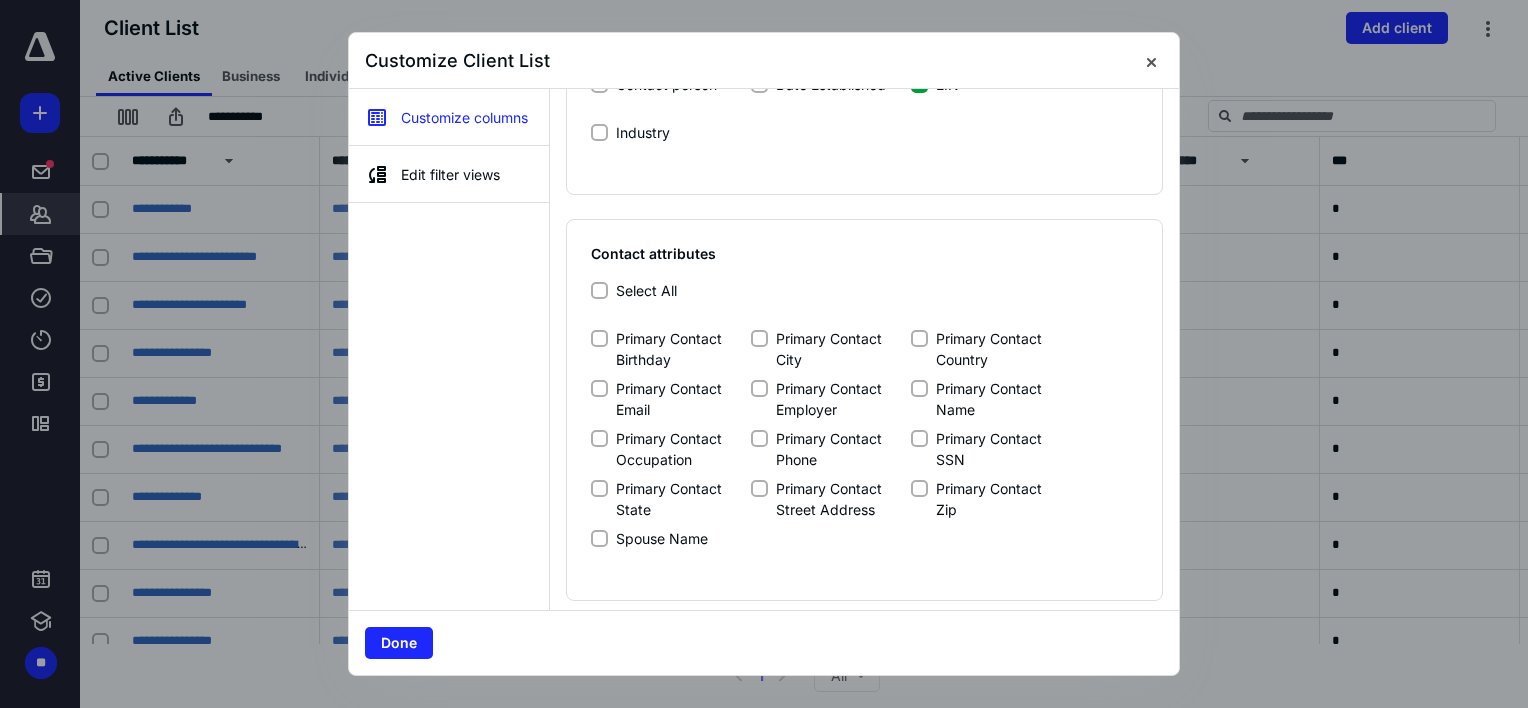 scroll, scrollTop: 0, scrollLeft: 0, axis: both 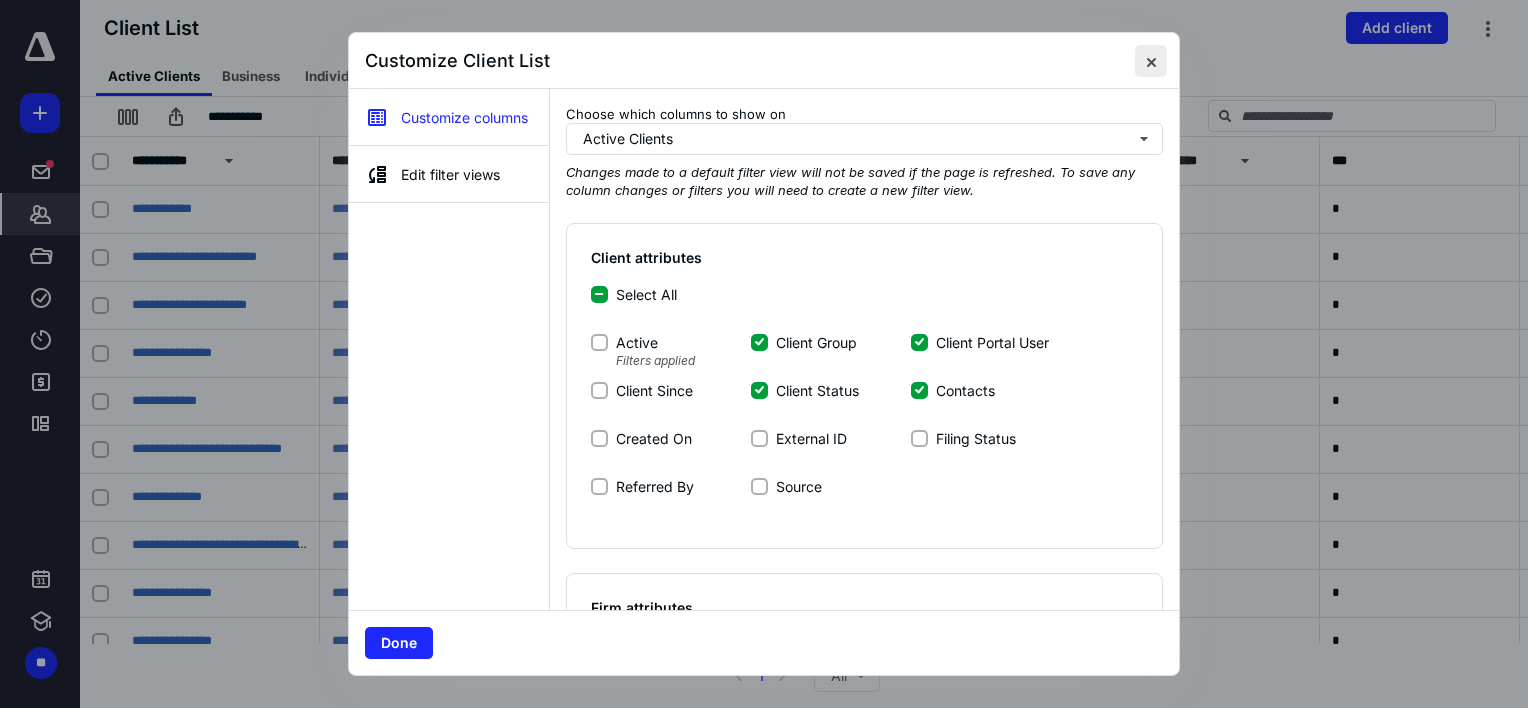 click at bounding box center [1151, 61] 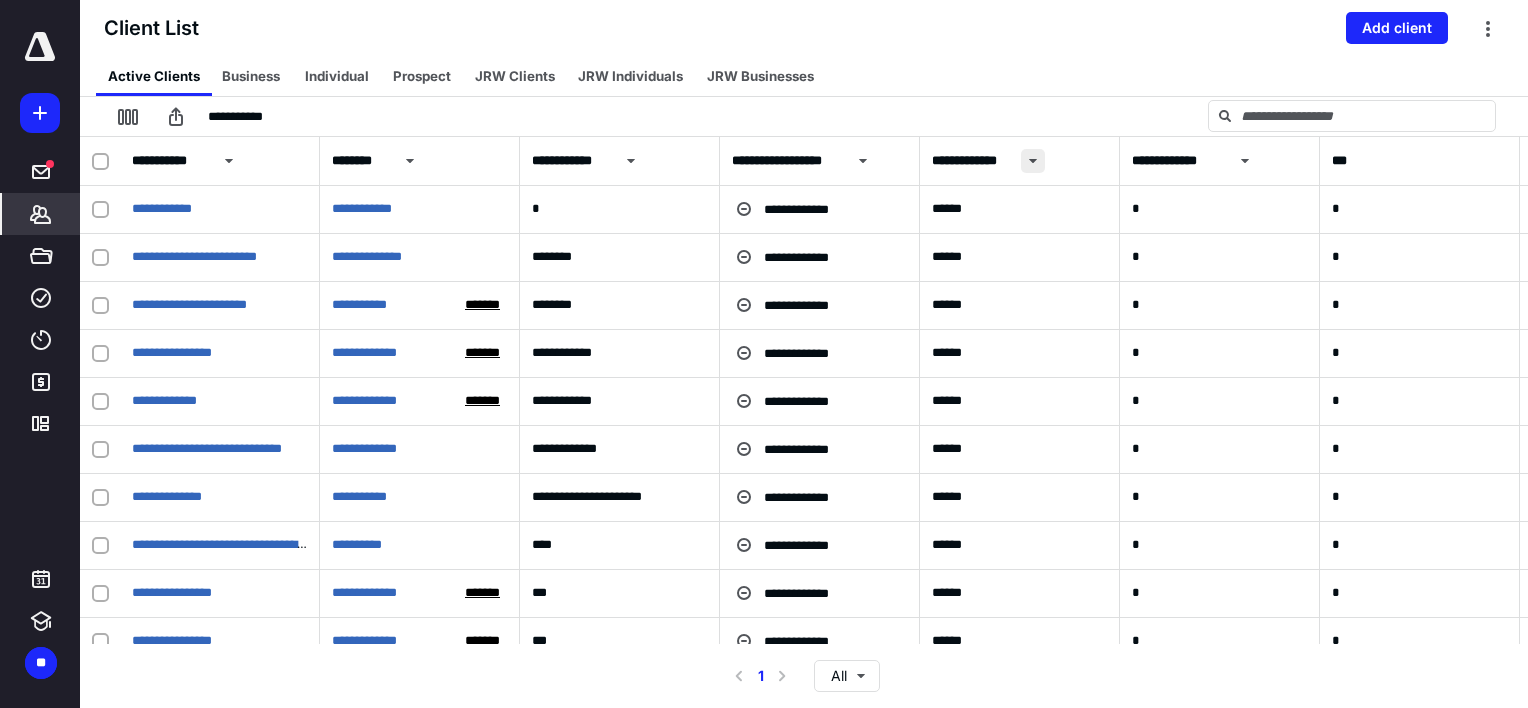 click at bounding box center [1033, 161] 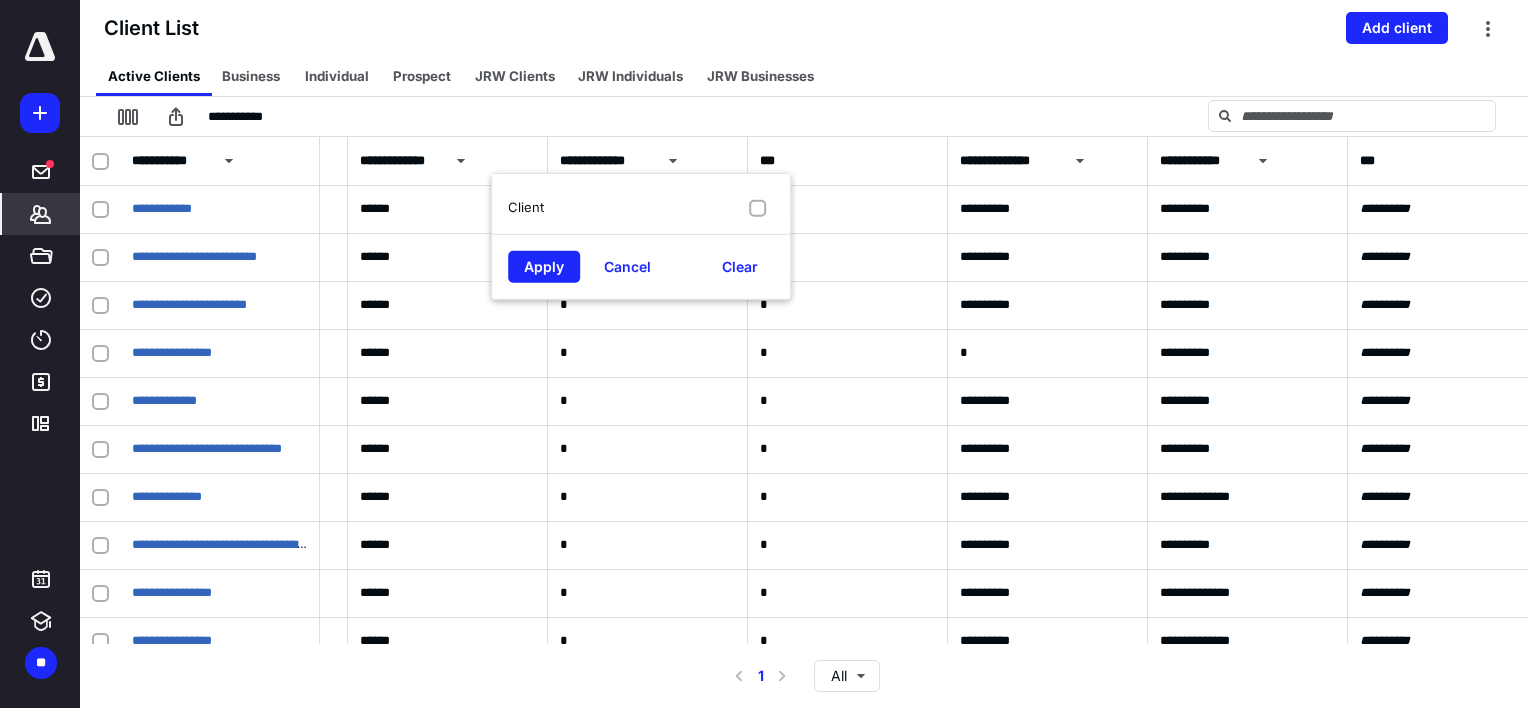 scroll, scrollTop: 0, scrollLeft: 618, axis: horizontal 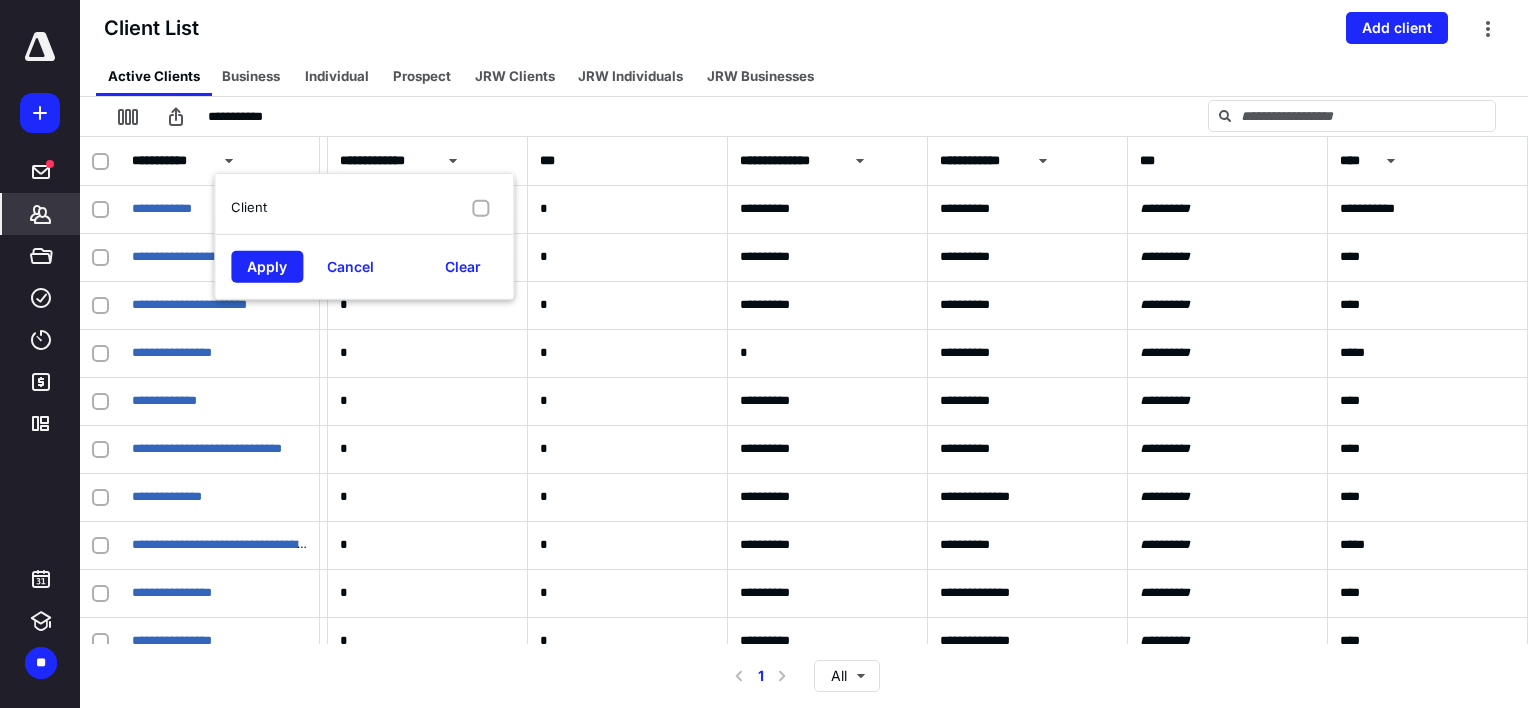 click on "Active Clients Business Individual Prospect JRW Clients JRW Individuals JRW Businesses" at bounding box center (812, 76) 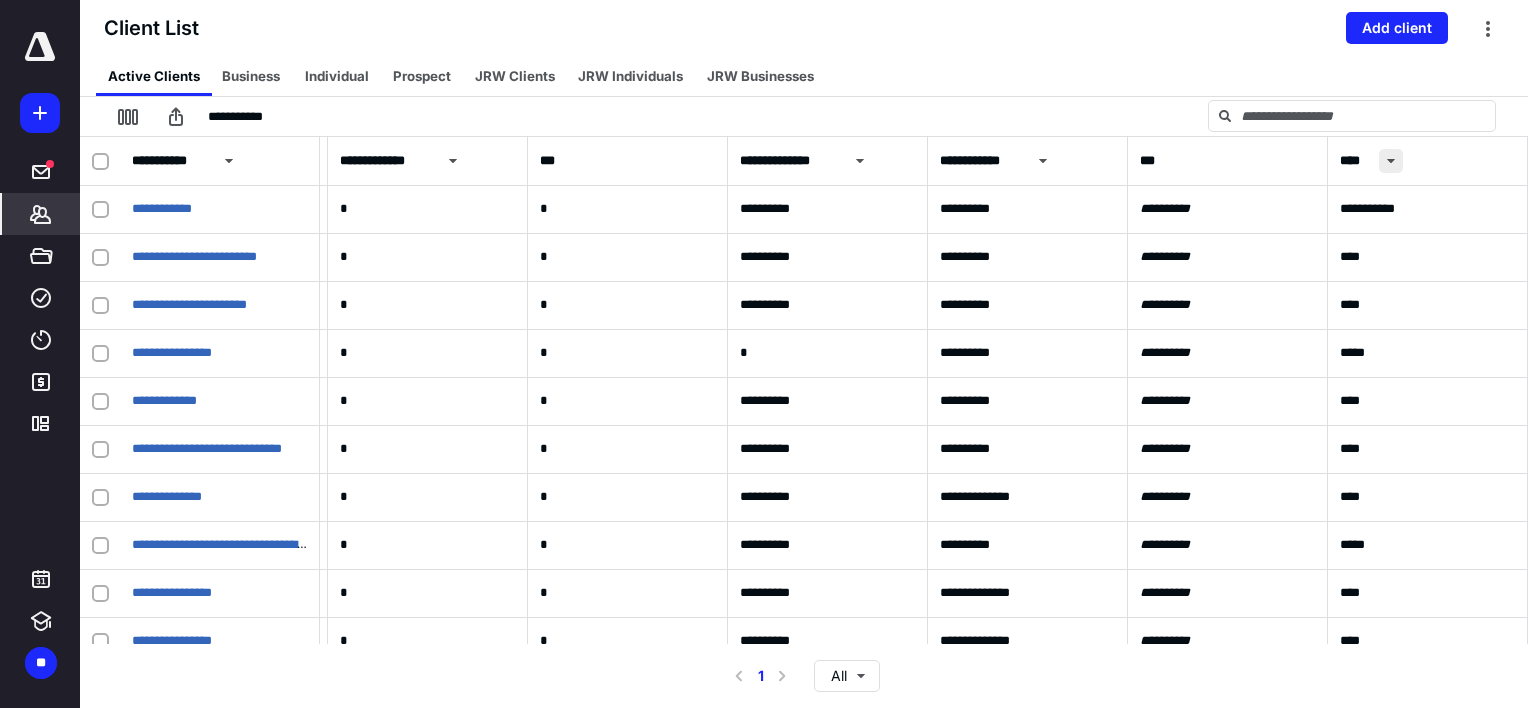 click at bounding box center [1391, 161] 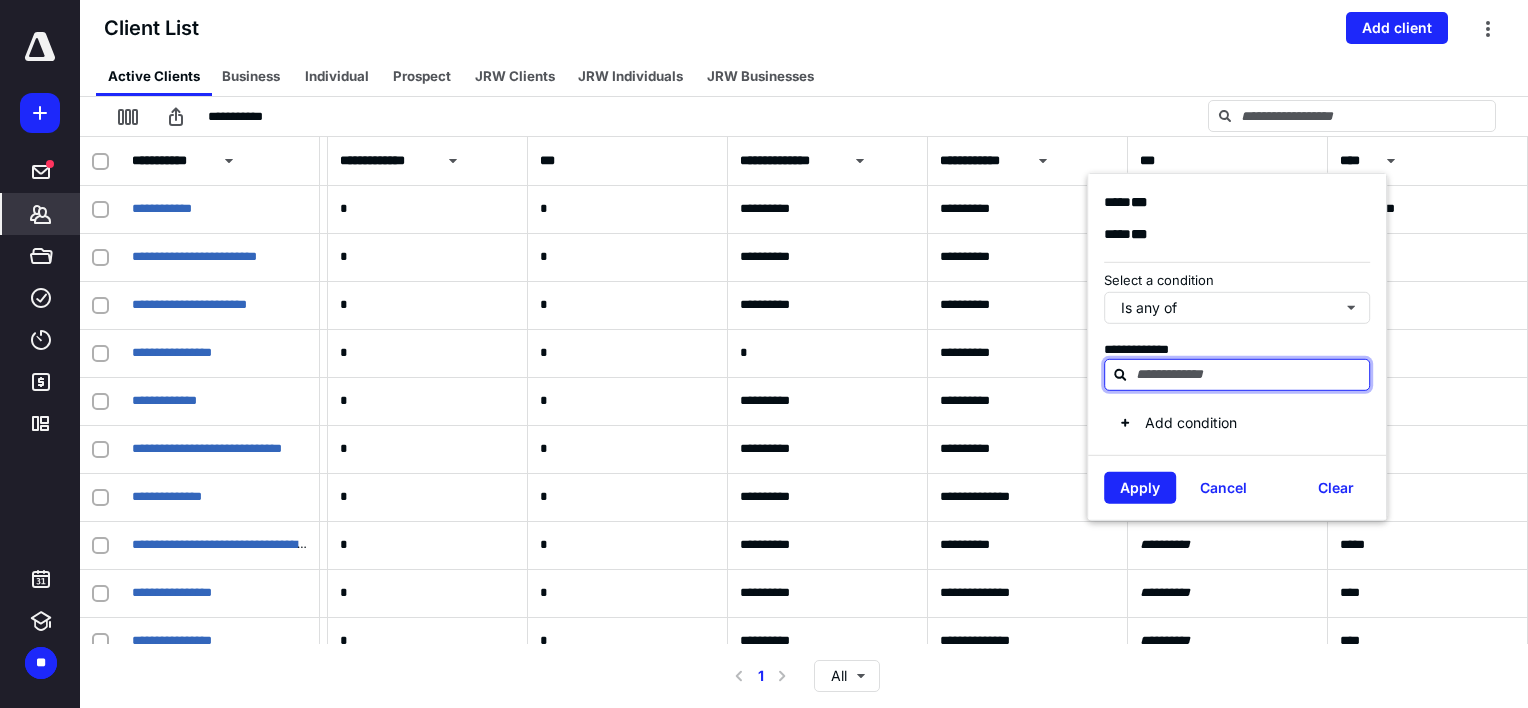 click at bounding box center [1249, 374] 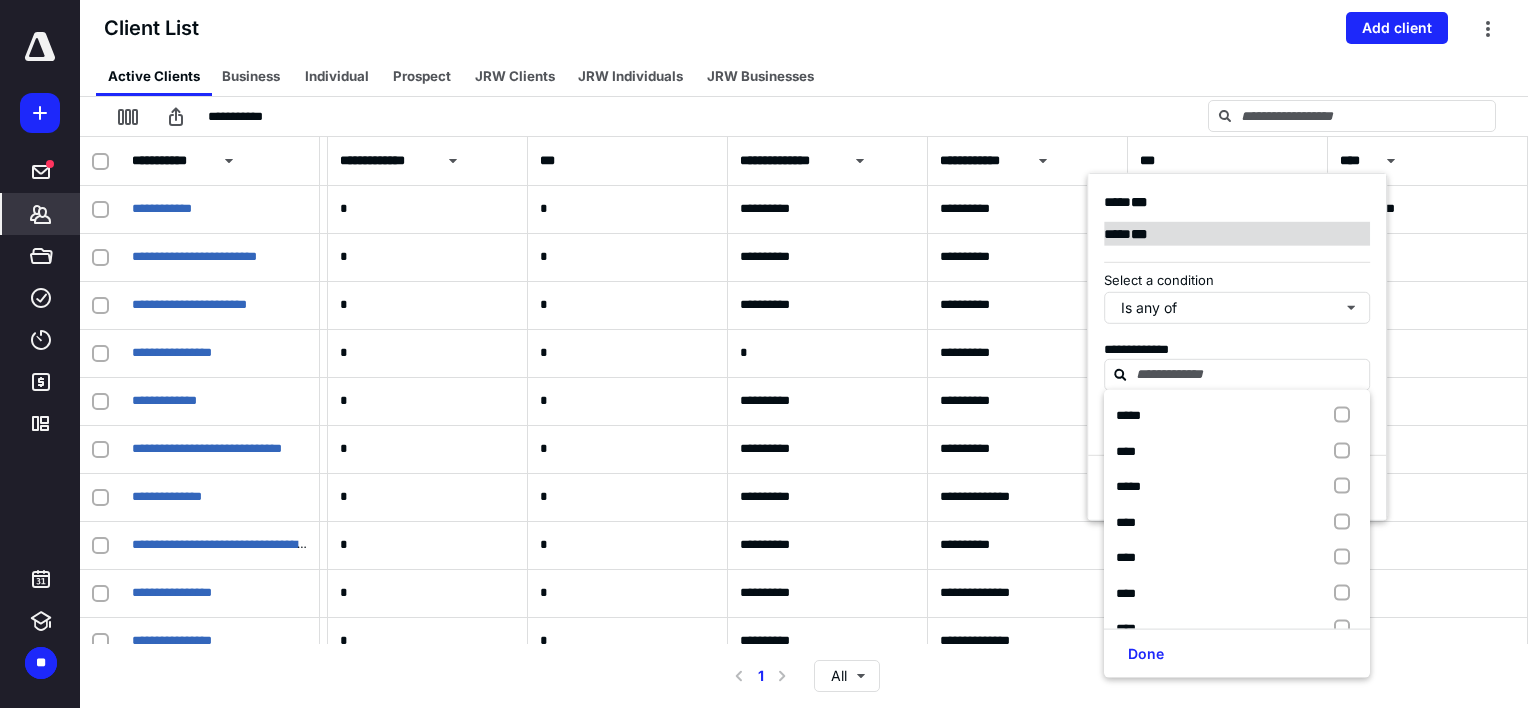 click on "**** ***" at bounding box center [1237, 234] 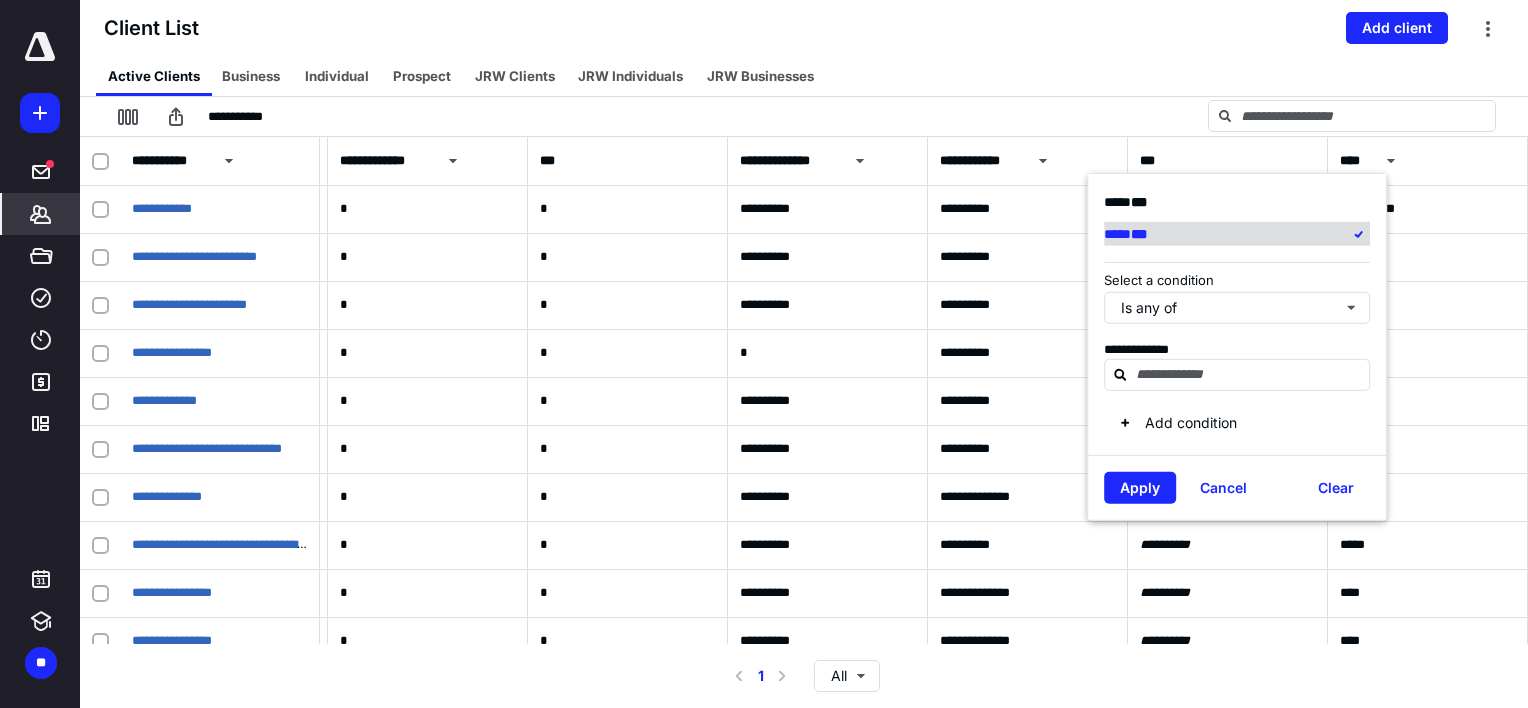 click on "**** ***" at bounding box center [1237, 234] 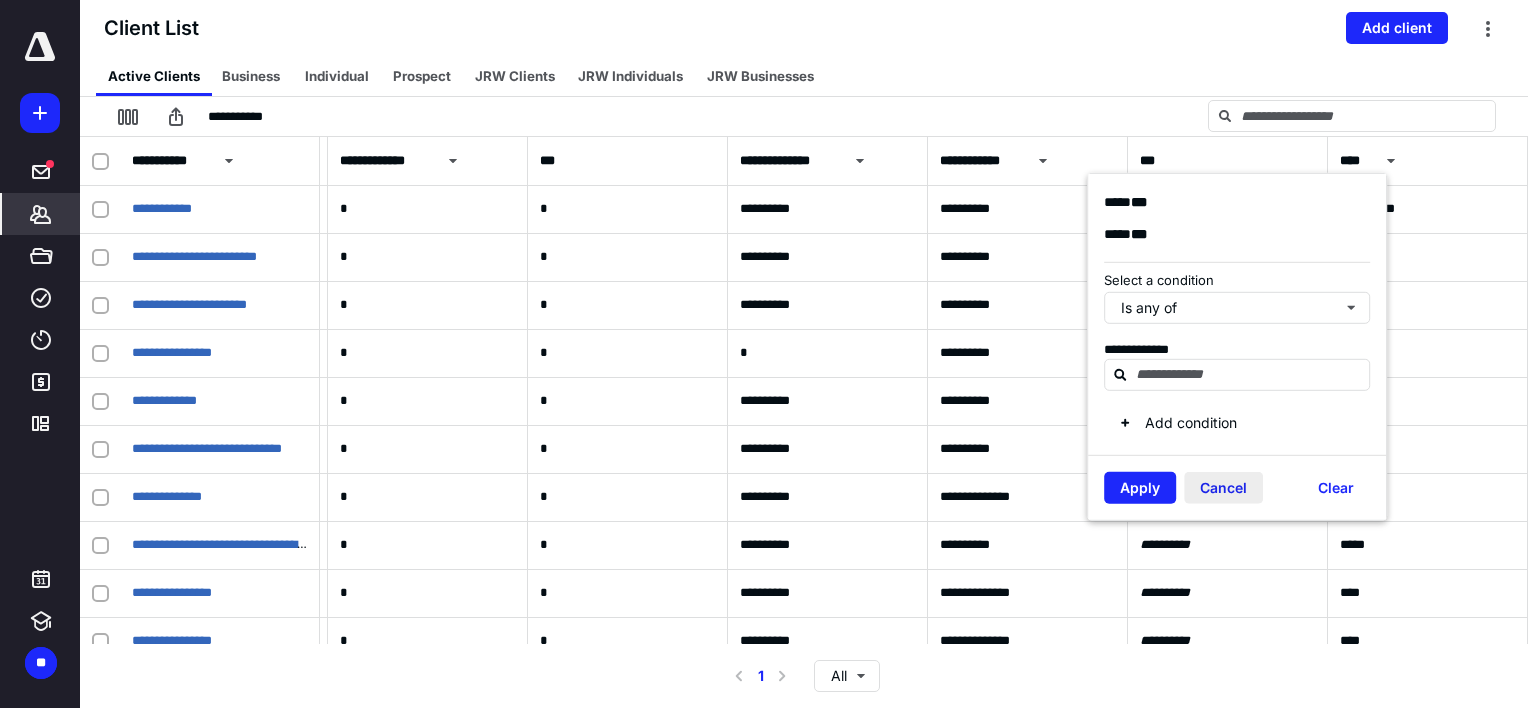 click on "Cancel" at bounding box center [1223, 488] 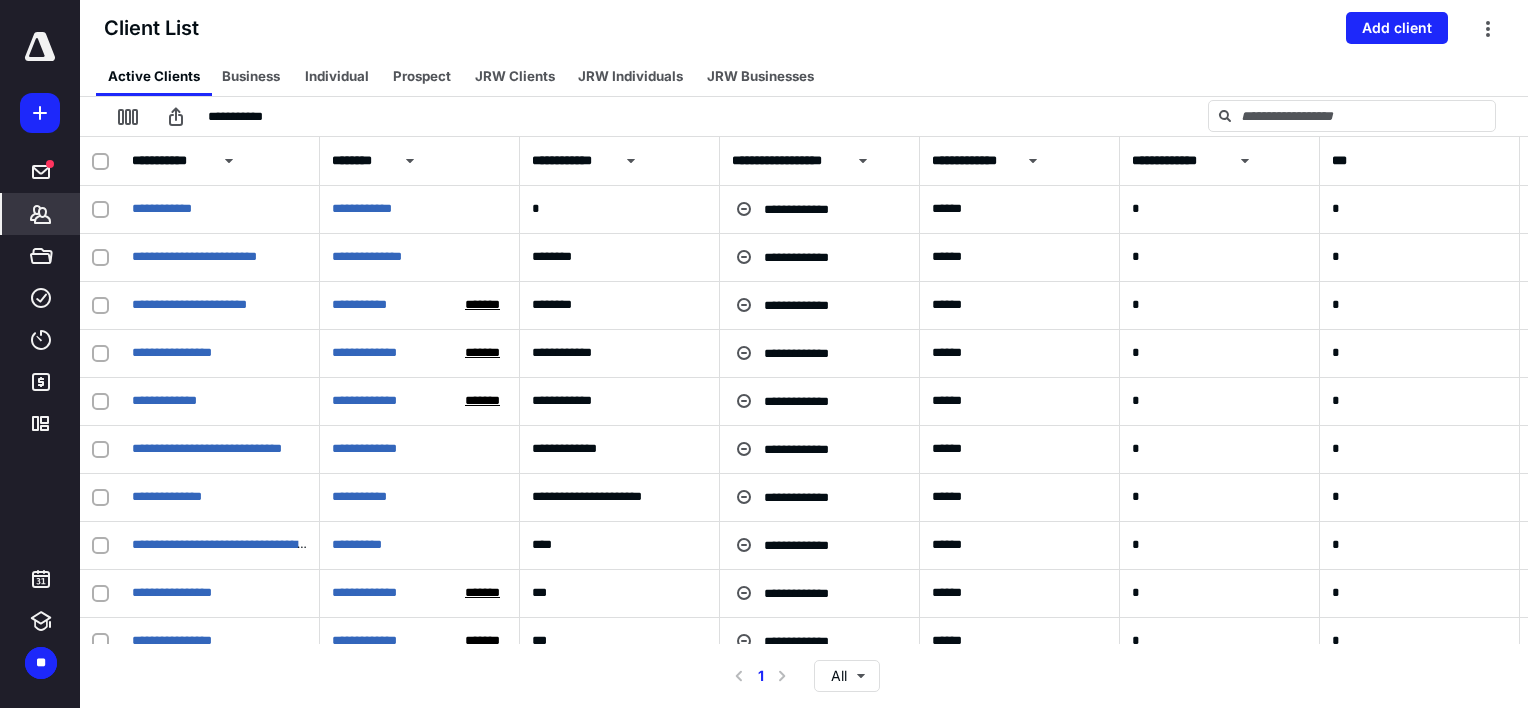 scroll, scrollTop: 0, scrollLeft: 807, axis: horizontal 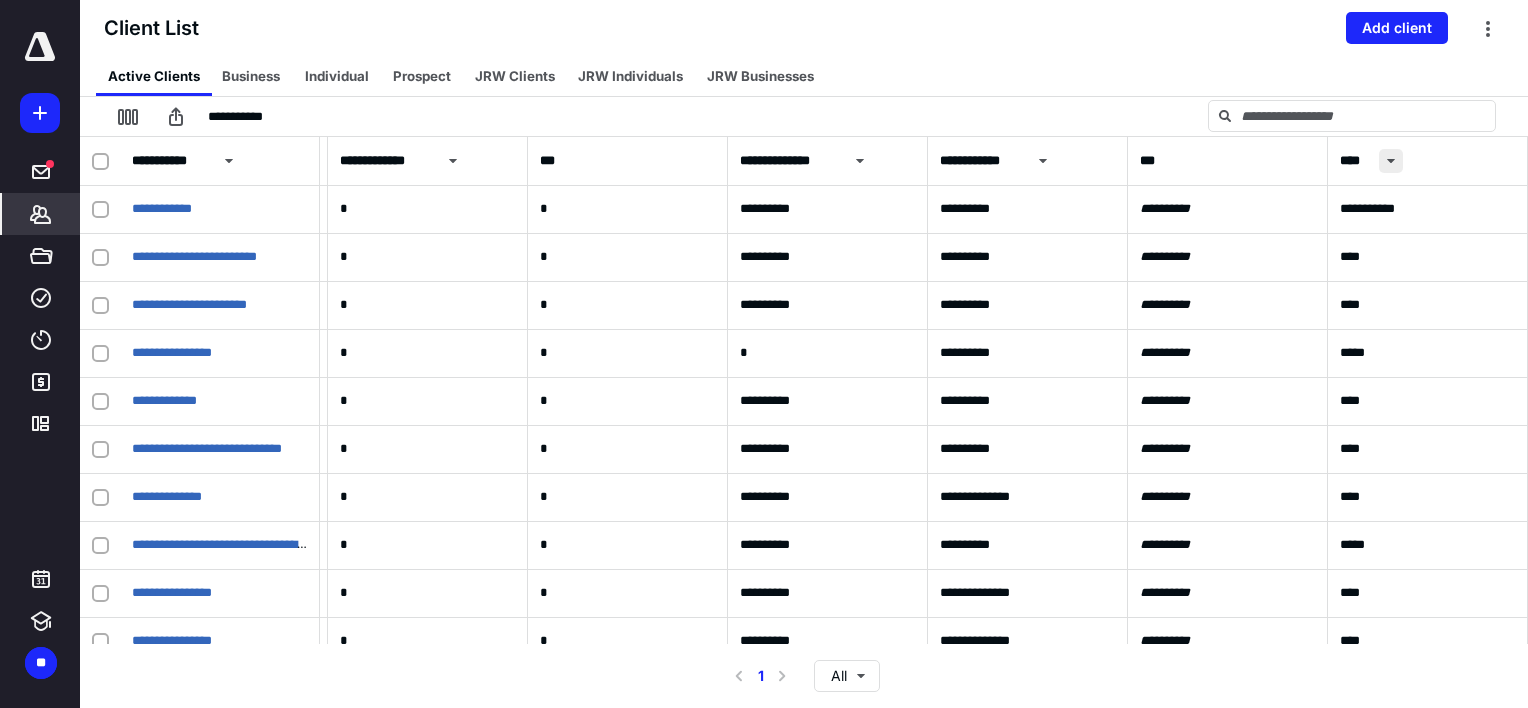 click at bounding box center [1391, 161] 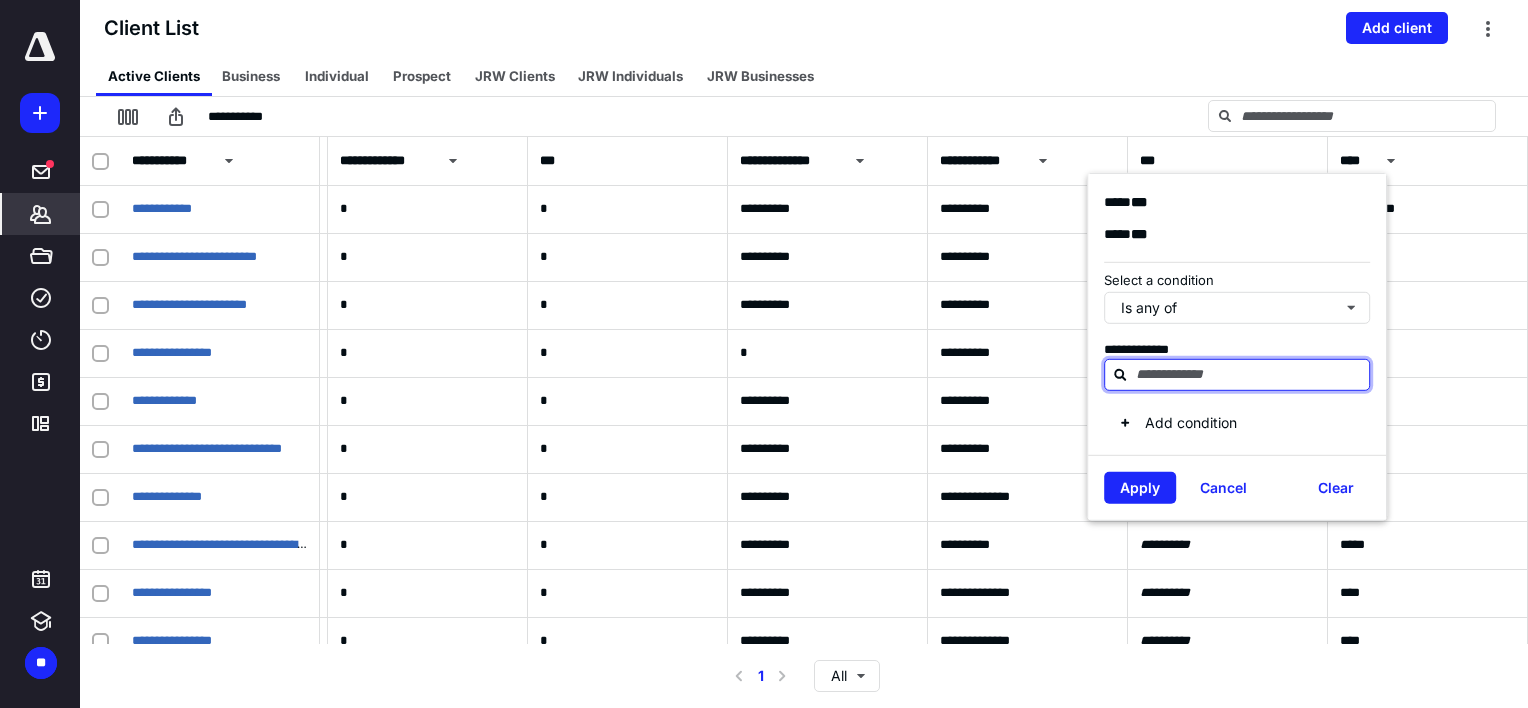 click at bounding box center (1249, 374) 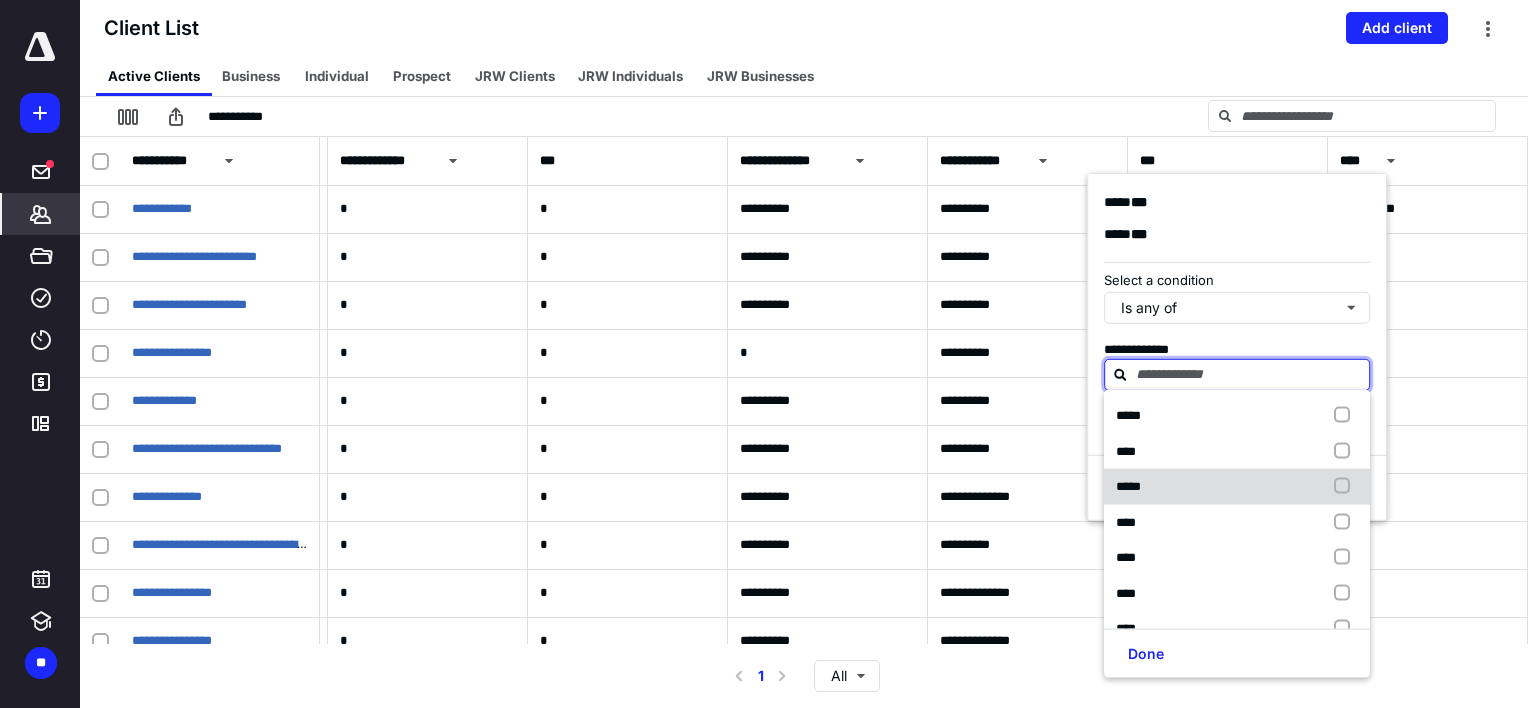 click at bounding box center [1346, 487] 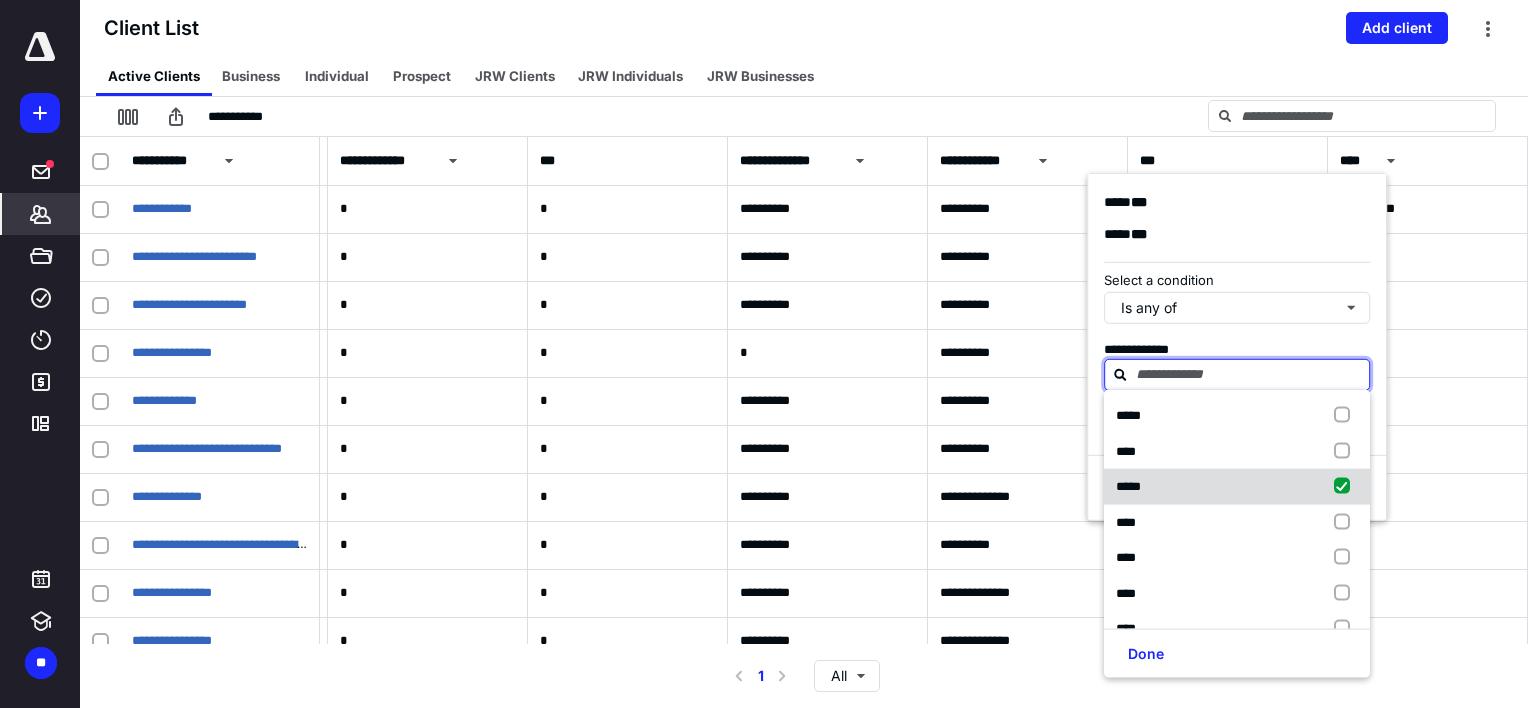 checkbox on "true" 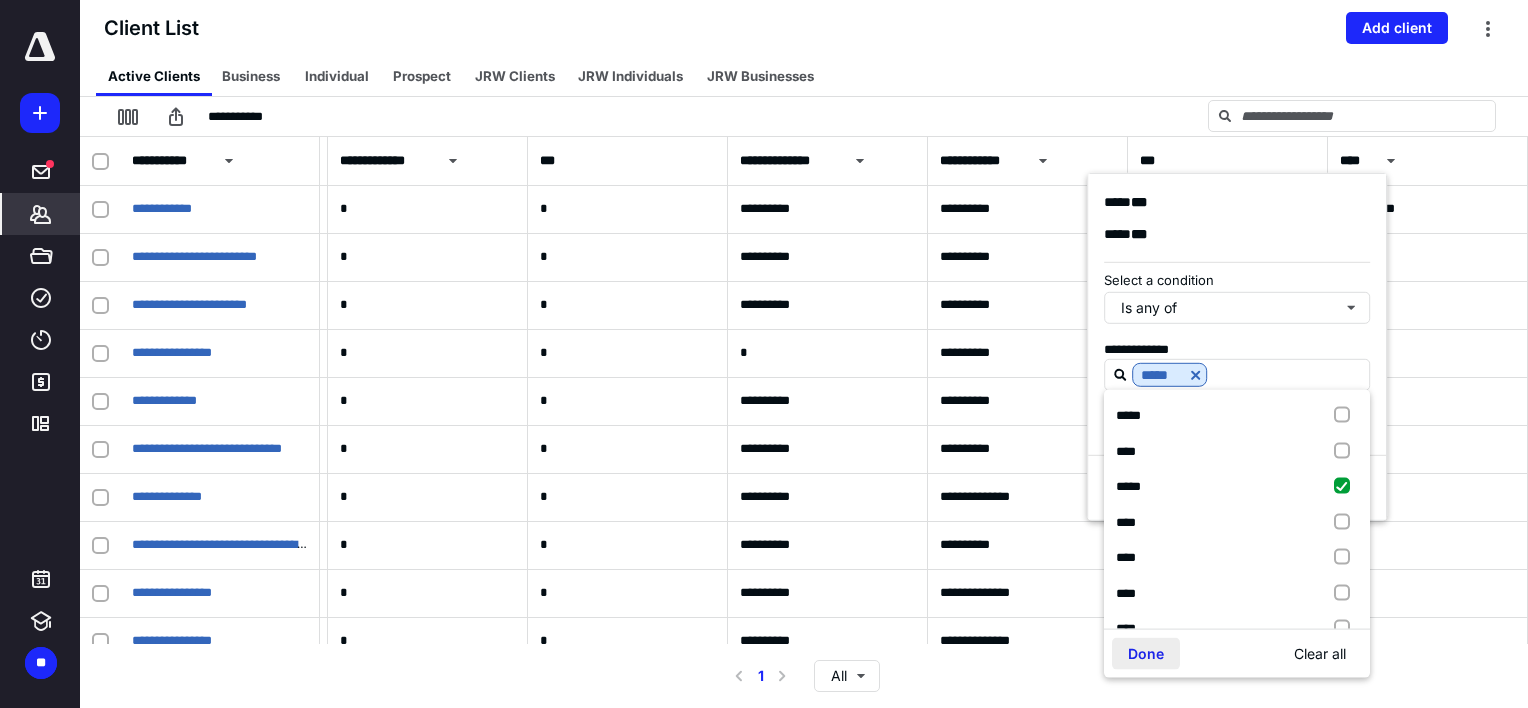 click on "Done" at bounding box center (1146, 654) 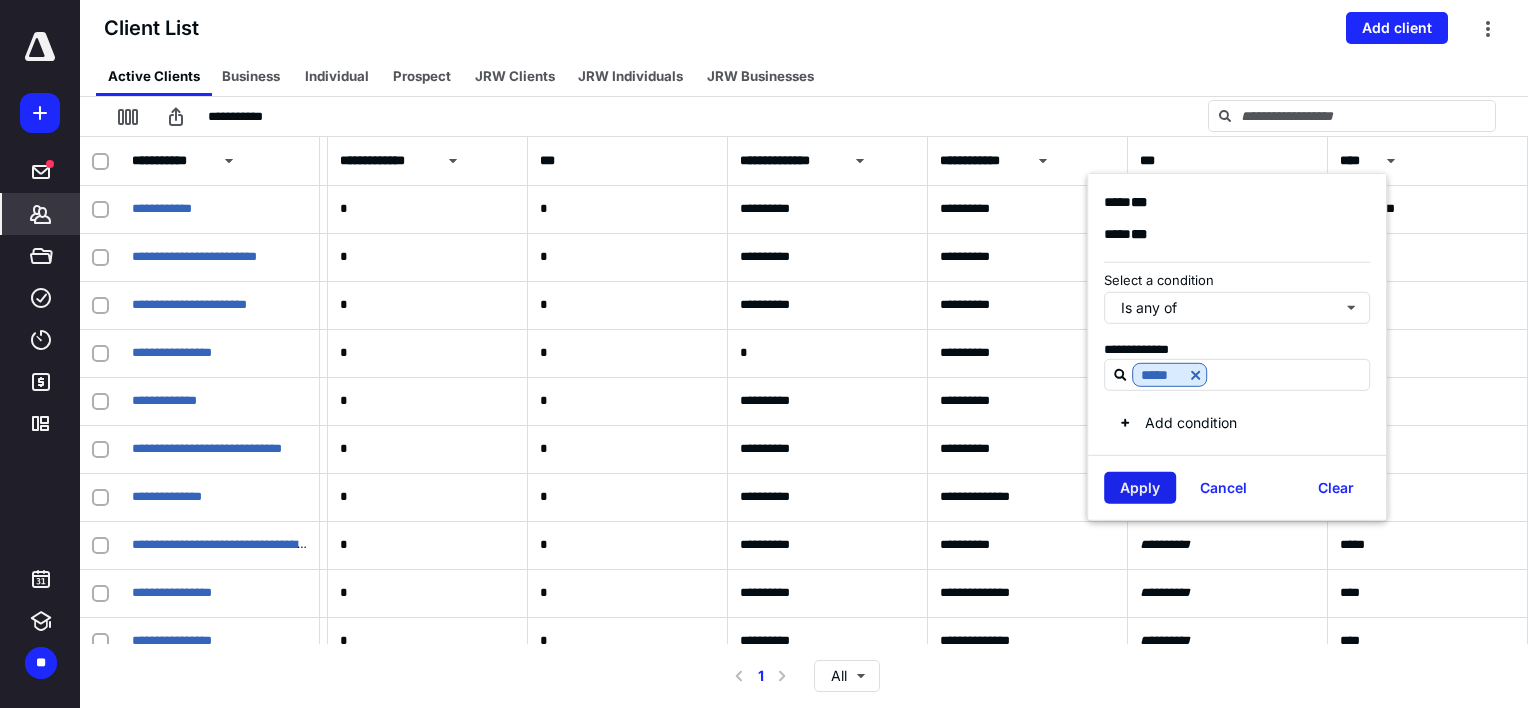 click on "Apply" at bounding box center [1140, 488] 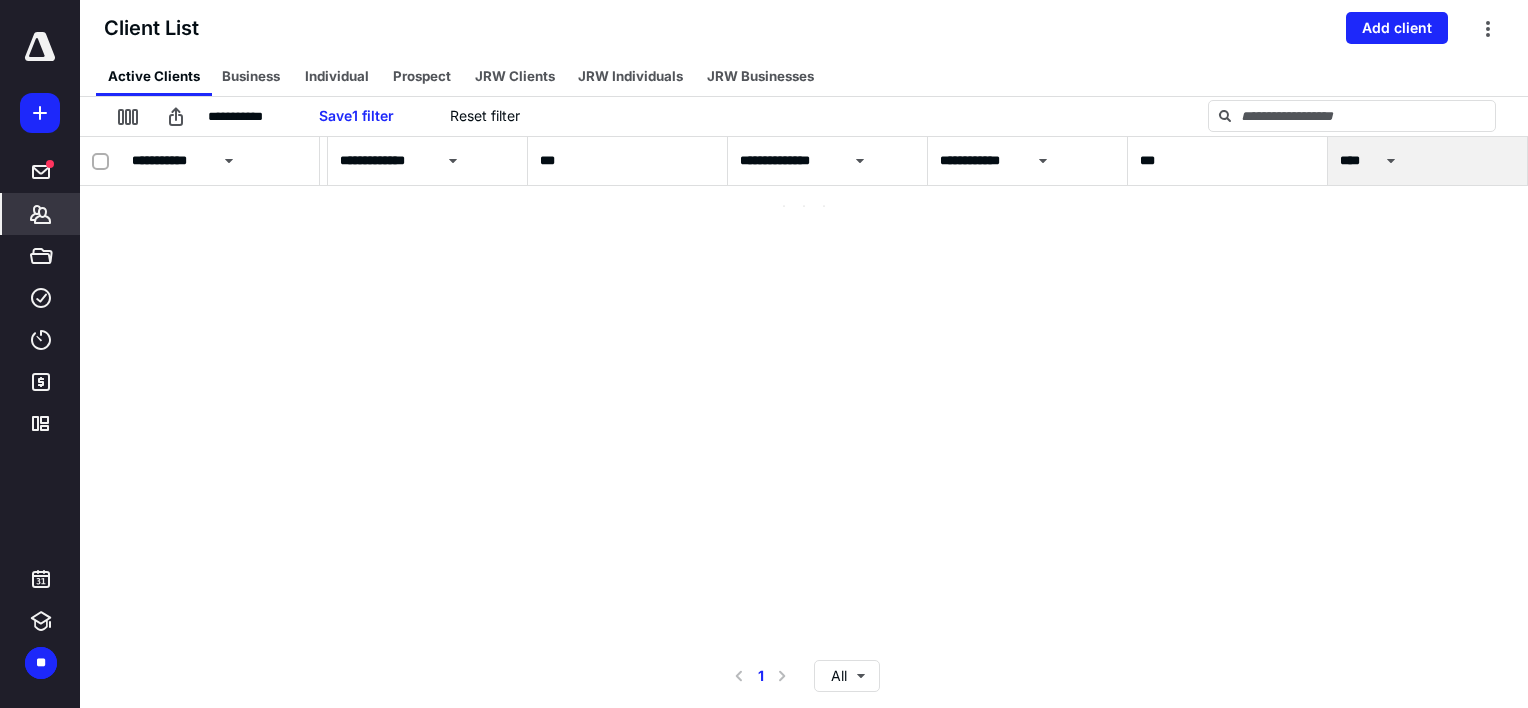 scroll, scrollTop: 0, scrollLeft: 792, axis: horizontal 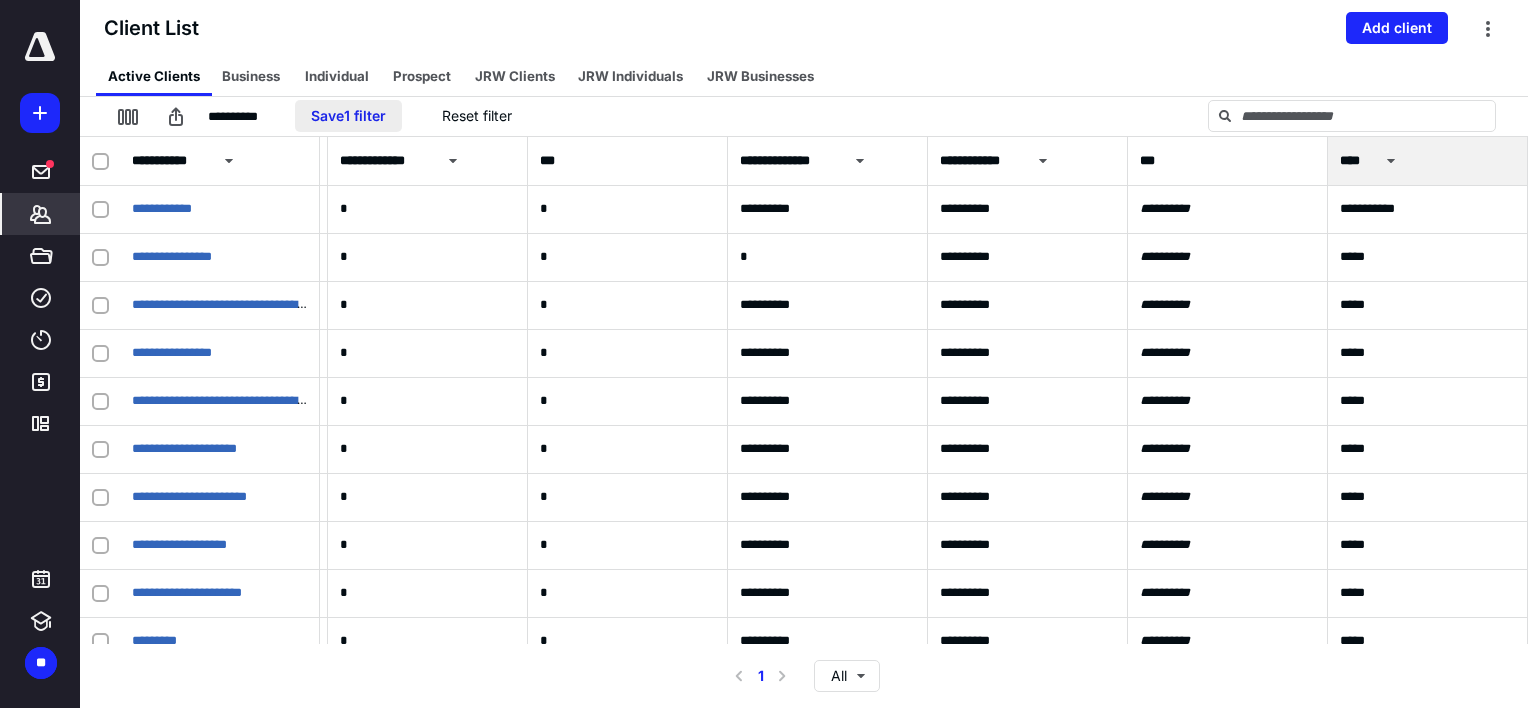 click on "Save  1   filter" at bounding box center [348, 116] 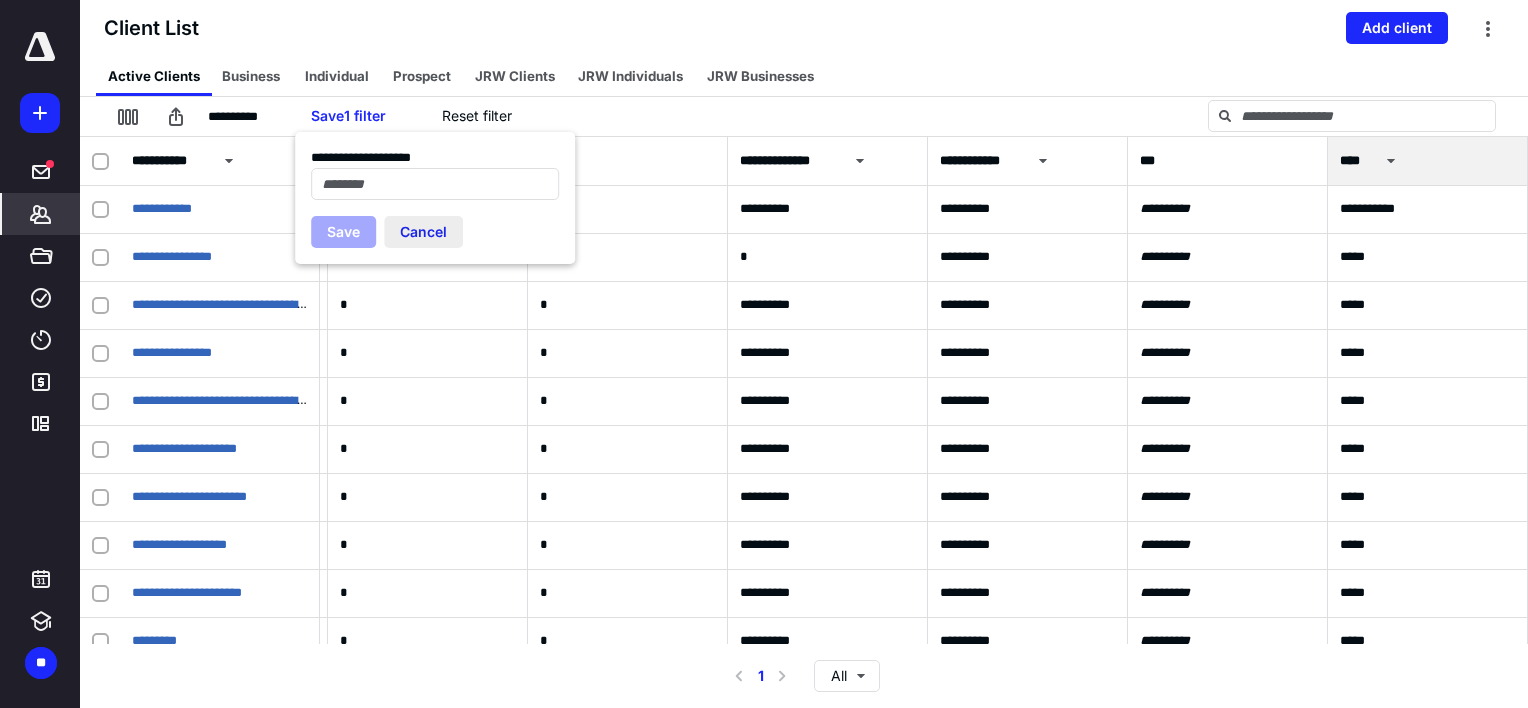 click on "Cancel" at bounding box center (423, 232) 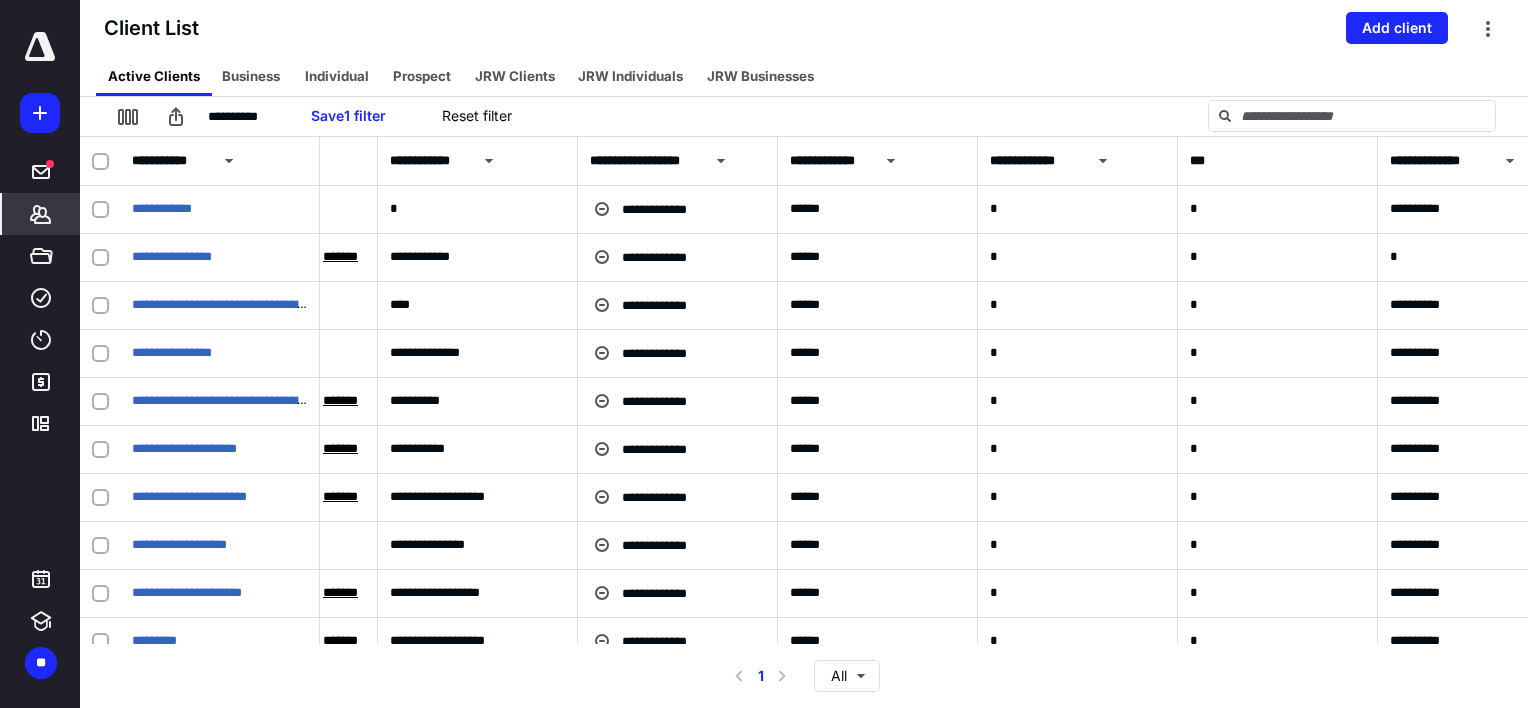 scroll, scrollTop: 0, scrollLeft: 0, axis: both 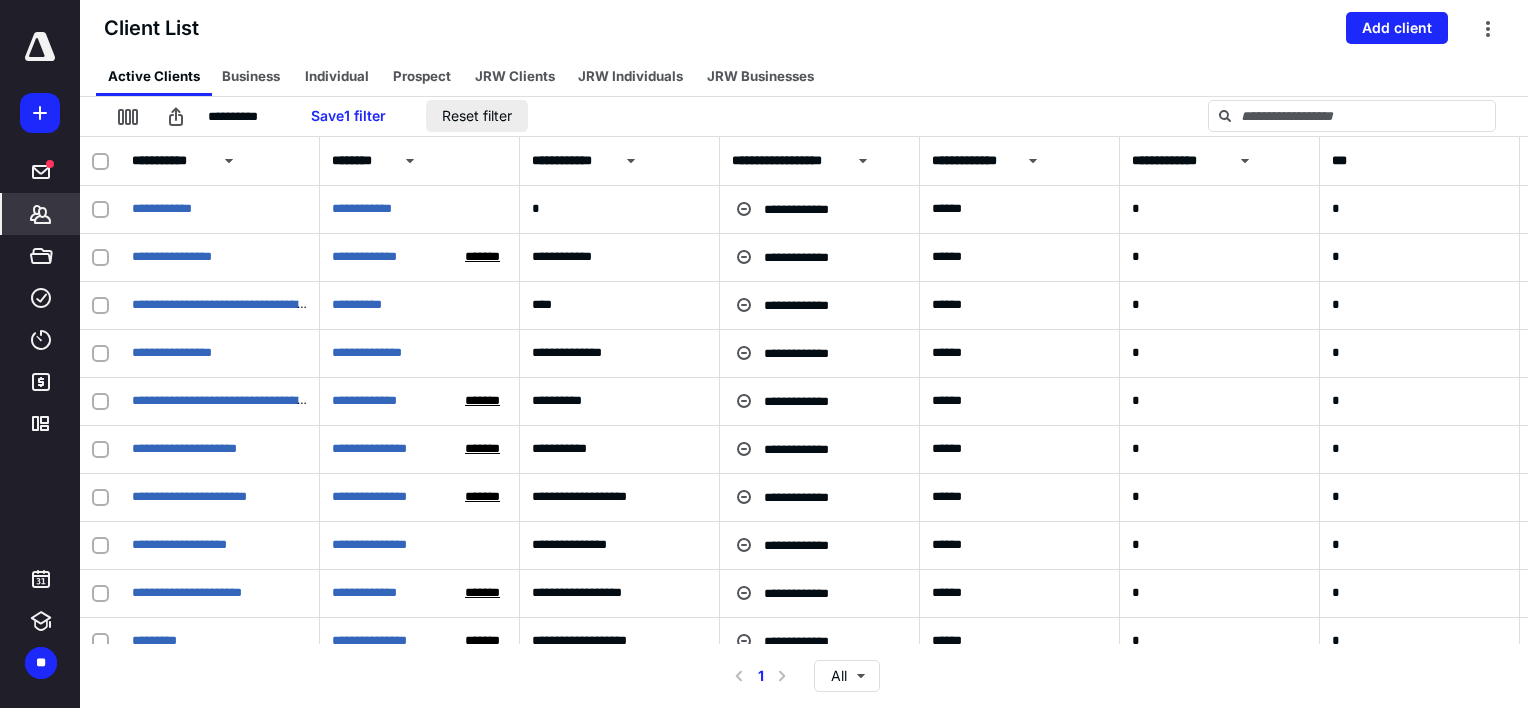 click on "Reset filter" at bounding box center (477, 116) 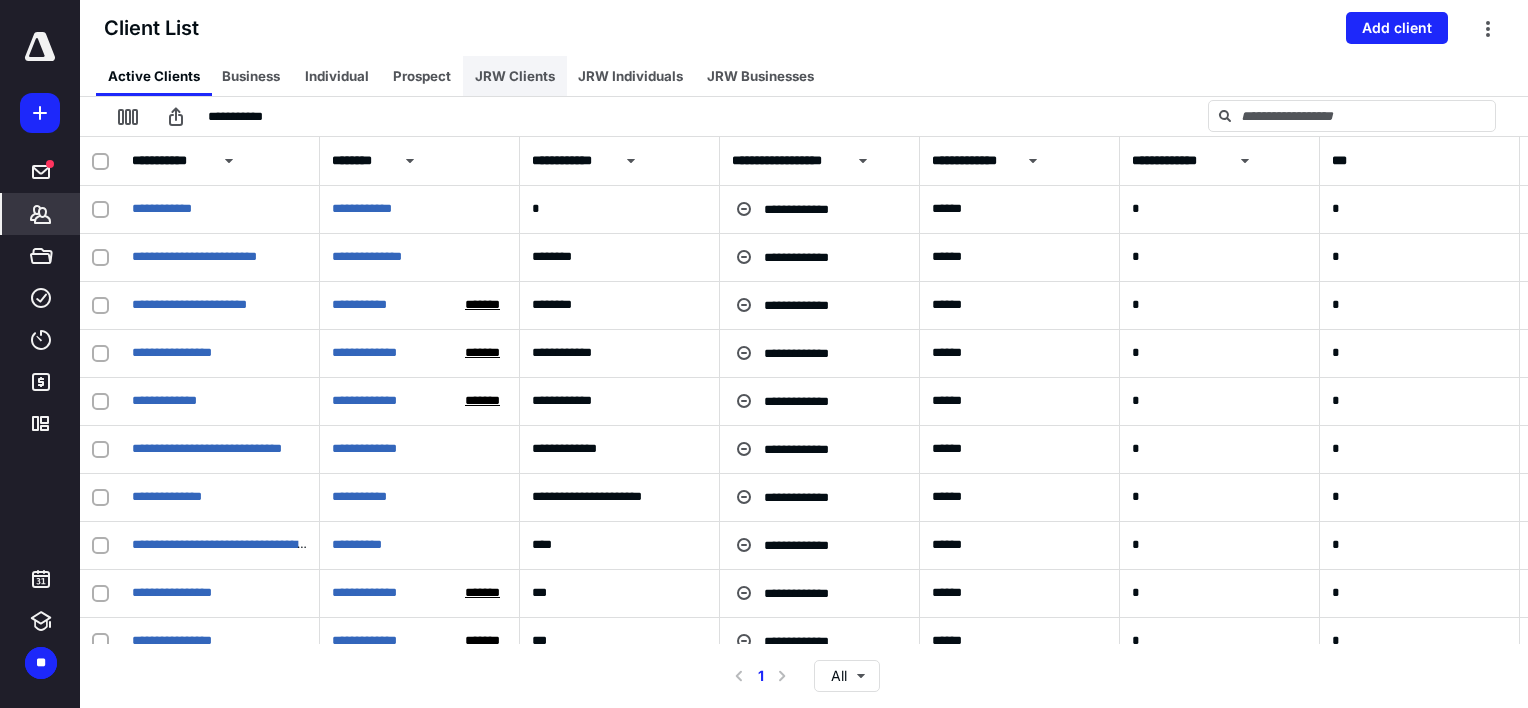 click on "JRW Clients" at bounding box center (515, 76) 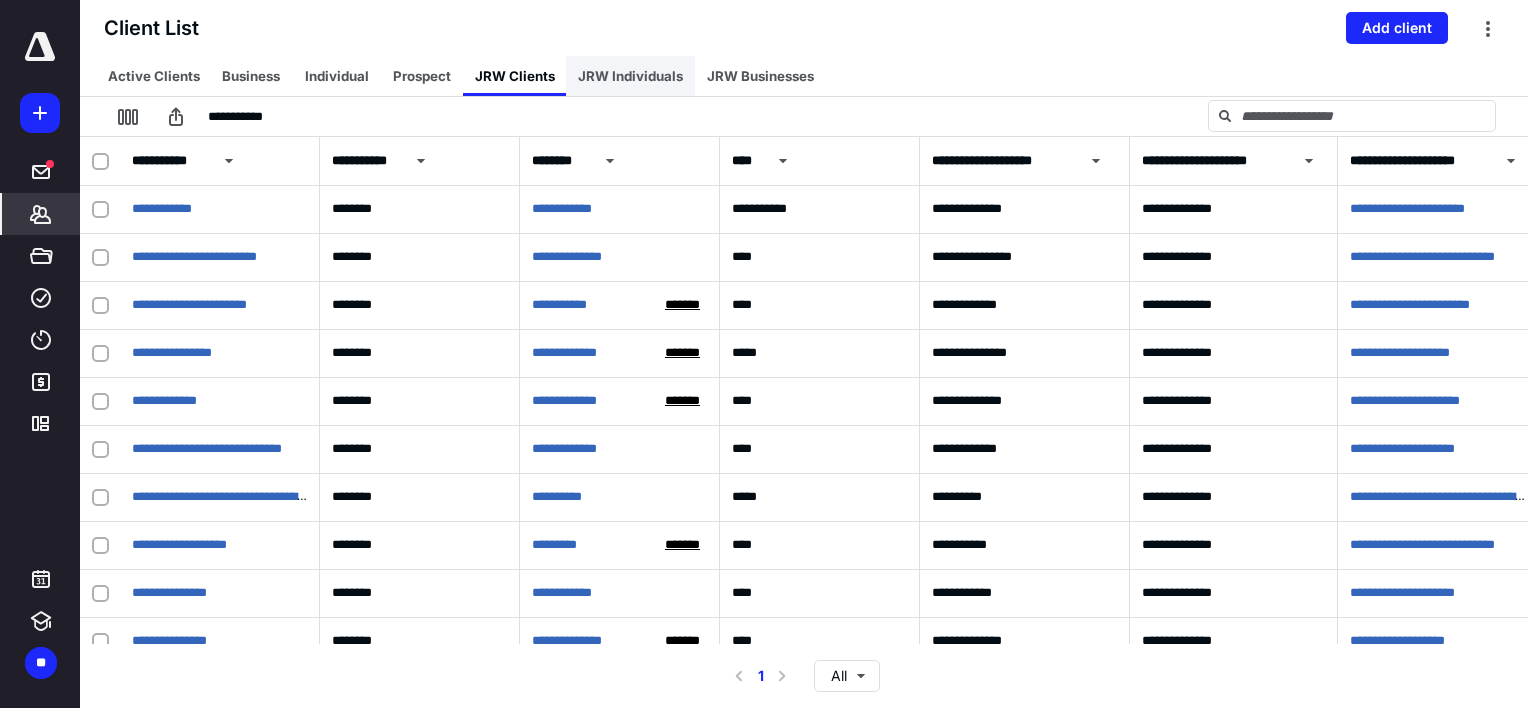 click on "JRW Individuals" at bounding box center [630, 76] 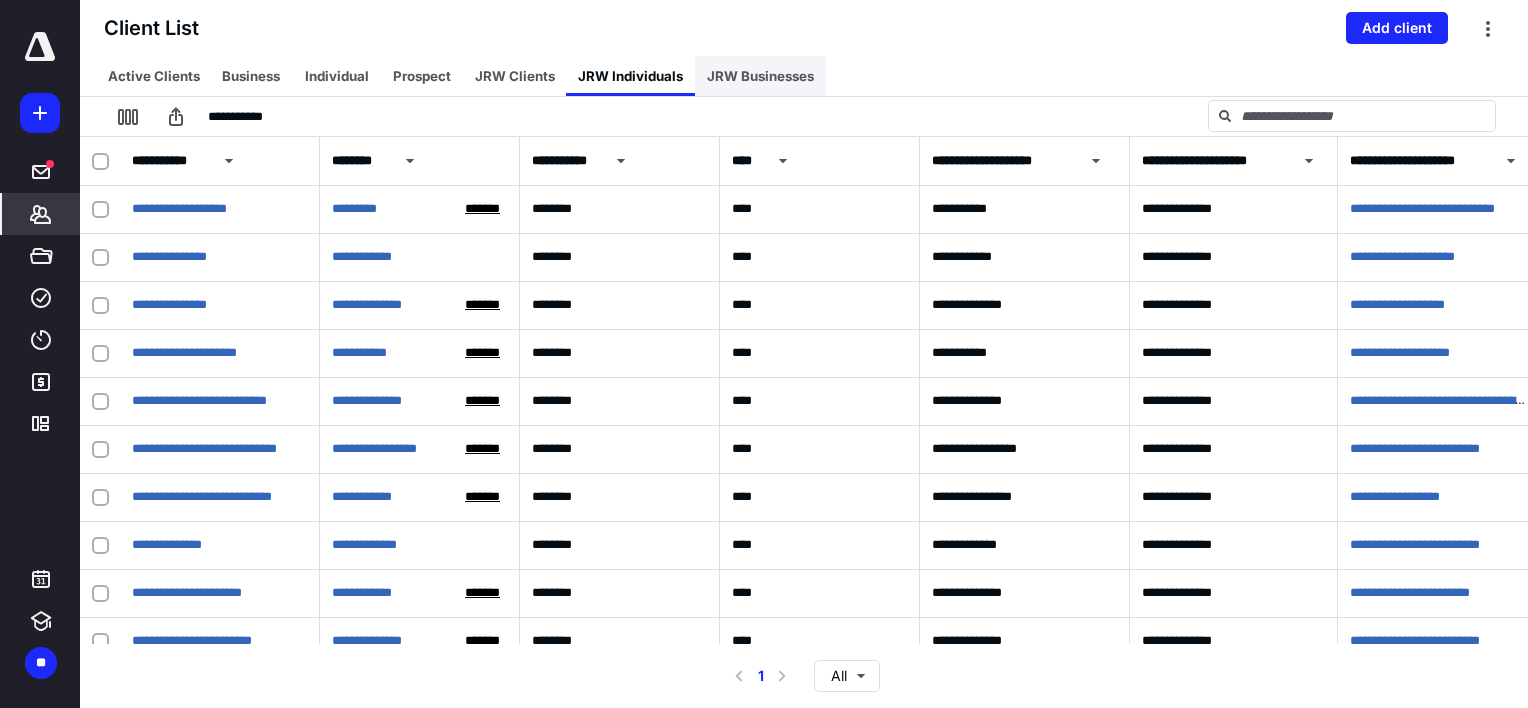 click on "JRW Businesses" at bounding box center [760, 76] 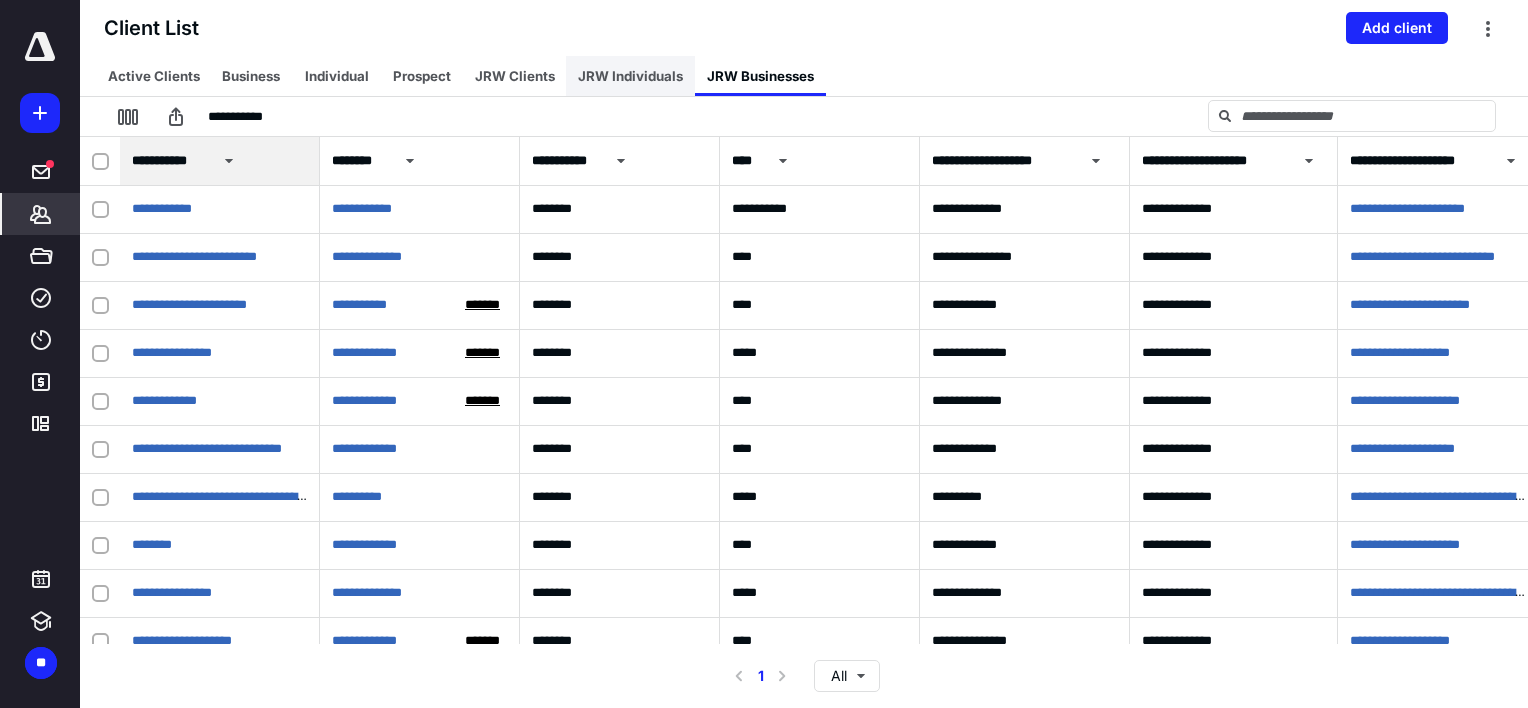 click on "JRW Individuals" at bounding box center (630, 76) 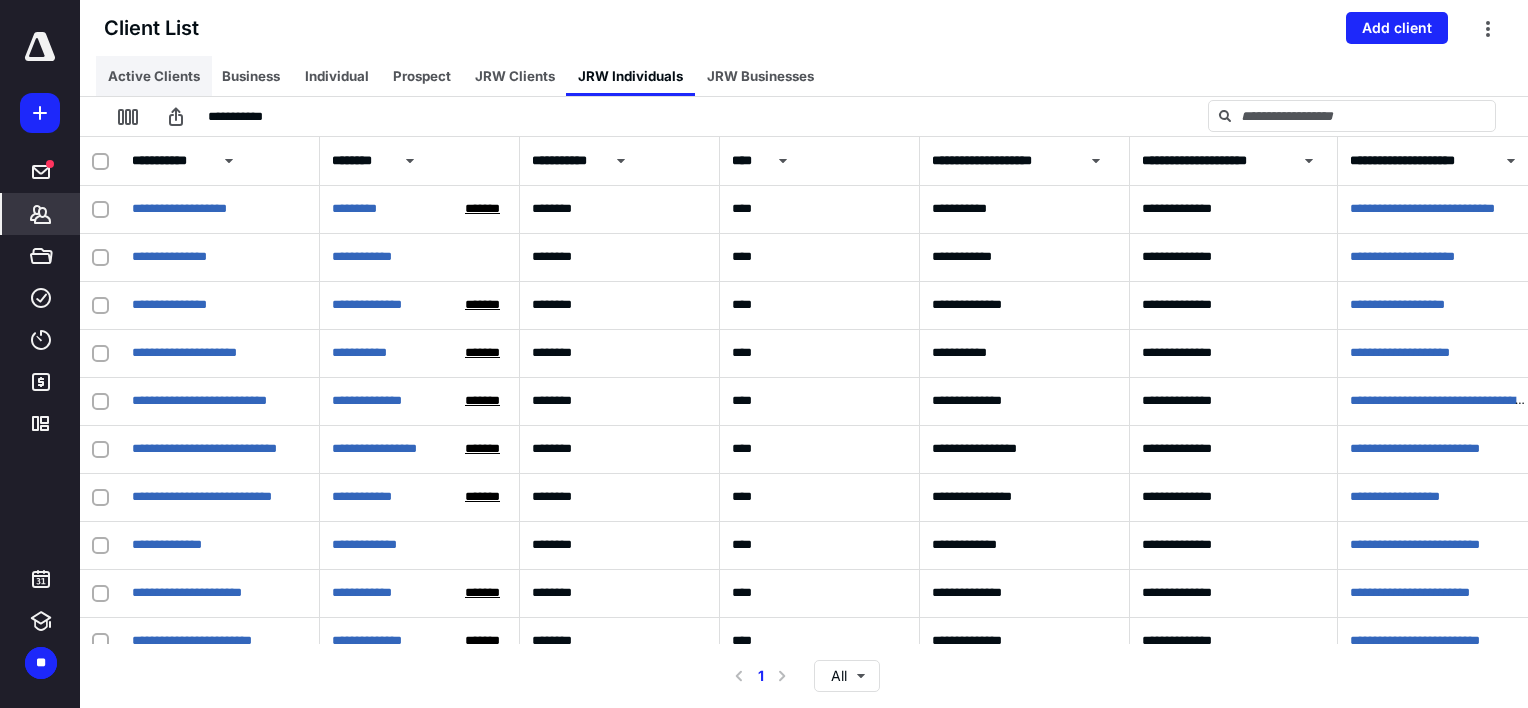 click on "Active Clients" at bounding box center [154, 76] 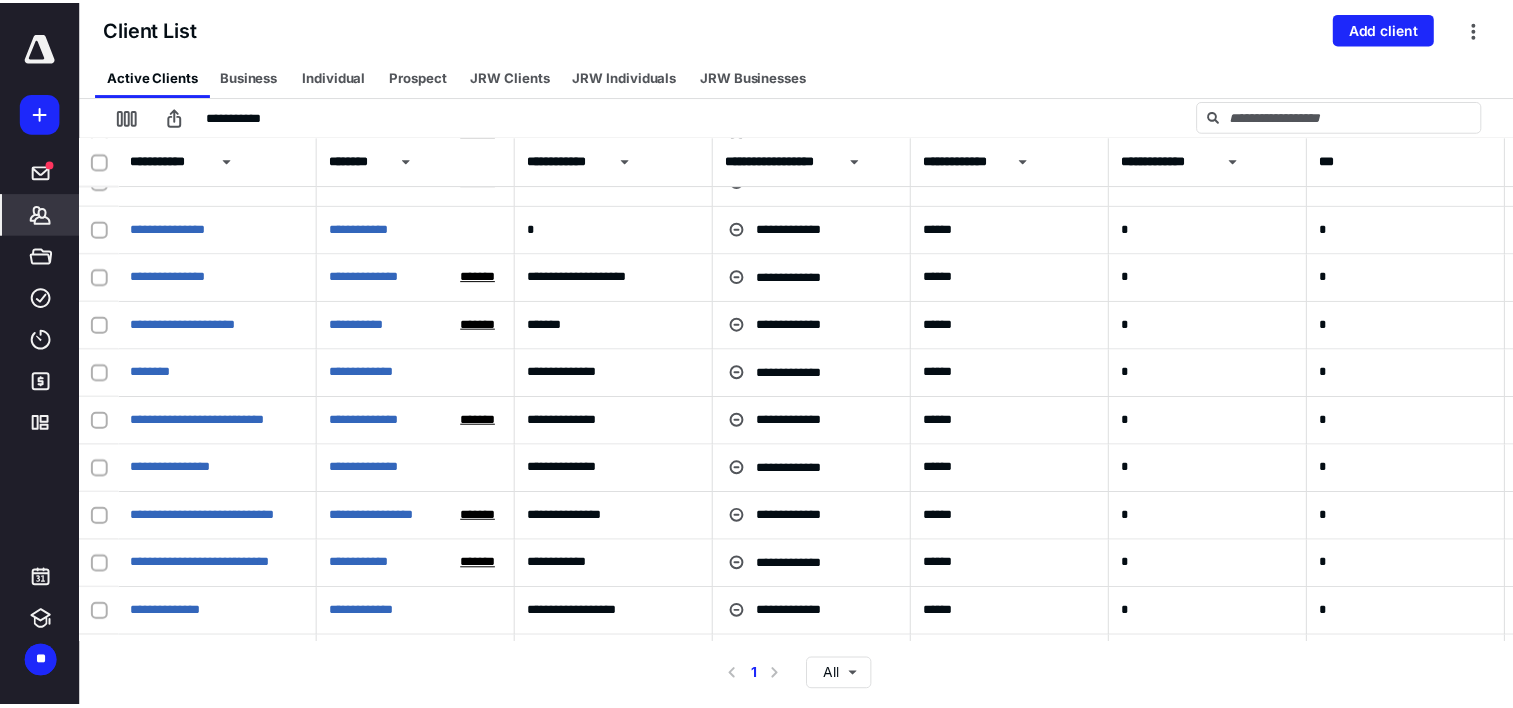 scroll, scrollTop: 0, scrollLeft: 0, axis: both 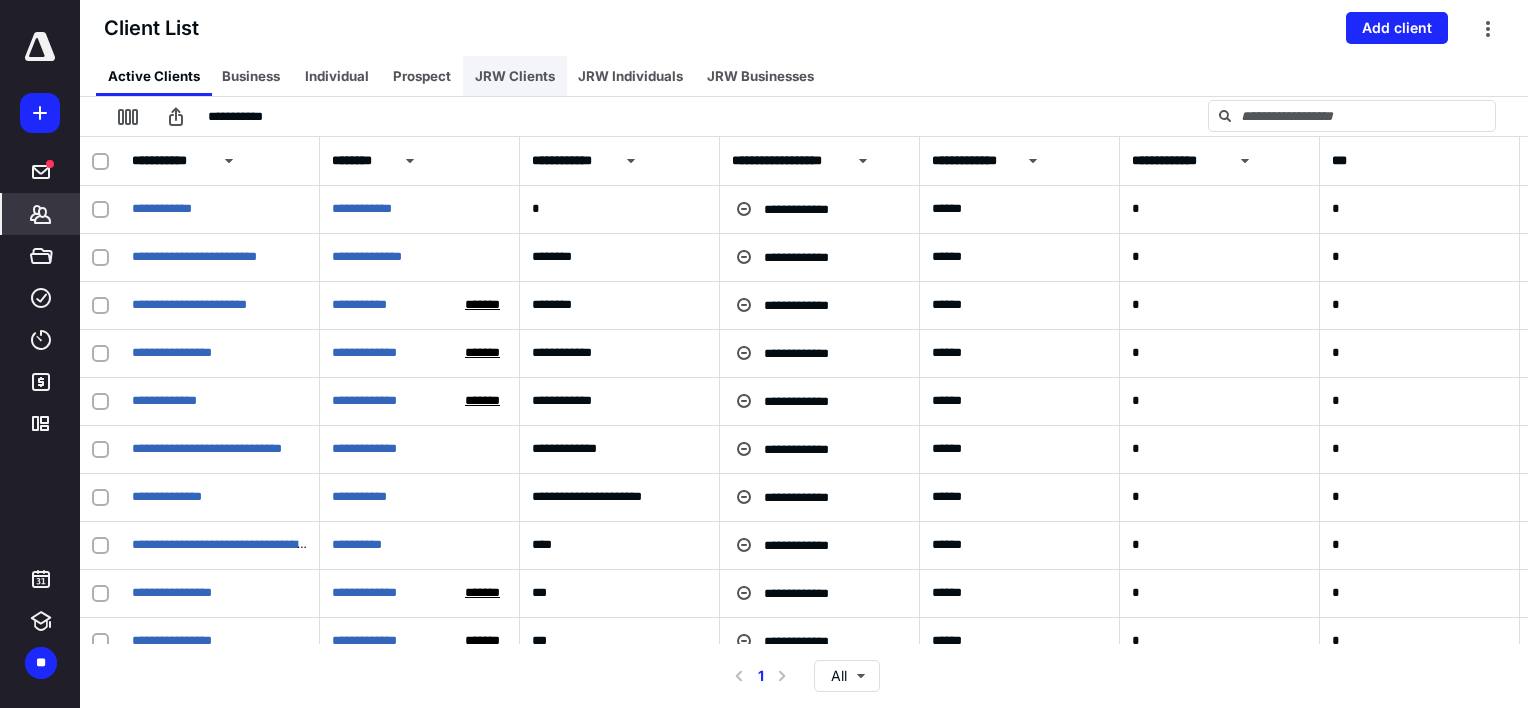 click on "JRW Clients" at bounding box center (515, 76) 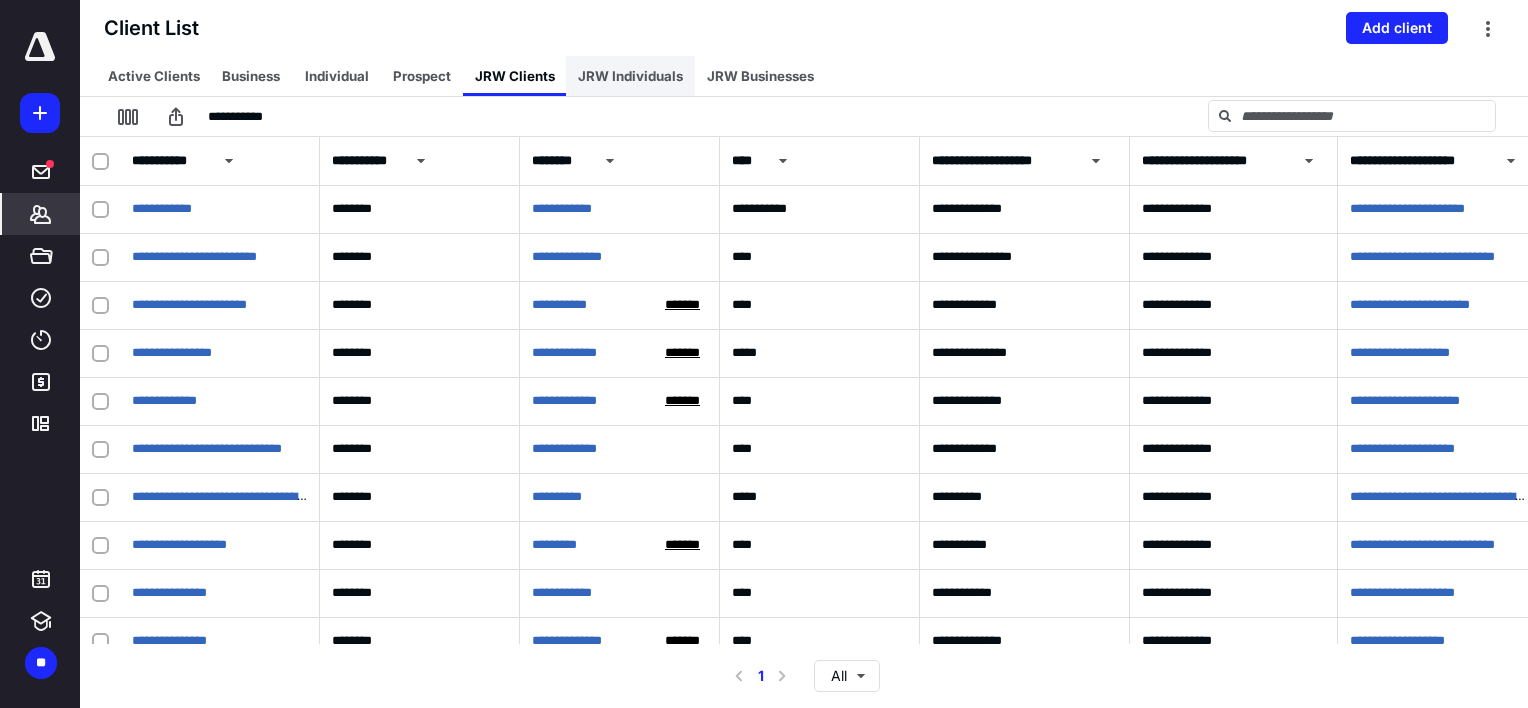 click on "JRW Individuals" at bounding box center (630, 76) 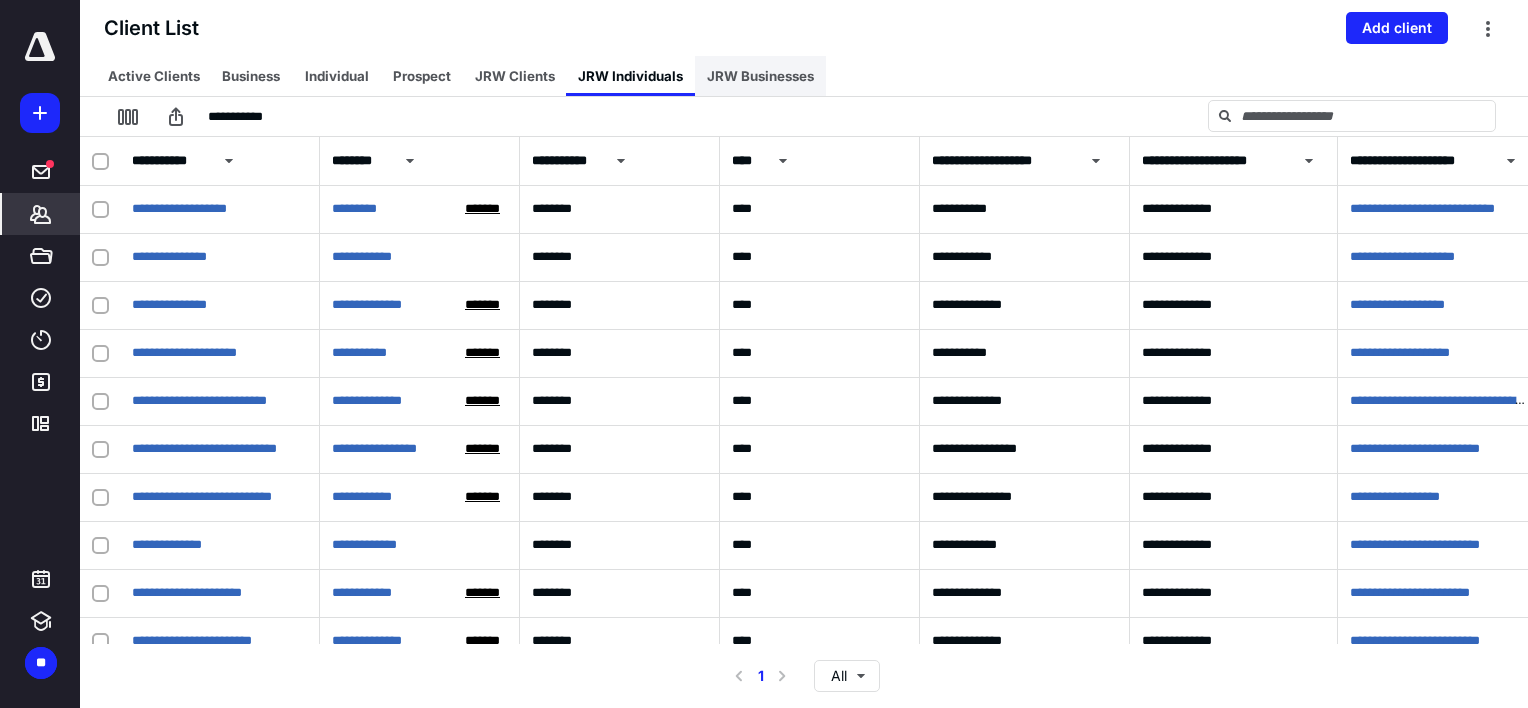 click on "JRW Businesses" at bounding box center (760, 76) 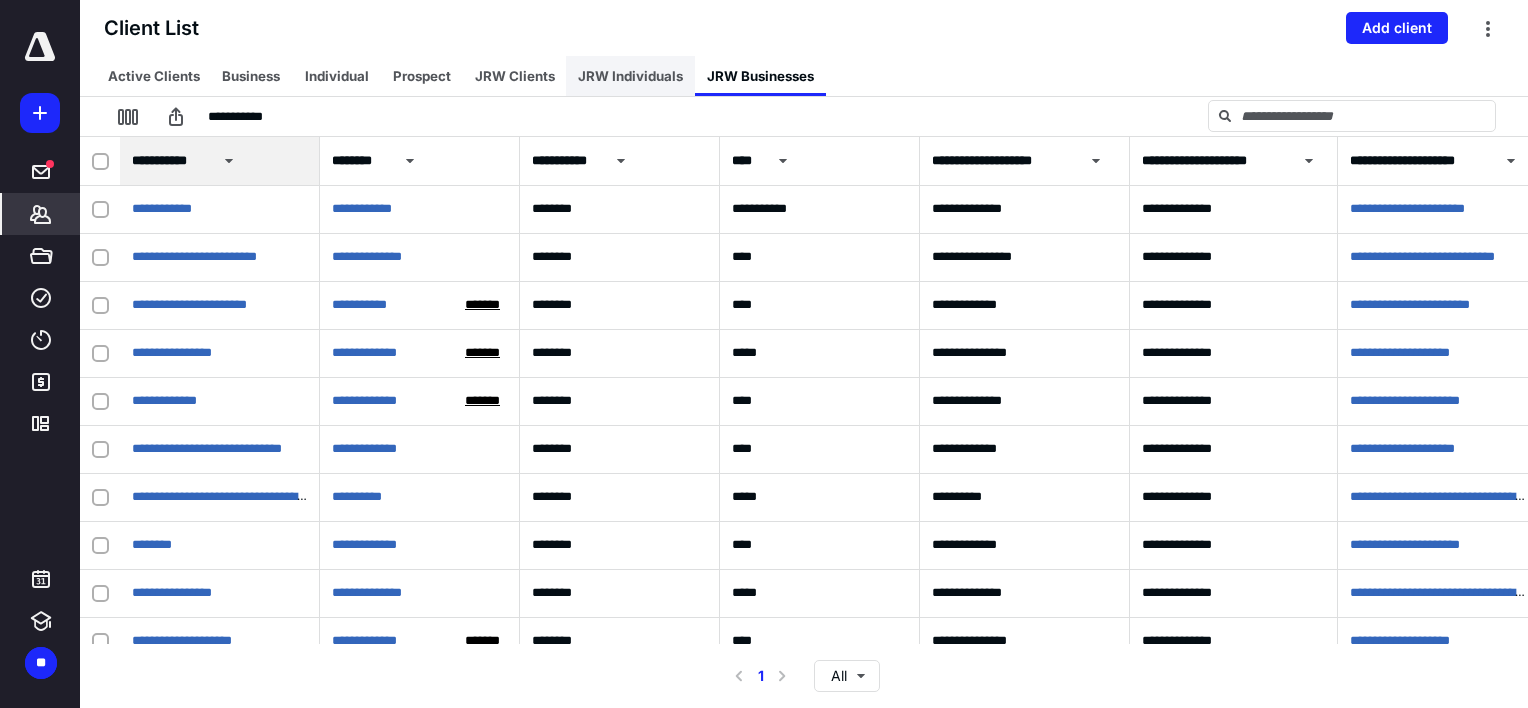 click on "JRW Individuals" at bounding box center [630, 76] 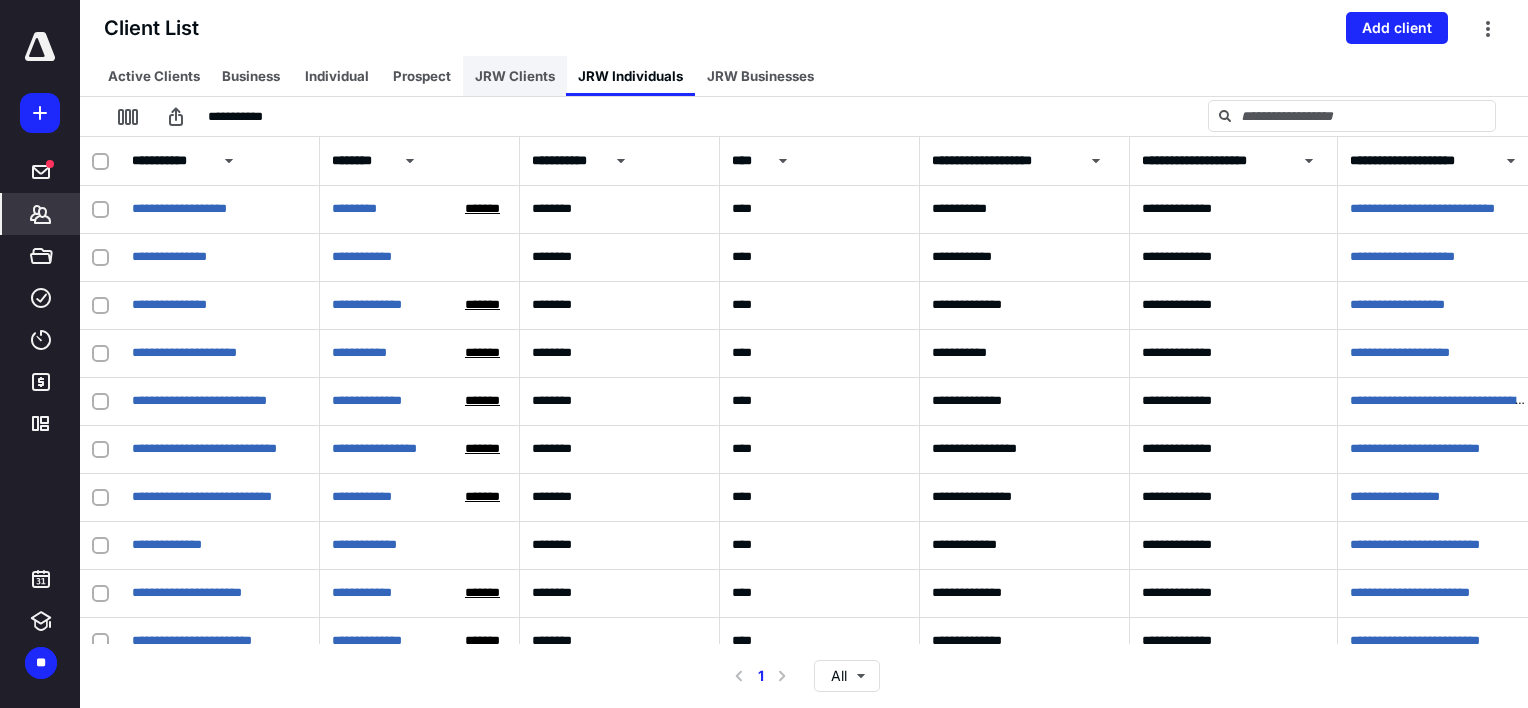 click on "JRW Clients" at bounding box center [515, 76] 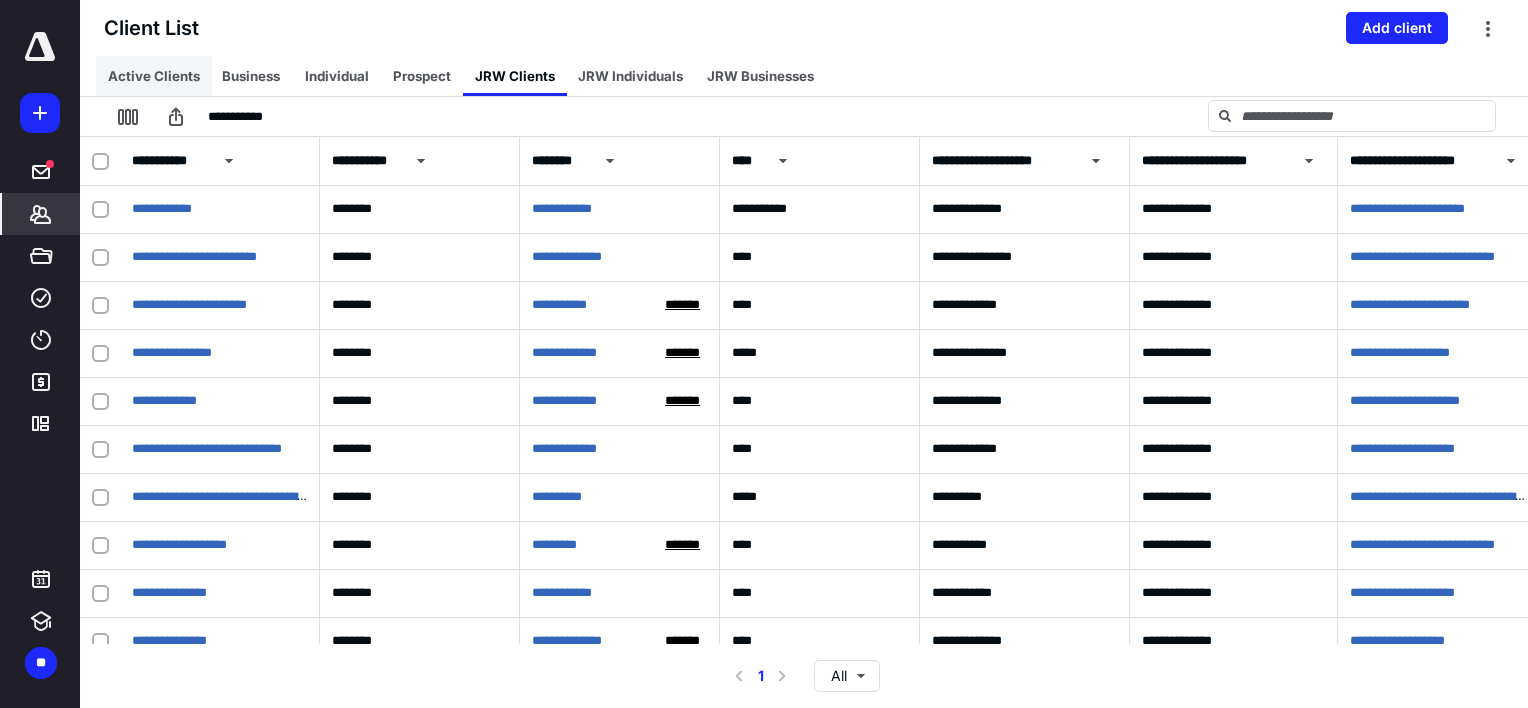 click on "Active Clients" at bounding box center [154, 76] 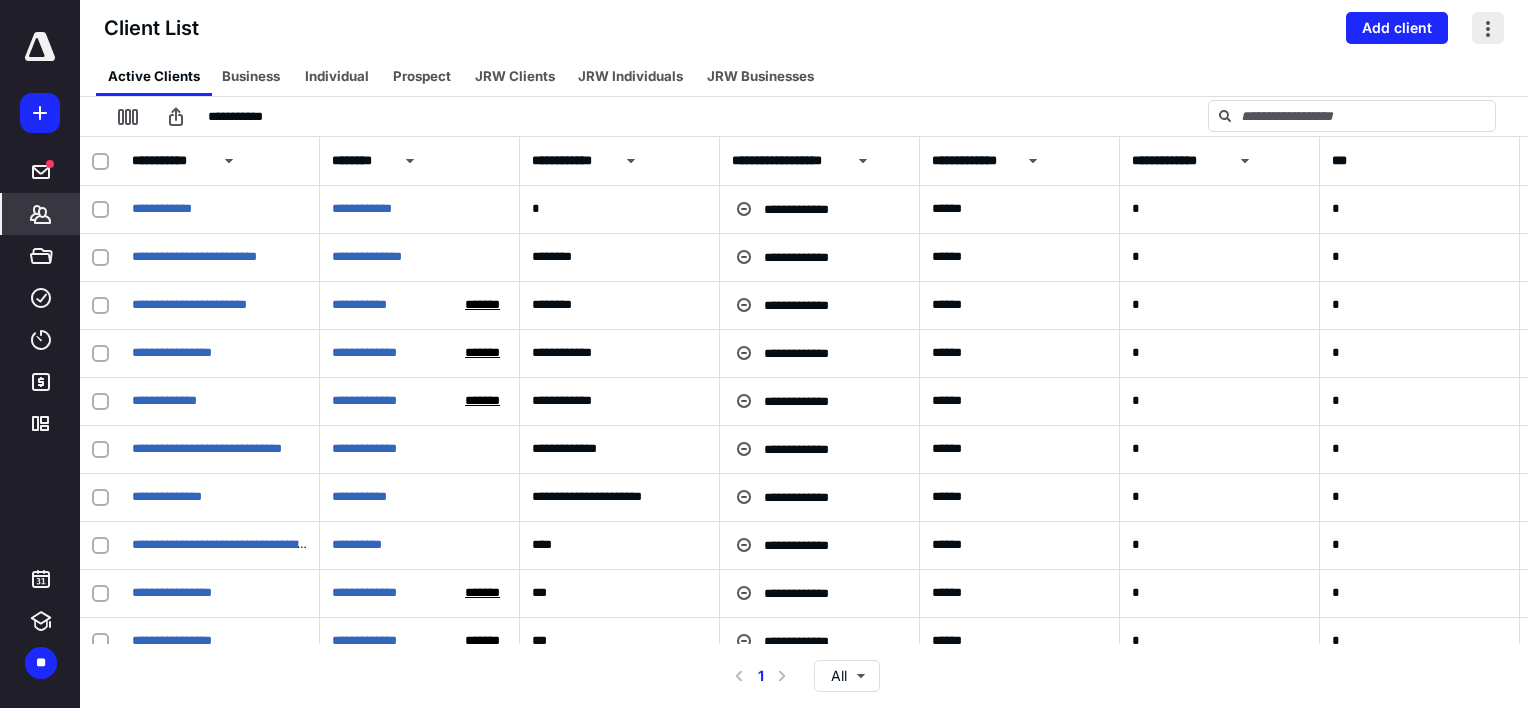click at bounding box center [1488, 28] 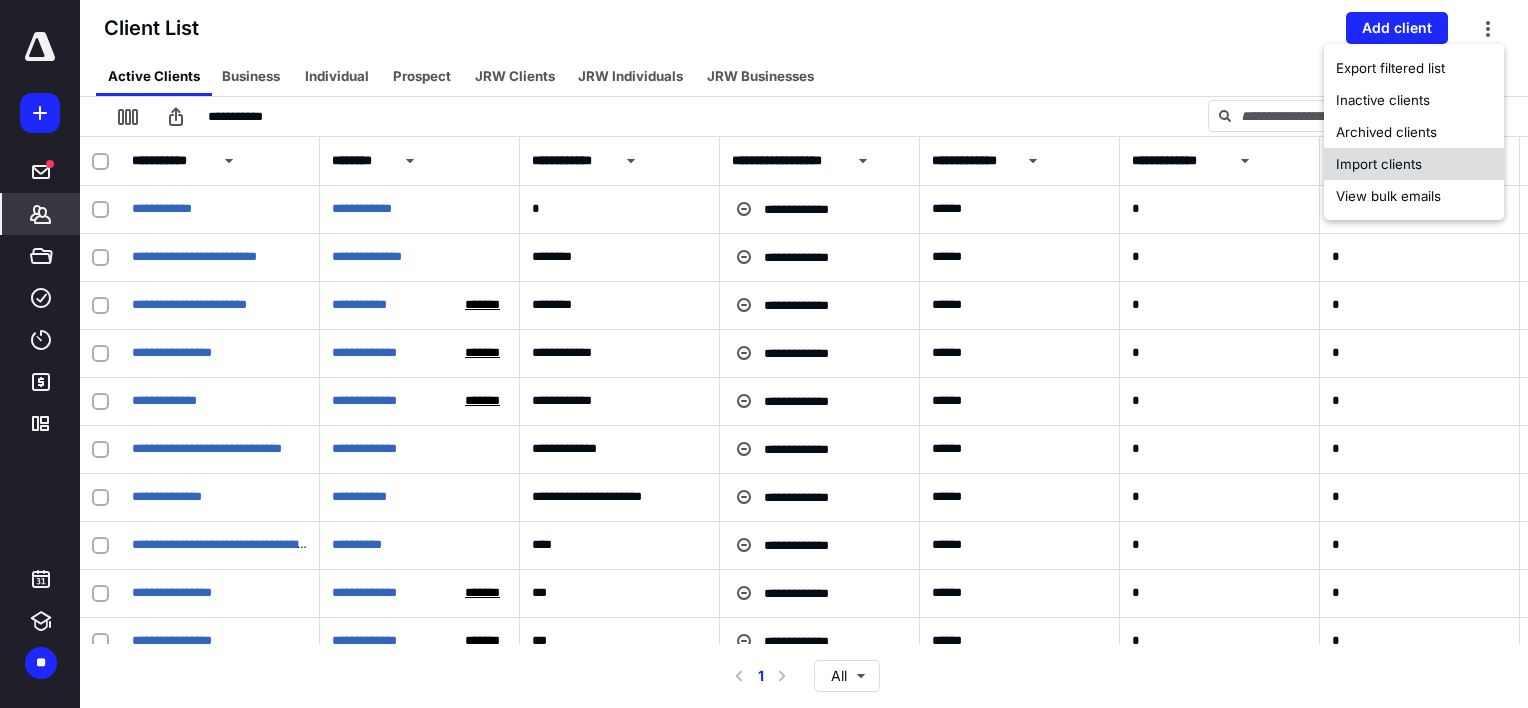 click on "Import clients" at bounding box center [1414, 164] 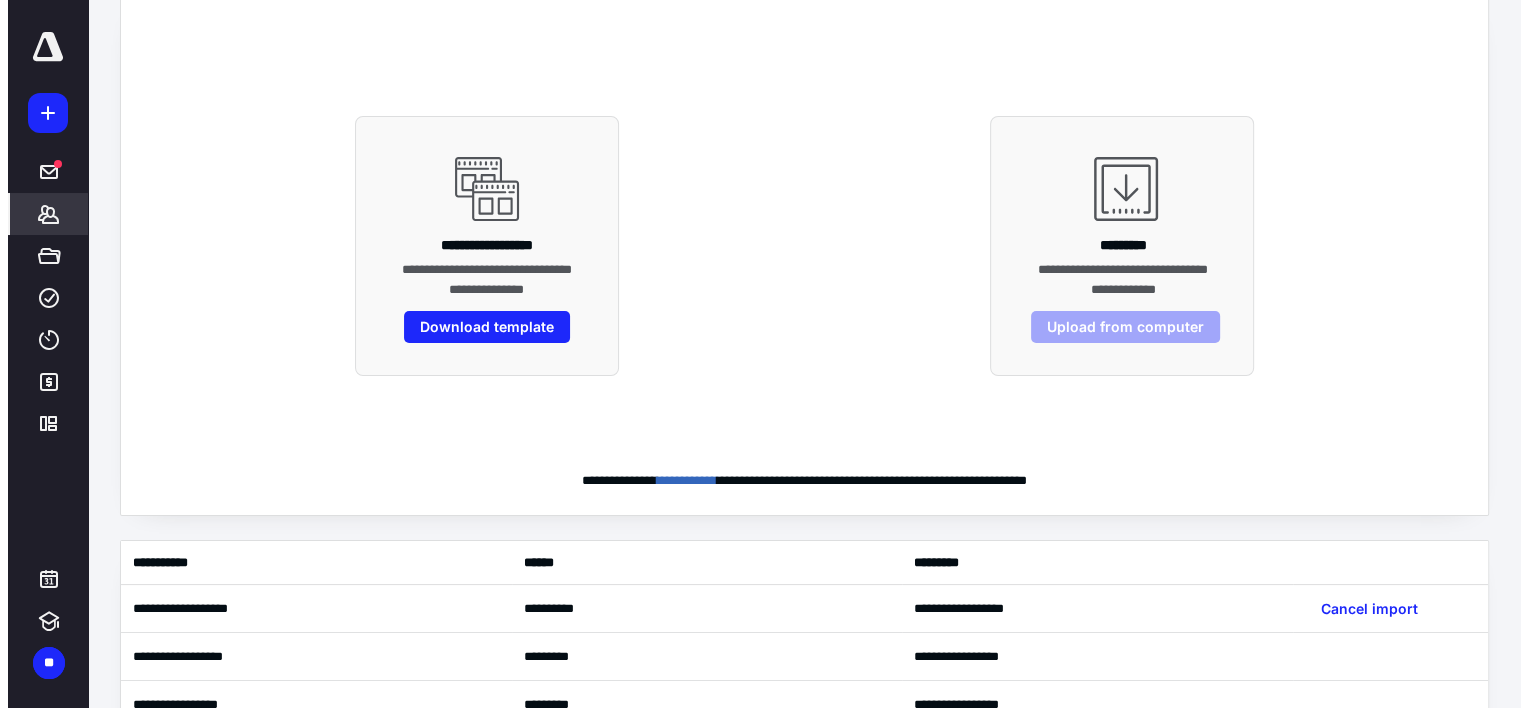 scroll, scrollTop: 0, scrollLeft: 0, axis: both 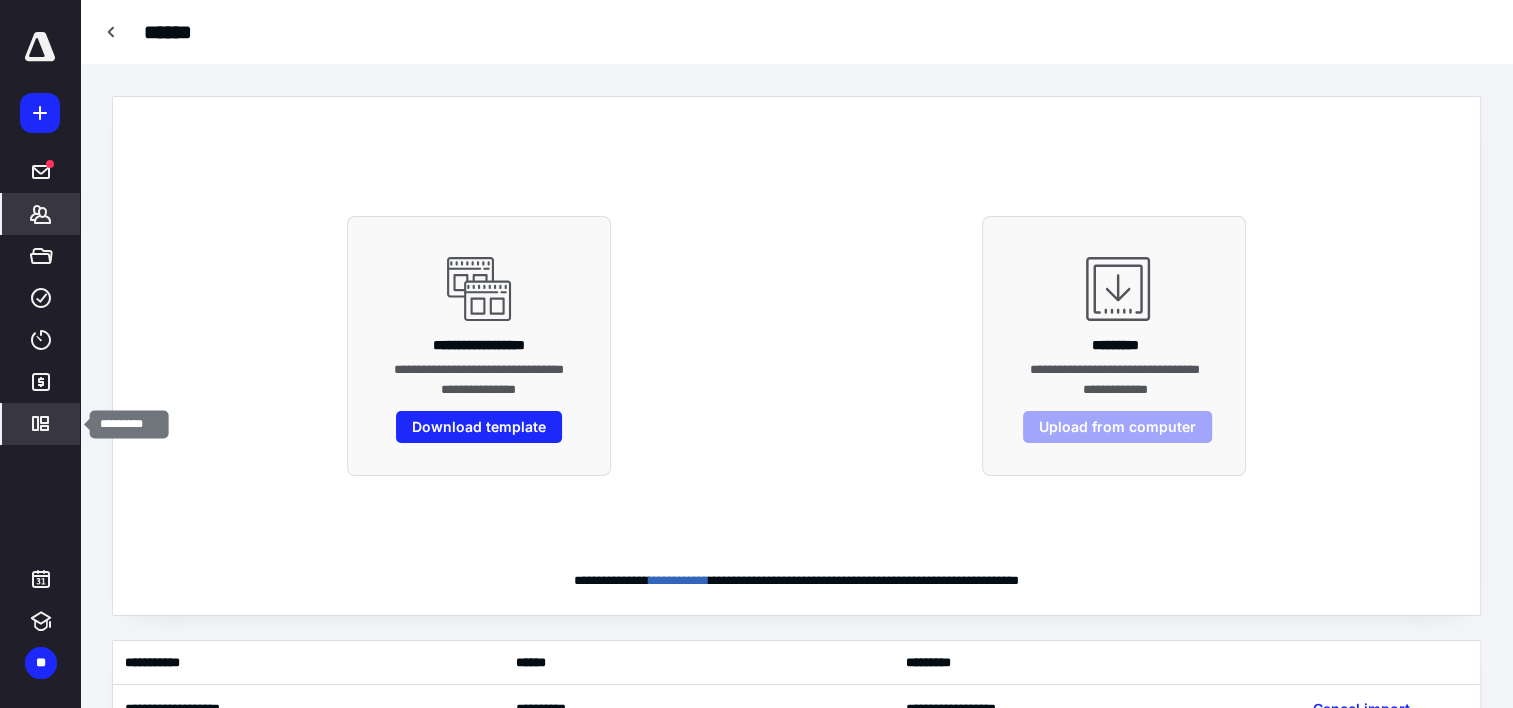 click 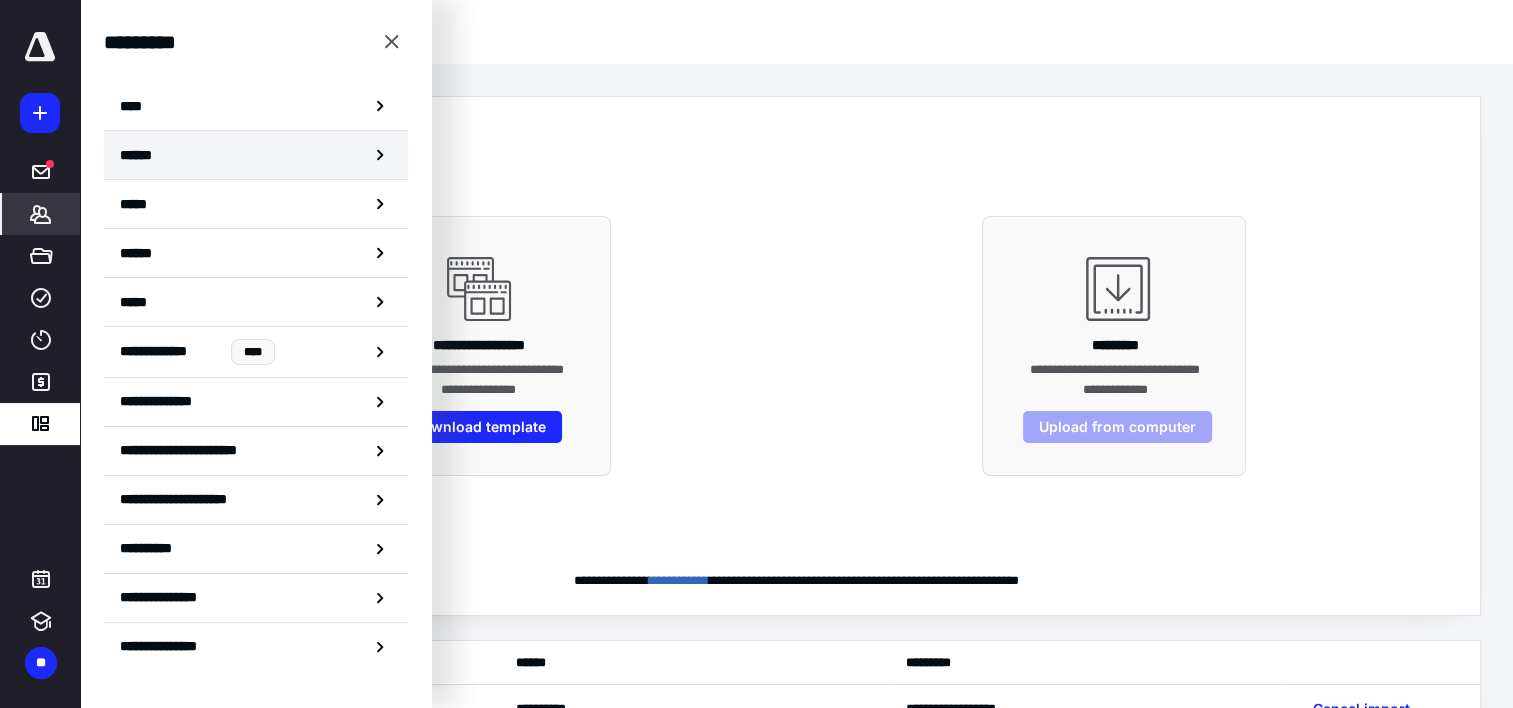 click on "******" at bounding box center (256, 155) 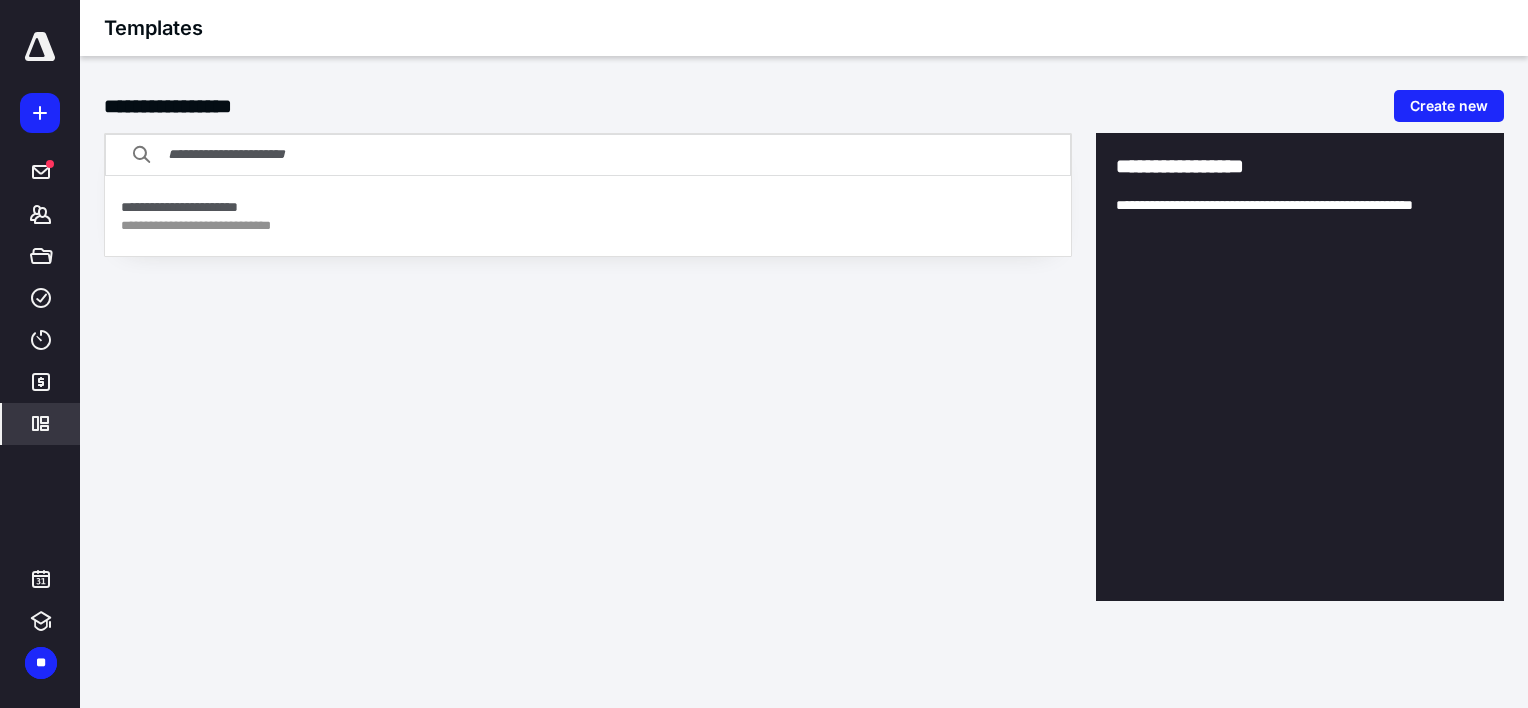 click on "**********" at bounding box center [764, 354] 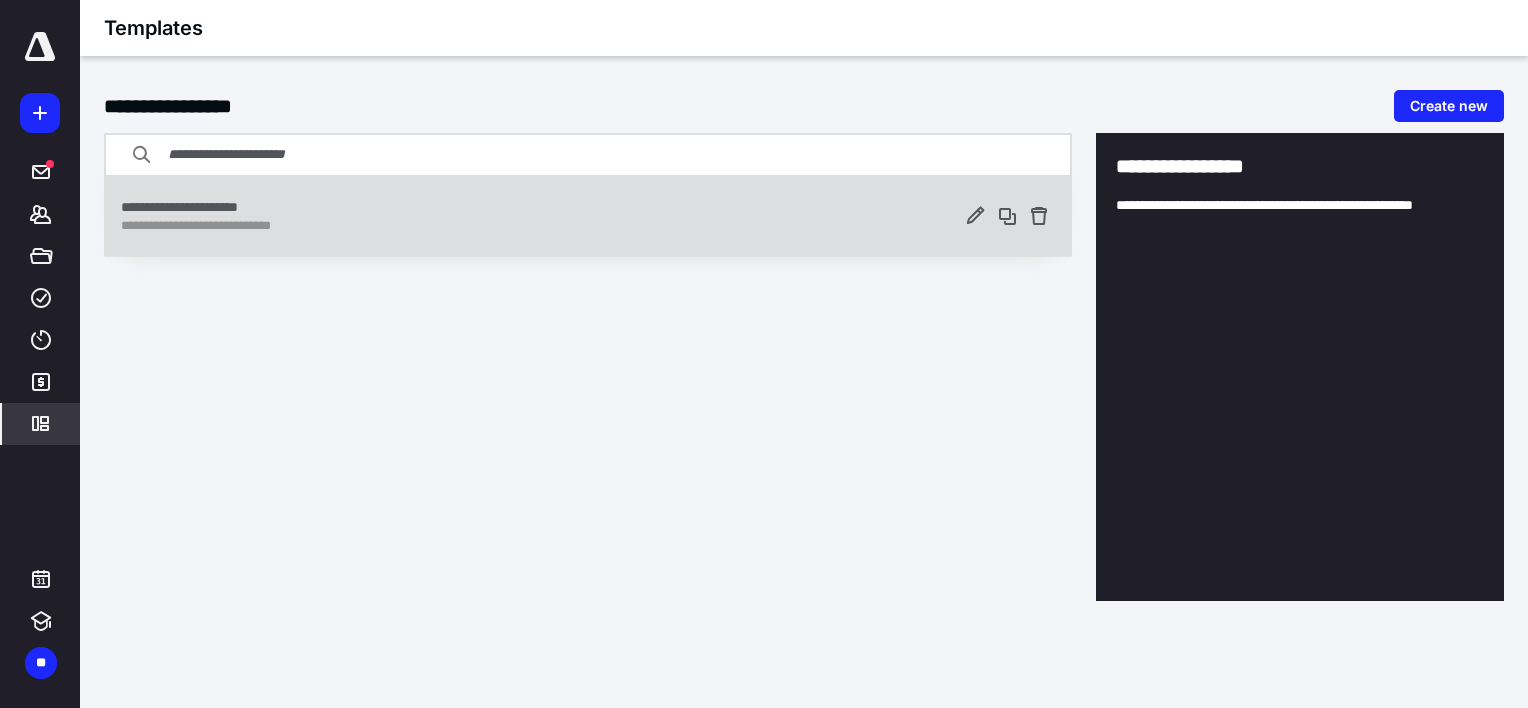 click on "**********" at bounding box center [538, 226] 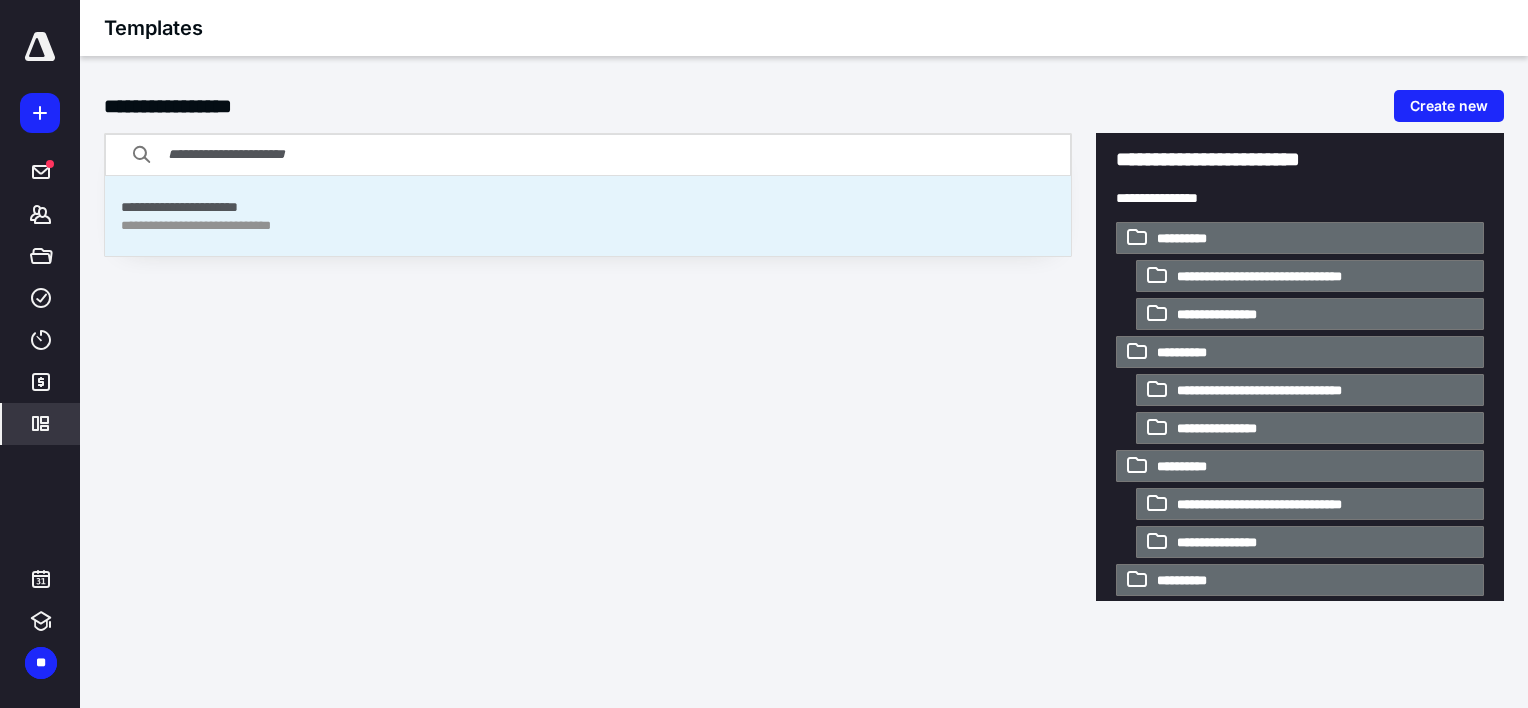 scroll, scrollTop: 12, scrollLeft: 0, axis: vertical 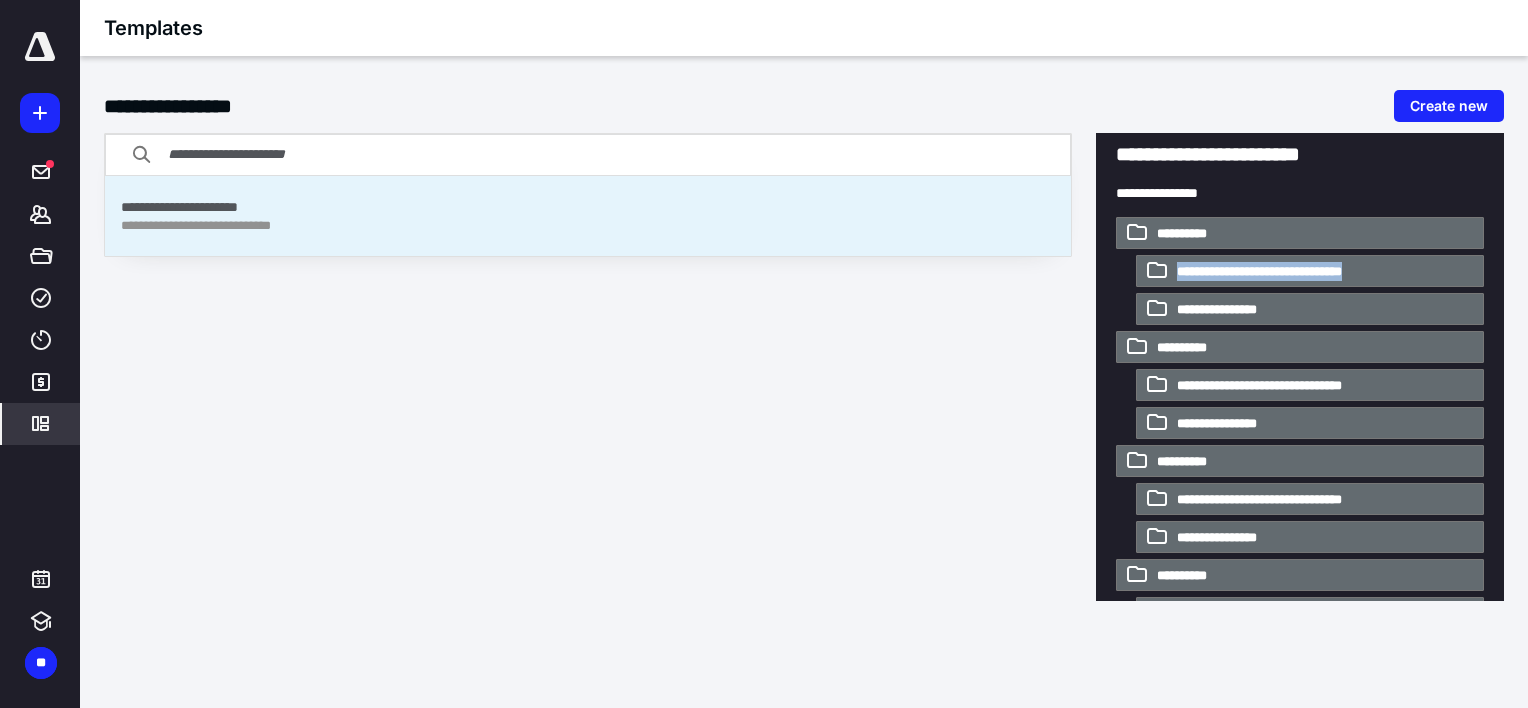 drag, startPoint x: 1199, startPoint y: 268, endPoint x: 1409, endPoint y: 252, distance: 210.60864 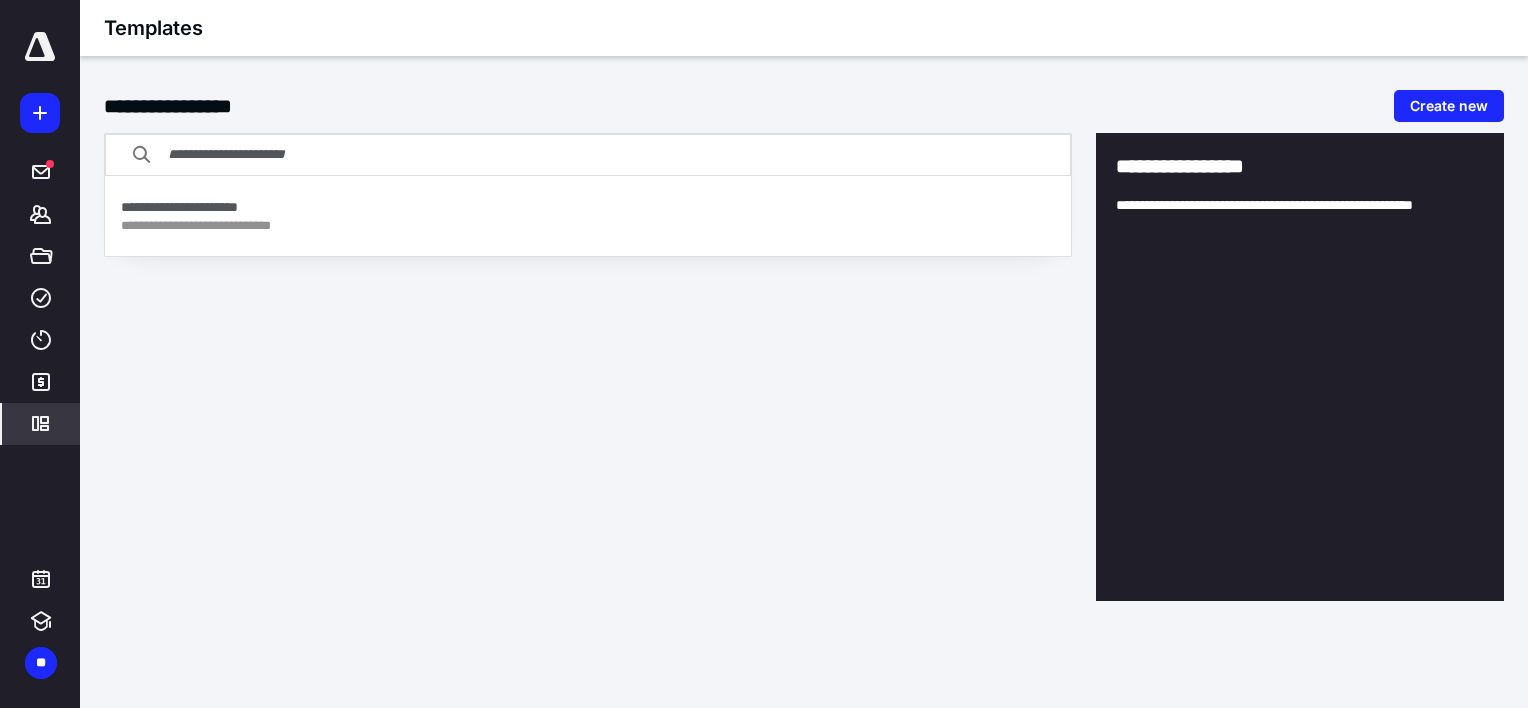 click on "**********" at bounding box center (764, 354) 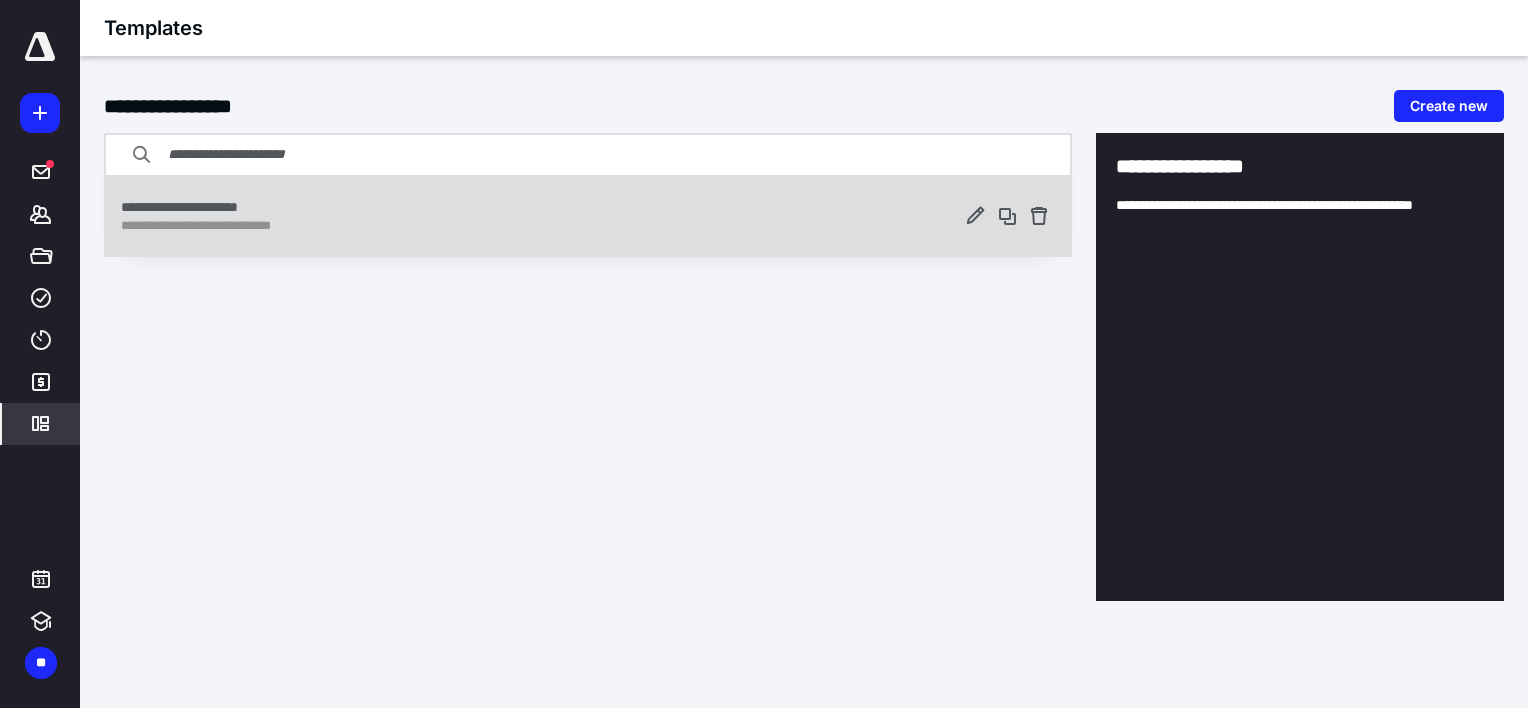 click on "**********" at bounding box center [538, 226] 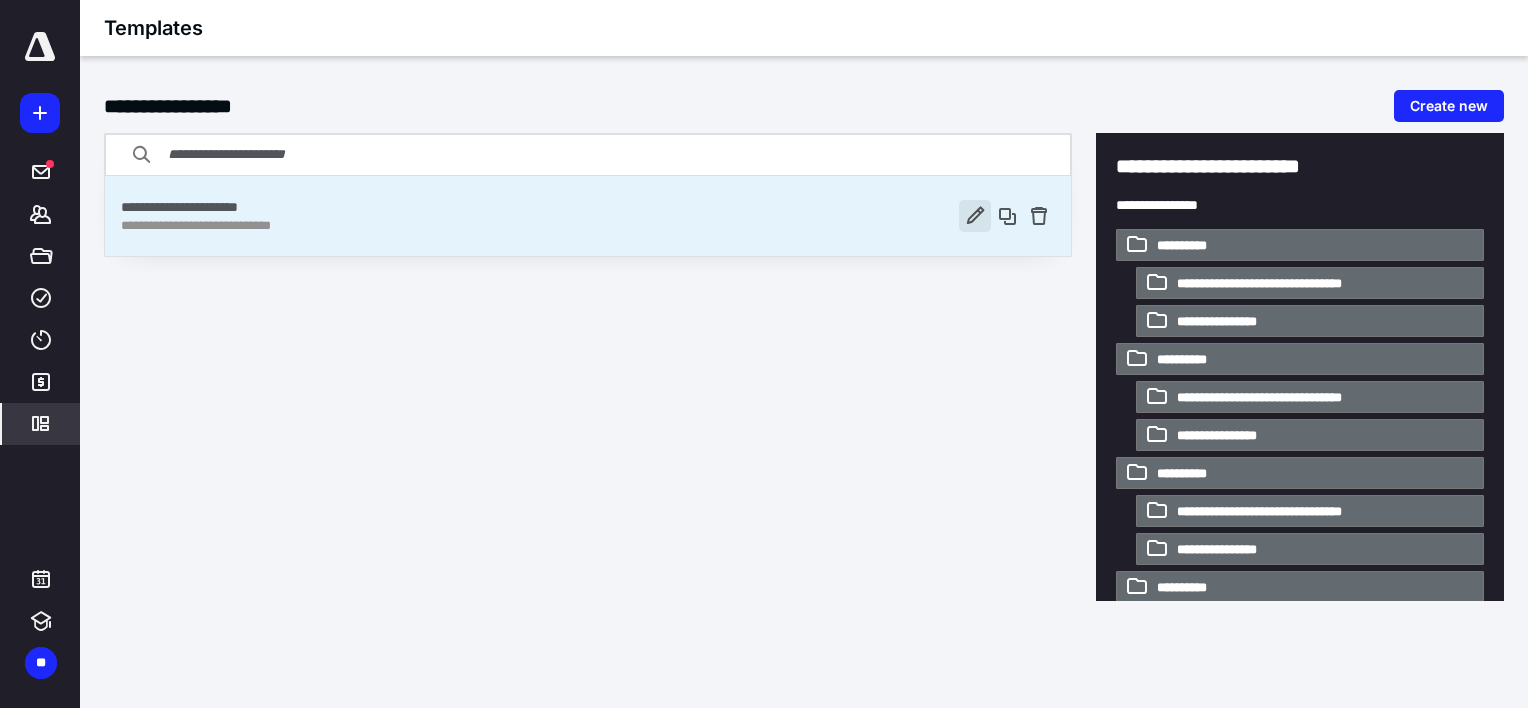 click at bounding box center (975, 216) 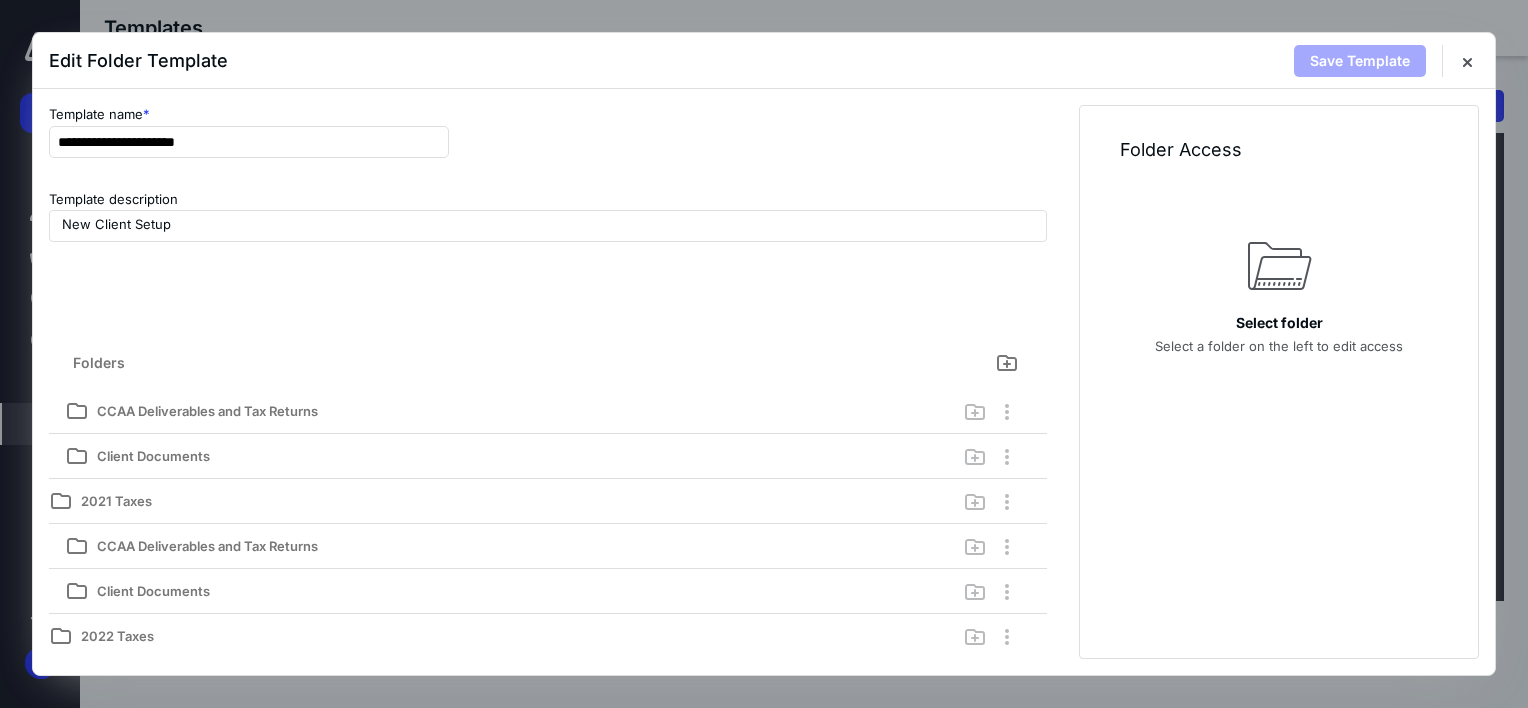 scroll, scrollTop: 0, scrollLeft: 0, axis: both 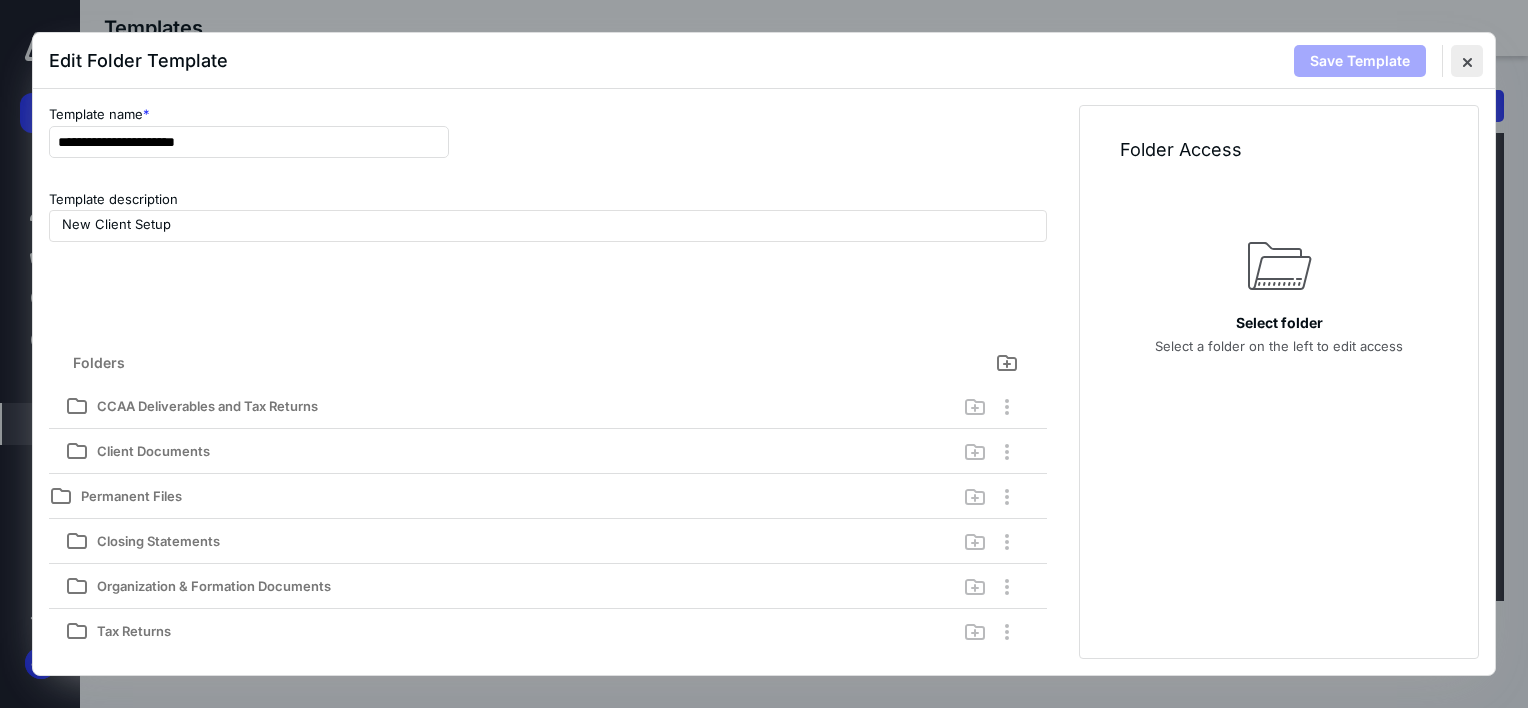 click at bounding box center (1467, 61) 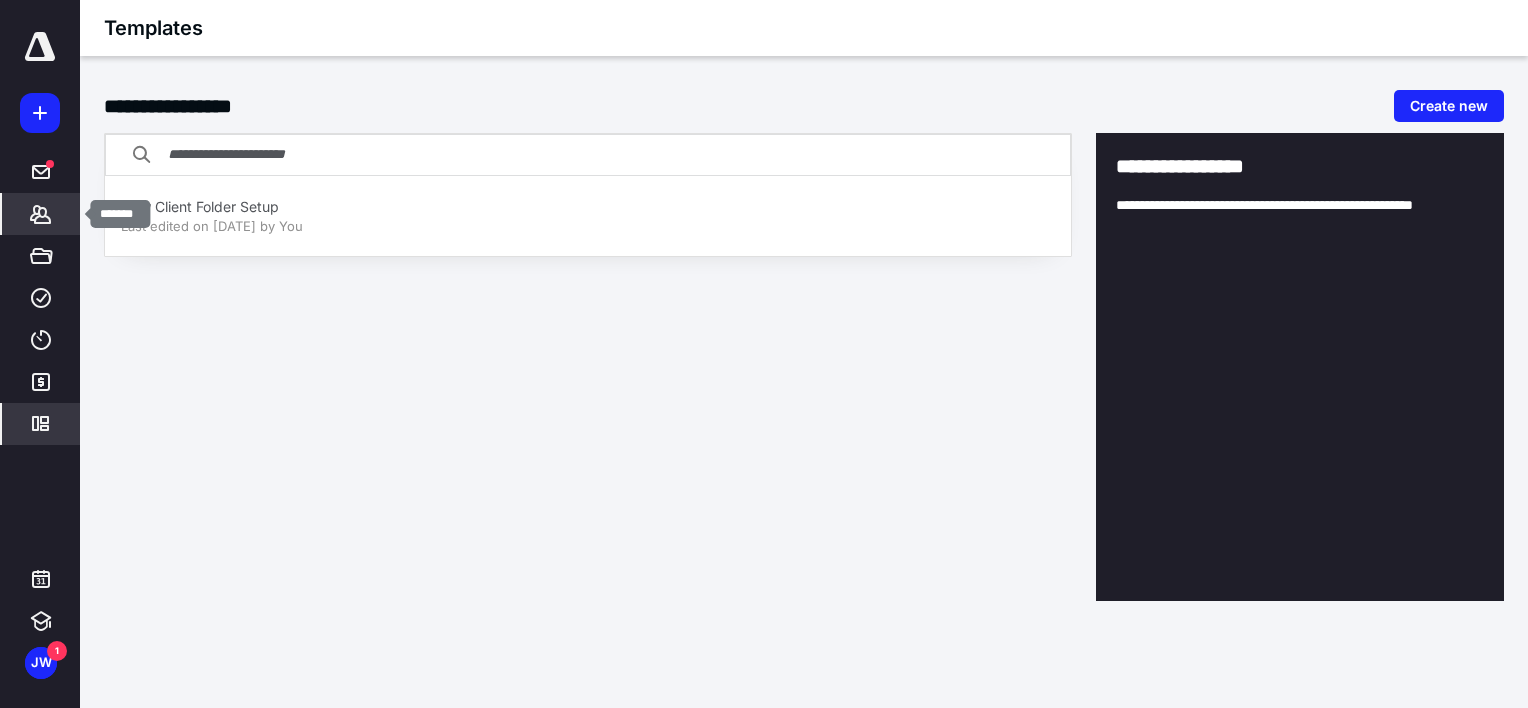 click 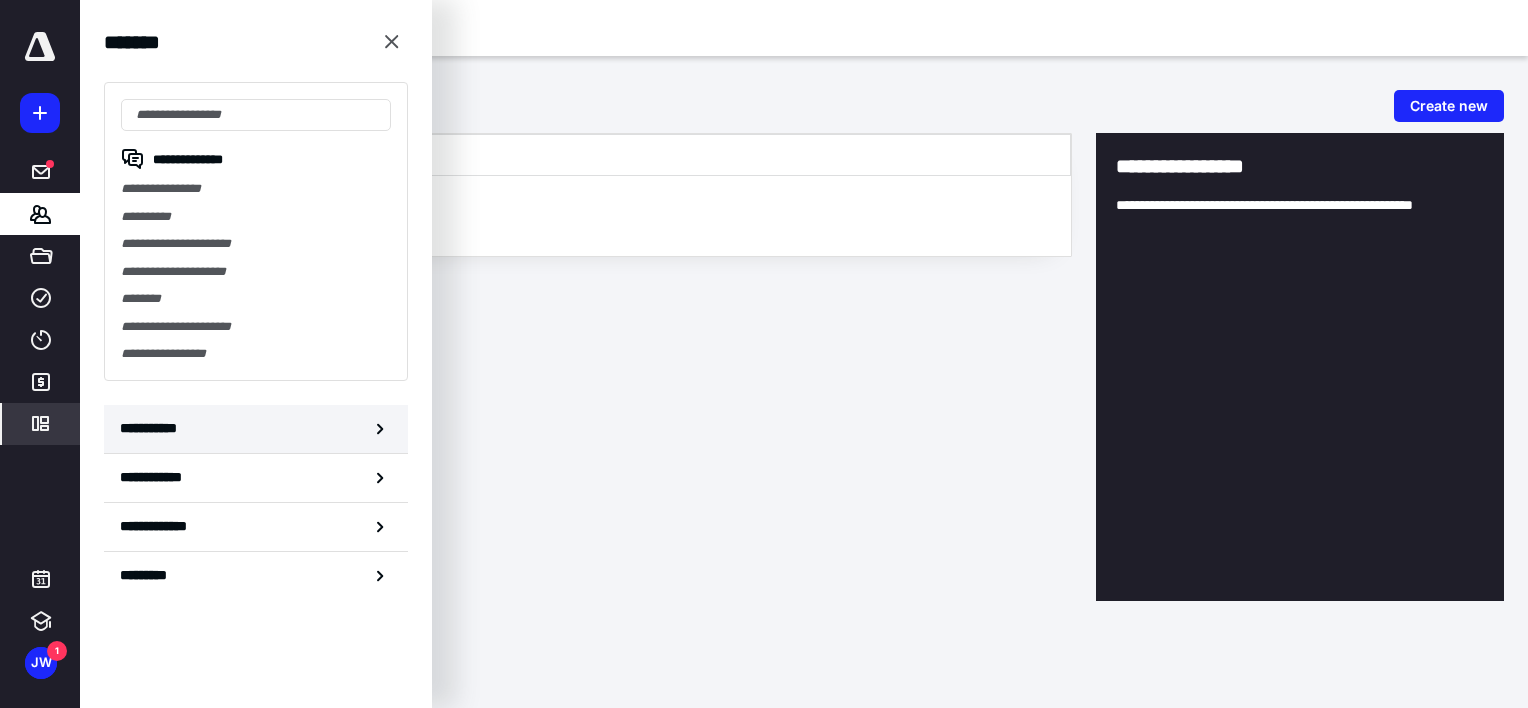 click on "**********" at bounding box center (256, 429) 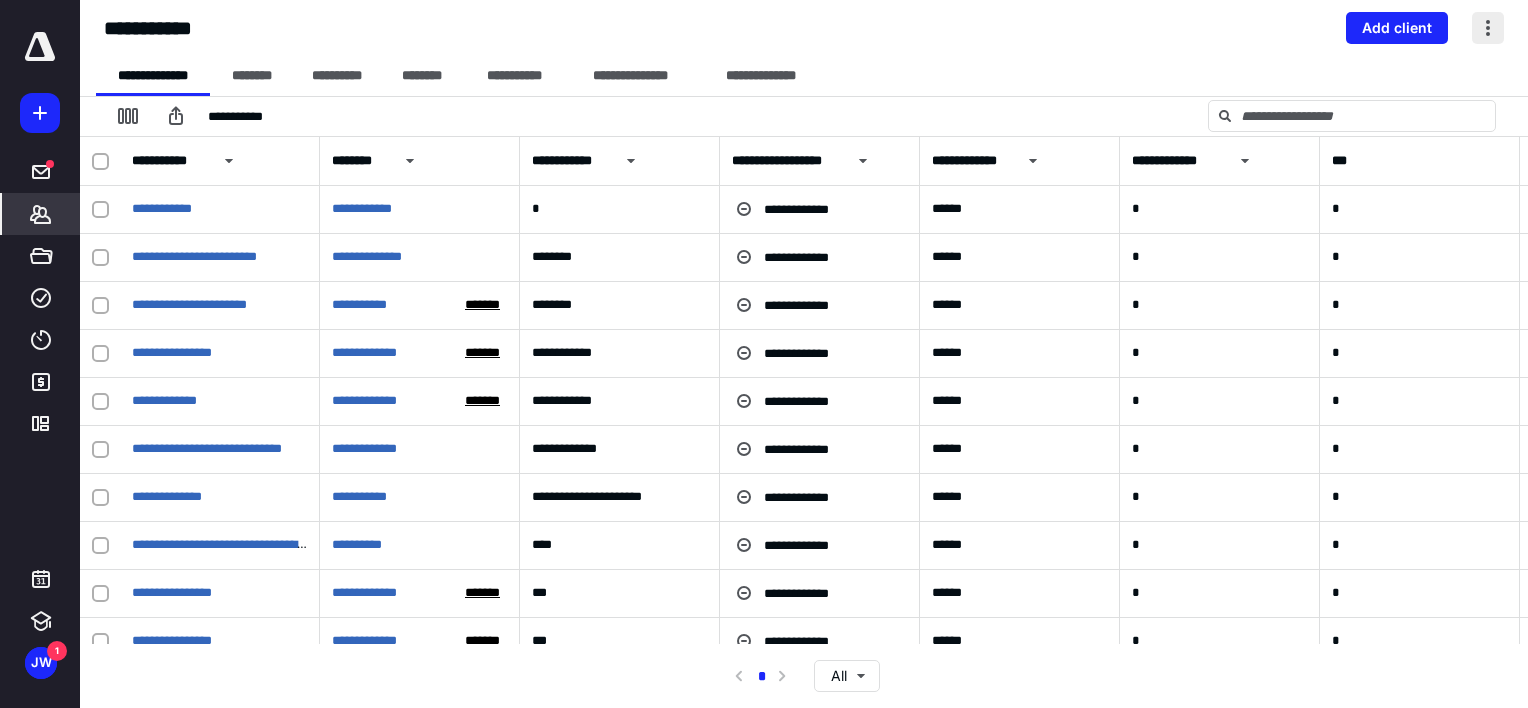click at bounding box center (1488, 28) 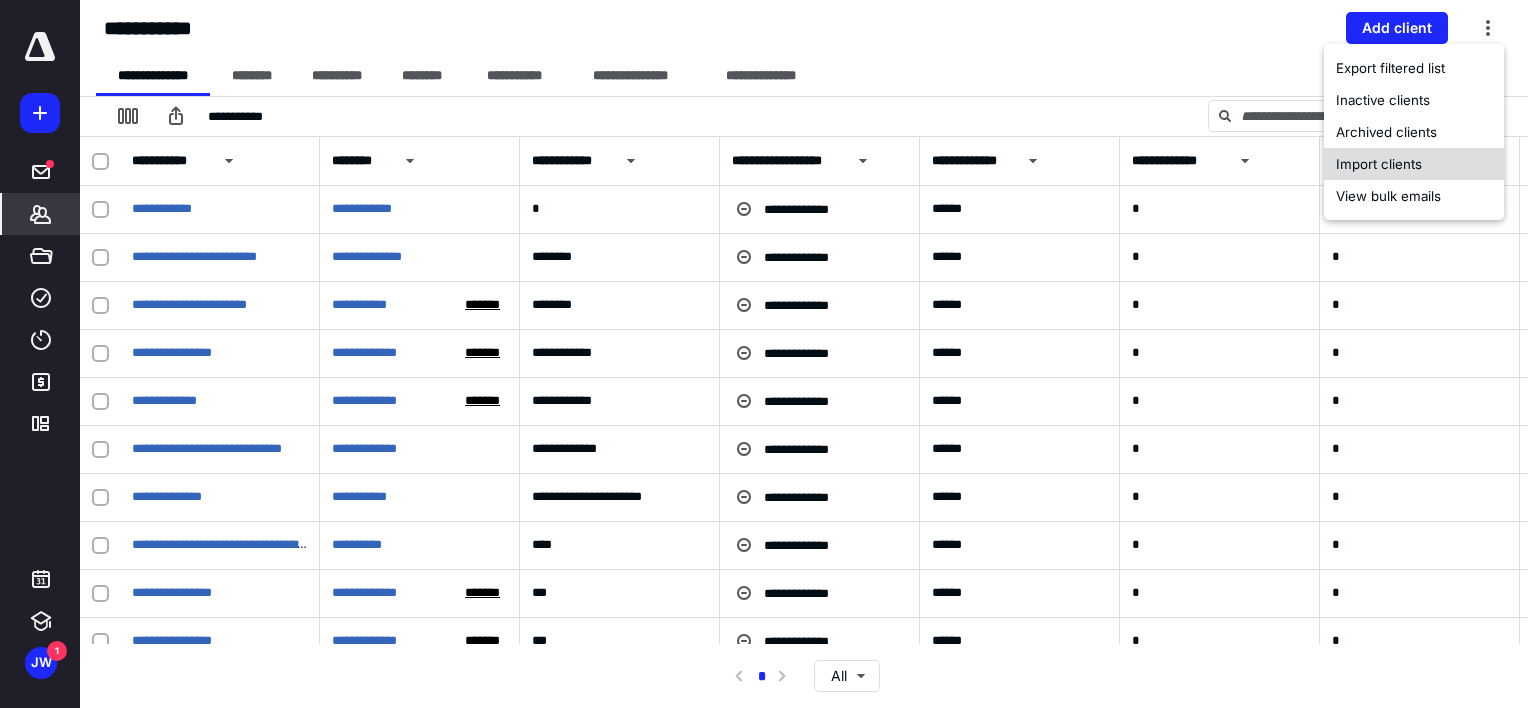 click on "Import clients" at bounding box center (1414, 164) 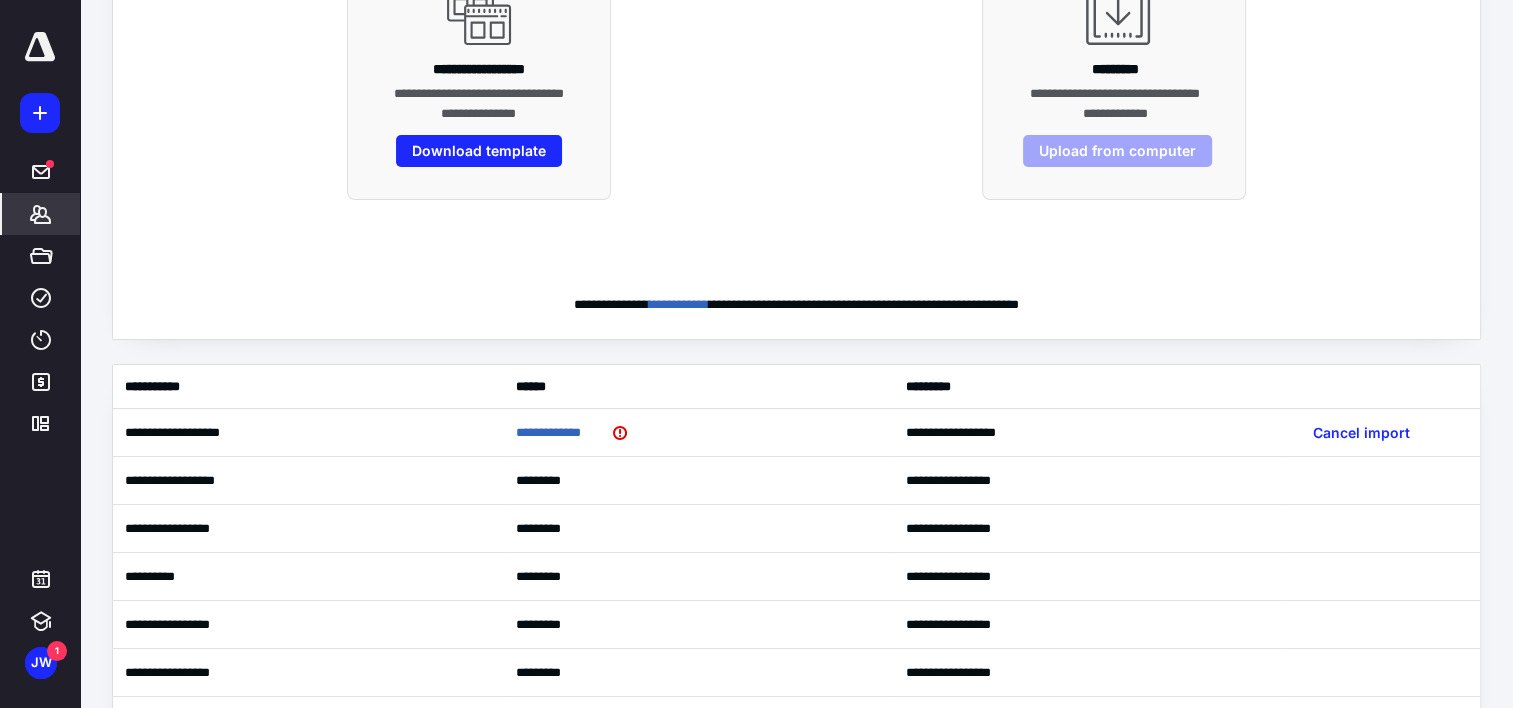 scroll, scrollTop: 312, scrollLeft: 0, axis: vertical 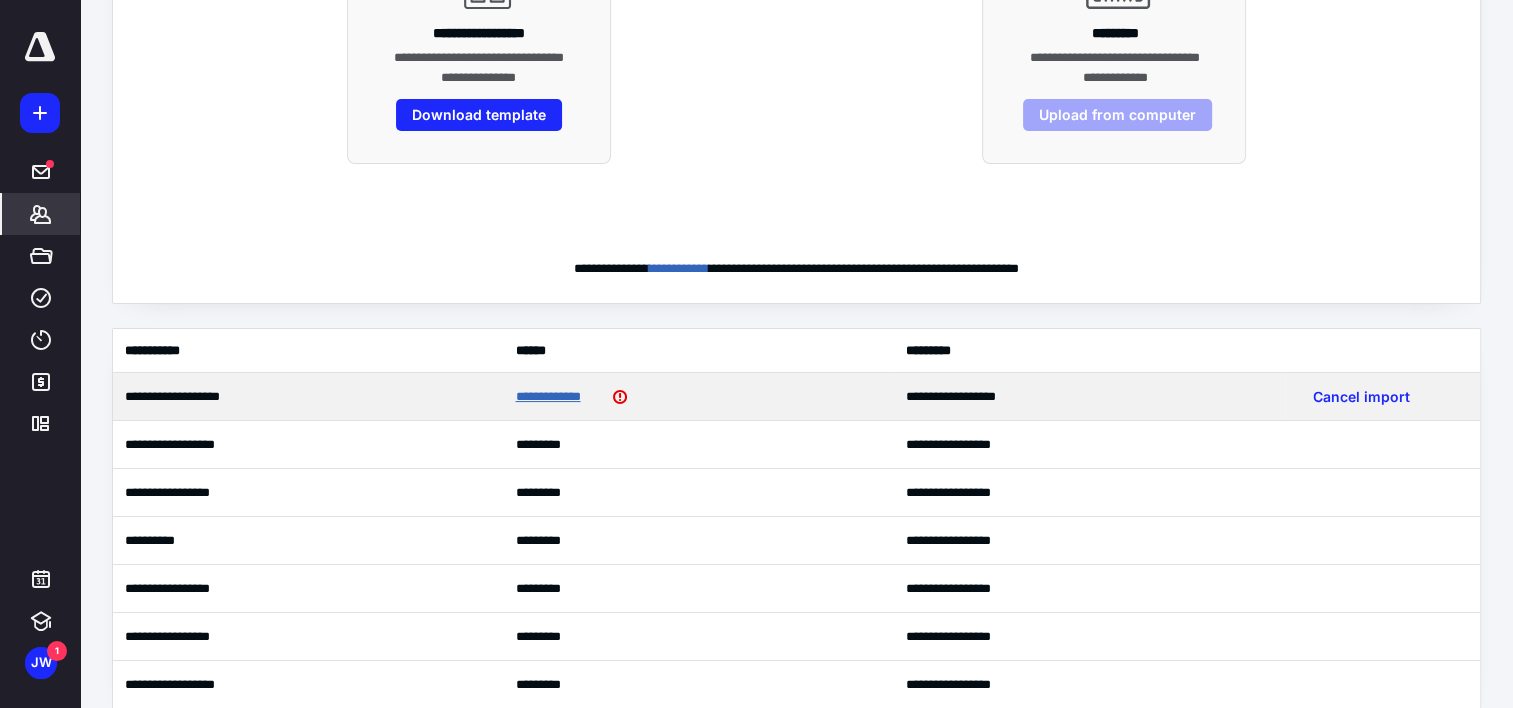 click on "**********" at bounding box center (558, 397) 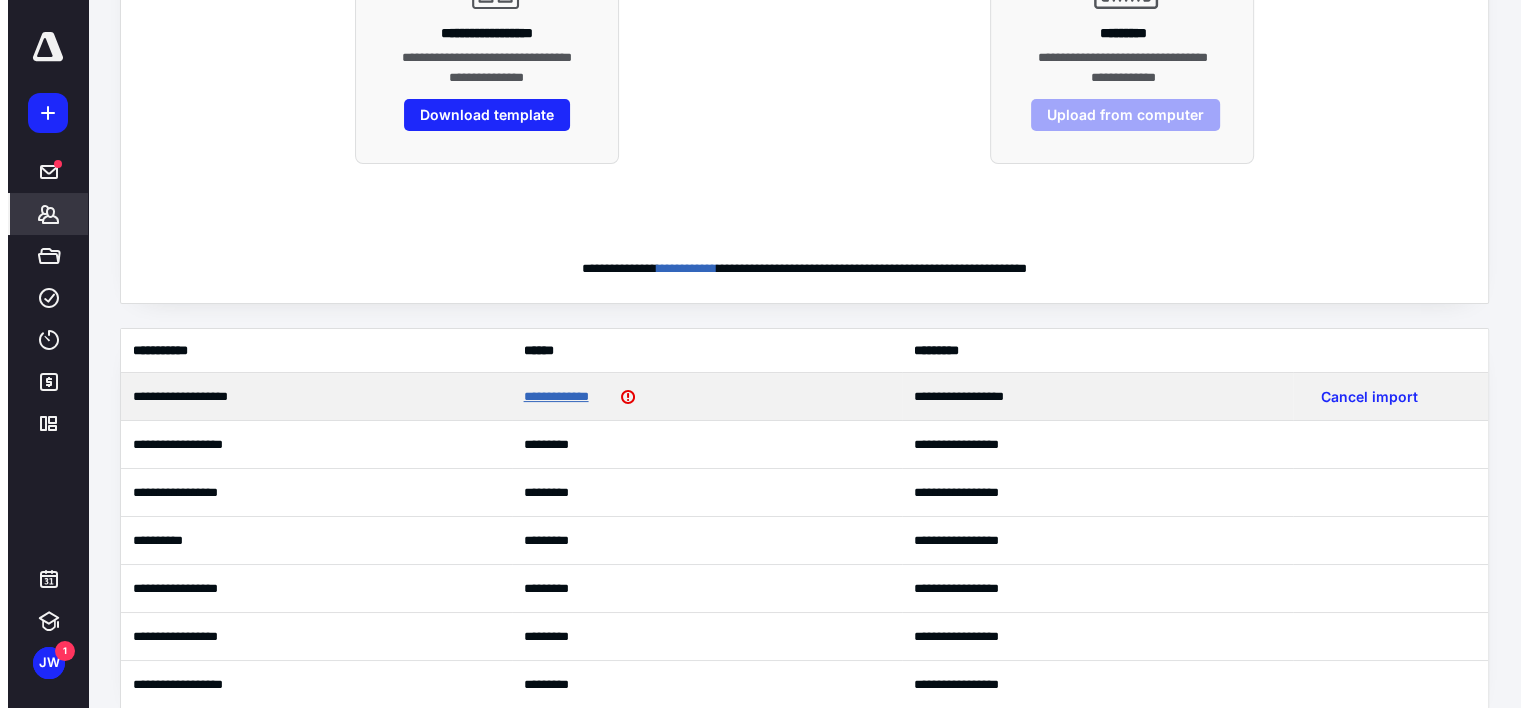 scroll, scrollTop: 0, scrollLeft: 0, axis: both 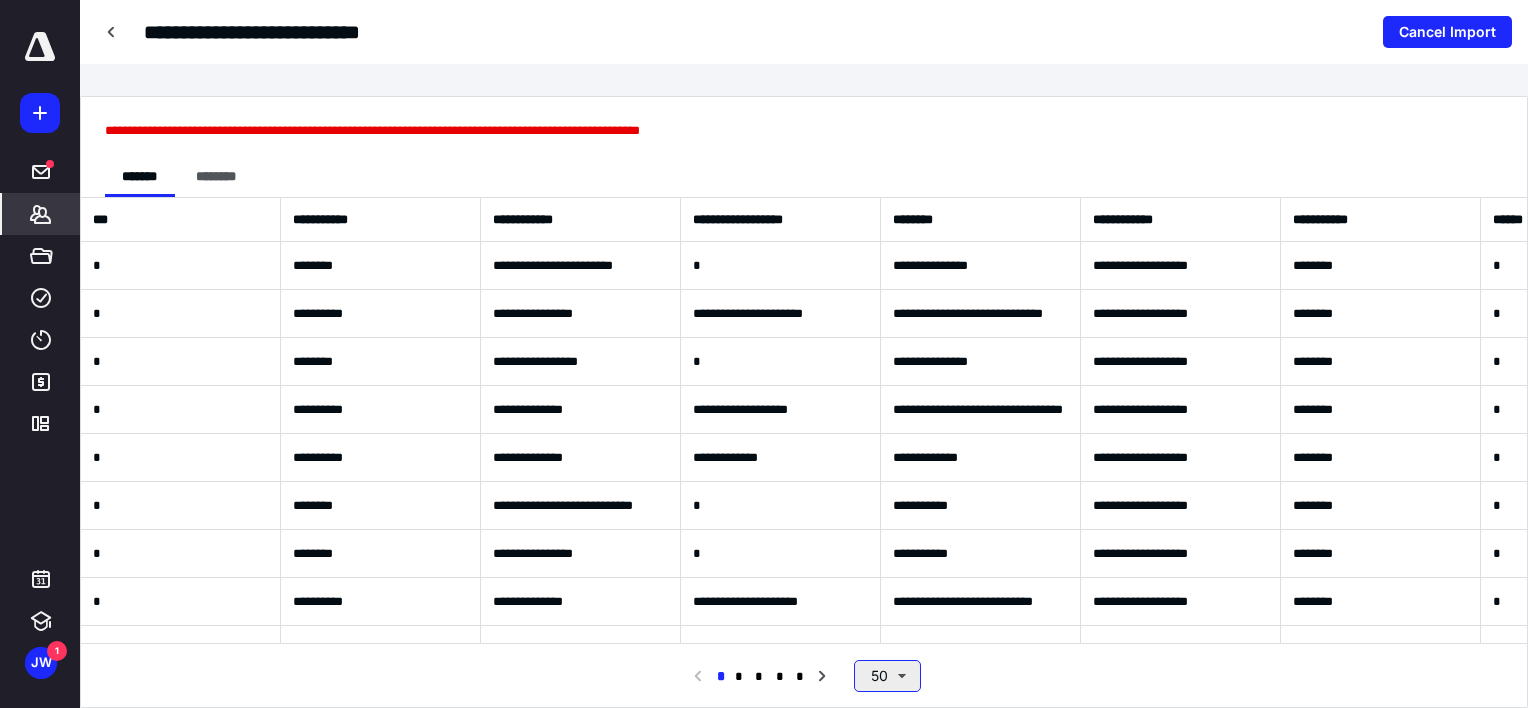 click on "50" at bounding box center (887, 676) 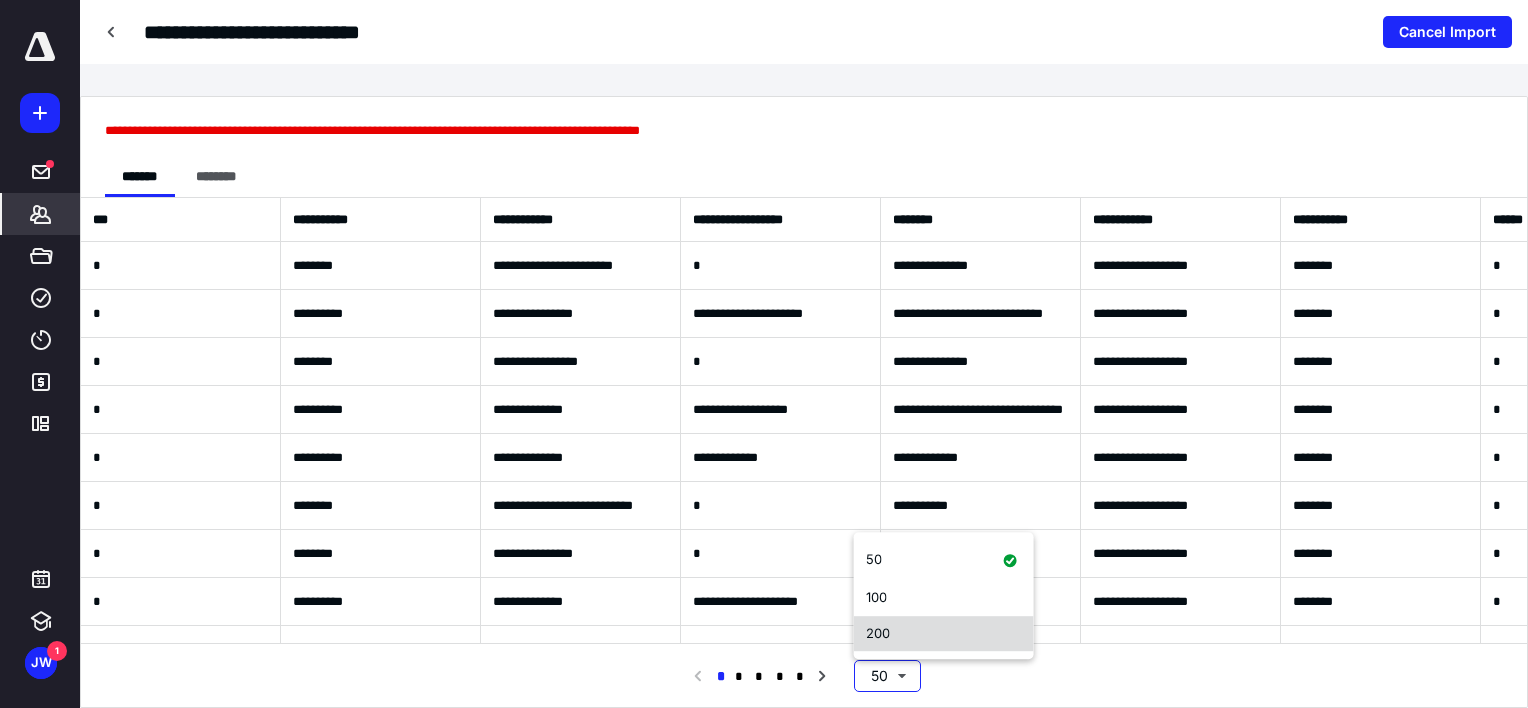 click on "200" at bounding box center (878, 633) 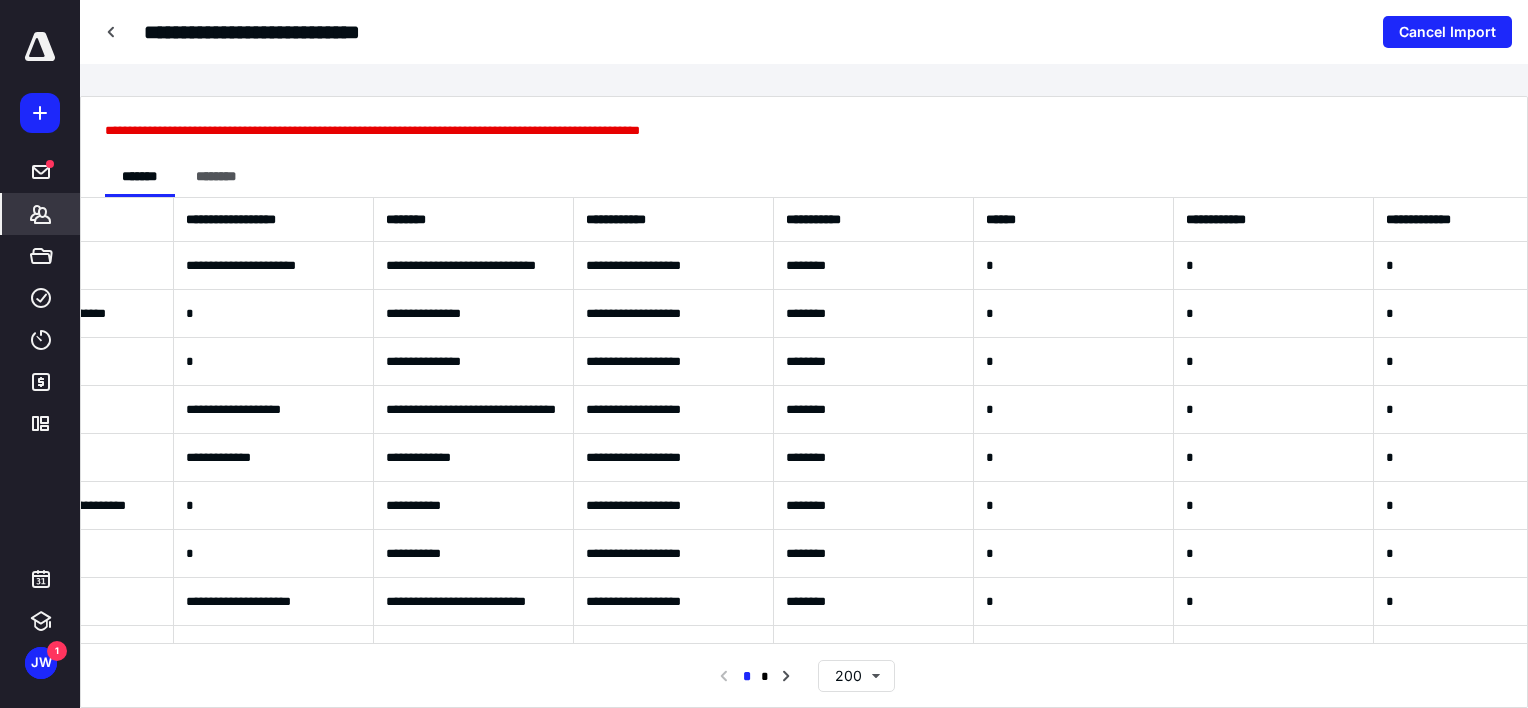 scroll, scrollTop: 0, scrollLeft: 103, axis: horizontal 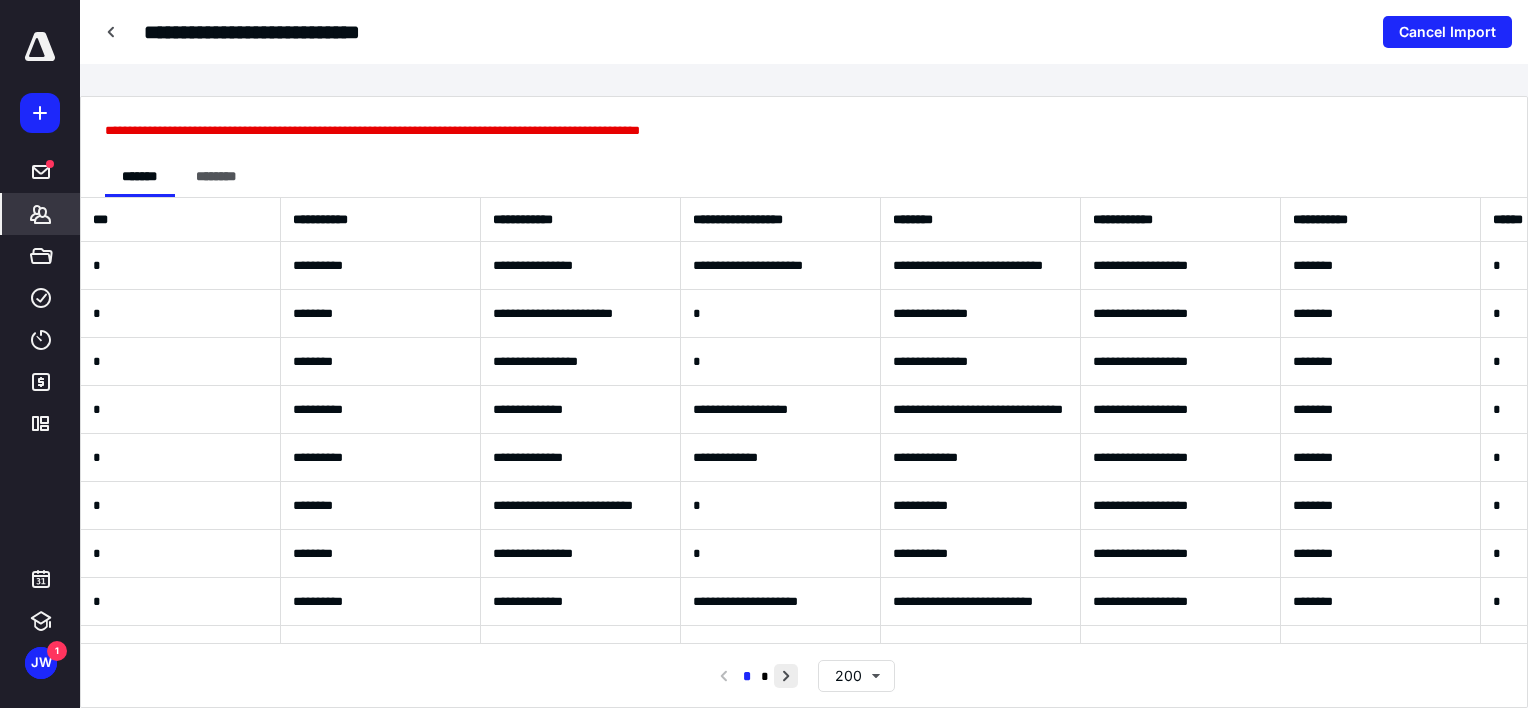 click at bounding box center (786, 676) 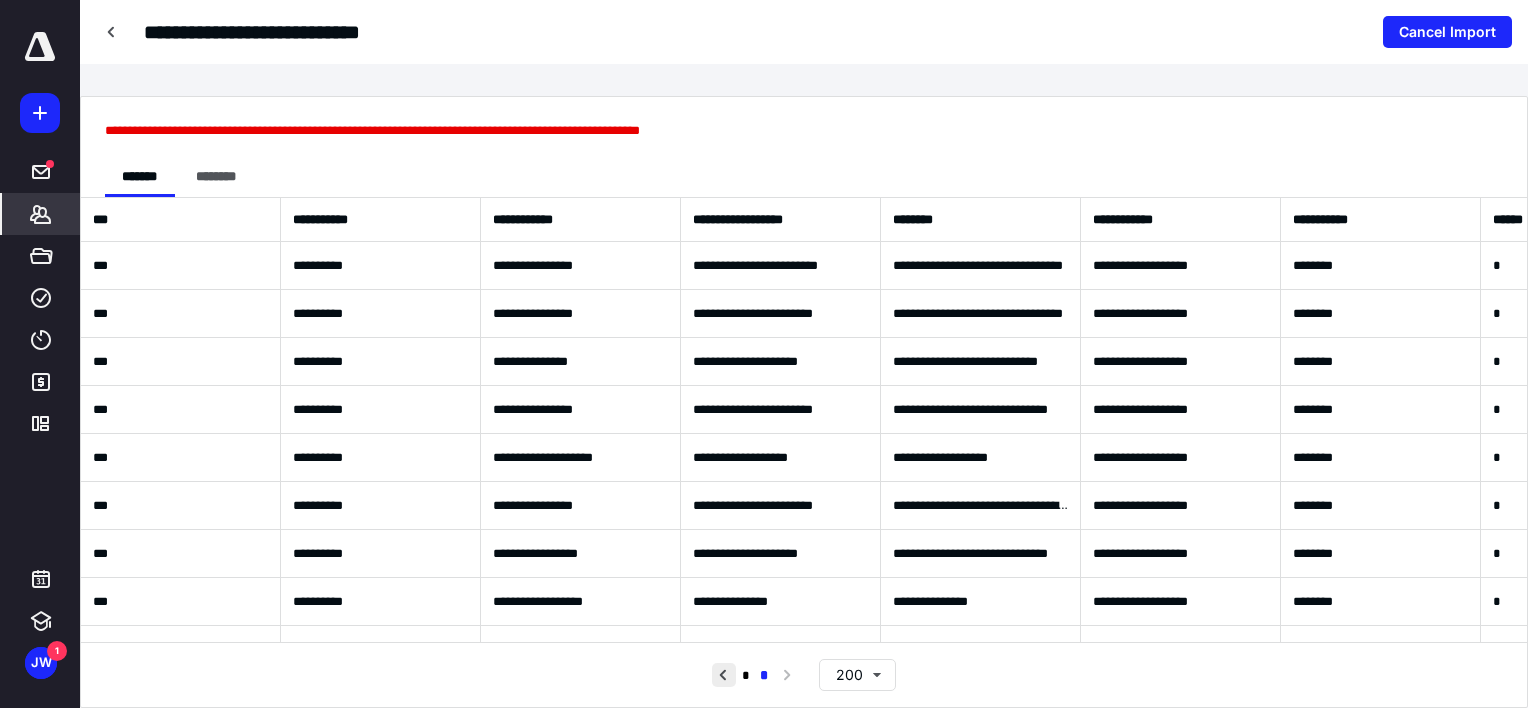 click at bounding box center (724, 675) 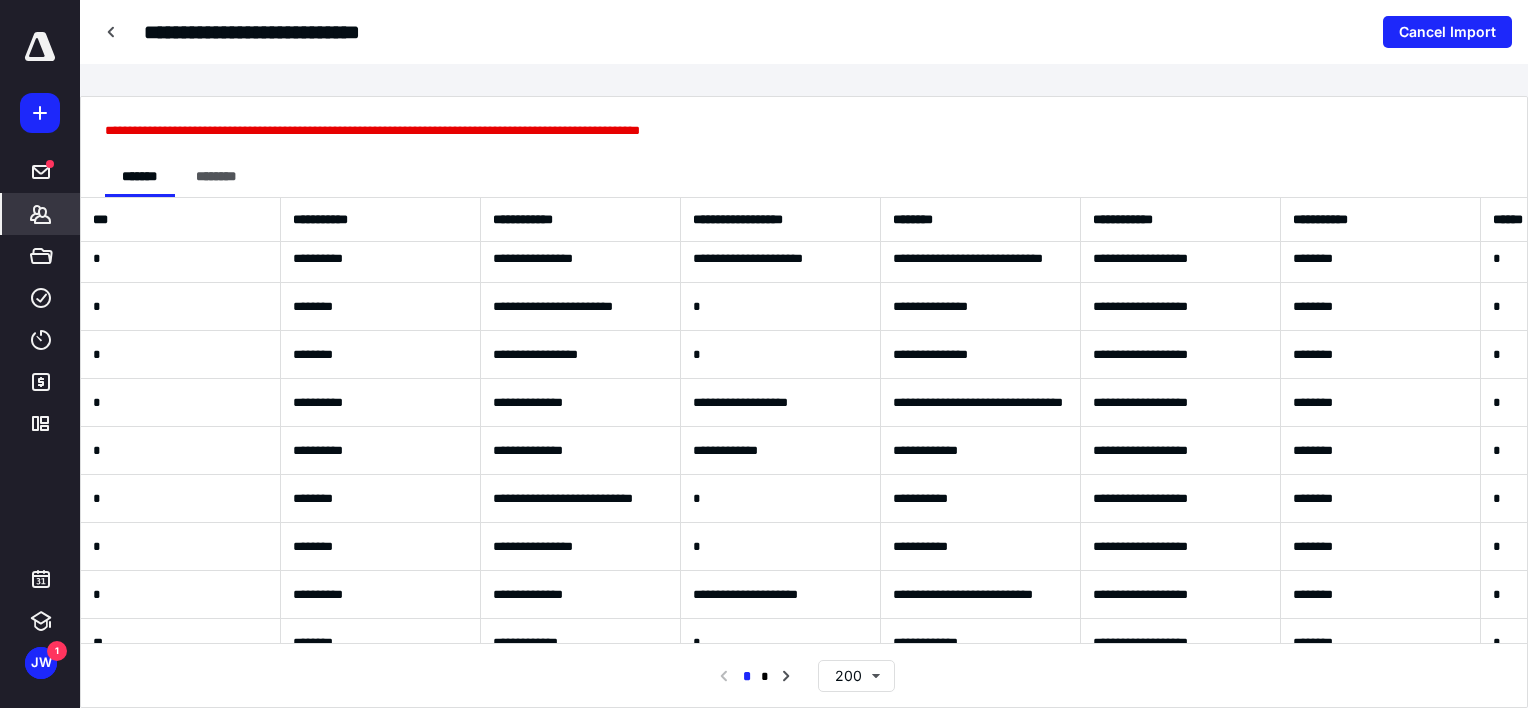 scroll, scrollTop: 0, scrollLeft: 0, axis: both 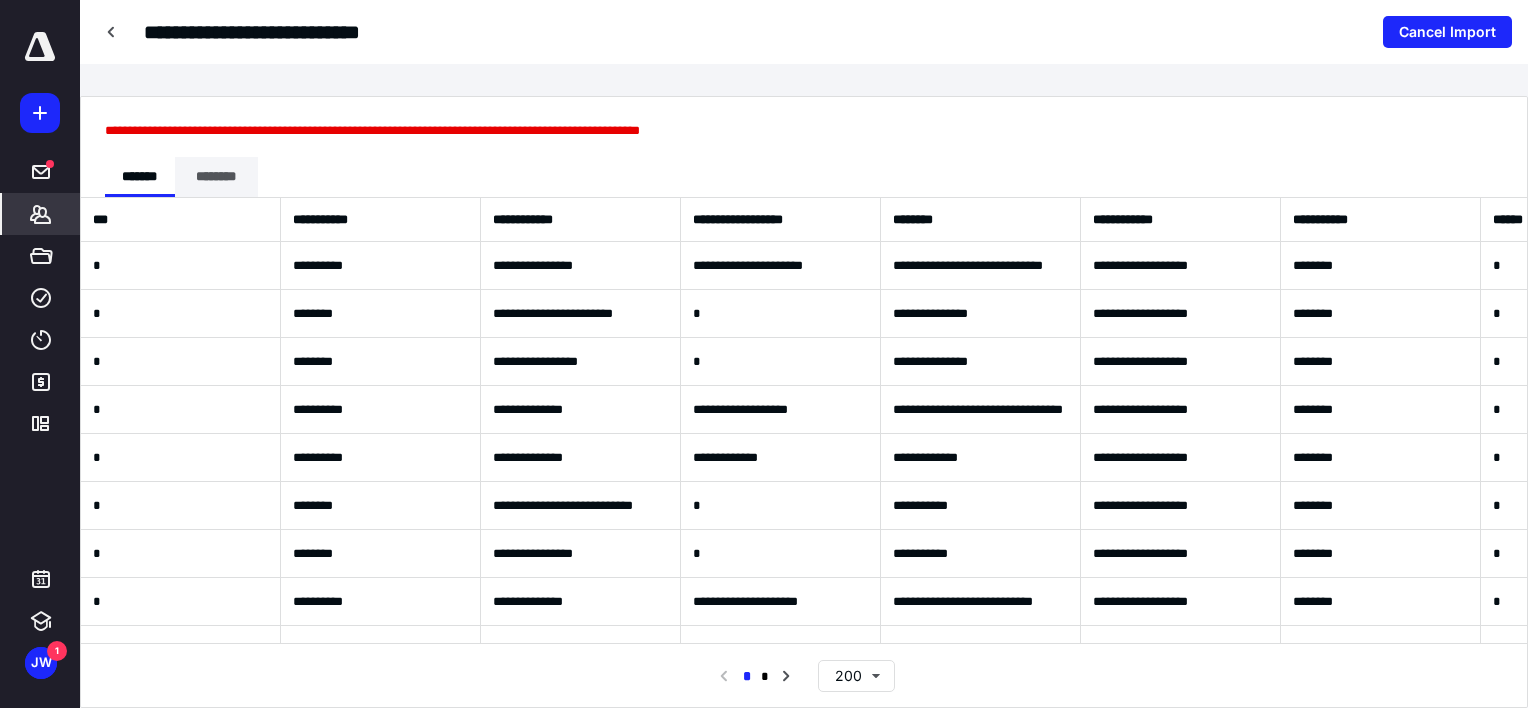 click on "********" at bounding box center [216, 177] 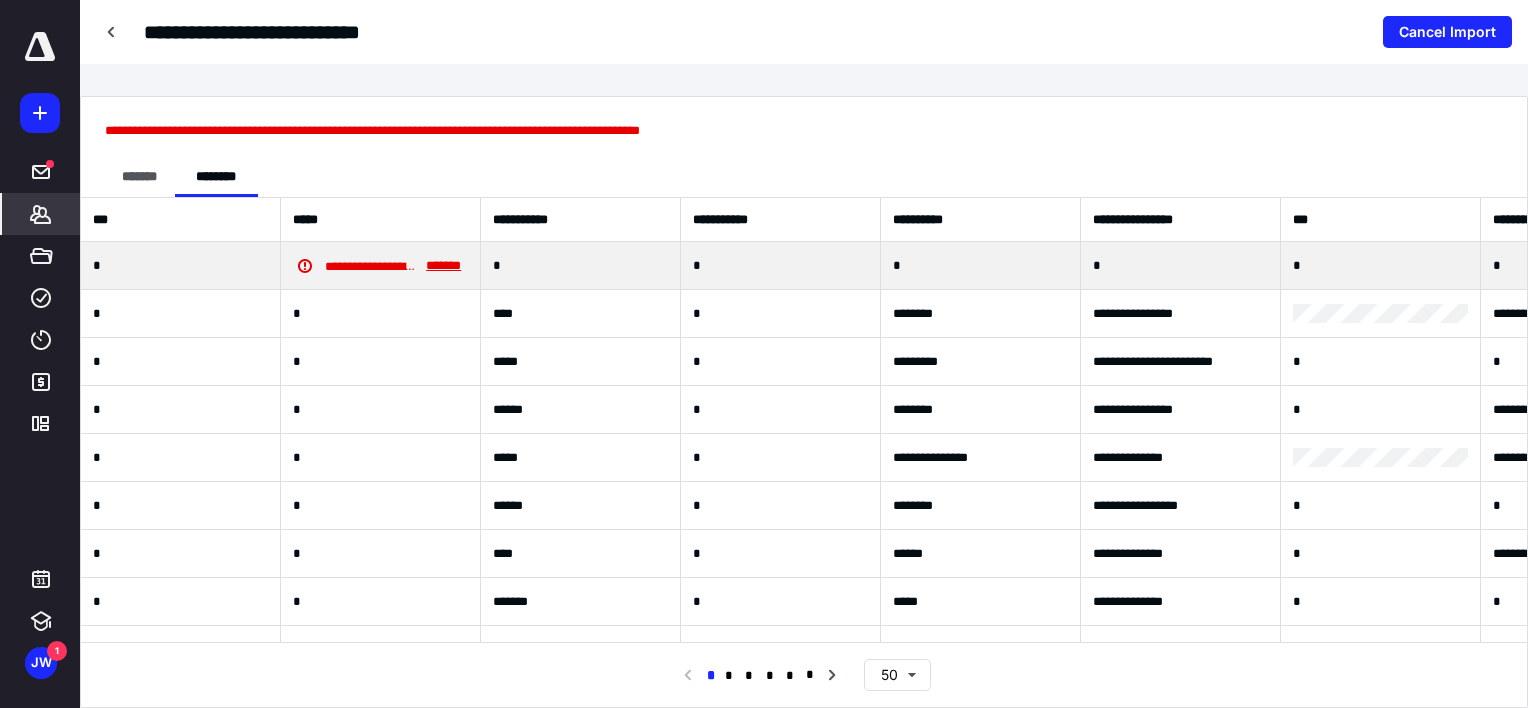 click on "*******" at bounding box center [443, 266] 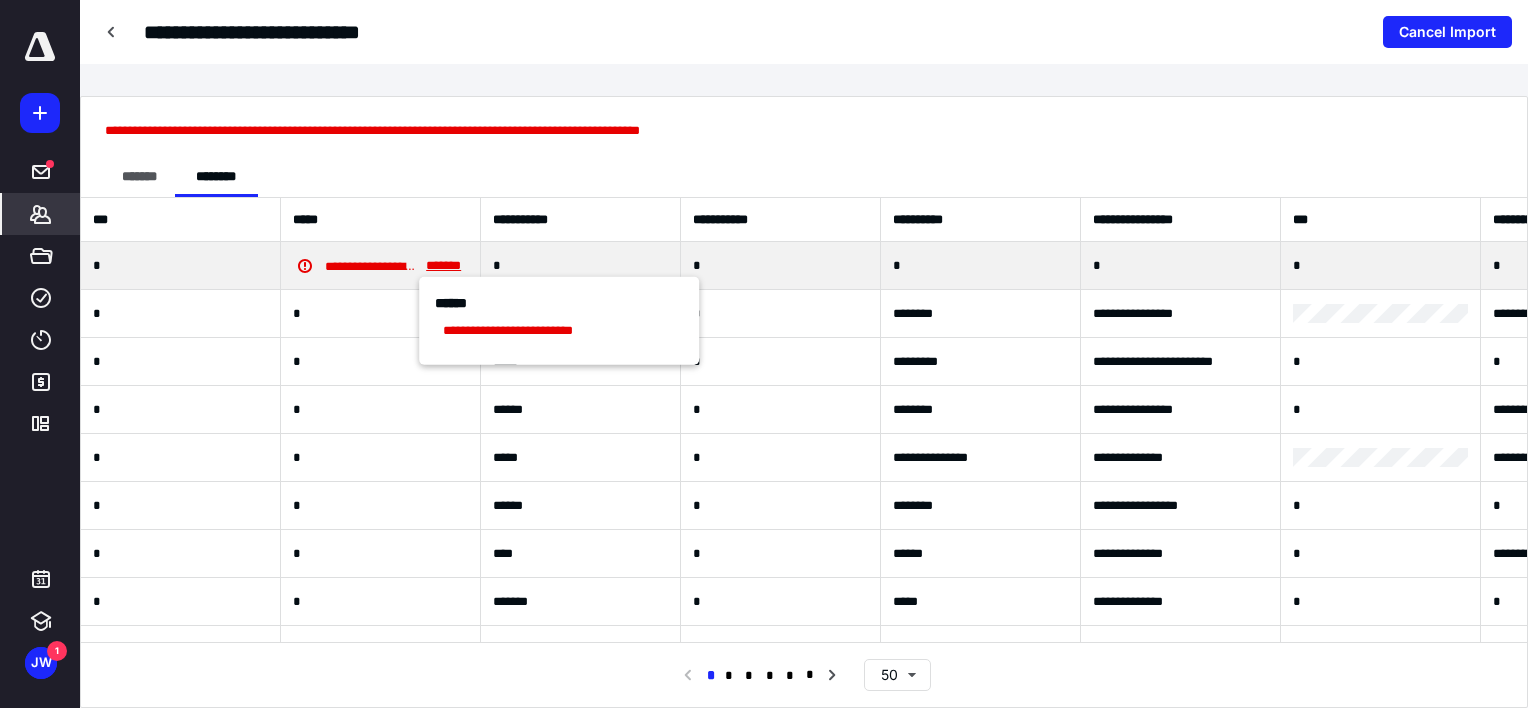 click on "*" at bounding box center [181, 266] 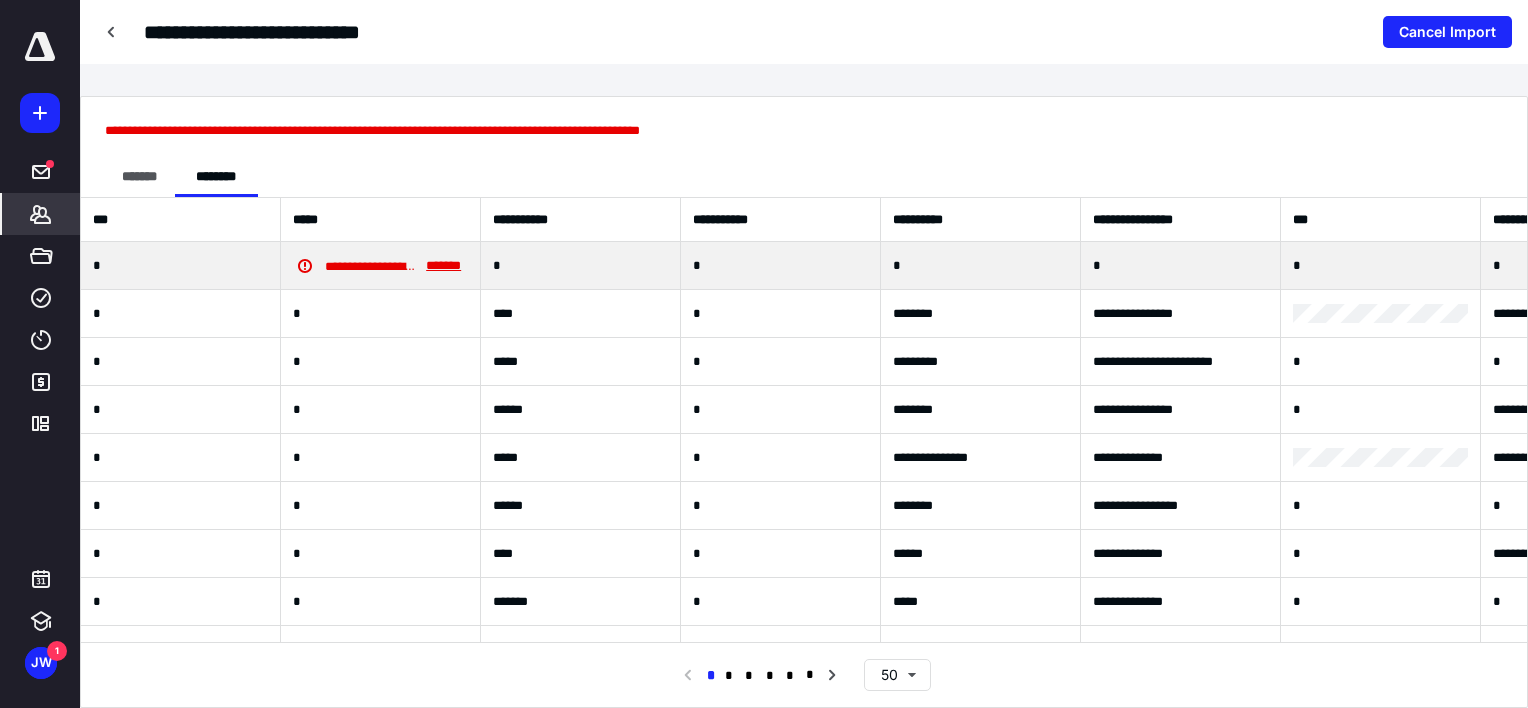 click on "*******" at bounding box center [443, 266] 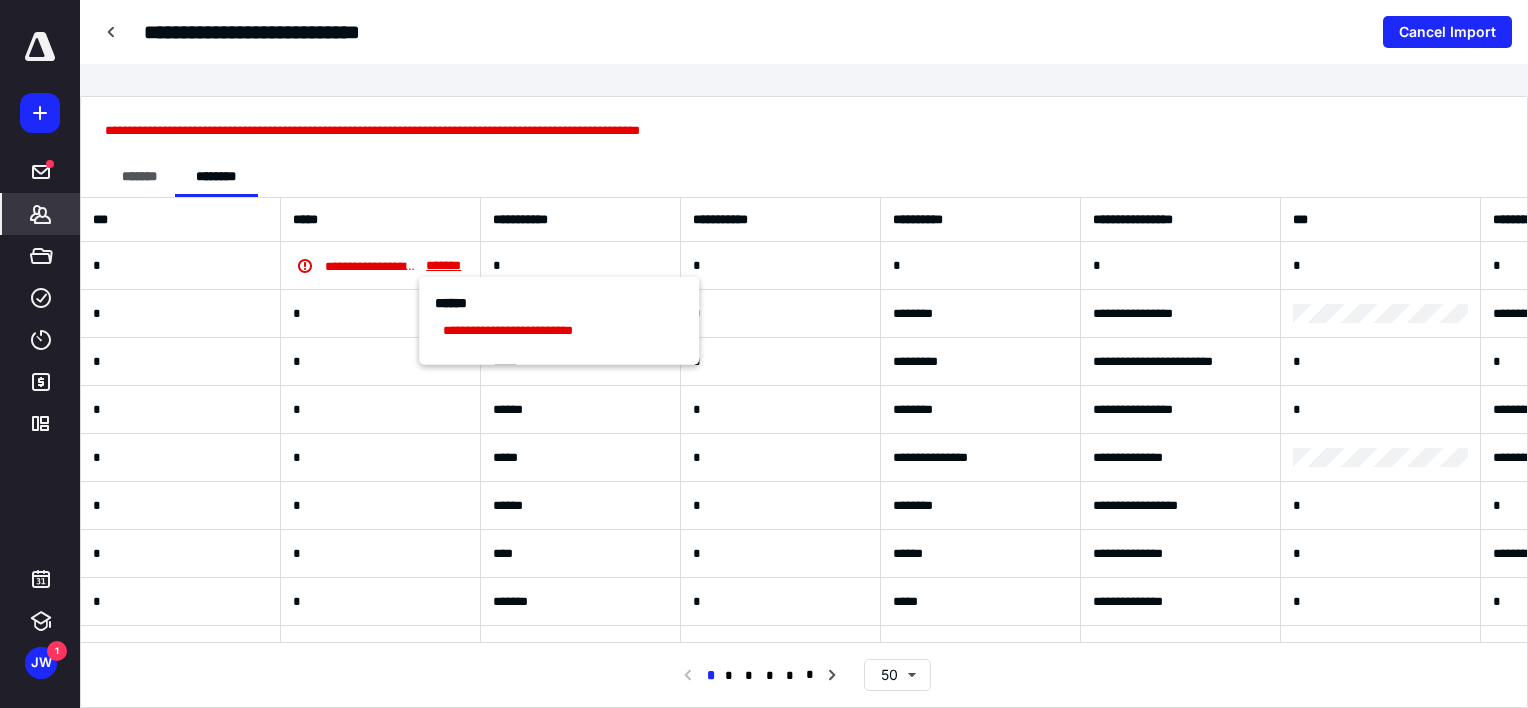 click on "**********" at bounding box center (804, 139) 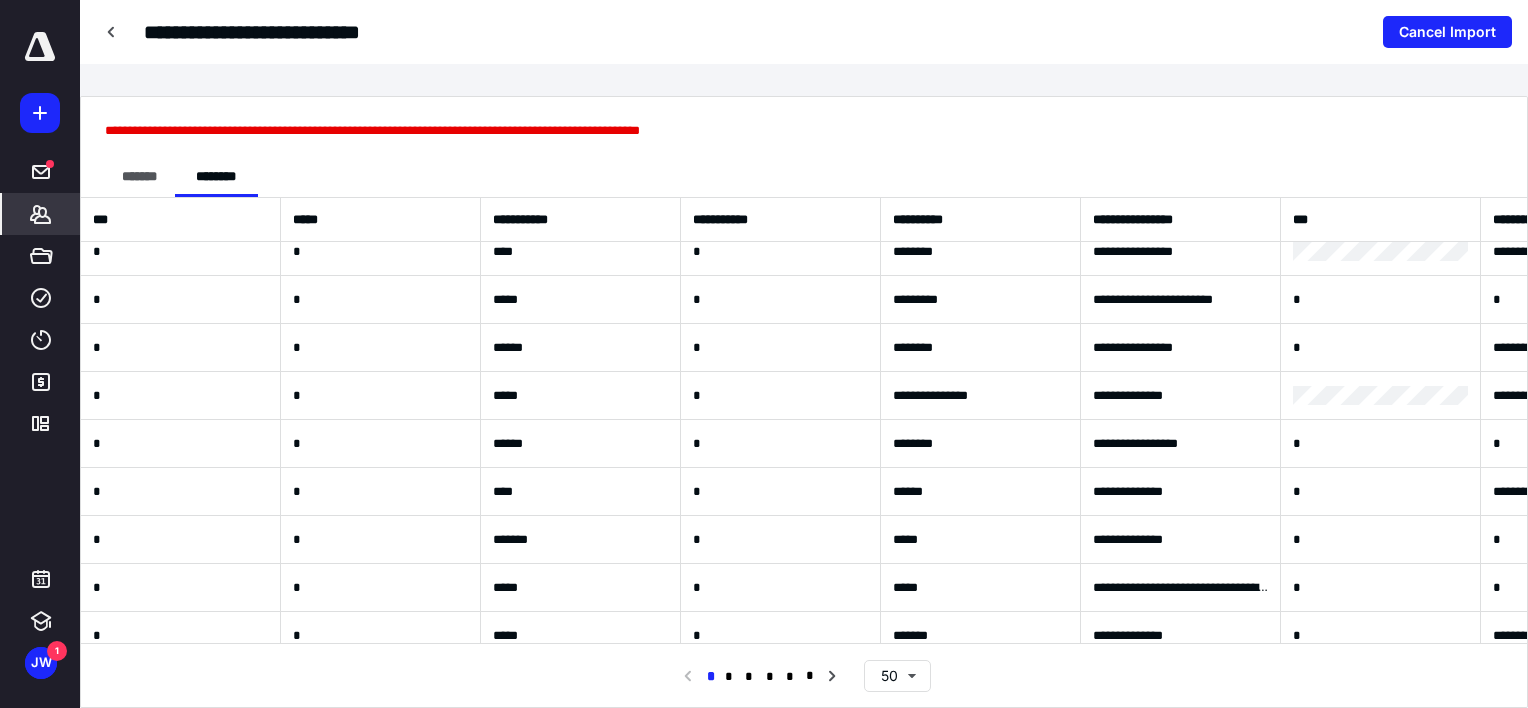 scroll, scrollTop: 0, scrollLeft: 0, axis: both 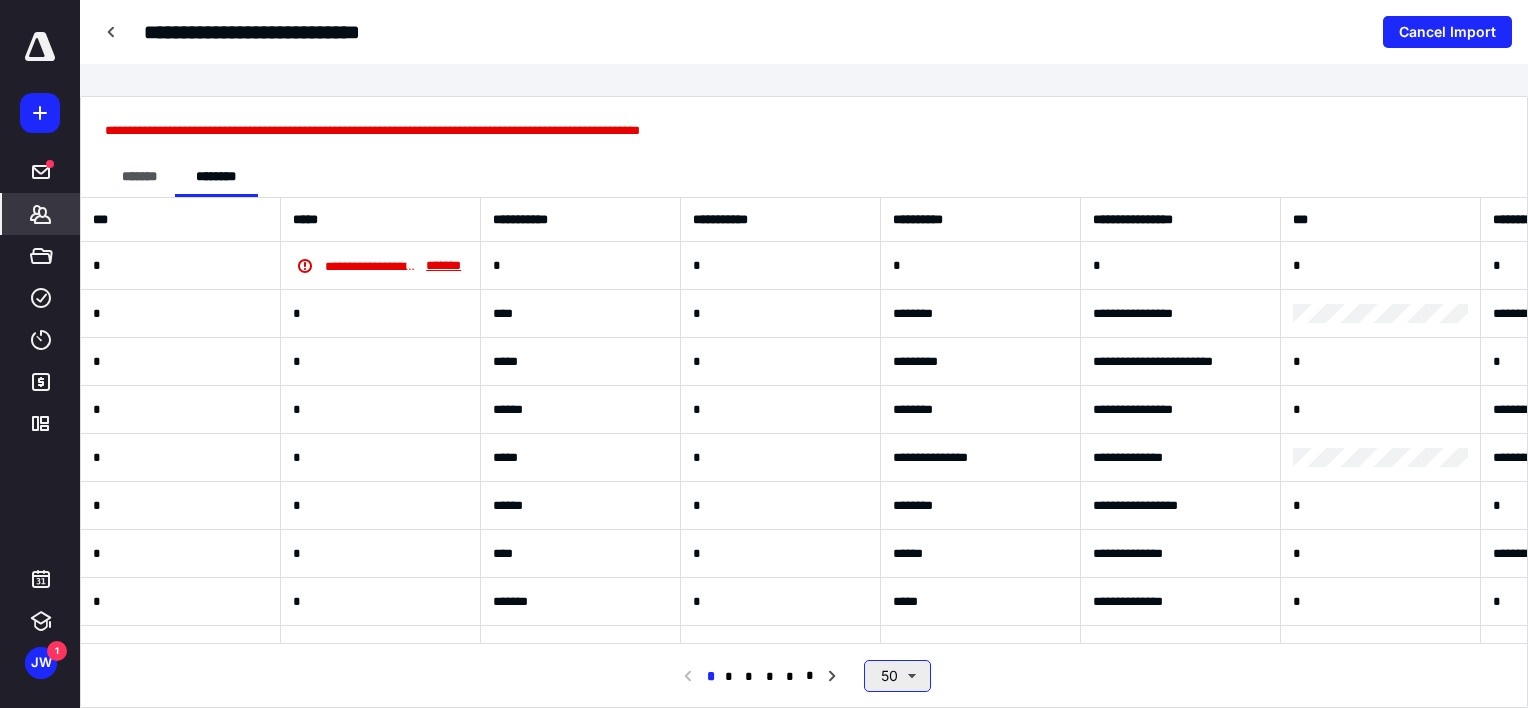 click on "50" at bounding box center [897, 676] 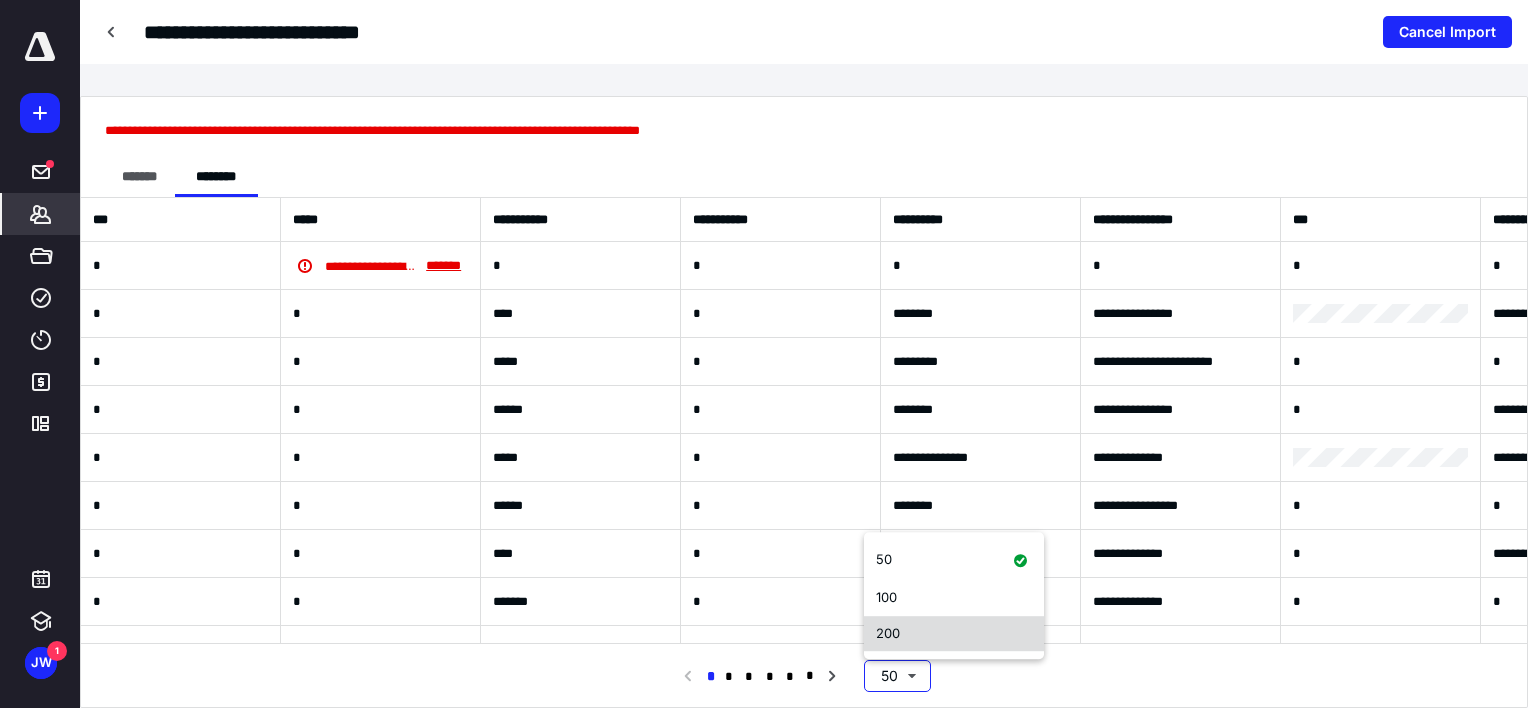 click on "200" at bounding box center (954, 634) 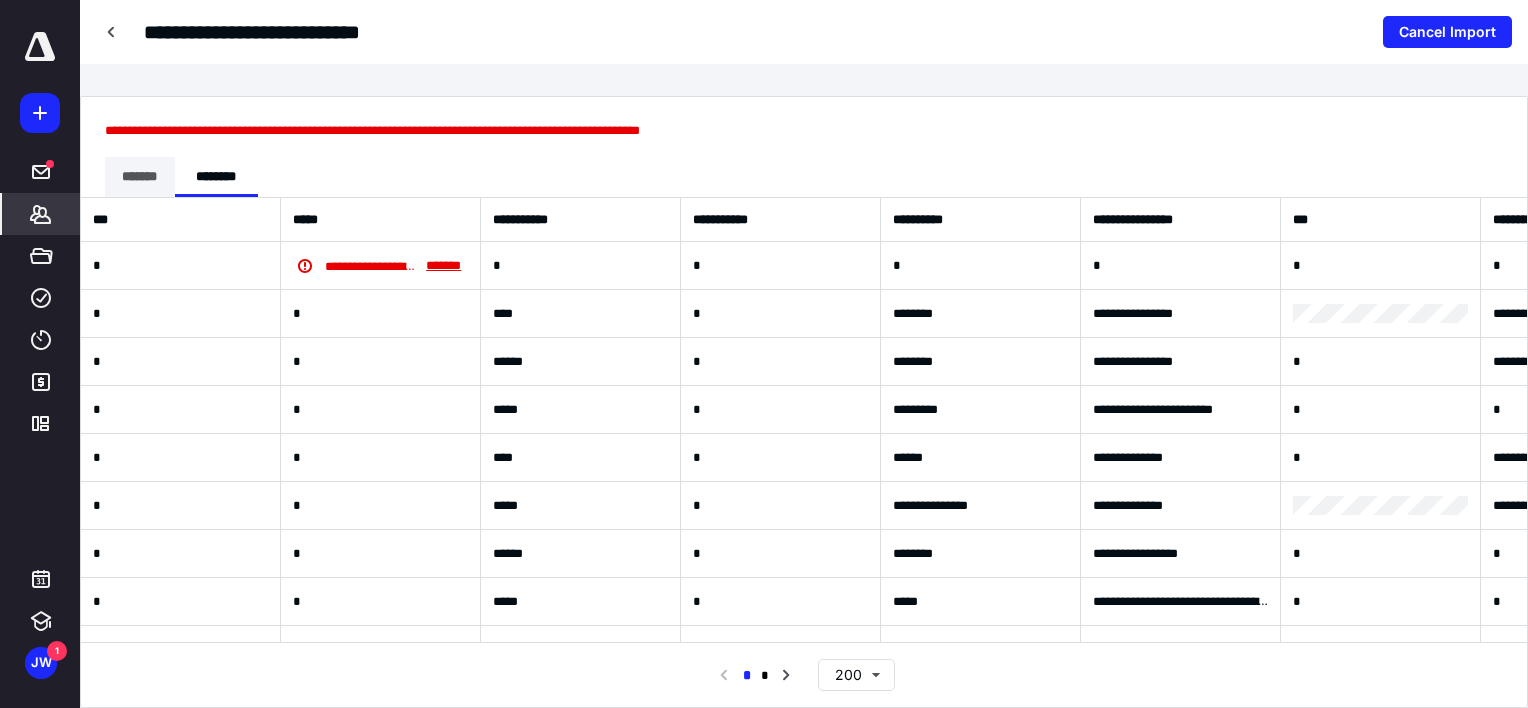 click on "*******" at bounding box center [140, 177] 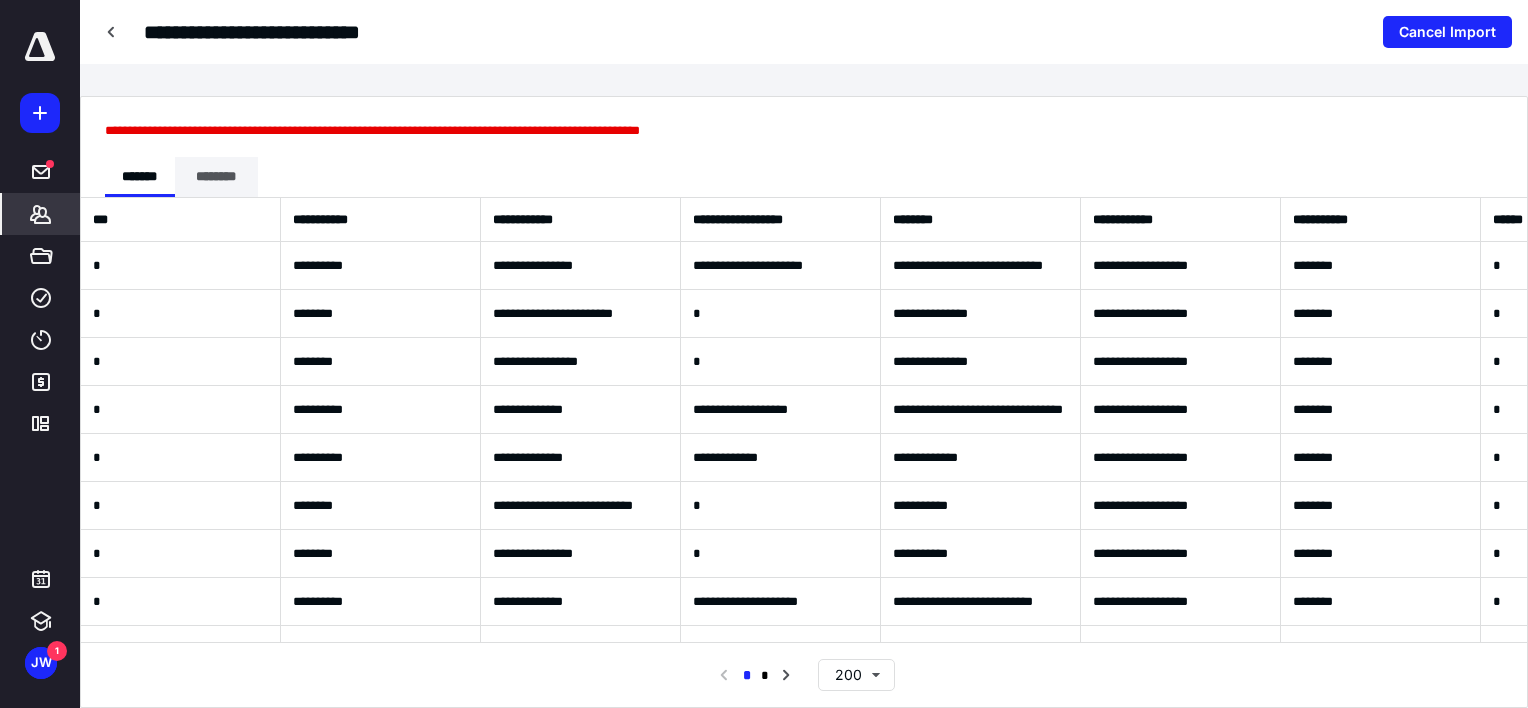 click on "********" at bounding box center (216, 177) 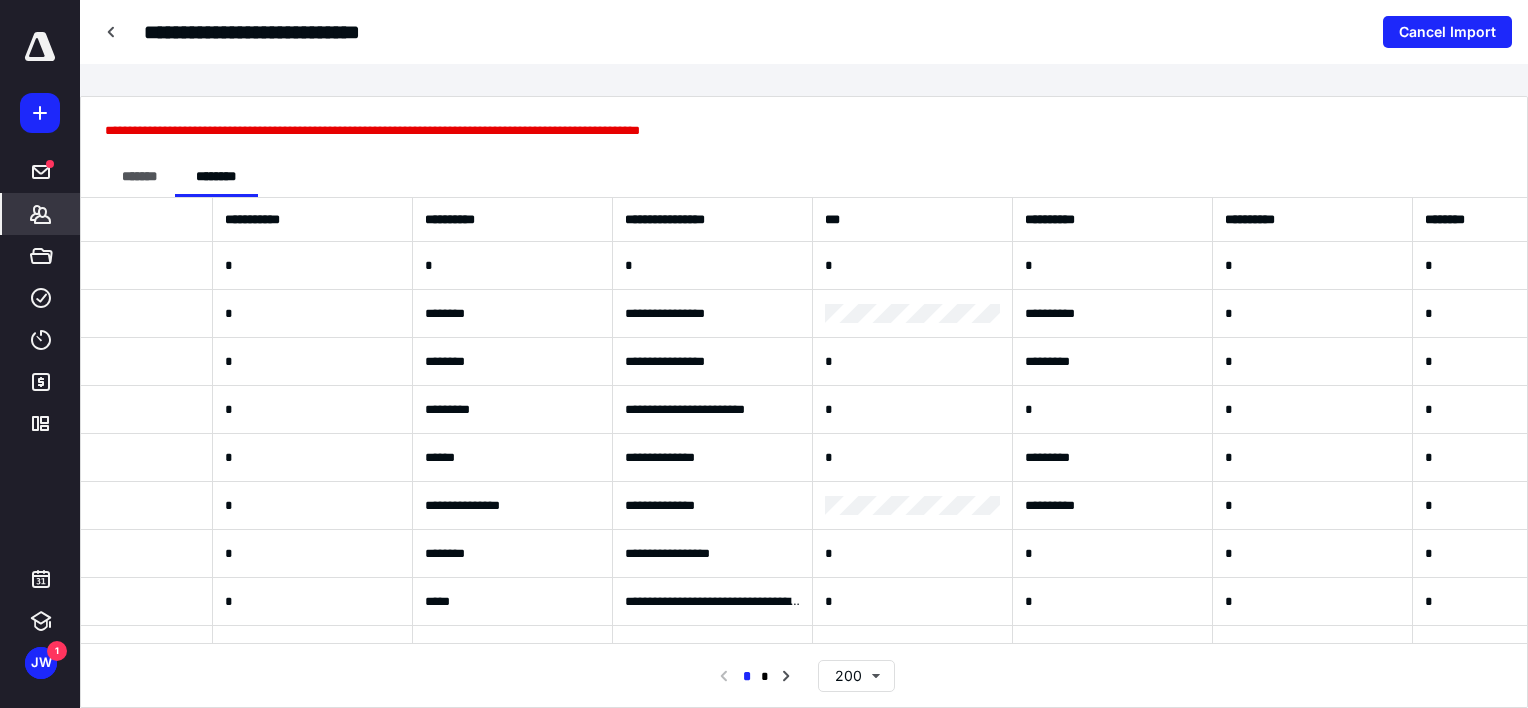 scroll, scrollTop: 0, scrollLeft: 0, axis: both 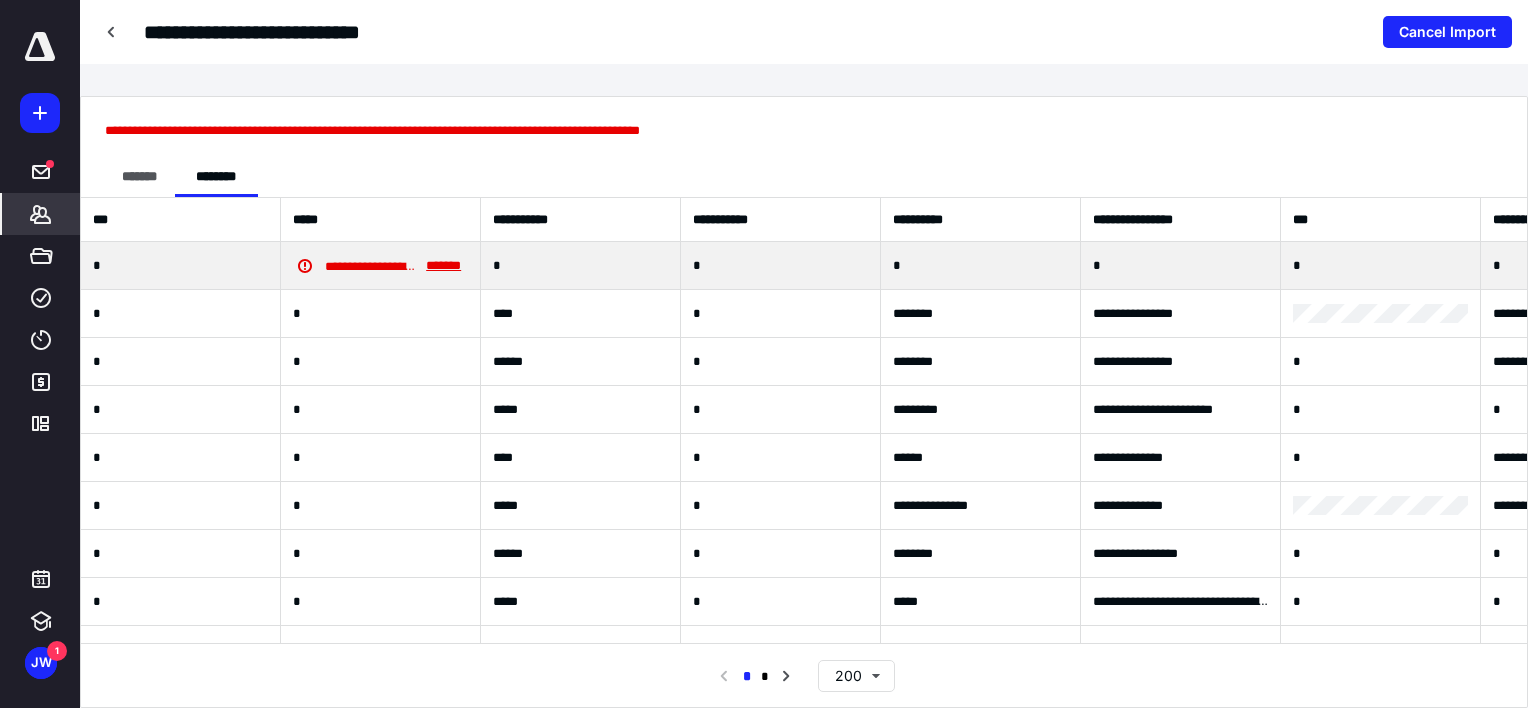 click on "*******" at bounding box center [443, 266] 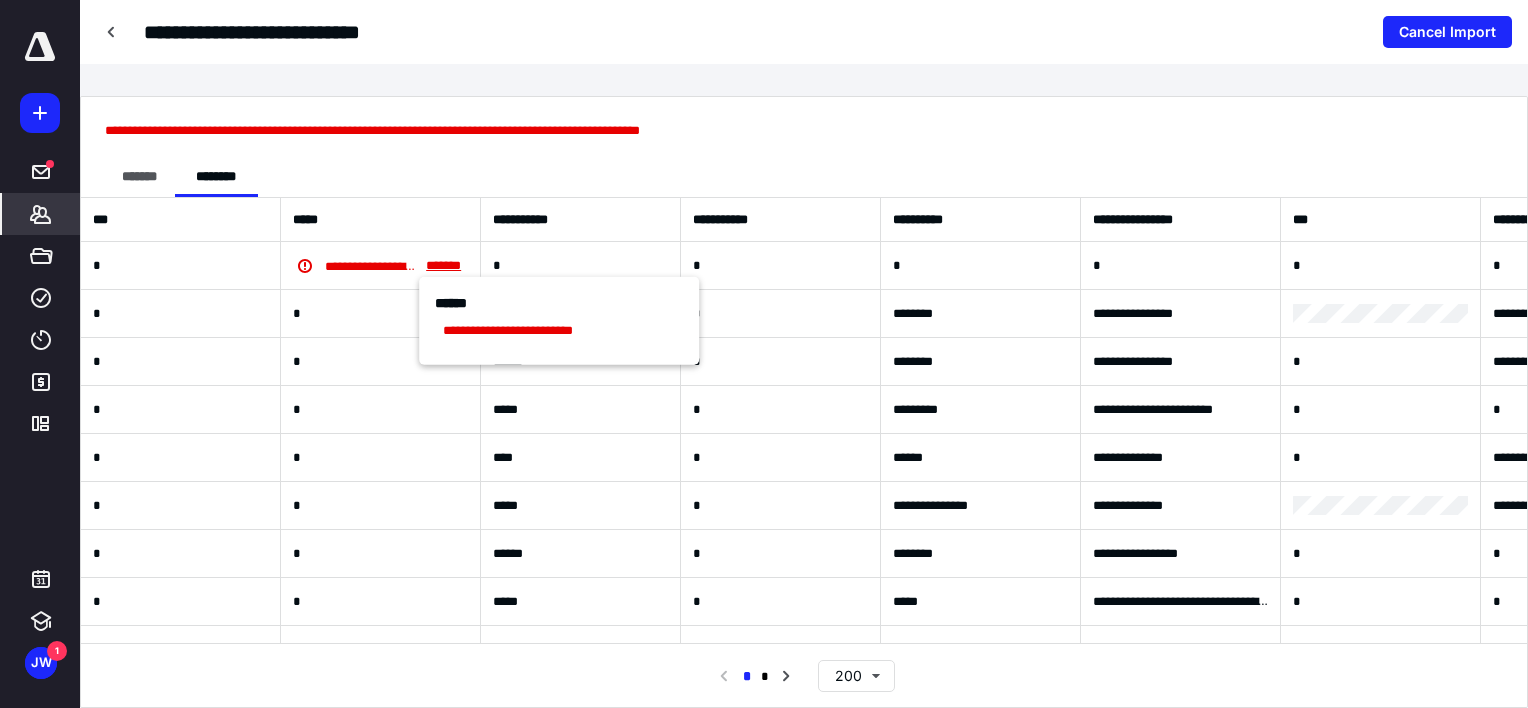 click on "**********" at bounding box center (804, 402) 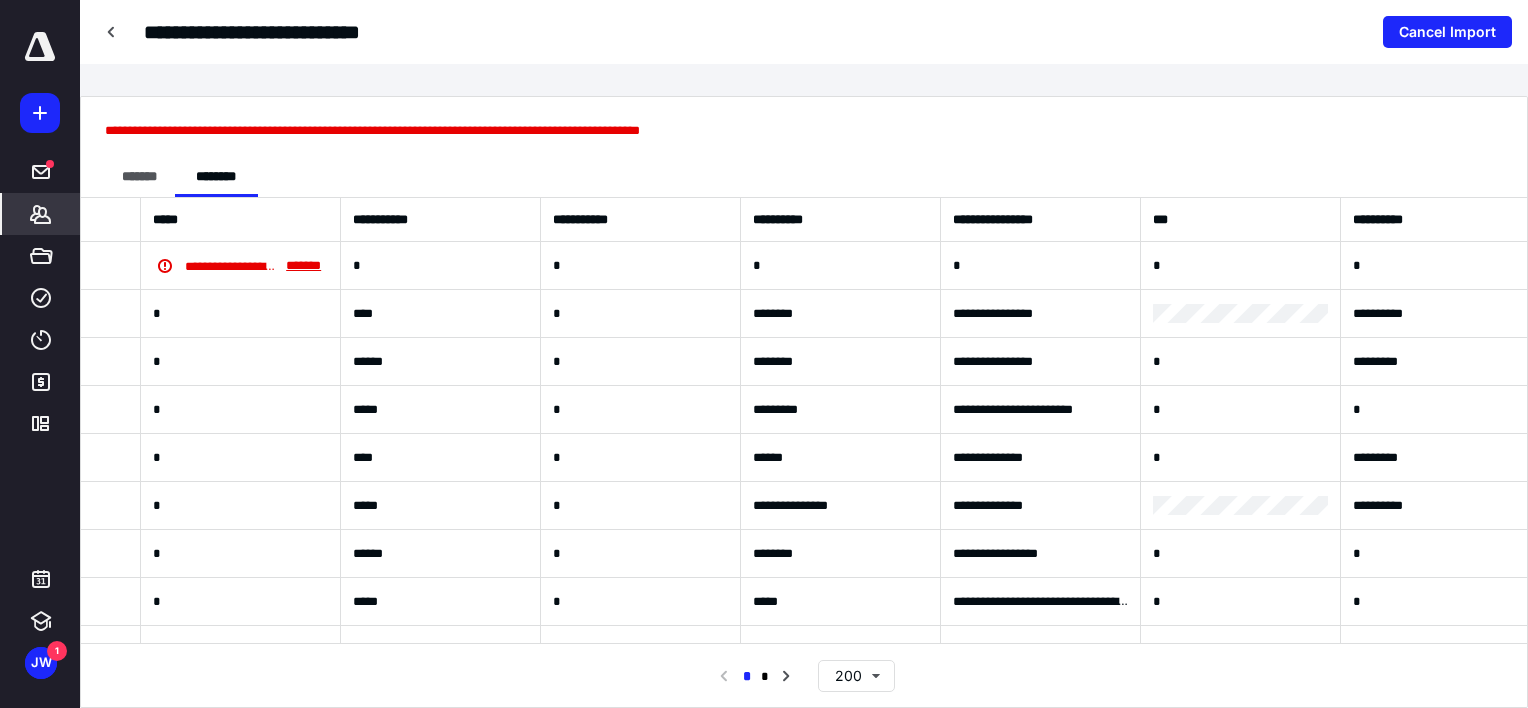 scroll, scrollTop: 0, scrollLeft: 143, axis: horizontal 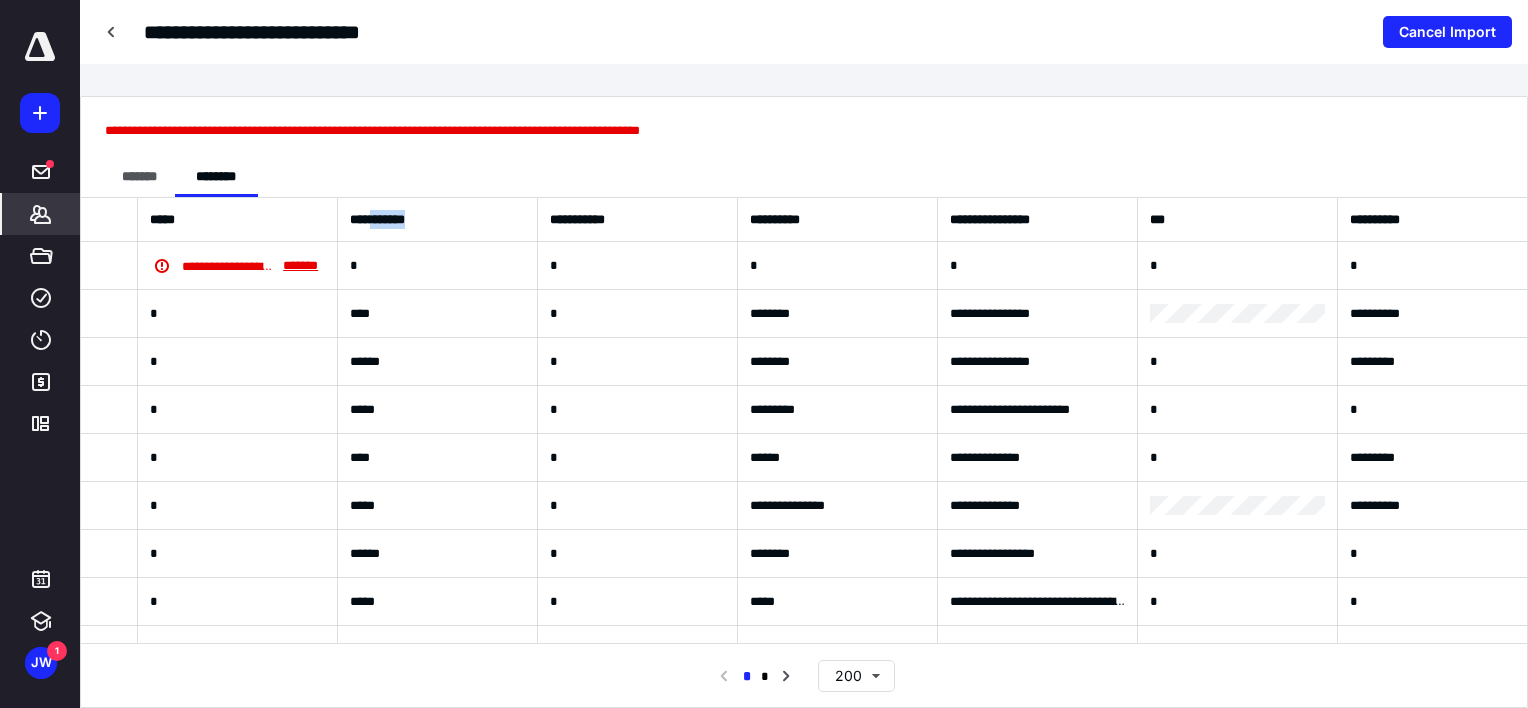 drag, startPoint x: 373, startPoint y: 216, endPoint x: 439, endPoint y: 222, distance: 66.27216 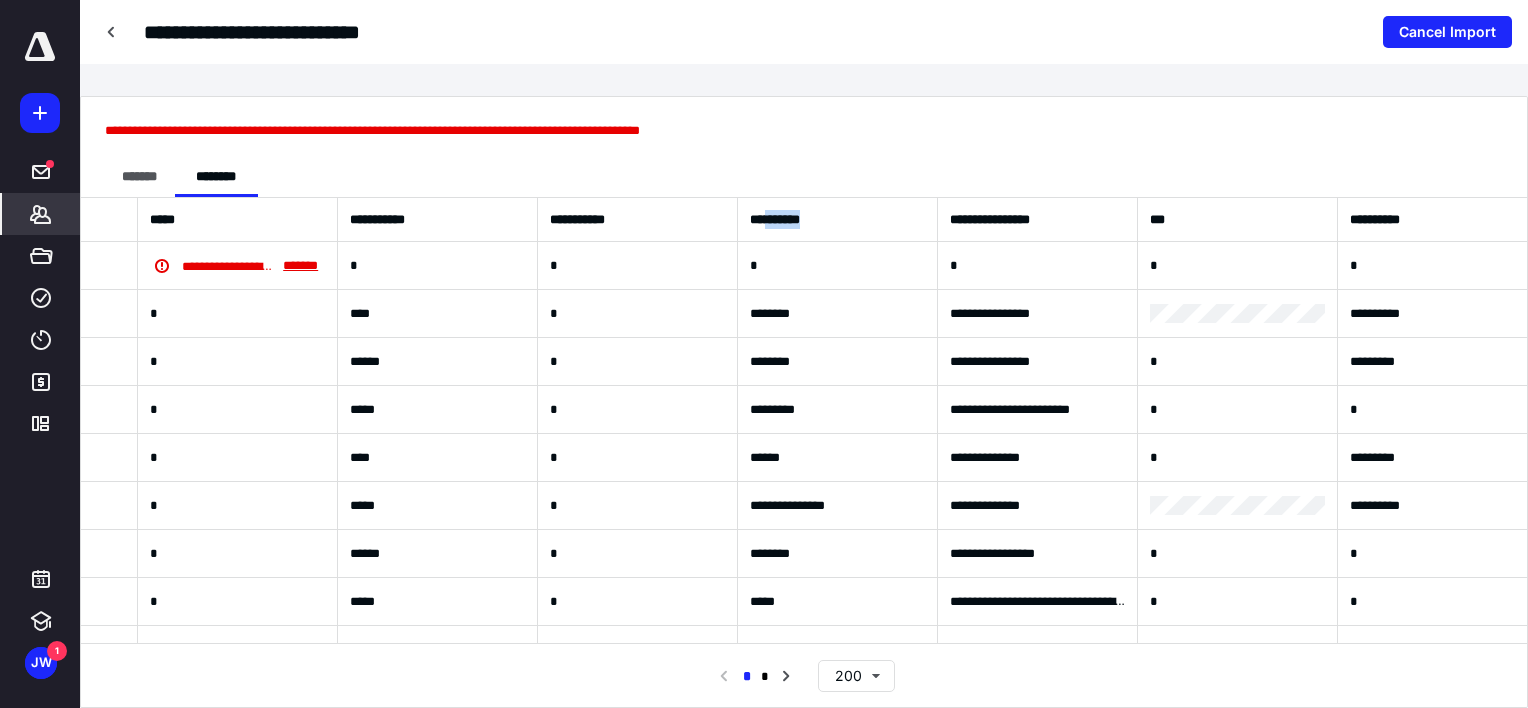 click on "**********" at bounding box center [838, 220] 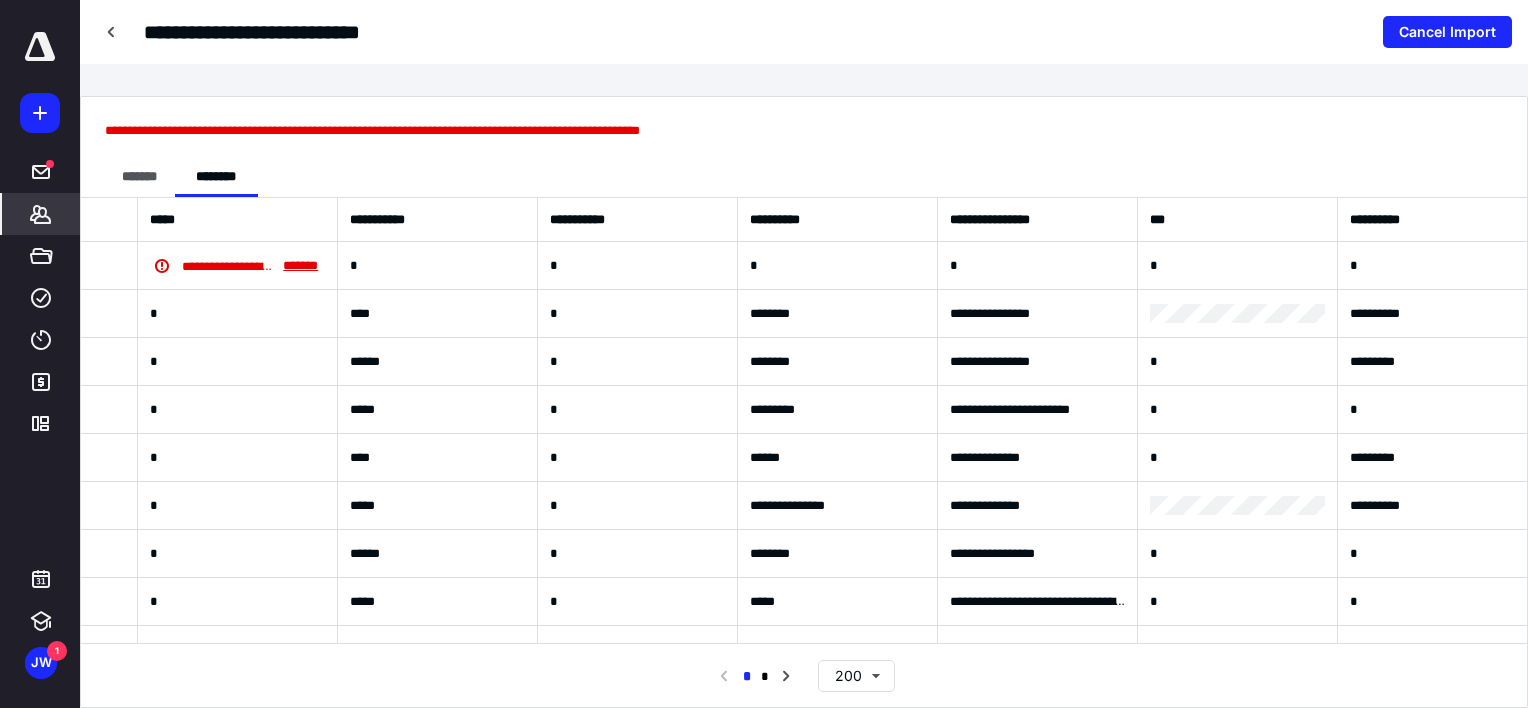 drag, startPoint x: 870, startPoint y: 238, endPoint x: 685, endPoint y: 184, distance: 192.72 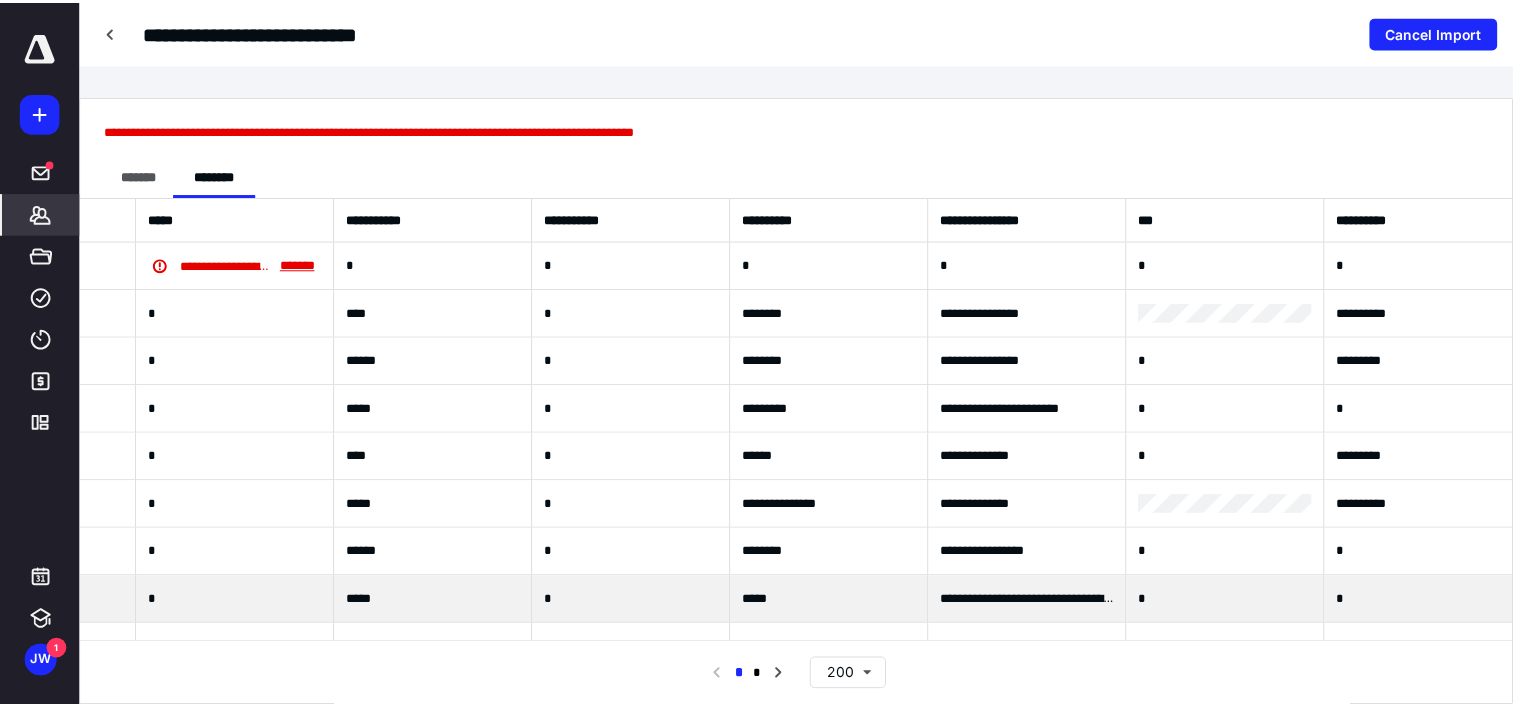 scroll, scrollTop: 0, scrollLeft: 0, axis: both 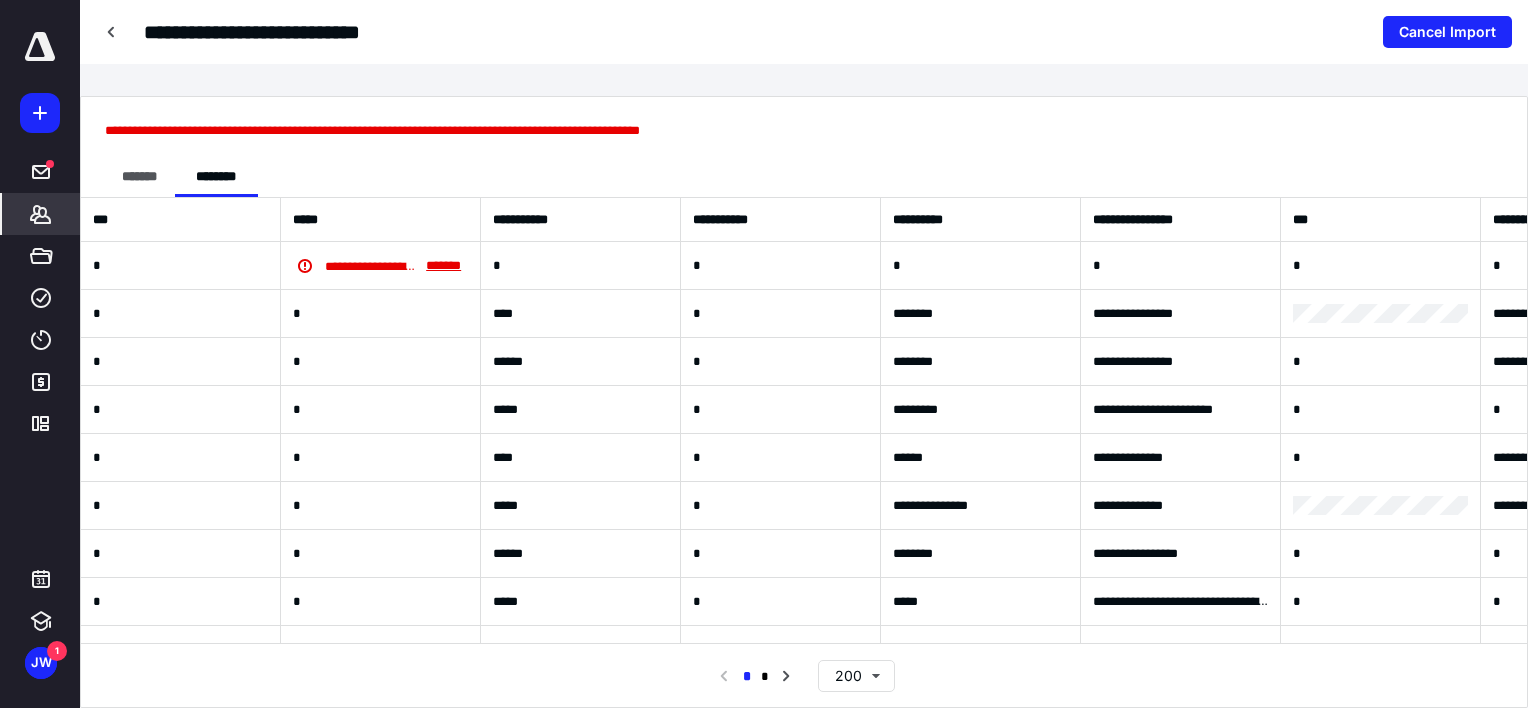 click on "**********" at bounding box center (804, 402) 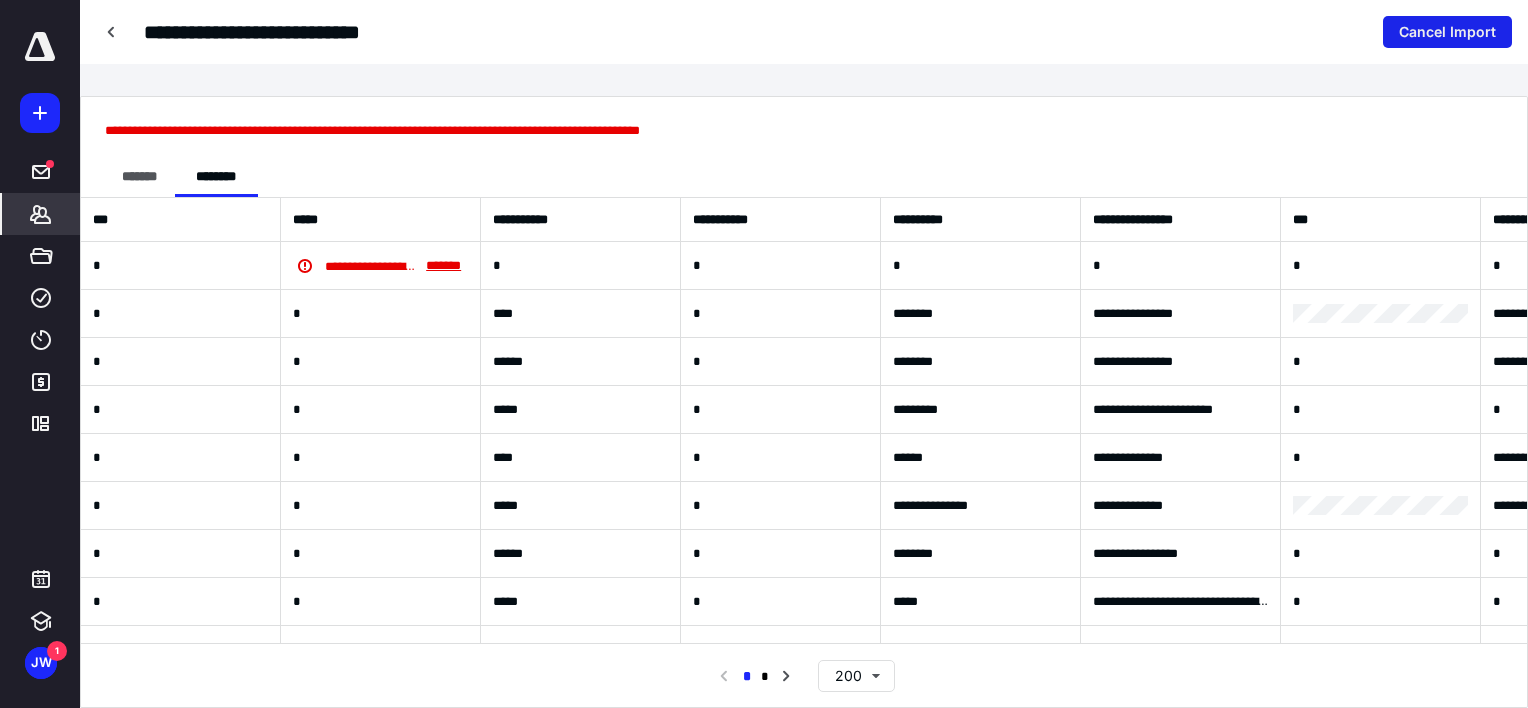 click on "Cancel Import" at bounding box center (1447, 32) 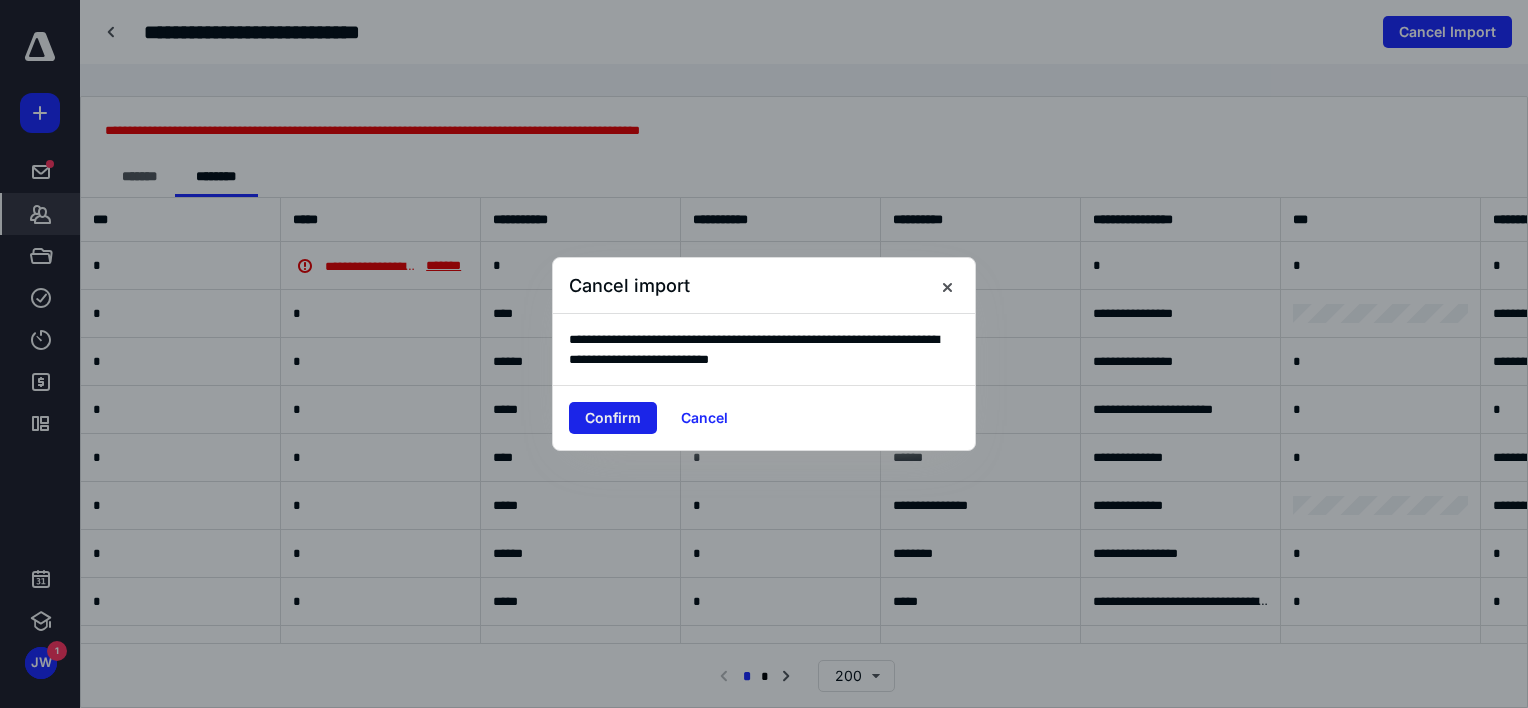click on "Confirm" at bounding box center (613, 418) 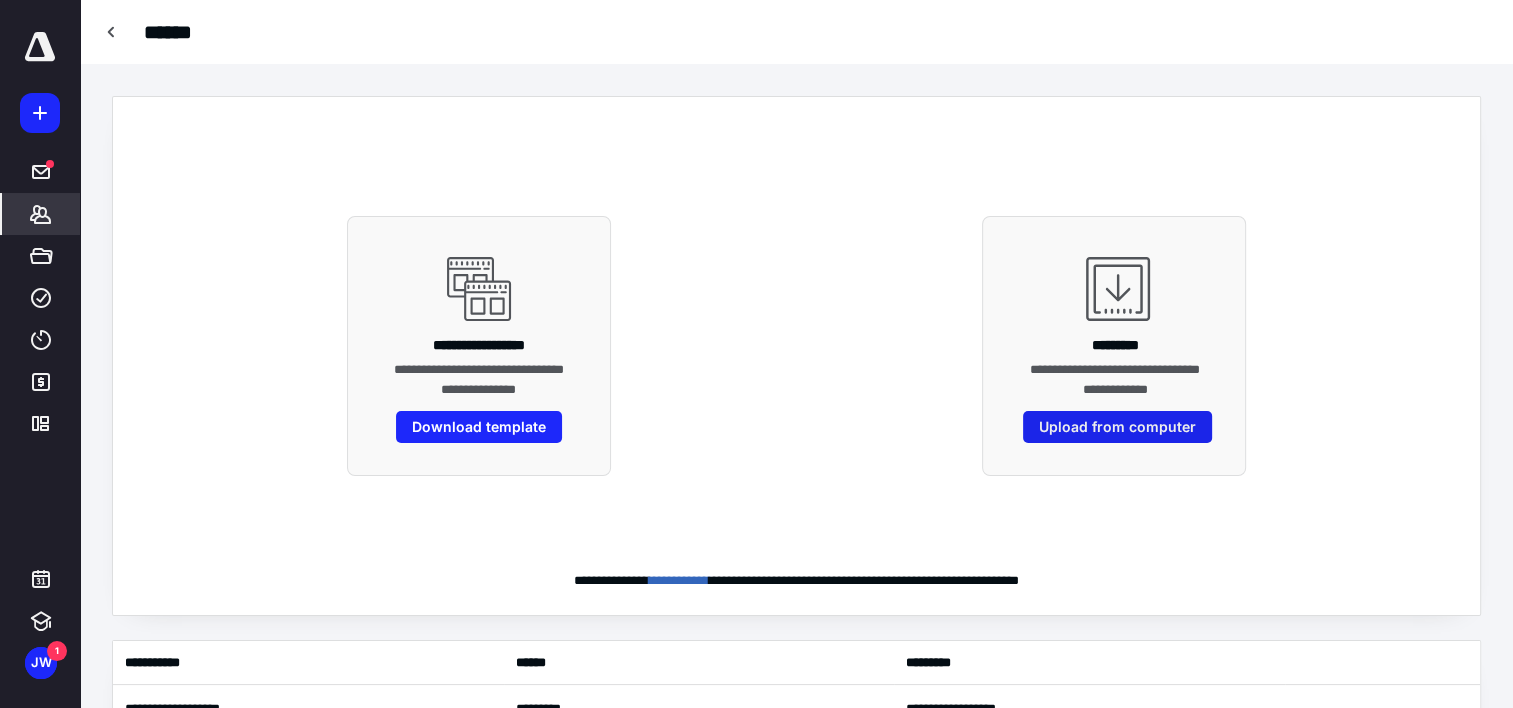 click on "Upload from computer" at bounding box center (1117, 427) 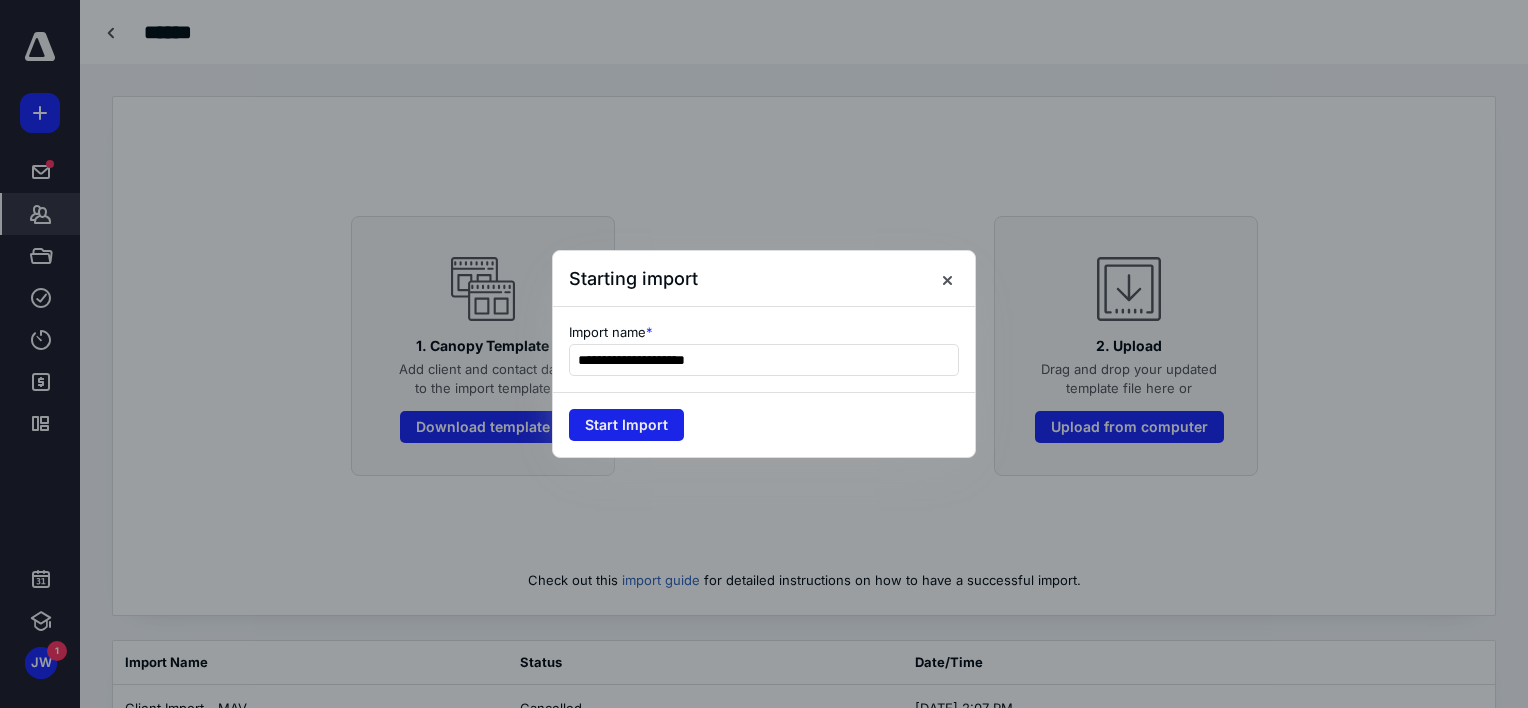 type on "**********" 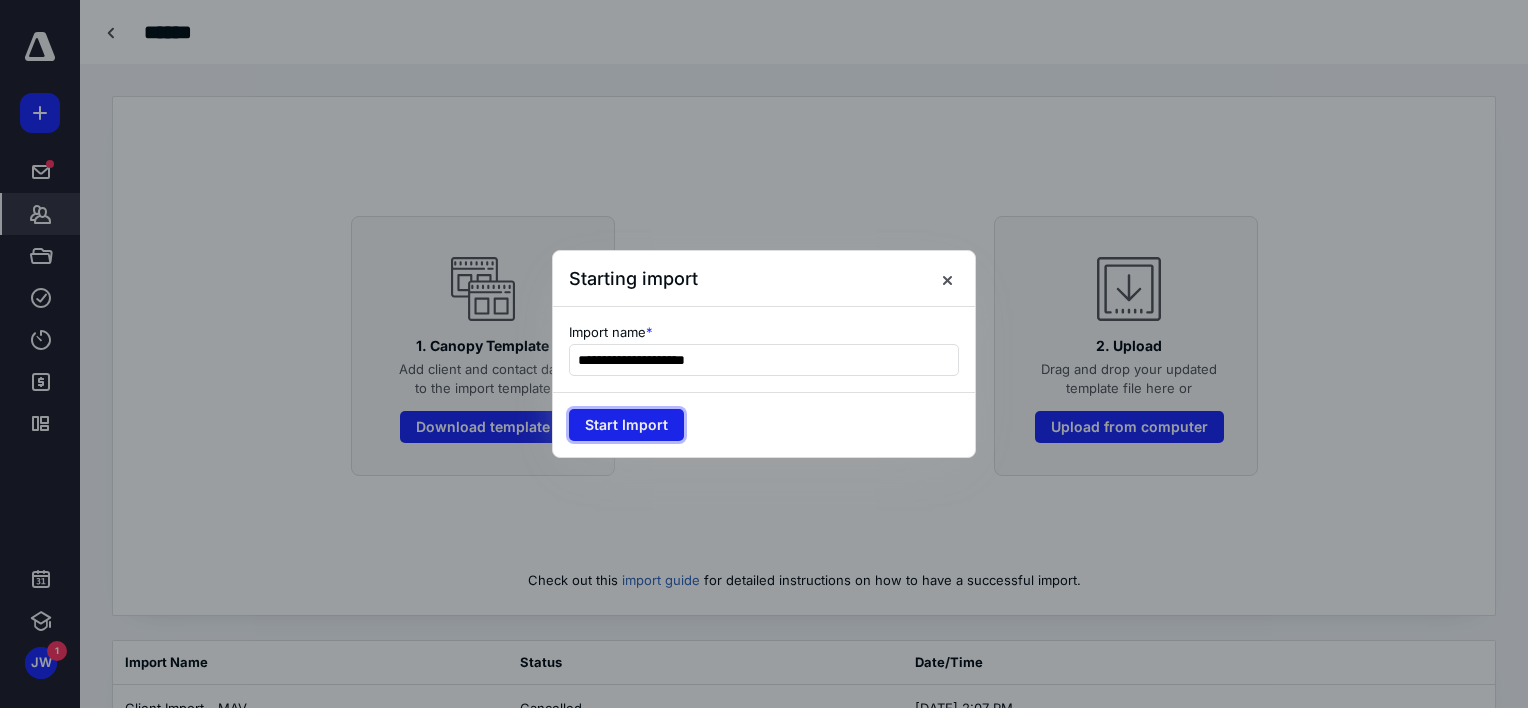 click on "Start Import" at bounding box center (626, 425) 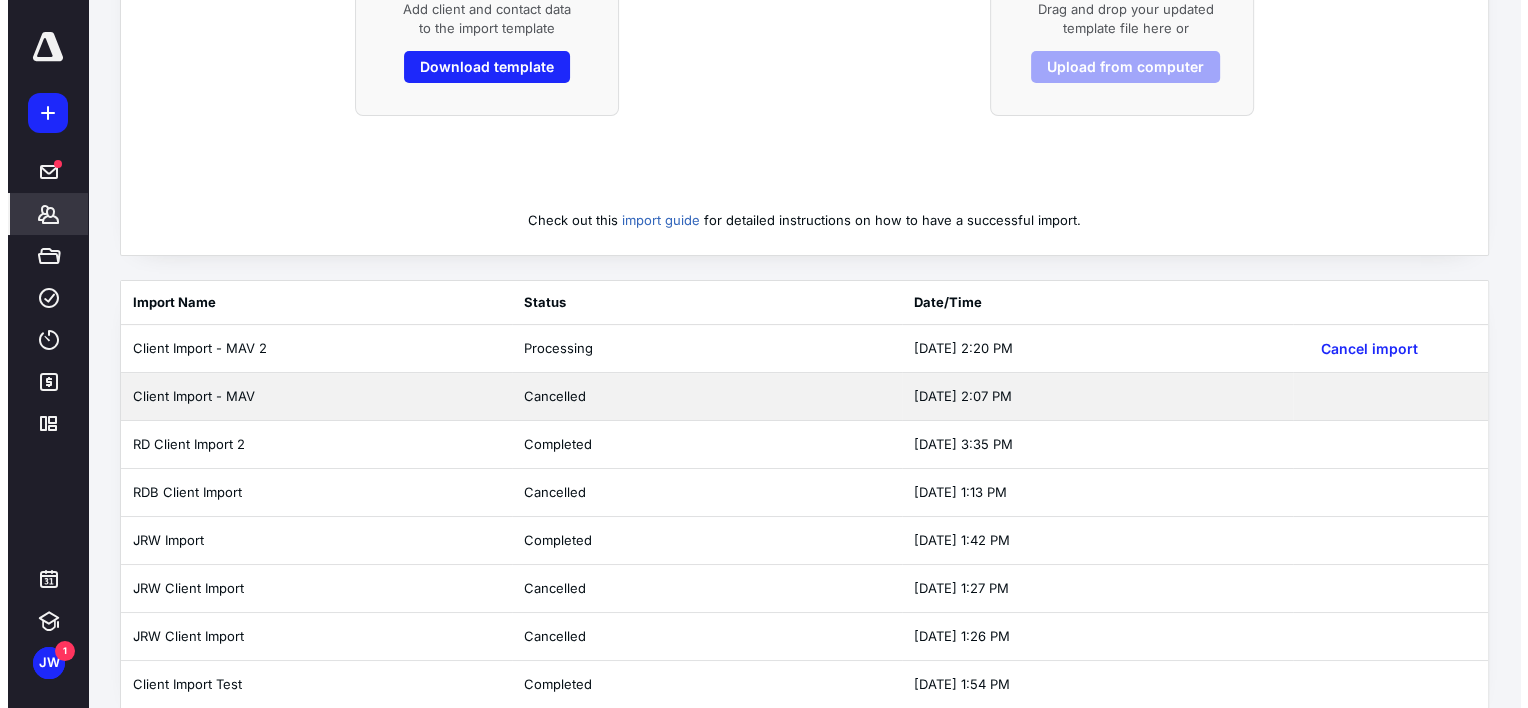 scroll, scrollTop: 0, scrollLeft: 0, axis: both 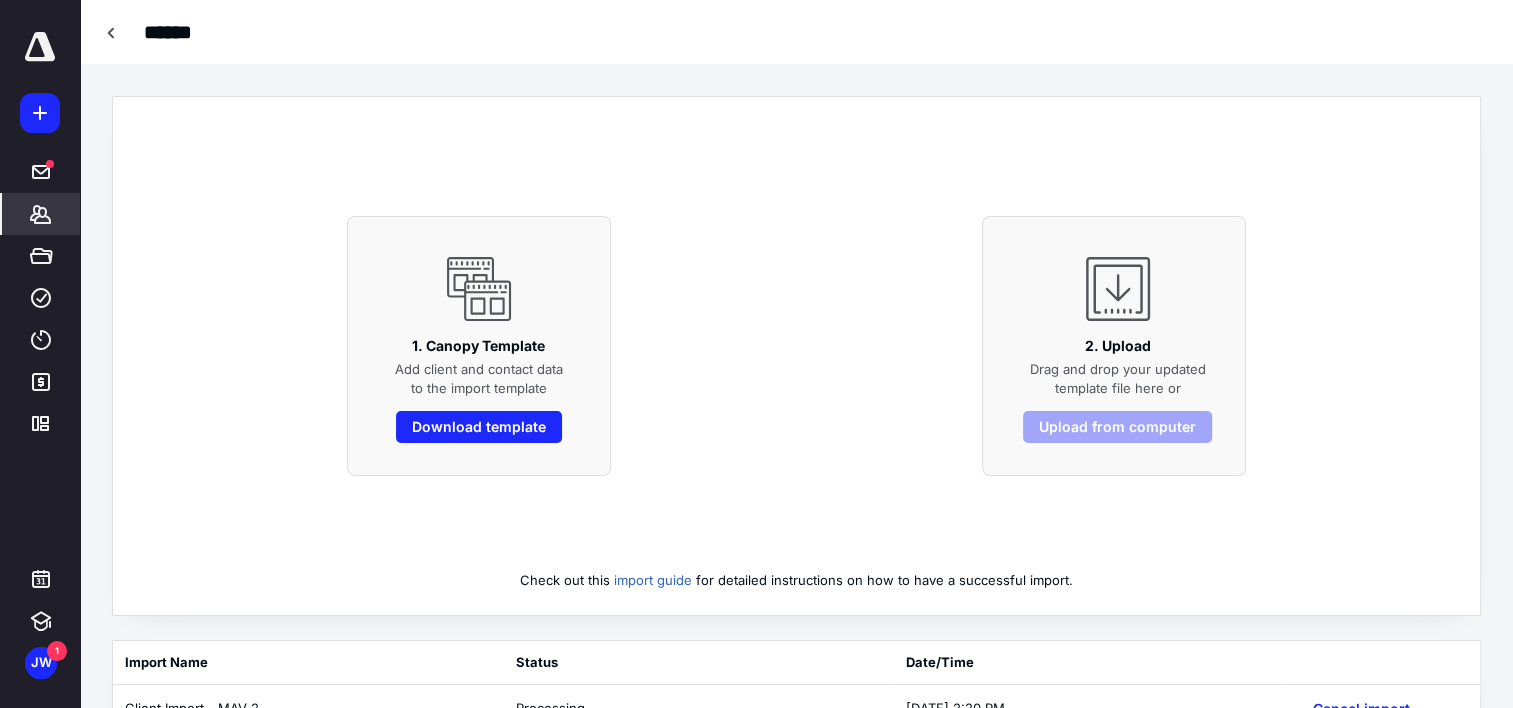 click 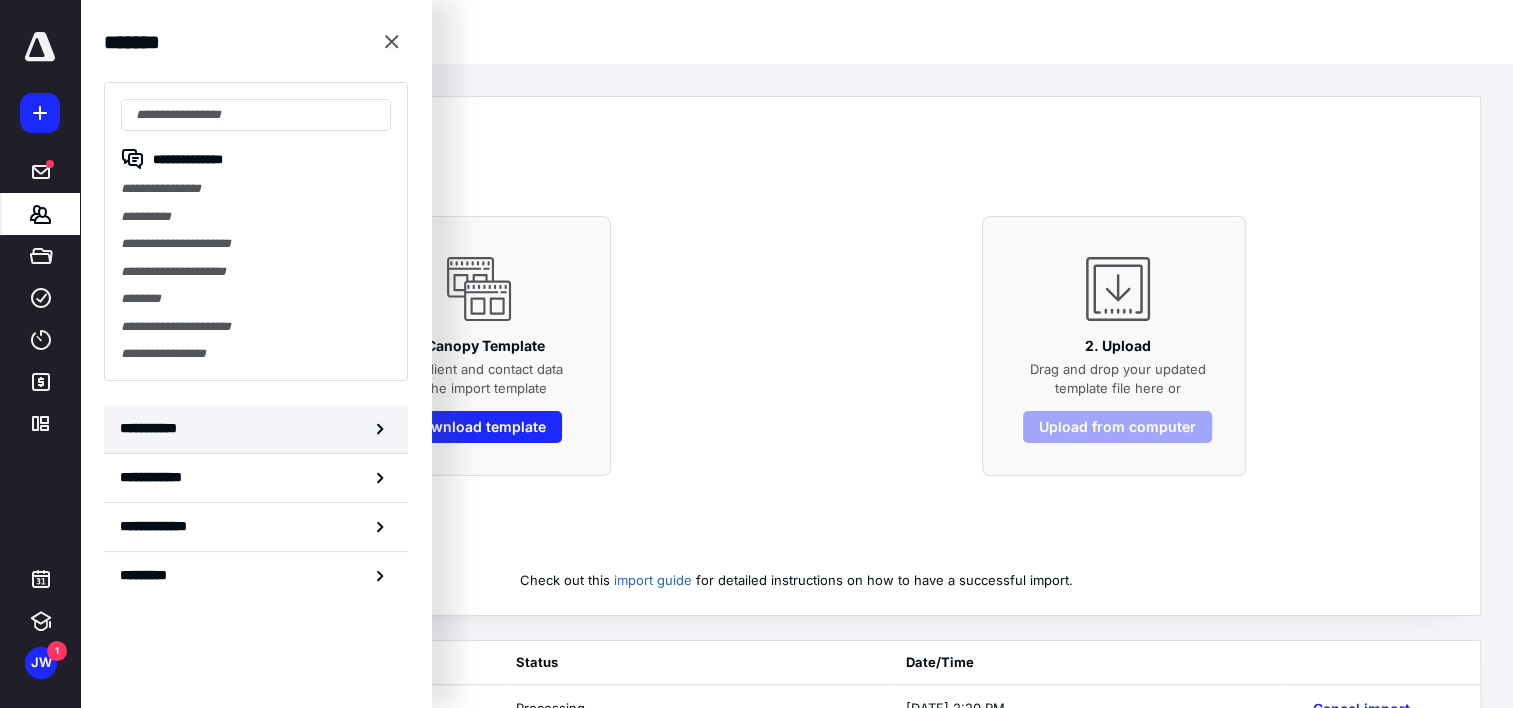 click on "**********" at bounding box center [256, 429] 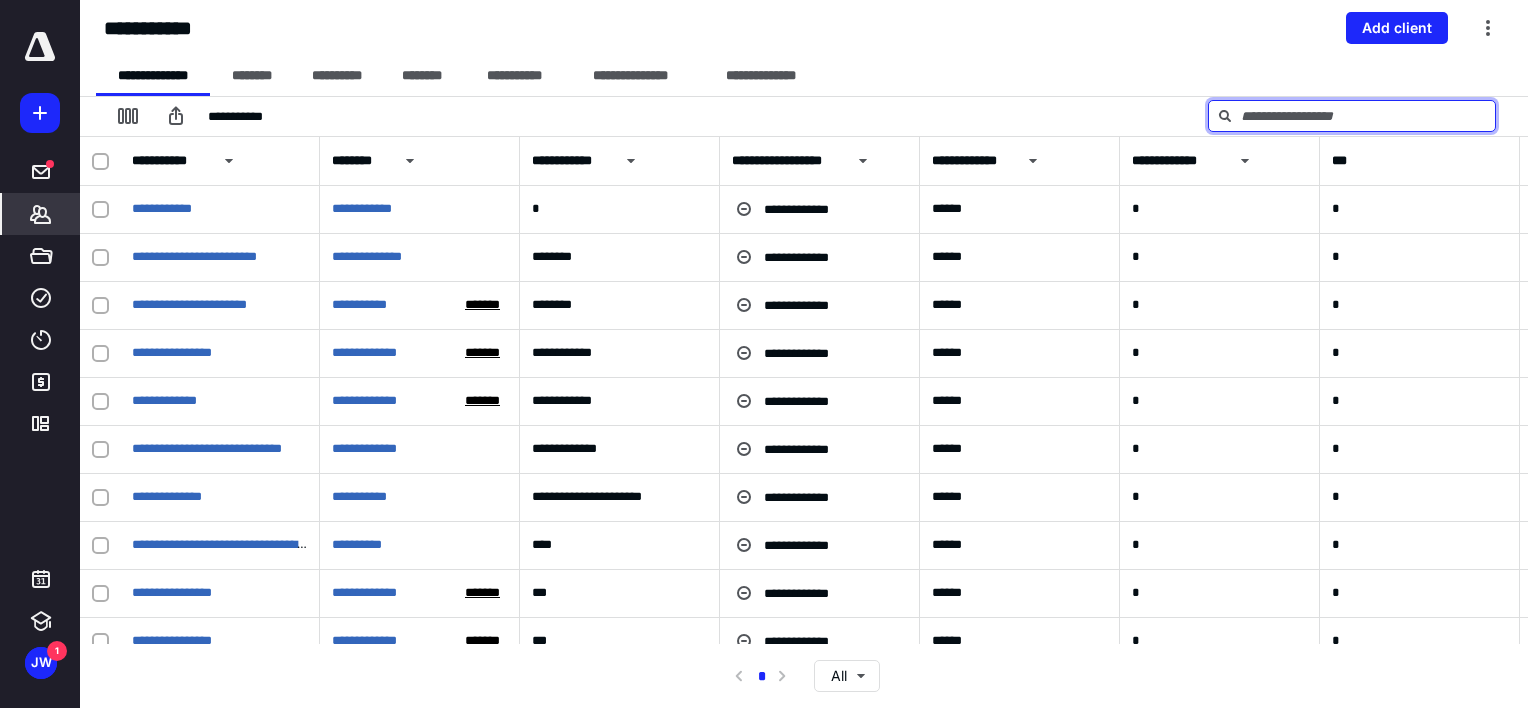 click at bounding box center (1352, 116) 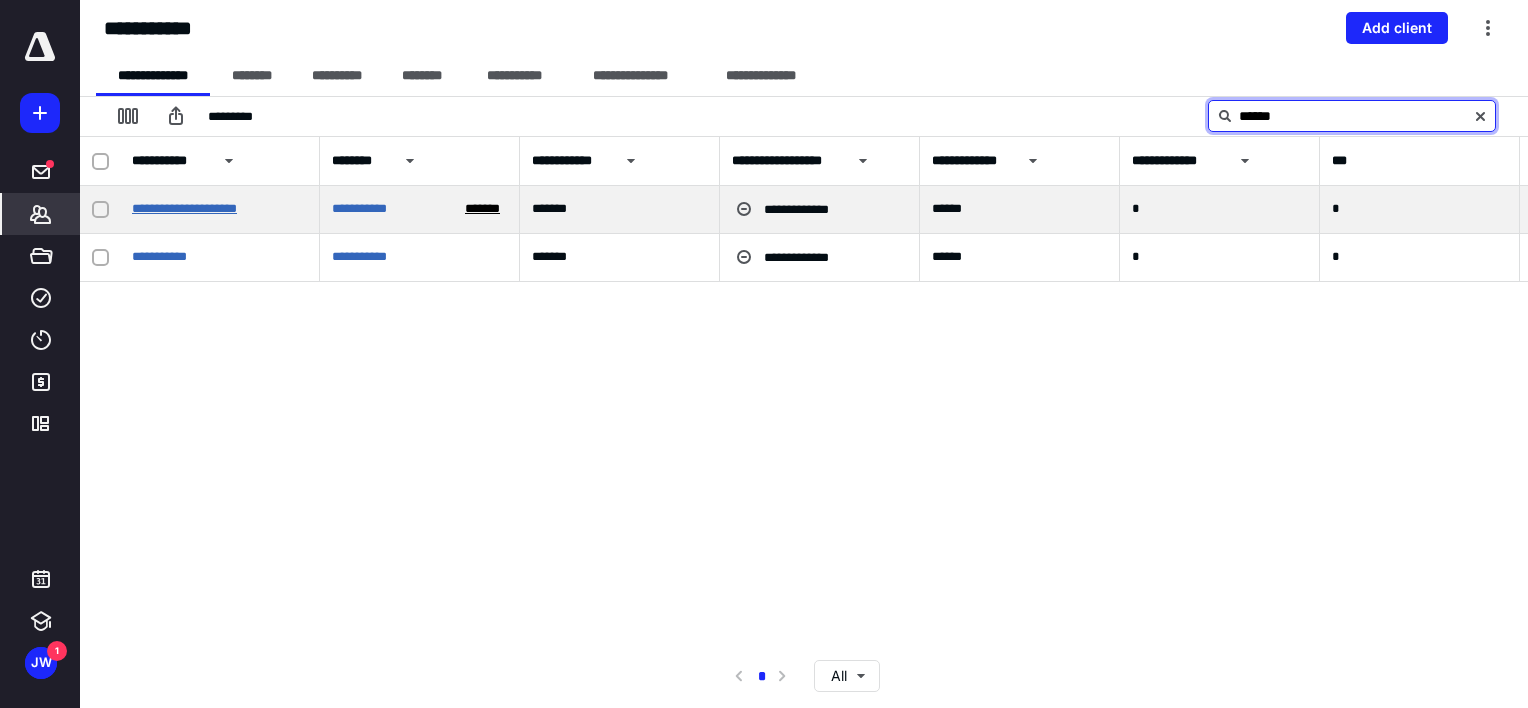 type on "******" 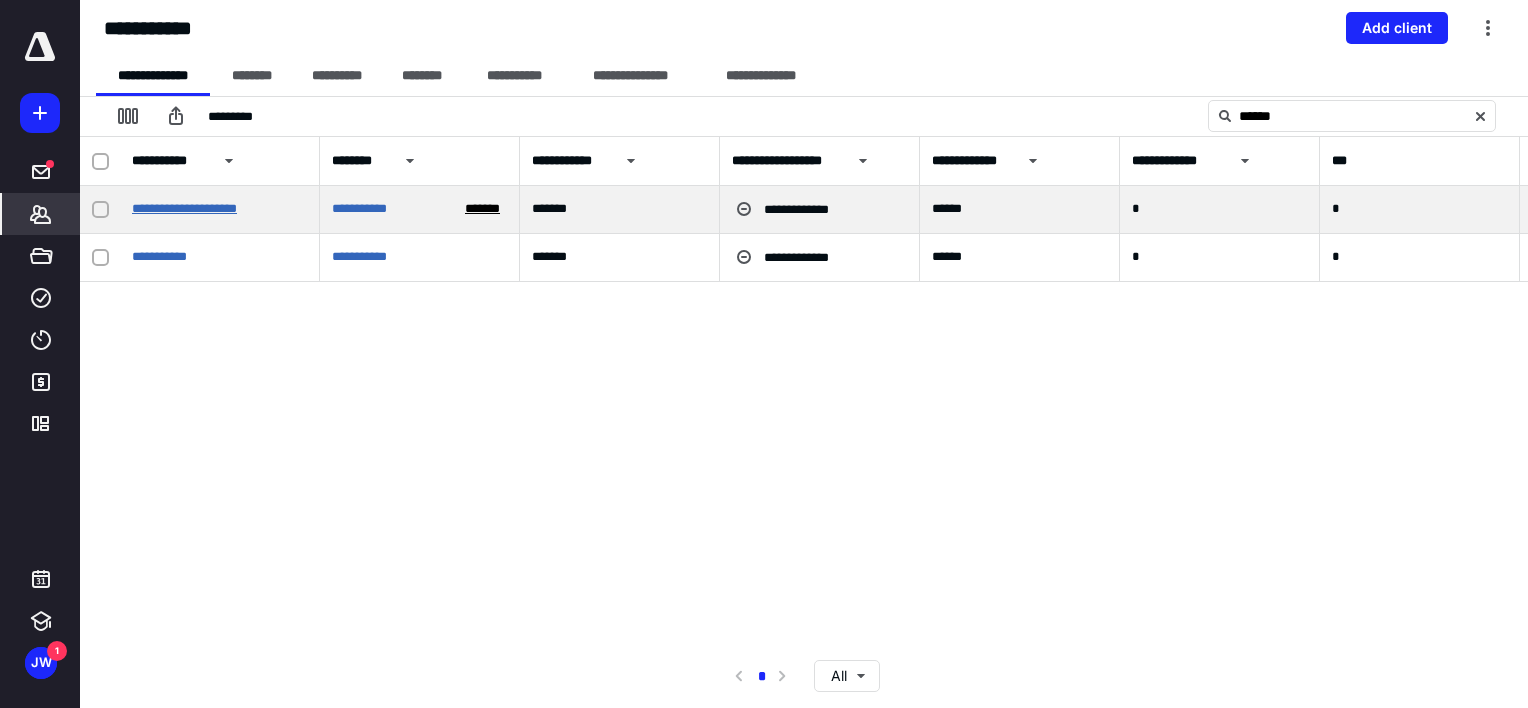 click on "**********" at bounding box center (184, 208) 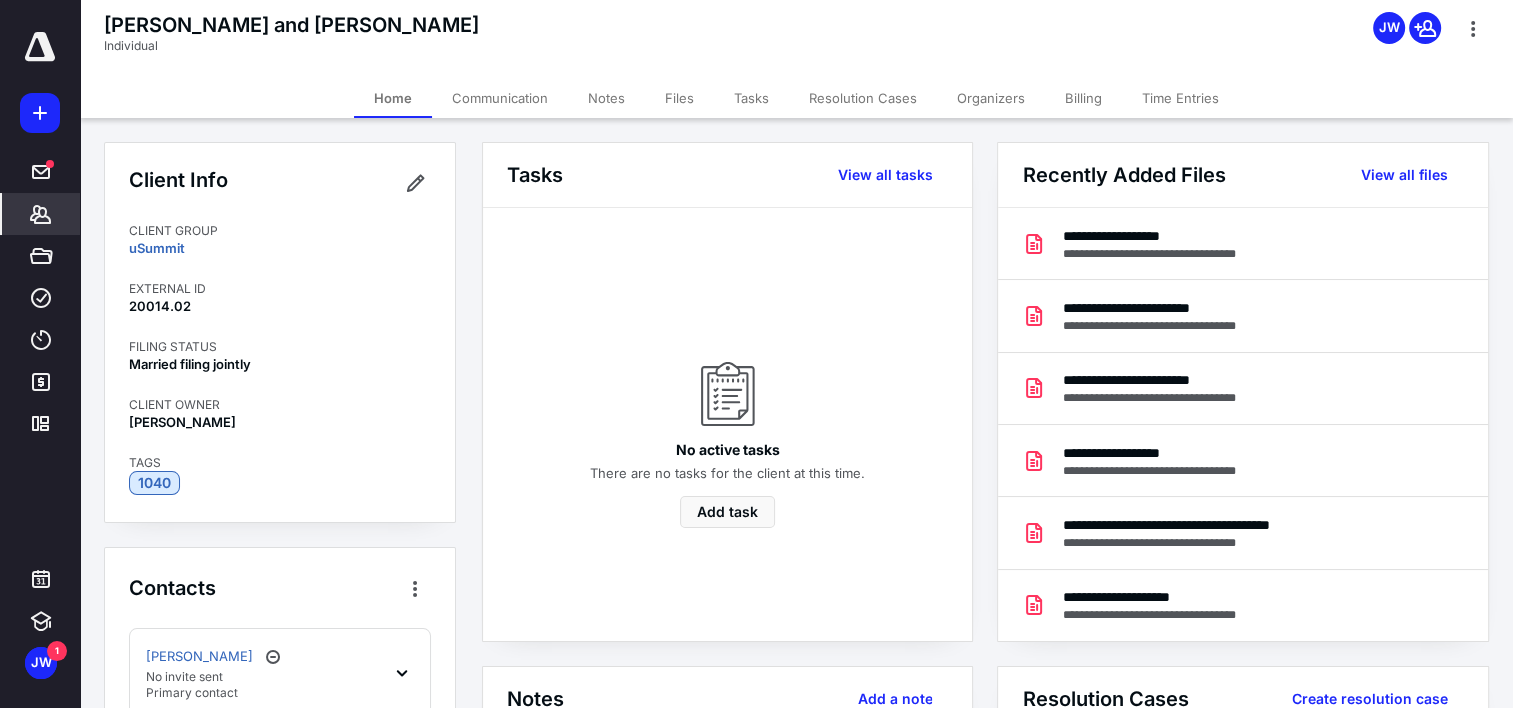 click on "Files" at bounding box center (679, 98) 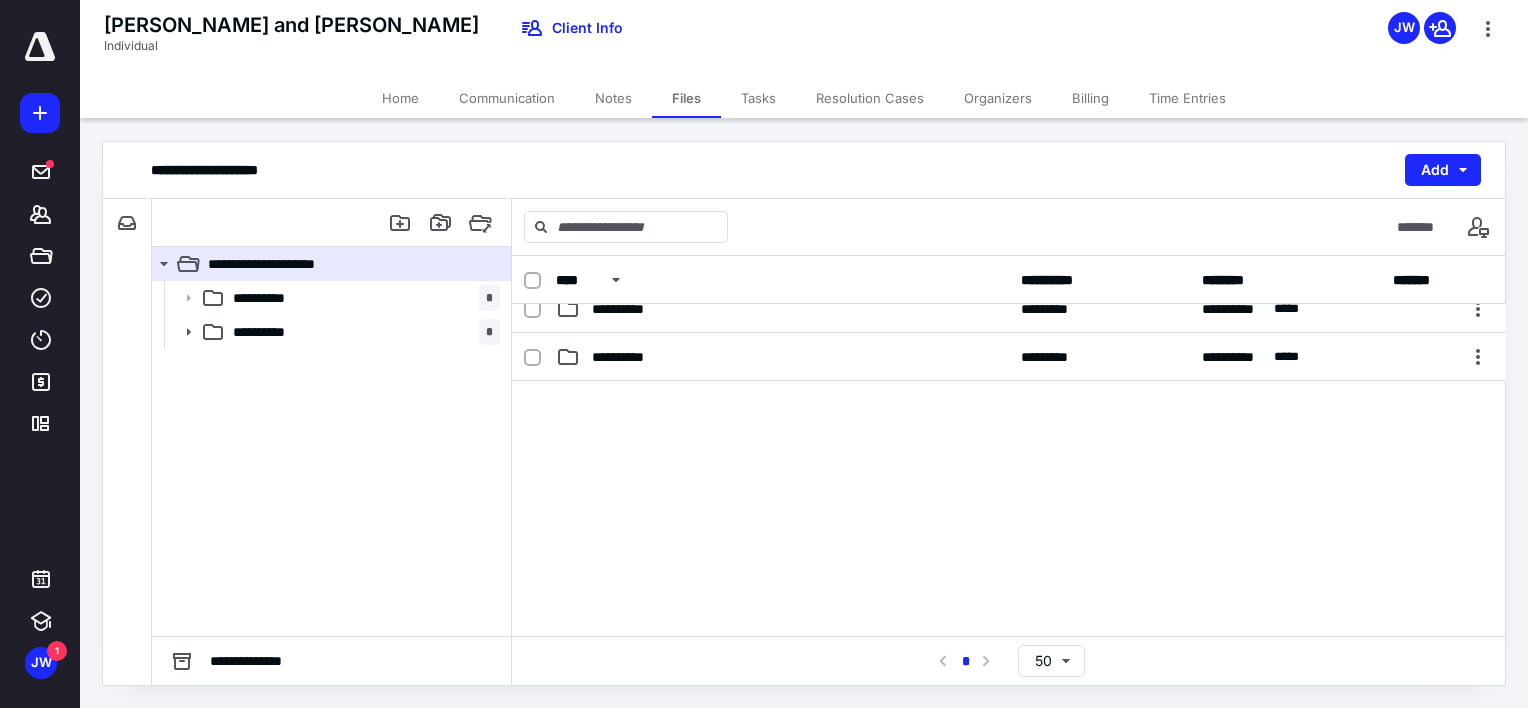 scroll, scrollTop: 0, scrollLeft: 0, axis: both 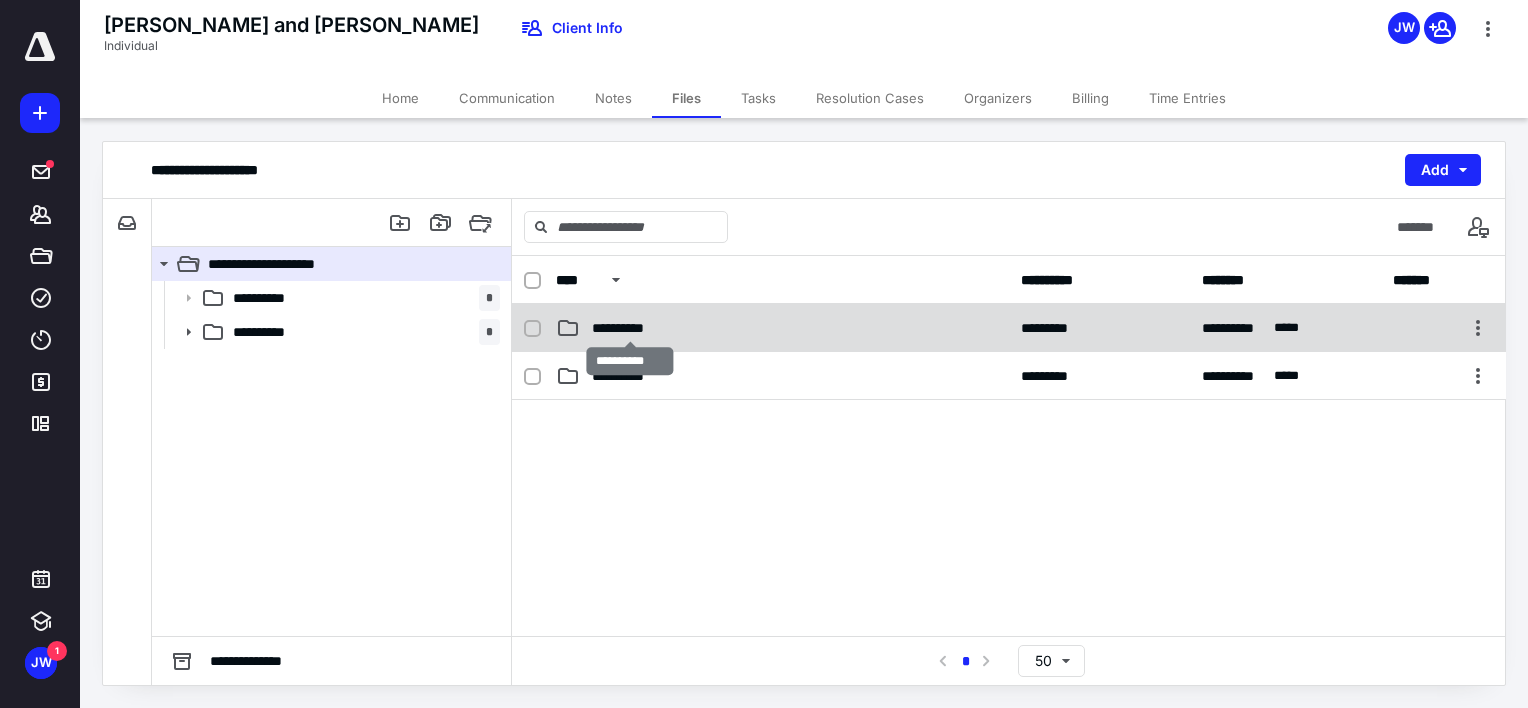 click on "**********" at bounding box center (630, 328) 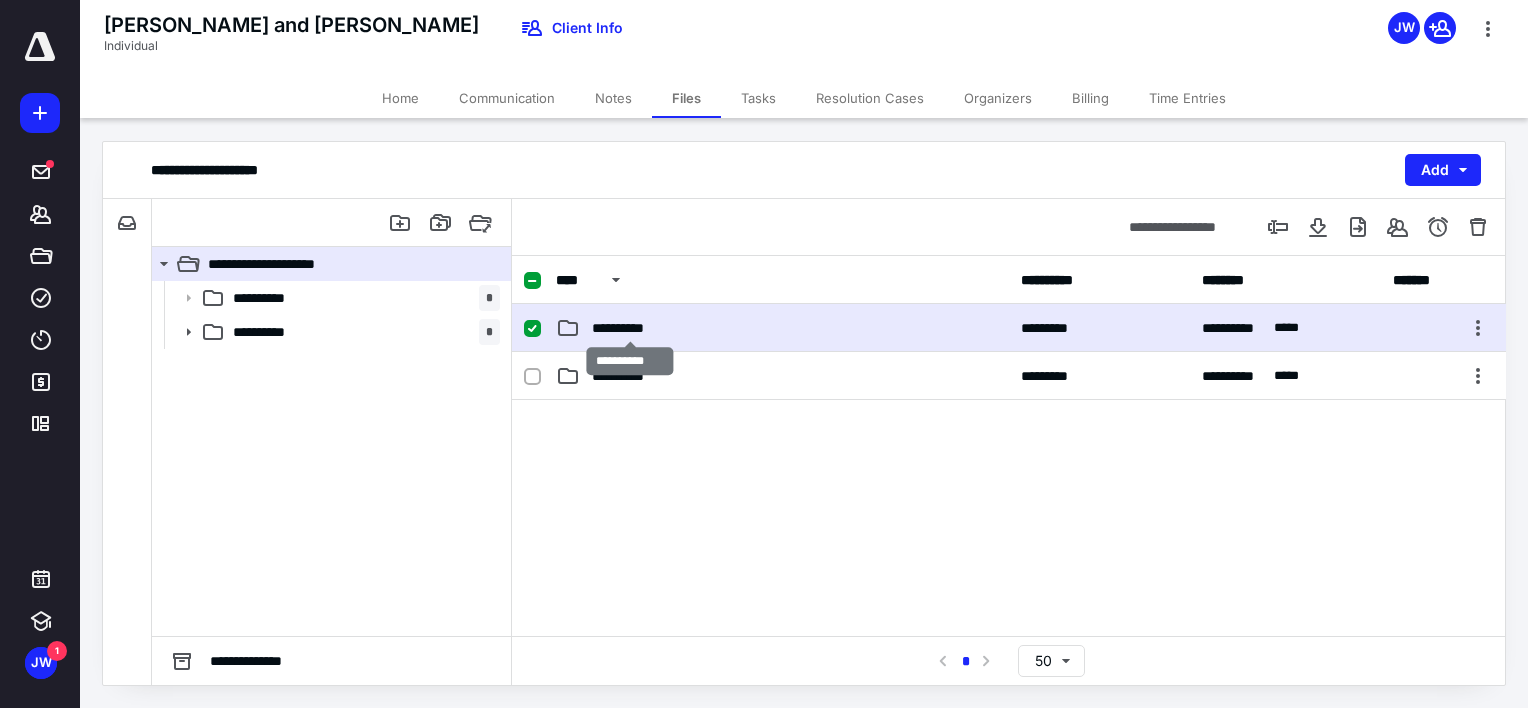 click on "**********" at bounding box center (630, 328) 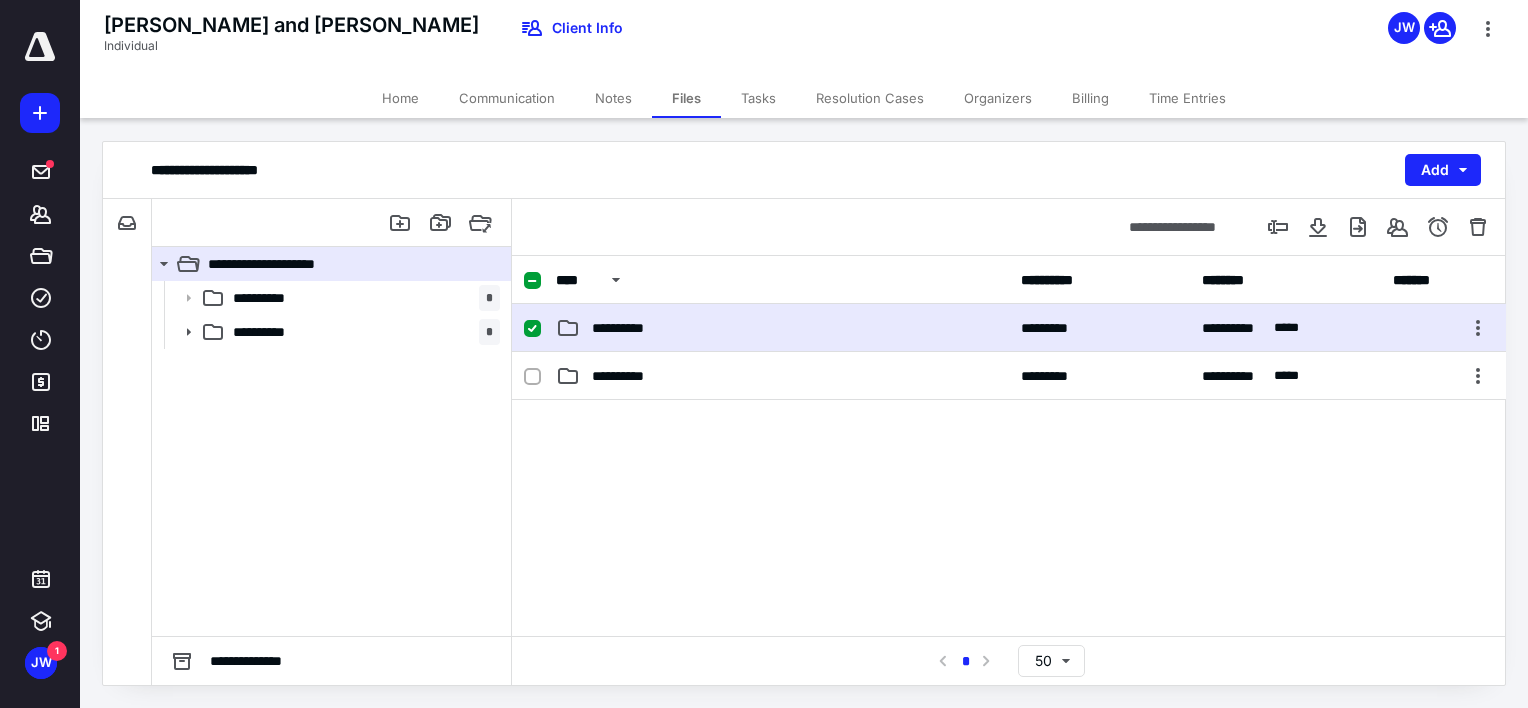 click 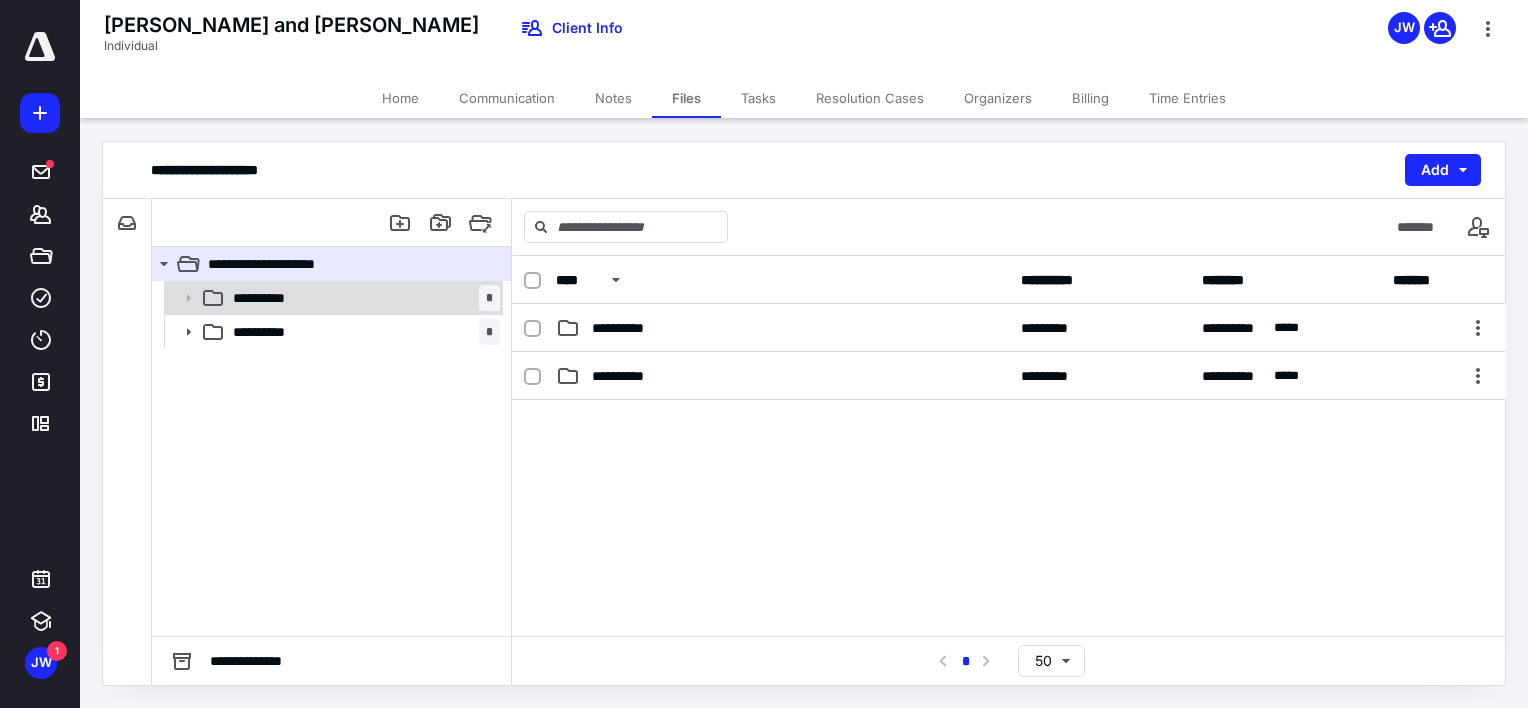 click on "**********" at bounding box center [271, 298] 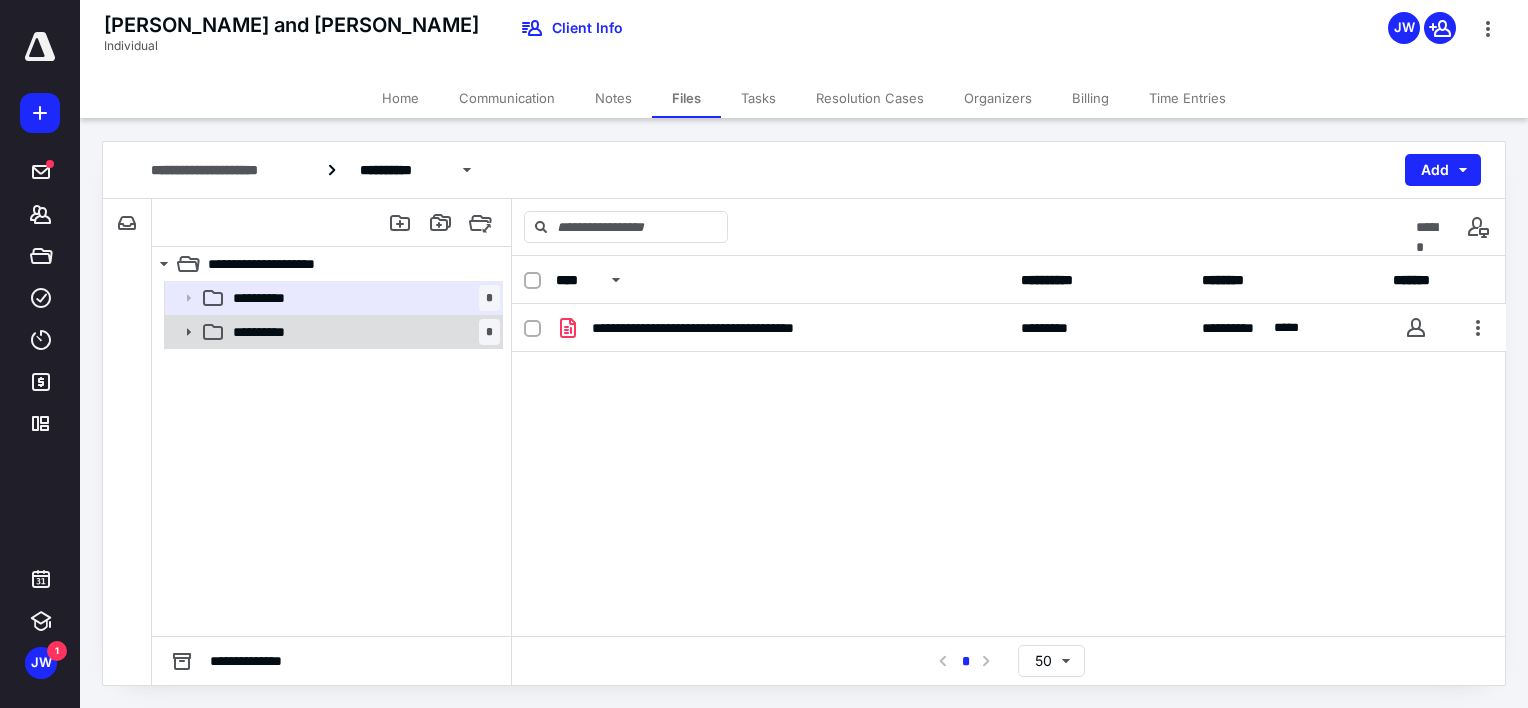 click on "**********" at bounding box center (271, 332) 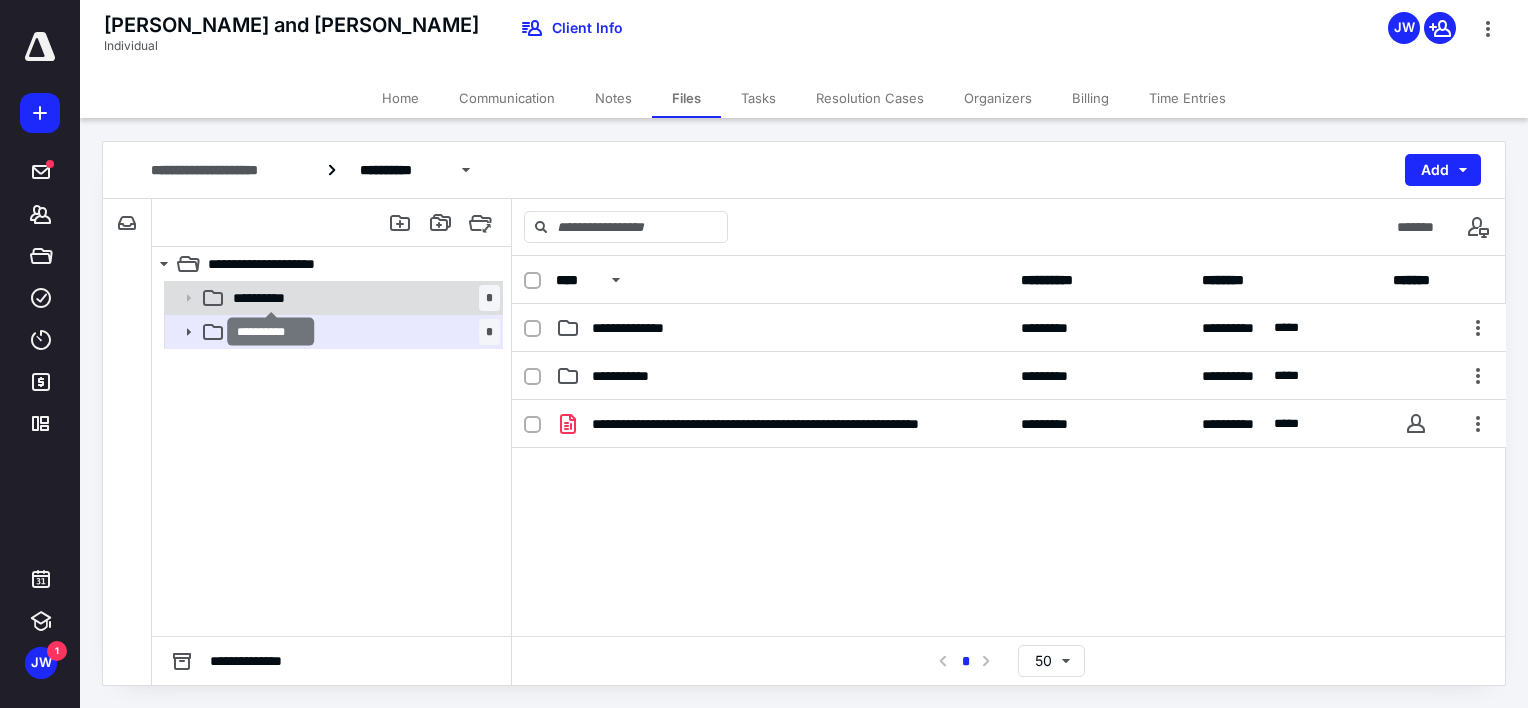 click on "**********" at bounding box center [271, 298] 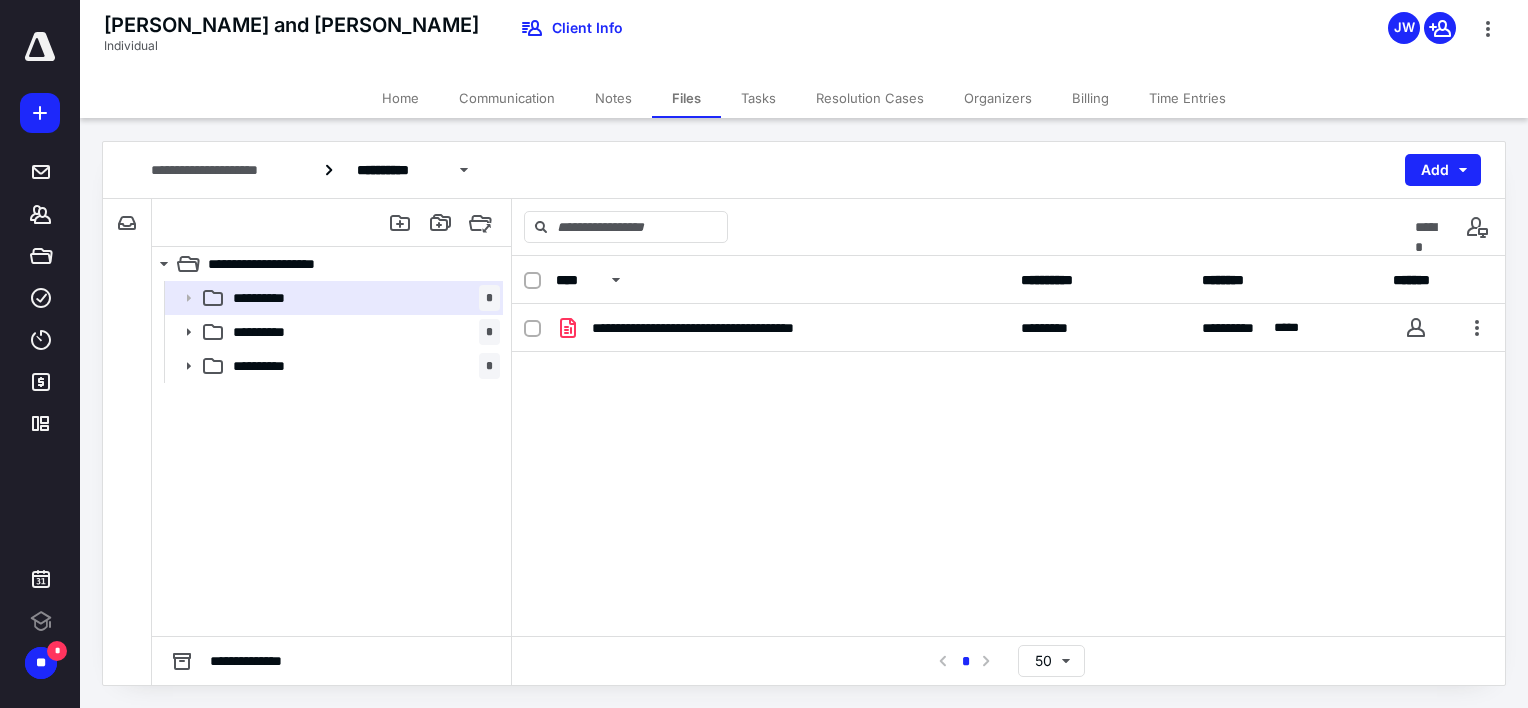 scroll, scrollTop: 0, scrollLeft: 0, axis: both 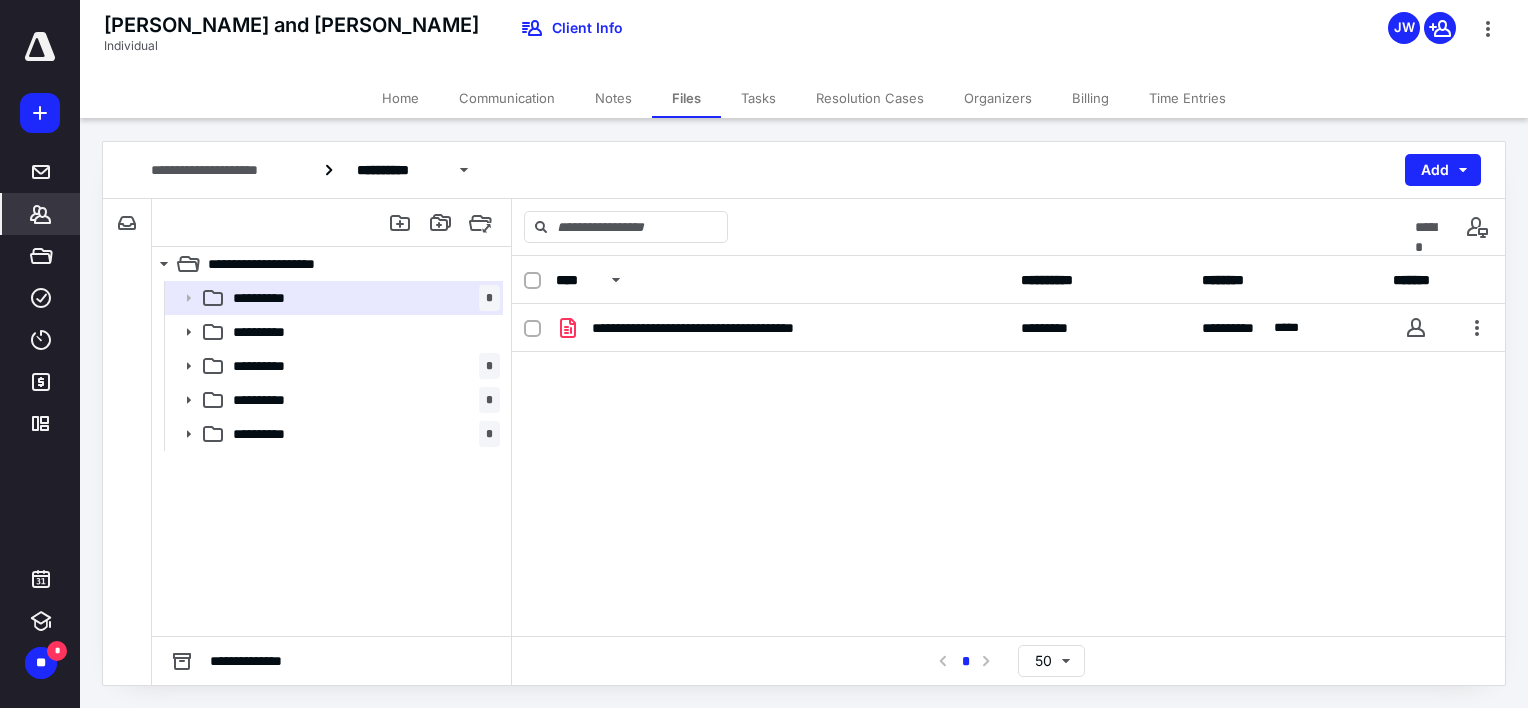 click 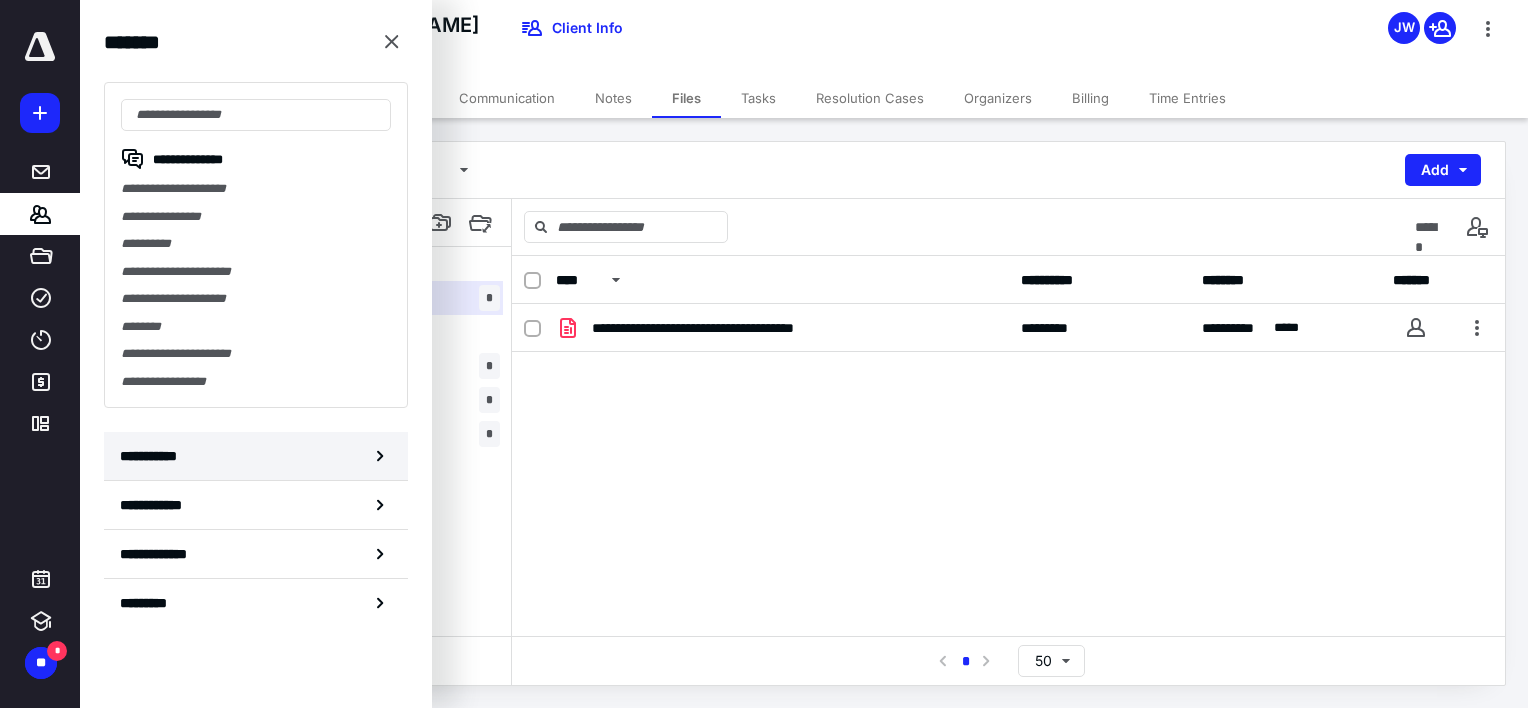 click on "**********" at bounding box center (256, 456) 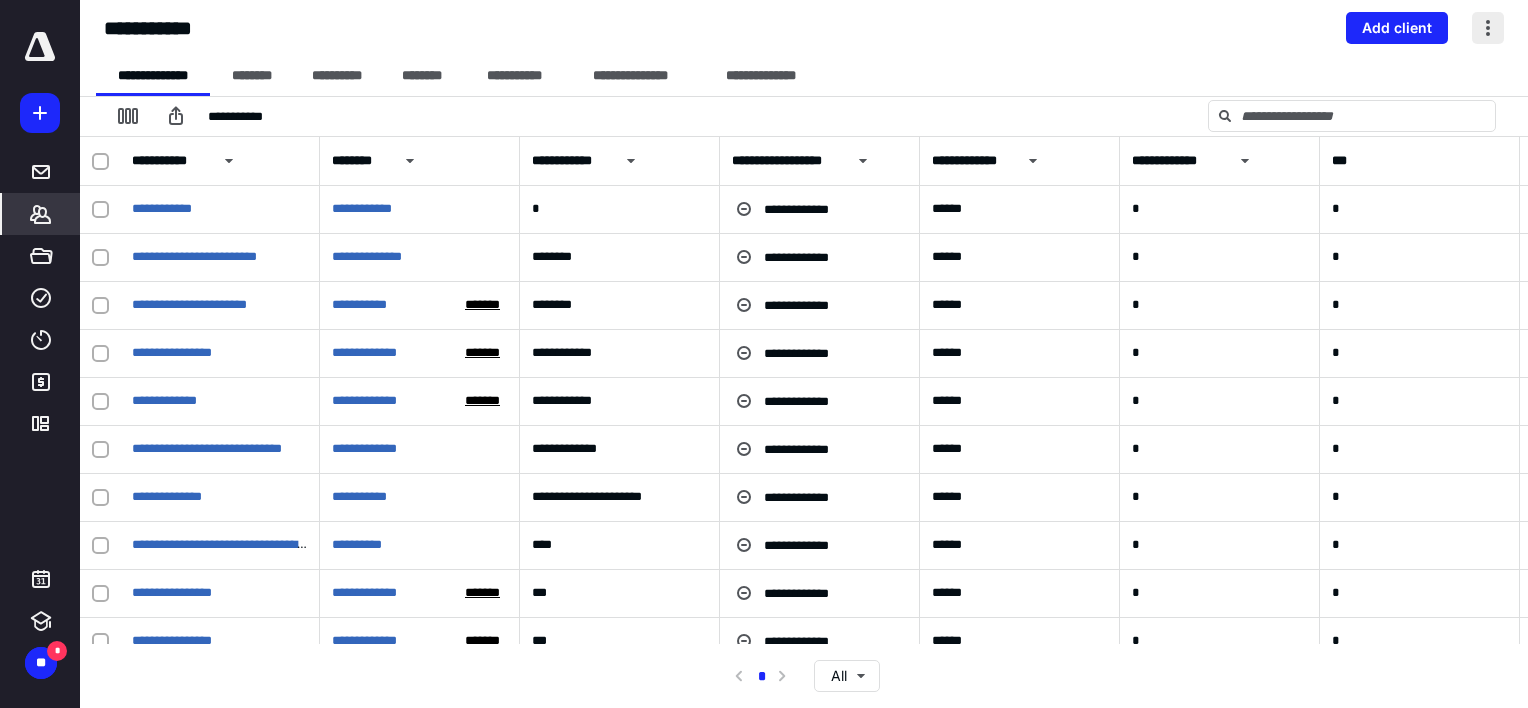 click at bounding box center [1488, 28] 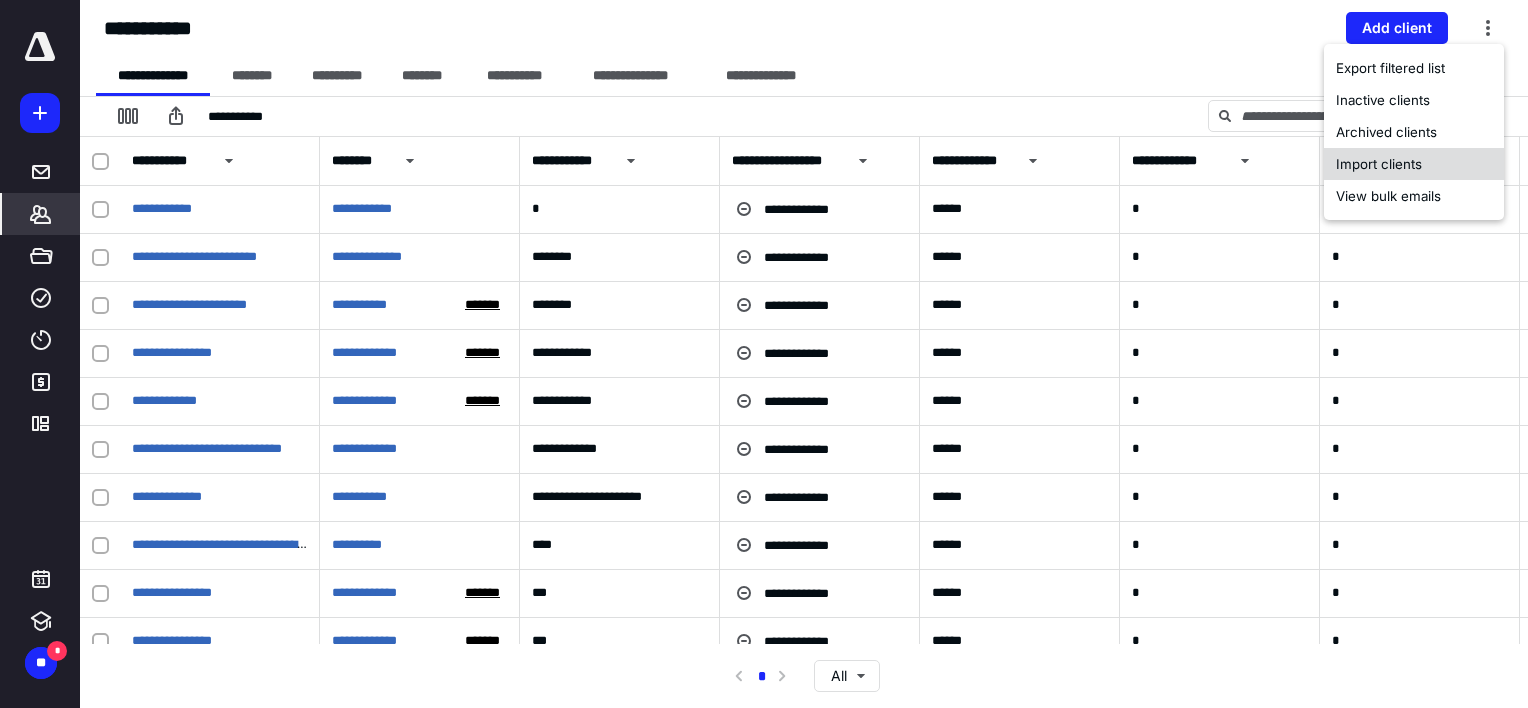 click on "Import clients" at bounding box center [1414, 164] 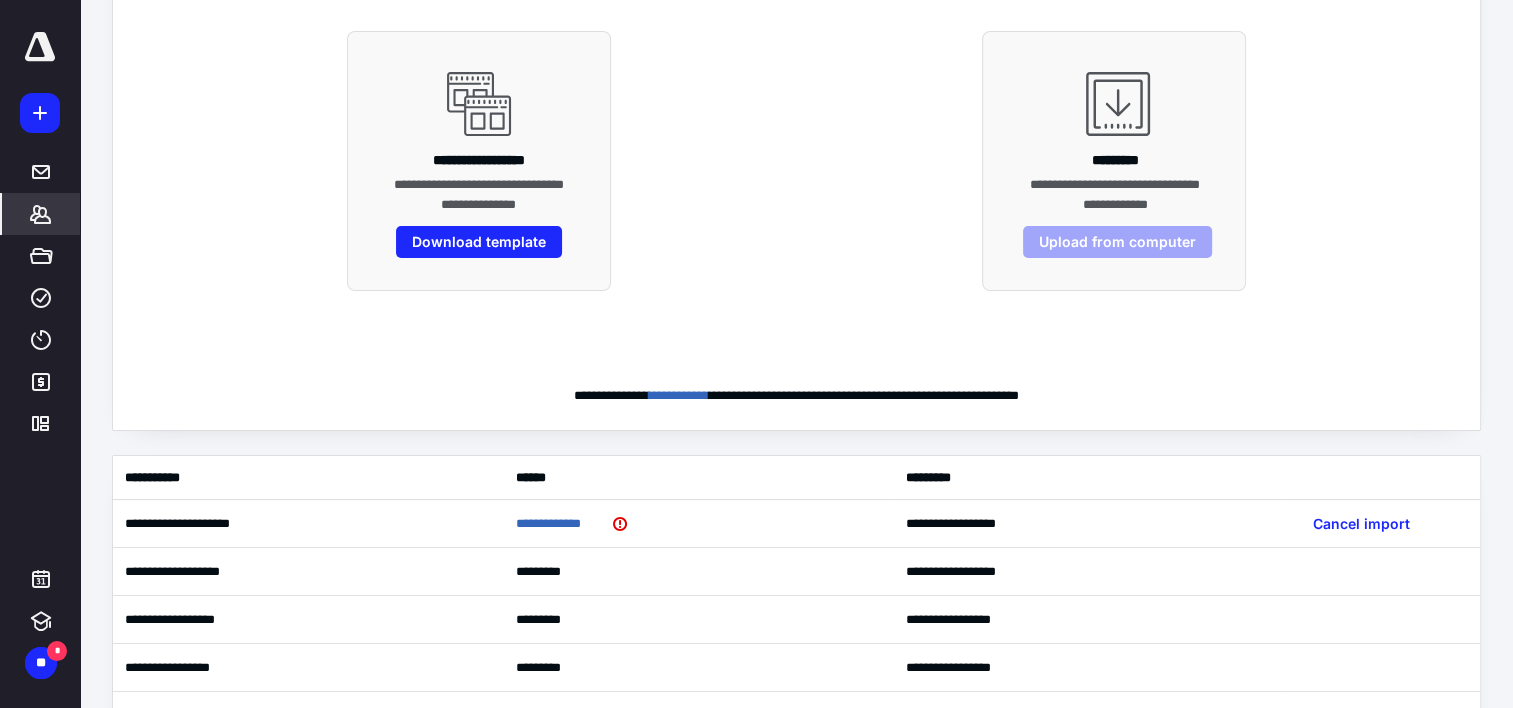 scroll, scrollTop: 360, scrollLeft: 0, axis: vertical 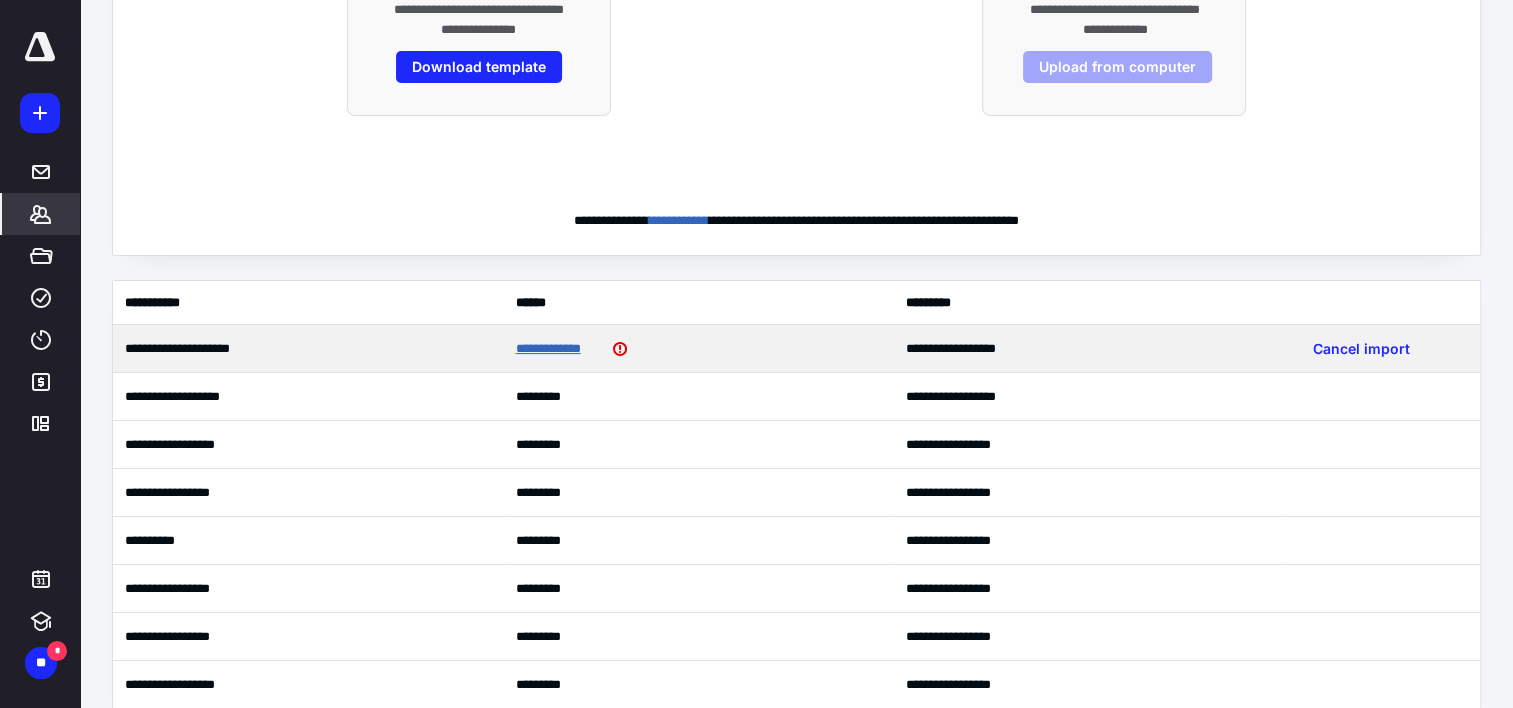 click on "**********" at bounding box center [558, 349] 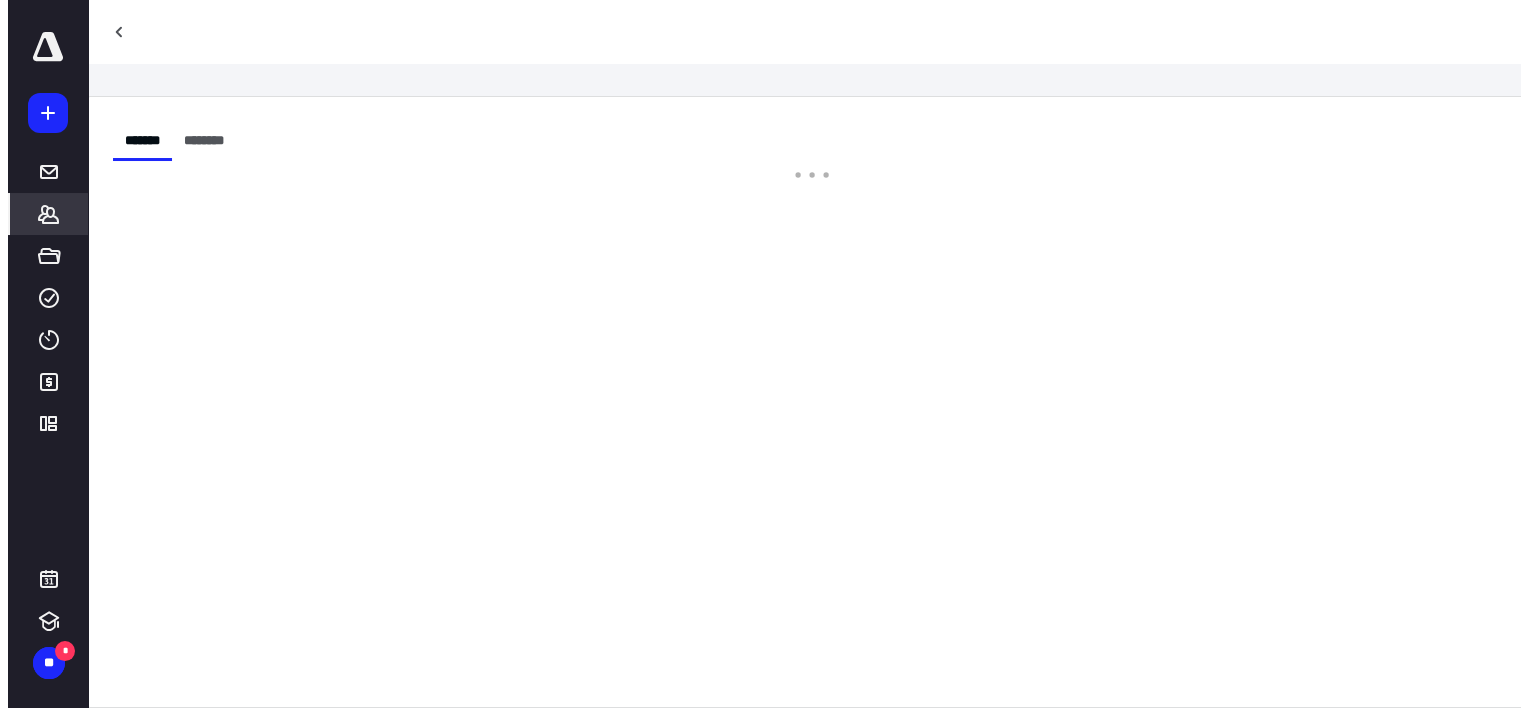 scroll, scrollTop: 0, scrollLeft: 0, axis: both 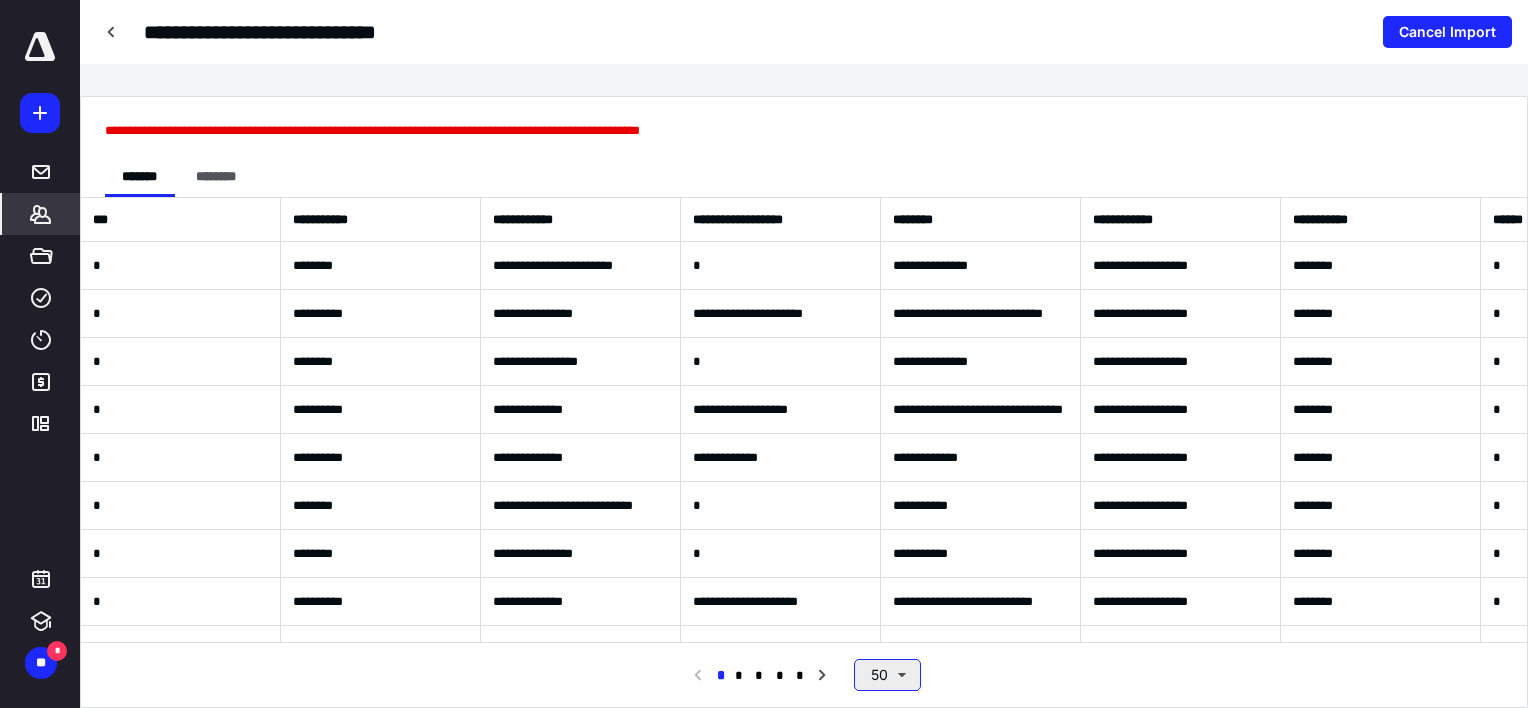 click on "50" at bounding box center [887, 675] 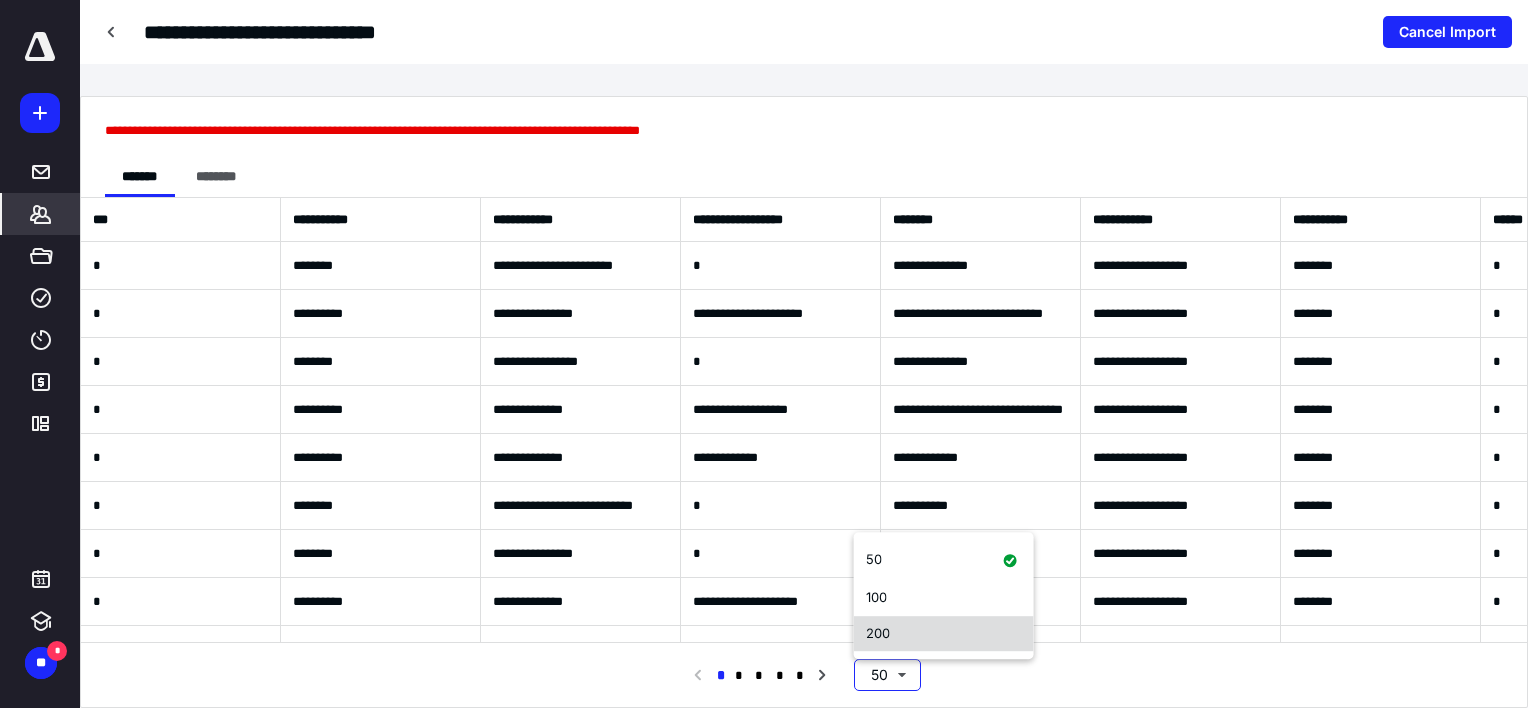 click on "200" at bounding box center (878, 633) 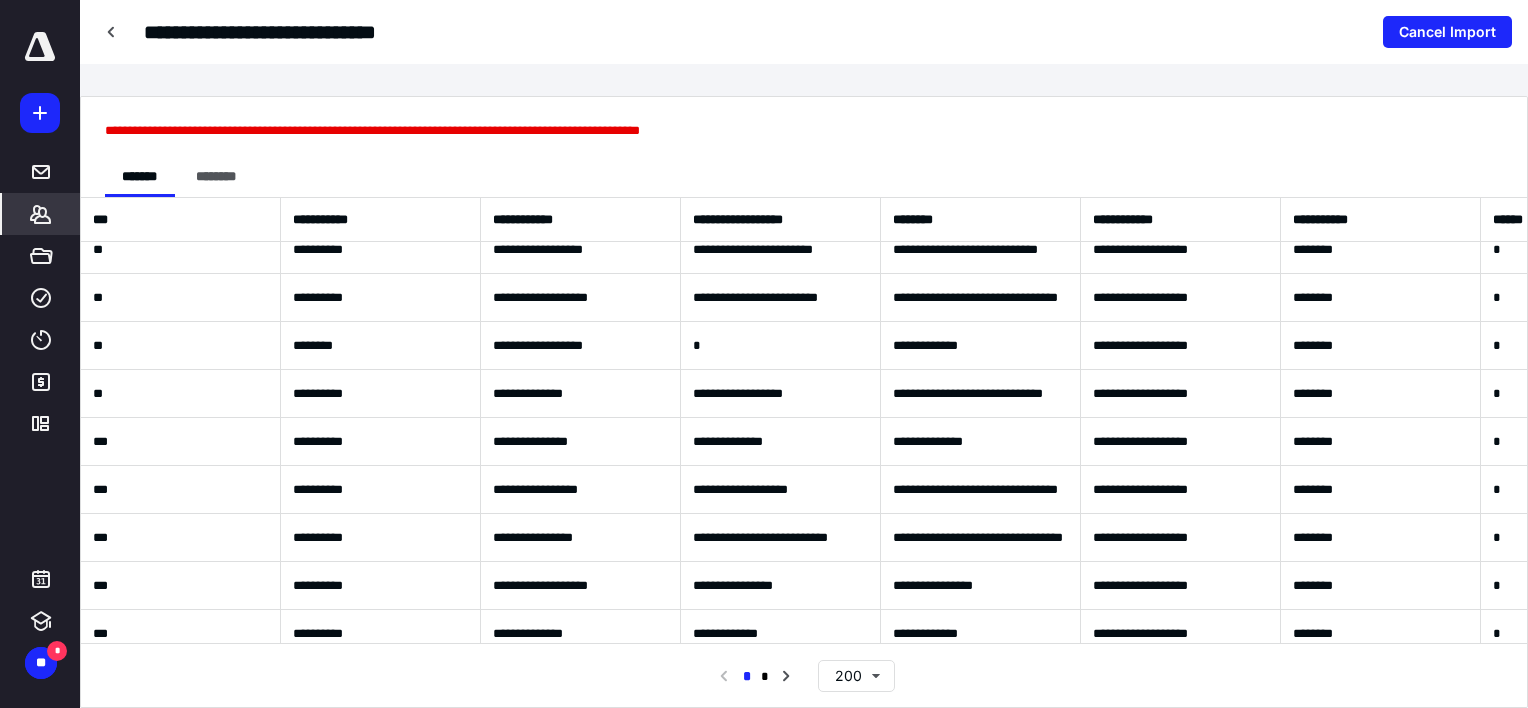 scroll, scrollTop: 9213, scrollLeft: 0, axis: vertical 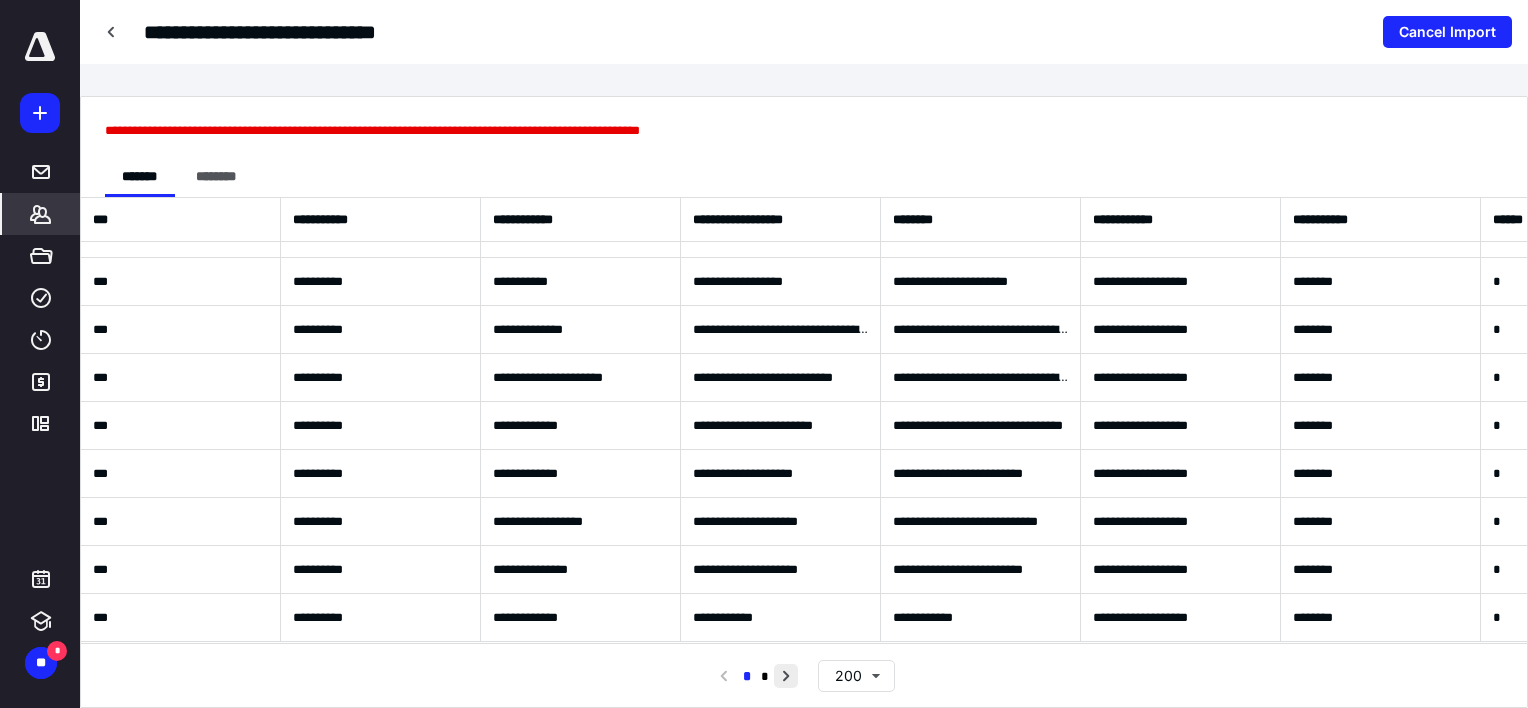 click at bounding box center [786, 676] 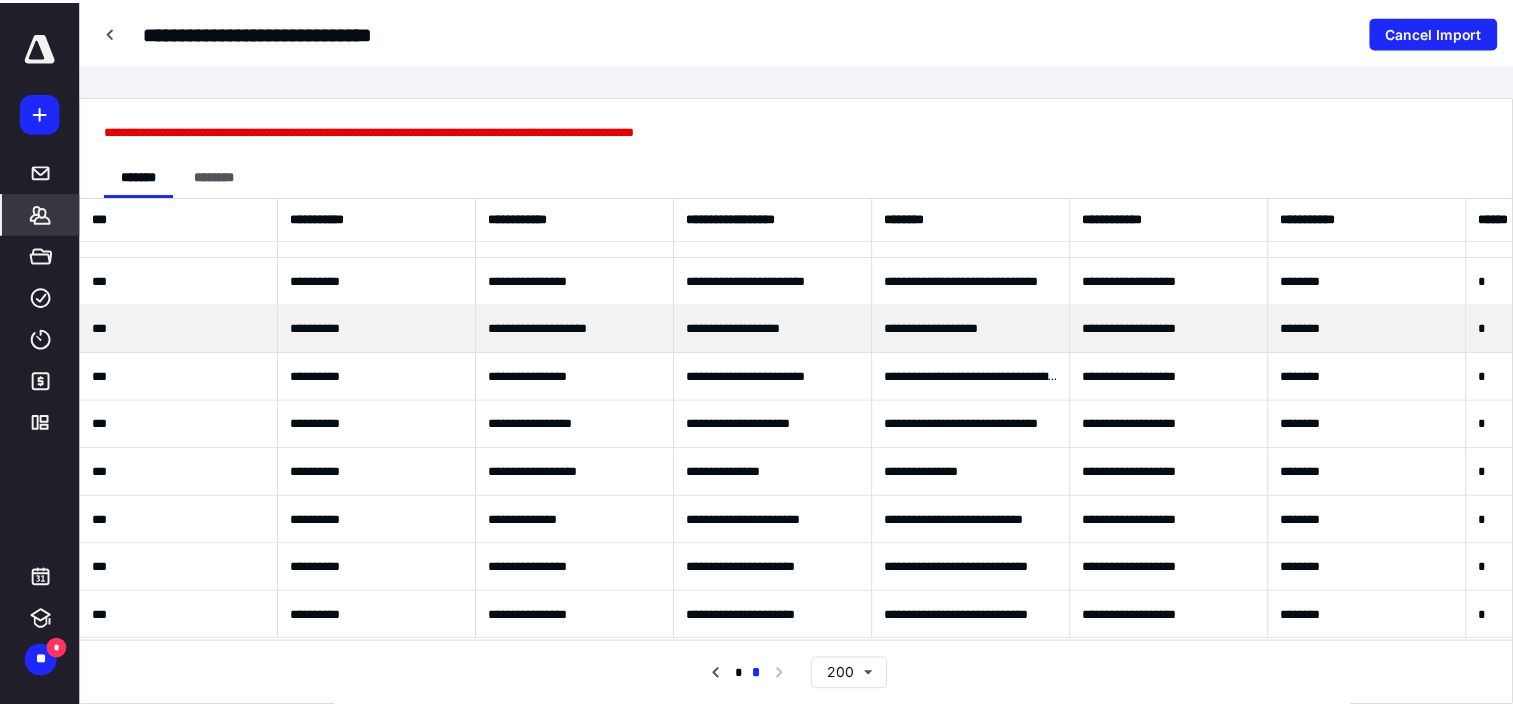 scroll, scrollTop: 0, scrollLeft: 0, axis: both 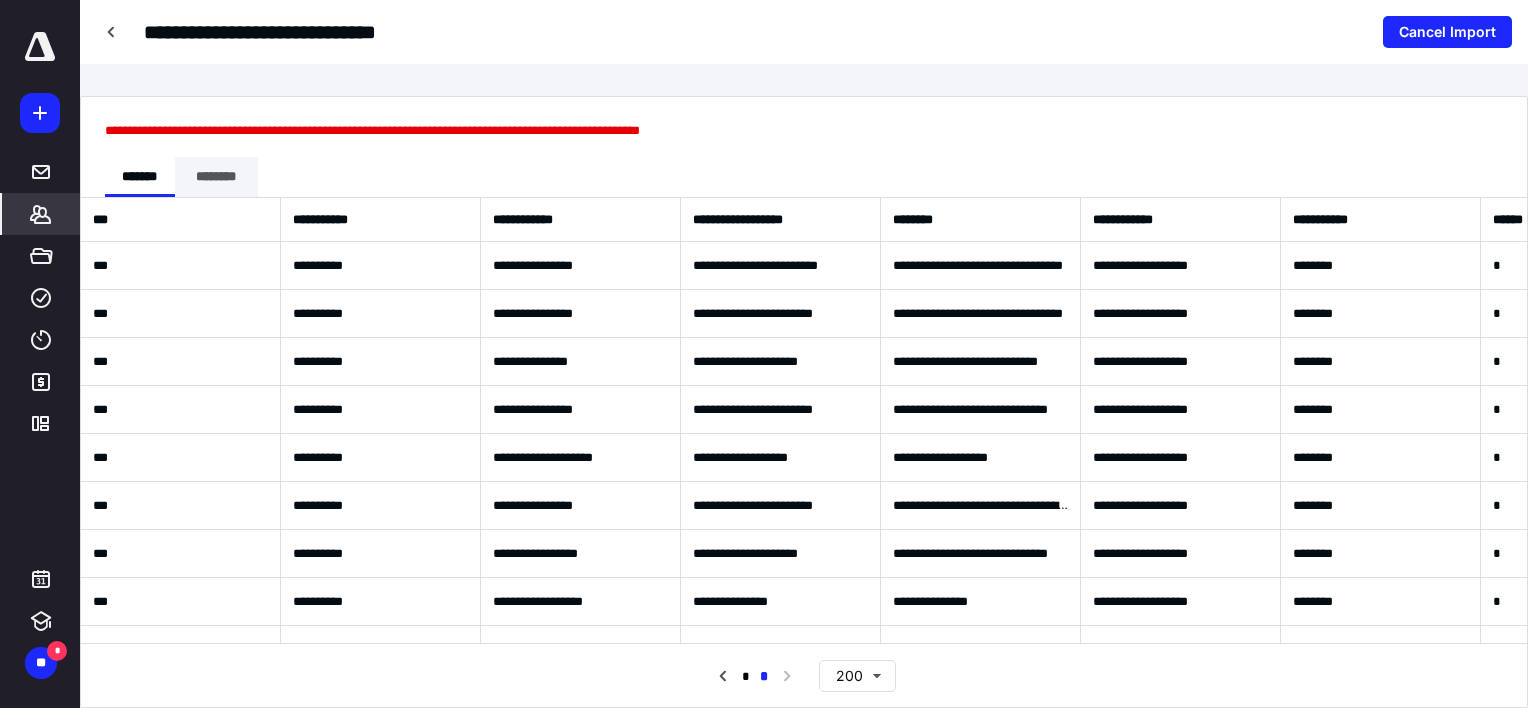 click on "********" at bounding box center (216, 177) 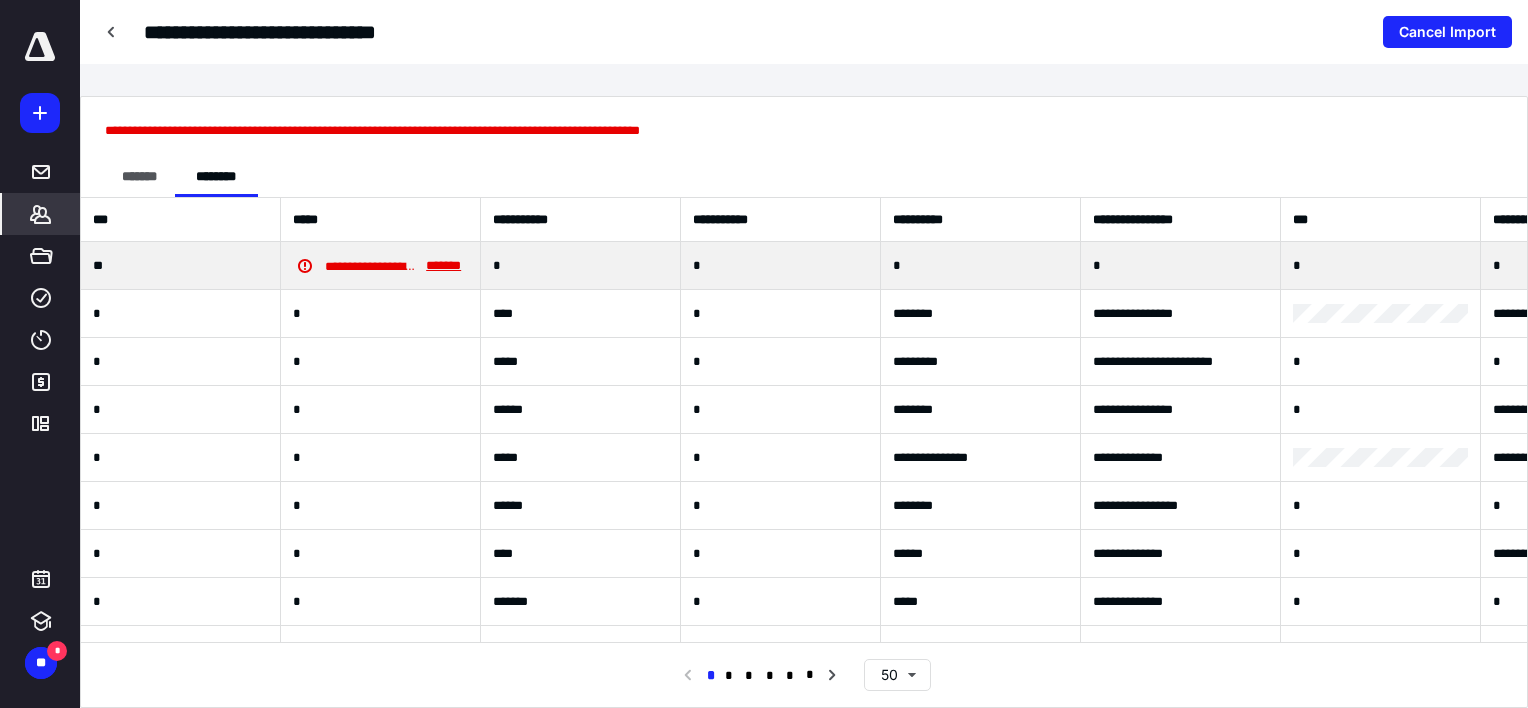 click on "**********" at bounding box center (354, 266) 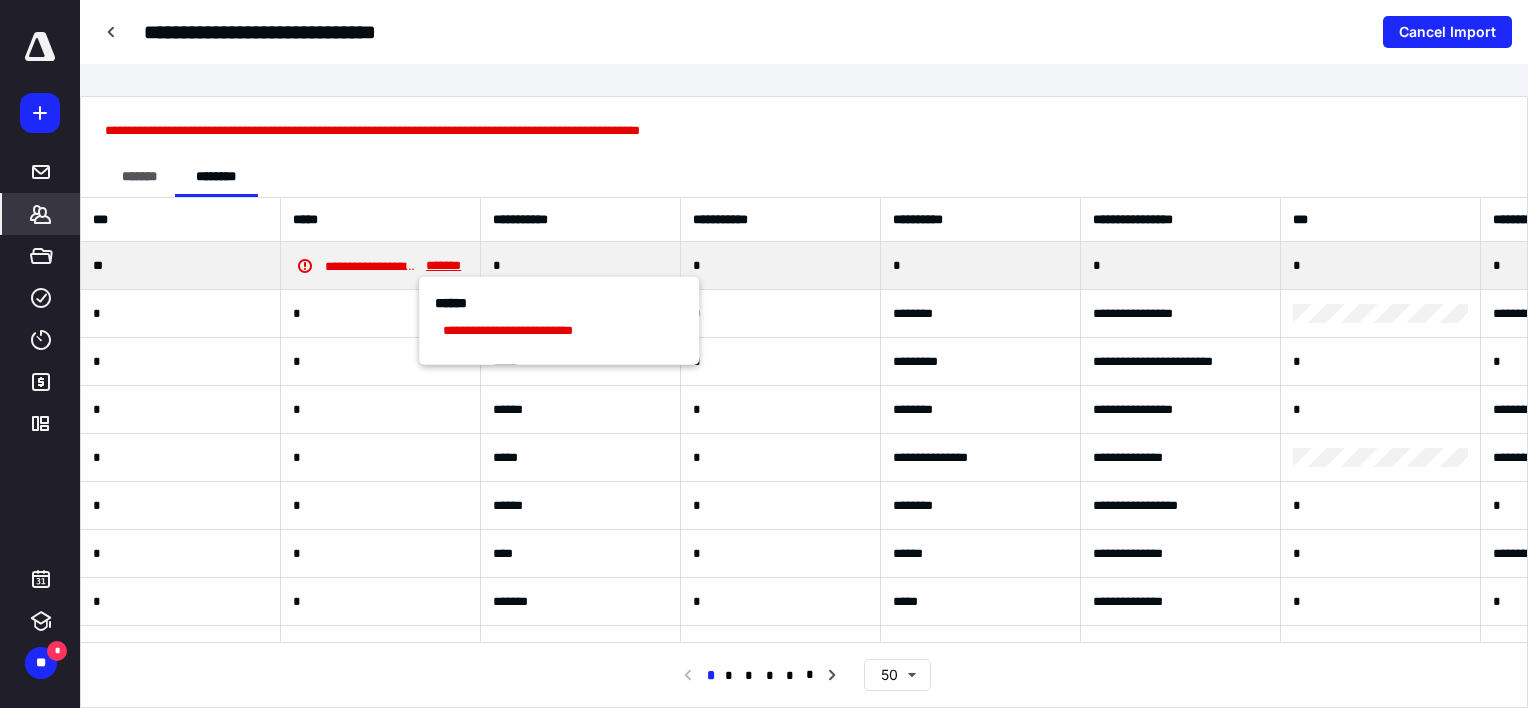 click on "*" at bounding box center (781, 266) 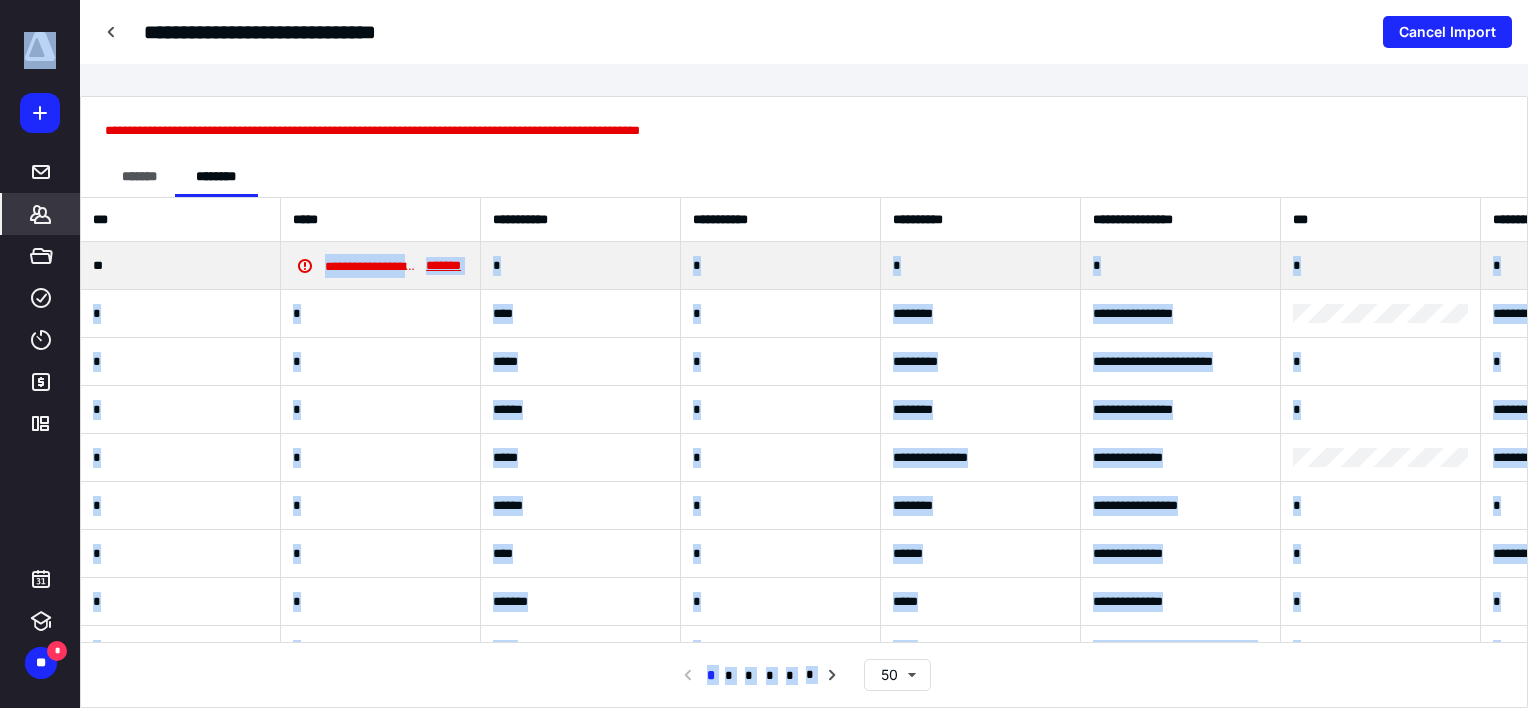 drag, startPoint x: 72, startPoint y: 259, endPoint x: 84, endPoint y: 260, distance: 12.0415945 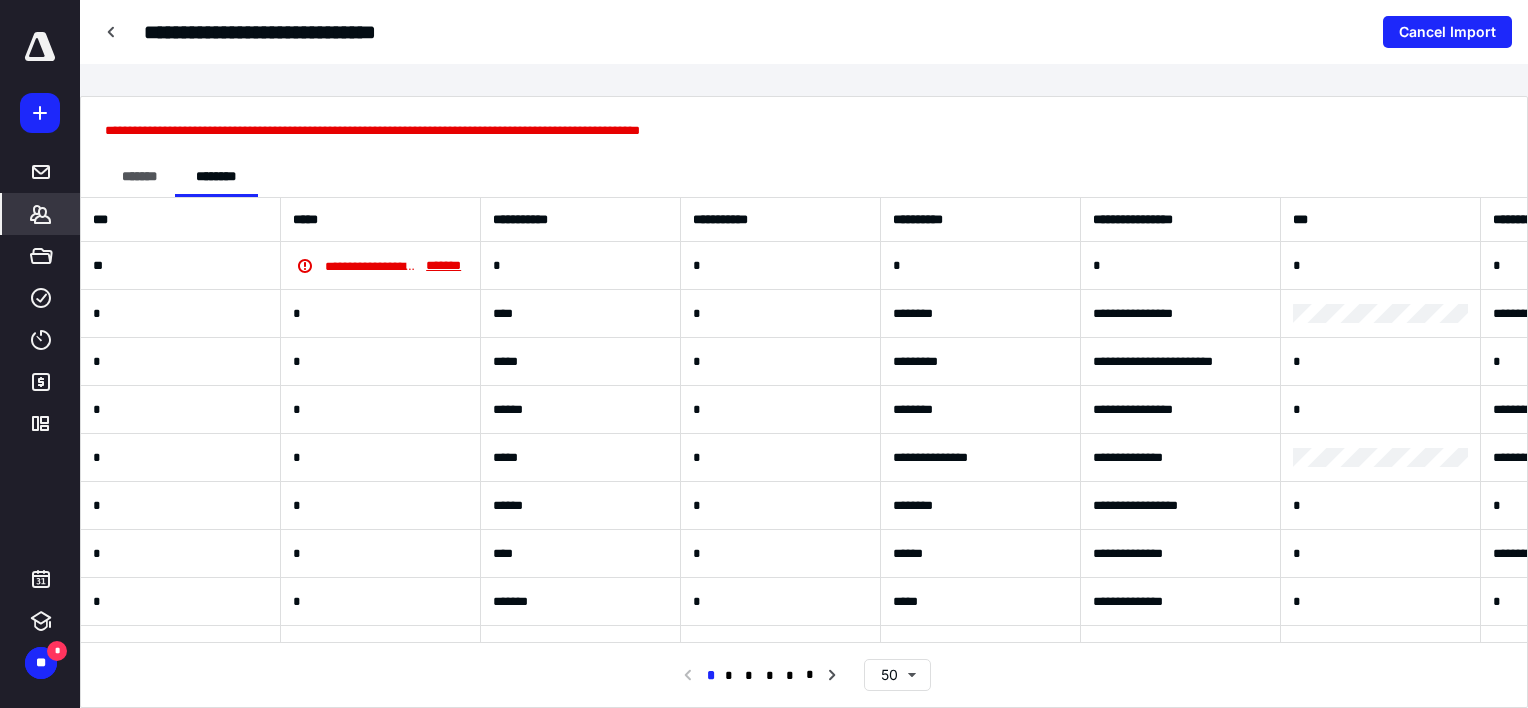 click on "**********" at bounding box center (804, 402) 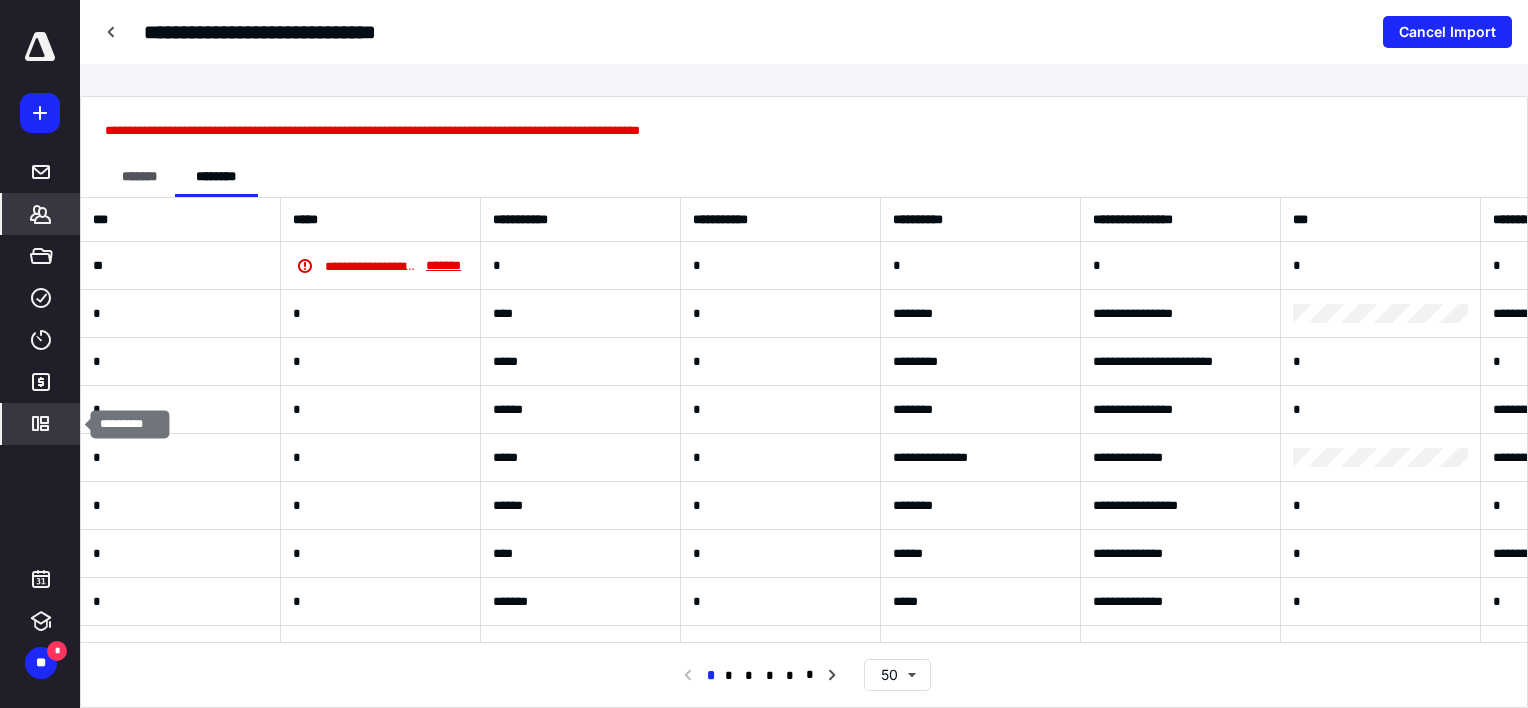 click 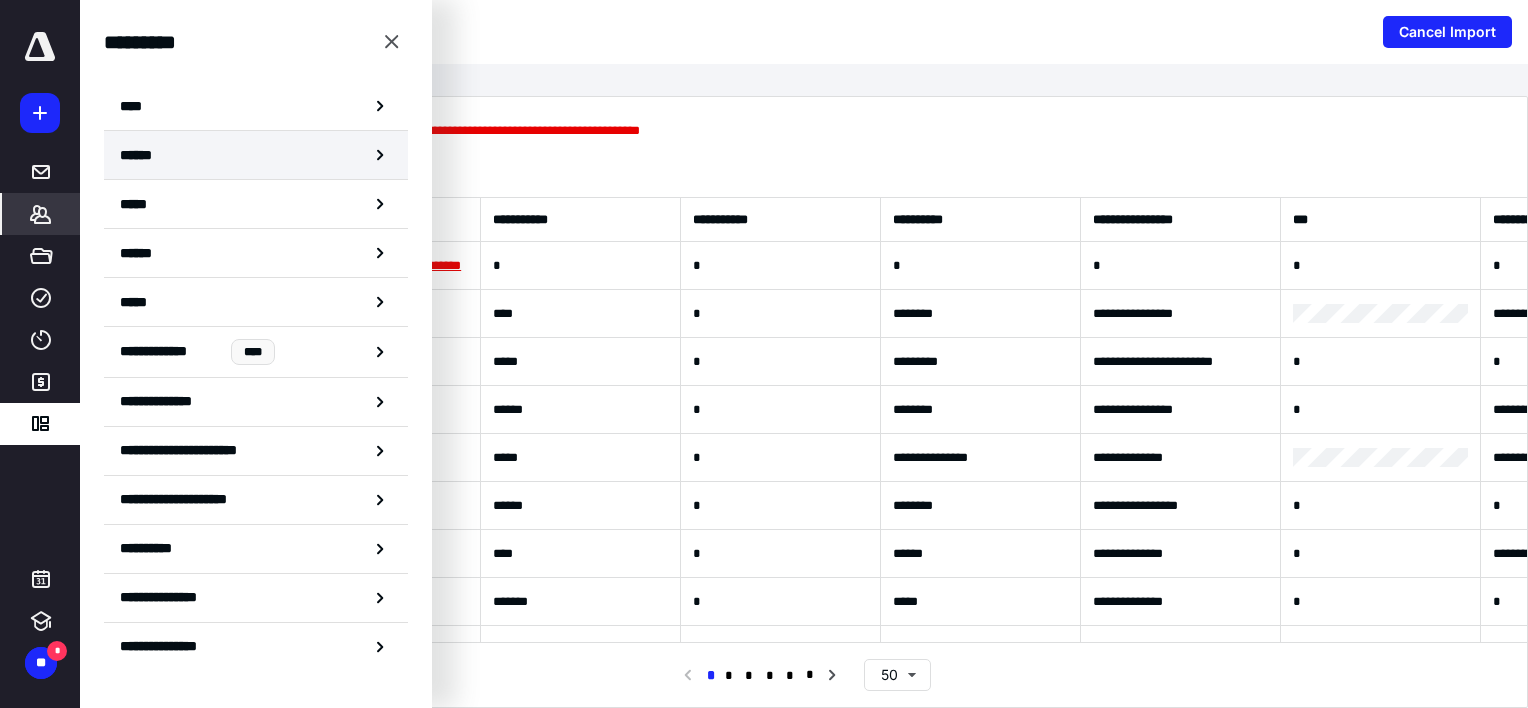 click 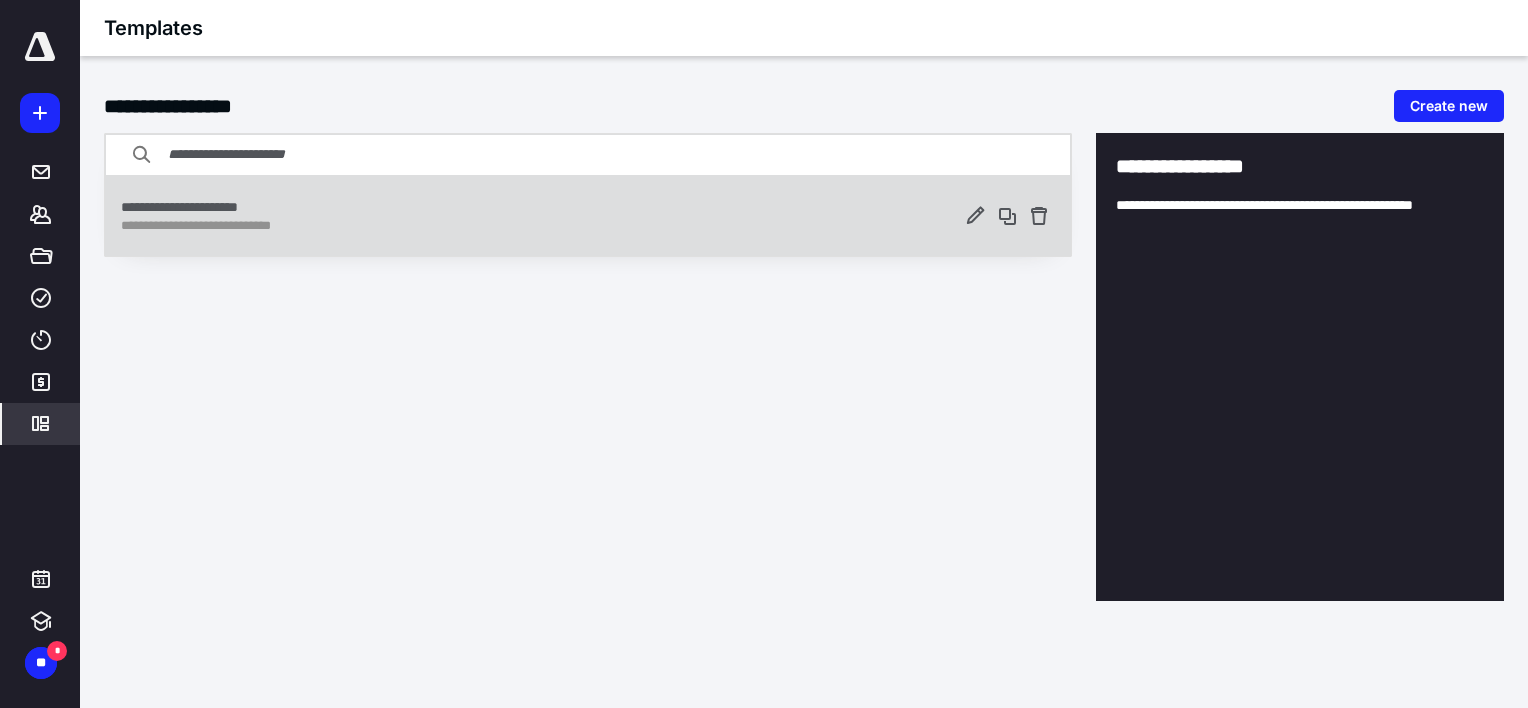 click on "**********" at bounding box center [538, 216] 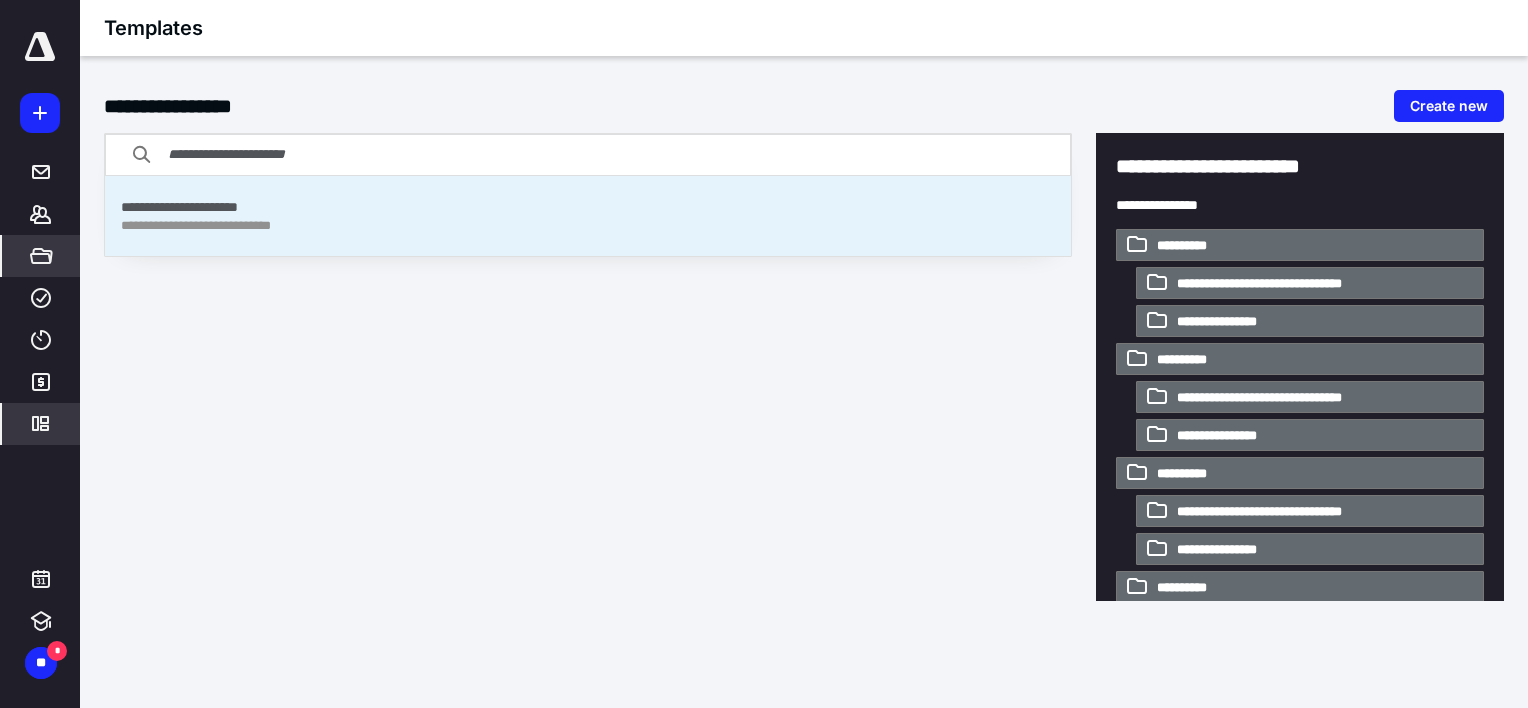 click on "*****" at bounding box center (41, 256) 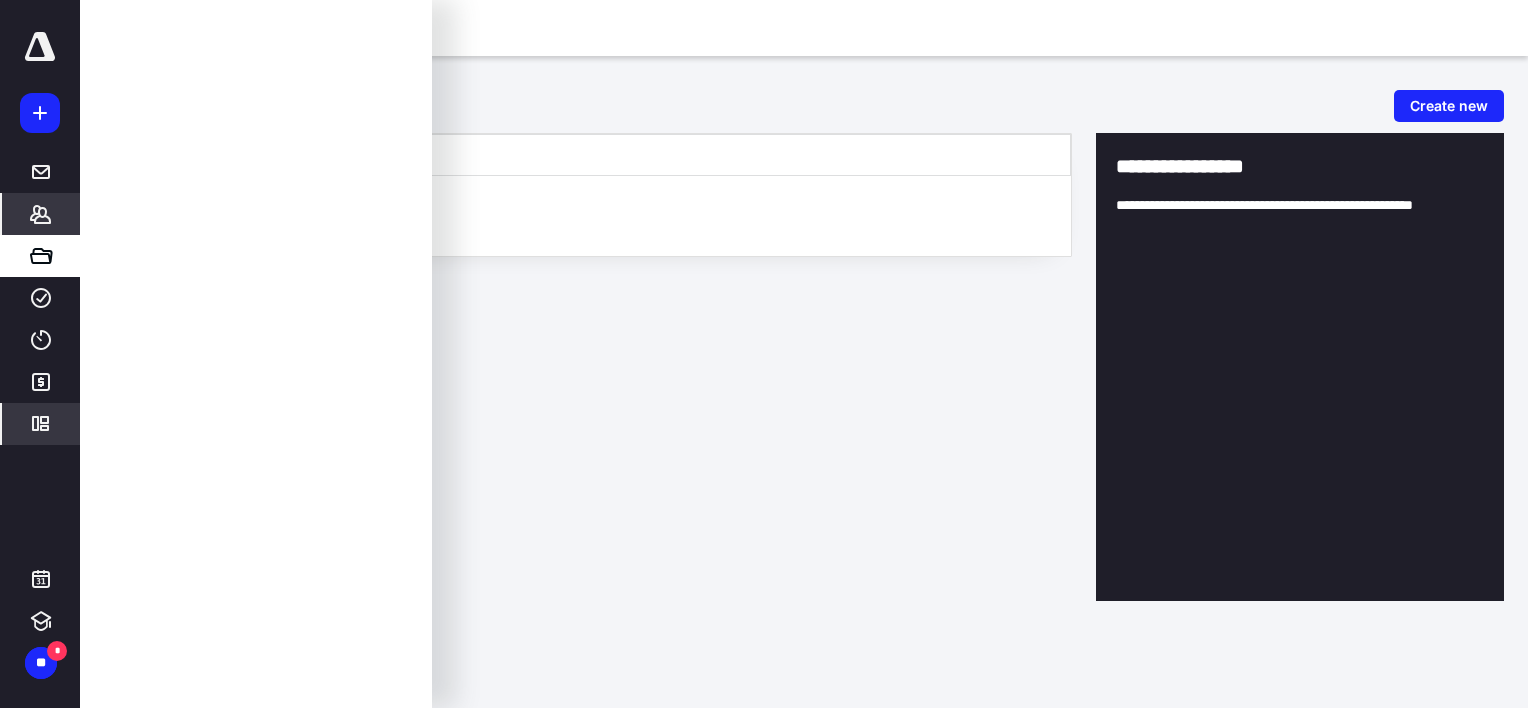 click 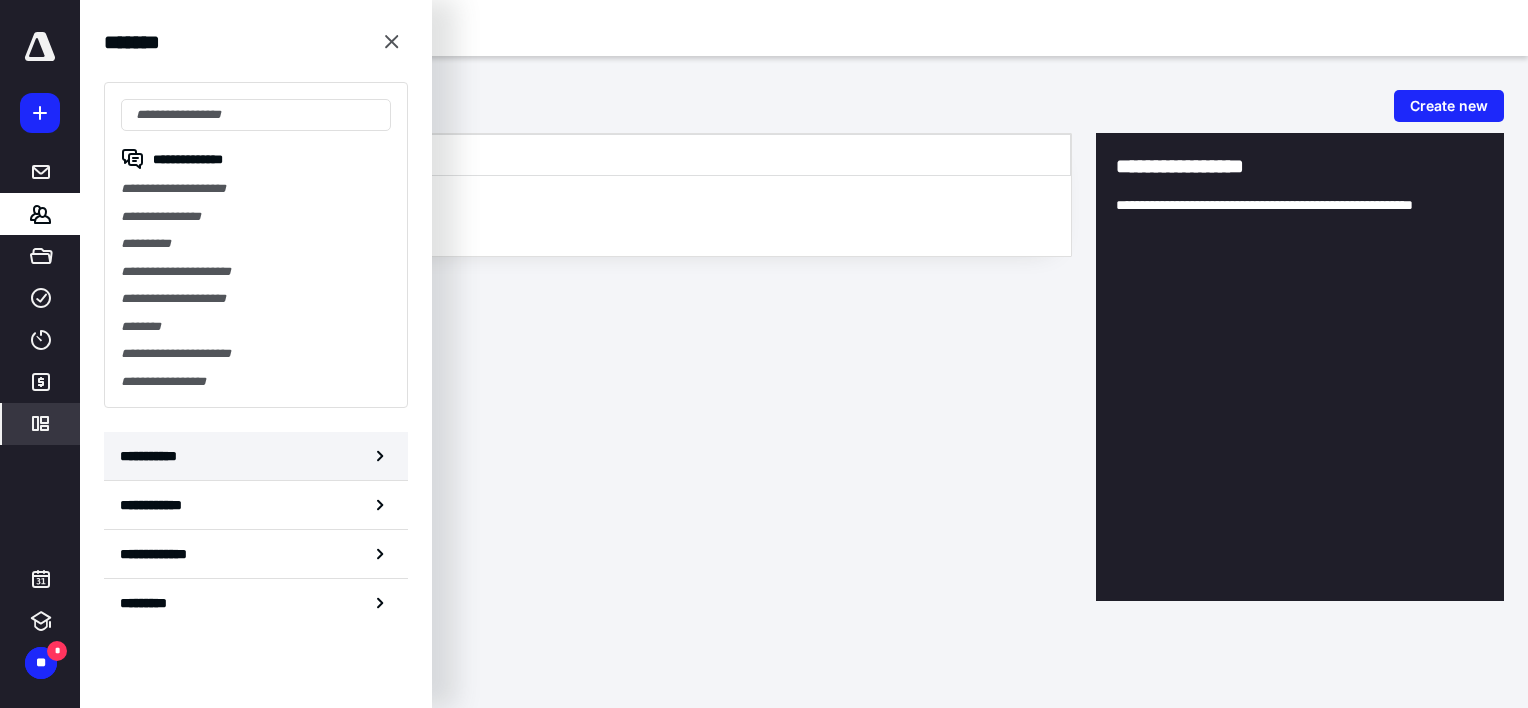 click on "**********" at bounding box center (256, 456) 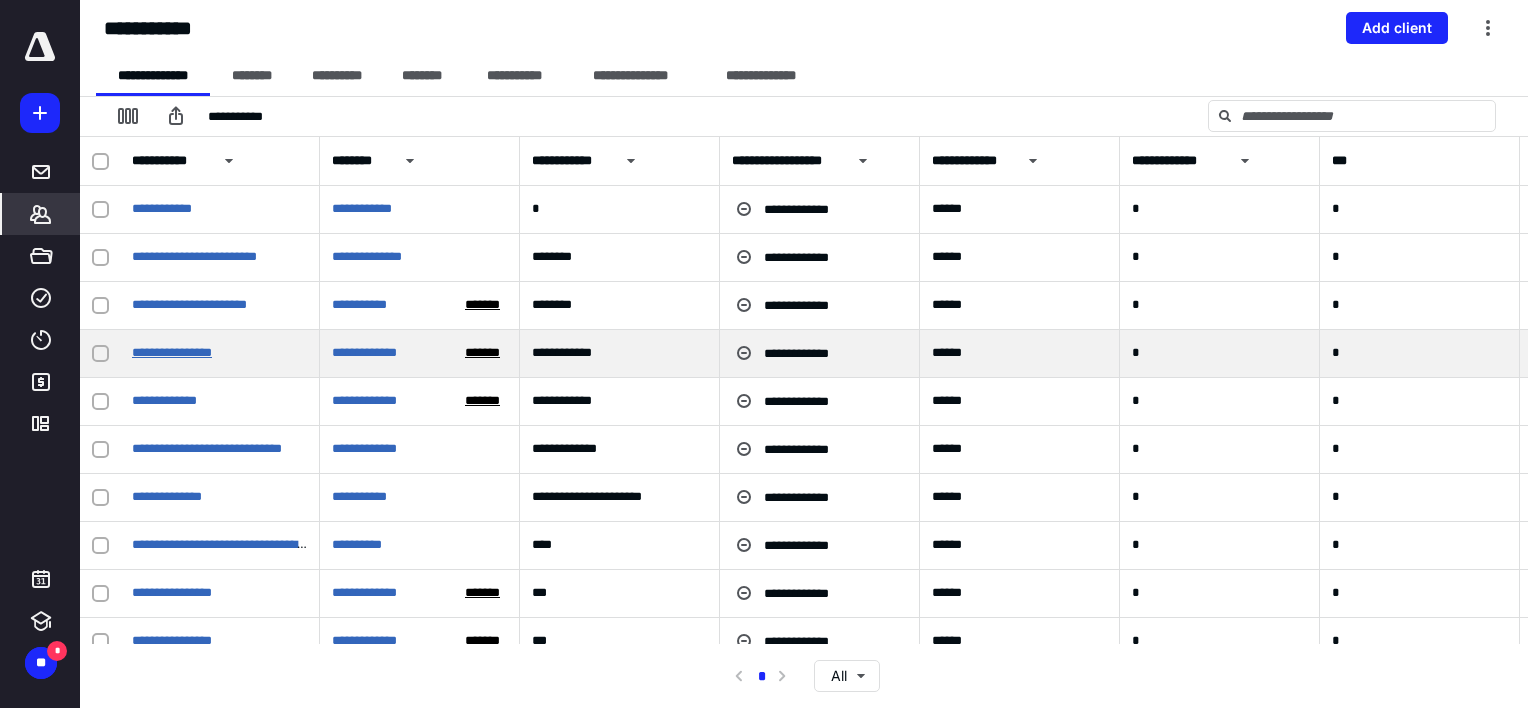 click on "**********" at bounding box center (172, 352) 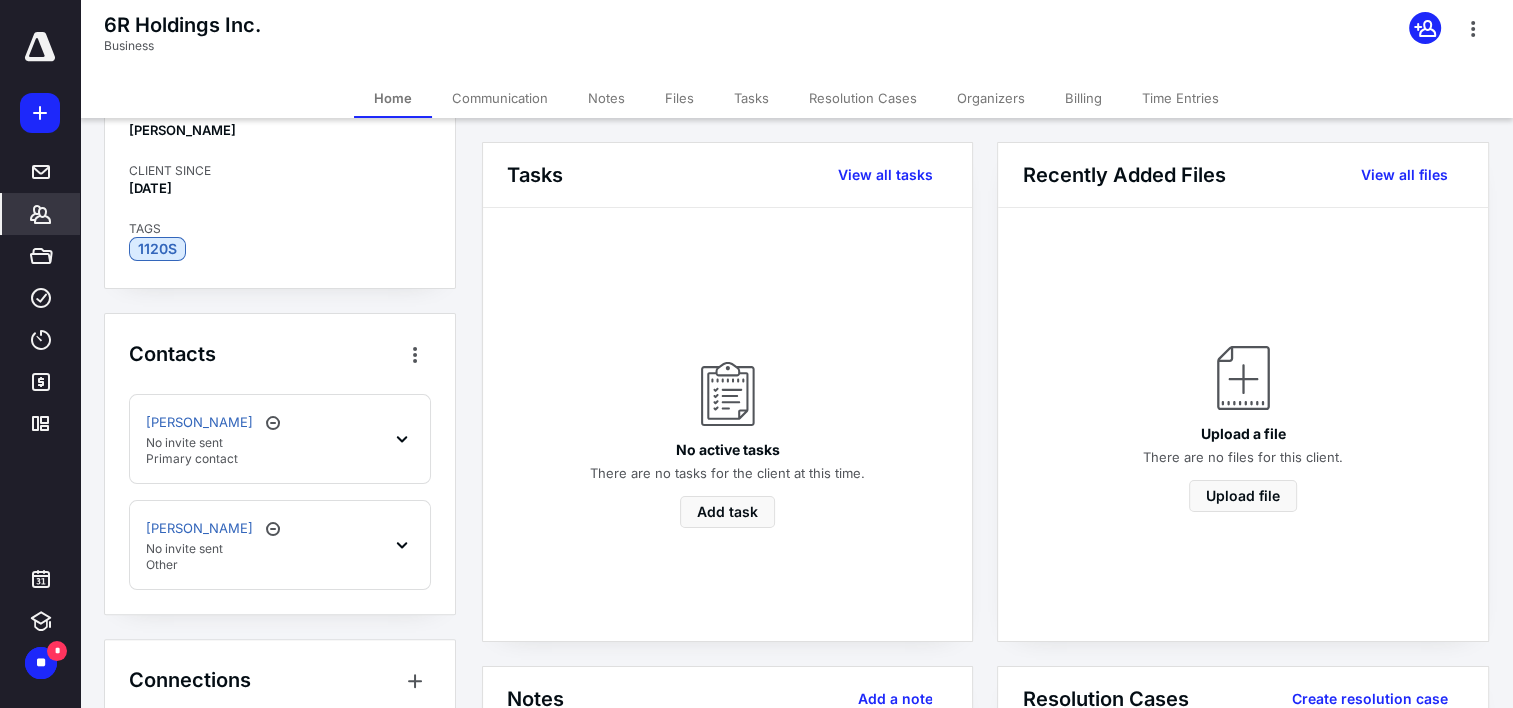 scroll, scrollTop: 500, scrollLeft: 0, axis: vertical 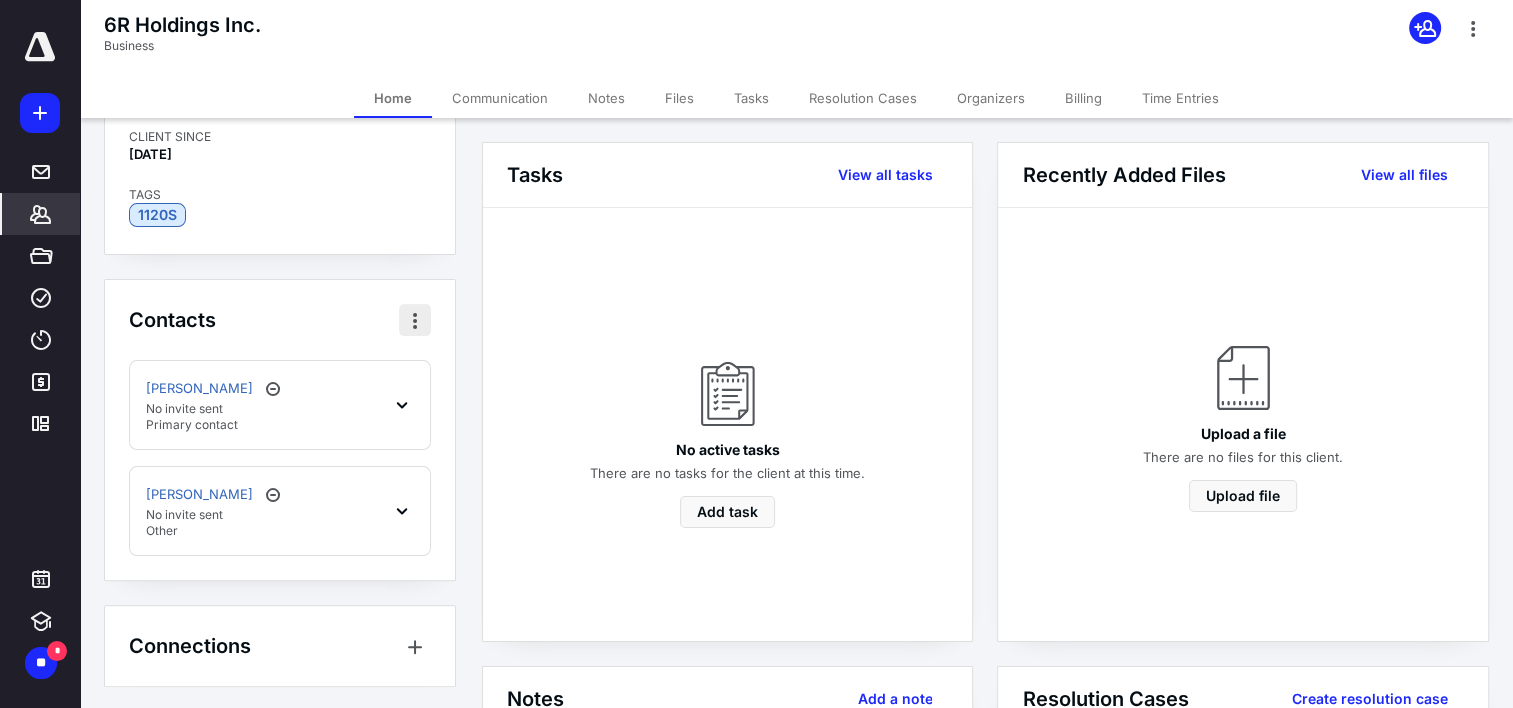 click at bounding box center [415, 320] 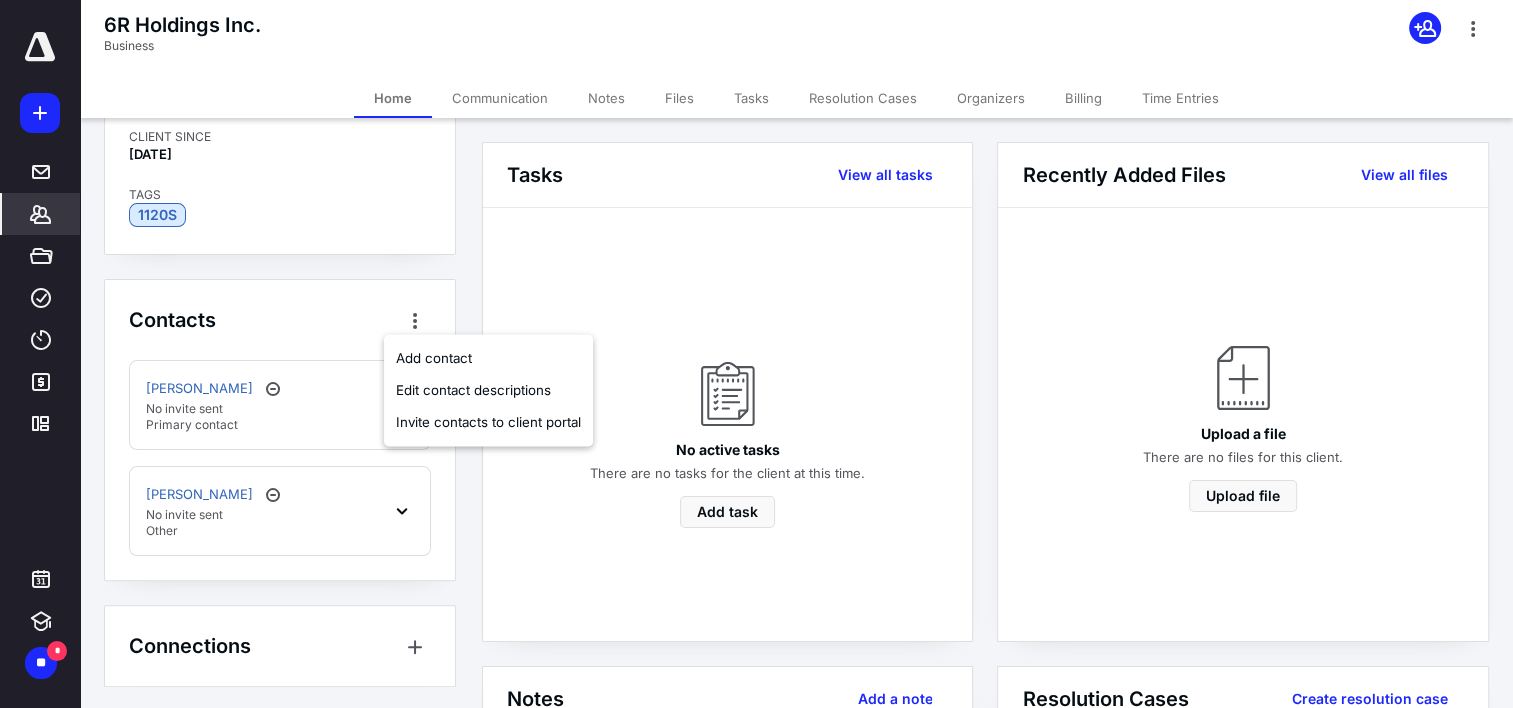 click on "Client Info CLIENT GROUP Rogers Group BUSINESS NAME 6R Holdings Inc. EXTERNAL ID 20100.02 BUSINESS EMAIL dcrogers29@gmail.com BUSINESS PHONE (678) 776-6932 BUSINESS ADDRESS Villa Rica, GA  30180 CLIENT OWNER Joe Wright CLIENT SINCE Jul 9, 2025 TAGS 1120S Contacts Dustin Rogers No invite sent Primary contact Tanya Trotter No invite sent Other Connections" at bounding box center [280, 164] 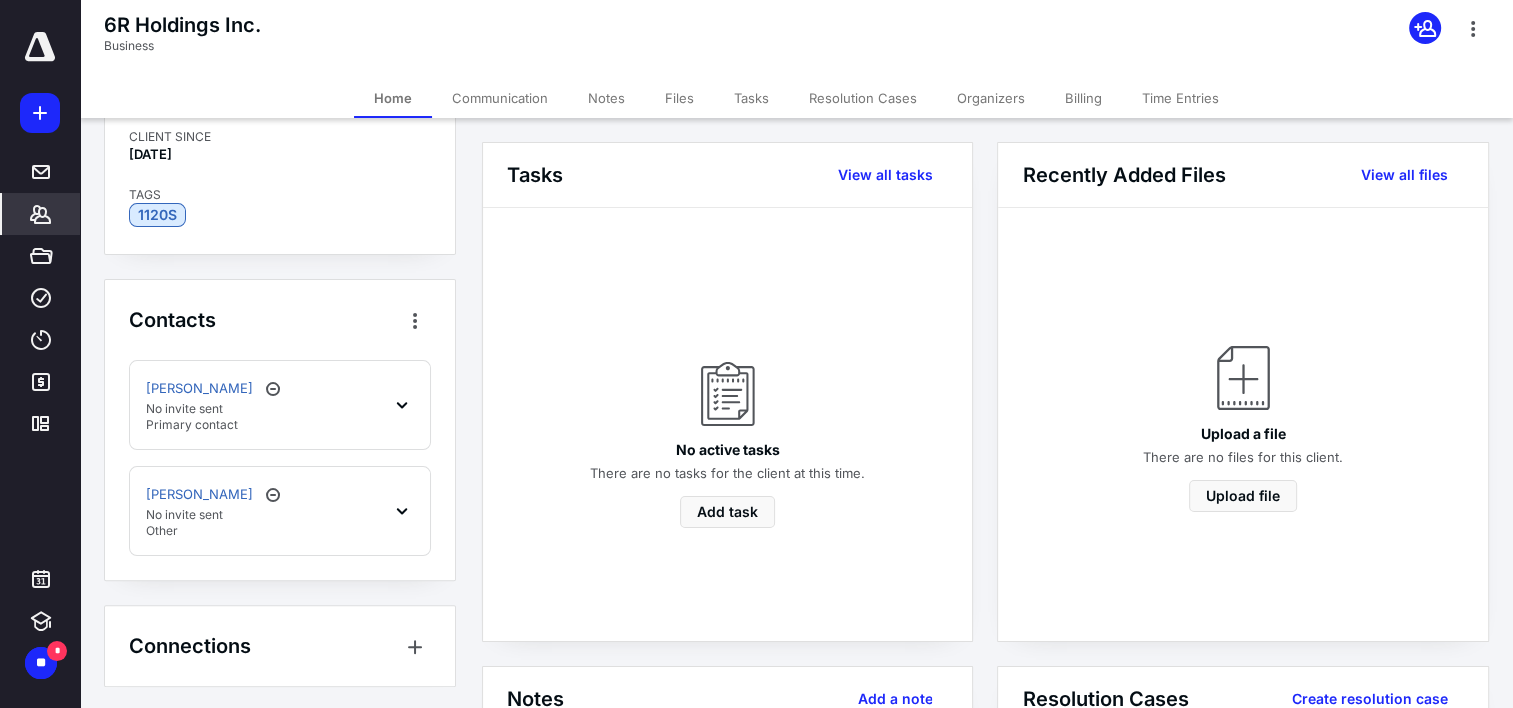 click 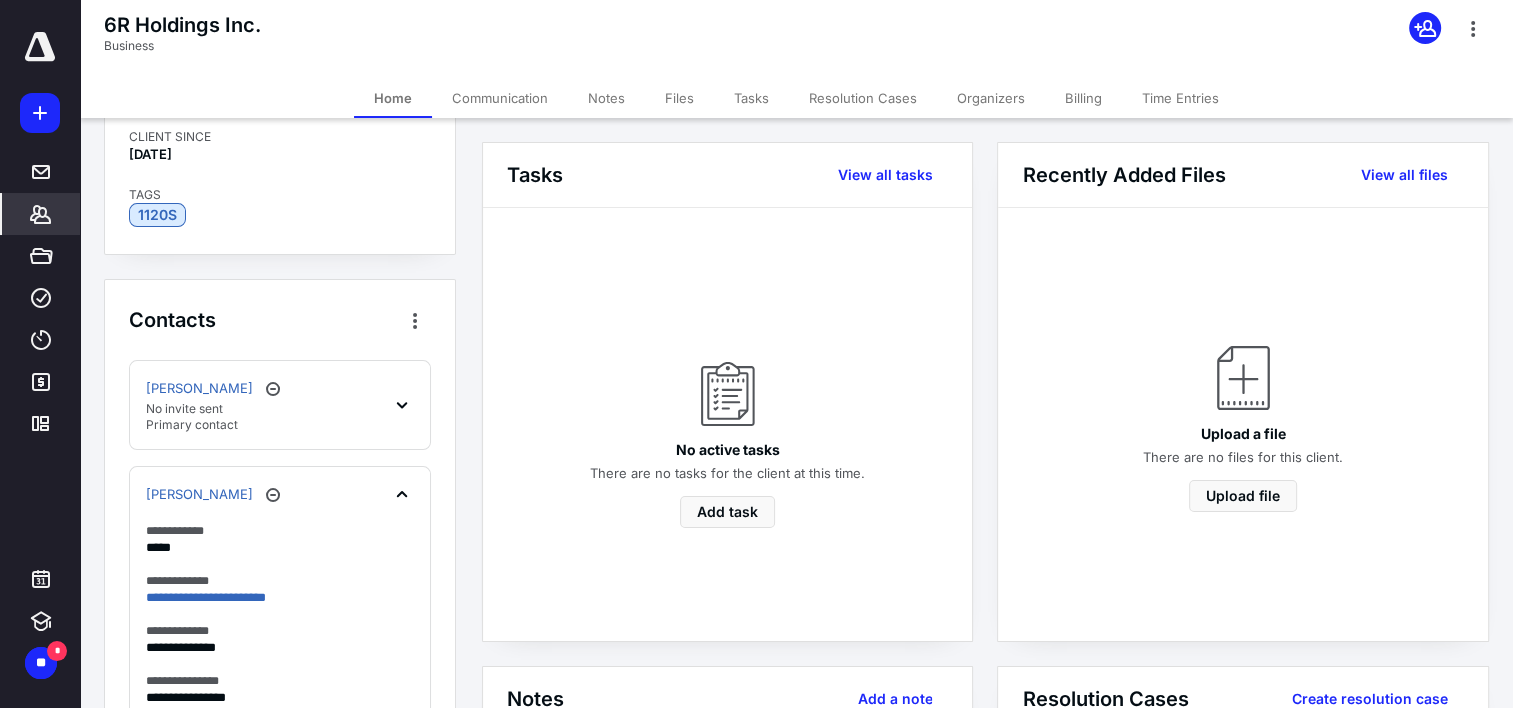 scroll, scrollTop: 735, scrollLeft: 0, axis: vertical 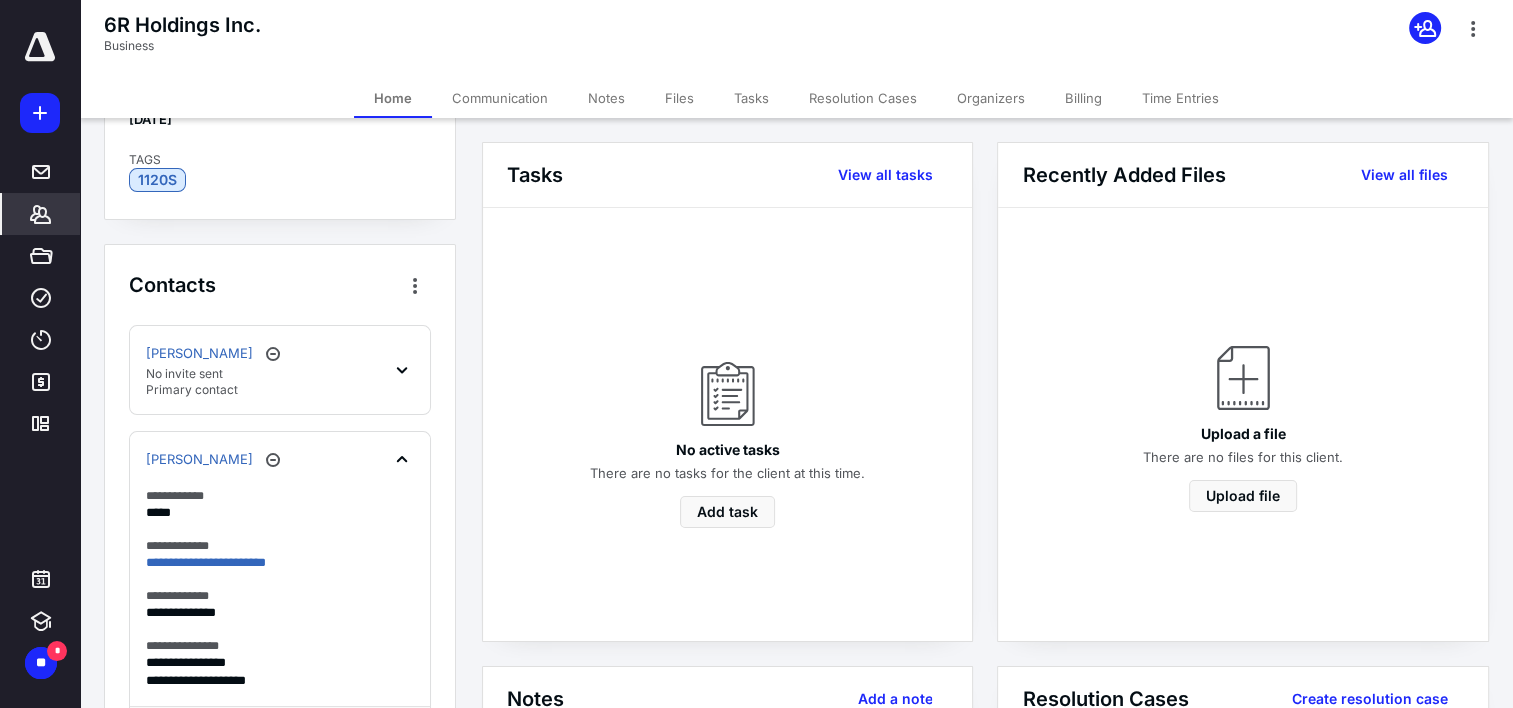 click 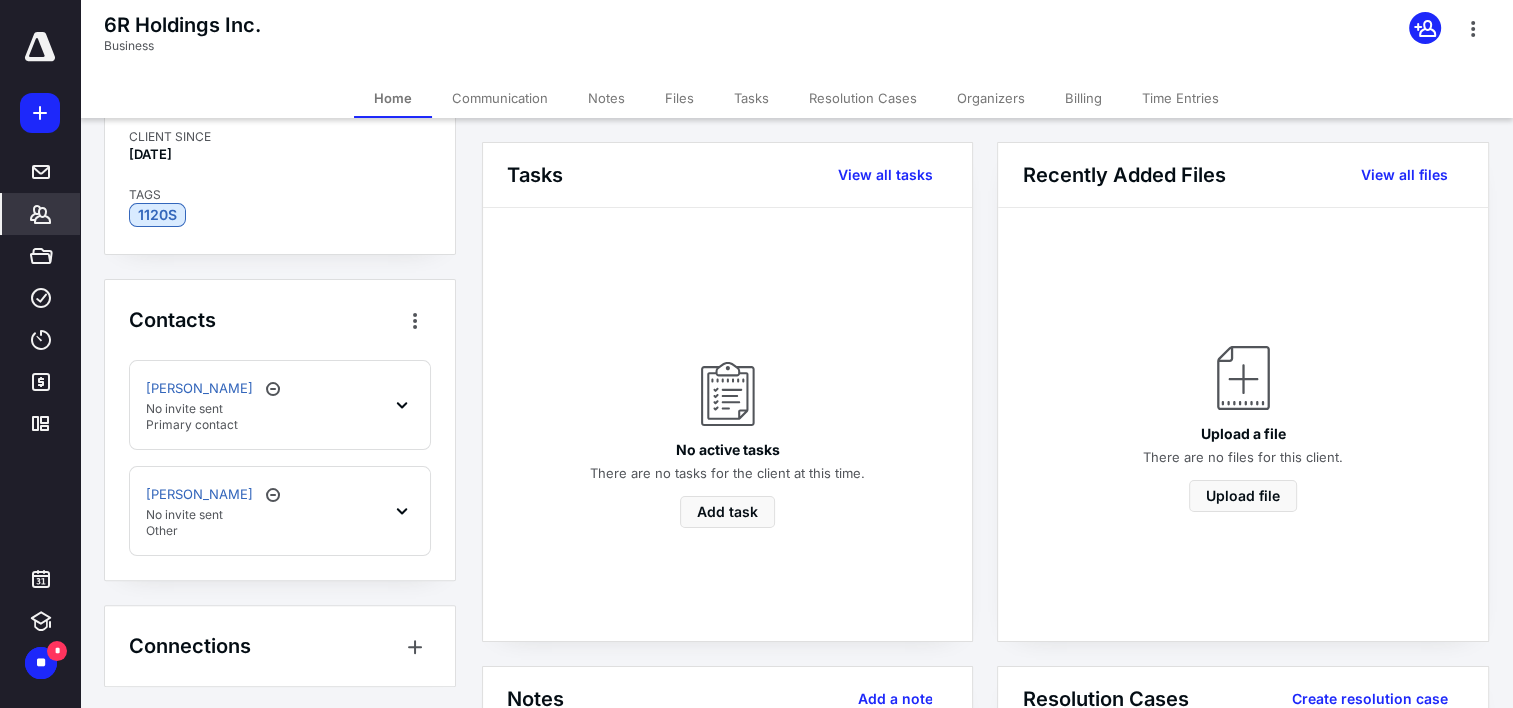 click on "Client Info CLIENT GROUP Rogers Group BUSINESS NAME 6R Holdings Inc. EXTERNAL ID 20100.02 BUSINESS EMAIL dcrogers29@gmail.com BUSINESS PHONE (678) 776-6932 BUSINESS ADDRESS Villa Rica, GA  30180 CLIENT OWNER Joe Wright CLIENT SINCE Jul 9, 2025 TAGS 1120S Contacts Dustin Rogers No invite sent Primary contact Tanya Trotter No invite sent Other Connections" at bounding box center (280, 164) 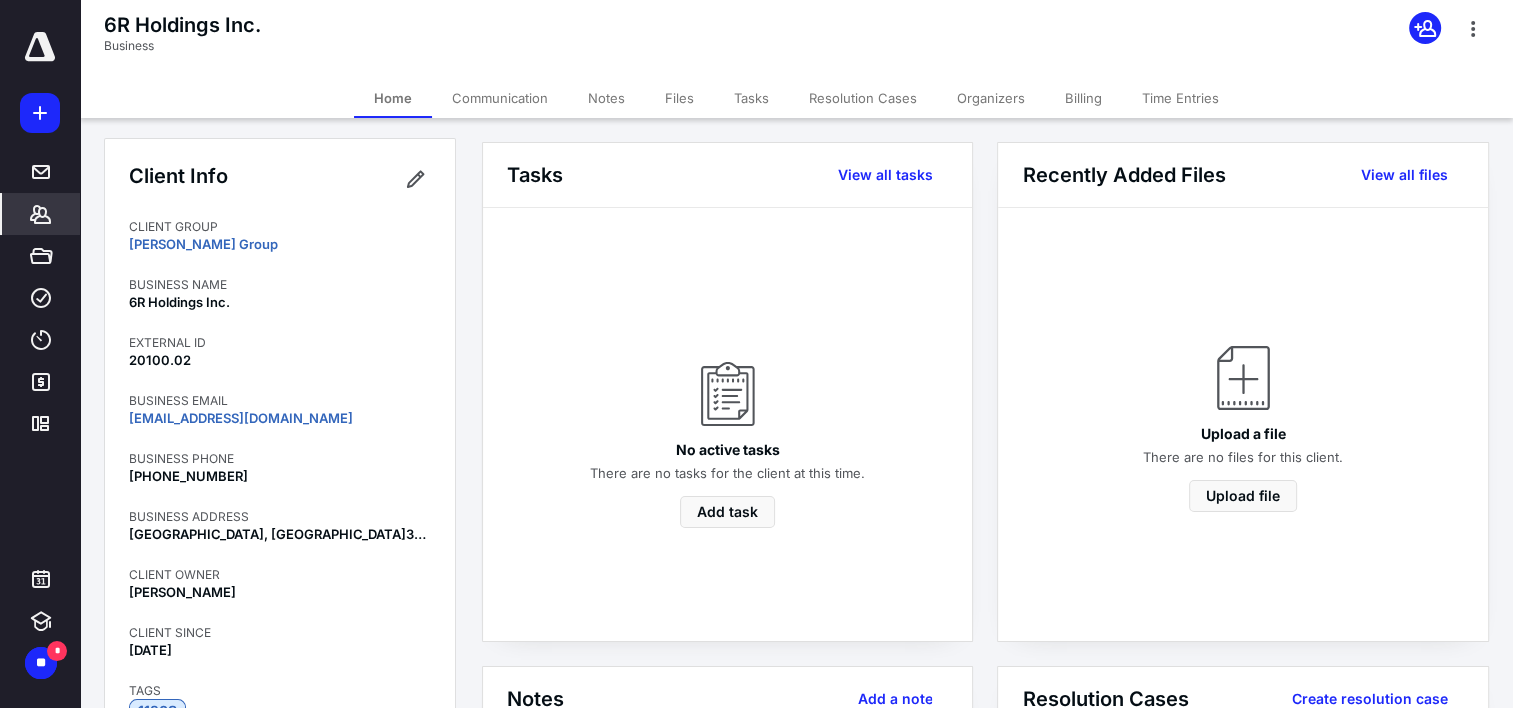scroll, scrollTop: 0, scrollLeft: 0, axis: both 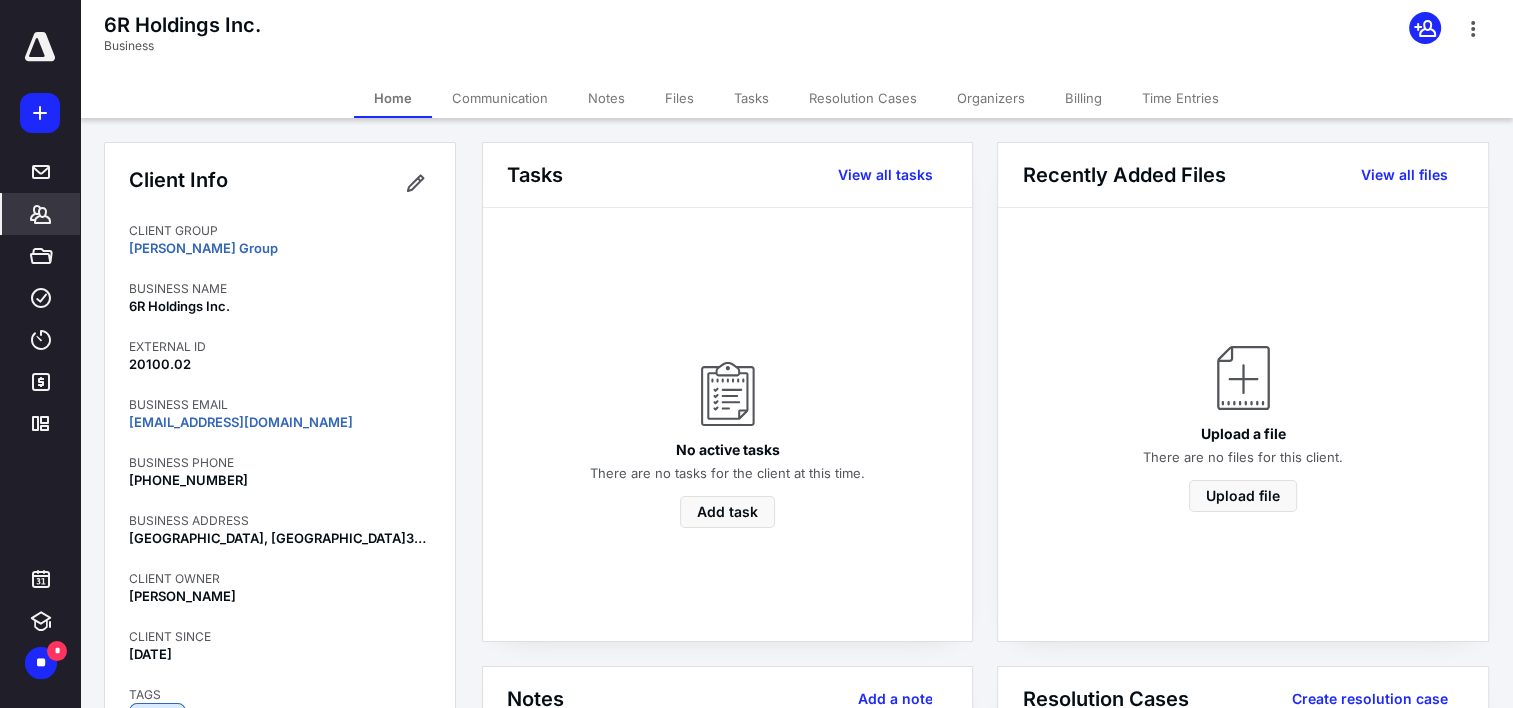 click on "Client Info CLIENT GROUP Rogers Group BUSINESS NAME 6R Holdings Inc. EXTERNAL ID 20100.02 BUSINESS EMAIL dcrogers29@gmail.com BUSINESS PHONE (678) 776-6932 BUSINESS ADDRESS Villa Rica, GA  30180 CLIENT OWNER Joe Wright CLIENT SINCE Jul 9, 2025 TAGS 1120S Contacts Dustin Rogers No invite sent Primary contact Tanya Trotter No invite sent Other Connections" at bounding box center [280, 664] 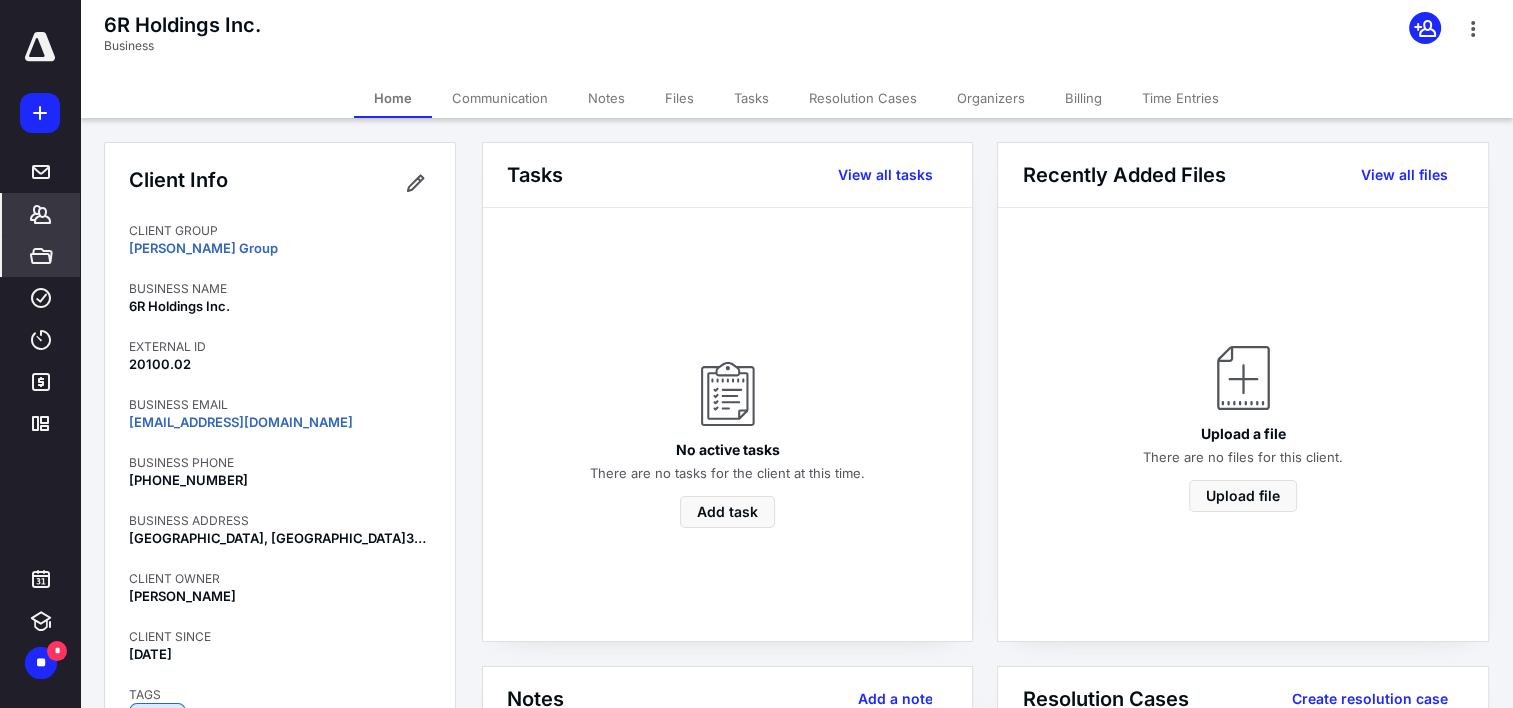 click on "*****" at bounding box center [41, 256] 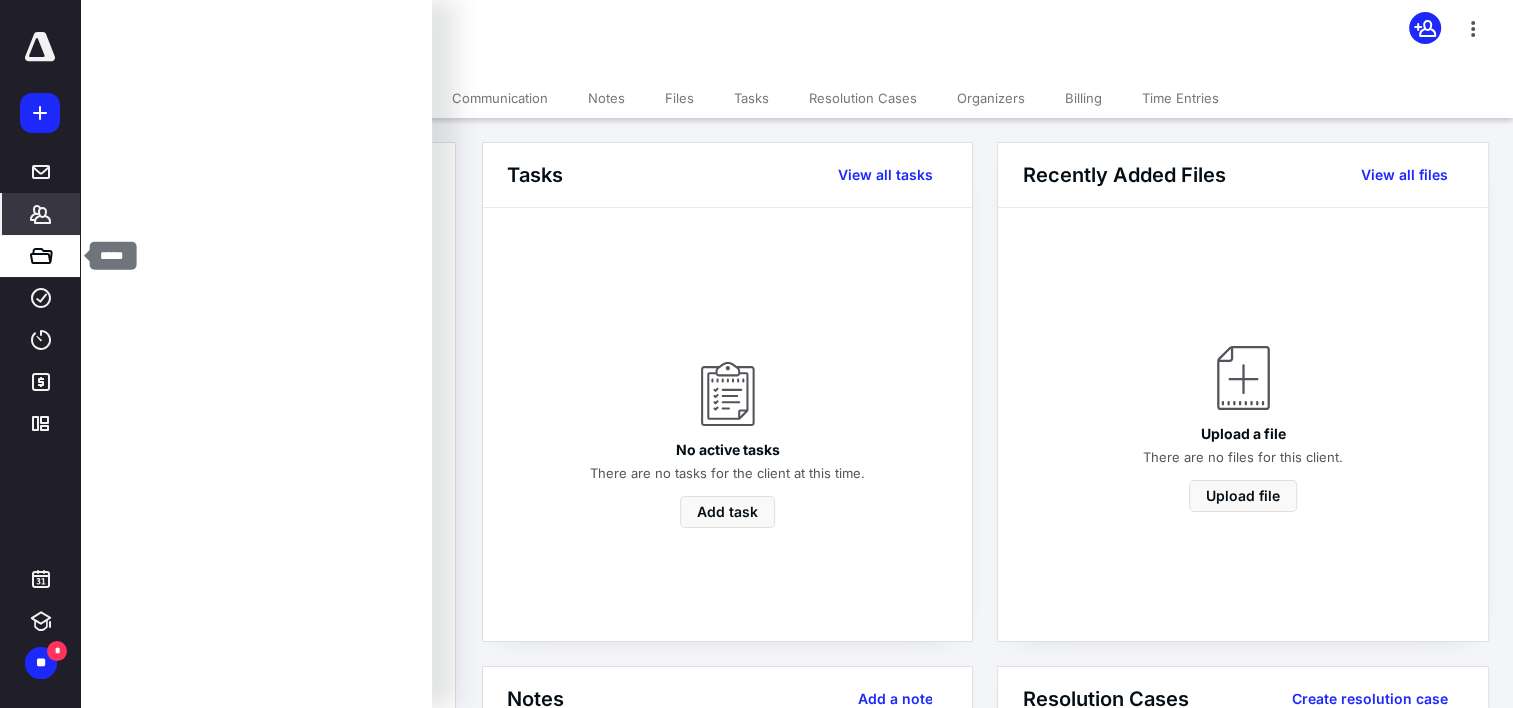 click 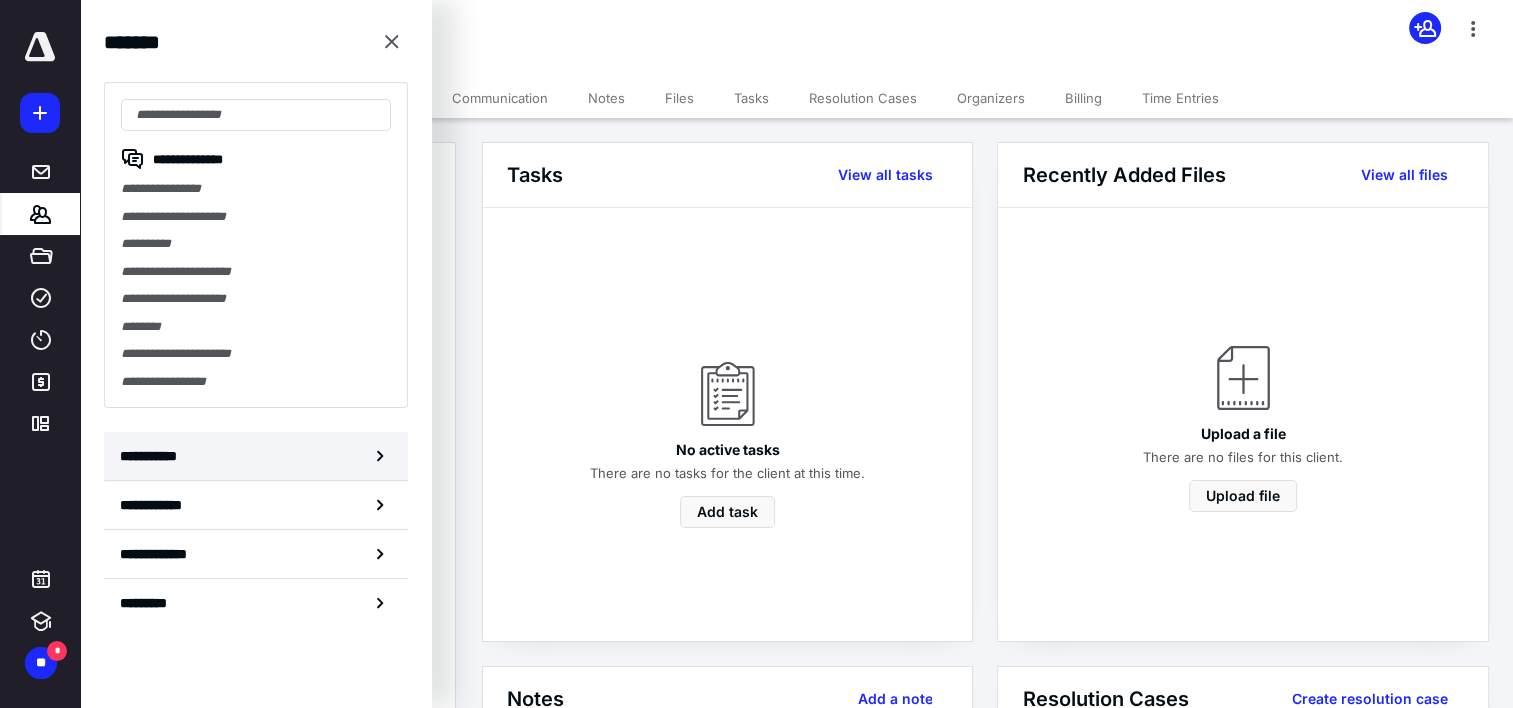 click on "**********" at bounding box center [256, 456] 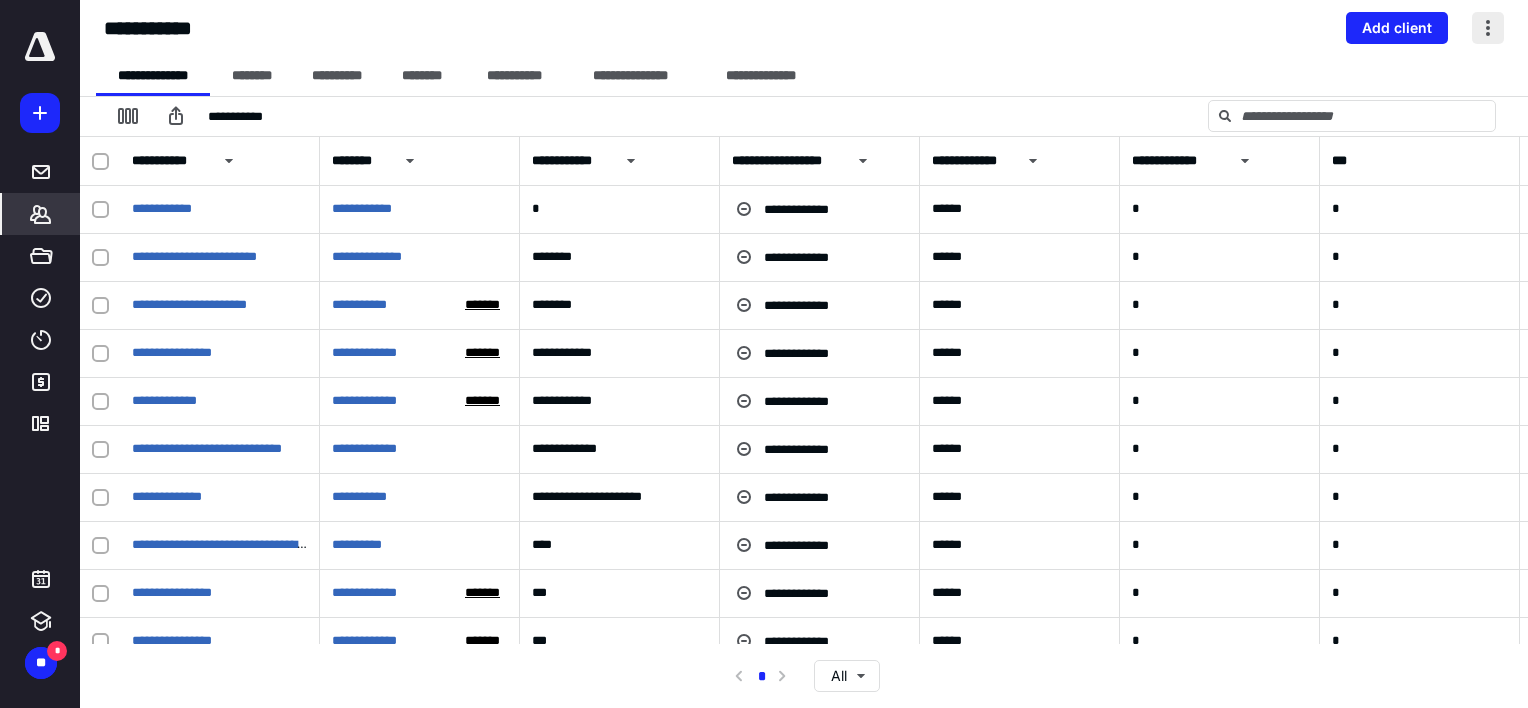 click at bounding box center (1488, 28) 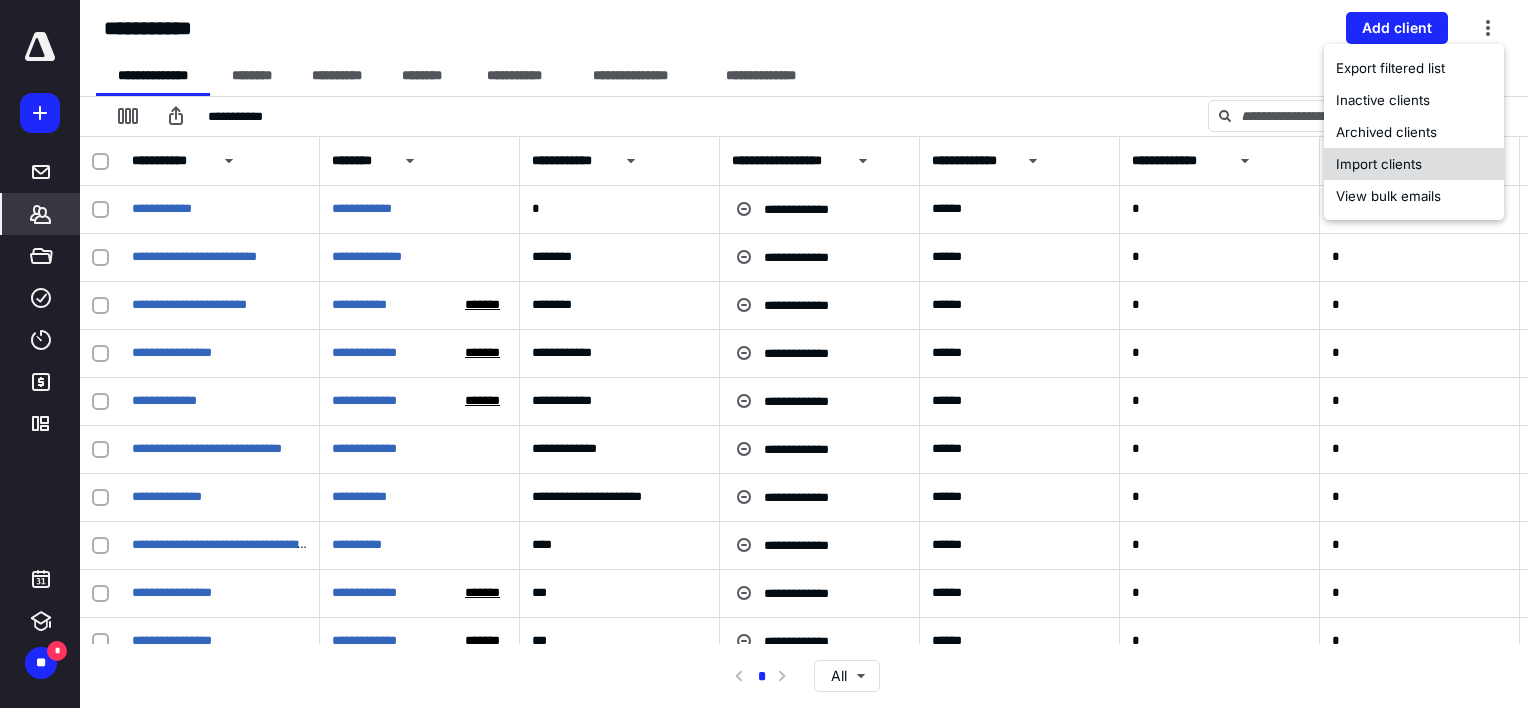 click on "Import clients" at bounding box center (1414, 164) 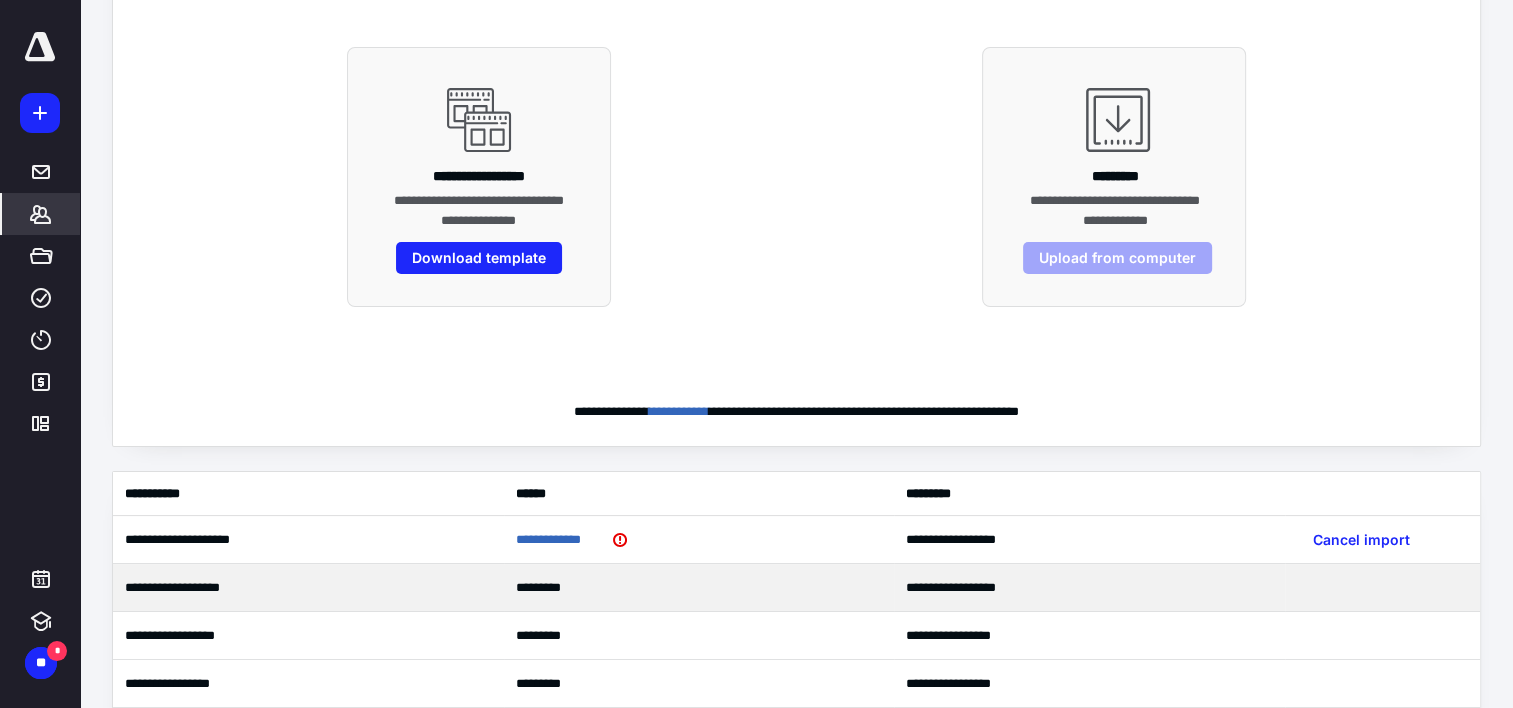 scroll, scrollTop: 200, scrollLeft: 0, axis: vertical 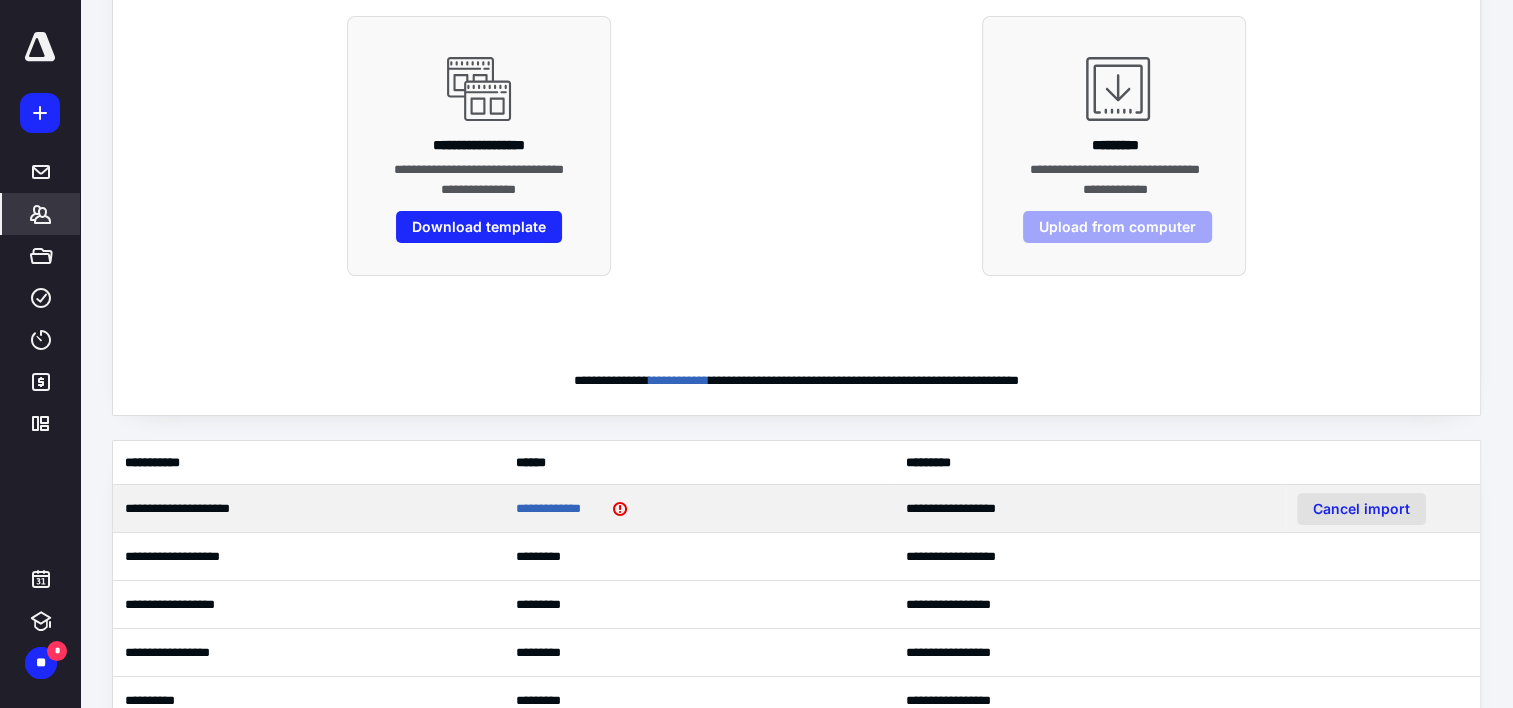 click on "Cancel import" at bounding box center (1361, 509) 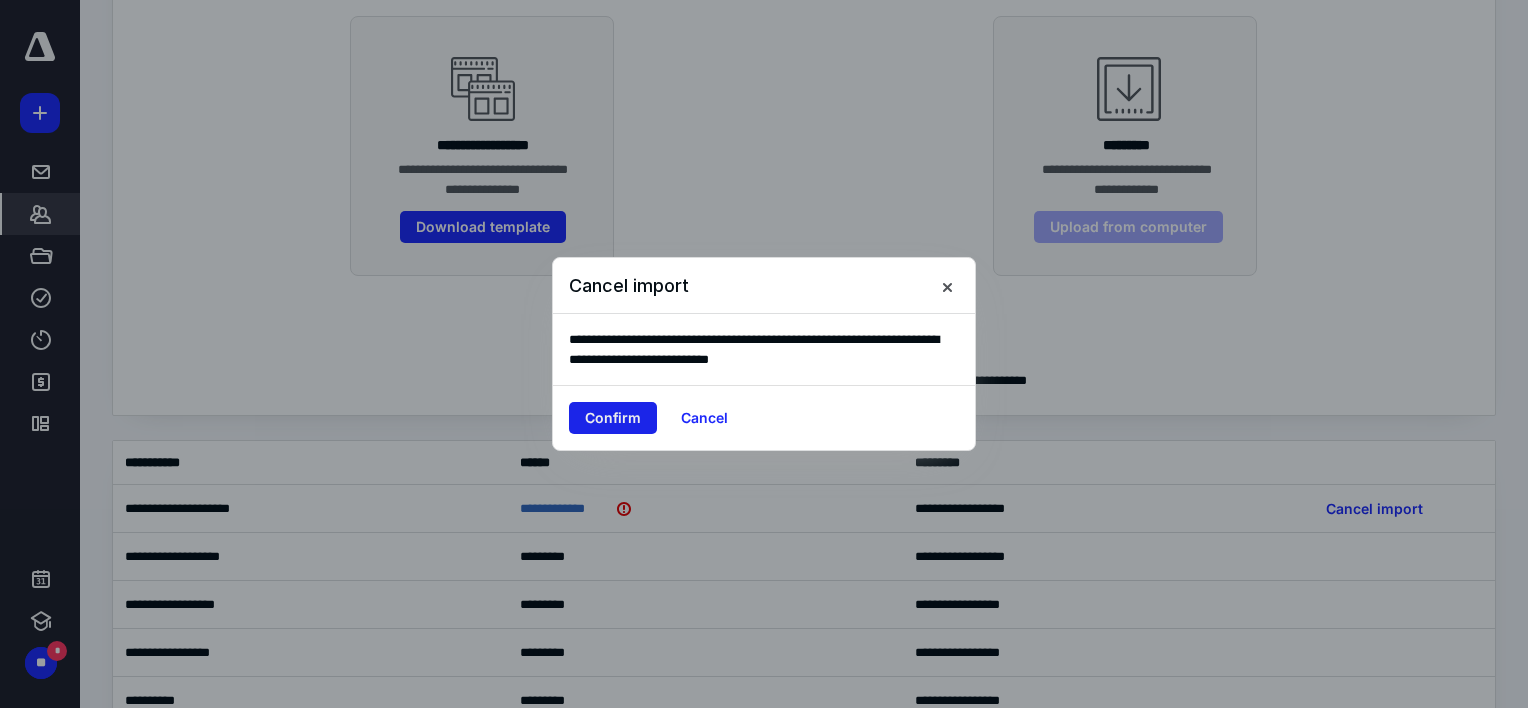 click on "Confirm" at bounding box center [613, 418] 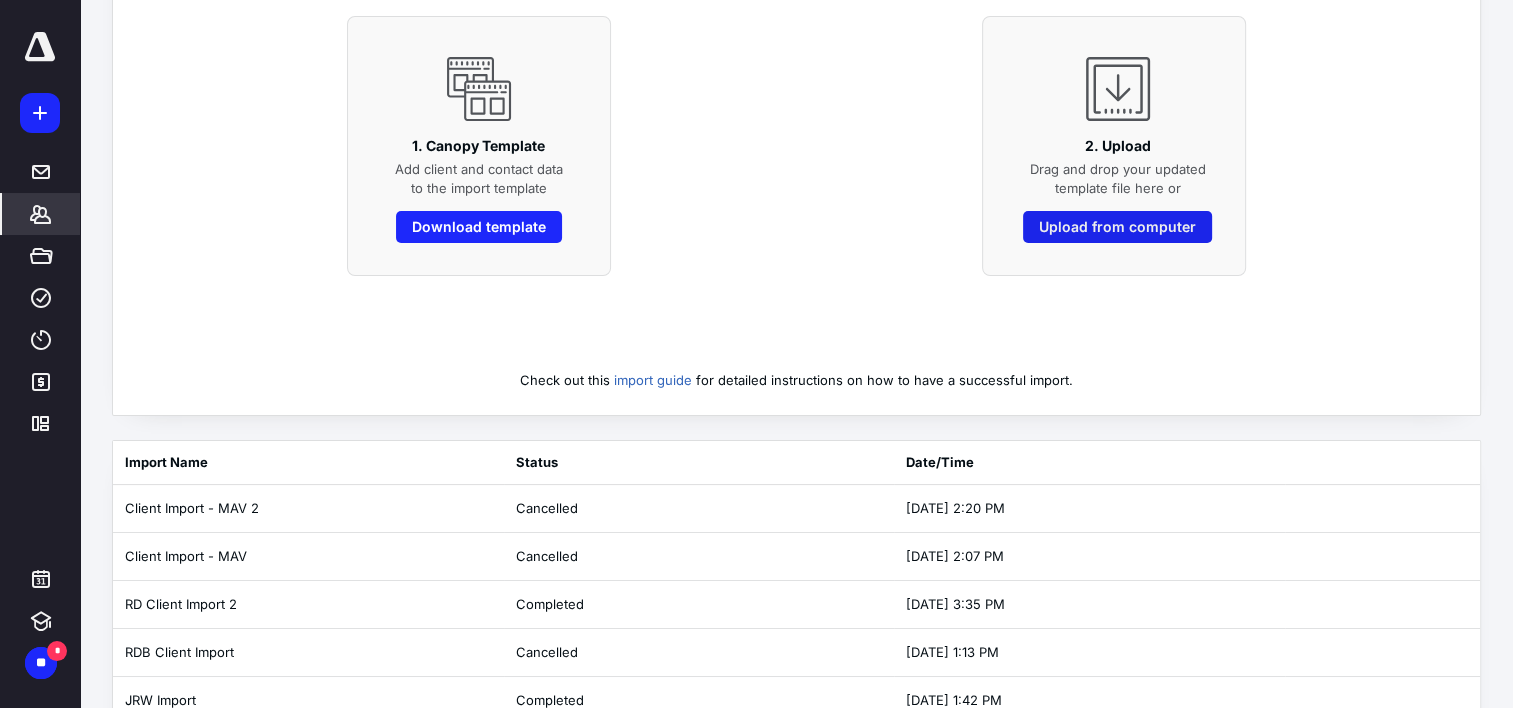 click on "Upload from computer" at bounding box center [1117, 227] 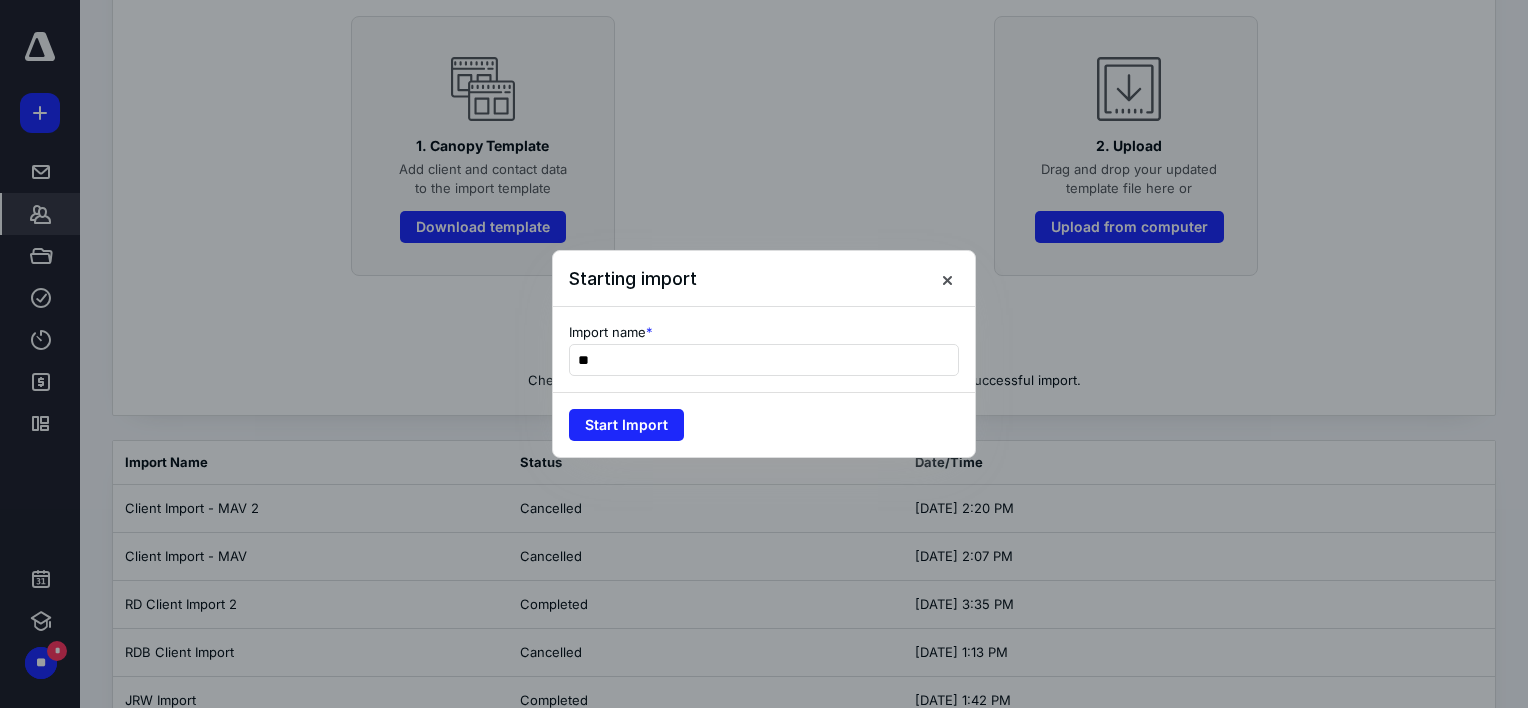 type on "*" 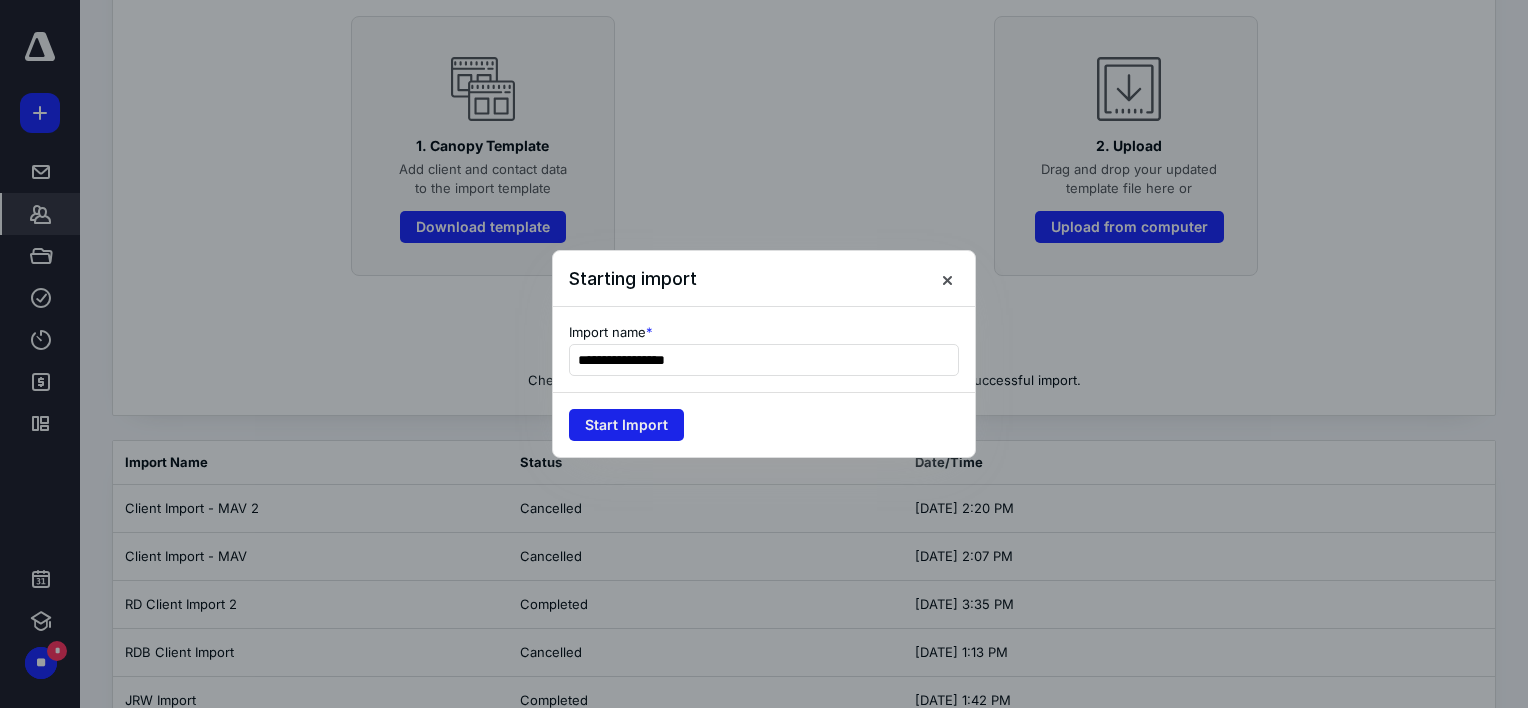 type on "**********" 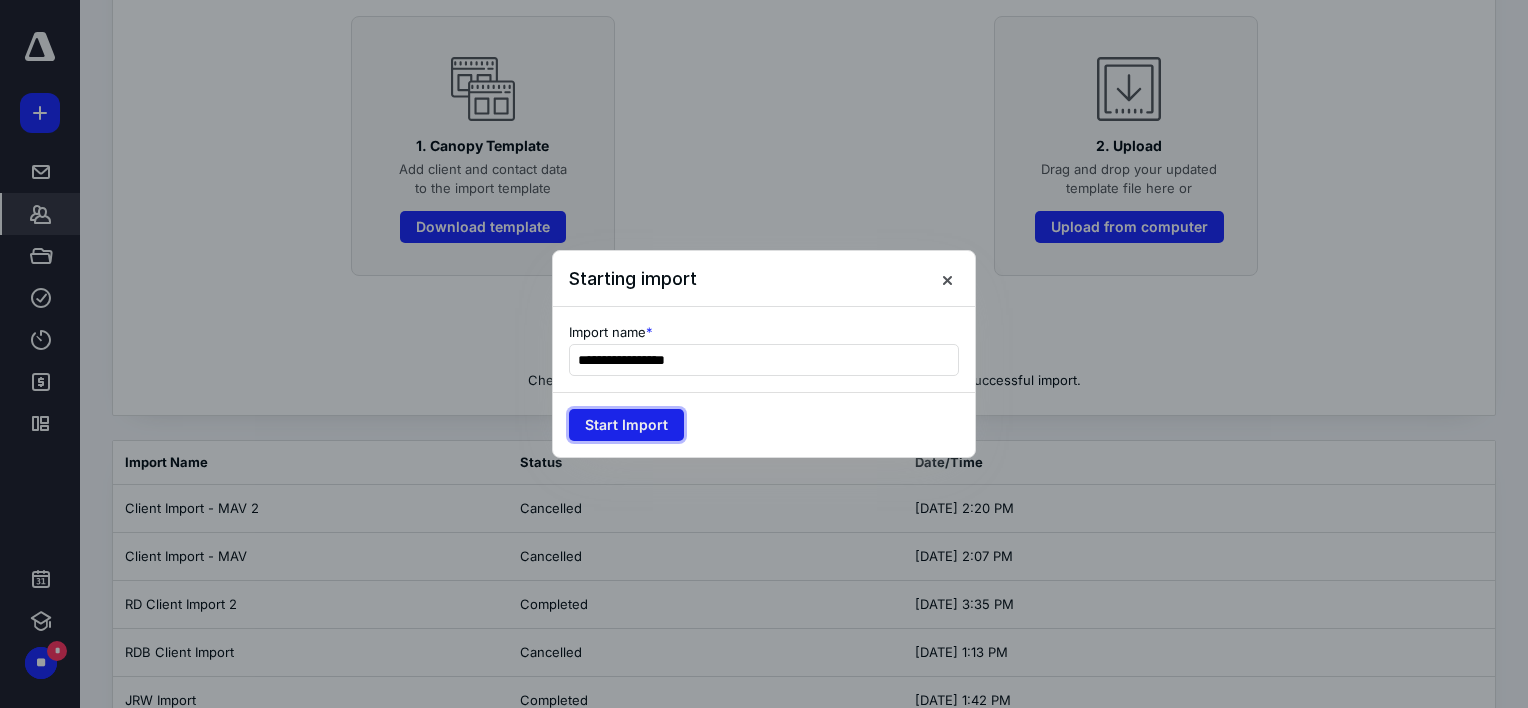 click on "Start Import" at bounding box center [626, 425] 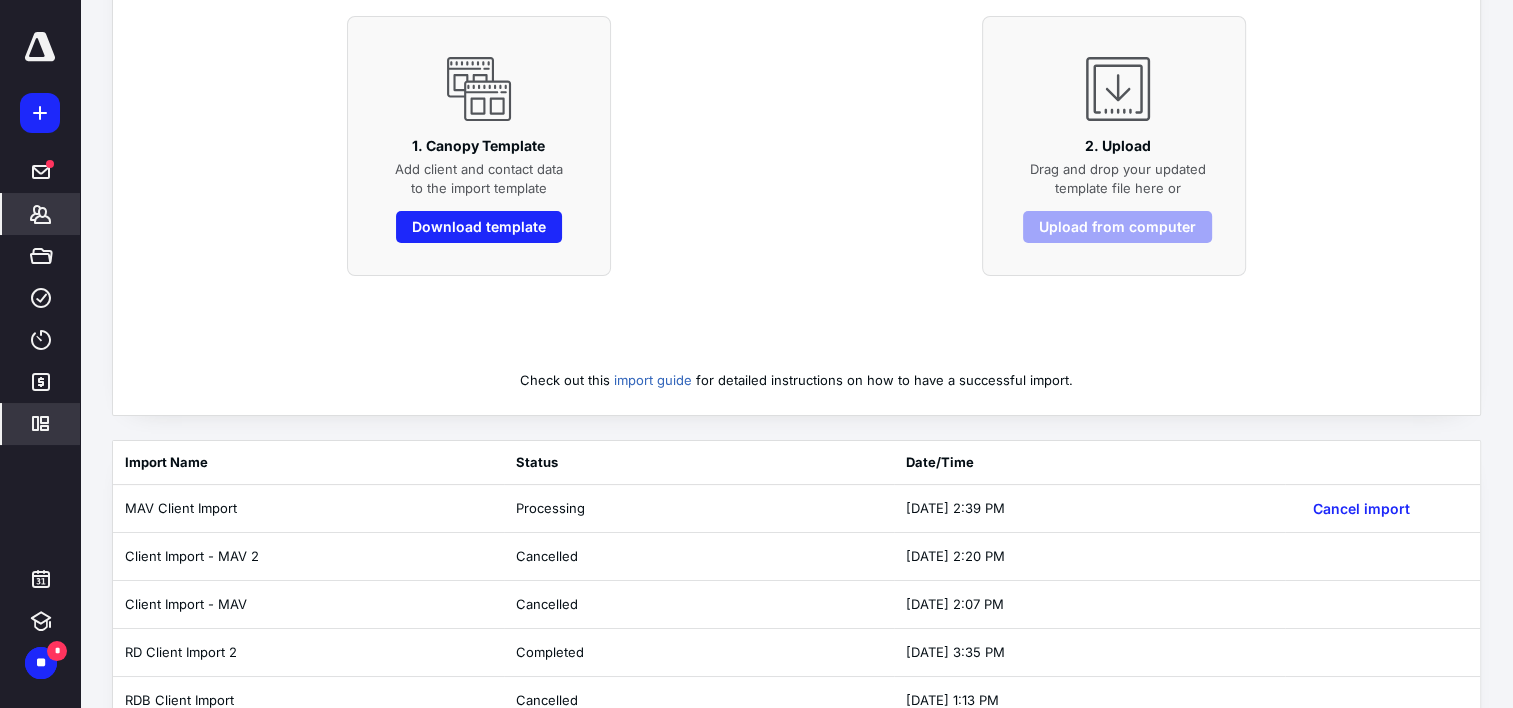click 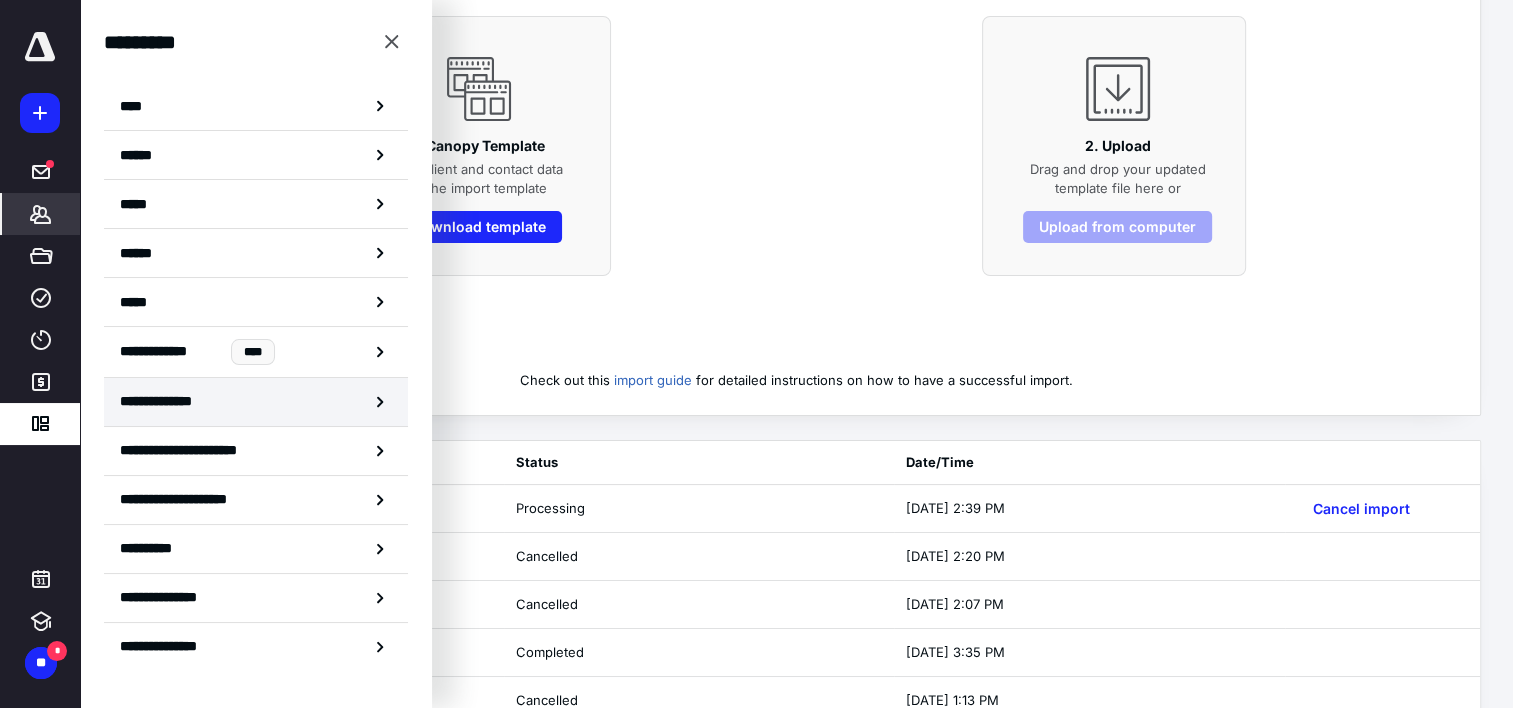 click 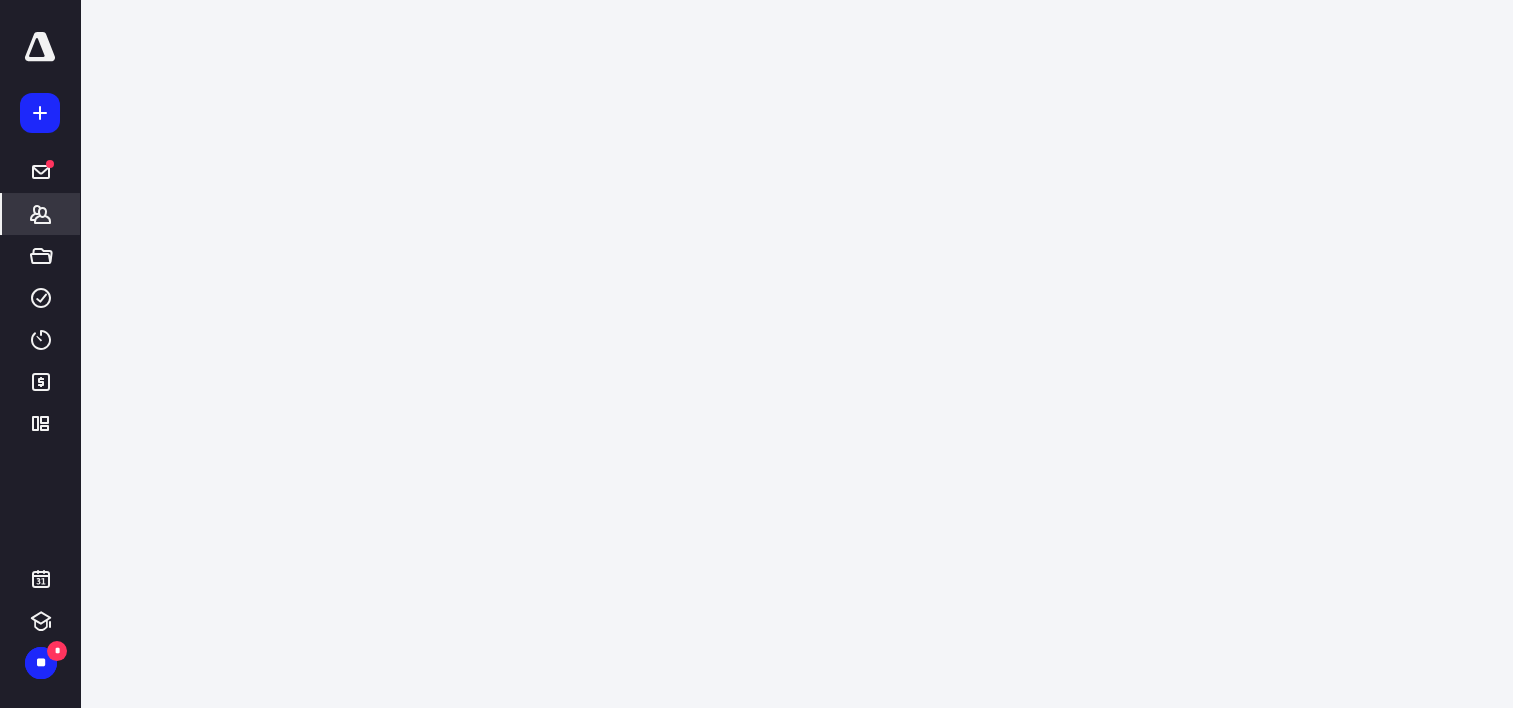 scroll, scrollTop: 0, scrollLeft: 0, axis: both 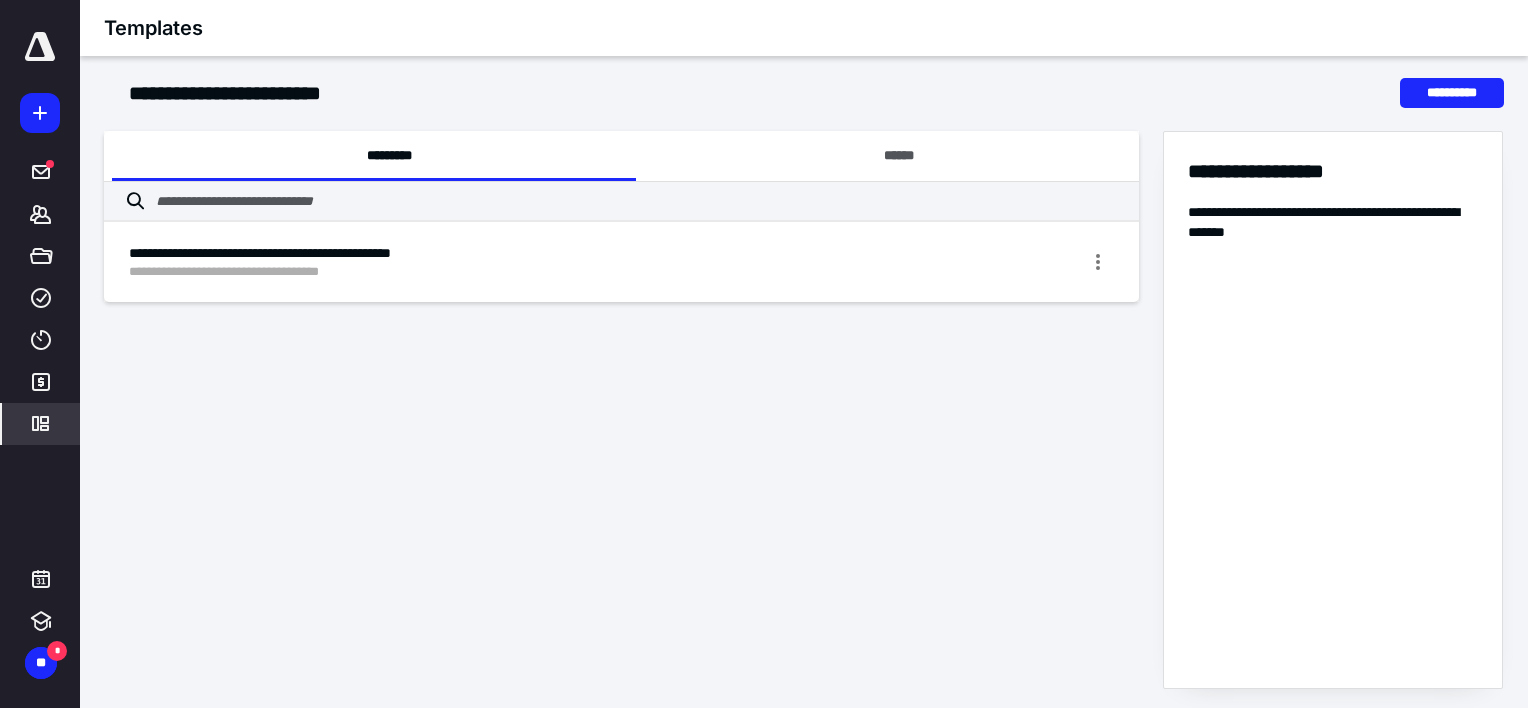 click on "*********" at bounding box center (41, 424) 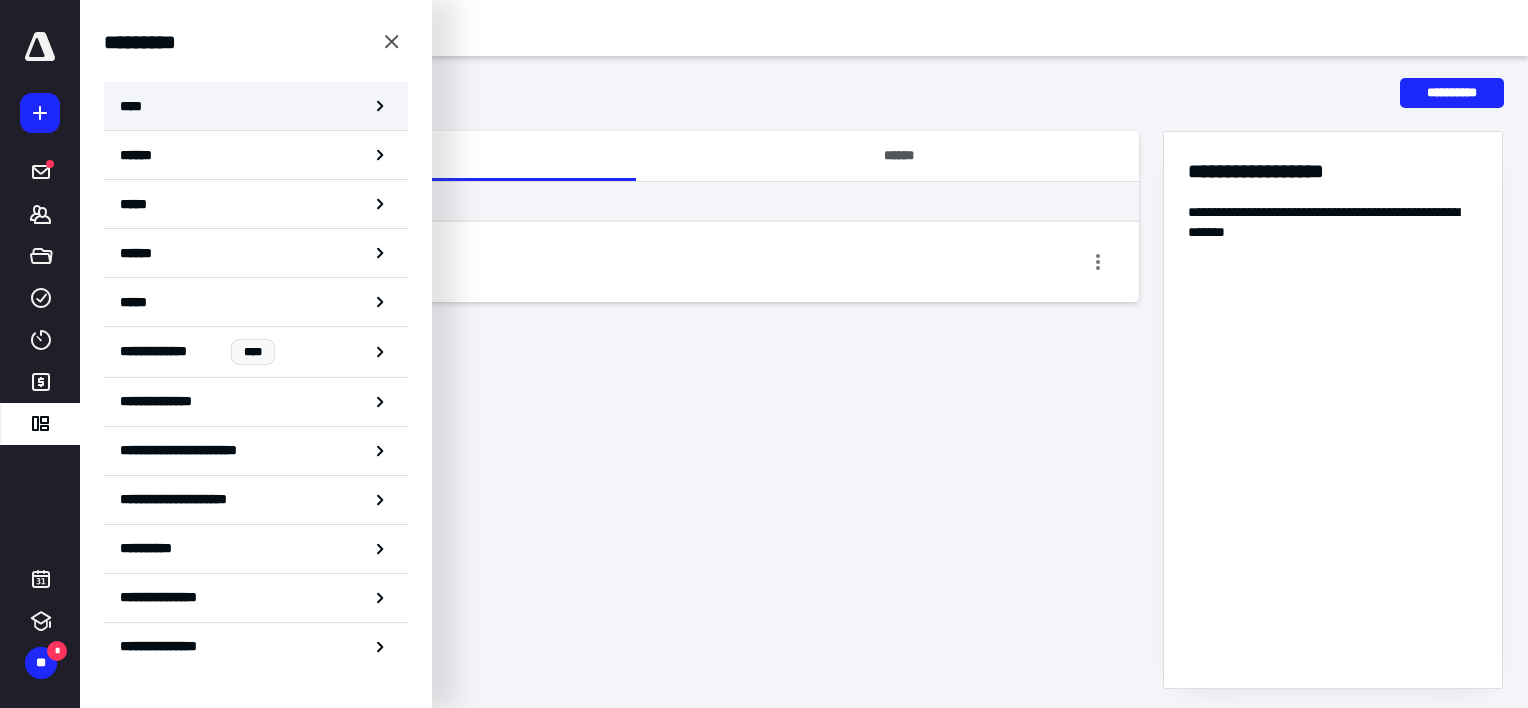 click on "****" at bounding box center (256, 106) 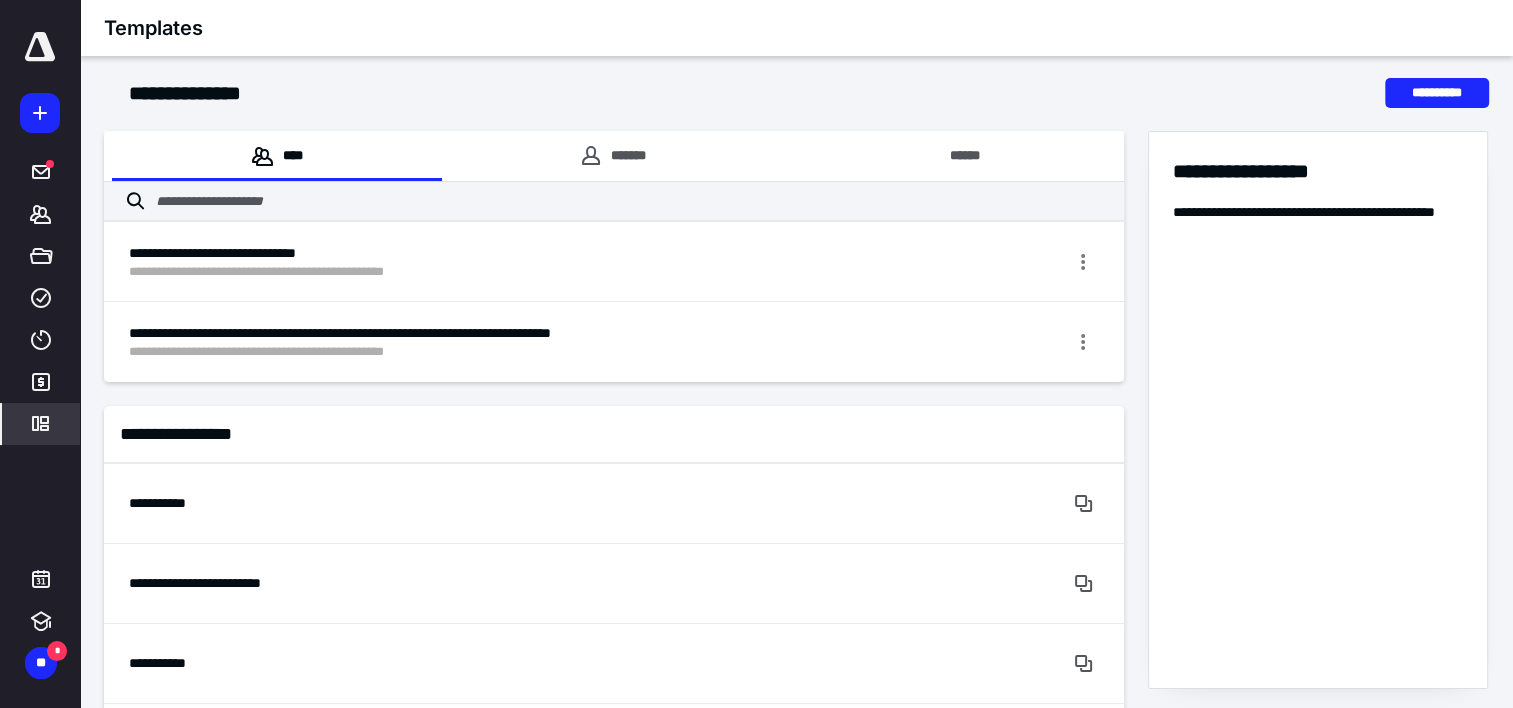 click on "**********" at bounding box center (614, 6217) 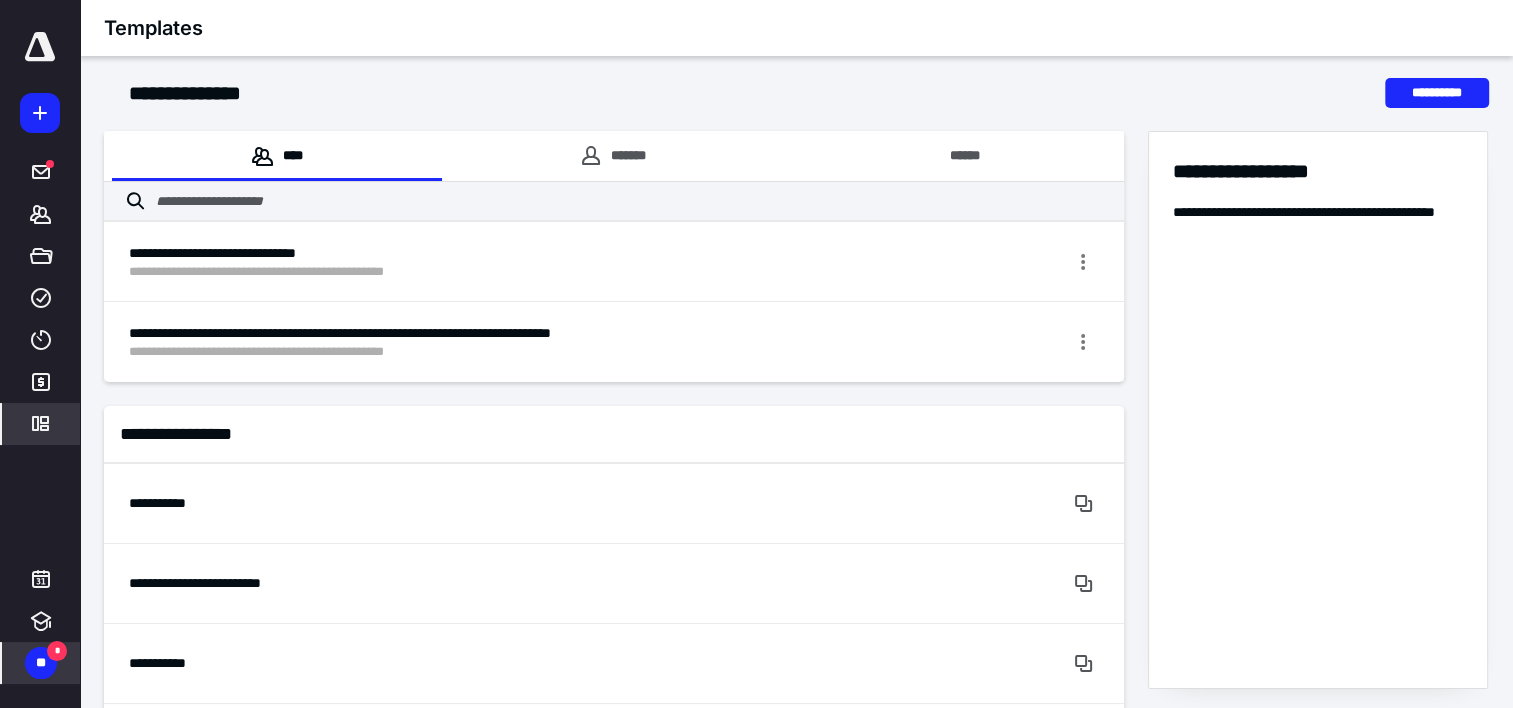 click on "**" at bounding box center [41, 663] 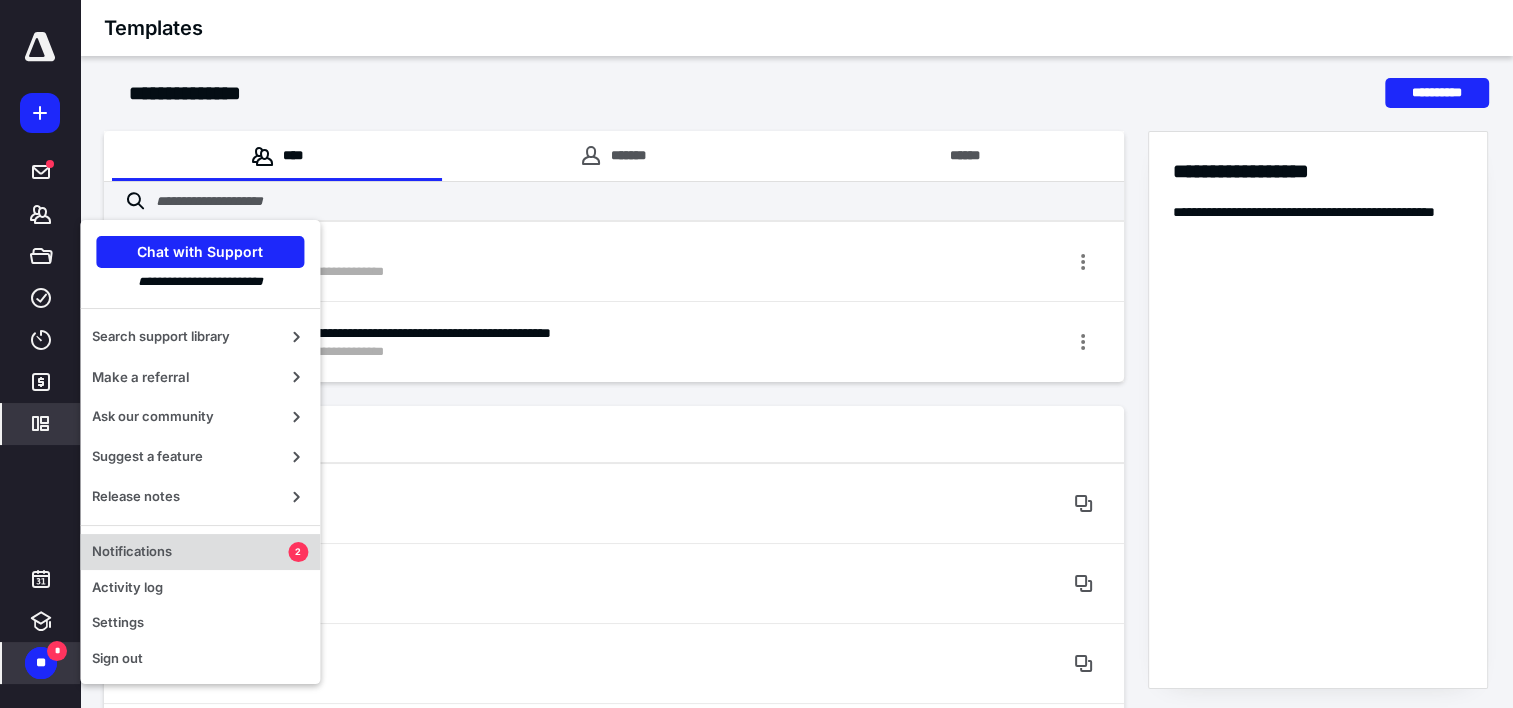 click on "Notifications 2" at bounding box center [200, 552] 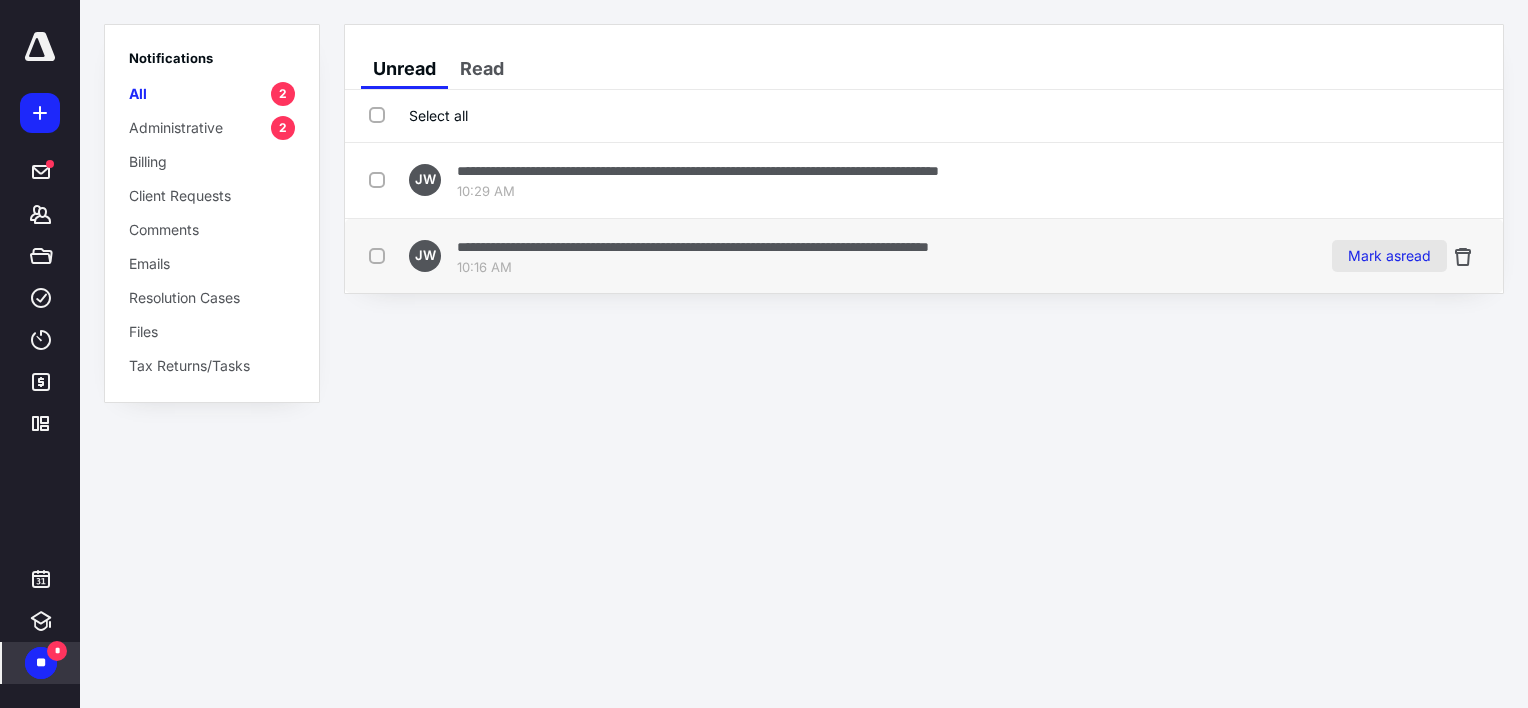 click on "Mark as  read" at bounding box center (1389, 256) 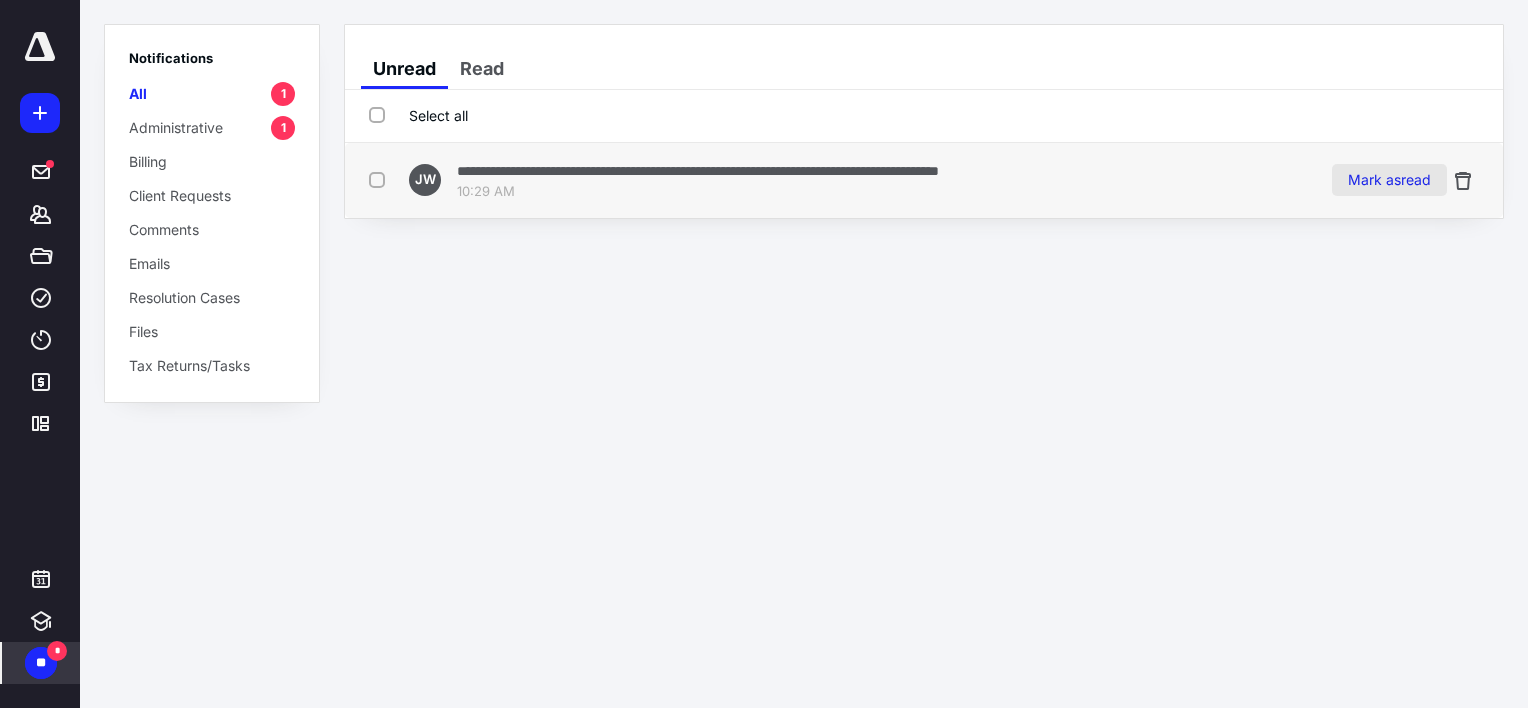 click on "Mark as  read" at bounding box center [1389, 180] 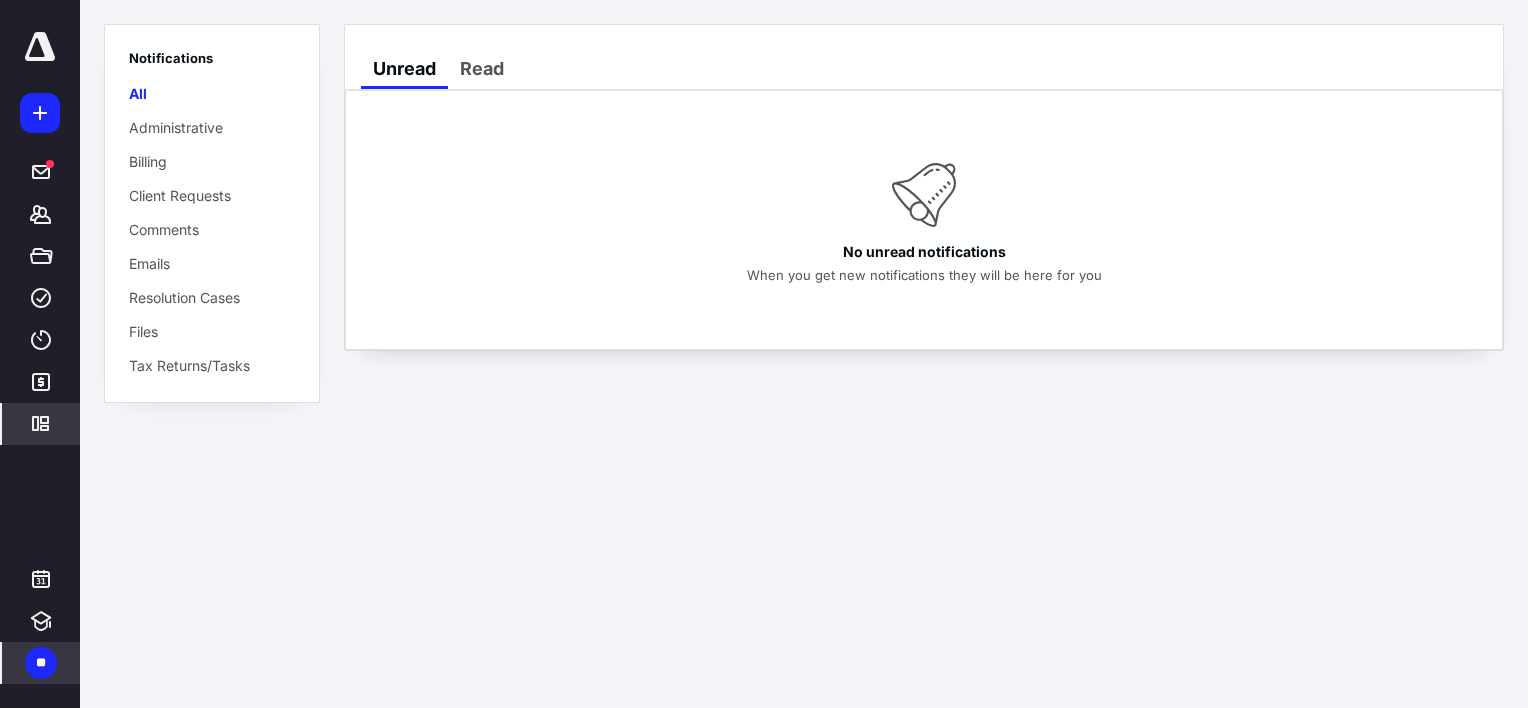 click on "*********" at bounding box center [41, 424] 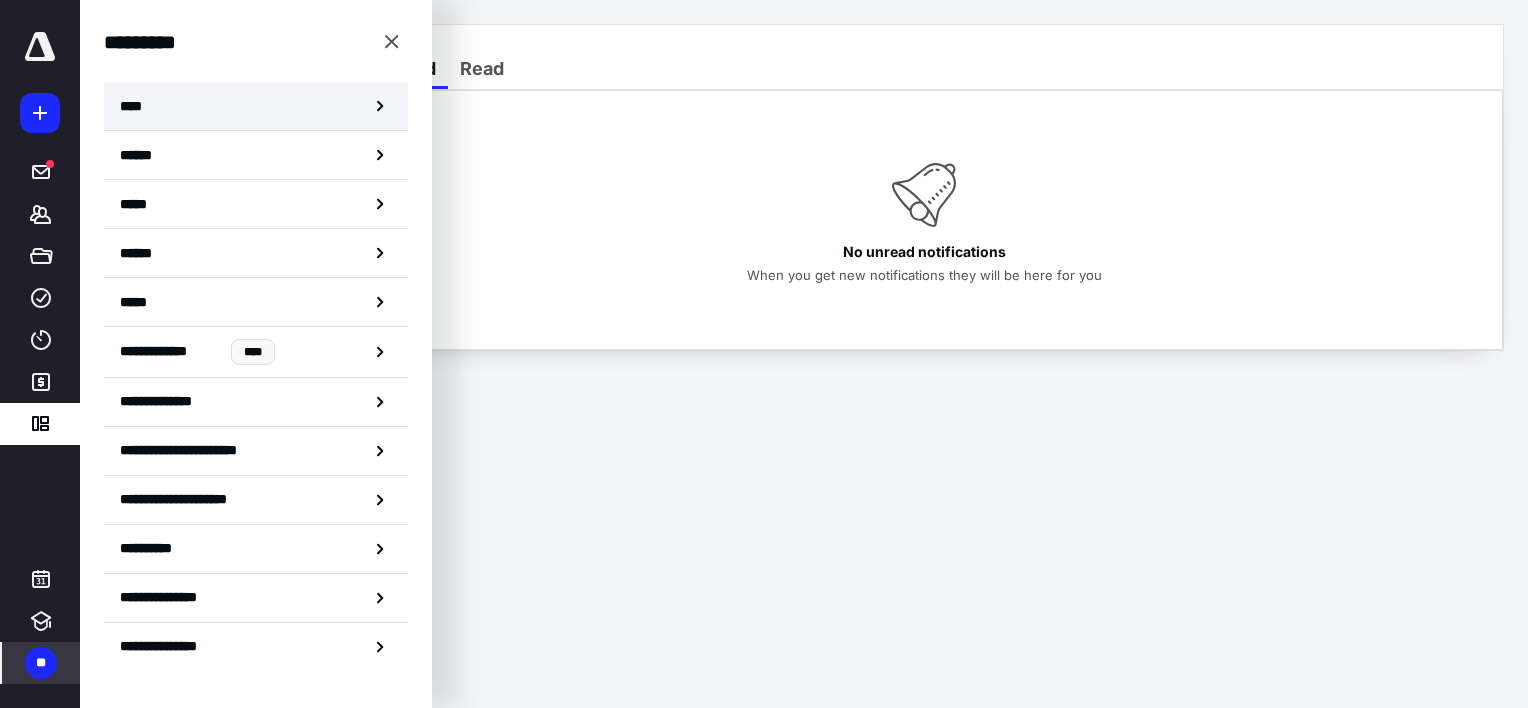 click on "****" at bounding box center (256, 106) 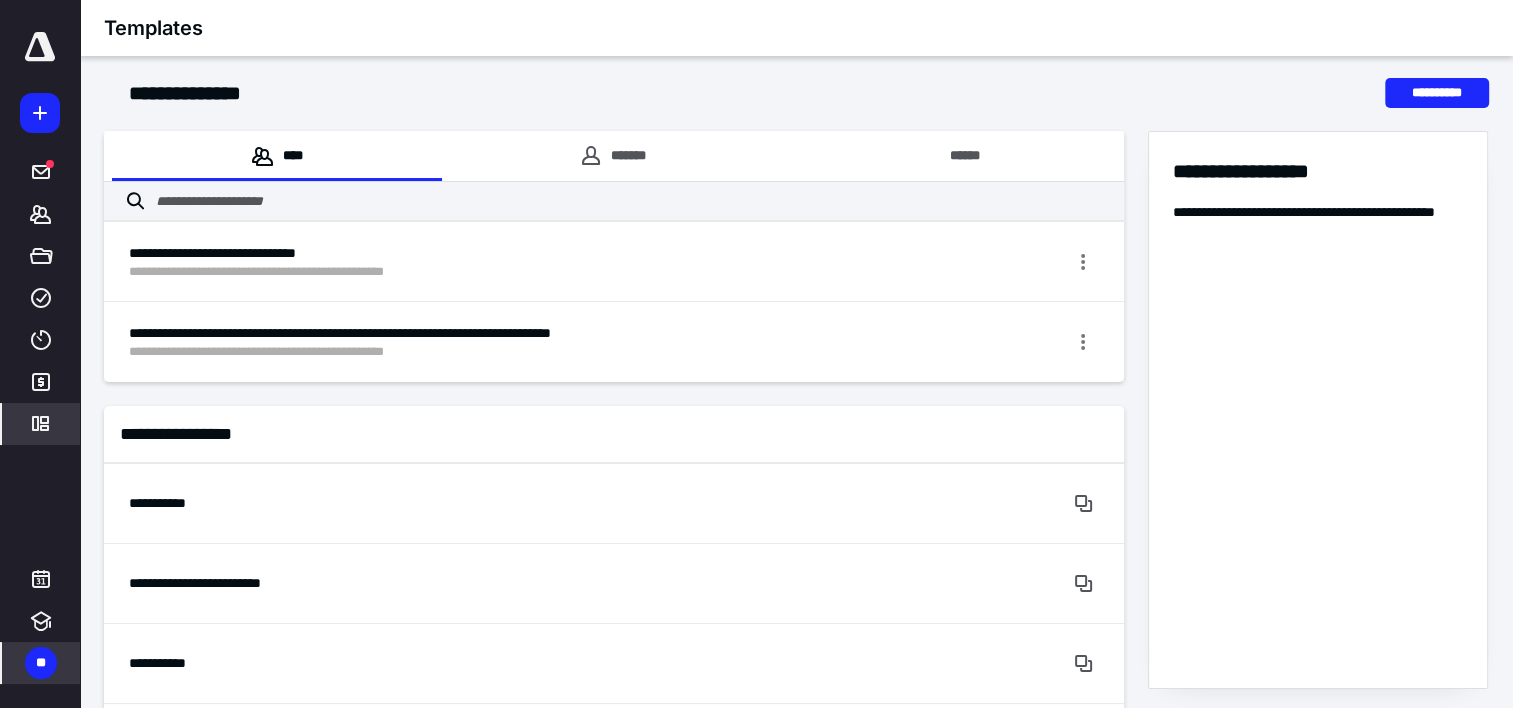 click on "**********" at bounding box center [614, 6217] 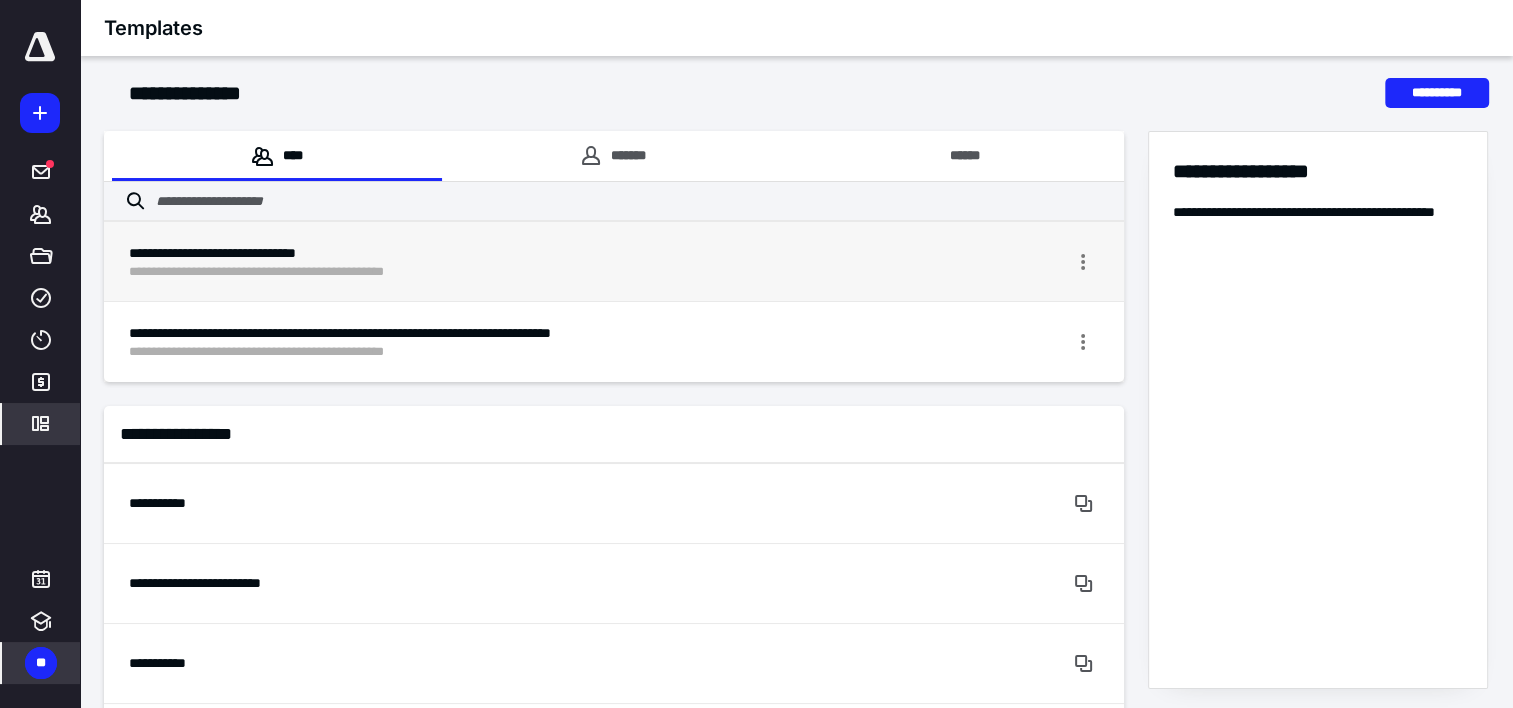 click on "**********" at bounding box center (539, 272) 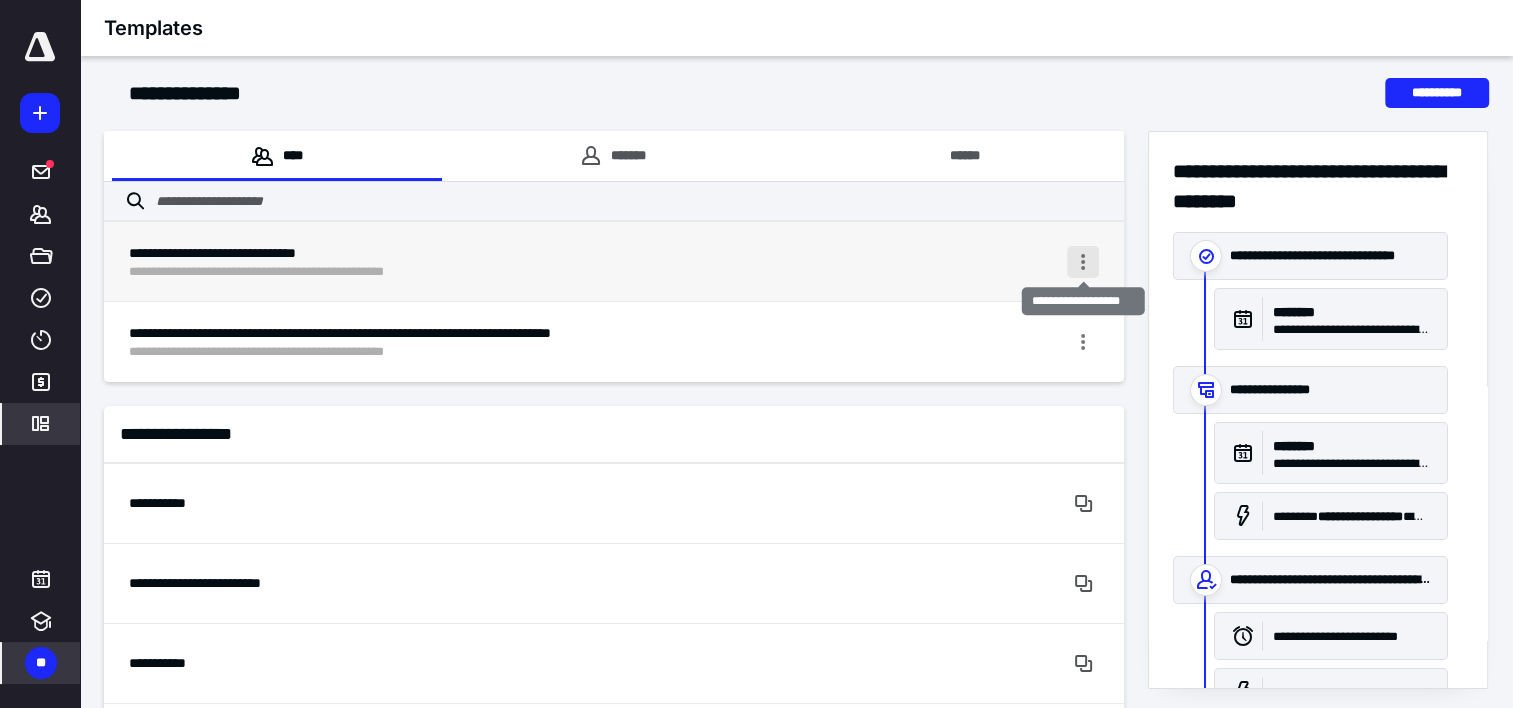 click at bounding box center [1083, 262] 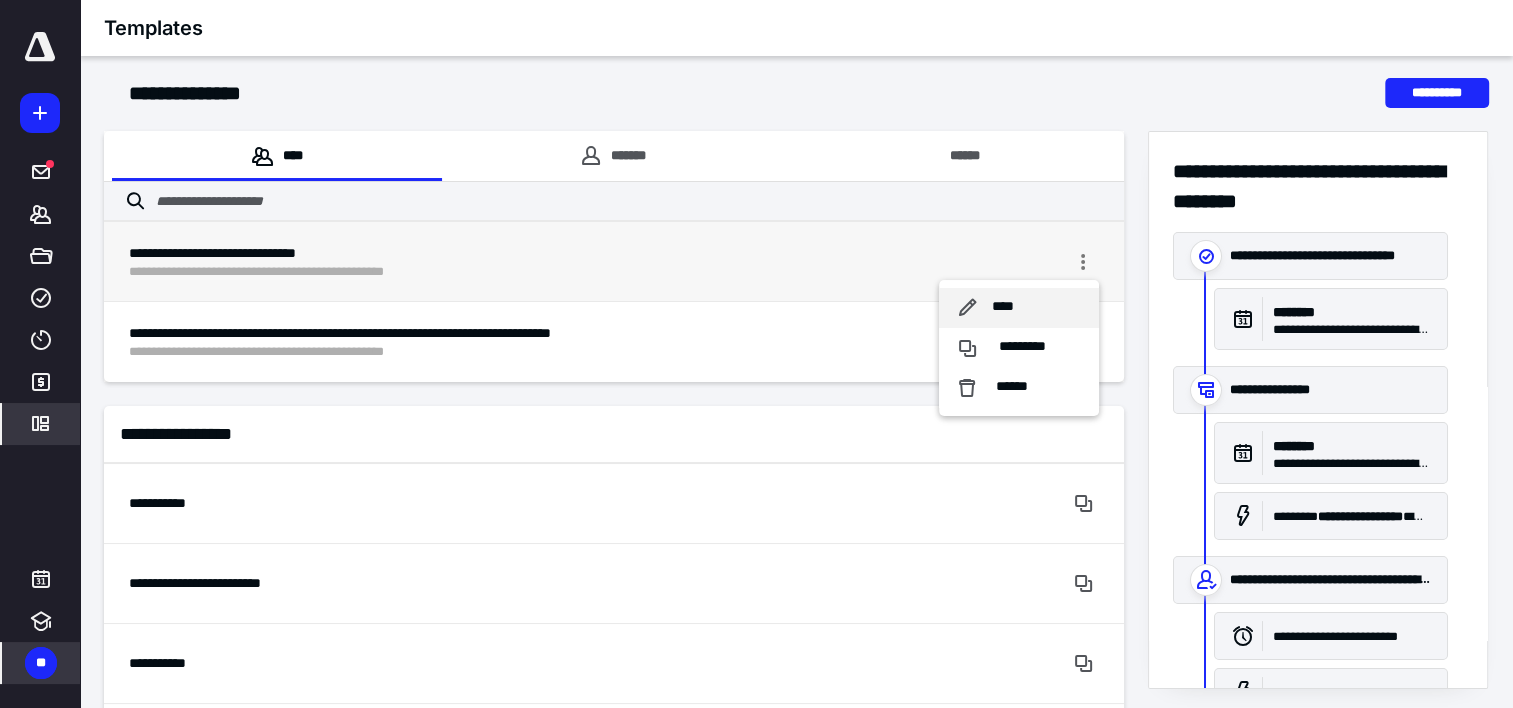 click on "****" at bounding box center (1003, 307) 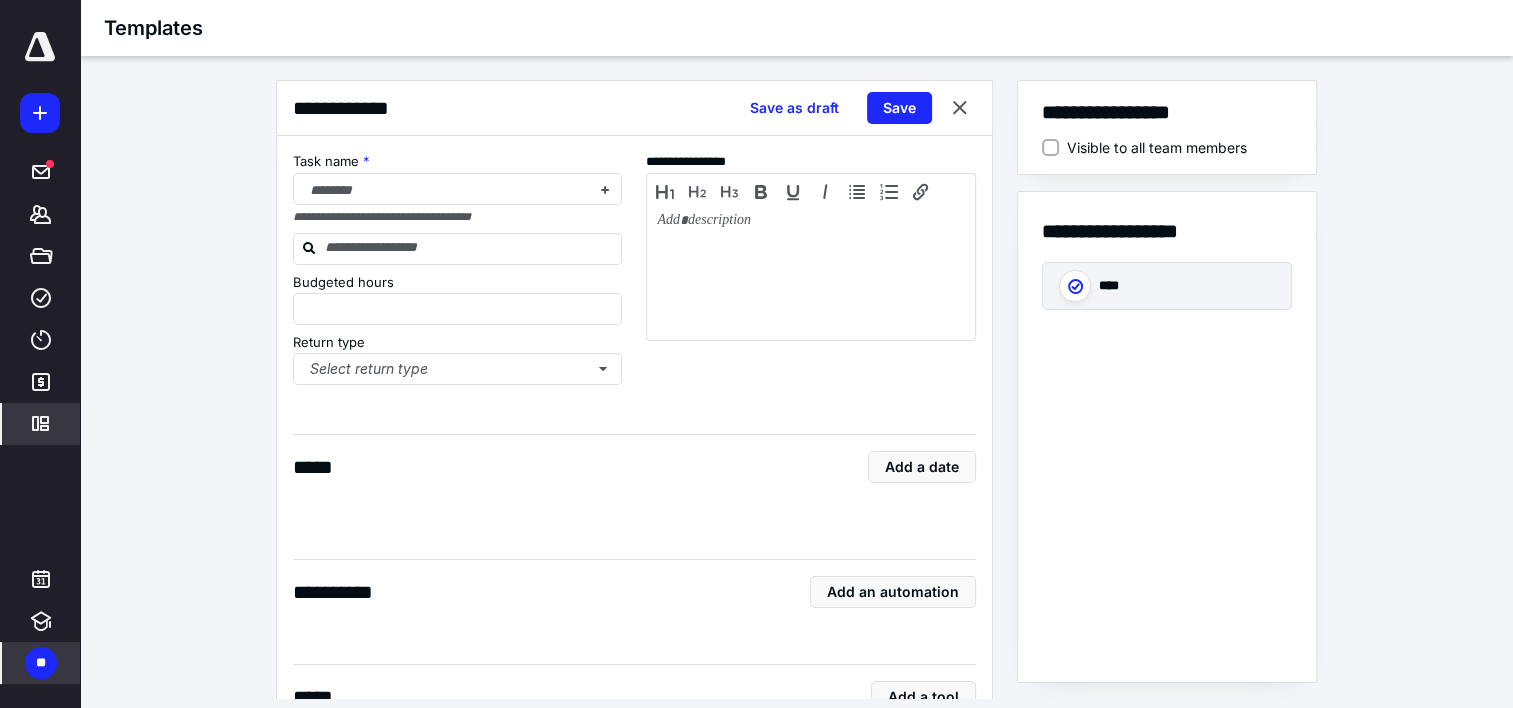 type on "*" 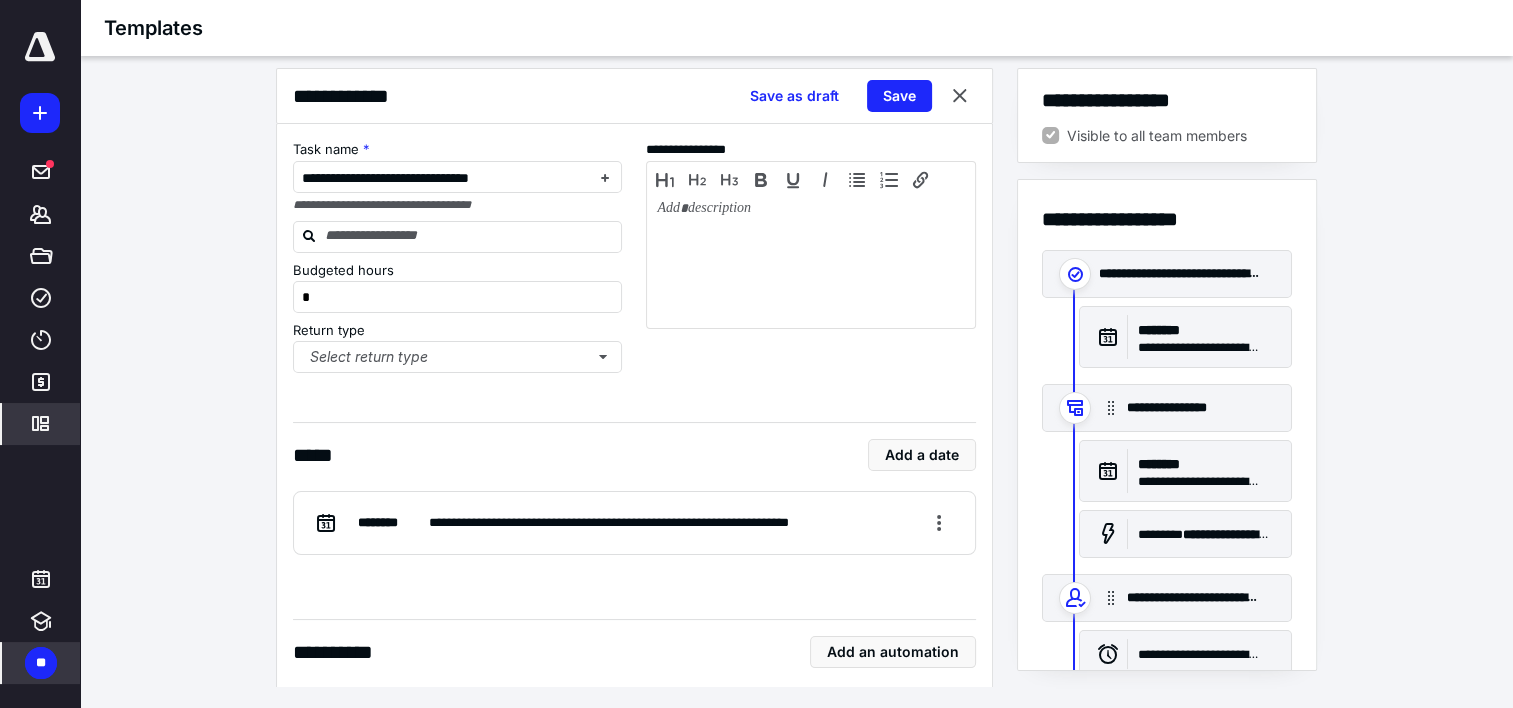 scroll, scrollTop: 15, scrollLeft: 0, axis: vertical 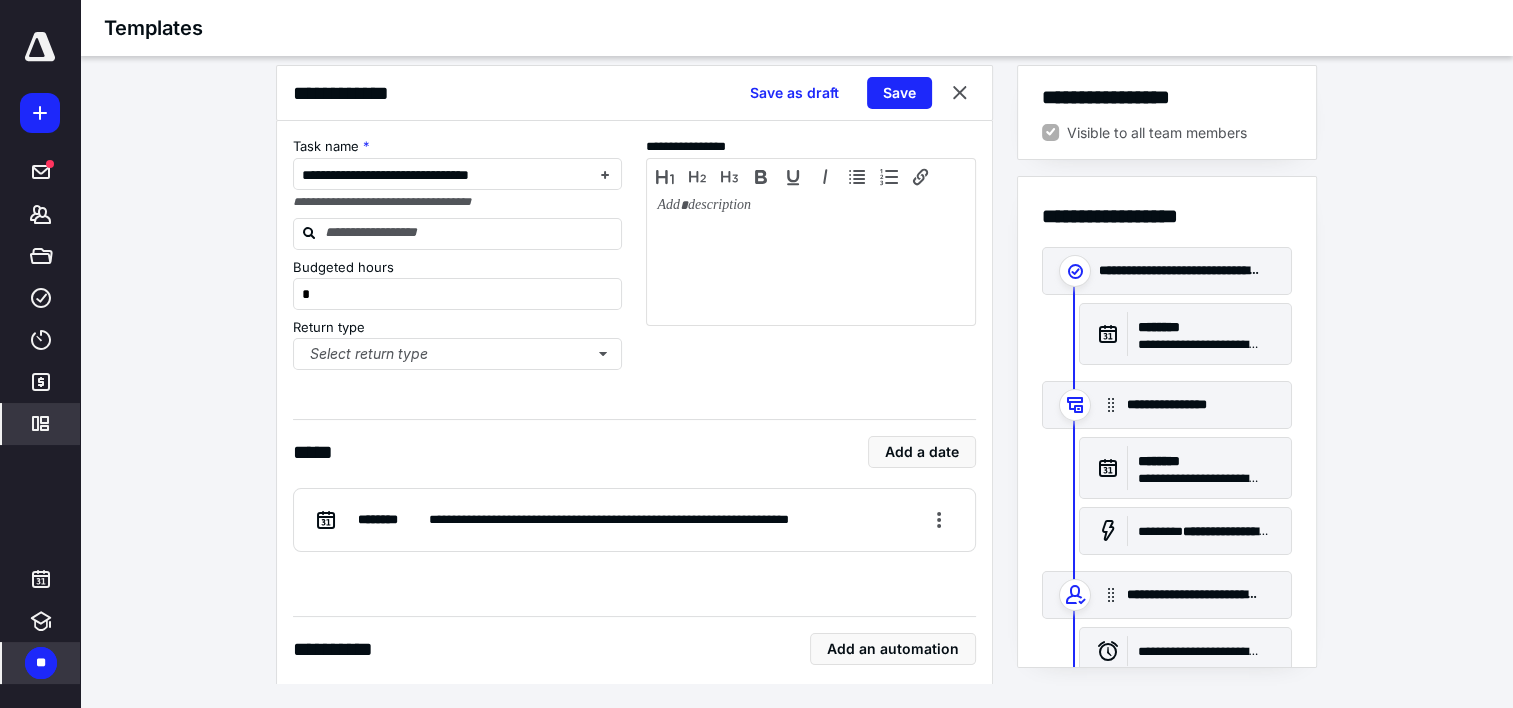 click on "**********" at bounding box center [1200, 344] 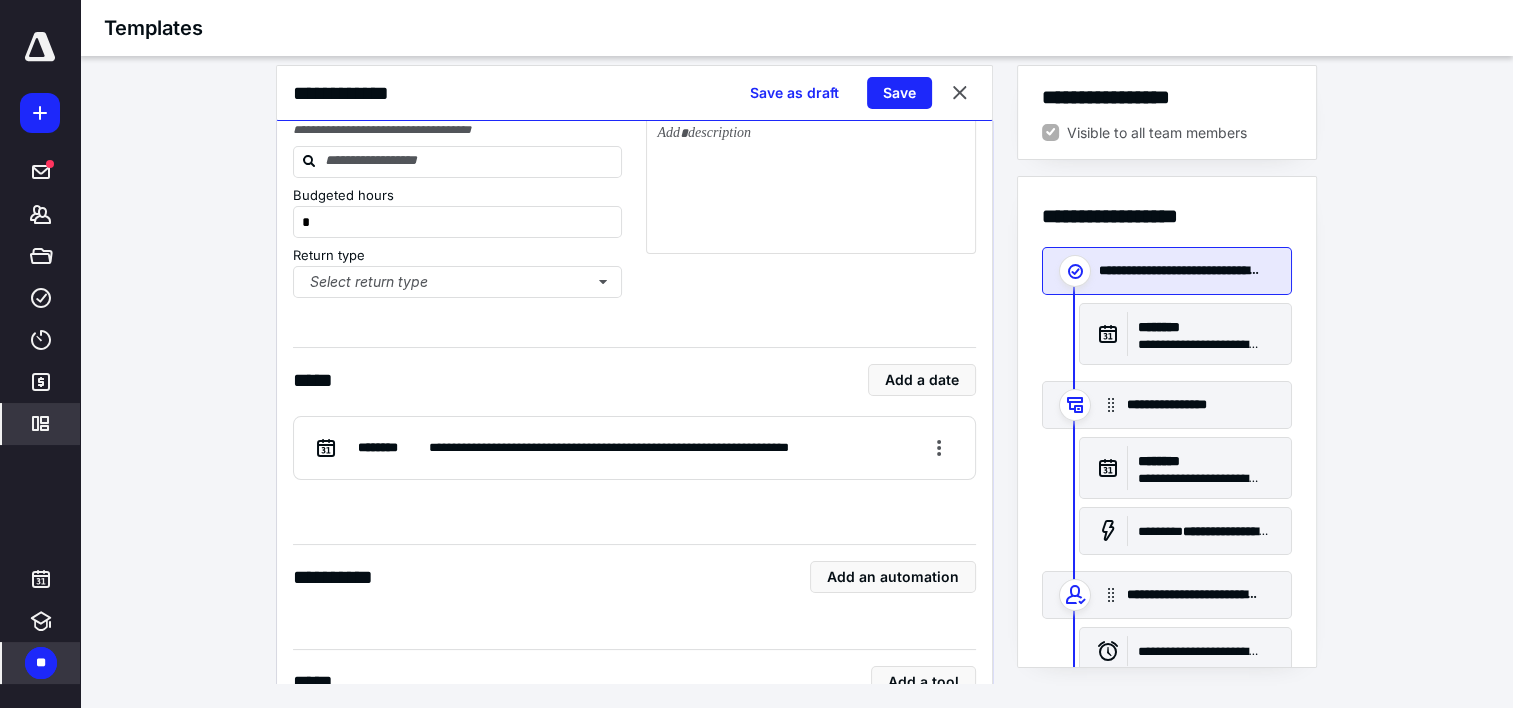 scroll, scrollTop: 109, scrollLeft: 0, axis: vertical 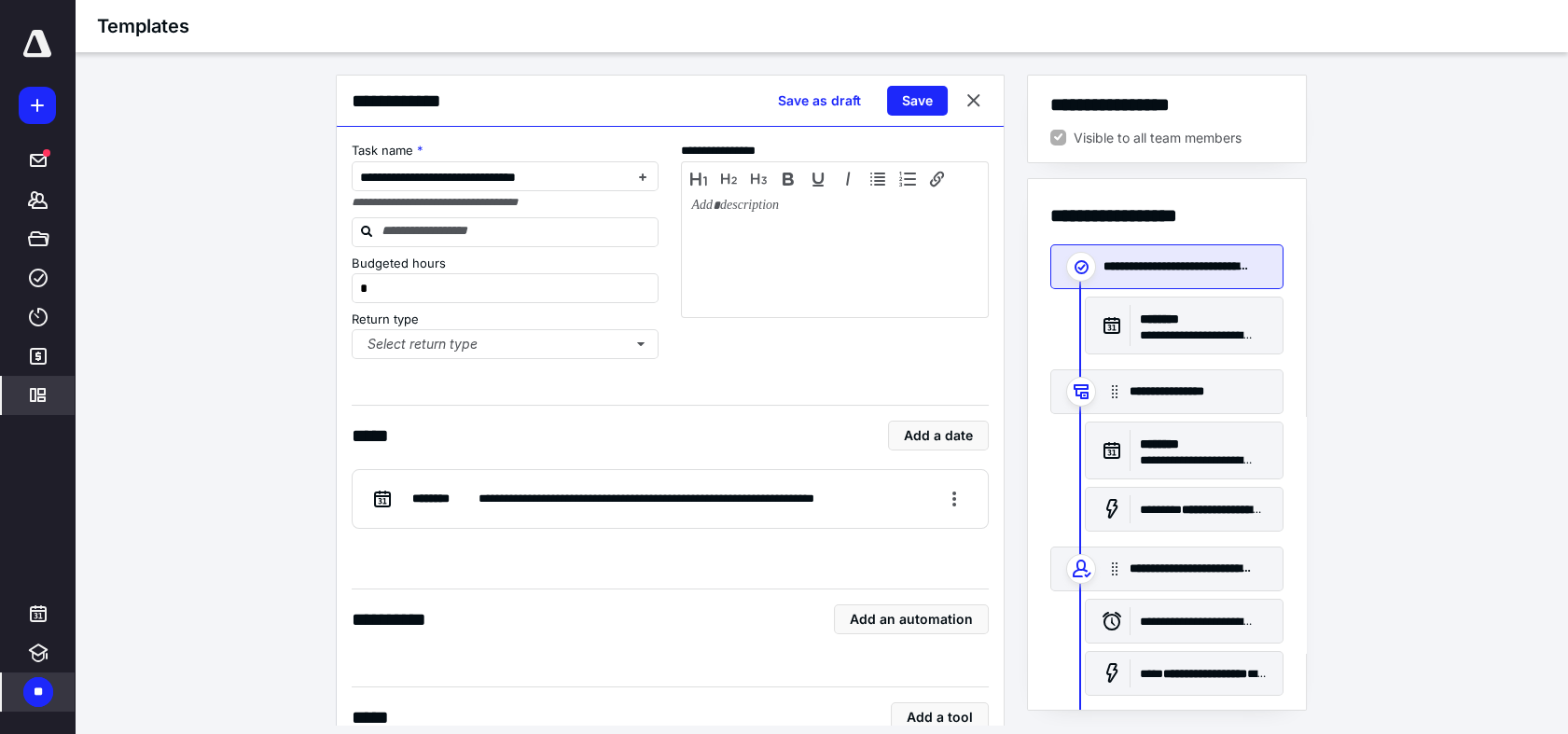 click on "*********" at bounding box center [38, 395] 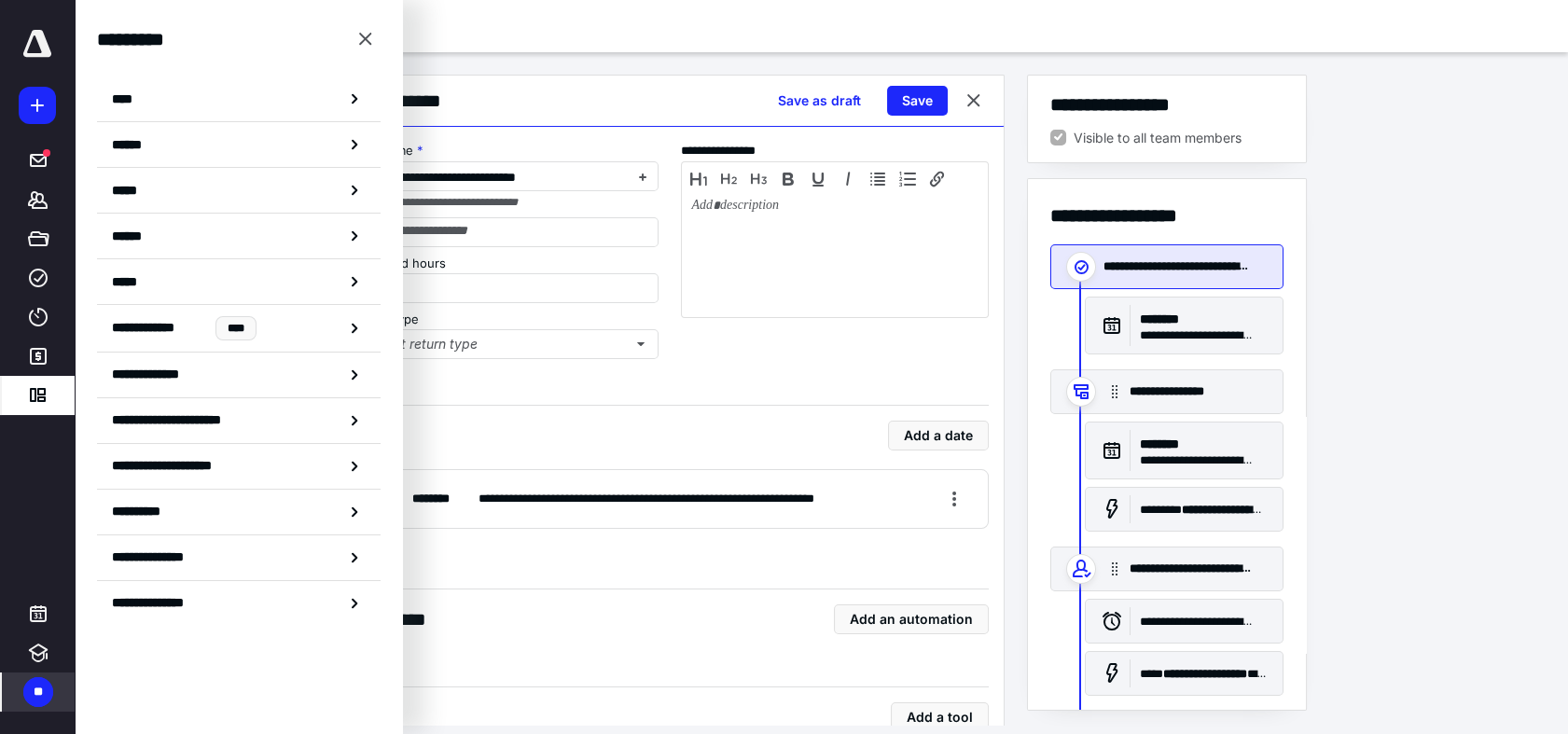 click on "**********" at bounding box center [821, 400] 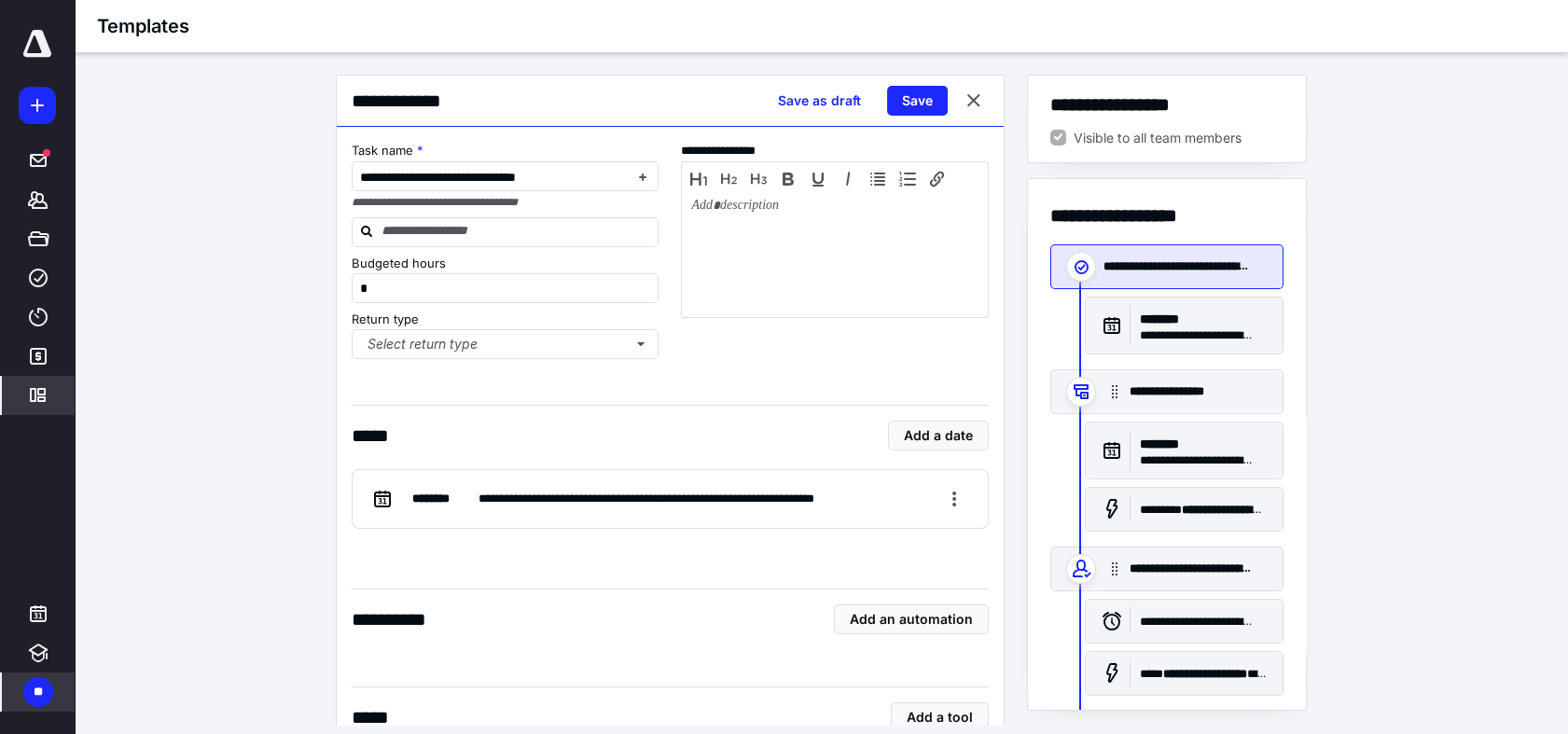 click on "**********" at bounding box center (821, 400) 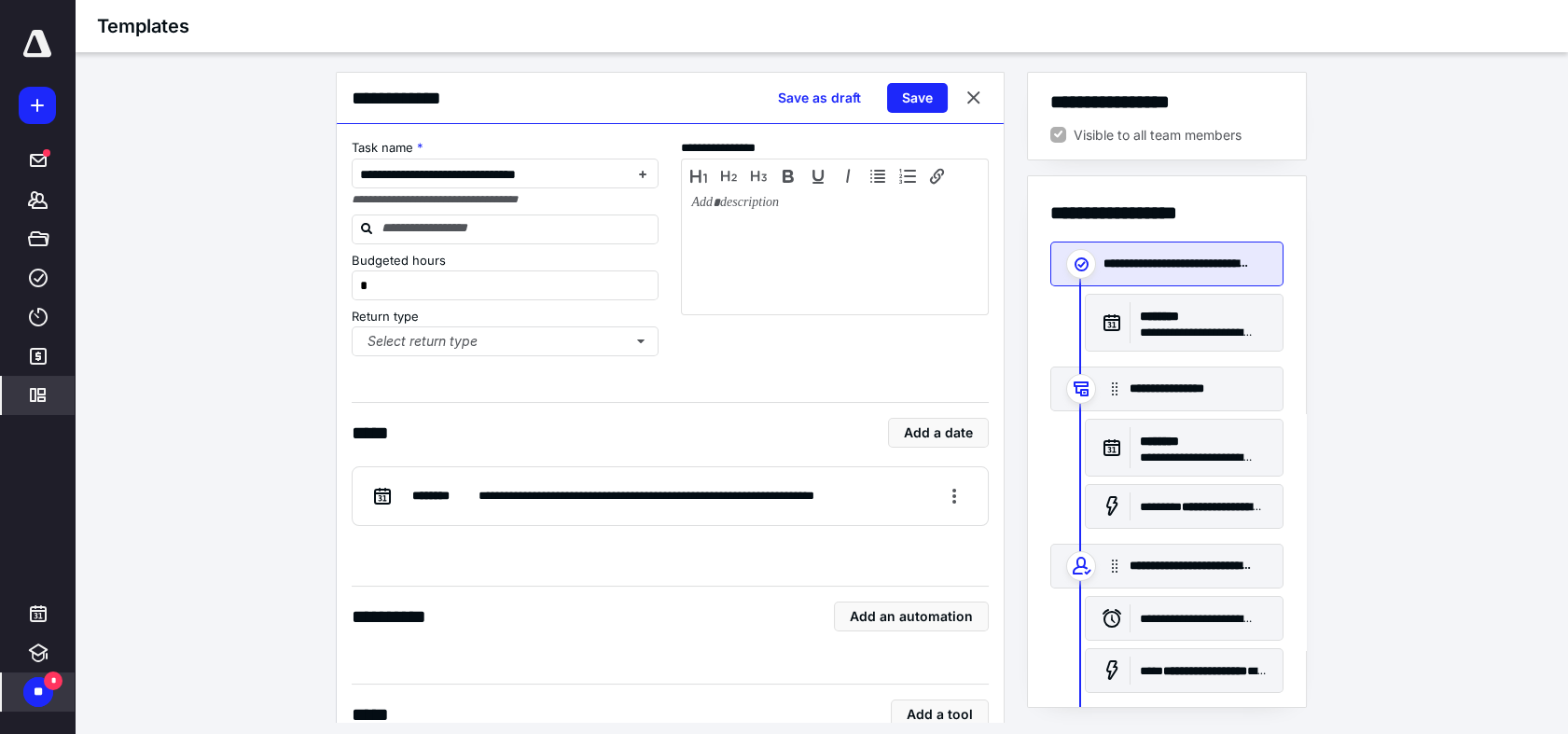 scroll, scrollTop: 0, scrollLeft: 0, axis: both 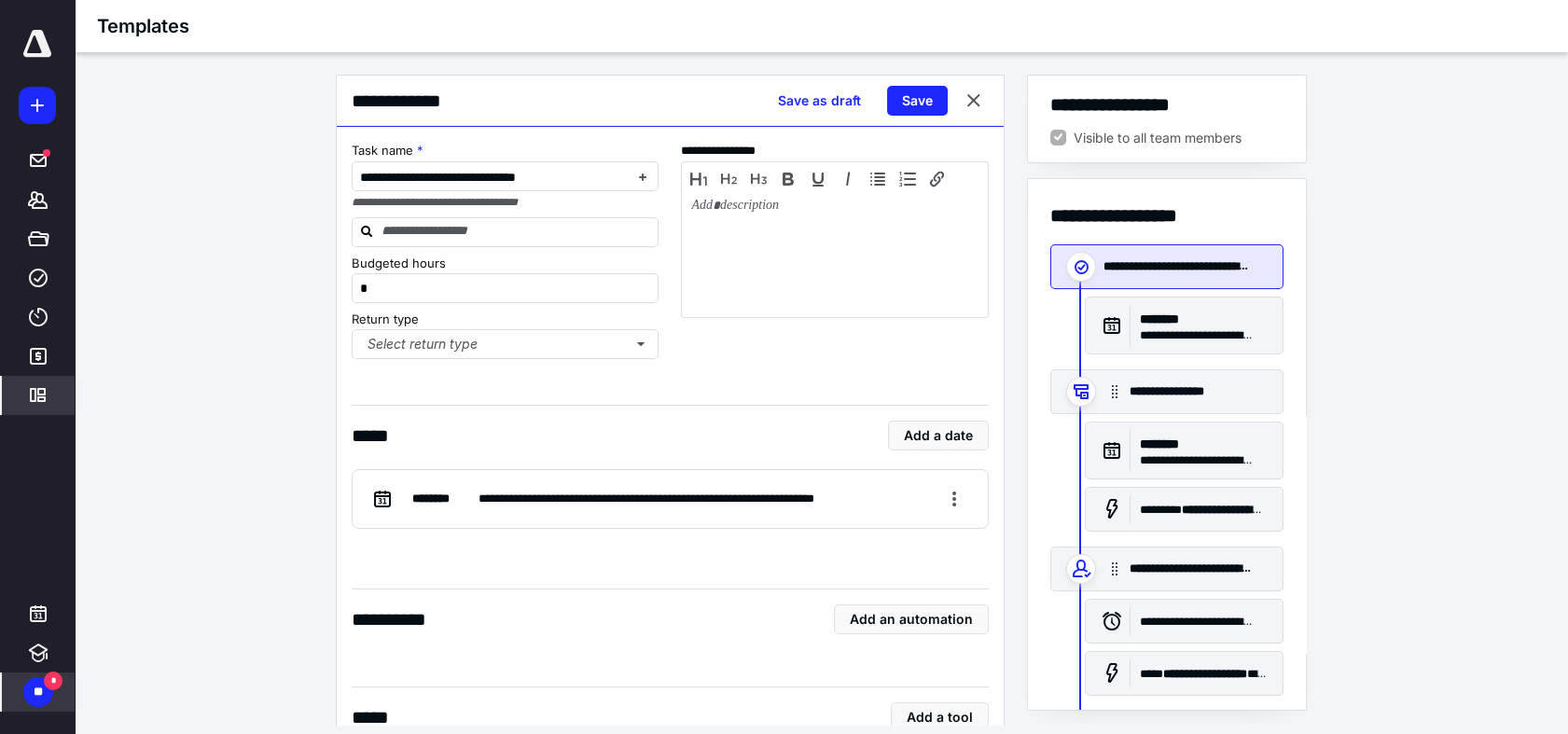 click on "*********" at bounding box center [38, 395] 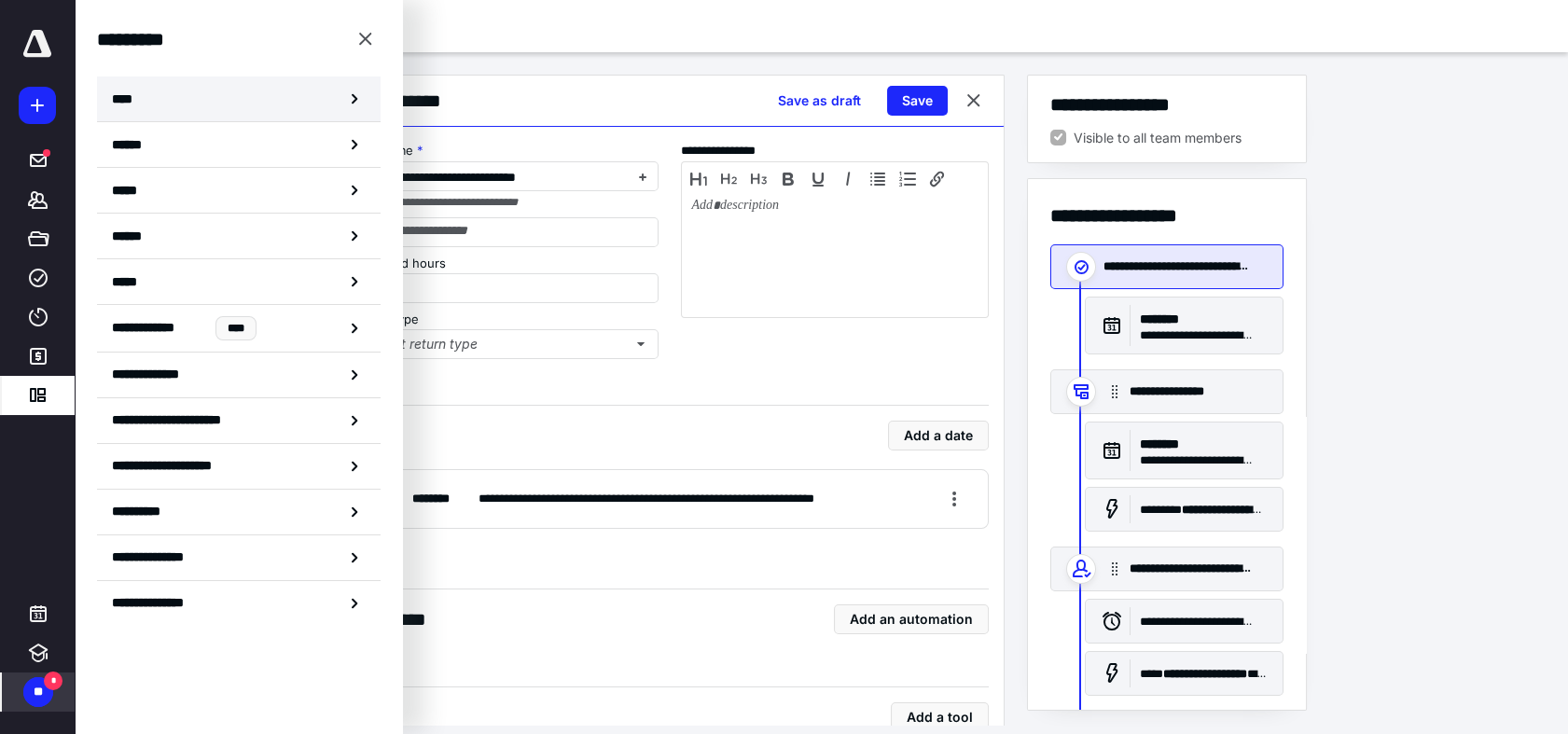 click on "****" at bounding box center (239, 99) 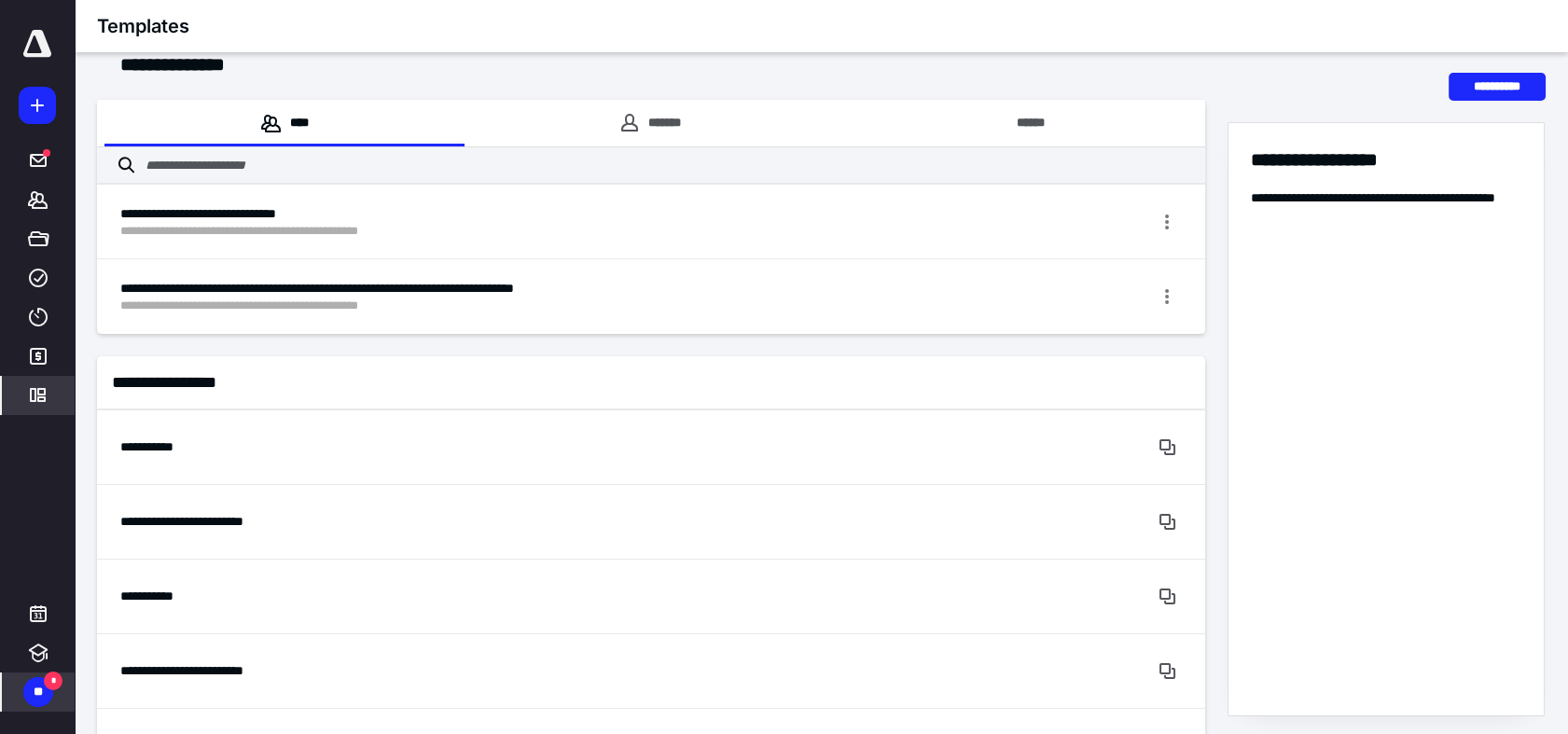 scroll, scrollTop: 0, scrollLeft: 0, axis: both 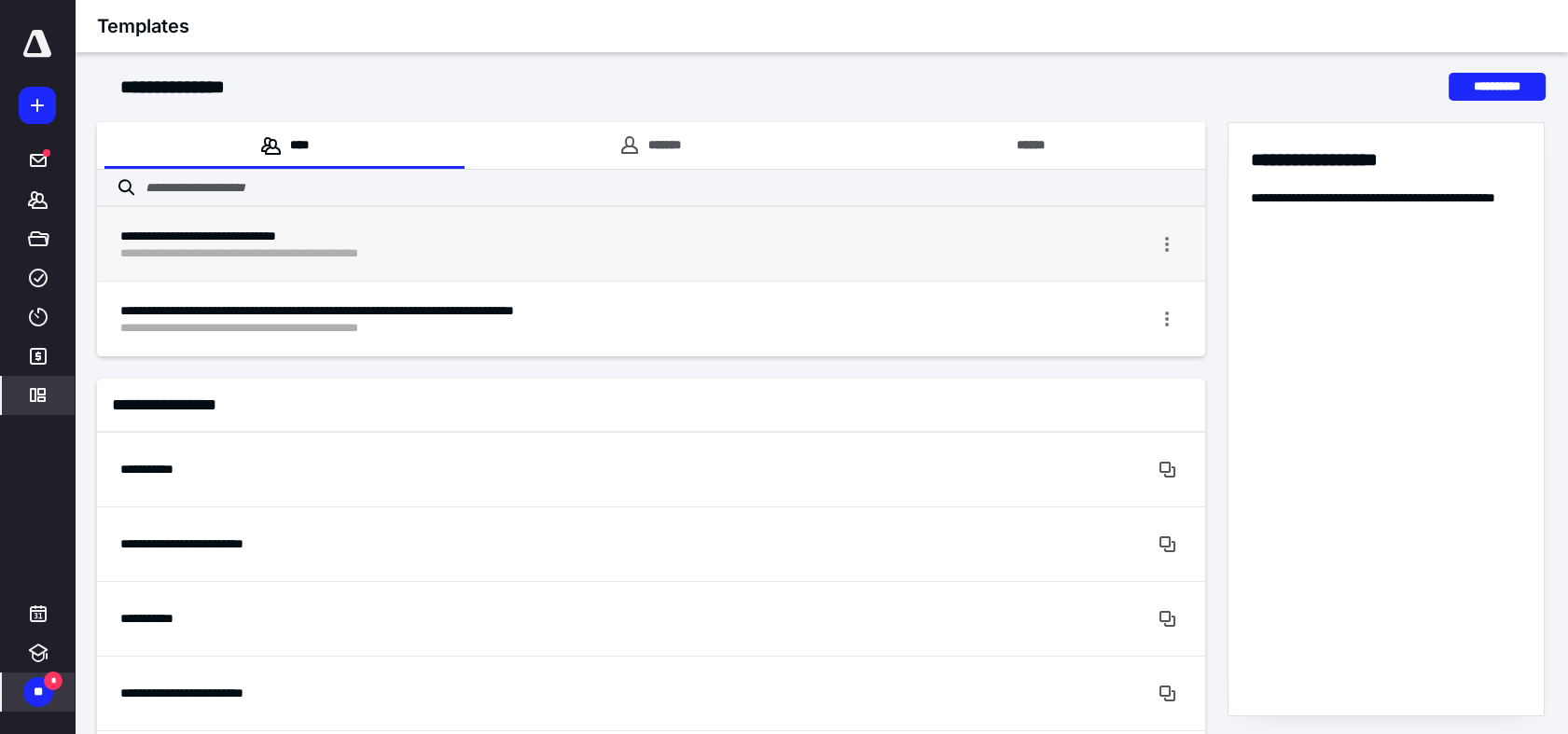 click on "**********" at bounding box center [581, 254] 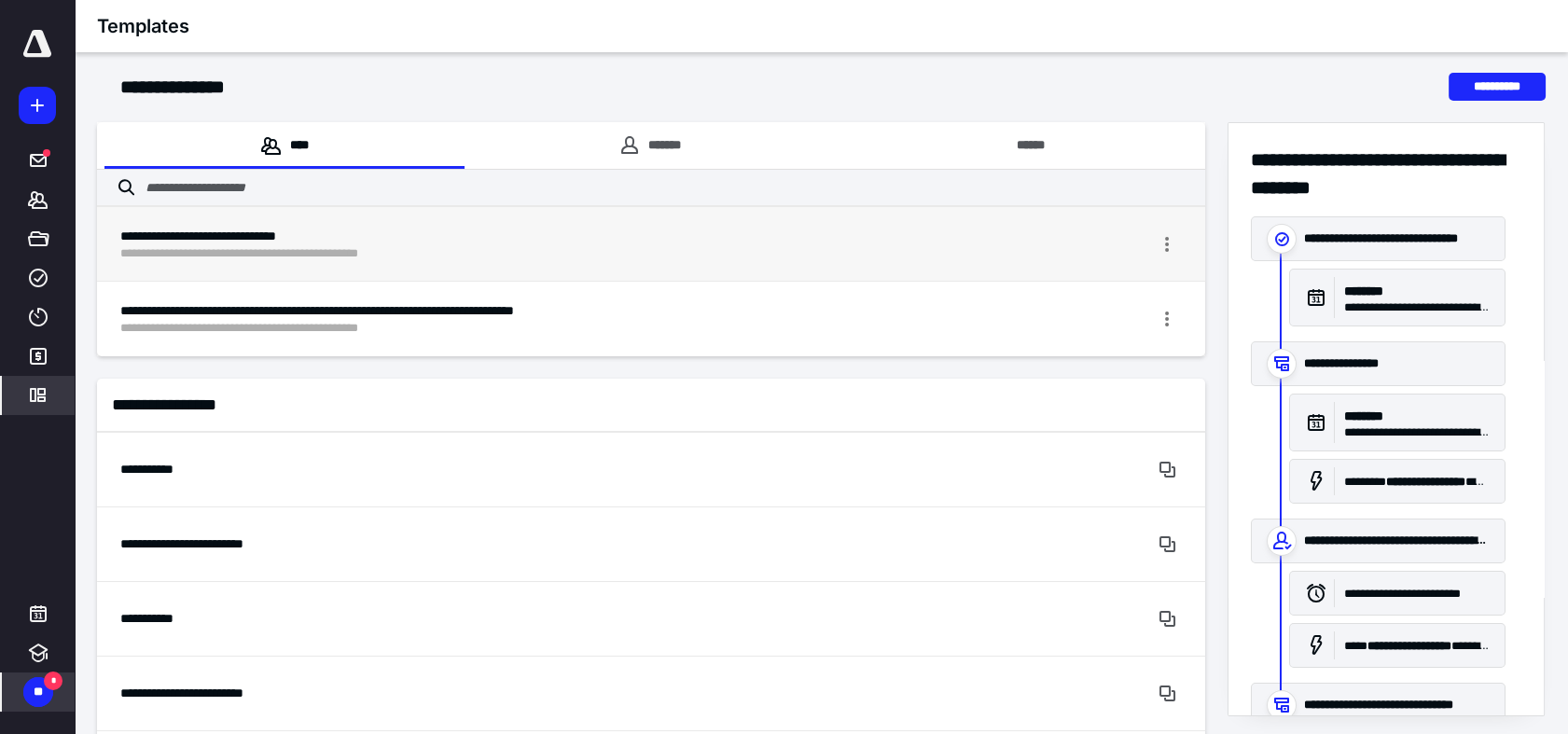click on "**********" at bounding box center [821, 5798] 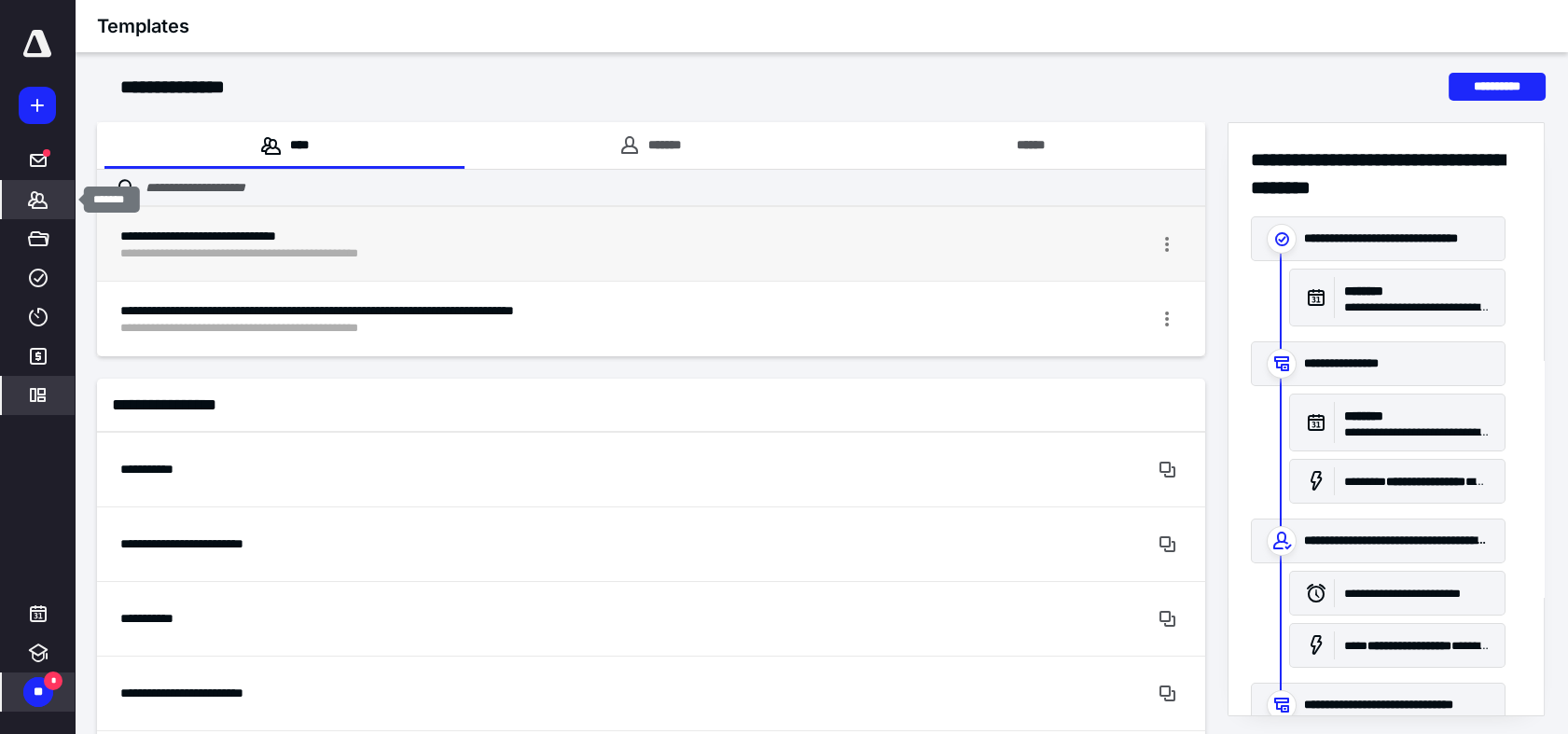 click 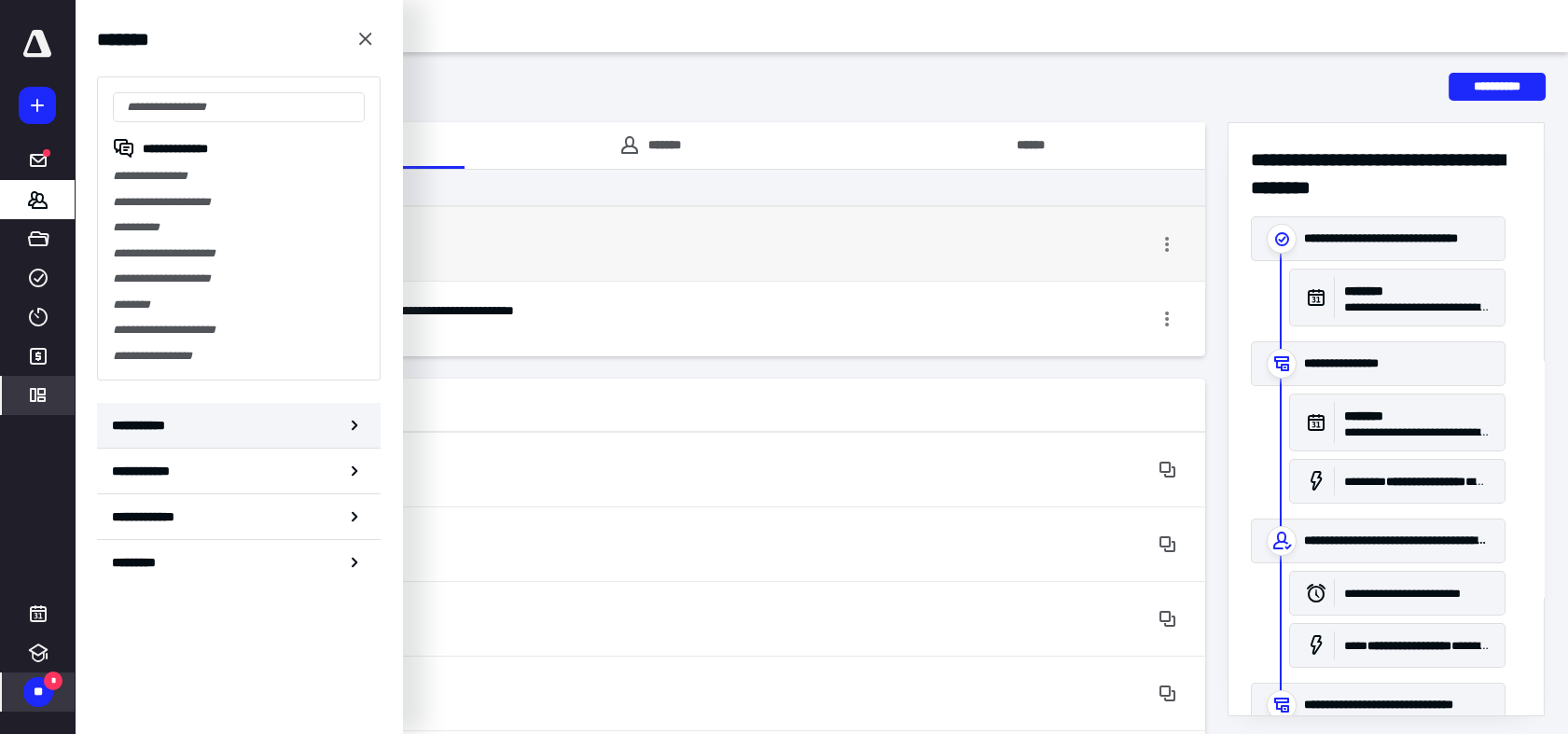 click on "**********" at bounding box center [239, 425] 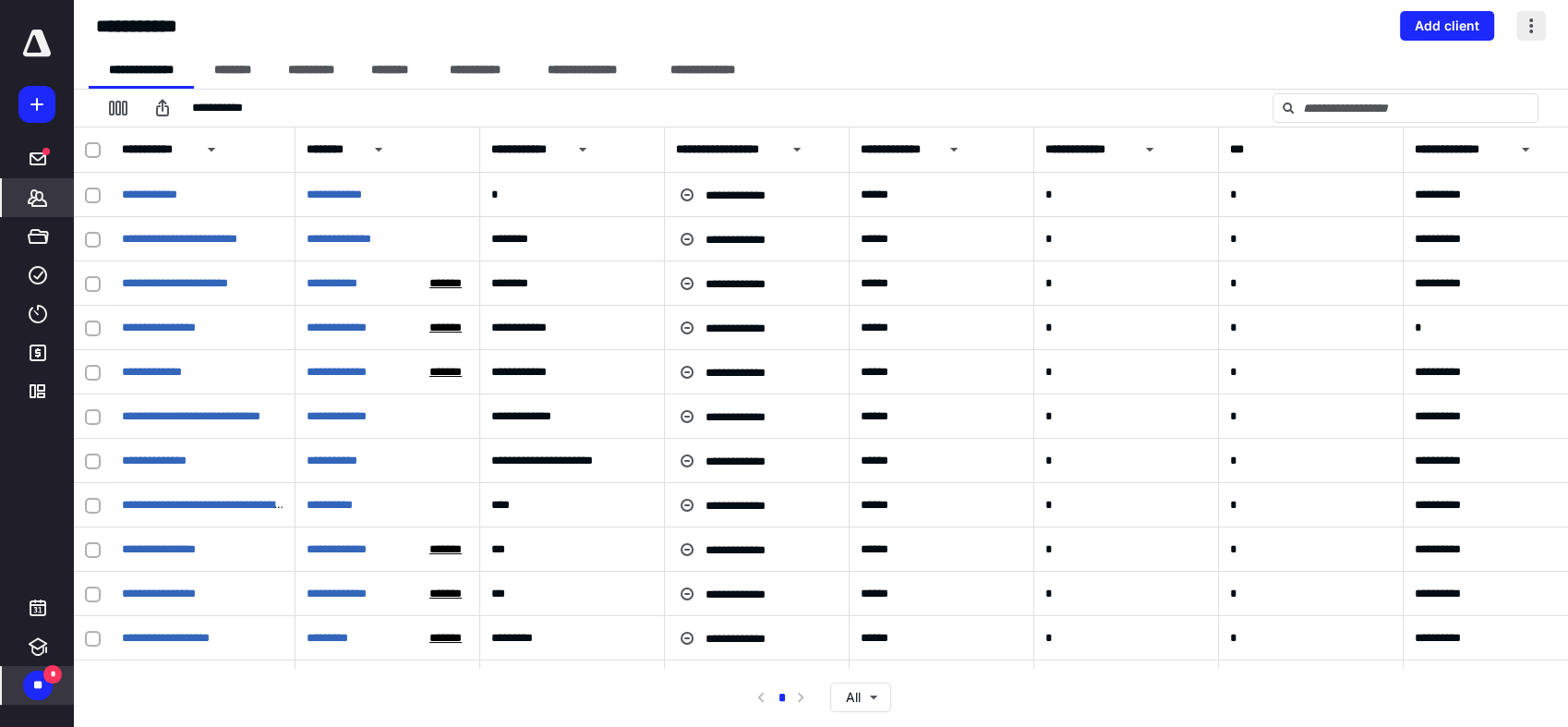 click at bounding box center (1531, 26) 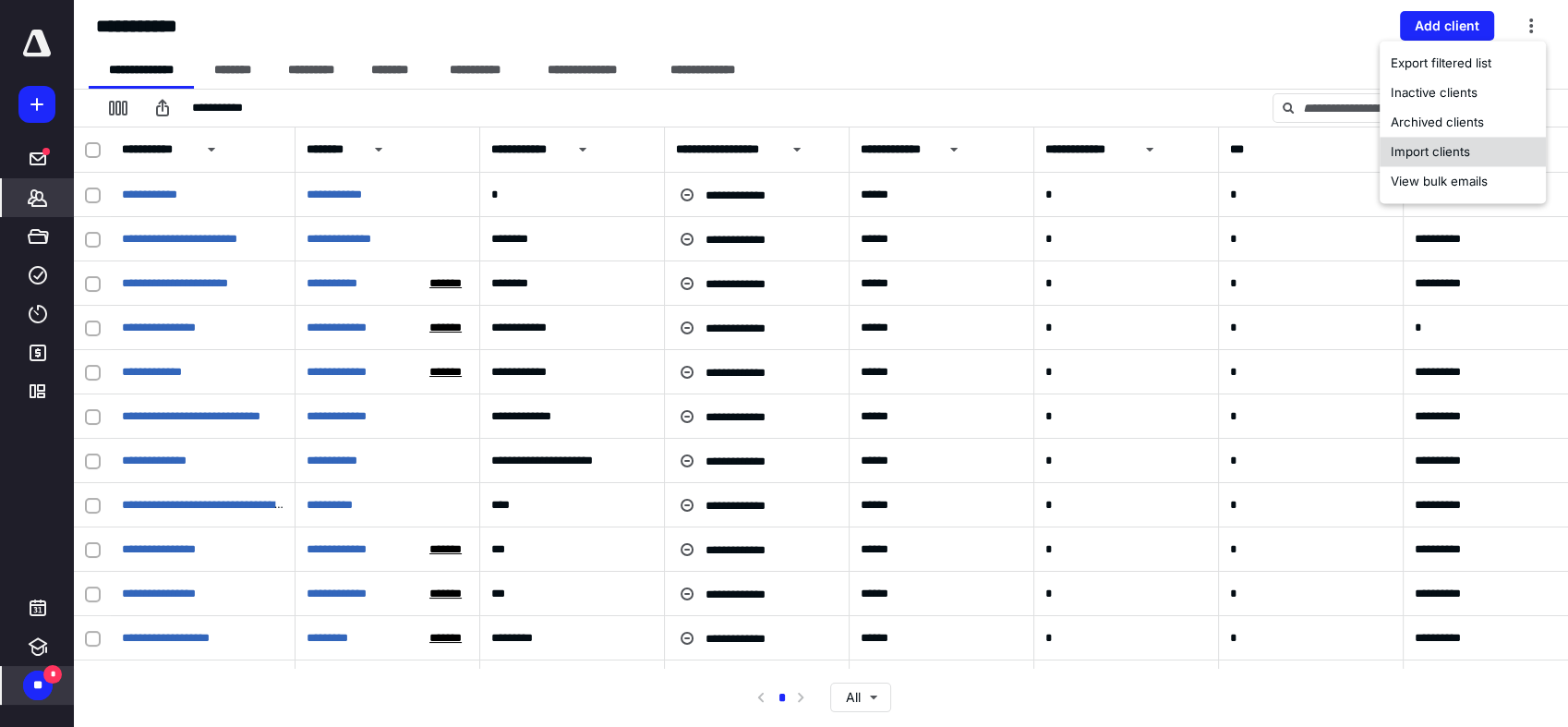 click on "Import clients" at bounding box center [1463, 151] 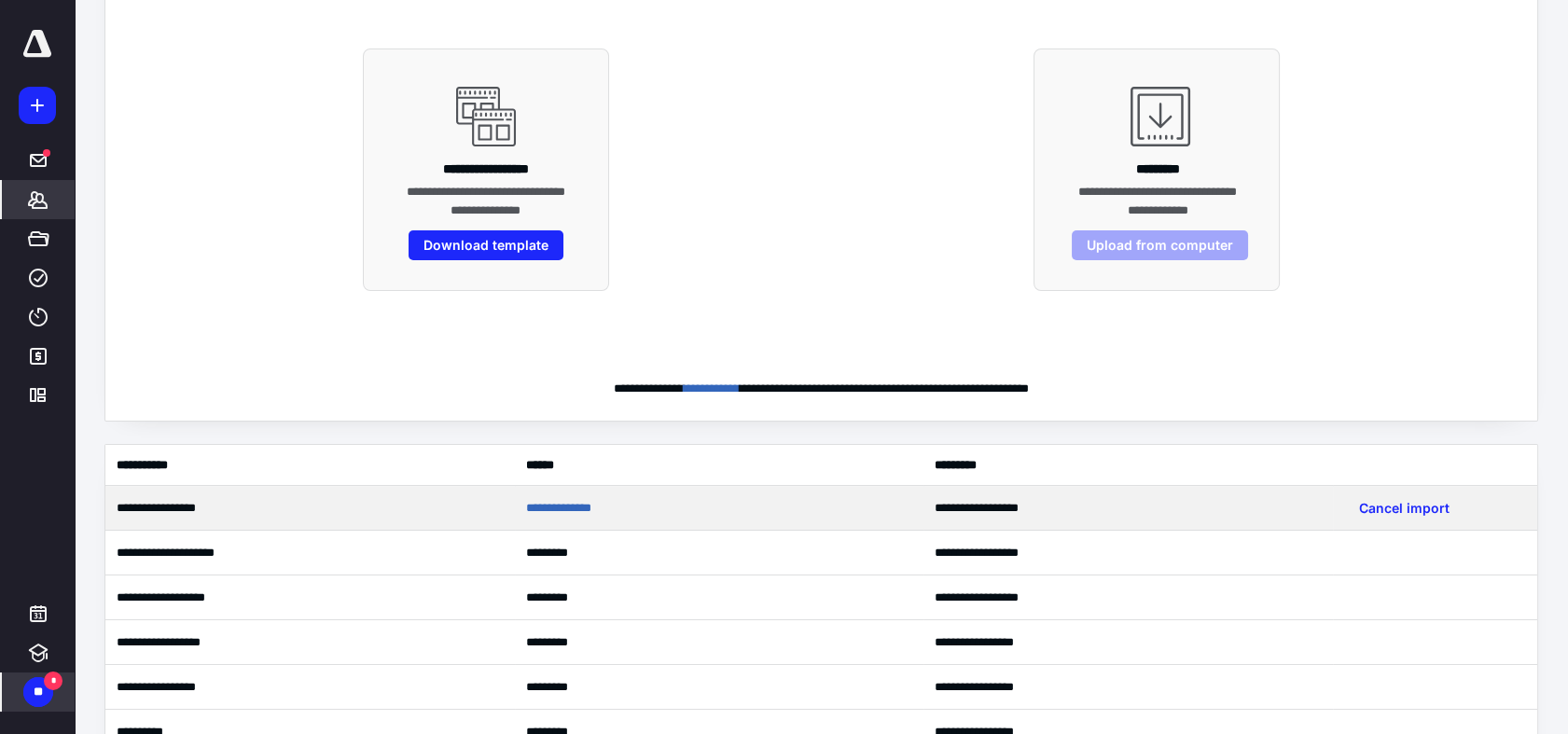 scroll, scrollTop: 207, scrollLeft: 0, axis: vertical 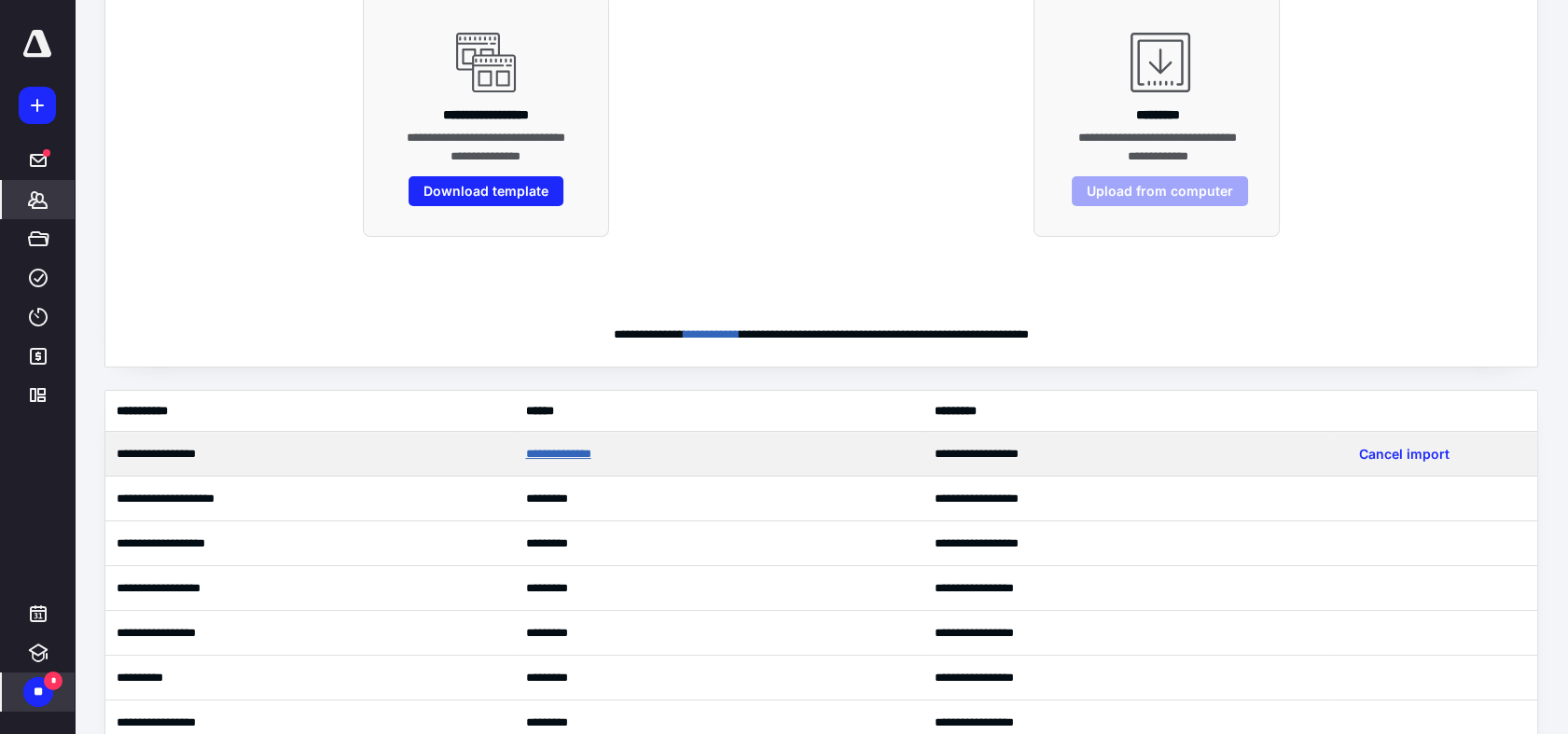 click on "**********" at bounding box center [559, 453] 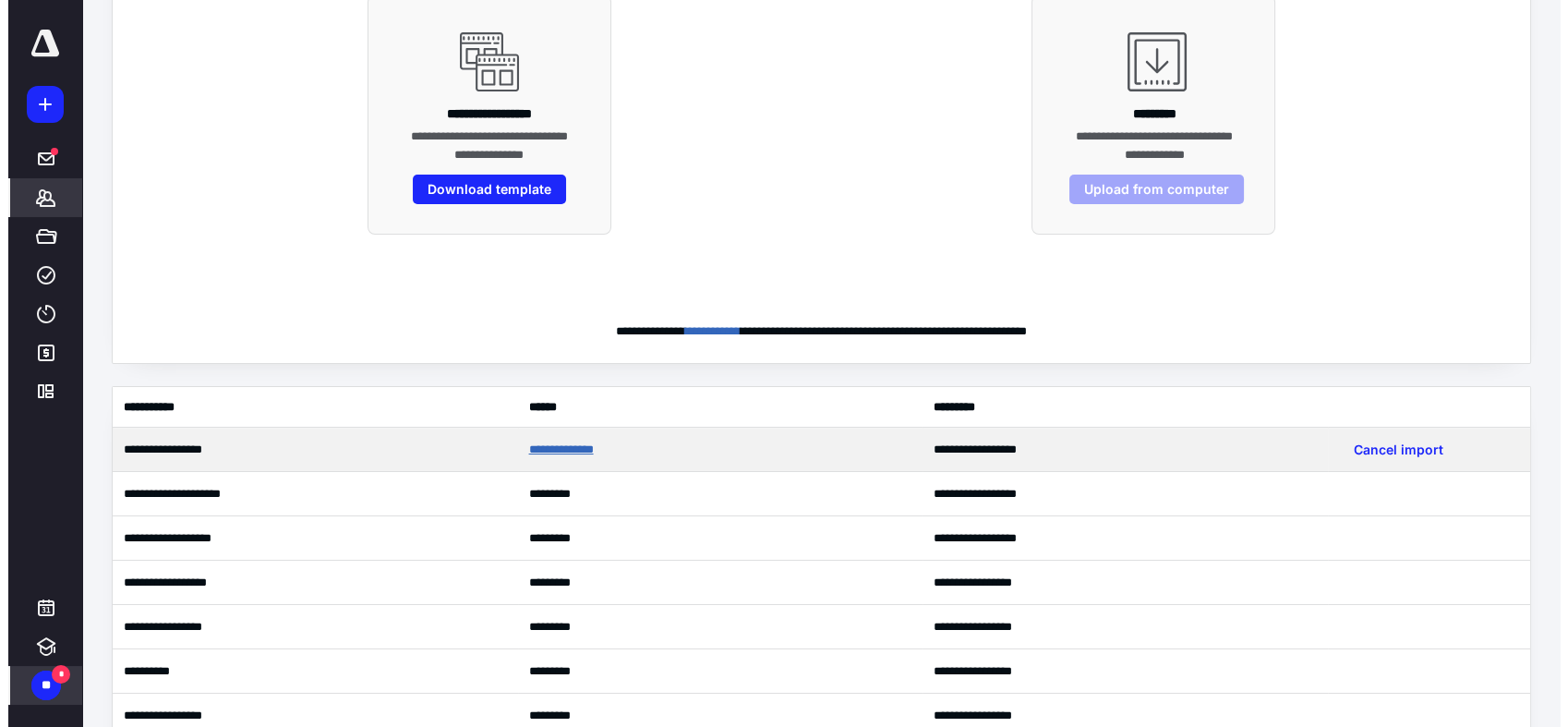 scroll, scrollTop: 0, scrollLeft: 0, axis: both 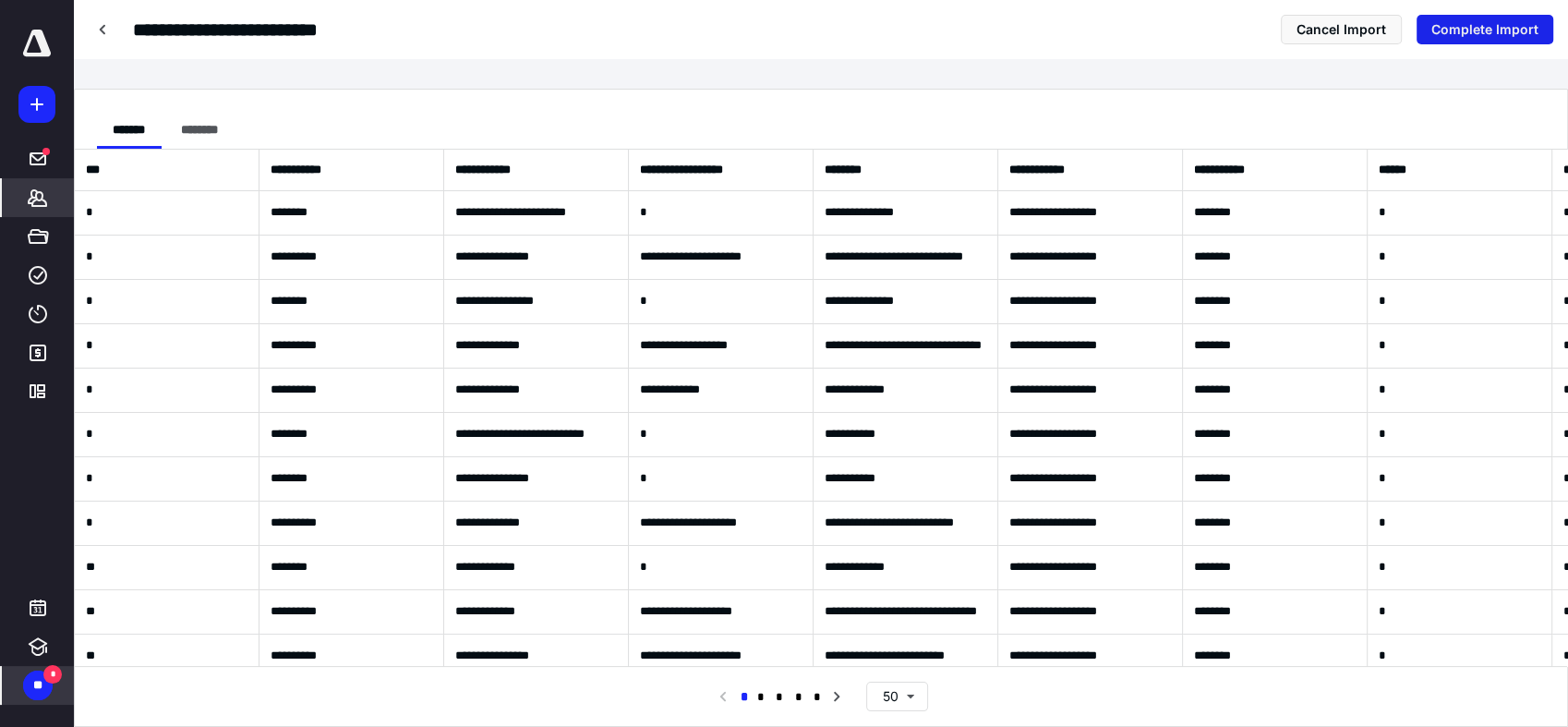 click on "Complete Import" at bounding box center [1485, 30] 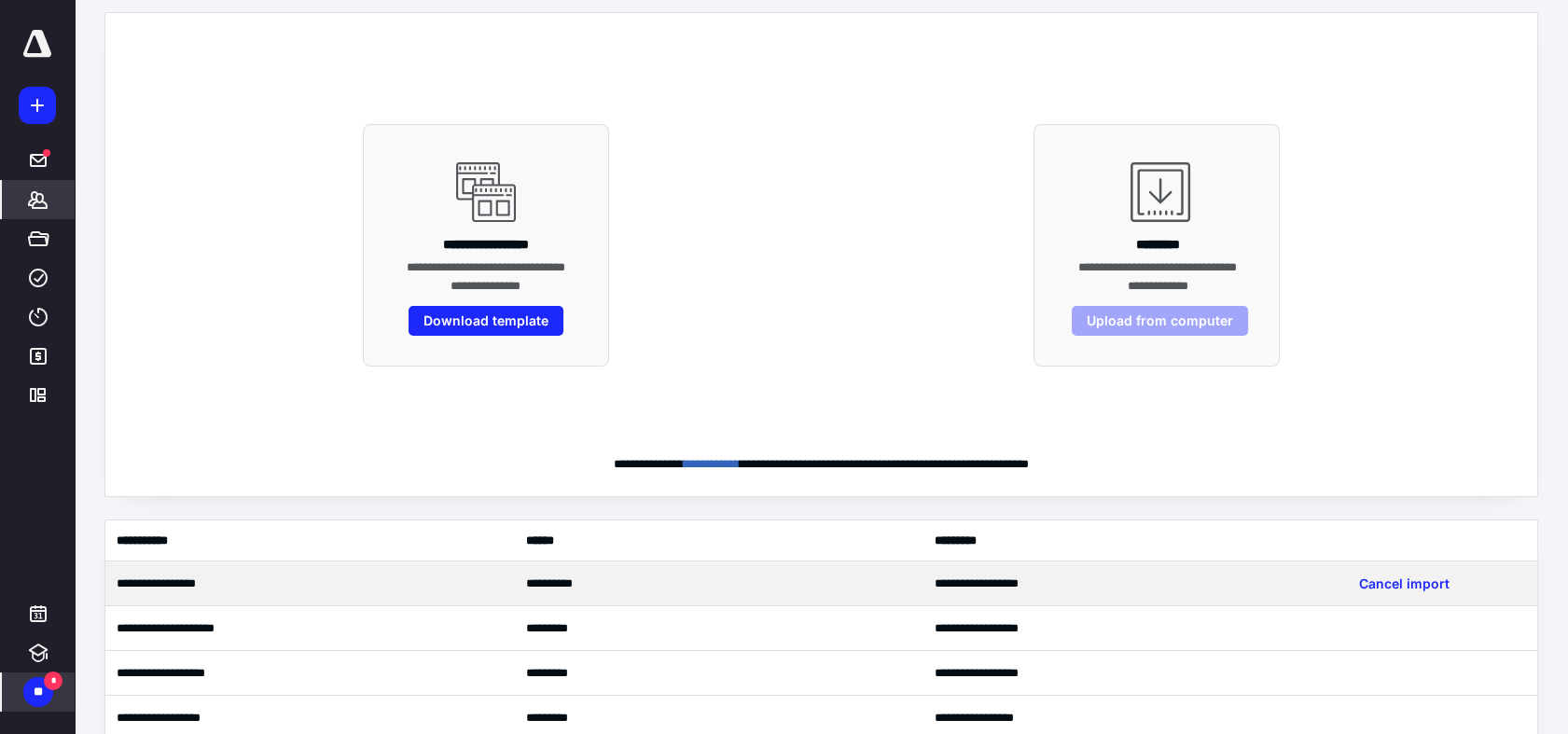 scroll, scrollTop: 207, scrollLeft: 0, axis: vertical 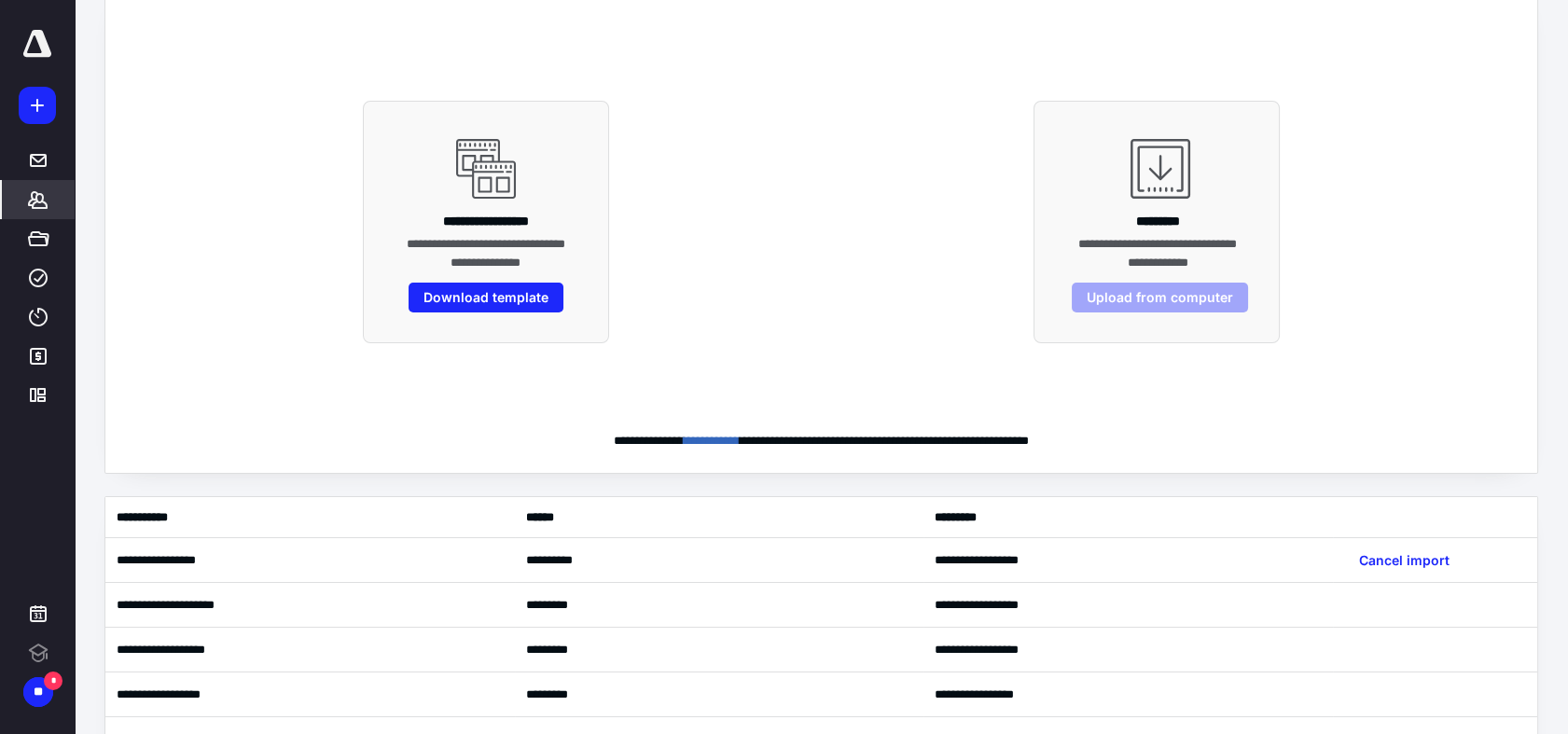 click on "**********" at bounding box center (821, 465) 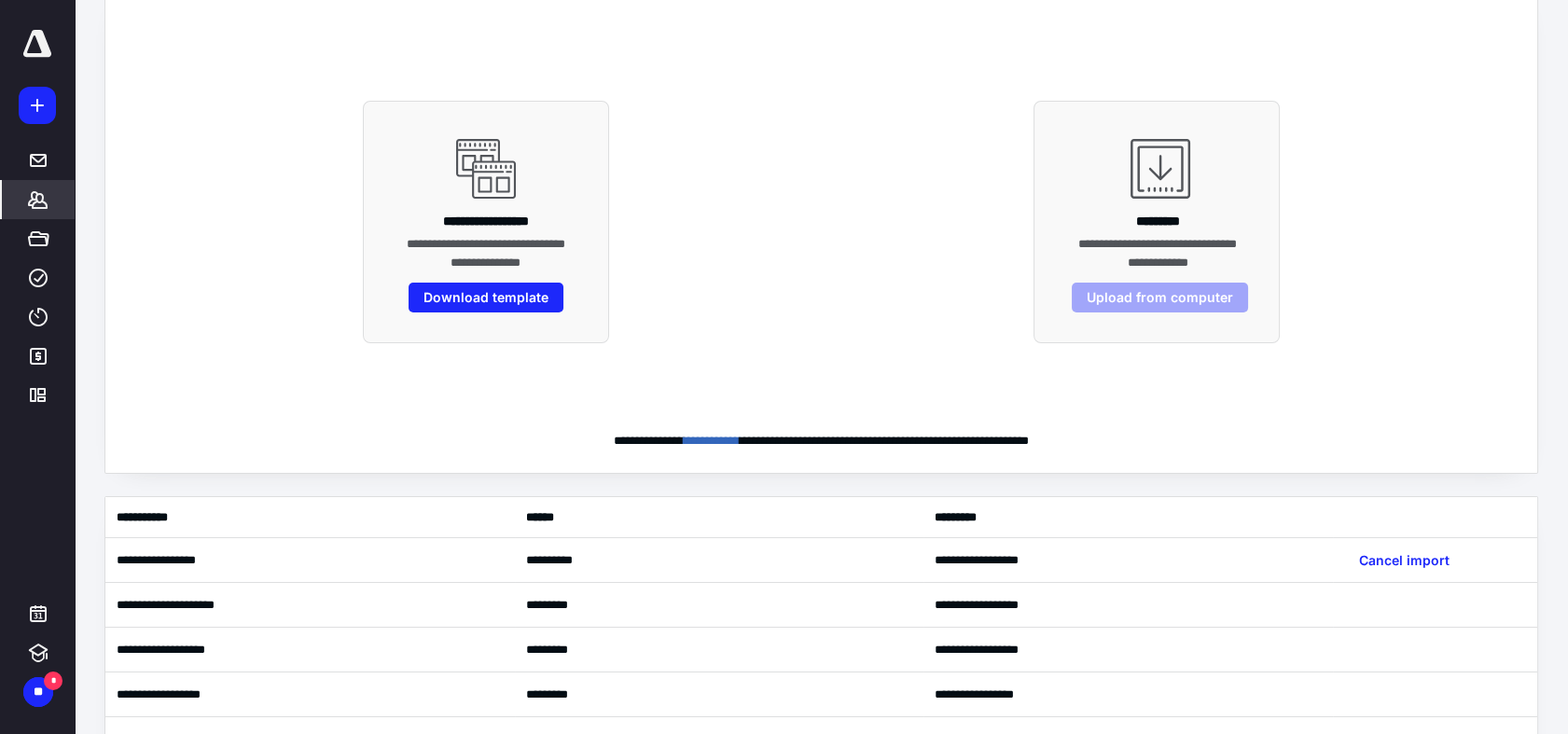 click on "**********" at bounding box center (821, 465) 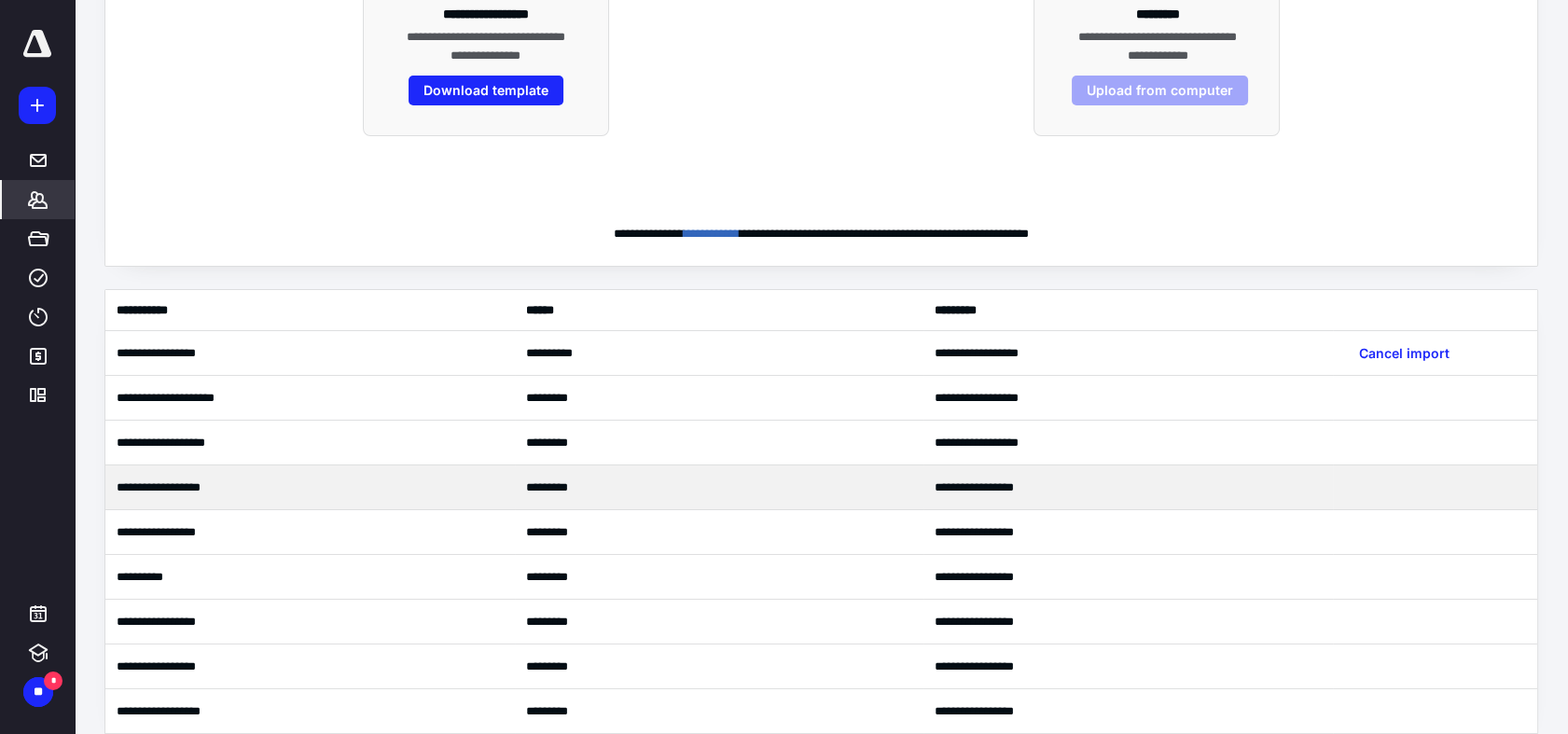scroll, scrollTop: 0, scrollLeft: 0, axis: both 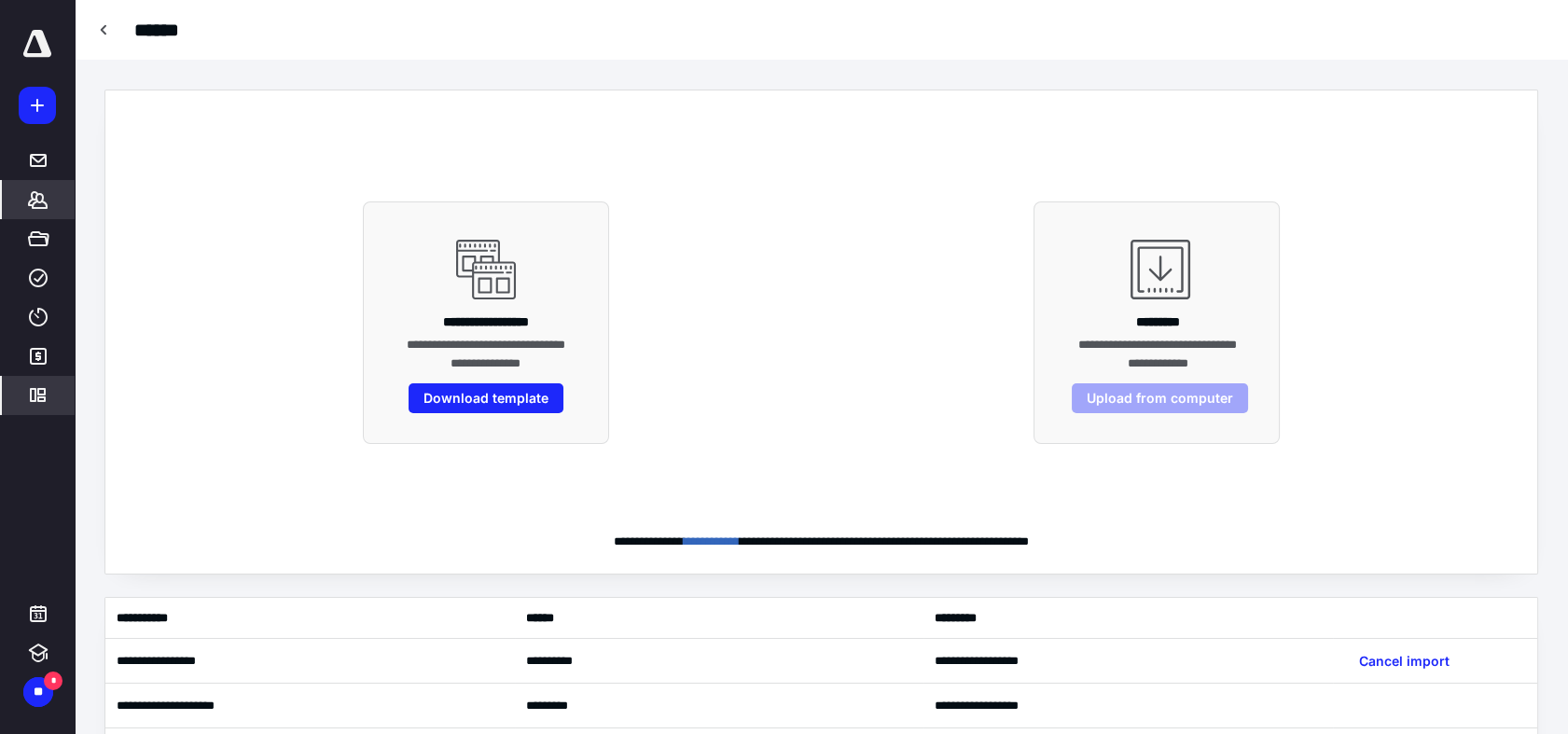 click on "*********" at bounding box center (38, 395) 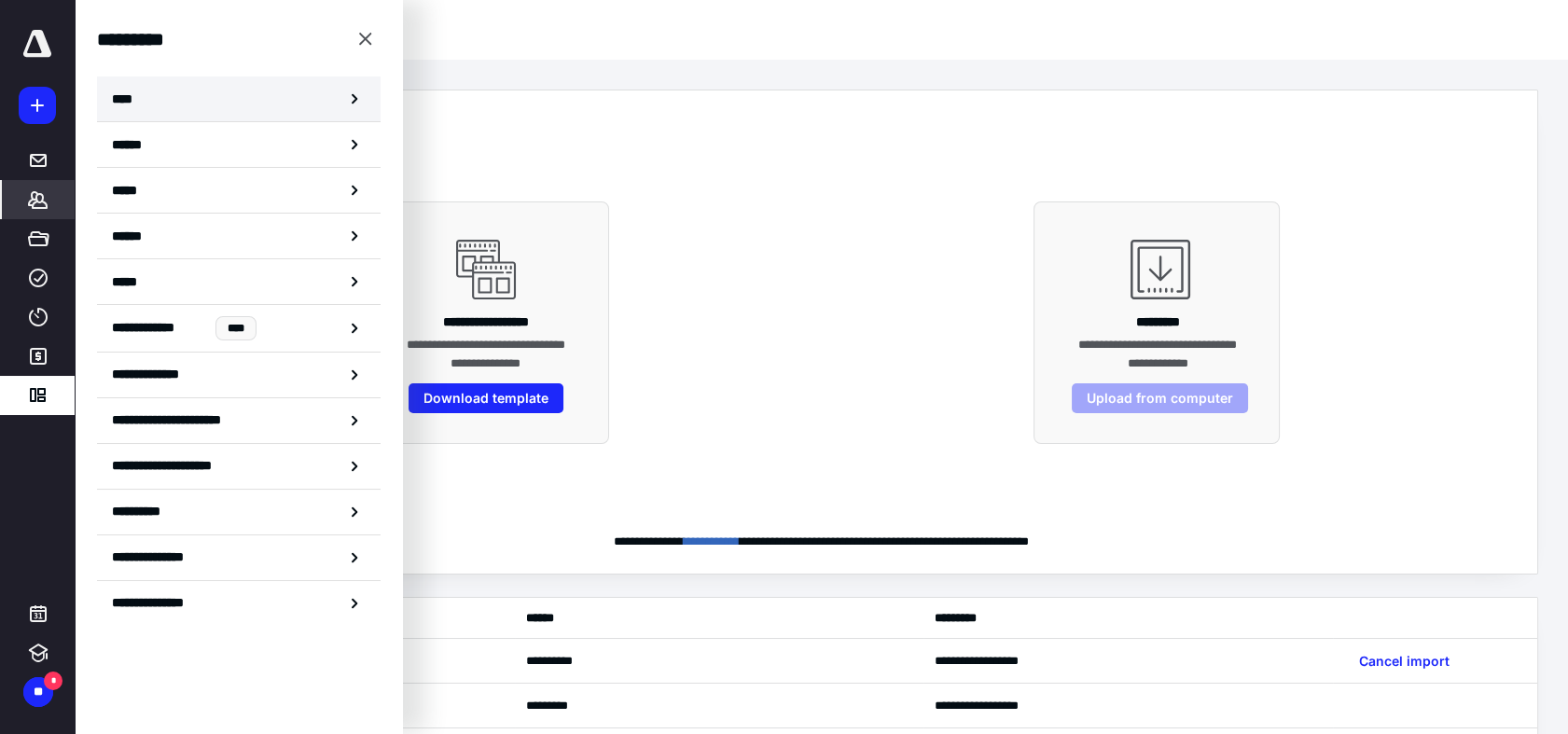 click on "****" at bounding box center (239, 99) 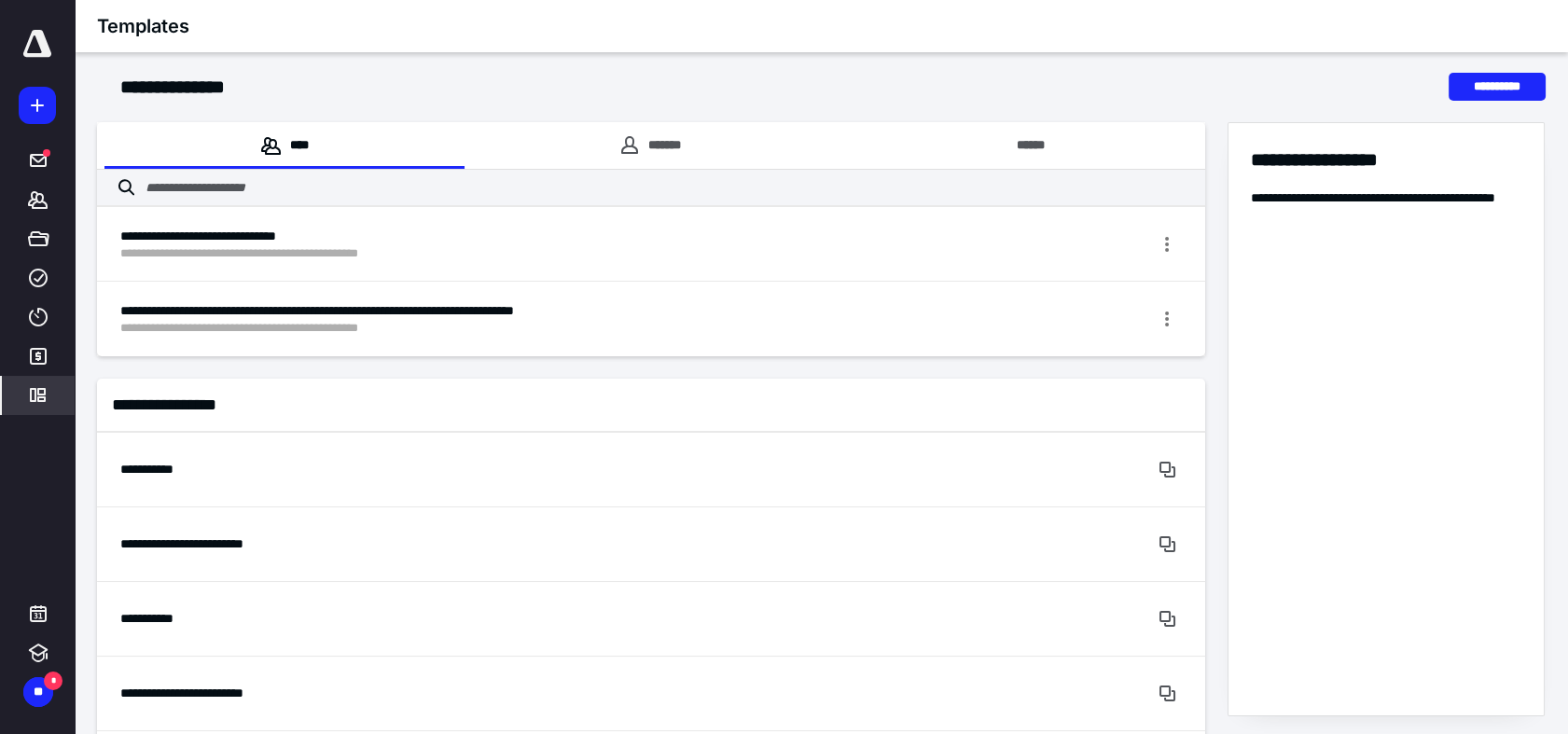 click on "**********" at bounding box center [821, 5798] 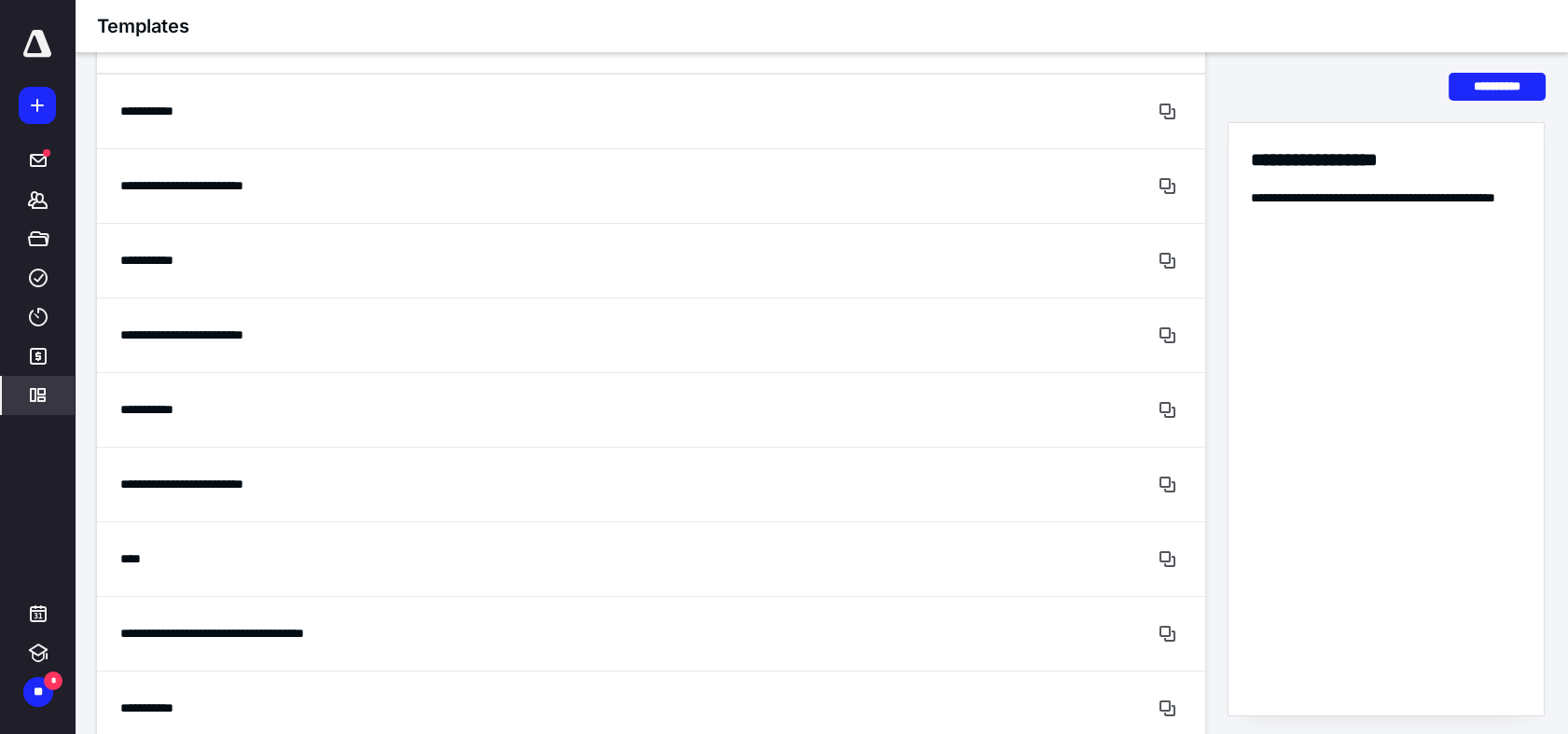 scroll, scrollTop: 414, scrollLeft: 0, axis: vertical 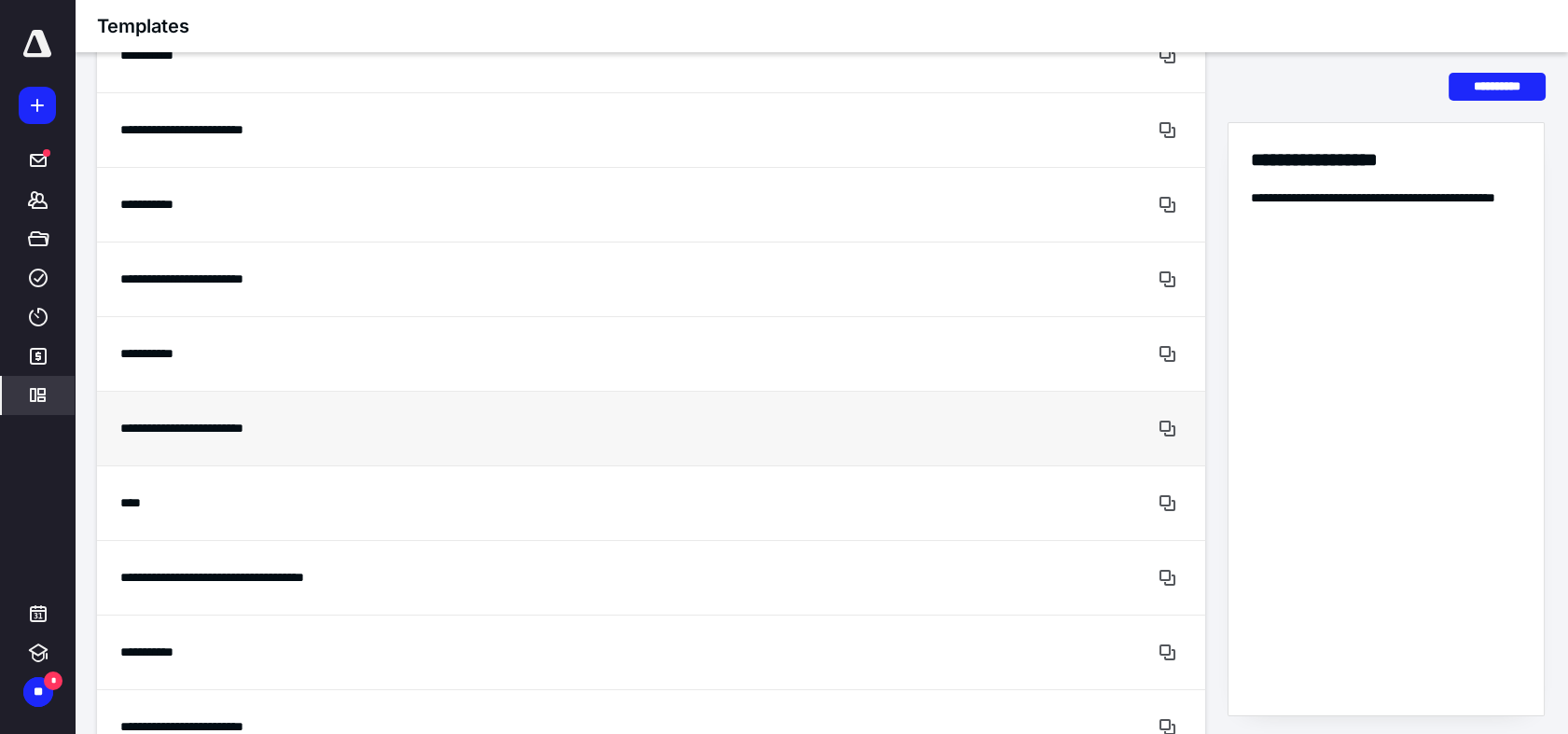 click on "**********" at bounding box center (581, 428) 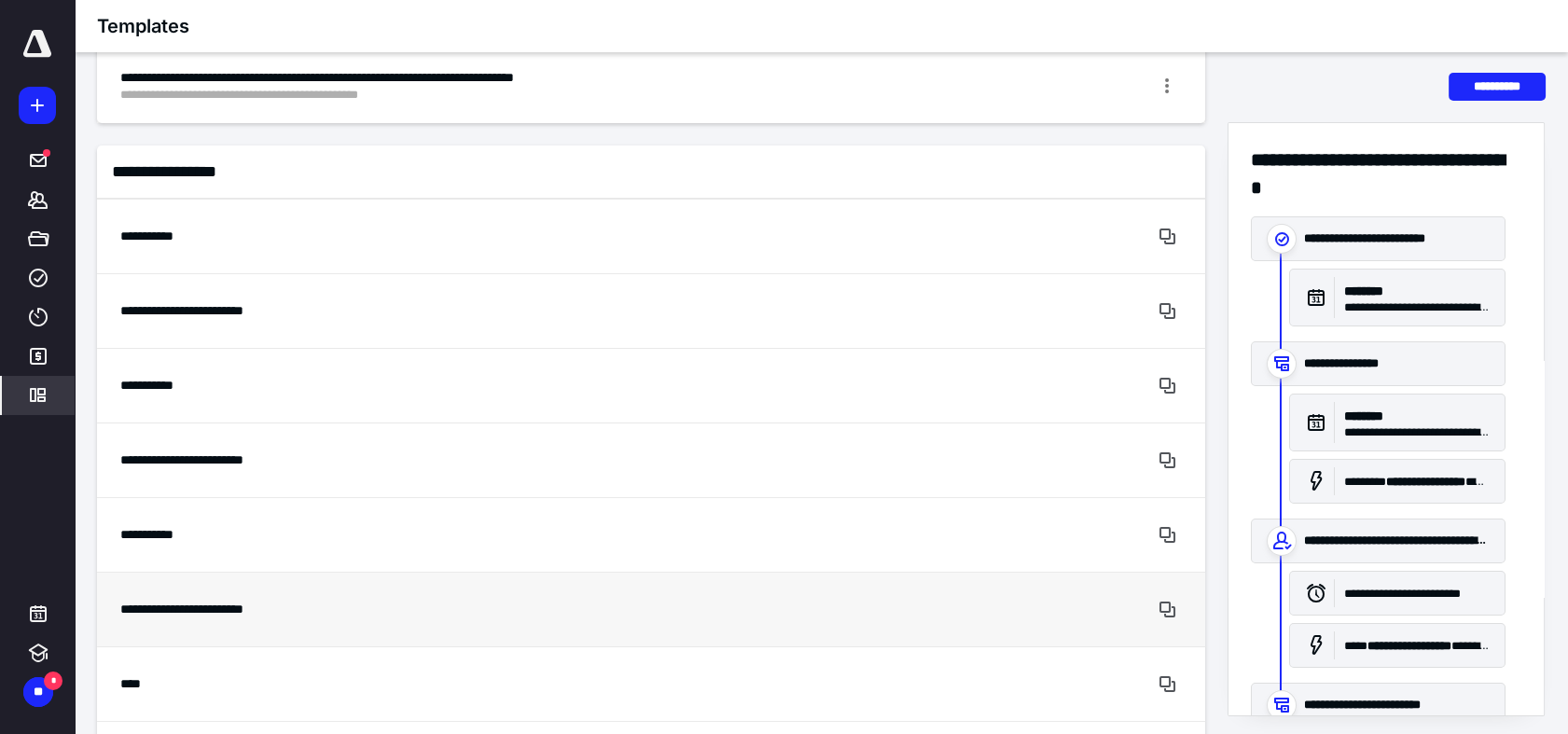 scroll, scrollTop: 207, scrollLeft: 0, axis: vertical 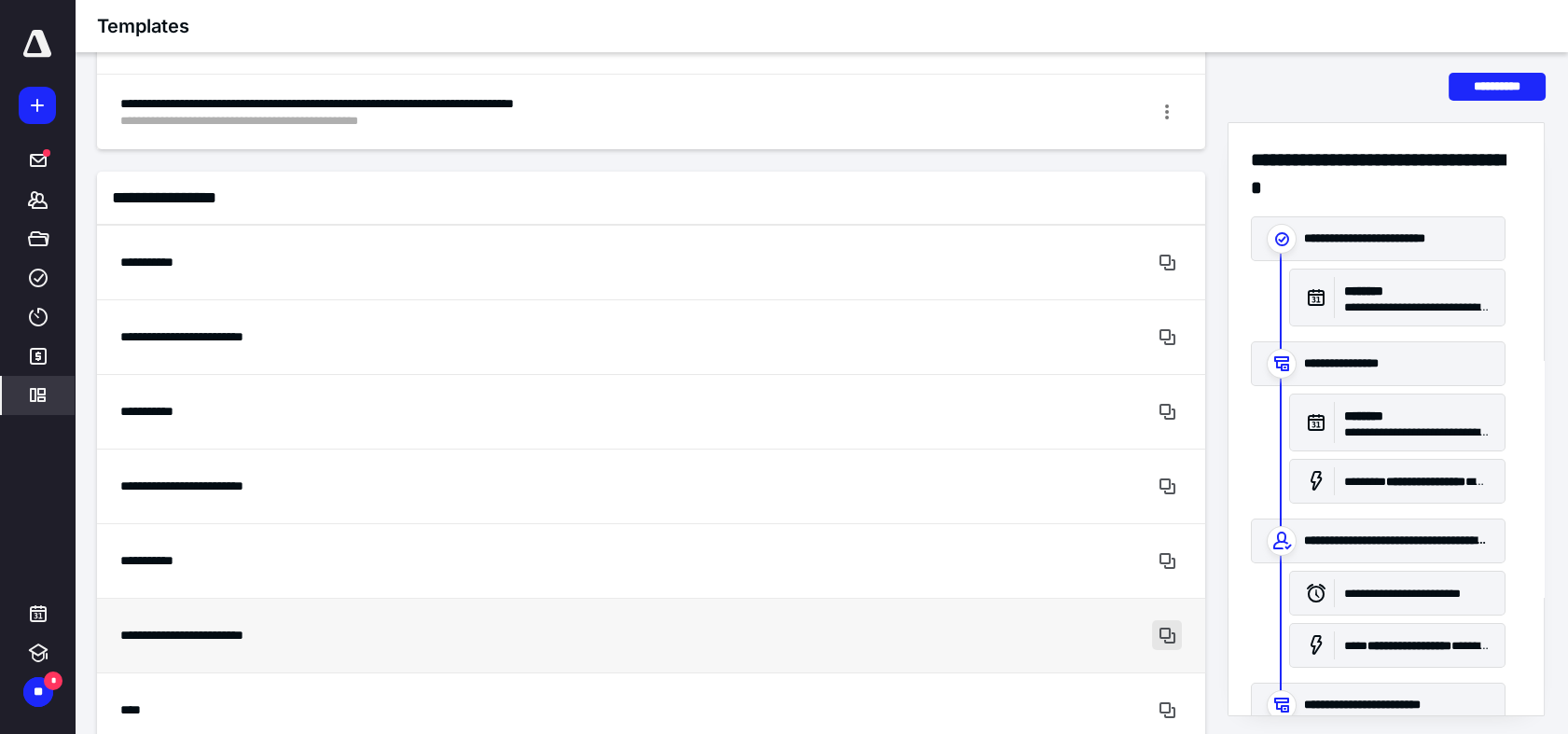 click at bounding box center [1167, 635] 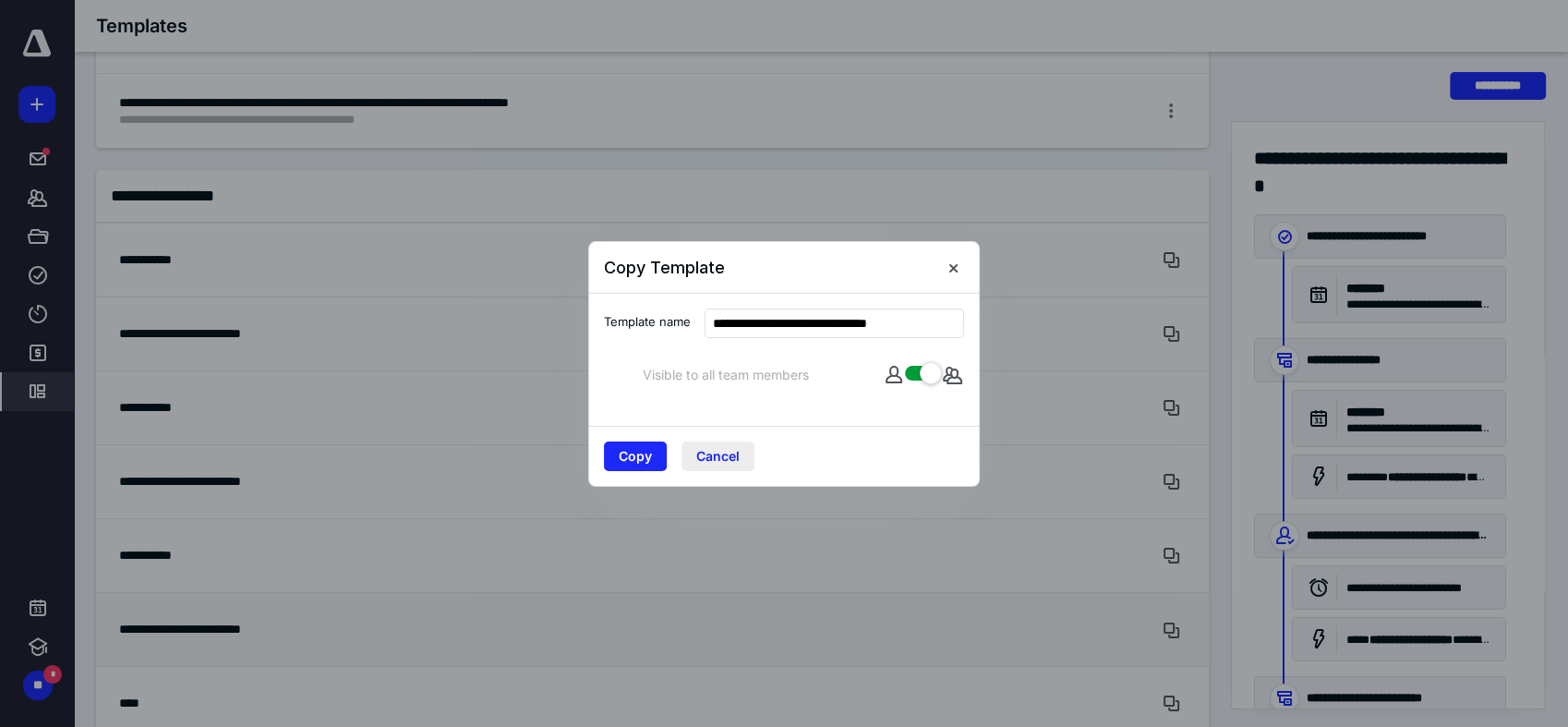 click on "Cancel" at bounding box center [718, 456] 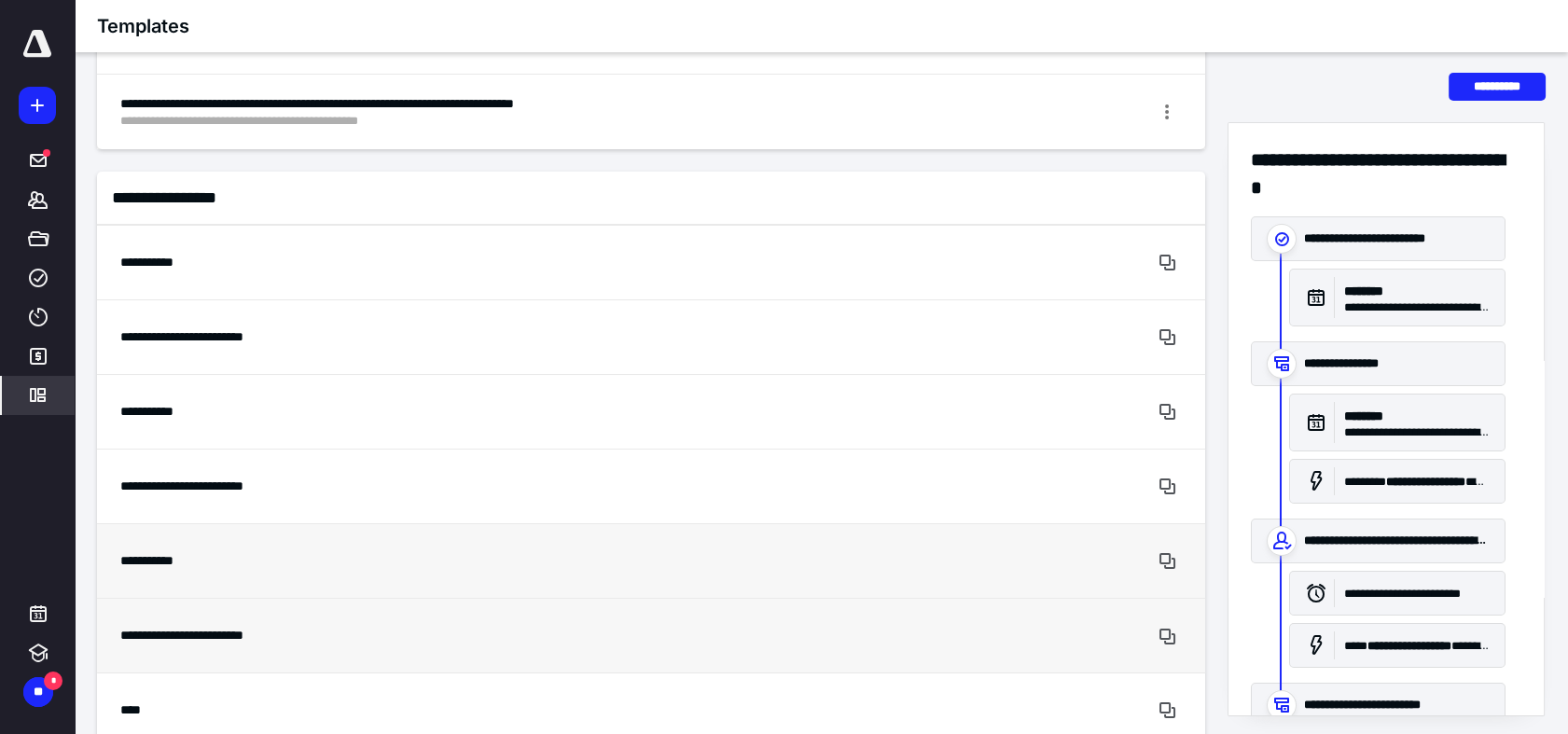click on "**********" at bounding box center [581, 561] 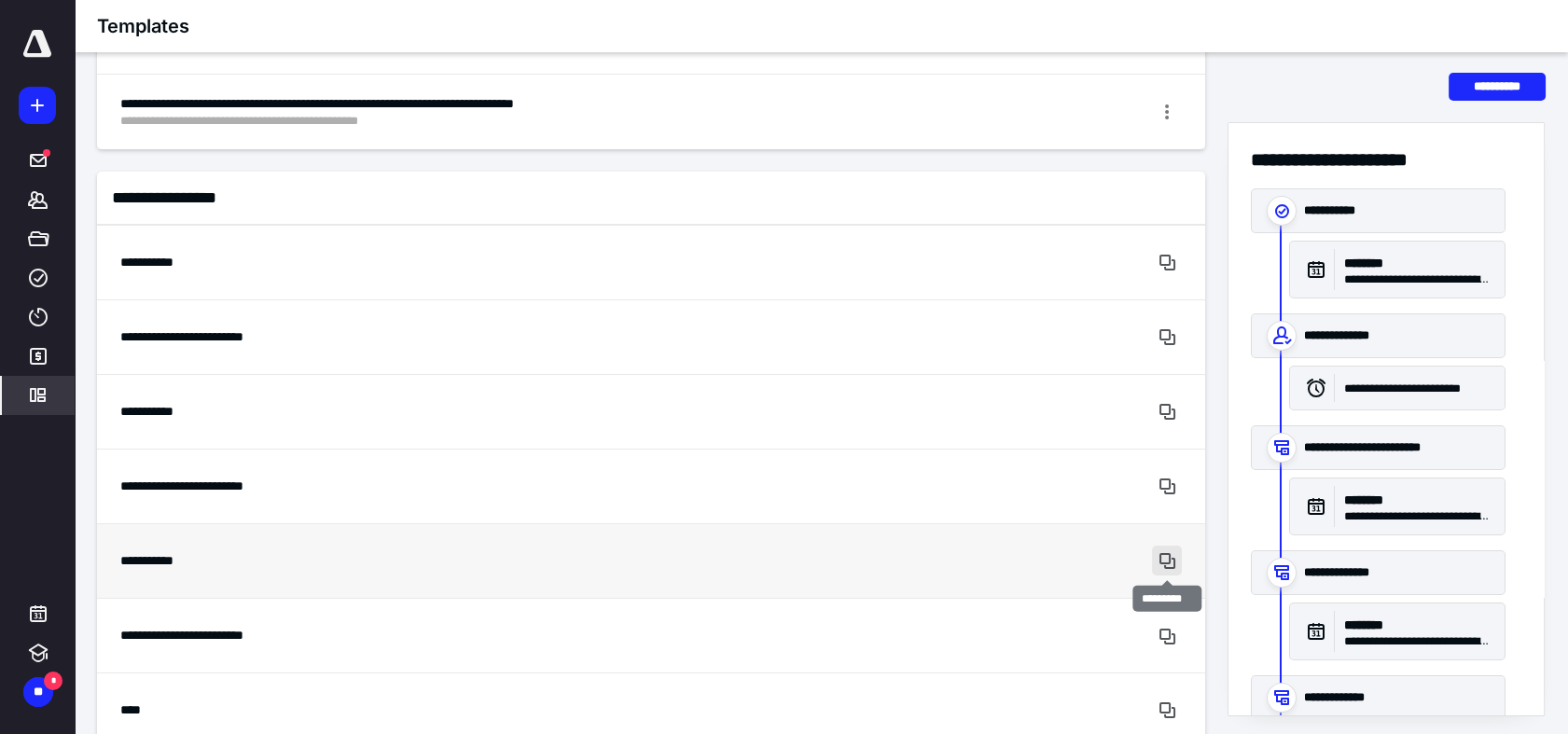 click at bounding box center (1167, 561) 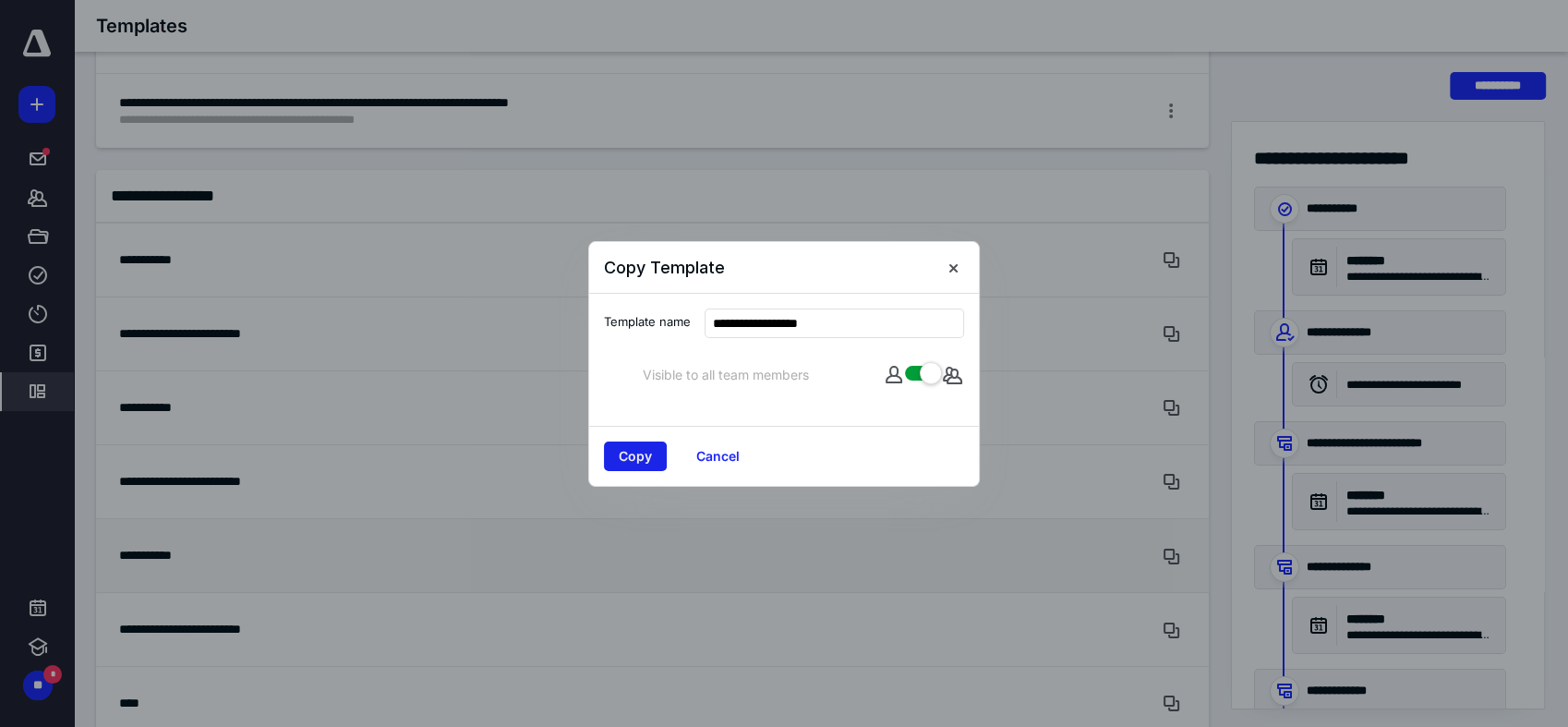click on "Copy" at bounding box center (635, 456) 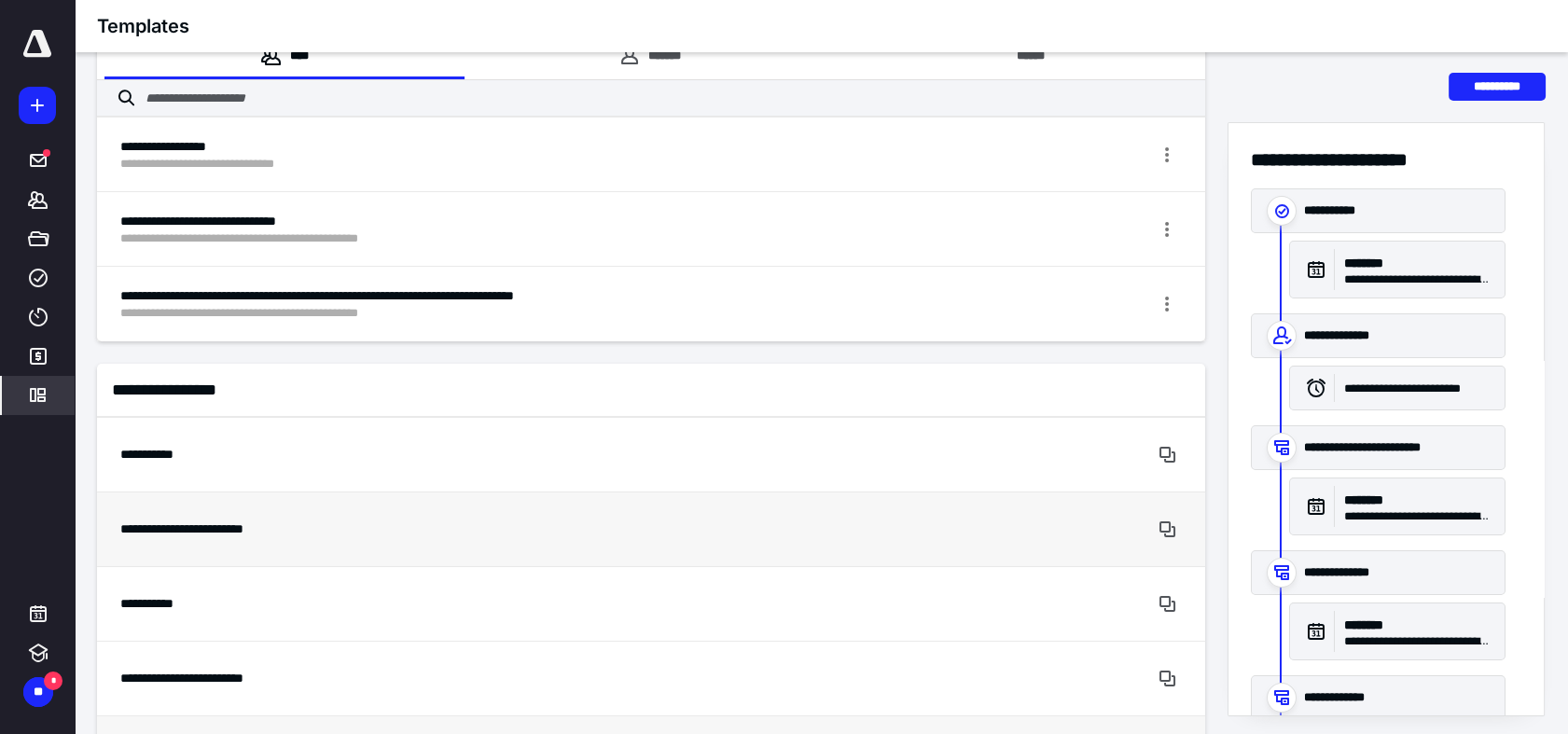 scroll, scrollTop: 0, scrollLeft: 0, axis: both 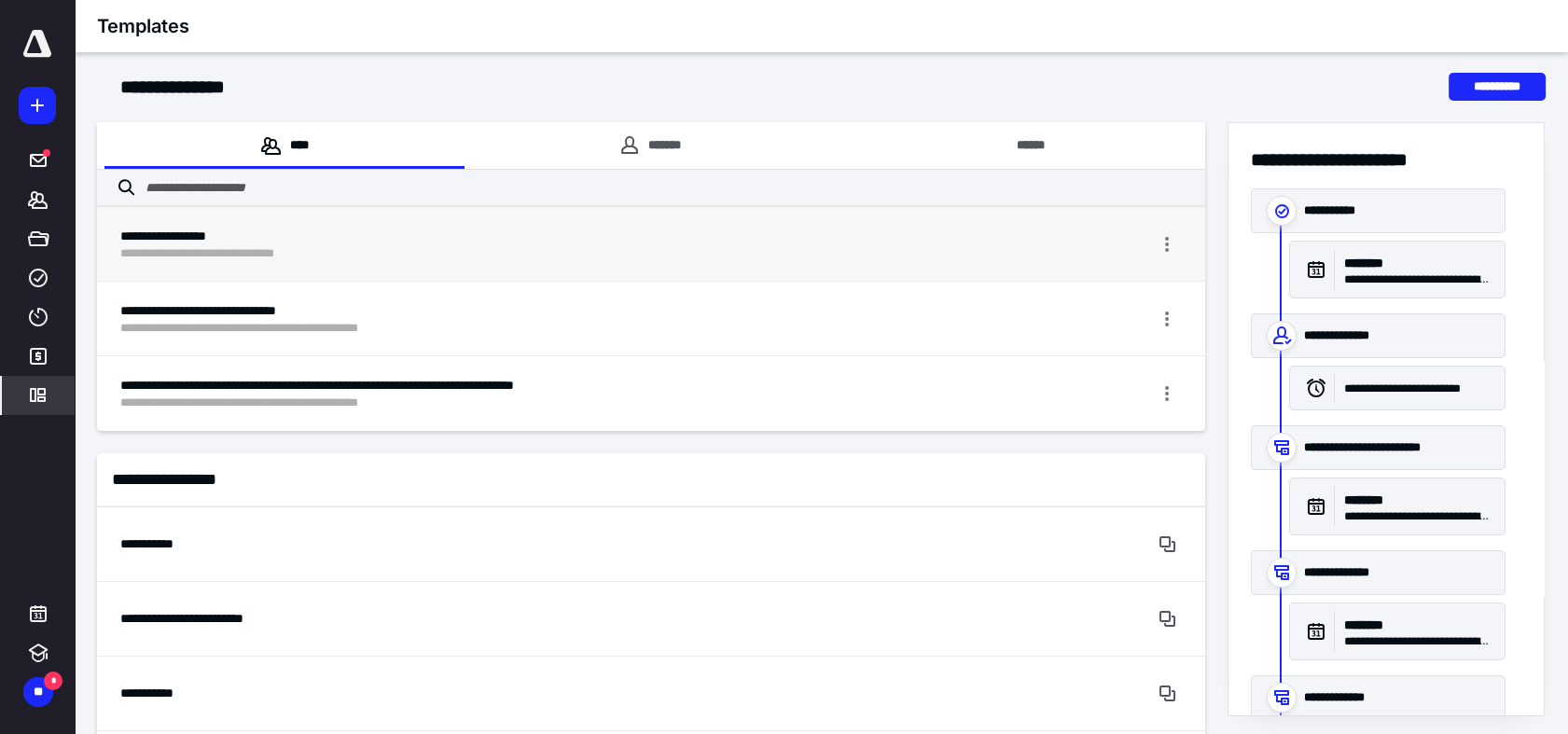 click on "**********" at bounding box center (581, 236) 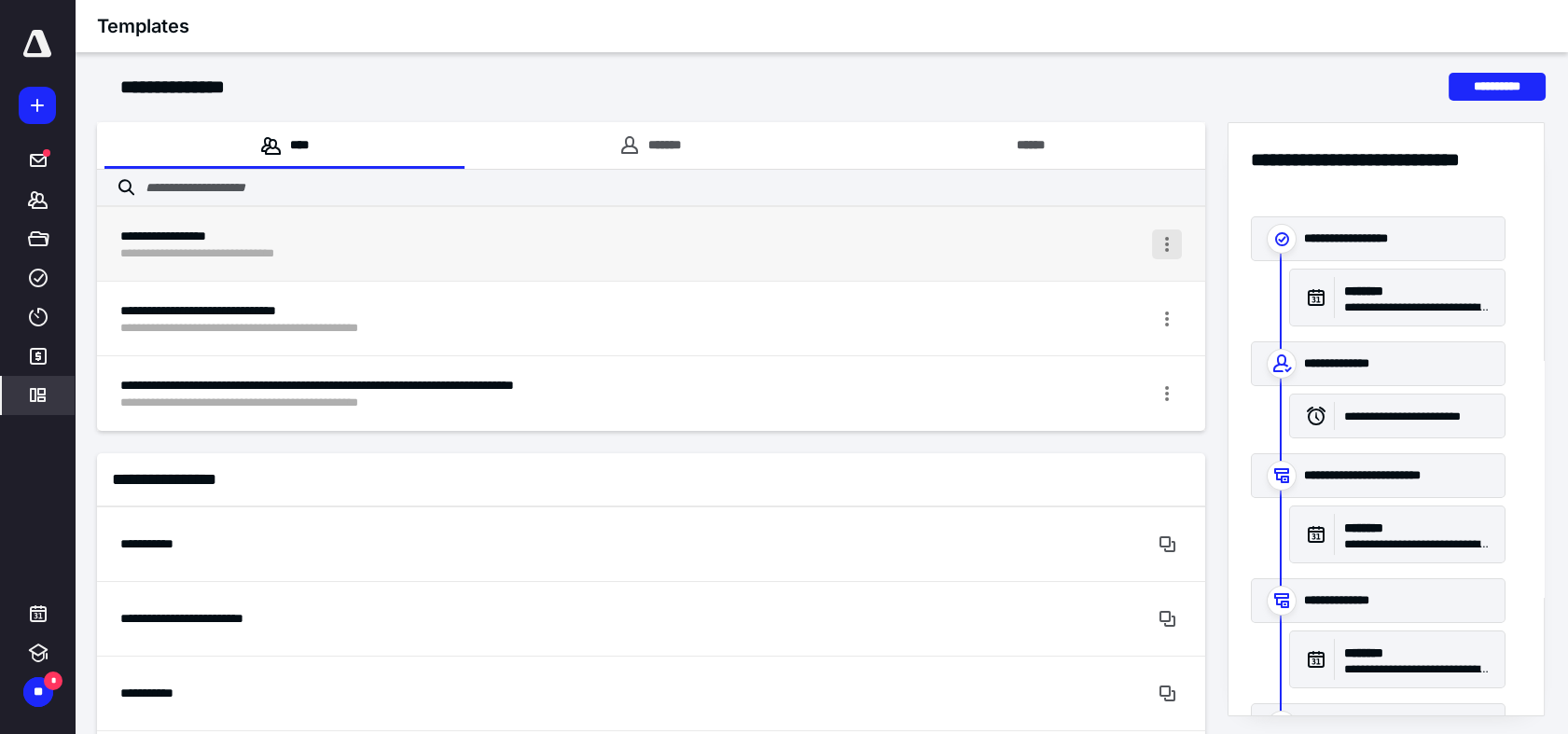 click at bounding box center [1167, 244] 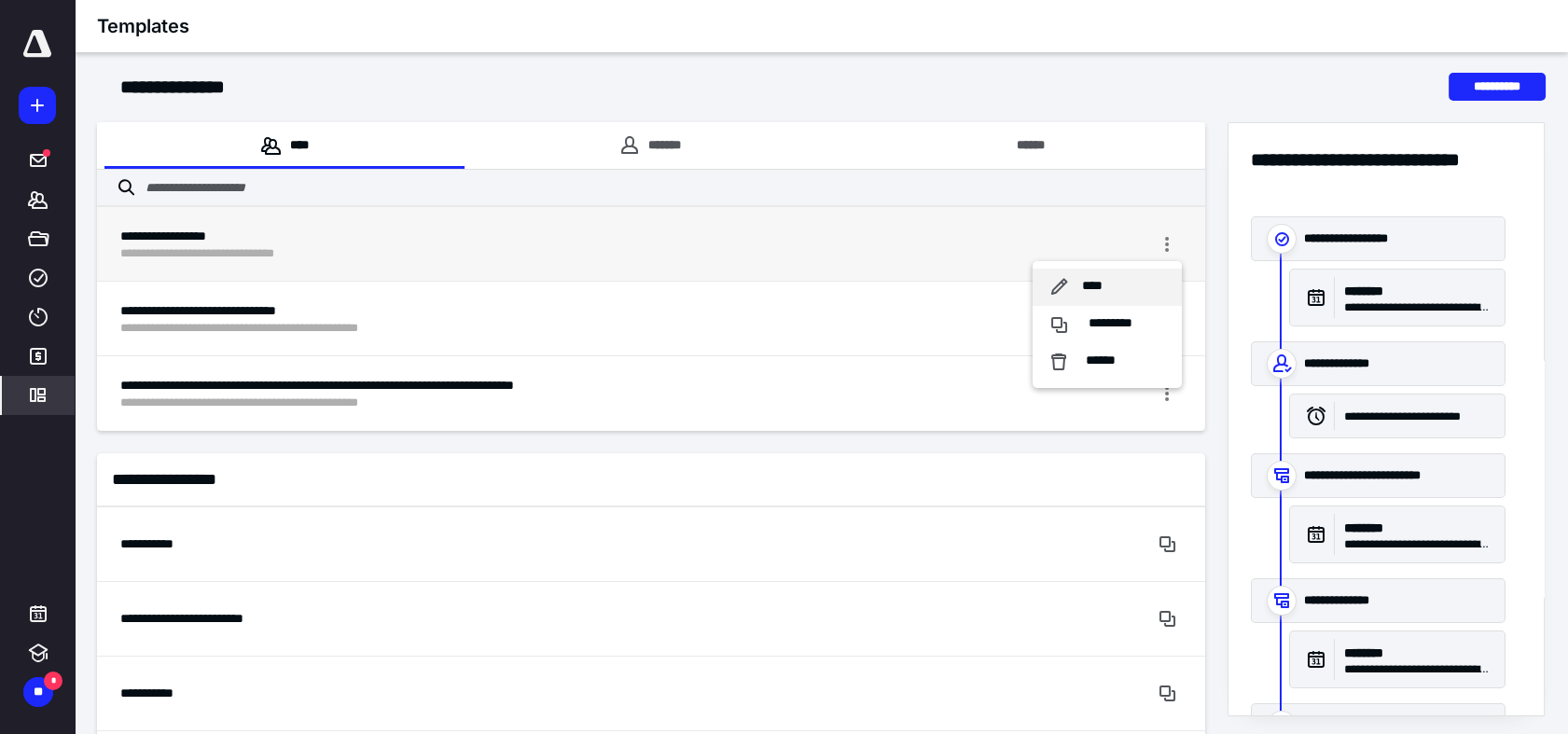 click on "****" at bounding box center (1107, 287) 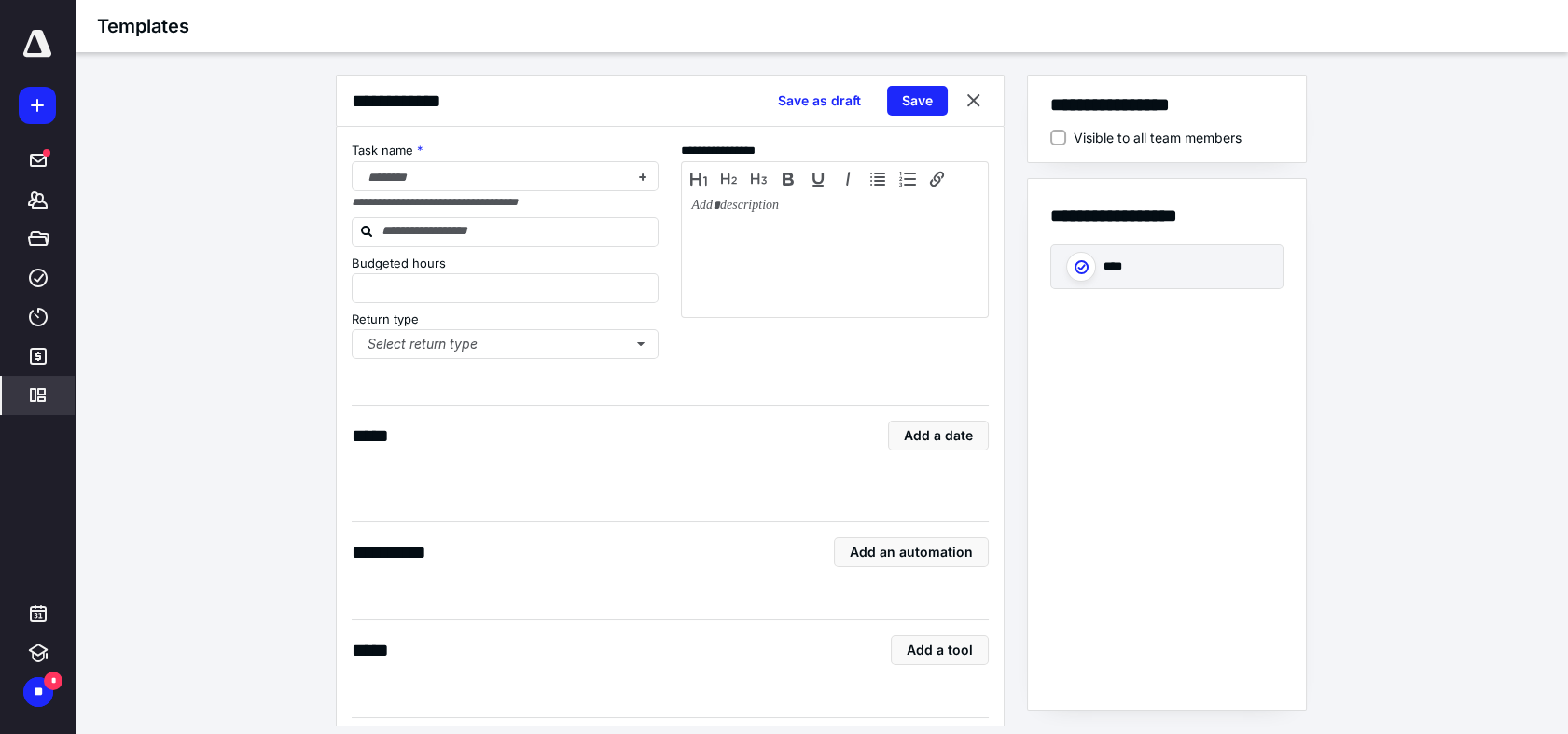 type on "*" 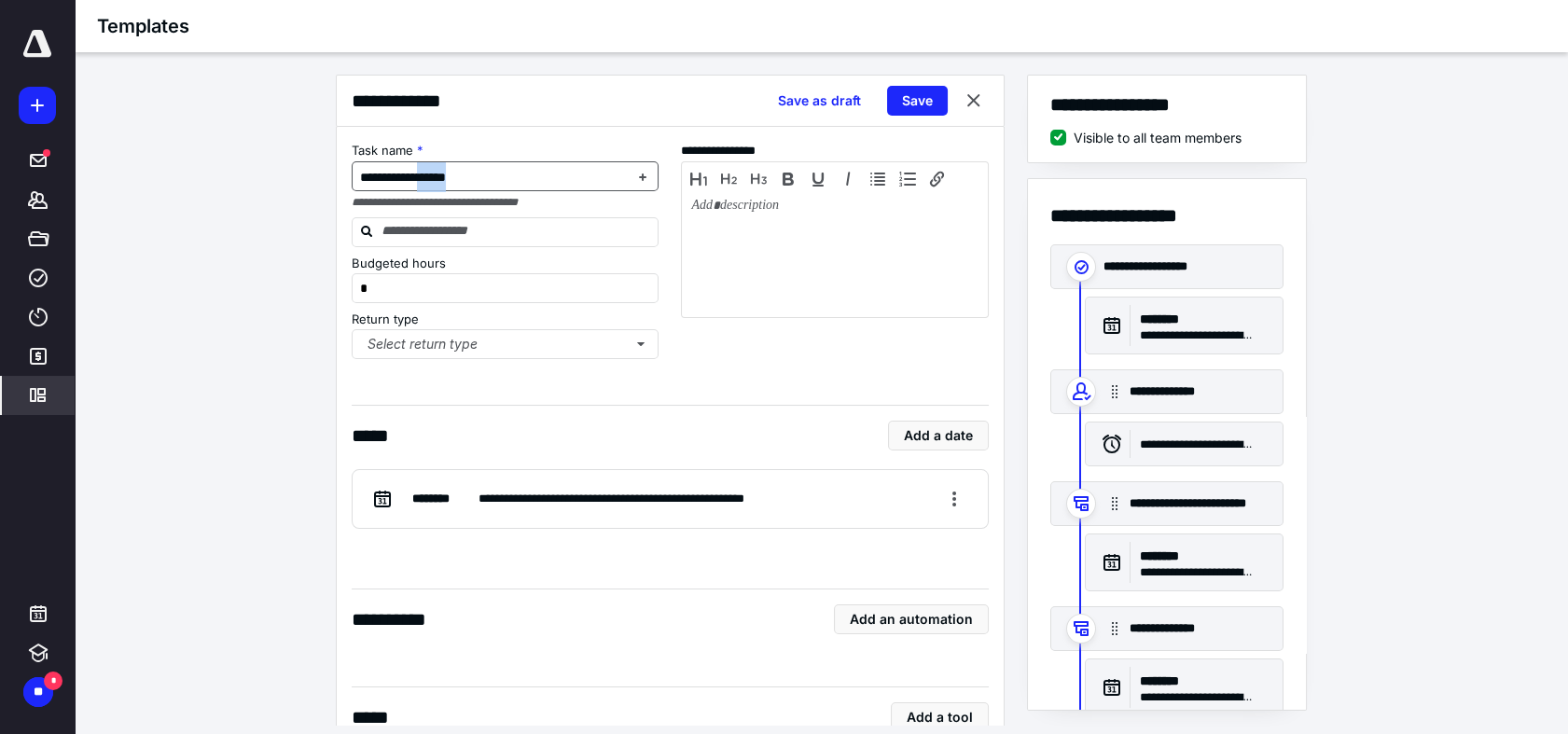 drag, startPoint x: 451, startPoint y: 175, endPoint x: 555, endPoint y: 183, distance: 104.30724 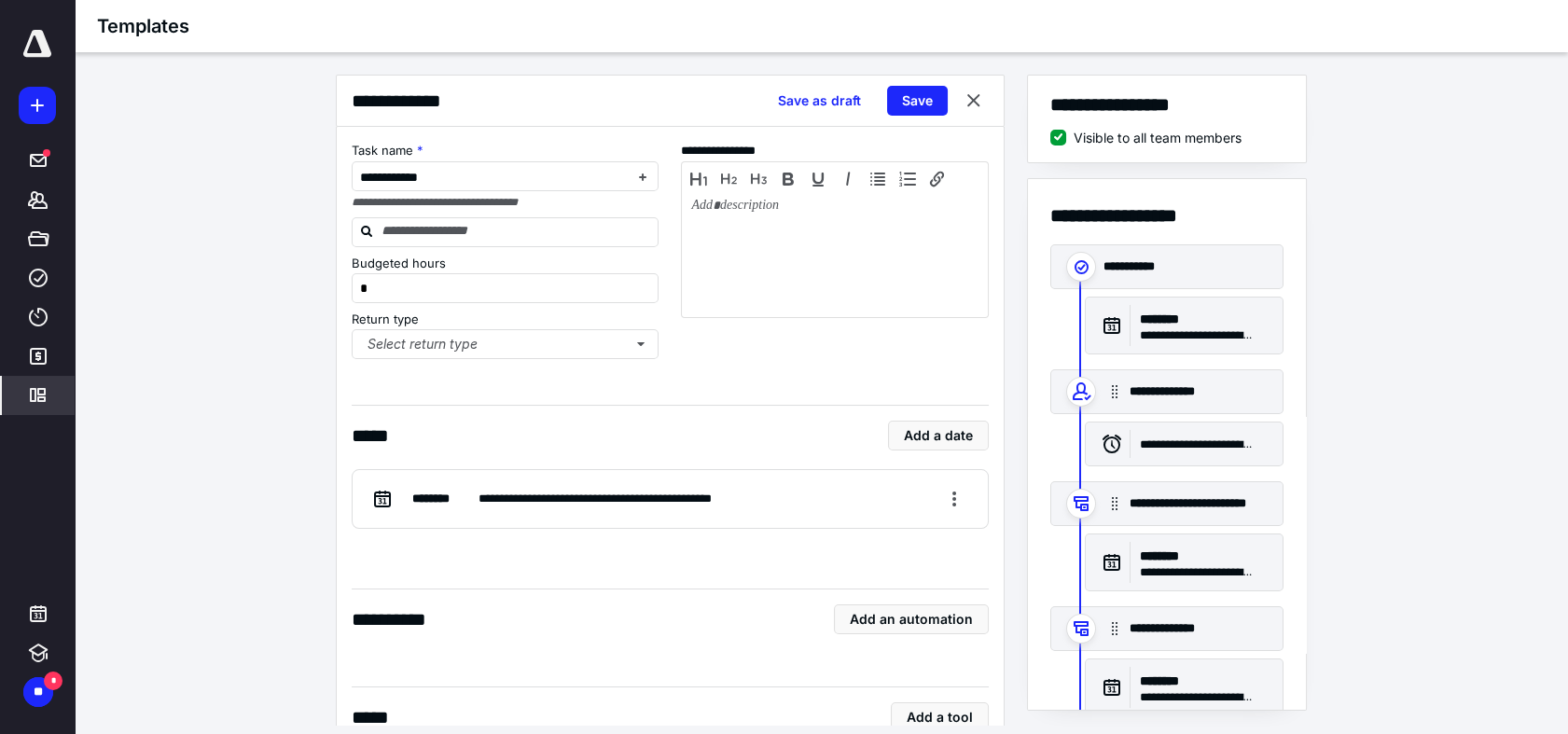 type 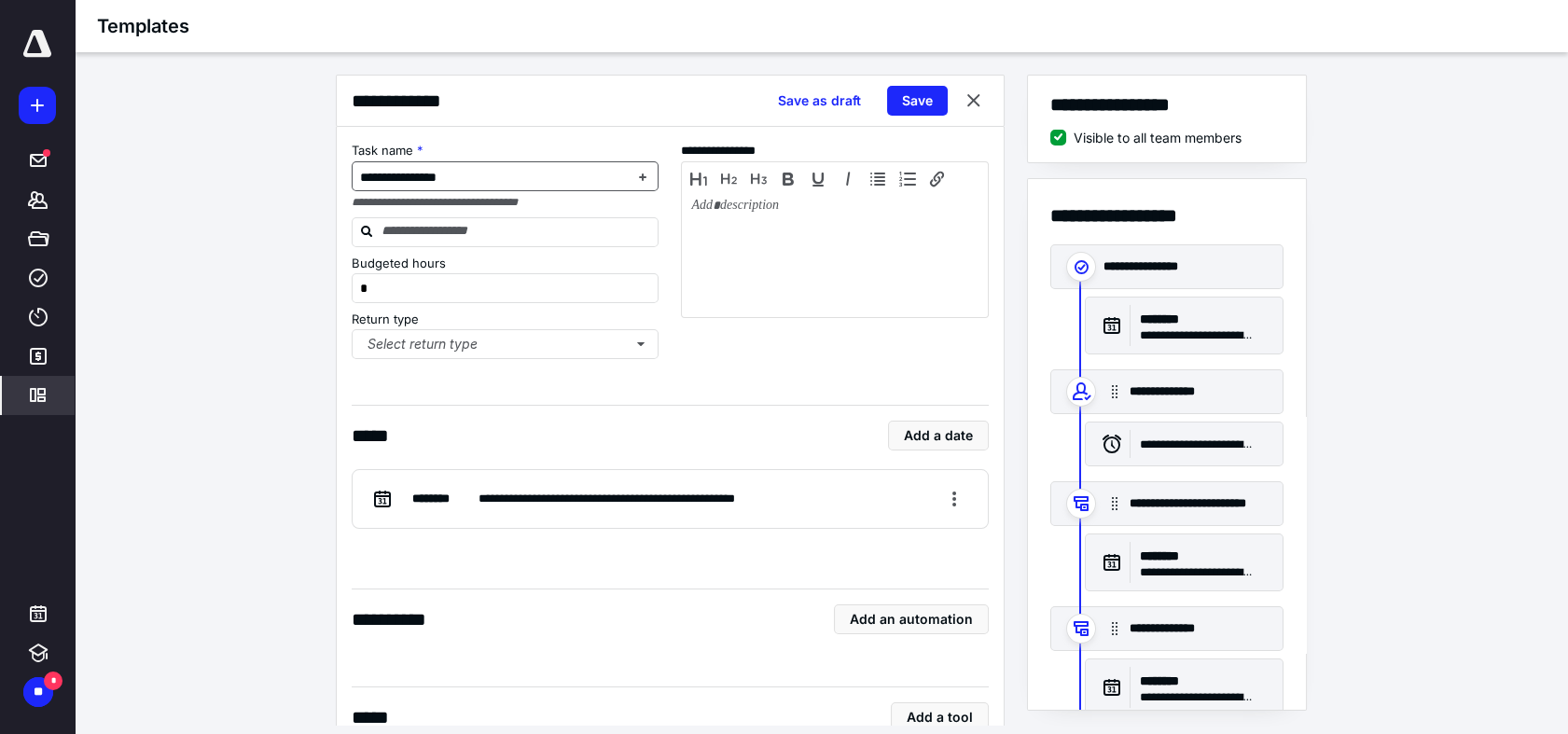 click on "**********" at bounding box center [494, 177] 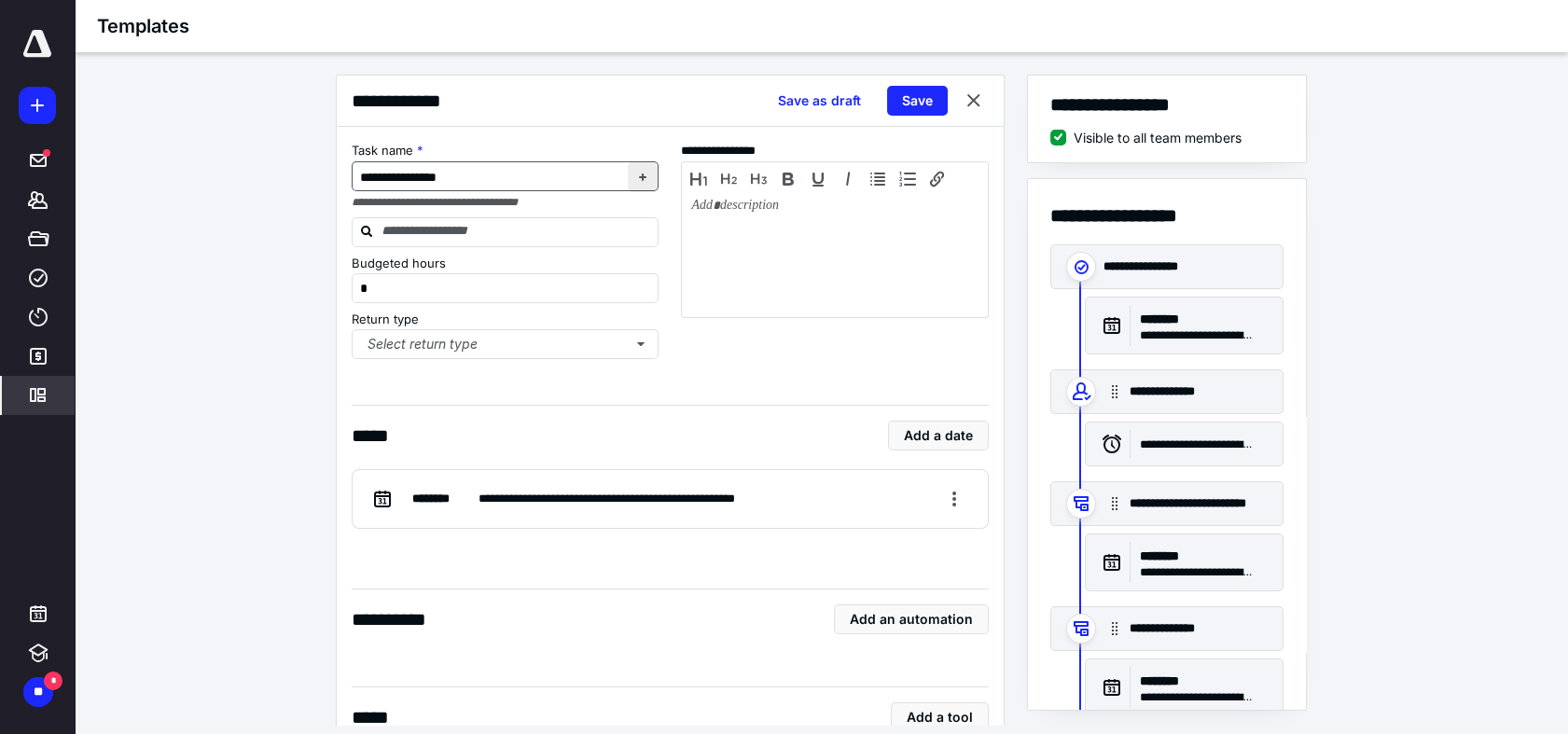 click at bounding box center [643, 177] 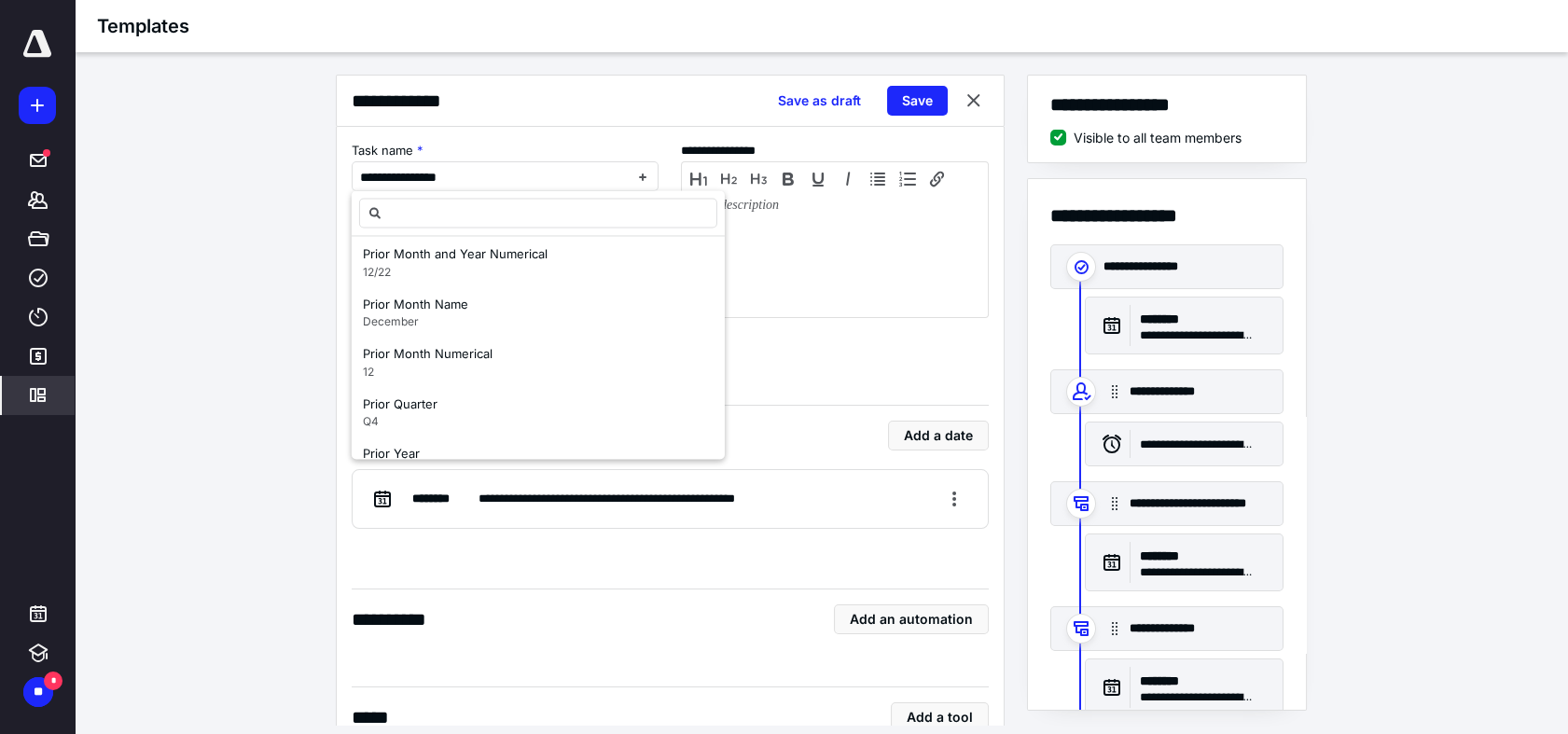 scroll, scrollTop: 2093, scrollLeft: 0, axis: vertical 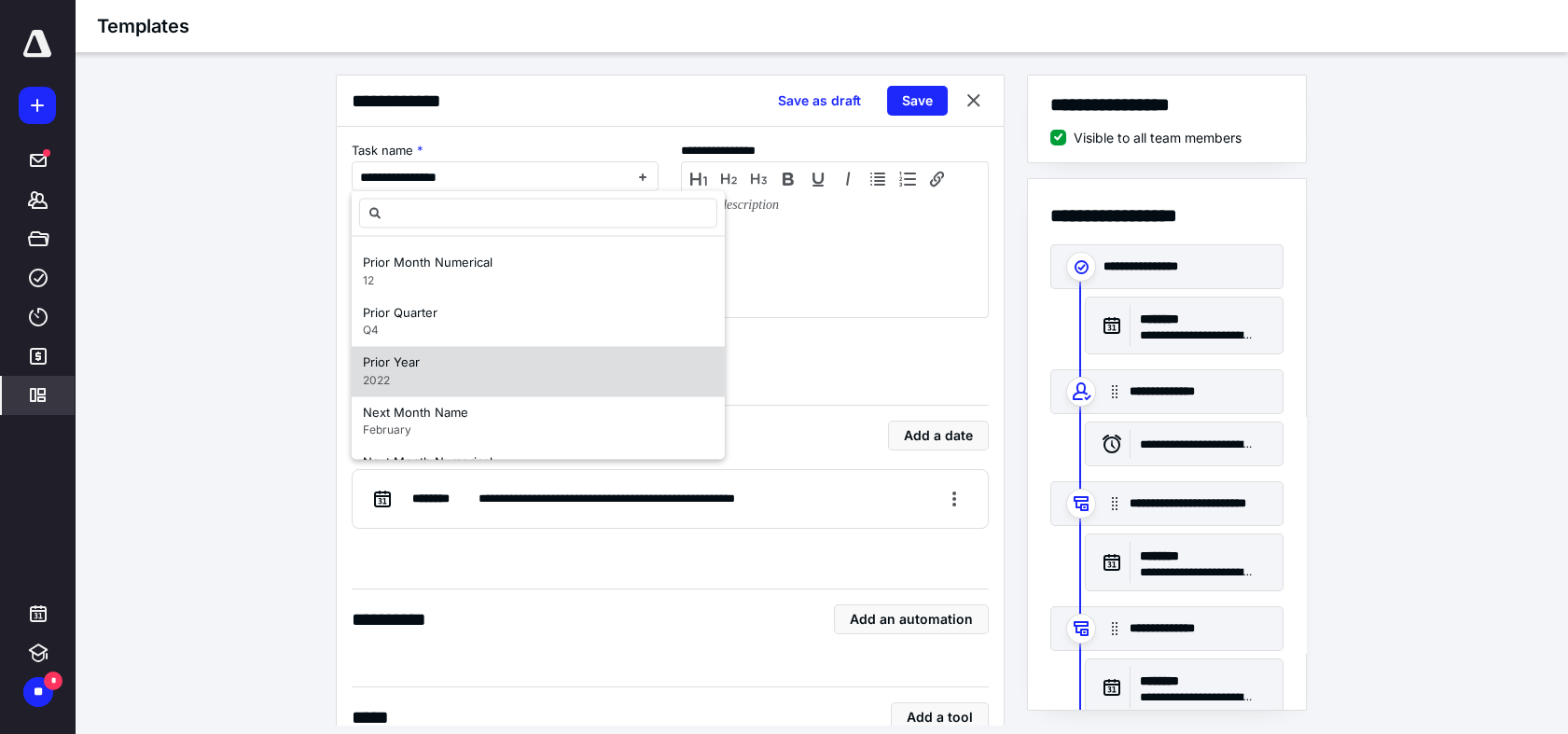 click on "Prior Year 2022" at bounding box center [538, 371] 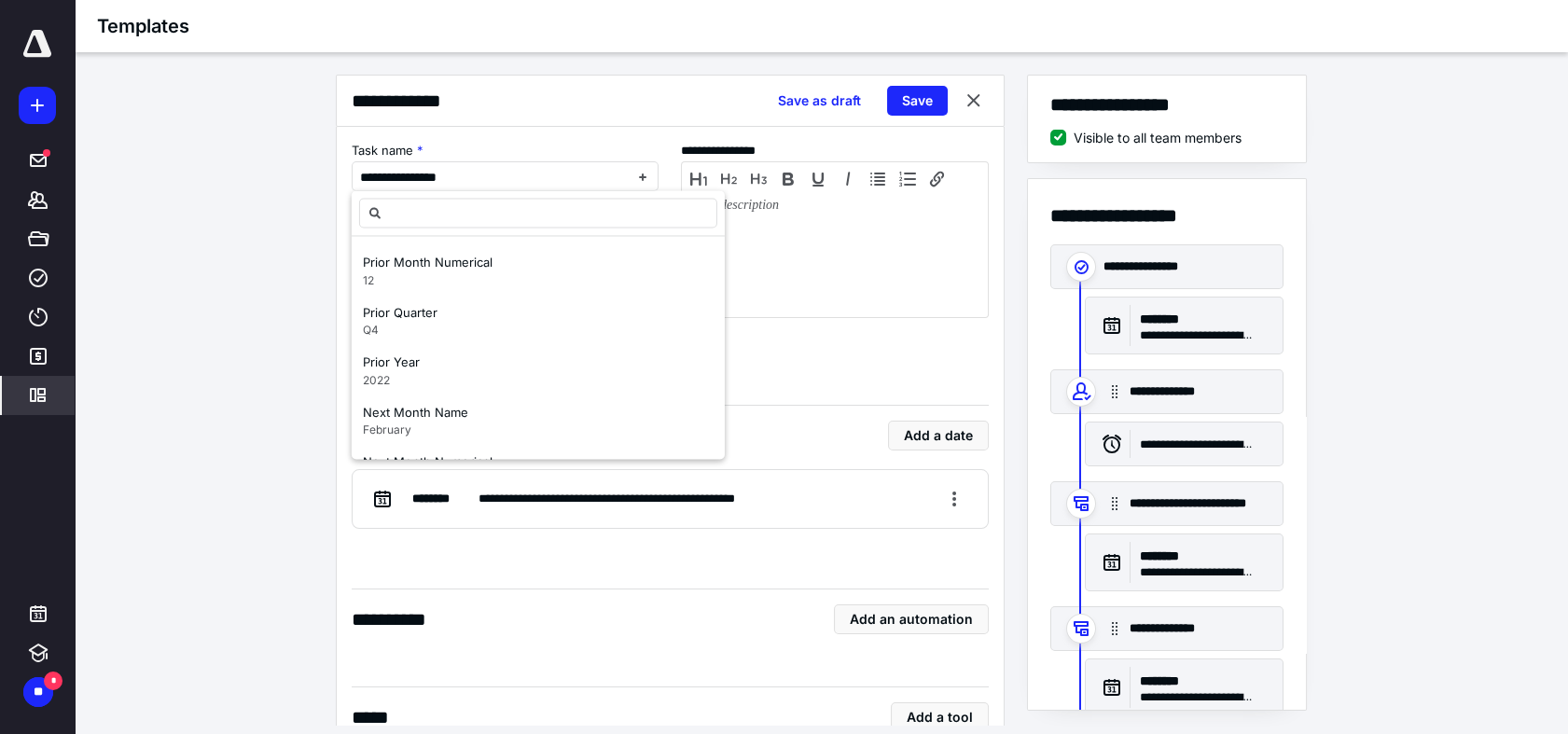 scroll, scrollTop: 0, scrollLeft: 0, axis: both 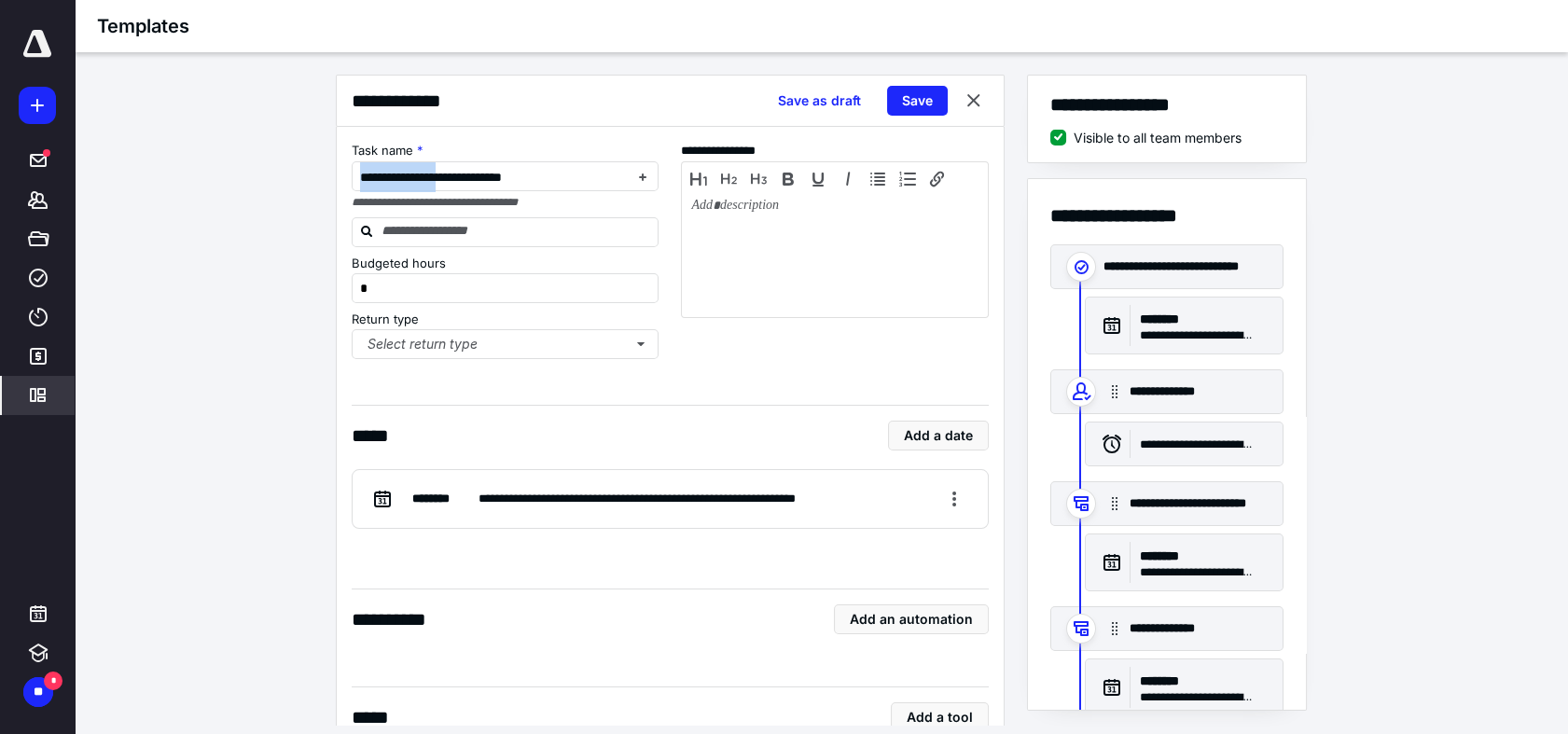 drag, startPoint x: 477, startPoint y: 176, endPoint x: 239, endPoint y: 181, distance: 238.05252 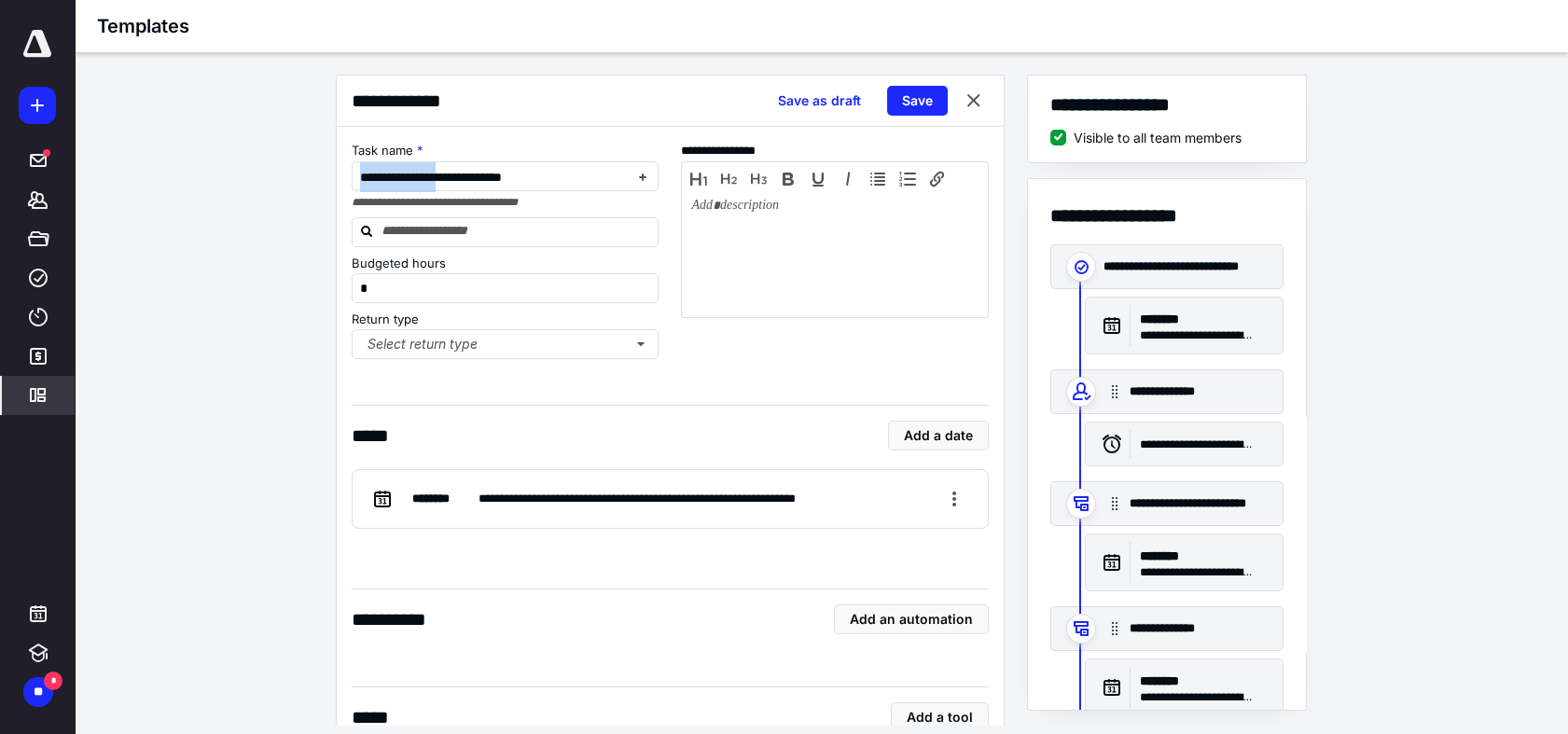 click on "**********" at bounding box center [821, 400] 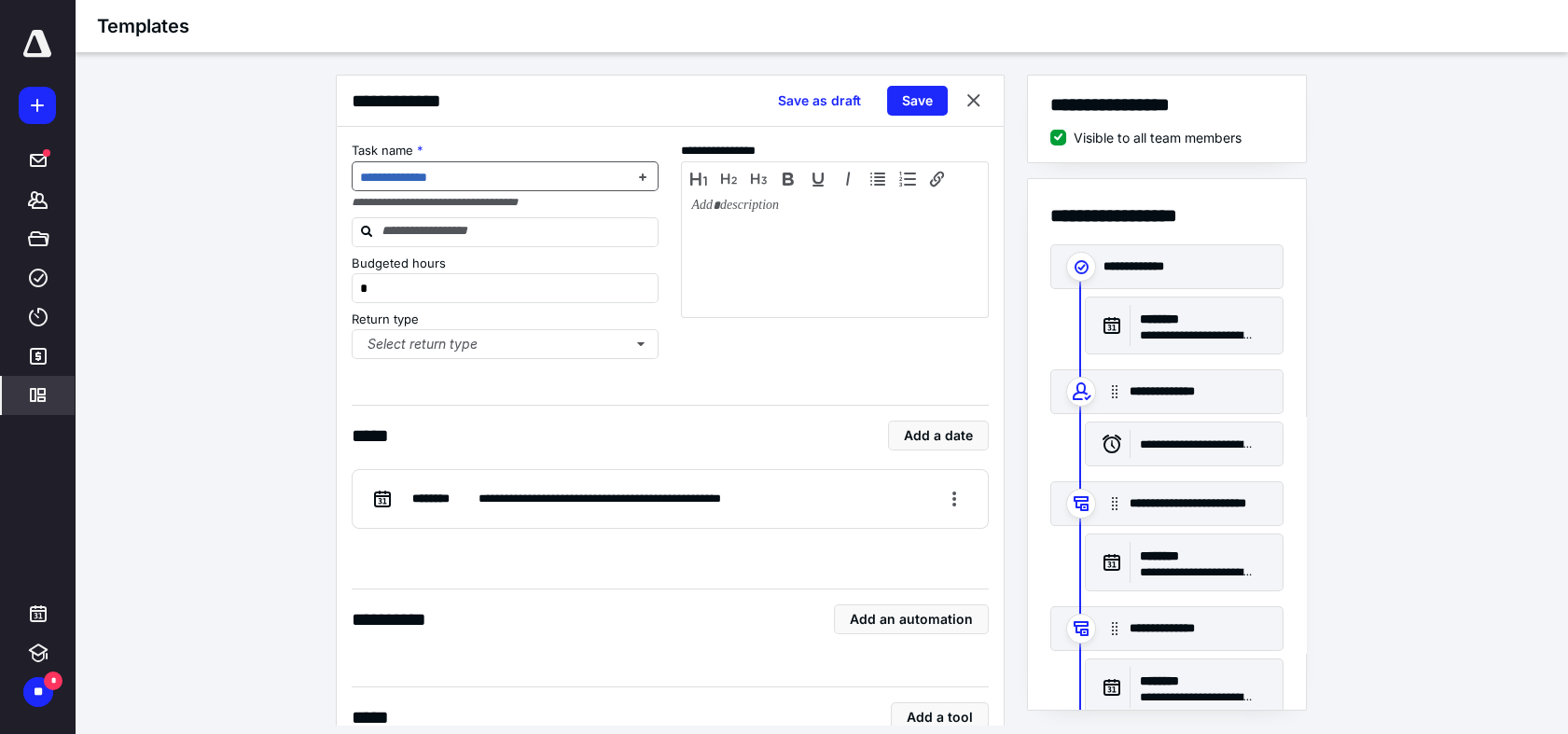 click on "**********" at bounding box center (494, 177) 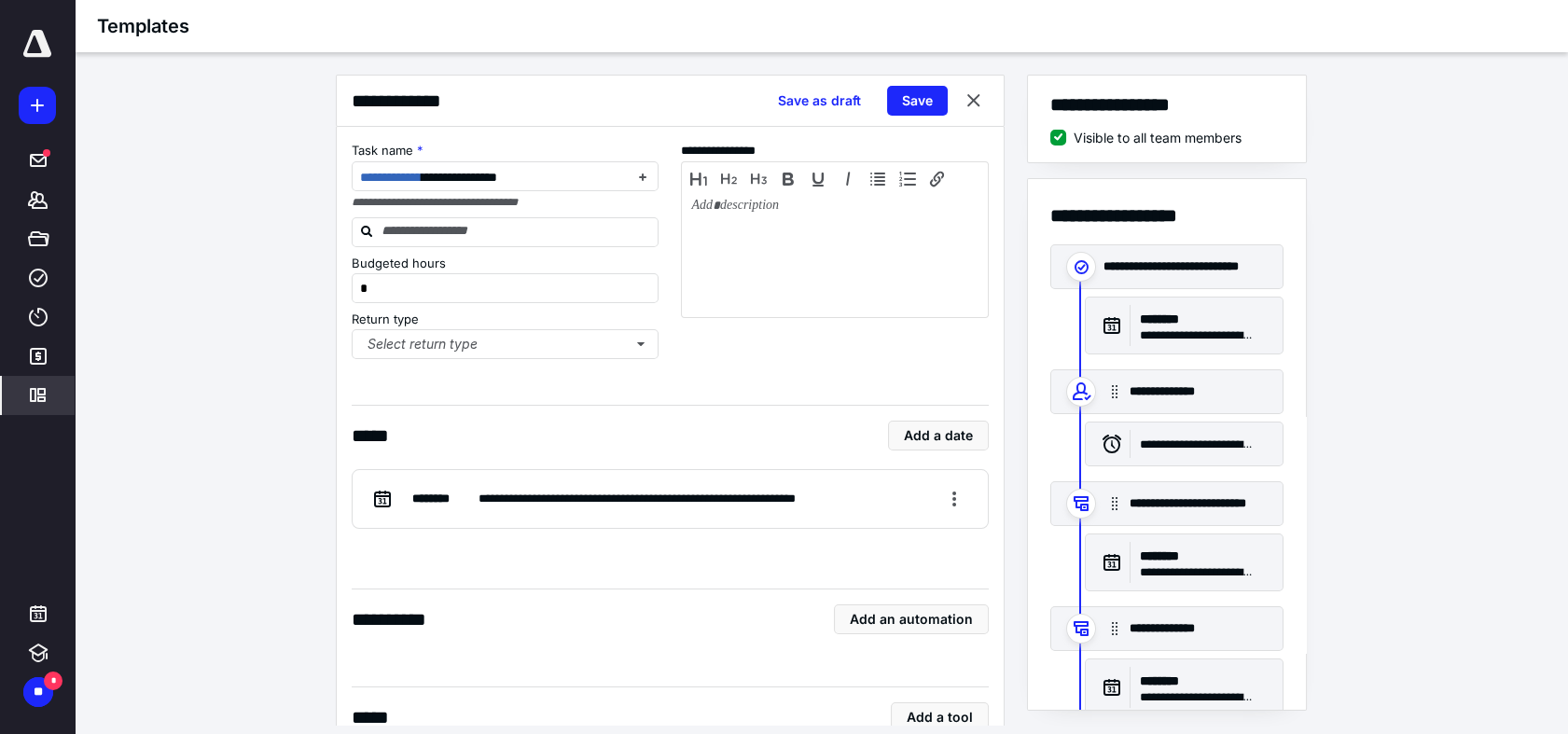 click on "**********" at bounding box center (821, 400) 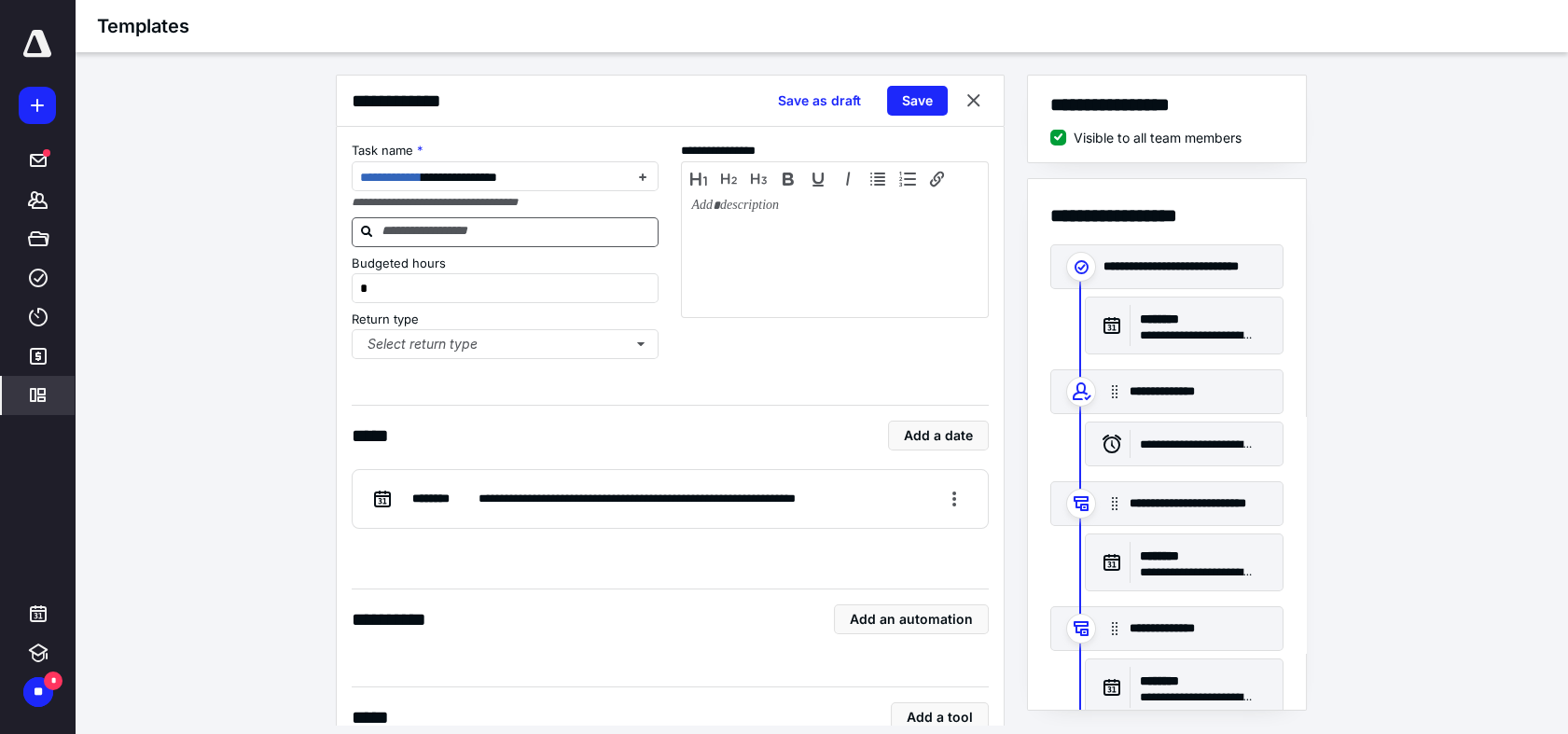 click at bounding box center [517, 231] 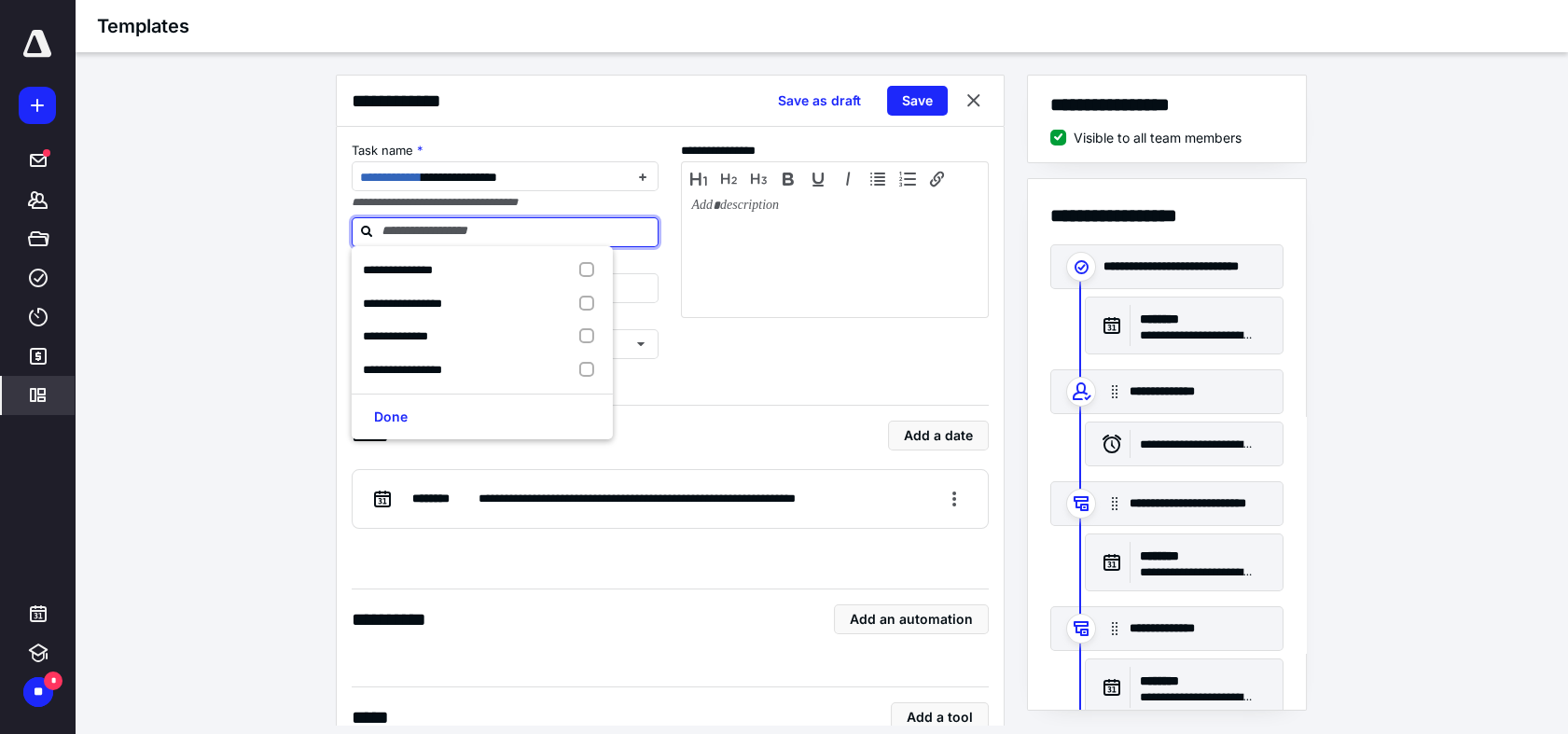 click on "**********" at bounding box center [821, 400] 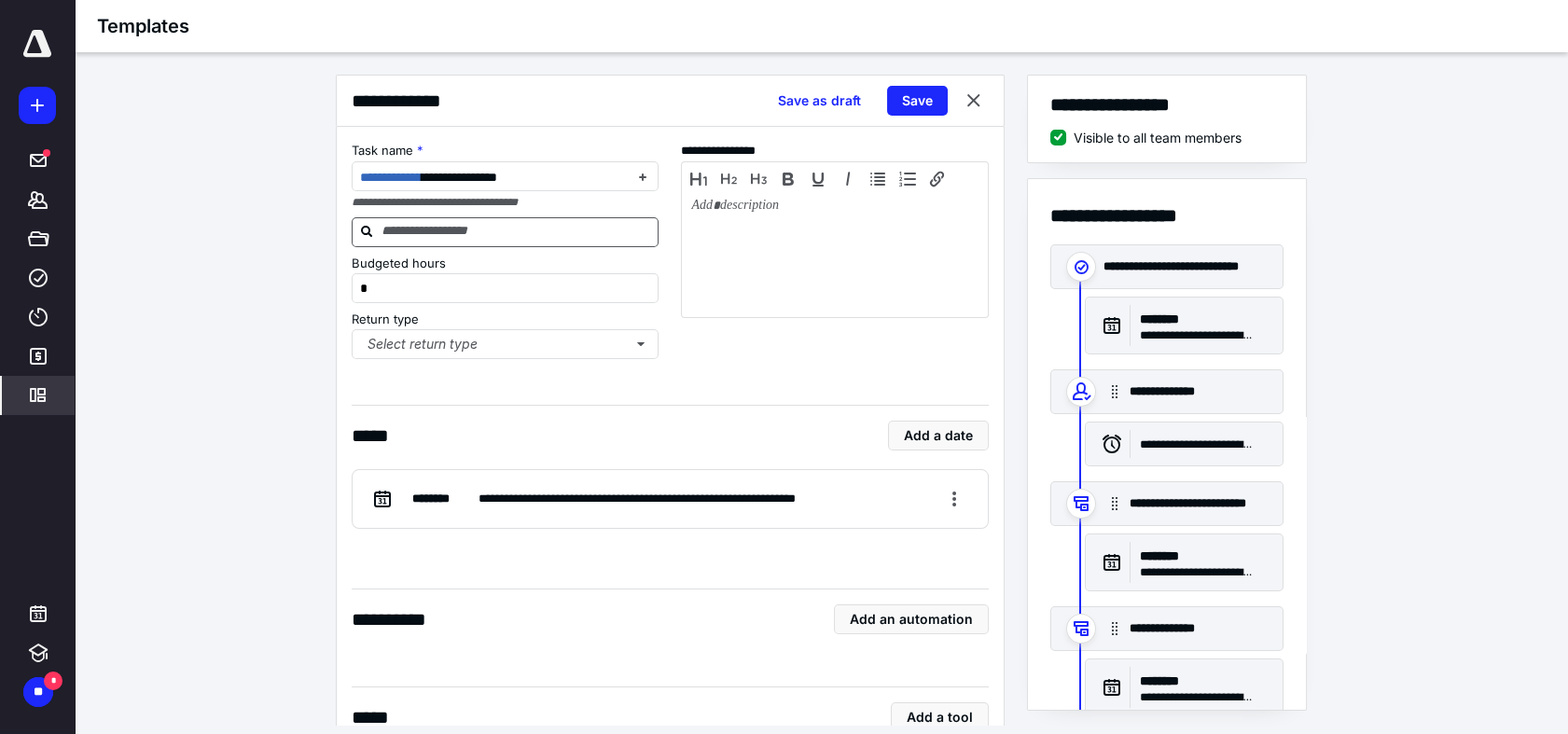 click at bounding box center [517, 231] 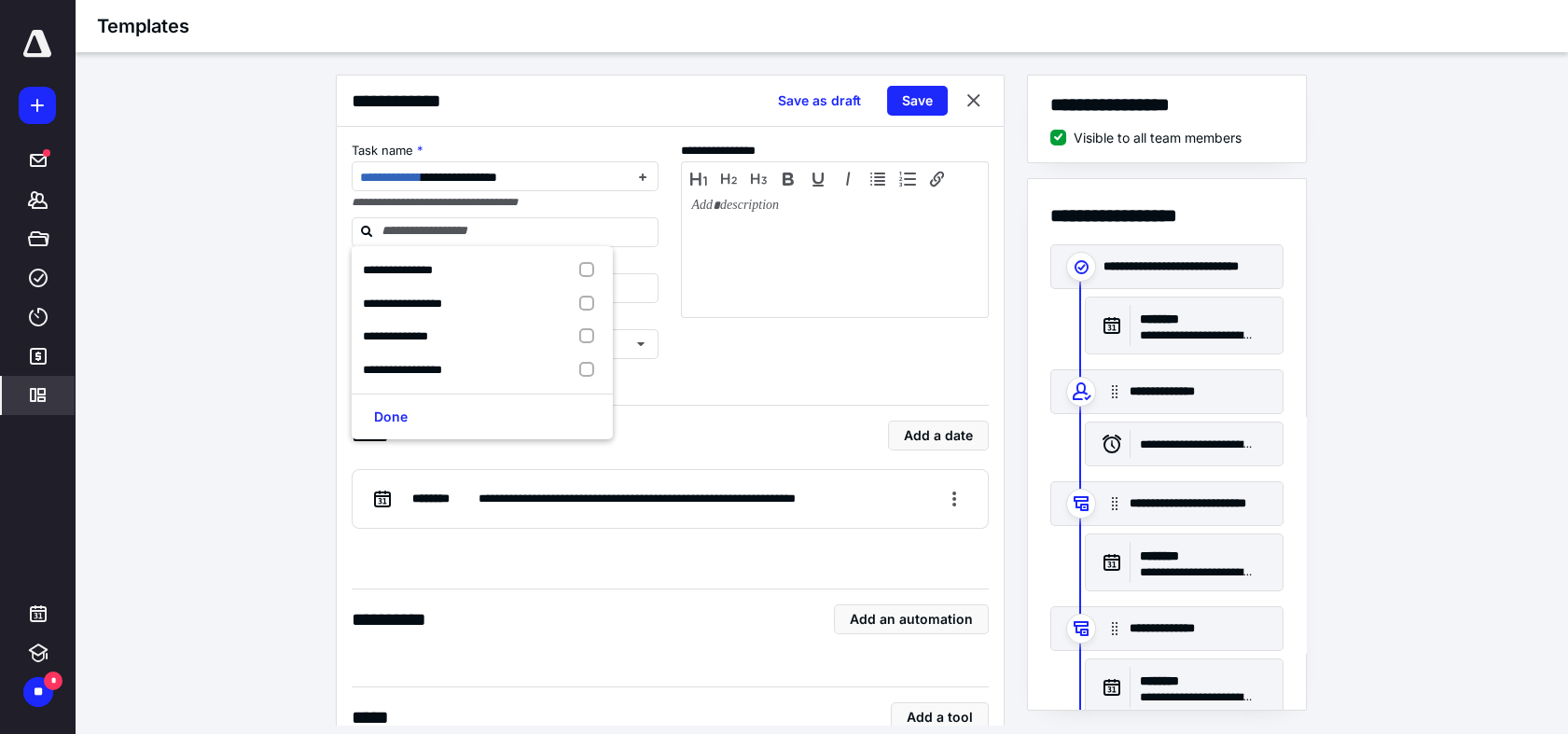 click on "**********" at bounding box center [821, 400] 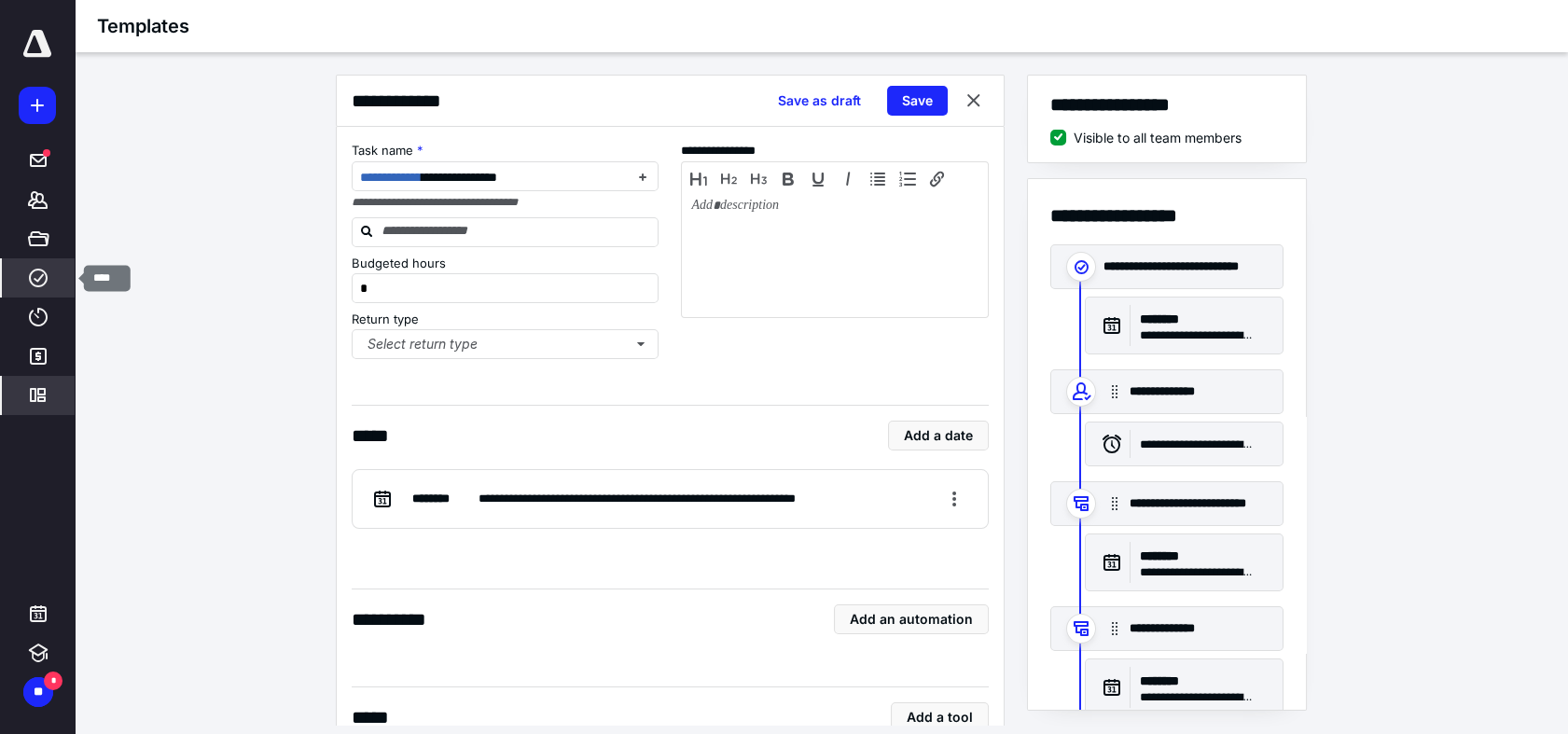 click on "****" at bounding box center (38, 278) 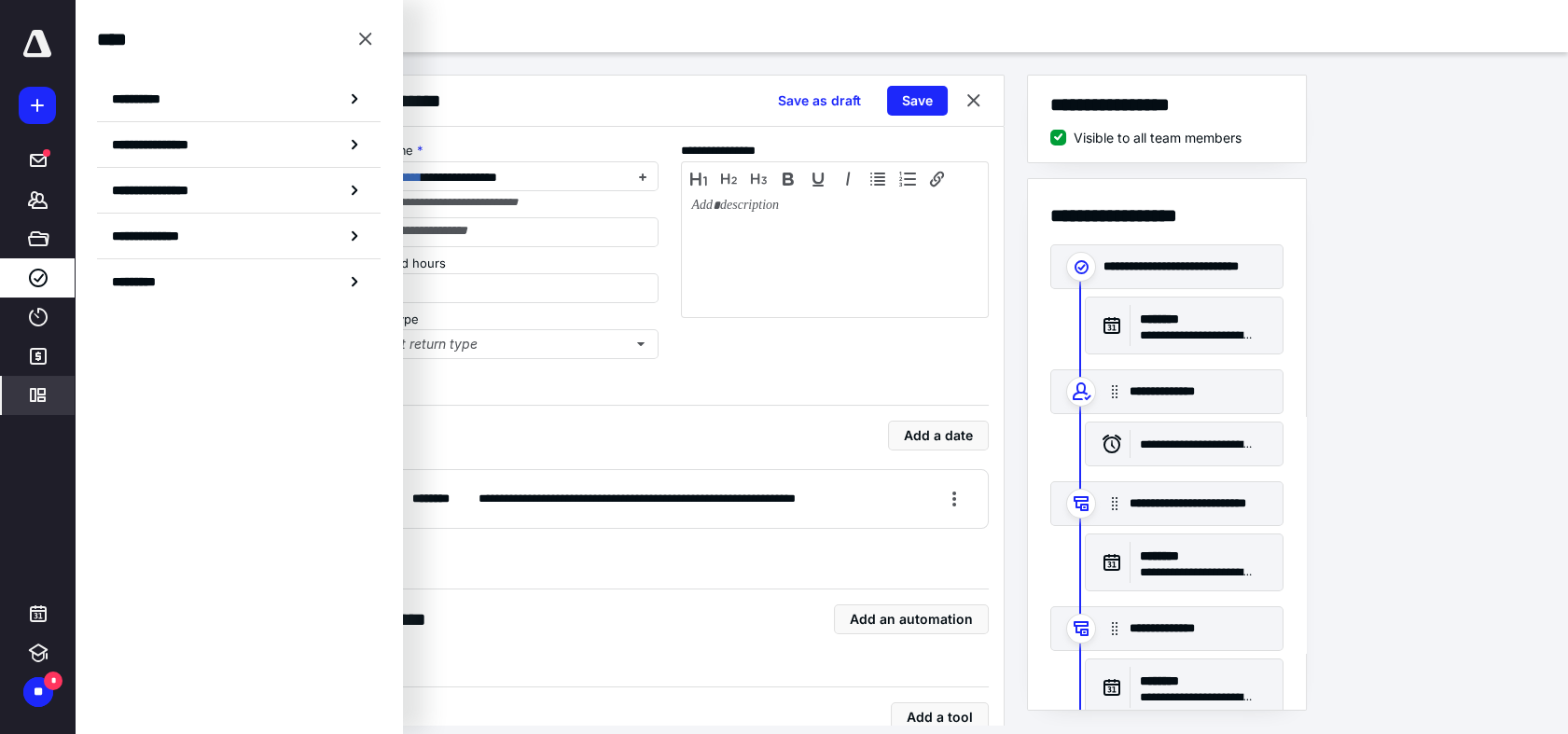 click on "**********" at bounding box center (821, 400) 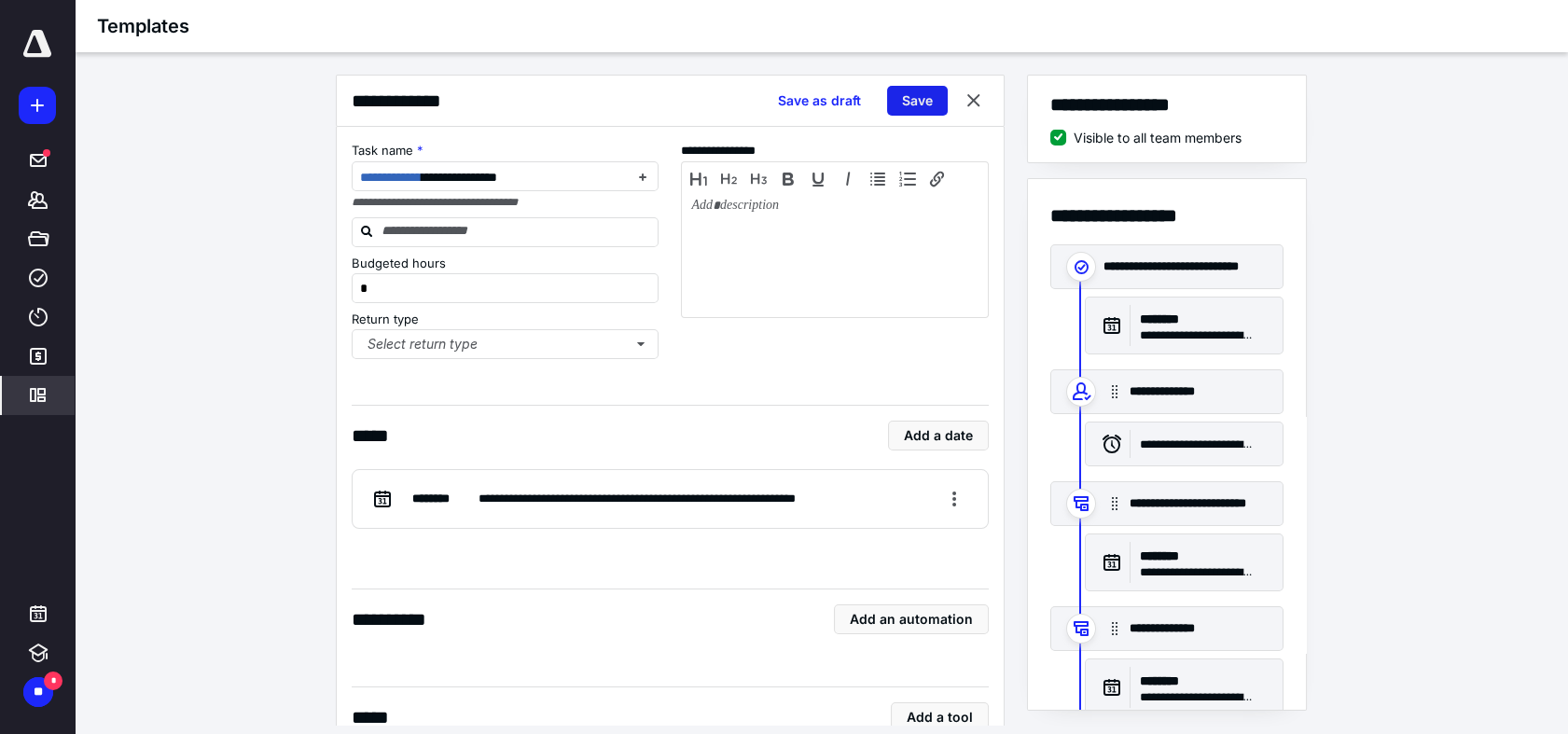 click on "Save" at bounding box center (917, 101) 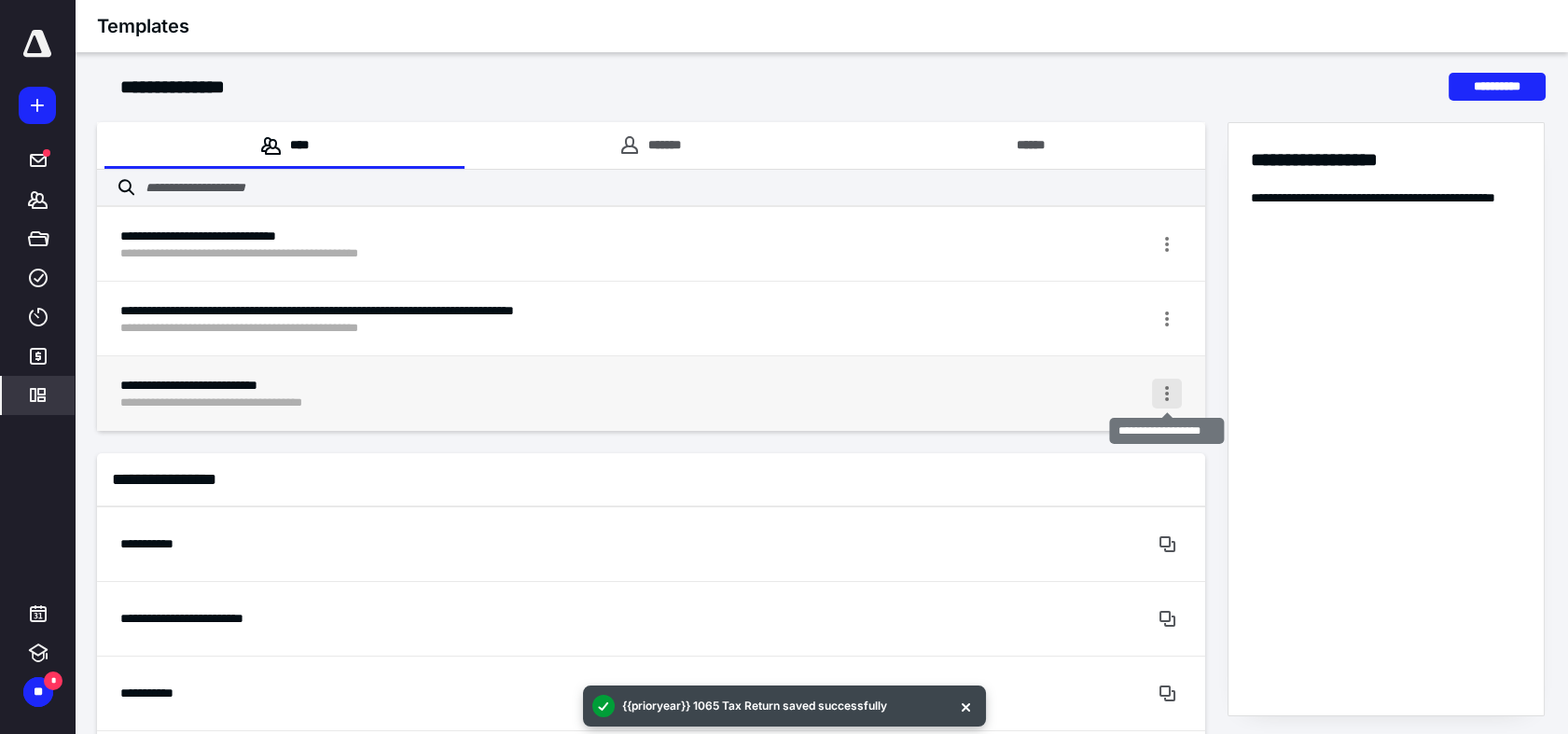 click at bounding box center (1167, 394) 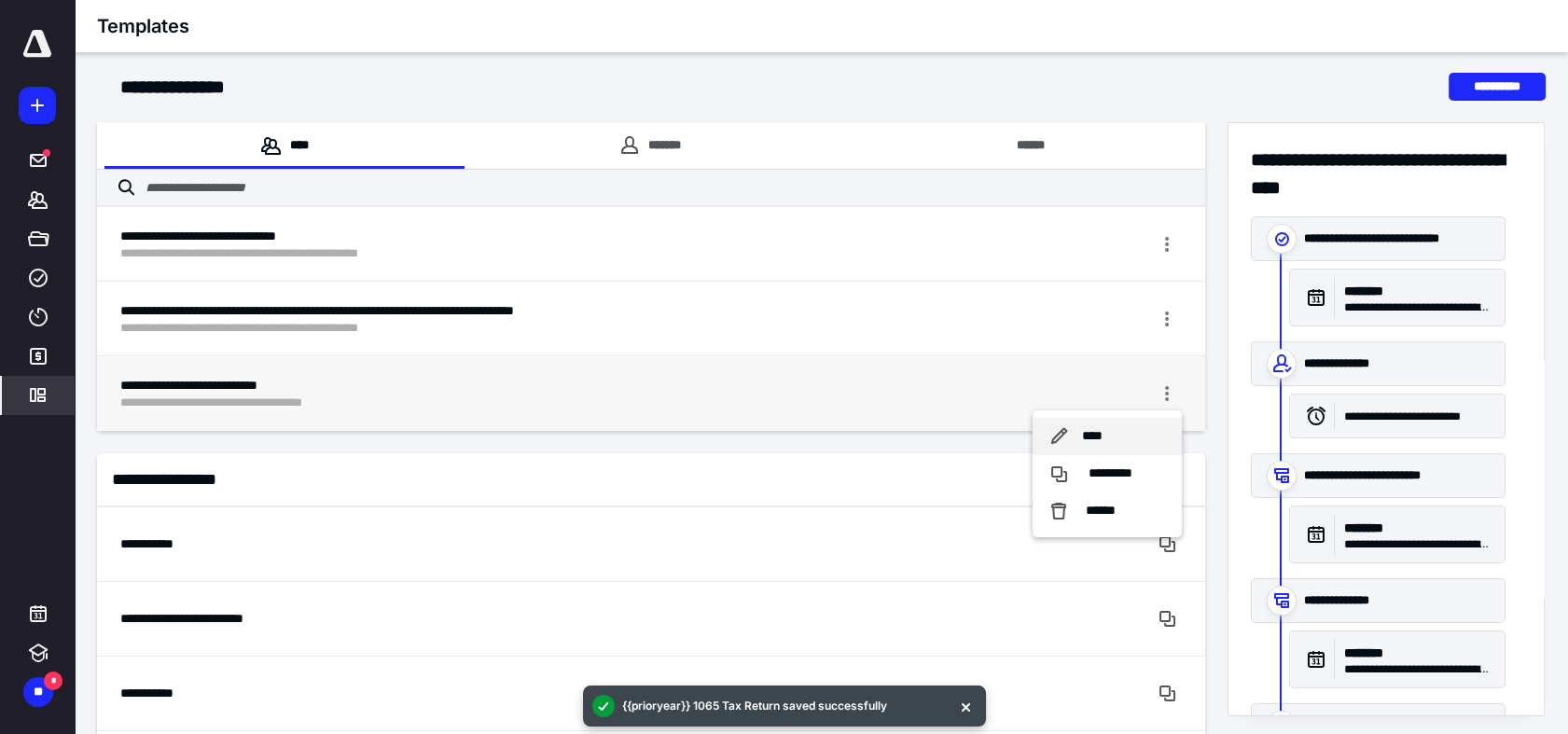 click on "****" at bounding box center [1092, 436] 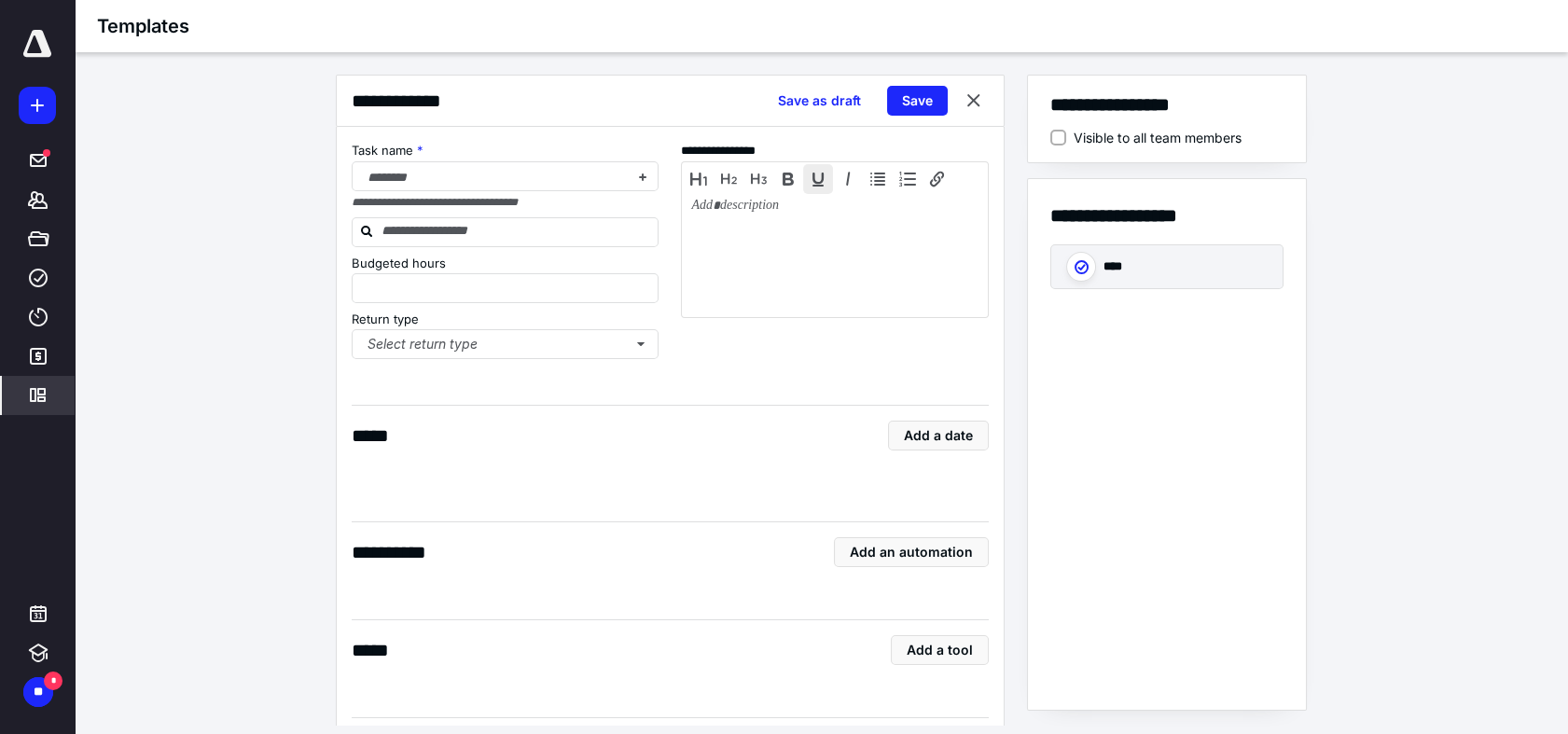 type on "*" 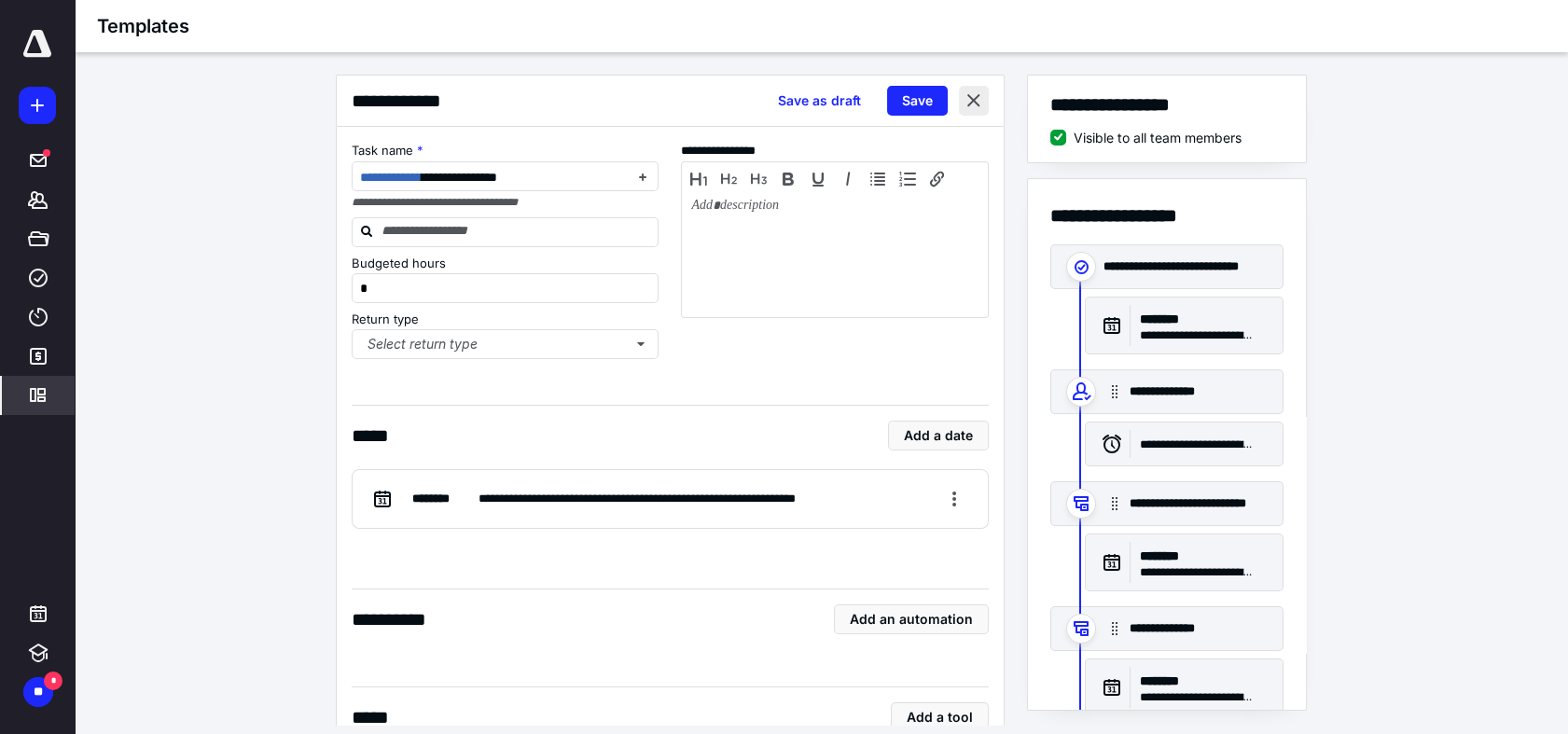 click at bounding box center [974, 101] 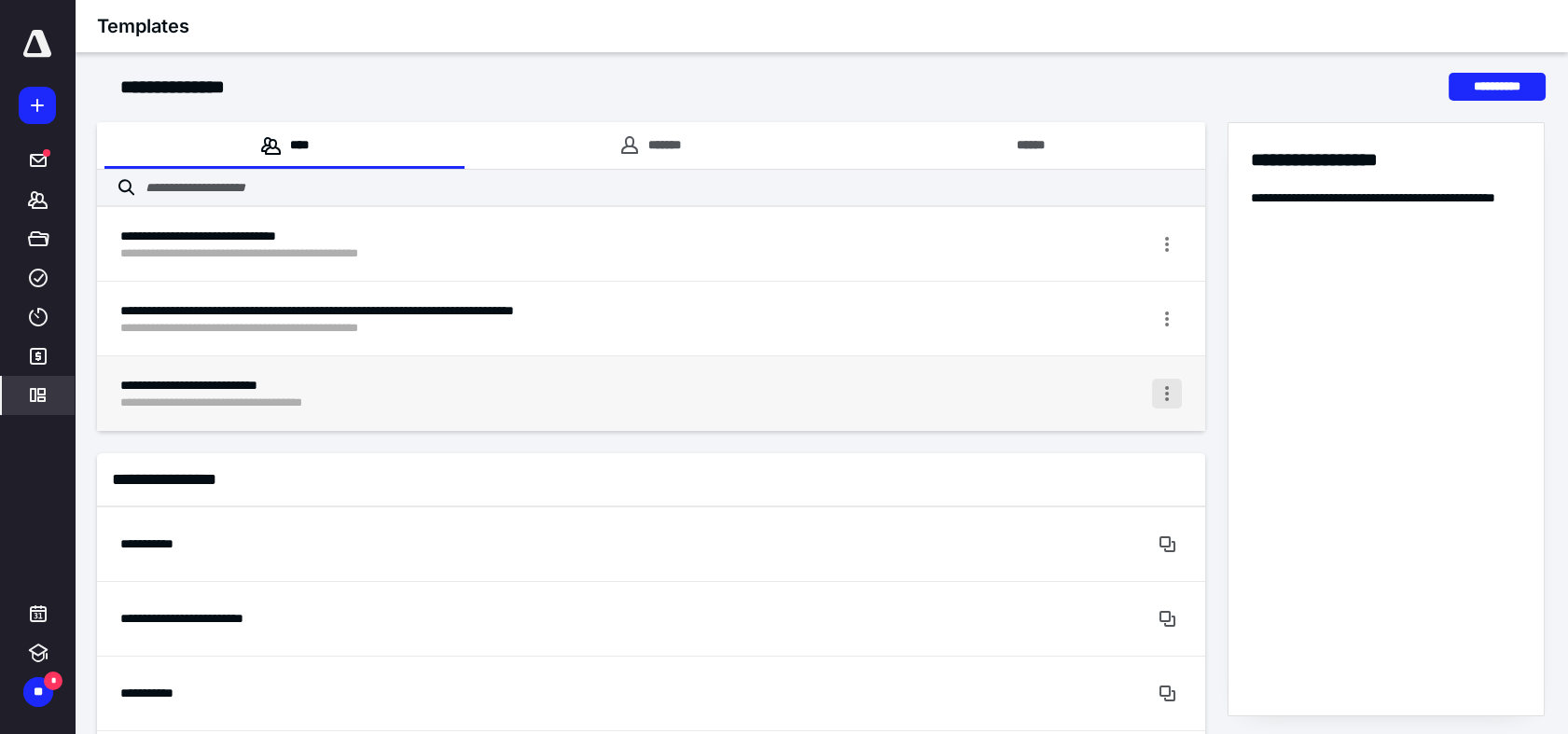 click at bounding box center [1167, 394] 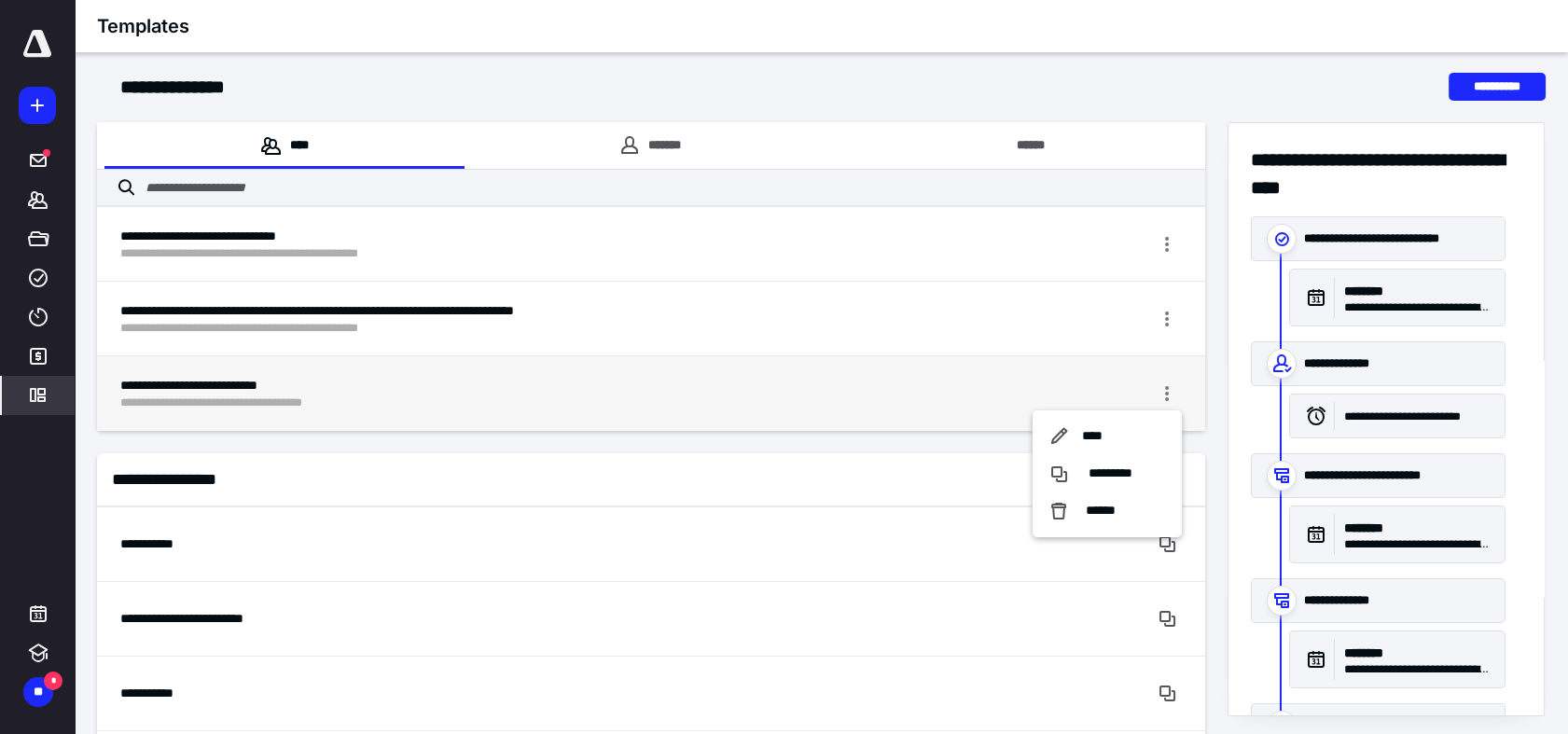 click on "**********" at bounding box center [821, 5836] 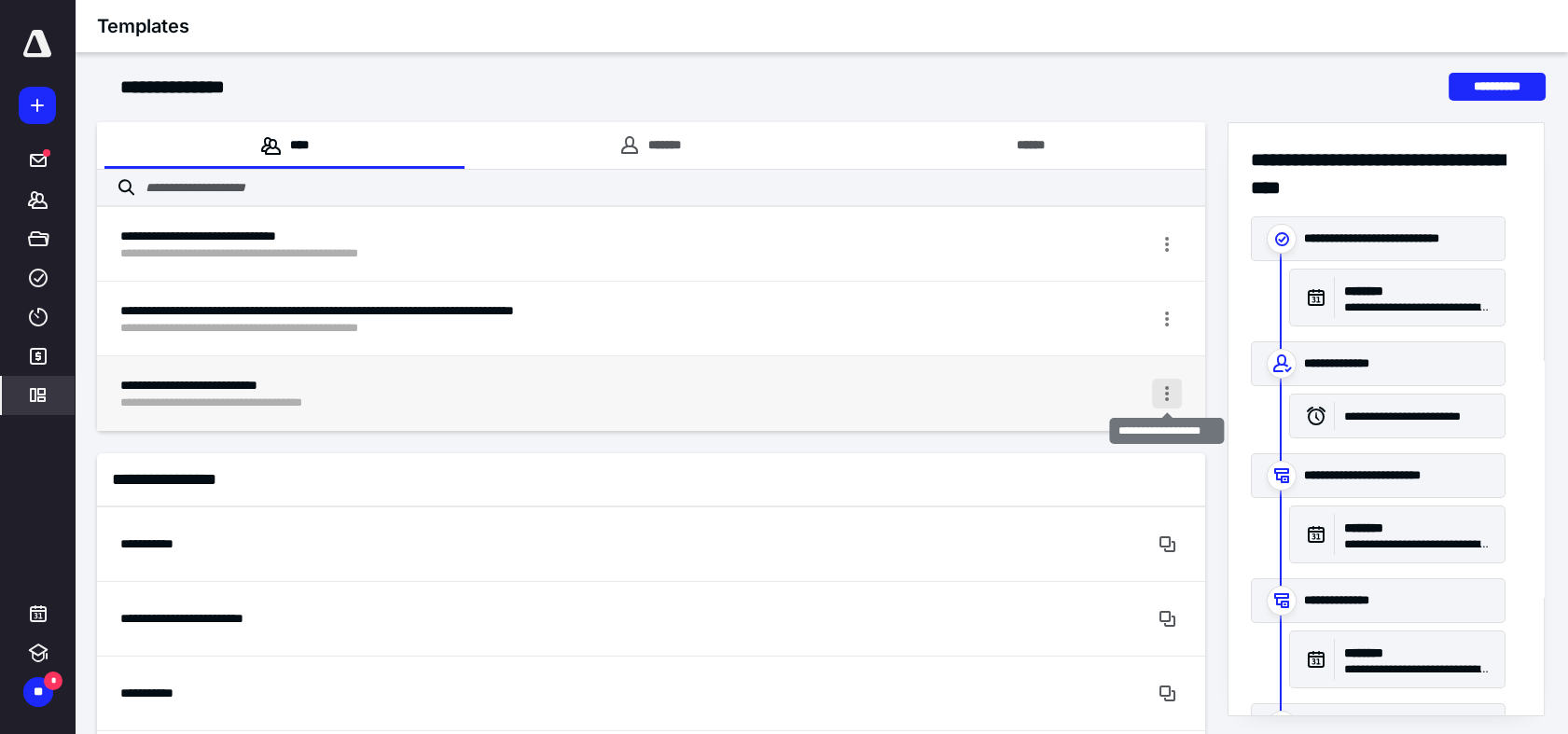 click at bounding box center [1167, 394] 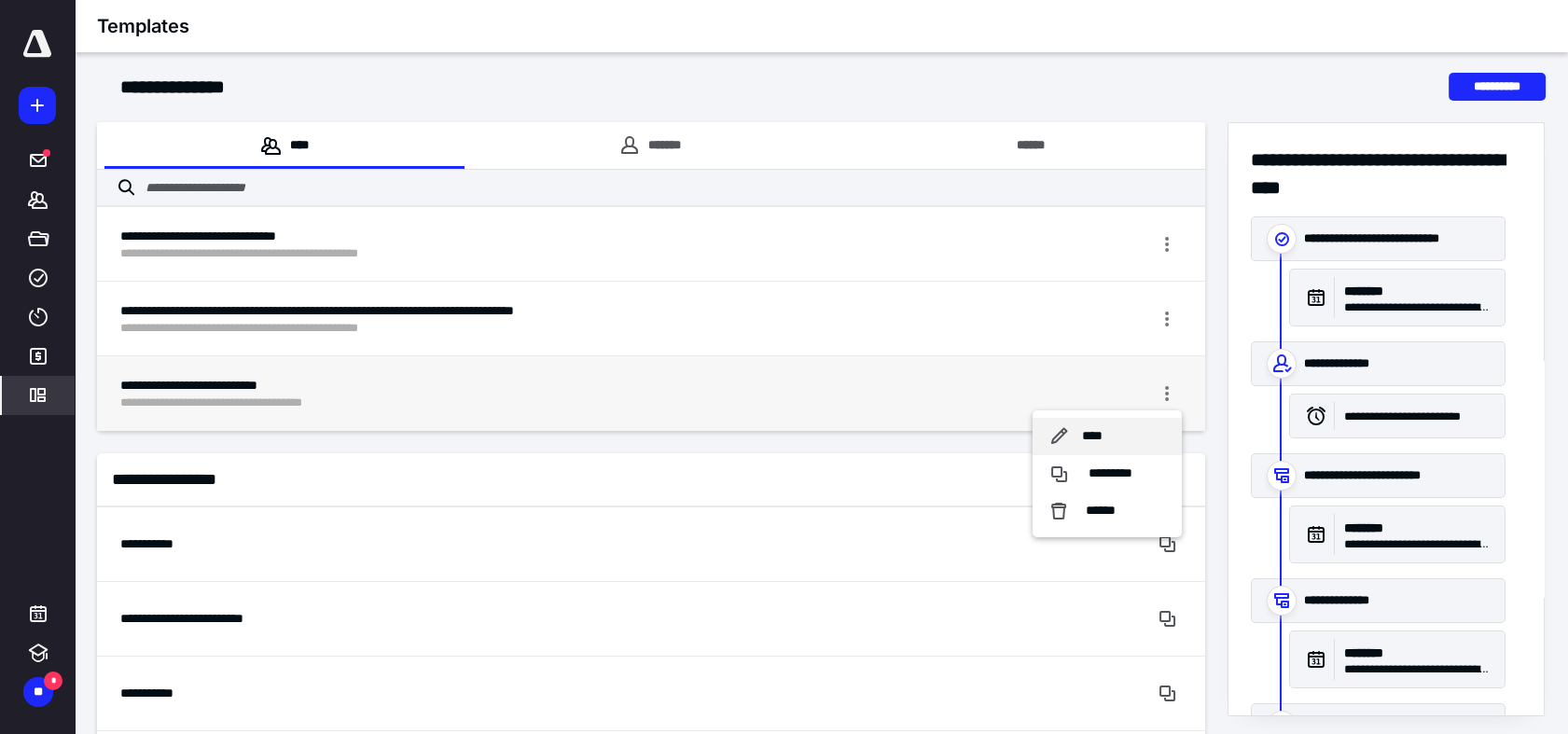 click on "****" at bounding box center [1107, 436] 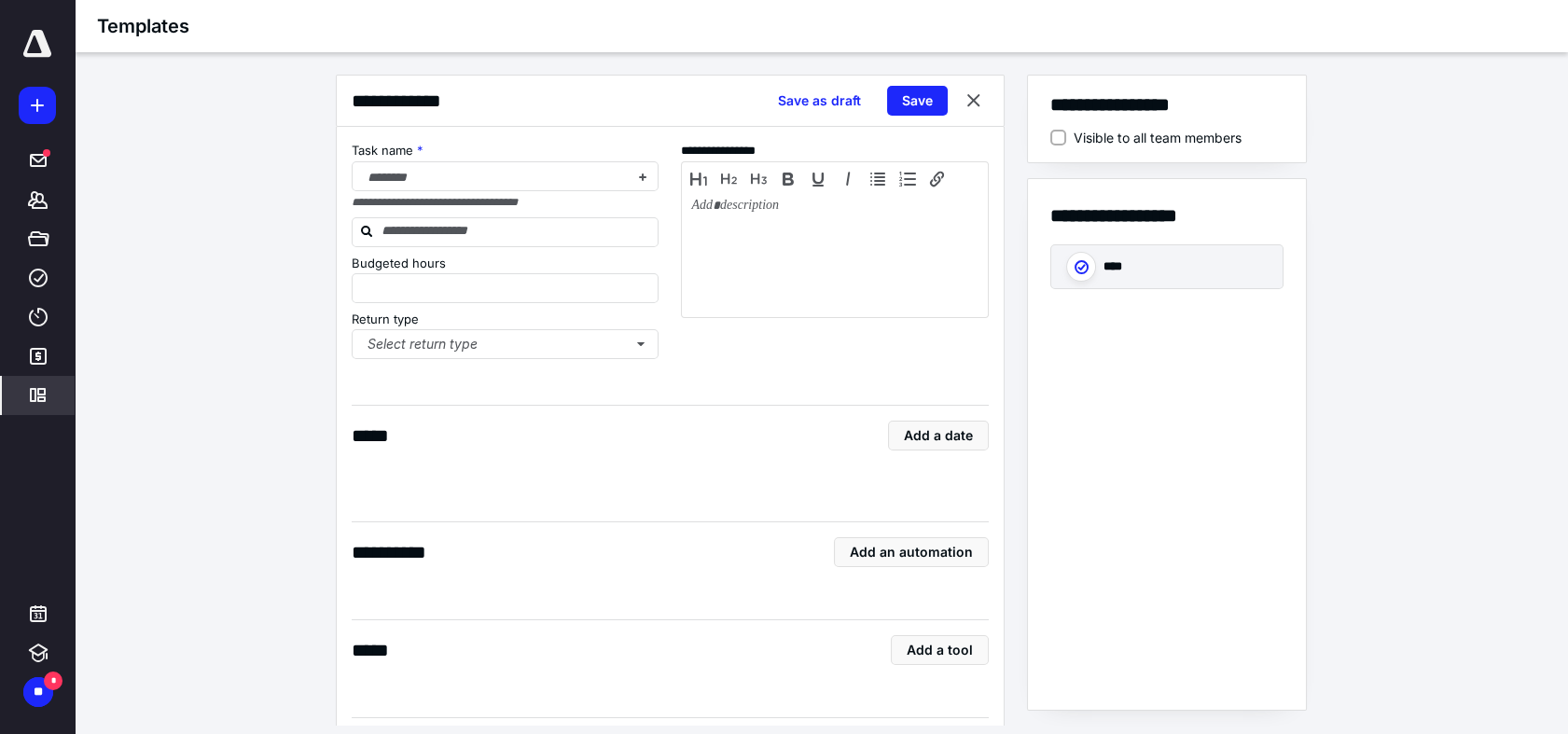 type on "*" 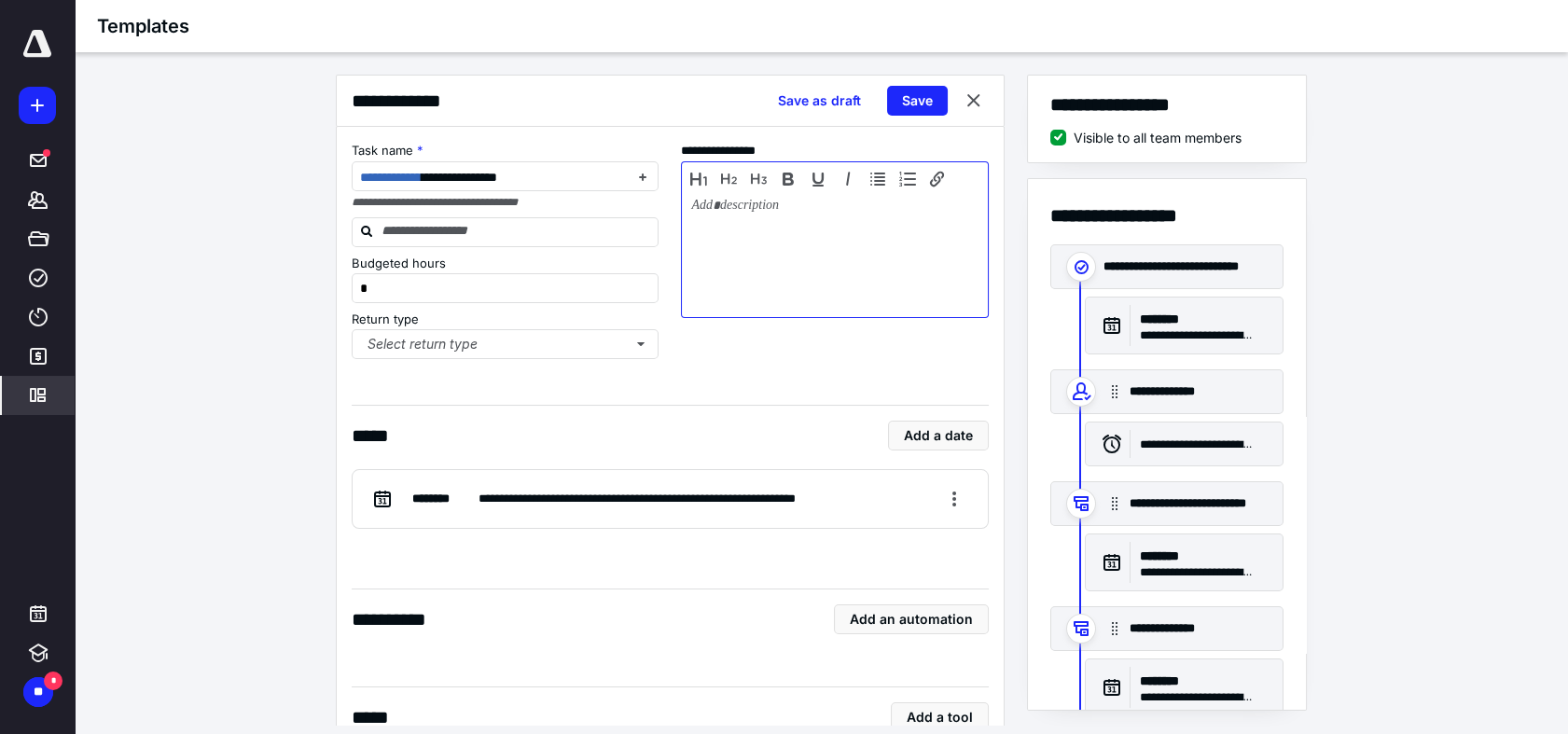 click at bounding box center (835, 254) 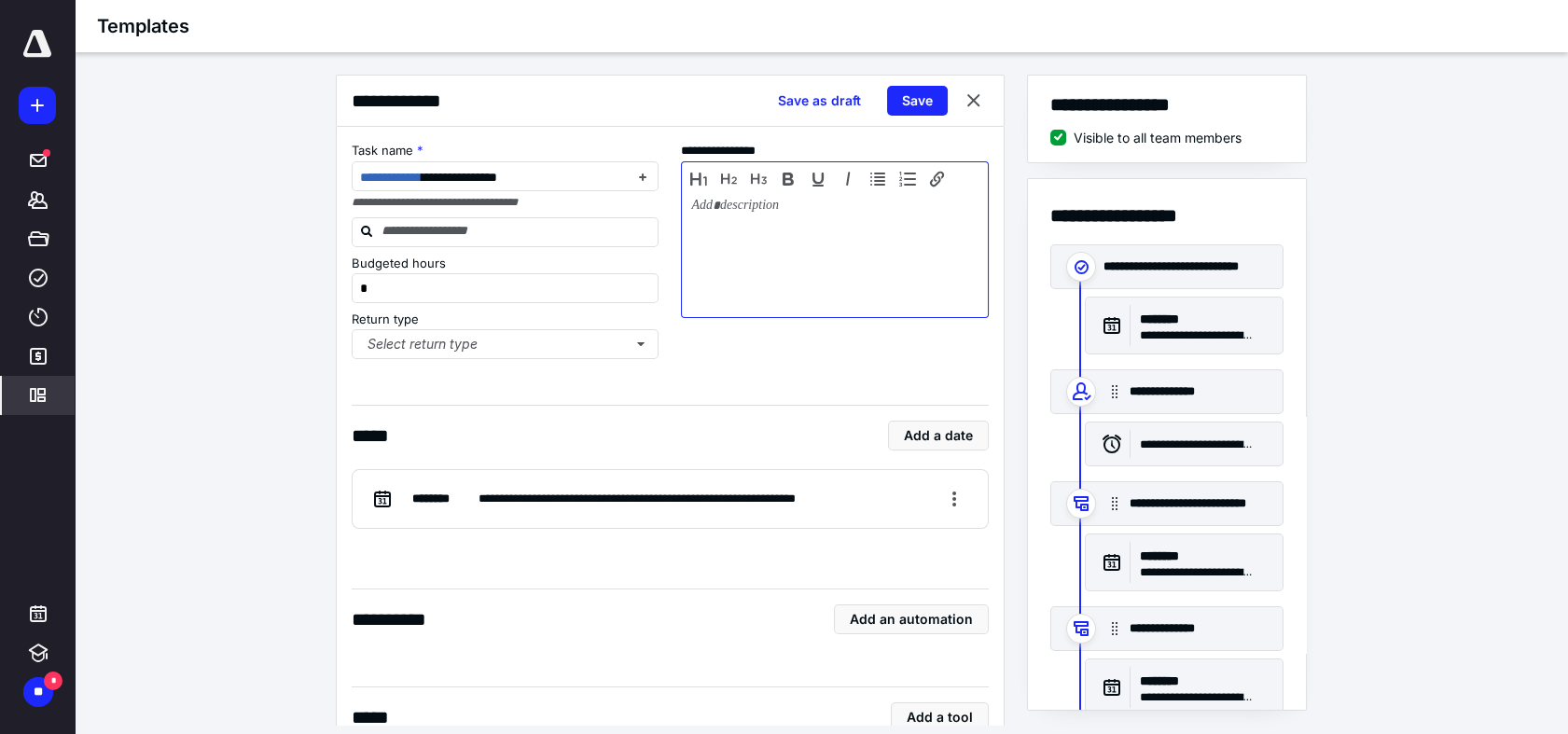 type 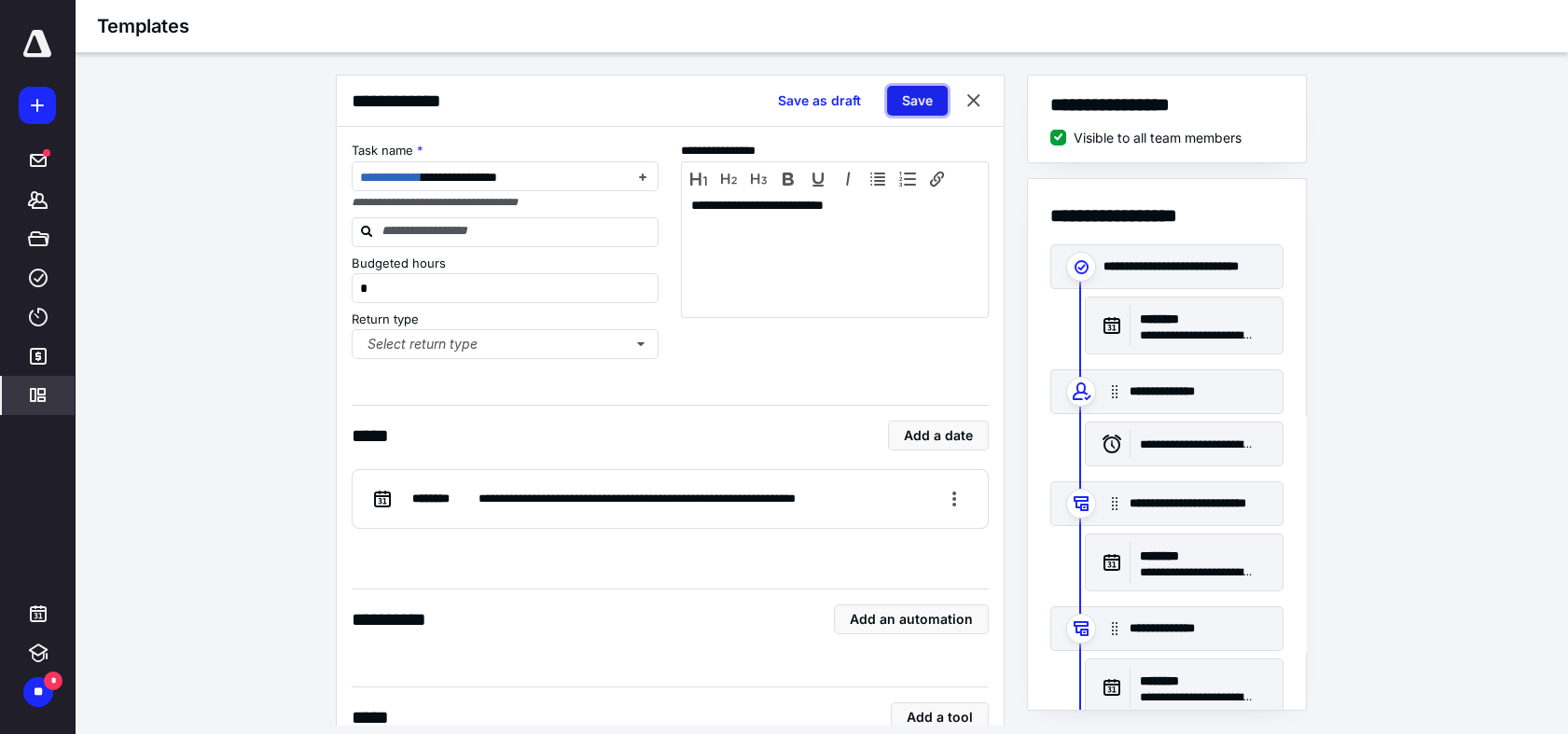 click on "Save" at bounding box center [917, 101] 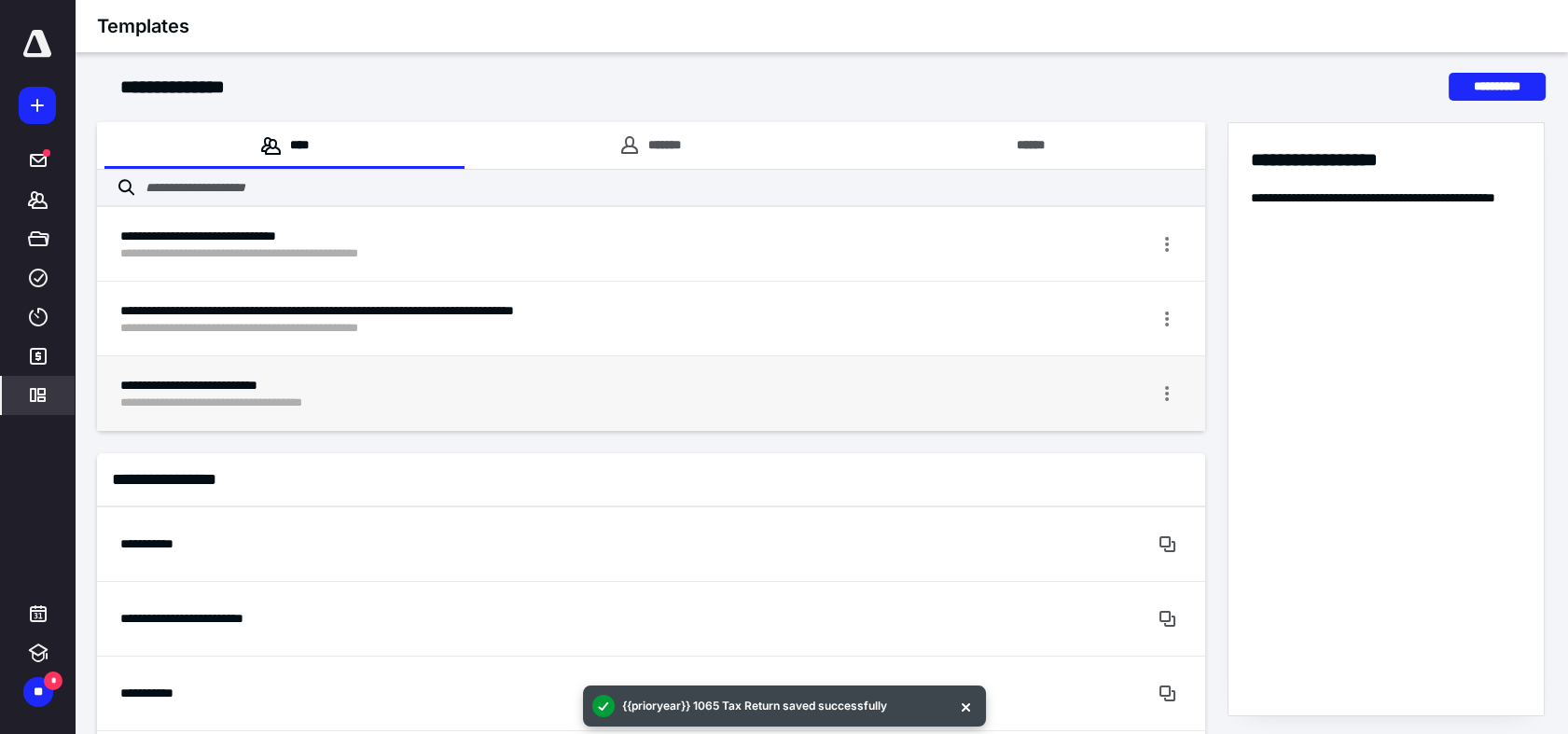 click on "**********" at bounding box center (581, 403) 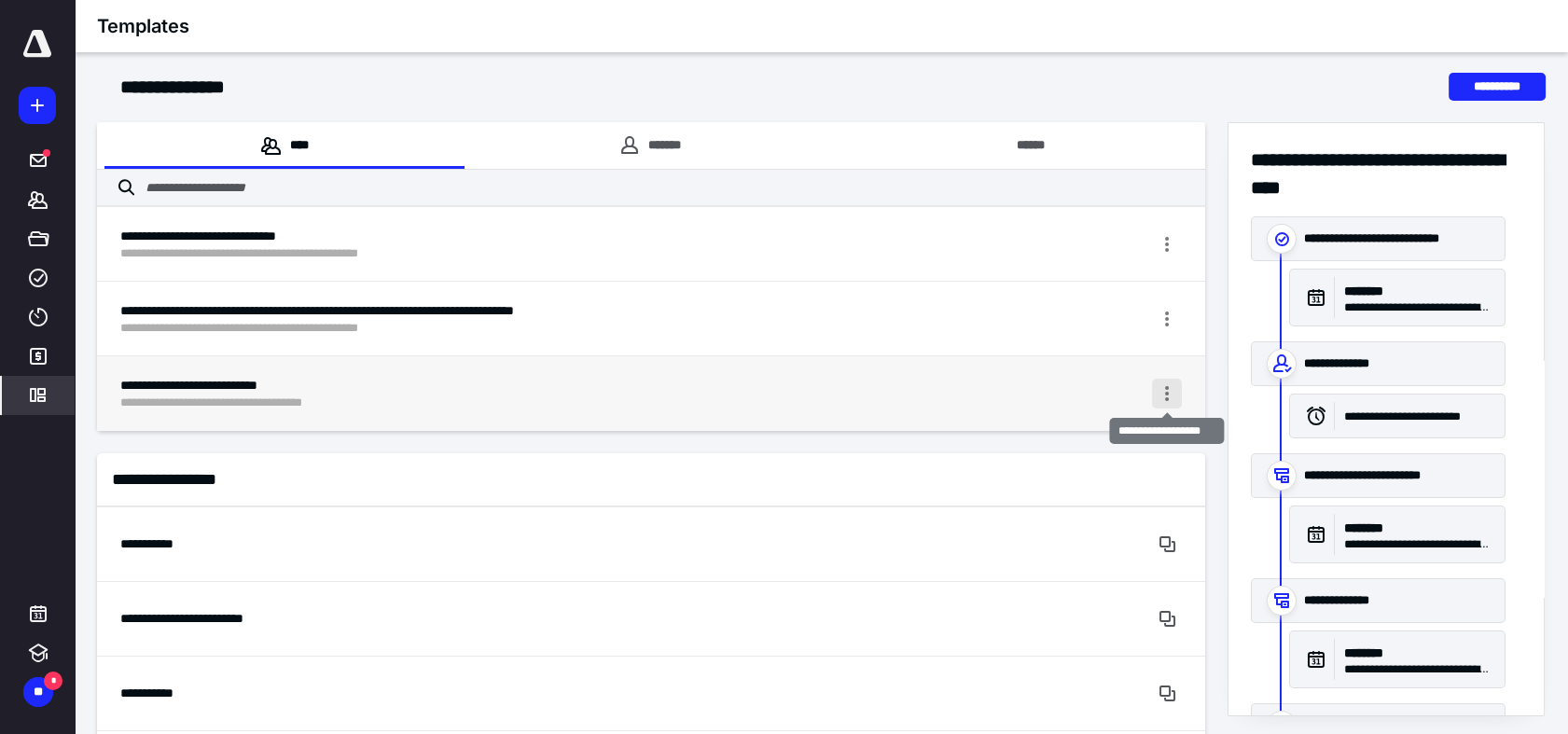click at bounding box center [1167, 394] 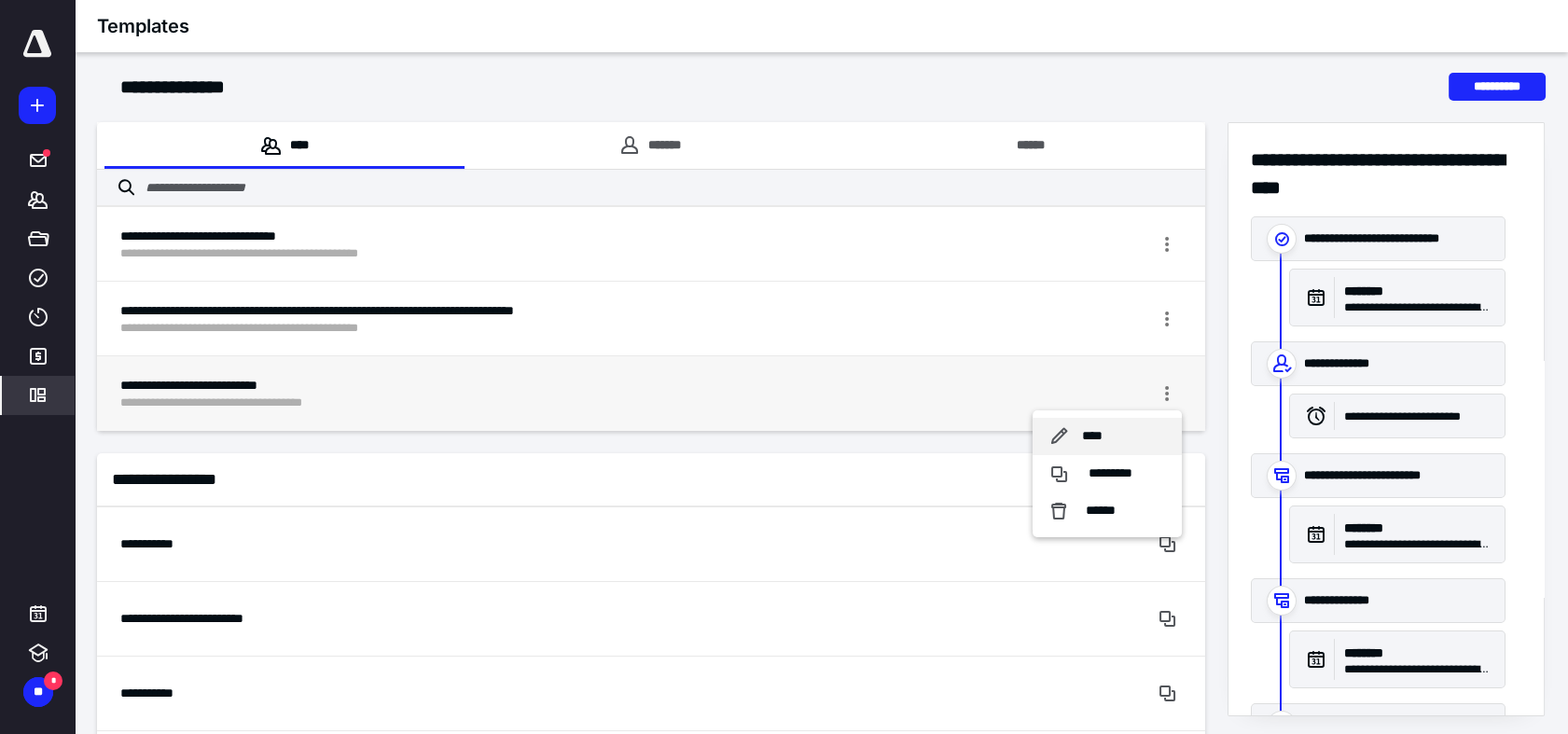 click on "****" at bounding box center [1107, 436] 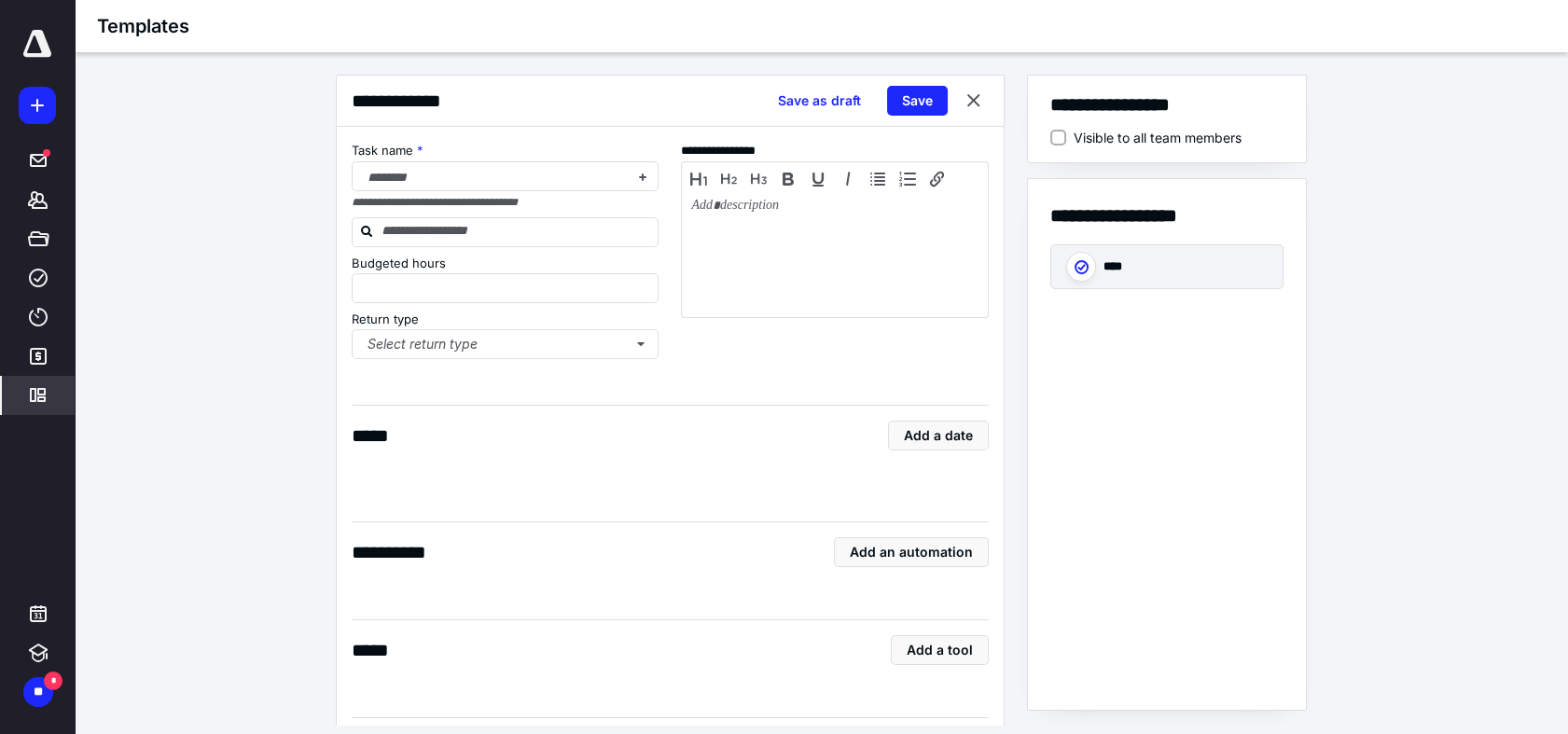 type on "*" 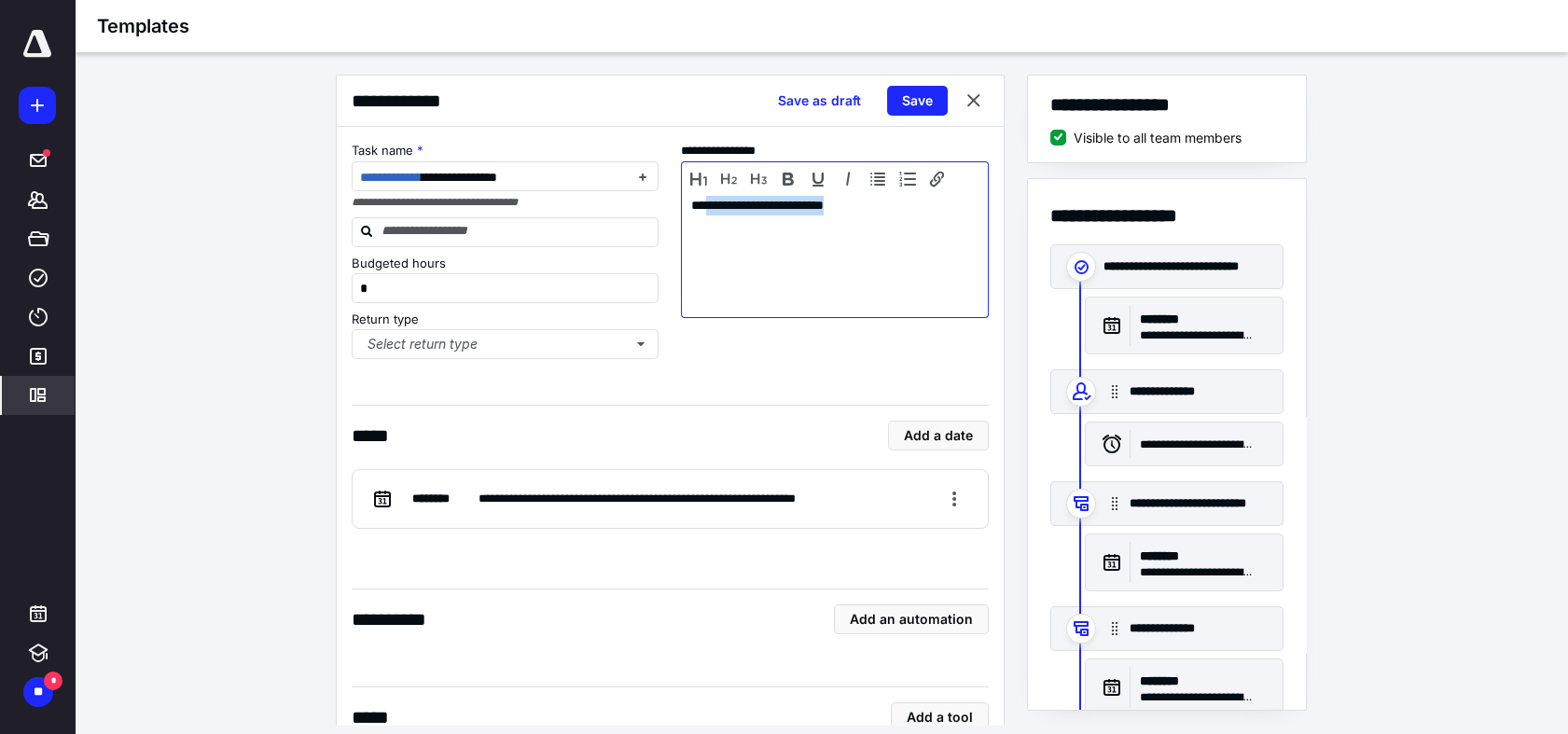 drag, startPoint x: 849, startPoint y: 205, endPoint x: 701, endPoint y: 209, distance: 148.05404 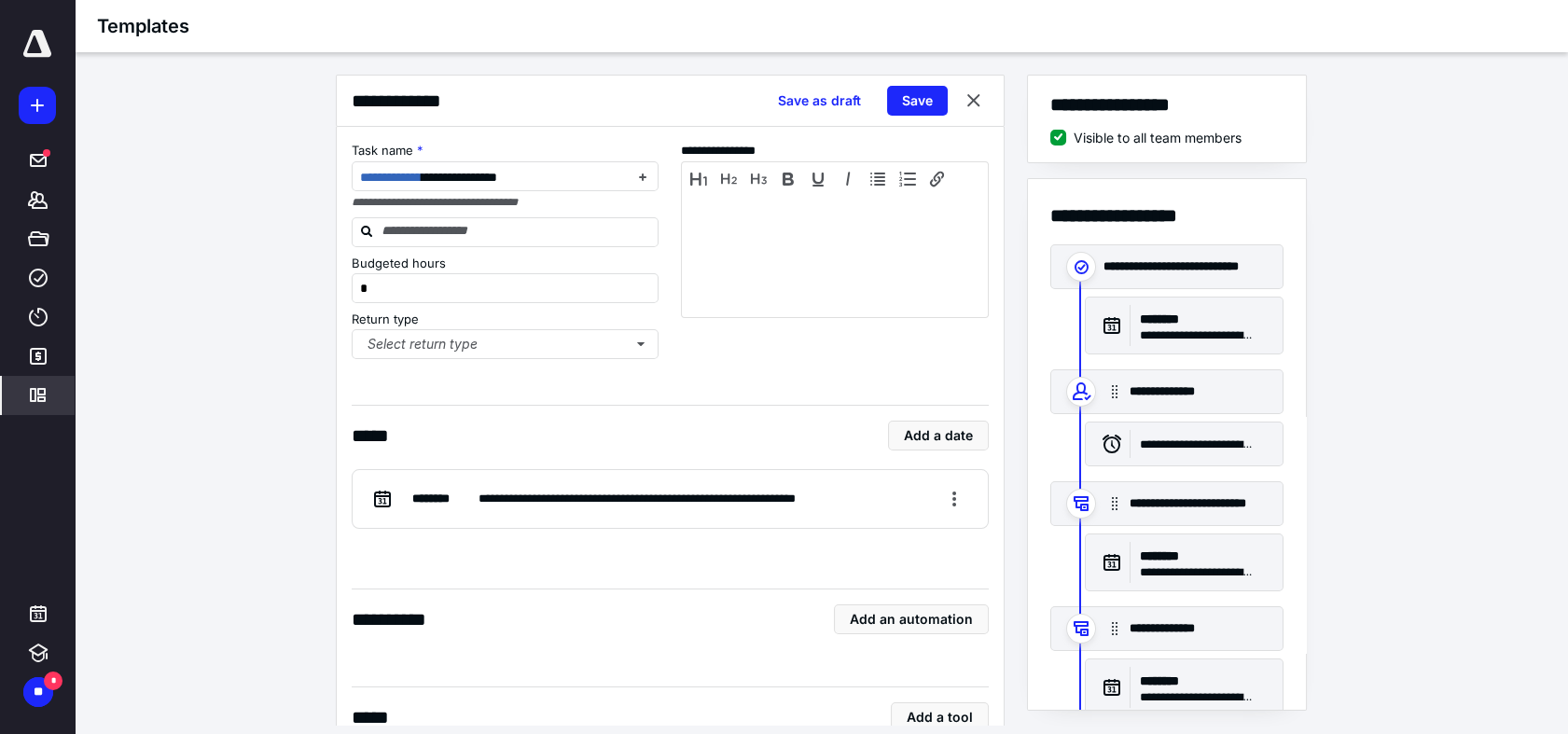 click on "**********" at bounding box center (670, 255) 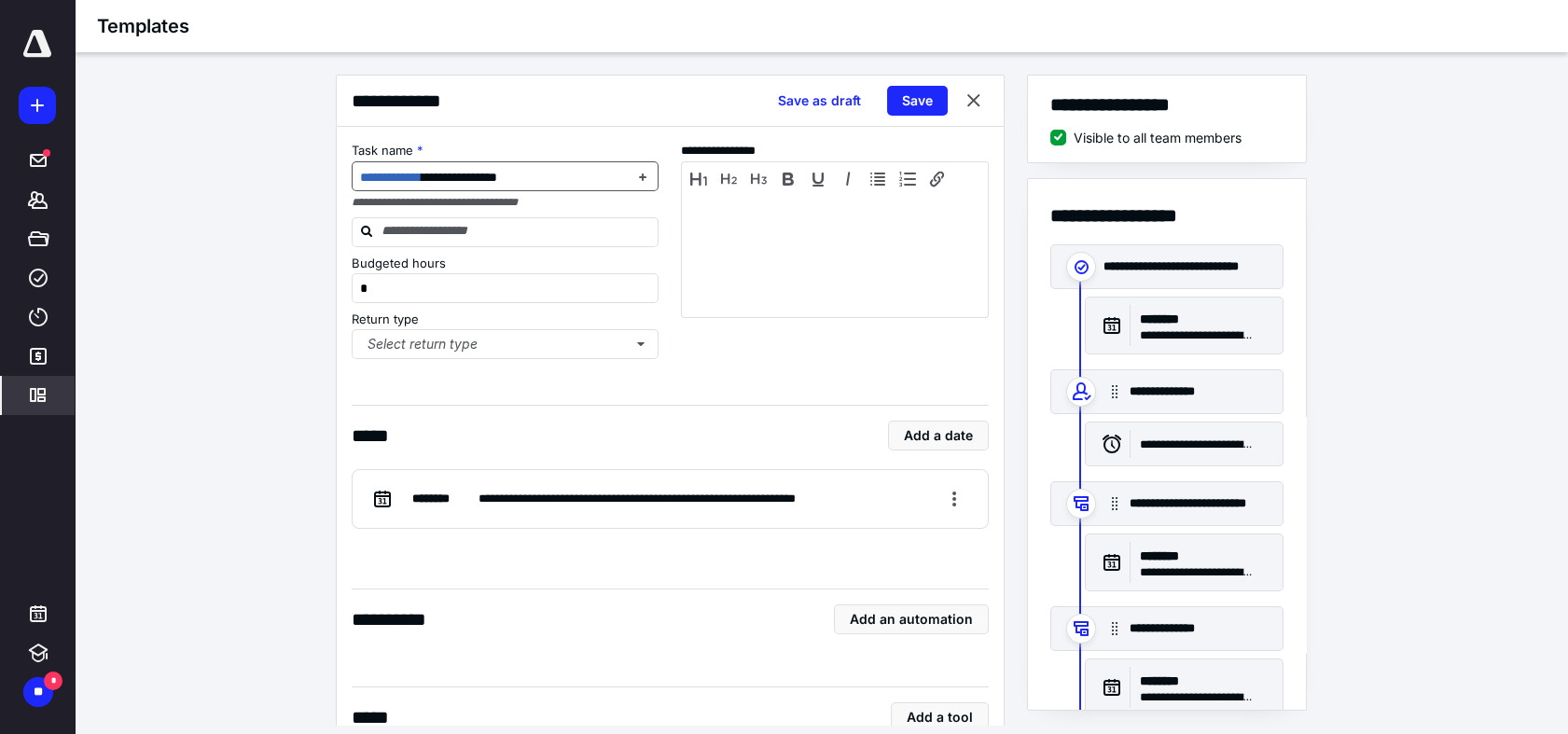 click on "**********" at bounding box center (459, 177) 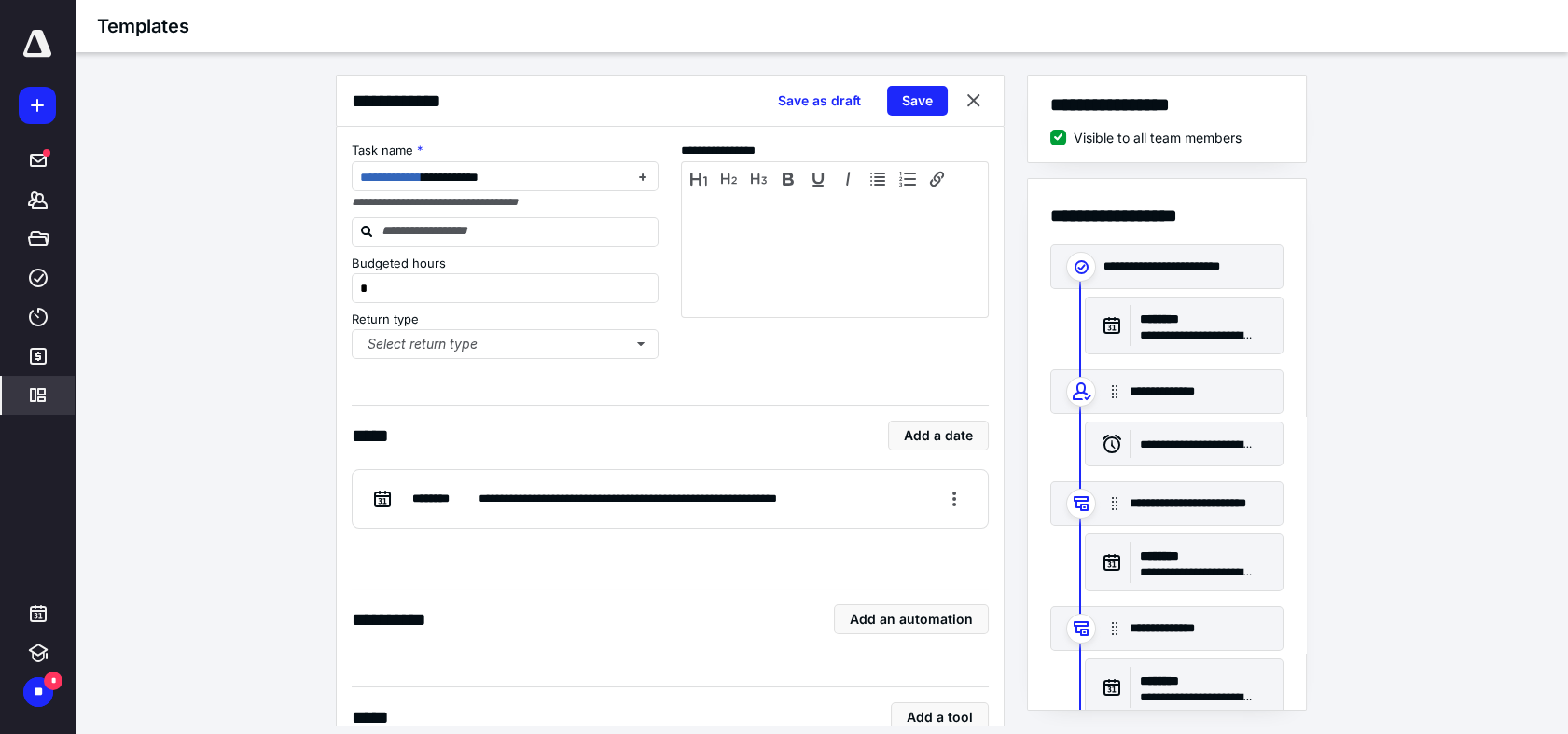 type 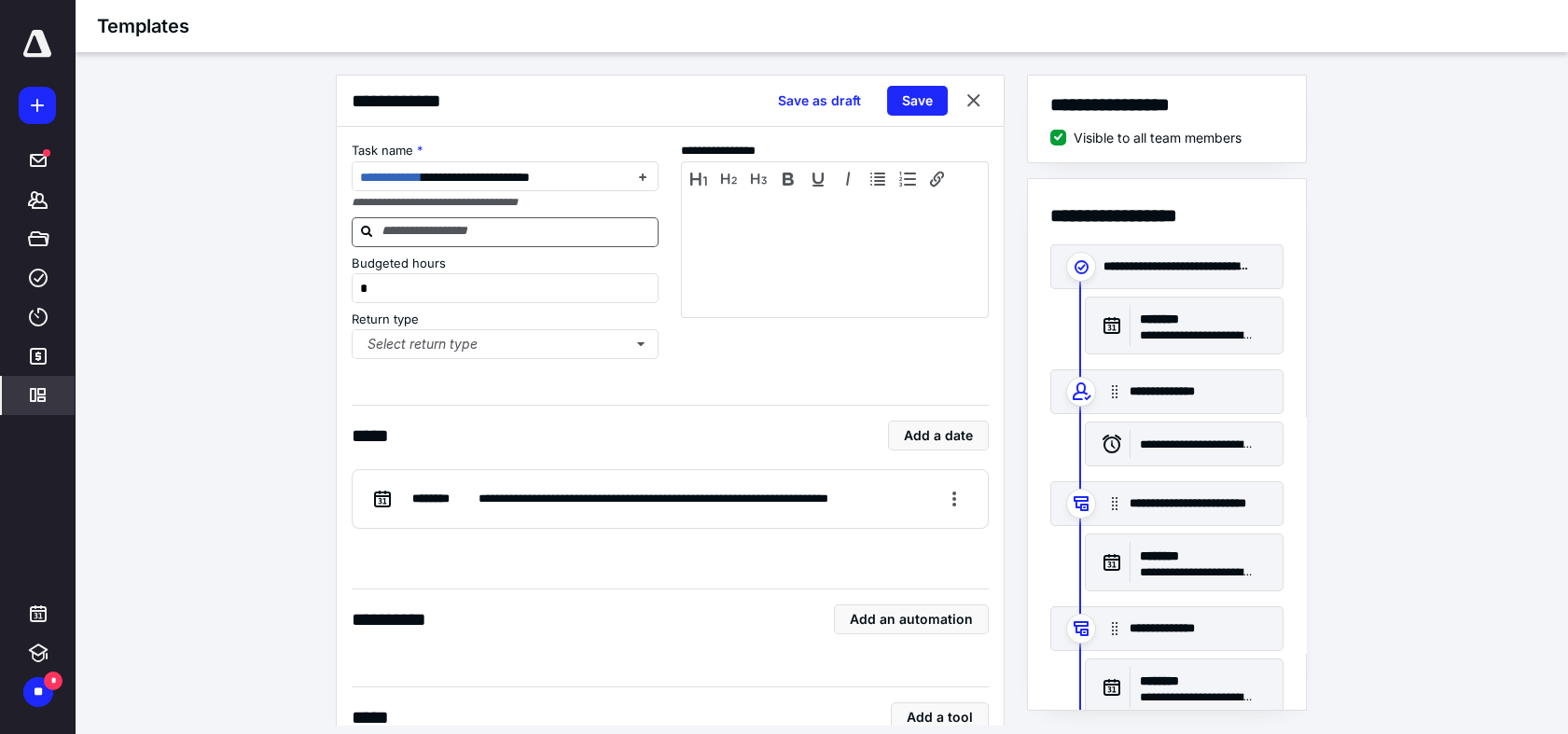 click at bounding box center (517, 231) 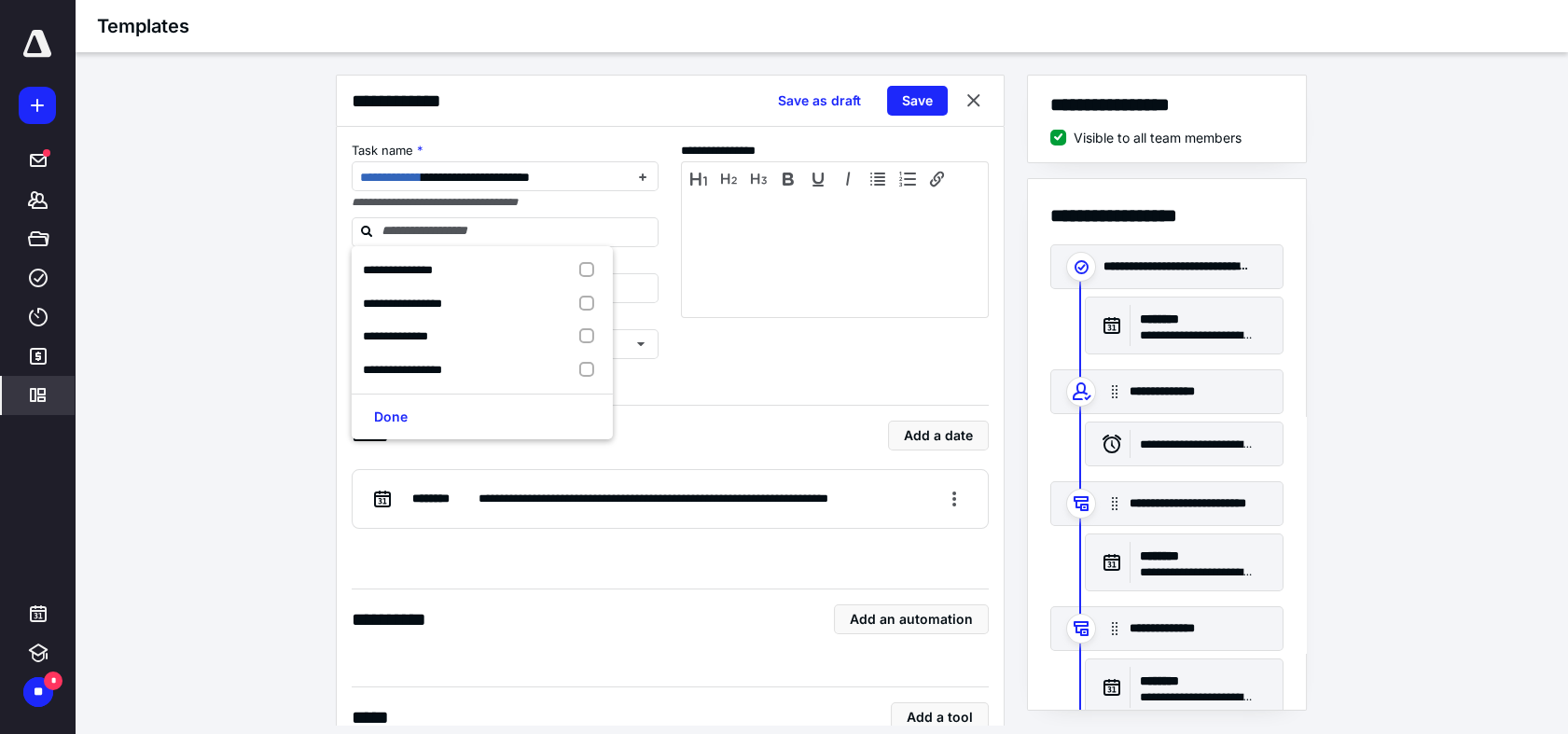 click on "**********" at bounding box center [821, 400] 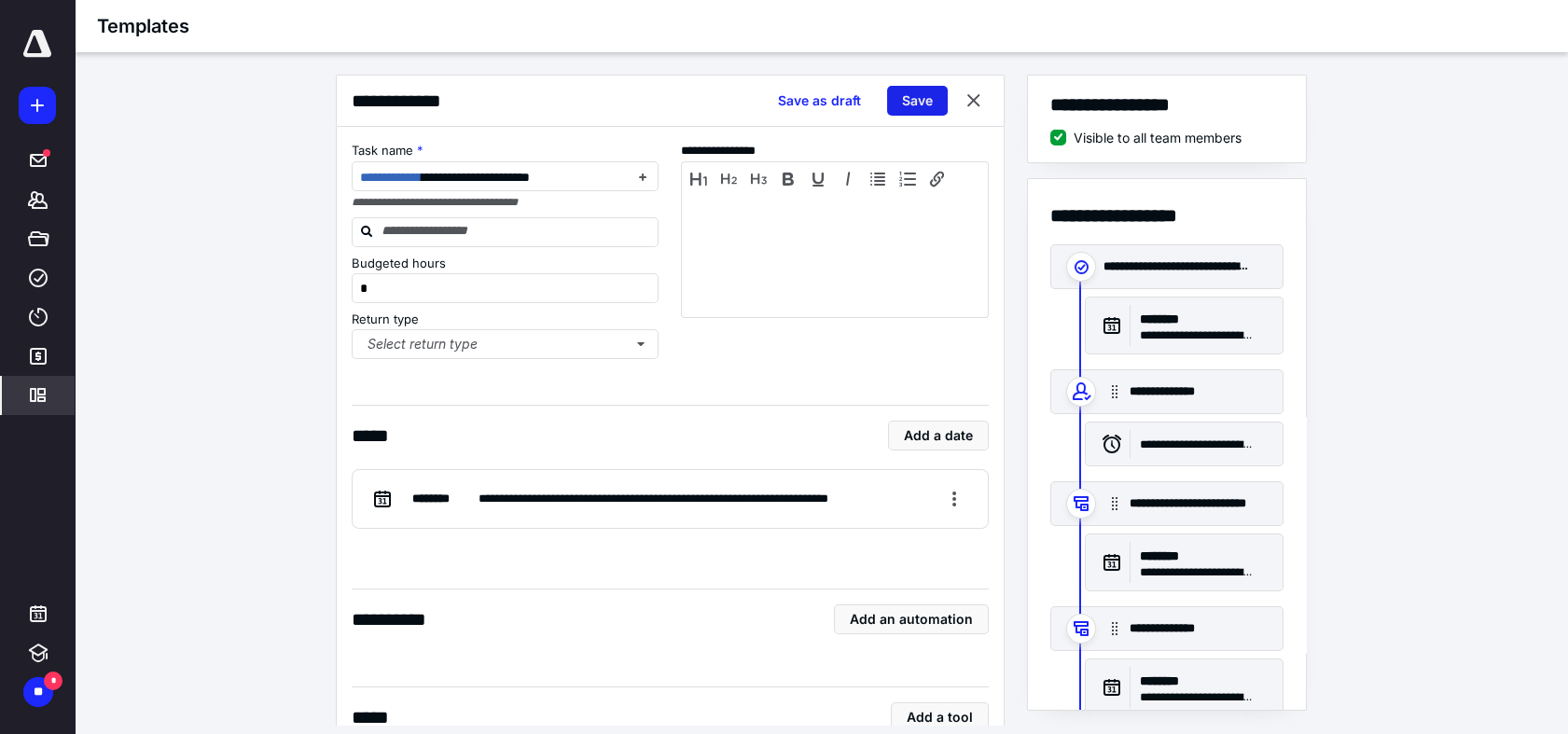 click on "Save" at bounding box center [917, 101] 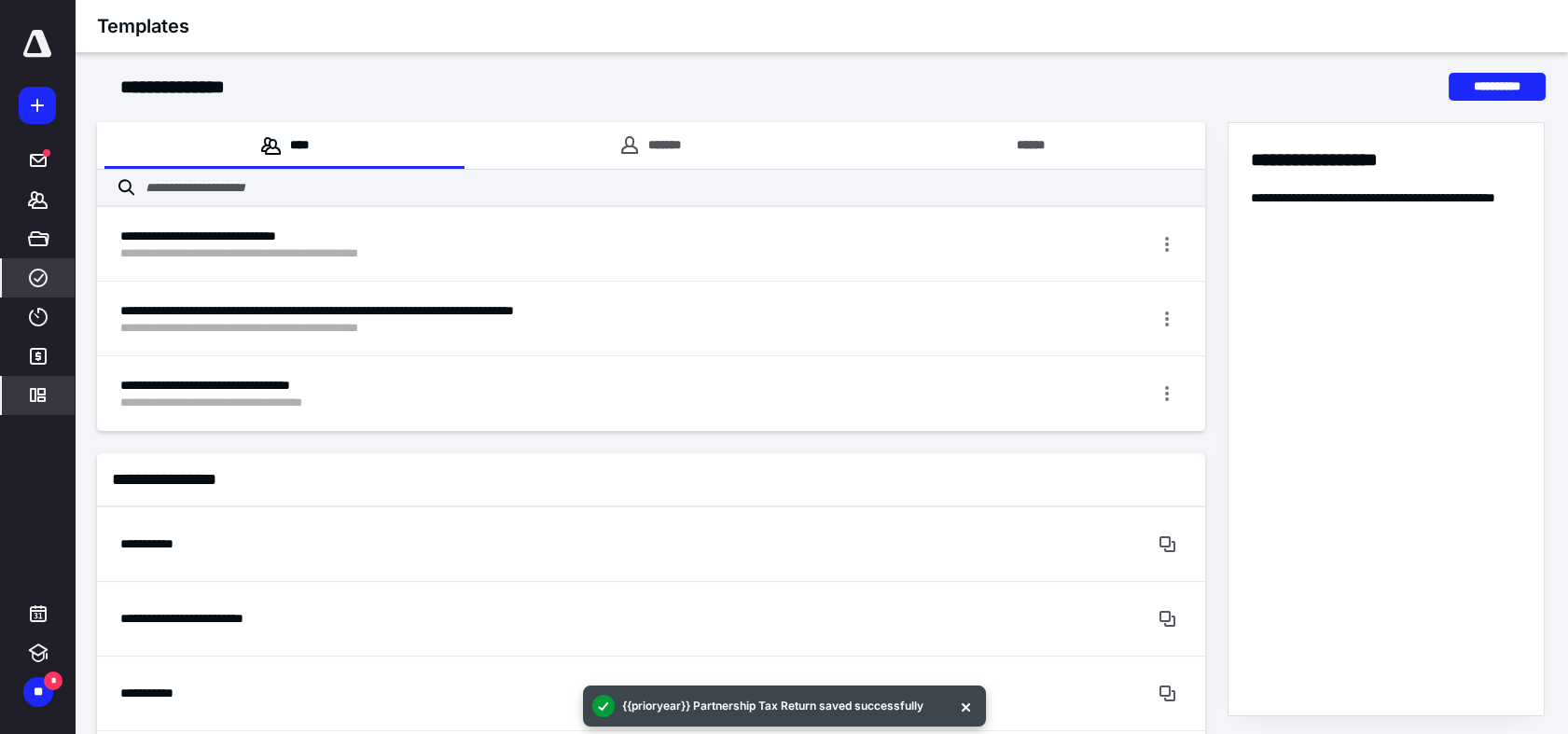click 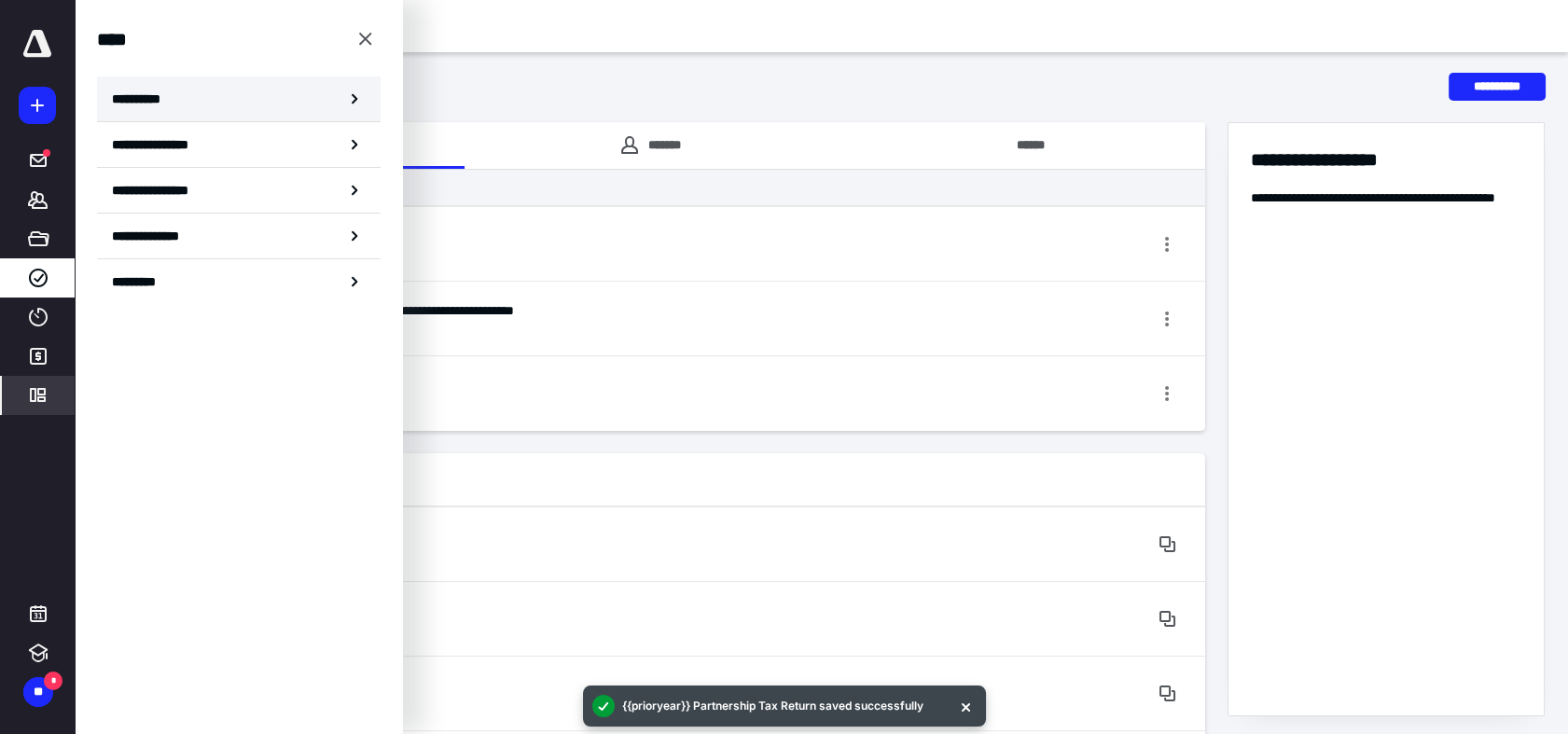 click on "**********" at bounding box center [143, 99] 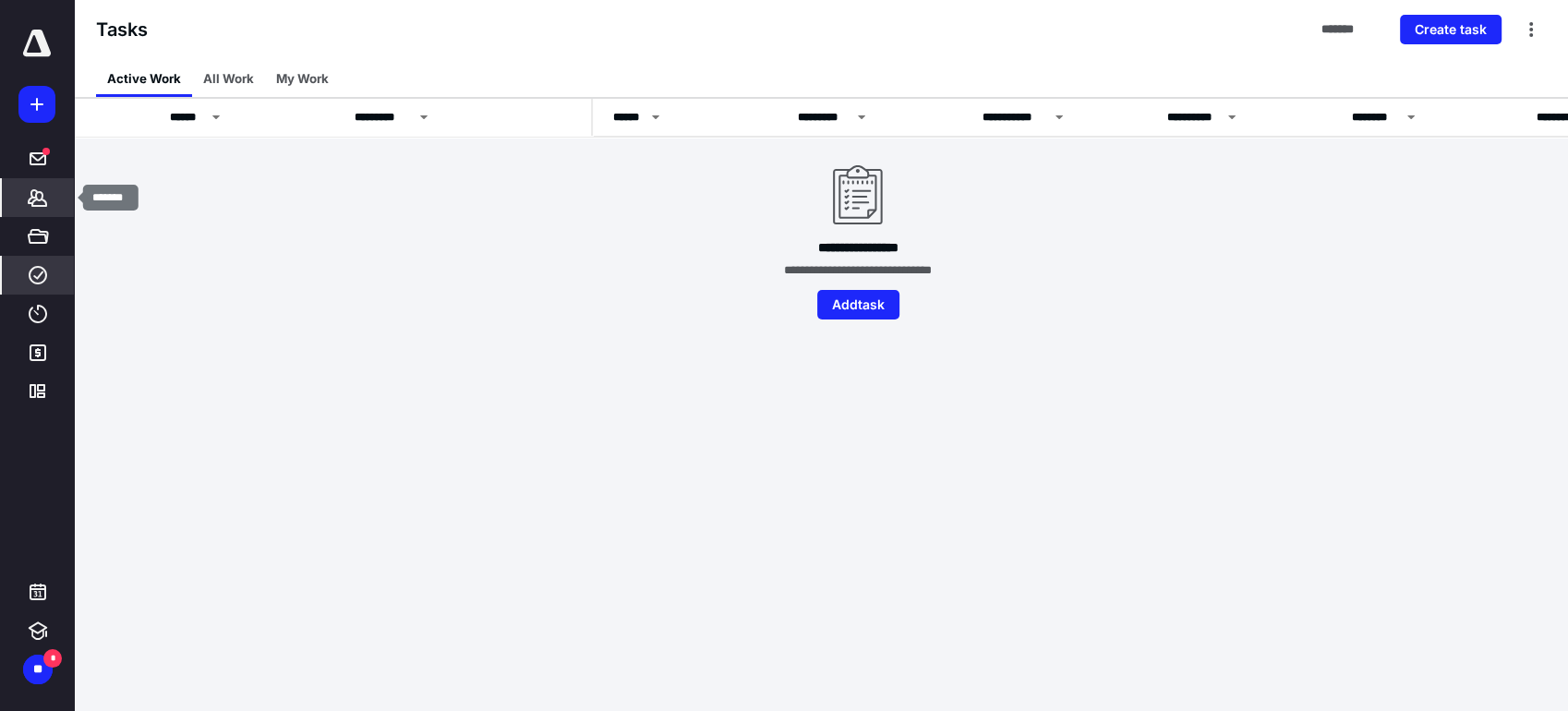 click 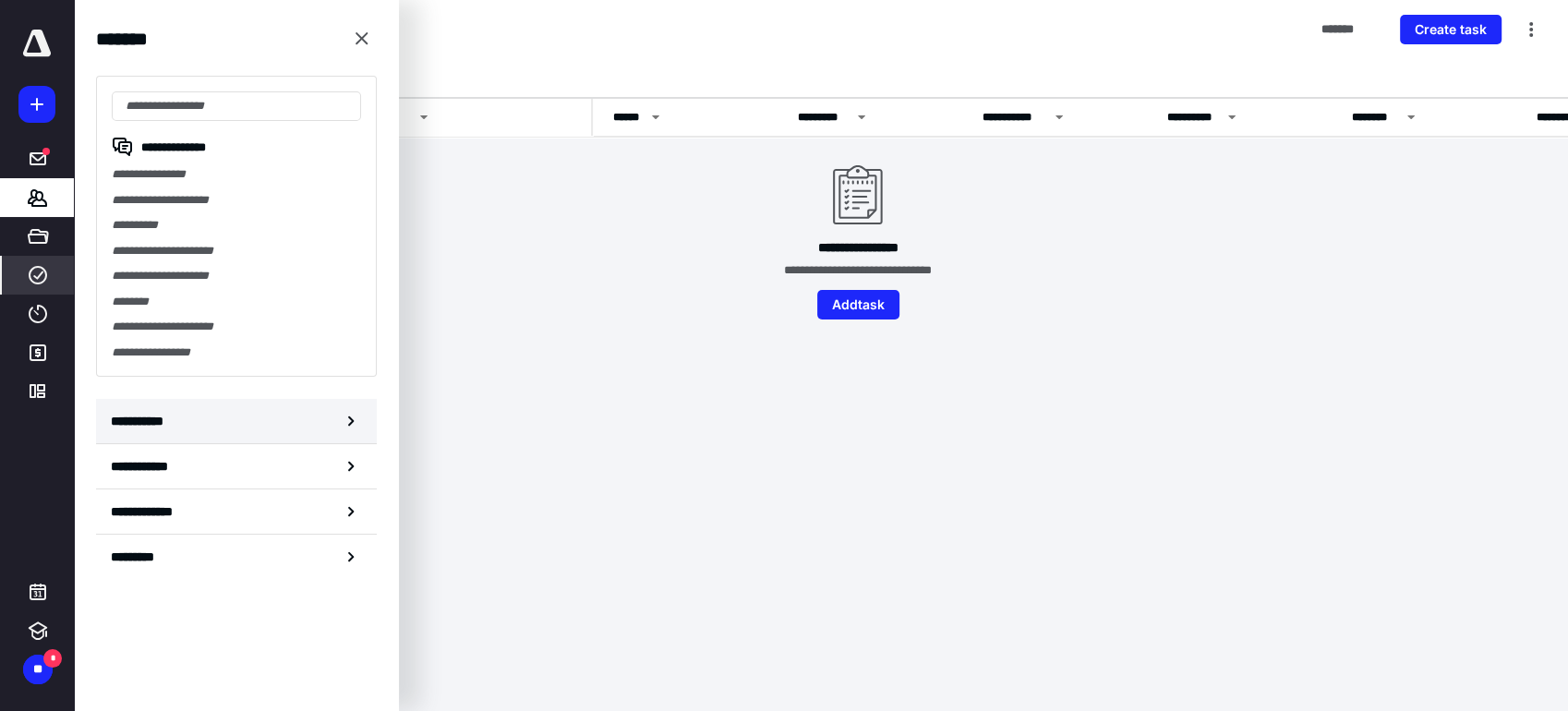 click on "**********" at bounding box center (236, 421) 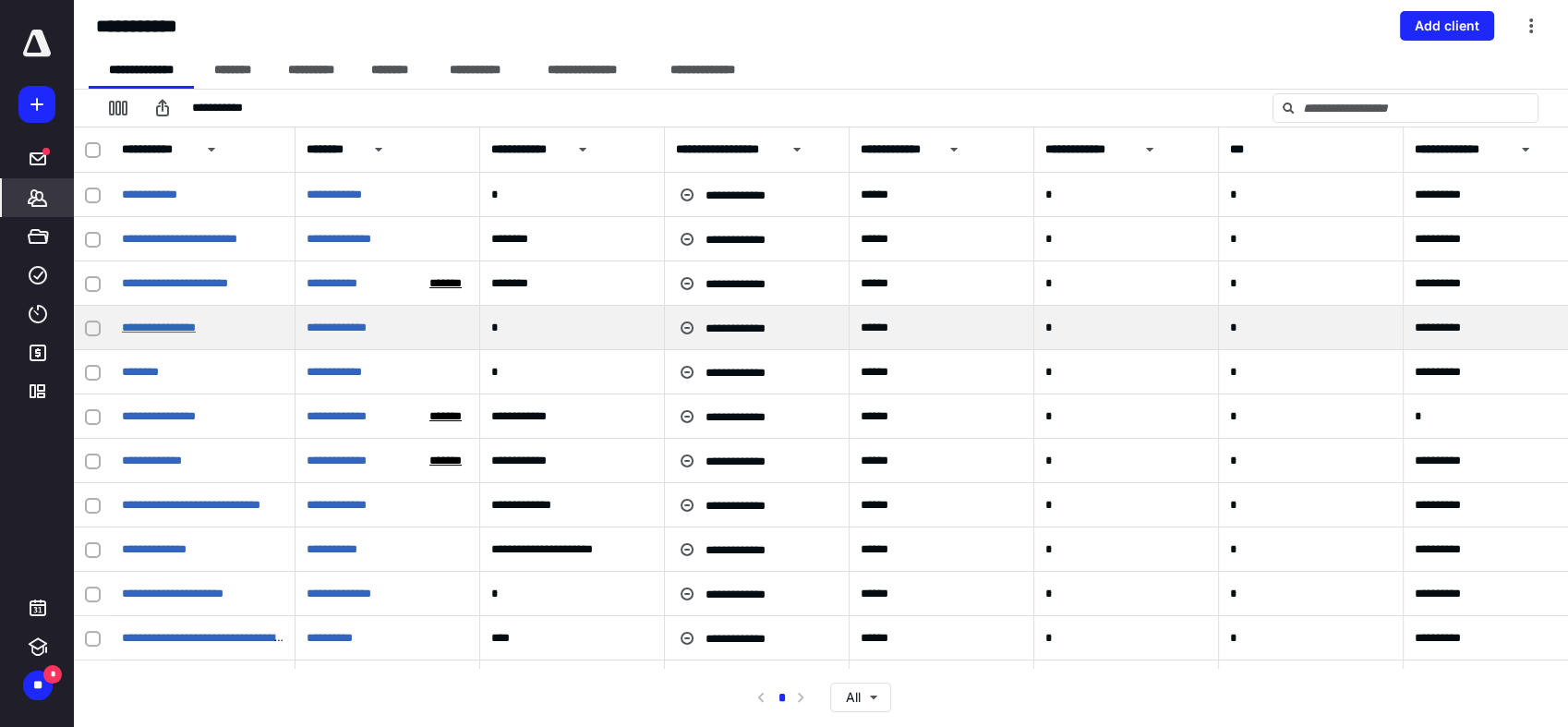 click on "**********" at bounding box center (159, 327) 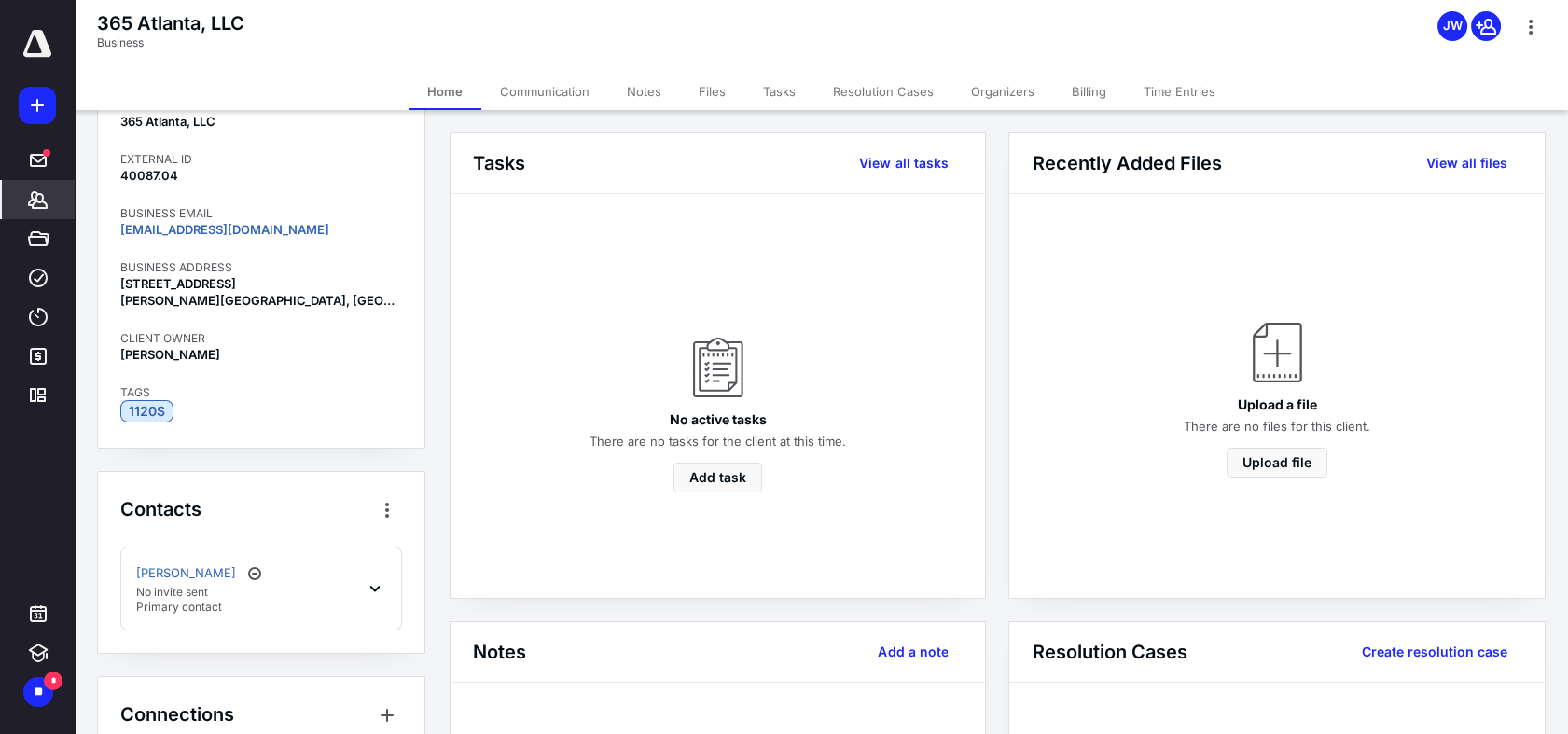 scroll, scrollTop: 150, scrollLeft: 0, axis: vertical 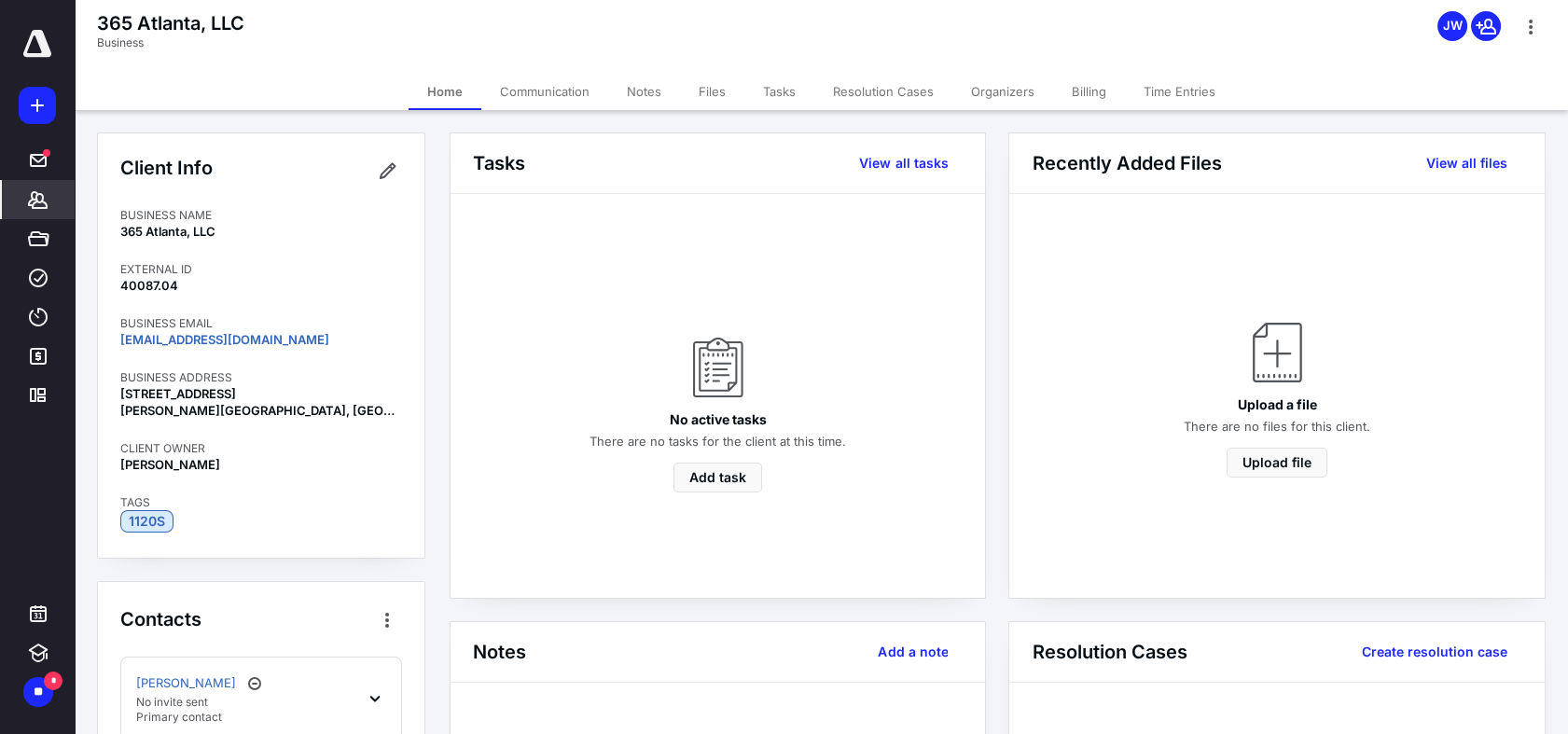 click 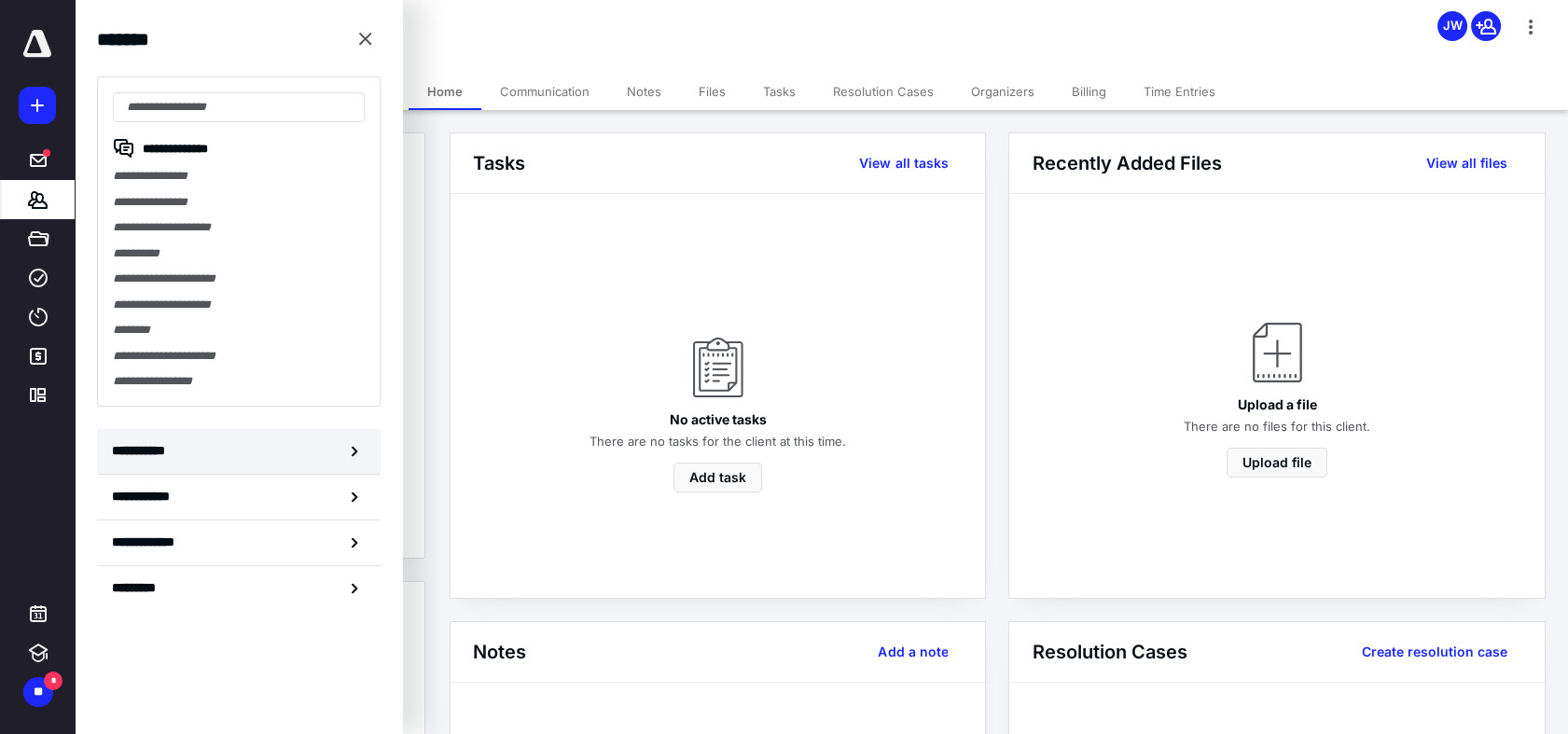 click on "**********" at bounding box center [239, 451] 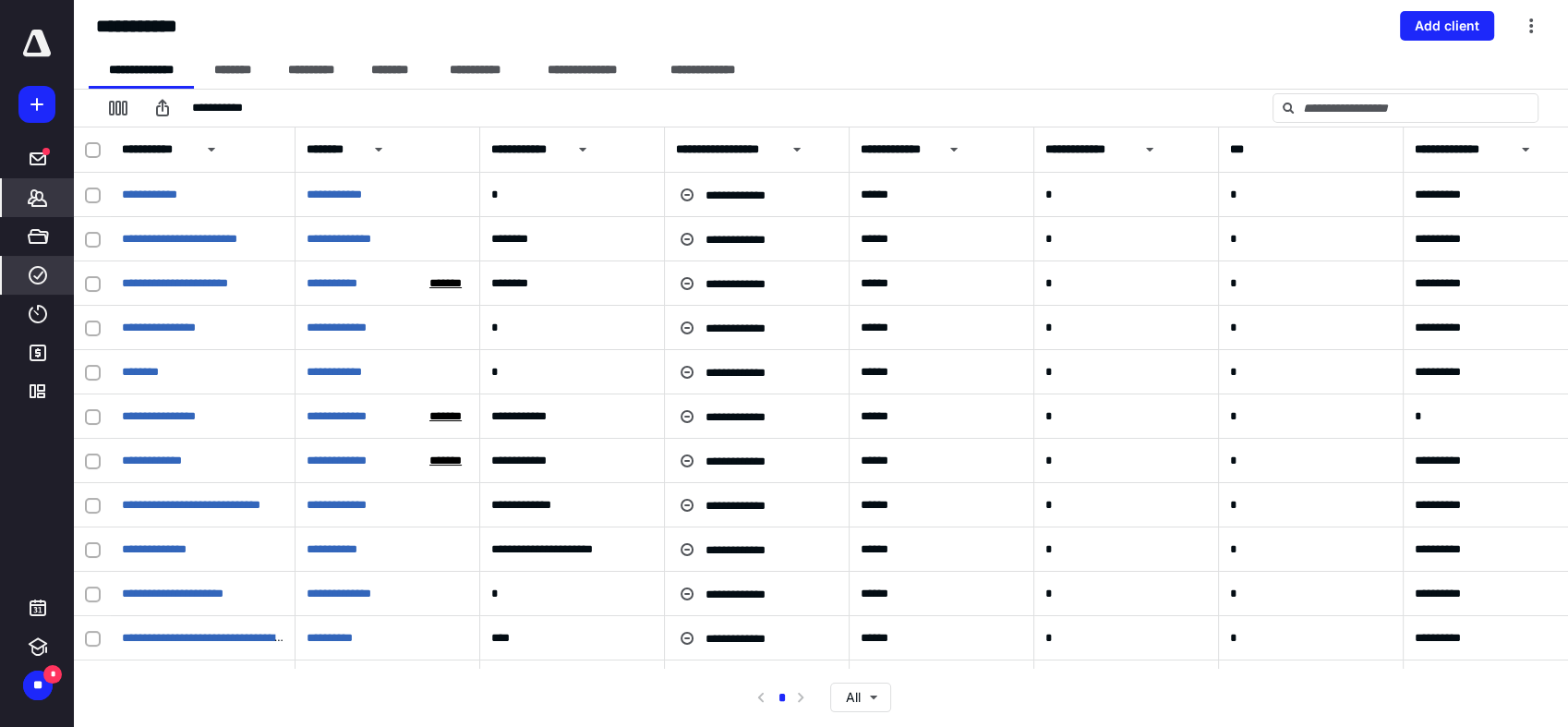click on "****" at bounding box center [38, 275] 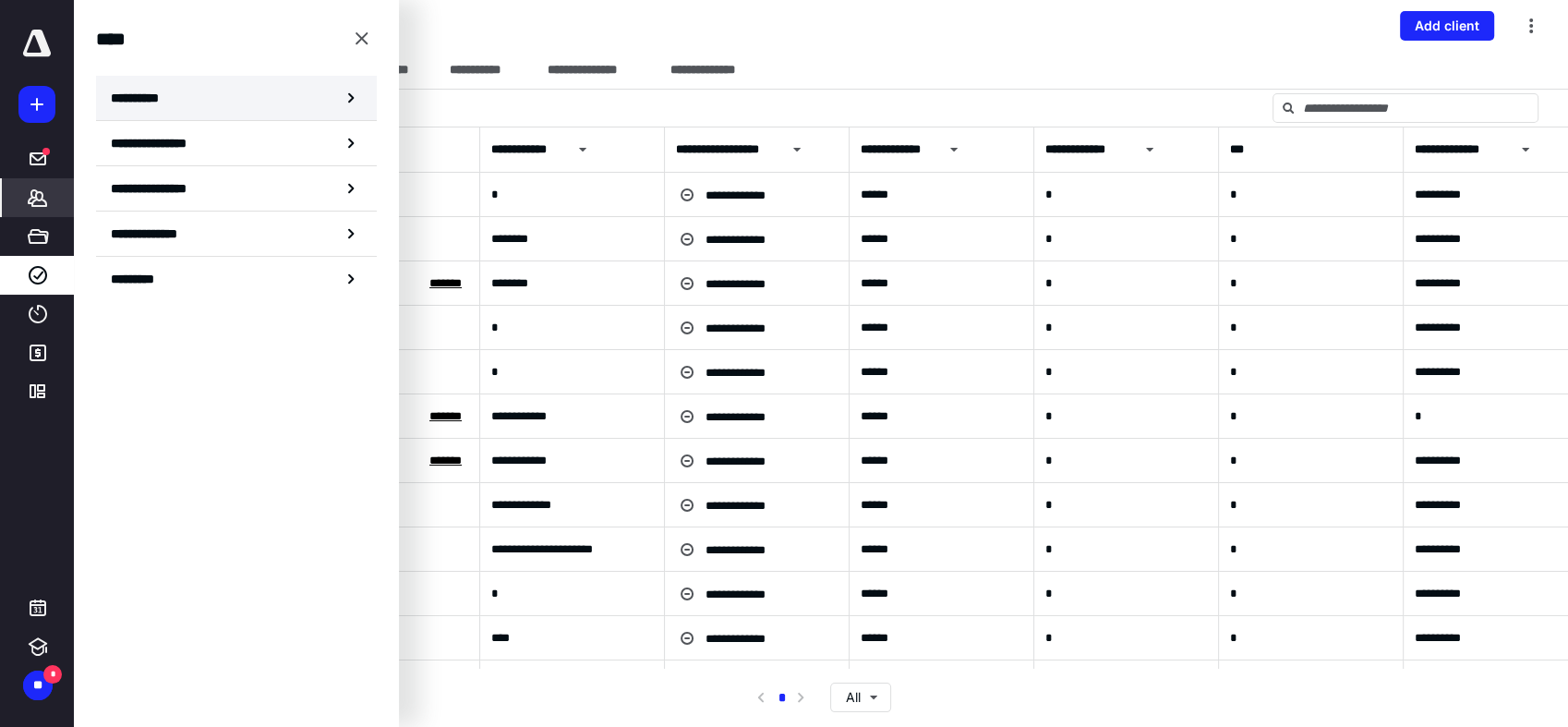 click on "**********" at bounding box center (236, 98) 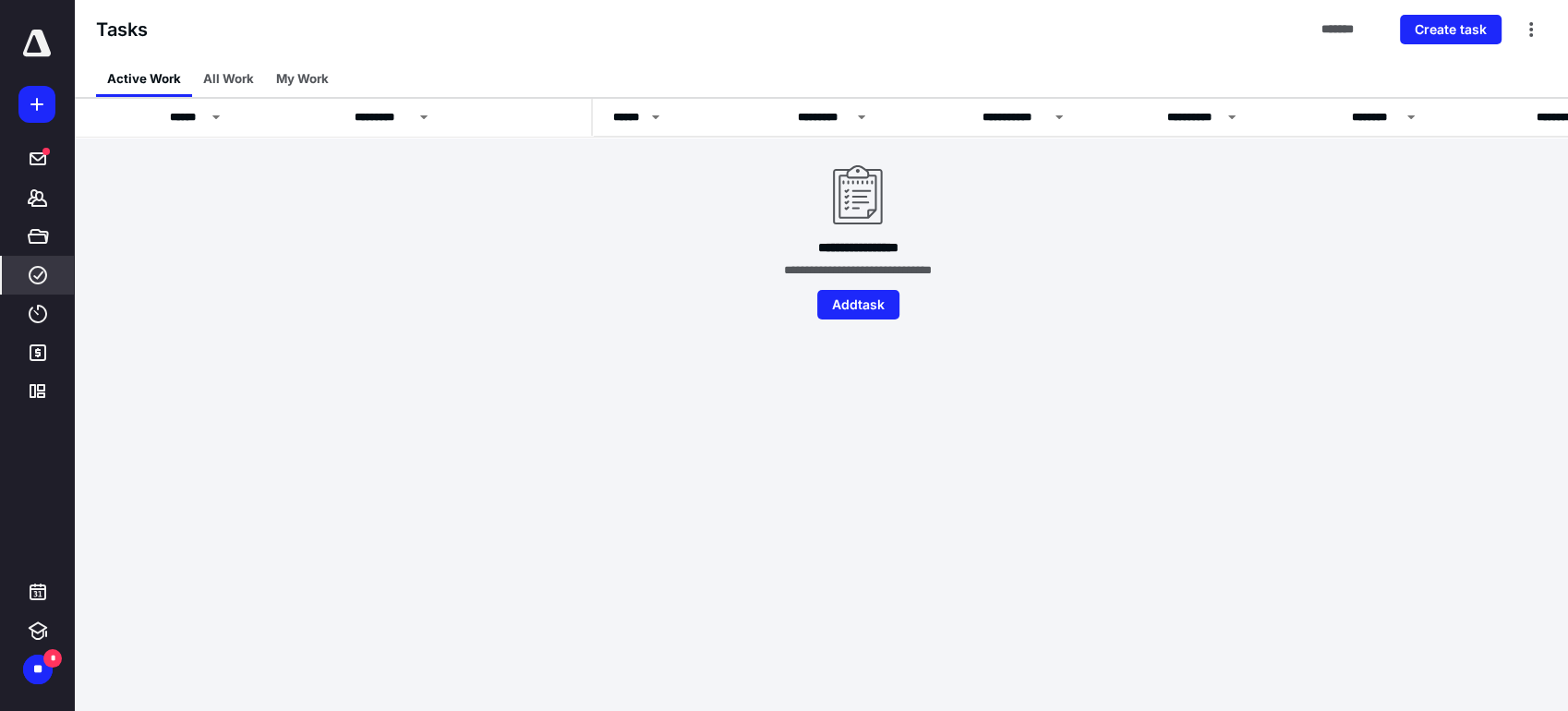 click on "**********" at bounding box center [784, 356] 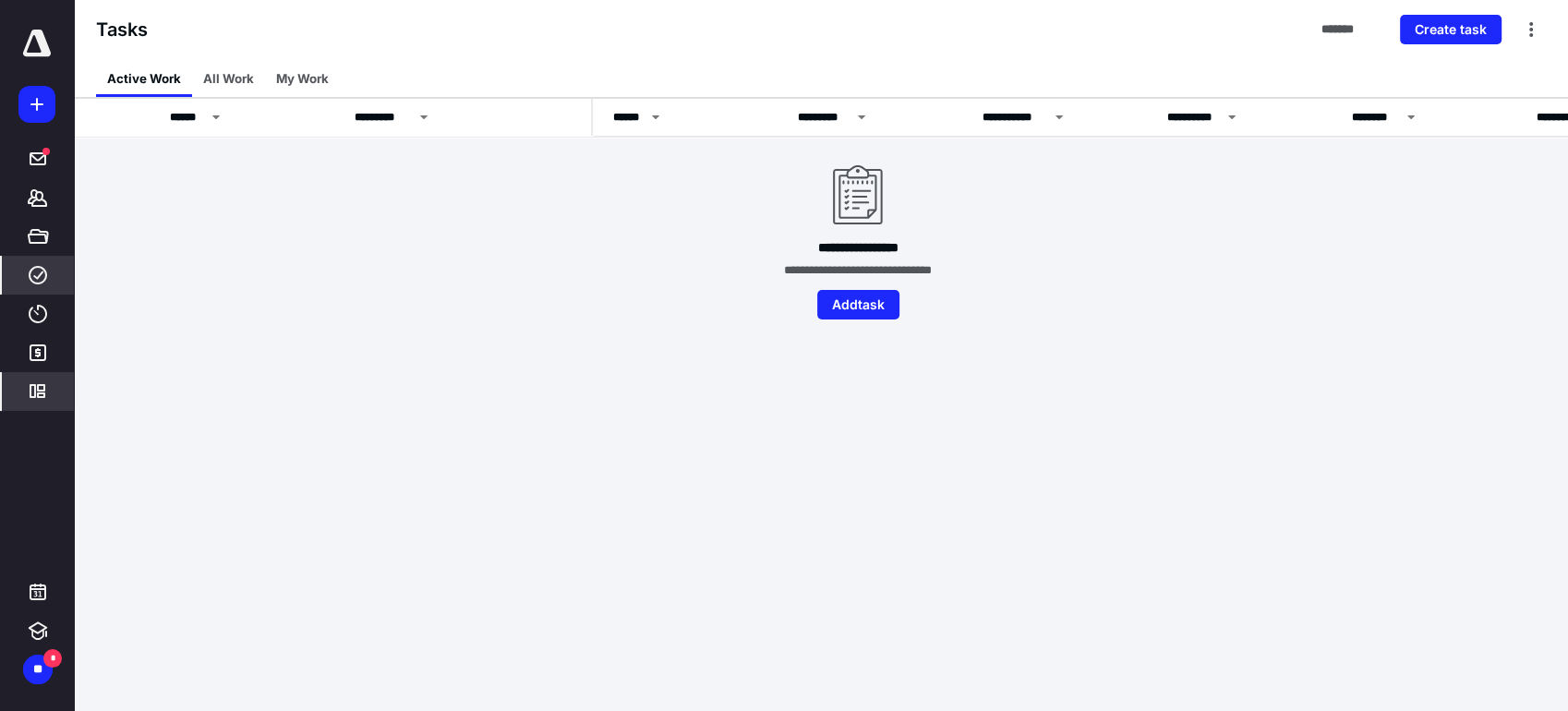 click on "*********" at bounding box center [38, 392] 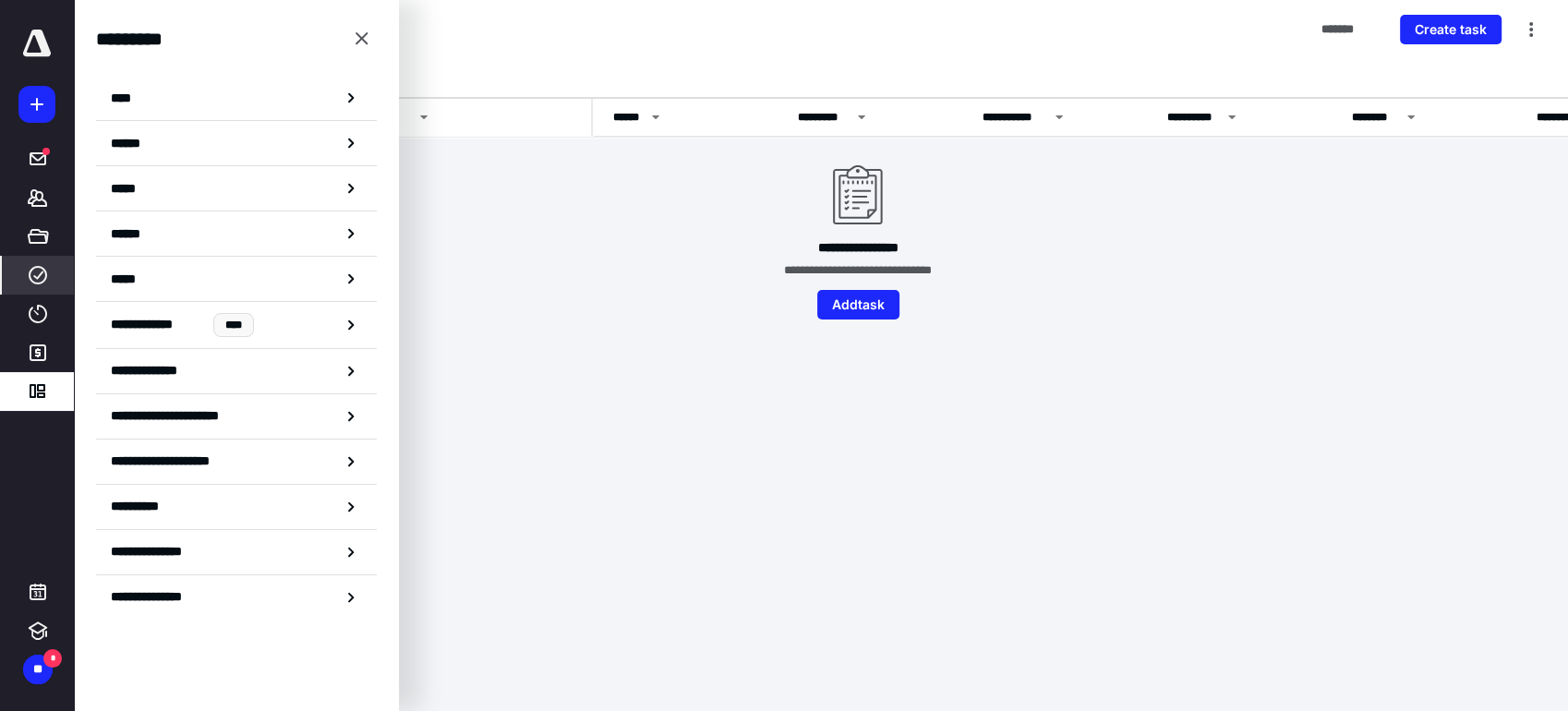 click on "****" at bounding box center (236, 98) 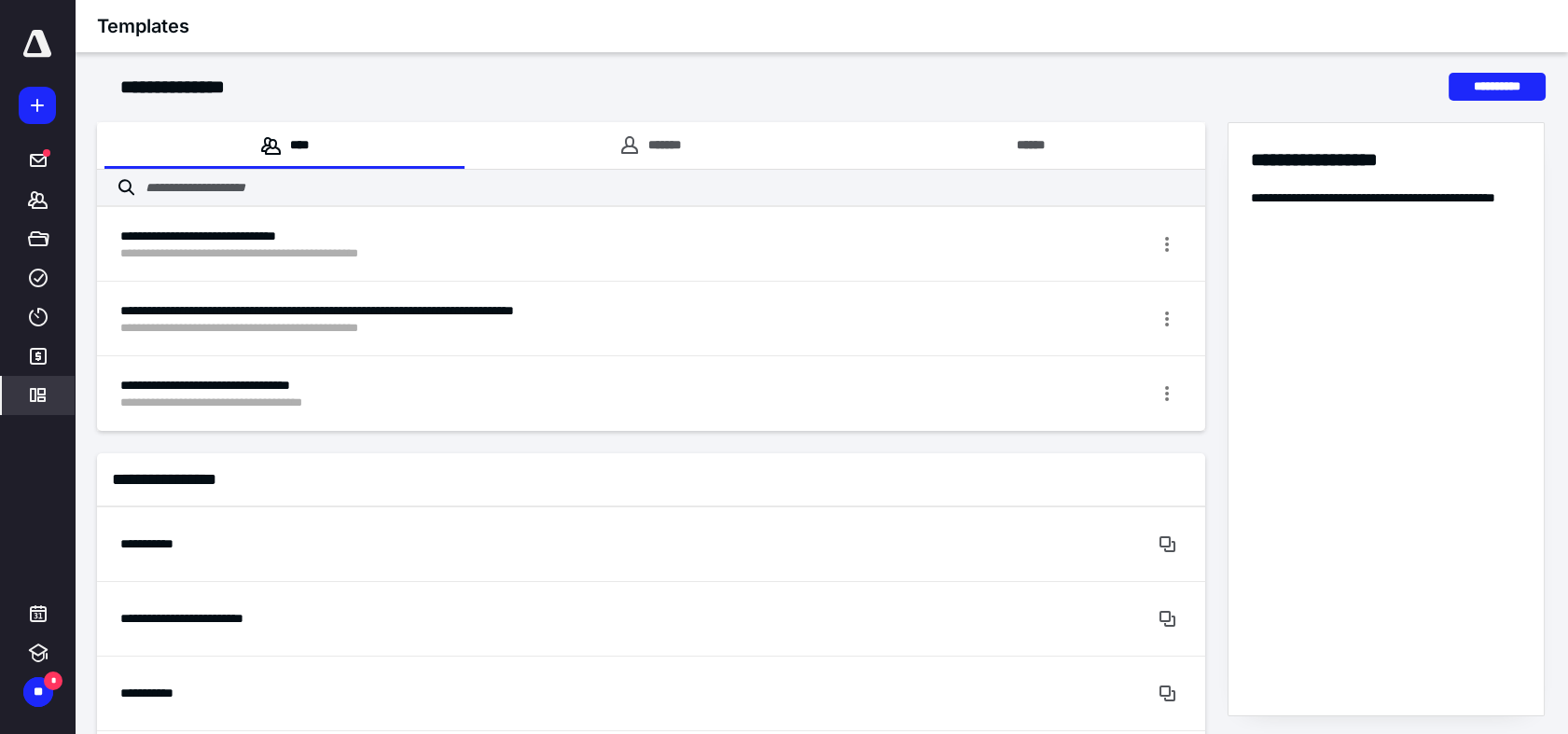 click on "**********" at bounding box center [821, 5836] 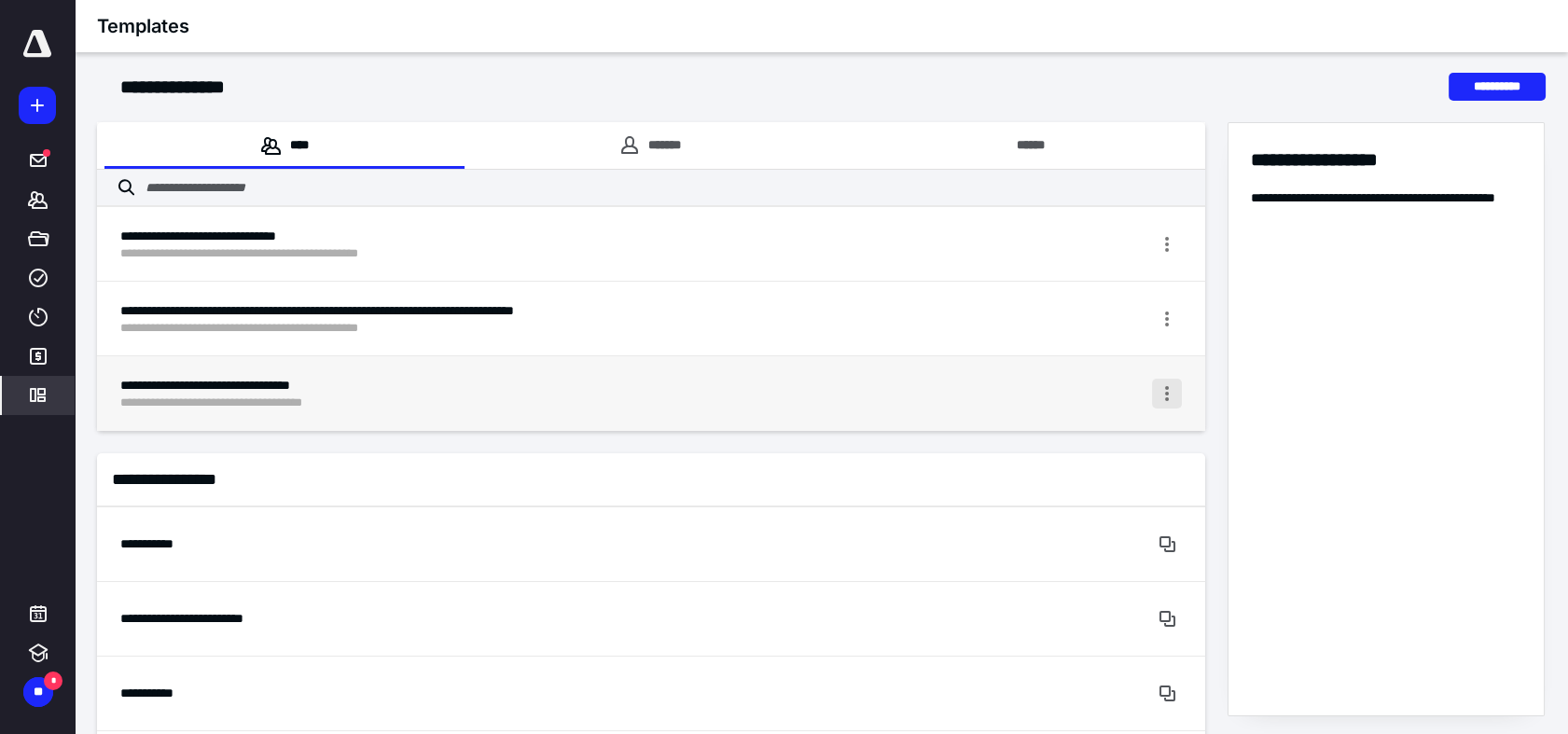 click at bounding box center [1167, 394] 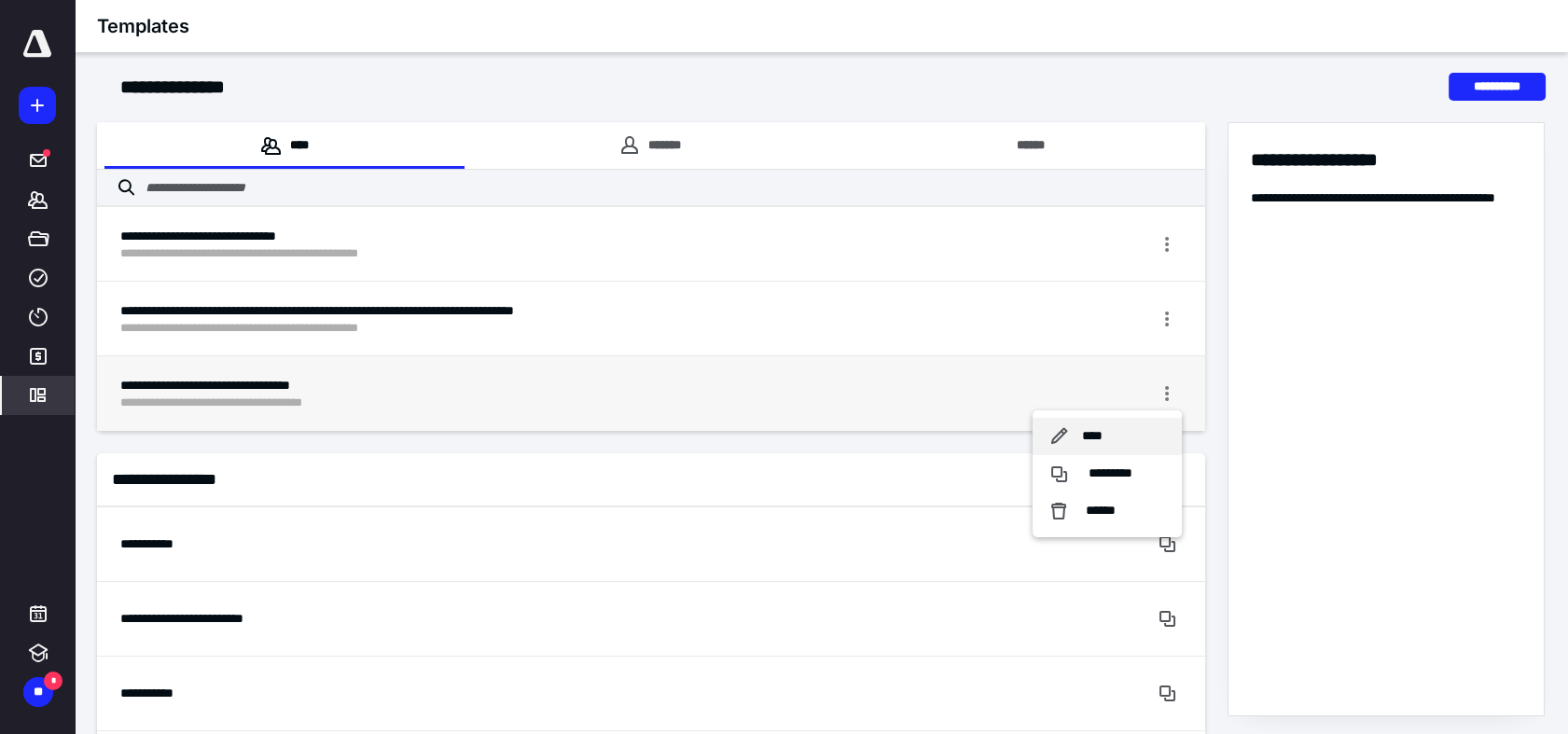 click on "****" at bounding box center (1107, 436) 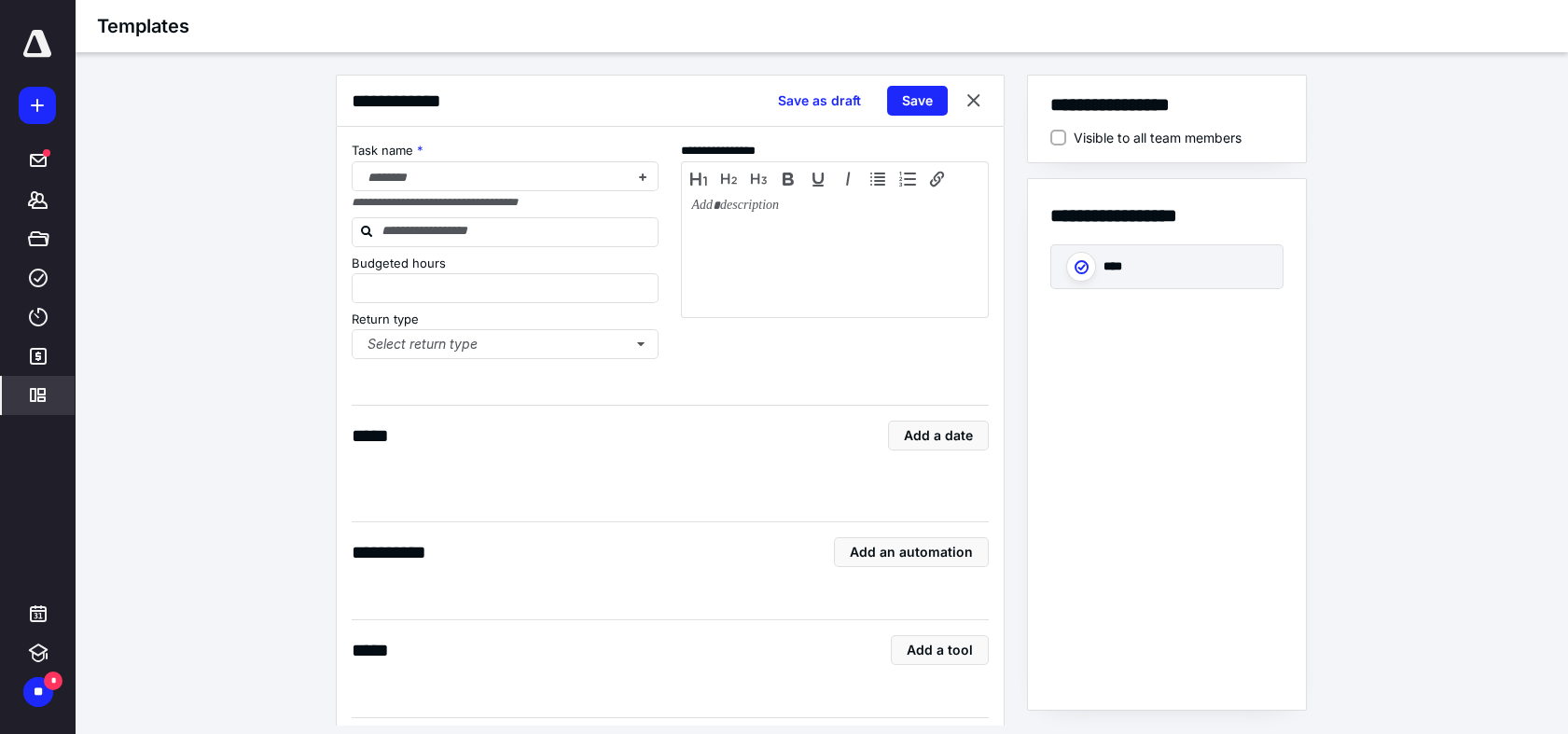 type on "*" 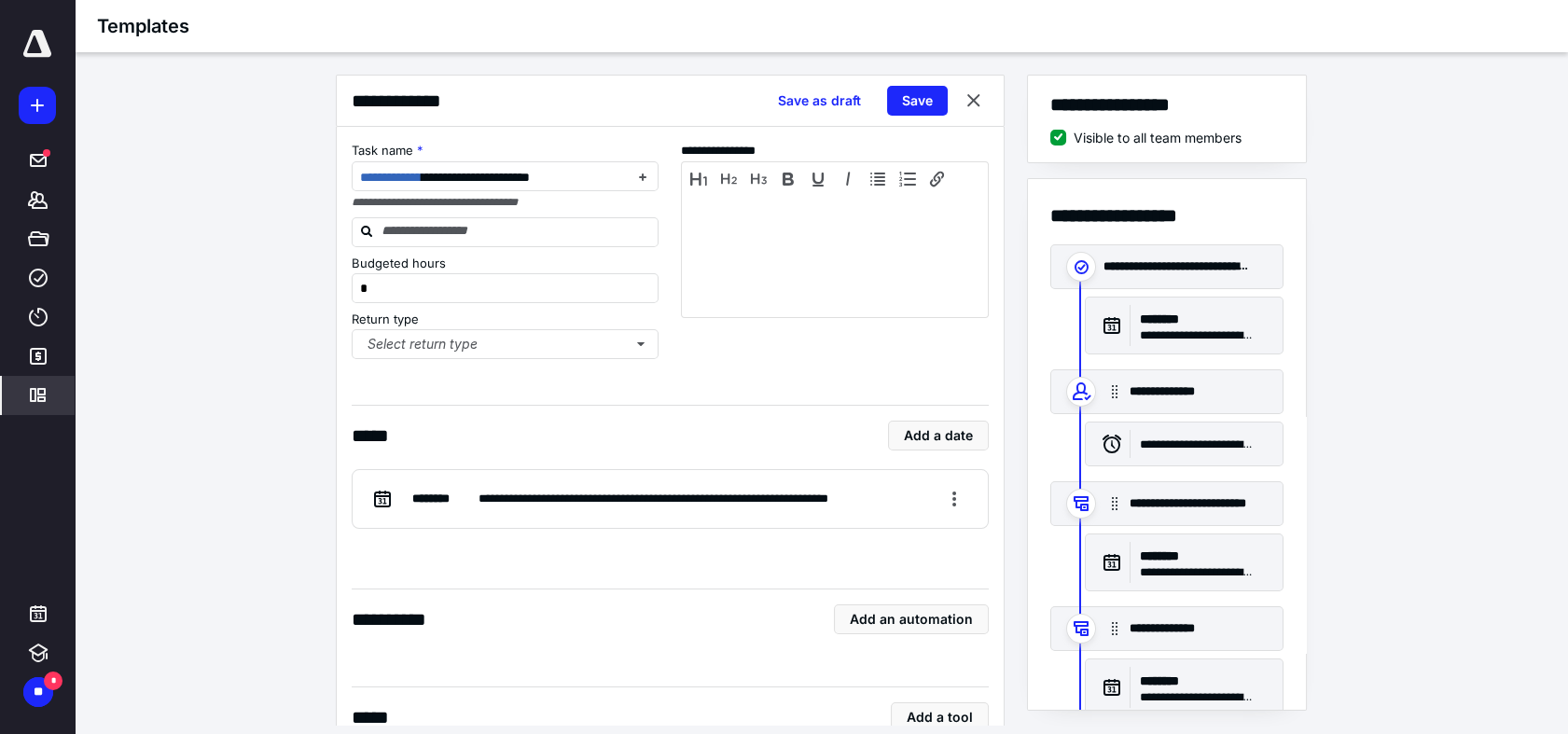 click on "**********" at bounding box center [821, 400] 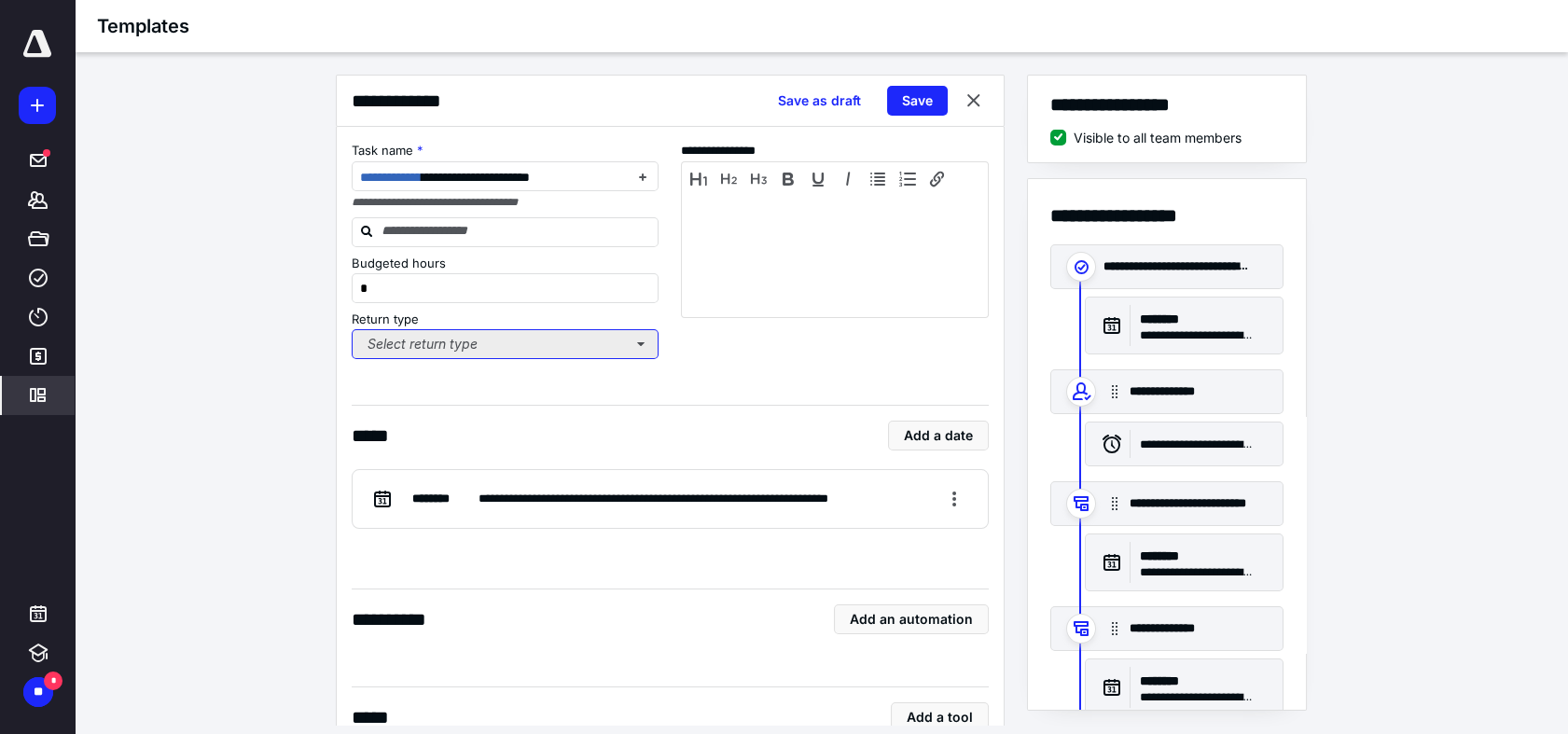 click on "Select return type" at bounding box center (506, 344) 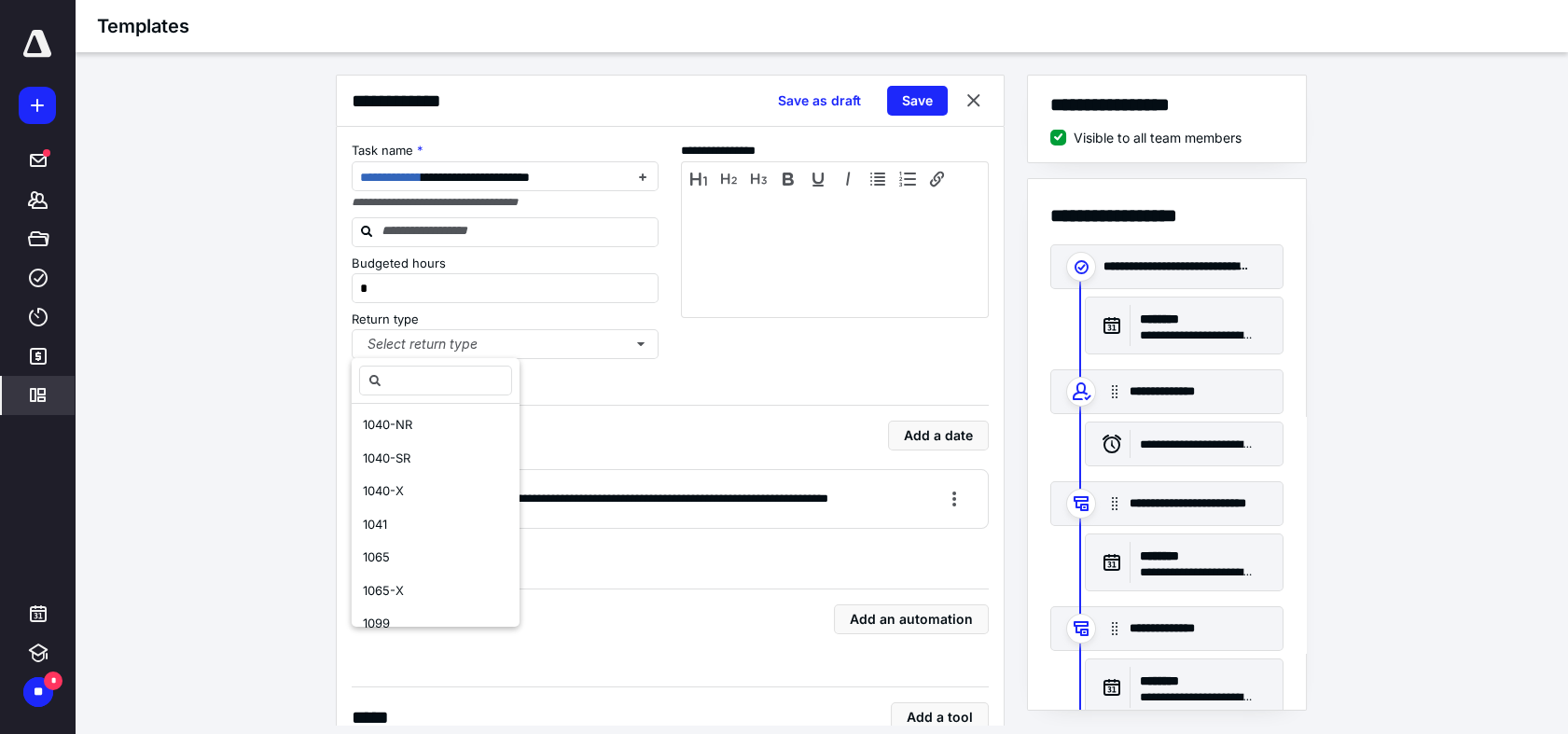 scroll, scrollTop: 237, scrollLeft: 0, axis: vertical 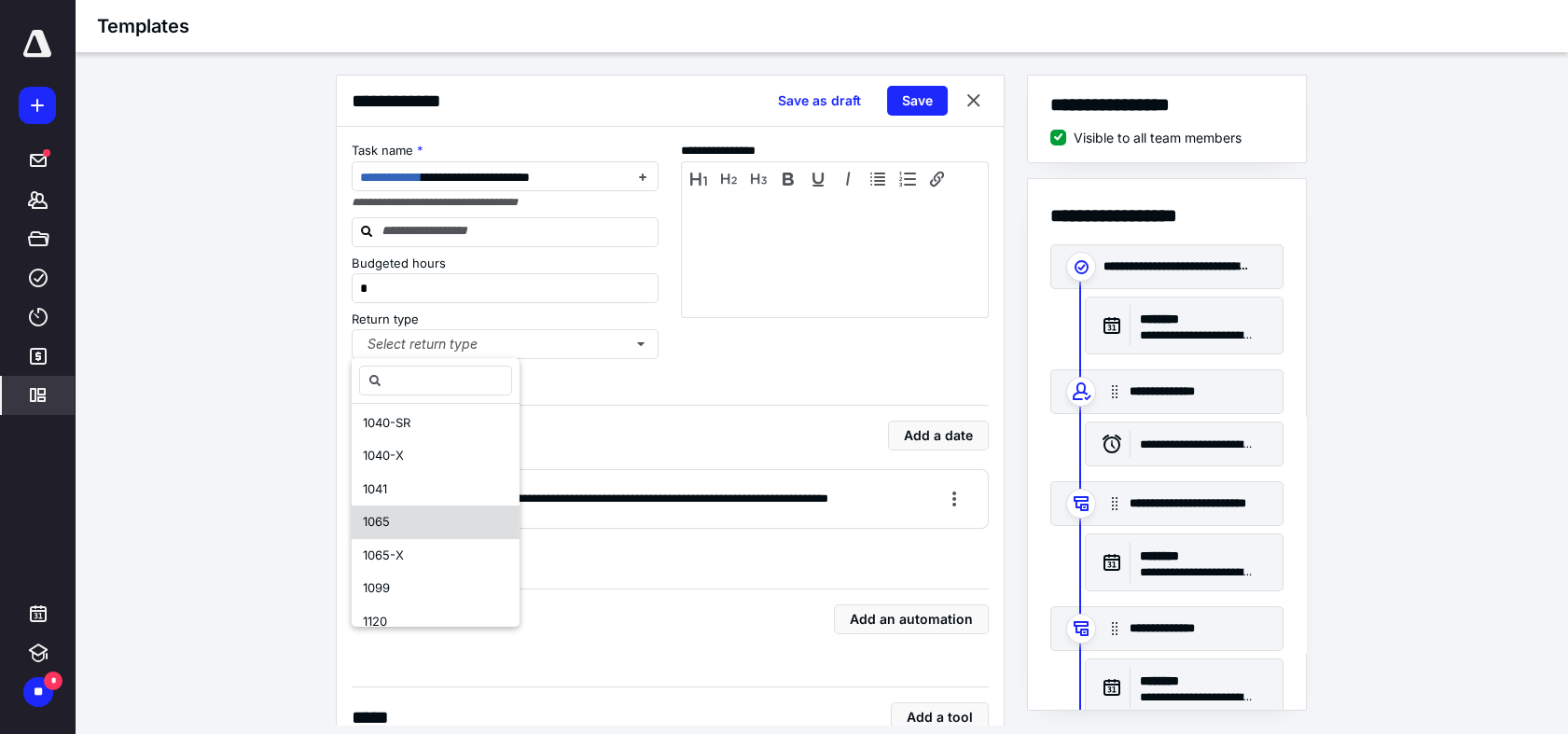 click on "1065" at bounding box center (436, 522) 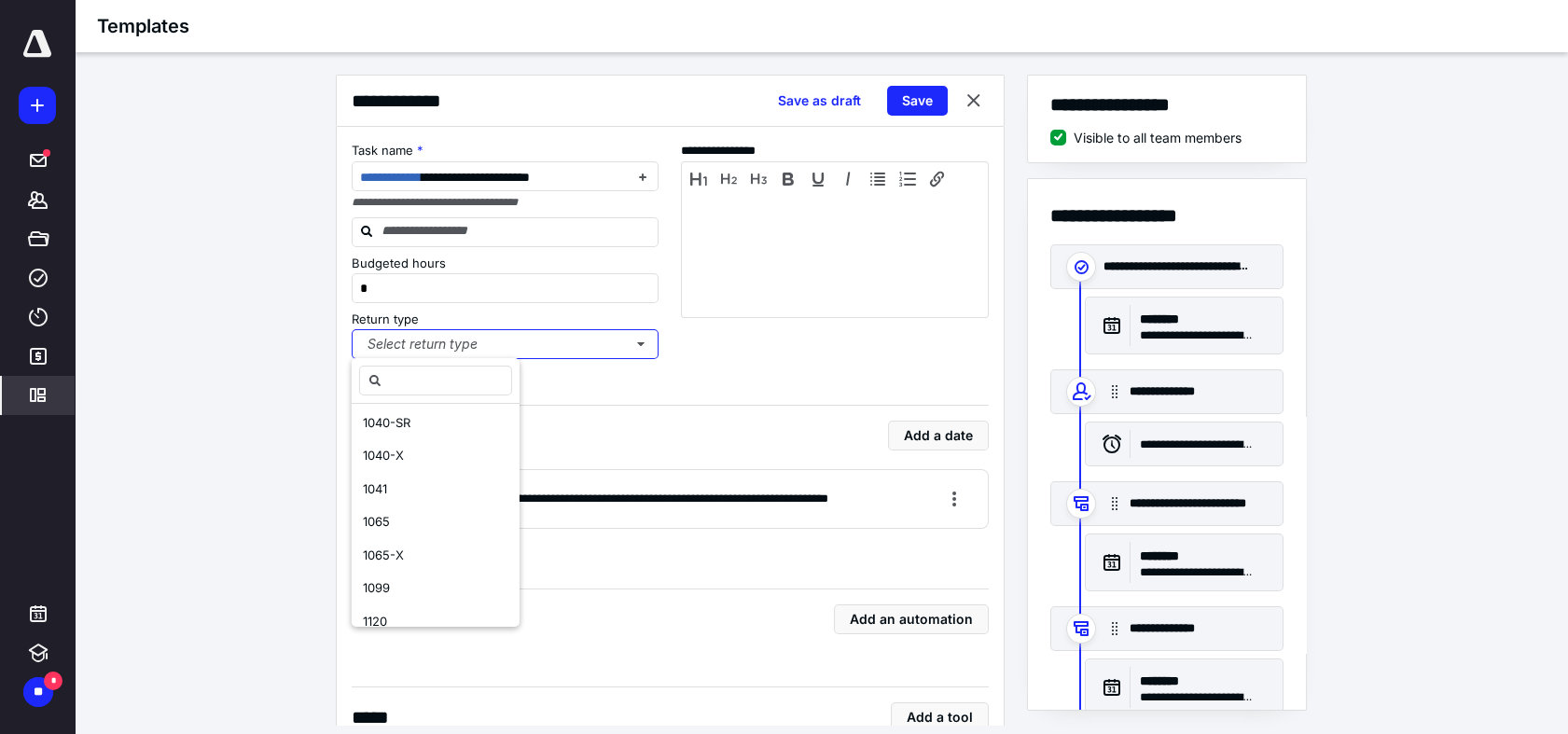 scroll, scrollTop: 0, scrollLeft: 0, axis: both 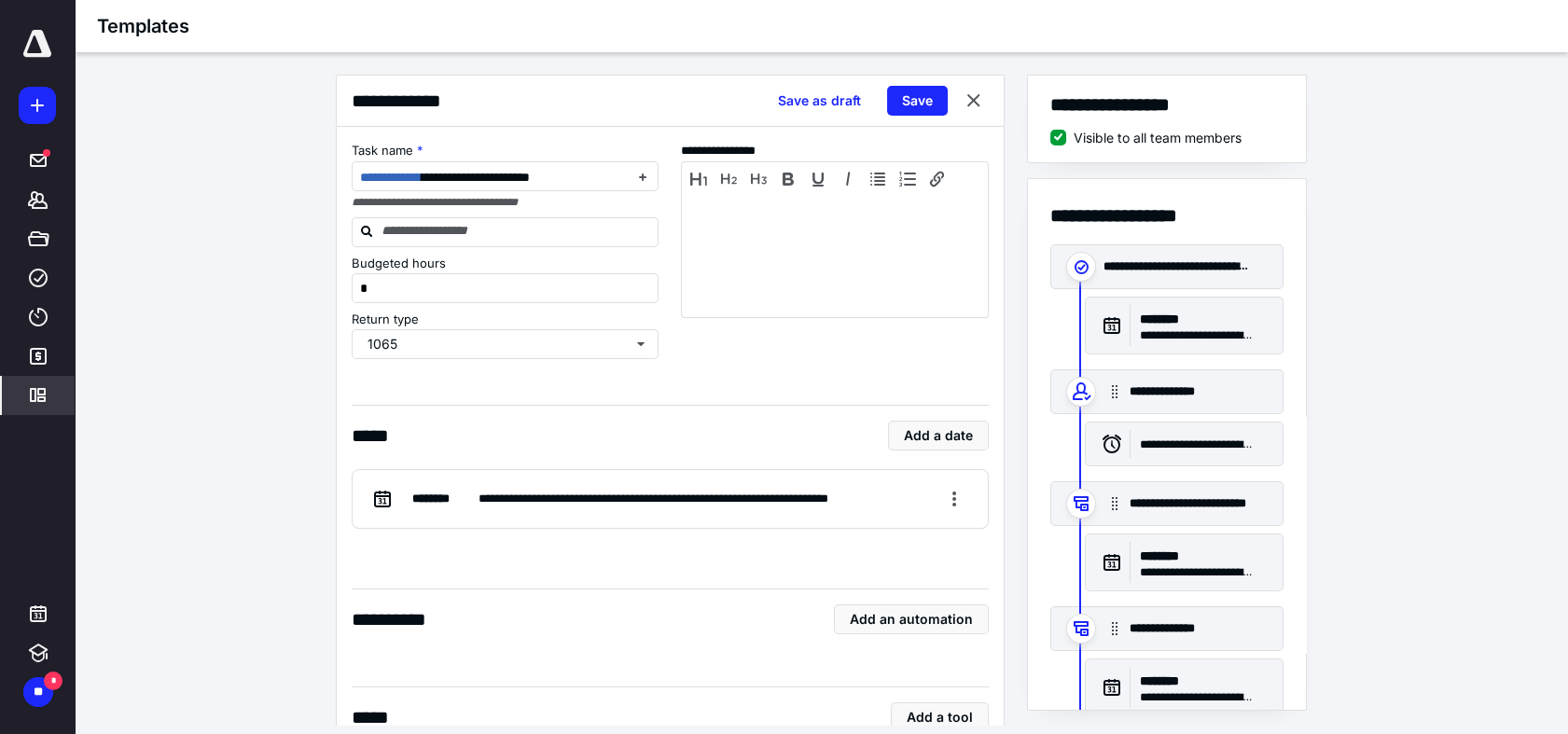 click on "**********" at bounding box center [821, 400] 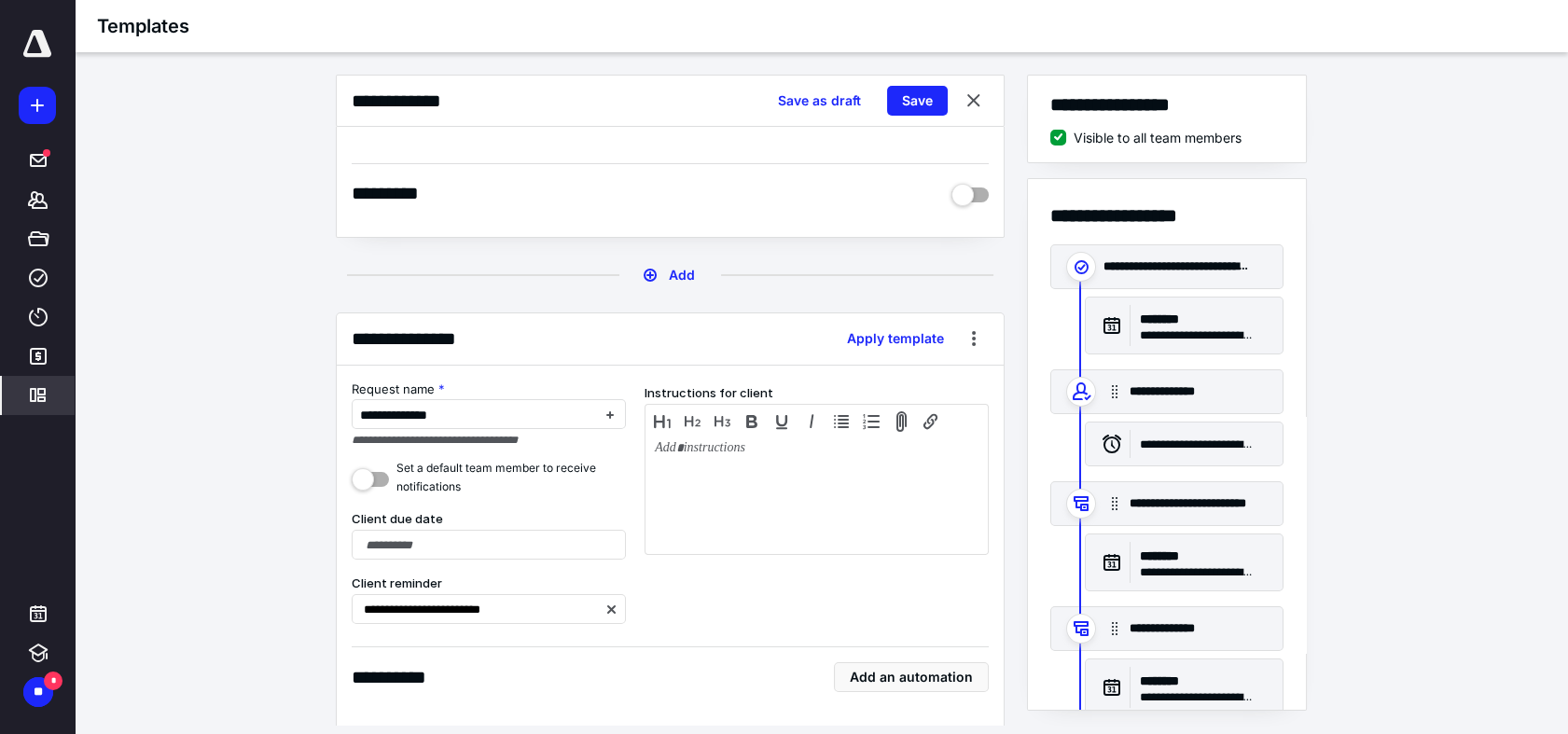scroll, scrollTop: 0, scrollLeft: 0, axis: both 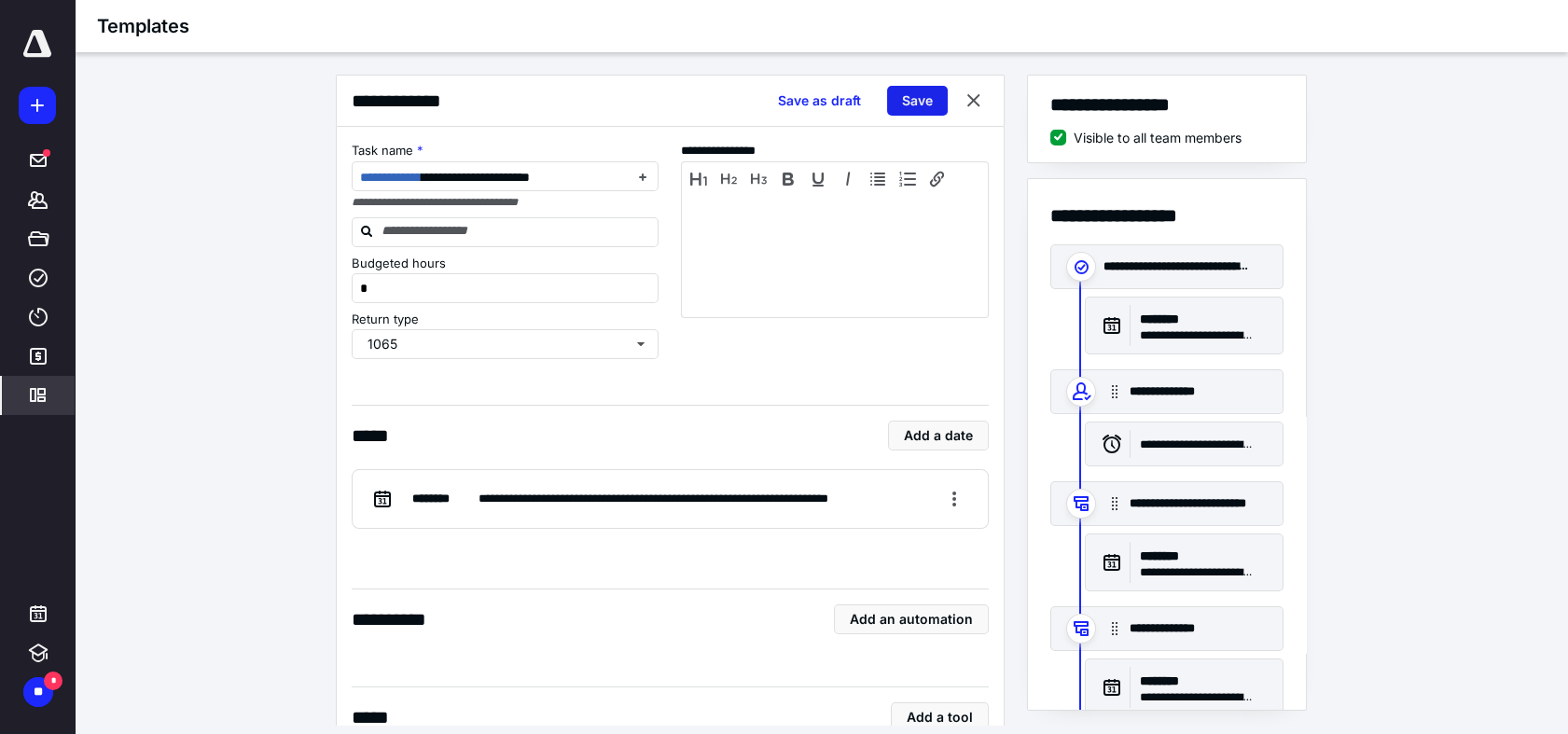 click on "Save" at bounding box center [917, 101] 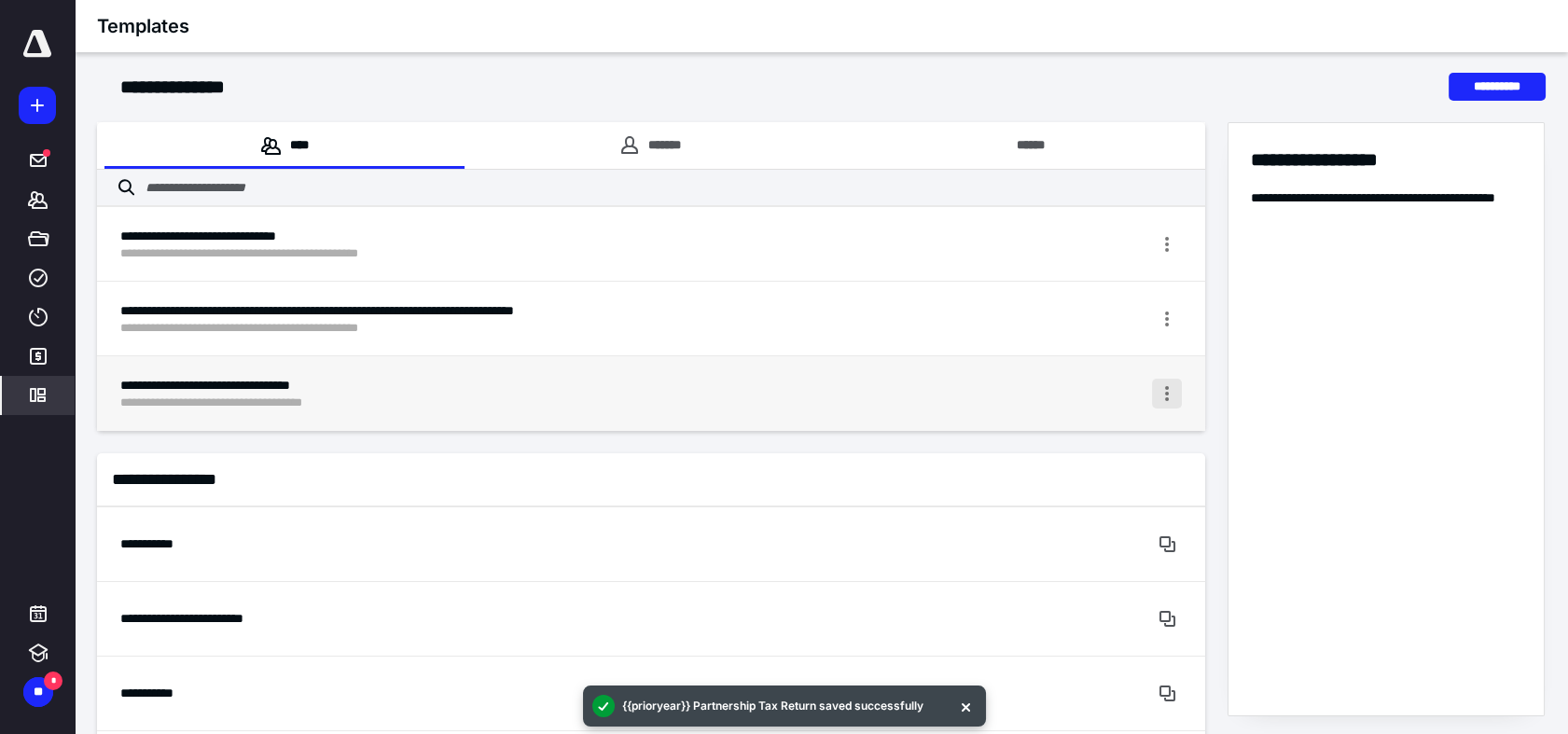 click at bounding box center (1167, 394) 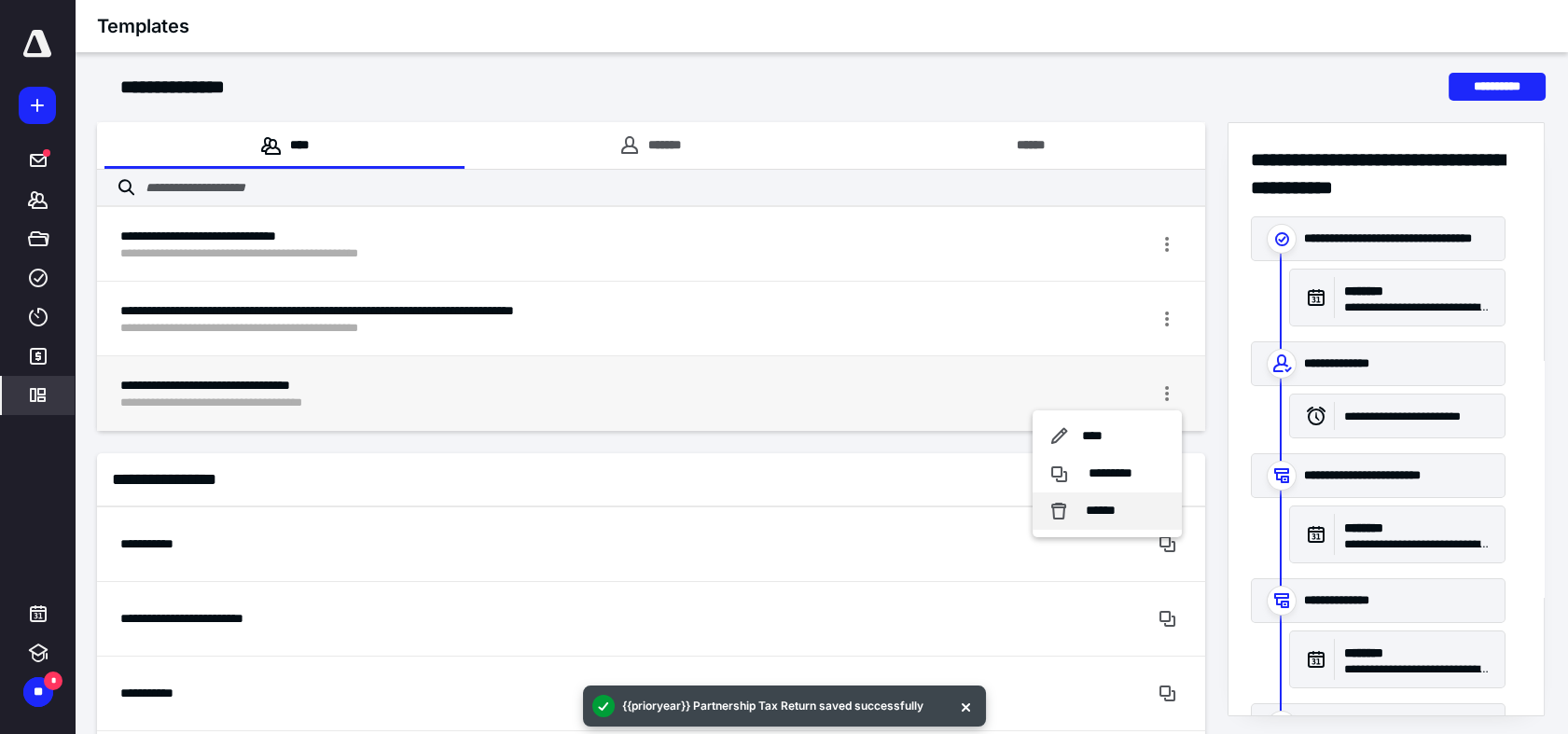 click on "******" at bounding box center [1101, 511] 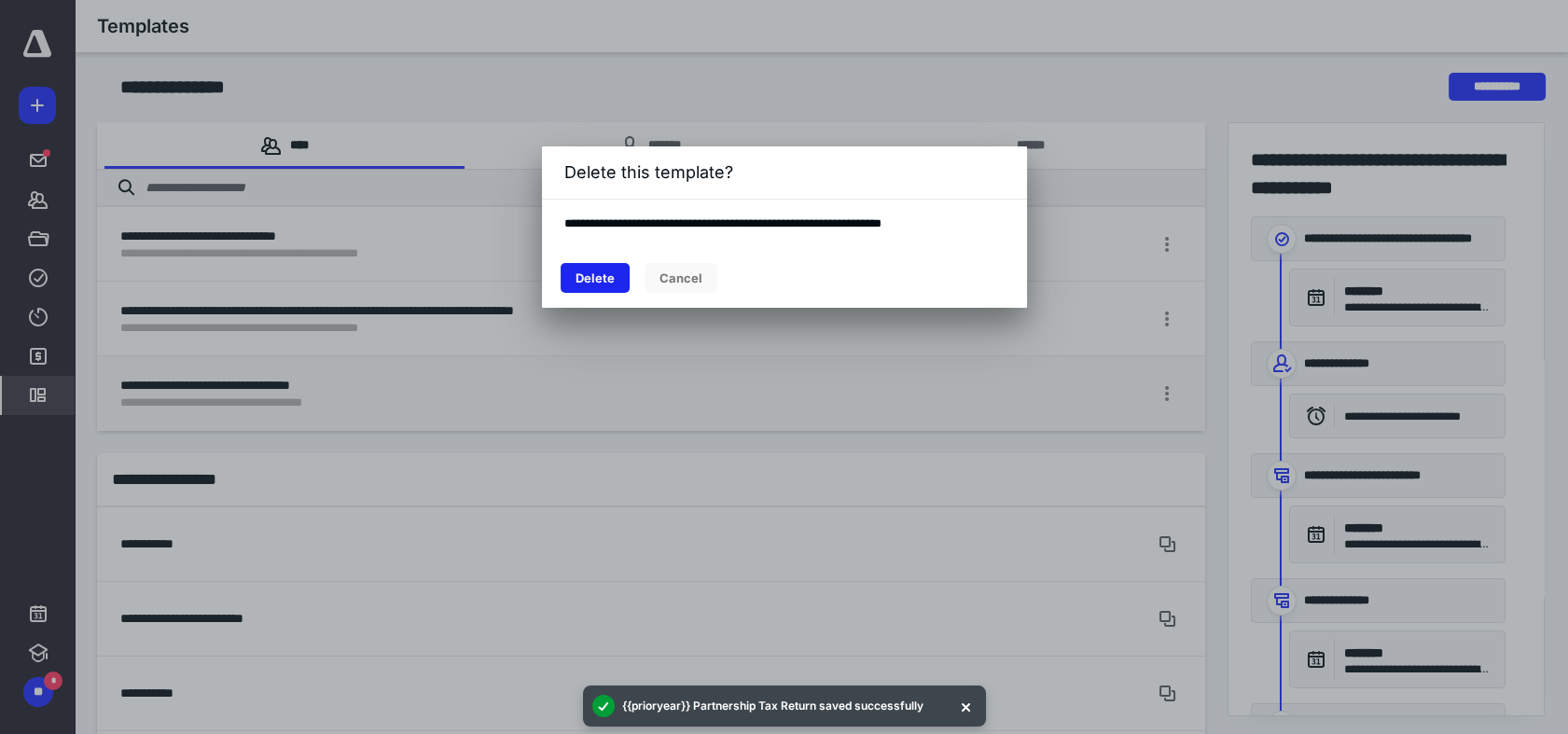 click on "Delete" at bounding box center (595, 278) 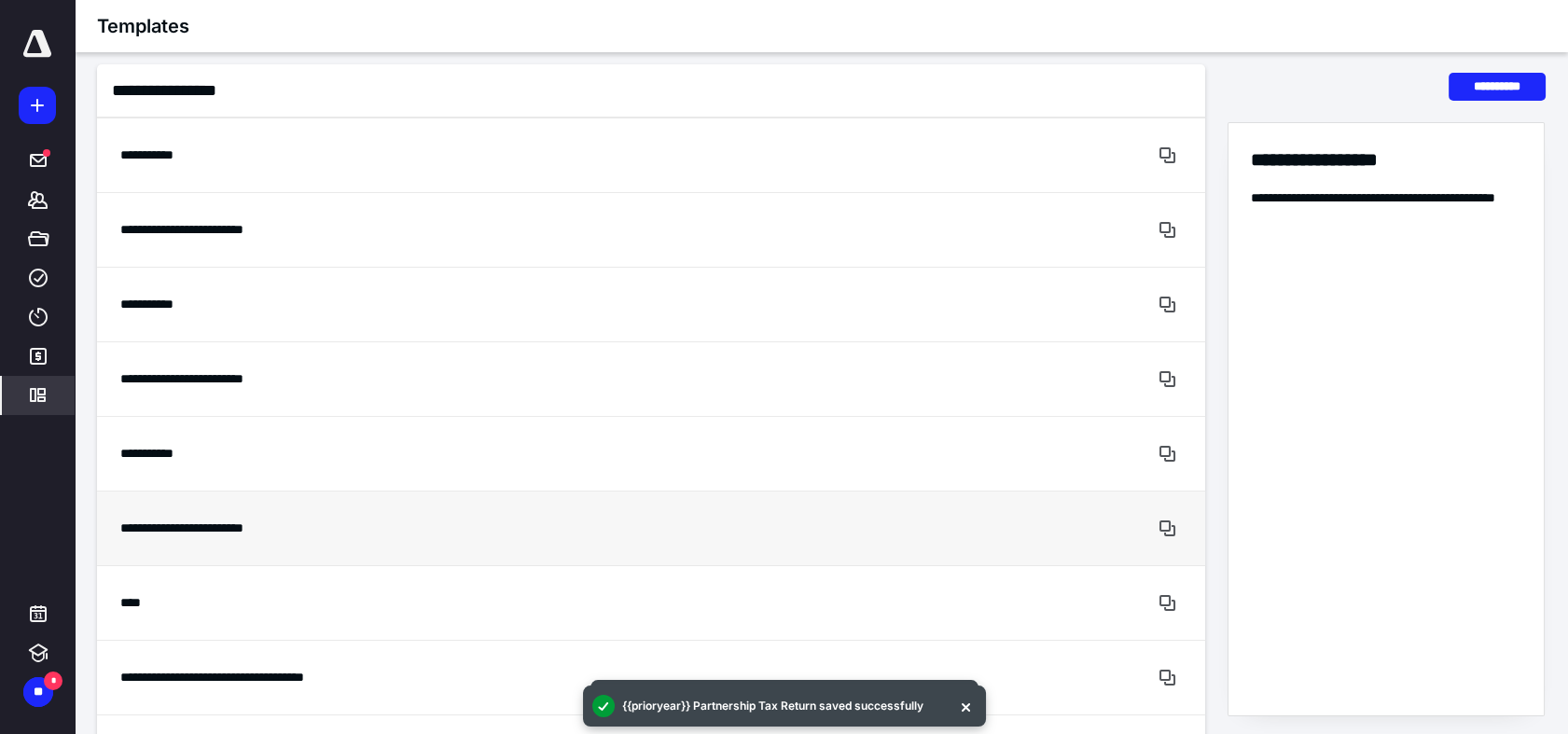 scroll, scrollTop: 414, scrollLeft: 0, axis: vertical 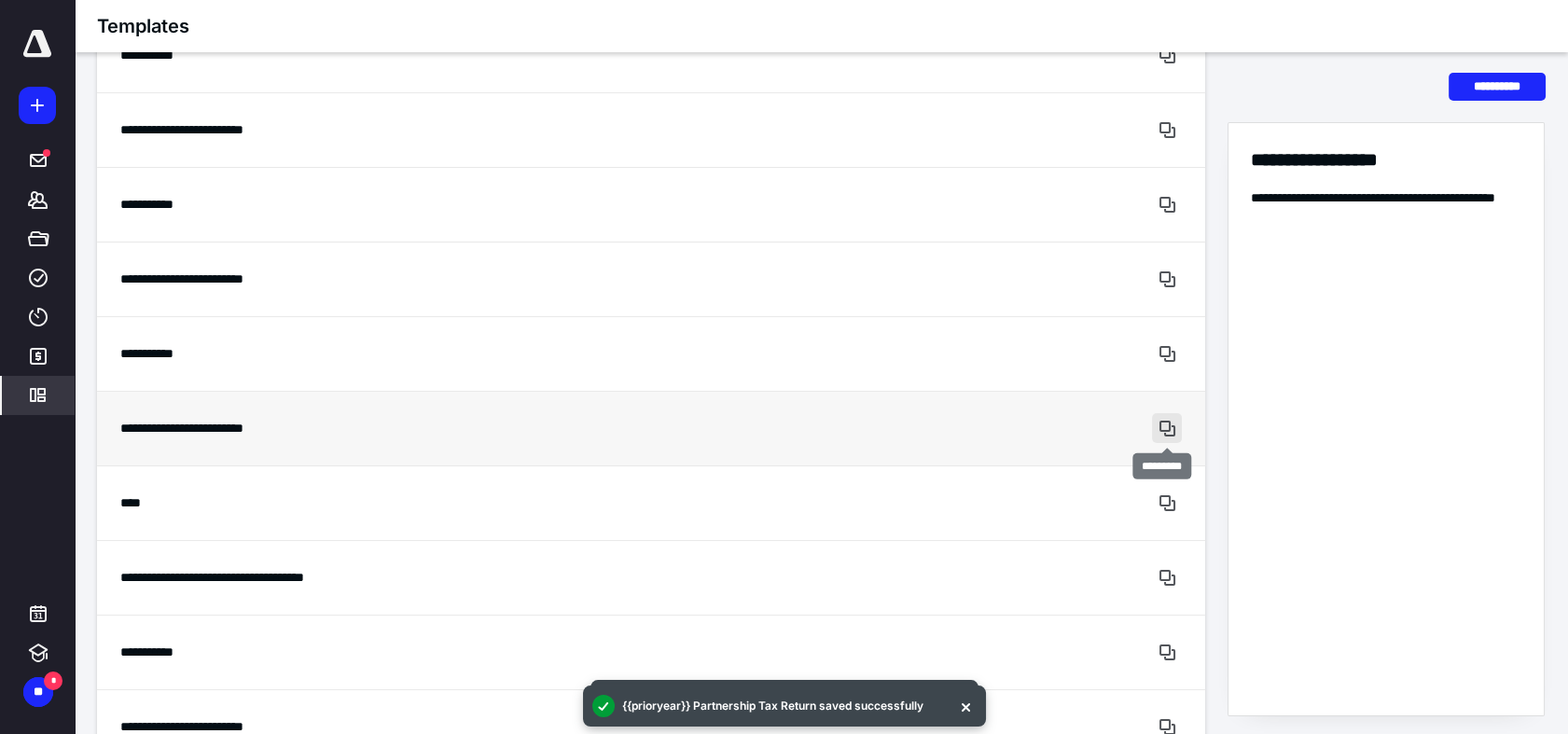 click at bounding box center [1167, 428] 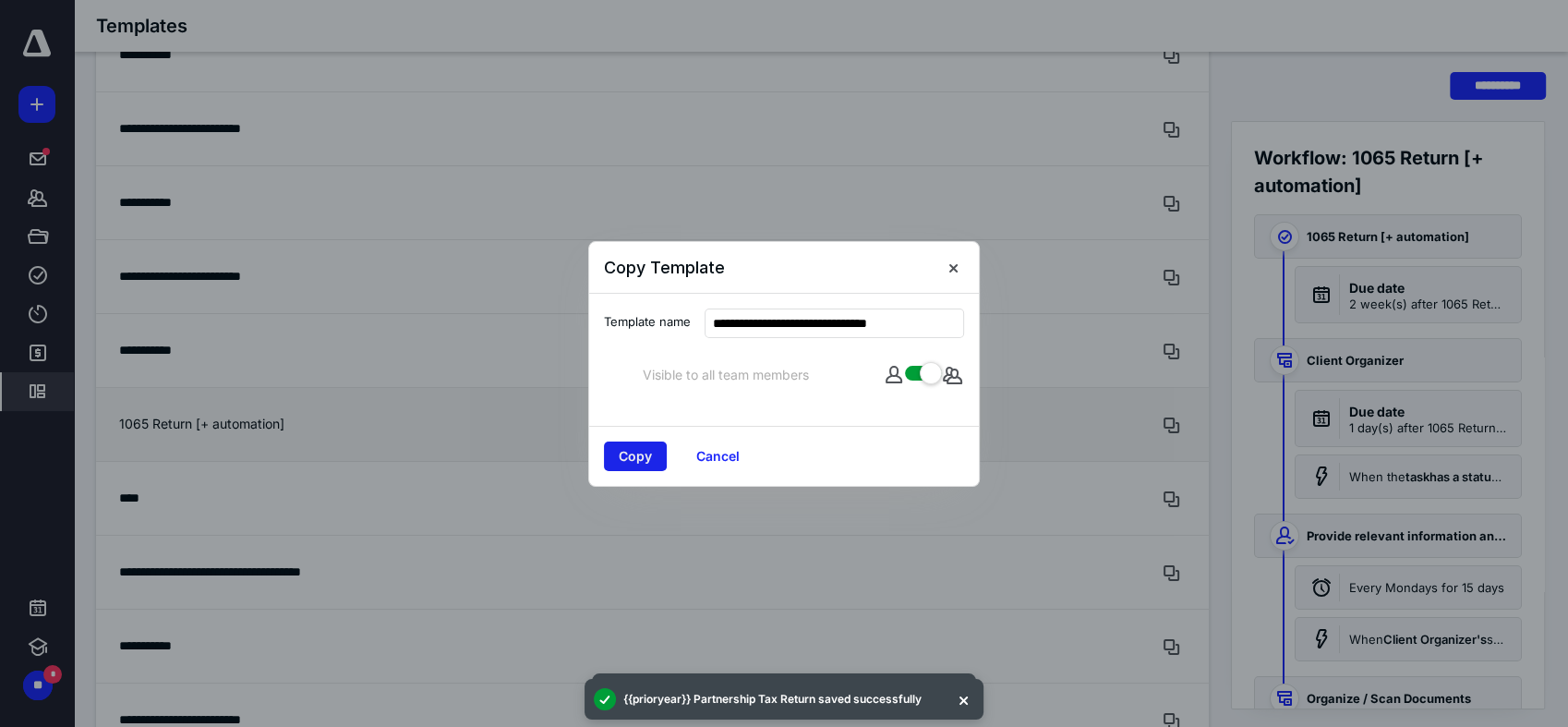 click on "Copy" at bounding box center (635, 456) 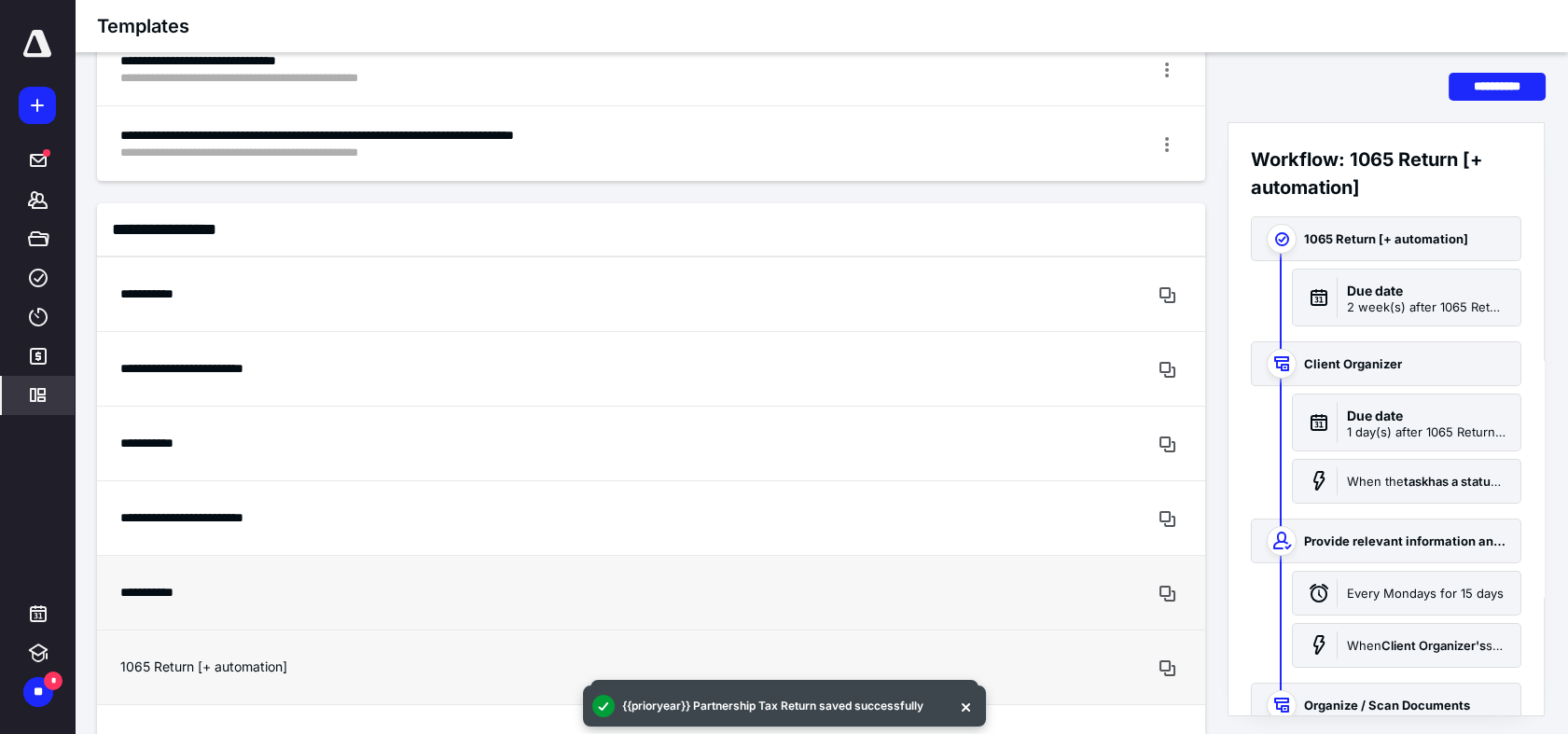 scroll, scrollTop: 0, scrollLeft: 0, axis: both 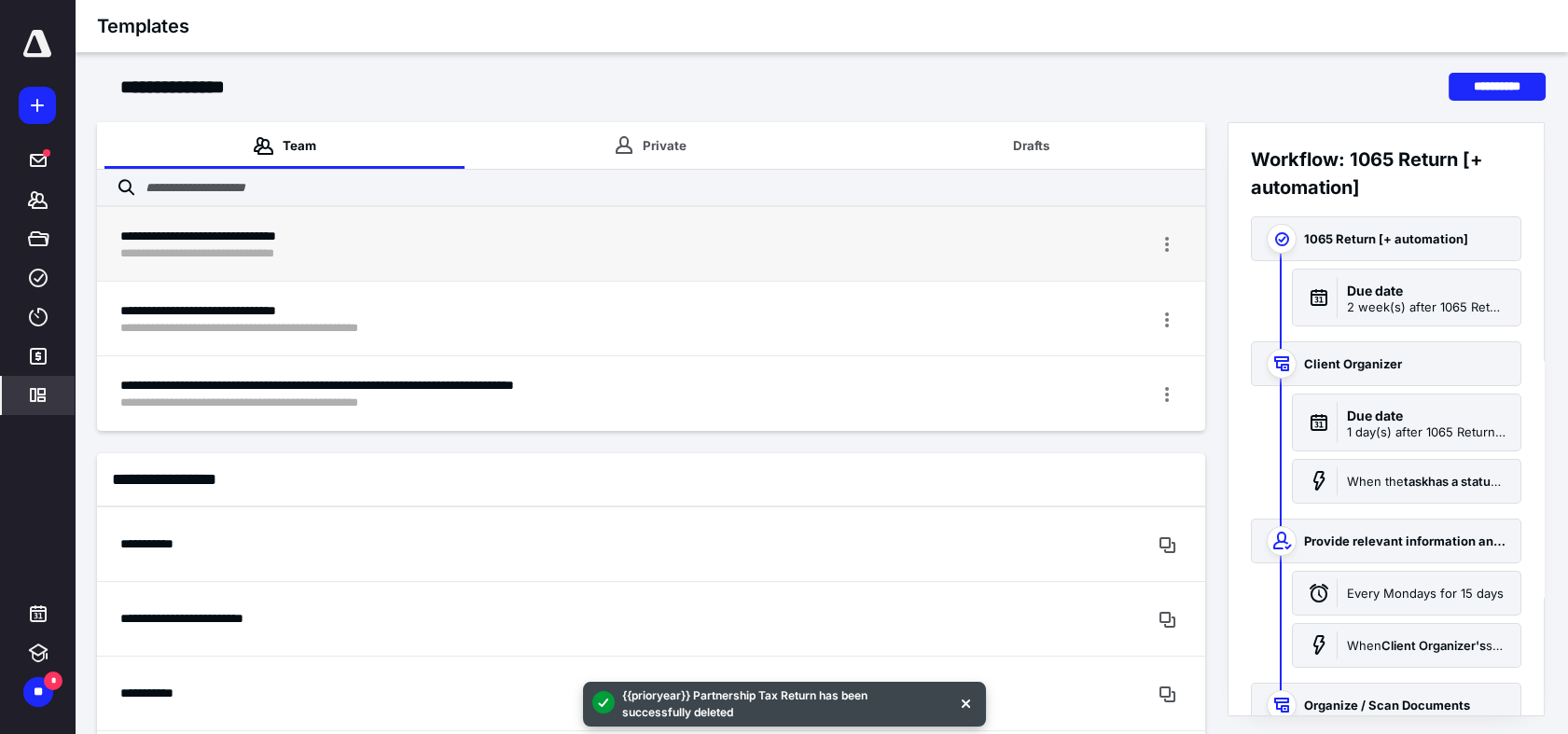 click on "**********" at bounding box center [651, 244] 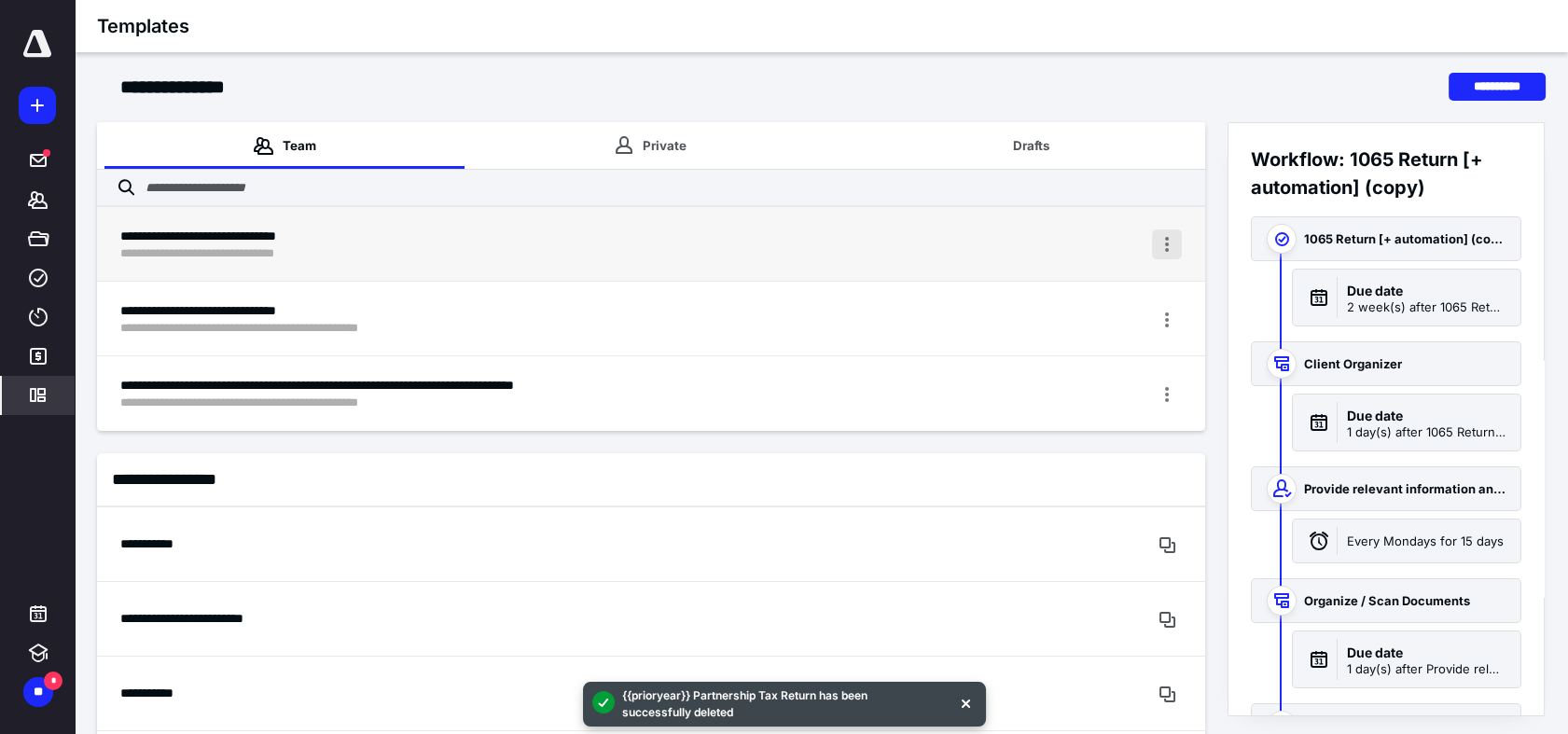 click at bounding box center (1167, 244) 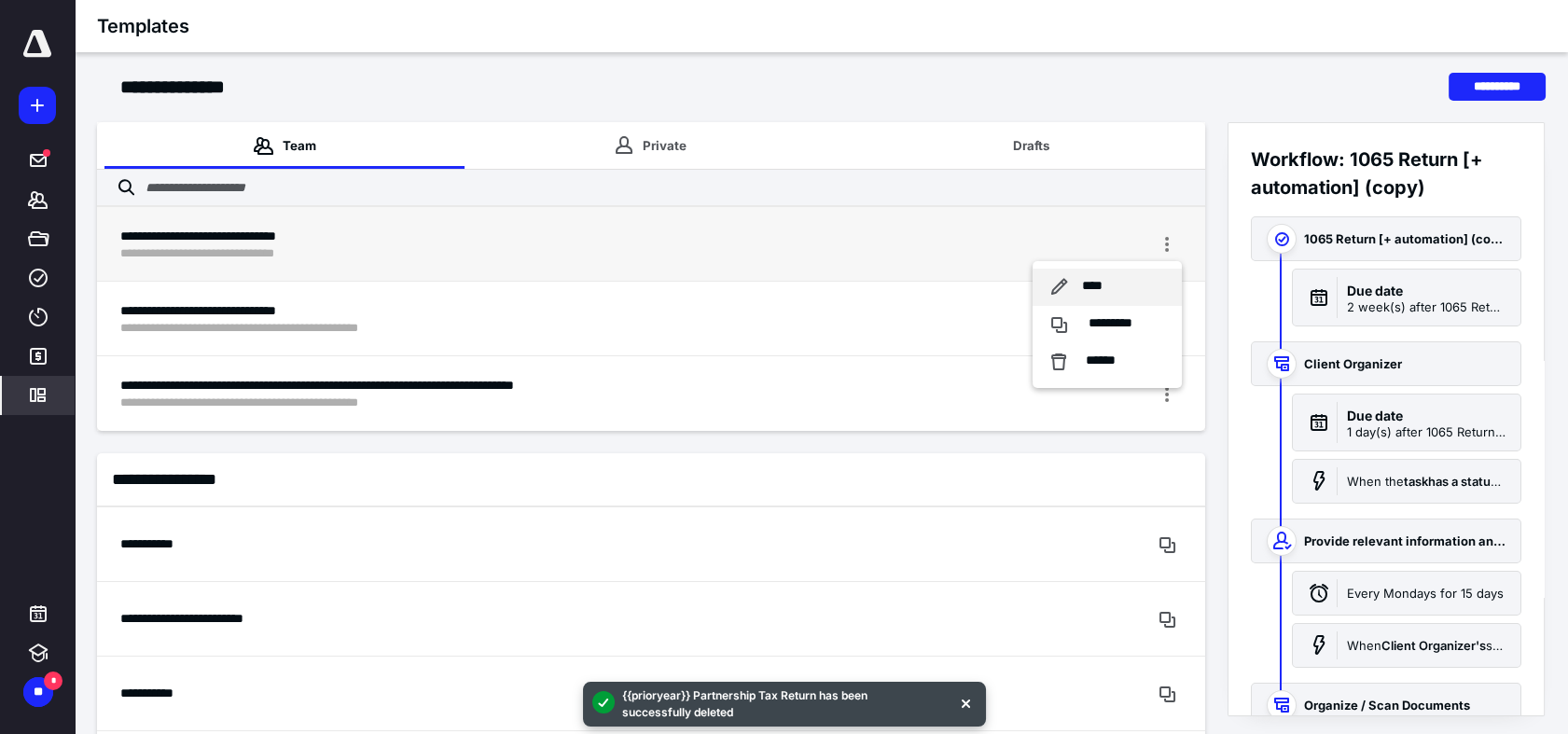 click on "****" at bounding box center (1092, 286) 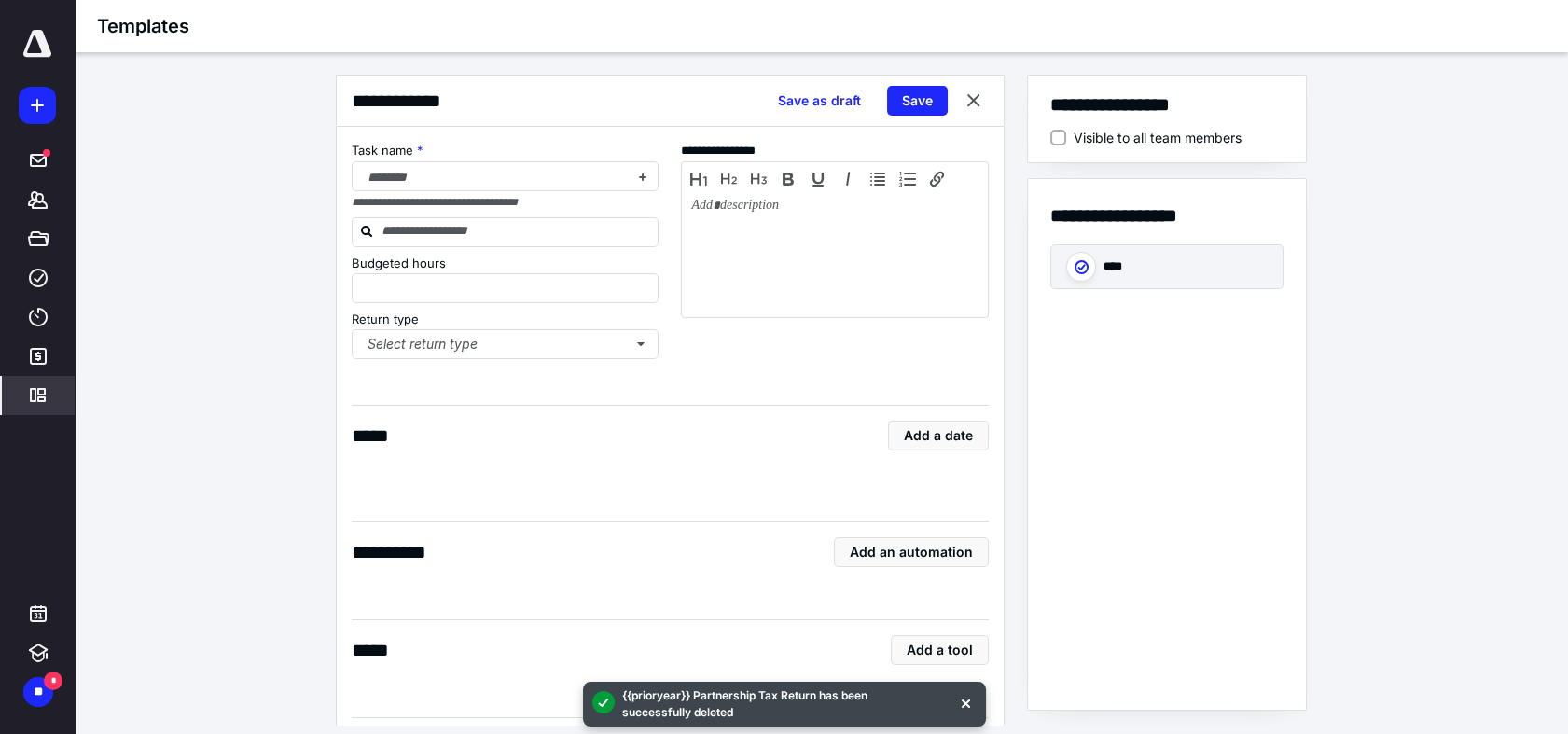 type on "*" 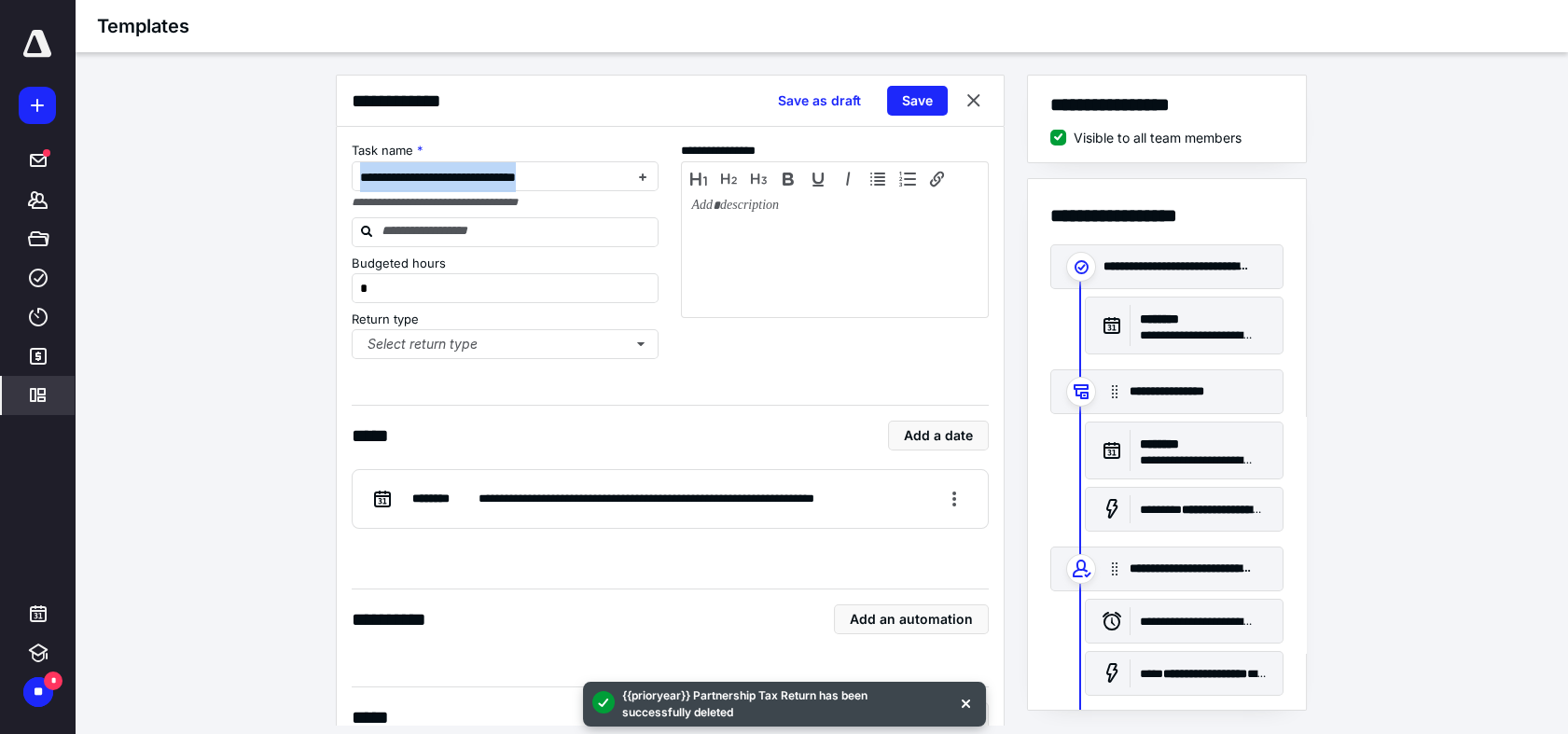 drag, startPoint x: 593, startPoint y: 181, endPoint x: 254, endPoint y: 174, distance: 339.0723 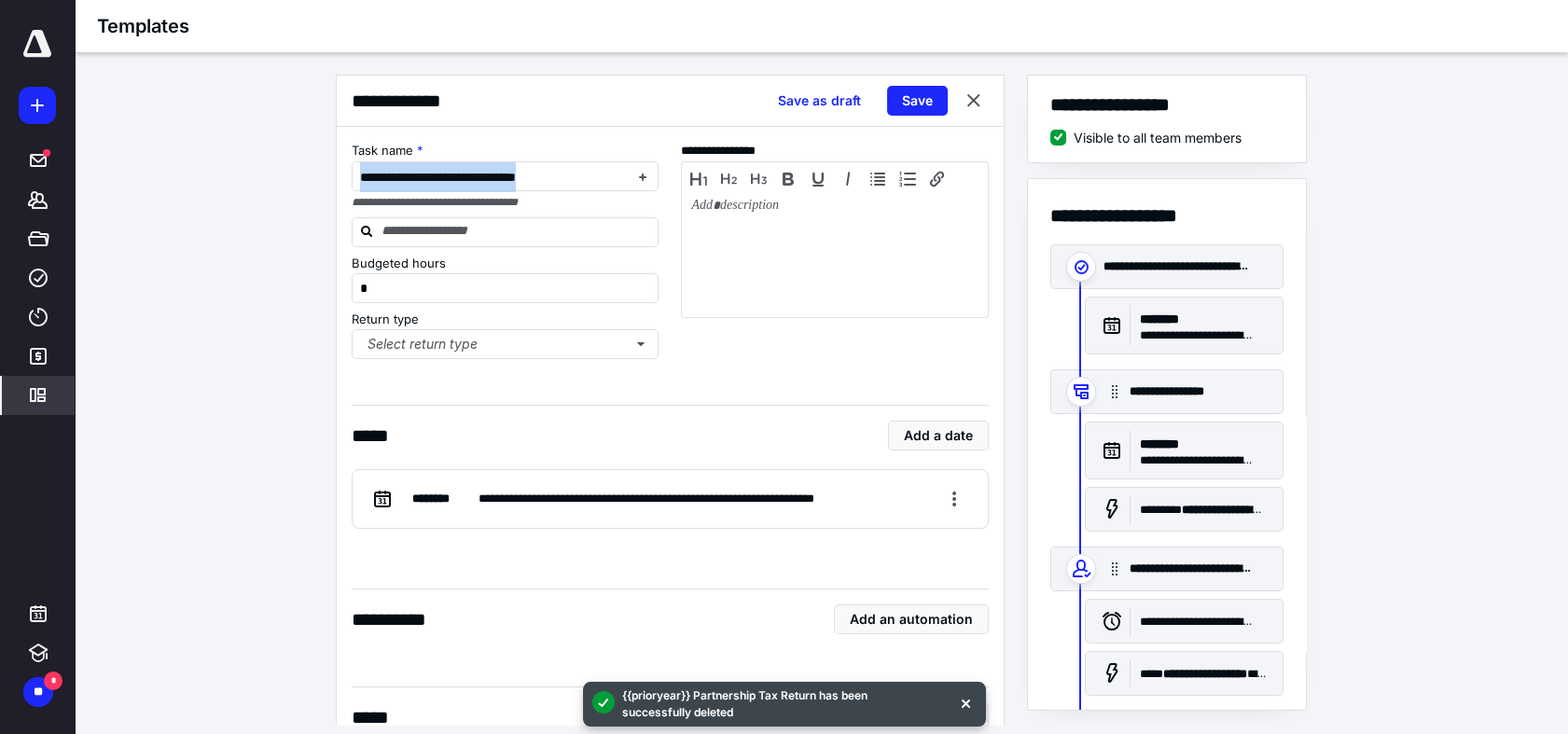 click on "**********" at bounding box center [821, 400] 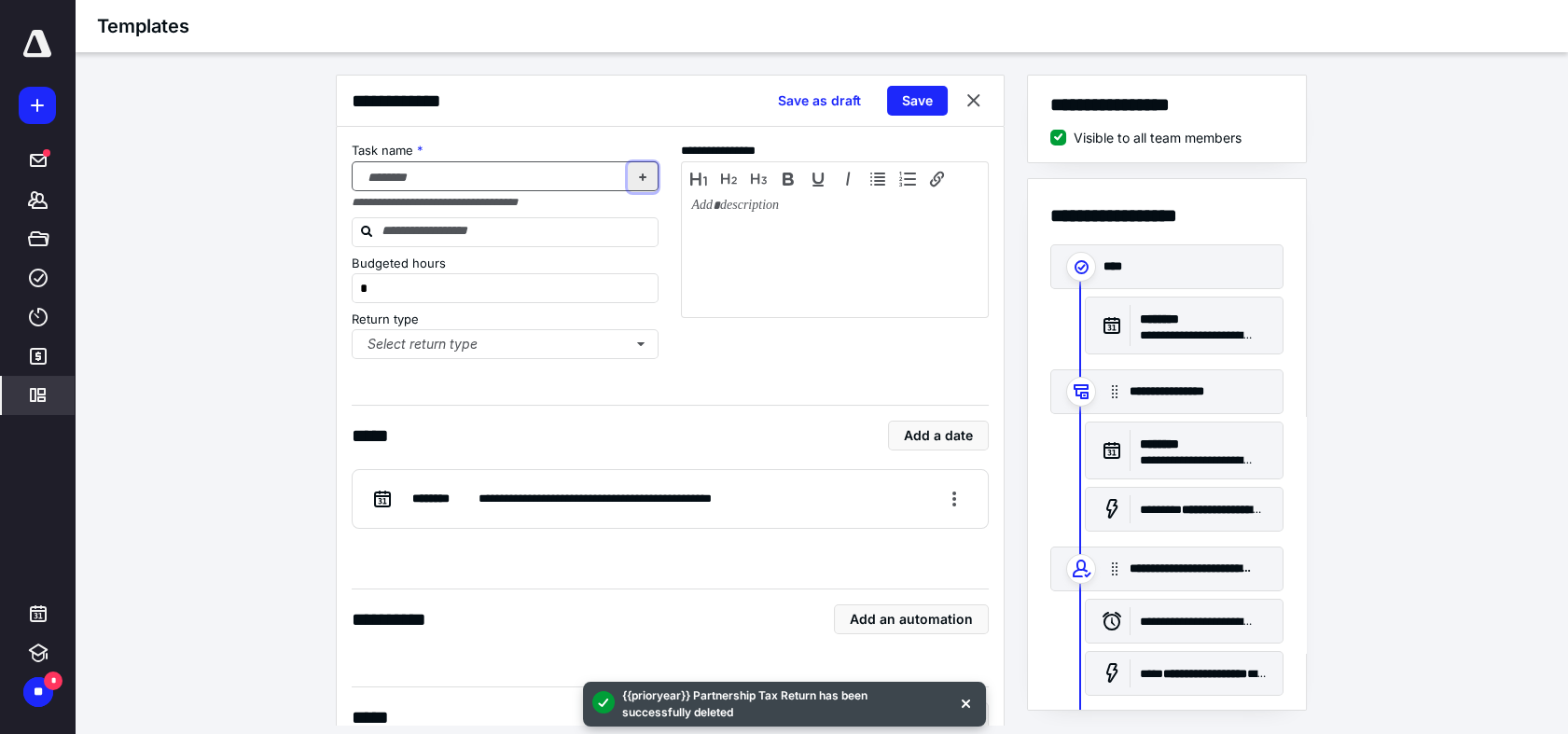 click at bounding box center [643, 177] 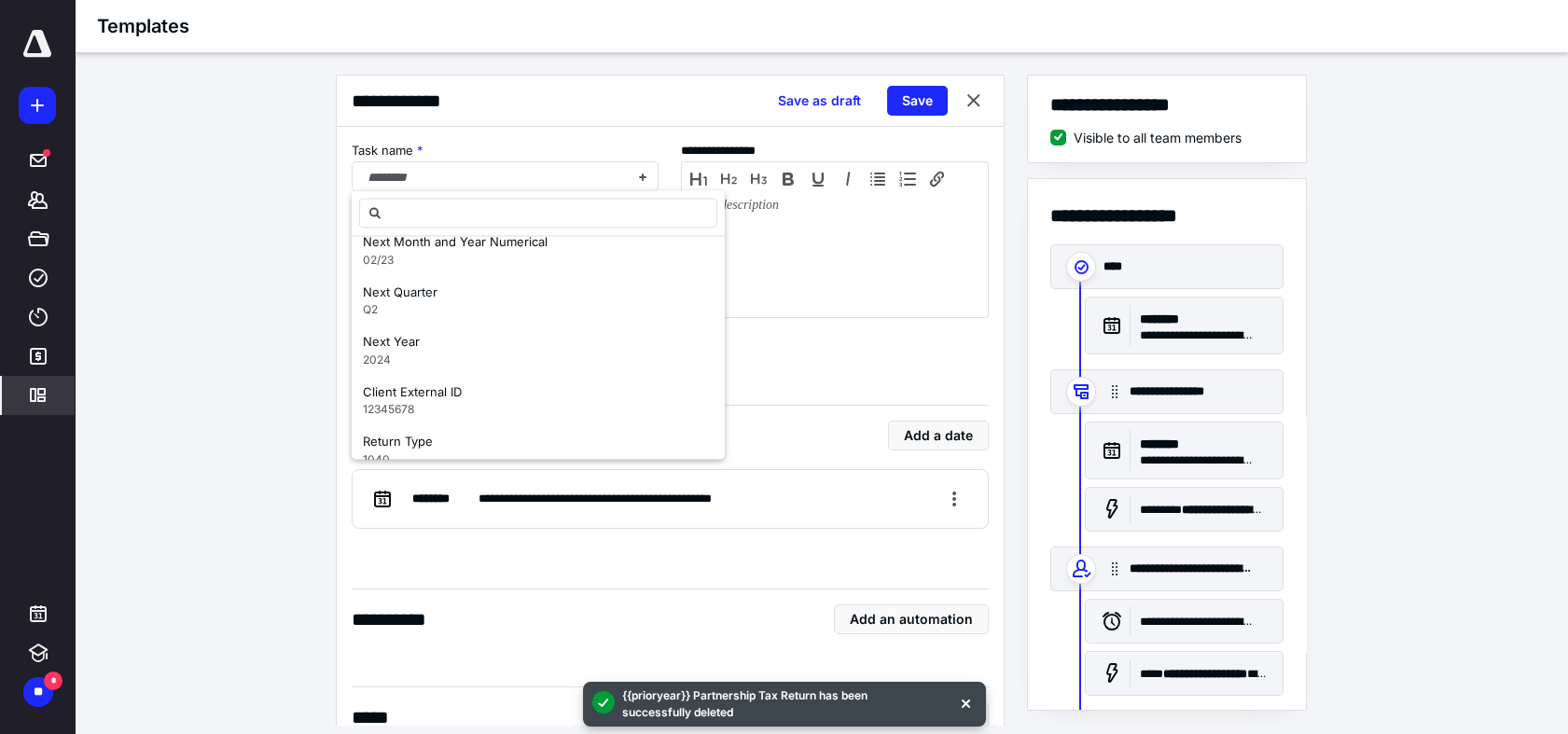 scroll, scrollTop: 2486, scrollLeft: 0, axis: vertical 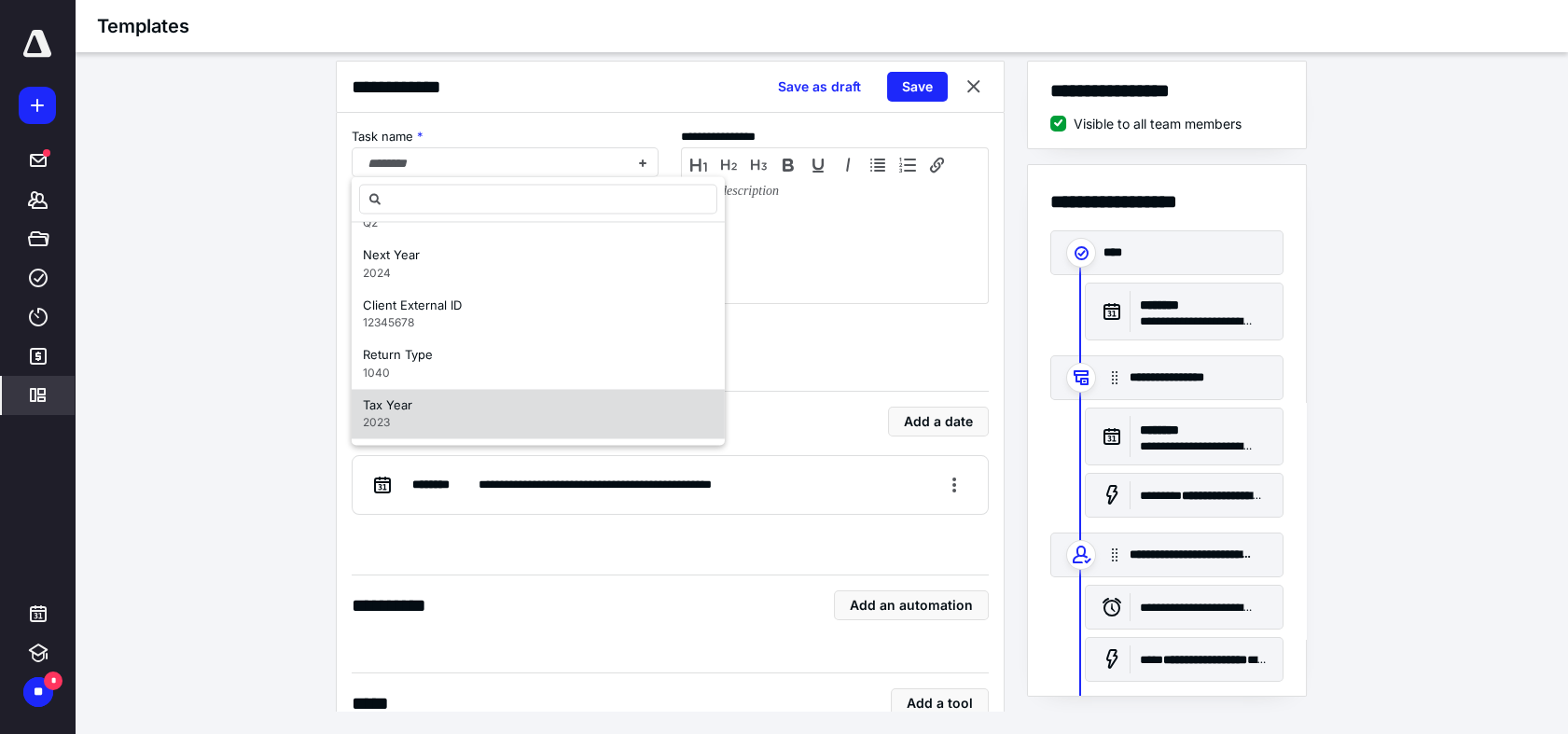 click on "Tax Year 2023" at bounding box center (538, 414) 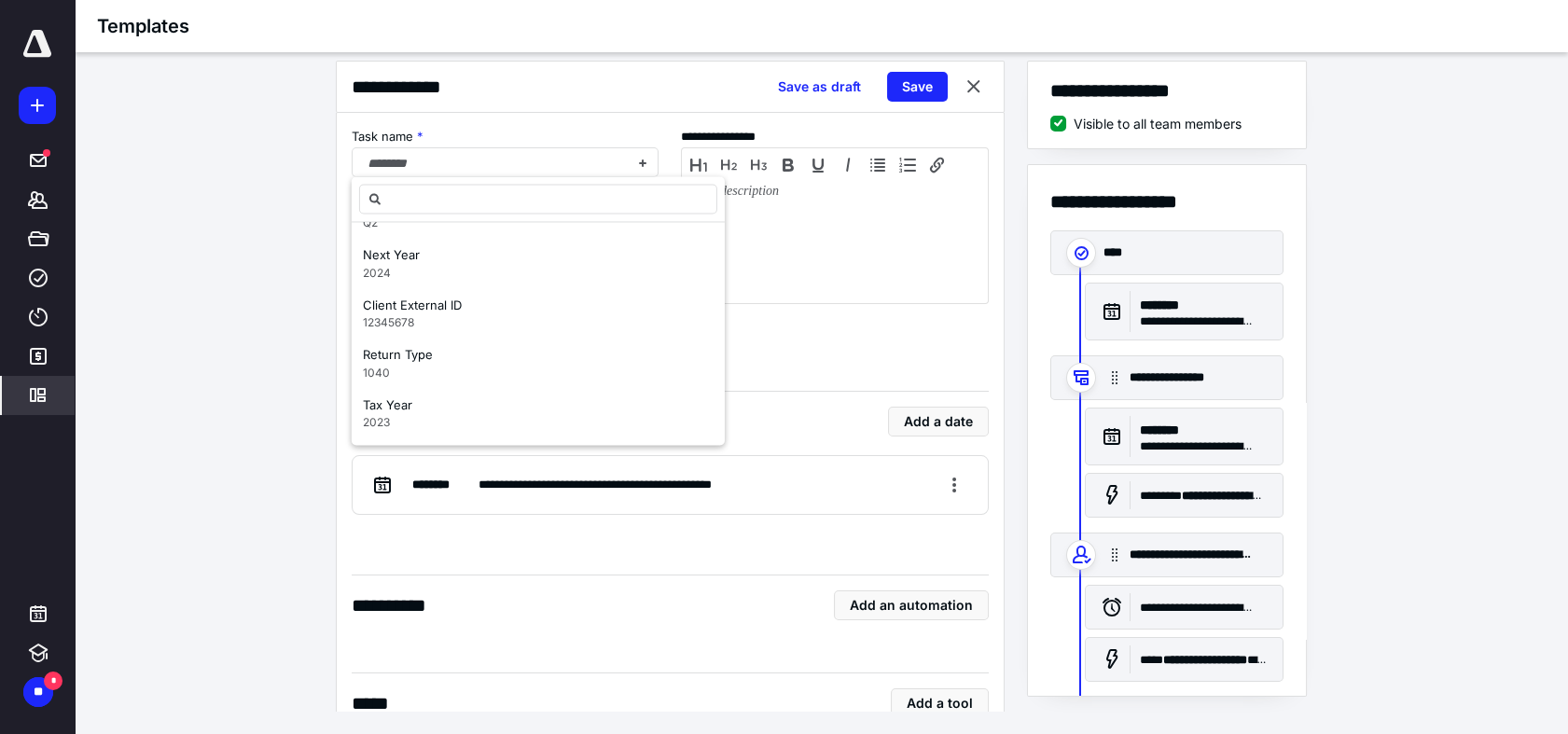 scroll, scrollTop: 0, scrollLeft: 0, axis: both 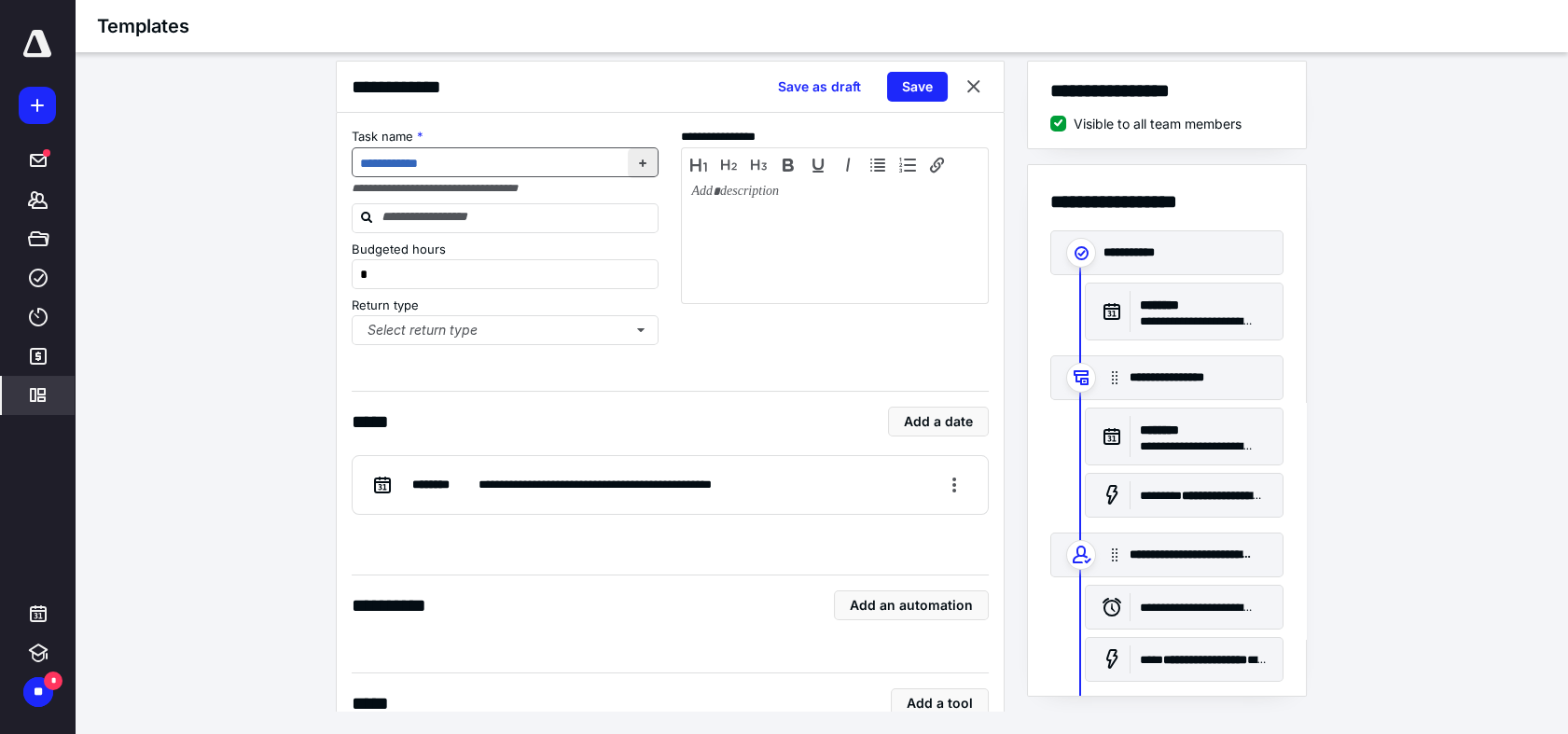 click at bounding box center (643, 163) 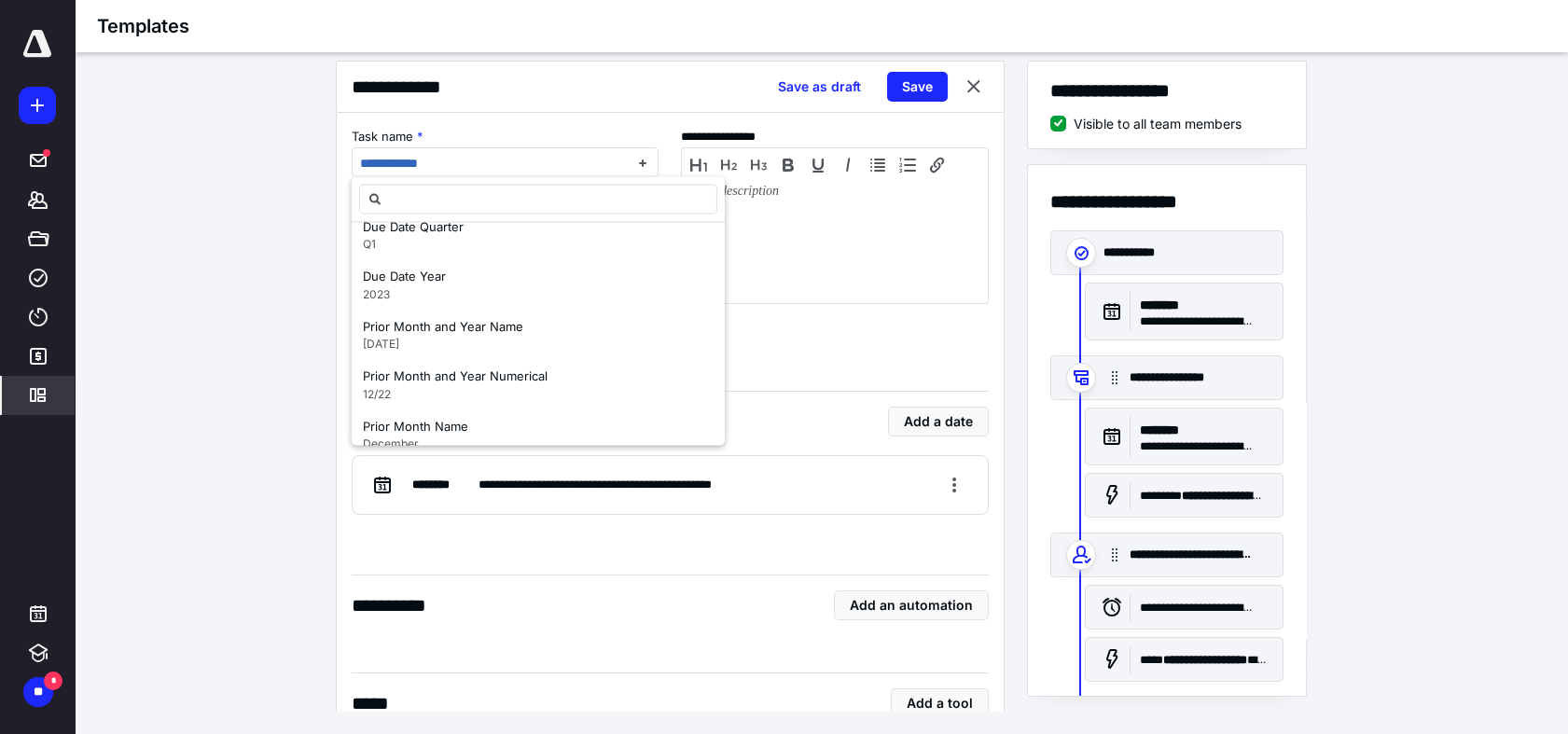 scroll, scrollTop: 2486, scrollLeft: 0, axis: vertical 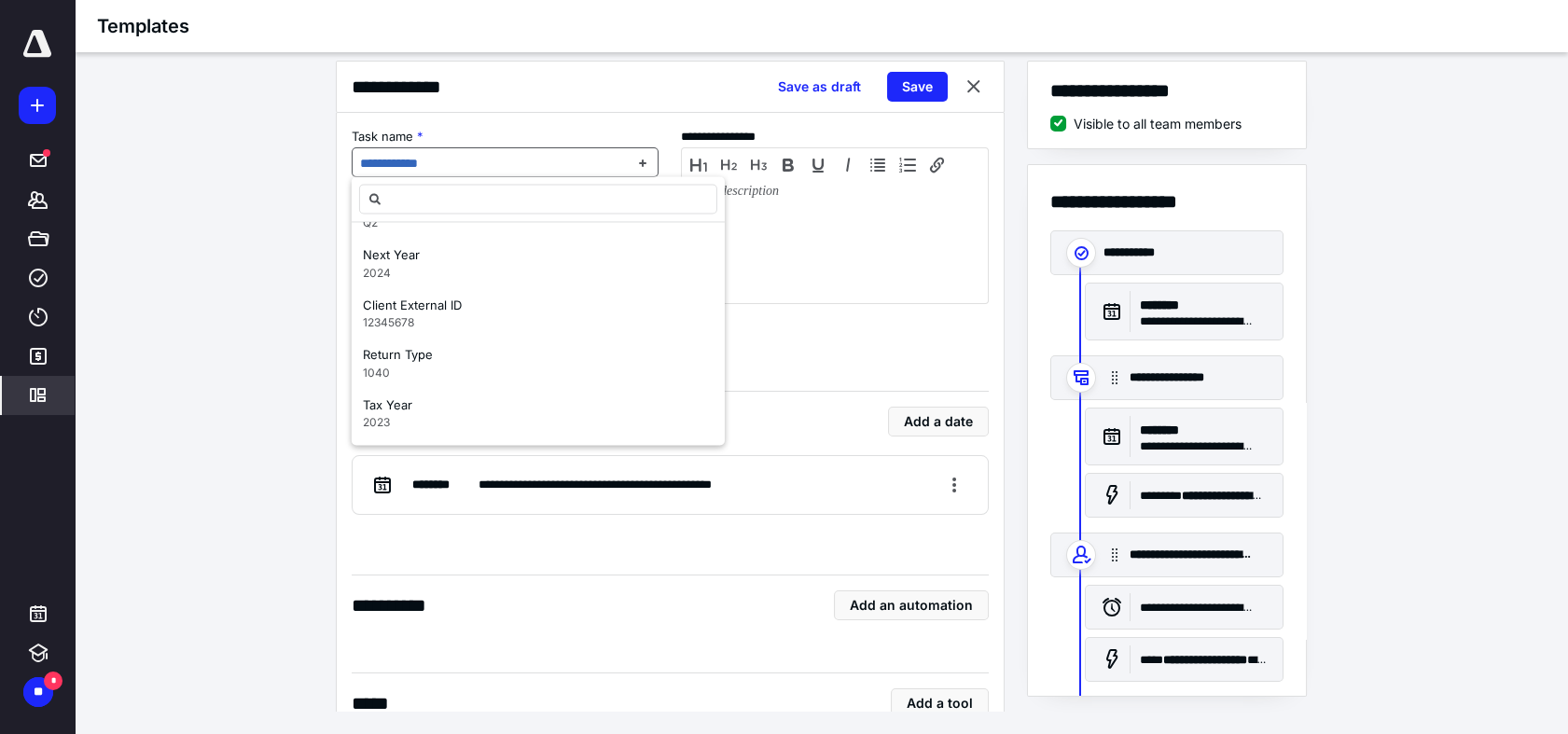 click on "**********" at bounding box center (494, 163) 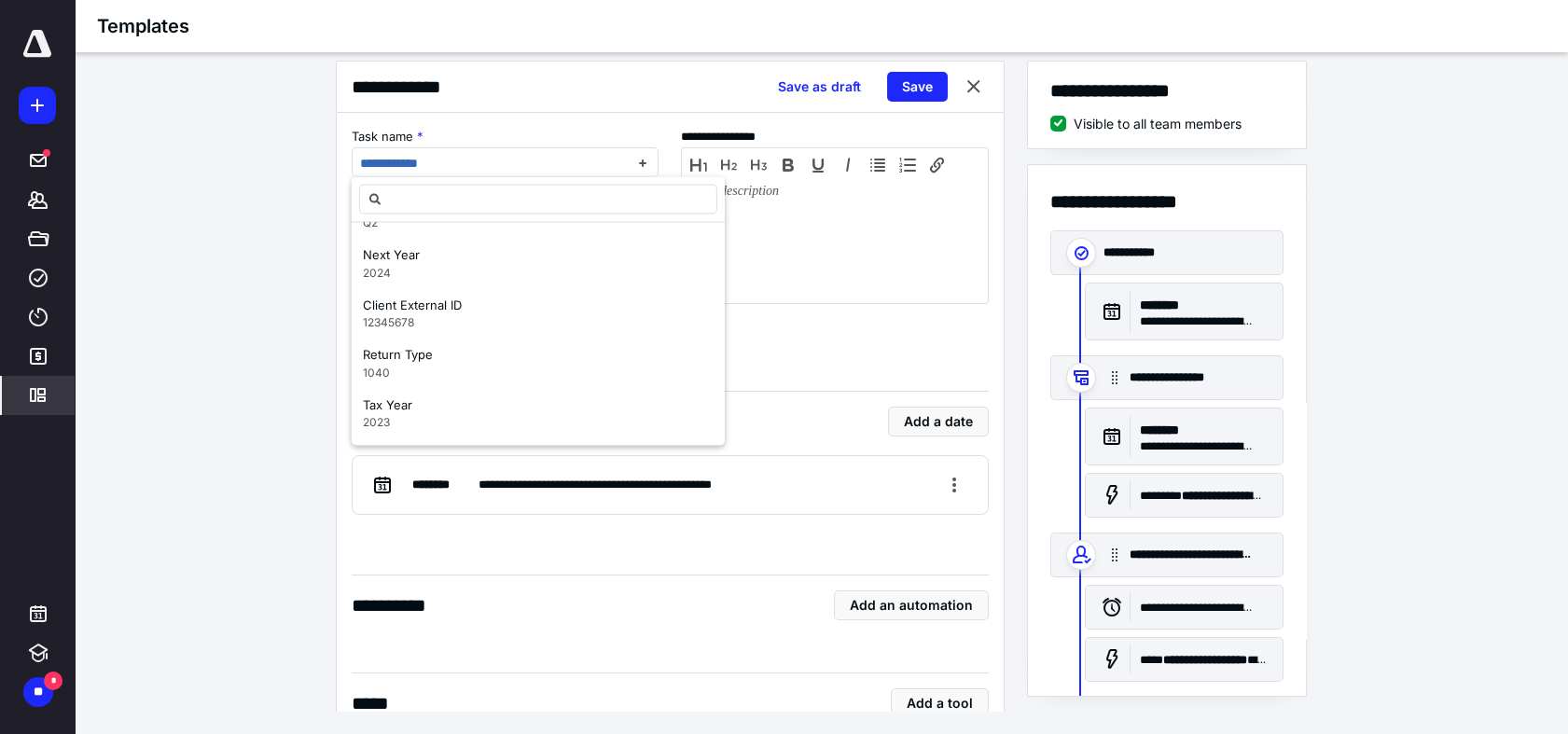 type 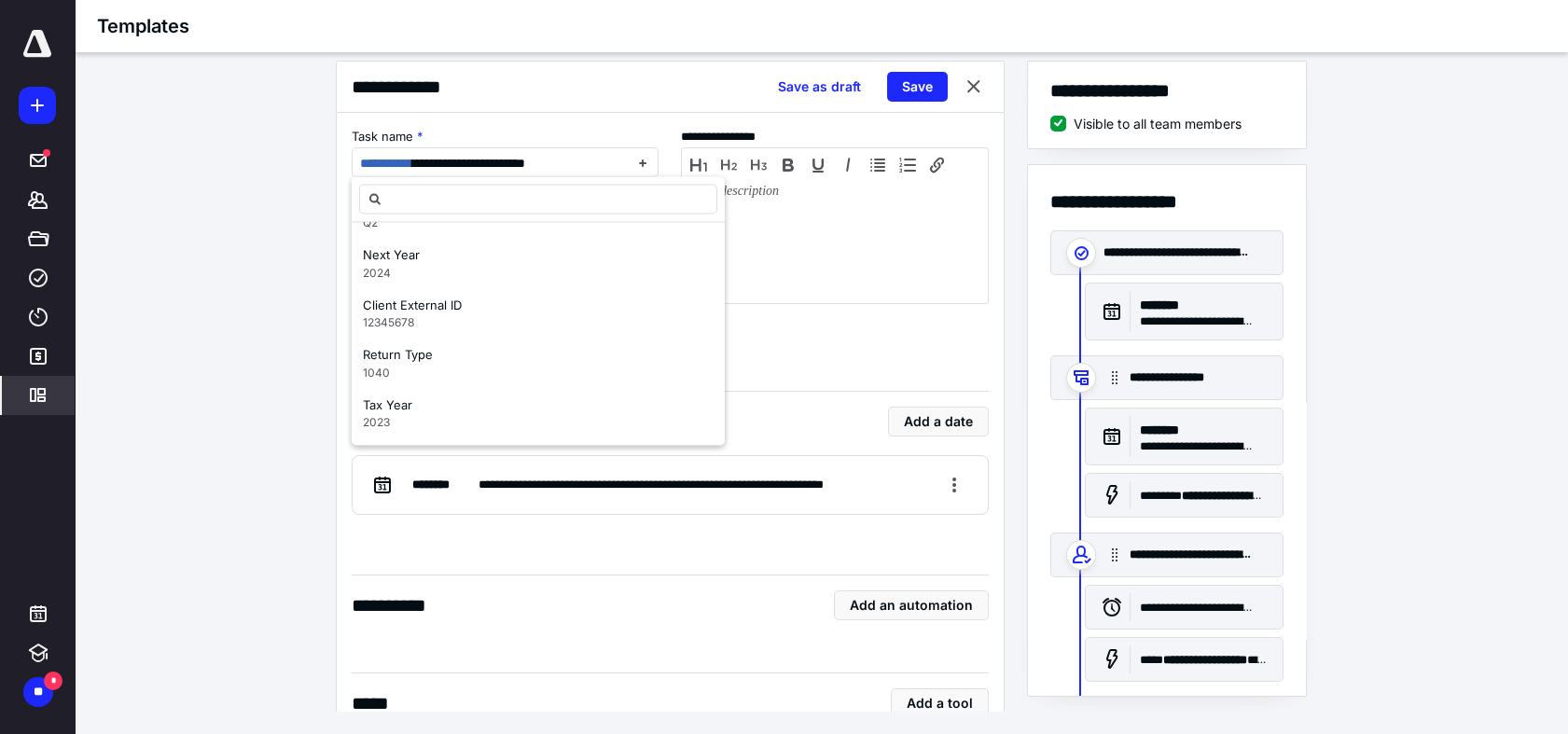 click on "**********" at bounding box center [821, 386] 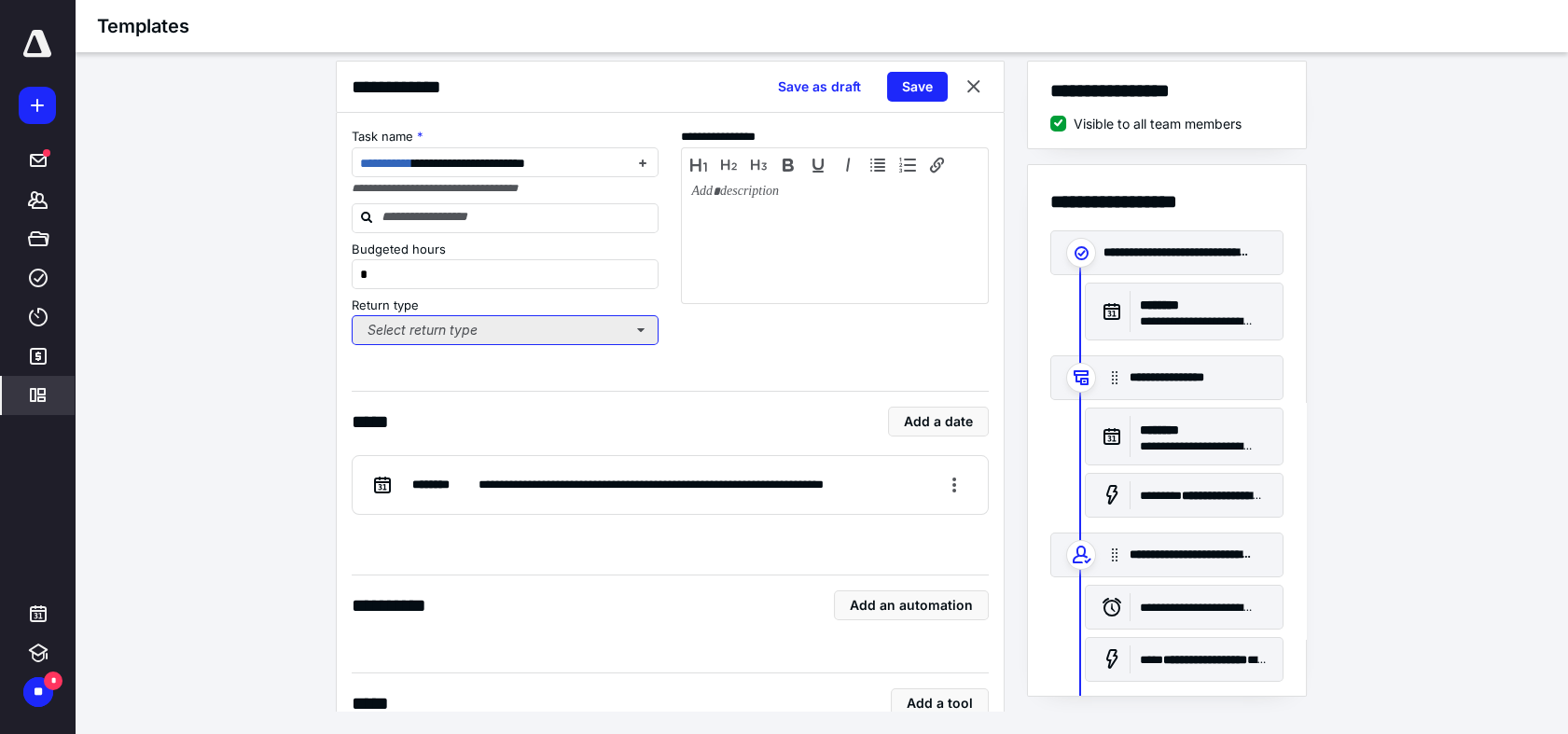 click on "Select return type" at bounding box center [506, 330] 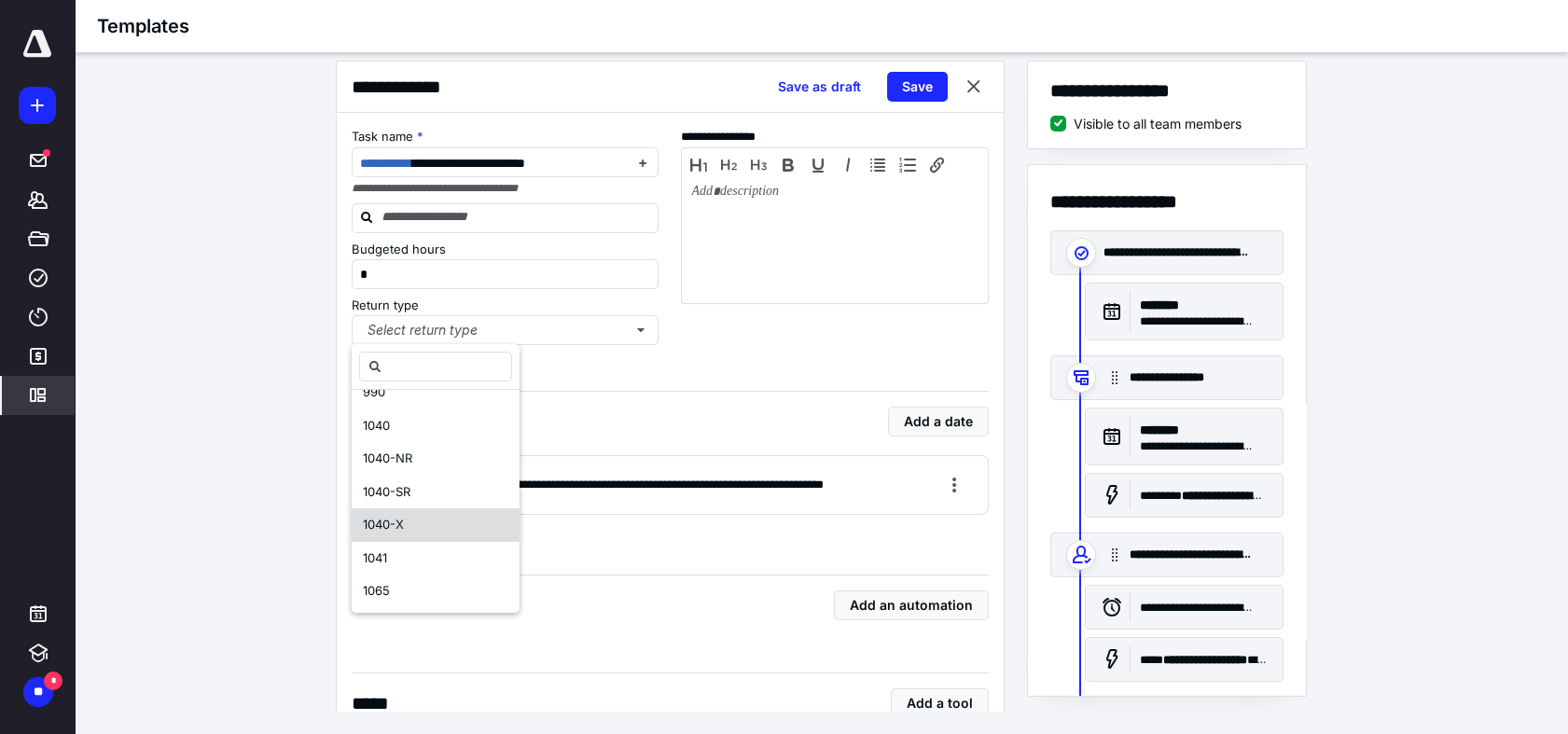scroll, scrollTop: 207, scrollLeft: 0, axis: vertical 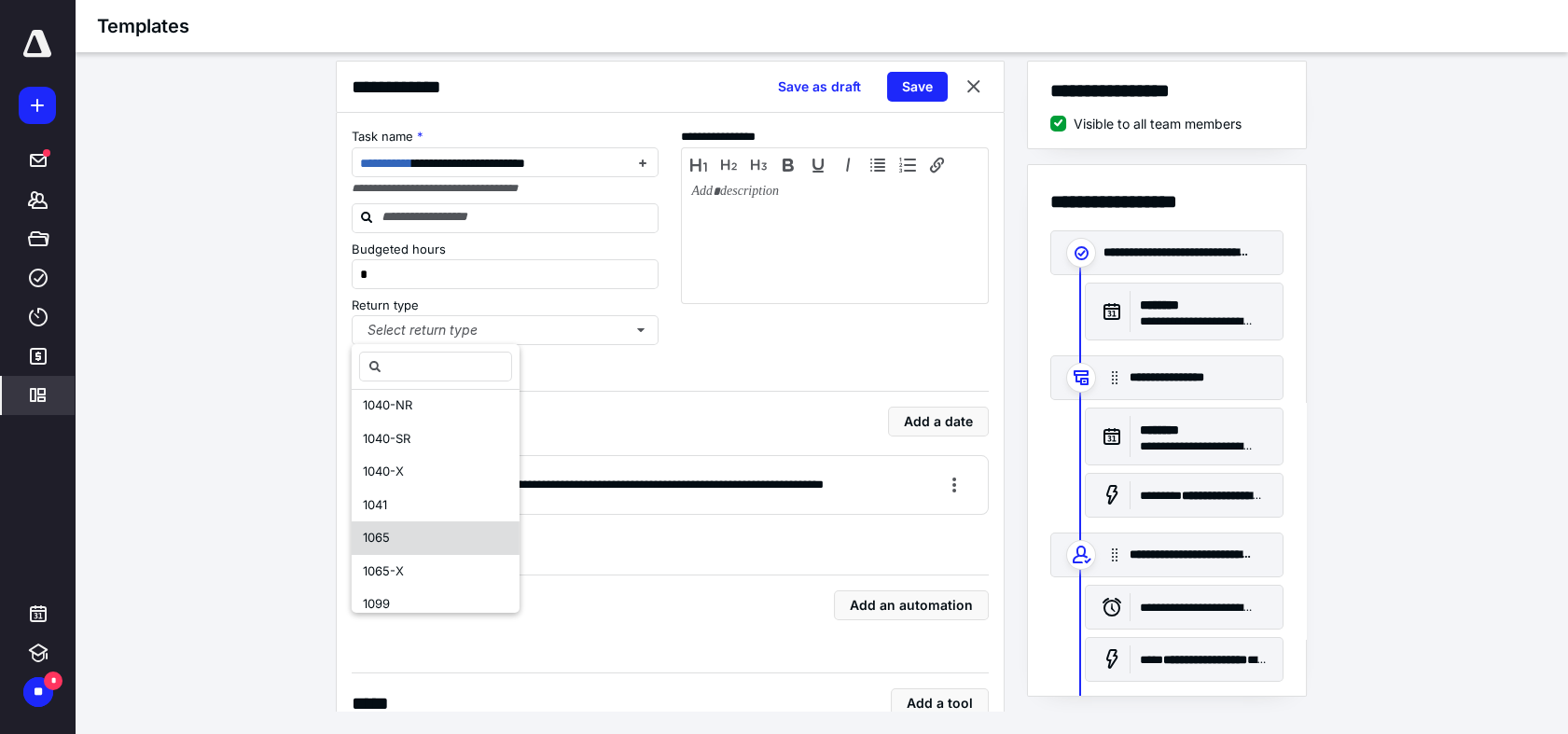 click on "1065" at bounding box center [436, 538] 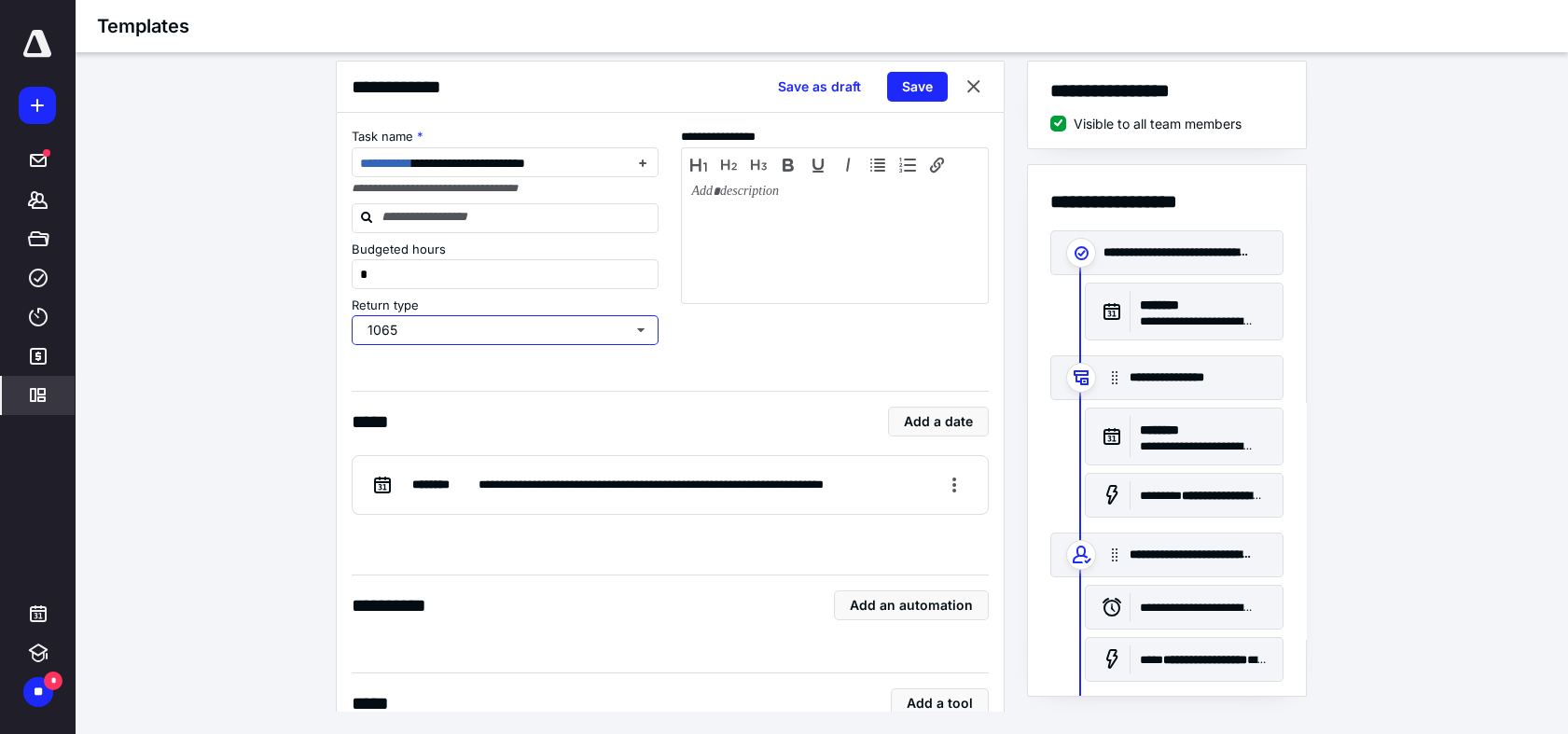 scroll, scrollTop: 0, scrollLeft: 0, axis: both 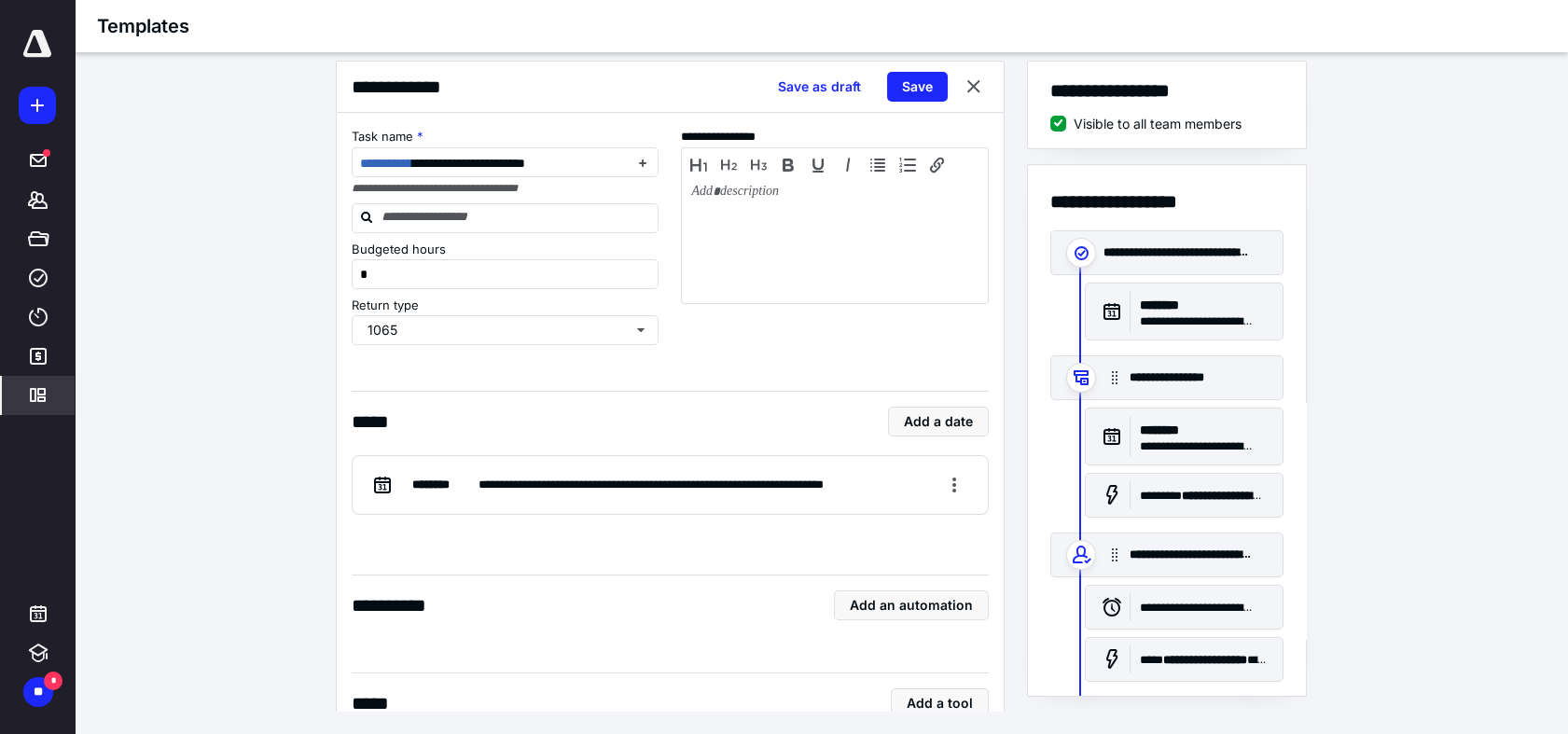 click on "**********" at bounding box center [821, 386] 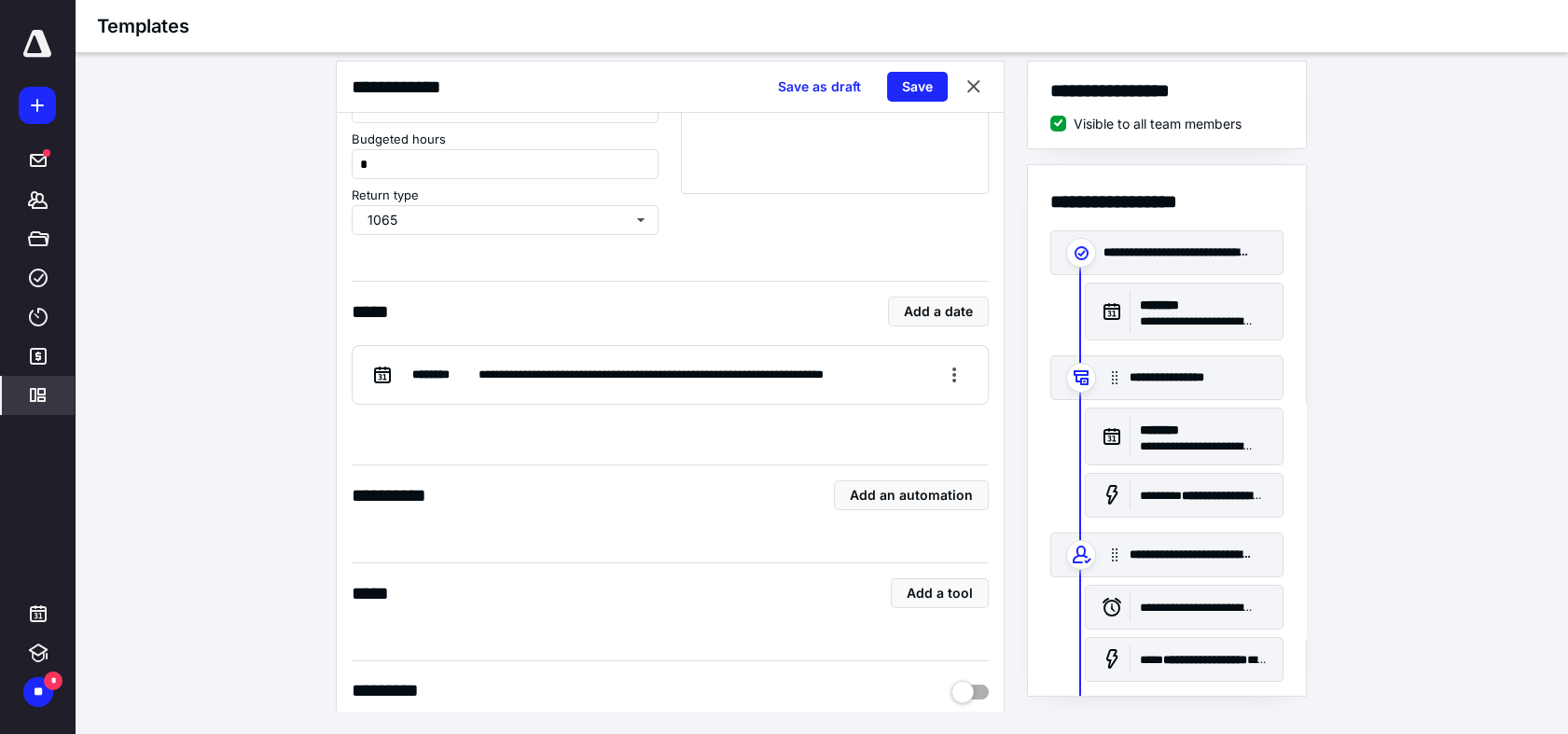 scroll, scrollTop: 207, scrollLeft: 0, axis: vertical 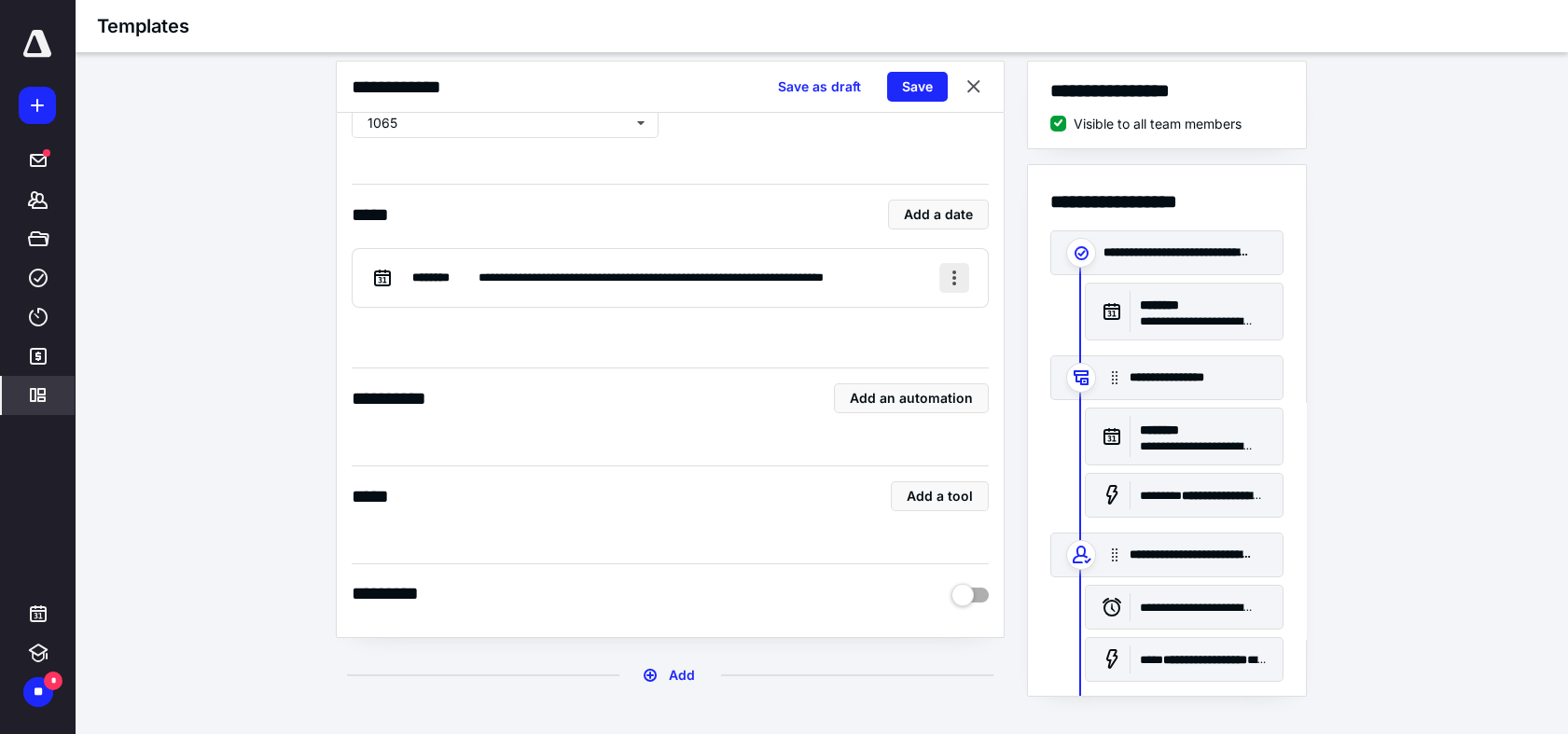 click at bounding box center (954, 278) 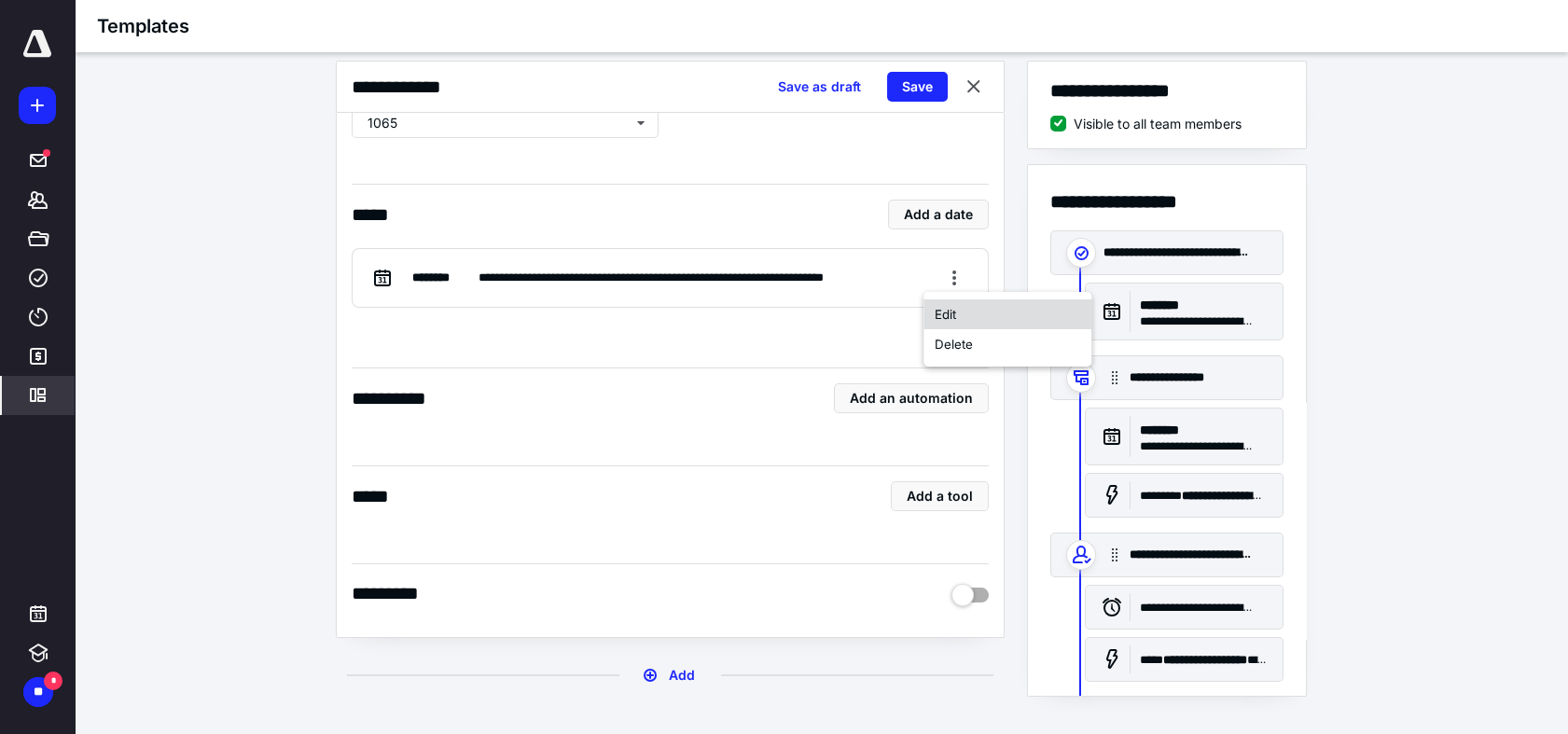 click on "Edit" at bounding box center (1007, 314) 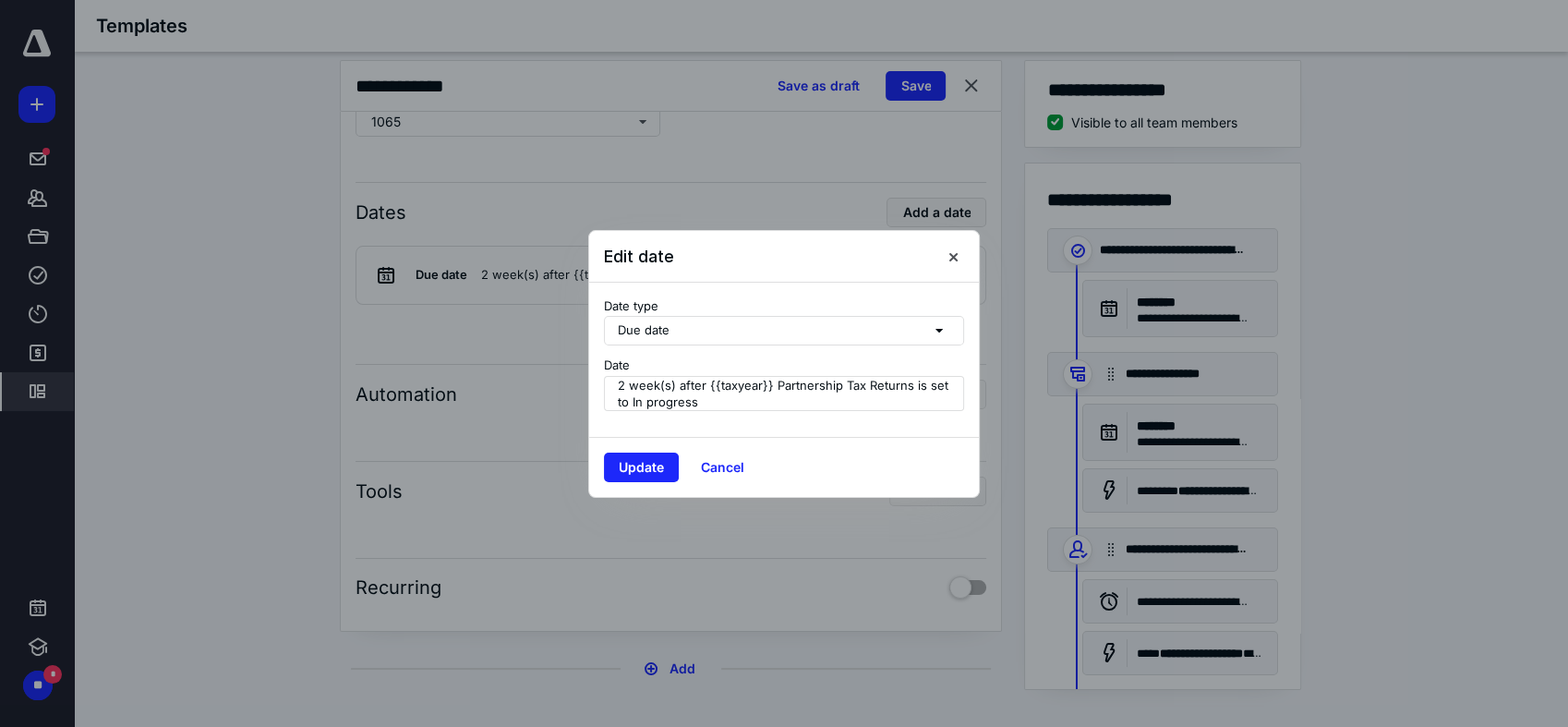 click on "Due date" at bounding box center [784, 331] 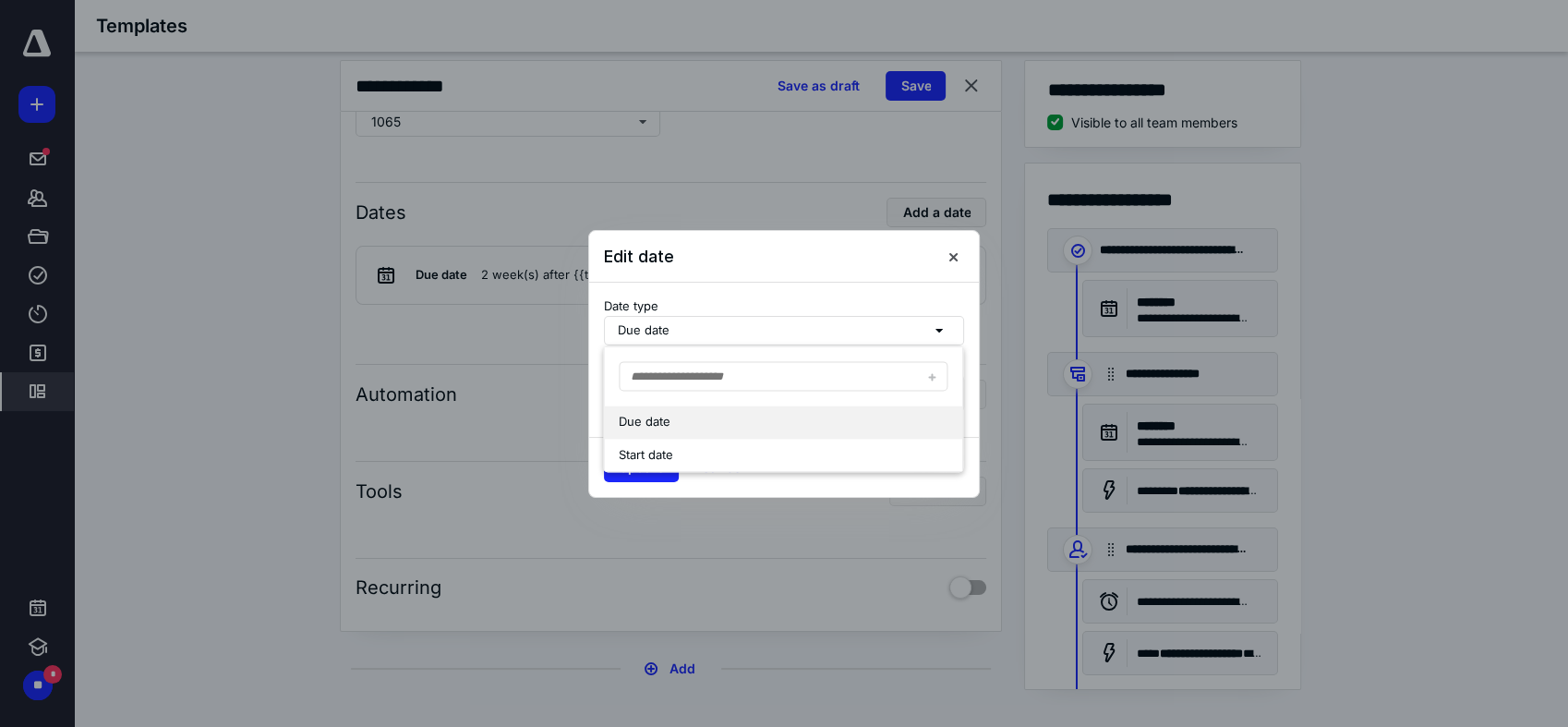 click on "Due date" at bounding box center (784, 331) 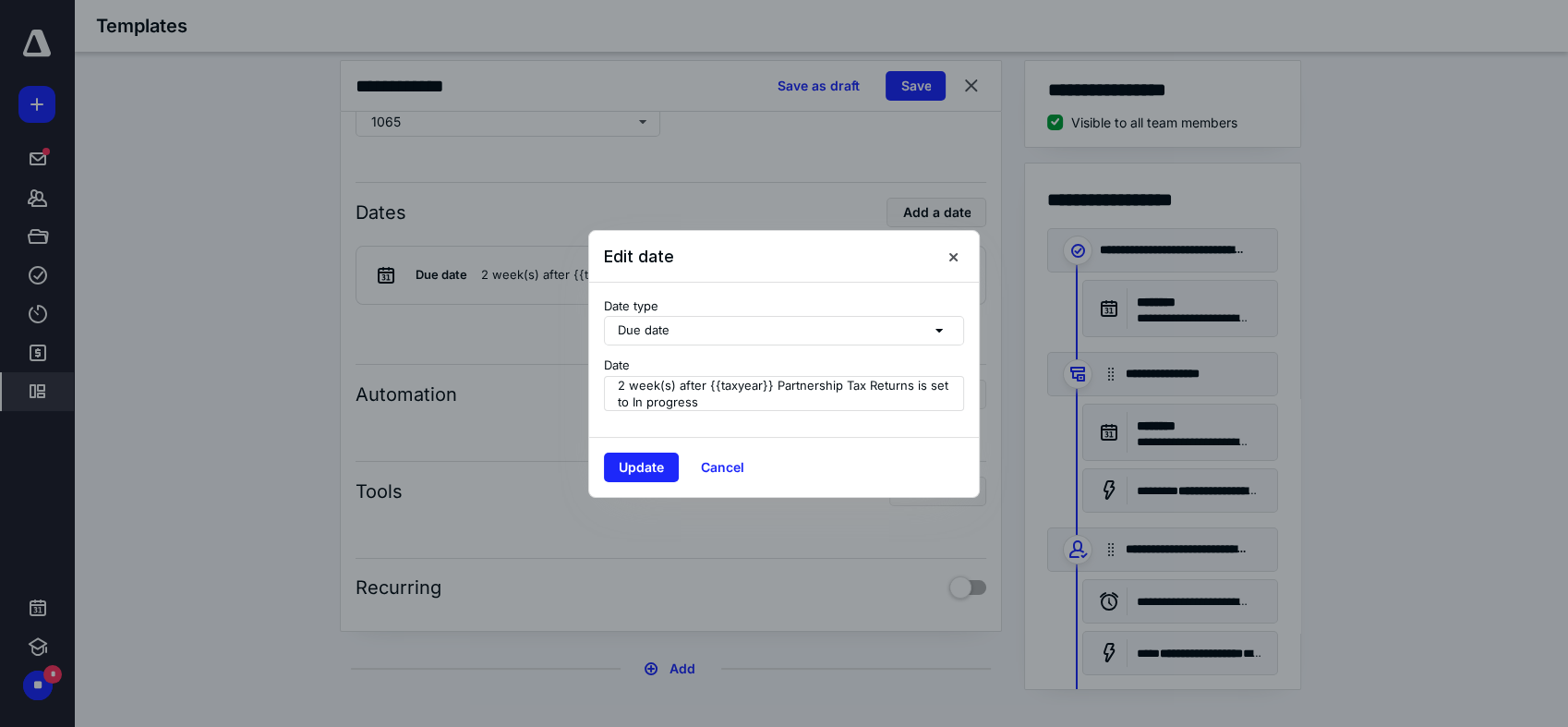 click on "Due date" at bounding box center (784, 331) 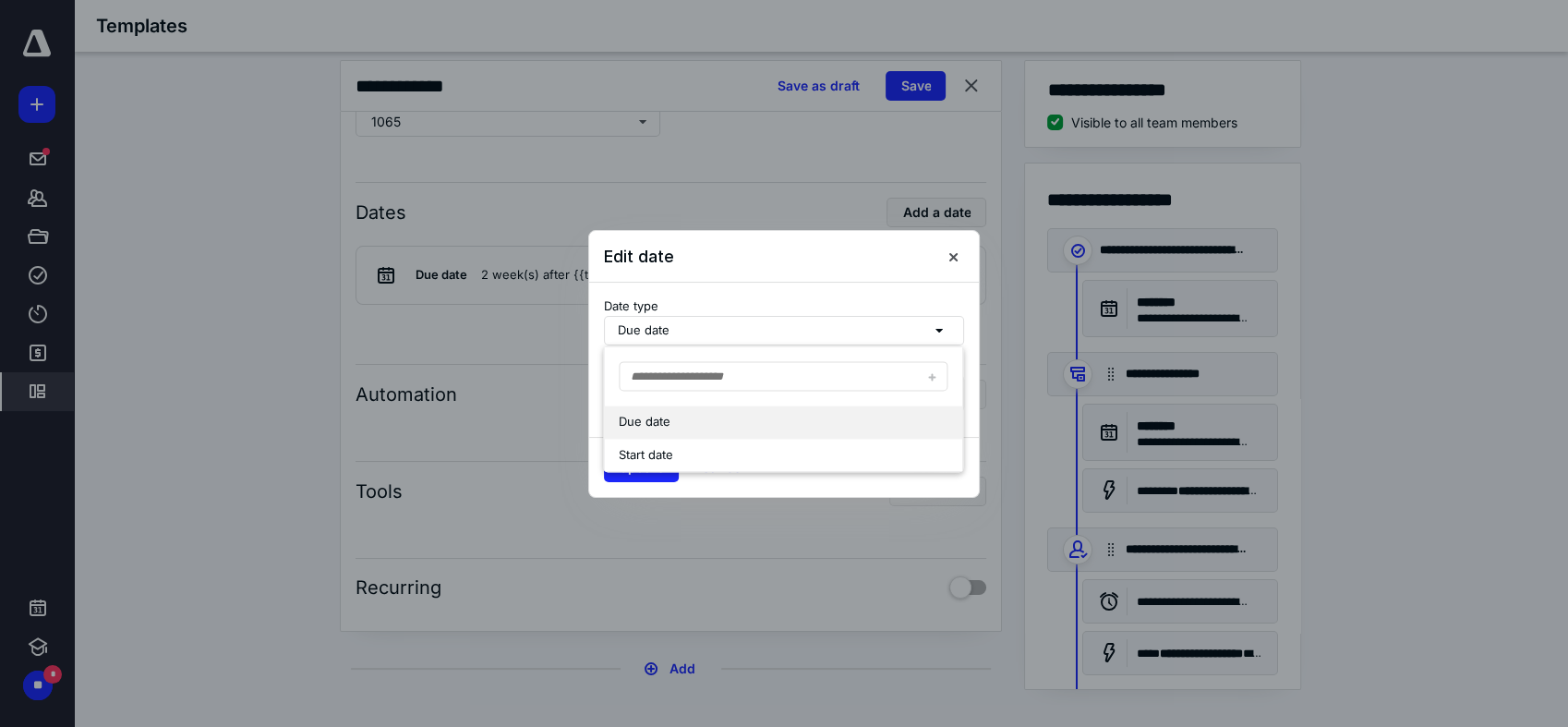 click on "Due date" at bounding box center [766, 422] 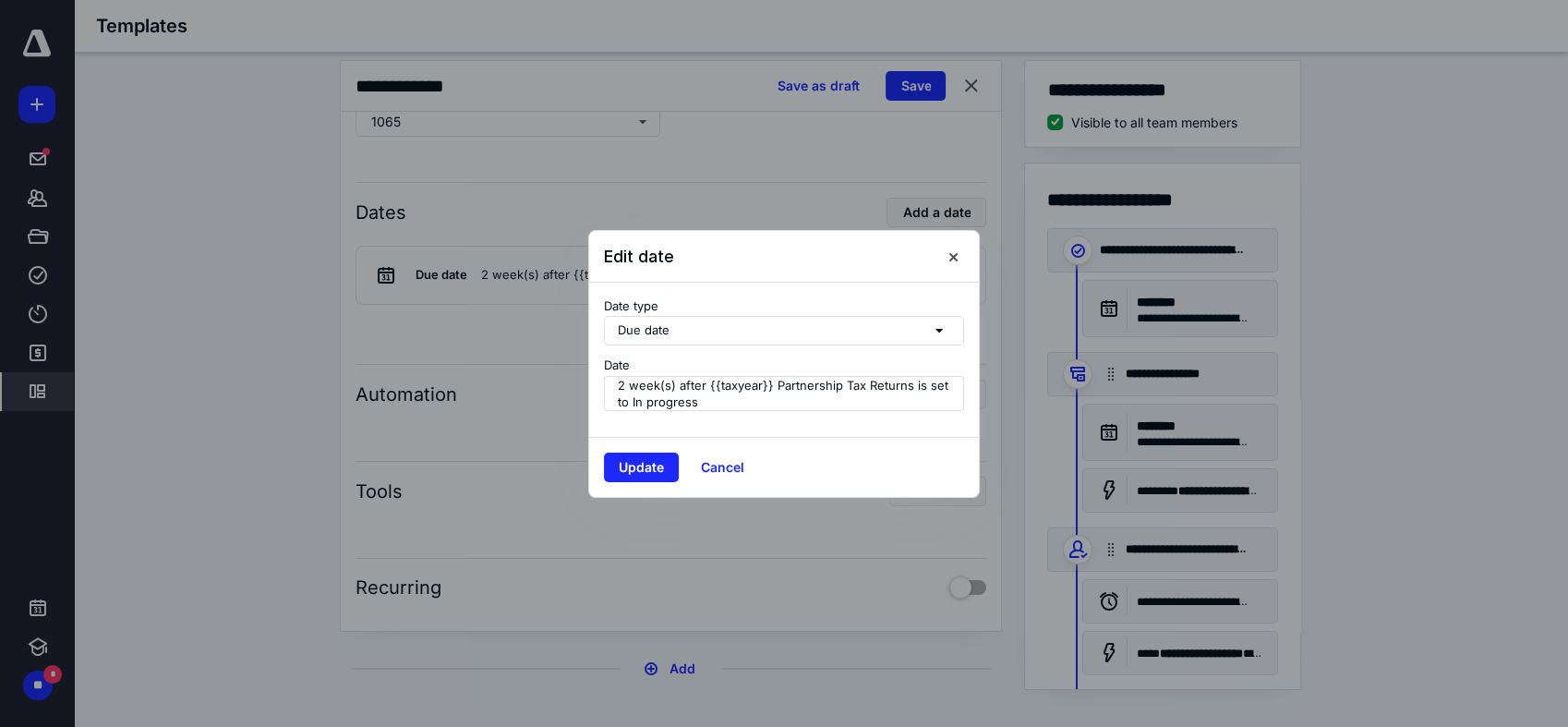 click on "2 week(s) after  {{taxyear}} Partnership Tax Returns is set to In progress" at bounding box center [787, 394] 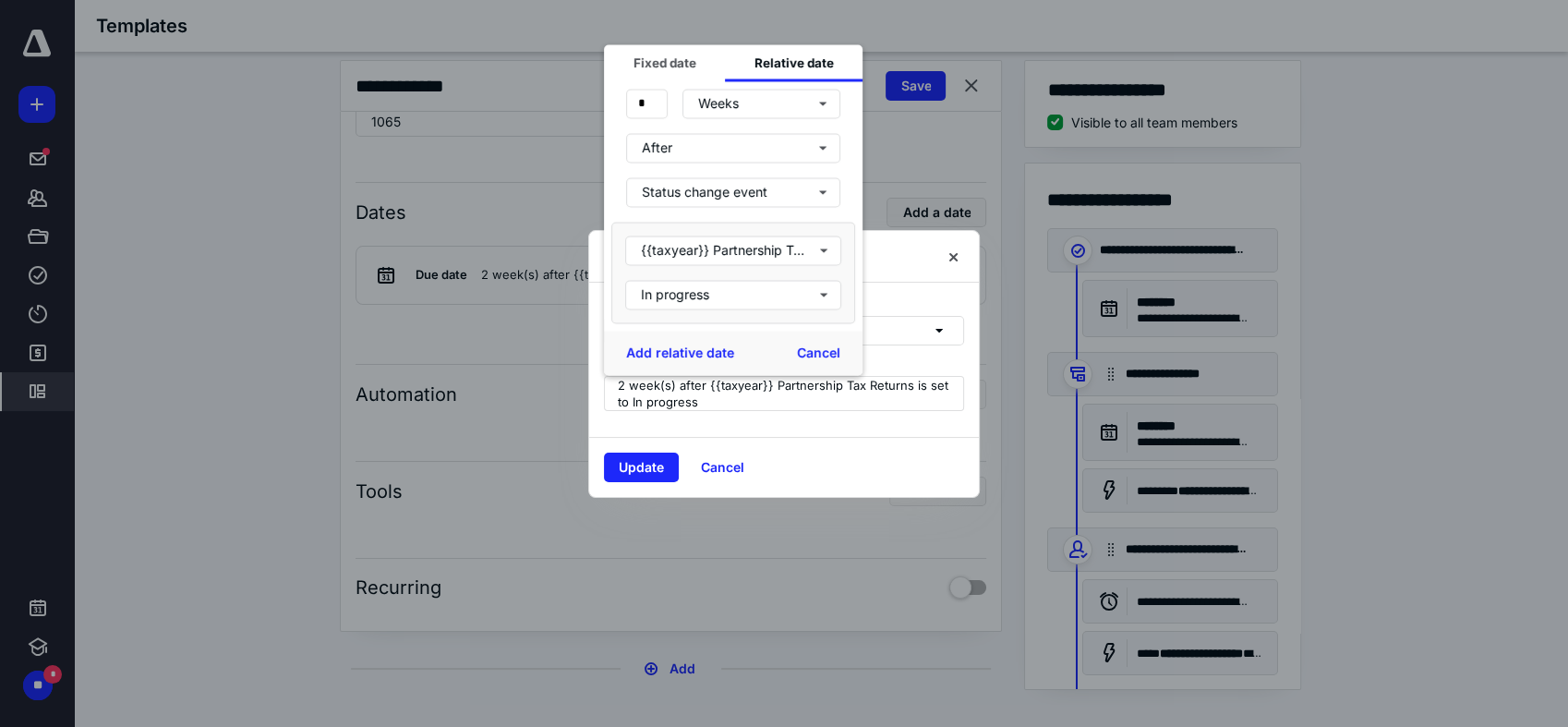 click on "Date type Due date Date 2 week(s) after  {{taxyear}} Partnership Tax Returns is set to In progress Fixed date Relative date Create a date that is relative to another date or status change. * Weeks After Status change event {{taxyear}} Partnership Tax Returns In progress Add relative date Cancel" at bounding box center [784, 359] 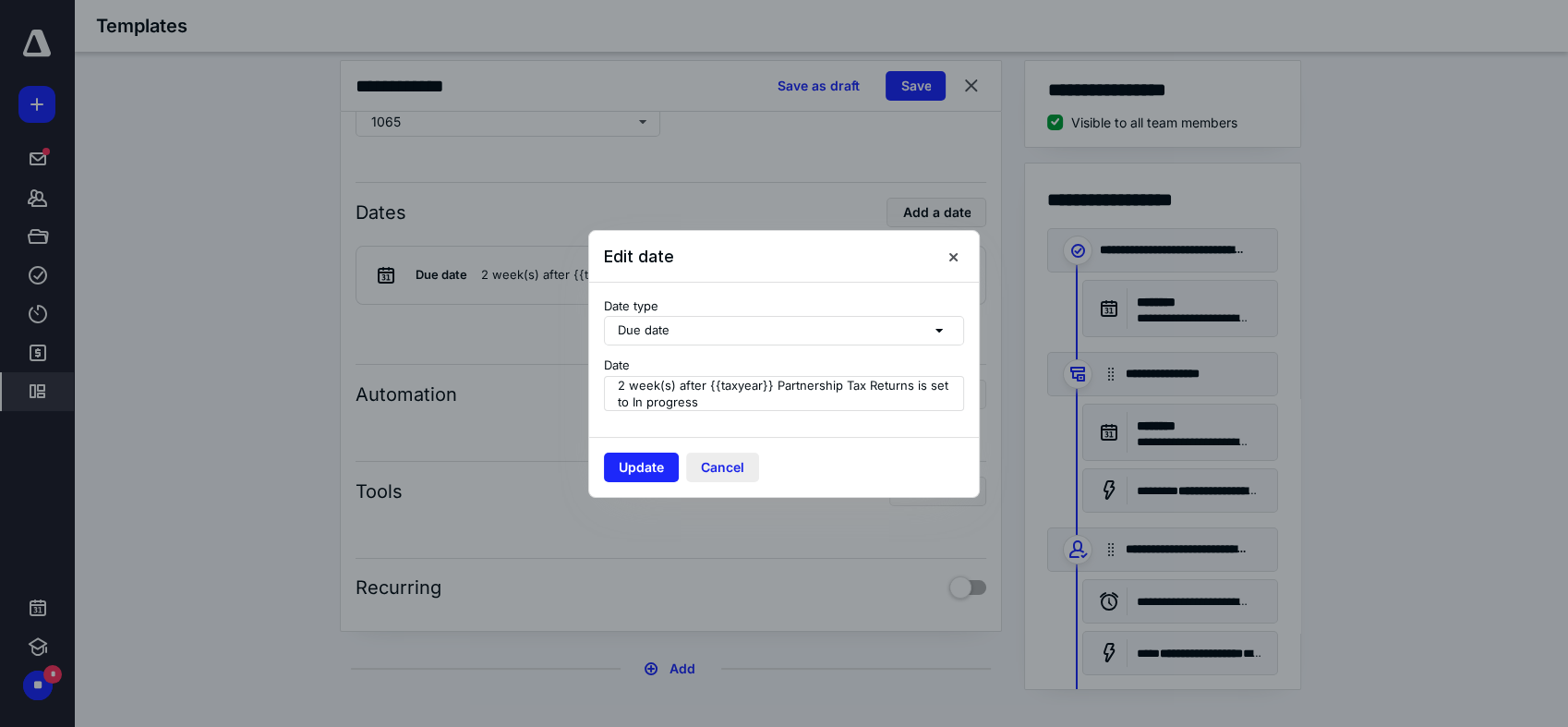click on "Cancel" at bounding box center [722, 467] 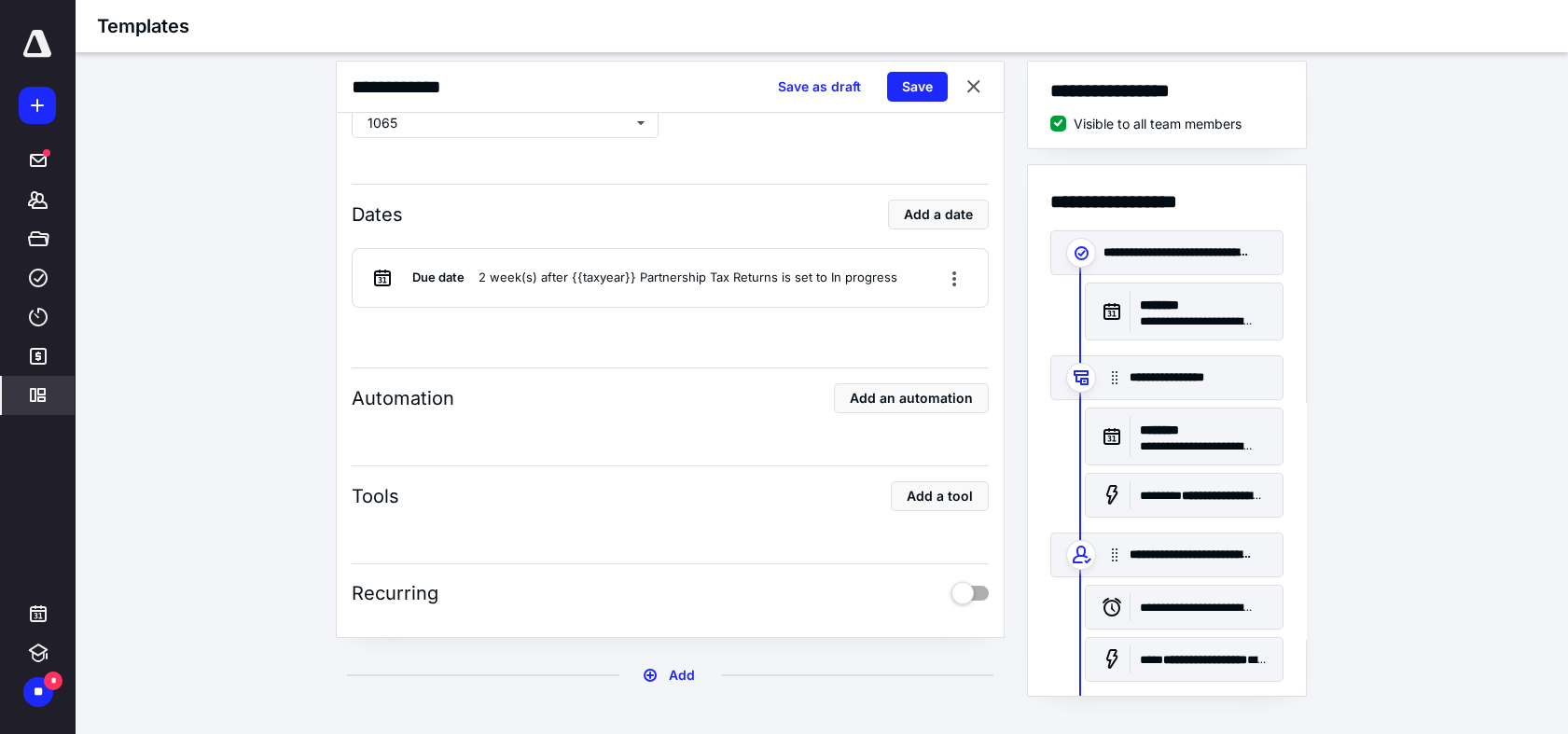 click on "**********" at bounding box center (821, 386) 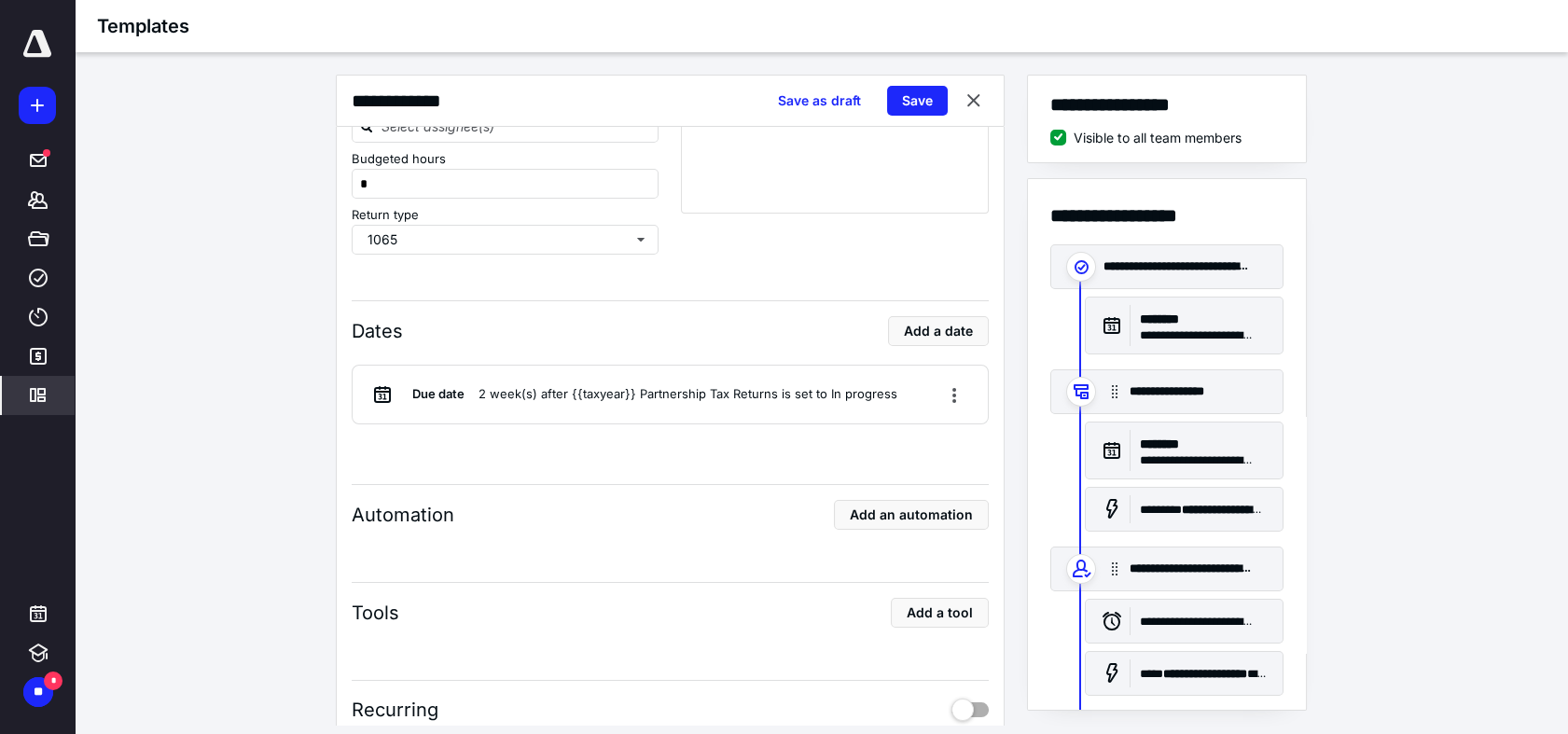 scroll, scrollTop: 0, scrollLeft: 0, axis: both 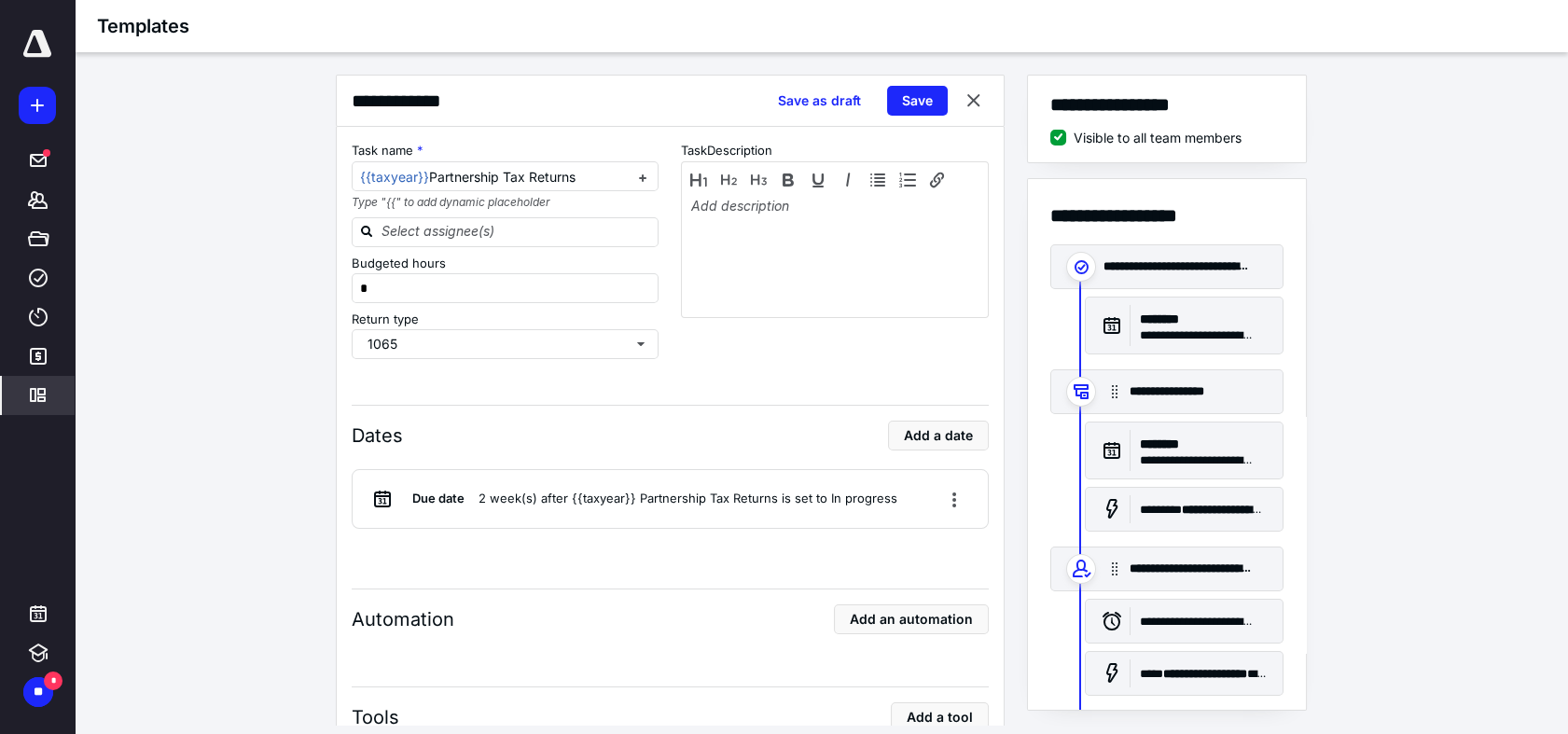 click on "**********" at bounding box center (821, 400) 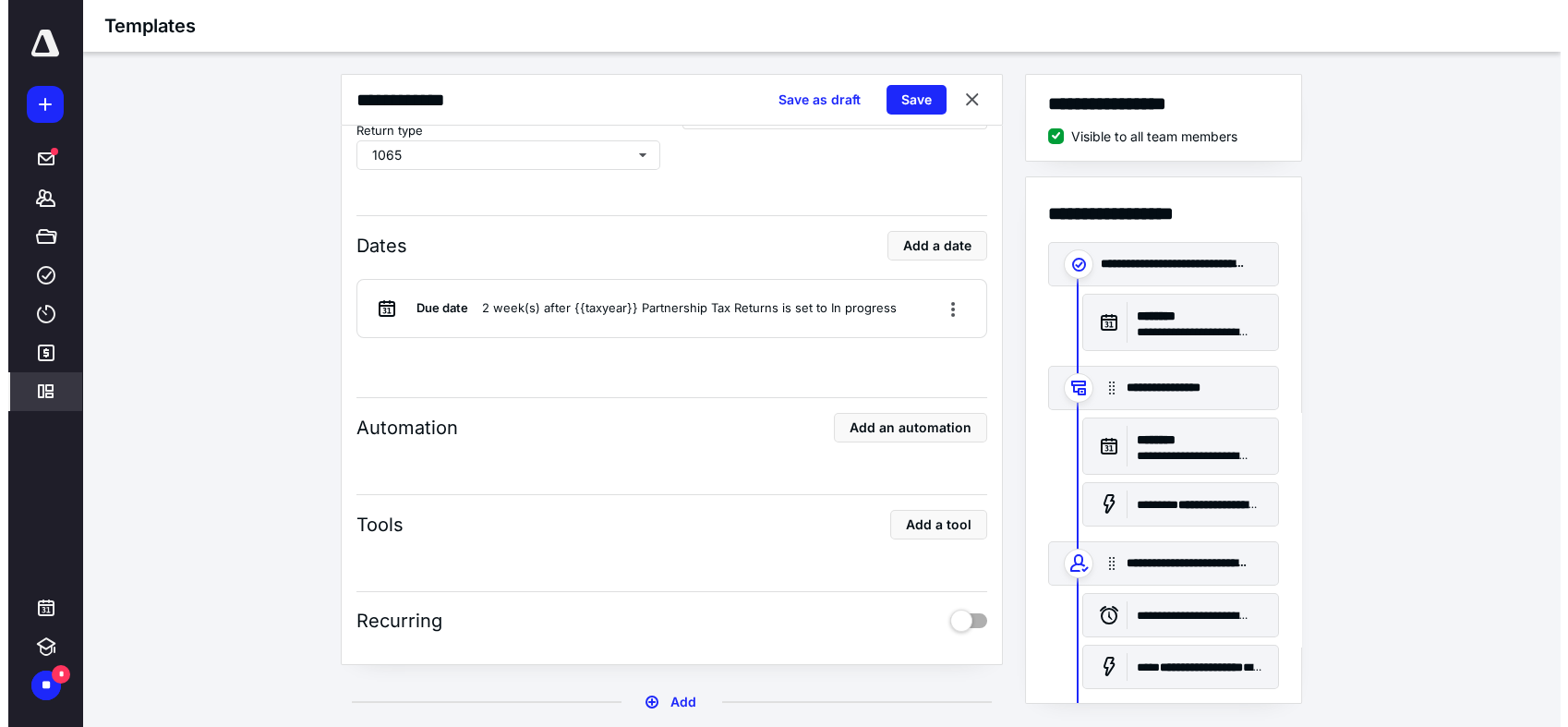 scroll, scrollTop: 205, scrollLeft: 0, axis: vertical 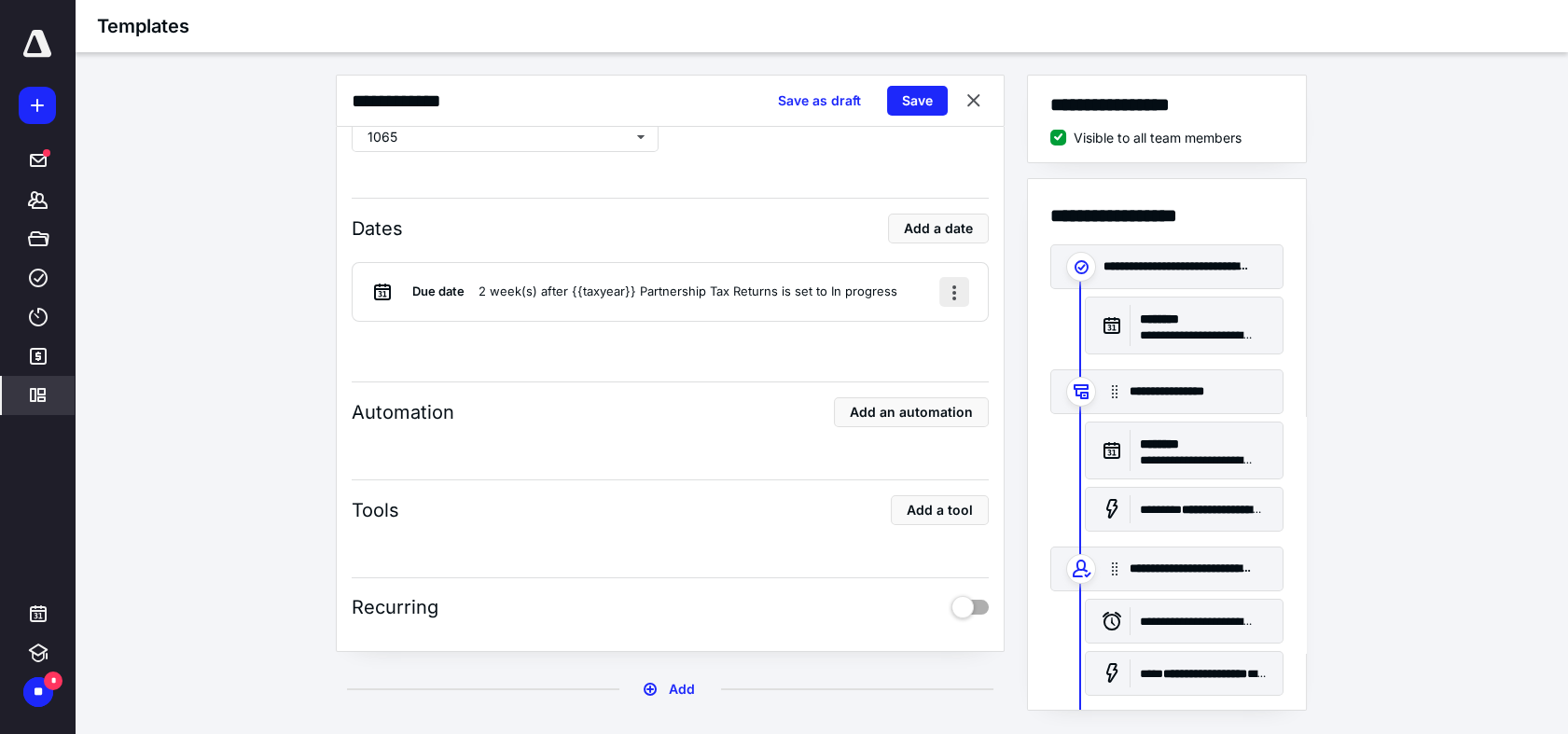 click at bounding box center (954, 292) 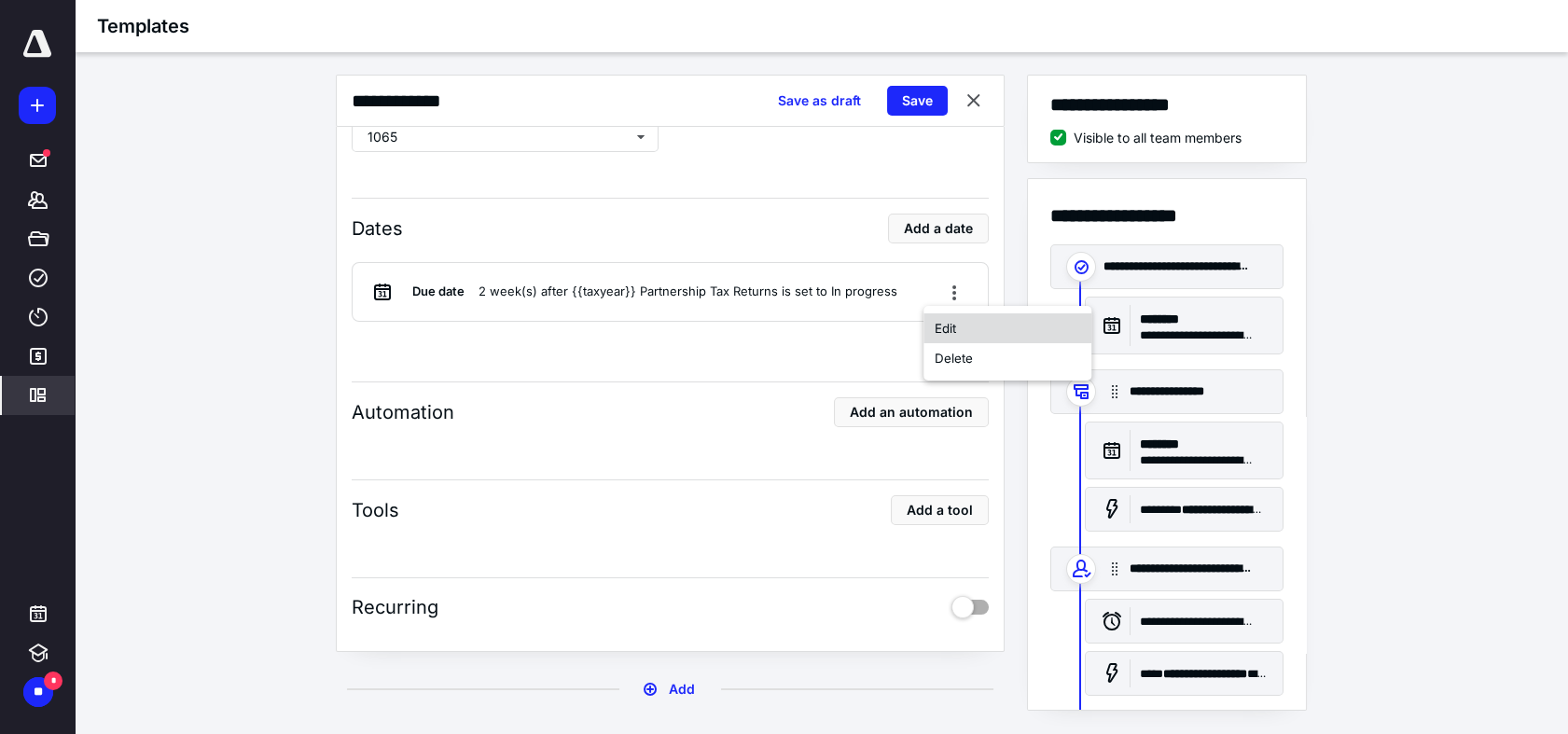 click on "Edit" at bounding box center [1007, 328] 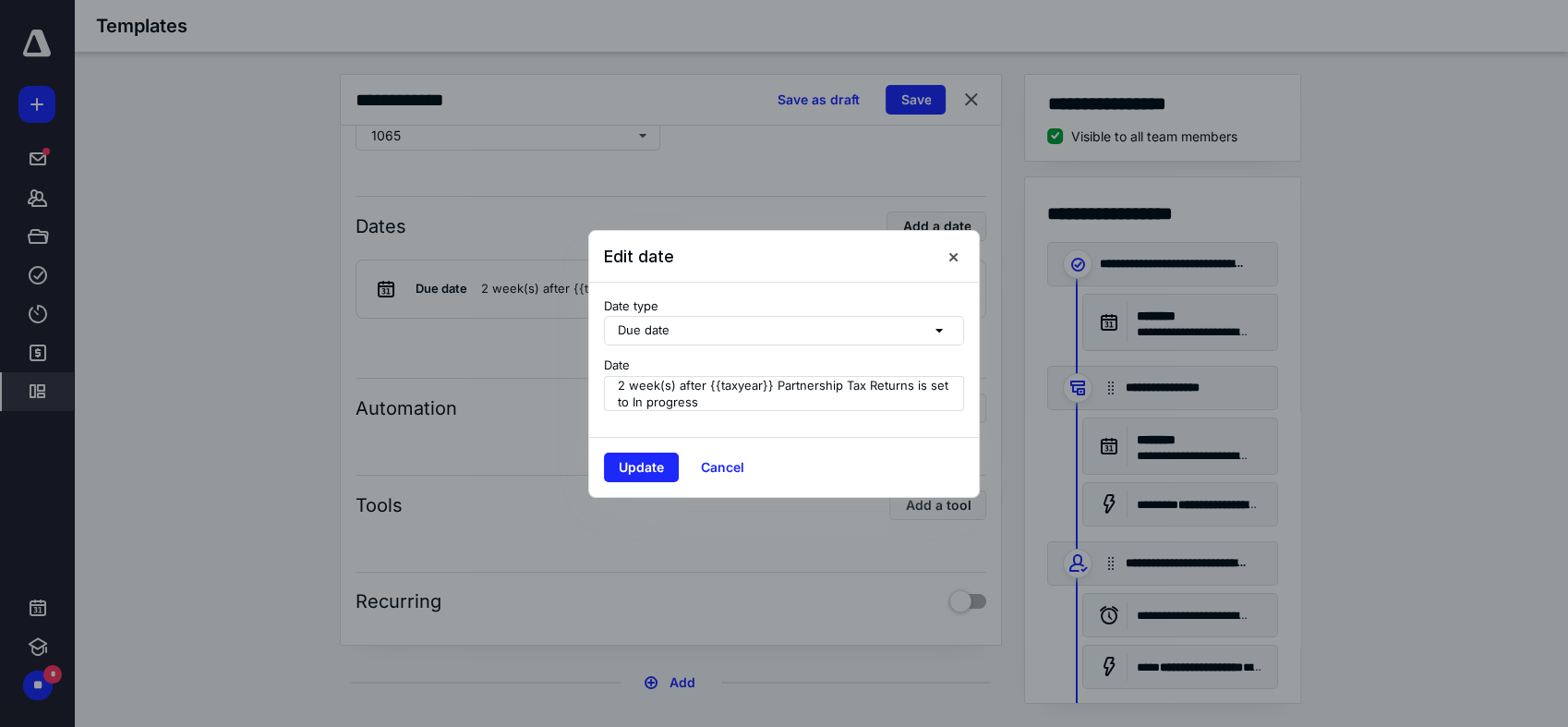 click on "2 week(s) after  {{taxyear}} Partnership Tax Returns is set to In progress" at bounding box center [787, 394] 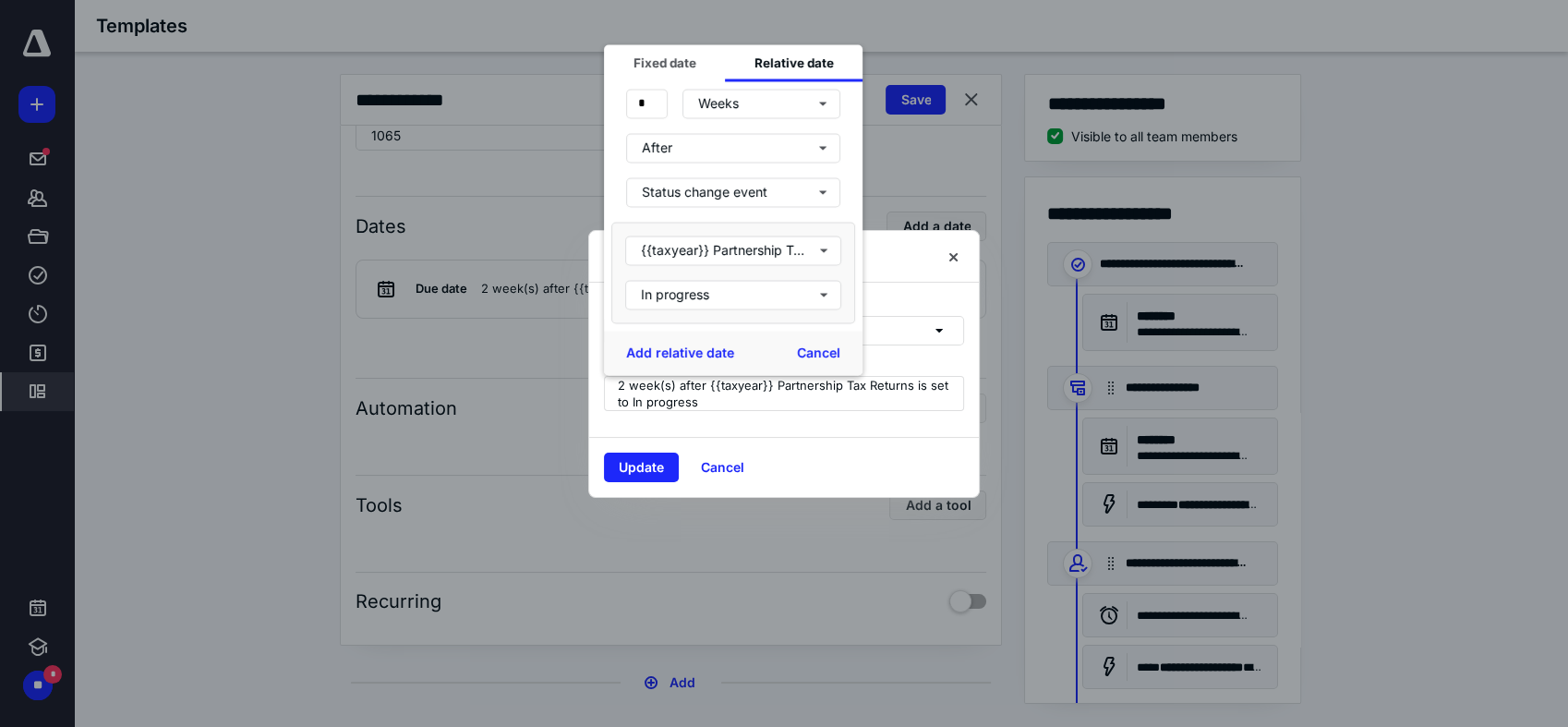click on "2 week(s) after  {{taxyear}} Partnership Tax Returns is set to In progress" at bounding box center (787, 394) 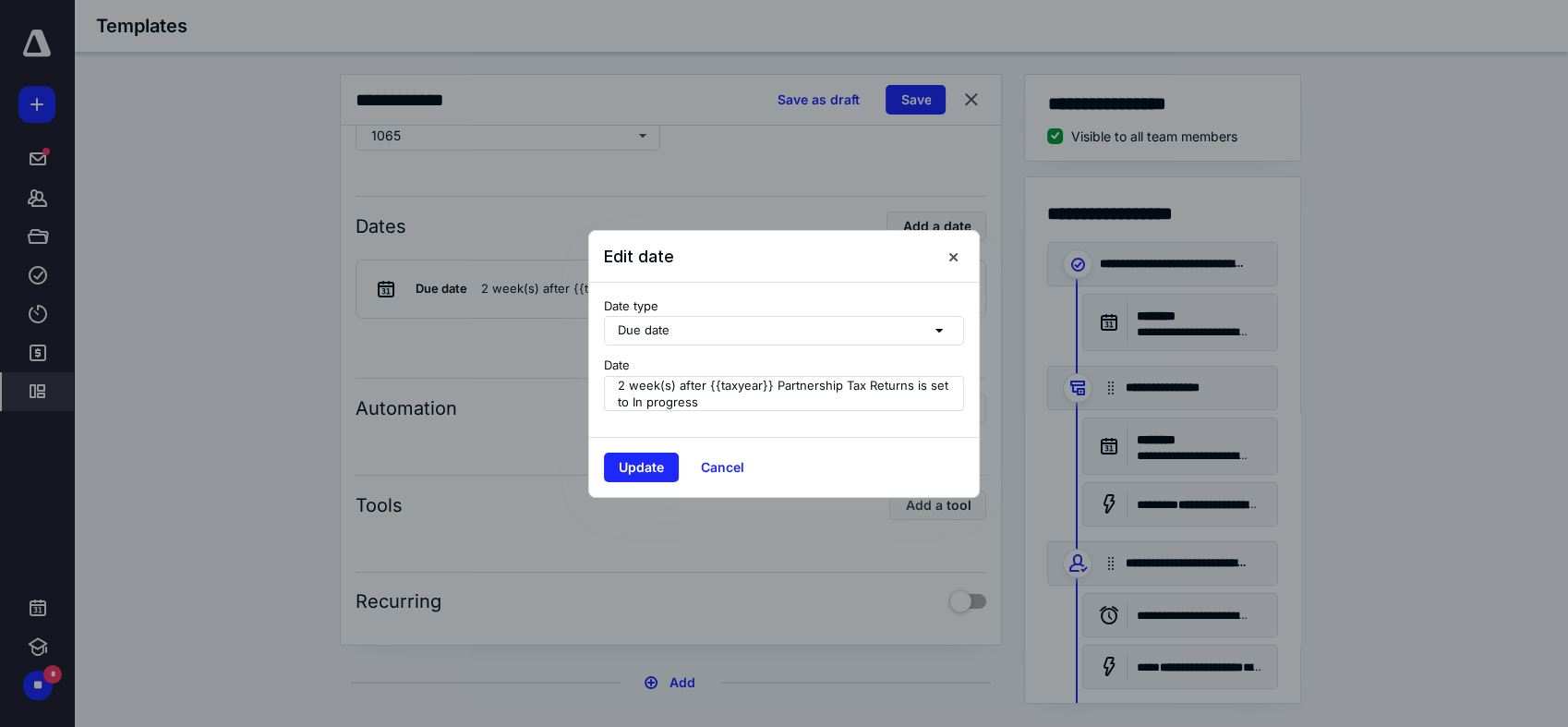click on "2 week(s) after  {{taxyear}} Partnership Tax Returns is set to In progress" at bounding box center (787, 394) 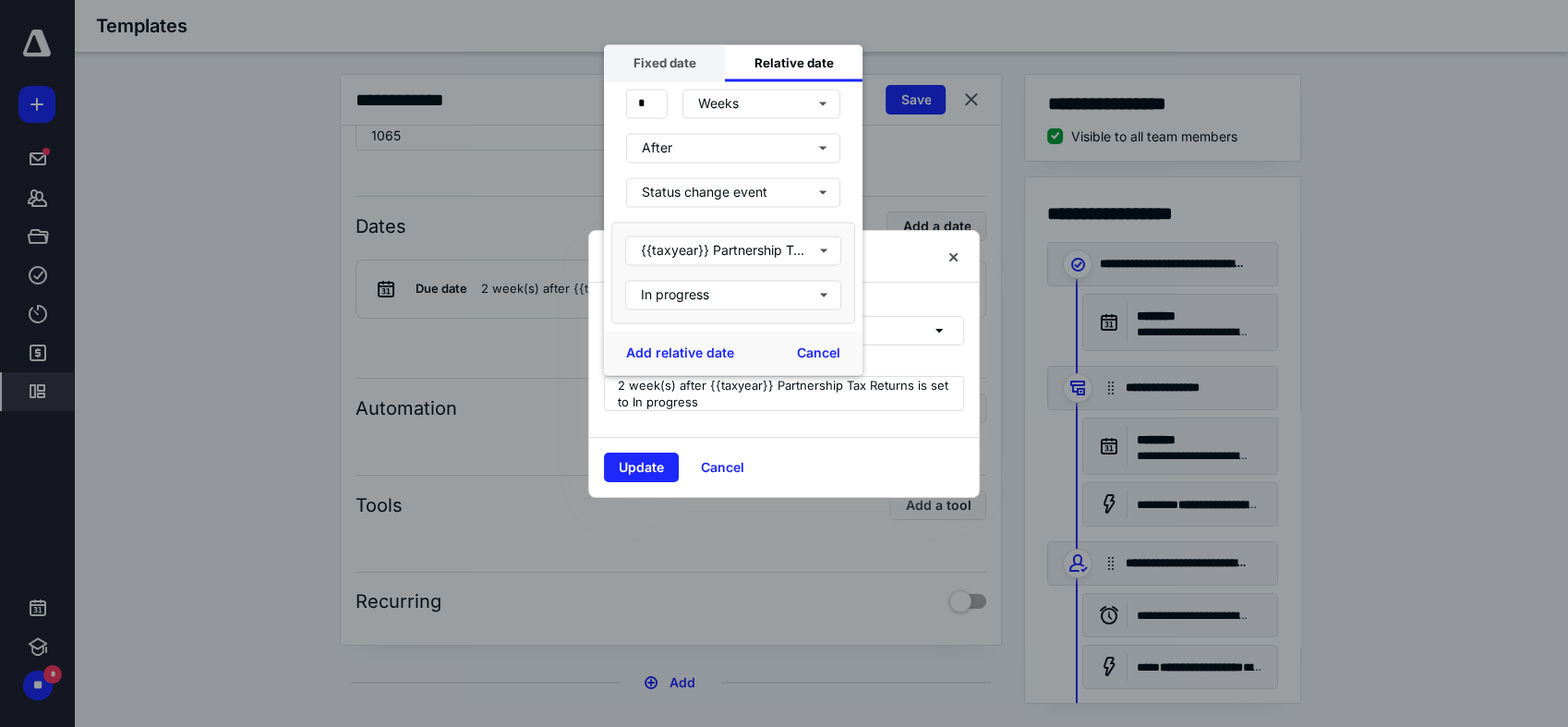 click on "Fixed date" at bounding box center (664, 63) 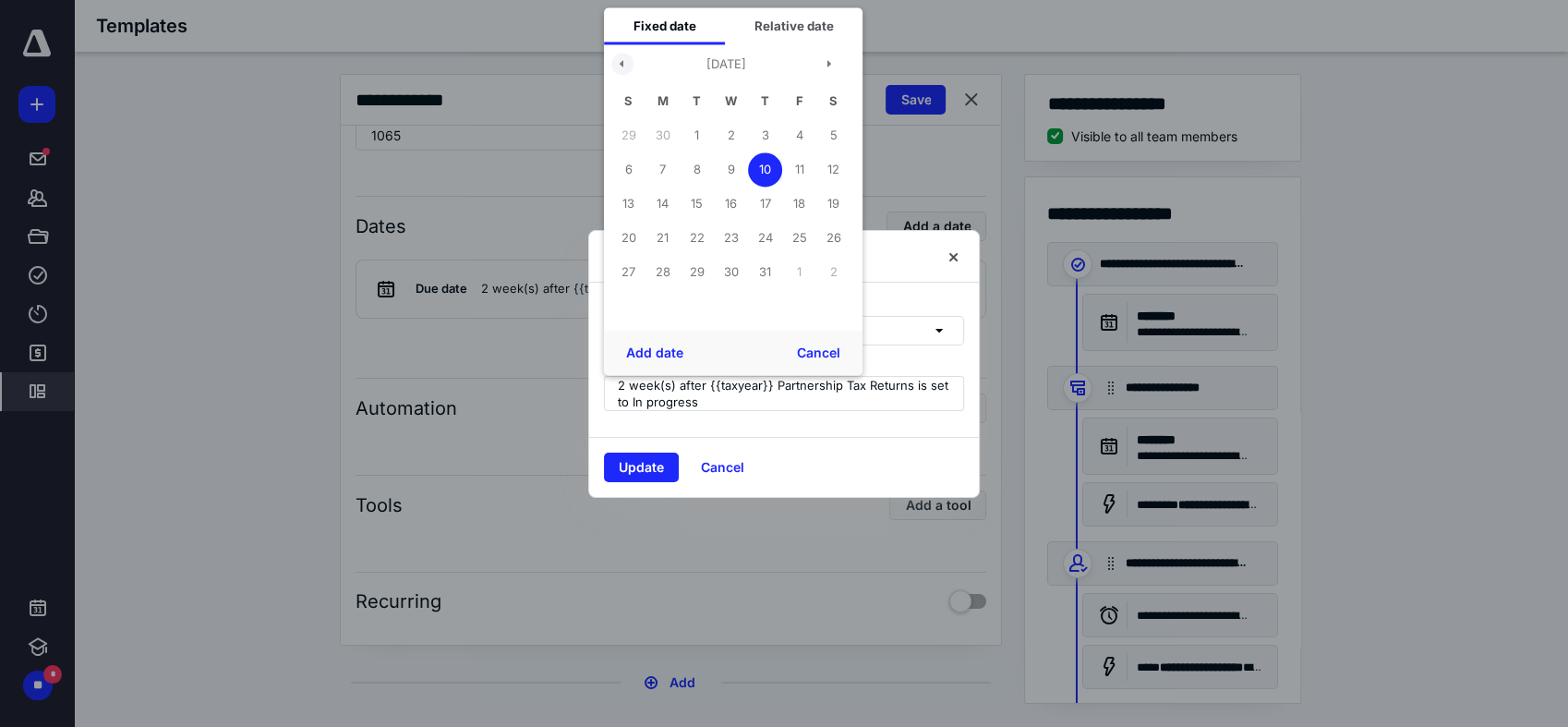 click at bounding box center (622, 65) 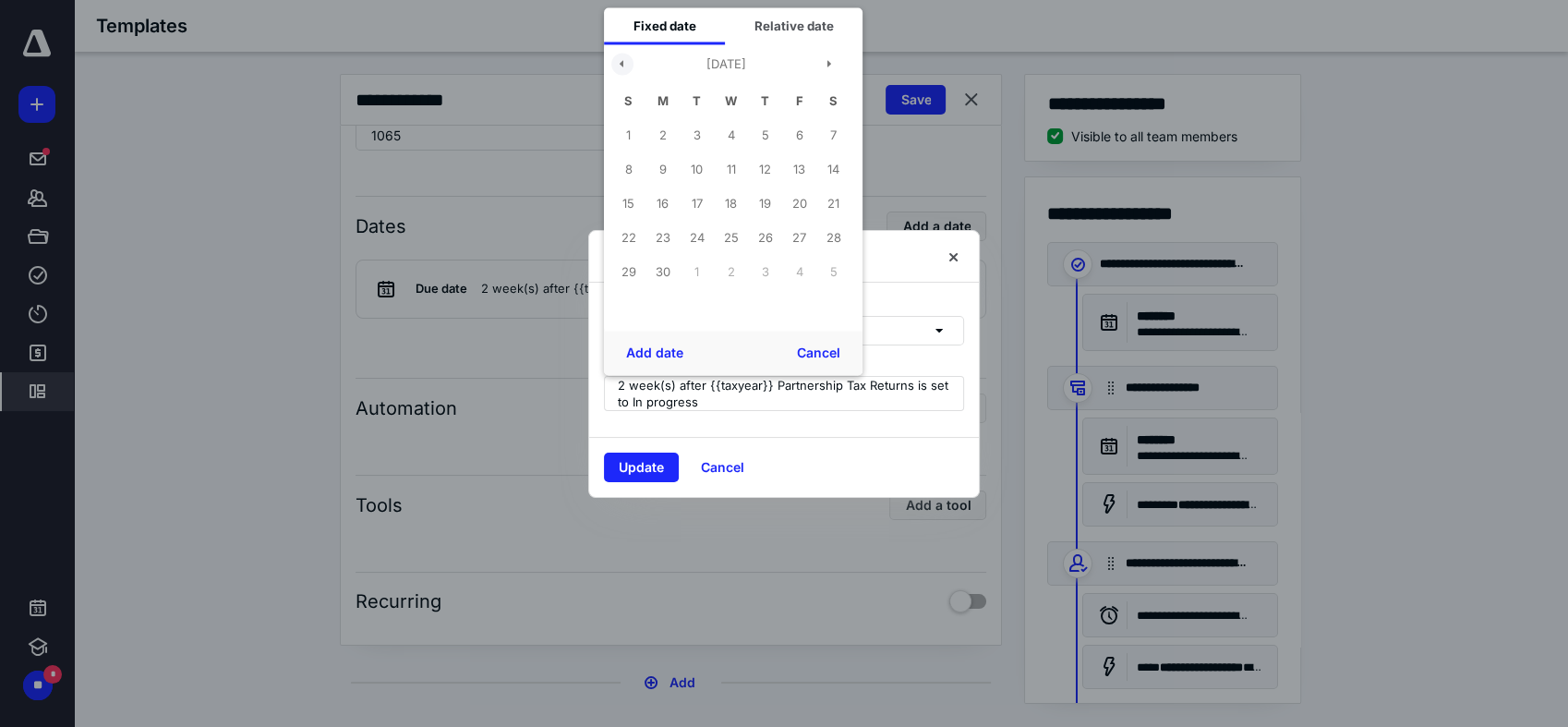 click at bounding box center (622, 65) 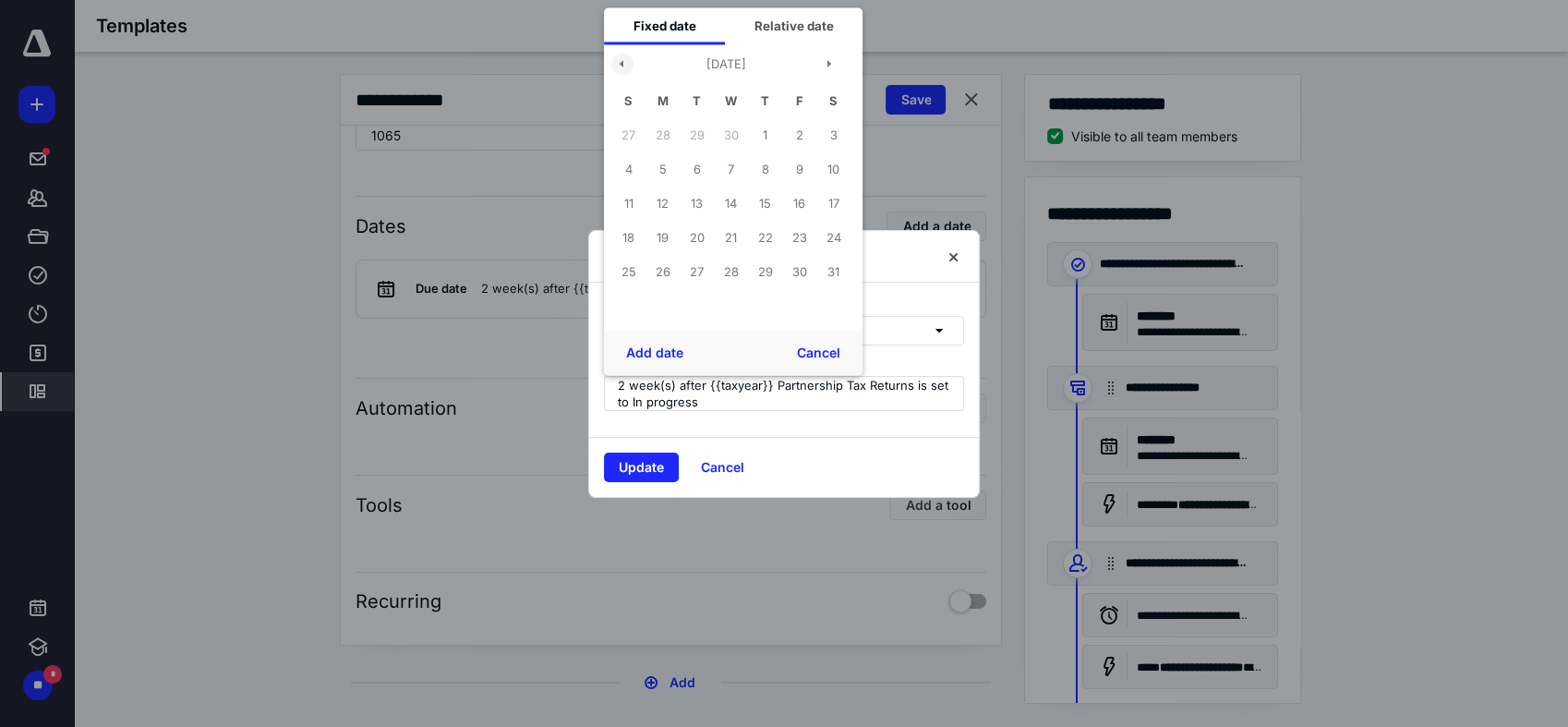 click at bounding box center (622, 65) 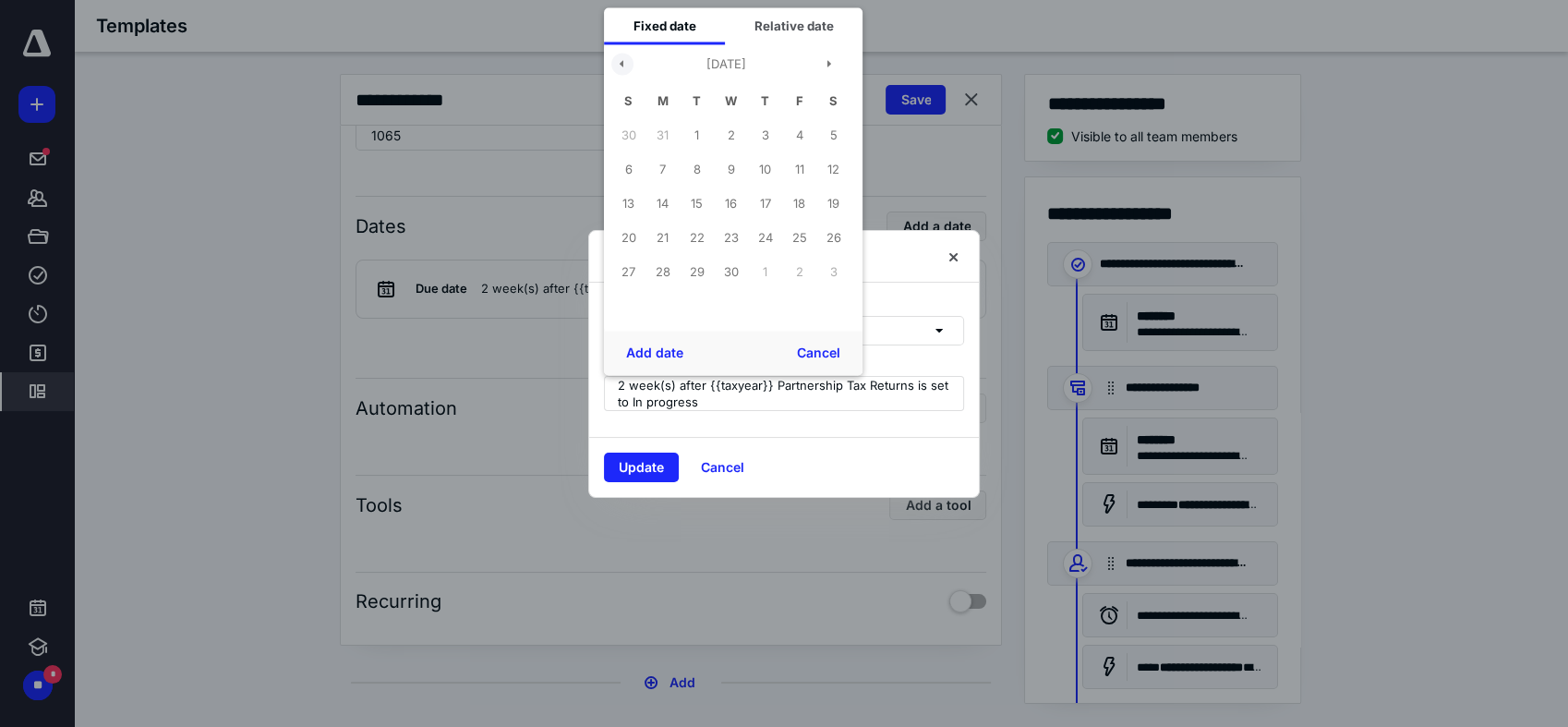 click at bounding box center [622, 65] 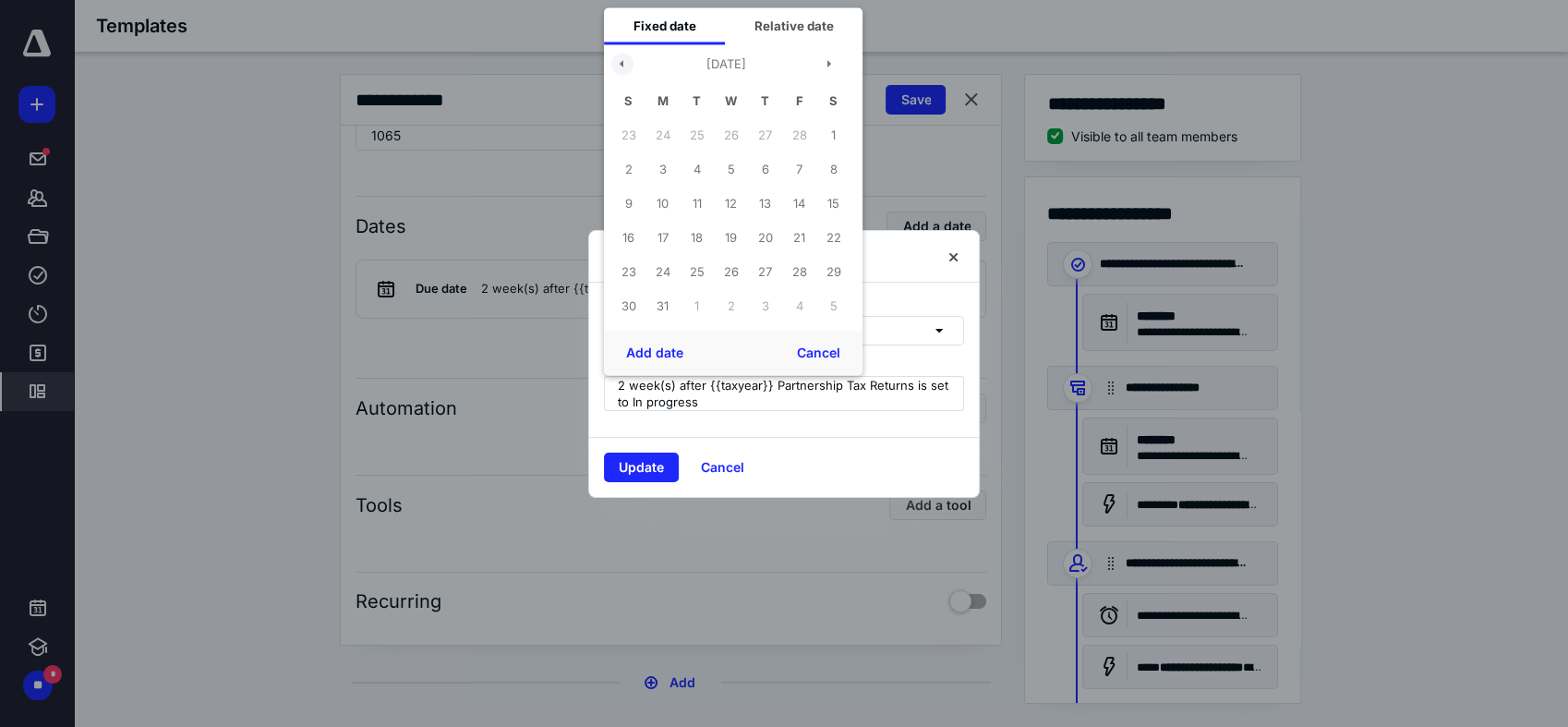 click at bounding box center [622, 65] 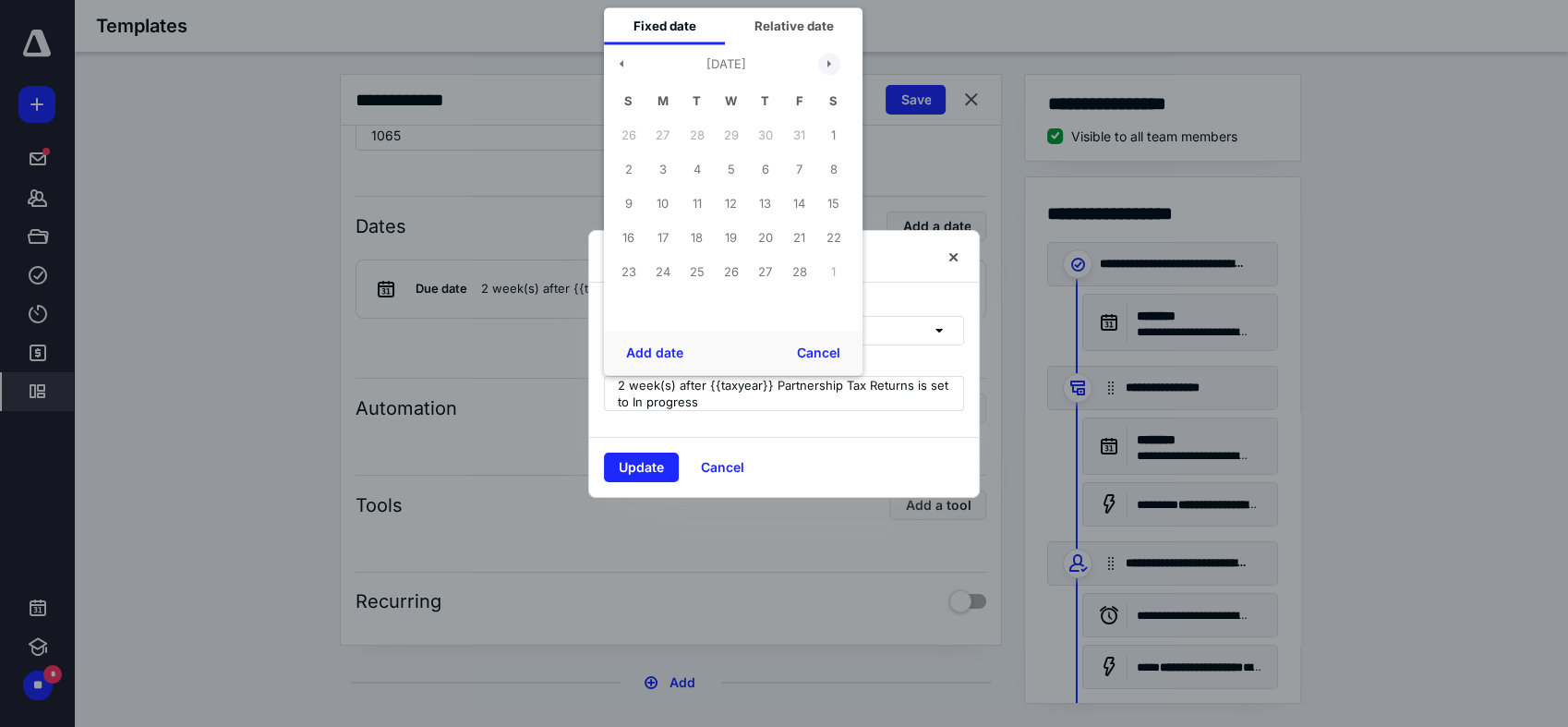click at bounding box center [829, 65] 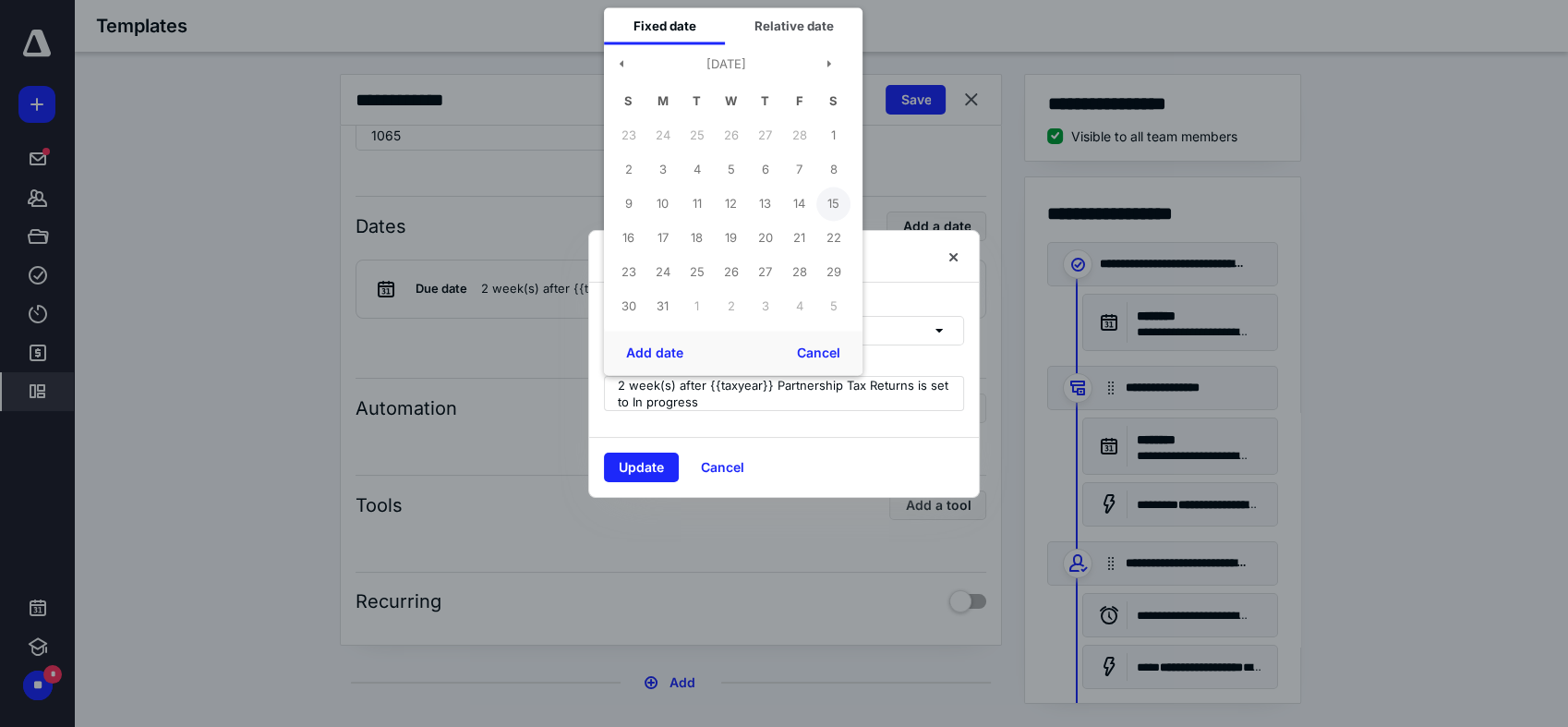 click on "15" at bounding box center (833, 203) 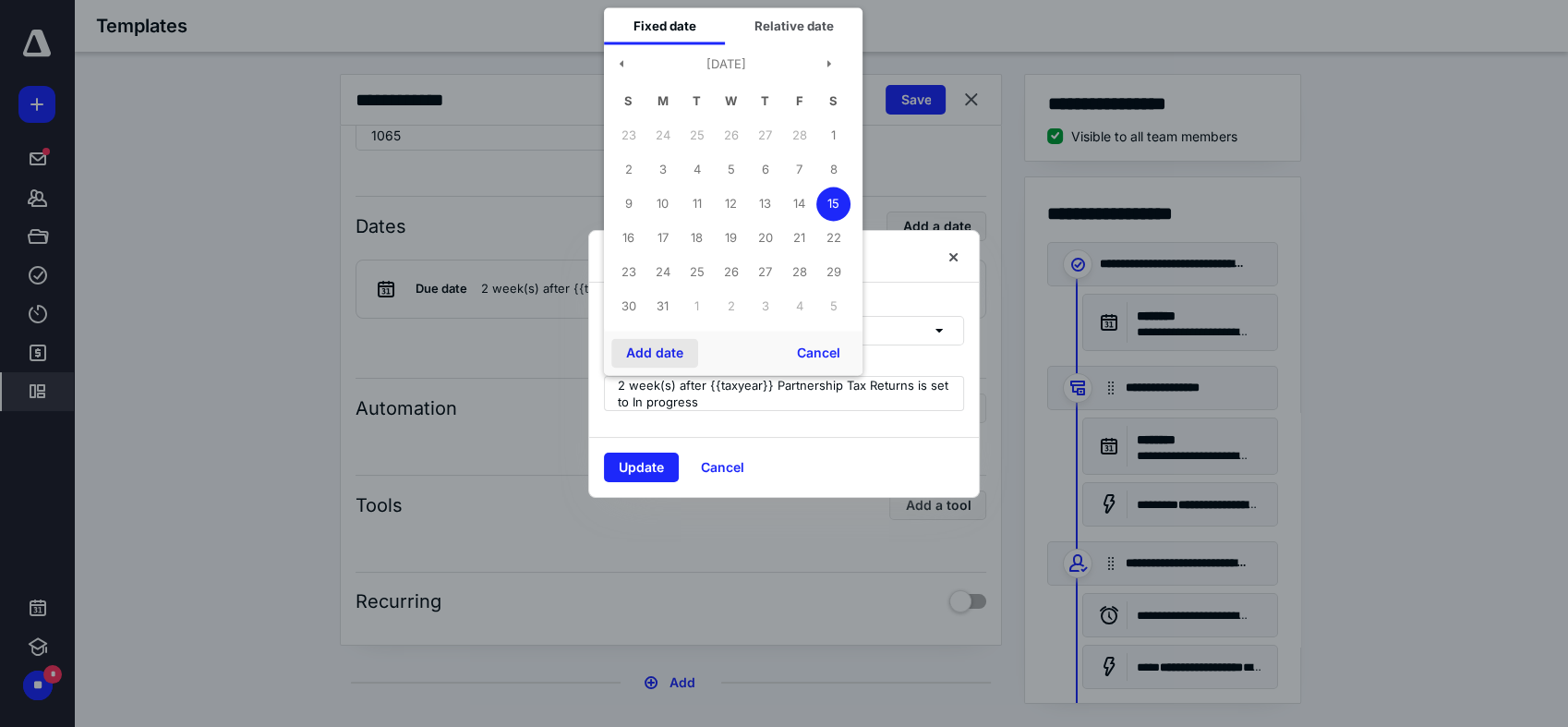 click on "Add date" at bounding box center (655, 353) 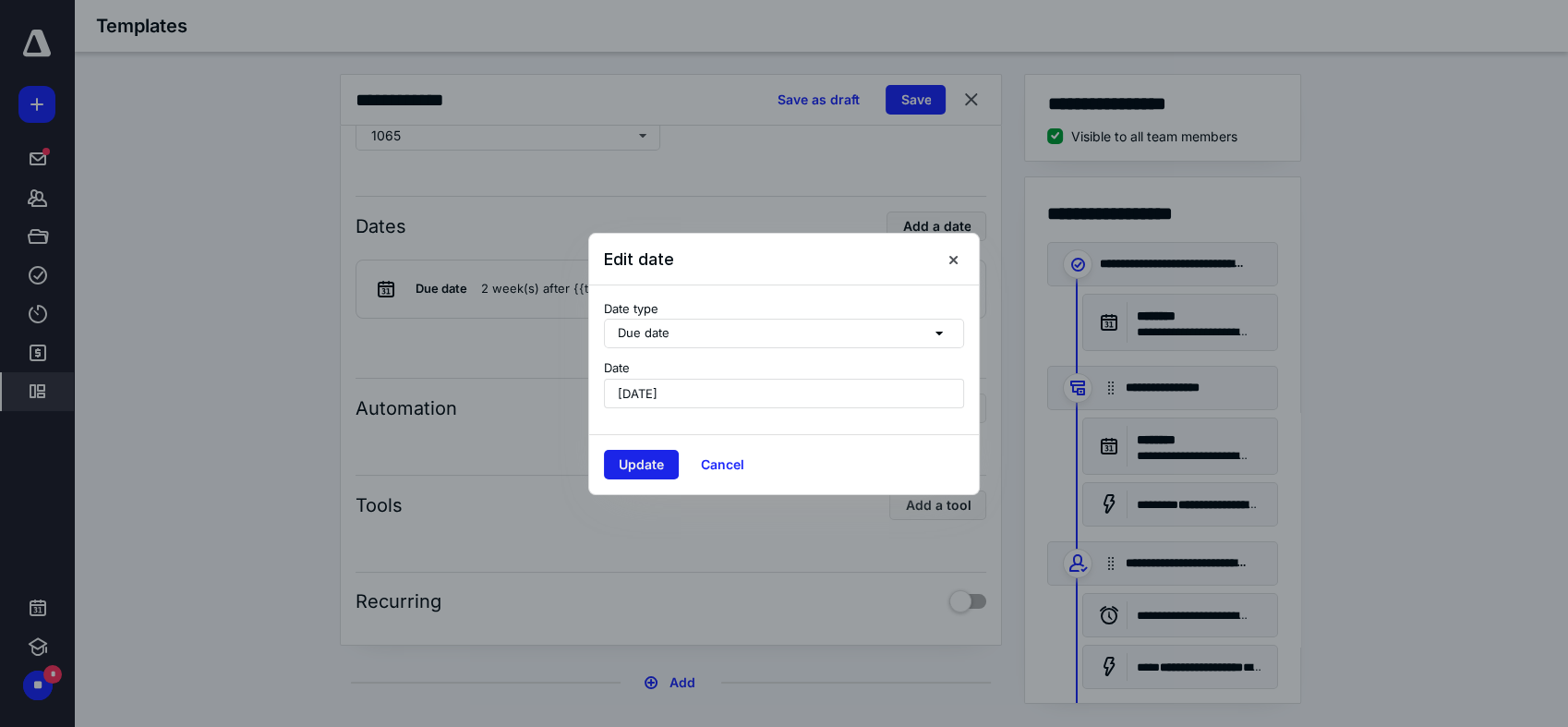 click on "Update" at bounding box center [641, 465] 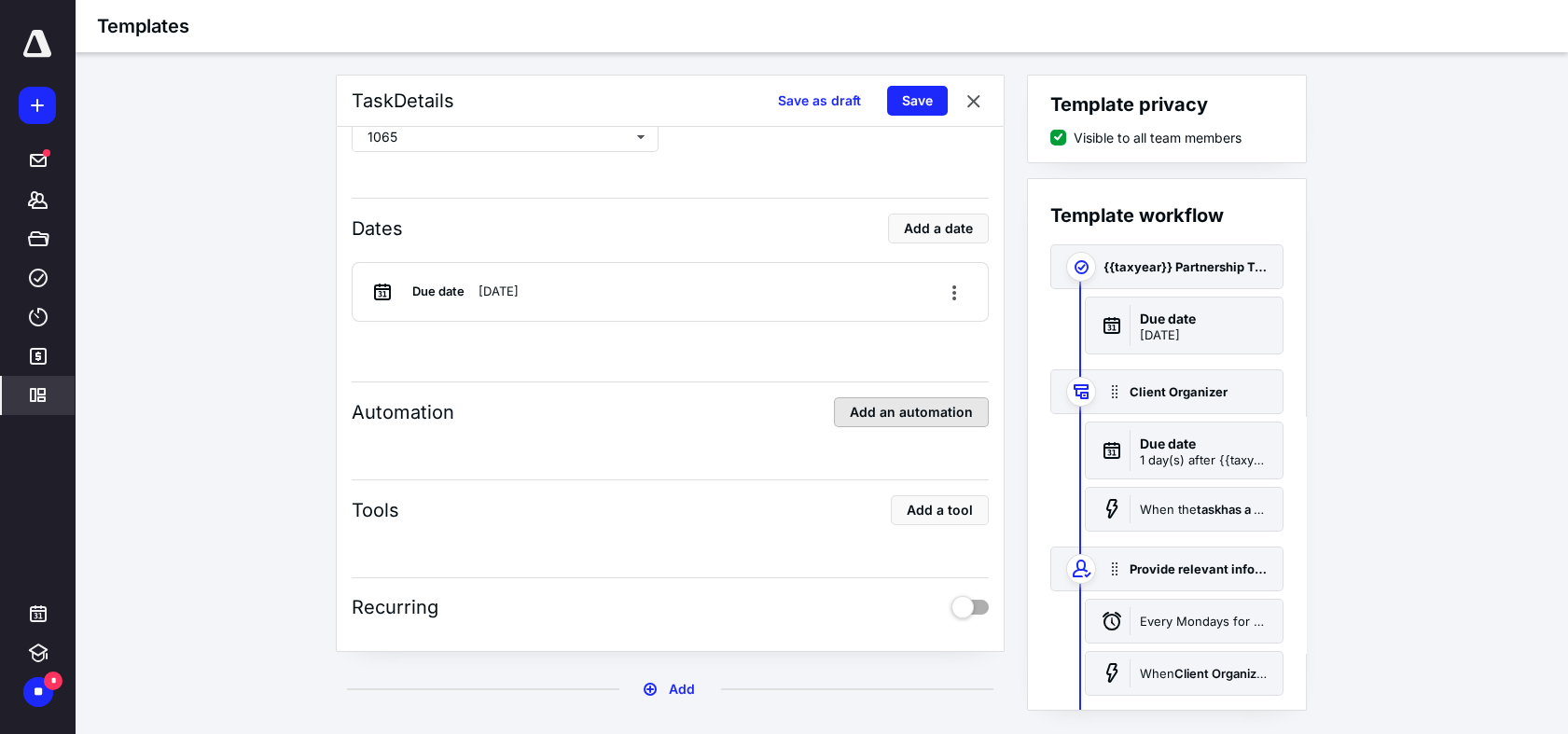 click on "Add an automation" at bounding box center [911, 412] 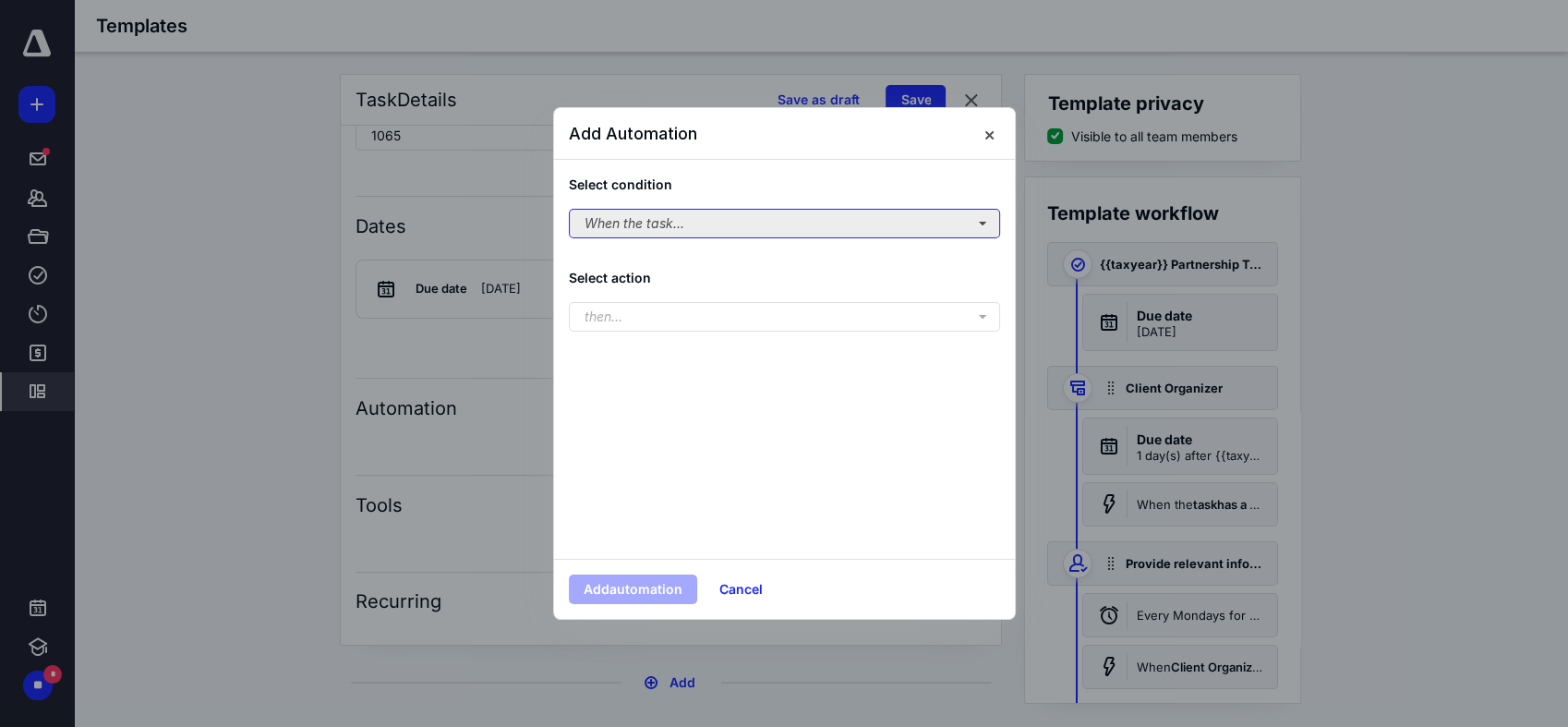 click on "When the task..." at bounding box center (784, 224) 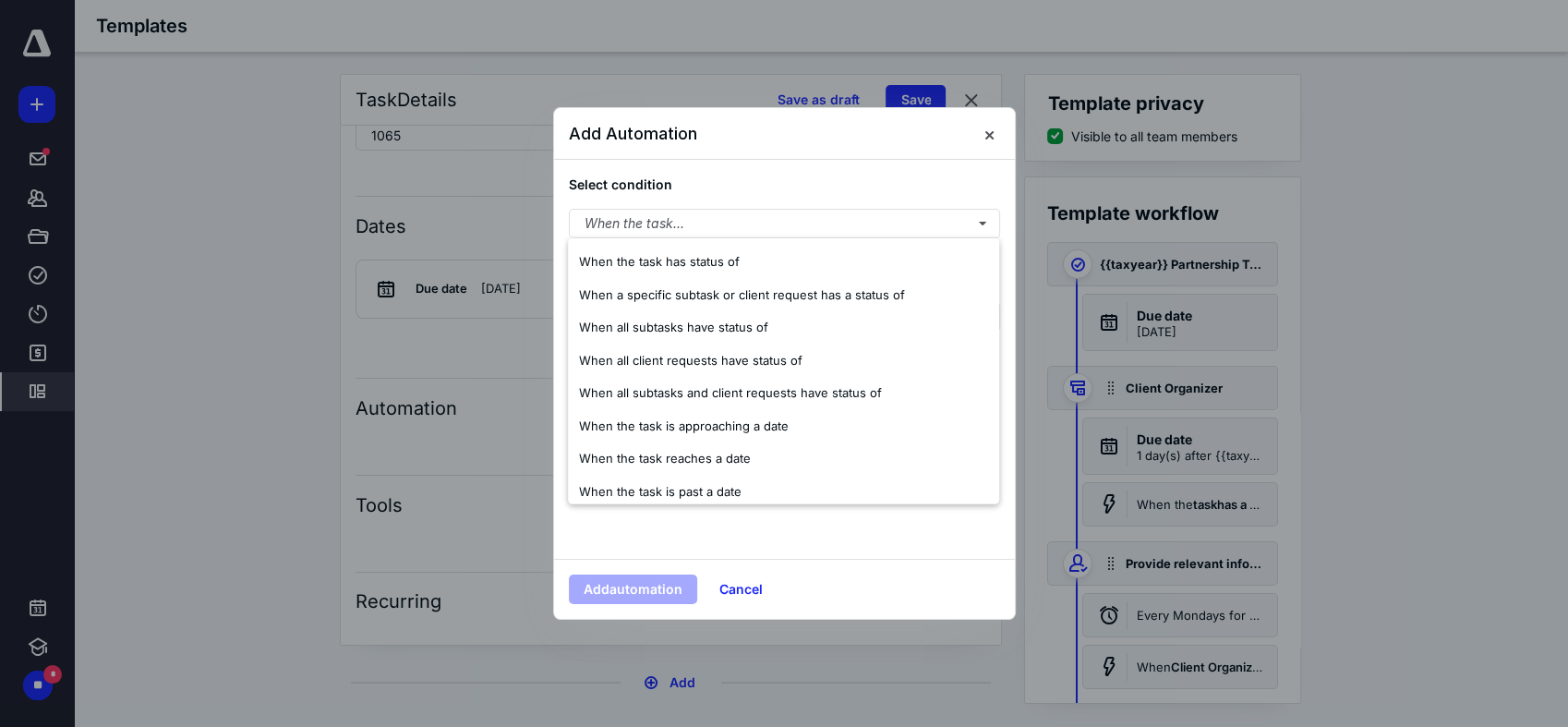 click on "Select condition" at bounding box center (784, 184) 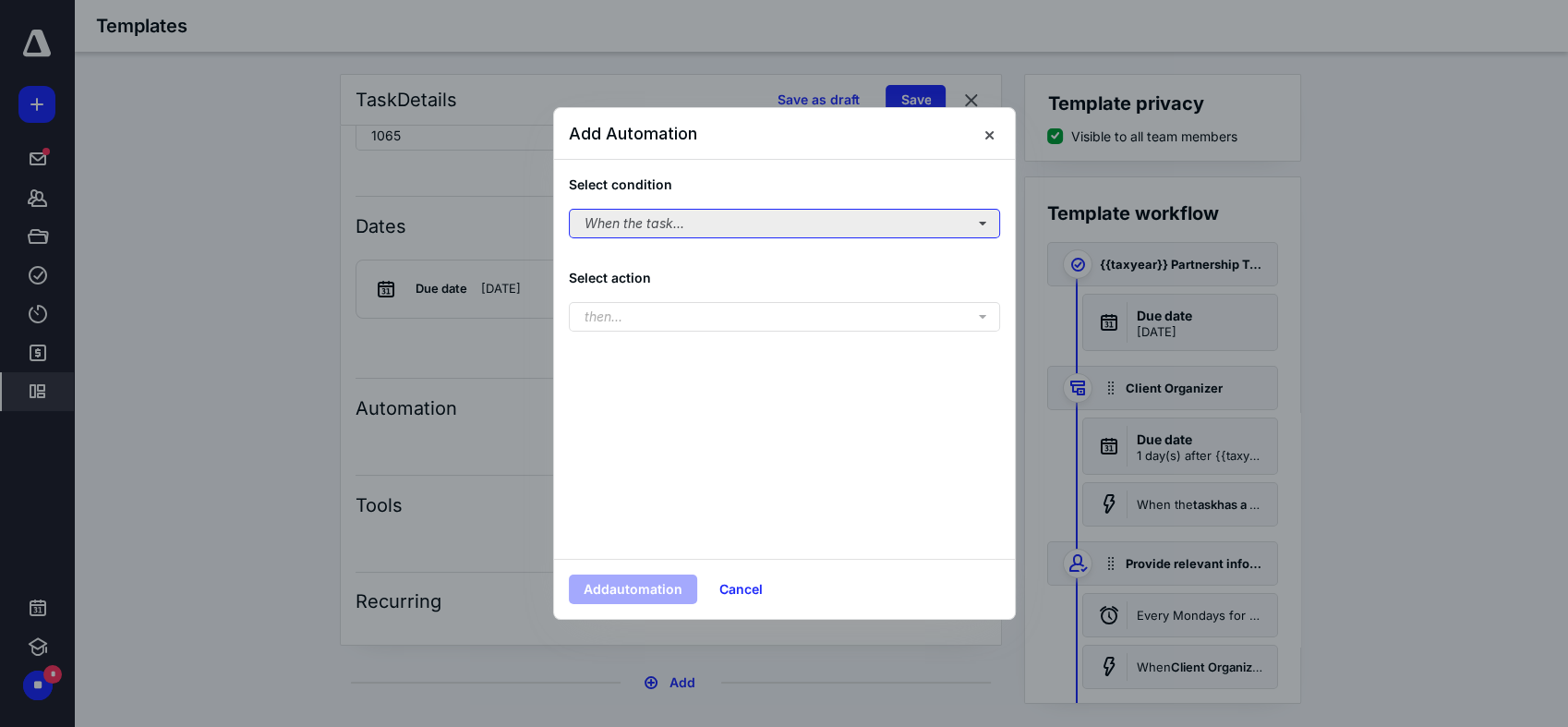 click on "When the task..." at bounding box center [784, 224] 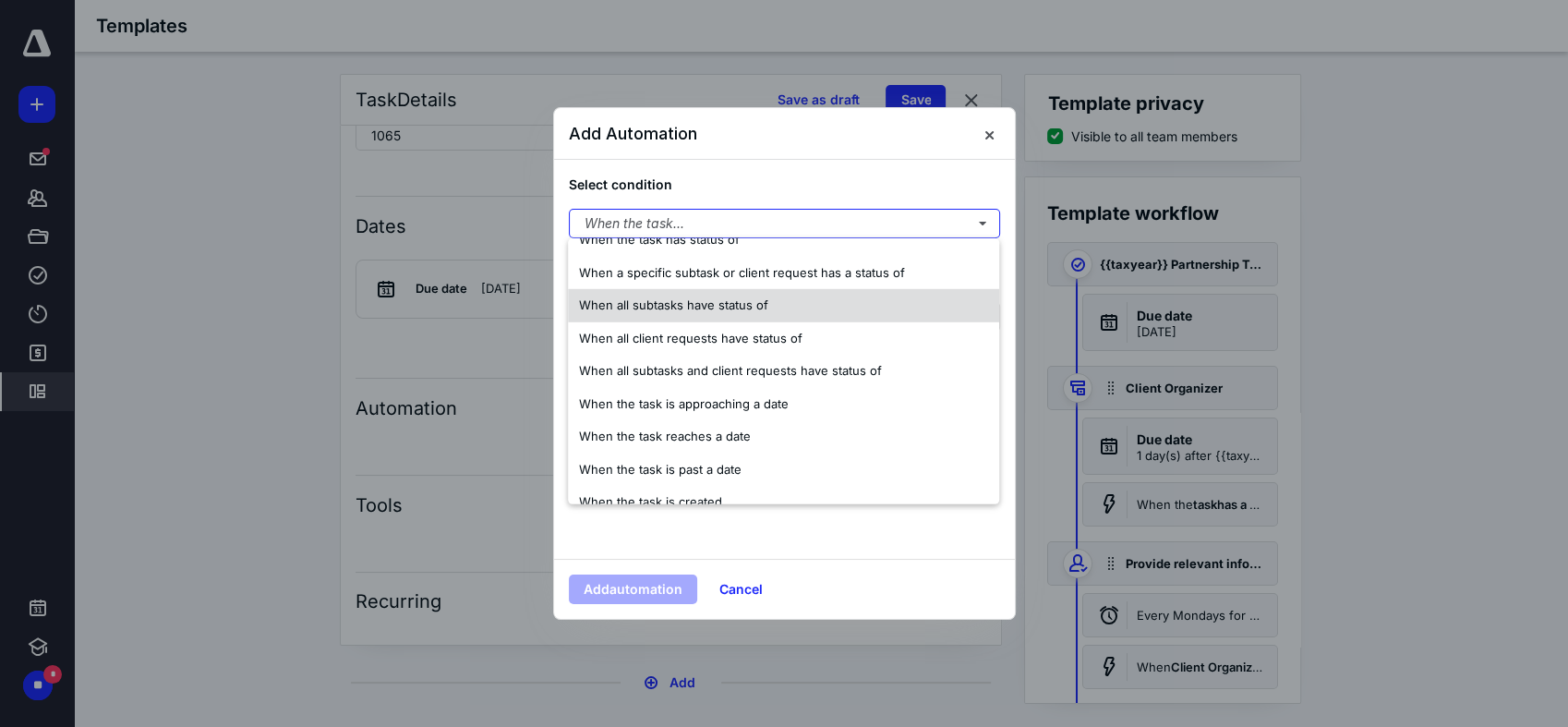 scroll, scrollTop: 43, scrollLeft: 0, axis: vertical 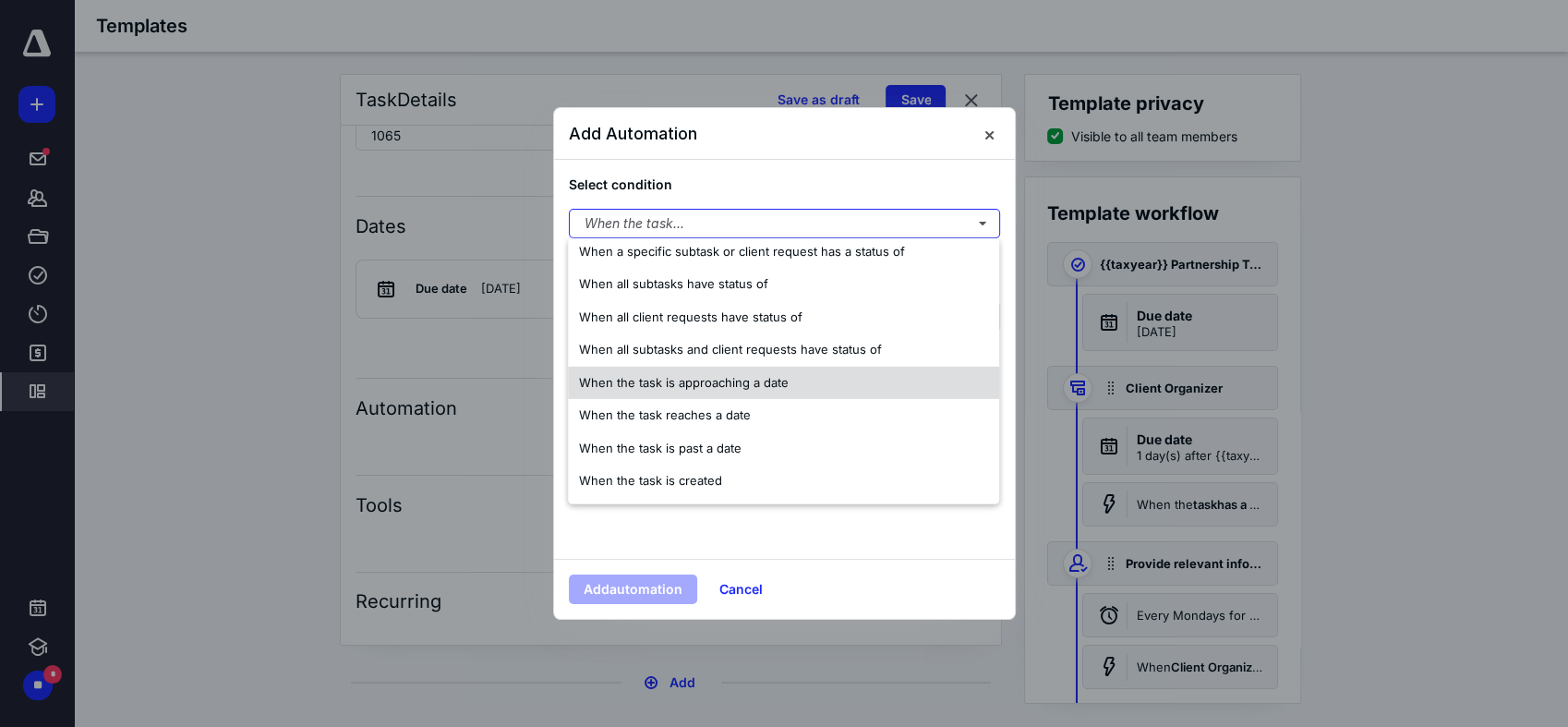 click on "When the task is approaching a date" at bounding box center [783, 382] 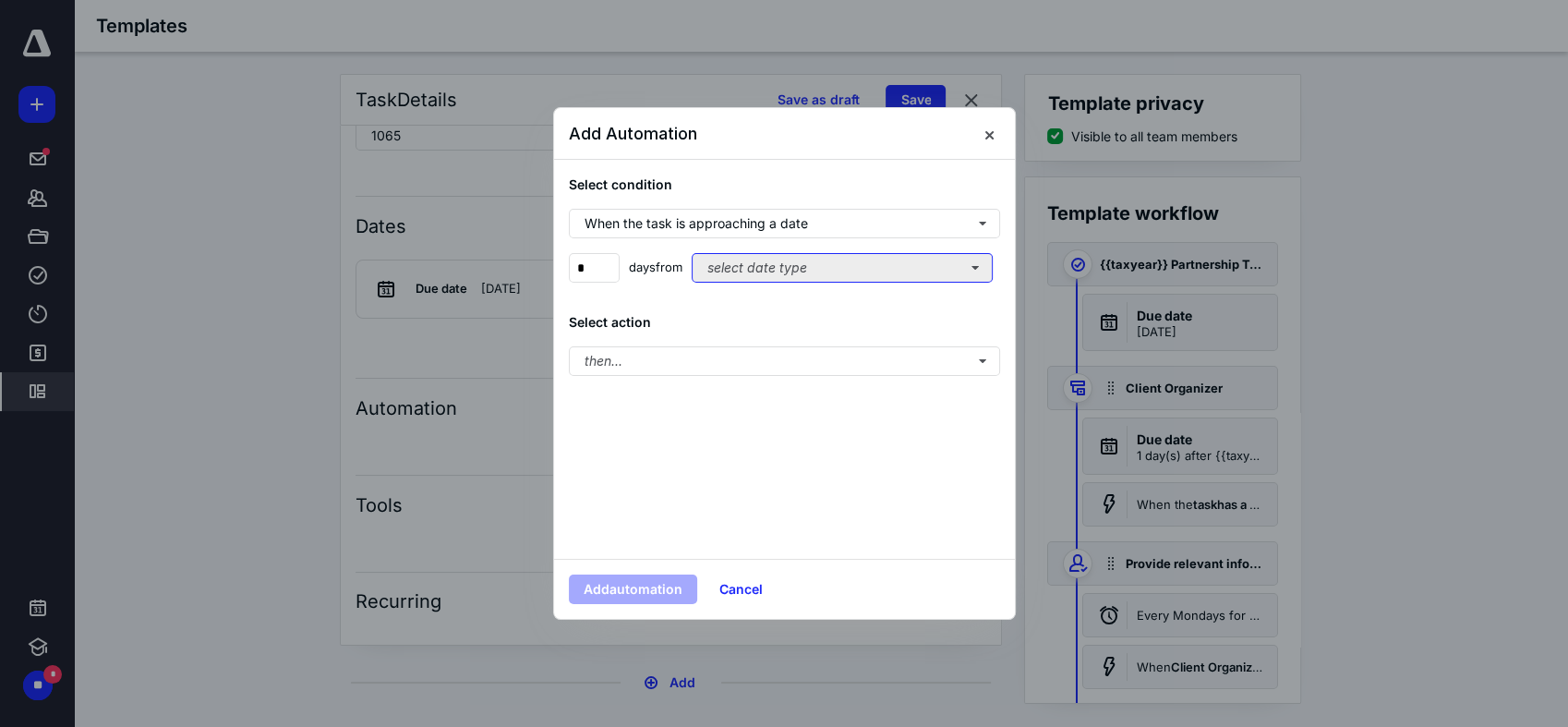 click on "select date type" at bounding box center (842, 268) 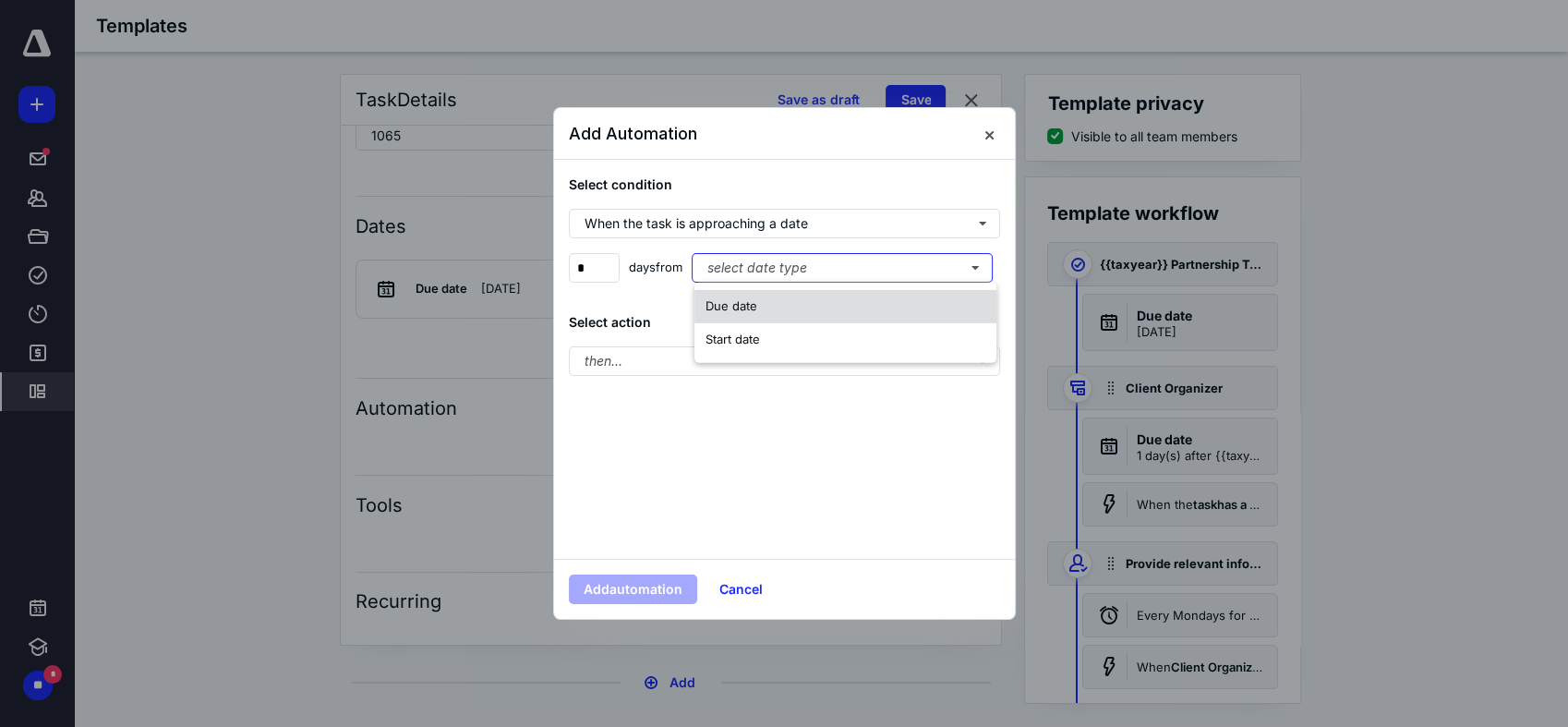 click on "Due date" at bounding box center (845, 307) 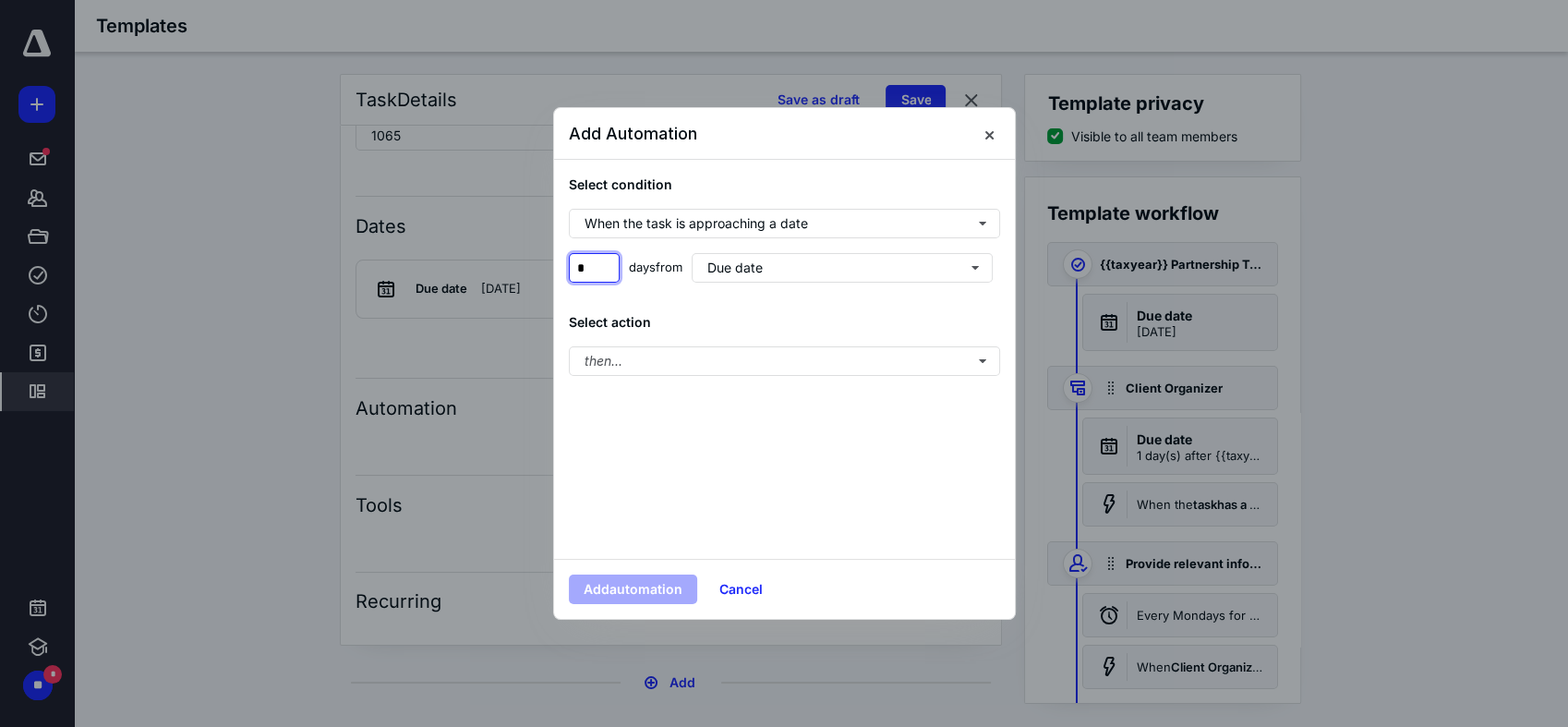 click on "*" at bounding box center (594, 268) 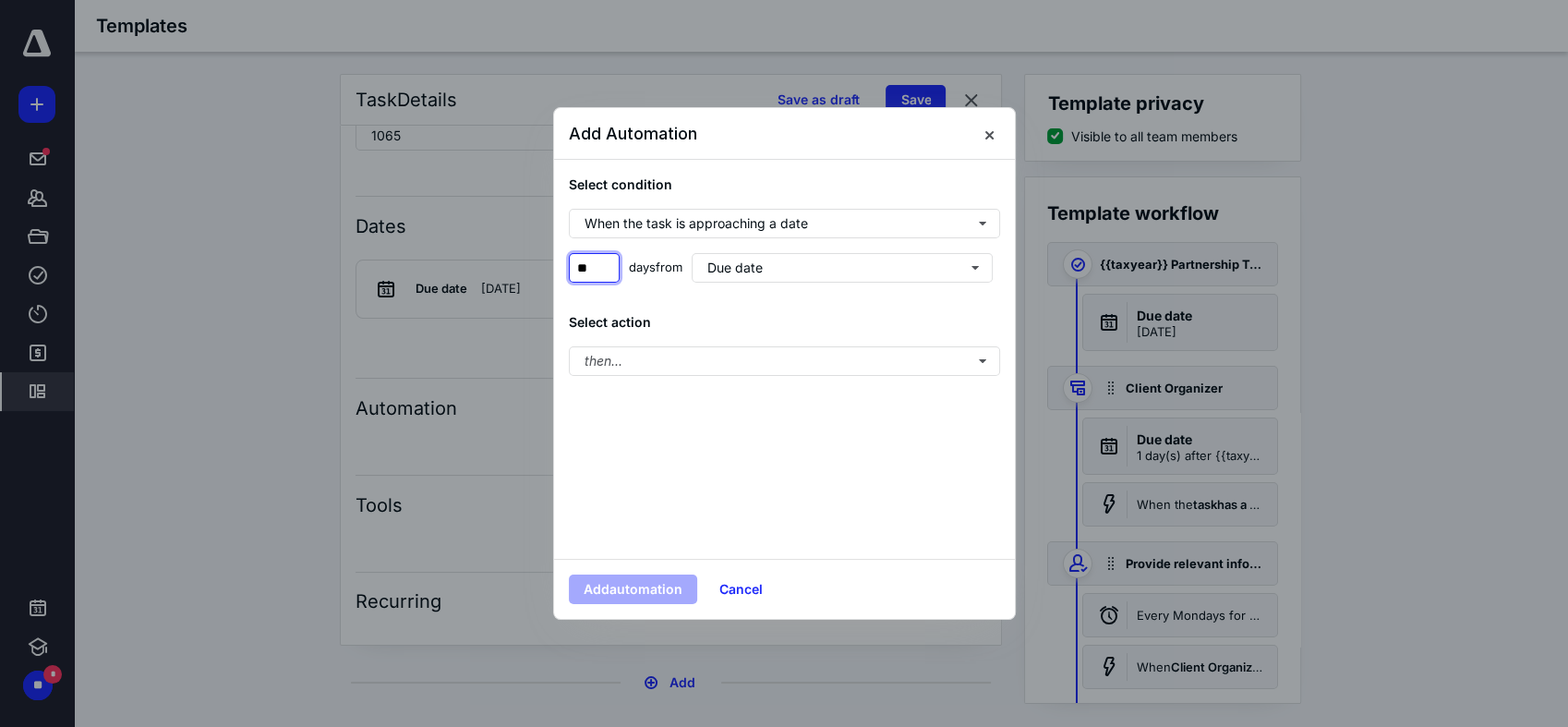 type on "**" 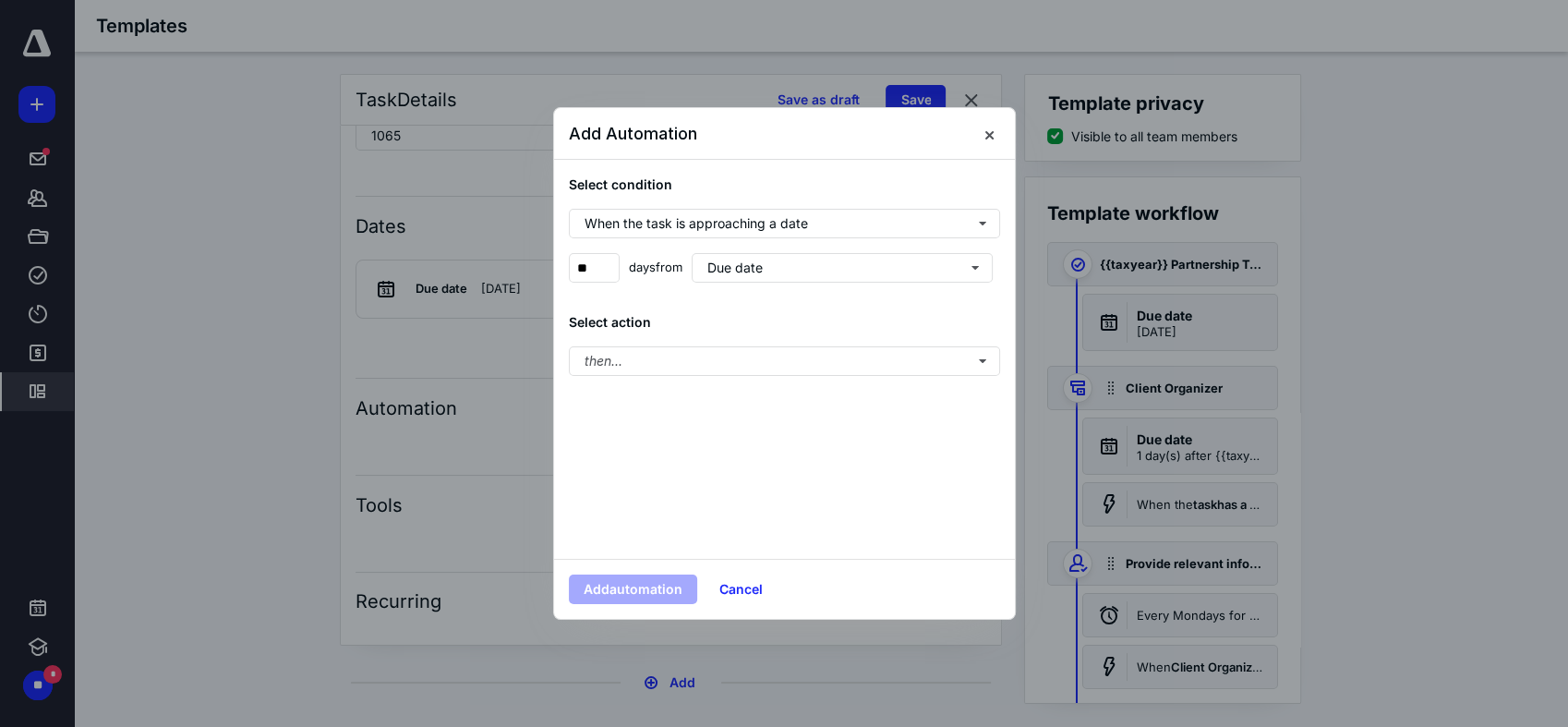 click on "Select condition When the task is approaching a date ** days  from Due date Select action then..." at bounding box center [784, 359] 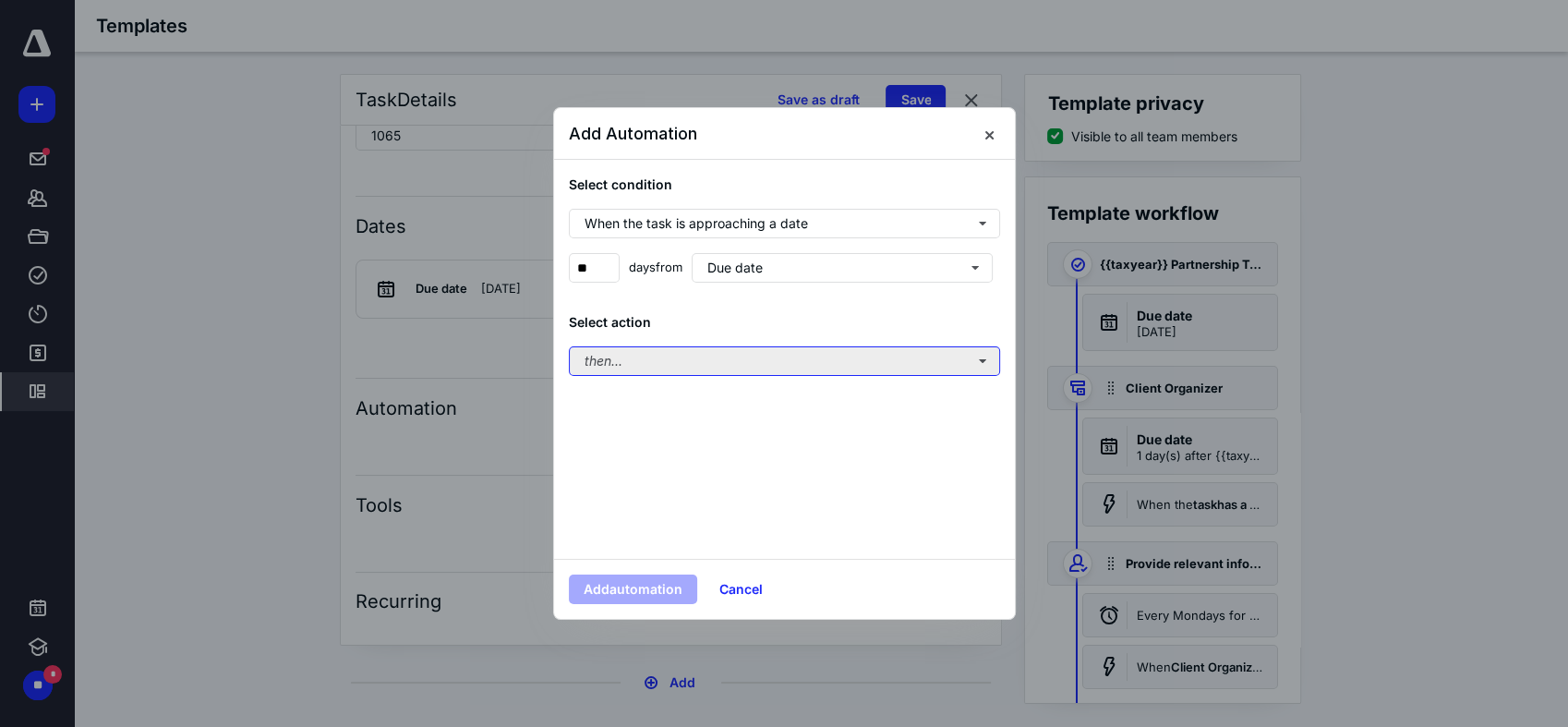 click on "then..." at bounding box center [784, 361] 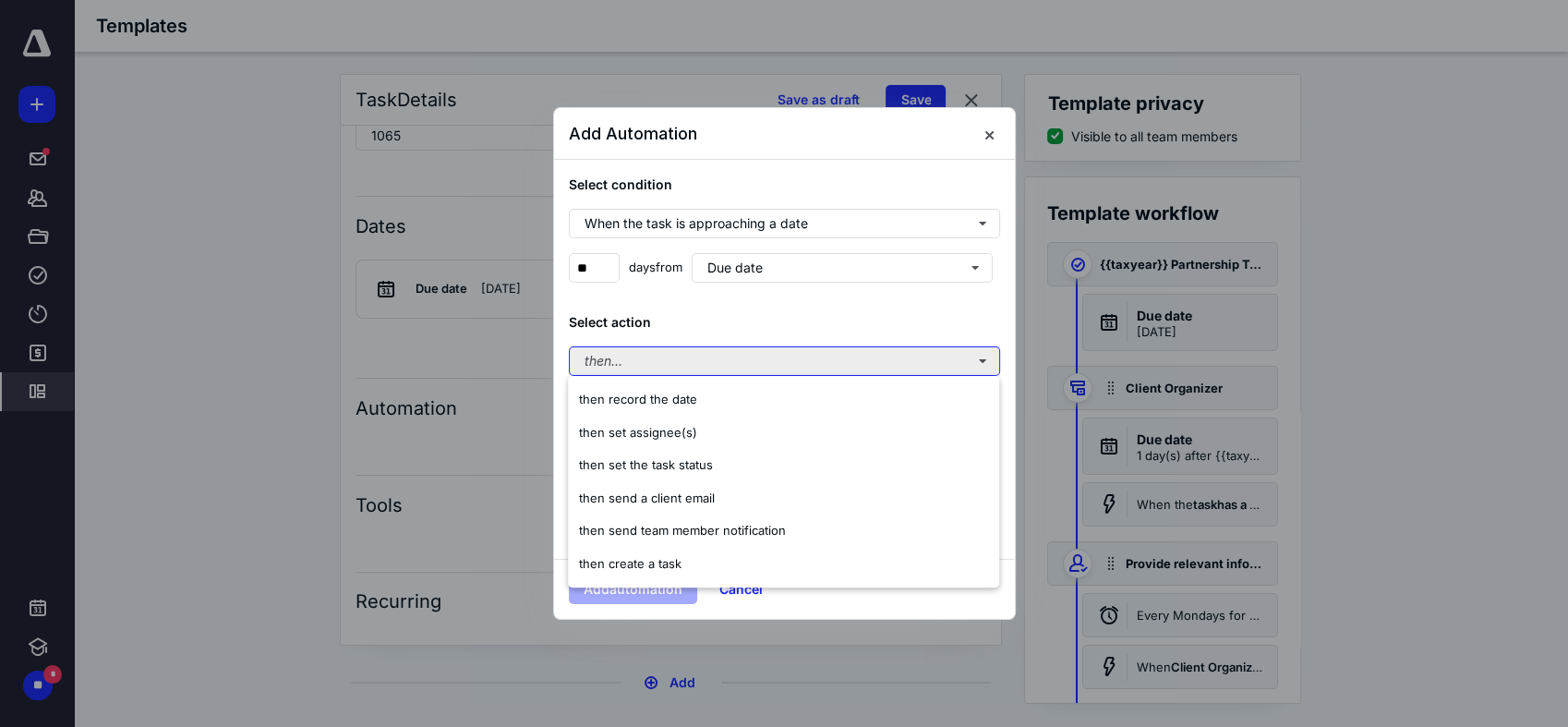 click on "then..." at bounding box center [784, 361] 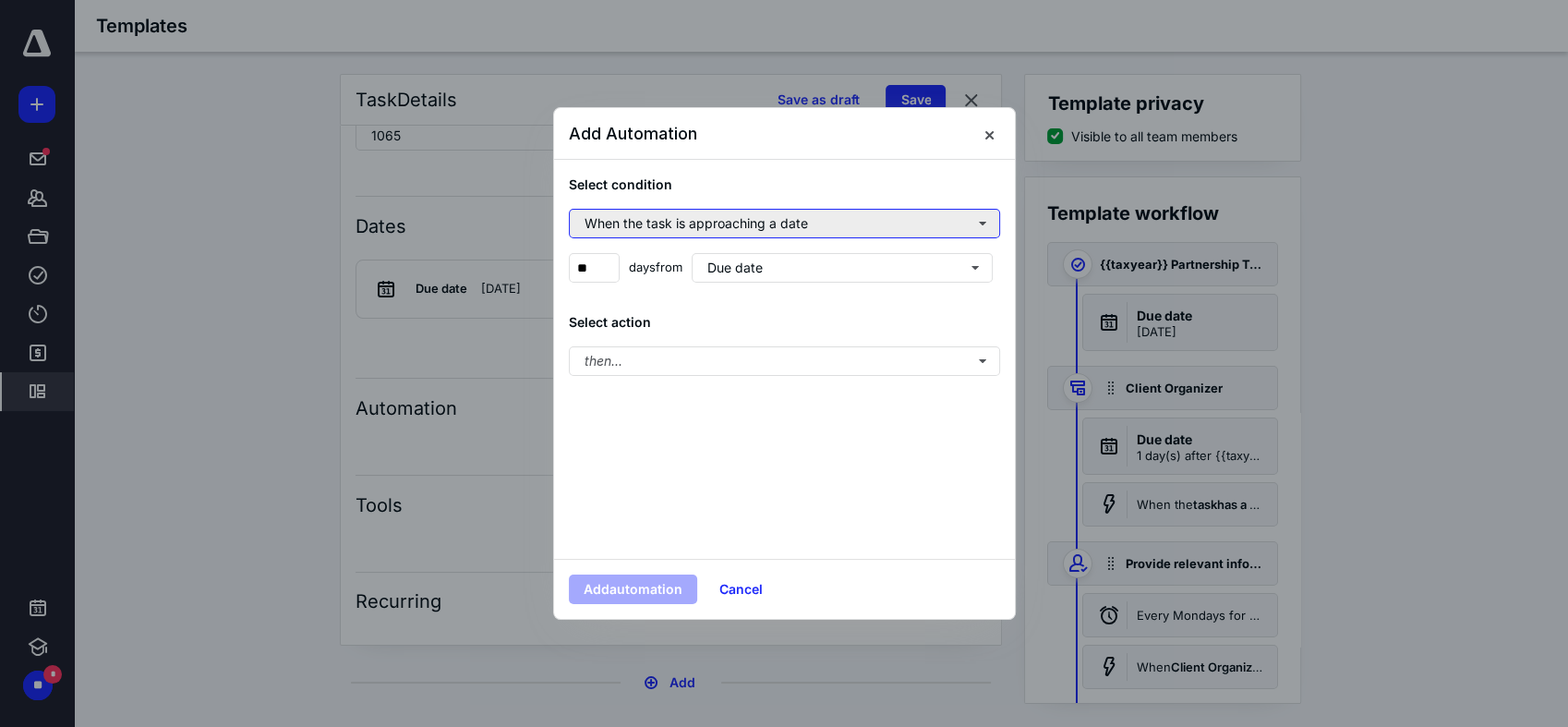 click on "When the task is approaching a date" at bounding box center [784, 224] 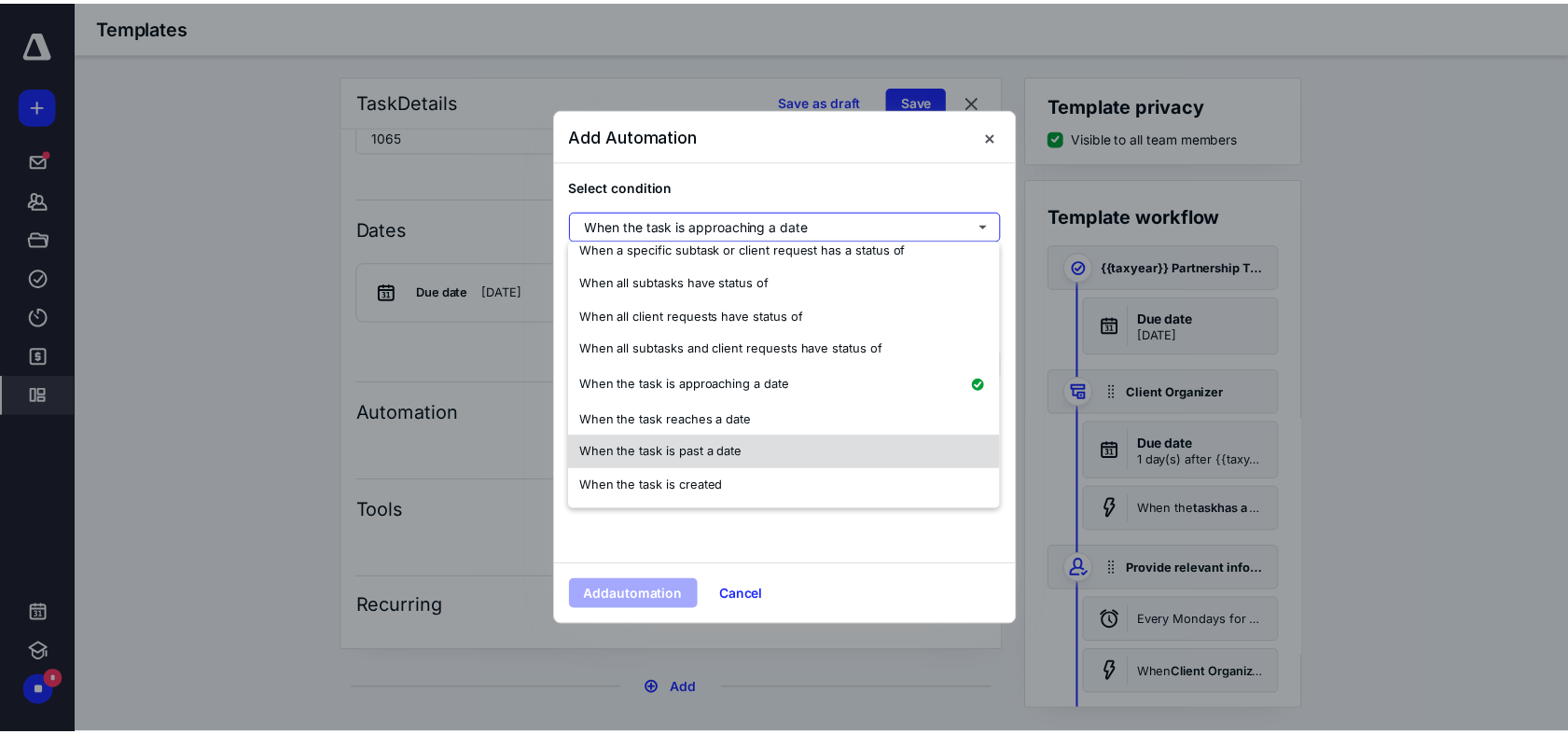 scroll, scrollTop: 0, scrollLeft: 0, axis: both 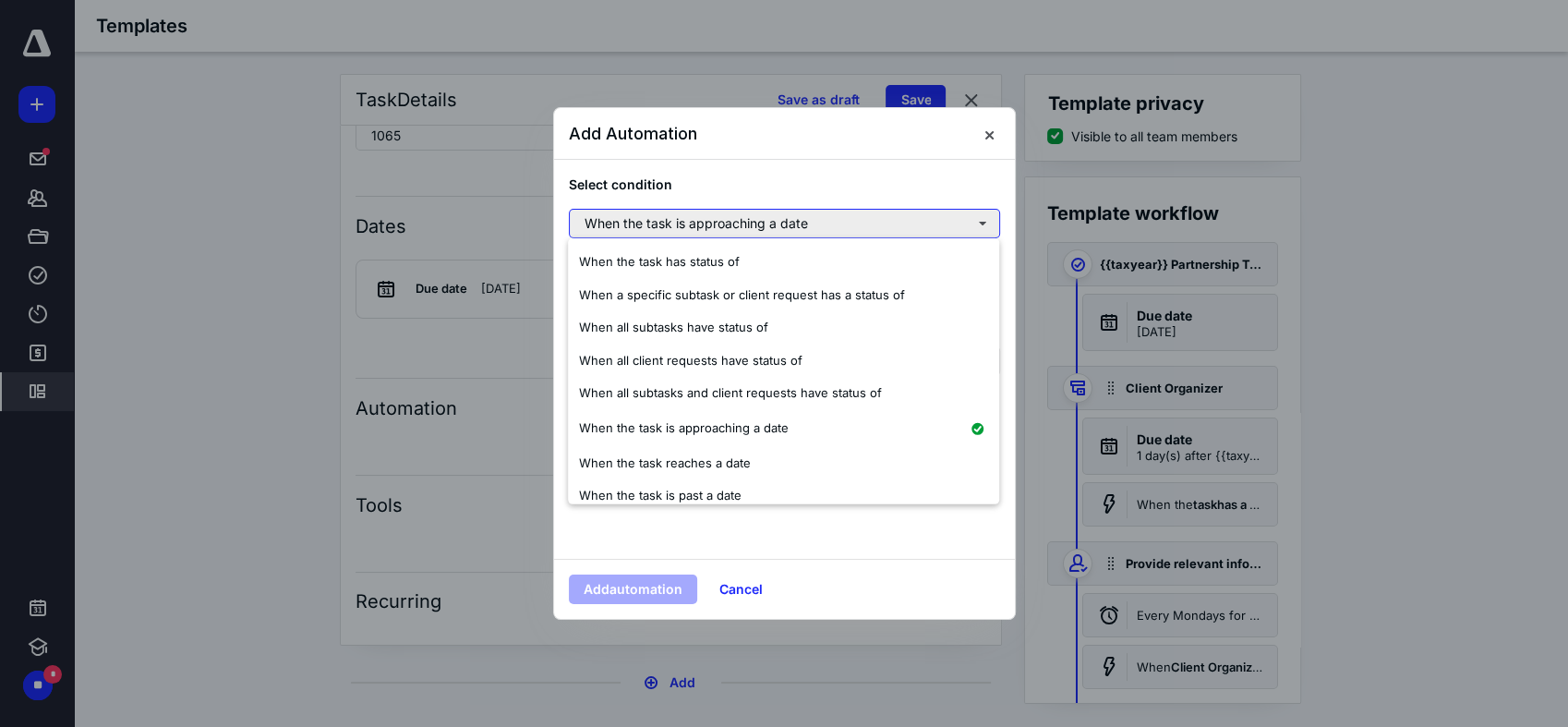 click on "When the task is approaching a date" at bounding box center [784, 224] 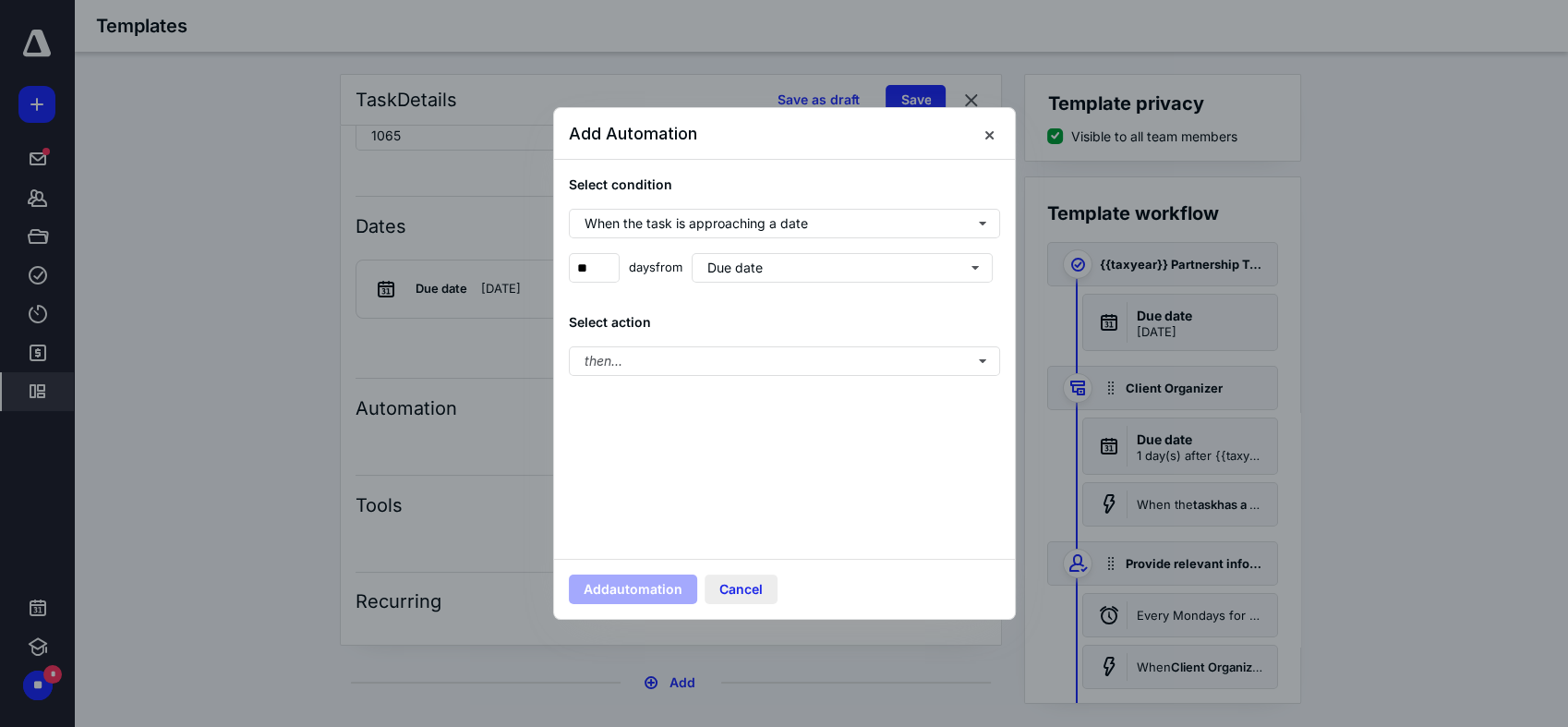 click on "Cancel" at bounding box center (741, 589) 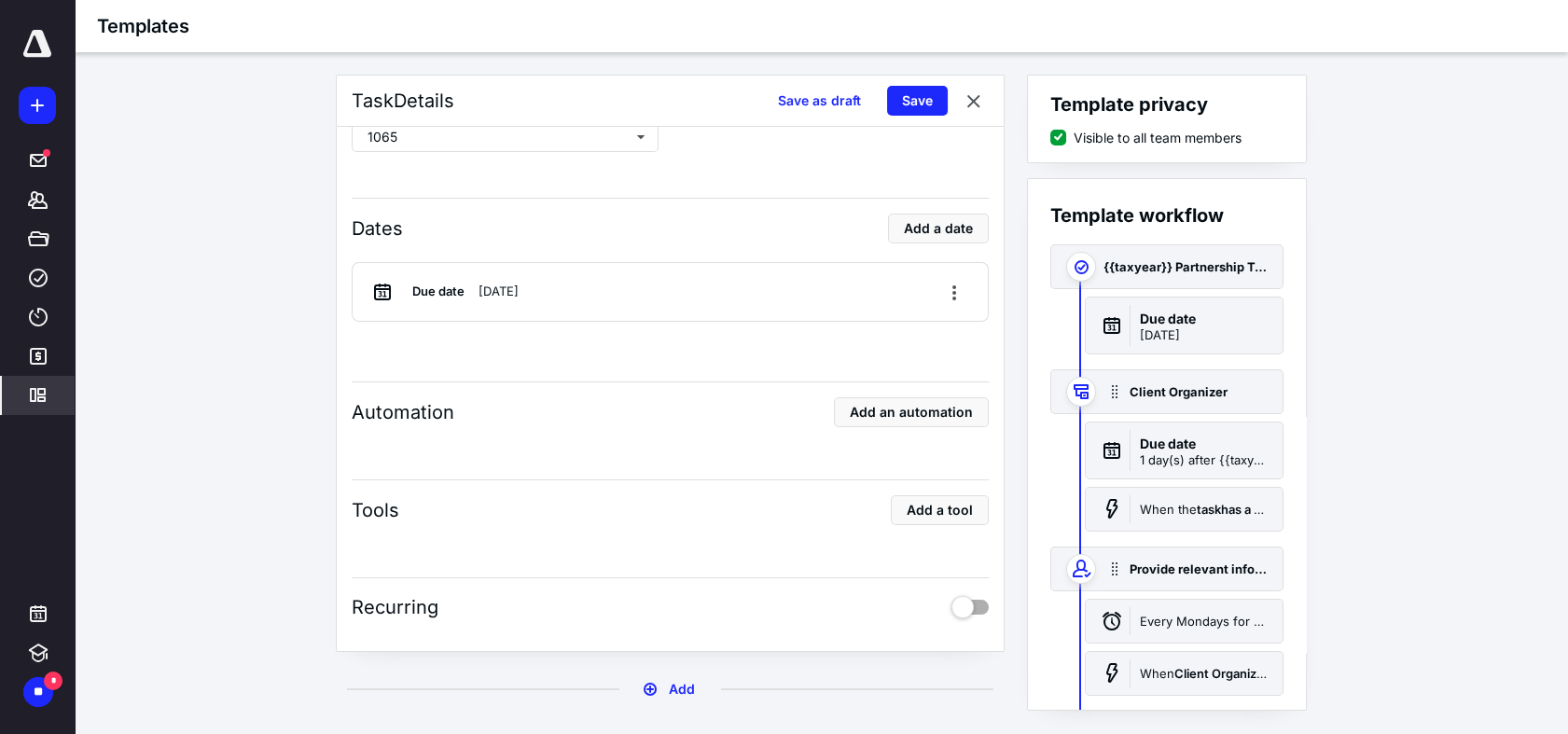 scroll, scrollTop: 730, scrollLeft: 0, axis: vertical 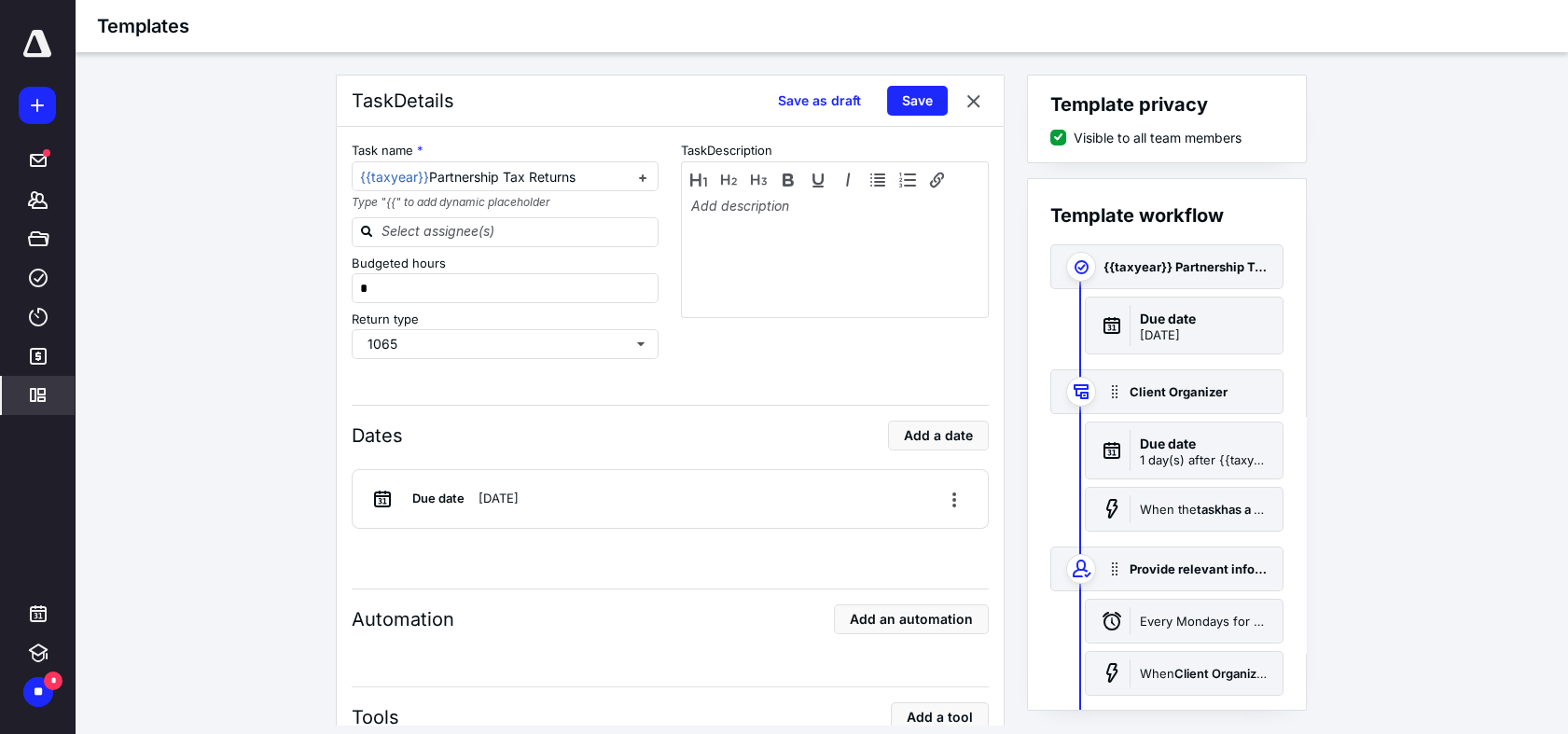 click on "**********" at bounding box center (821, 400) 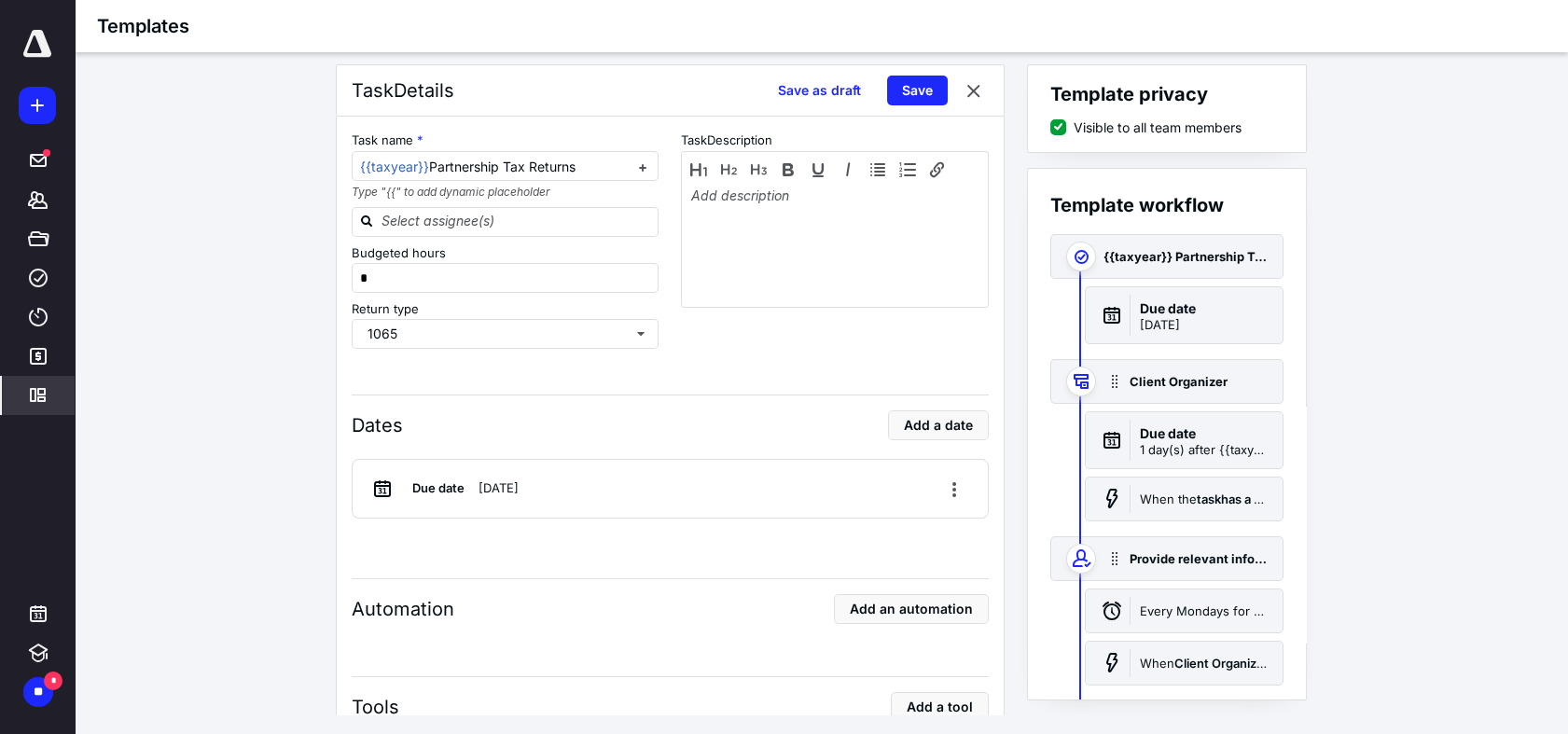 scroll, scrollTop: 14, scrollLeft: 0, axis: vertical 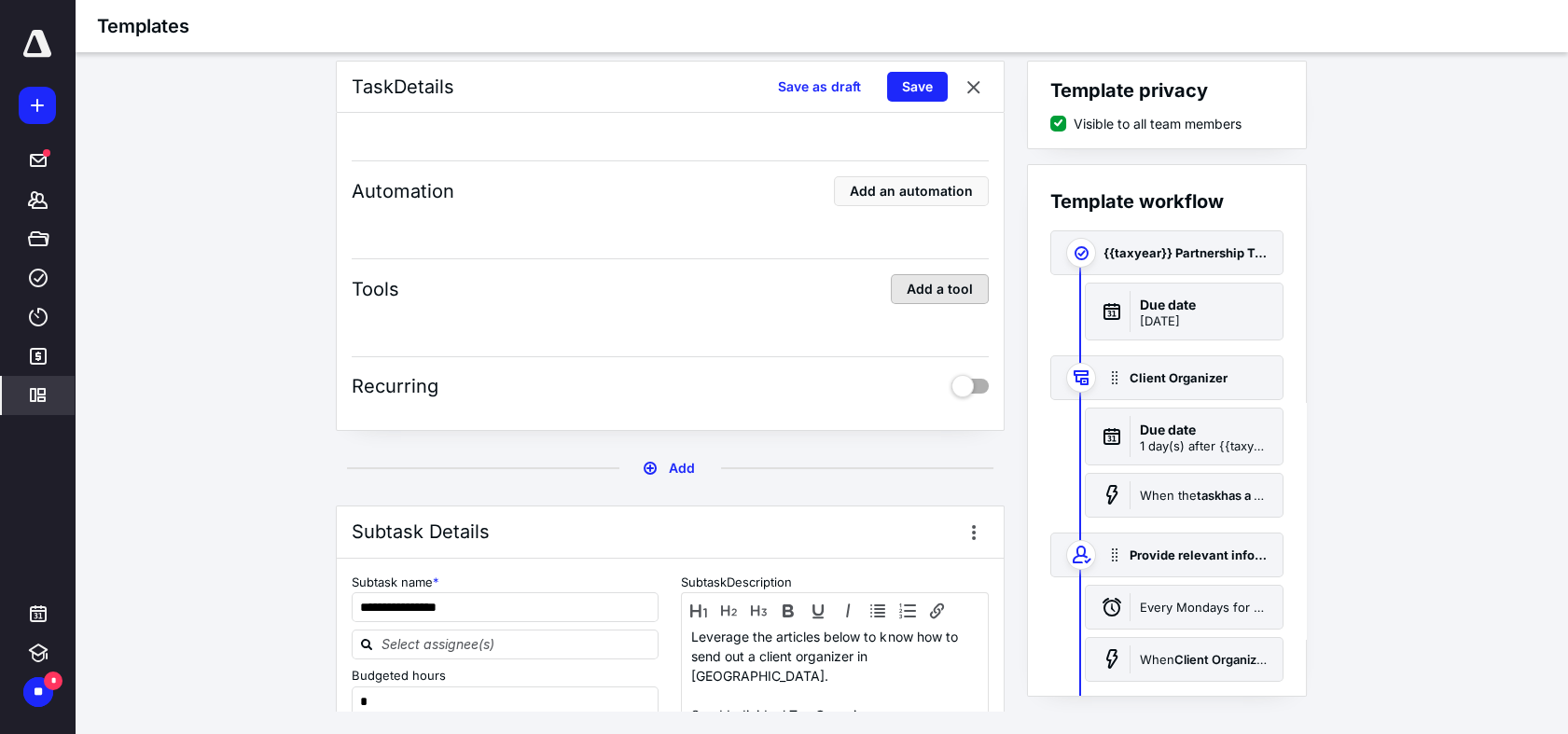 click on "Add a tool" at bounding box center (939, 289) 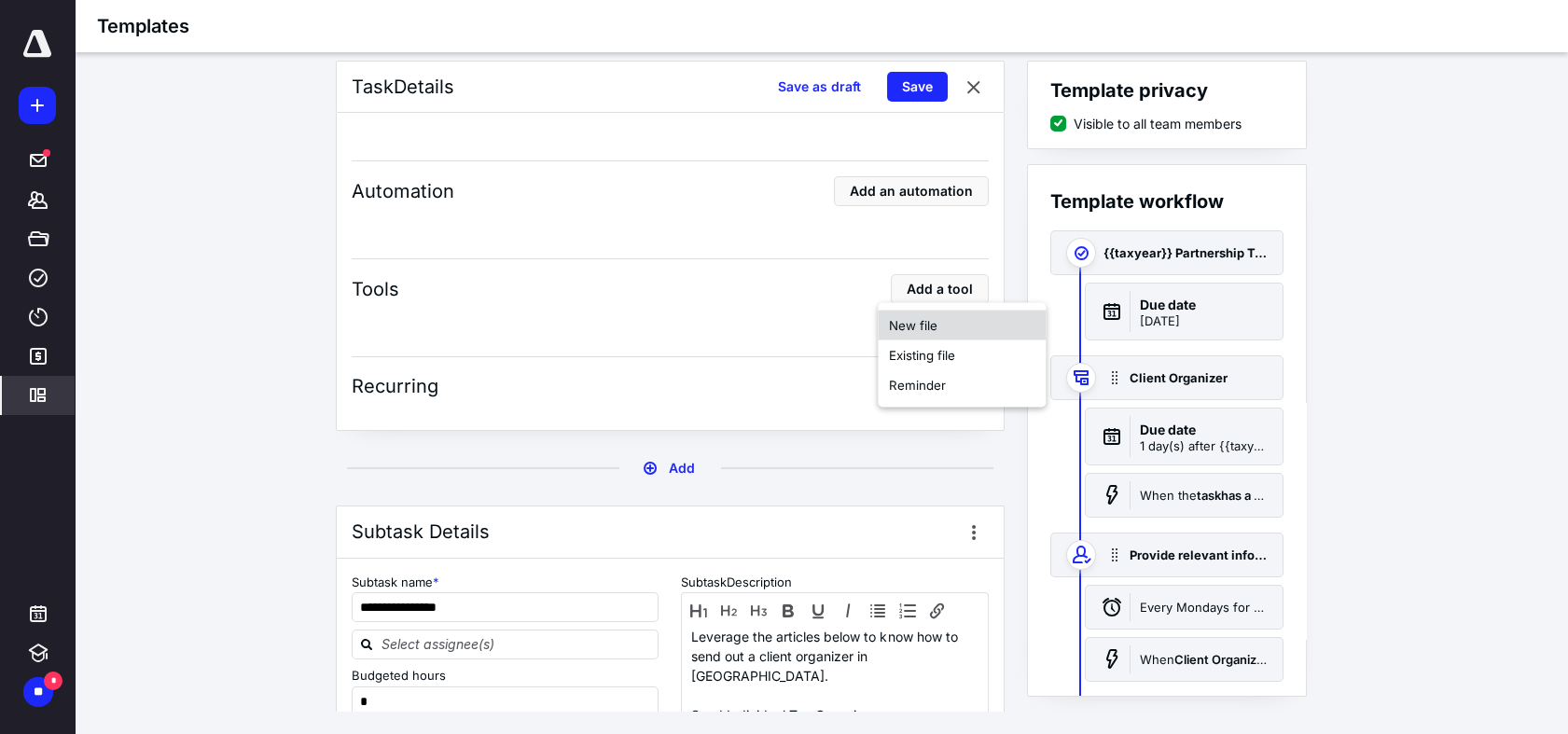 click on "New file" at bounding box center (962, 325) 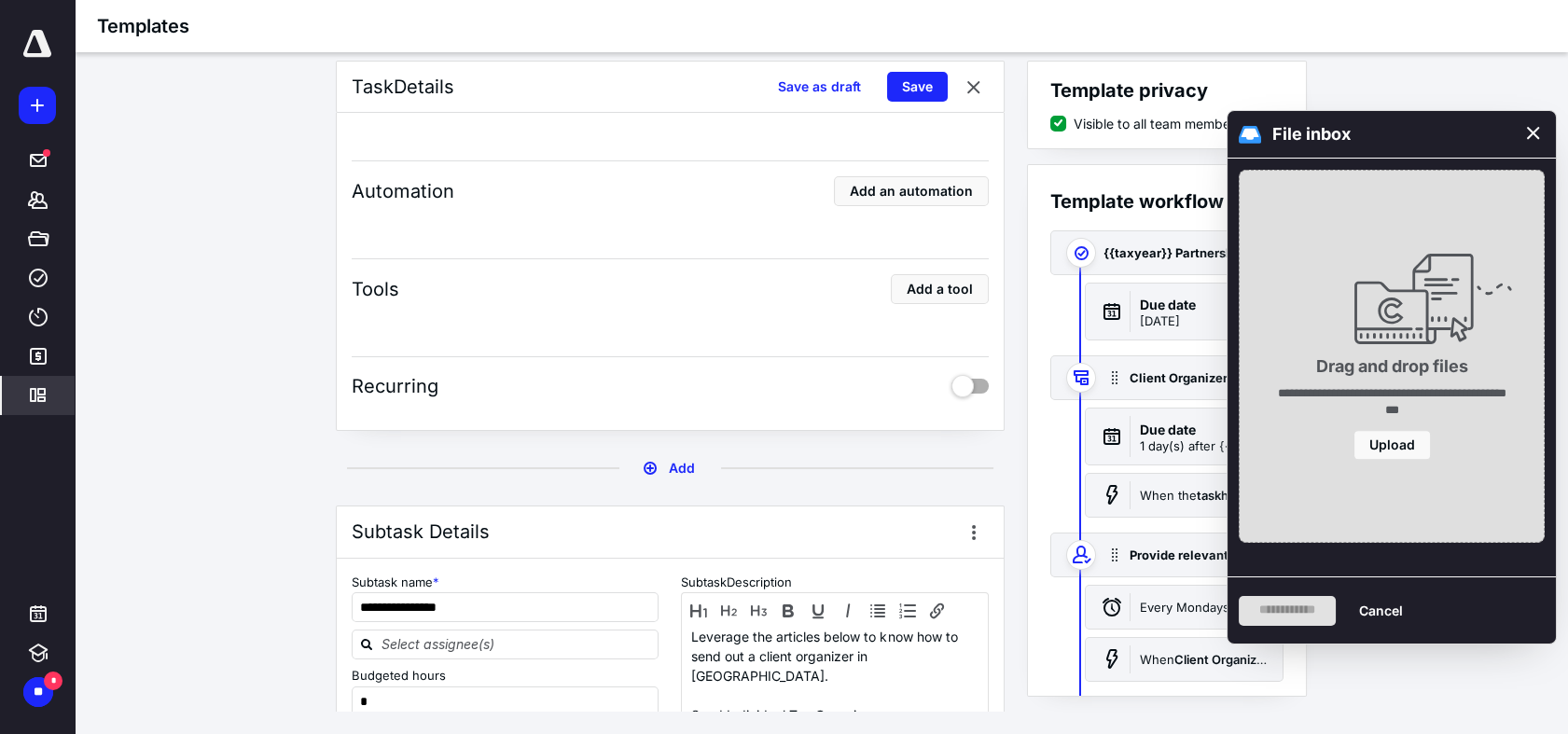 click at bounding box center (1533, 134) 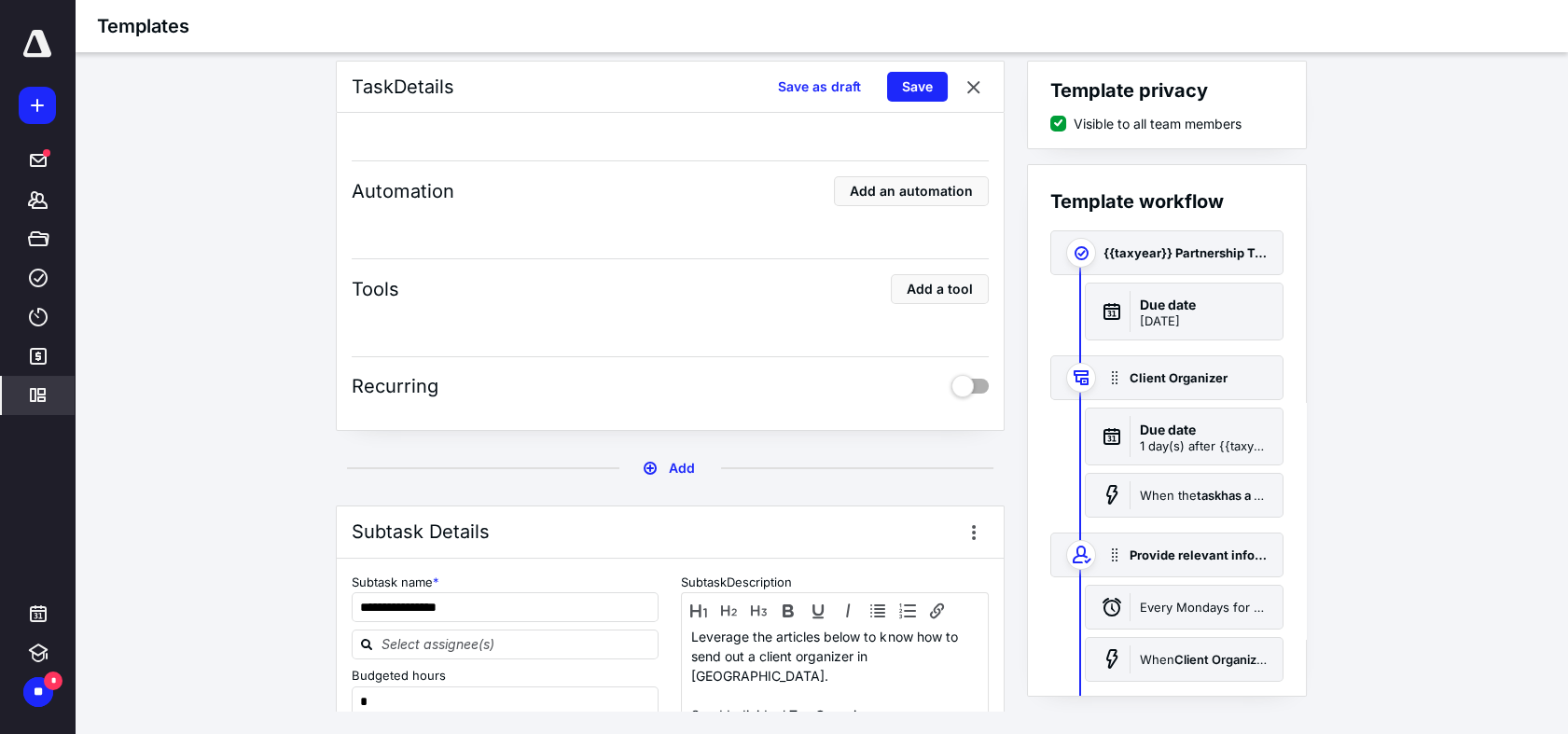 click on "**********" at bounding box center [821, 386] 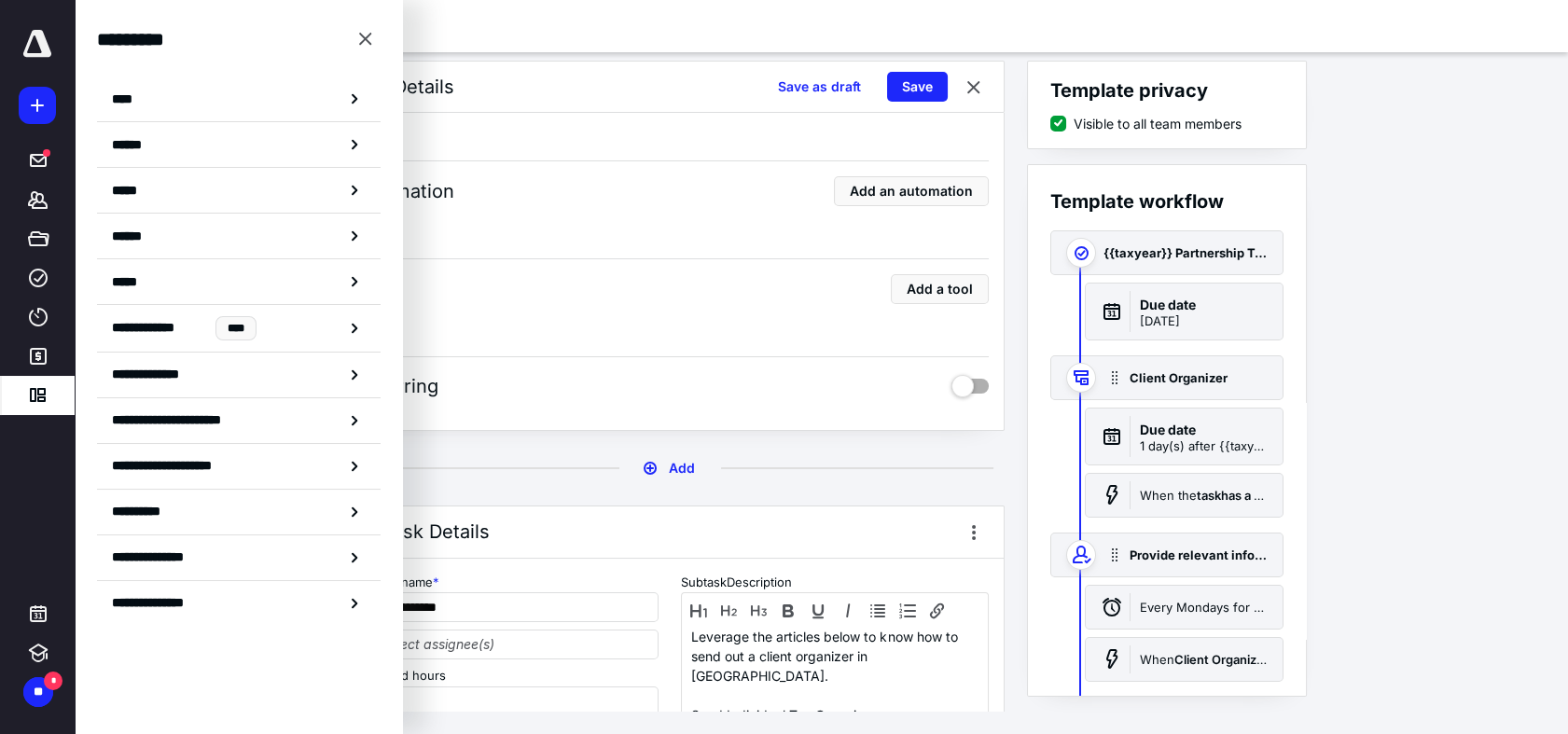 click on "**********" at bounding box center [821, 386] 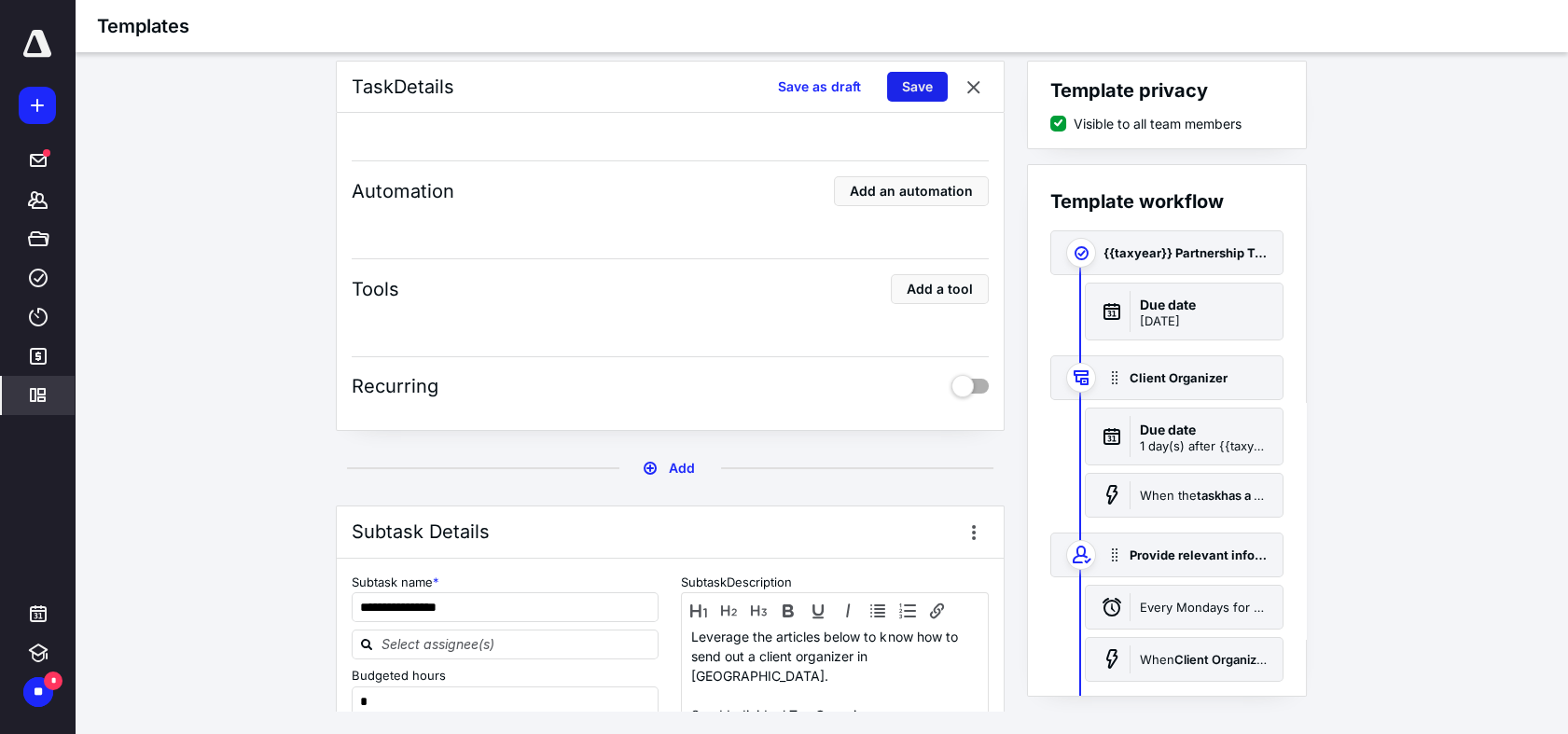 click on "Save" at bounding box center (917, 87) 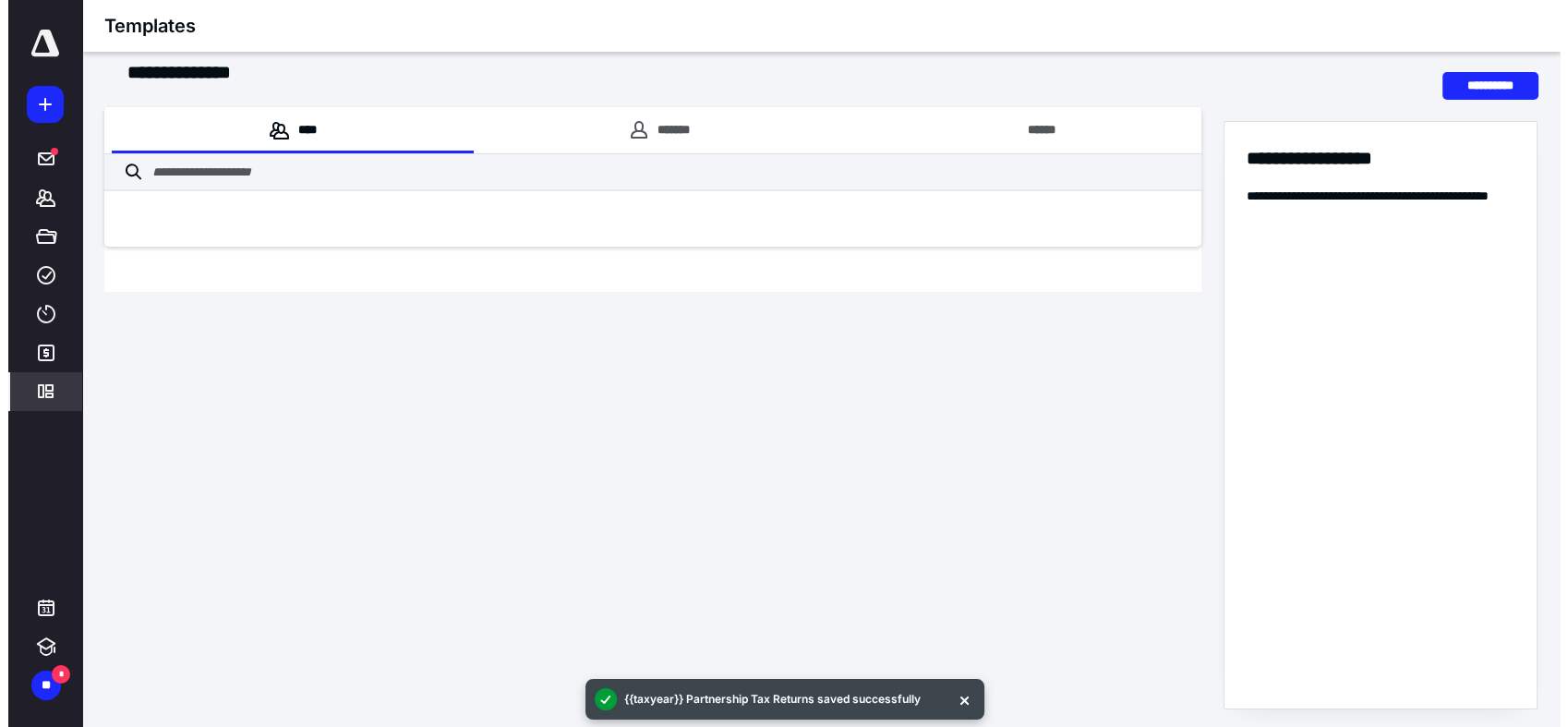 scroll, scrollTop: 0, scrollLeft: 0, axis: both 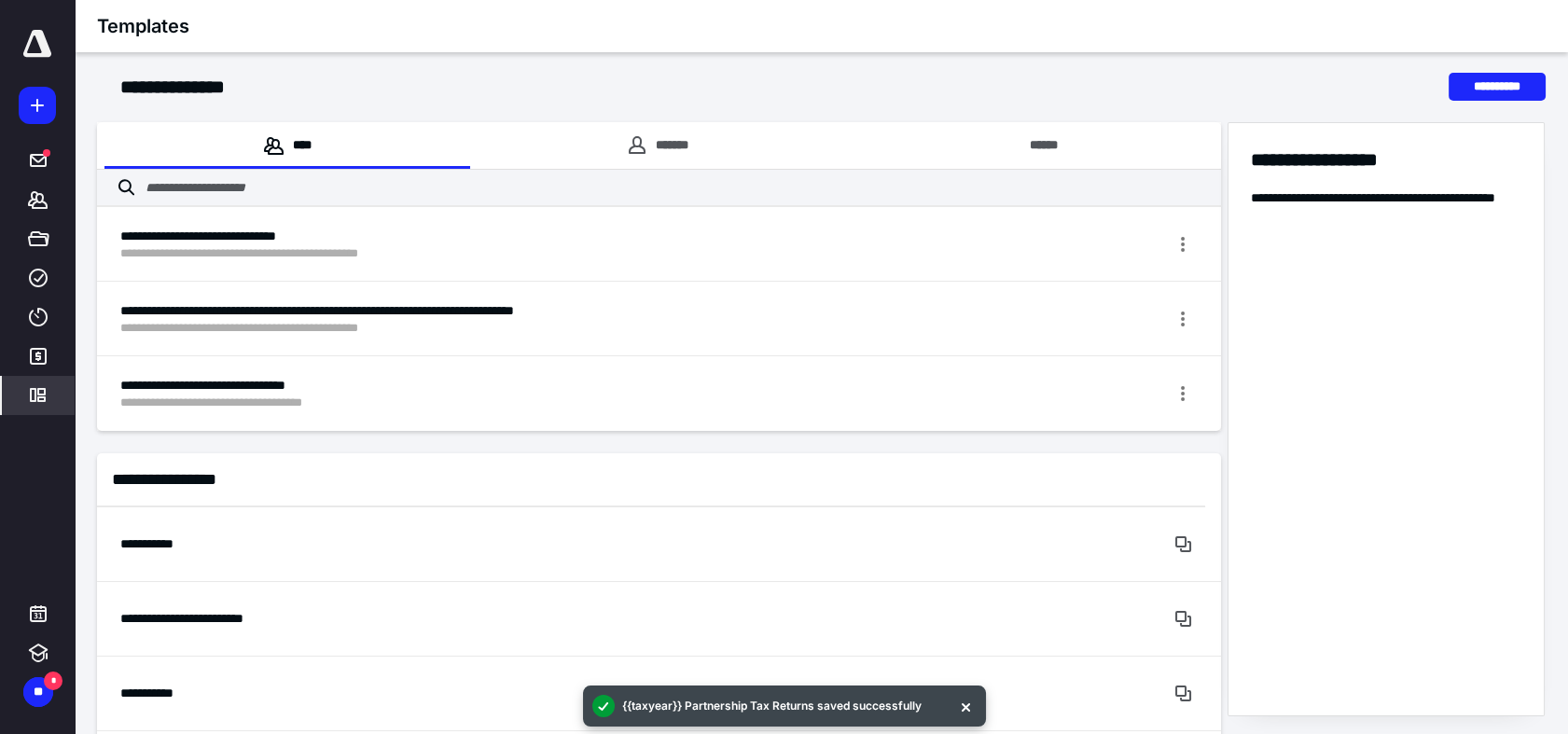 click 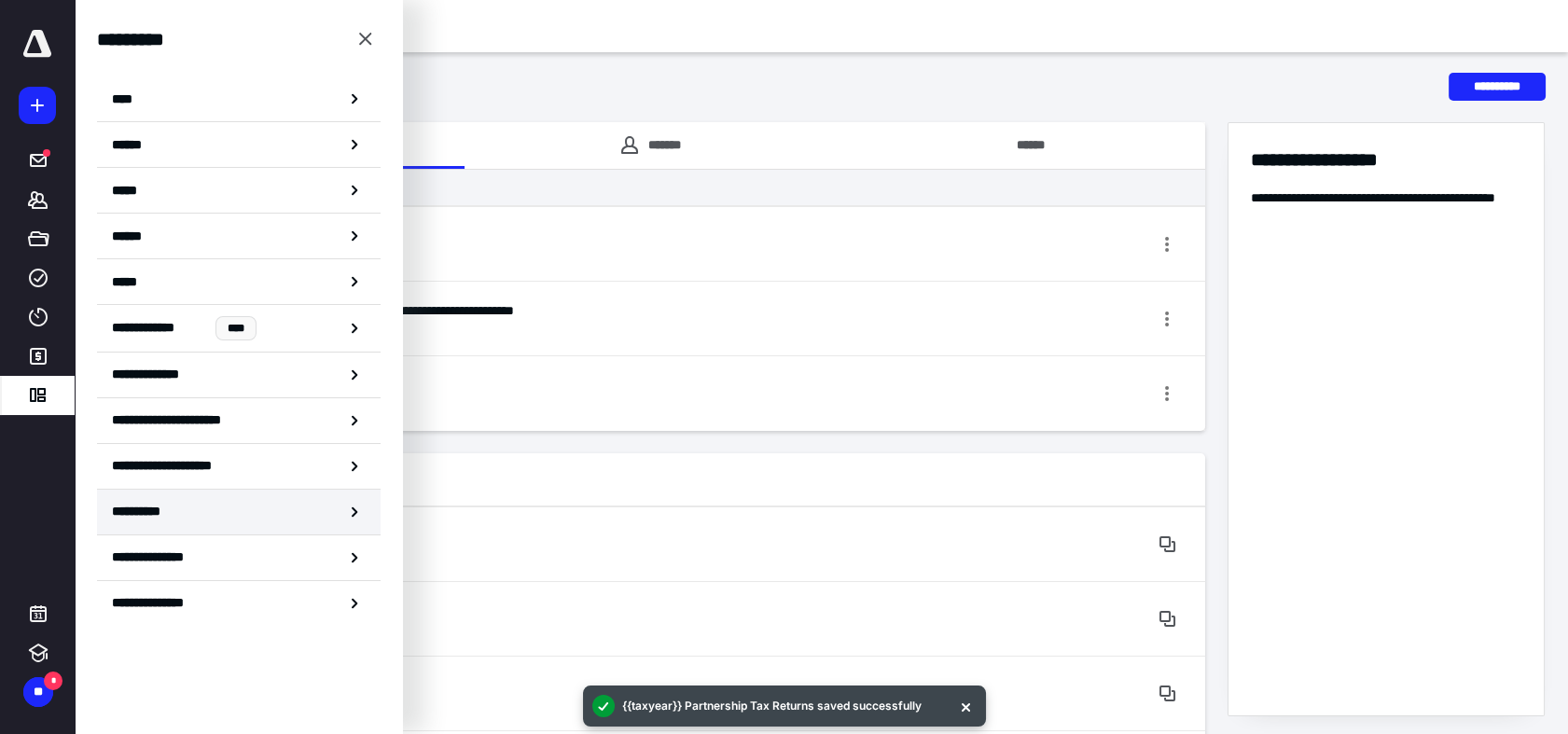 click on "**********" at bounding box center (239, 512) 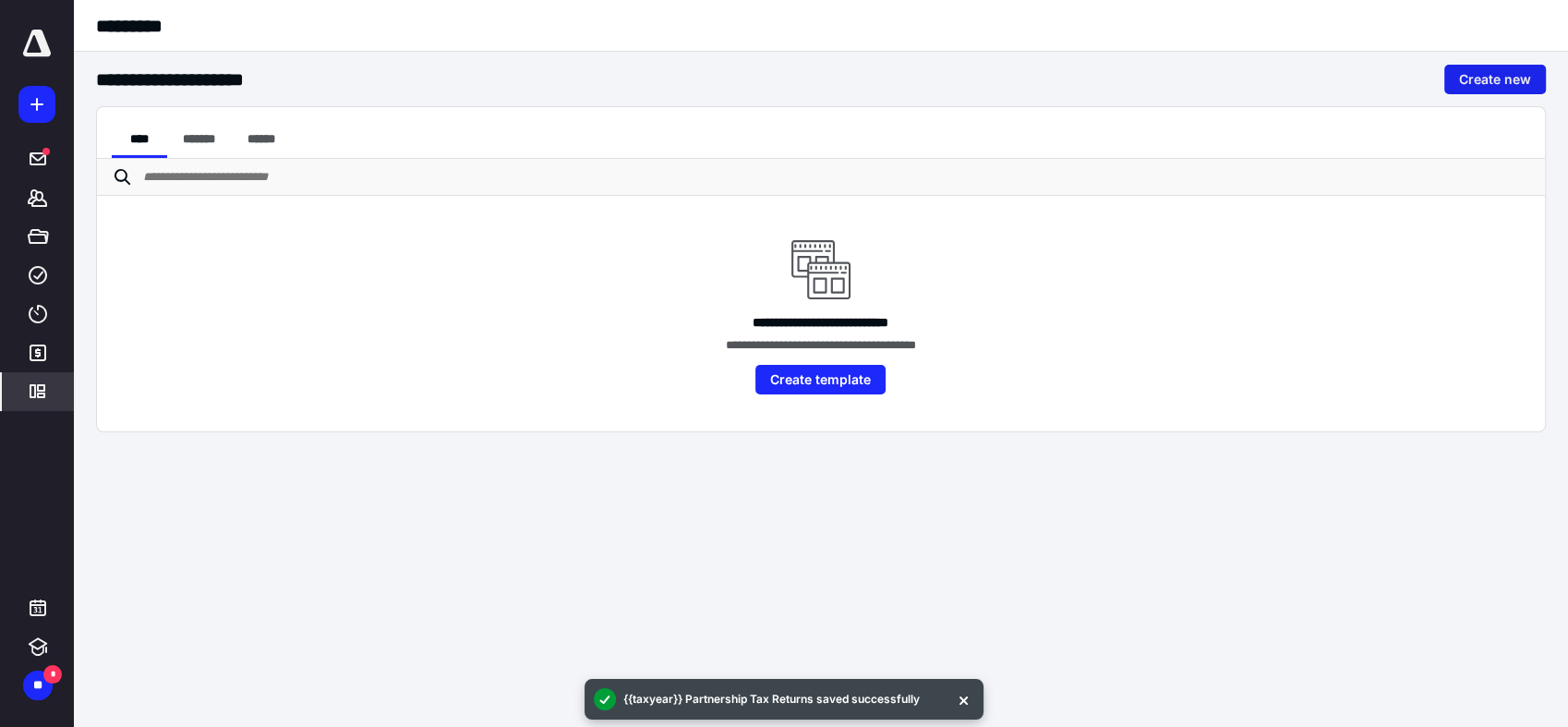click on "Create new" at bounding box center (1495, 79) 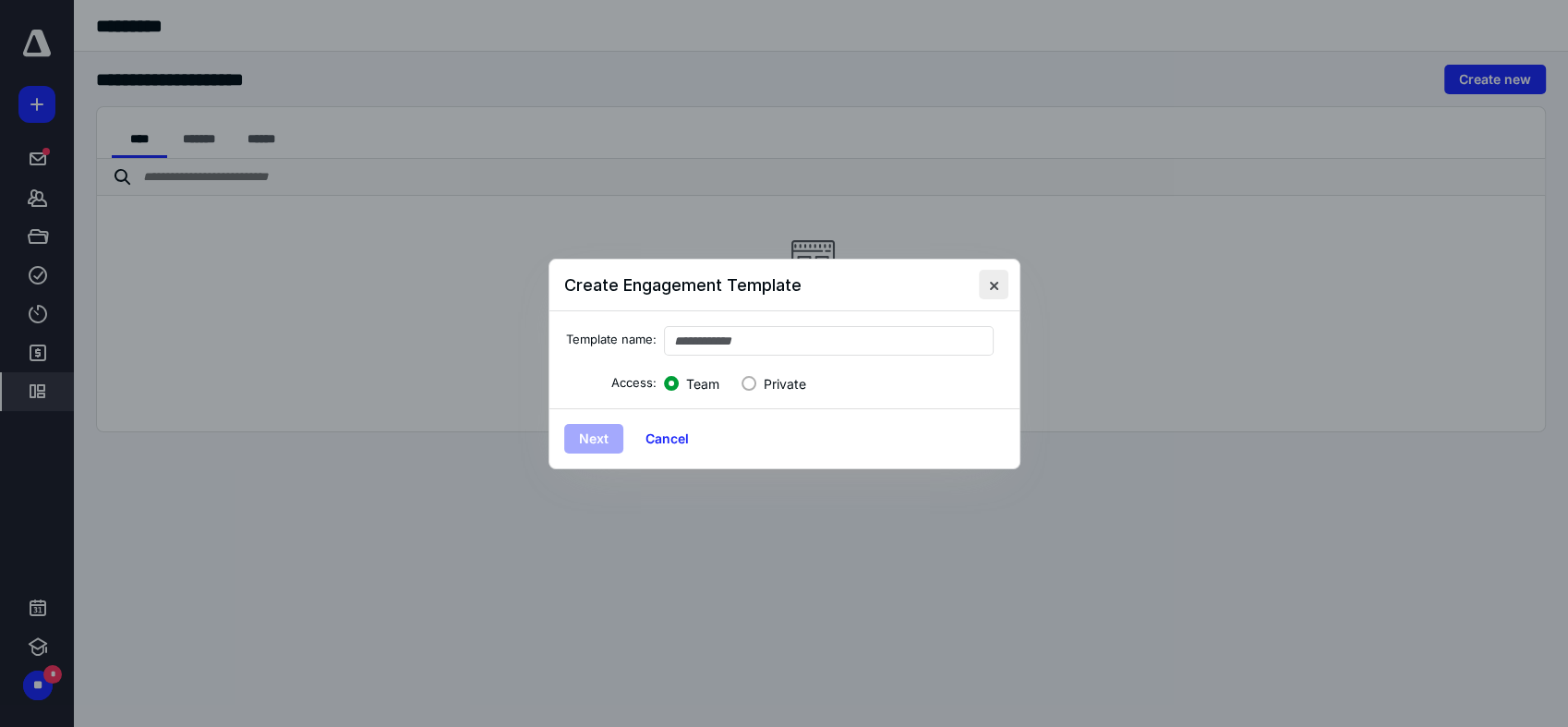 click at bounding box center (994, 285) 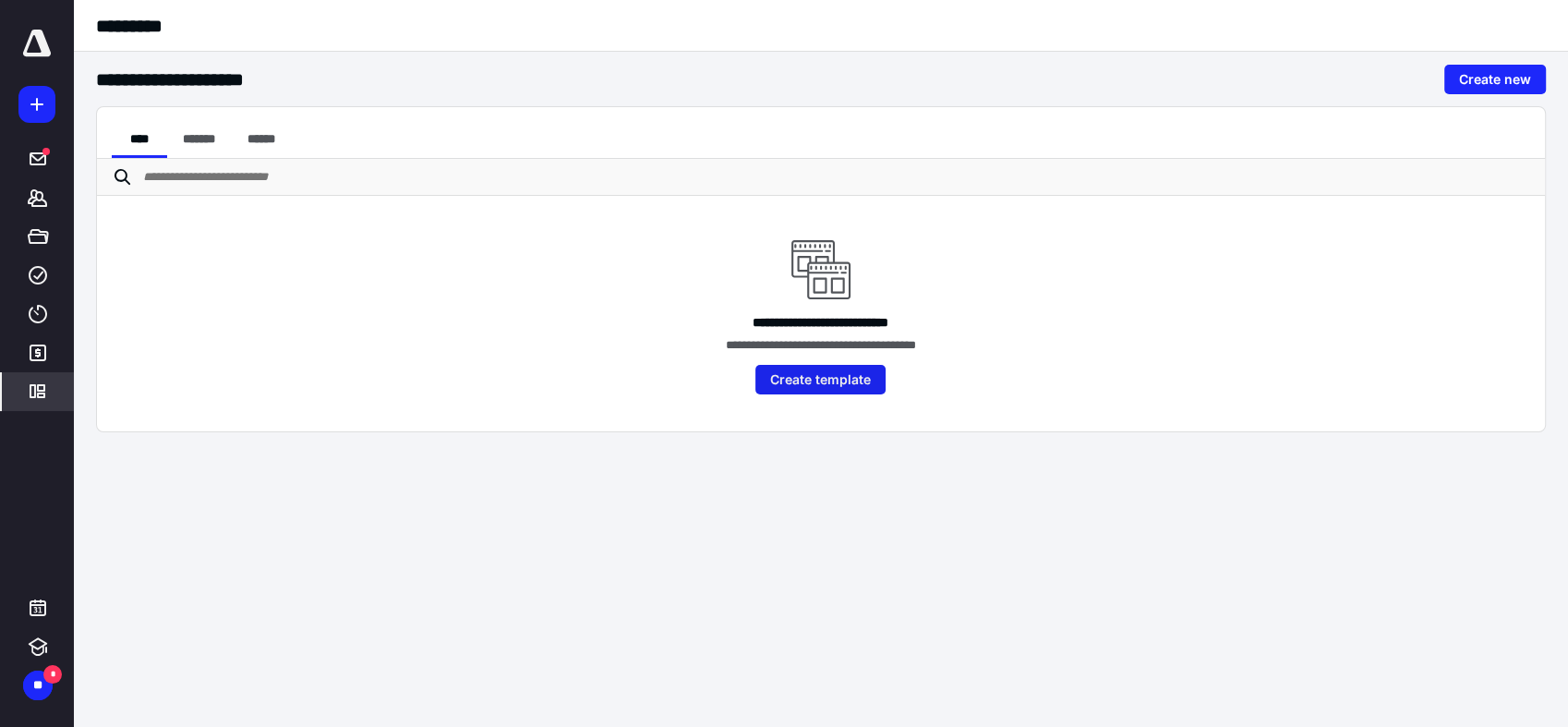 click on "Create template" at bounding box center [820, 380] 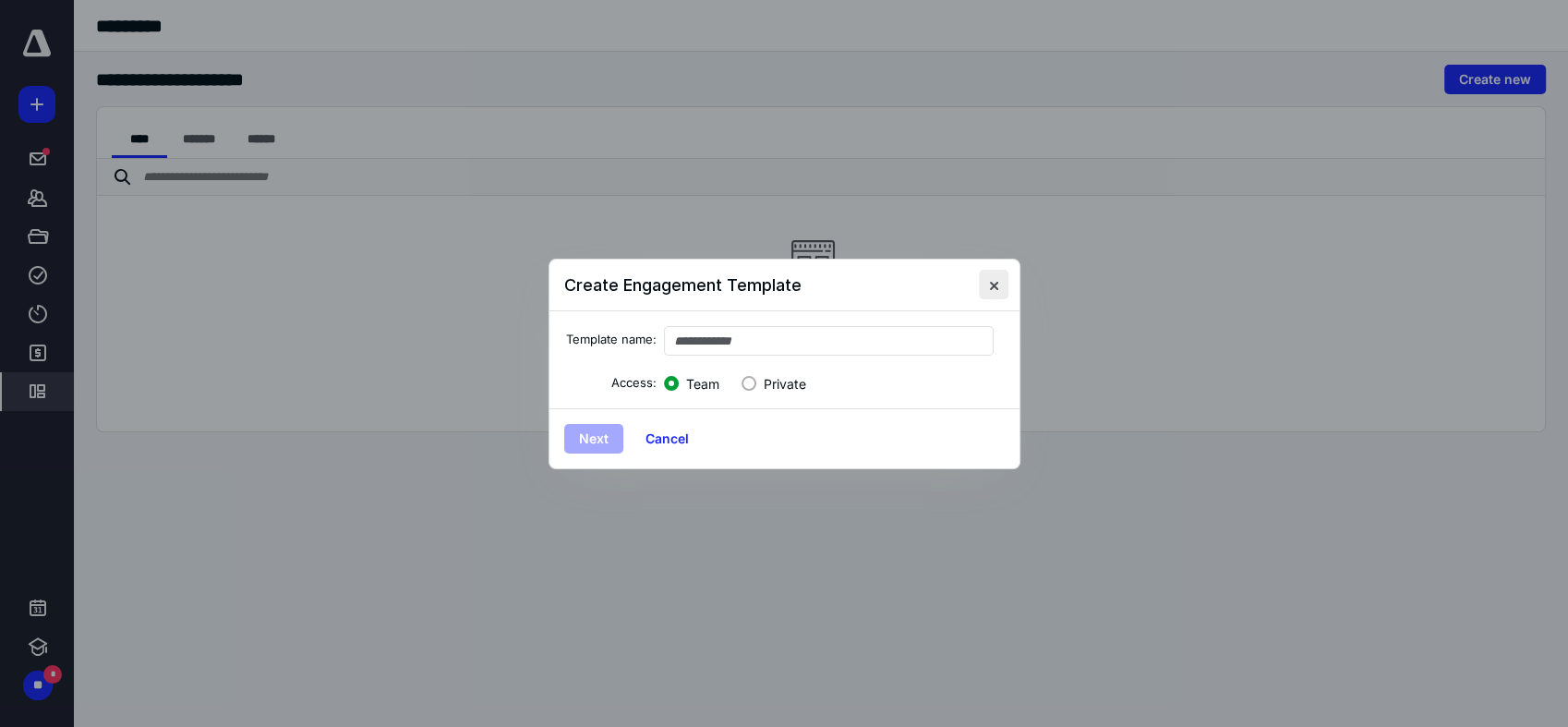click at bounding box center (994, 285) 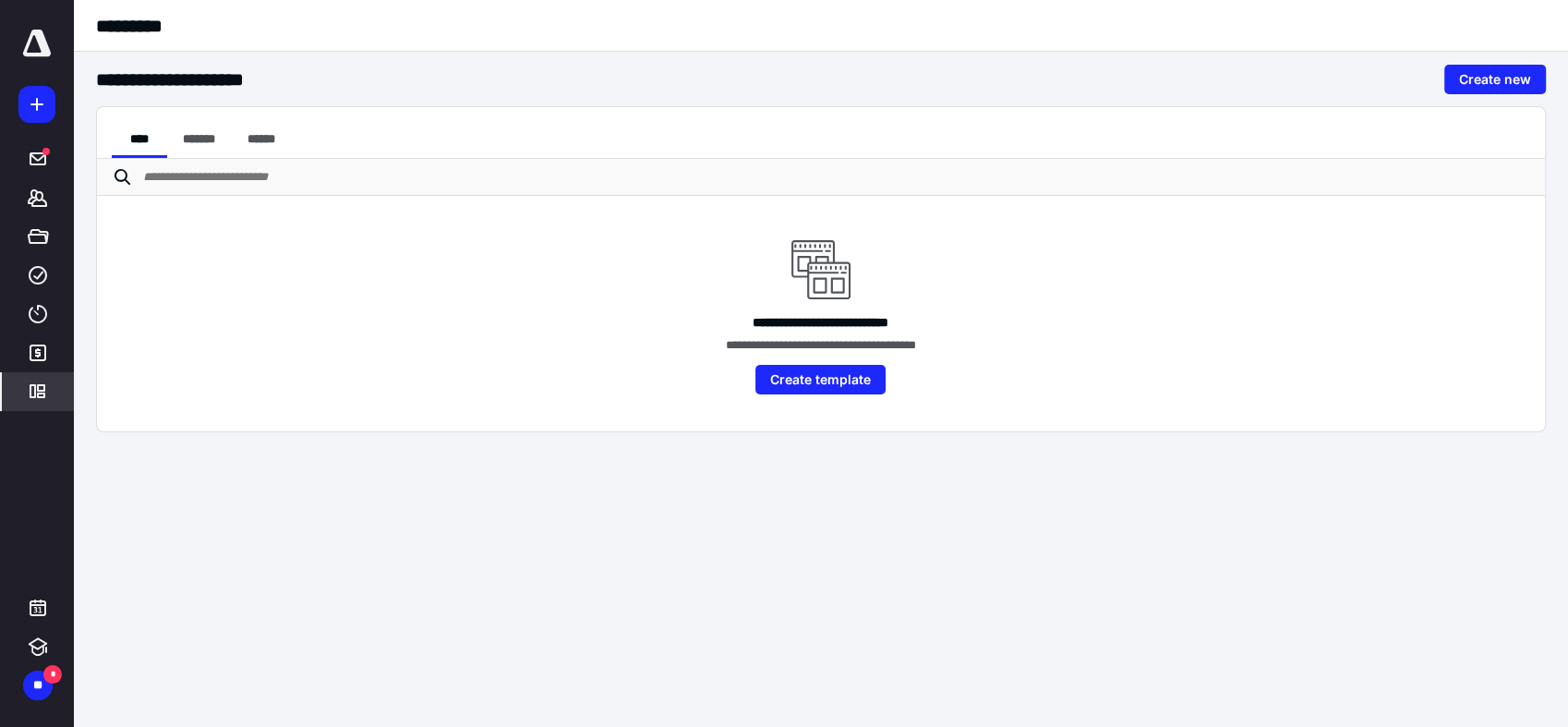 click 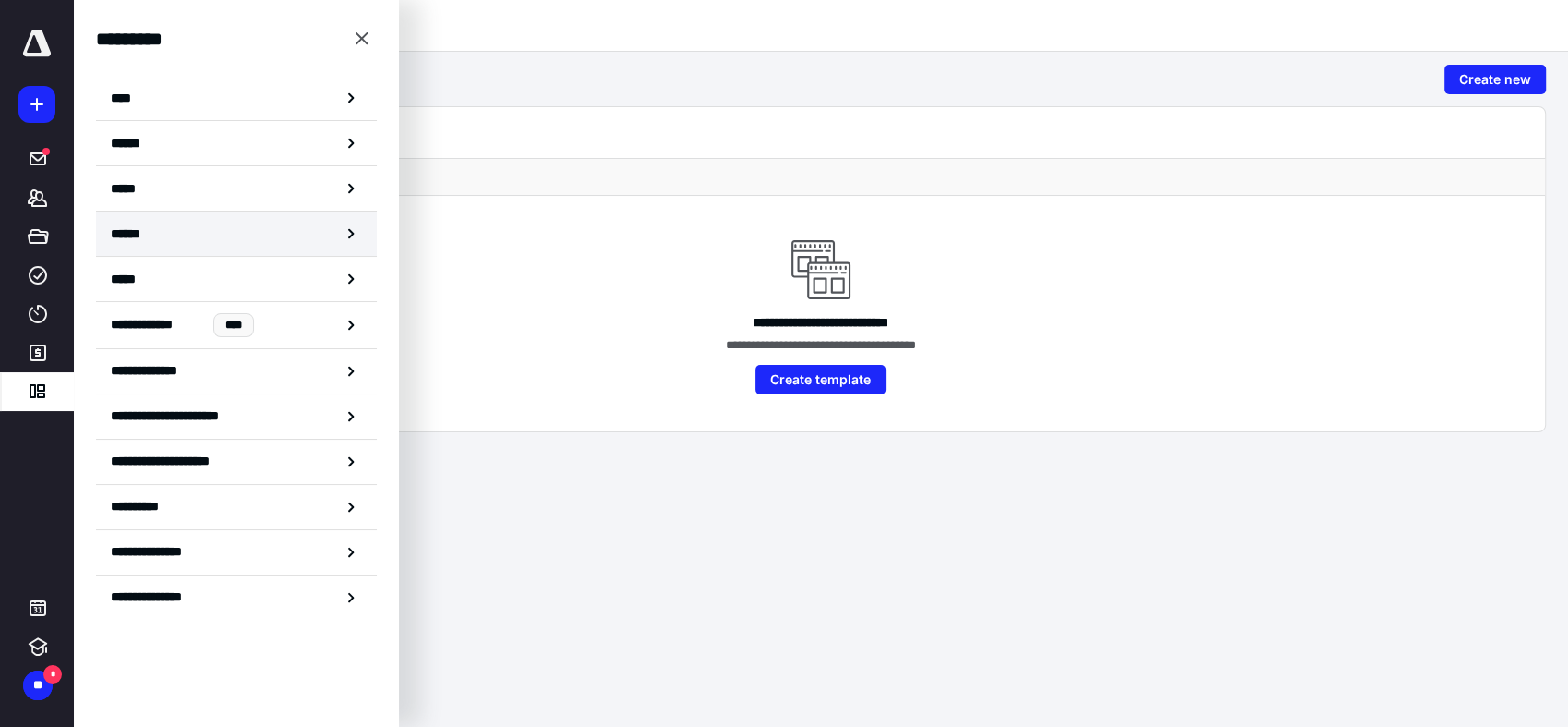 click on "******" at bounding box center [236, 234] 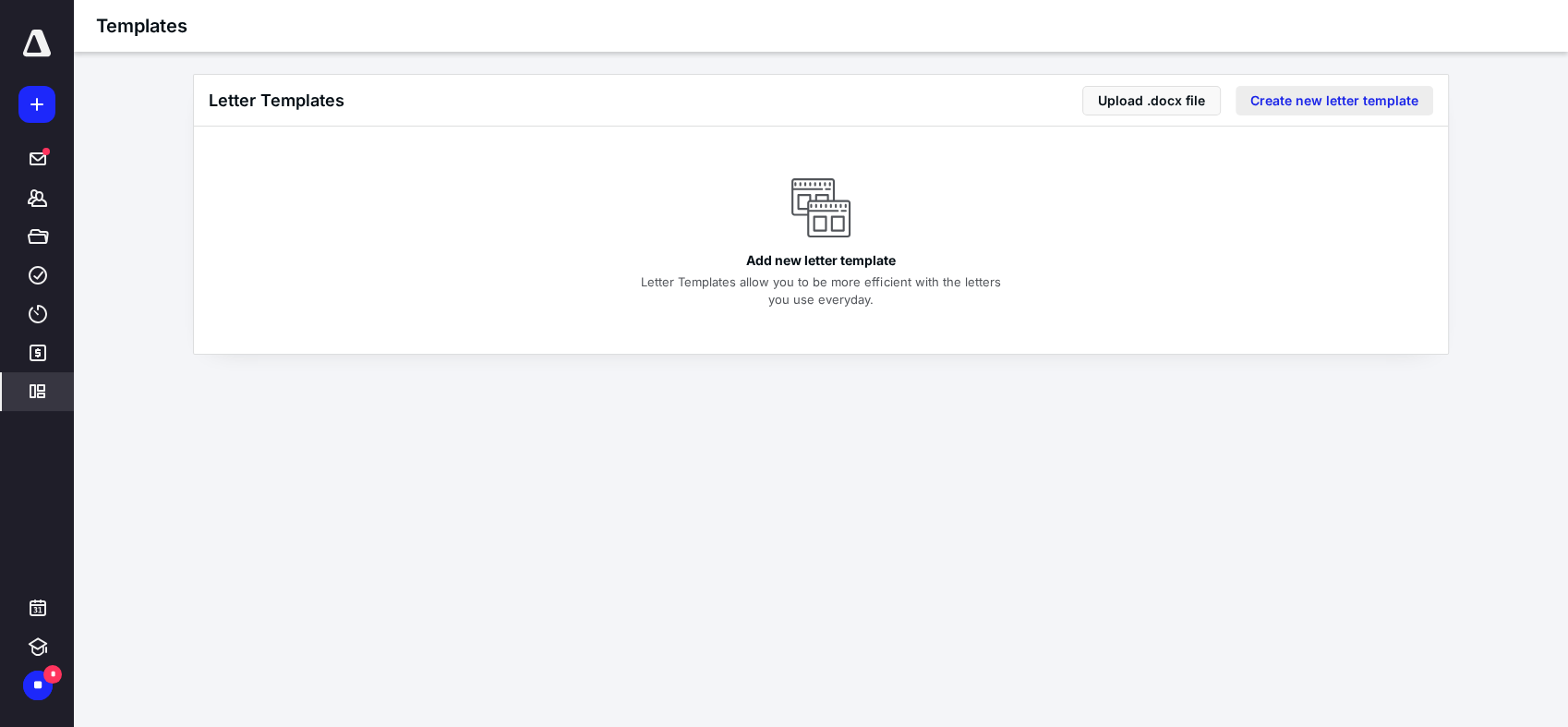 click on "Create new letter template" at bounding box center [1334, 101] 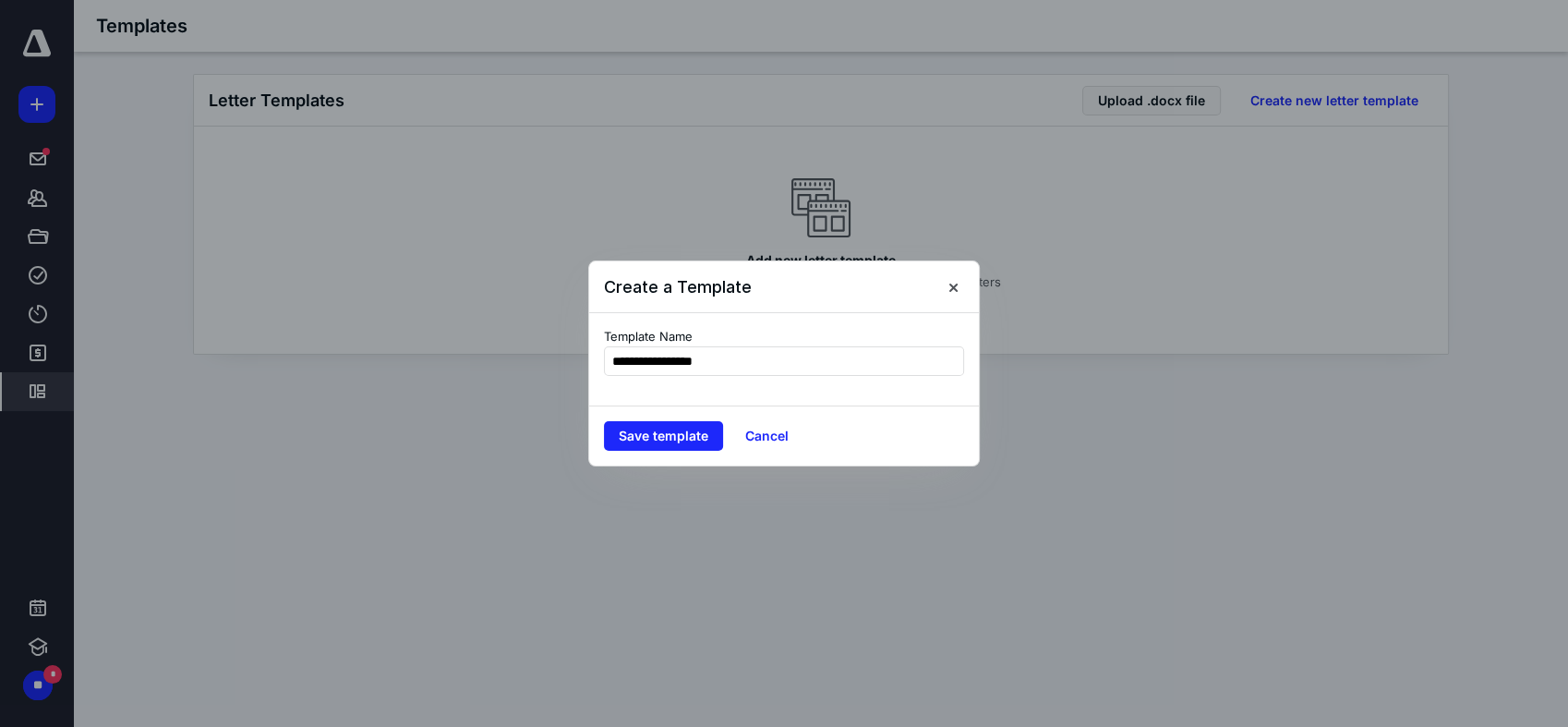 type on "**********" 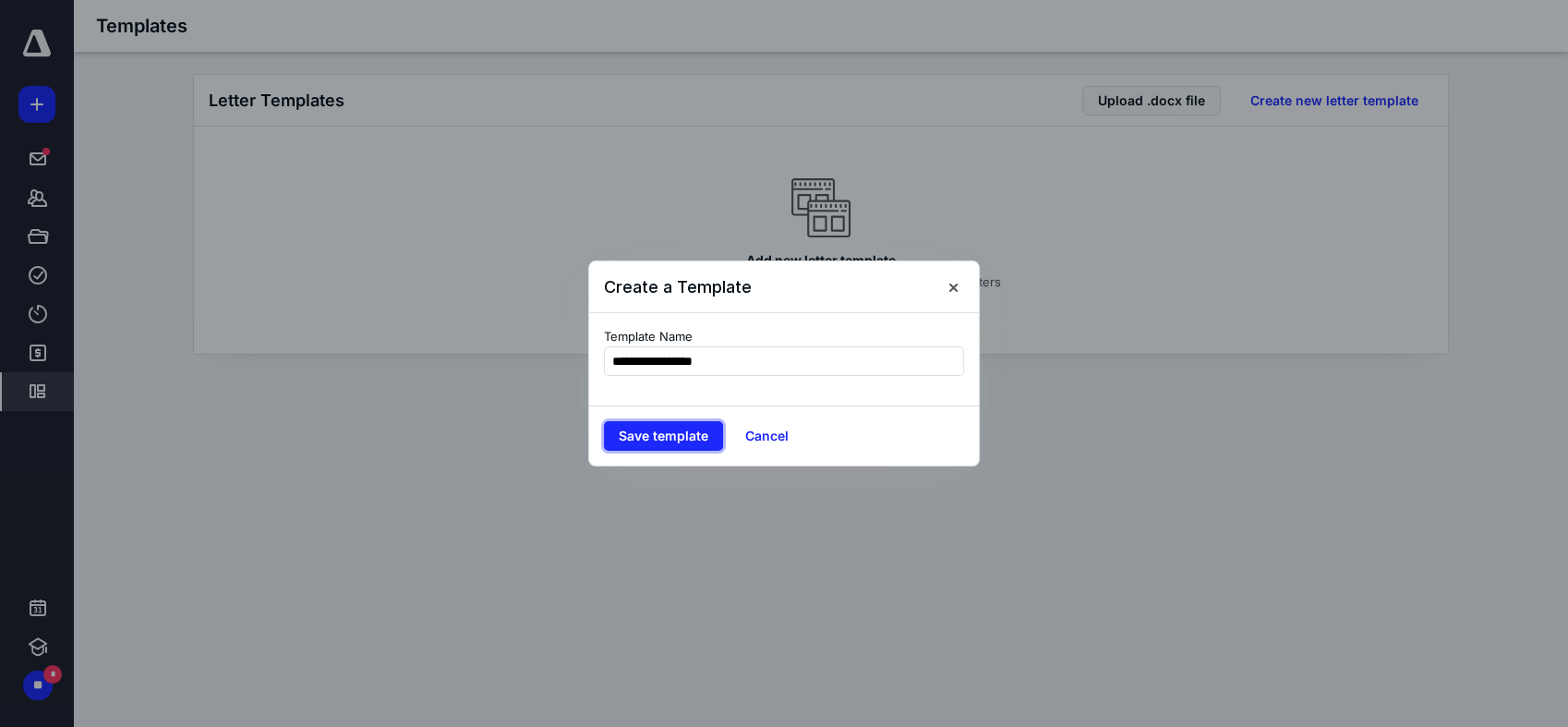 type 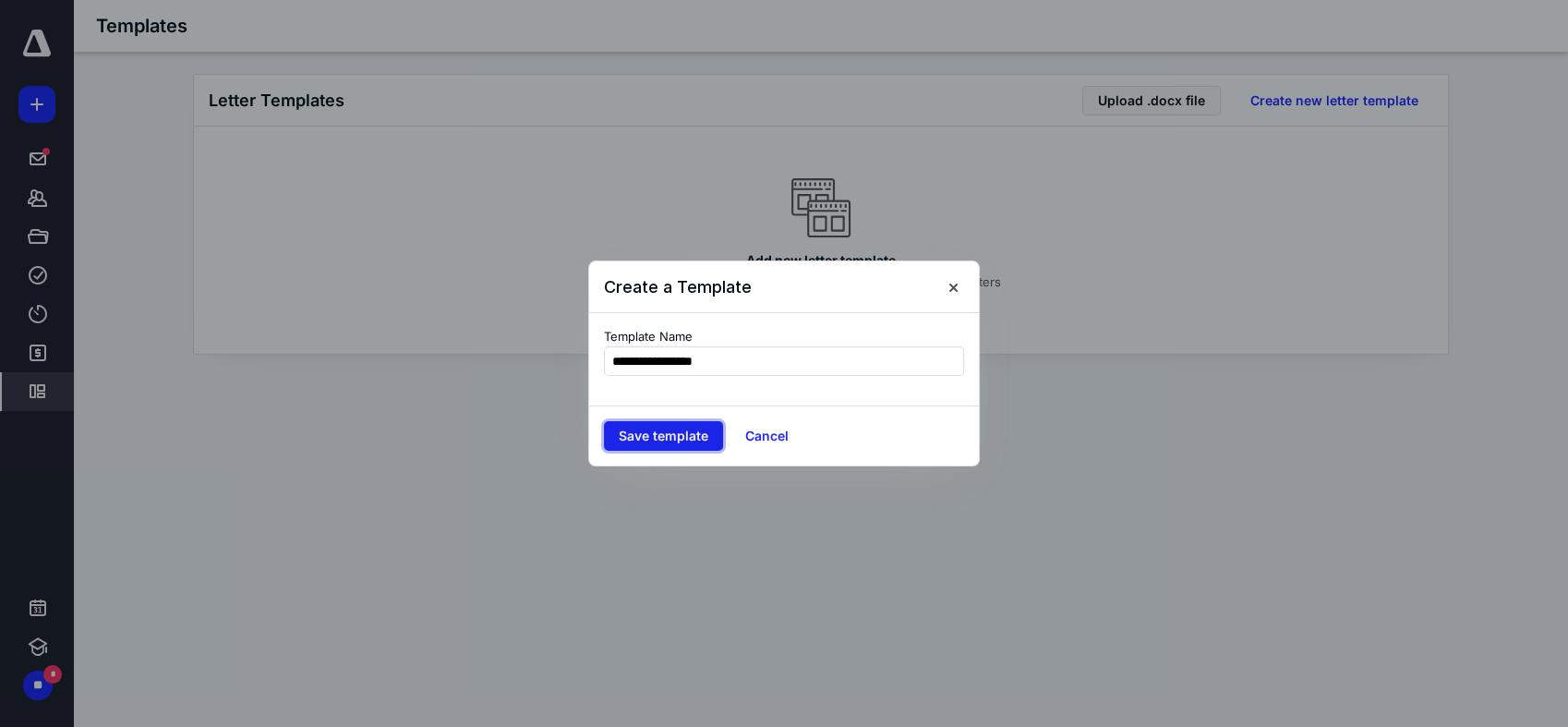 click on "Save template" at bounding box center (663, 436) 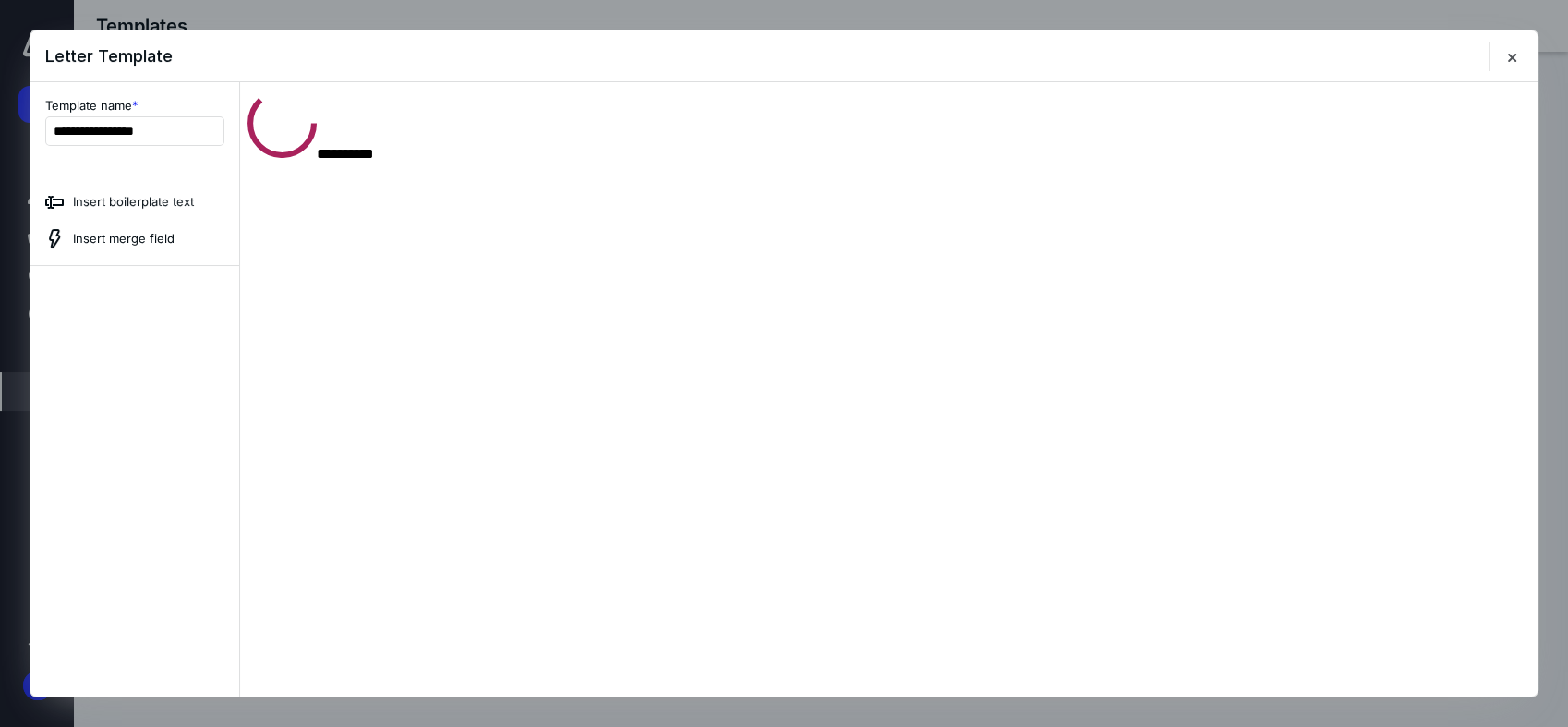 scroll, scrollTop: 0, scrollLeft: 0, axis: both 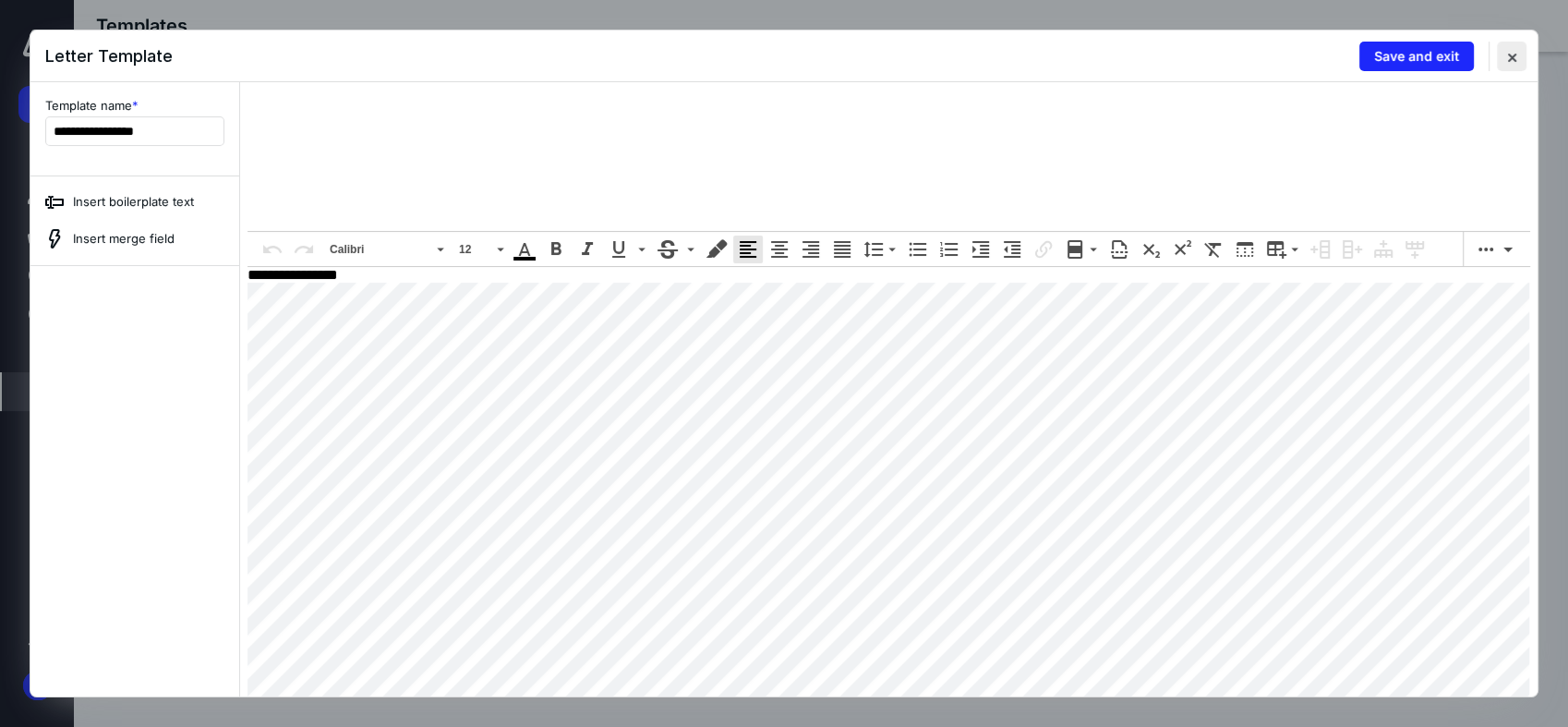 click at bounding box center [1512, 56] 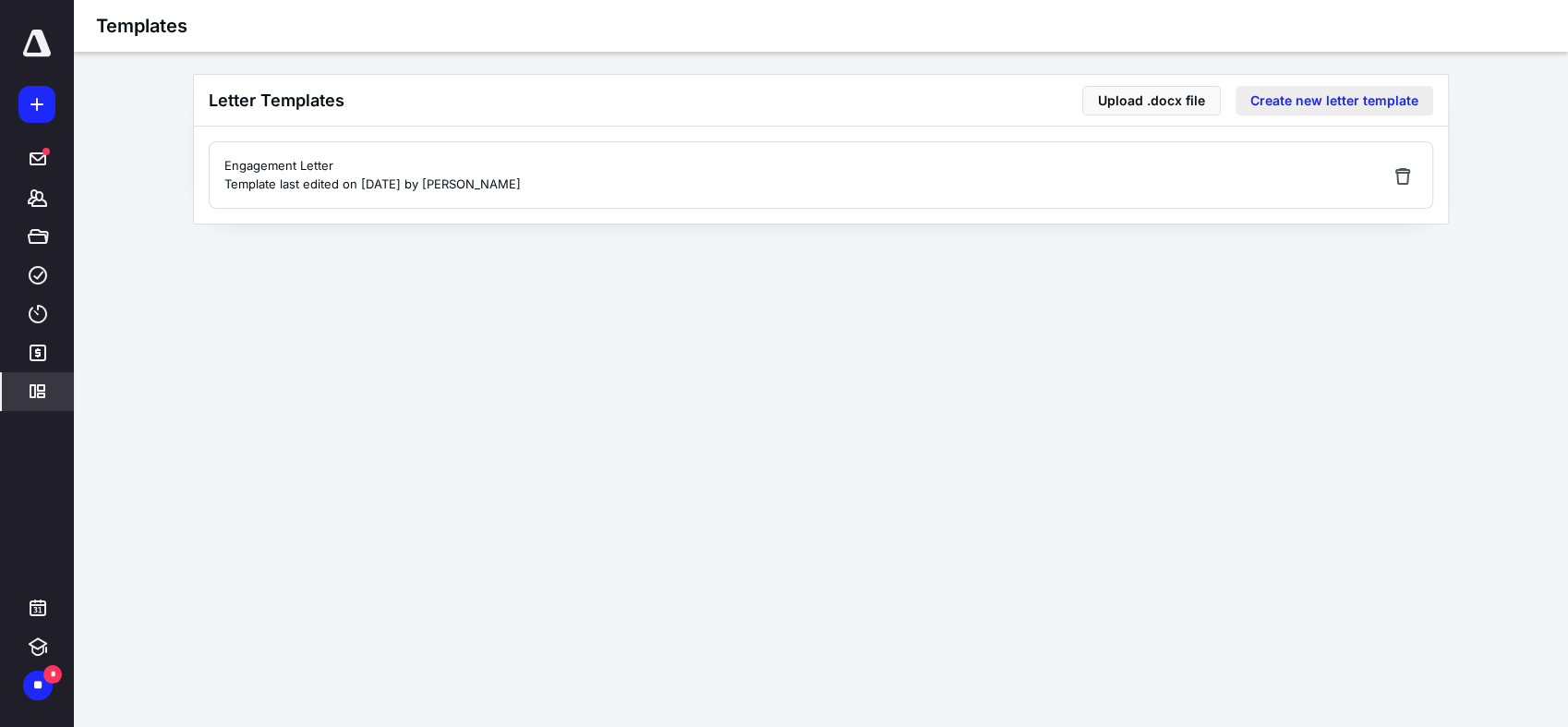 click on "Create new letter template" at bounding box center (1334, 101) 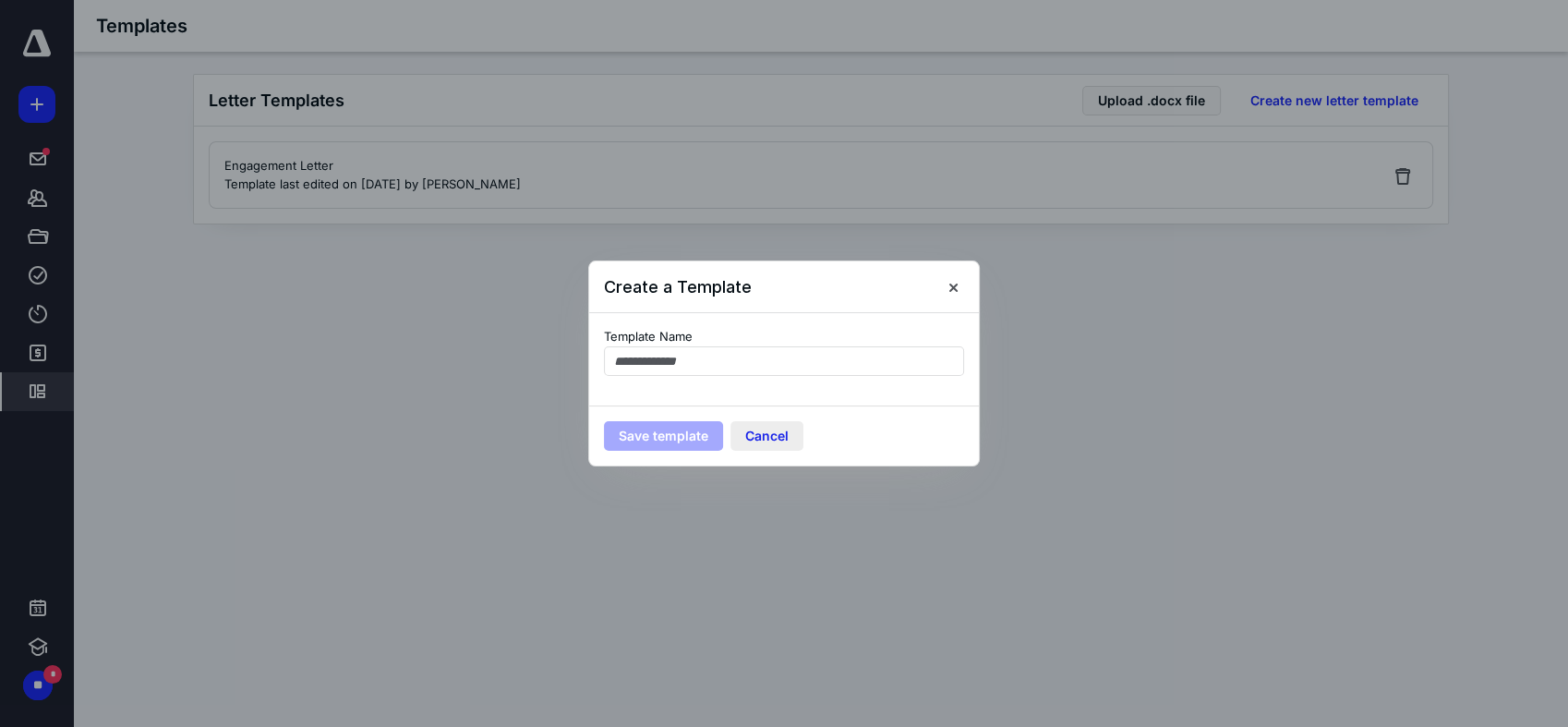 click on "Cancel" at bounding box center (766, 436) 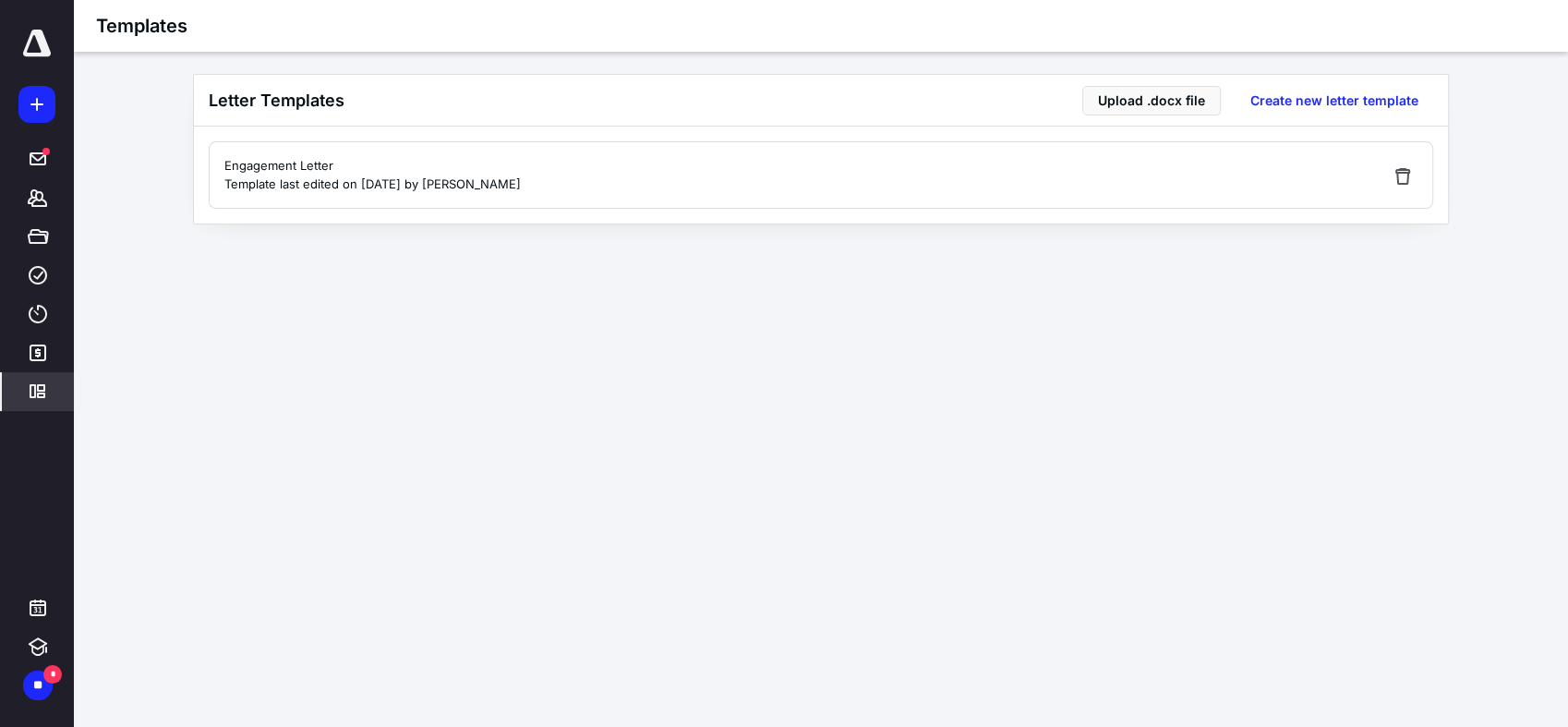 click on "Engagement Letter Template last edited on 7/10/2025 by Joe Wright" at bounding box center (821, 175) 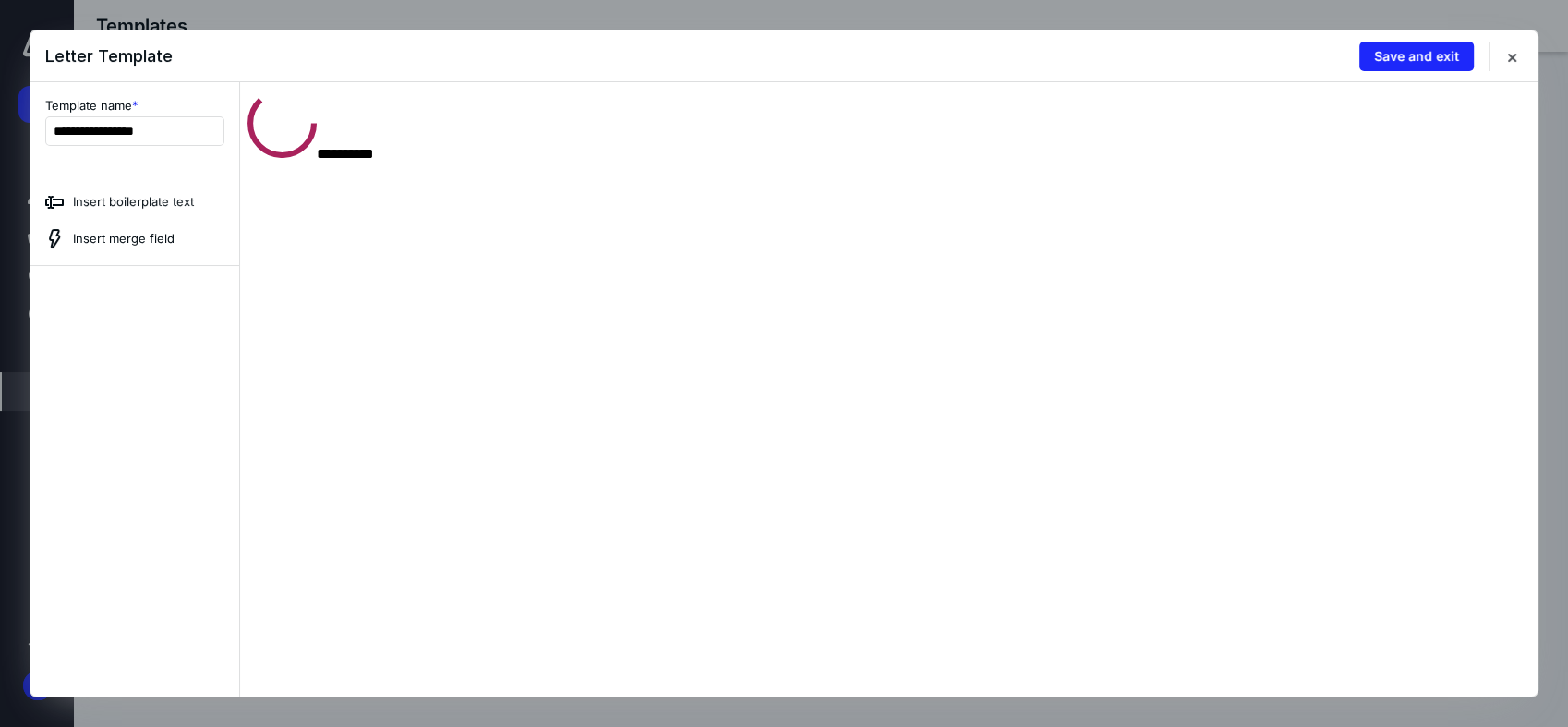 scroll, scrollTop: 0, scrollLeft: 0, axis: both 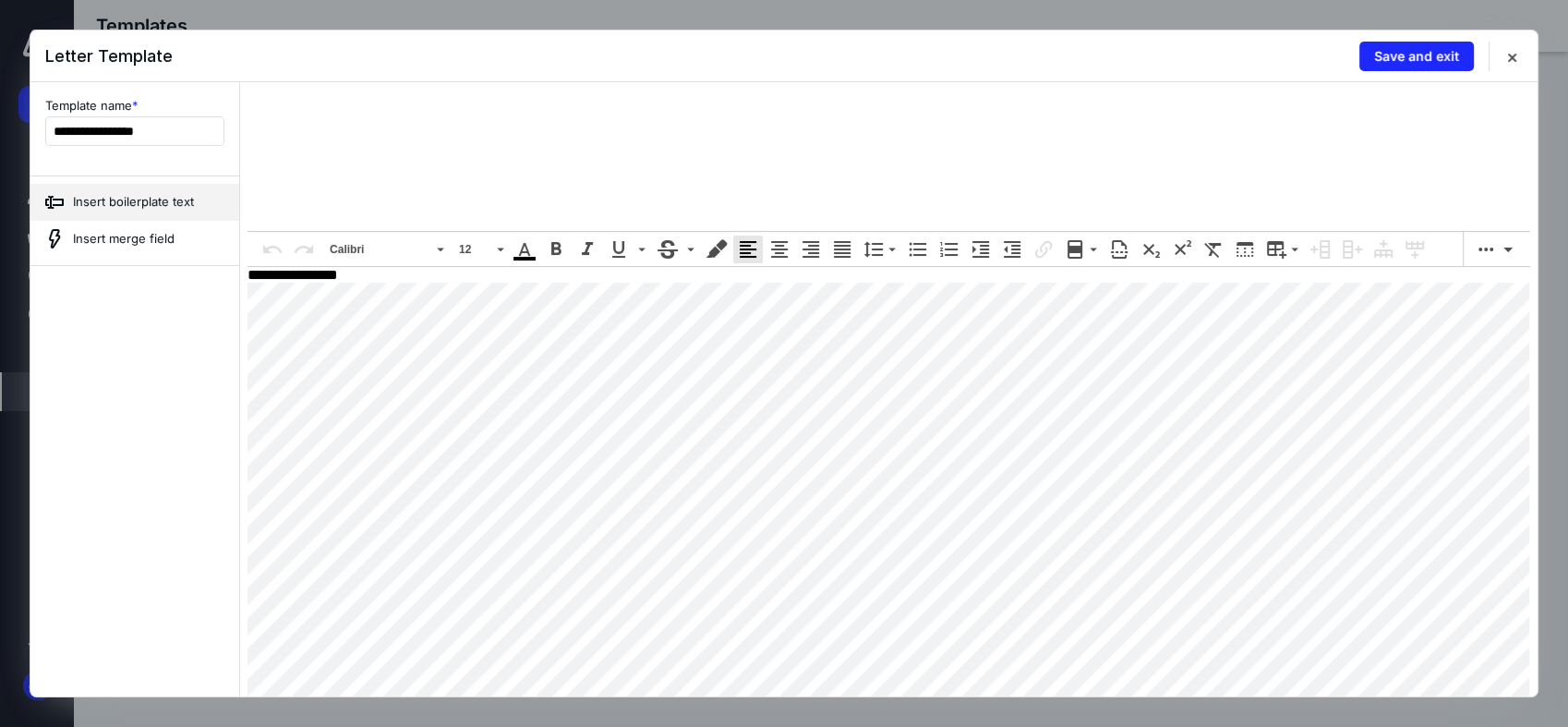 click on "Insert boilerplate text" at bounding box center (135, 202) 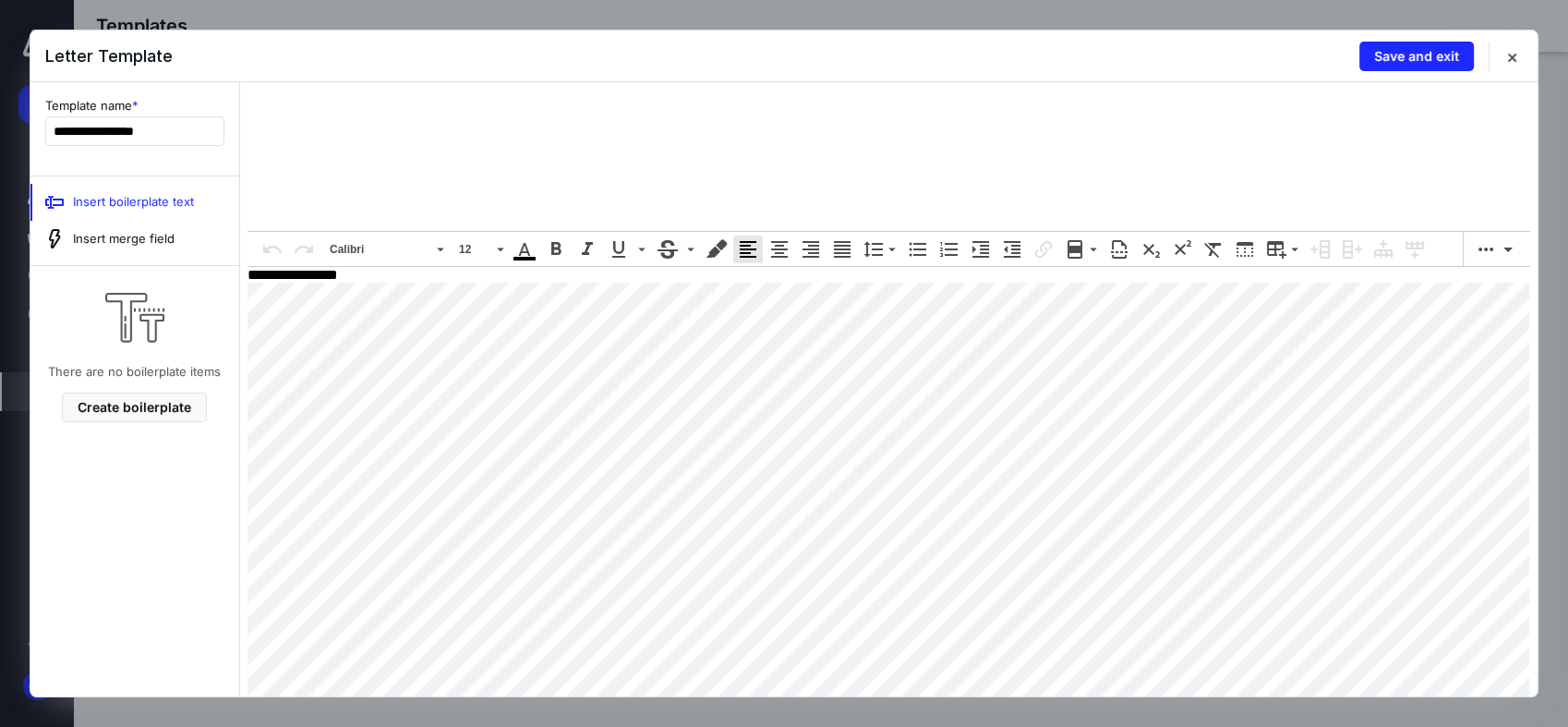 drag, startPoint x: 1512, startPoint y: 62, endPoint x: 1502, endPoint y: 75, distance: 16.401219 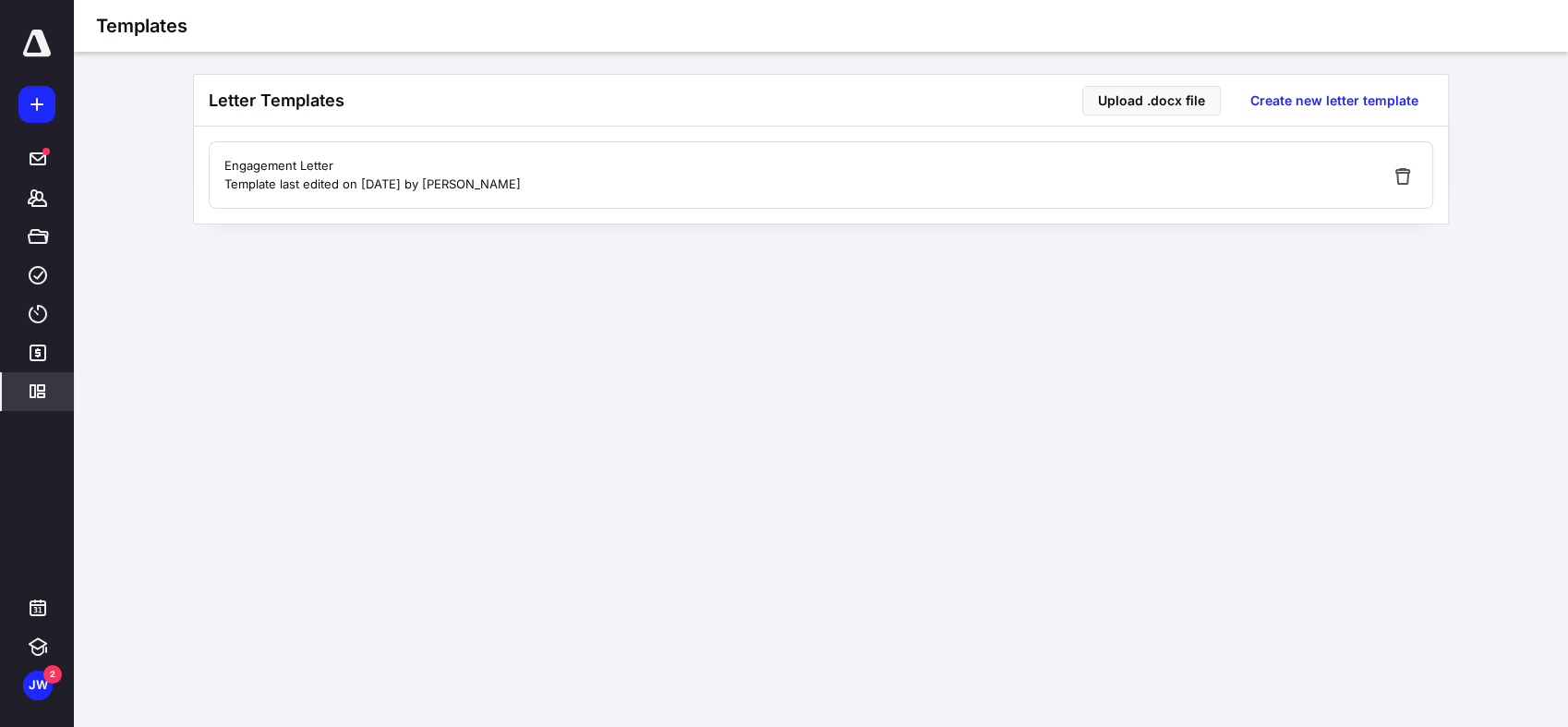 click 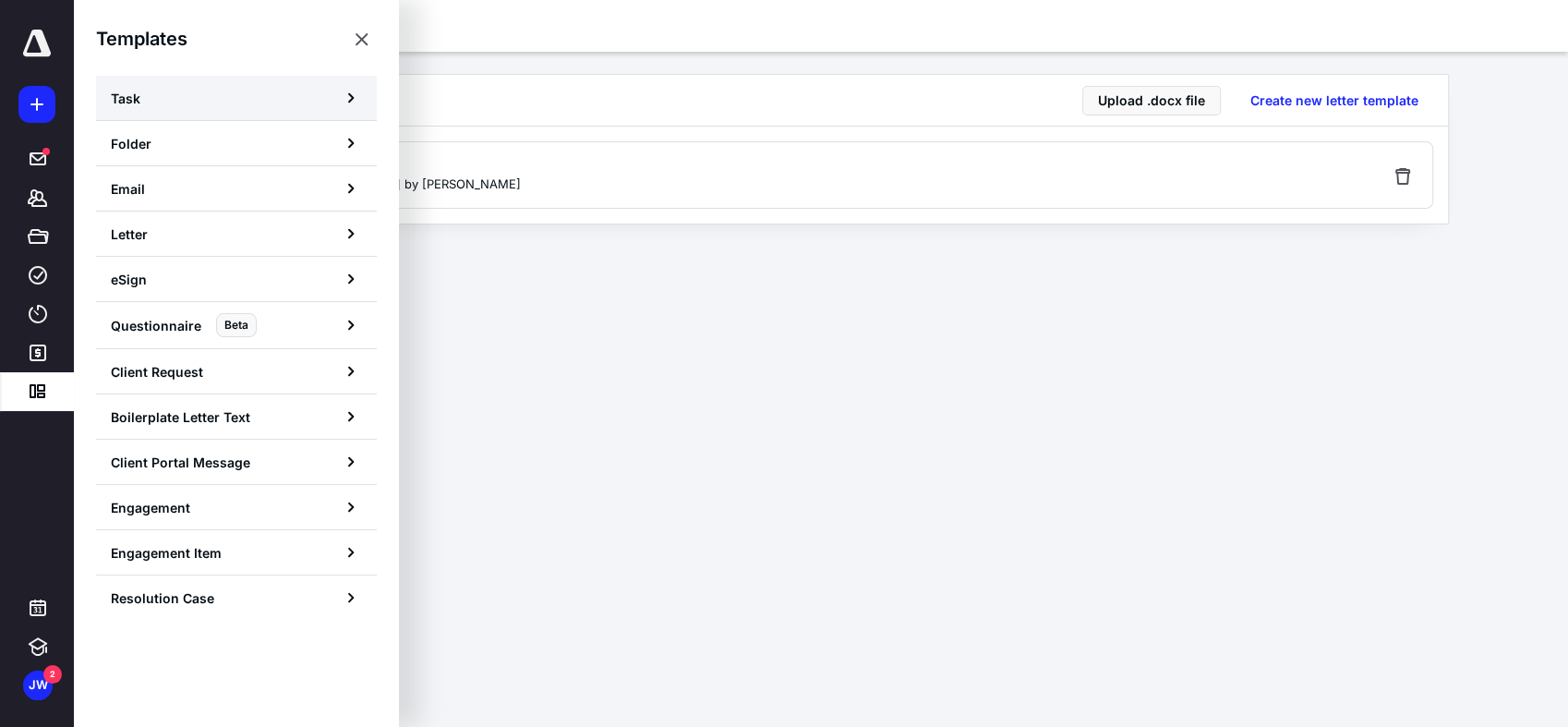 click on "Task" at bounding box center [236, 98] 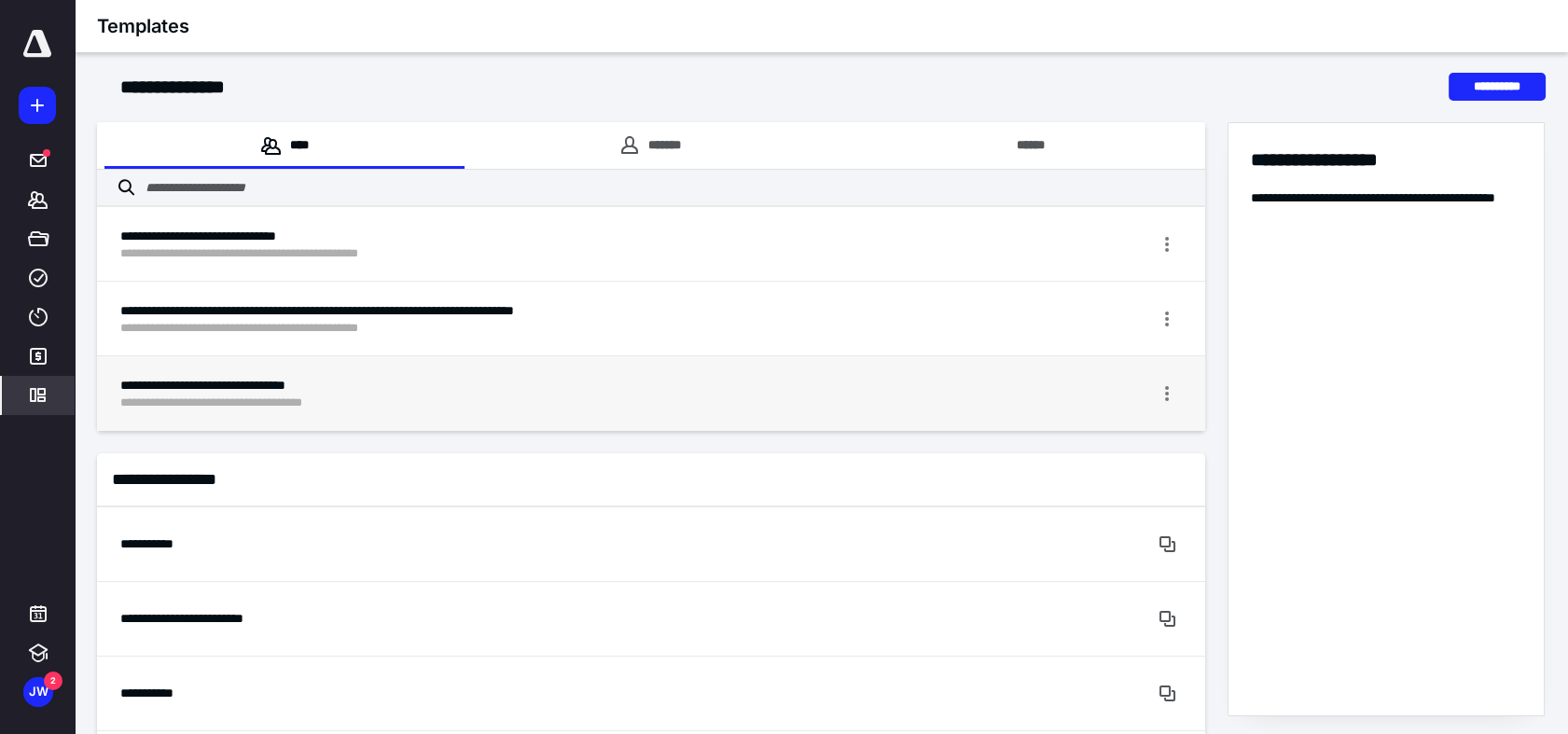 click at bounding box center [1112, 394] 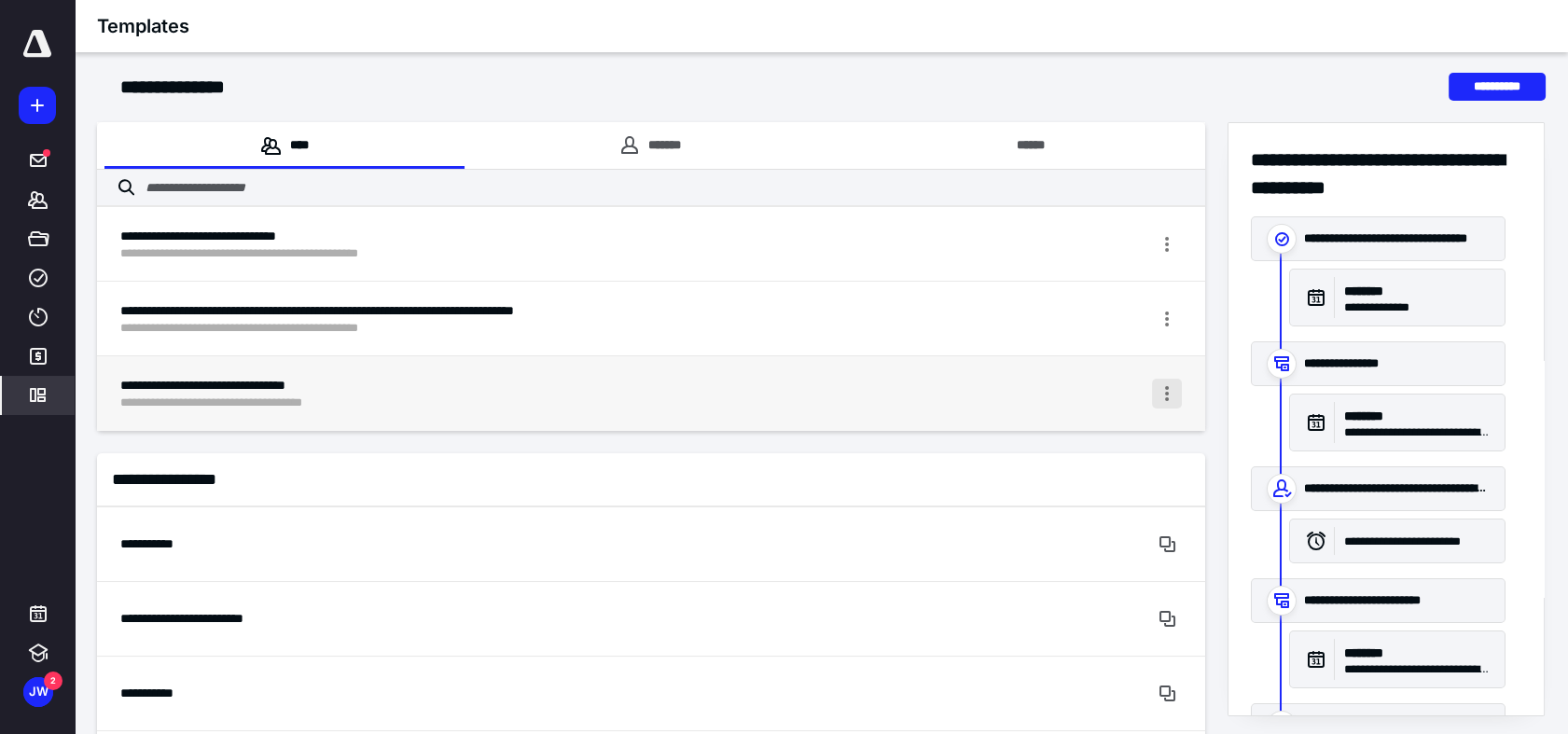 click at bounding box center (1167, 394) 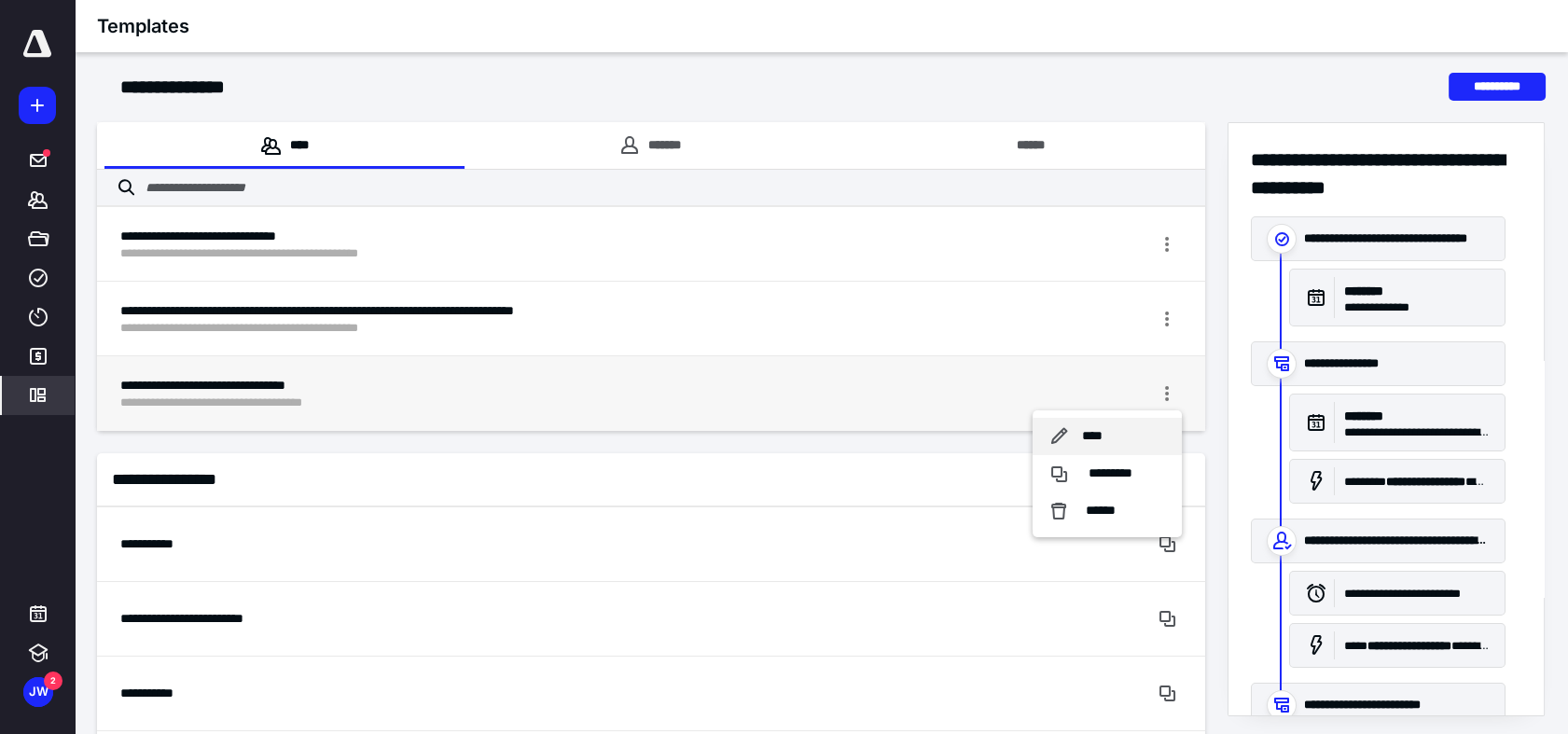 click on "****" at bounding box center [1107, 436] 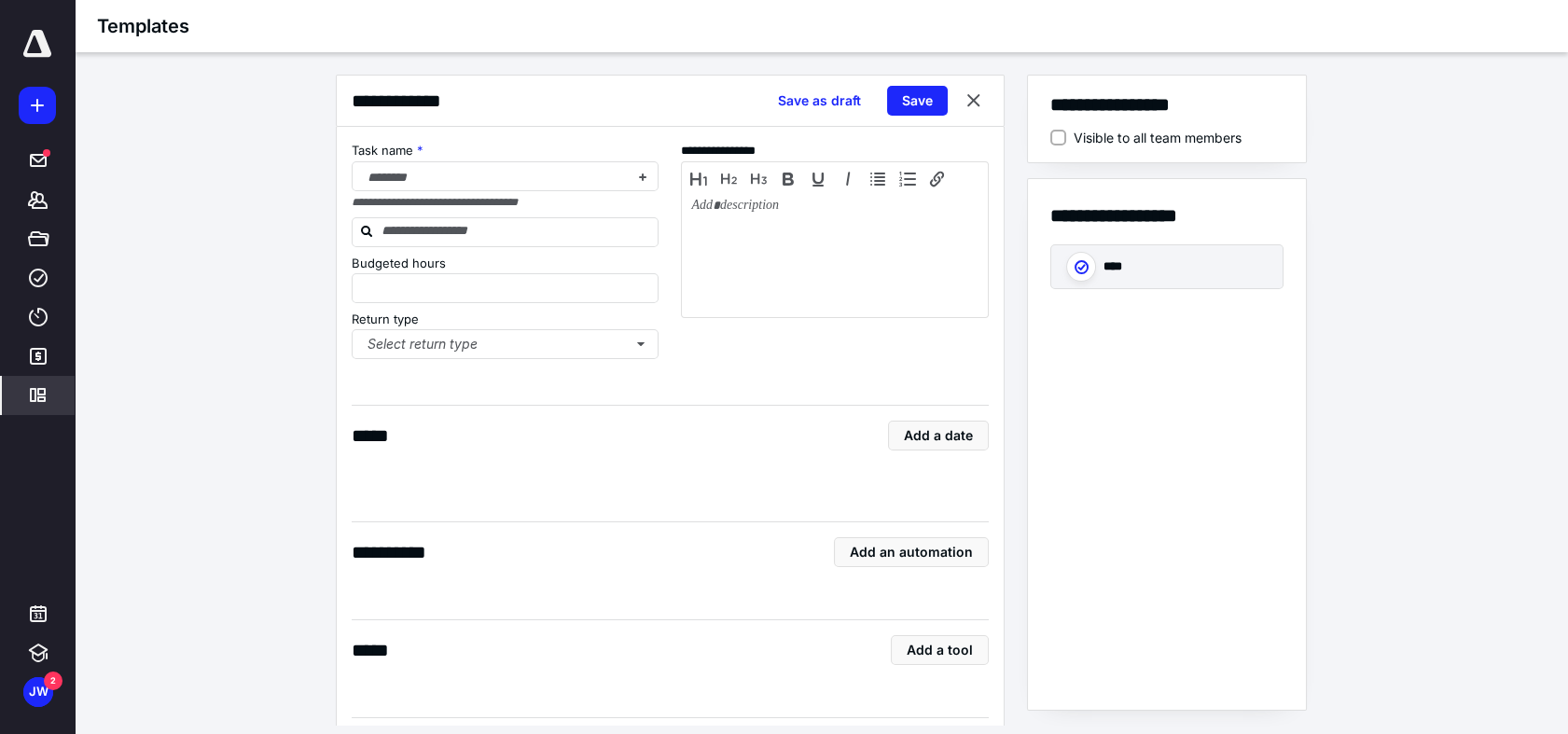 type on "*" 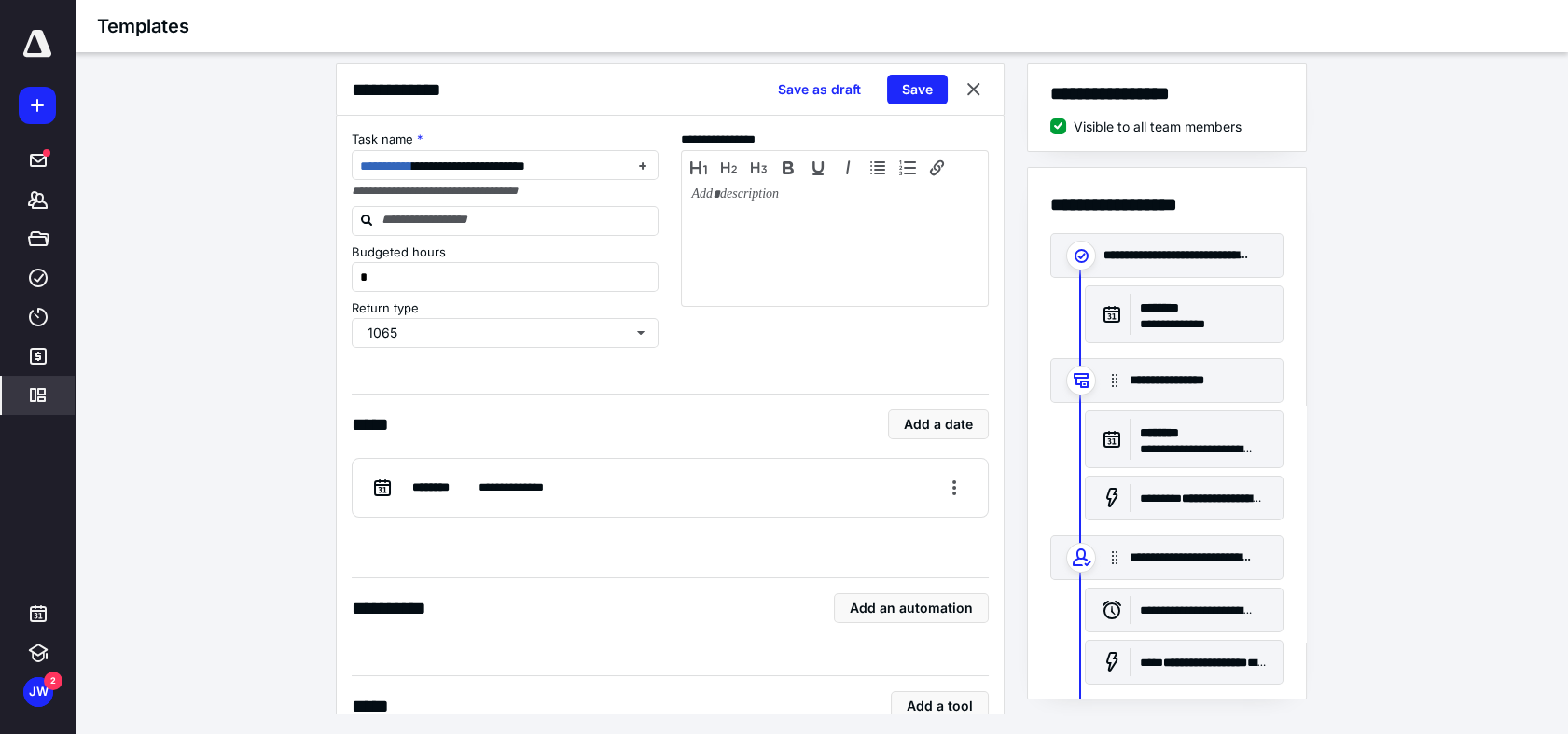 scroll, scrollTop: 14, scrollLeft: 0, axis: vertical 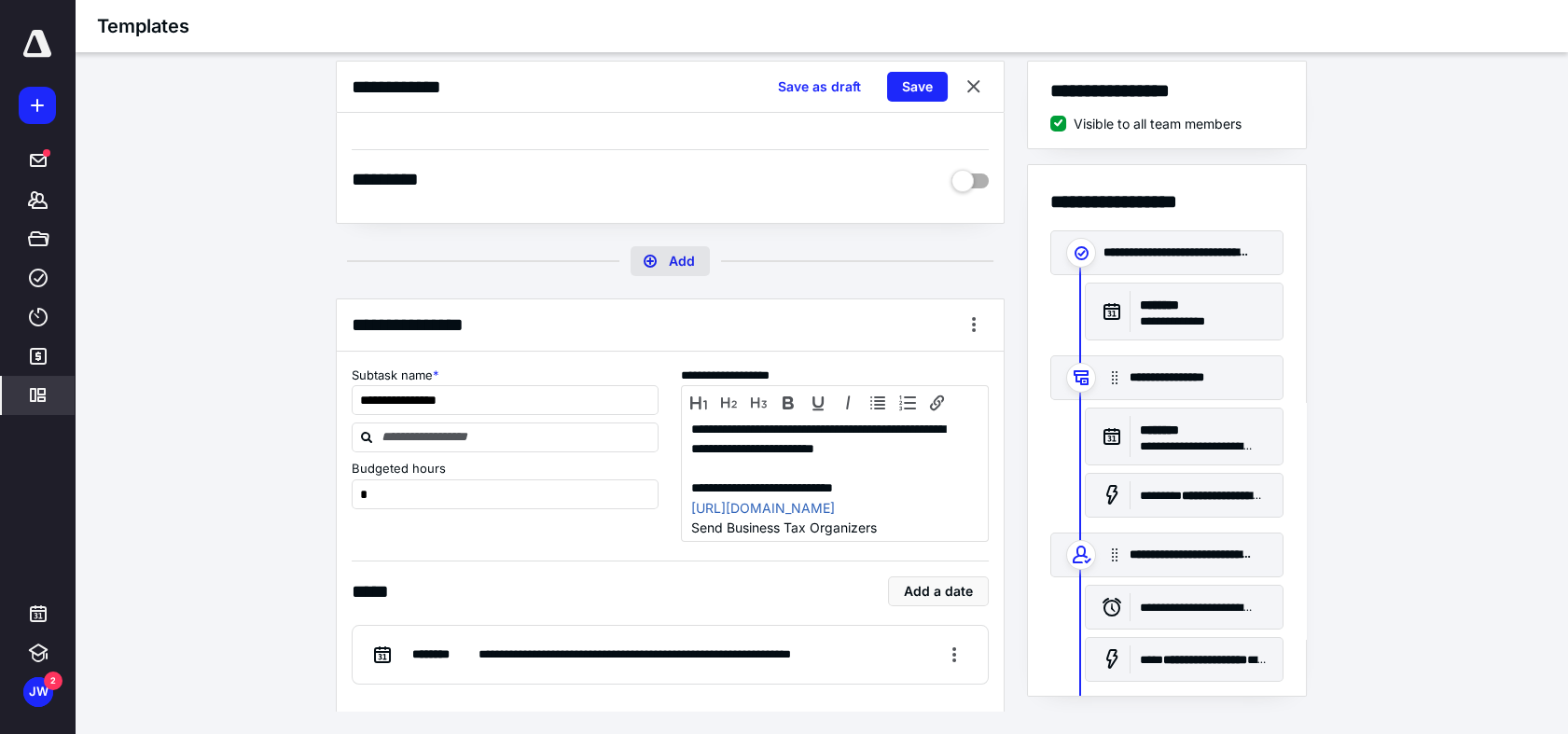 click on "Add" at bounding box center (670, 261) 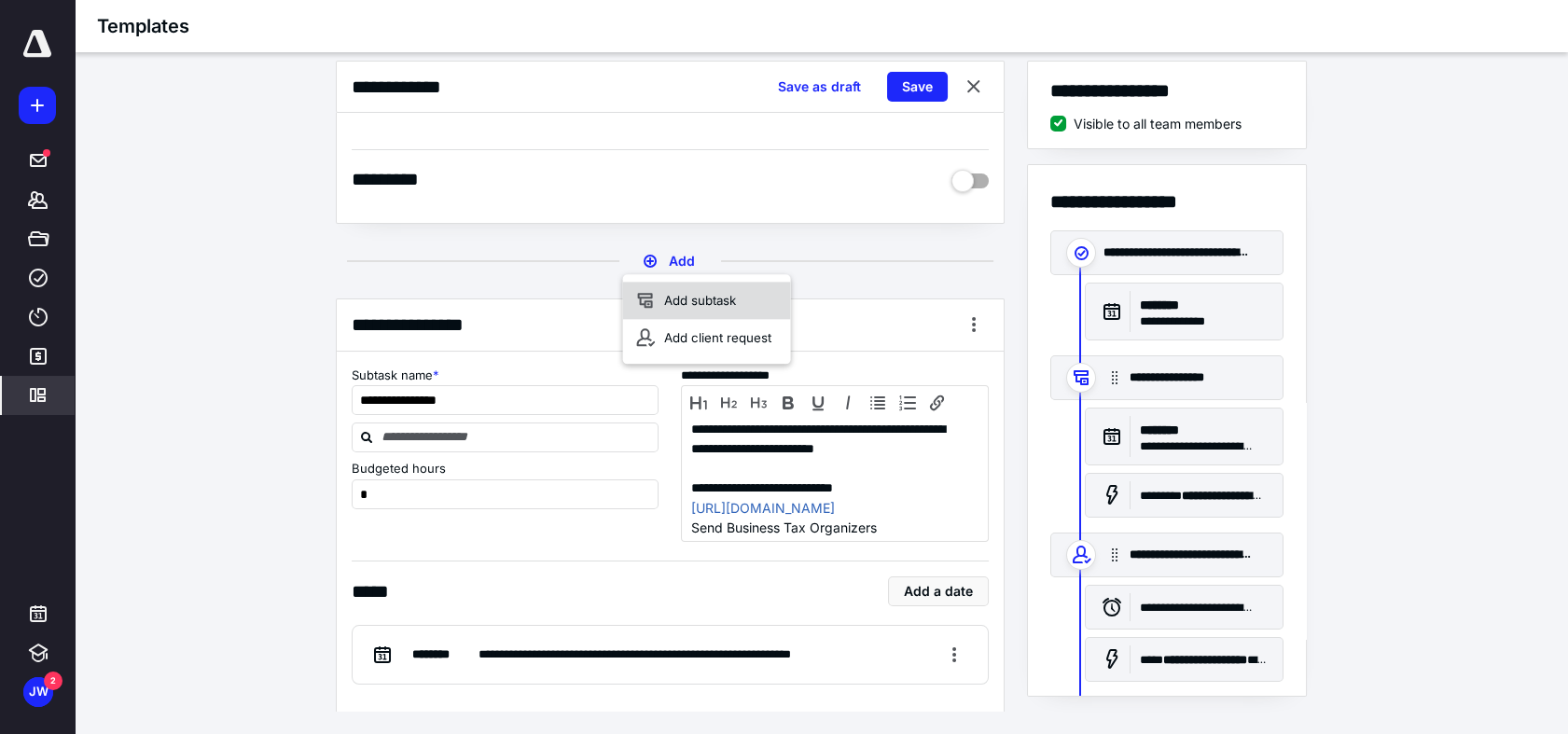 click on "Add subtask" at bounding box center [707, 300] 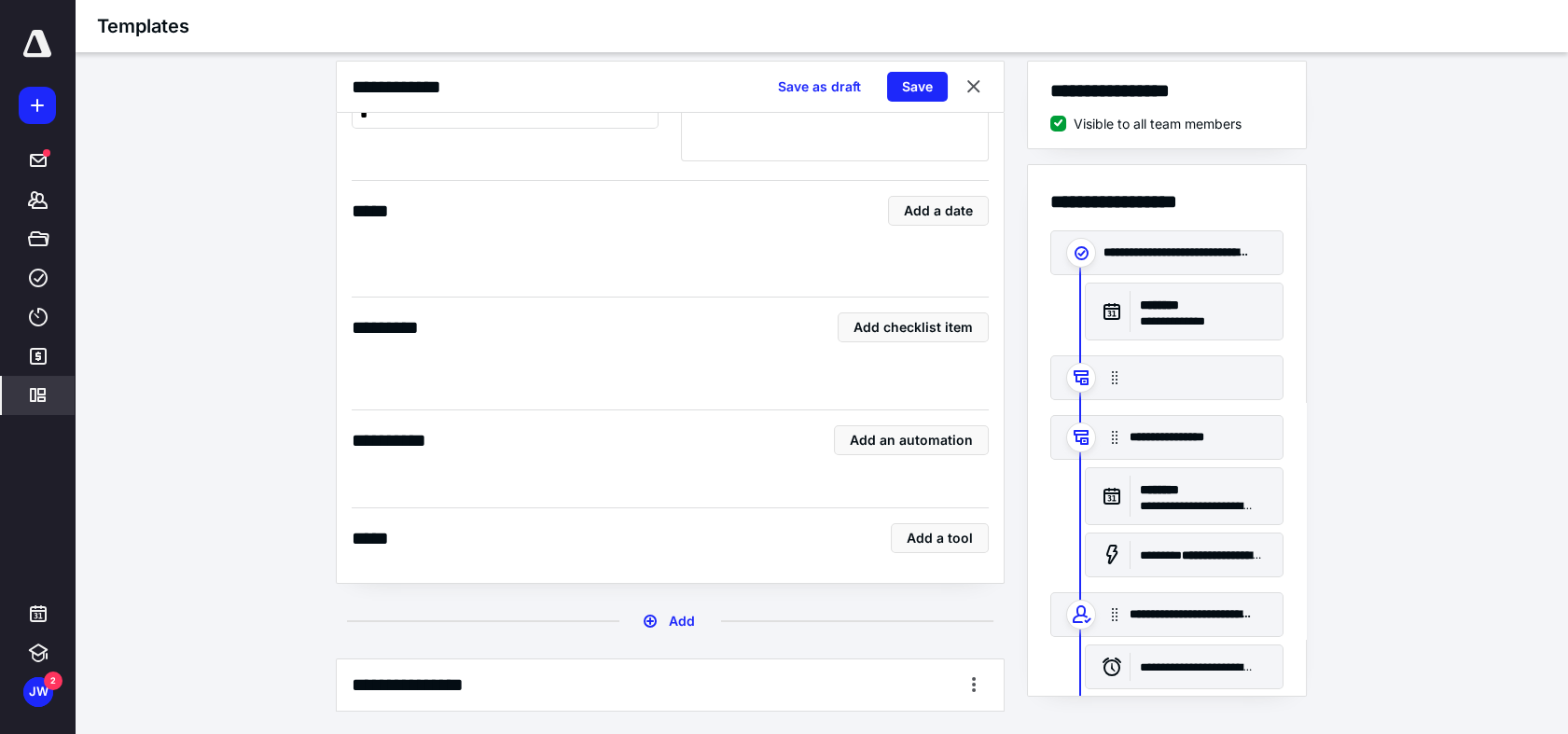 scroll, scrollTop: 1036, scrollLeft: 0, axis: vertical 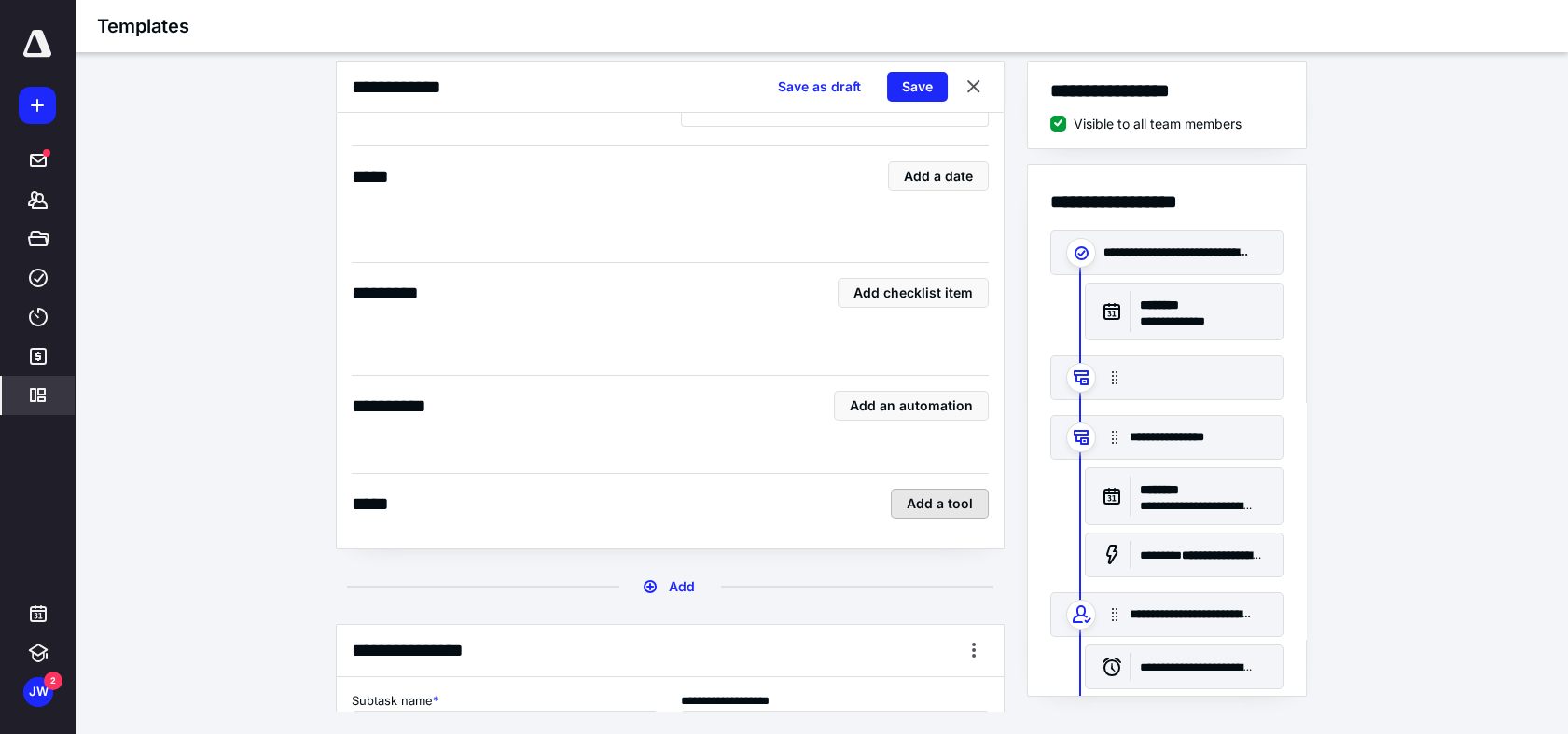 click on "Add a tool" at bounding box center [939, 504] 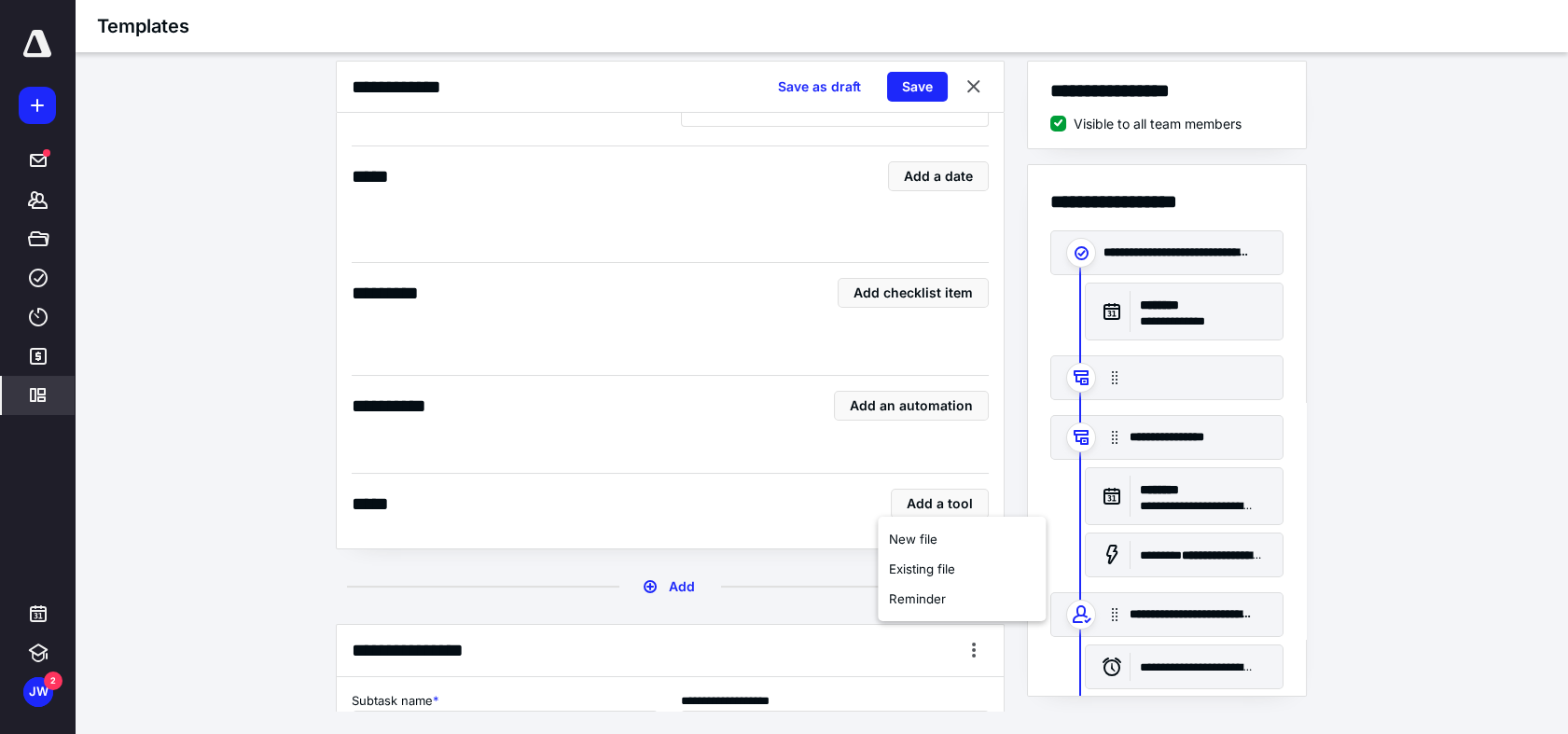 click on "**********" at bounding box center (821, 386) 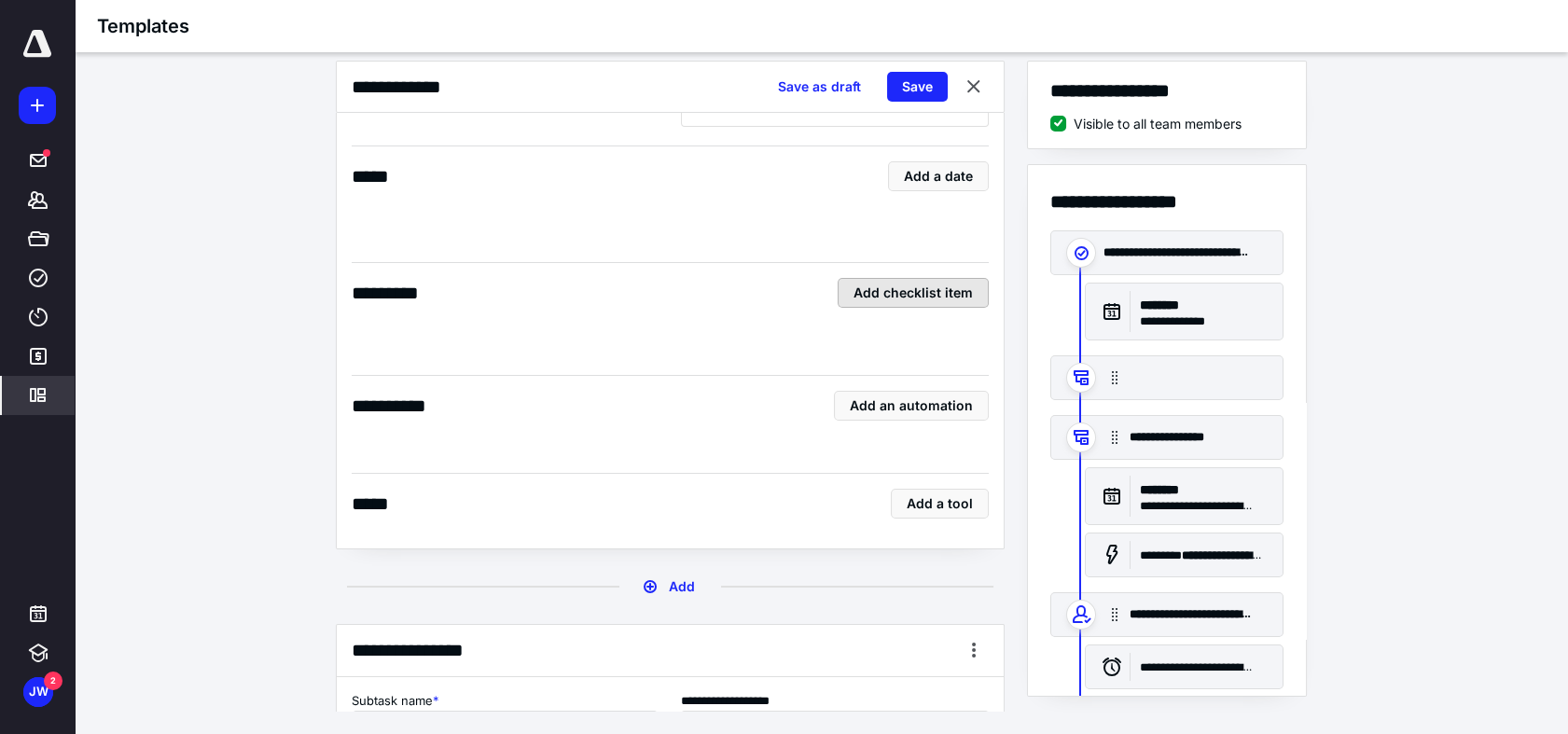 click on "Add checklist item" at bounding box center [913, 293] 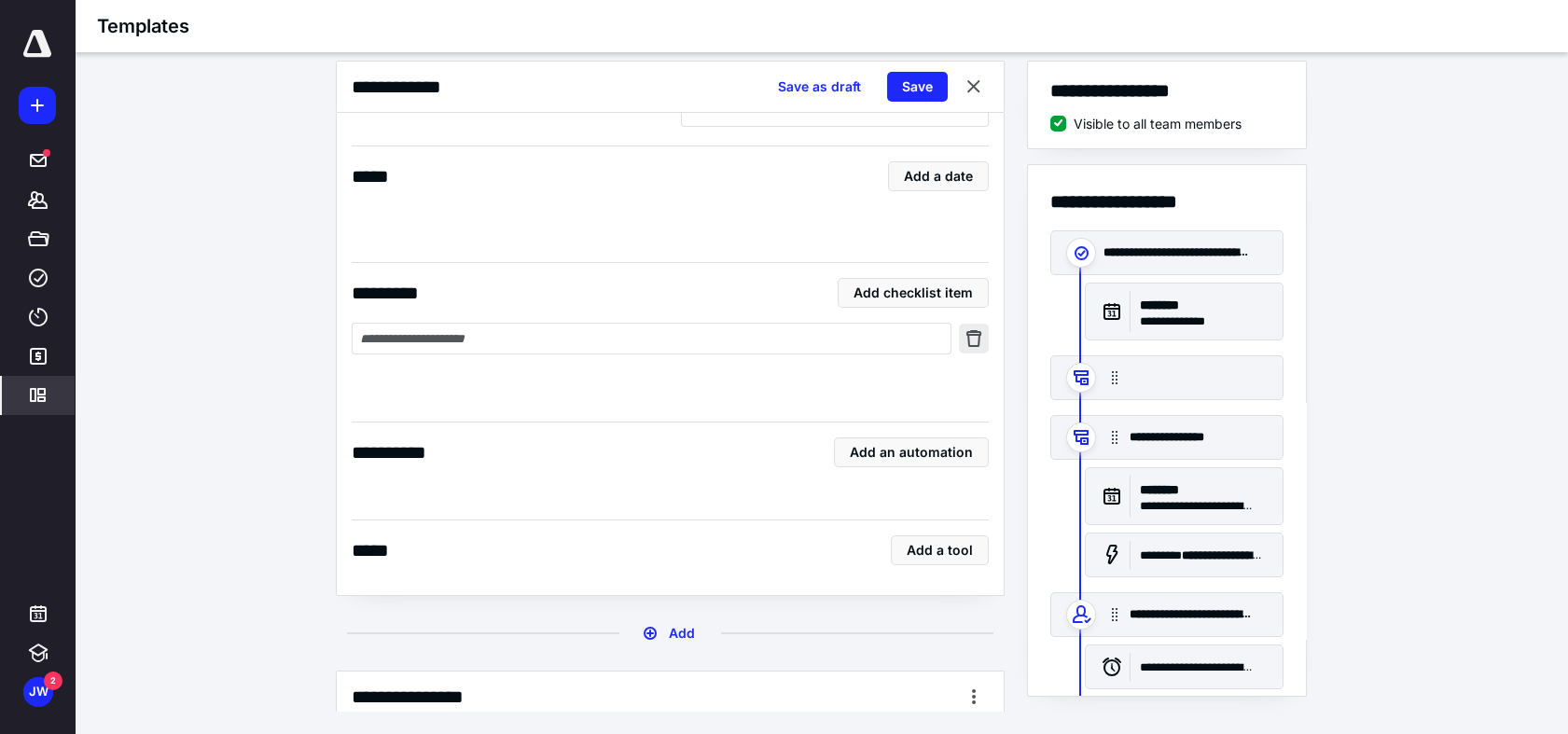 click at bounding box center [974, 339] 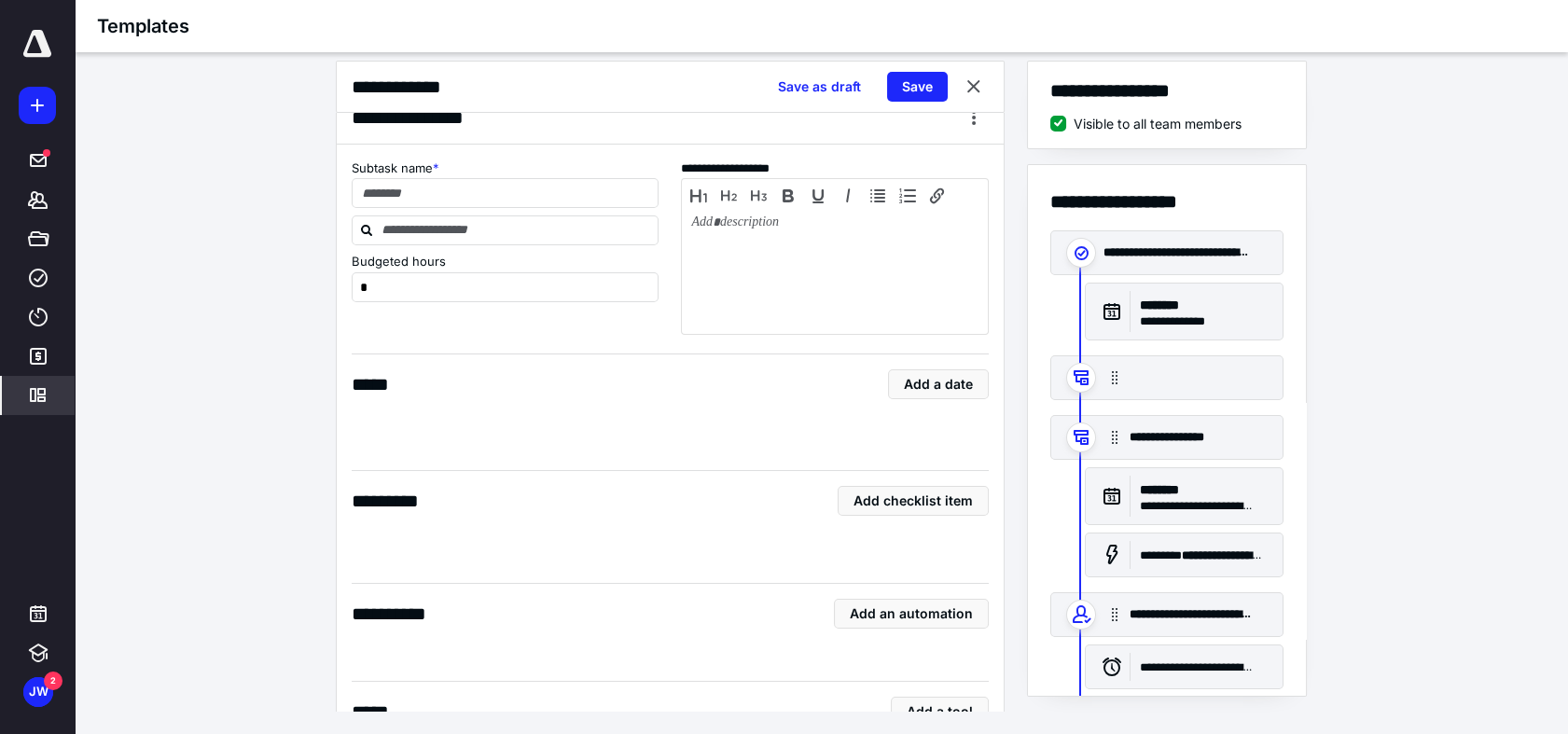 scroll, scrollTop: 621, scrollLeft: 0, axis: vertical 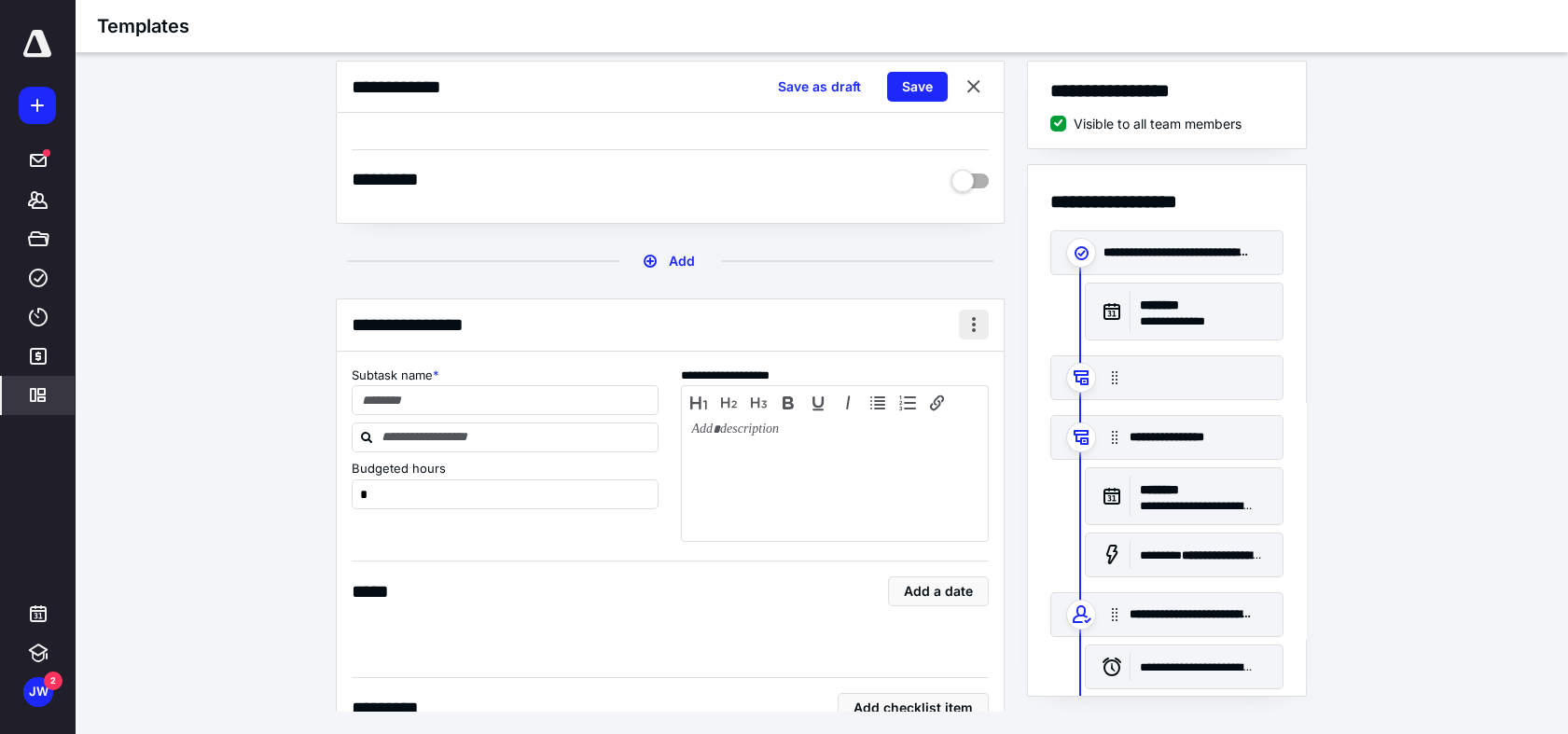 click at bounding box center (974, 325) 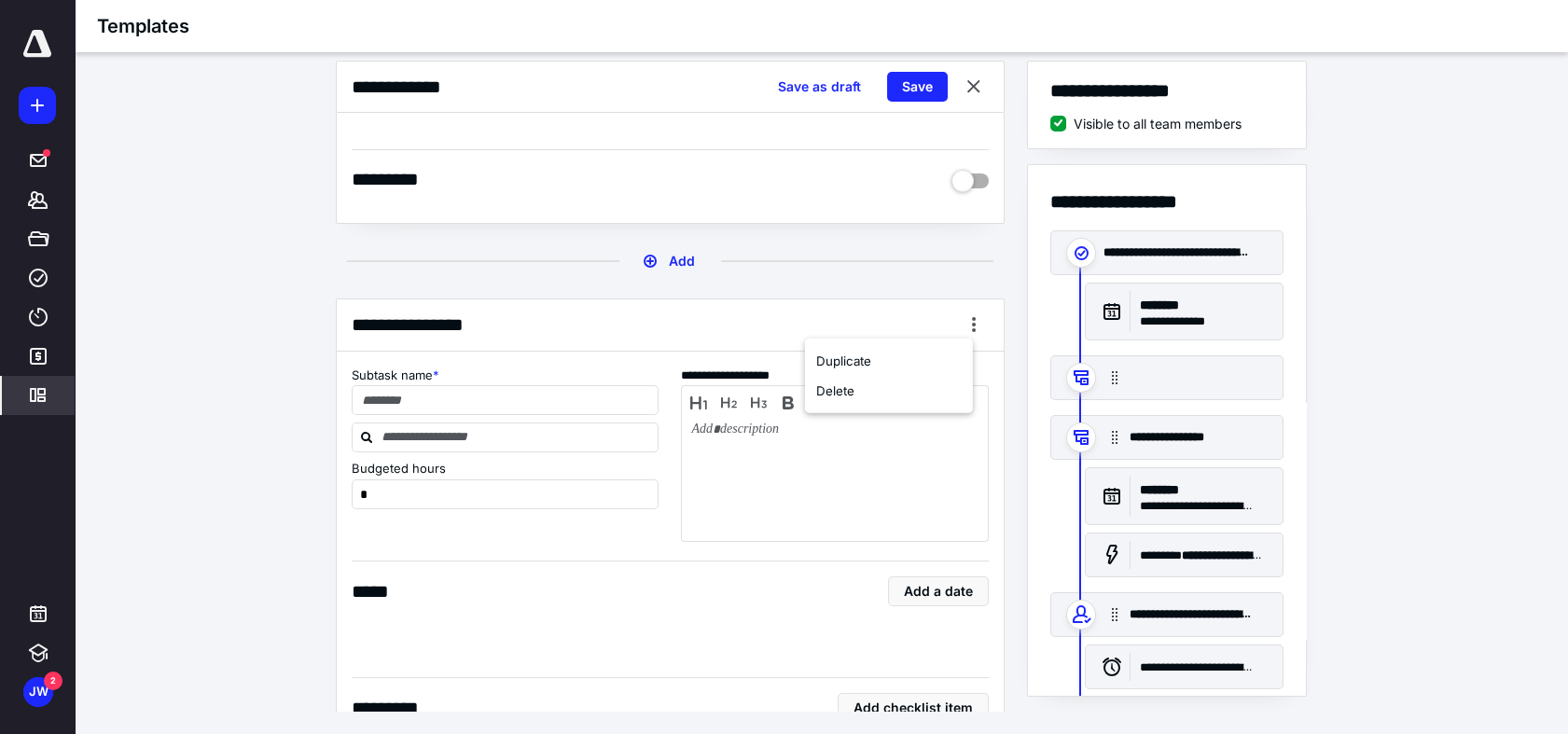 click on "**********" at bounding box center [670, 445] 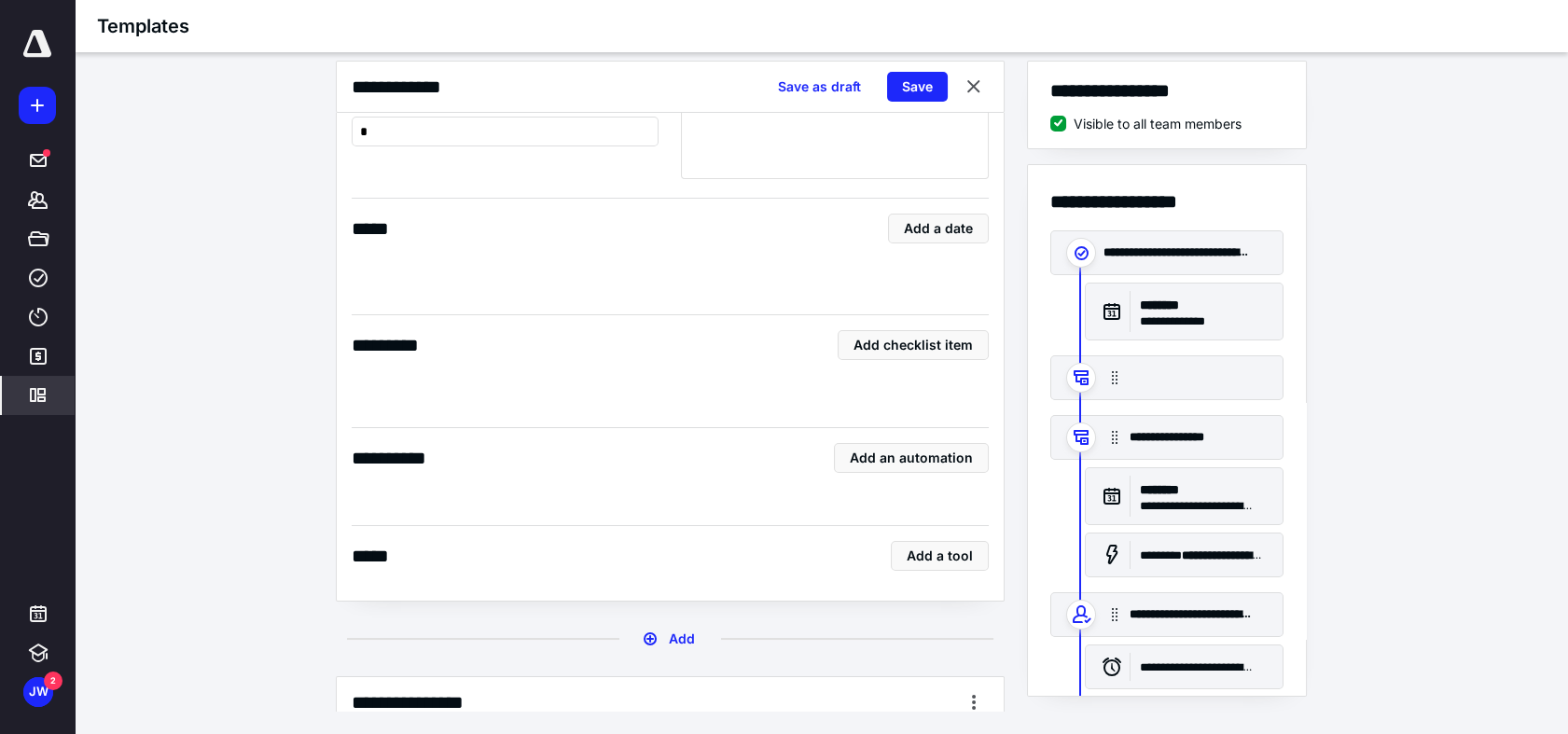 scroll, scrollTop: 1036, scrollLeft: 0, axis: vertical 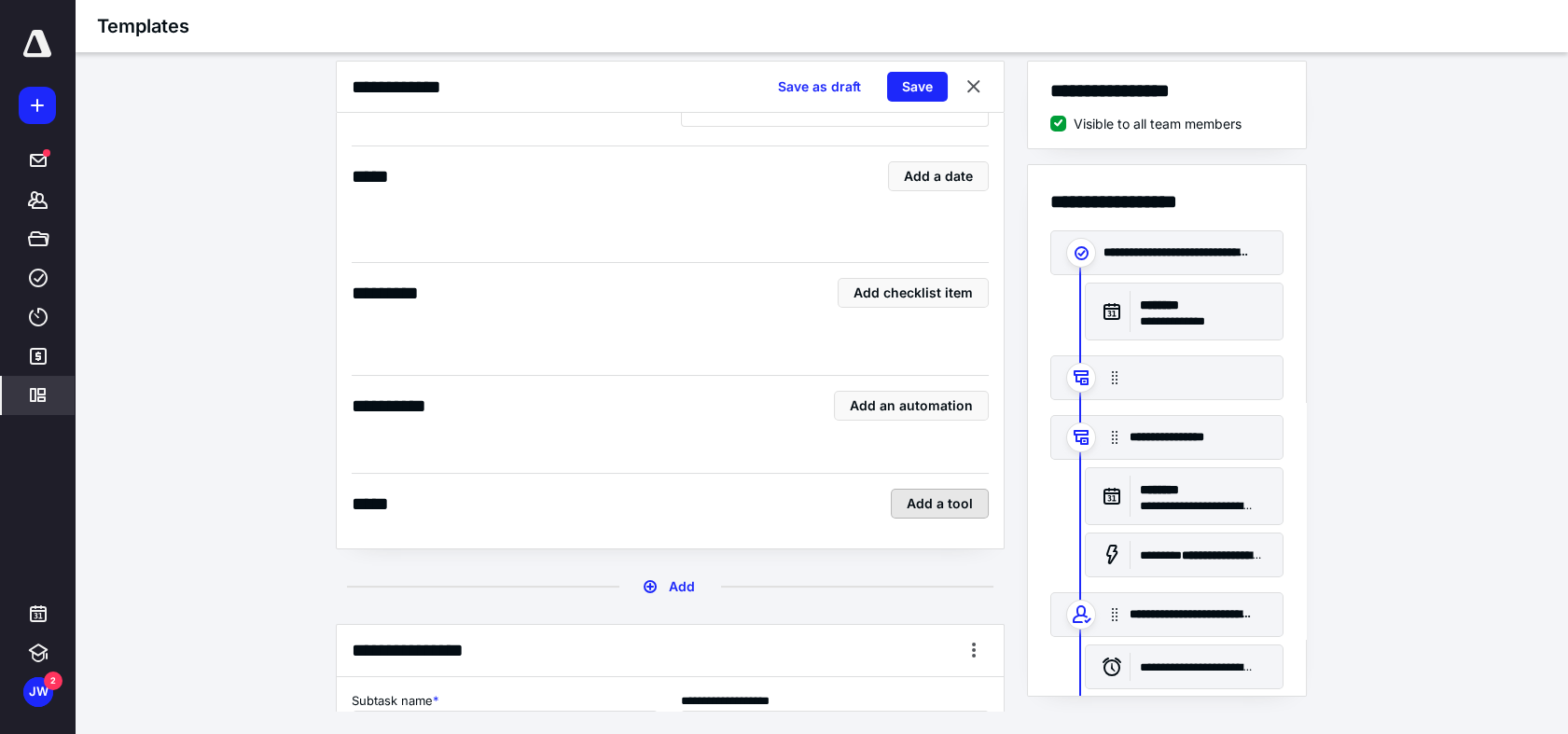click on "Add a tool" at bounding box center [939, 504] 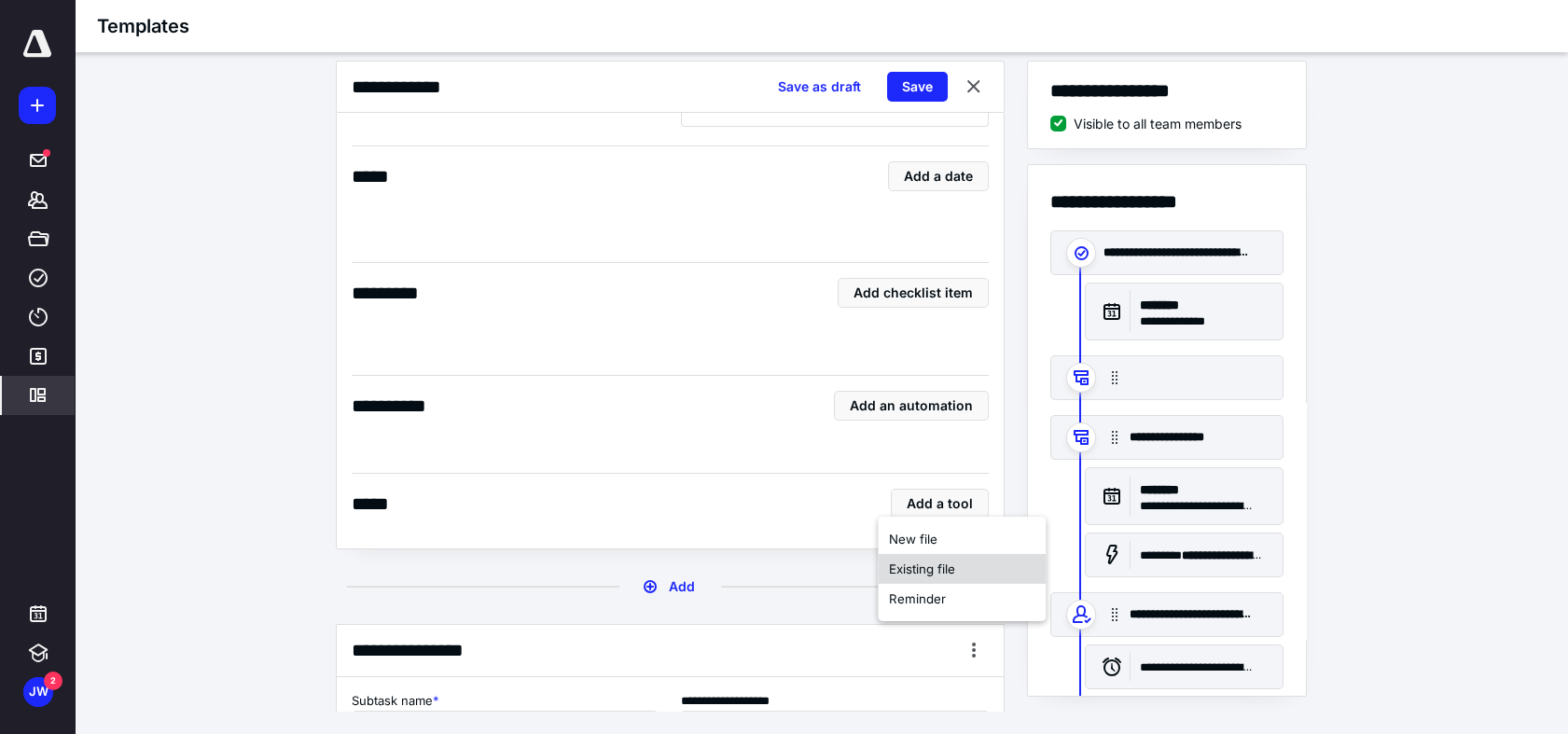 click on "Existing file" at bounding box center [962, 569] 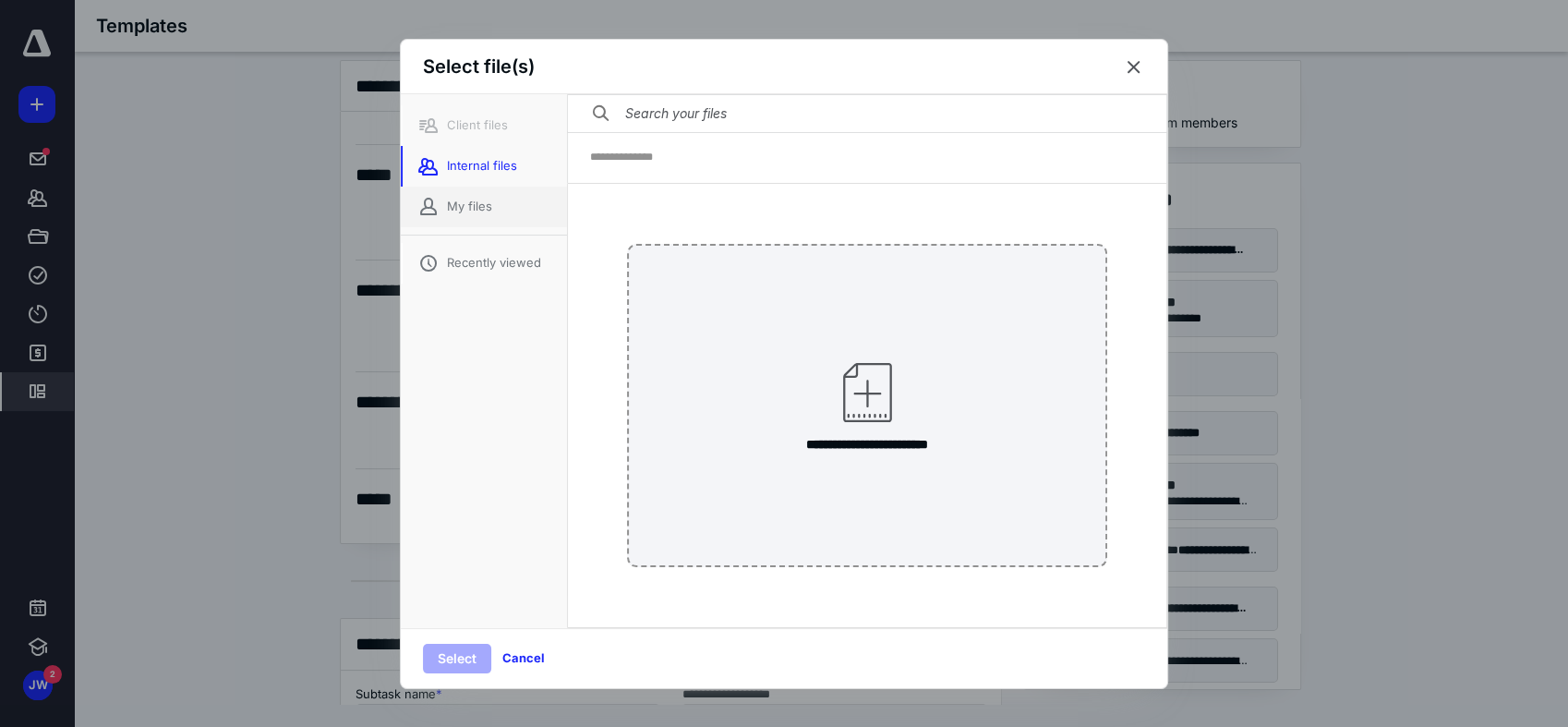 click on "My files" at bounding box center (484, 207) 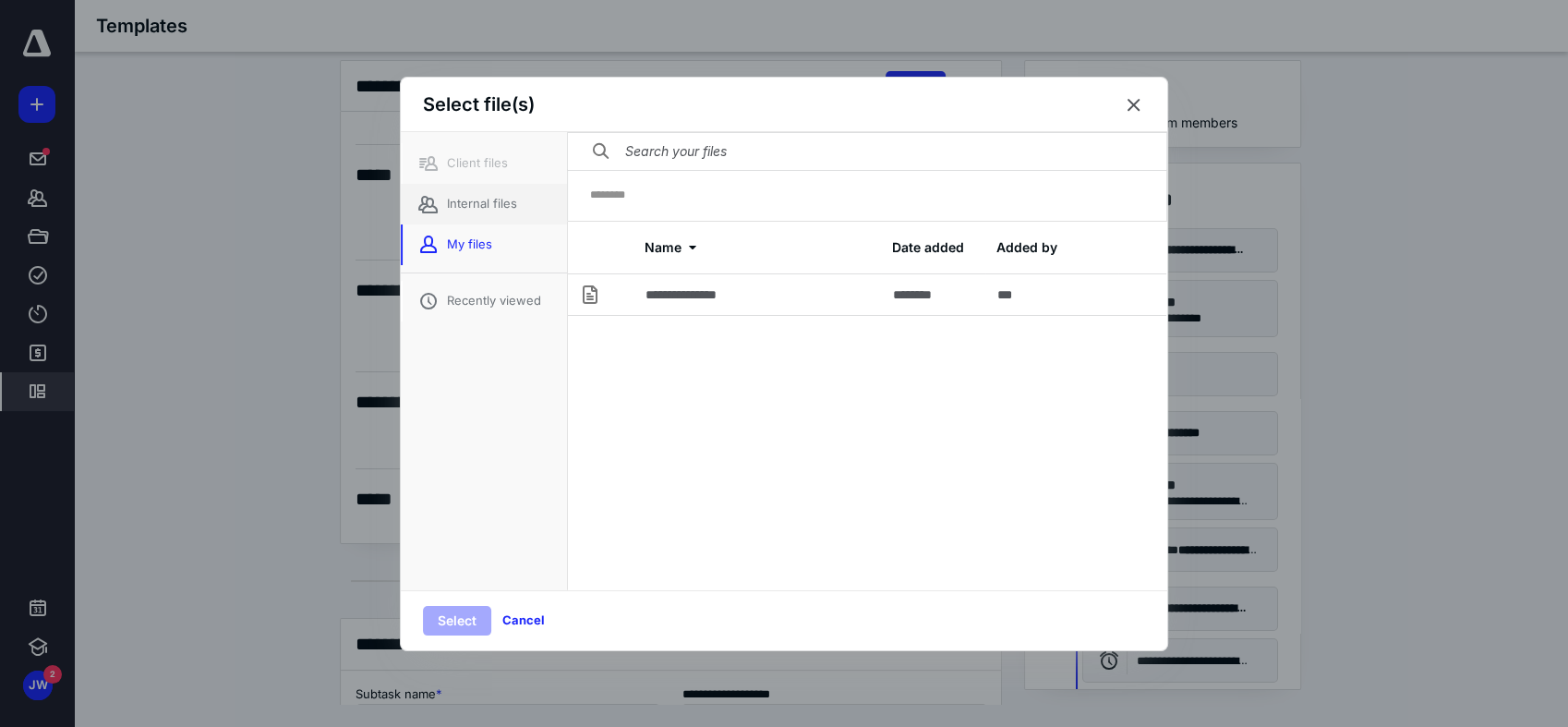 click on "Internal files" at bounding box center [484, 204] 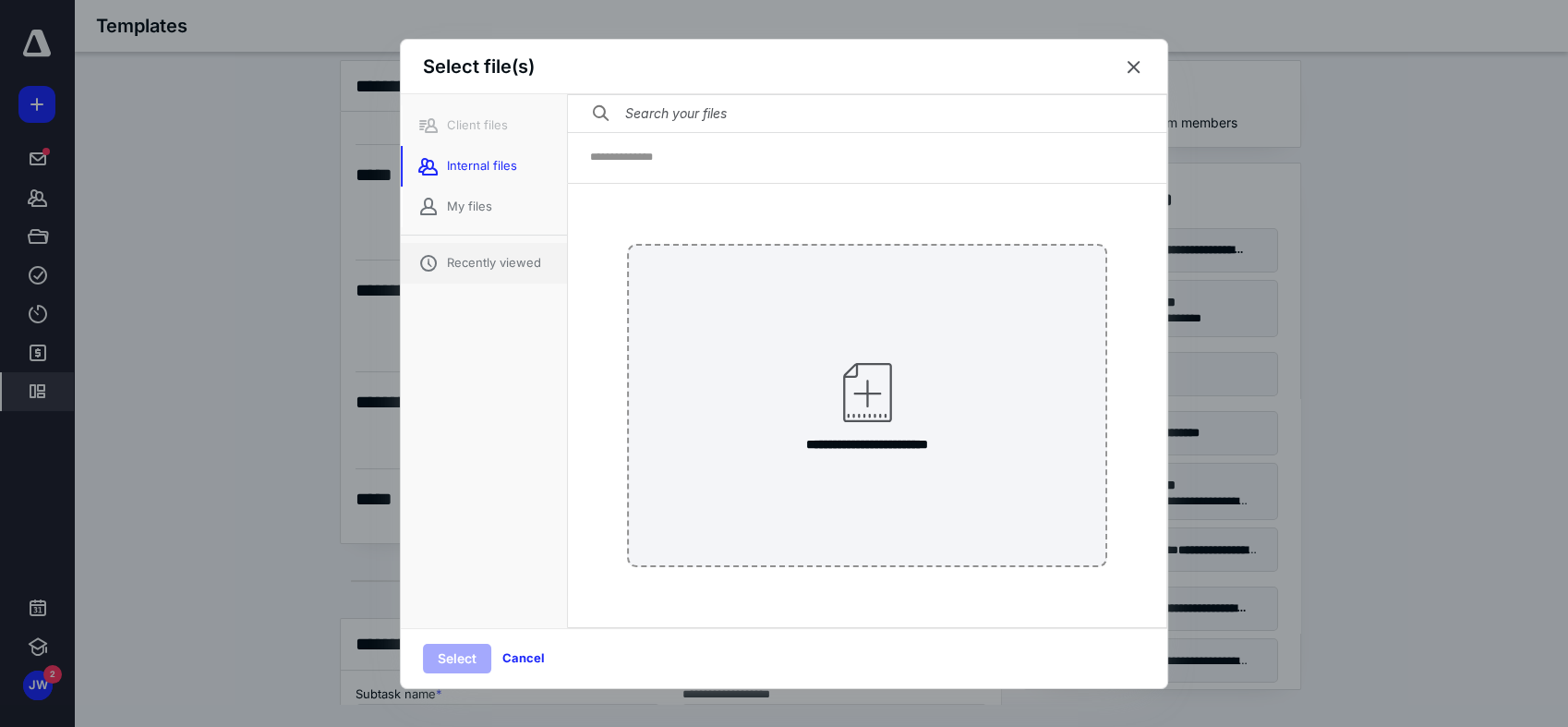 click on "Recently viewed" at bounding box center [484, 263] 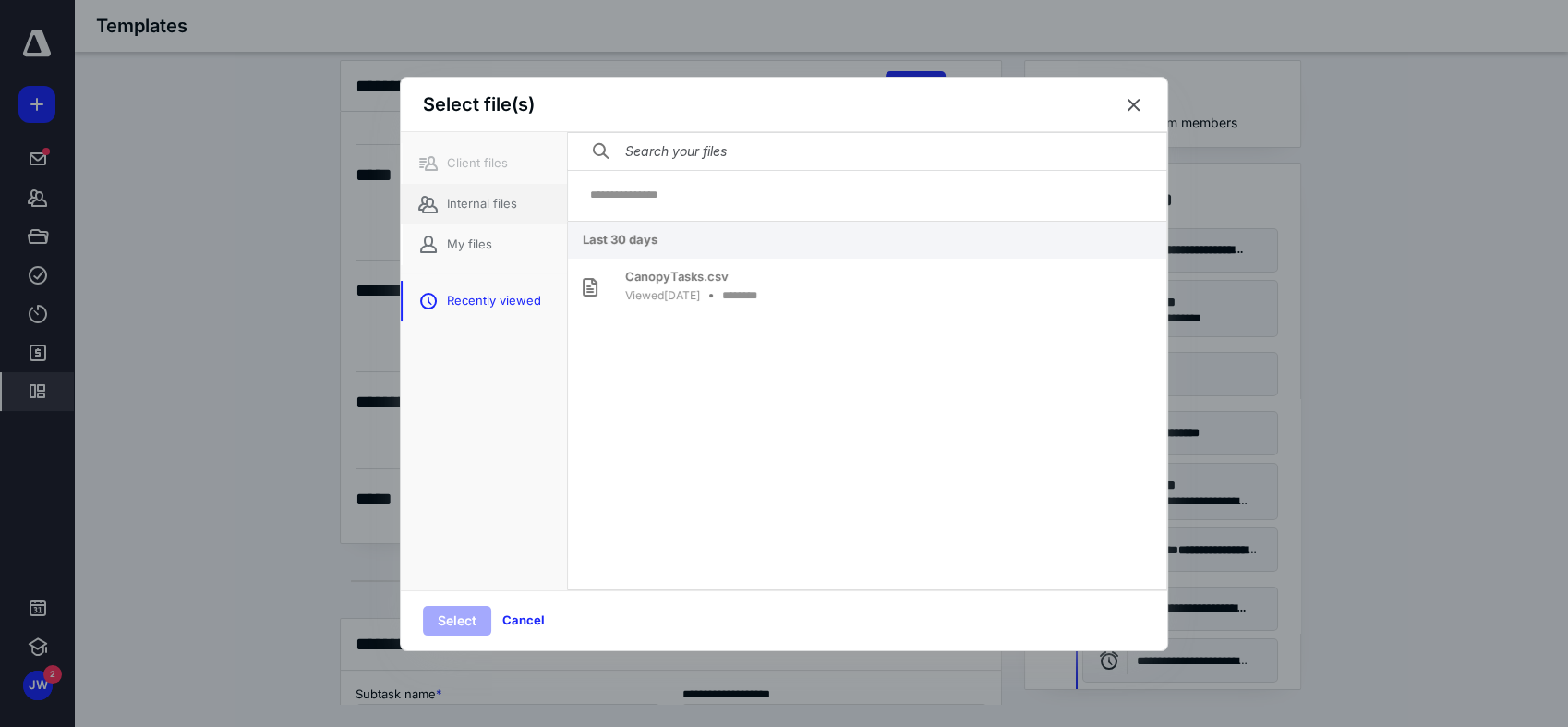 click on "Internal files" at bounding box center (484, 204) 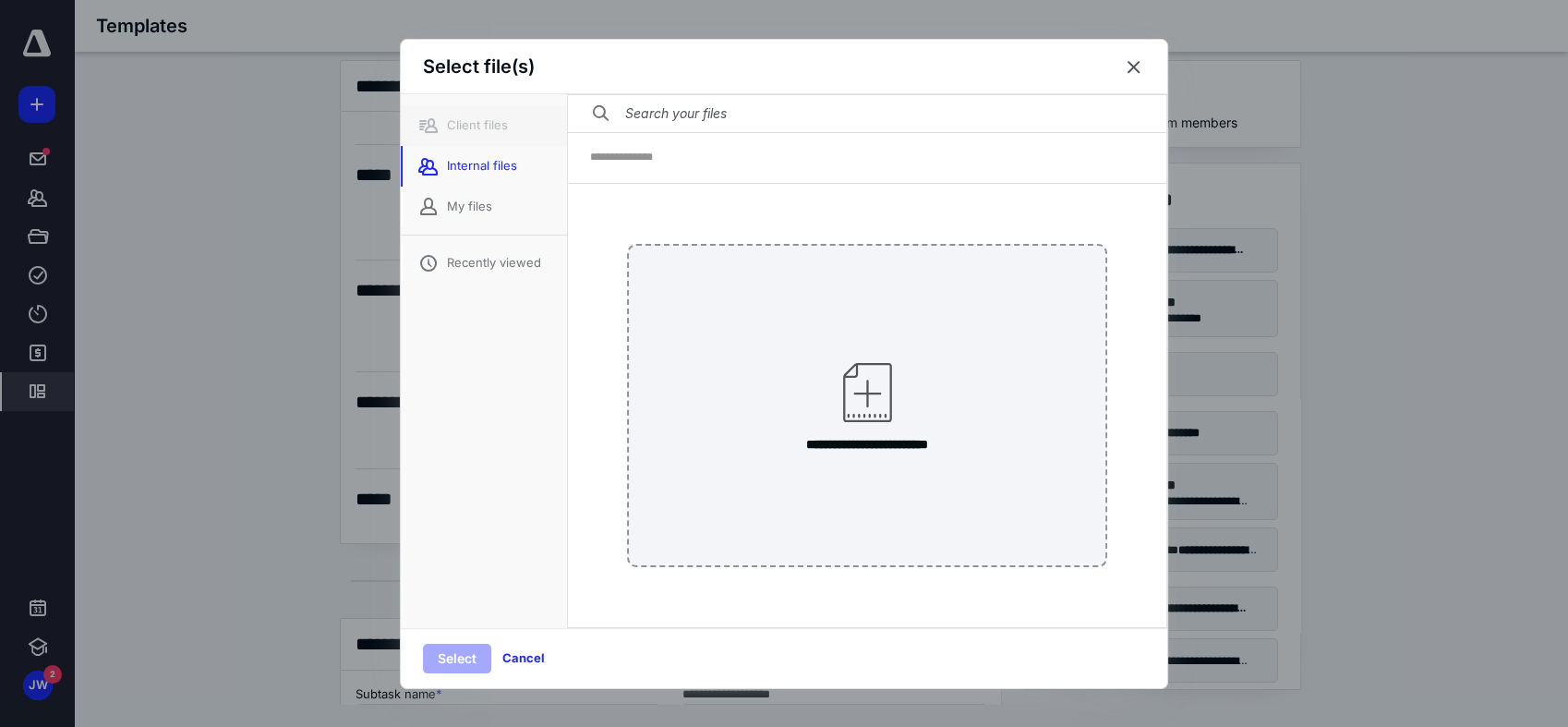 click on "Client files" at bounding box center [484, 126] 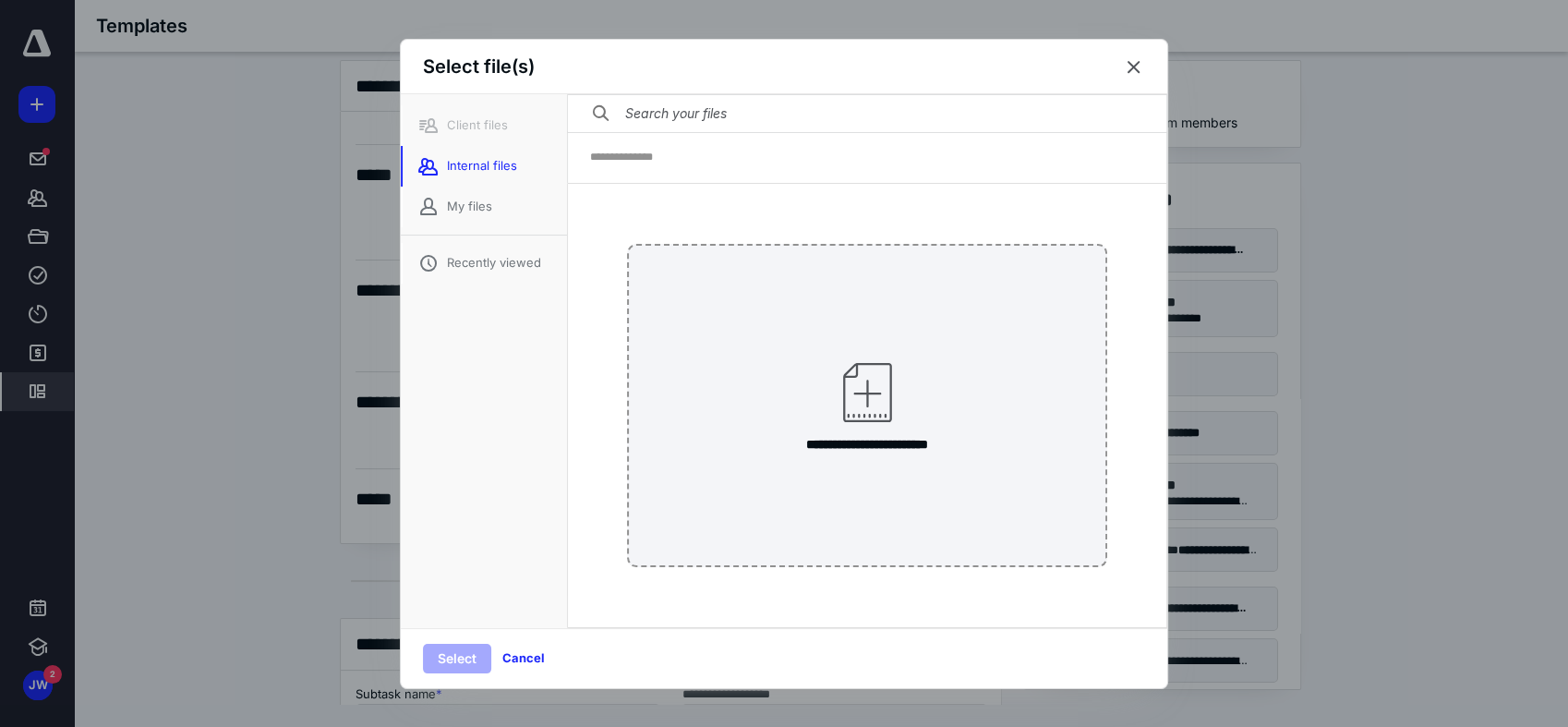 click at bounding box center [1134, 67] 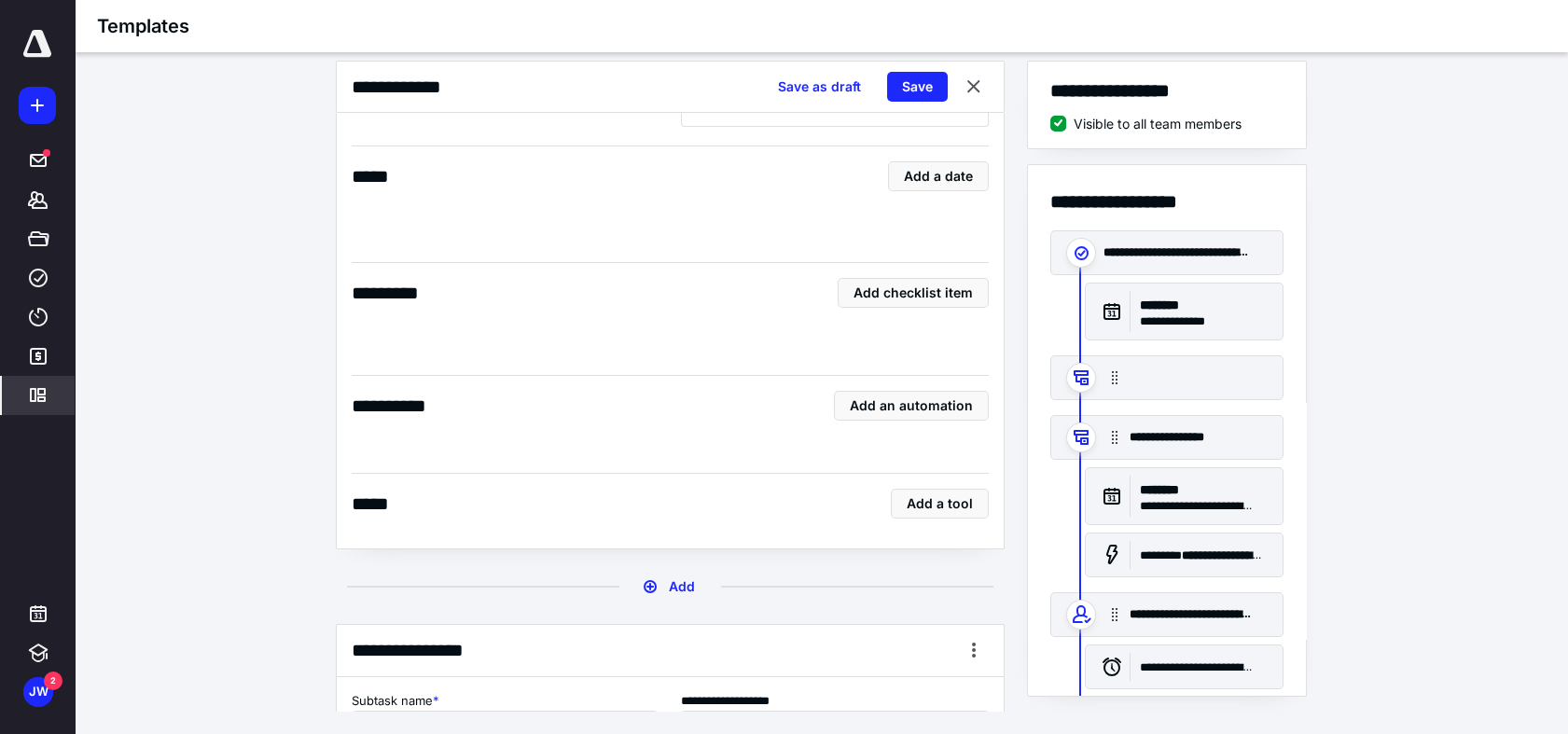 click on "**********" at bounding box center [821, 386] 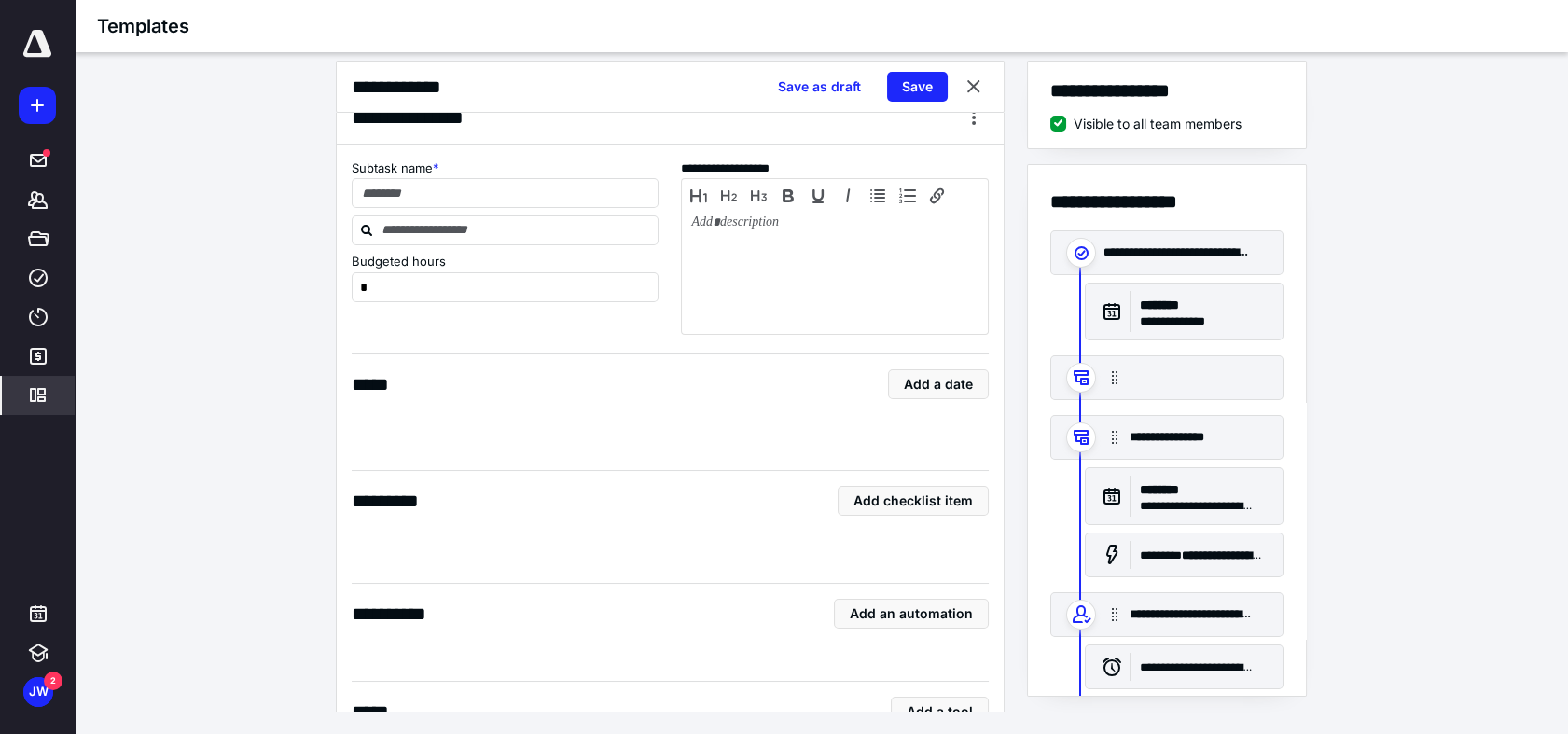 scroll, scrollTop: 621, scrollLeft: 0, axis: vertical 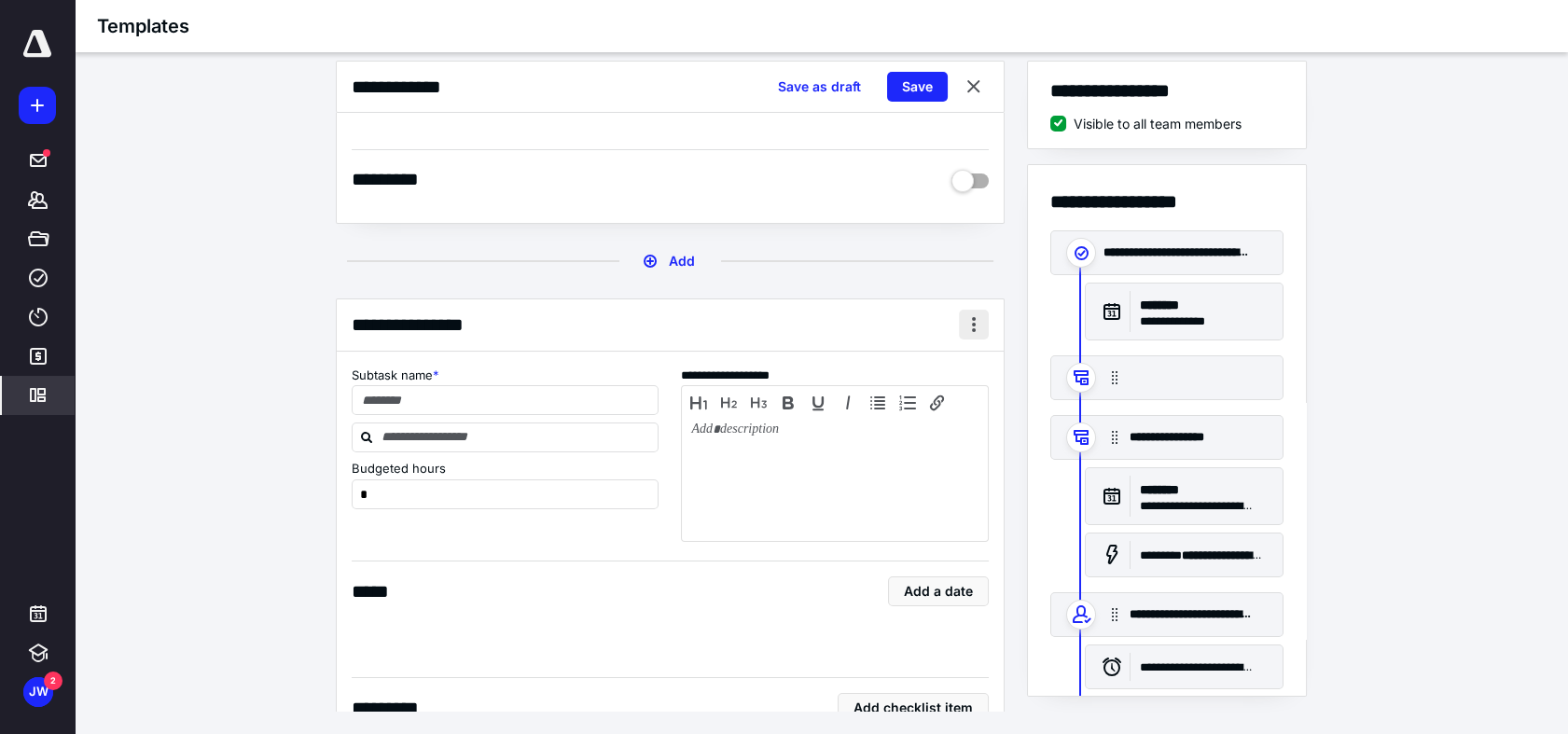 click at bounding box center (974, 325) 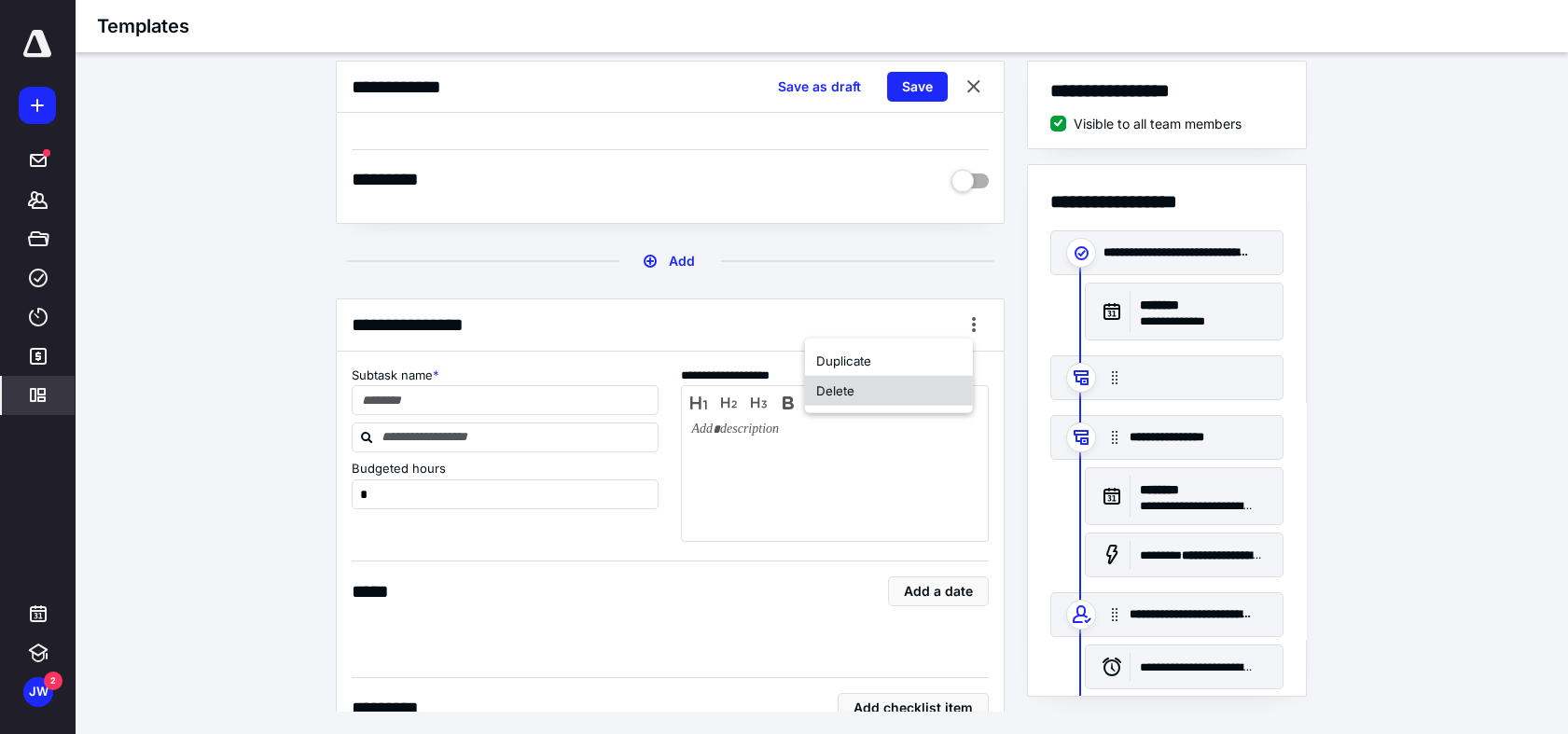 click on "Delete" at bounding box center (889, 391) 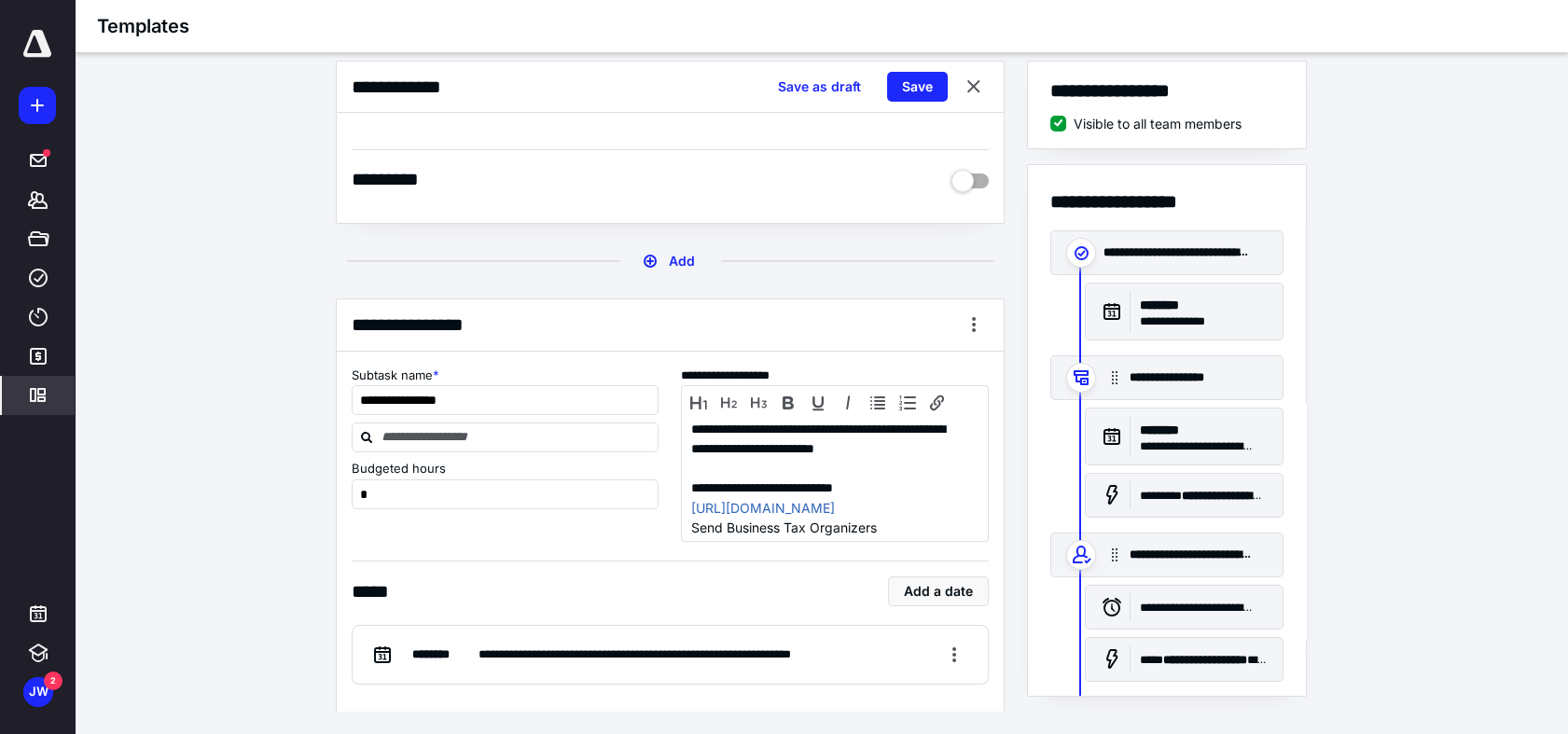 click on "**********" at bounding box center (821, 386) 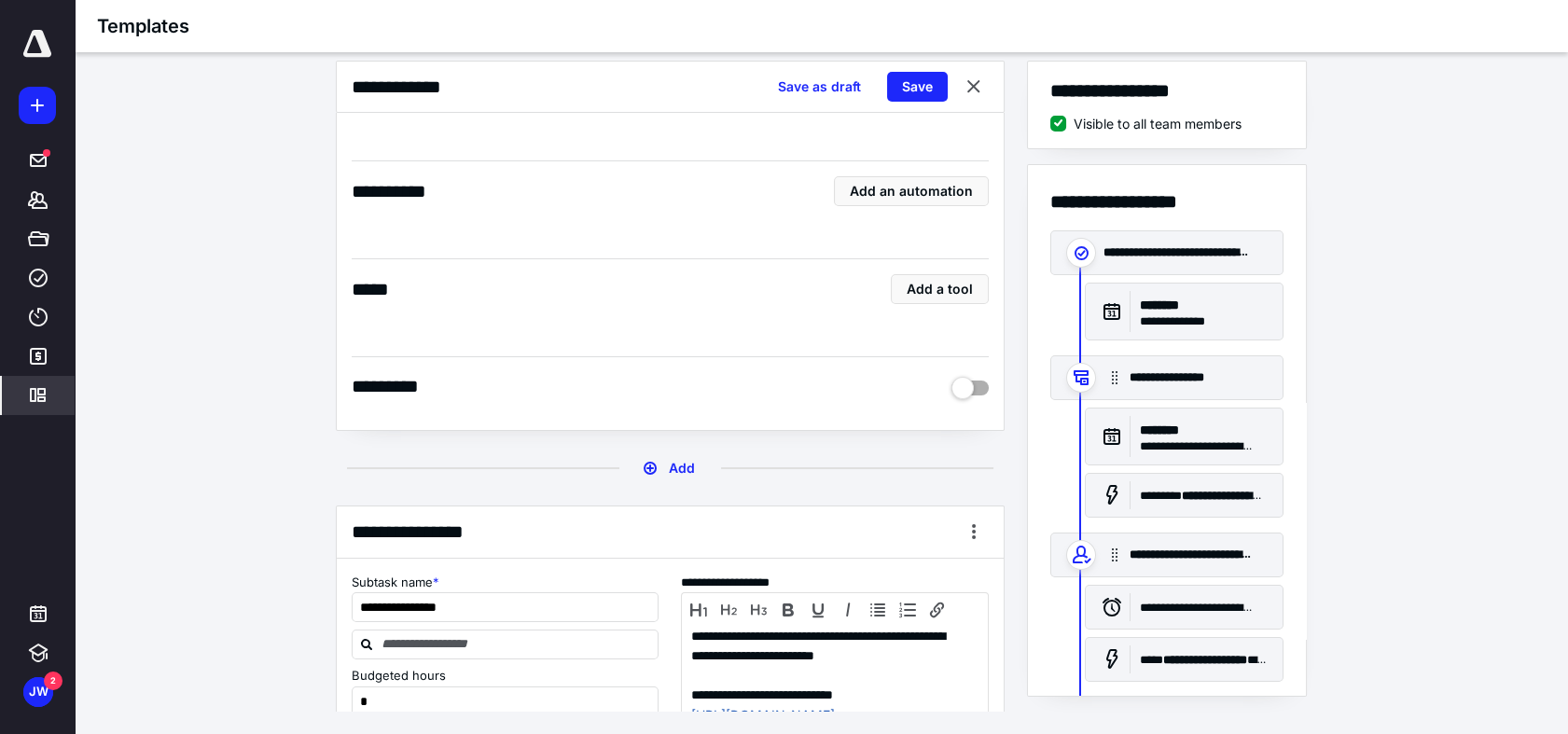 scroll, scrollTop: 207, scrollLeft: 0, axis: vertical 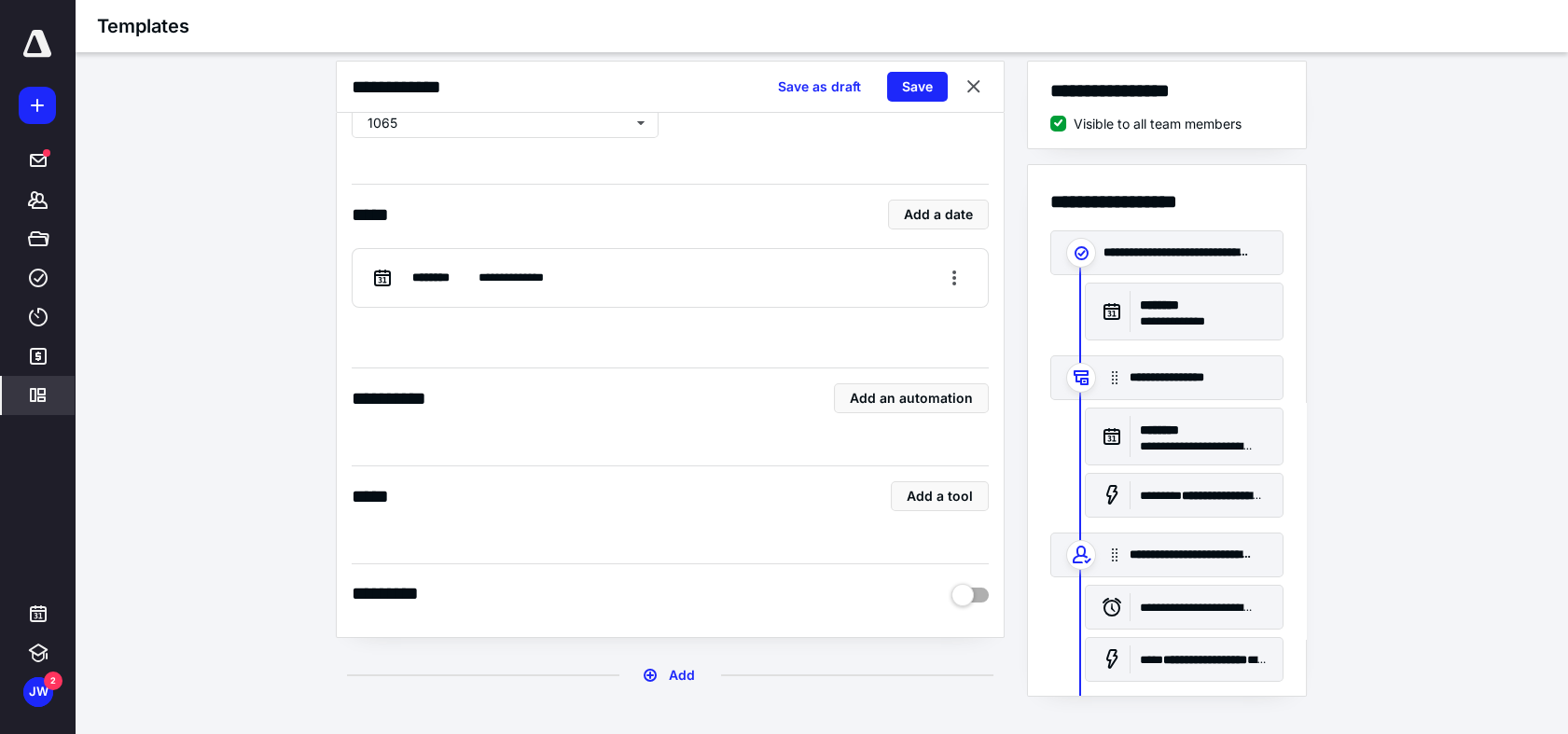 click on "Templates" at bounding box center [38, 395] 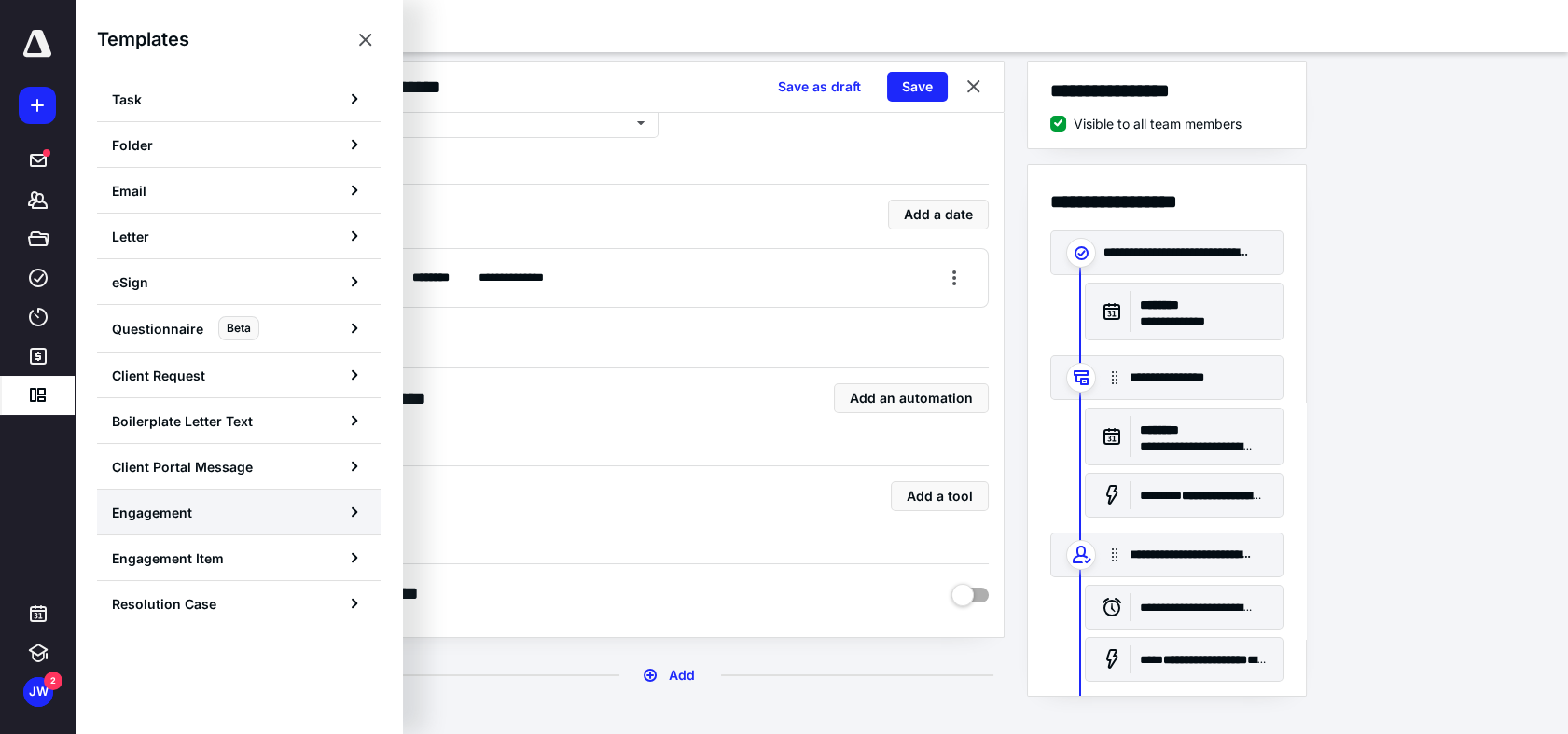 click on "Engagement" at bounding box center (239, 512) 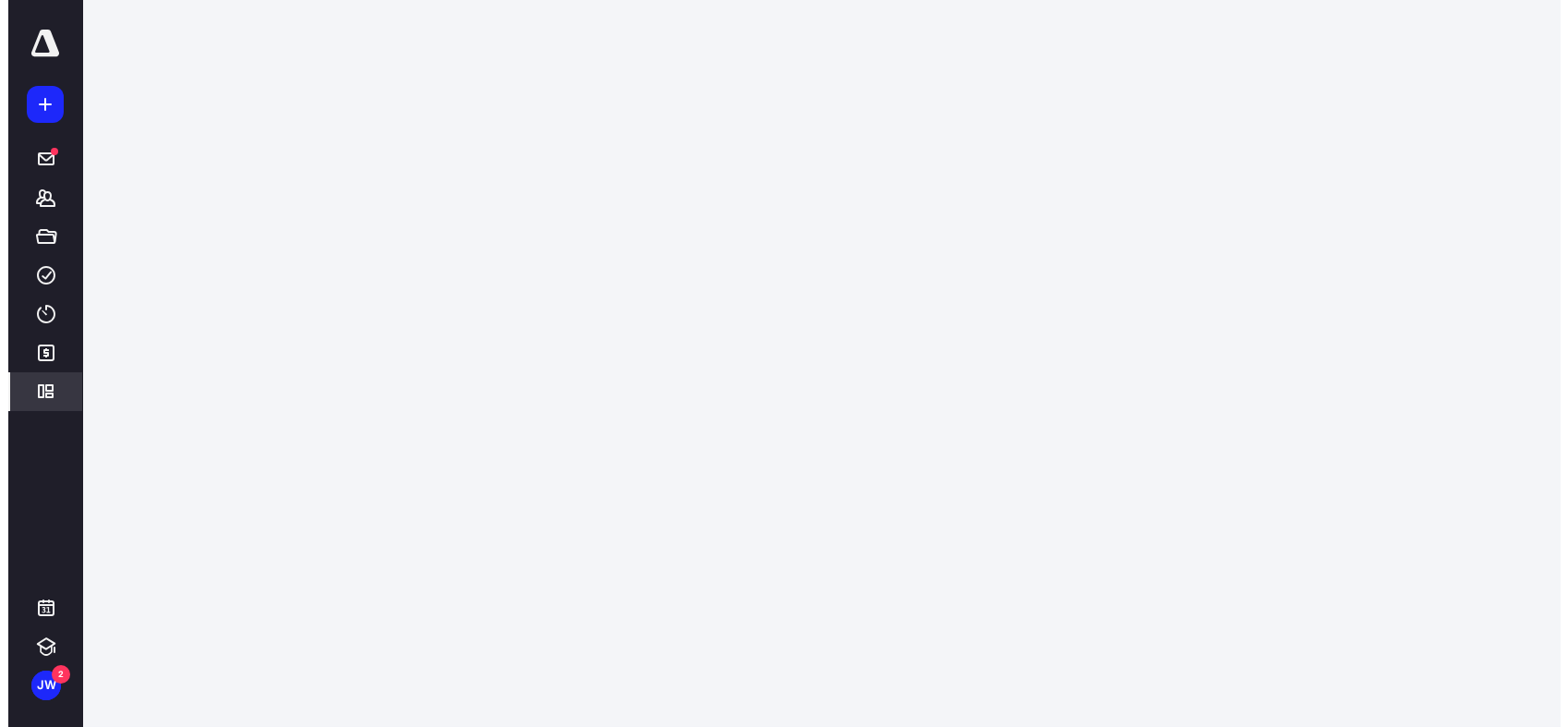 scroll, scrollTop: 0, scrollLeft: 0, axis: both 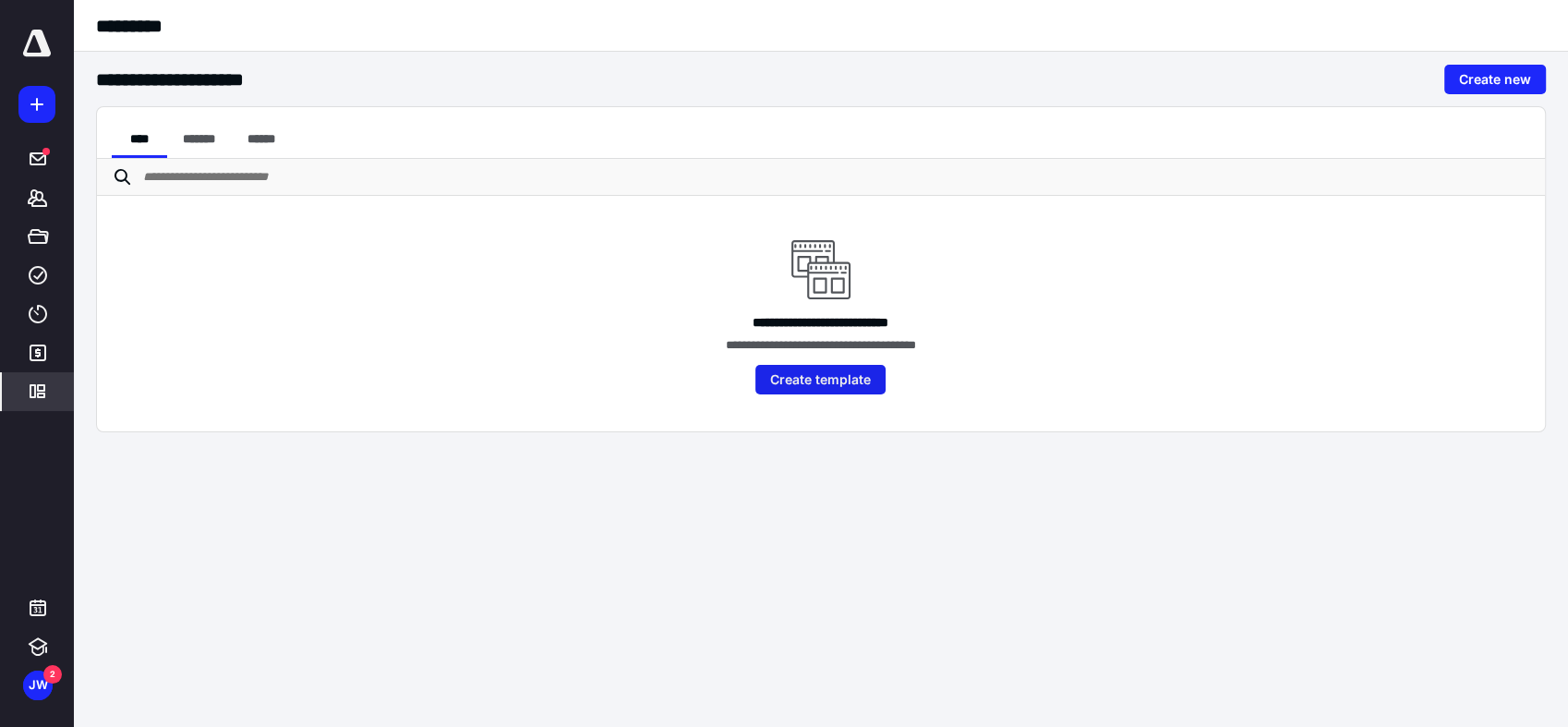 click on "Create template" at bounding box center [820, 380] 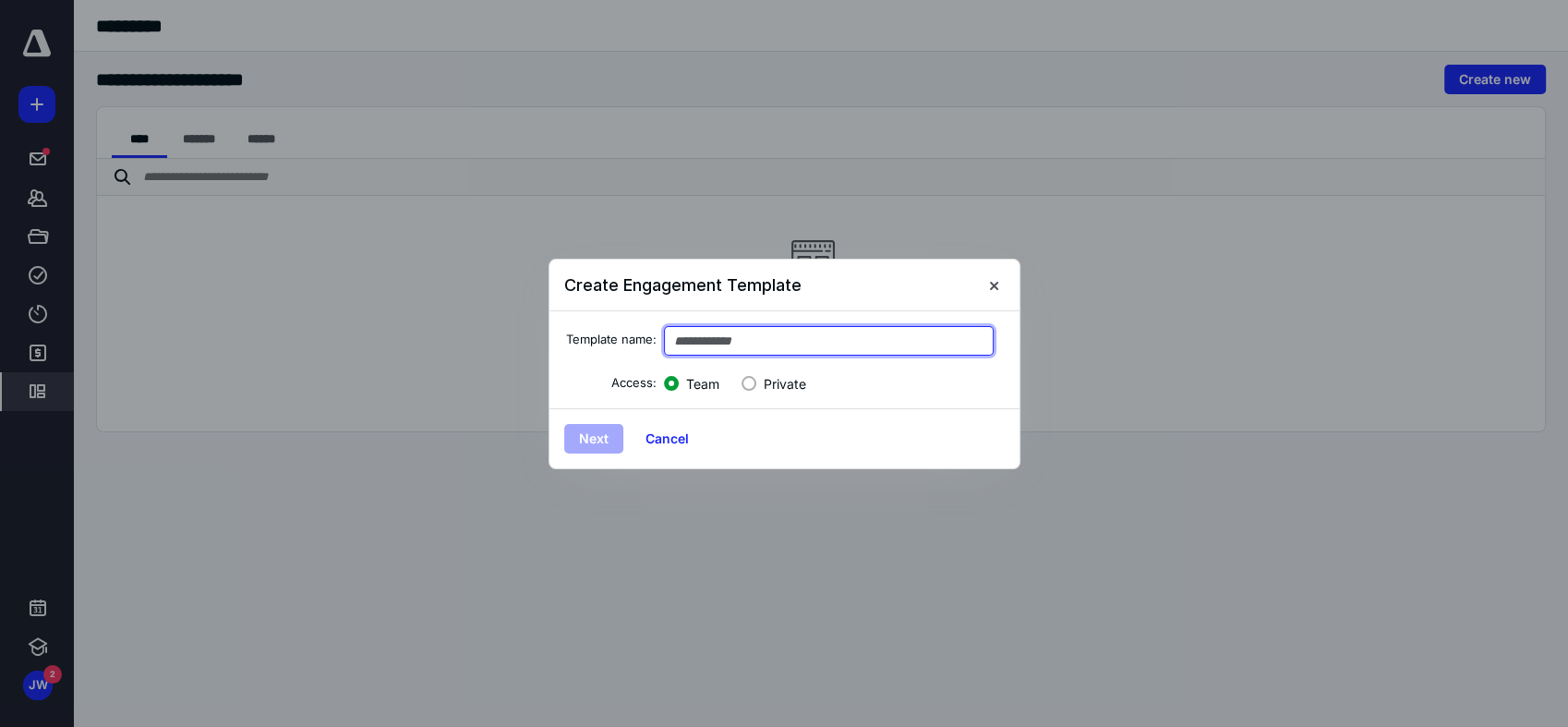 click at bounding box center [829, 341] 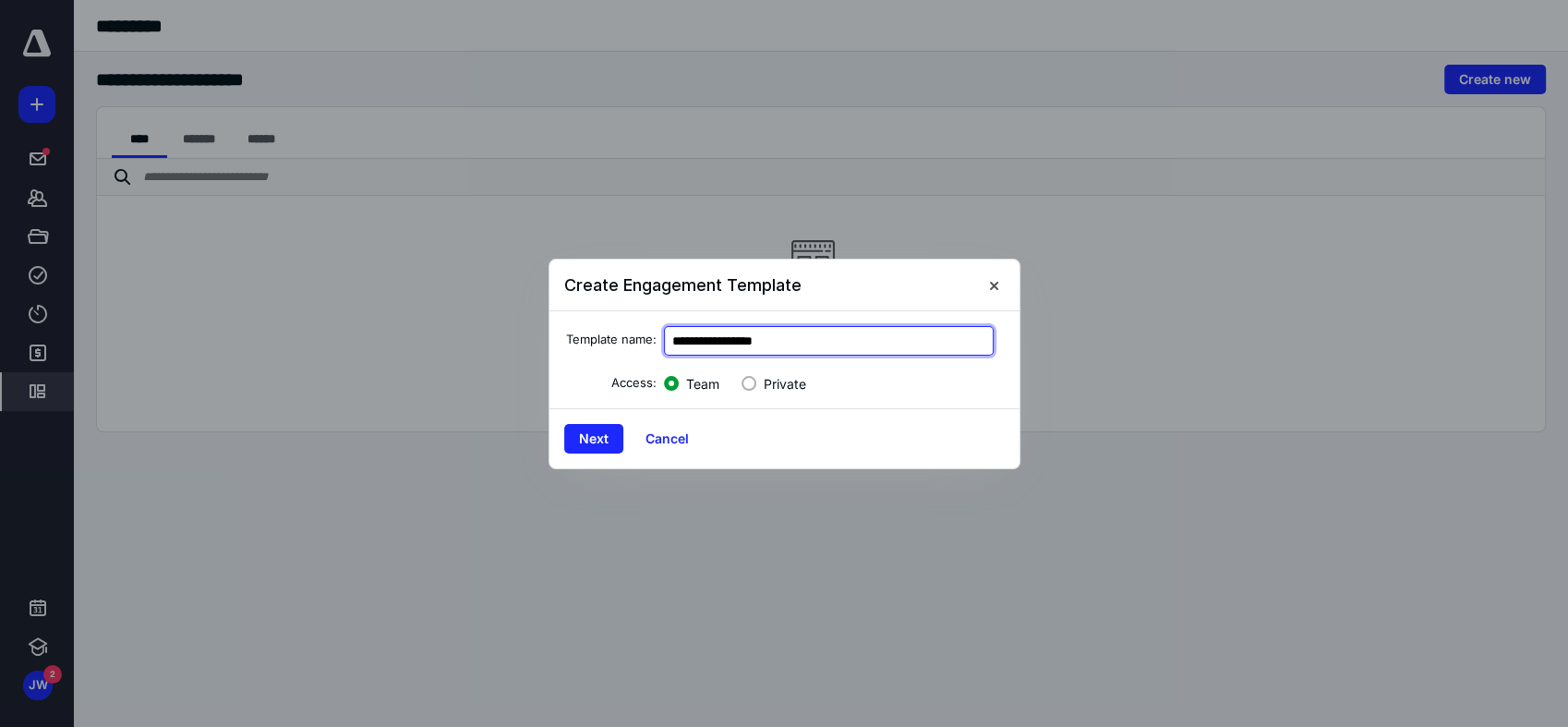 type on "**********" 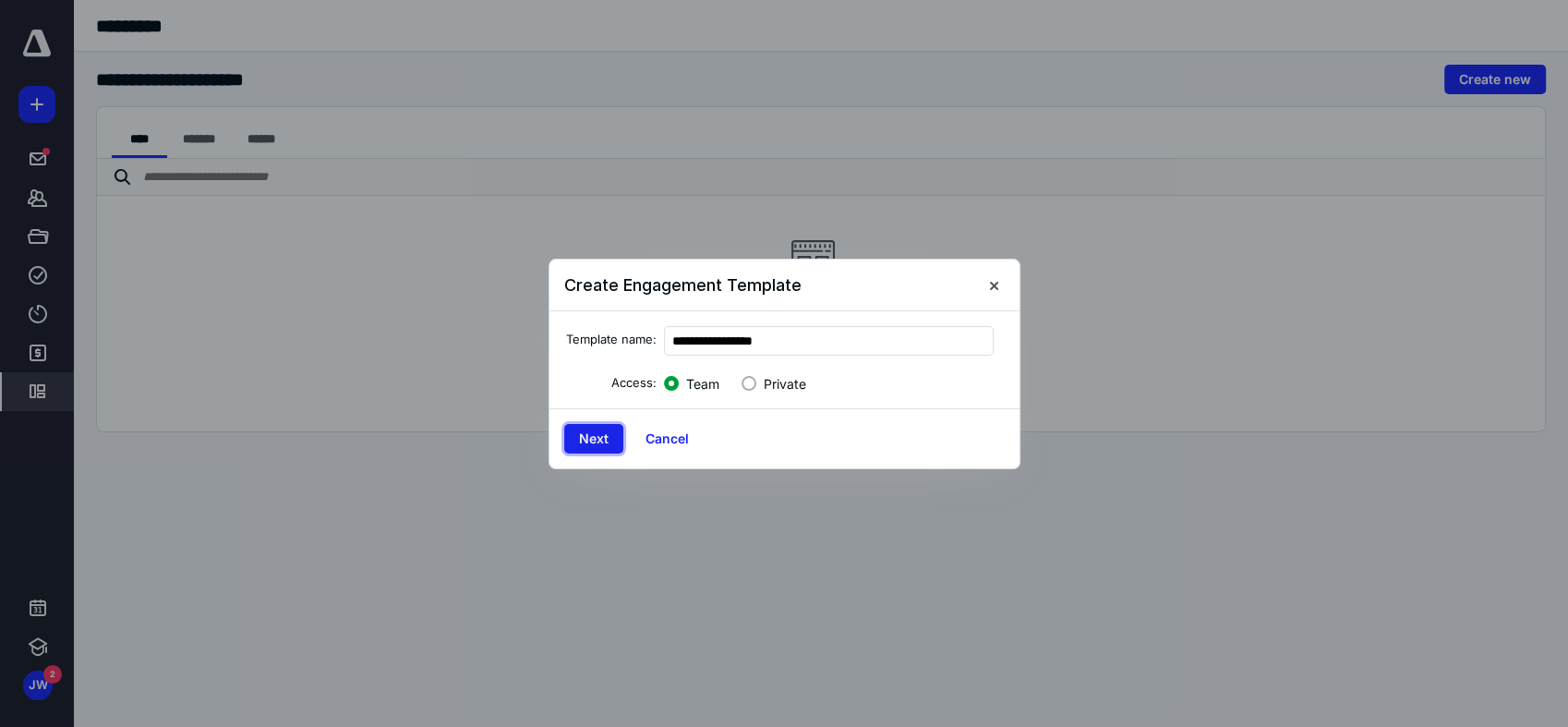 click on "Next" at bounding box center [594, 439] 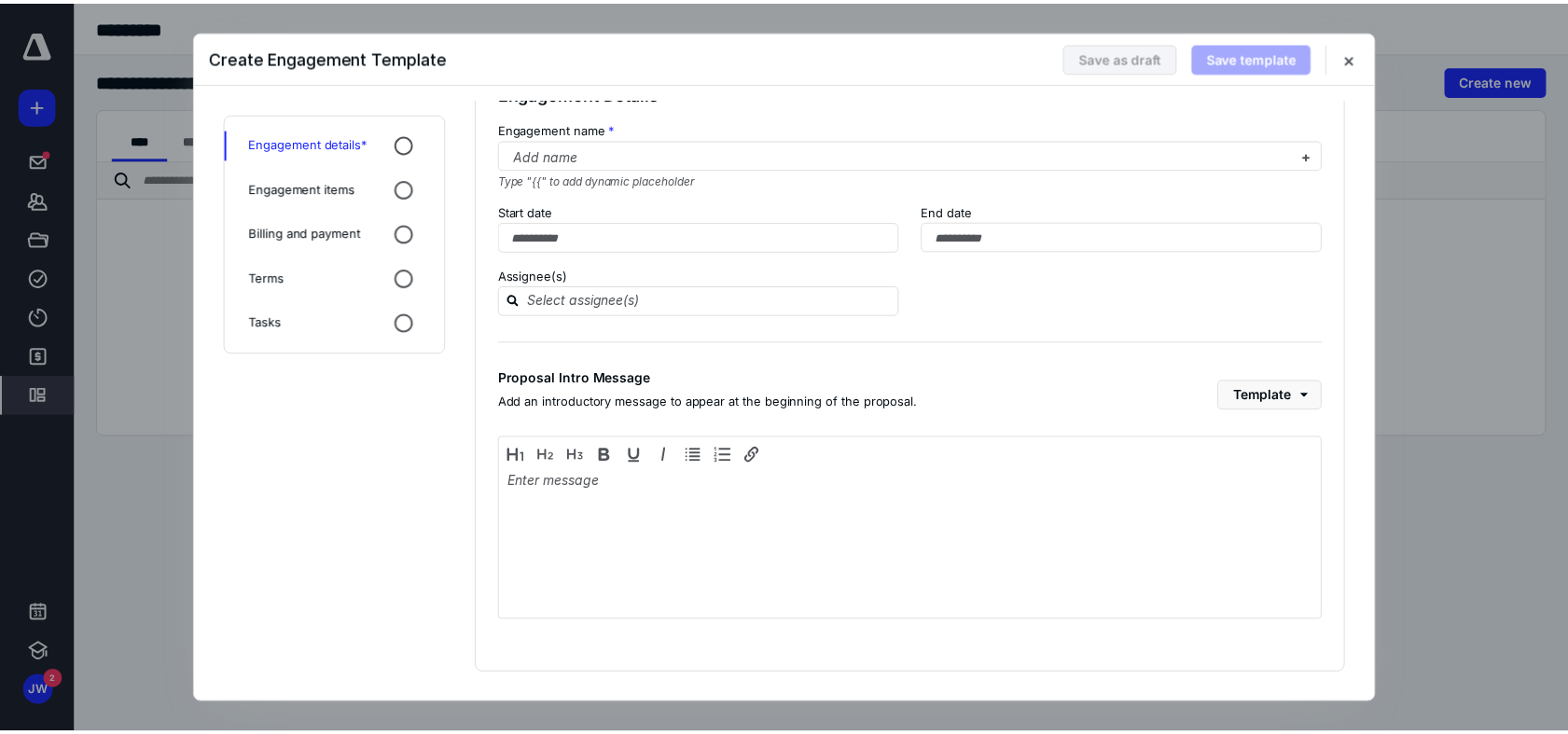scroll, scrollTop: 0, scrollLeft: 0, axis: both 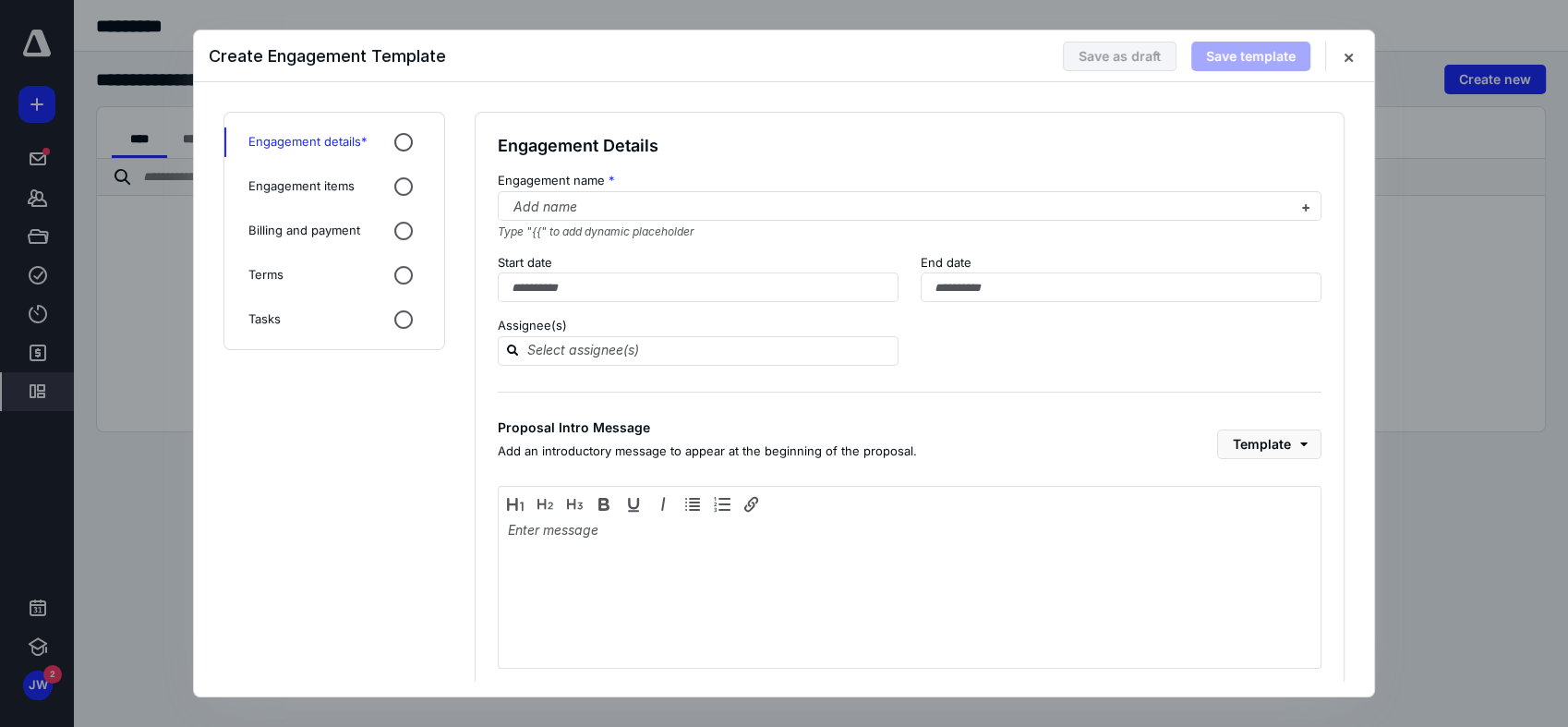 click on "Engagement items" at bounding box center [301, 187] 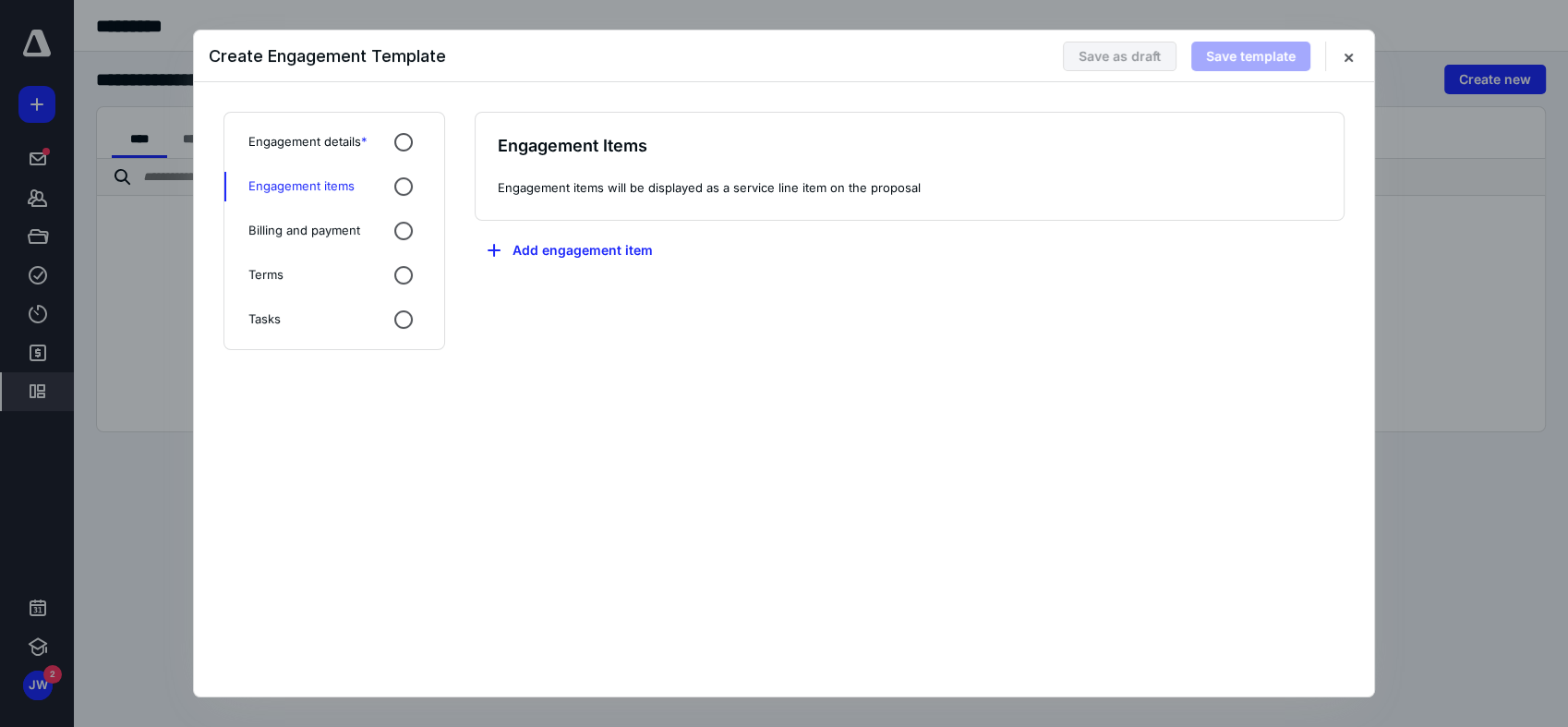 click on "Billing and payment" at bounding box center [304, 231] 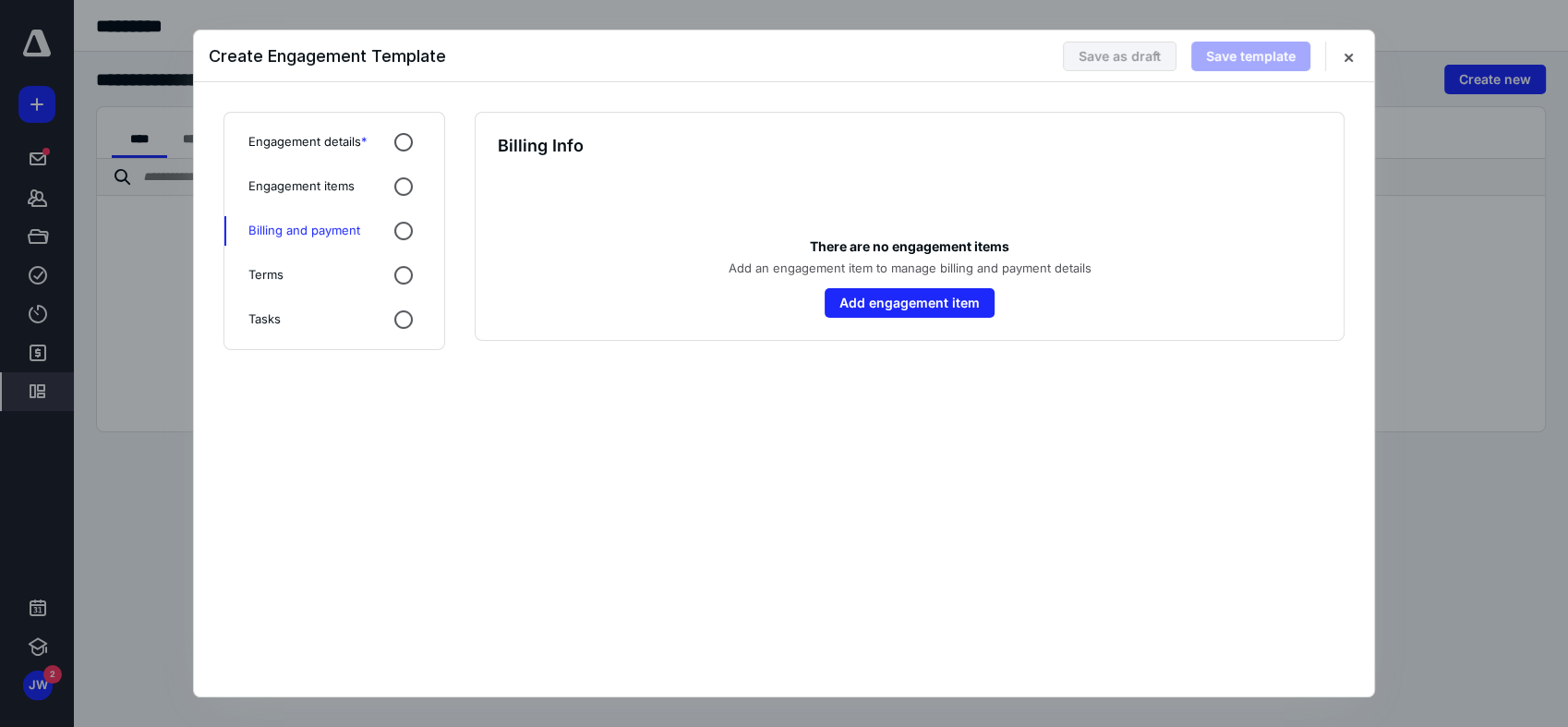 click on "Terms" at bounding box center [266, 275] 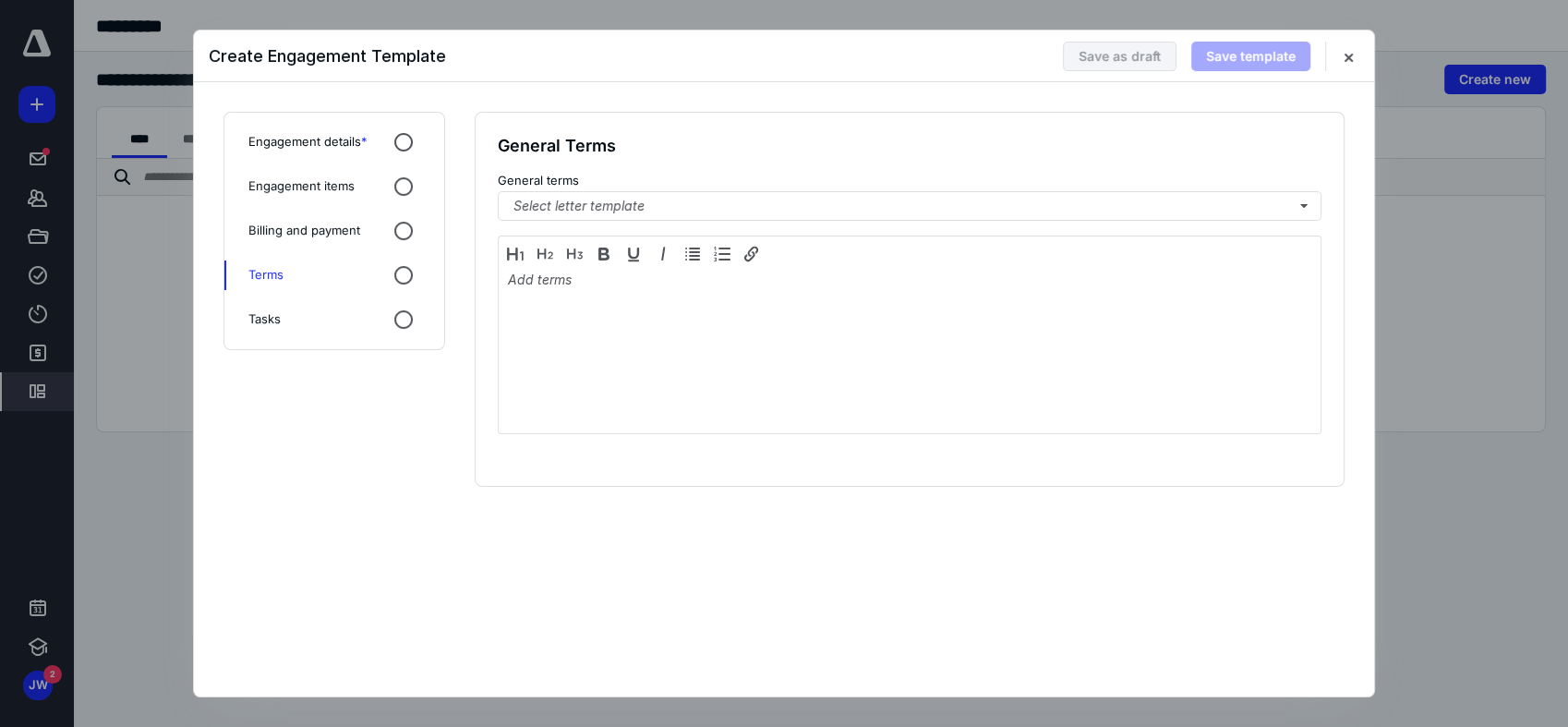 click on "Tasks" at bounding box center (264, 320) 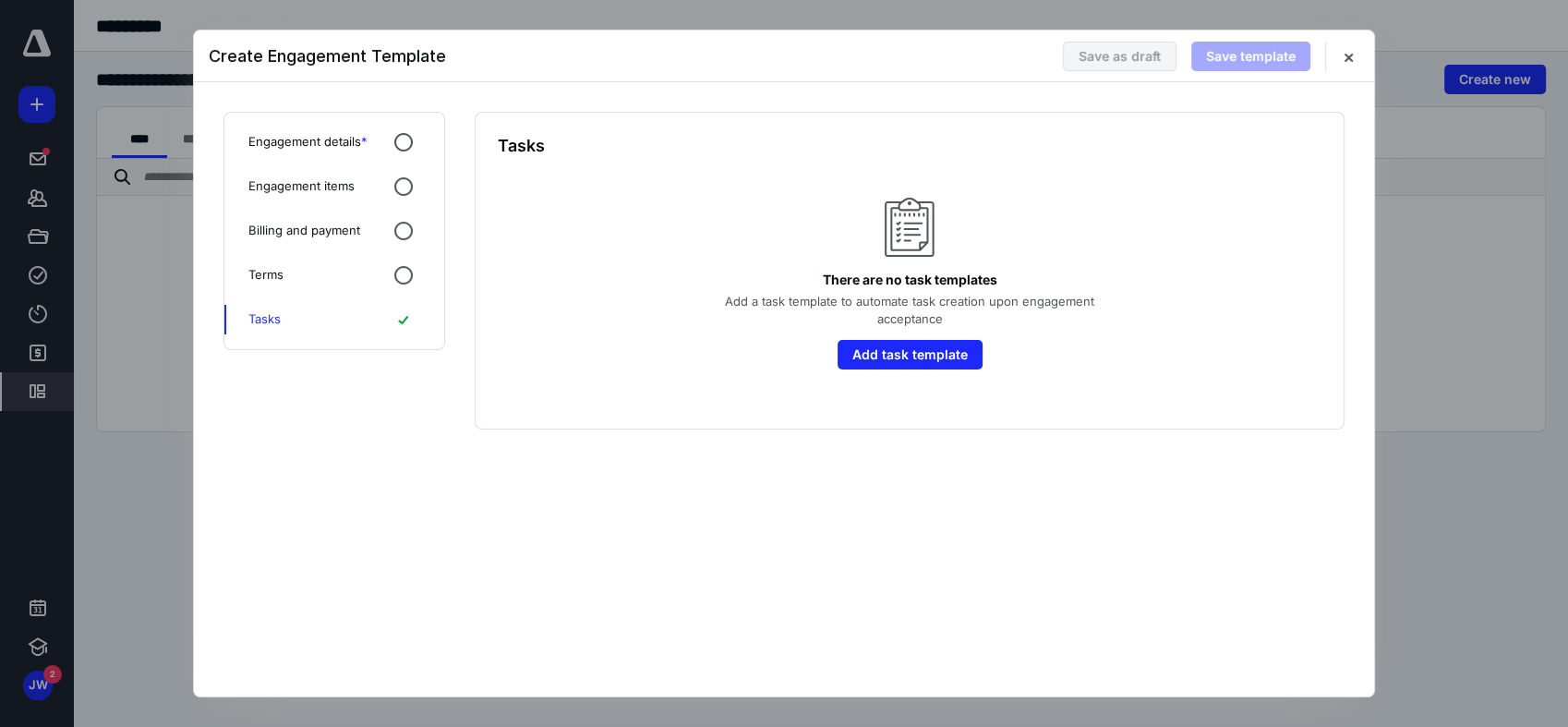 click on "Engagement items" at bounding box center [301, 187] 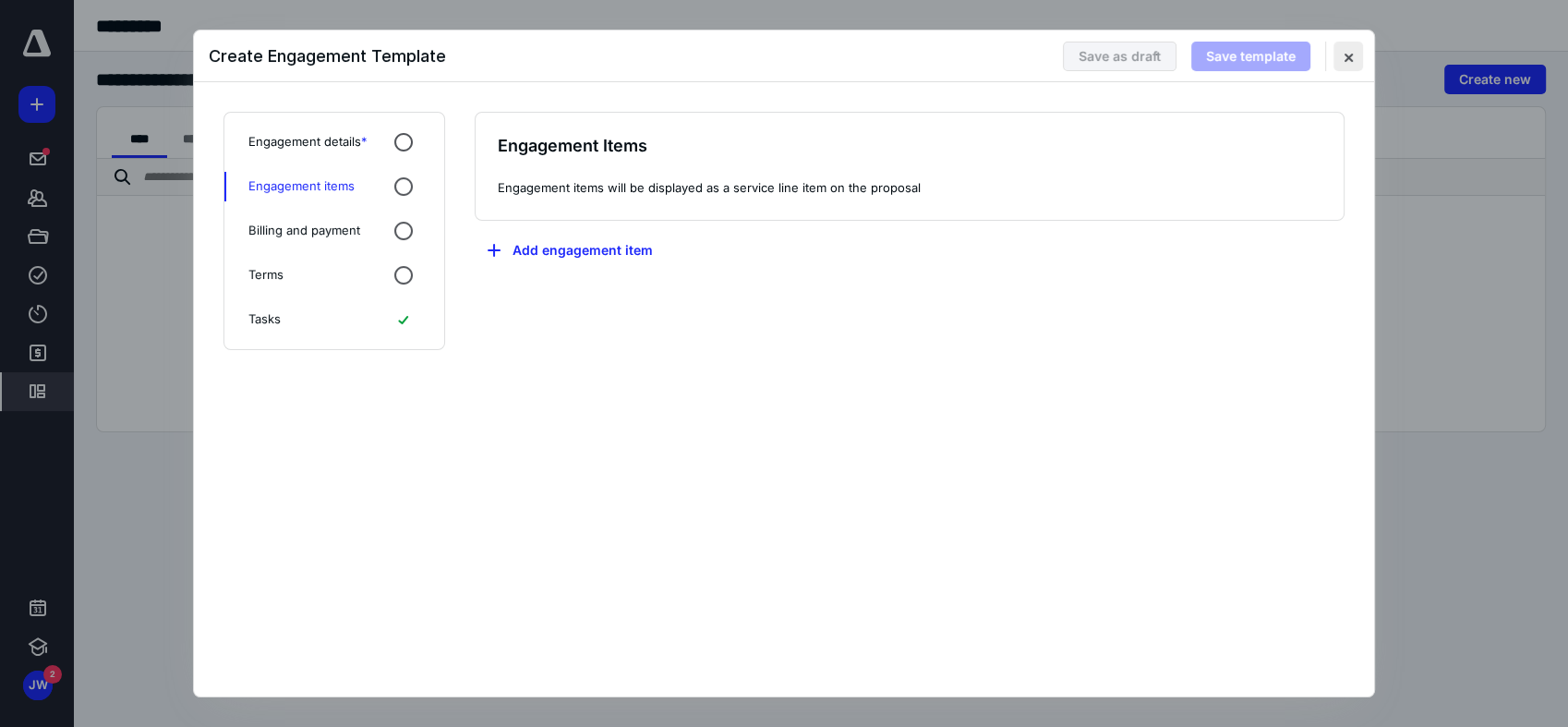 click at bounding box center (1348, 56) 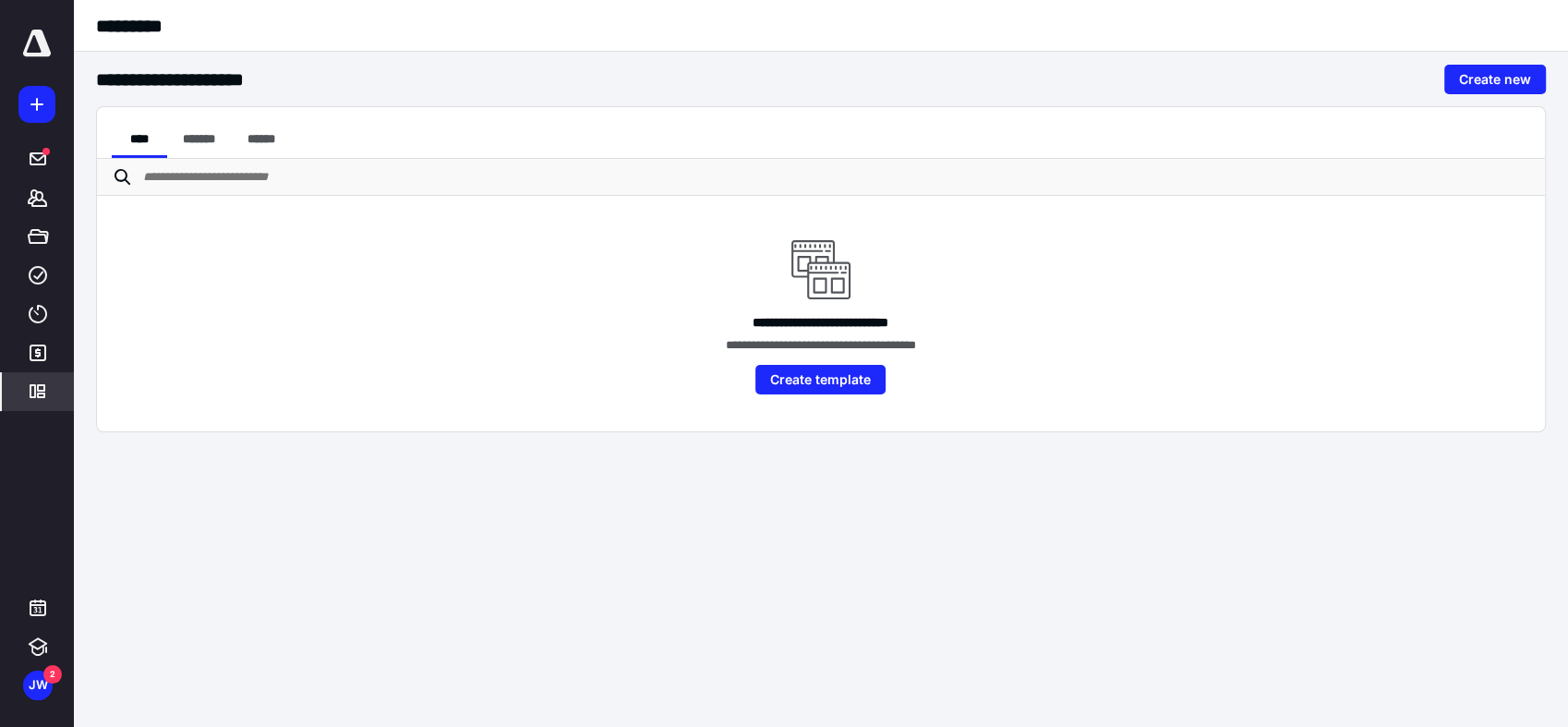 click on "**********" at bounding box center [784, 363] 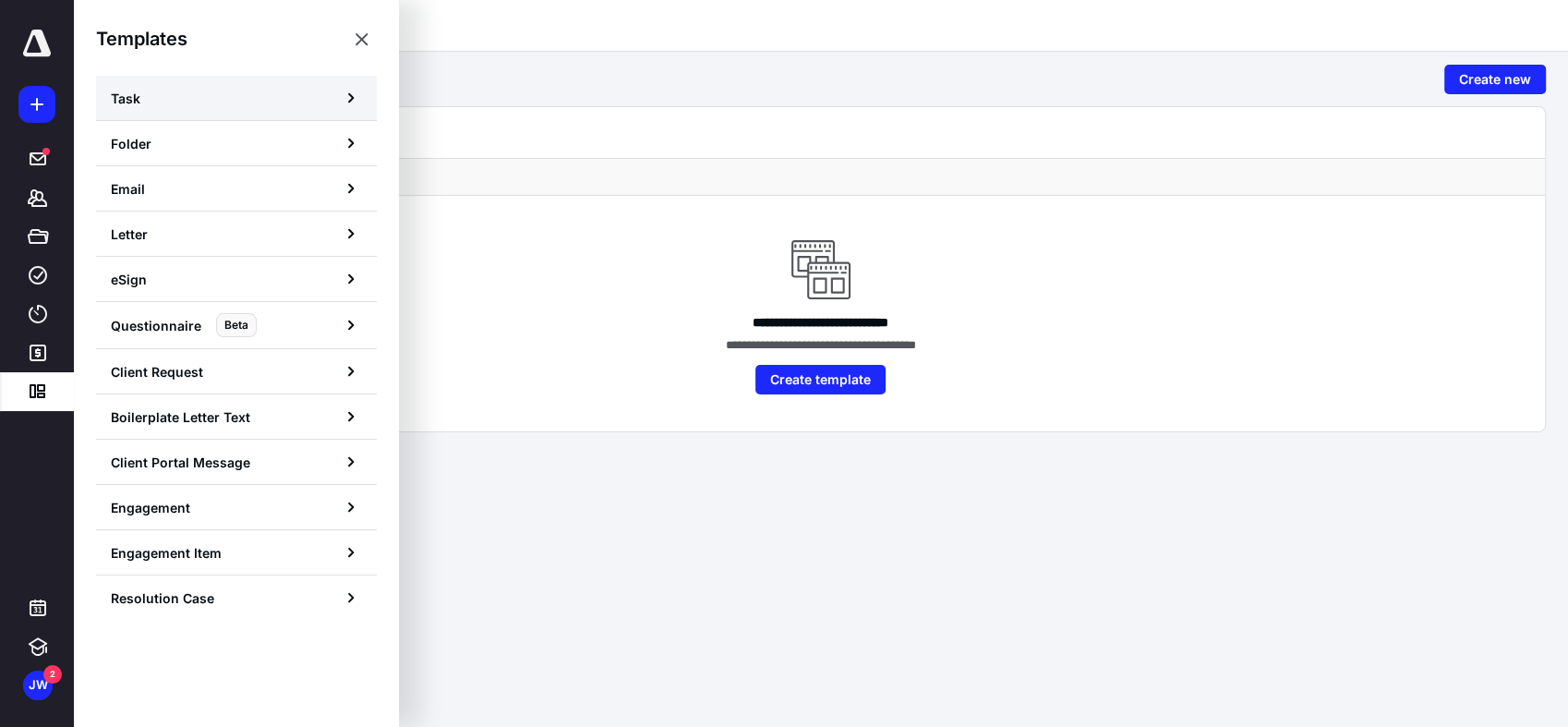 click on "Task" at bounding box center (236, 98) 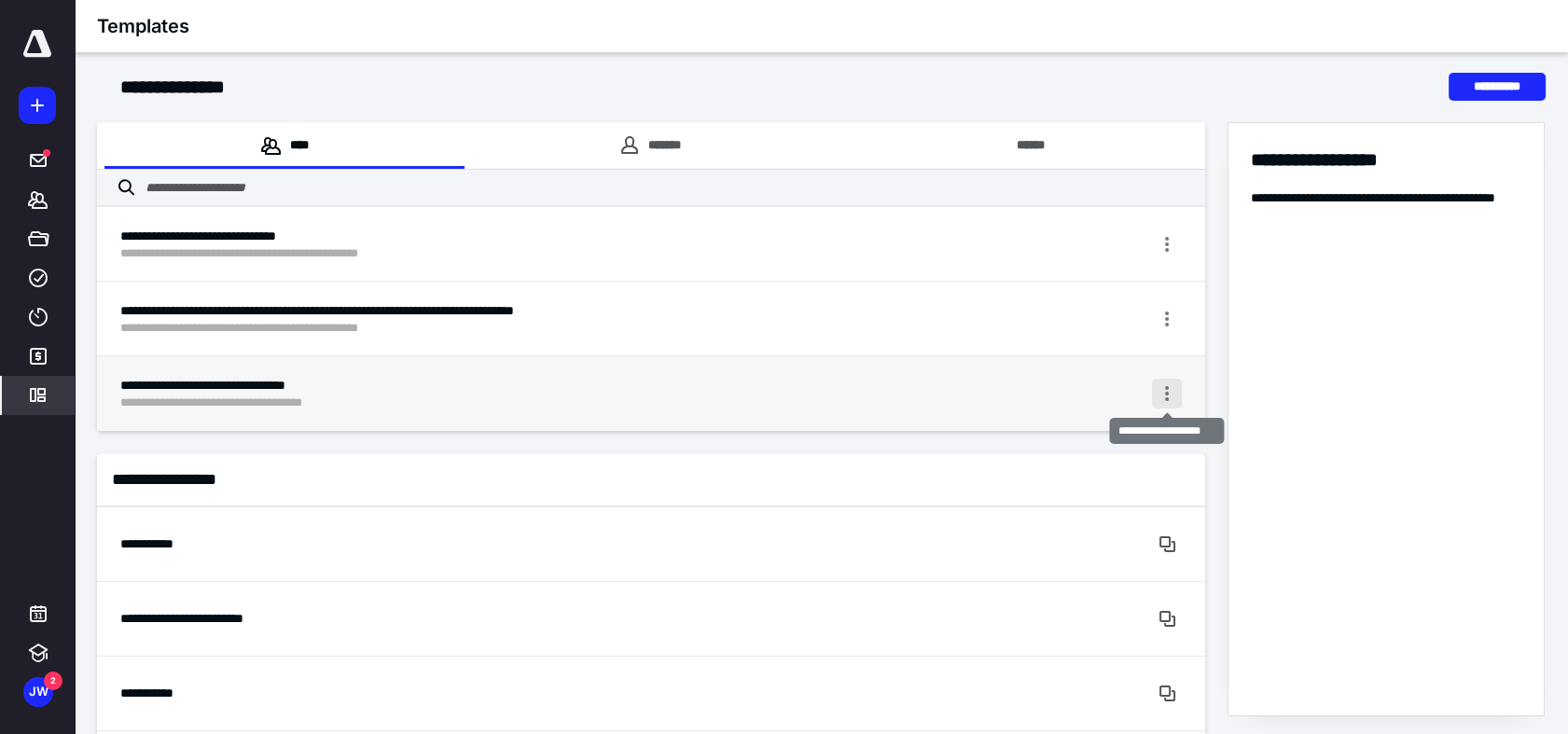 click at bounding box center (1167, 394) 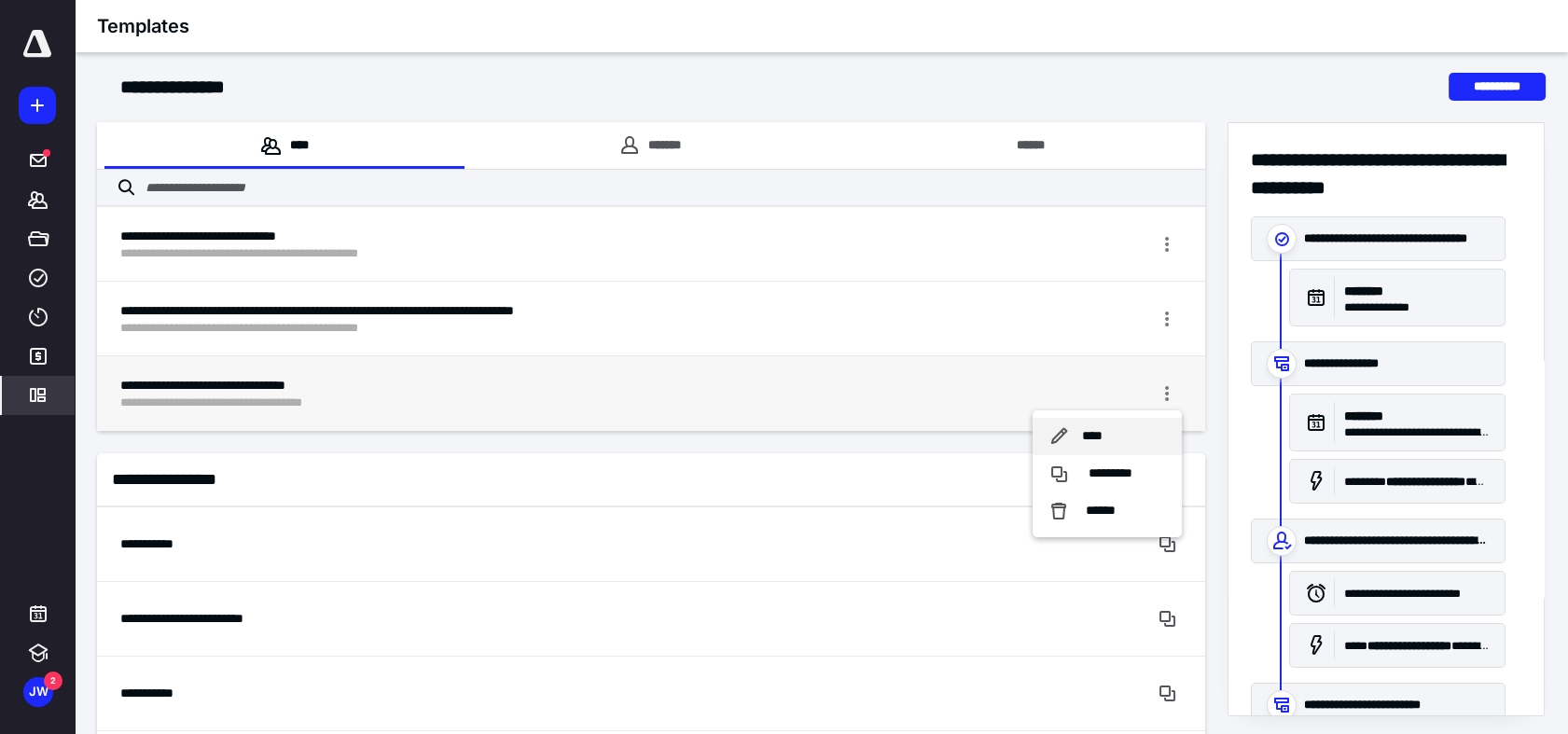 click on "****" at bounding box center [1092, 436] 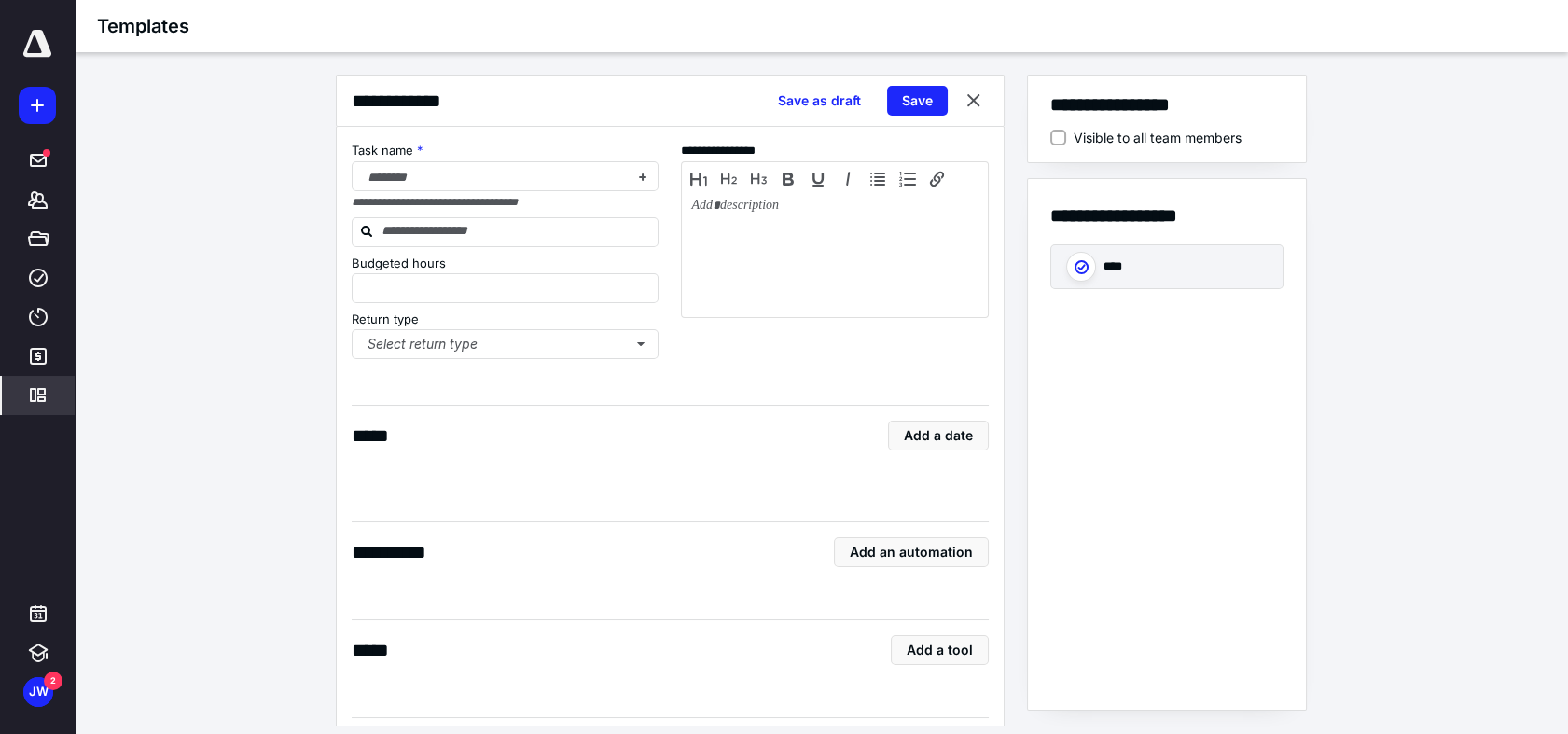 type on "*" 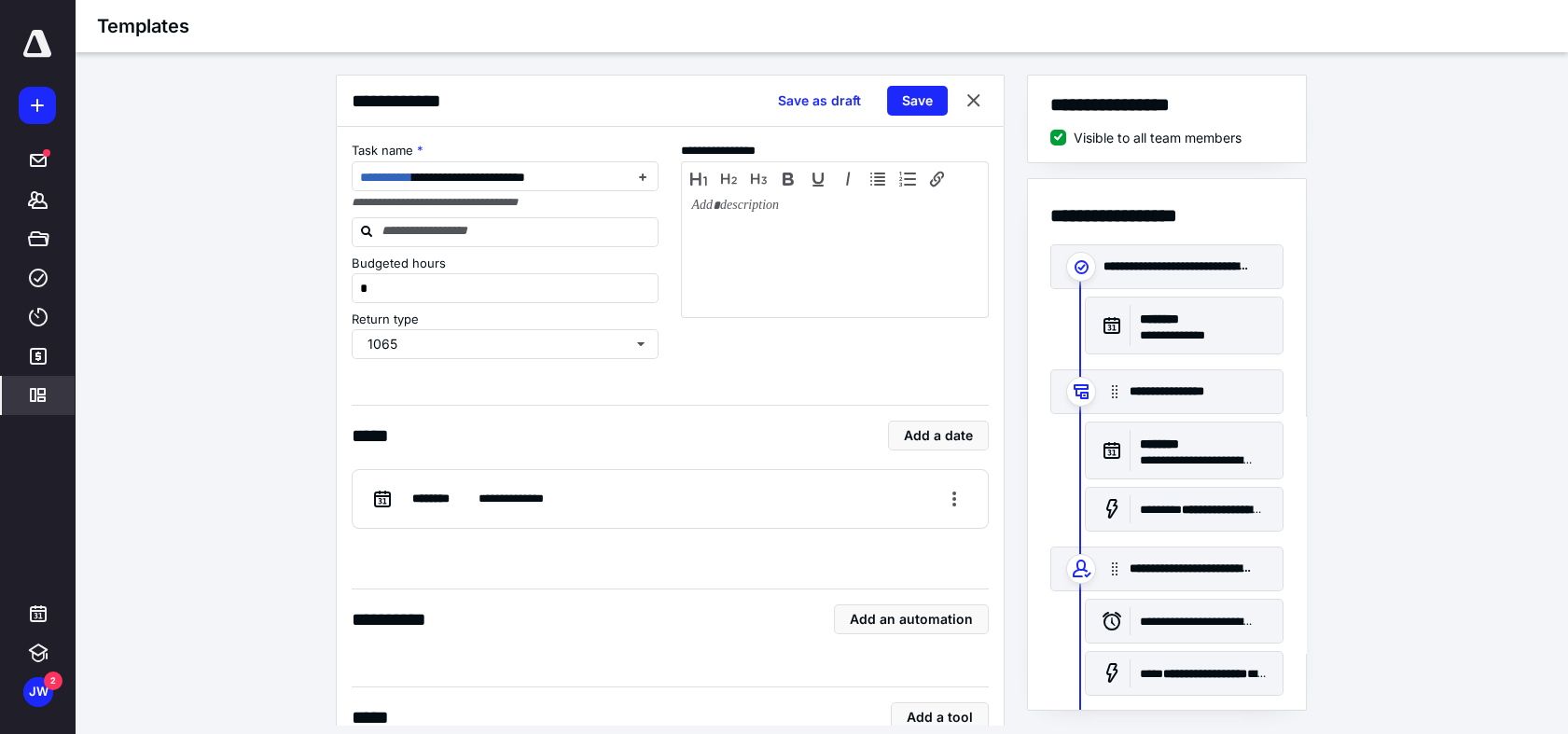 scroll, scrollTop: 14, scrollLeft: 0, axis: vertical 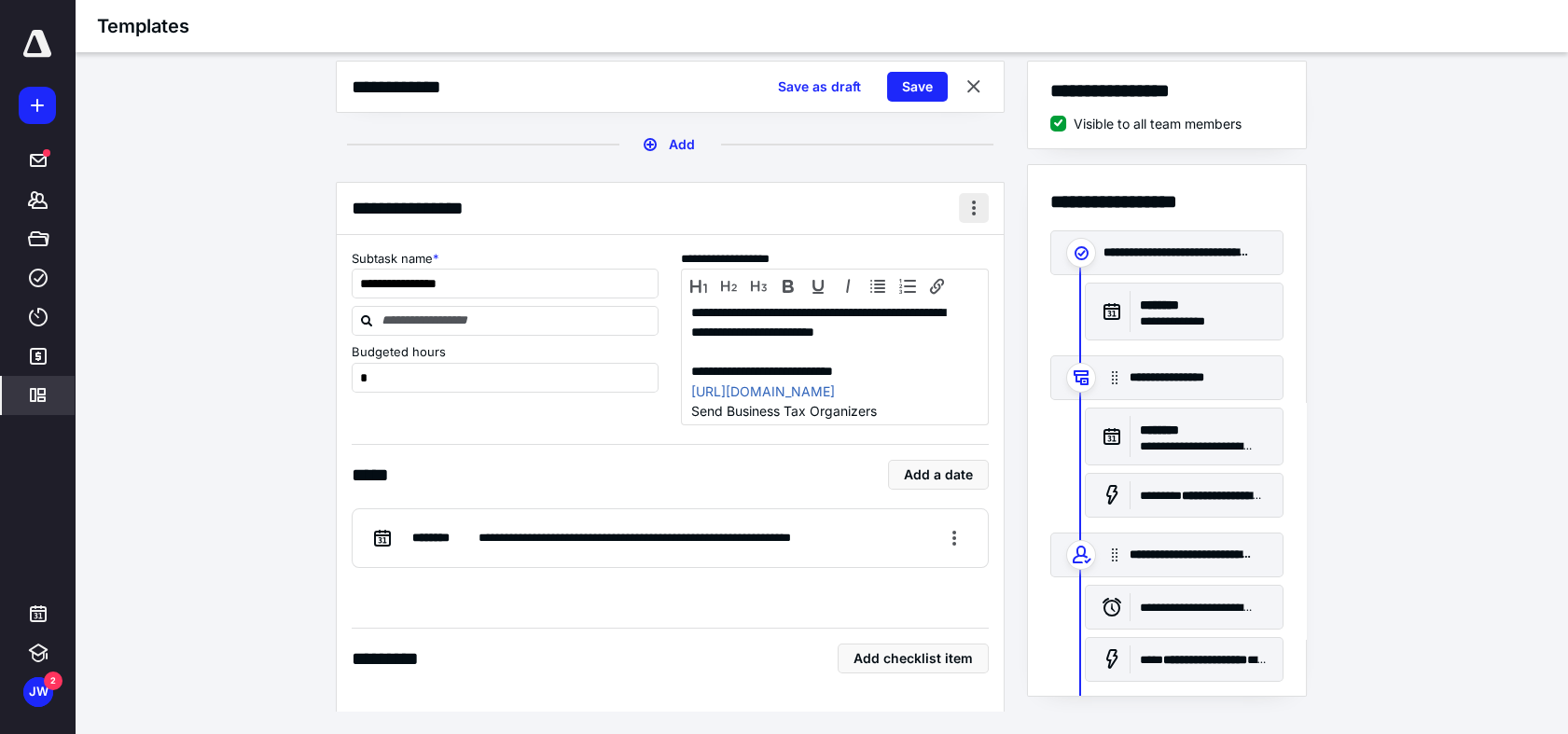 click at bounding box center [974, 208] 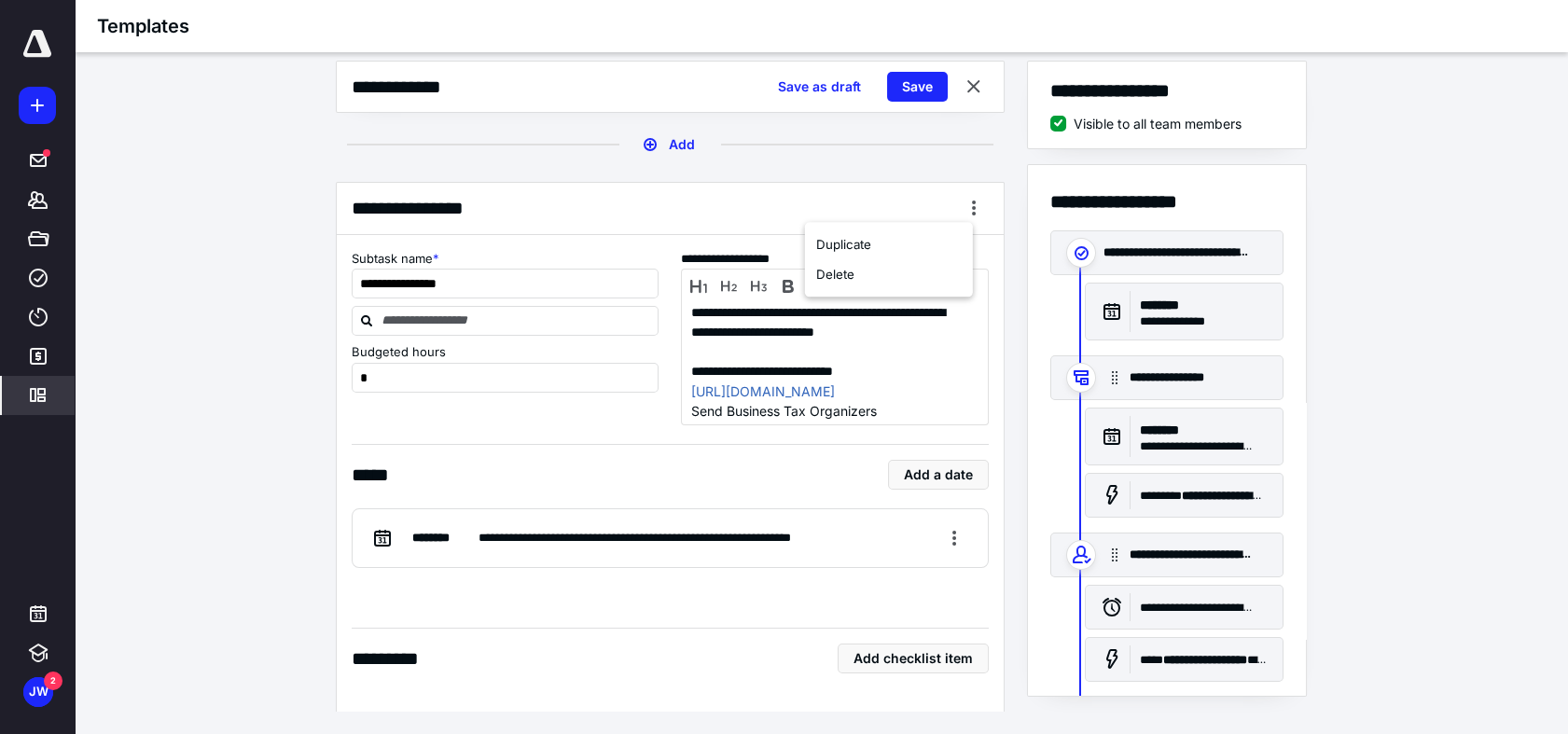 click on "**********" at bounding box center [821, 386] 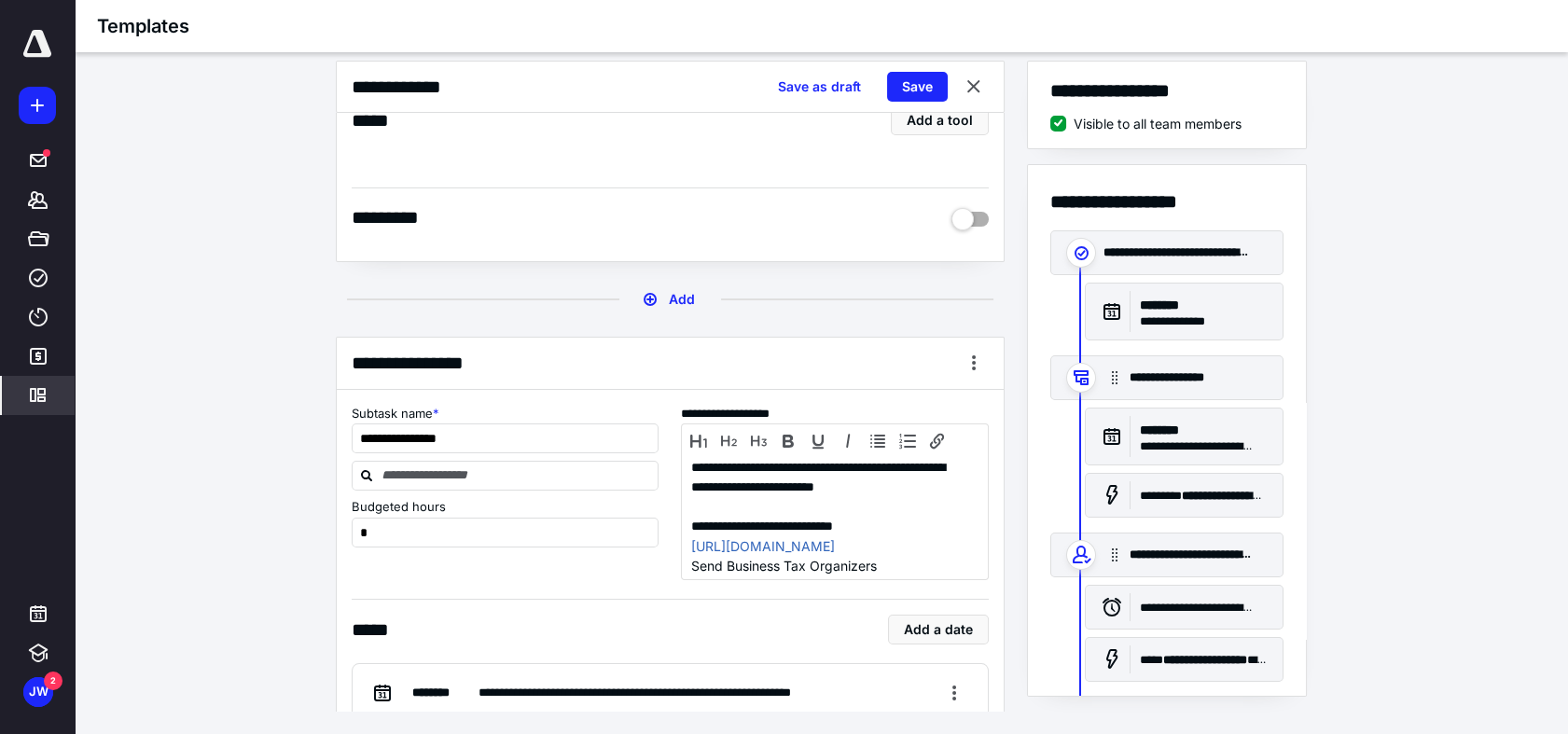 scroll, scrollTop: 530, scrollLeft: 0, axis: vertical 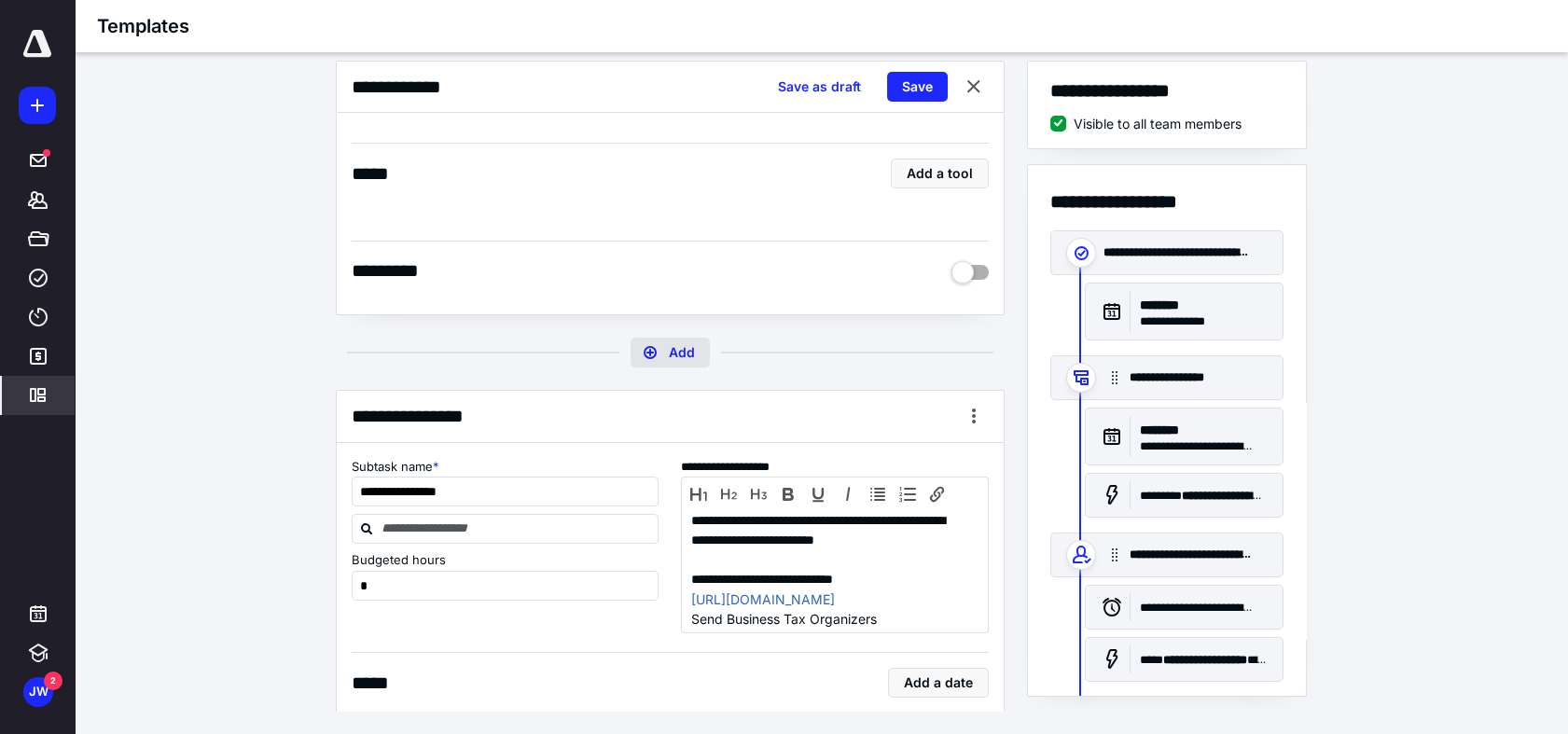 click on "Add" at bounding box center (670, 353) 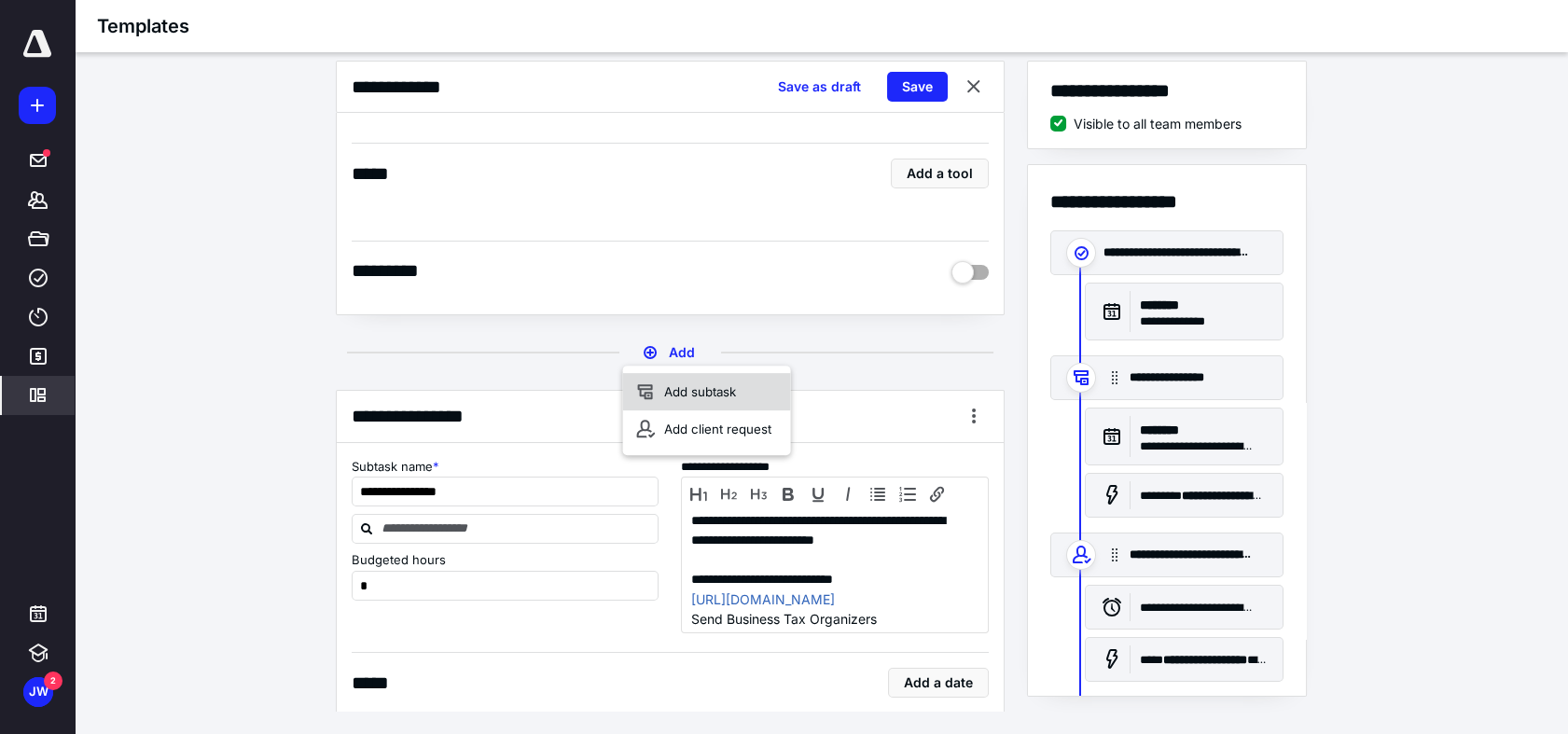click on "Add subtask" at bounding box center (707, 392) 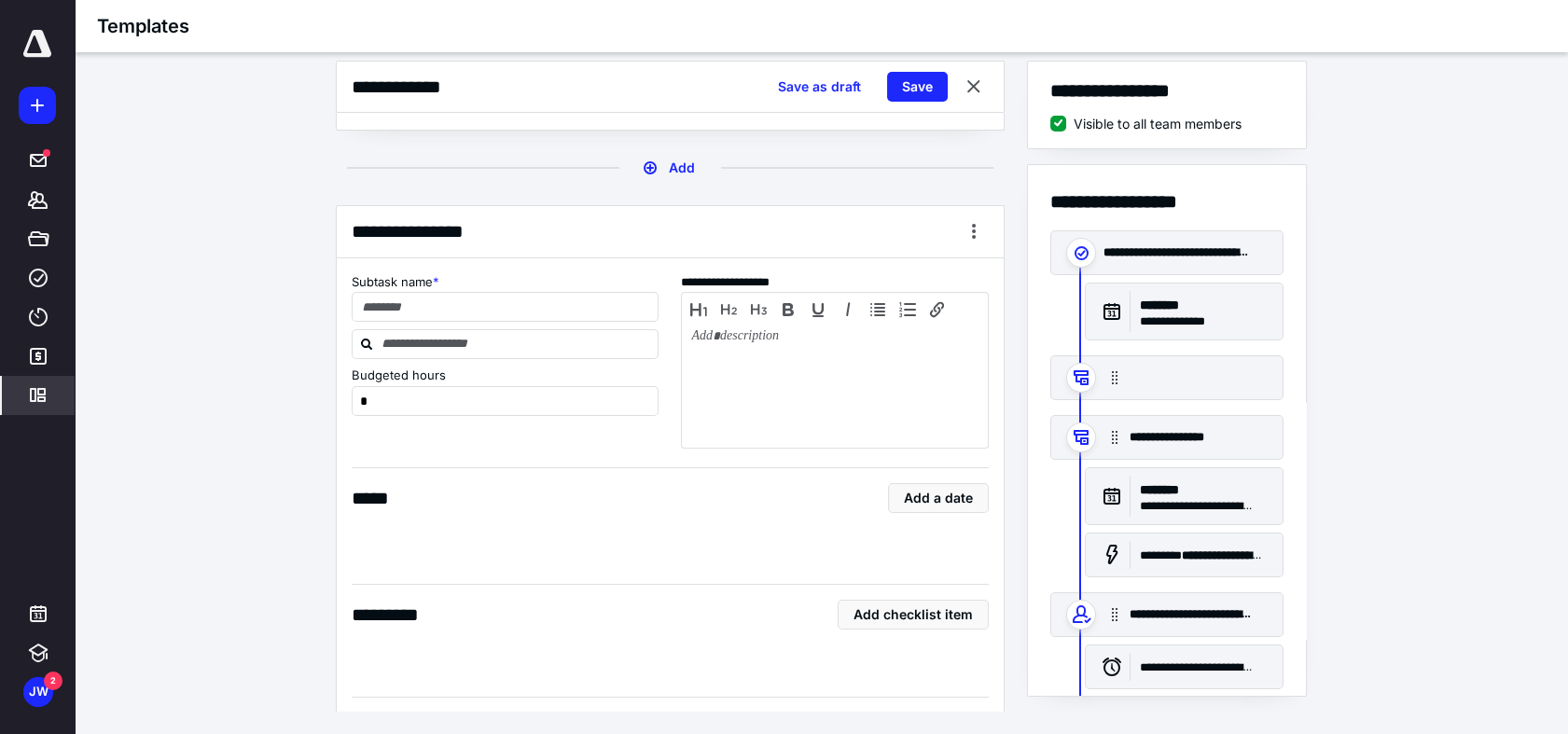 scroll, scrollTop: 738, scrollLeft: 0, axis: vertical 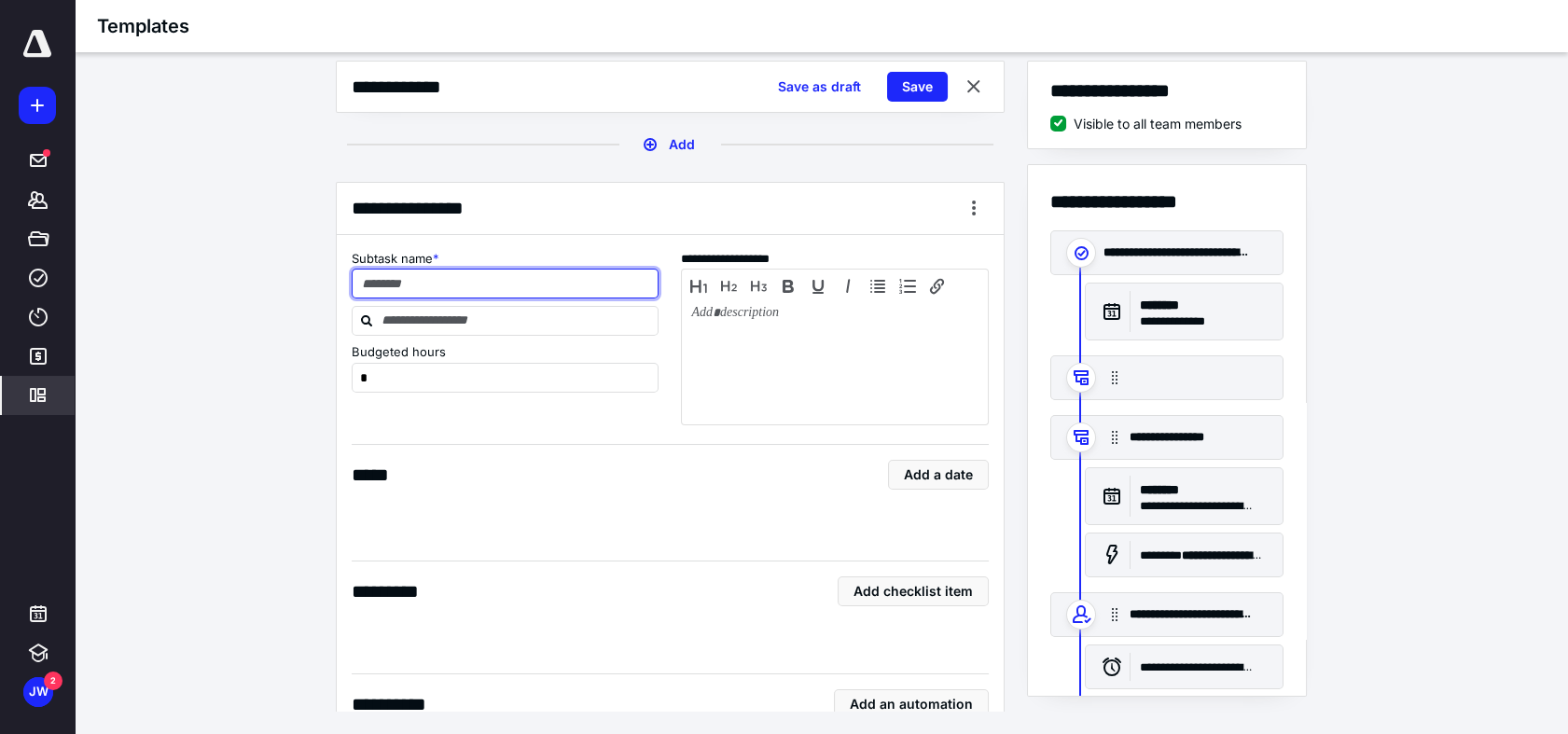 click at bounding box center (506, 284) 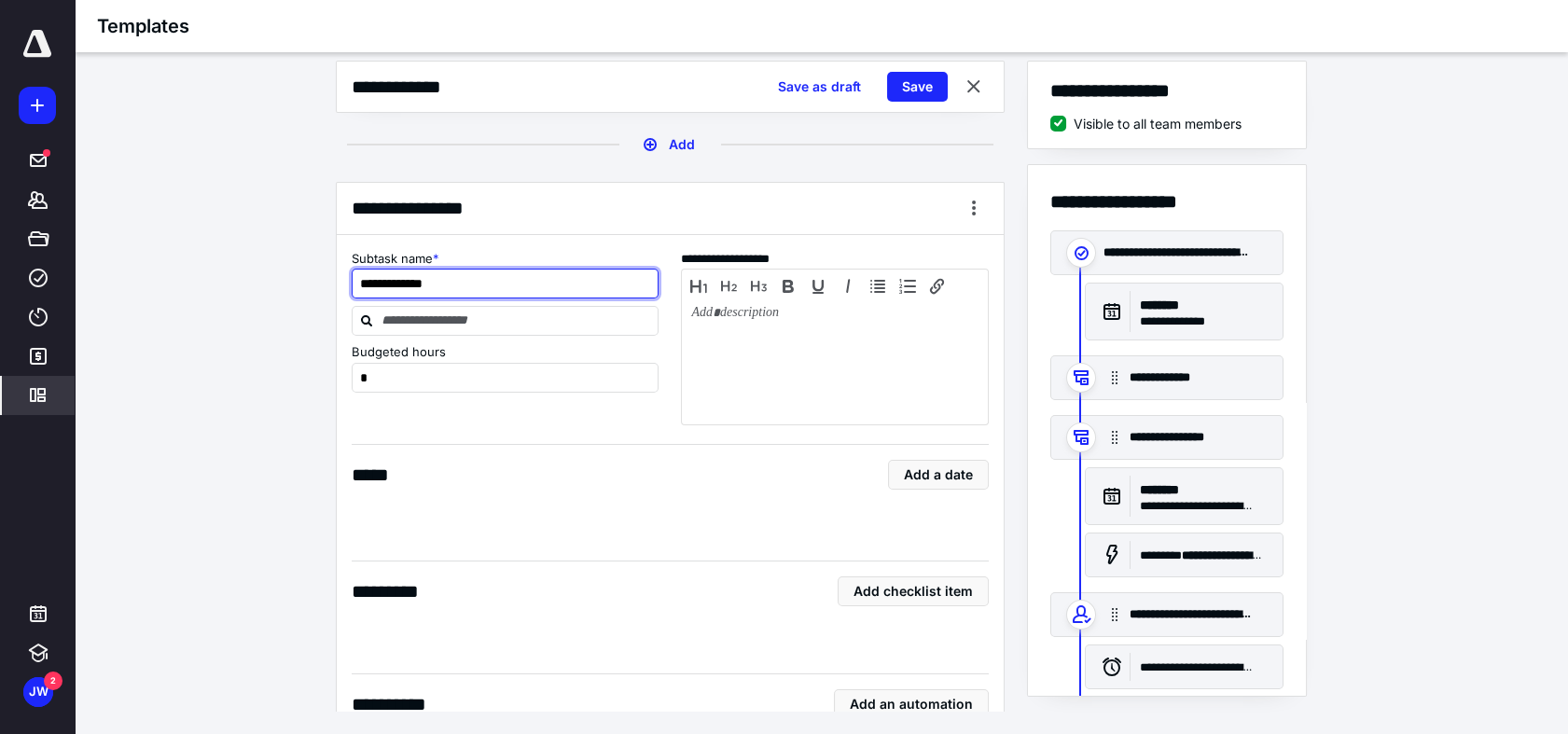 type on "**********" 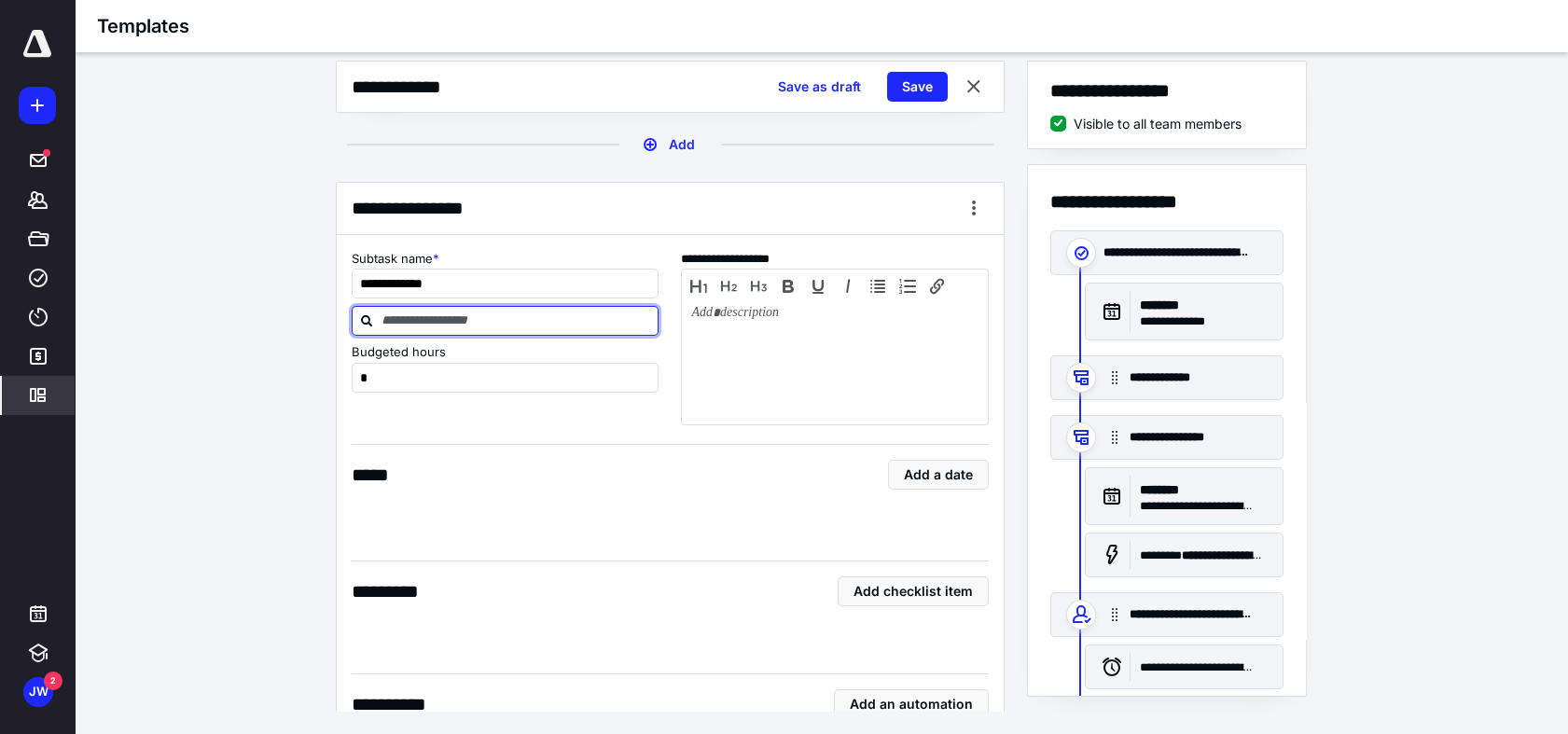 click on "**********" at bounding box center [670, 541] 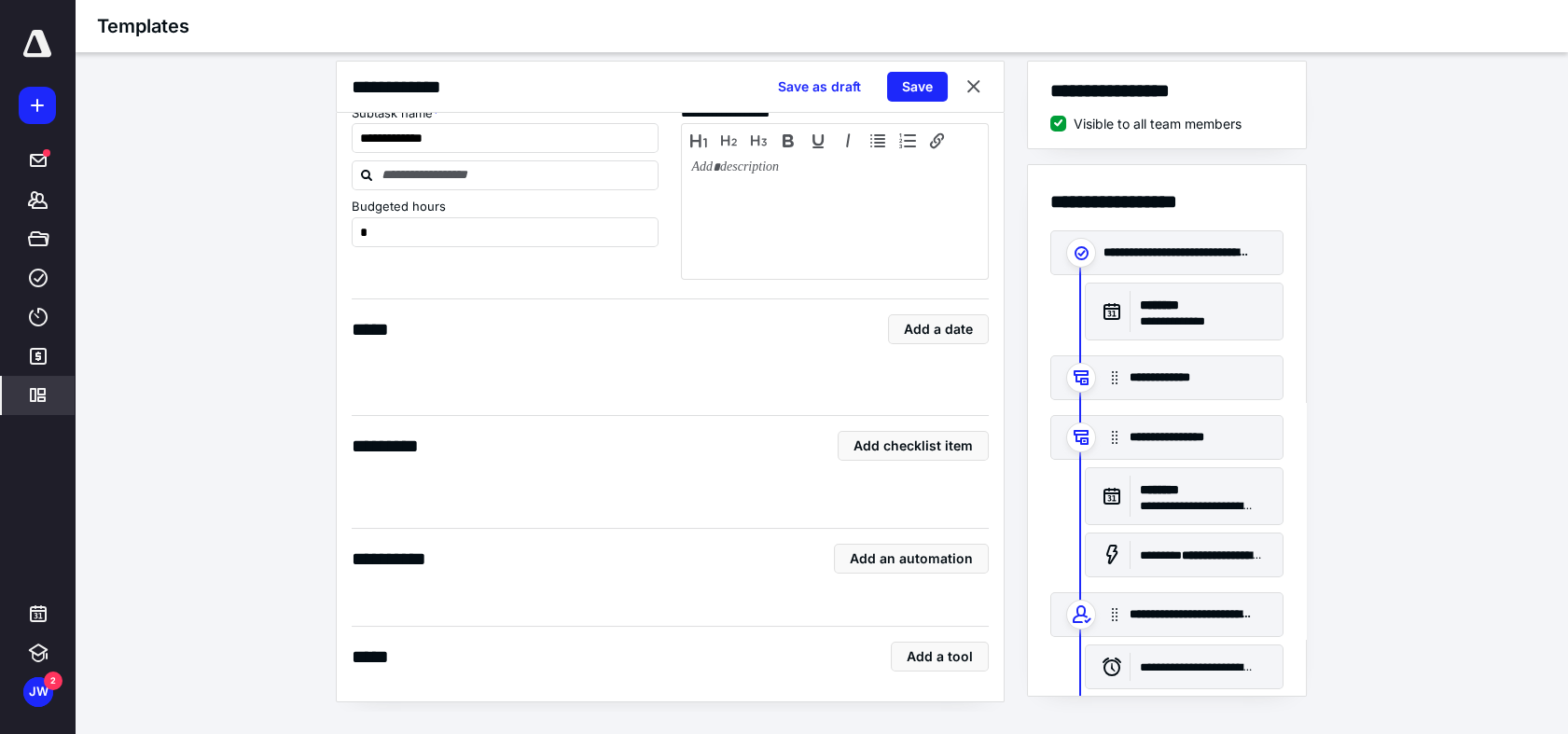 scroll, scrollTop: 945, scrollLeft: 0, axis: vertical 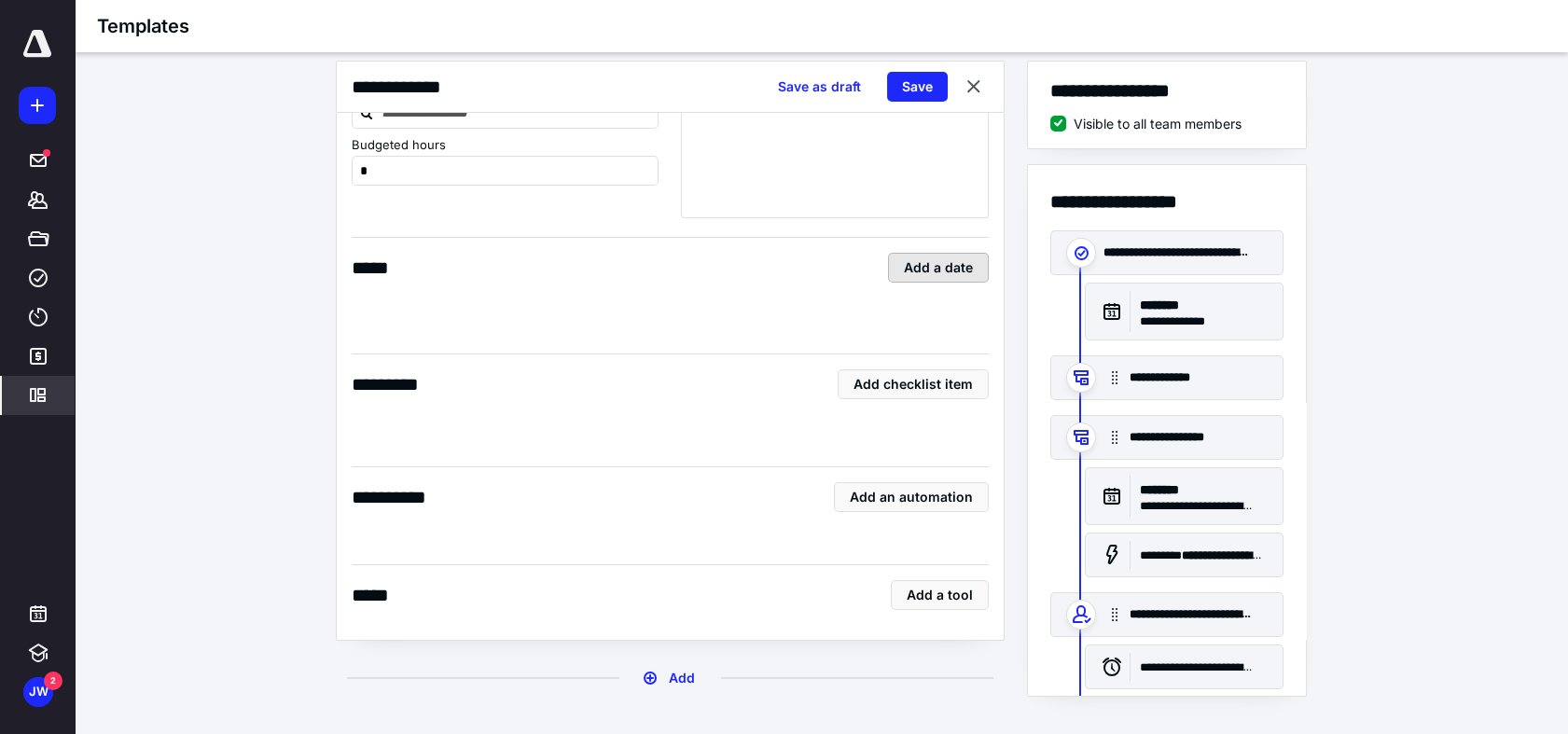 click on "Add a date" at bounding box center (938, 268) 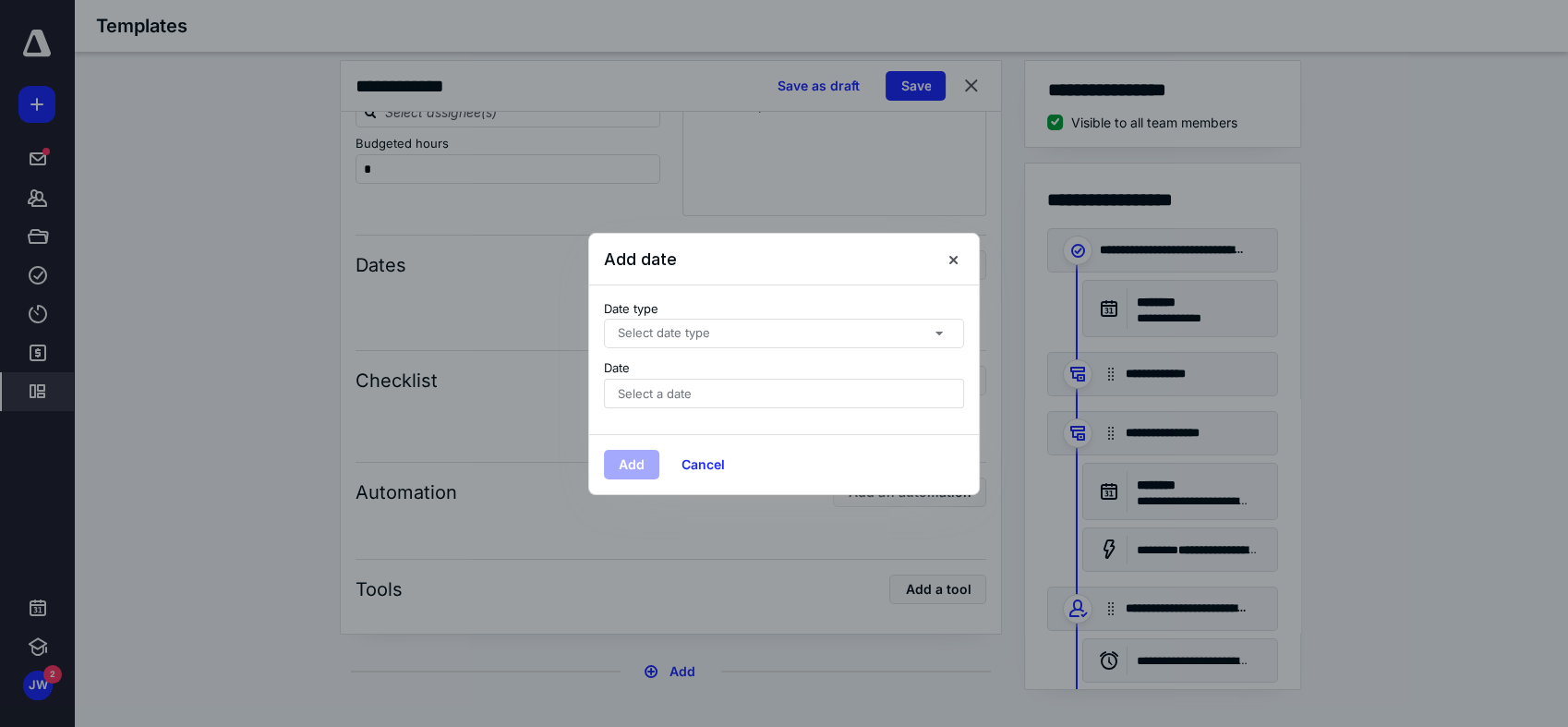 click on "Select date type" at bounding box center (784, 333) 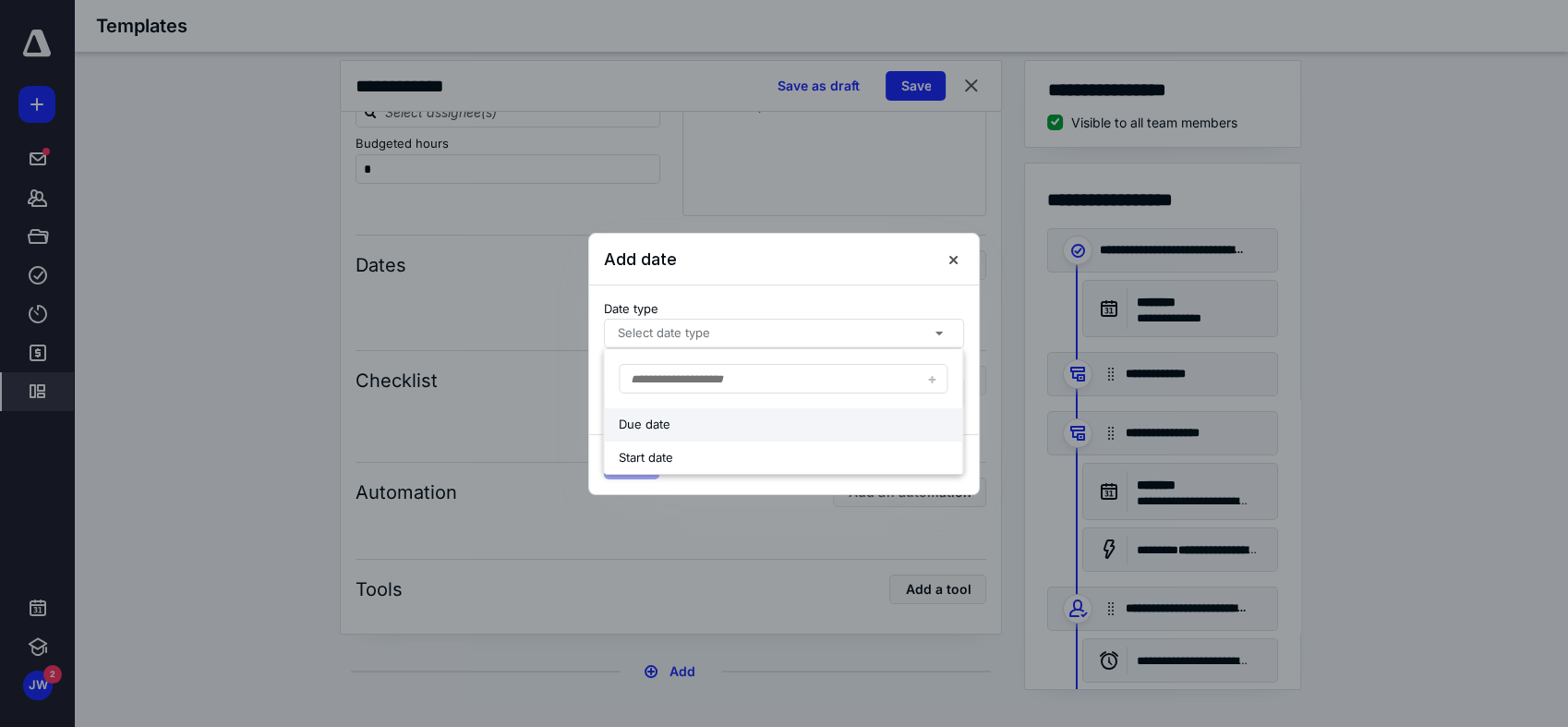 click on "Due date" at bounding box center [766, 425] 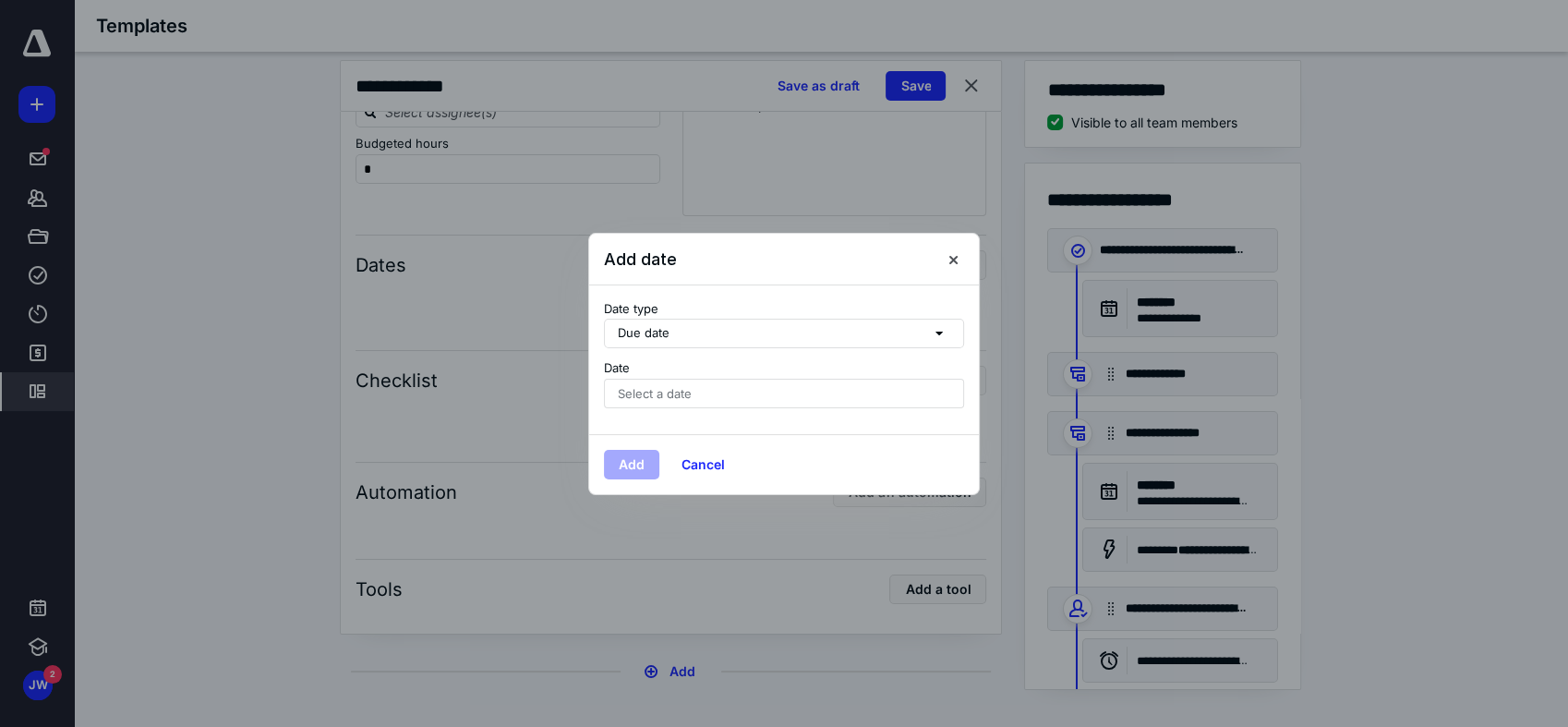 click on "Select a date" at bounding box center [784, 394] 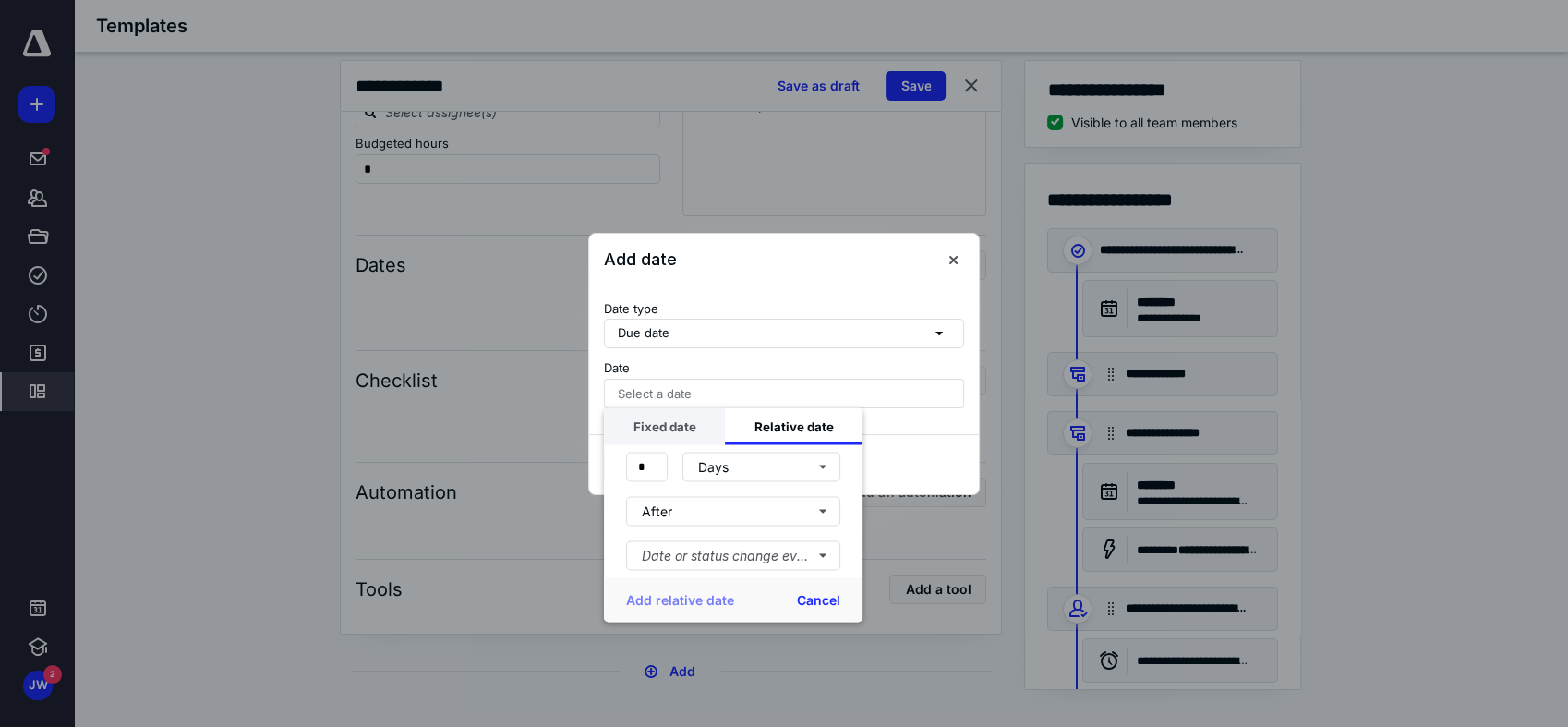 click on "Fixed date" at bounding box center [664, 426] 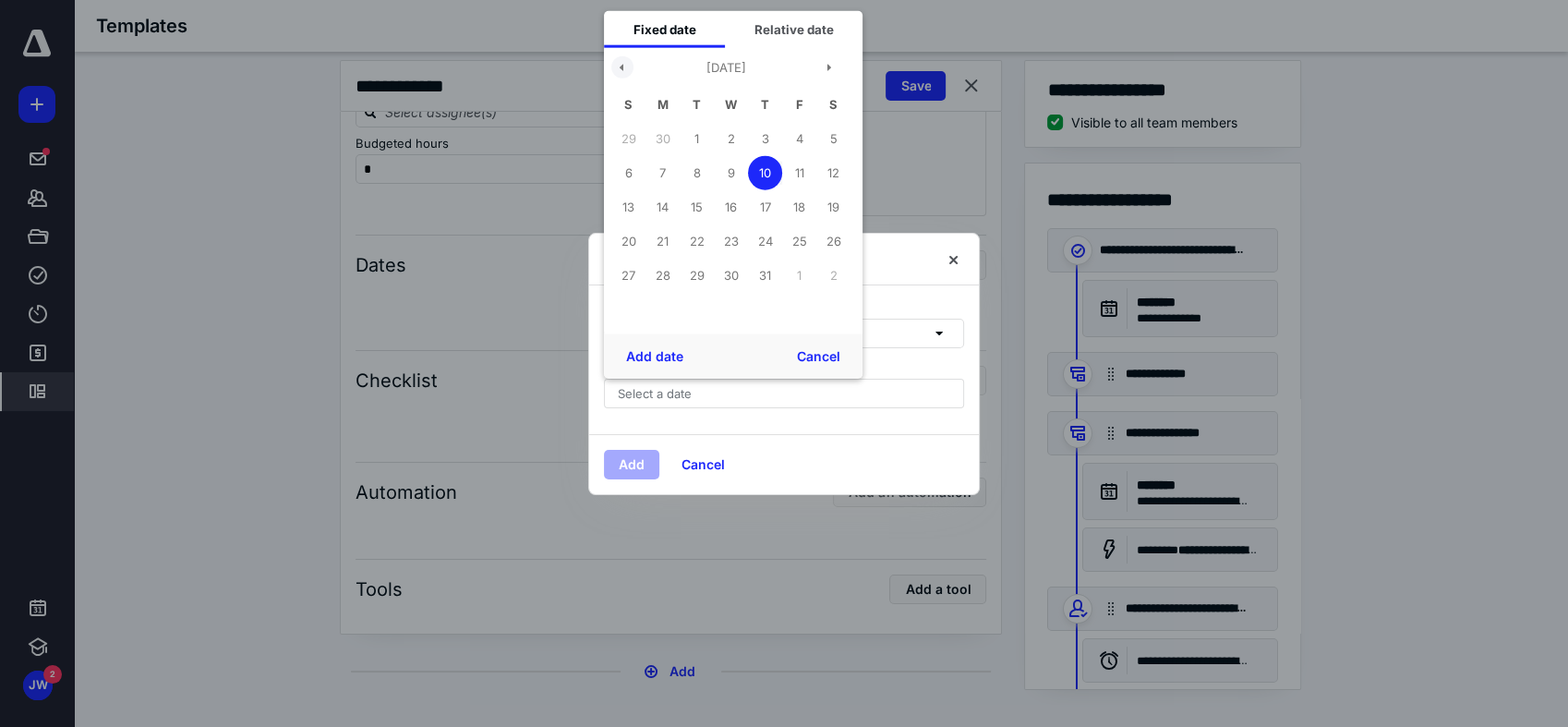 click at bounding box center (622, 67) 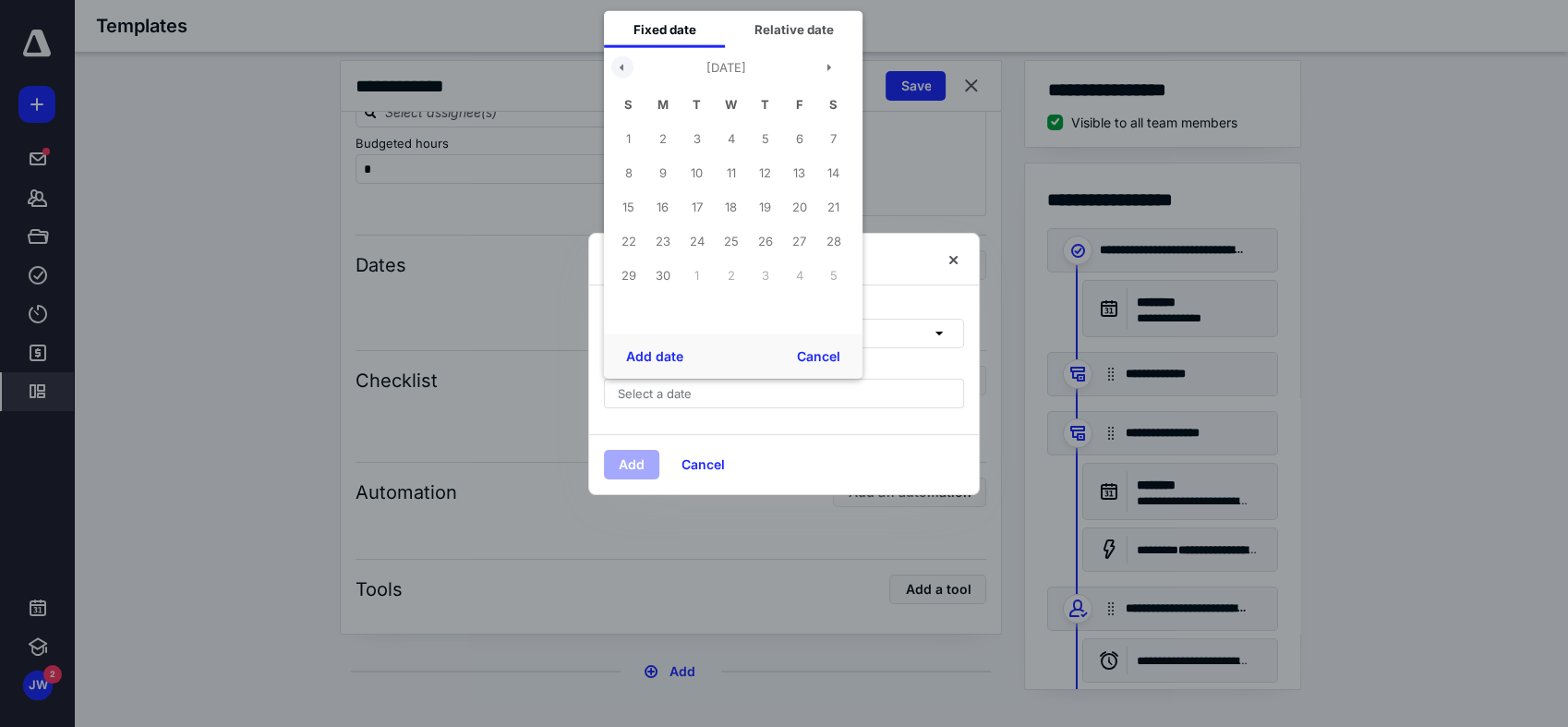 click at bounding box center [622, 67] 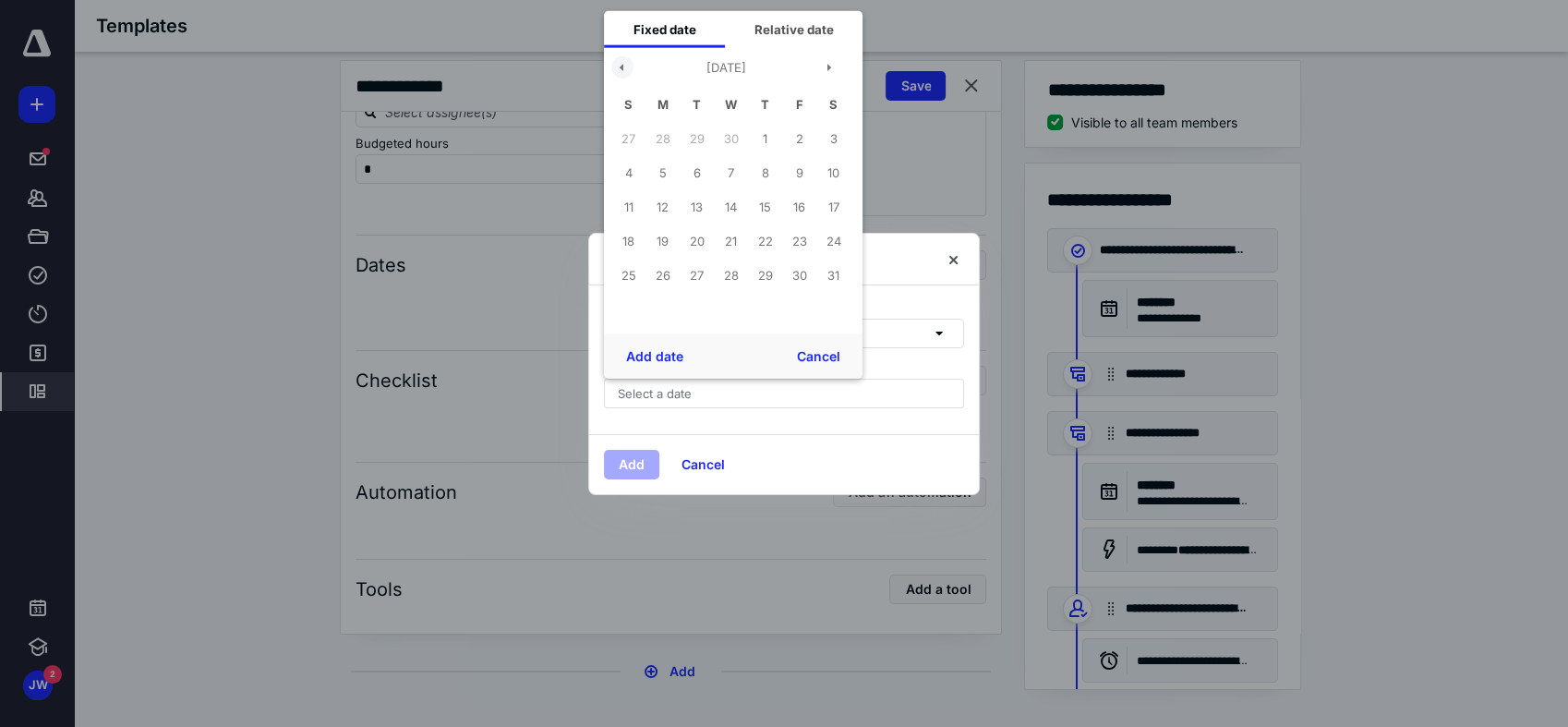 click at bounding box center [622, 67] 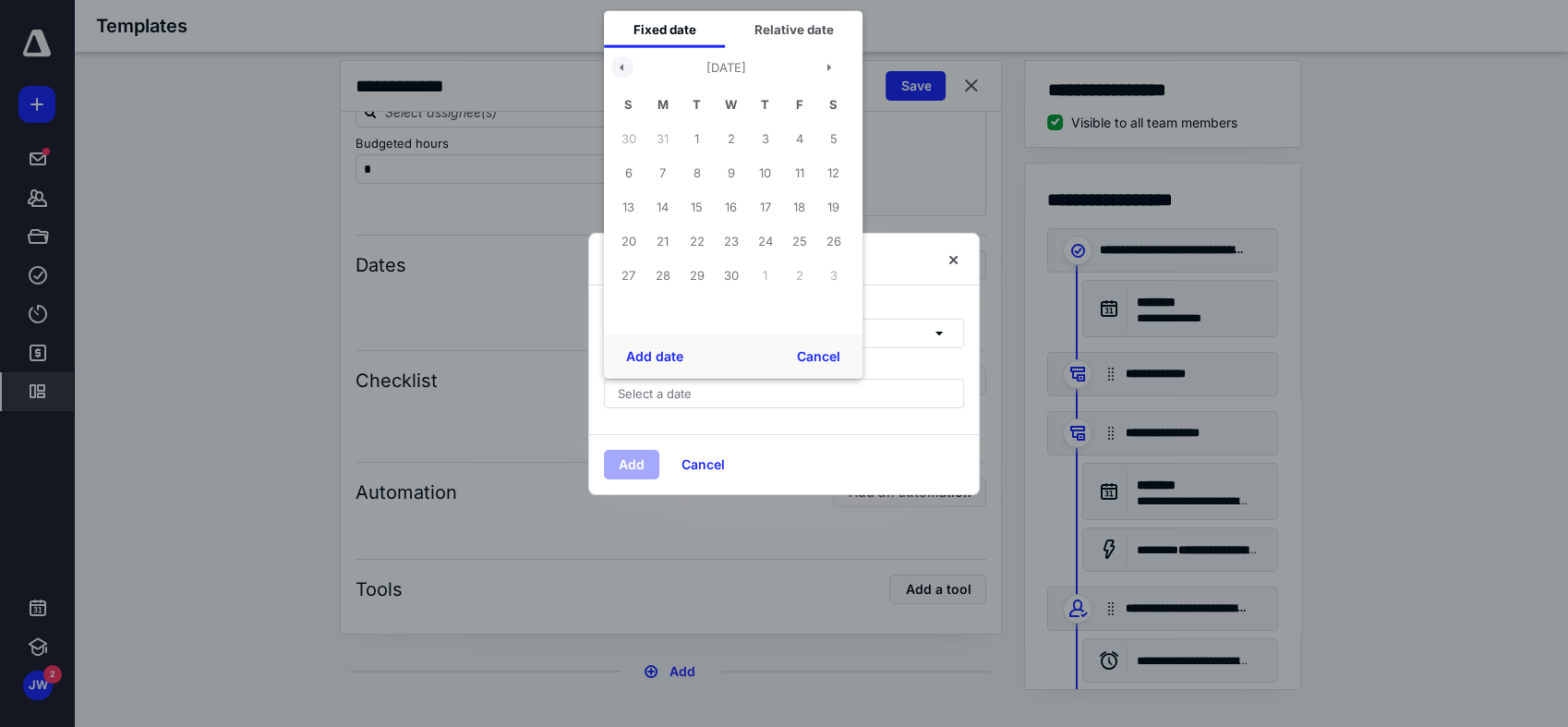 click at bounding box center (622, 67) 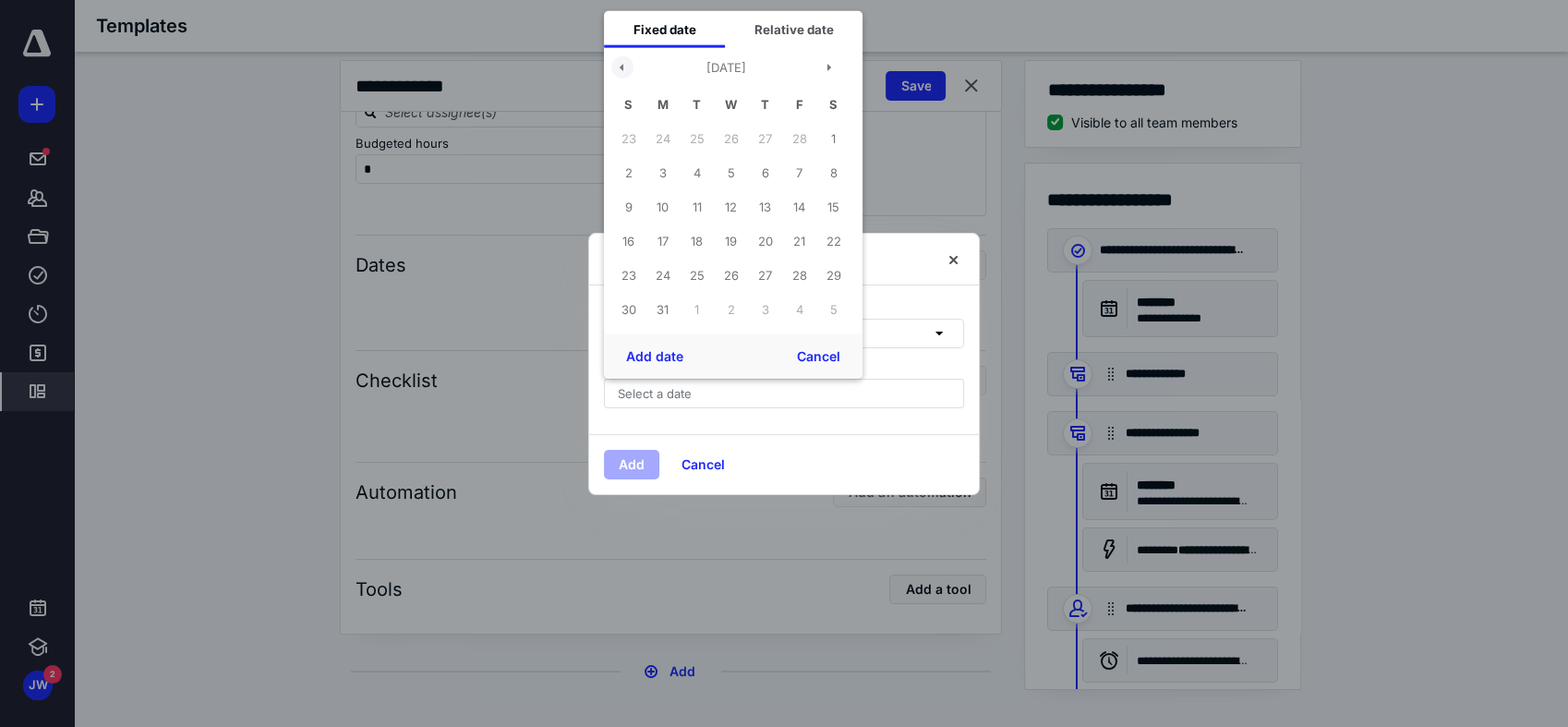 click at bounding box center [622, 67] 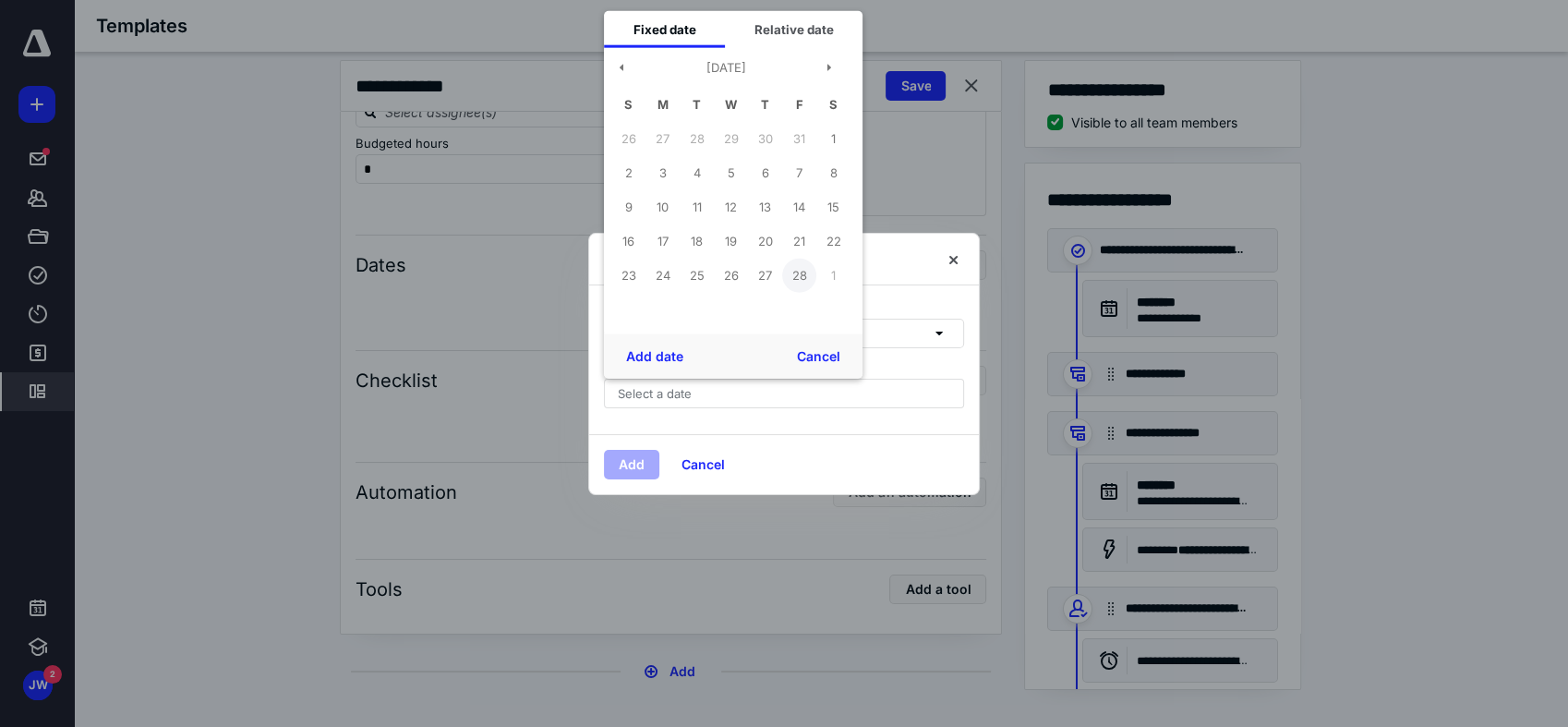 click on "28" at bounding box center (799, 275) 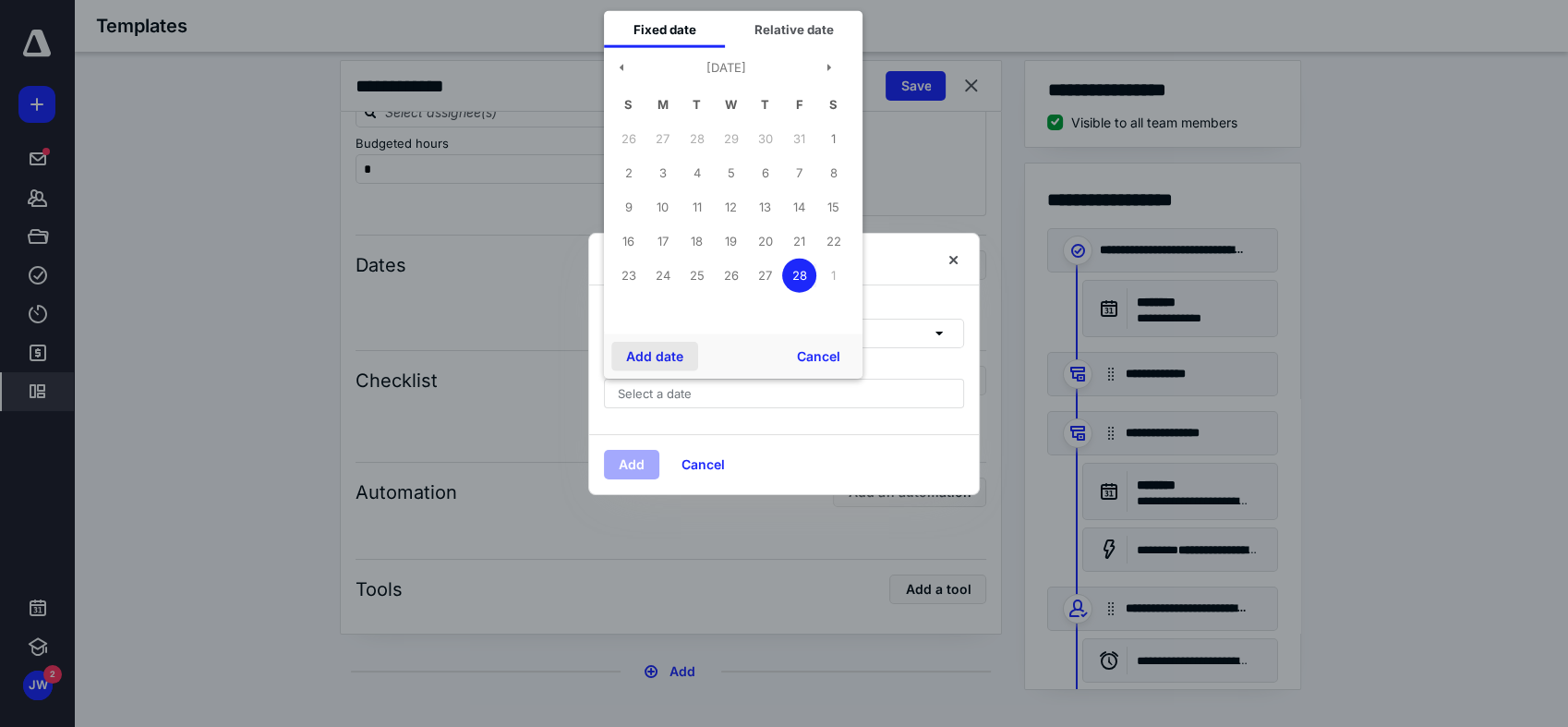 click on "Add date" at bounding box center (655, 356) 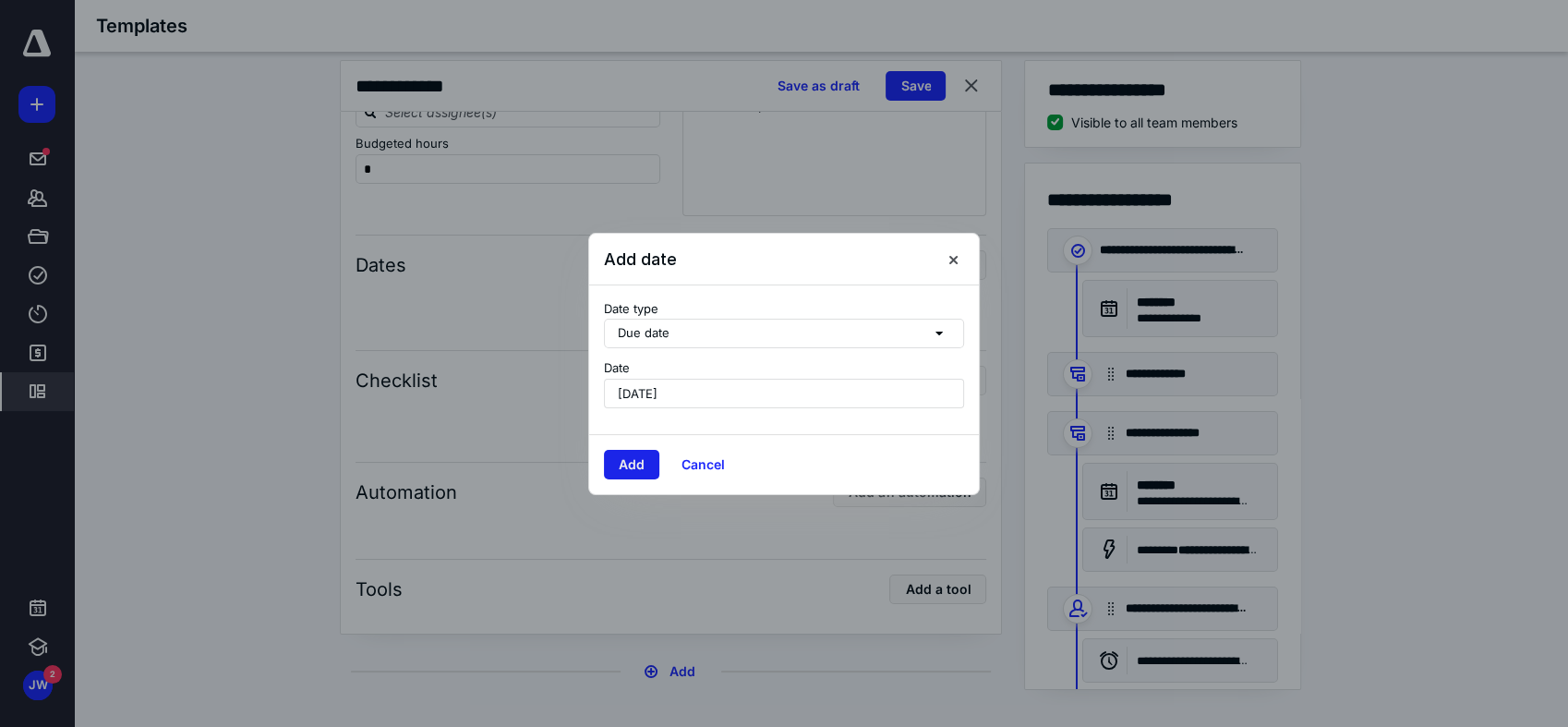click on "Add" at bounding box center (632, 465) 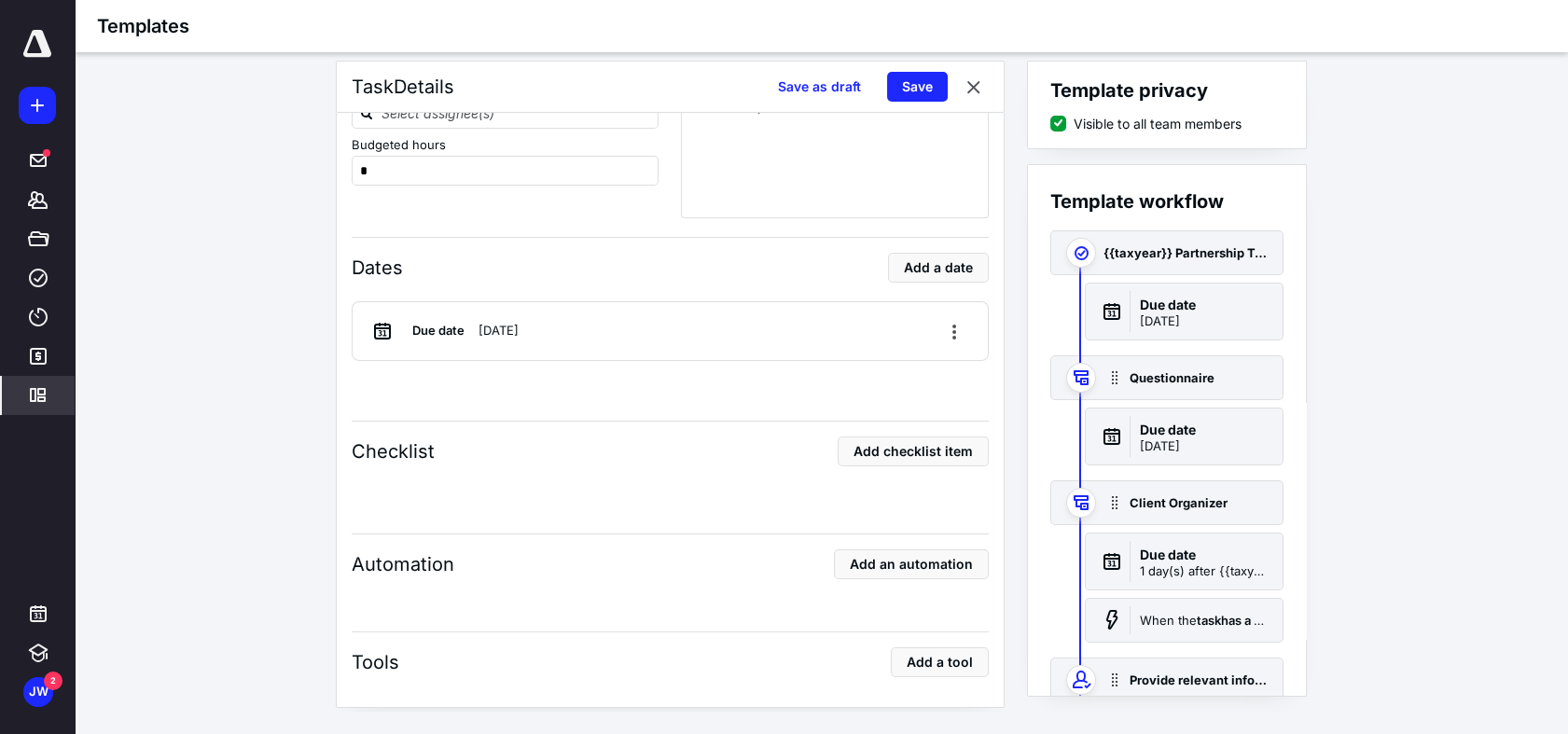 scroll, scrollTop: 738, scrollLeft: 0, axis: vertical 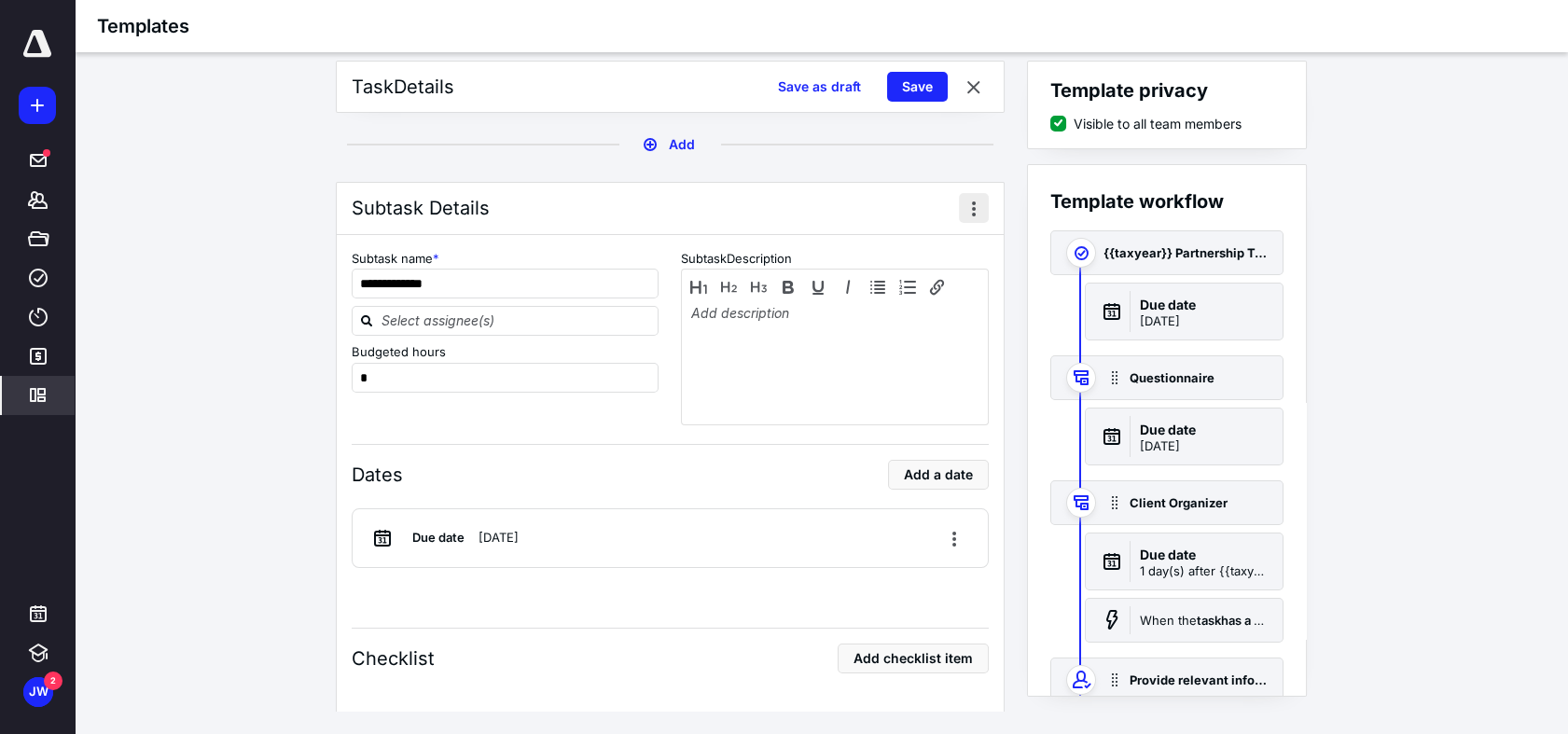 click at bounding box center (974, 208) 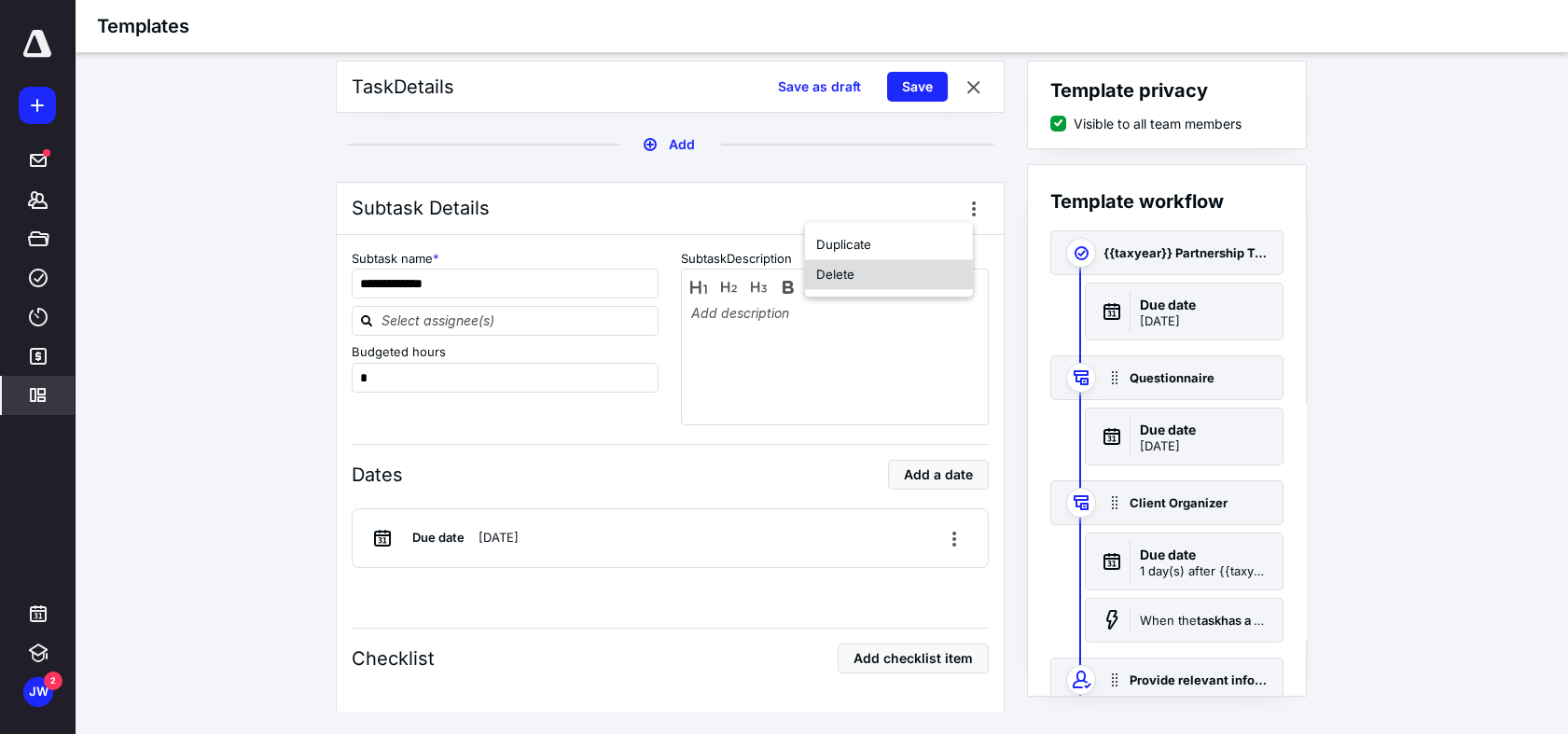 click on "Delete" at bounding box center (889, 274) 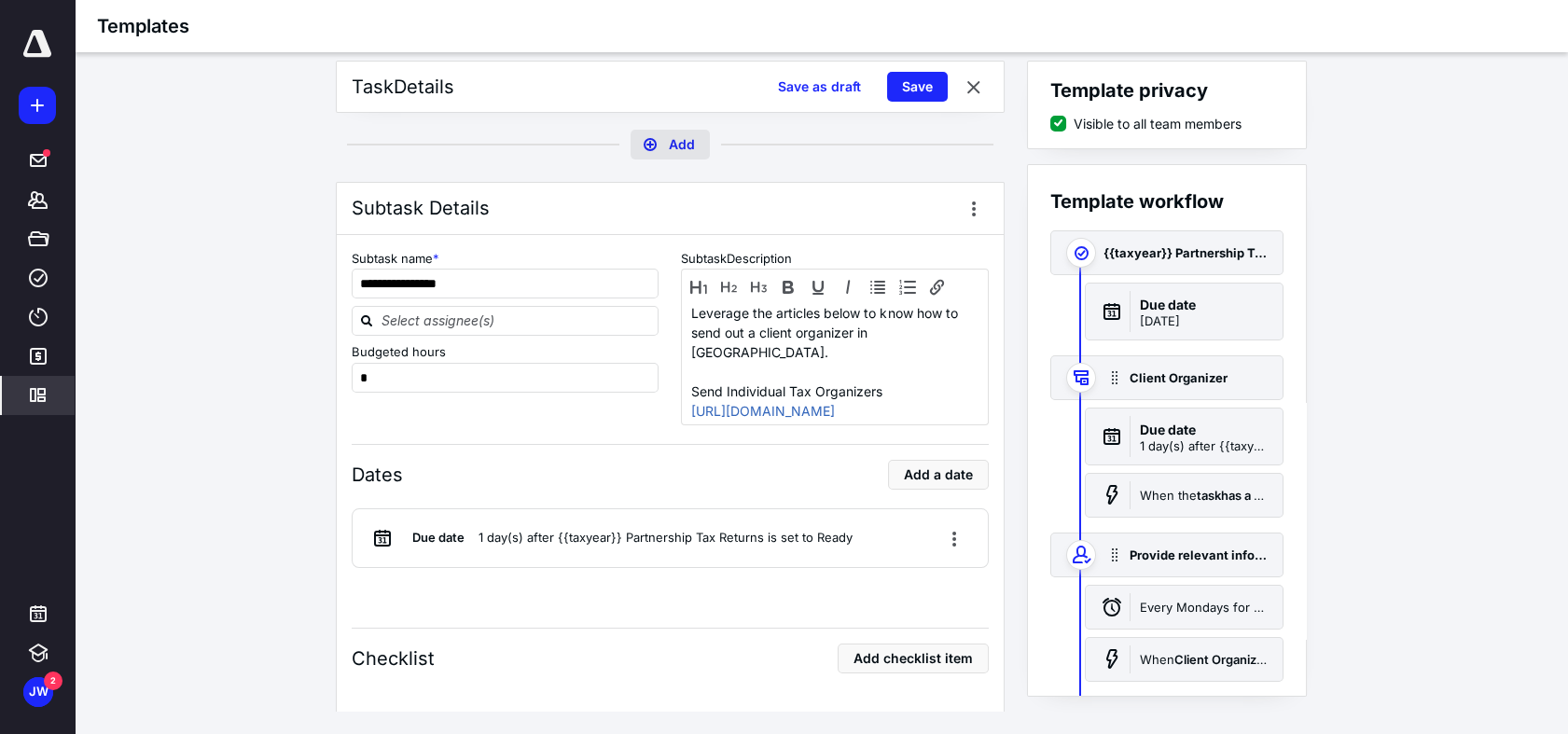 click on "Add" at bounding box center (670, 145) 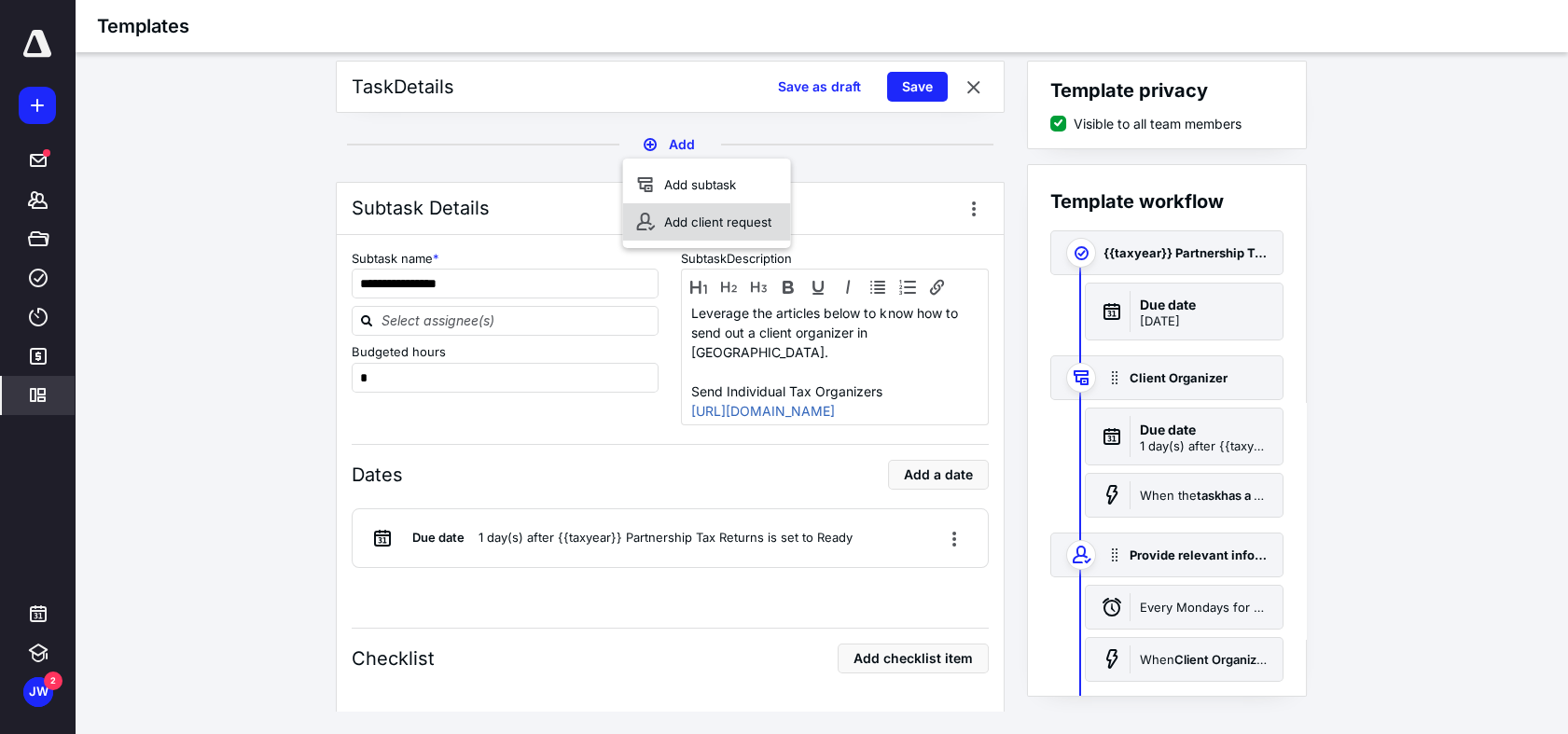 click on "Add client request" at bounding box center [707, 222] 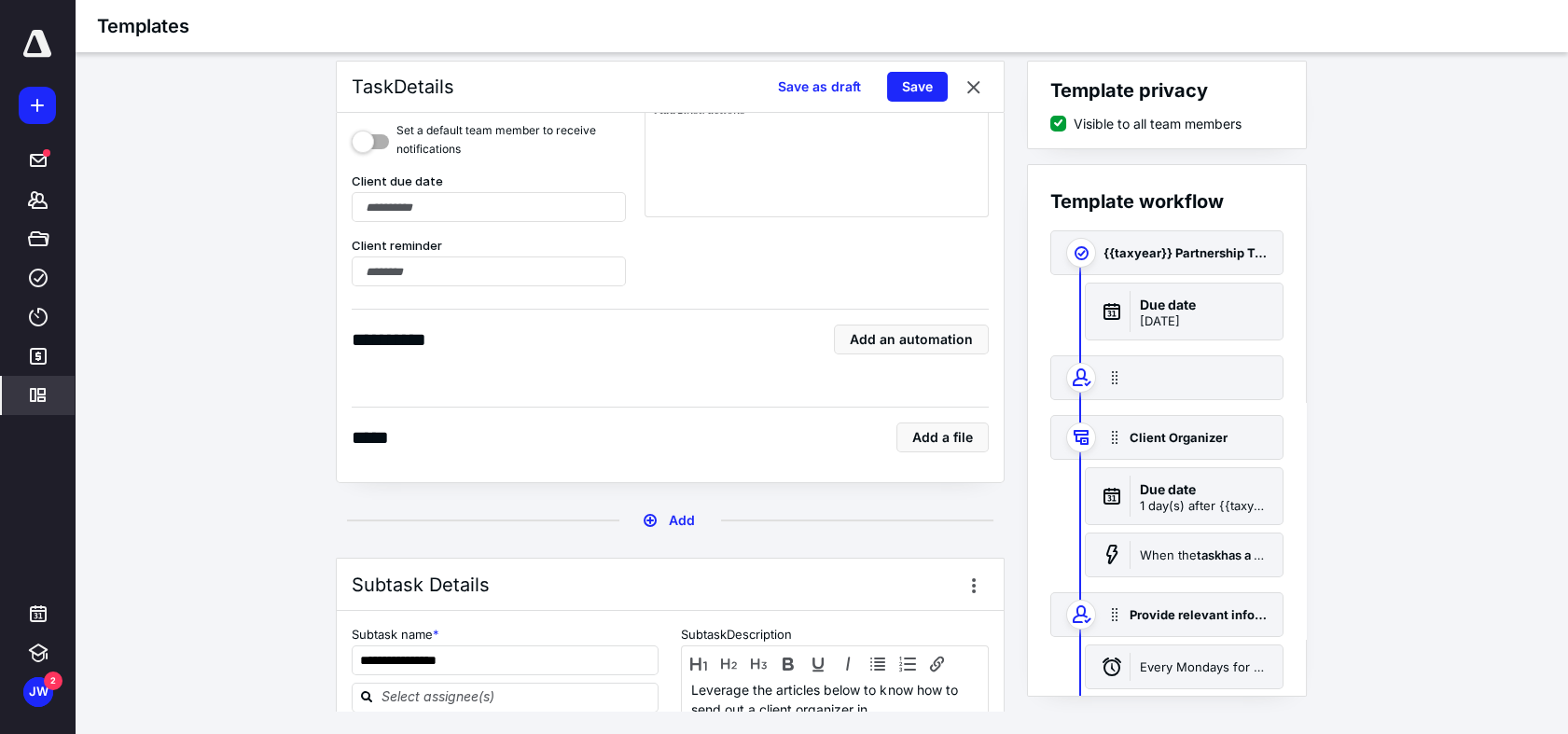scroll, scrollTop: 738, scrollLeft: 0, axis: vertical 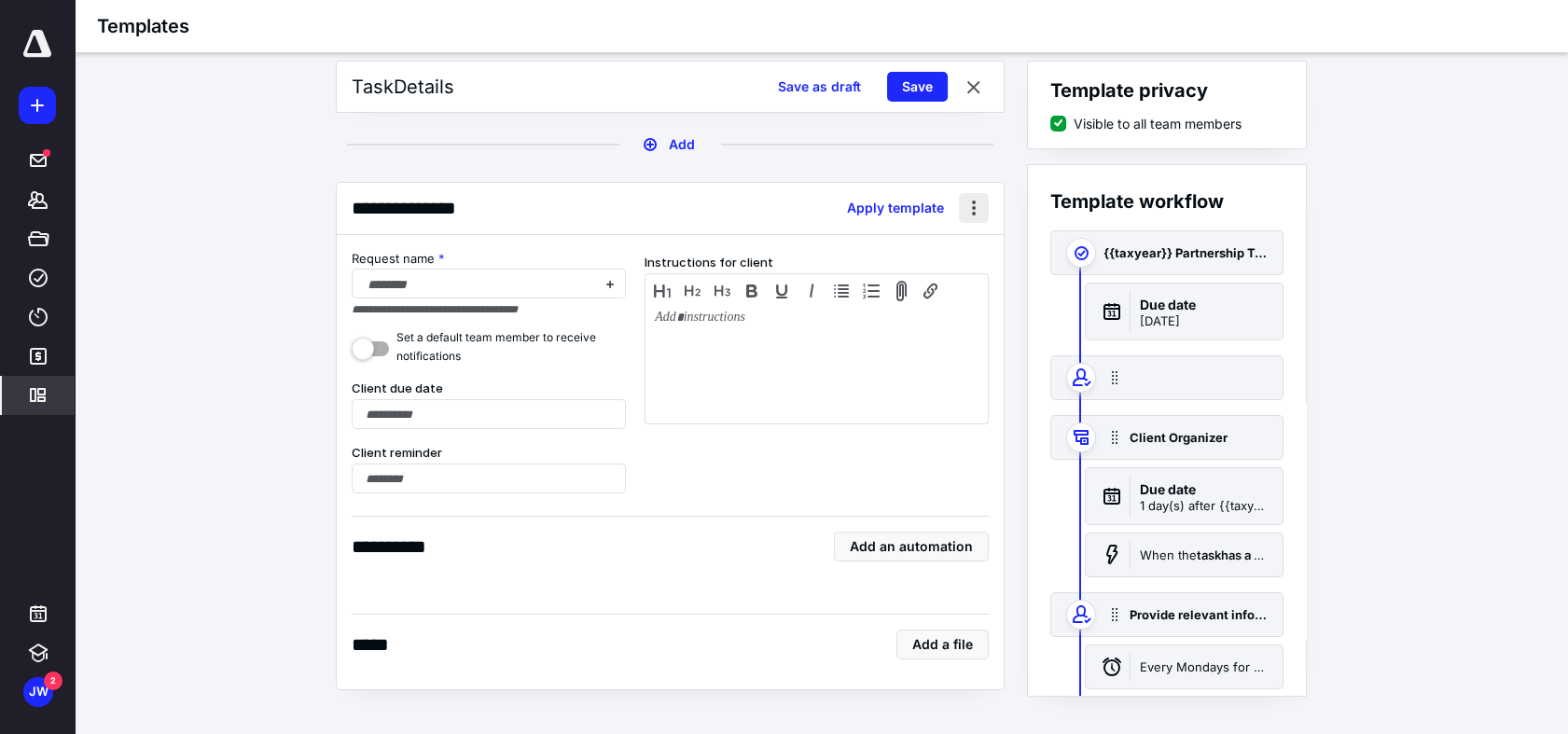click at bounding box center (974, 208) 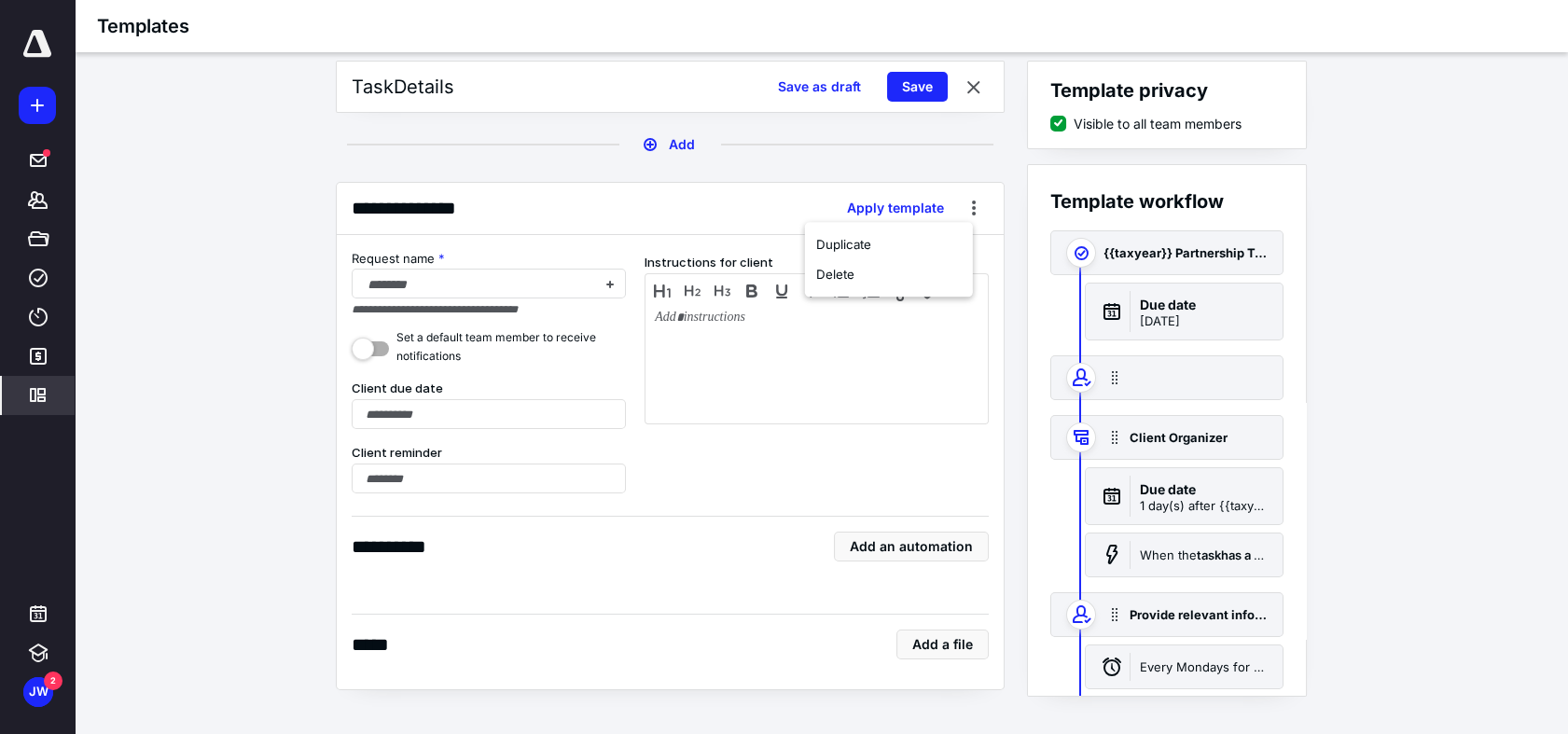 click on "**********" at bounding box center [821, 386] 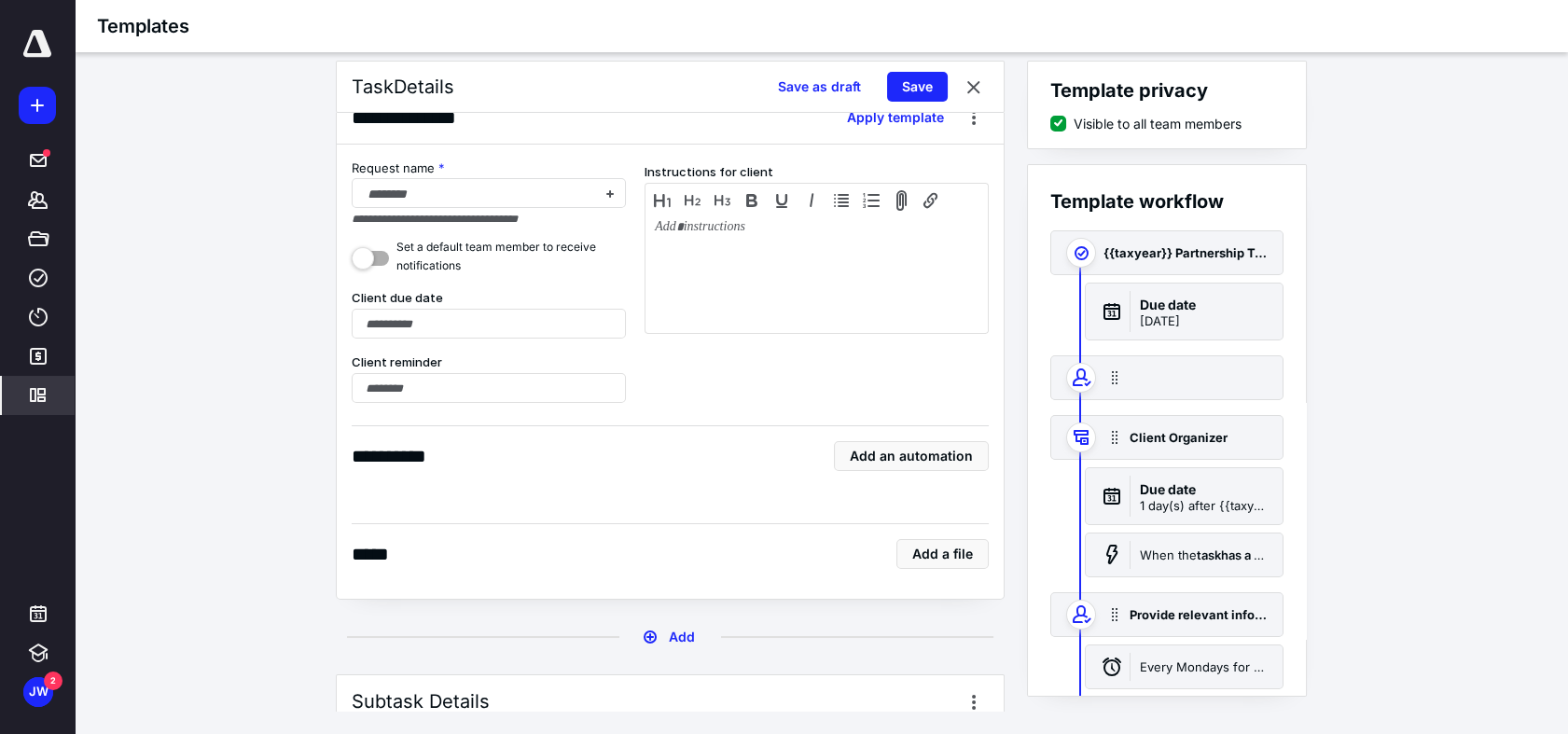 scroll, scrollTop: 738, scrollLeft: 0, axis: vertical 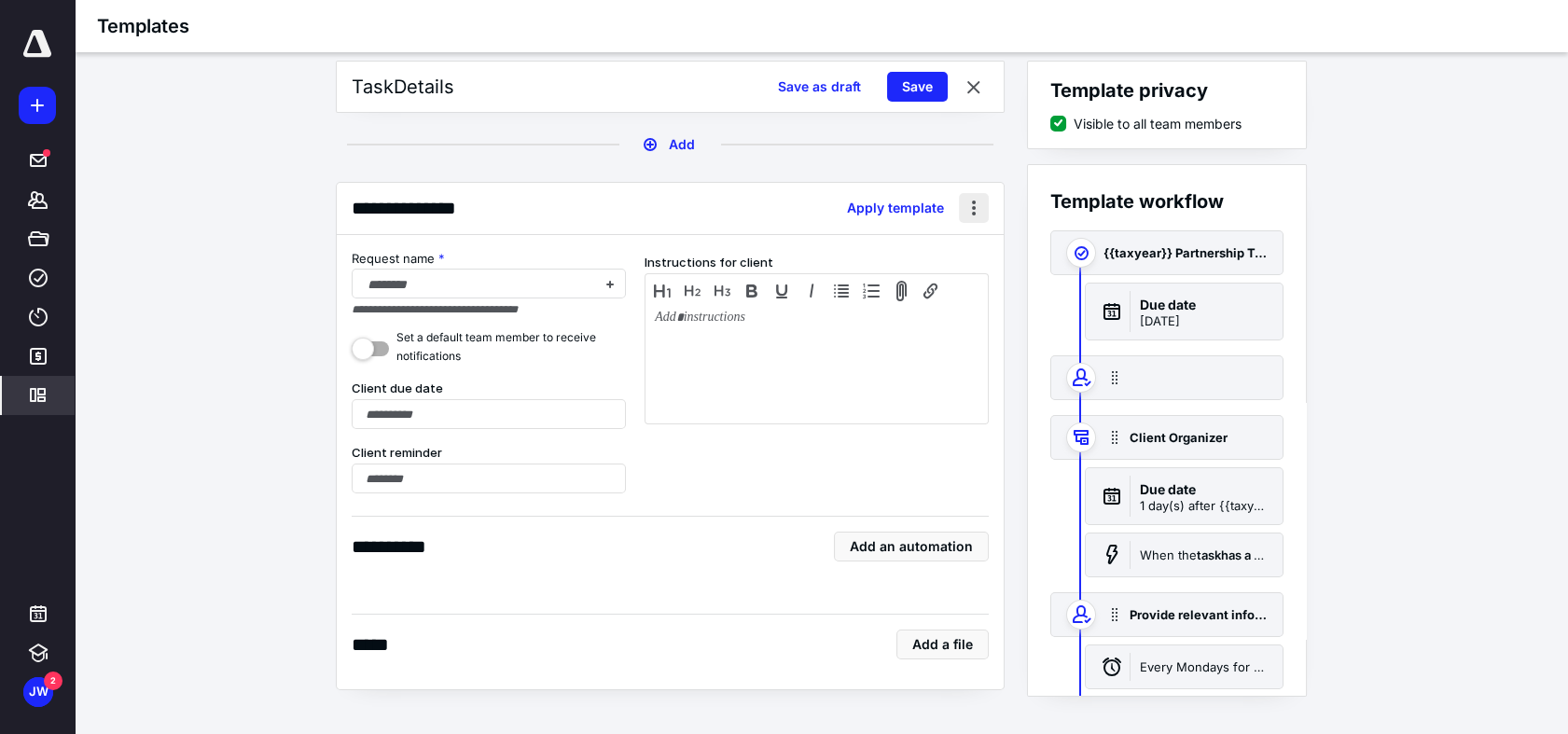 click at bounding box center [974, 208] 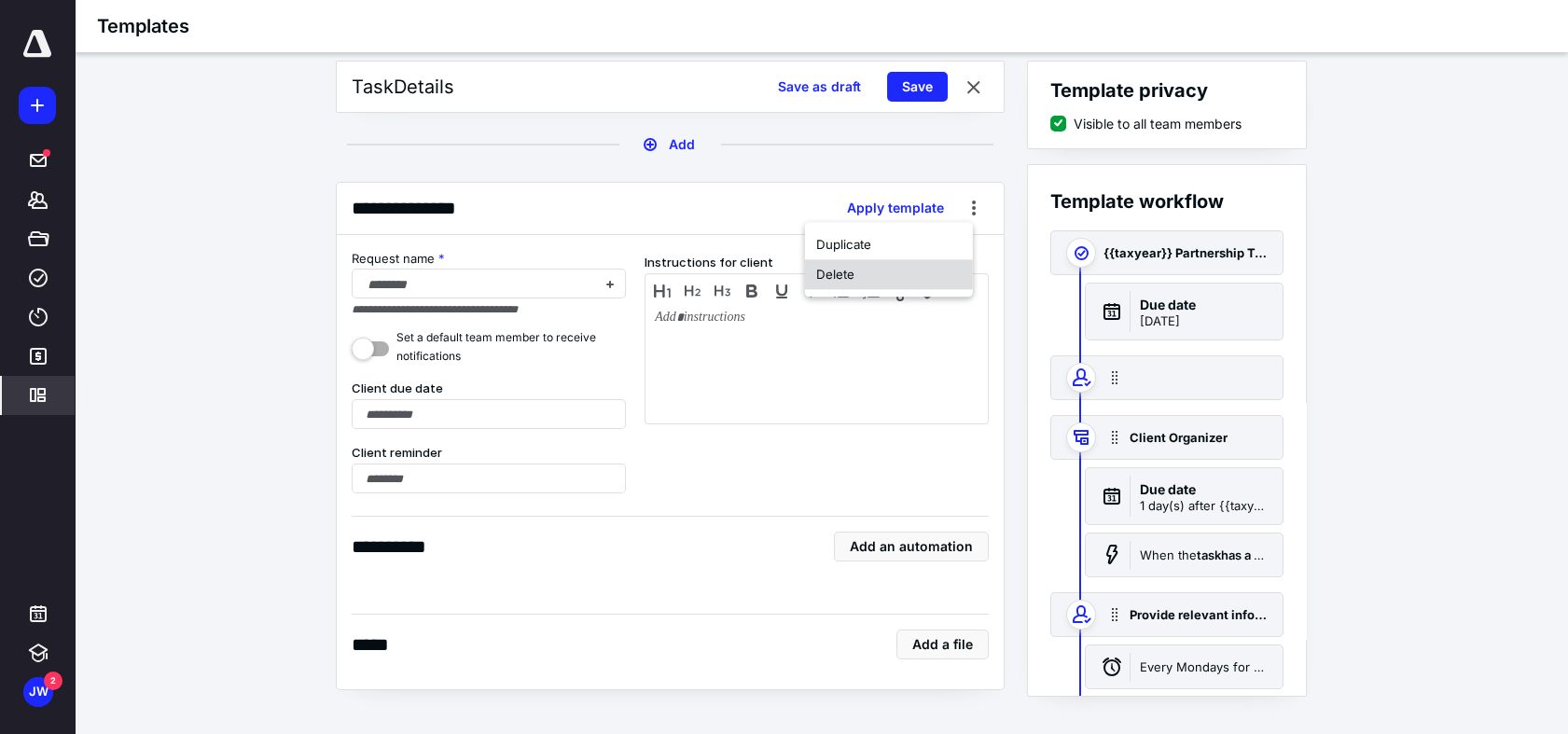 click on "Delete" at bounding box center (889, 274) 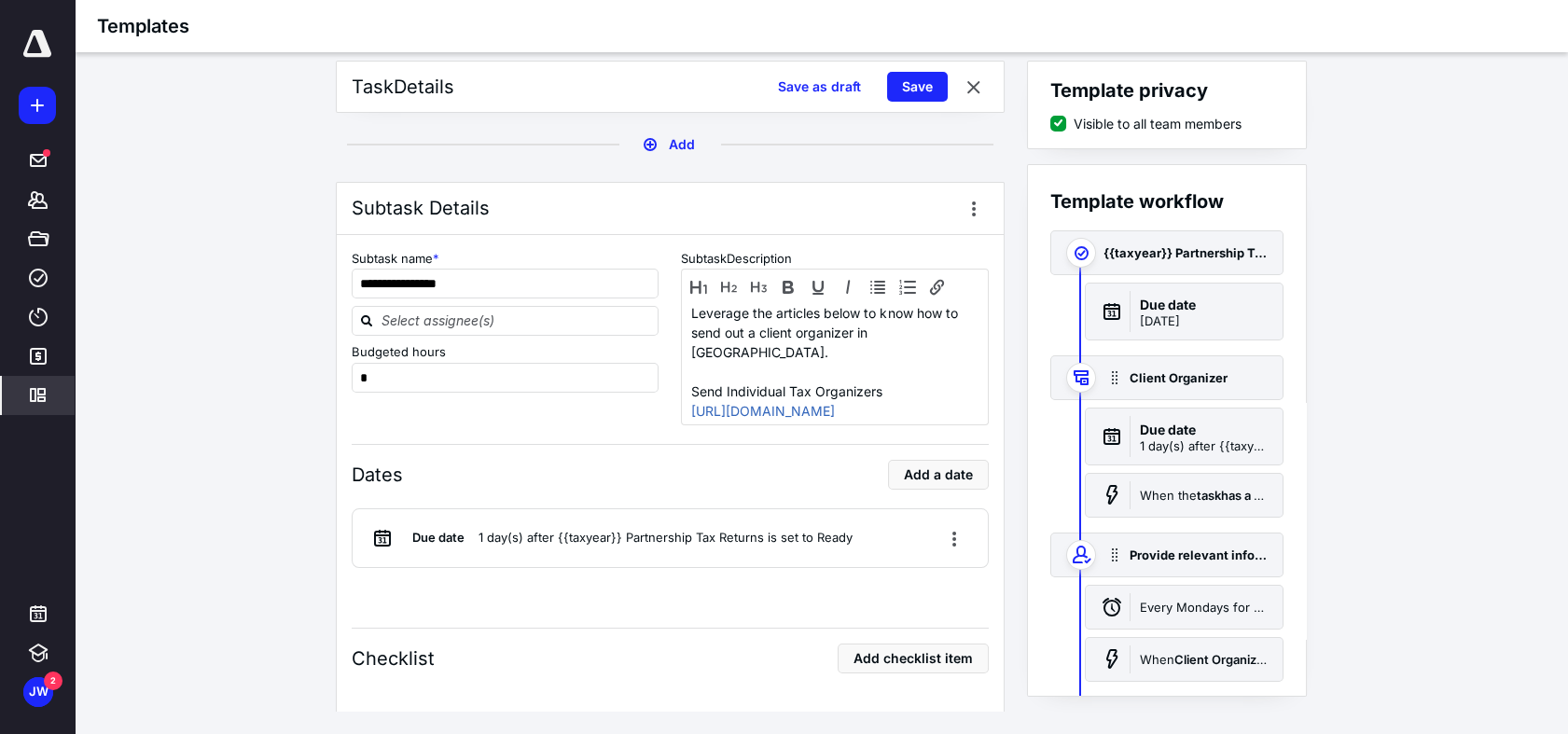 click on "**********" at bounding box center (821, 386) 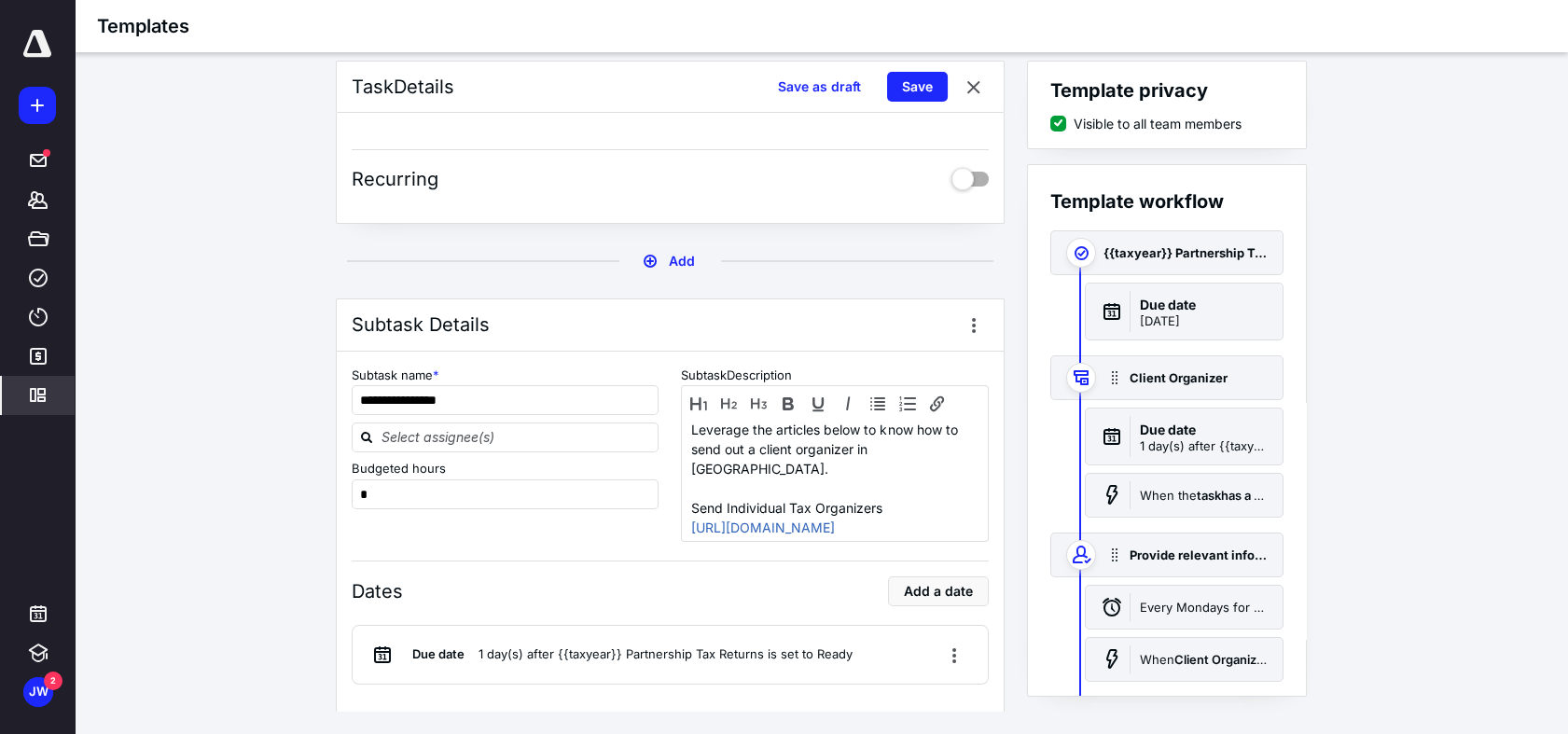 scroll, scrollTop: 828, scrollLeft: 0, axis: vertical 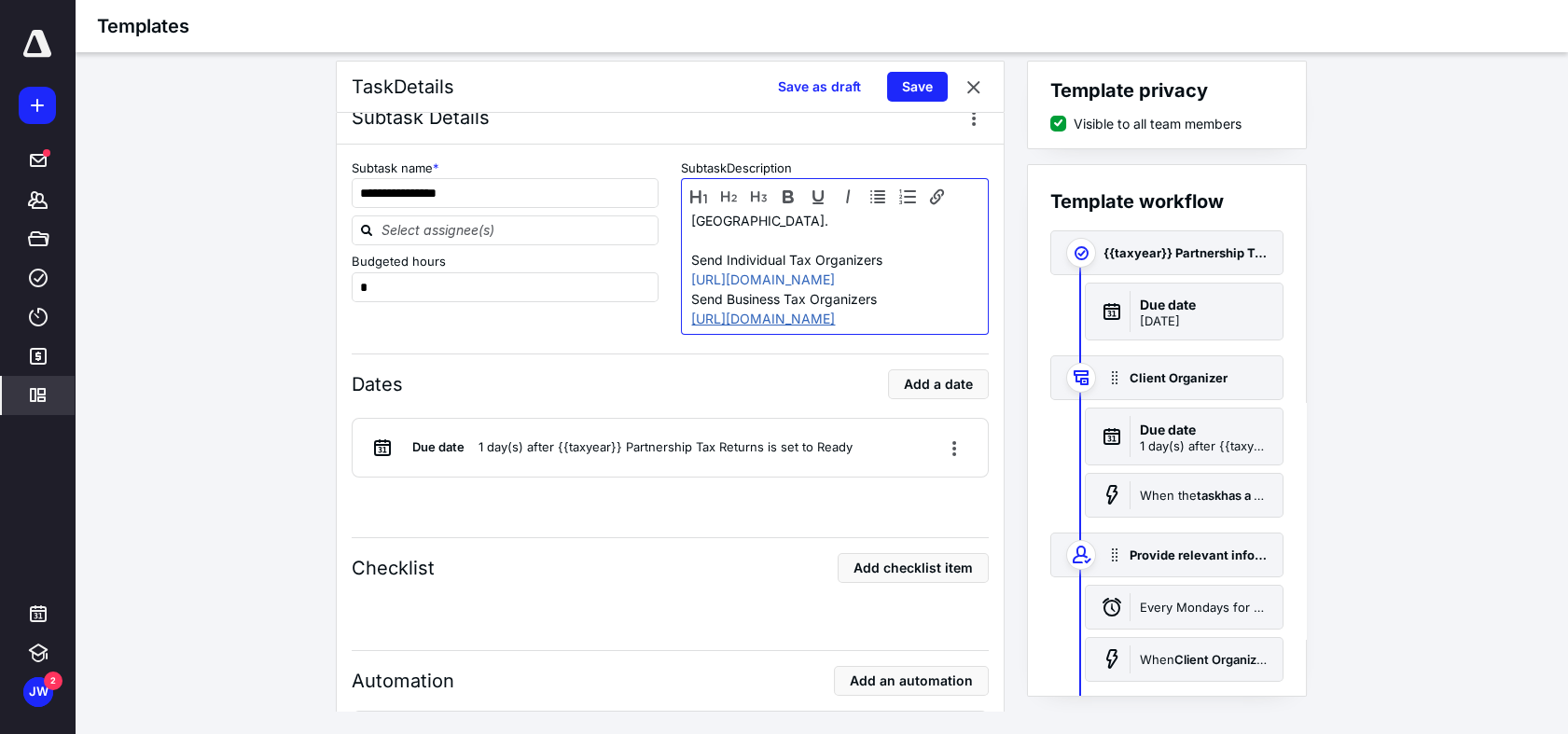click on "https://support.getcanopy.com/hc/en-us/articles/10808516537627-Send-Business-Tax-Organizers" at bounding box center [763, 318] 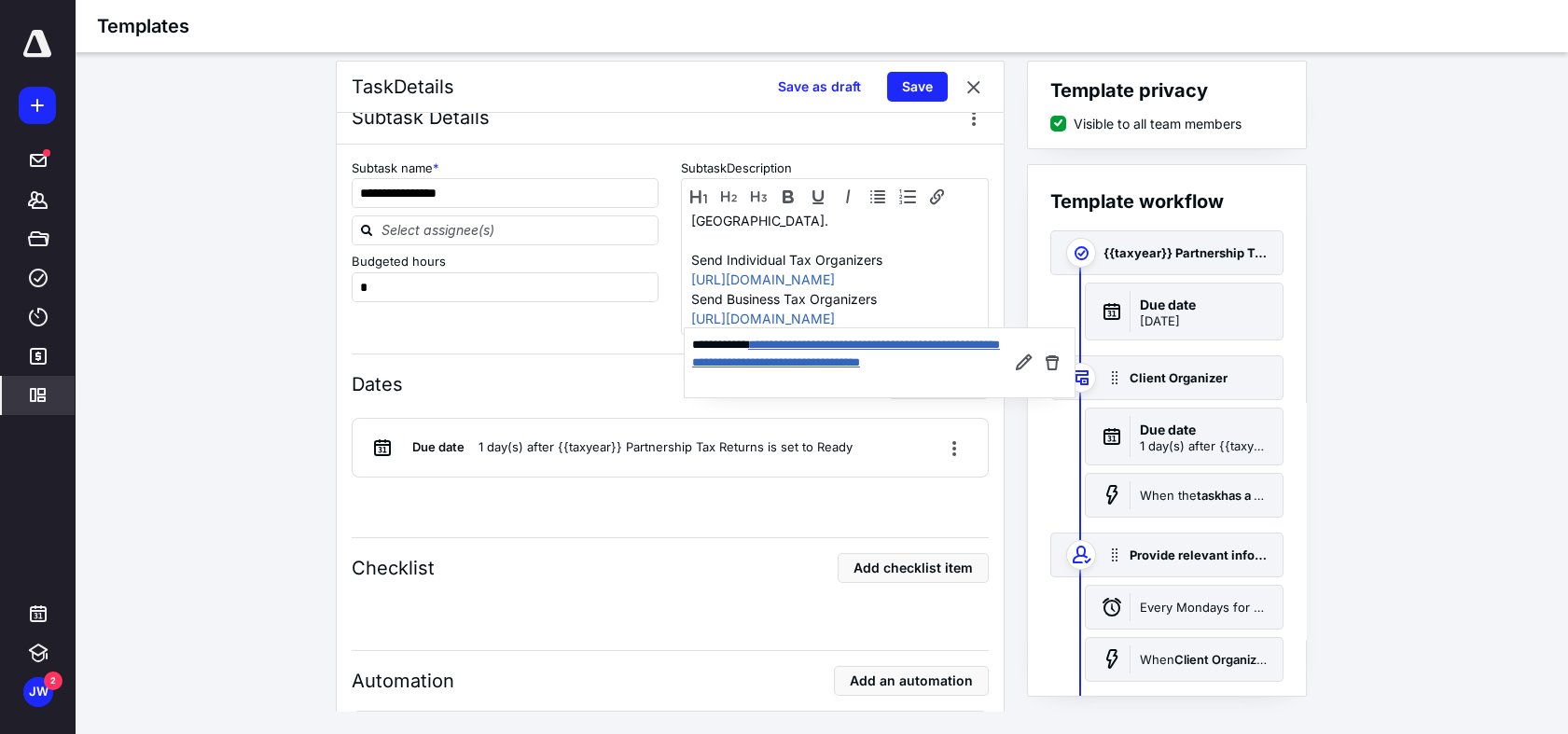 click on "**********" at bounding box center (846, 353) 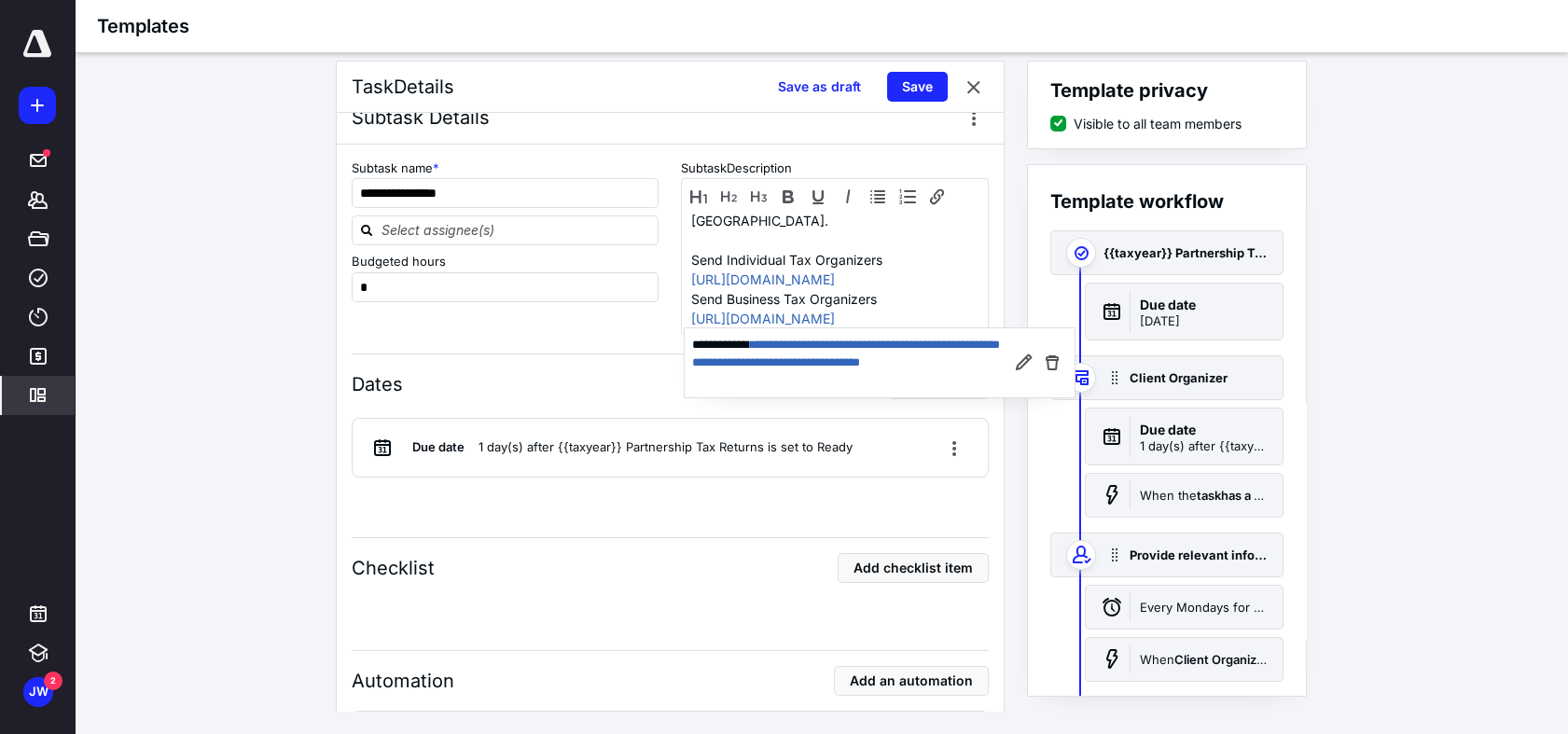 click on "Templates" at bounding box center (38, 395) 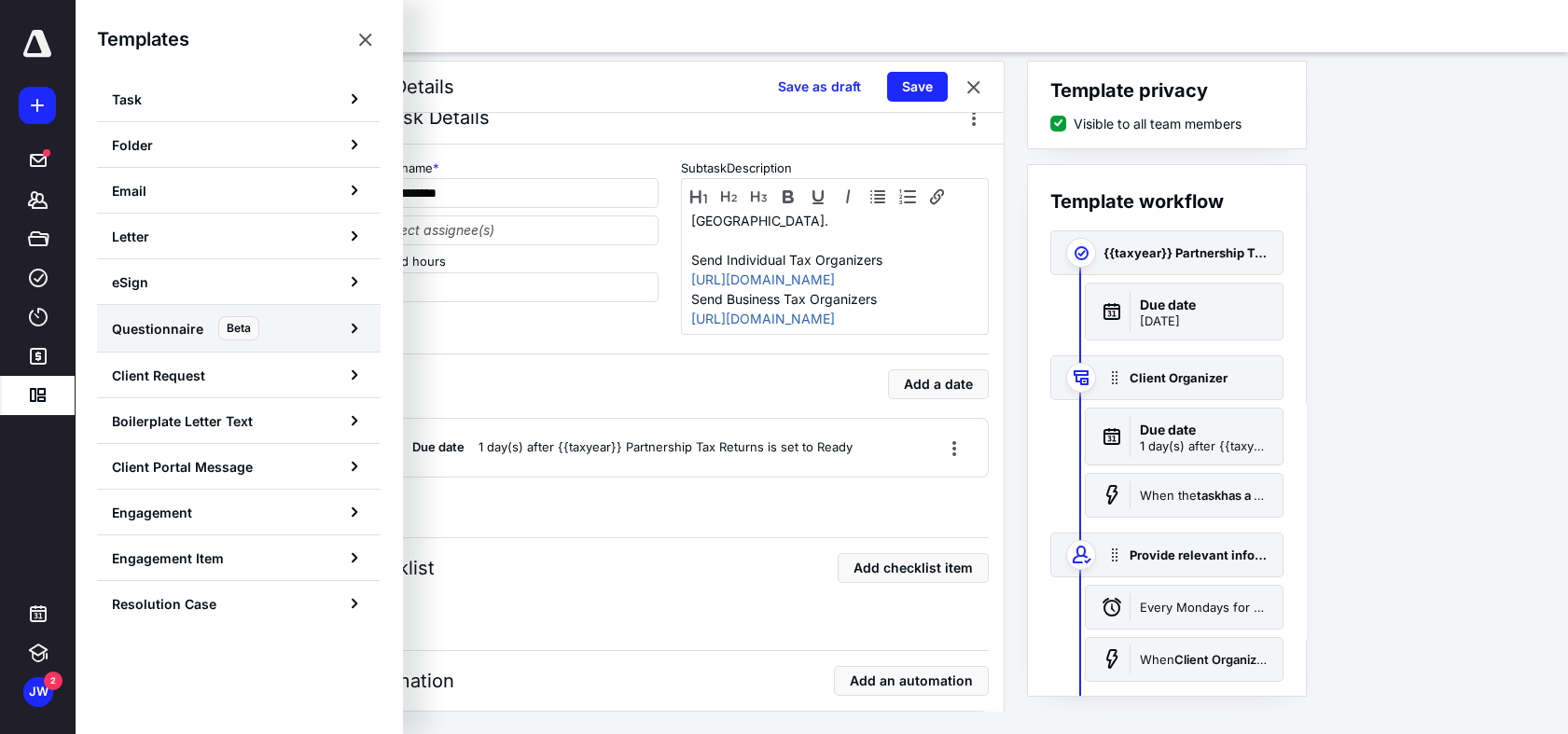 click on "Questionnaire" at bounding box center [158, 328] 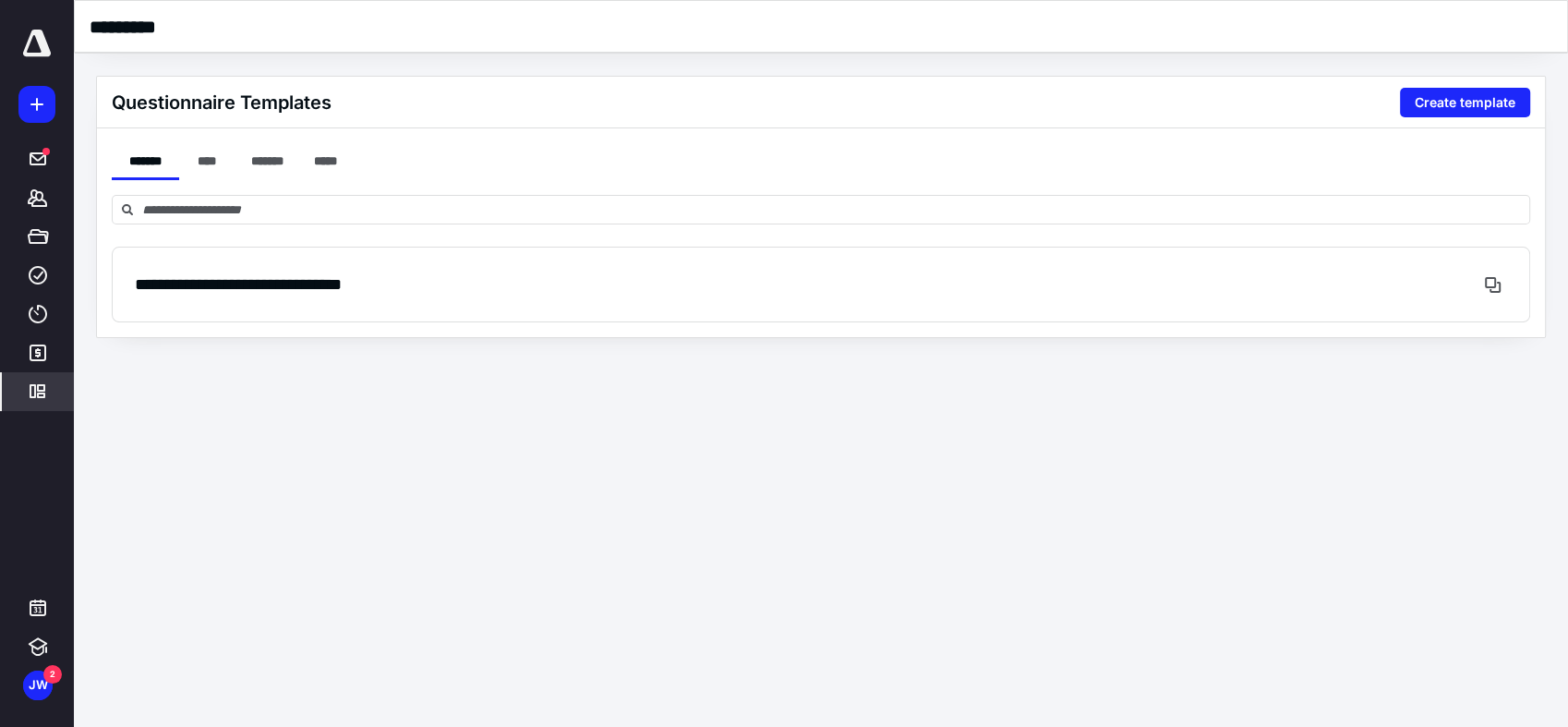 click 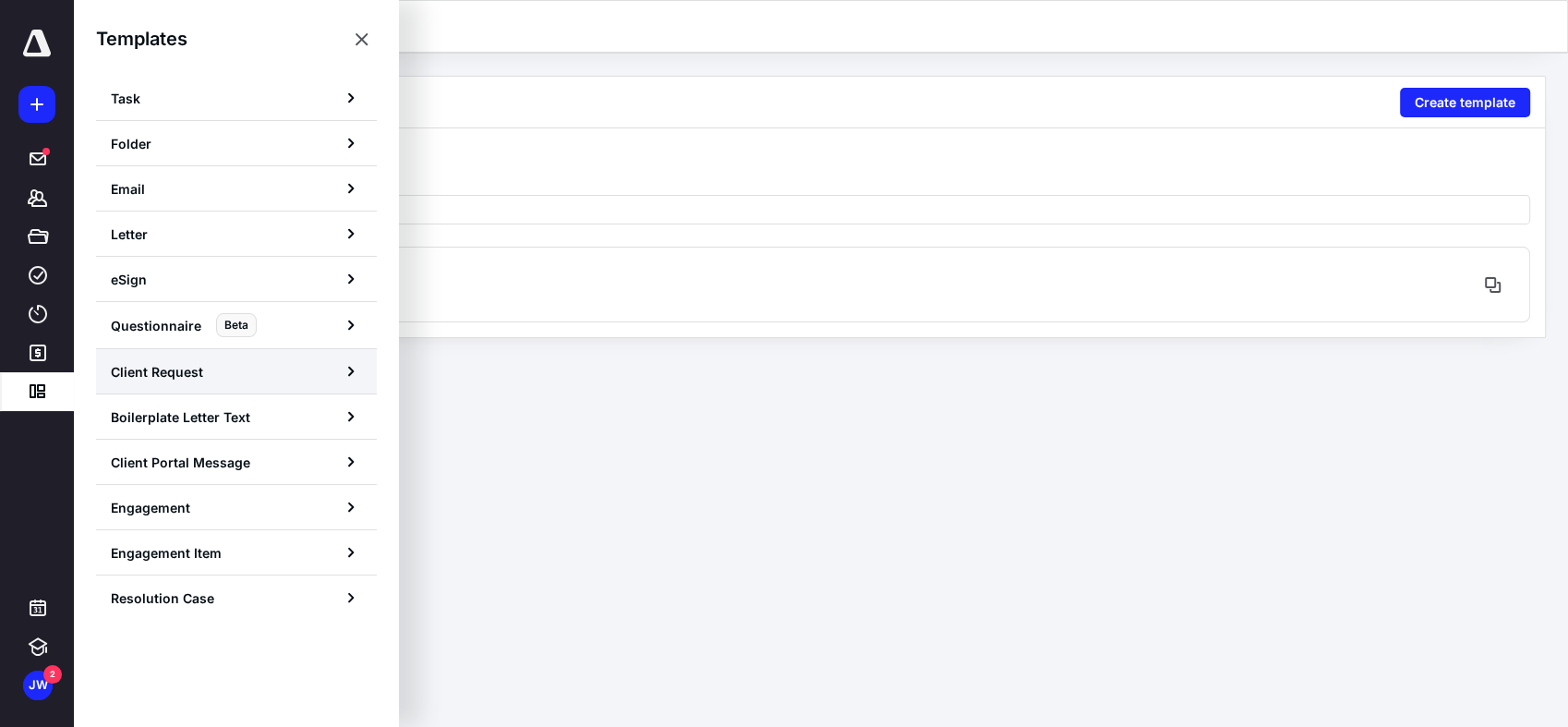 click on "Client Request" at bounding box center (236, 371) 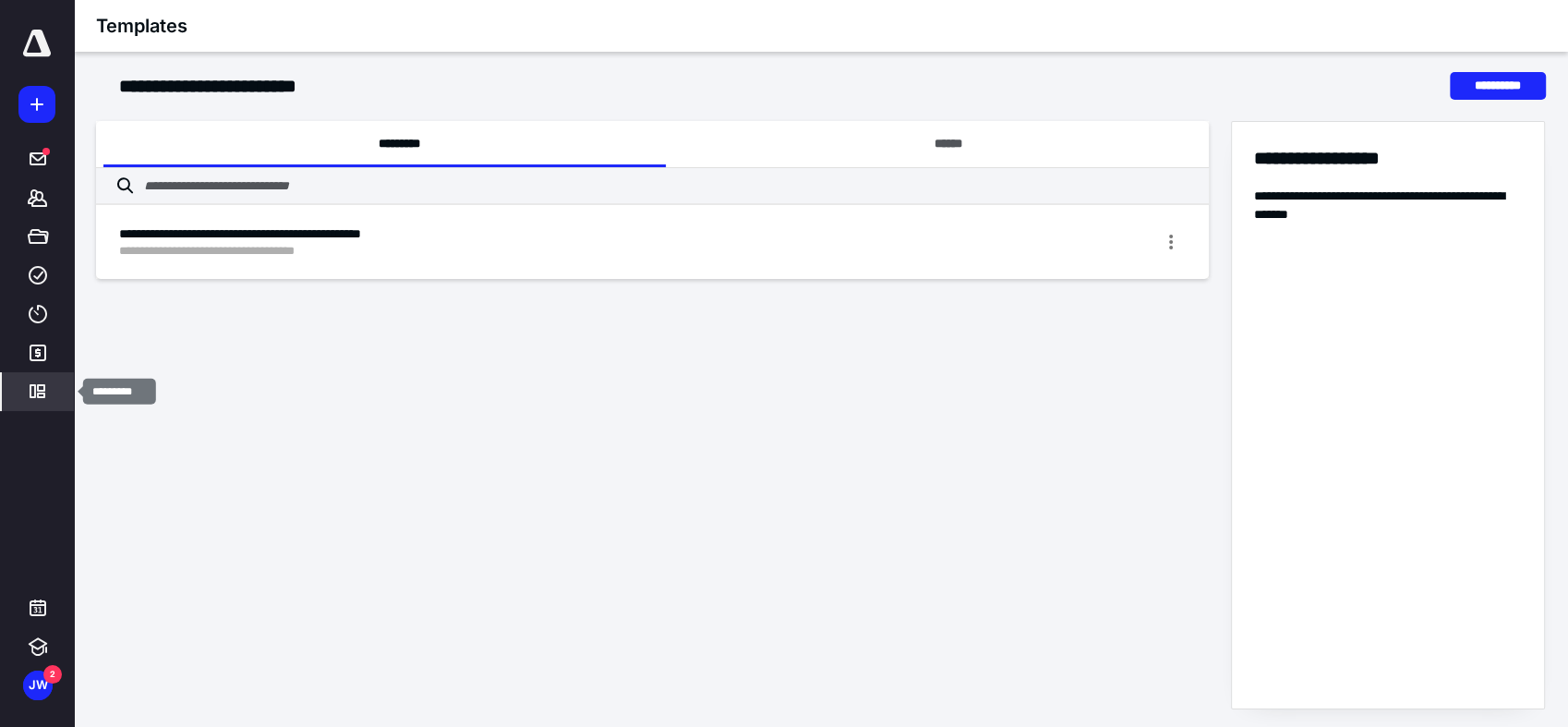 click 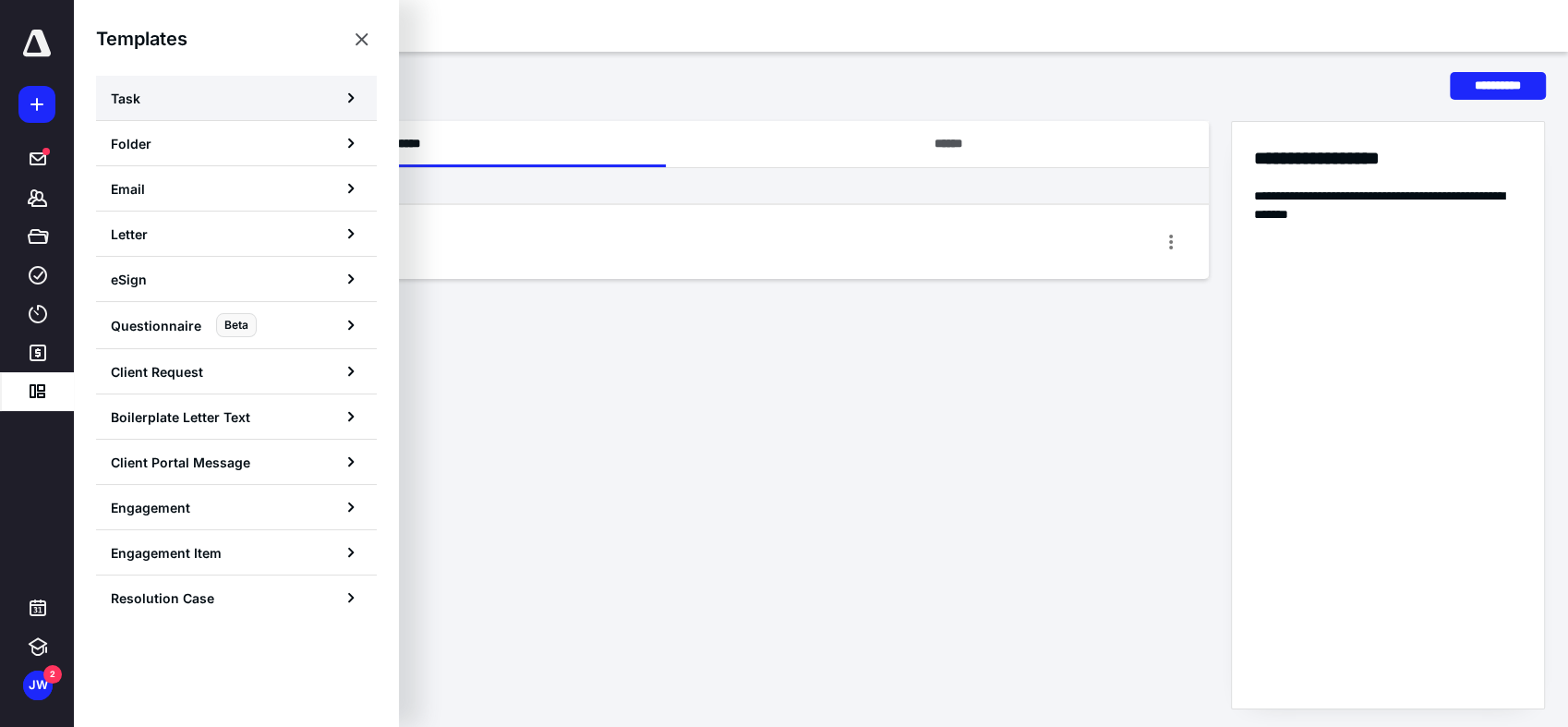 click on "Task" at bounding box center [236, 98] 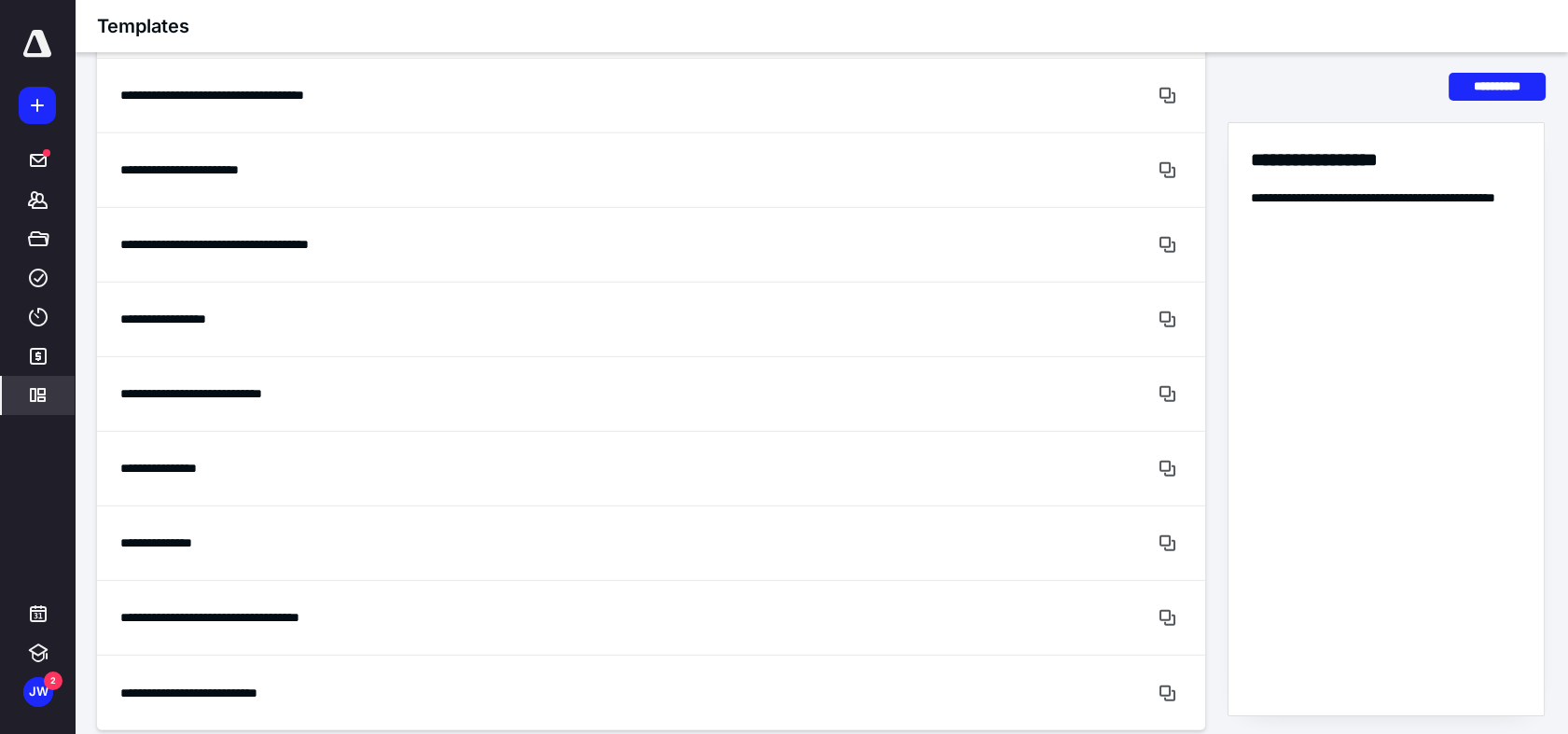 scroll, scrollTop: 10862, scrollLeft: 0, axis: vertical 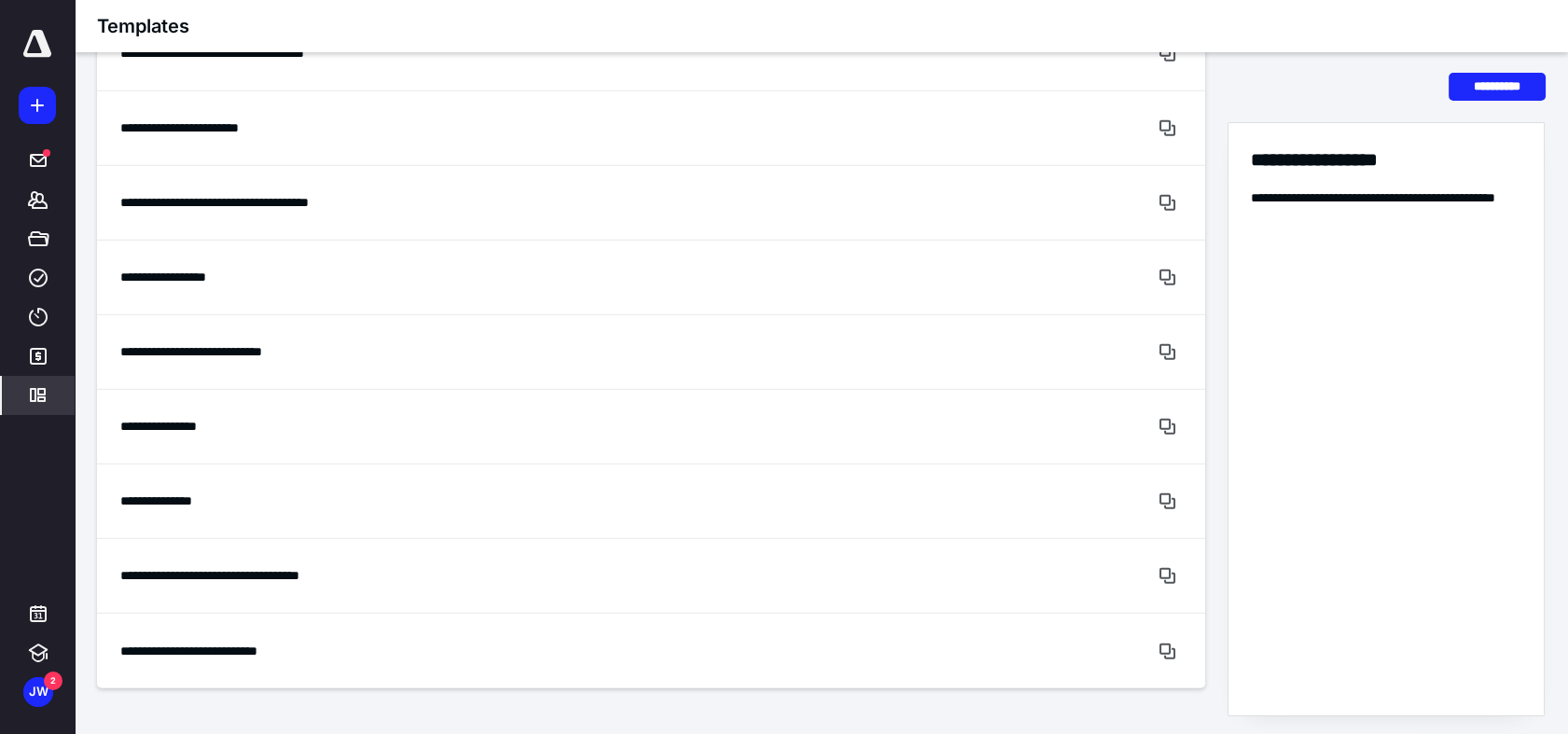 click on "Templates" at bounding box center [38, 395] 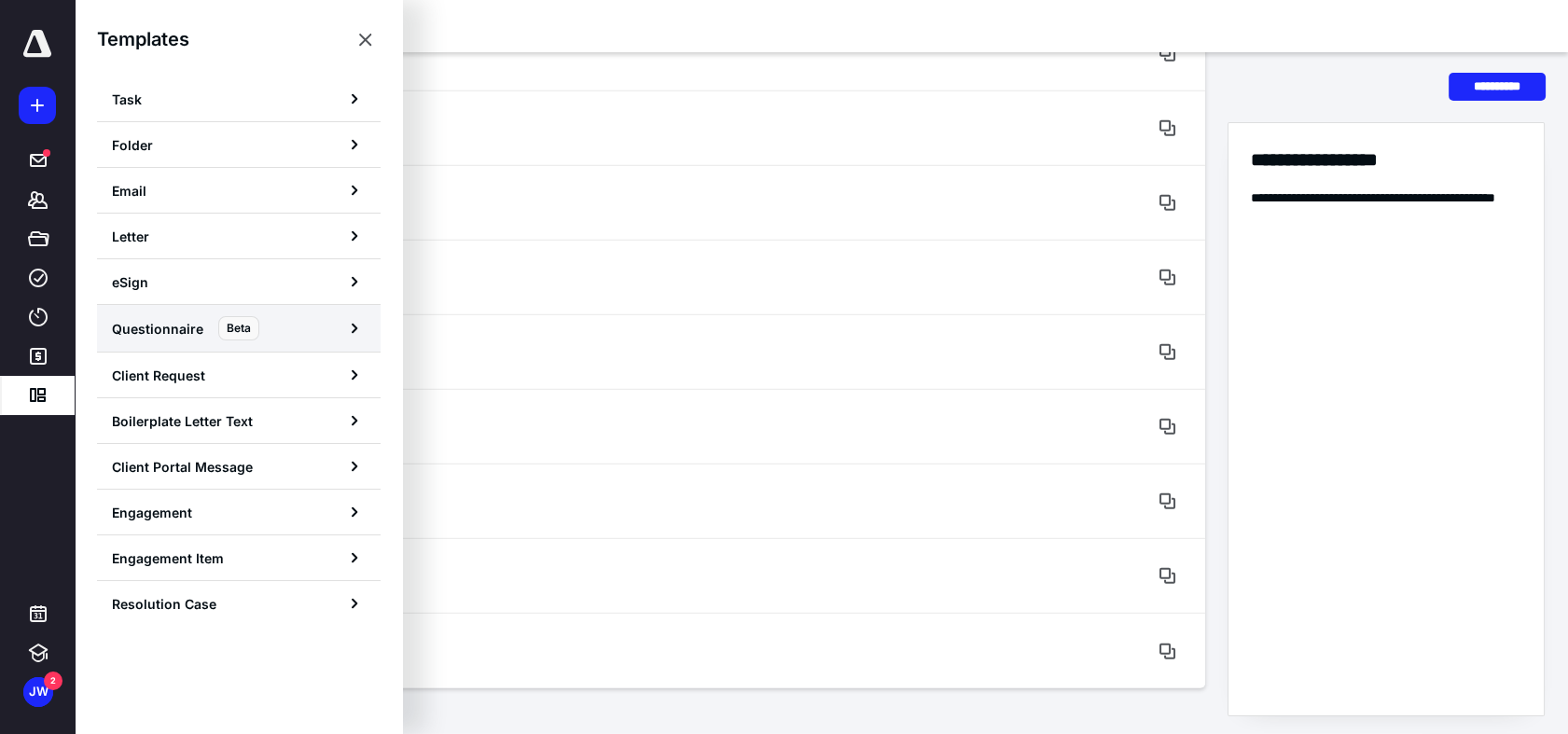 click on "Questionnaire Beta" at bounding box center (239, 328) 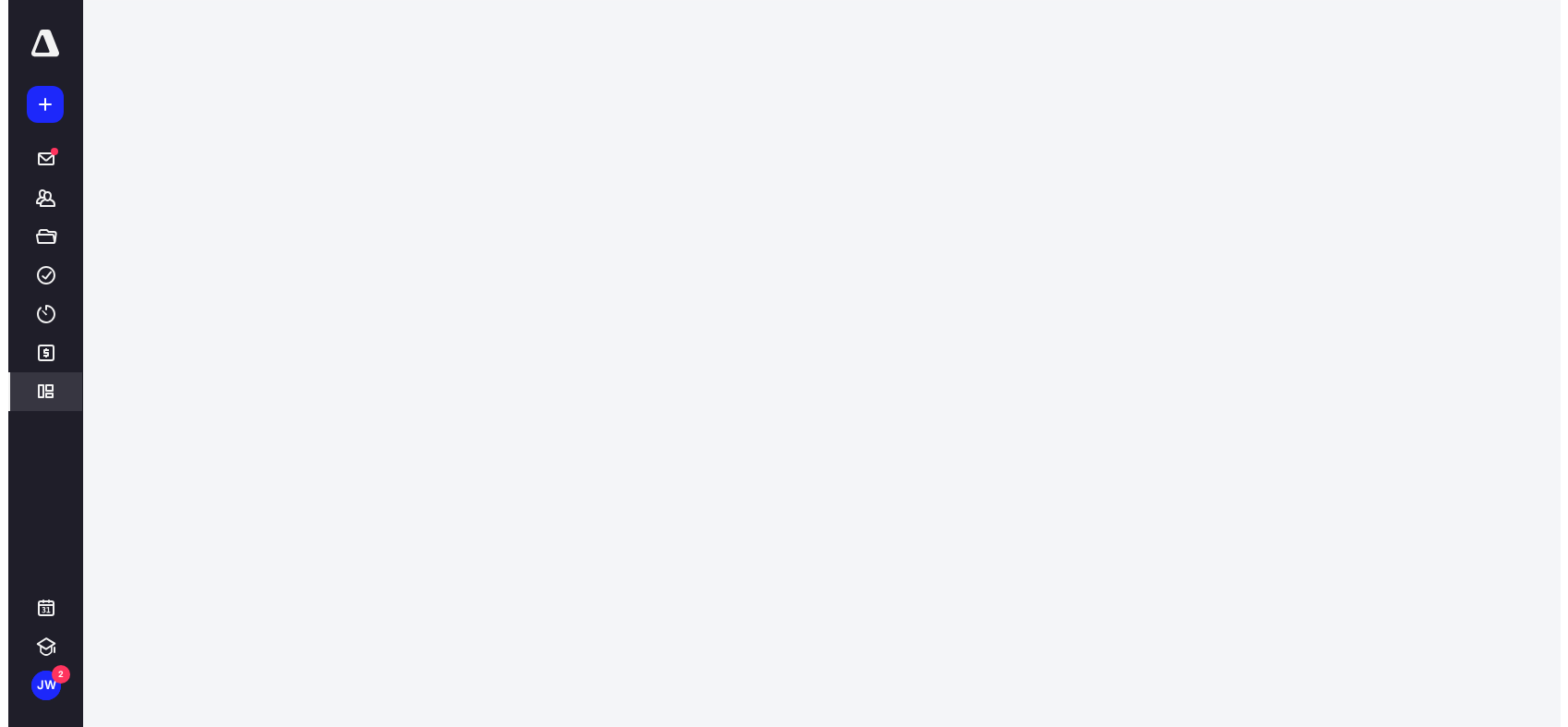 scroll, scrollTop: 0, scrollLeft: 0, axis: both 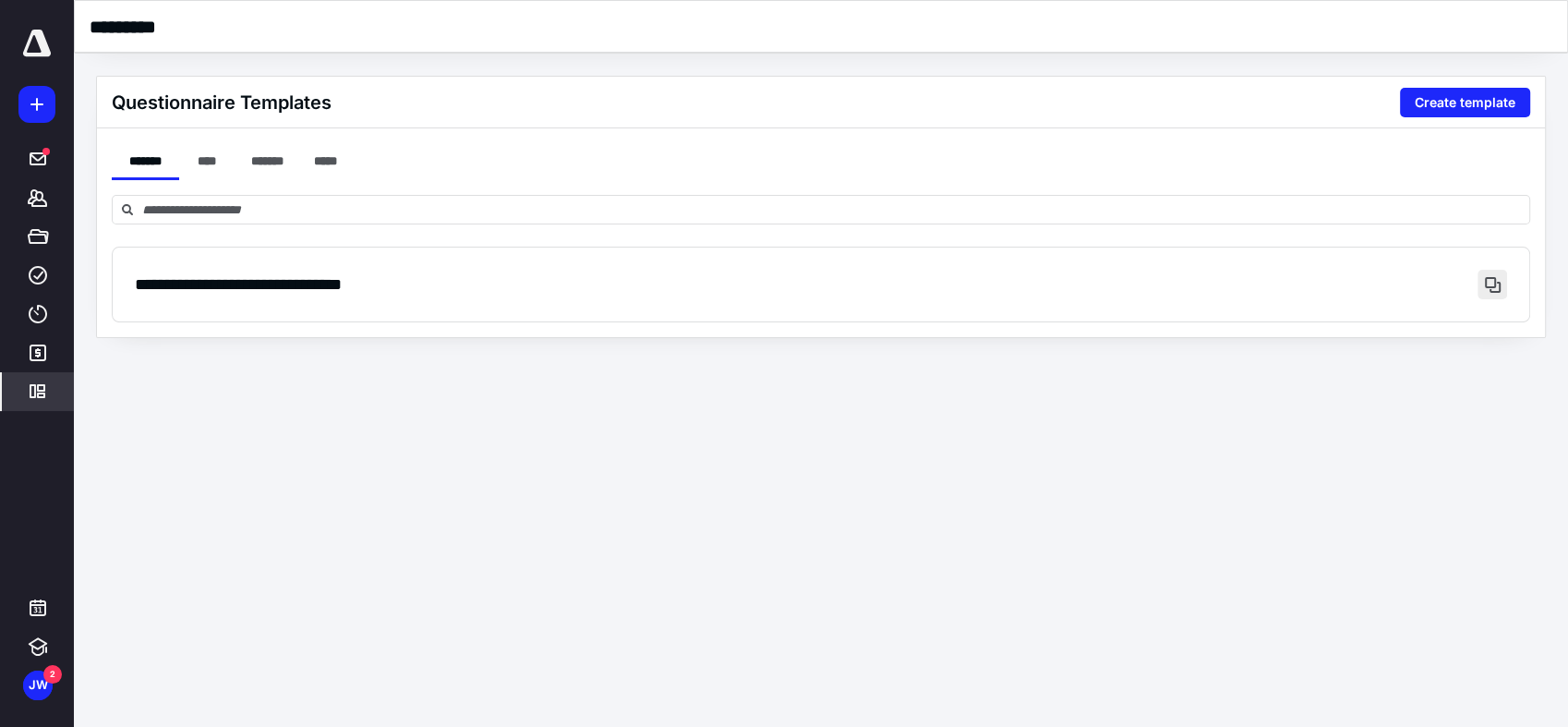 click at bounding box center [1492, 285] 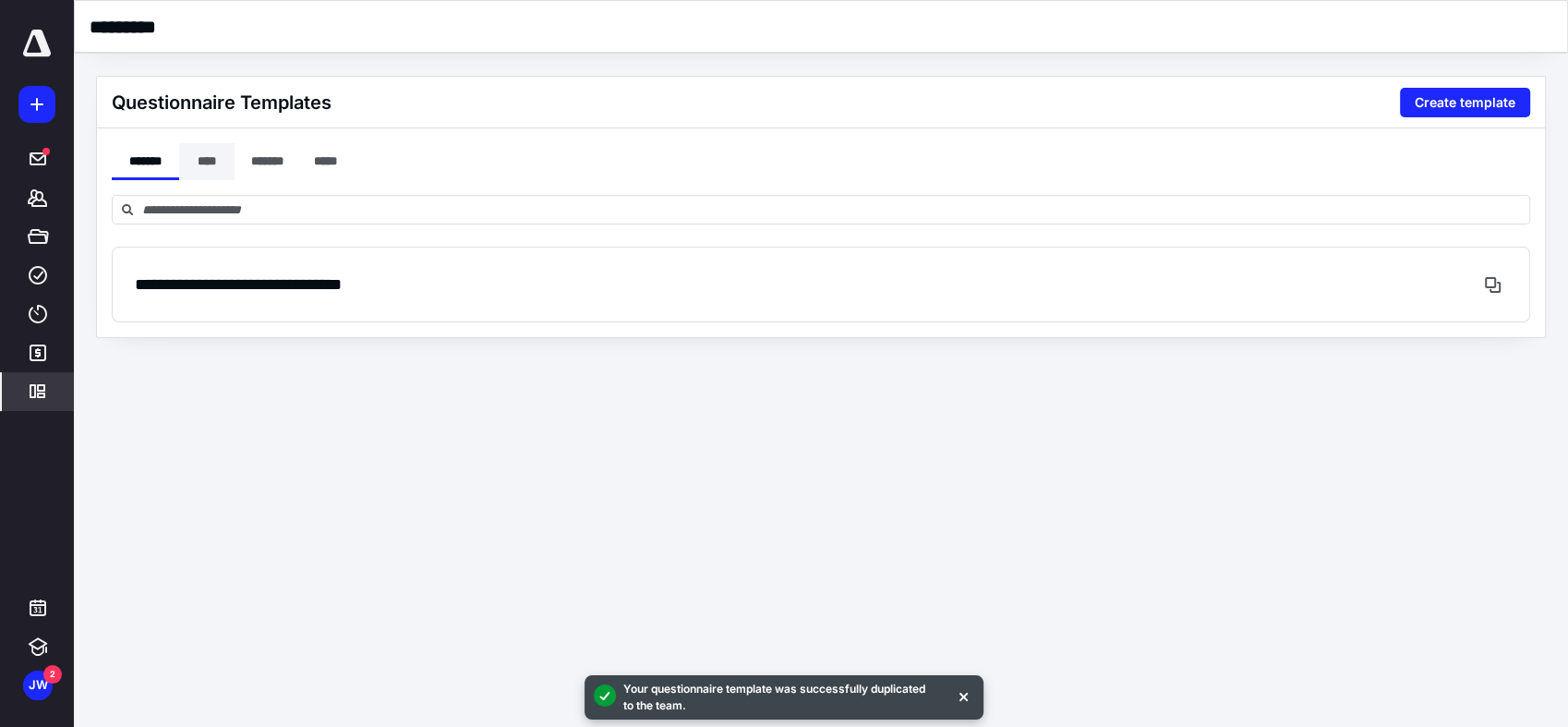 click on "****" at bounding box center (207, 162) 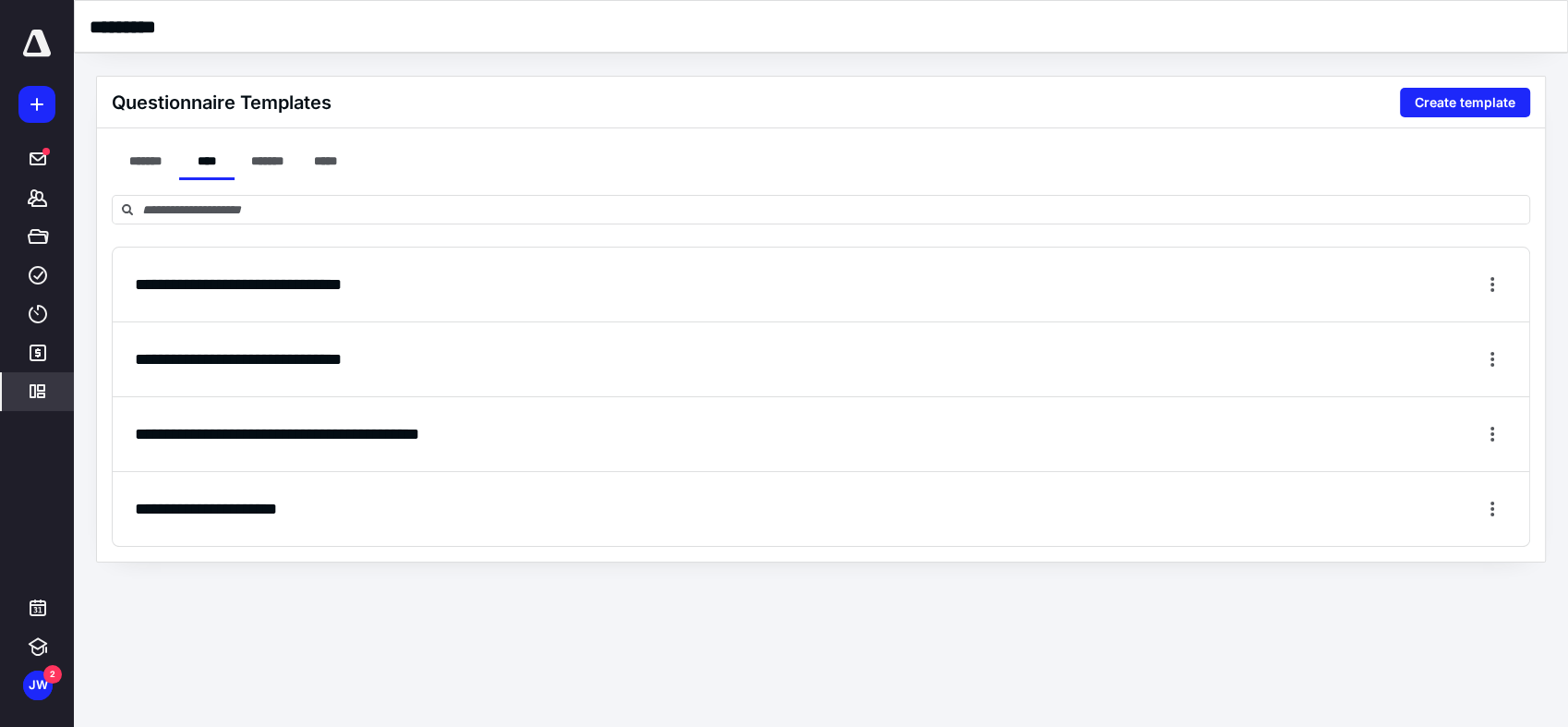 click on "**********" at bounding box center (277, 434) 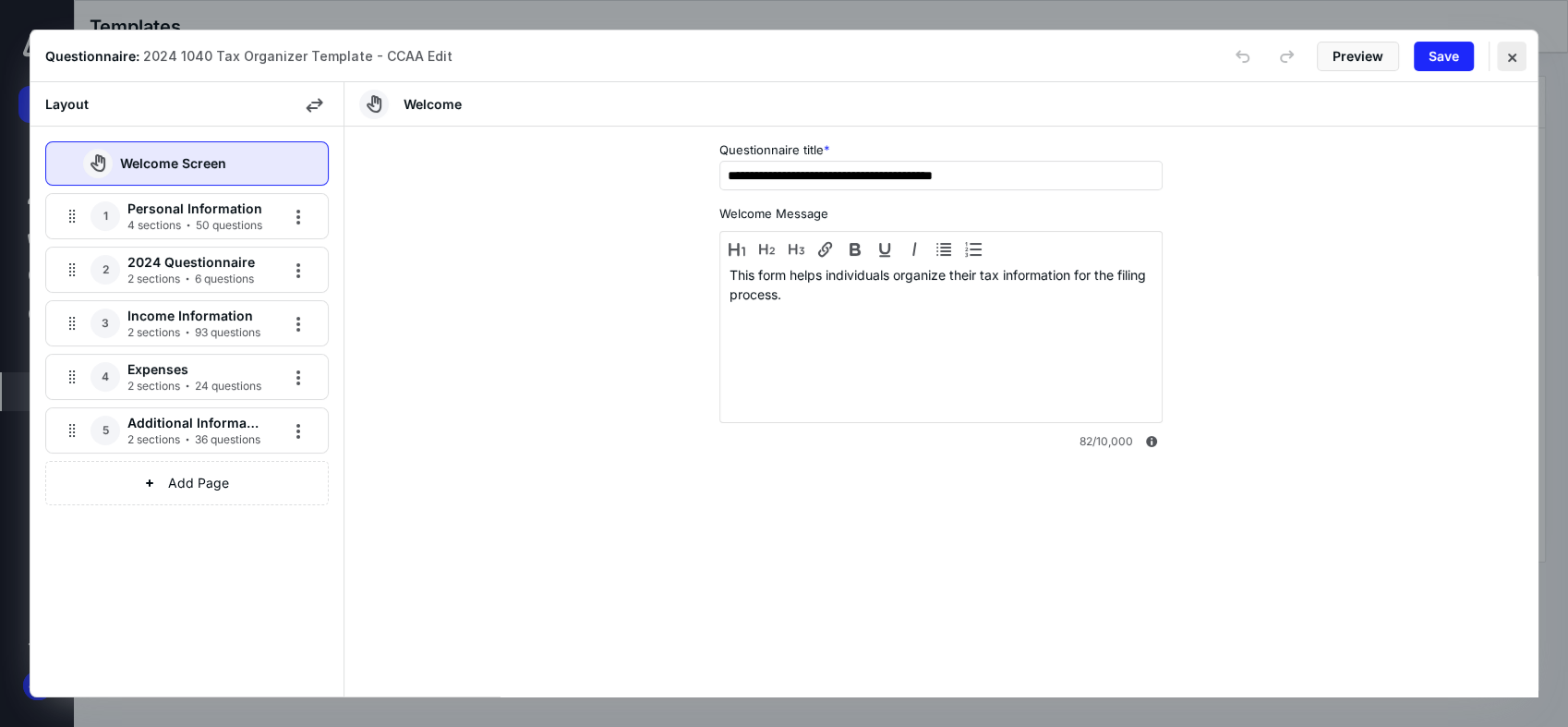 click at bounding box center (1512, 56) 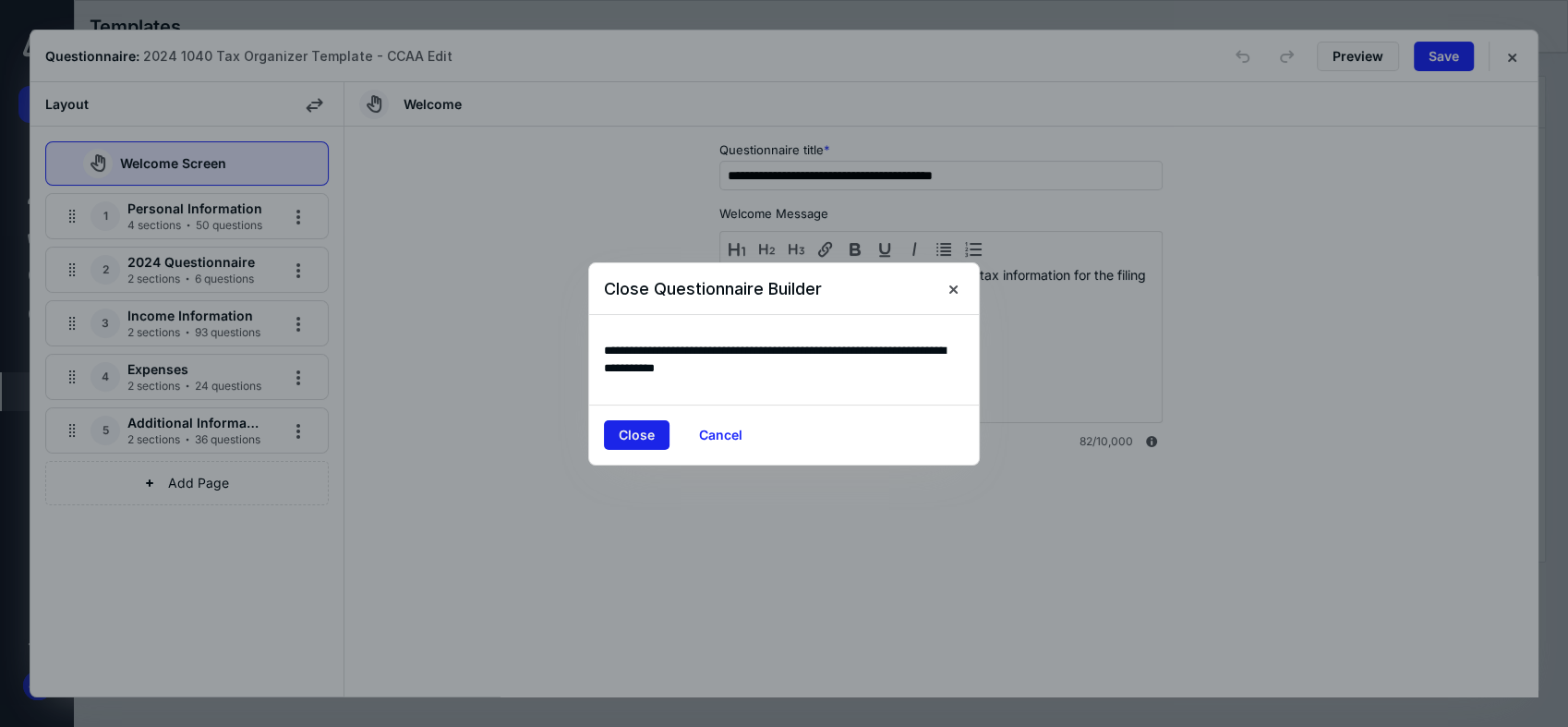 click on "Close" at bounding box center (636, 435) 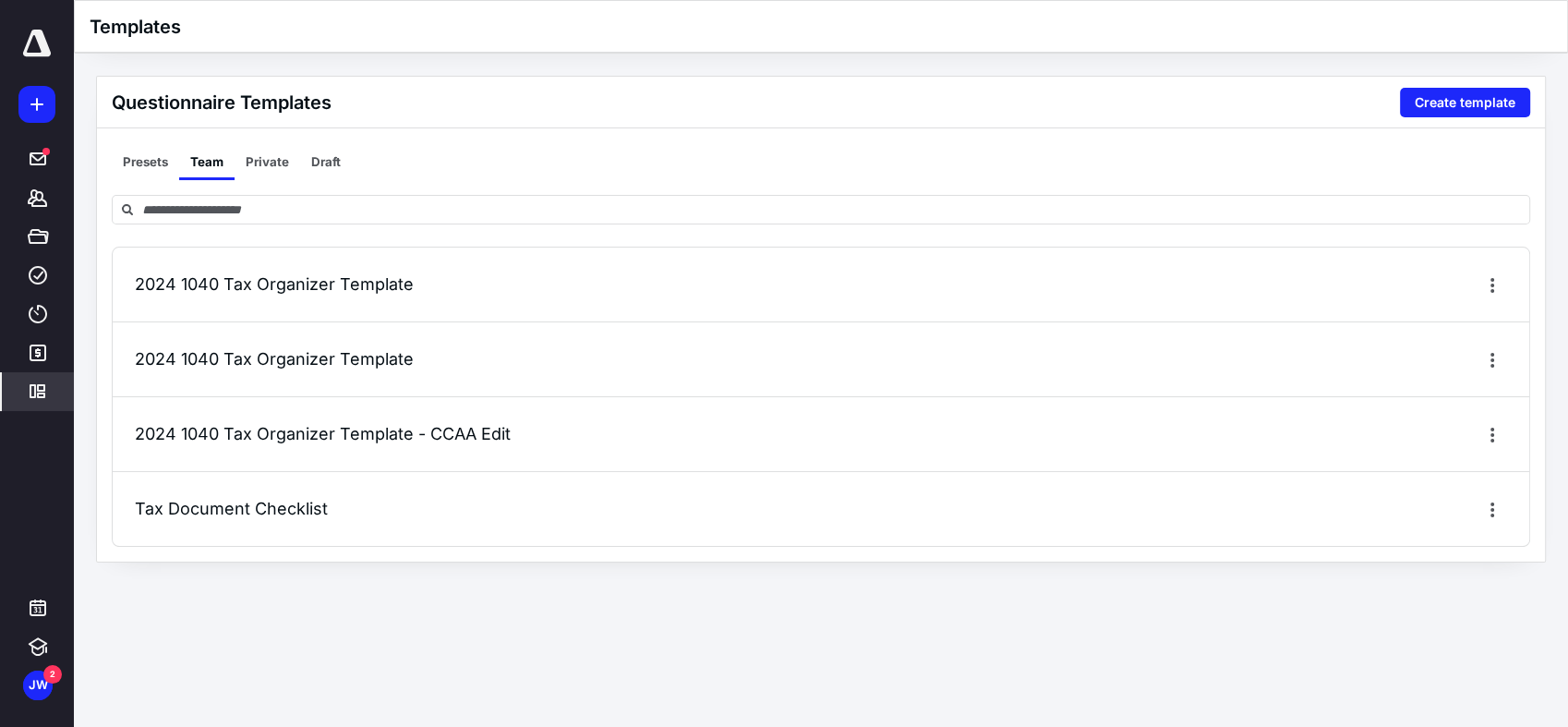 click 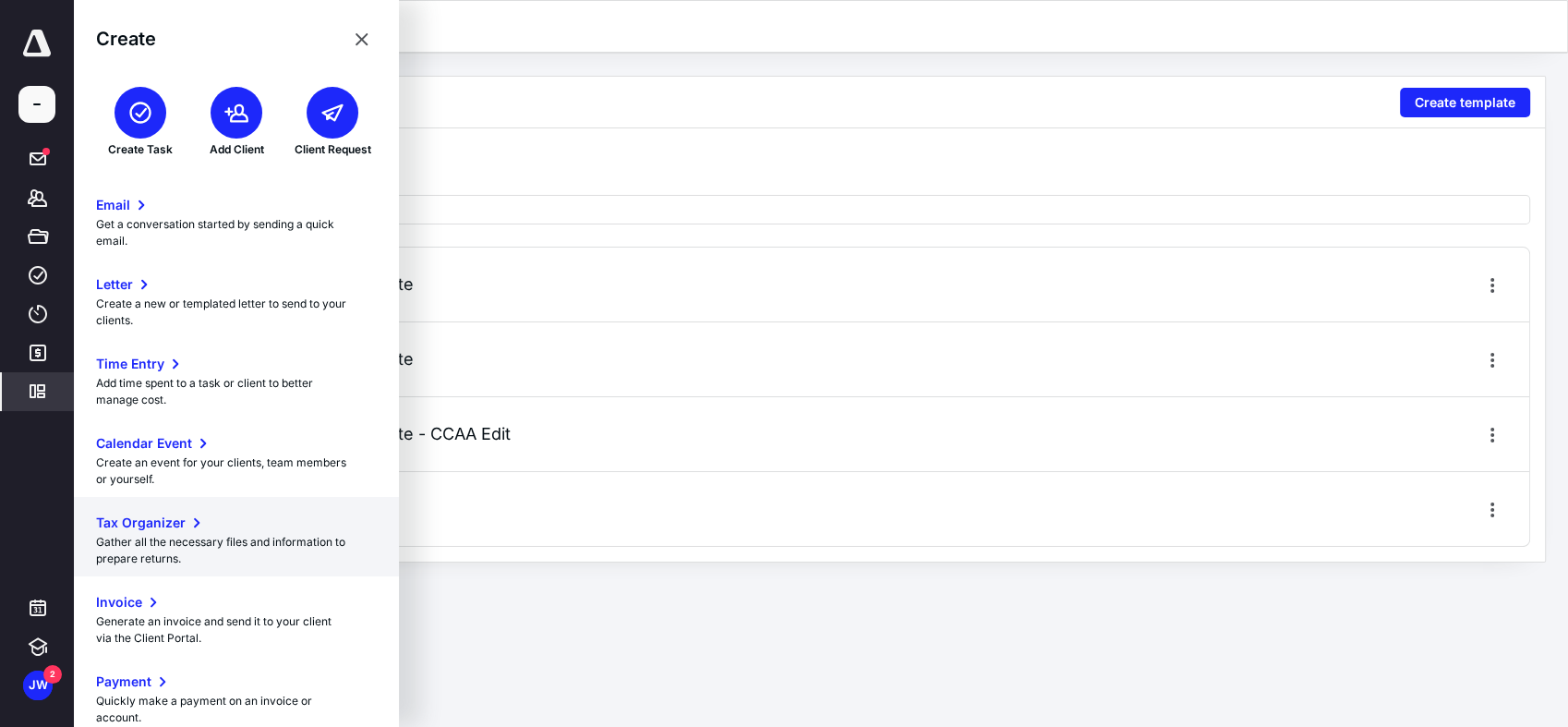 click on "Tax Organizer" at bounding box center (140, 523) 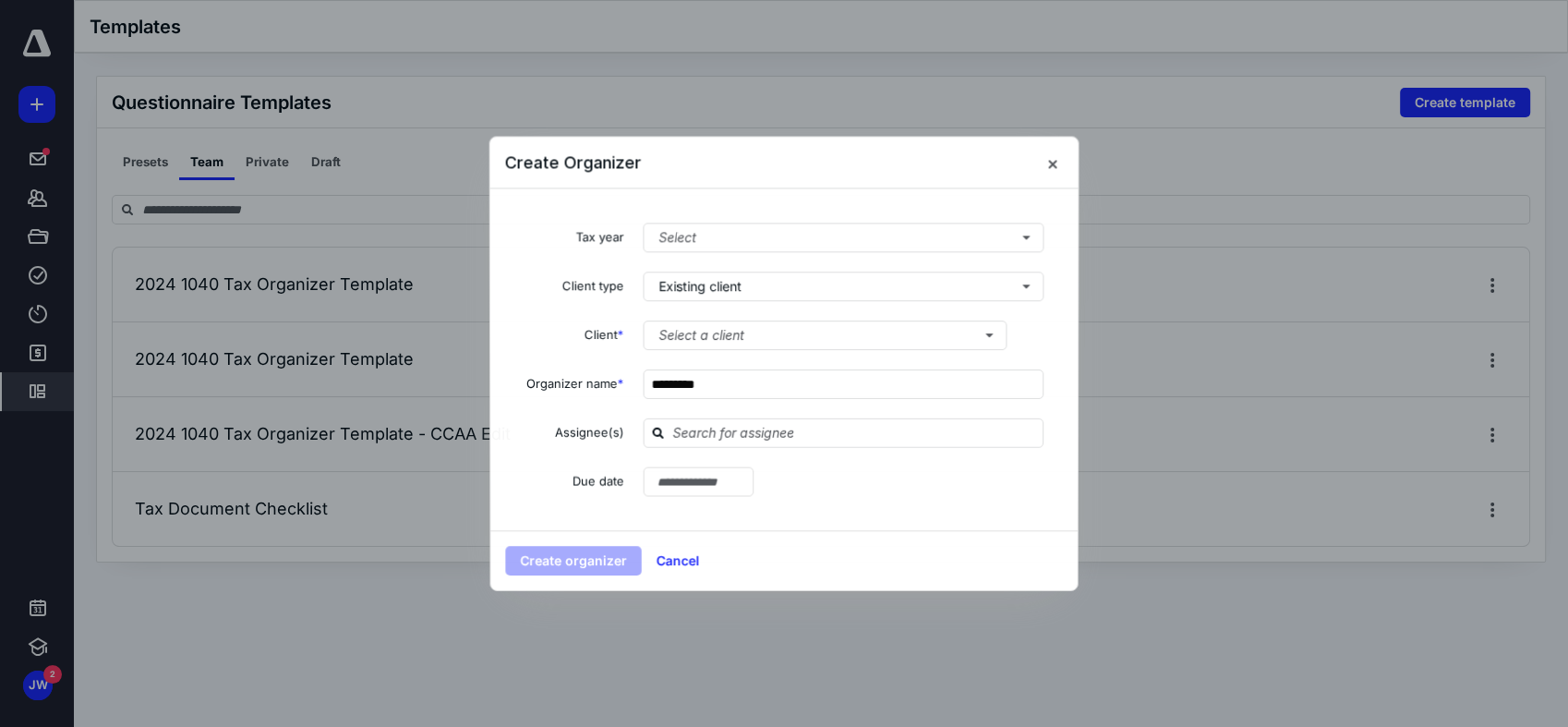 type on "**********" 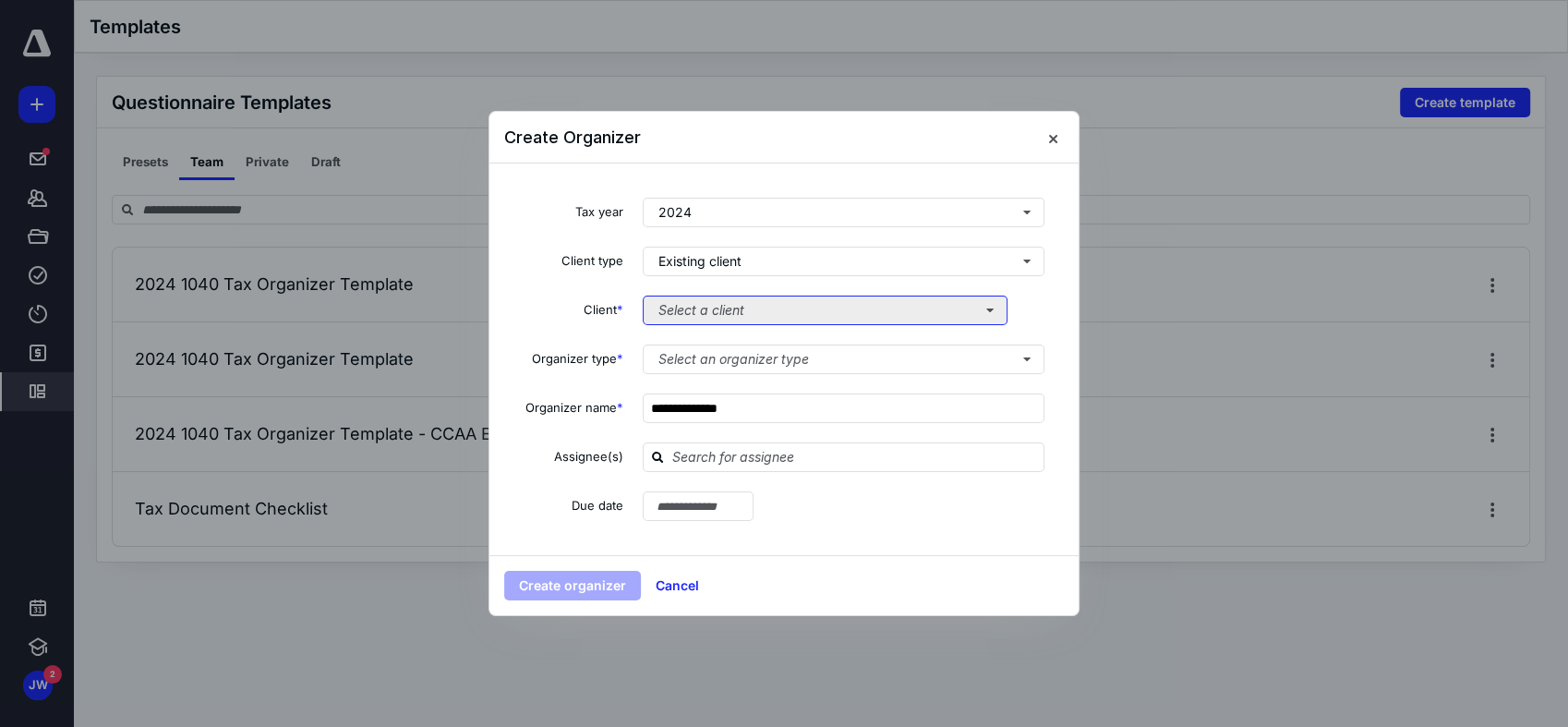 click on "Select a client" at bounding box center (825, 310) 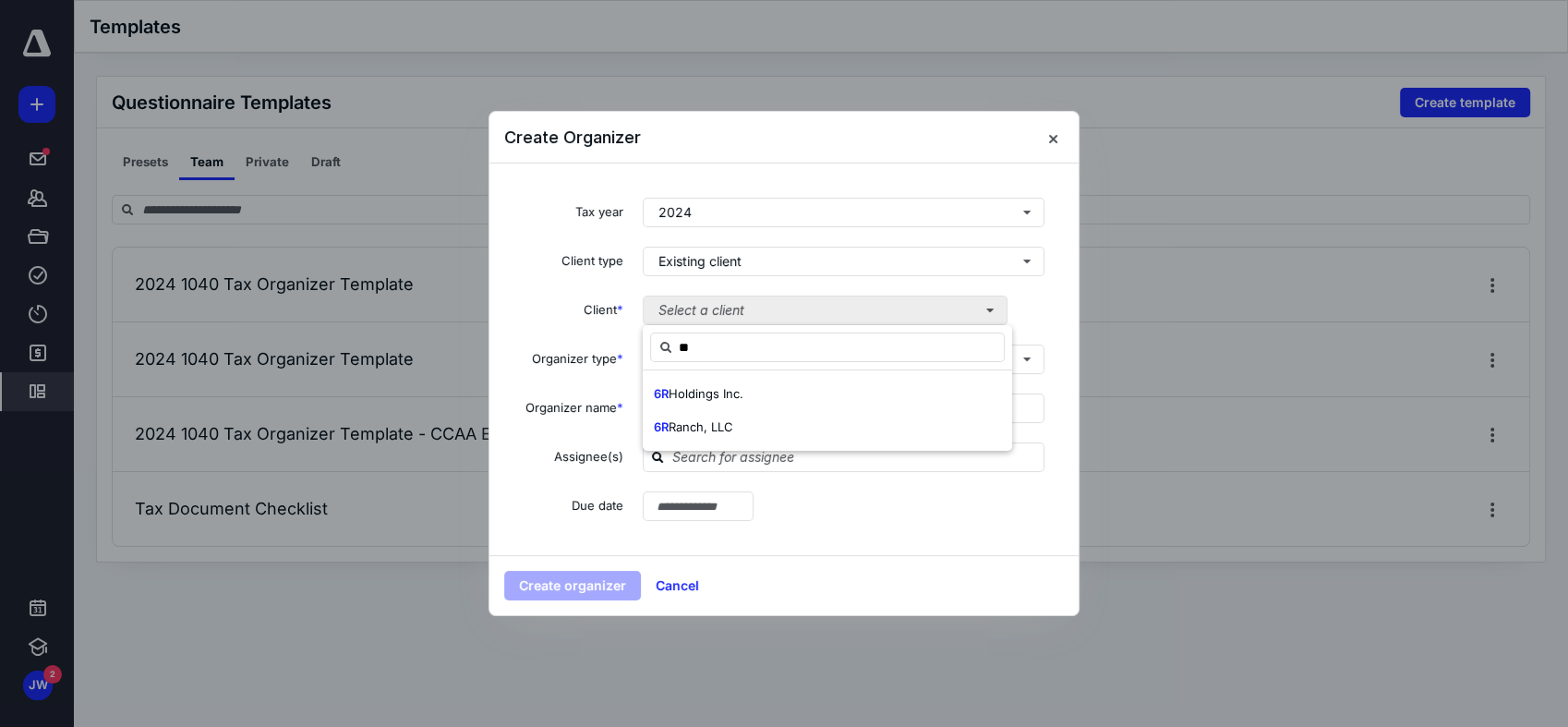 type on "*" 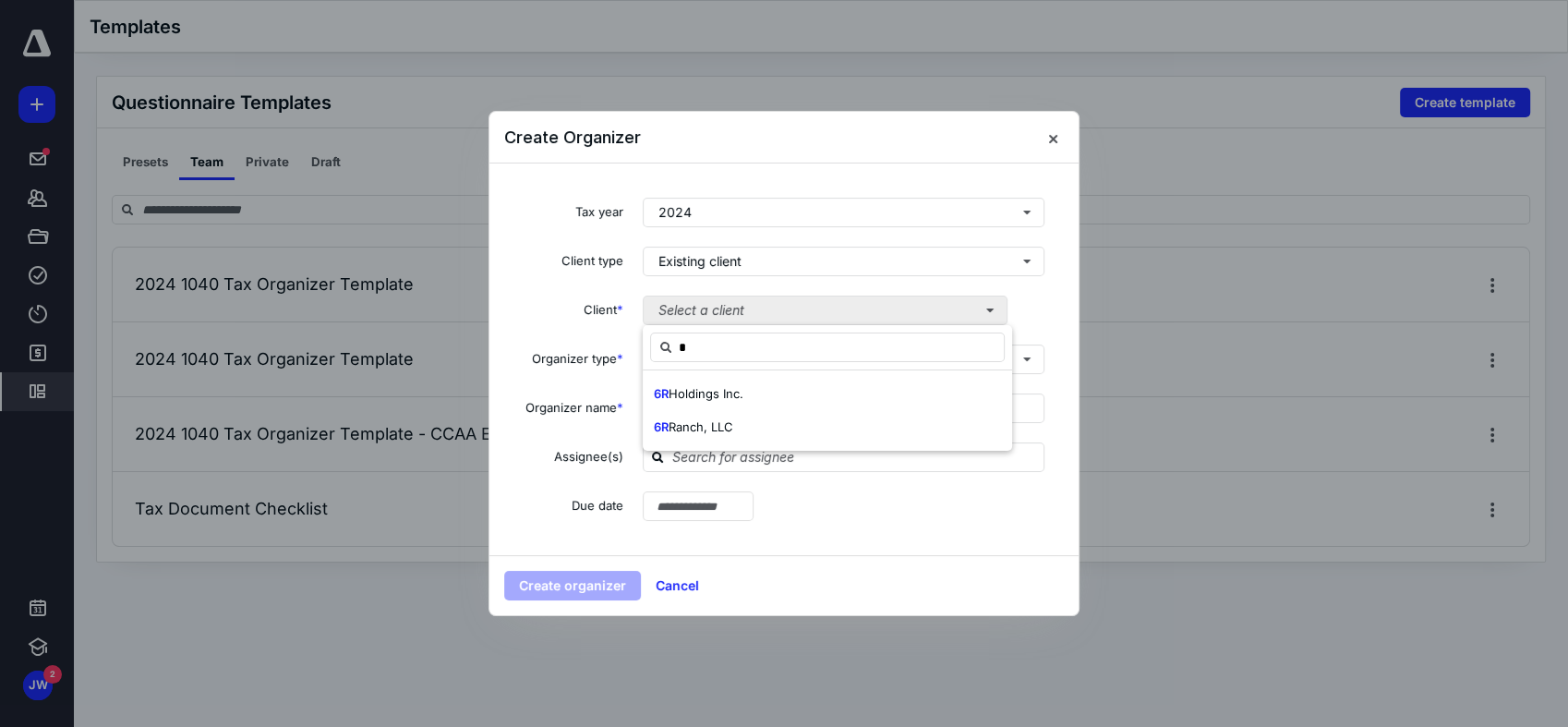 type 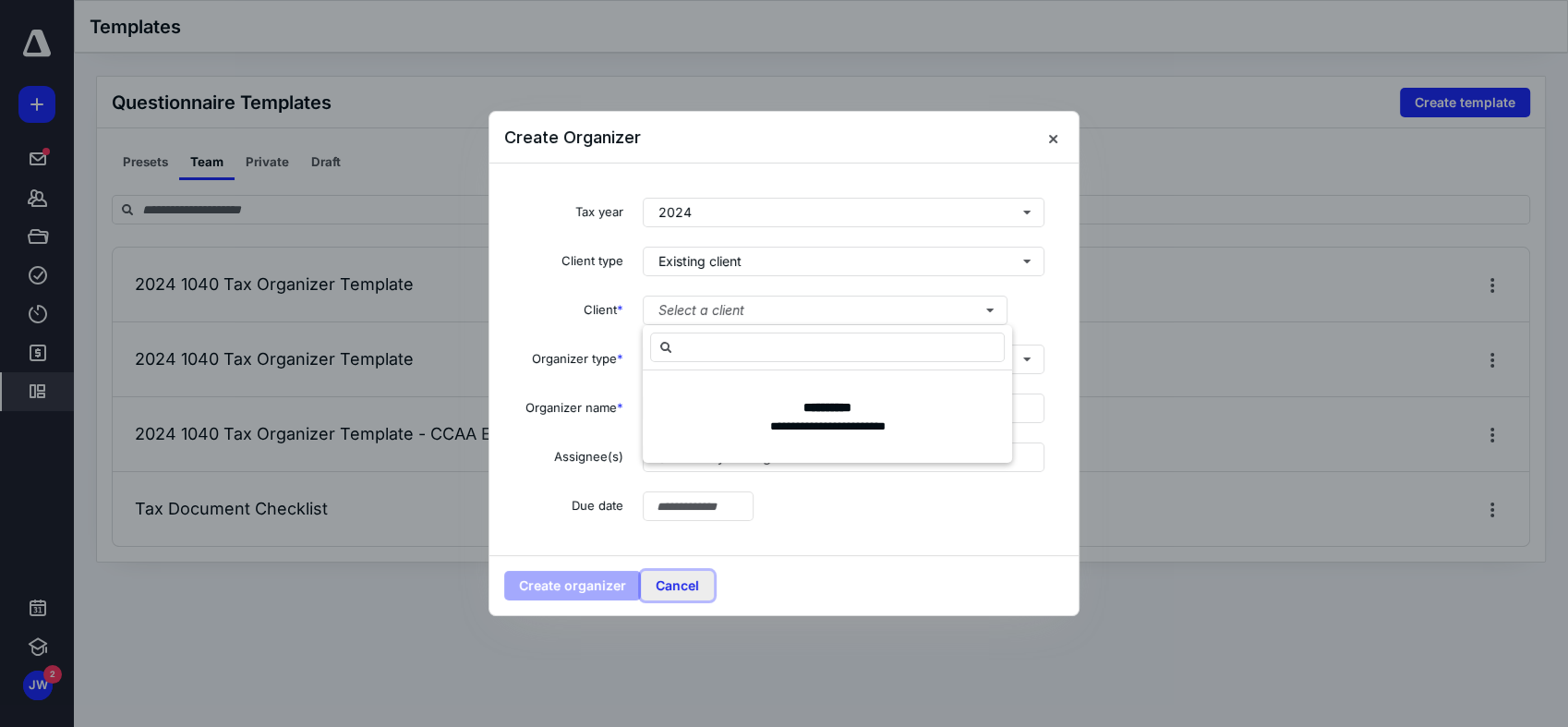 click on "Cancel" at bounding box center (677, 586) 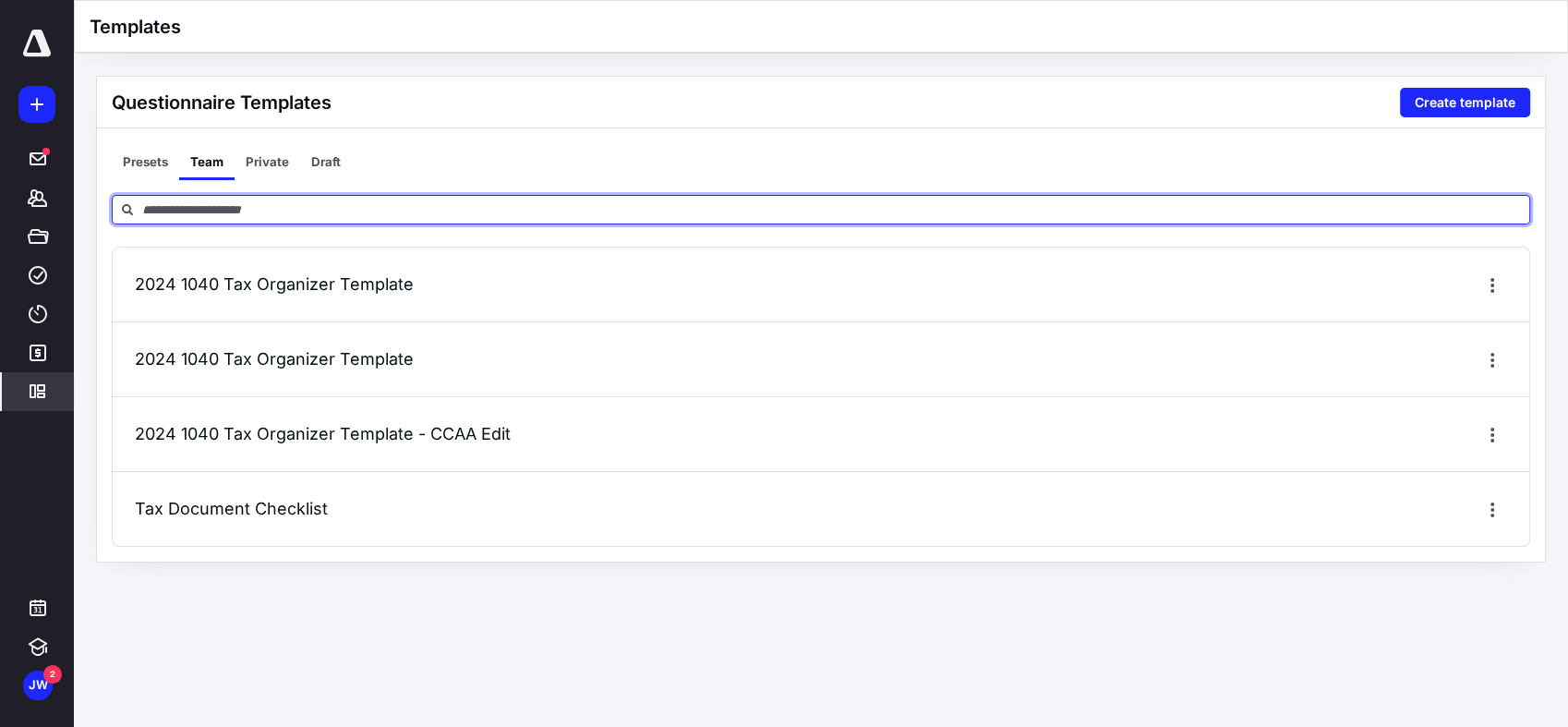 click at bounding box center (821, 210) 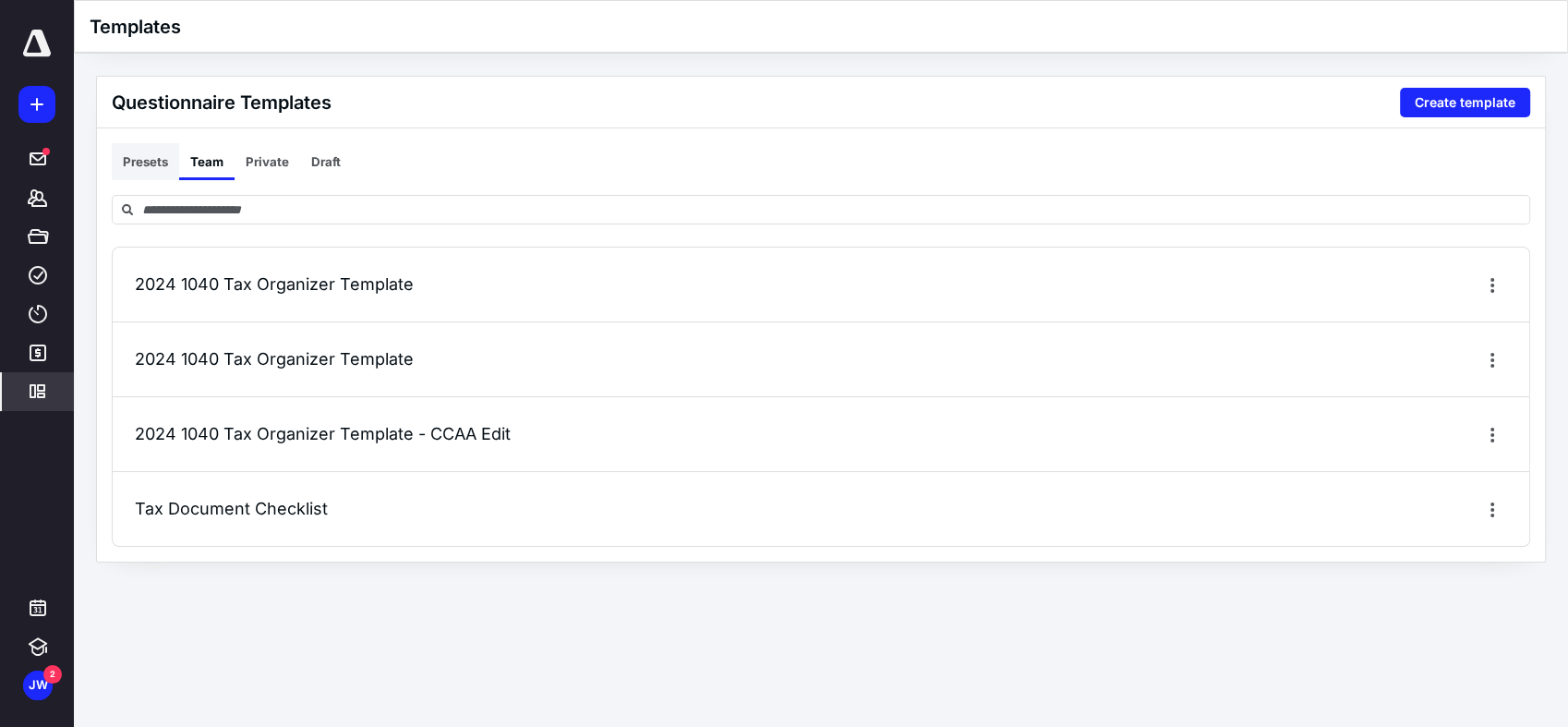 click on "Presets" at bounding box center (145, 162) 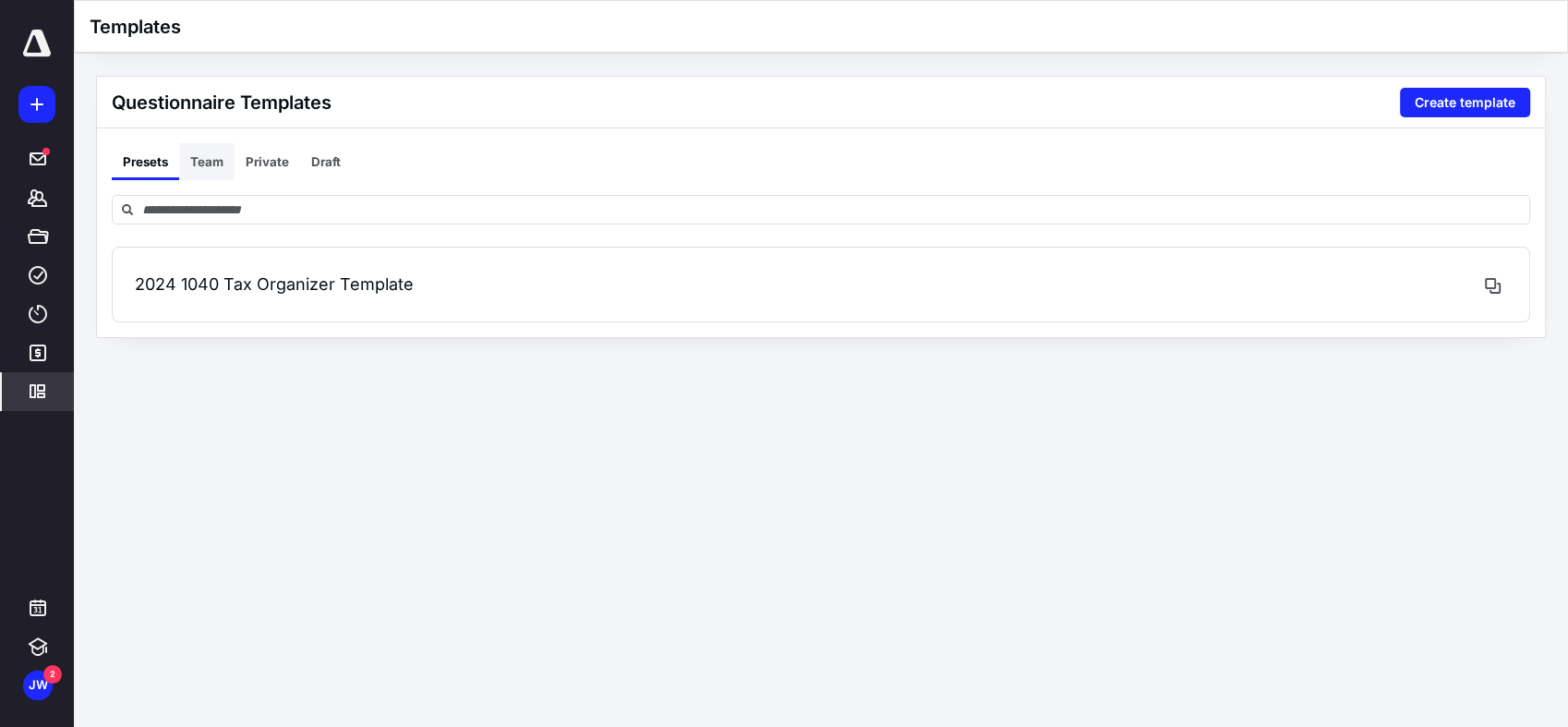 click on "Team" at bounding box center [207, 162] 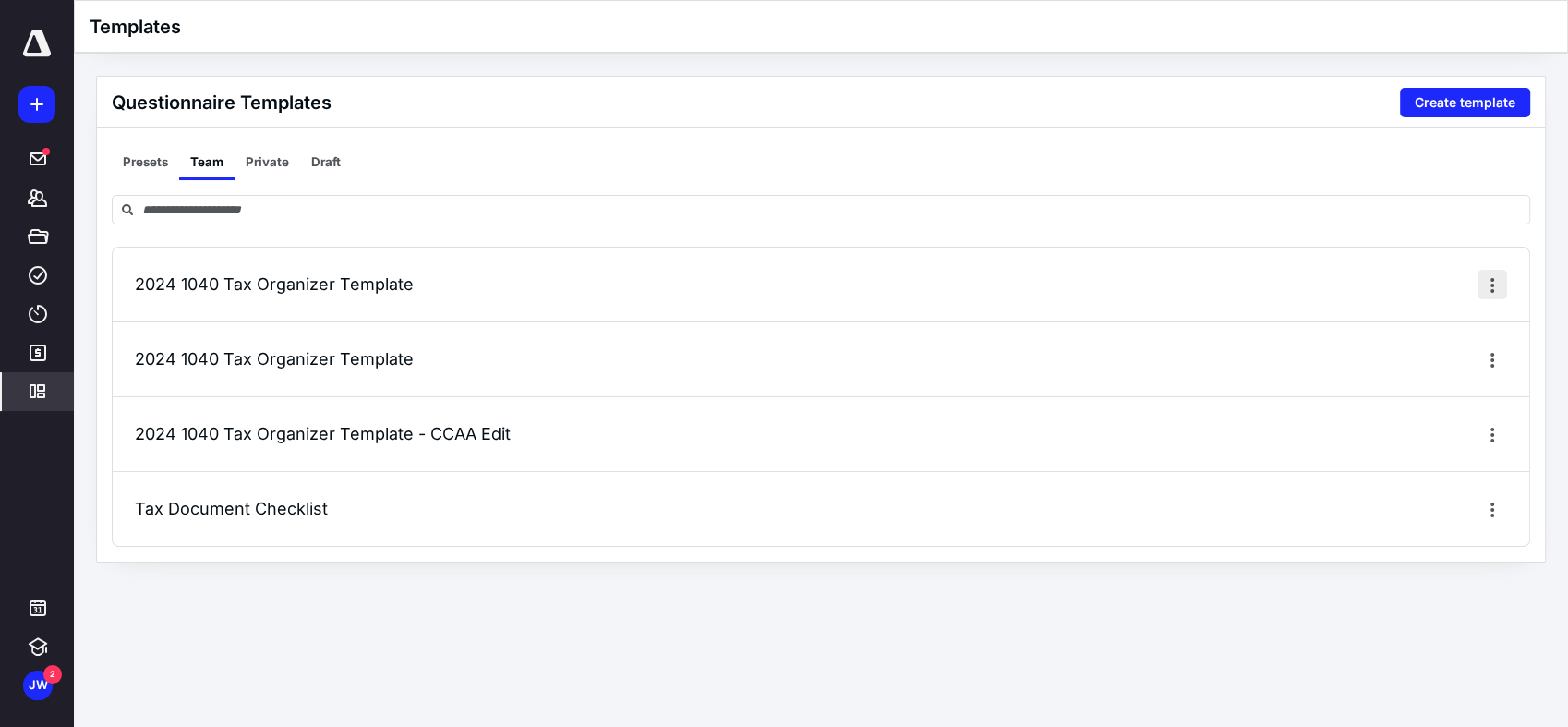 click at bounding box center [1492, 285] 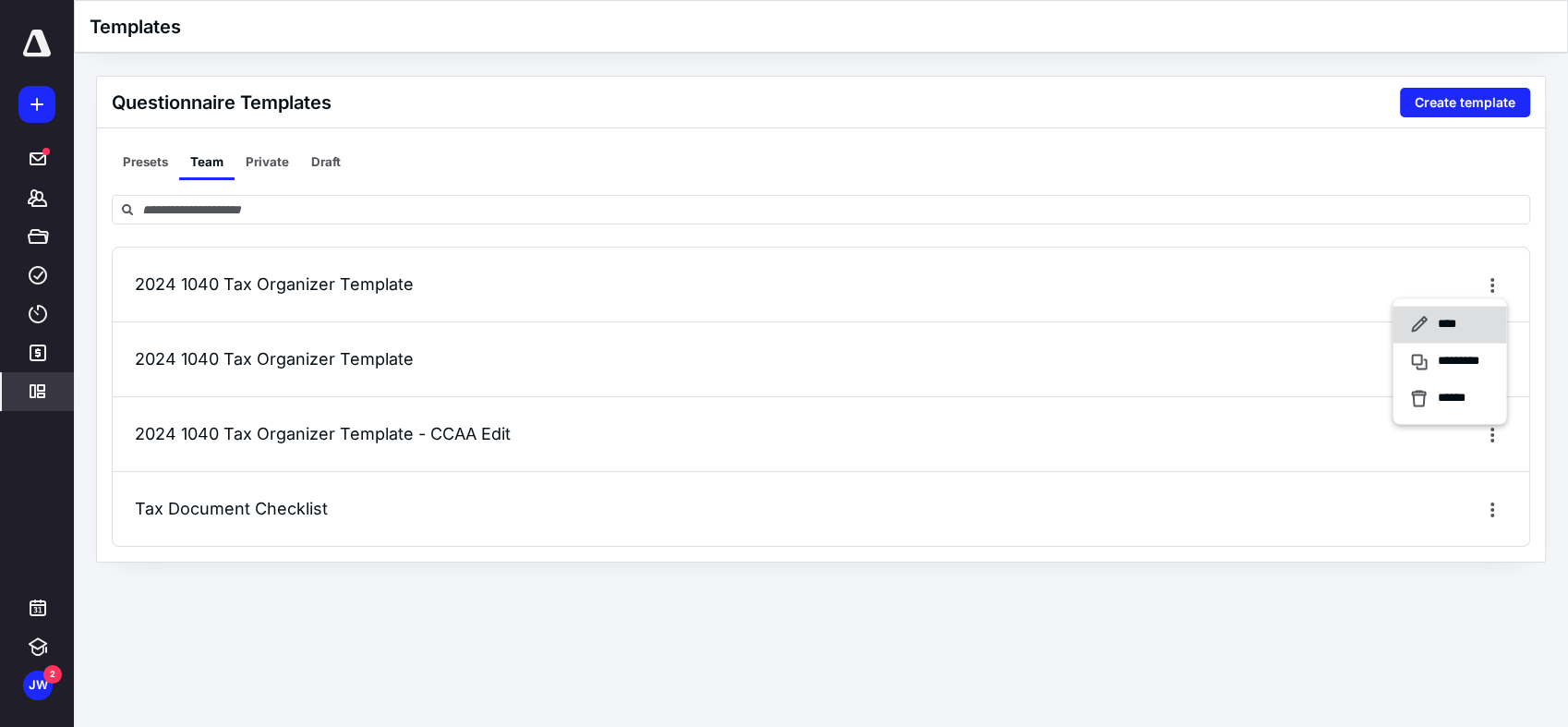 click on "****" at bounding box center [1448, 324] 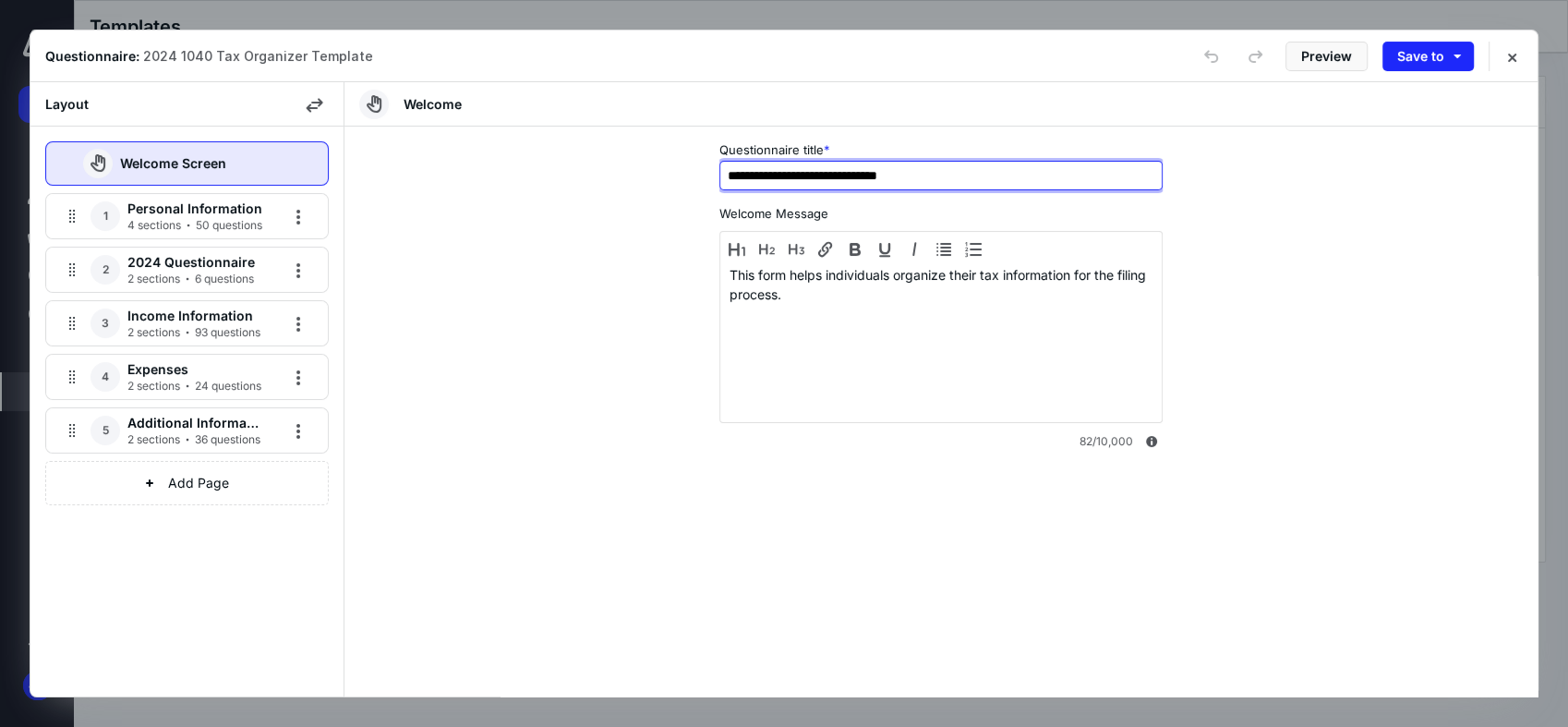 click on "**********" at bounding box center [941, 176] 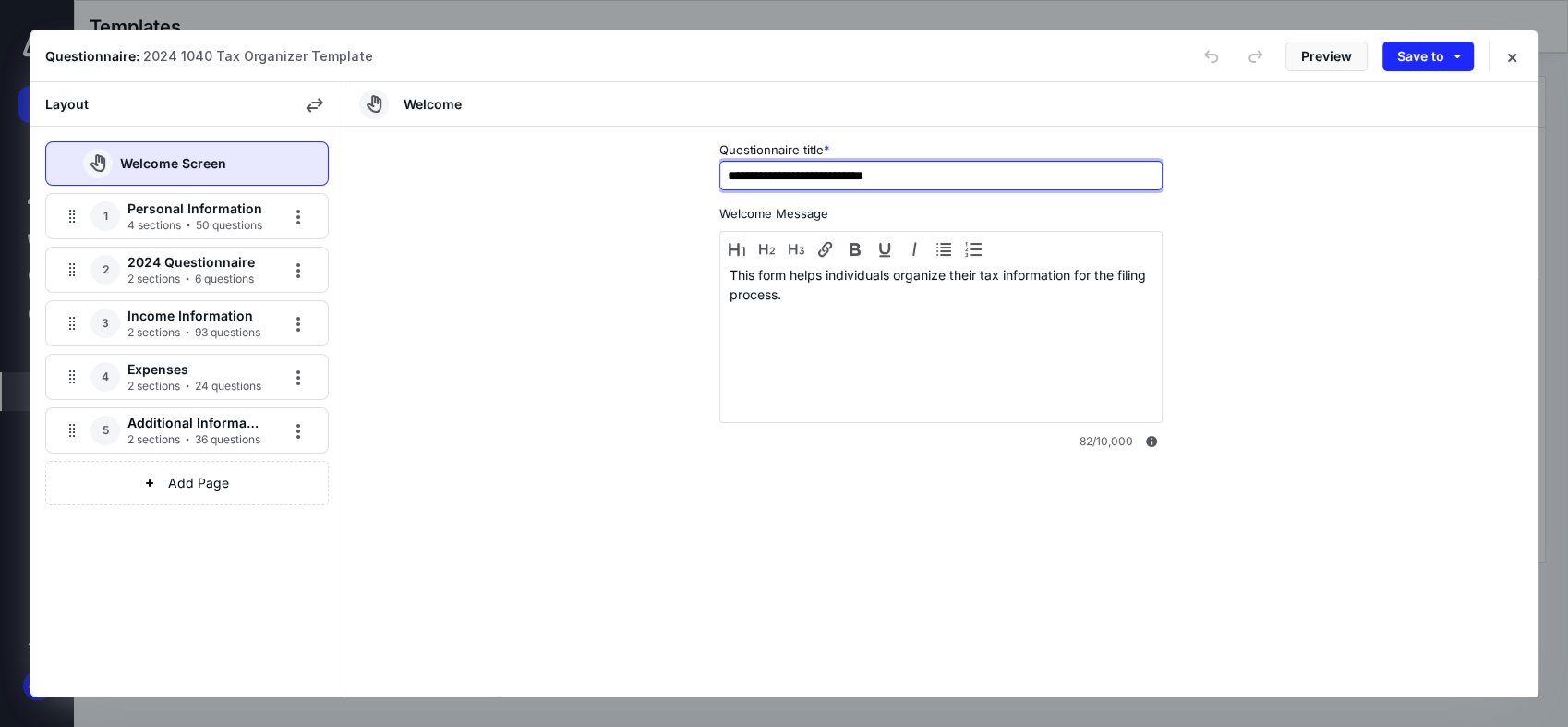 type on "**********" 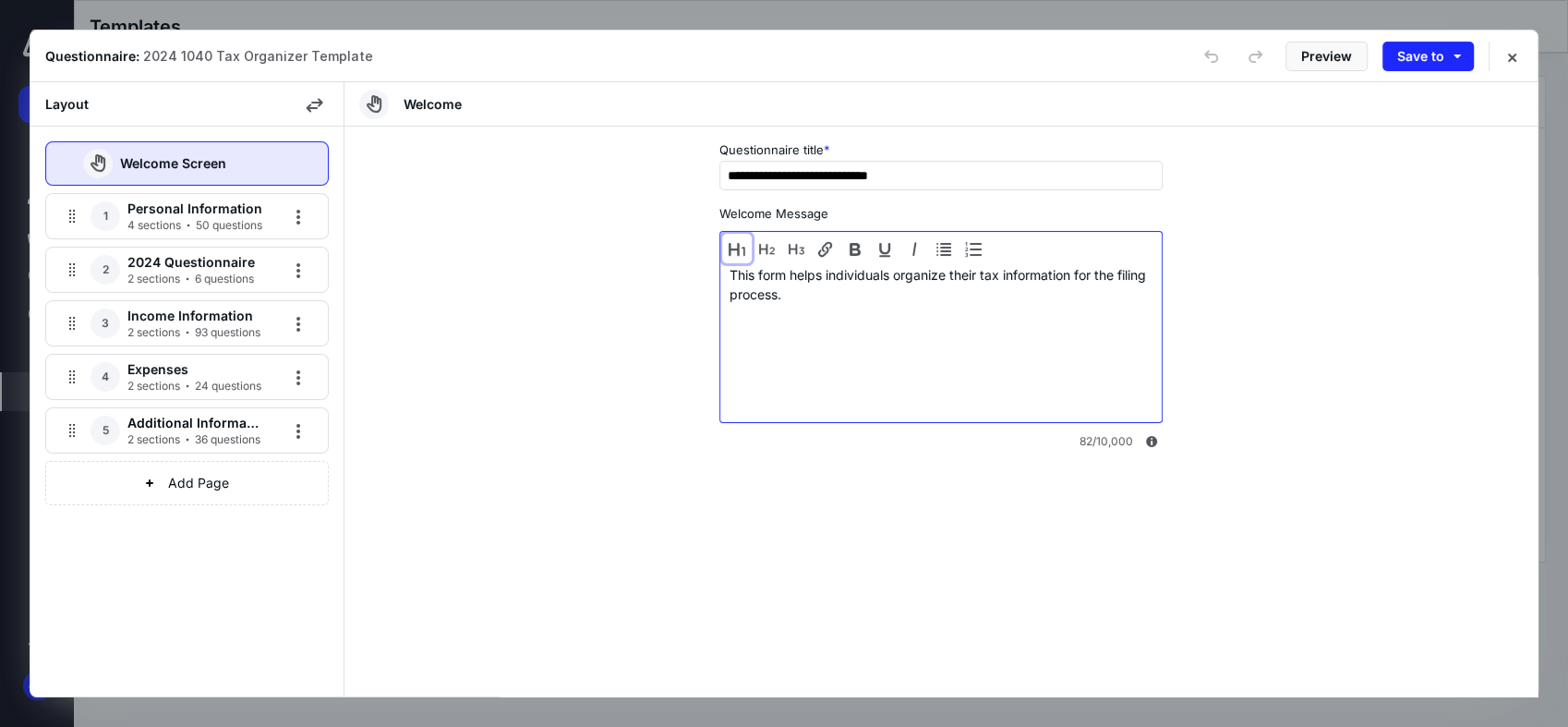 type 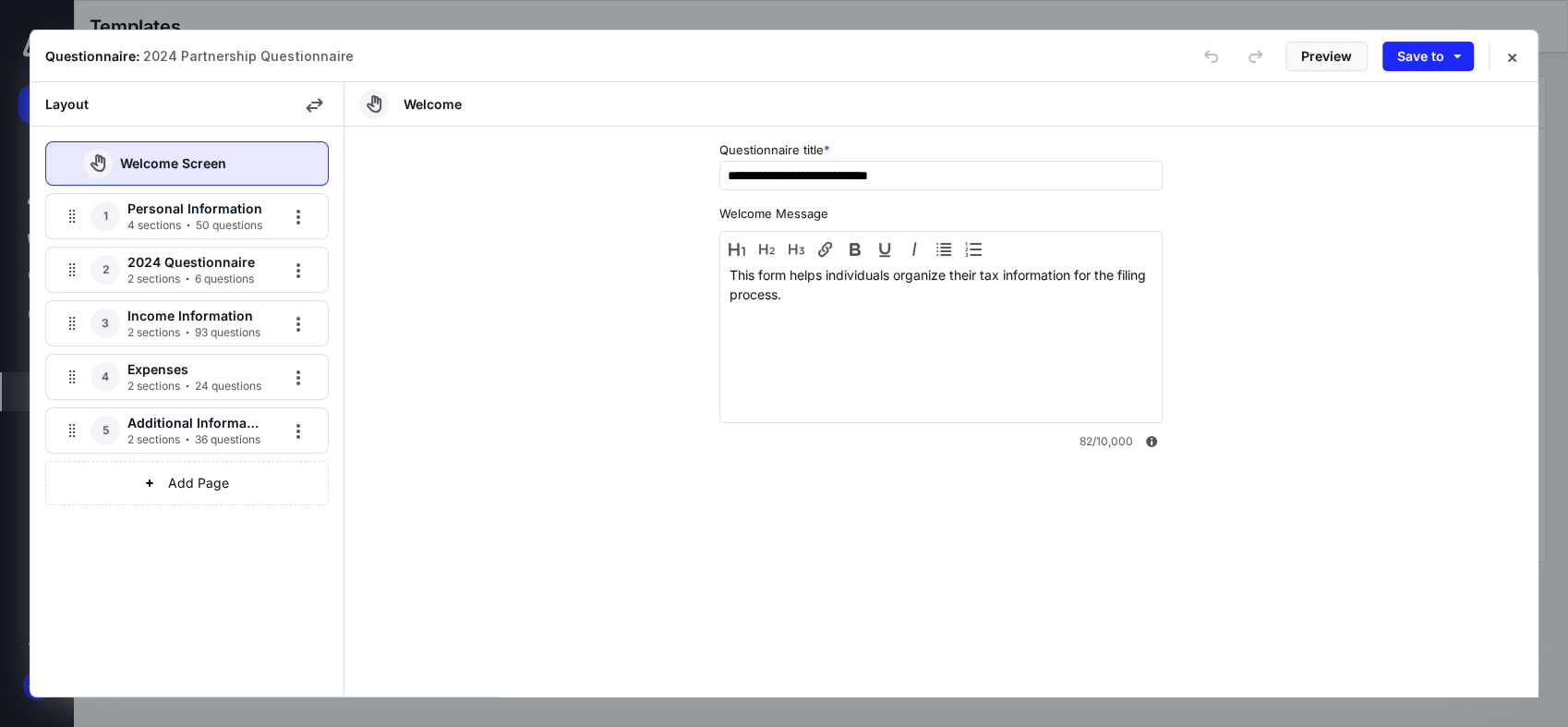 drag, startPoint x: 728, startPoint y: 274, endPoint x: 826, endPoint y: 310, distance: 104.40307 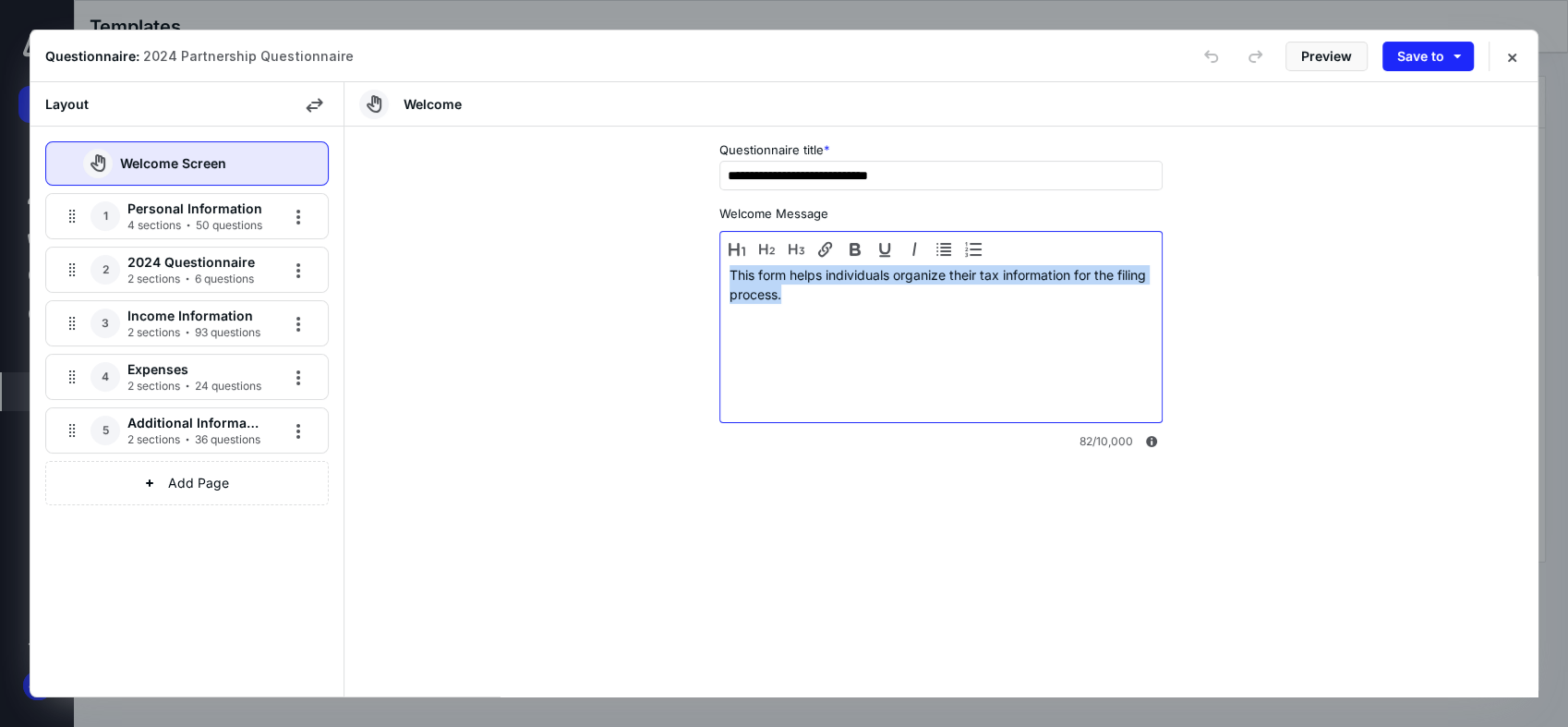 drag, startPoint x: 816, startPoint y: 298, endPoint x: 666, endPoint y: 252, distance: 156.89487 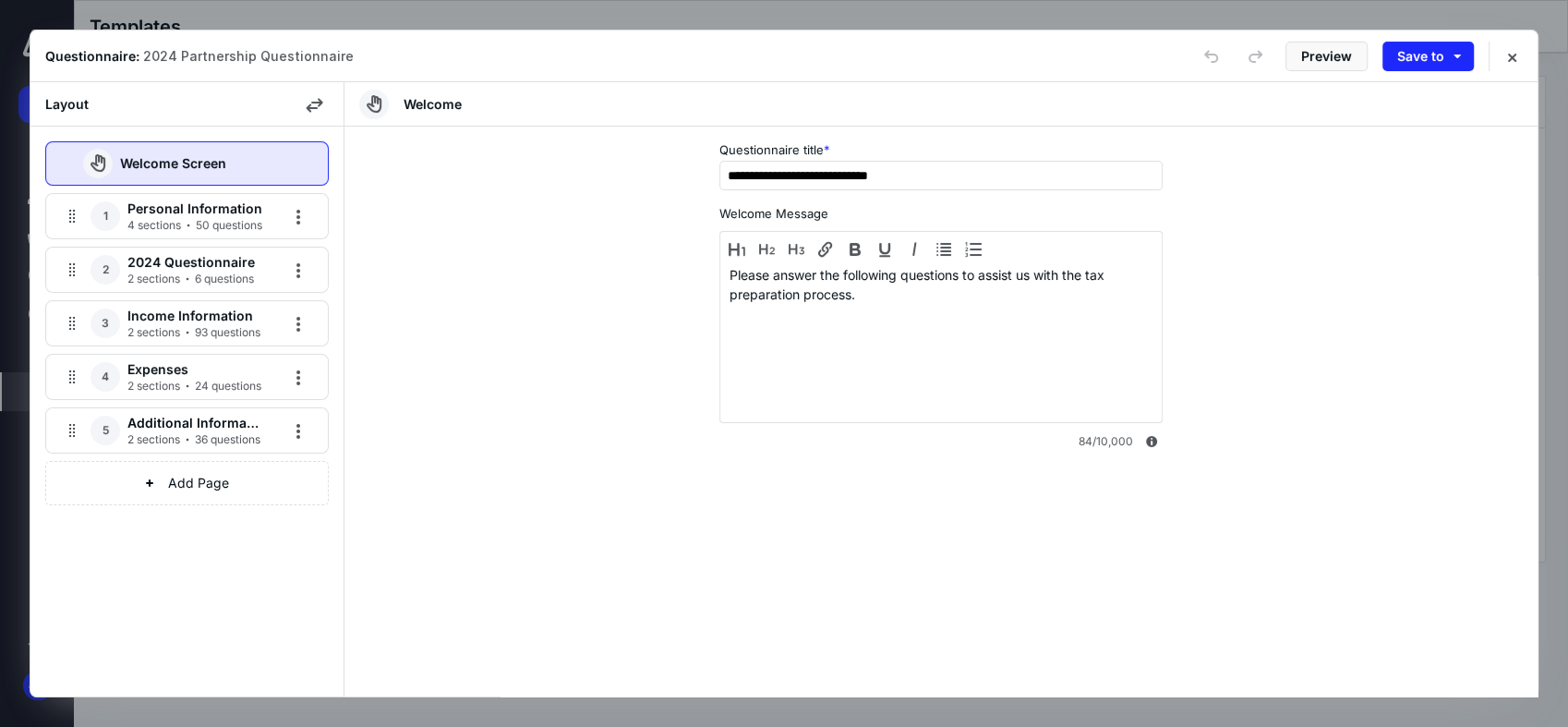 click on "**********" at bounding box center (941, 389) 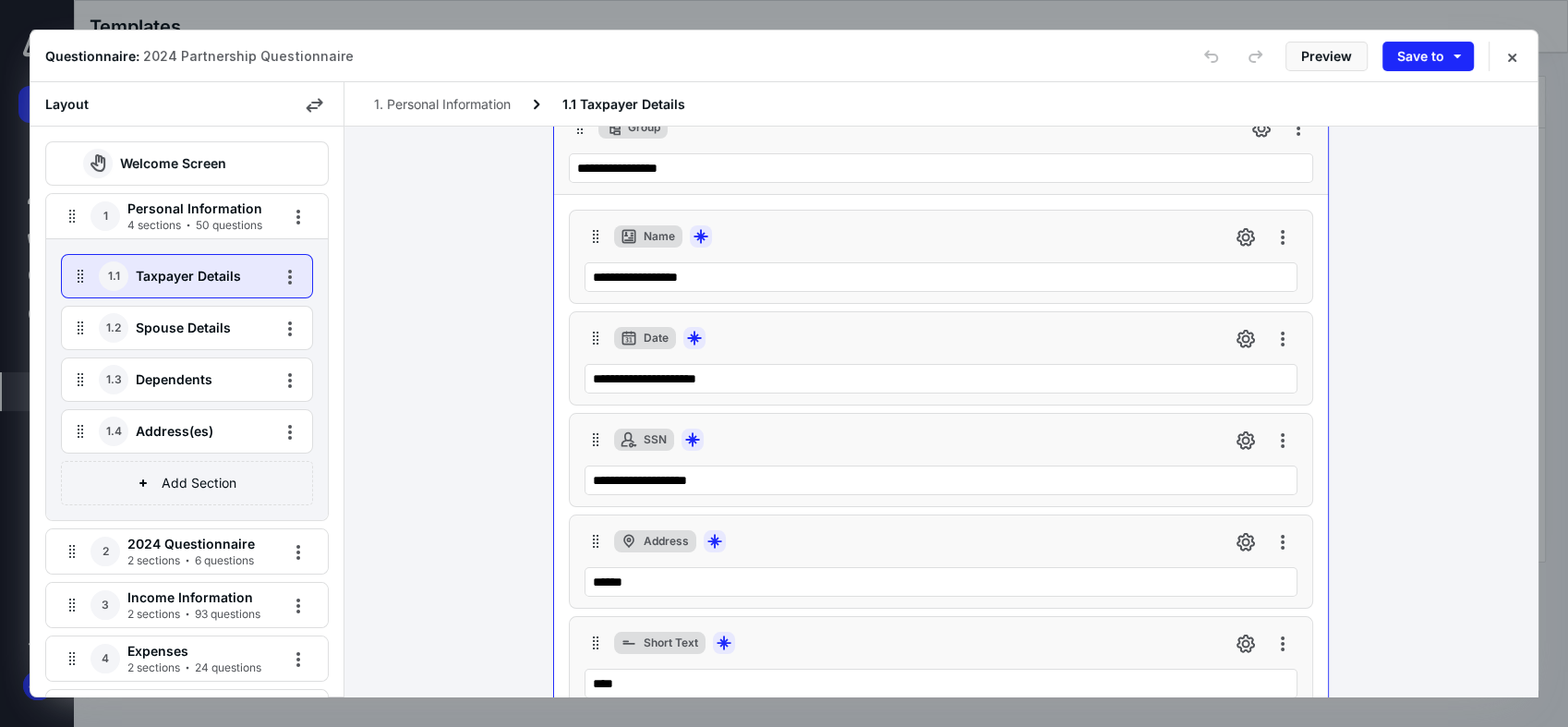 scroll, scrollTop: 0, scrollLeft: 0, axis: both 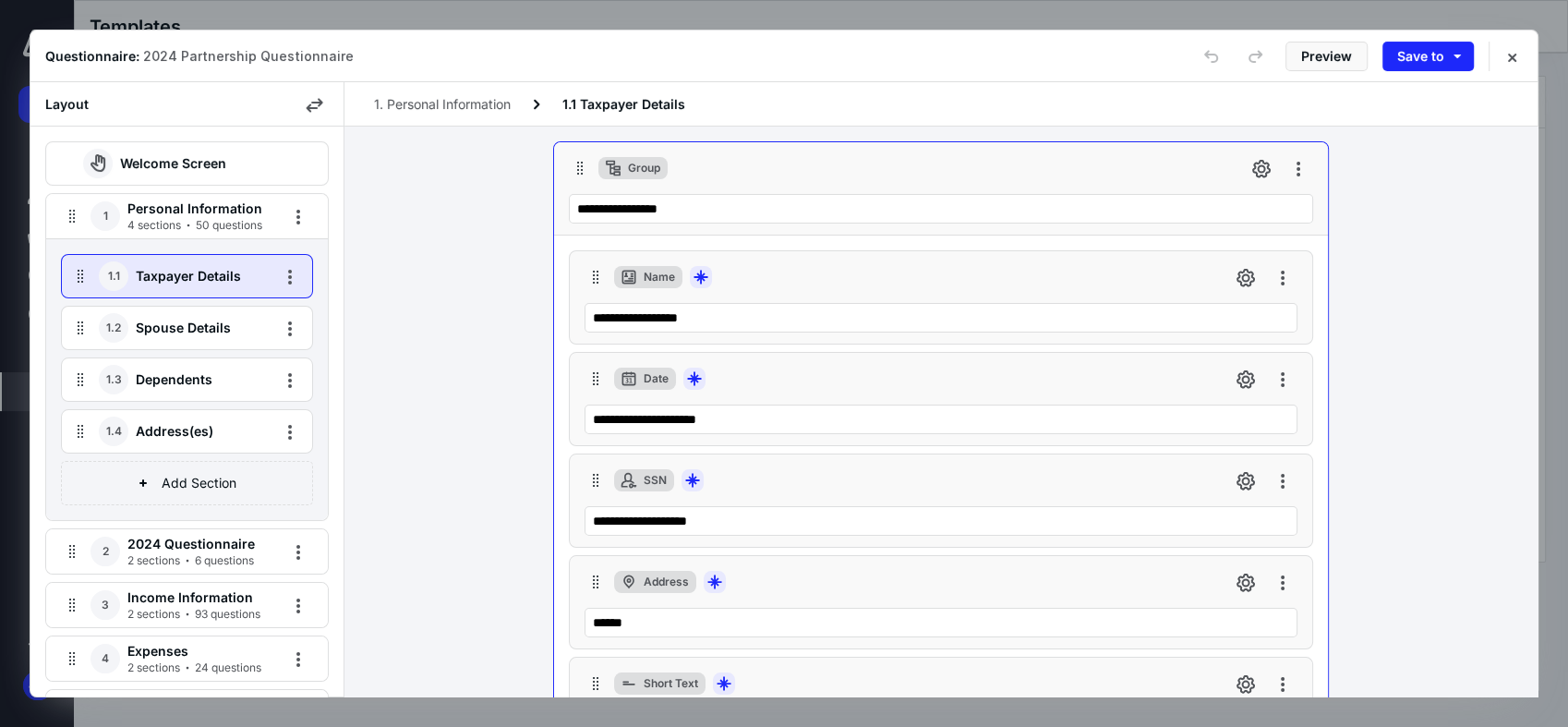 click 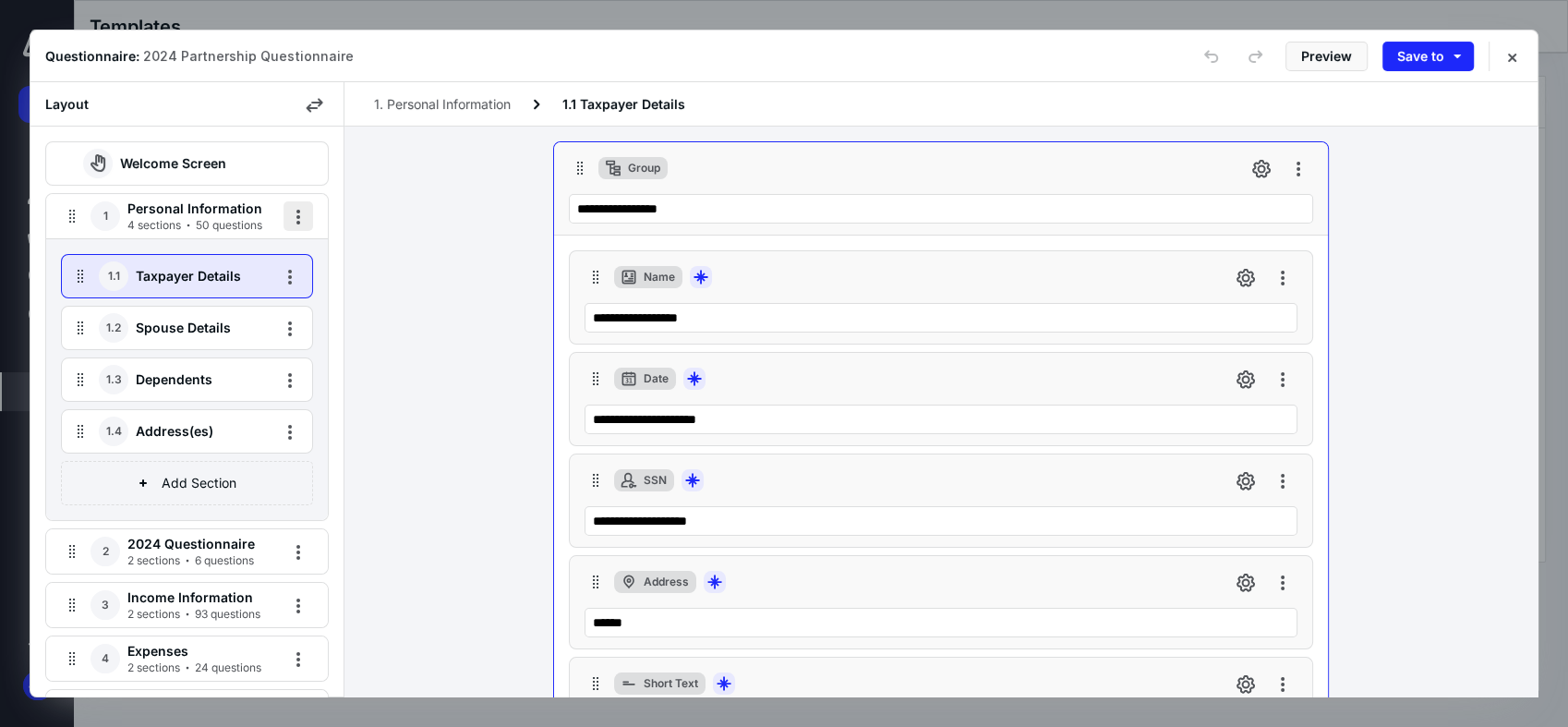 click at bounding box center (298, 216) 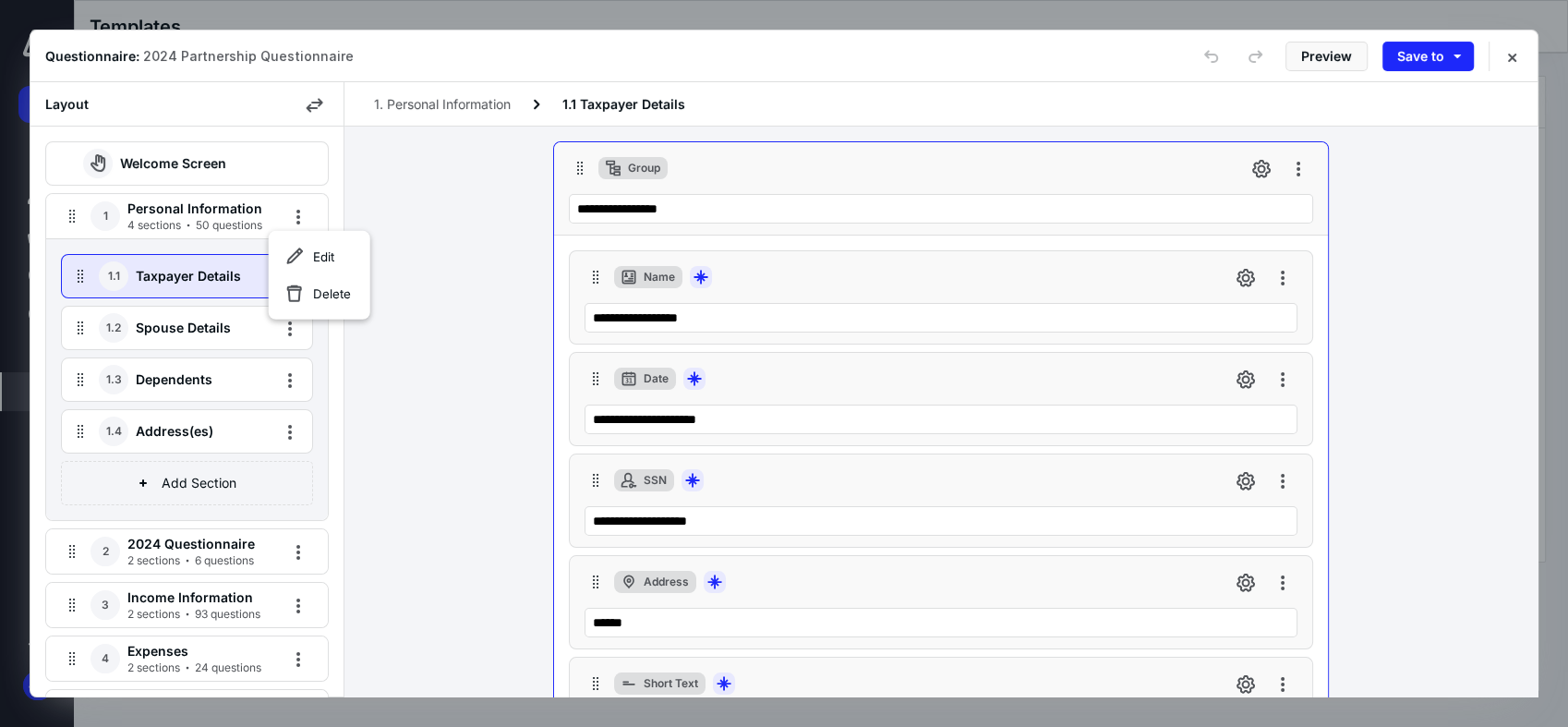 click on "**********" at bounding box center [941, 411] 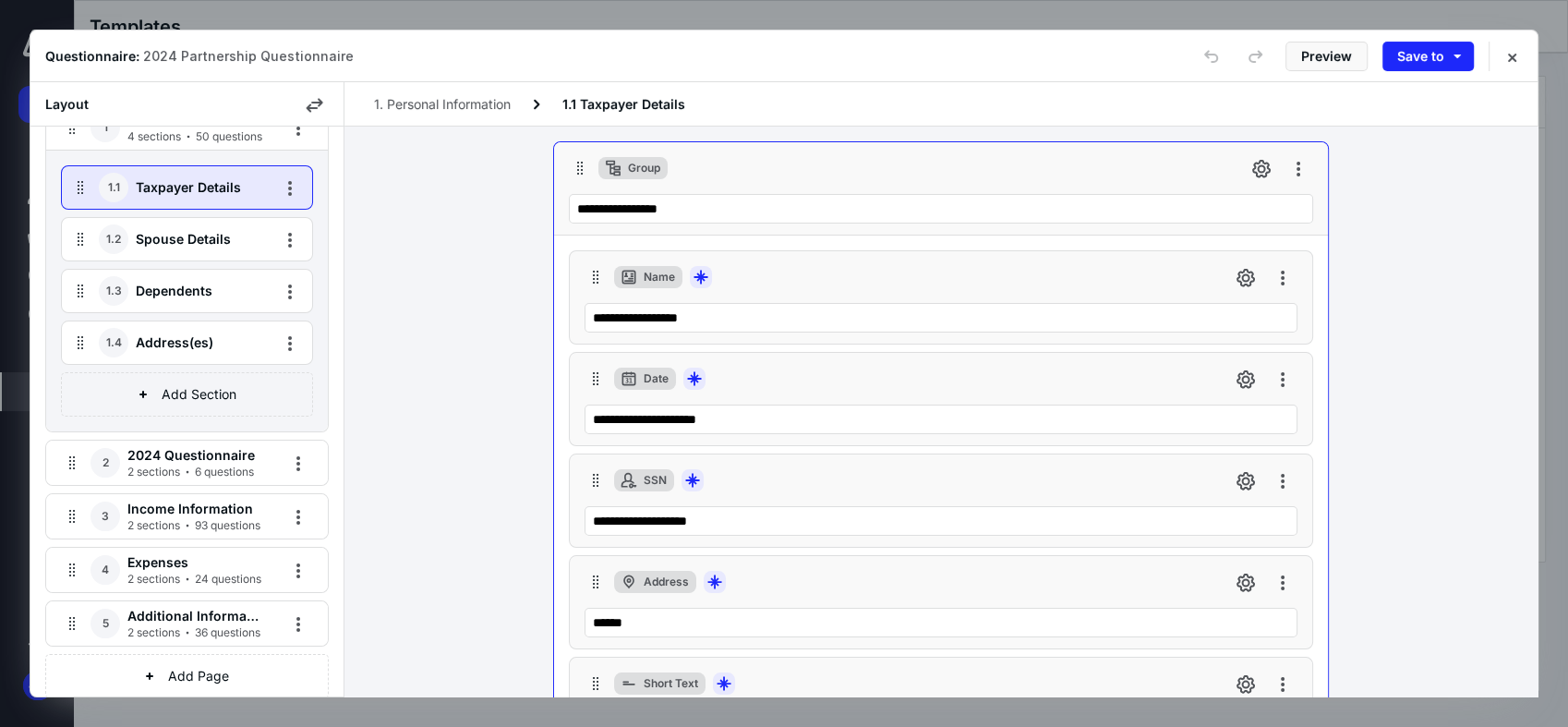 scroll, scrollTop: 119, scrollLeft: 0, axis: vertical 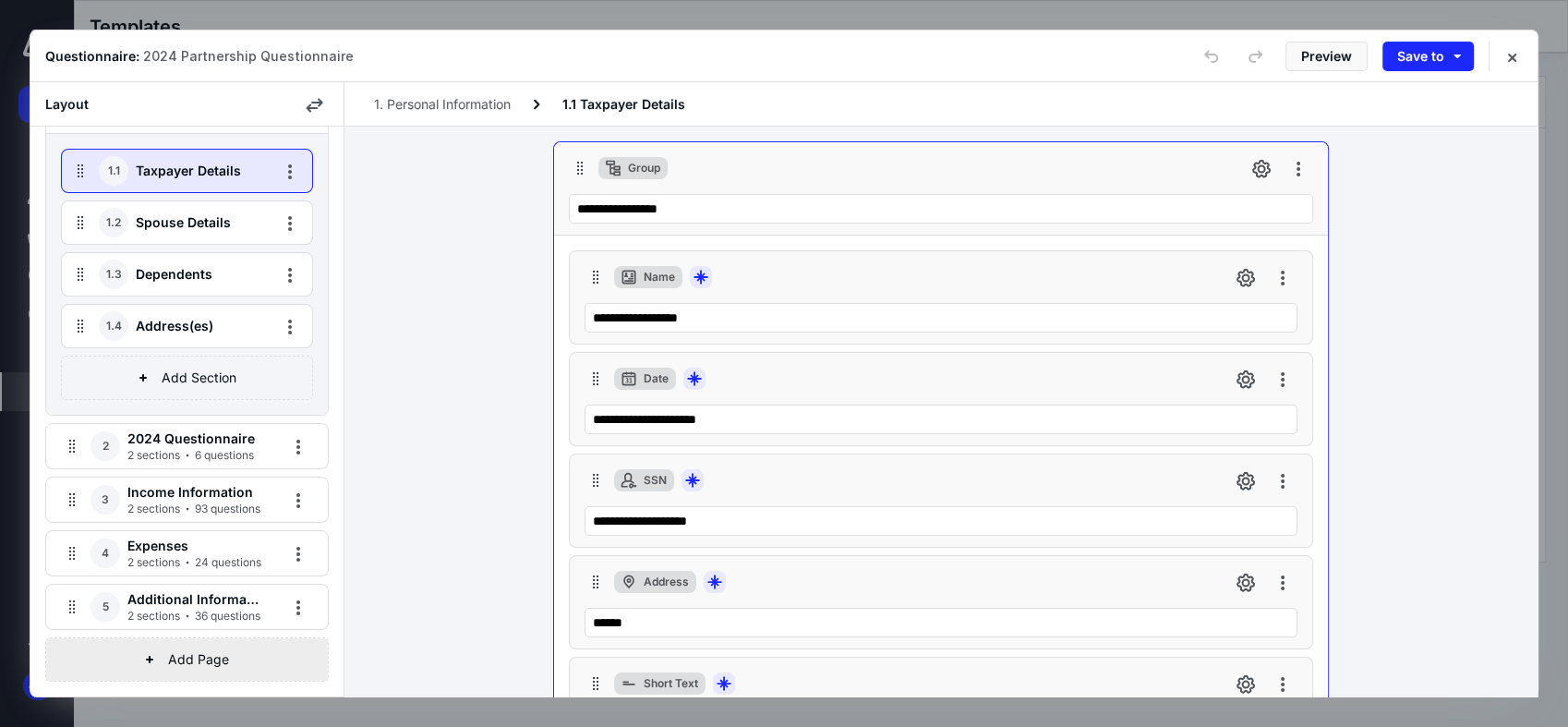 click on "Add Page" at bounding box center [187, 660] 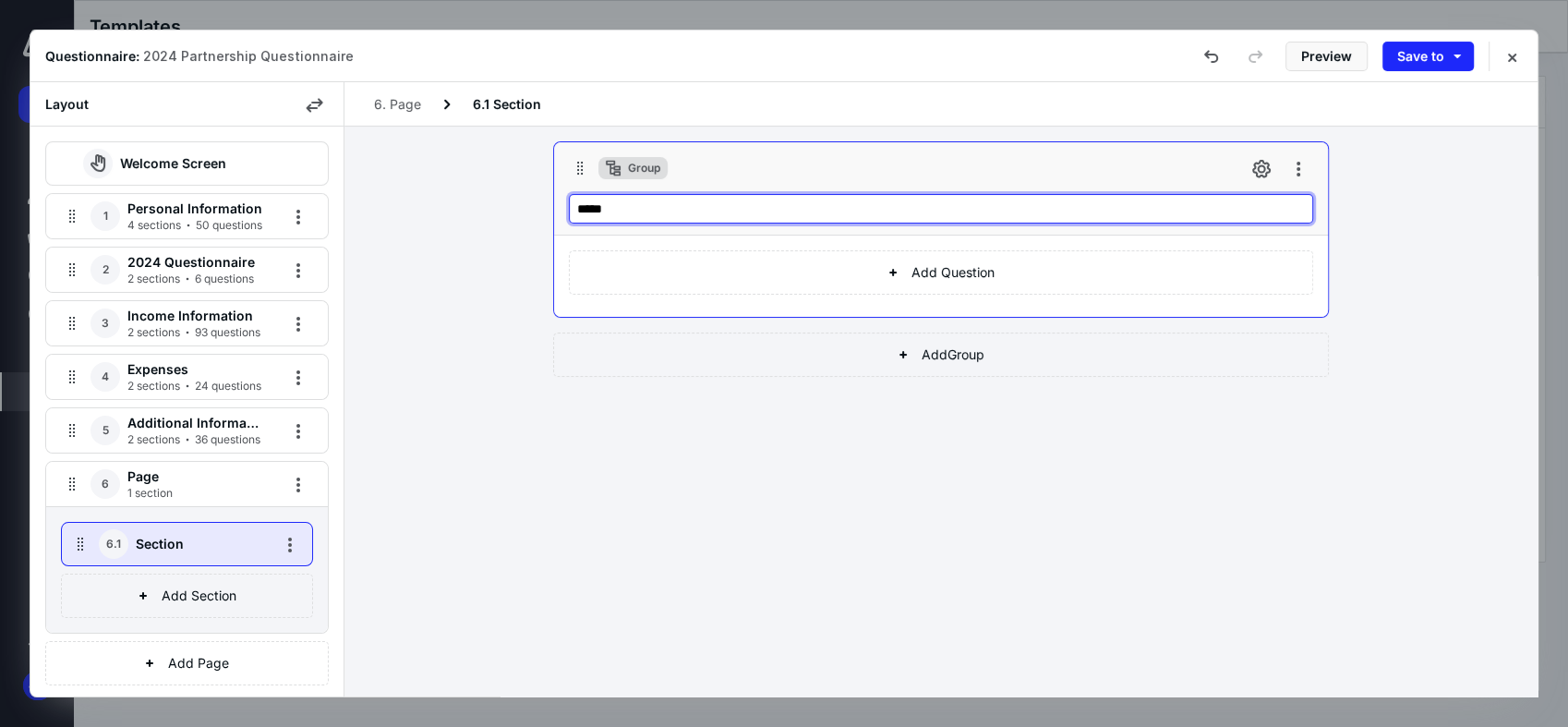 drag, startPoint x: 702, startPoint y: 212, endPoint x: 482, endPoint y: 222, distance: 220.22716 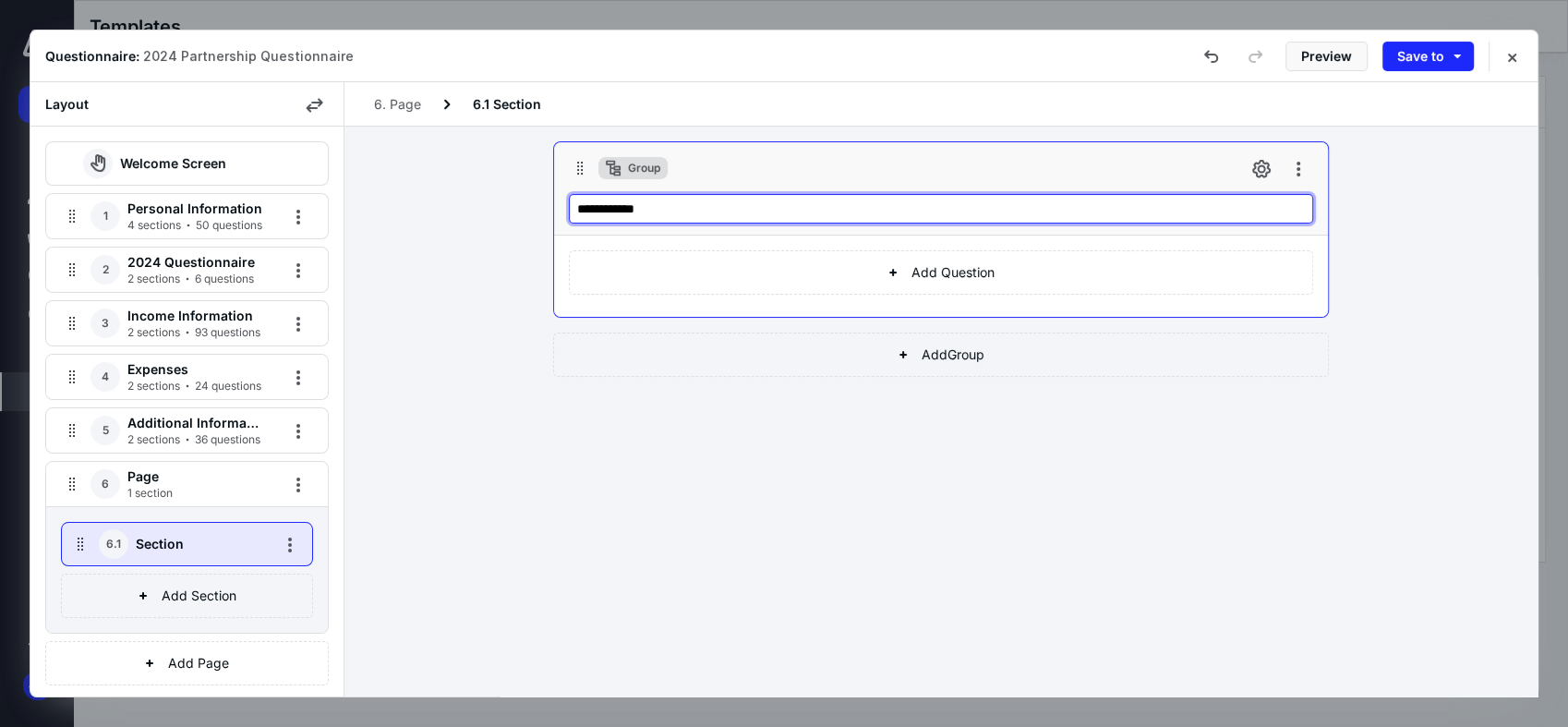 type on "**********" 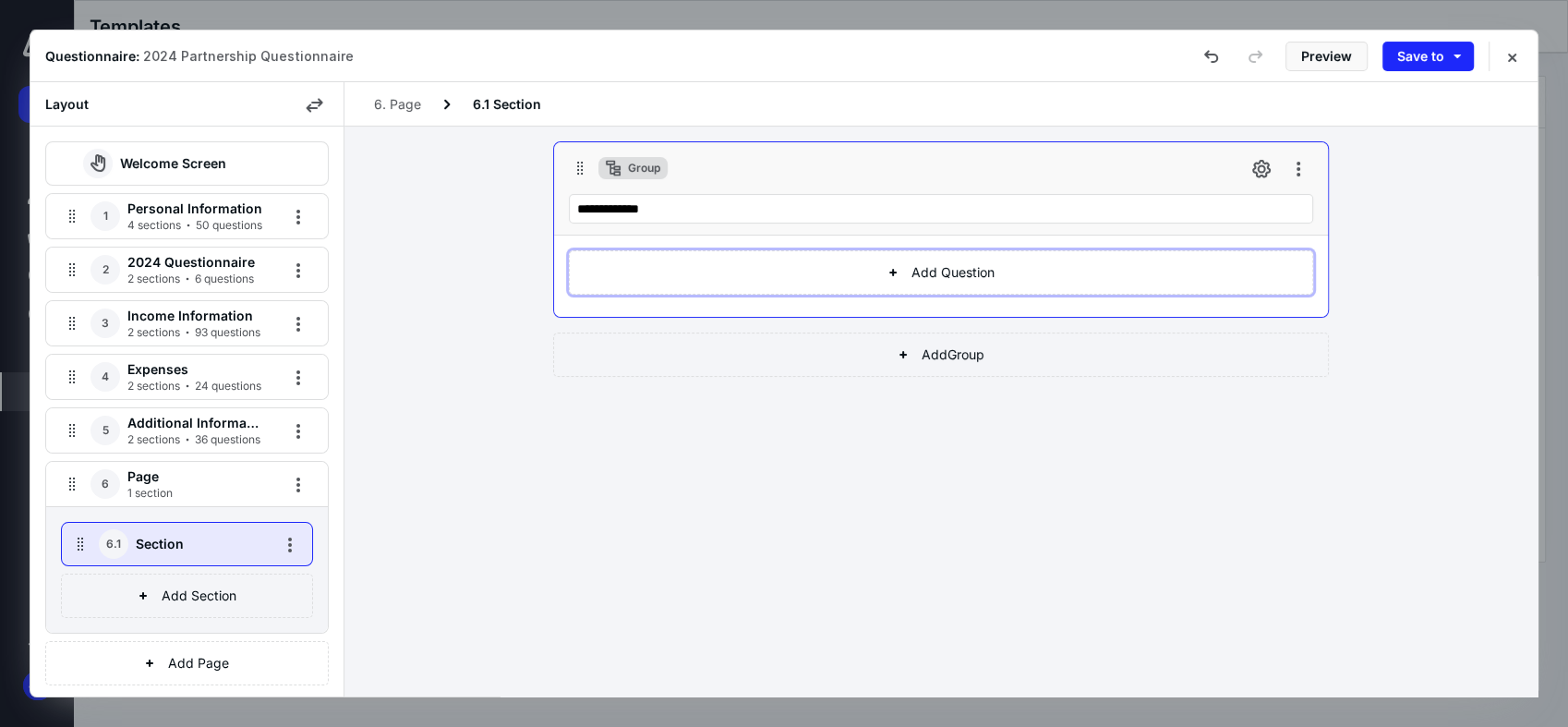 type 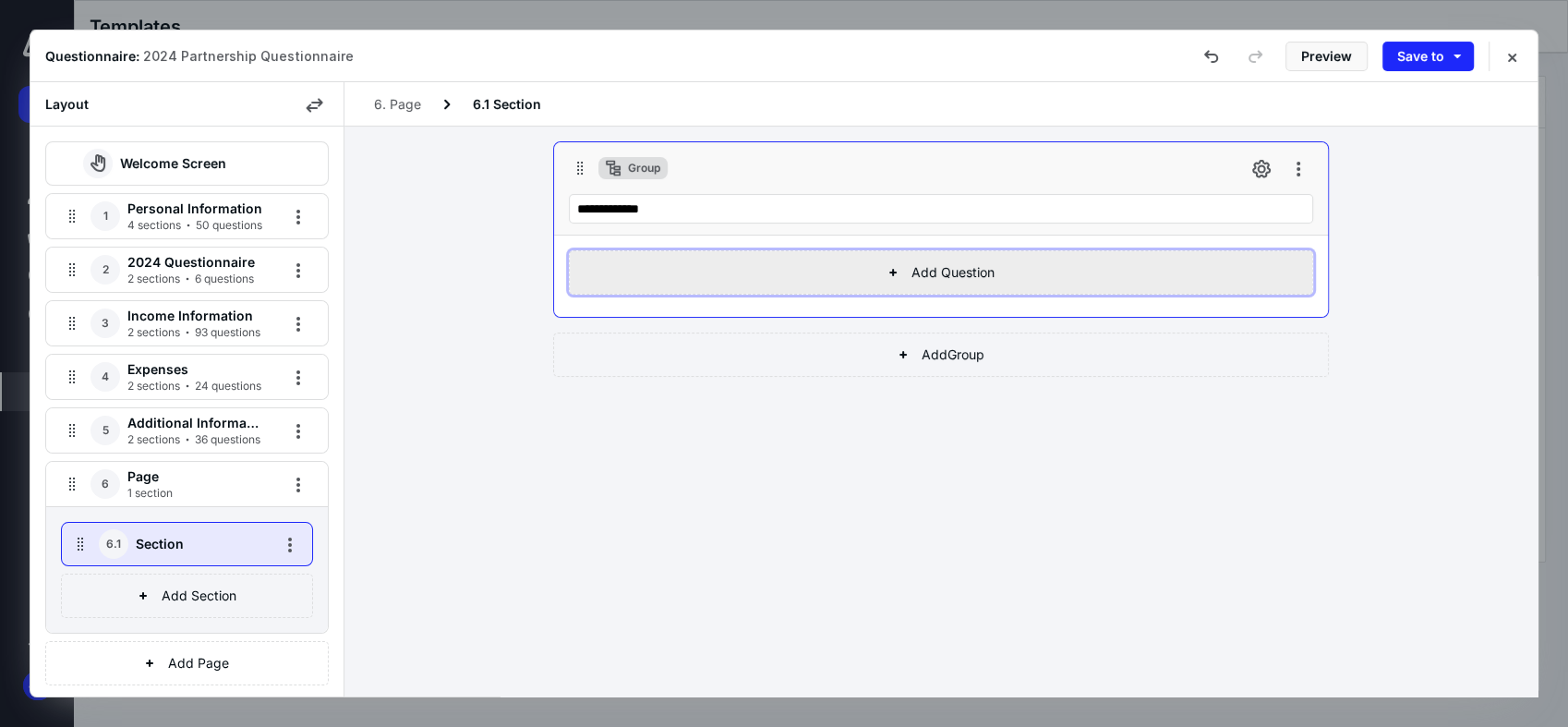 click on "Add Question" at bounding box center (941, 273) 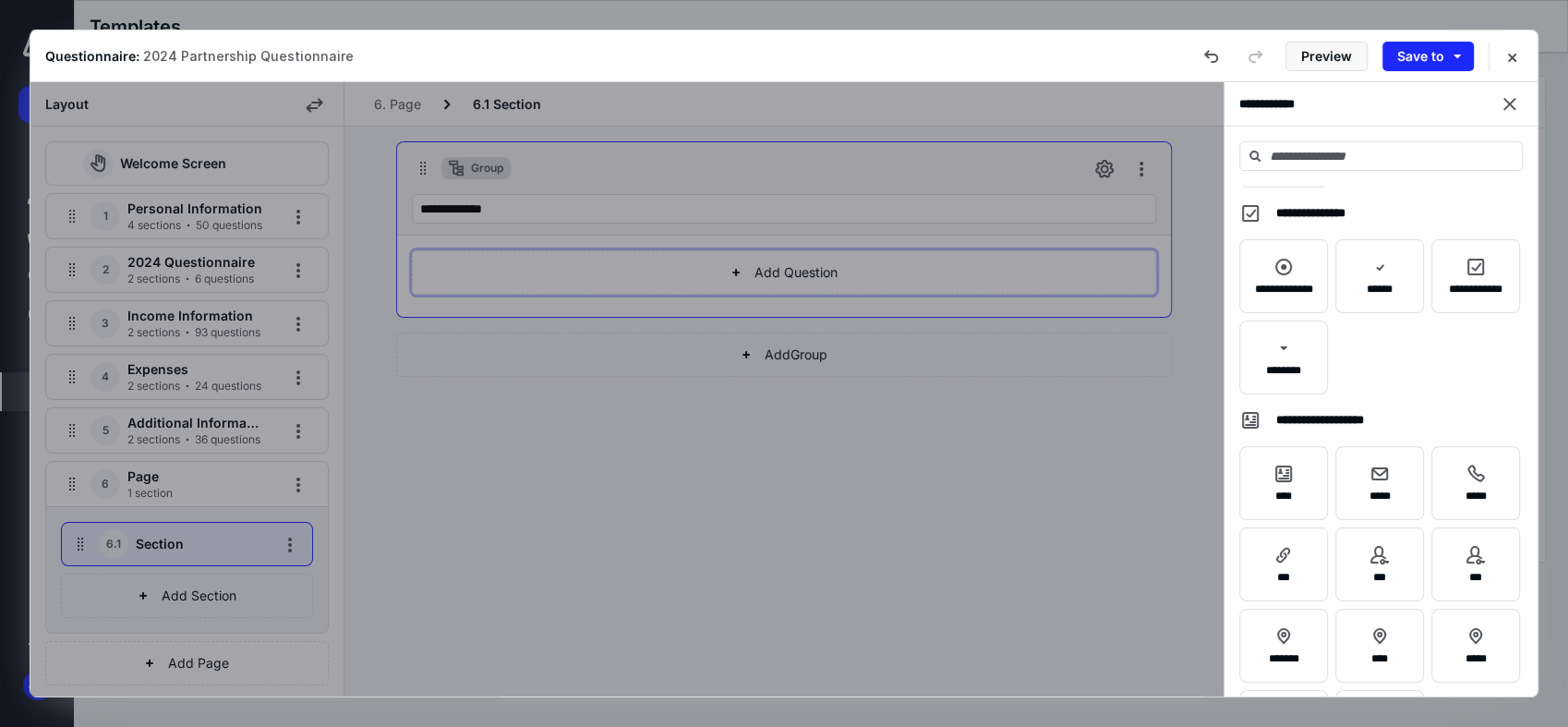 scroll, scrollTop: 0, scrollLeft: 0, axis: both 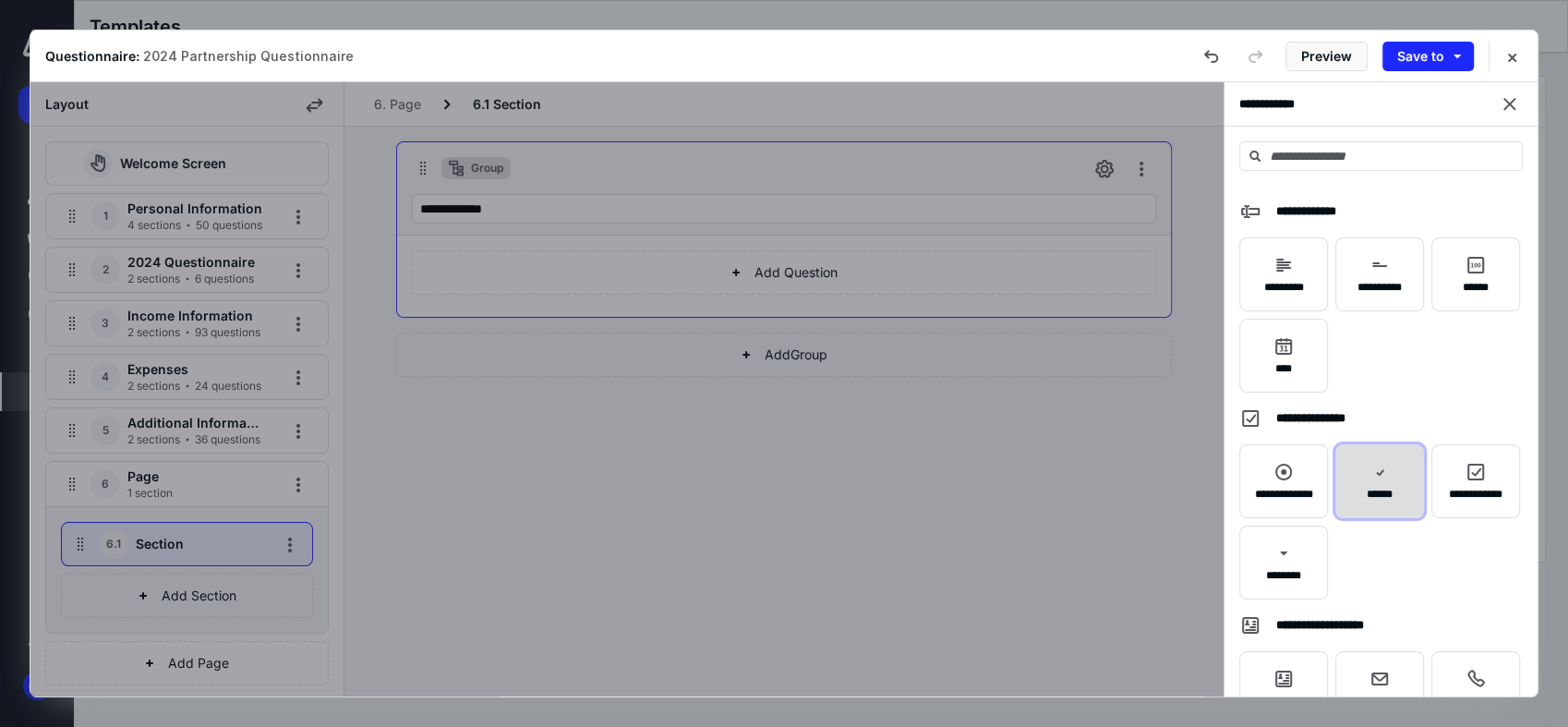 click 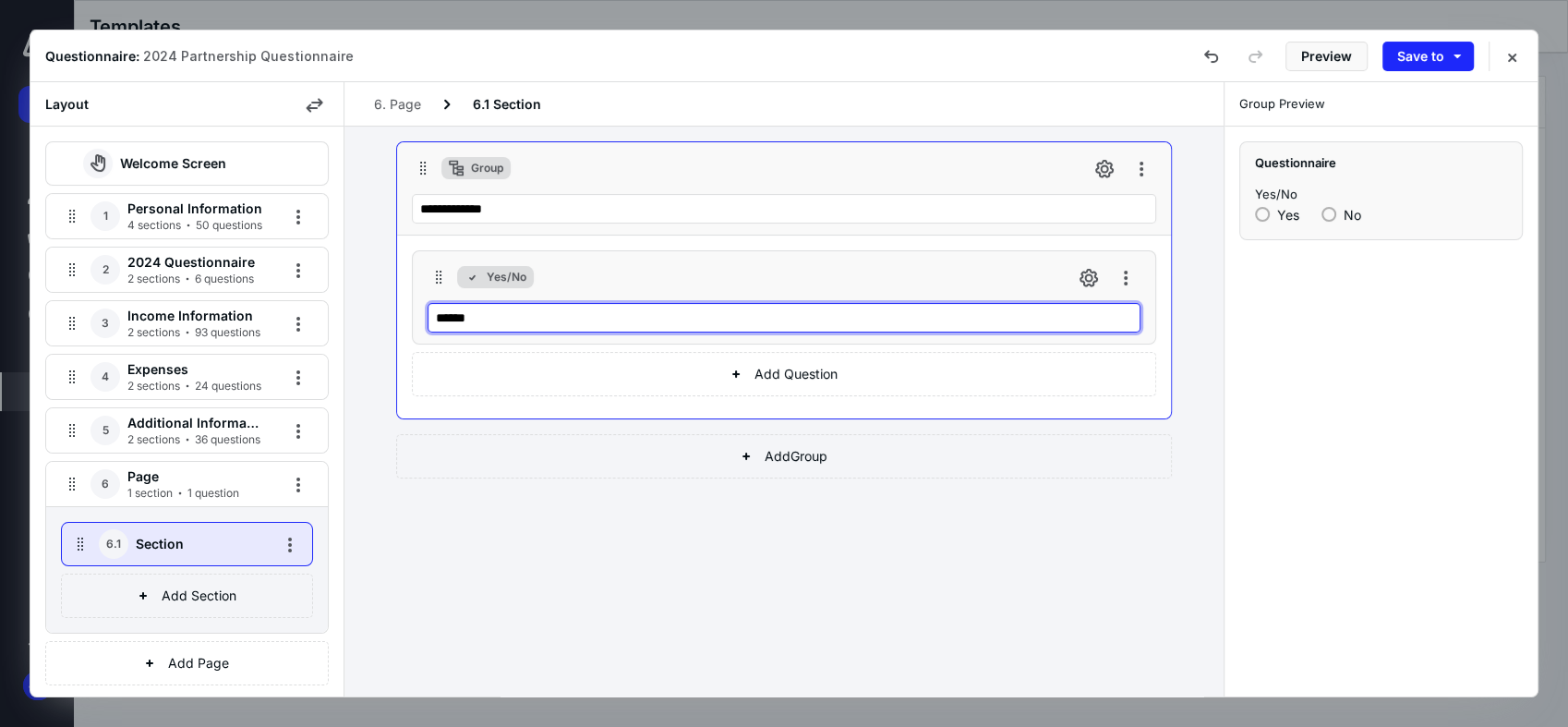 click on "******" at bounding box center [784, 318] 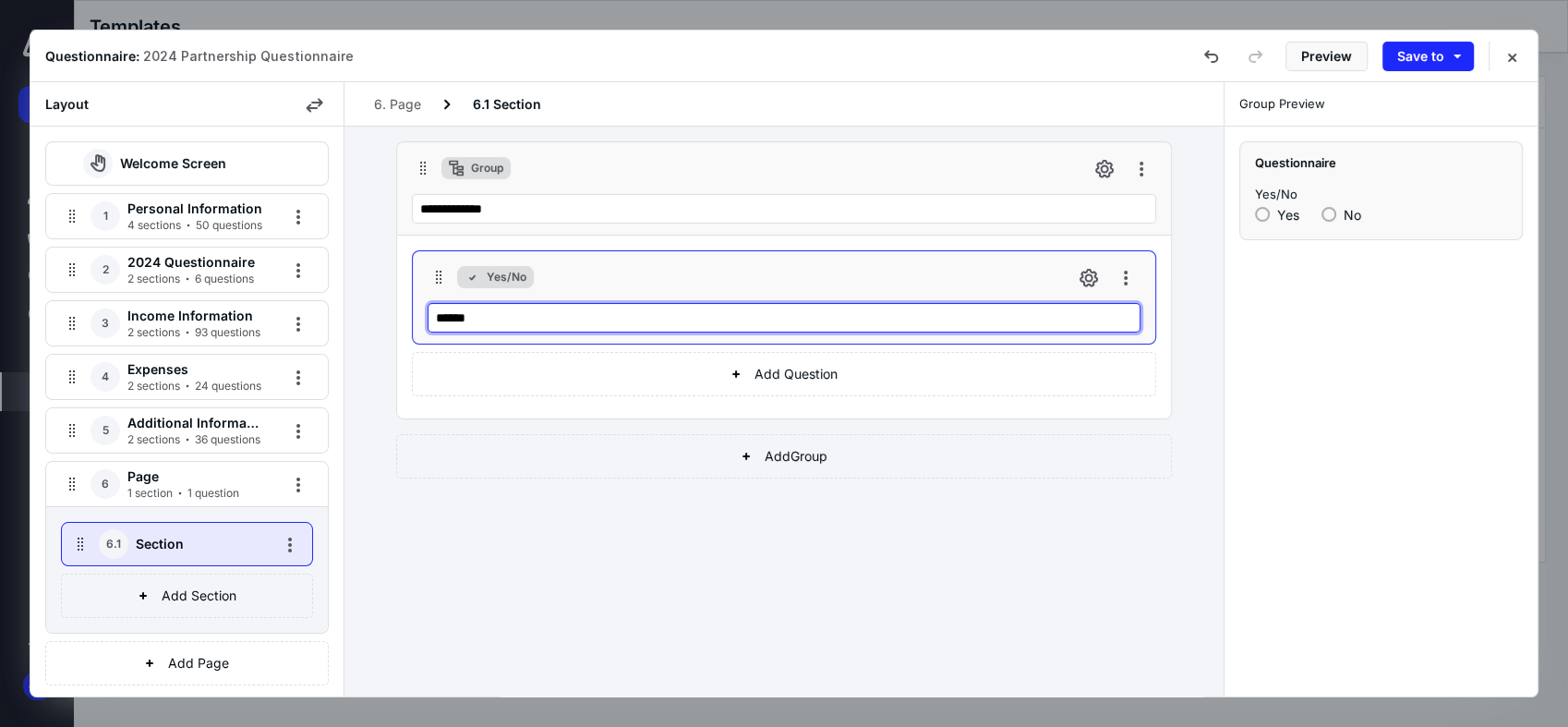 drag, startPoint x: 531, startPoint y: 319, endPoint x: 398, endPoint y: 319, distance: 133 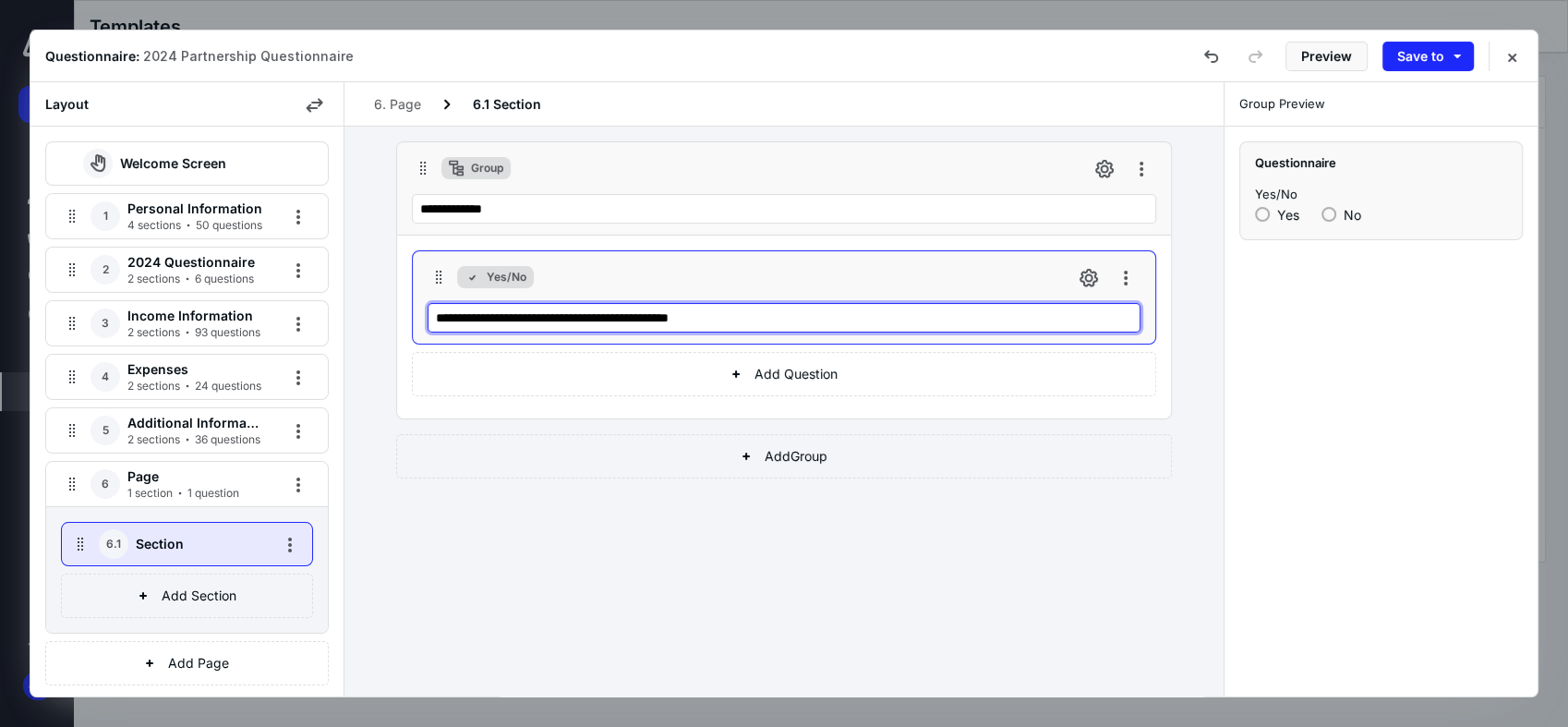 type on "**********" 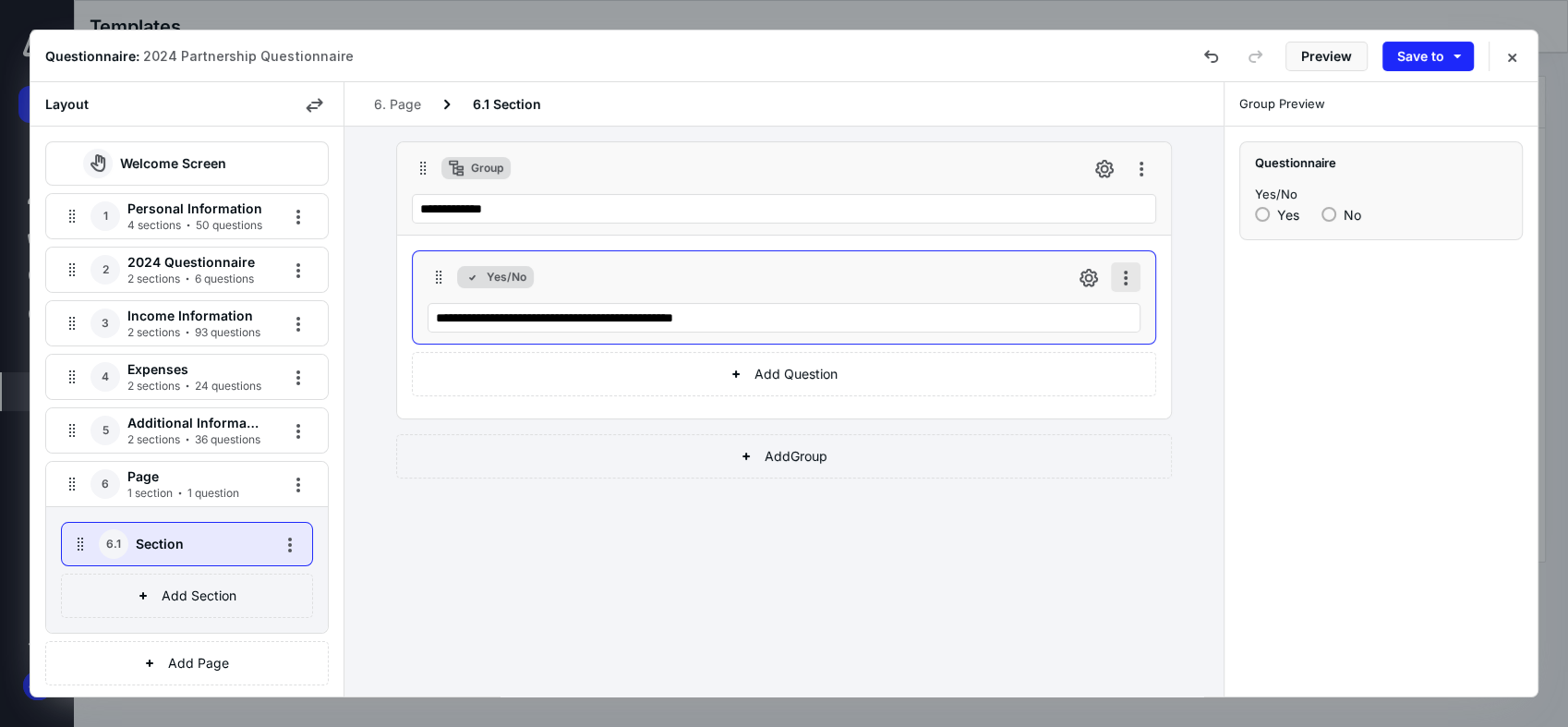 click at bounding box center [1126, 277] 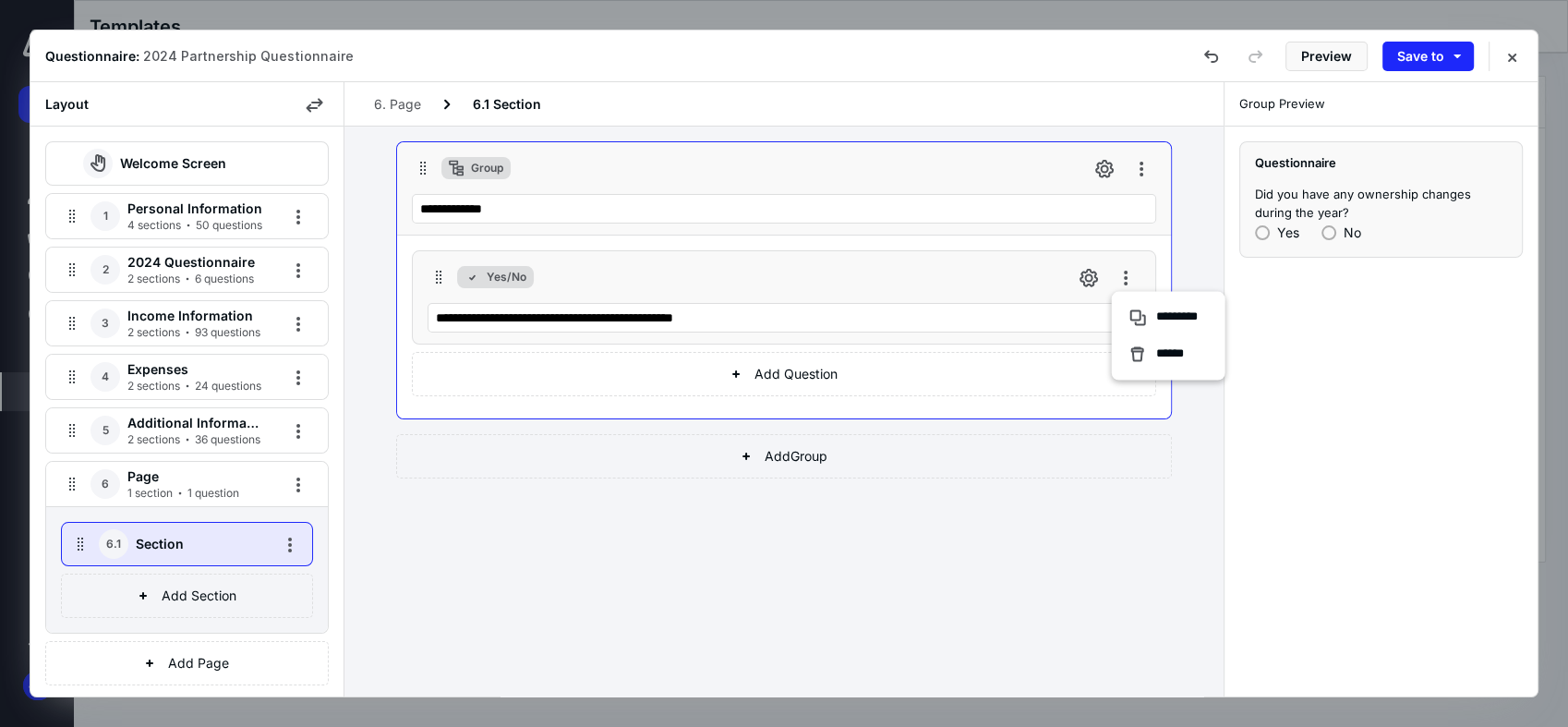 click on "Group Preview Questionnaire Did you have any ownership changes during the year? Yes No" at bounding box center [1381, 389] 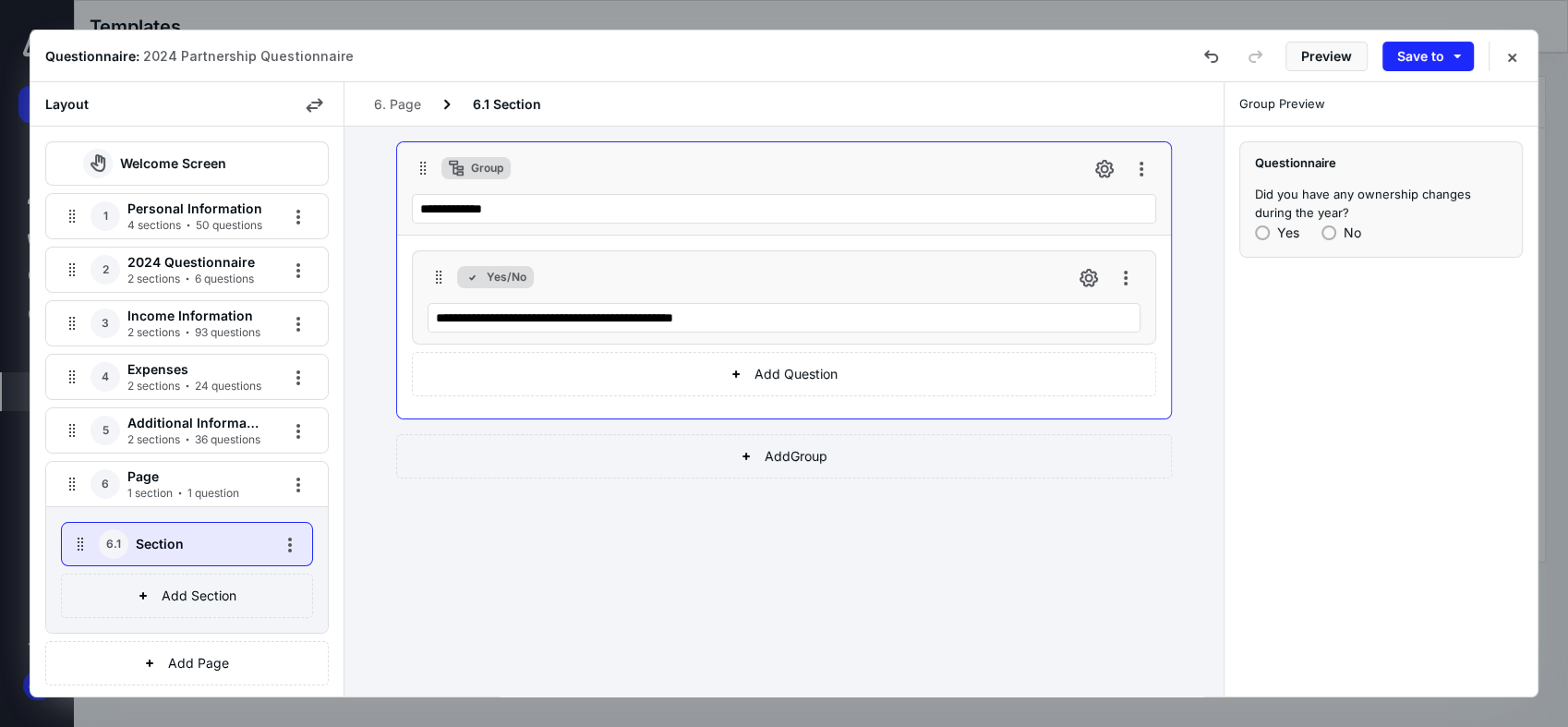 click 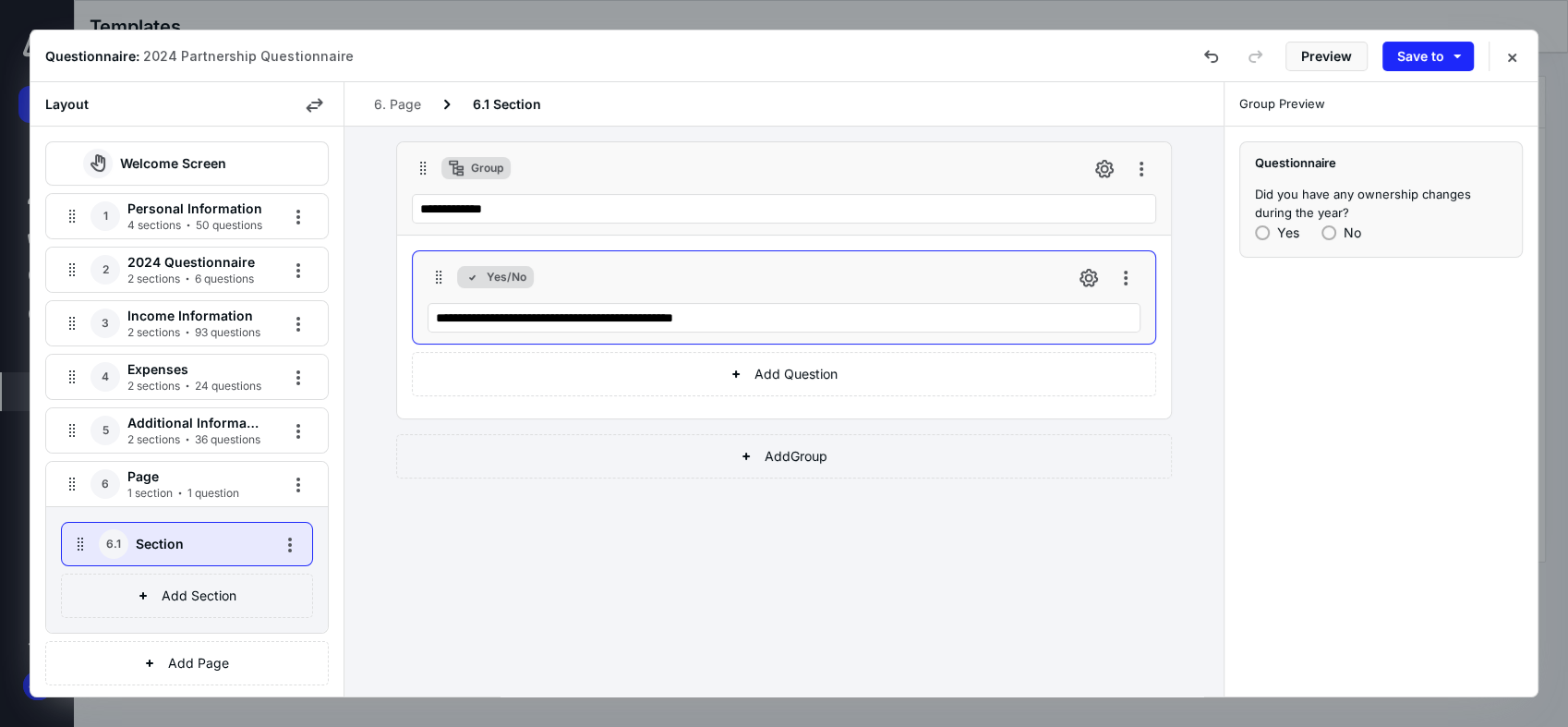 click on "Yes/No" at bounding box center (784, 277) 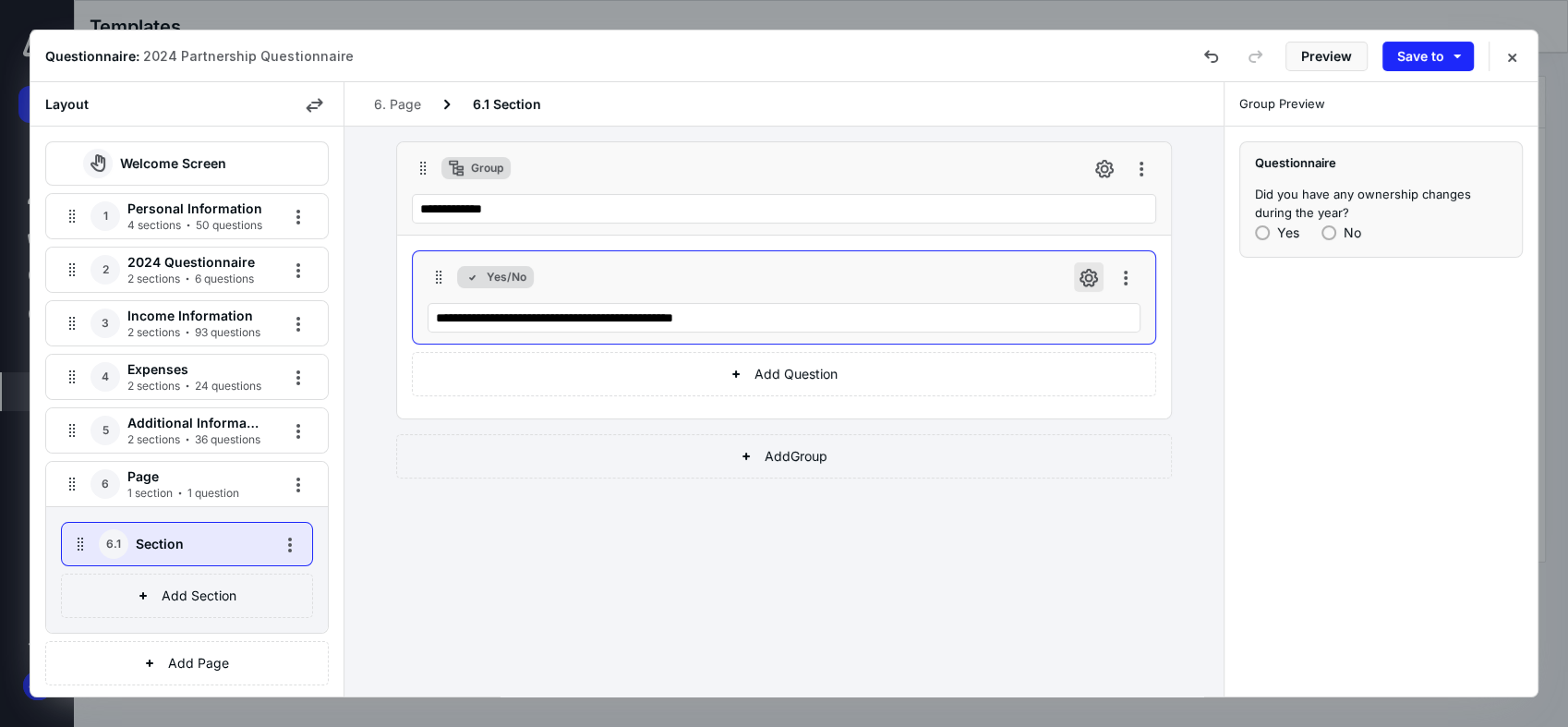 click at bounding box center [1089, 277] 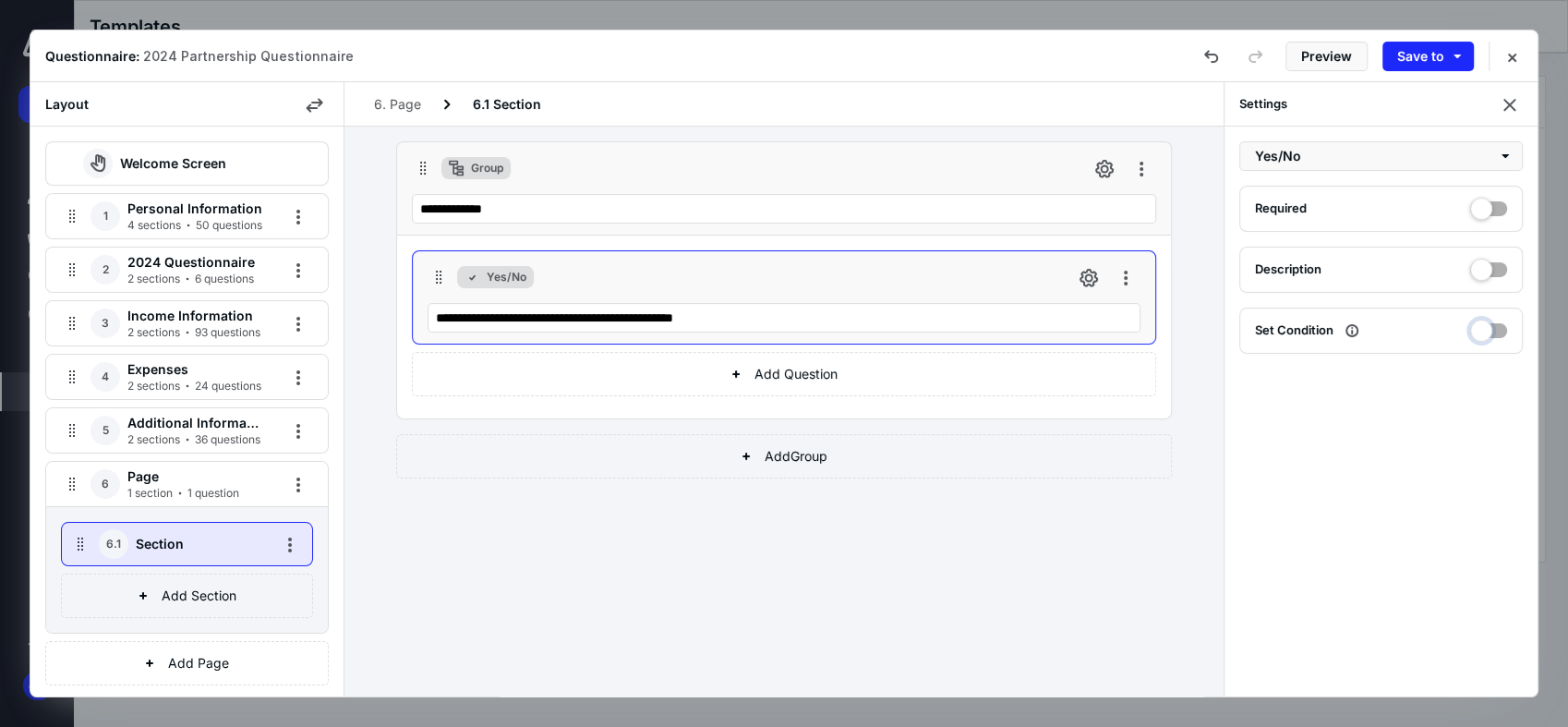 click at bounding box center (1489, 328) 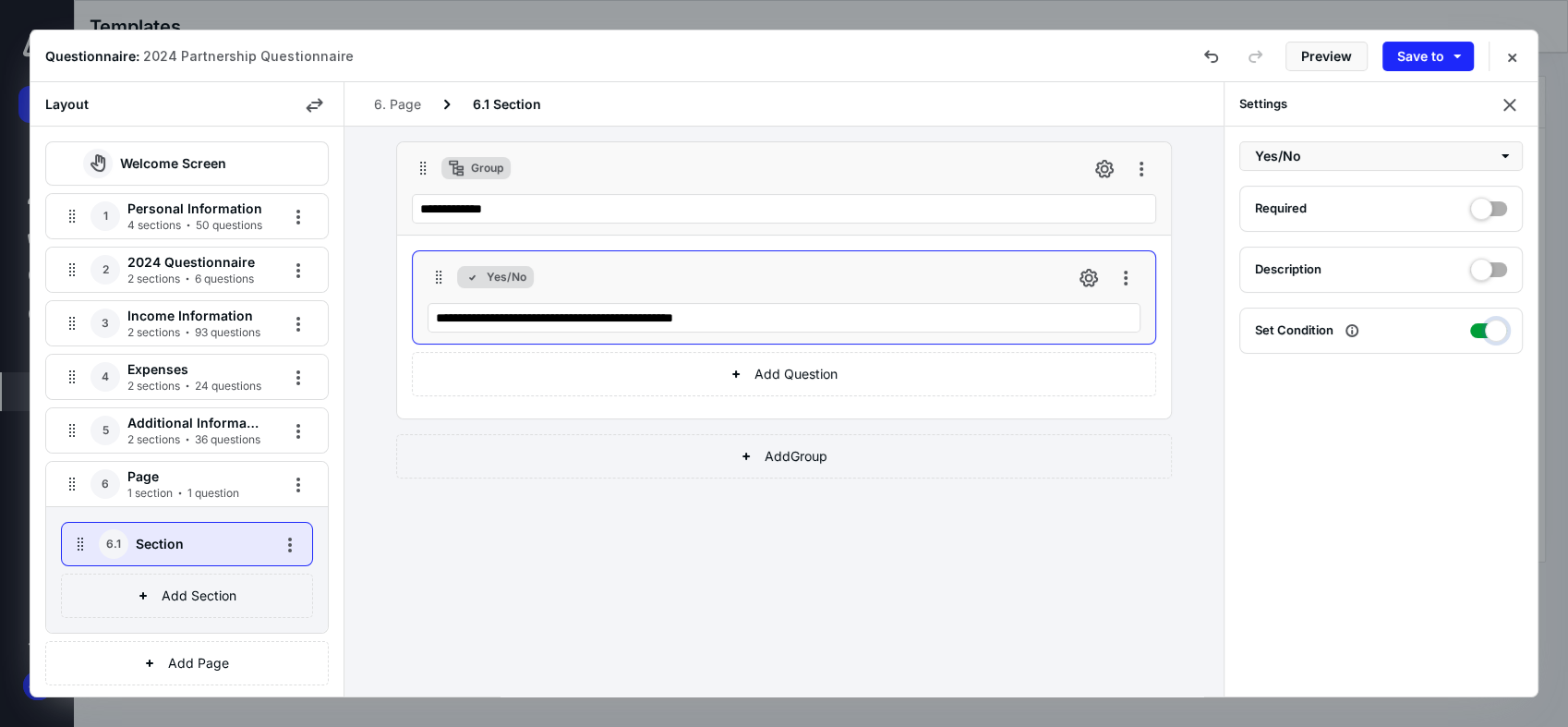checkbox on "true" 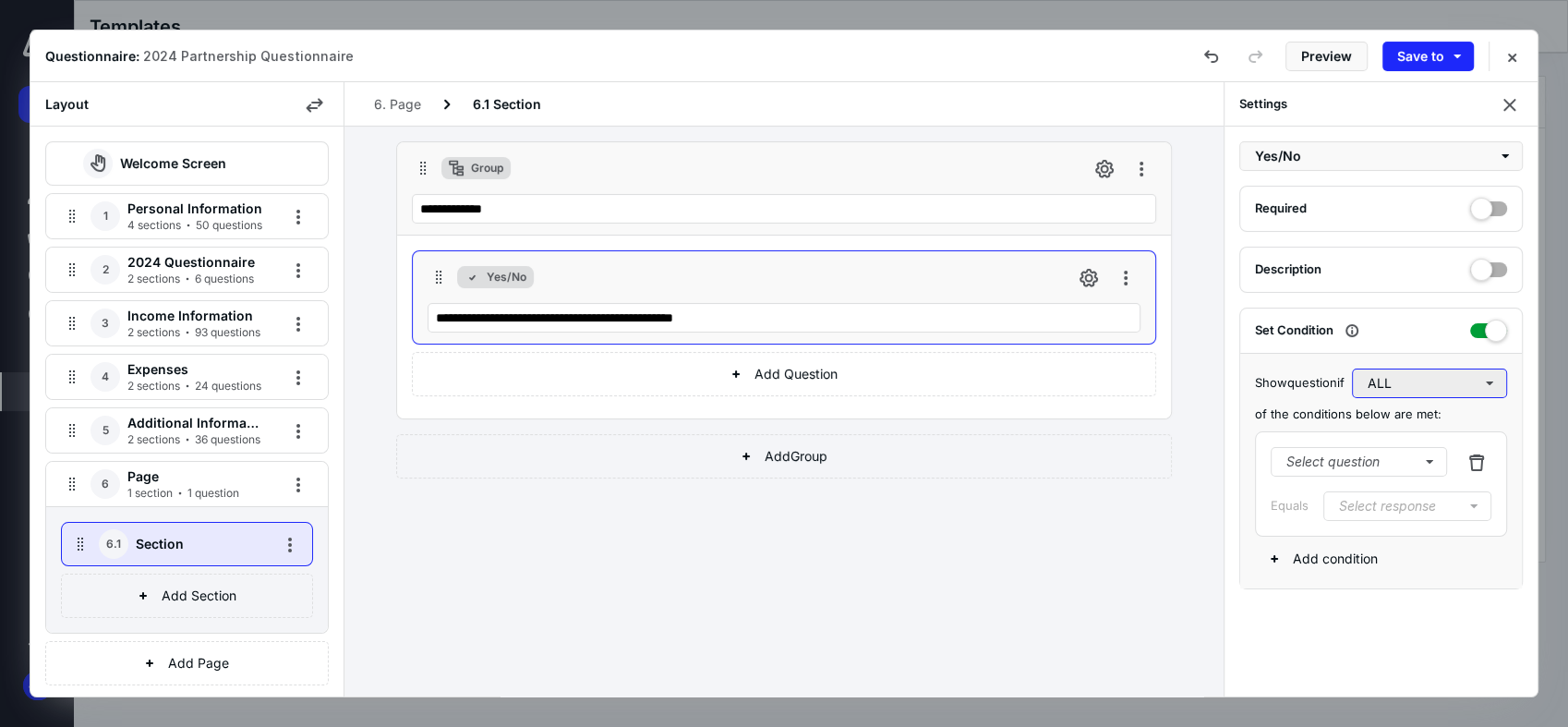 click on "ALL" at bounding box center [1429, 383] 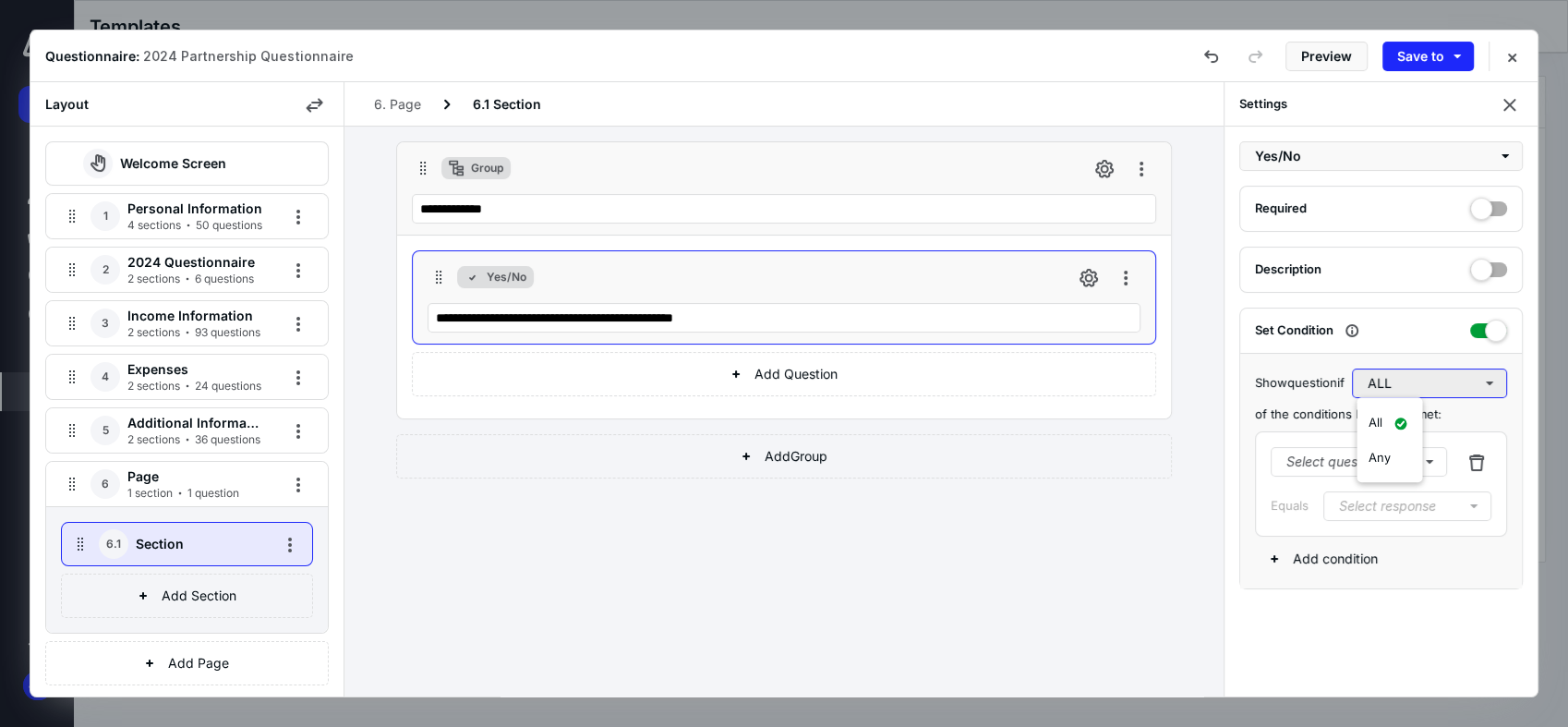 click on "ALL" at bounding box center (1429, 383) 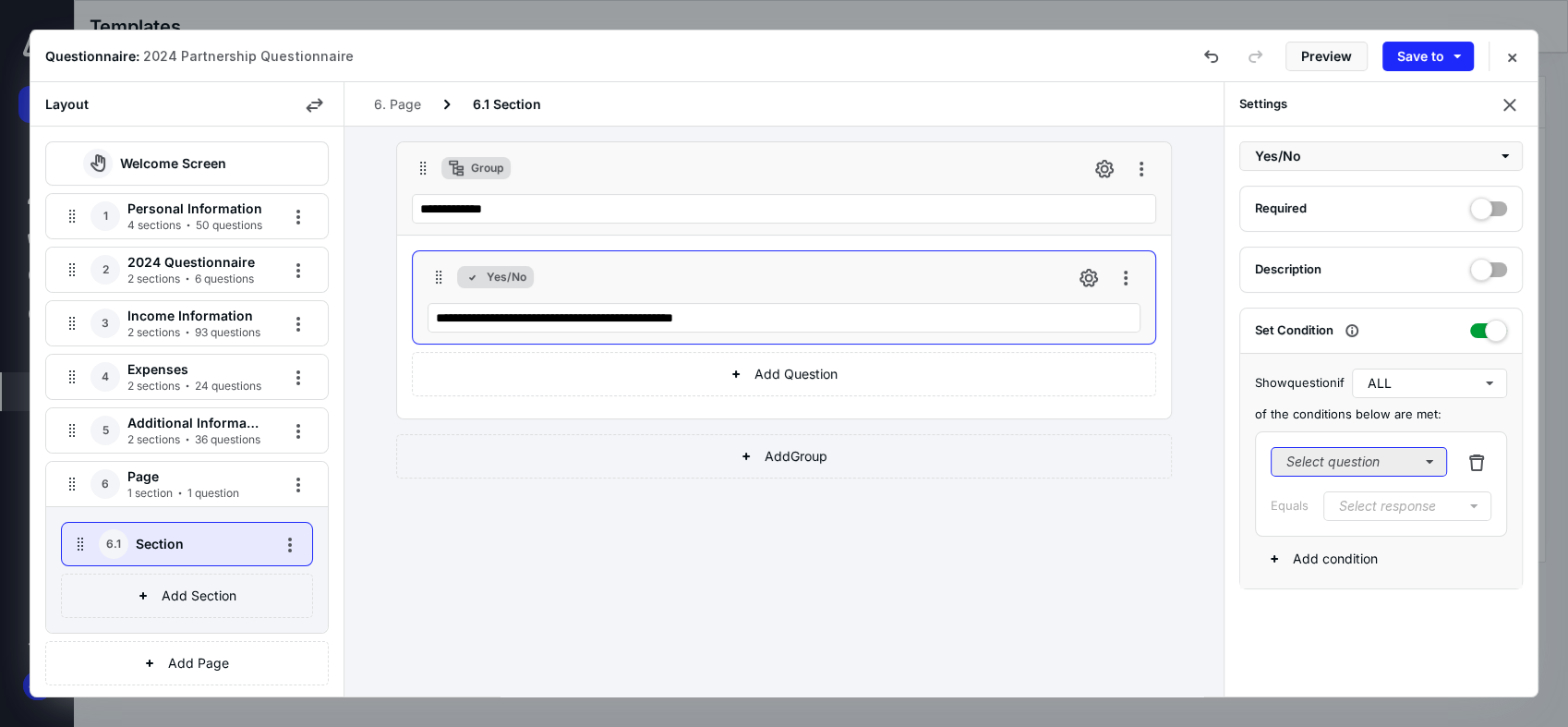 click on "Select question" at bounding box center (1358, 462) 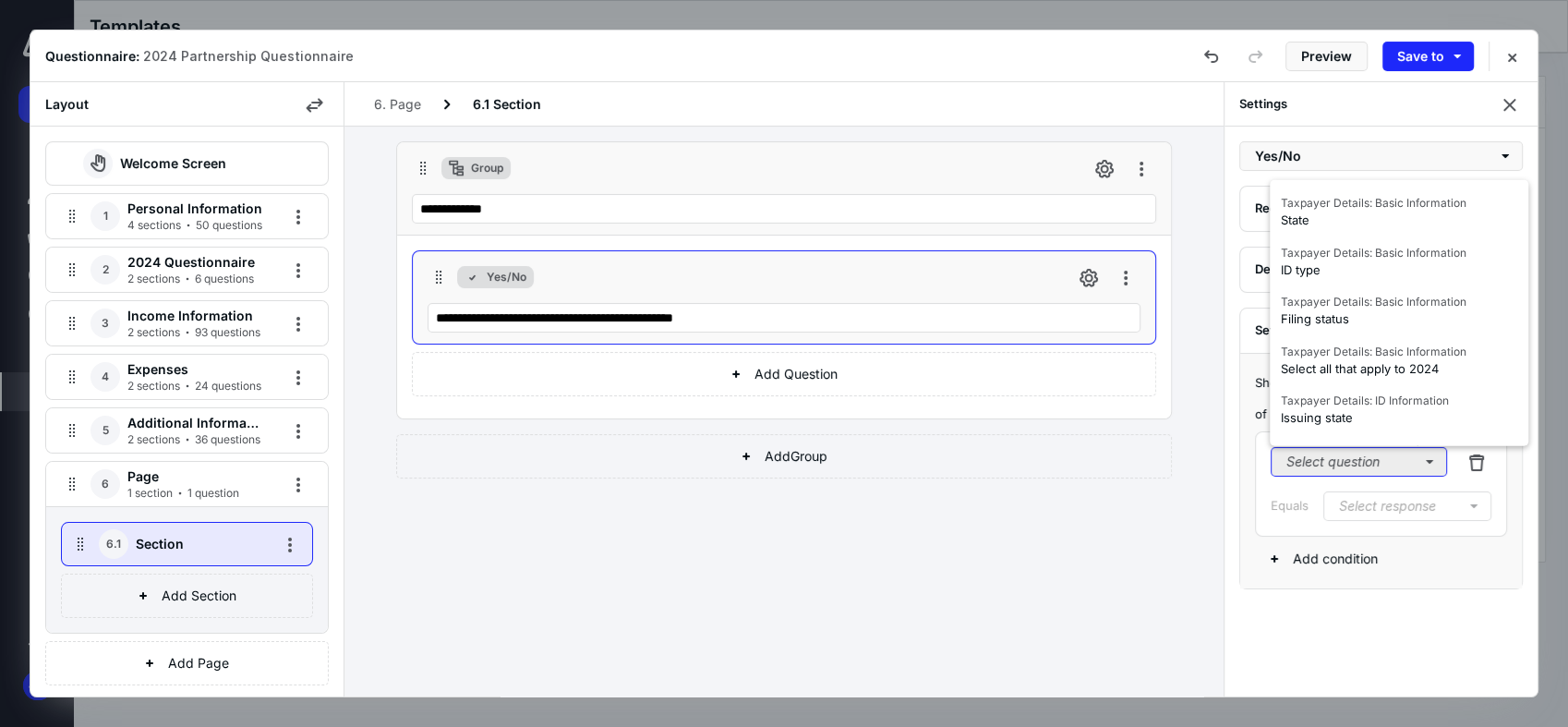click on "Select question" at bounding box center [1358, 462] 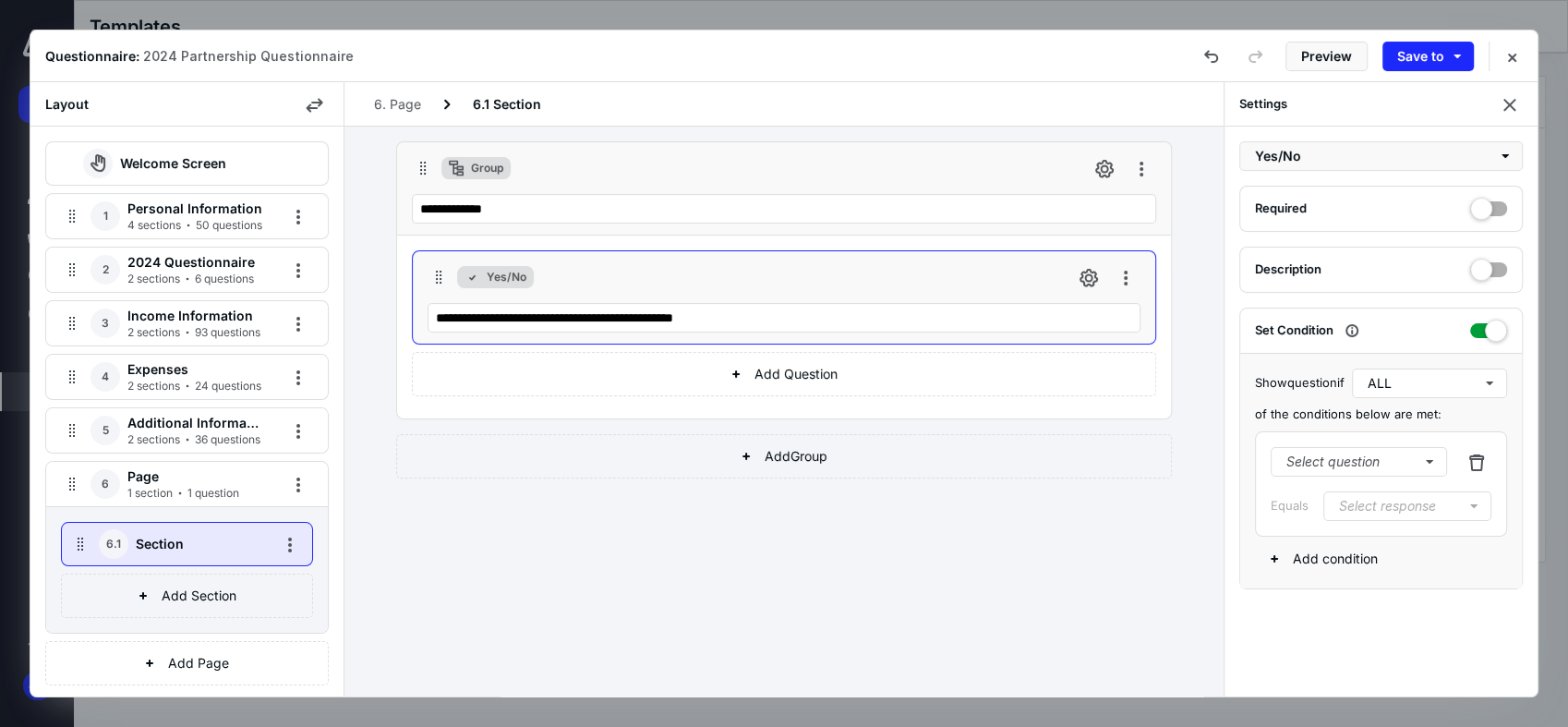 click on "Select response" at bounding box center [1387, 506] 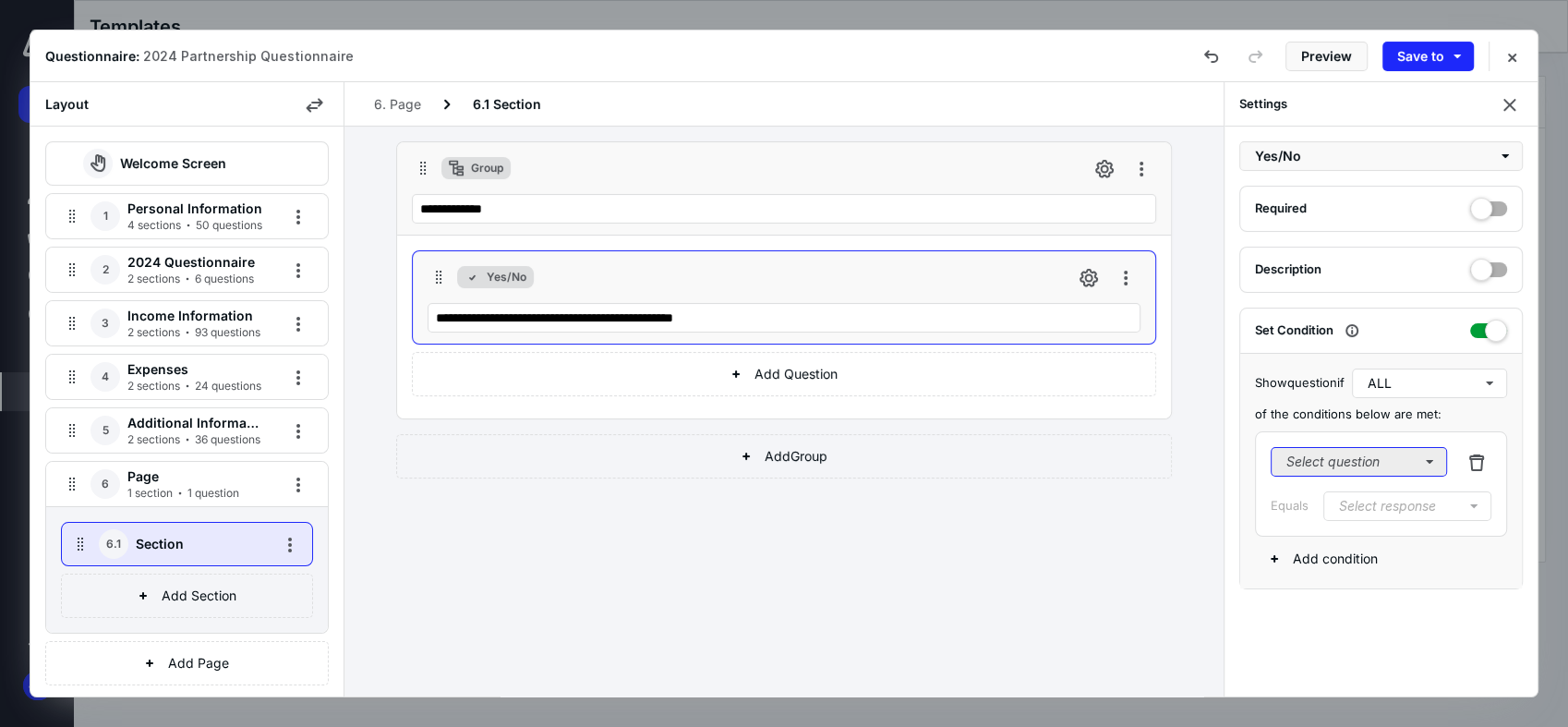 click on "Select question" at bounding box center (1358, 462) 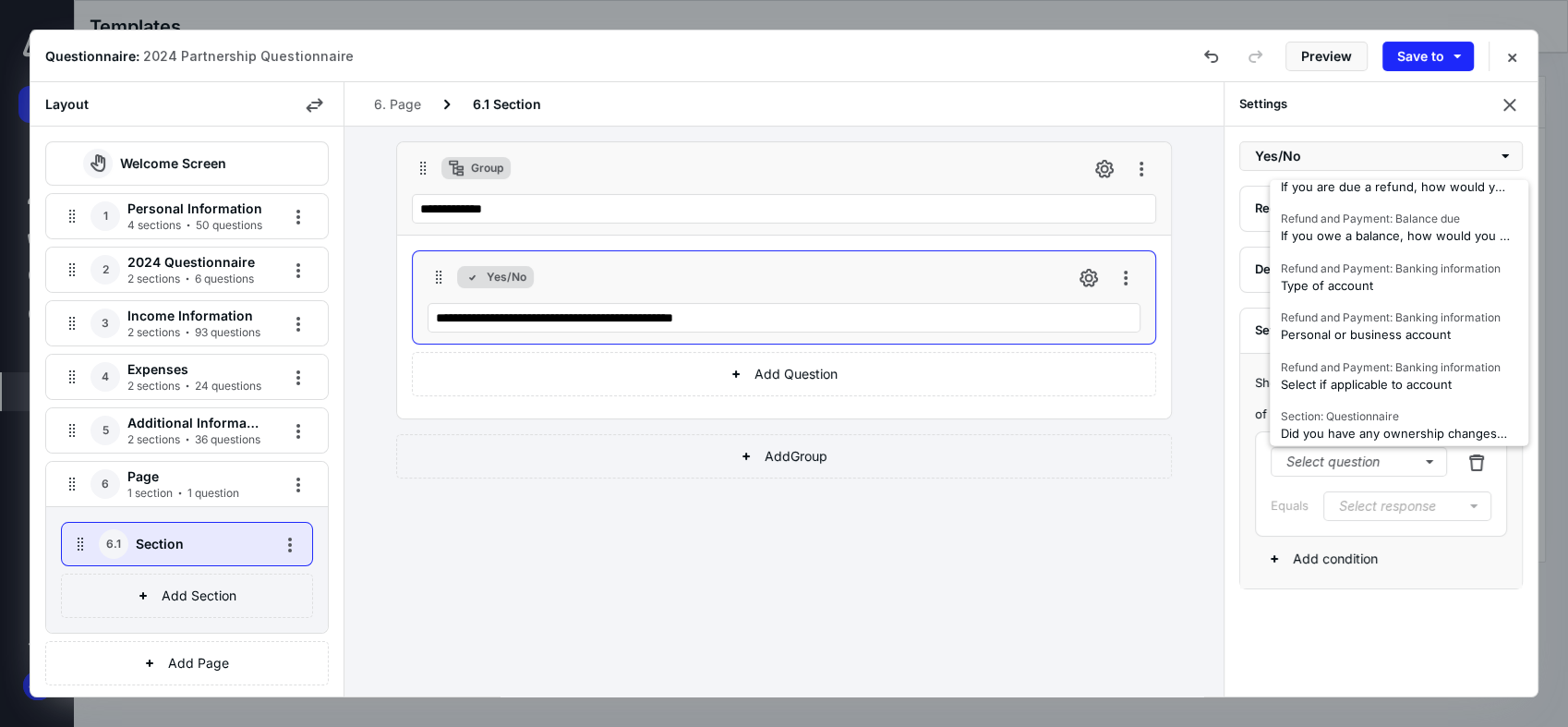 scroll, scrollTop: 1280, scrollLeft: 0, axis: vertical 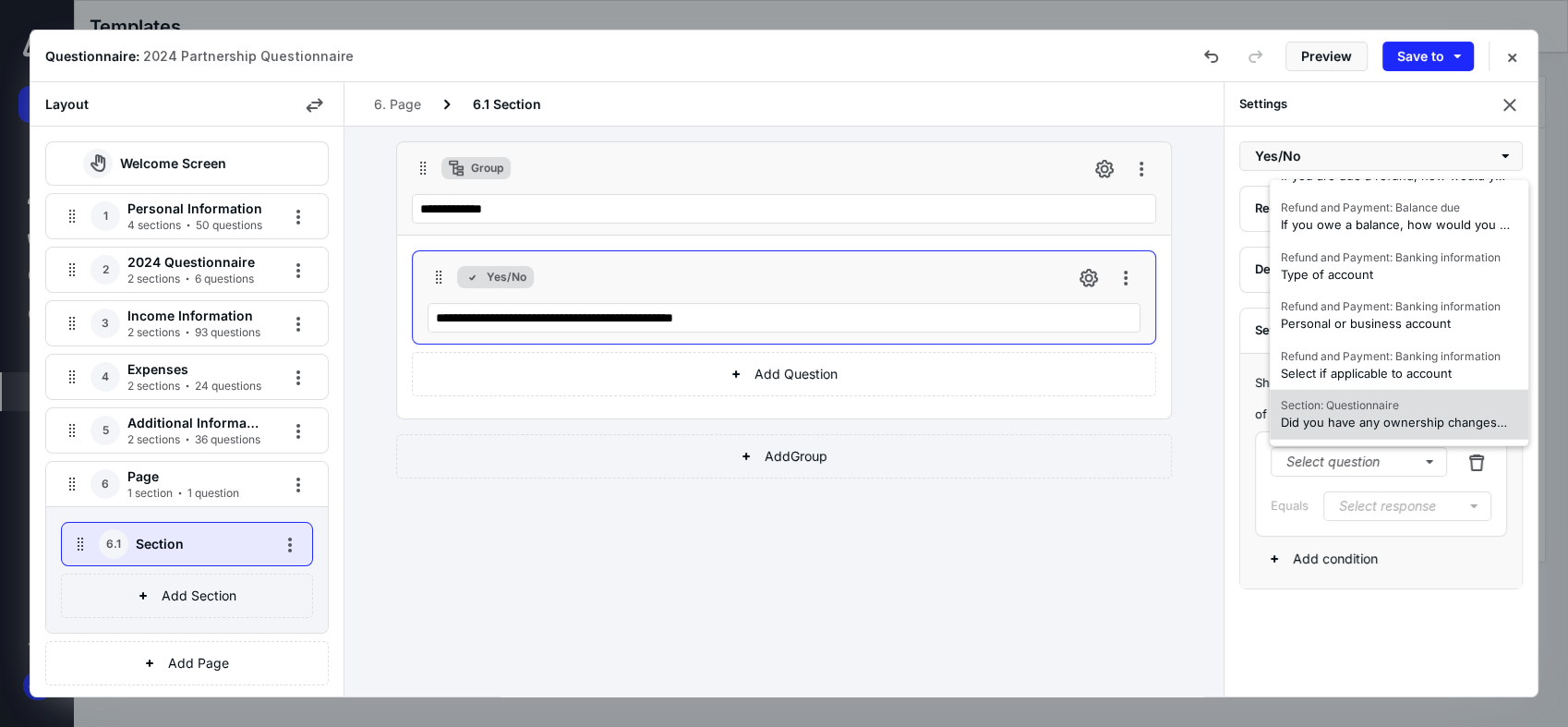 click on "Did you have any ownership changes during the year?" at bounding box center [1438, 422] 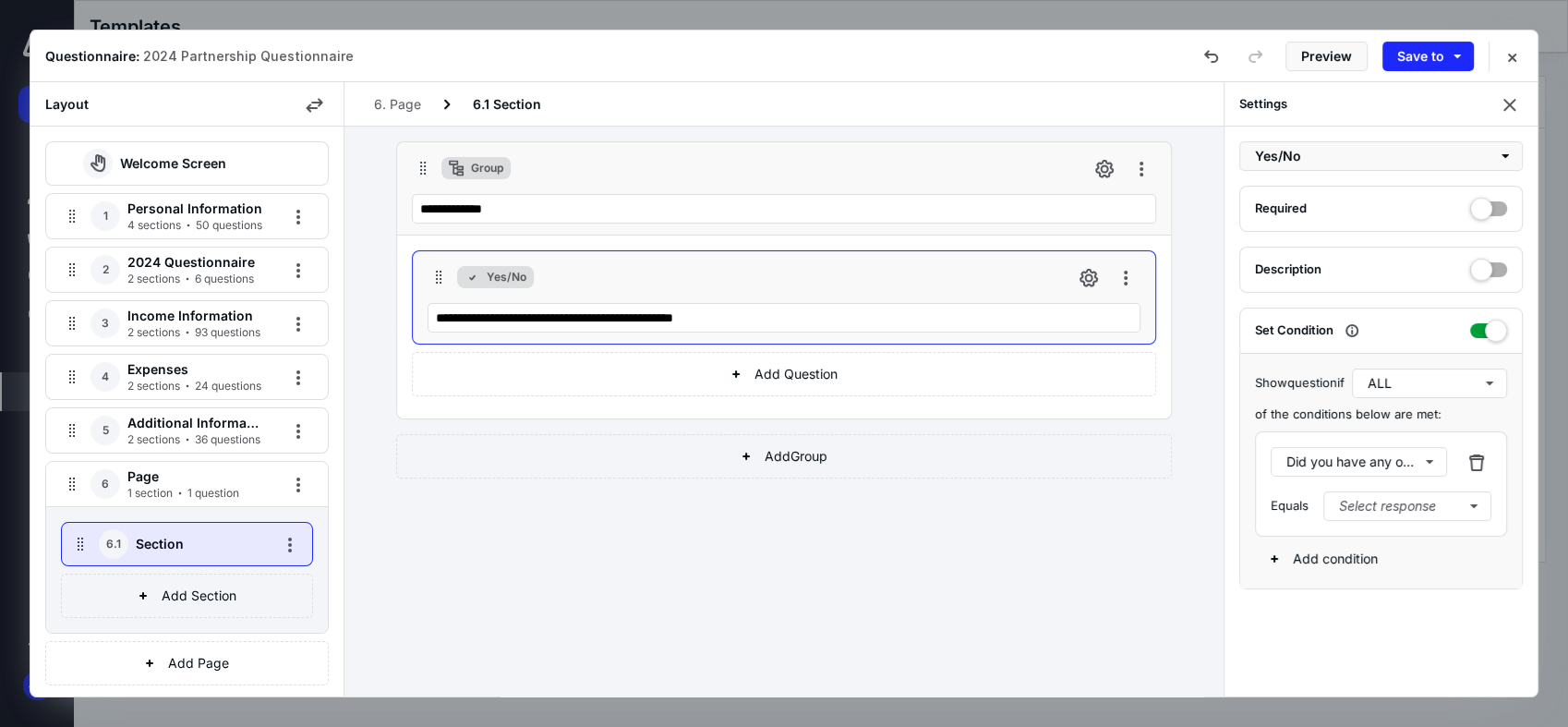 scroll, scrollTop: 0, scrollLeft: 0, axis: both 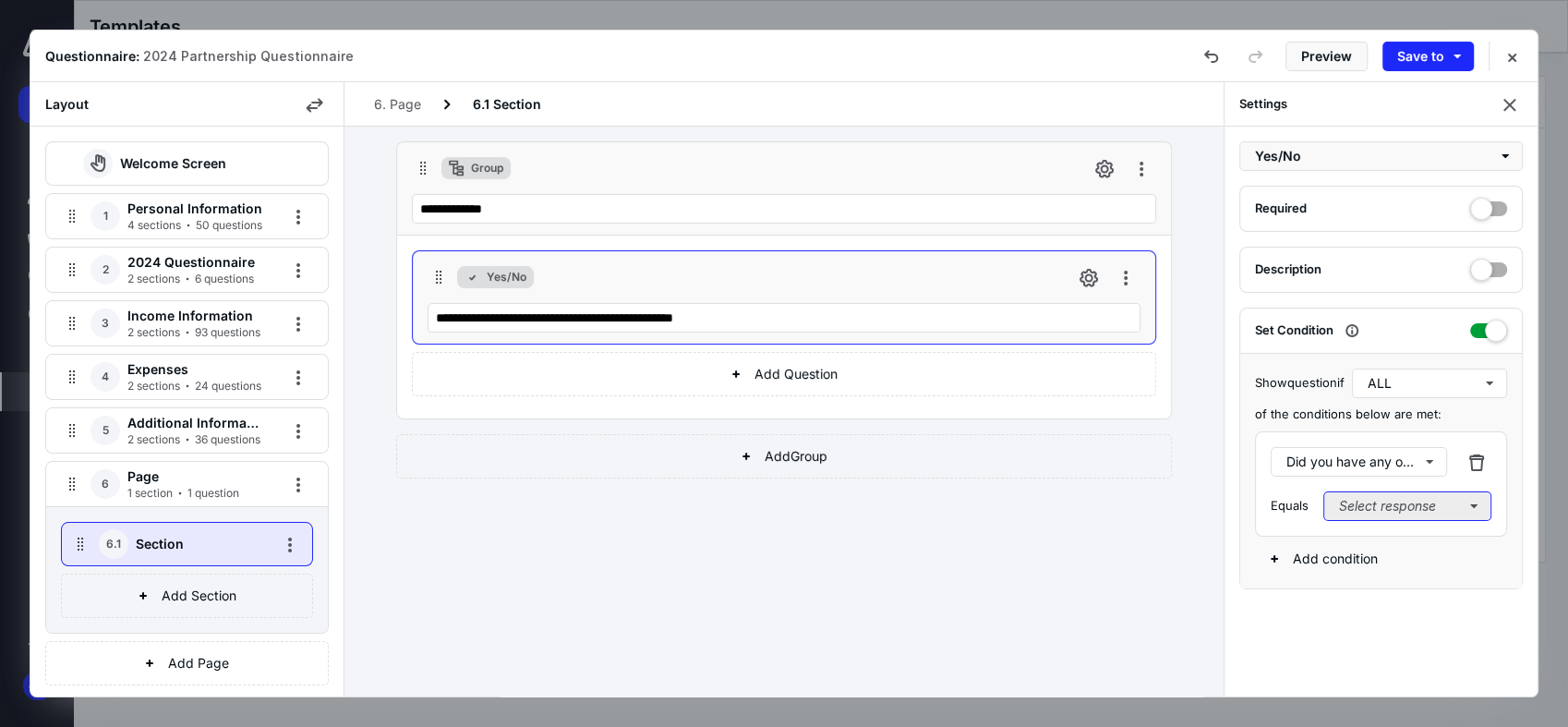 click on "Select response" at bounding box center (1407, 506) 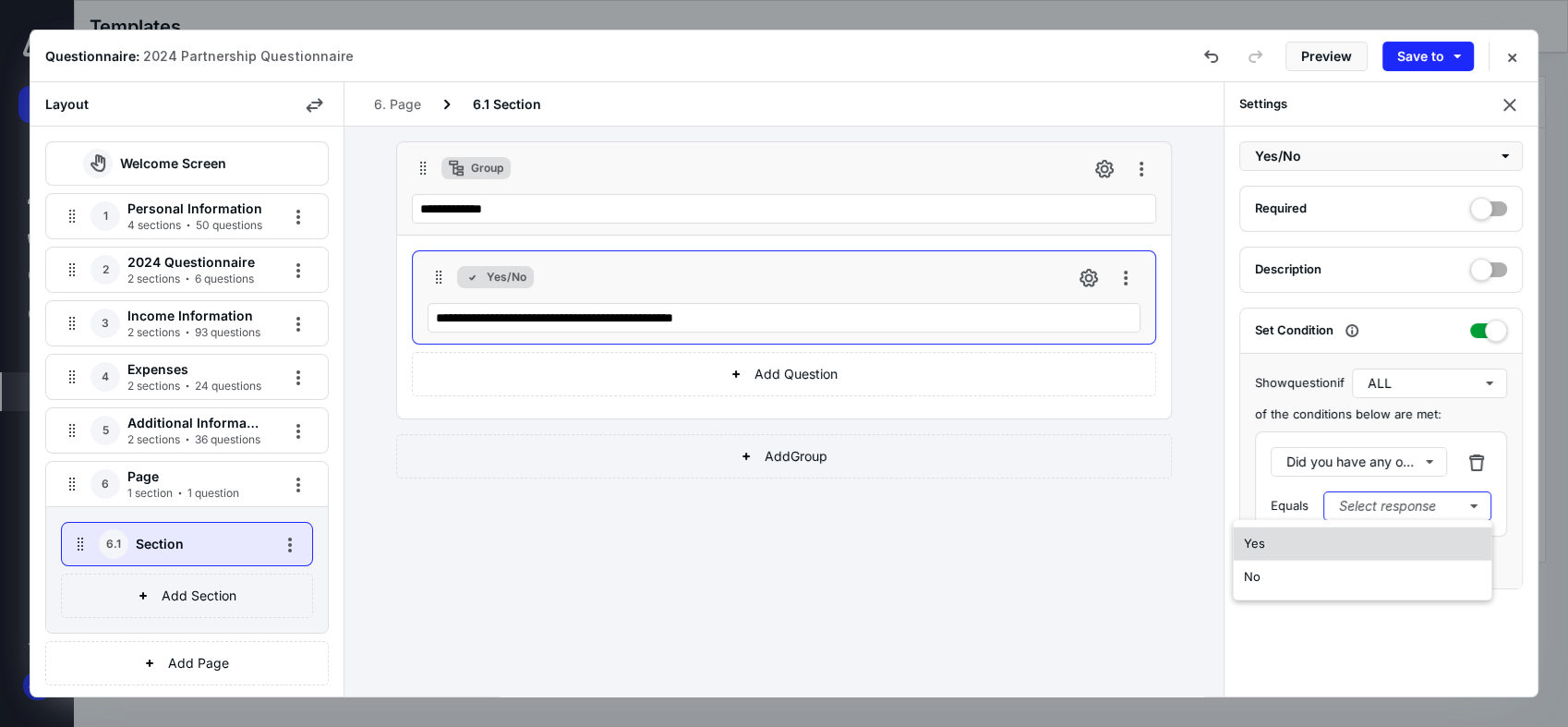 click on "Yes" at bounding box center (1362, 544) 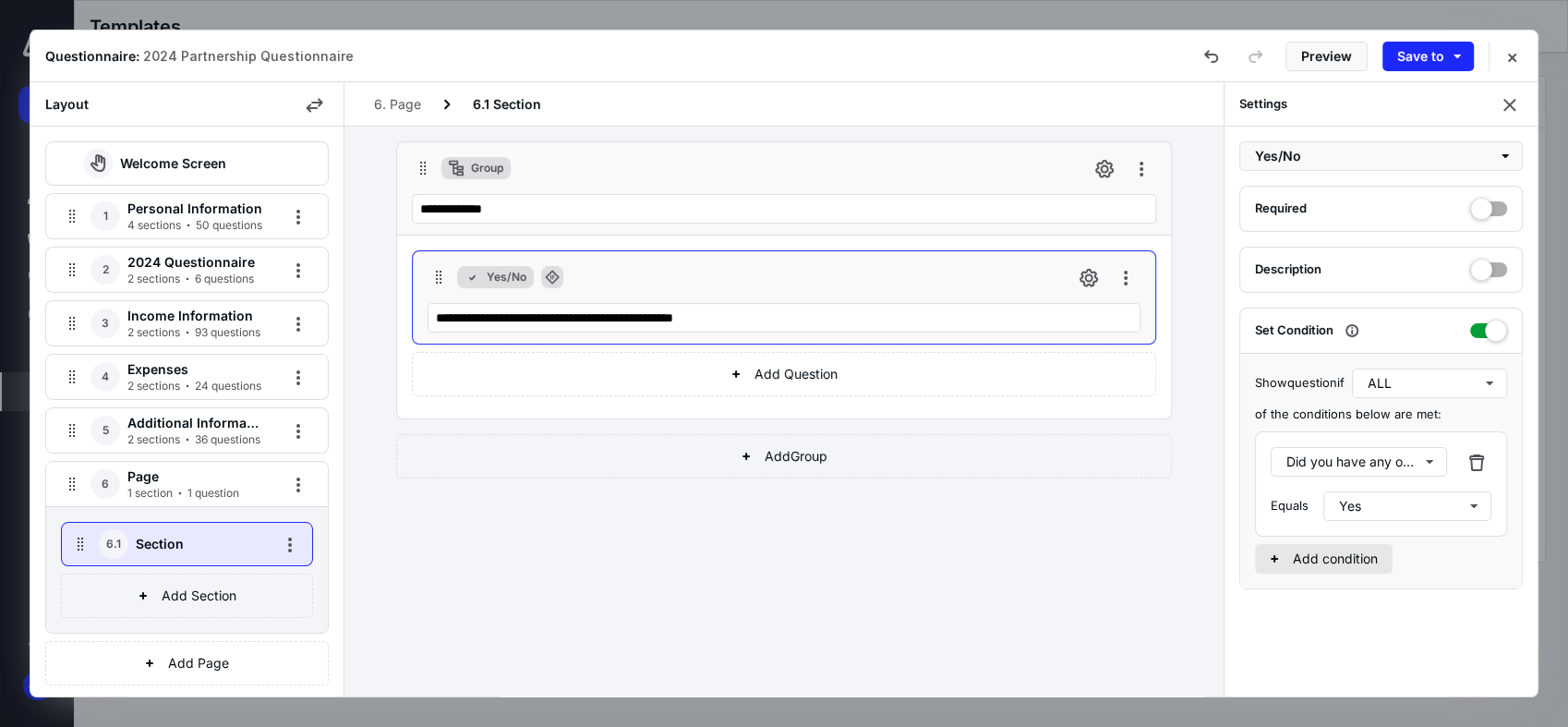 click on "Add condition" at bounding box center [1323, 559] 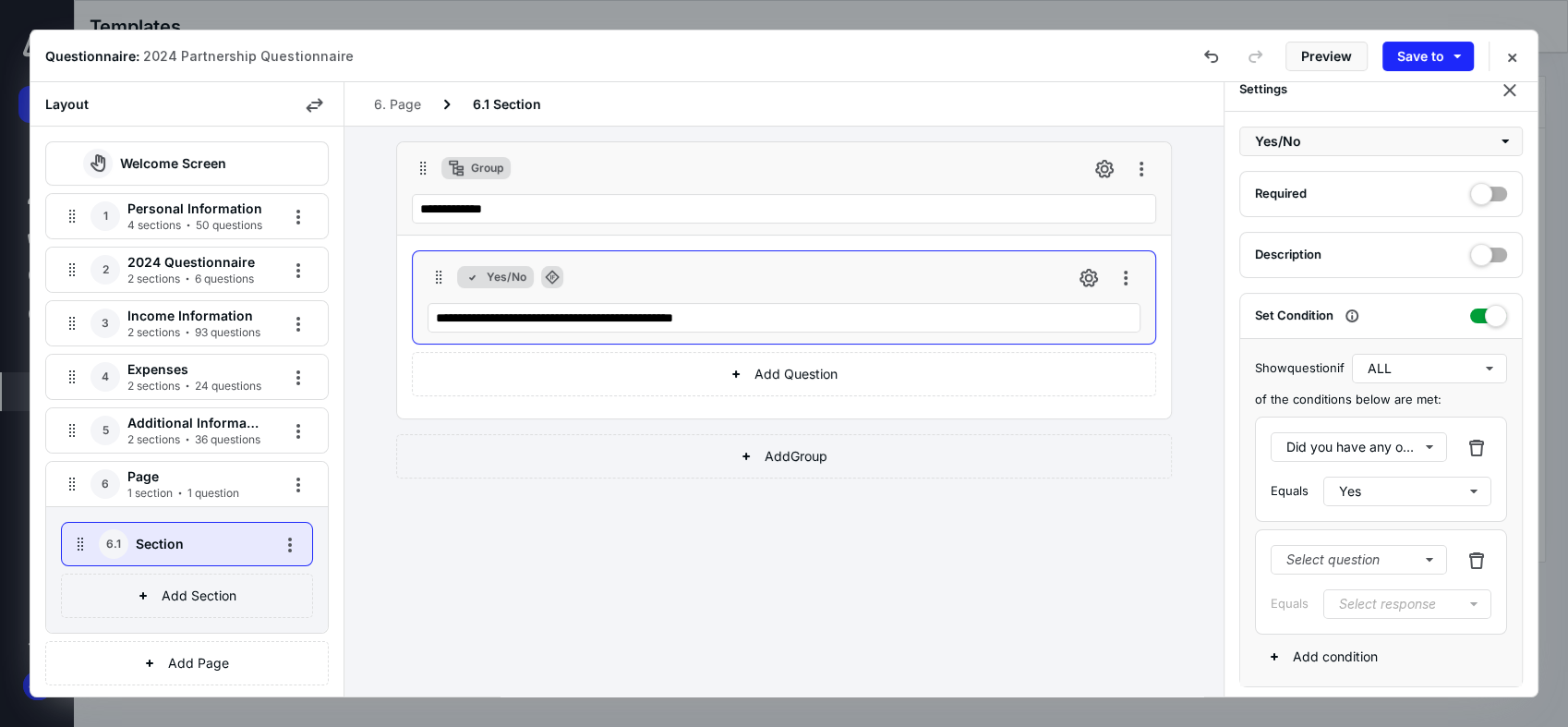 scroll, scrollTop: 18, scrollLeft: 0, axis: vertical 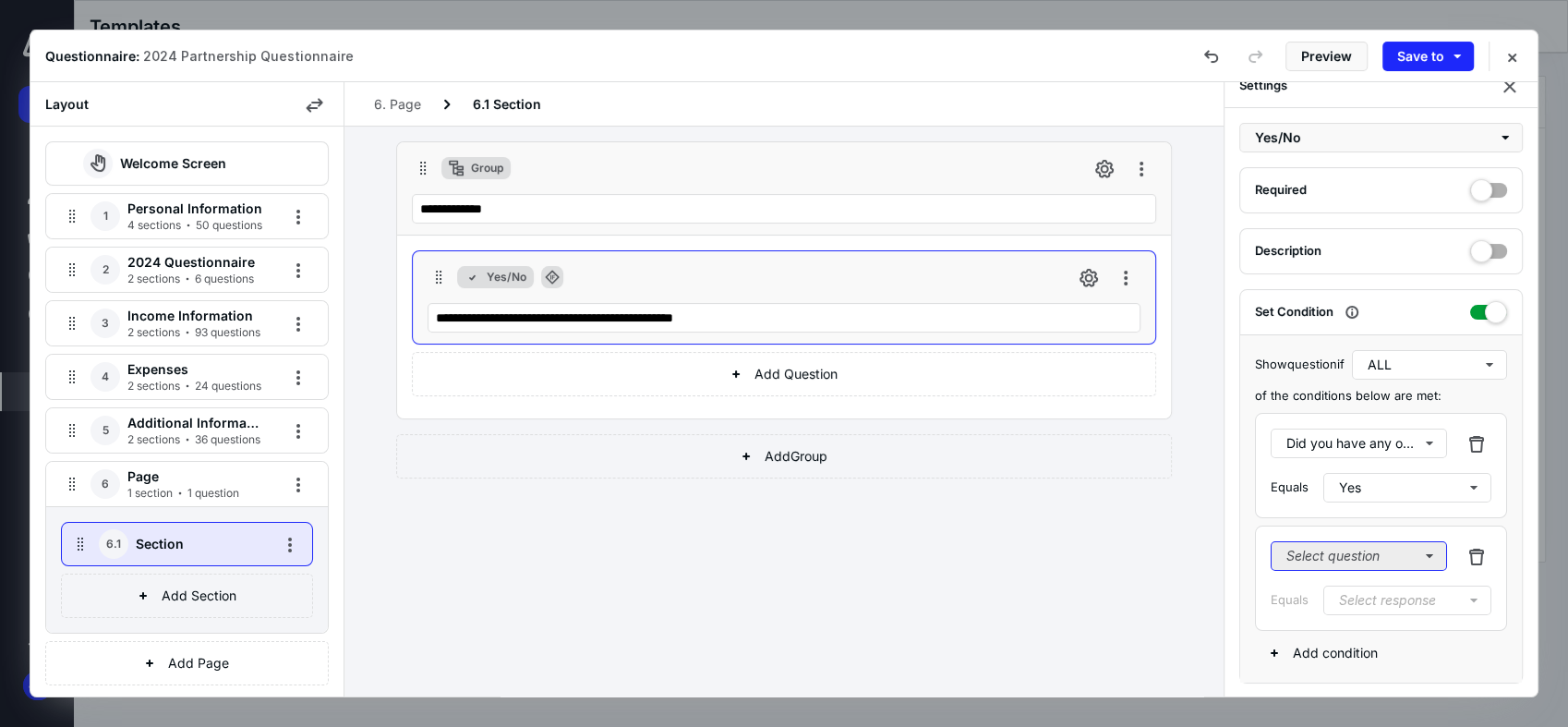 click on "Select question" at bounding box center (1358, 556) 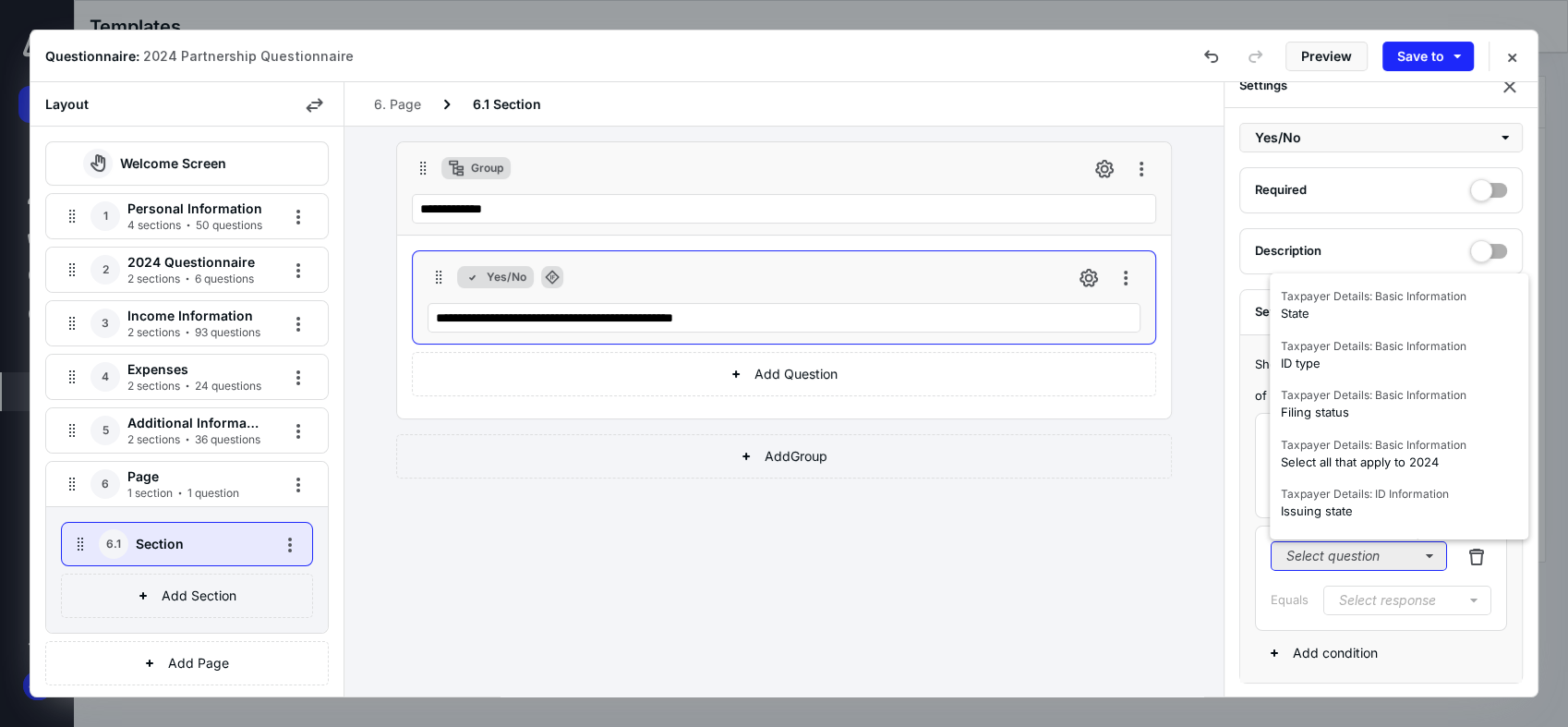 click on "Select question" at bounding box center (1358, 556) 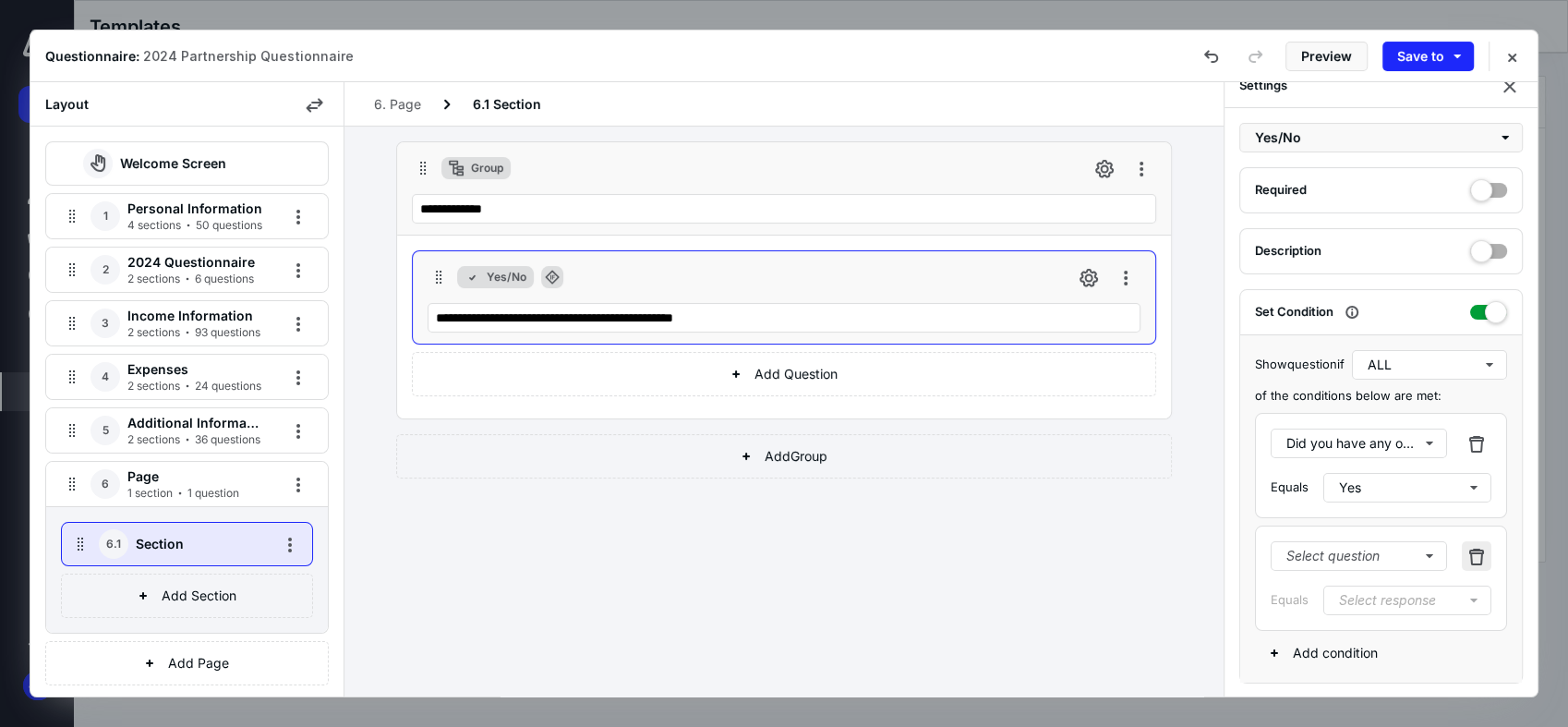 click at bounding box center (1477, 556) 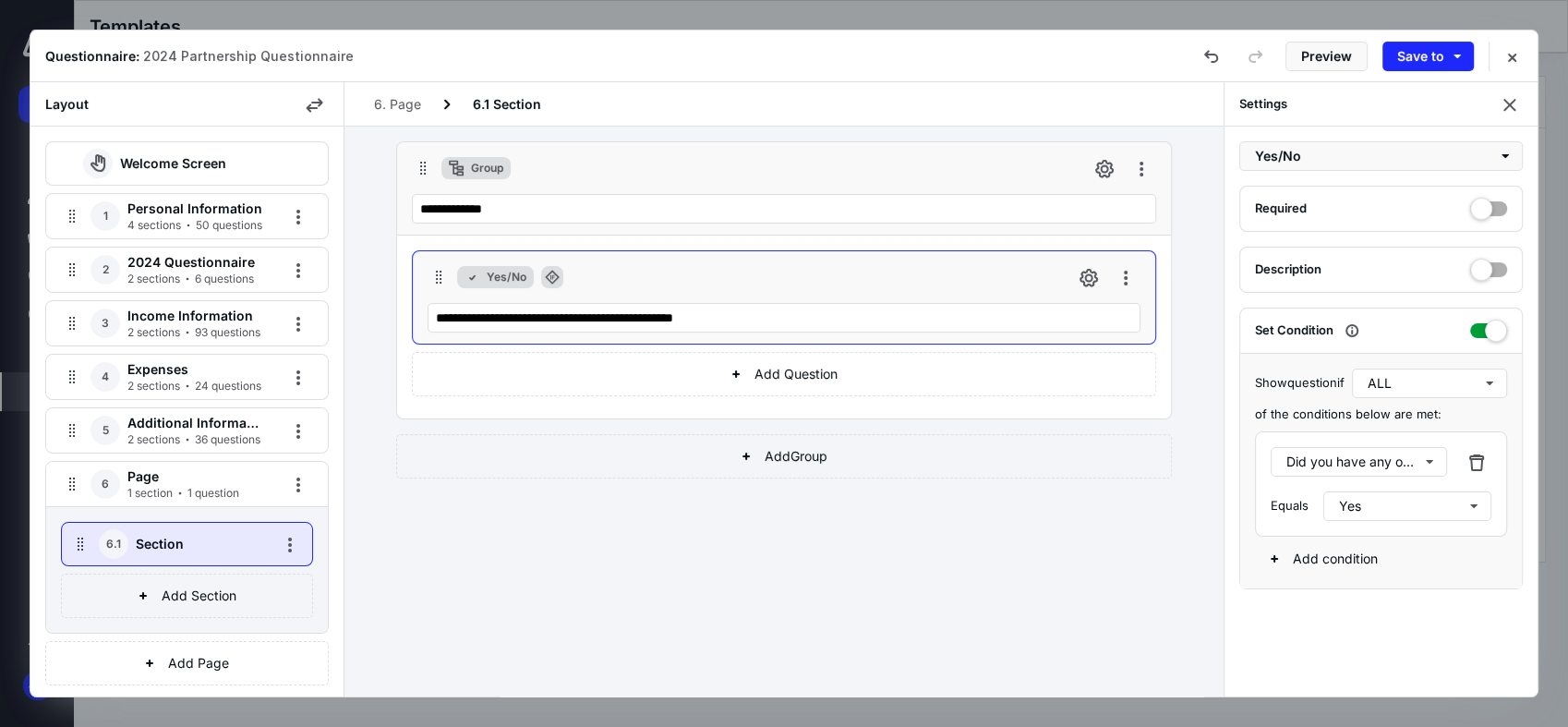scroll, scrollTop: 0, scrollLeft: 0, axis: both 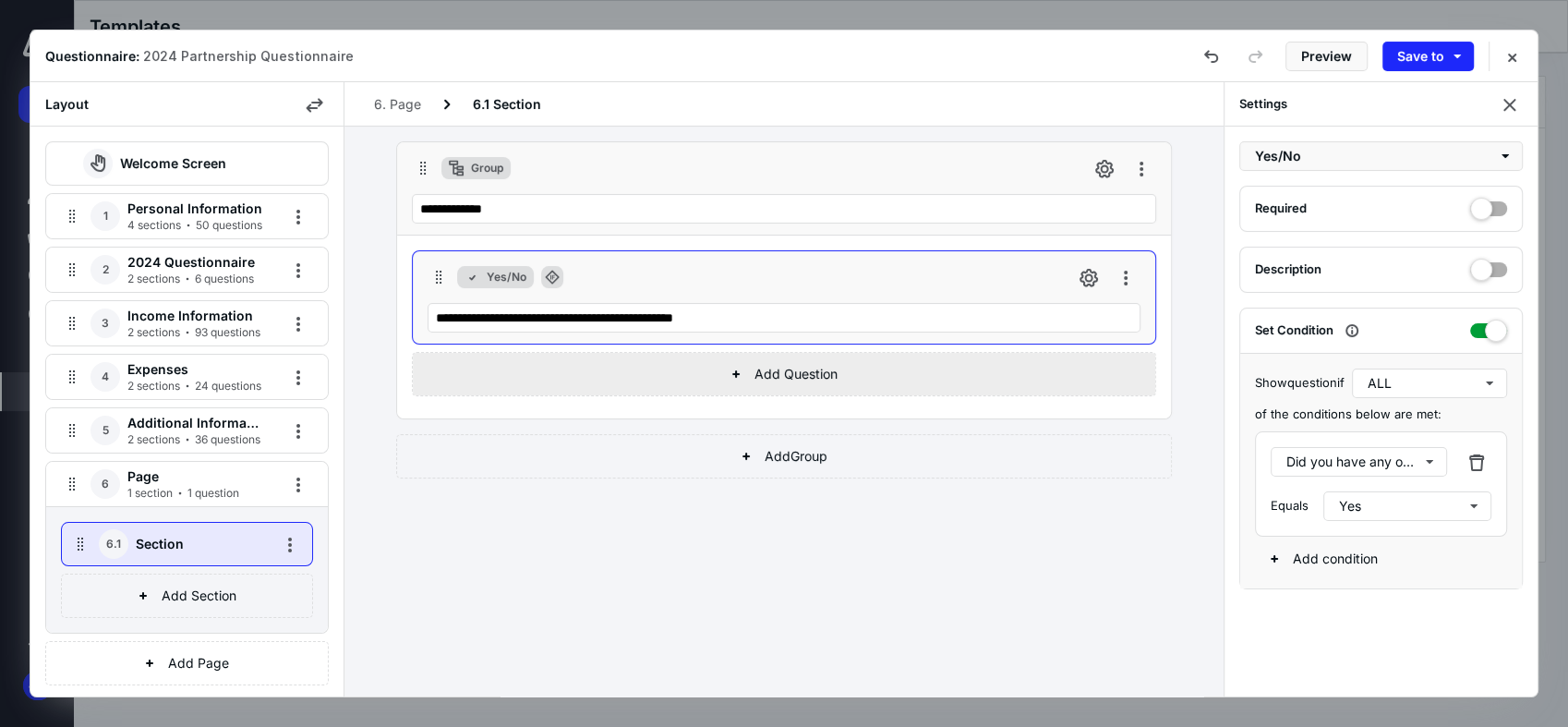 click on "Add Question" at bounding box center [784, 374] 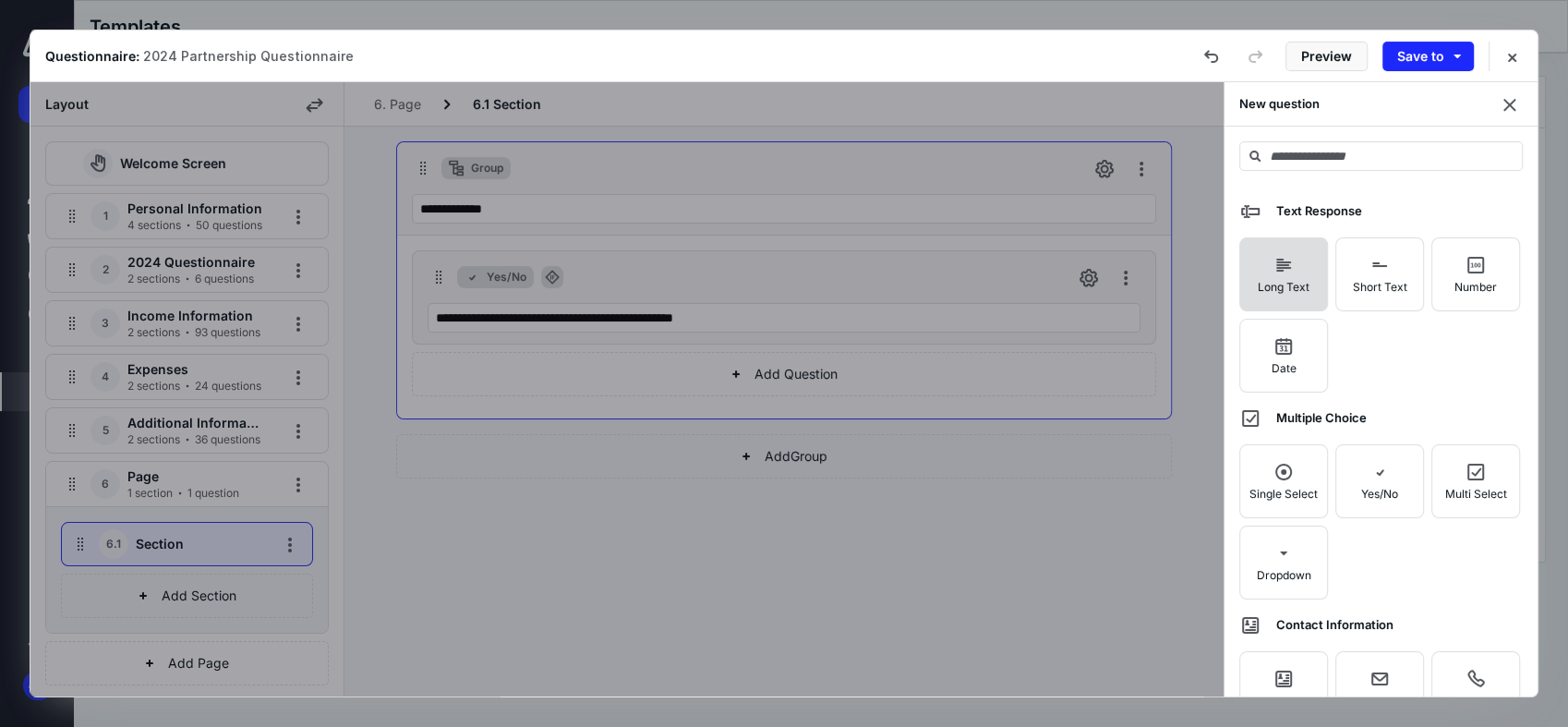 click on "Long Text" at bounding box center (1284, 286) 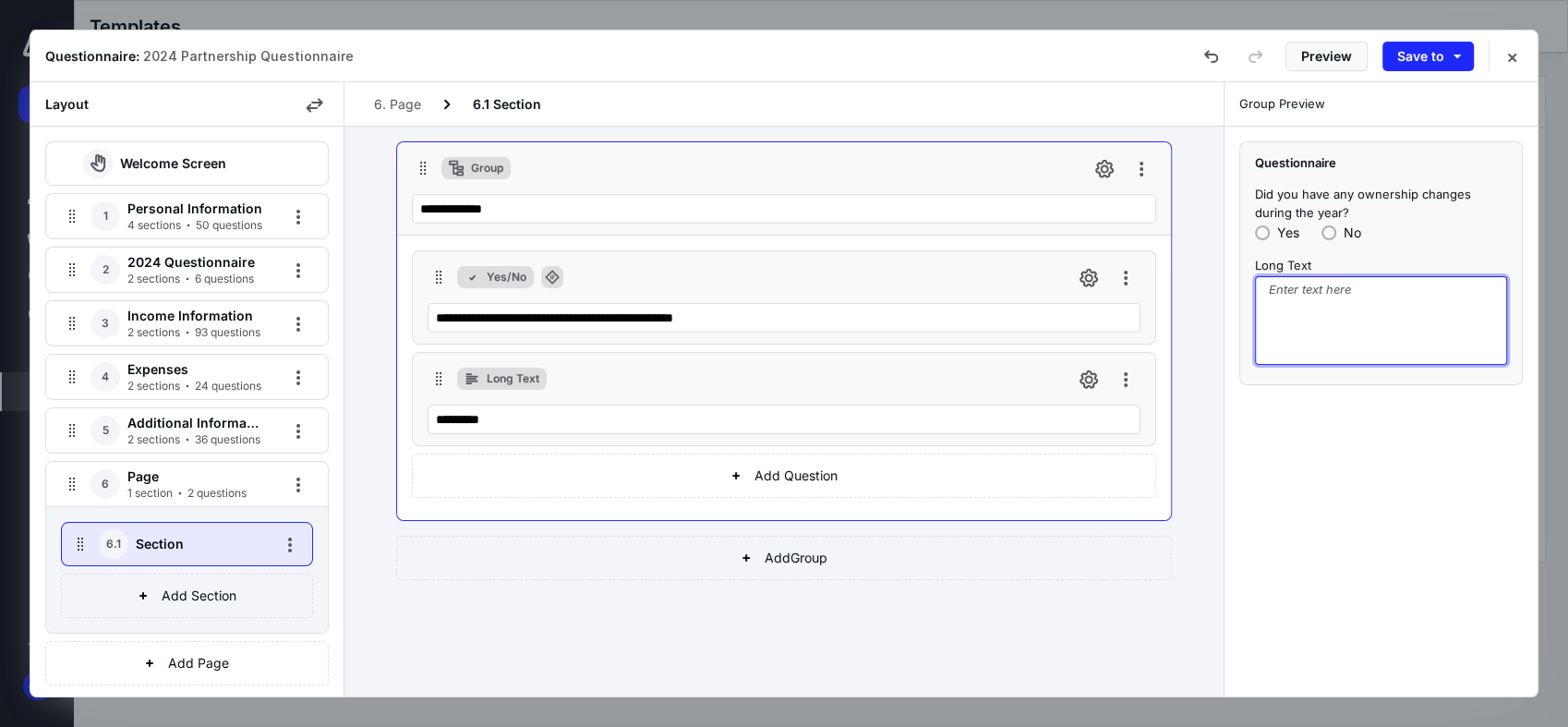 click at bounding box center (1381, 321) 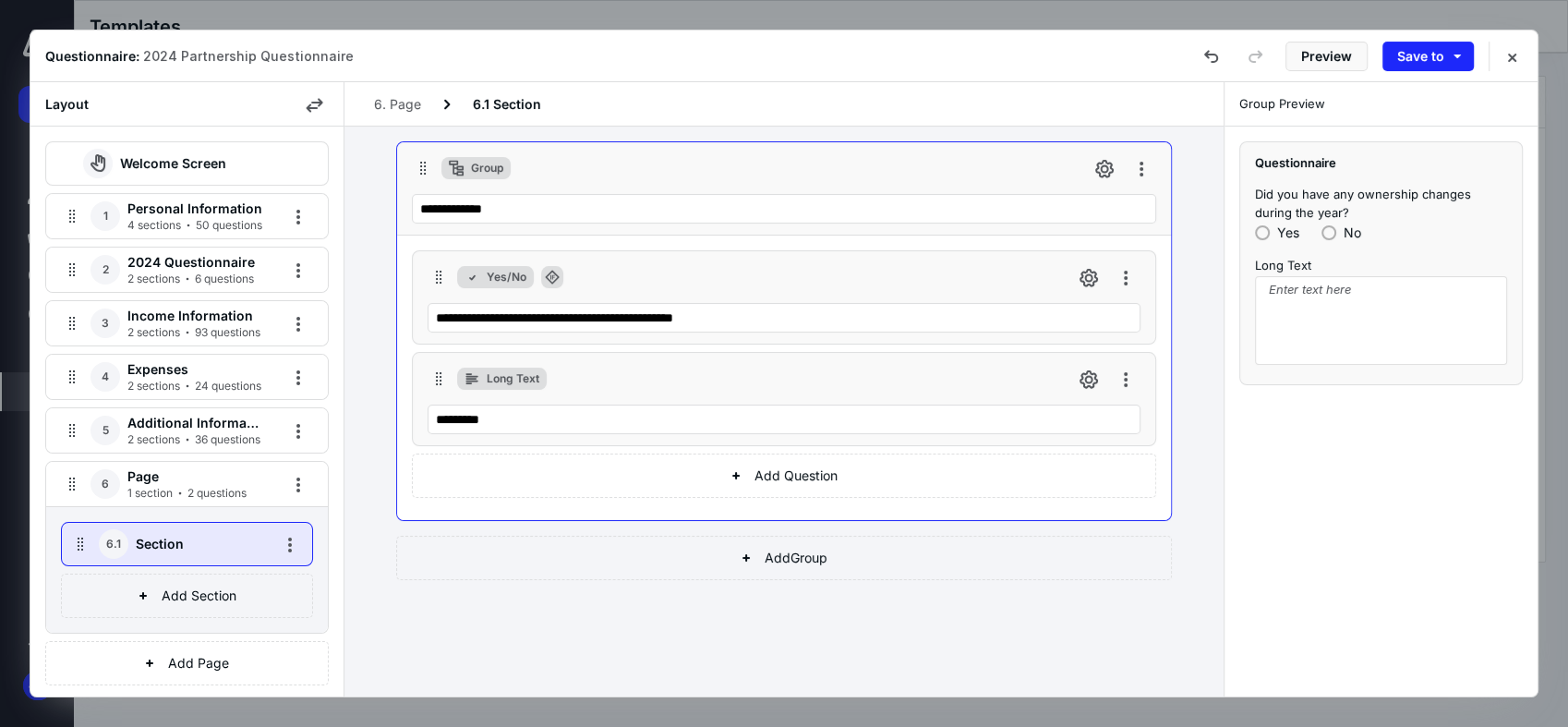 click at bounding box center [1262, 233] 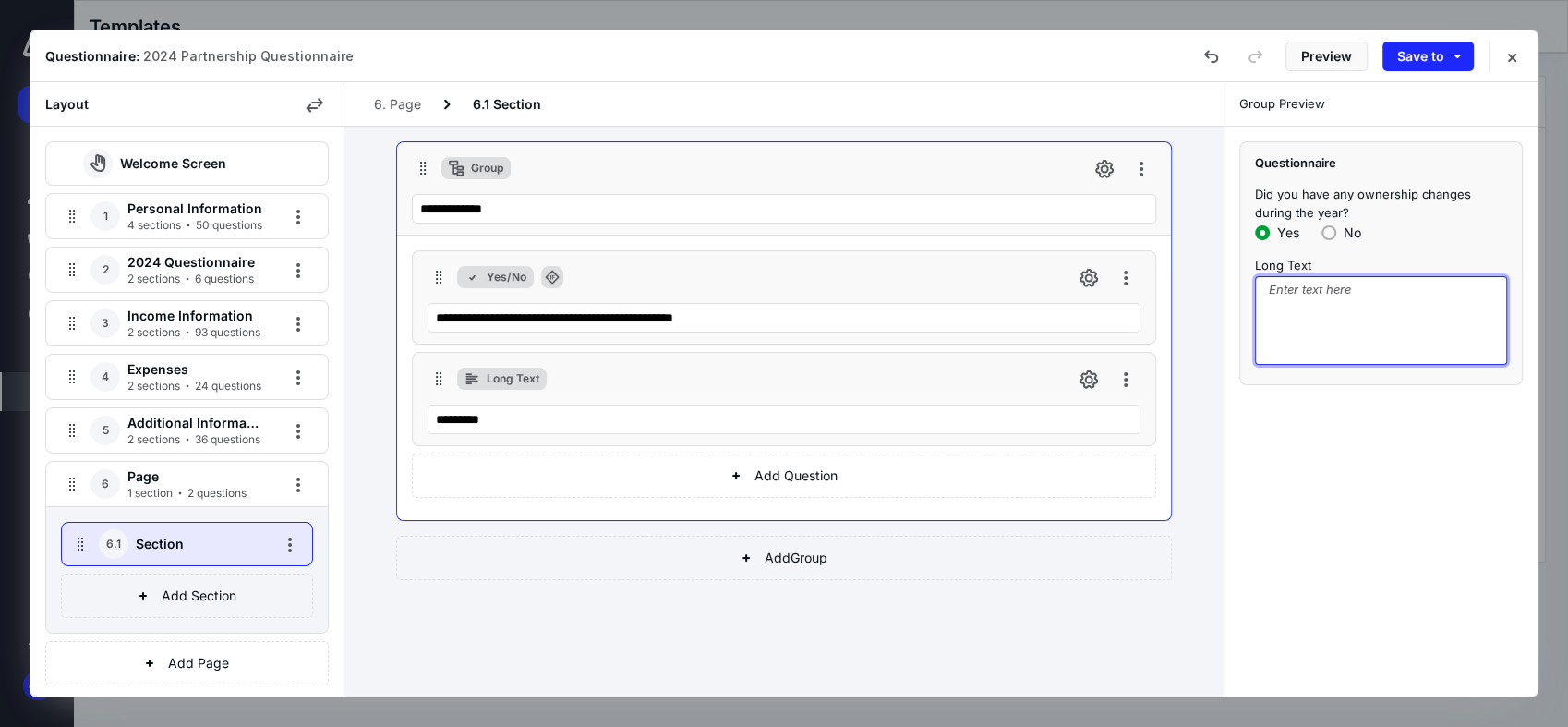 click at bounding box center [1381, 321] 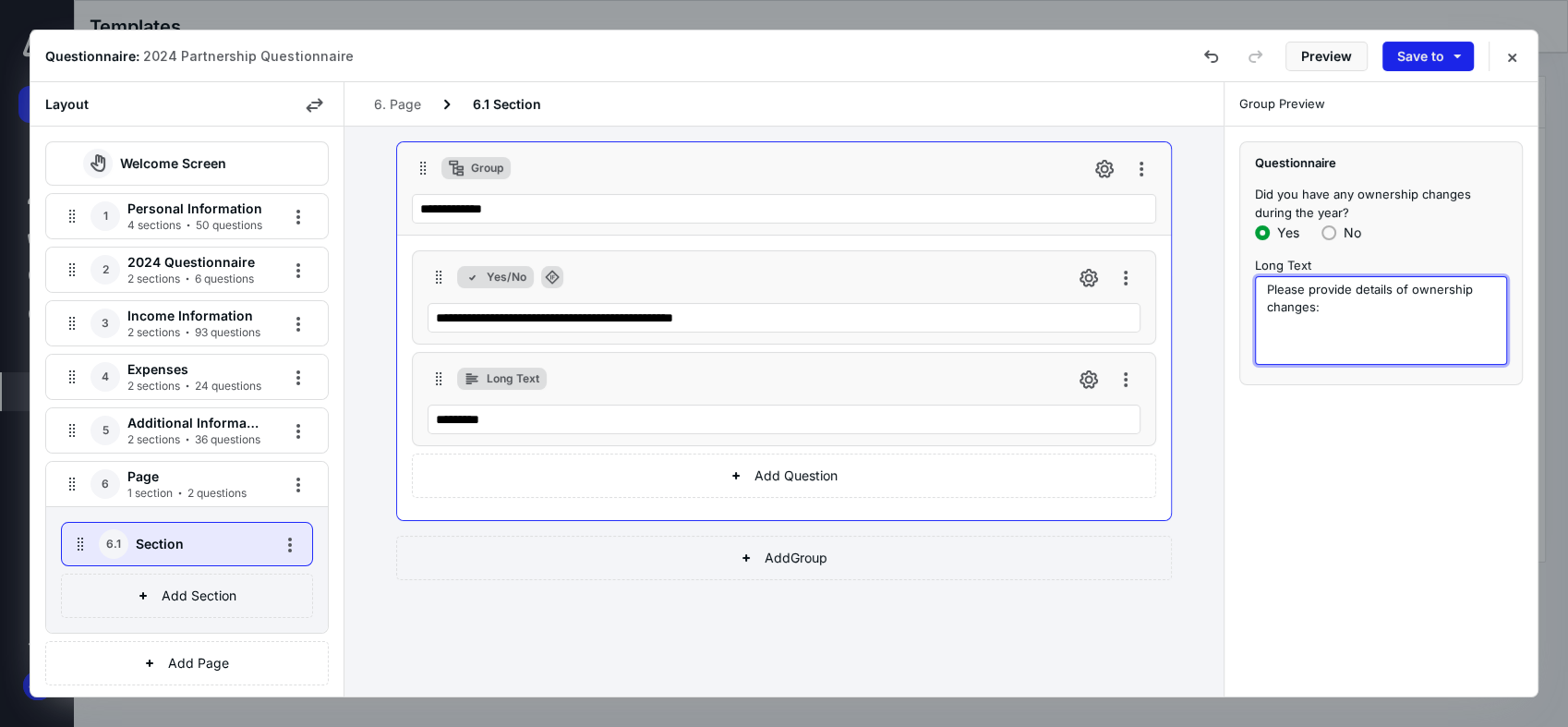 type on "Please provide details of ownership changes:" 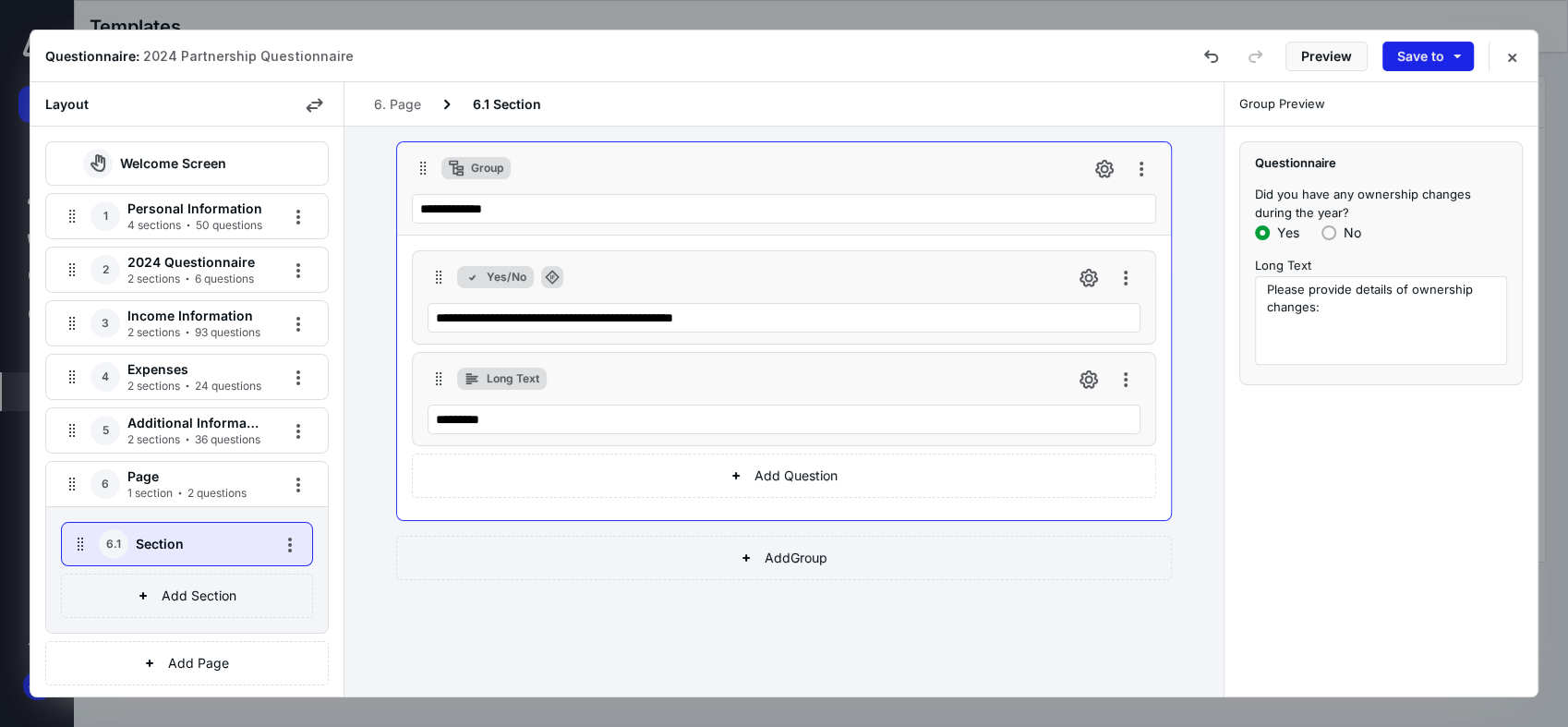 click on "Save to" at bounding box center [1428, 56] 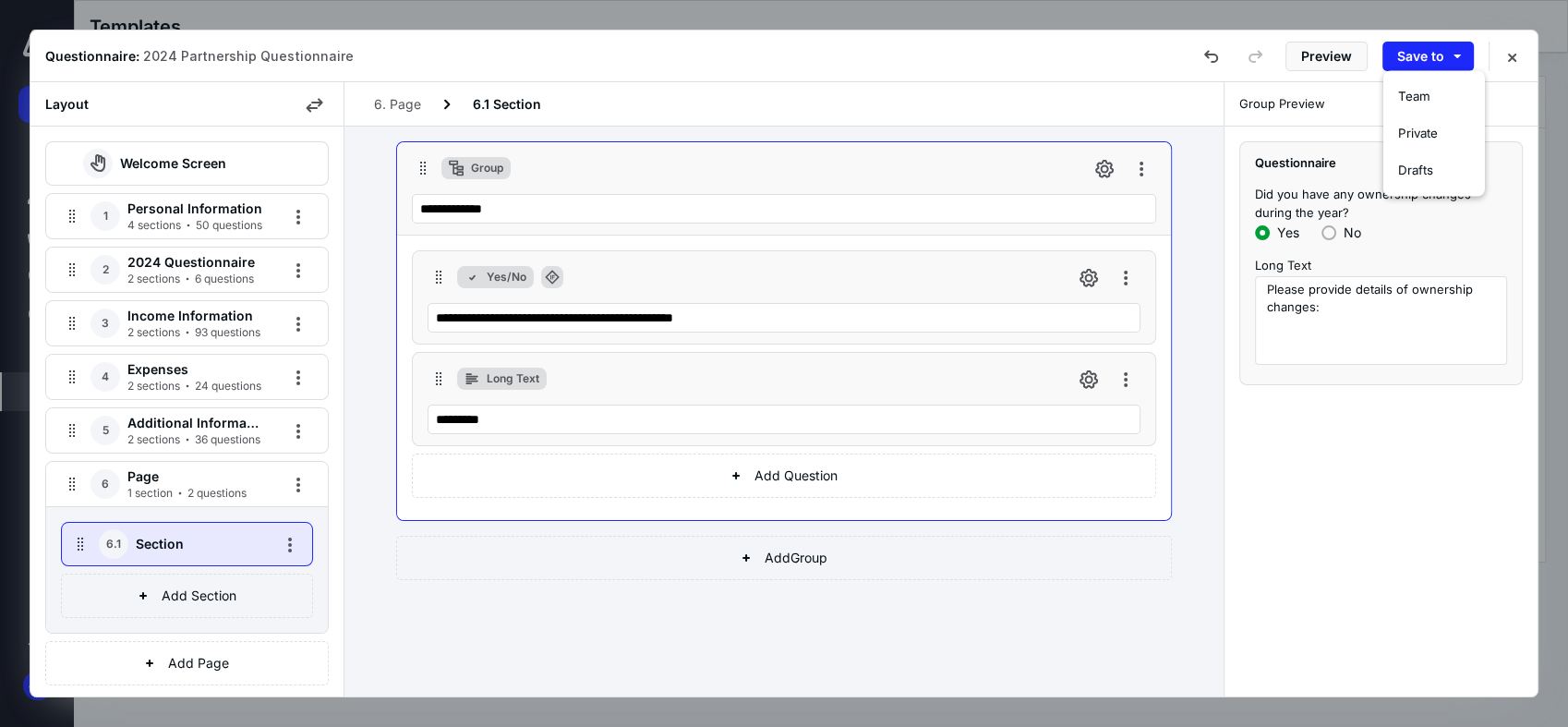 click on "Group Preview Questionnaire Did you have any ownership changes during the year? Yes No Long Text Please provide details of ownership changes:" at bounding box center [1381, 389] 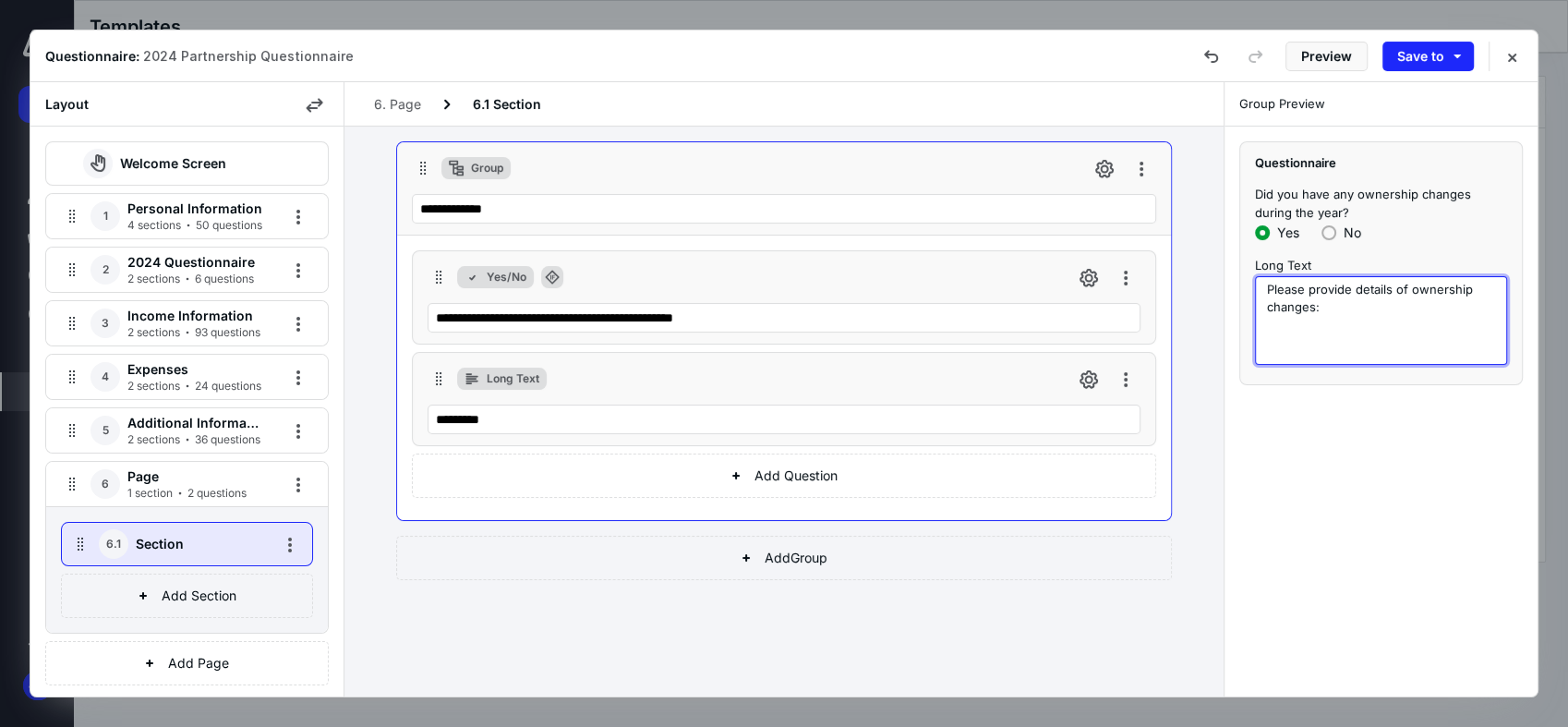 click on "Please provide details of ownership changes:" at bounding box center [1381, 321] 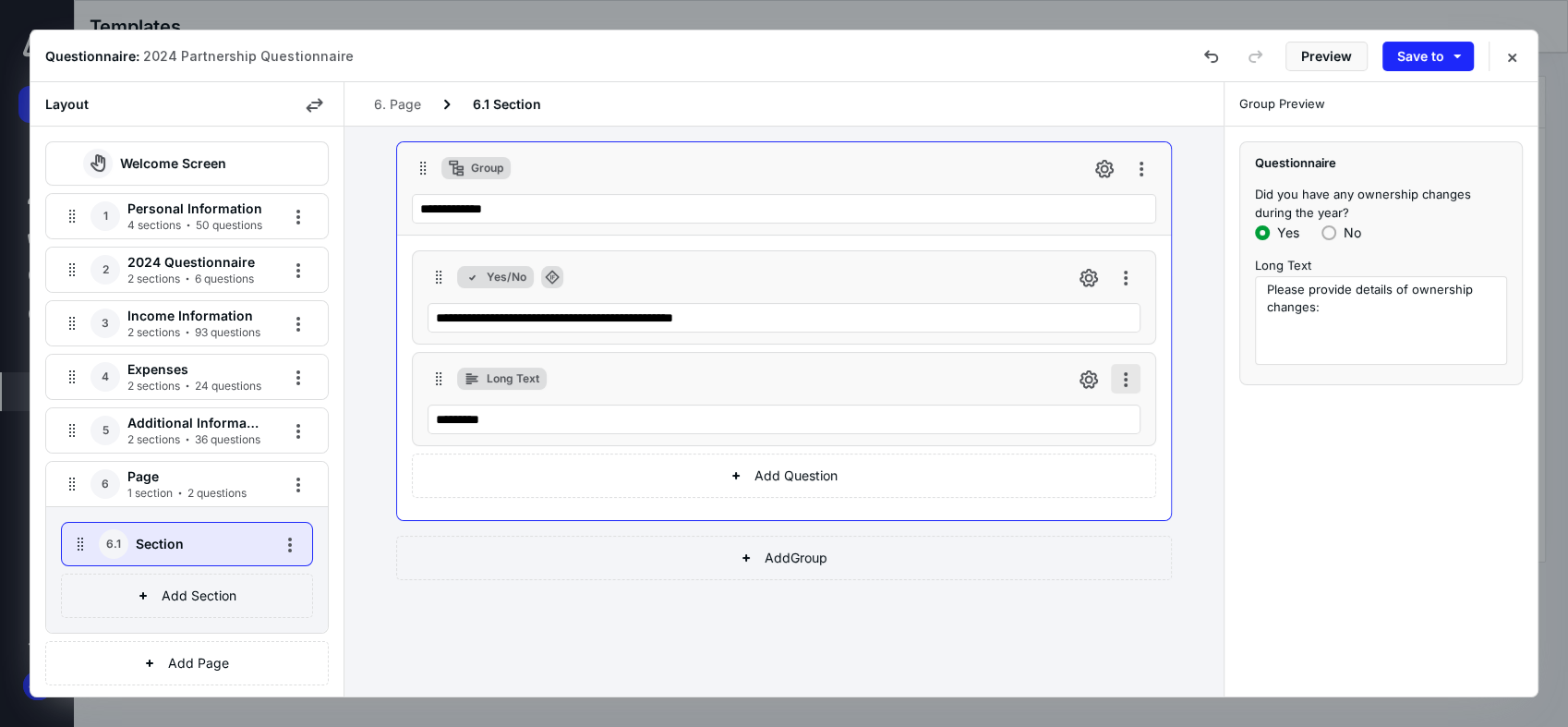 click at bounding box center (1126, 379) 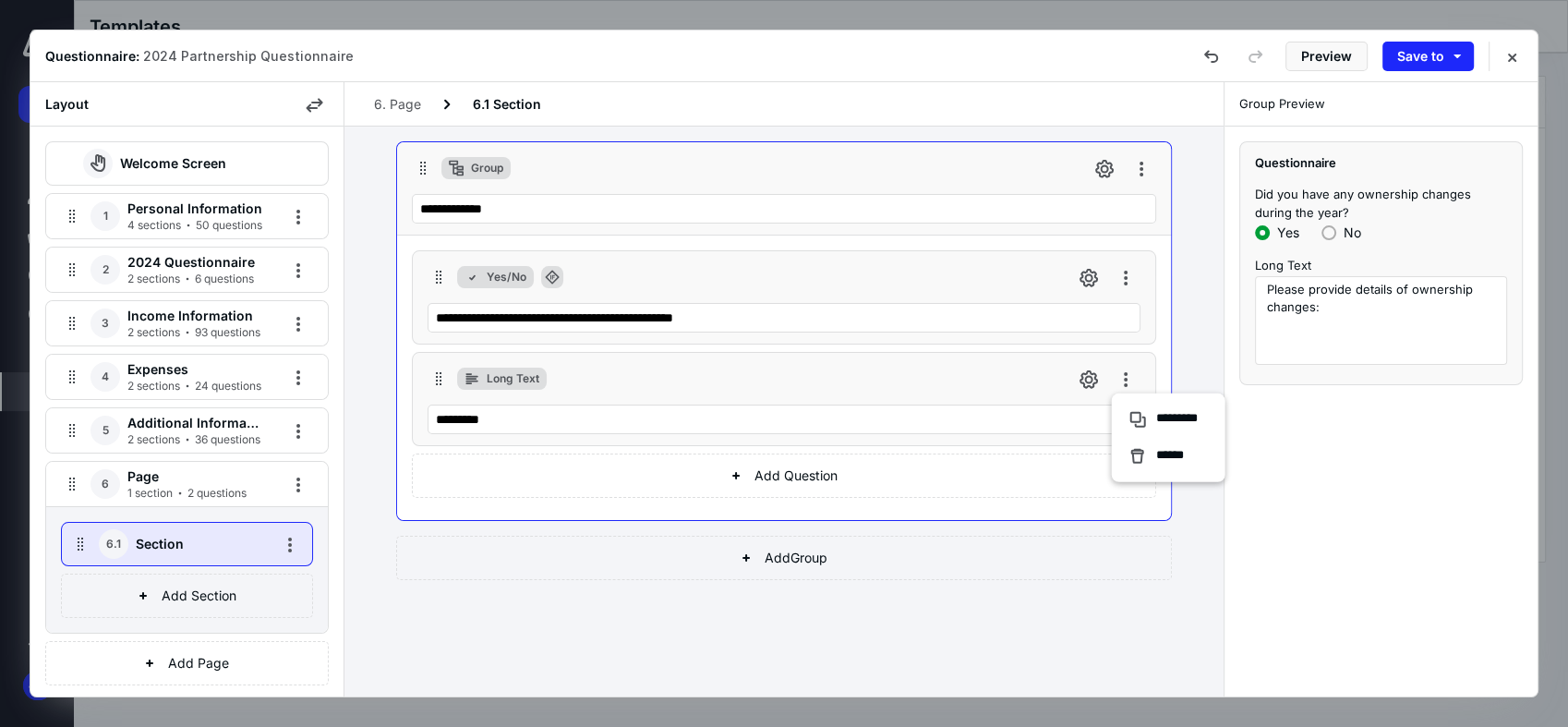 click on "**********" at bounding box center (784, 411) 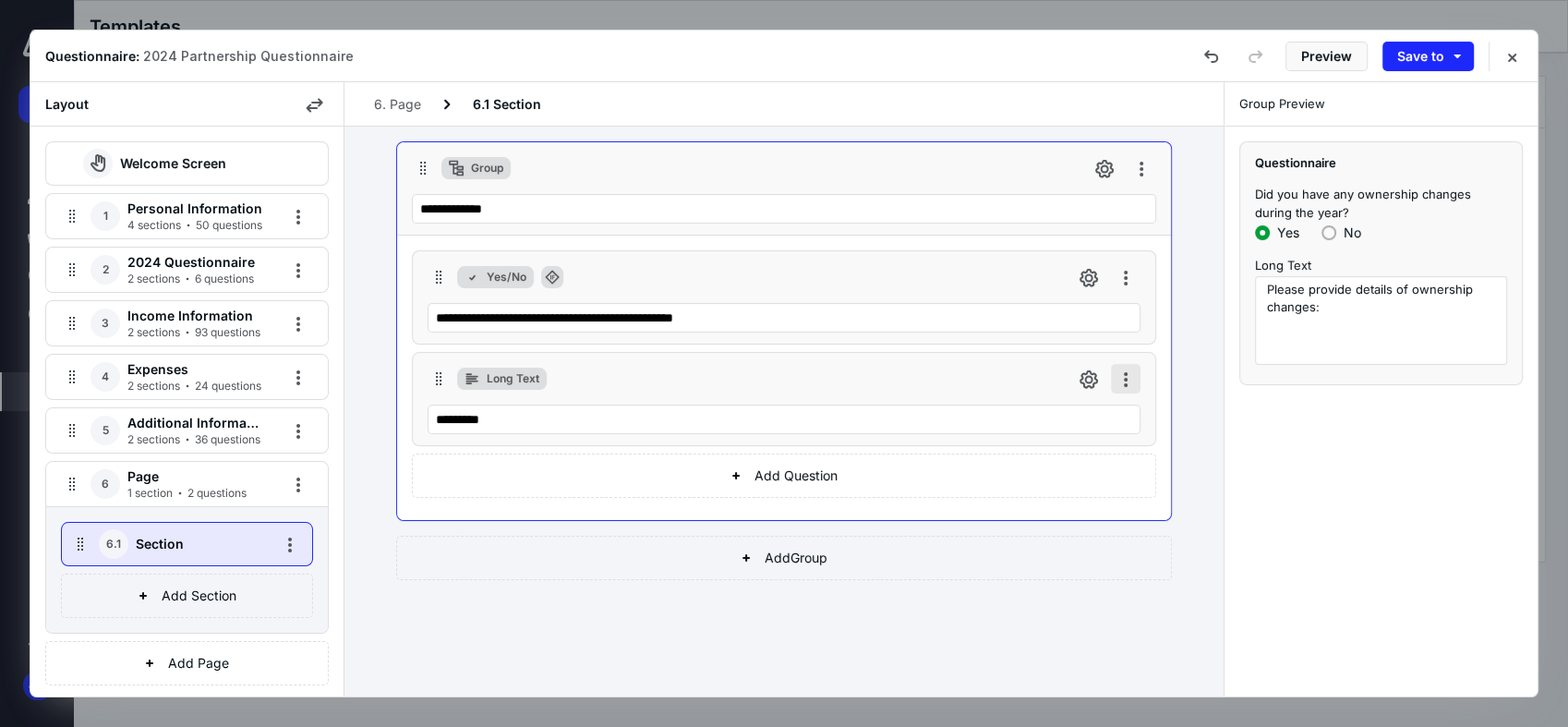 click at bounding box center (1126, 379) 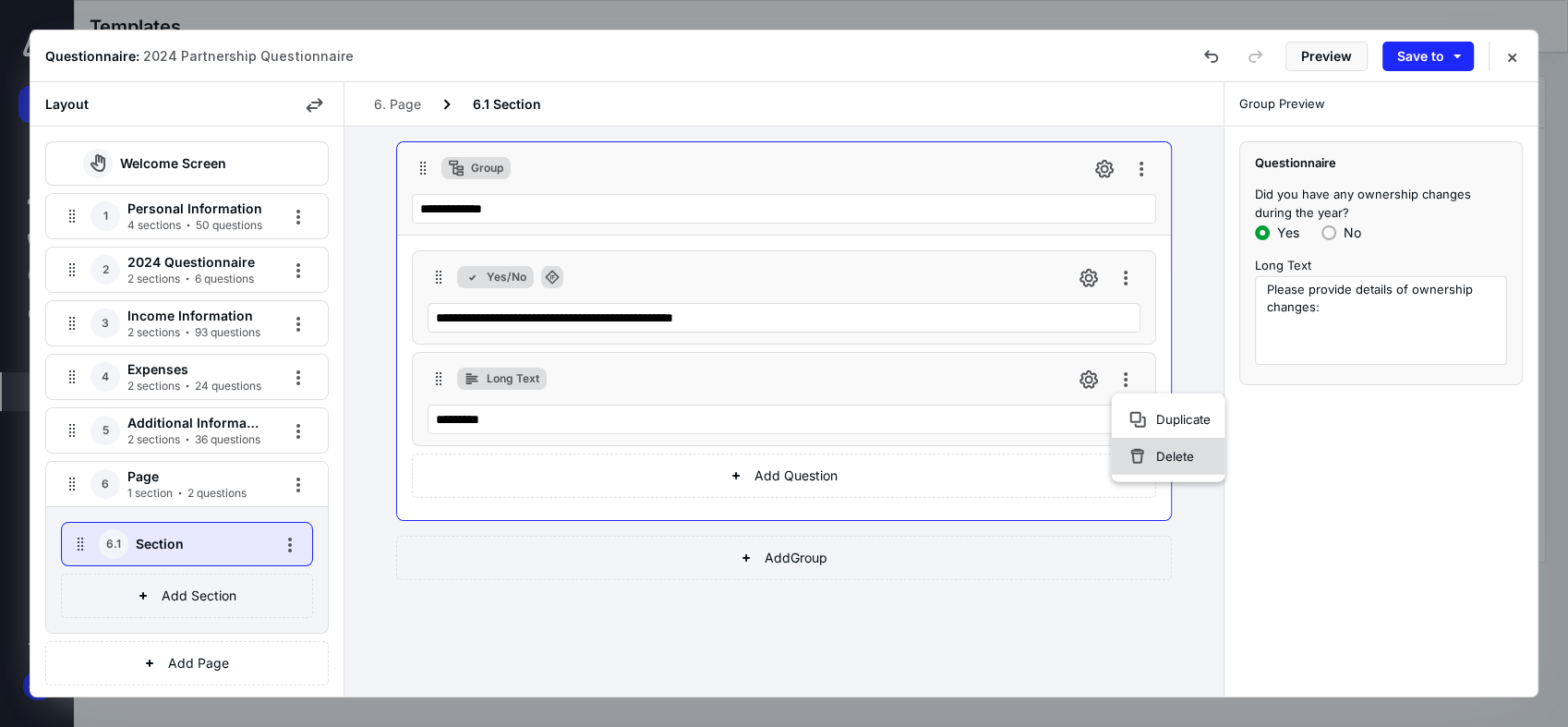 click on "Delete" at bounding box center (1175, 456) 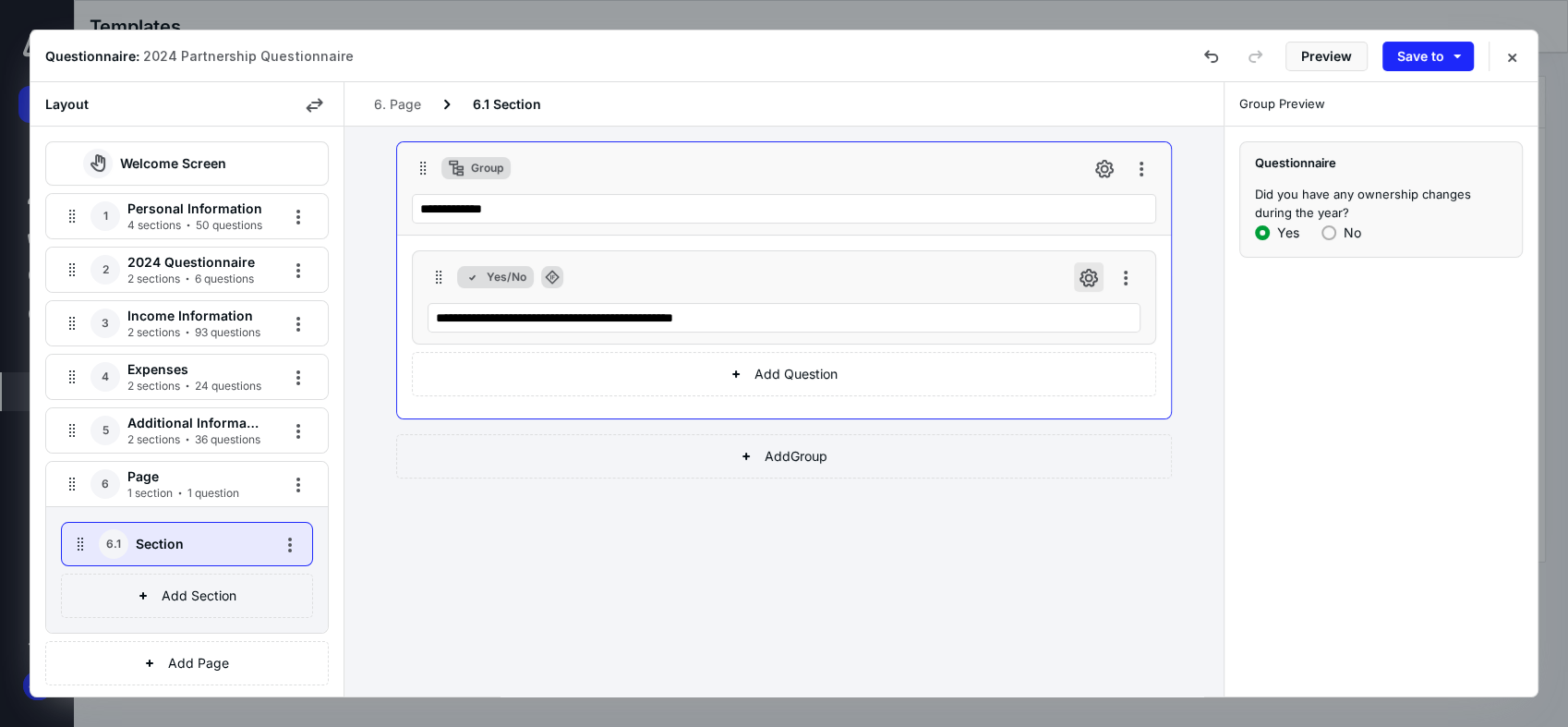 click at bounding box center [1089, 277] 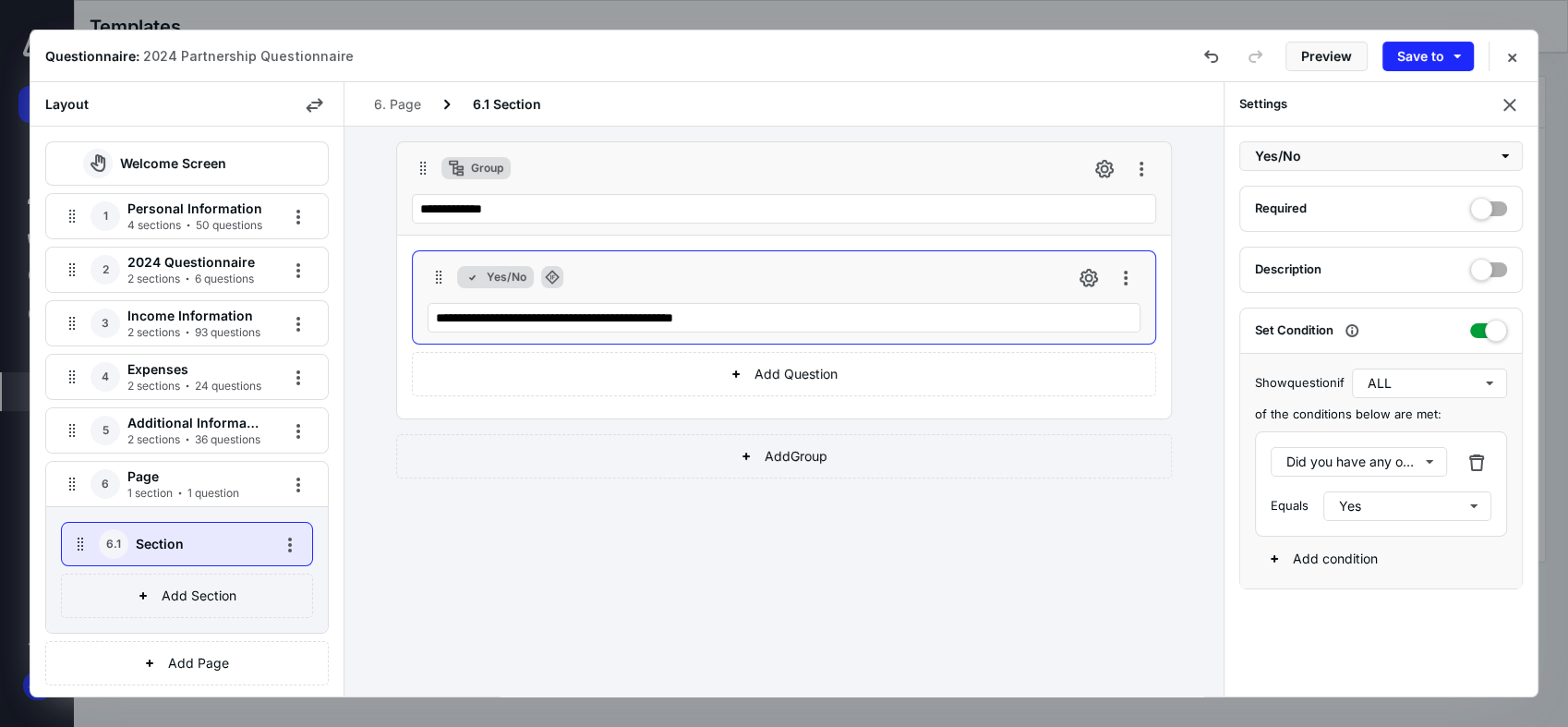 click on "**********" at bounding box center (784, 411) 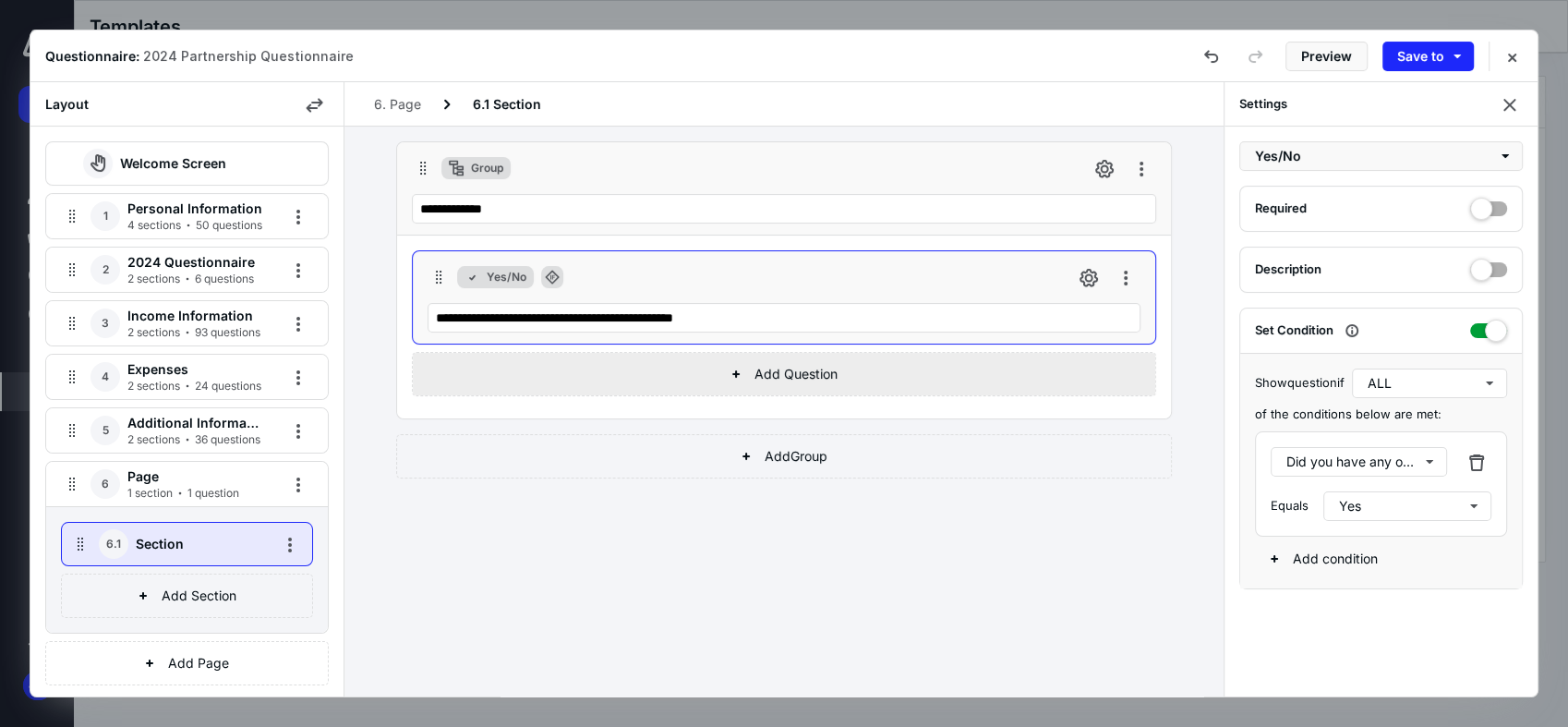 click on "Add Question" at bounding box center (784, 374) 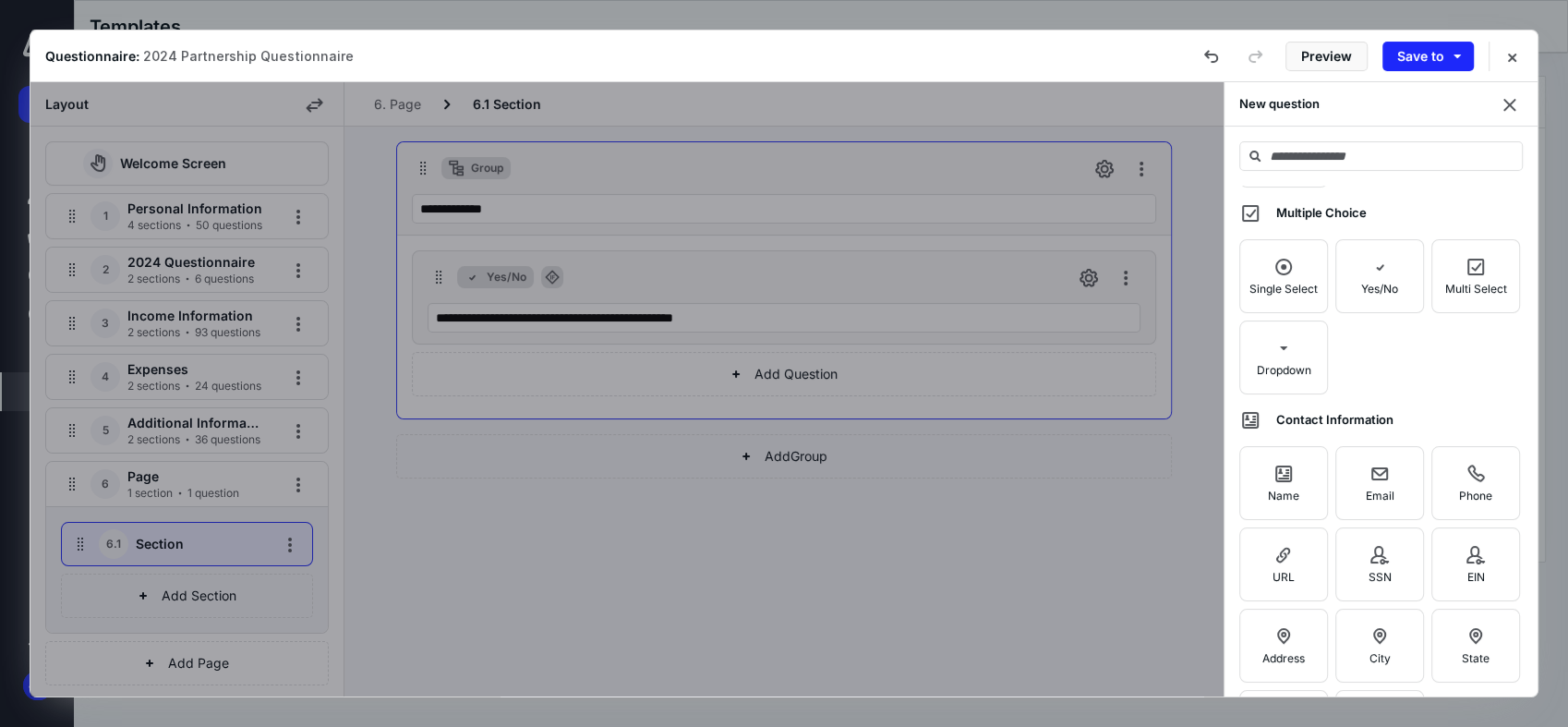 scroll, scrollTop: 0, scrollLeft: 0, axis: both 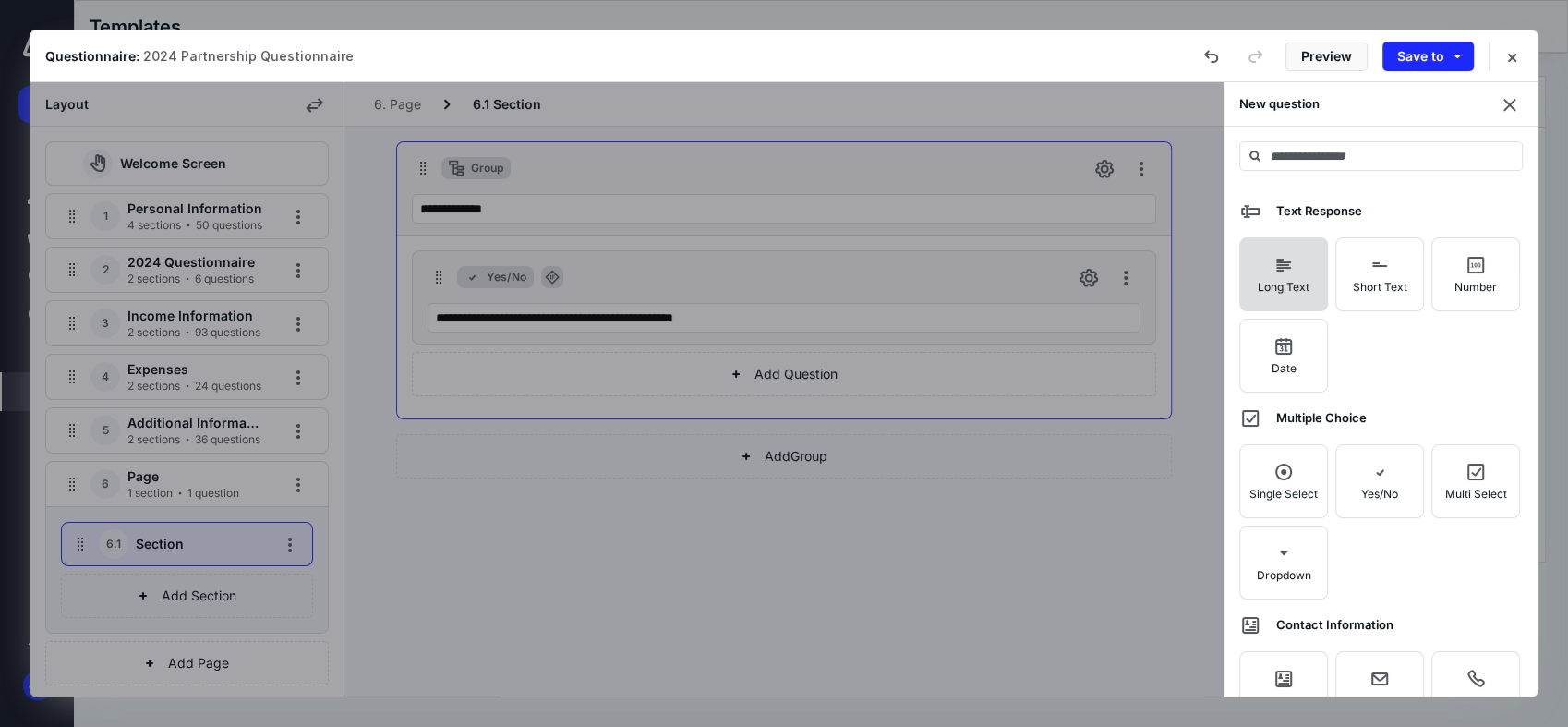 click on "Long Text" at bounding box center (1284, 274) 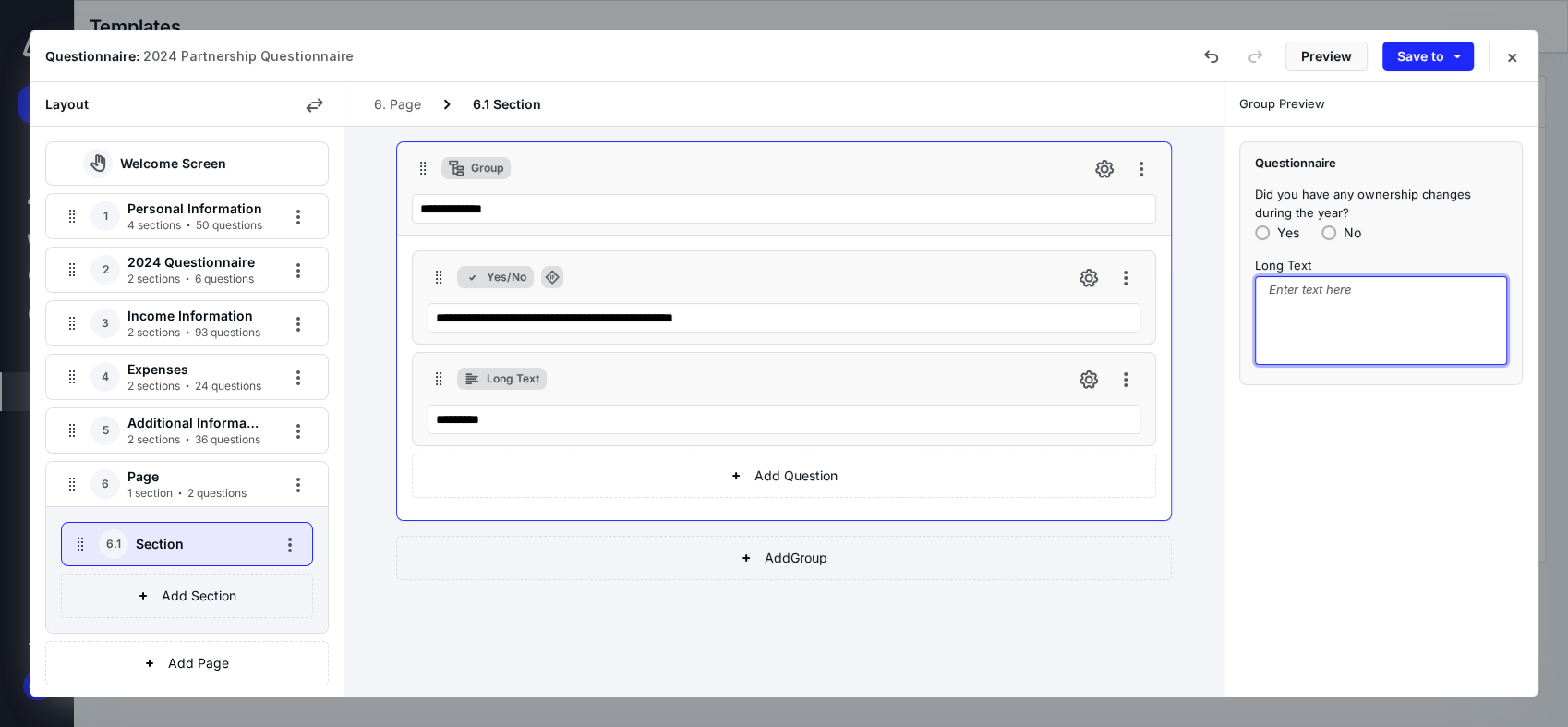 click at bounding box center [1381, 321] 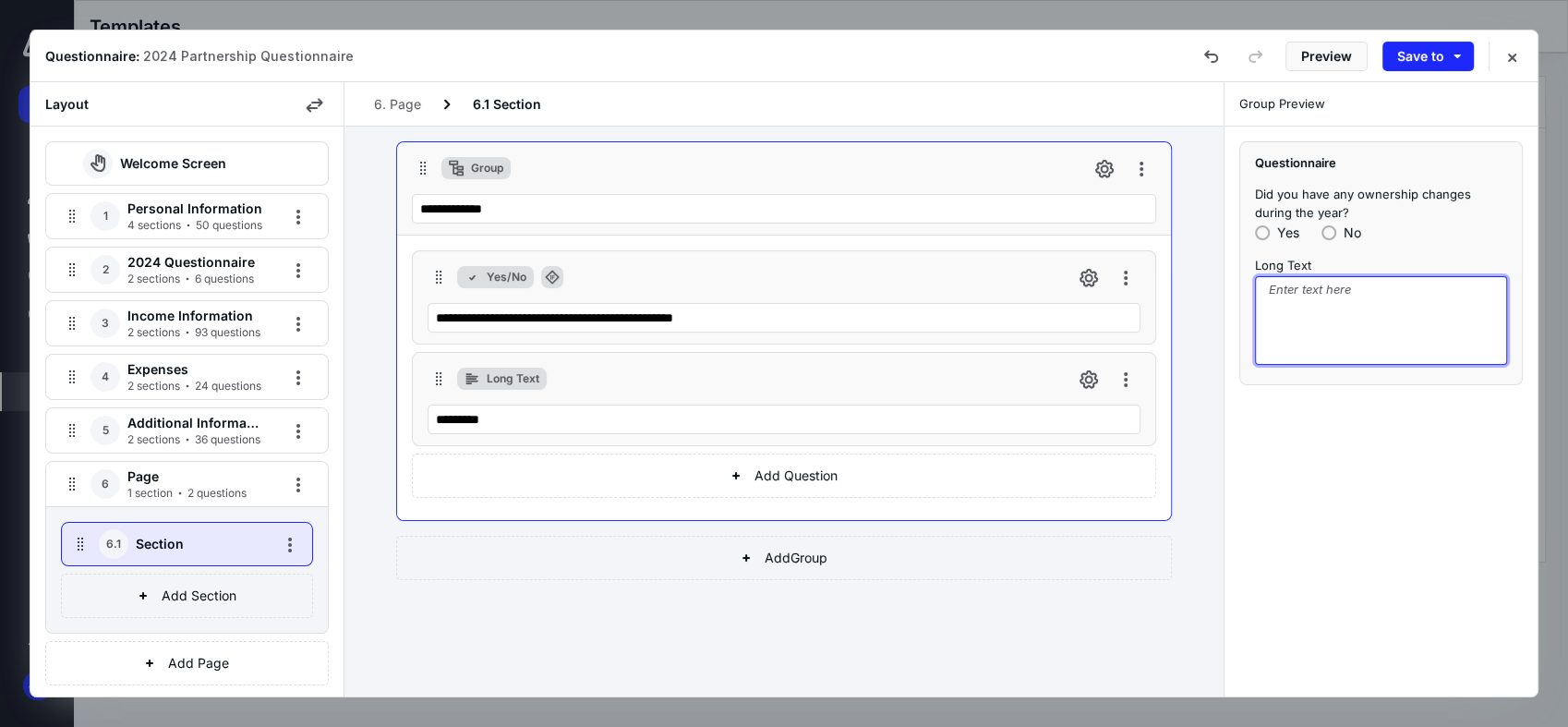 type on "P" 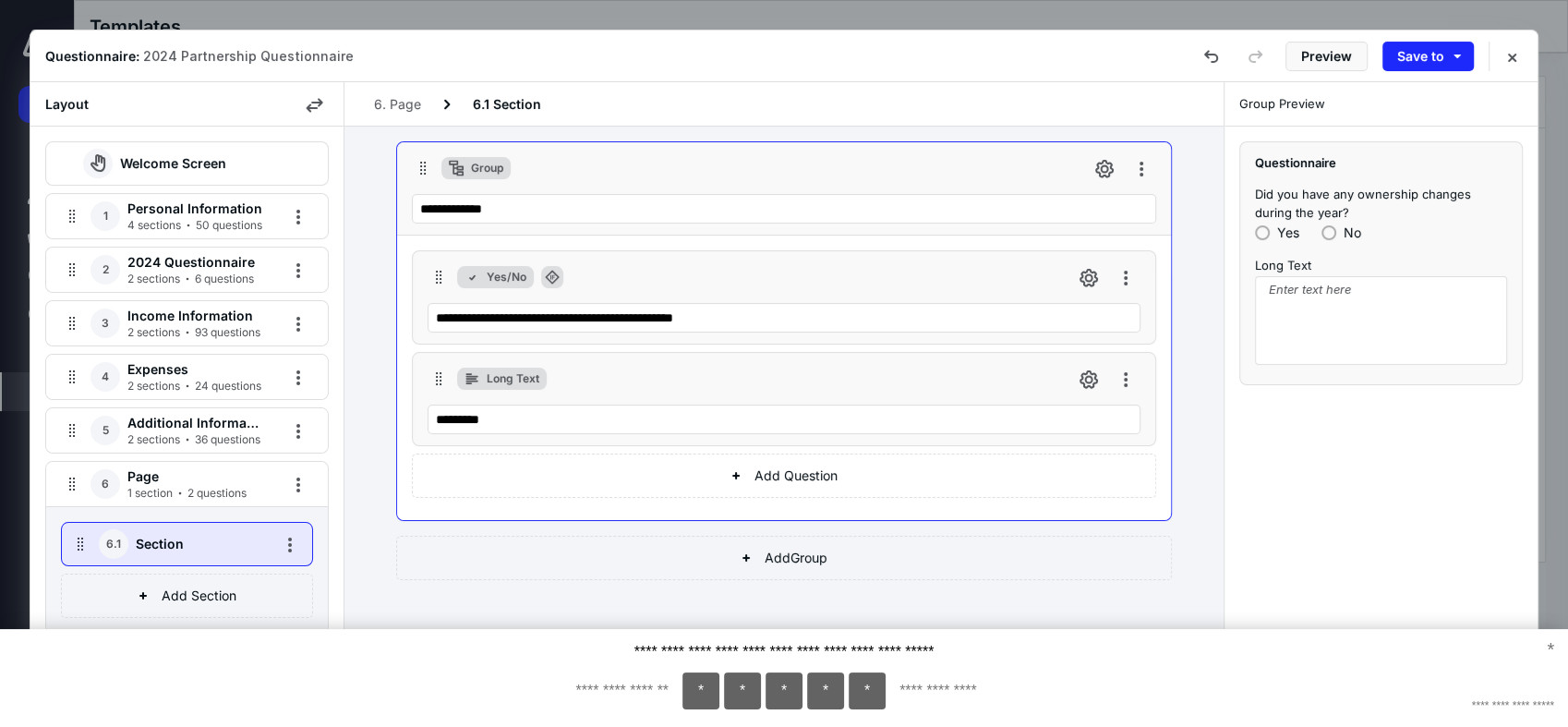 click on "Group Preview Questionnaire Did you have any ownership changes during the year? Yes No Long Text" at bounding box center (1381, 389) 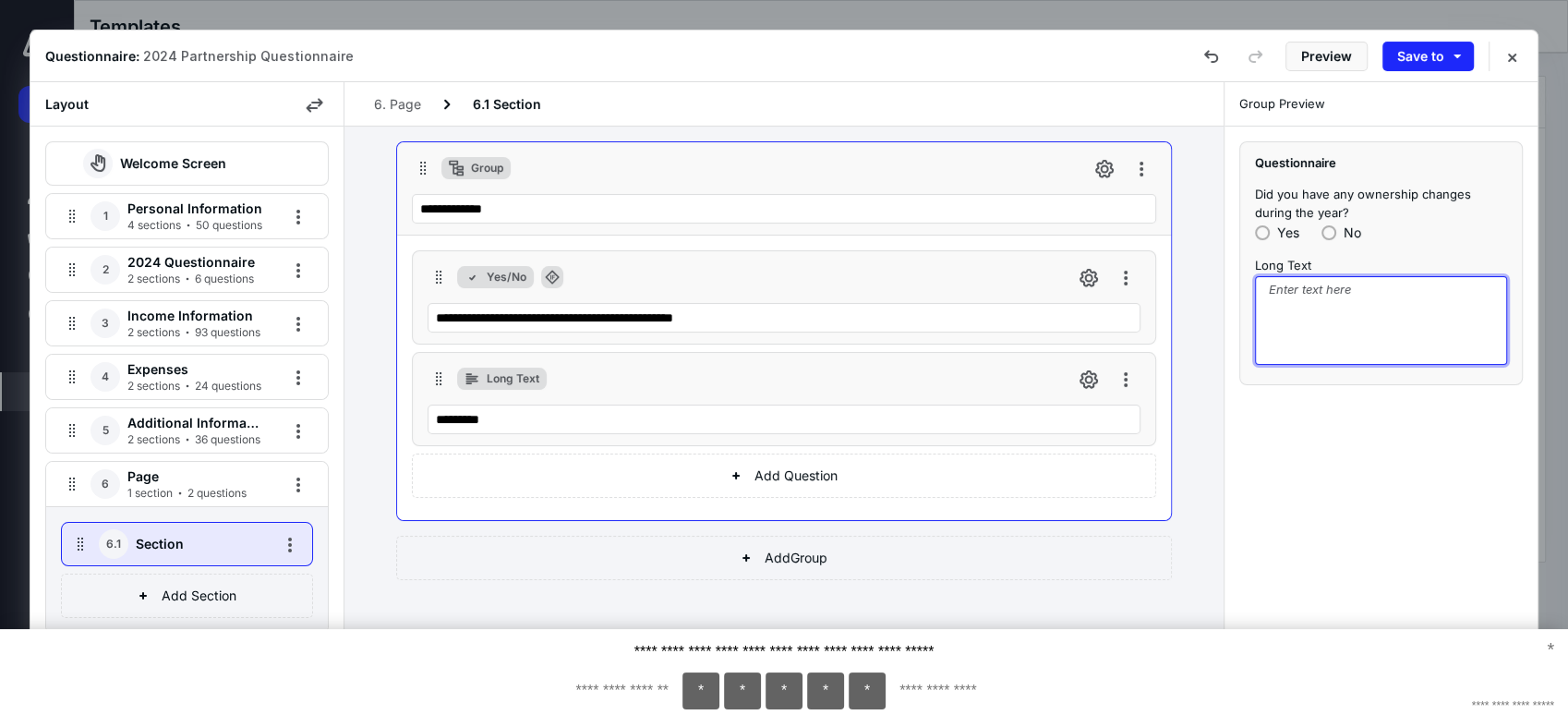 click at bounding box center [1381, 321] 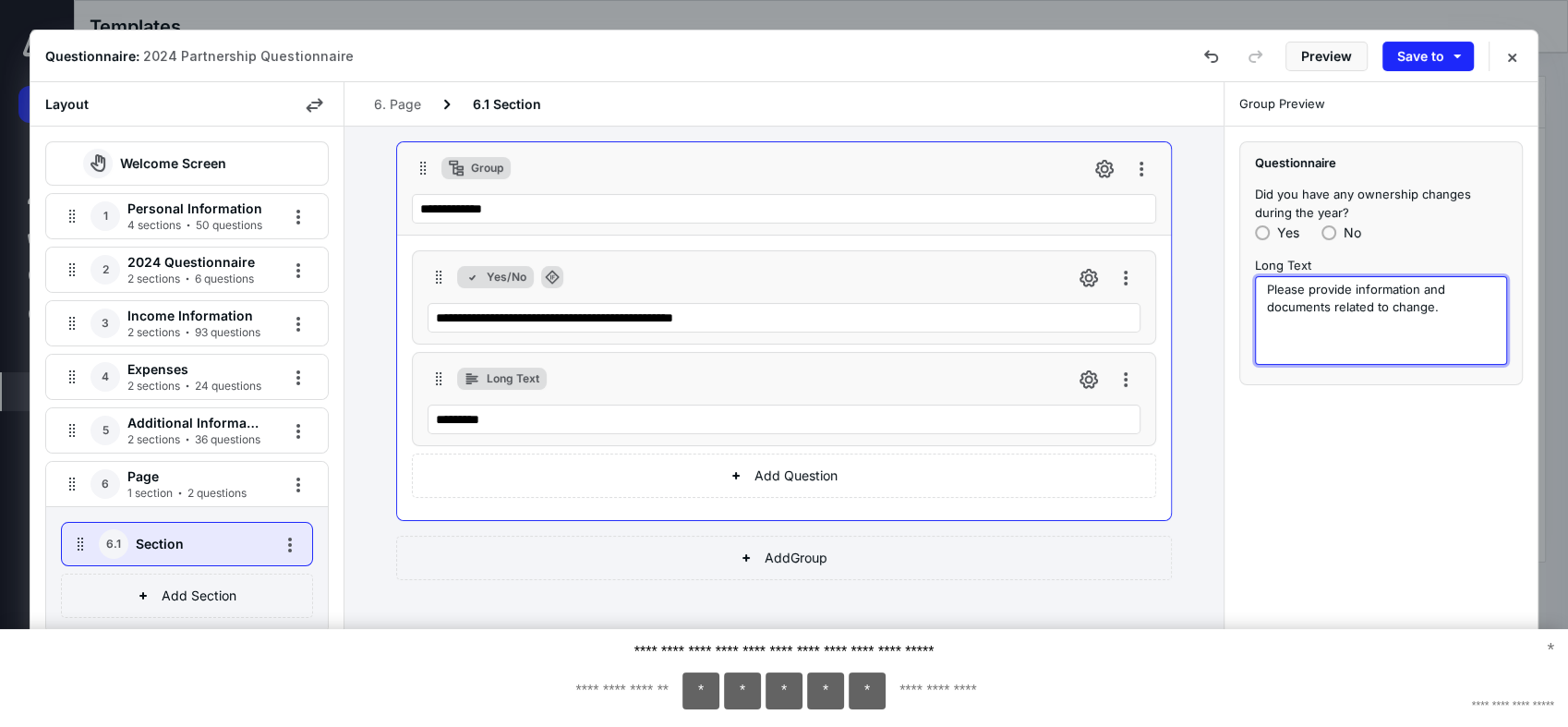 type on "Please provide information and documents related to change." 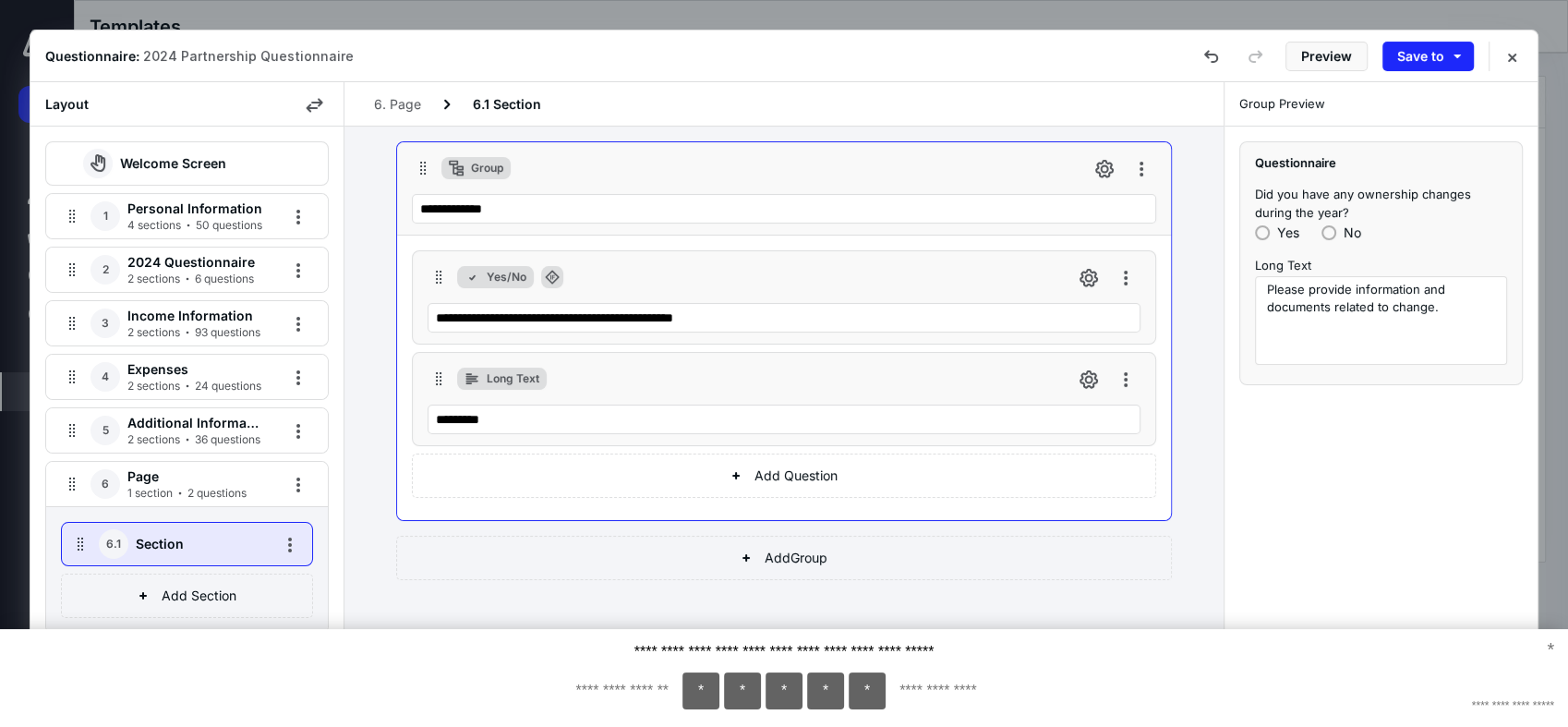 click on "Group Preview Questionnaire Did you have any ownership changes during the year? Yes No Long Text Please provide information and documents related to change." at bounding box center [1381, 389] 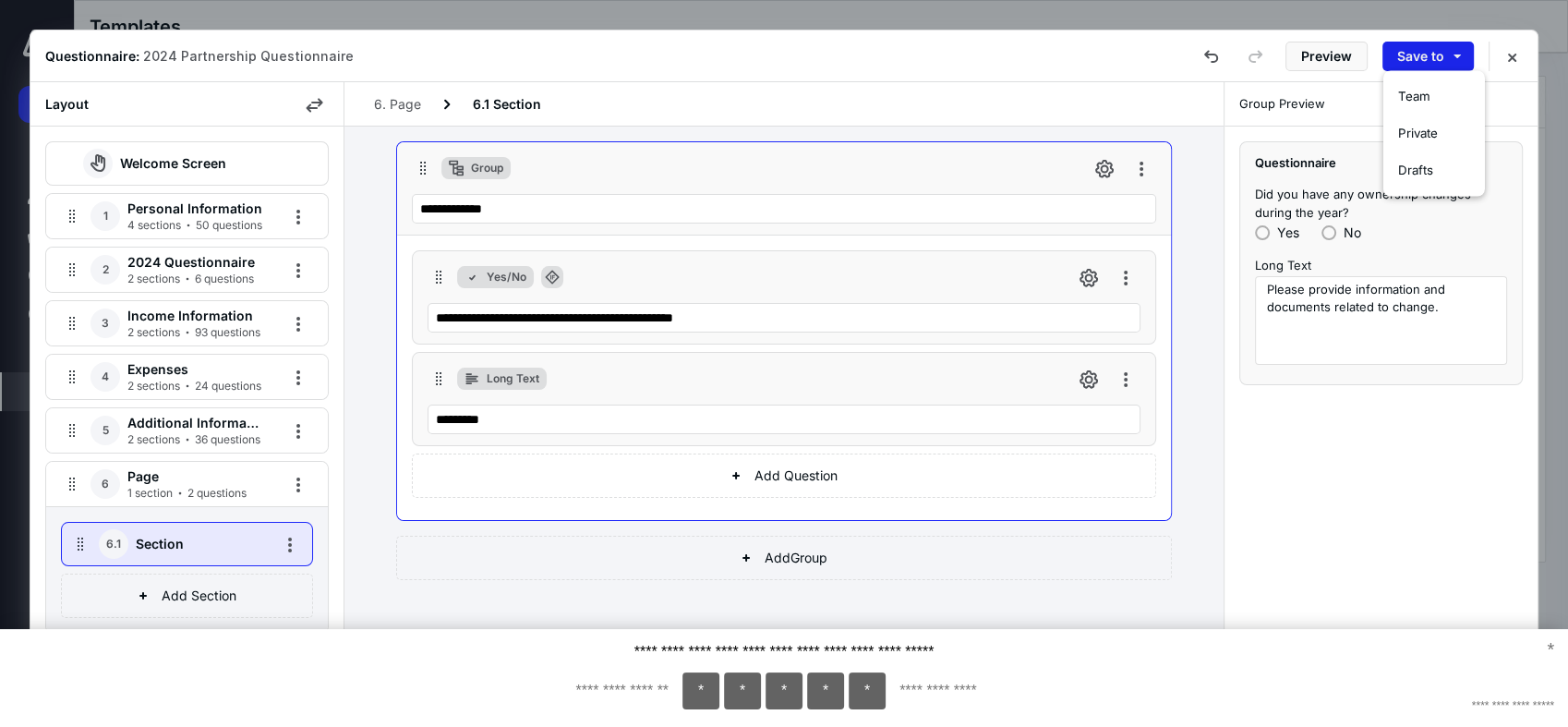 click on "Save to" at bounding box center [1428, 56] 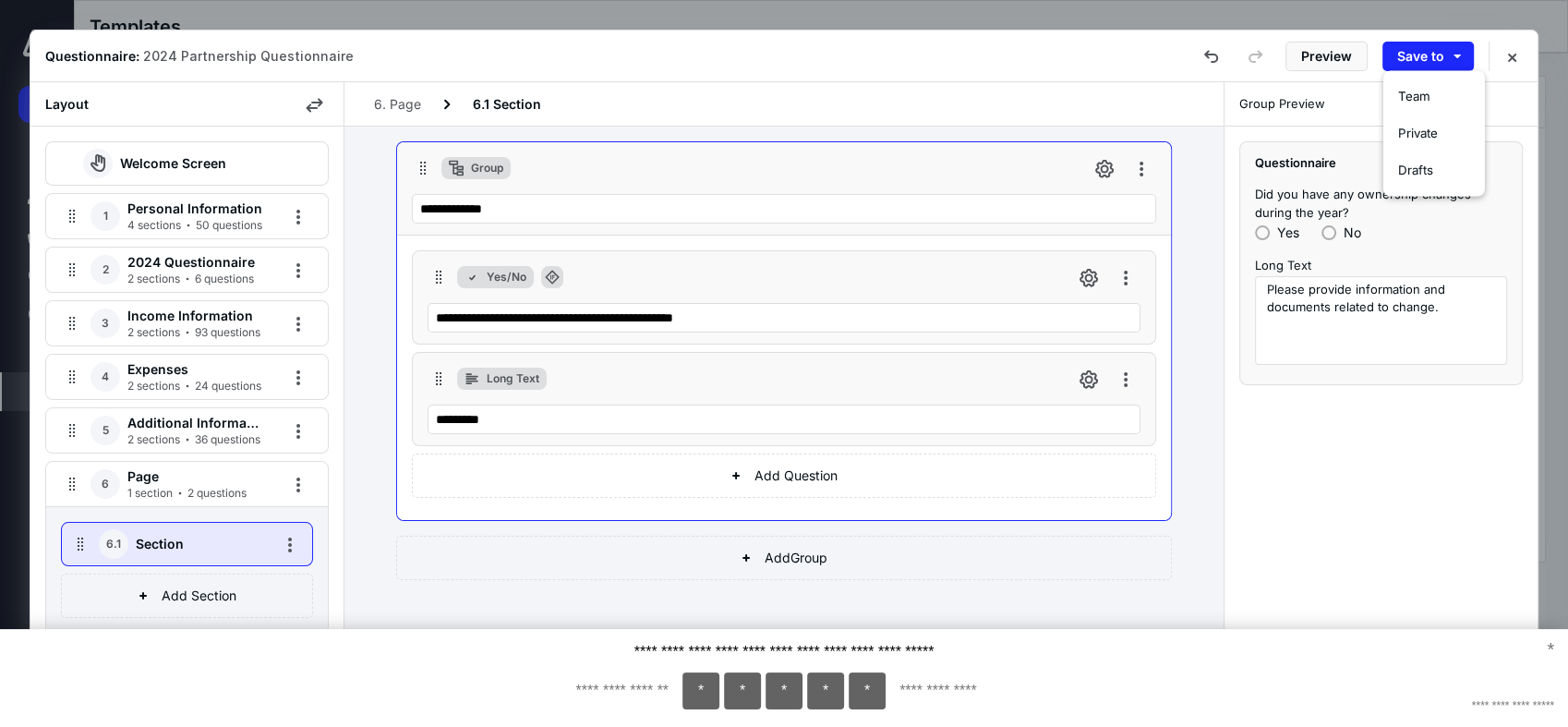 click on "**********" at bounding box center [784, 411] 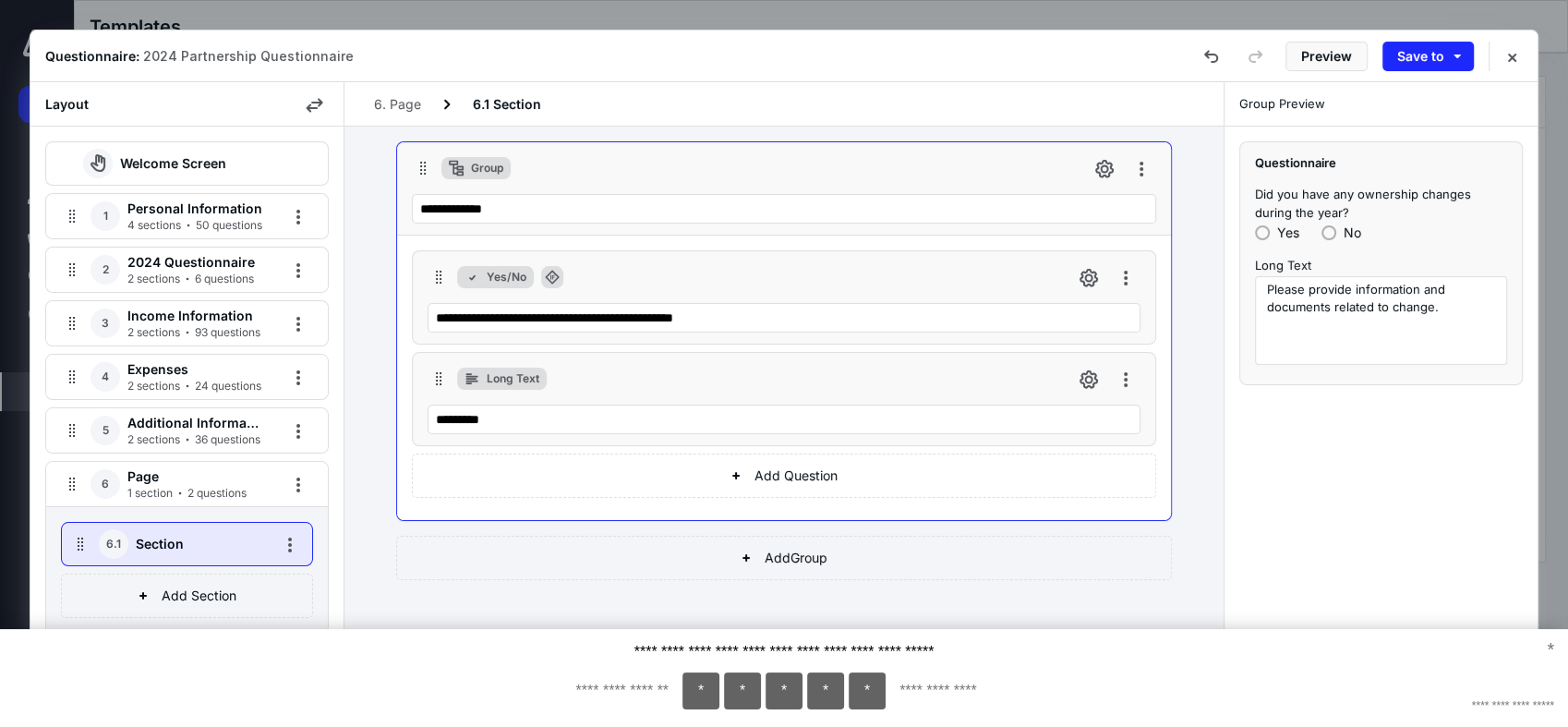 click on "Yes/No" at bounding box center [784, 277] 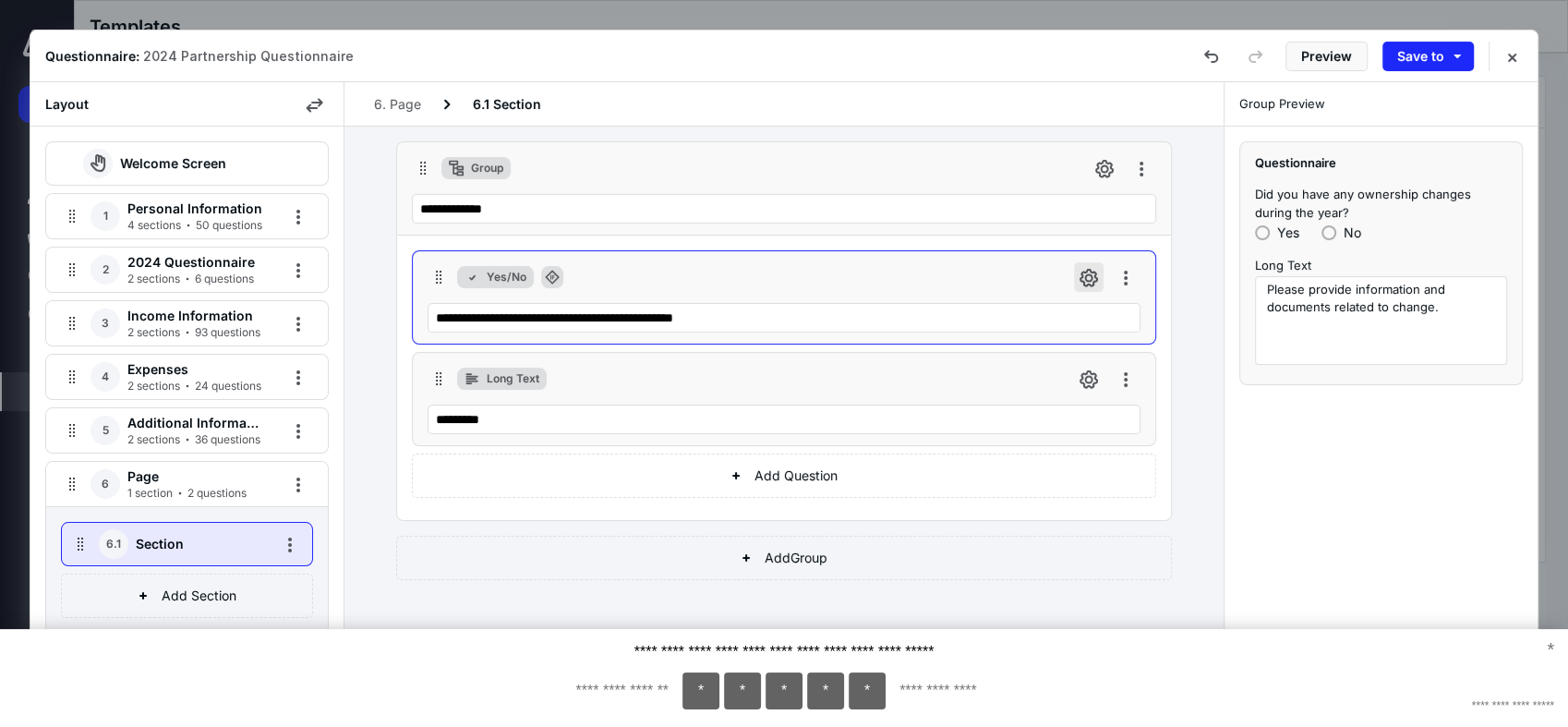 click at bounding box center (1089, 277) 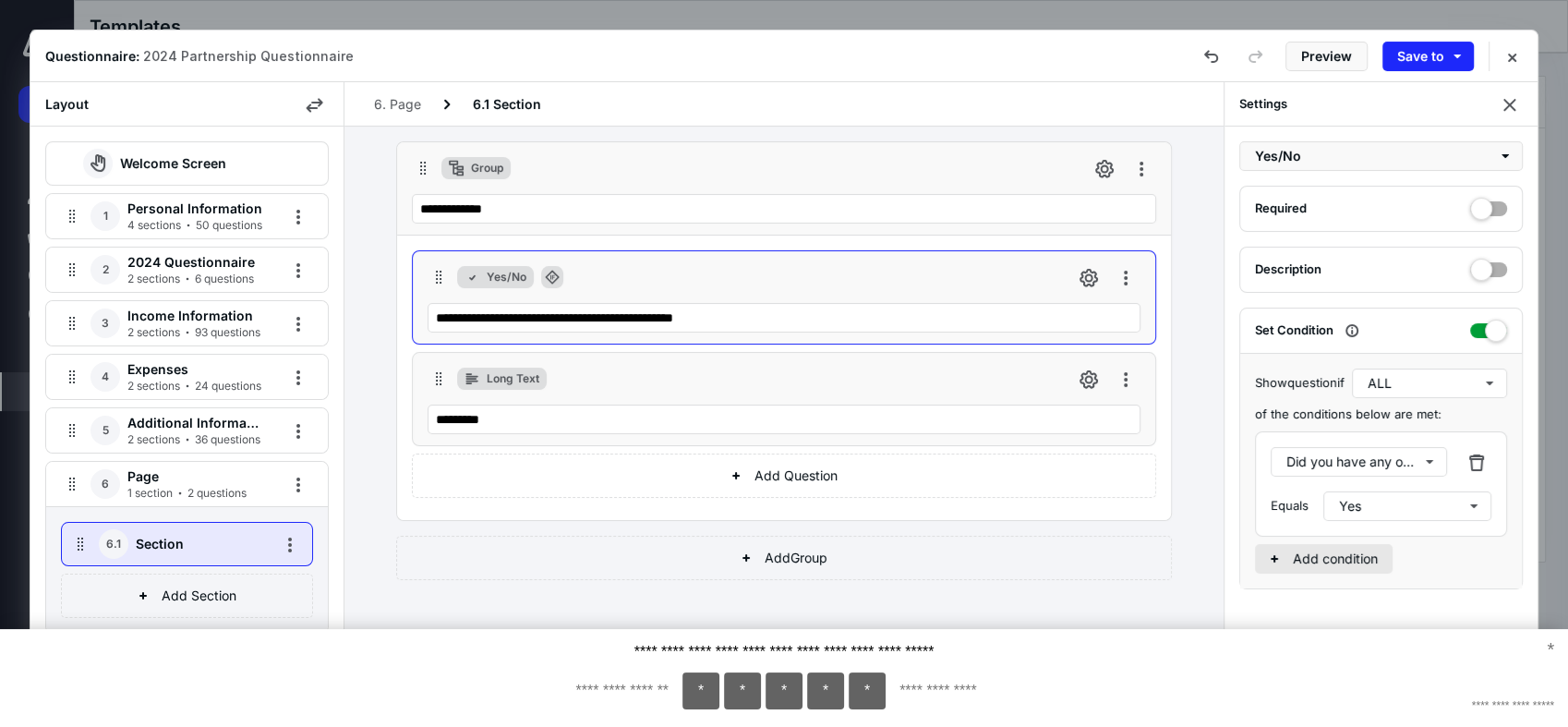 click on "Add condition" at bounding box center [1323, 559] 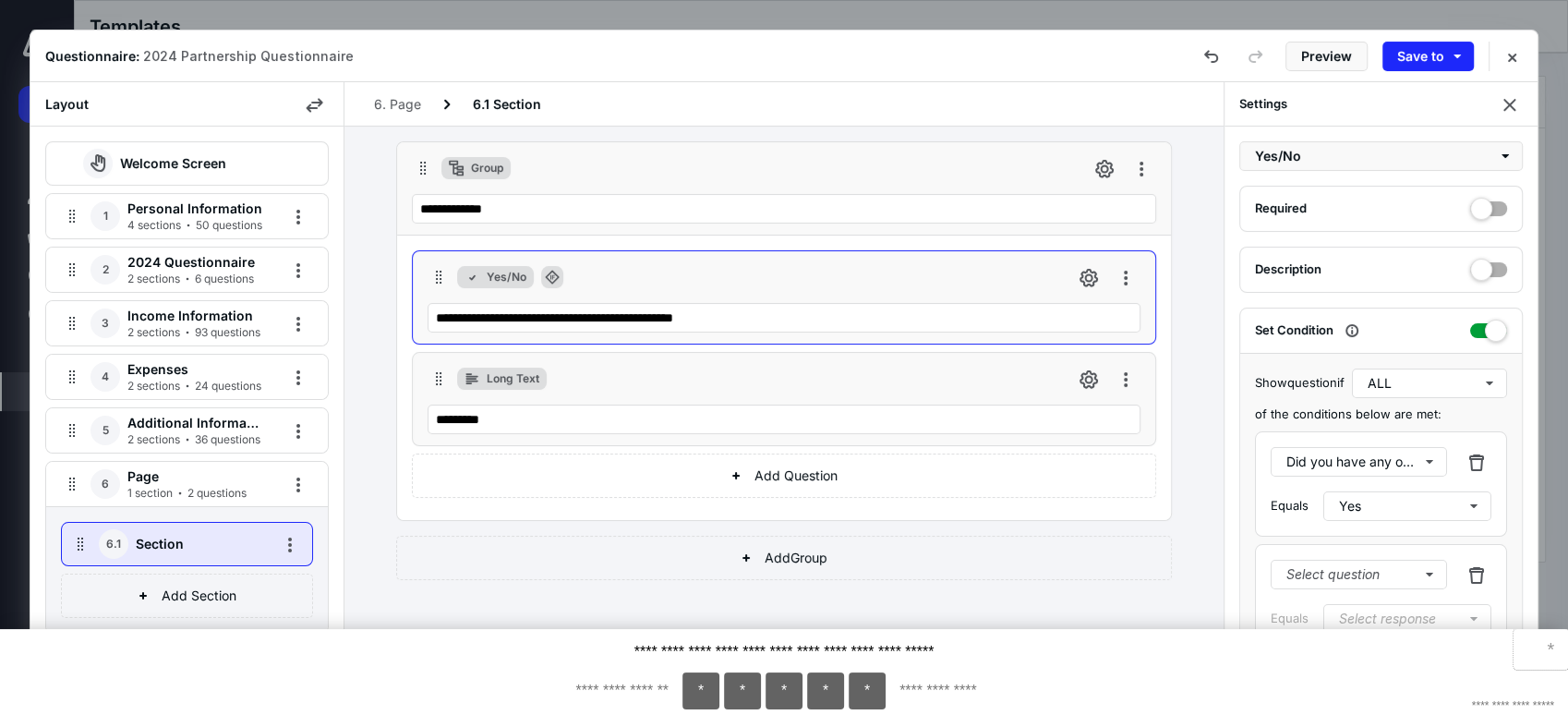 click on "*" at bounding box center (1540, 649) 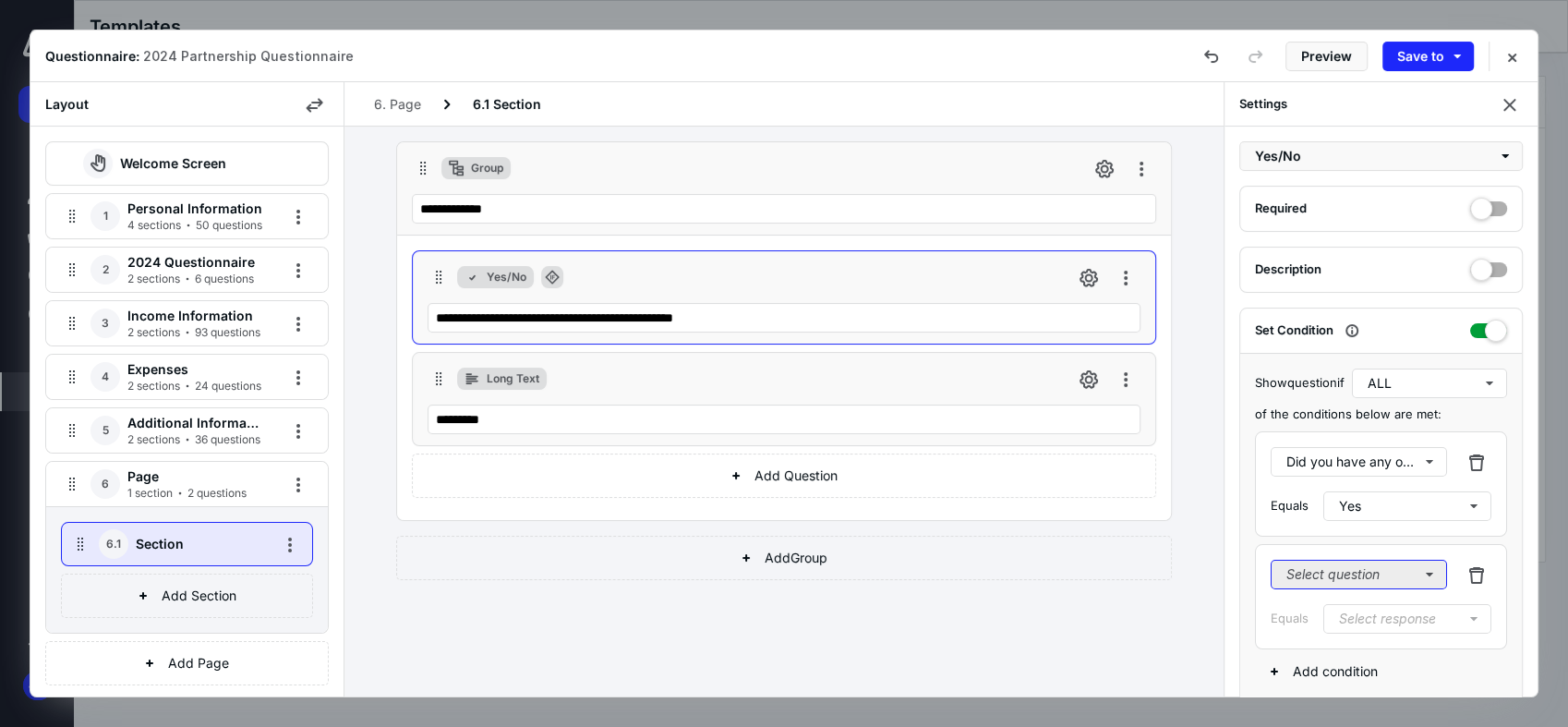 click on "Select question" at bounding box center [1358, 575] 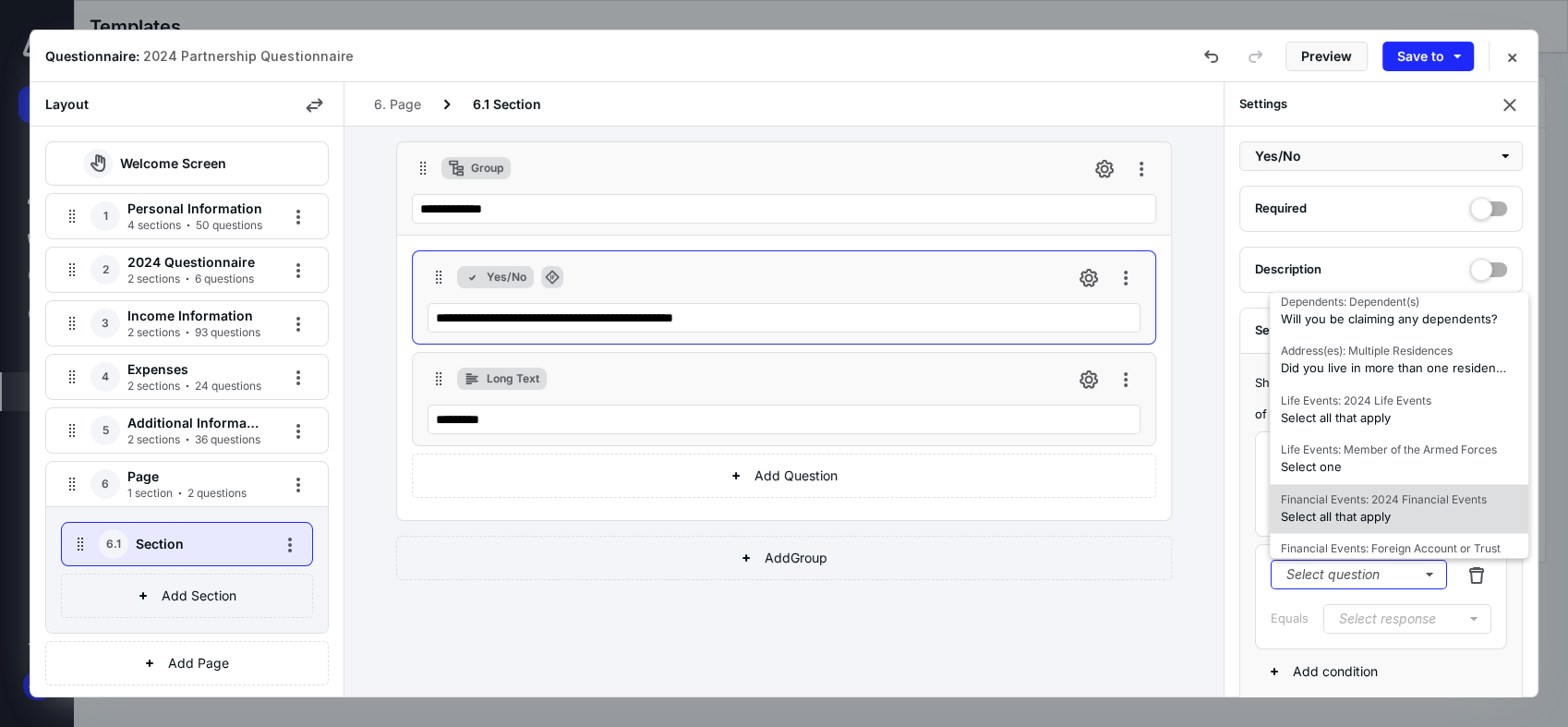 scroll, scrollTop: 1280, scrollLeft: 0, axis: vertical 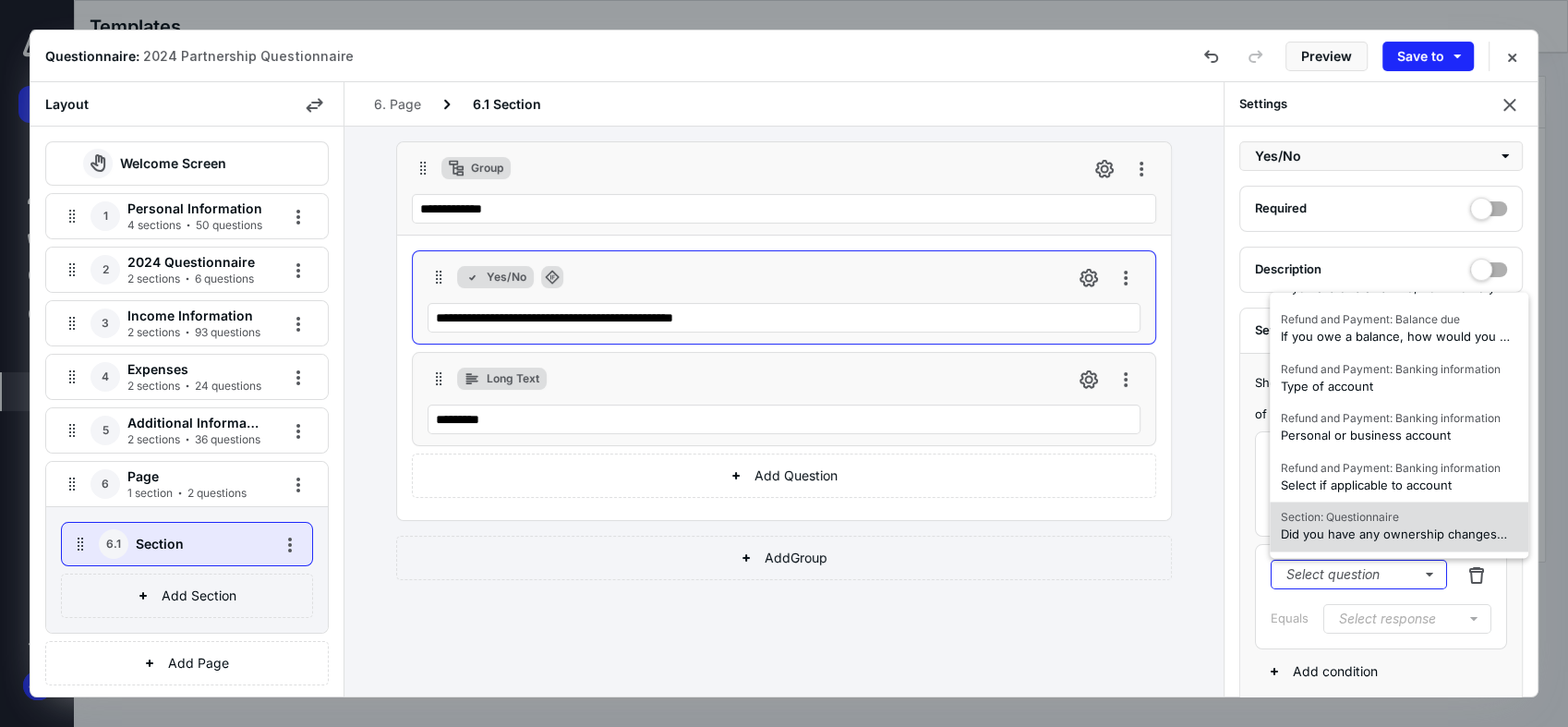 click on "Section: Questionnaire" at bounding box center [1395, 517] 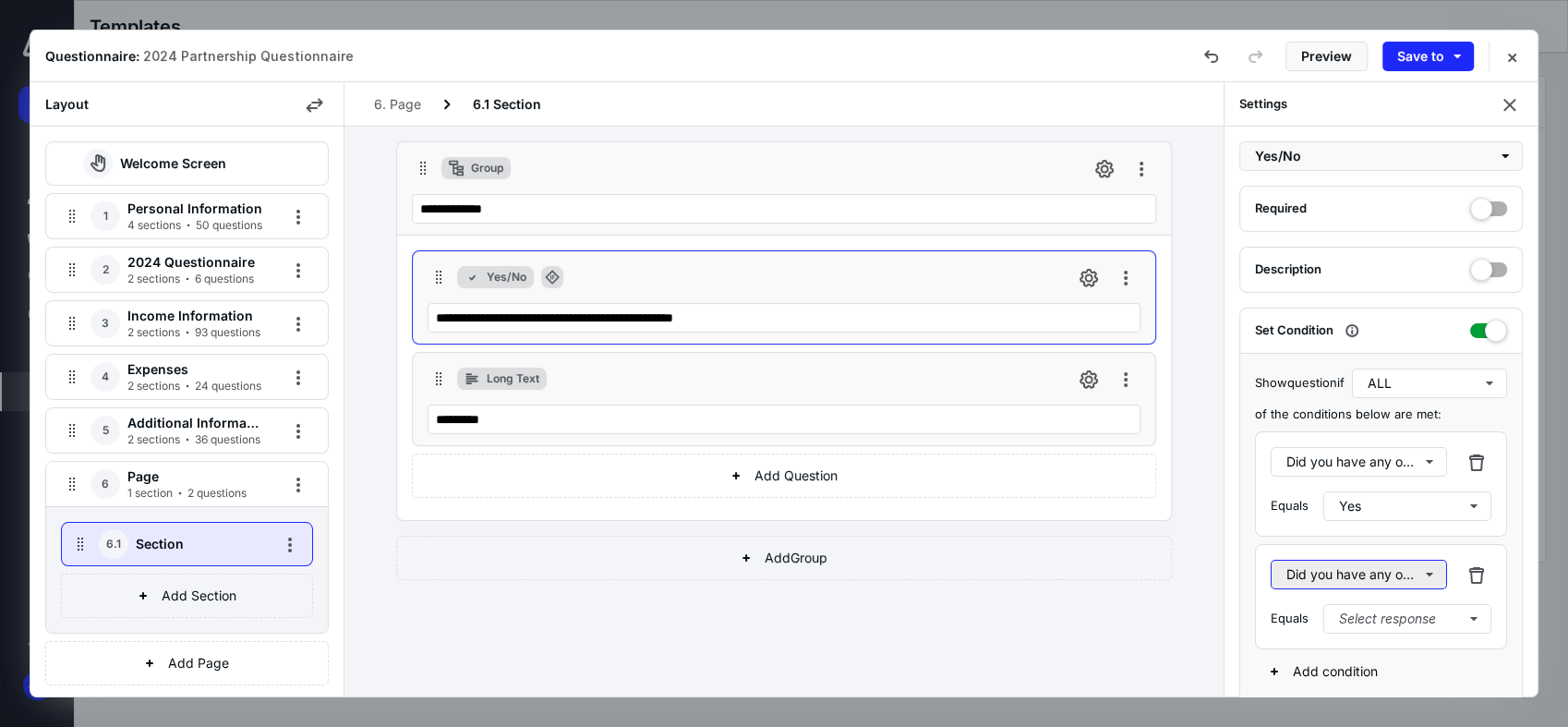scroll, scrollTop: 18, scrollLeft: 0, axis: vertical 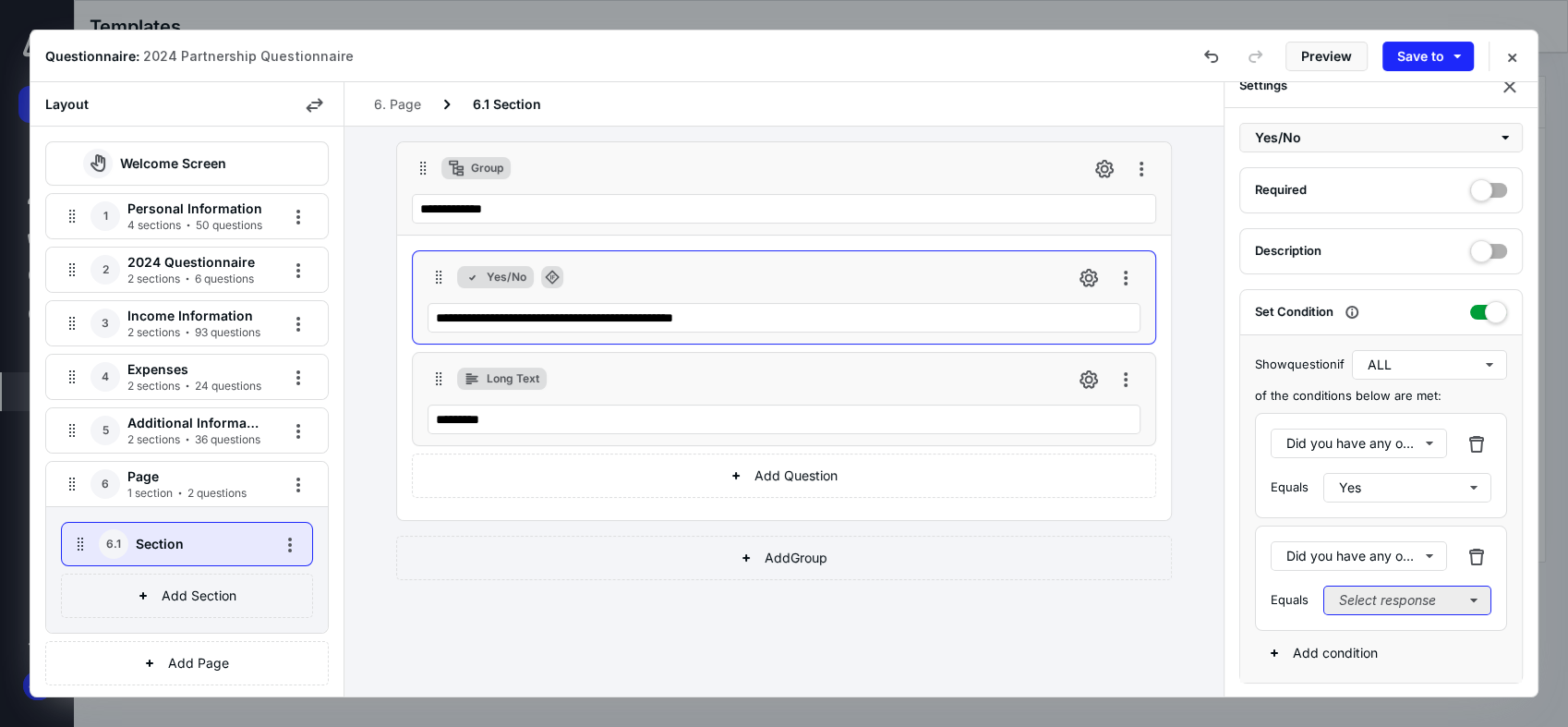 click on "Select response" at bounding box center (1407, 600) 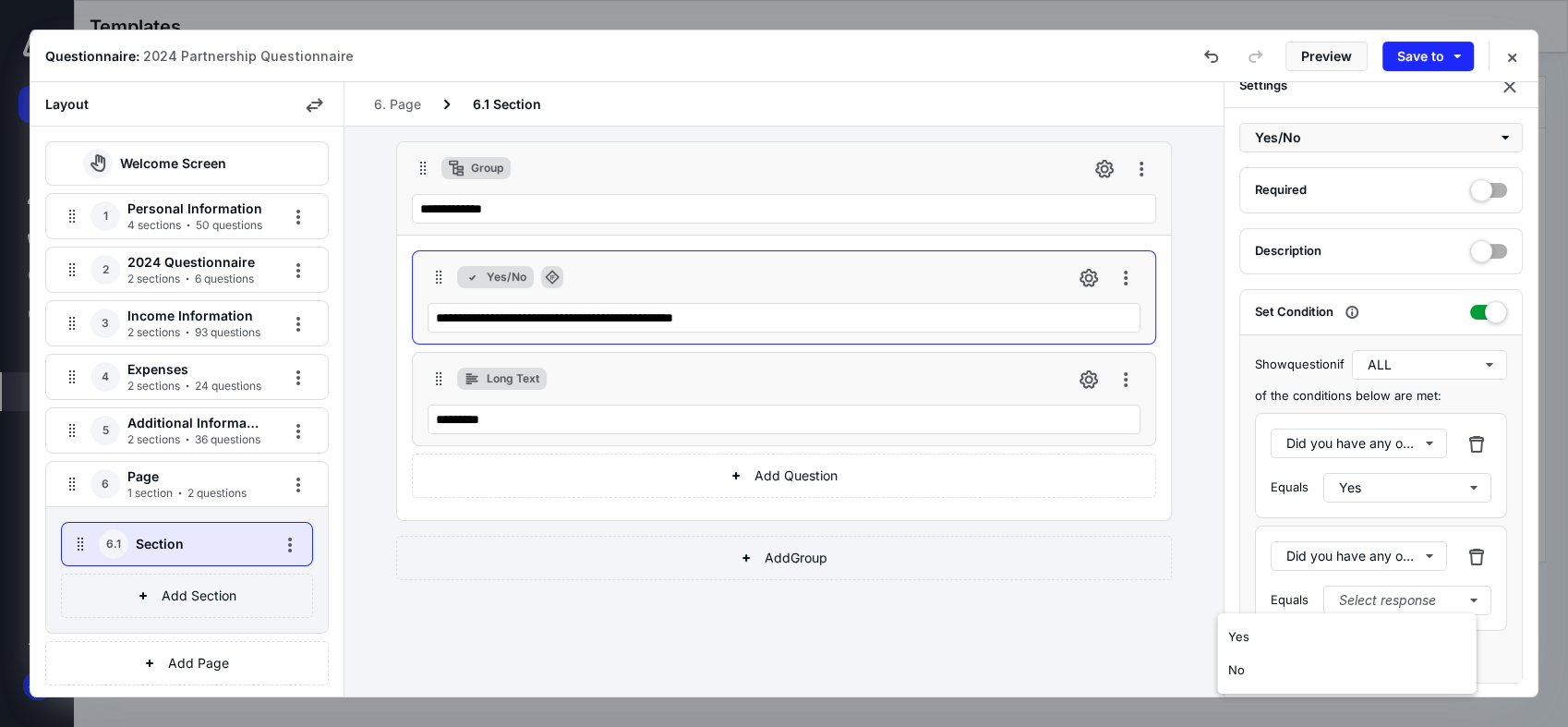 click on "**********" at bounding box center [784, 411] 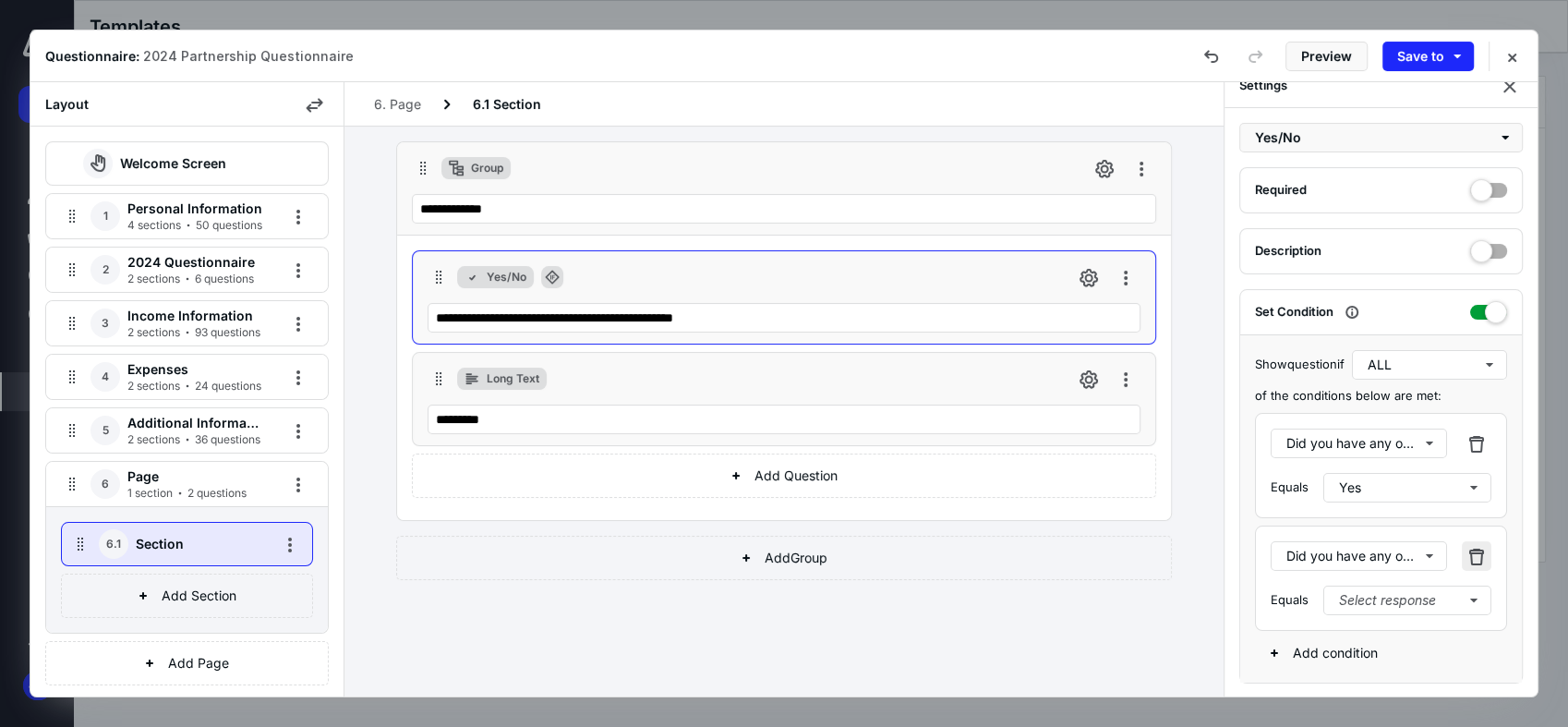 click at bounding box center [1477, 556] 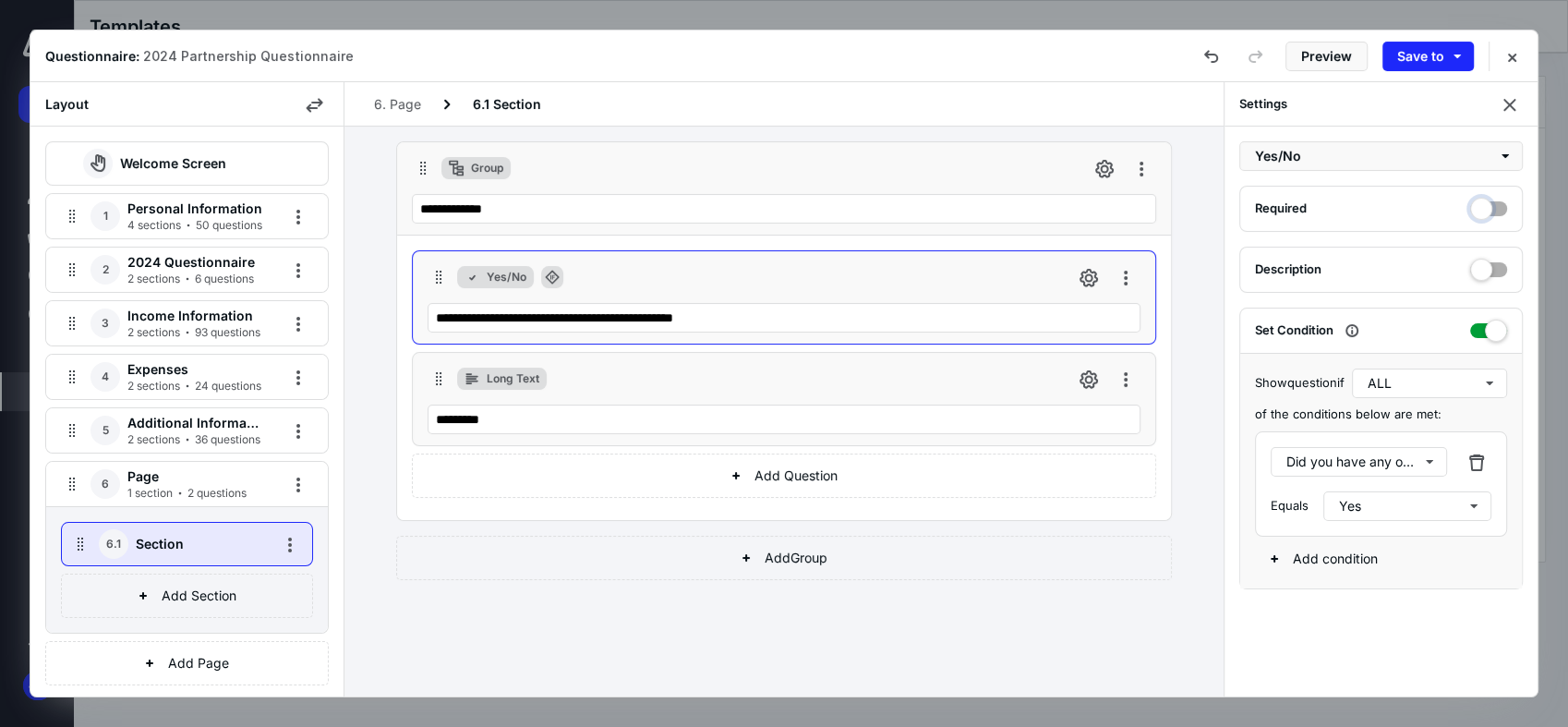 click at bounding box center [1489, 206] 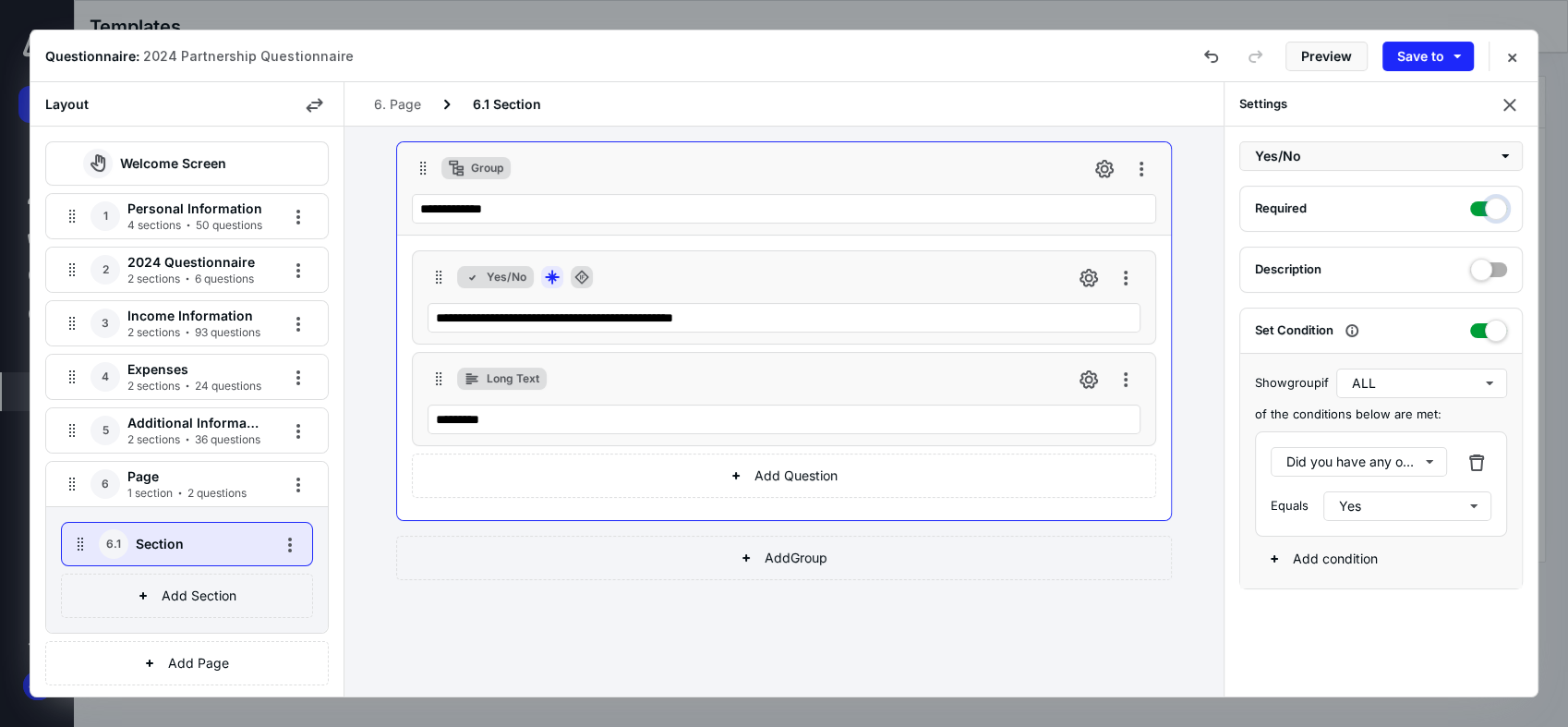click at bounding box center [1489, 206] 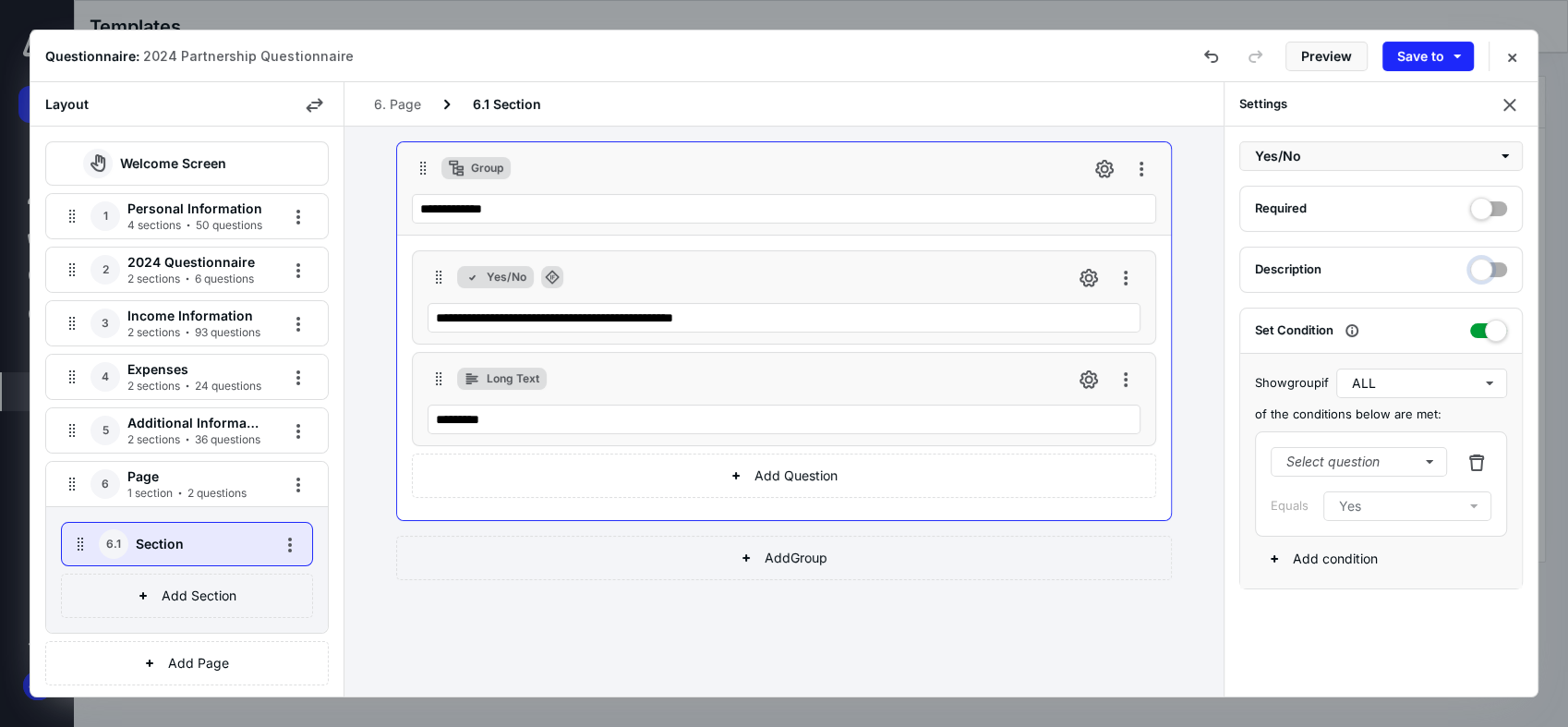 click at bounding box center [1489, 267] 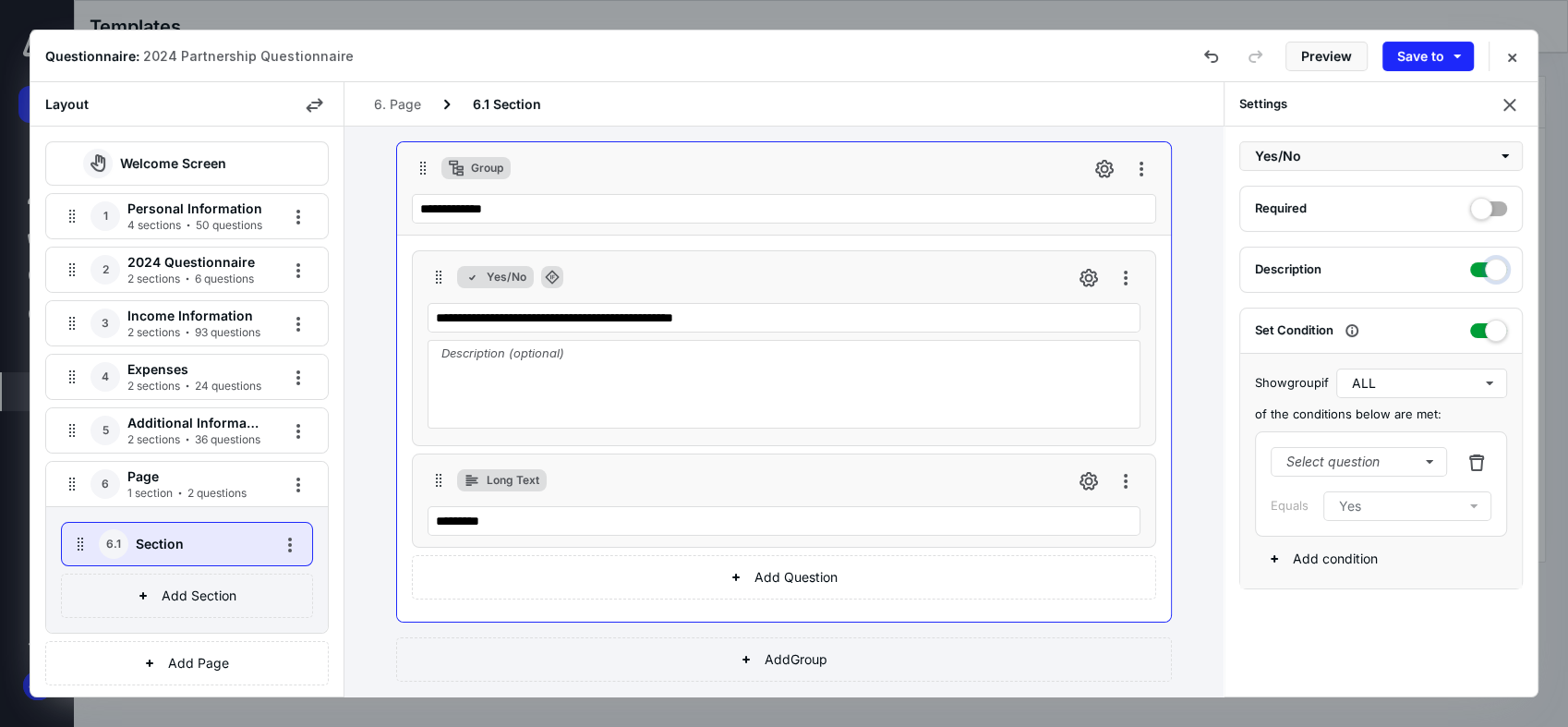 click at bounding box center [1489, 267] 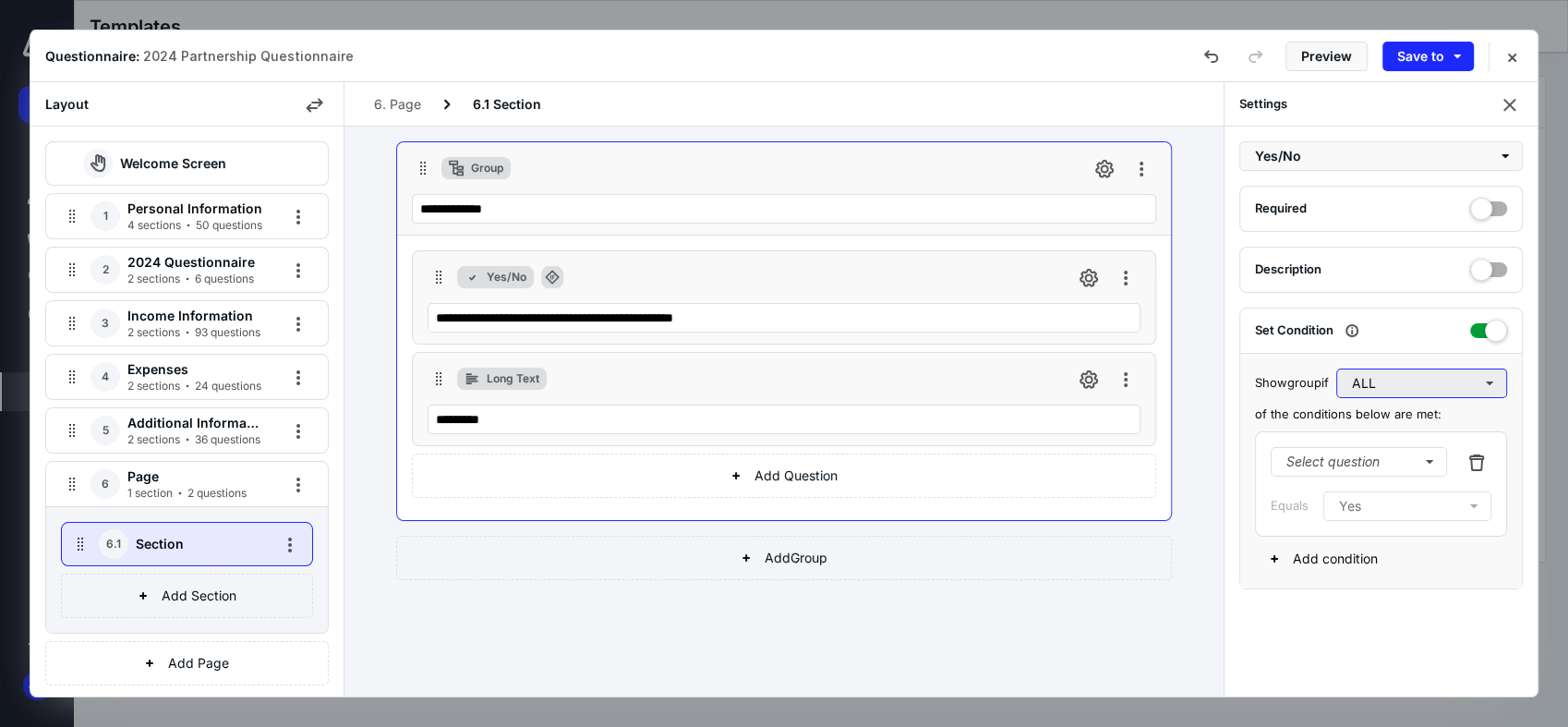 click on "ALL" at bounding box center (1421, 383) 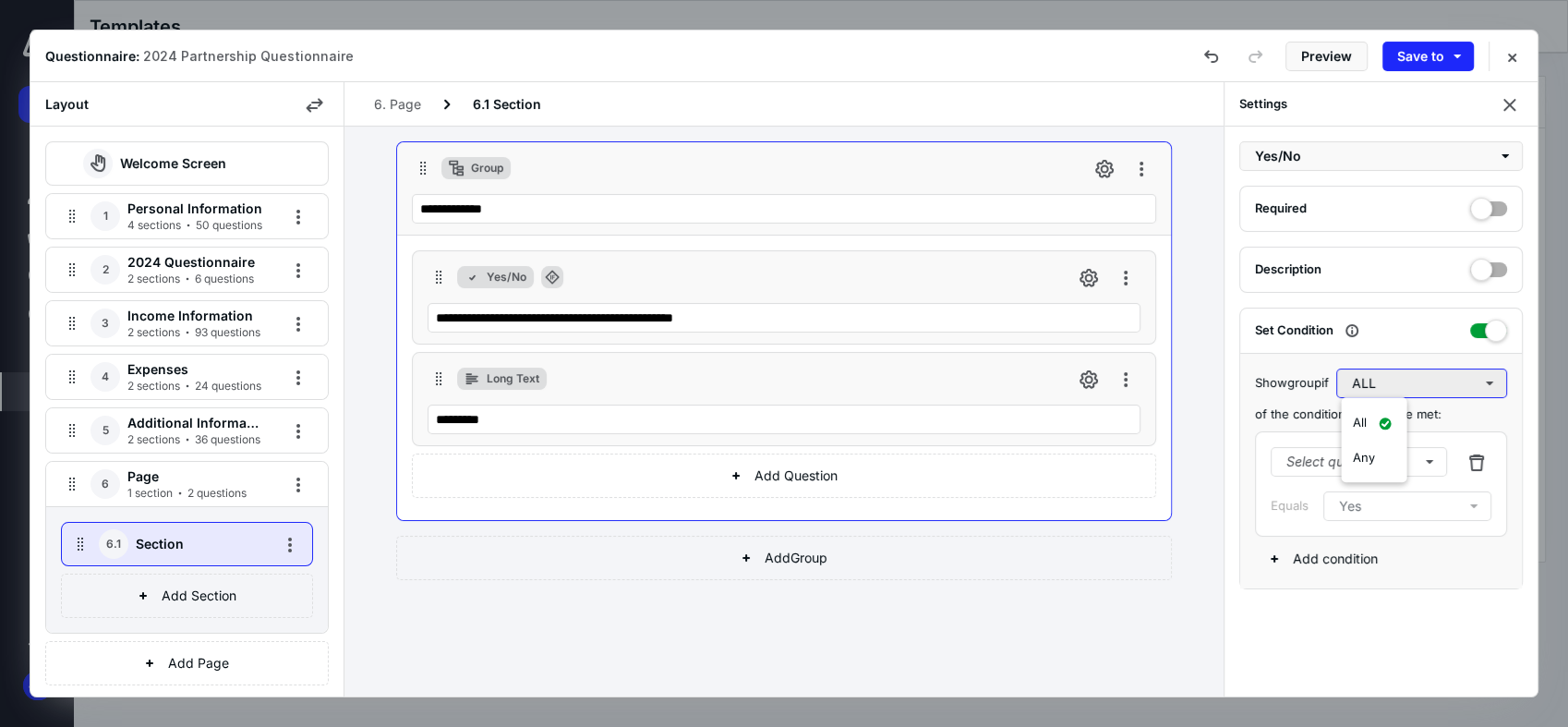drag, startPoint x: 1442, startPoint y: 378, endPoint x: 1445, endPoint y: 389, distance: 11.401754 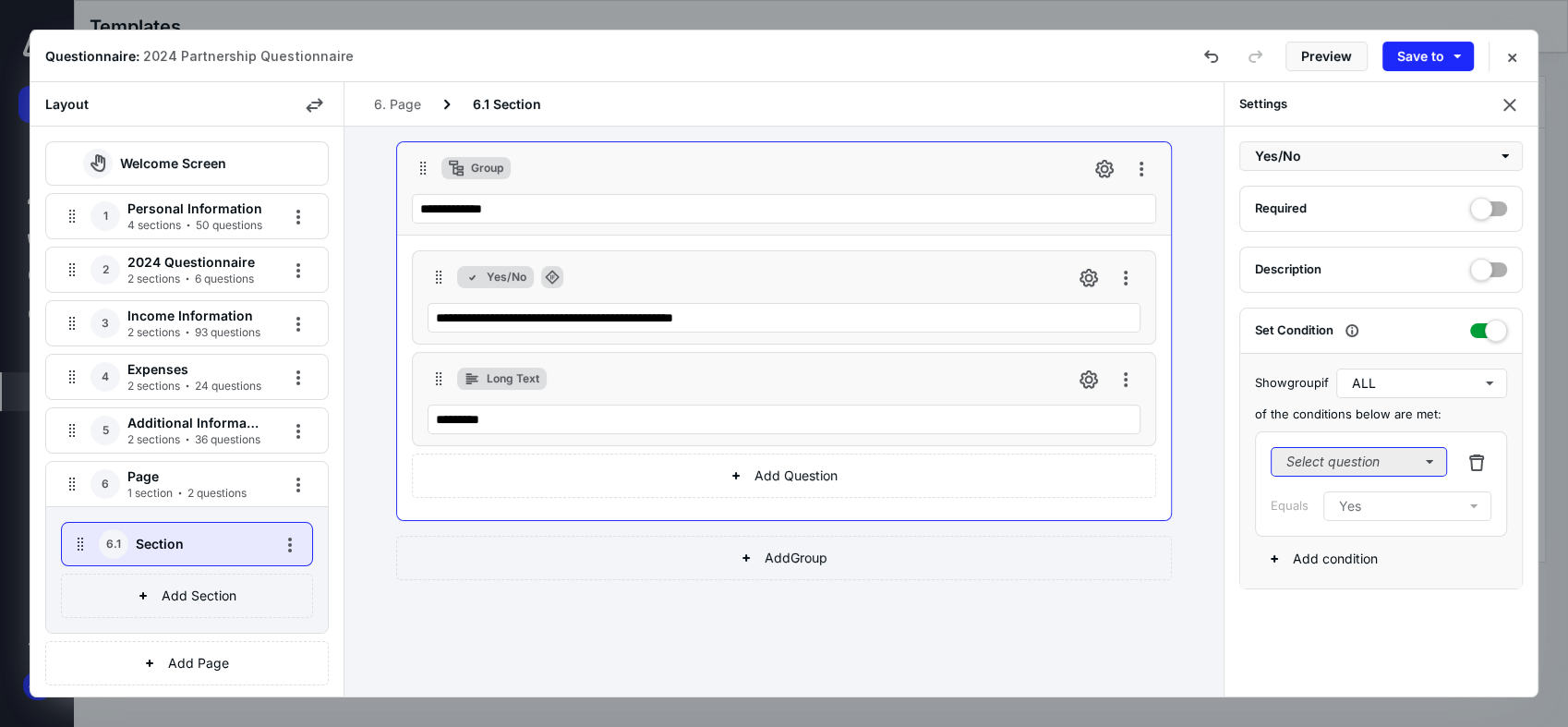 click on "Select question" at bounding box center [1358, 462] 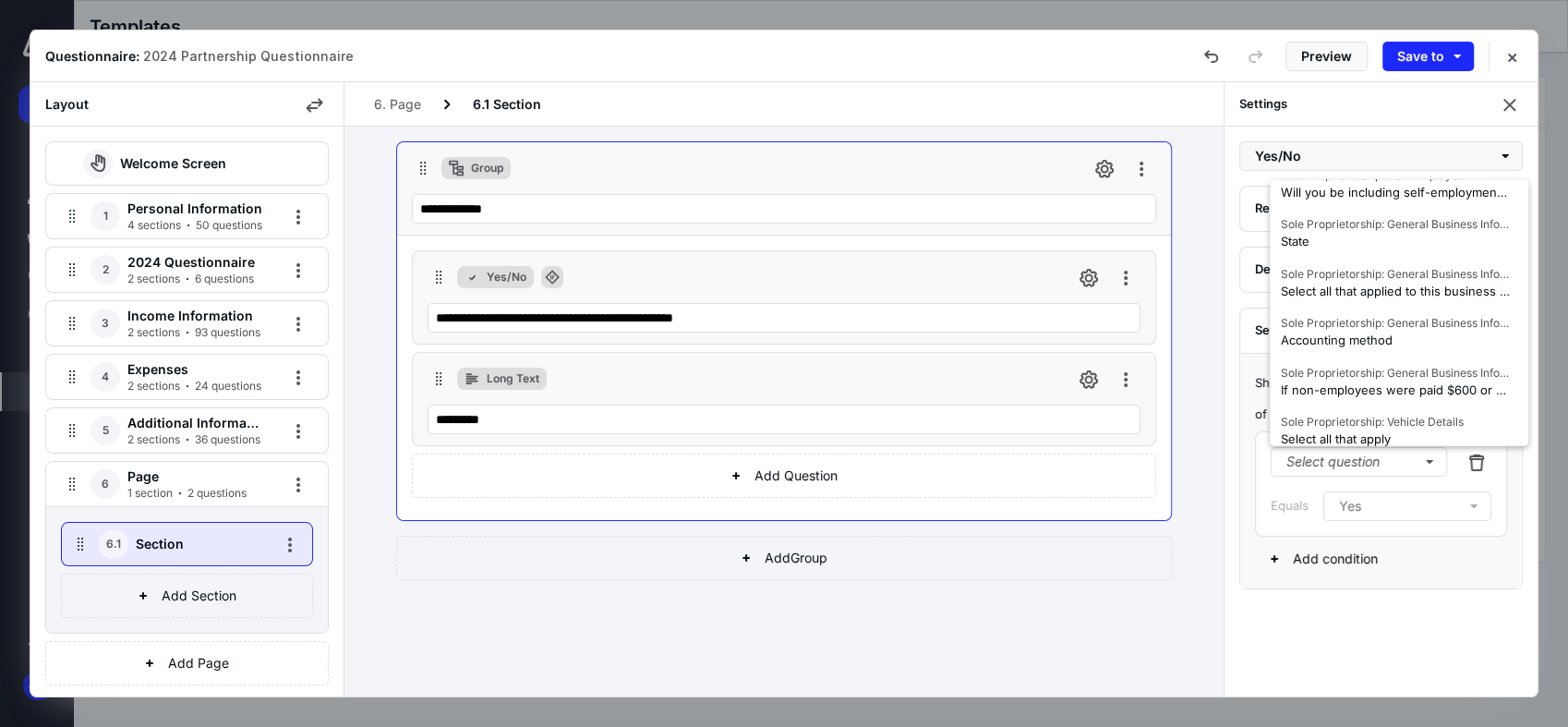 scroll, scrollTop: 1231, scrollLeft: 0, axis: vertical 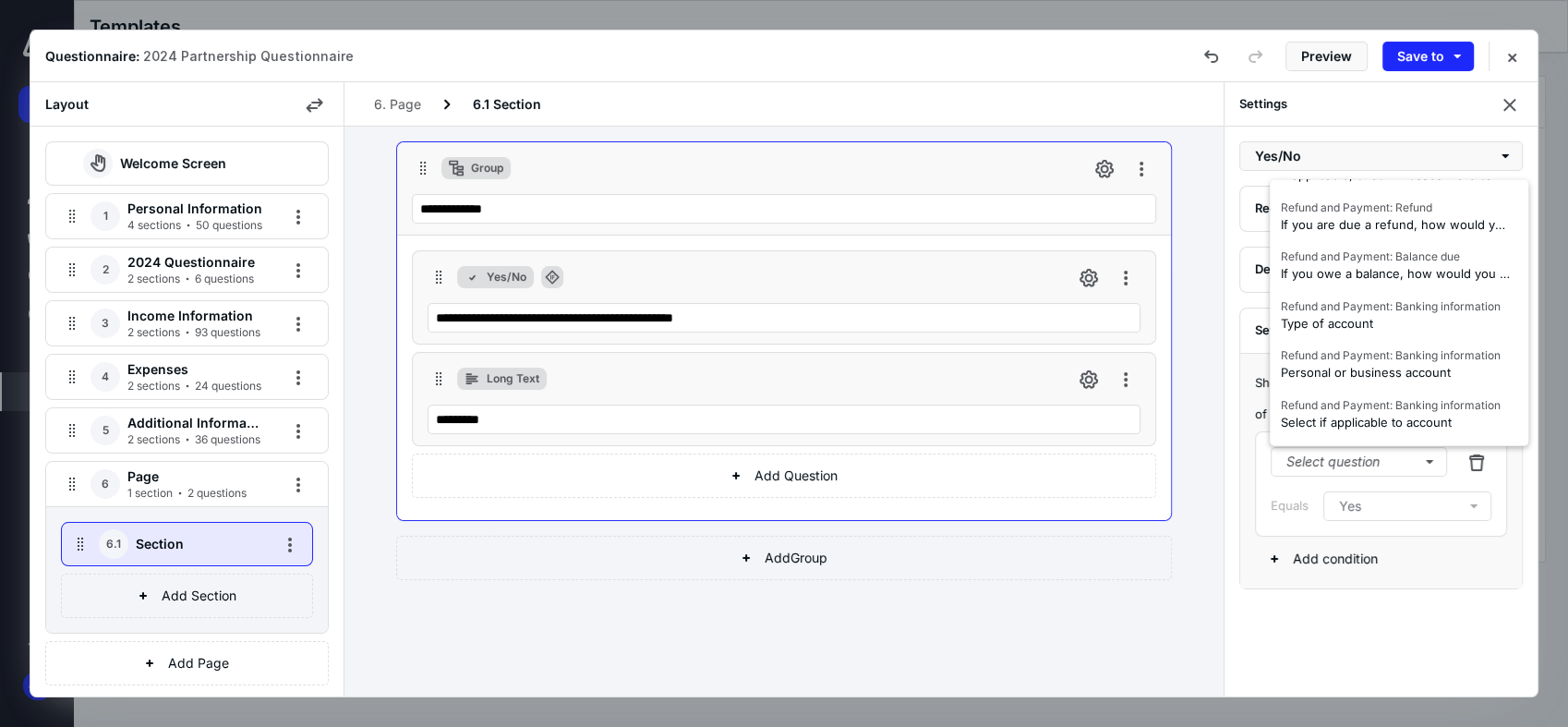 click on "Settings Yes/No Required Description Set Condition Show  group  if ALL of the conditions below are met: Select question Equals Yes Add condition" at bounding box center (1381, 389) 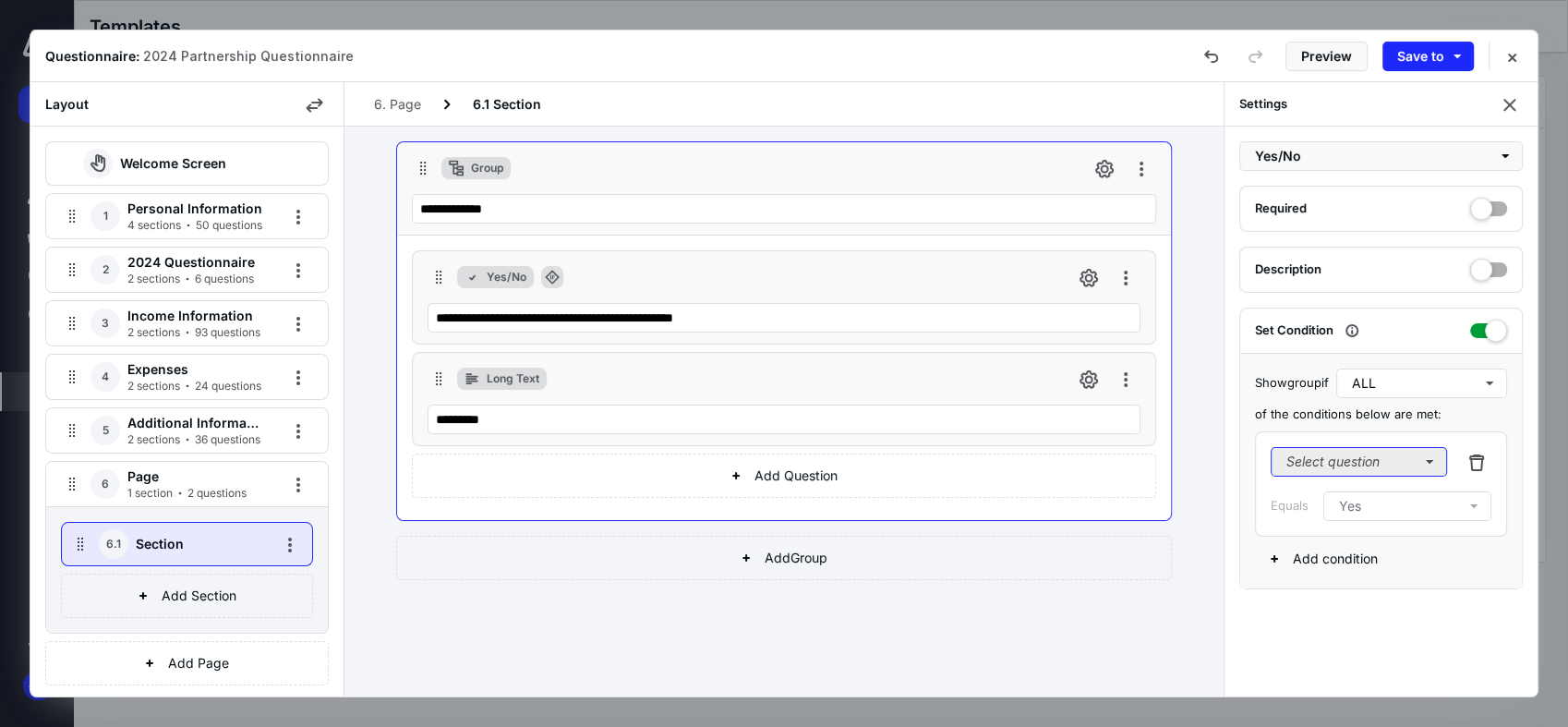 click on "Select question" at bounding box center [1358, 462] 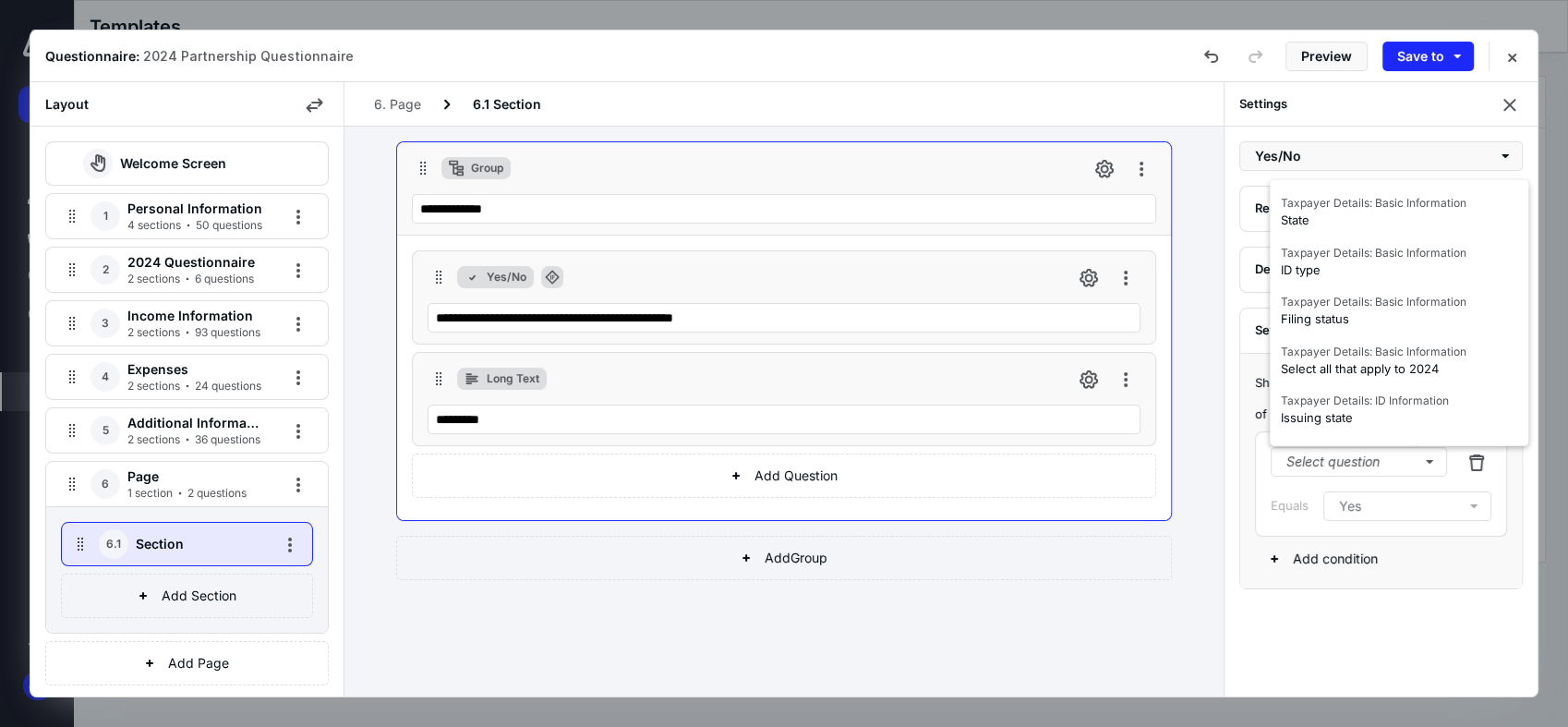 drag, startPoint x: 955, startPoint y: 663, endPoint x: 947, endPoint y: 656, distance: 10.6301458 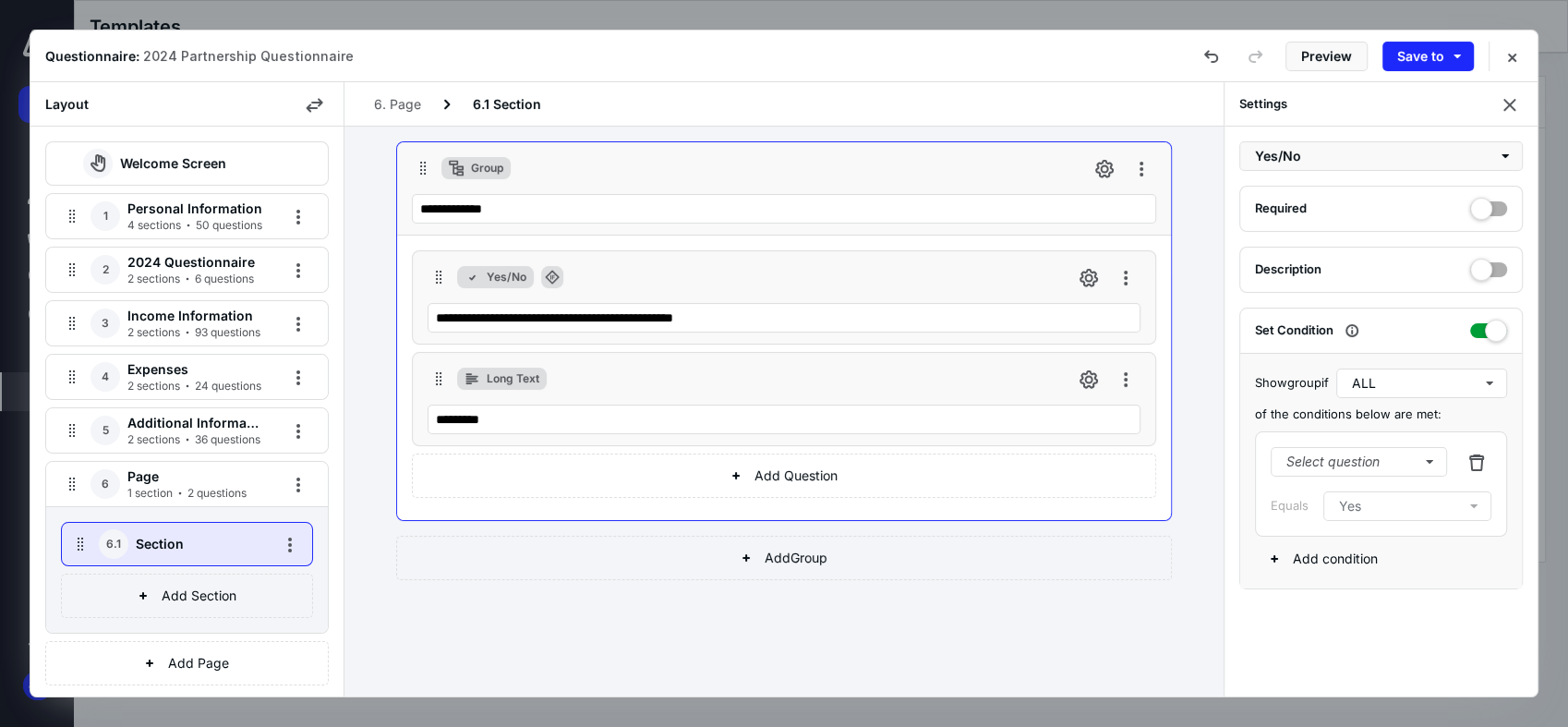 click 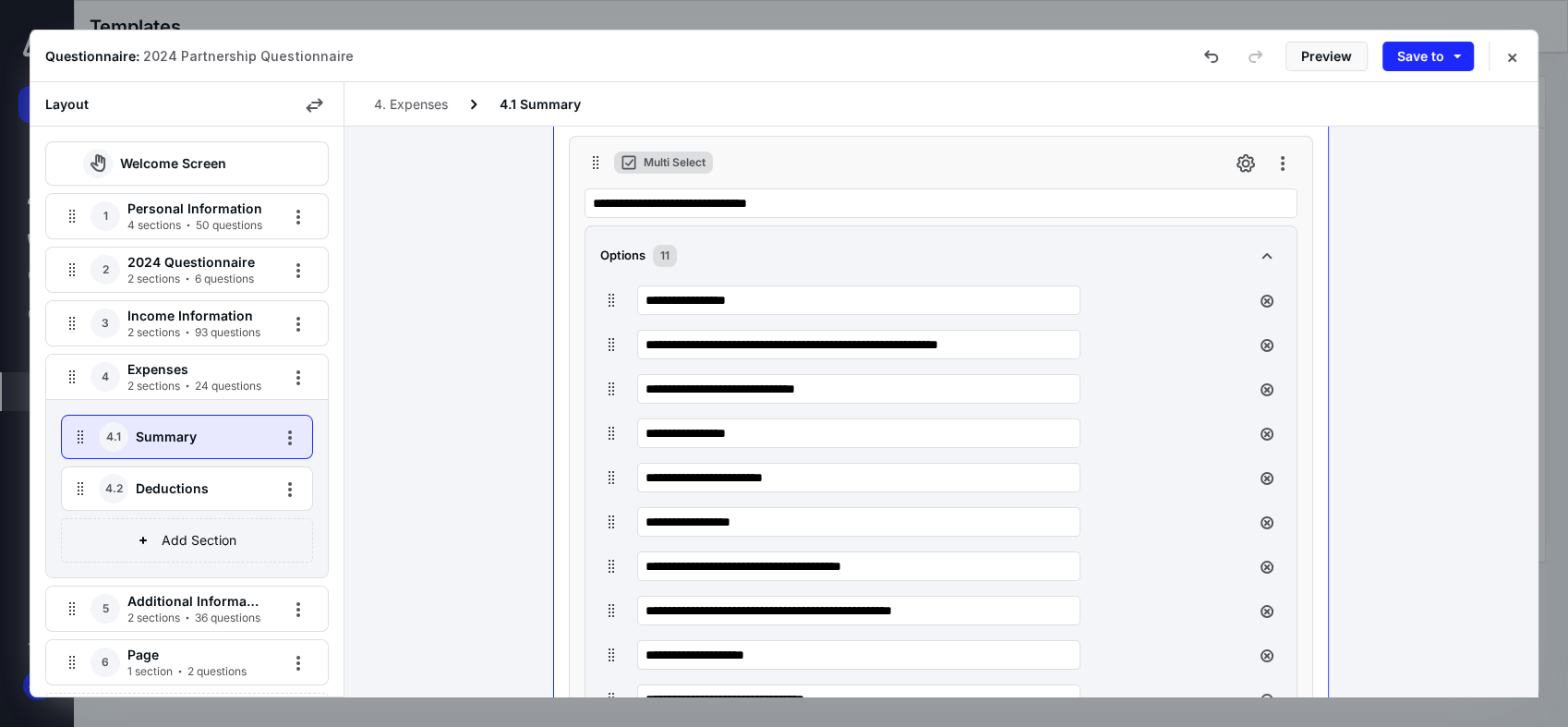 scroll, scrollTop: 0, scrollLeft: 0, axis: both 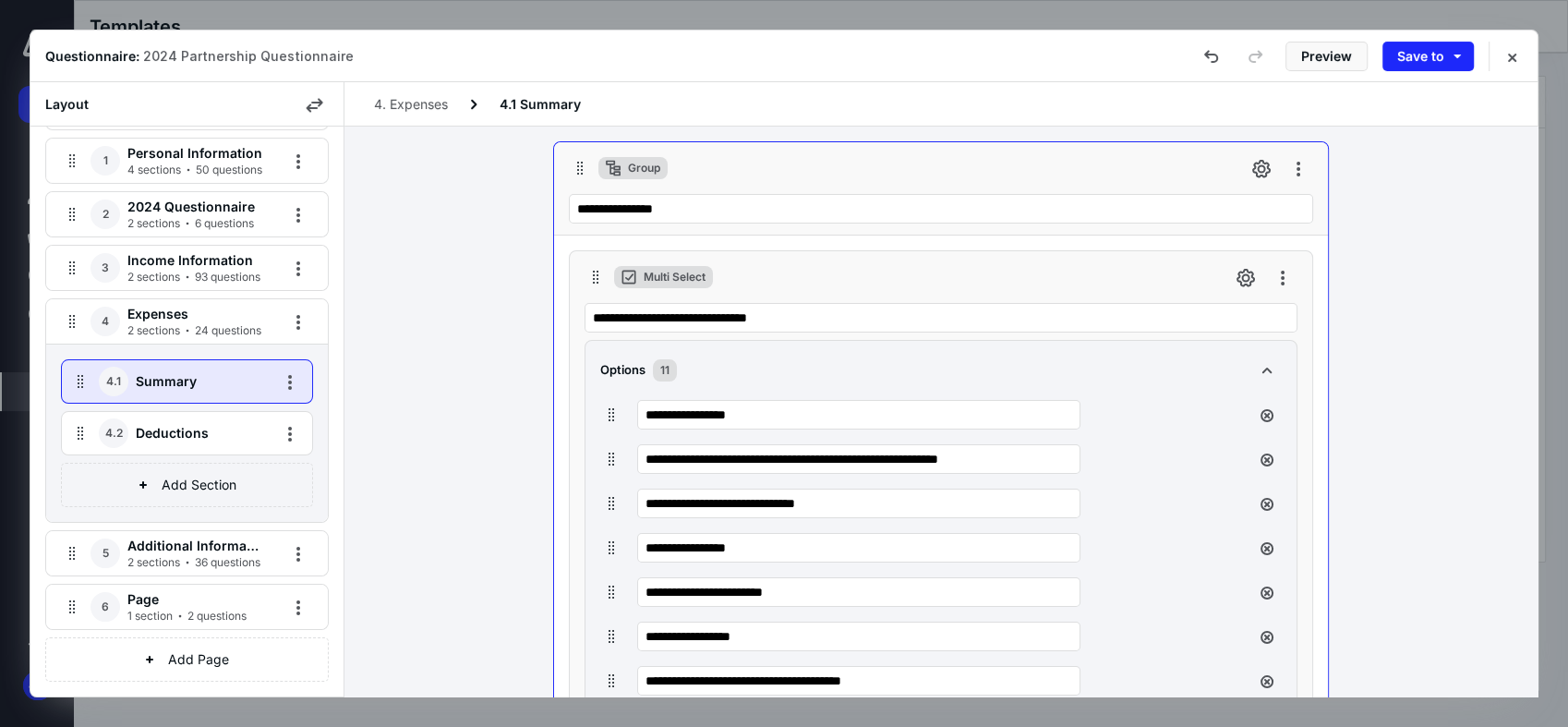 click 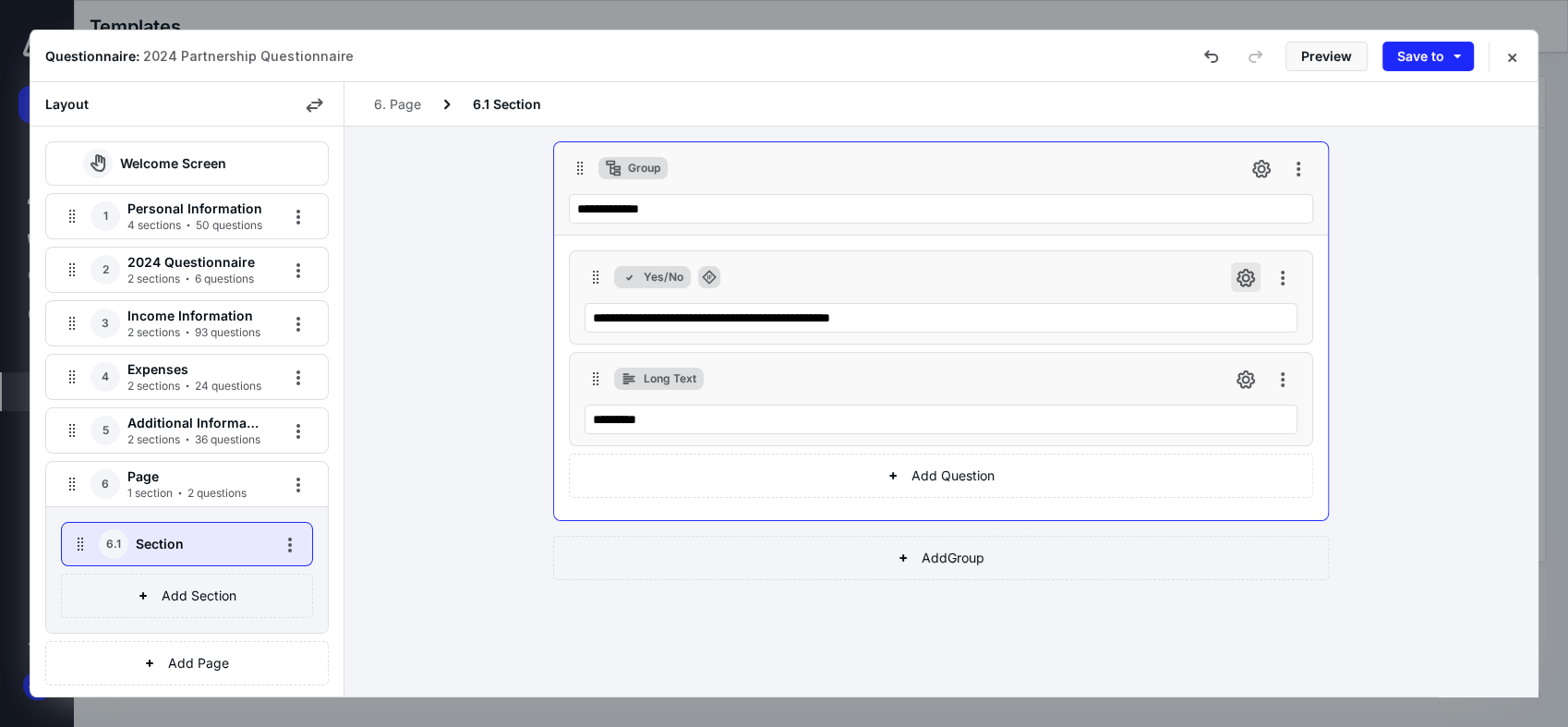 click at bounding box center (1246, 277) 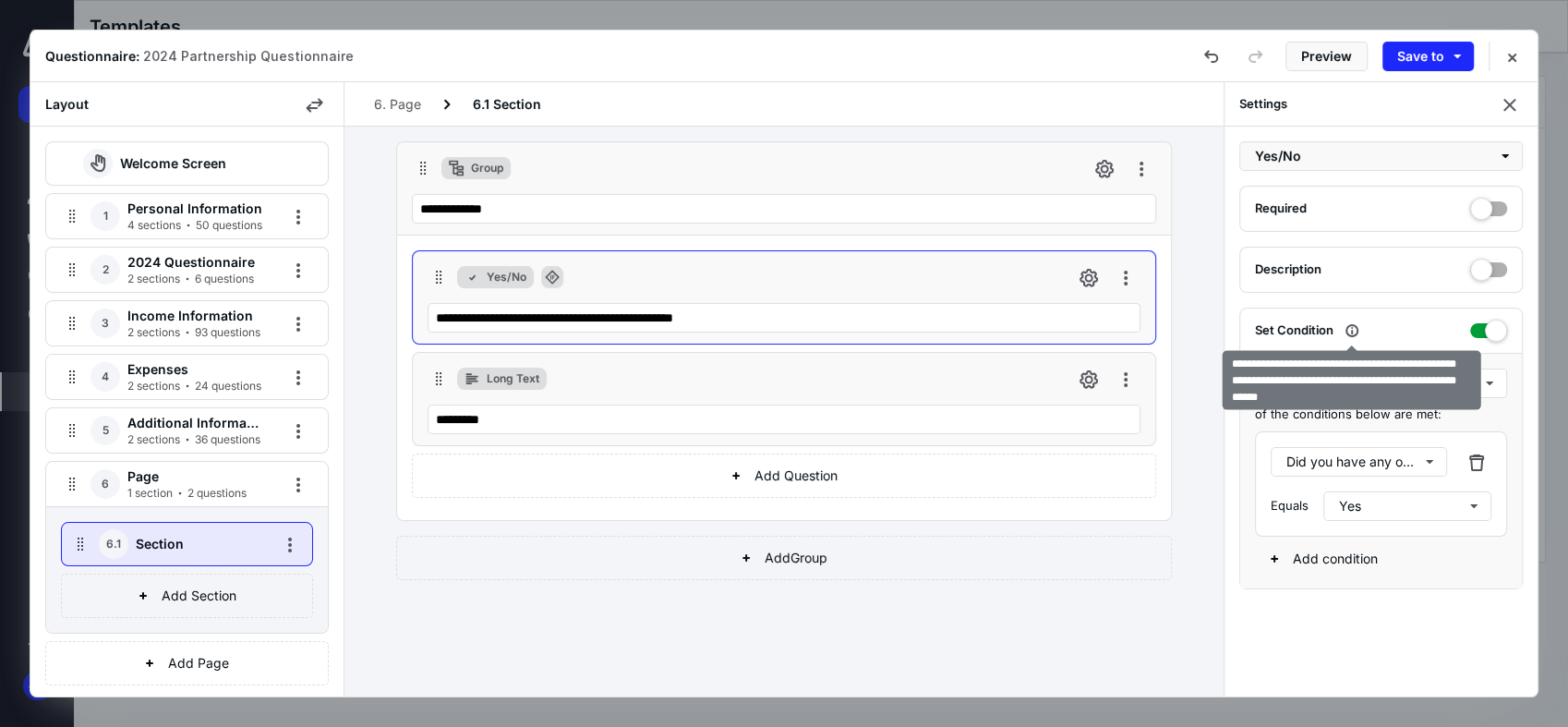 click 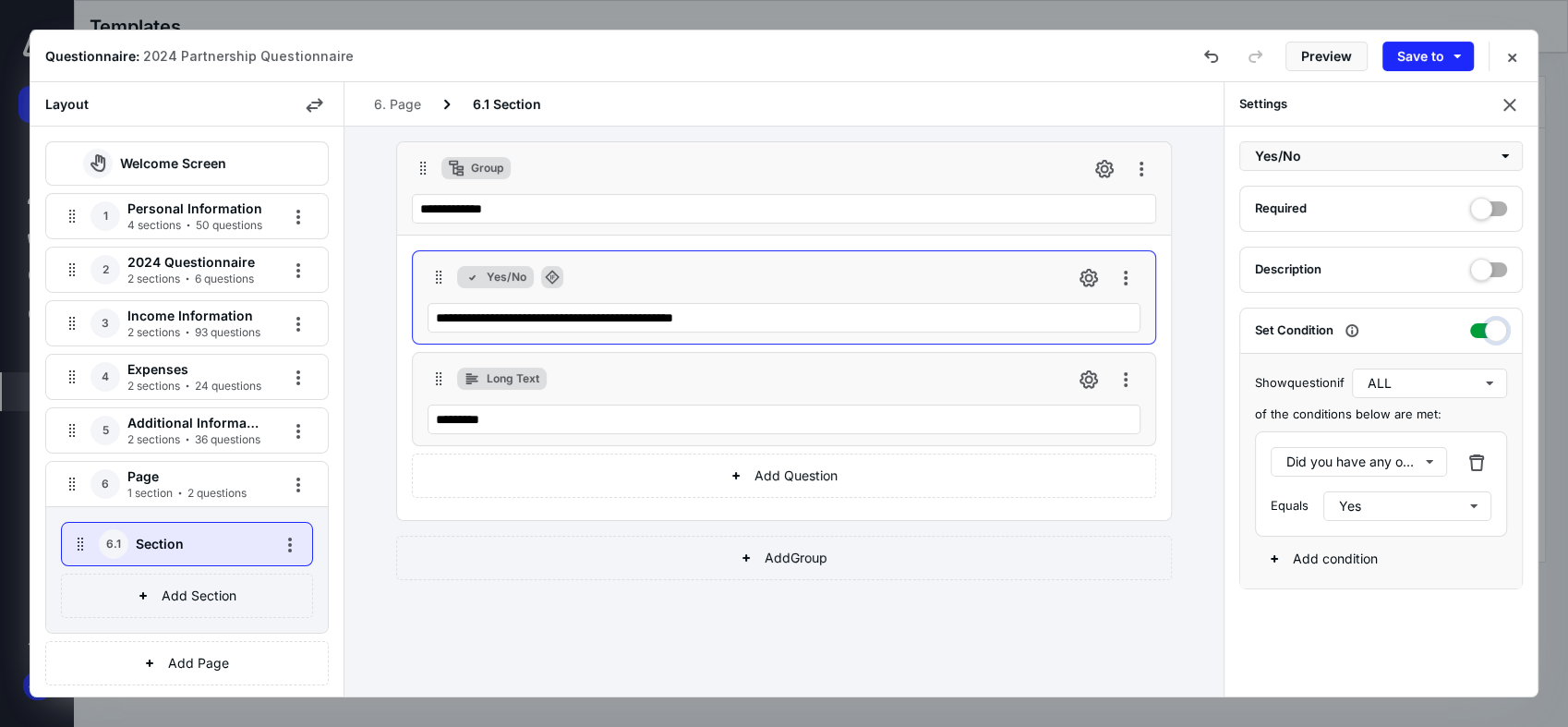 click at bounding box center (1489, 328) 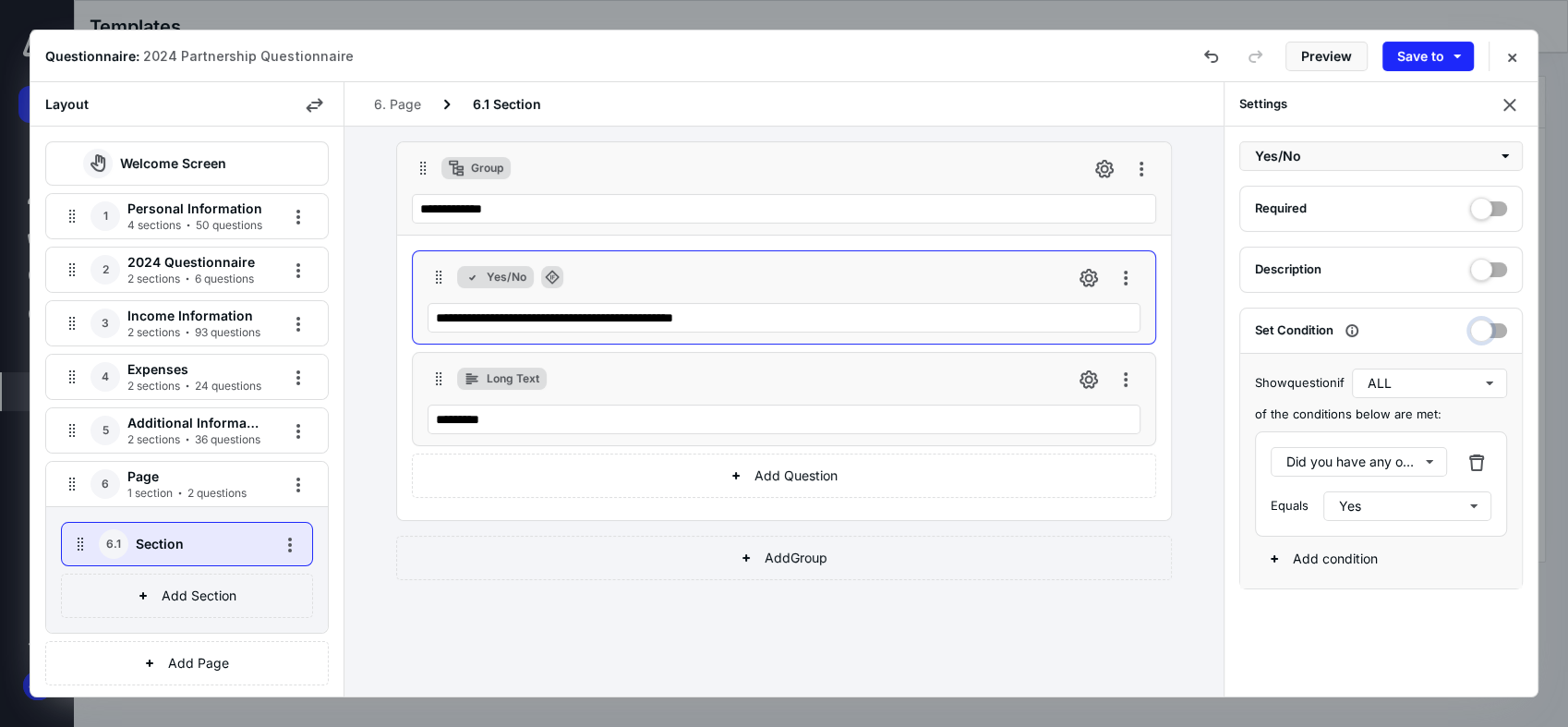 checkbox on "false" 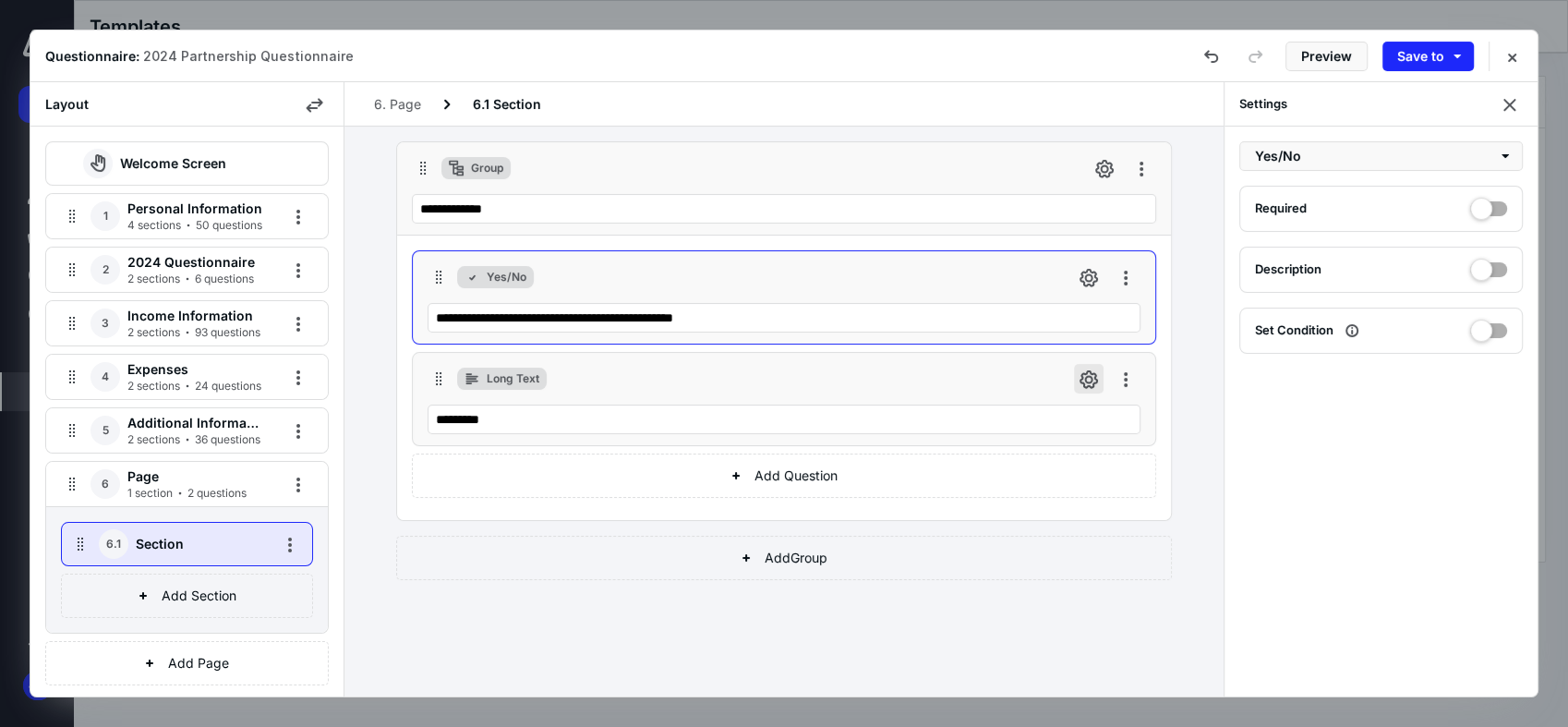 click at bounding box center [1089, 379] 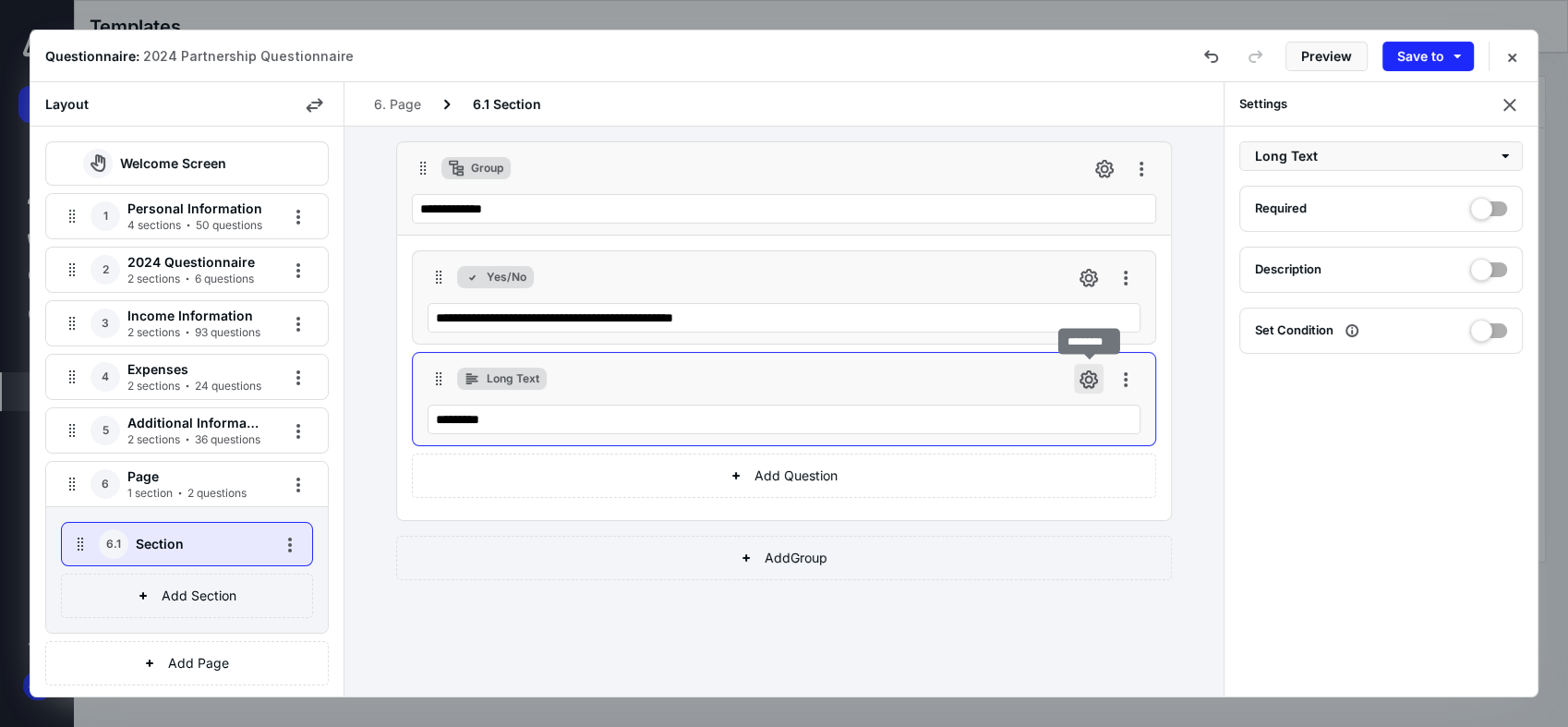 click at bounding box center (1089, 379) 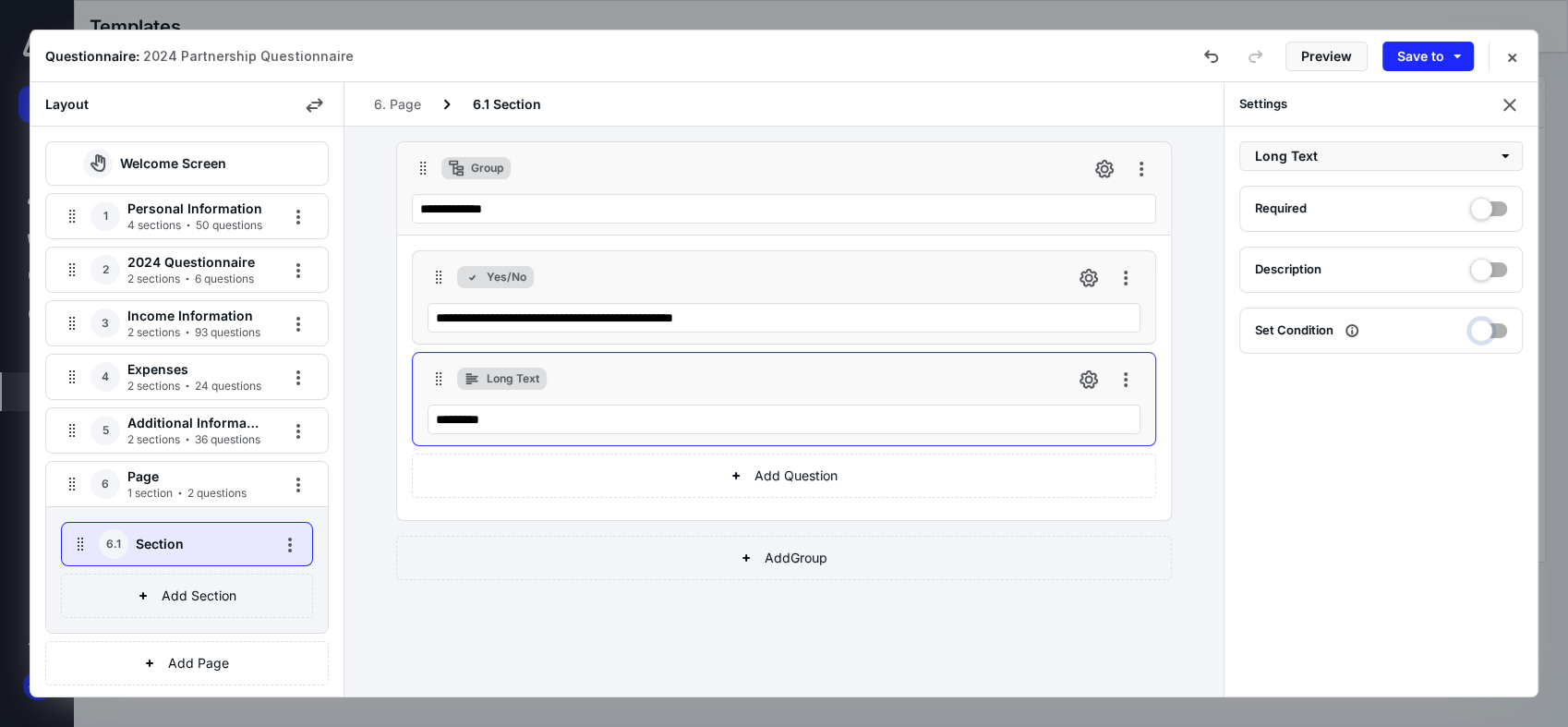 click at bounding box center [1489, 328] 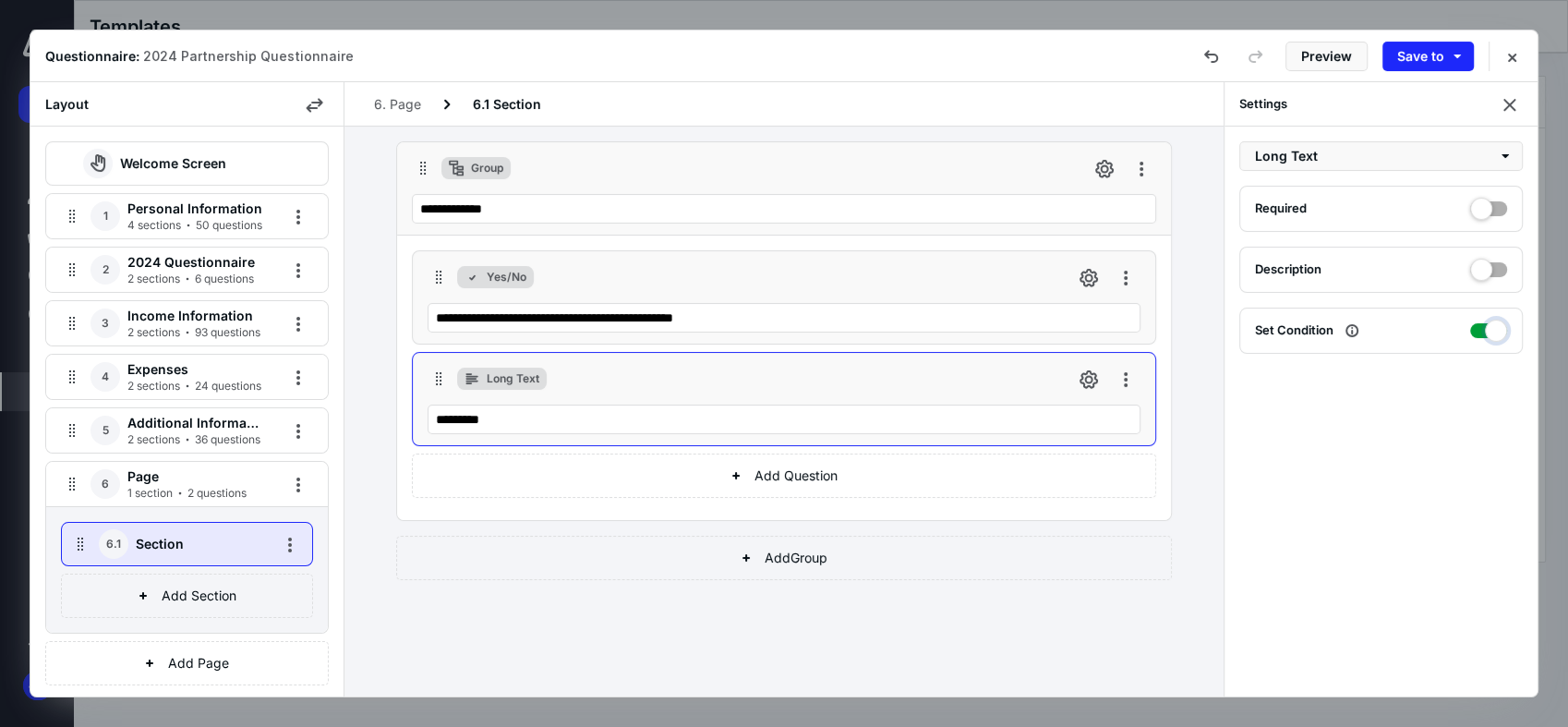 checkbox on "true" 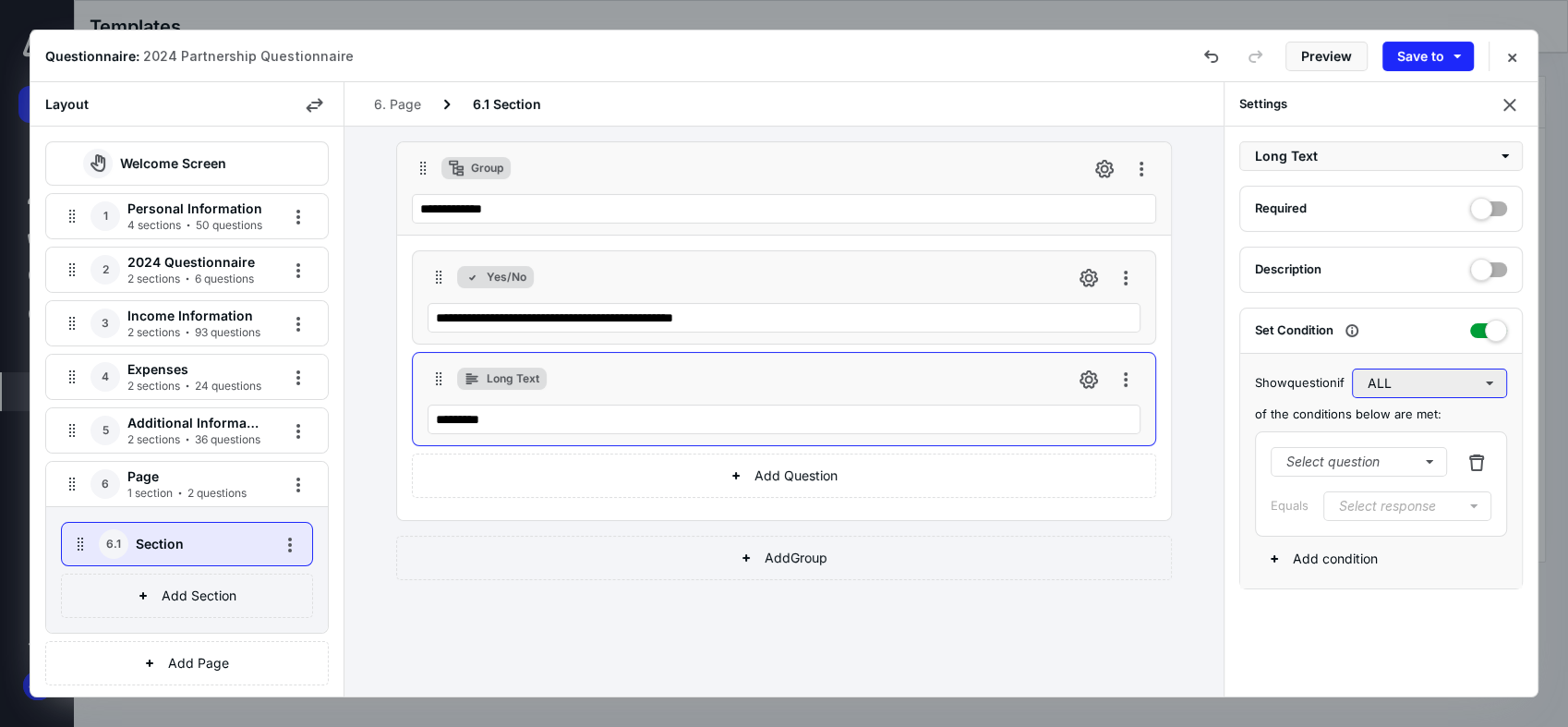 click on "ALL" at bounding box center [1429, 383] 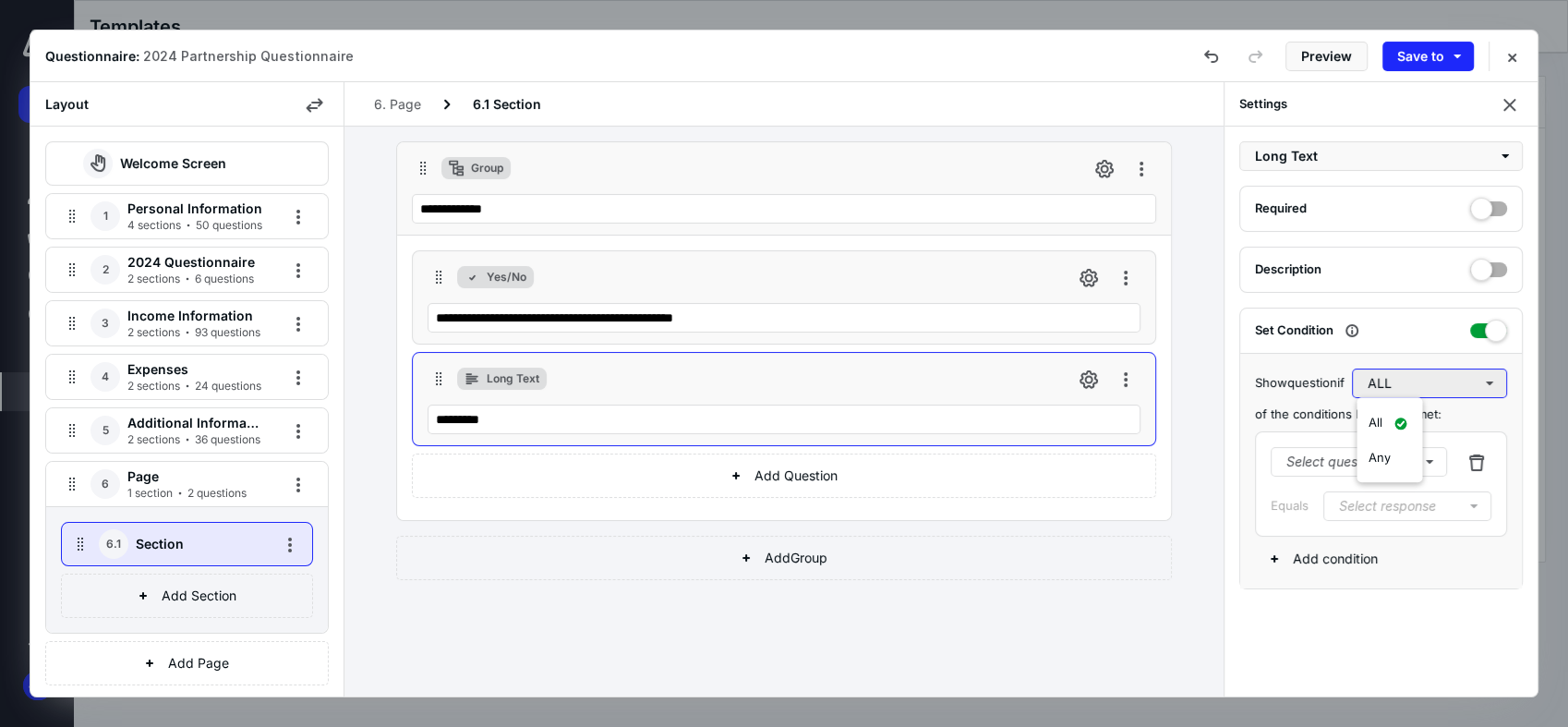 click on "ALL" at bounding box center [1429, 383] 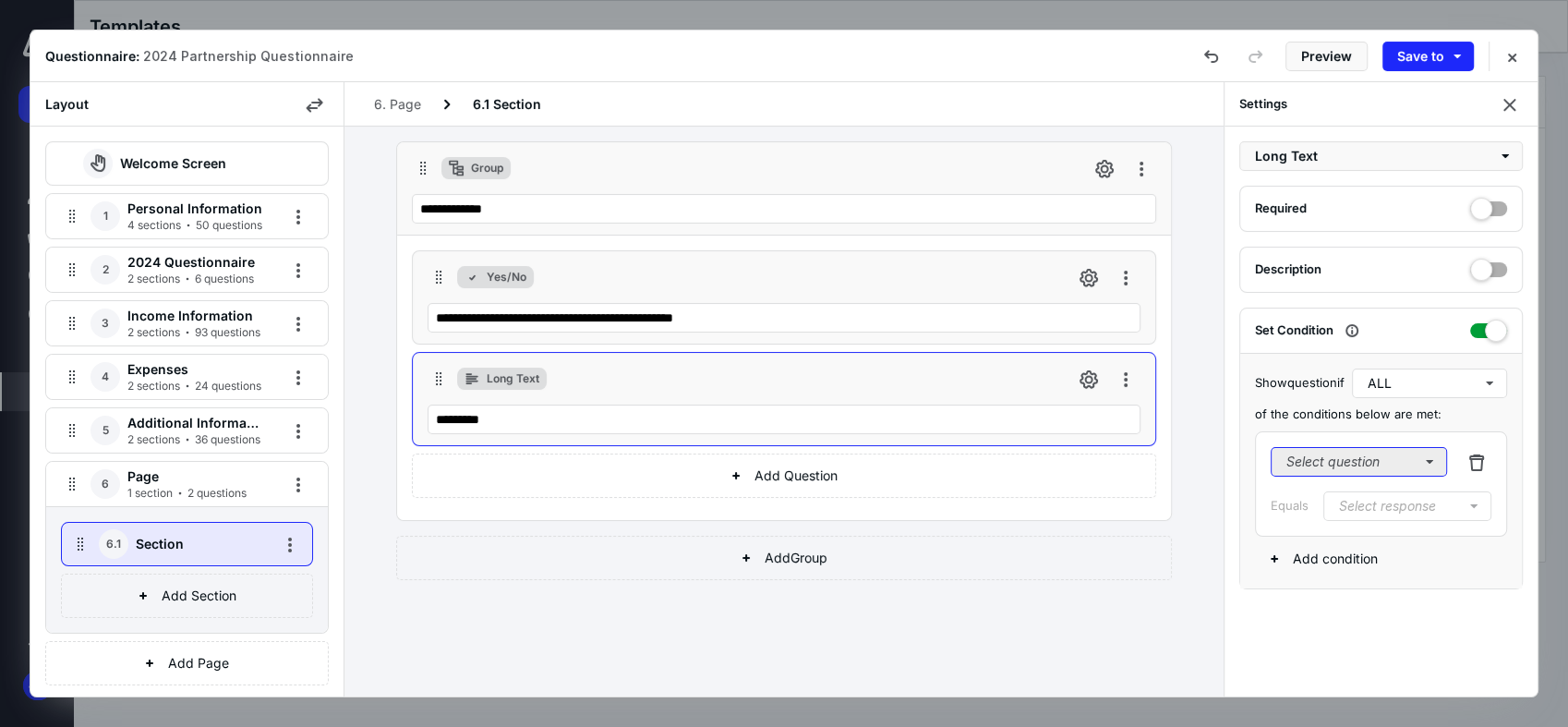 click on "Select question" at bounding box center (1358, 462) 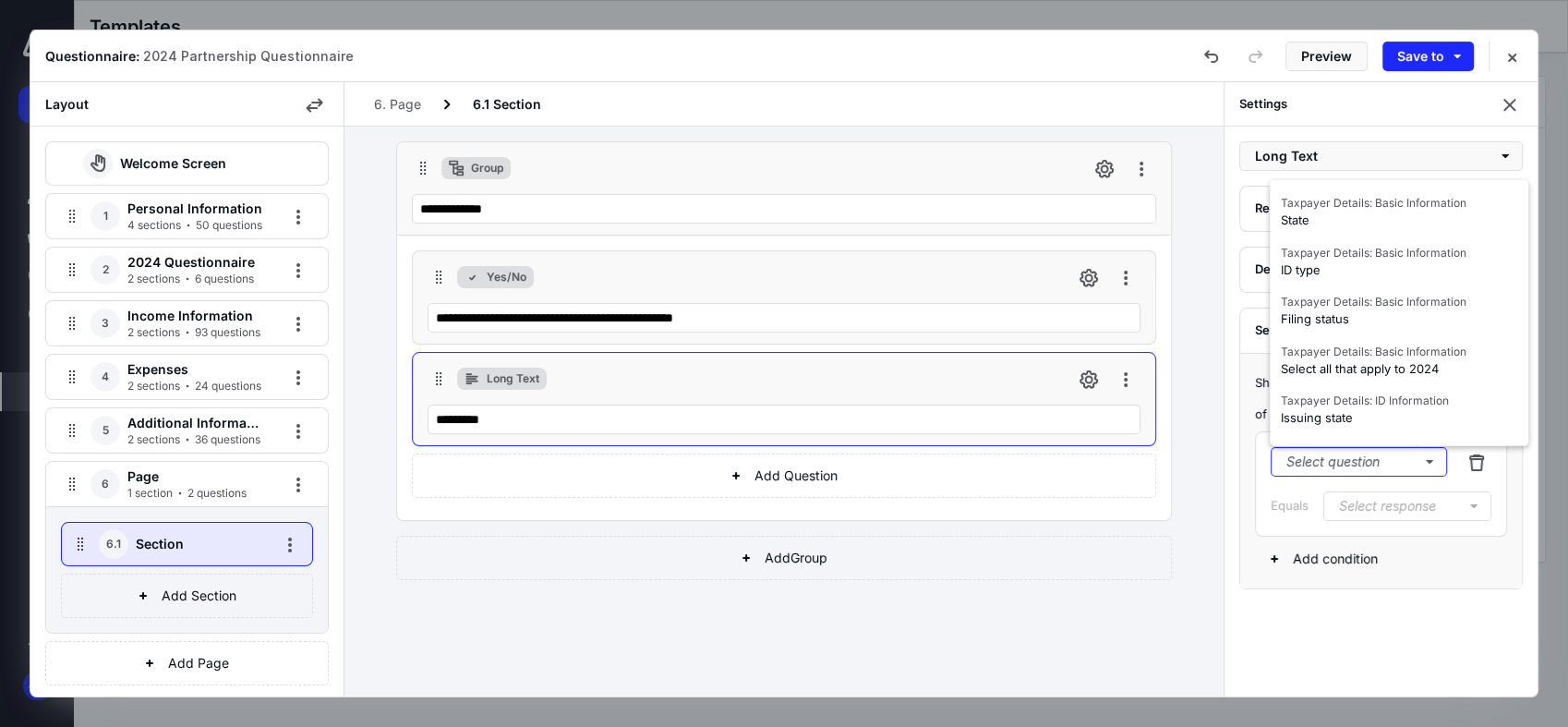 scroll, scrollTop: 1280, scrollLeft: 0, axis: vertical 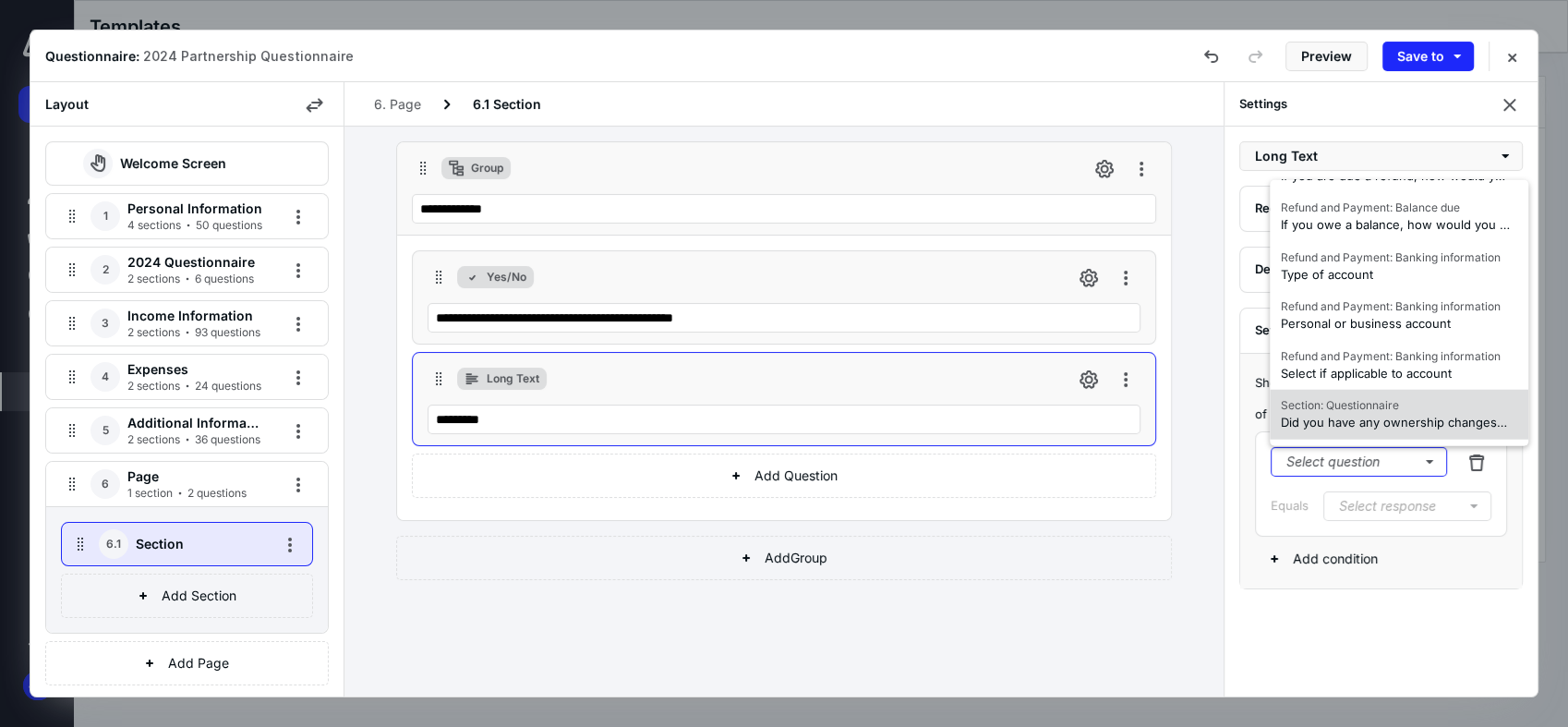 click on "Did you have any ownership changes during the year?" at bounding box center [1395, 423] 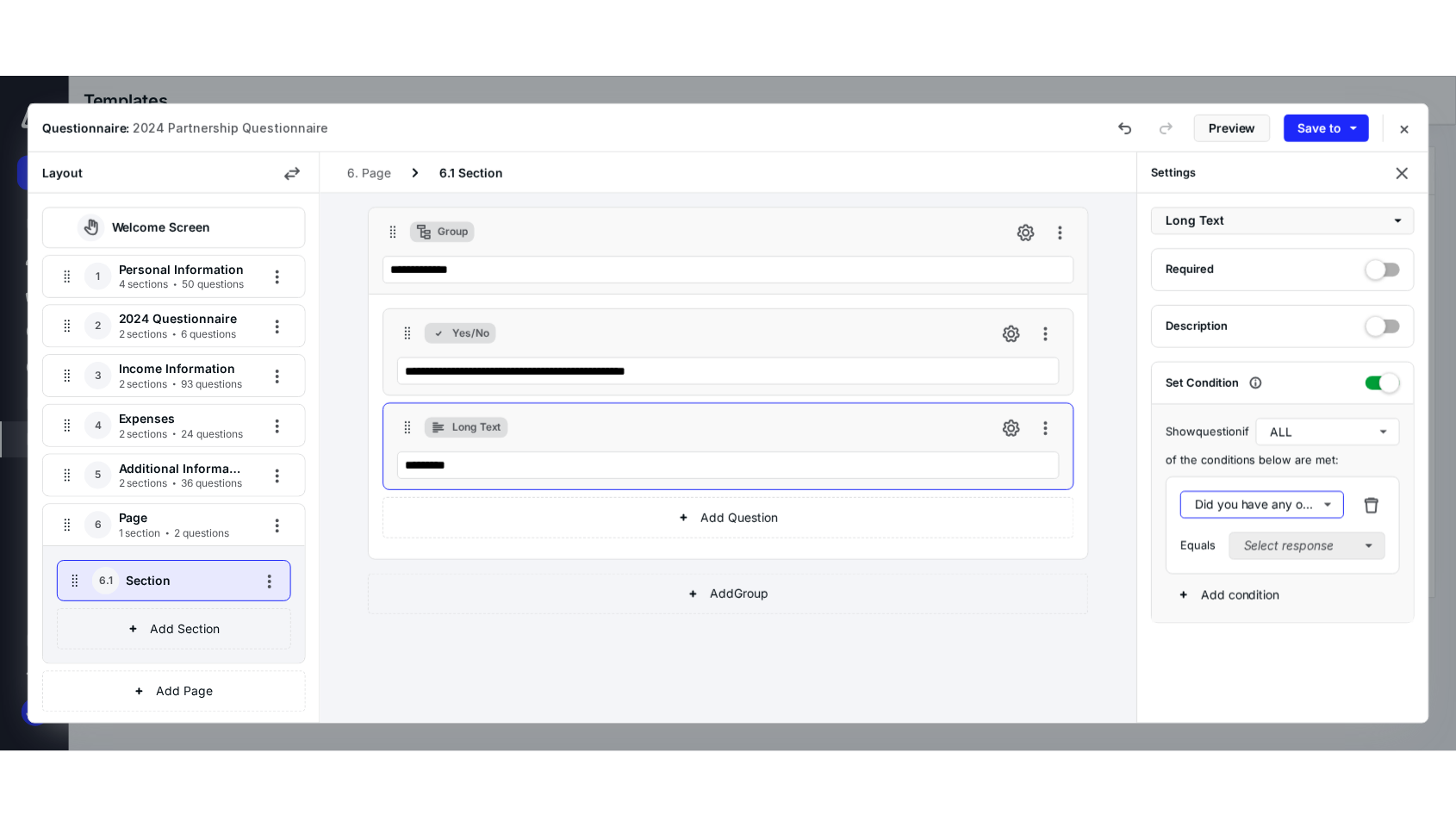 scroll, scrollTop: 0, scrollLeft: 0, axis: both 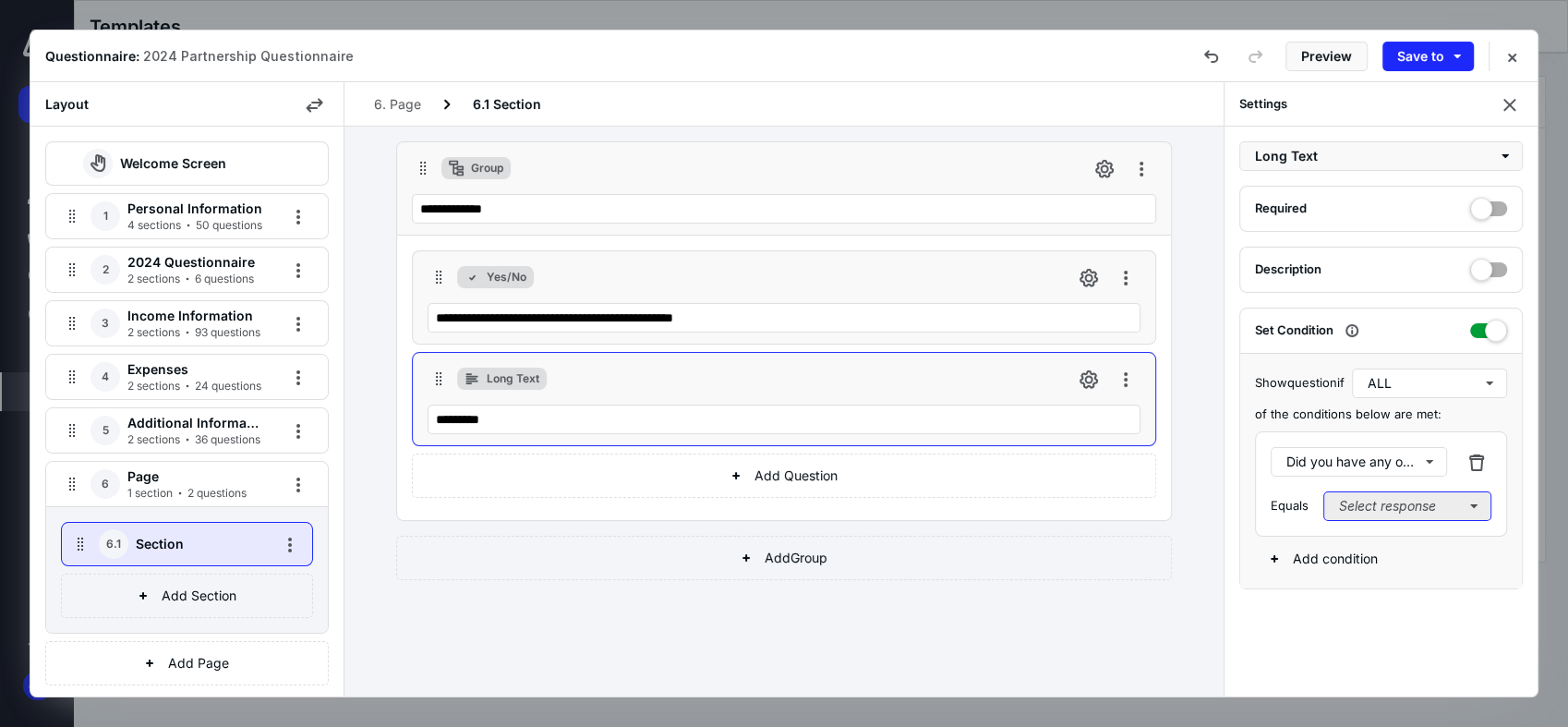 click on "Select response" at bounding box center [1407, 506] 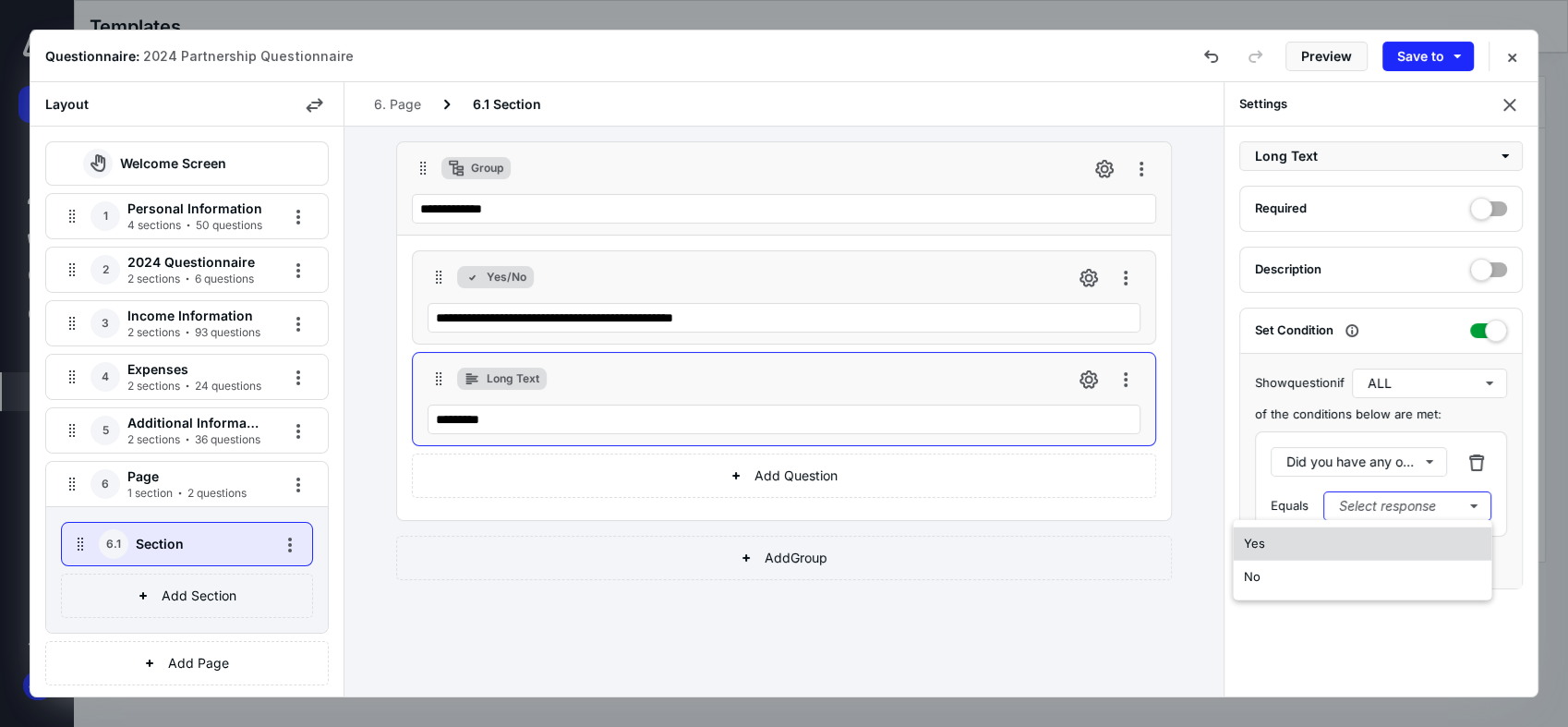 click on "Yes" at bounding box center (1362, 544) 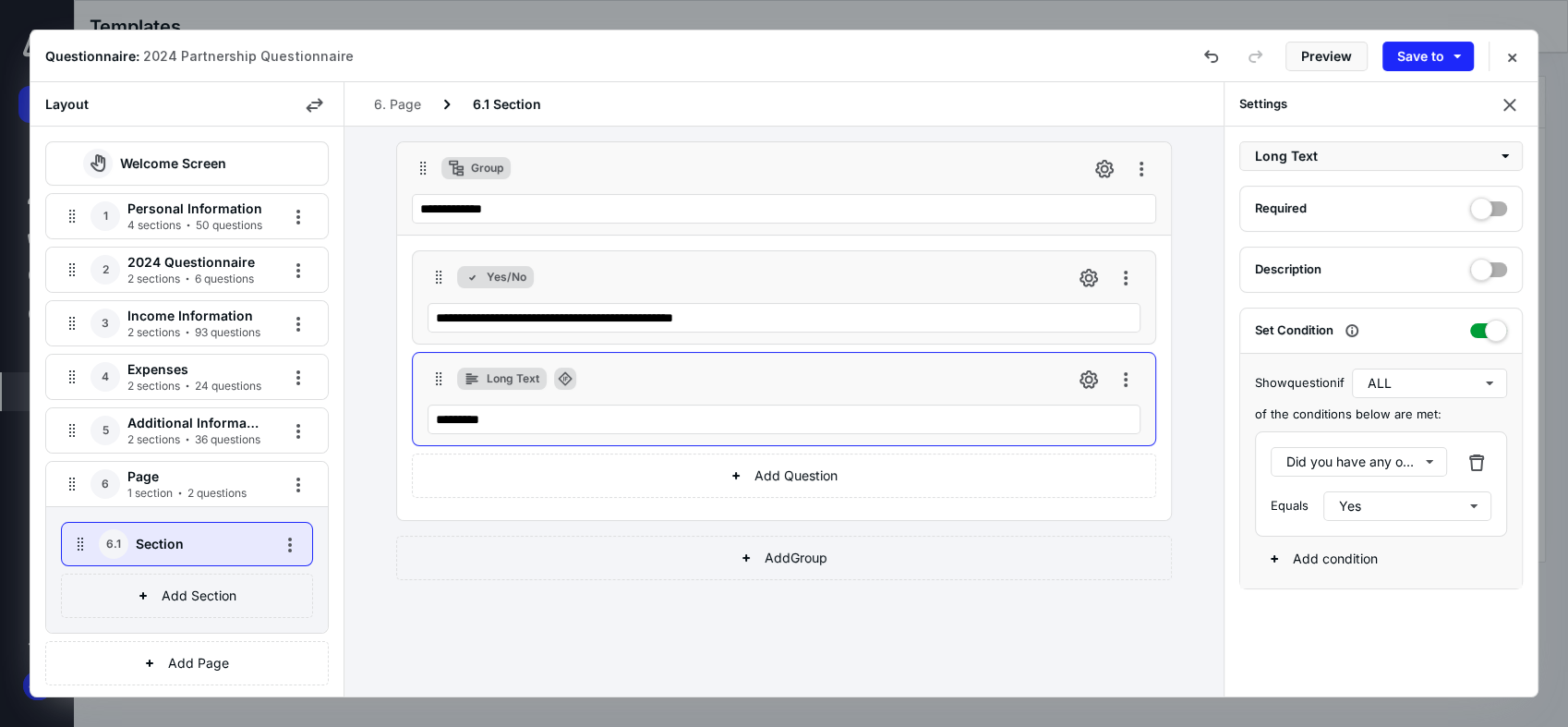click on "**********" at bounding box center [784, 411] 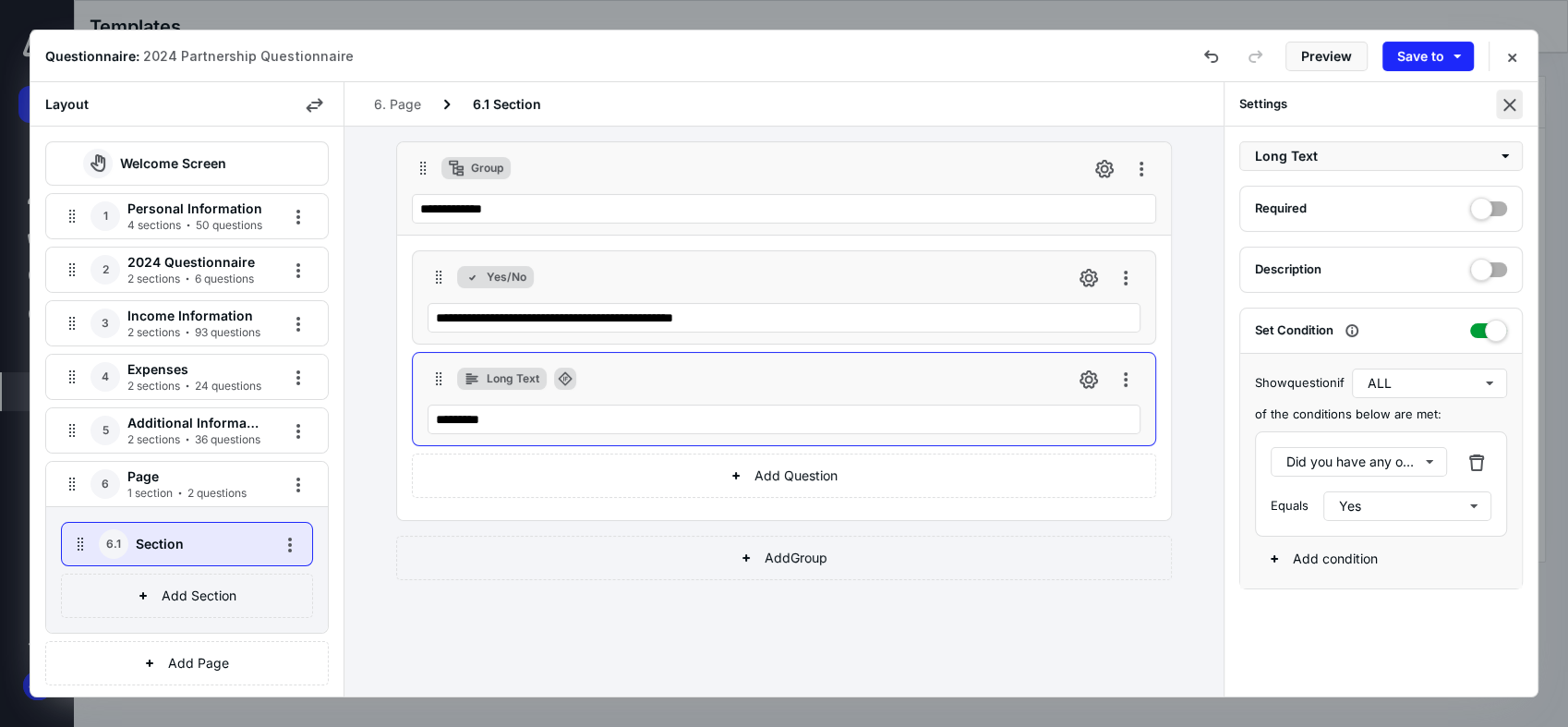 click at bounding box center (1509, 104) 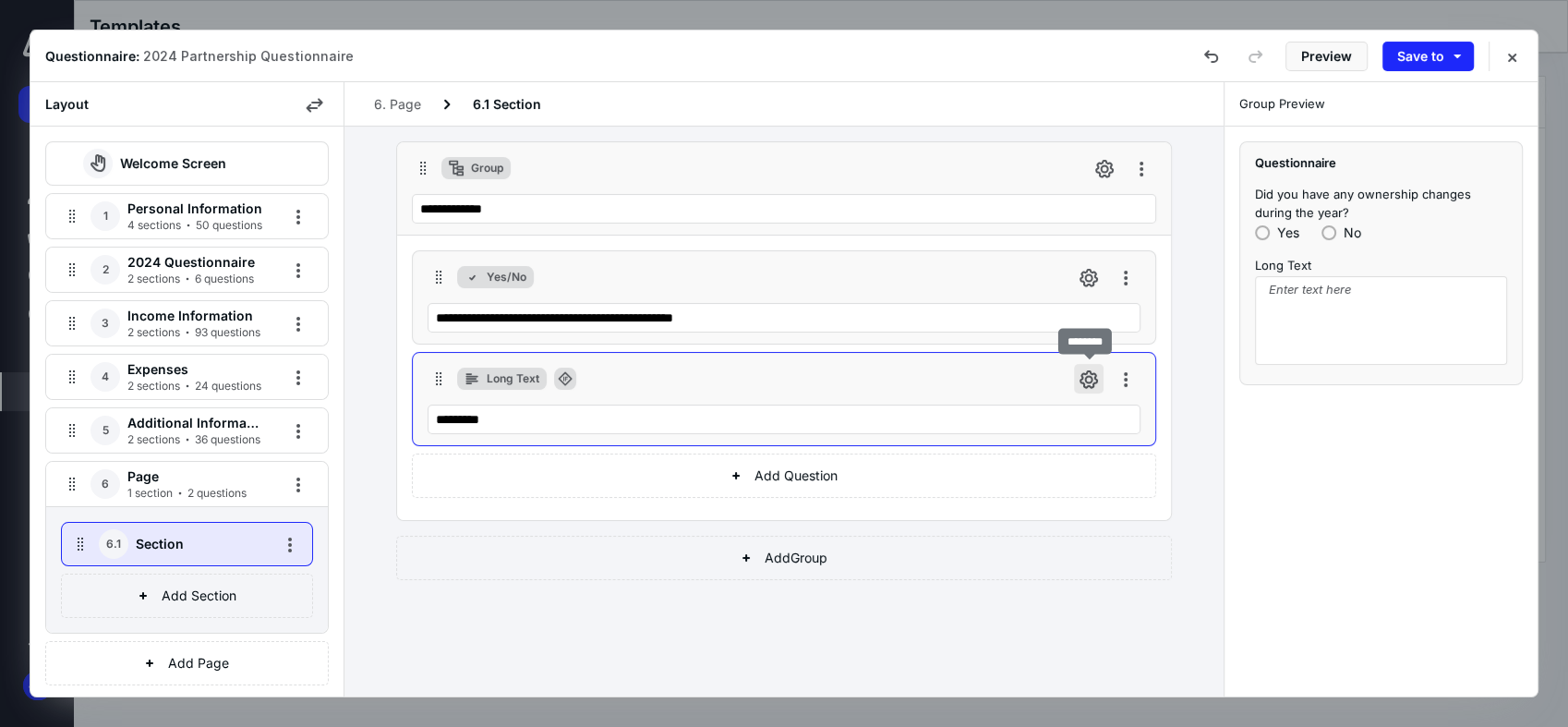 click at bounding box center [1089, 379] 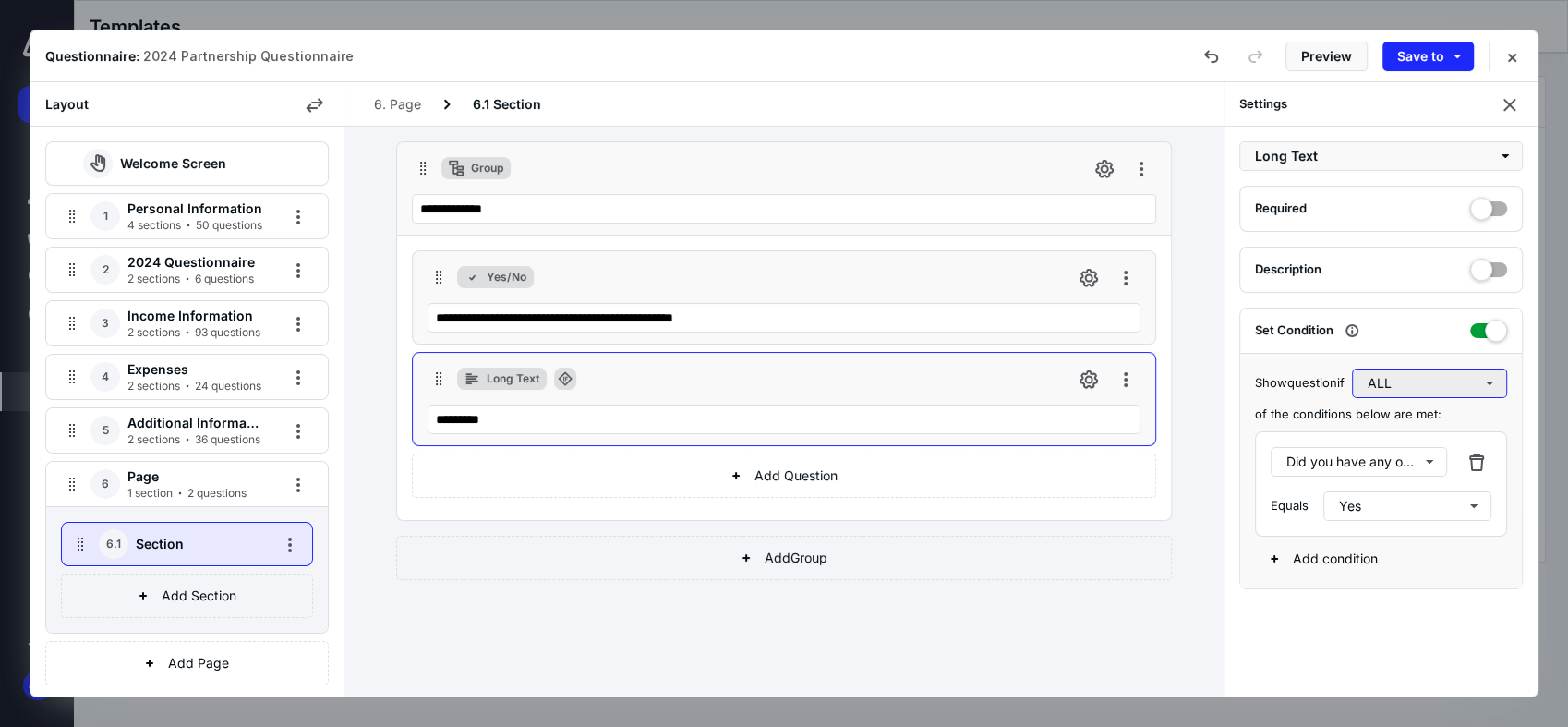 click on "ALL" at bounding box center [1429, 383] 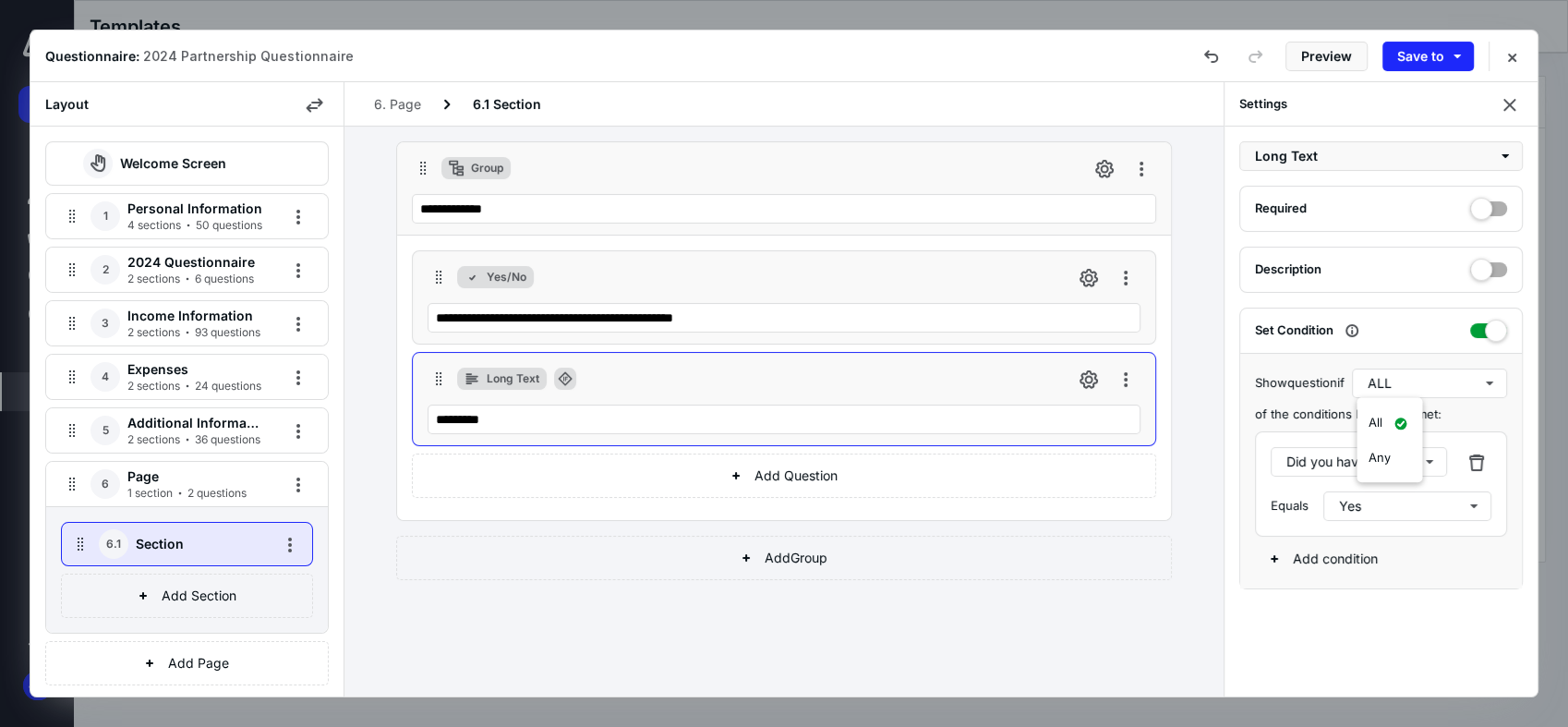 click on "Long Text Required Description Set Condition Show  question  if ALL of the conditions below are met: Did you have any ownership changes during the year? Equals Yes Add condition" at bounding box center (1381, 365) 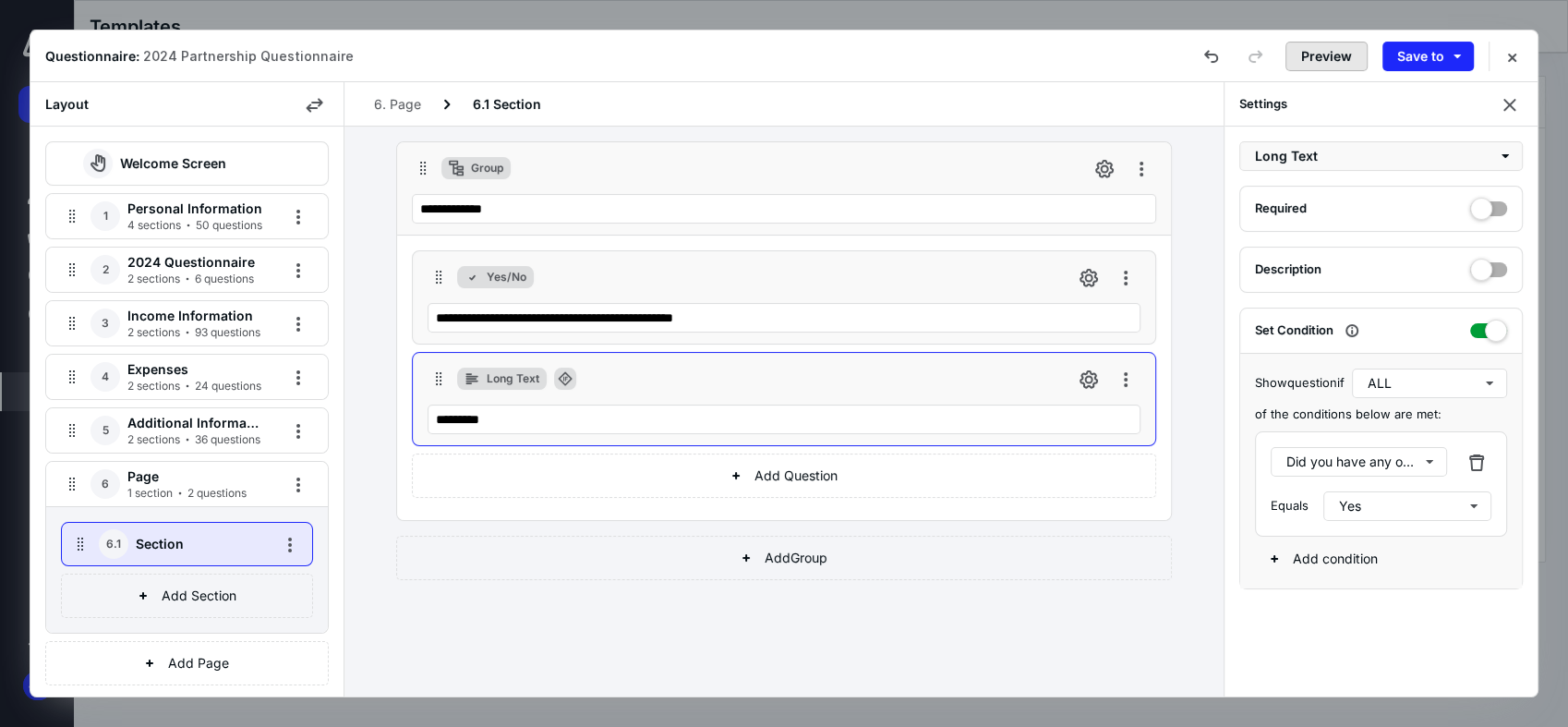 click on "Preview" at bounding box center [1326, 56] 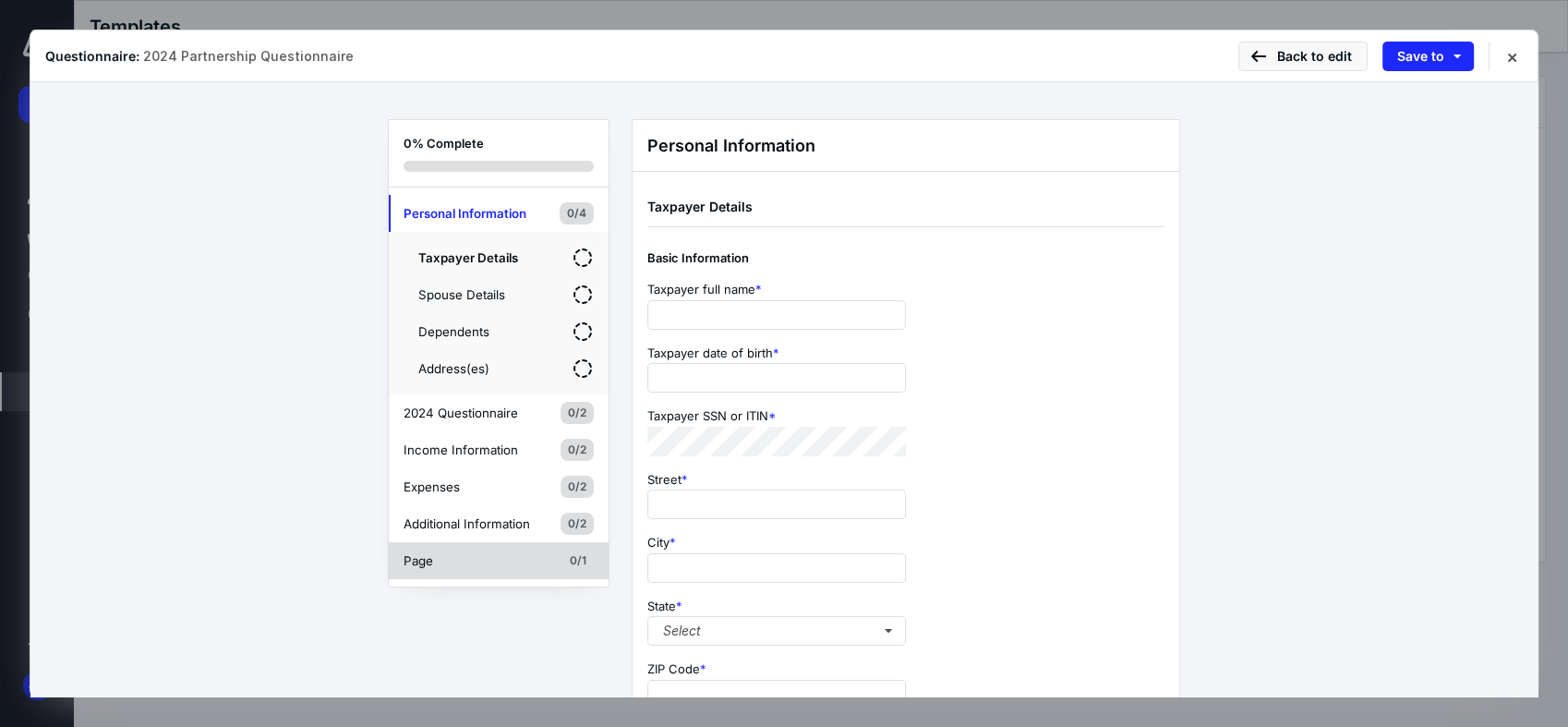 click on "Page" at bounding box center (468, 561) 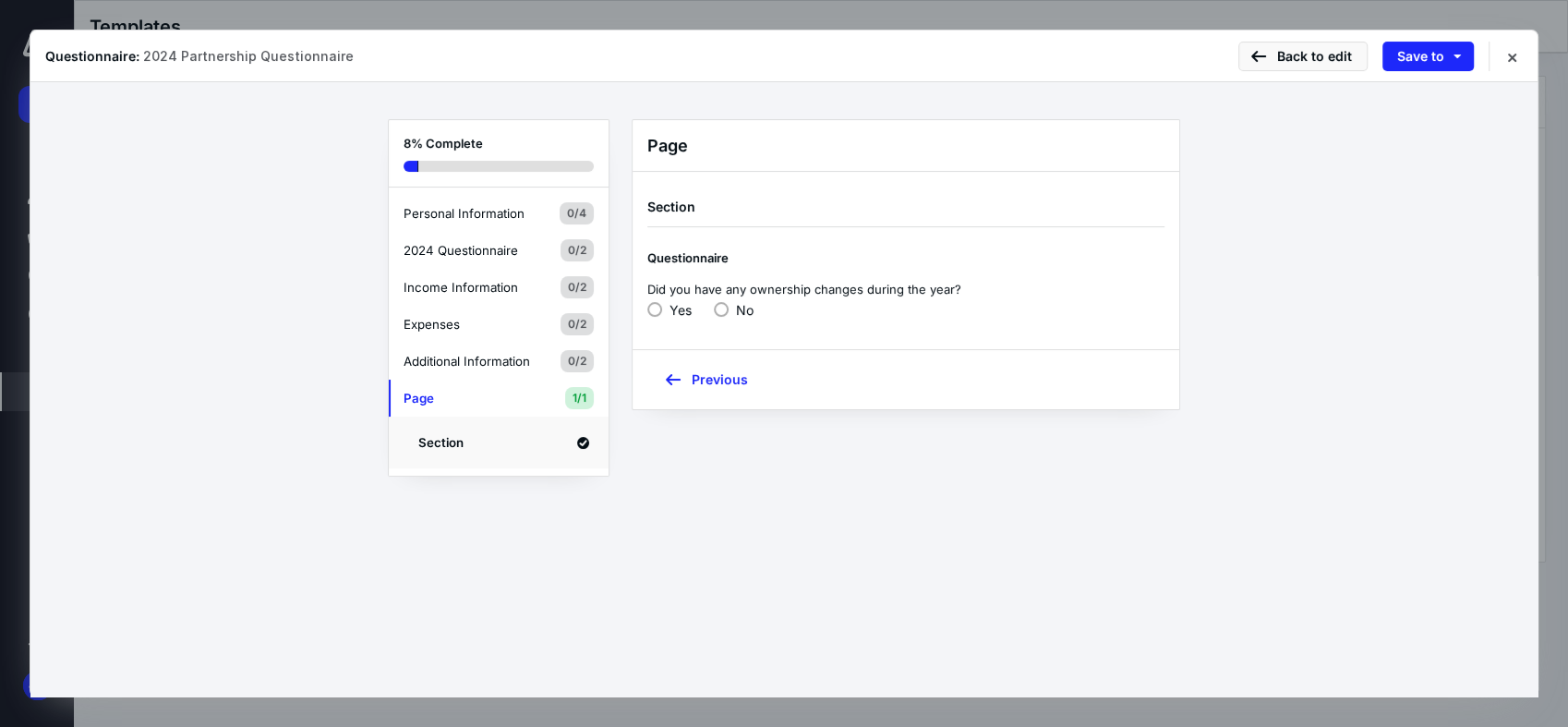 click at bounding box center [721, 309] 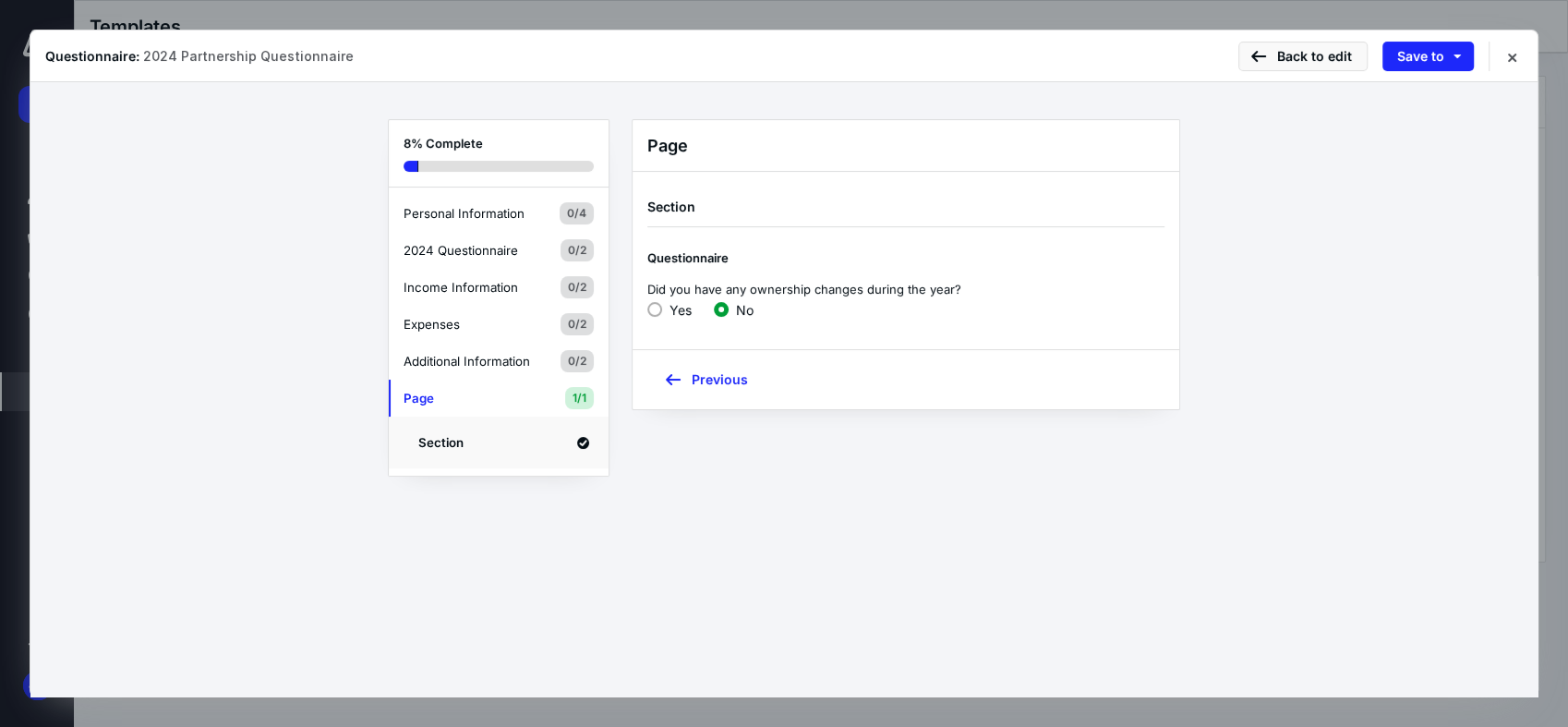 click at bounding box center (655, 309) 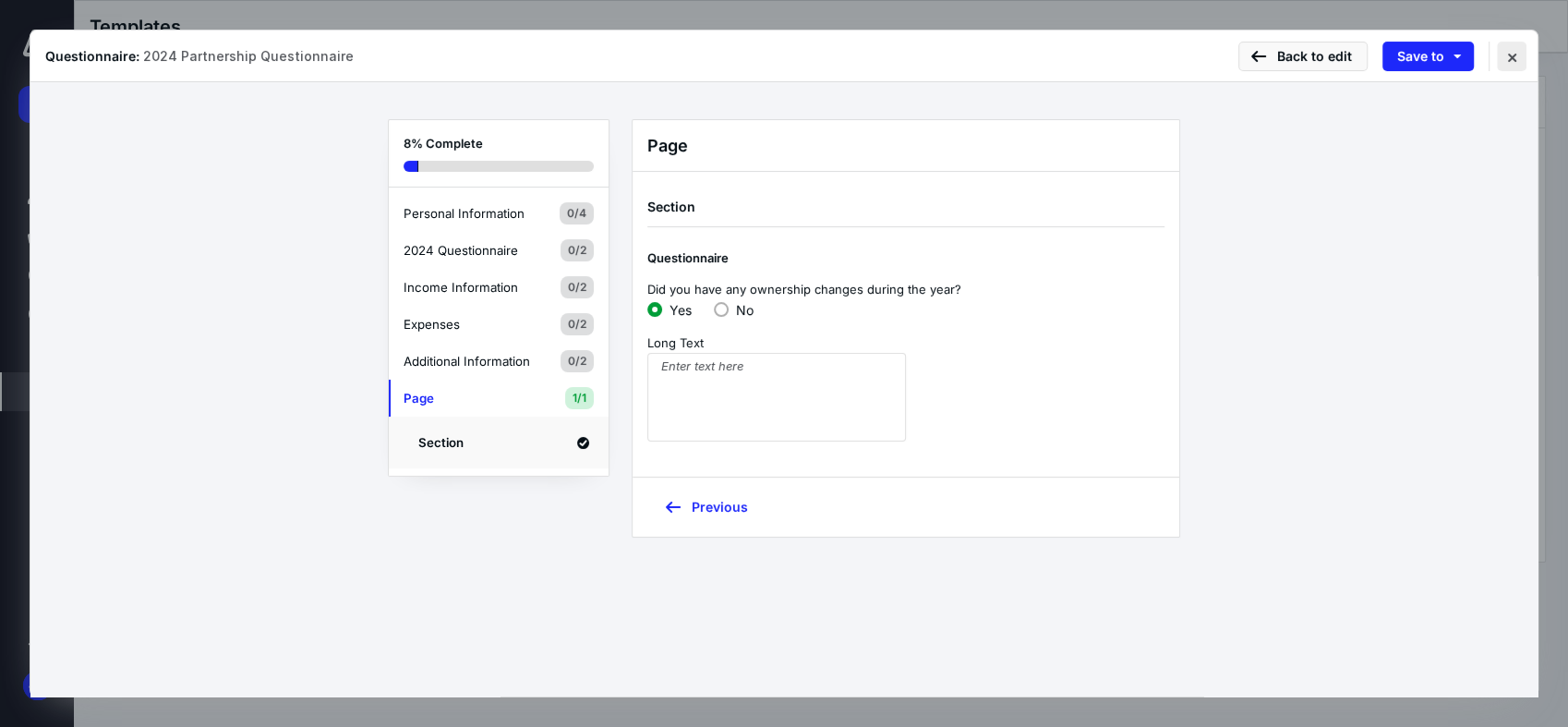 click at bounding box center [1512, 56] 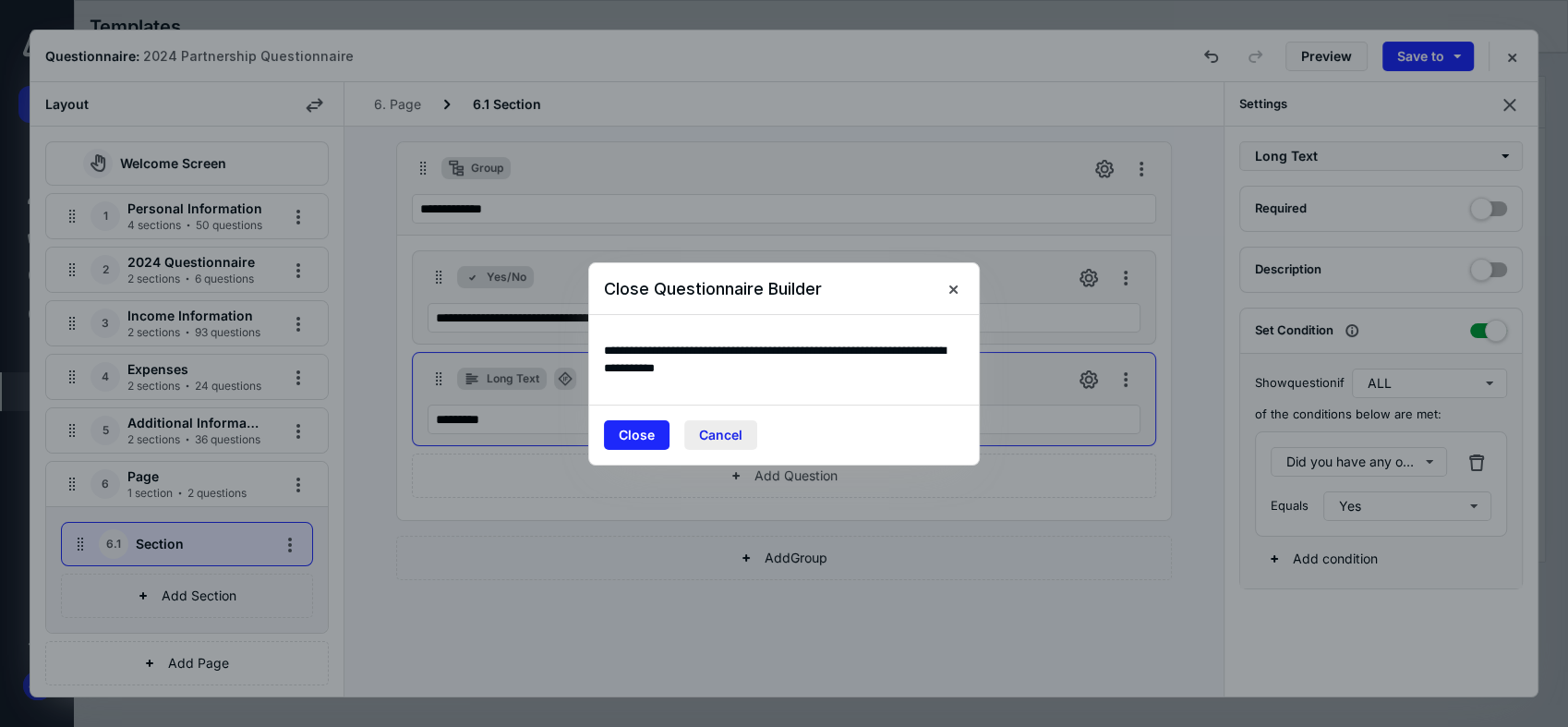 click on "Cancel" at bounding box center (720, 435) 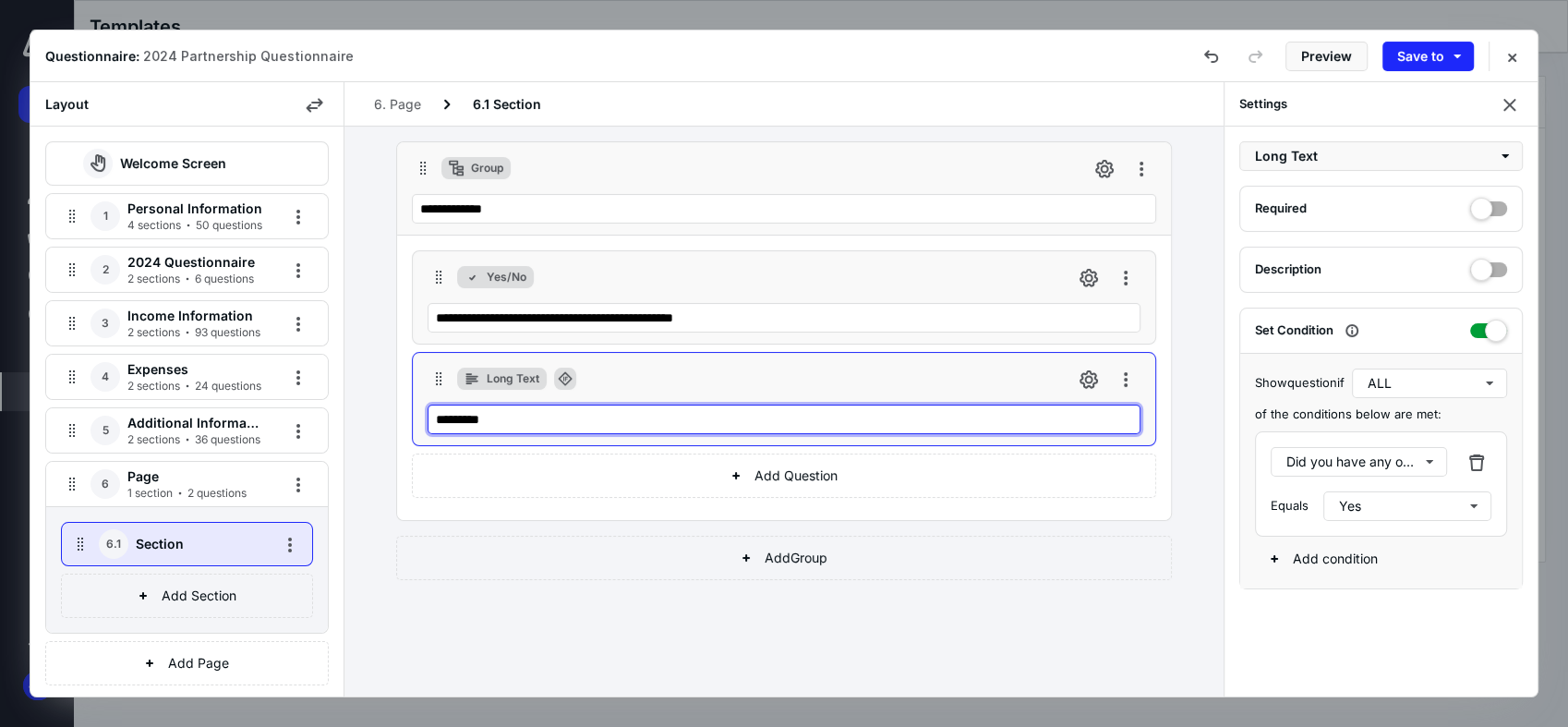 click on "*********" at bounding box center [784, 419] 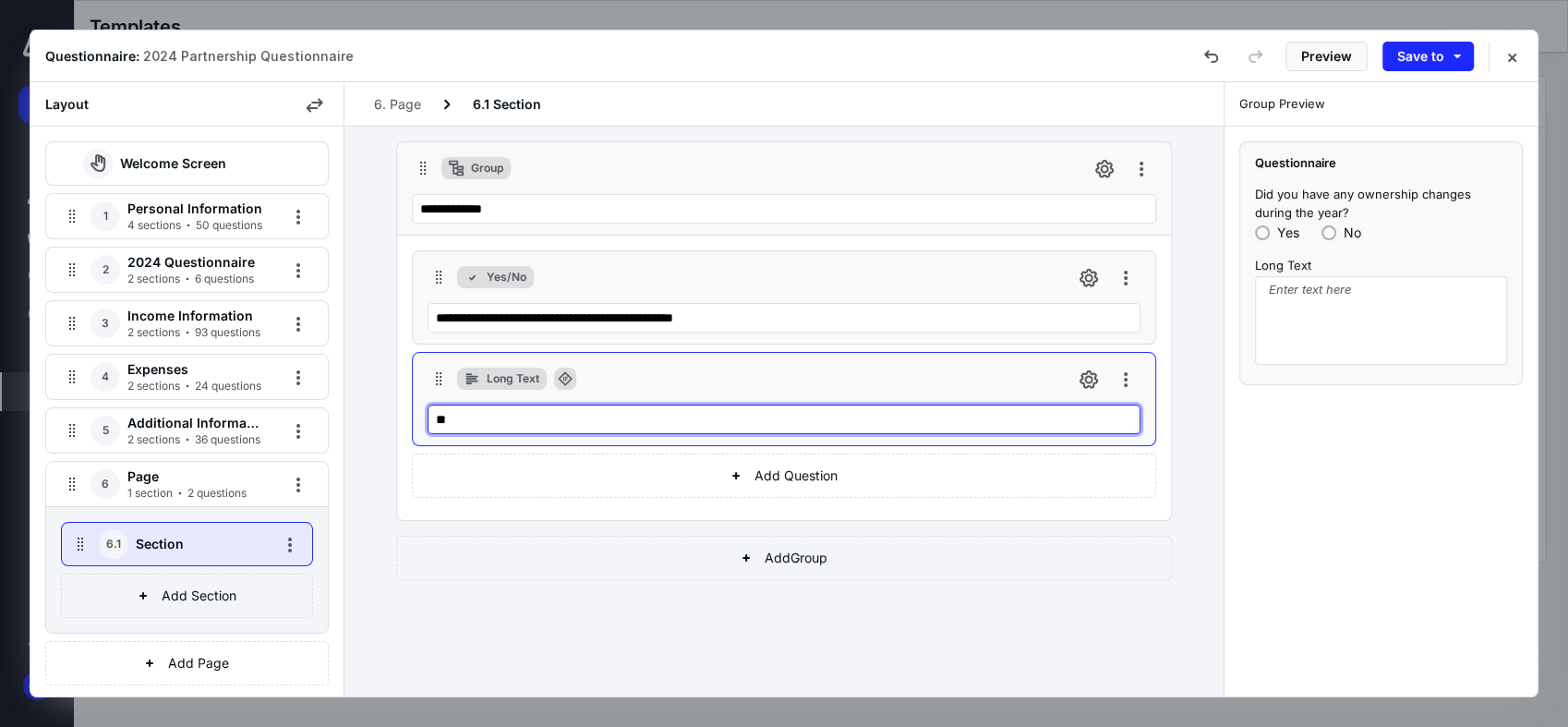 type on "*" 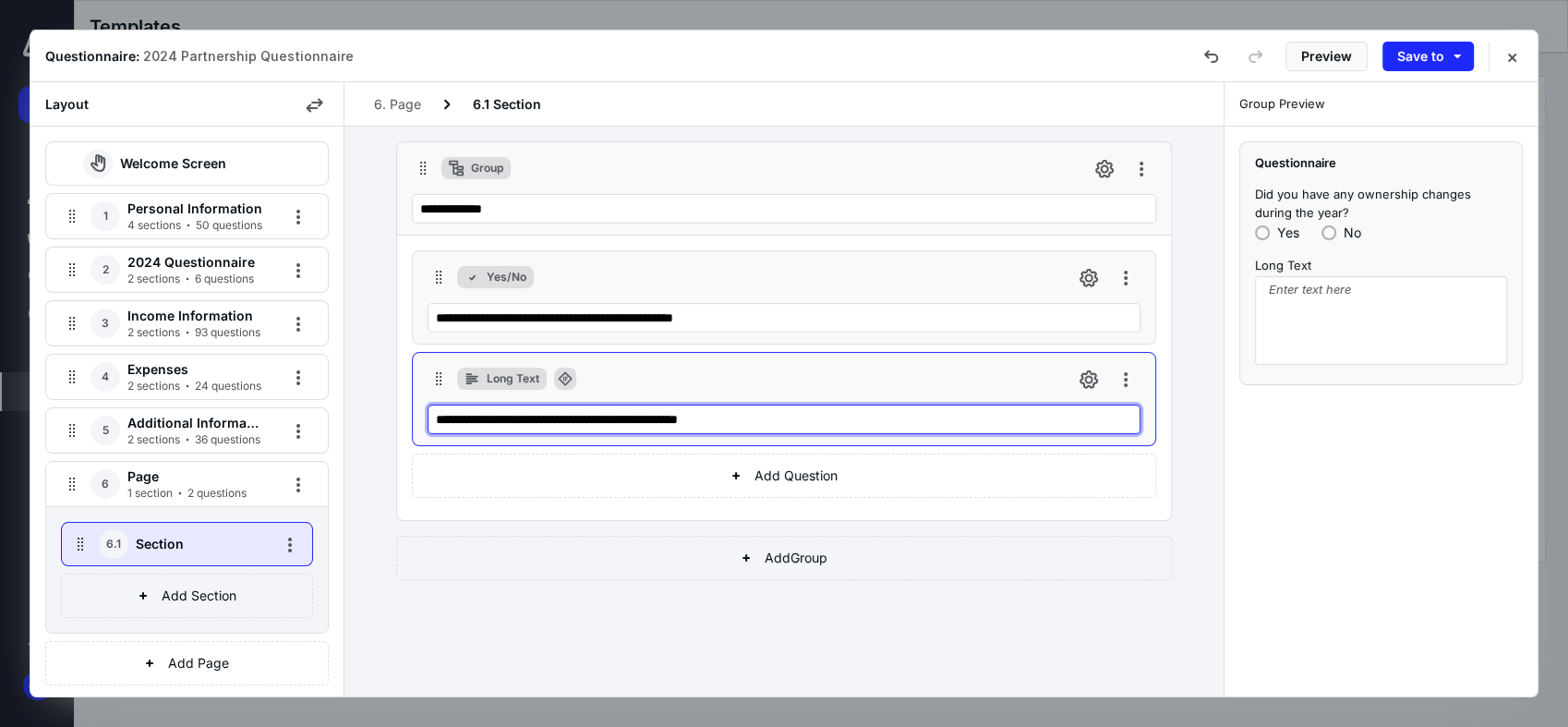 type on "**********" 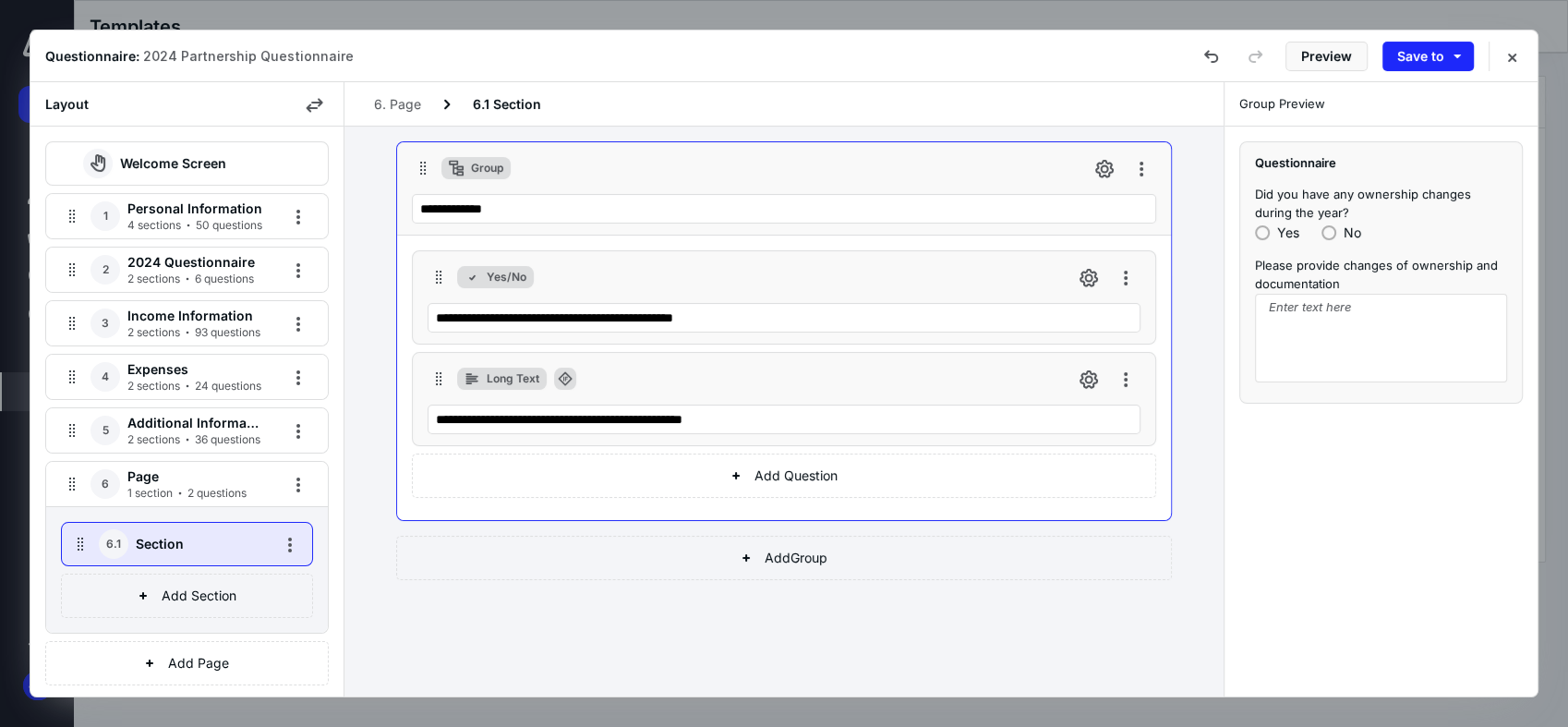 click on "**********" at bounding box center [784, 411] 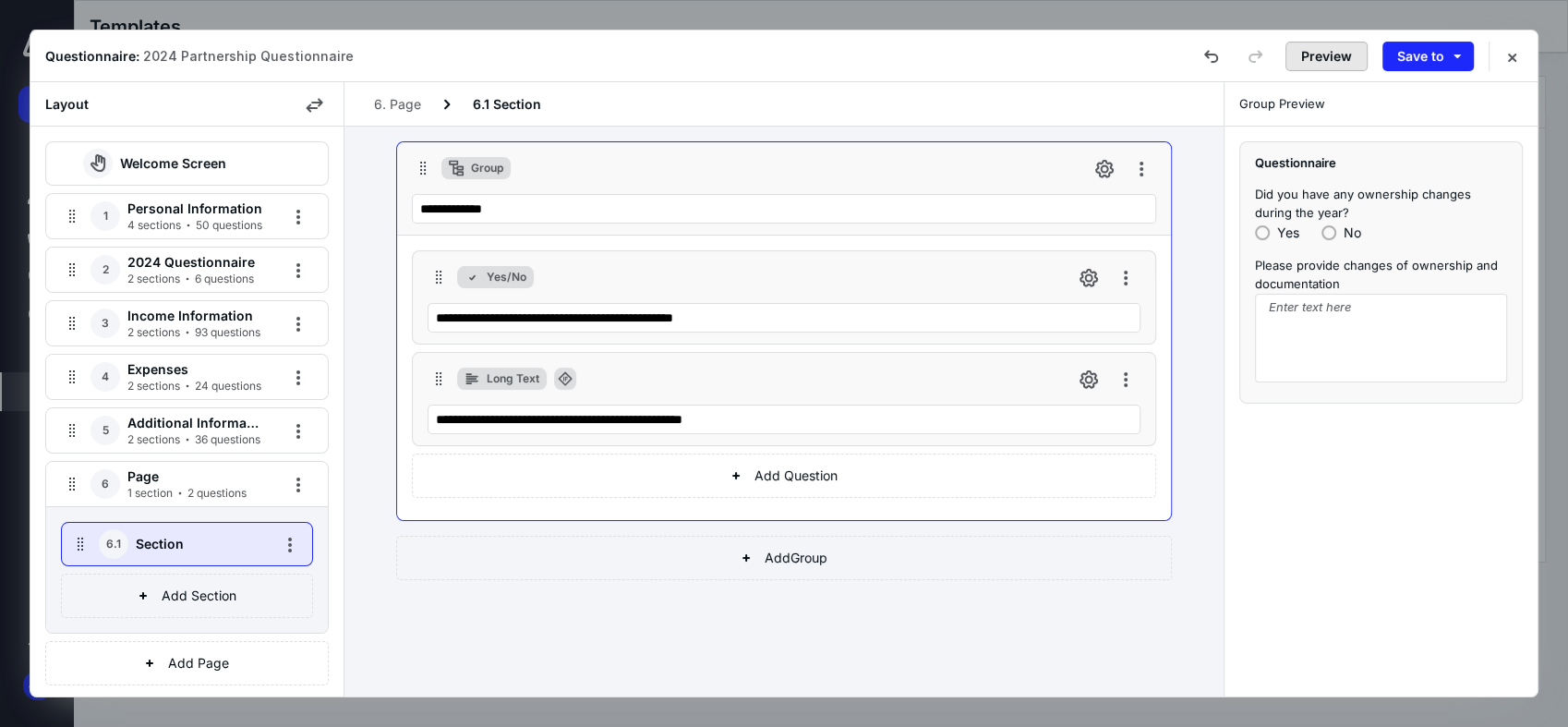 click on "Preview" at bounding box center (1326, 56) 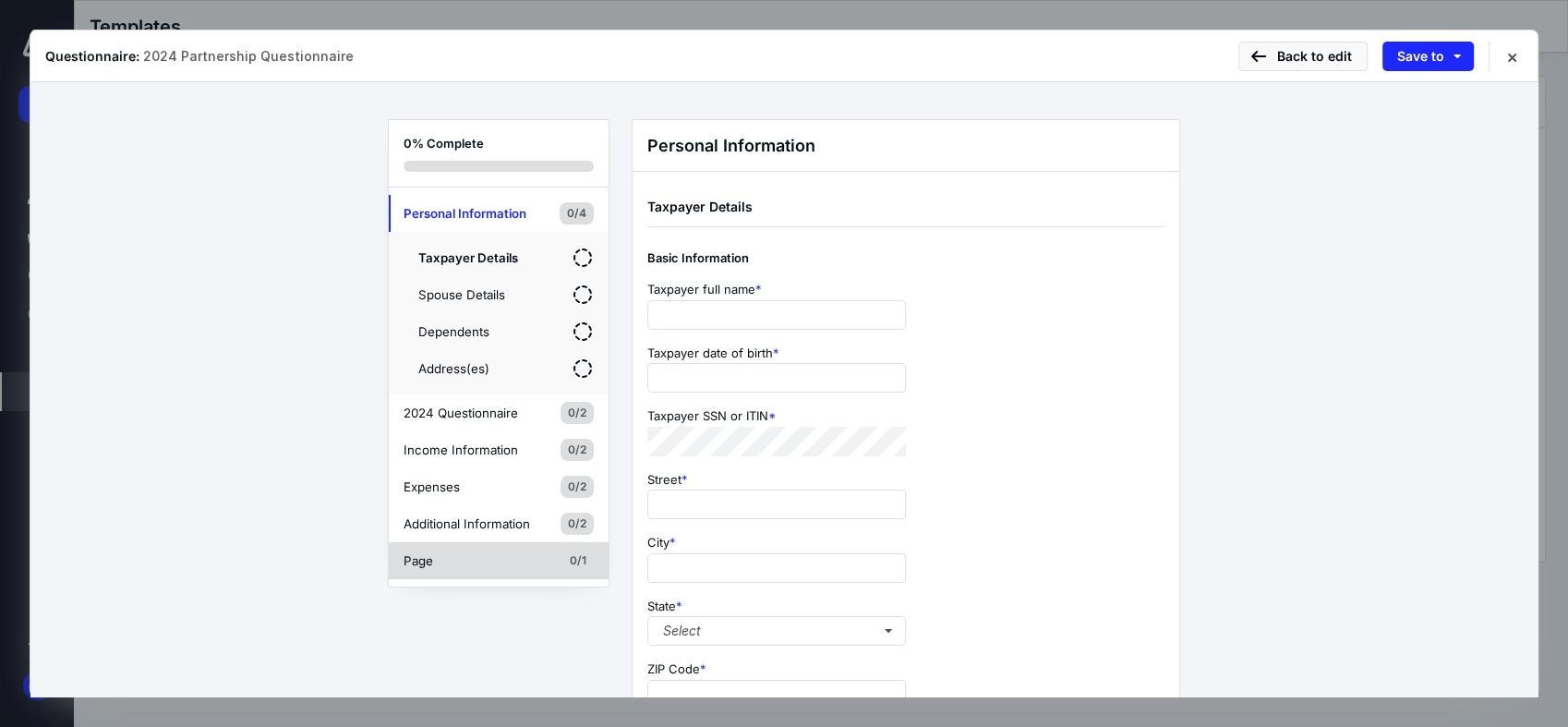 click on "Page 0/1" at bounding box center [499, 561] 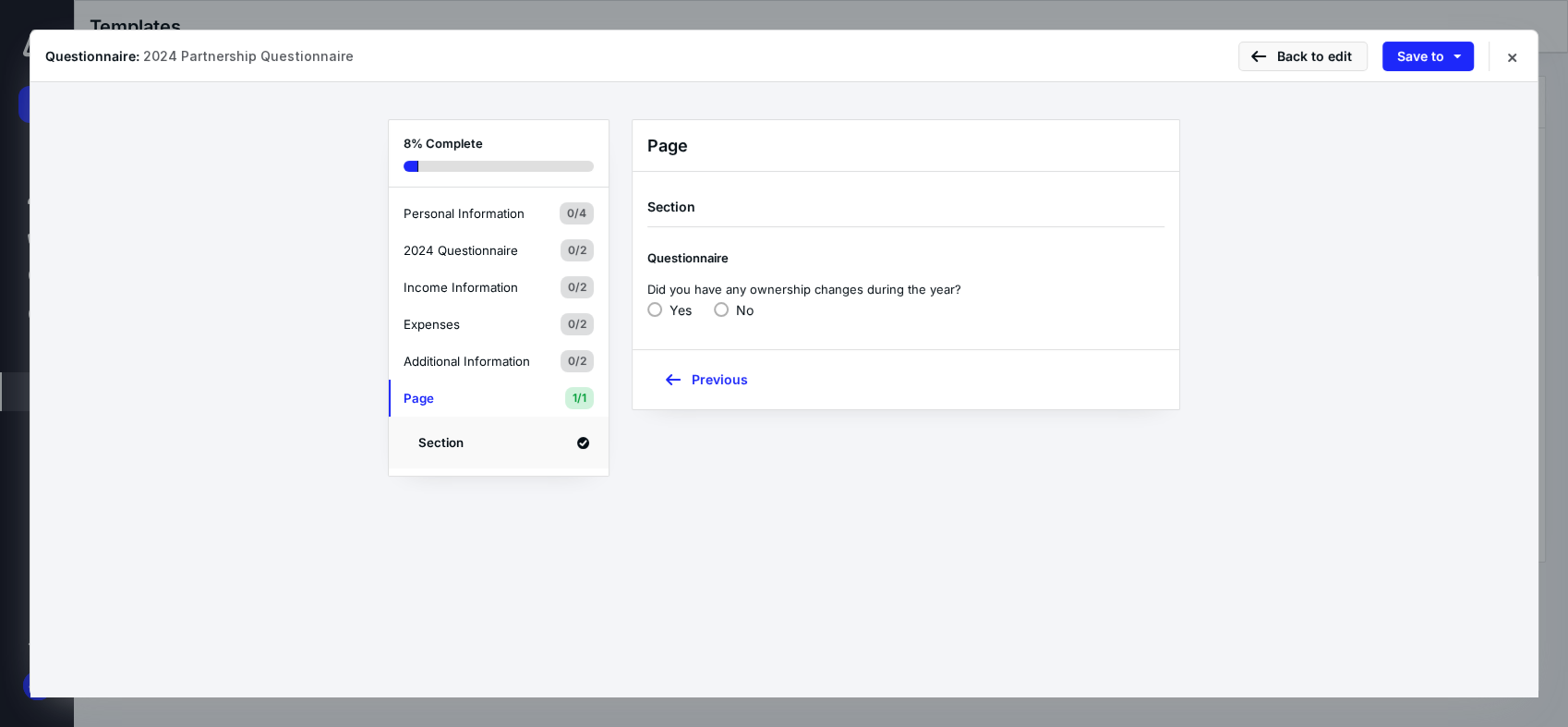click on "Did you have any ownership changes during the year?" at bounding box center (906, 290) 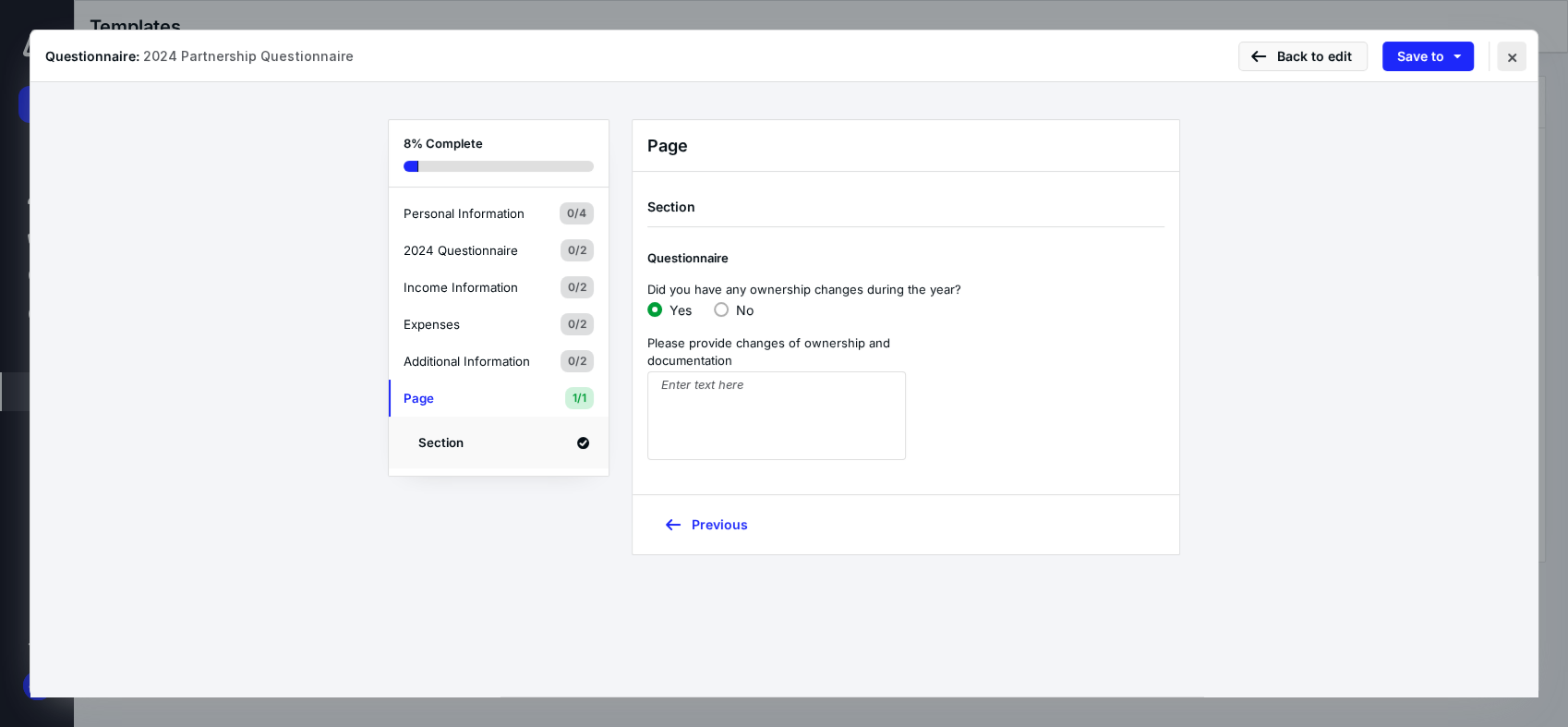 click at bounding box center [1512, 56] 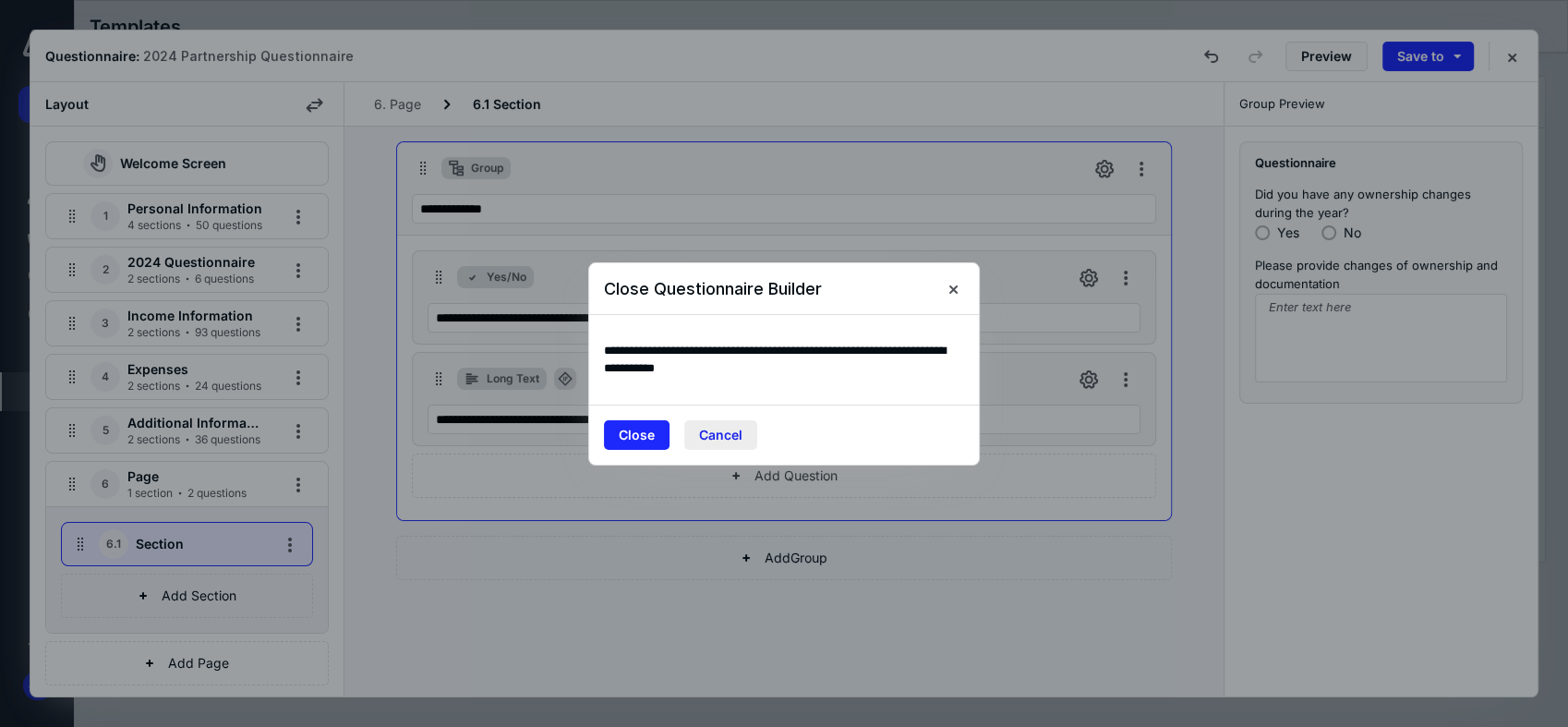 click on "Cancel" at bounding box center [720, 435] 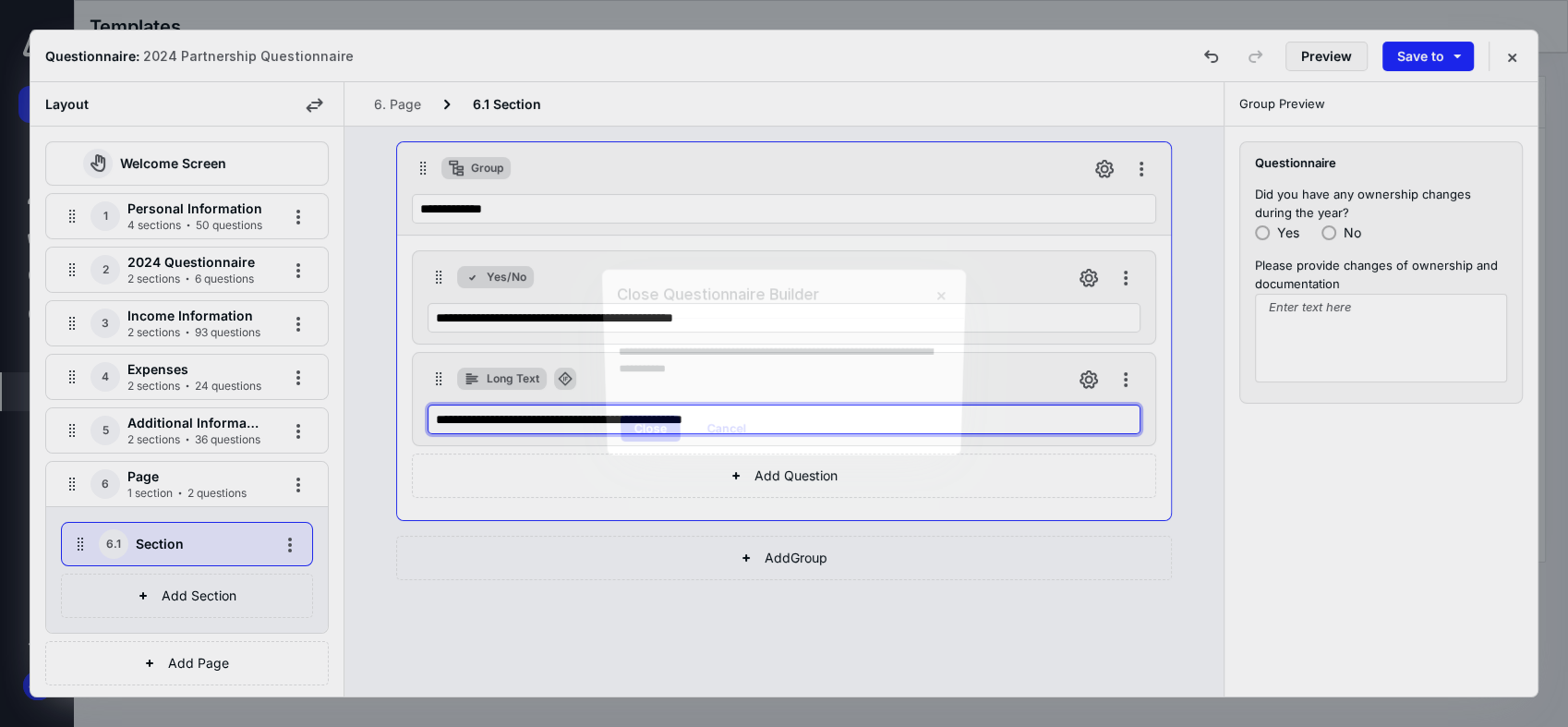click on "**********" at bounding box center [784, 419] 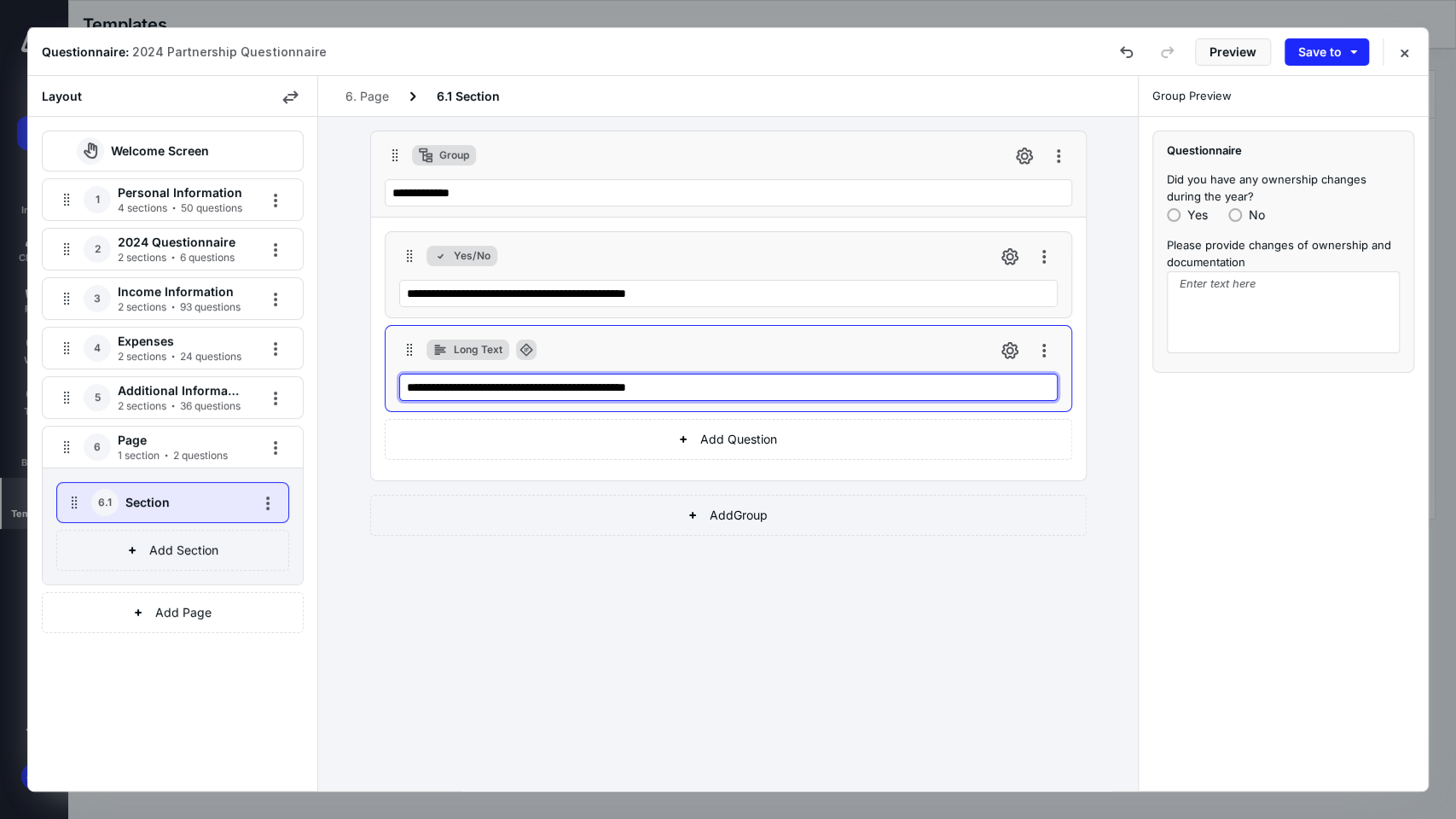 click on "**********" at bounding box center [728, 387] 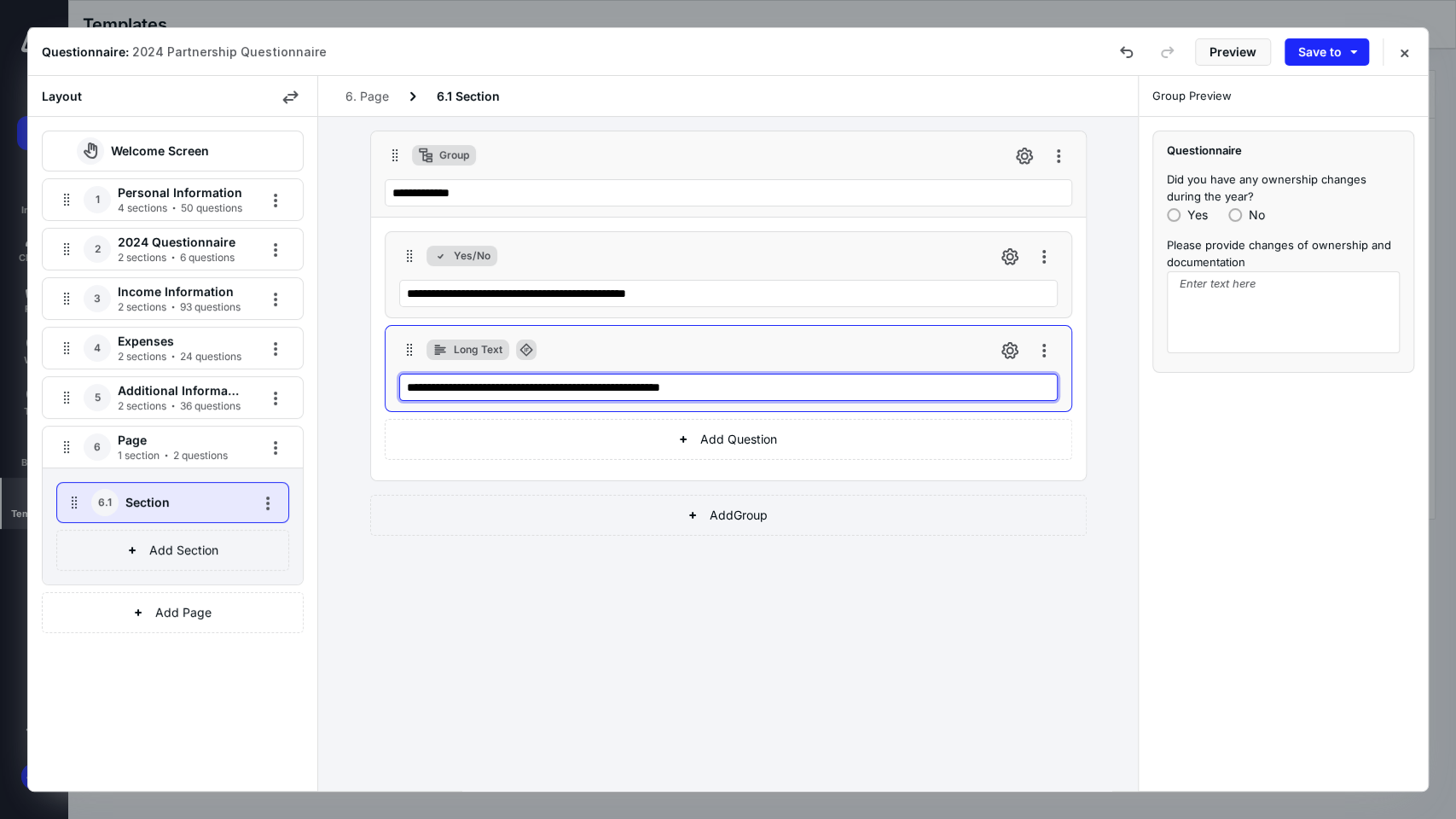 type on "**********" 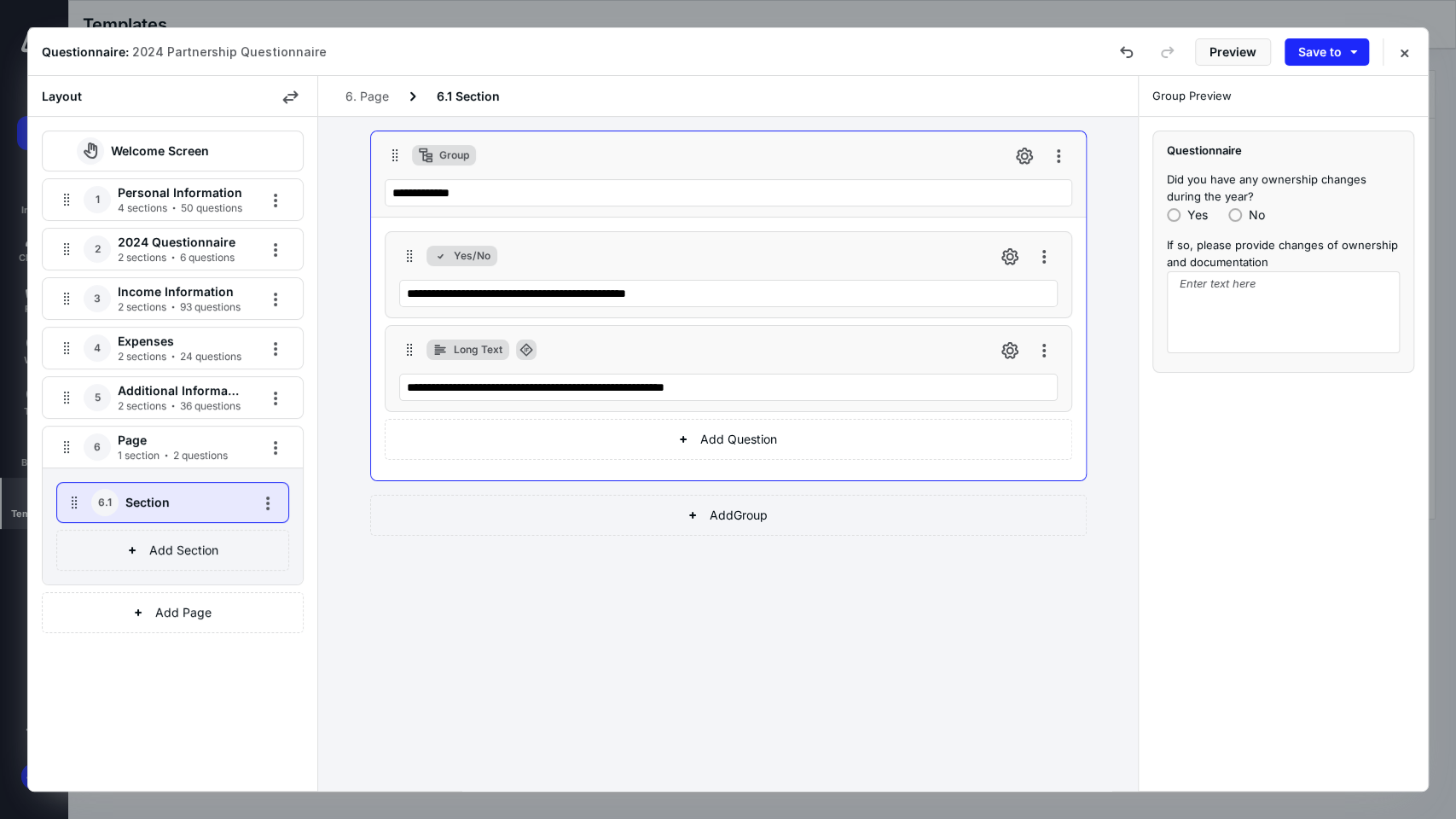 click on "**********" at bounding box center [728, 454] 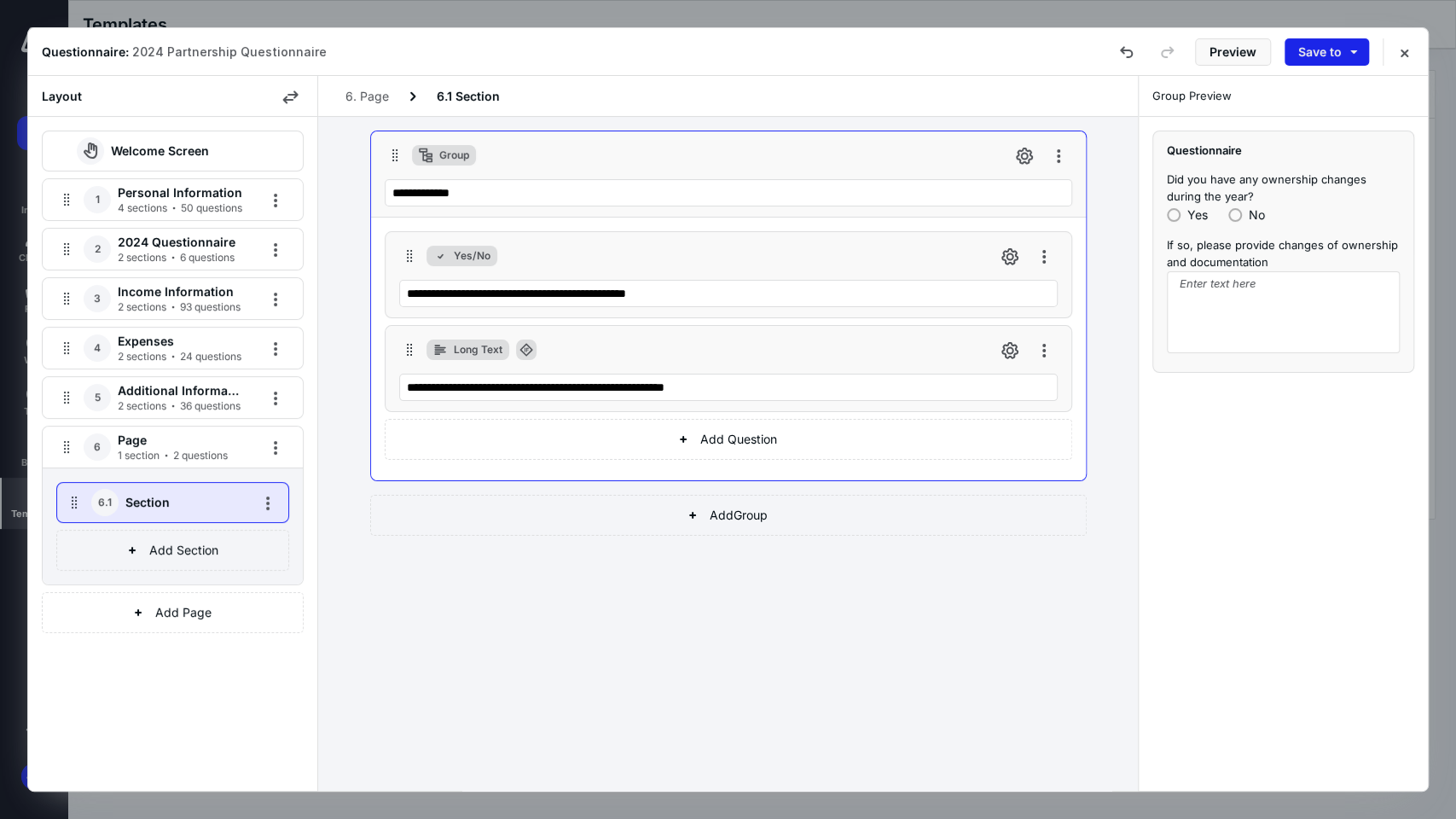 click on "Save to" at bounding box center (1326, 52) 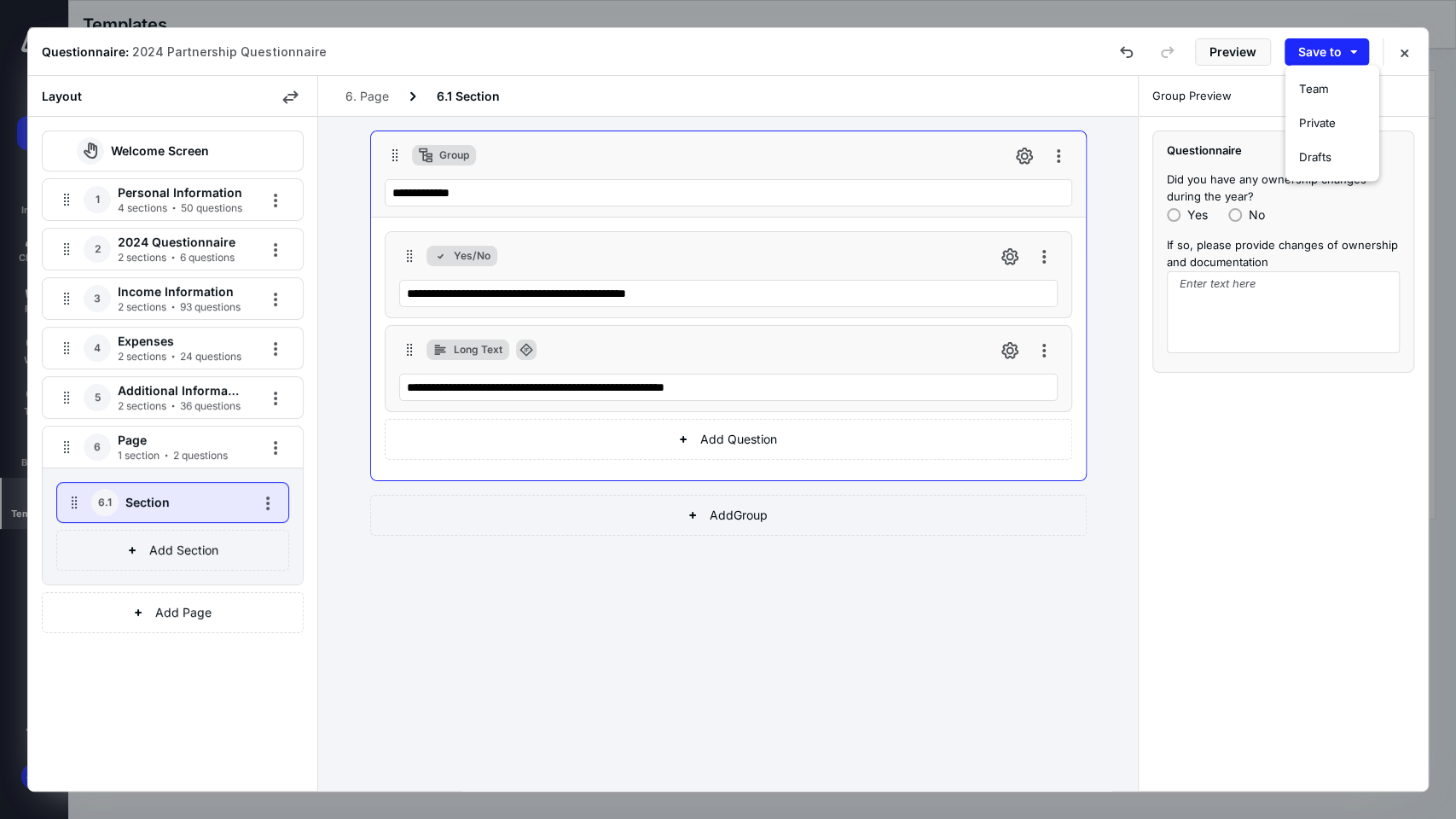 click on "**********" at bounding box center [728, 454] 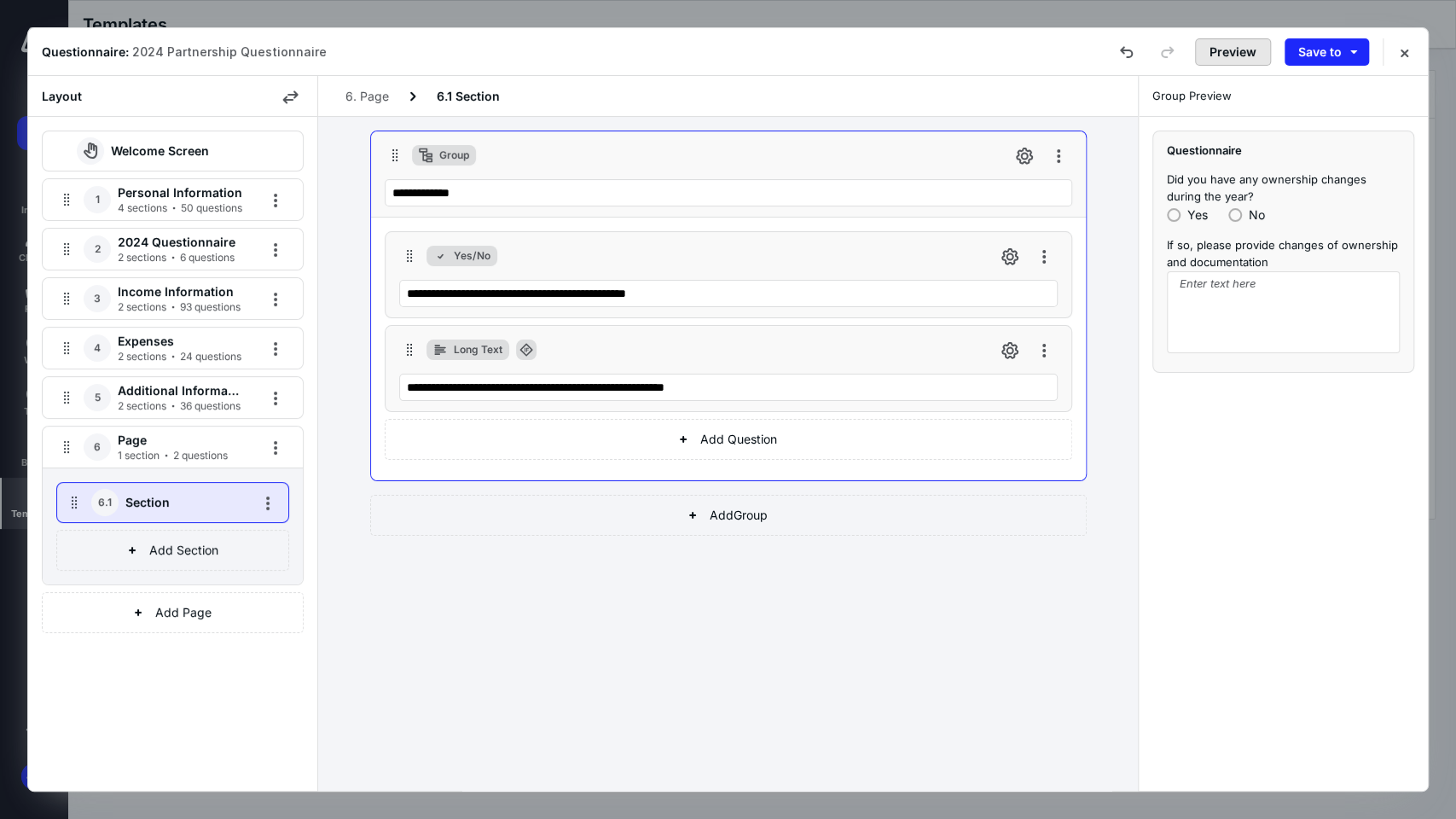 click on "Preview" at bounding box center (1233, 52) 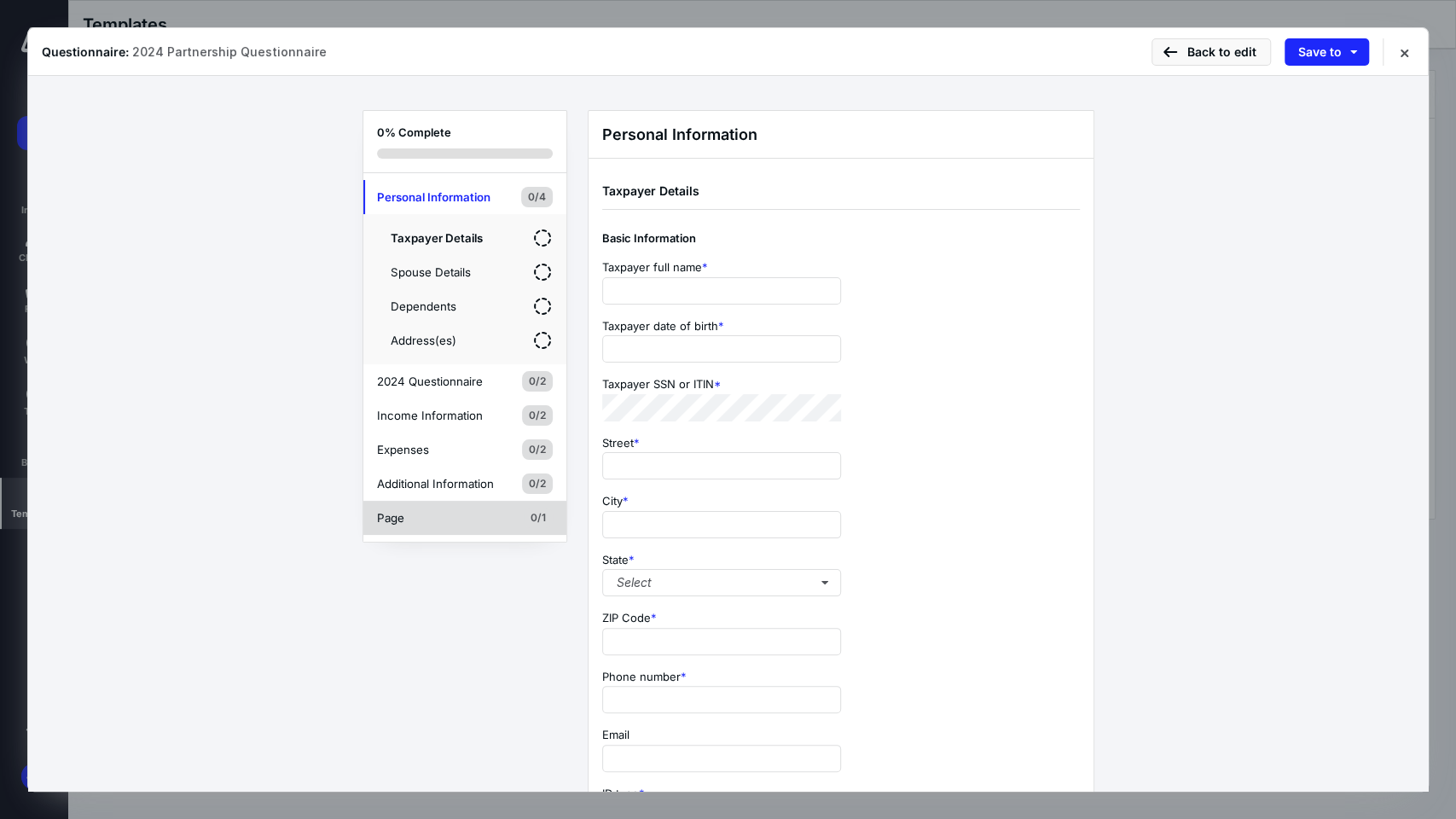 click on "Page" at bounding box center [437, 518] 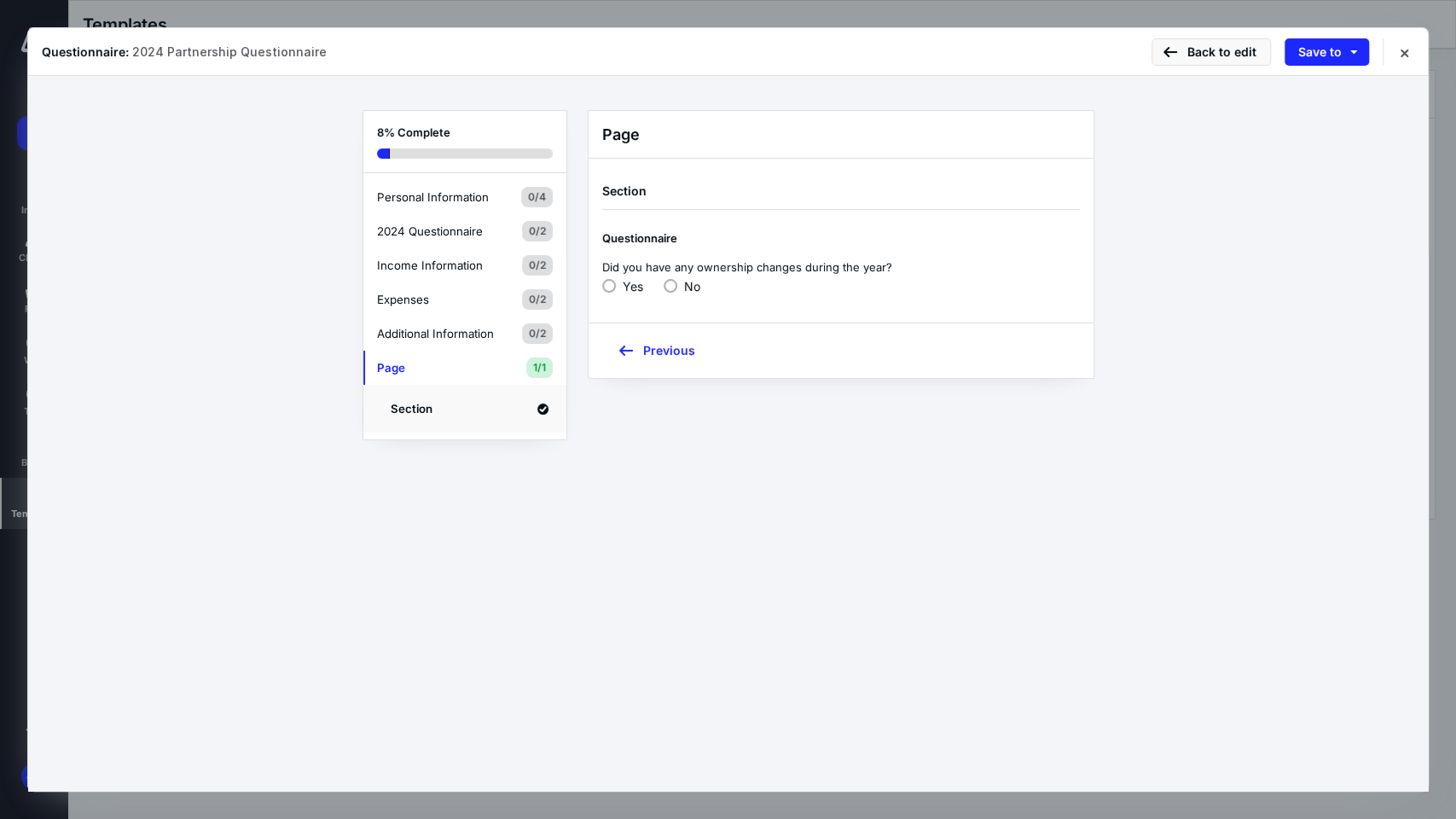 click on "No" at bounding box center [692, 286] 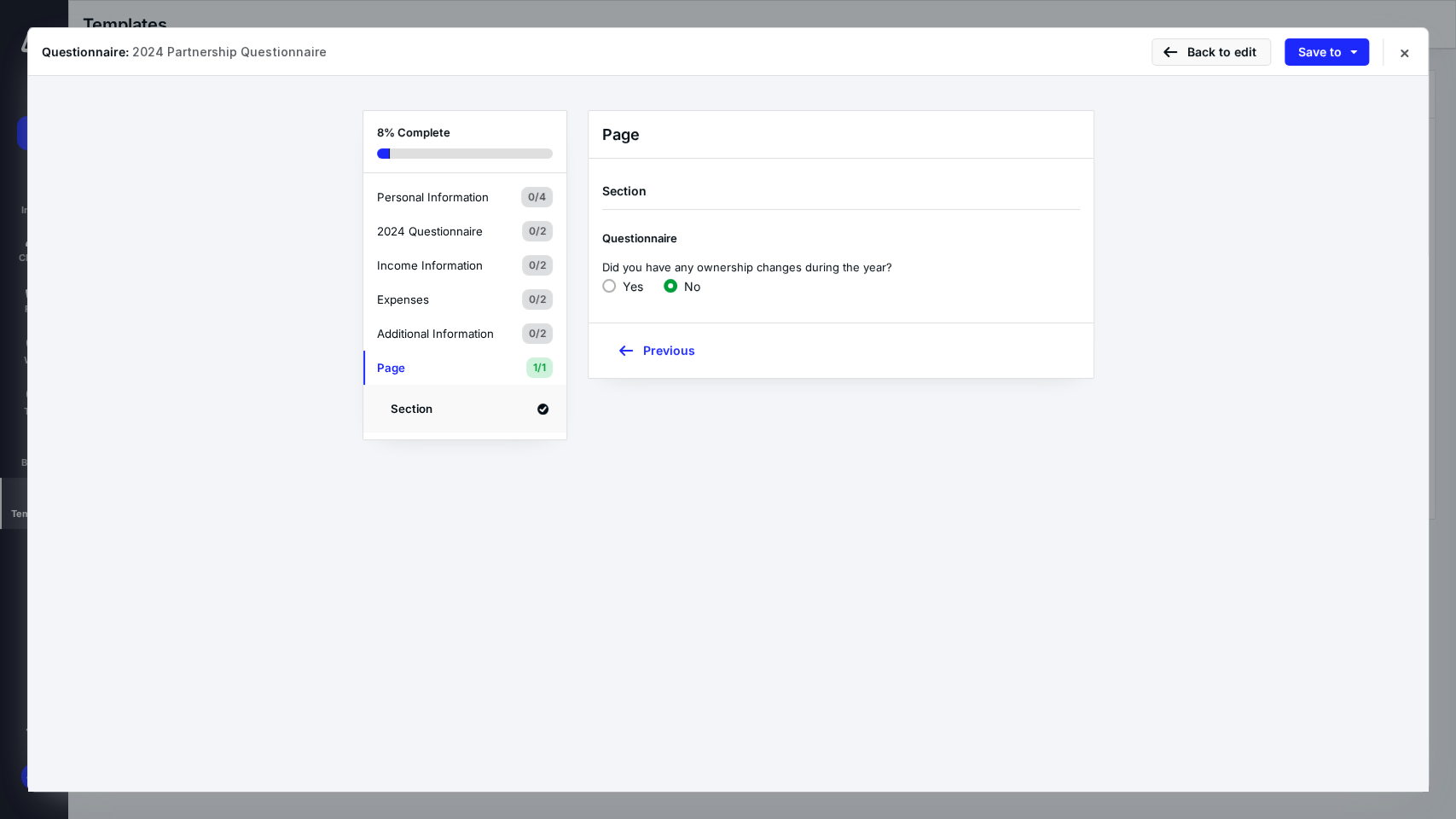 click on "Yes" at bounding box center [633, 286] 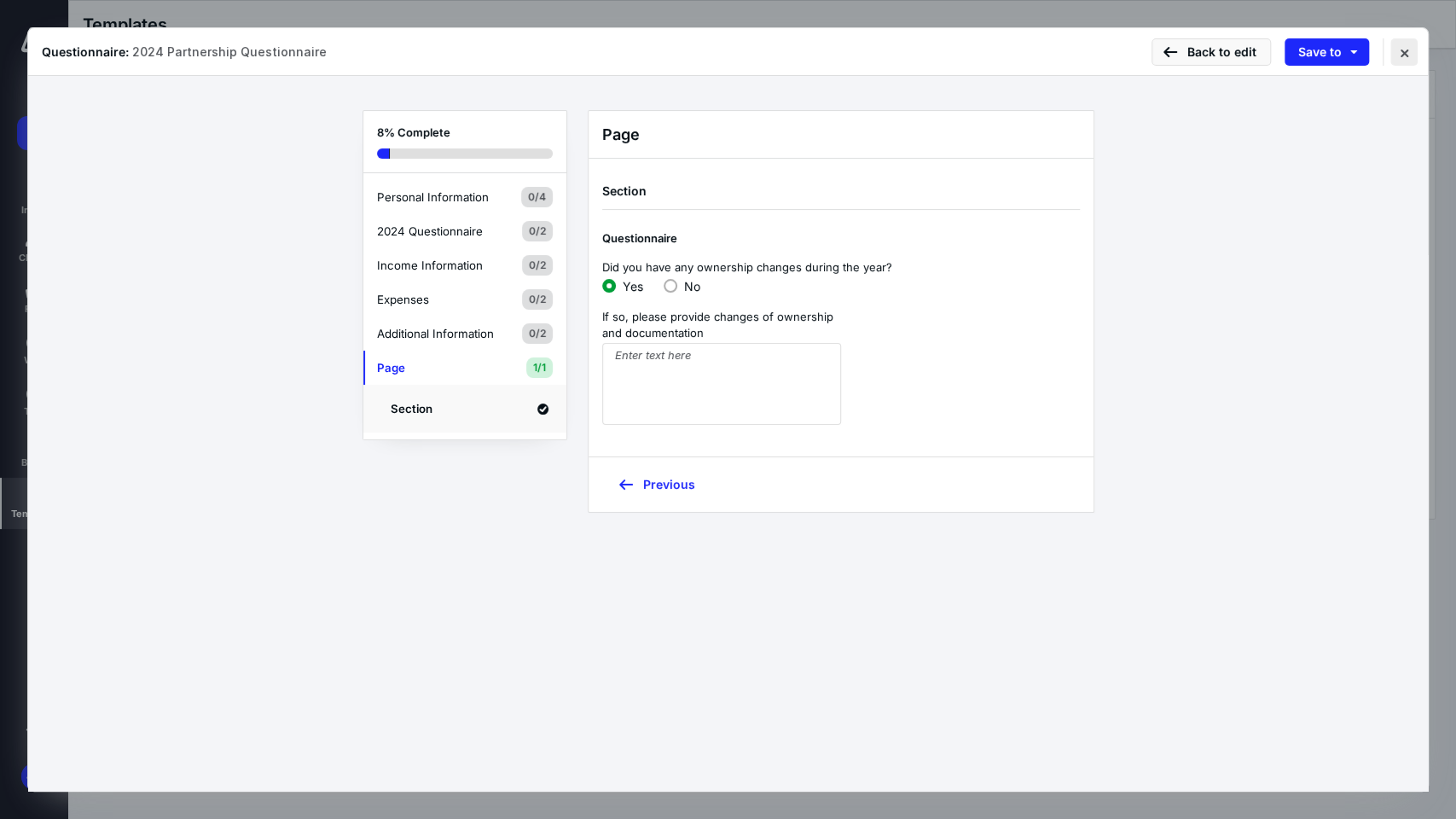 click at bounding box center (1404, 52) 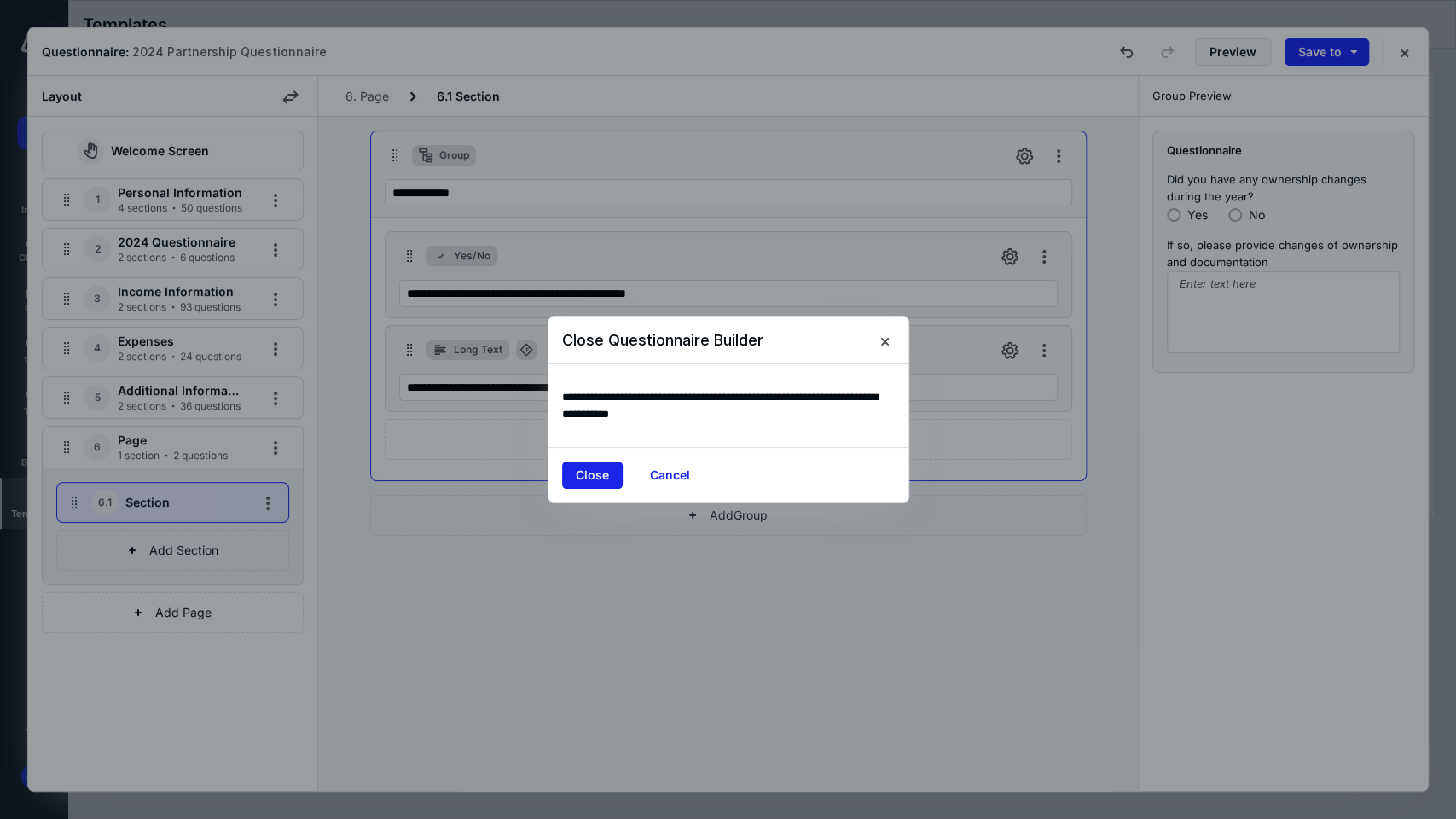 click on "Close" at bounding box center (592, 475) 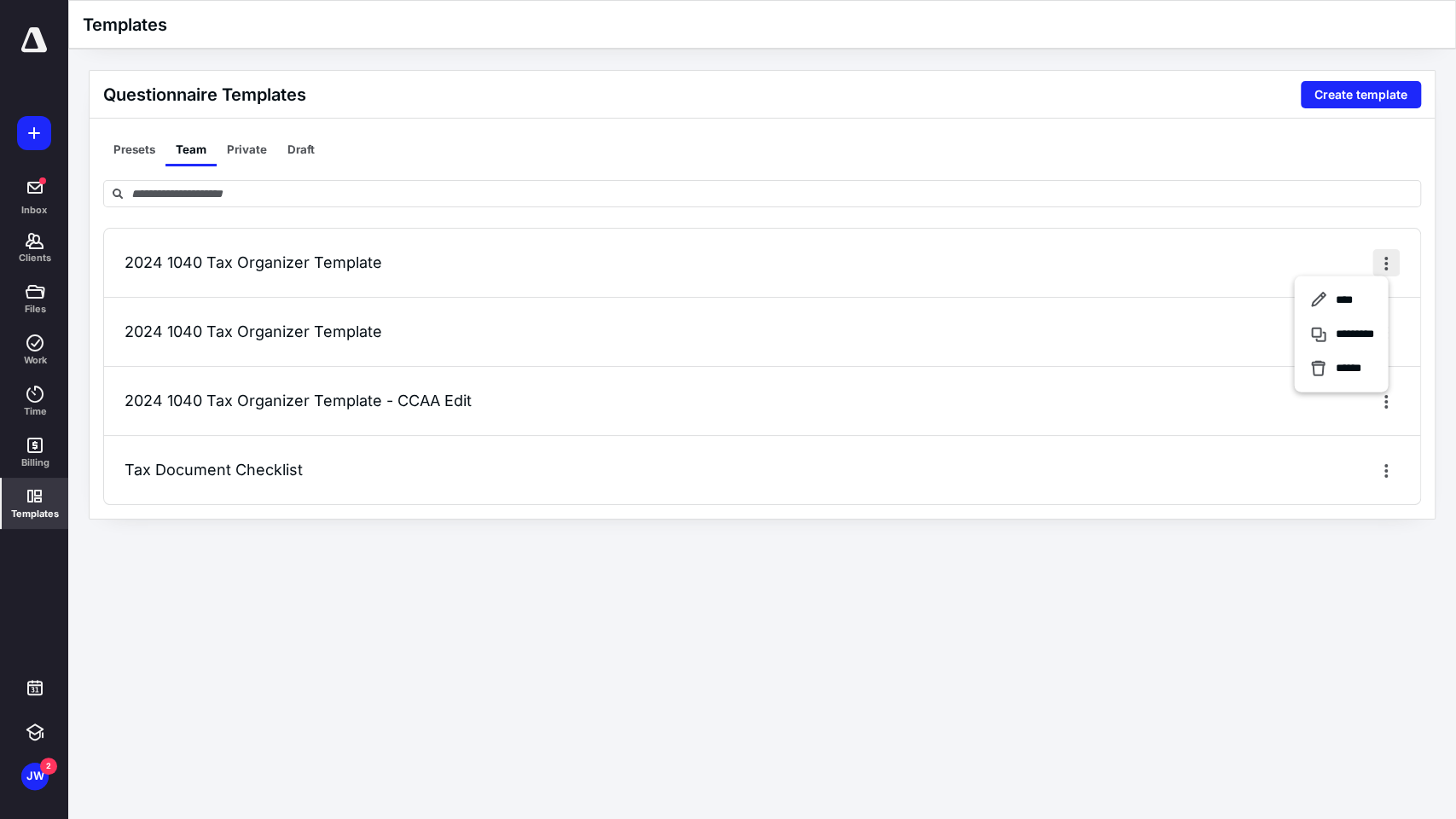 click at bounding box center [1386, 263] 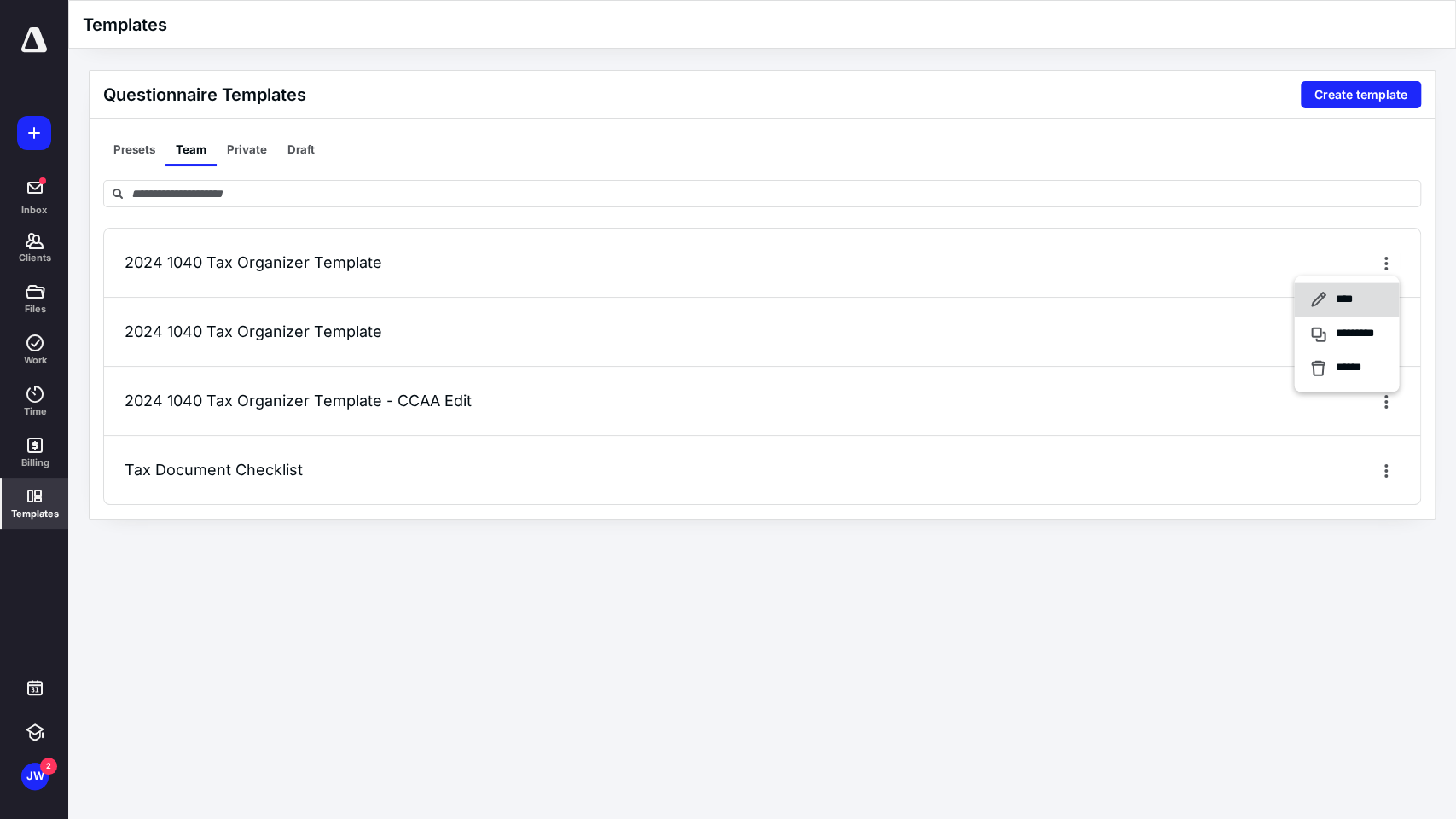 click on "****" at bounding box center [1346, 300] 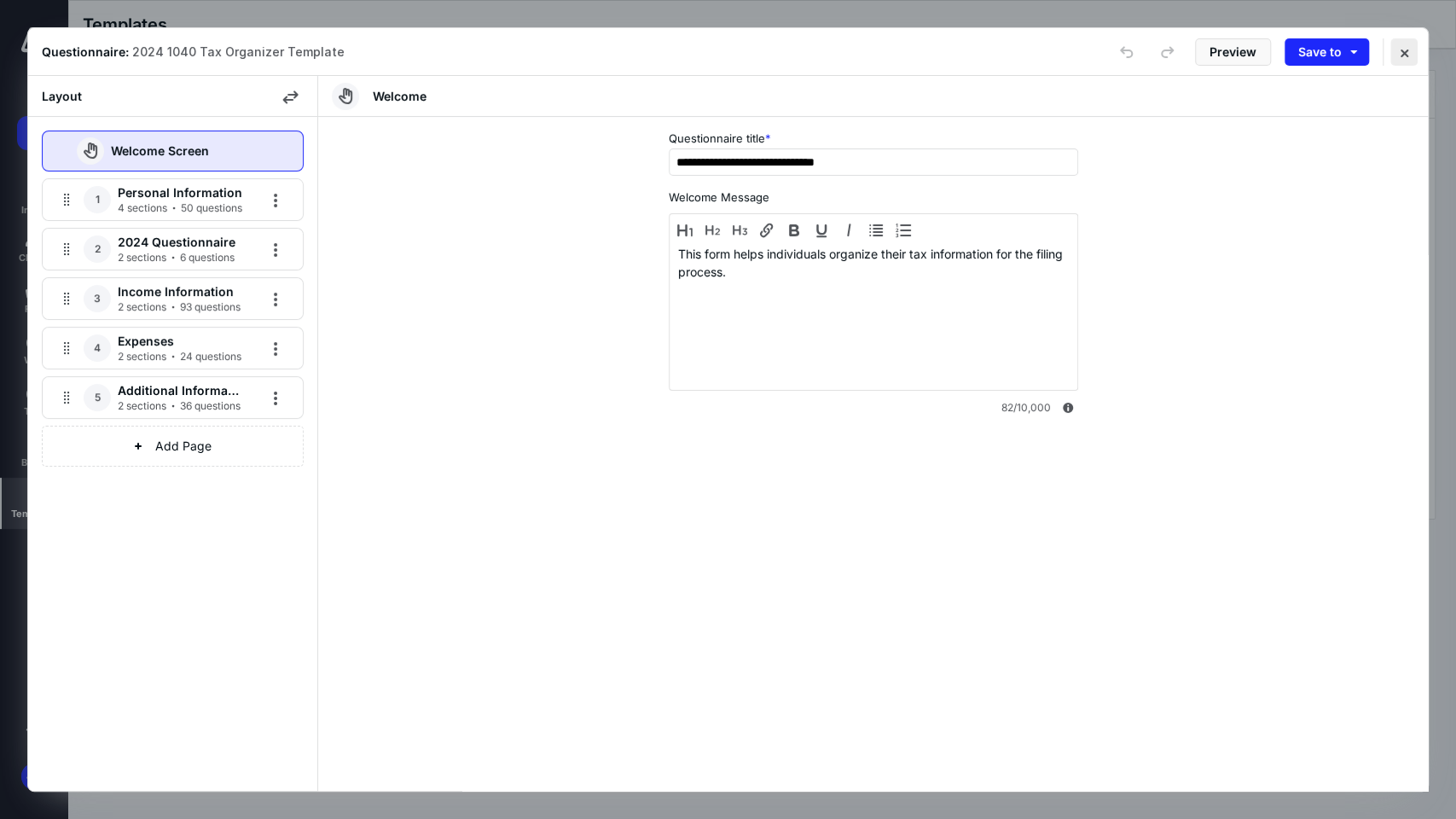 click at bounding box center (1404, 52) 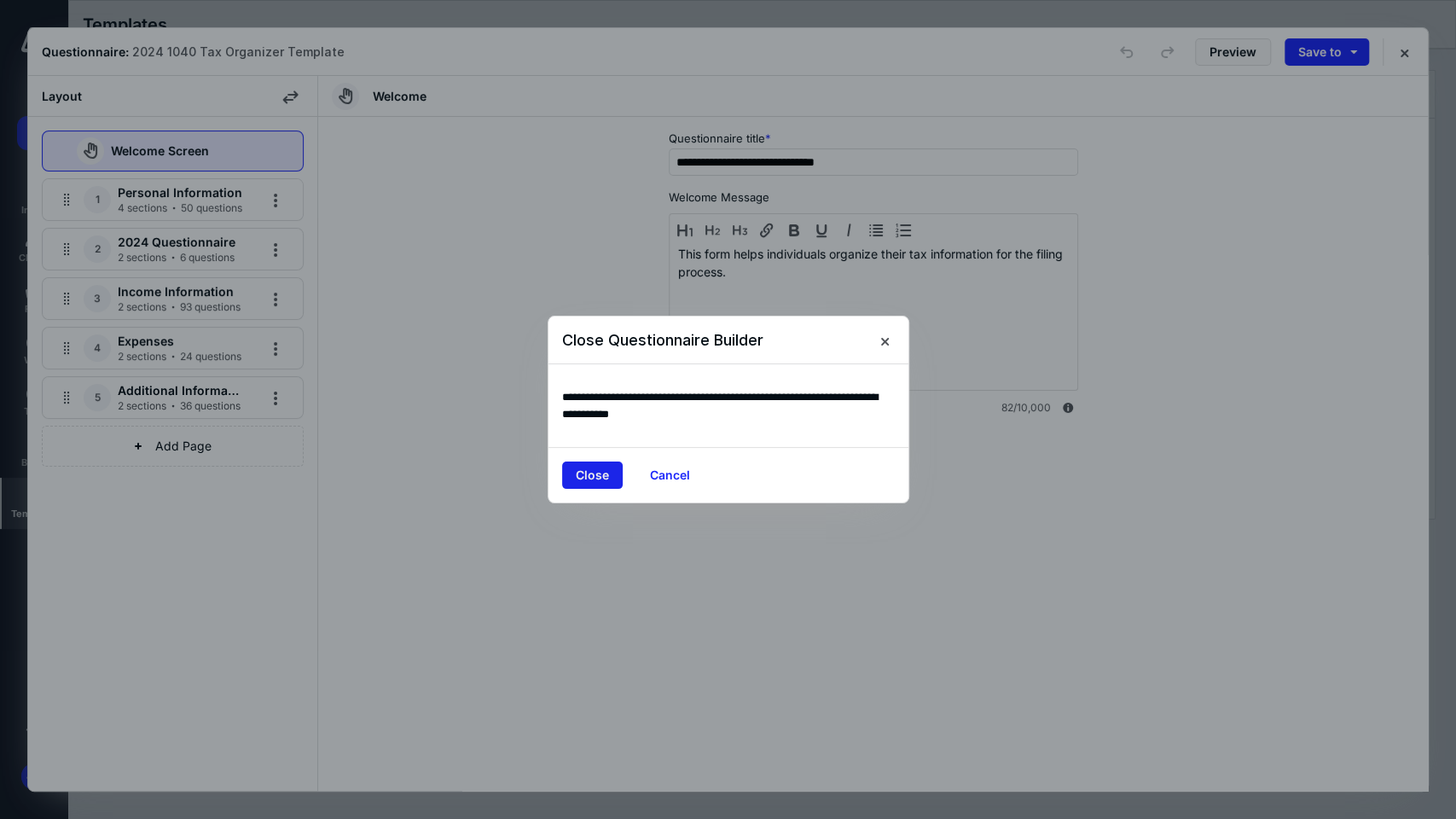 click on "Close" at bounding box center (592, 475) 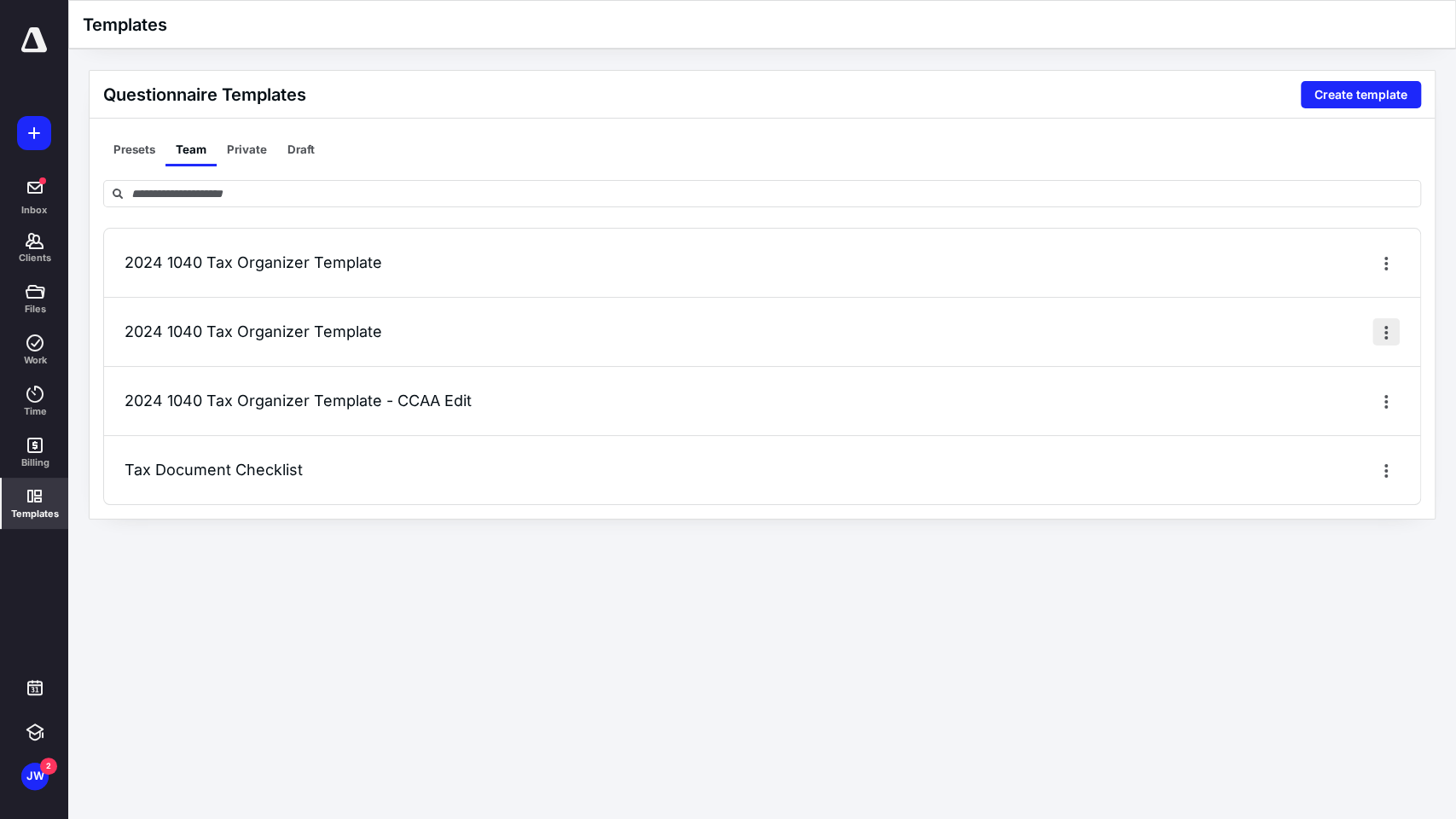 click at bounding box center [1386, 332] 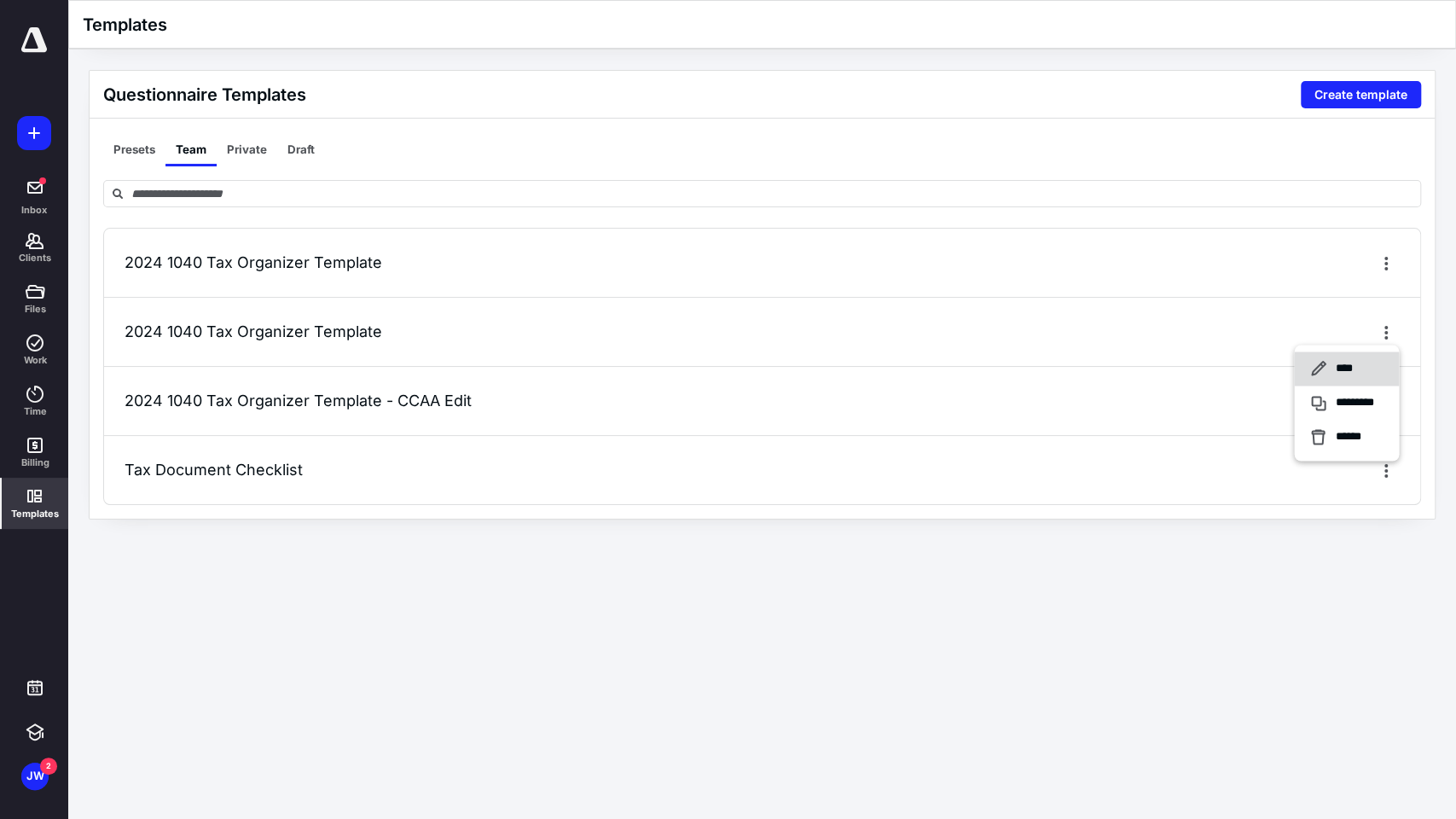 click on "****" at bounding box center (1345, 369) 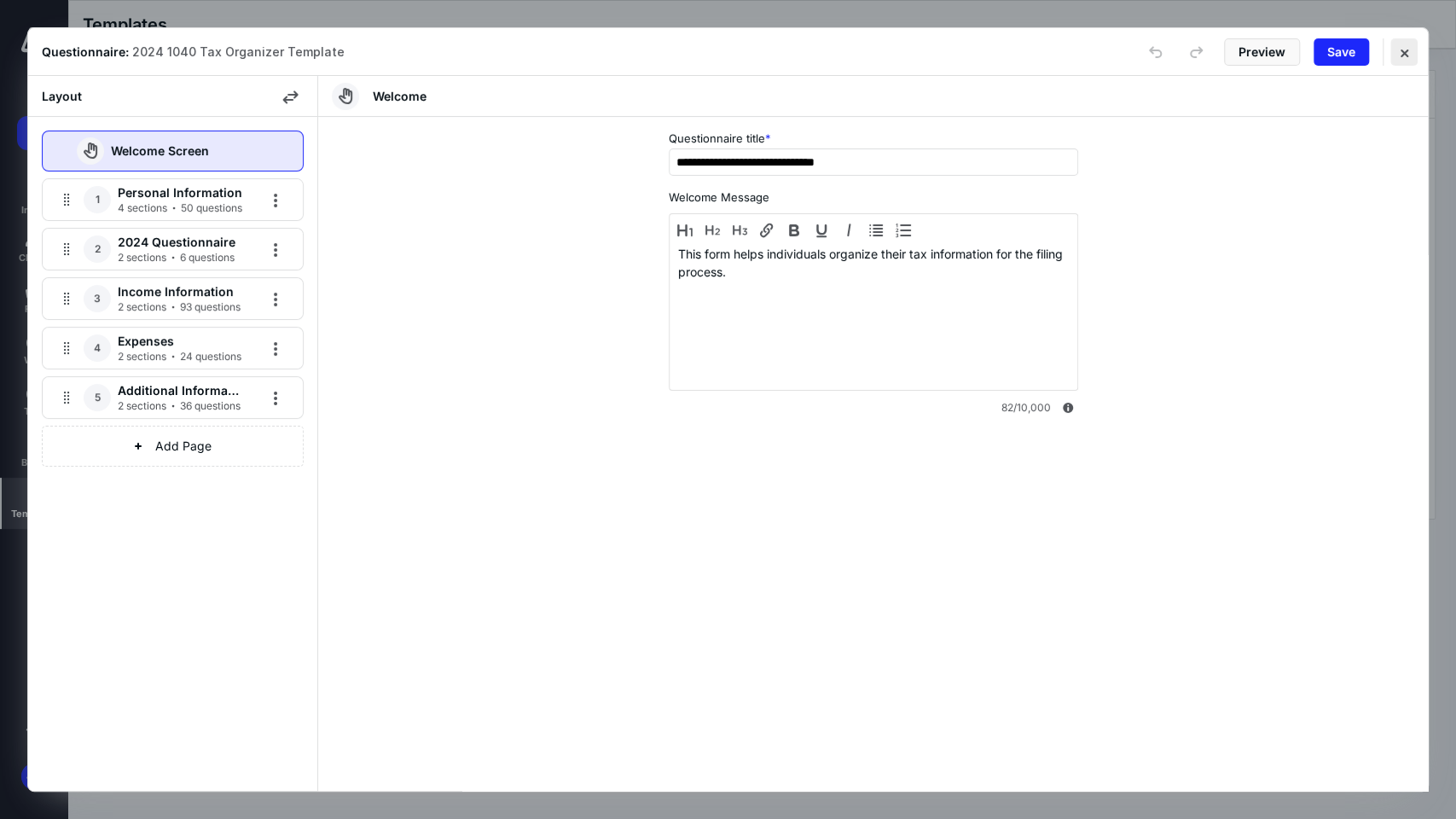 click at bounding box center (1404, 52) 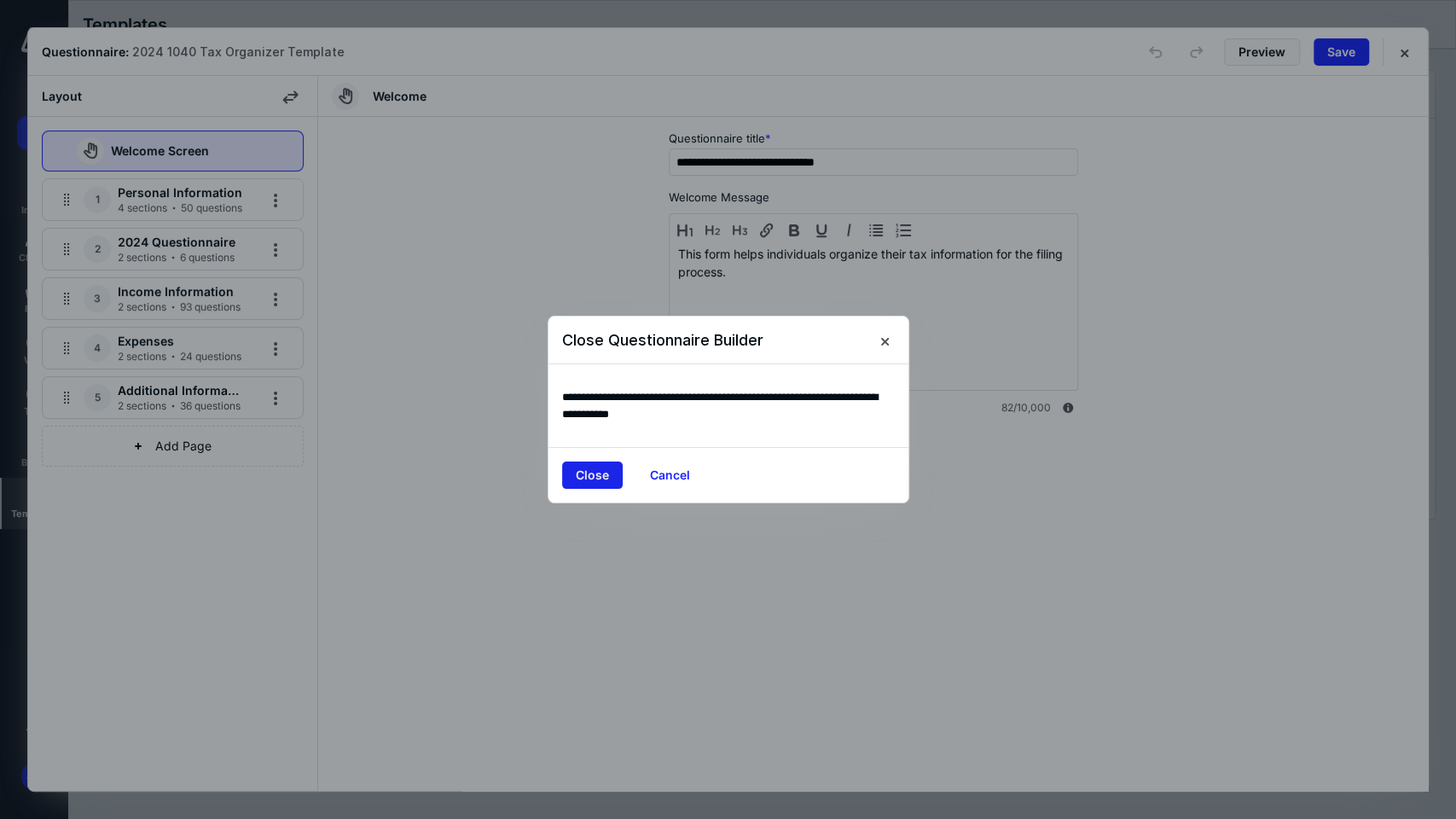 click on "Close" at bounding box center (592, 475) 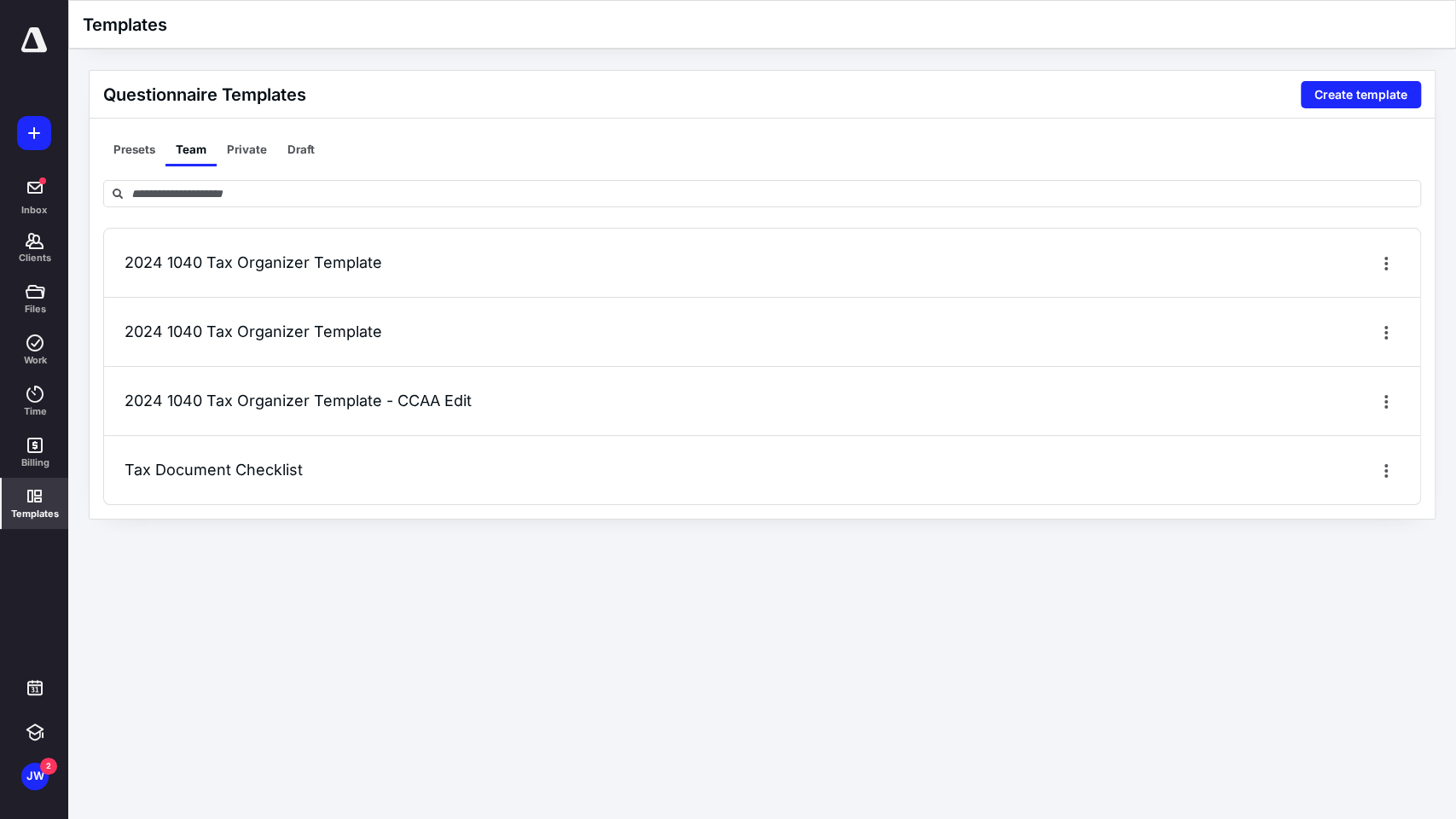 click on "Templates" at bounding box center (35, 503) 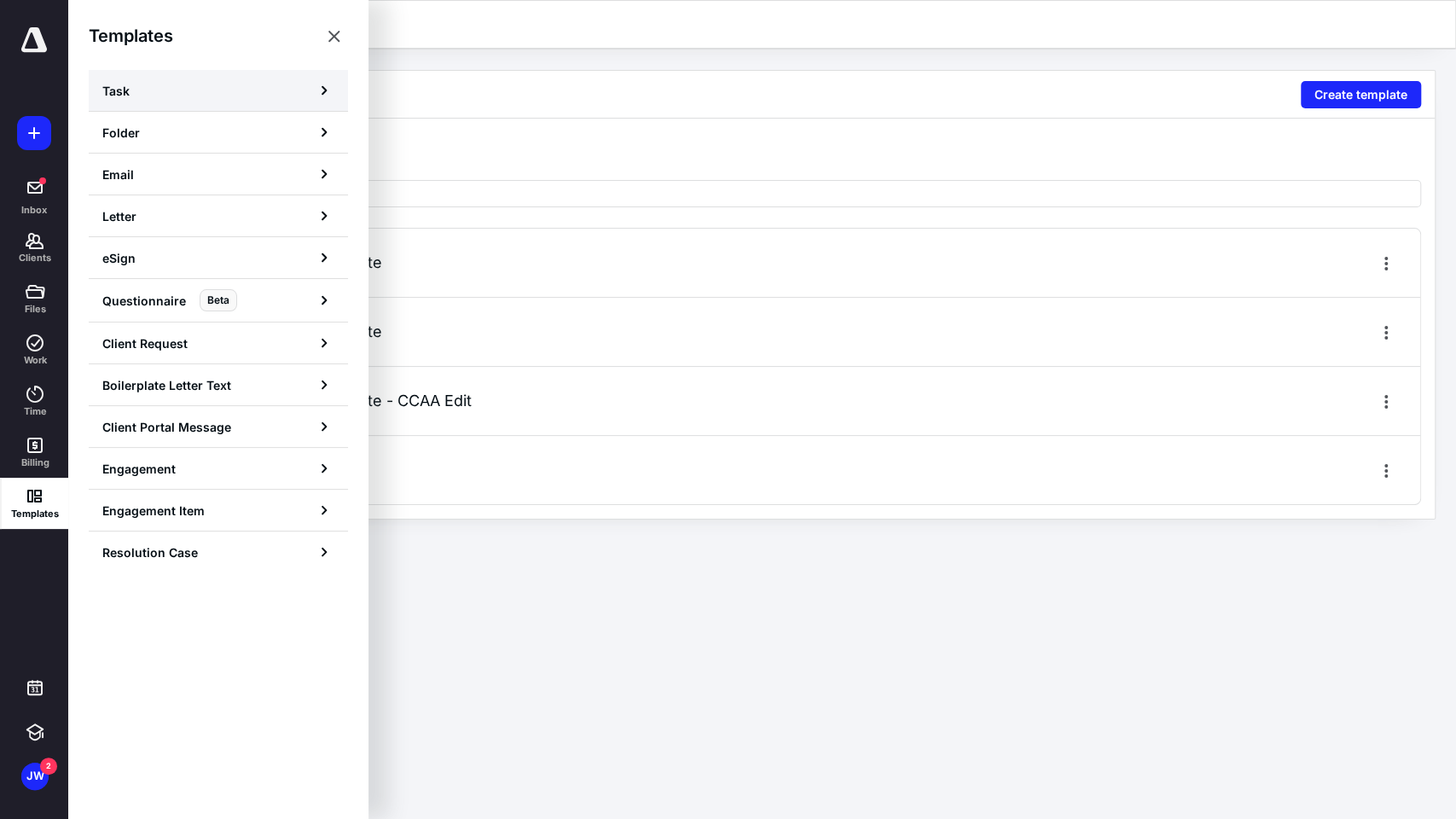 click on "Task" at bounding box center (218, 90) 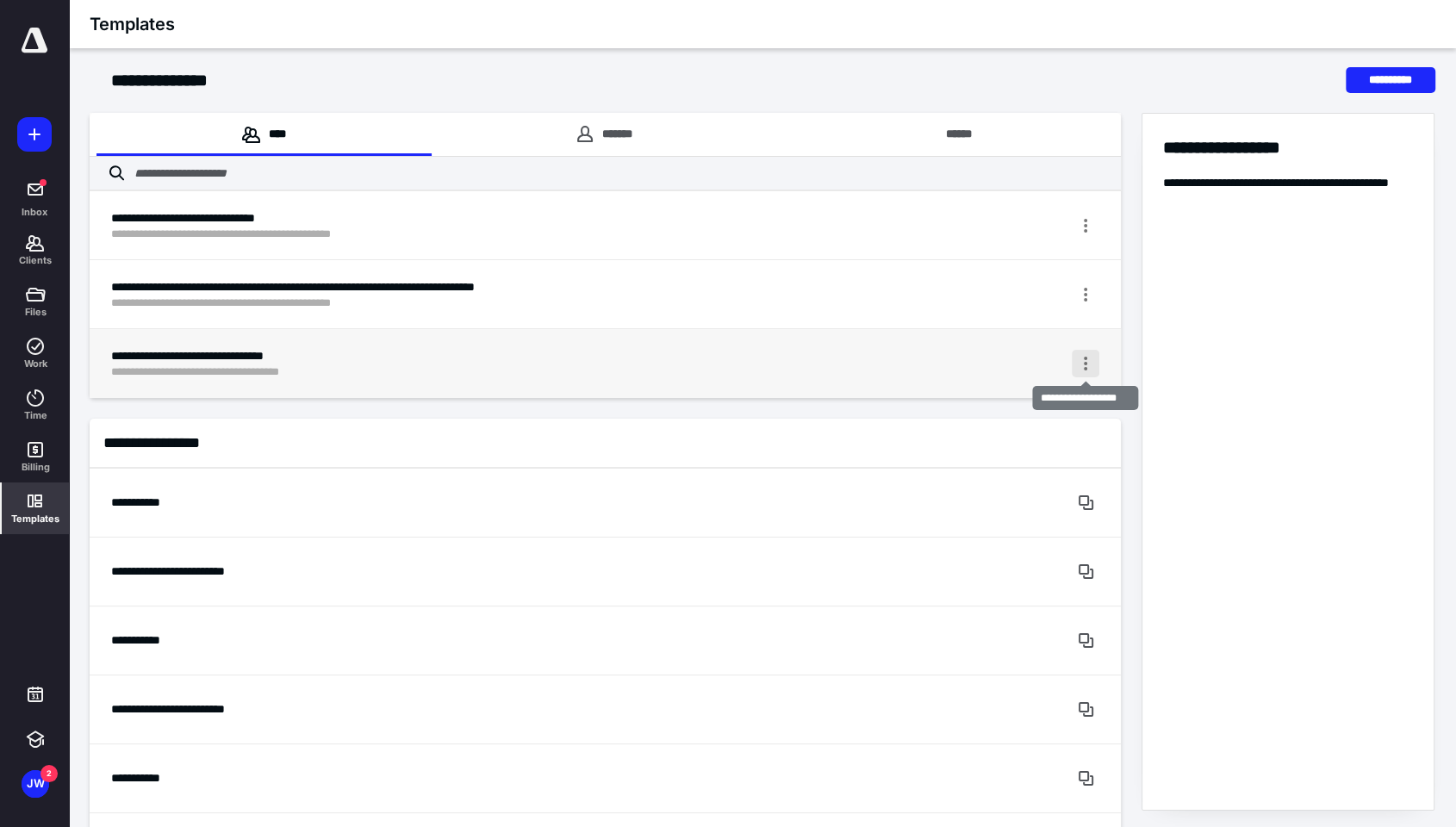 click at bounding box center [1086, 364] 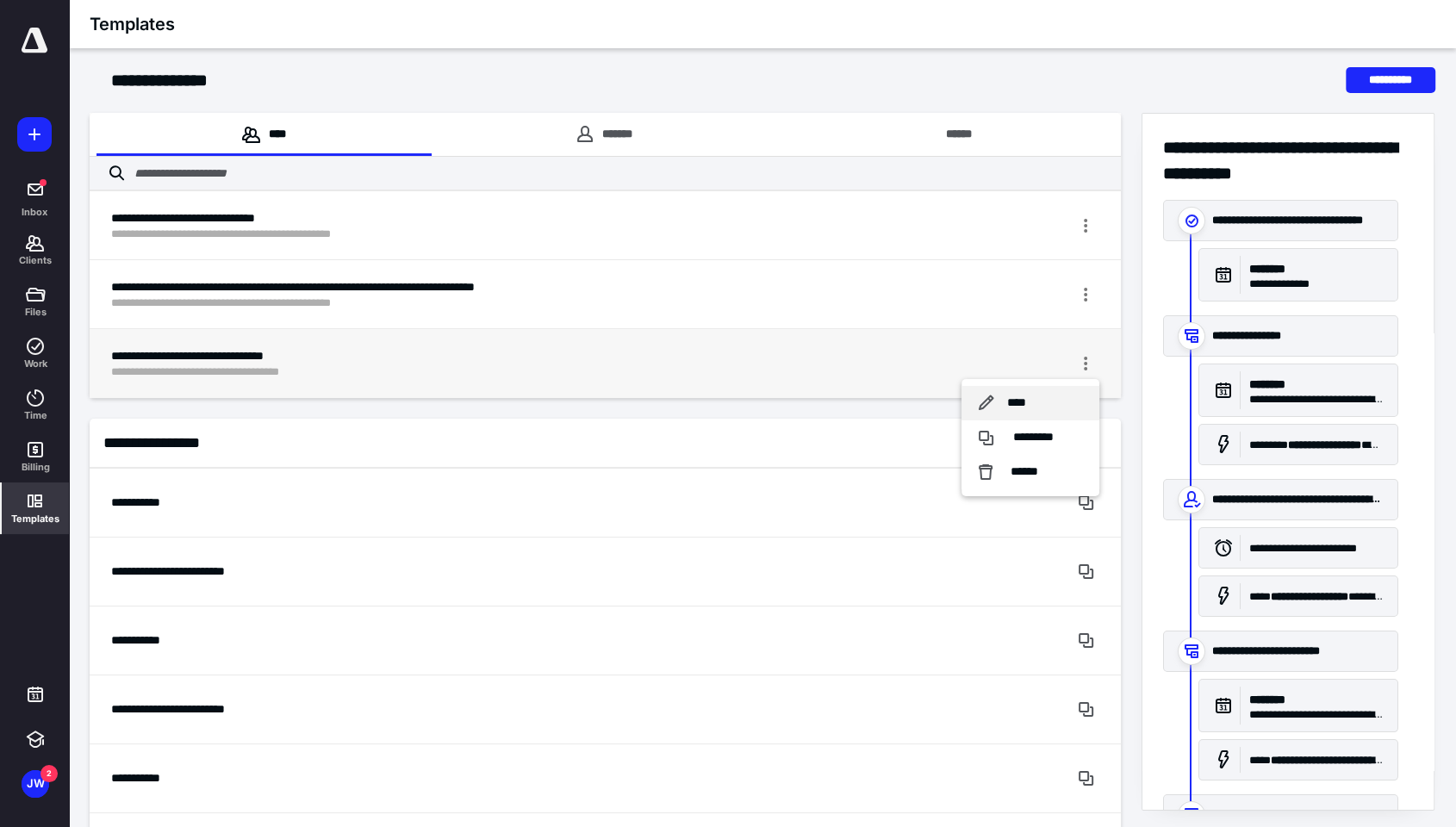 click on "****" at bounding box center (1017, 403) 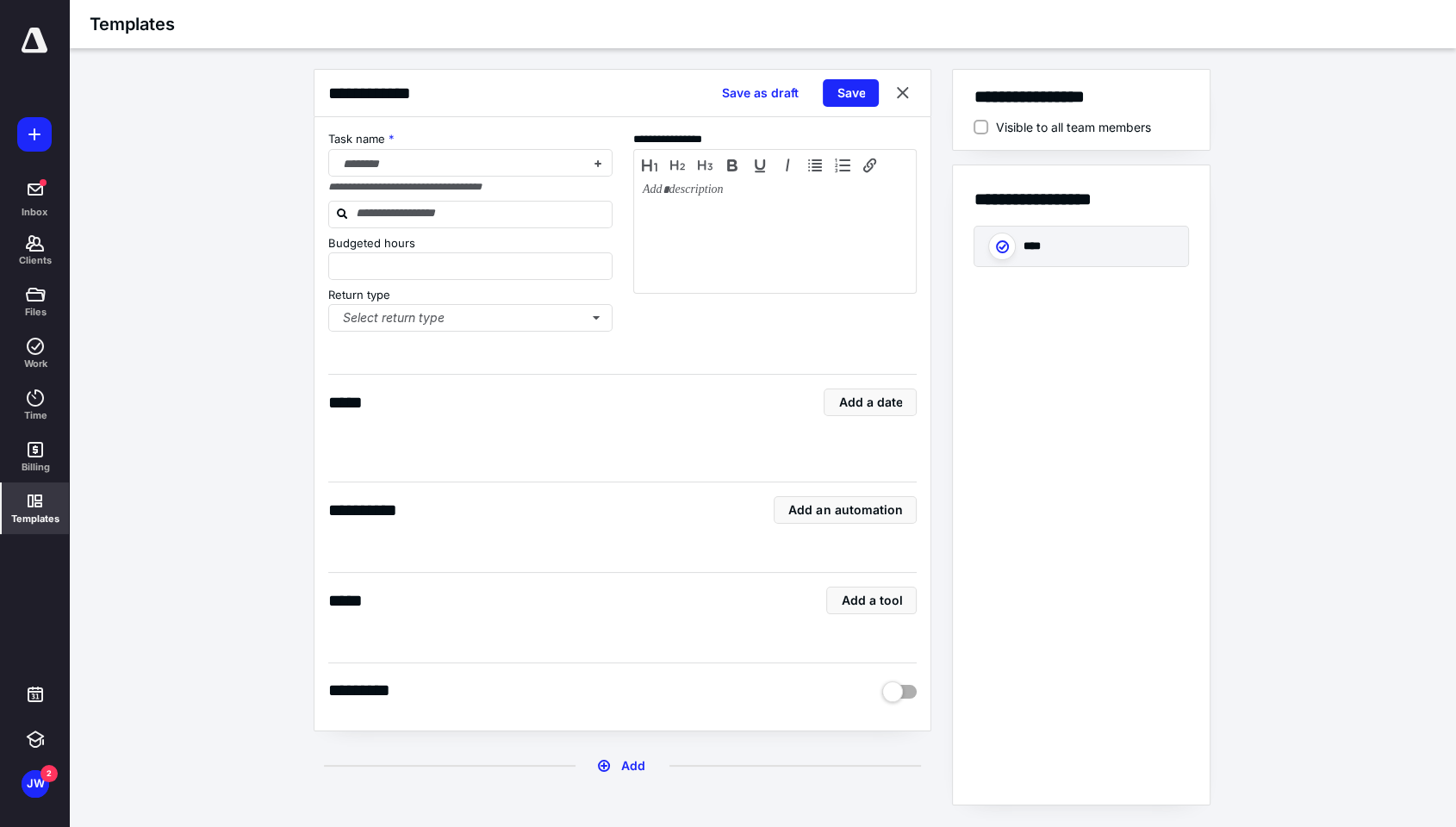 type on "*" 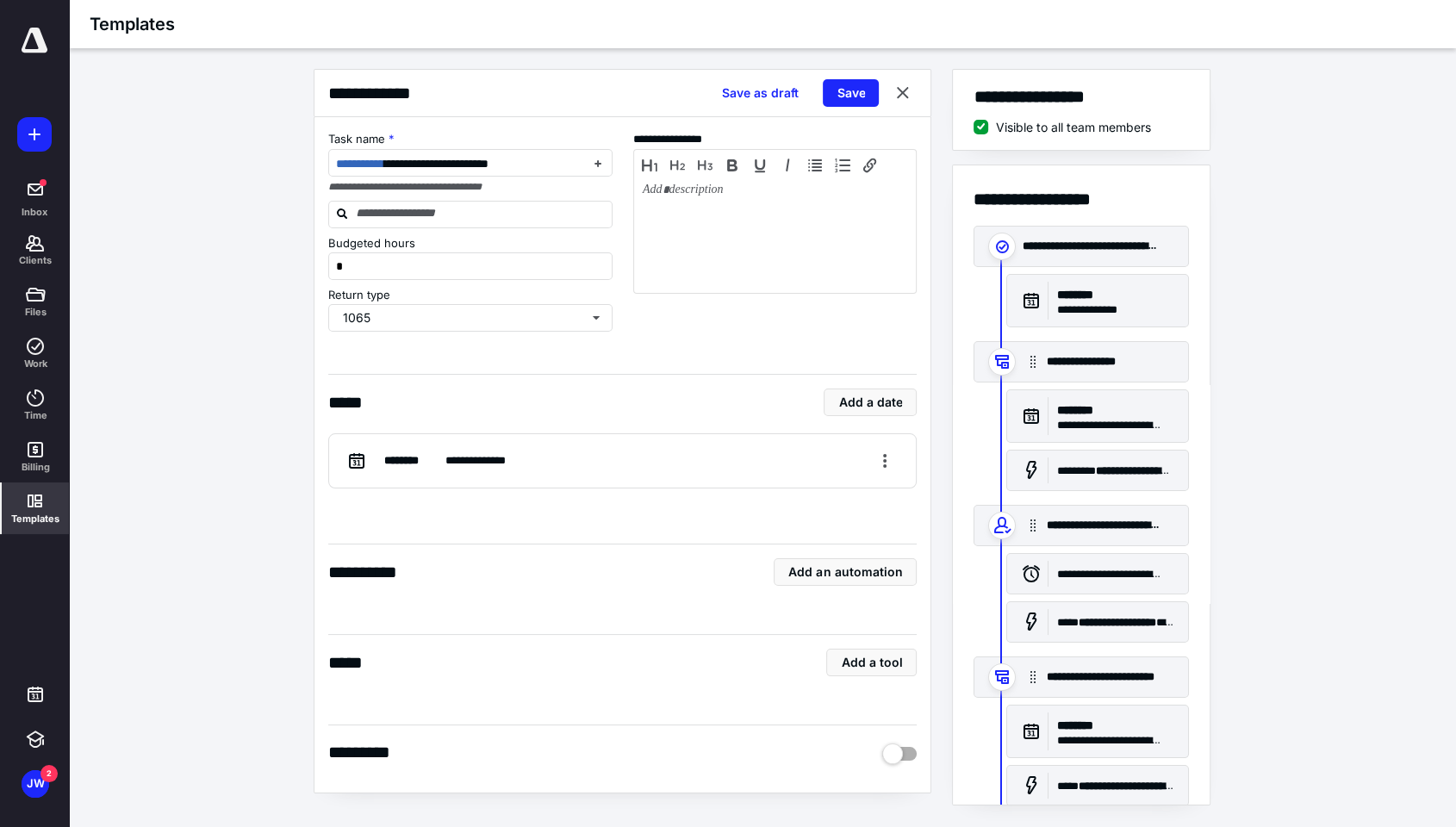 click on "**********" at bounding box center [762, 444] 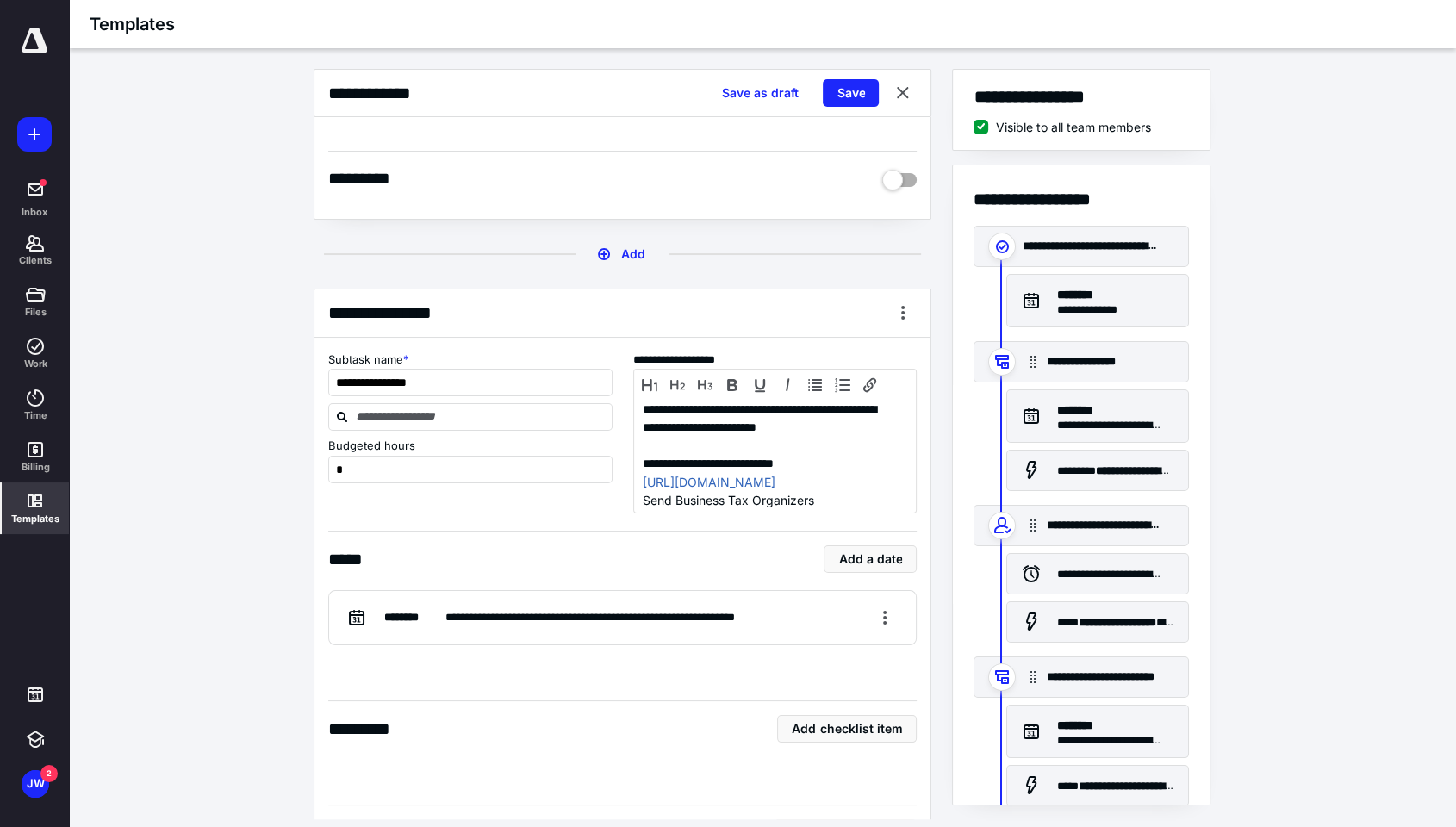 scroll, scrollTop: 765, scrollLeft: 0, axis: vertical 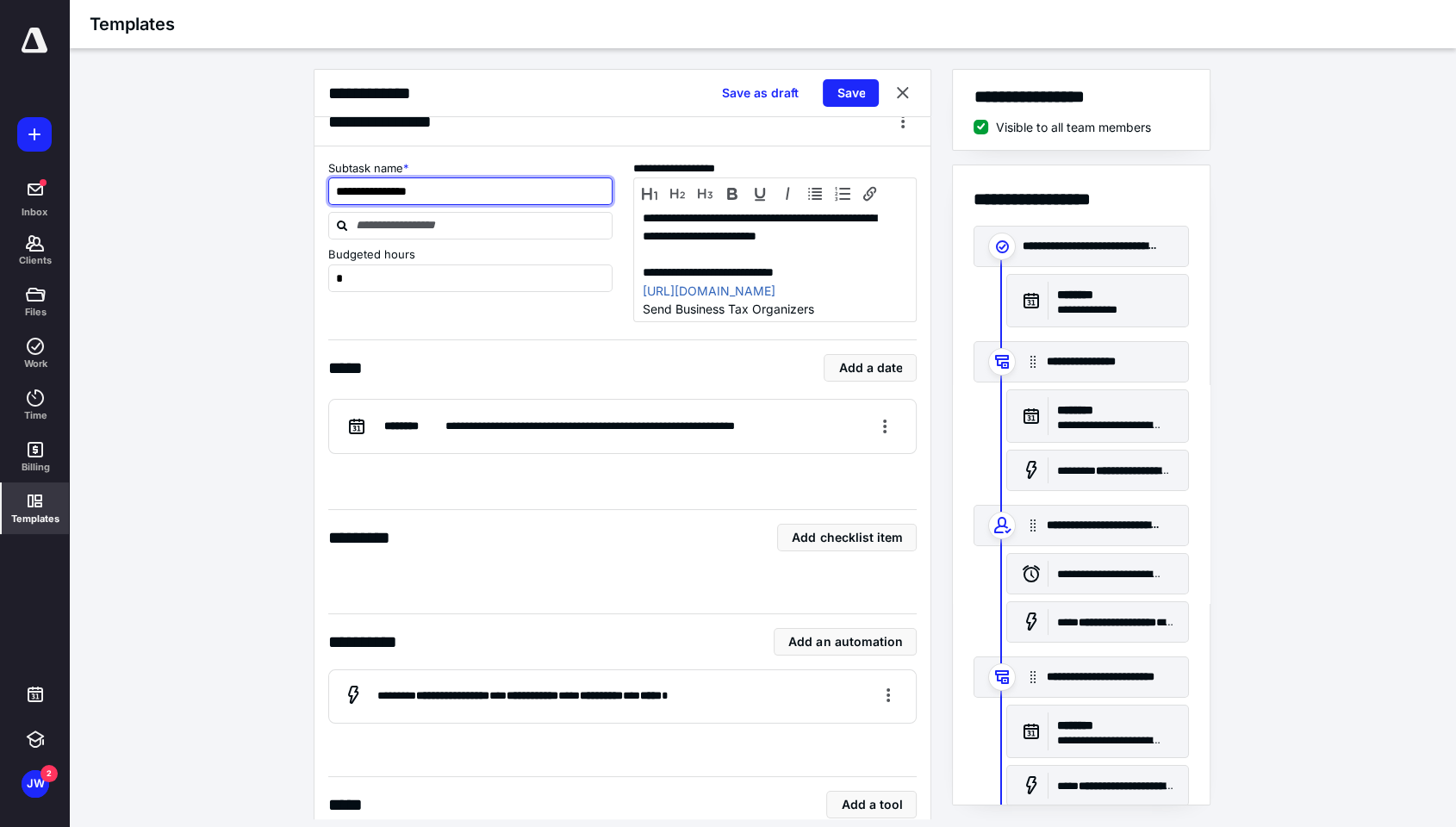 drag, startPoint x: 372, startPoint y: 188, endPoint x: 511, endPoint y: 189, distance: 139.0036 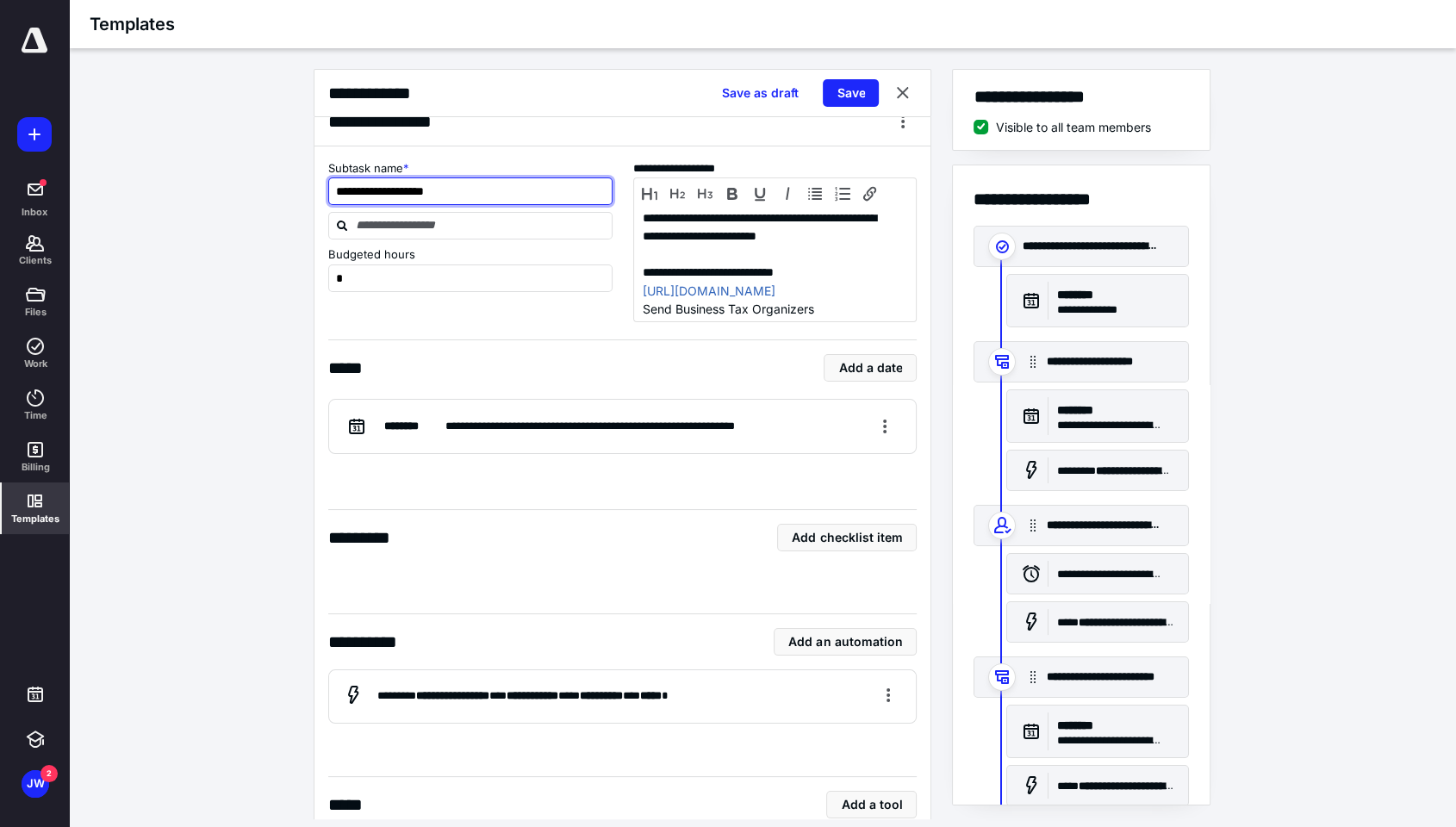 type on "**********" 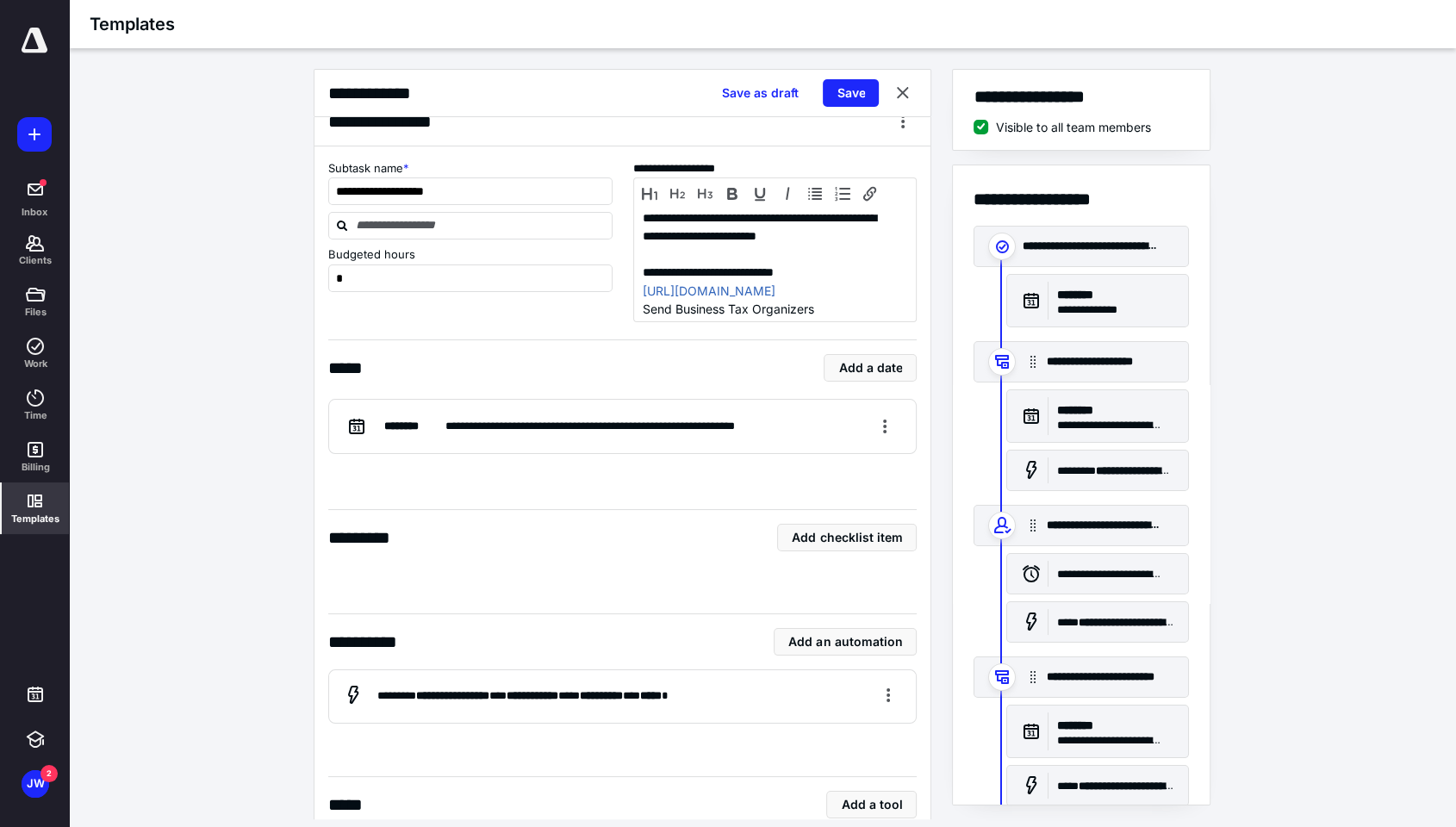click on "**********" at bounding box center (762, 444) 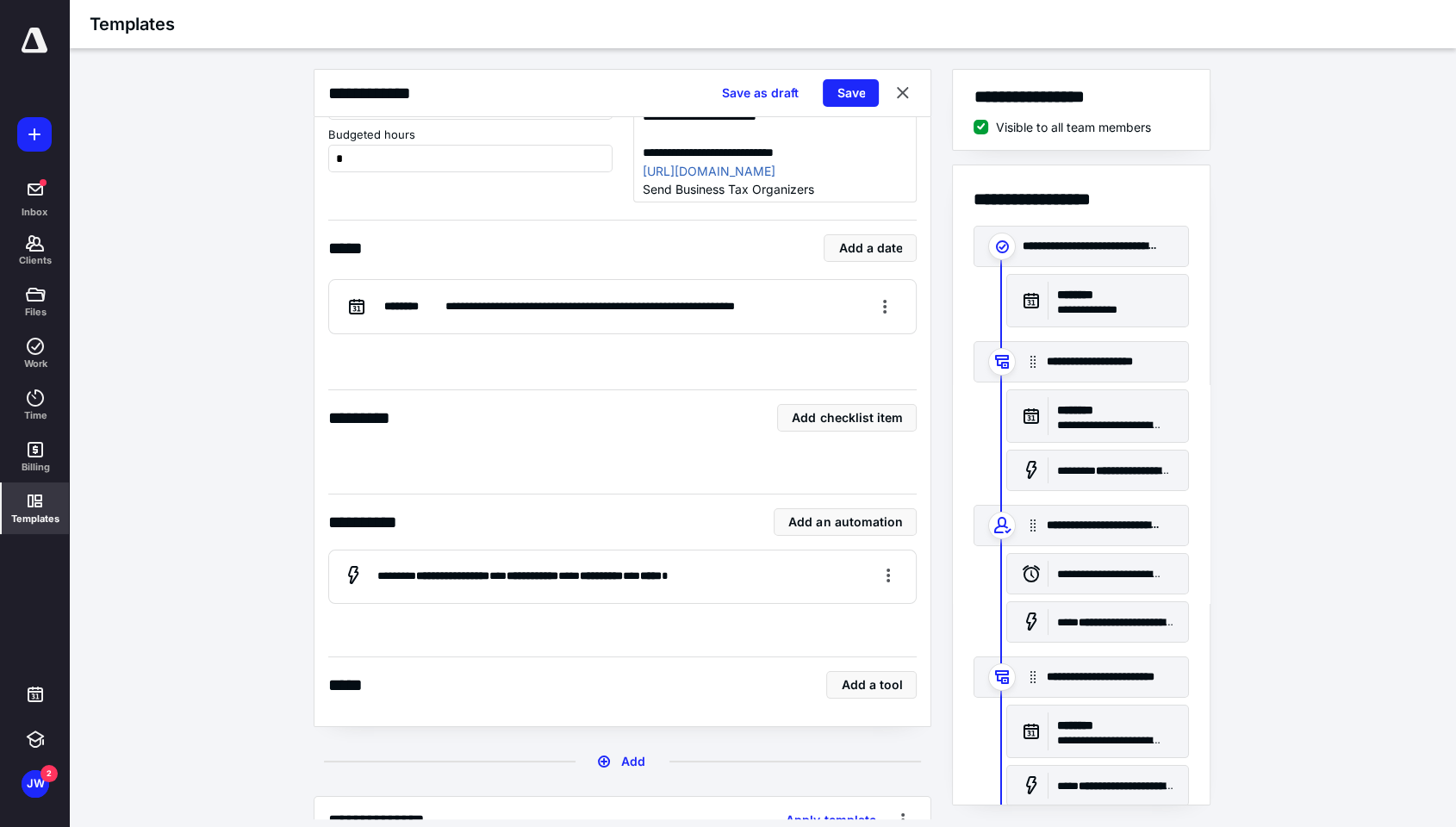 scroll, scrollTop: 957, scrollLeft: 0, axis: vertical 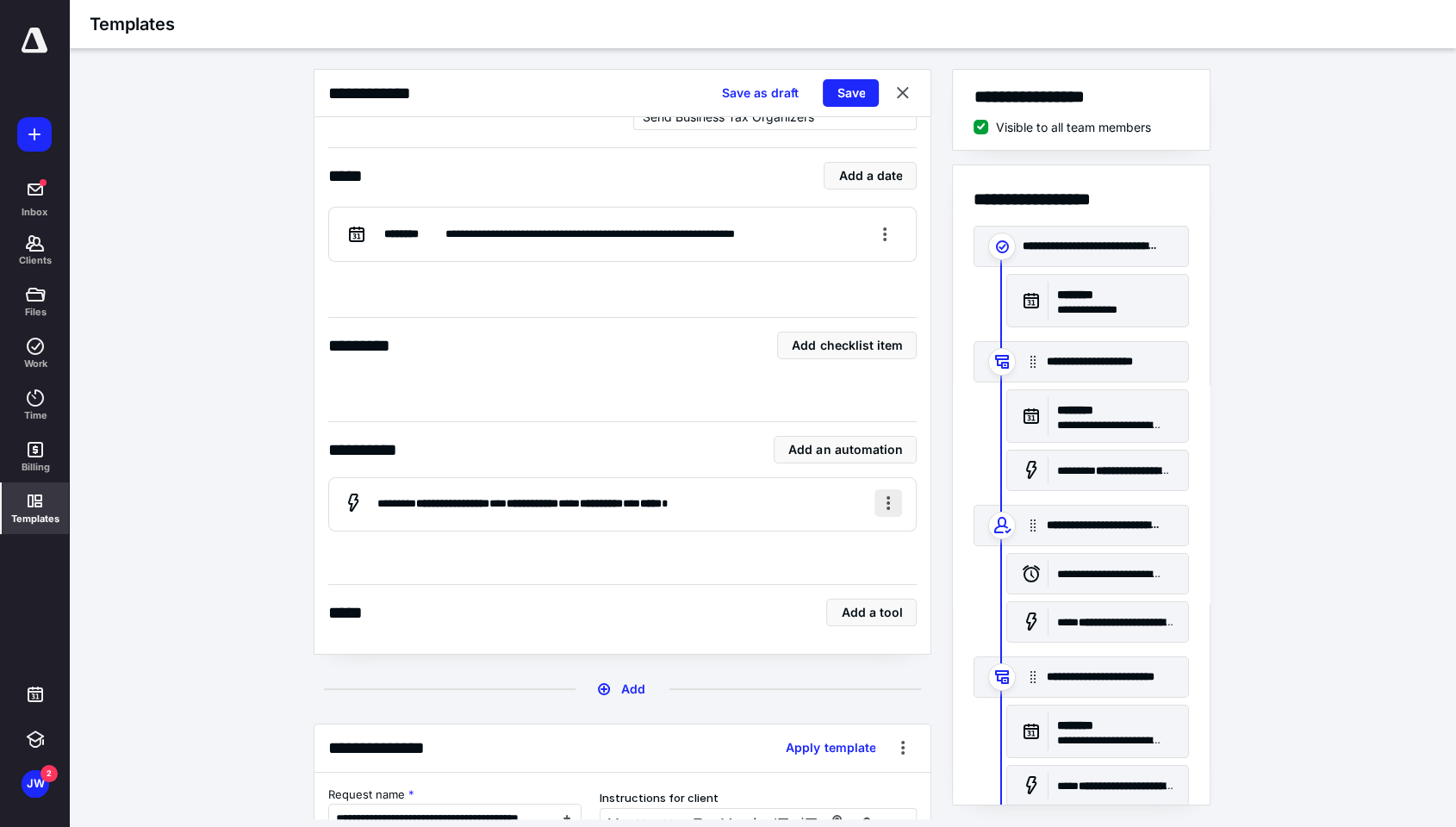click at bounding box center (888, 503) 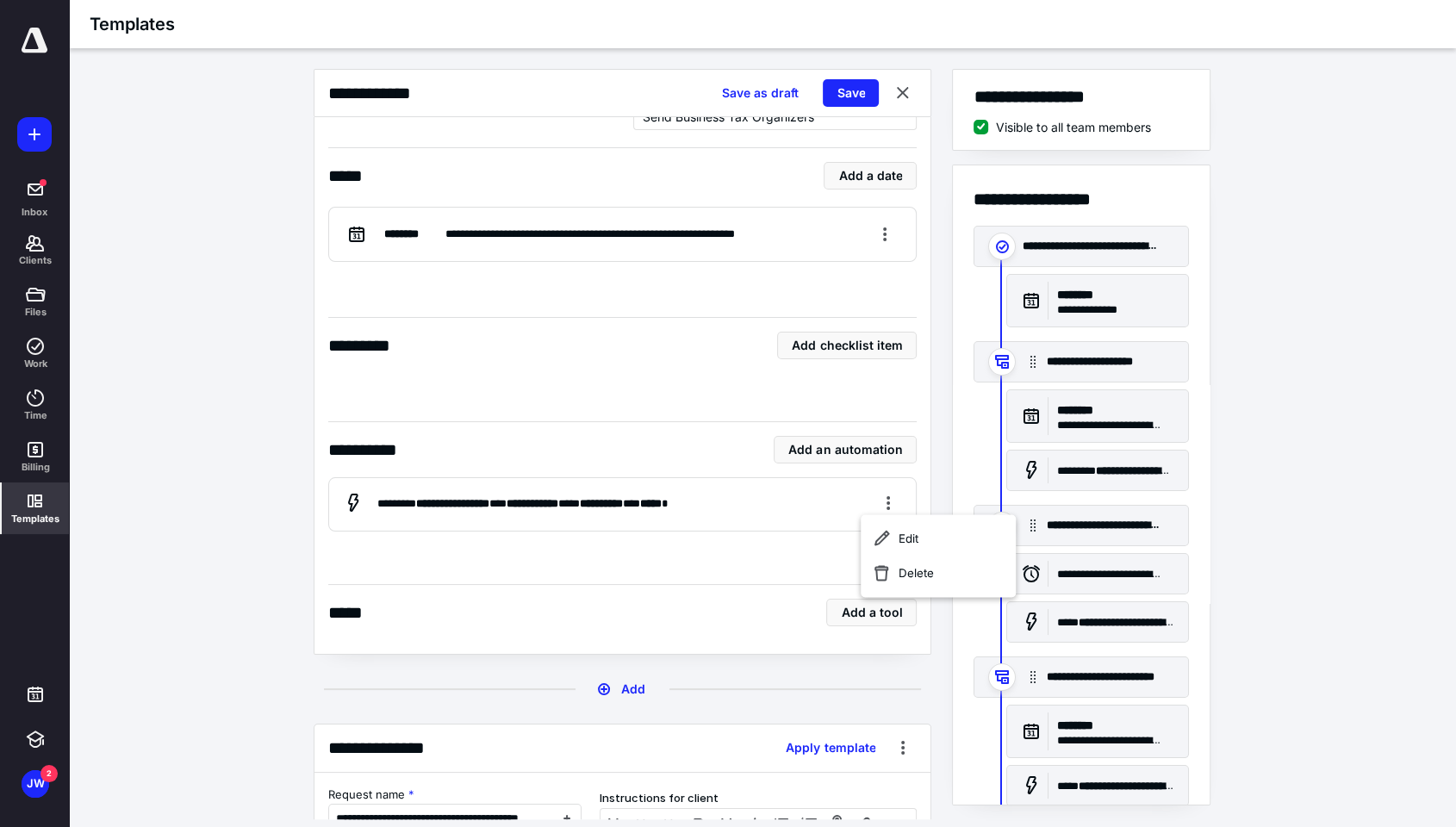 click on "**********" at bounding box center (762, 444) 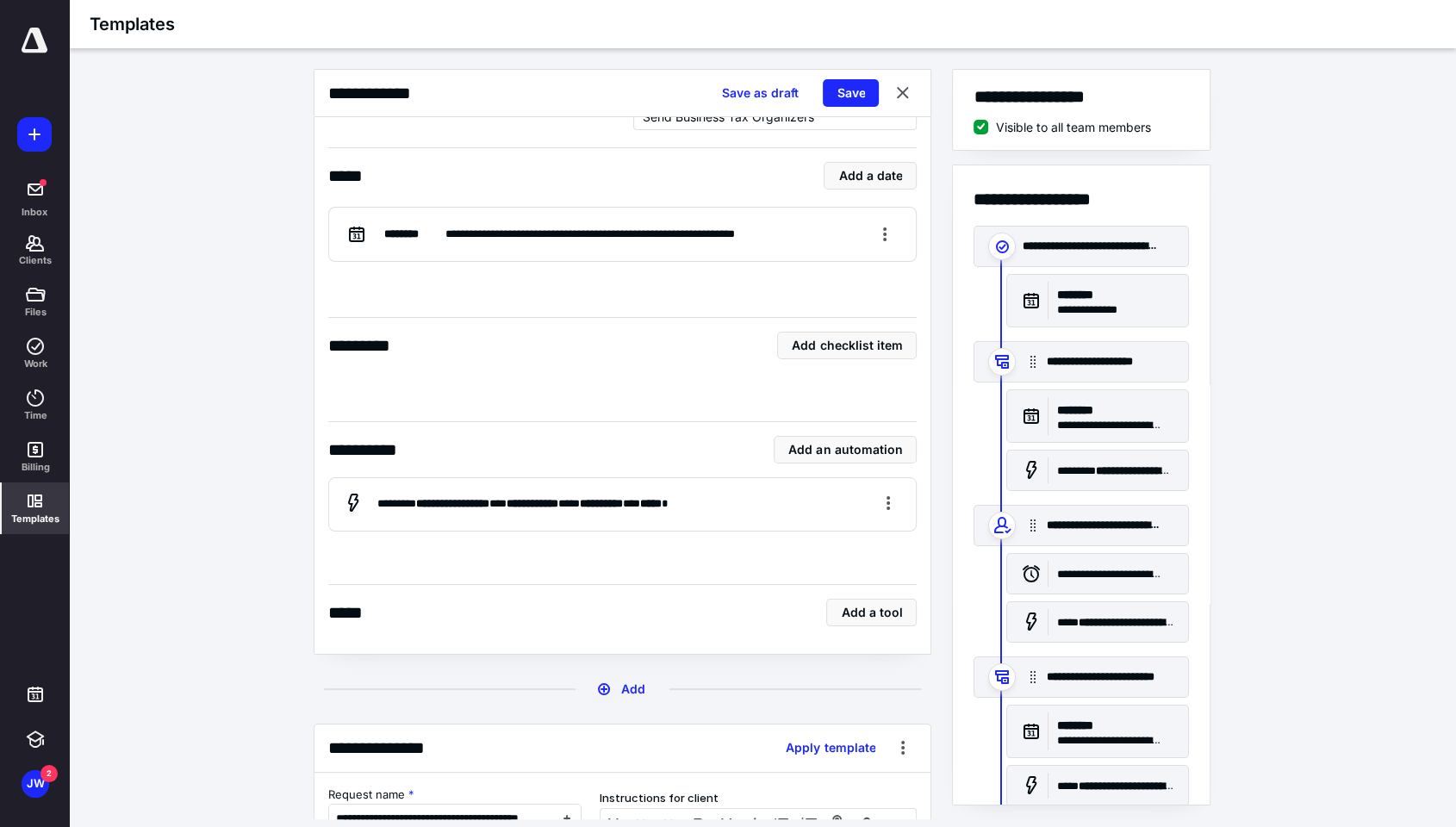 click on "**********" at bounding box center (762, 444) 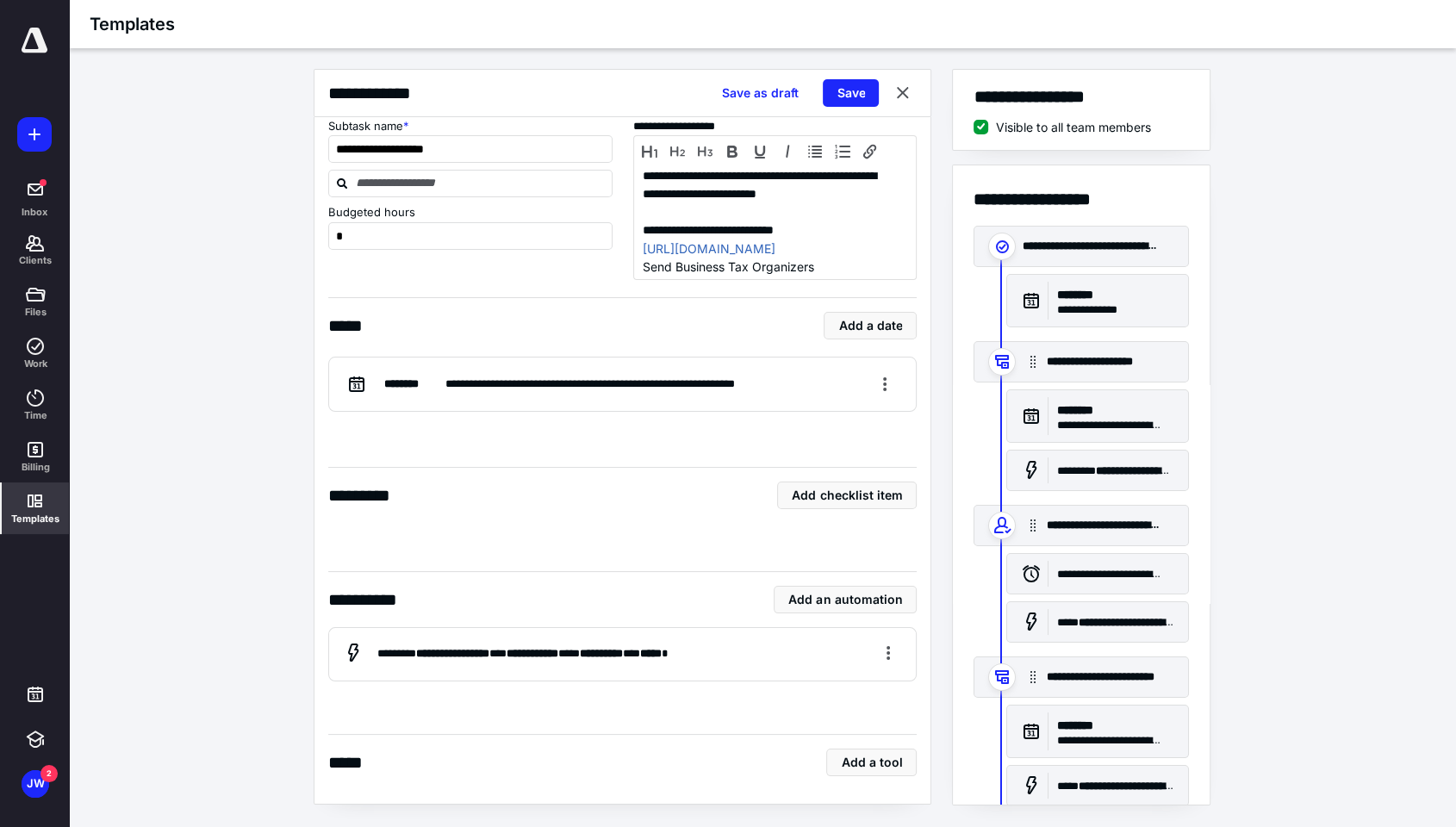 scroll, scrollTop: 741, scrollLeft: 0, axis: vertical 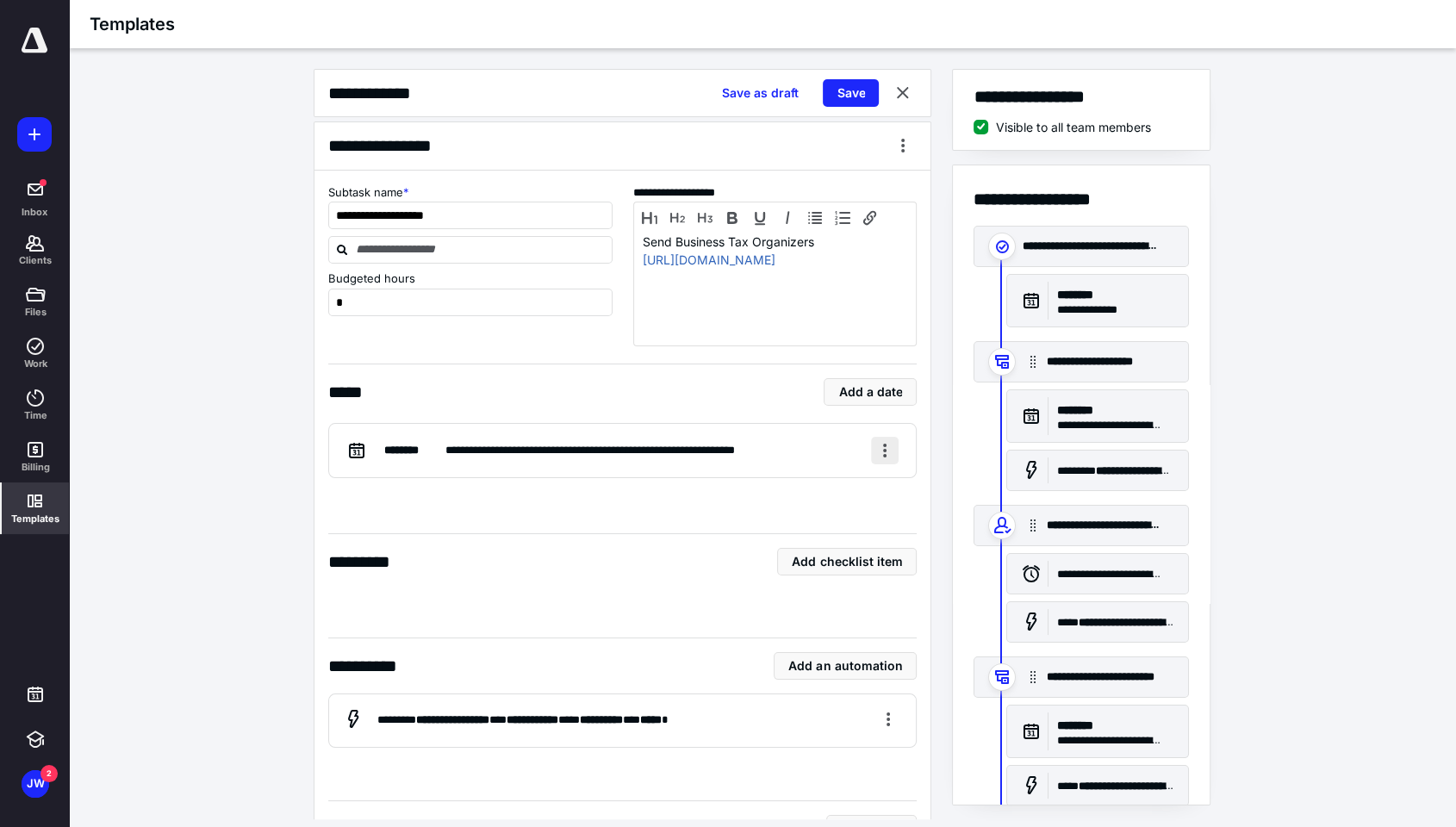 click at bounding box center [885, 451] 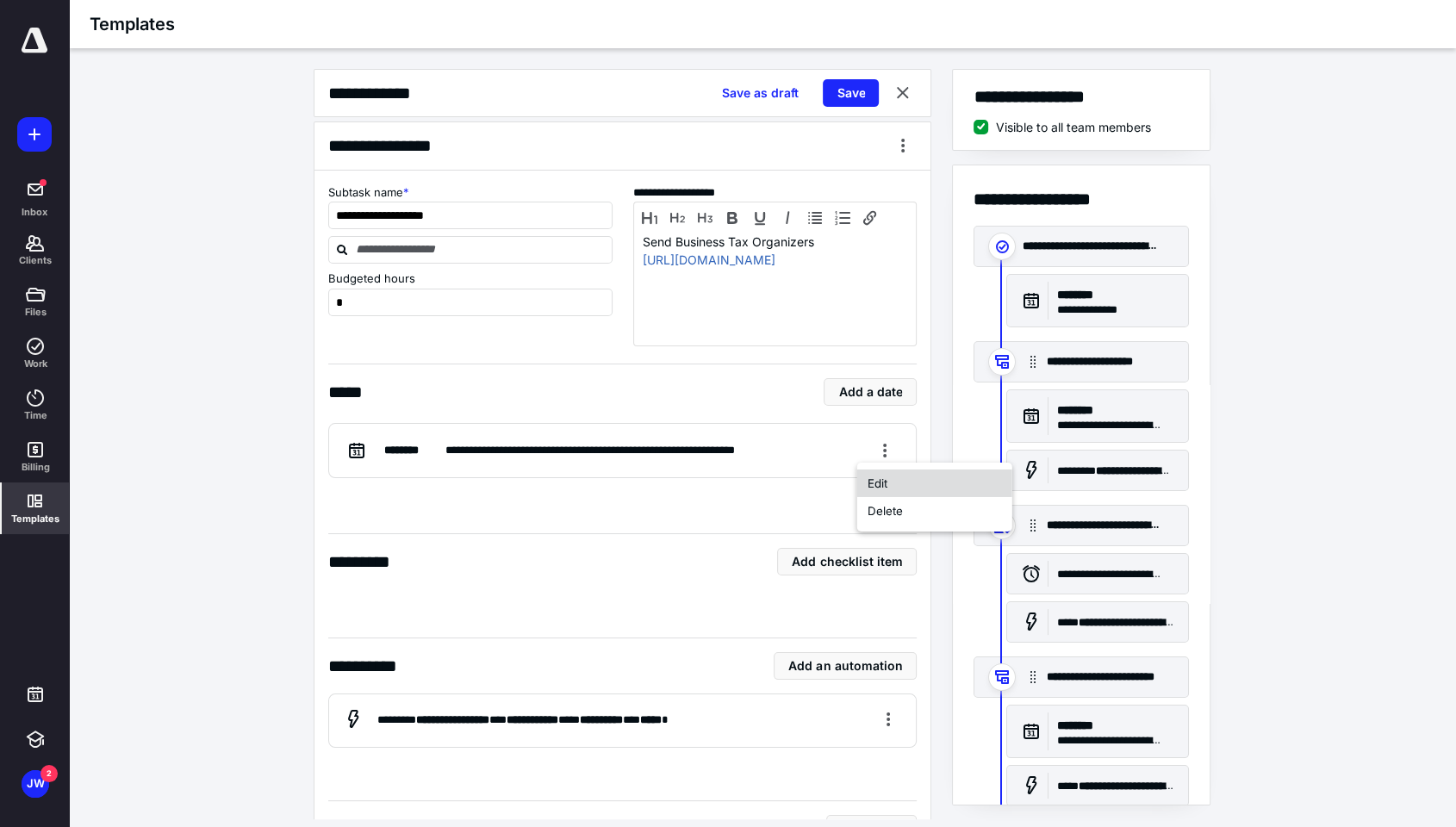 click on "Edit" at bounding box center (935, 483) 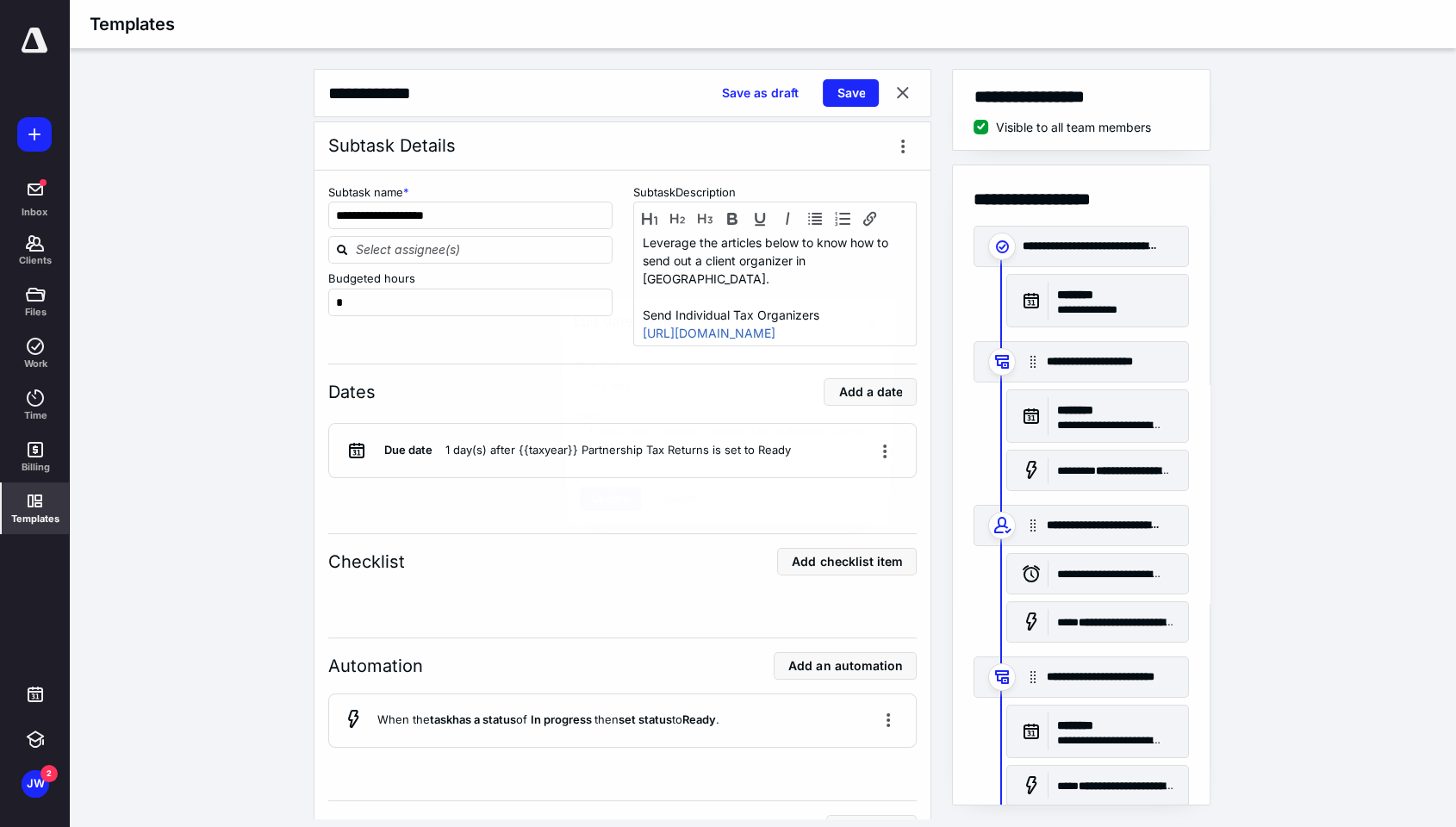 scroll, scrollTop: 91, scrollLeft: 0, axis: vertical 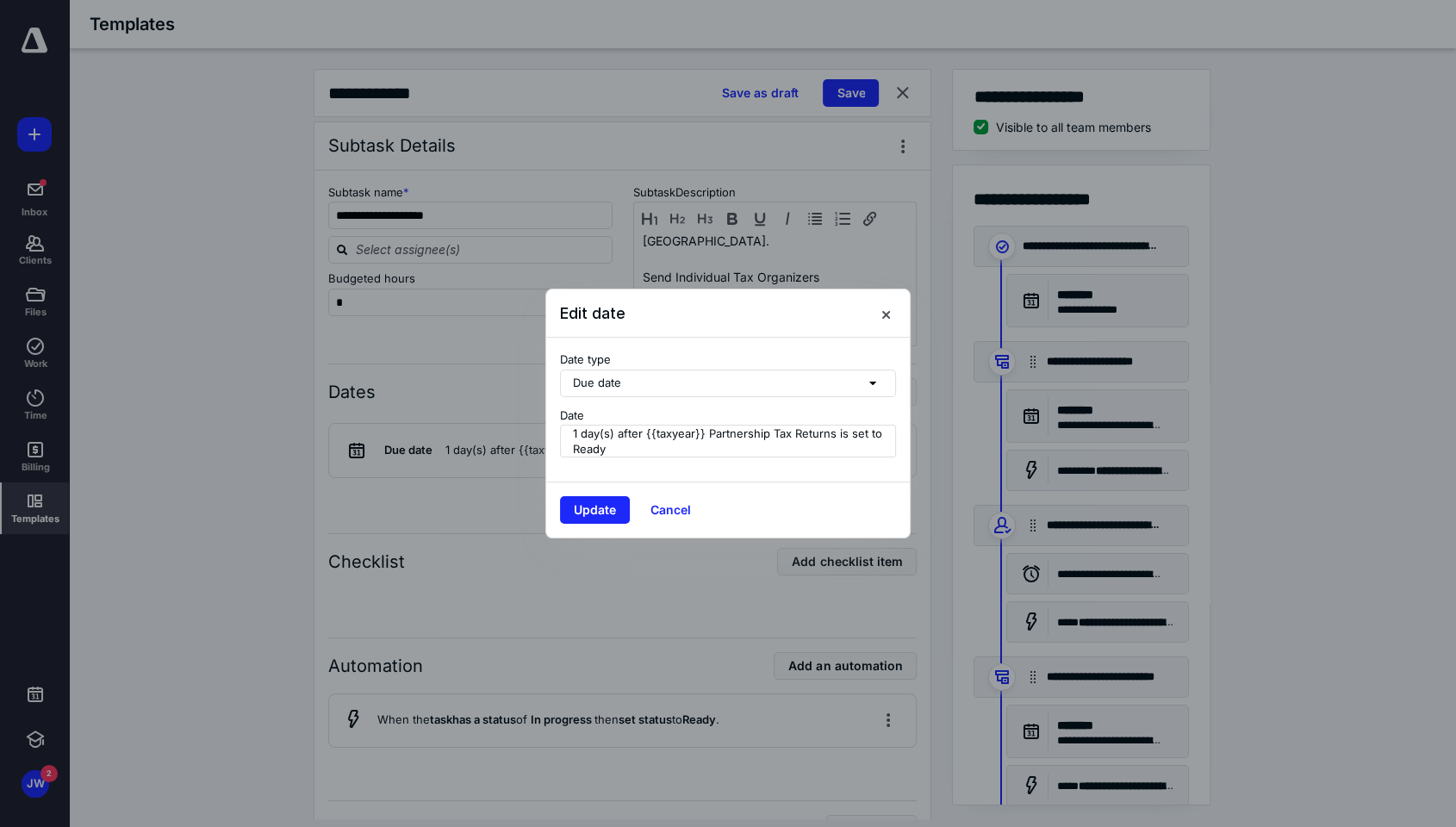 click on "1 day(s) after  {{taxyear}} Partnership Tax Returns is set to Ready" at bounding box center (731, 441) 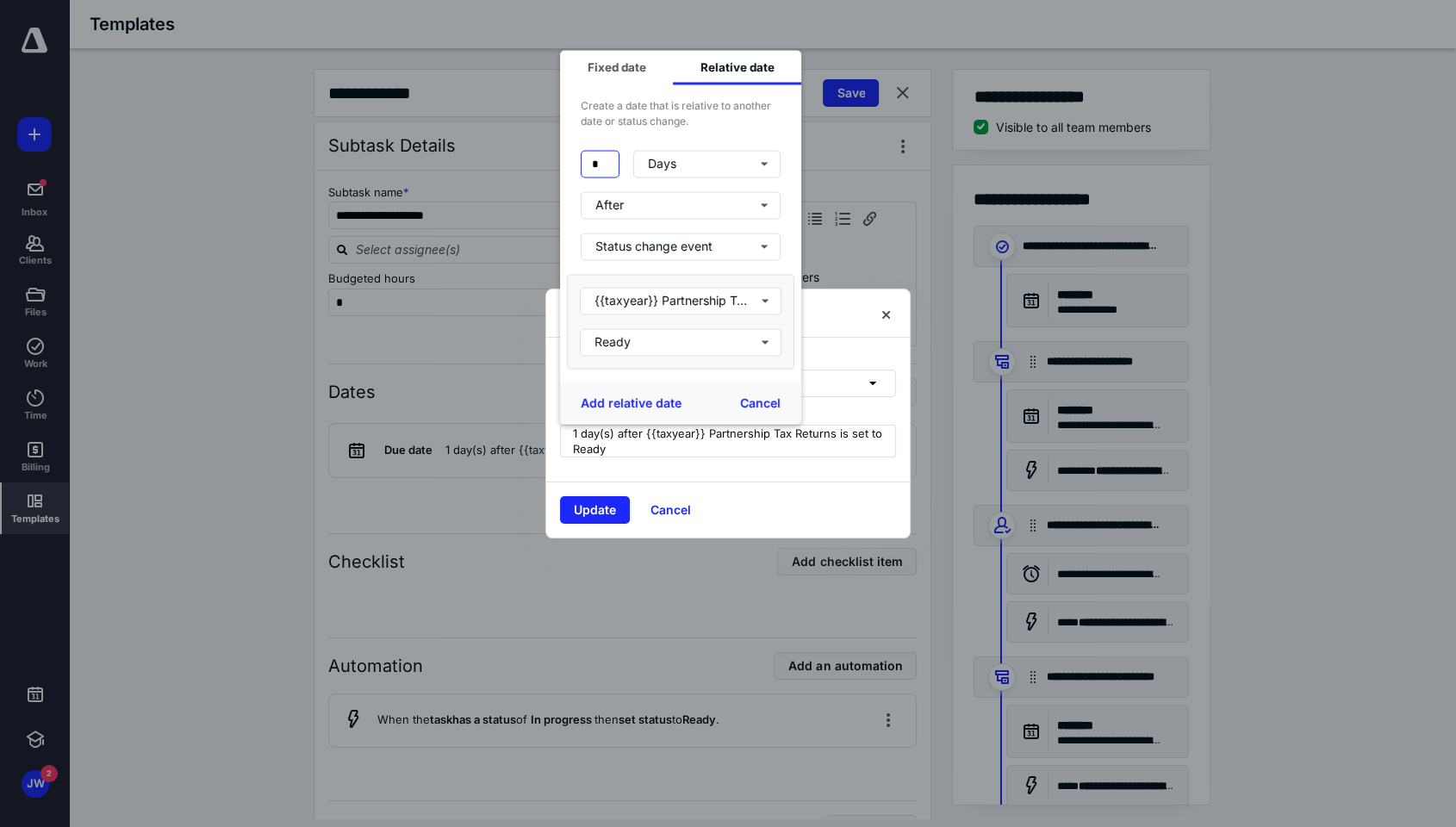 click on "*" at bounding box center [600, 164] 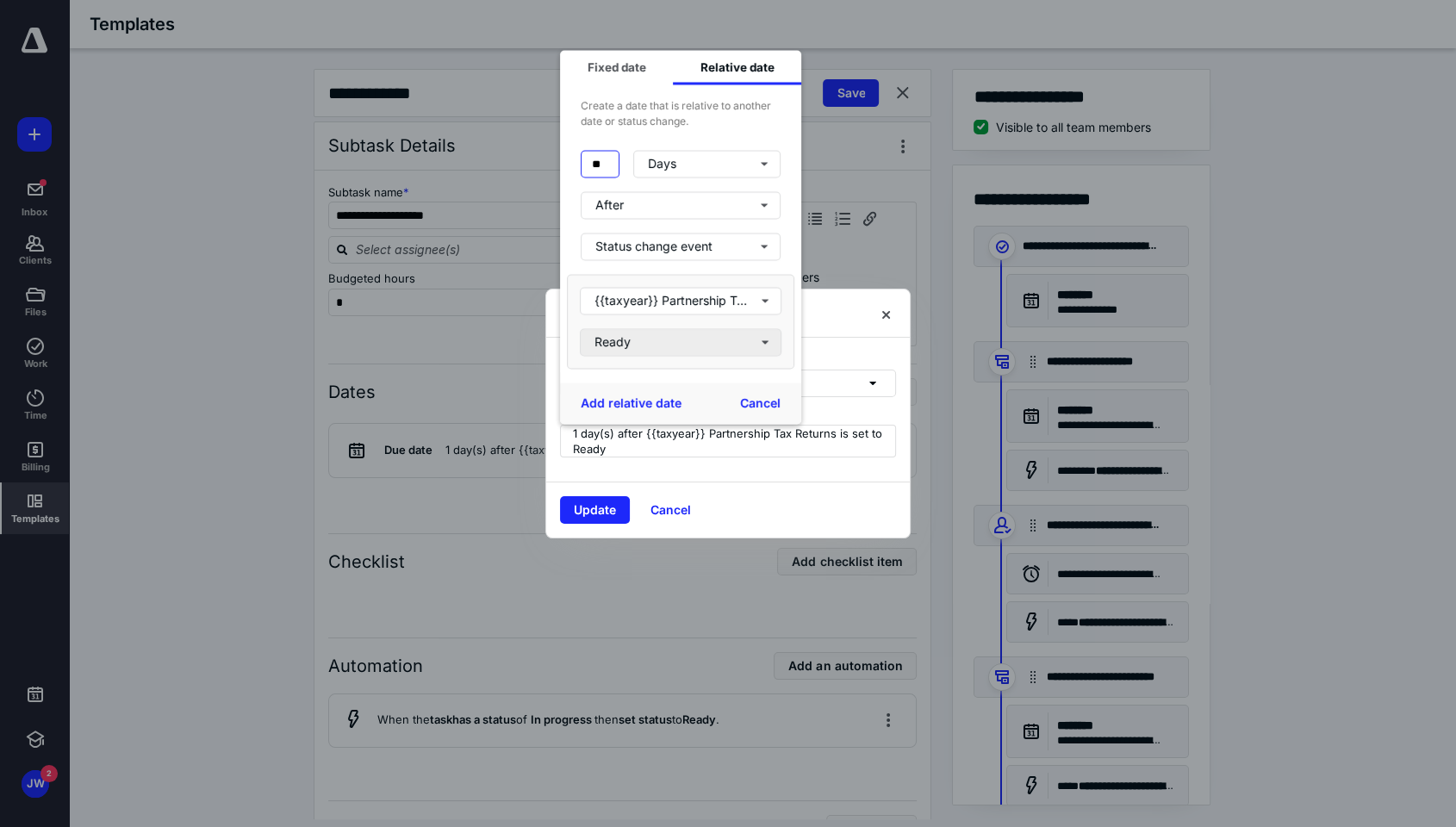 type on "**" 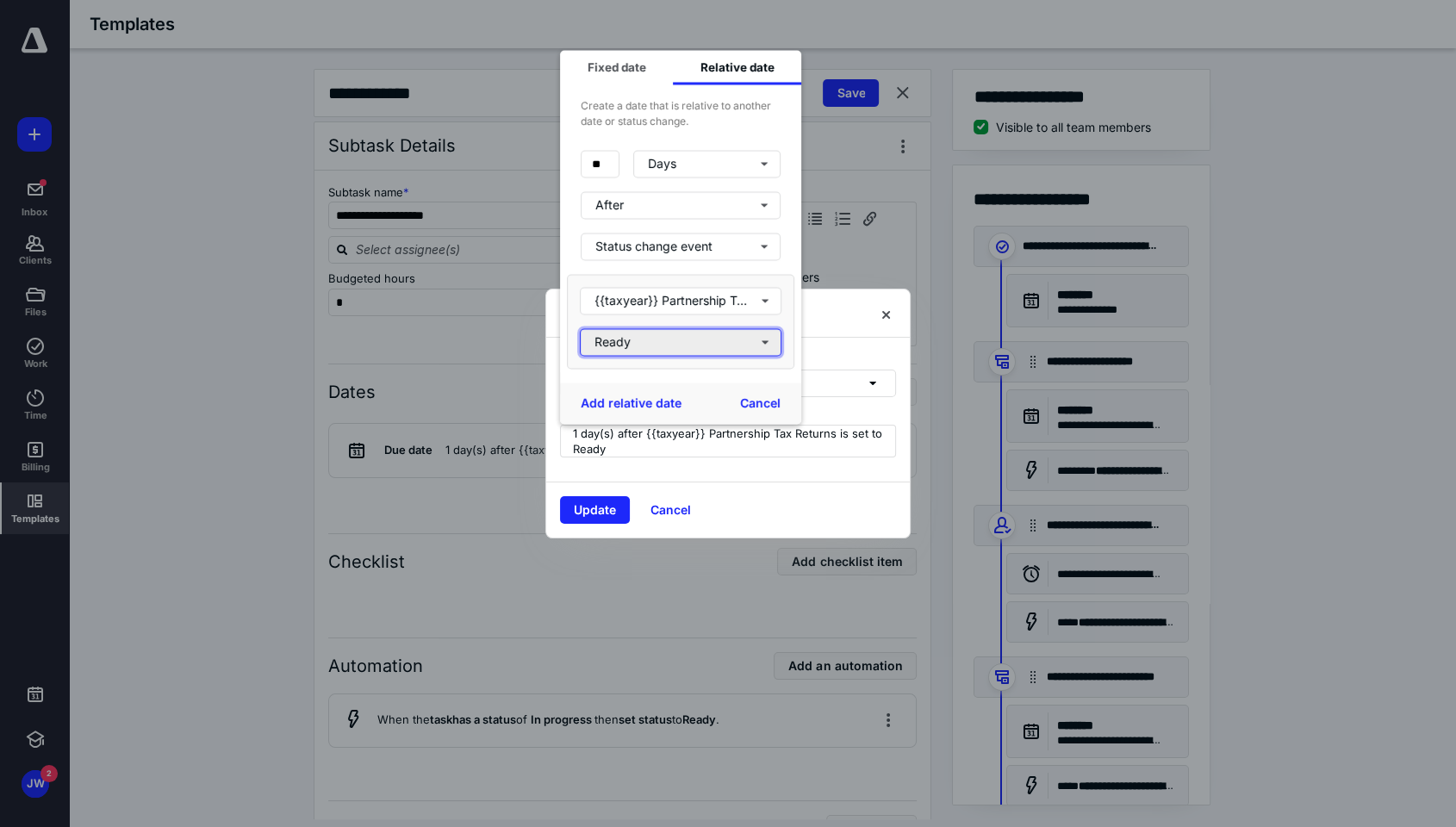 click on "Ready" at bounding box center (681, 342) 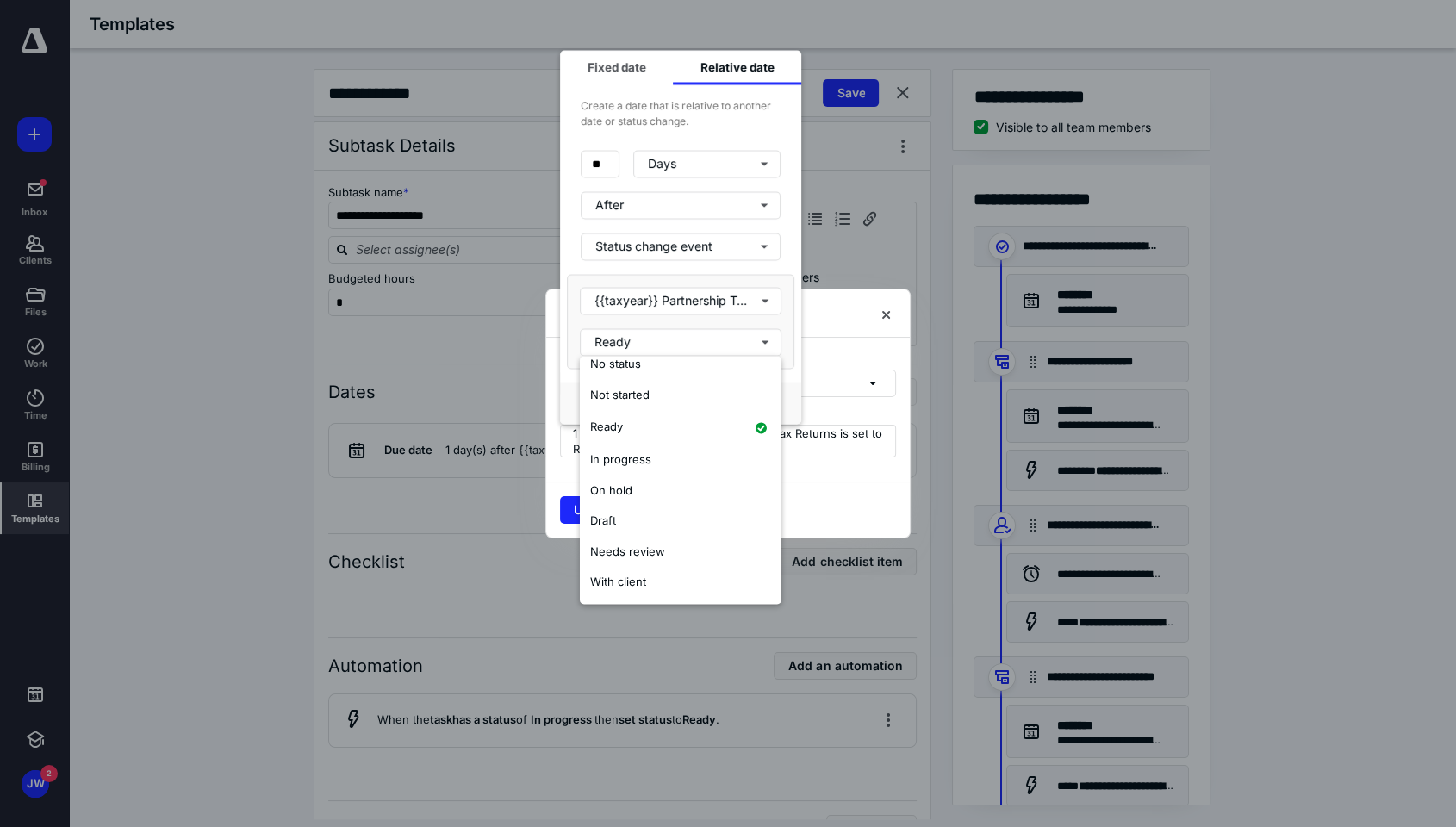 scroll, scrollTop: 0, scrollLeft: 0, axis: both 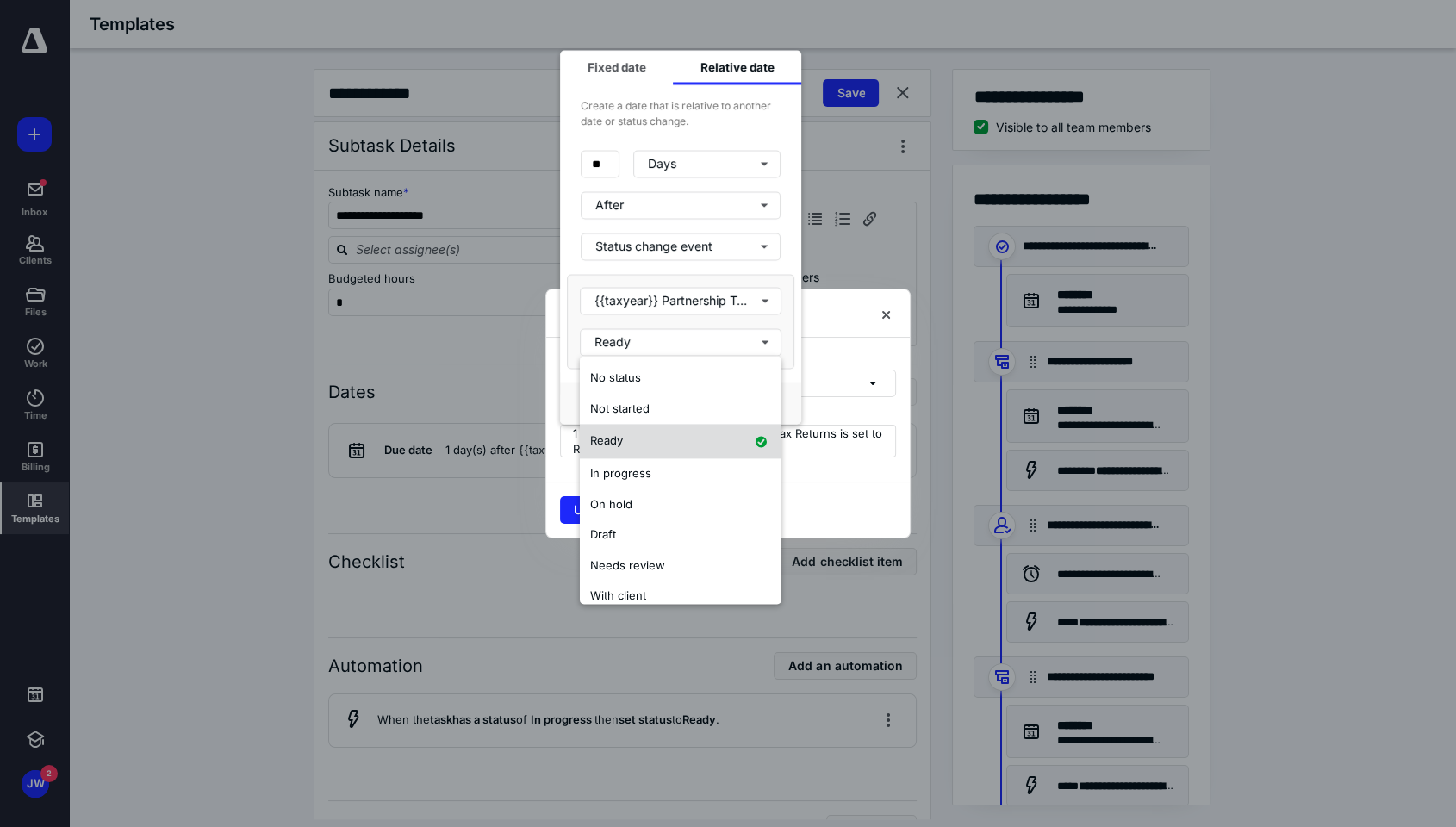 click on "Ready" at bounding box center [681, 441] 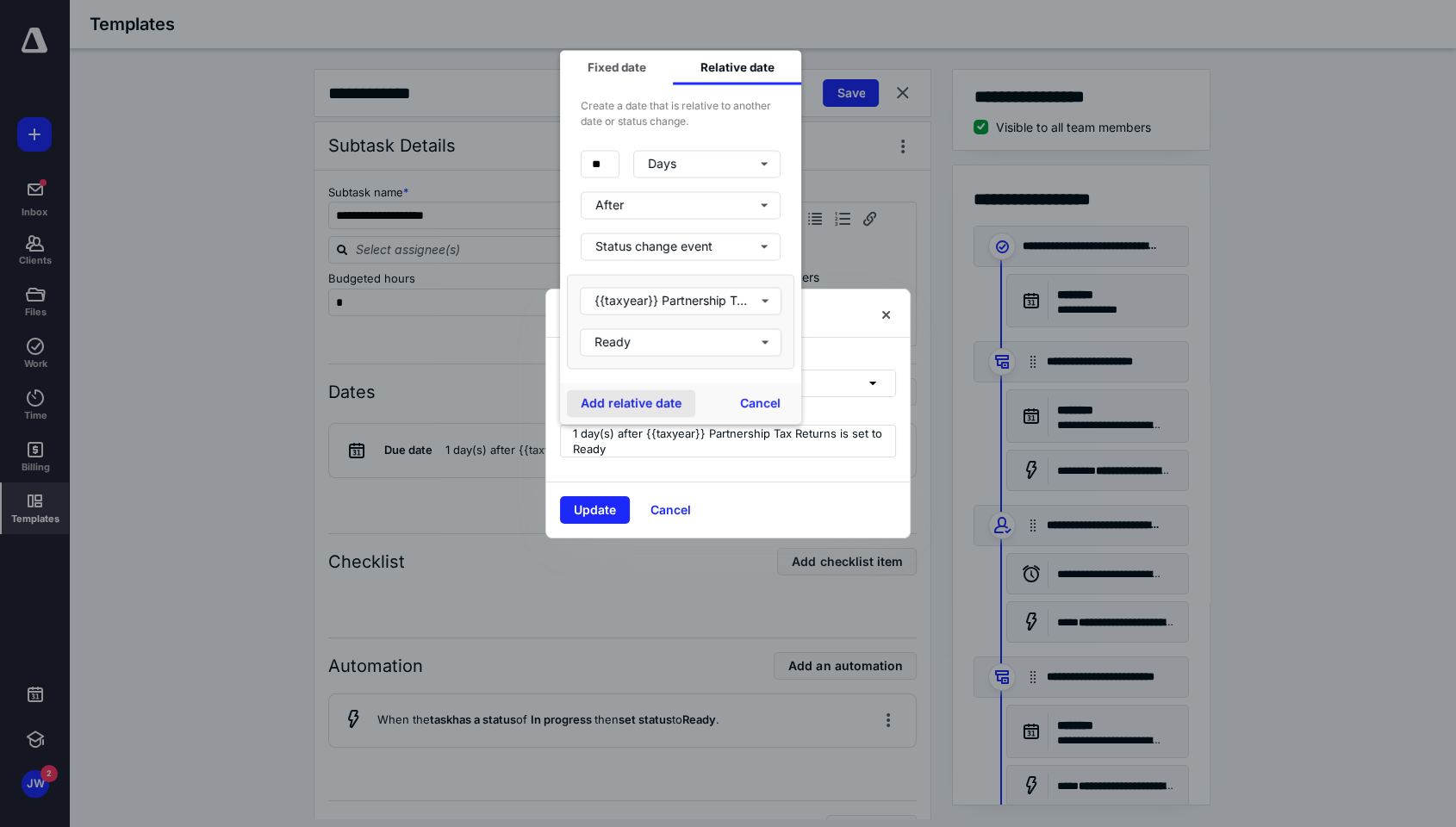 click on "Add relative date" at bounding box center [631, 403] 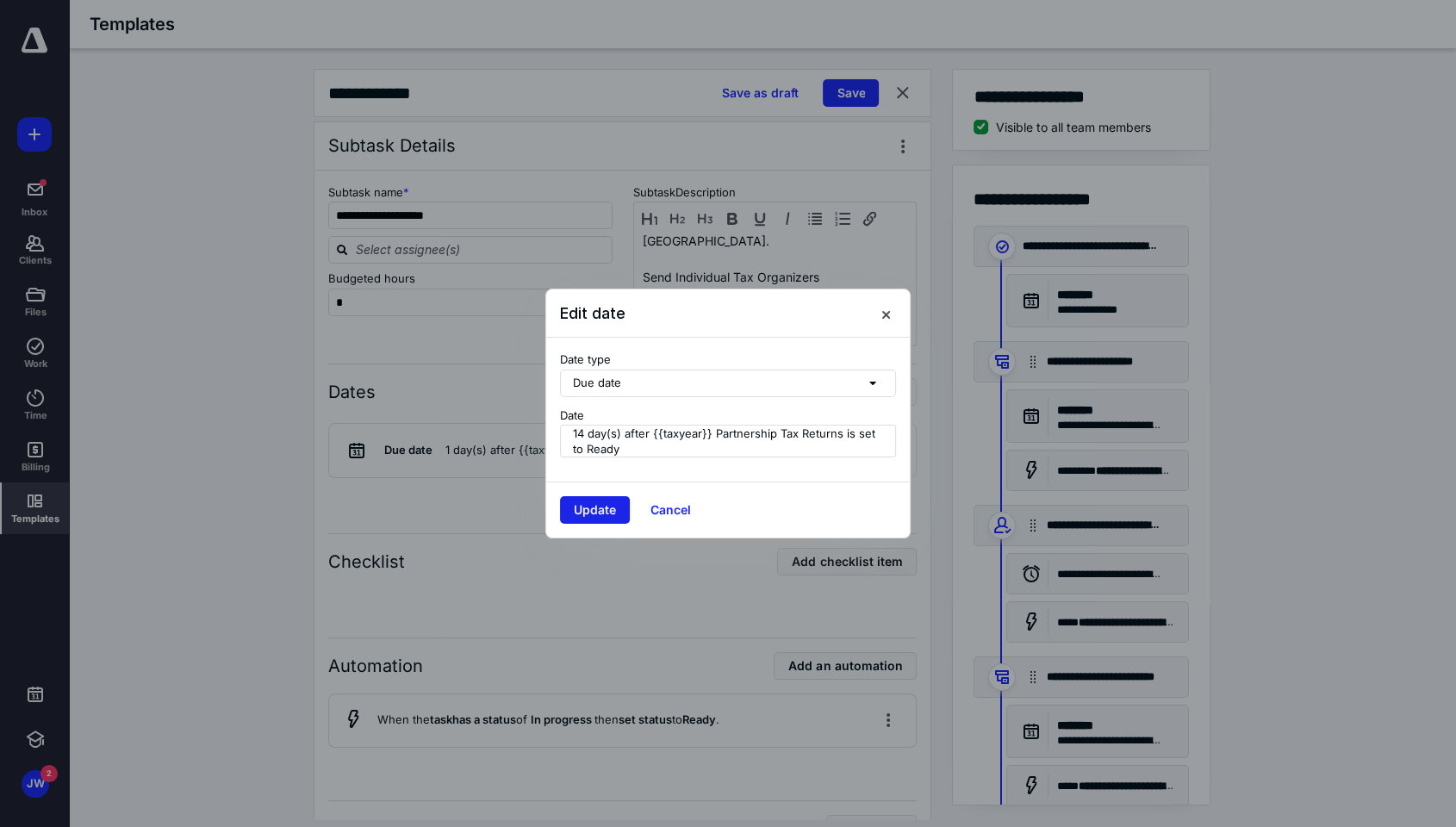 click on "Update" at bounding box center (594, 510) 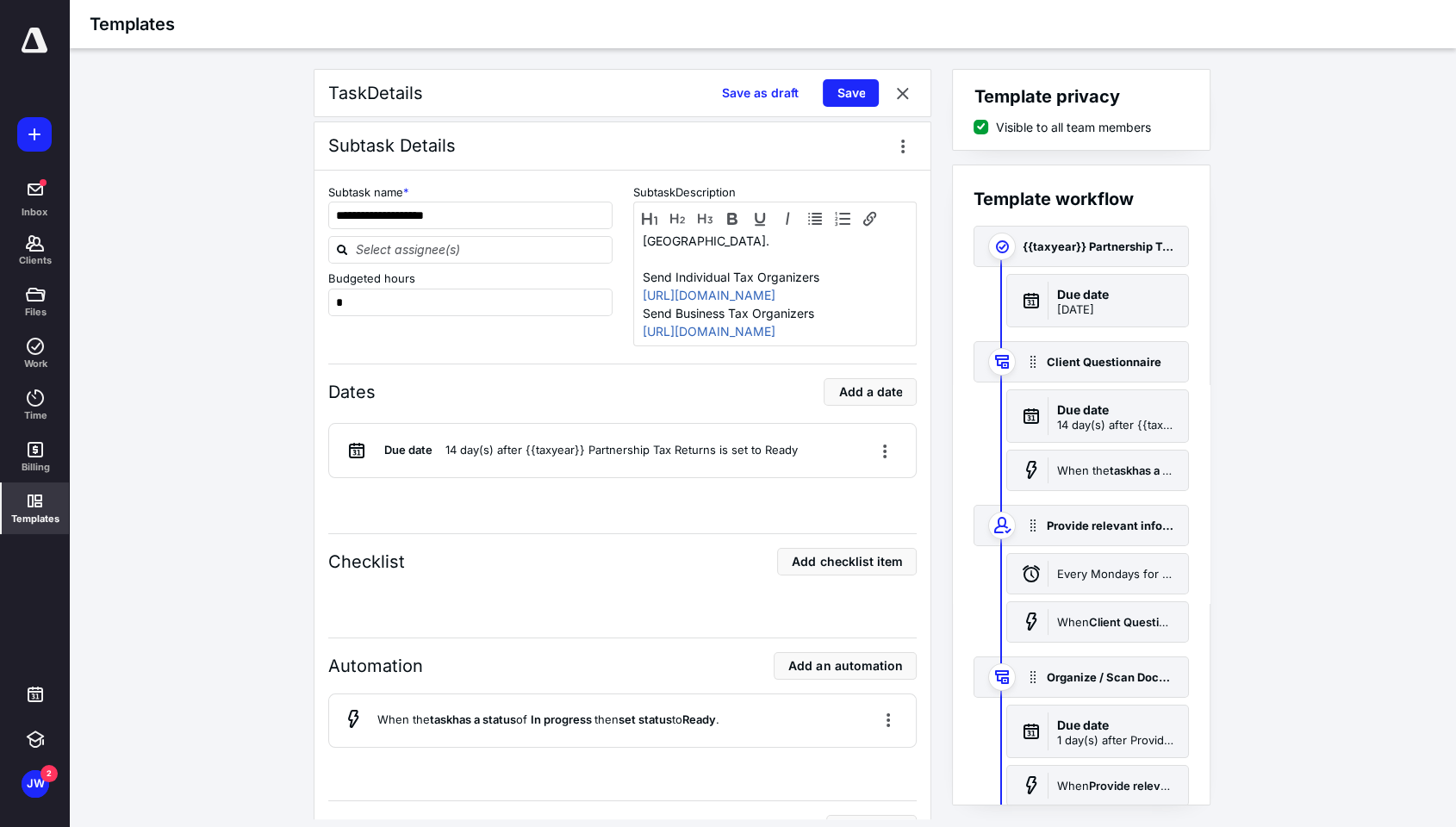 click on "**********" at bounding box center (762, 444) 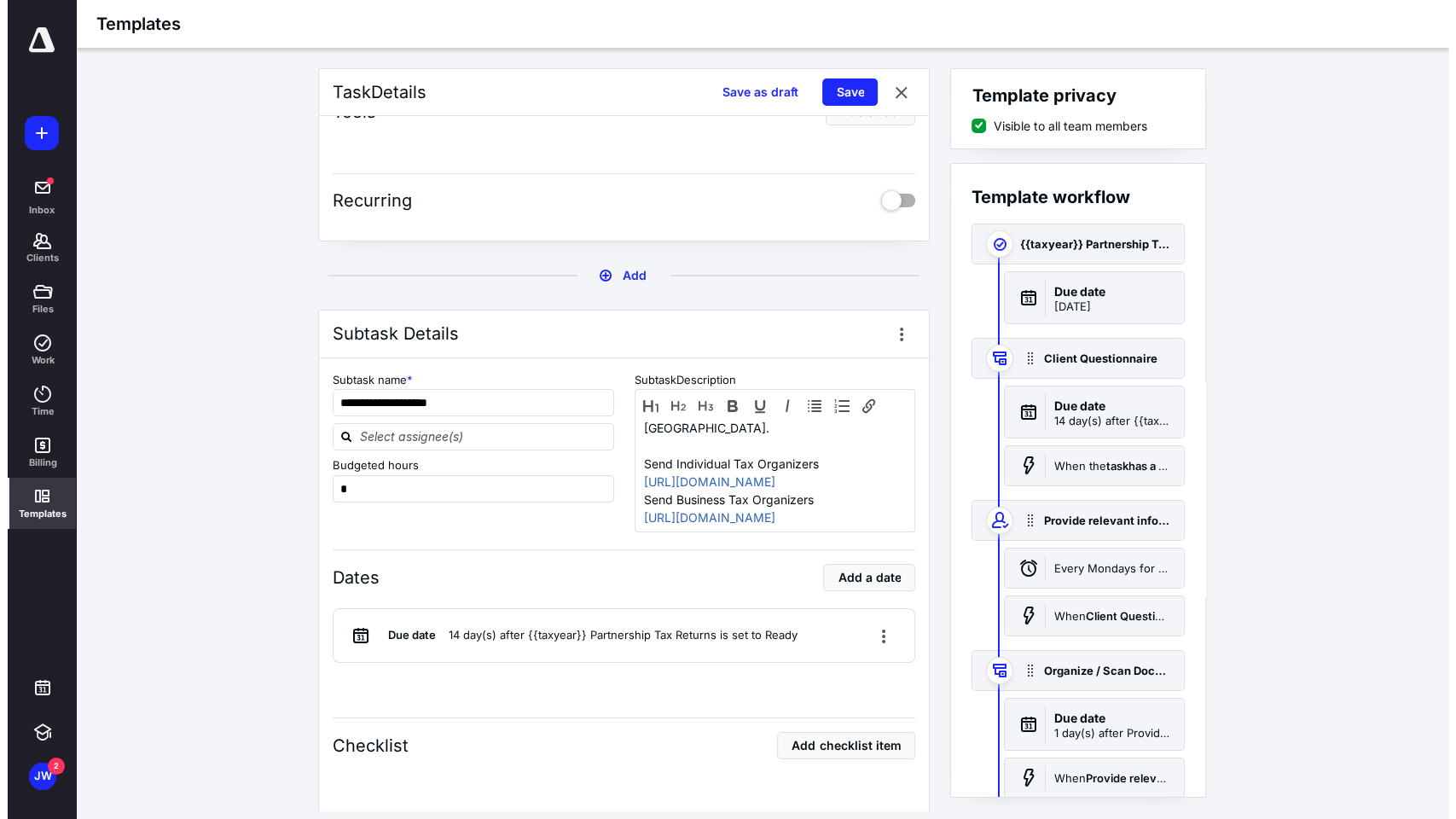scroll, scrollTop: 734, scrollLeft: 0, axis: vertical 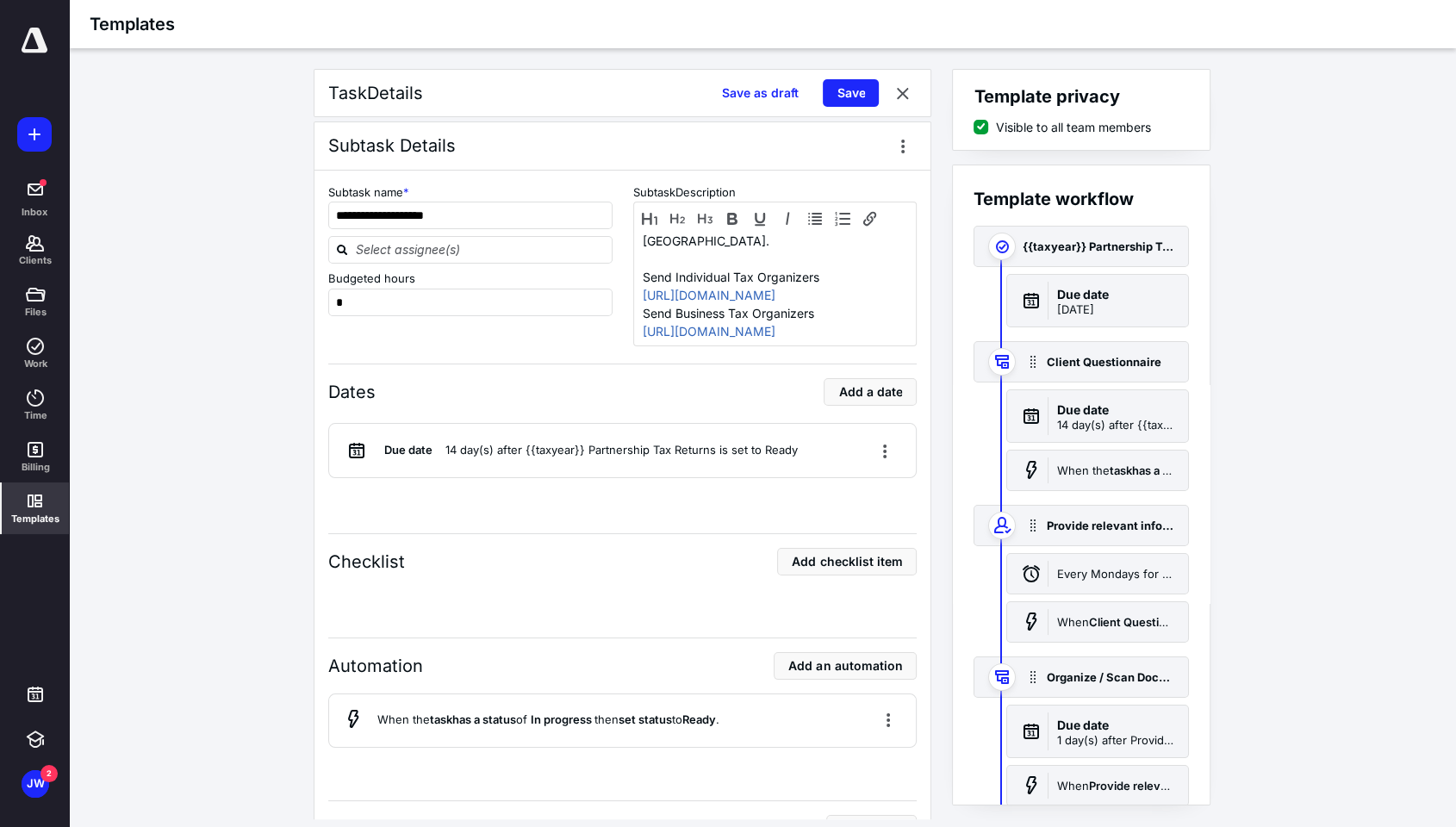 click on "Templates" at bounding box center (35, 508) 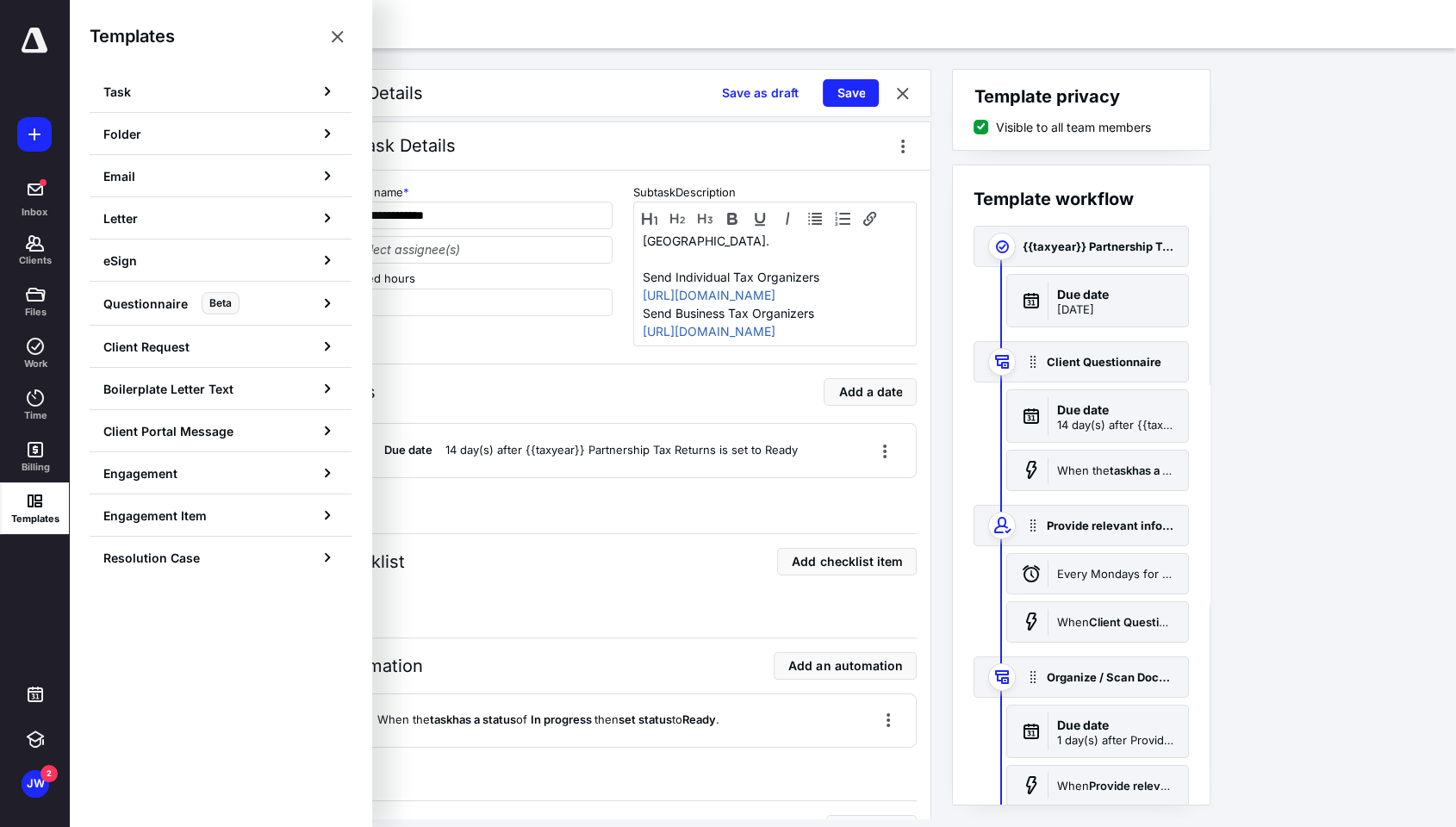 click on "**********" at bounding box center (762, 444) 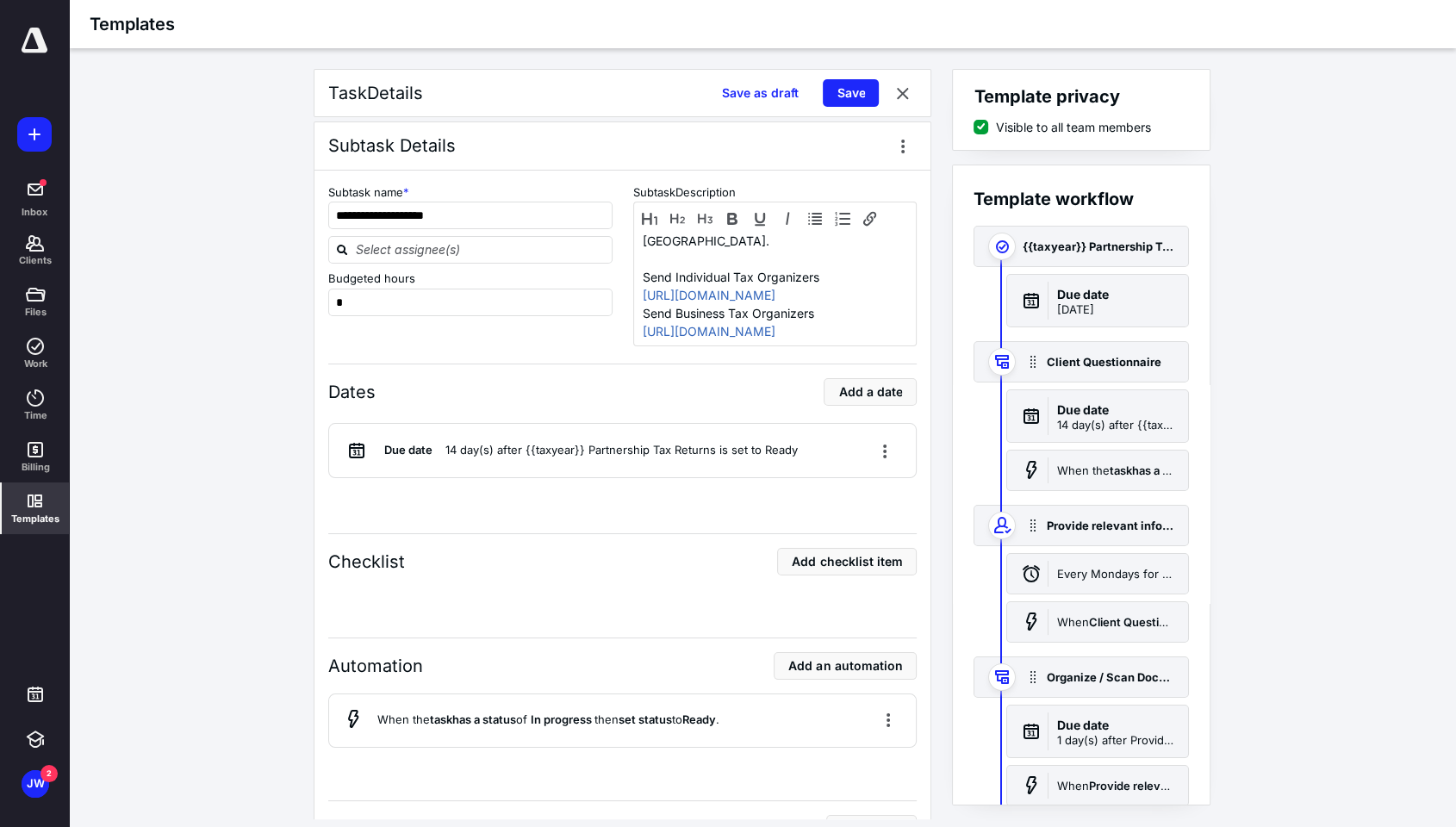 click on "**********" at bounding box center [762, 444] 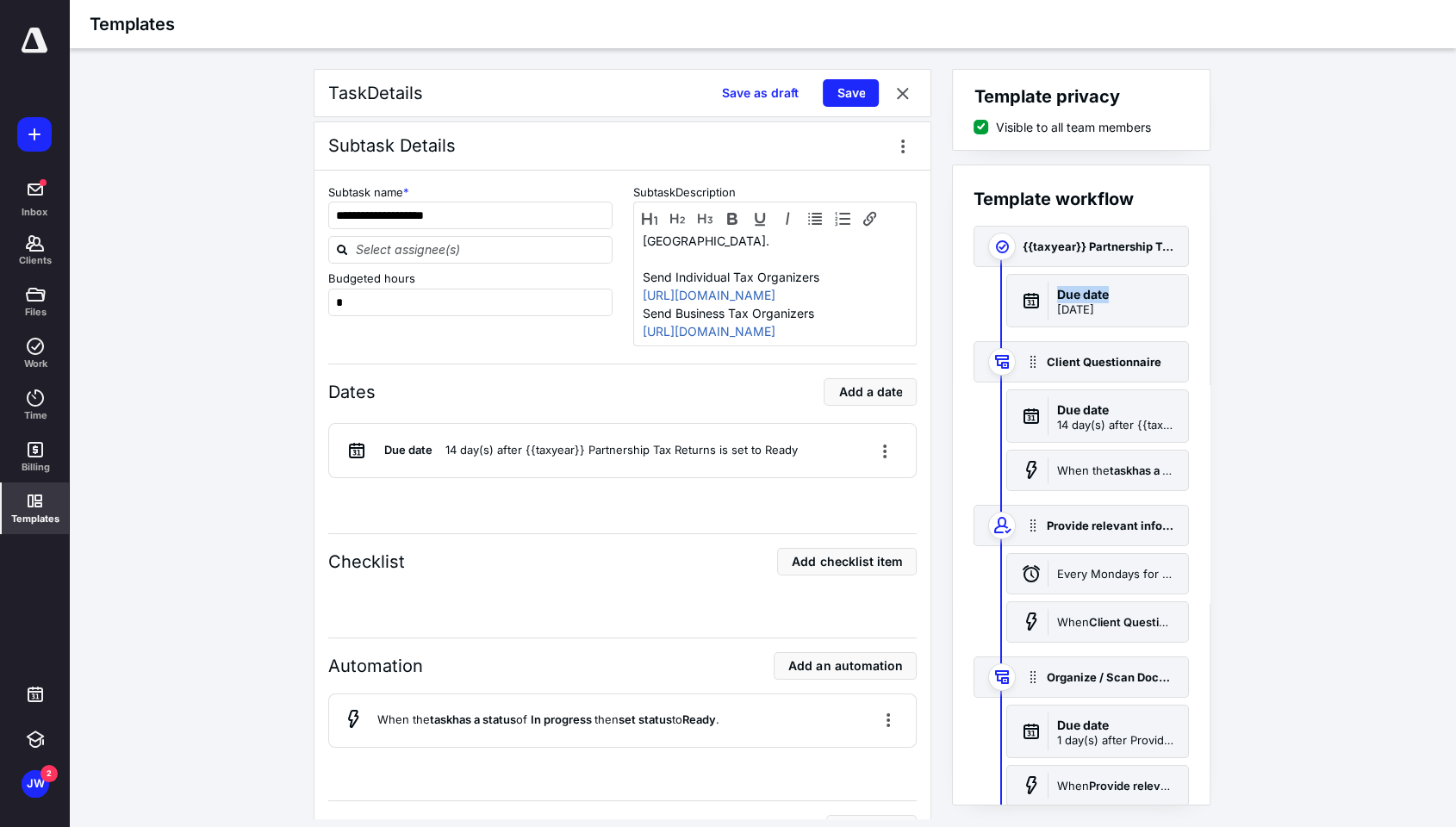 click on "**********" at bounding box center (762, 444) 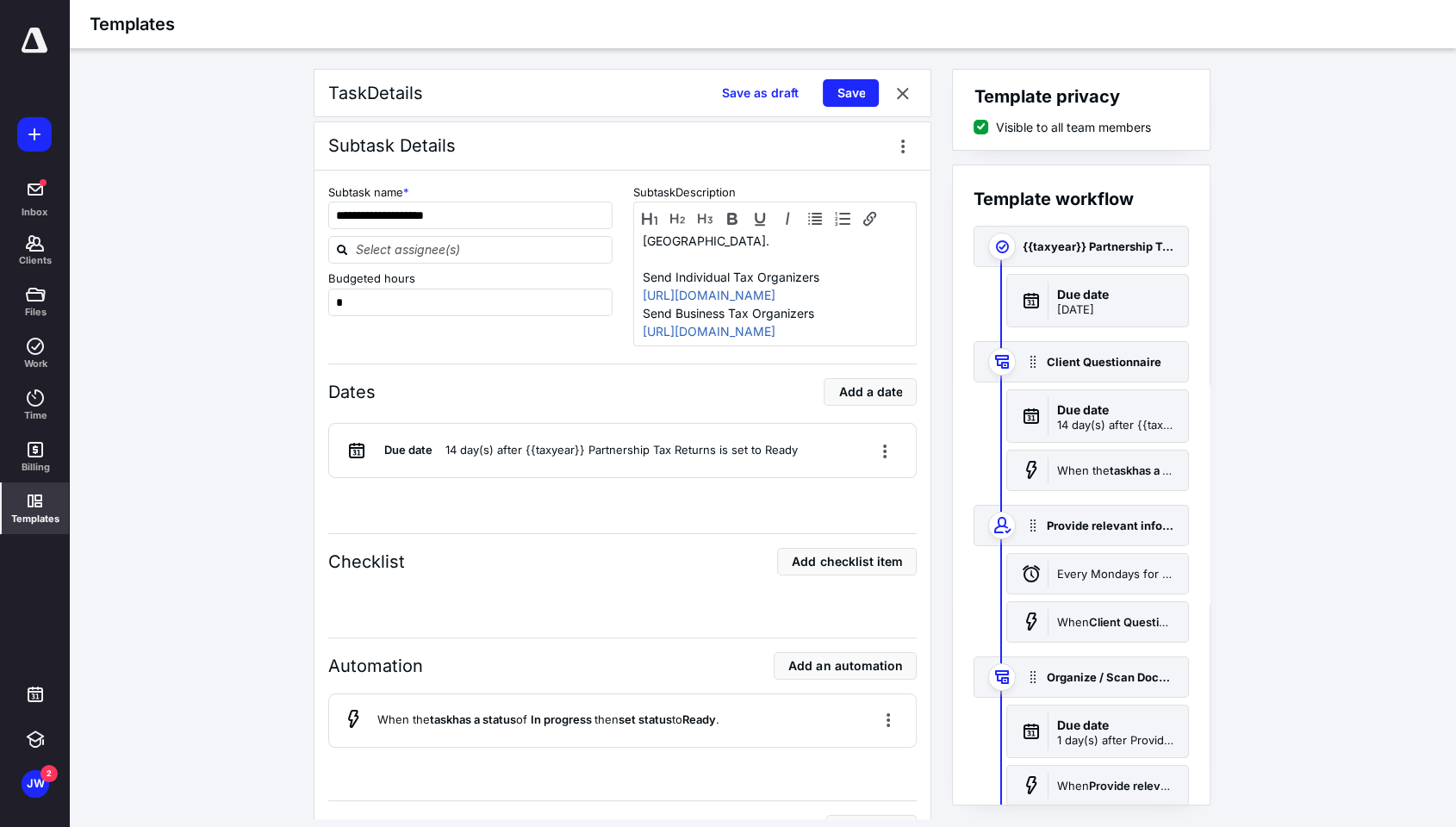 click on "**********" at bounding box center (762, 444) 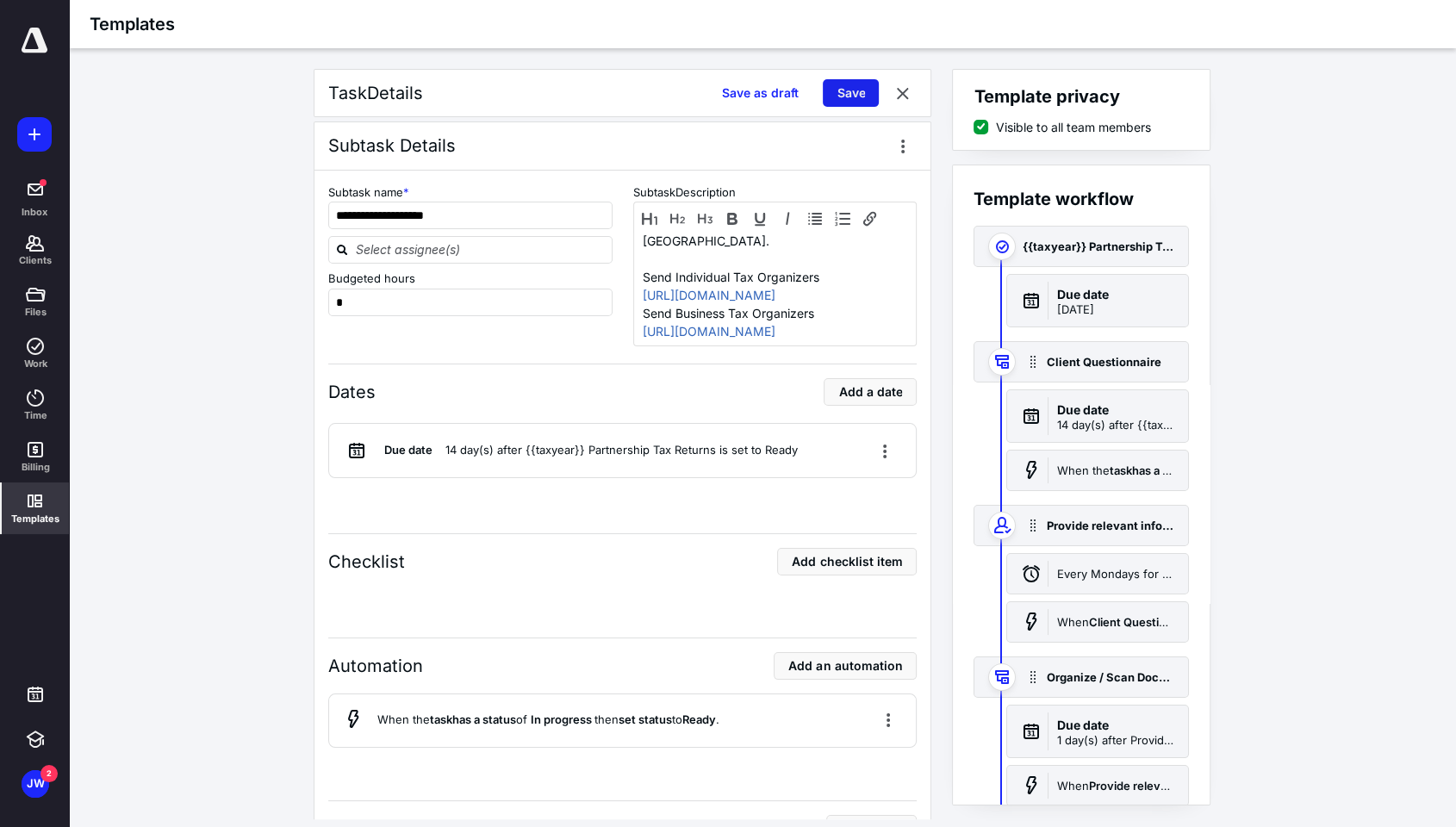 click on "Save" at bounding box center (850, 93) 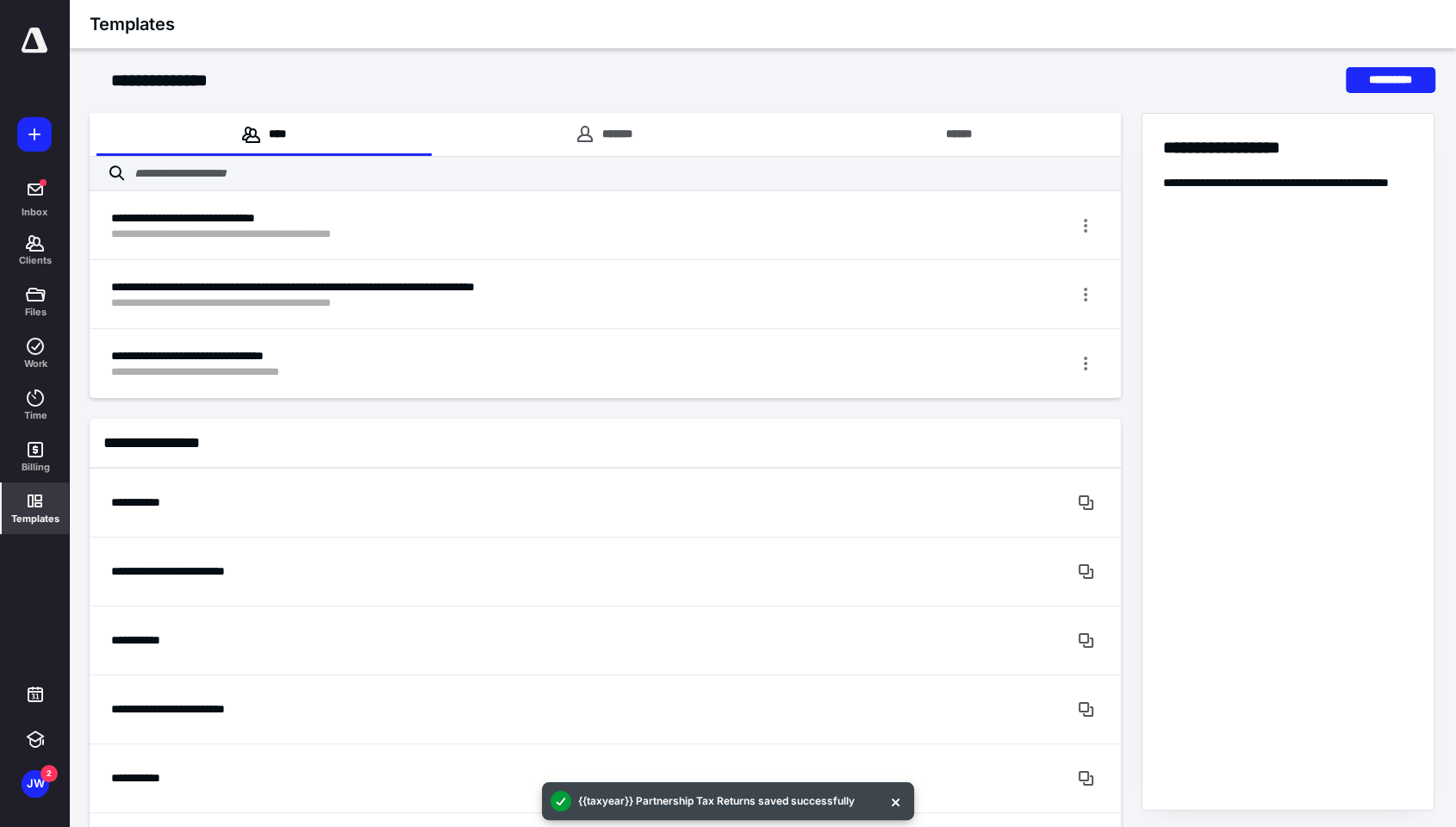click on "**********" at bounding box center [605, 444] 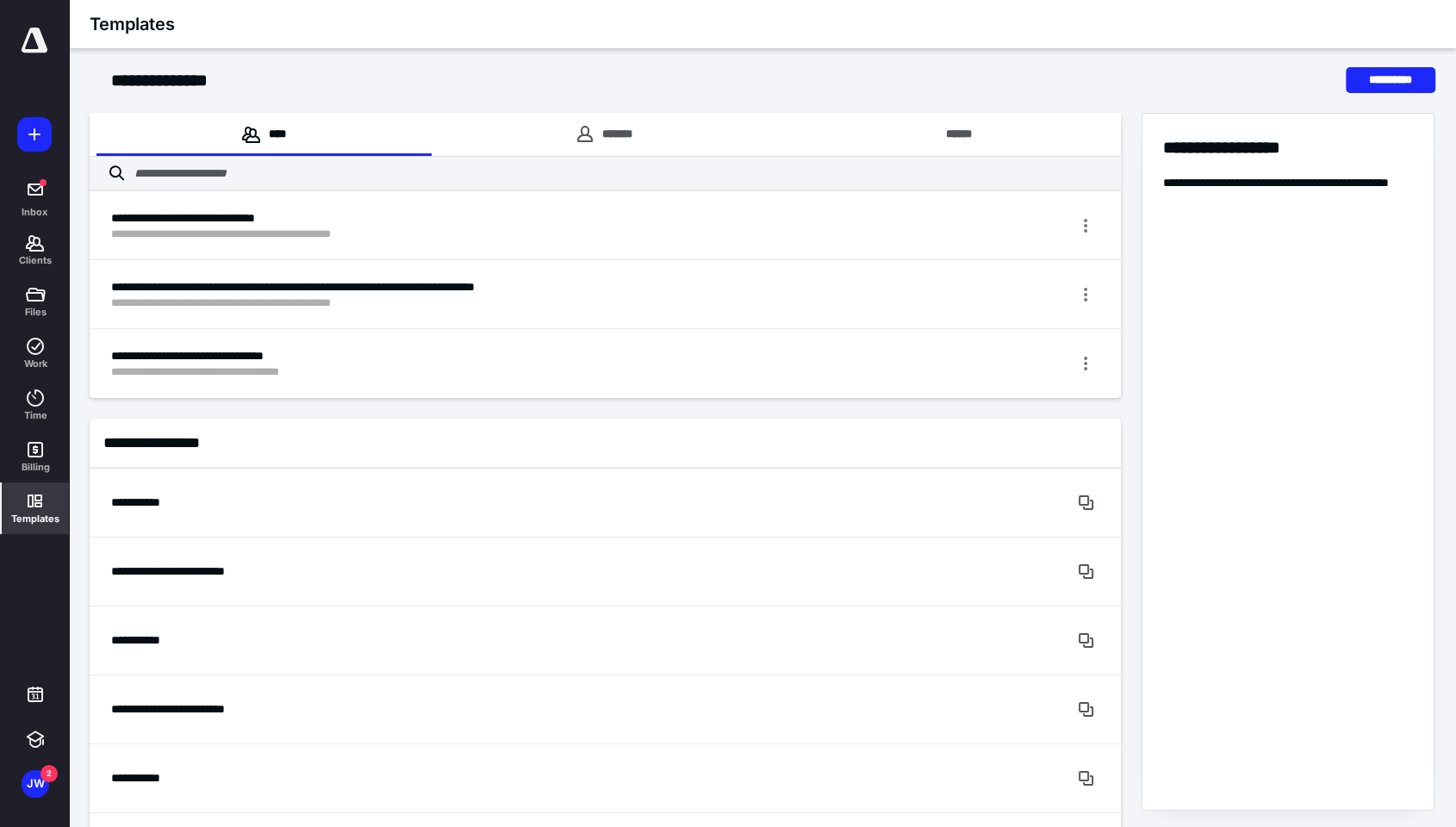 click on "**********" at bounding box center [605, 5390] 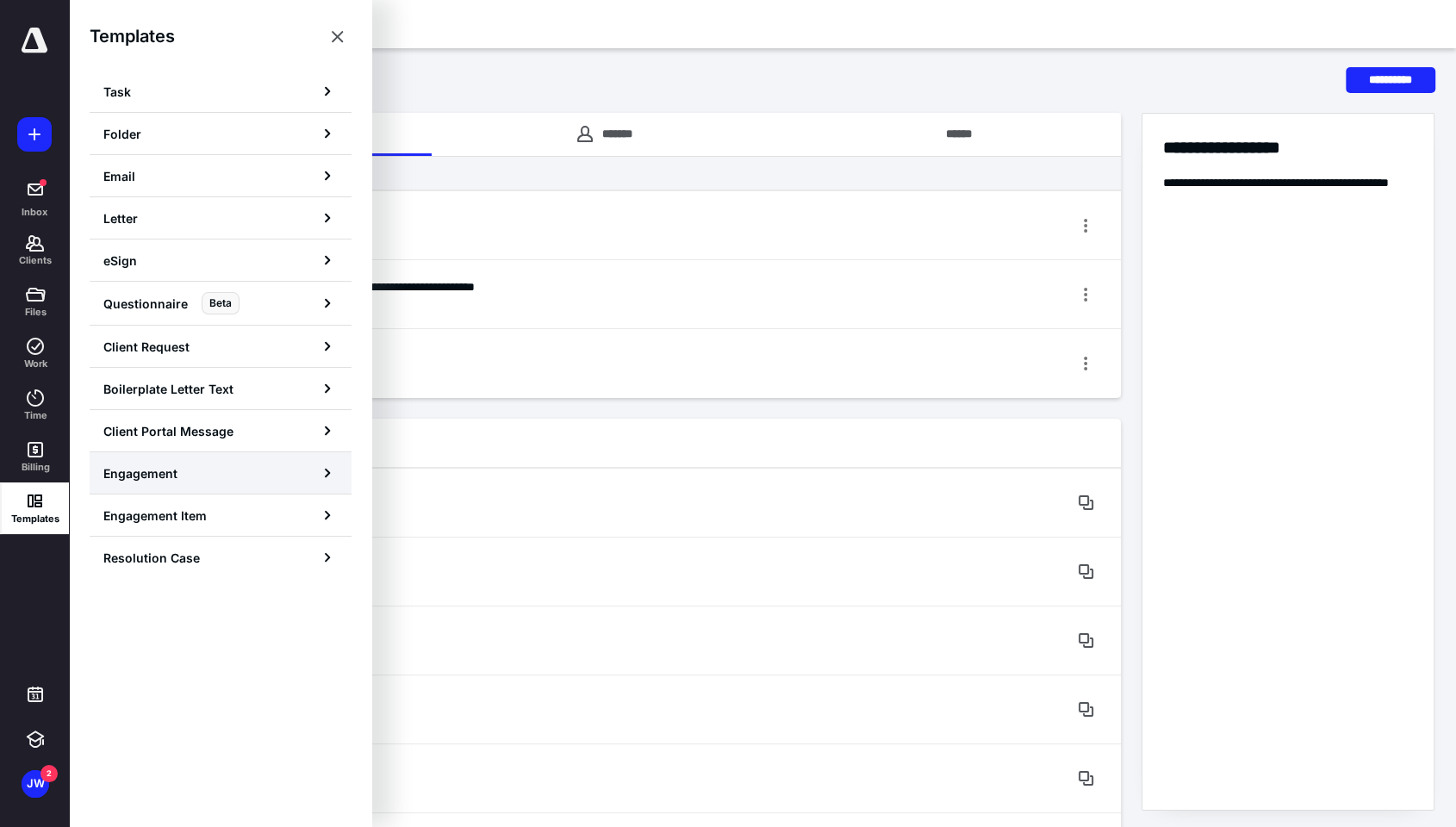 click on "Engagement" at bounding box center (221, 473) 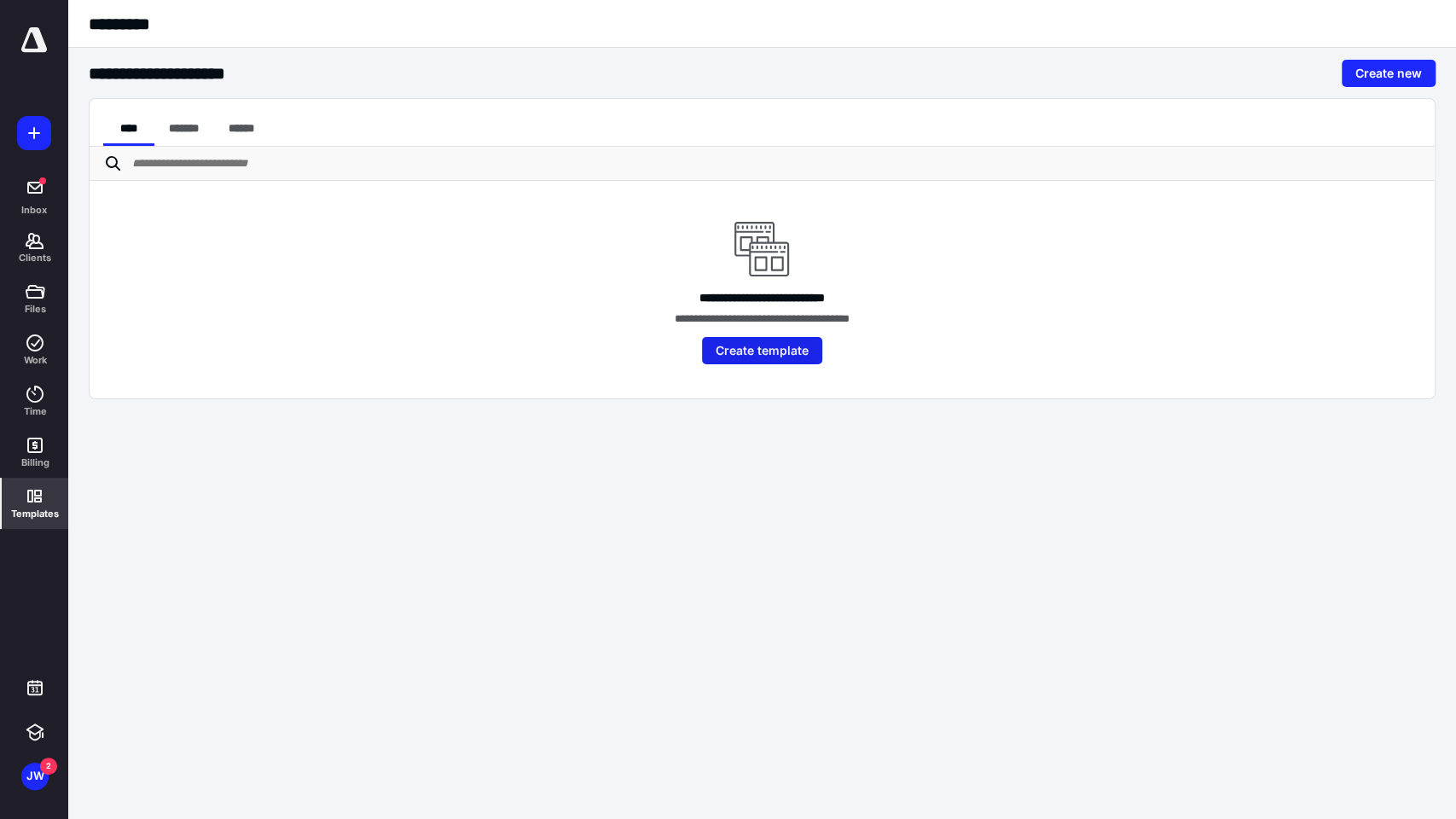 click on "Create template" at bounding box center [762, 351] 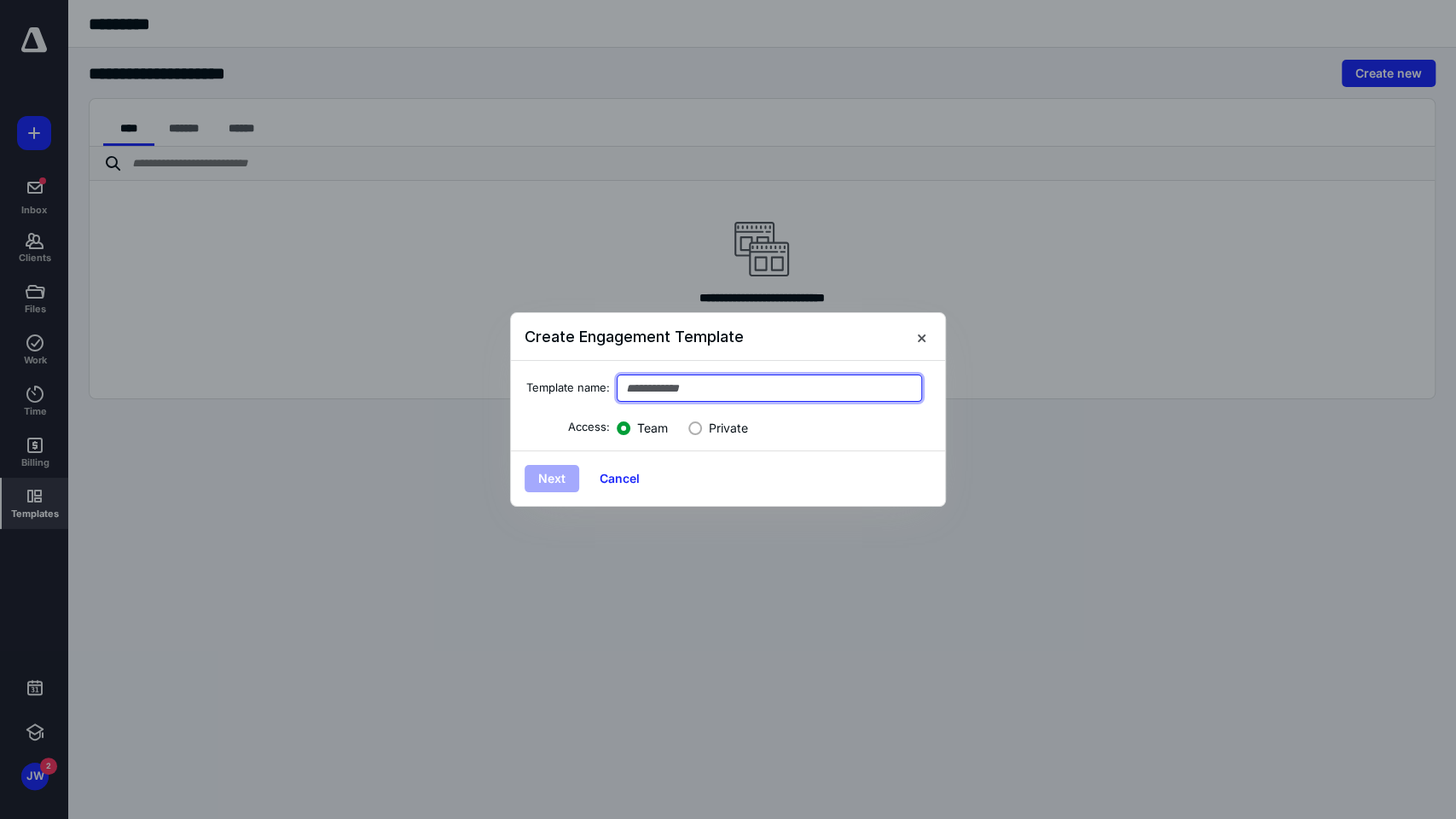 click at bounding box center (769, 388) 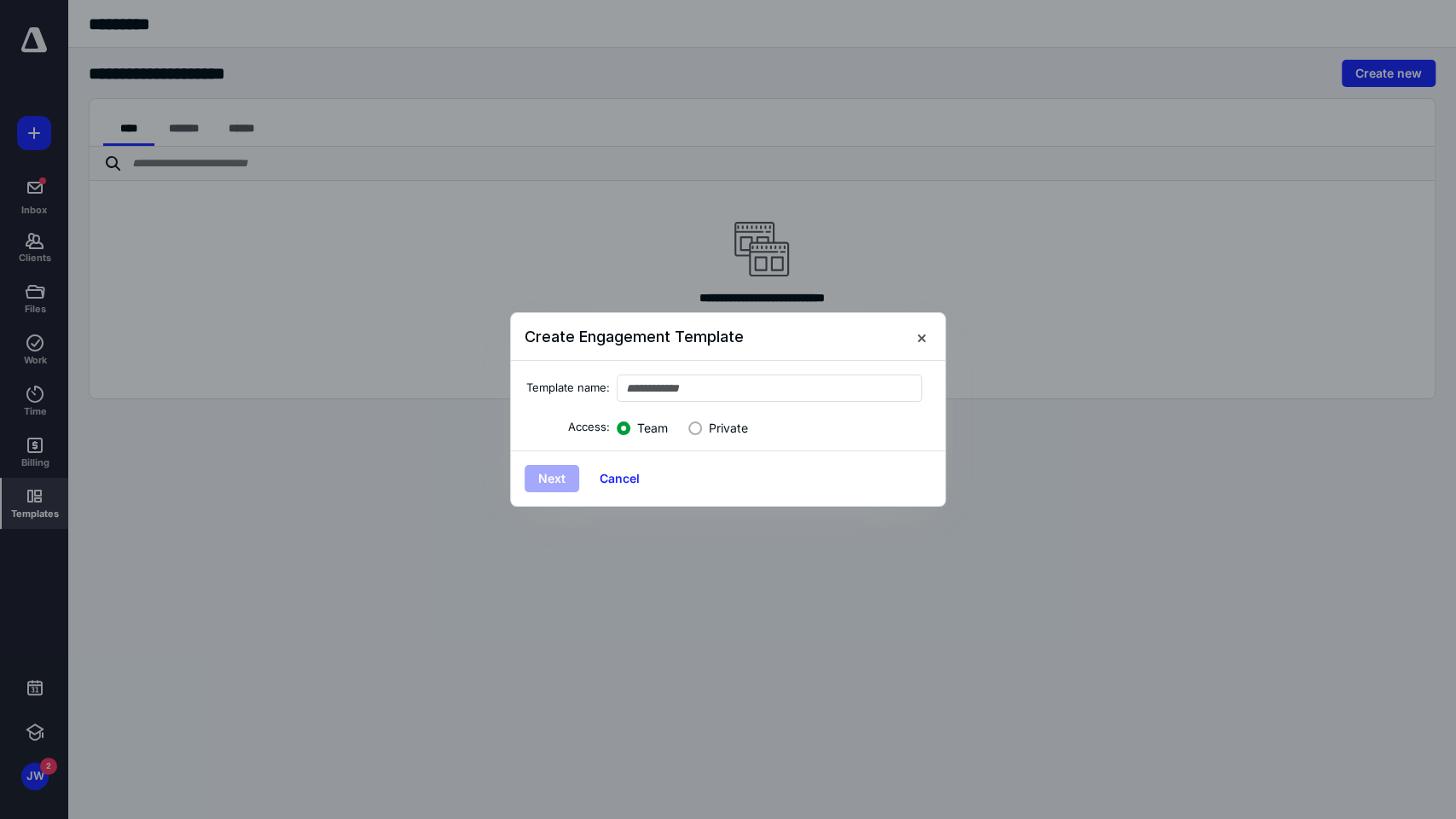 click on "Next Cancel" at bounding box center (728, 478) 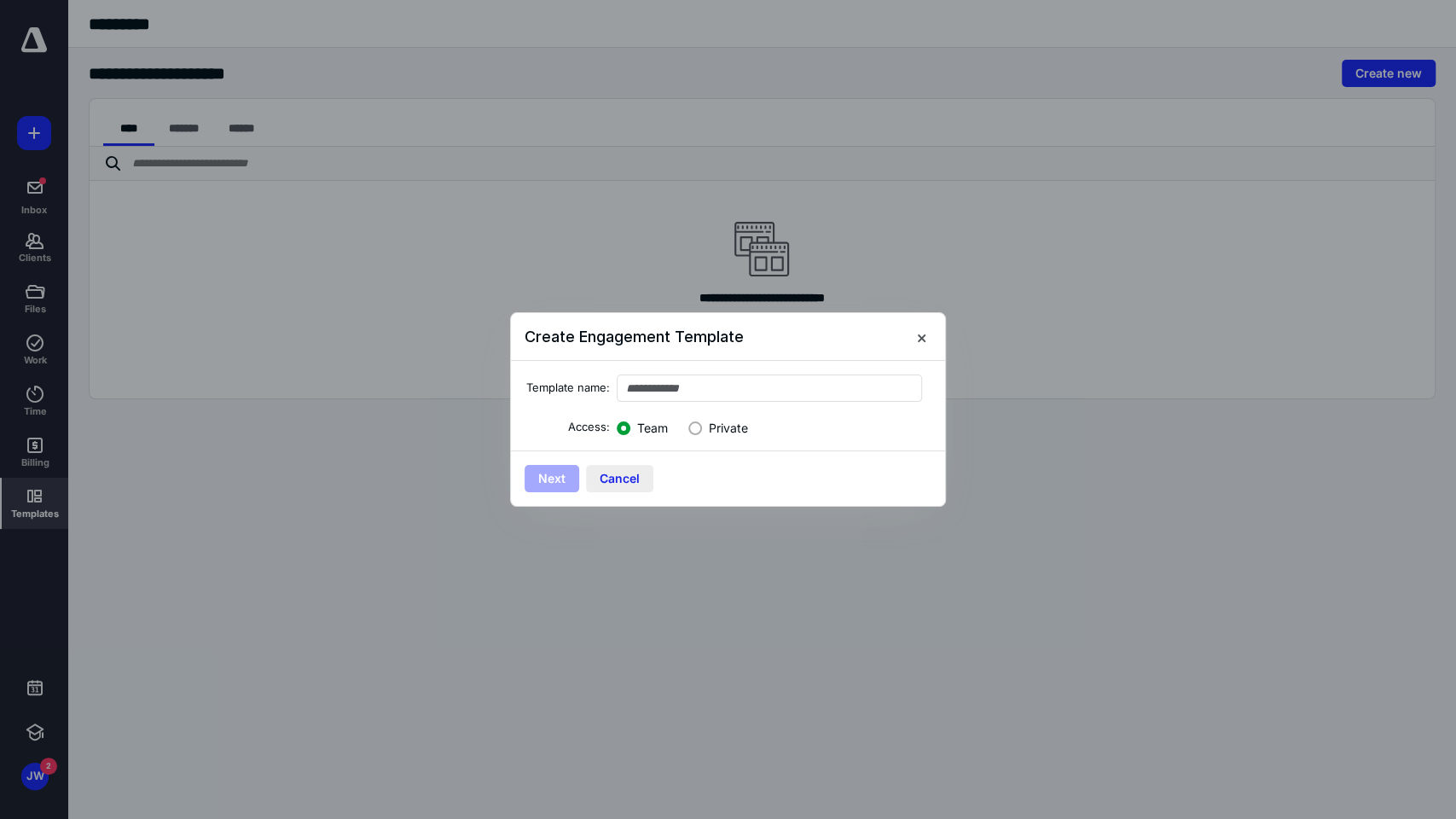 click on "Cancel" at bounding box center [619, 479] 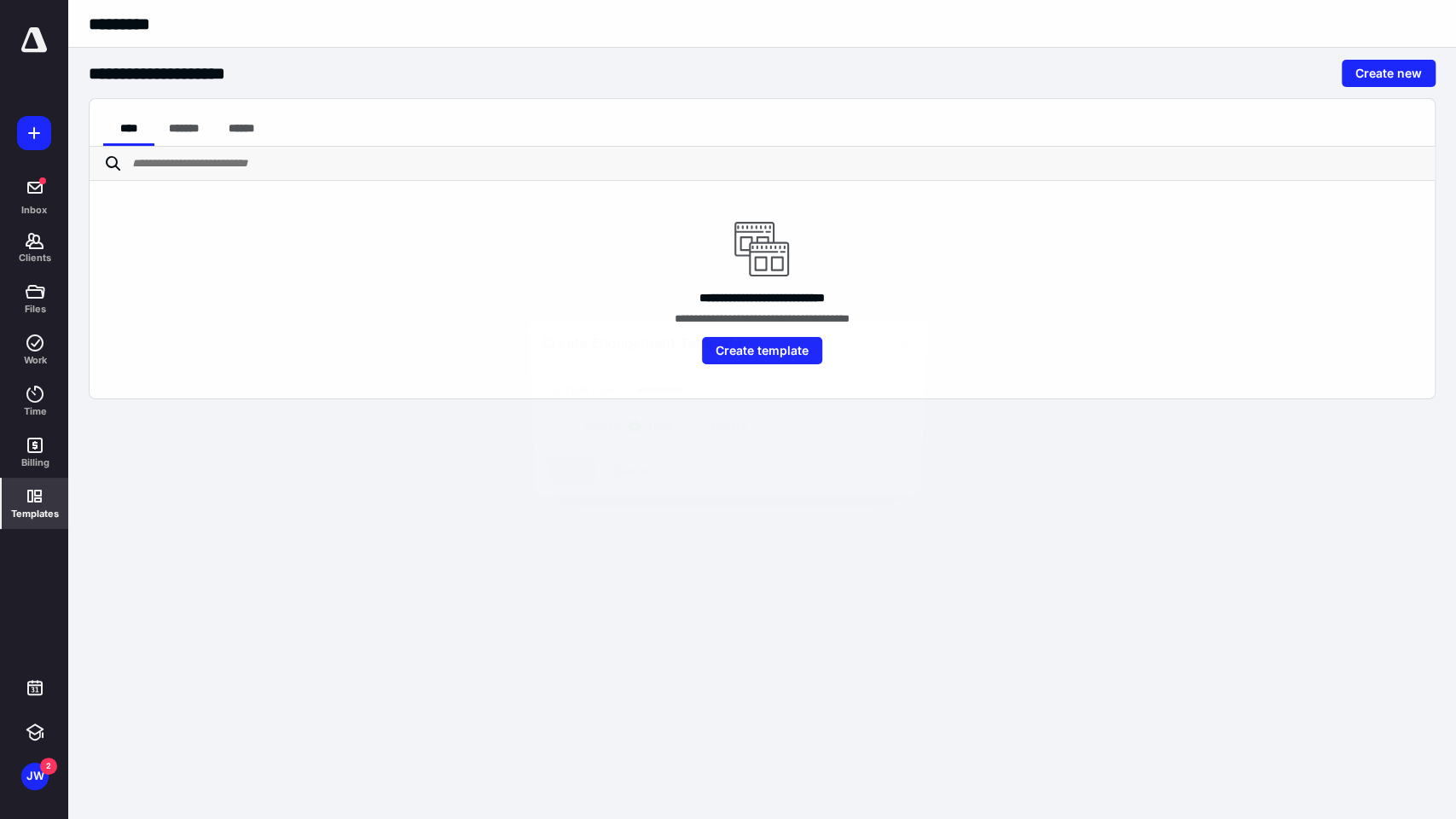 click on "******" at bounding box center [241, 129] 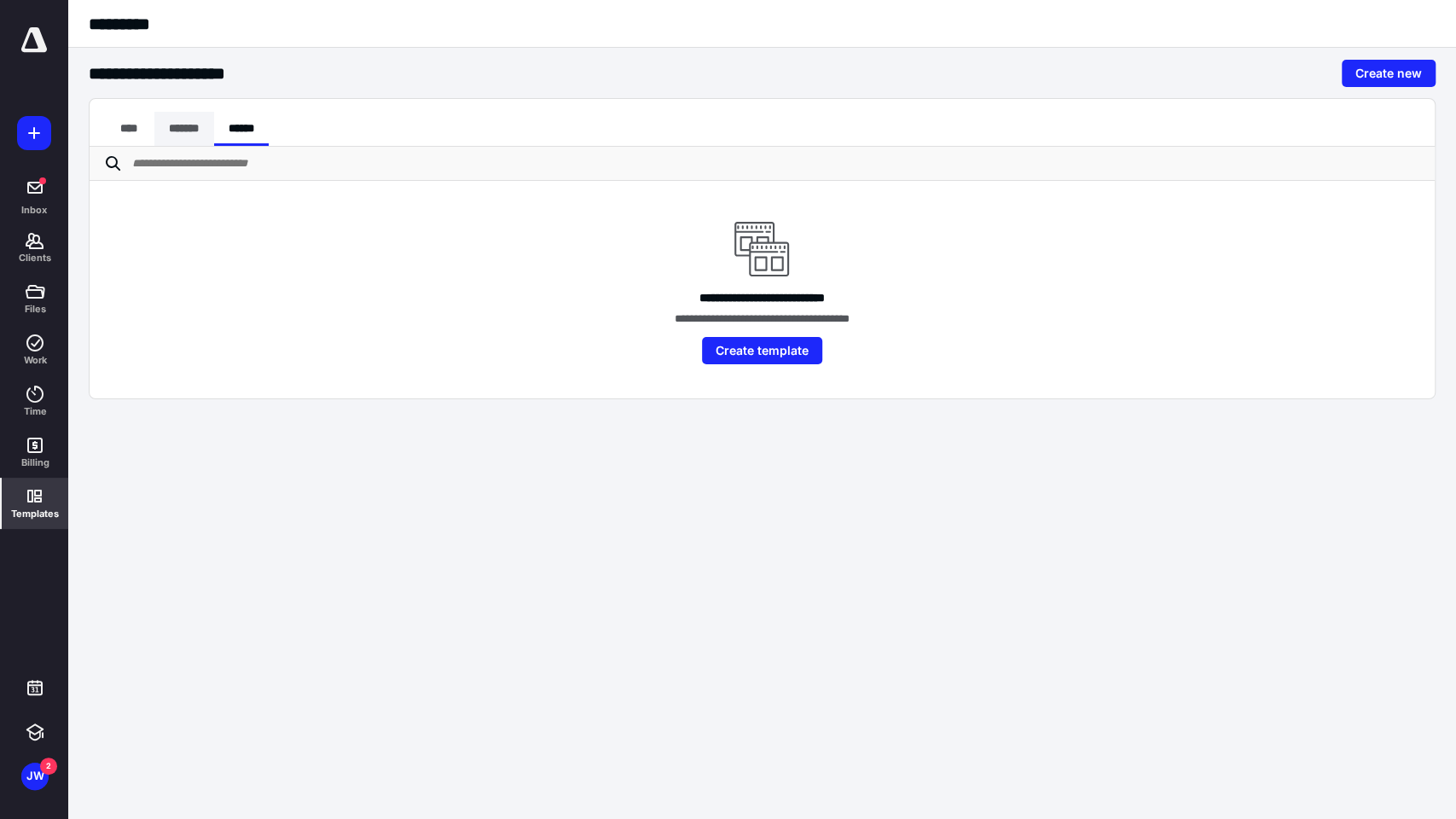 click on "*******" at bounding box center [184, 129] 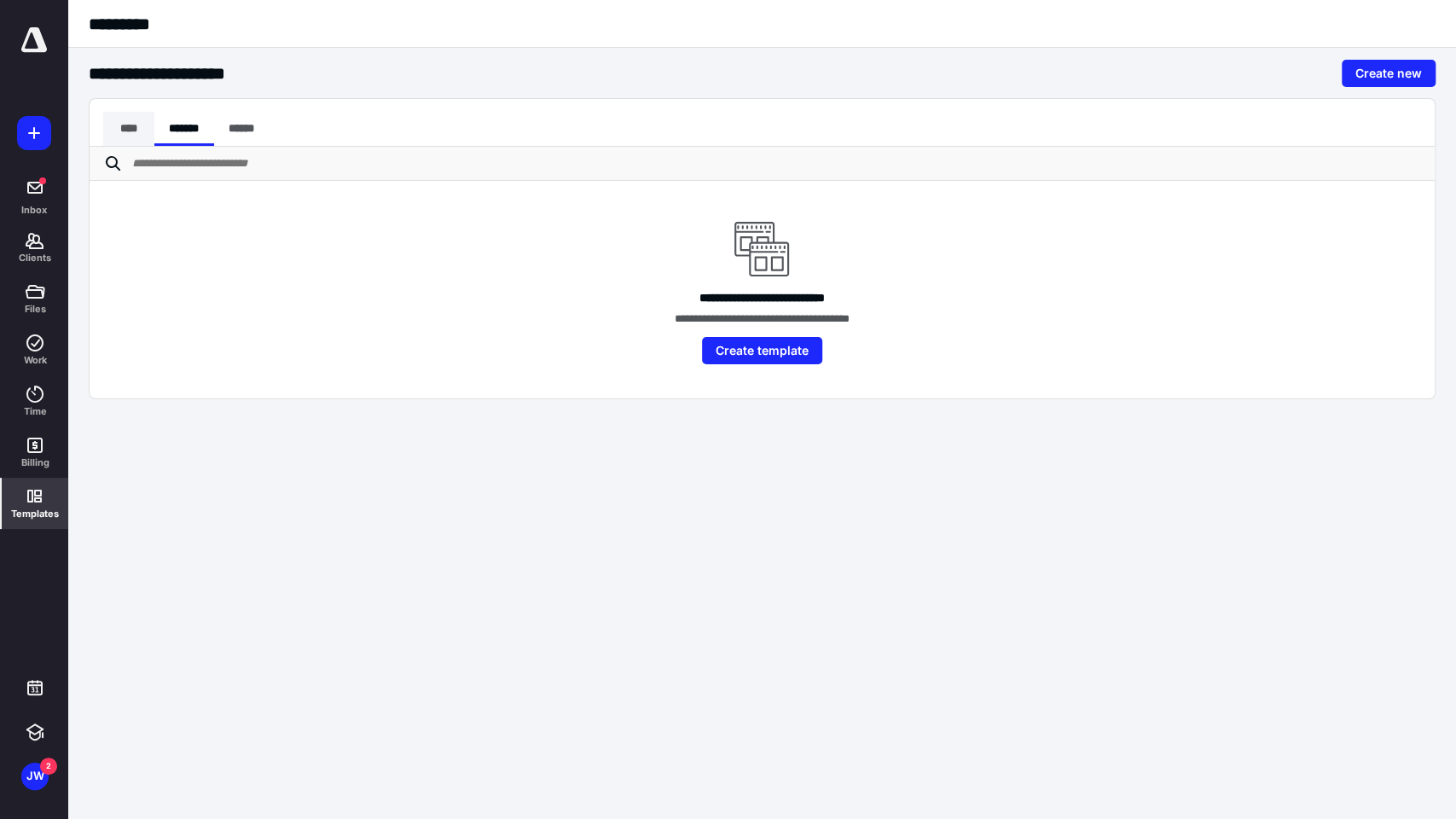 click on "****" at bounding box center [129, 129] 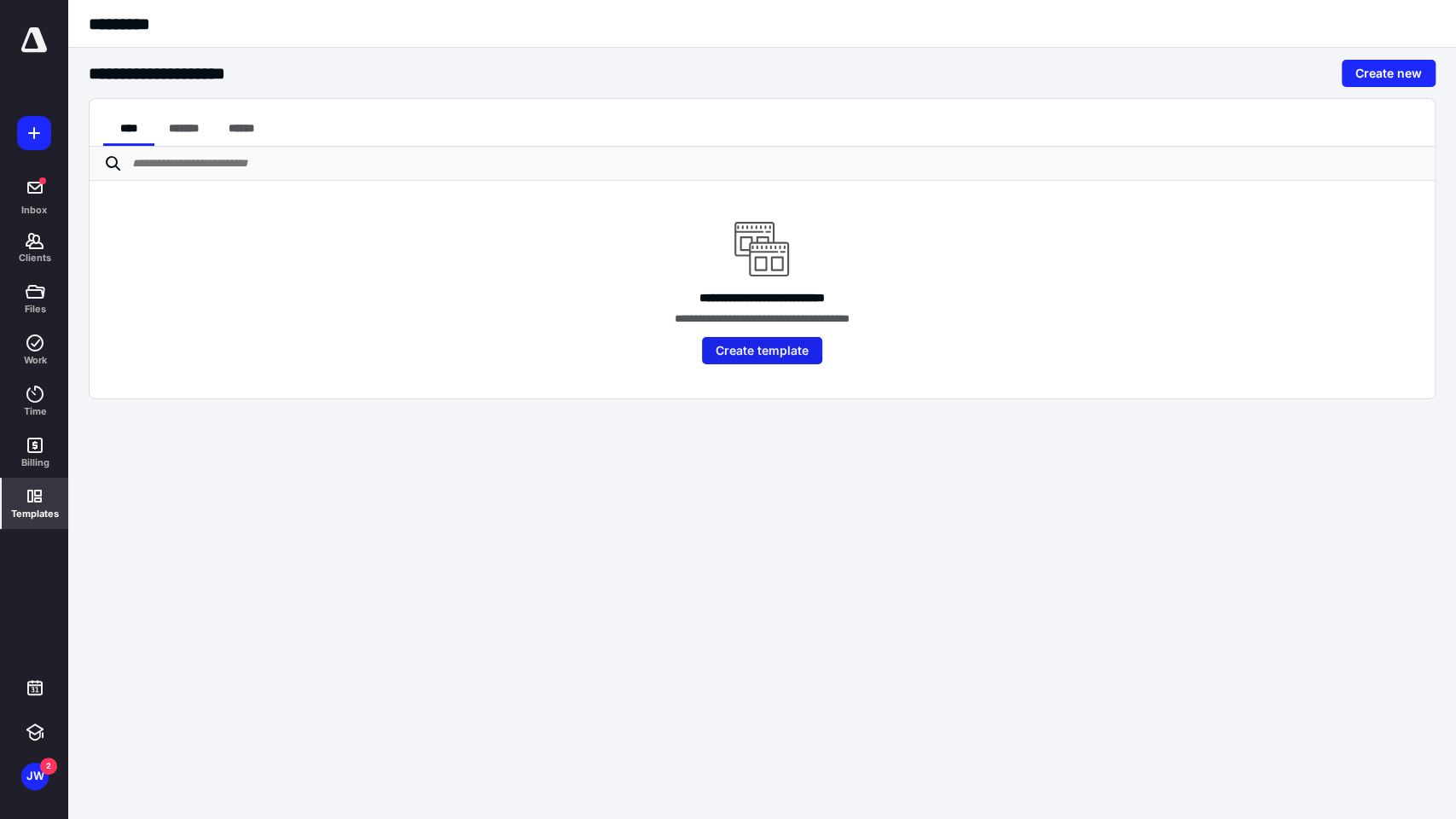click on "Create template" at bounding box center (762, 351) 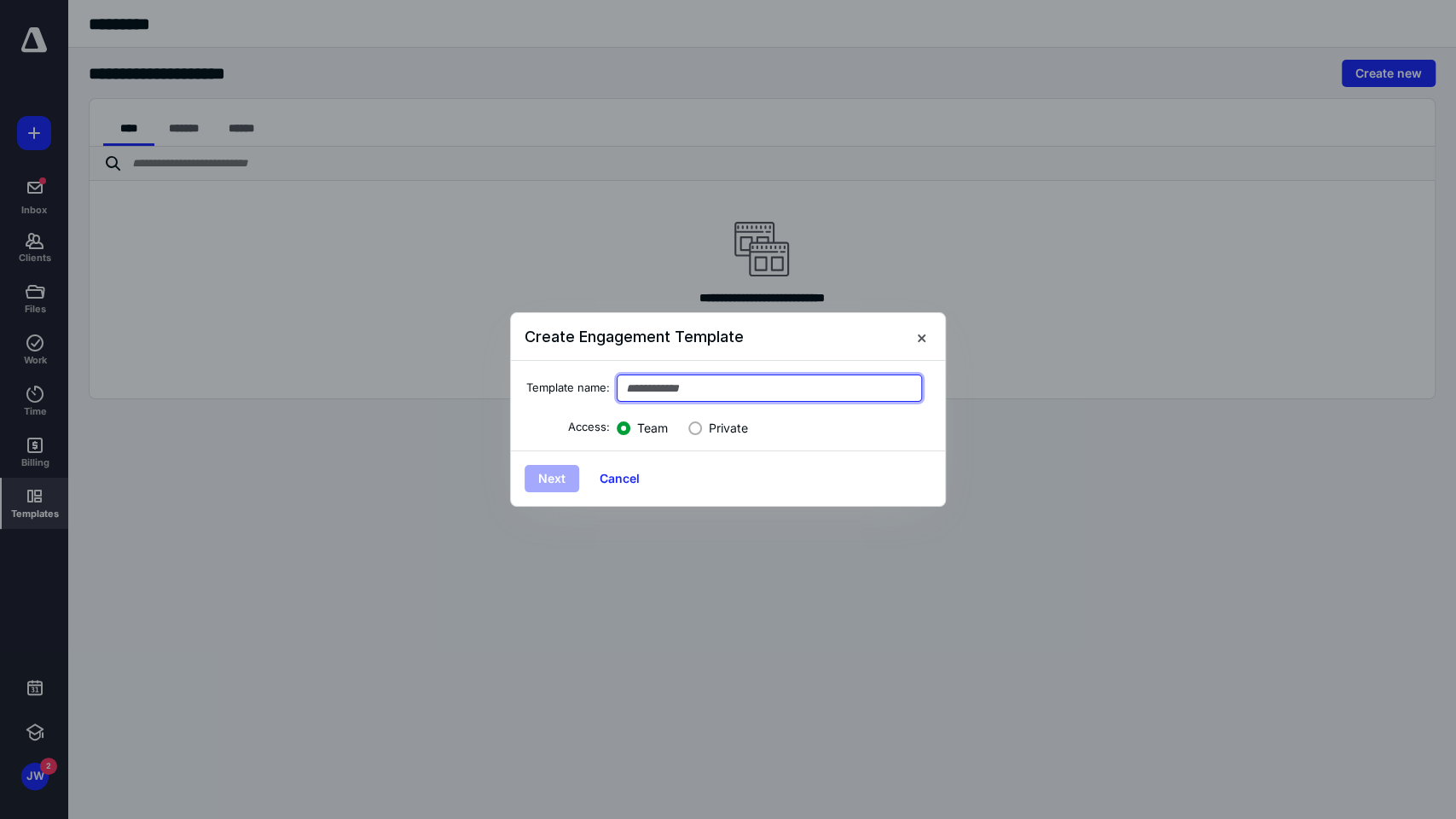click at bounding box center [769, 388] 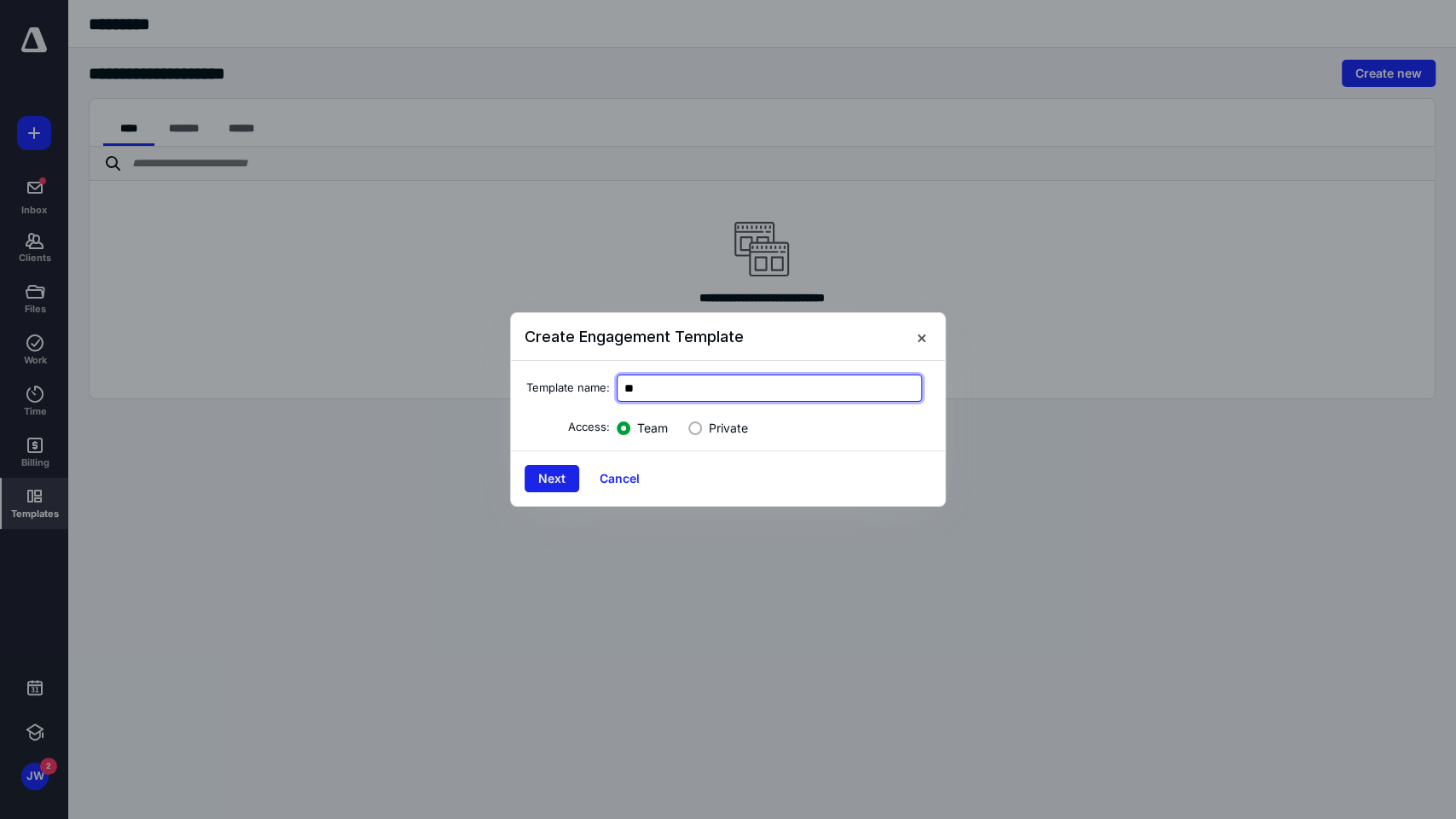 type on "**" 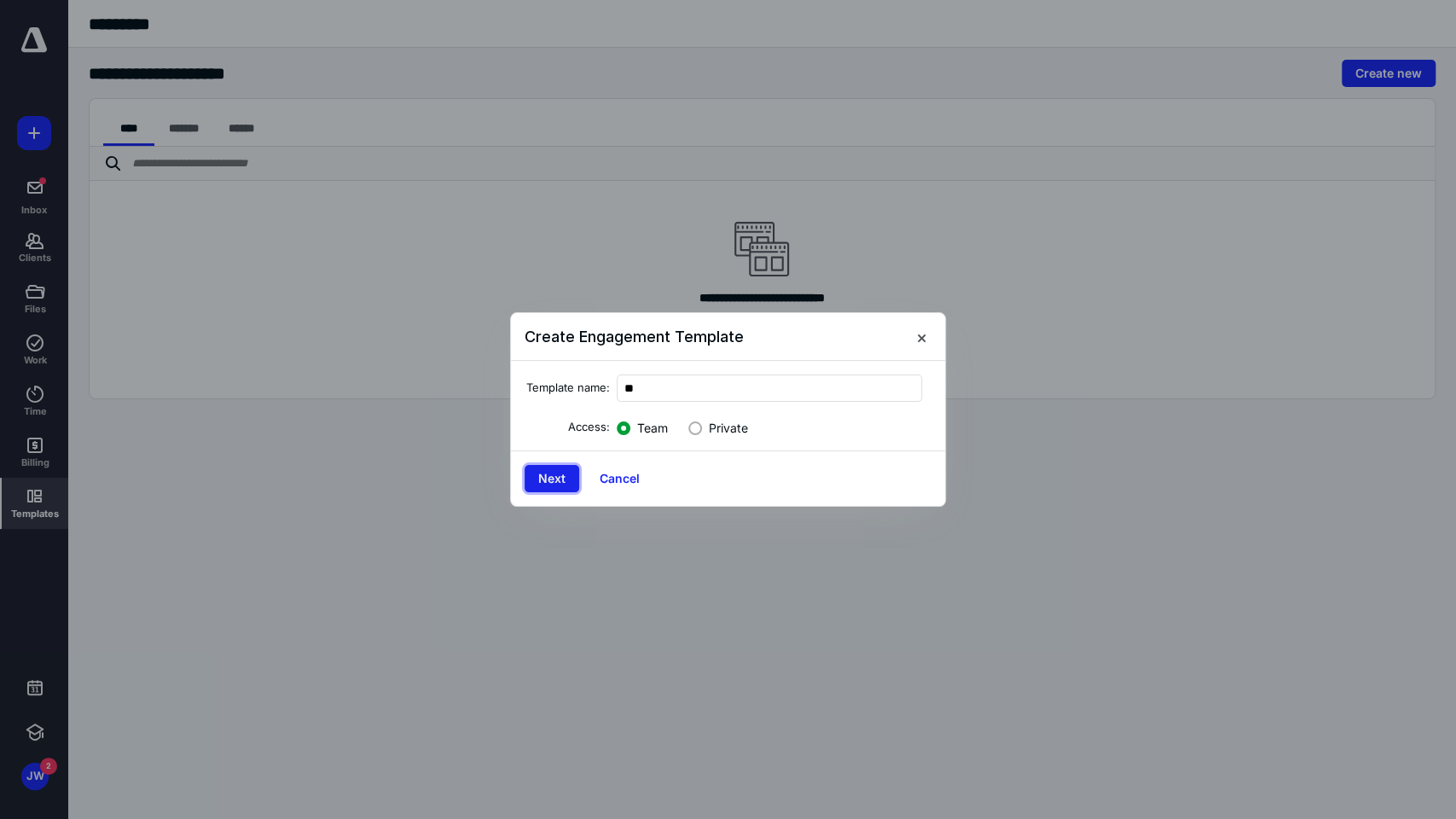 click on "Next" at bounding box center [552, 479] 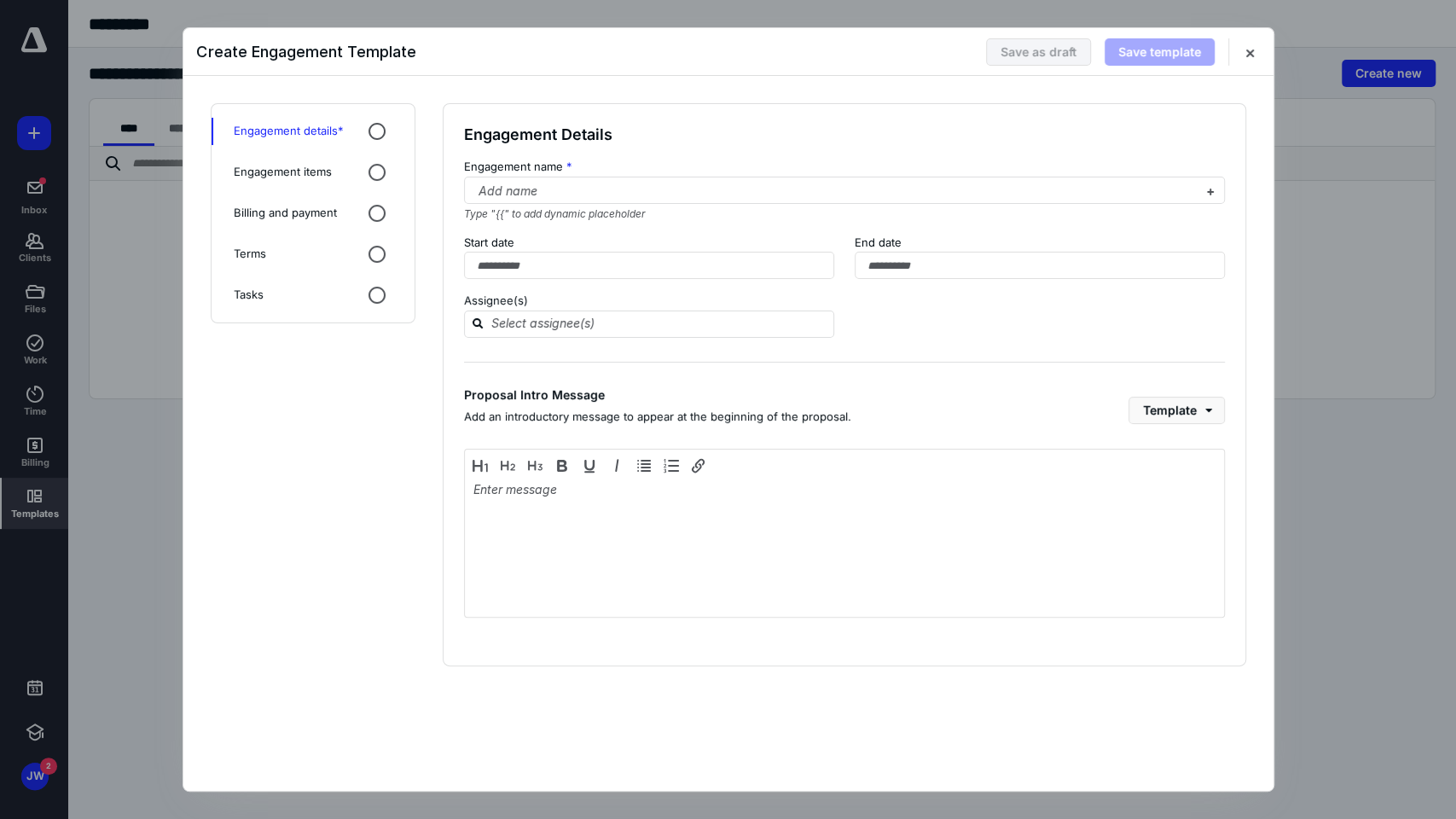 click on "Engagement details  * Engagement items Billing and payment Terms Tasks" at bounding box center [313, 213] 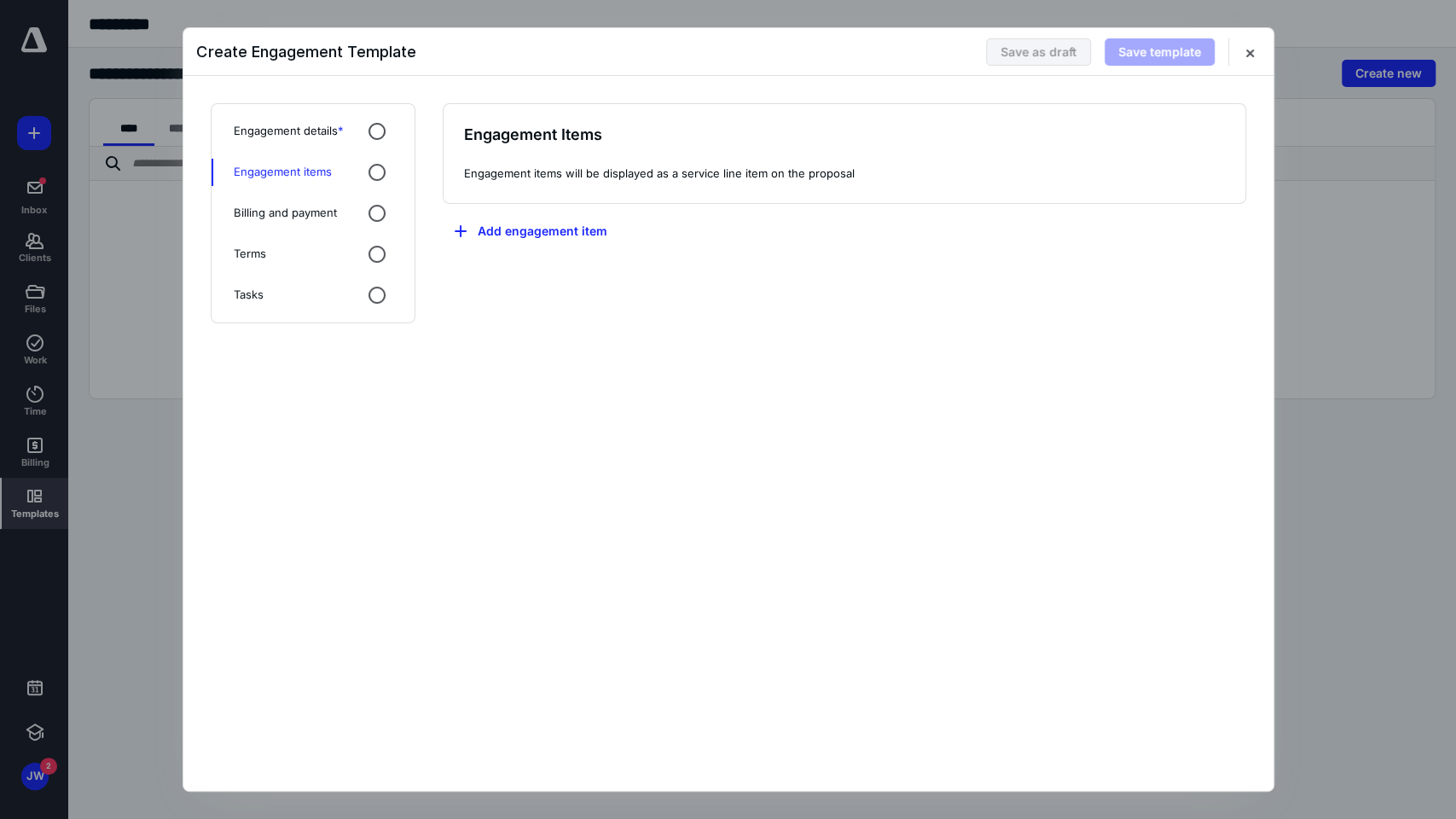 click on "Terms" at bounding box center [313, 254] 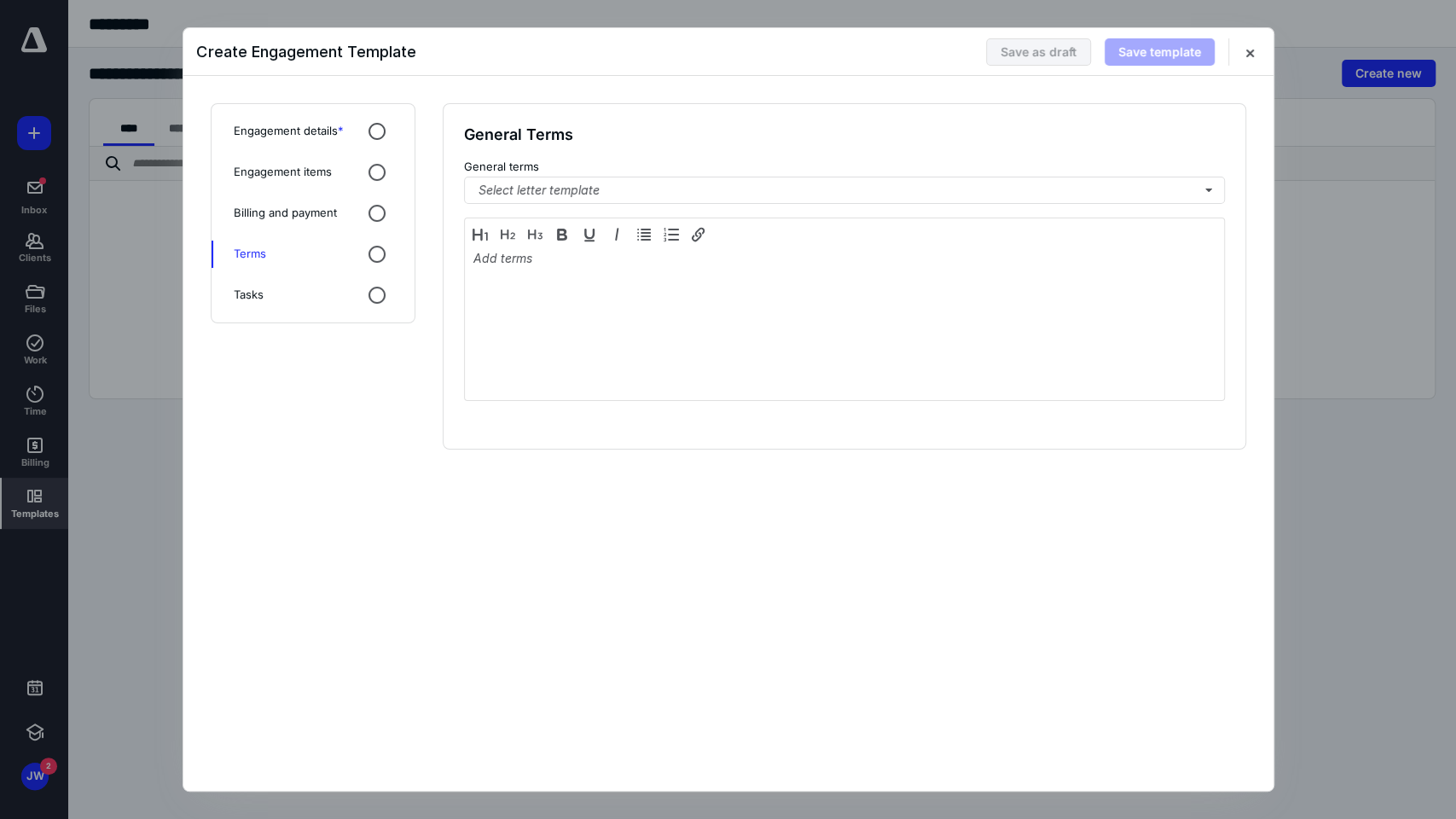 click on "Tasks" at bounding box center (313, 295) 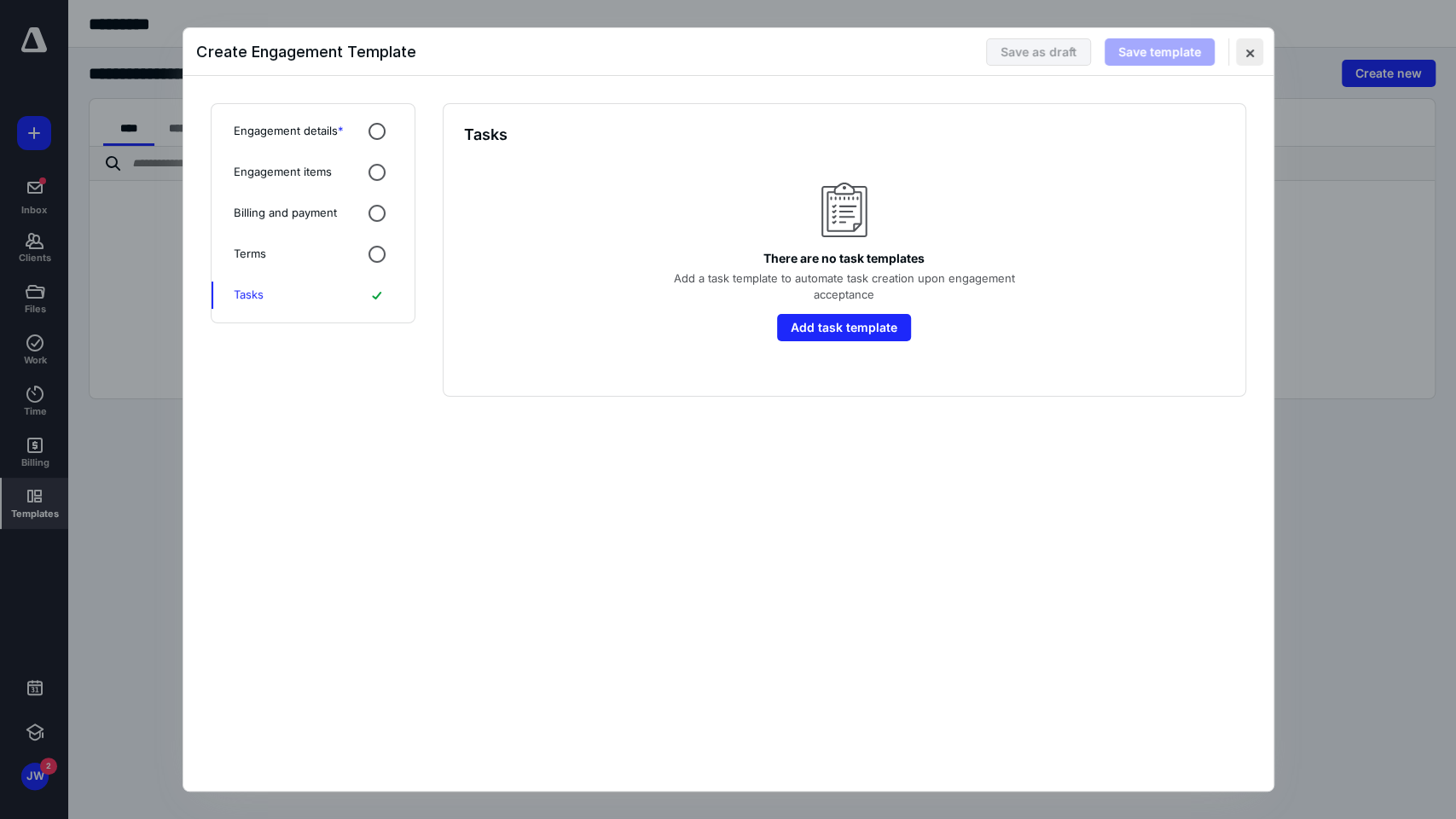 click at bounding box center (1250, 52) 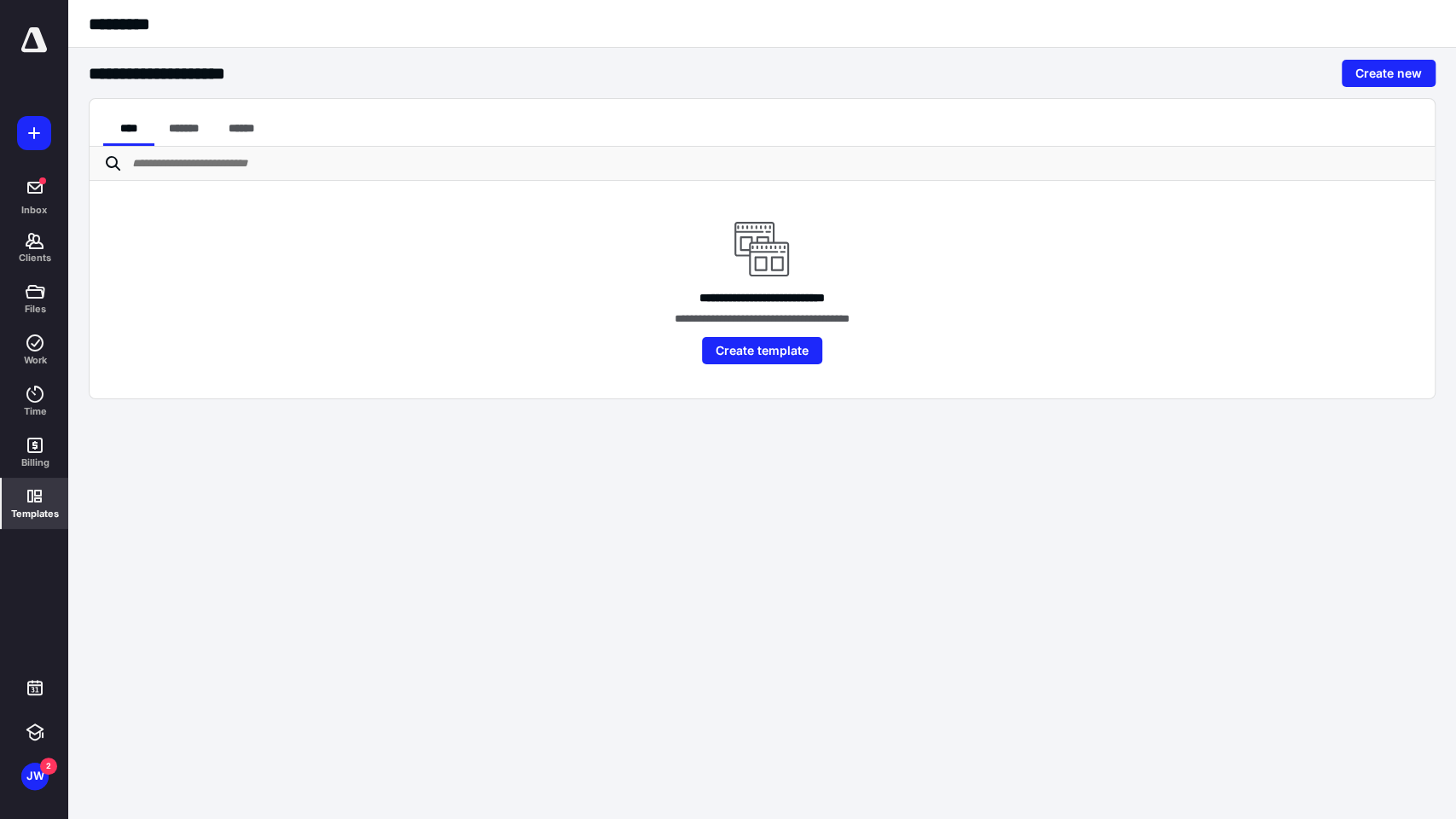 click on "**********" at bounding box center [728, 410] 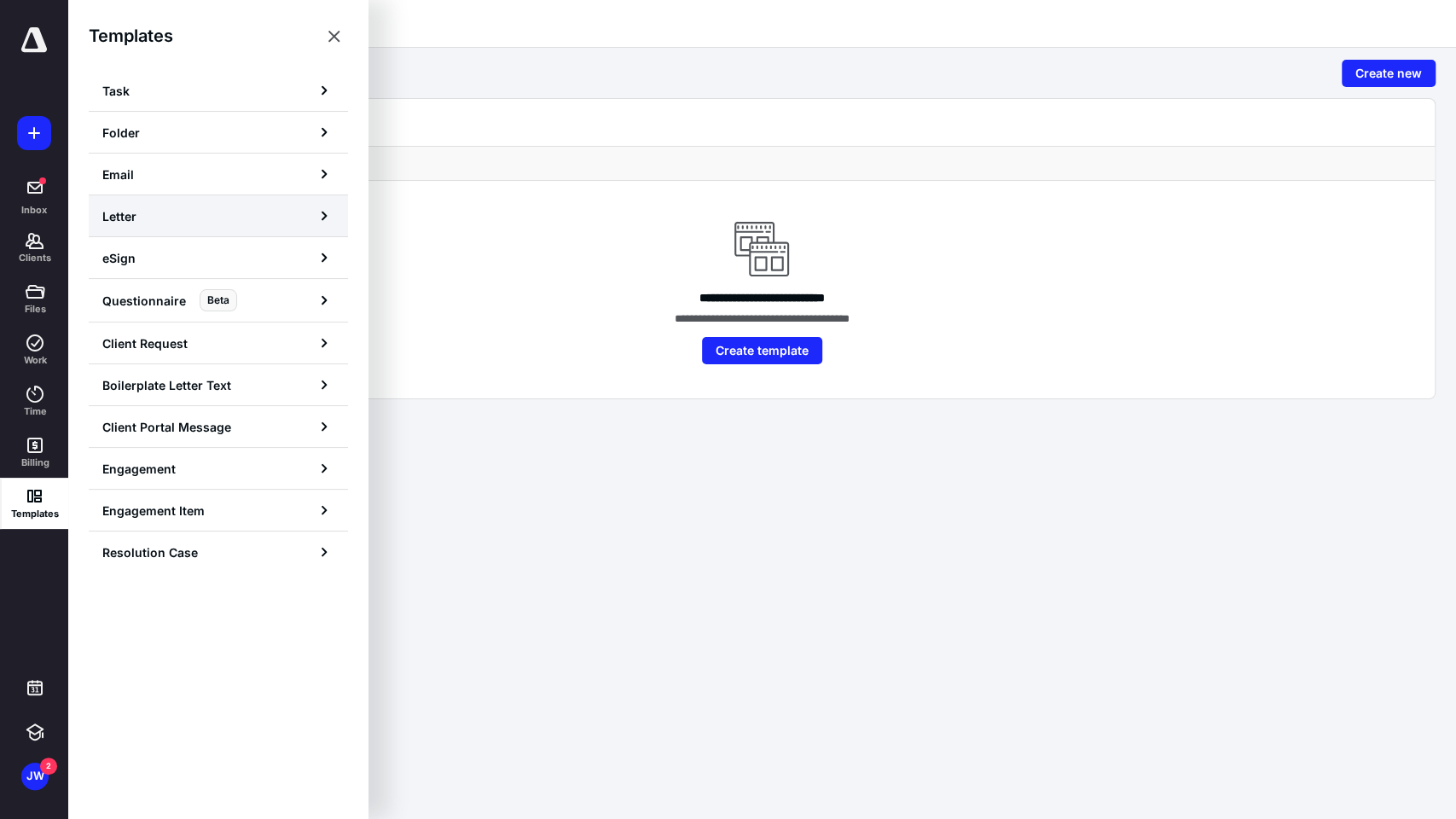 click on "Letter" at bounding box center (218, 216) 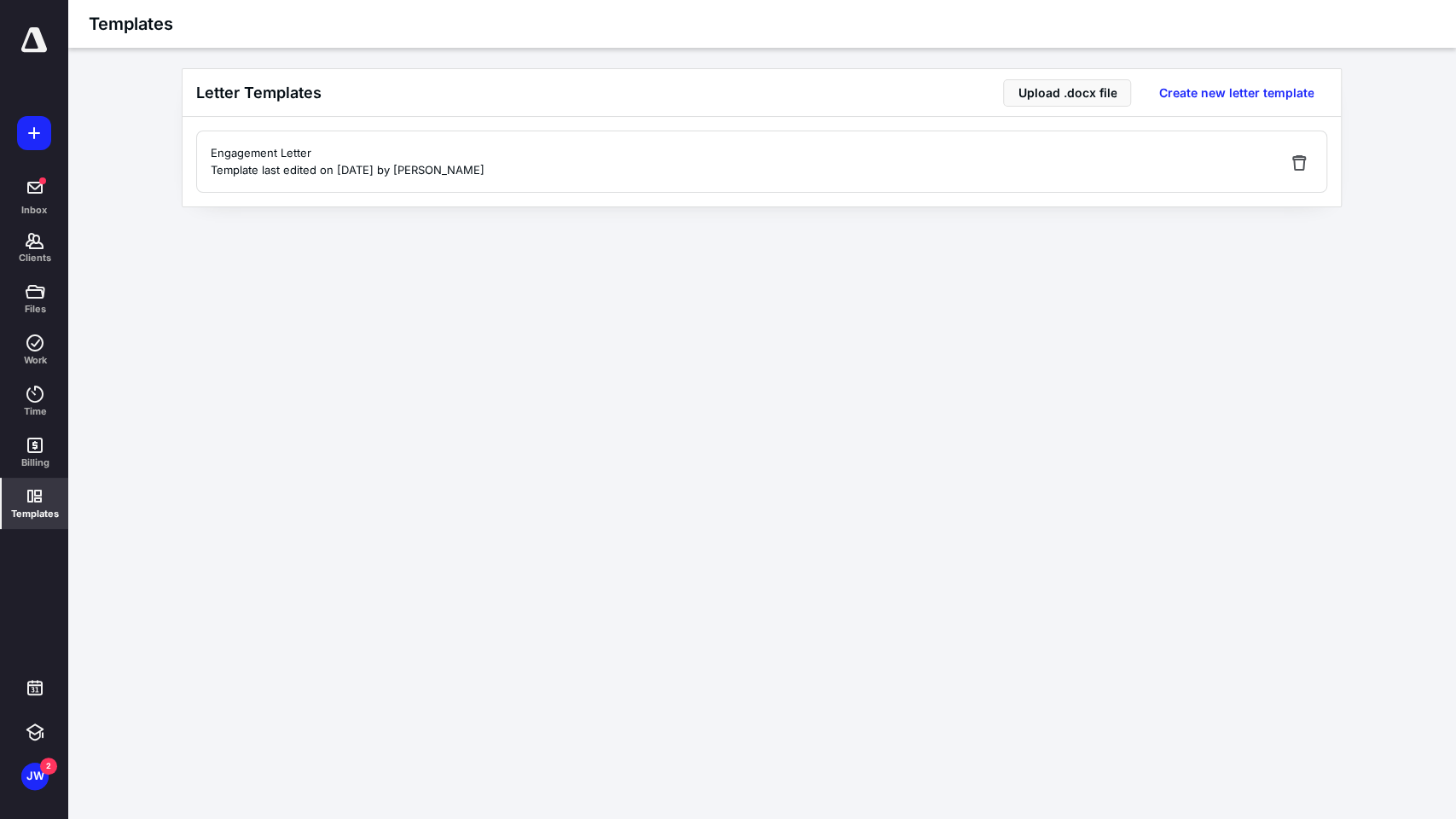 click on "Engagement Letter Template last edited on 7/10/2025 by Joe Wright" at bounding box center (347, 161) 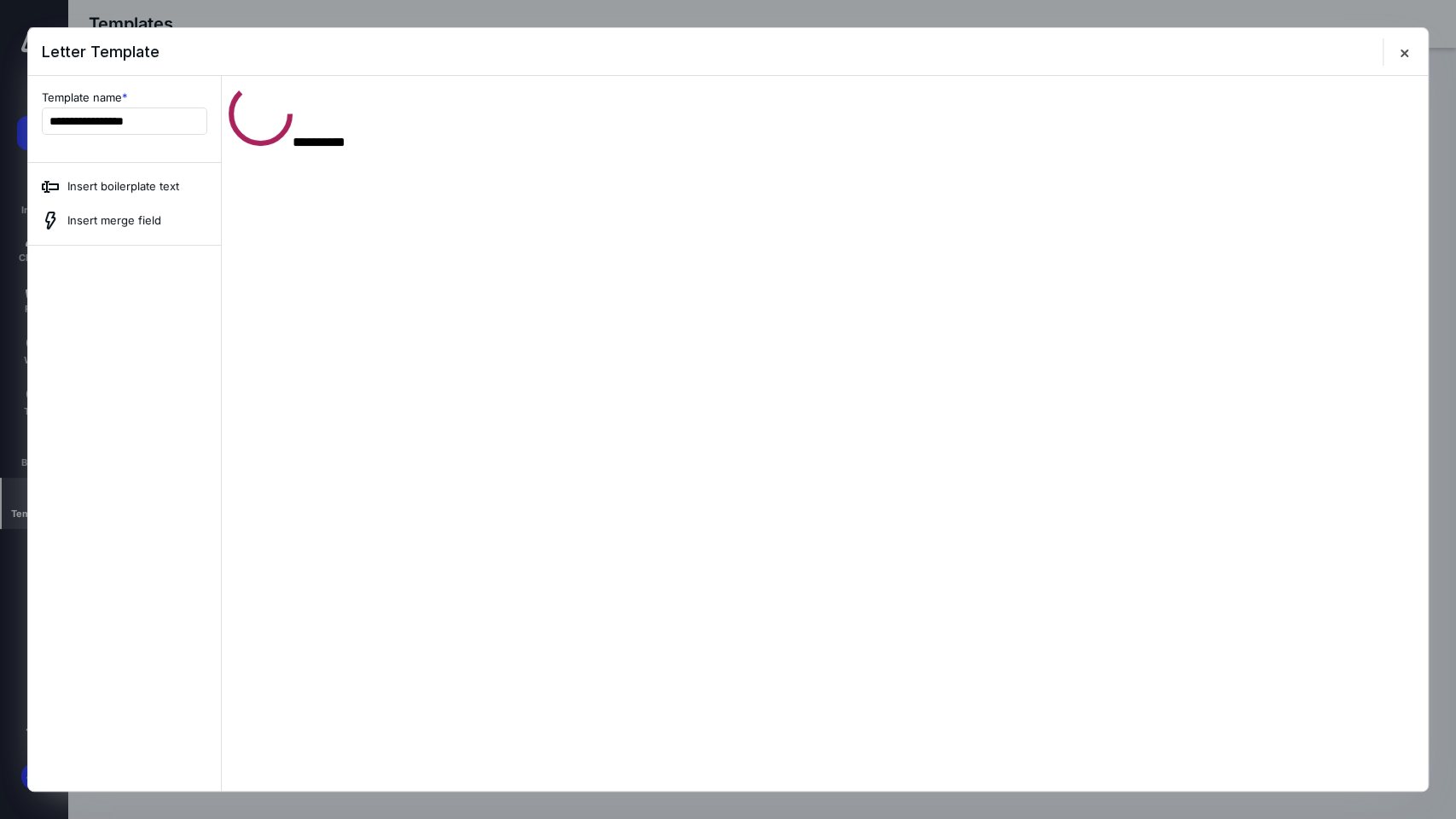 scroll, scrollTop: 0, scrollLeft: 0, axis: both 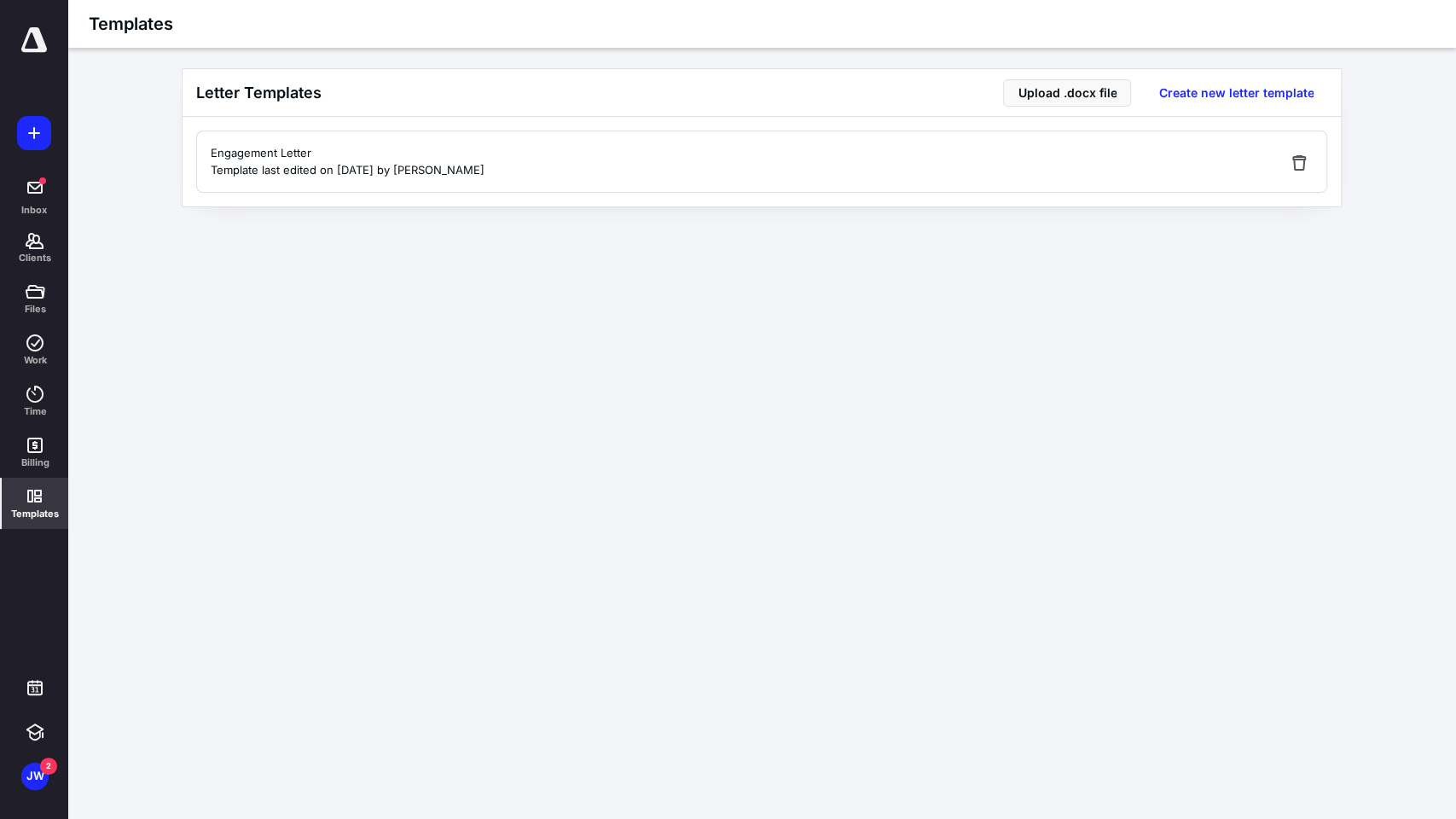 click 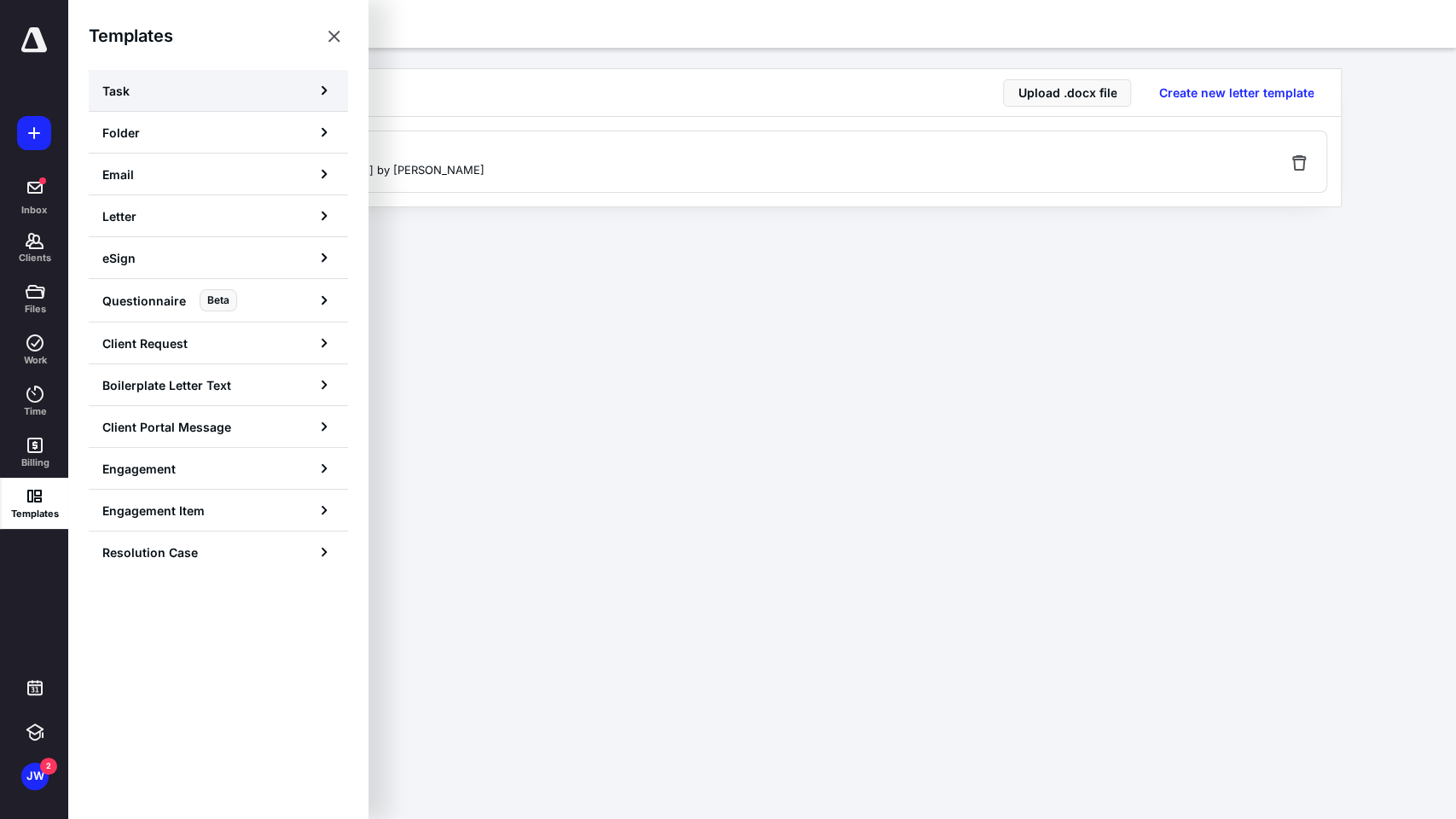 click on "Task" at bounding box center (218, 90) 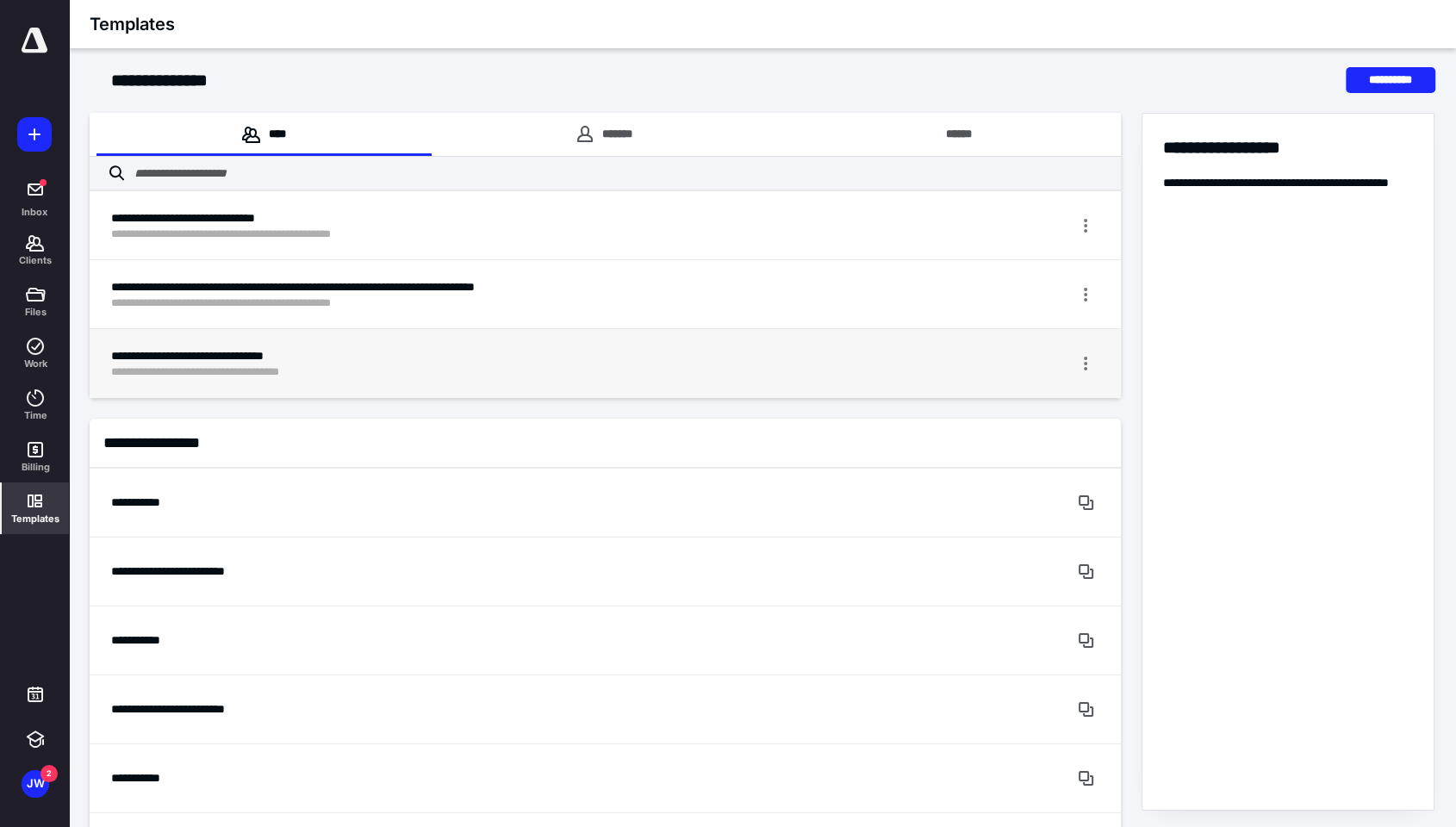 click on "**********" at bounding box center (540, 372) 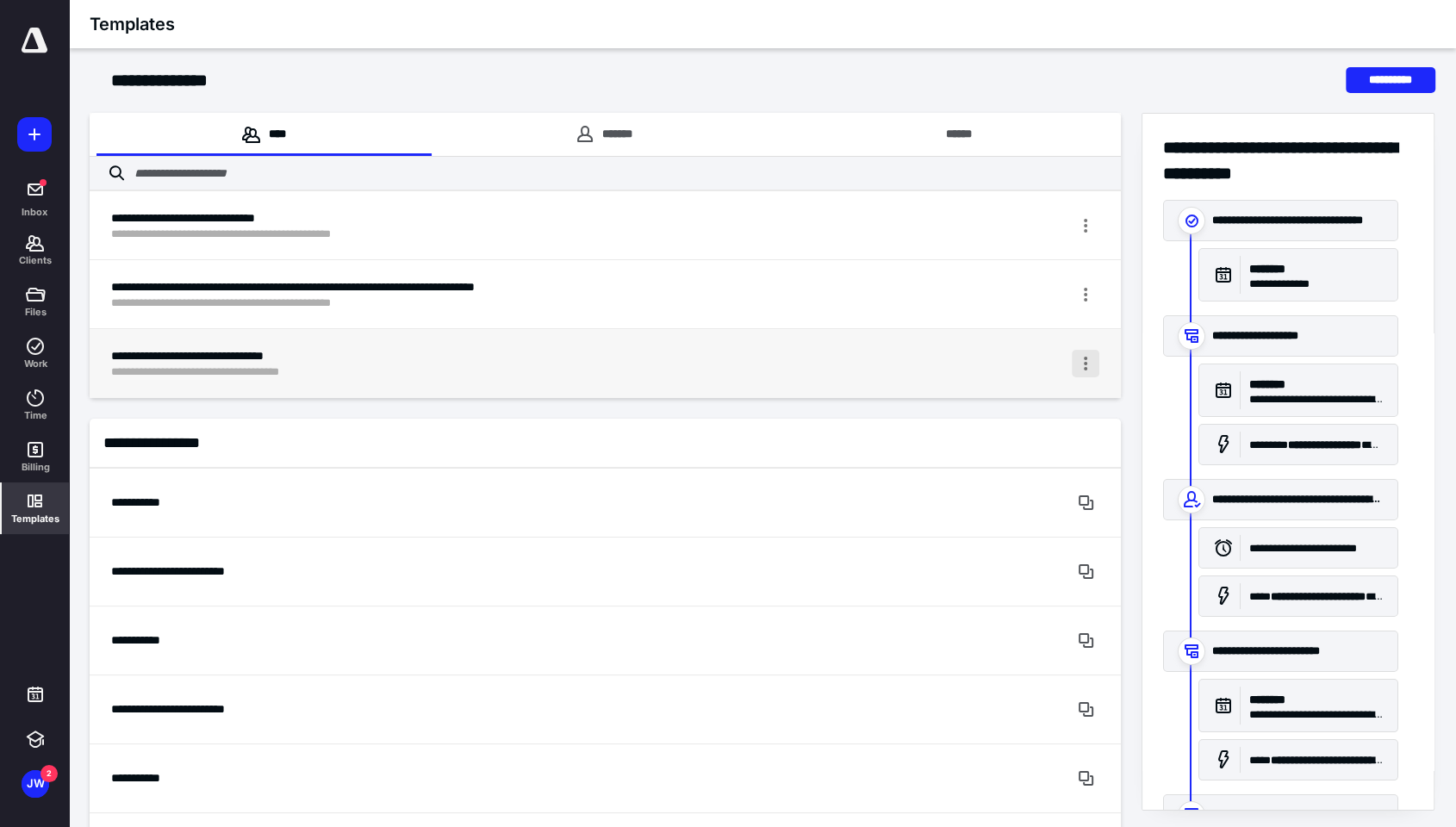click at bounding box center [1086, 364] 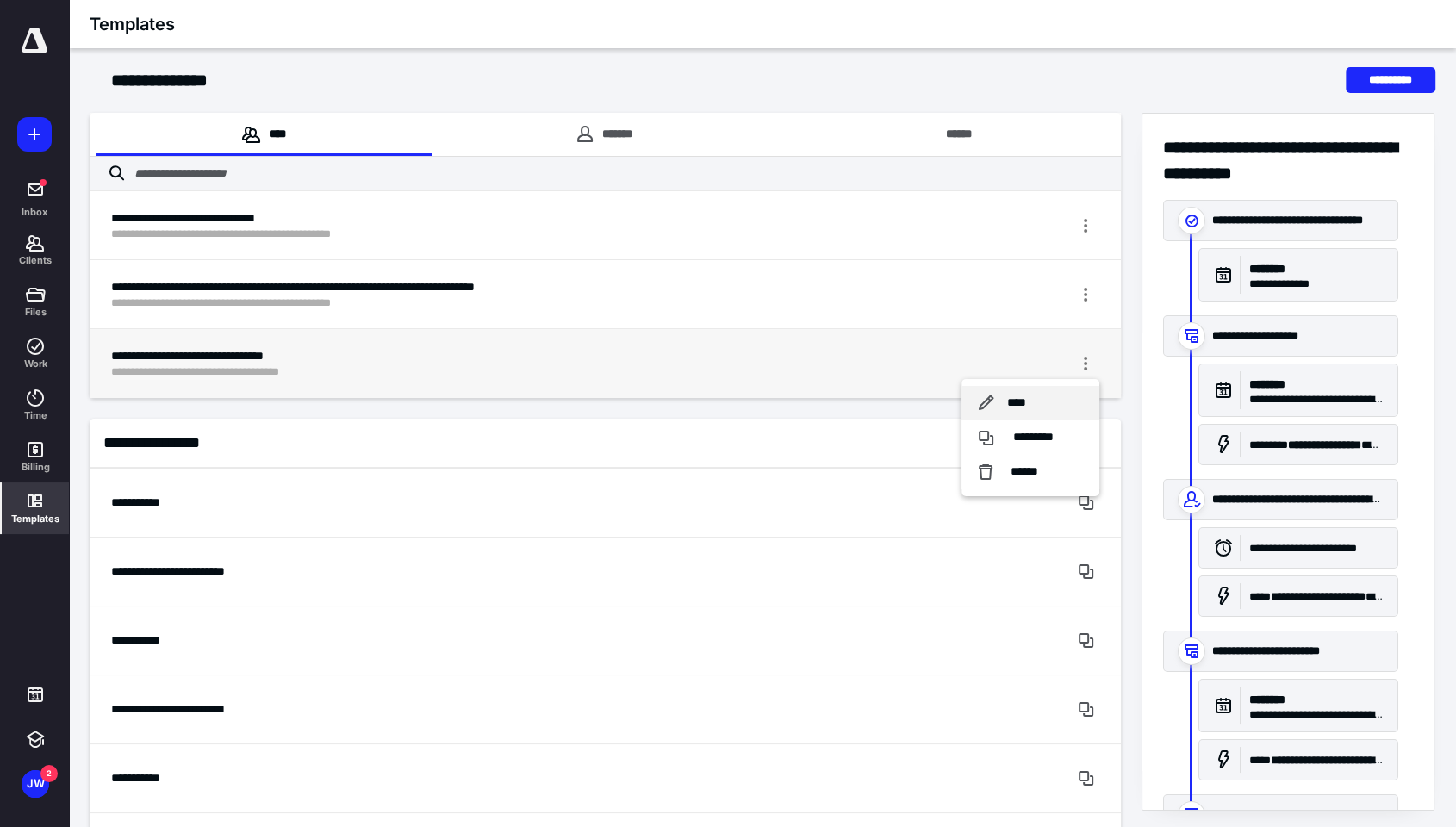 click on "****" at bounding box center (1030, 403) 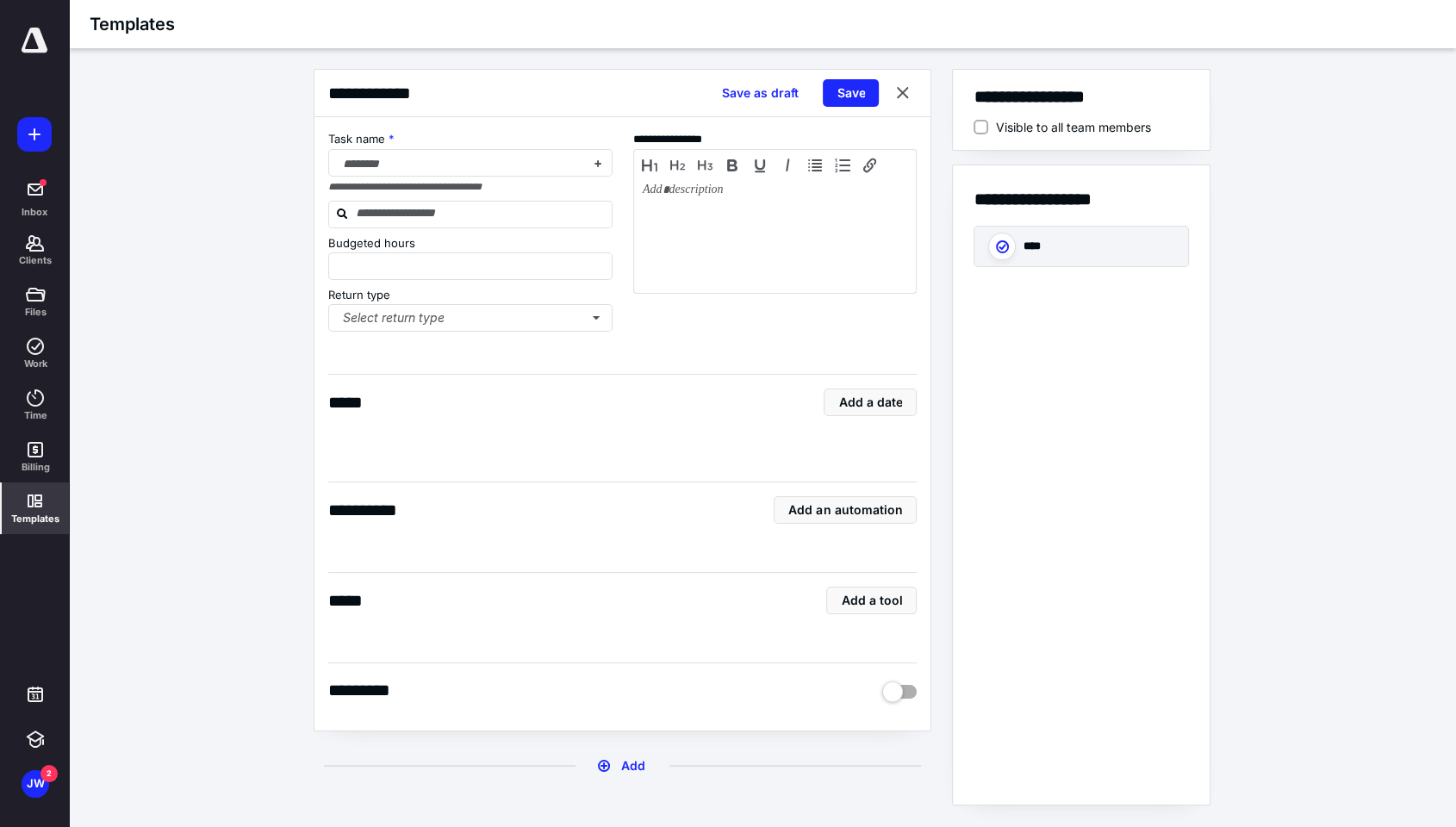 type on "*" 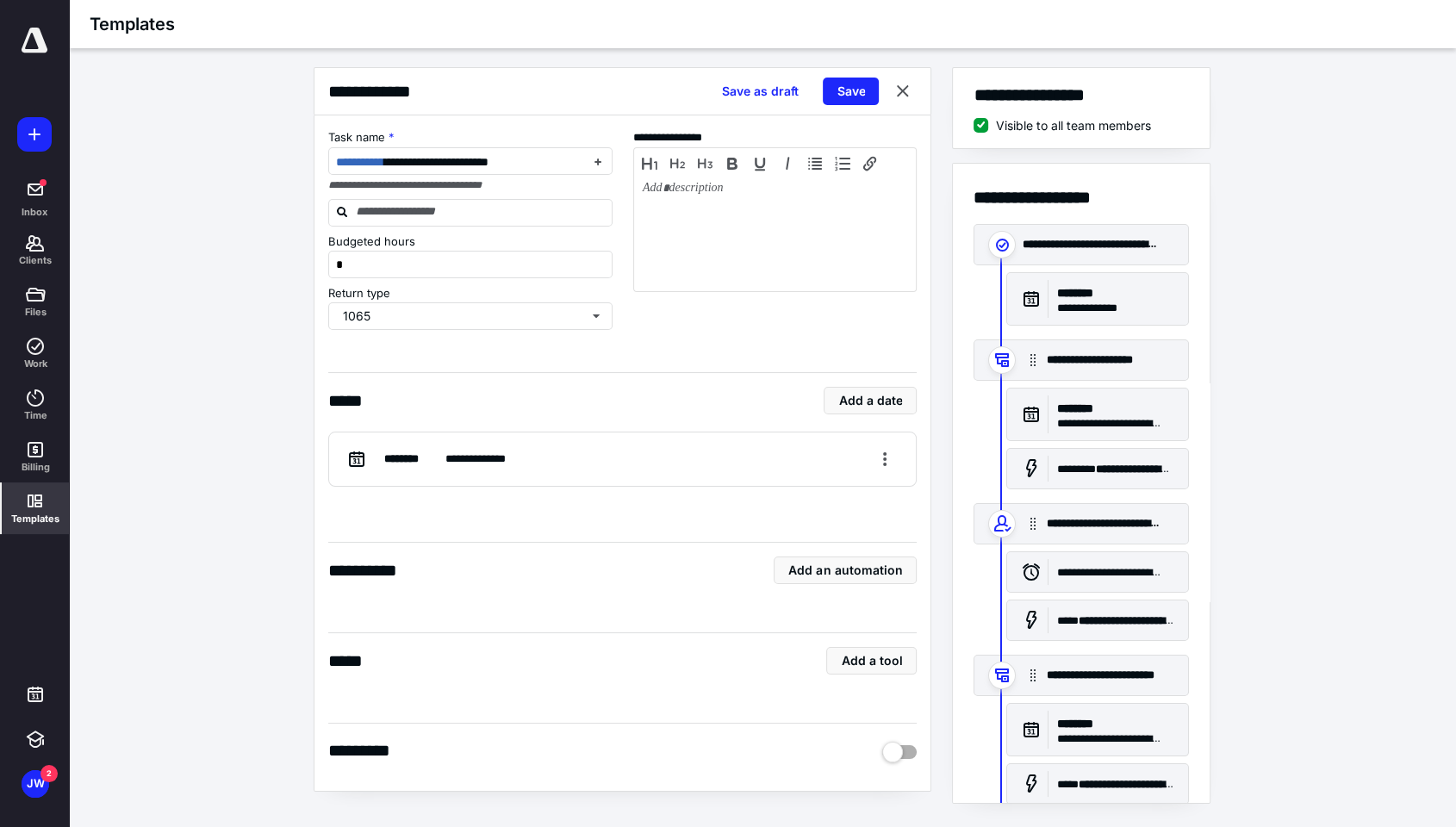 scroll, scrollTop: 0, scrollLeft: 0, axis: both 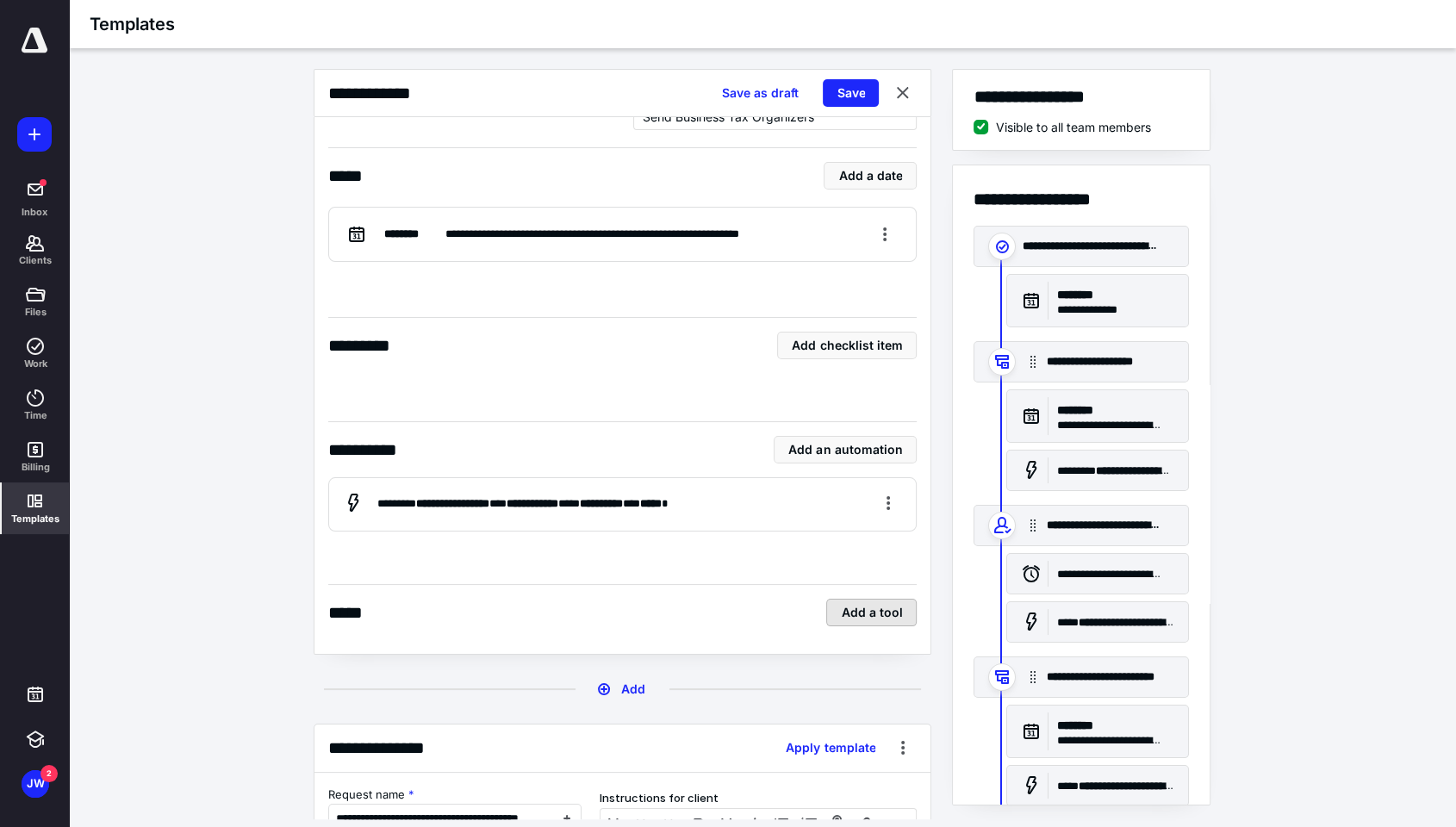 click on "Add a tool" at bounding box center (871, 612) 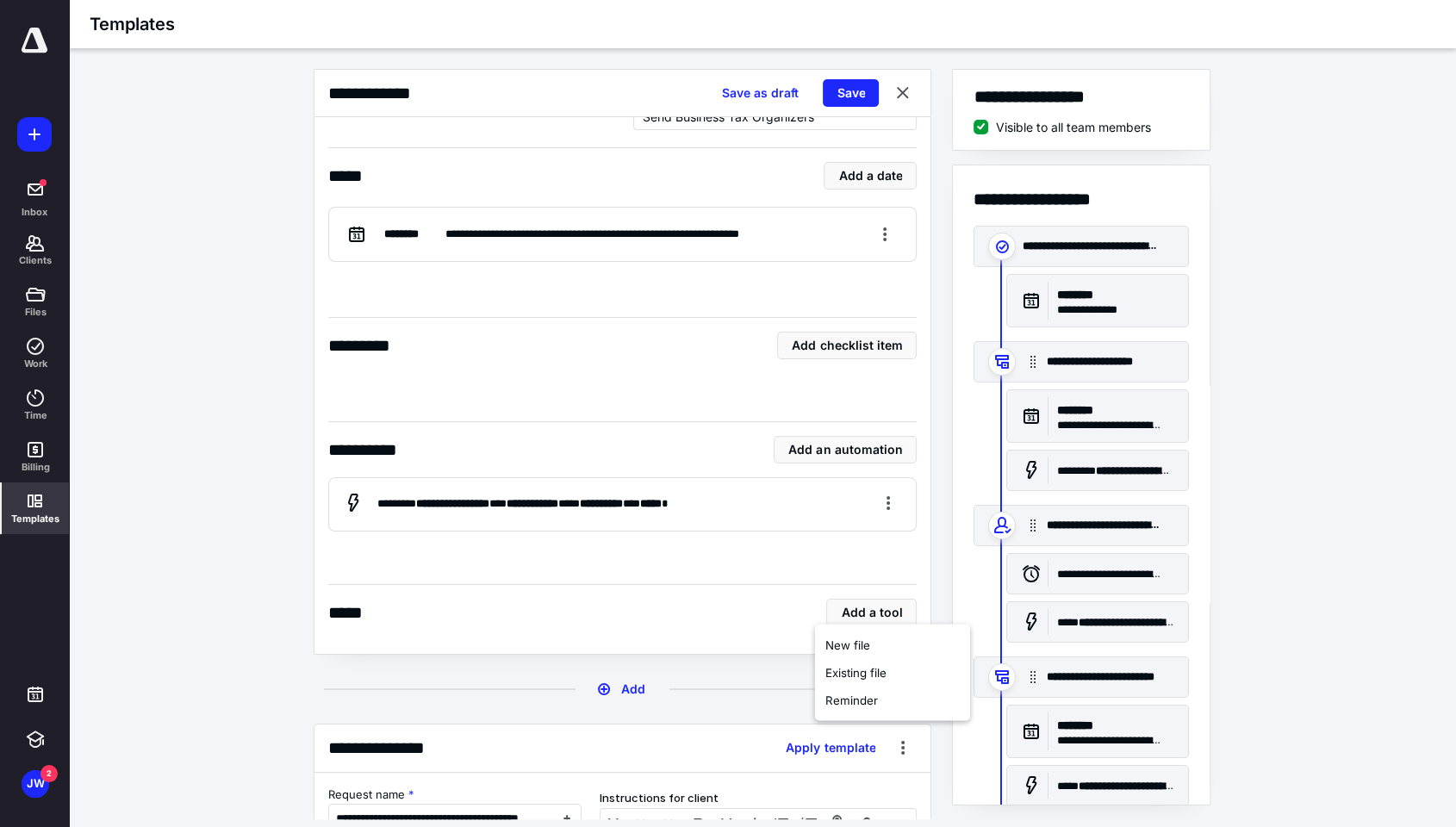 click on "**********" at bounding box center (762, 444) 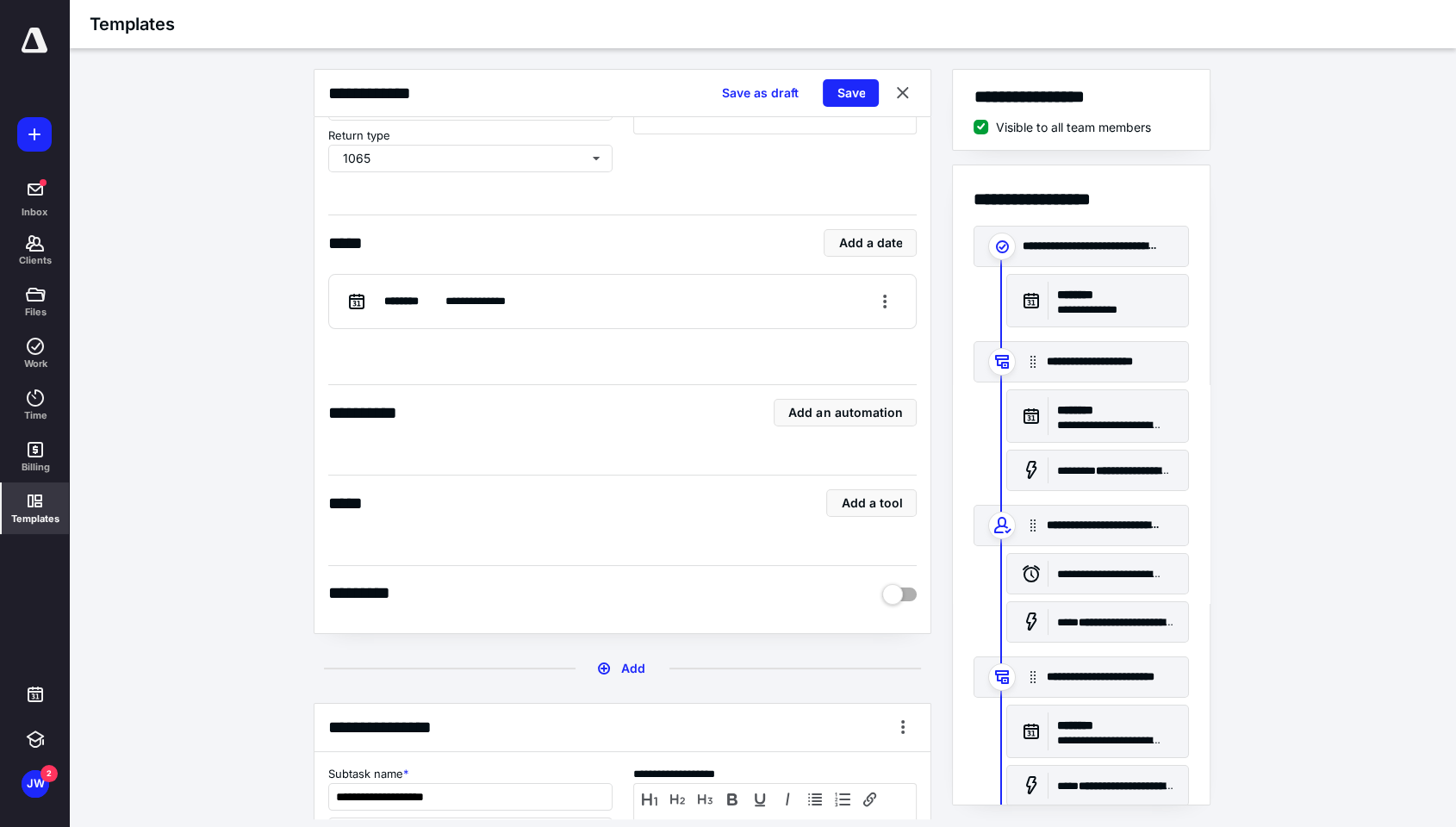 scroll, scrollTop: 191, scrollLeft: 0, axis: vertical 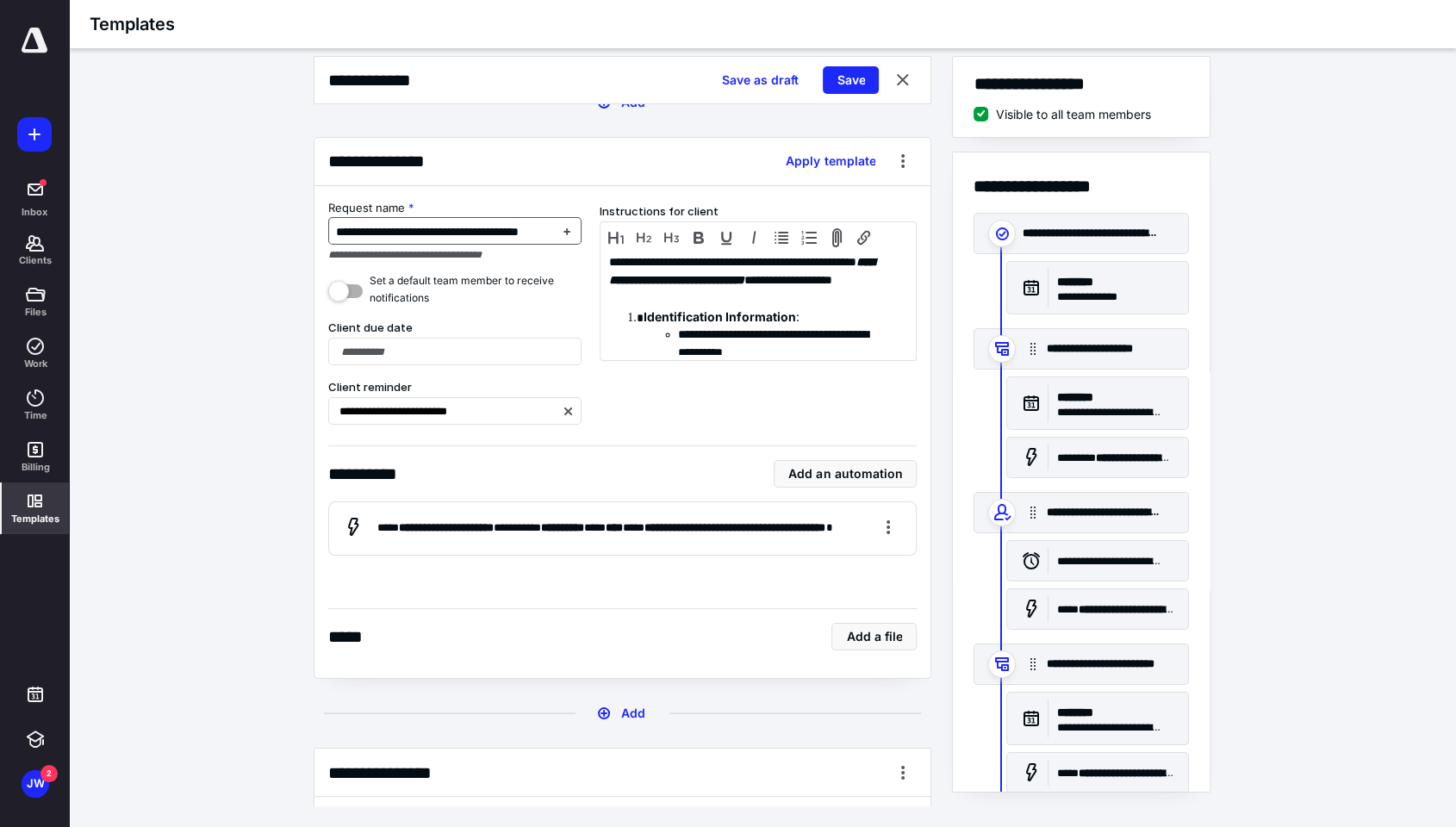click on "**********" at bounding box center (427, 232) 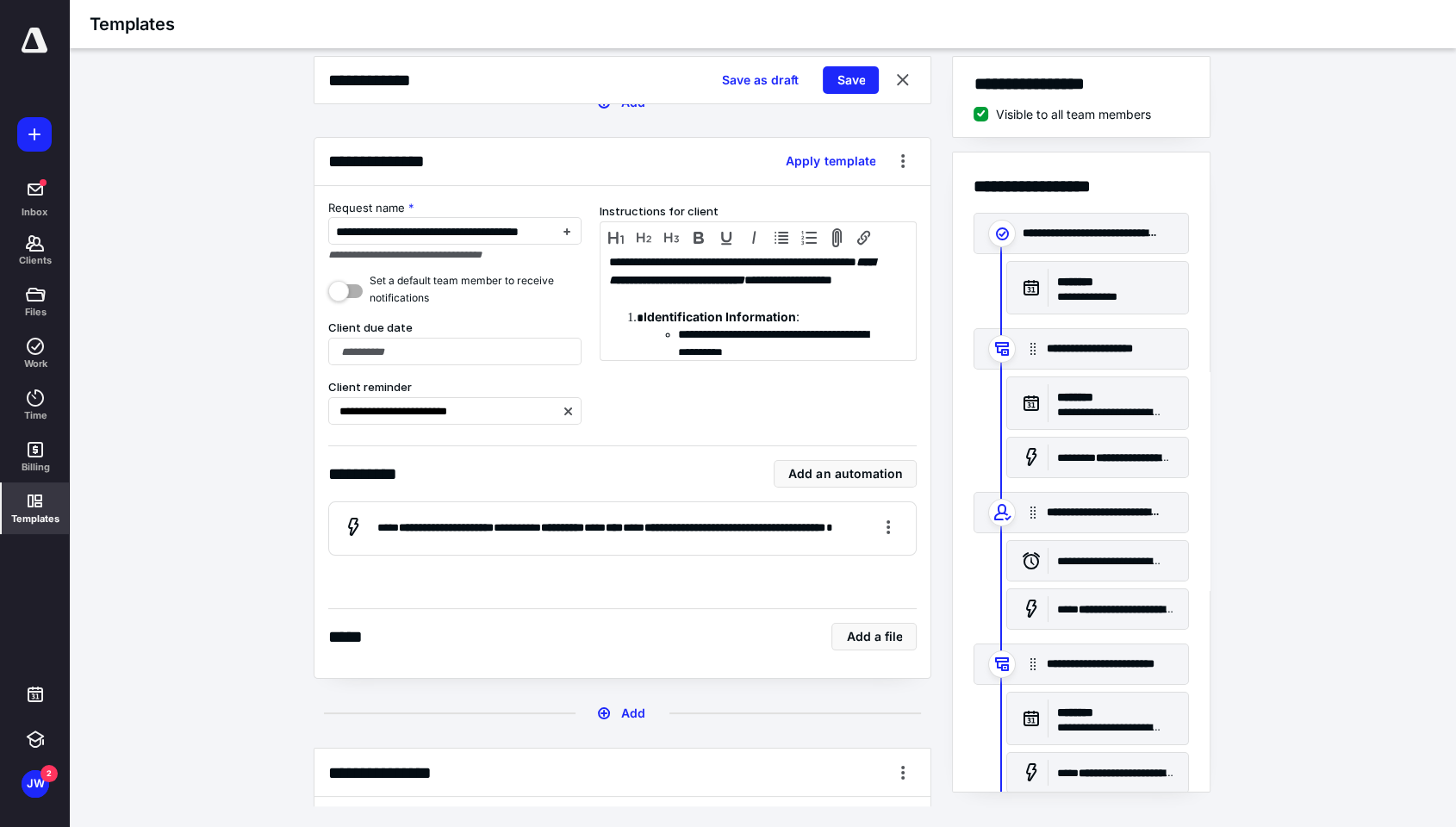 click on "**********" at bounding box center [762, 431] 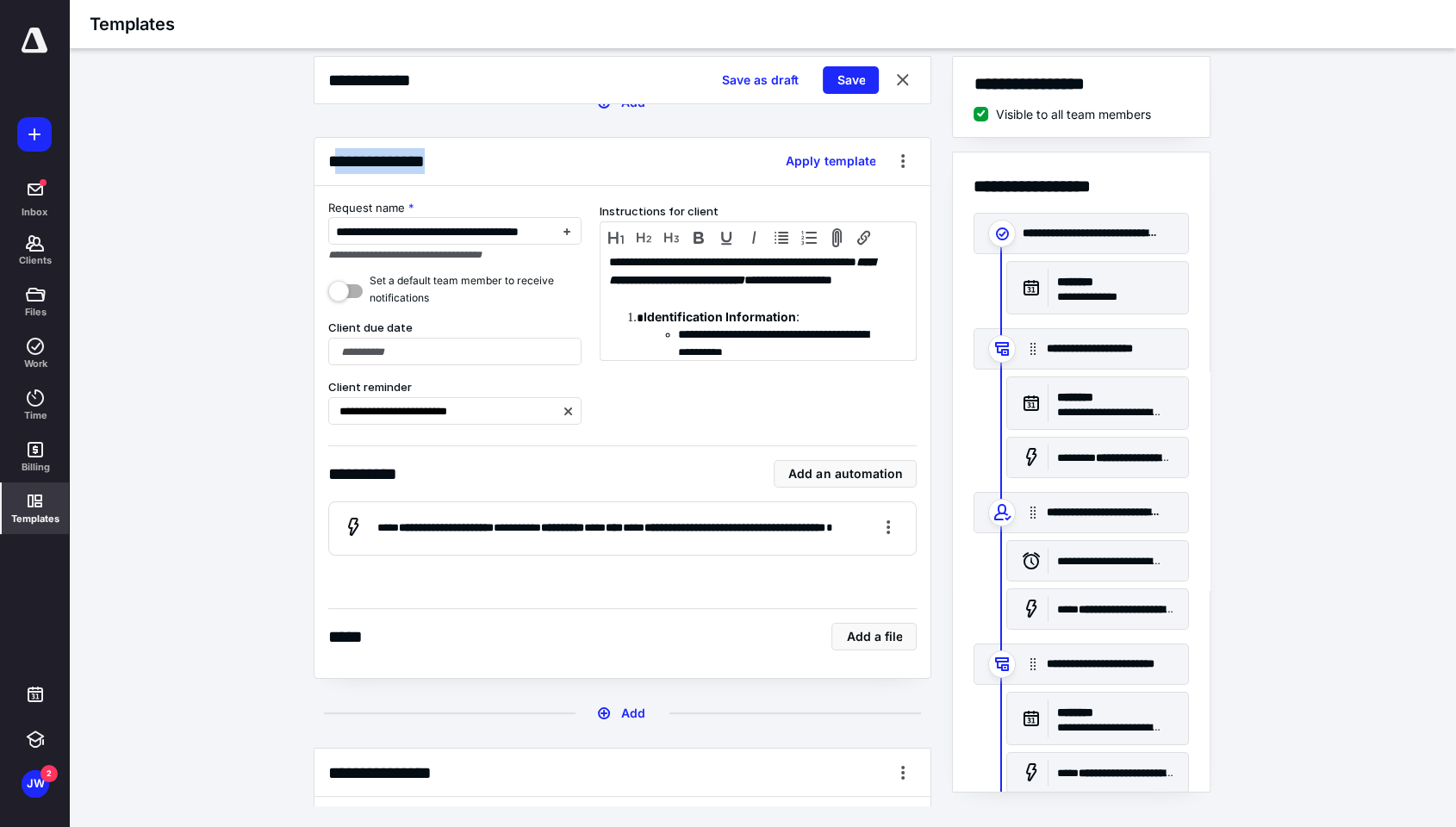 drag, startPoint x: 343, startPoint y: 156, endPoint x: 448, endPoint y: 156, distance: 105 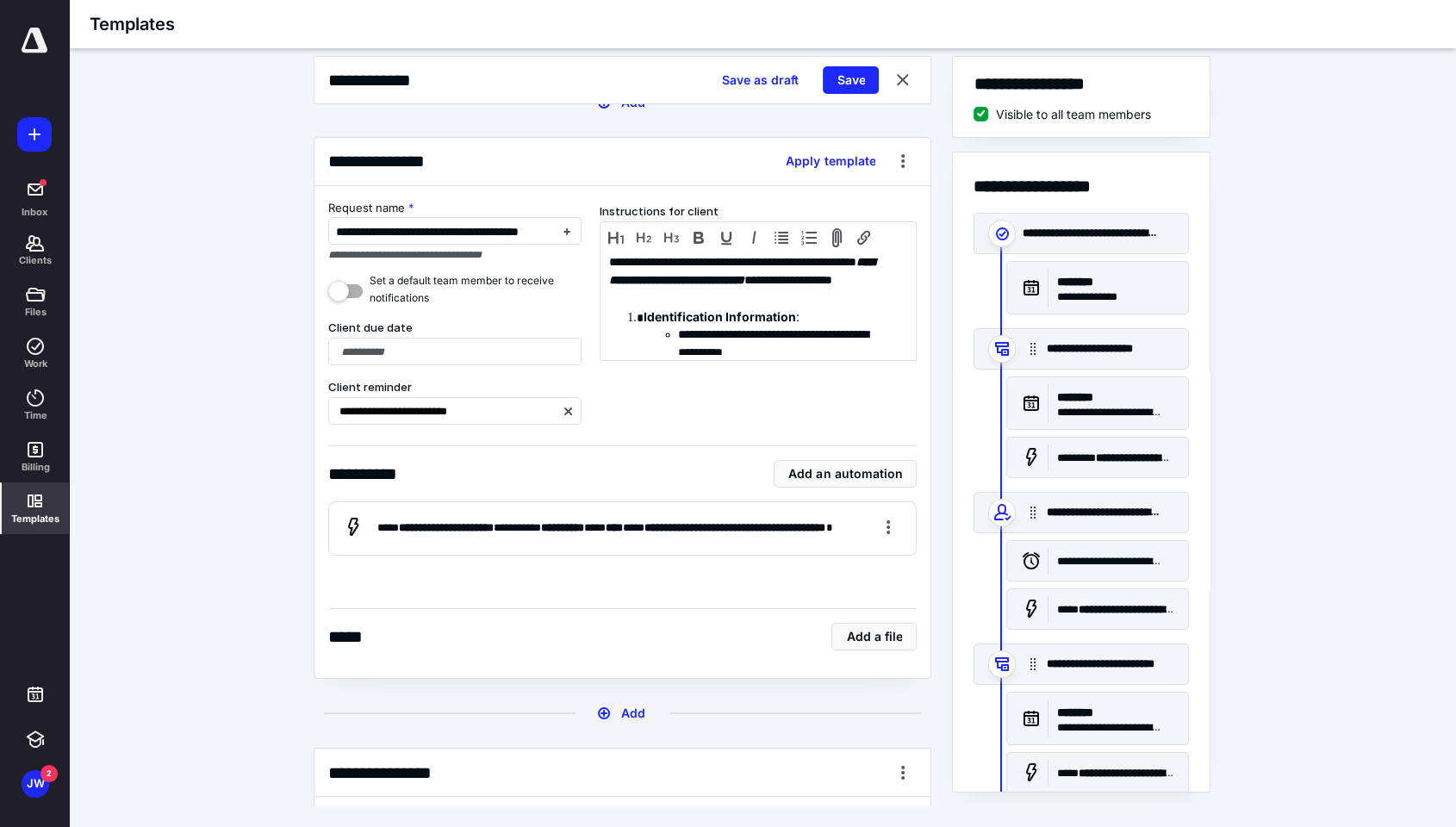 drag, startPoint x: 448, startPoint y: 156, endPoint x: 269, endPoint y: 238, distance: 196.88829 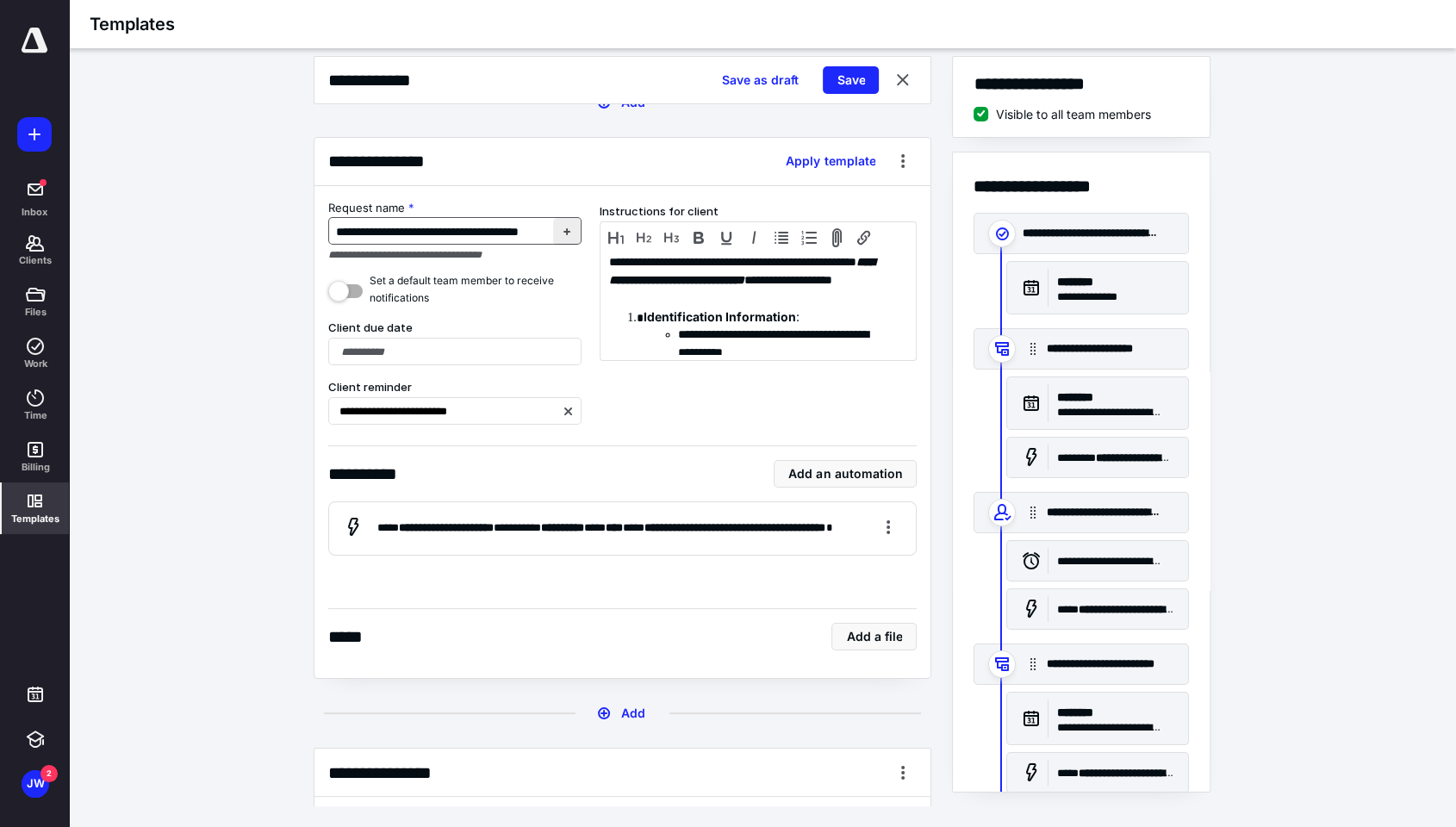 click at bounding box center [567, 232] 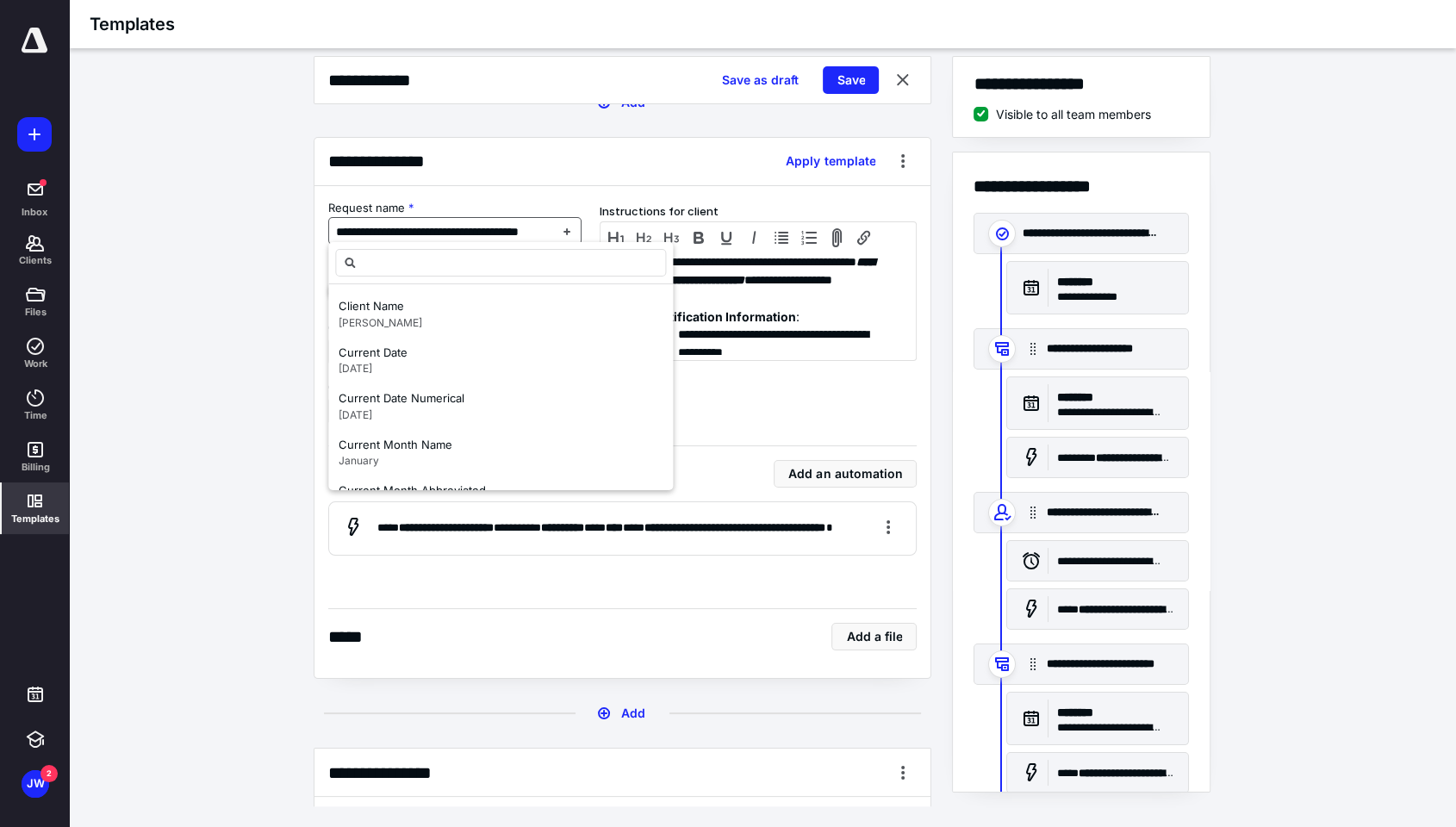 click on "**********" at bounding box center [427, 232] 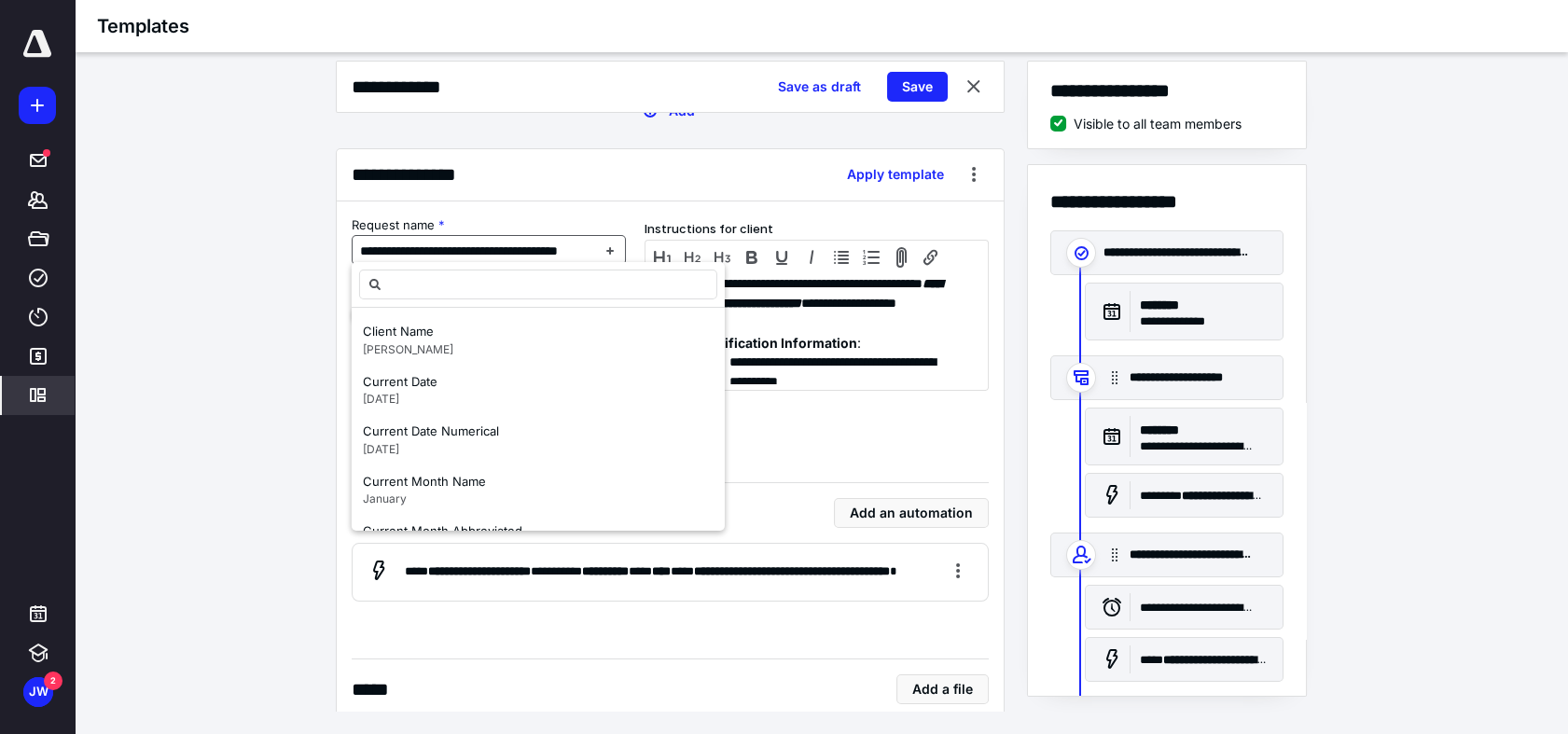 click on "**********" at bounding box center (459, 251) 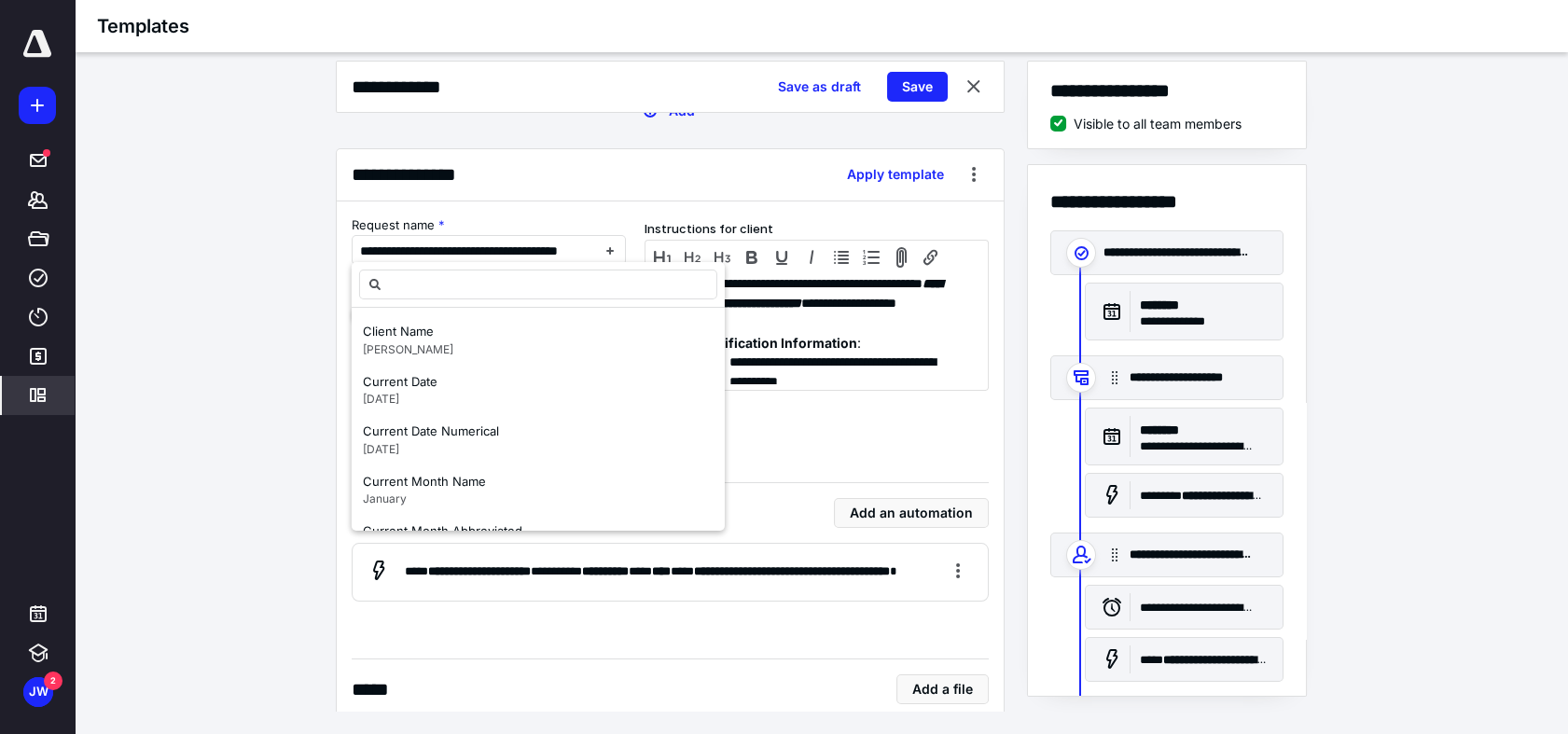 scroll, scrollTop: 0, scrollLeft: 45, axis: horizontal 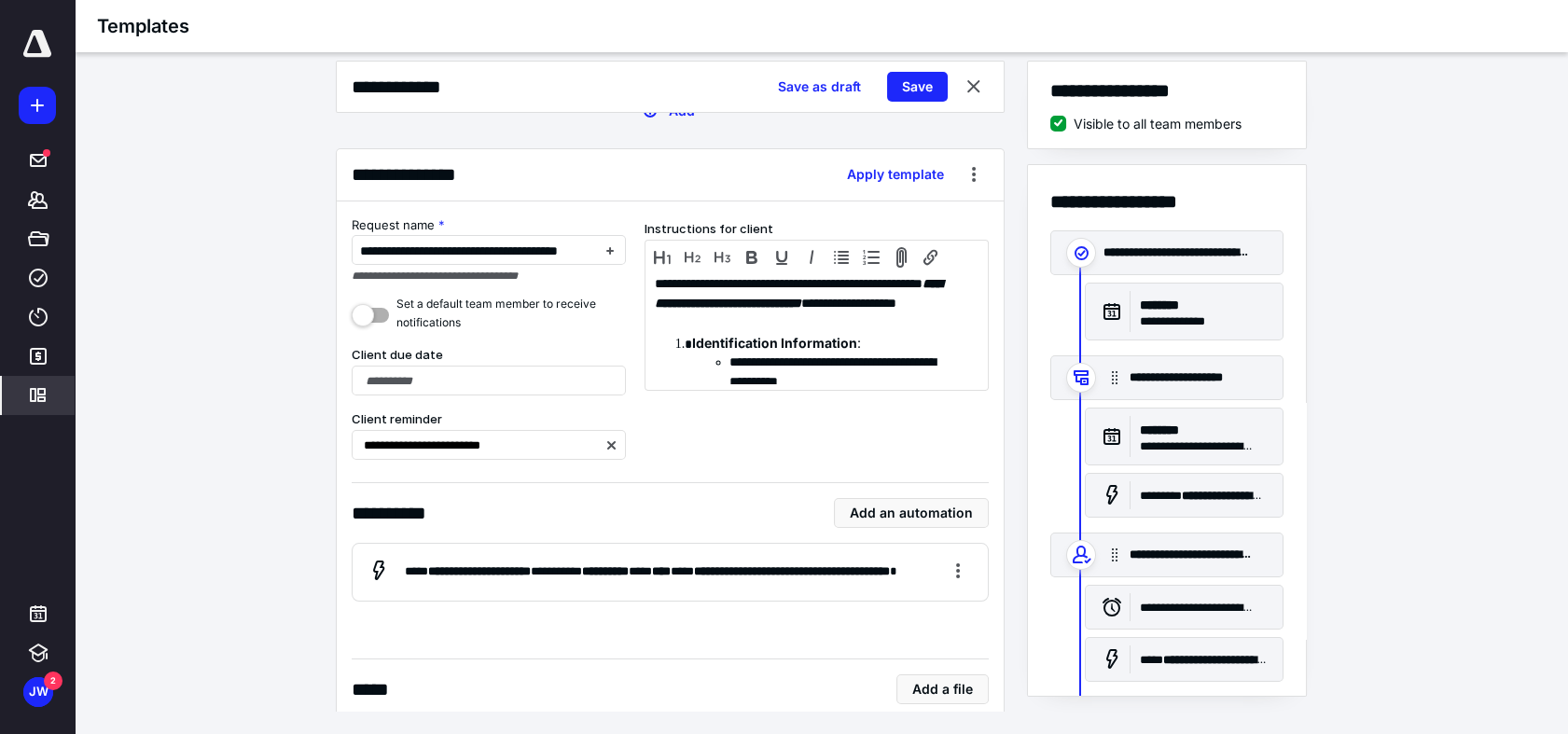 click on "**********" at bounding box center [821, 386] 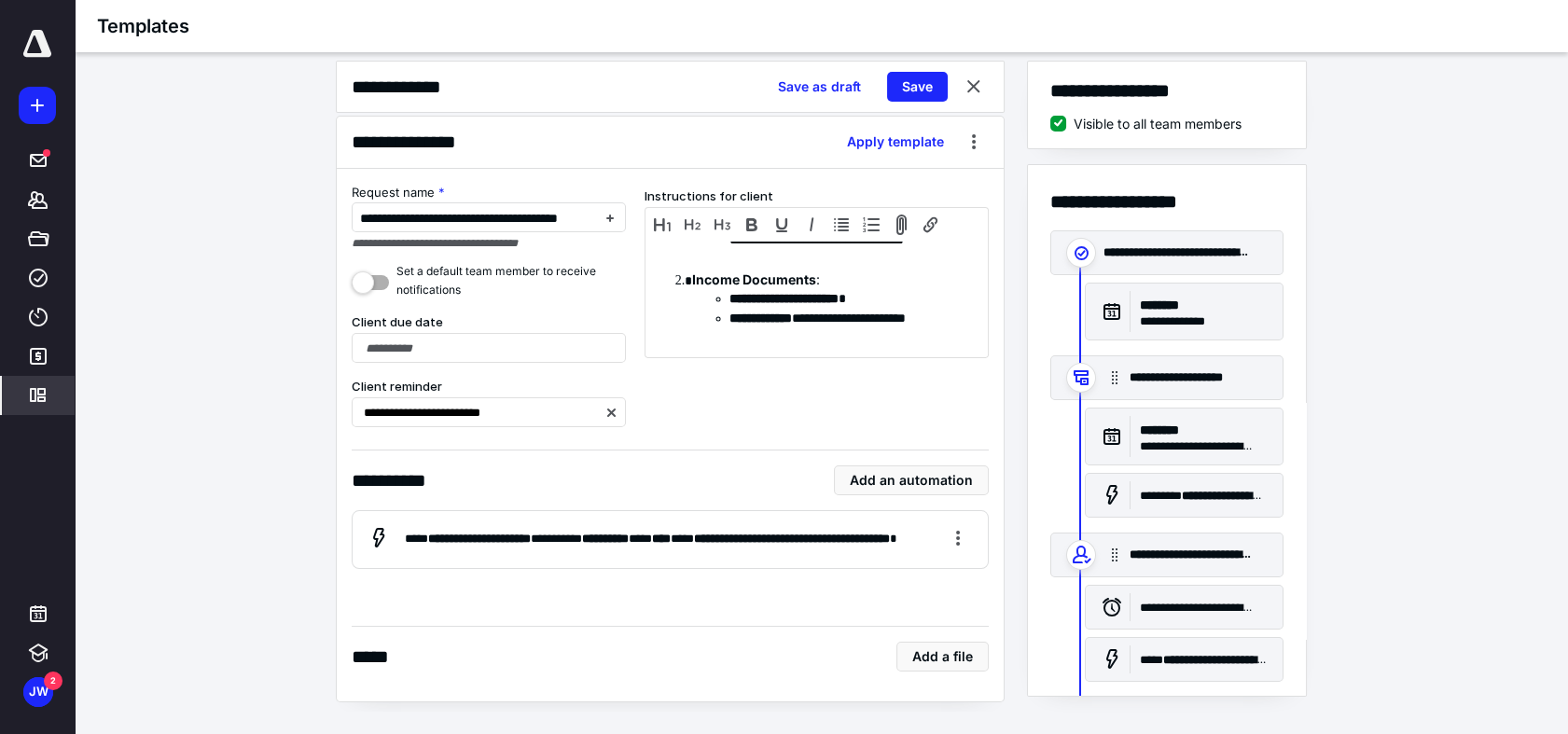 scroll, scrollTop: 1657, scrollLeft: 0, axis: vertical 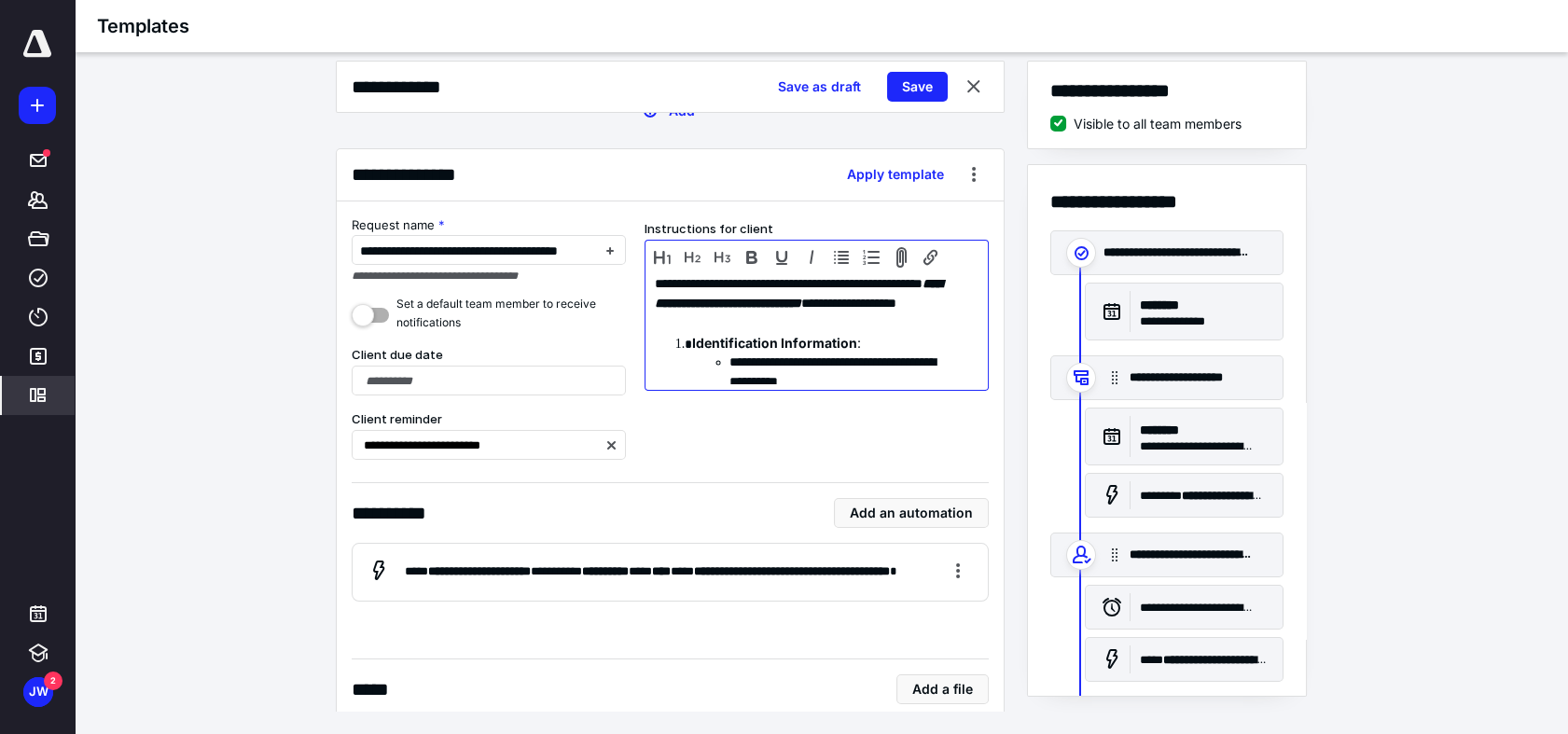 click on "**********" at bounding box center (804, 1116) 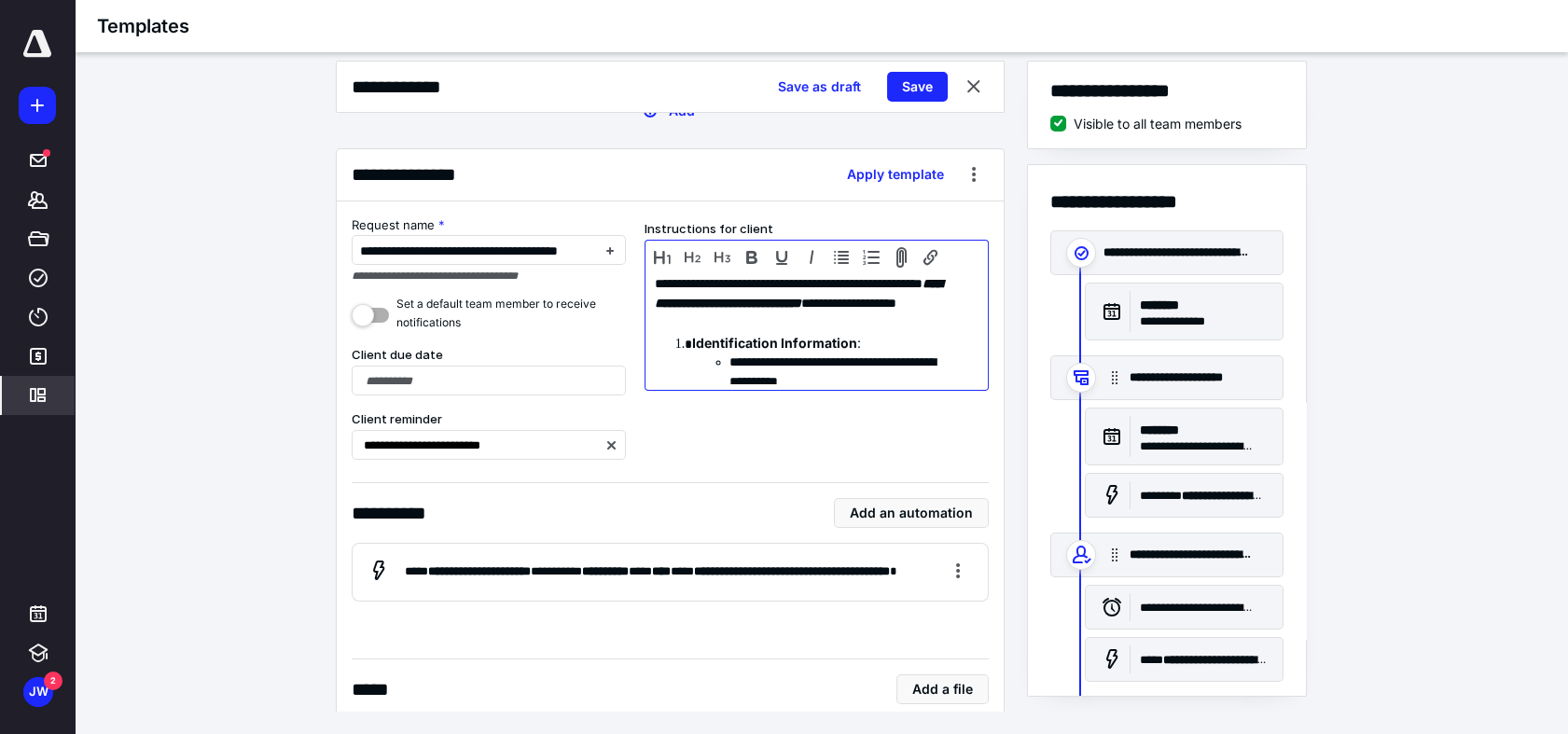 type 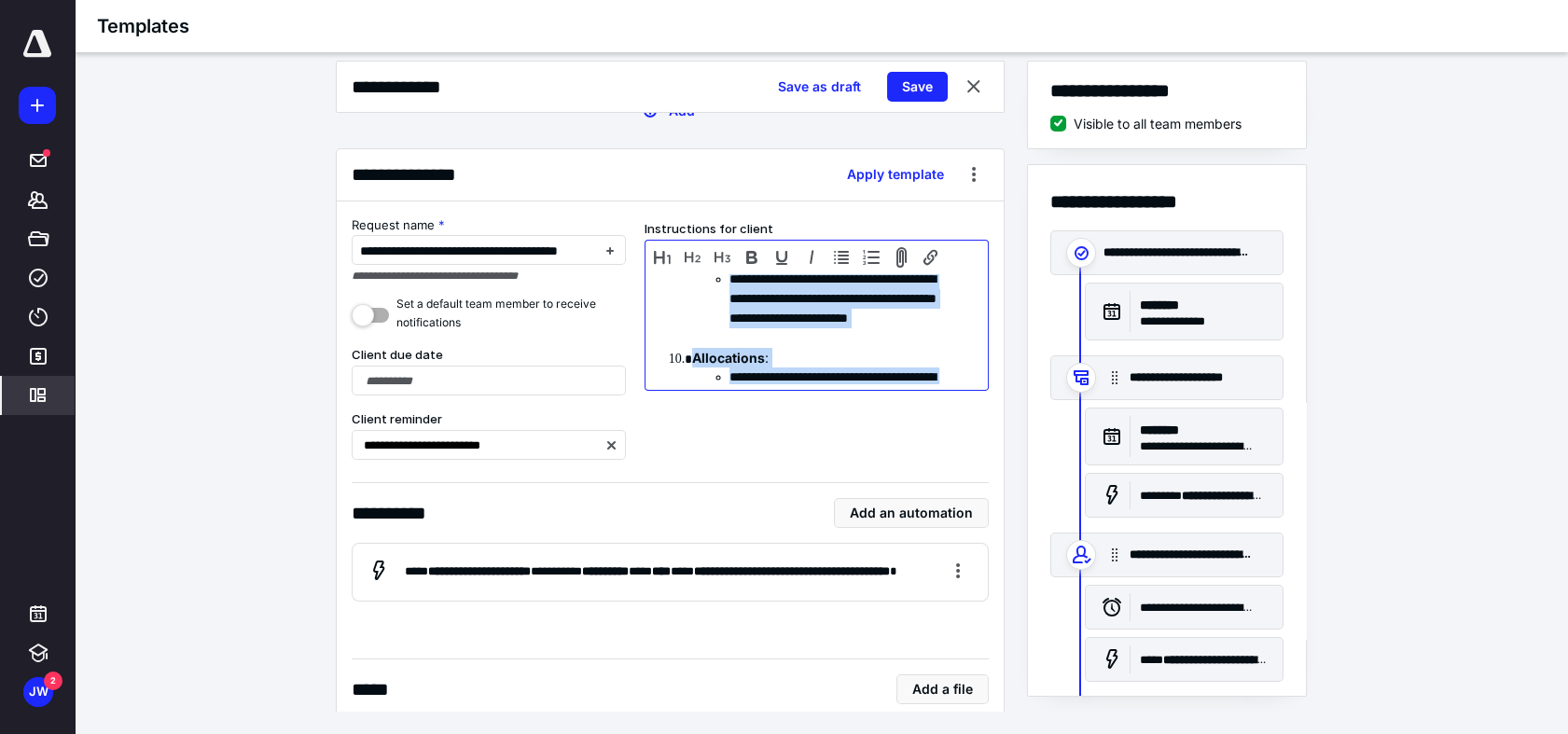 scroll, scrollTop: 1591, scrollLeft: 0, axis: vertical 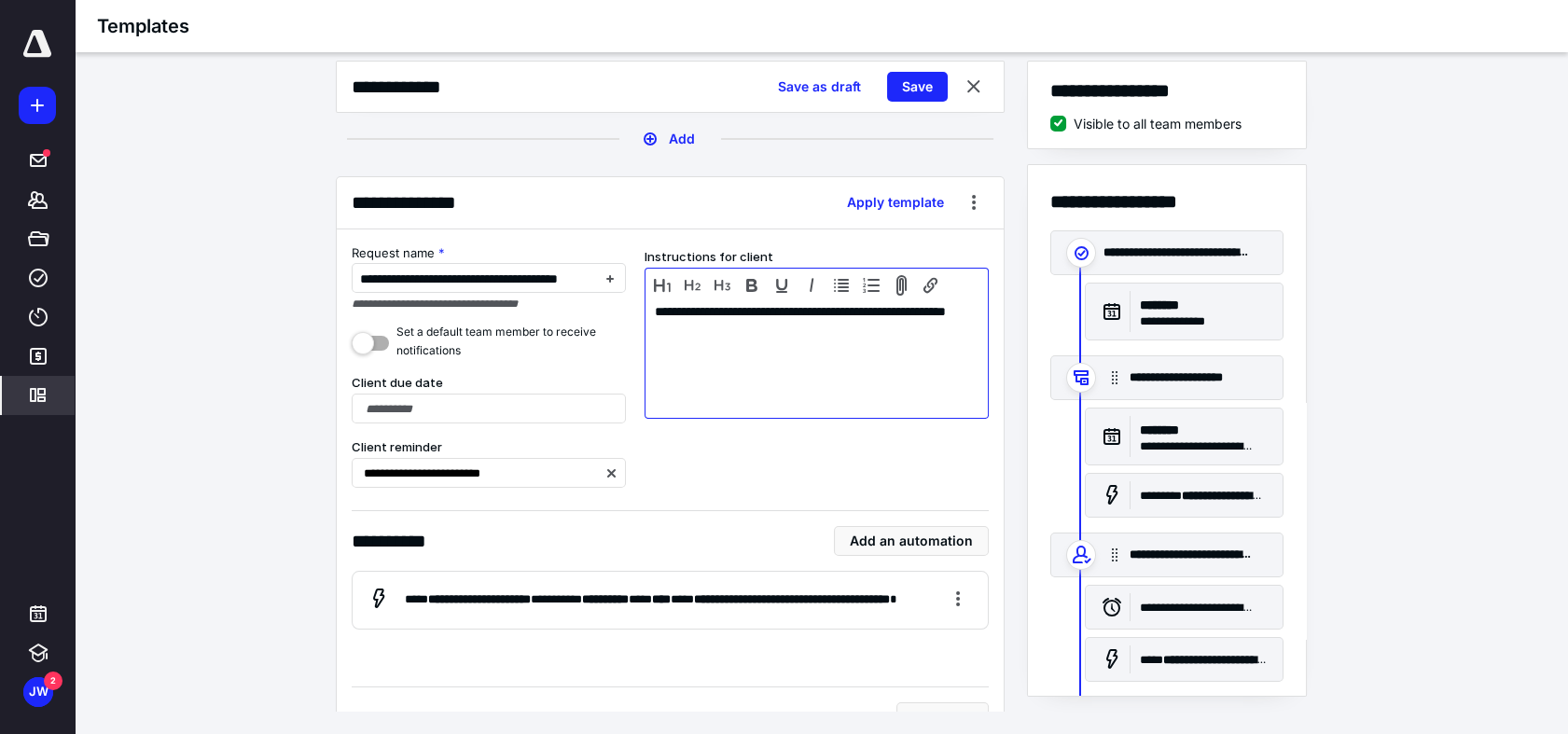 click on "**********" at bounding box center (812, 345) 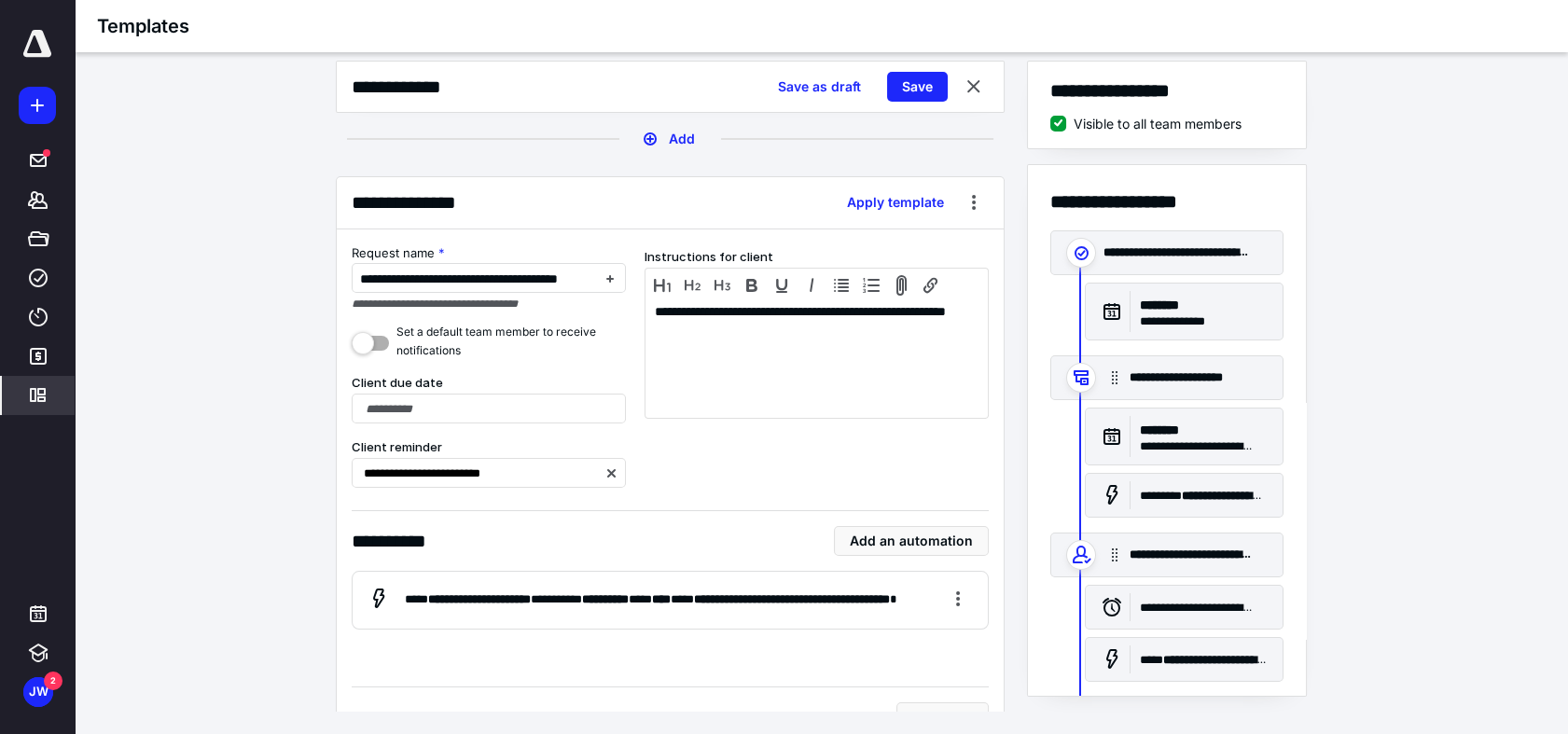 click on "**********" at bounding box center (821, 386) 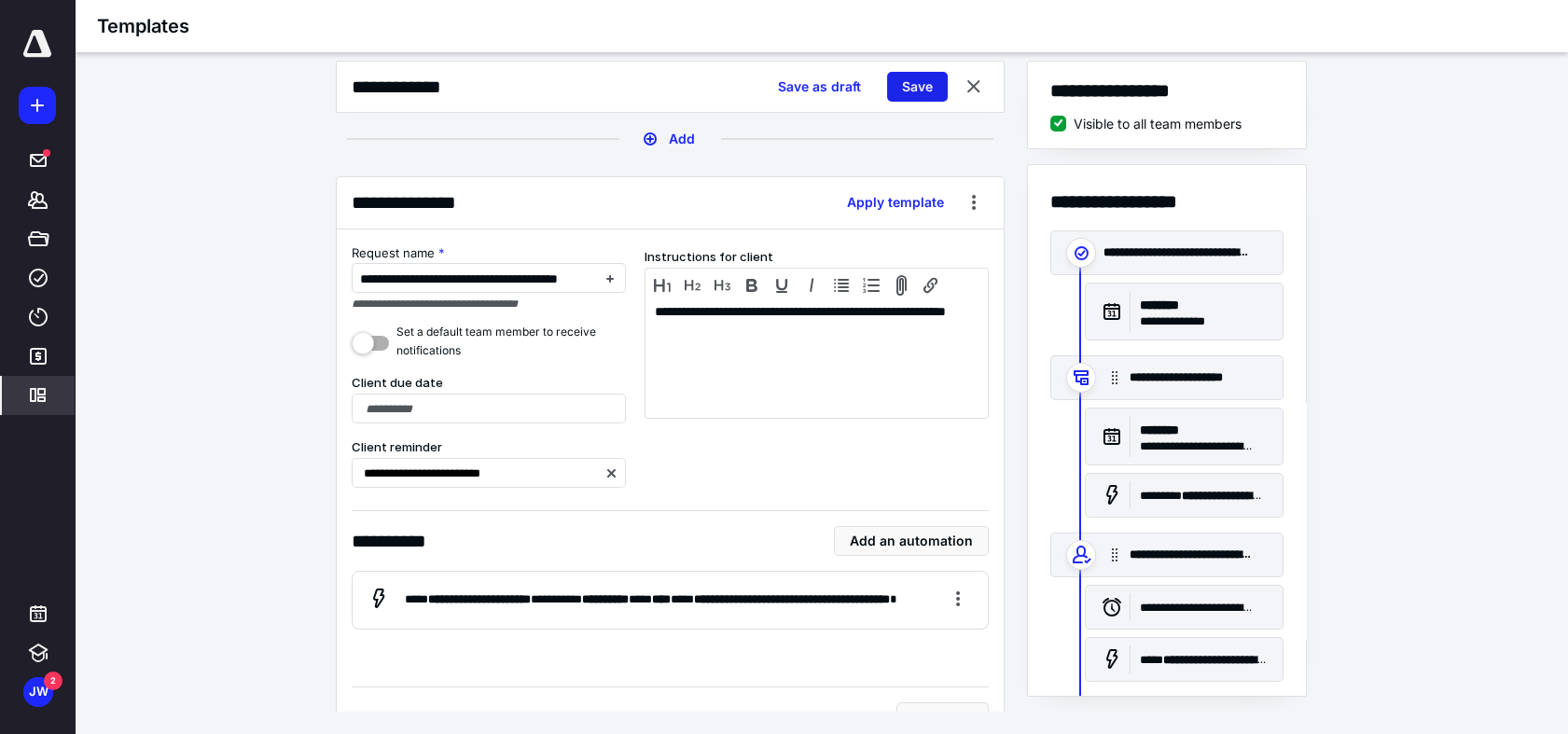 click on "Save" at bounding box center [917, 87] 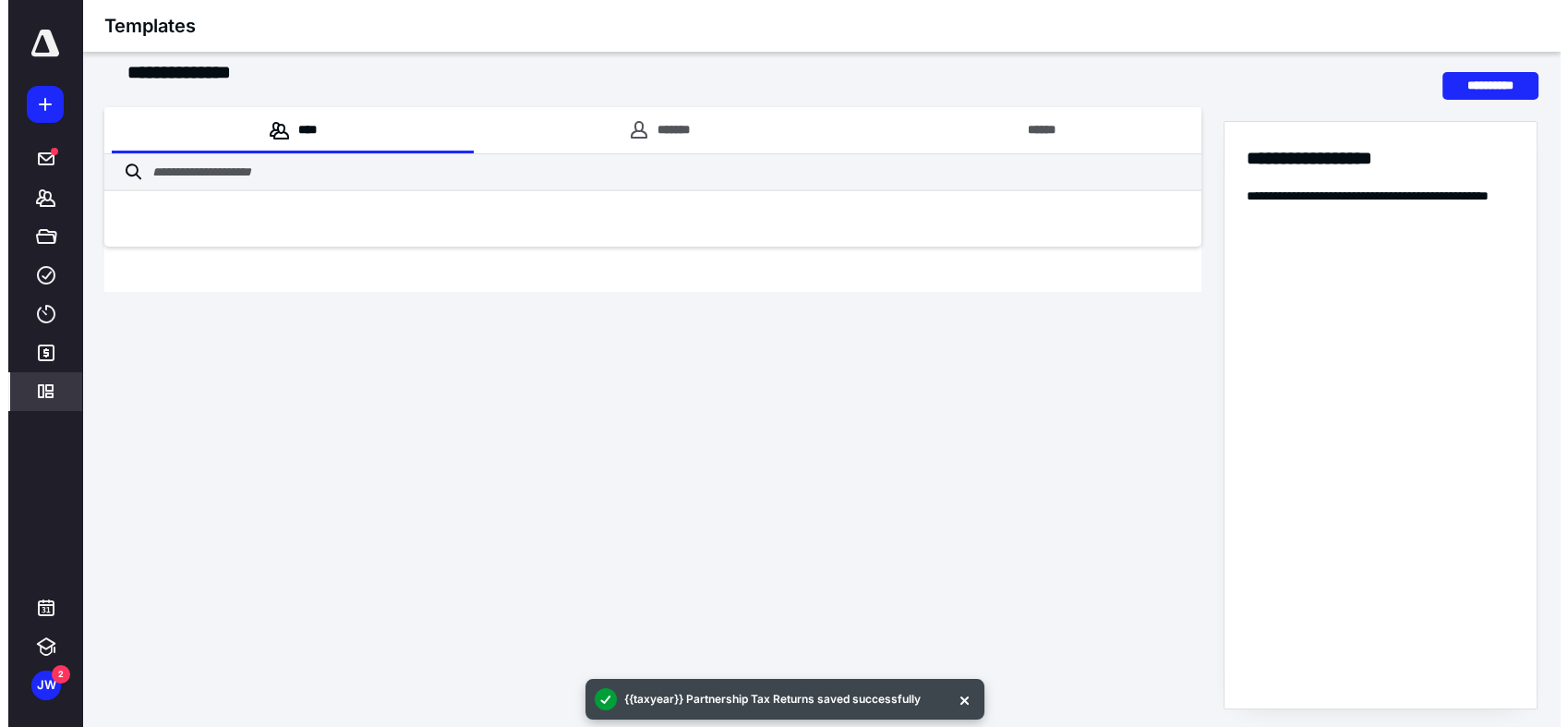 scroll, scrollTop: 0, scrollLeft: 0, axis: both 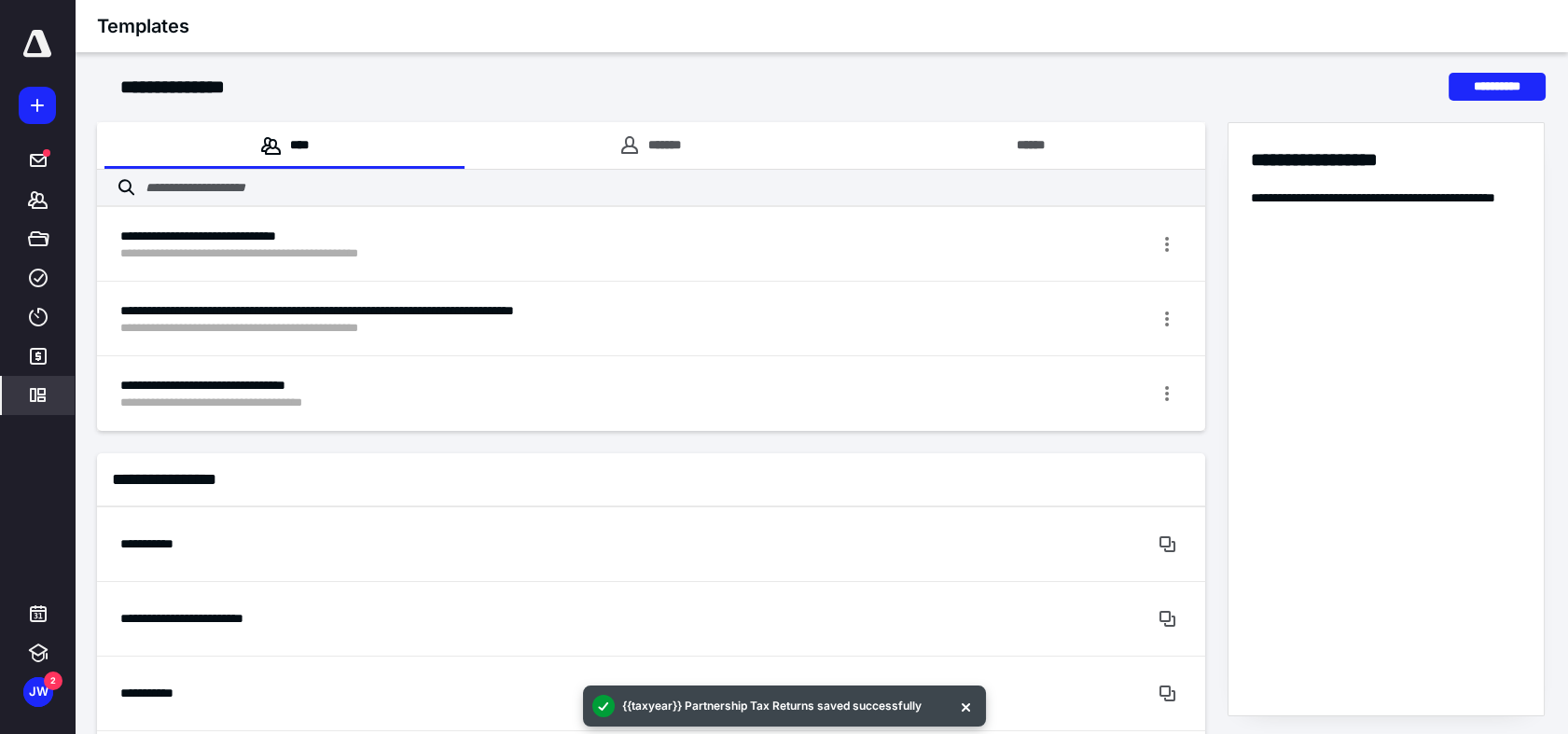 click 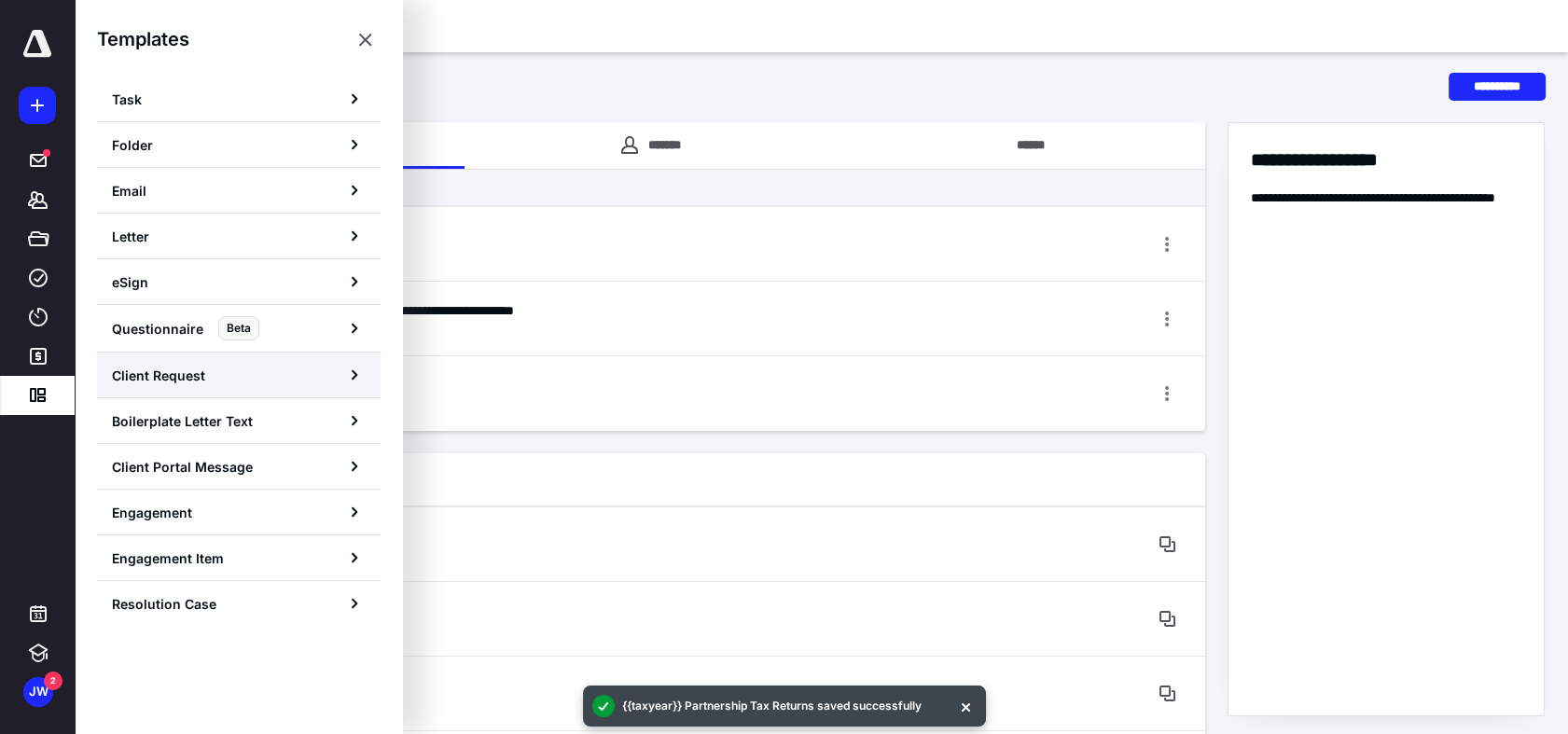 click on "Client Request" at bounding box center [239, 375] 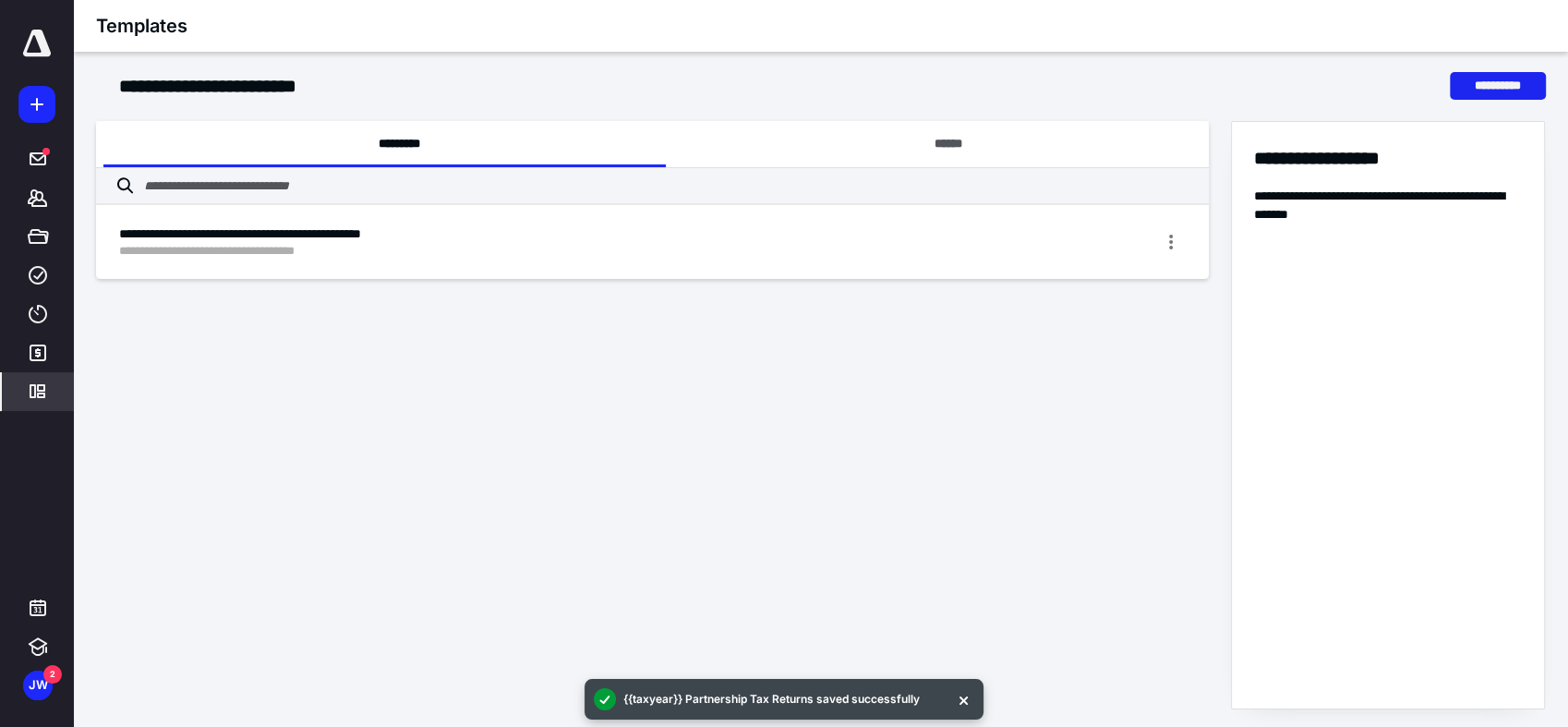 click on "**********" at bounding box center (1498, 86) 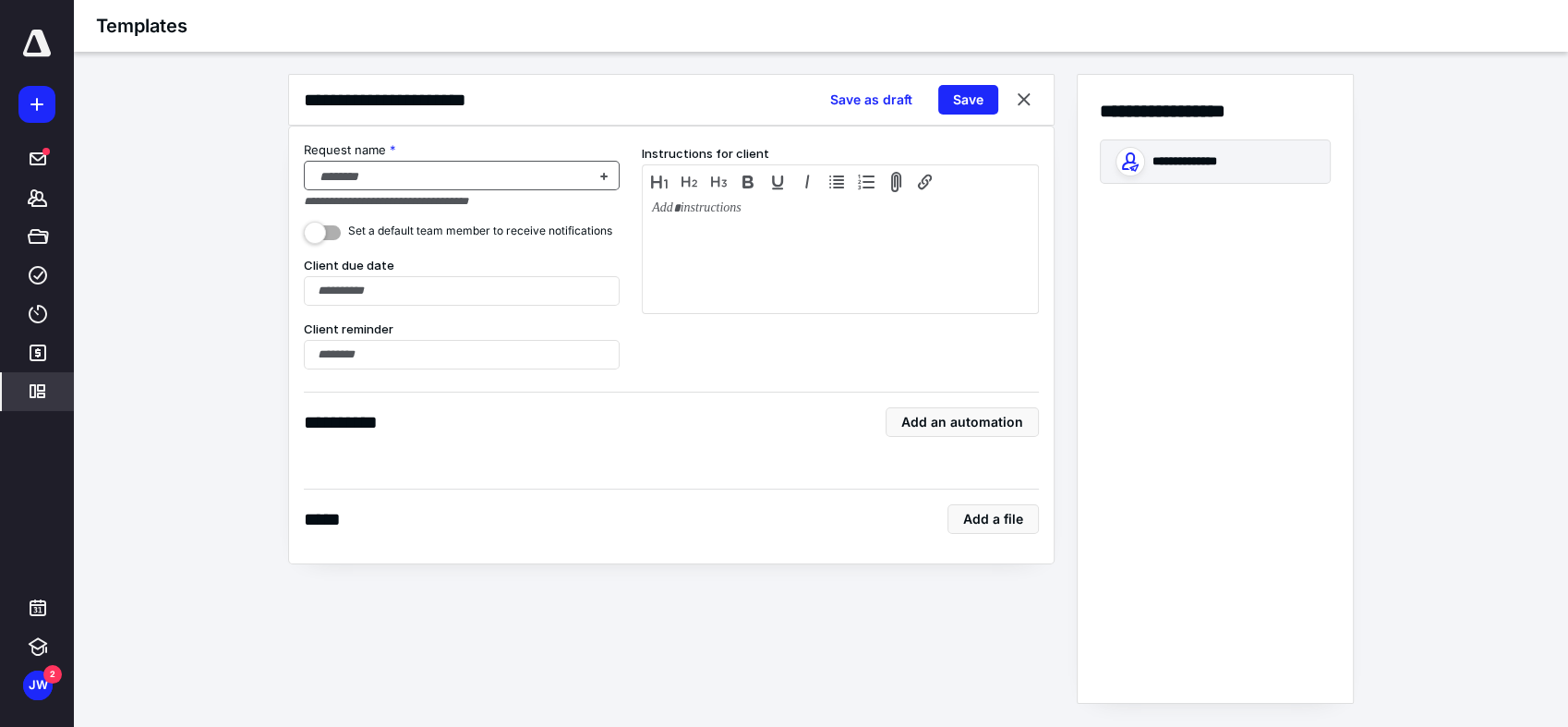 click at bounding box center [451, 176] 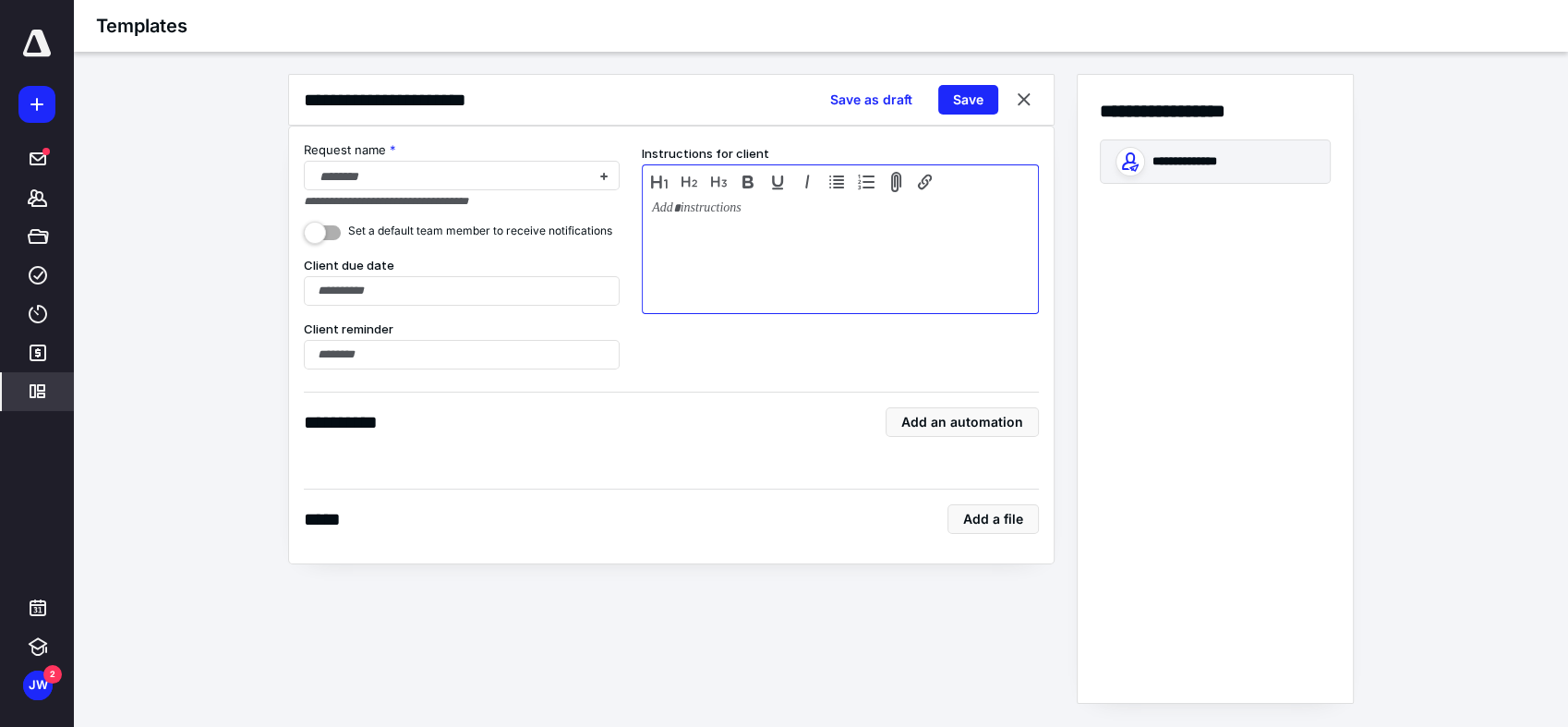 click at bounding box center [840, 241] 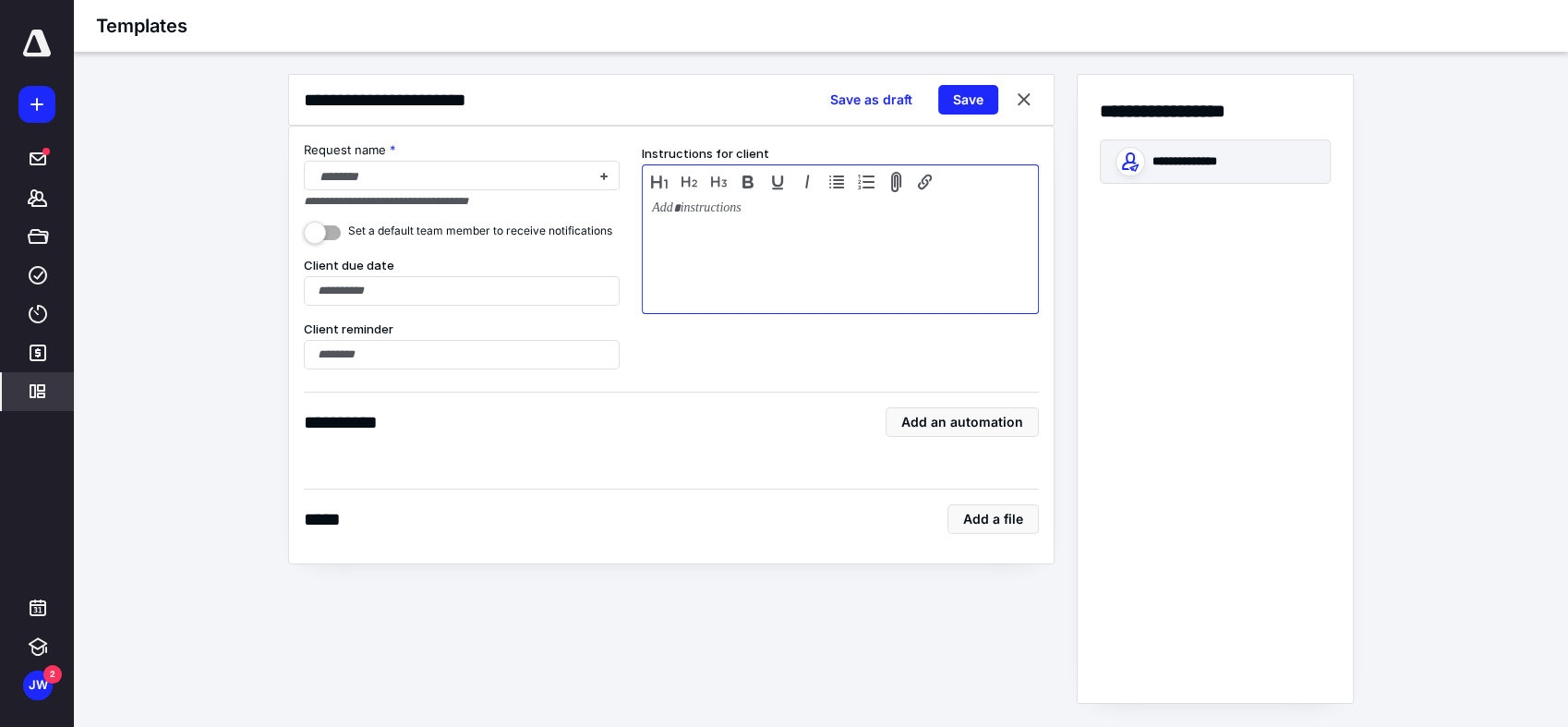 type 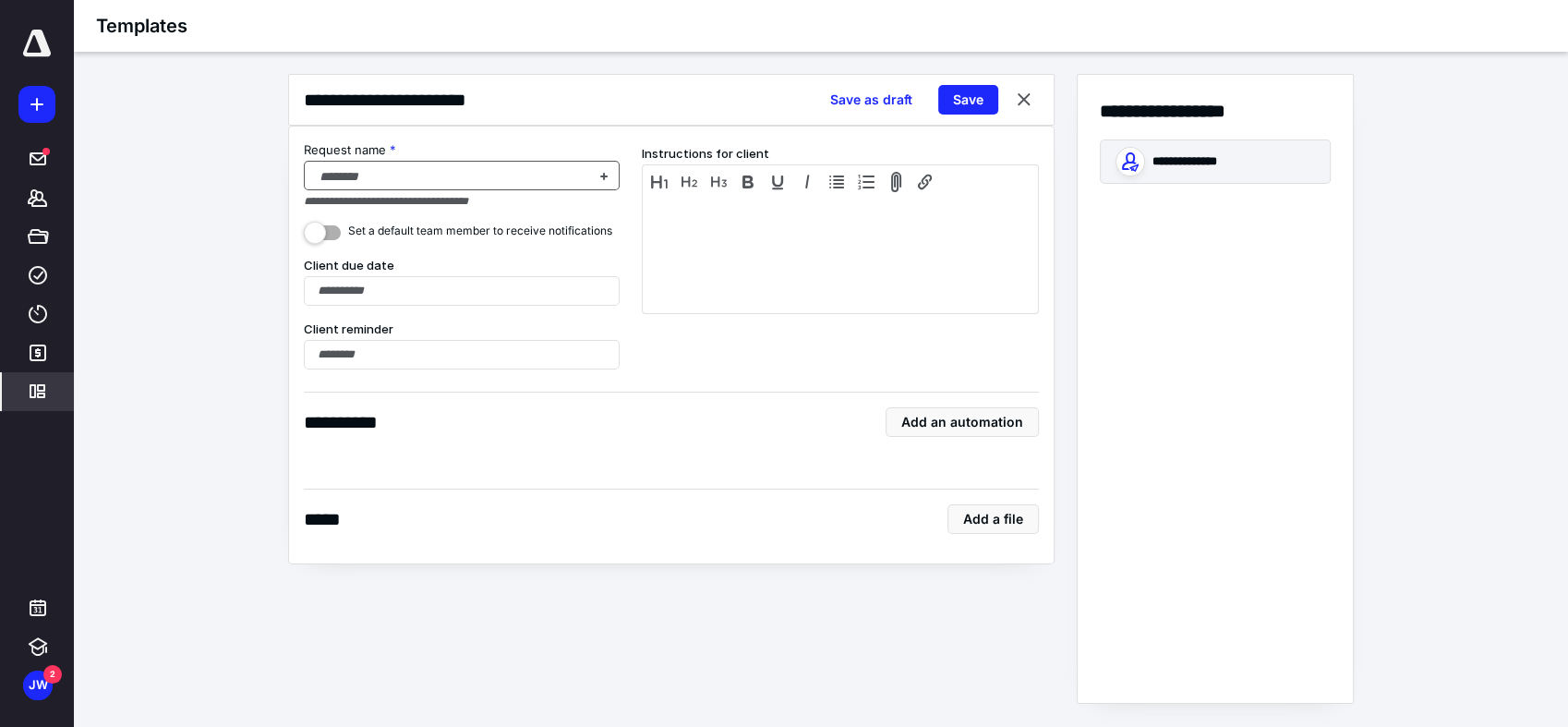 click at bounding box center [451, 176] 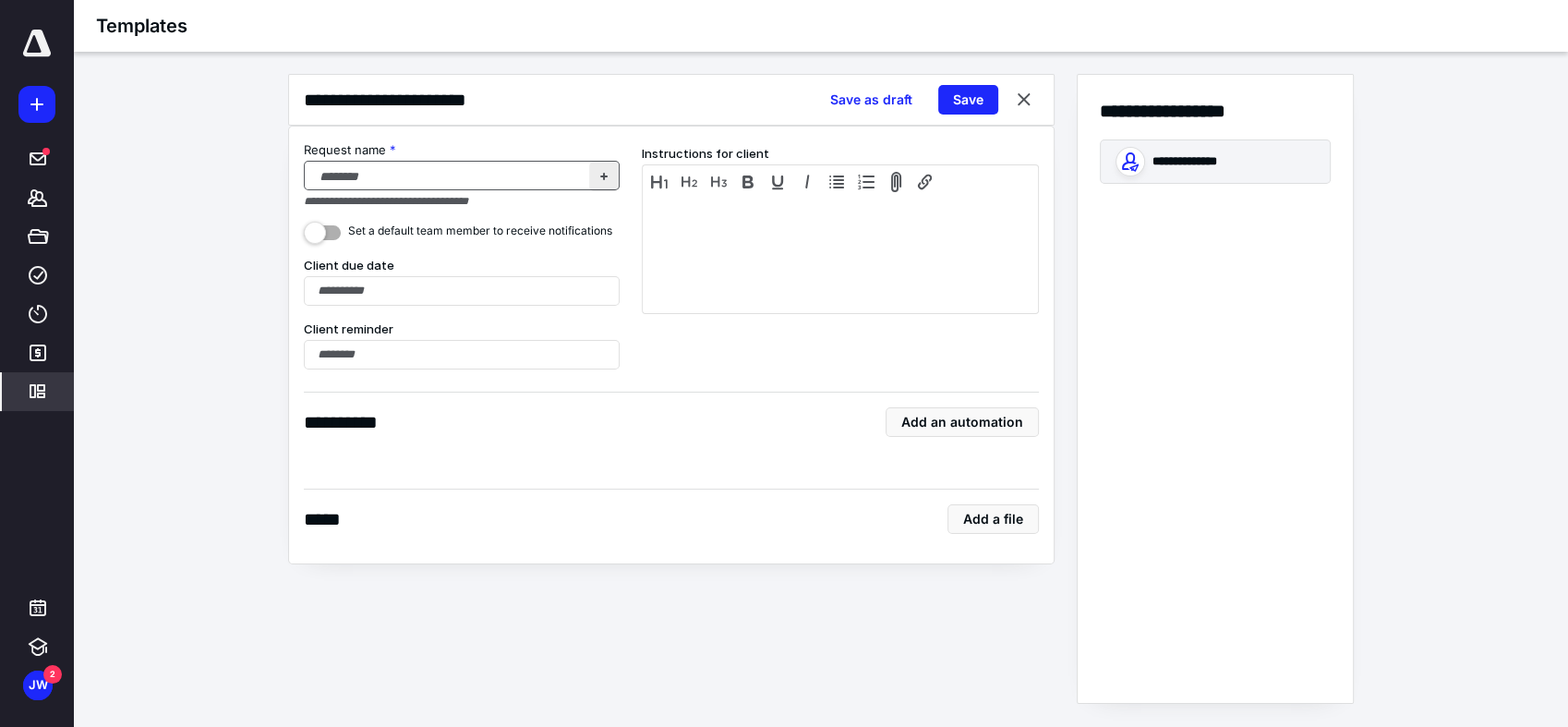 click at bounding box center [604, 176] 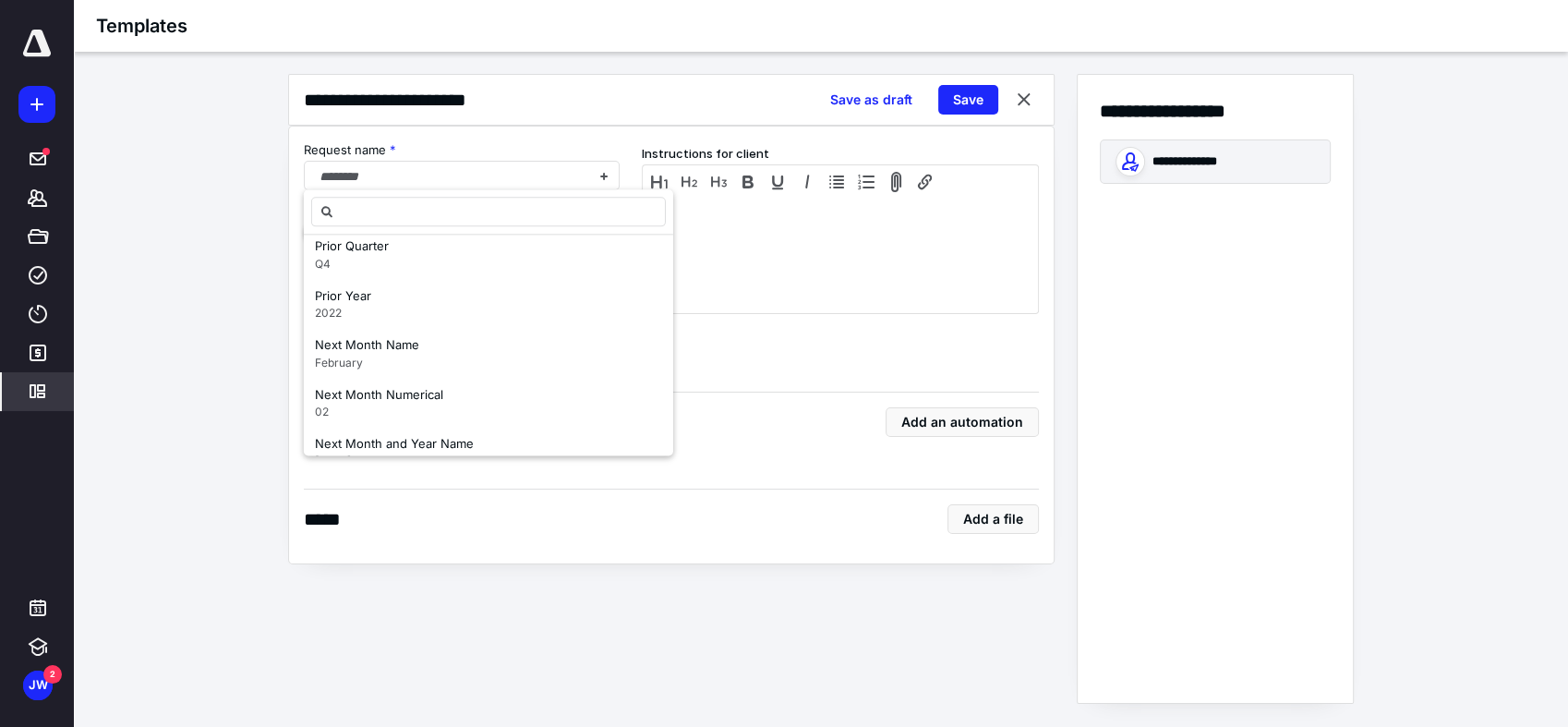 scroll, scrollTop: 1622, scrollLeft: 0, axis: vertical 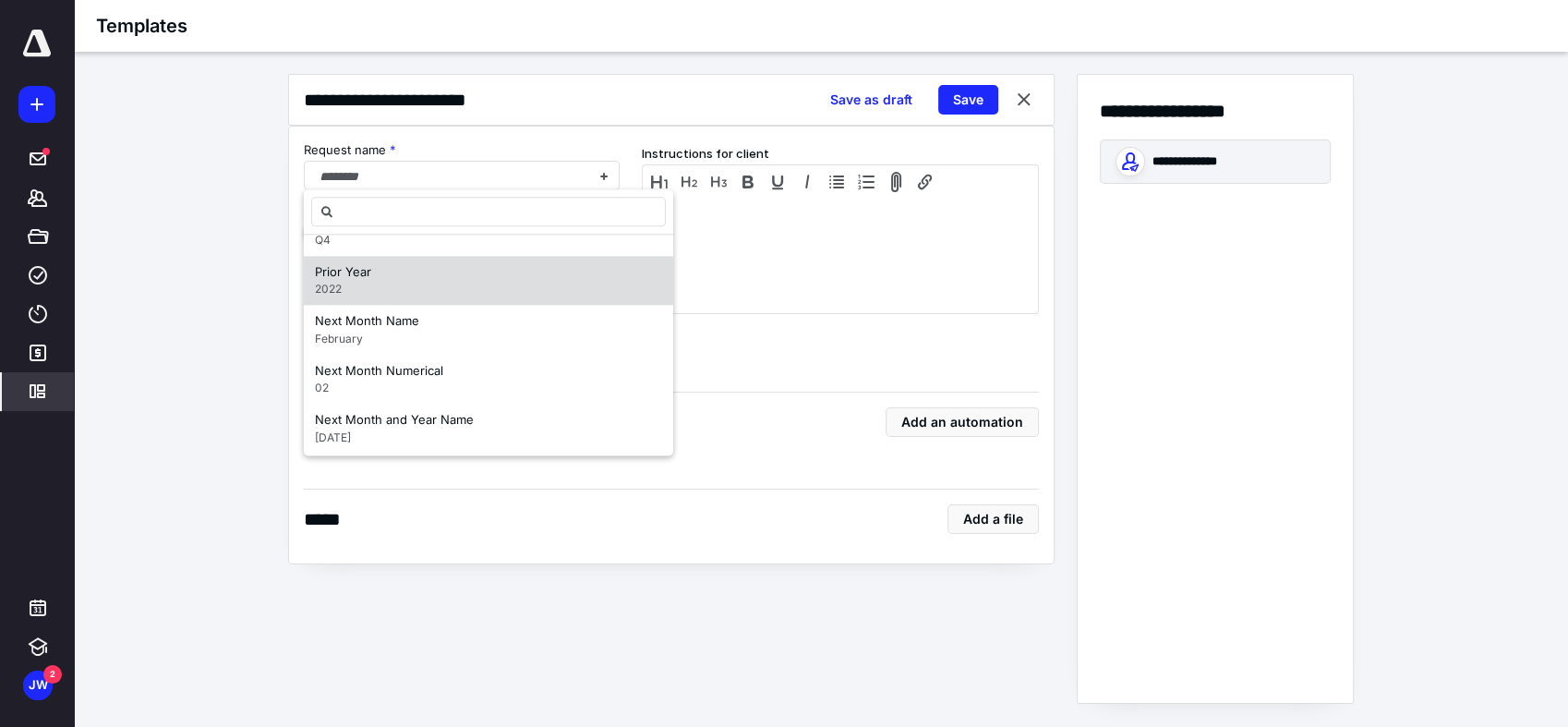 click on "Prior Year 2022" at bounding box center [488, 281] 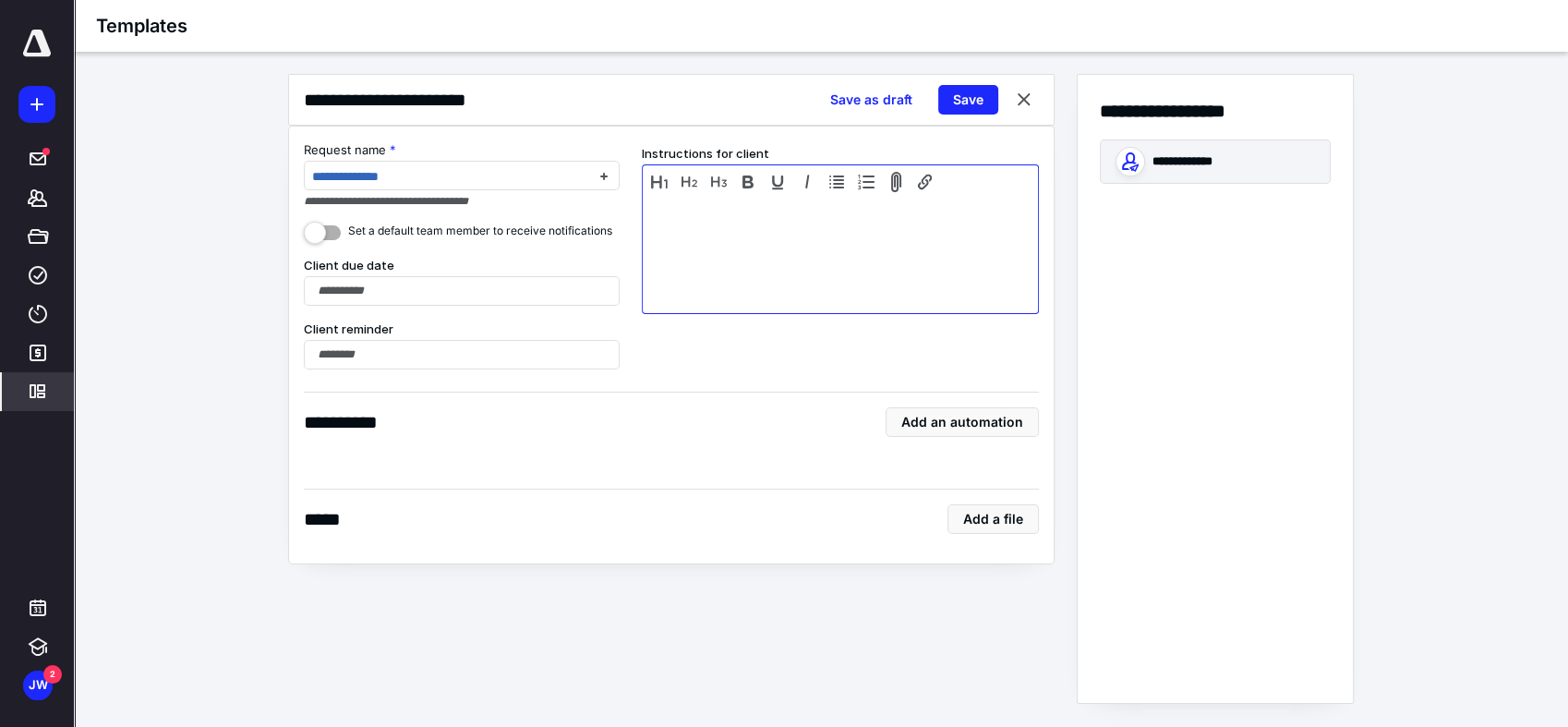 click at bounding box center [840, 241] 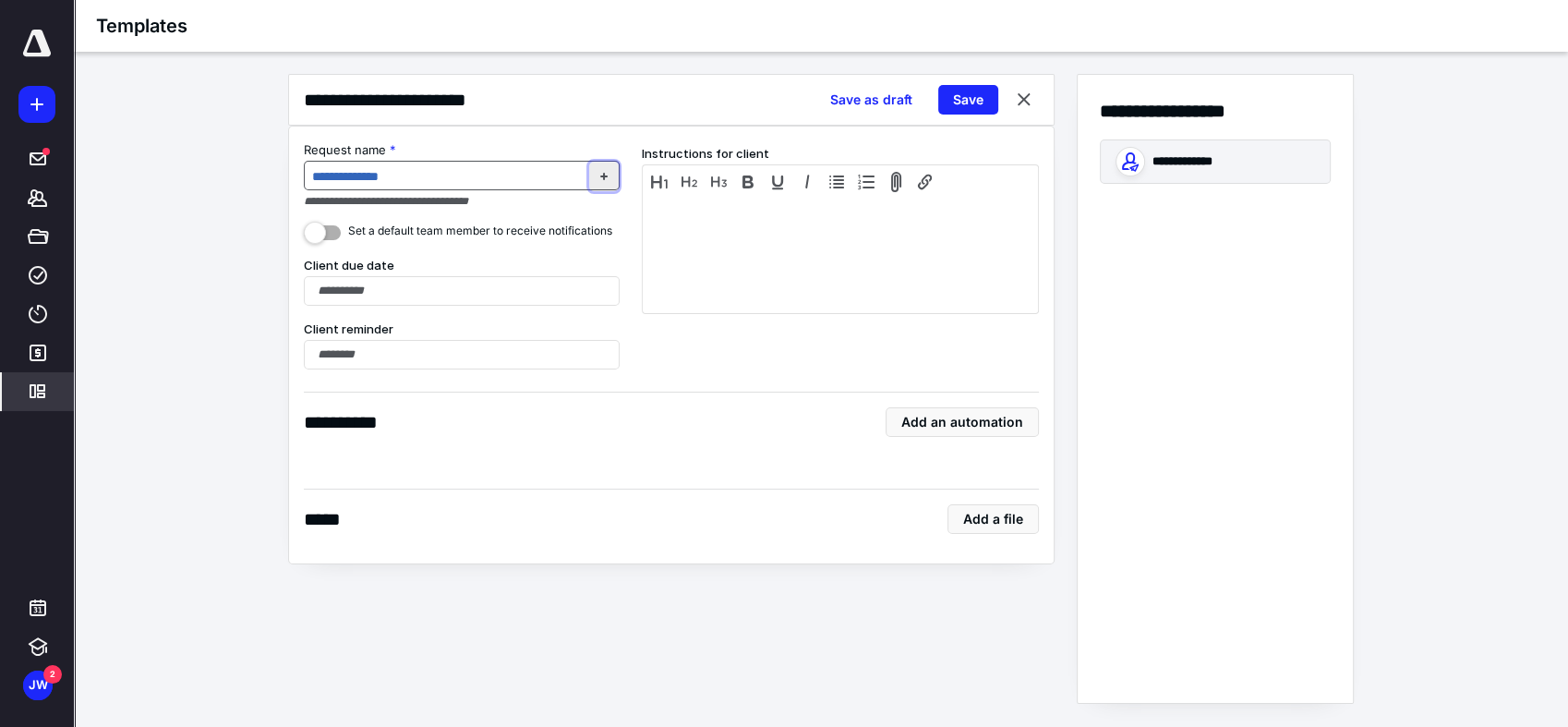 click at bounding box center [604, 176] 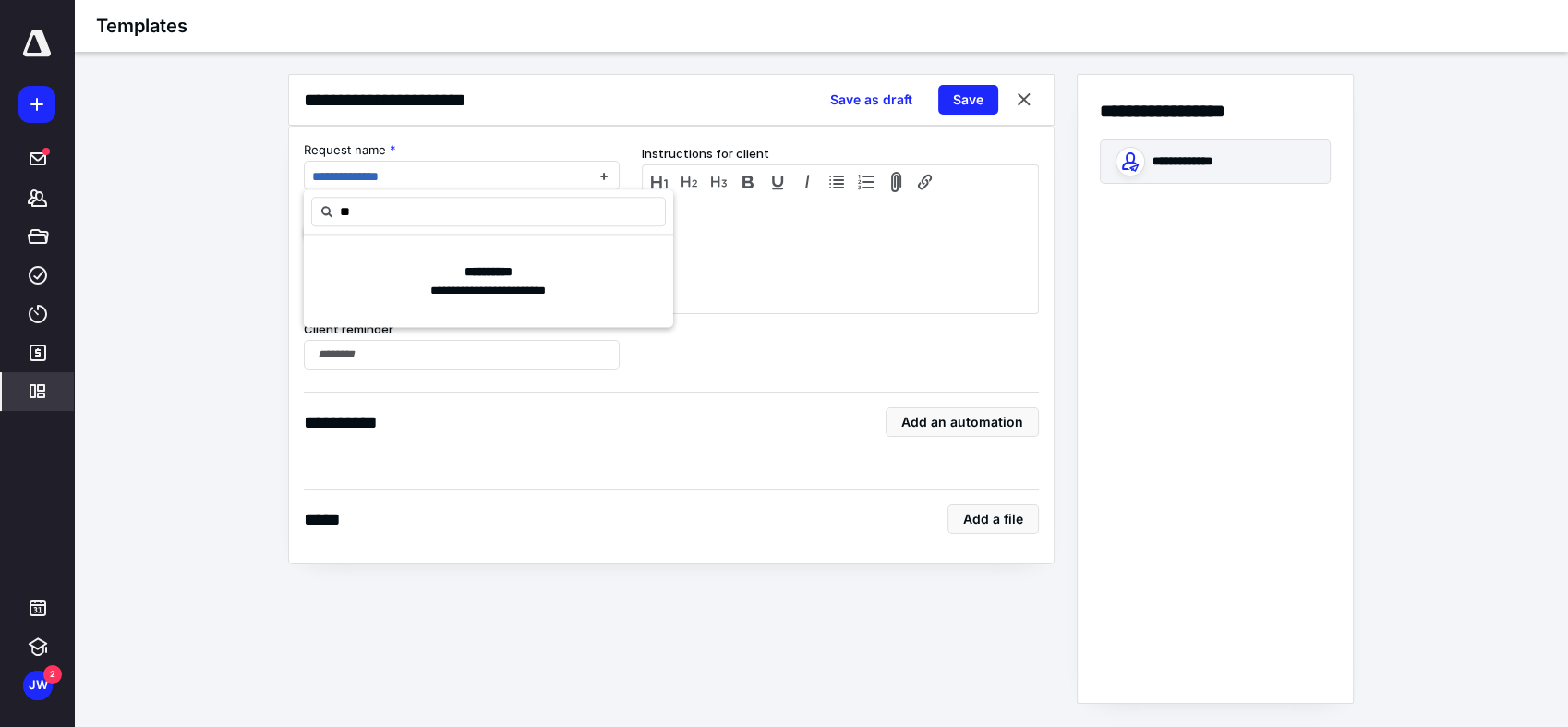 type on "*" 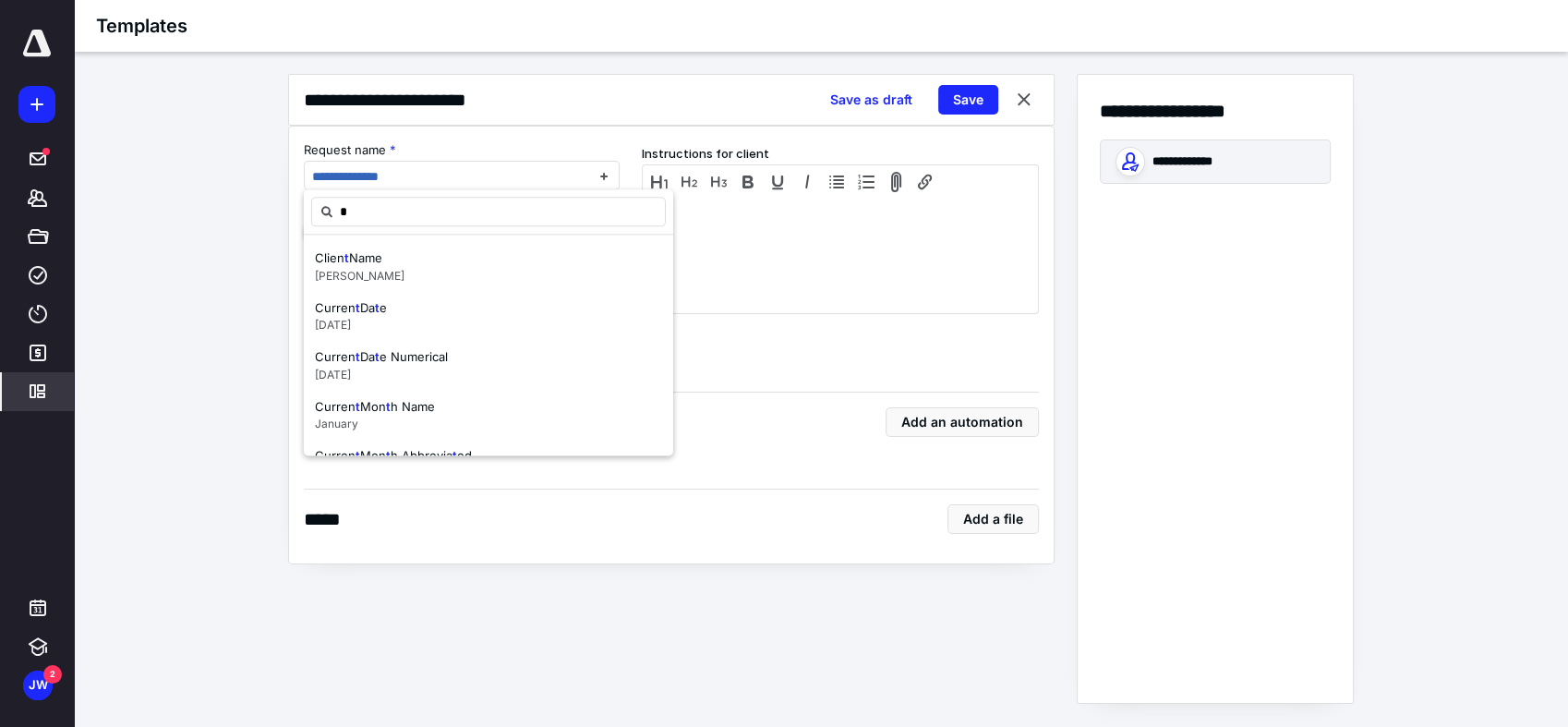 type 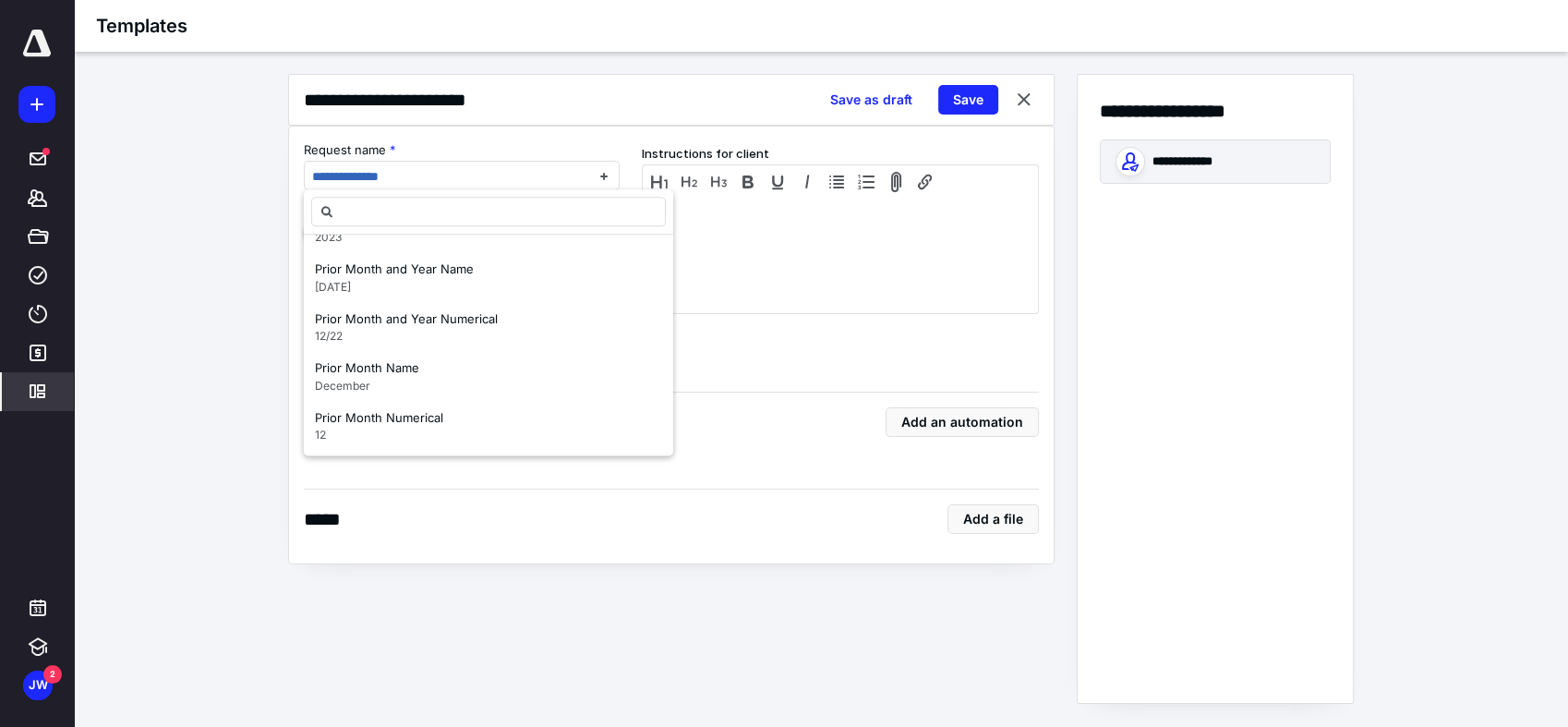 scroll, scrollTop: 1231, scrollLeft: 0, axis: vertical 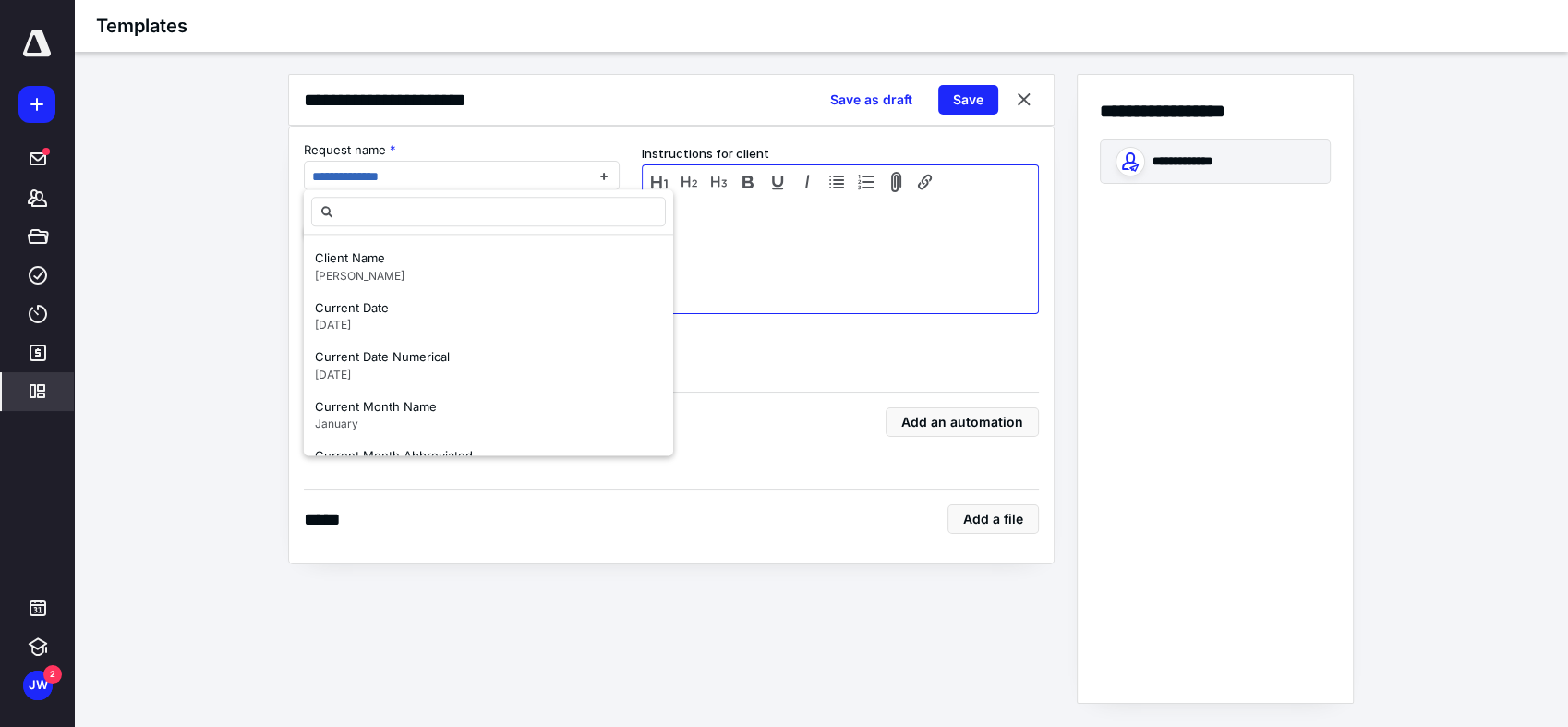 click at bounding box center [840, 241] 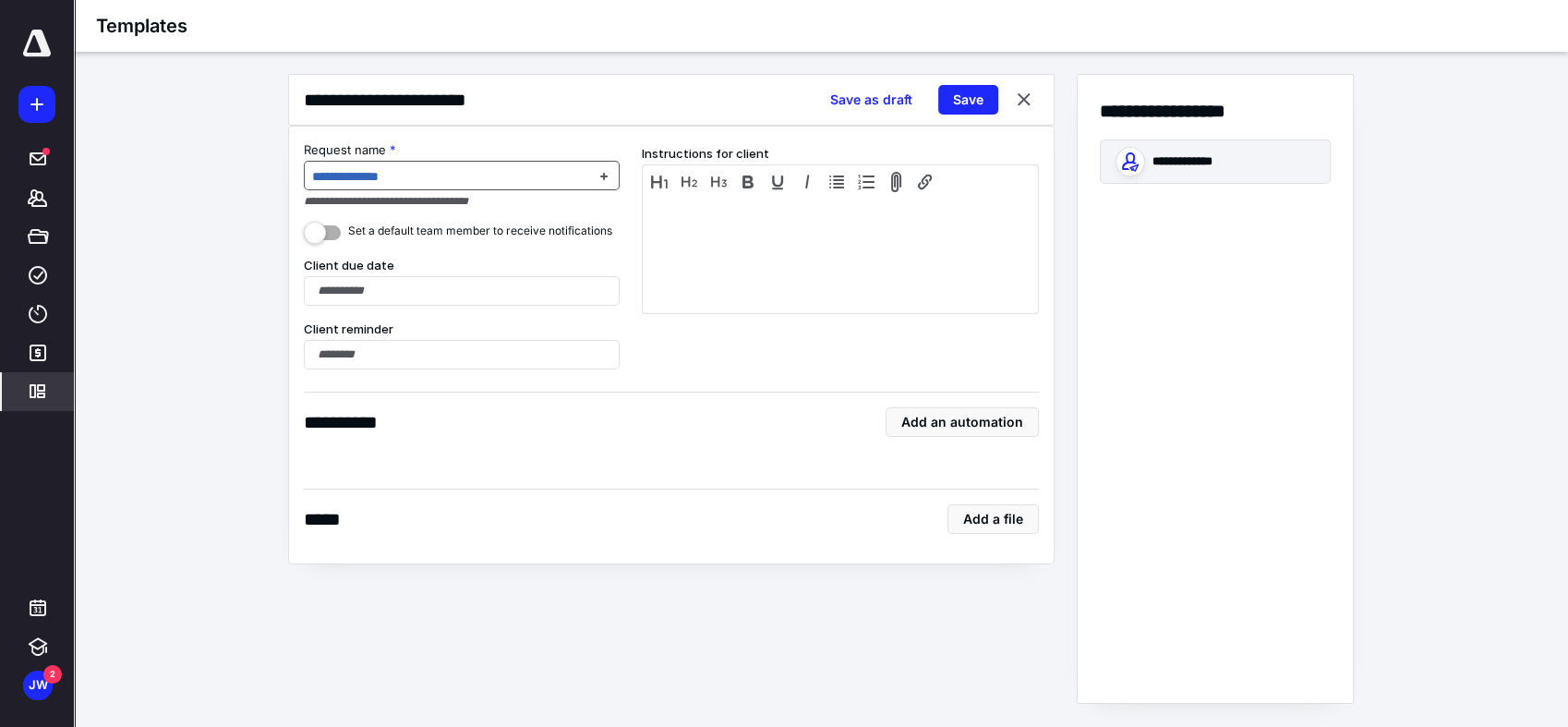 click on "**********" at bounding box center (451, 176) 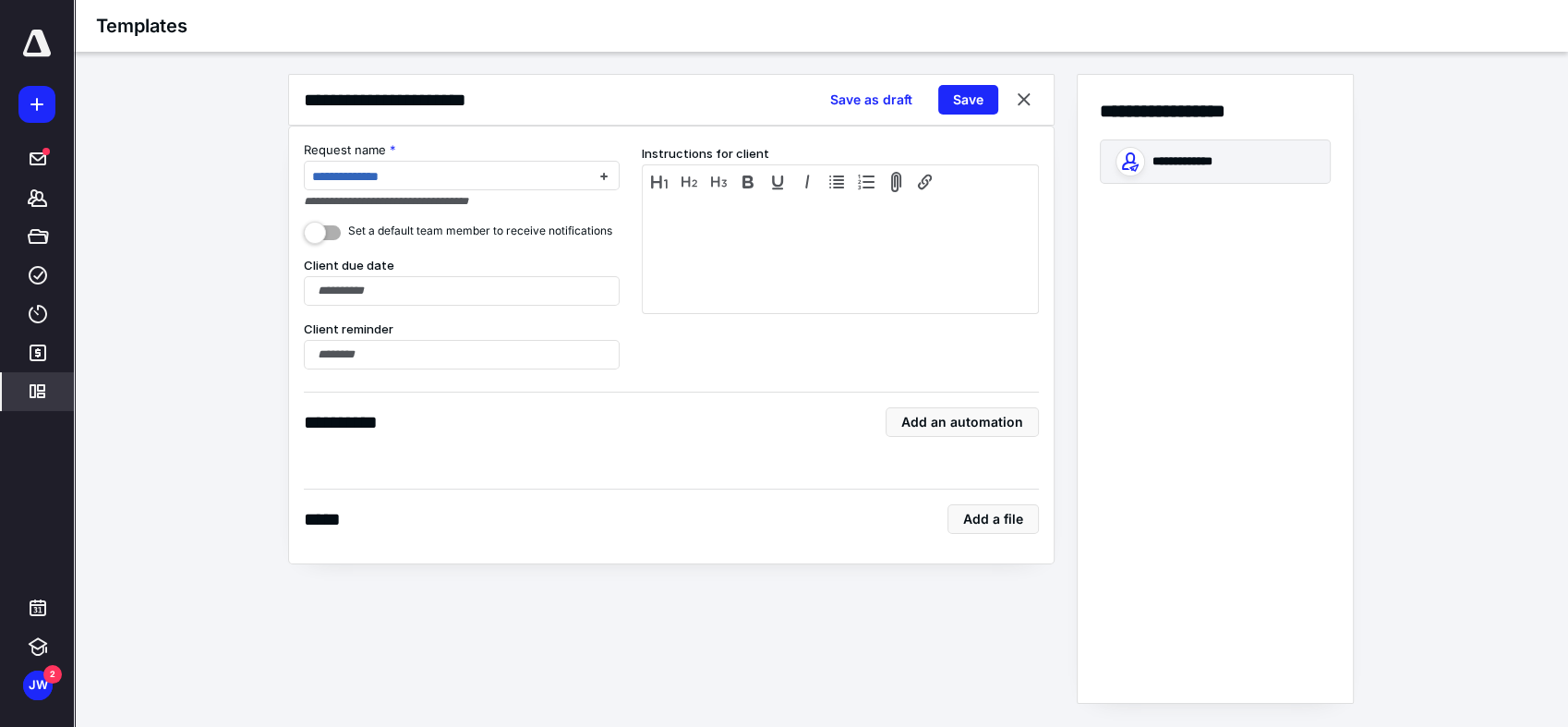 type 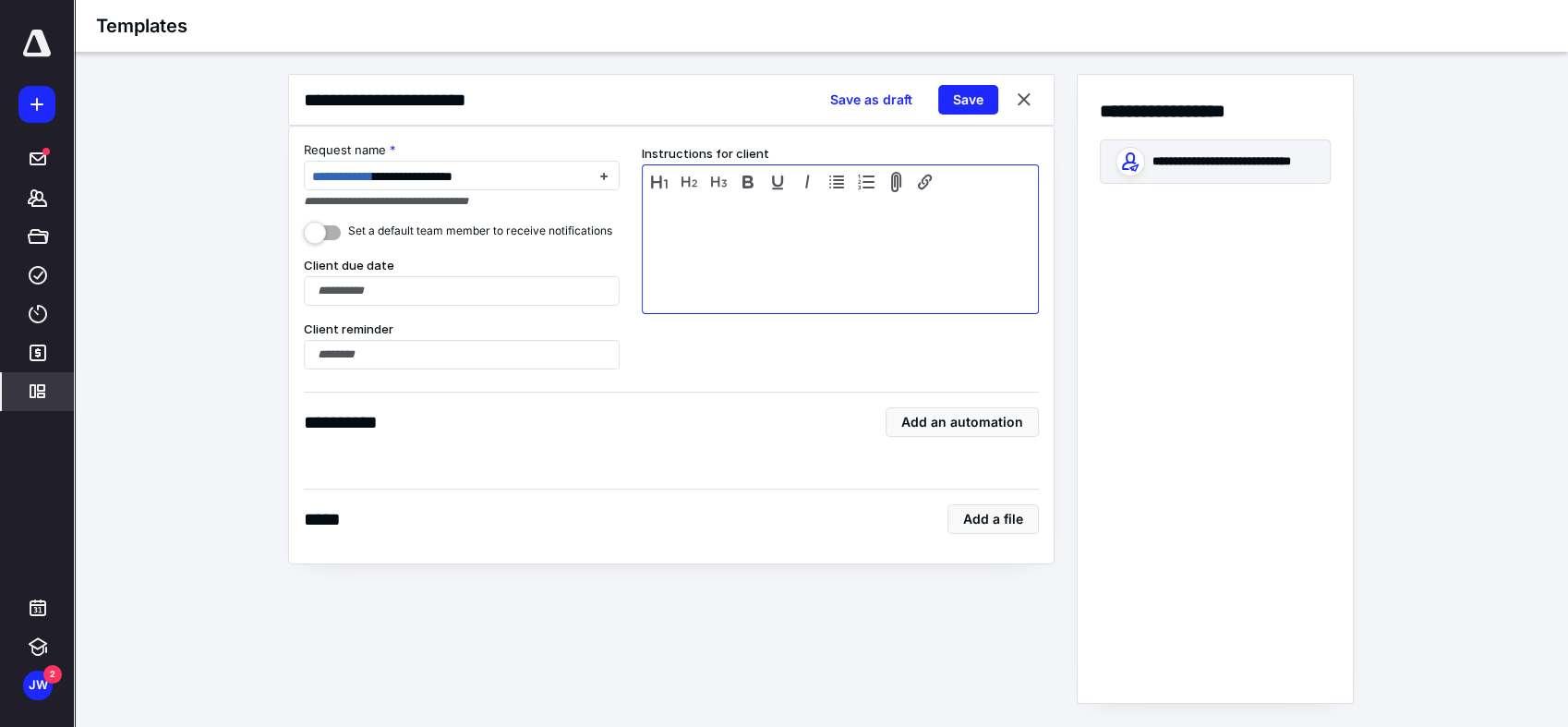 click at bounding box center (840, 241) 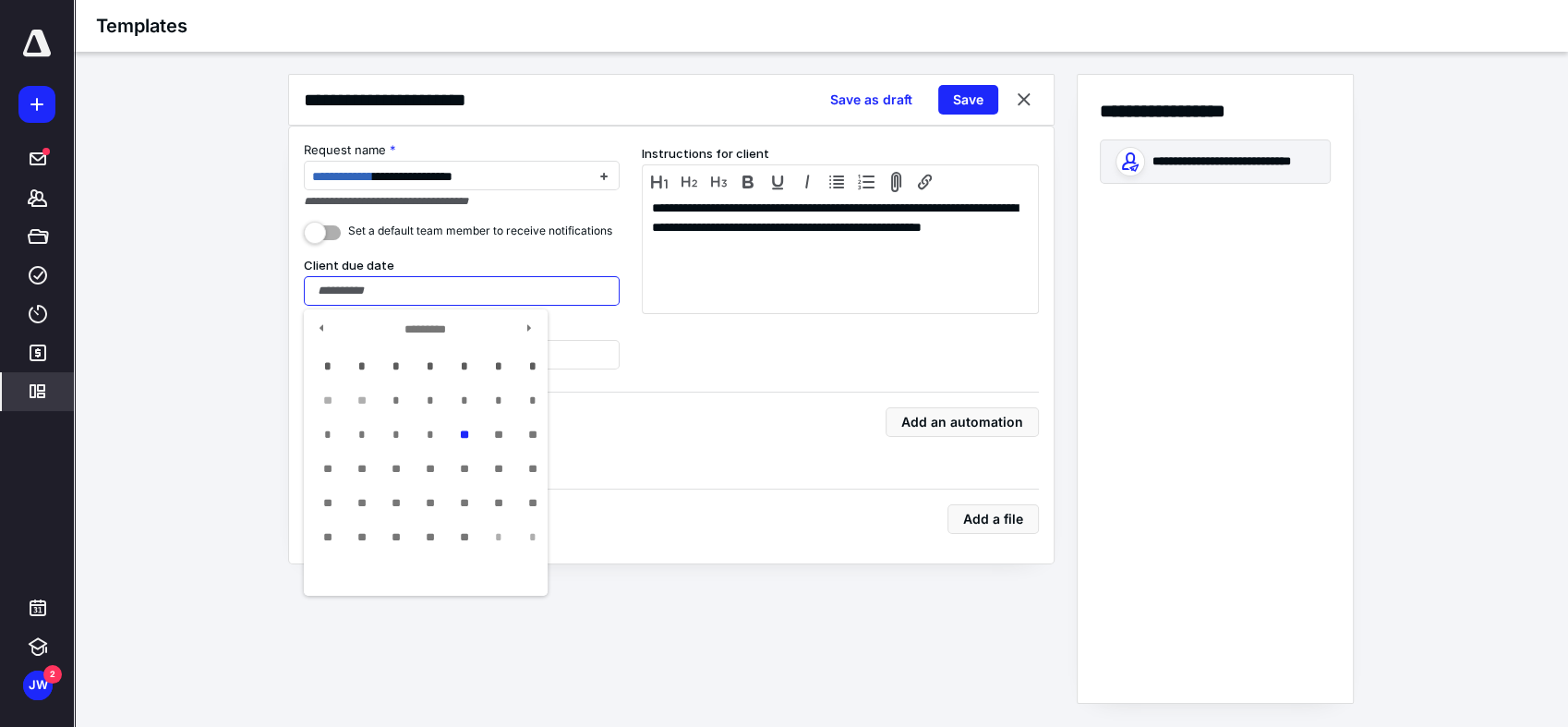 click at bounding box center (462, 291) 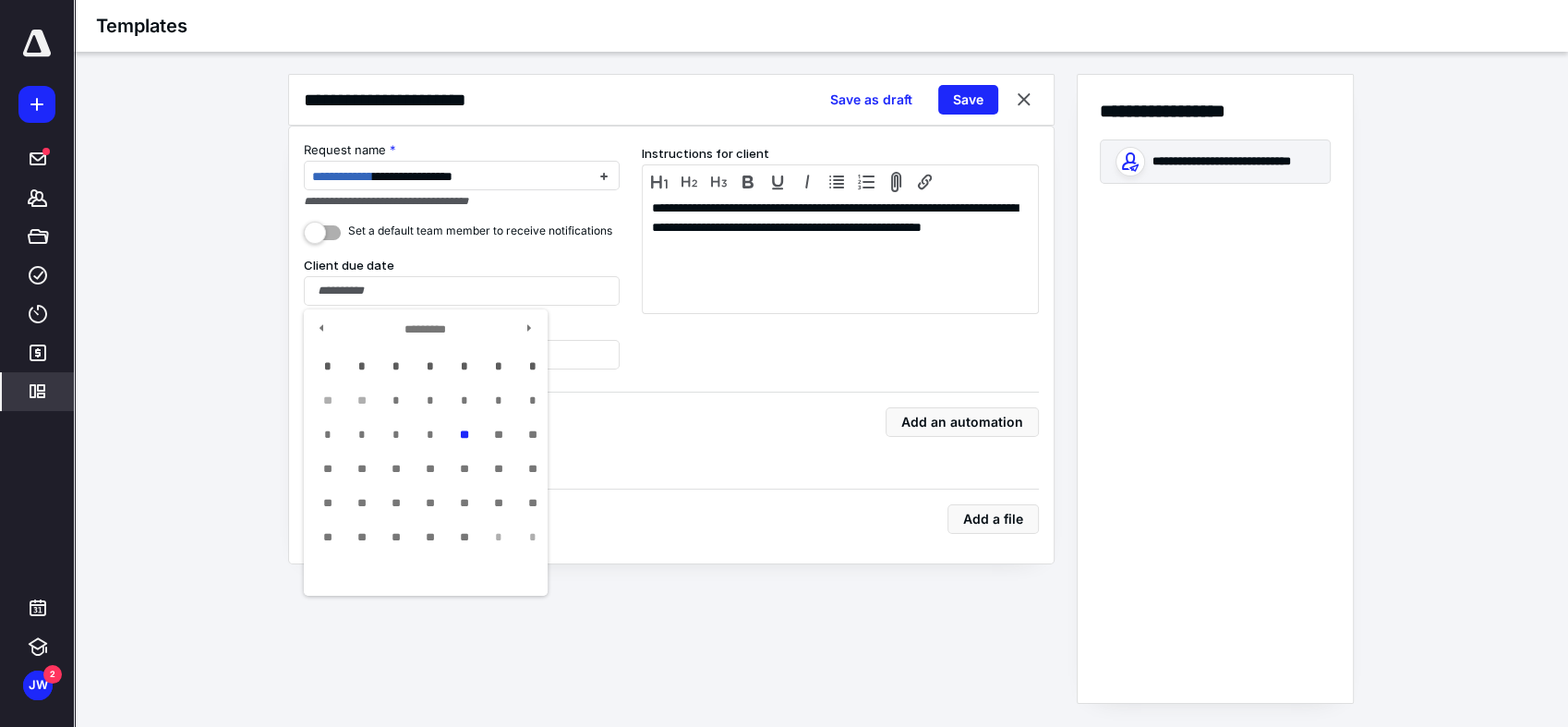 click on "**********" at bounding box center [821, 389] 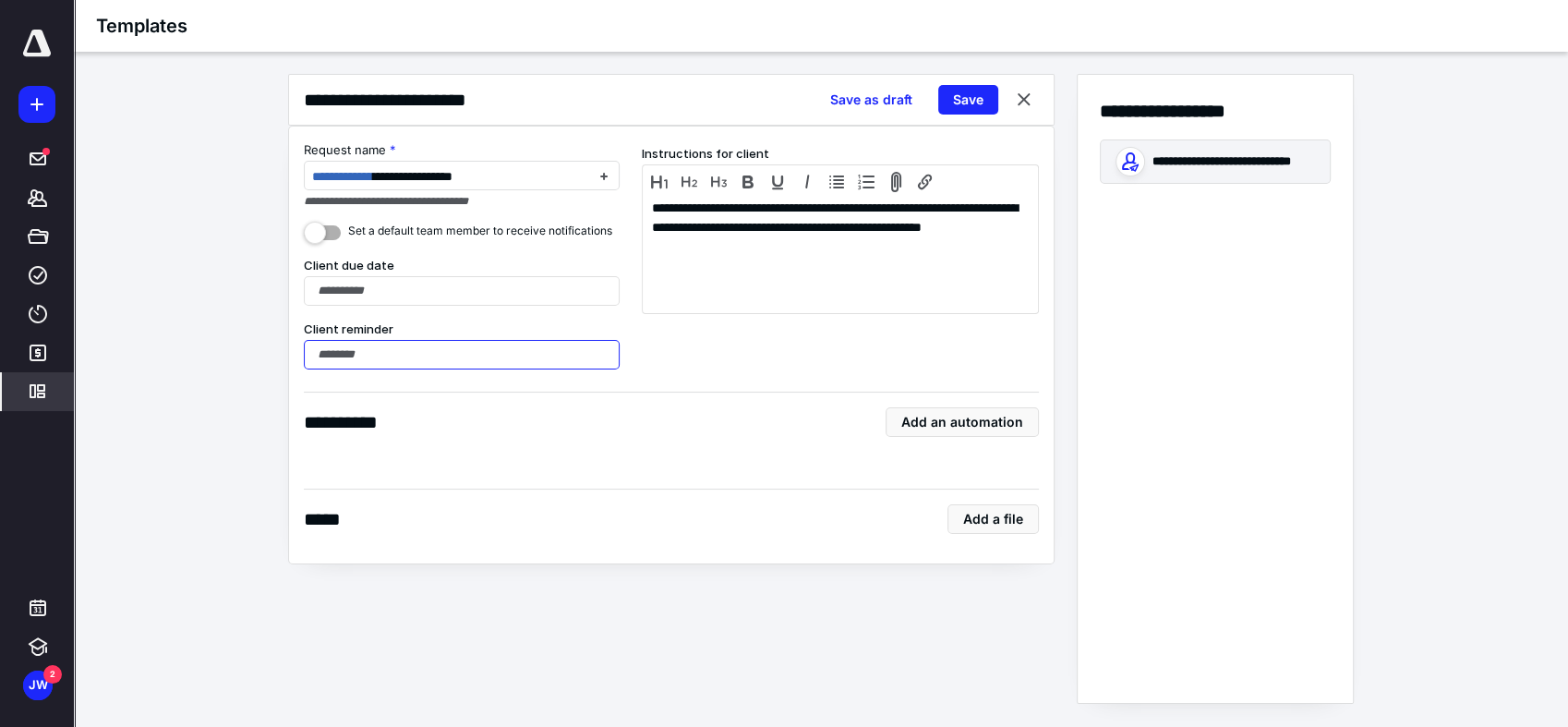 click at bounding box center (462, 355) 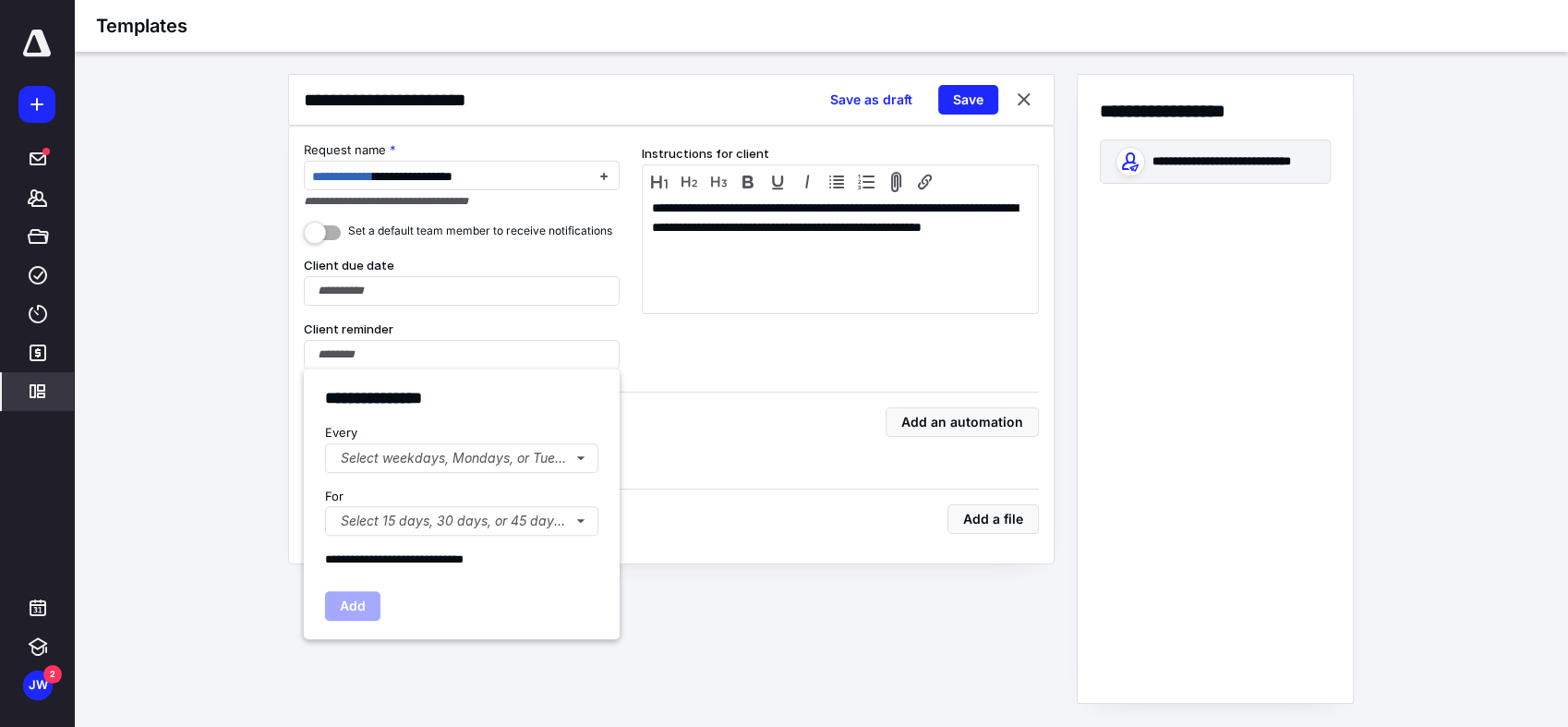 click on "**********" at bounding box center (821, 389) 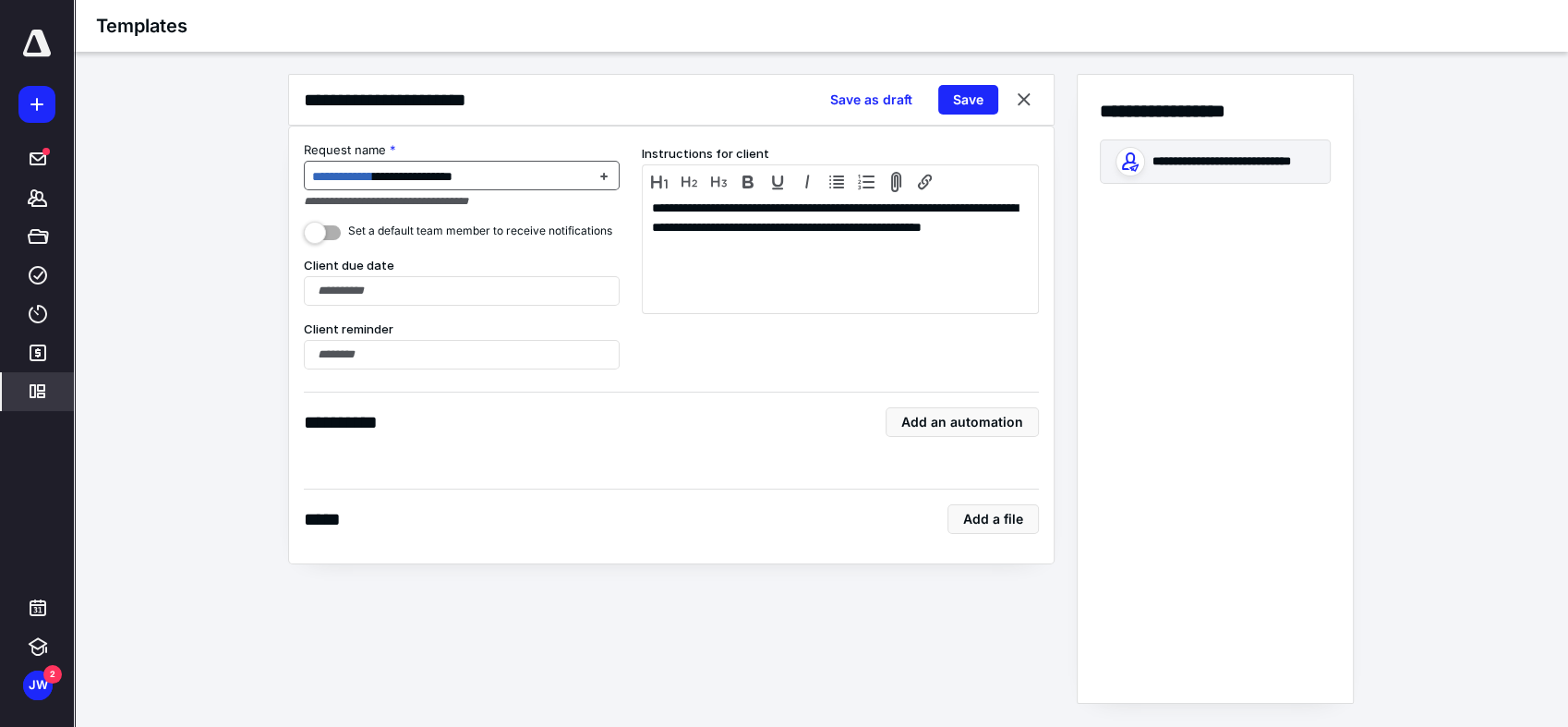 click on "**********" at bounding box center [413, 176] 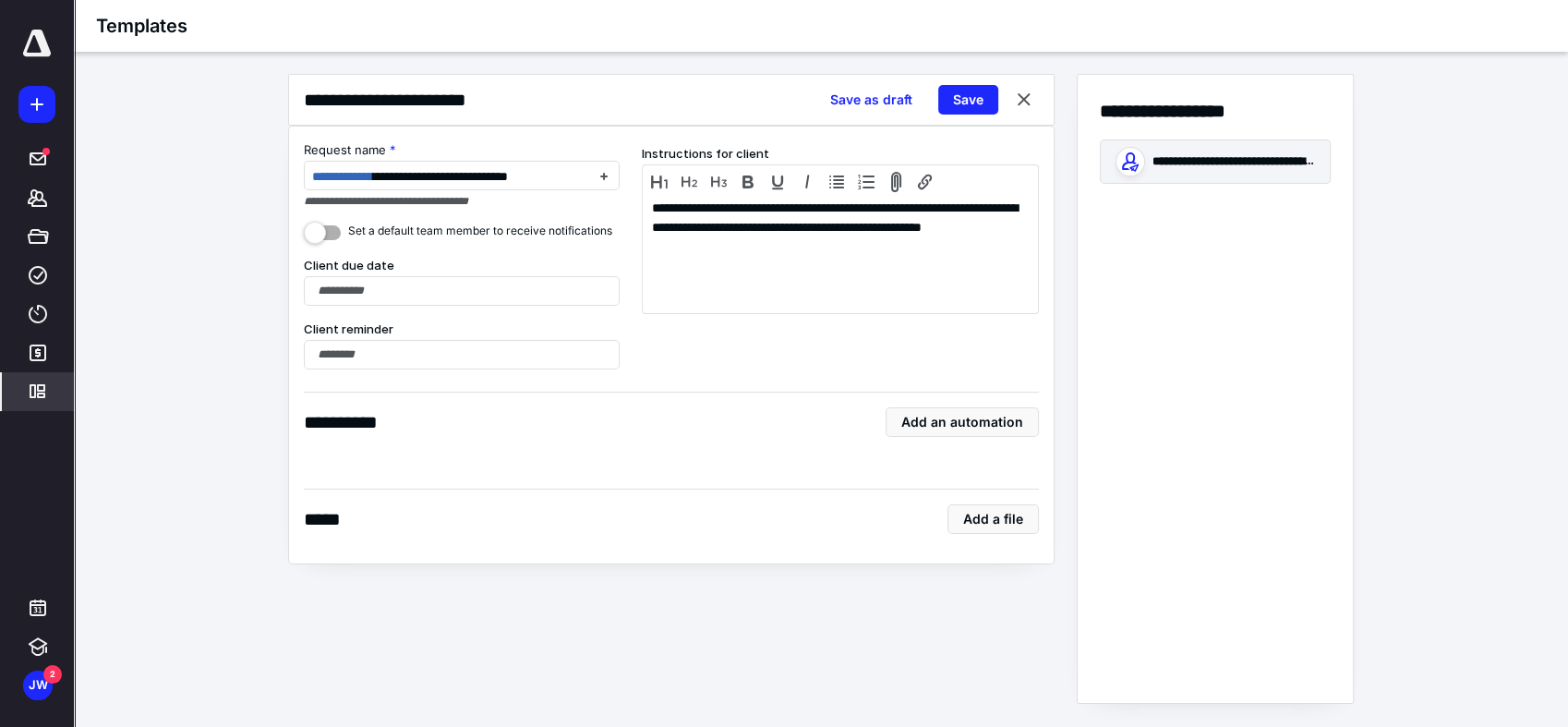 click on "**********" at bounding box center (821, 389) 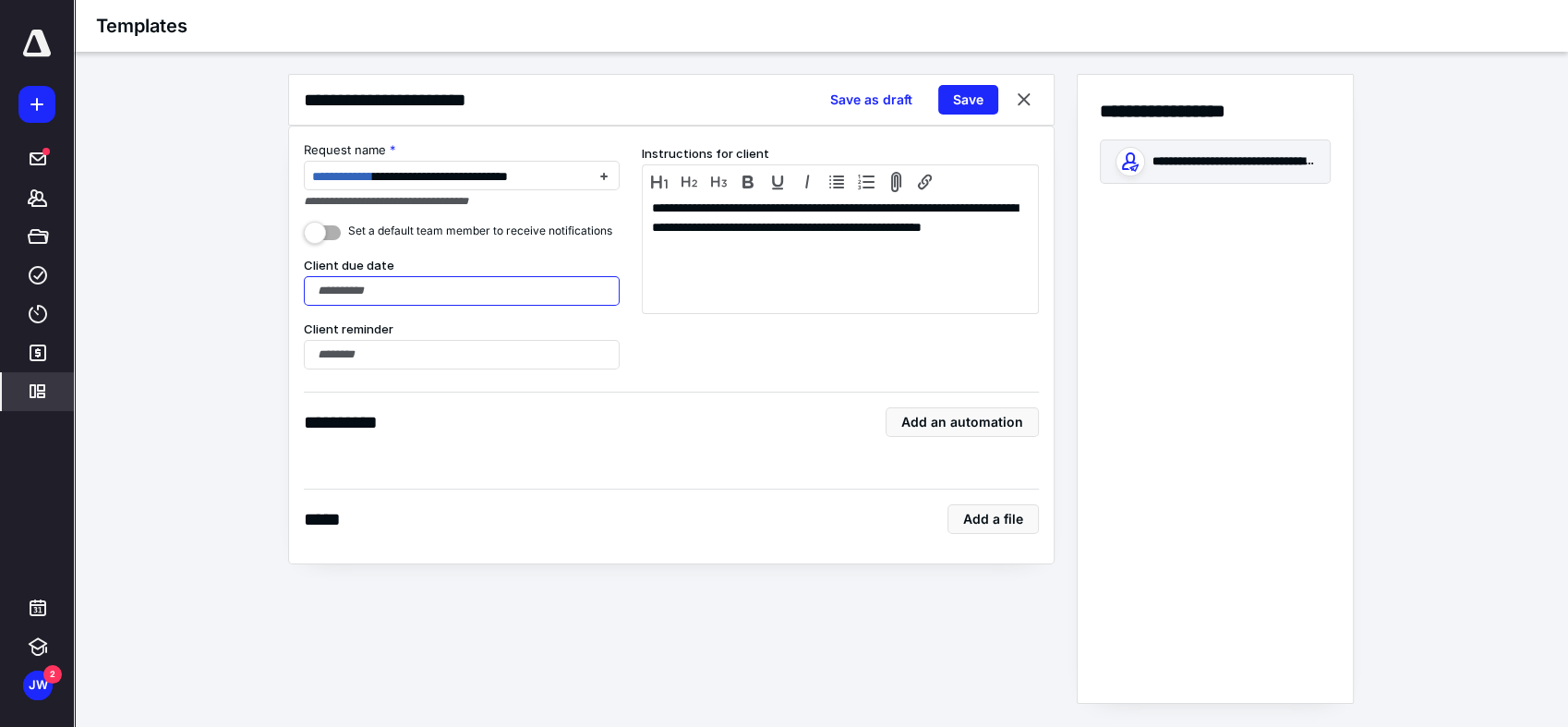 click at bounding box center (462, 291) 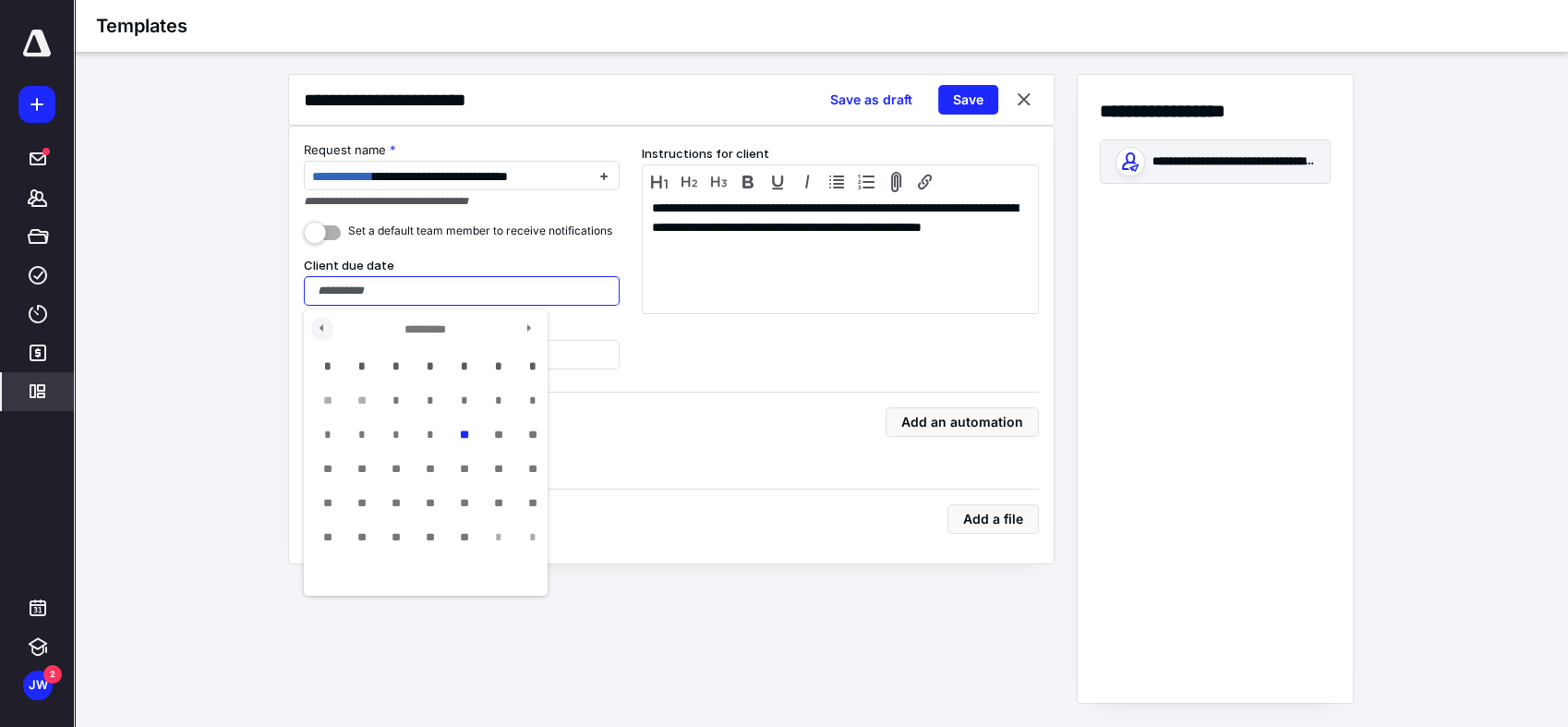click at bounding box center (322, 329) 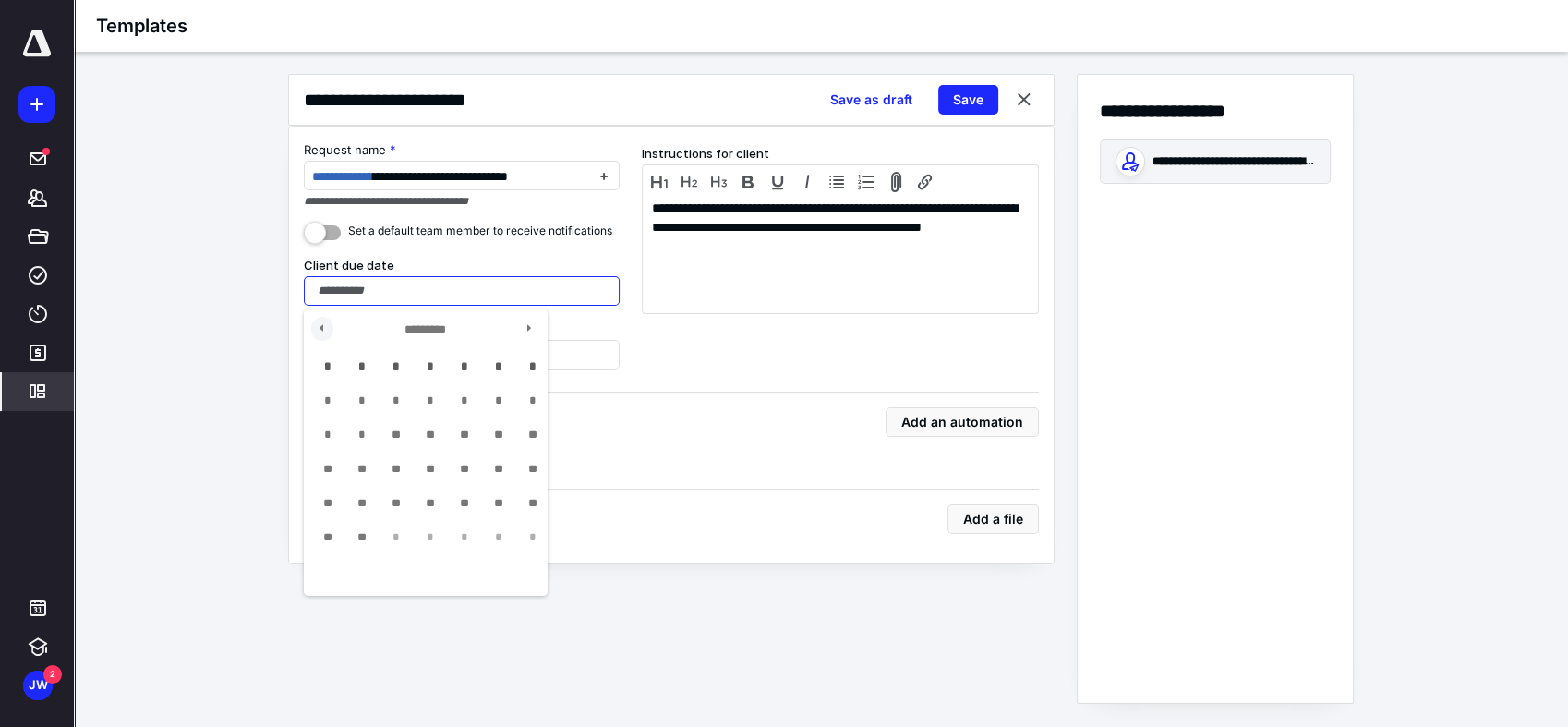 click at bounding box center (322, 329) 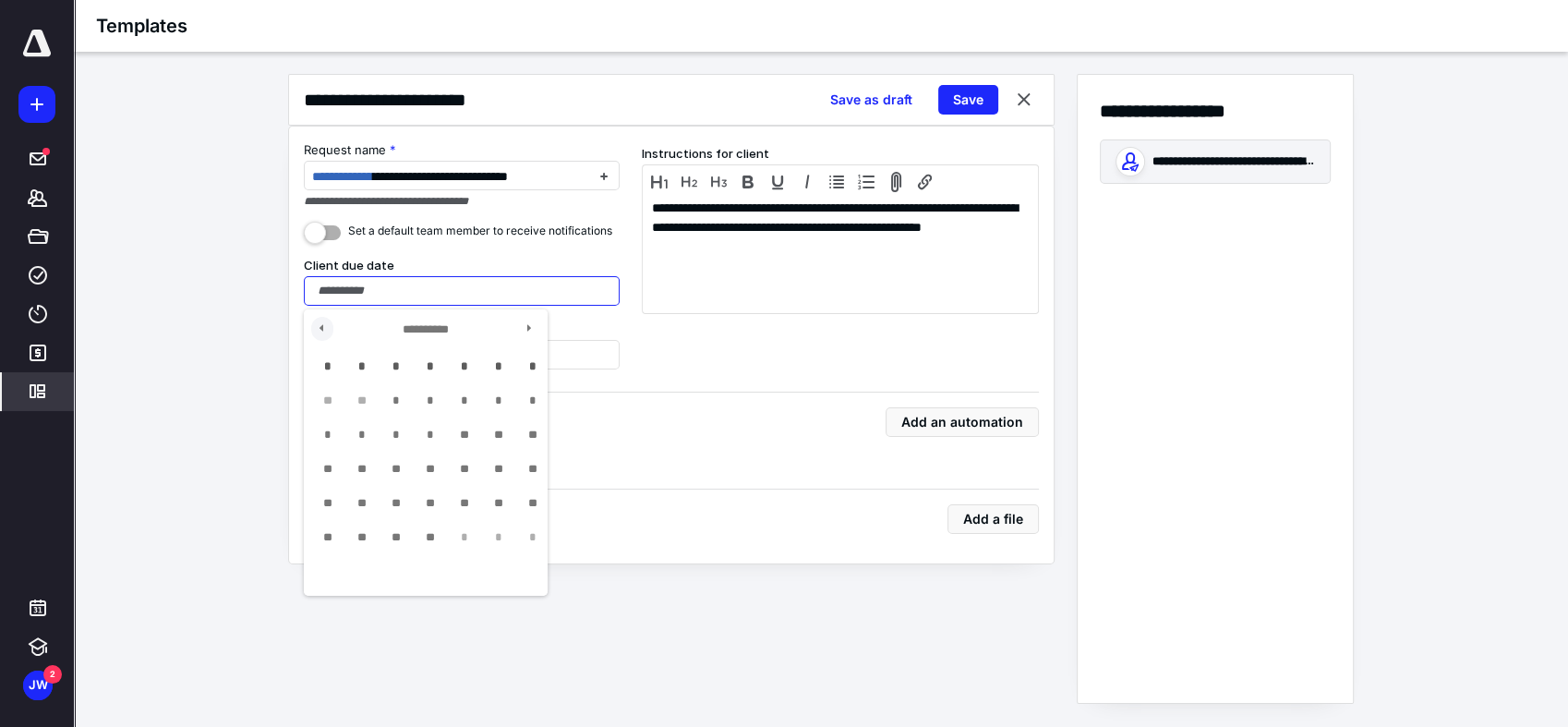click at bounding box center [322, 329] 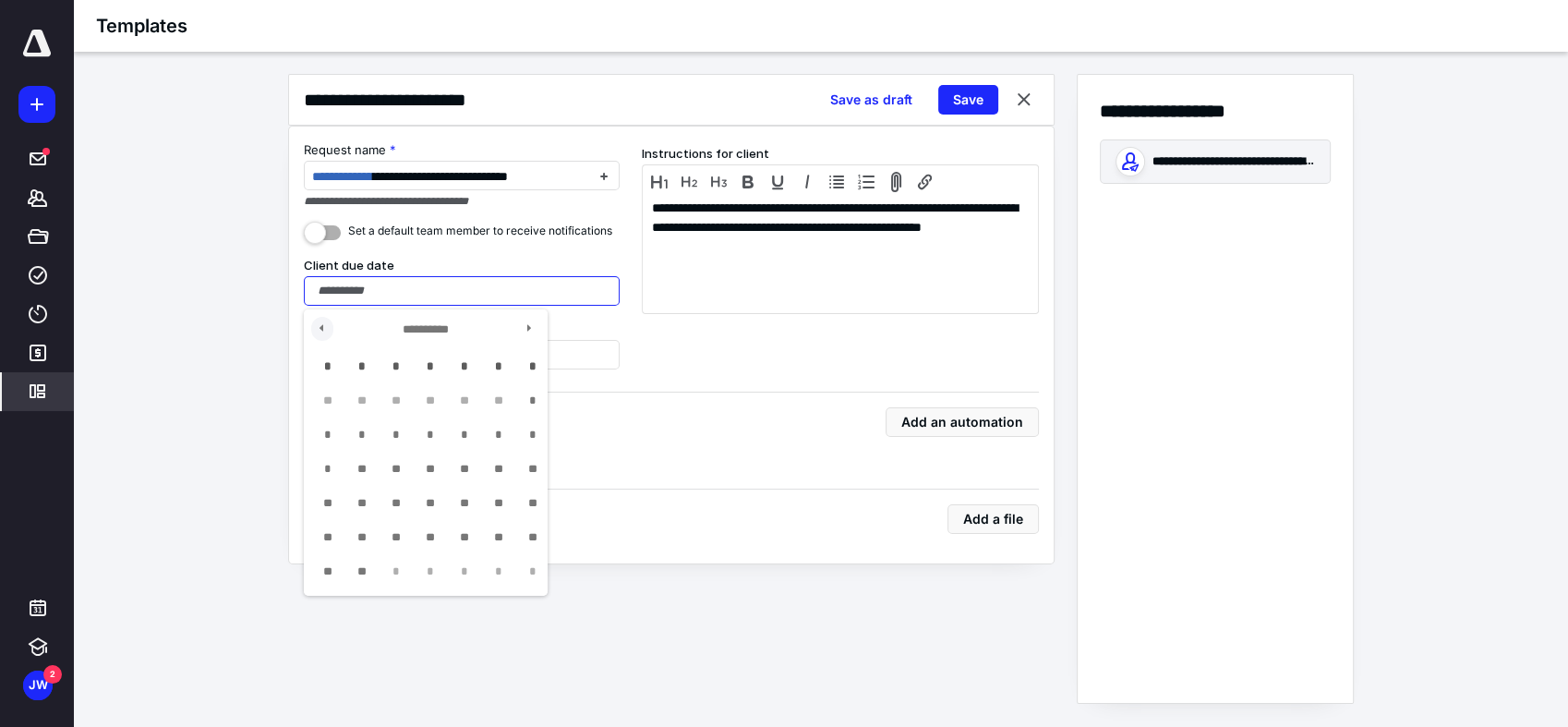 click at bounding box center [322, 329] 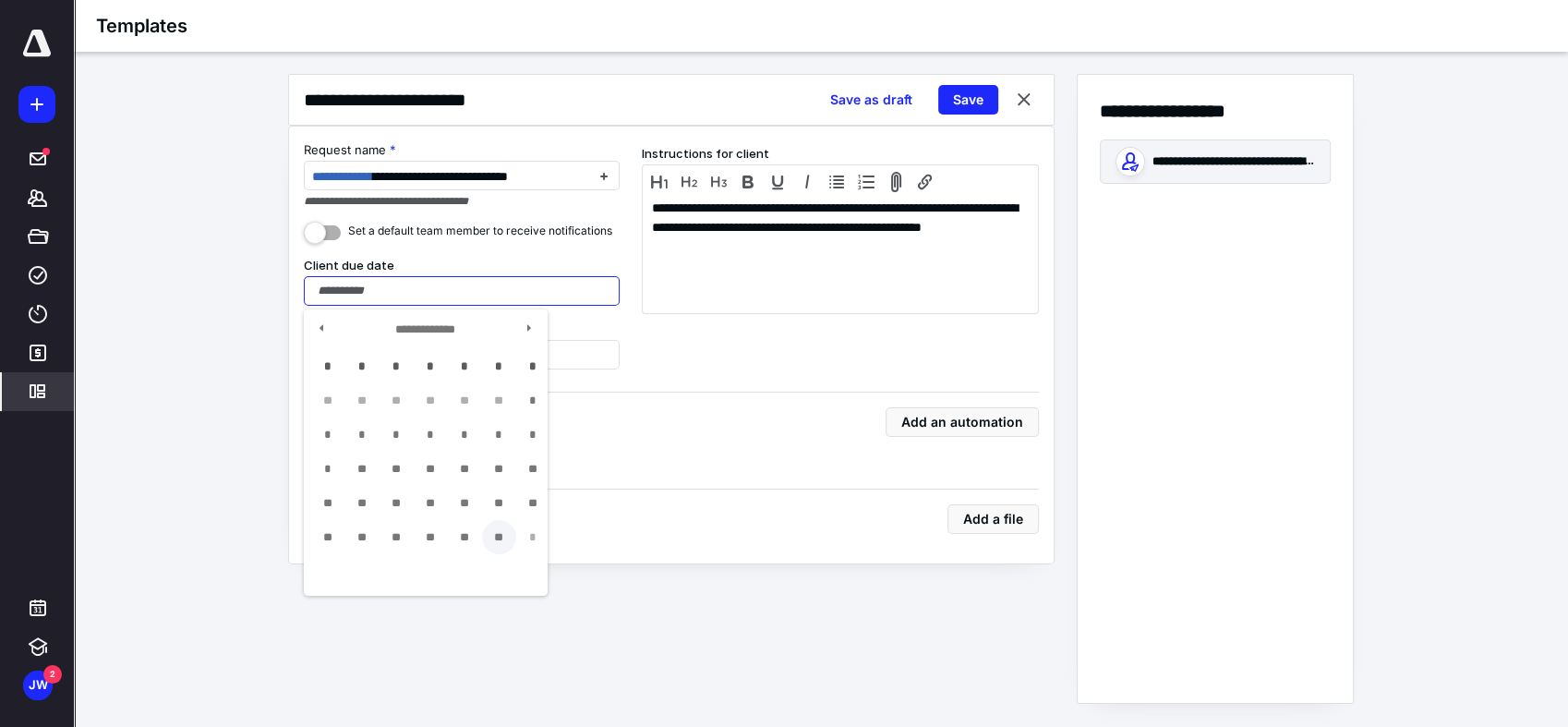 click on "**" at bounding box center (499, 537) 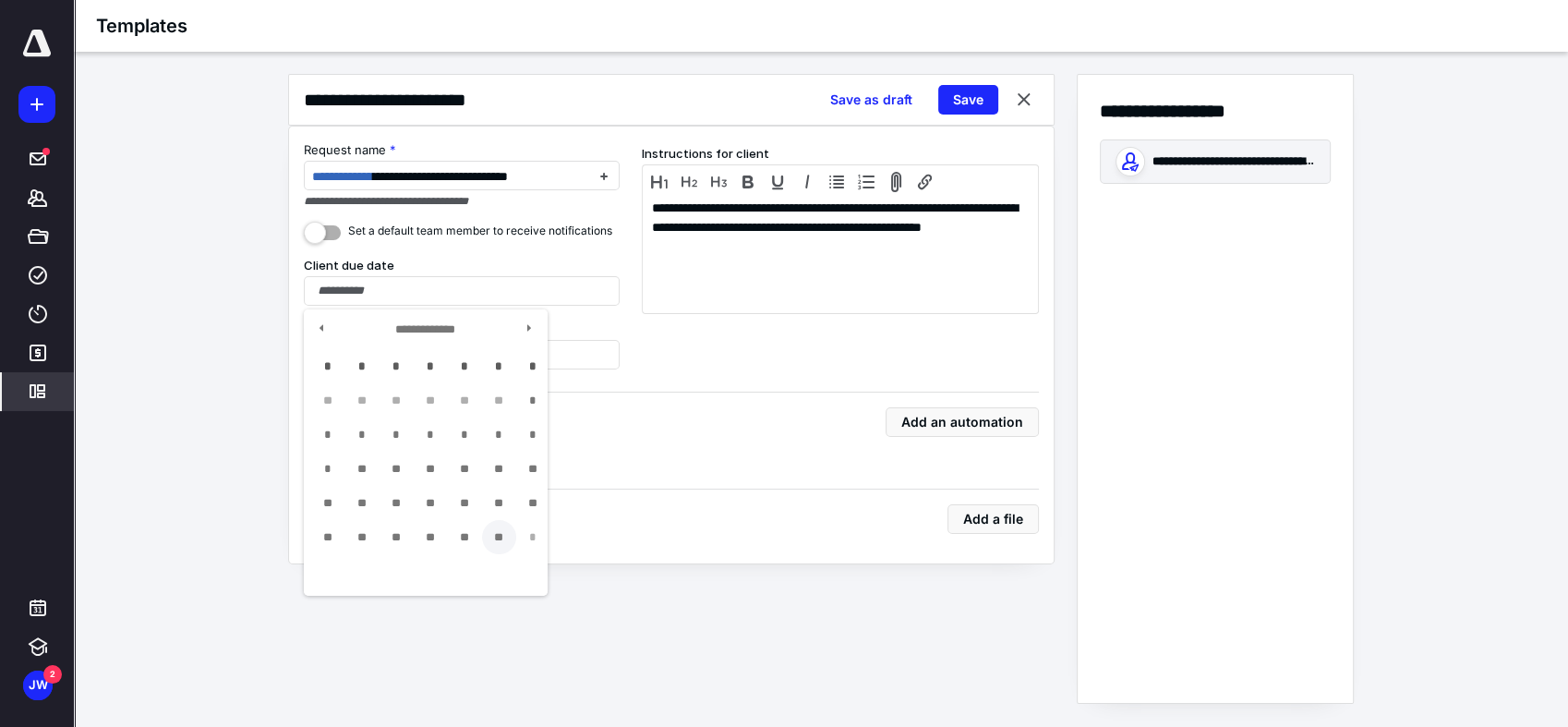 type on "**********" 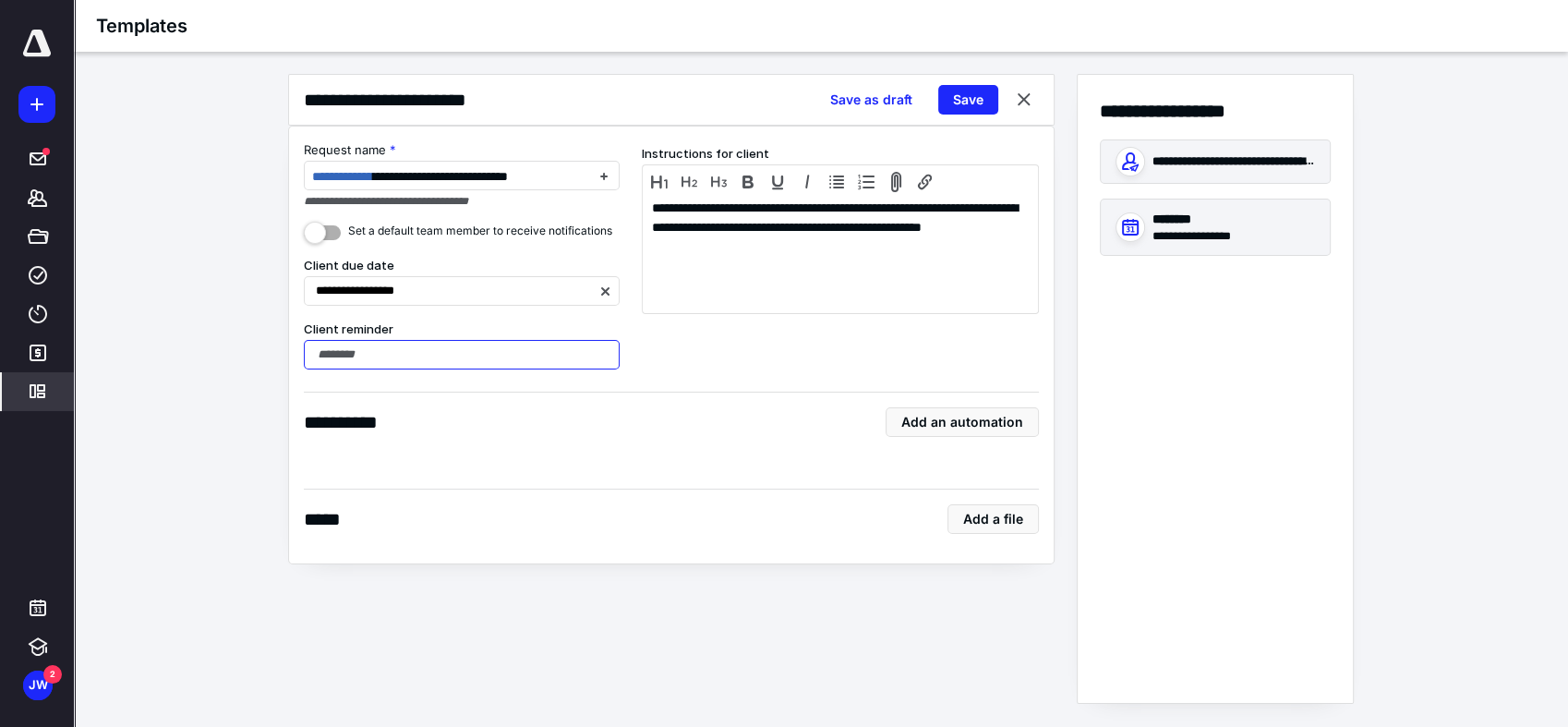click at bounding box center [462, 355] 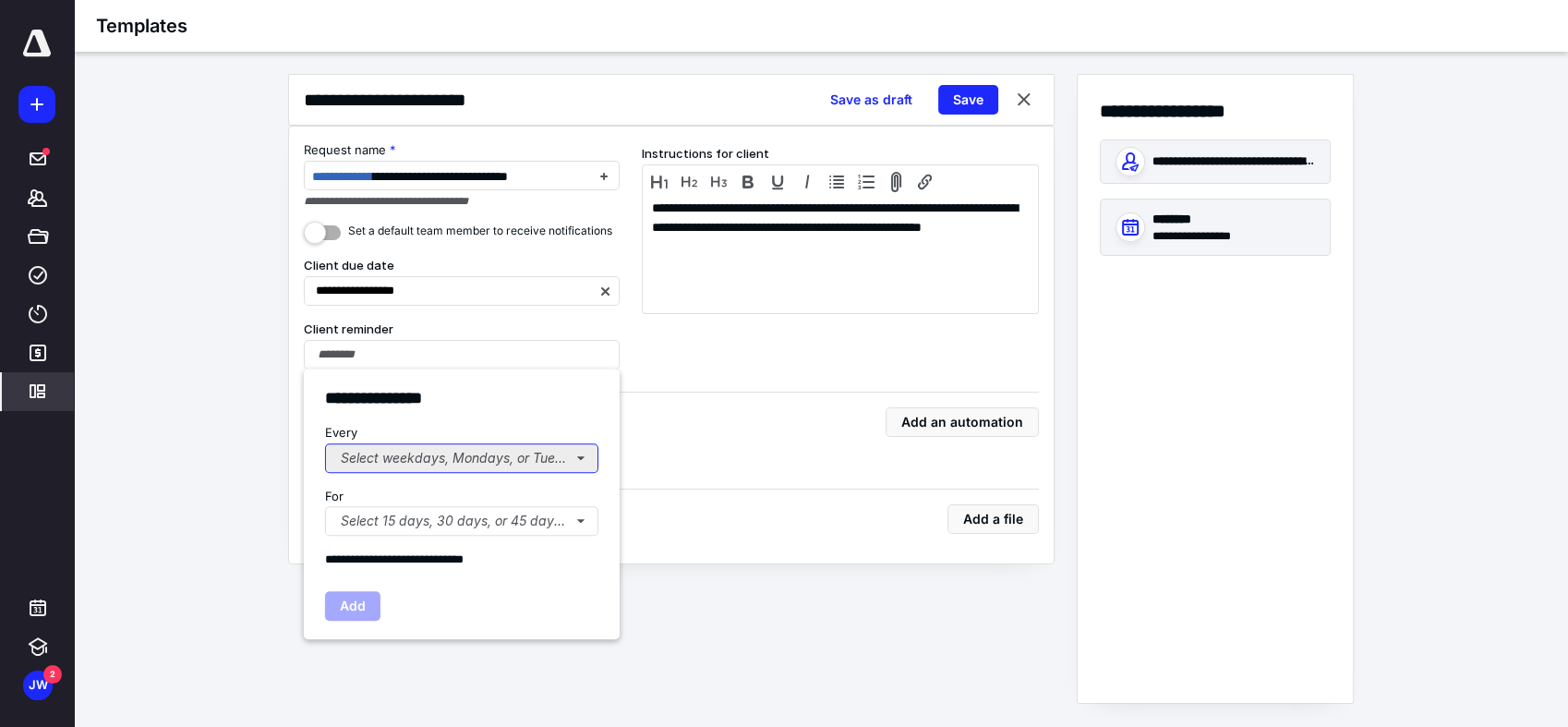 click on "Select weekdays, Mondays, or Tues..." at bounding box center [462, 458] 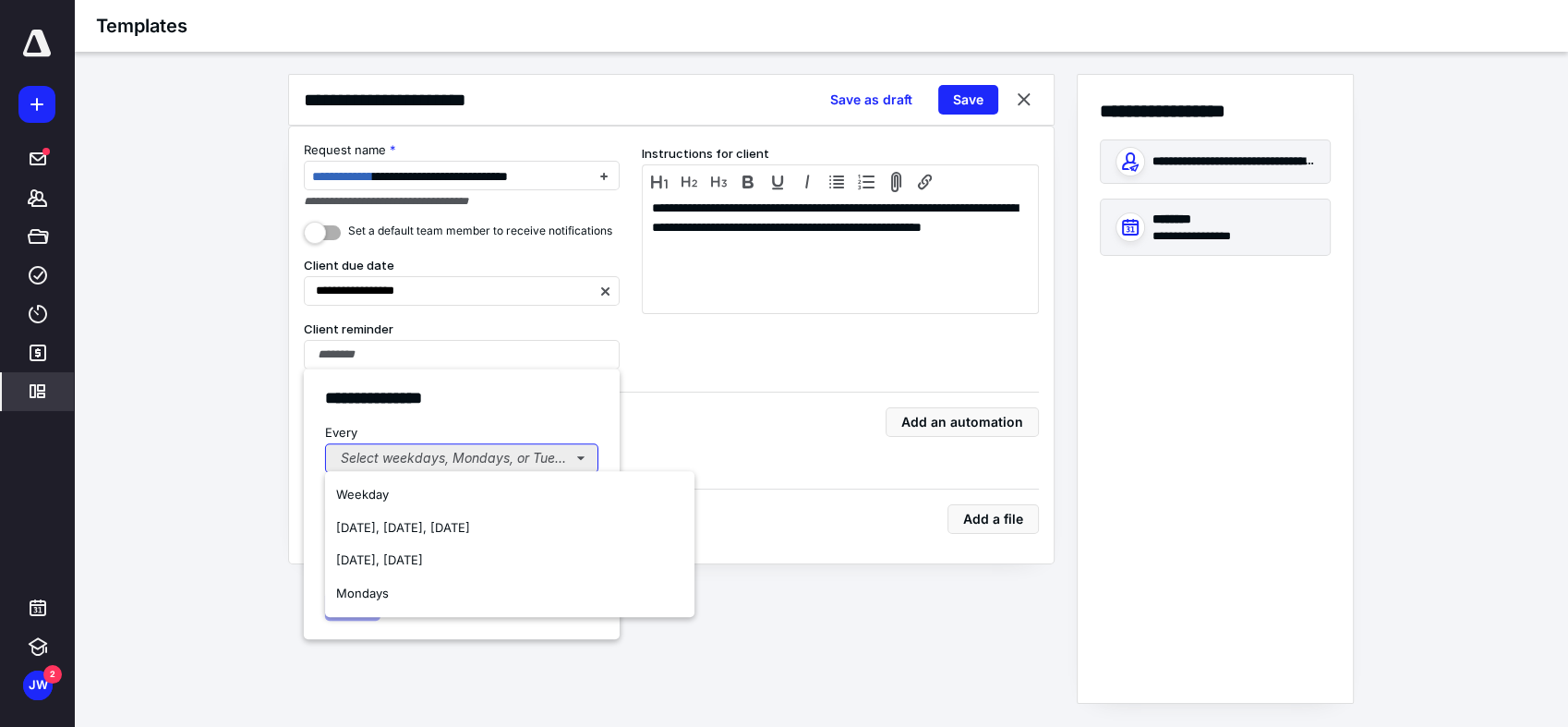 click on "Select weekdays, Mondays, or Tues..." at bounding box center (462, 458) 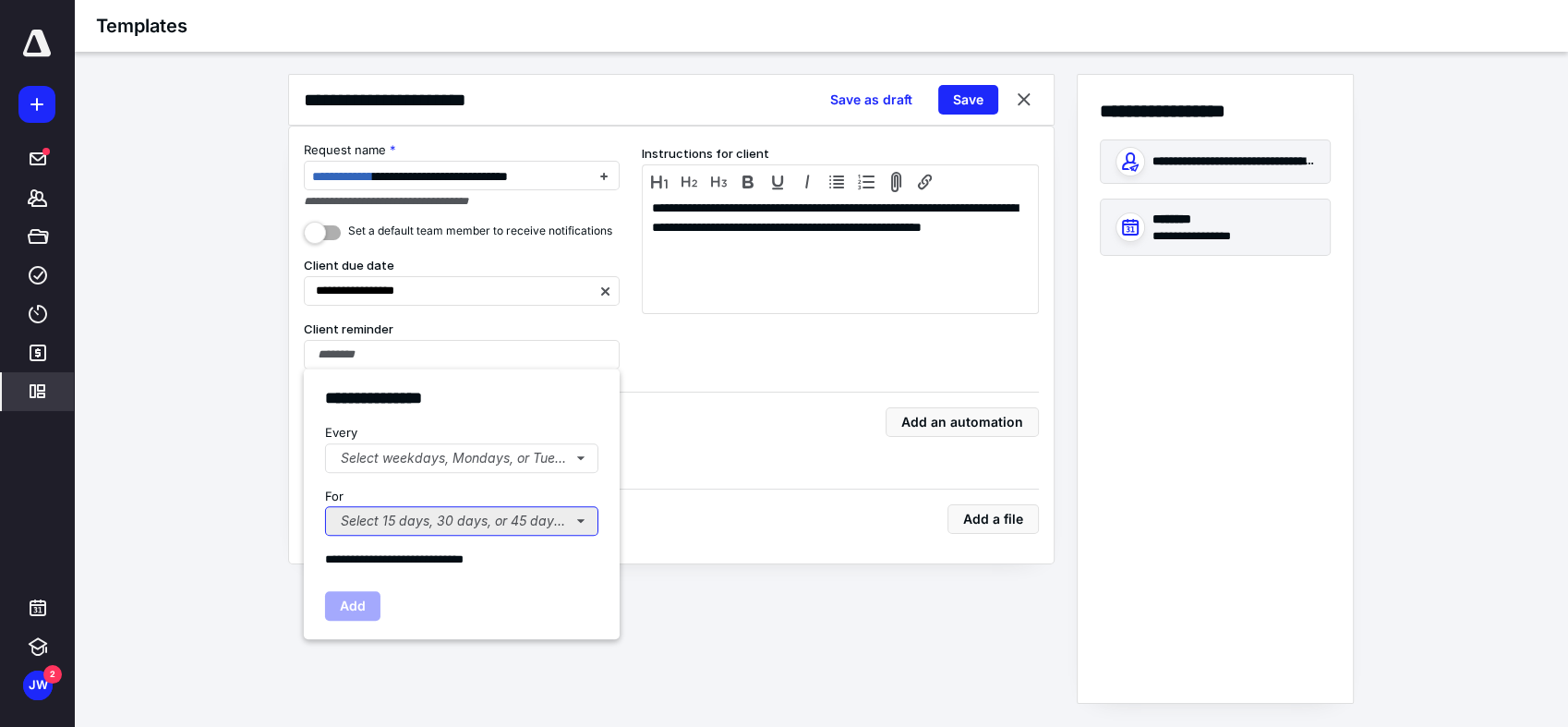 click on "Select 15 days, 30 days, or 45 days..." at bounding box center (462, 521) 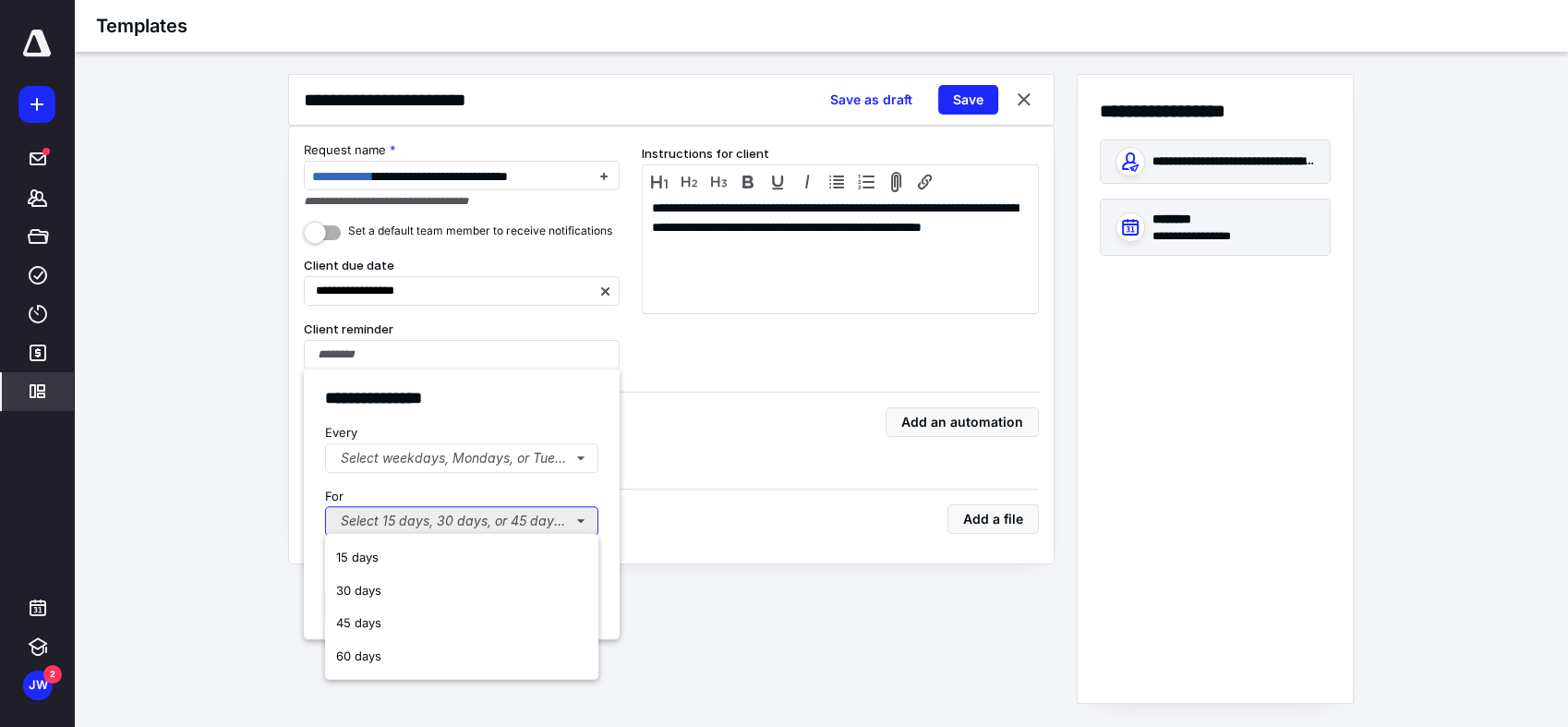 click on "Select 15 days, 30 days, or 45 days..." at bounding box center [462, 521] 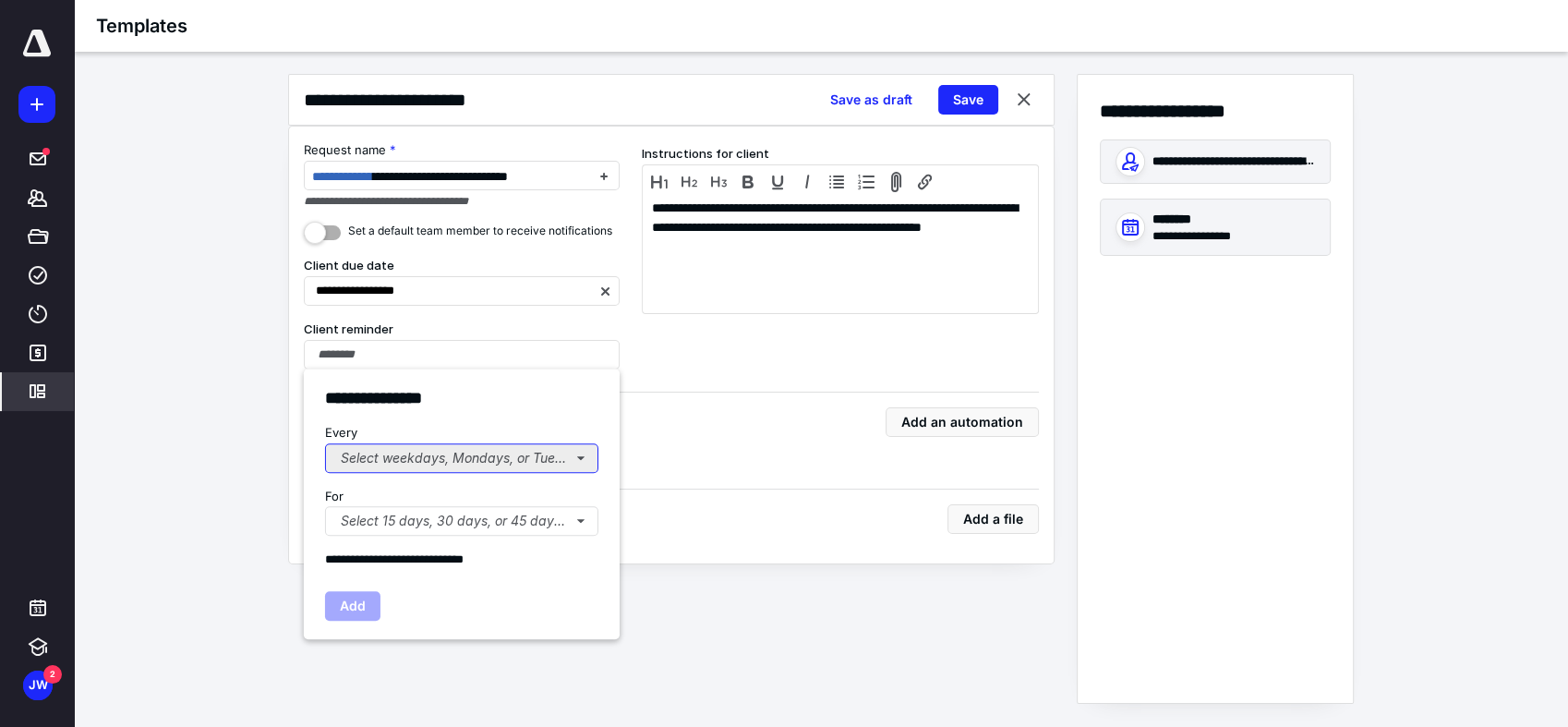 click on "Select weekdays, Mondays, or Tues..." at bounding box center (462, 458) 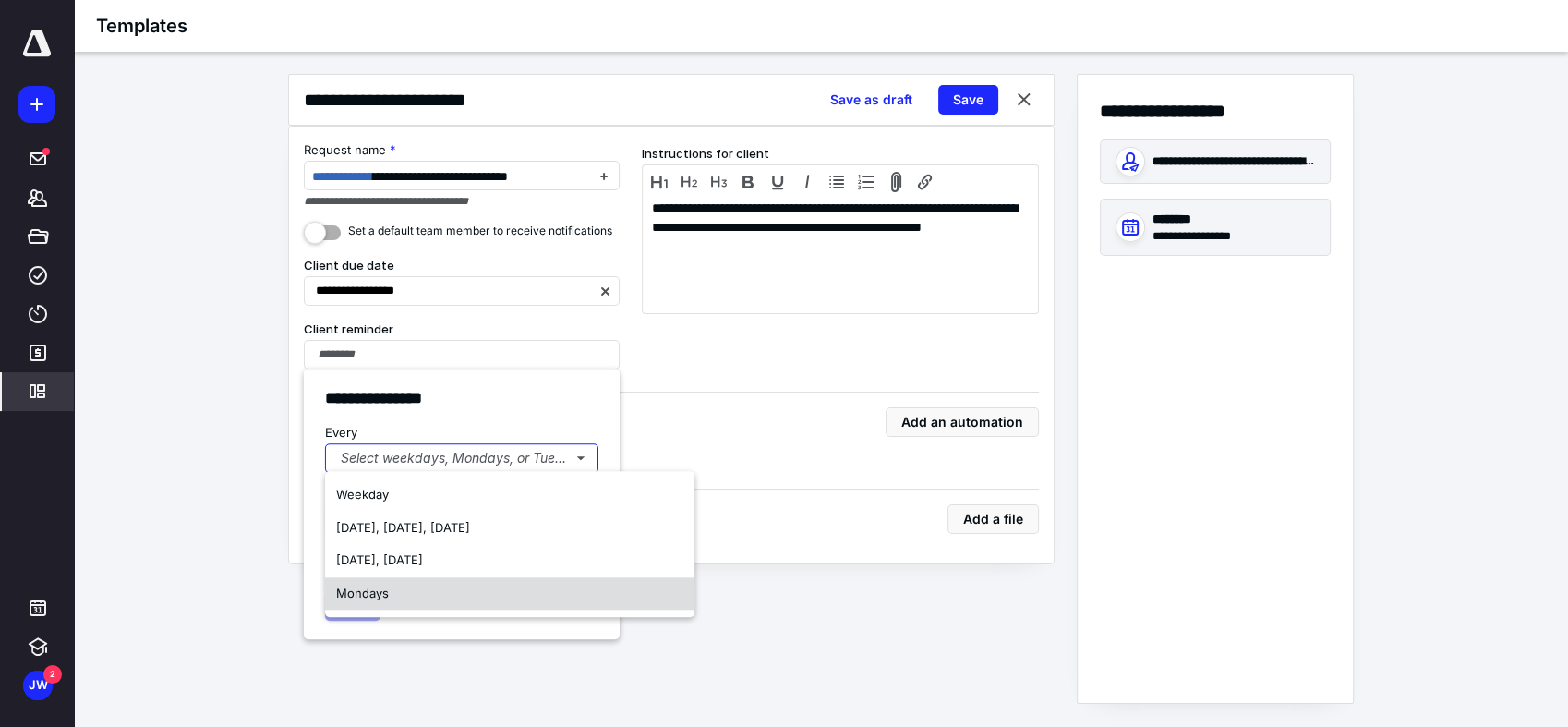 click on "Mondays" at bounding box center [362, 593] 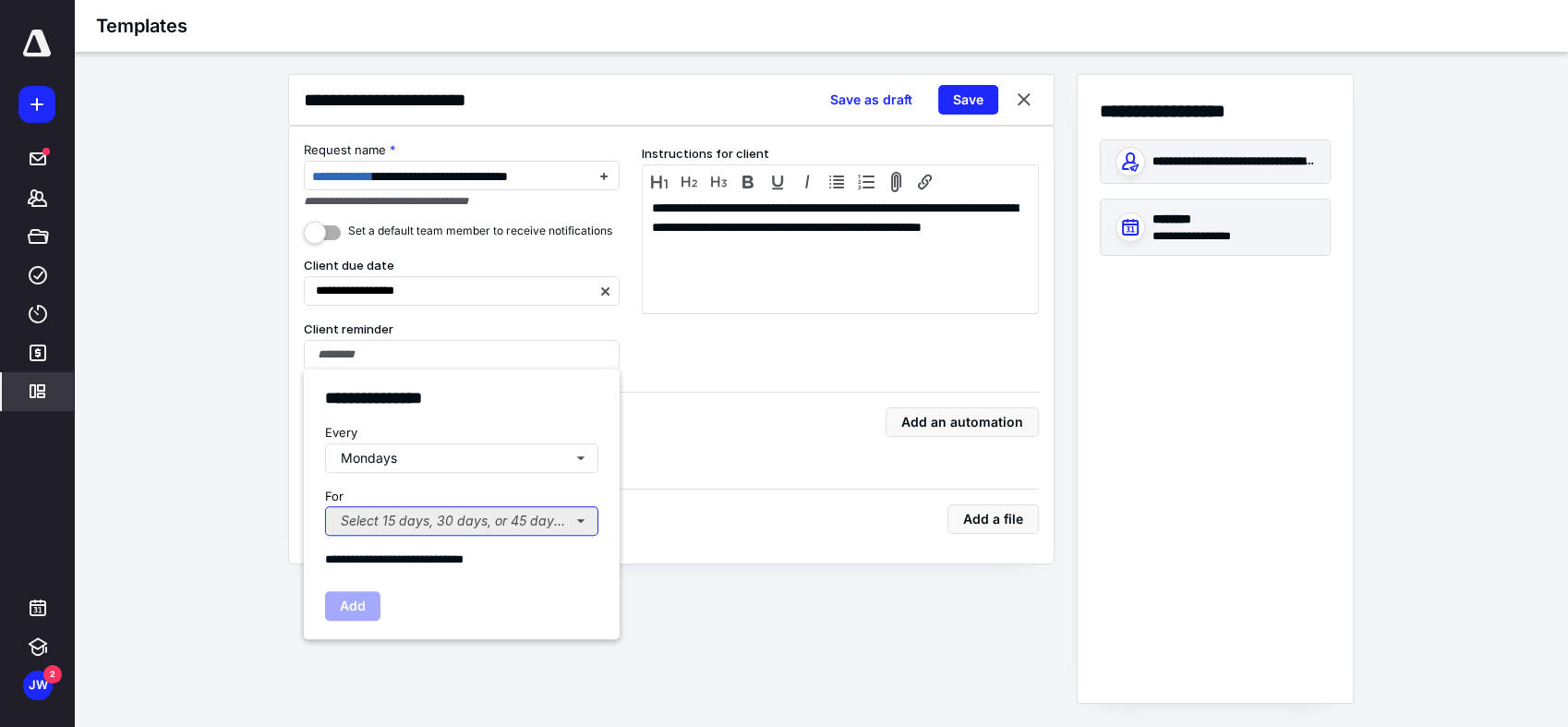 click on "Select 15 days, 30 days, or 45 days..." at bounding box center (462, 521) 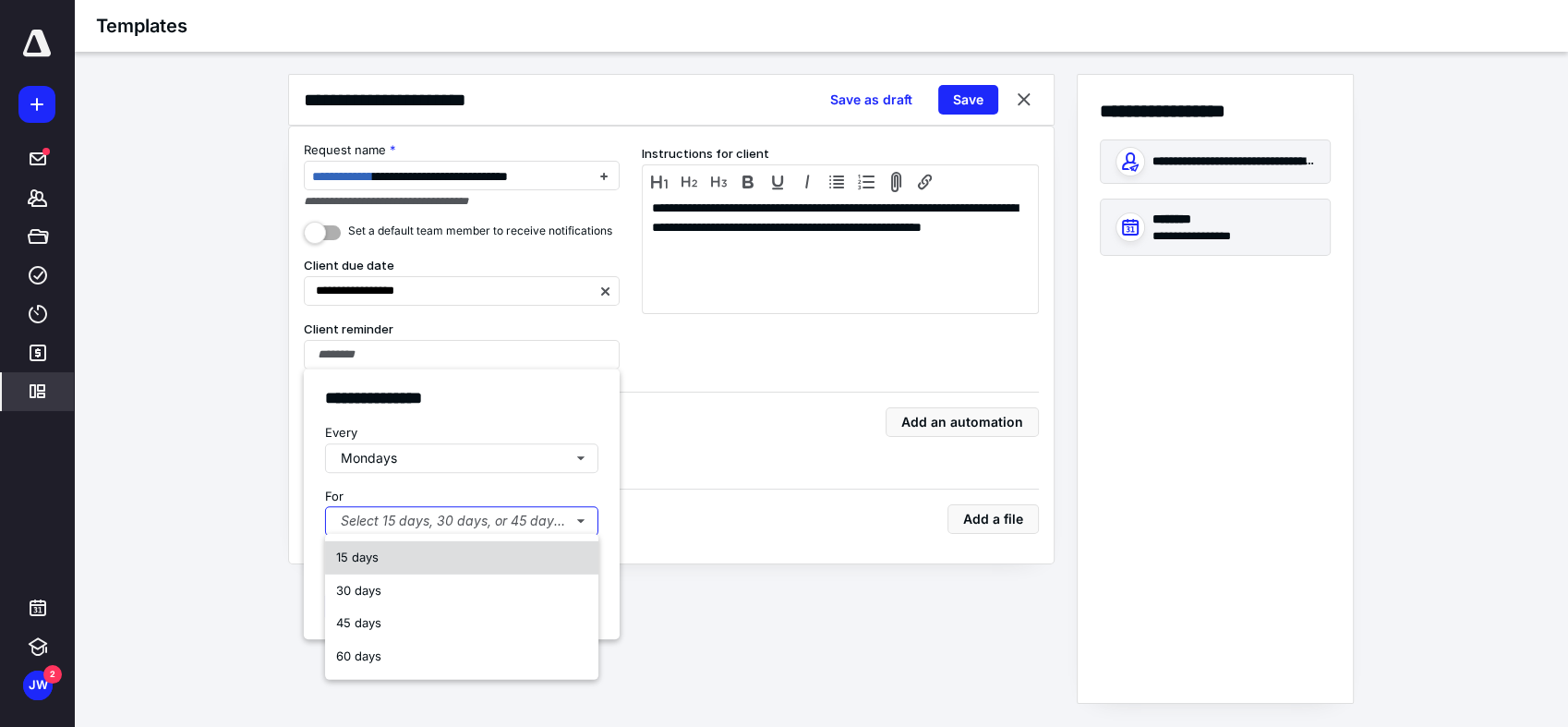 click on "15 days" at bounding box center (462, 558) 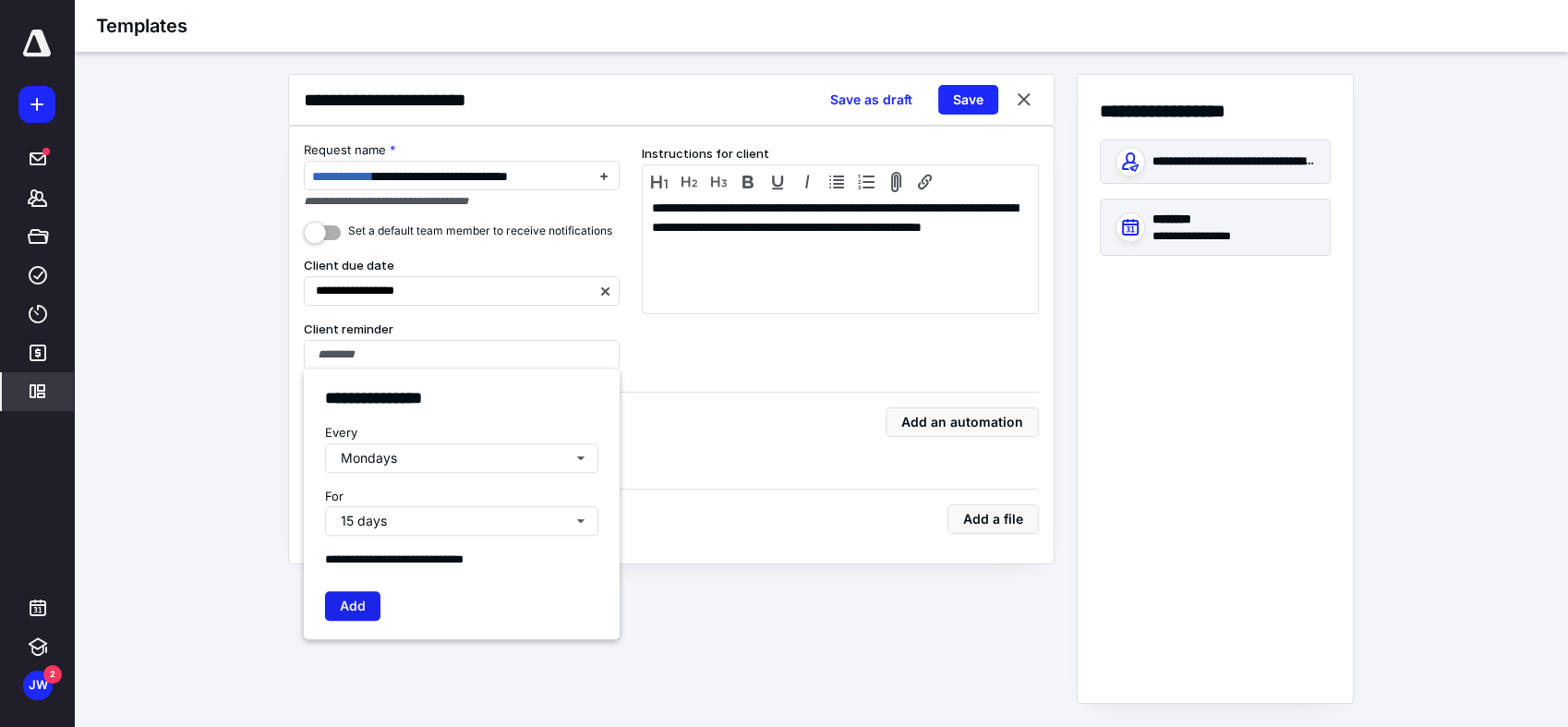 click on "Add" at bounding box center (353, 606) 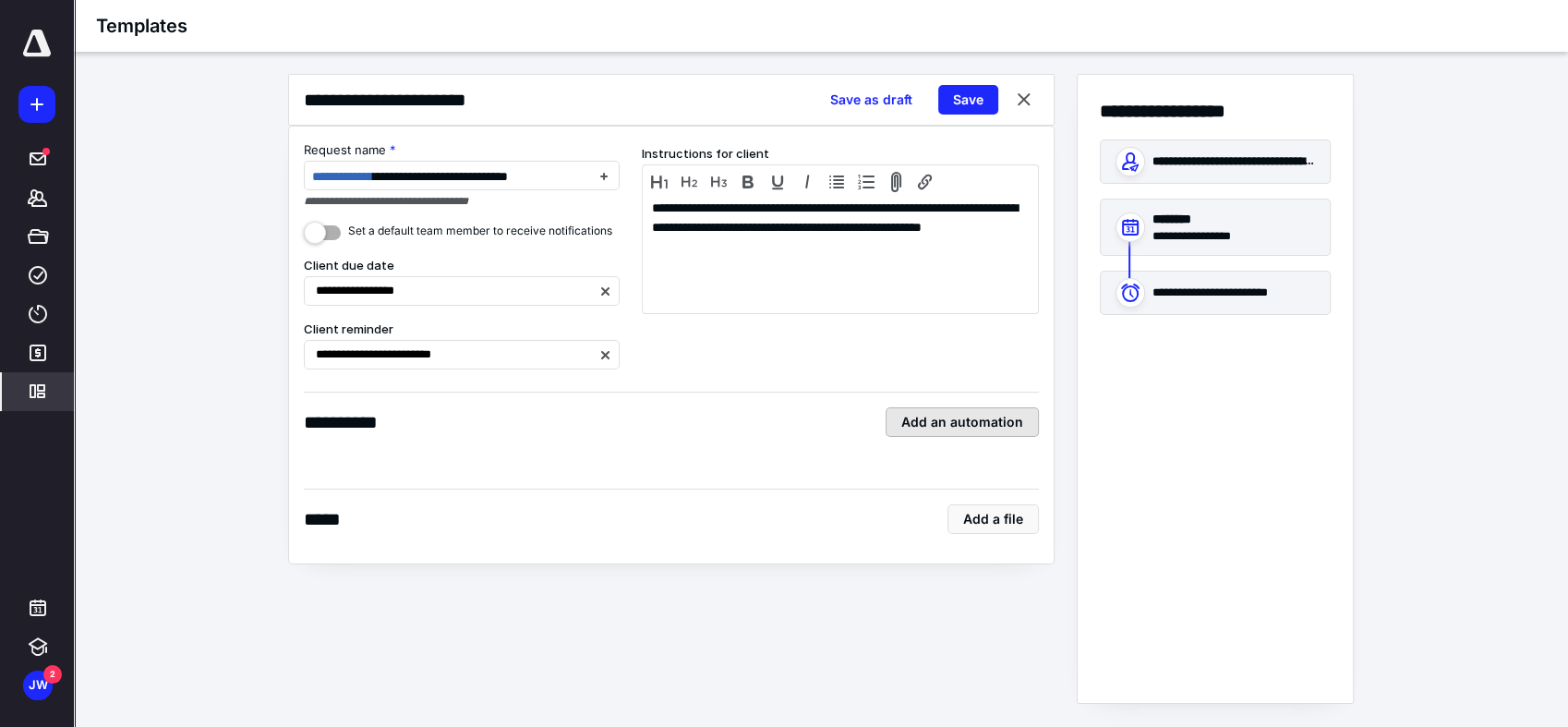 click on "Add an automation" at bounding box center [962, 422] 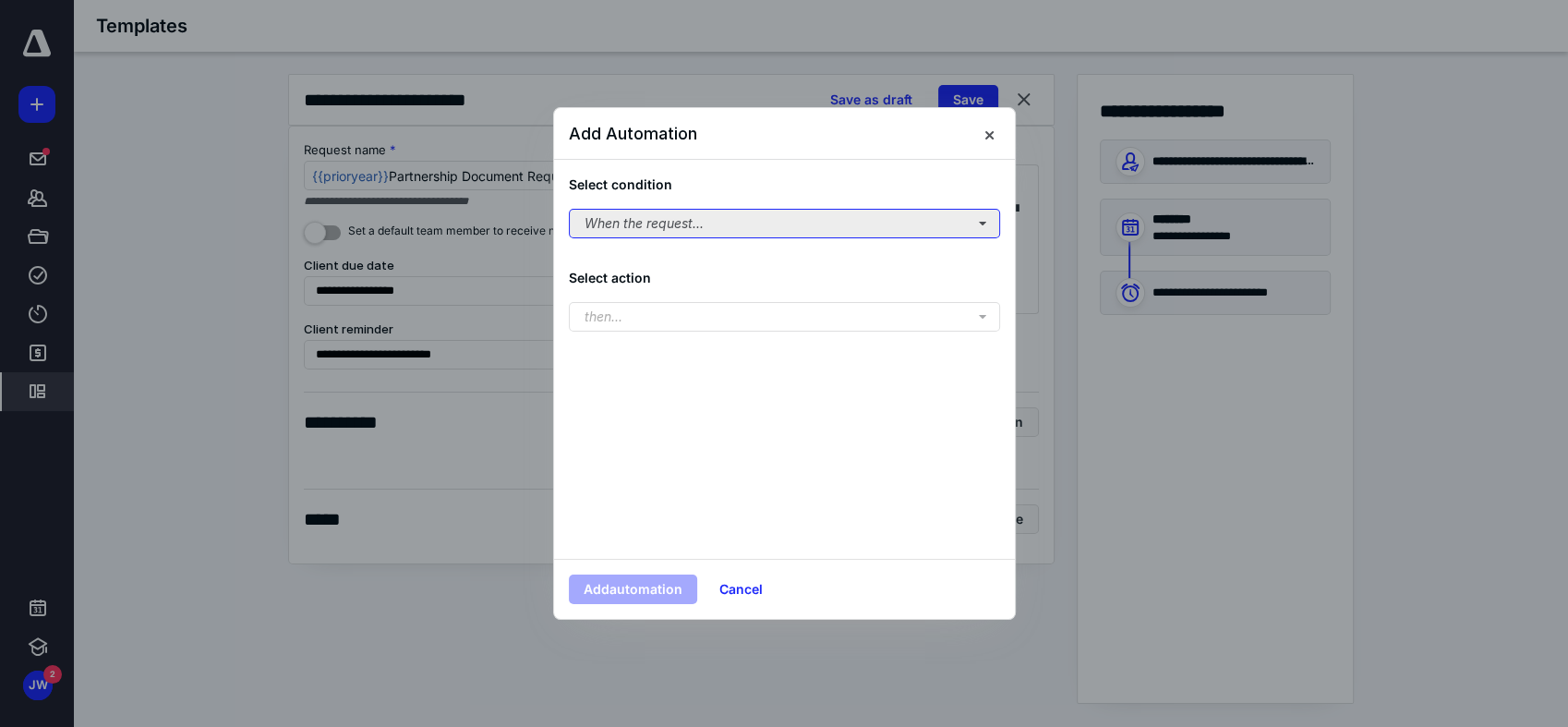 click on "When the request..." at bounding box center [784, 224] 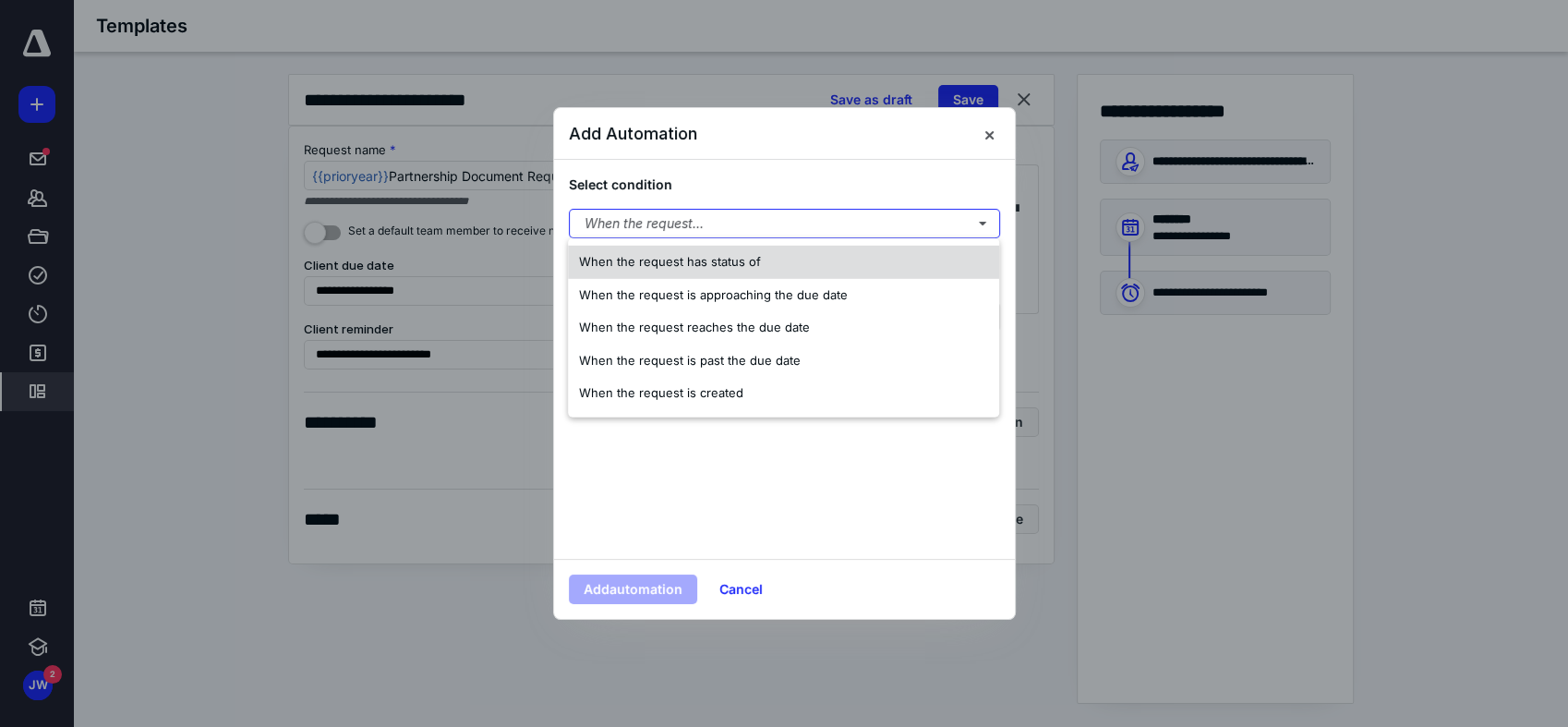 click on "When the request has status of" at bounding box center (783, 262) 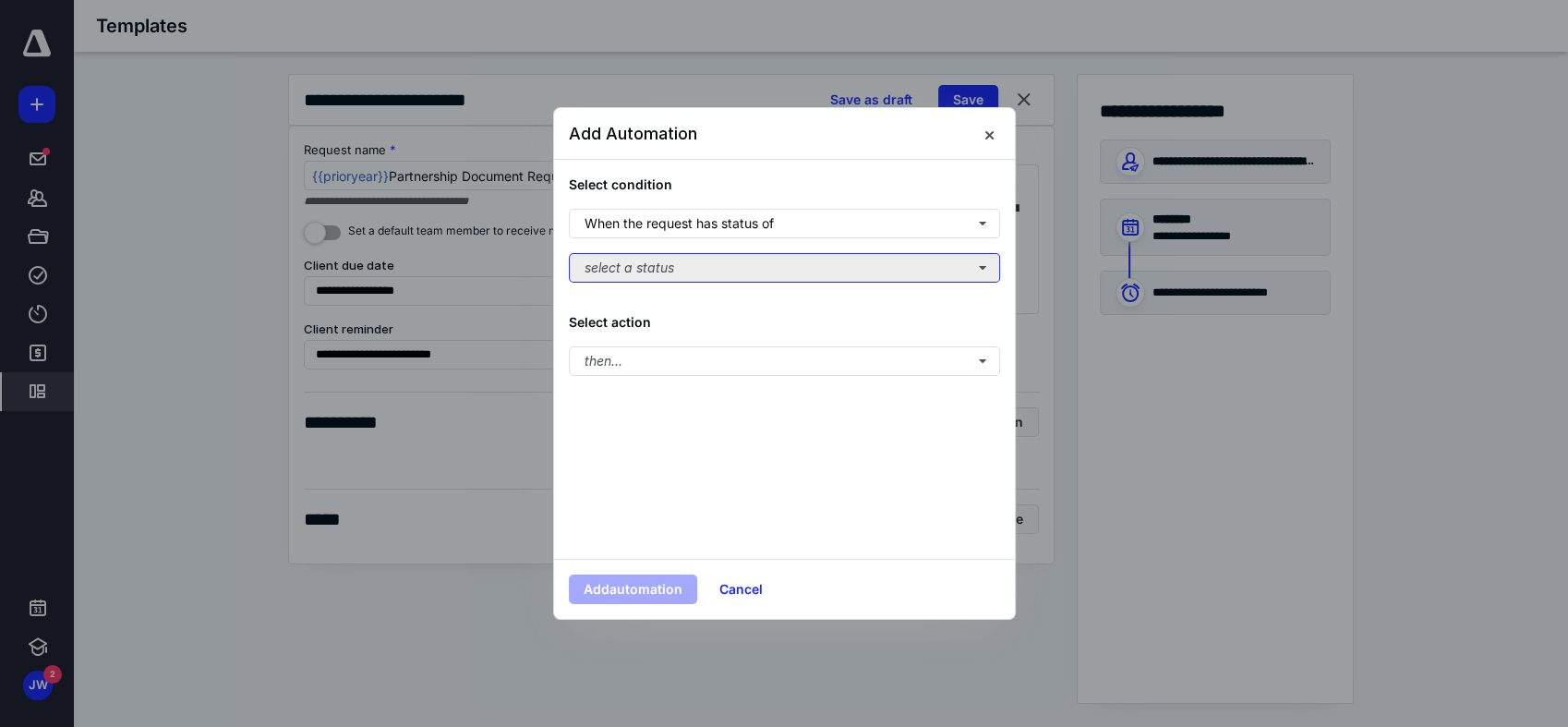 click on "select a status" at bounding box center [784, 268] 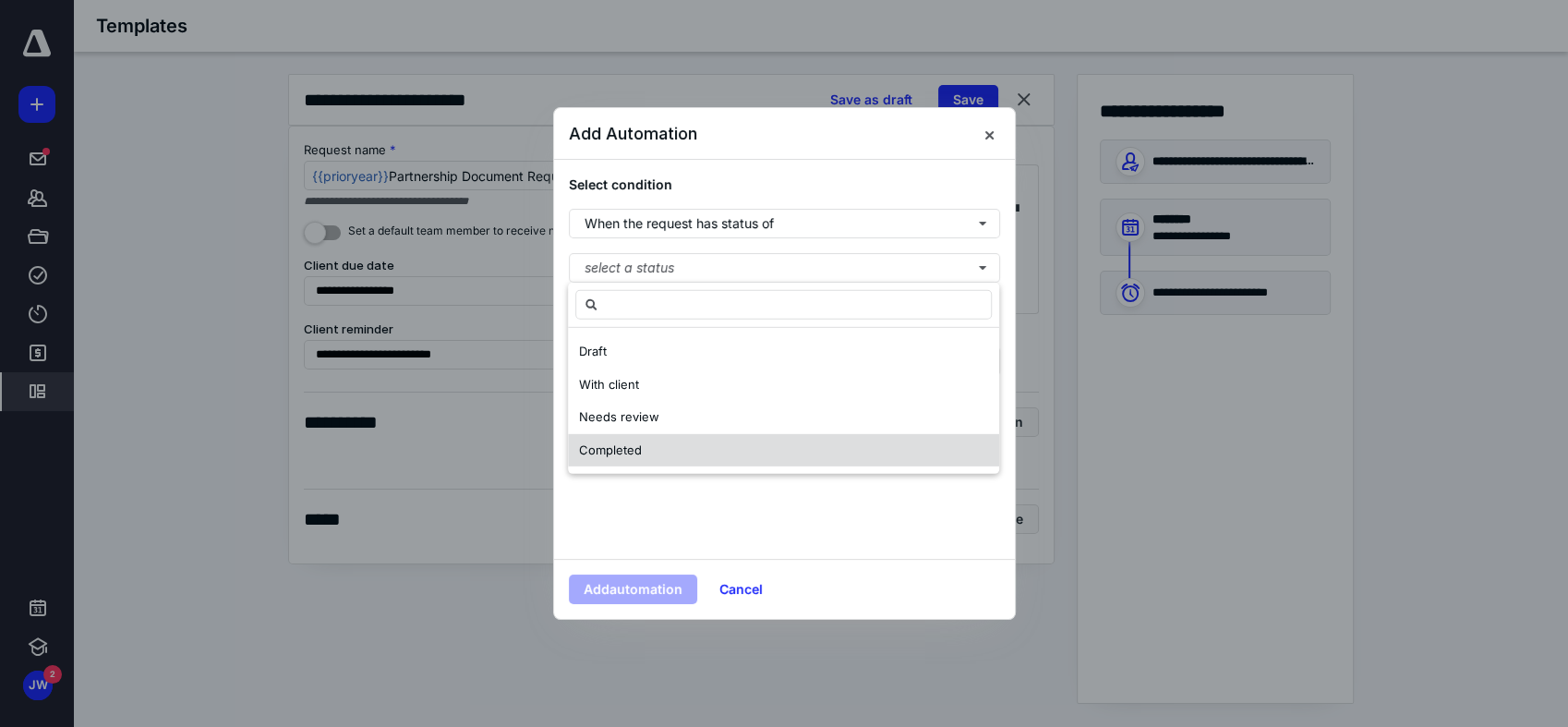 click on "Completed" at bounding box center [783, 450] 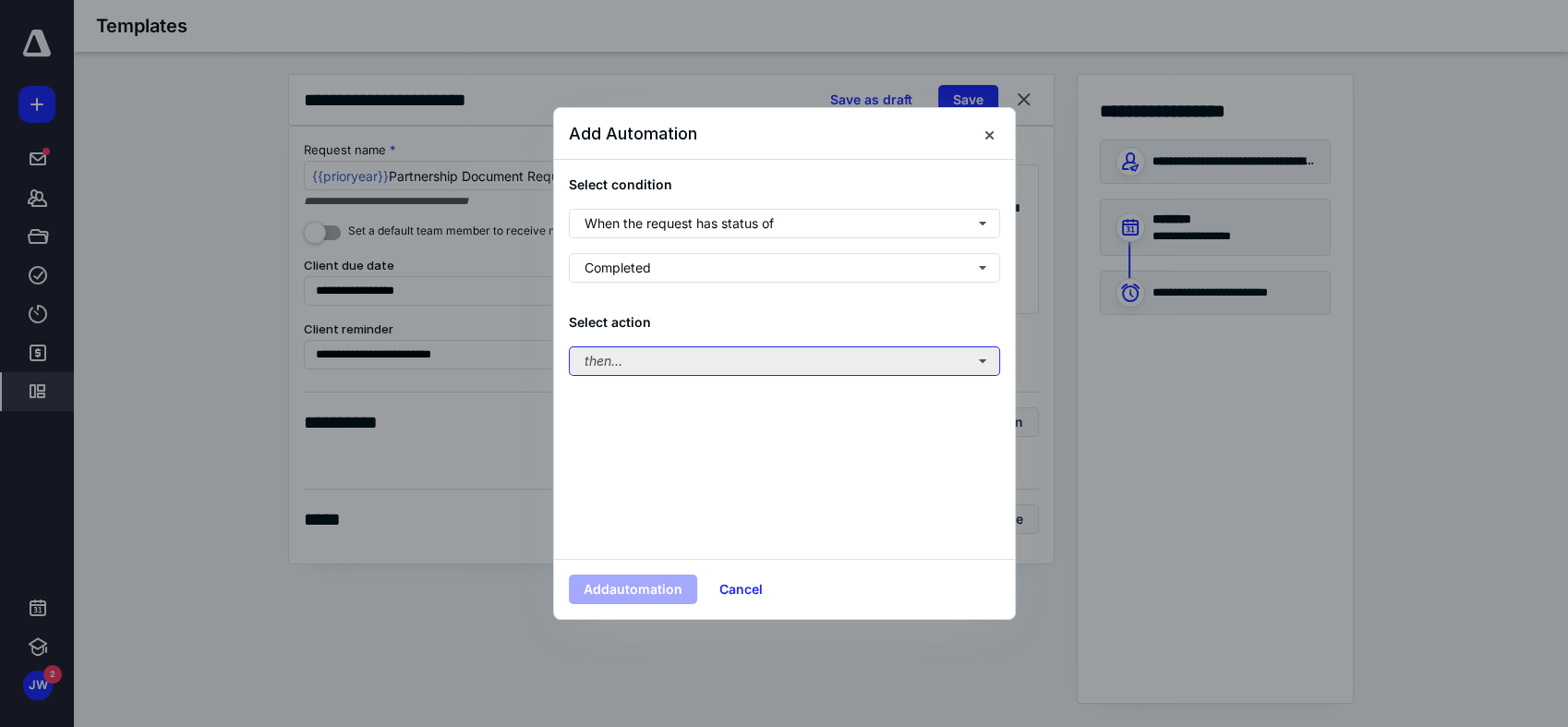 click on "then..." at bounding box center (784, 361) 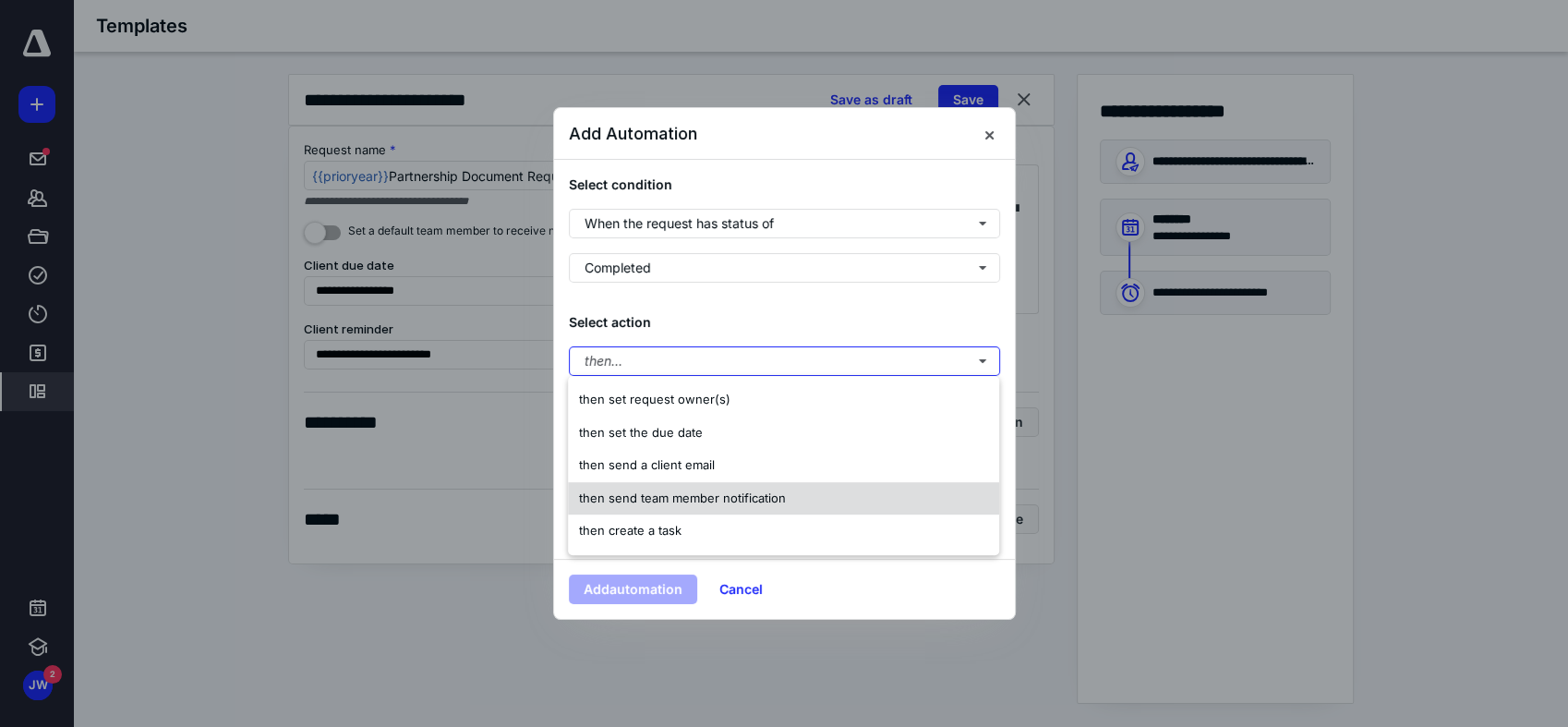 click on "then send team member notification" at bounding box center (783, 499) 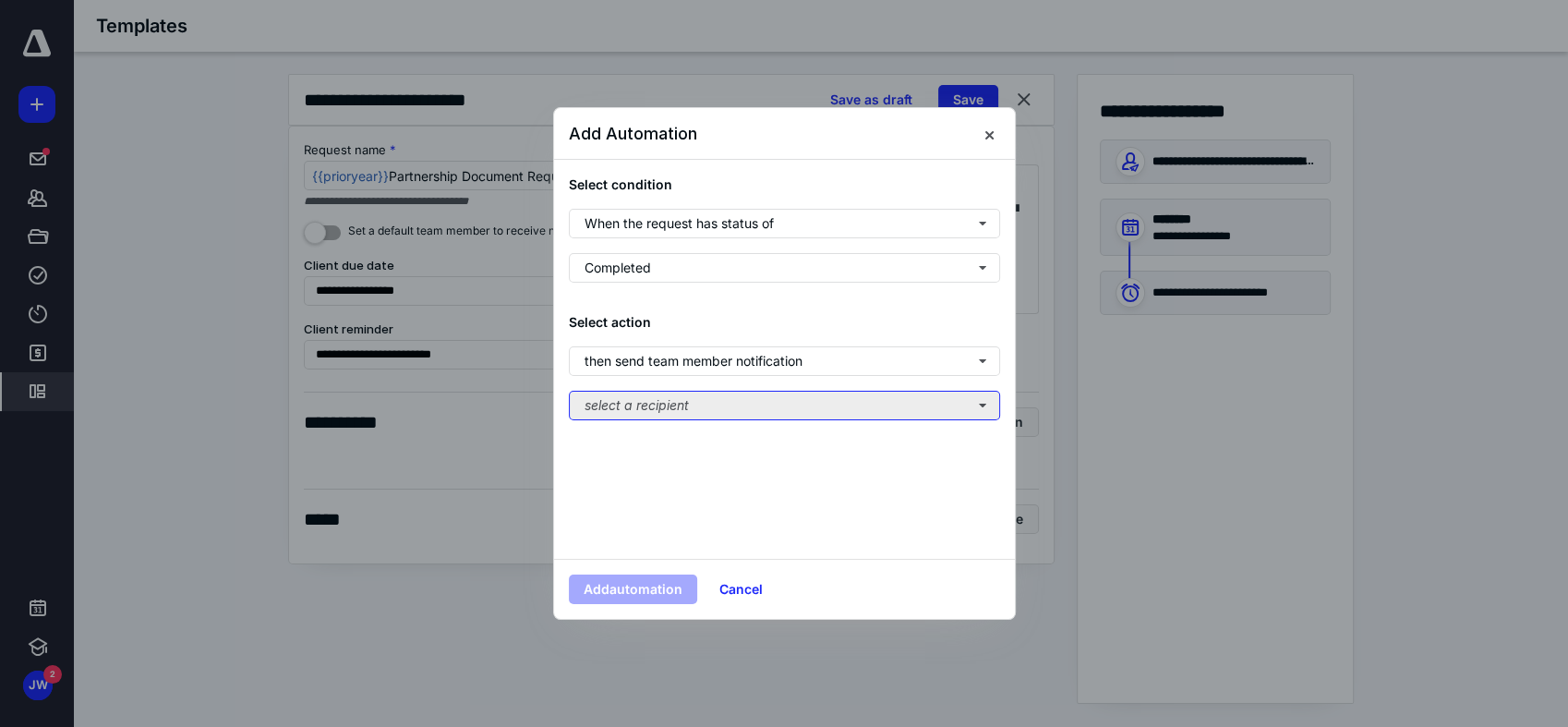 click on "select a recipient" at bounding box center [784, 406] 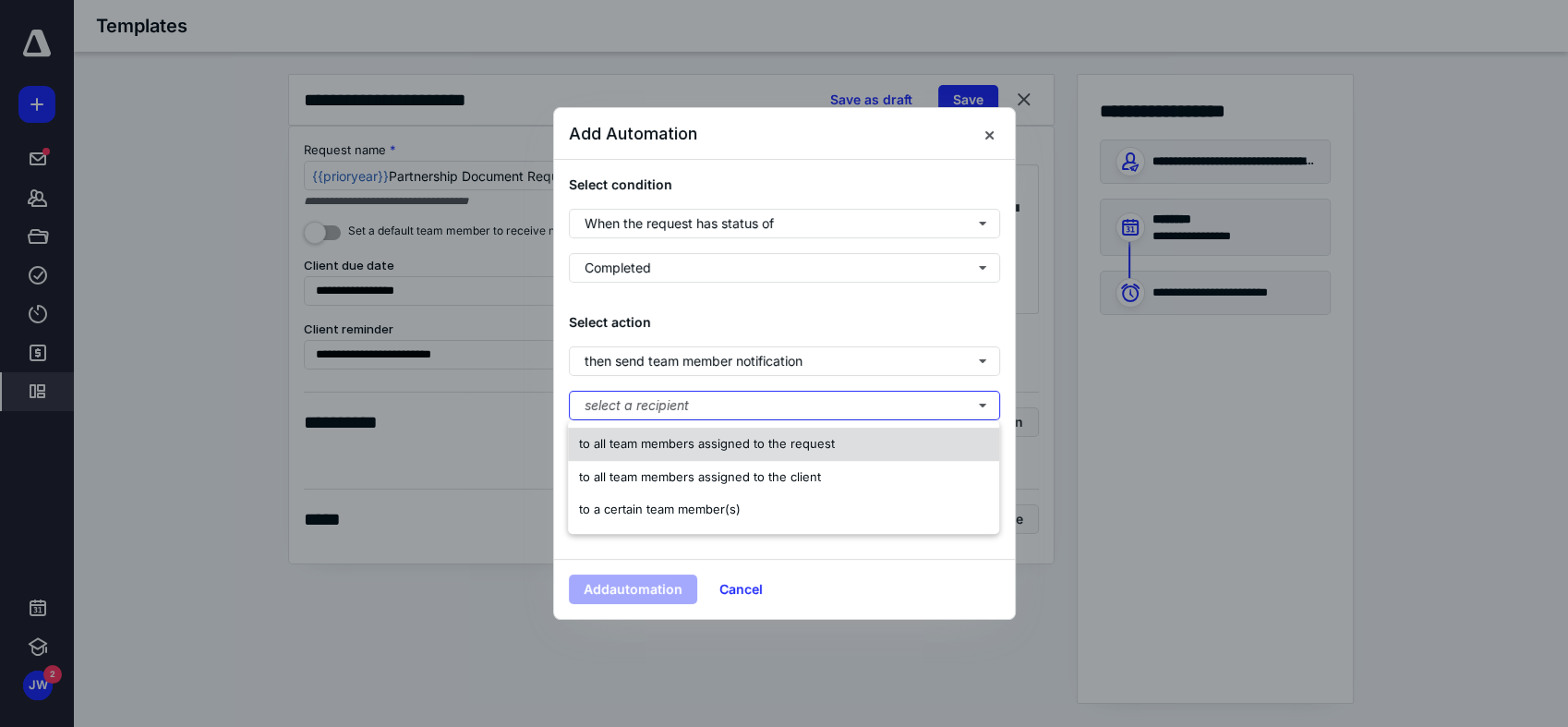 click on "to all team members assigned to the request" at bounding box center (783, 444) 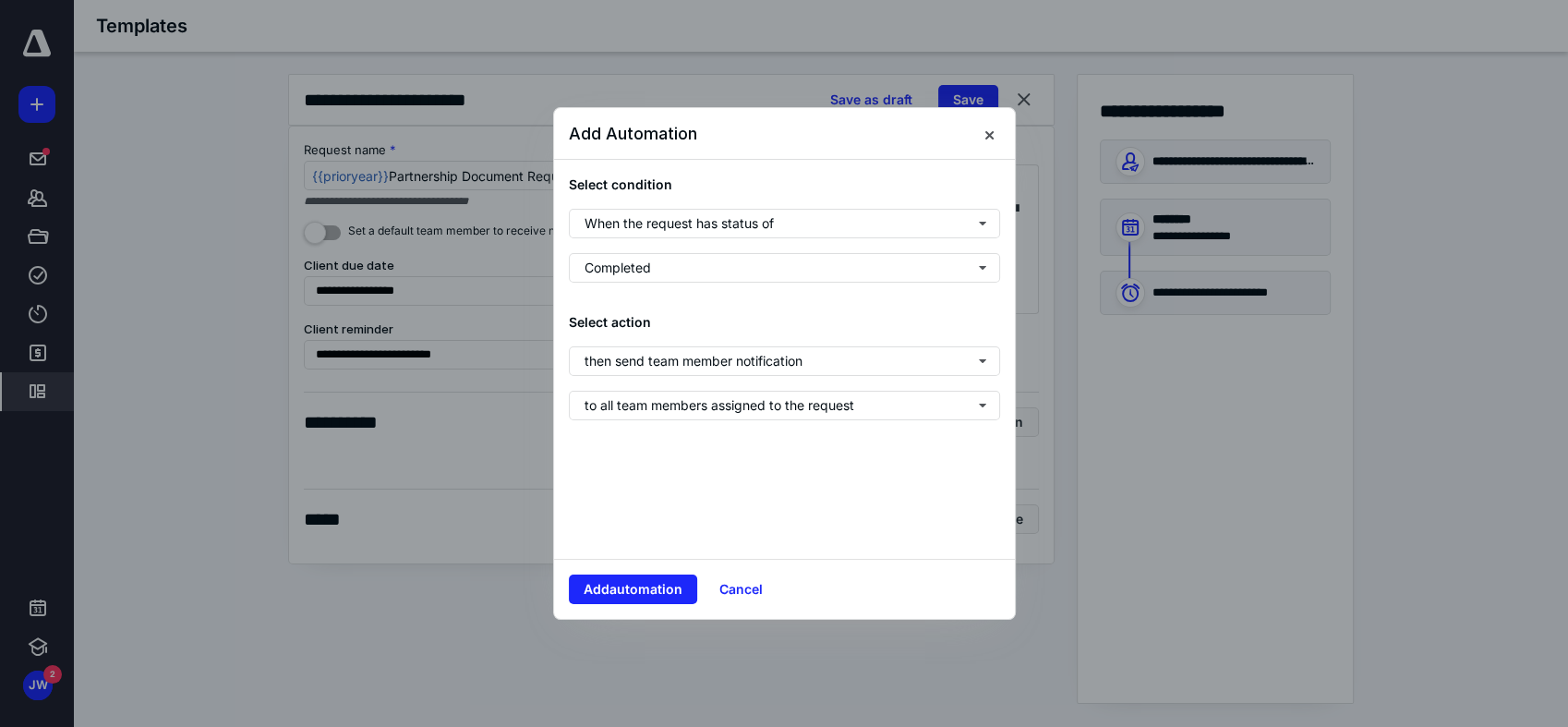 click on "Select condition When the request has status of Completed Select action then send team member notification to all team members assigned to the request" at bounding box center [784, 359] 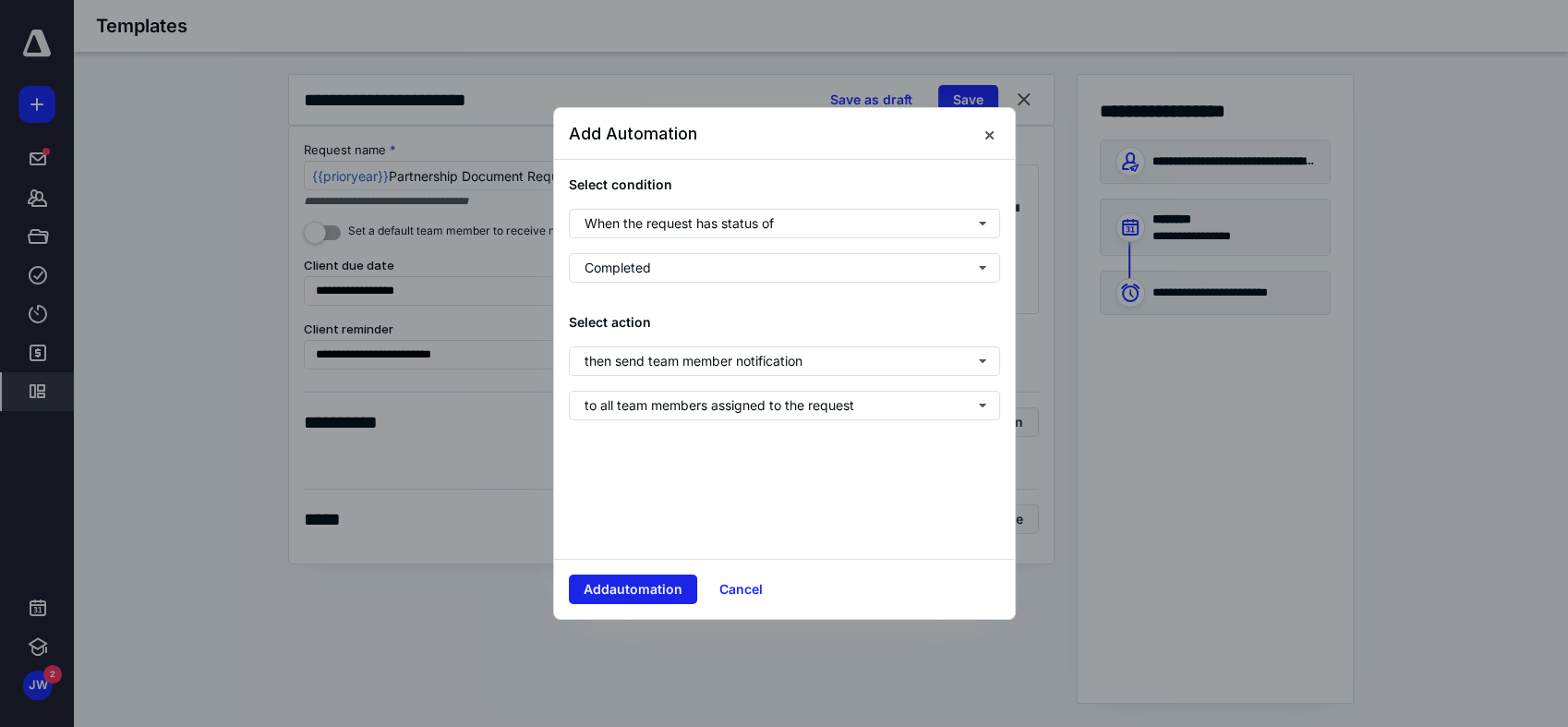 click on "Add  automation" at bounding box center [633, 589] 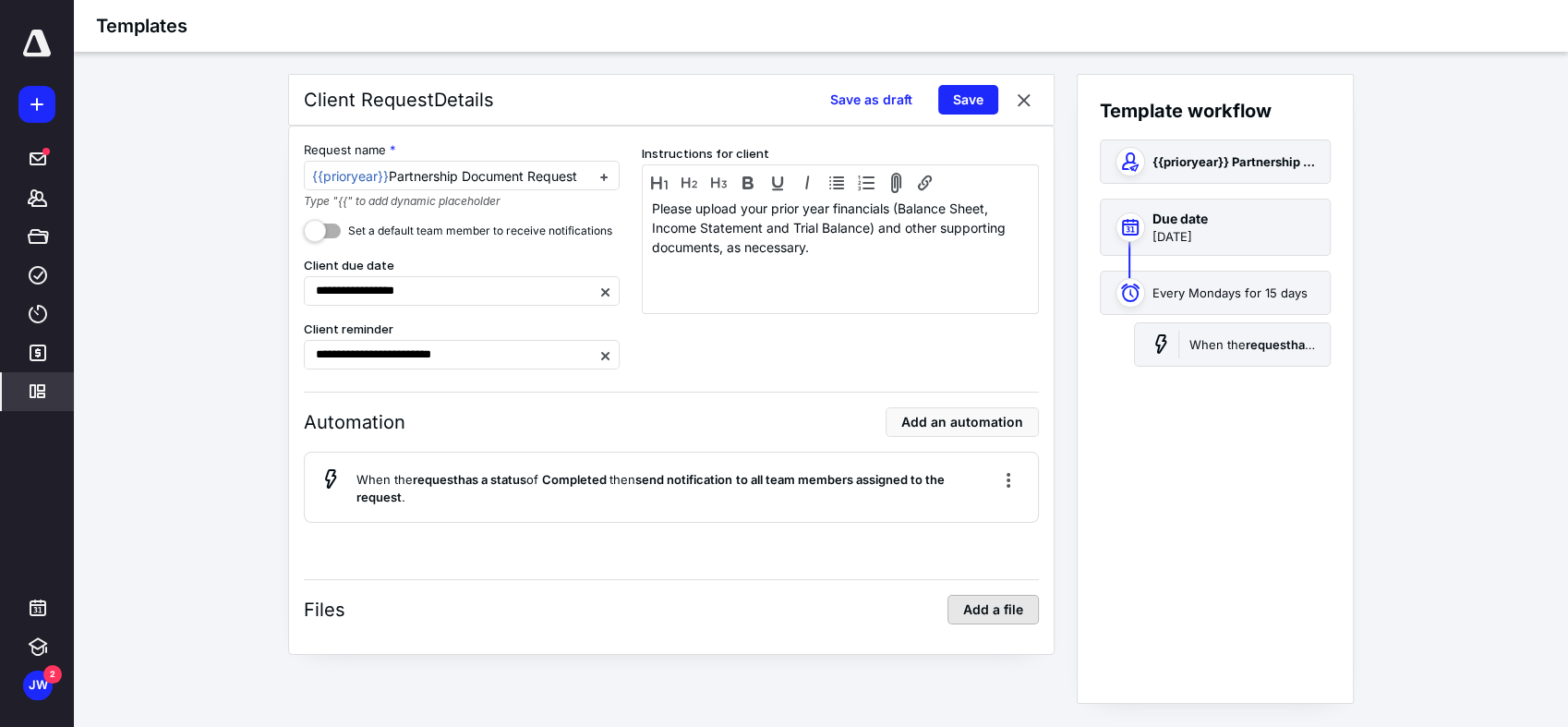 click on "Add a file" at bounding box center [993, 610] 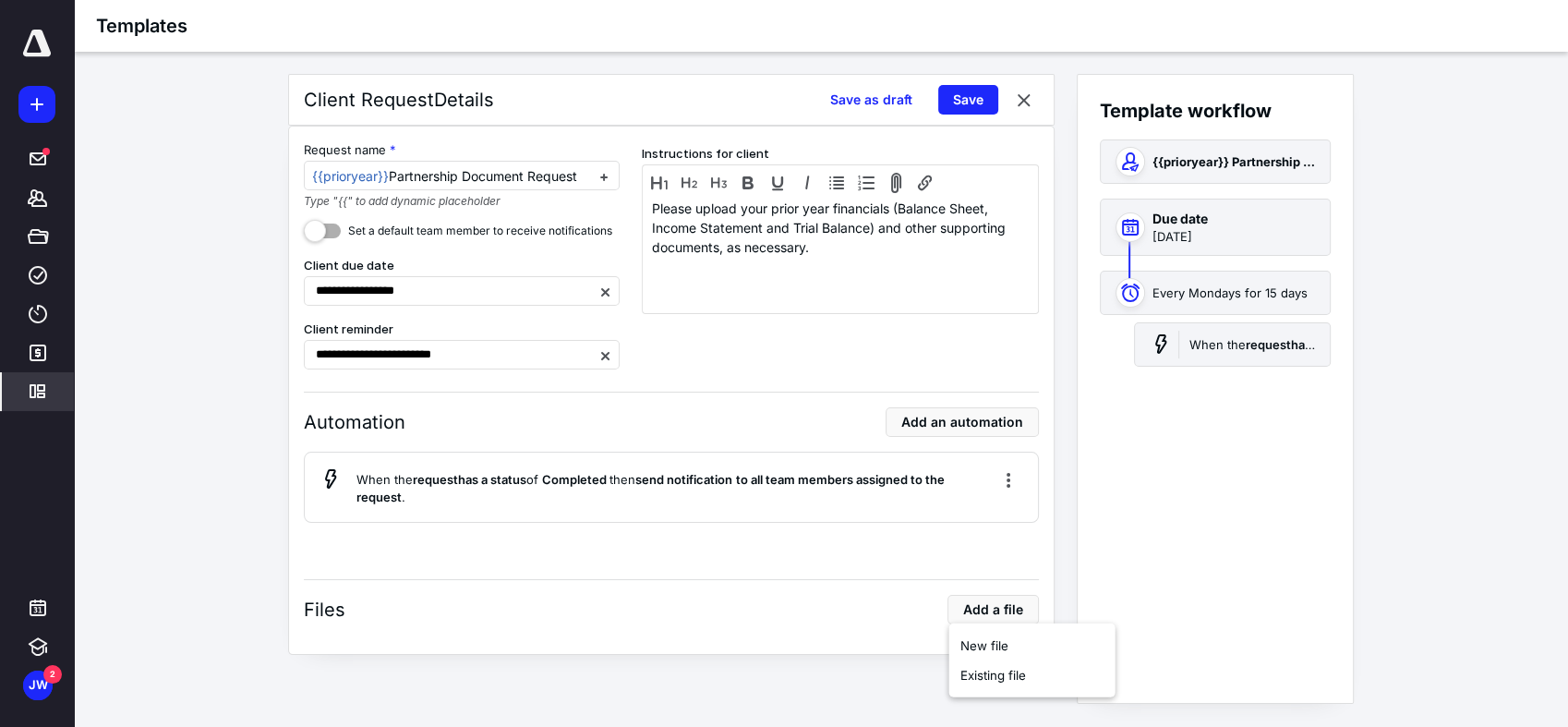 click on "**********" at bounding box center [671, 389] 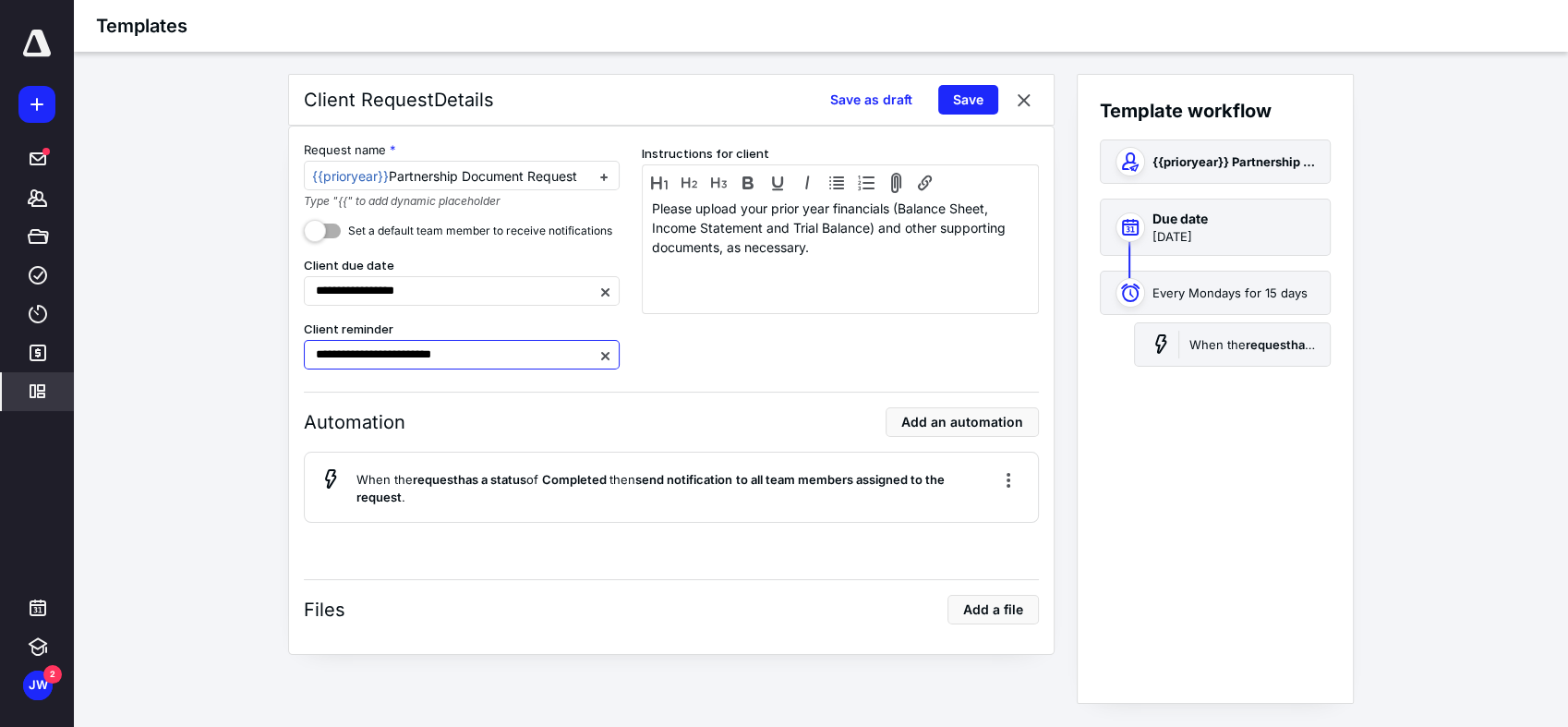 click on "**********" at bounding box center (462, 355) 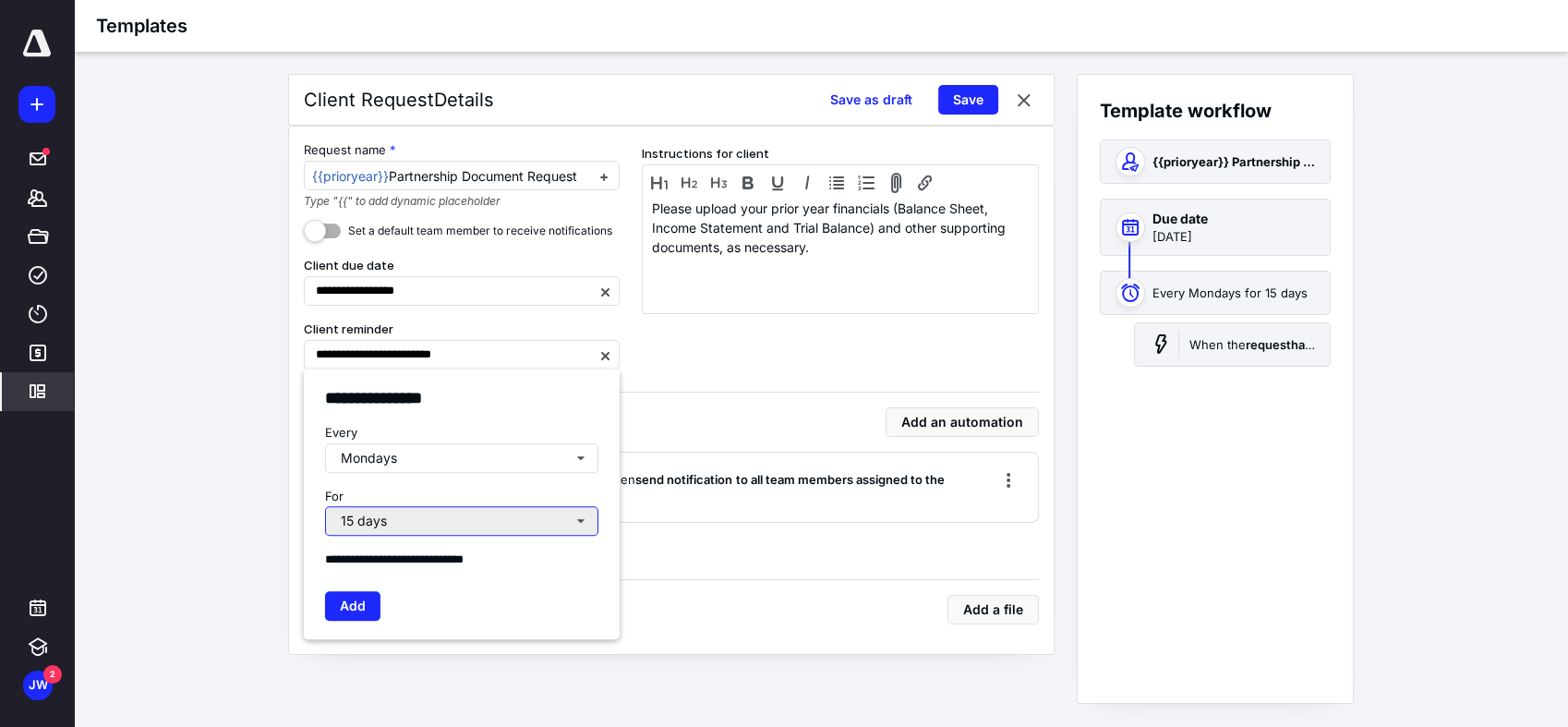 click on "15 days" at bounding box center [462, 521] 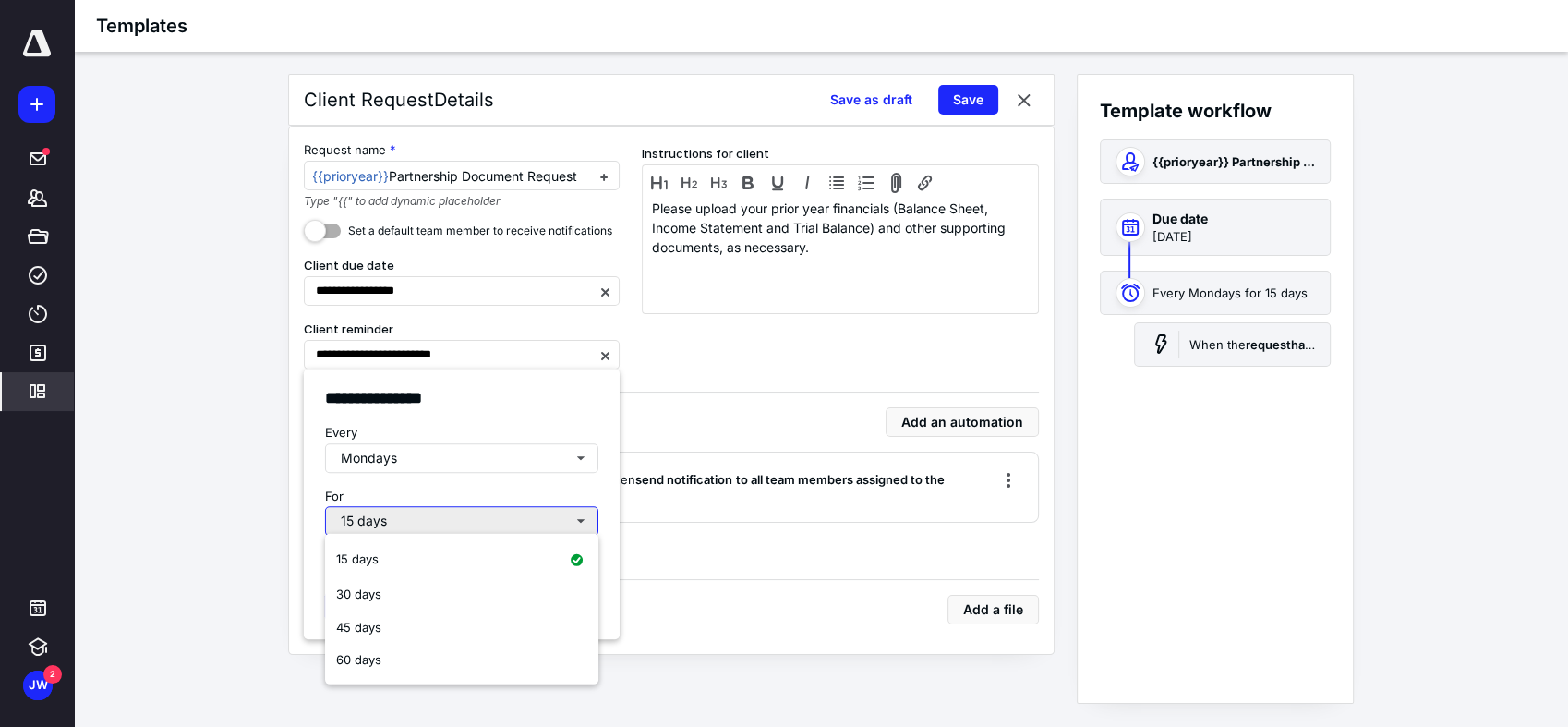 click on "15 days" at bounding box center [462, 521] 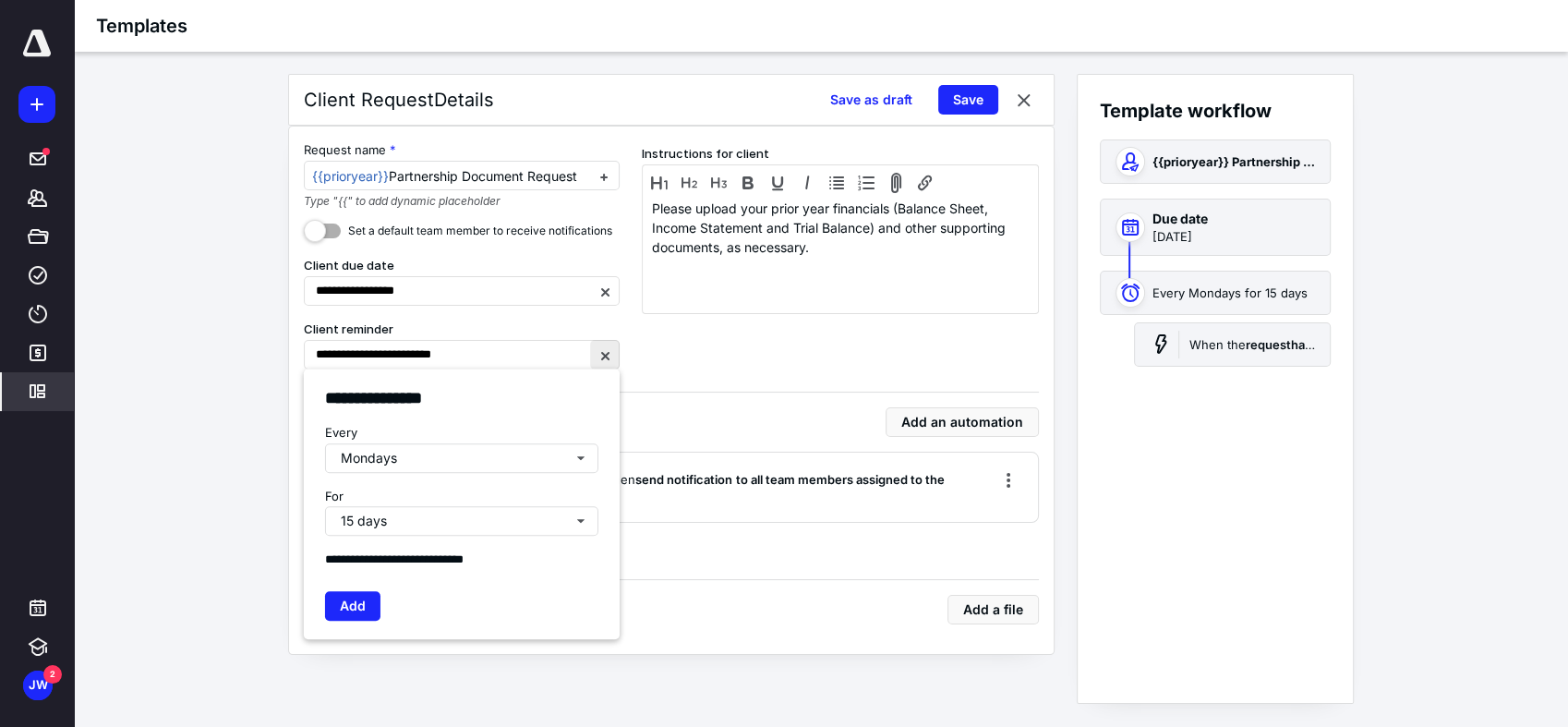 click at bounding box center (605, 355) 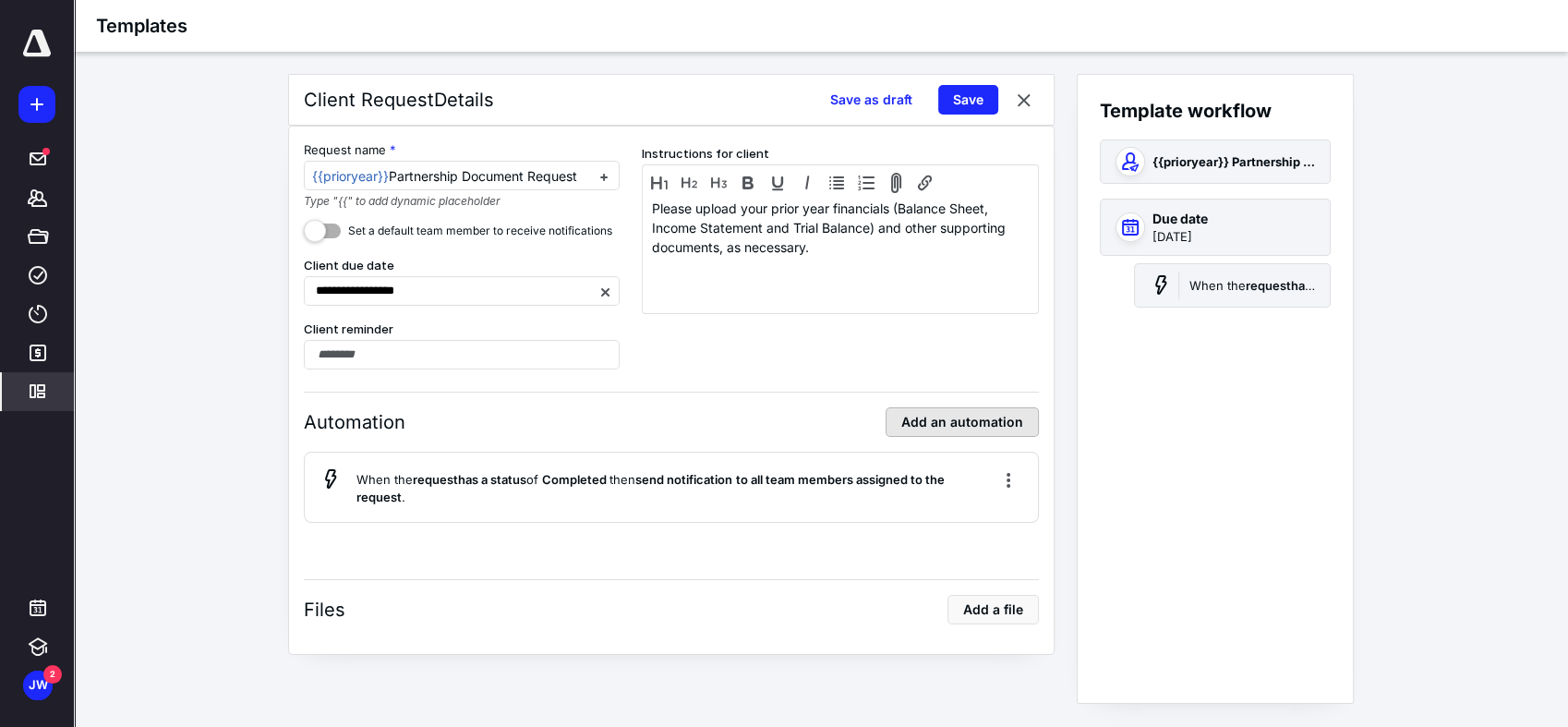 click on "Add an automation" at bounding box center [962, 422] 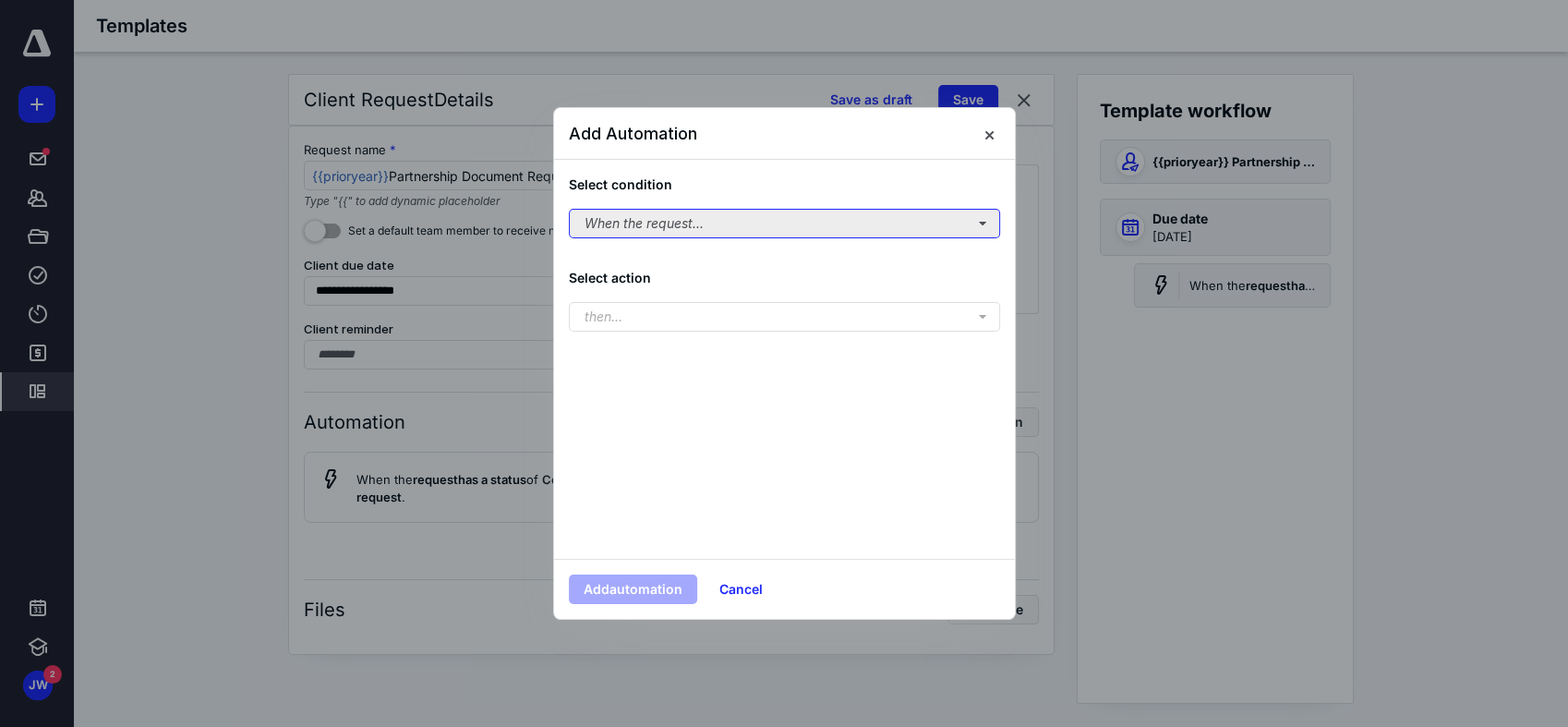 click on "When the request..." at bounding box center (784, 224) 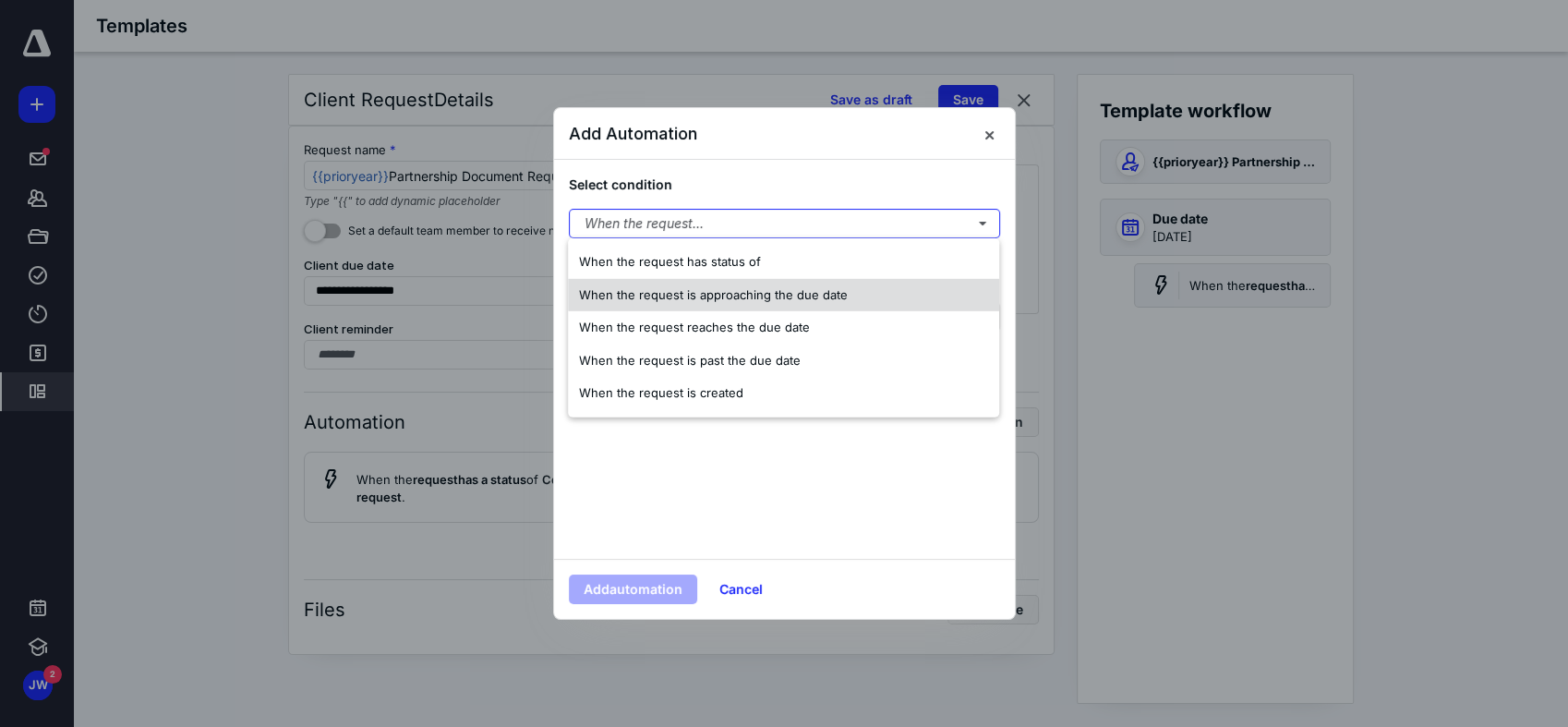 click on "When the request is approaching the due date" at bounding box center (783, 295) 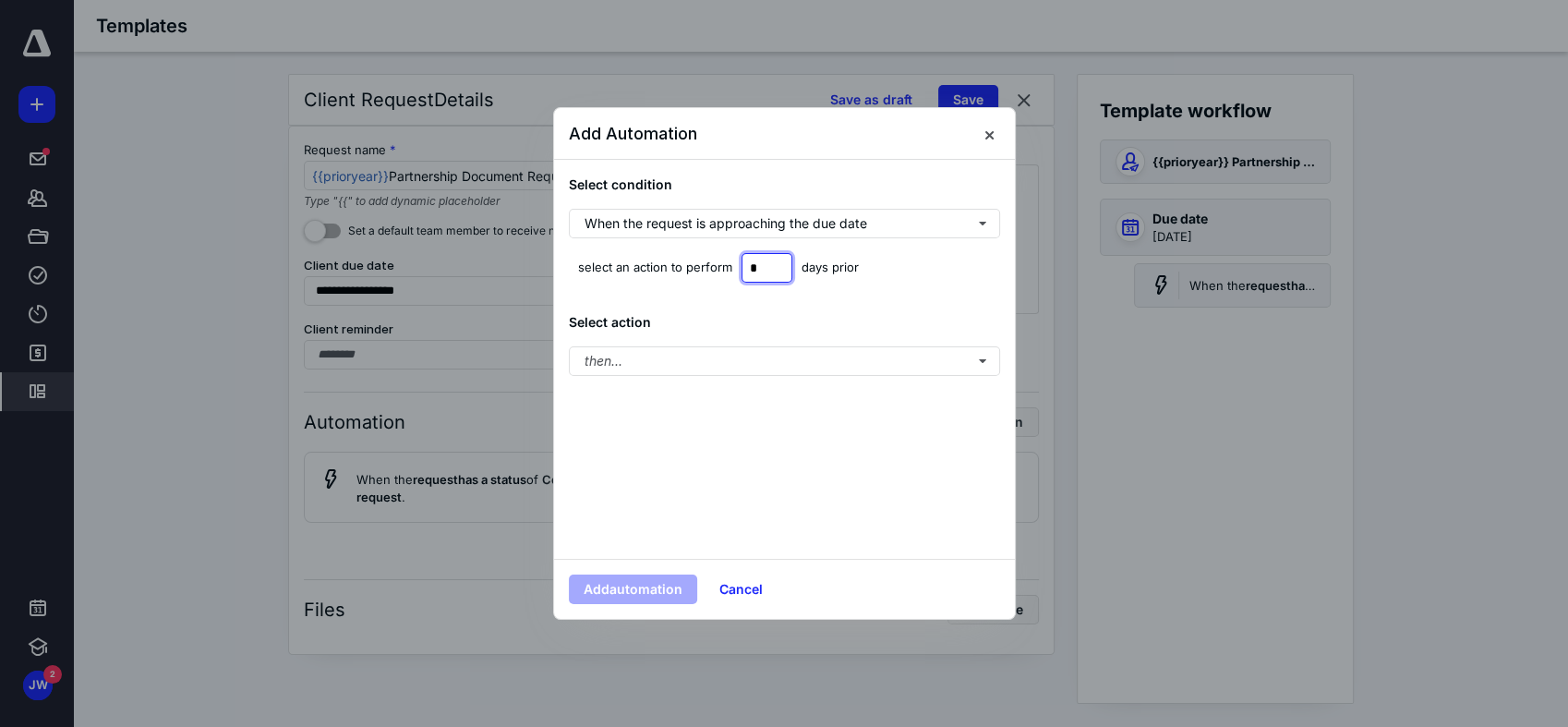 drag, startPoint x: 776, startPoint y: 273, endPoint x: 739, endPoint y: 273, distance: 37 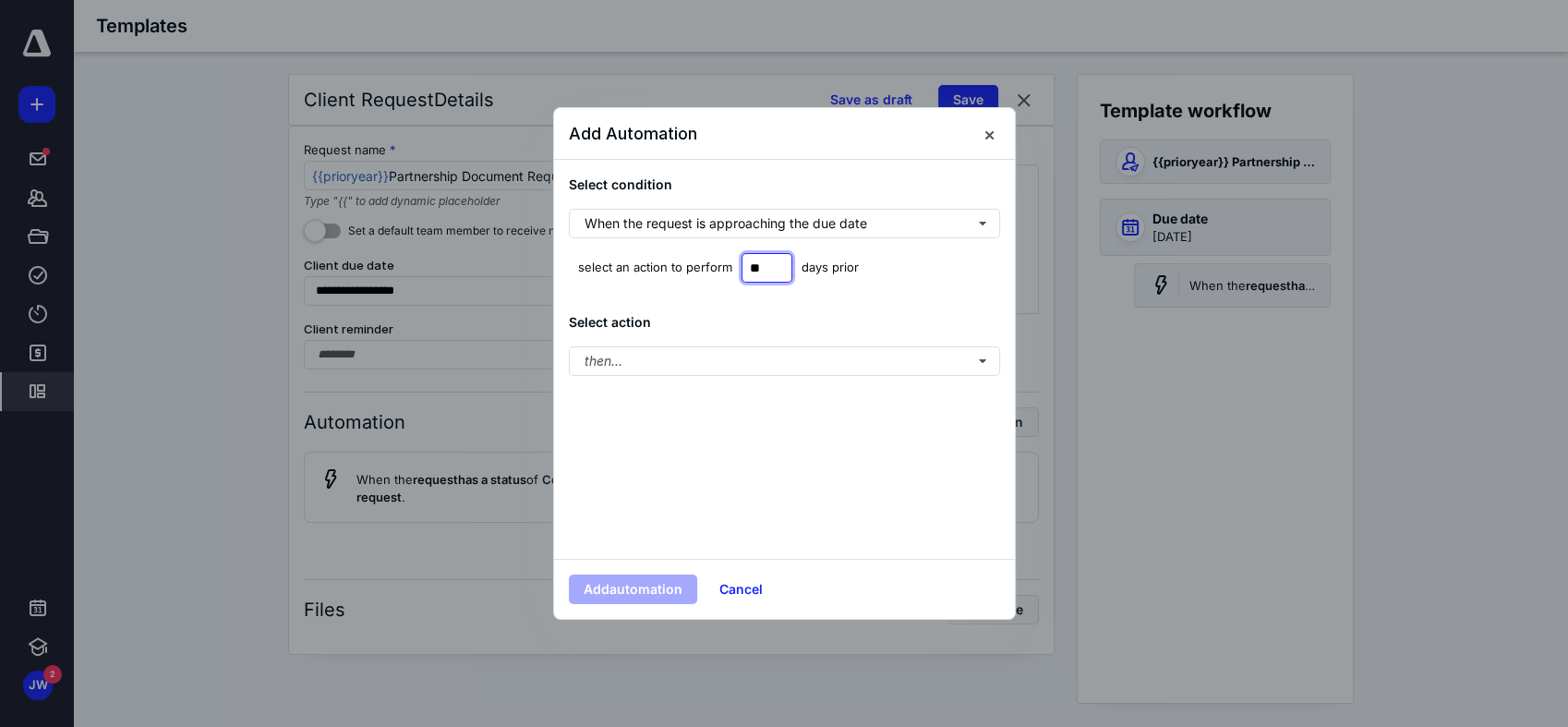 type on "**" 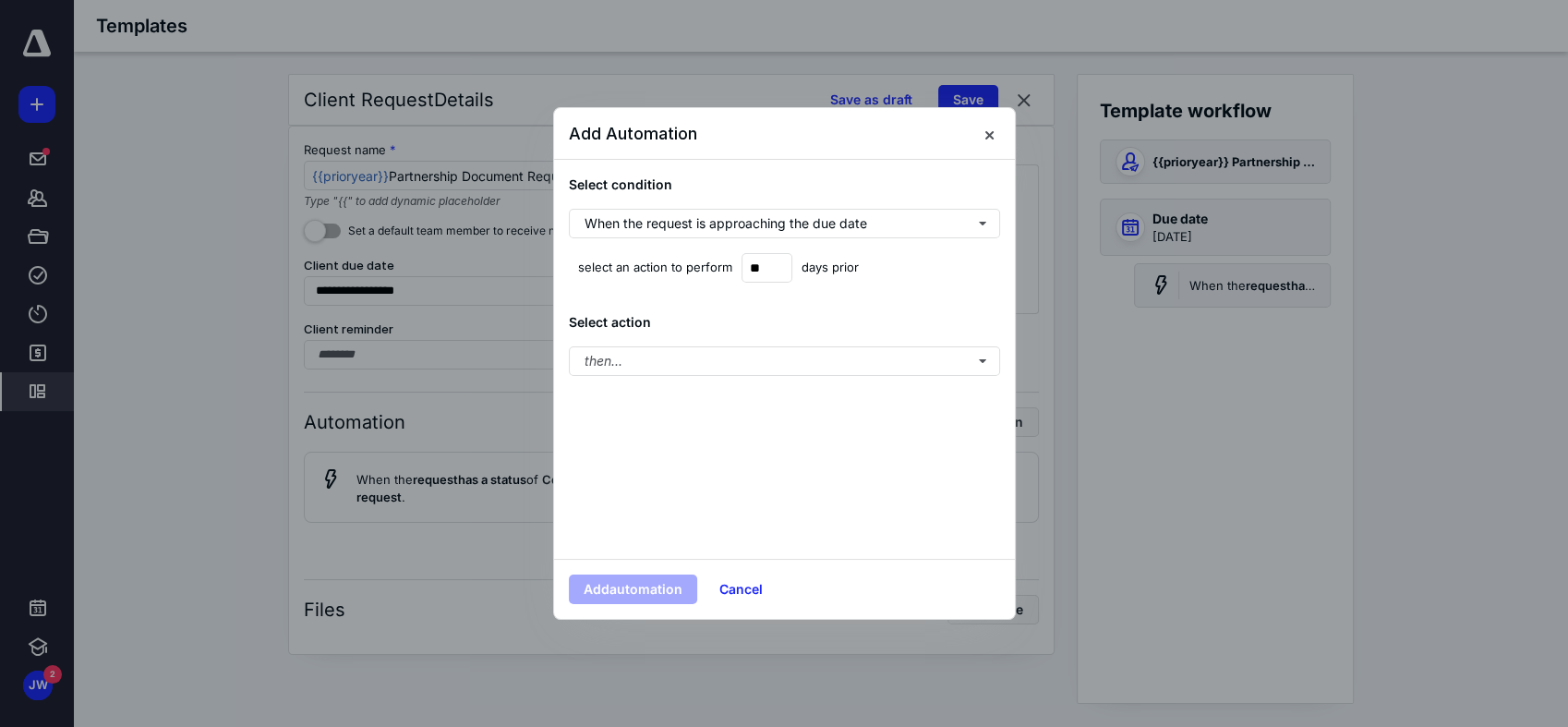 click on "Select condition When the request is approaching the due date select an action to perform ** days   prior Select action then..." at bounding box center [784, 359] 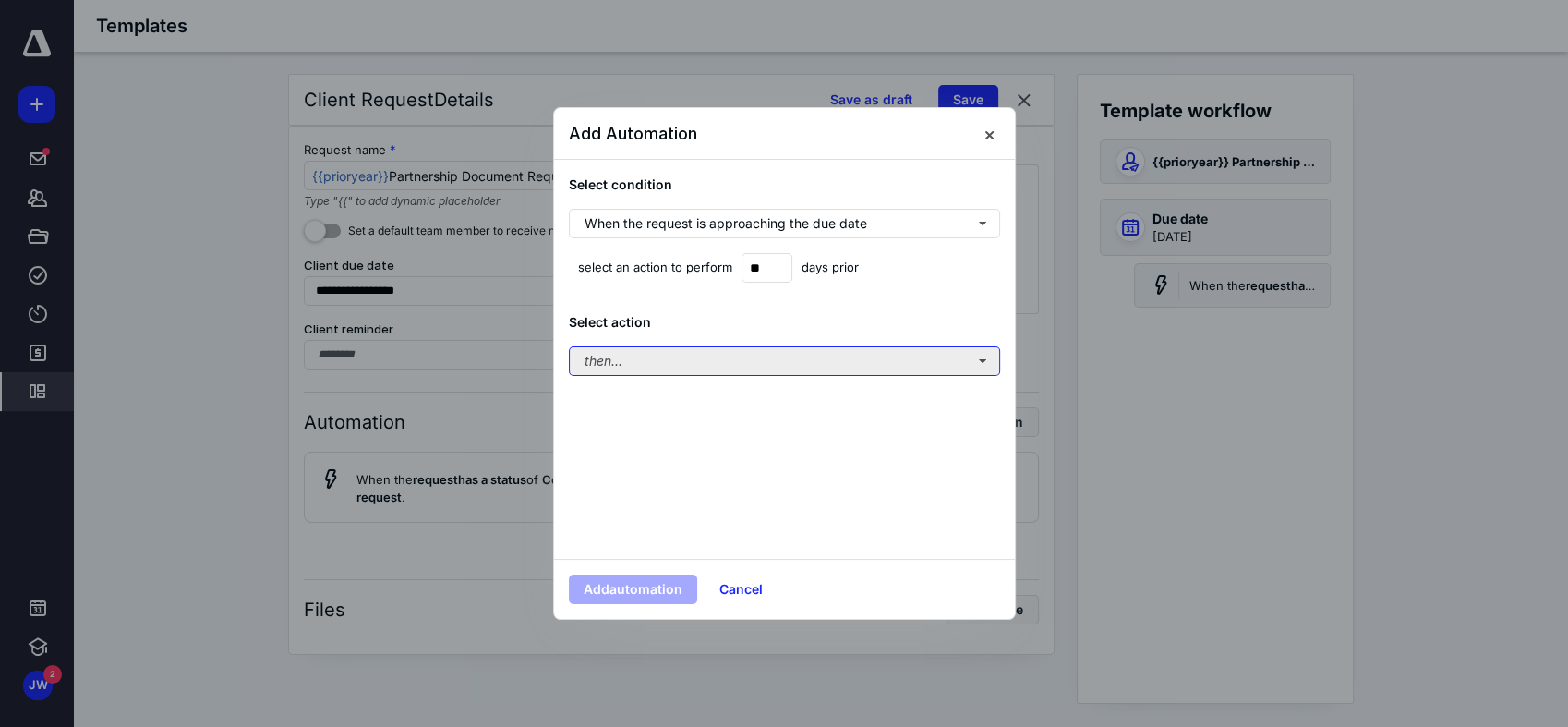 click on "then..." at bounding box center (784, 361) 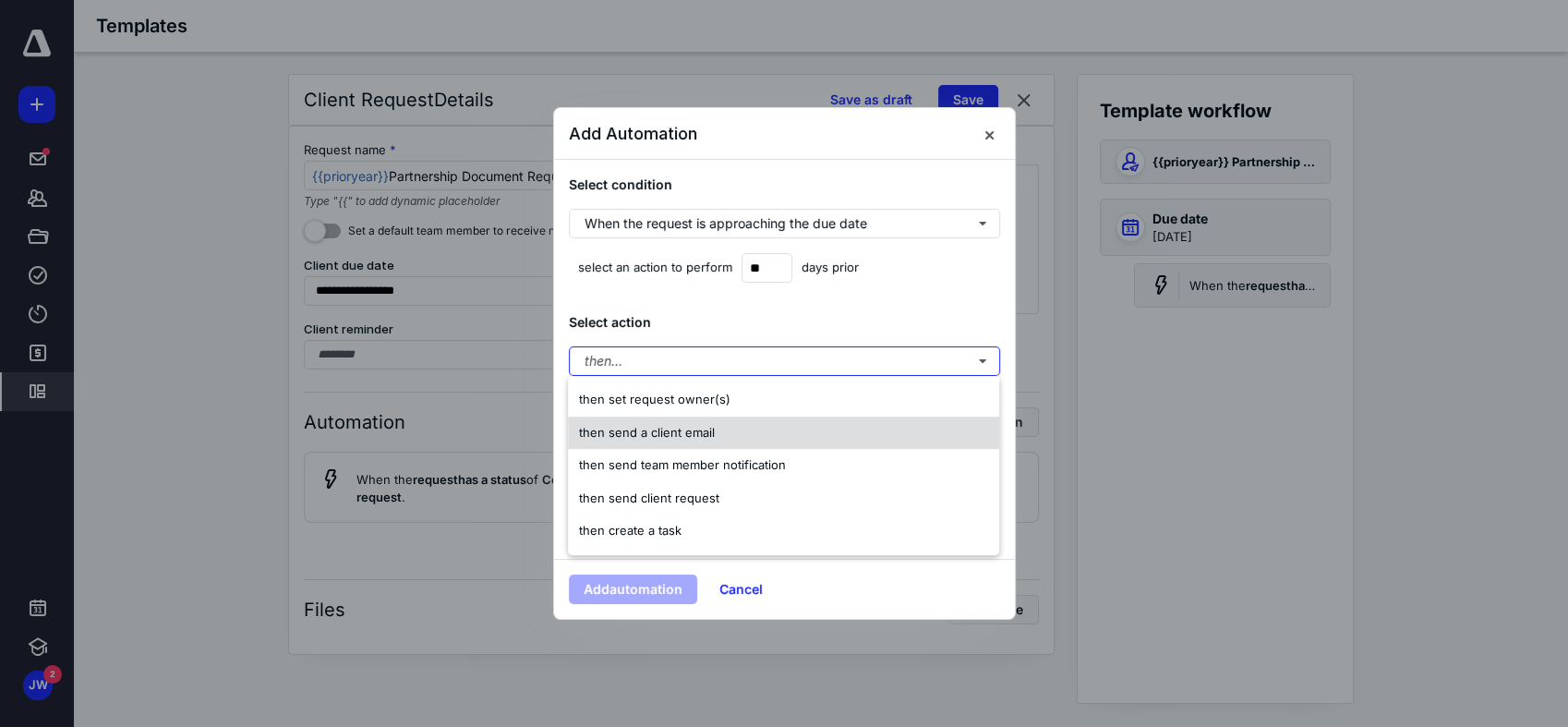 click on "then send a client email" at bounding box center [783, 433] 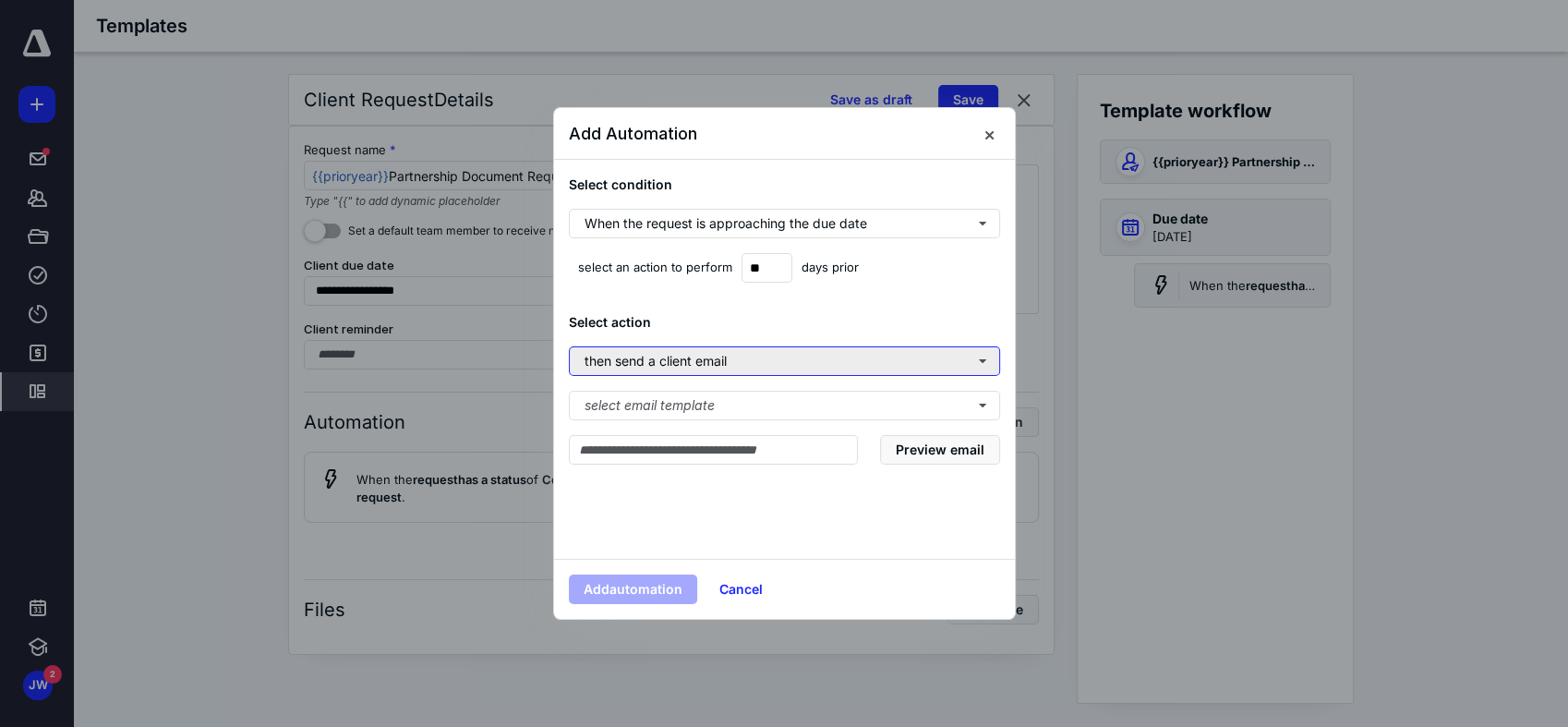 click on "then send a client email" at bounding box center [784, 361] 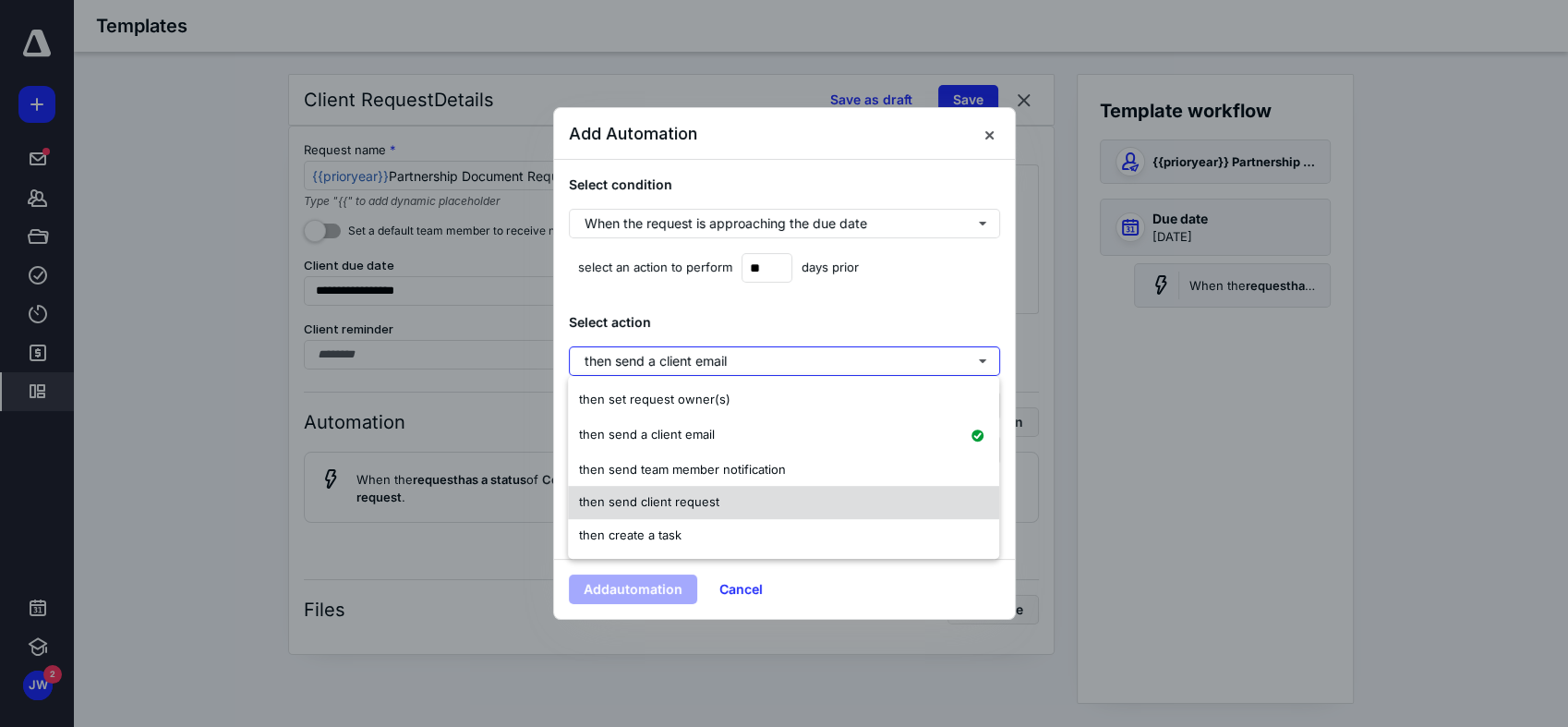 click on "then send client request" at bounding box center (783, 503) 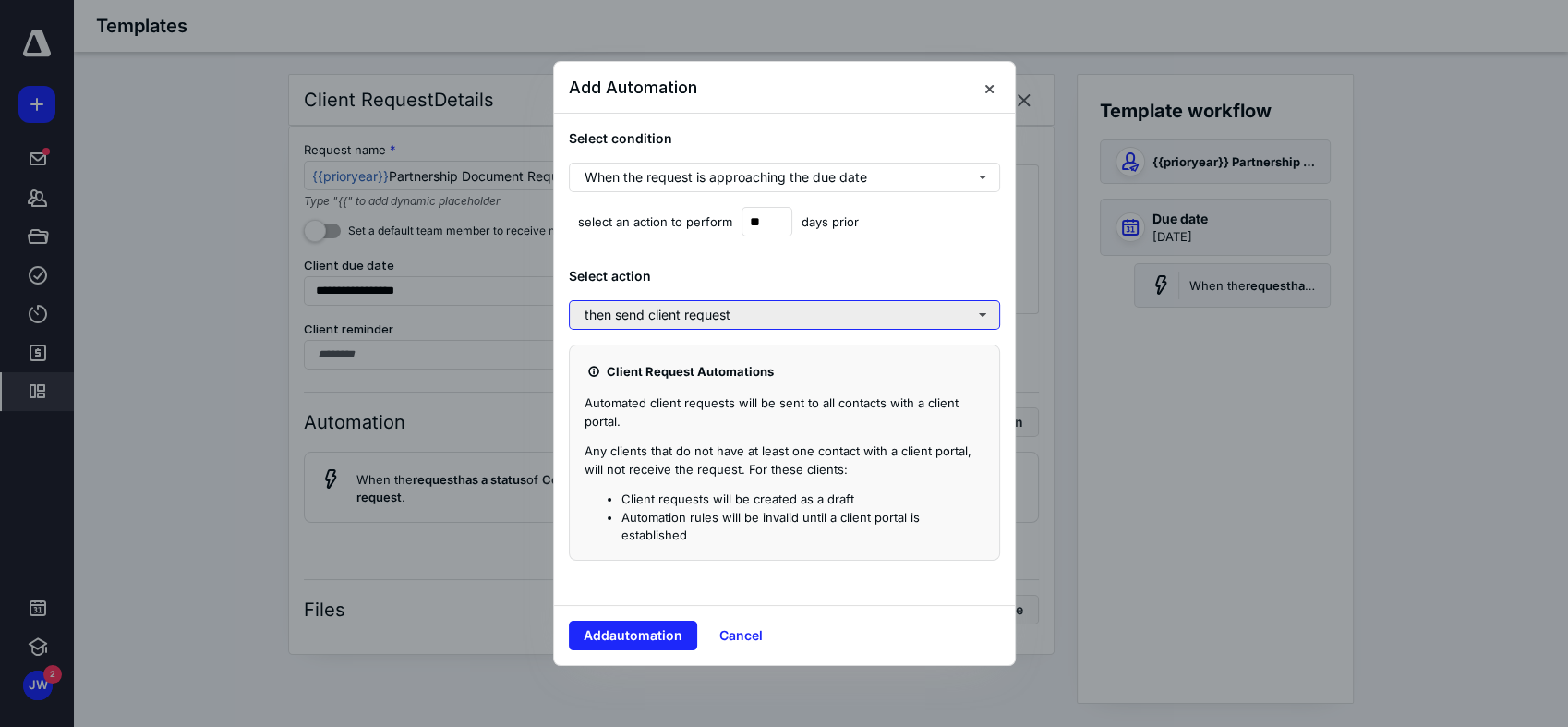 click on "then send client request" at bounding box center [784, 315] 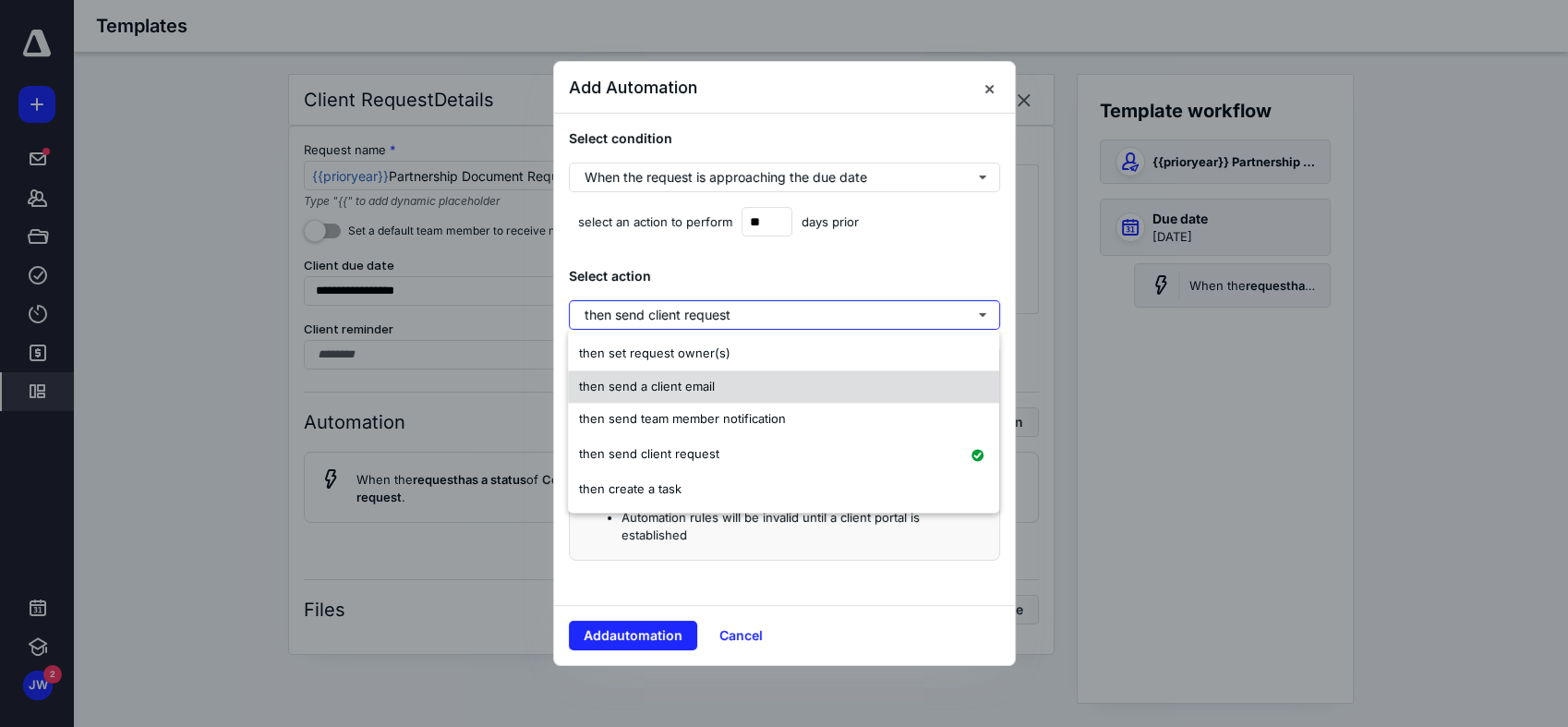 click on "then send a client email" at bounding box center (783, 387) 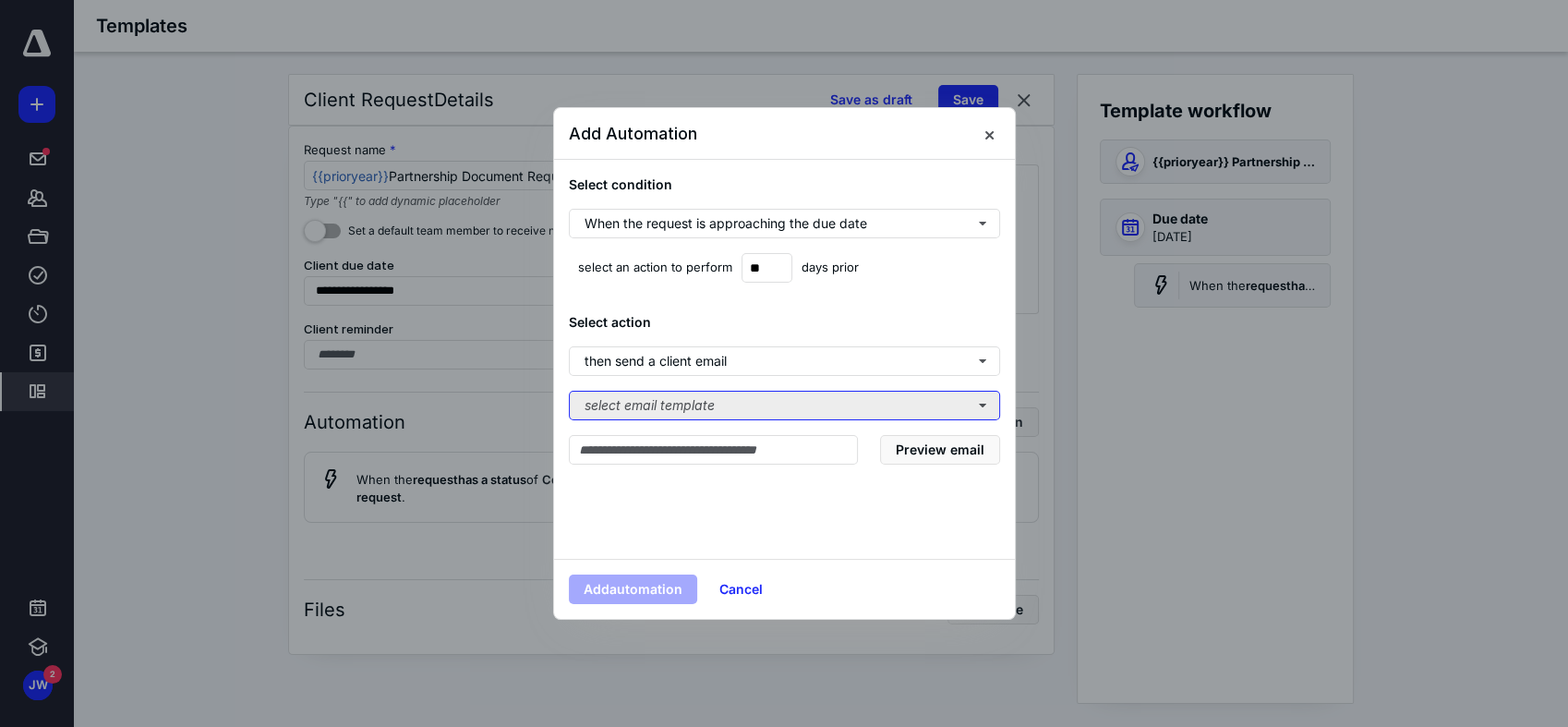 click on "select email template" at bounding box center [784, 406] 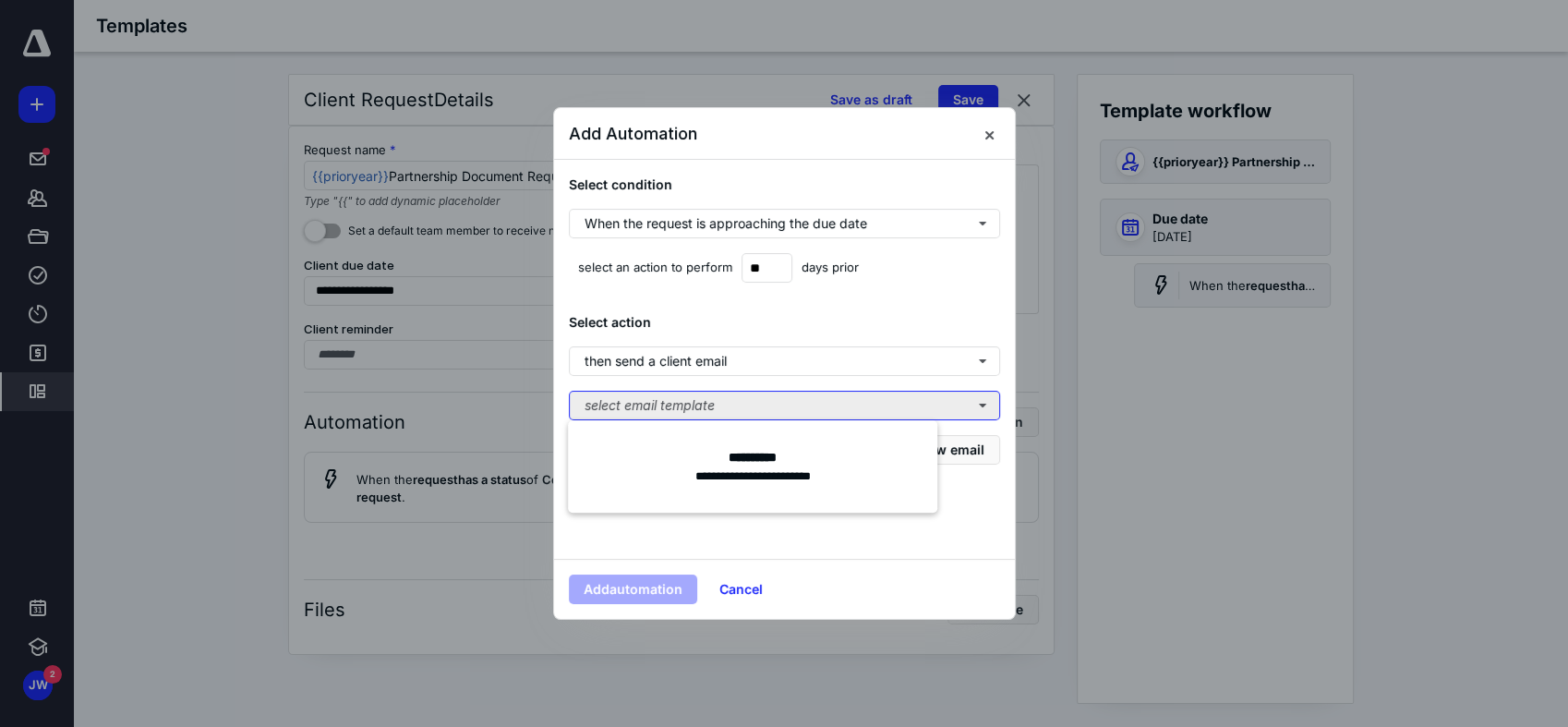 click on "select email template" at bounding box center [784, 406] 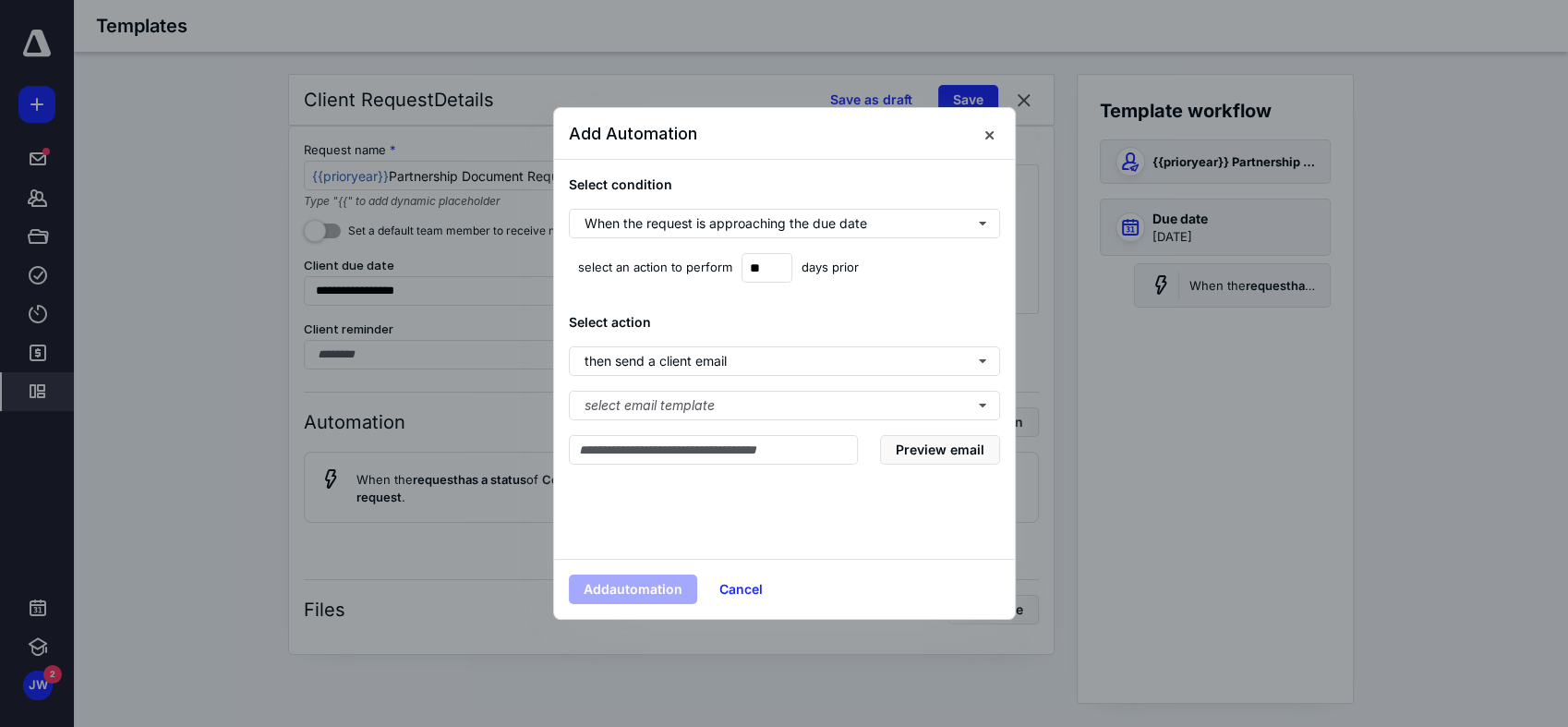 click on "Select condition When the request is approaching the due date select an action to perform ** days   prior Select action then send a client email select email template Preview email" at bounding box center (784, 359) 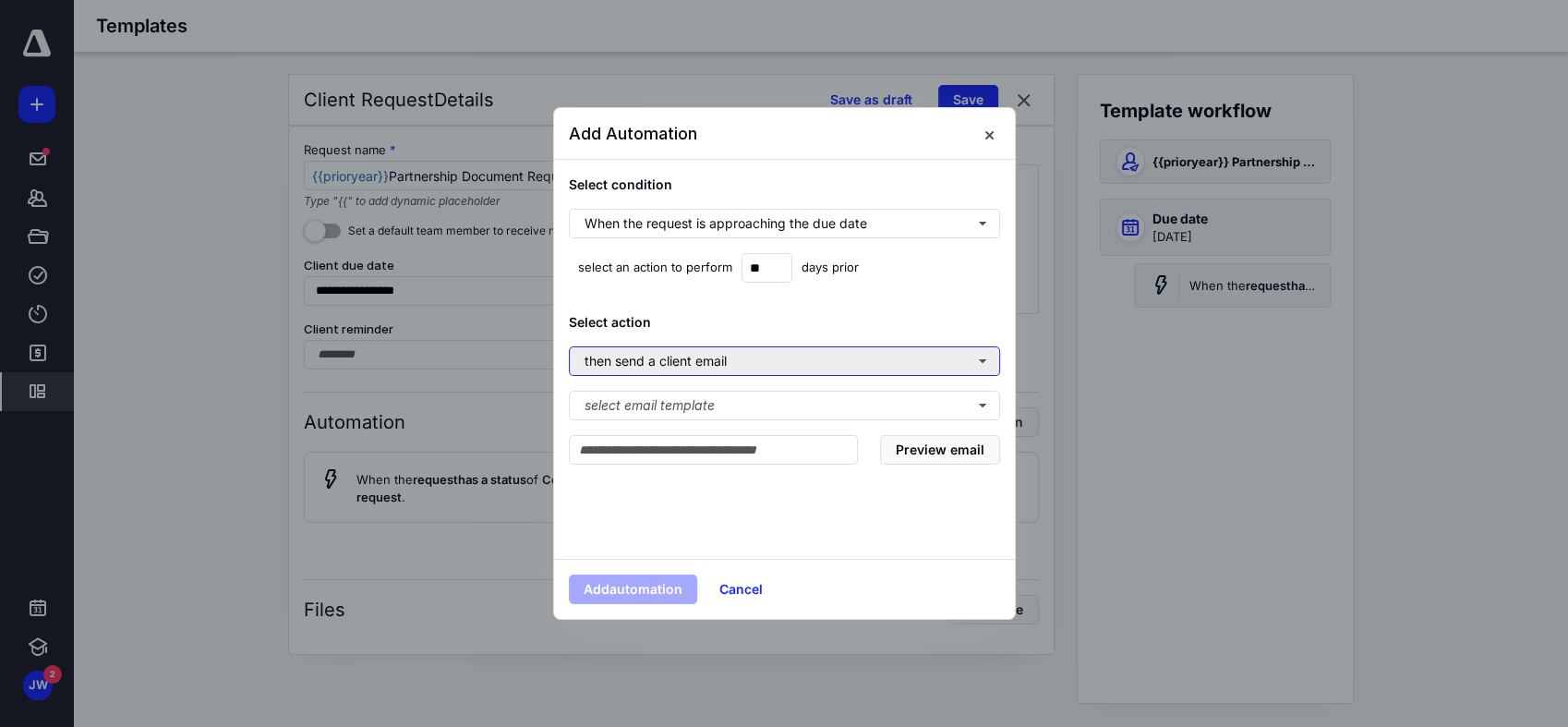 click on "then send a client email" at bounding box center [784, 361] 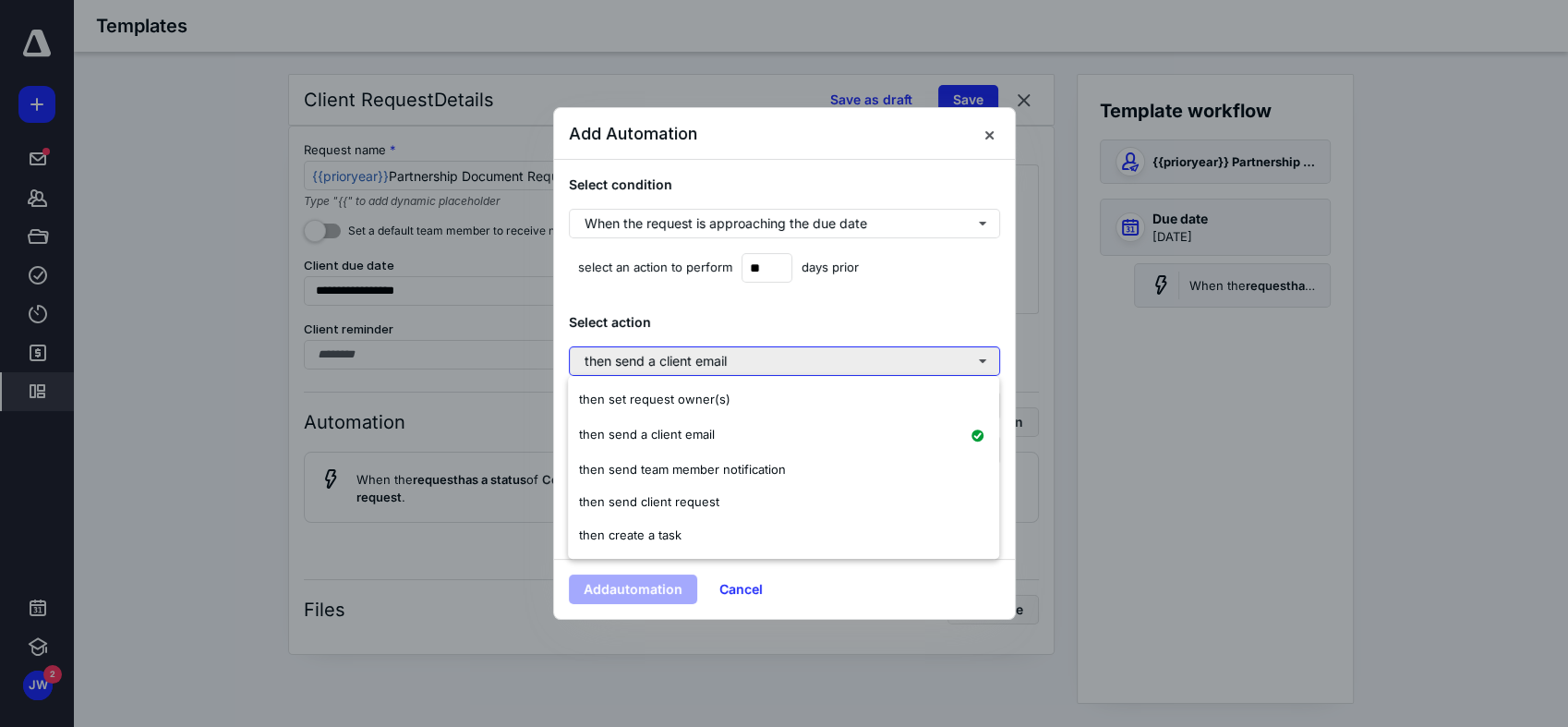 click on "then send a client email" at bounding box center (784, 361) 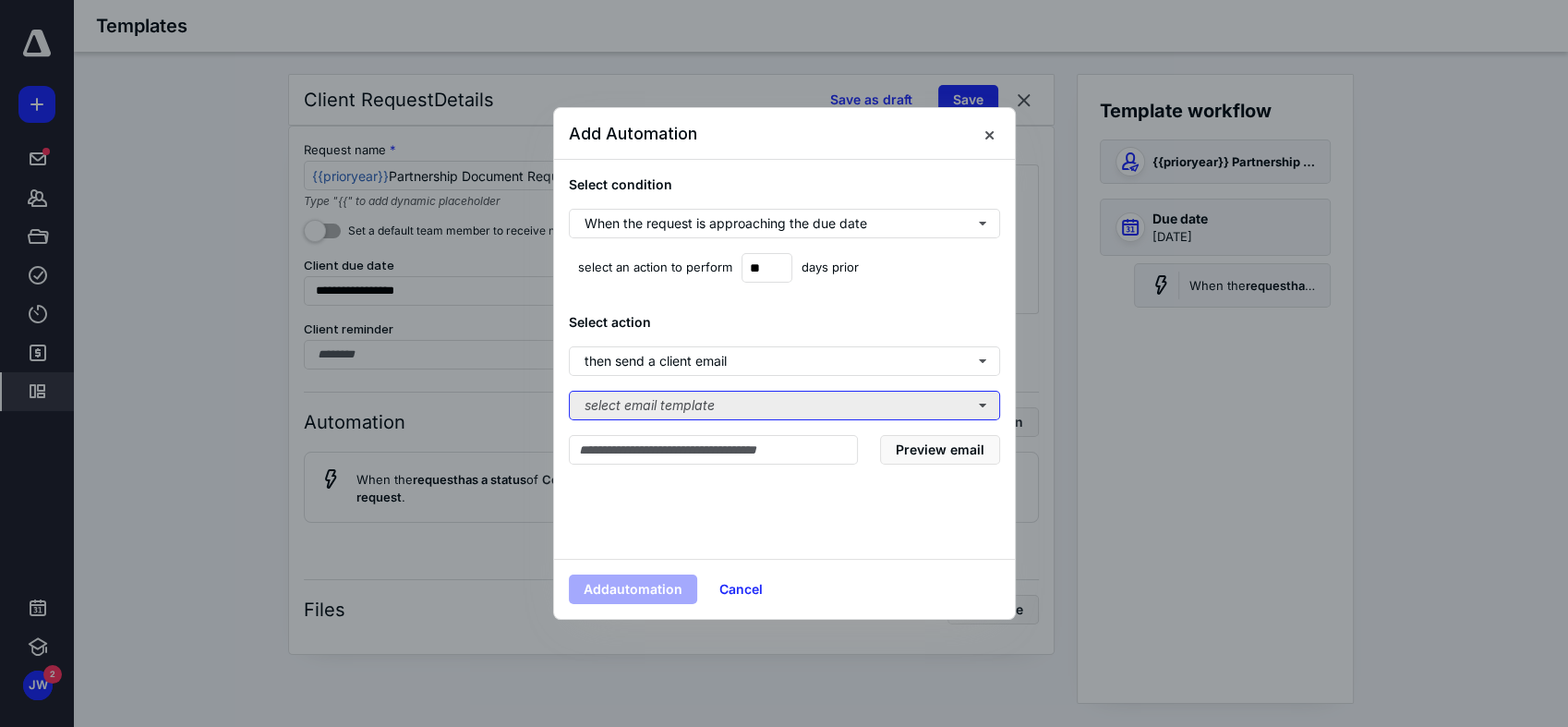 click on "select email template" at bounding box center [784, 406] 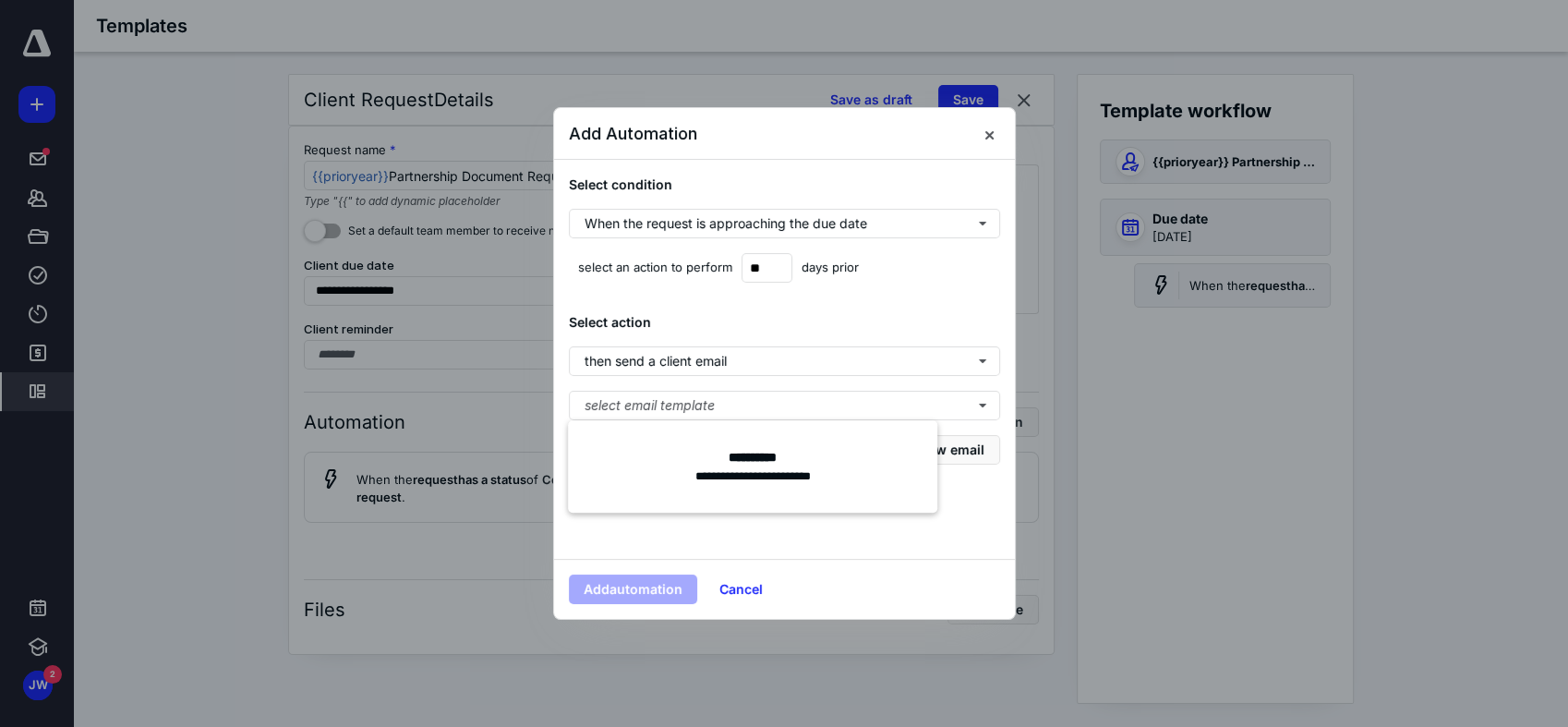 click on "Select condition When the request is approaching the due date select an action to perform ** days   prior Select action then send a client email select email template Preview email" at bounding box center [784, 359] 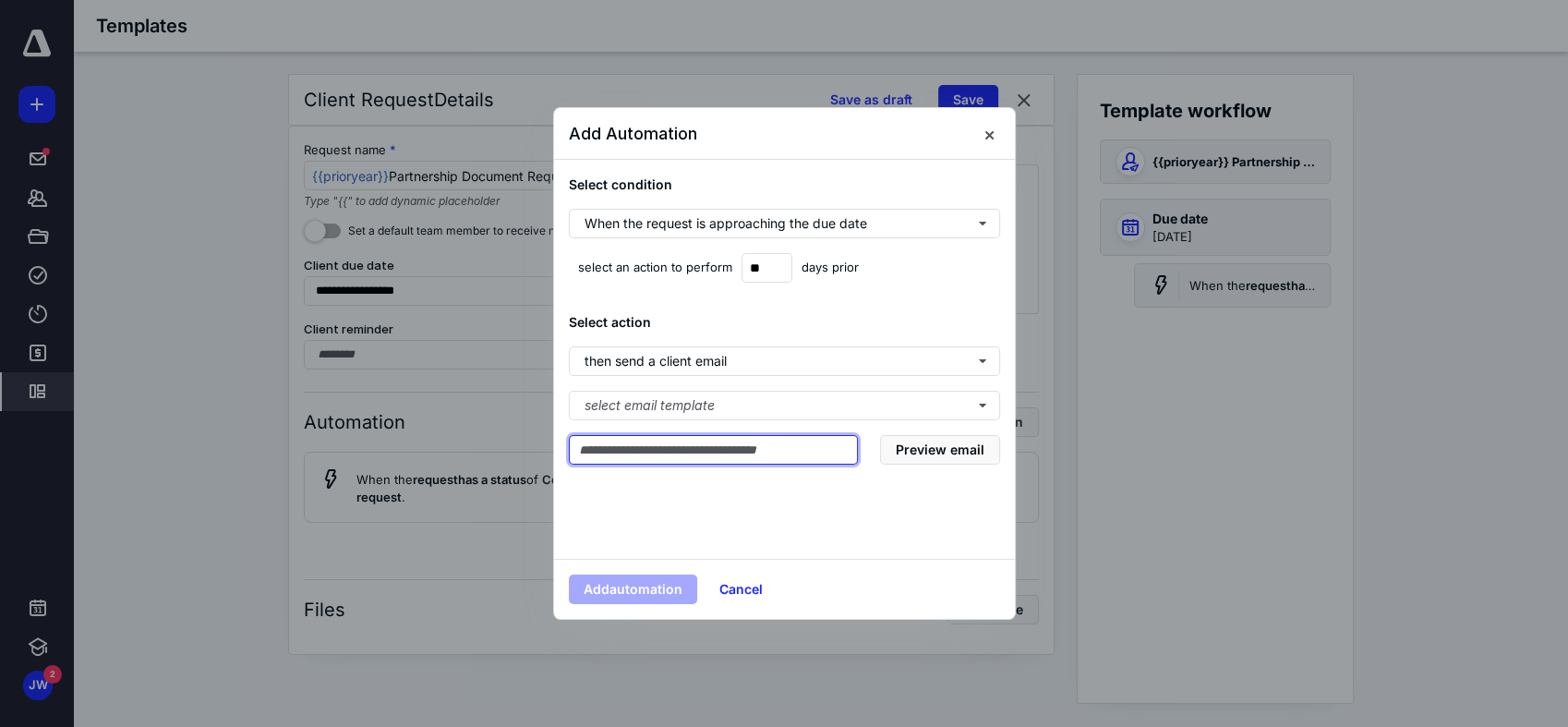 click at bounding box center (713, 450) 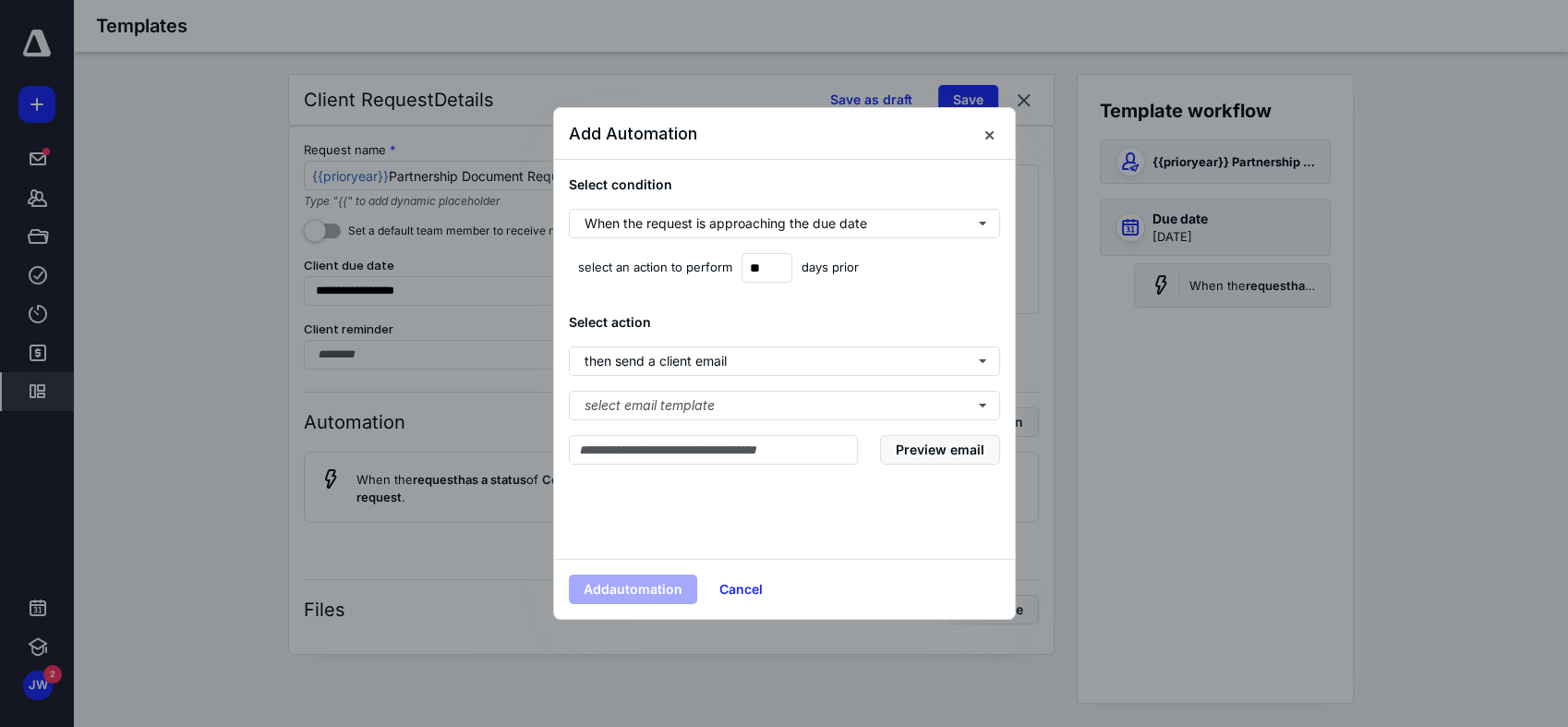 click on "Select condition When the request is approaching the due date select an action to perform ** days   prior Select action then send a client email select email template Preview email" at bounding box center [784, 359] 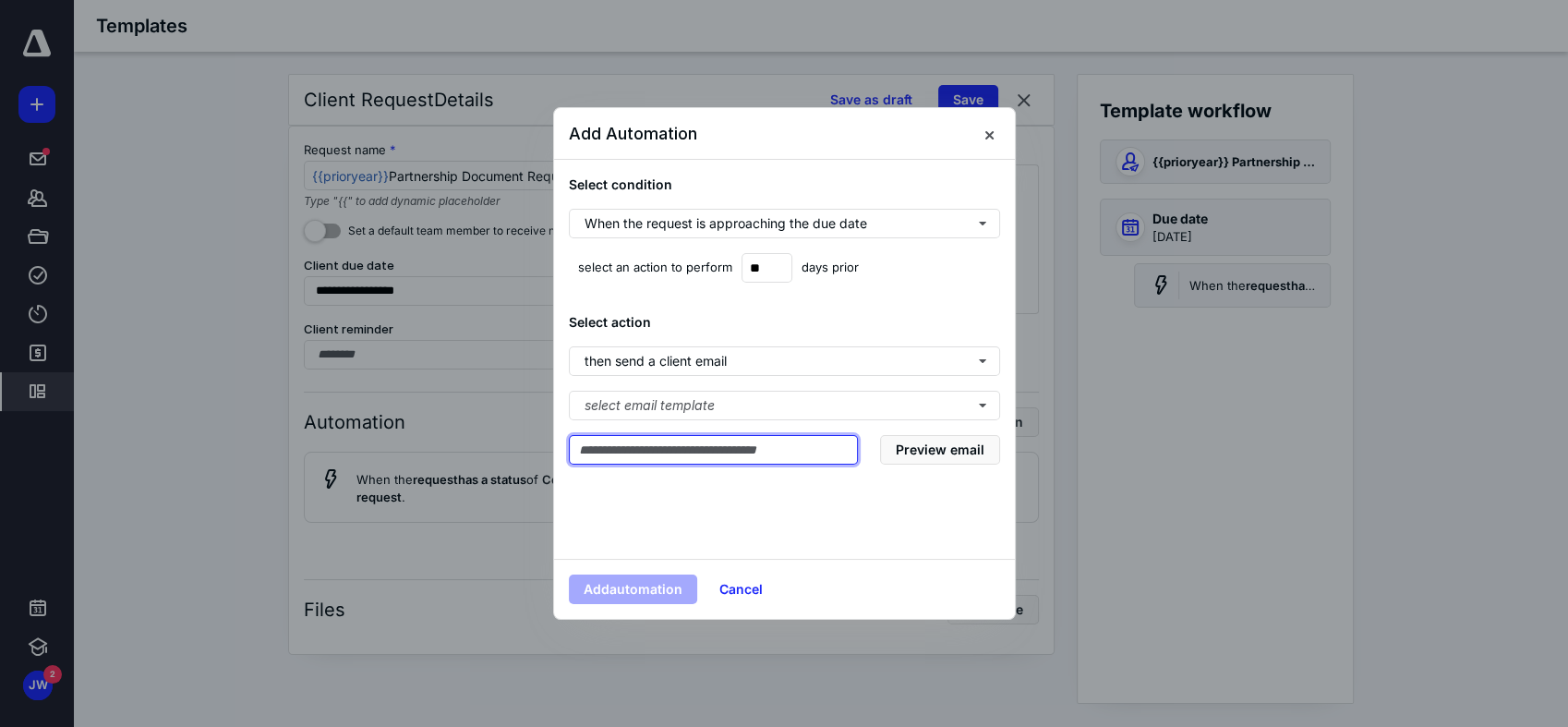 click at bounding box center [713, 450] 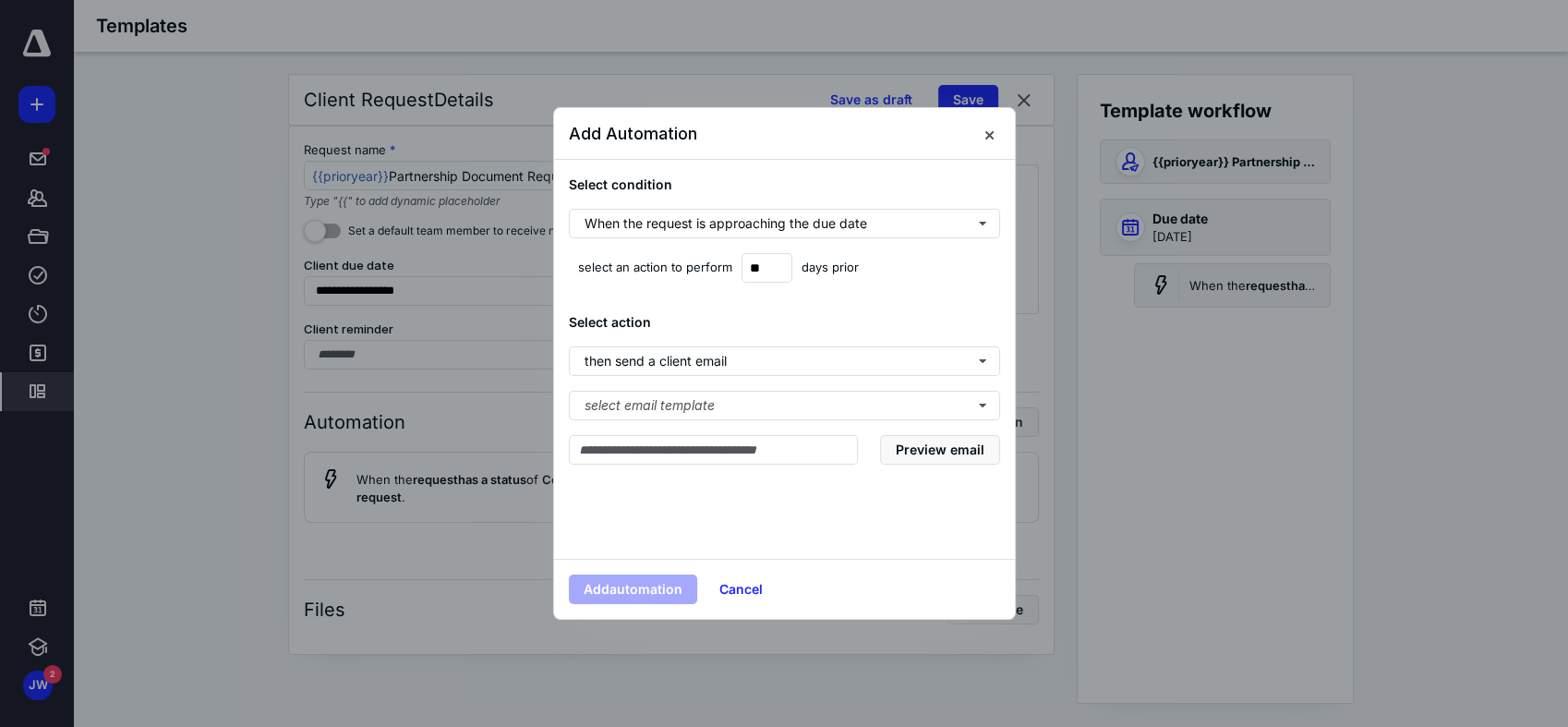 click on "Select condition When the request is approaching the due date select an action to perform ** days   prior Select action then send a client email select email template Preview email" at bounding box center (784, 359) 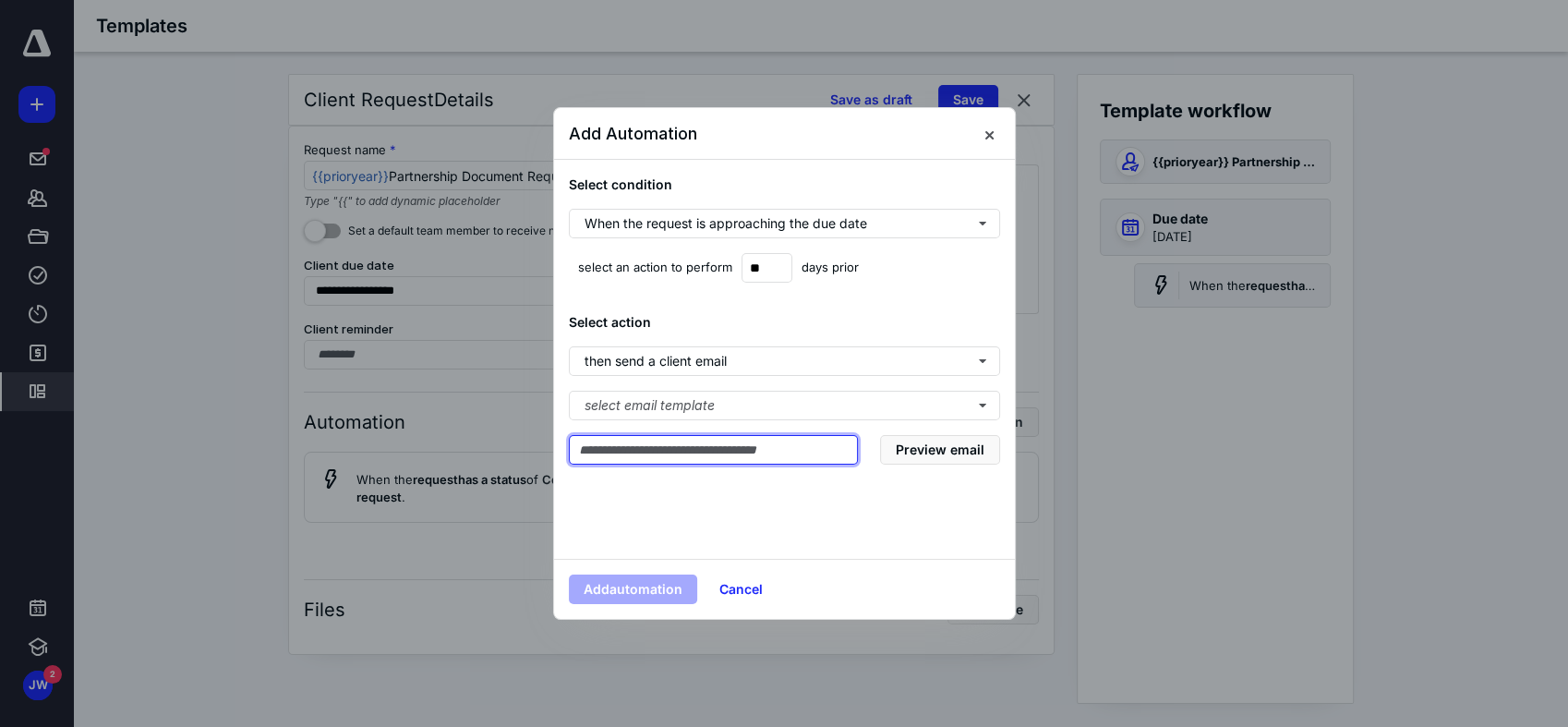 click at bounding box center [713, 450] 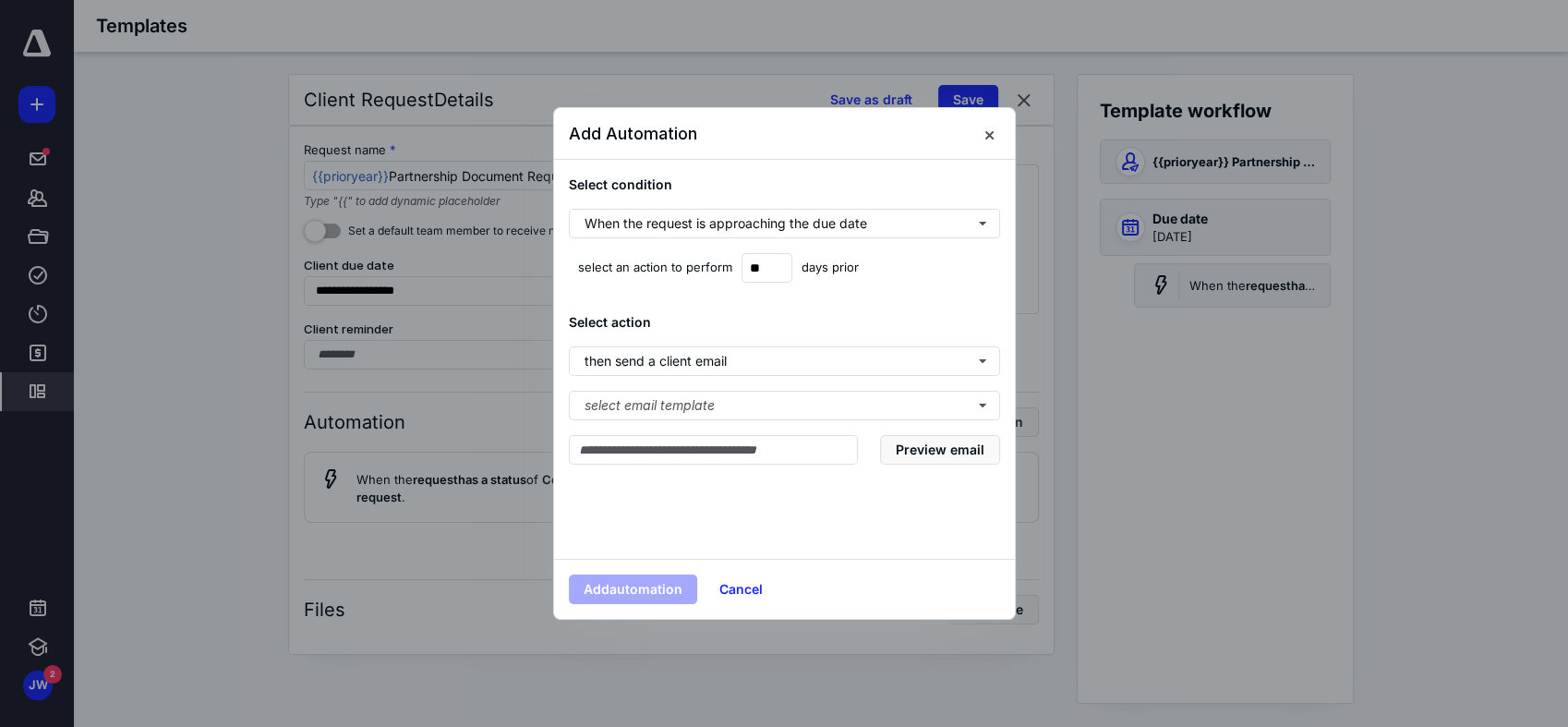 click on "Select condition When the request is approaching the due date select an action to perform ** days   prior Select action then send a client email select email template Preview email" at bounding box center [784, 359] 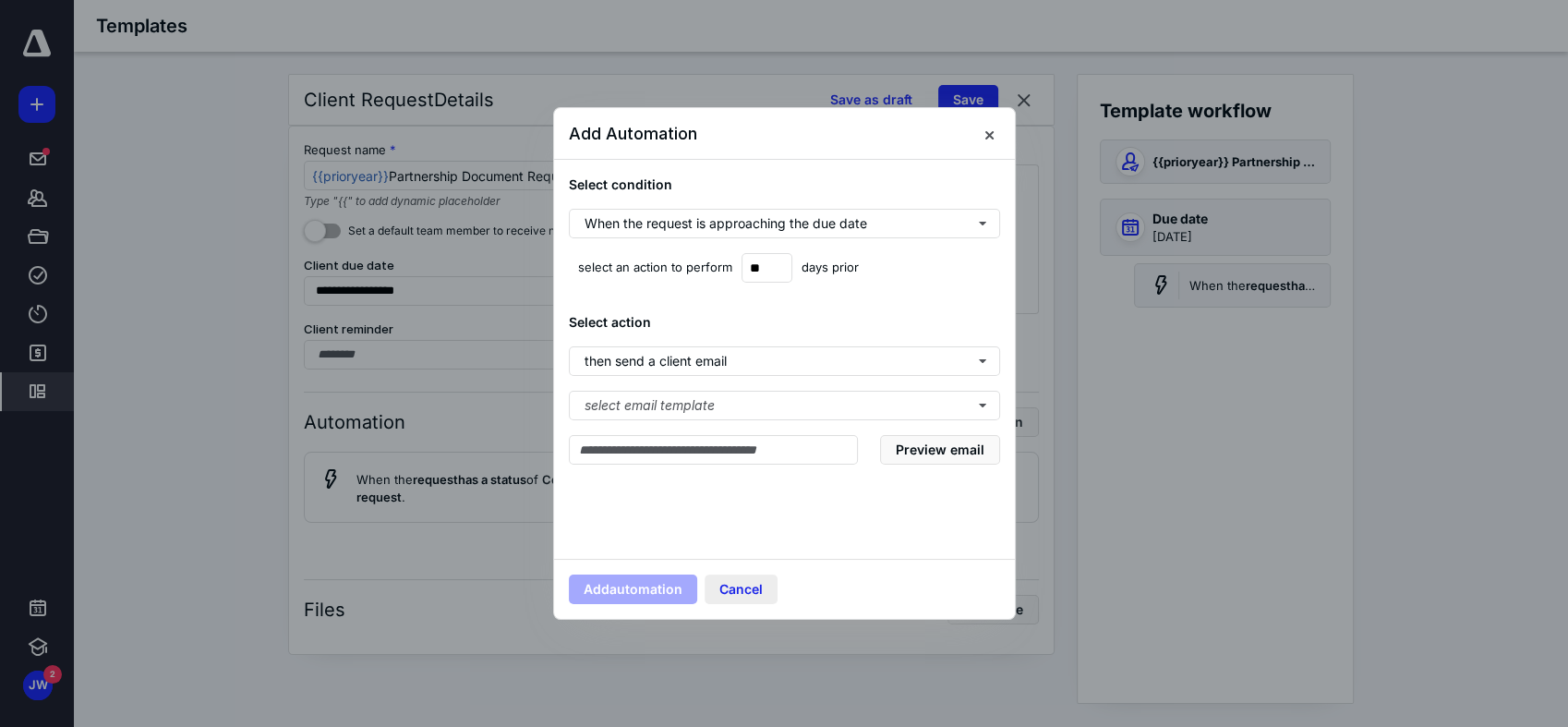 click on "Cancel" at bounding box center (741, 589) 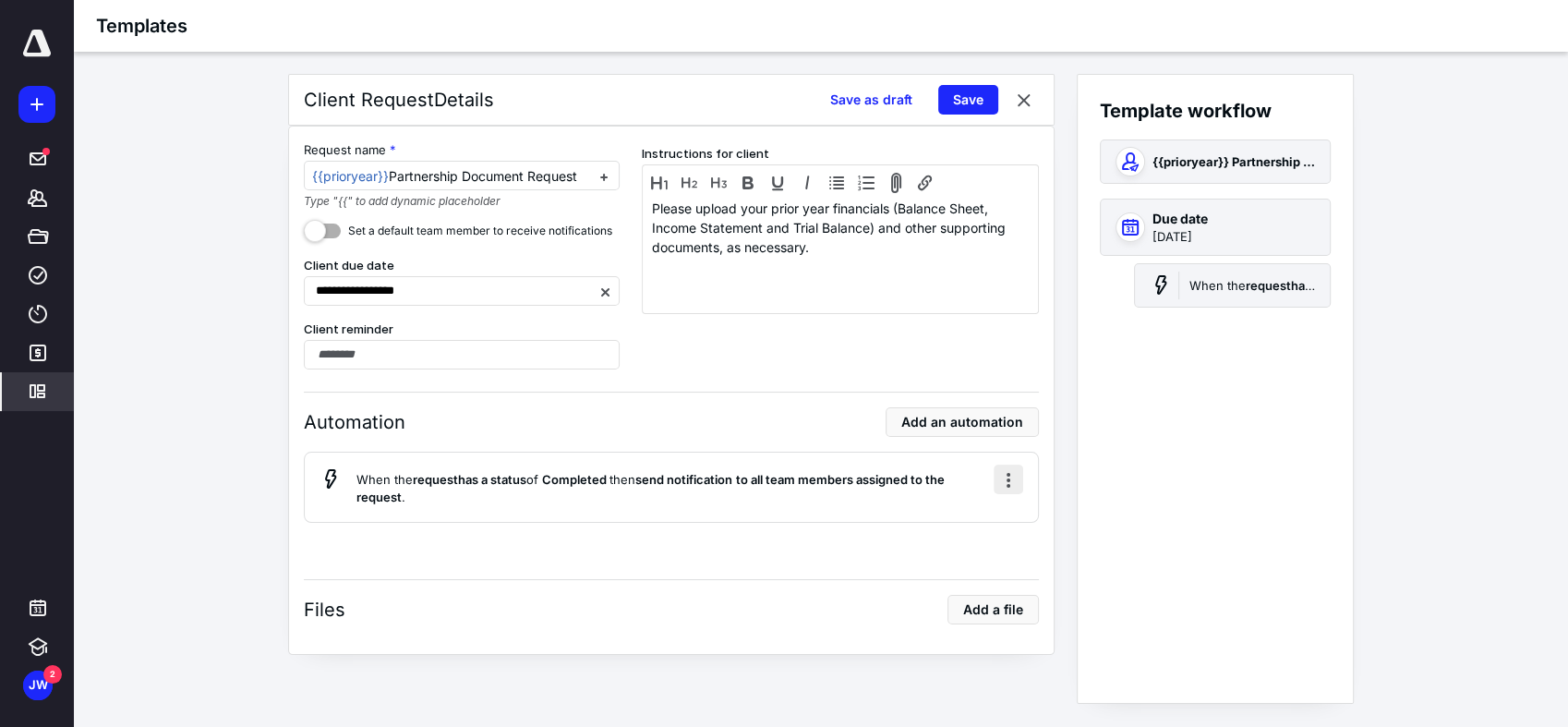 click at bounding box center [1008, 479] 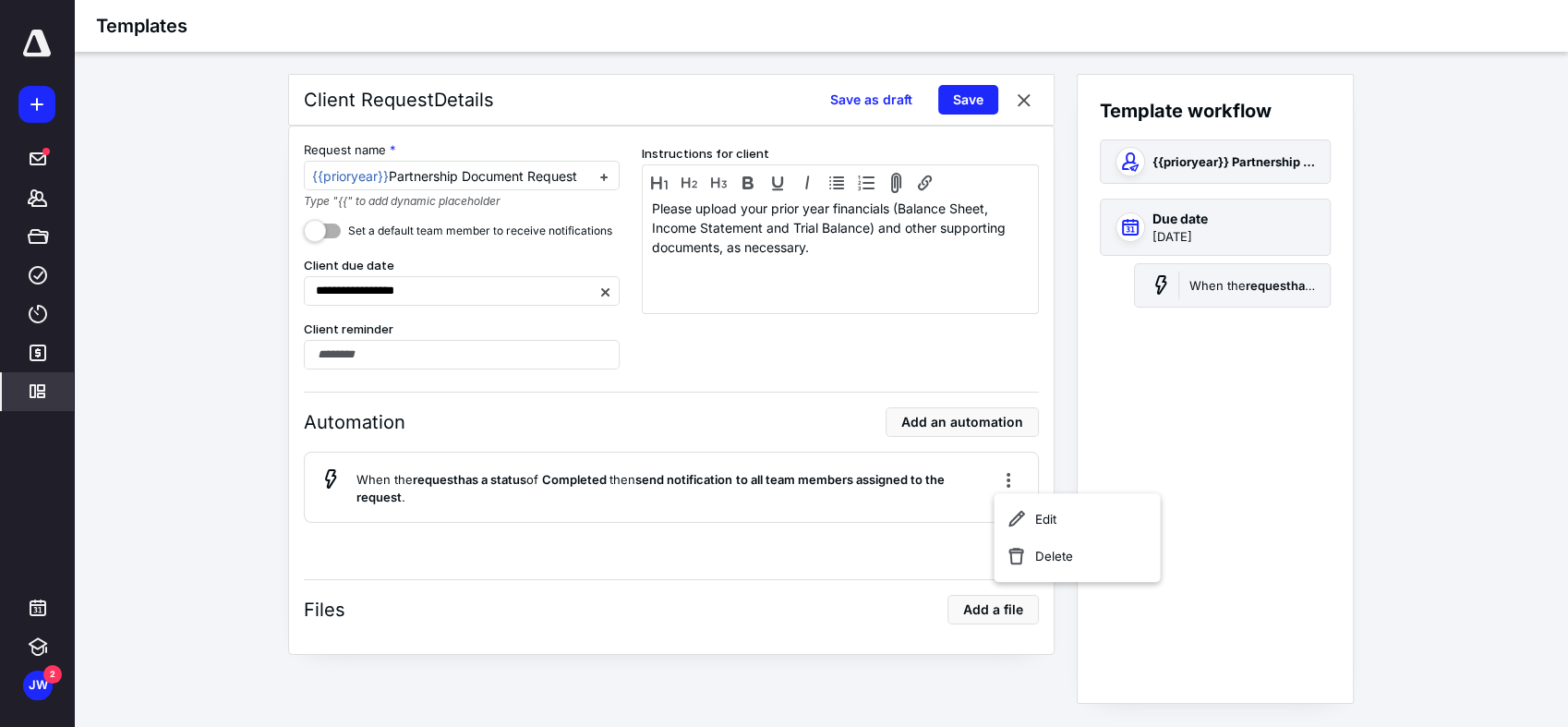 click on "**********" at bounding box center (821, 389) 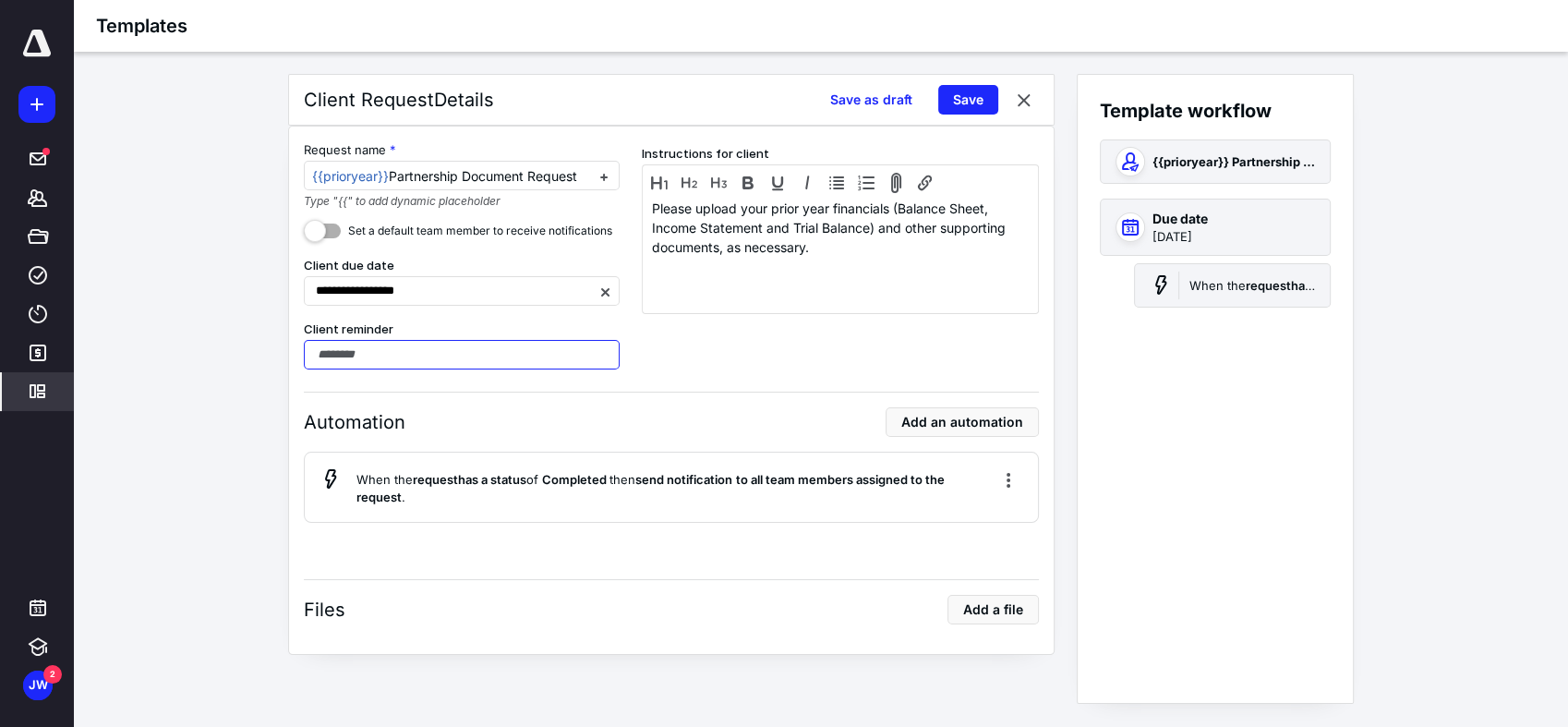 click at bounding box center (462, 355) 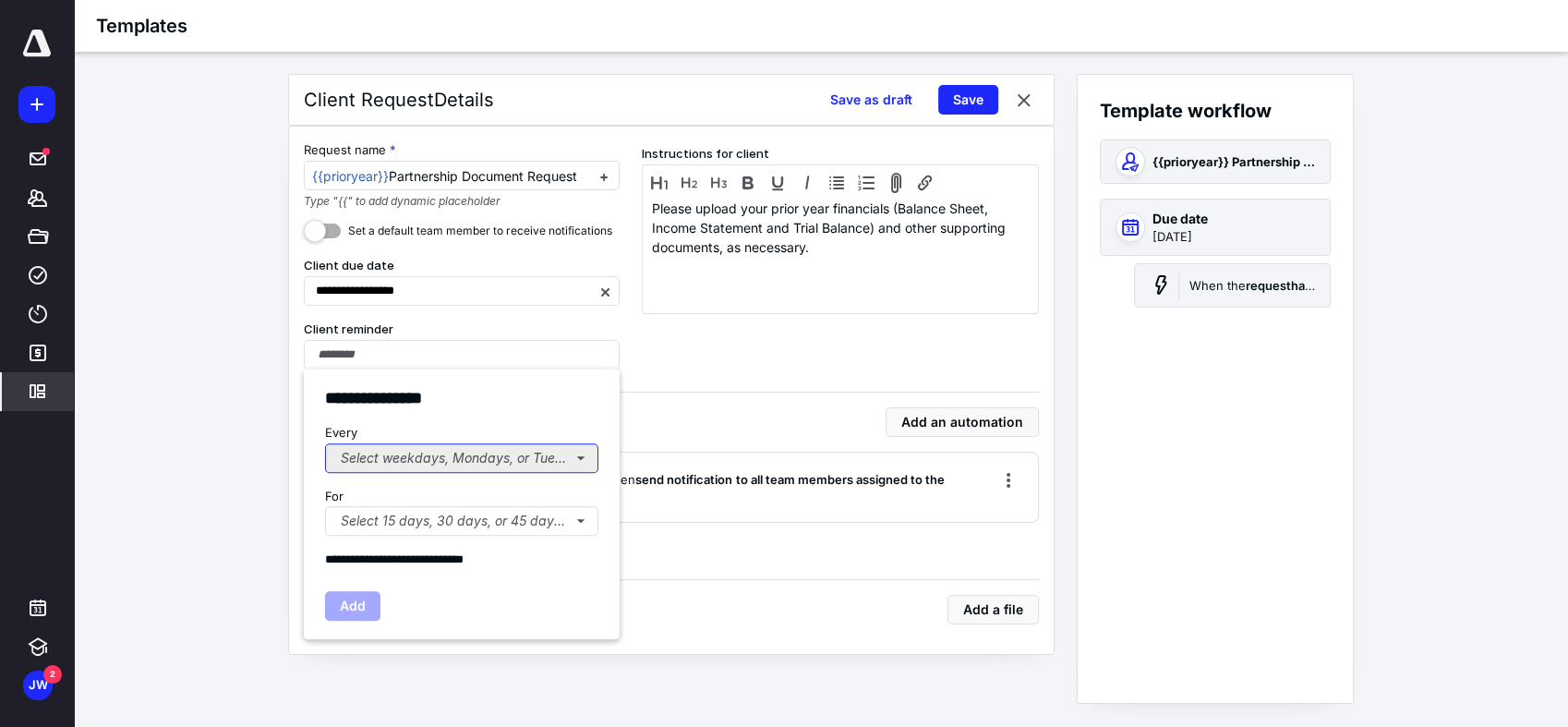 click on "Select weekdays, Mondays, or Tues..." at bounding box center [462, 458] 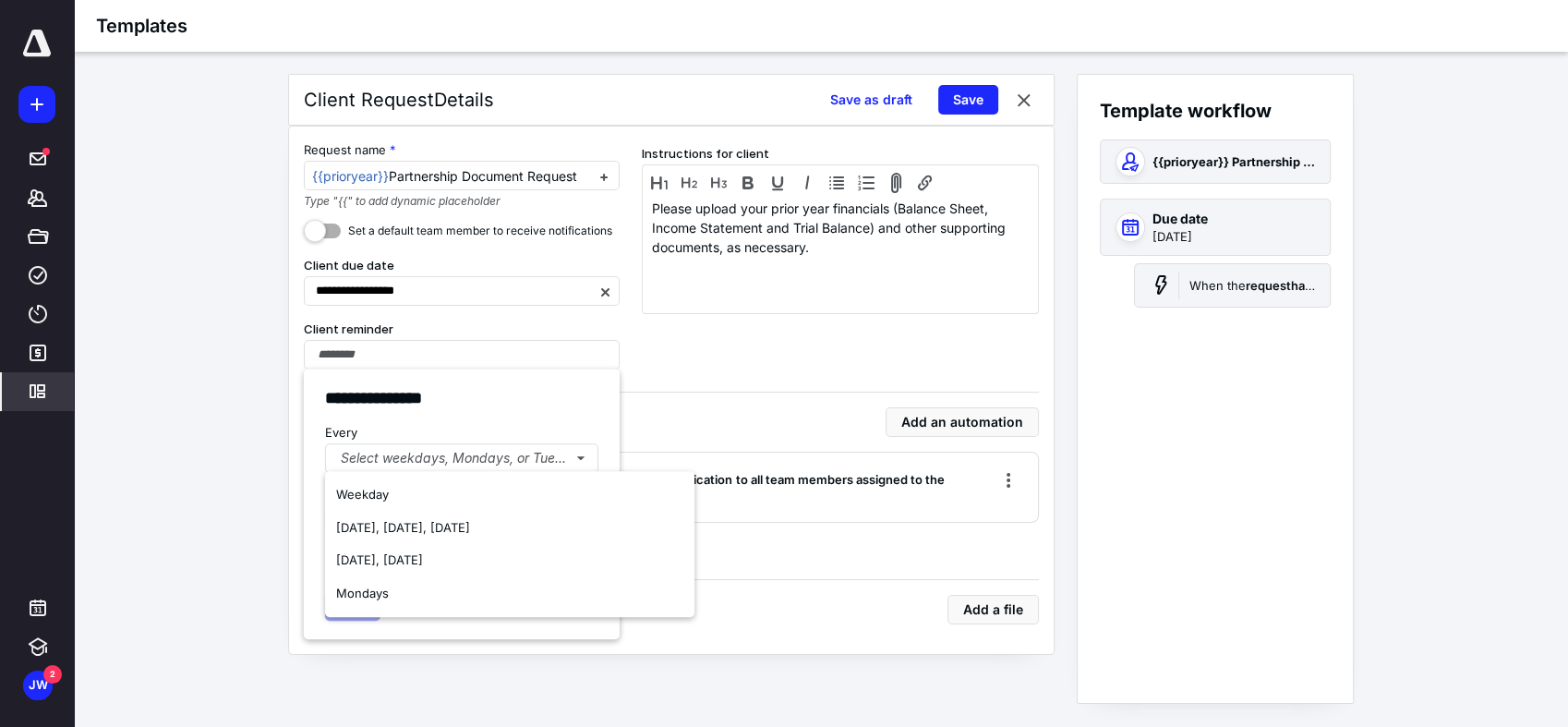 click on "Automation Add an automation" at bounding box center (671, 422) 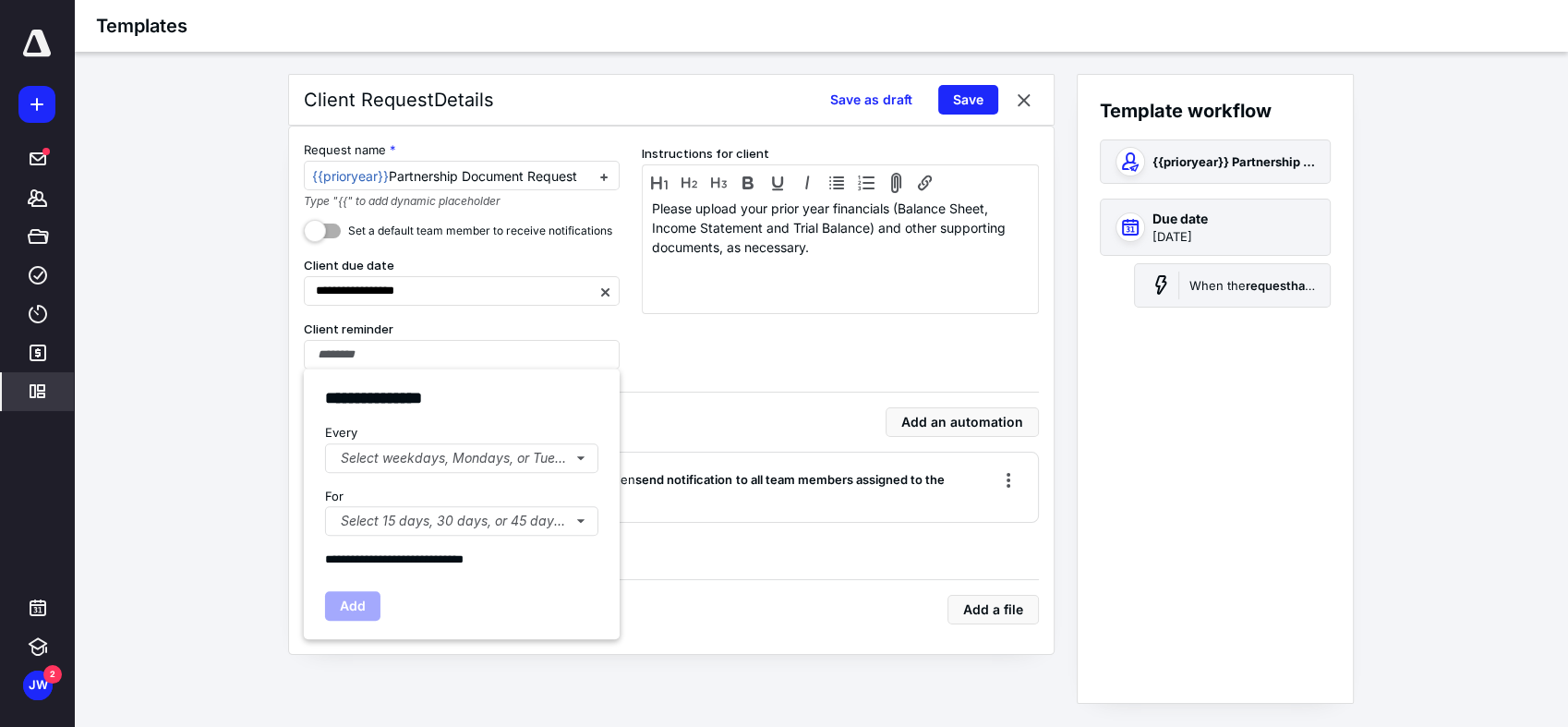 click on "Automation Add an automation When the  request  has a status  of   Completed   then  send notification   to all team members assigned to the request ." at bounding box center [671, 466] 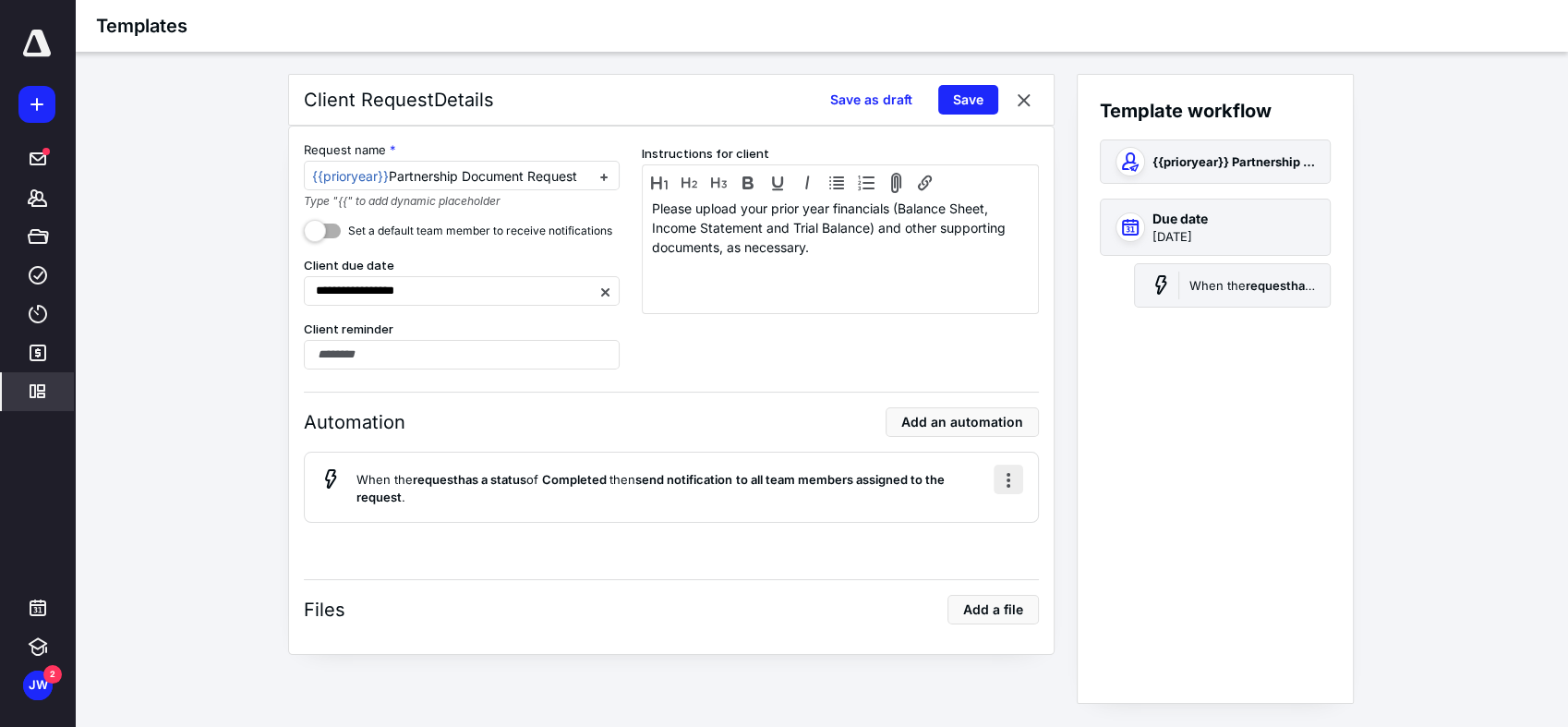 click at bounding box center (1008, 479) 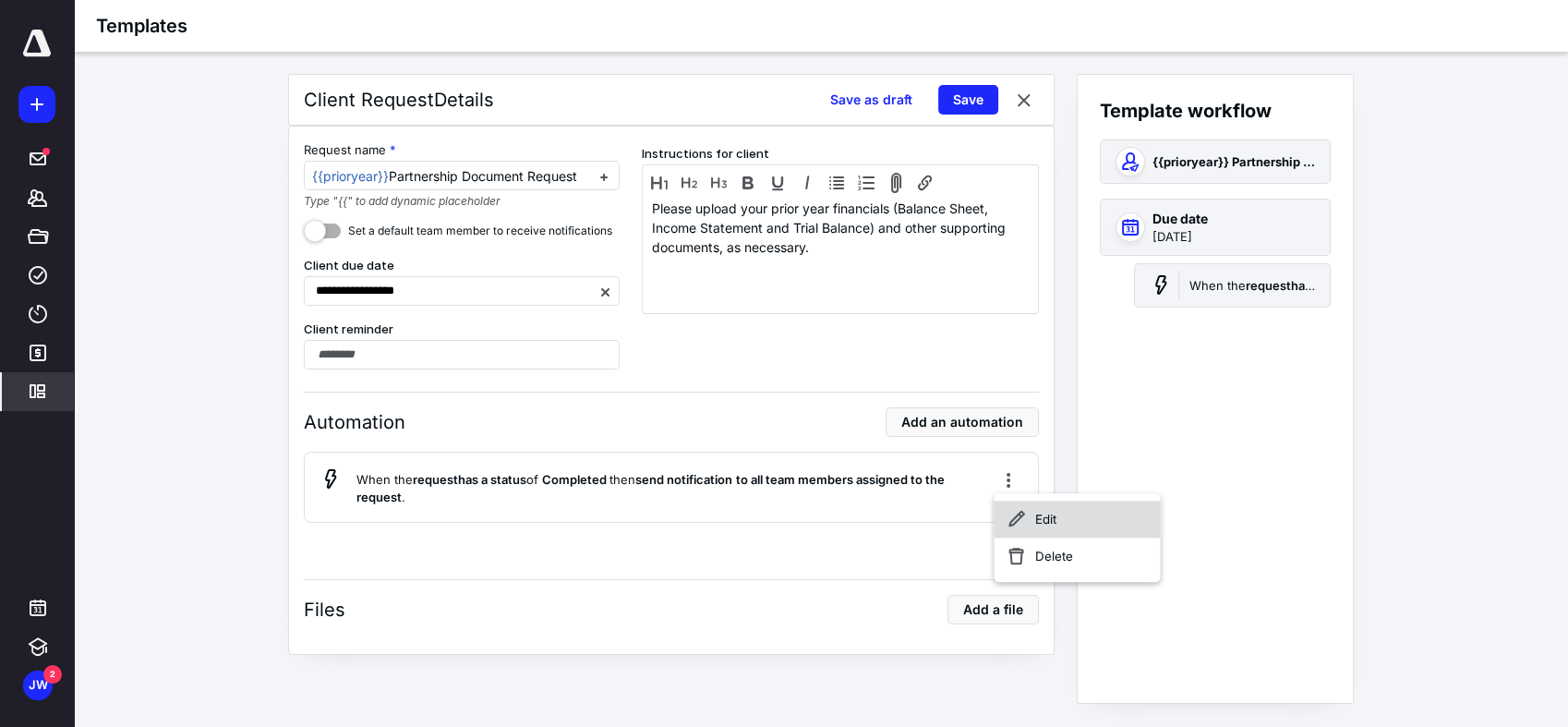 click on "Edit" at bounding box center [1077, 519] 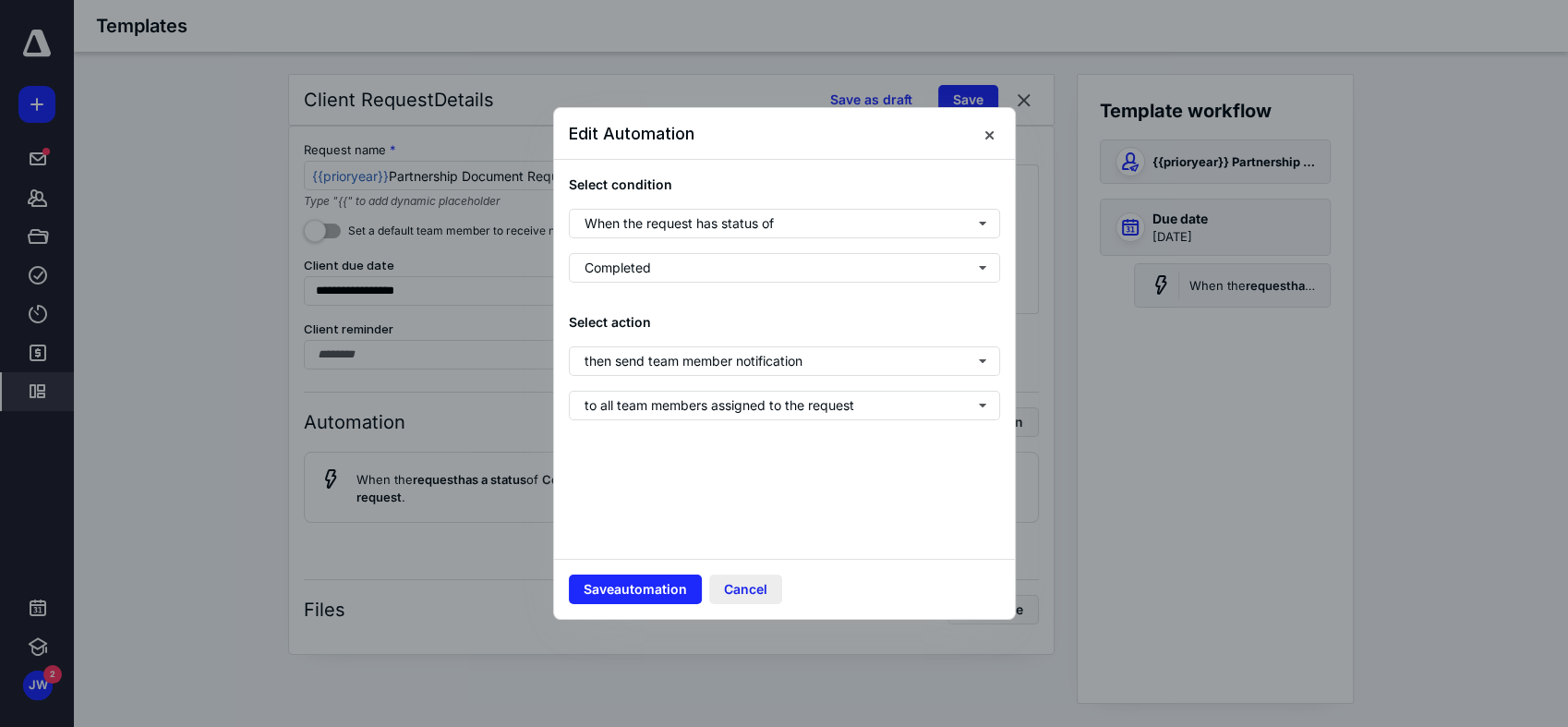 click on "Cancel" at bounding box center (745, 589) 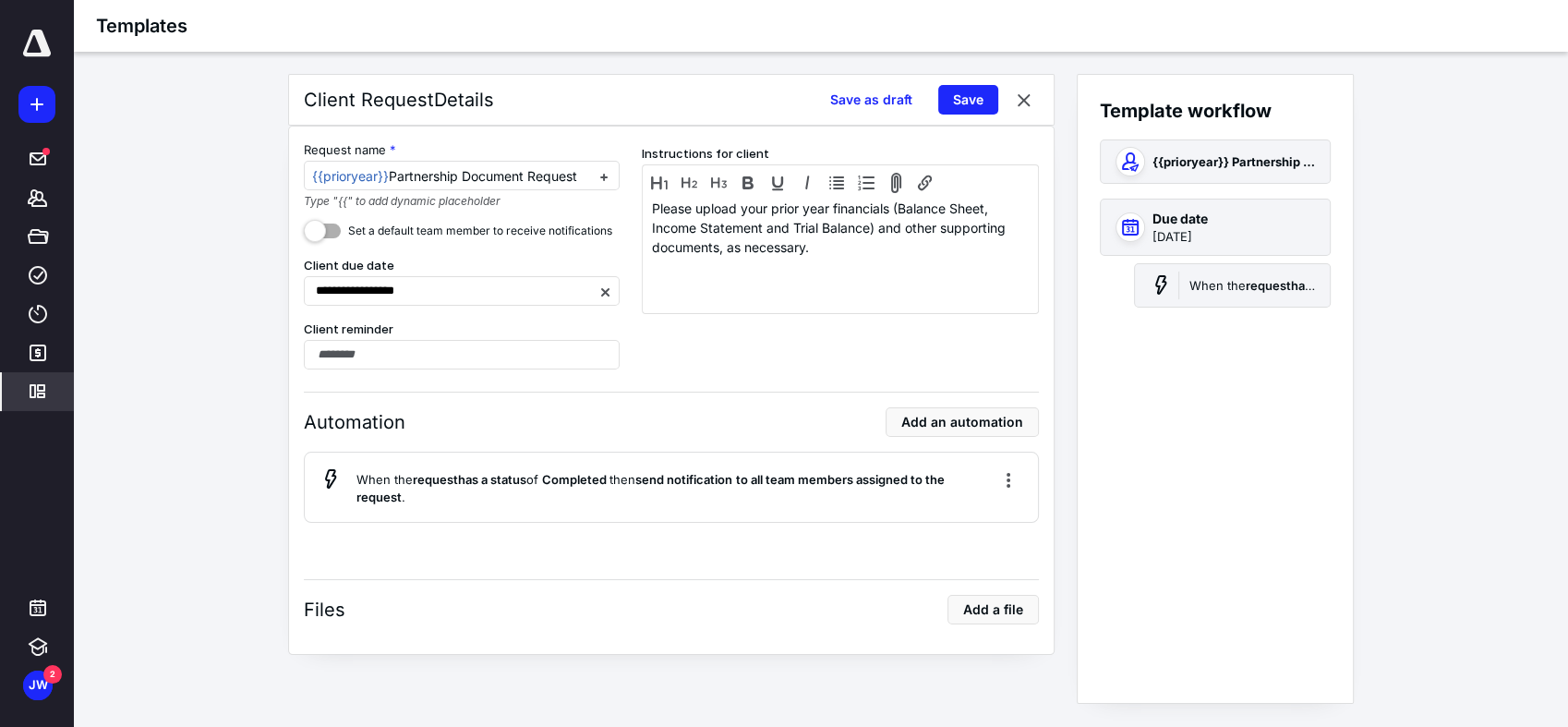 click on "**********" at bounding box center (821, 389) 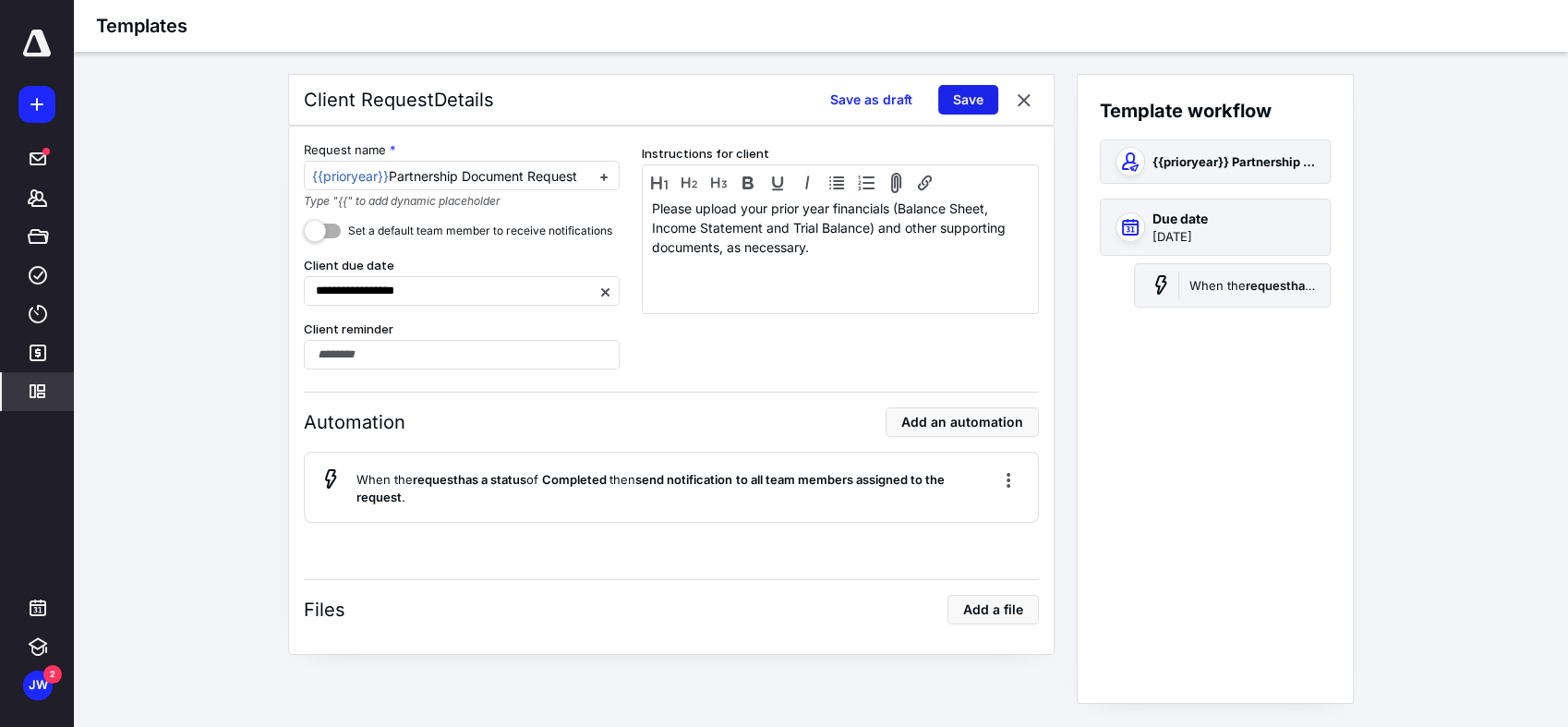 click on "Save" at bounding box center (968, 100) 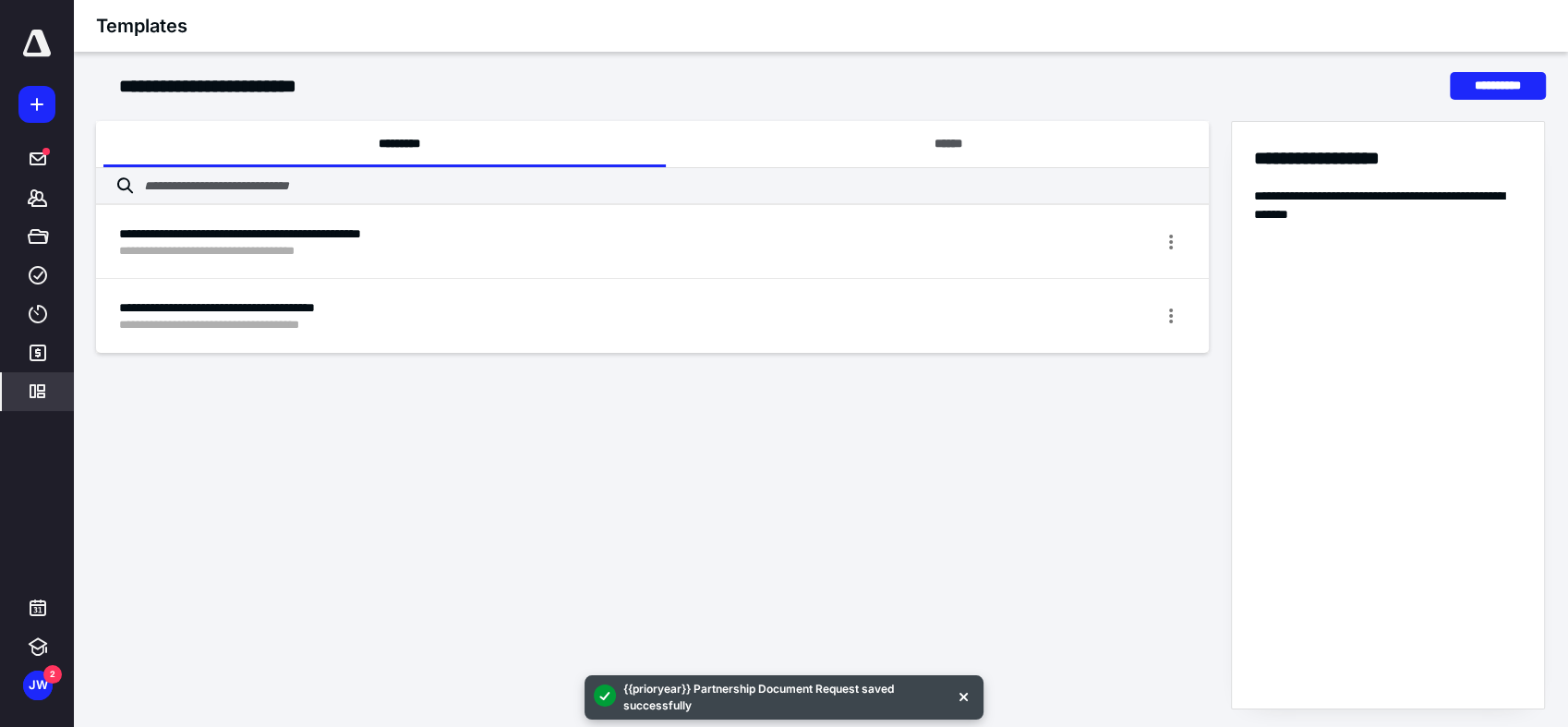 click on "Templates" at bounding box center (38, 392) 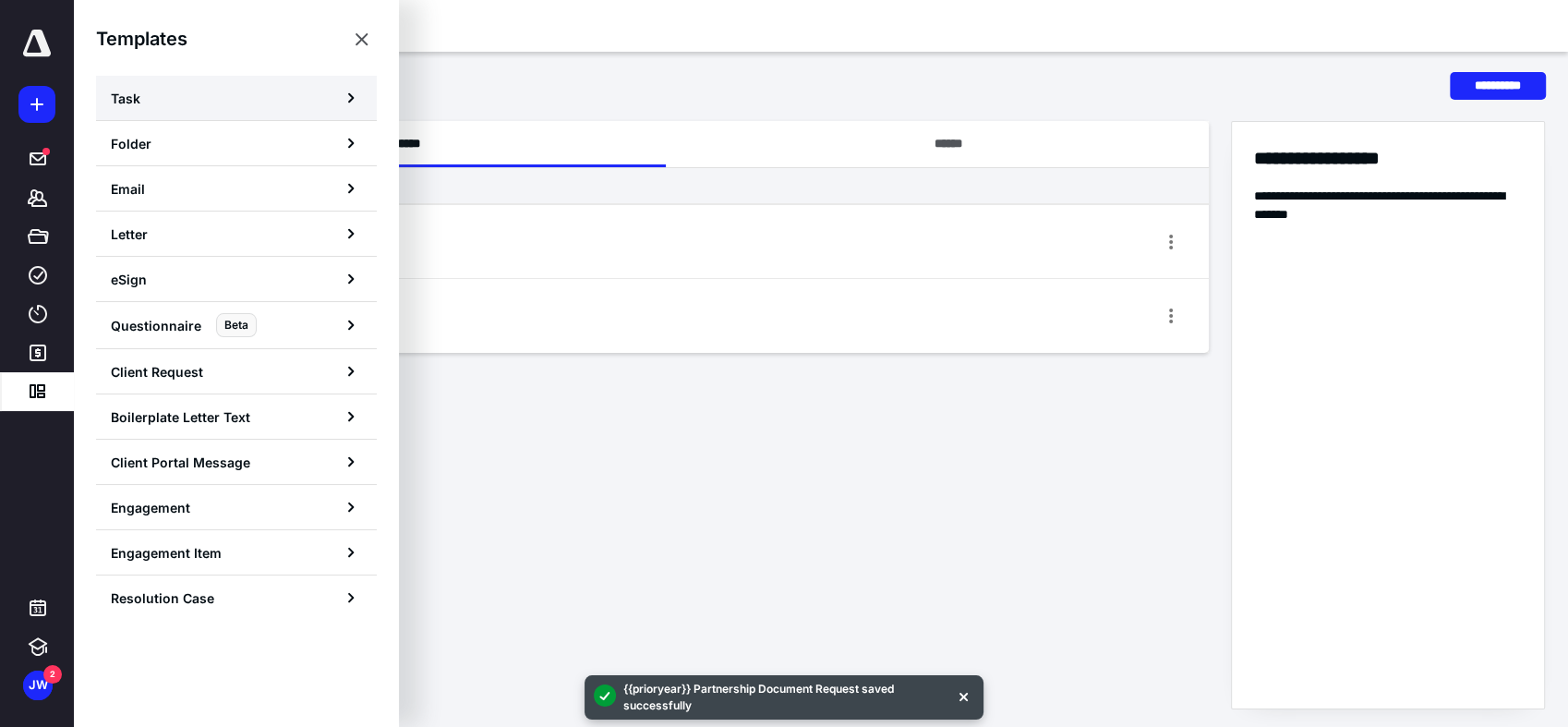 click on "Task" at bounding box center (236, 98) 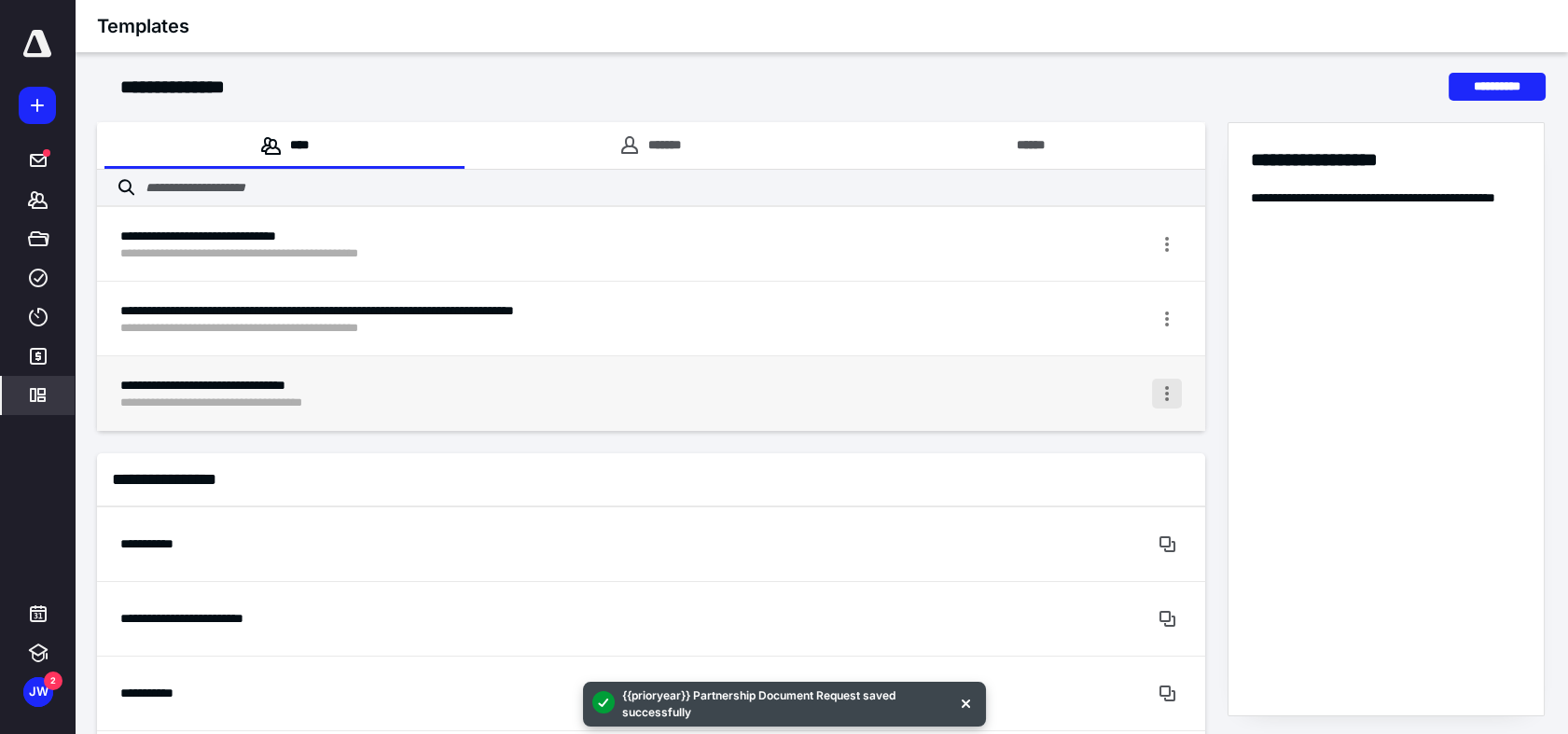 click at bounding box center (1167, 394) 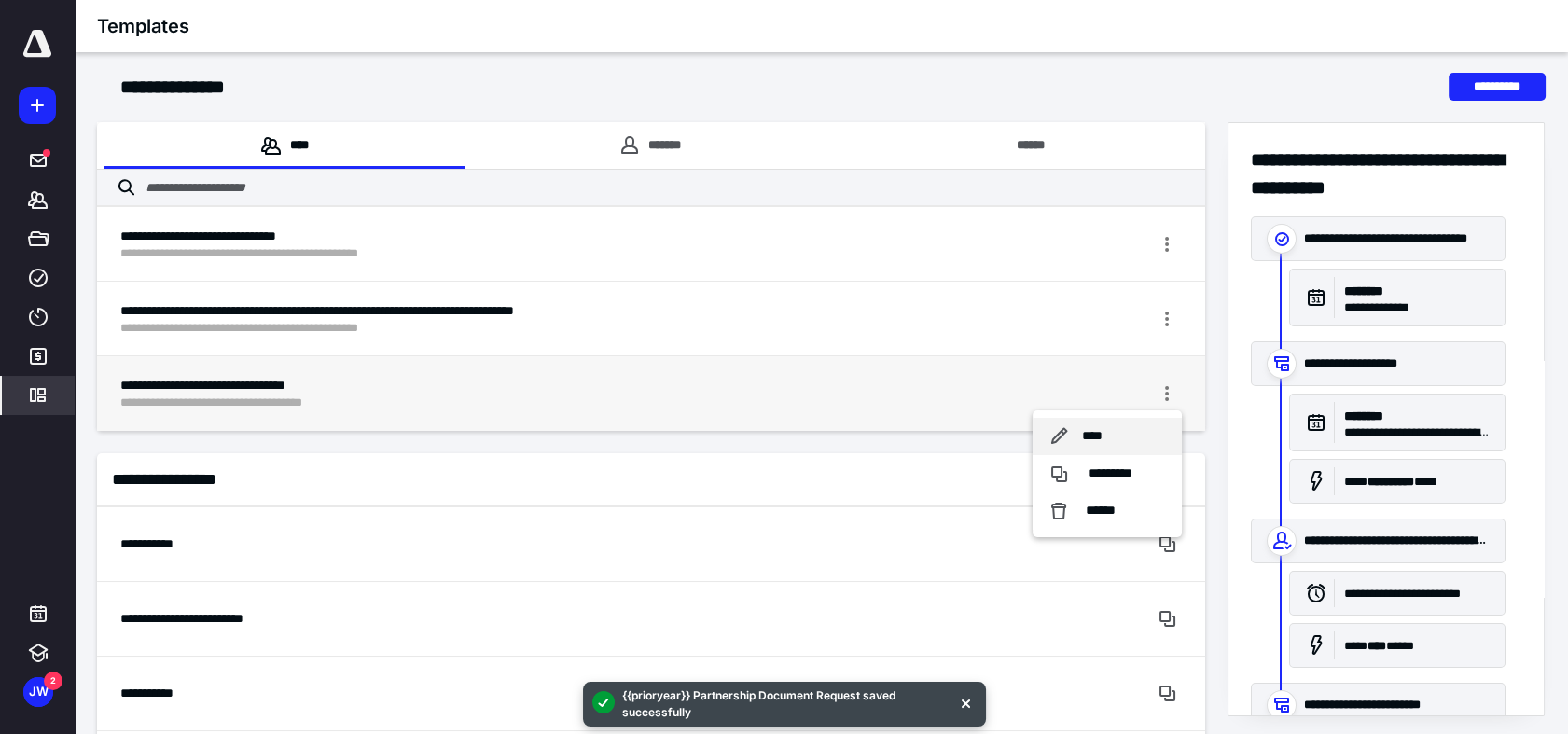 click on "****" at bounding box center (1107, 436) 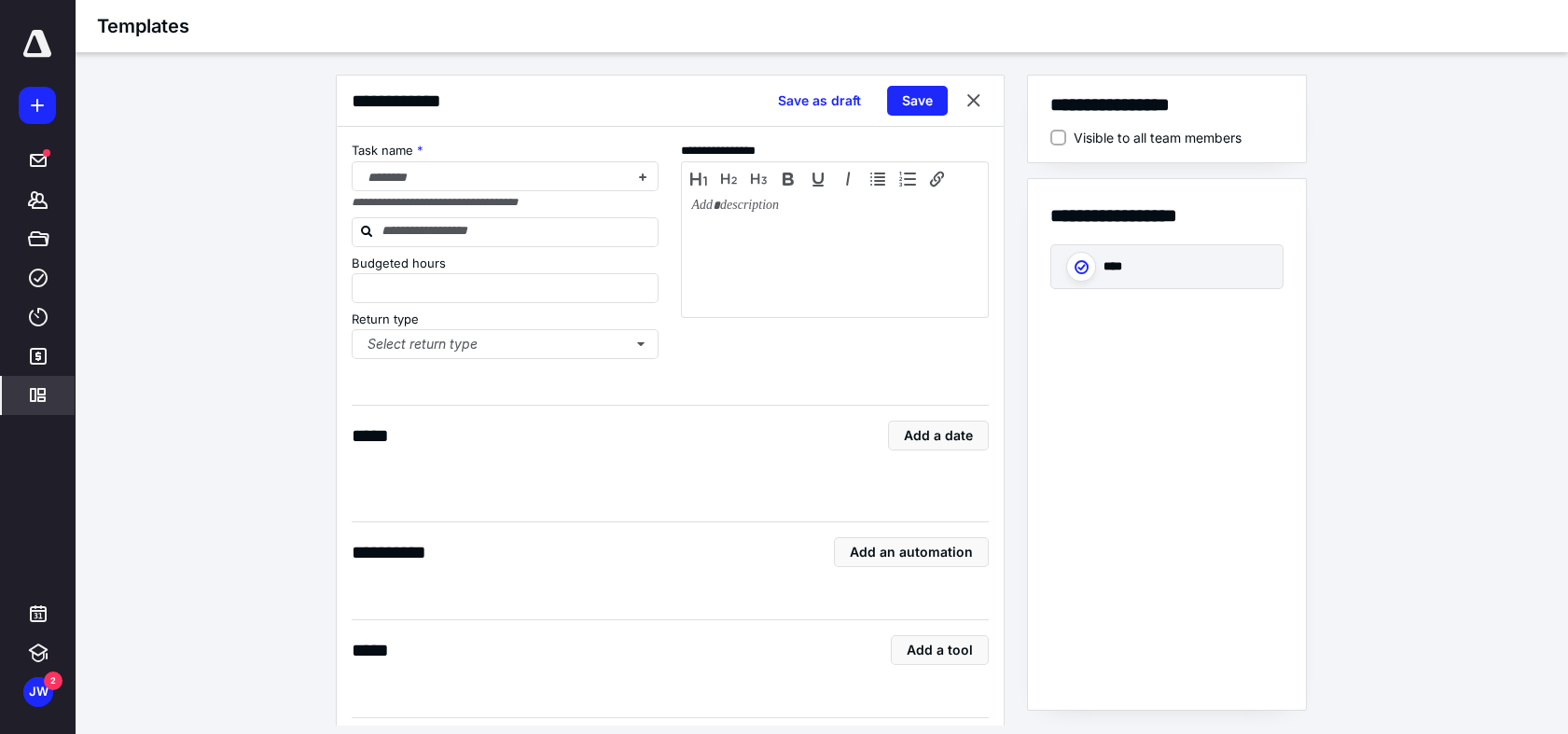 type on "*" 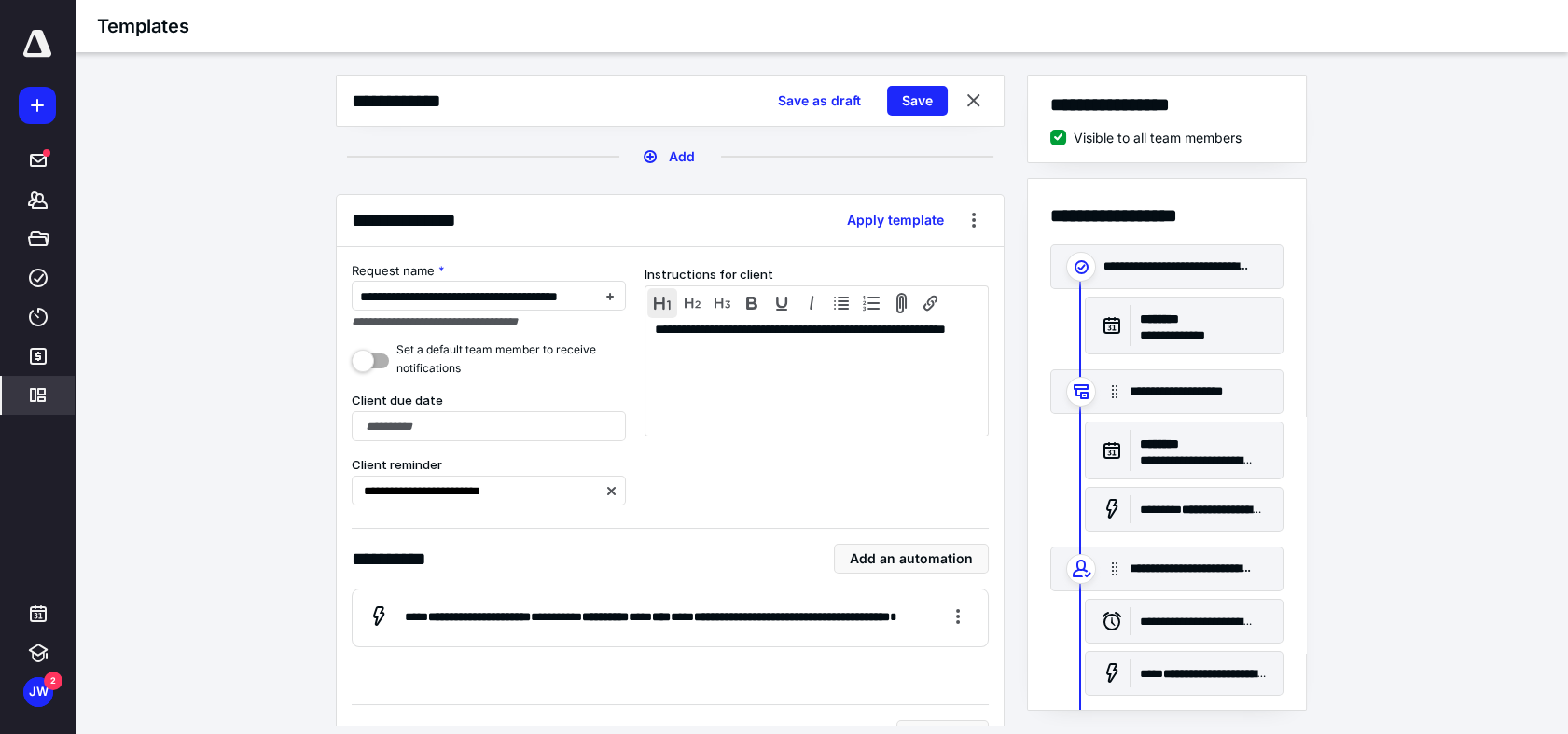 scroll, scrollTop: 1657, scrollLeft: 0, axis: vertical 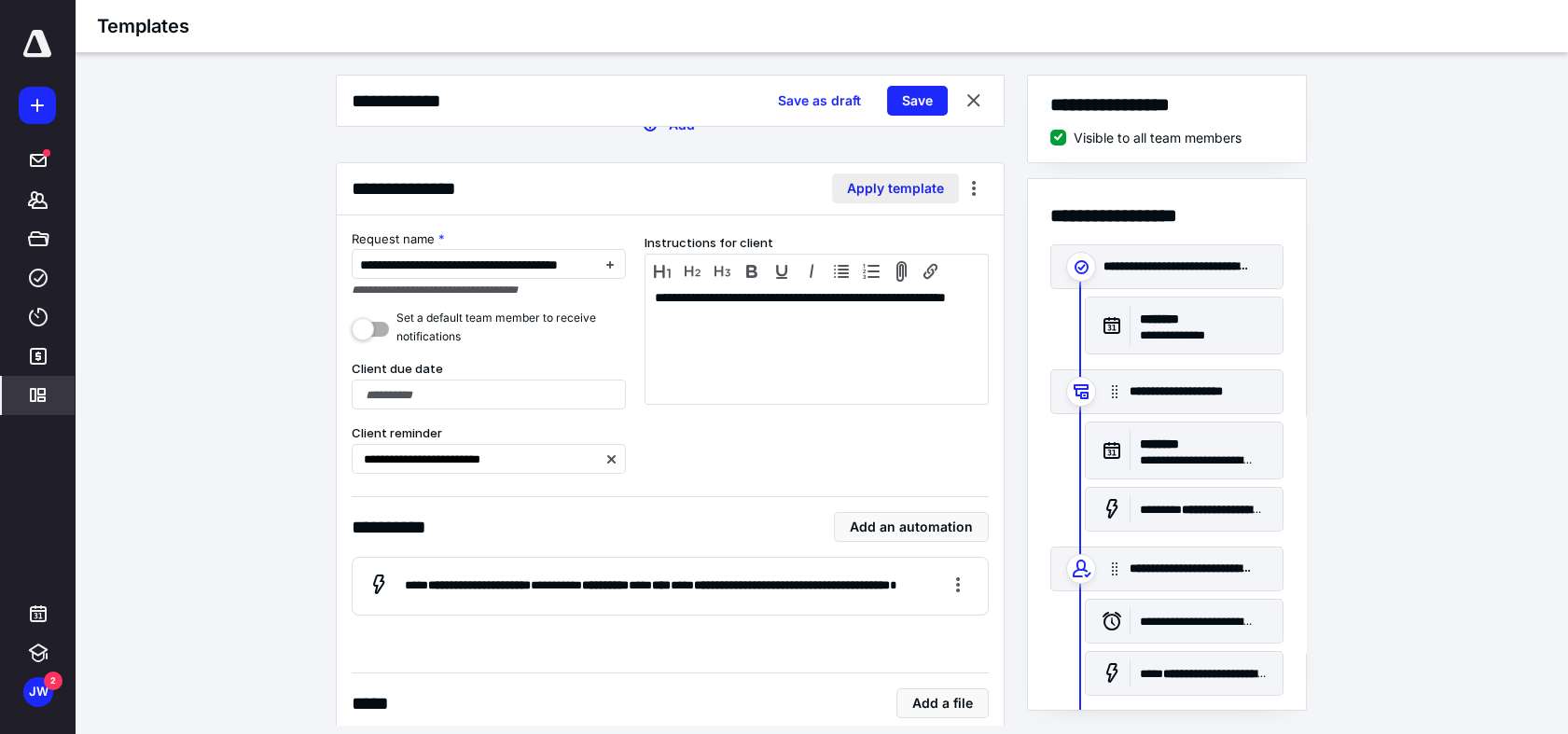 click on "Apply template" at bounding box center (895, 188) 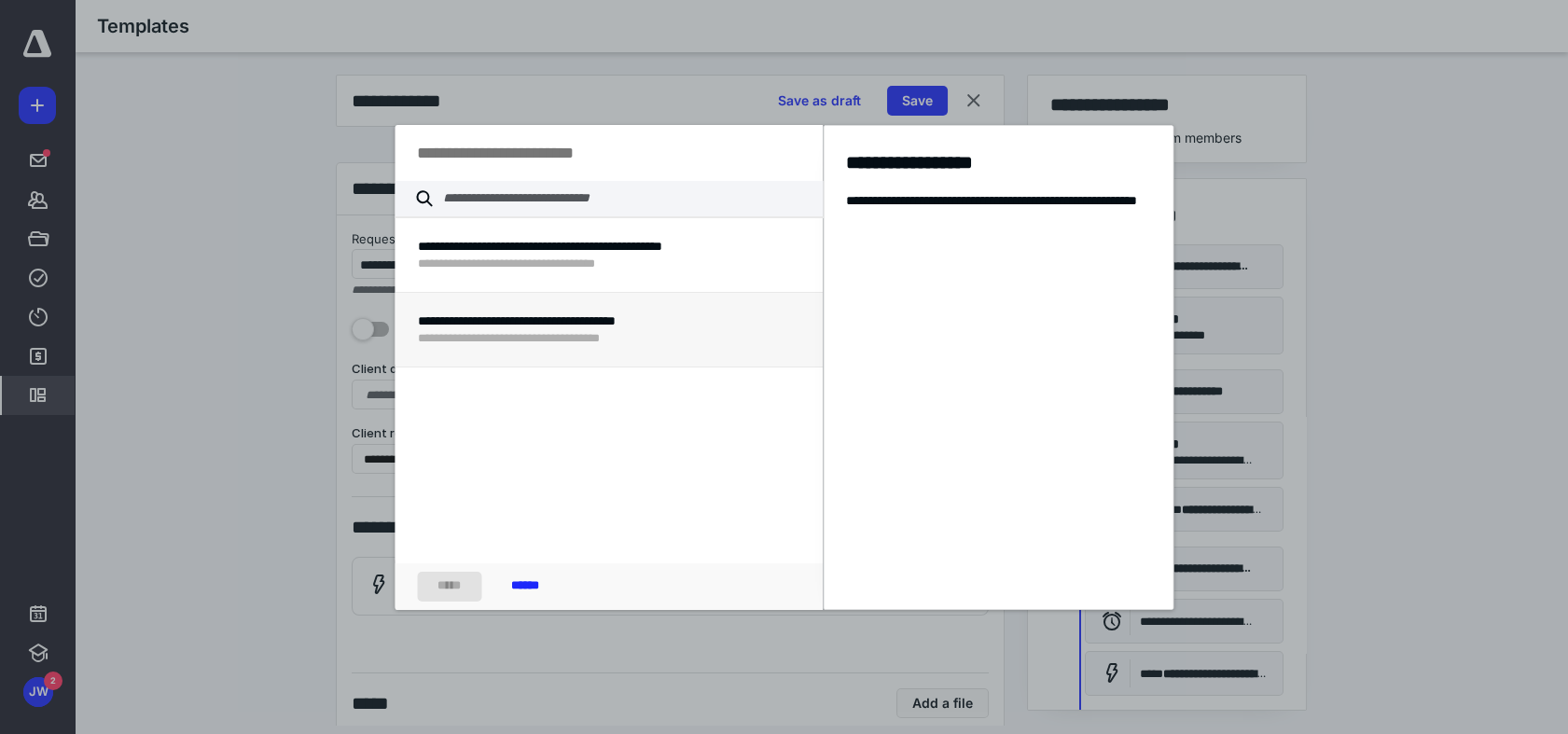 click on "**********" at bounding box center [608, 321] 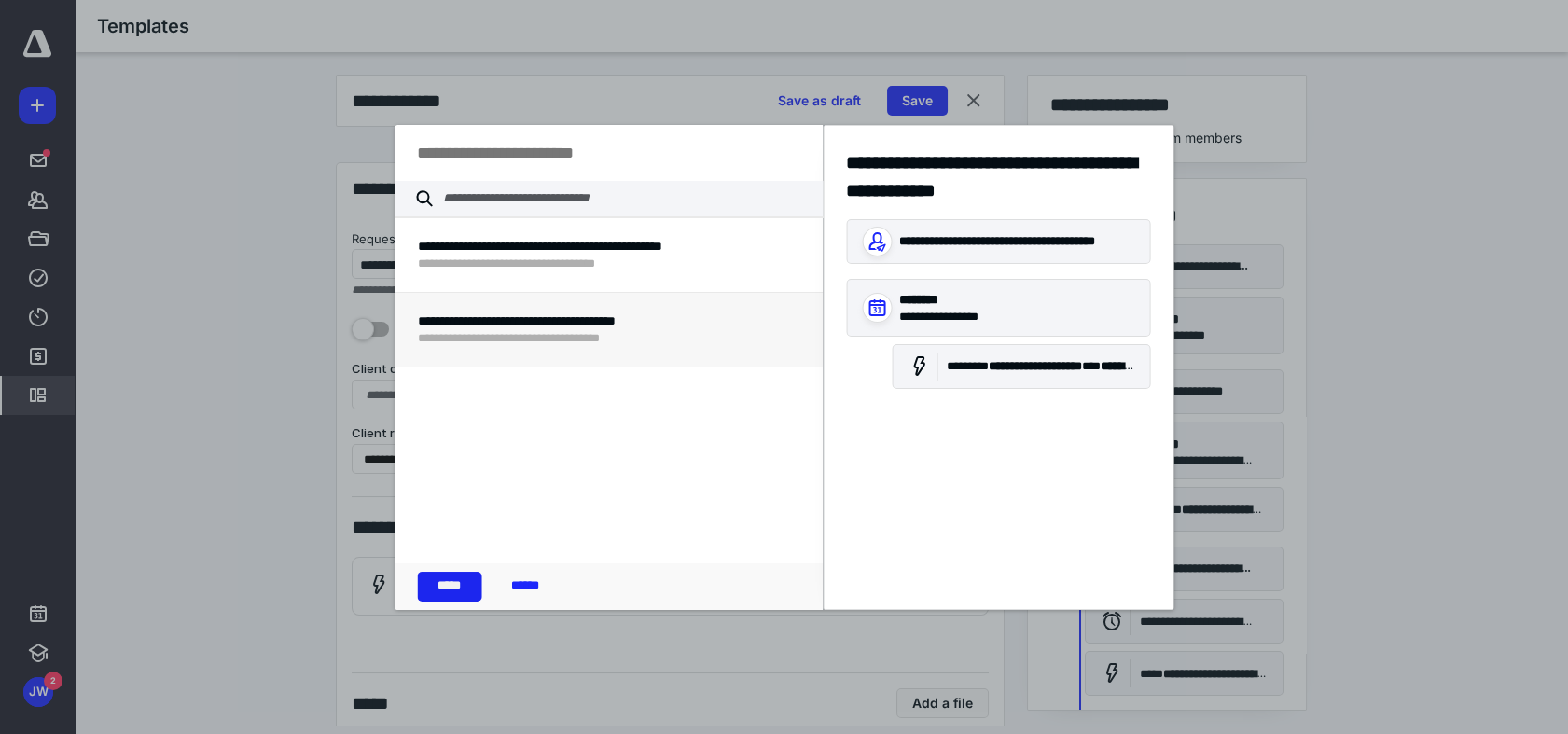 click on "*****" at bounding box center [450, 587] 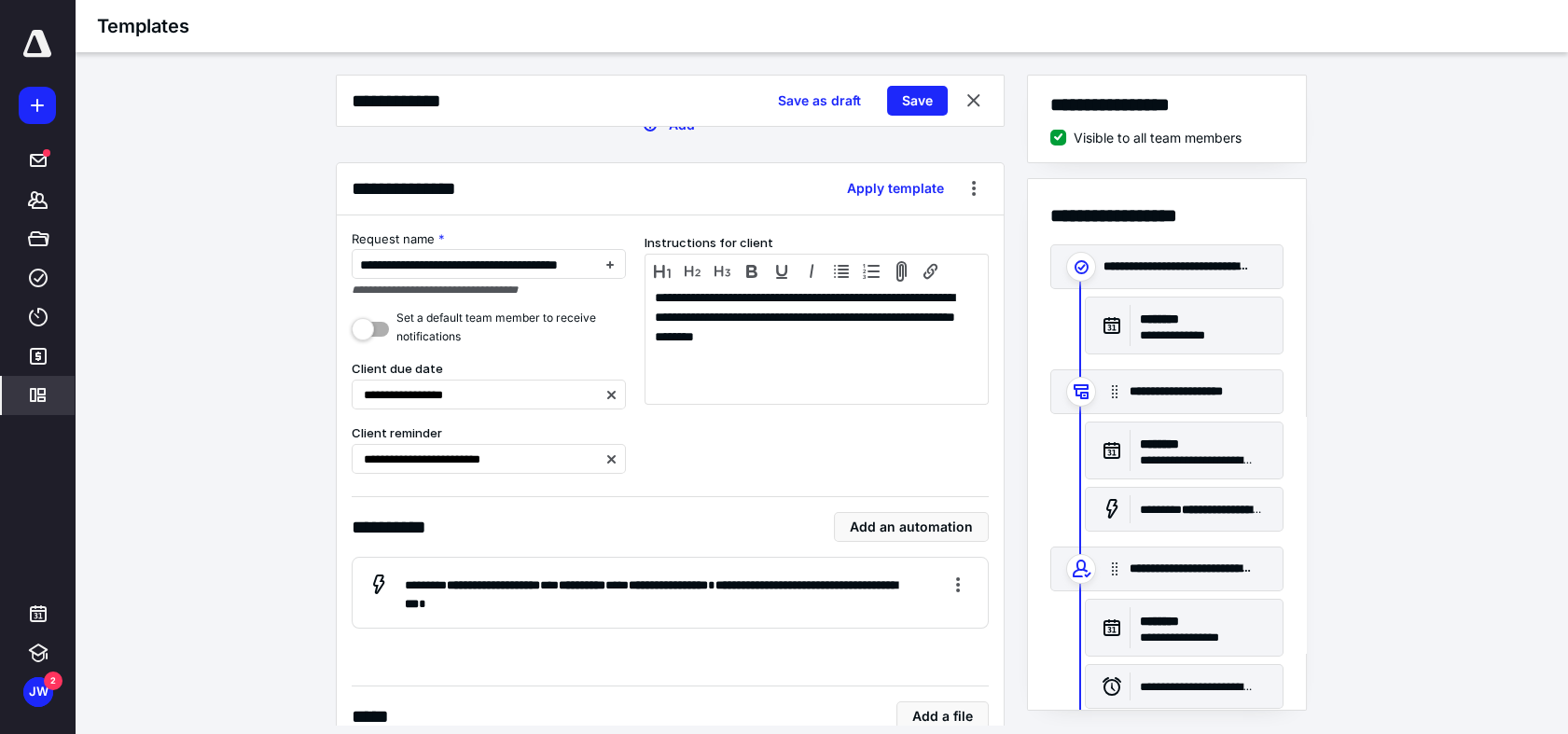 click on "**********" at bounding box center (821, 400) 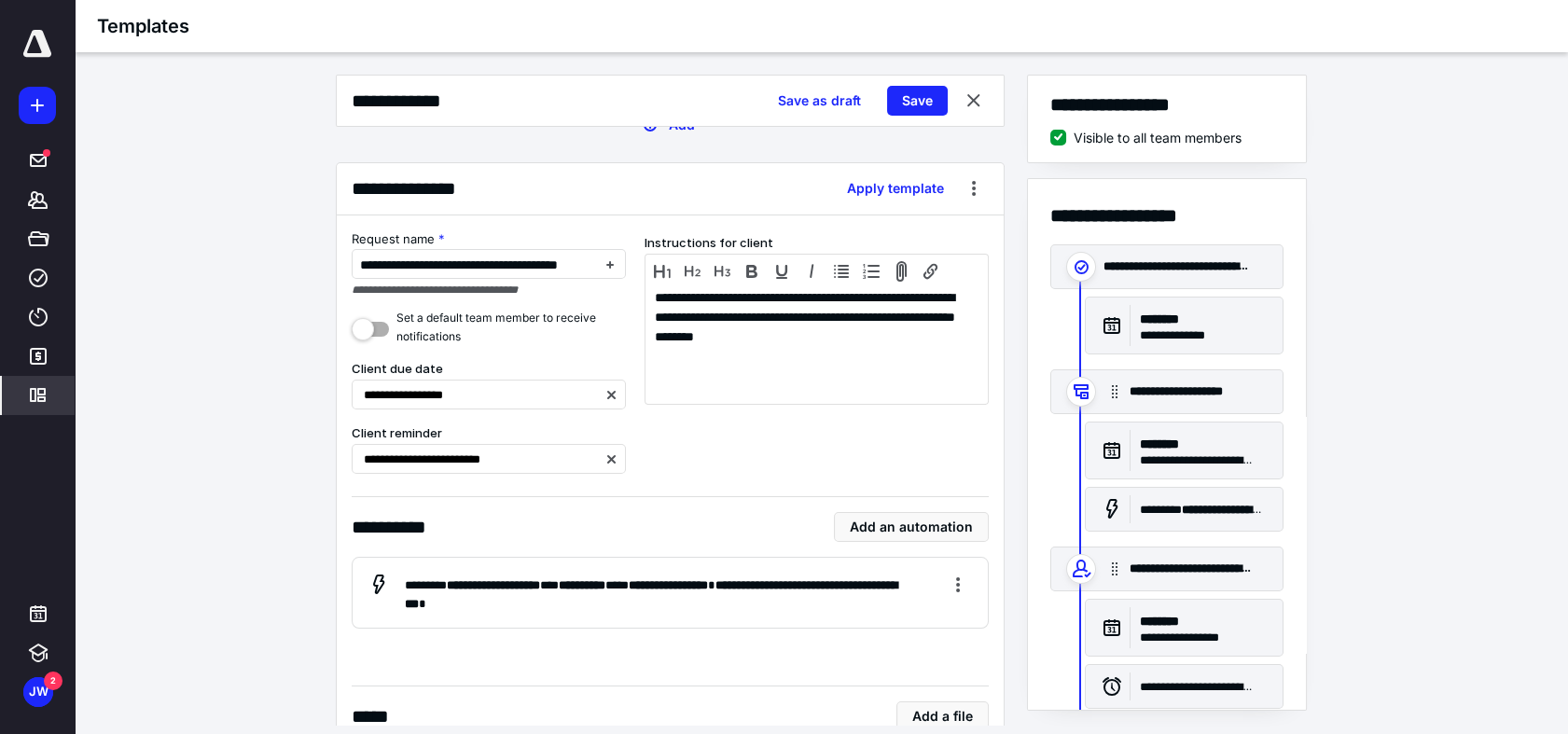 scroll, scrollTop: 14, scrollLeft: 0, axis: vertical 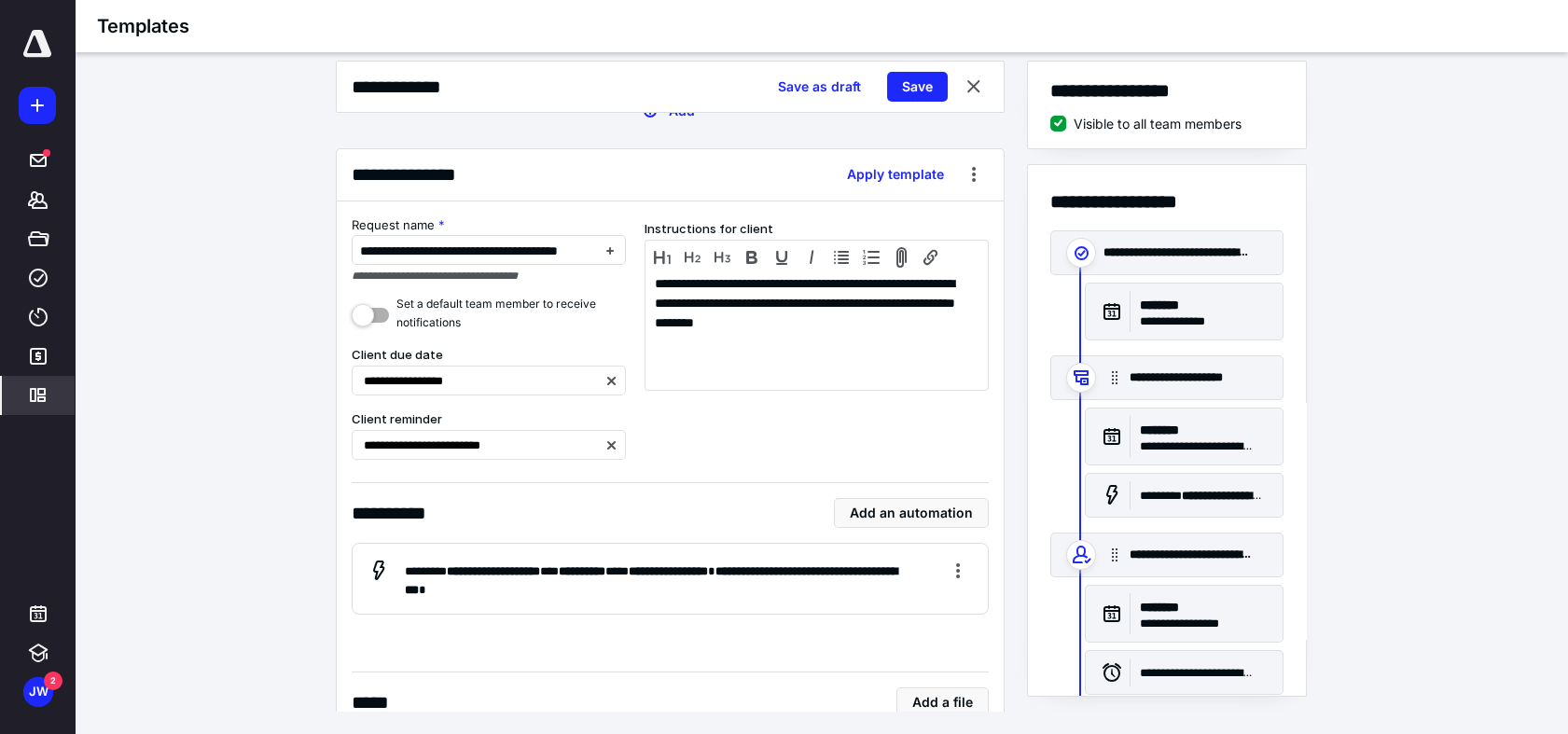 click on "**********" at bounding box center [821, 386] 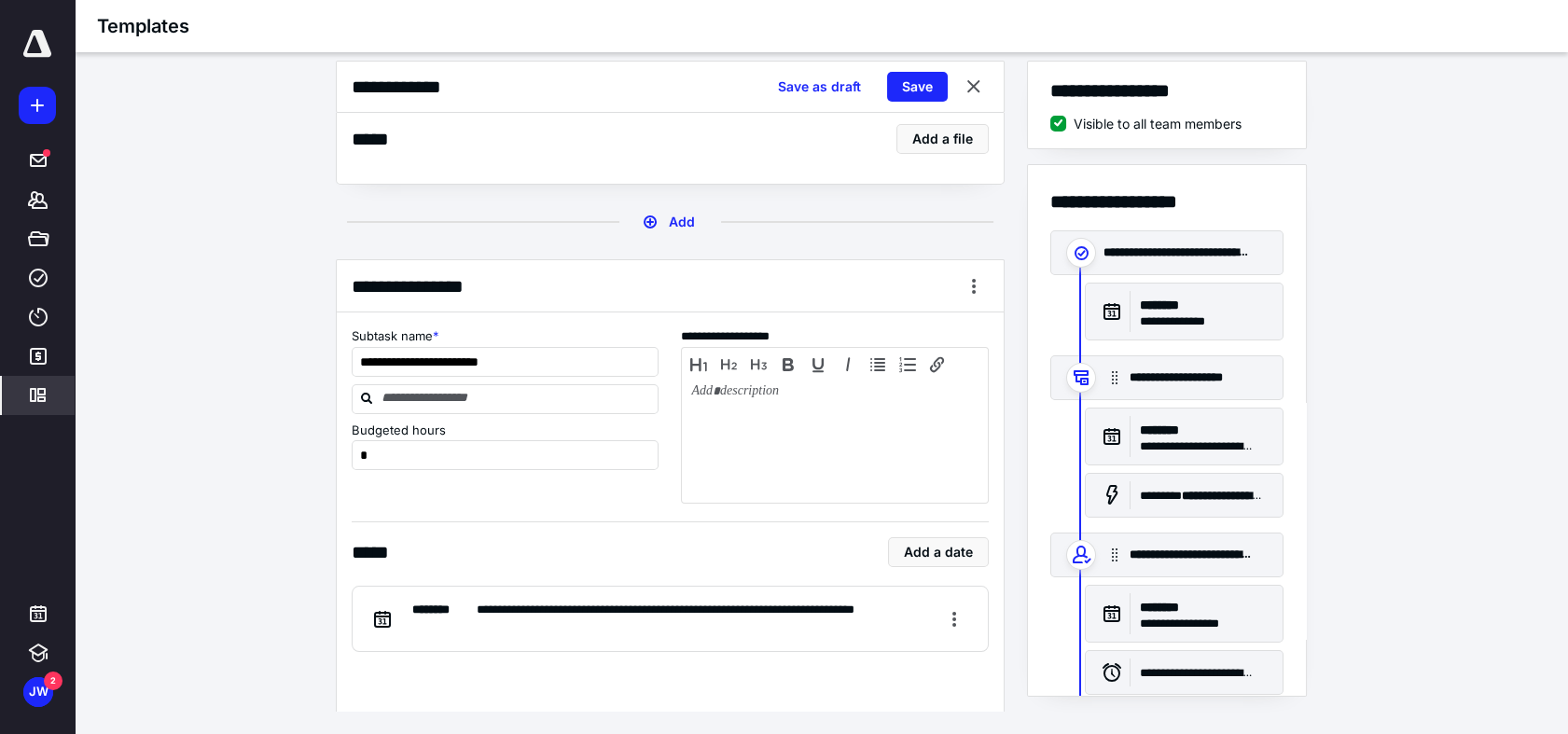 scroll, scrollTop: 2279, scrollLeft: 0, axis: vertical 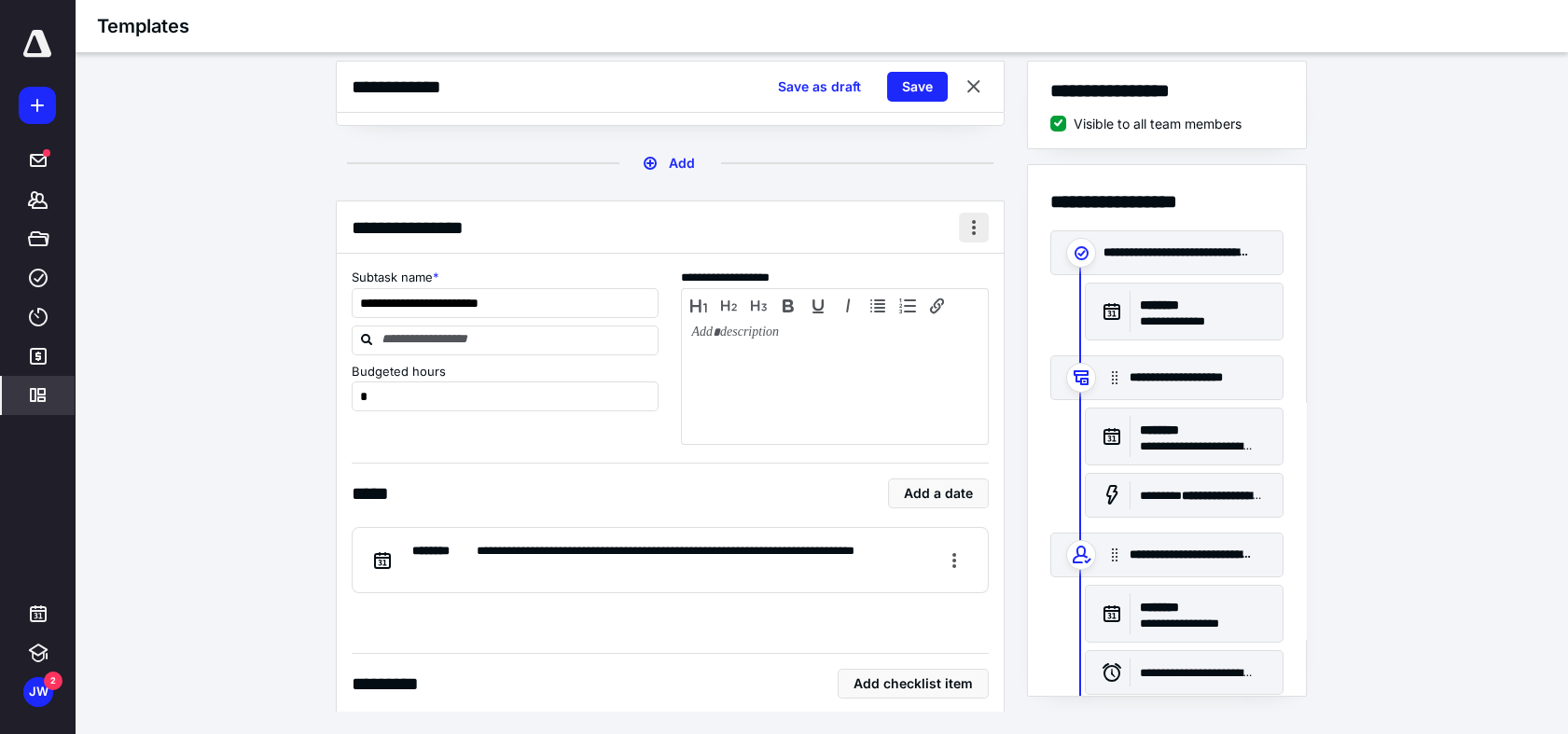 click at bounding box center (974, 228) 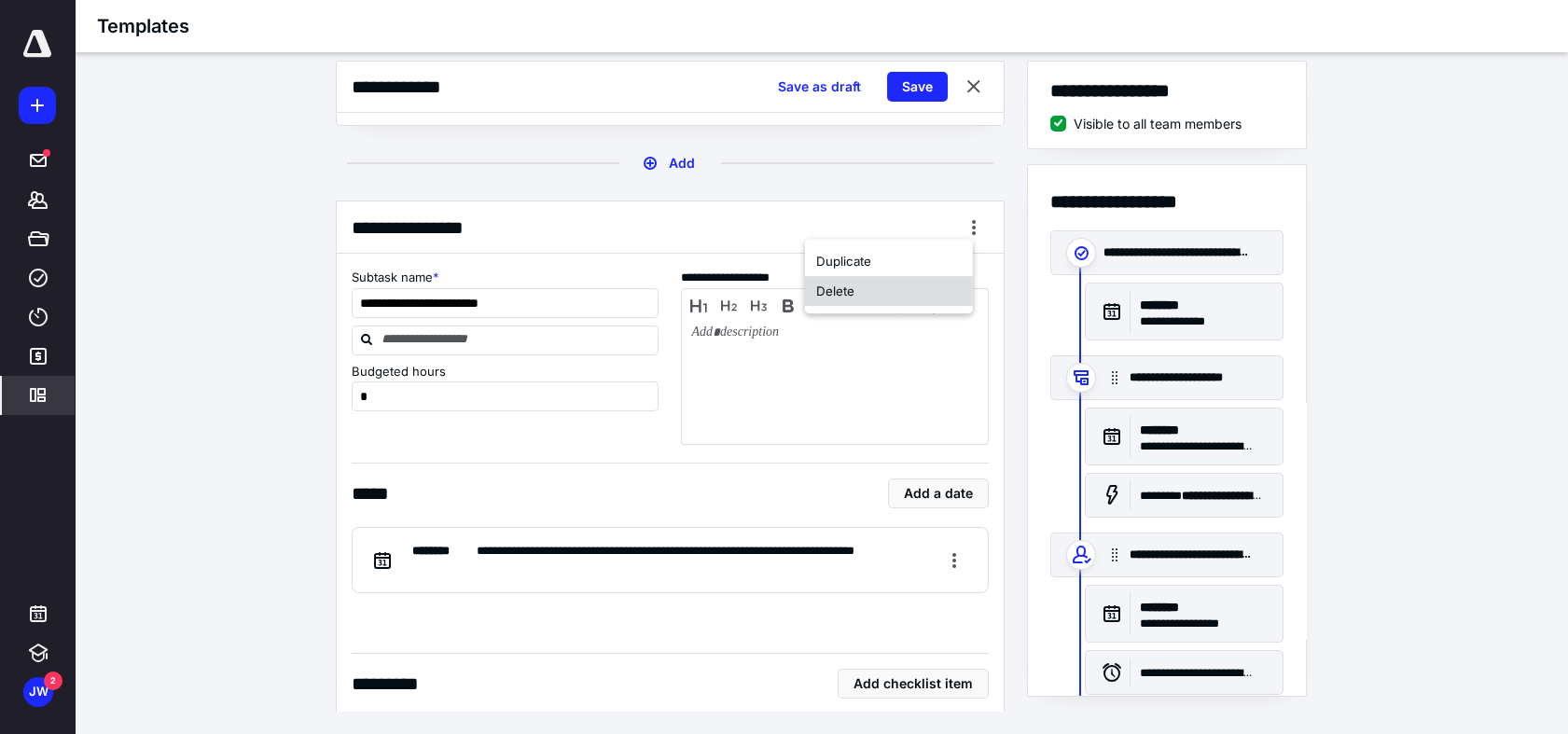 click on "Delete" at bounding box center (889, 291) 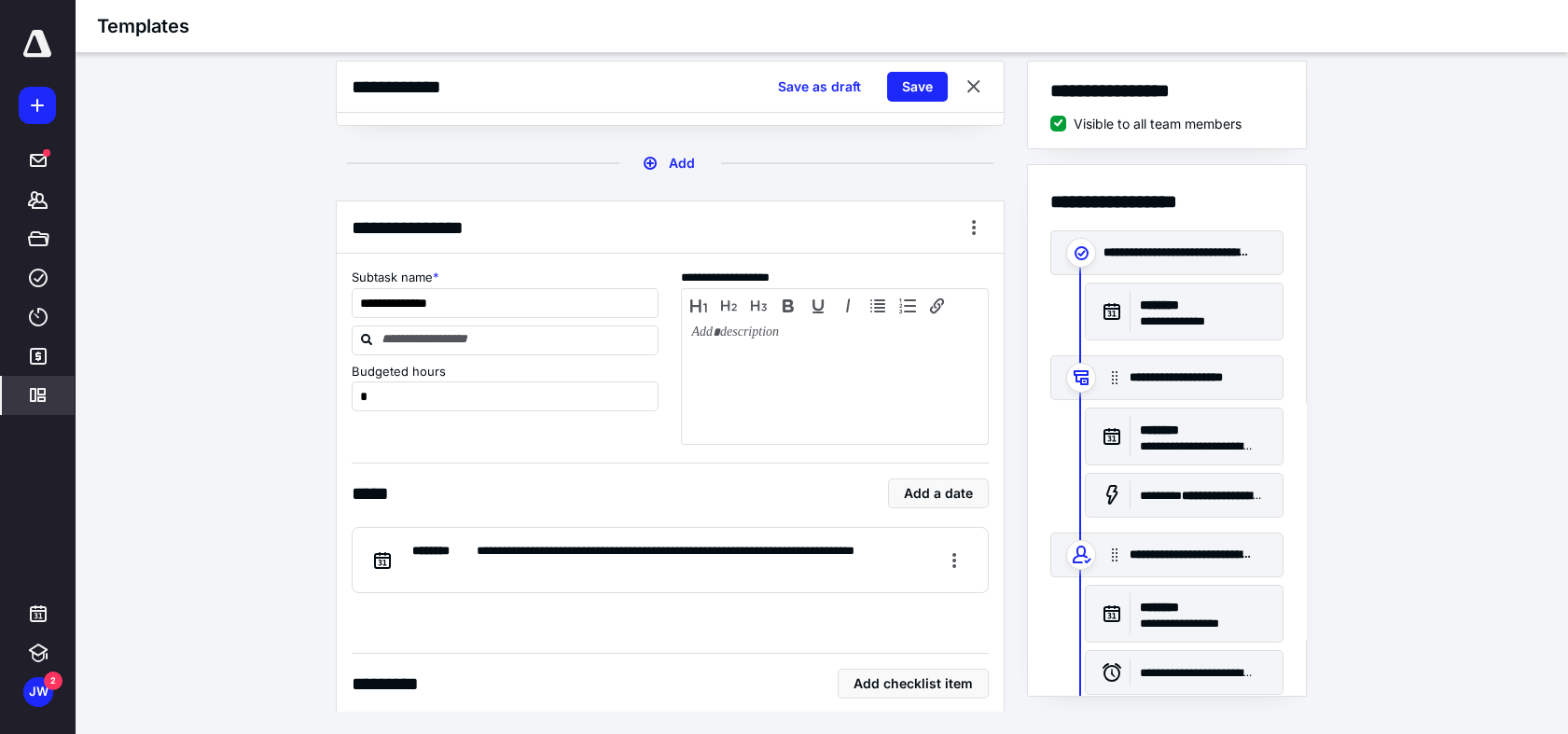 click on "**********" at bounding box center (821, 386) 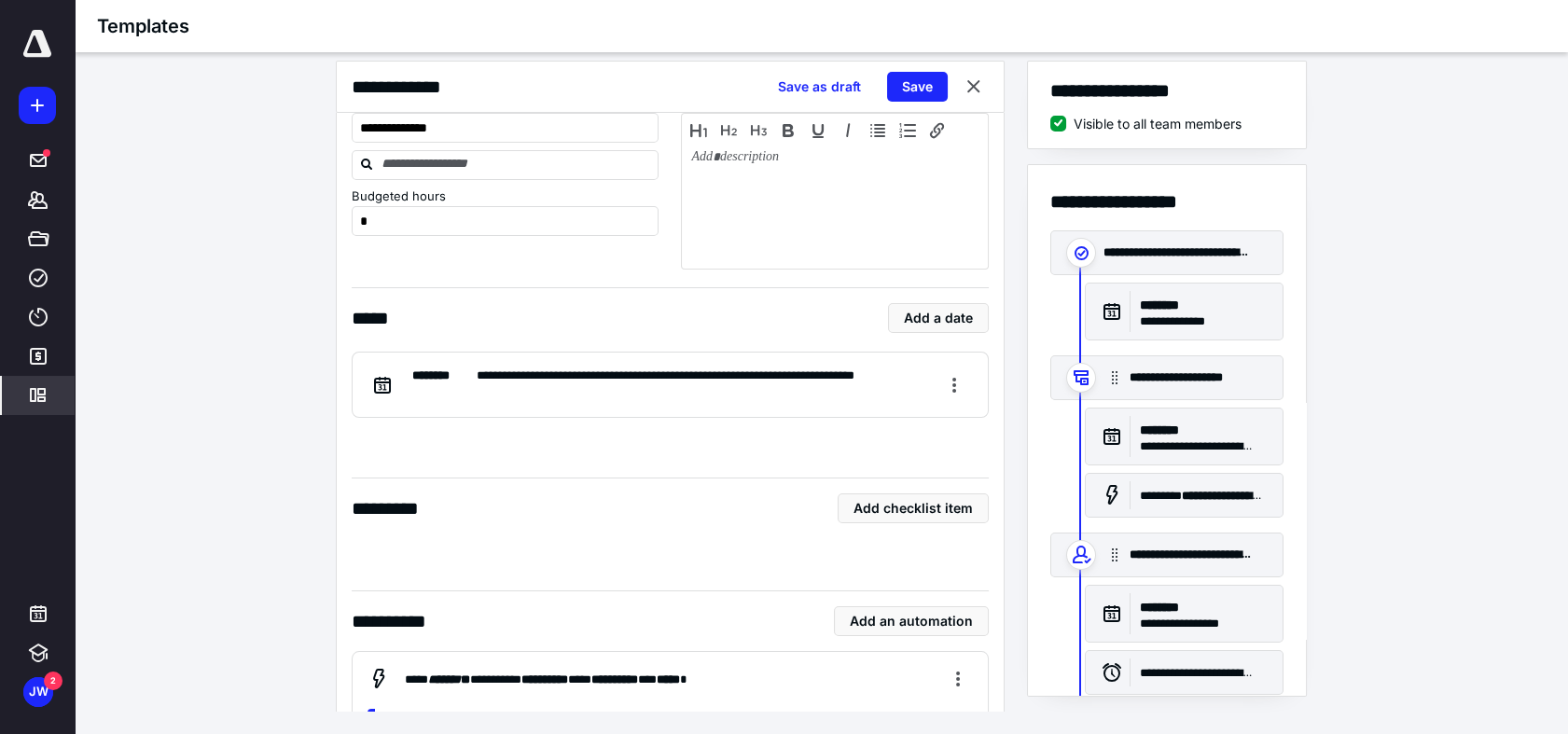 scroll, scrollTop: 2486, scrollLeft: 0, axis: vertical 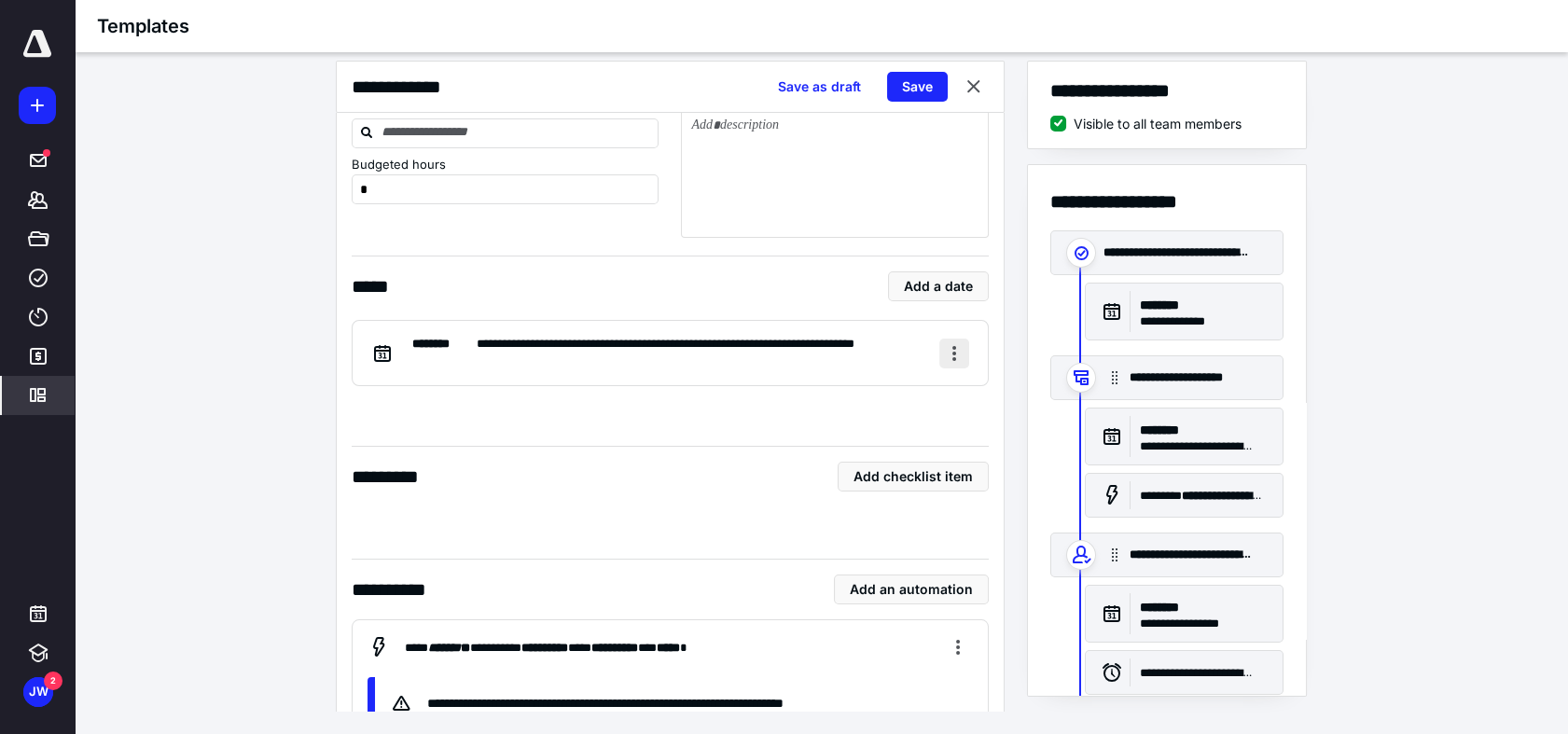click at bounding box center [954, 353] 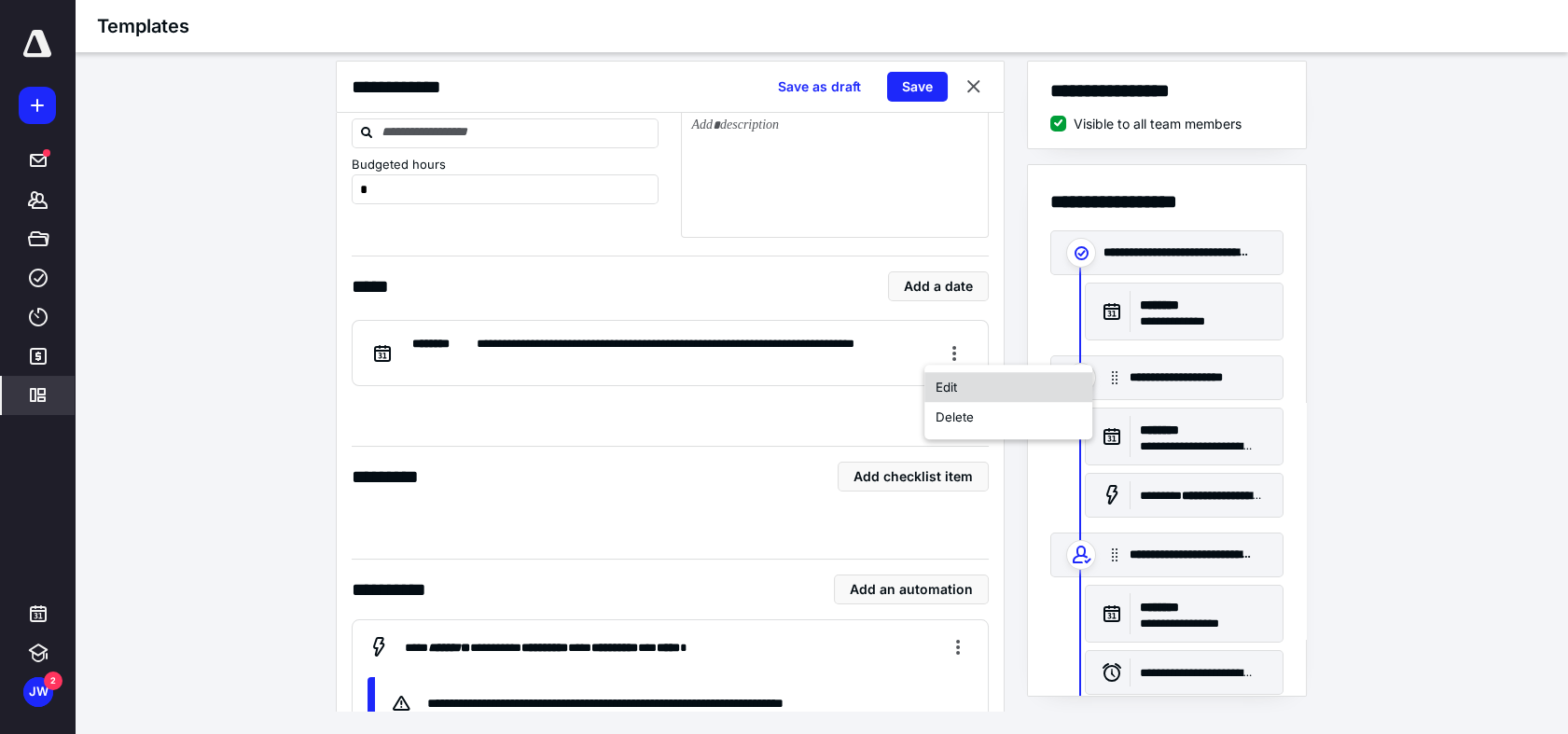 click on "Edit" at bounding box center [1008, 387] 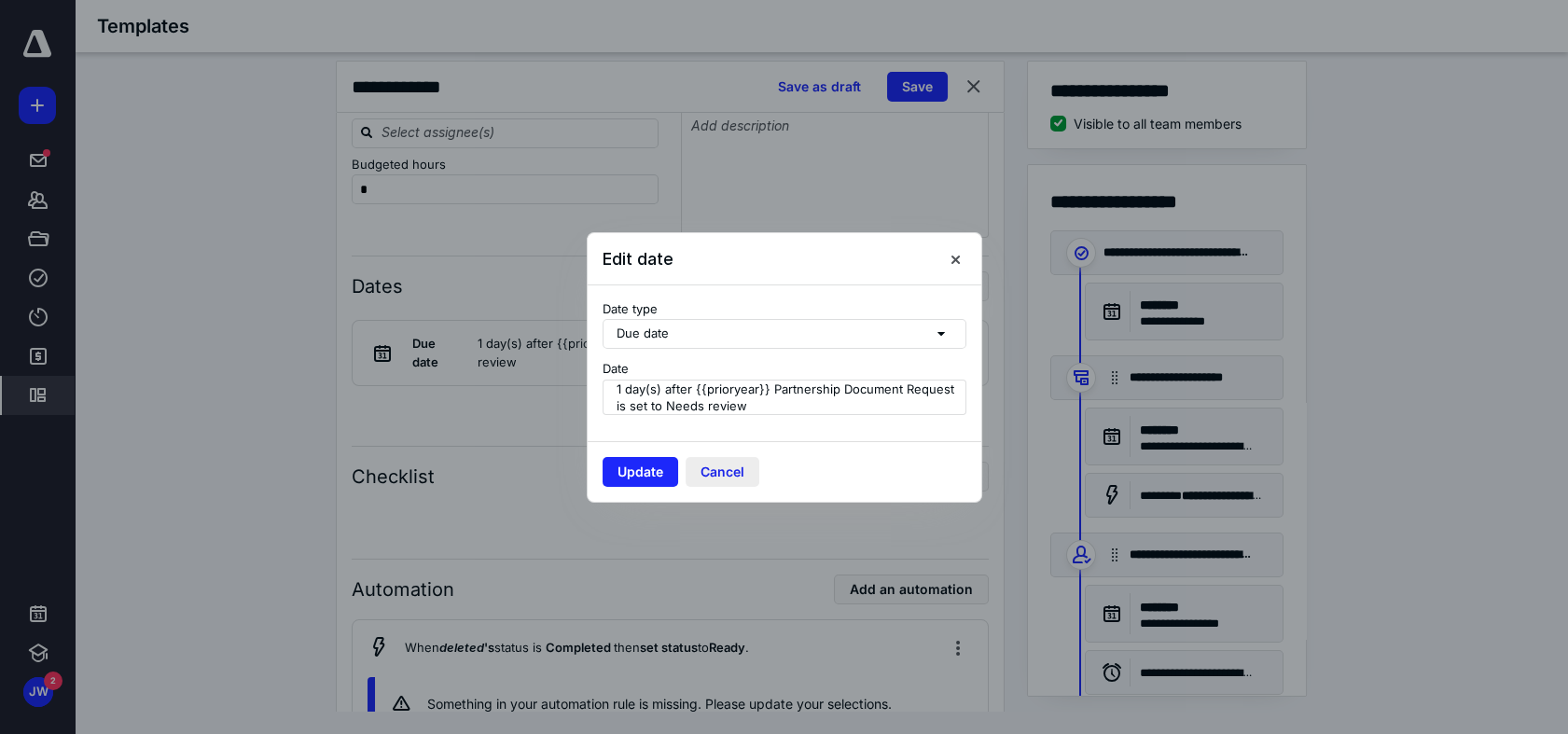 click on "Cancel" at bounding box center (722, 472) 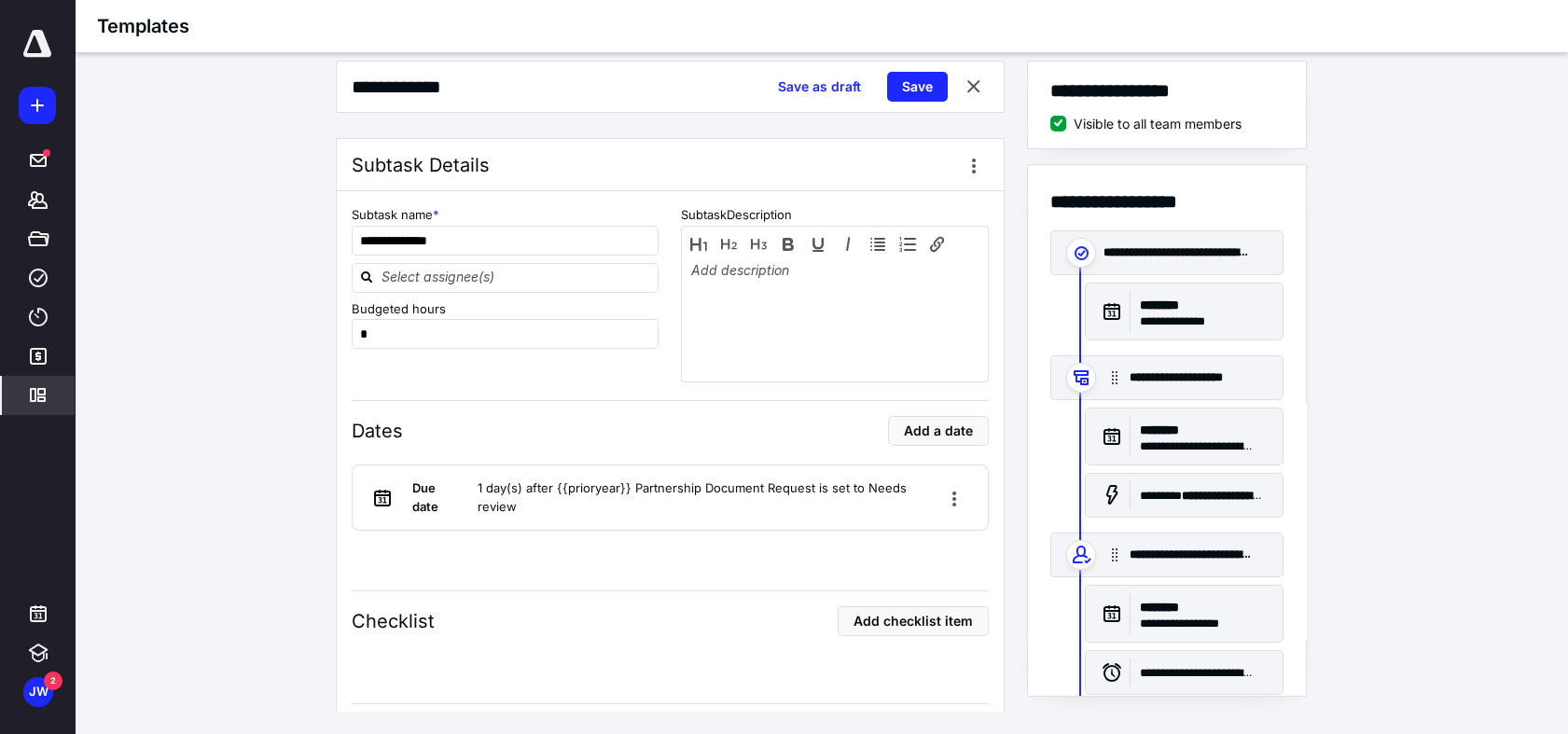 scroll, scrollTop: 2373, scrollLeft: 0, axis: vertical 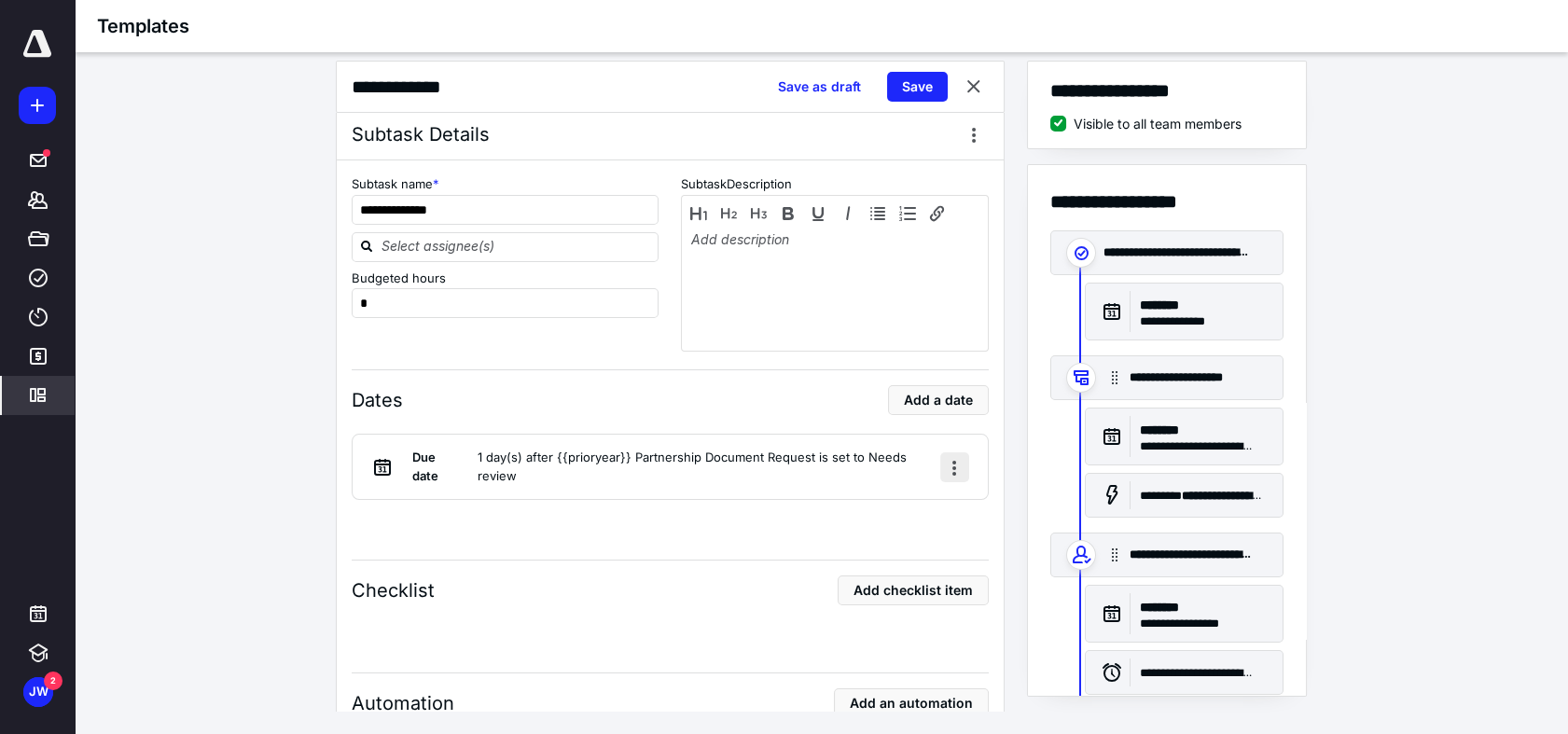 click at bounding box center (954, 467) 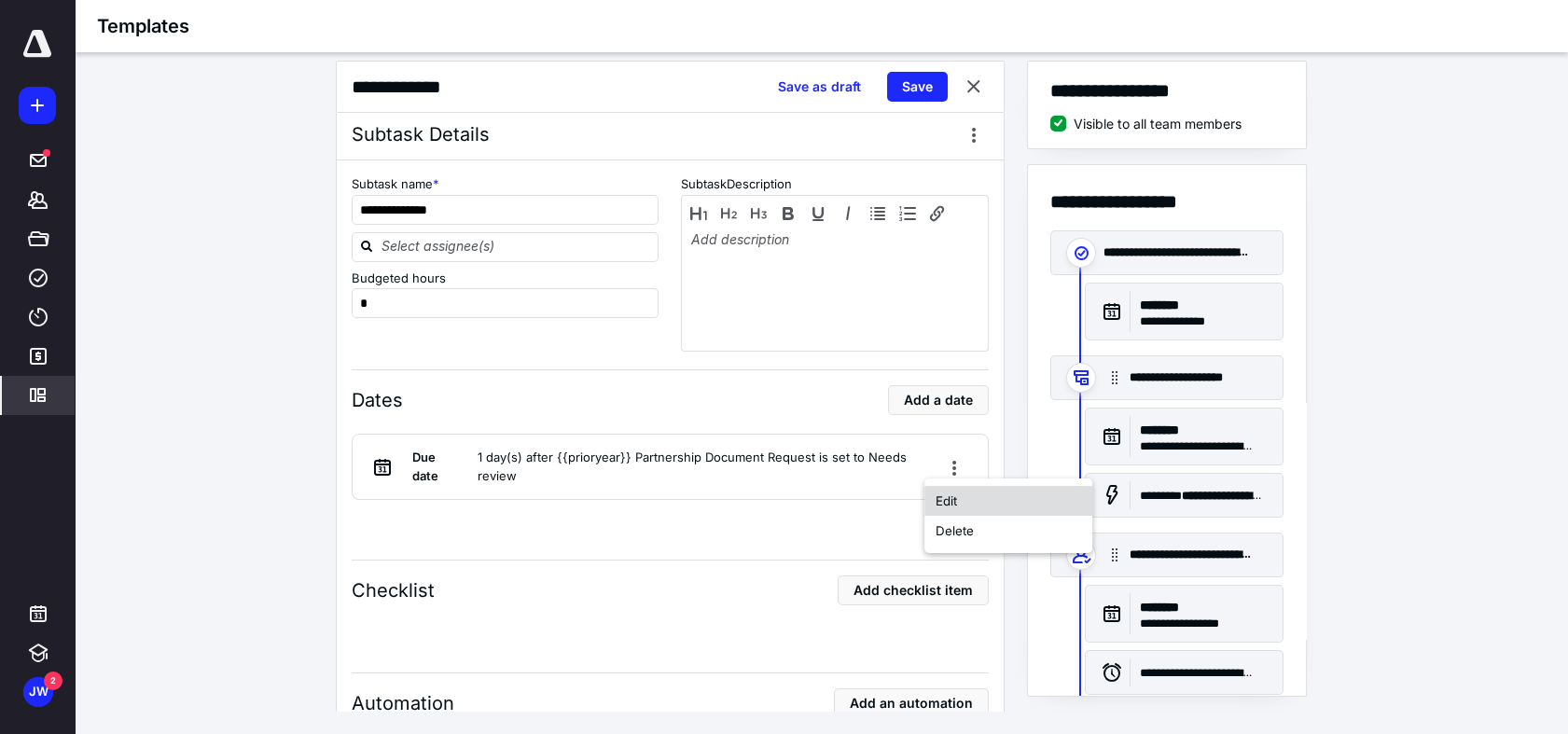 click on "Edit" at bounding box center (1008, 501) 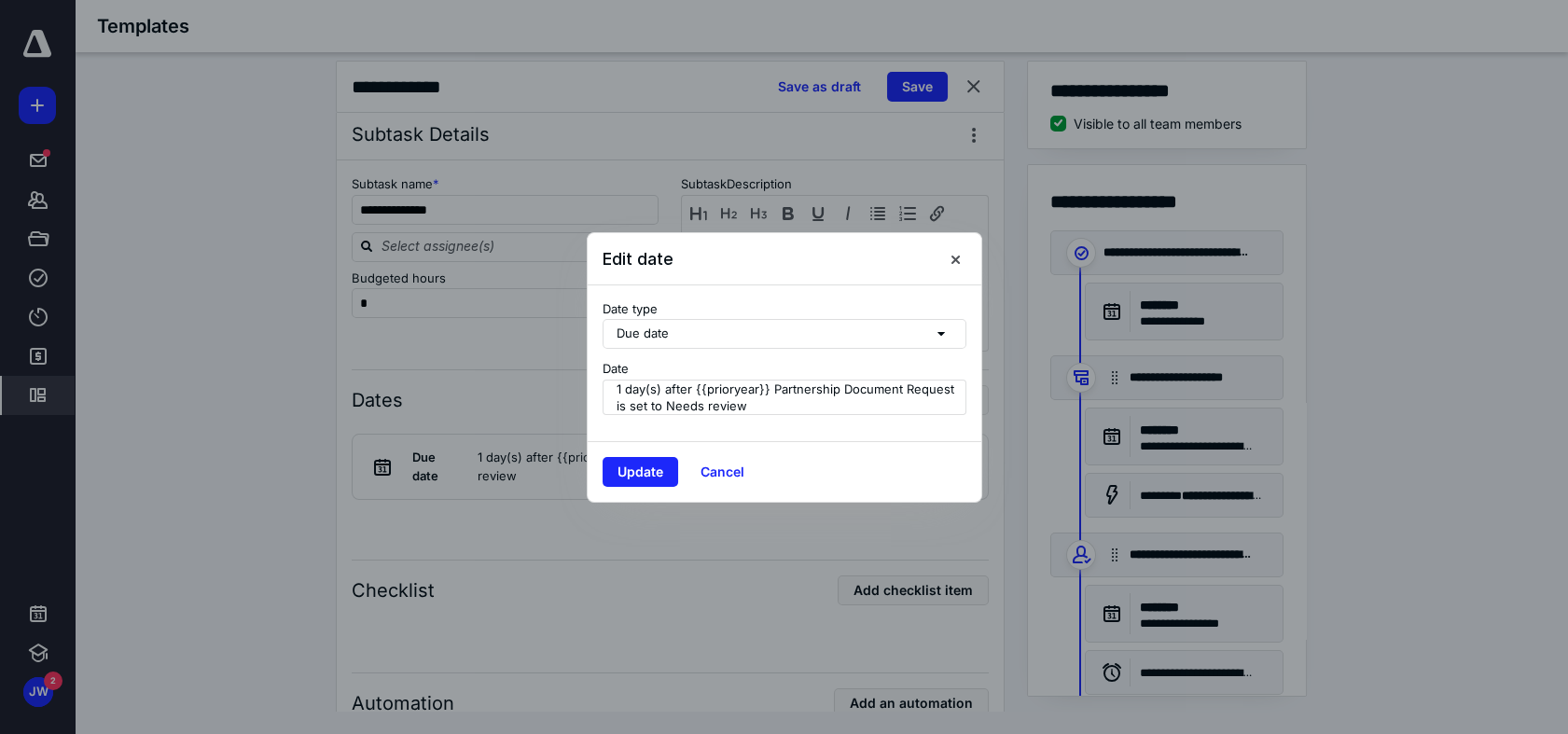 click on "Due date" at bounding box center (784, 334) 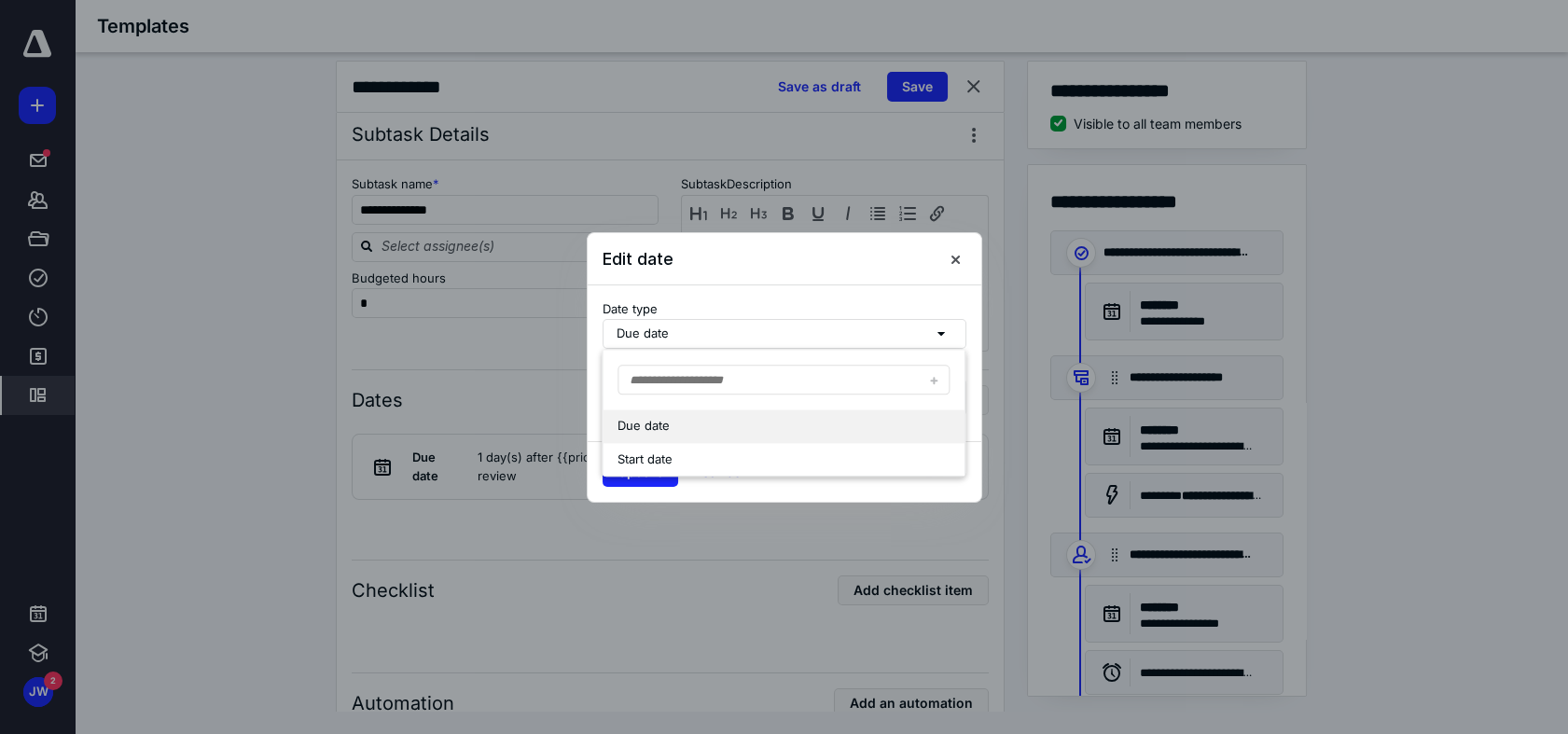 click on "Due date" at bounding box center (784, 334) 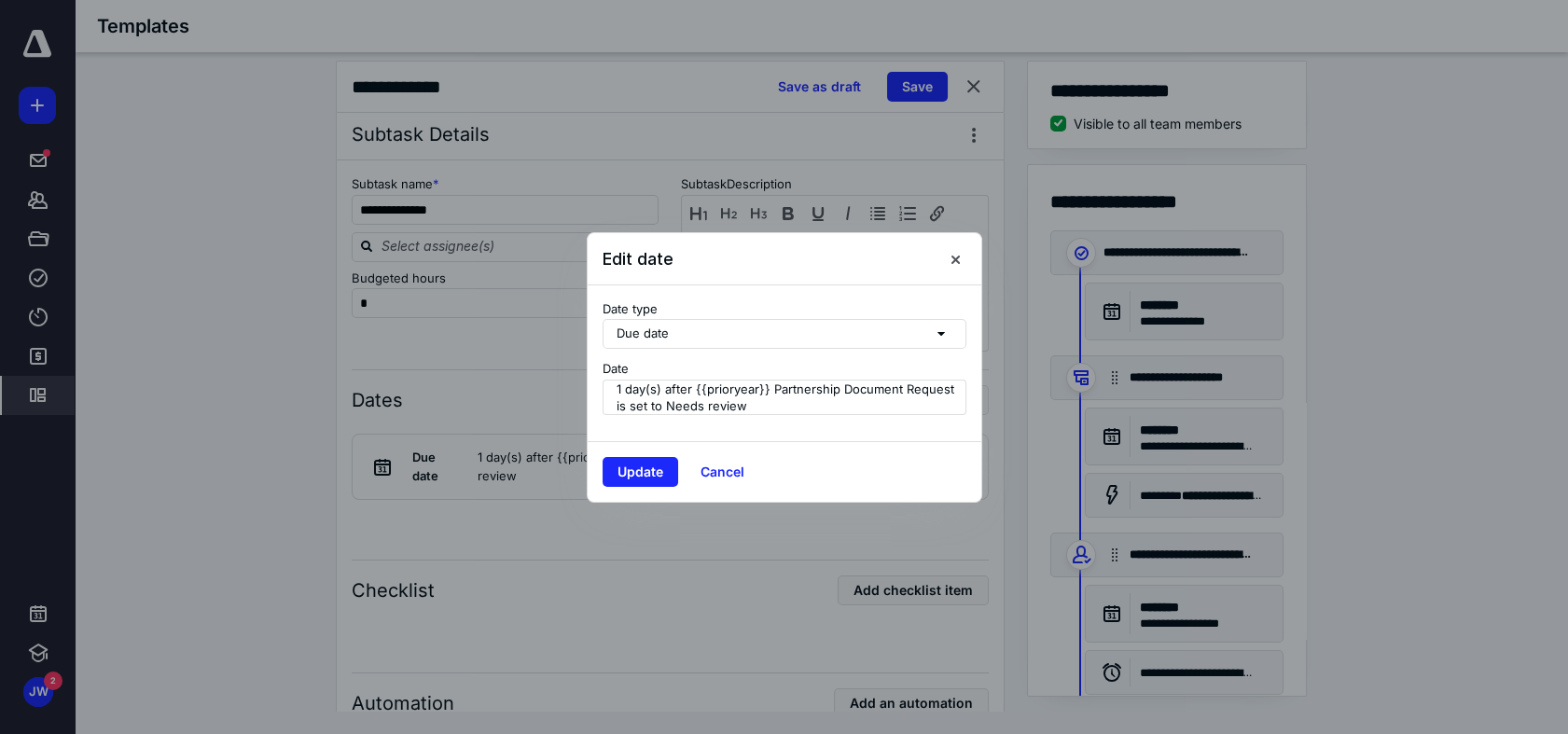 click on "1 day(s) after  {{prioryear}} Partnership Document Request is set to Needs review" at bounding box center [787, 397] 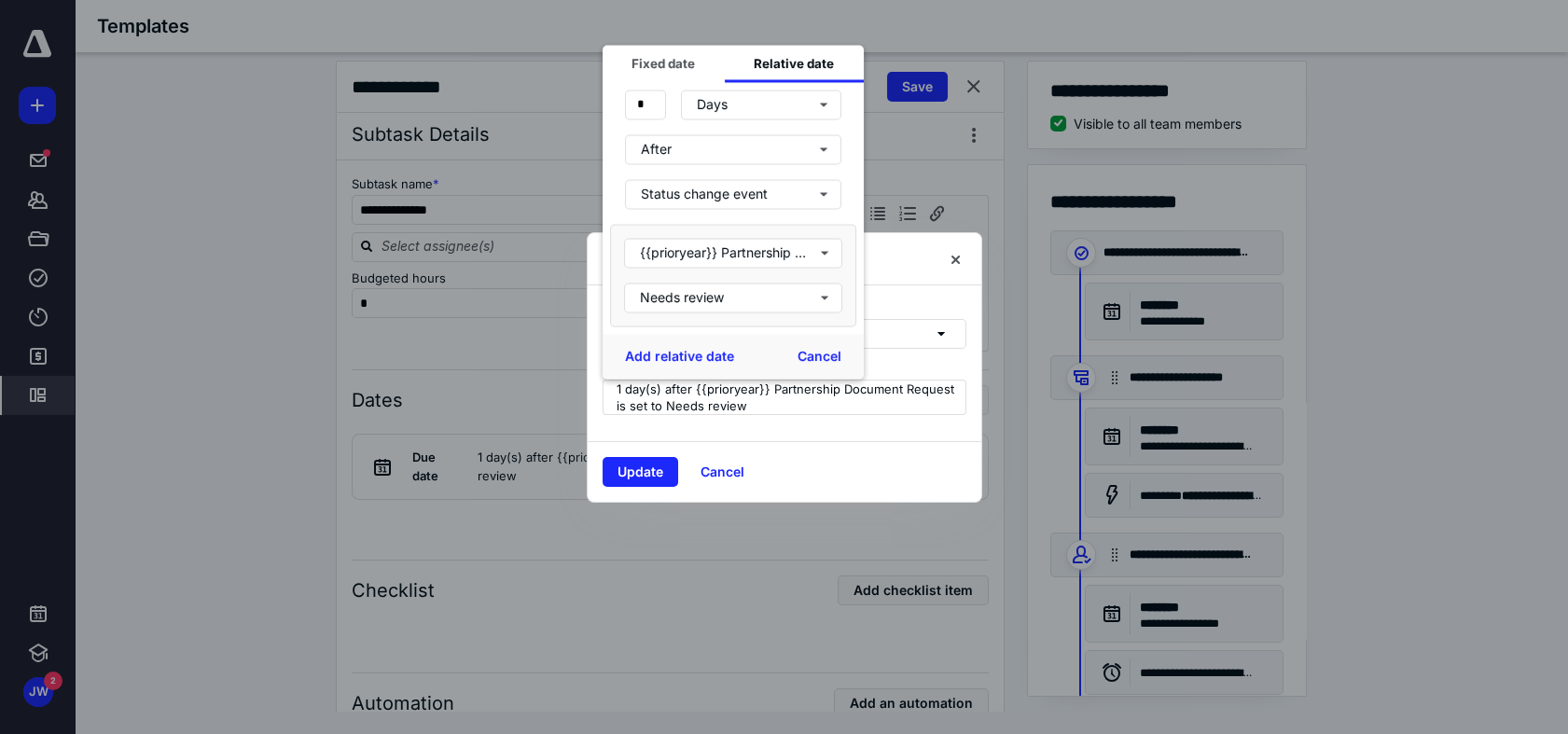 click on "1 day(s) after  {{prioryear}} Partnership Document Request is set to Needs review" at bounding box center (787, 397) 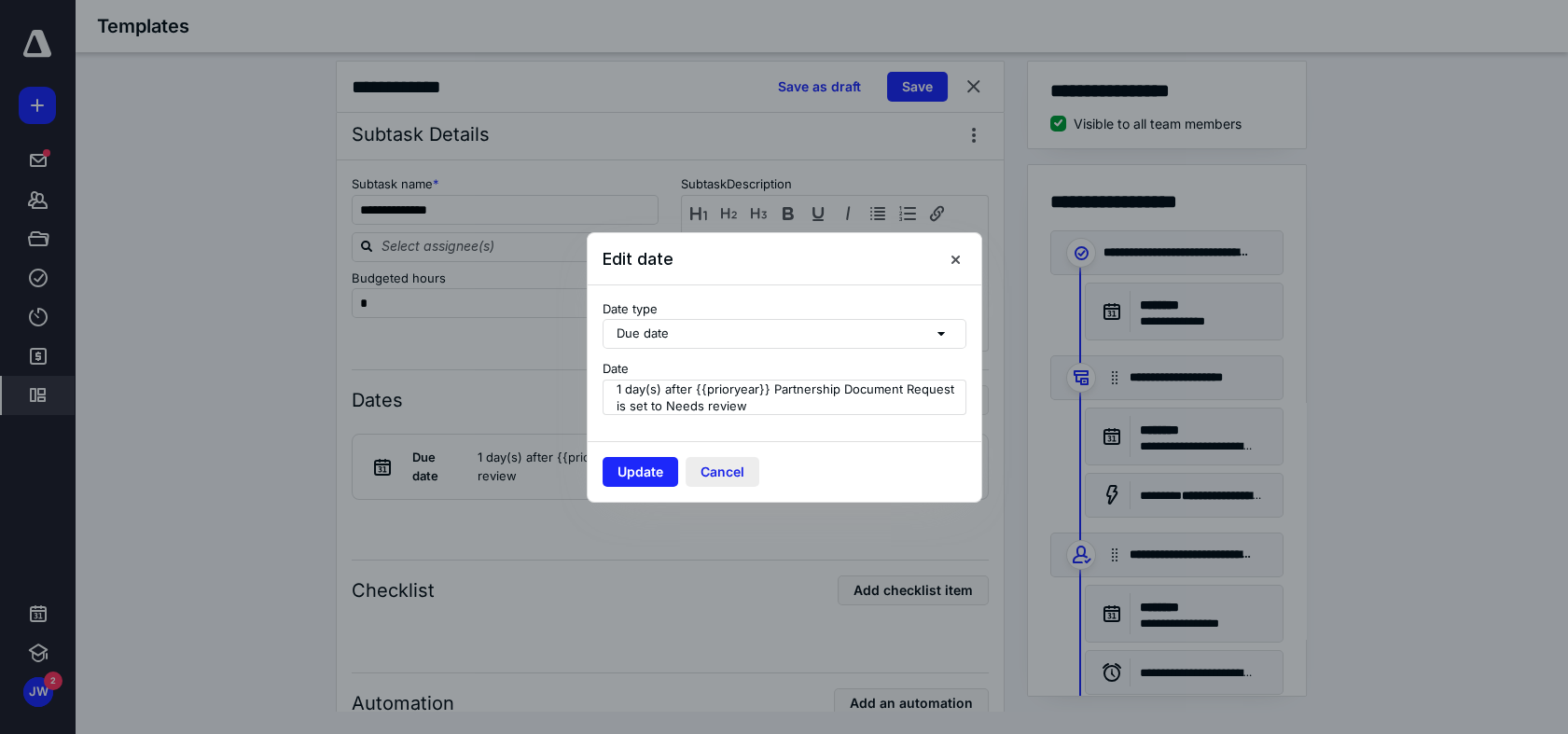 click on "Cancel" at bounding box center [722, 472] 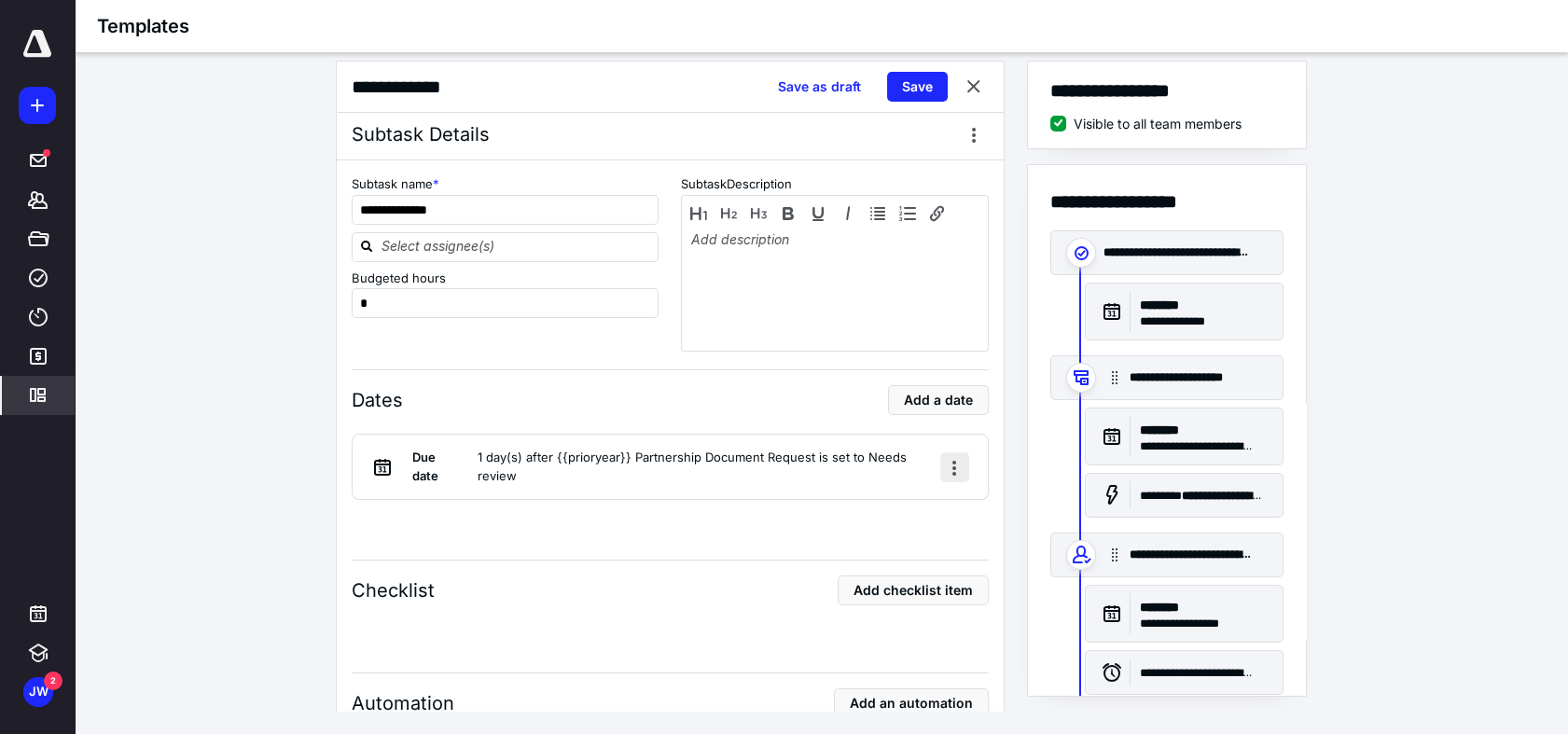 click at bounding box center [954, 467] 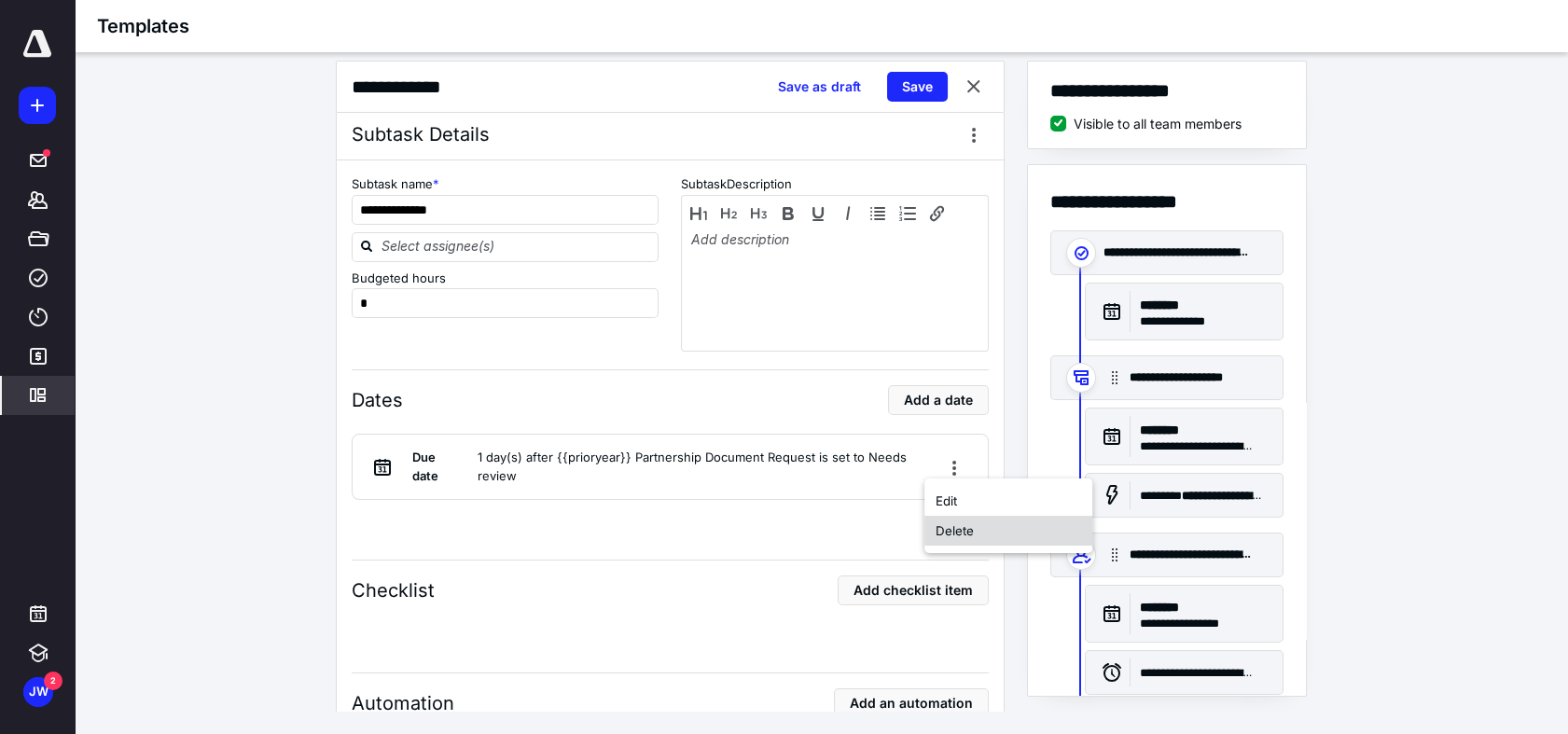 click on "Delete" at bounding box center (1008, 531) 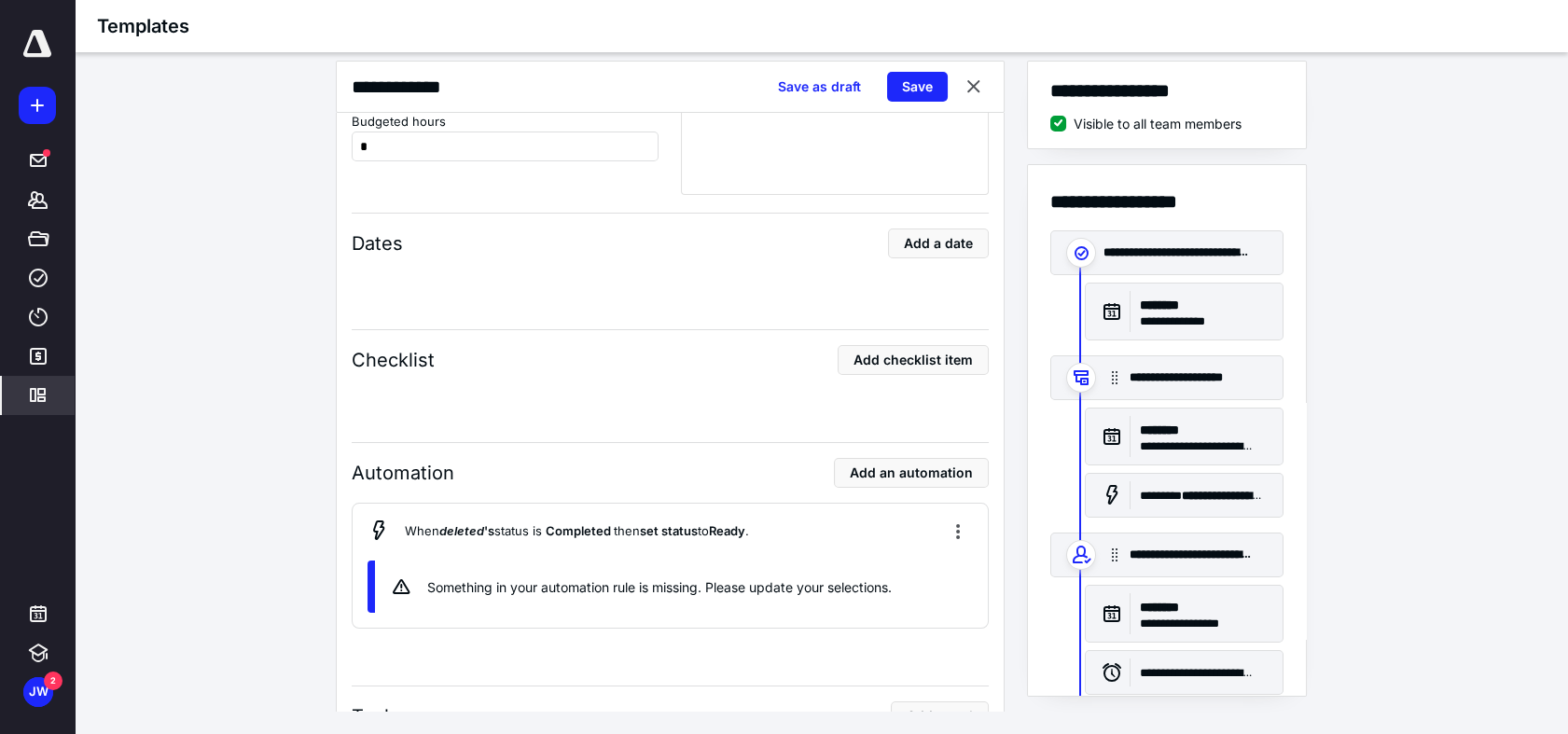 scroll, scrollTop: 2581, scrollLeft: 0, axis: vertical 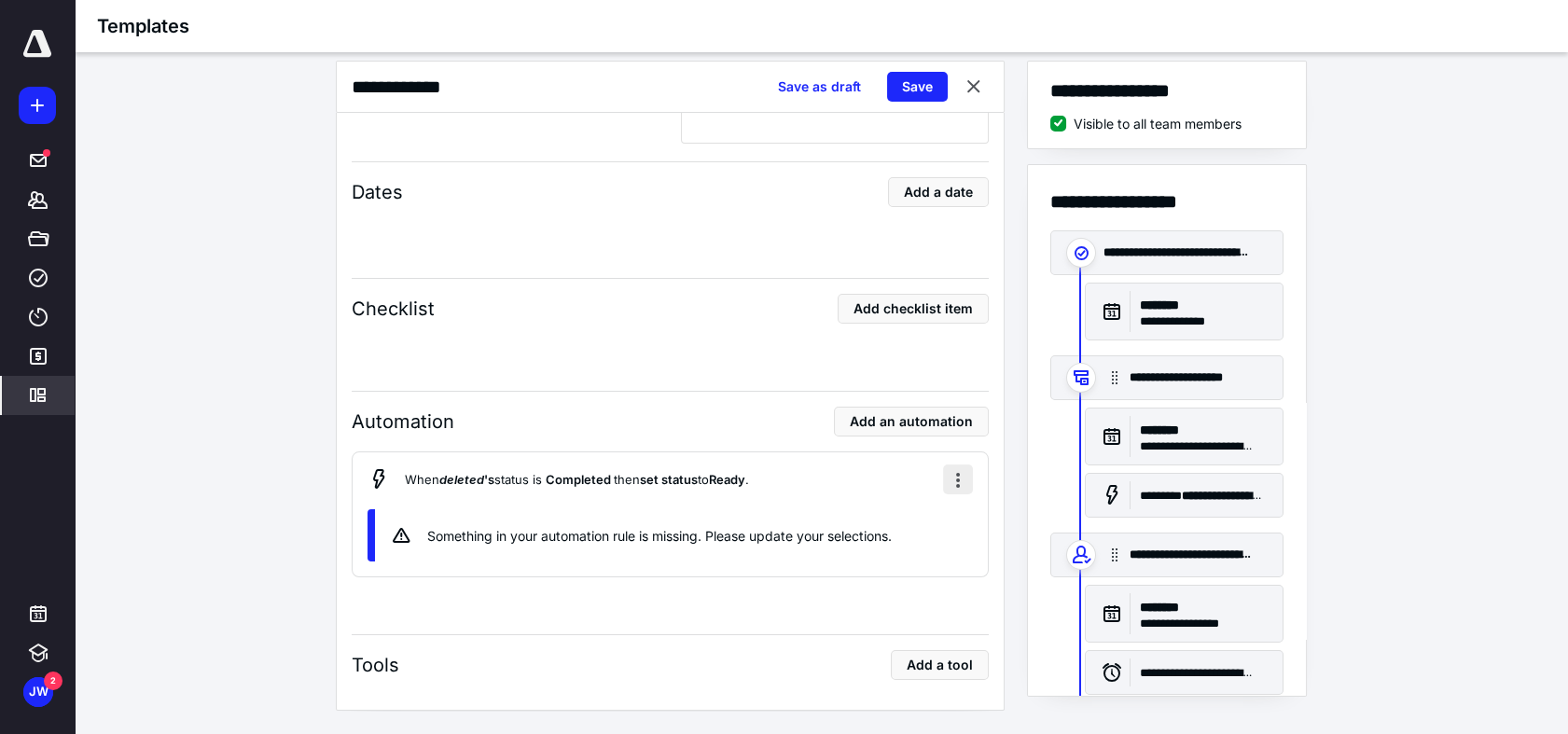 click at bounding box center (958, 479) 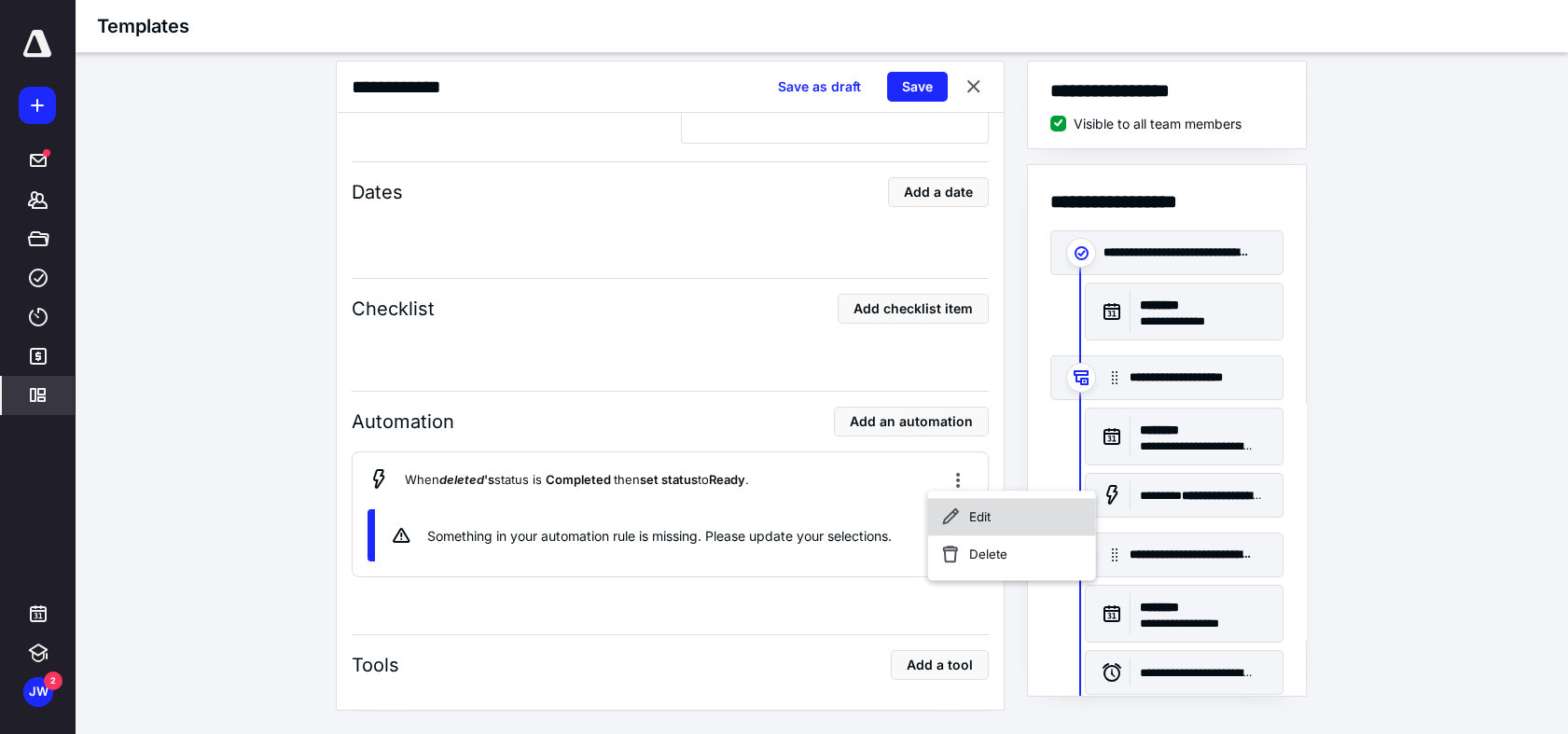 click on "Edit" at bounding box center [1012, 517] 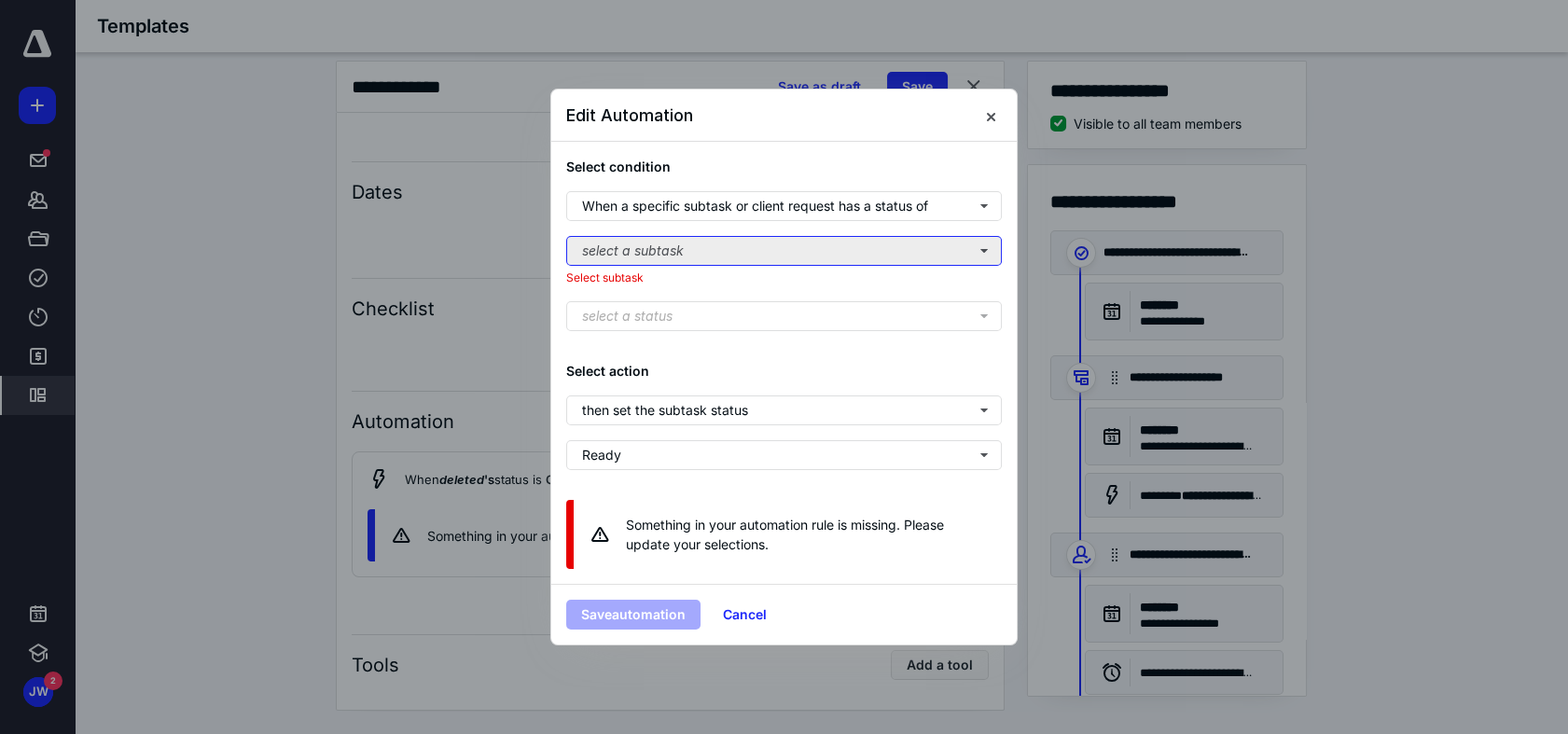 click on "select a subtask" at bounding box center [784, 251] 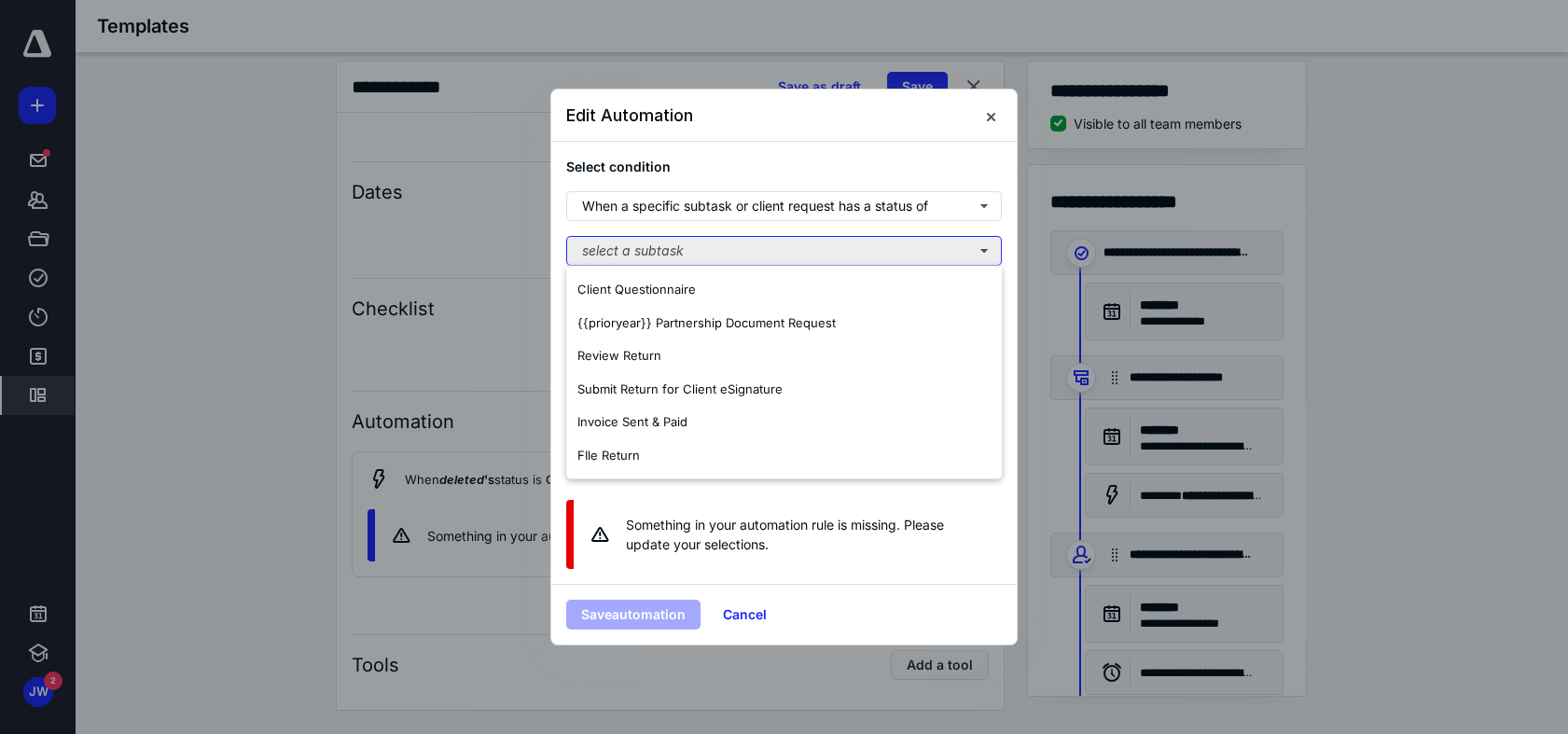 click on "select a subtask" at bounding box center [784, 251] 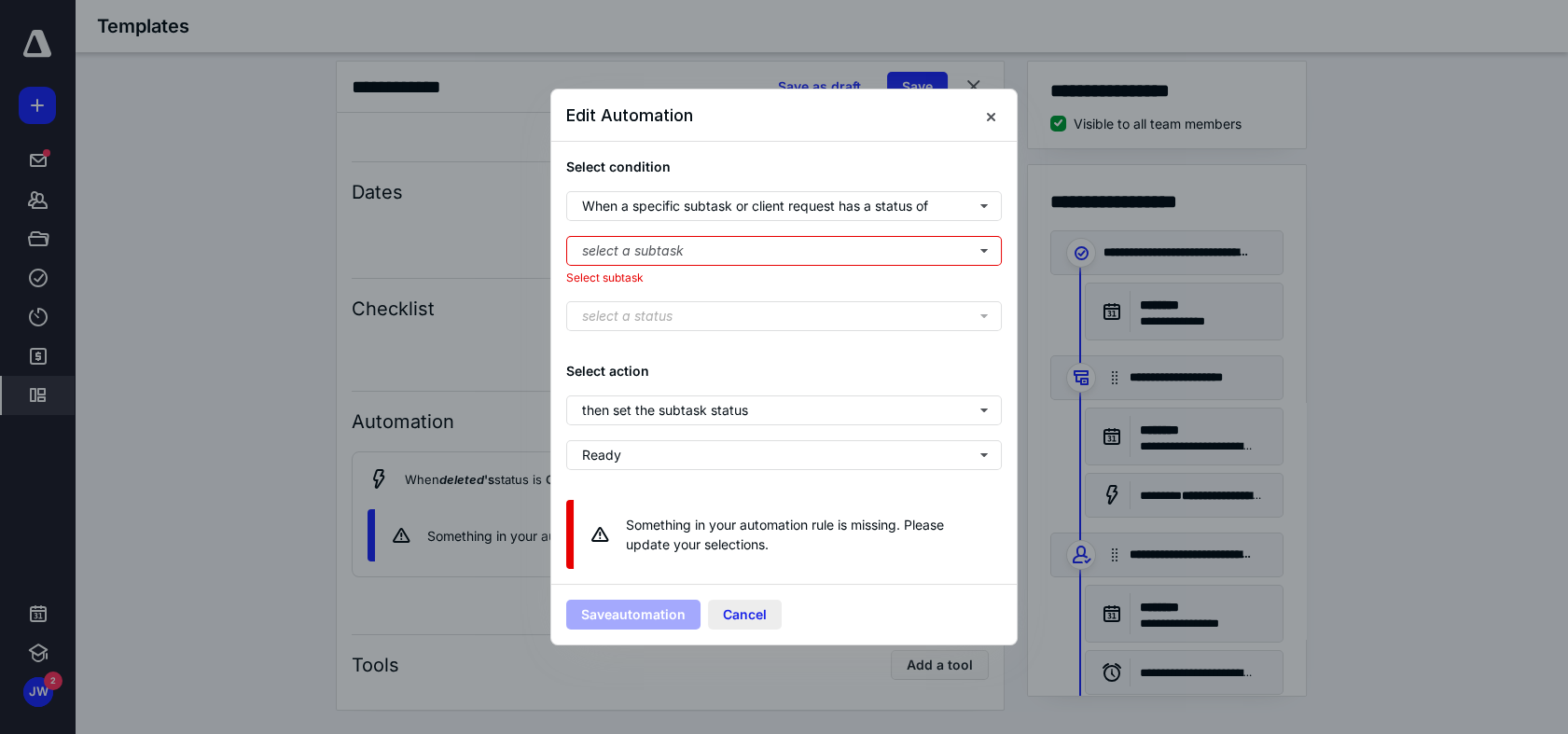 click on "Cancel" at bounding box center [744, 615] 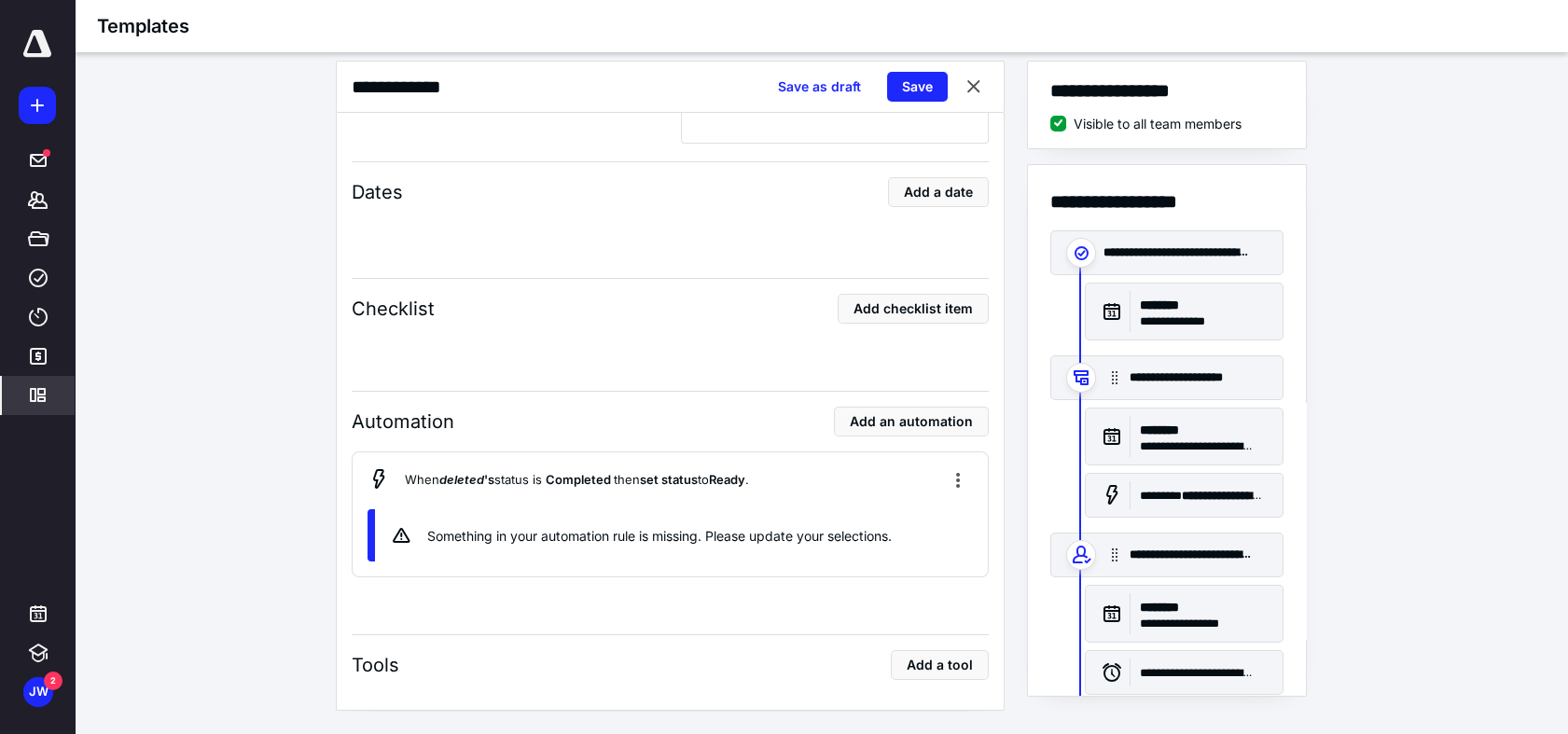 scroll, scrollTop: 2539, scrollLeft: 0, axis: vertical 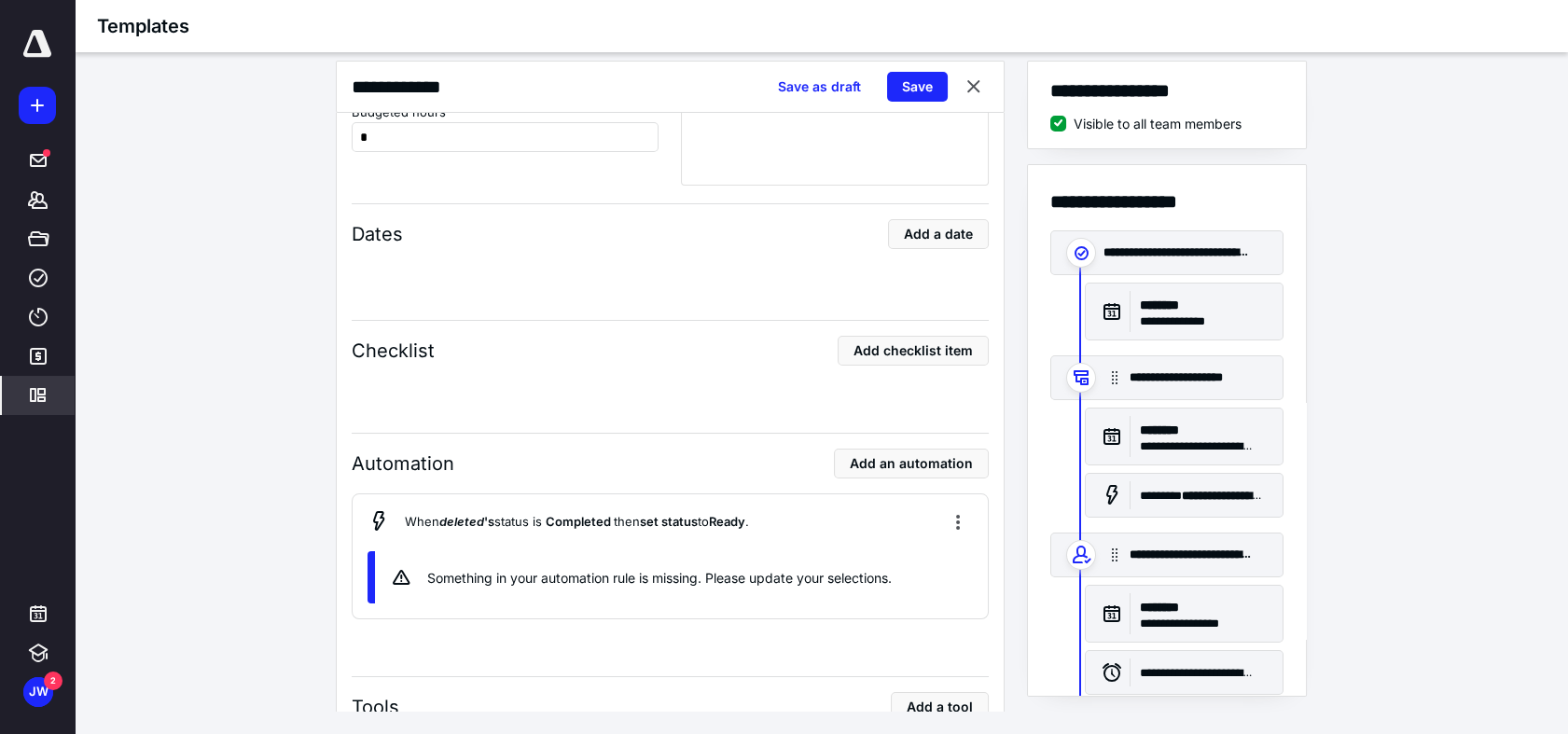 click on "Dates Add a date" at bounding box center (670, 242) 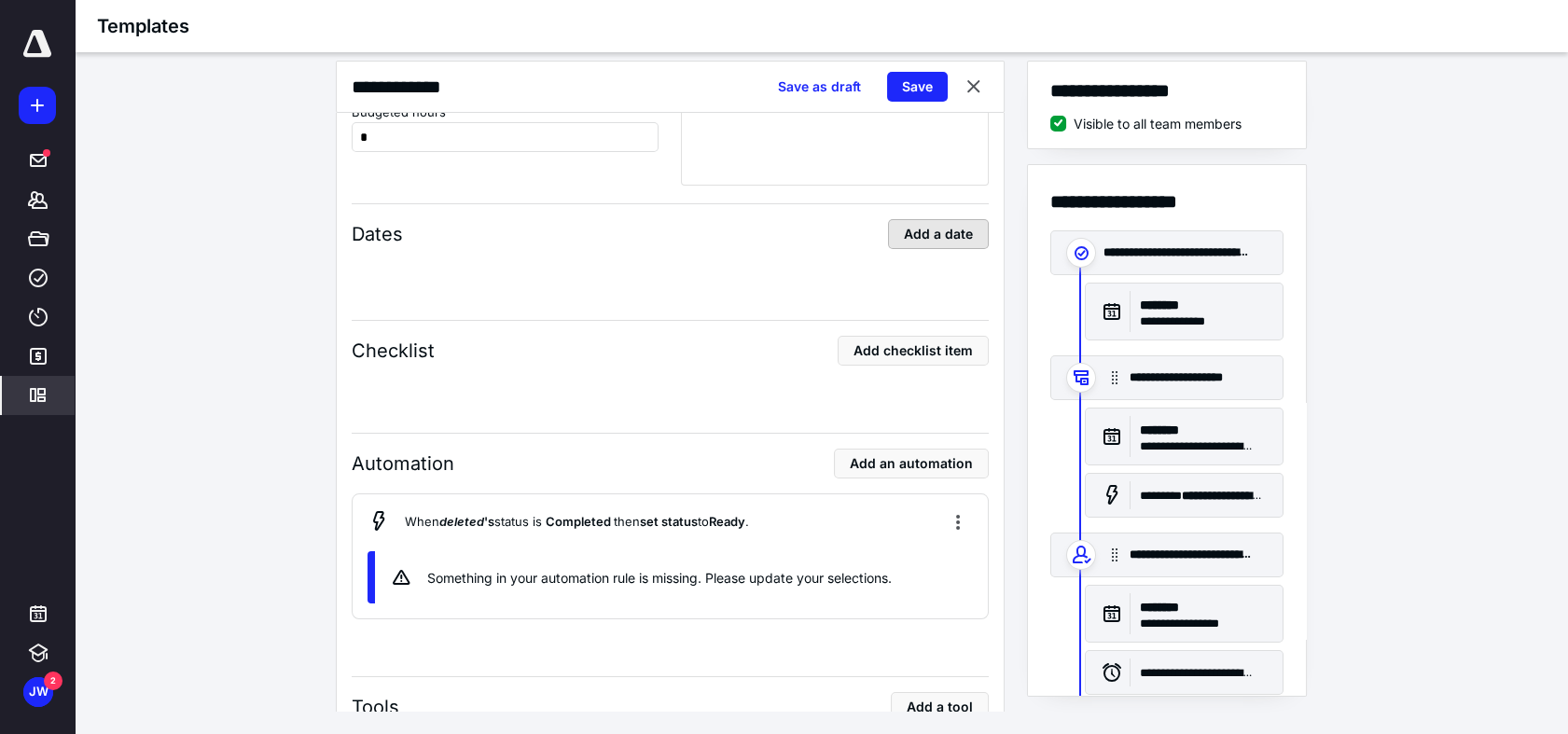 click on "Add a date" at bounding box center (938, 234) 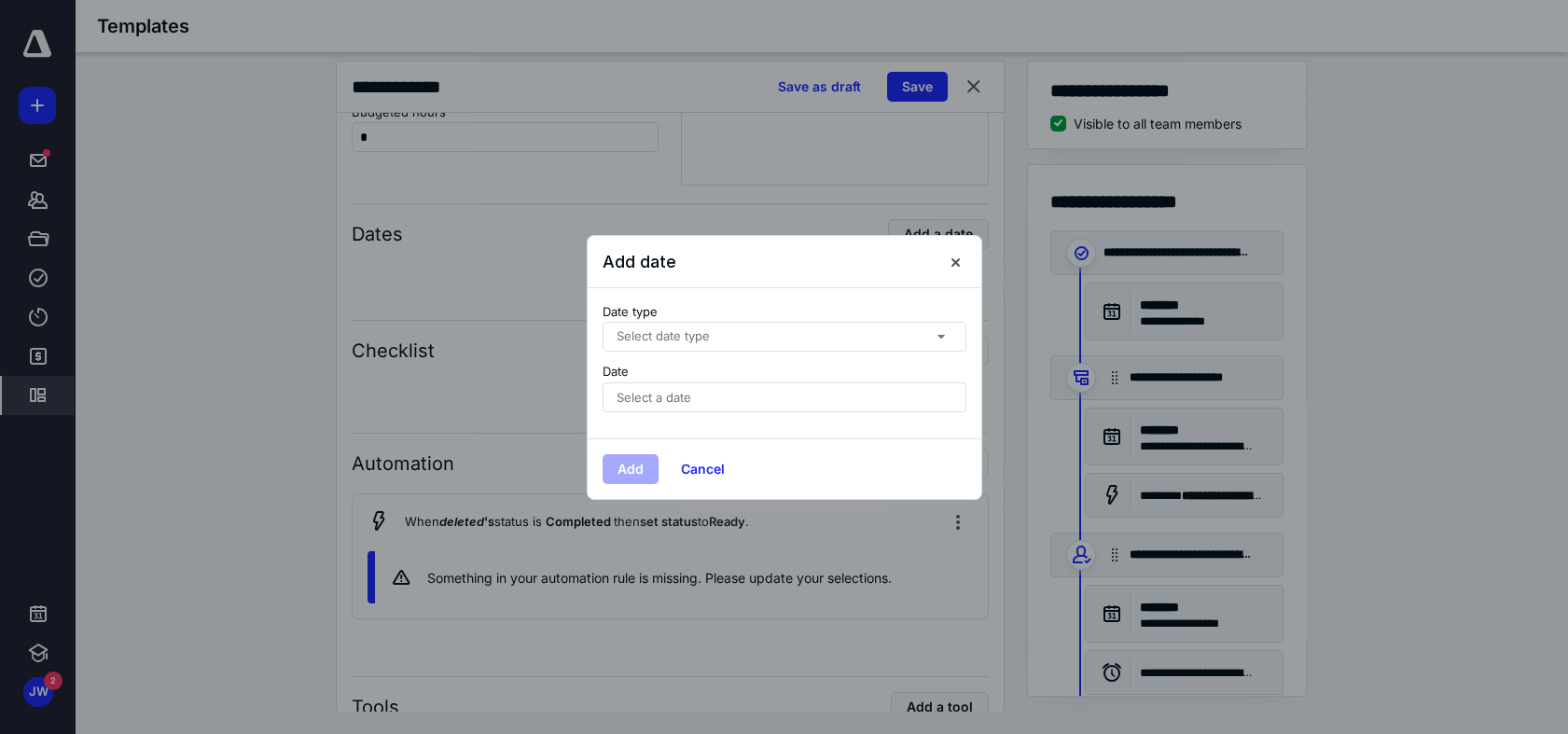 click on "Select date type" at bounding box center [663, 337] 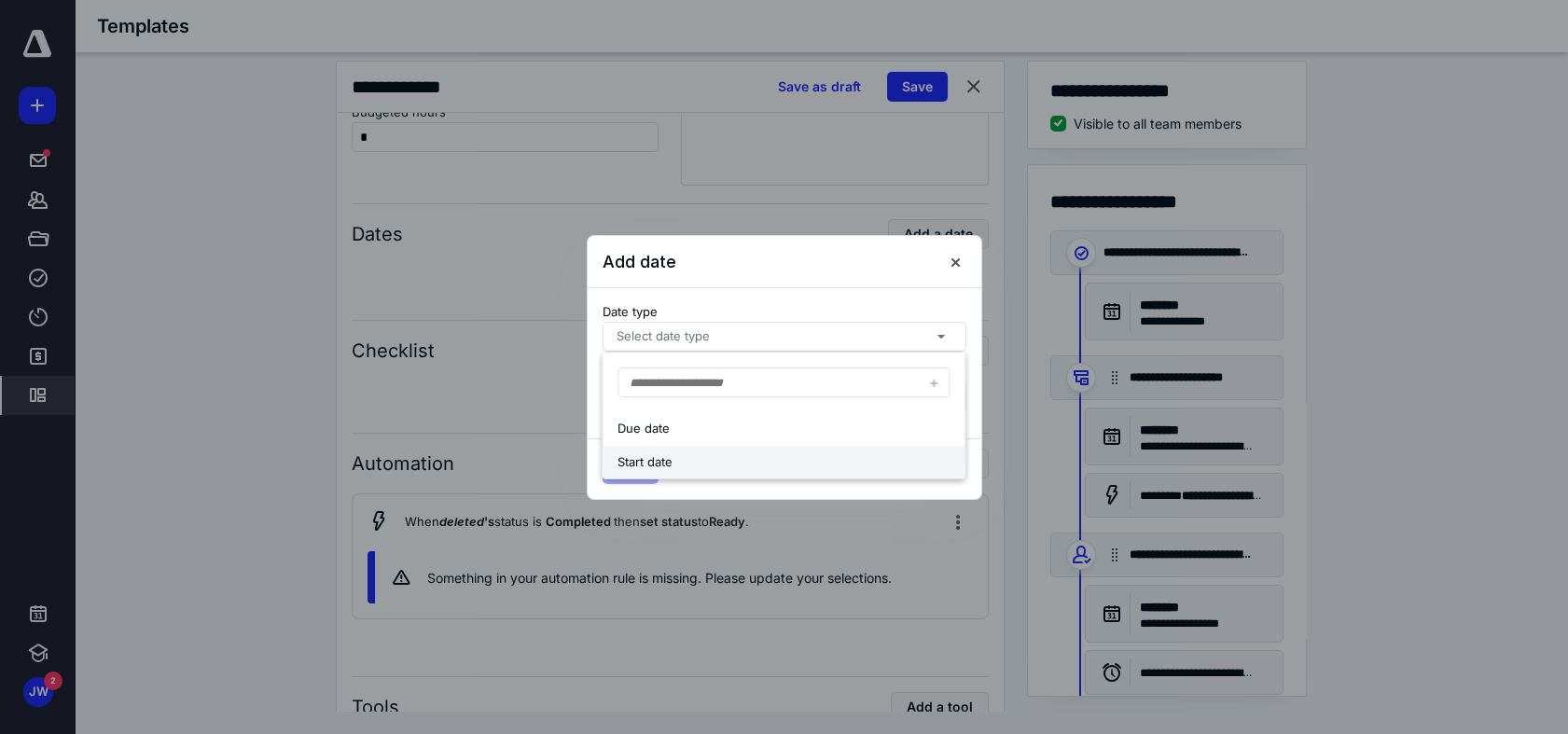 click on "Start date" at bounding box center (767, 463) 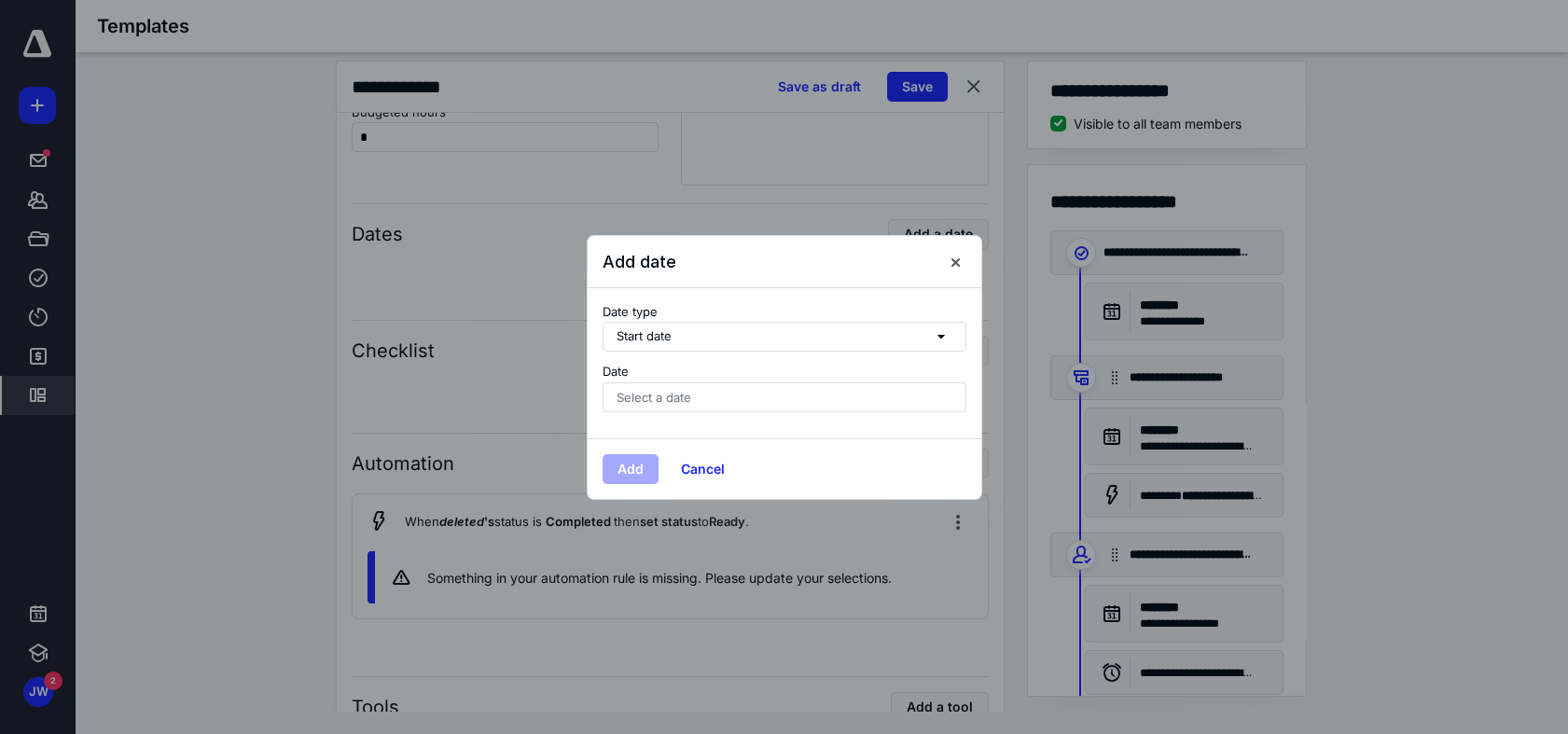 click on "Select a date" at bounding box center [784, 397] 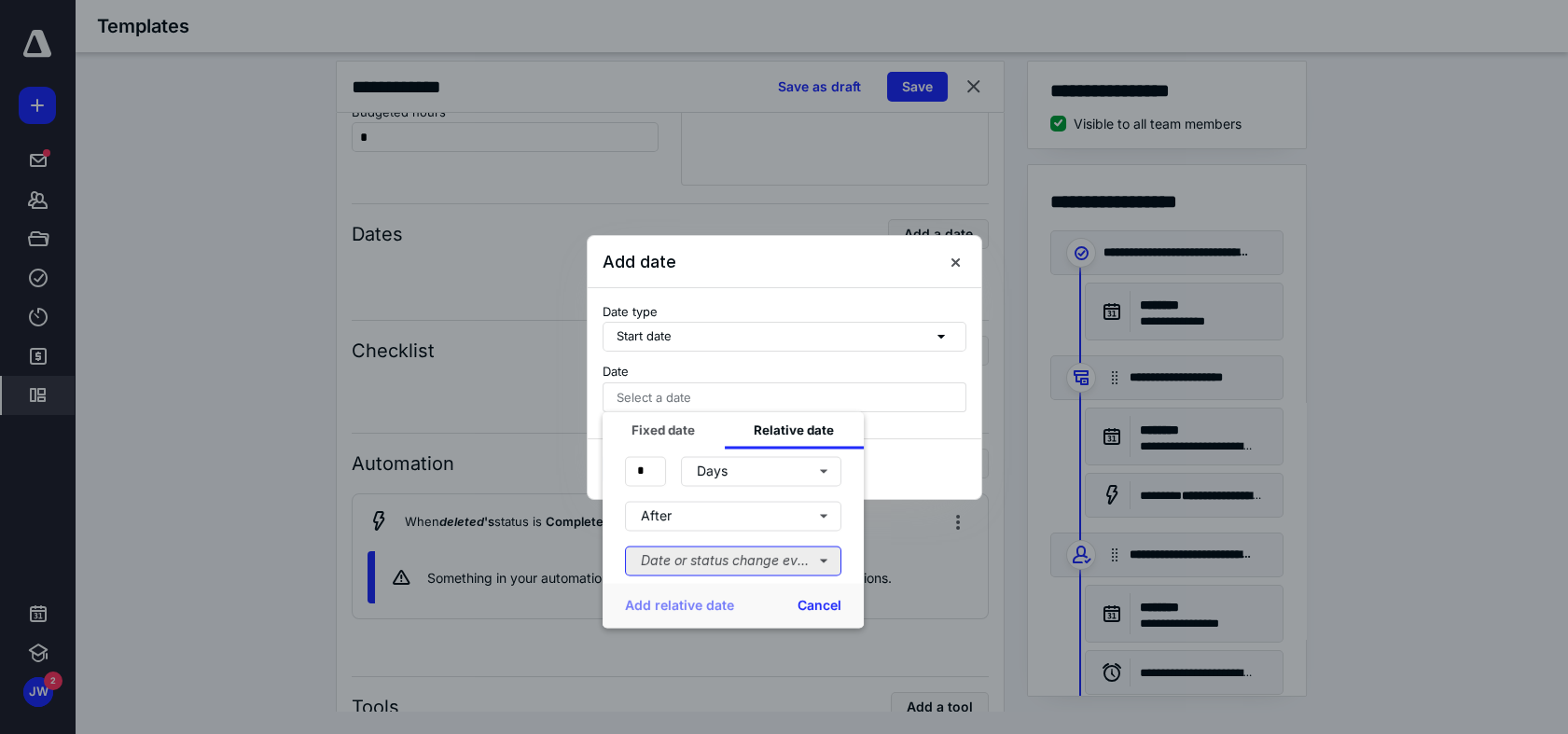 click on "Date or status change event" at bounding box center (733, 561) 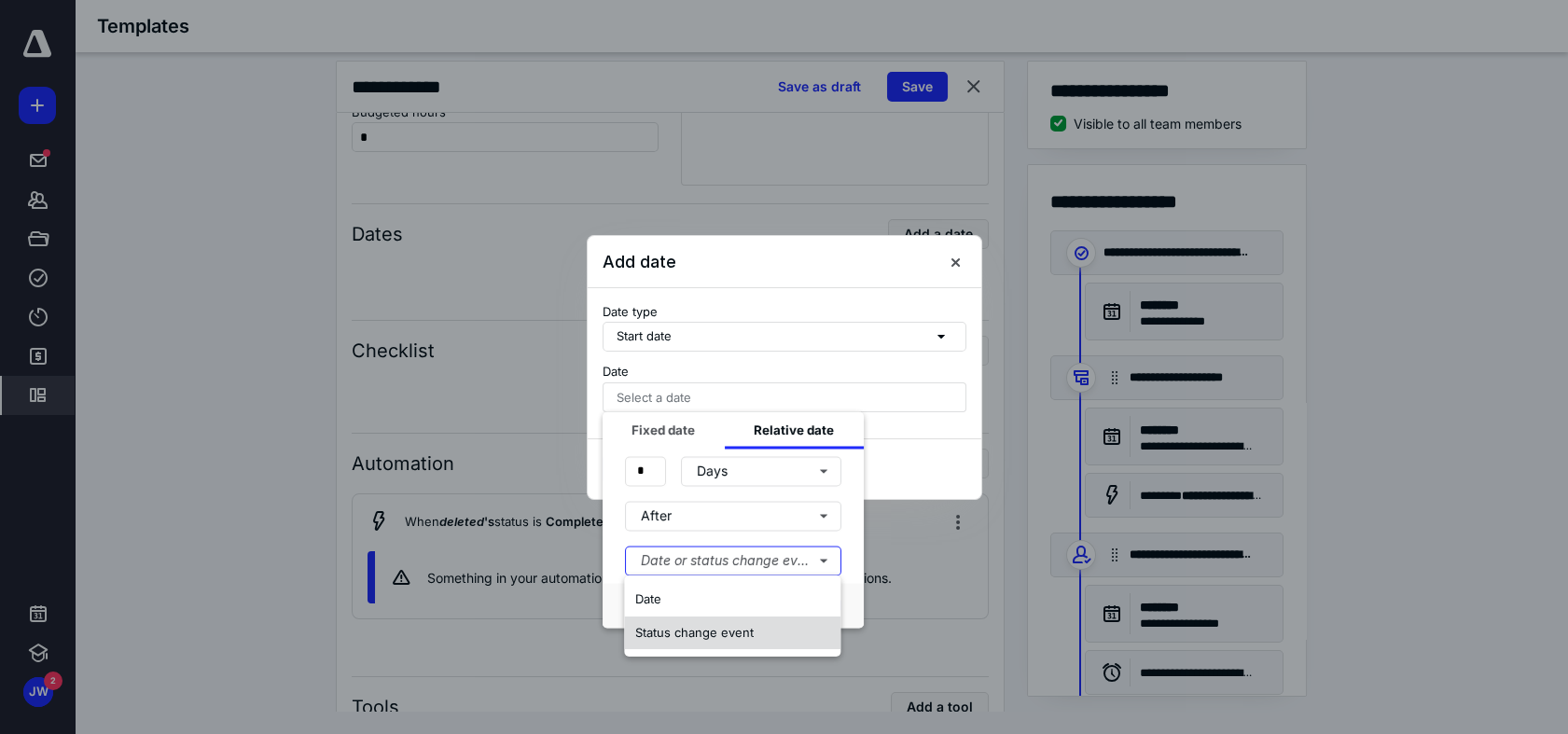 click on "Status change event" at bounding box center (694, 632) 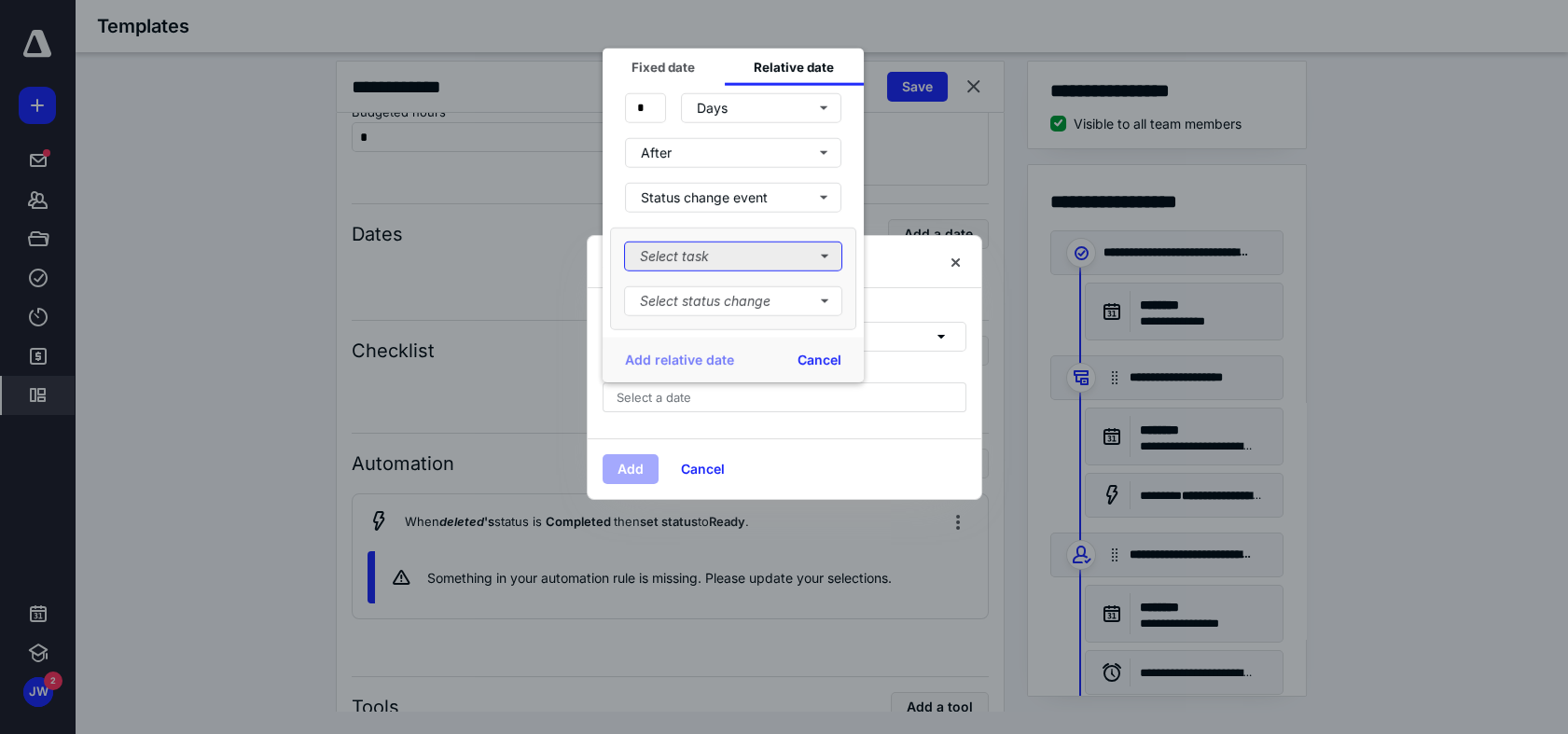 click on "Select task" at bounding box center [733, 256] 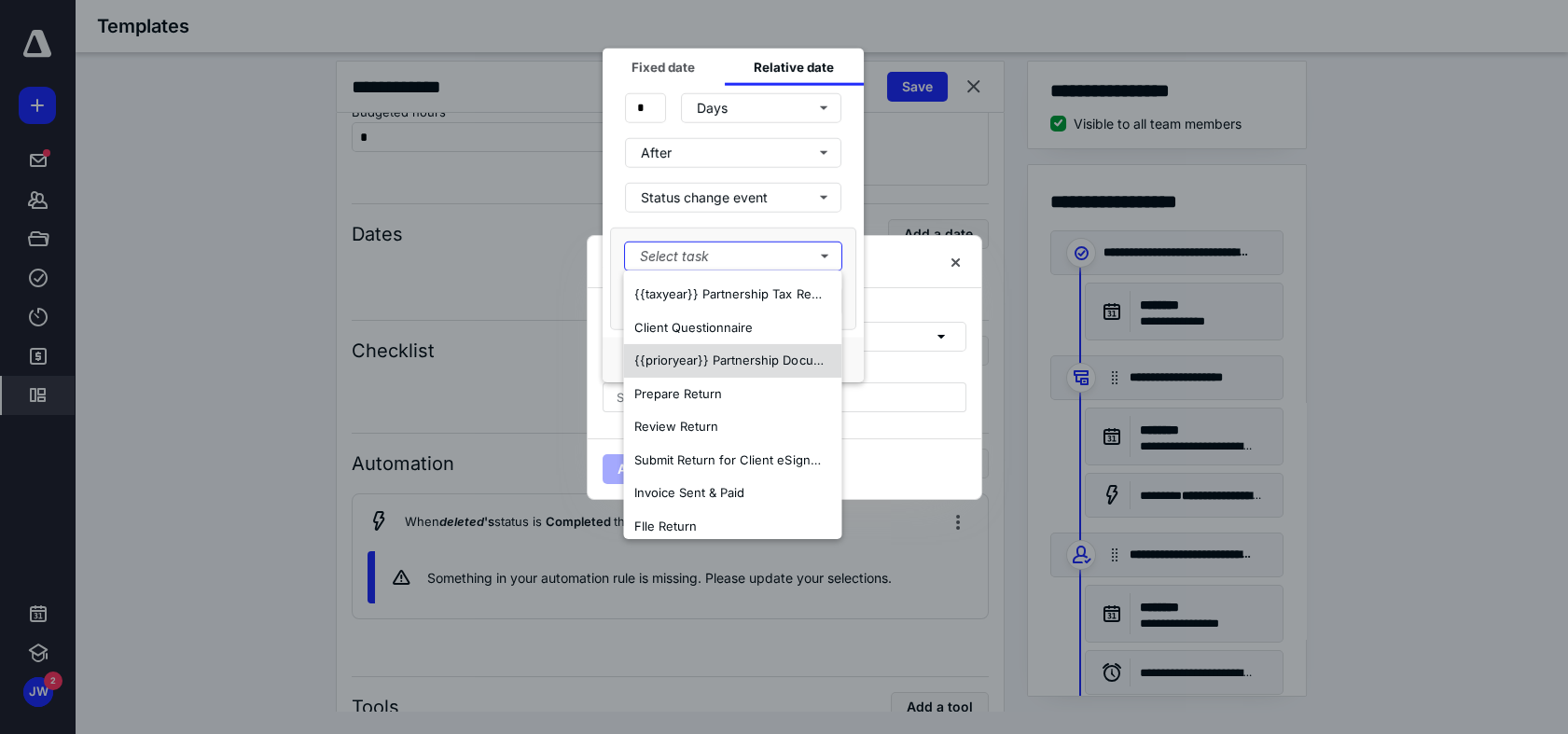 click on "{{prioryear}} Partnership Document Request" at bounding box center [763, 360] 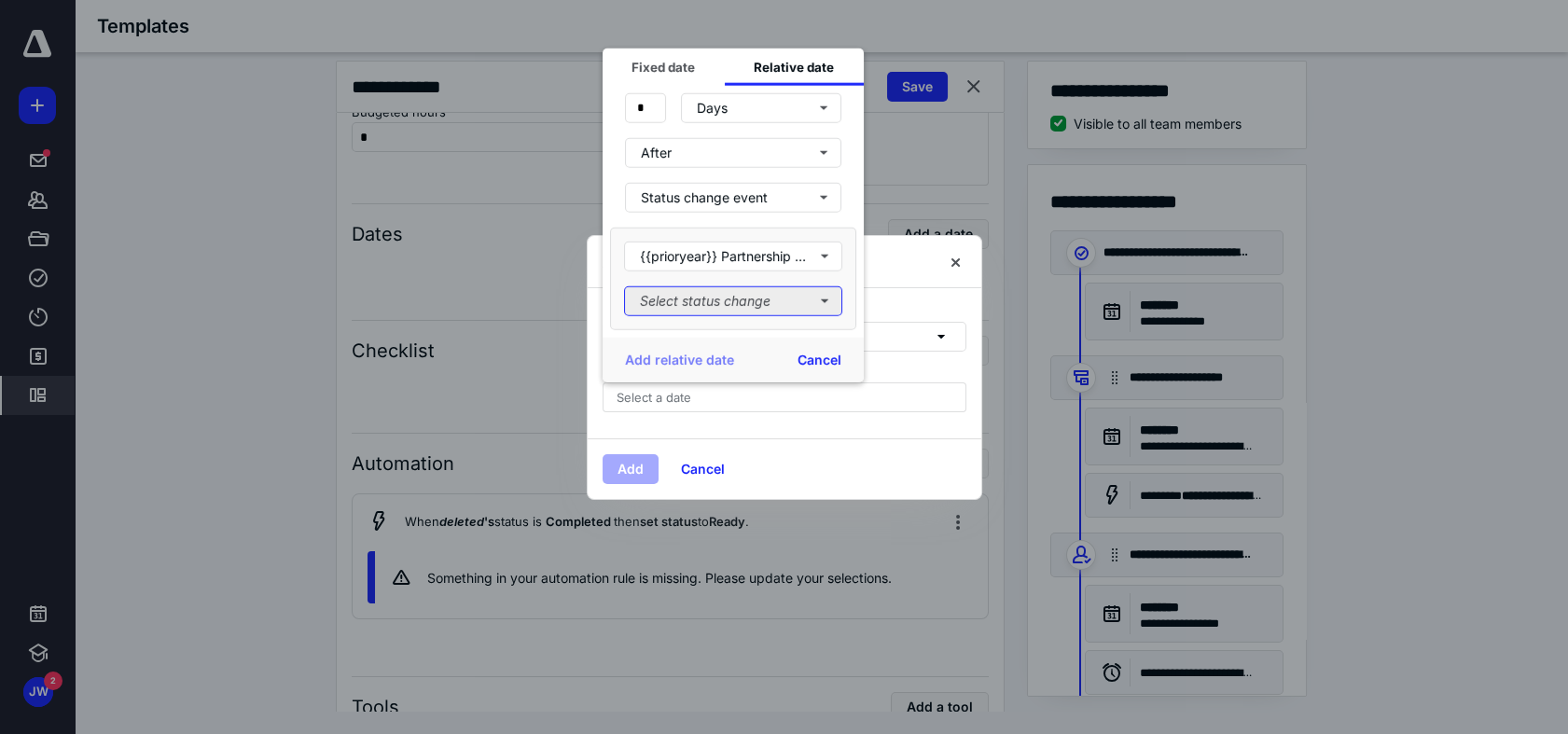 click on "Select status change" at bounding box center [733, 300] 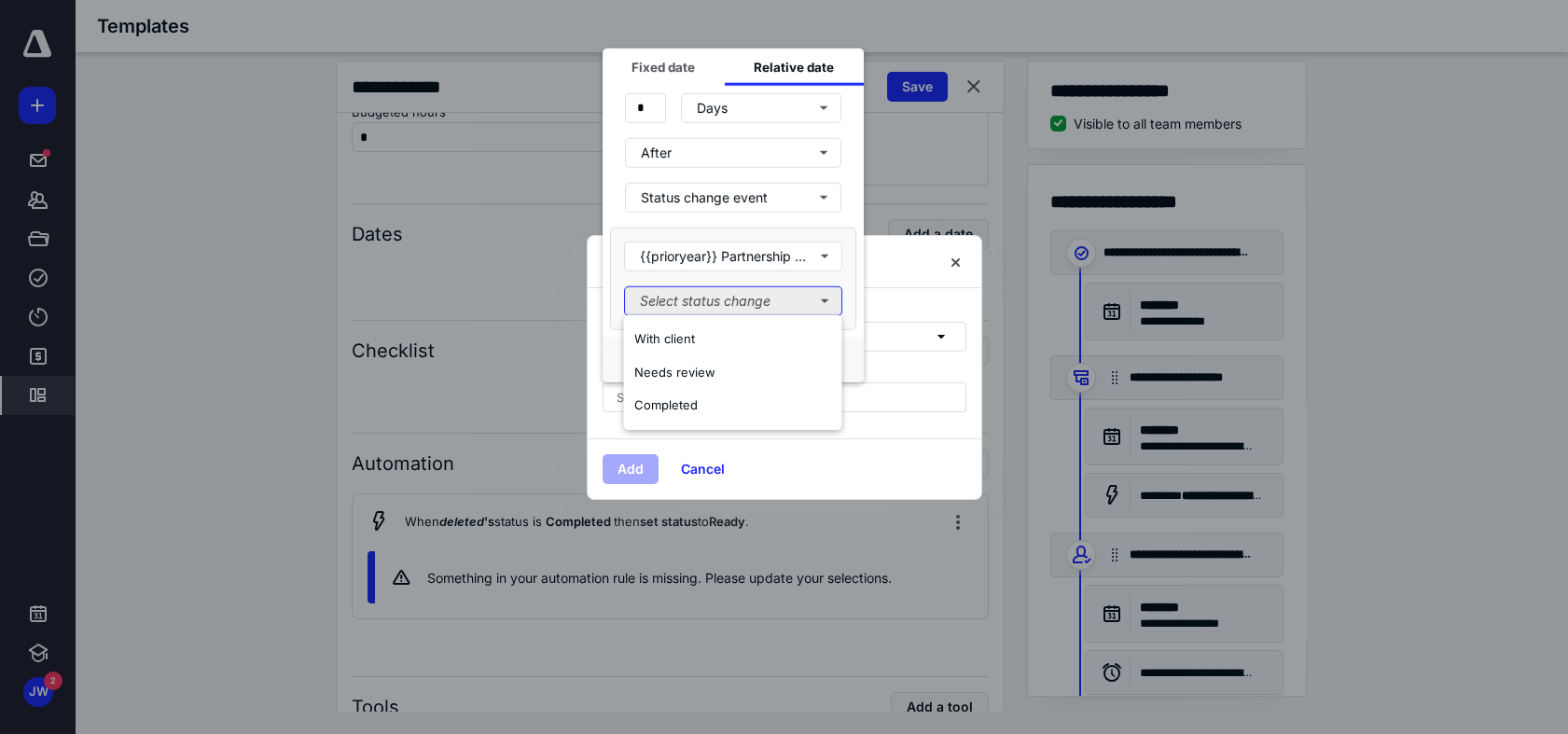 click on "Select status change" at bounding box center (733, 300) 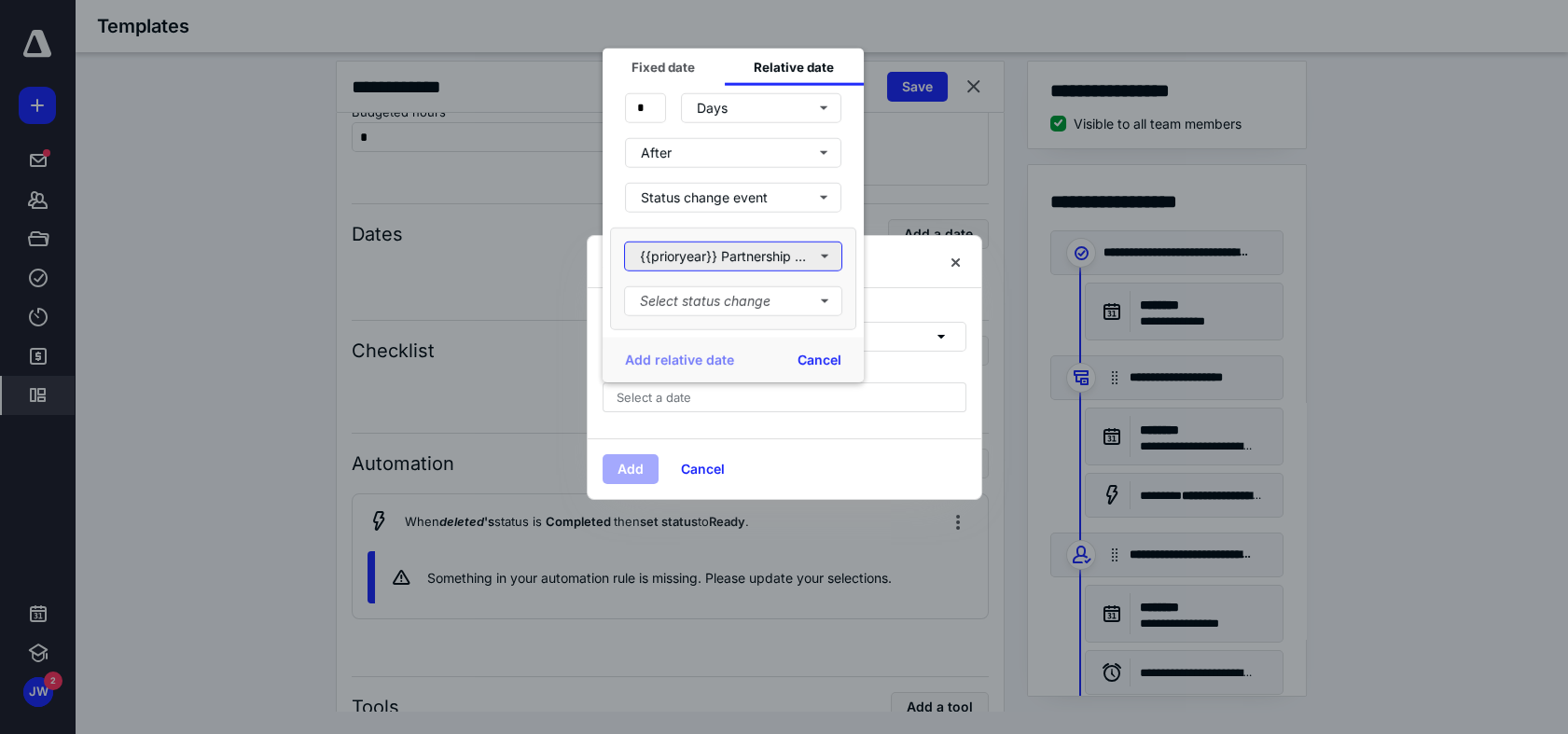 click on "{{prioryear}} Partnership Document Request" at bounding box center [733, 256] 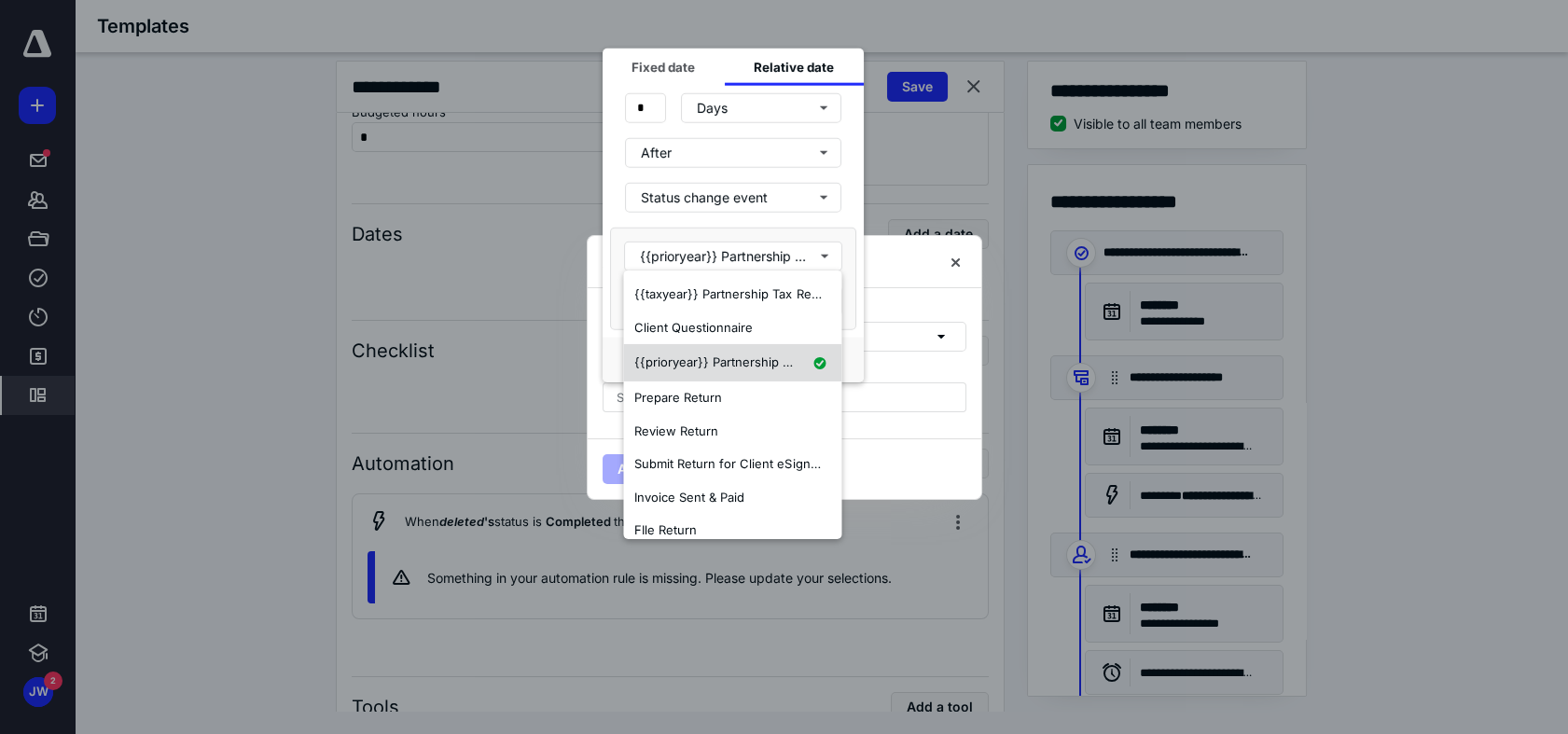 click on "{{prioryear}} Partnership Document Request" at bounding box center [763, 362] 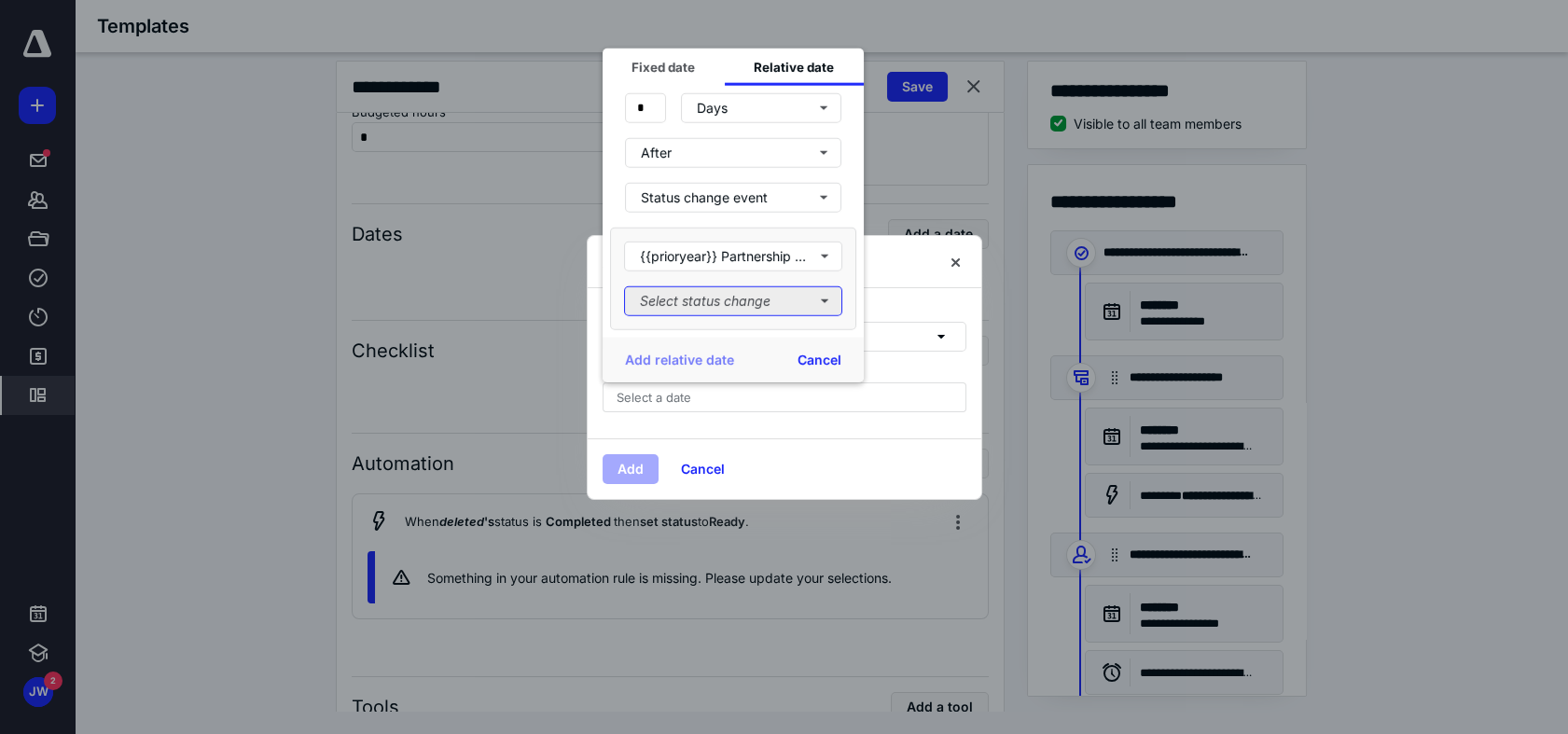 click on "Select status change" at bounding box center (733, 300) 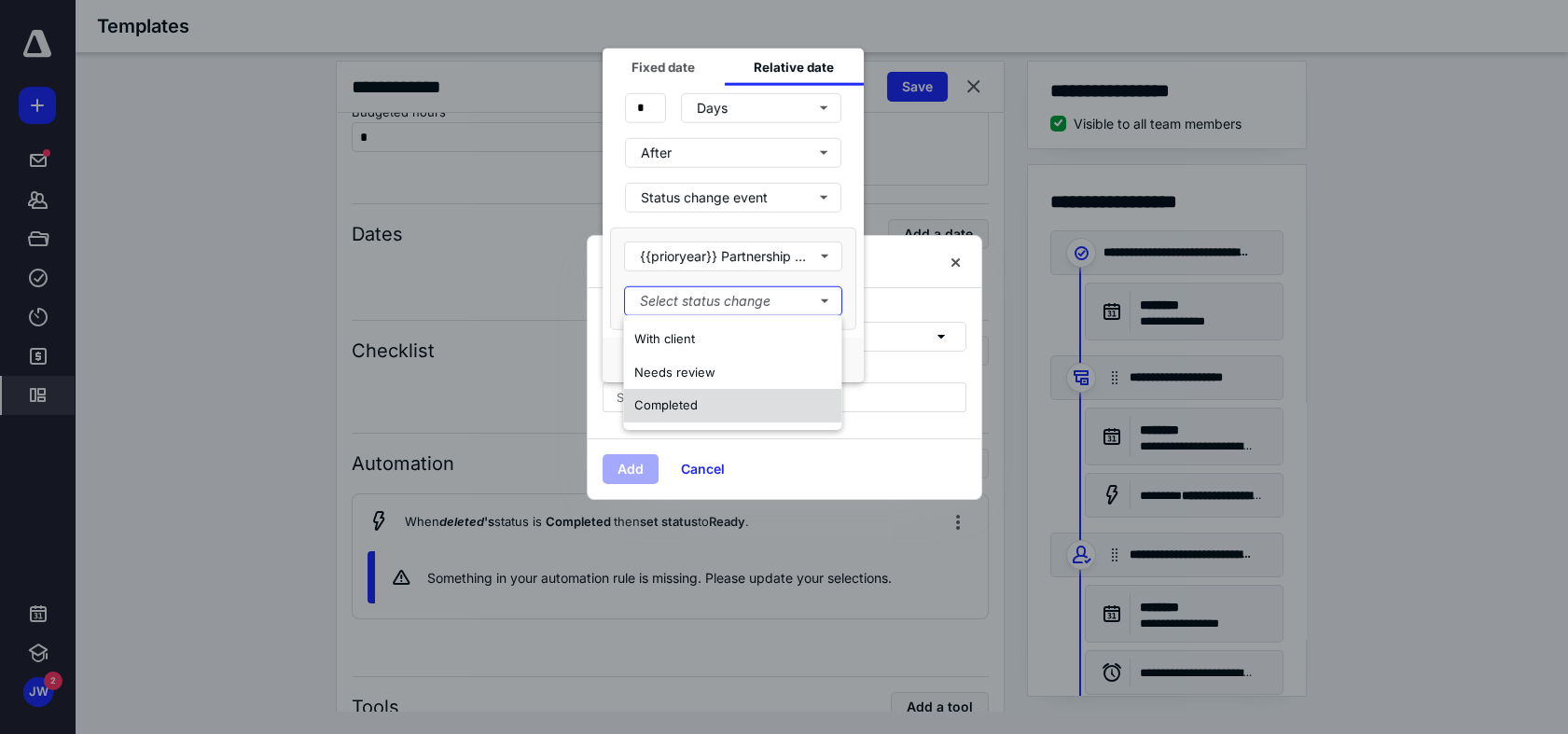 click on "Completed" at bounding box center (666, 405) 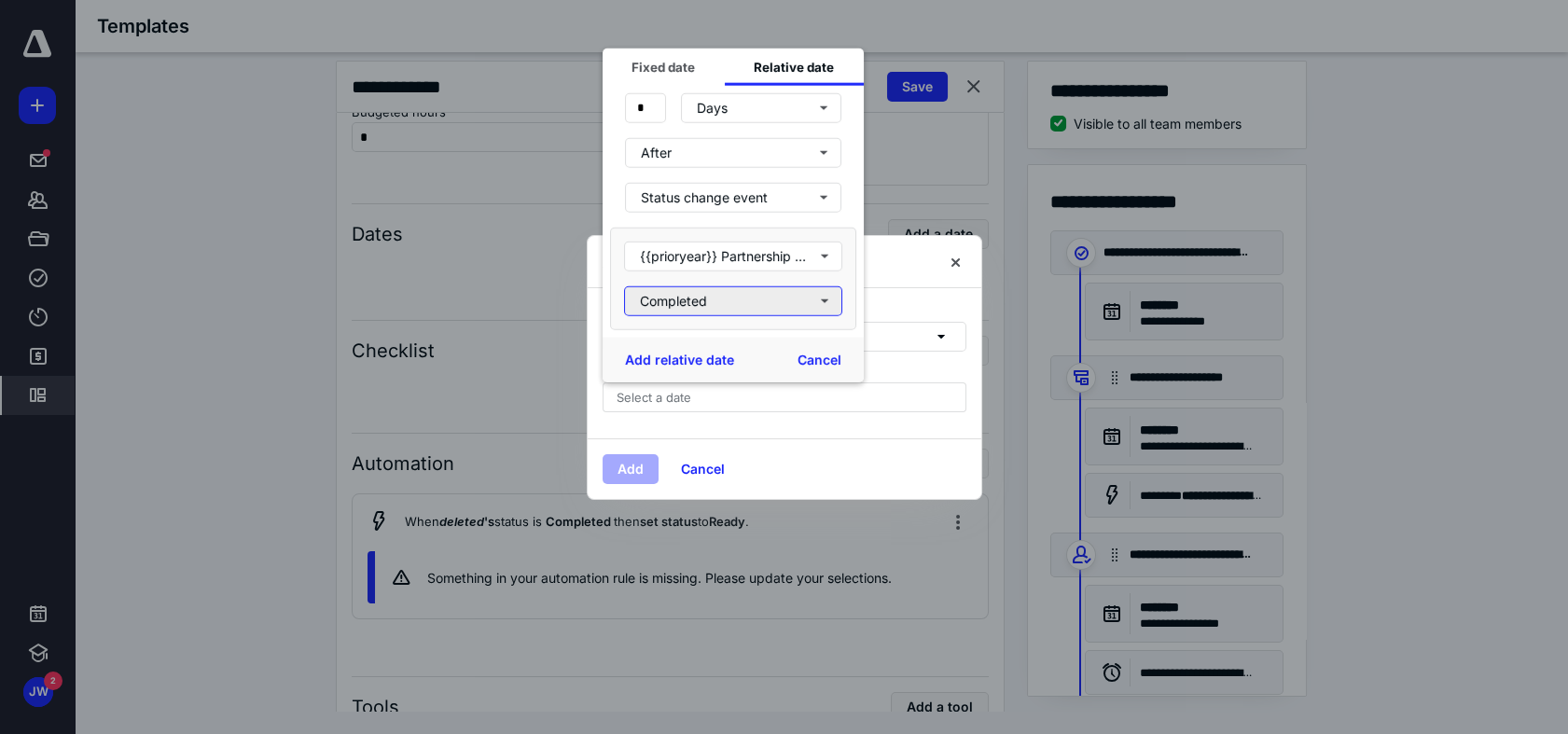 click on "Completed" at bounding box center (733, 300) 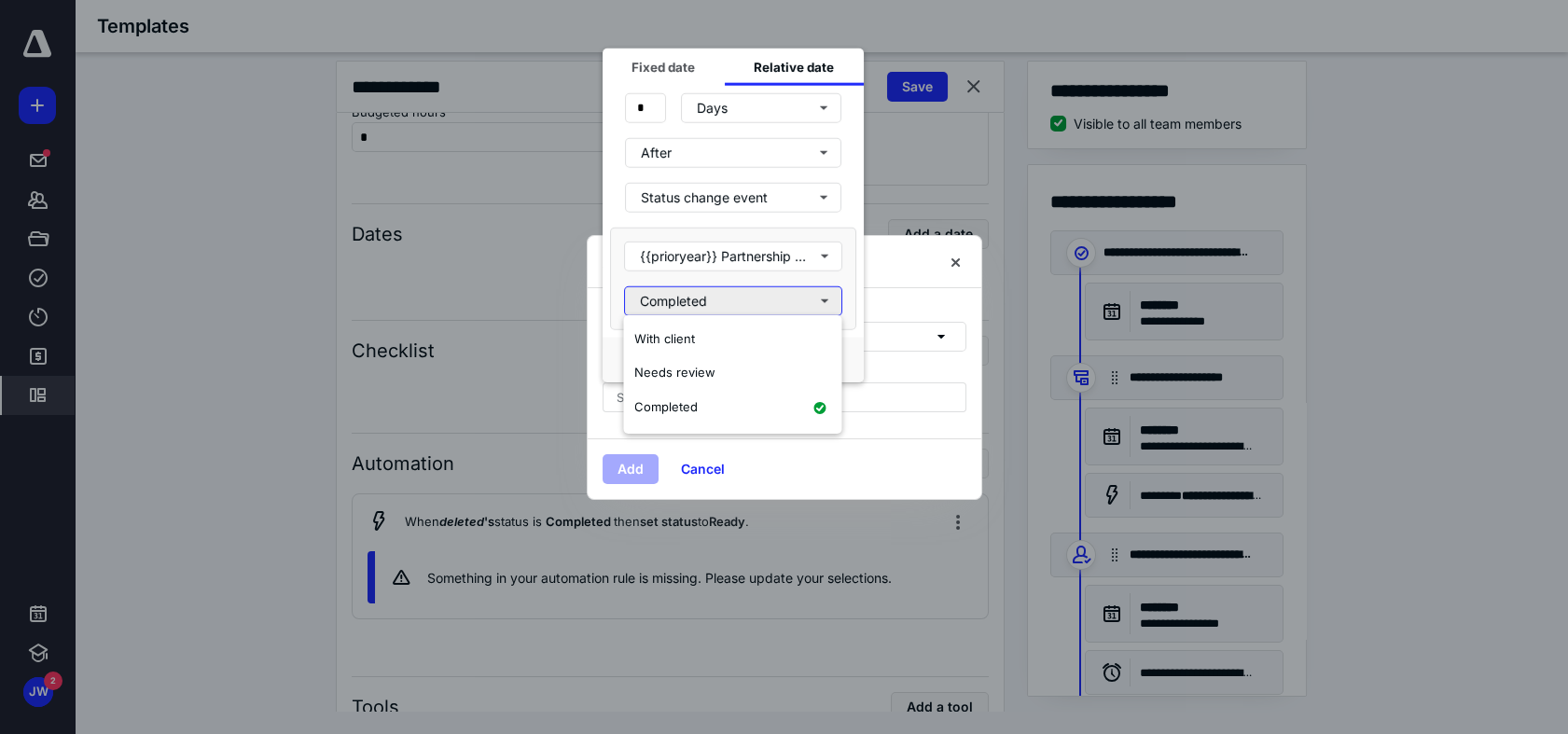 click on "Completed" at bounding box center [733, 300] 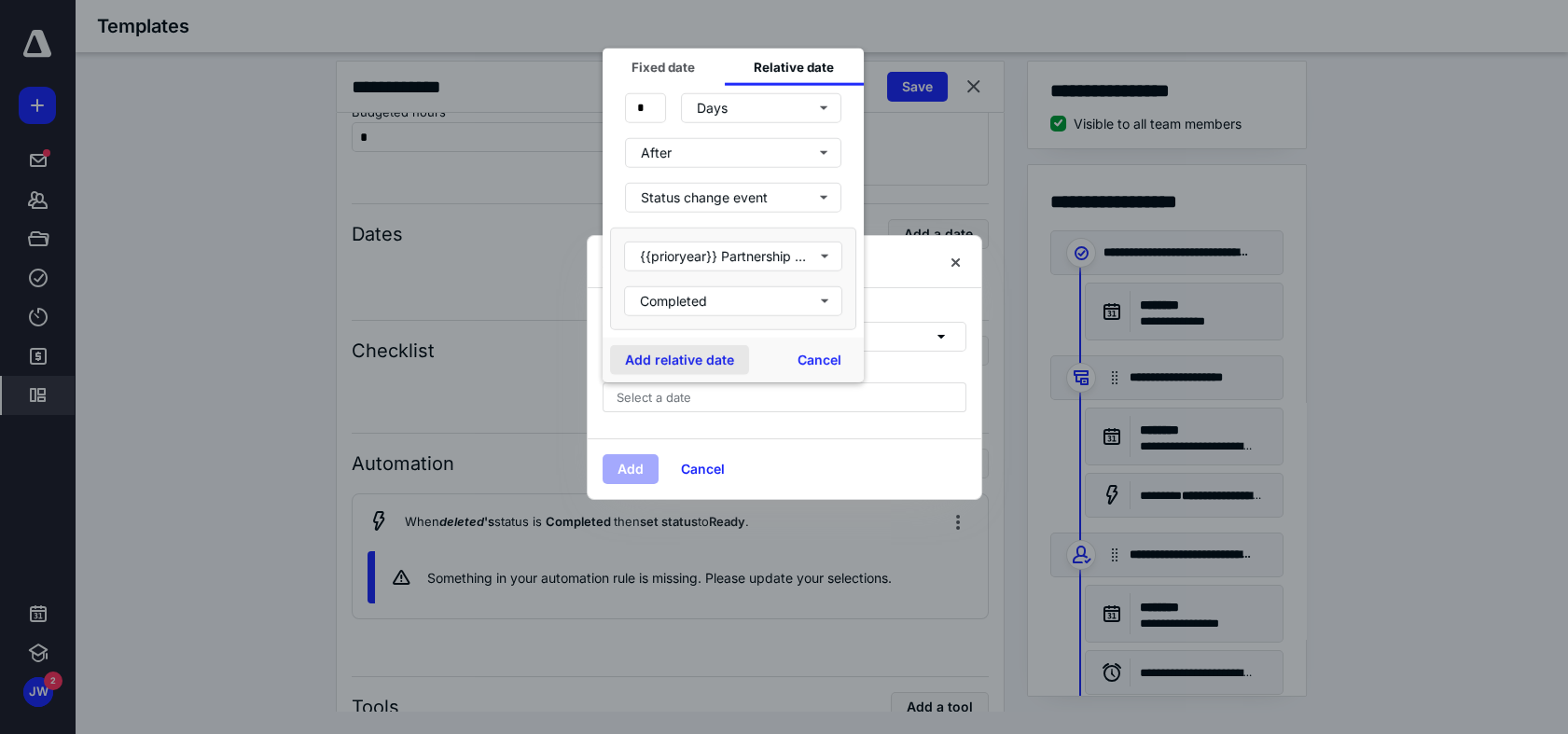 click on "Add relative date" at bounding box center [679, 359] 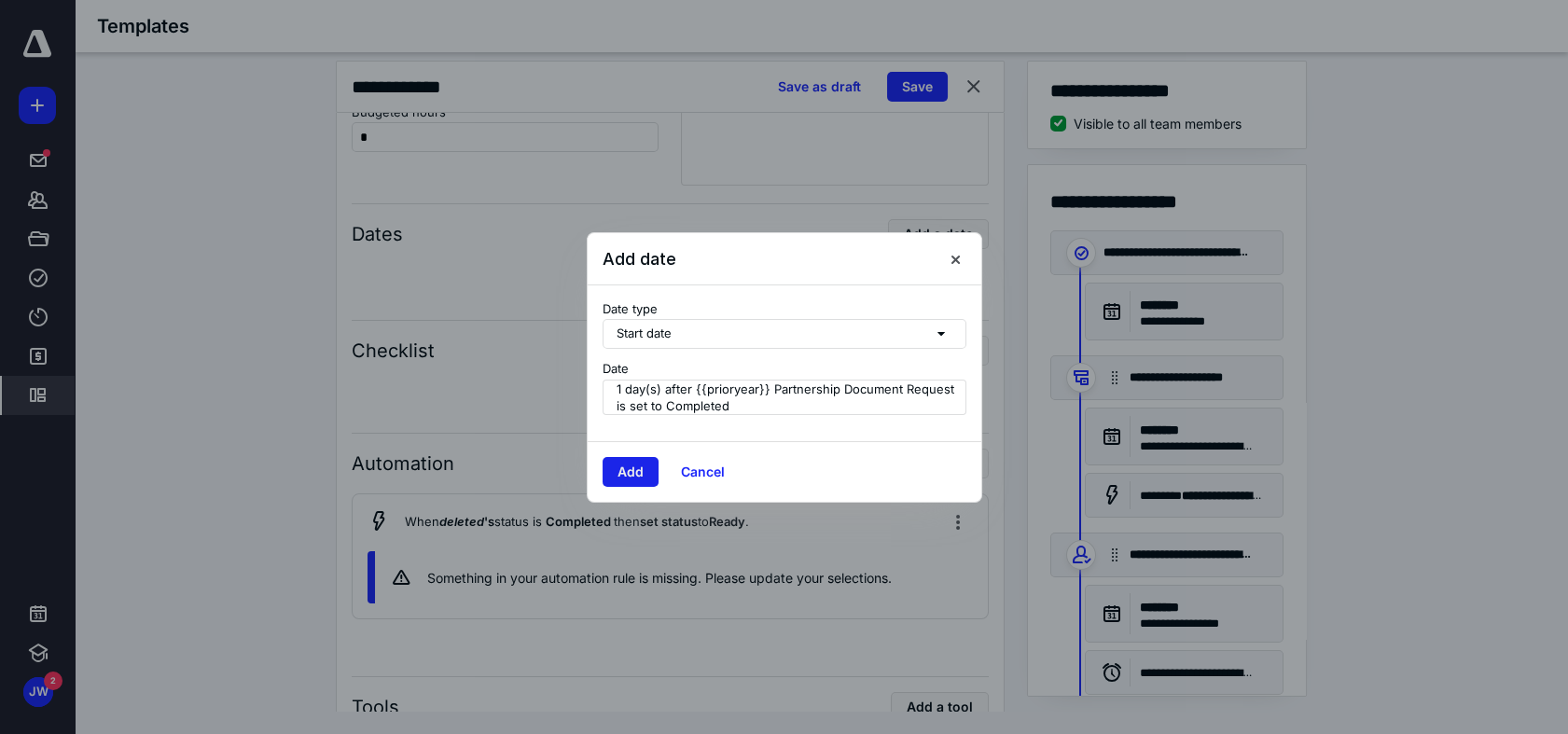 click on "Add" at bounding box center [631, 472] 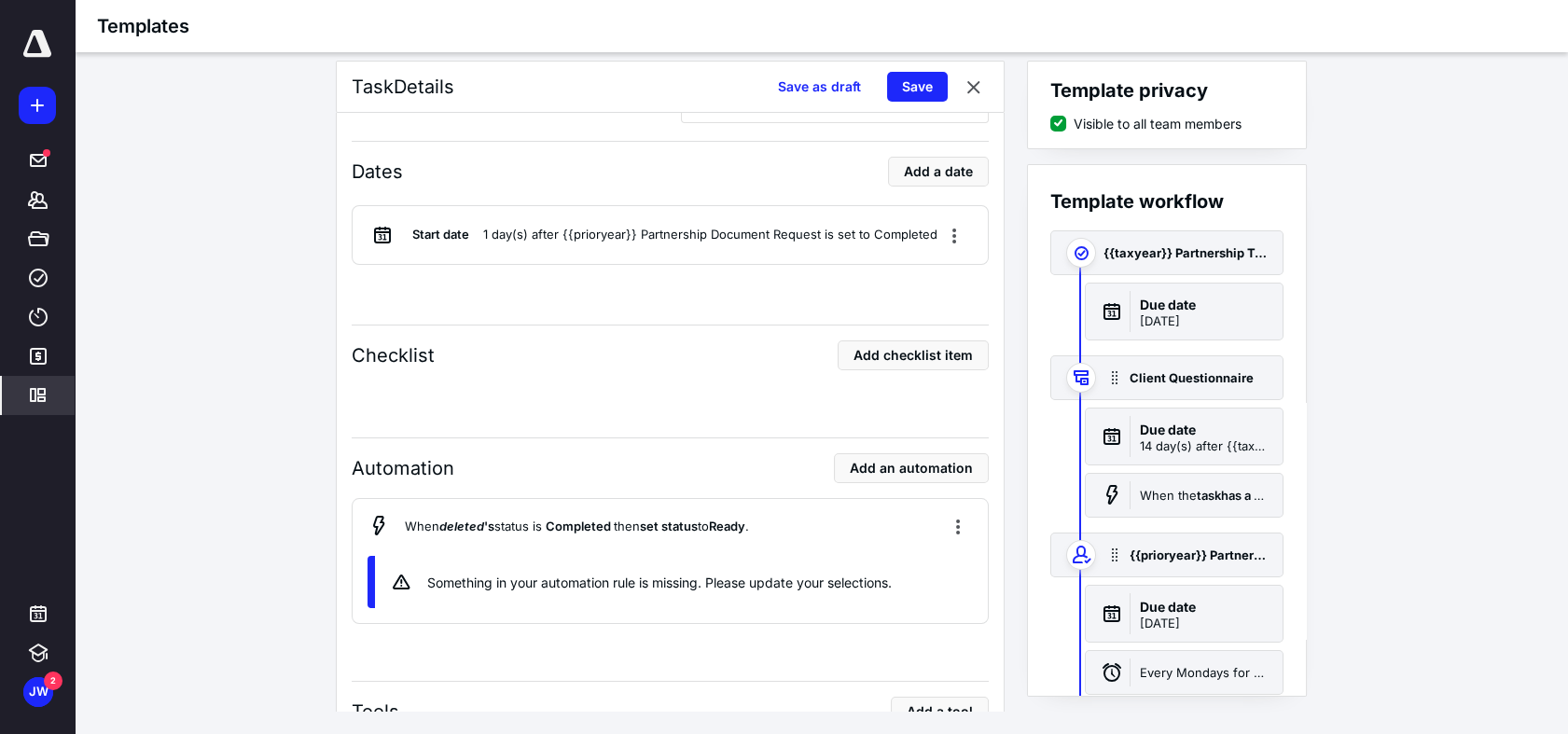 scroll, scrollTop: 2808, scrollLeft: 0, axis: vertical 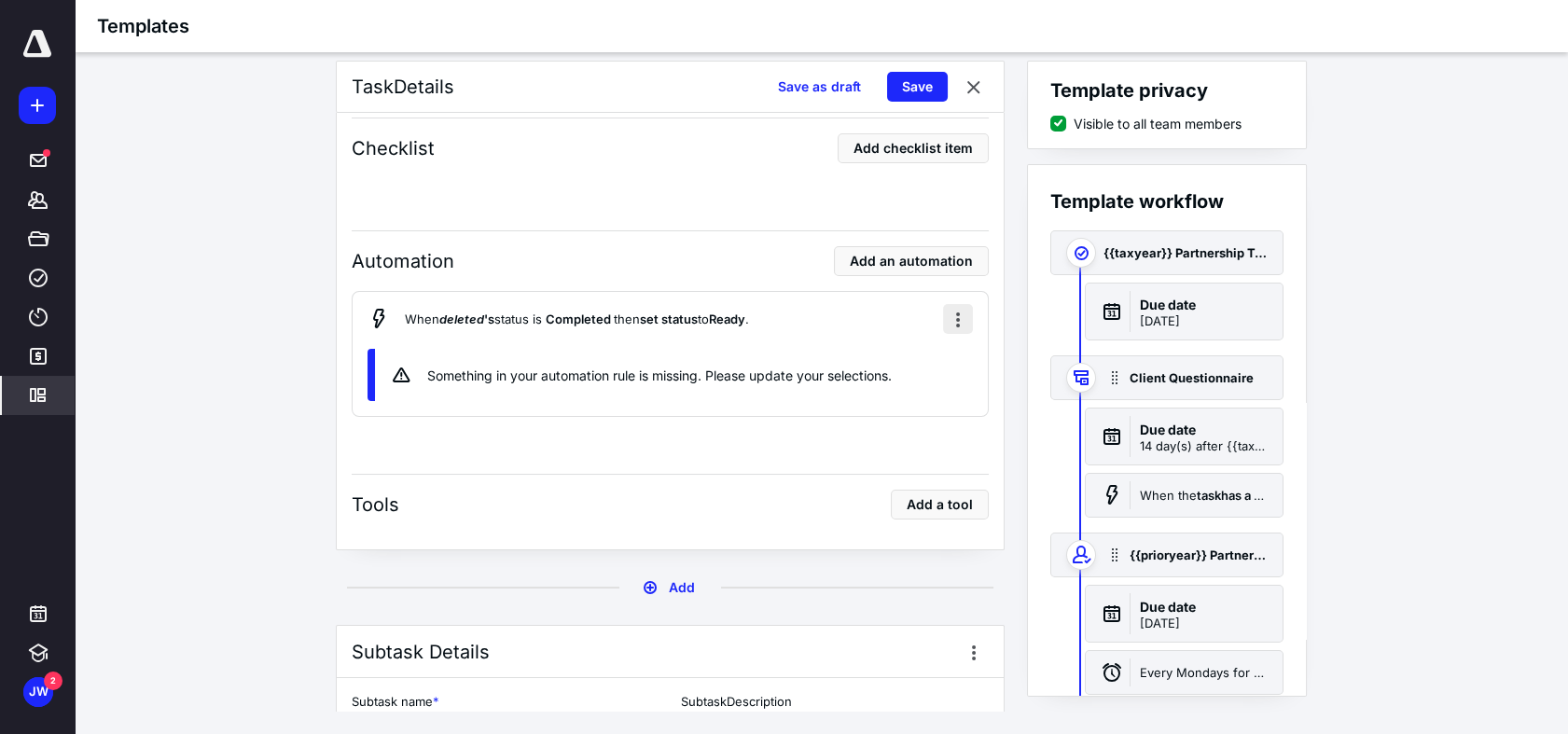 click at bounding box center (958, 319) 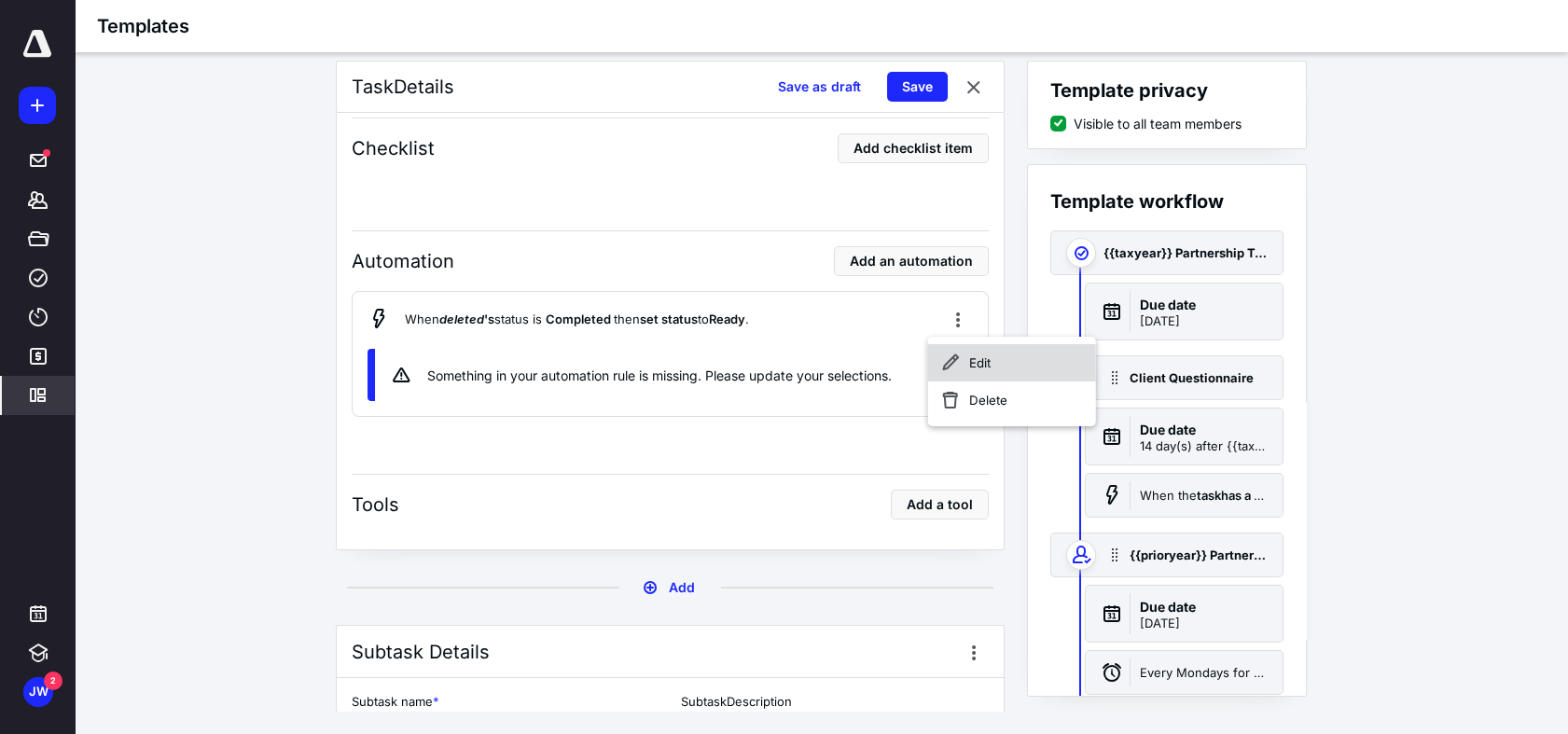 click on "Edit" at bounding box center [1012, 363] 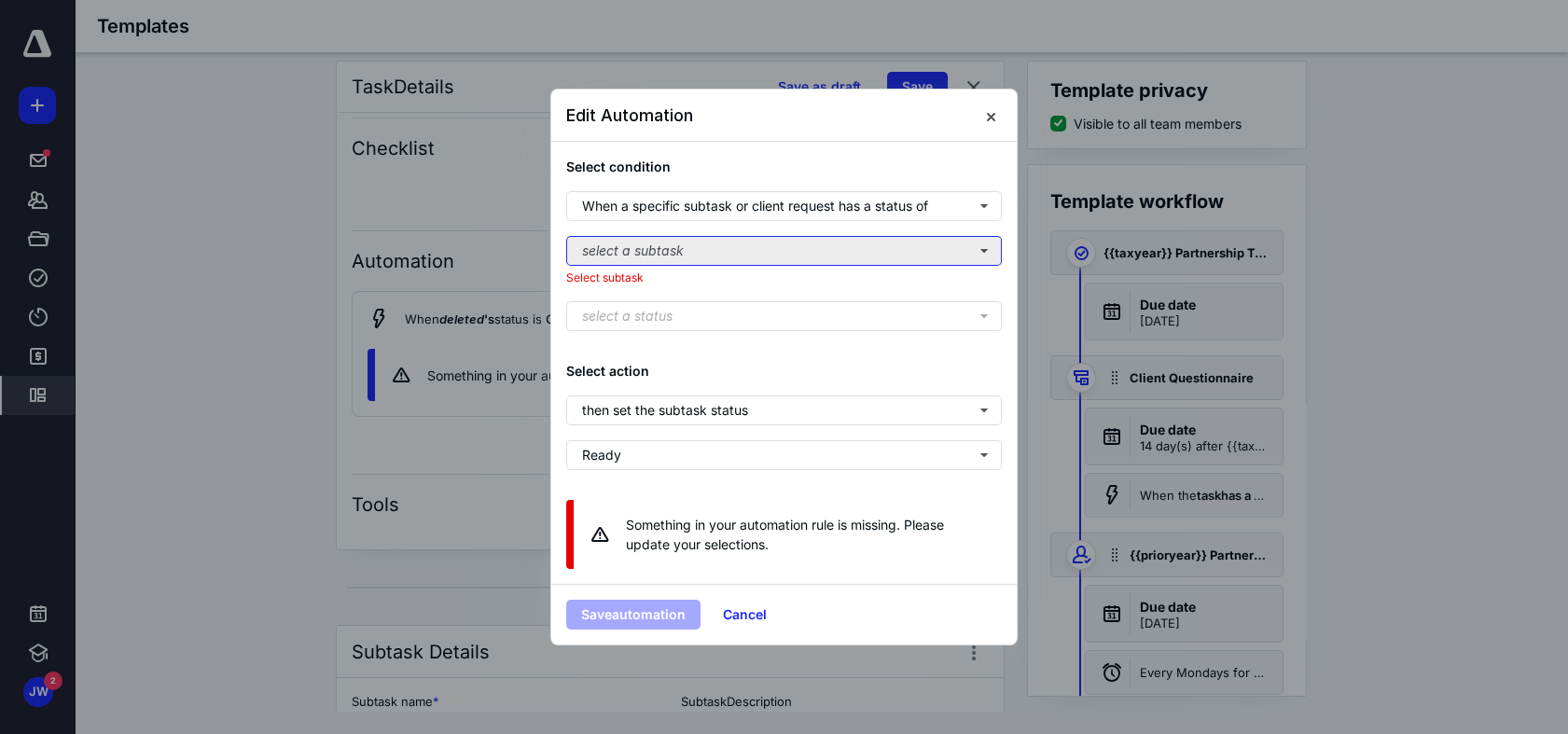 click on "select a subtask" at bounding box center (784, 251) 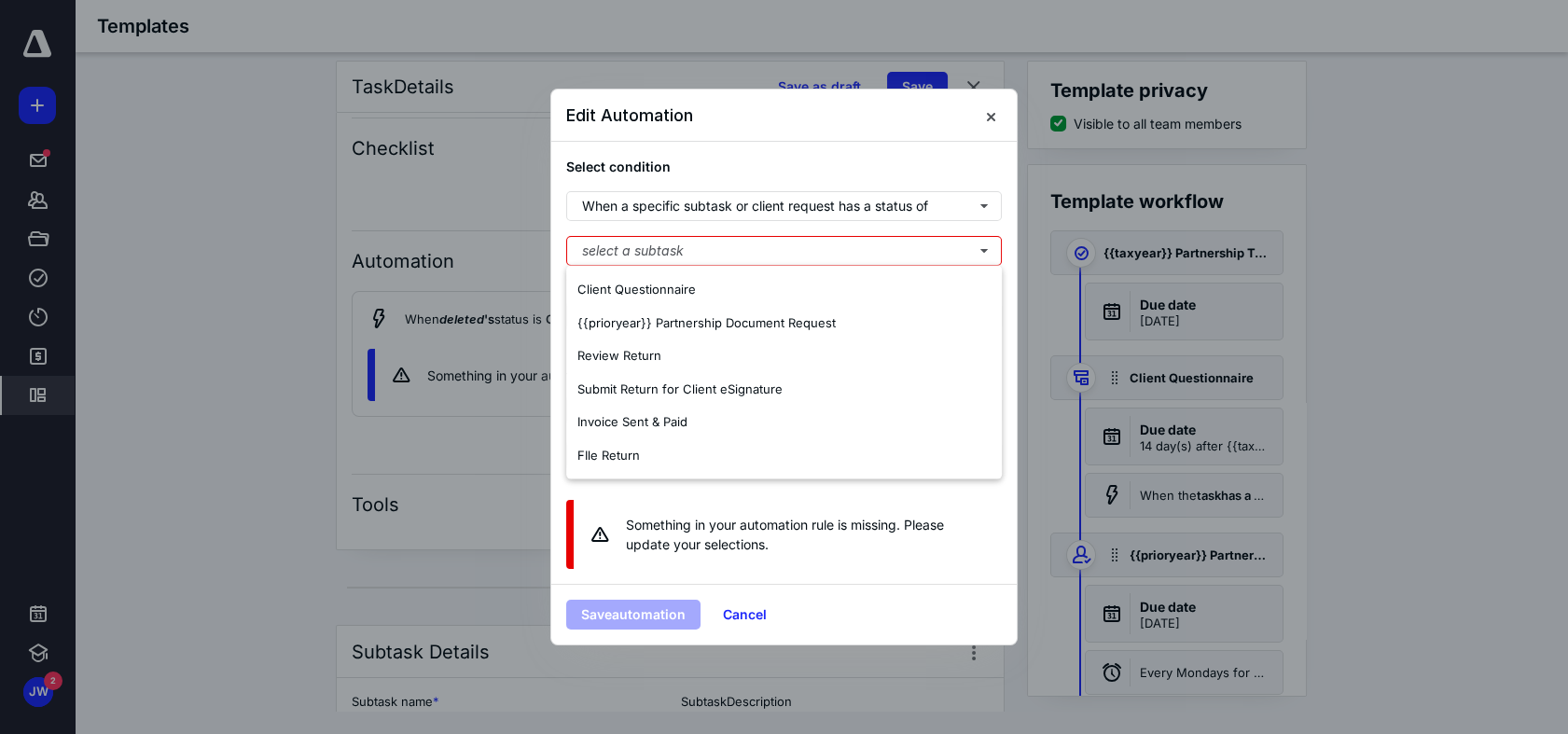 click on "Select condition" at bounding box center [784, 166] 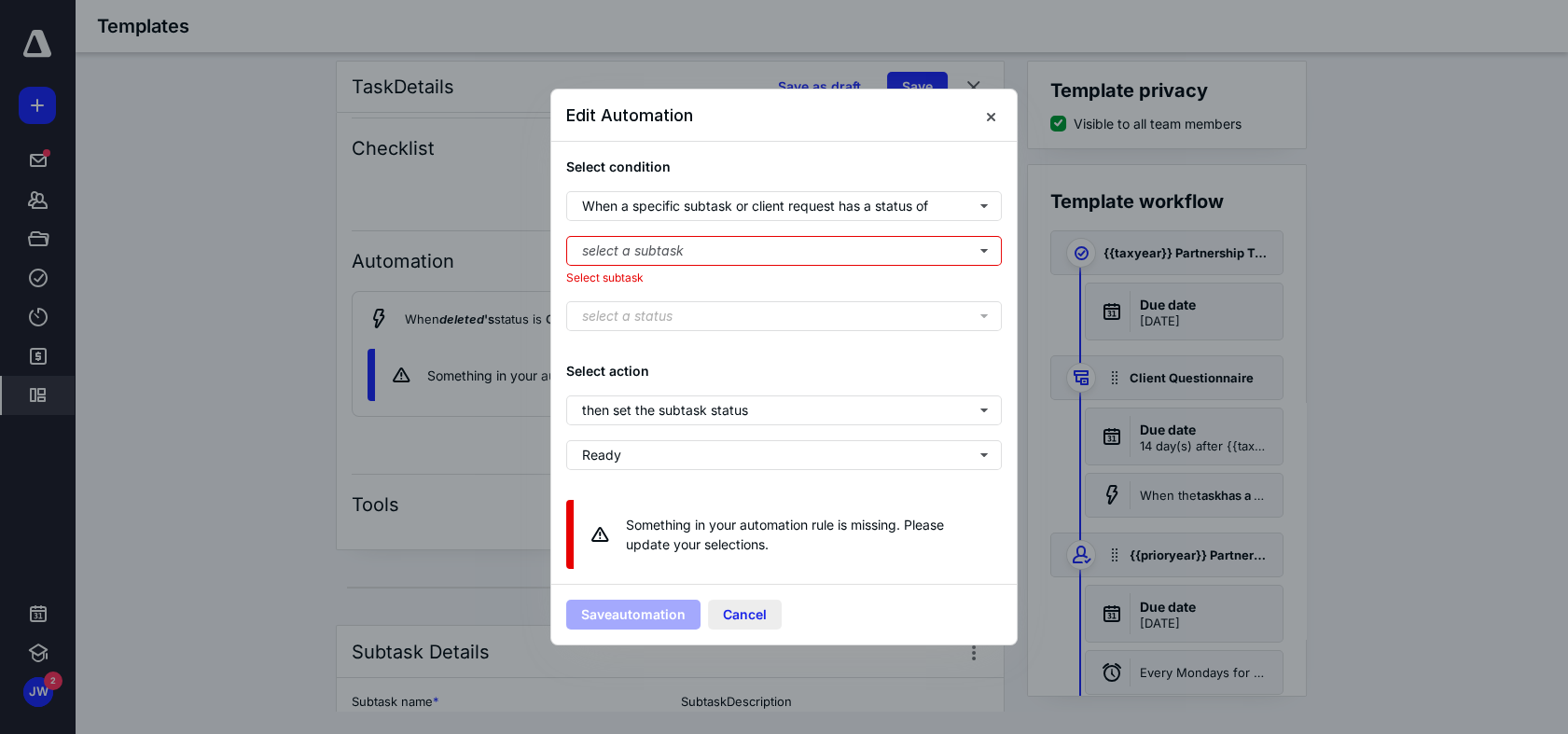 click on "Cancel" at bounding box center [744, 615] 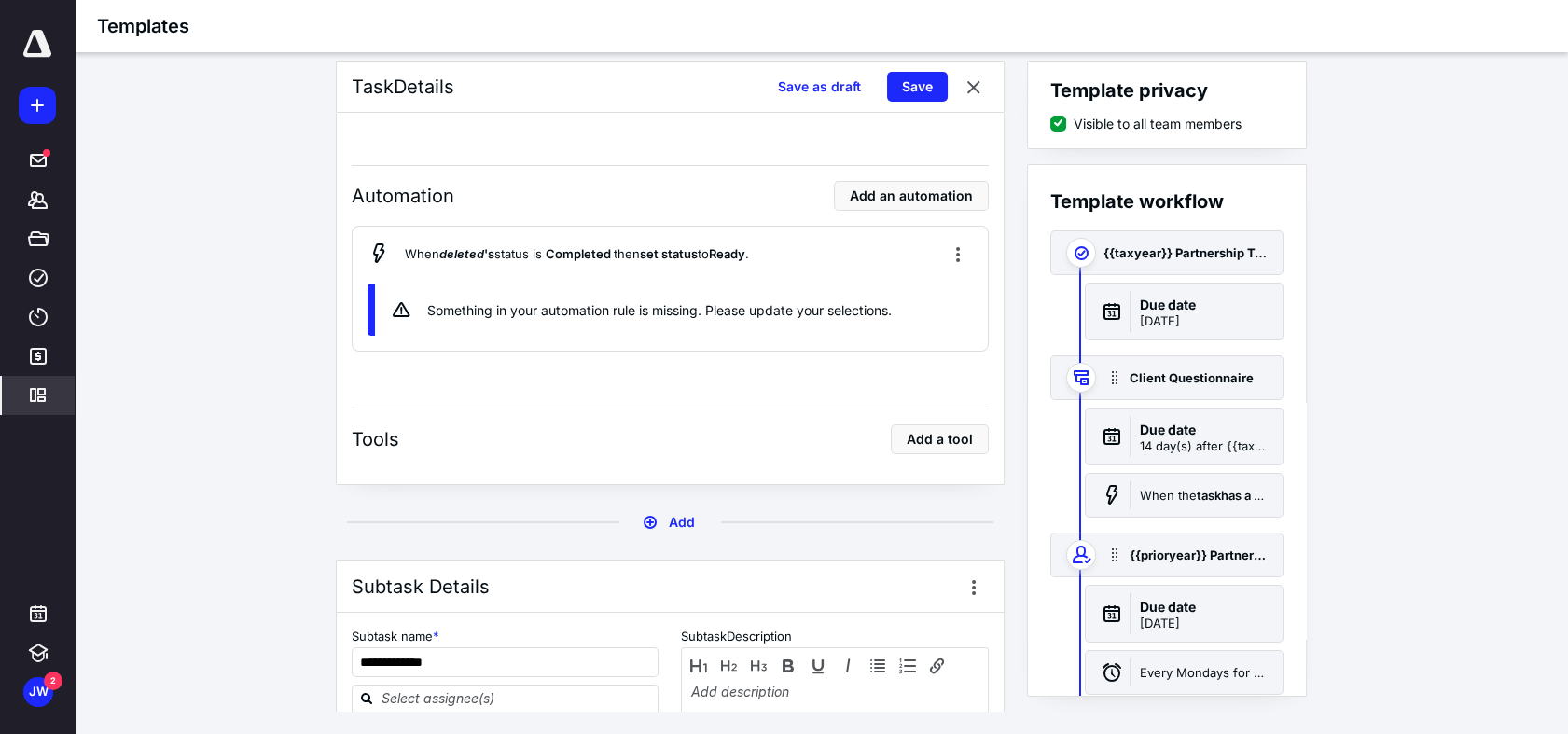 scroll, scrollTop: 2808, scrollLeft: 0, axis: vertical 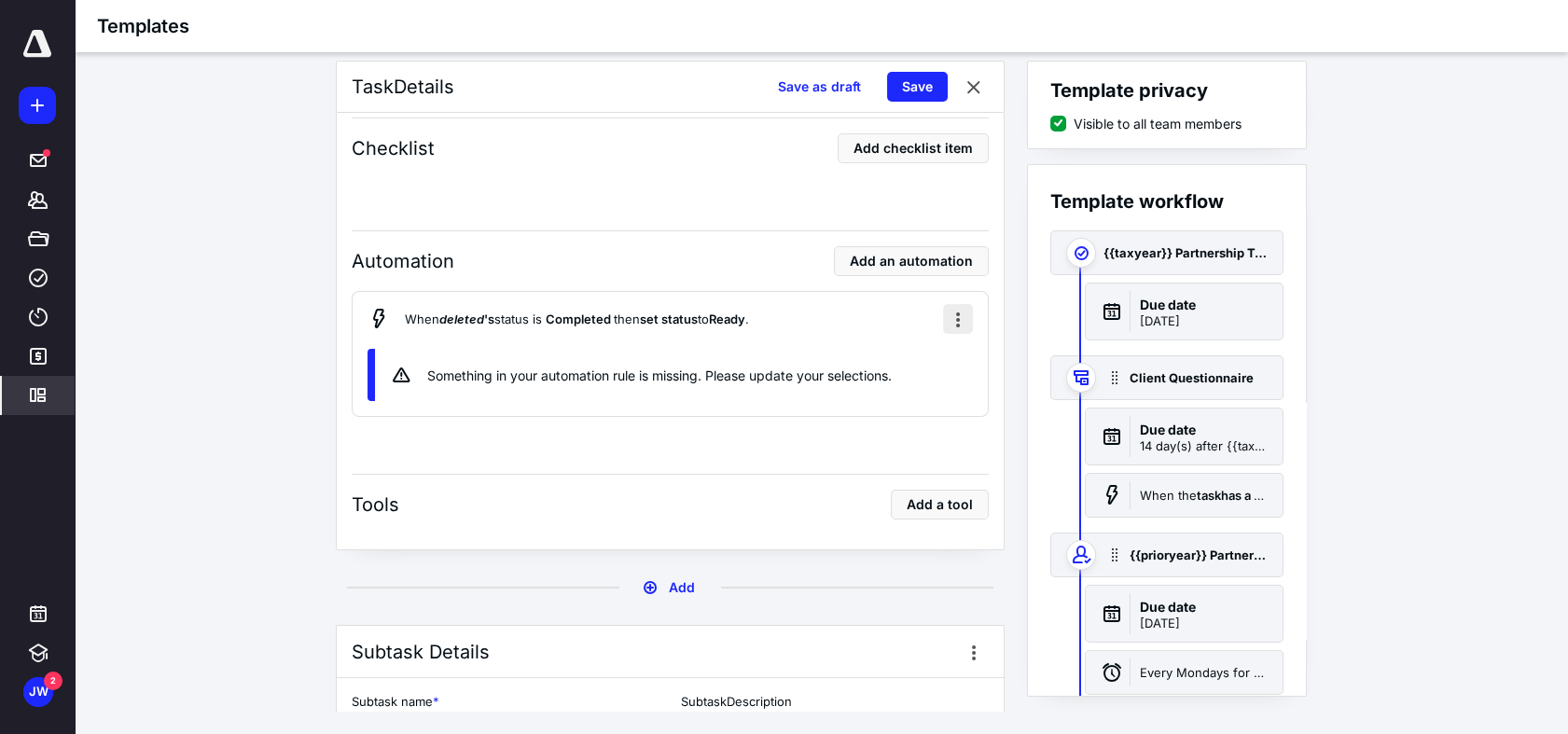 click at bounding box center (958, 319) 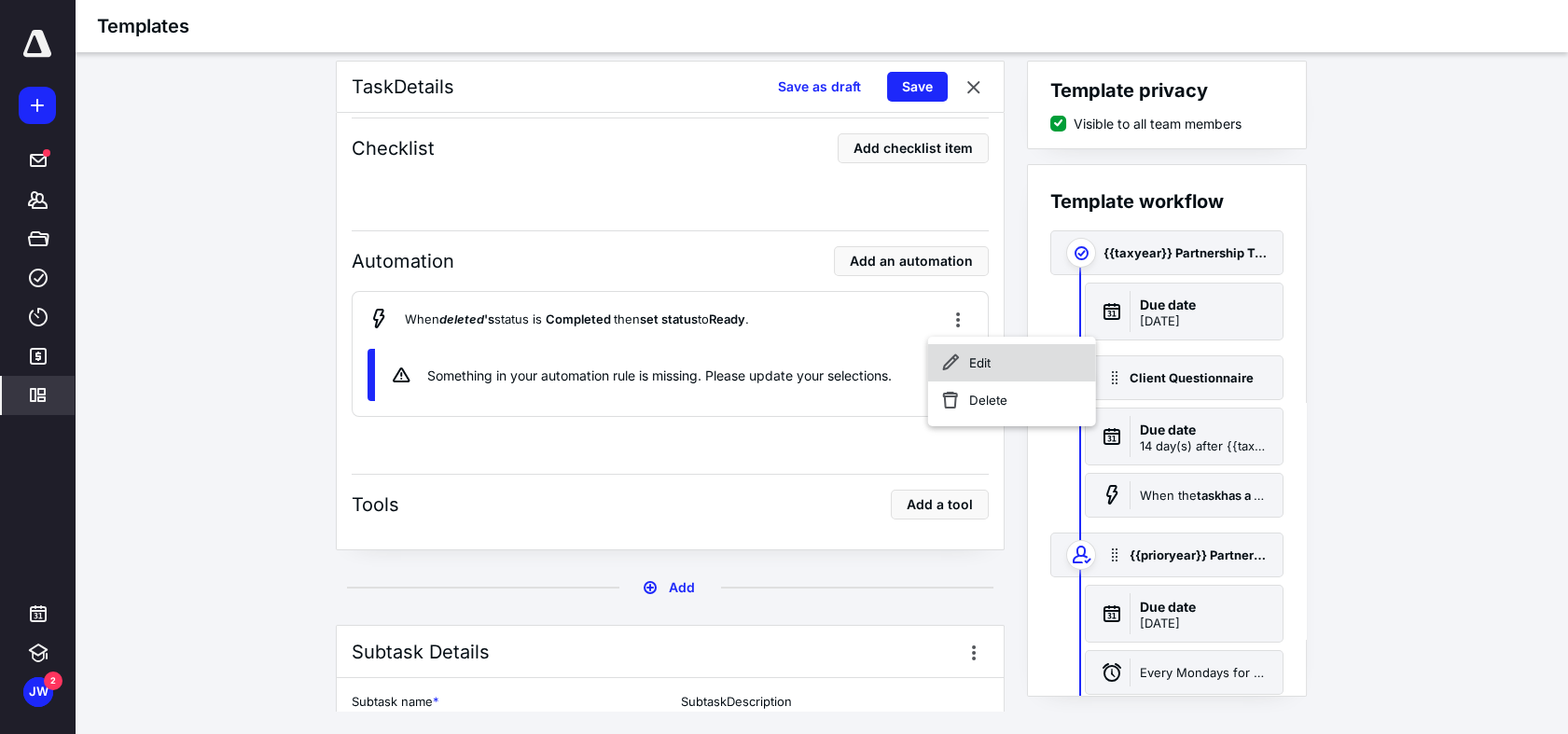 click on "Edit" at bounding box center (1012, 363) 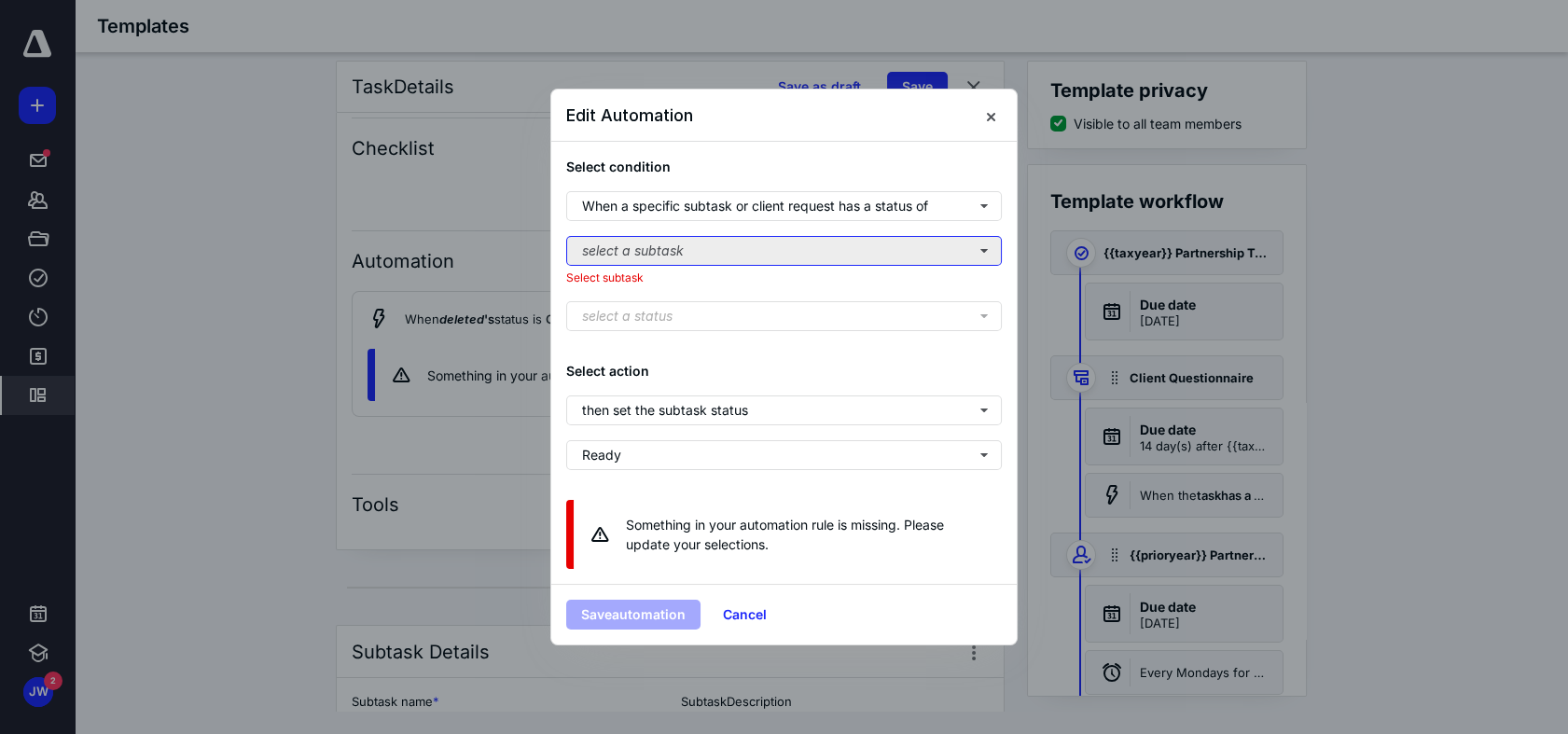 click on "select a subtask" at bounding box center [784, 251] 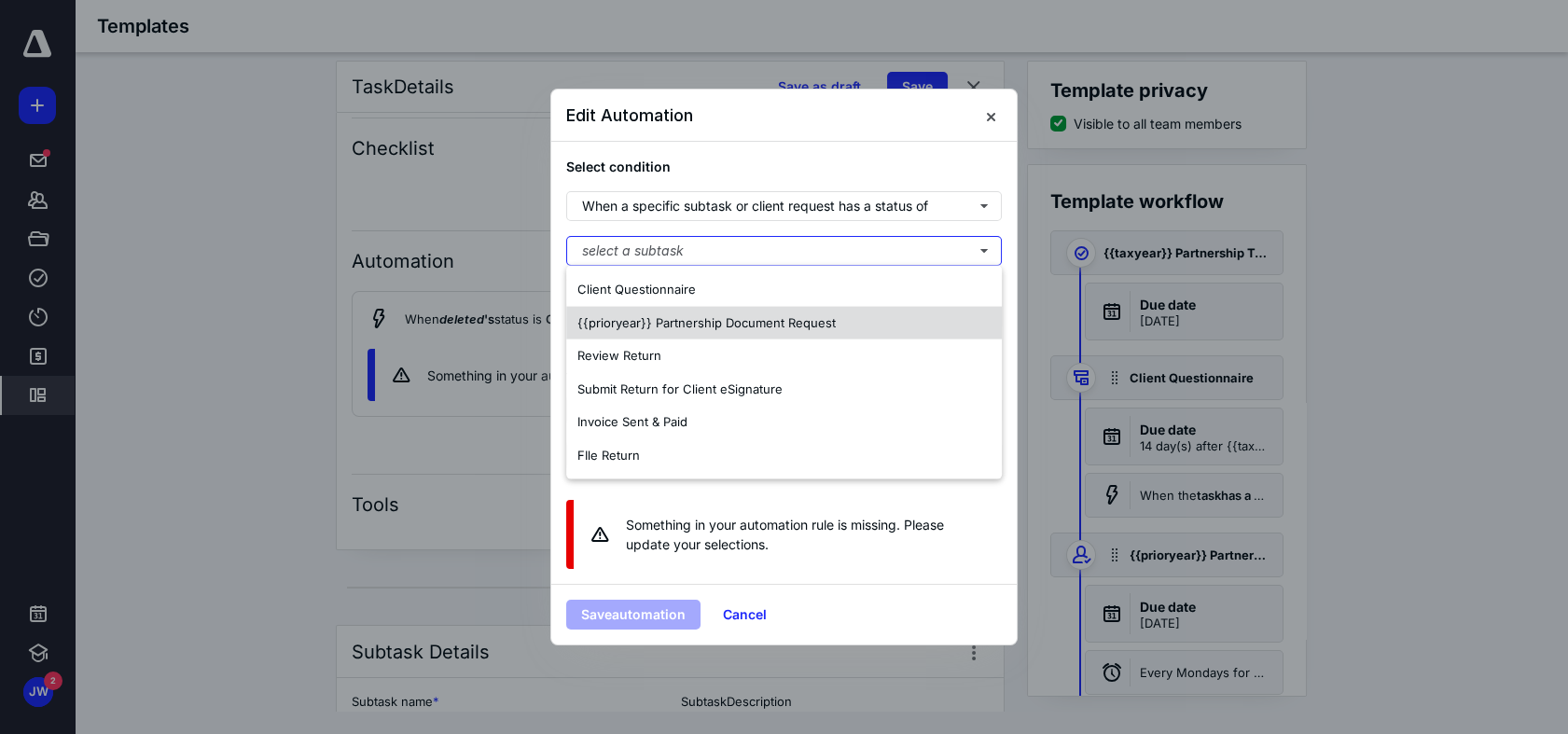 click on "{{prioryear}} Partnership Document Request" at bounding box center (706, 322) 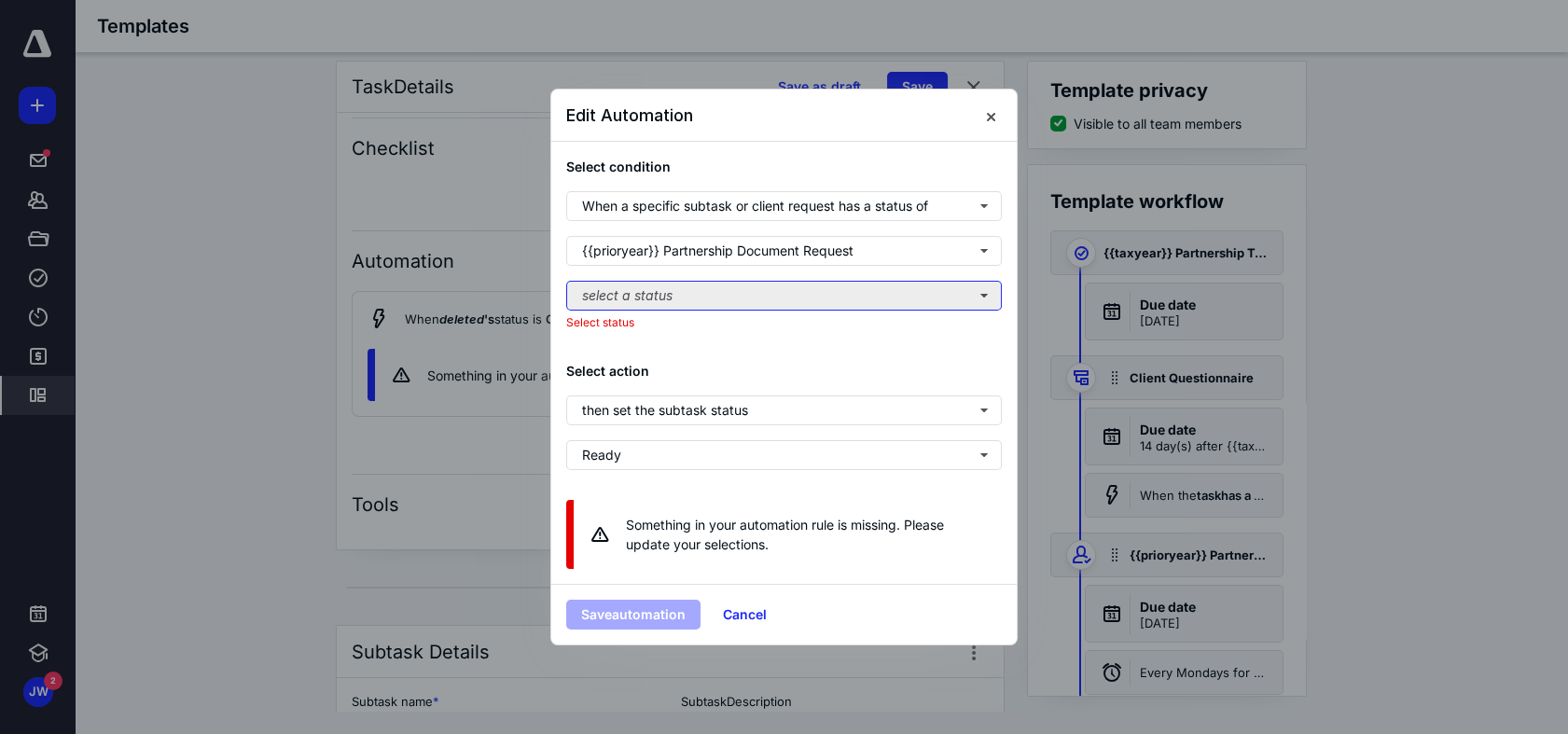 click on "select a status" at bounding box center (784, 296) 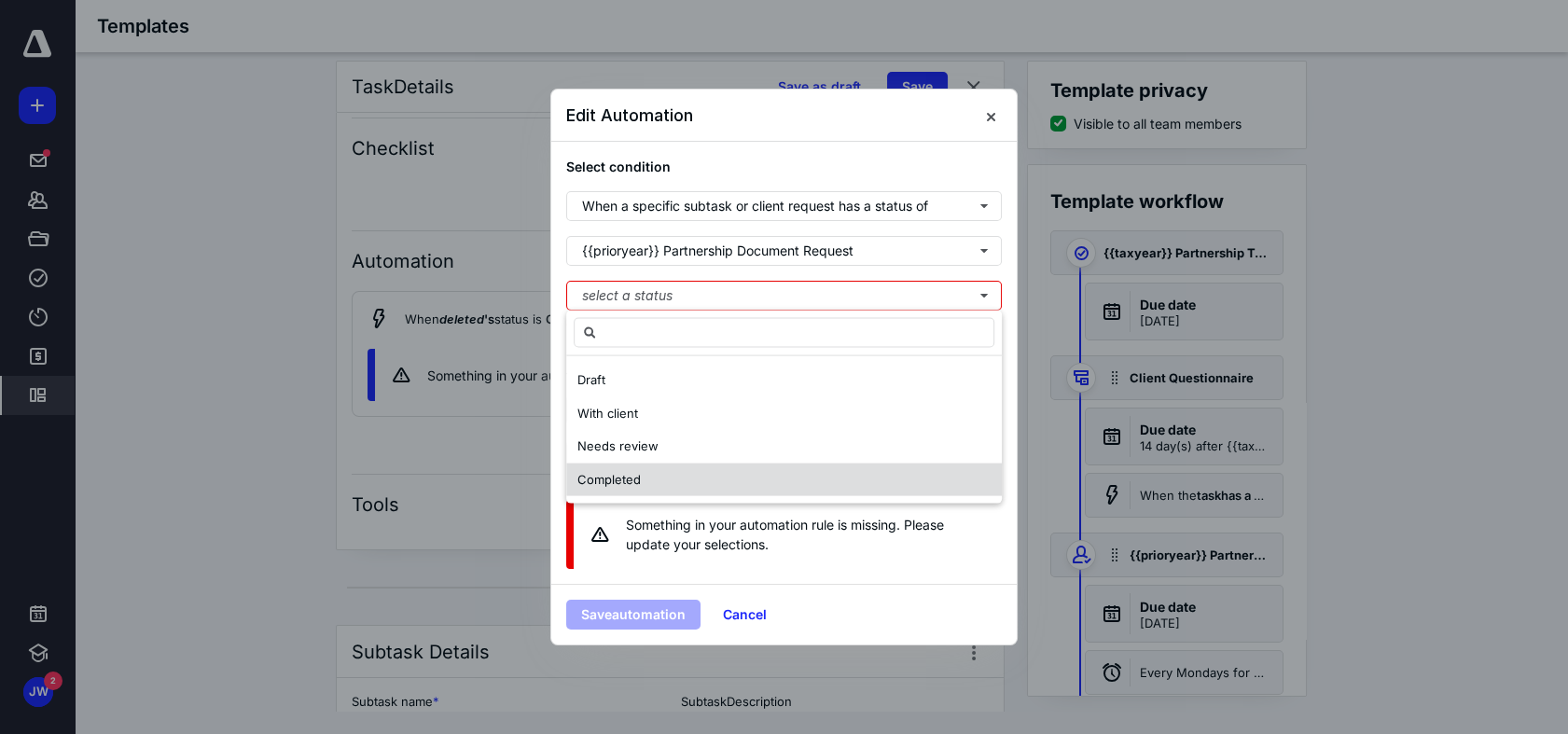 click on "Completed" at bounding box center [784, 479] 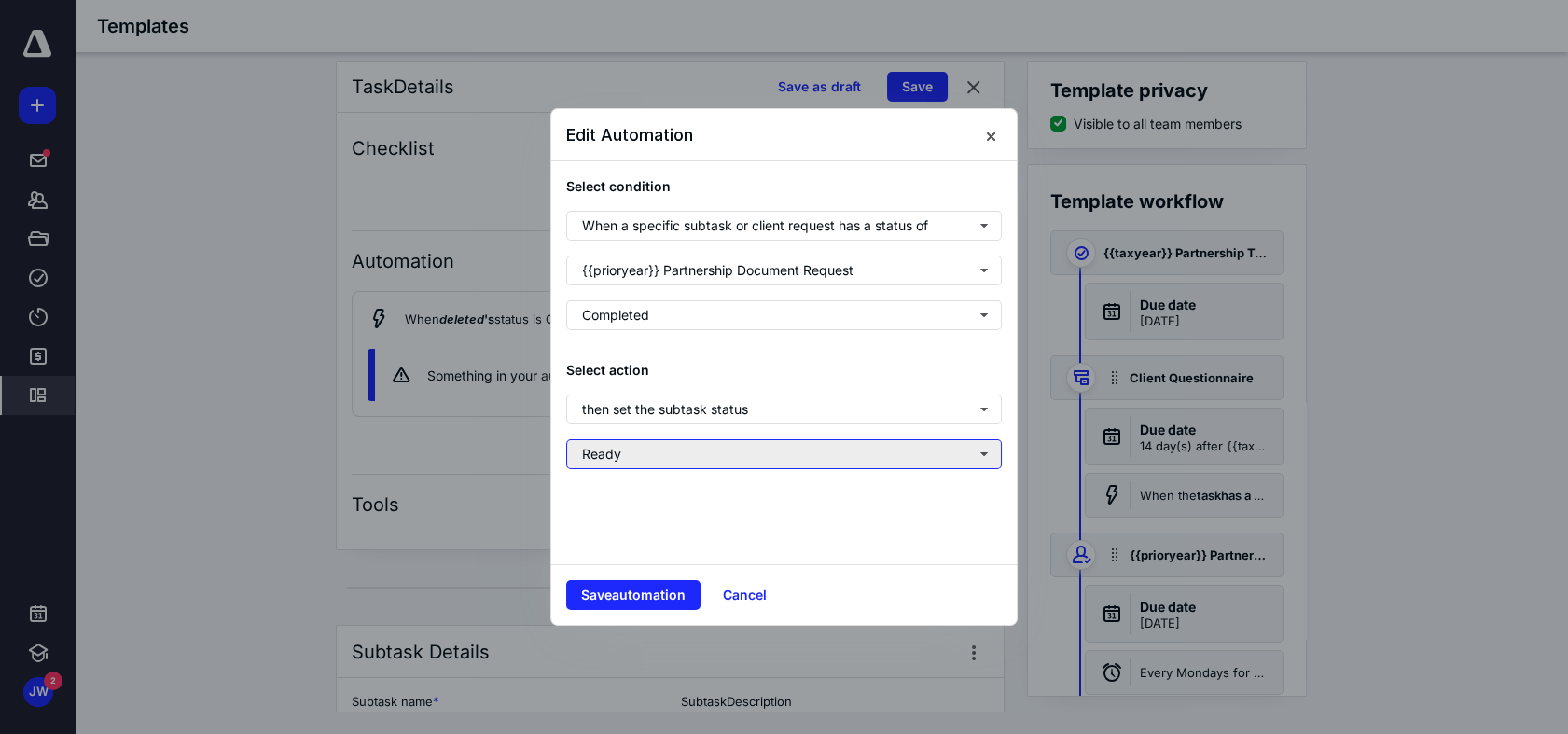 click on "Ready" at bounding box center (784, 454) 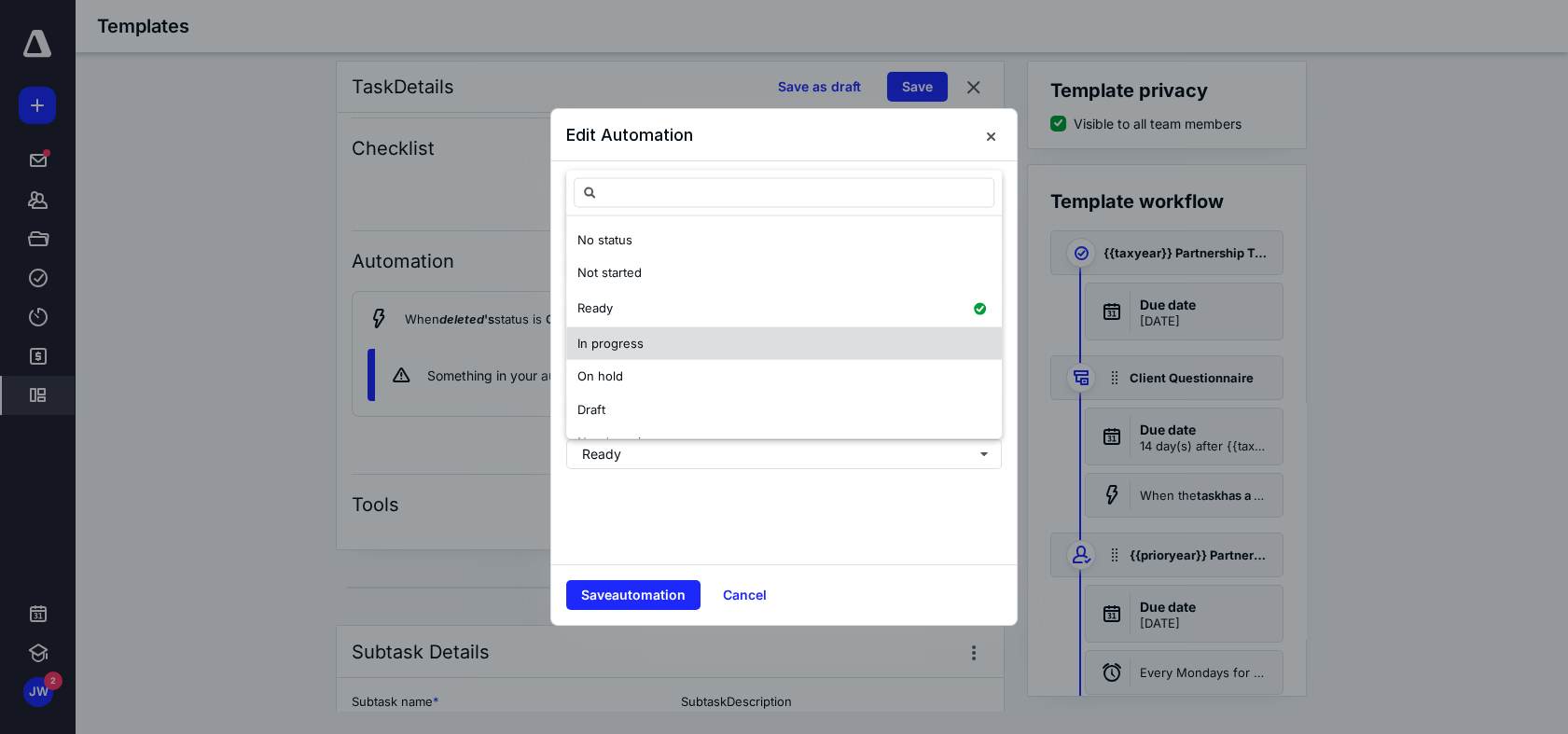 click on "In progress" at bounding box center (784, 343) 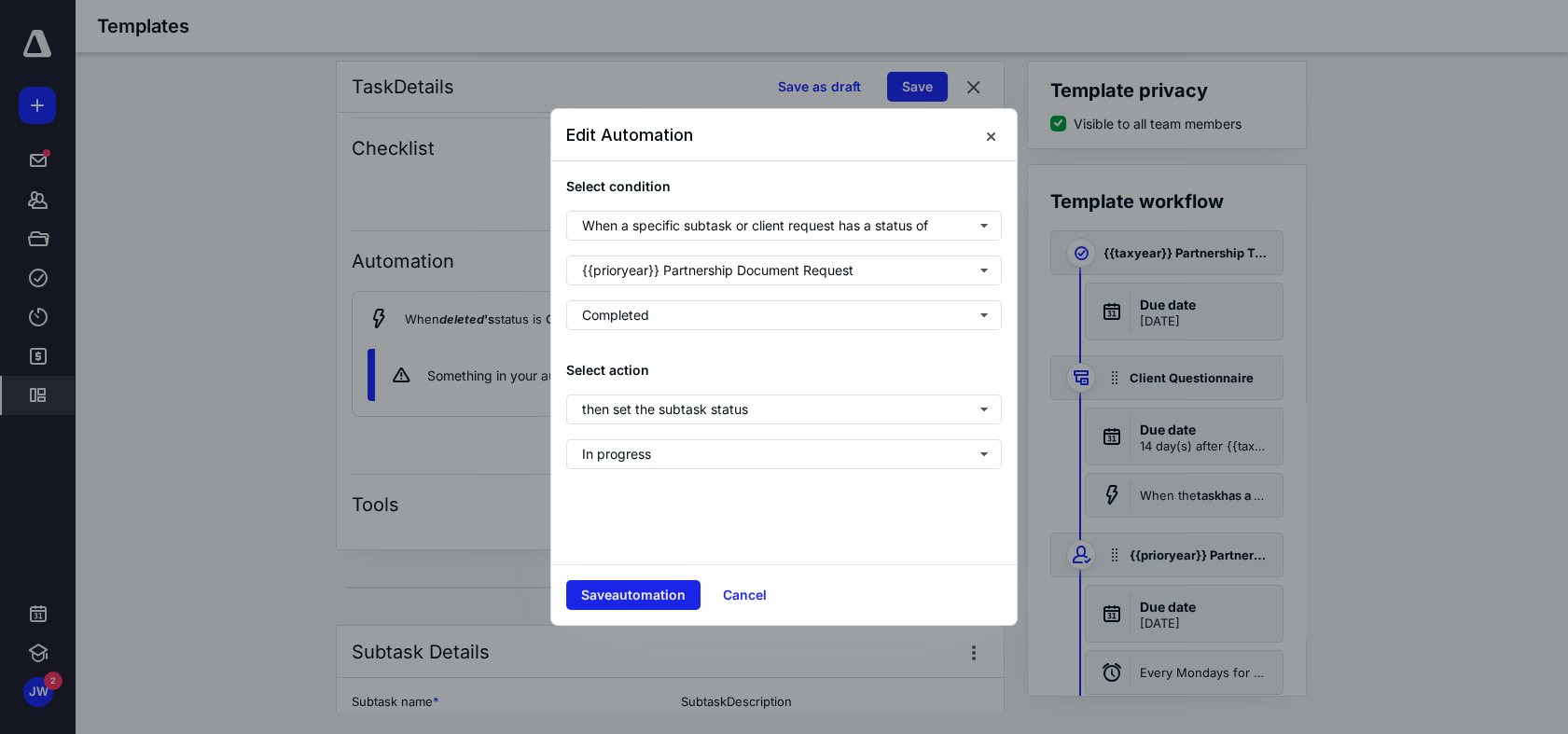 click on "Save  automation" at bounding box center [633, 595] 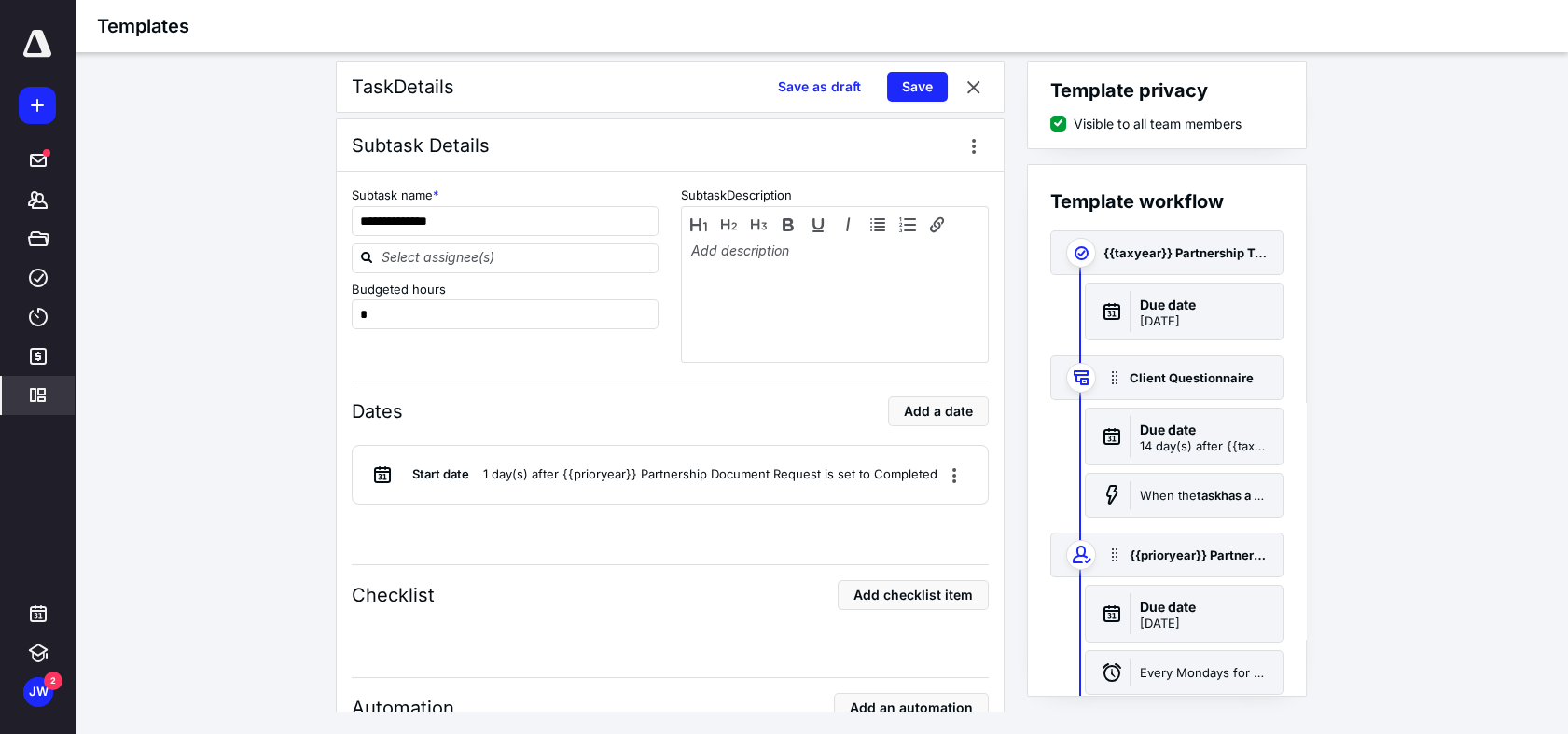 scroll, scrollTop: 2394, scrollLeft: 0, axis: vertical 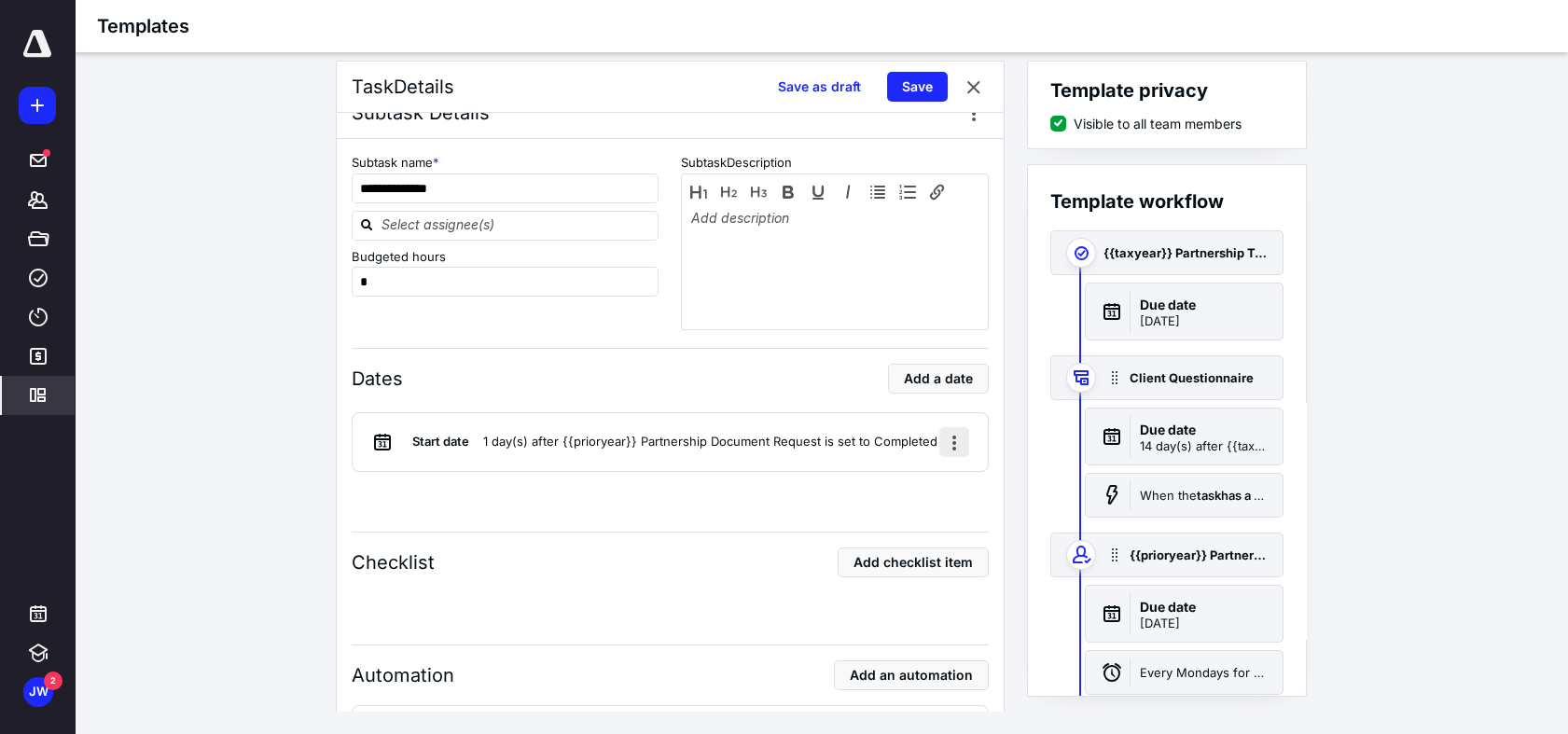 click at bounding box center [954, 442] 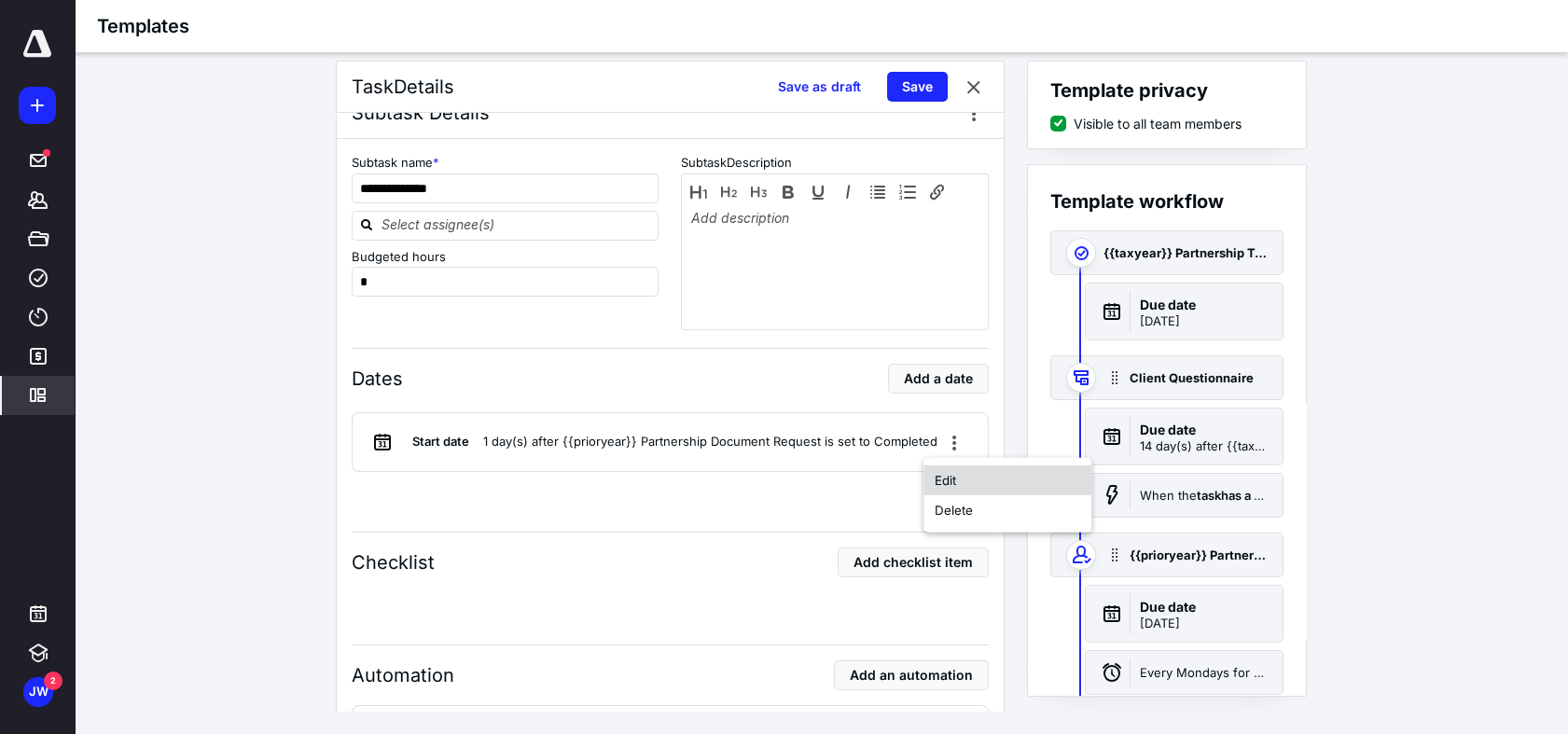 click on "Edit" at bounding box center (1007, 480) 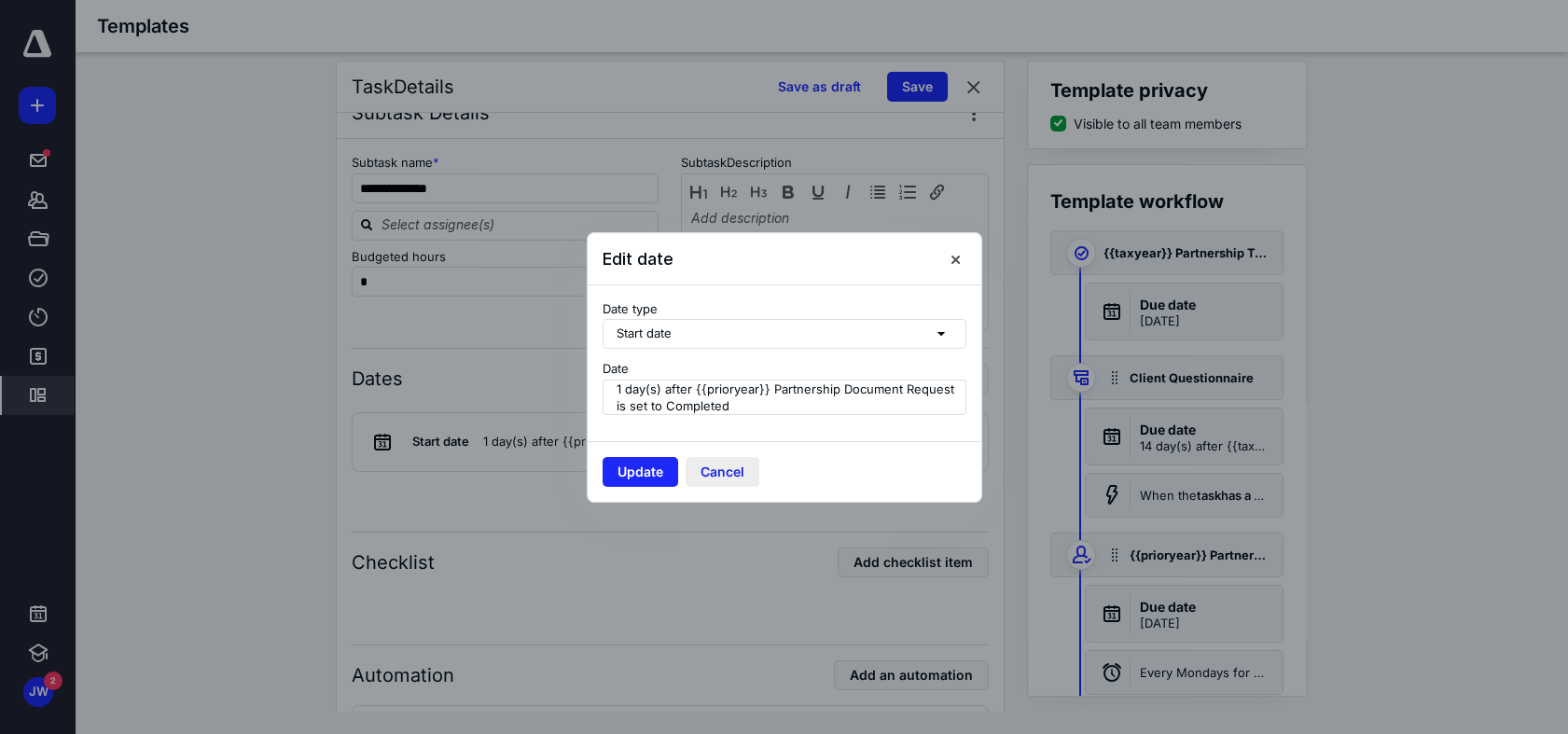 click on "Cancel" at bounding box center [722, 472] 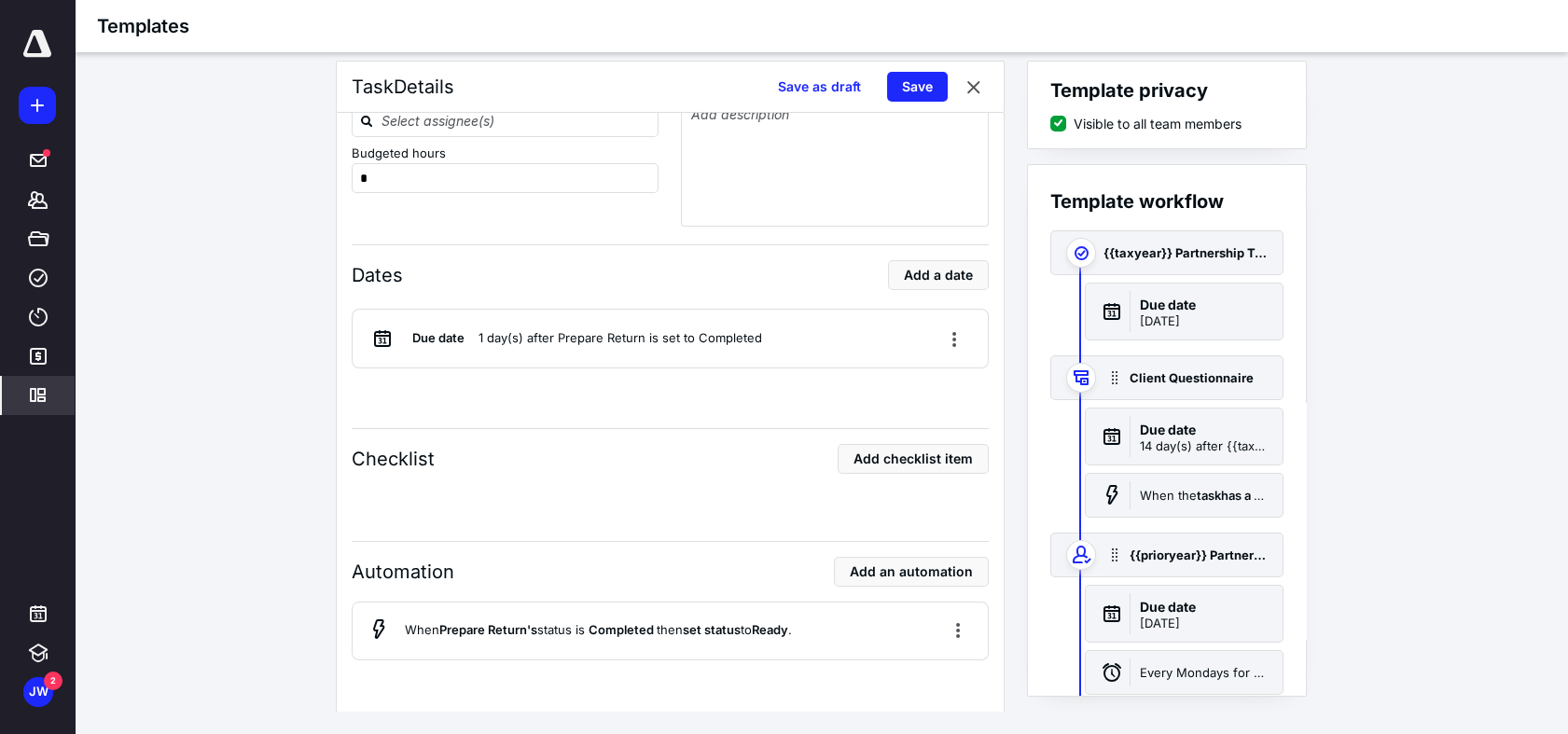 scroll, scrollTop: 3430, scrollLeft: 0, axis: vertical 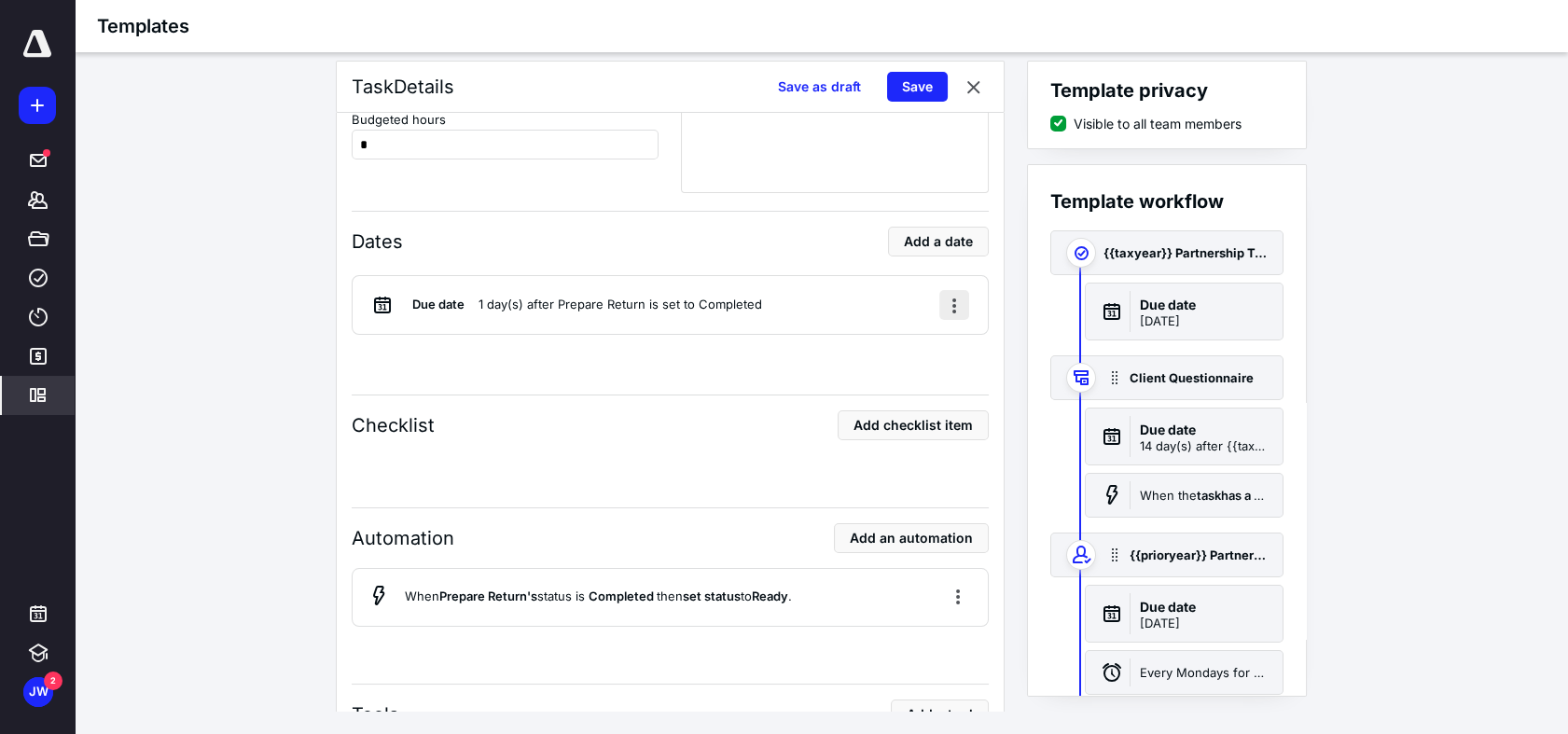 click at bounding box center [954, 305] 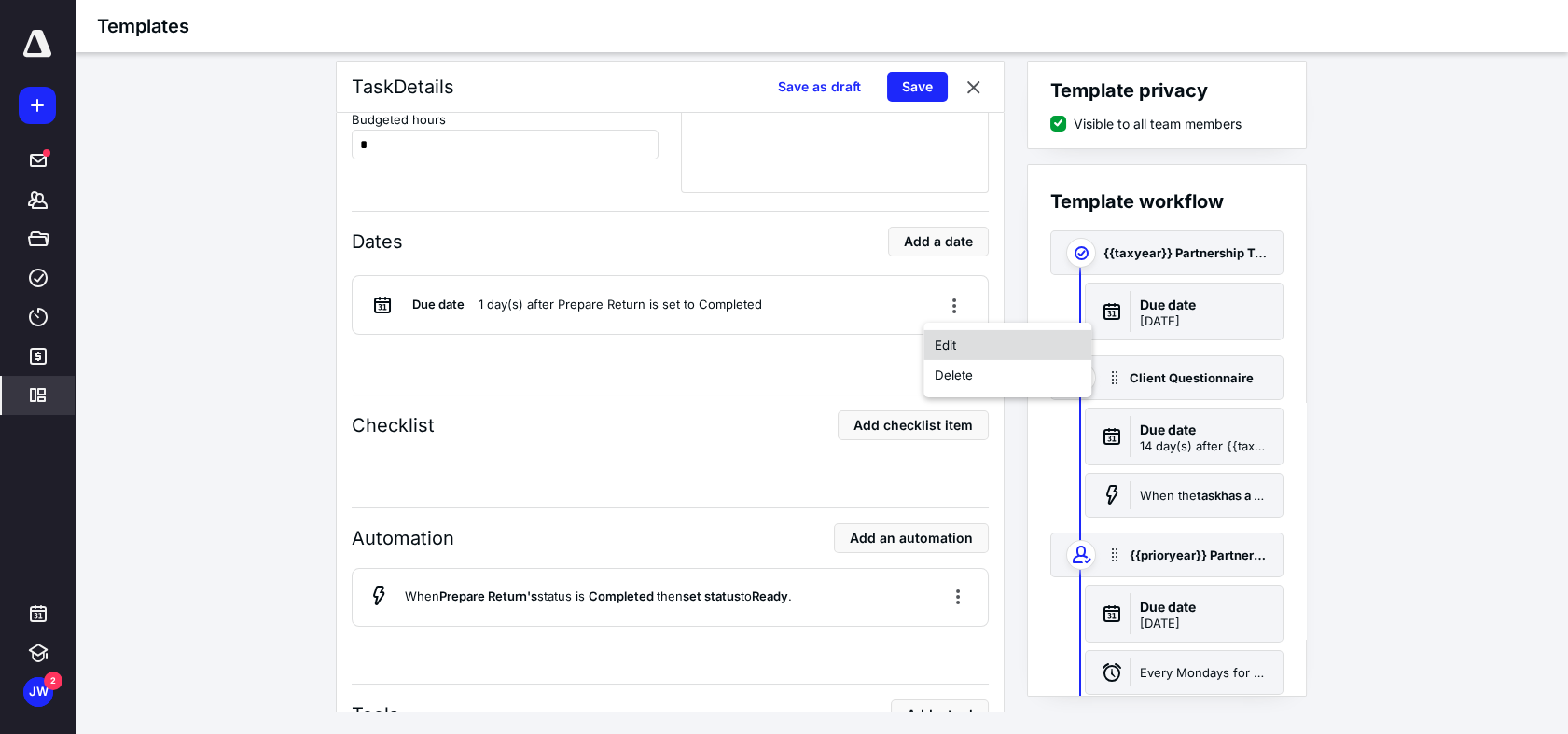 click on "Edit" at bounding box center [1007, 345] 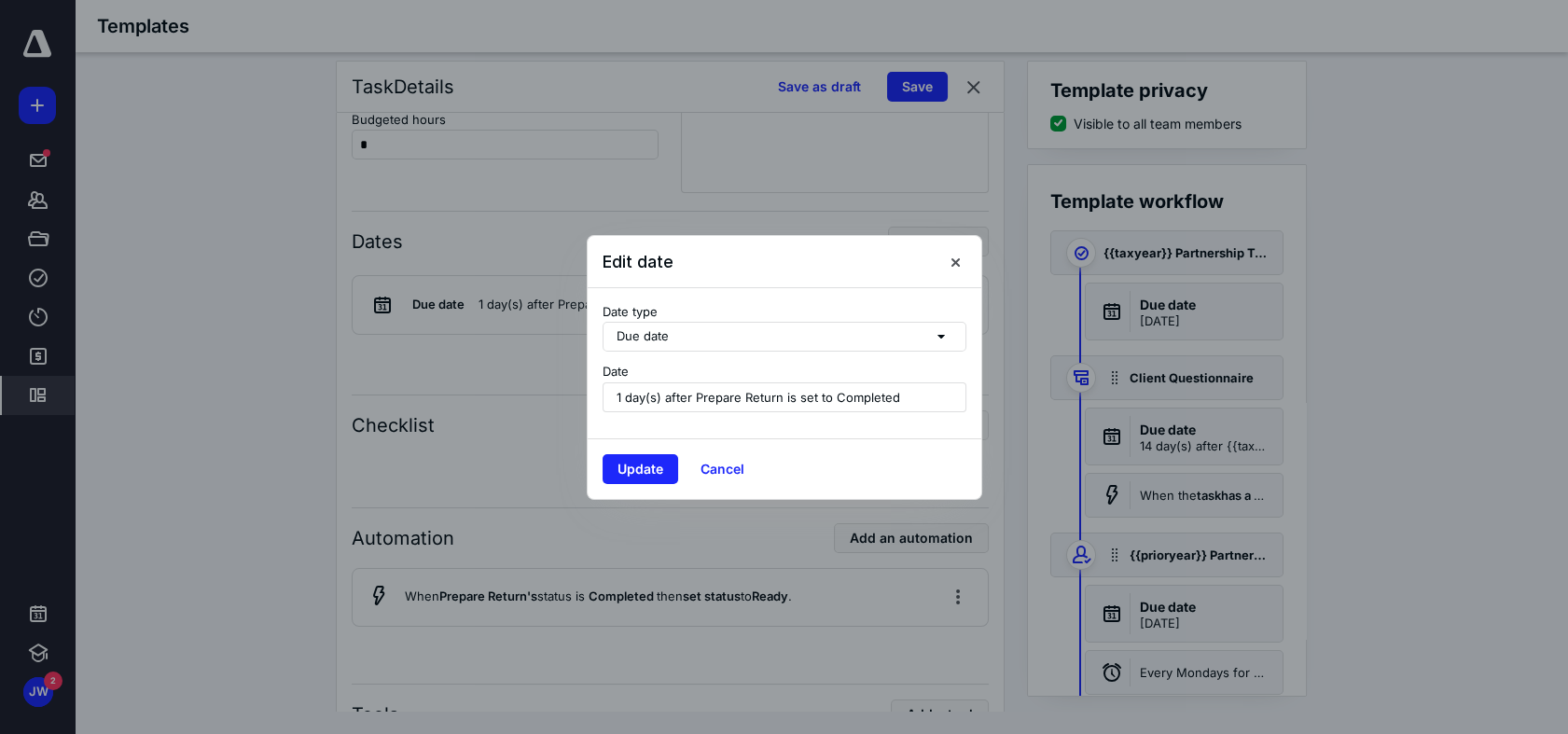 click on "Due date" at bounding box center [784, 337] 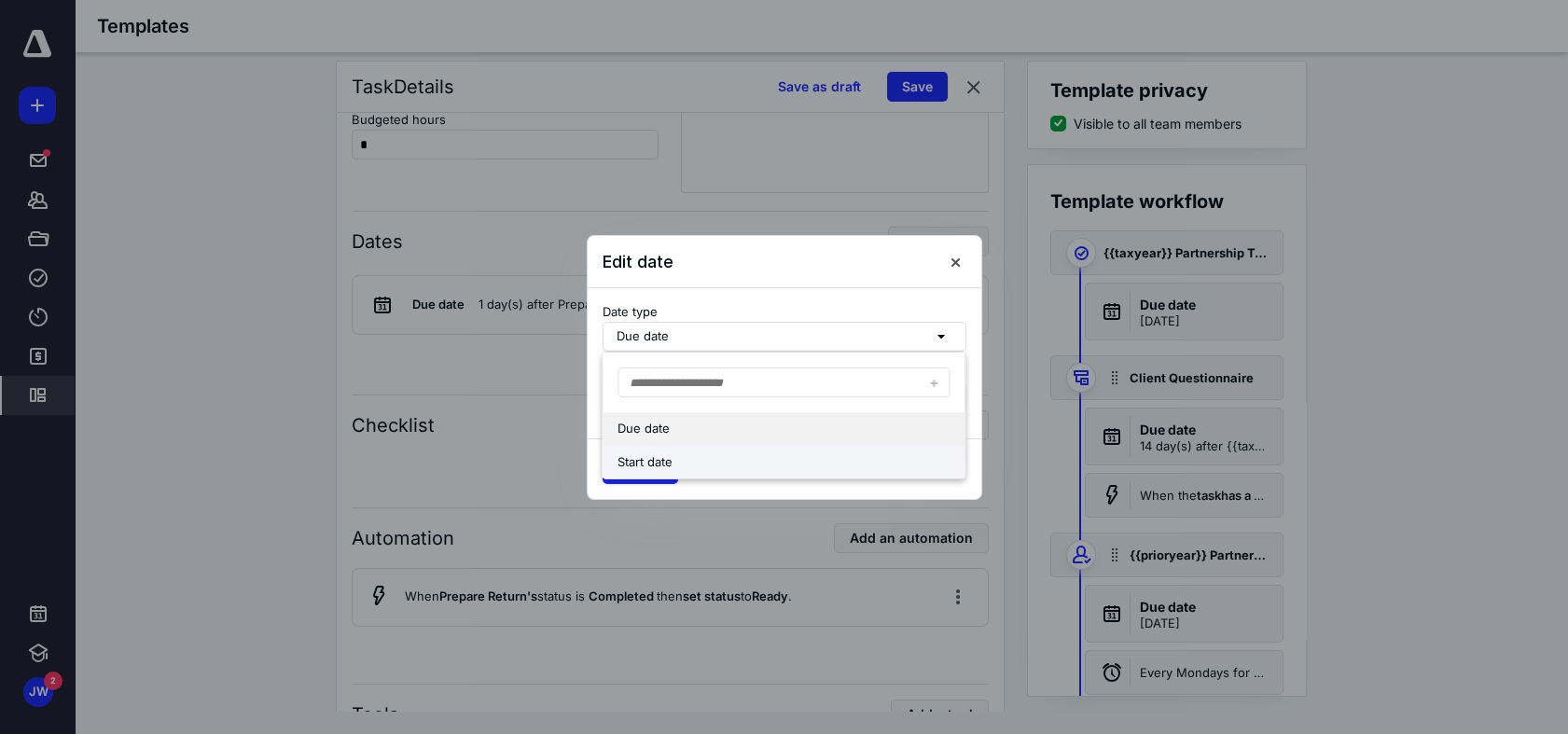 click on "Start date" at bounding box center (784, 463) 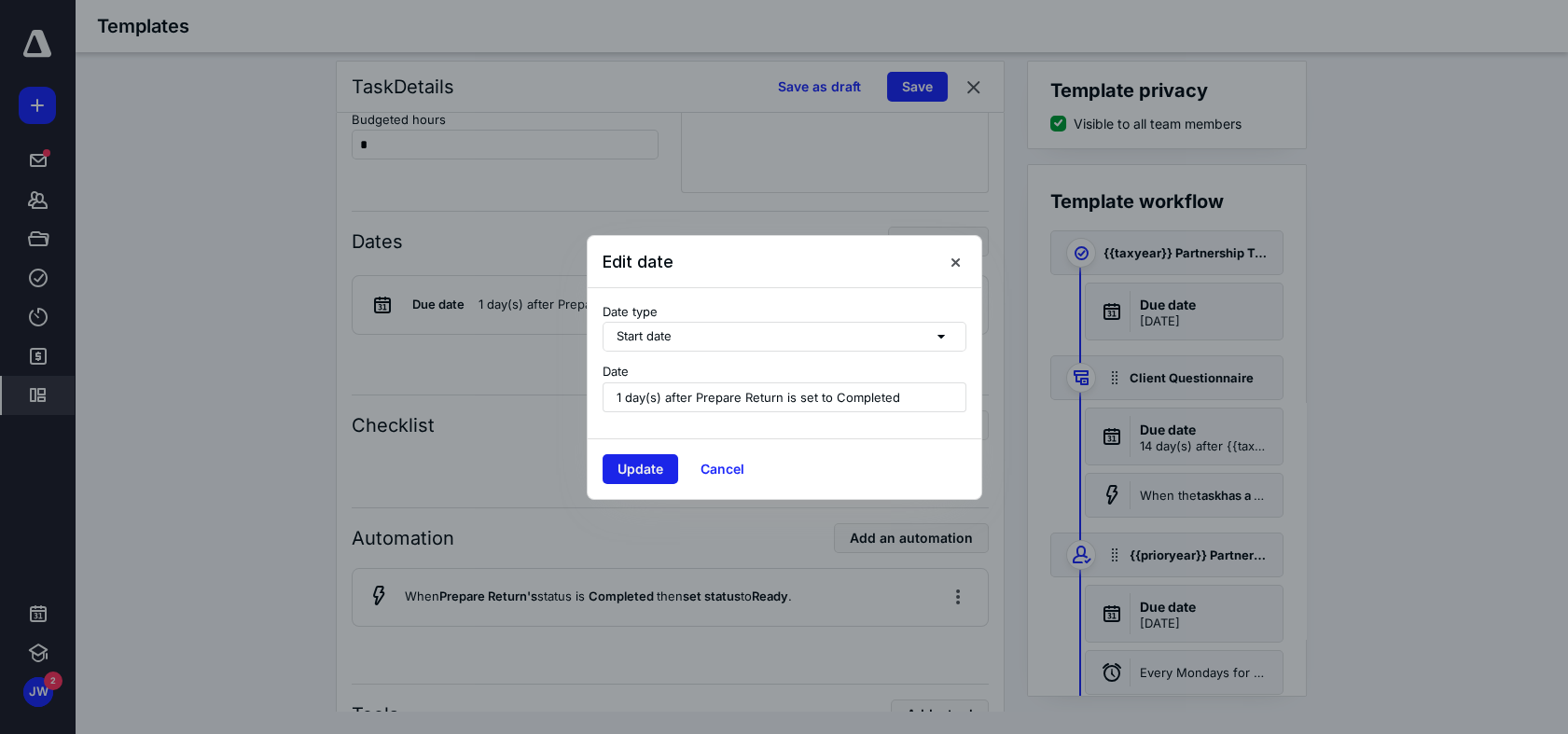 click on "Update" at bounding box center [640, 469] 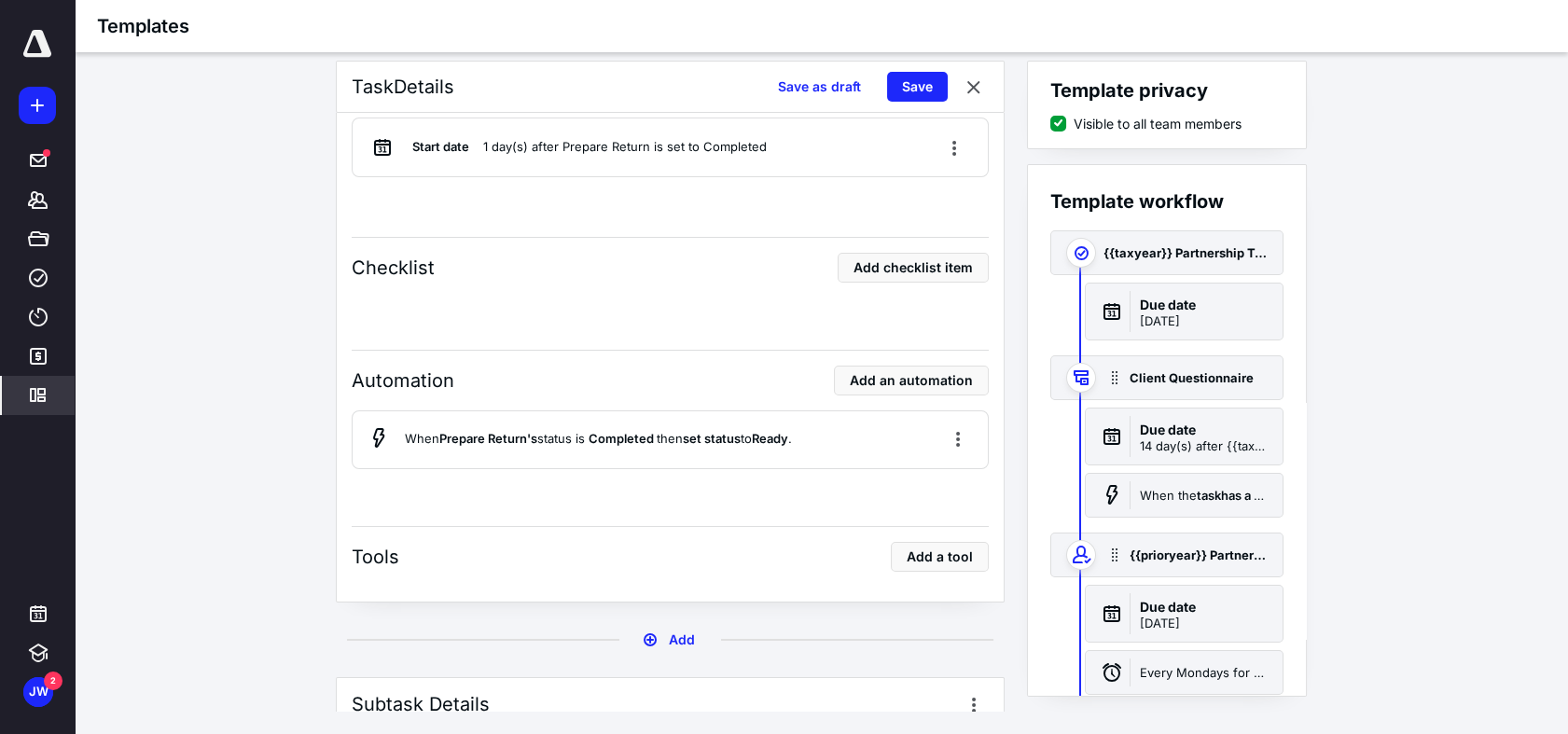 scroll, scrollTop: 3637, scrollLeft: 0, axis: vertical 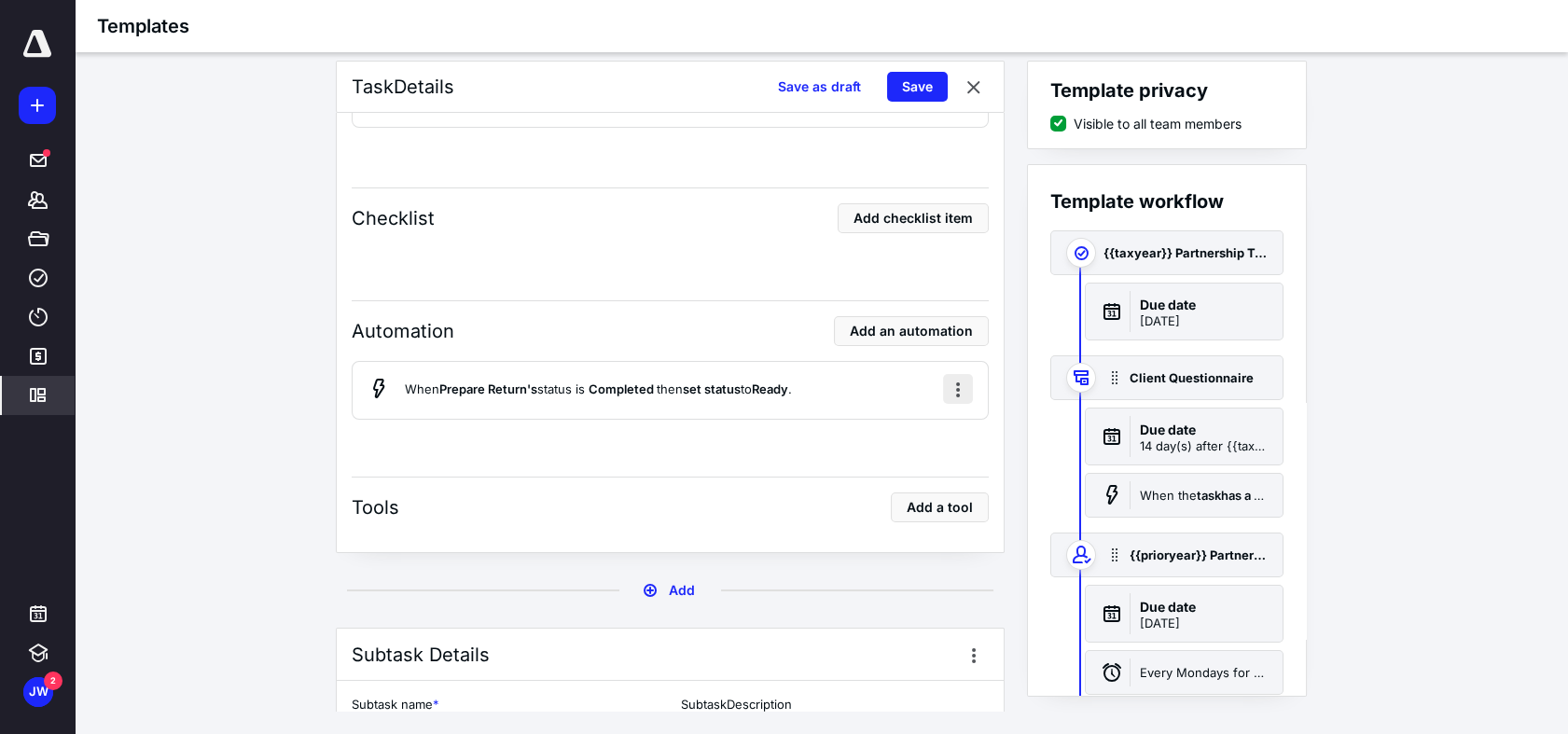 click at bounding box center [958, 389] 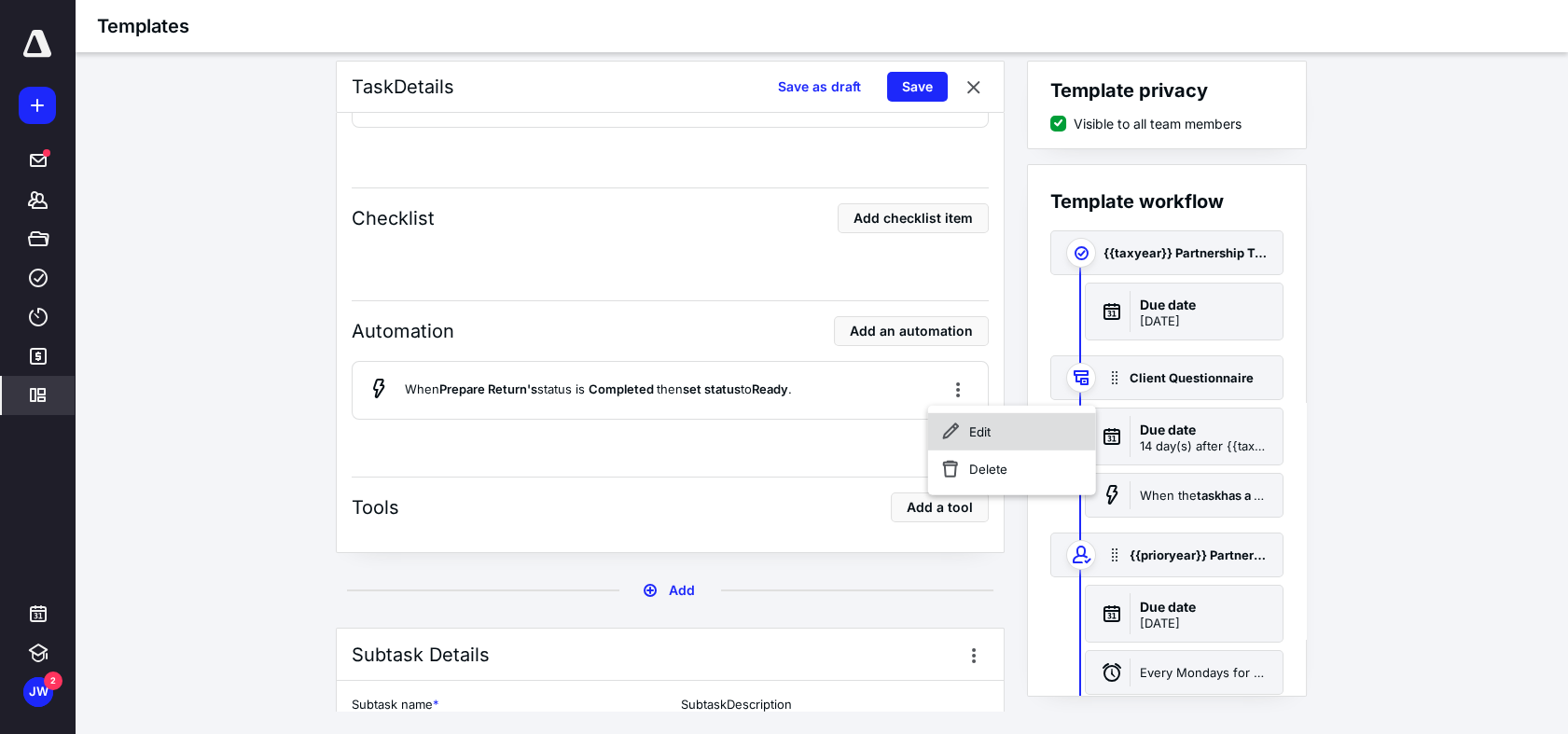 click on "Edit" at bounding box center (1012, 432) 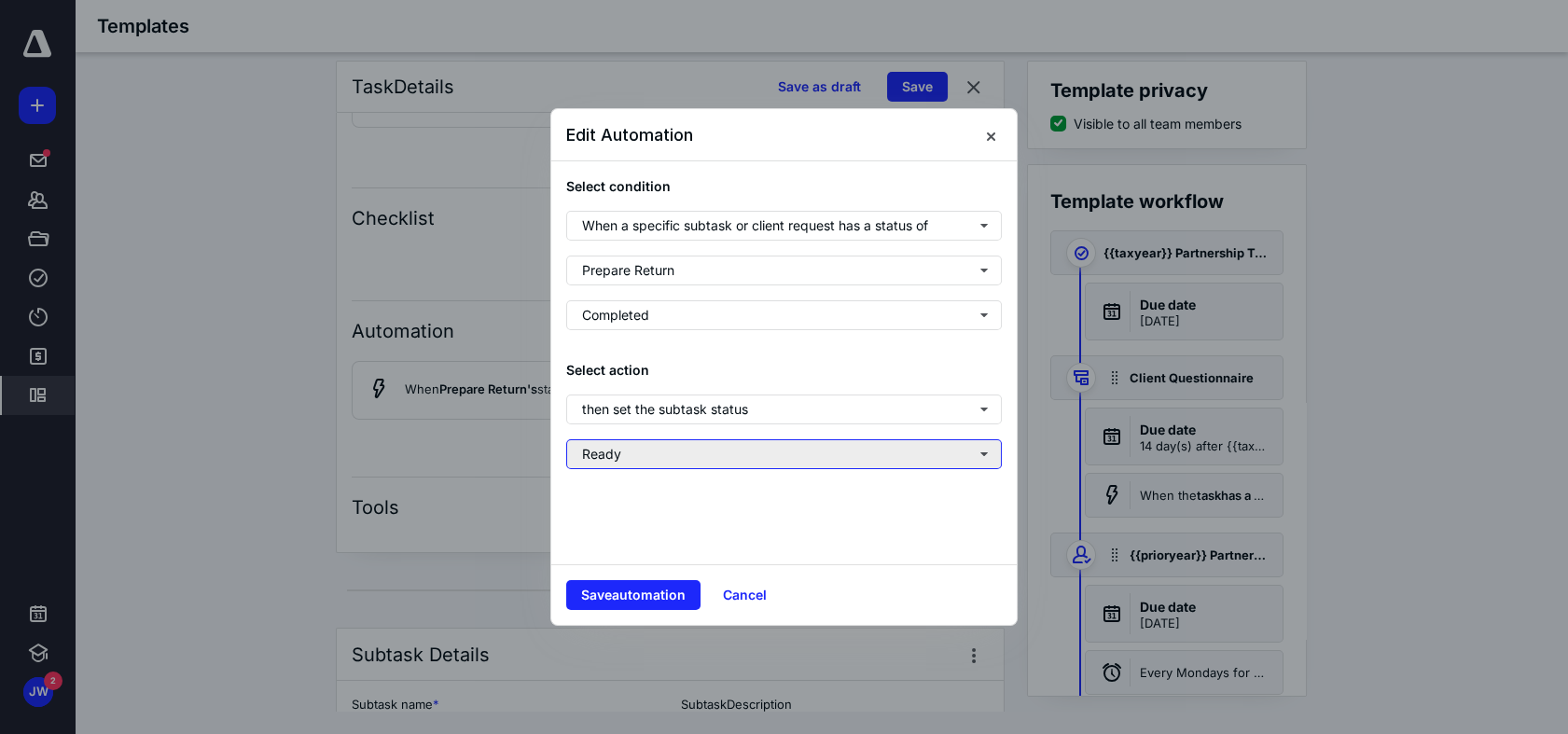 click on "Ready" at bounding box center (784, 454) 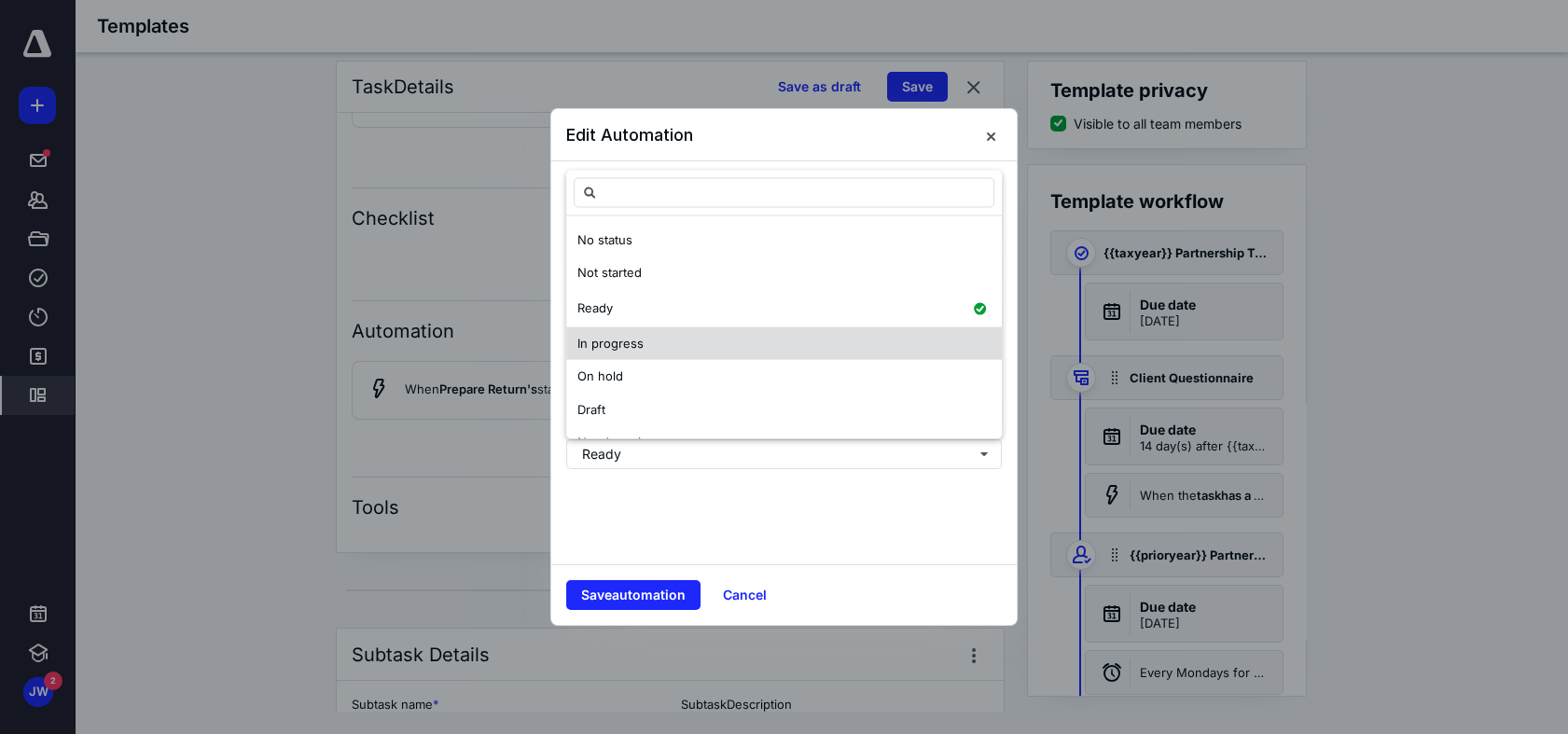 click on "In progress" at bounding box center [784, 343] 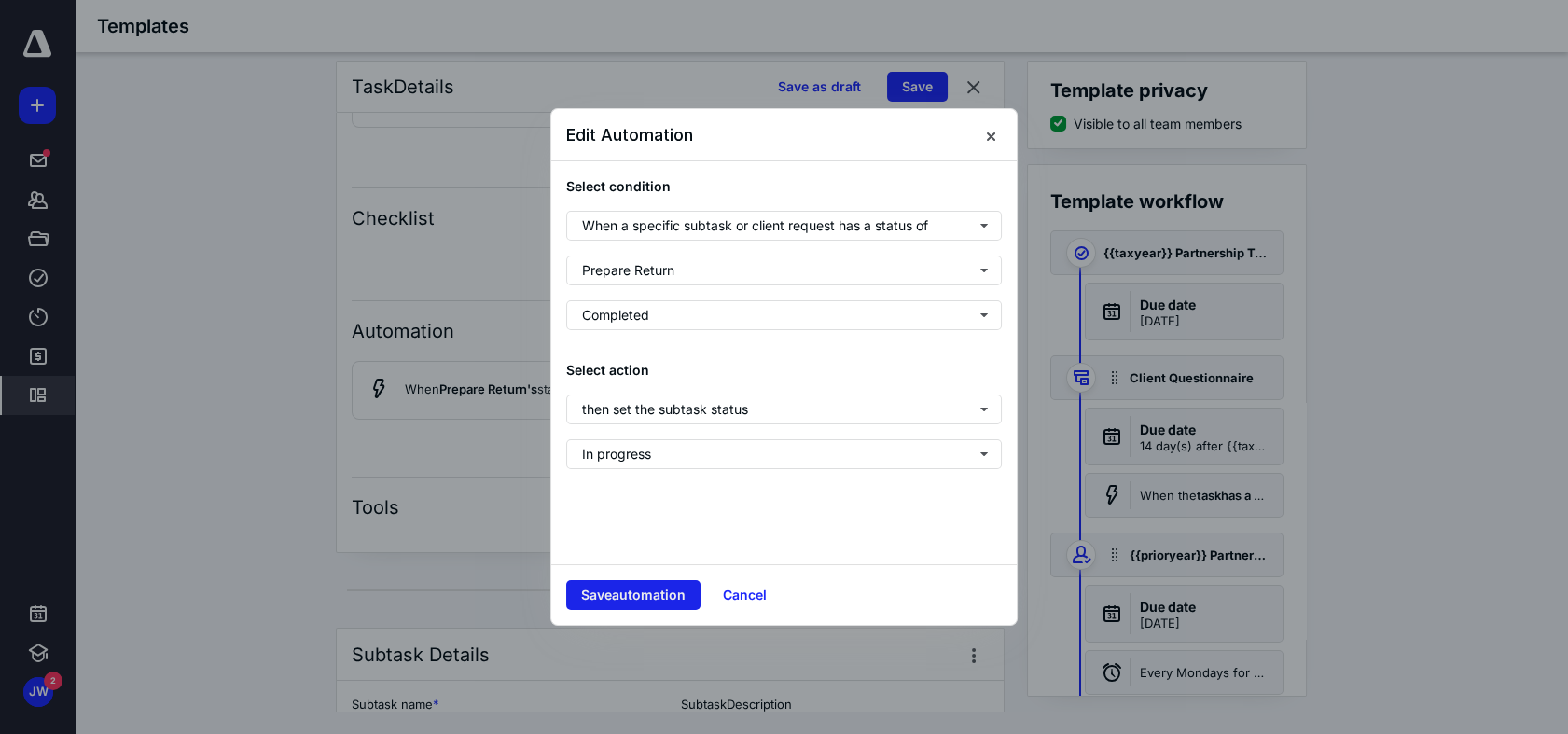 click on "Save  automation" at bounding box center [633, 595] 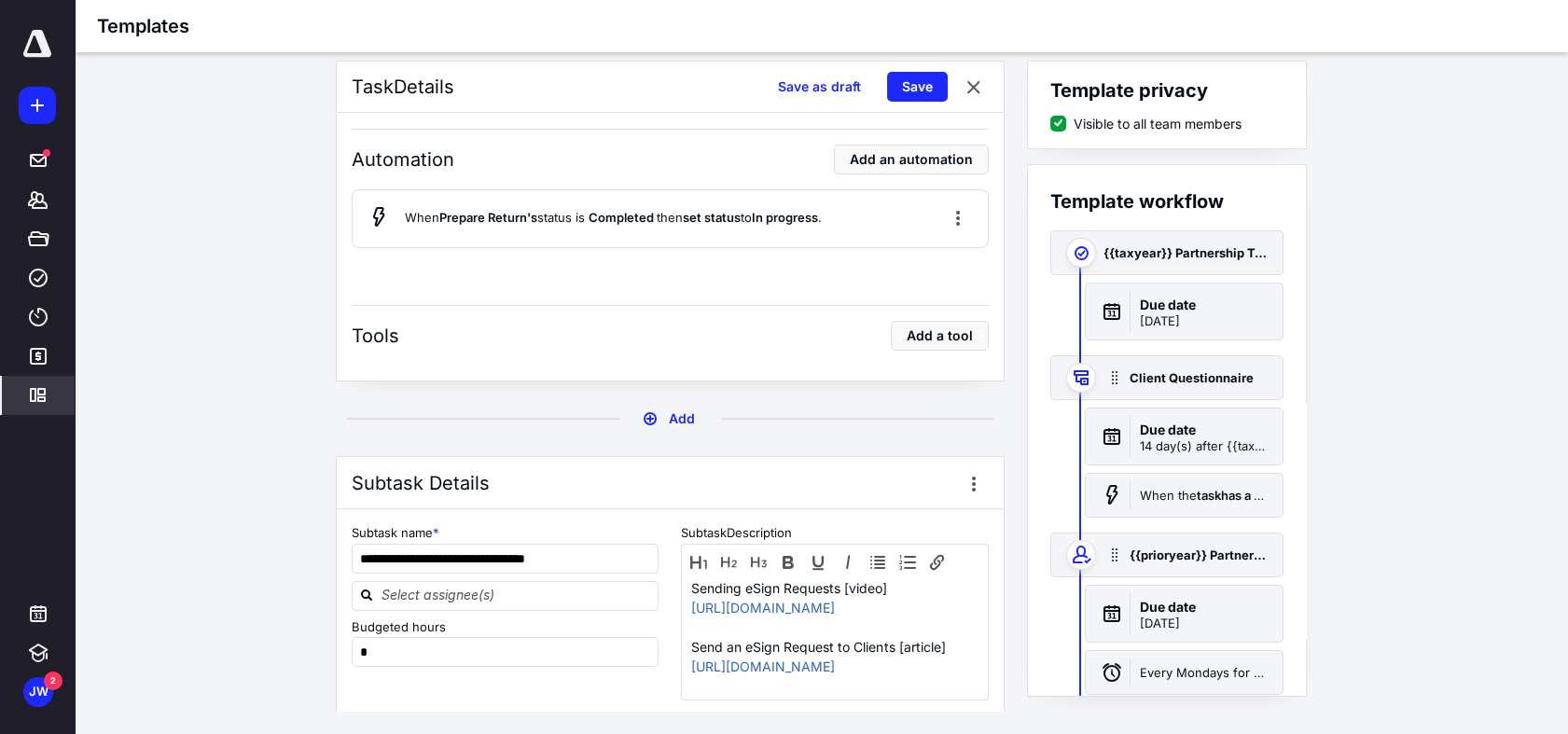 scroll, scrollTop: 3844, scrollLeft: 0, axis: vertical 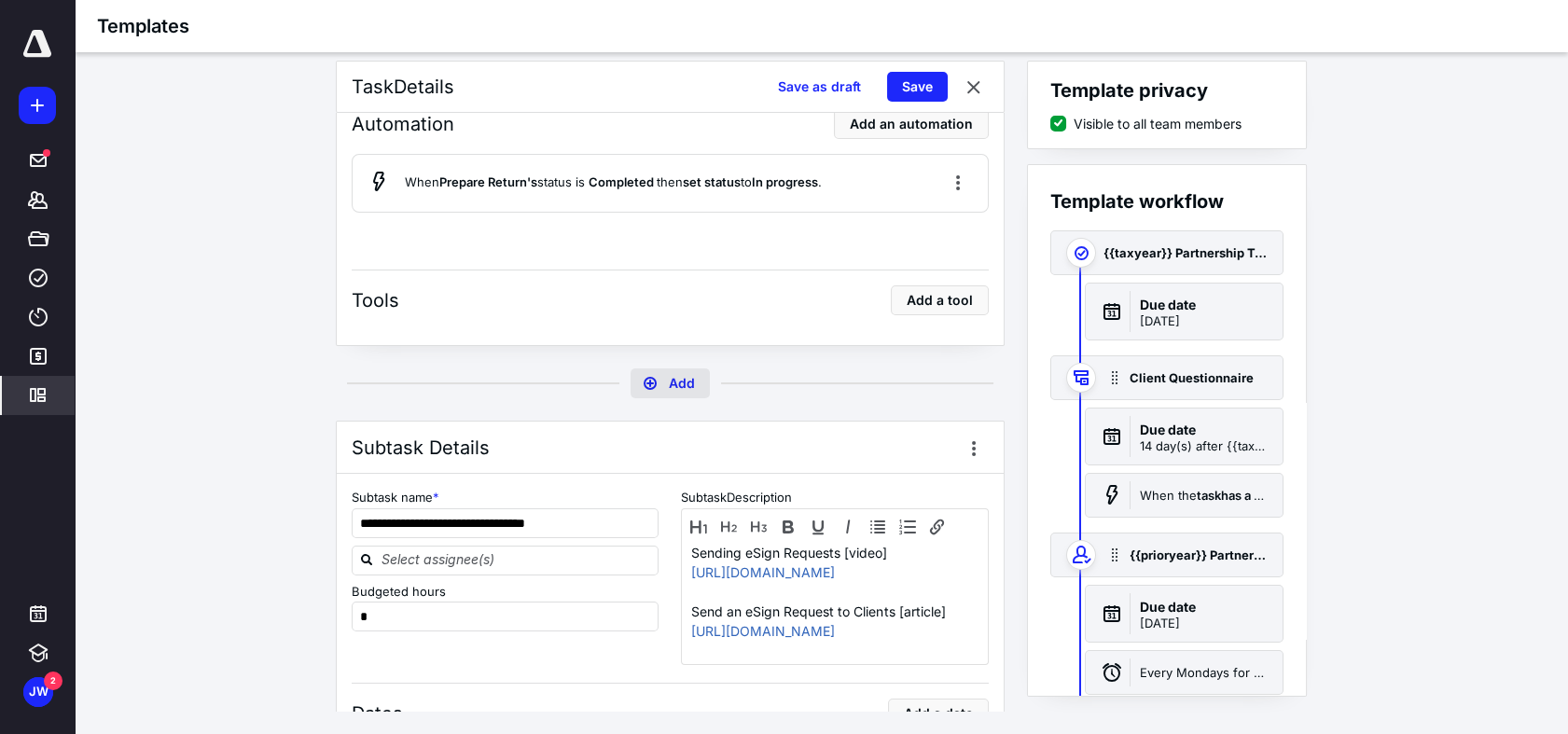 click on "Add" at bounding box center (670, 383) 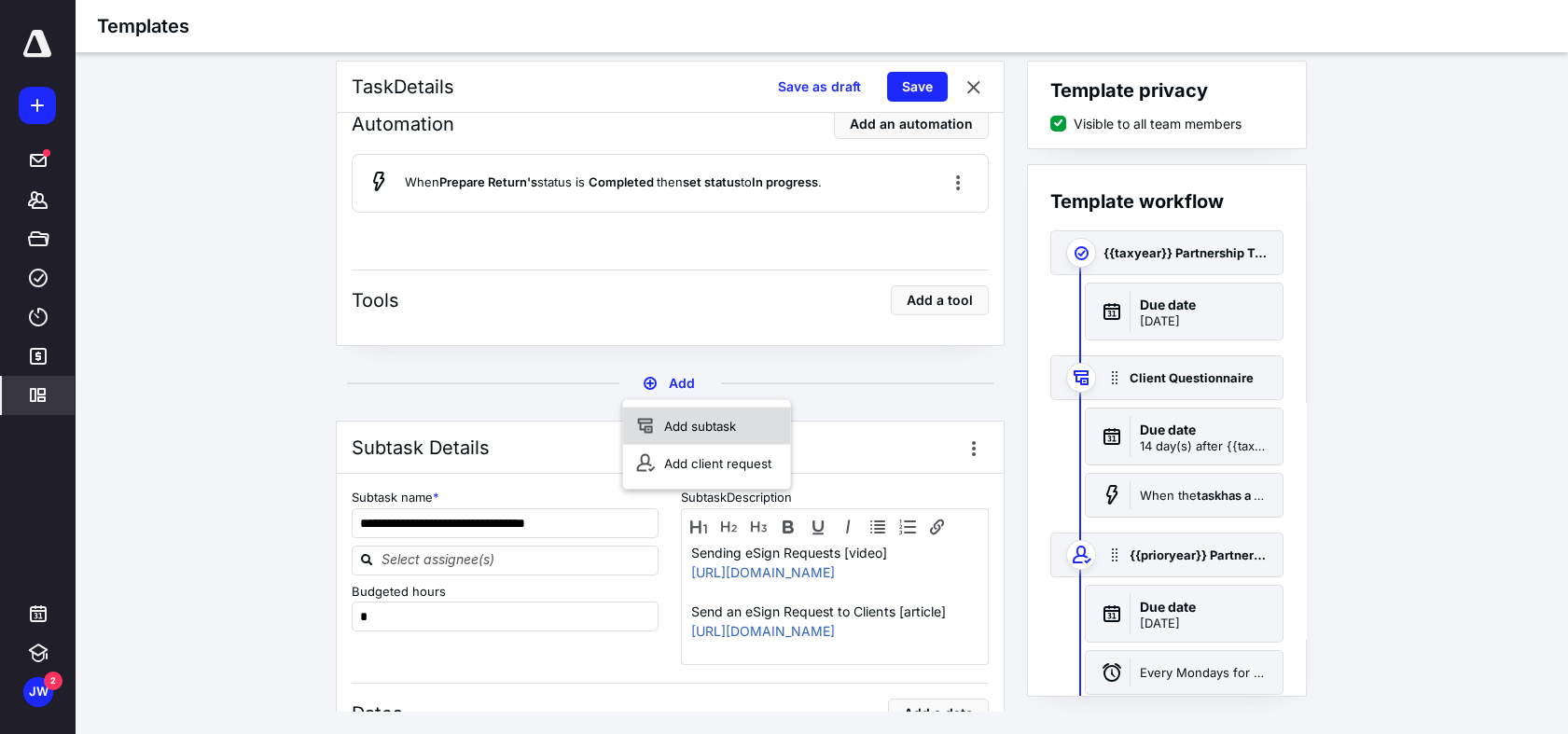 click on "Add subtask" at bounding box center [707, 426] 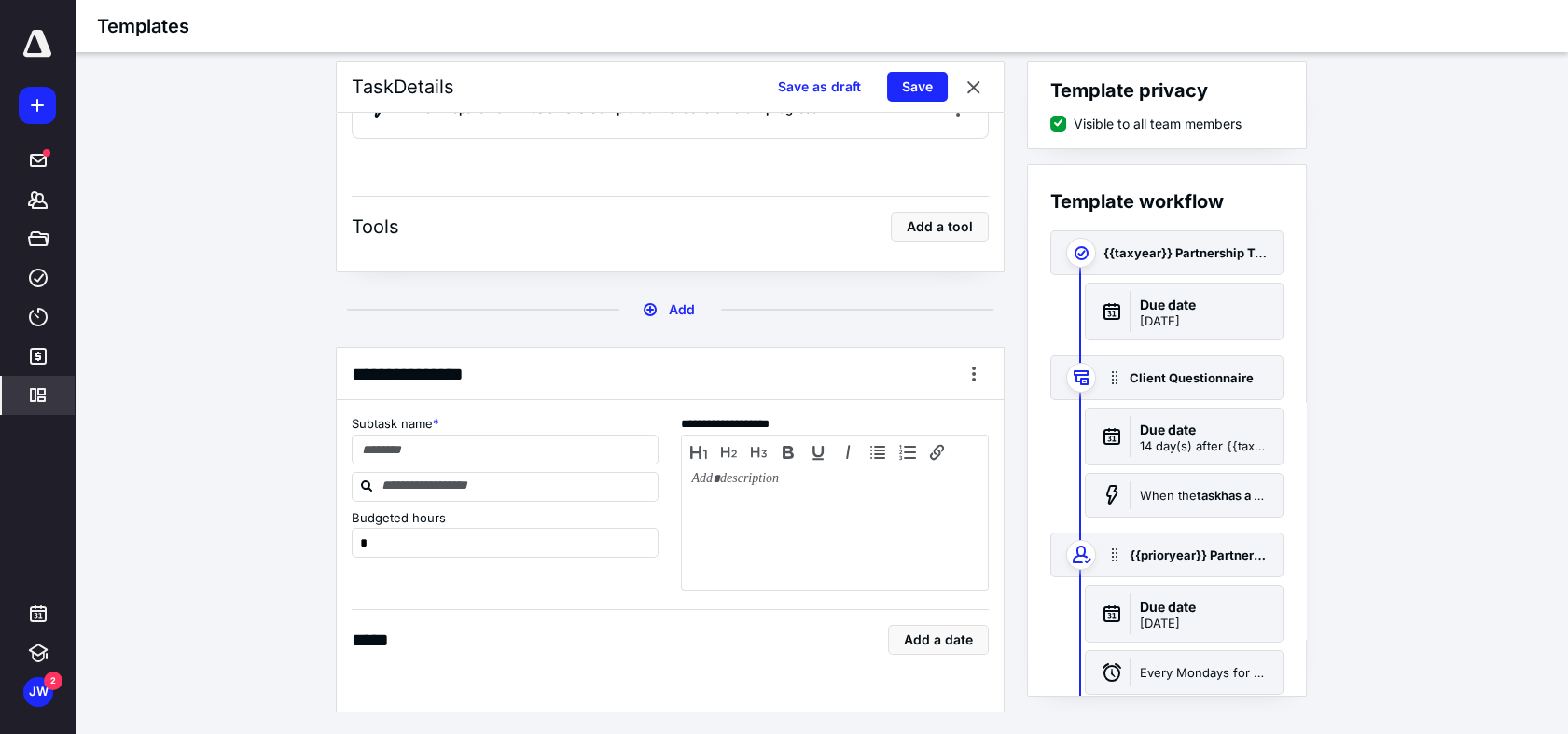 scroll, scrollTop: 4051, scrollLeft: 0, axis: vertical 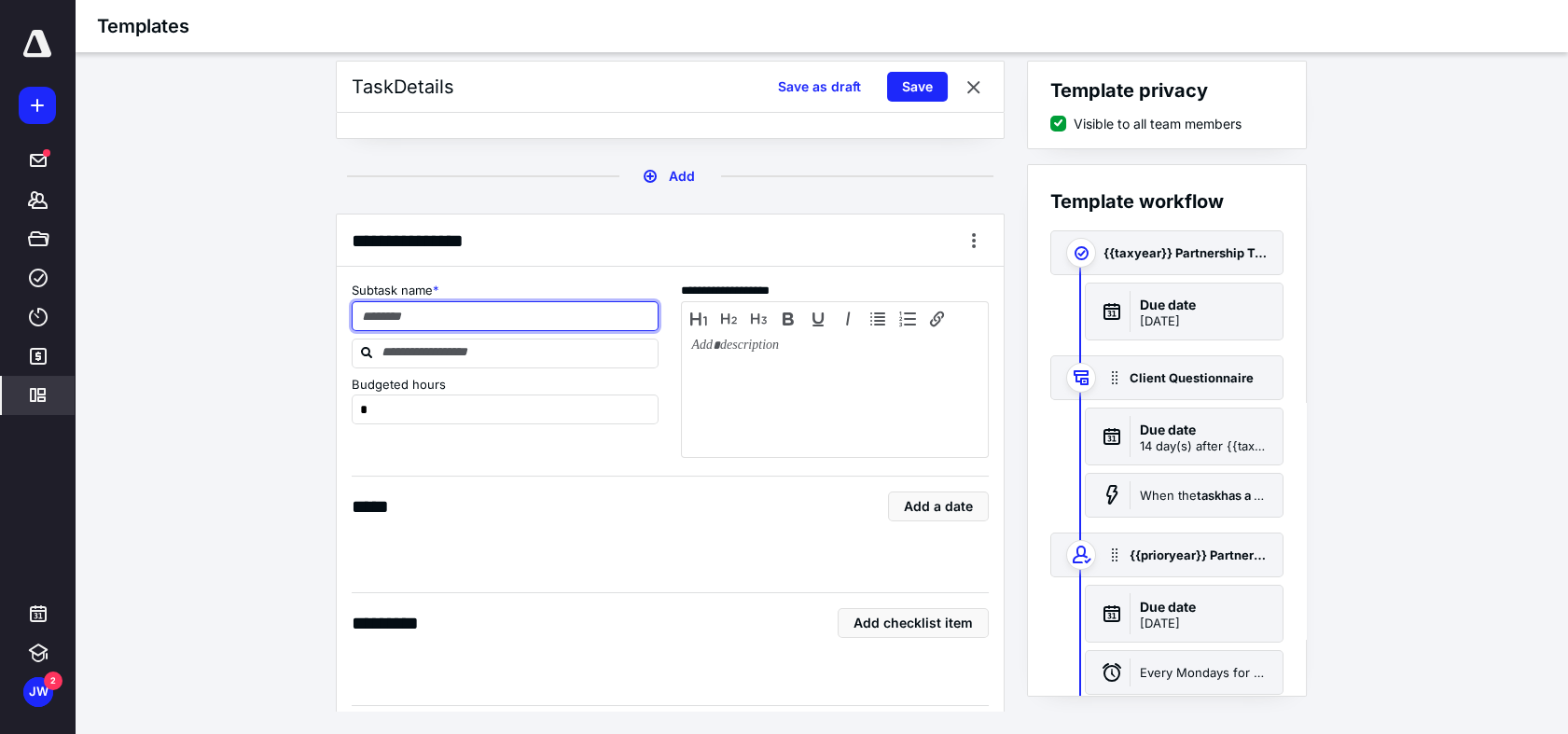 click at bounding box center (506, 316) 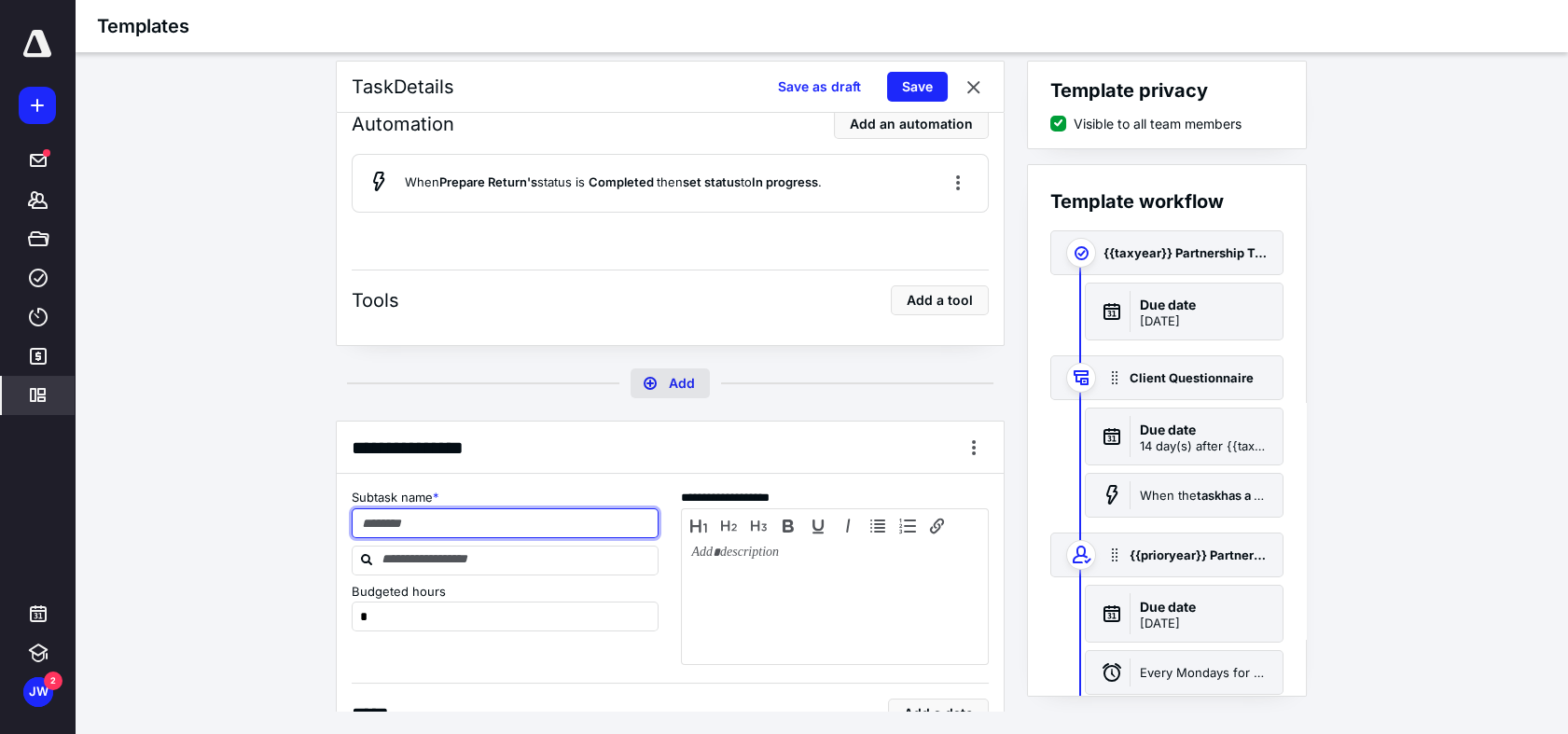 scroll, scrollTop: 4051, scrollLeft: 0, axis: vertical 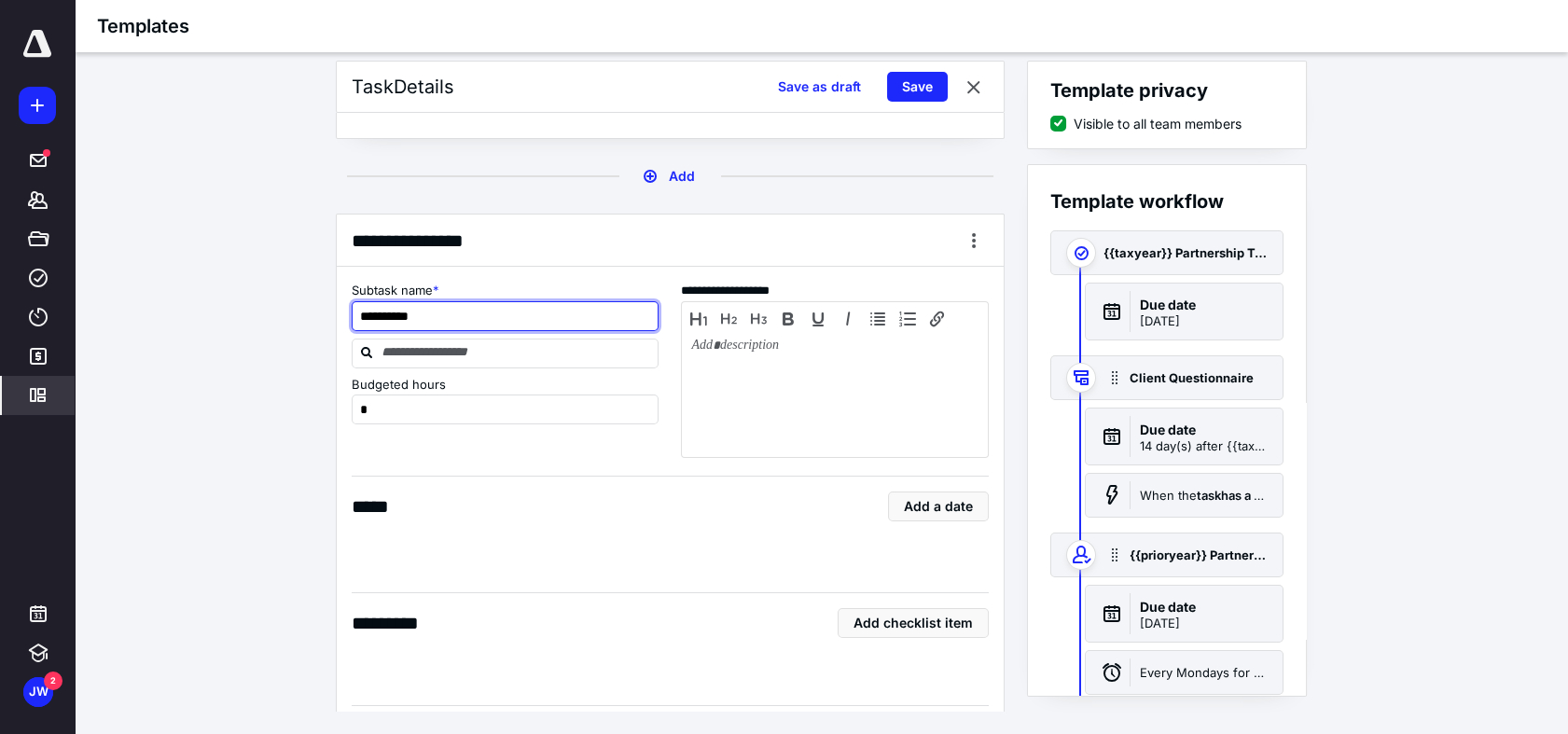 type on "**********" 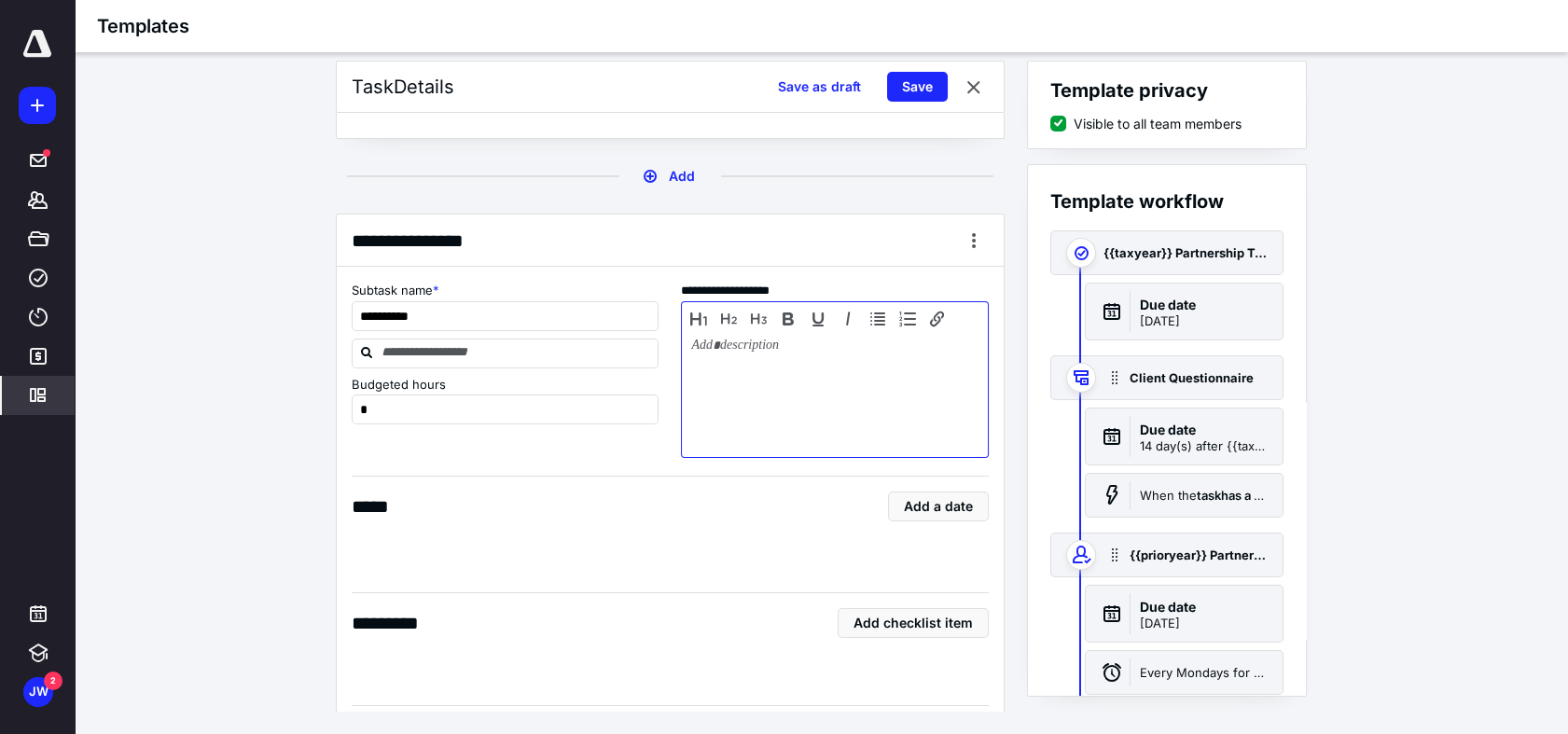 click at bounding box center (835, 394) 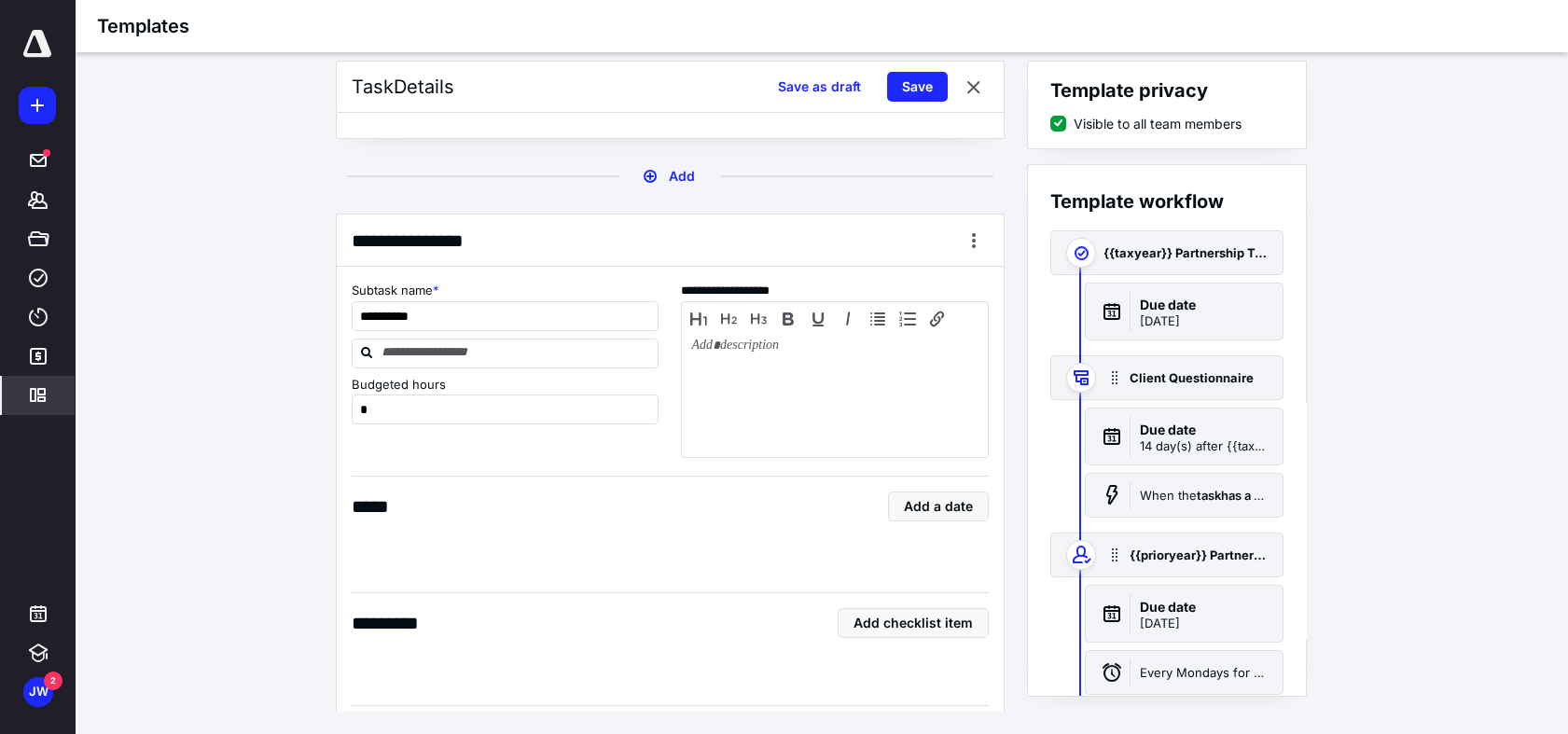 click on "**********" at bounding box center [670, 360] 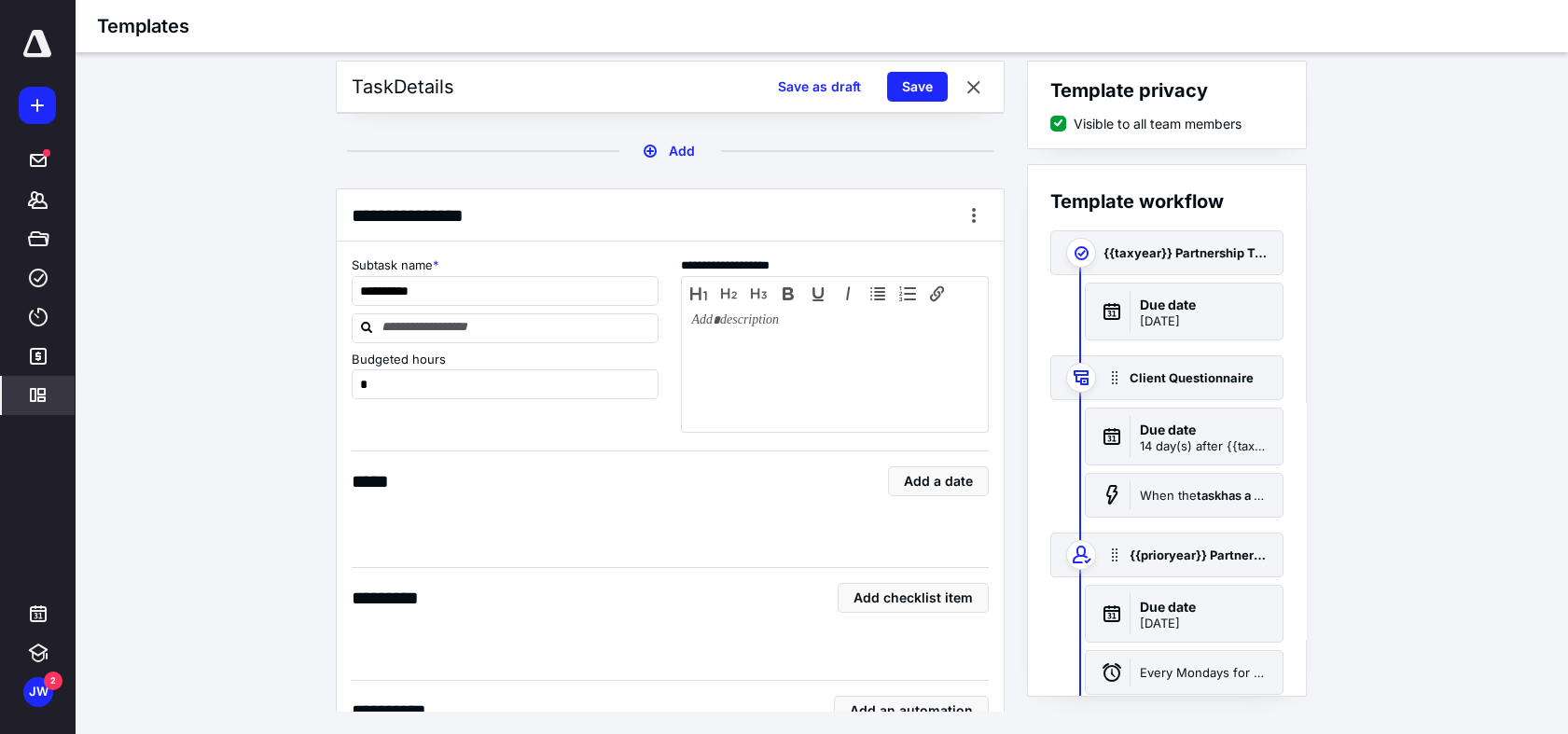 scroll, scrollTop: 4051, scrollLeft: 0, axis: vertical 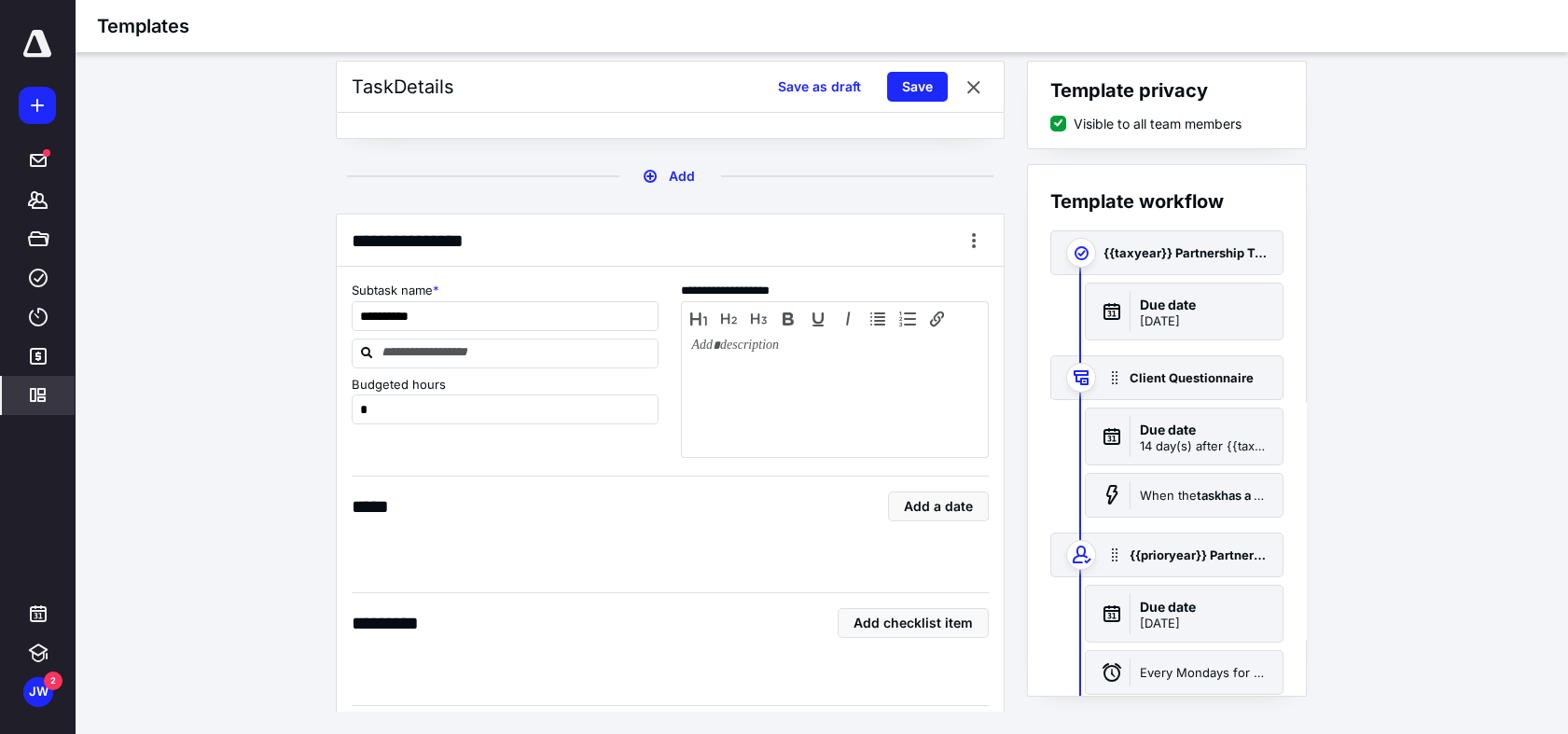 click on "**********" at bounding box center [670, 360] 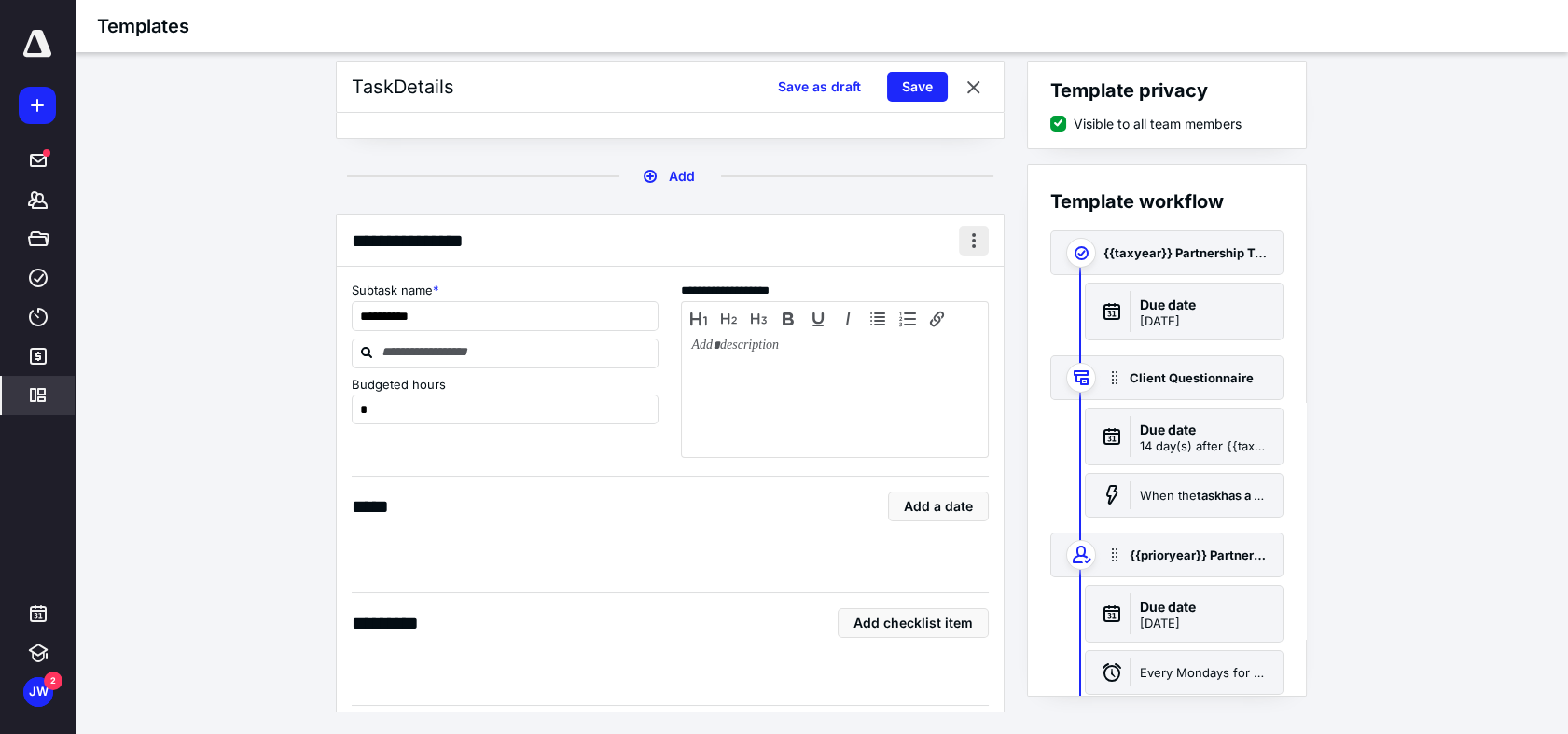 click at bounding box center (974, 241) 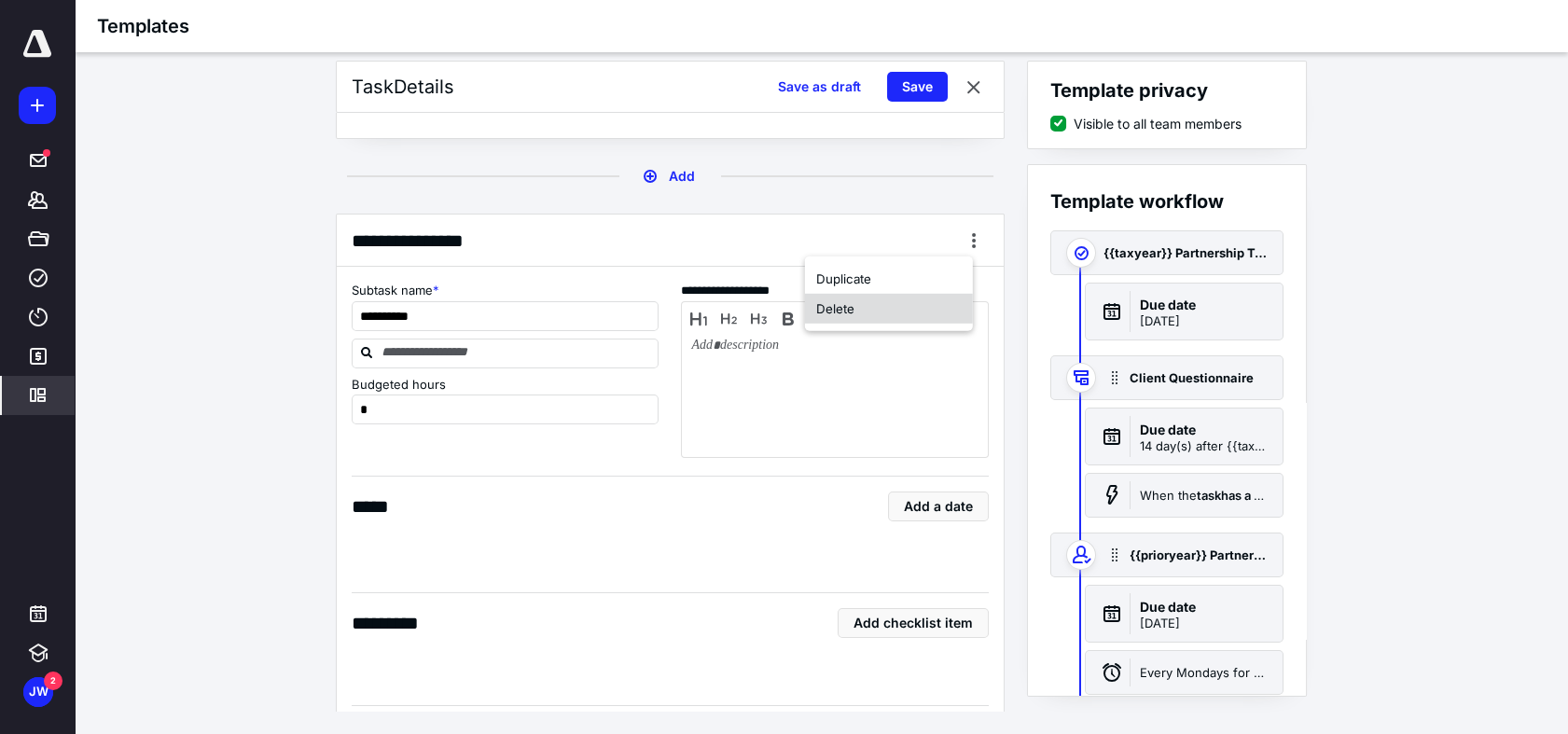 click on "Delete" at bounding box center (889, 309) 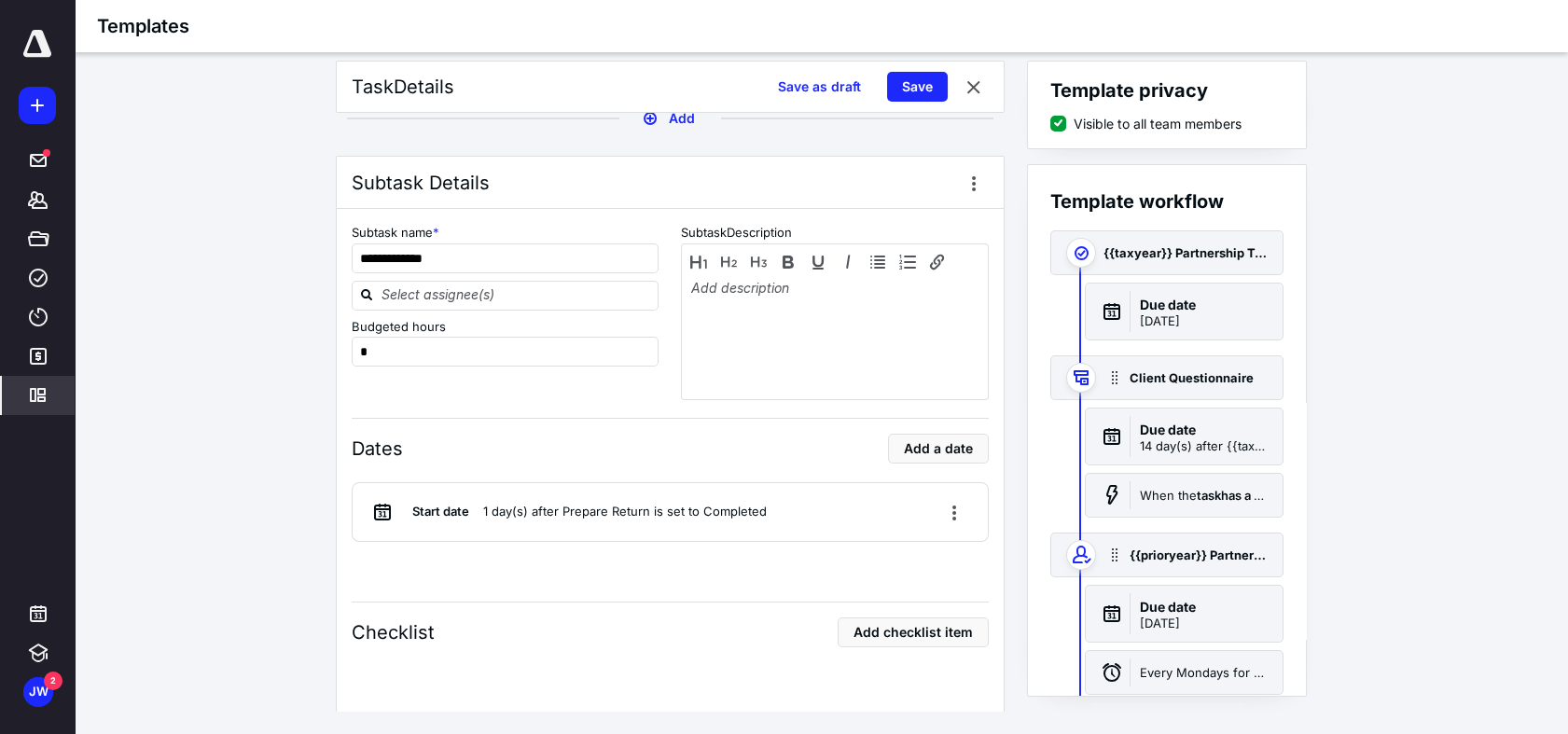 scroll, scrollTop: 3015, scrollLeft: 0, axis: vertical 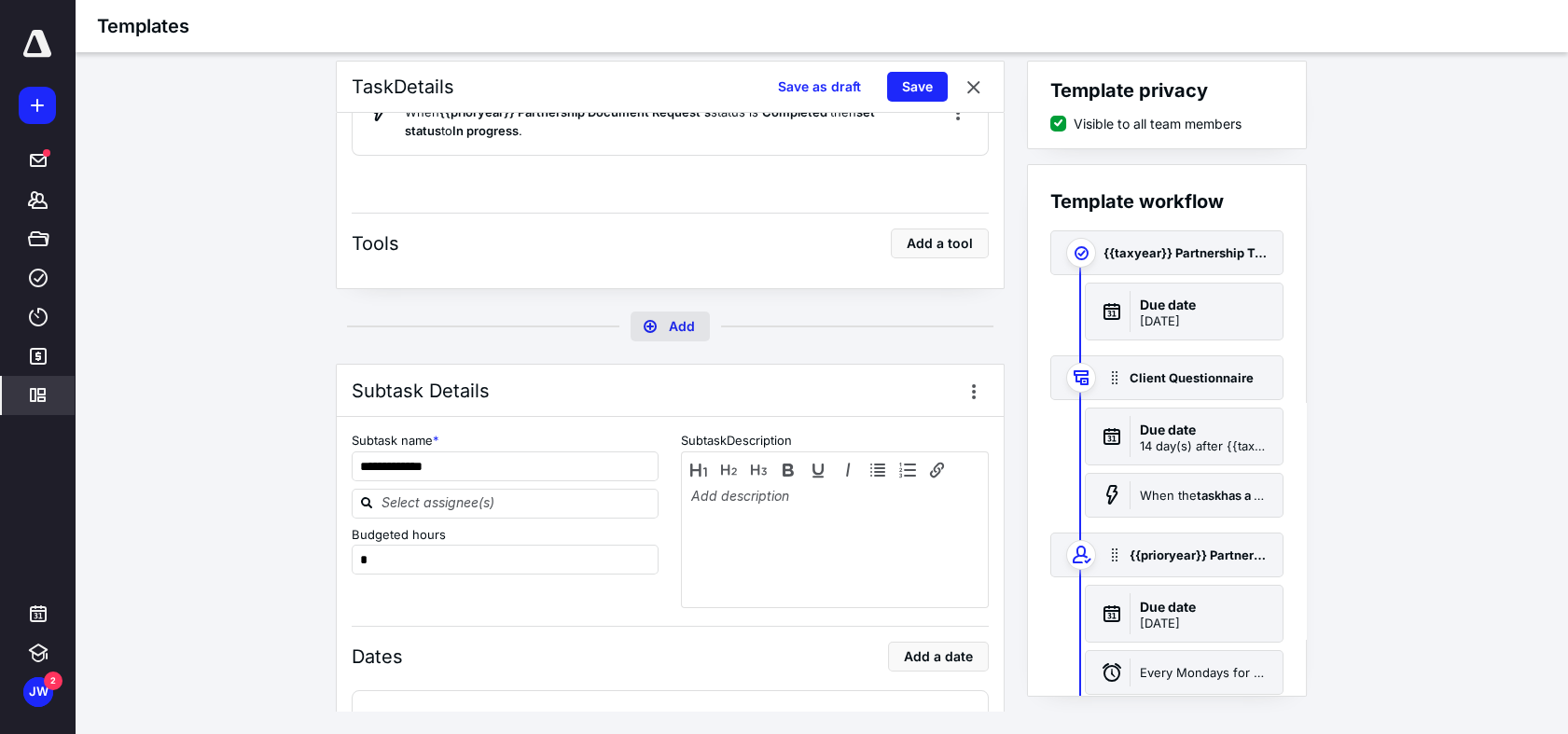 click on "Add" at bounding box center (670, 326) 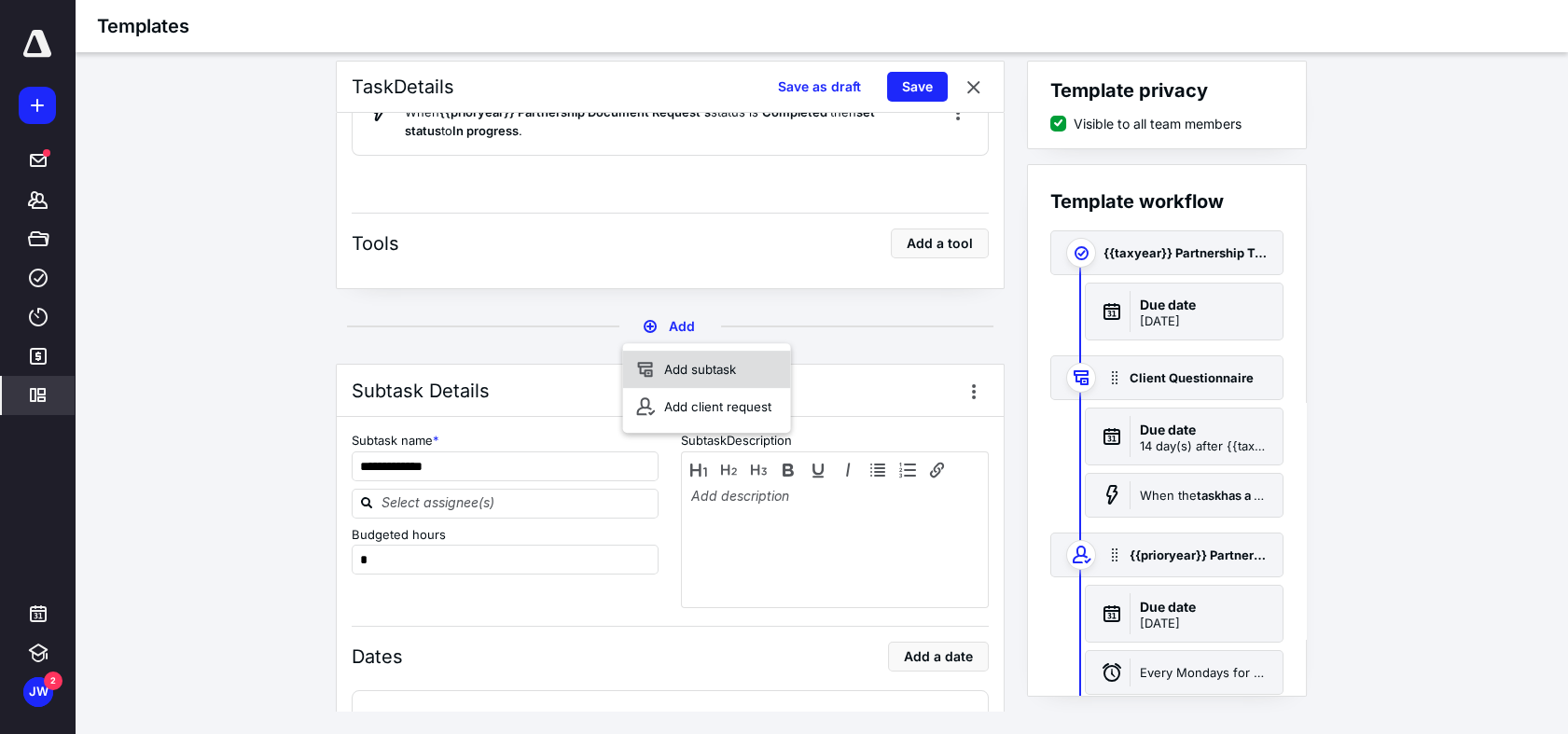 click on "Add subtask" at bounding box center (707, 369) 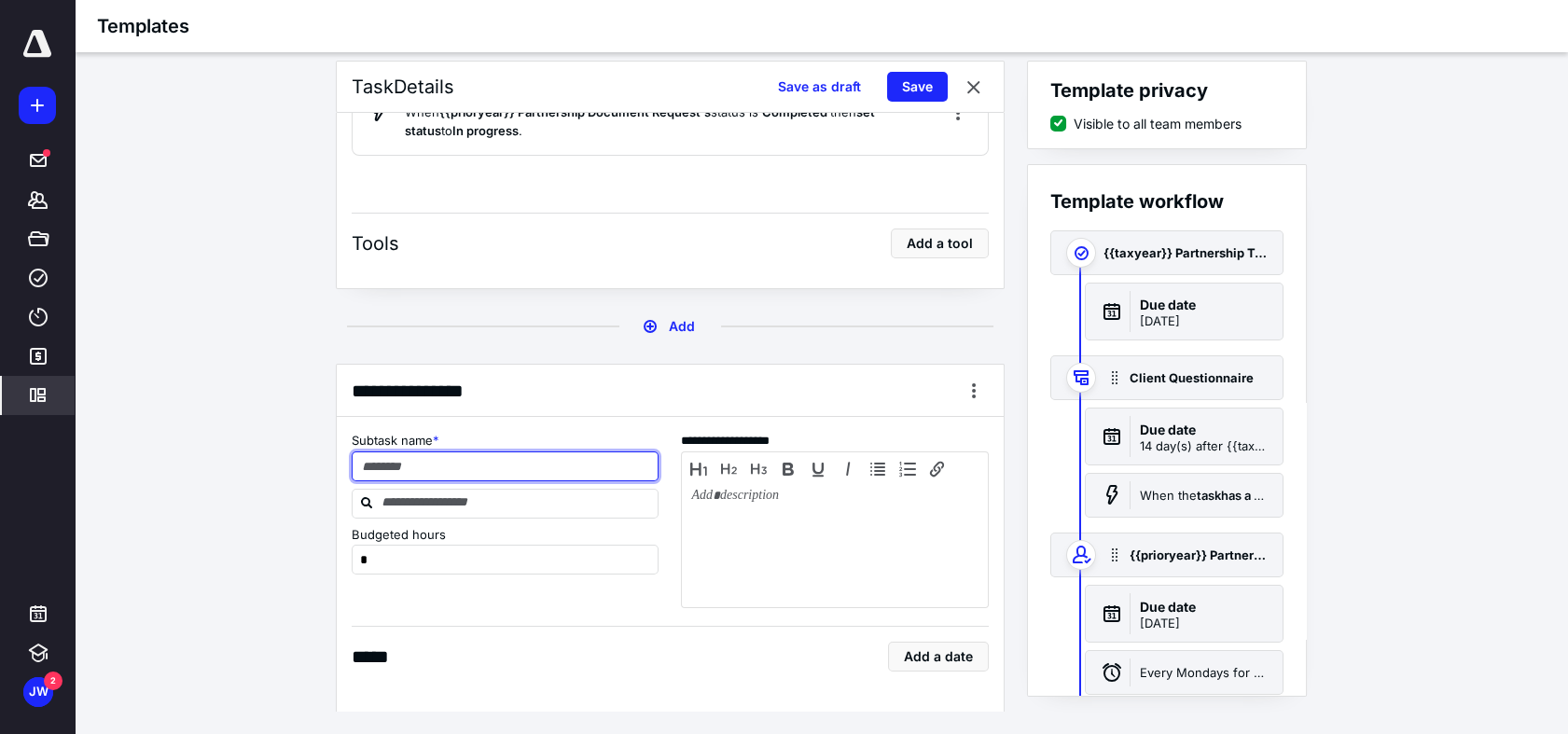 click at bounding box center (506, 466) 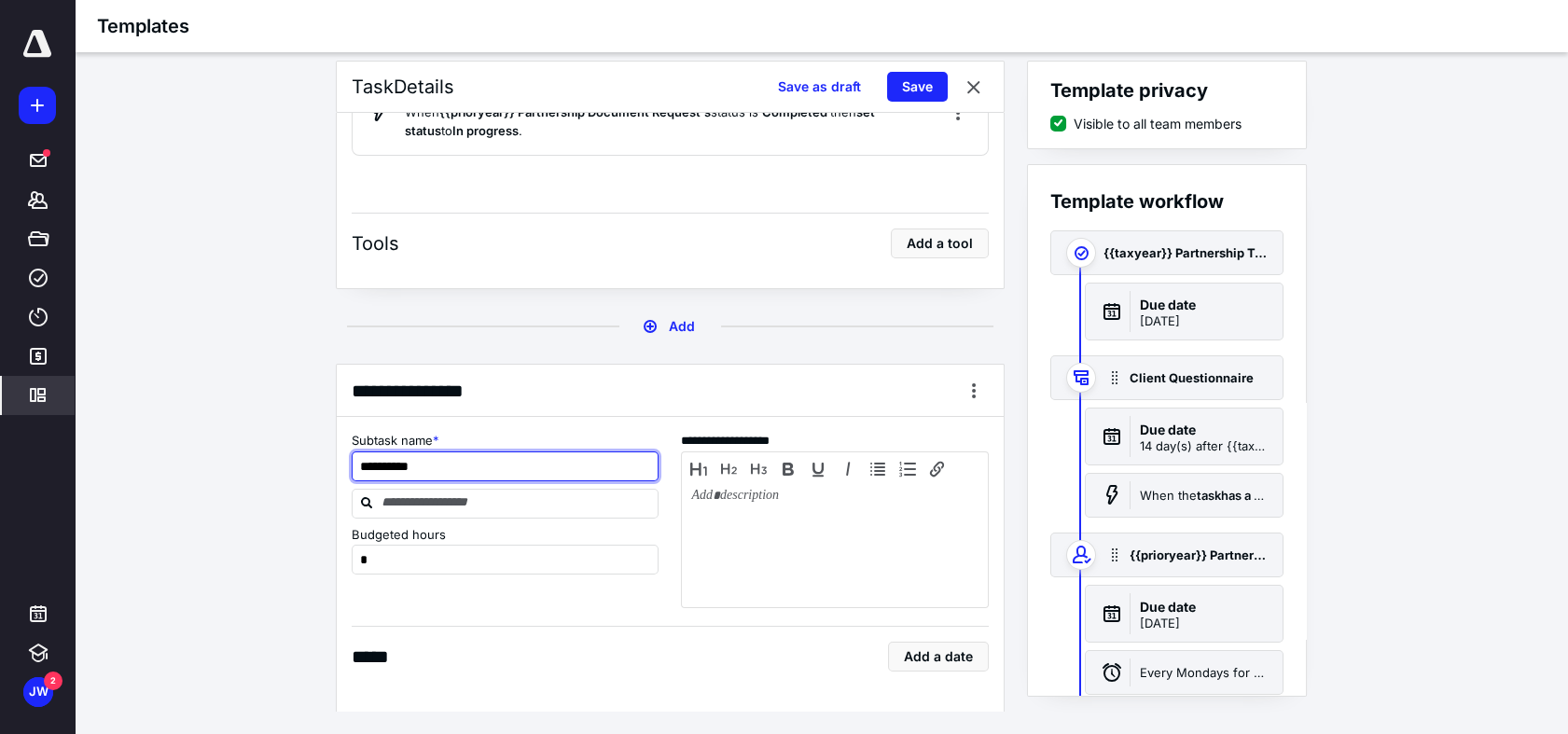 type on "**********" 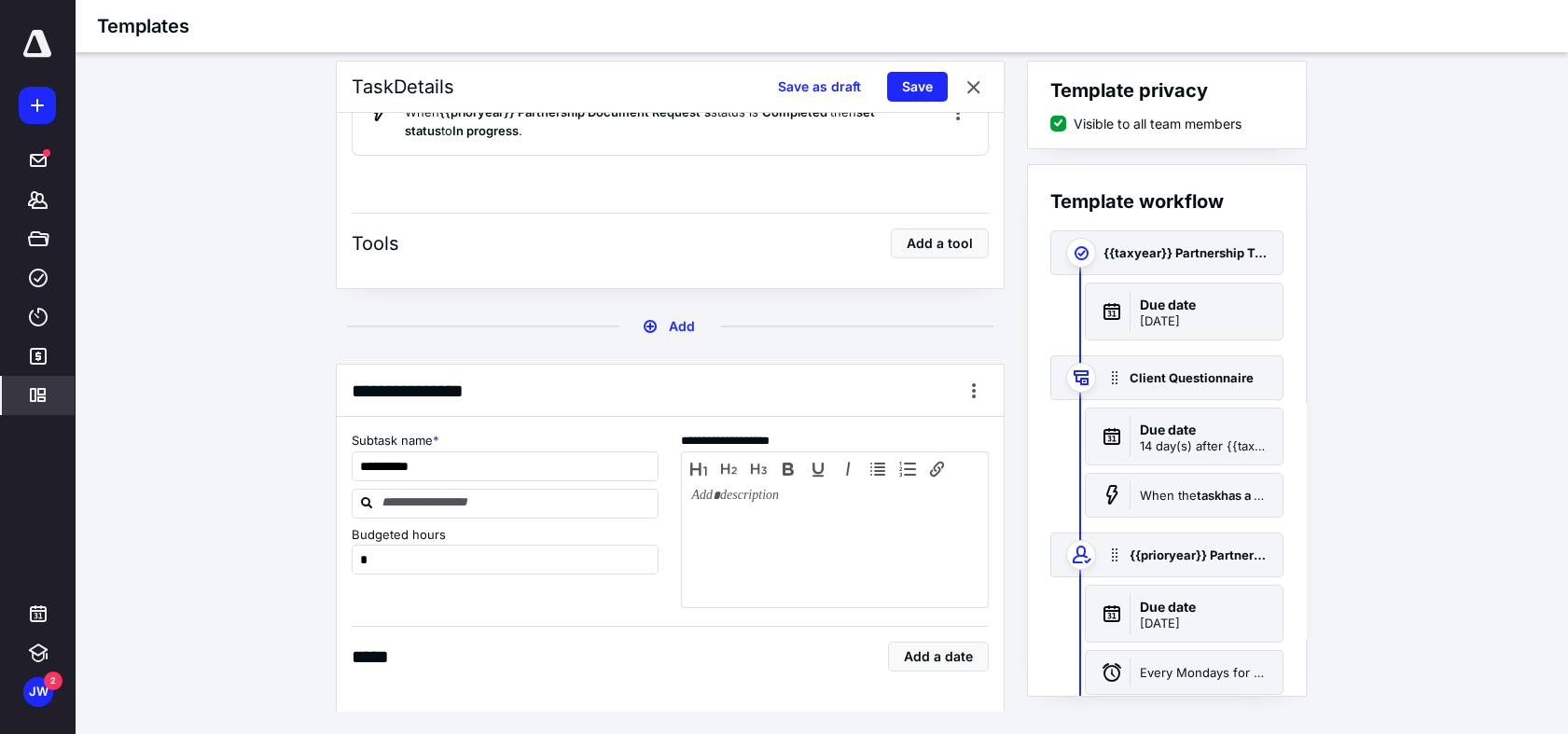 click on "**********" at bounding box center (670, 697) 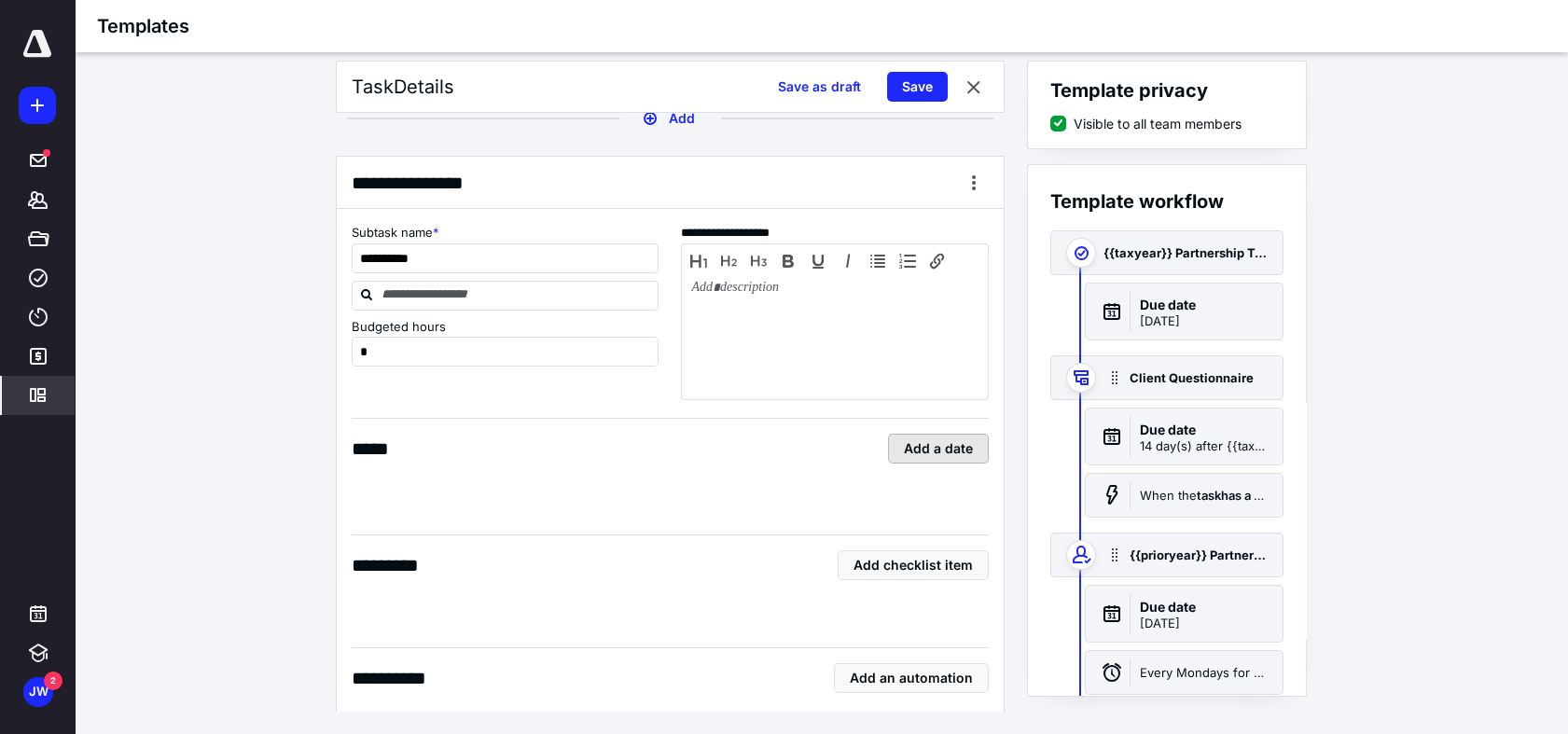 click on "Add a date" at bounding box center [938, 449] 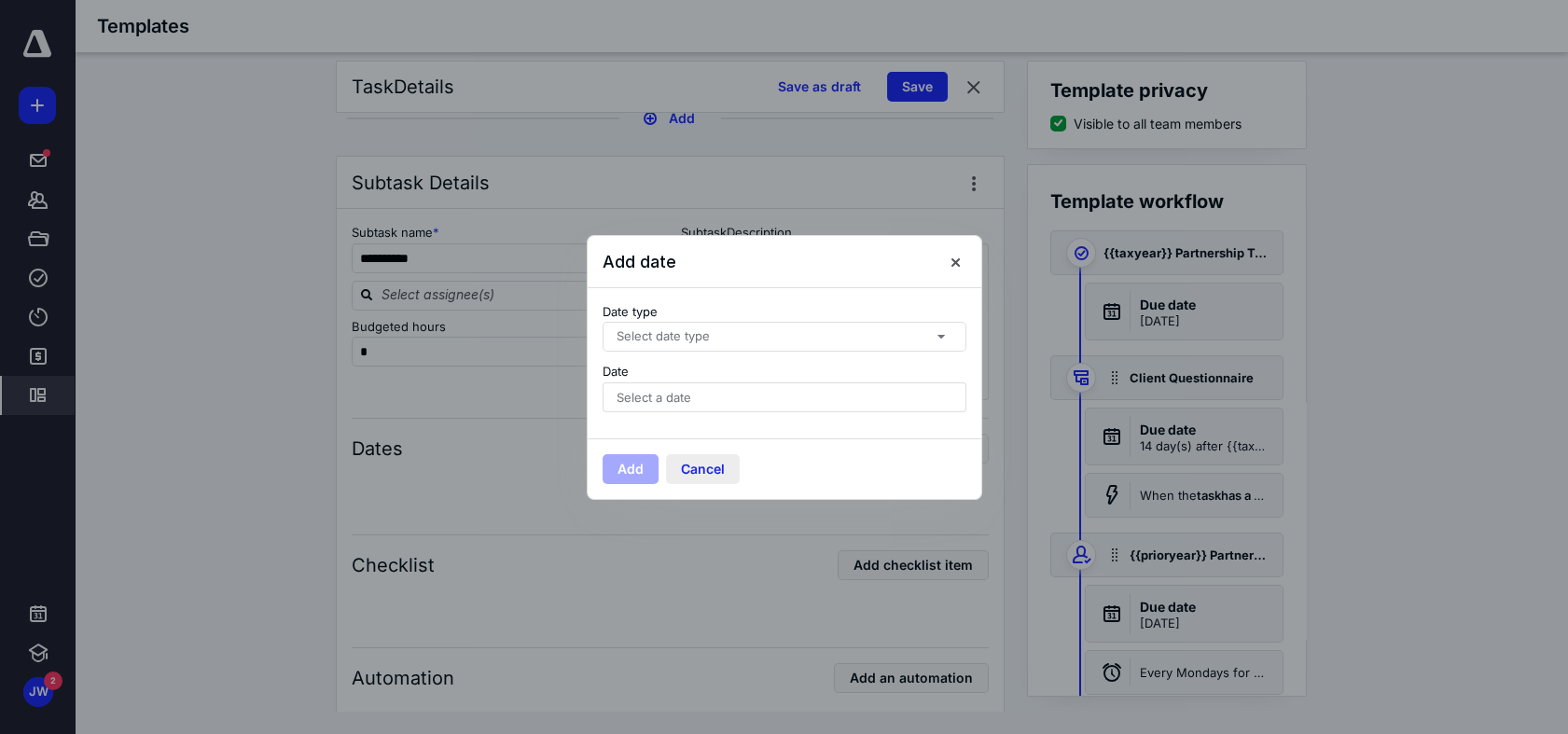 click on "Cancel" at bounding box center [702, 469] 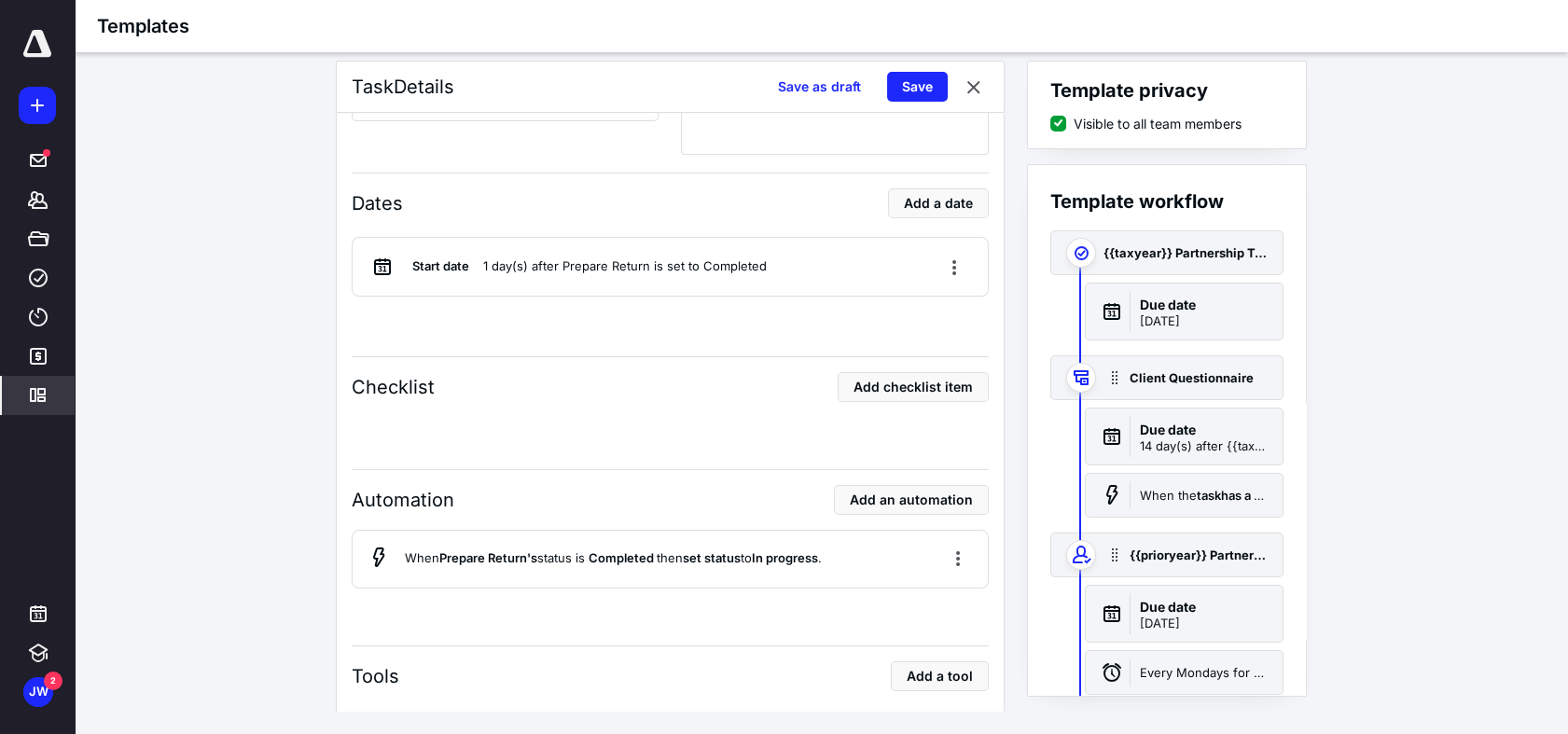 scroll, scrollTop: 4259, scrollLeft: 0, axis: vertical 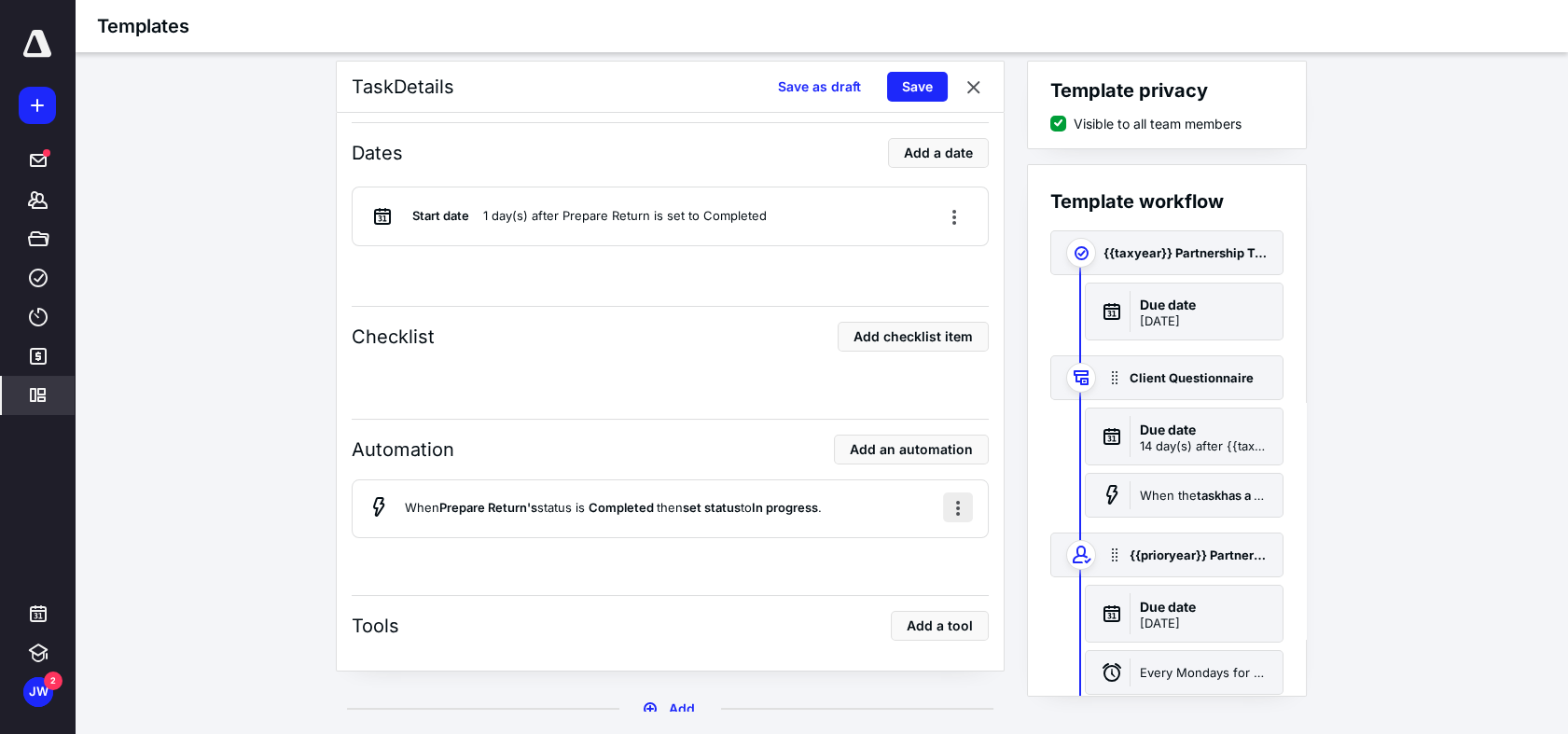 click at bounding box center [958, 507] 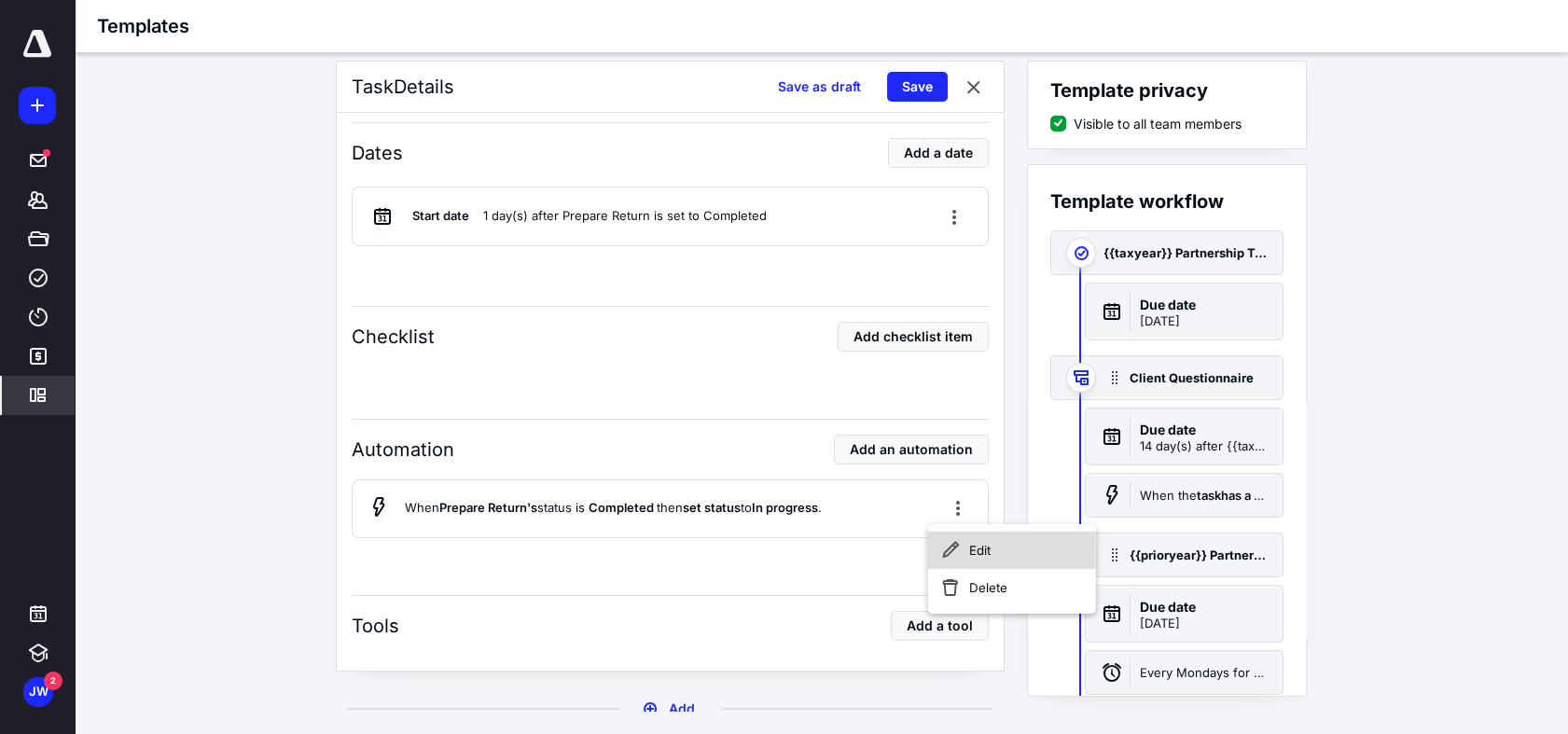 click on "Edit" at bounding box center (1012, 550) 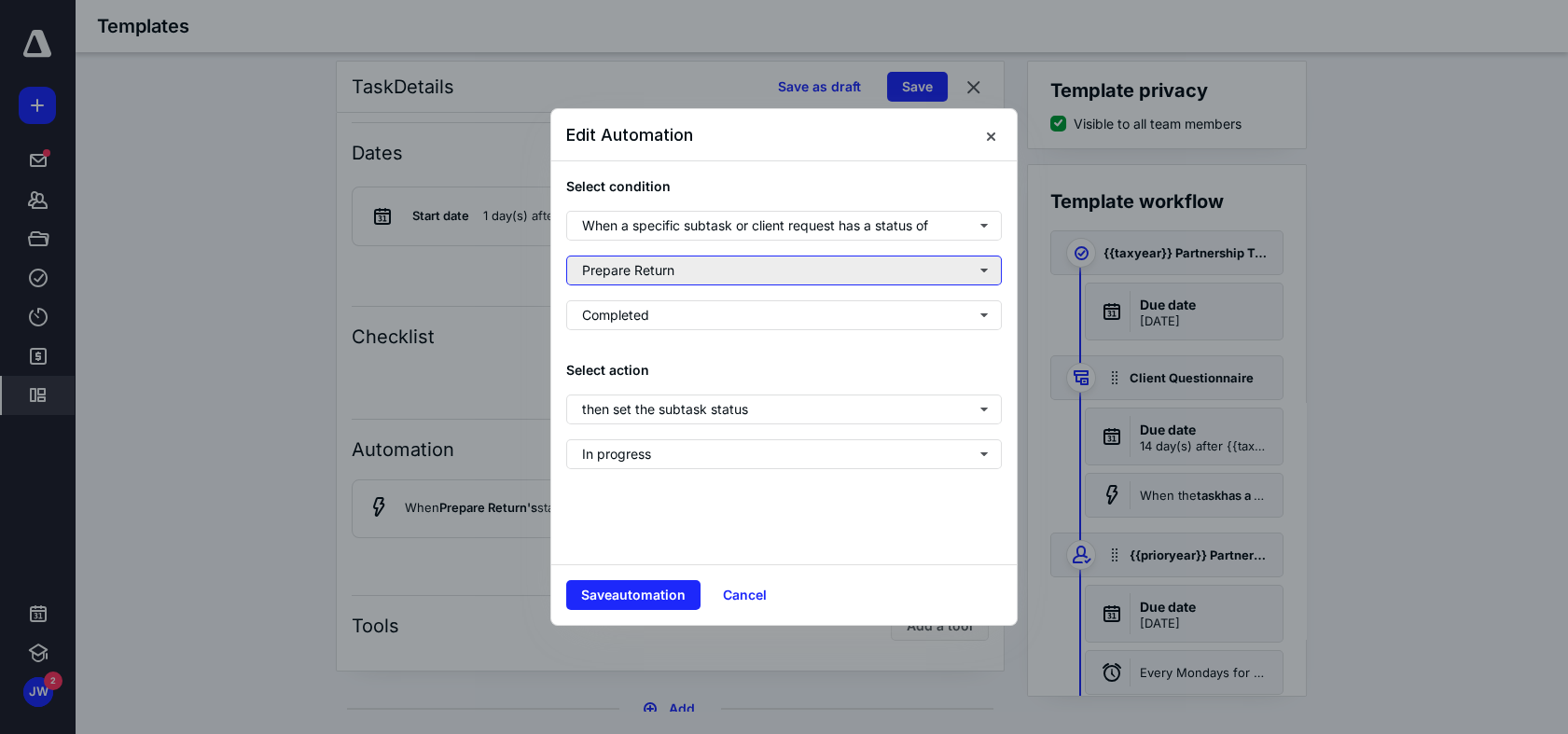 click on "Prepare Return" at bounding box center (784, 270) 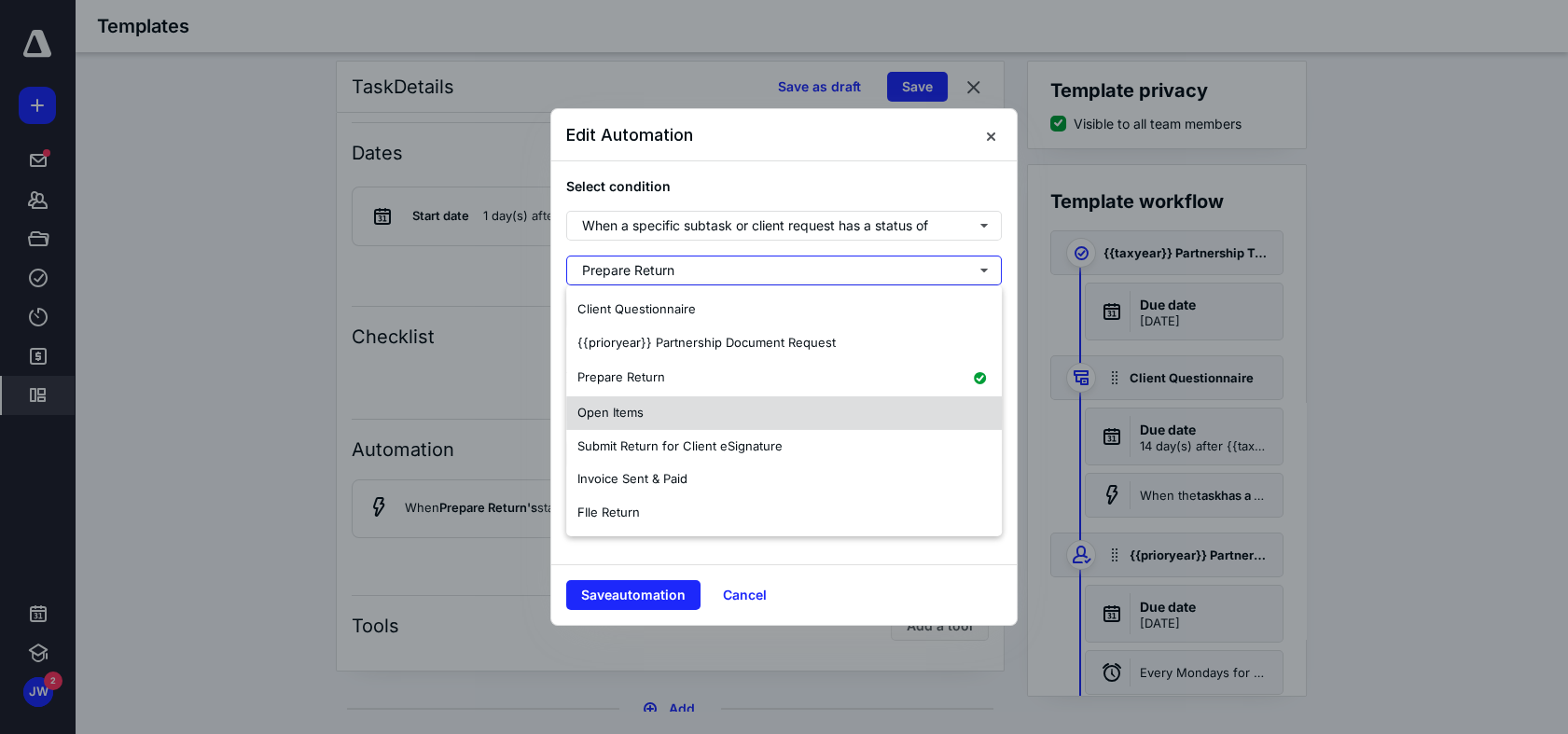 click on "Open Items" at bounding box center [784, 413] 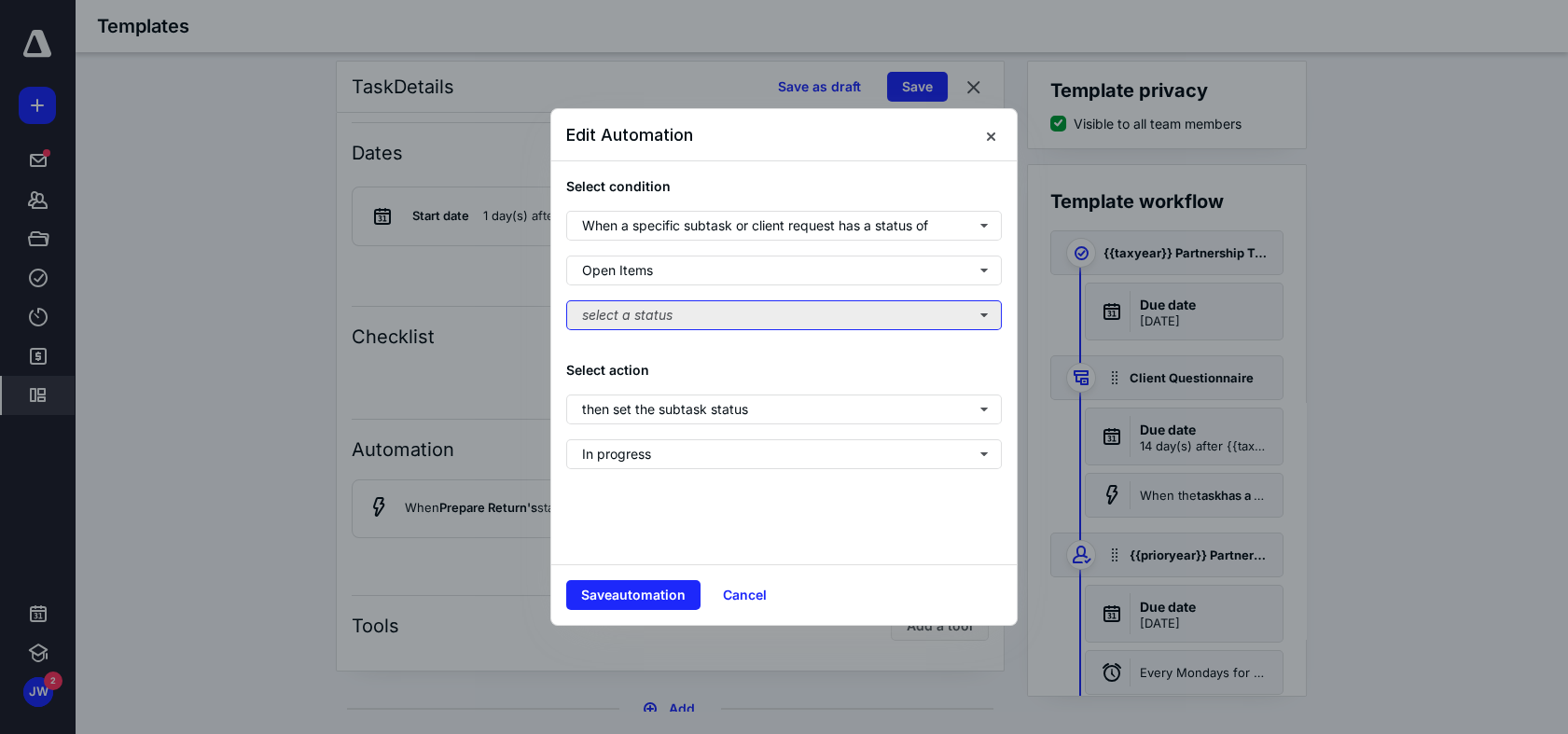 click on "select a status" at bounding box center (784, 315) 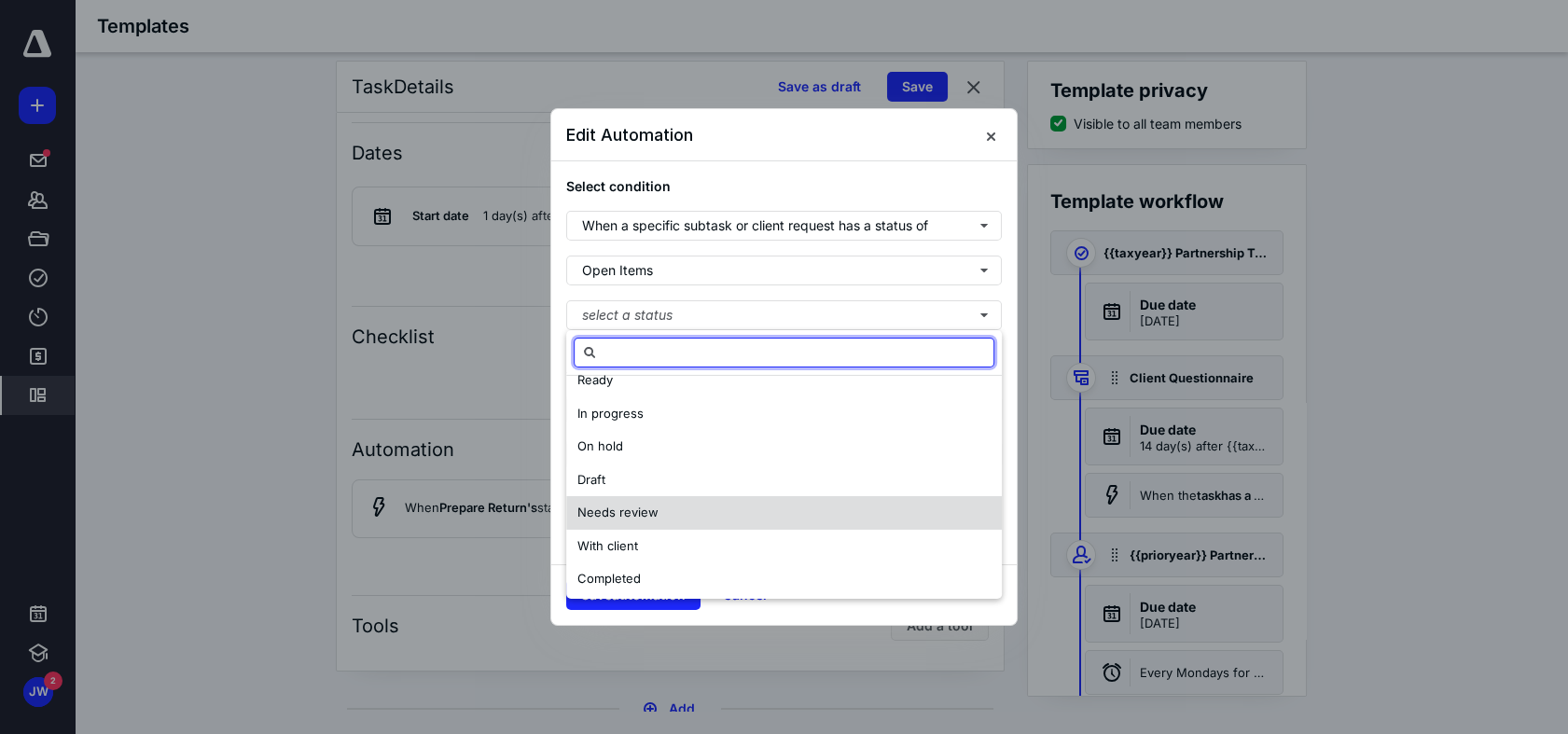 scroll, scrollTop: 90, scrollLeft: 0, axis: vertical 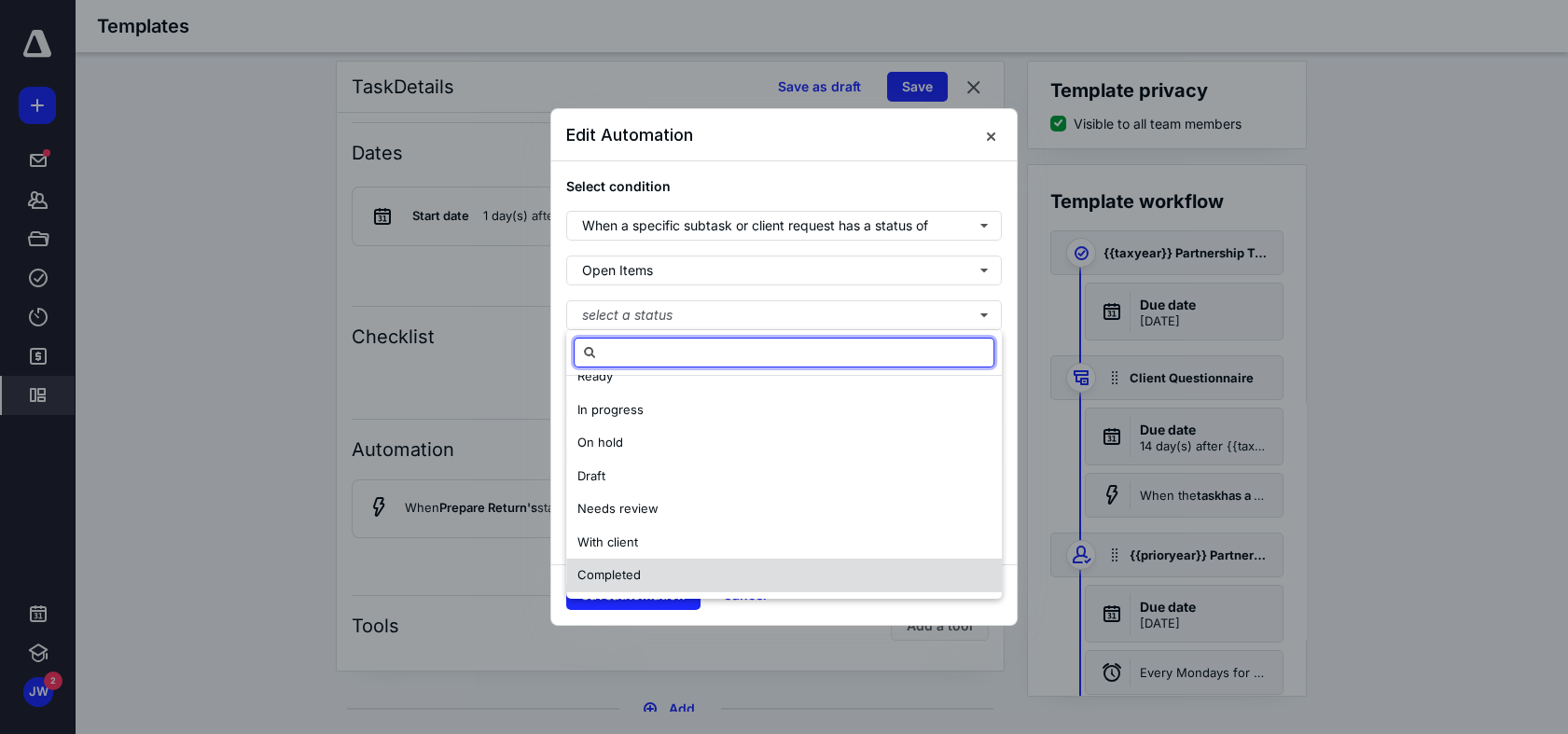 click on "Completed" at bounding box center (784, 575) 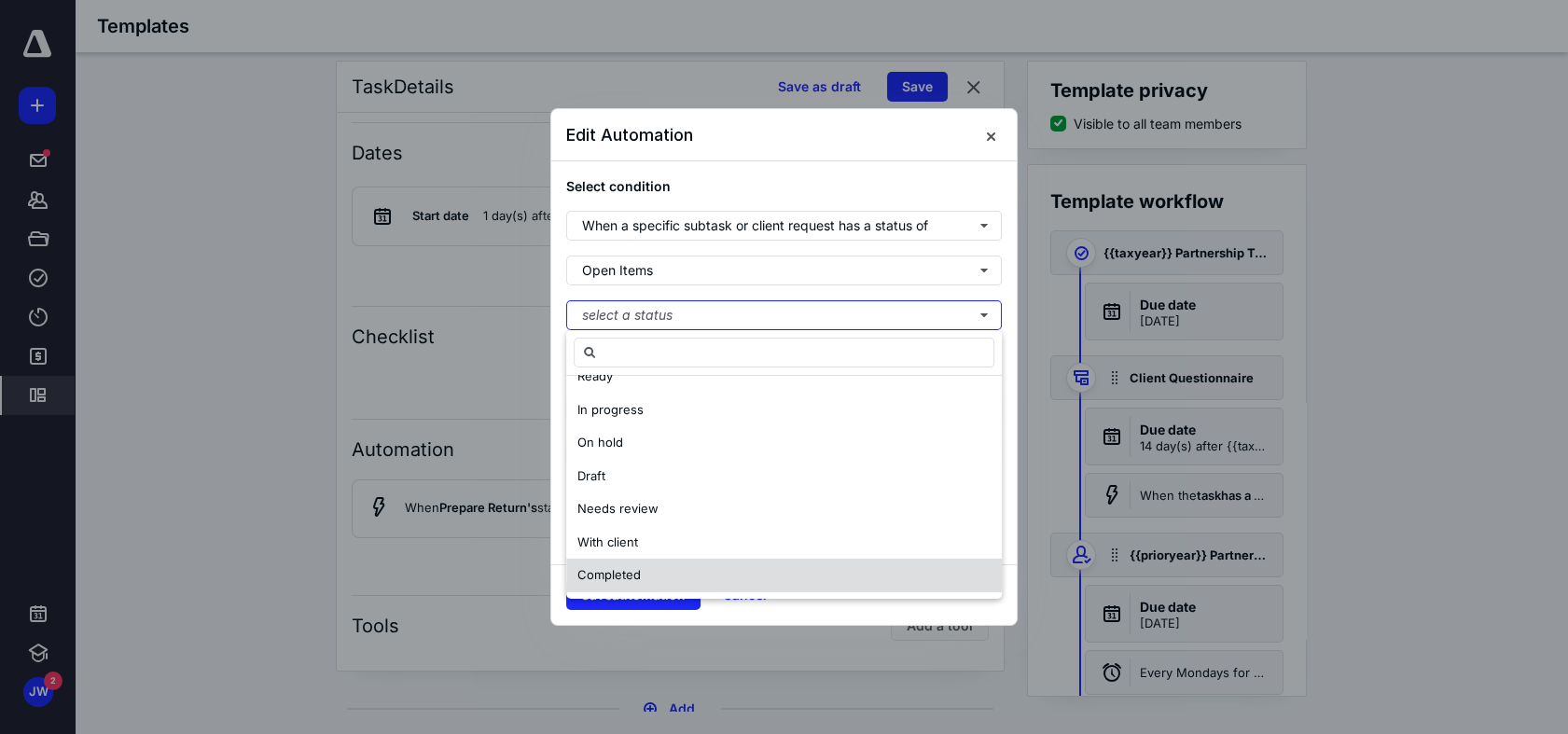 scroll, scrollTop: 0, scrollLeft: 0, axis: both 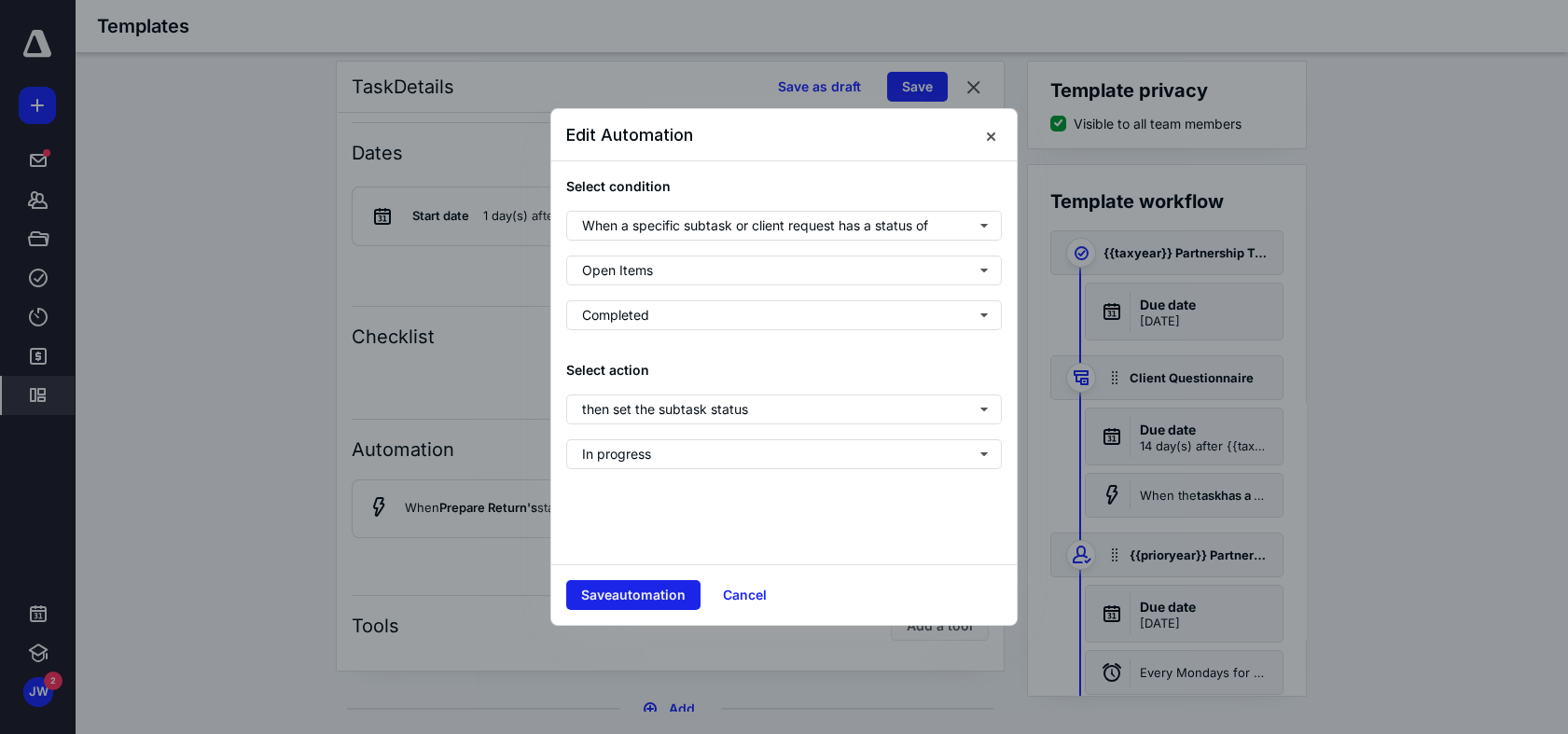 click on "Save  automation" at bounding box center [633, 595] 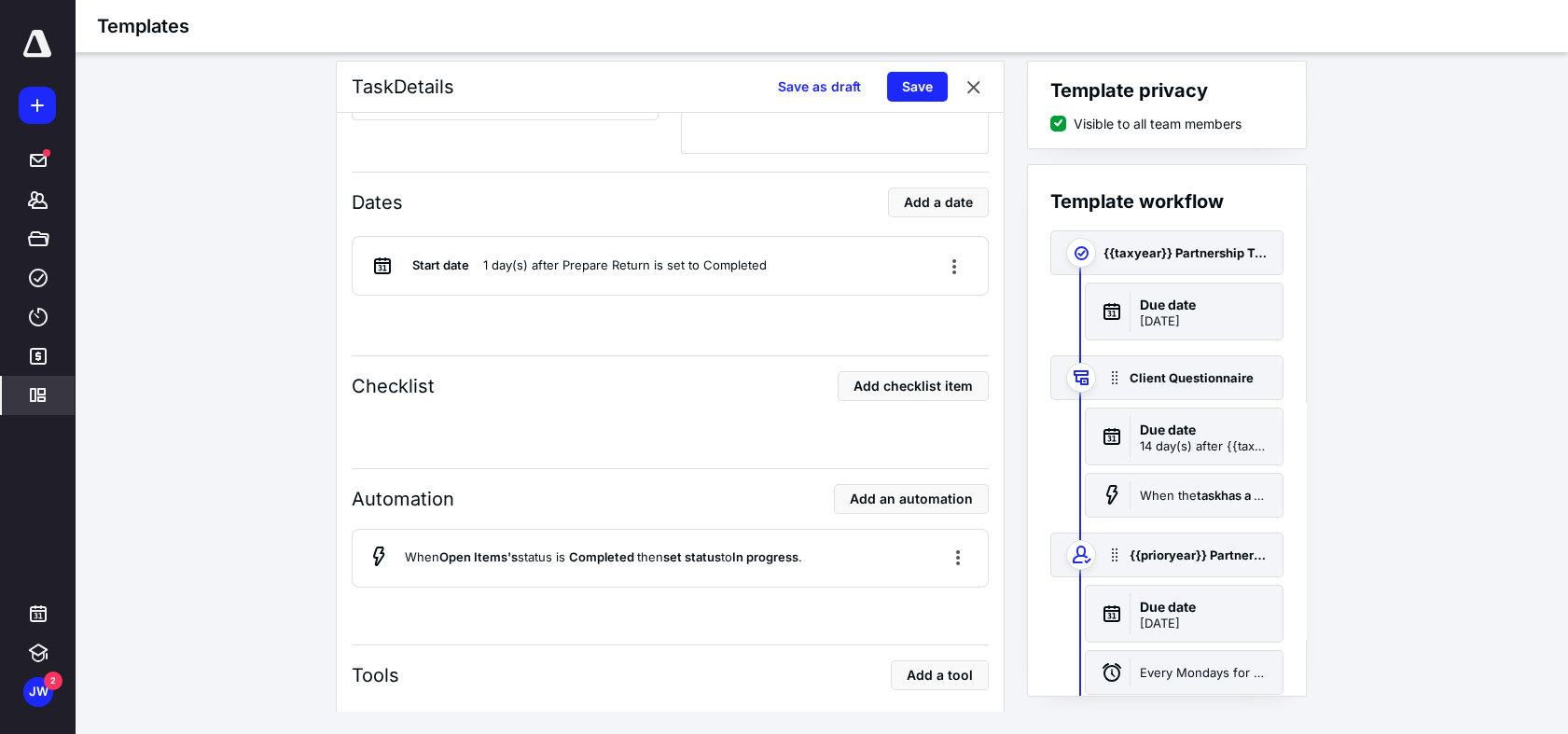 scroll, scrollTop: 4259, scrollLeft: 0, axis: vertical 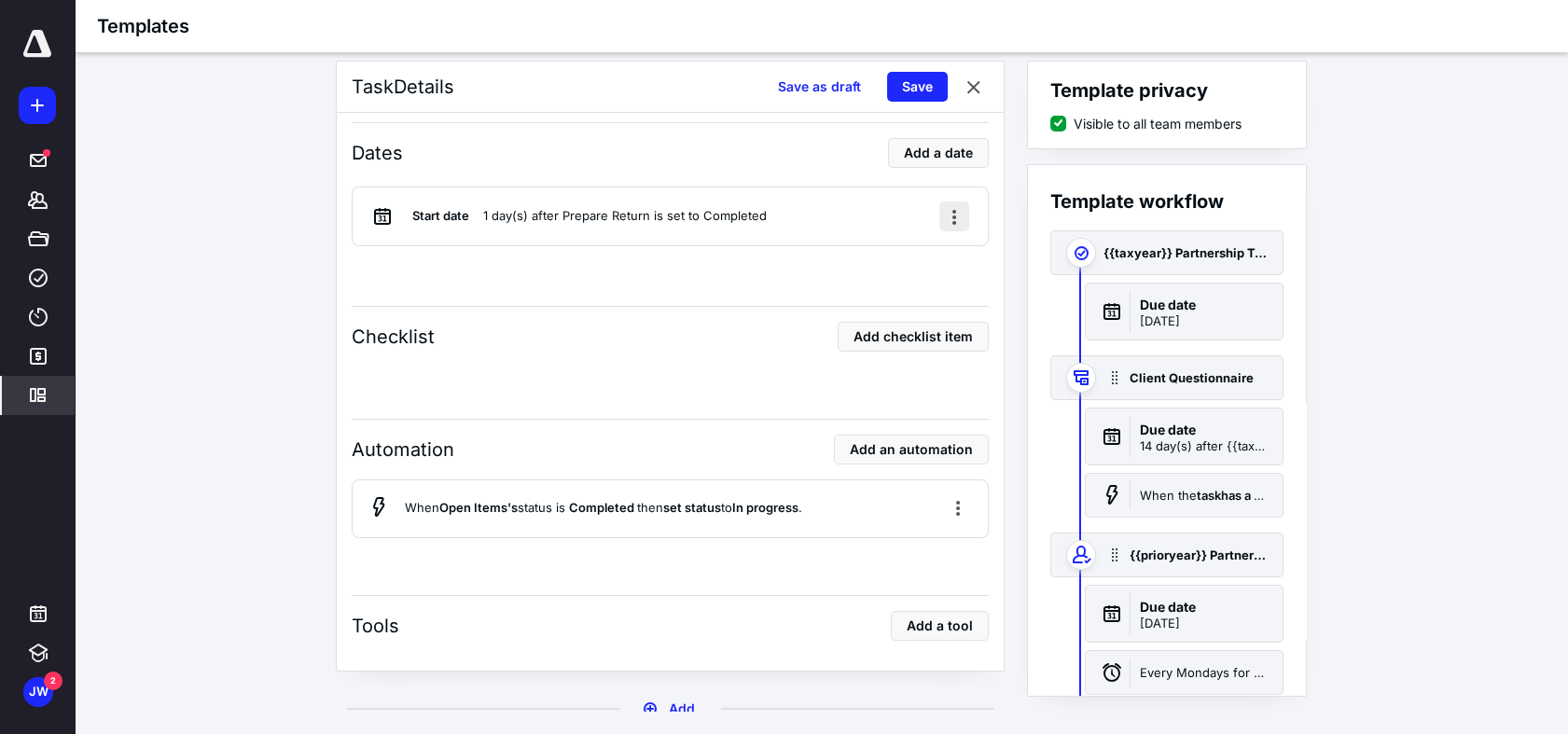 click at bounding box center [954, 216] 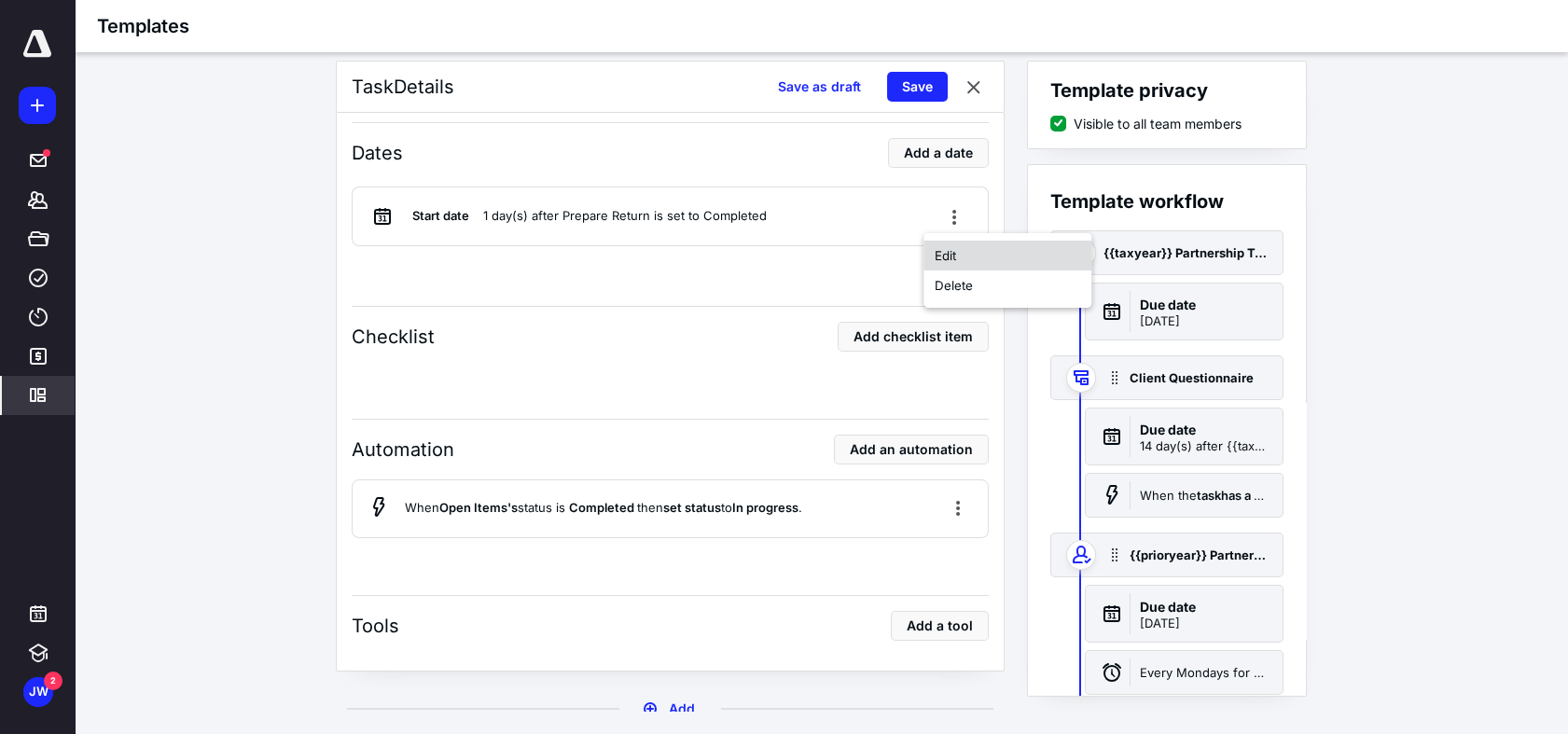 click on "Edit" at bounding box center (1007, 256) 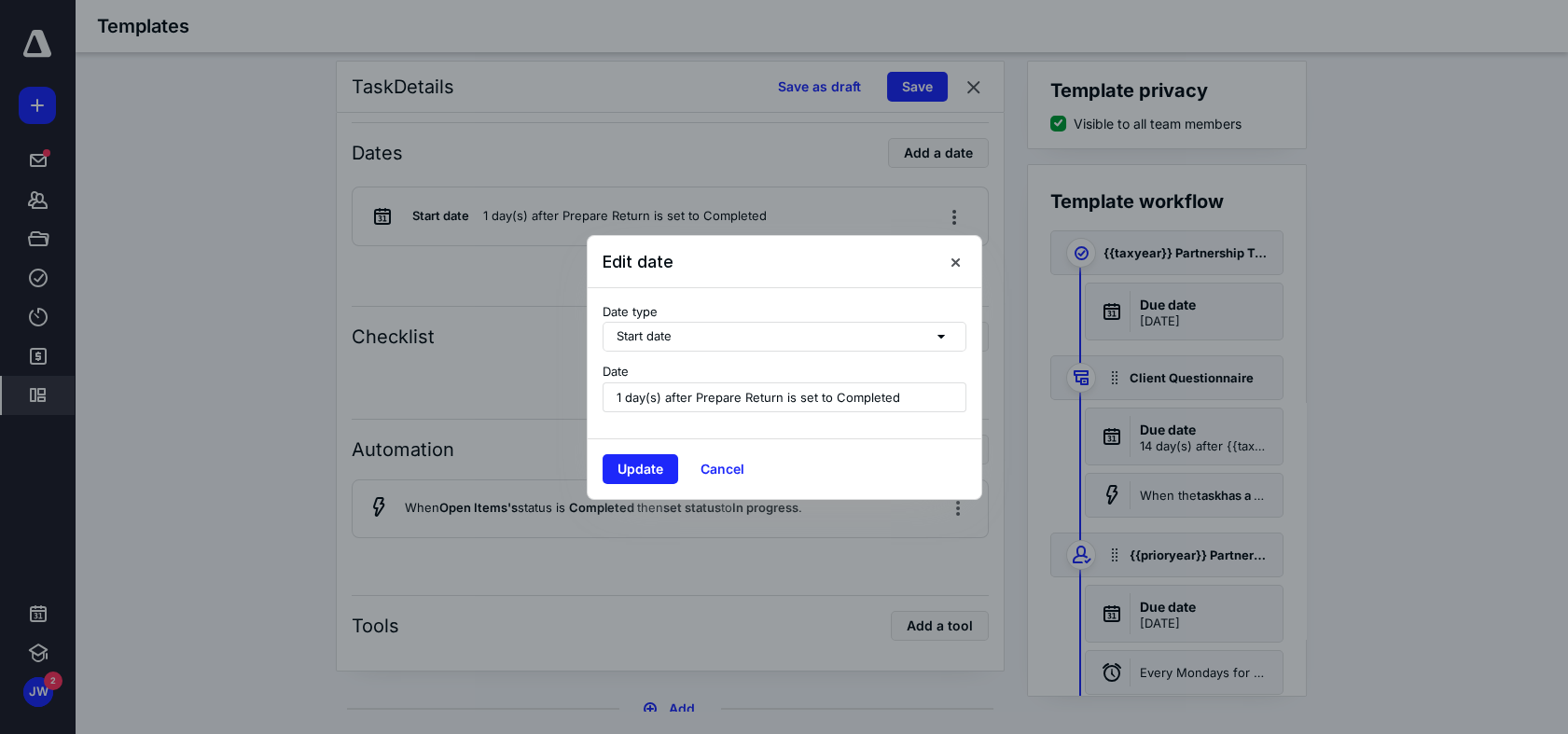 click on "1 day(s) after  Prepare Return is set to Completed" at bounding box center [784, 397] 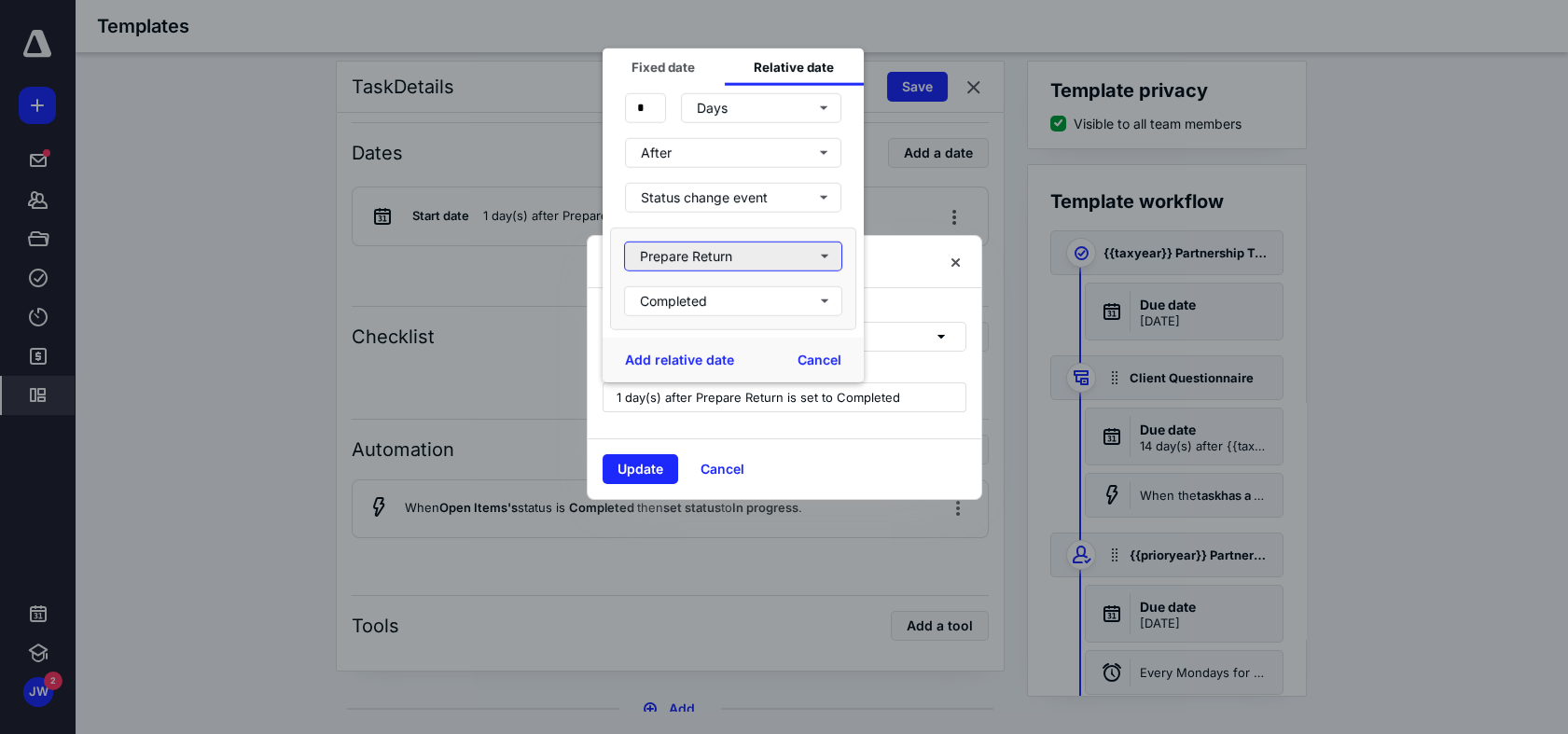 click on "Prepare Return" at bounding box center (733, 256) 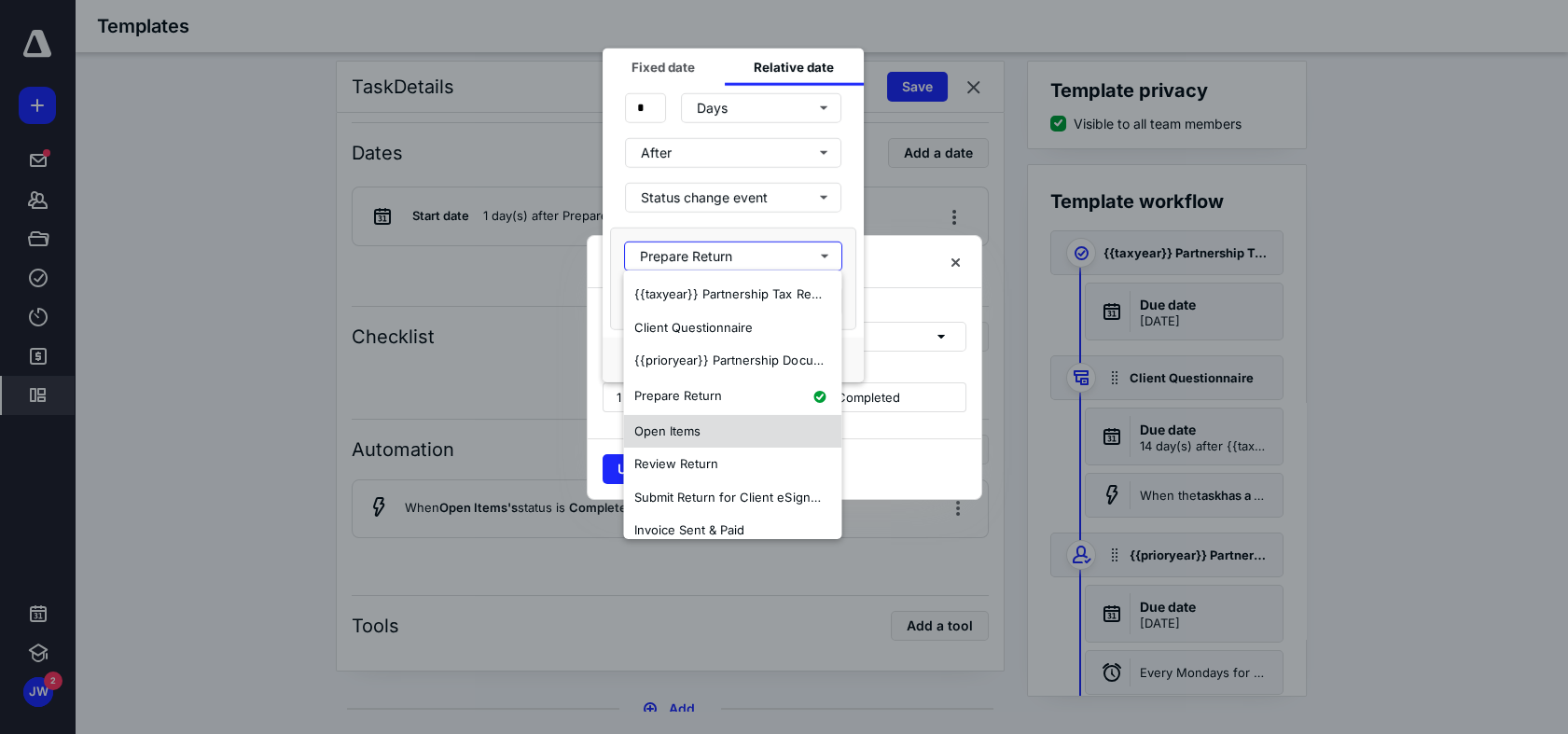 click on "Open Items" at bounding box center (732, 431) 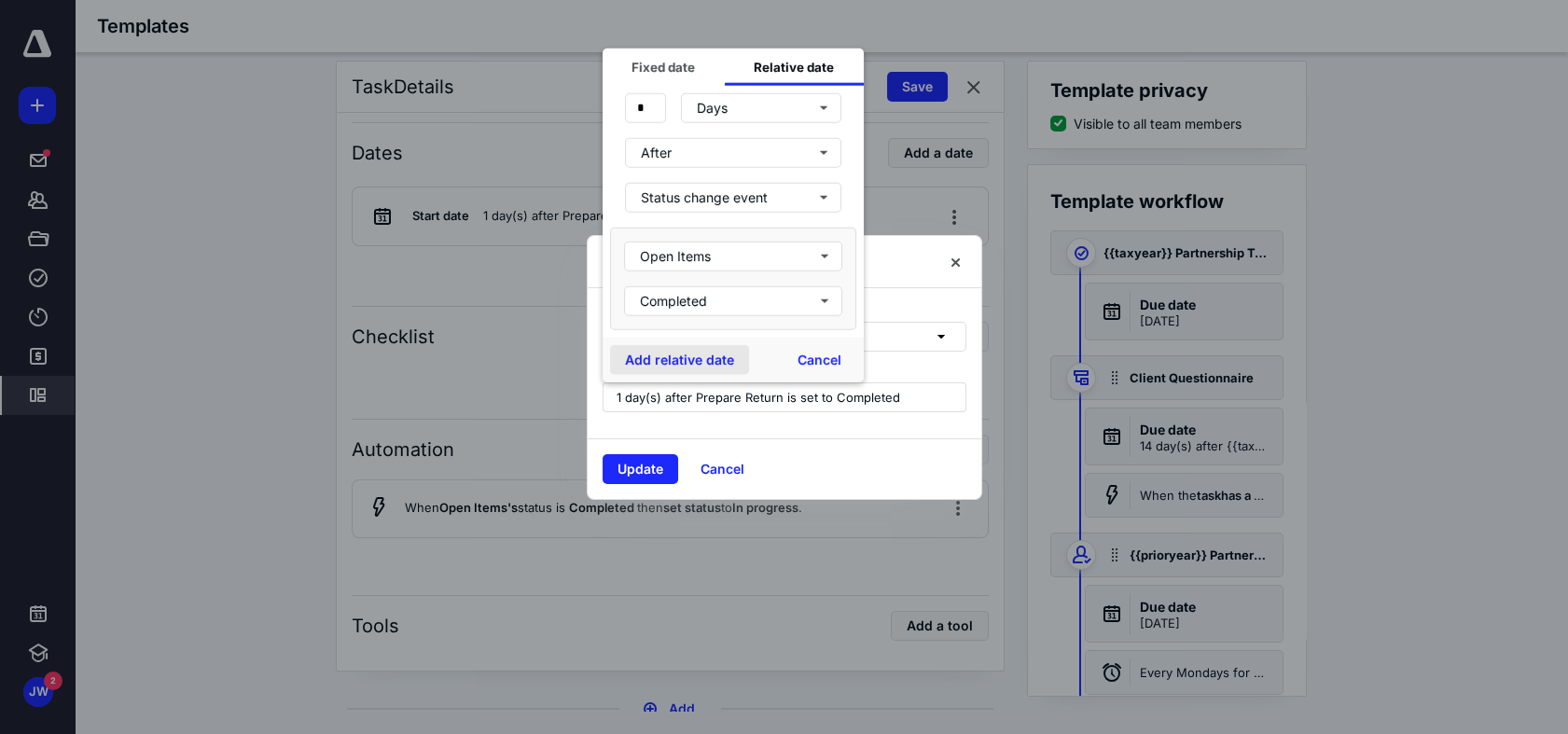 click on "Add relative date" at bounding box center (679, 359) 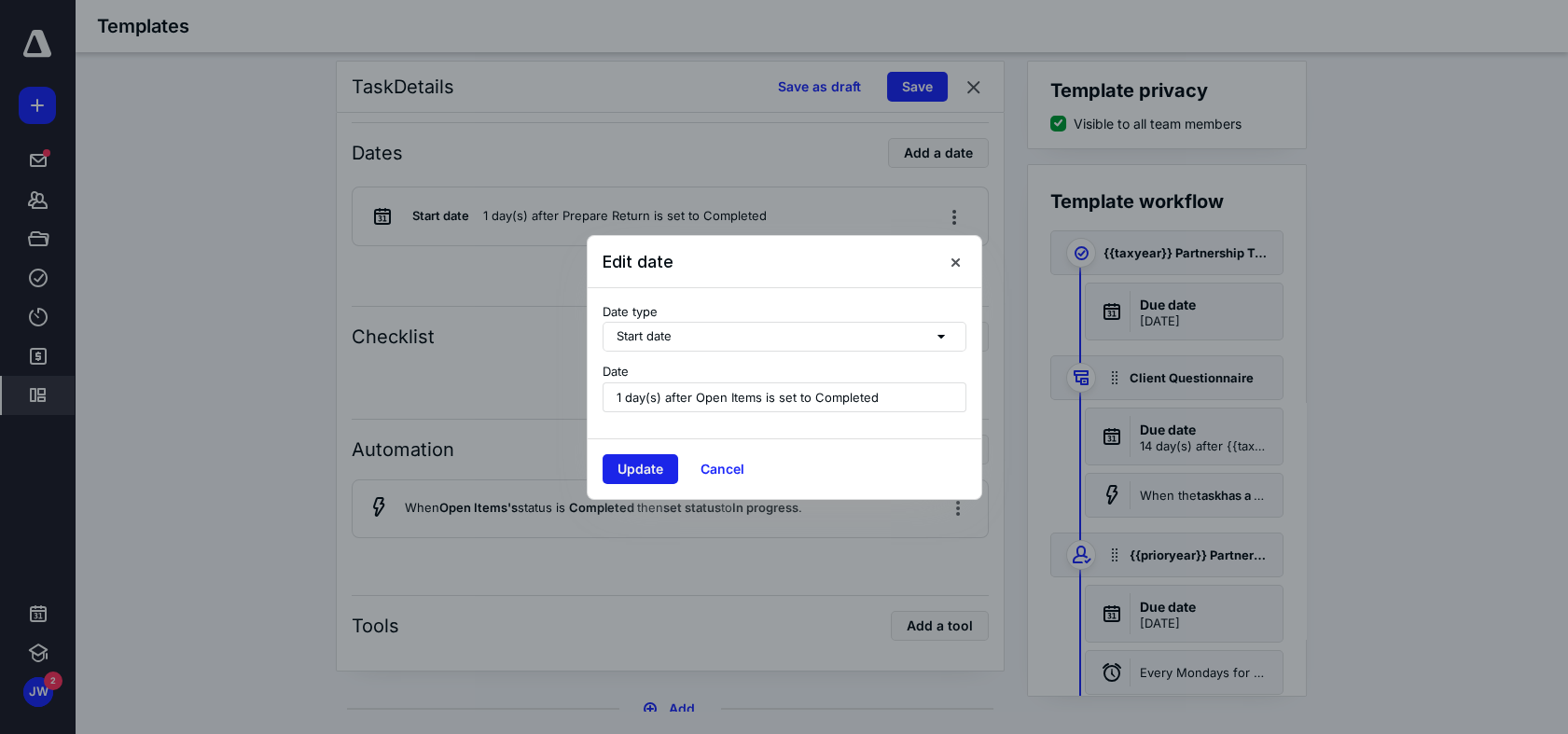 click on "Update" at bounding box center (640, 469) 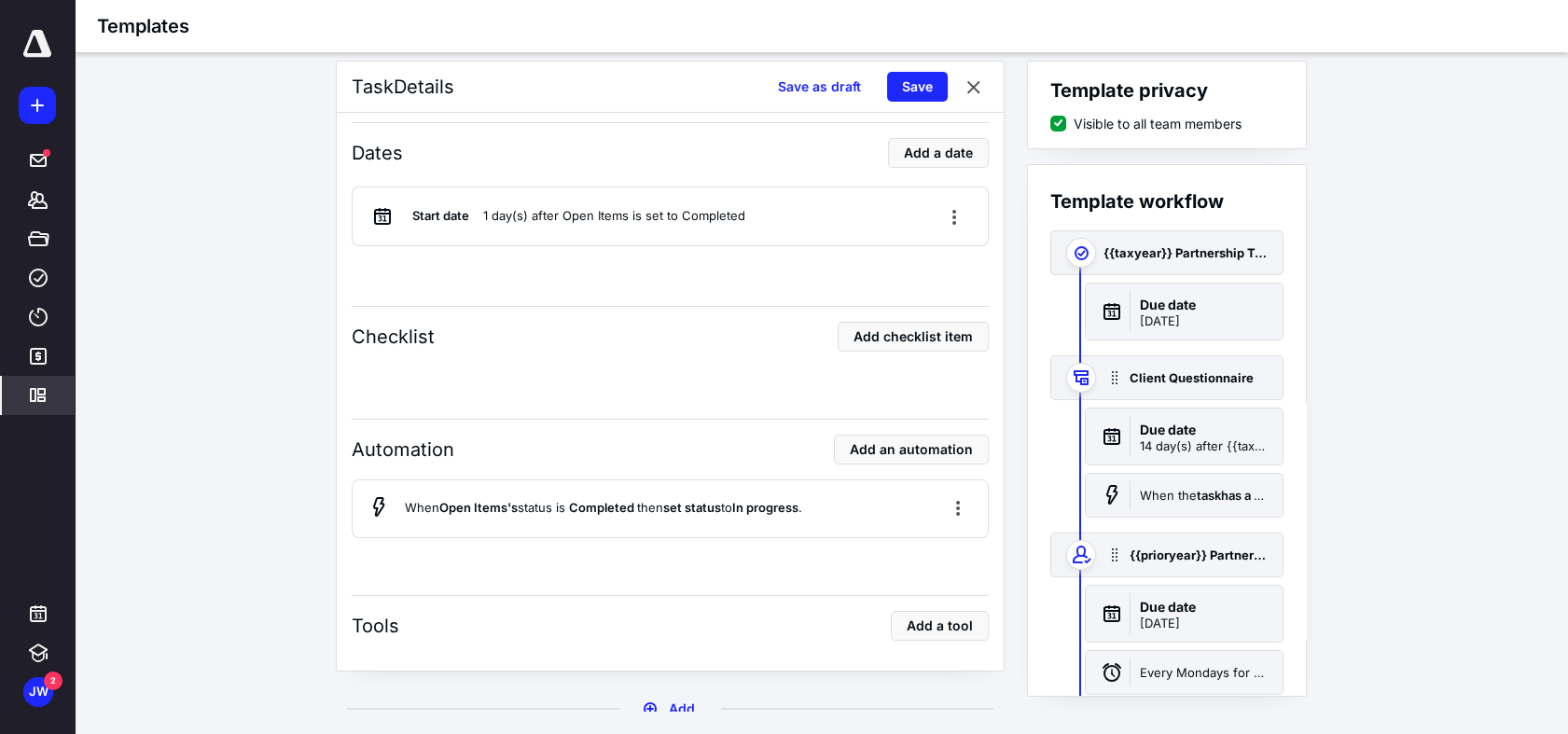 scroll, scrollTop: 4051, scrollLeft: 0, axis: vertical 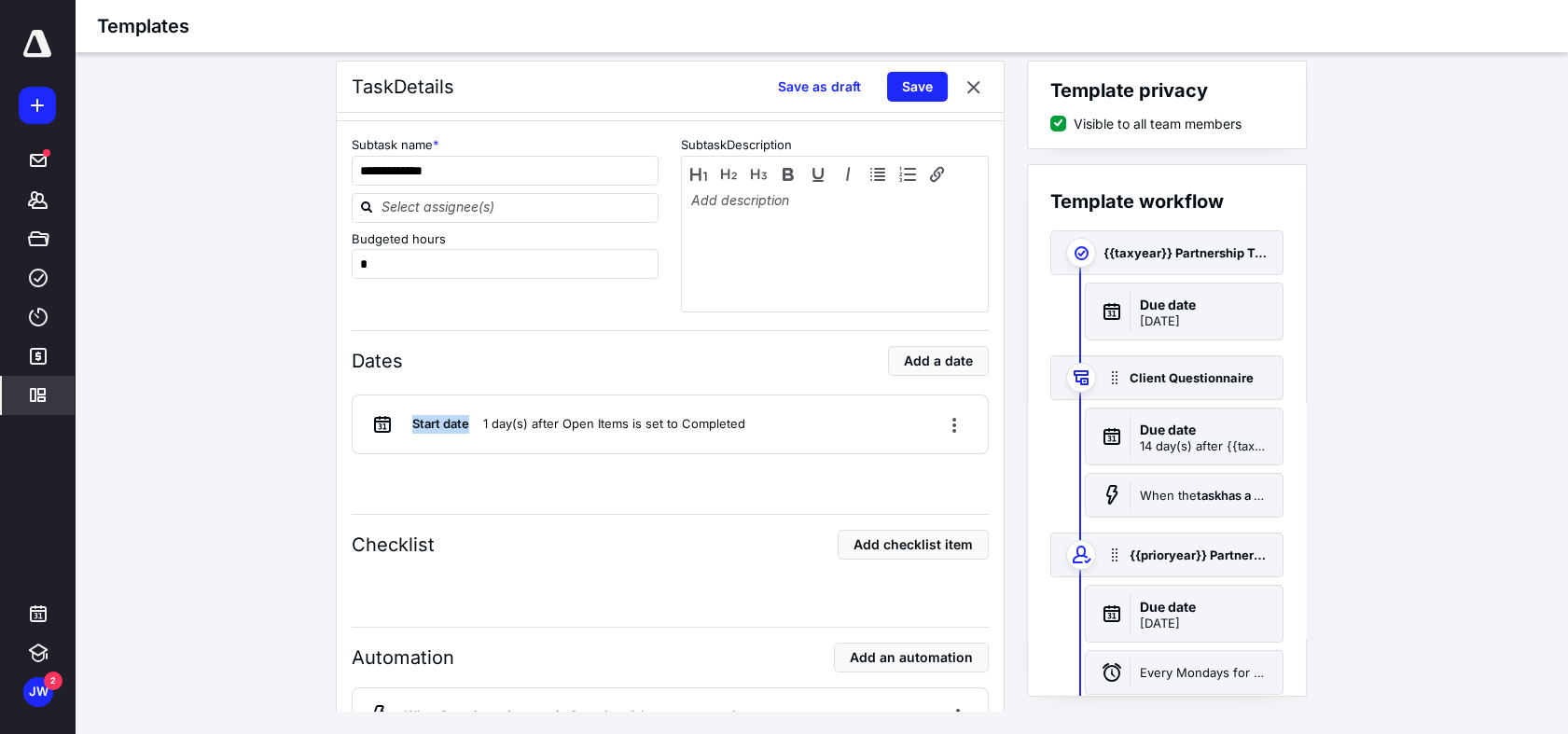 drag, startPoint x: 396, startPoint y: 426, endPoint x: 469, endPoint y: 426, distance: 73 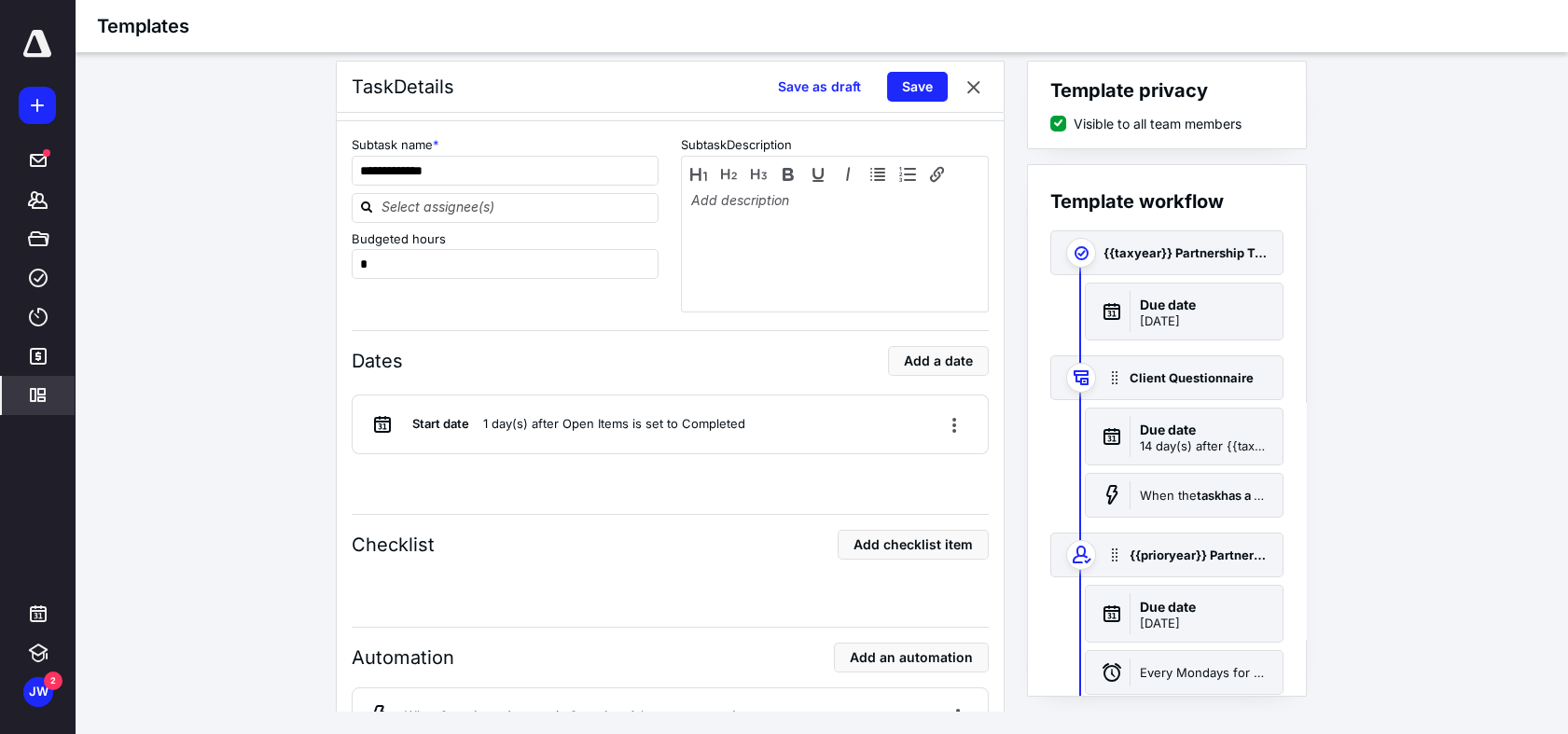 drag, startPoint x: 469, startPoint y: 426, endPoint x: 653, endPoint y: 468, distance: 188.73262 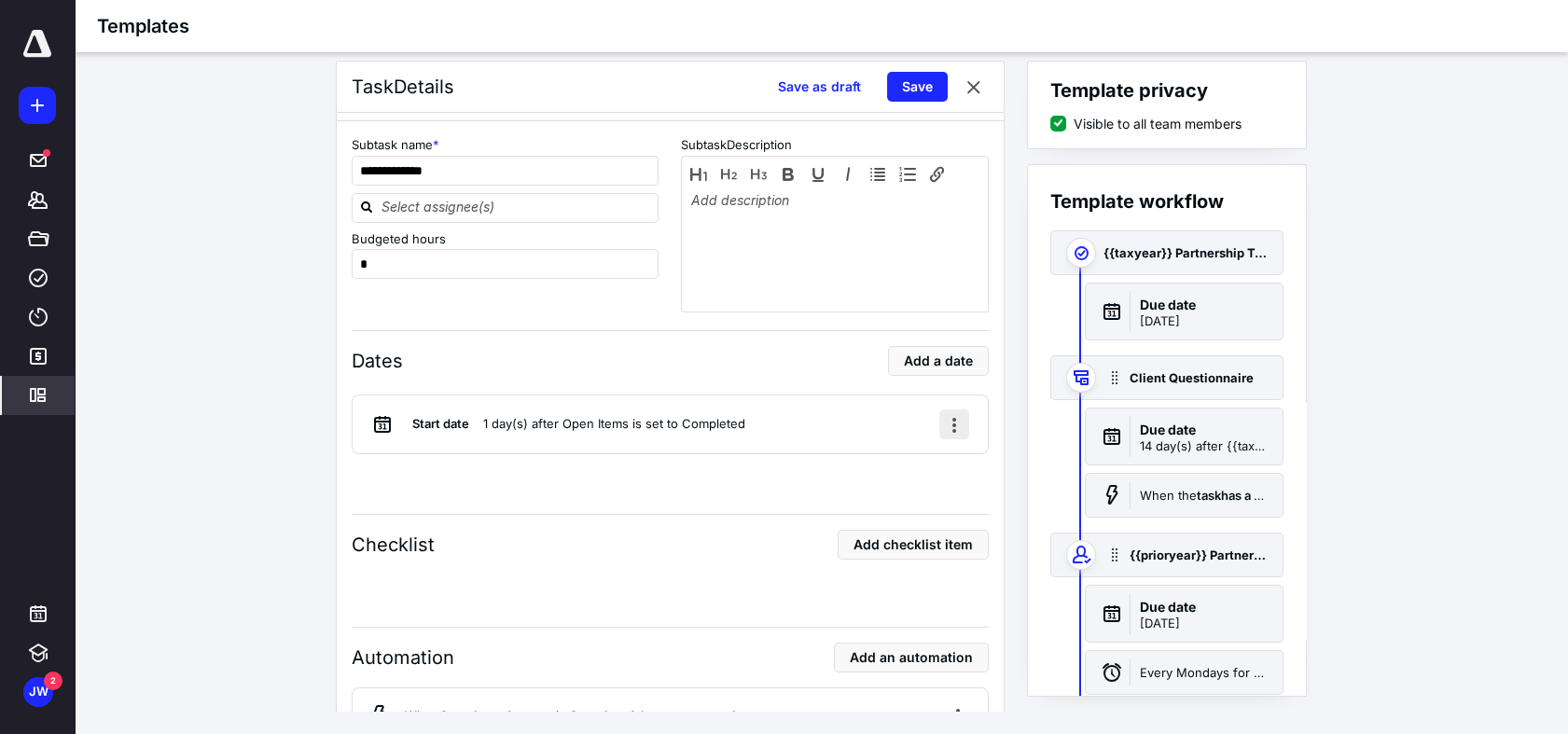 click at bounding box center [954, 424] 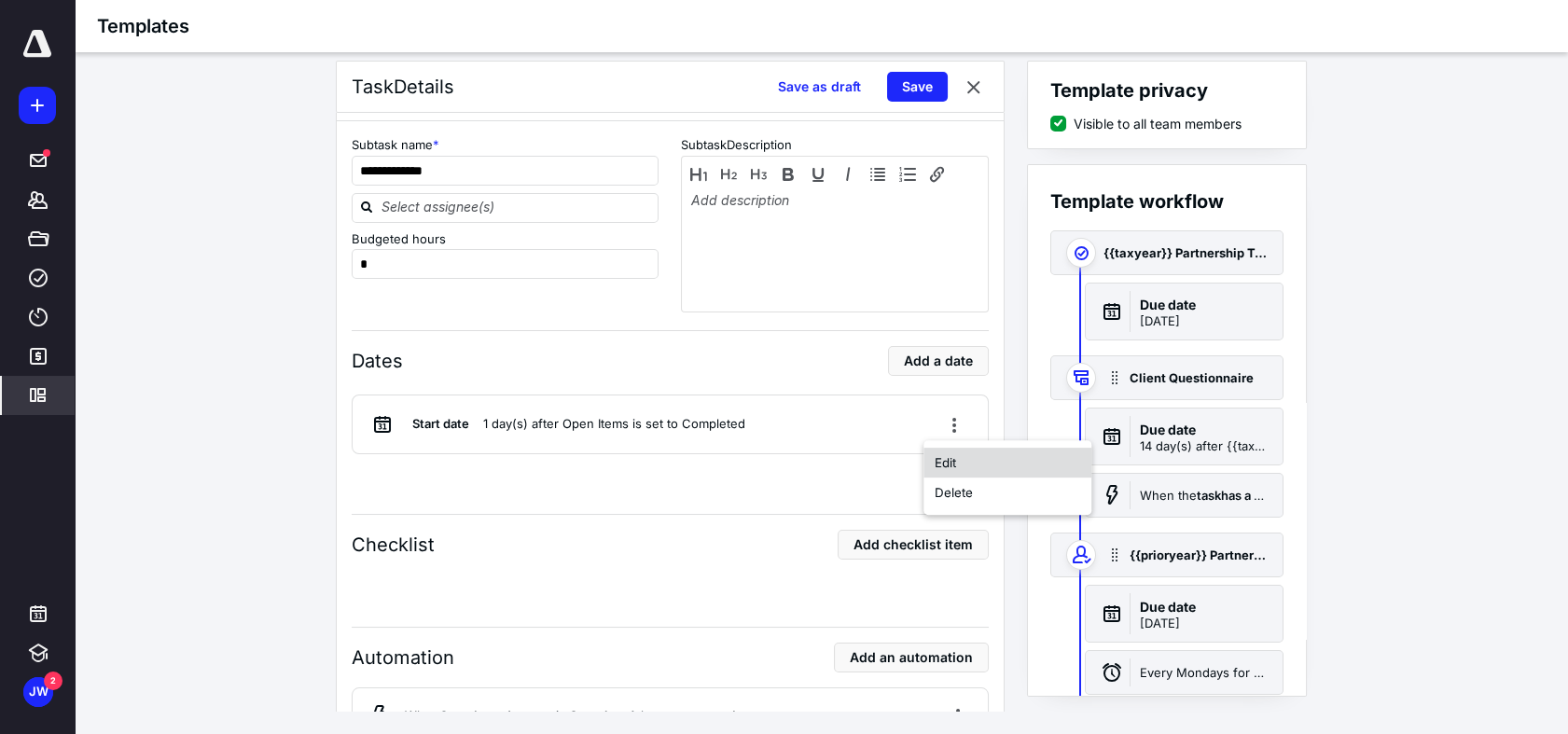 click on "Edit" at bounding box center [1007, 463] 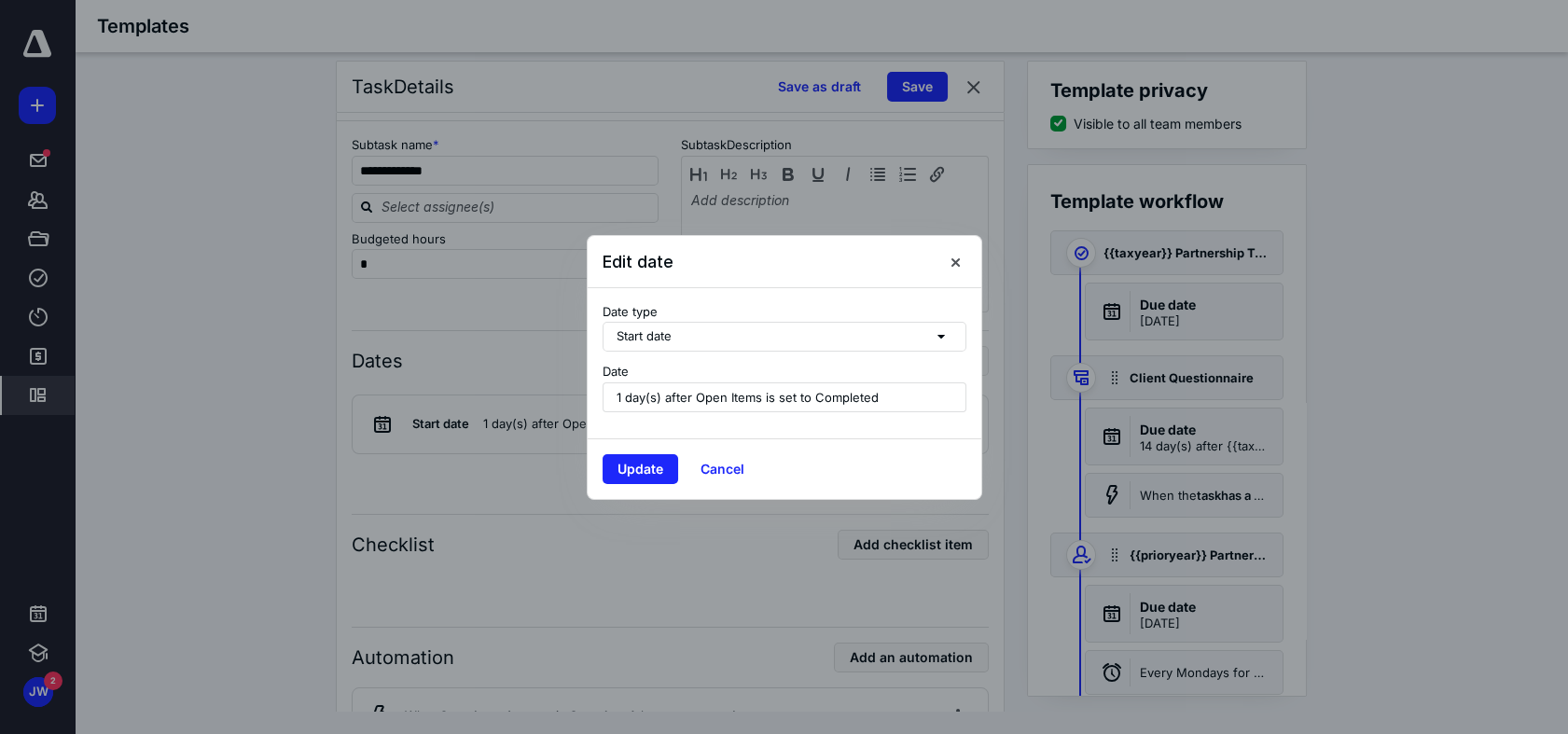 click on "Start date" at bounding box center [784, 337] 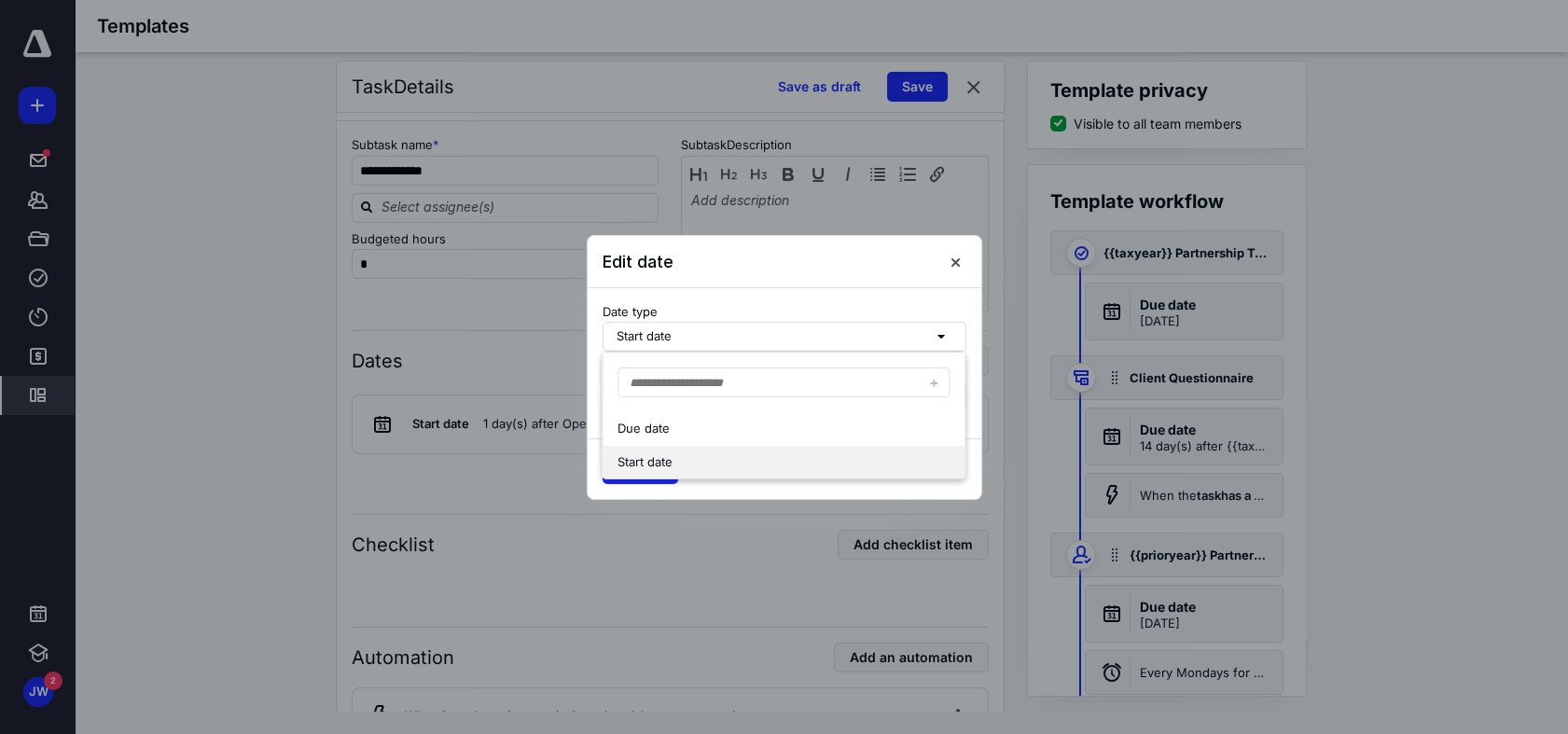 click on "Start date" at bounding box center [767, 463] 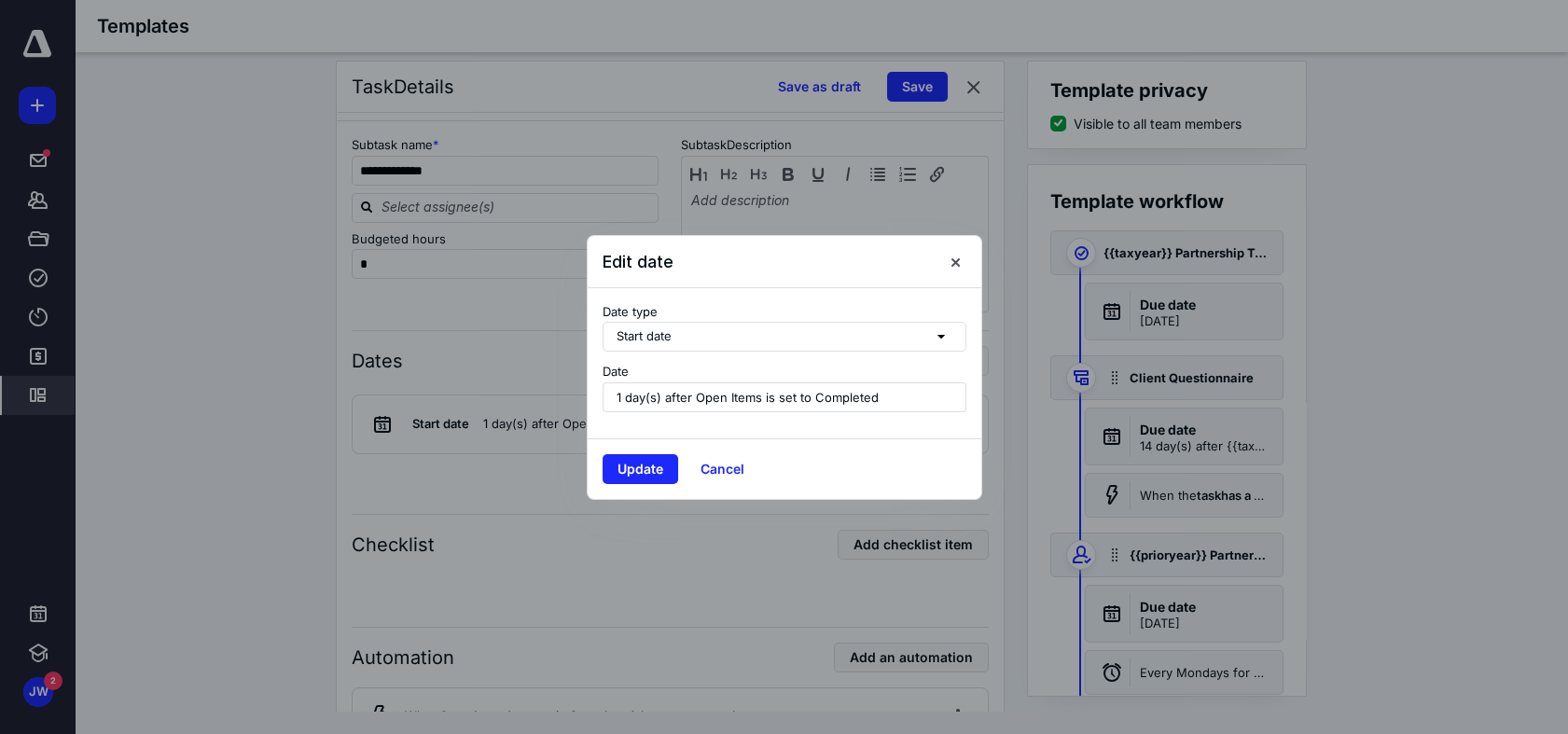 click on "1 day(s) after  Open Items is set to Completed" at bounding box center (747, 397) 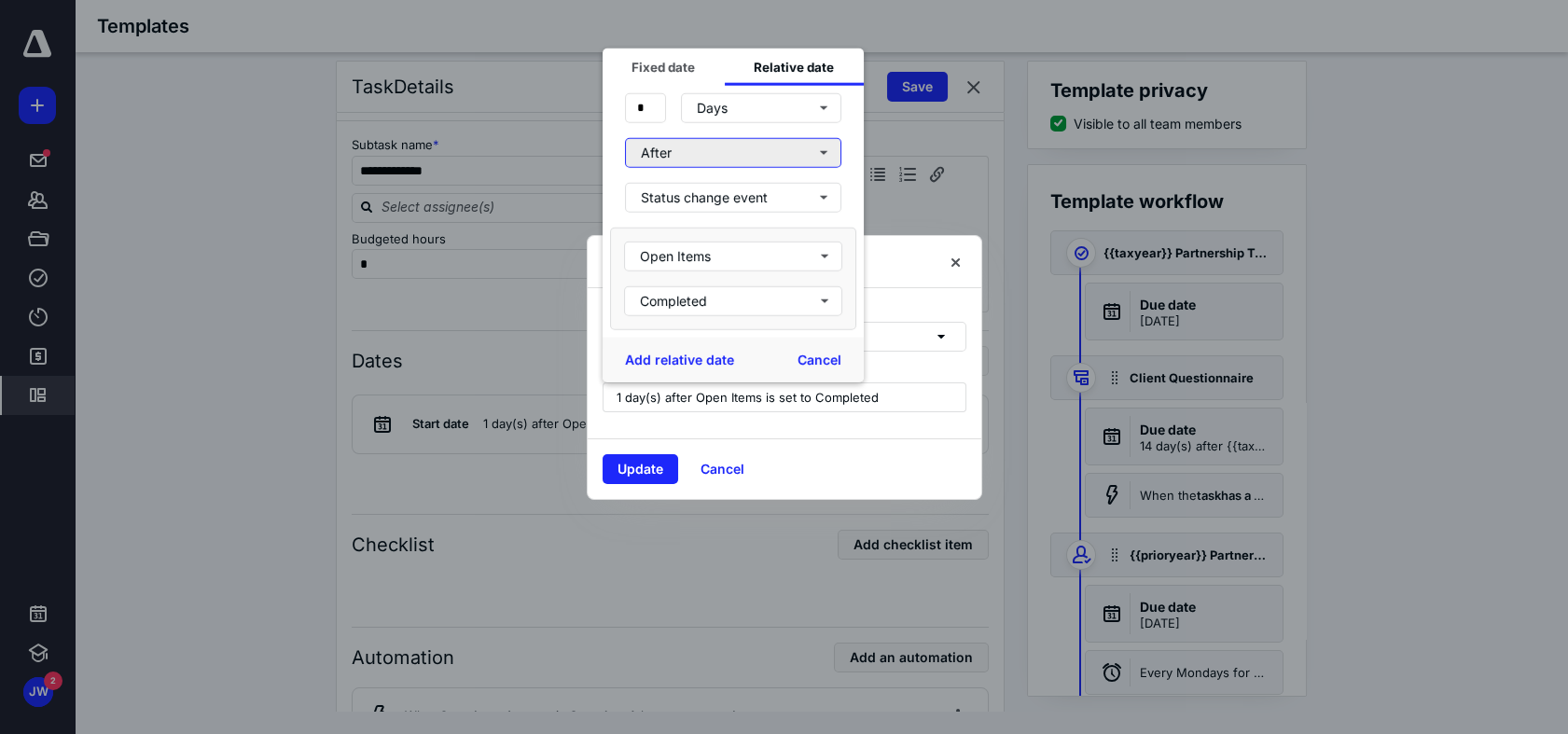 click on "After" at bounding box center (733, 152) 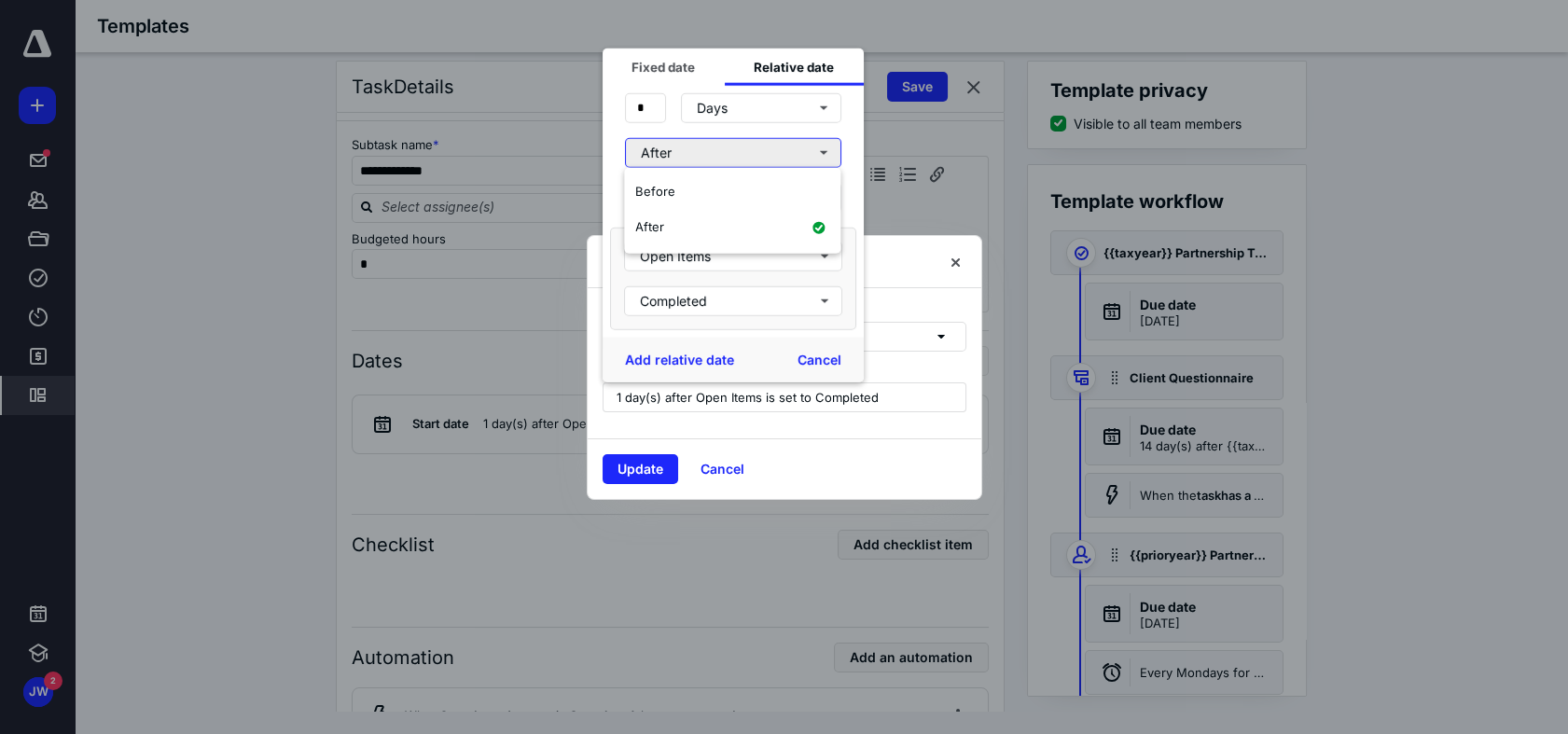 click on "After" at bounding box center (733, 152) 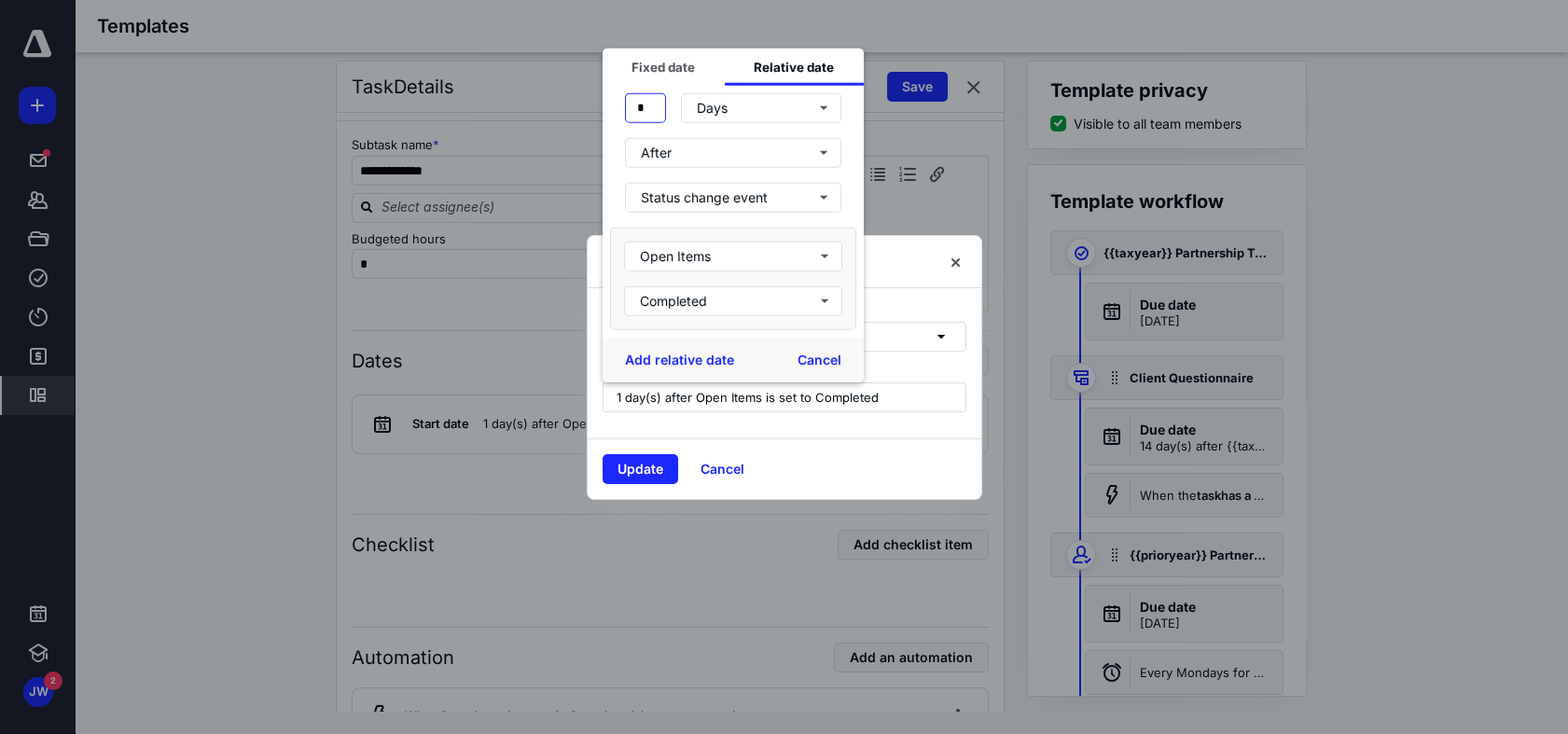 drag, startPoint x: 651, startPoint y: 110, endPoint x: 617, endPoint y: 116, distance: 34.525353 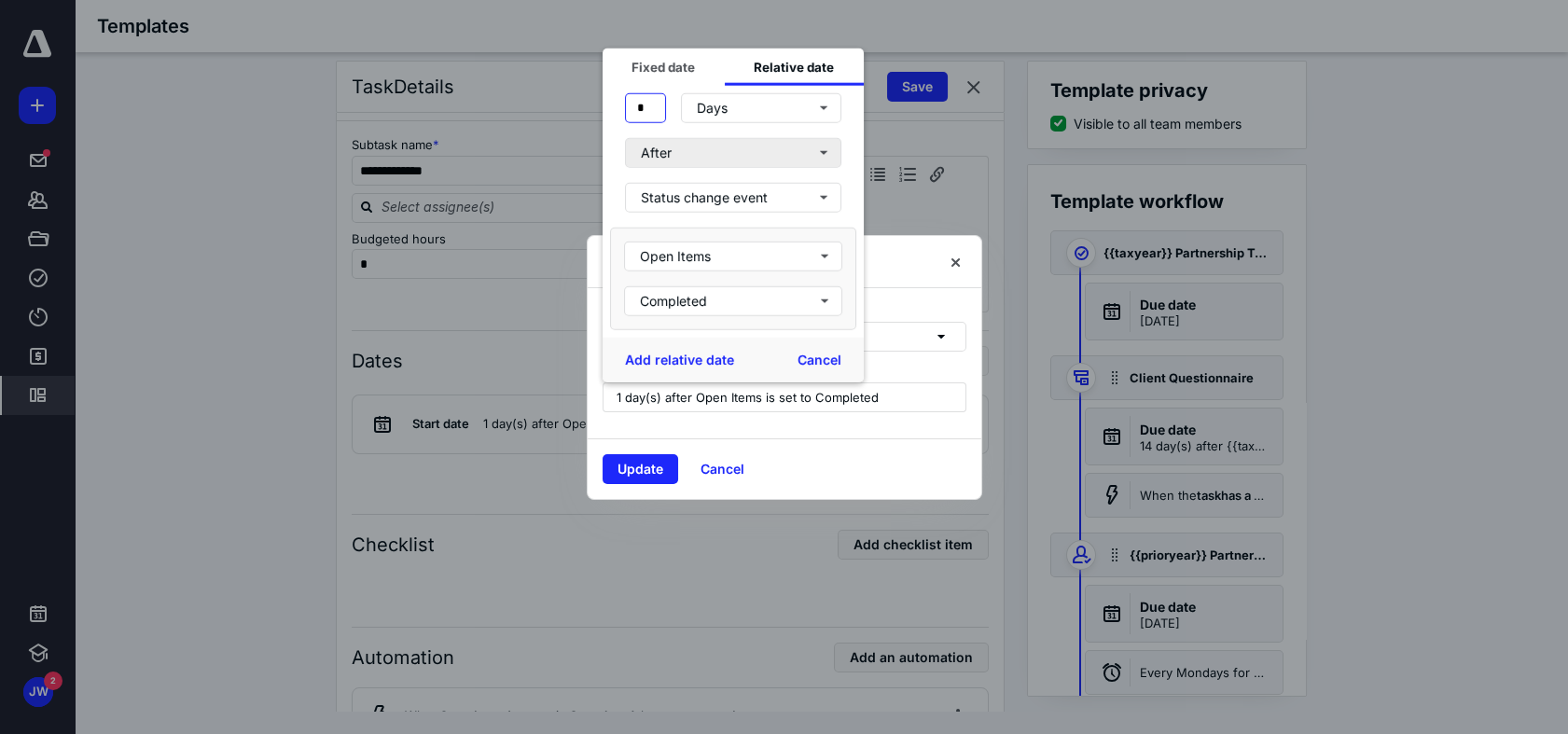 type on "*" 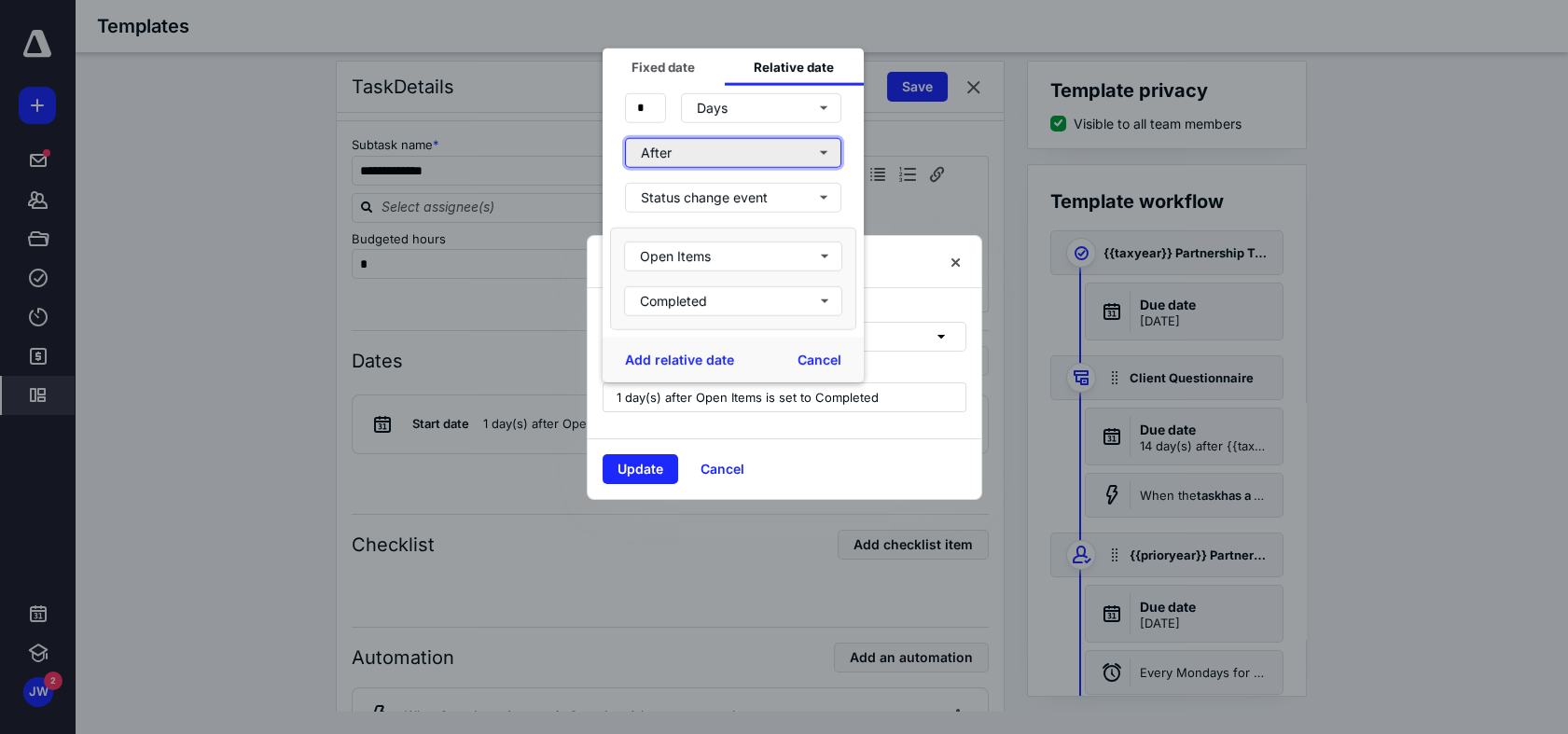 click on "After" at bounding box center (733, 152) 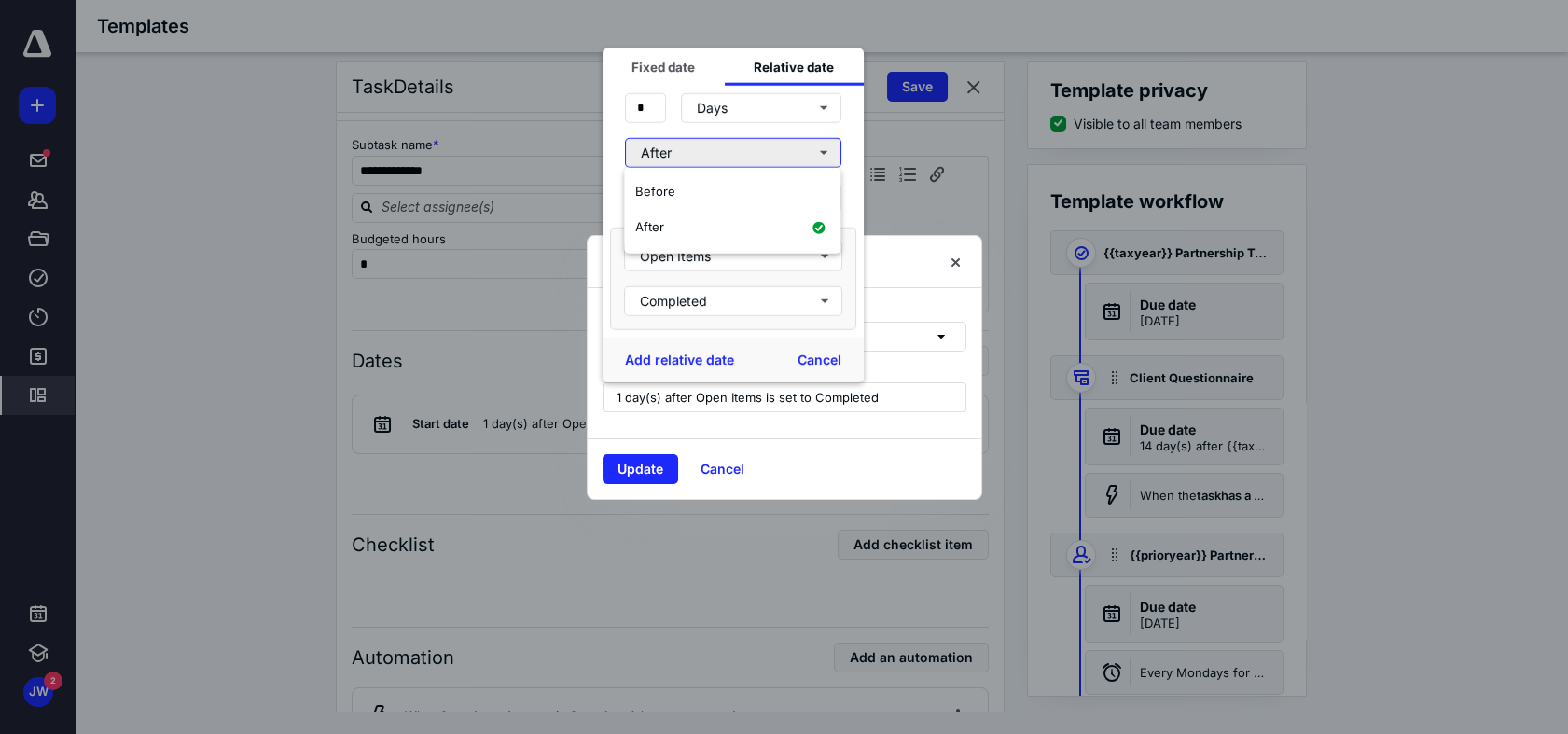 click on "After" at bounding box center (733, 152) 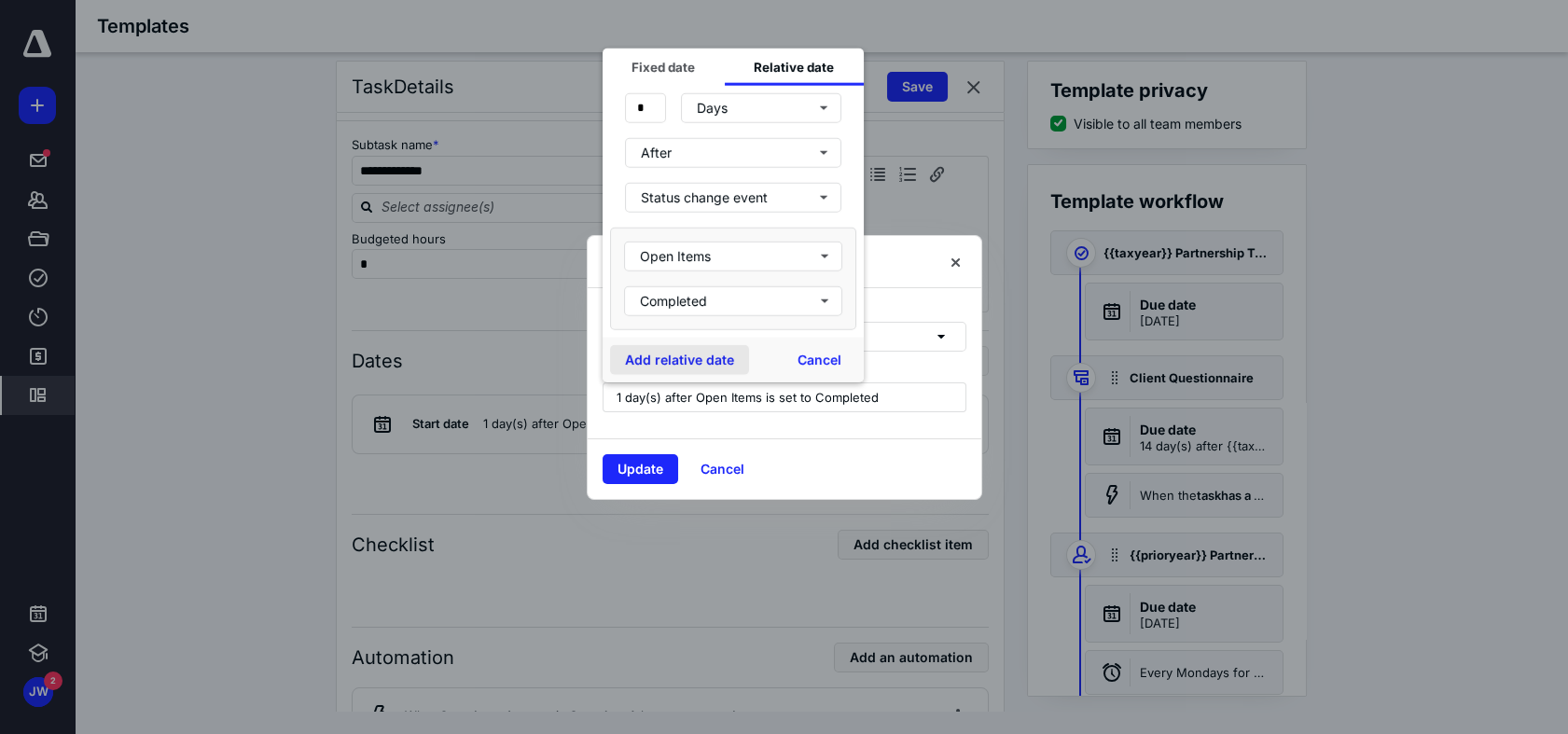 click on "Add relative date" at bounding box center [679, 359] 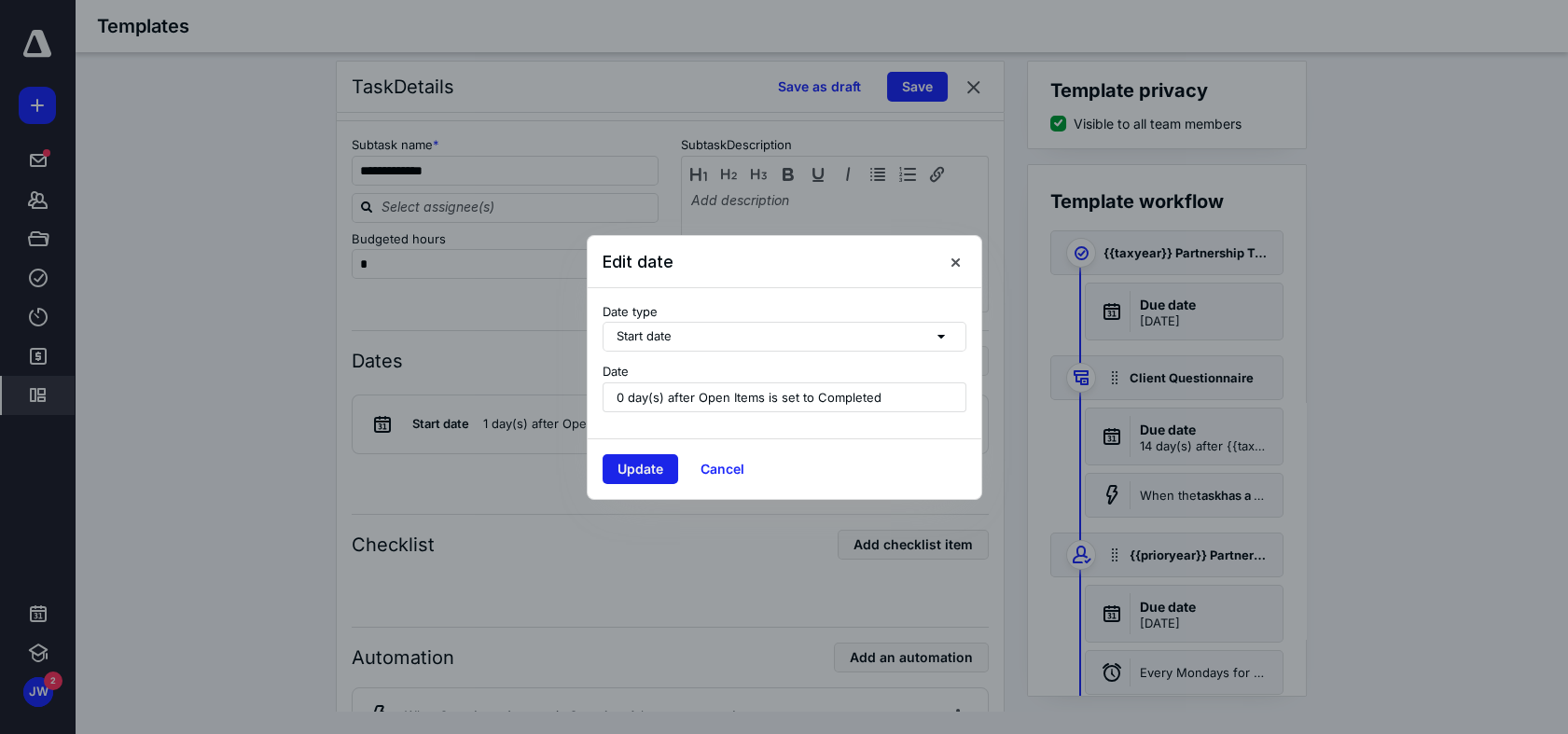 click on "Update" at bounding box center (640, 469) 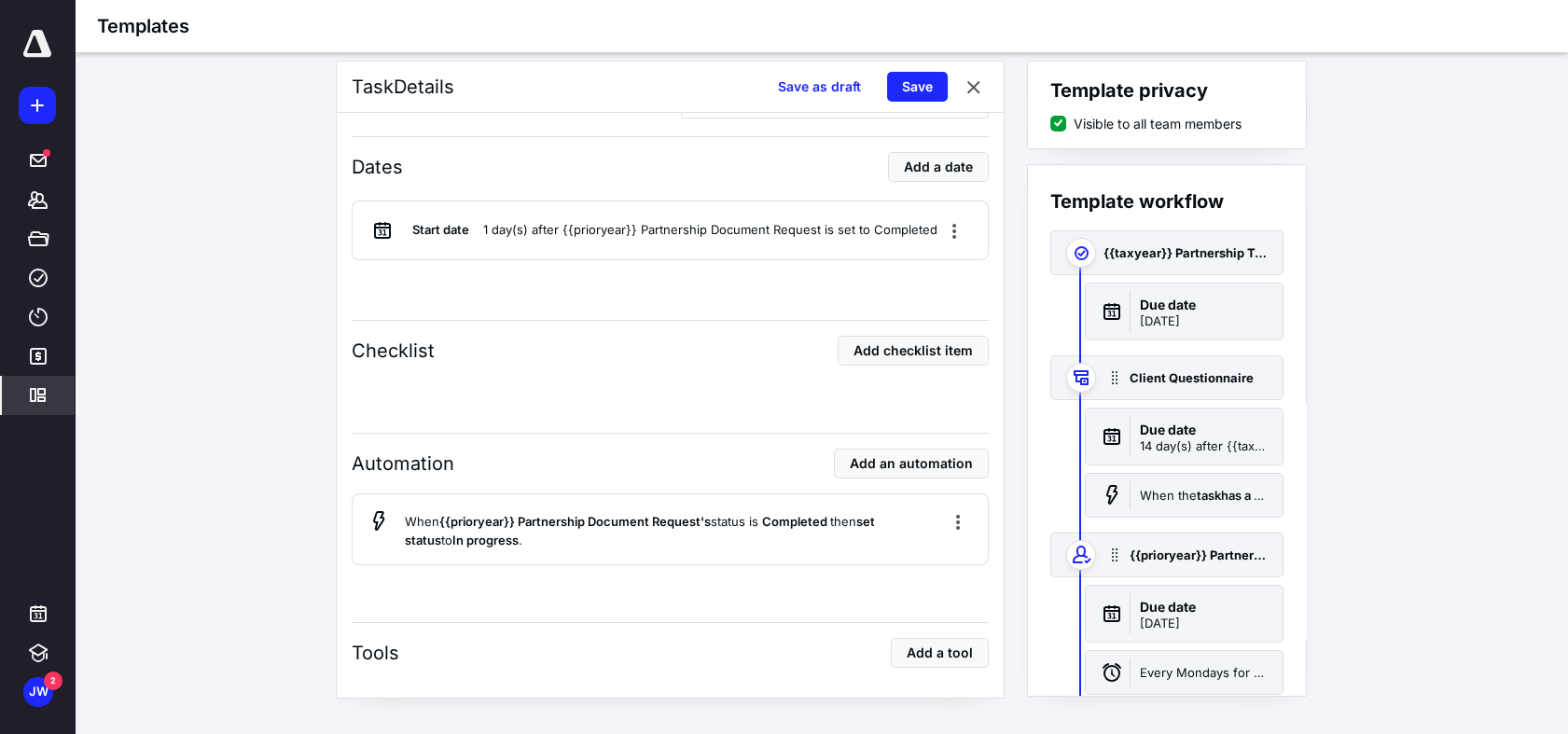 scroll, scrollTop: 2601, scrollLeft: 0, axis: vertical 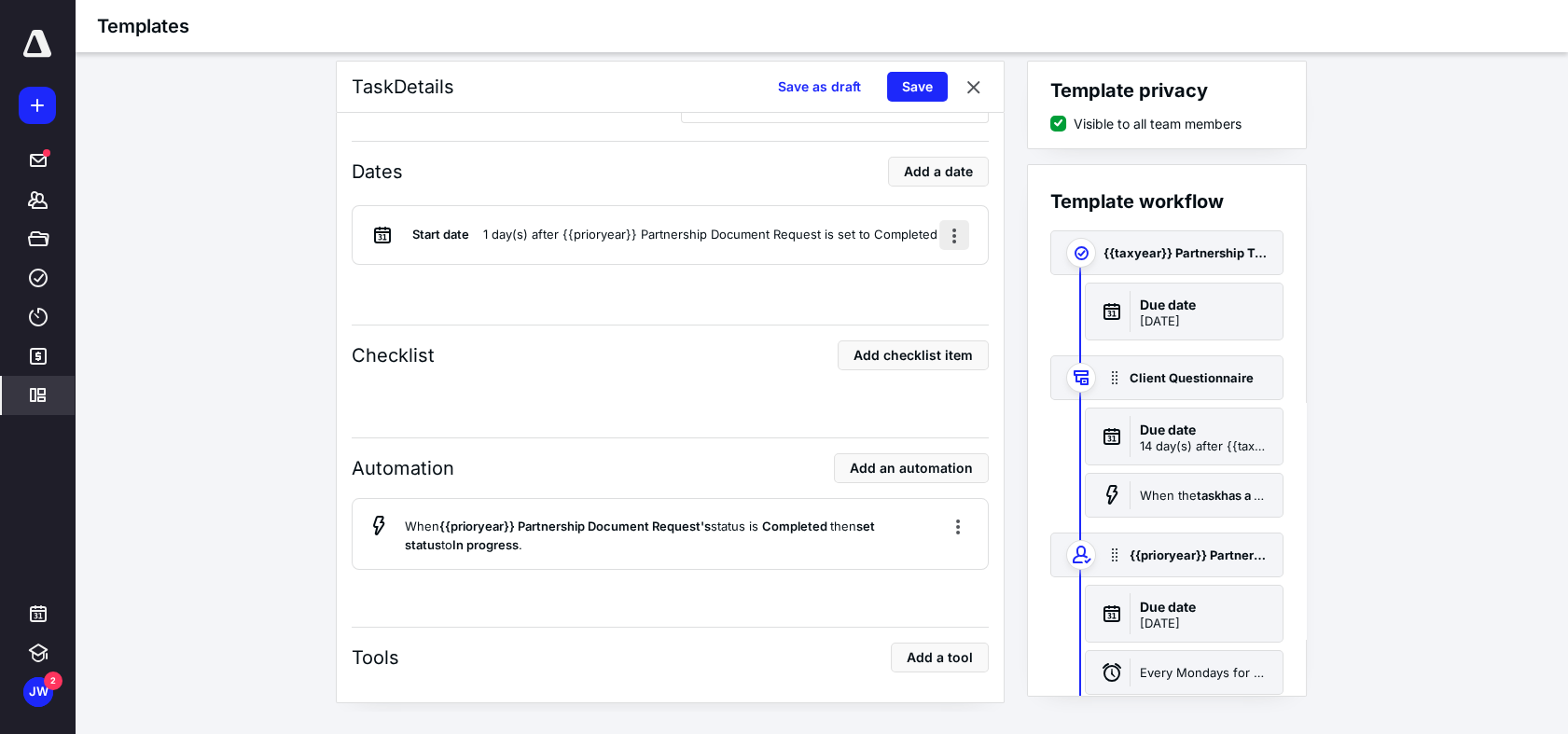 click at bounding box center (954, 235) 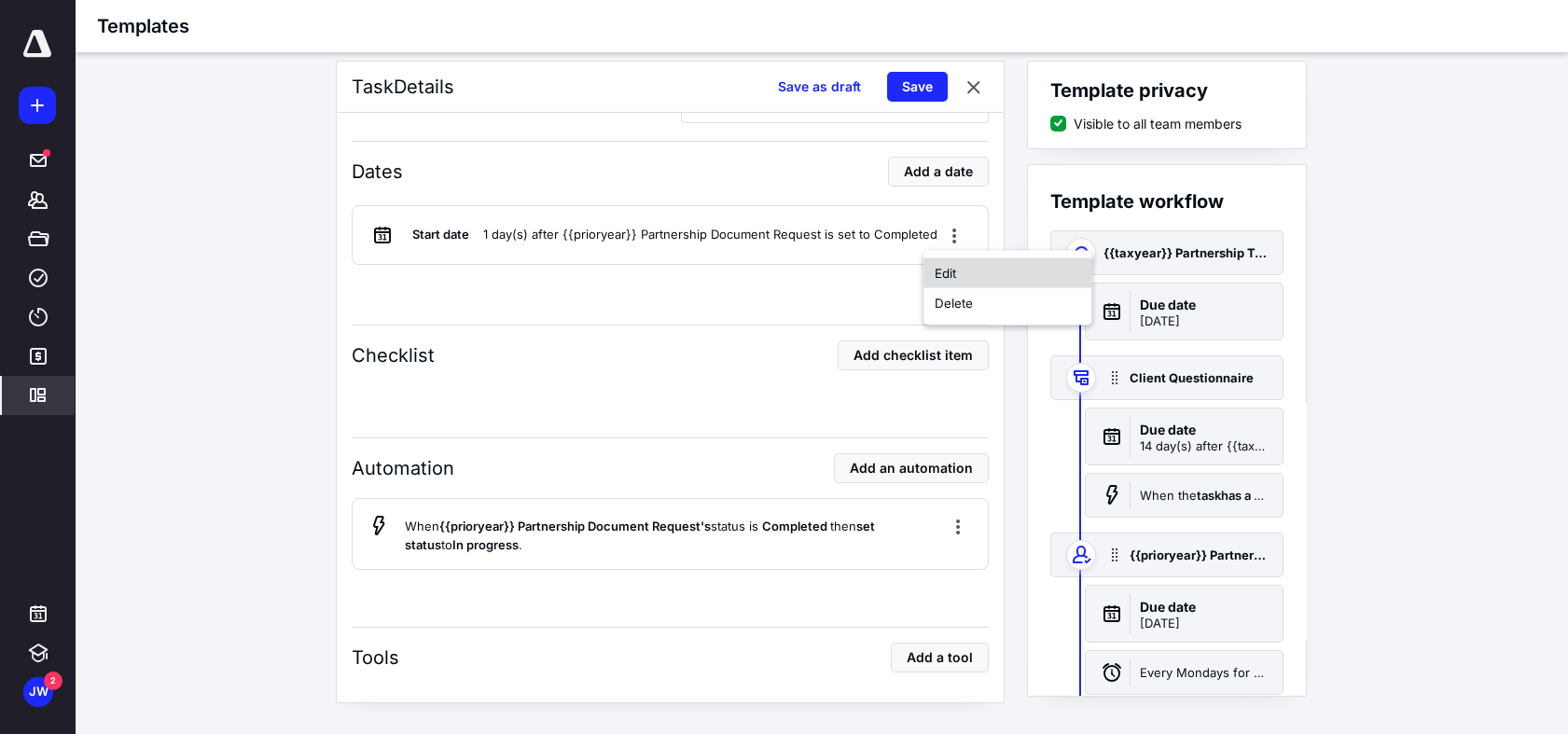 click on "Edit" at bounding box center (1007, 273) 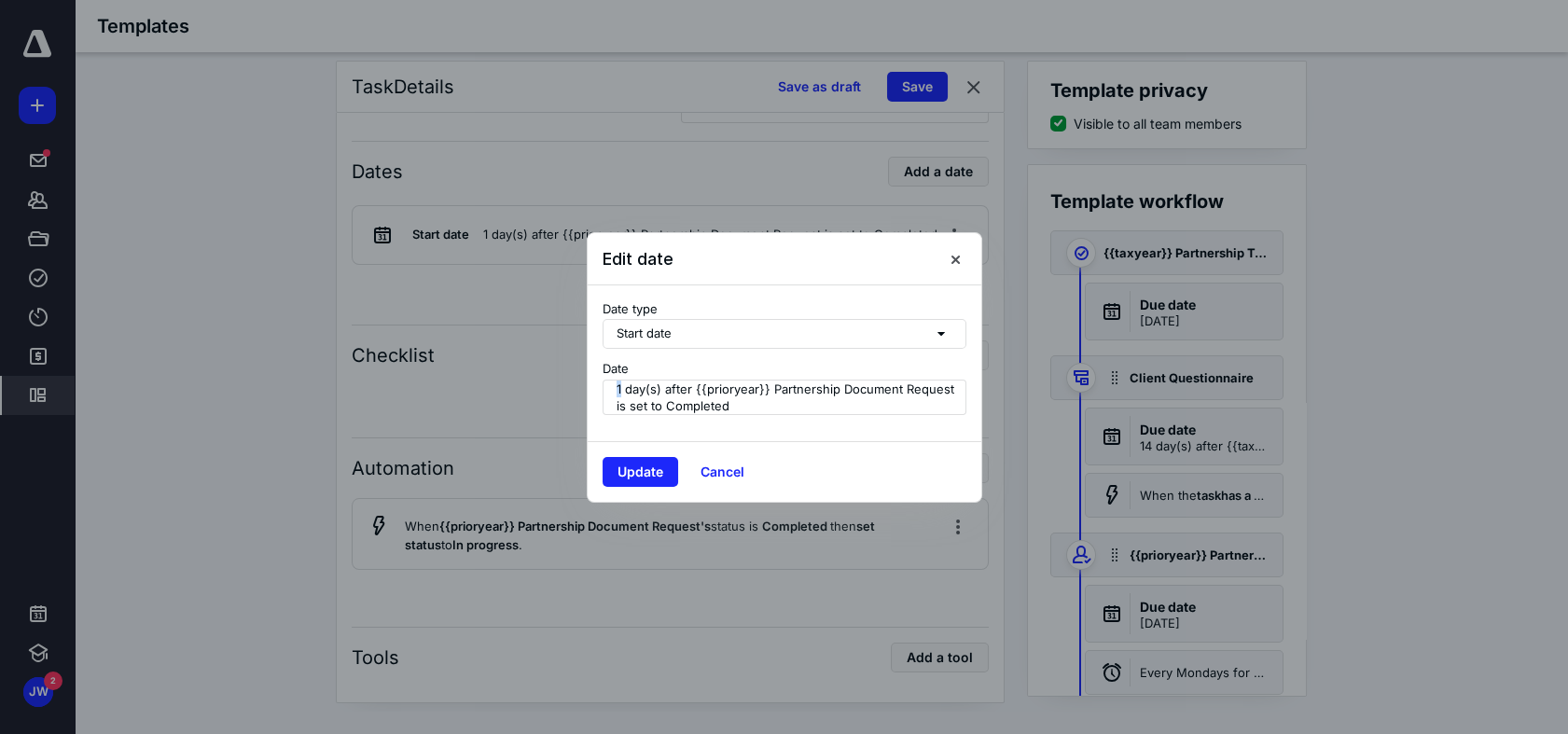 drag, startPoint x: 617, startPoint y: 388, endPoint x: 592, endPoint y: 395, distance: 25.96151 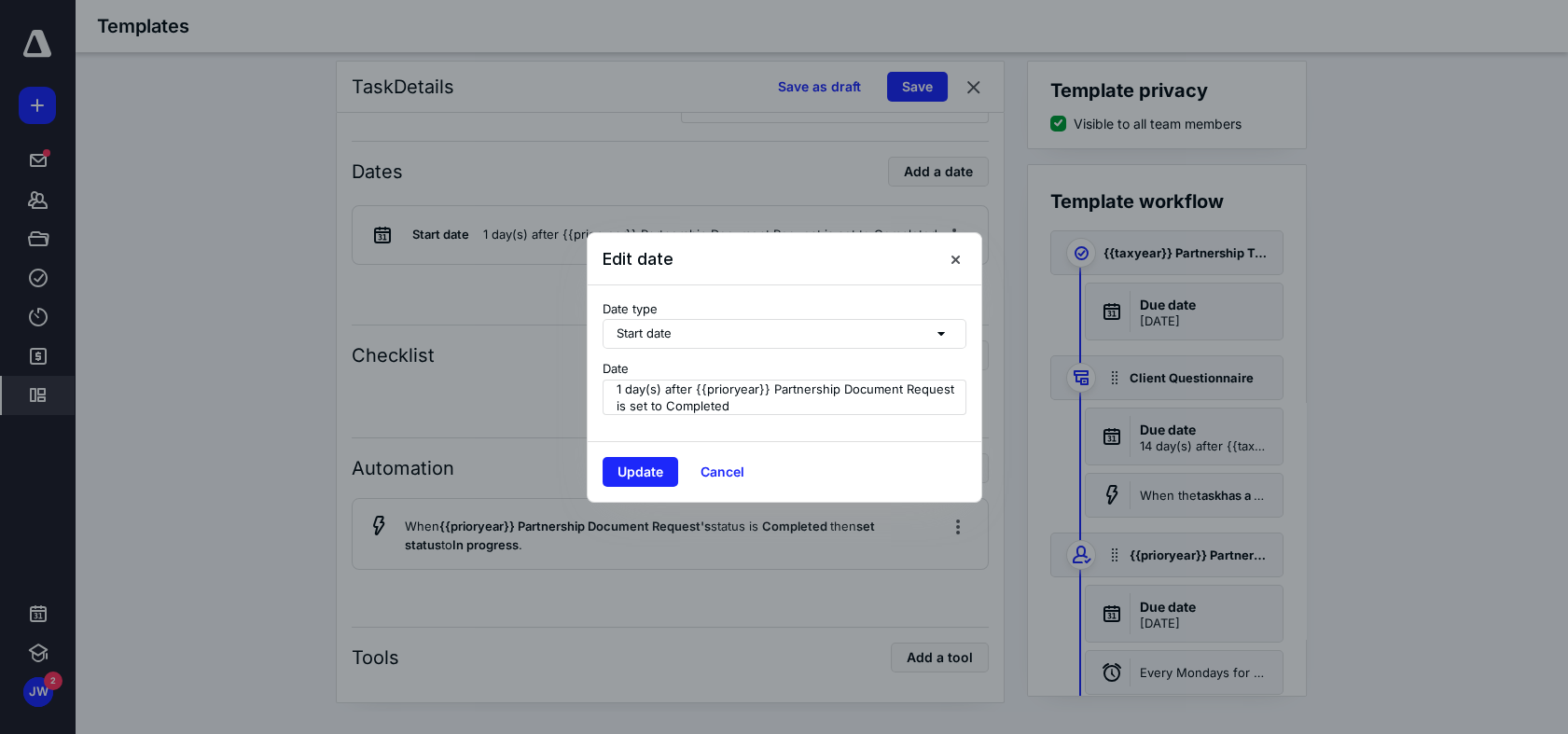 drag, startPoint x: 592, startPoint y: 395, endPoint x: 758, endPoint y: 410, distance: 166.67633 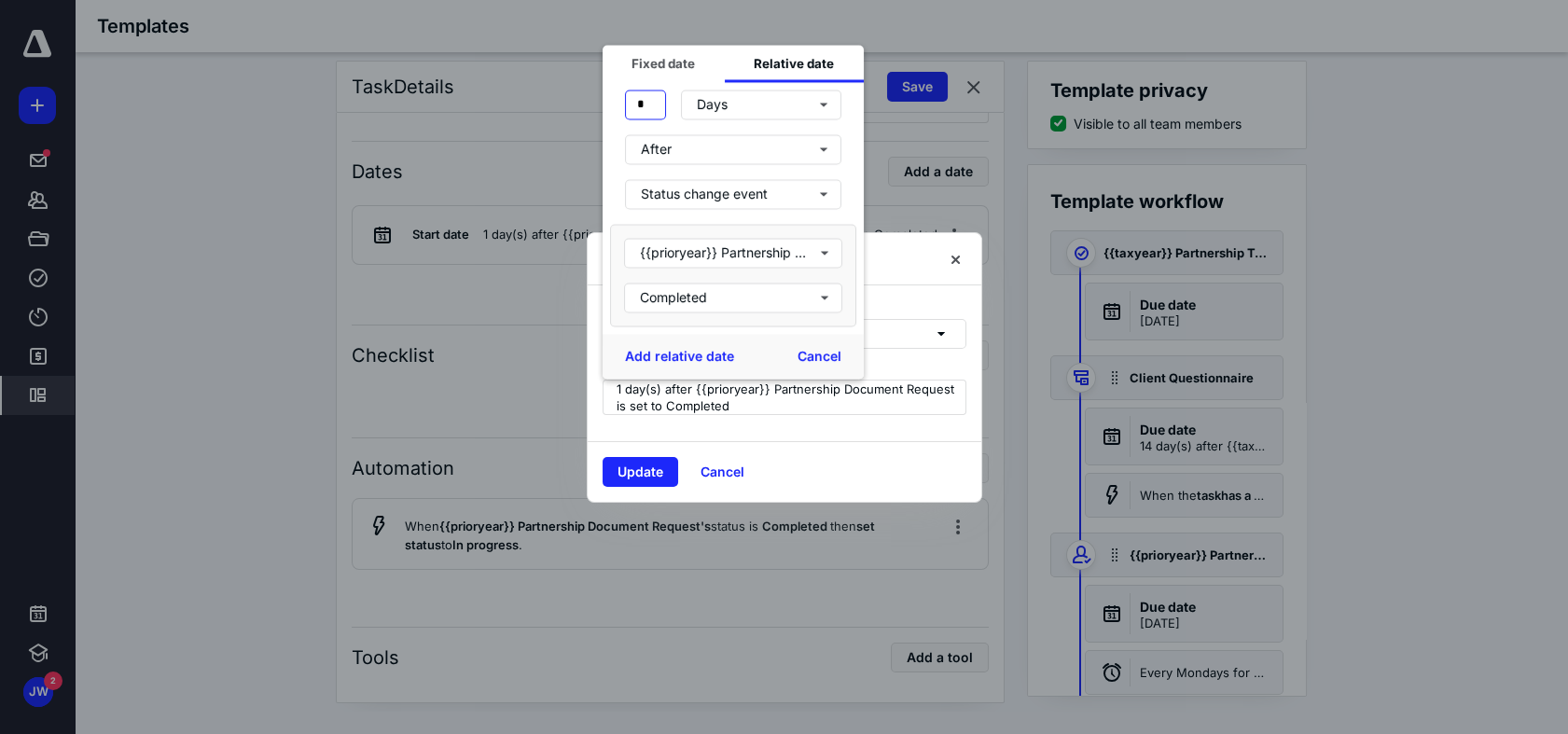drag, startPoint x: 657, startPoint y: 114, endPoint x: 627, endPoint y: 114, distance: 30 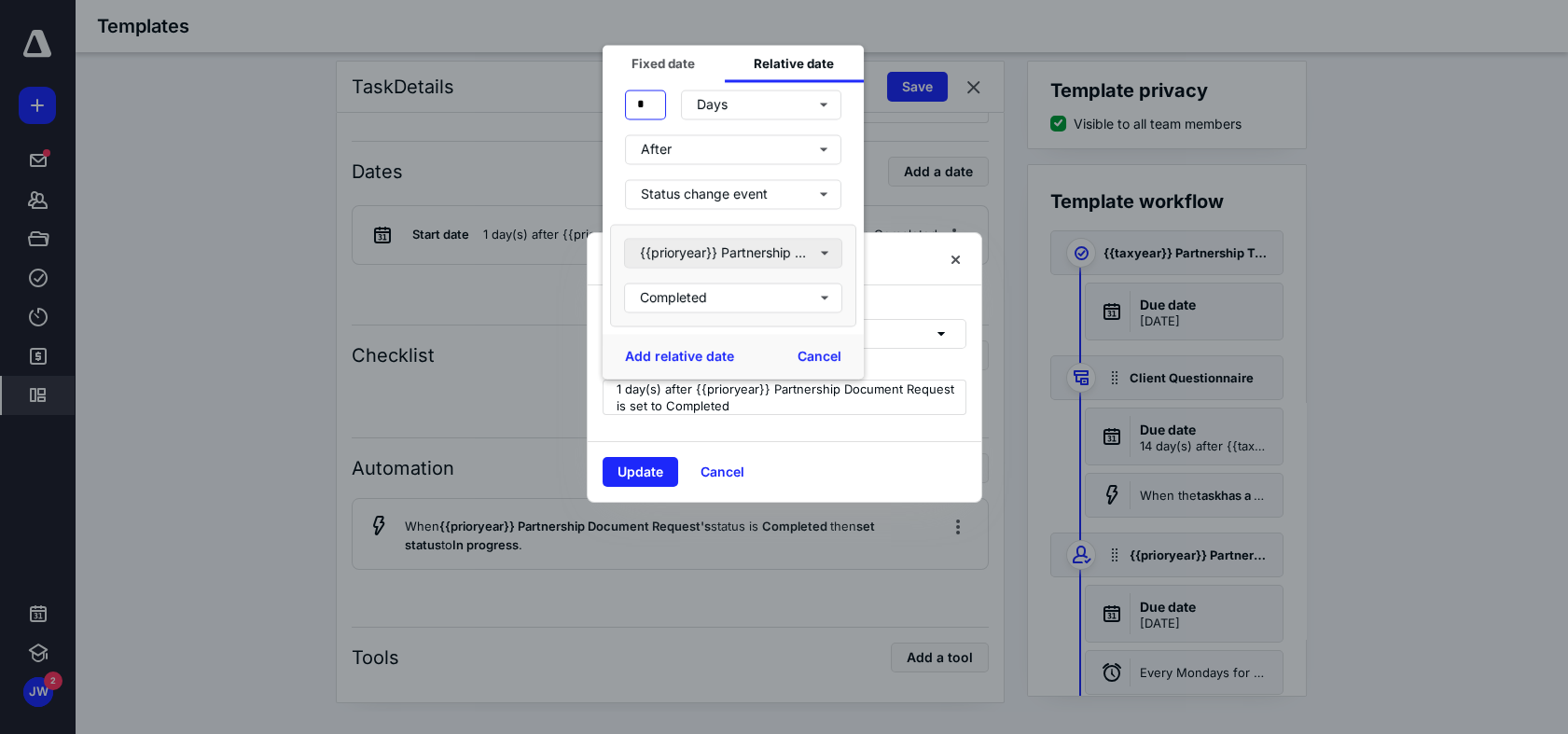 type on "*" 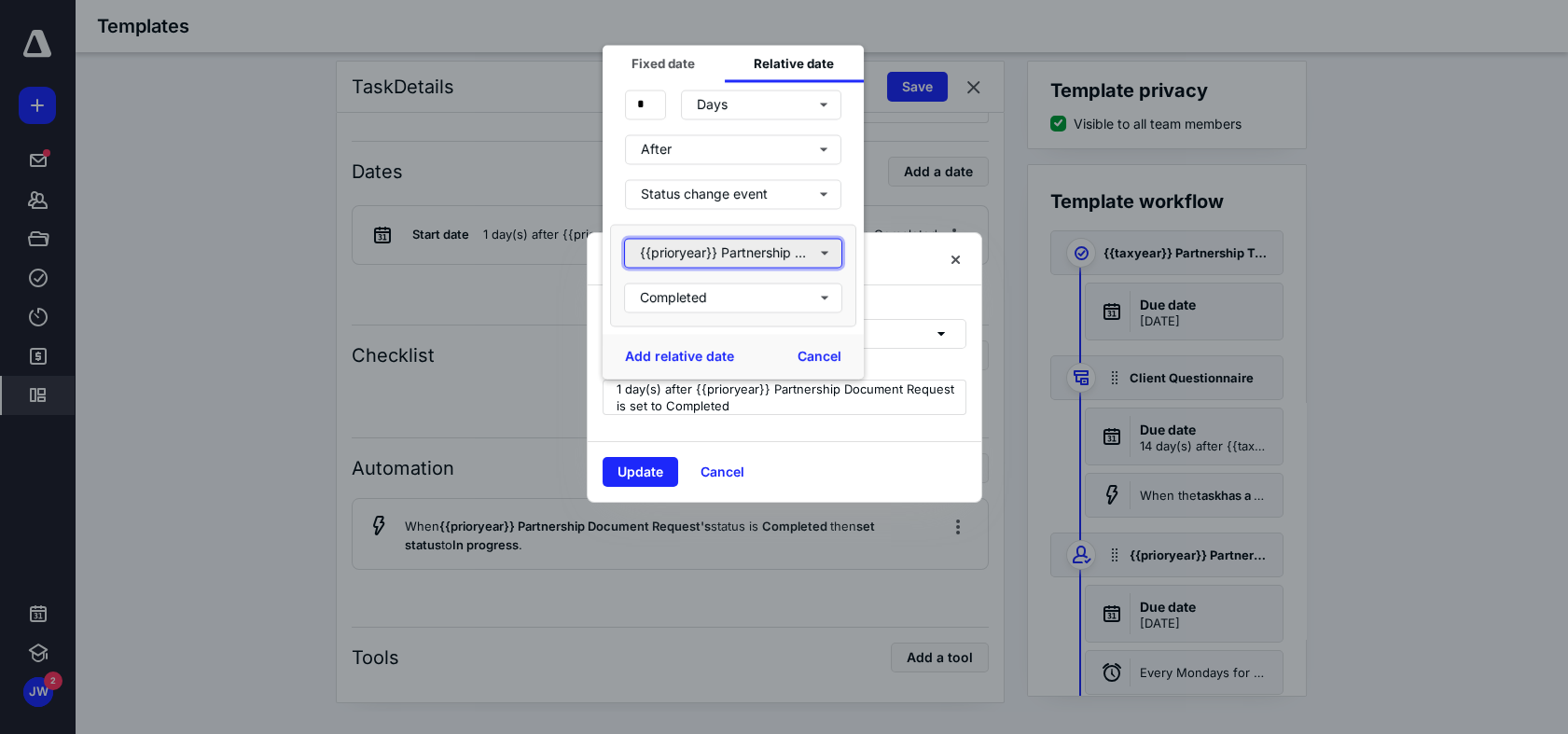 click on "{{prioryear}} Partnership Document Request" at bounding box center (733, 253) 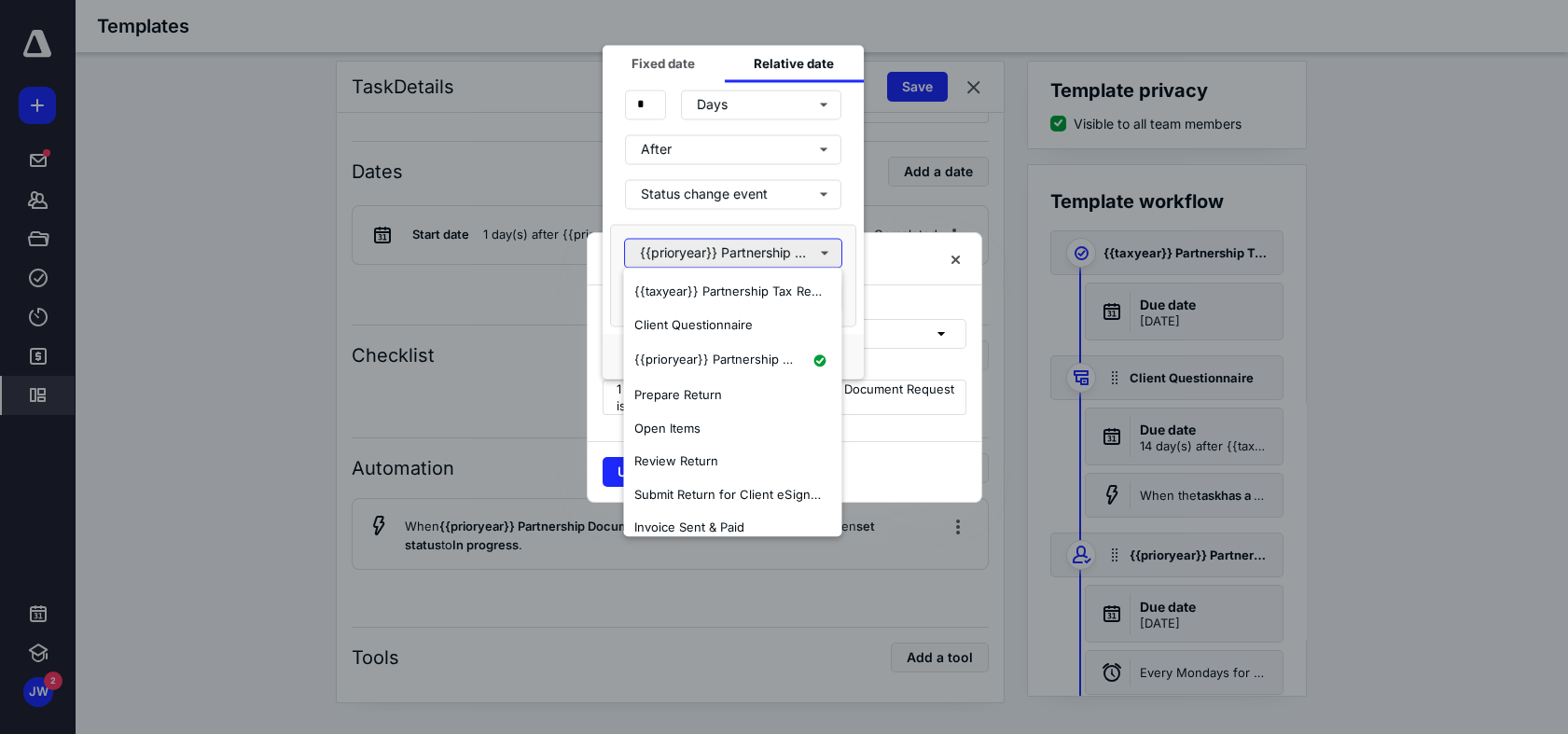 click on "{{prioryear}} Partnership Document Request" at bounding box center [733, 253] 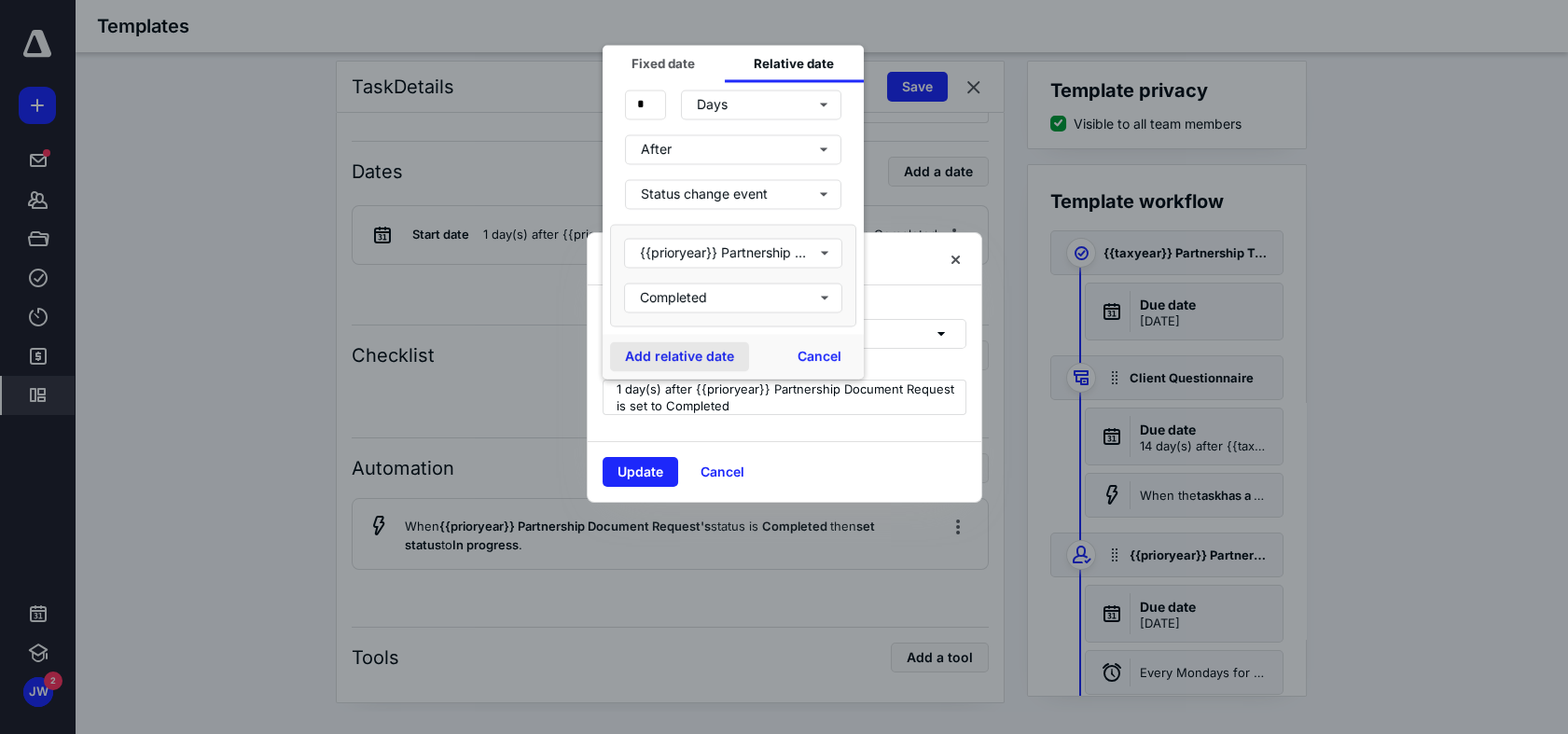 click on "Add relative date" at bounding box center (679, 356) 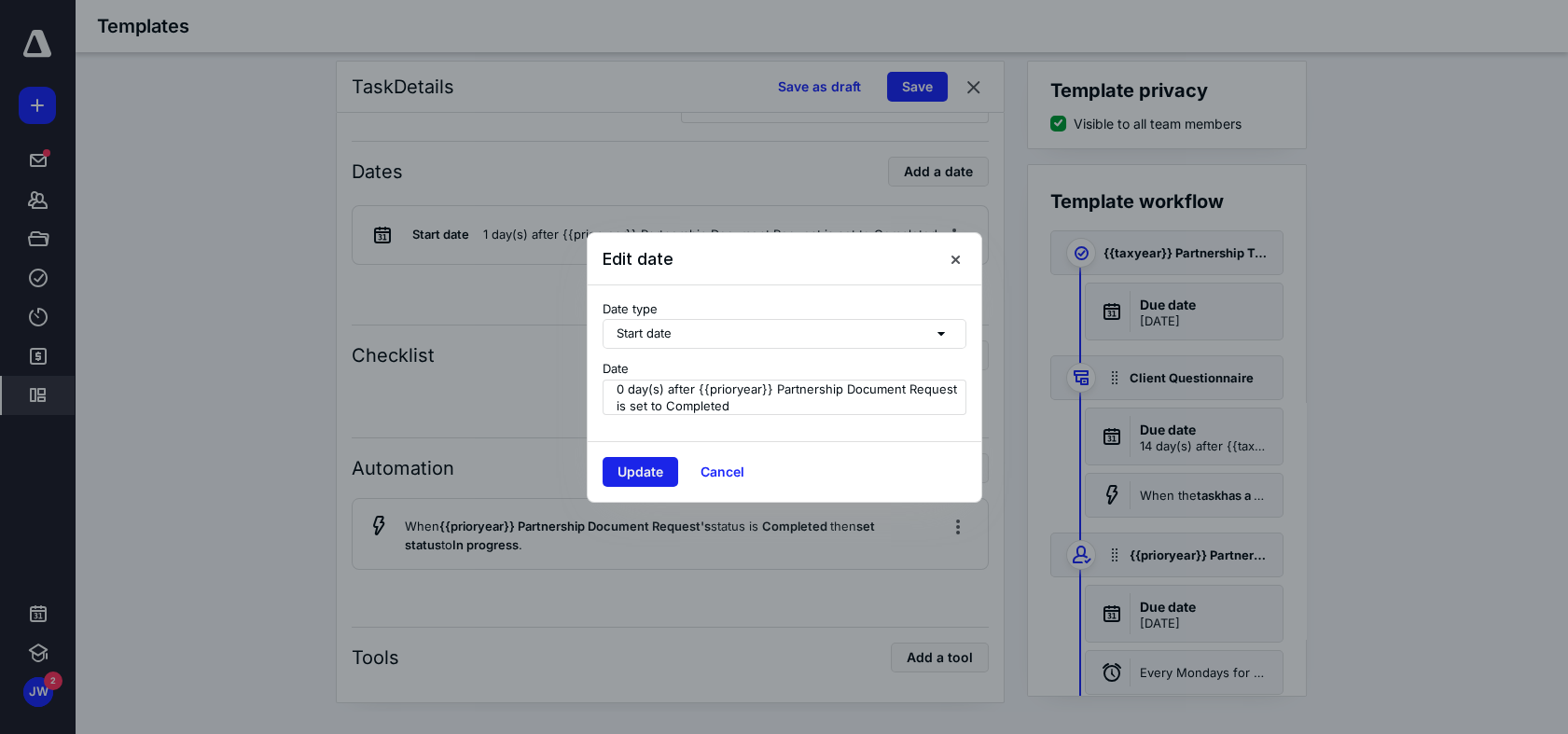 click on "Update" at bounding box center [640, 472] 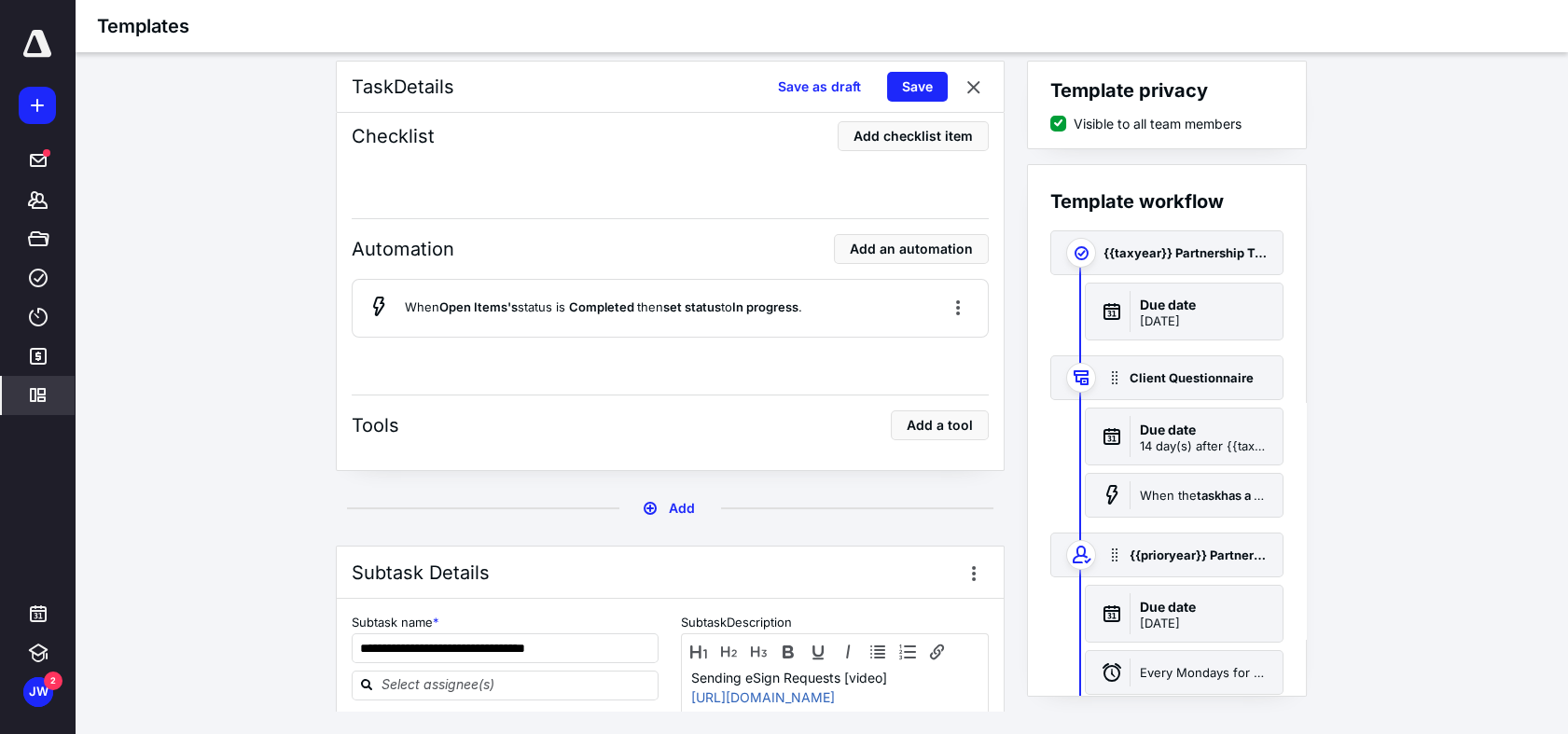scroll, scrollTop: 4674, scrollLeft: 0, axis: vertical 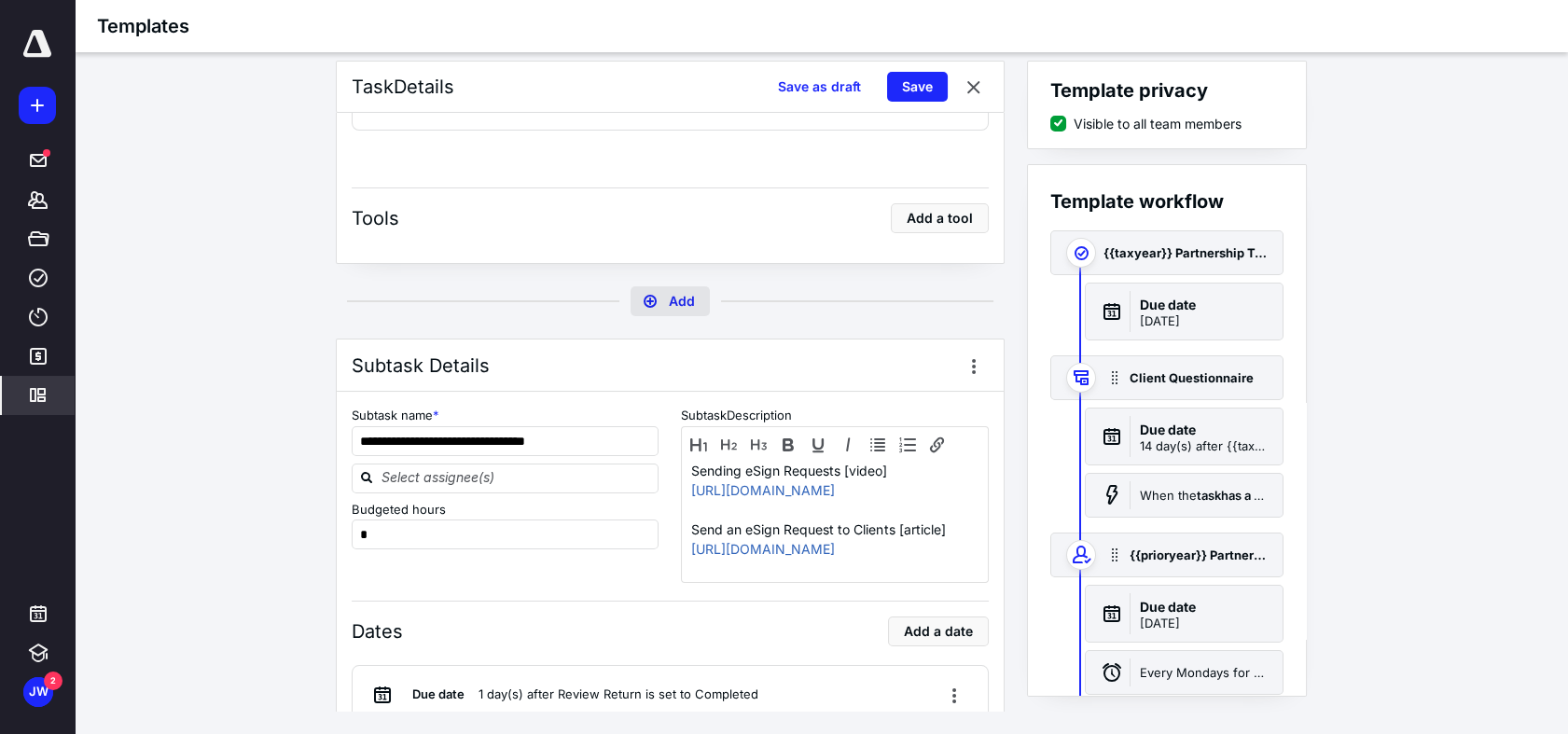 click on "Add" at bounding box center (670, 301) 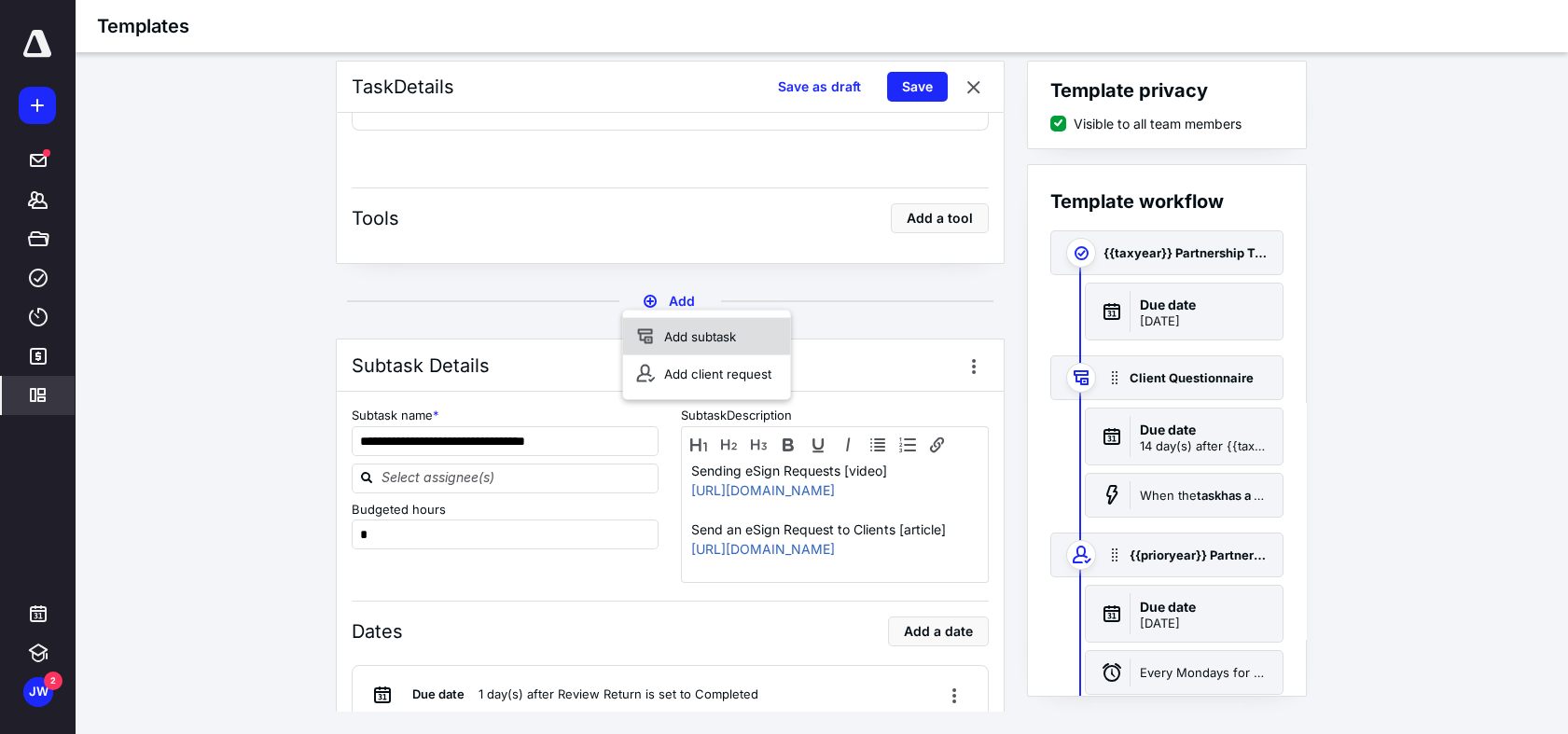 click on "Add subtask" at bounding box center [707, 337] 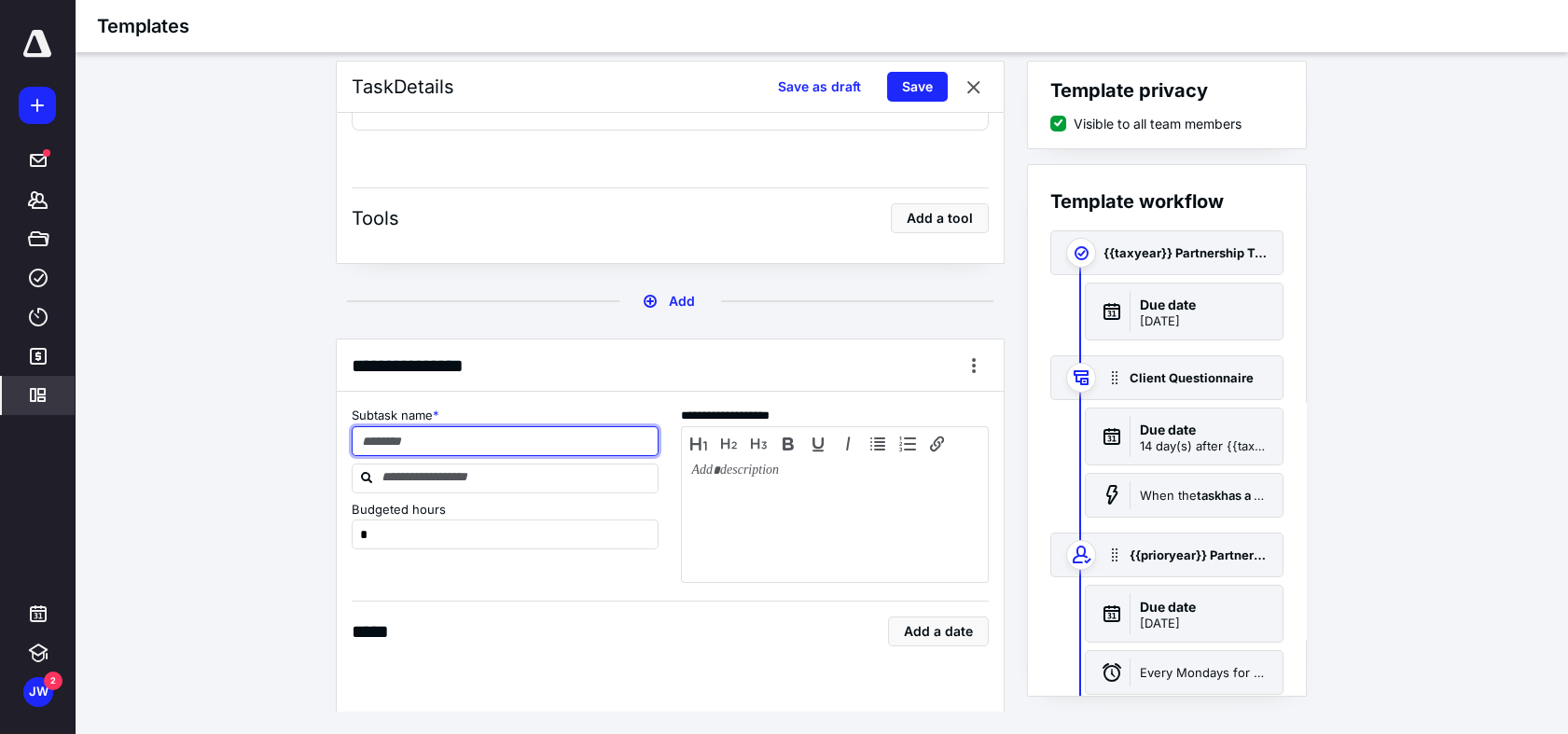 click at bounding box center (506, 441) 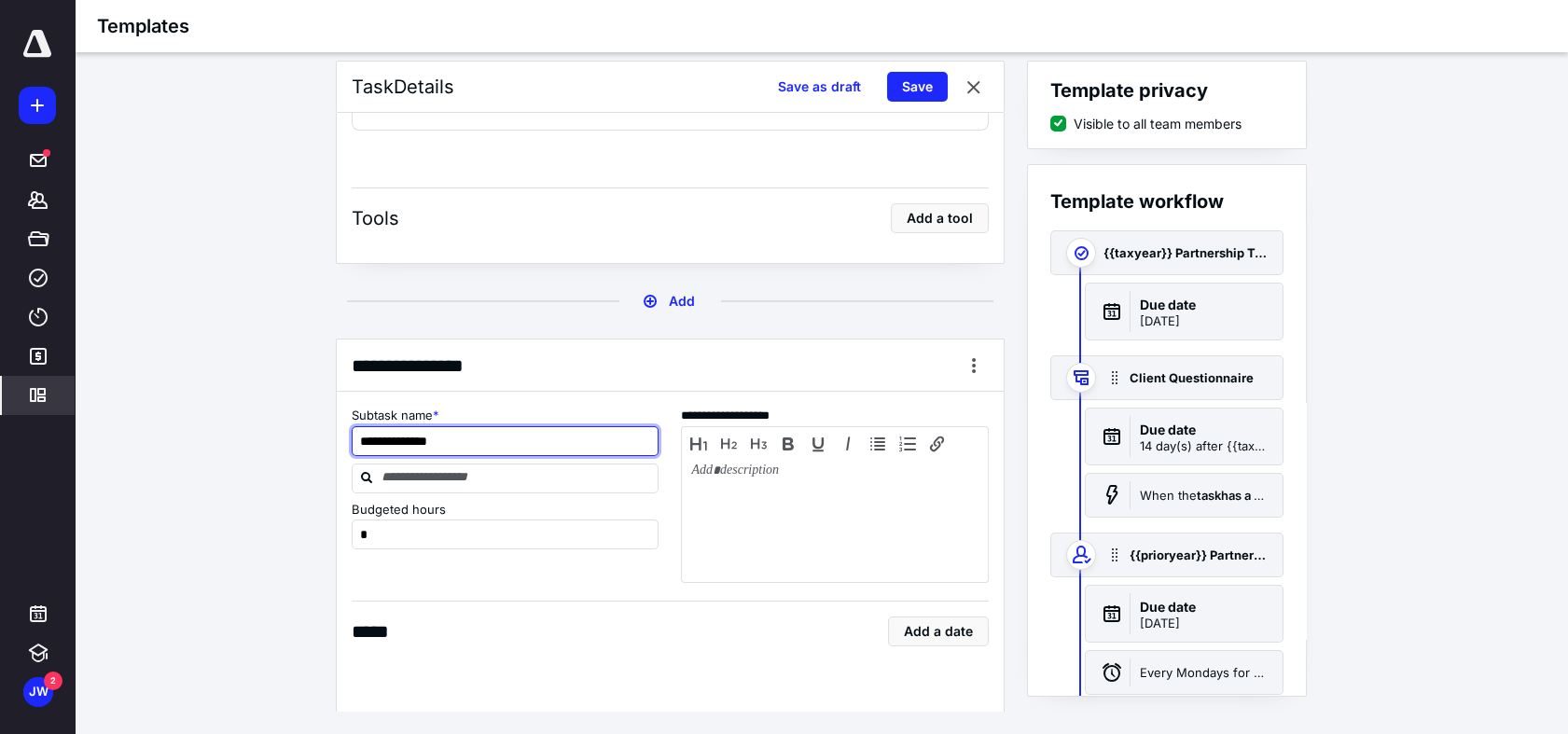 scroll, scrollTop: 4881, scrollLeft: 0, axis: vertical 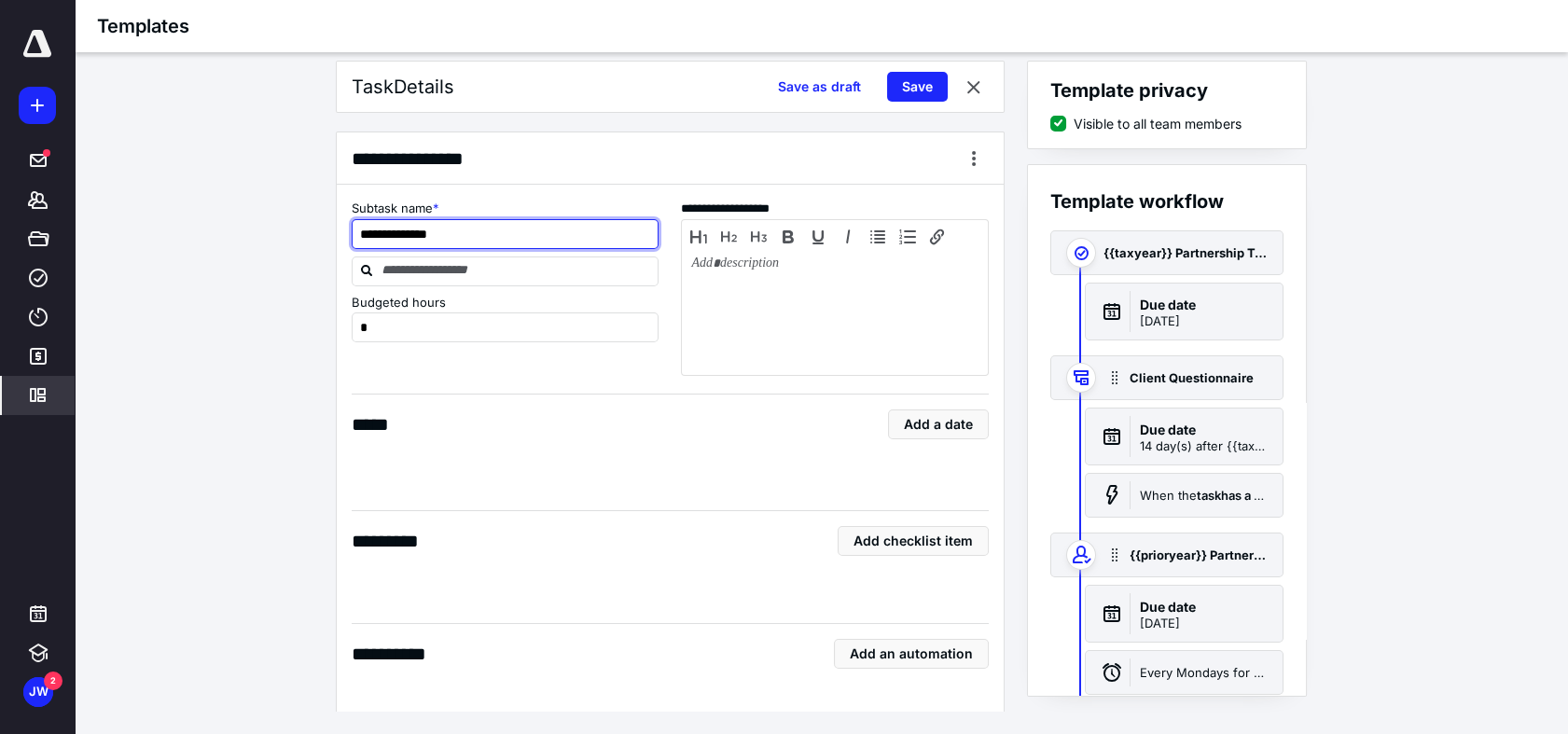 type on "**********" 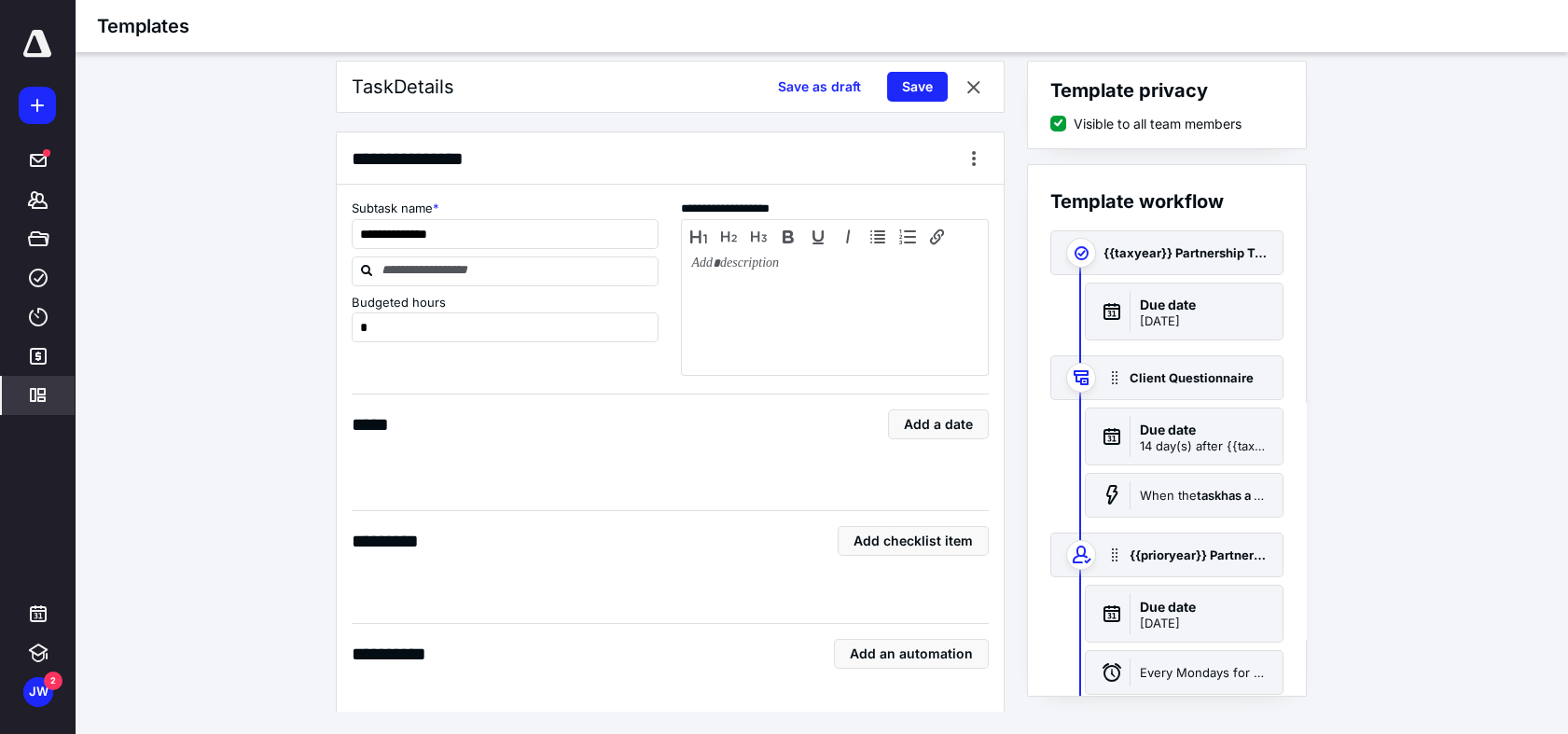 click on "**********" at bounding box center (670, 491) 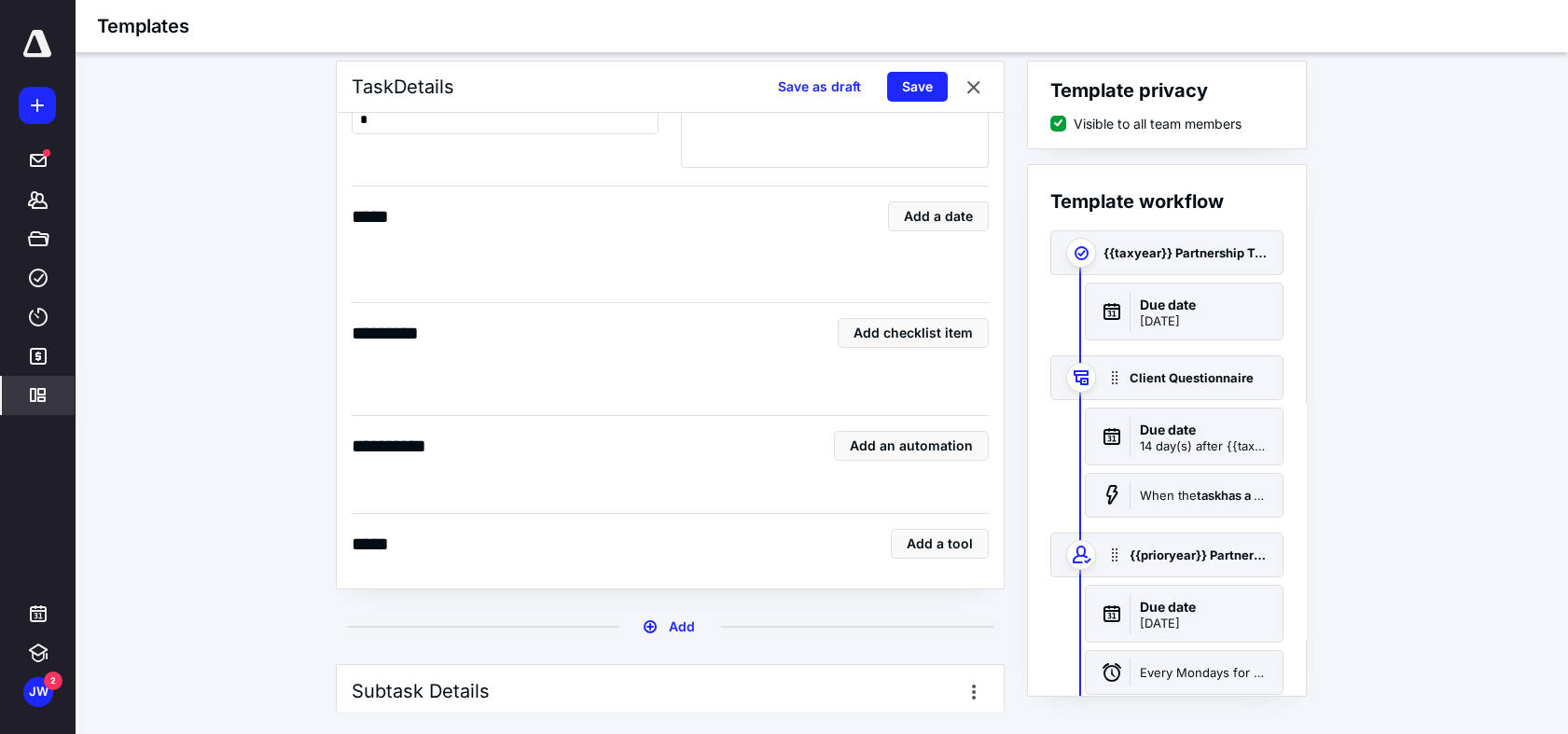 scroll, scrollTop: 4881, scrollLeft: 0, axis: vertical 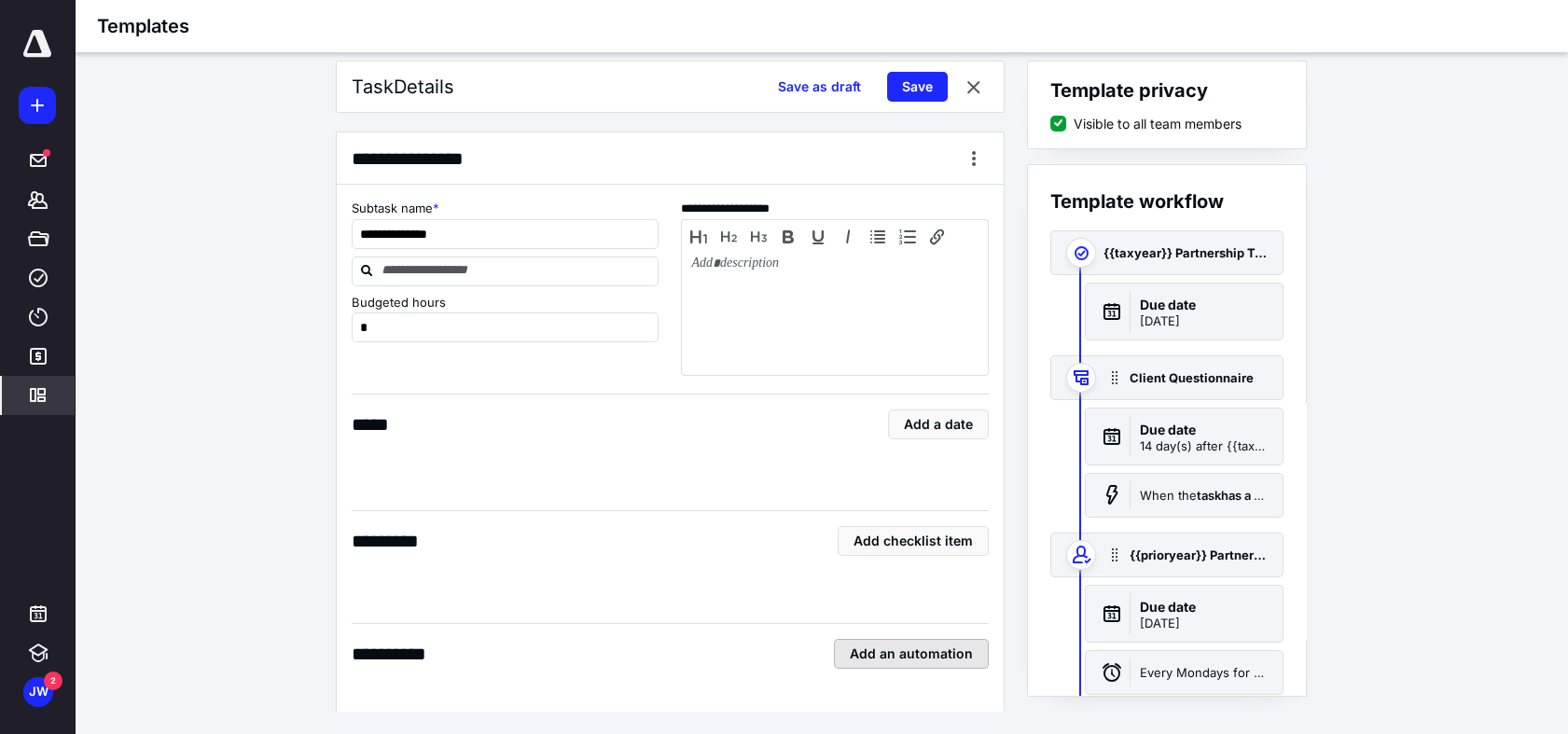 click on "Add an automation" at bounding box center [911, 654] 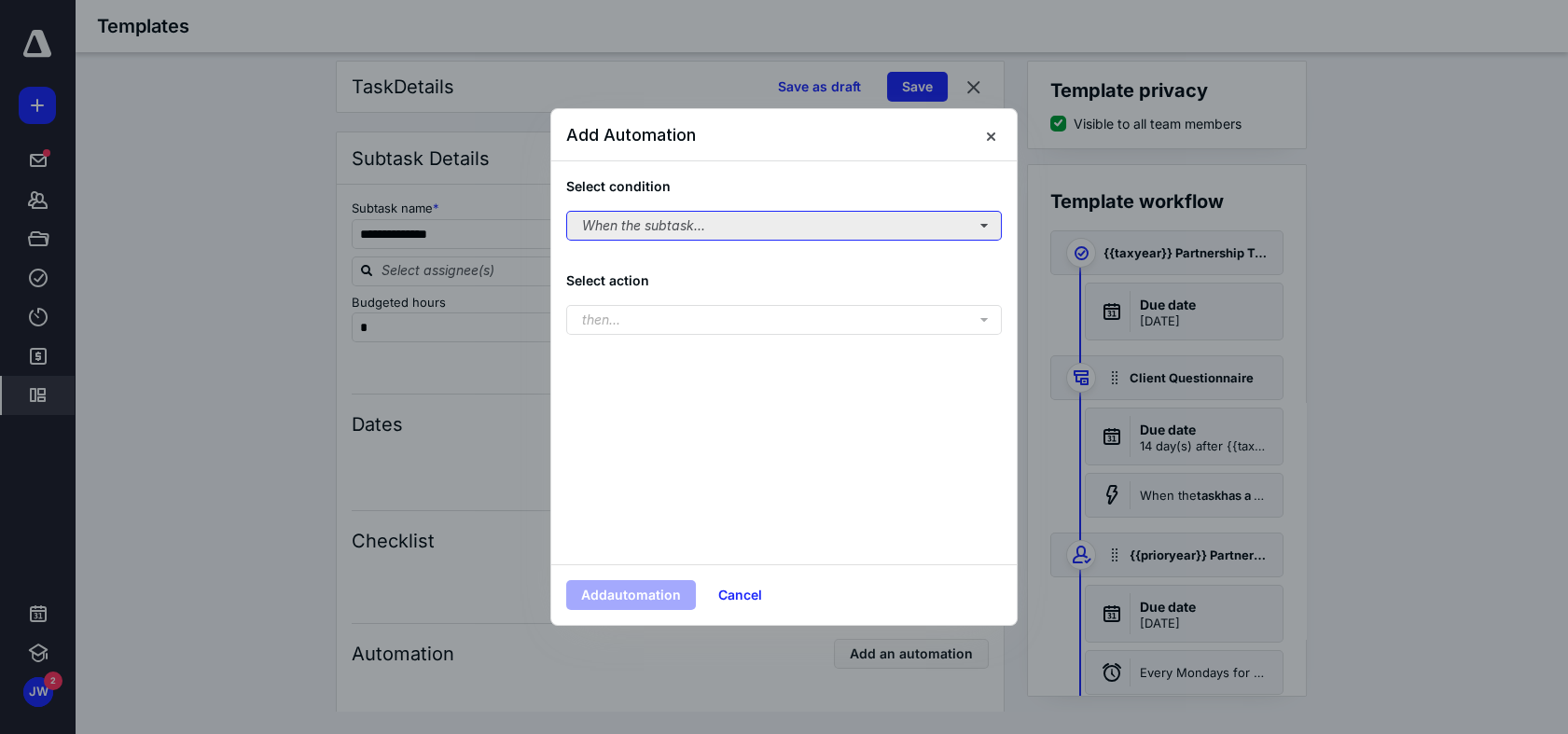 click on "When the subtask..." at bounding box center [784, 226] 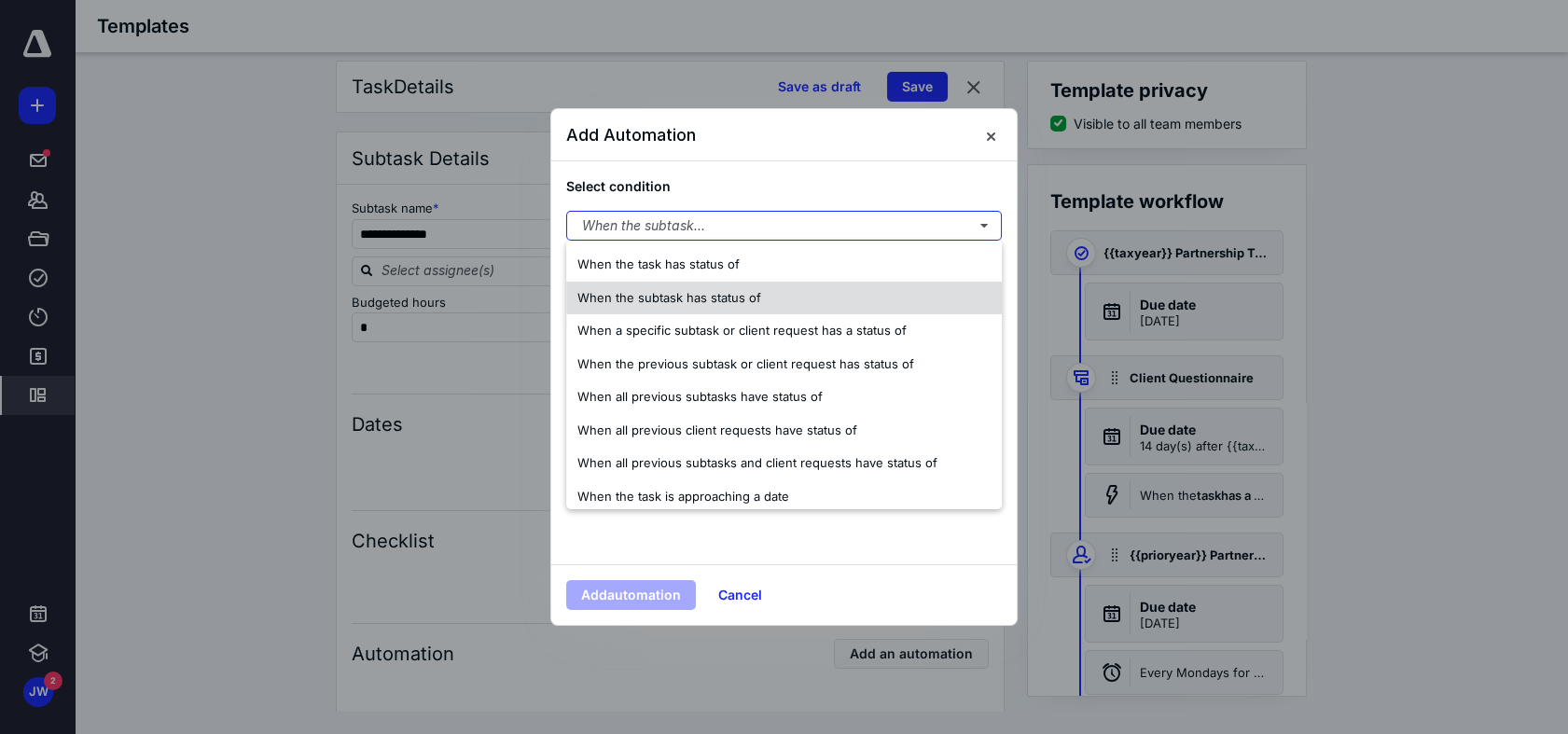 click on "When the subtask has status of" at bounding box center [784, 298] 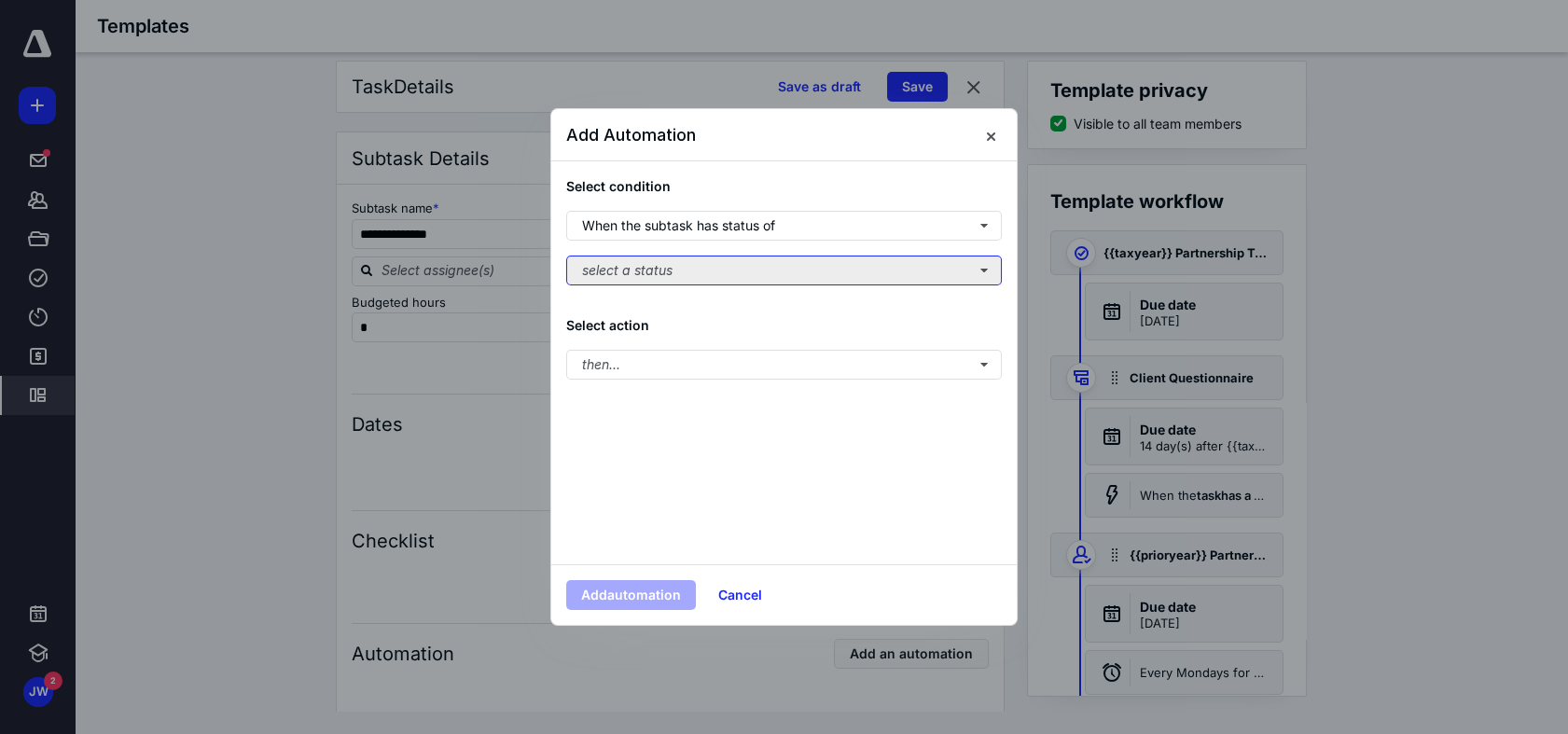 click on "select a status" at bounding box center [784, 270] 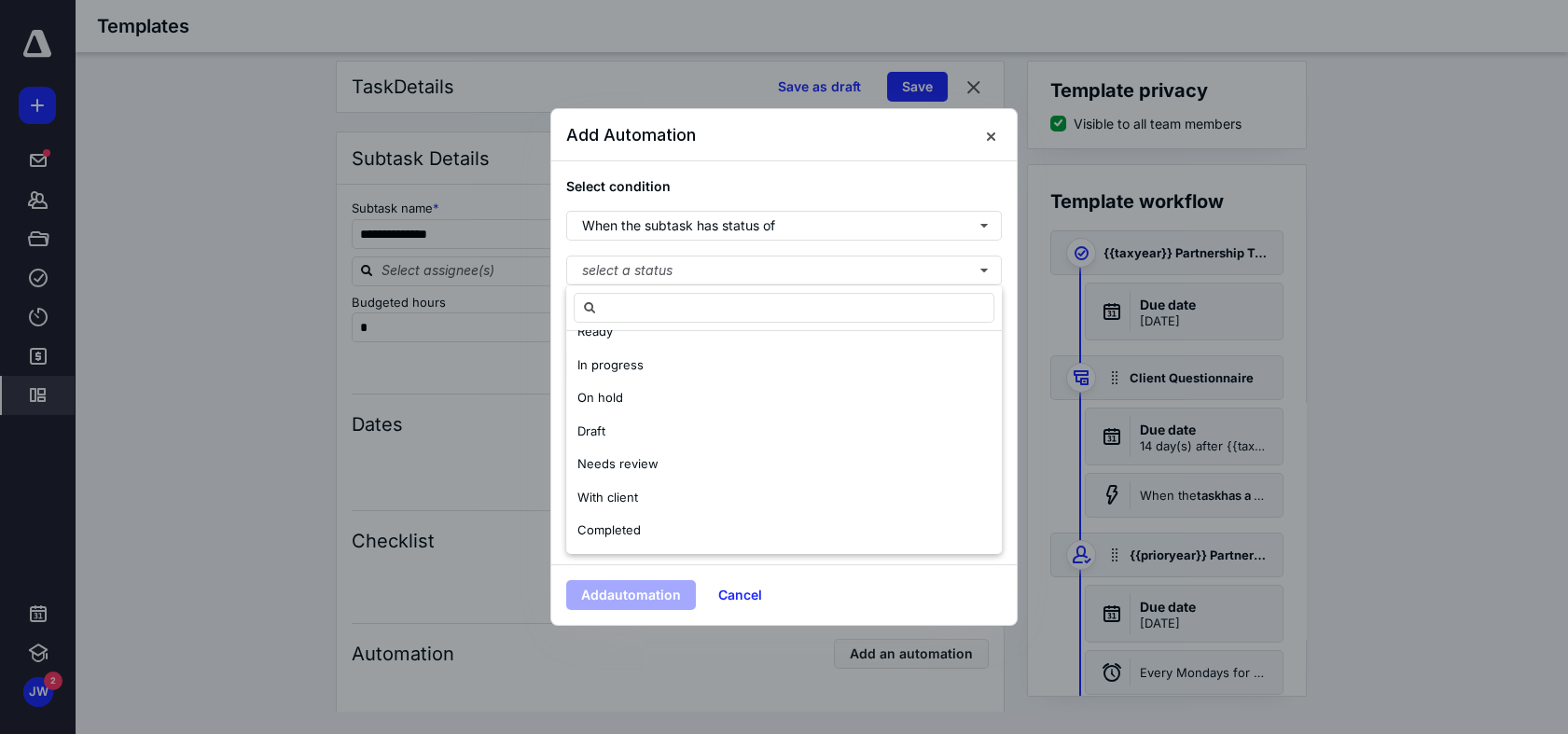 scroll, scrollTop: 0, scrollLeft: 0, axis: both 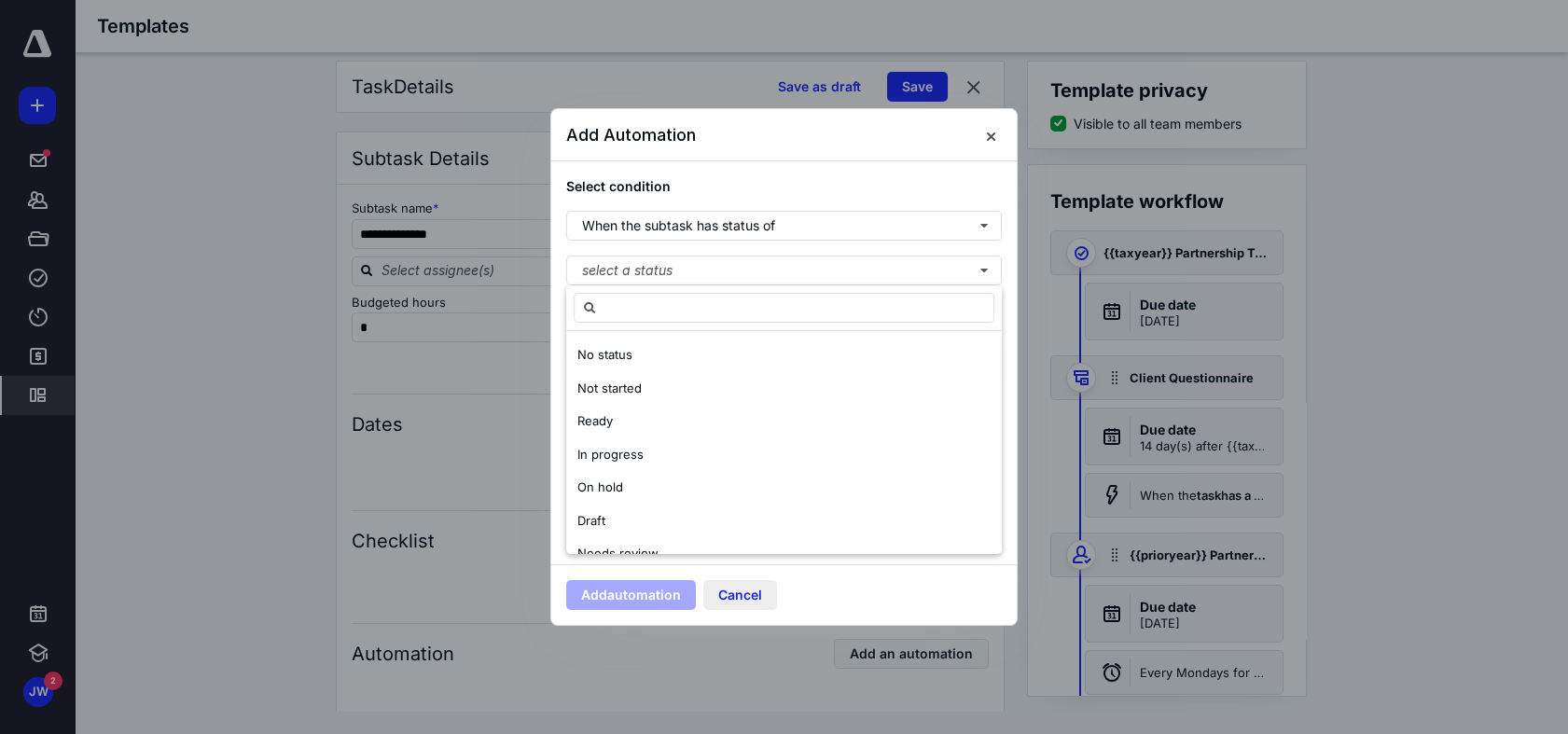 click on "Cancel" at bounding box center (740, 595) 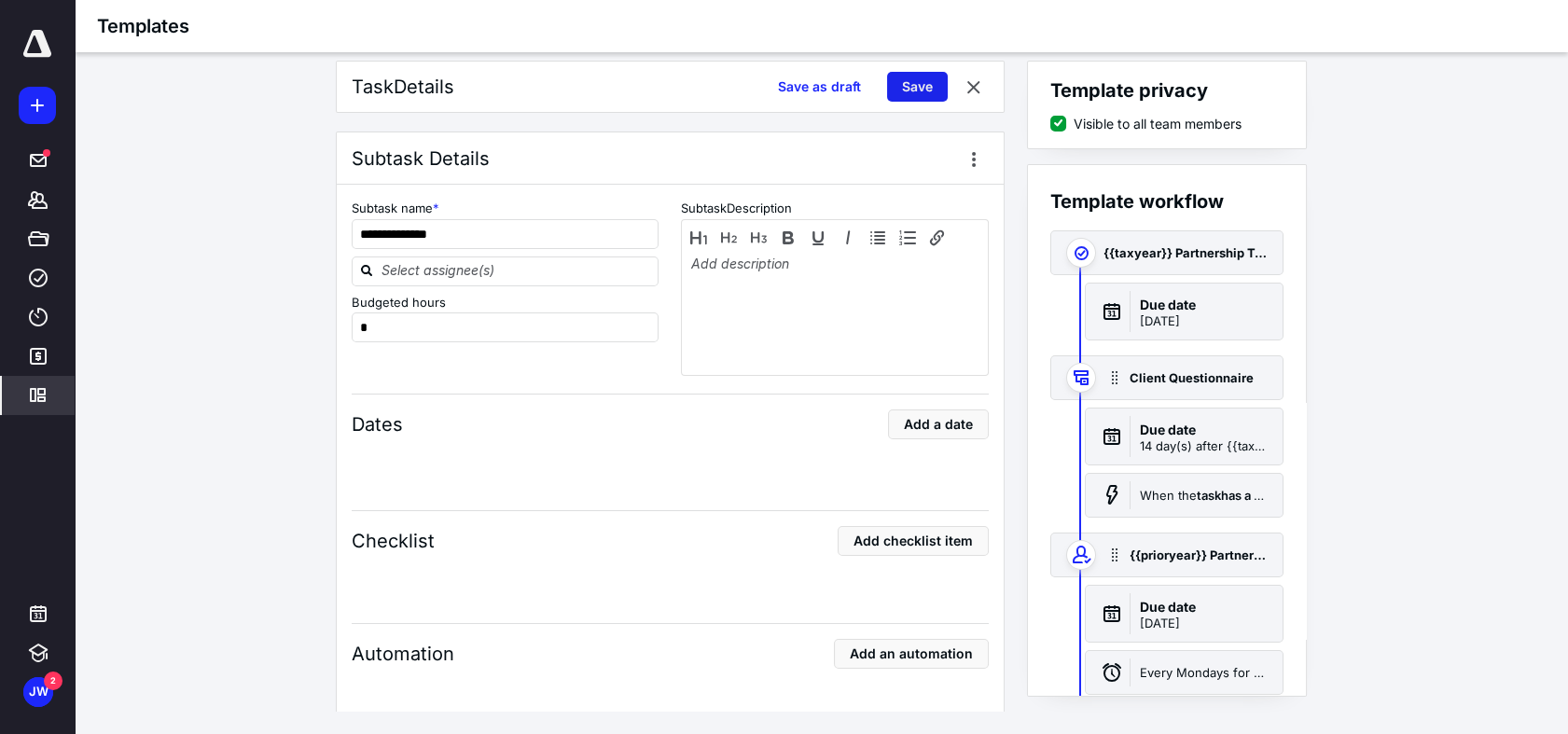 click on "Save" at bounding box center [917, 87] 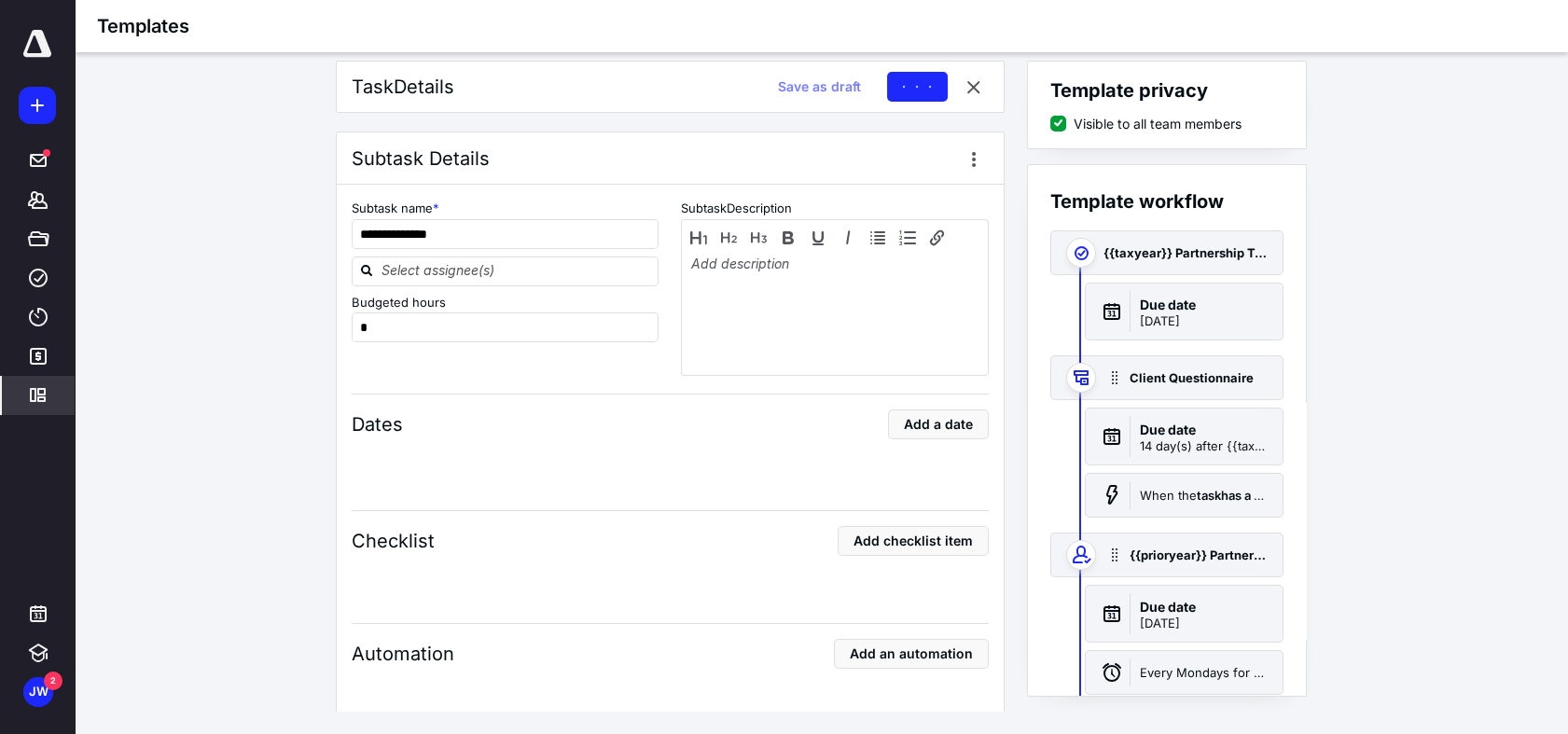 scroll, scrollTop: 0, scrollLeft: 0, axis: both 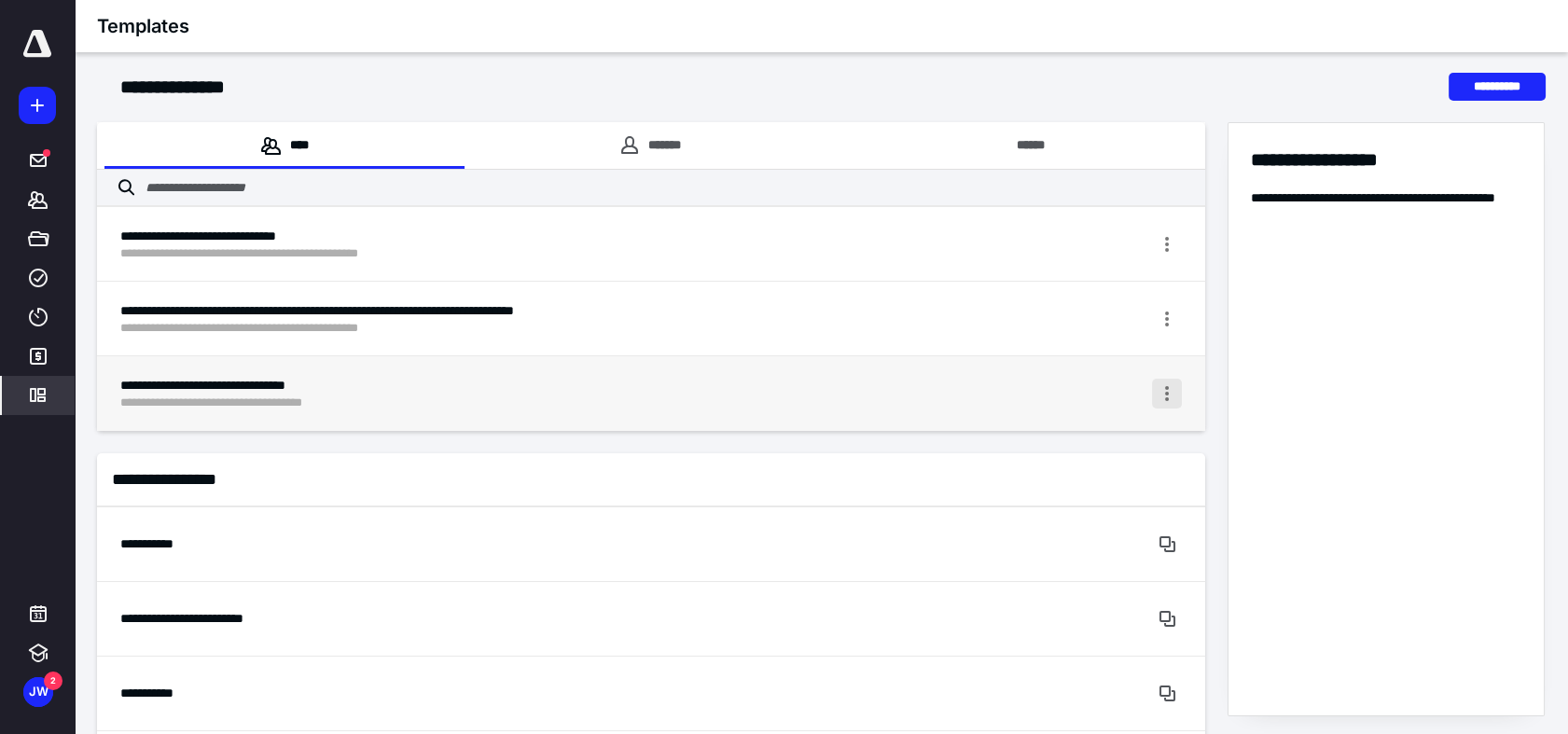 click at bounding box center (1167, 394) 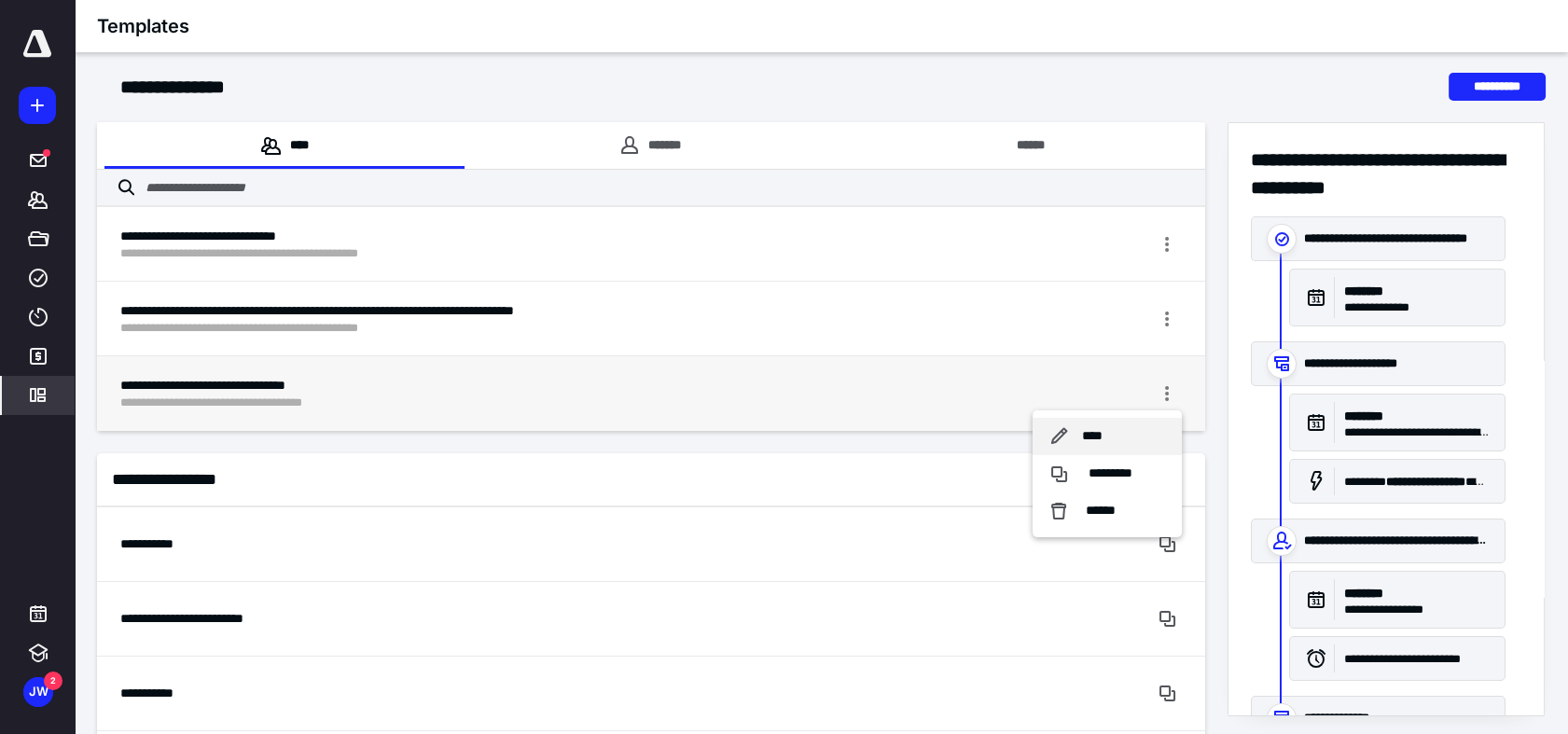 click on "****" at bounding box center [1107, 436] 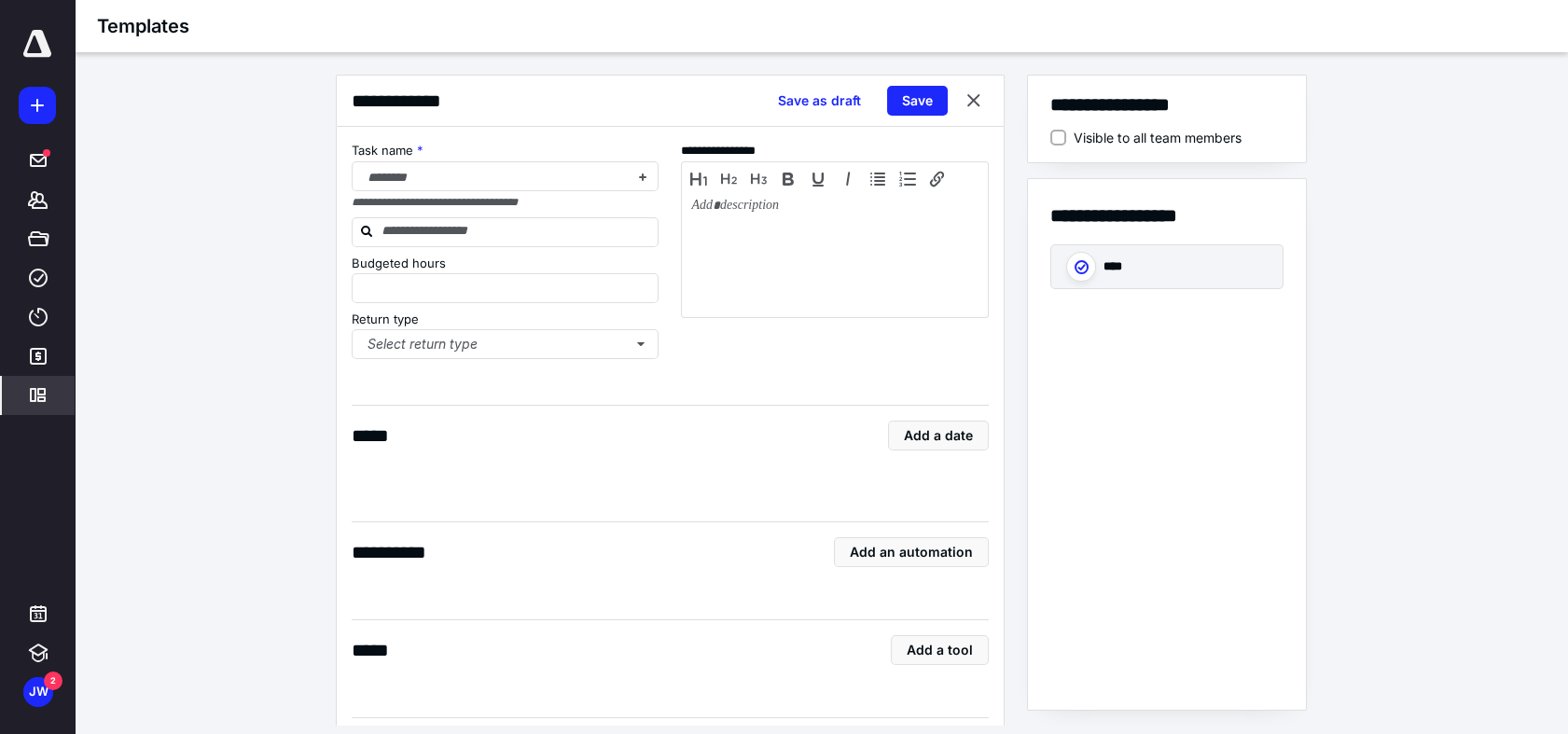 type on "*" 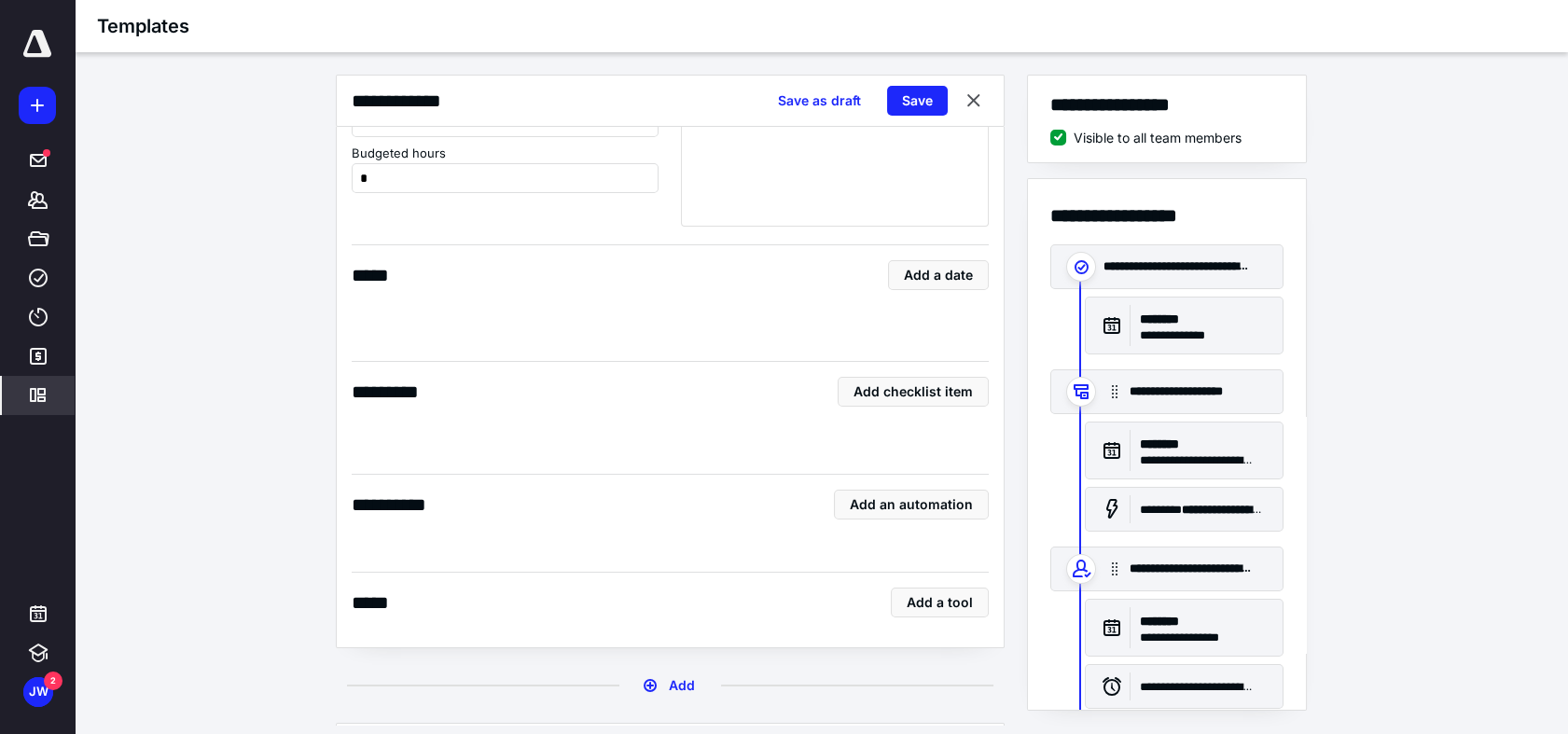 scroll, scrollTop: 4974, scrollLeft: 0, axis: vertical 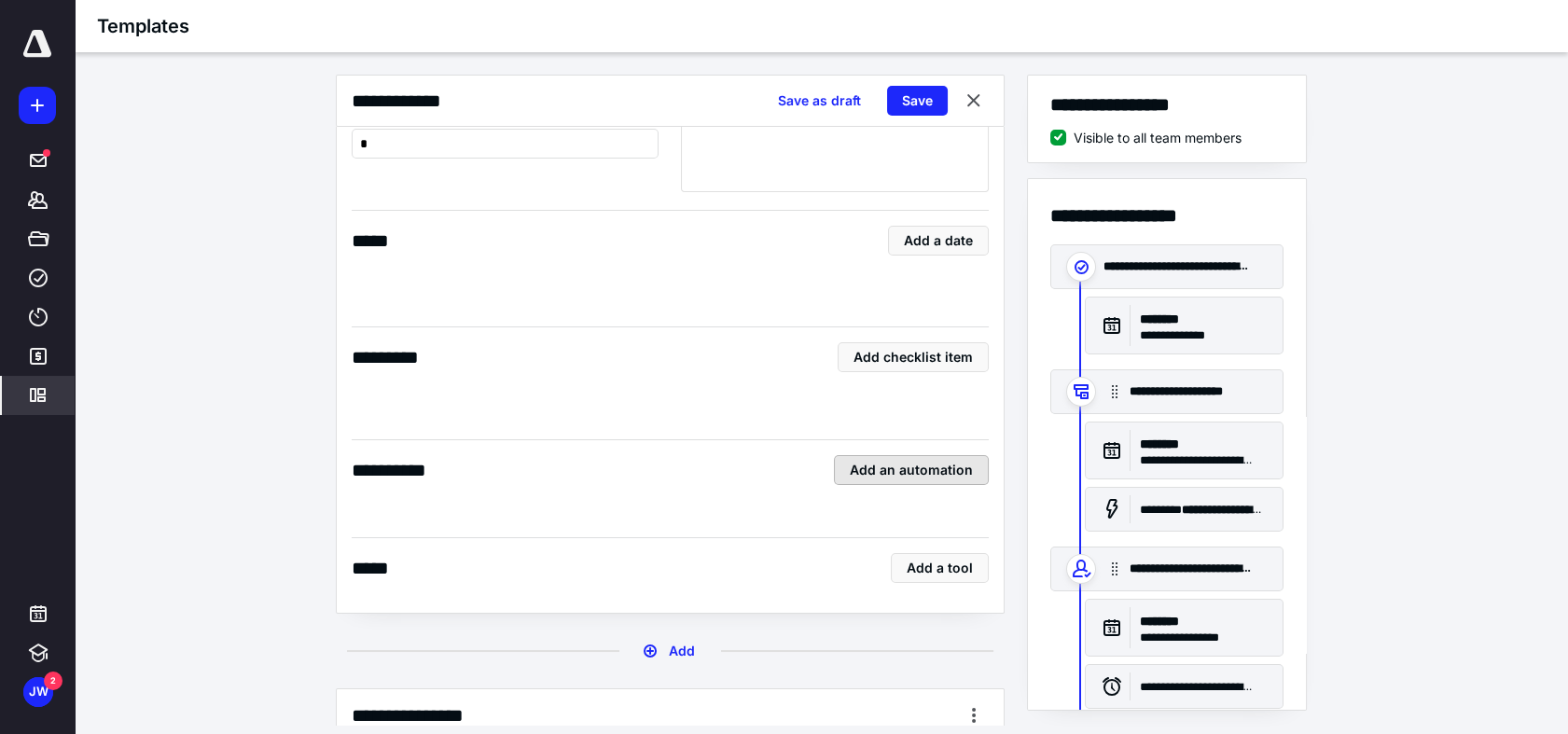 click on "Add an automation" at bounding box center (911, 470) 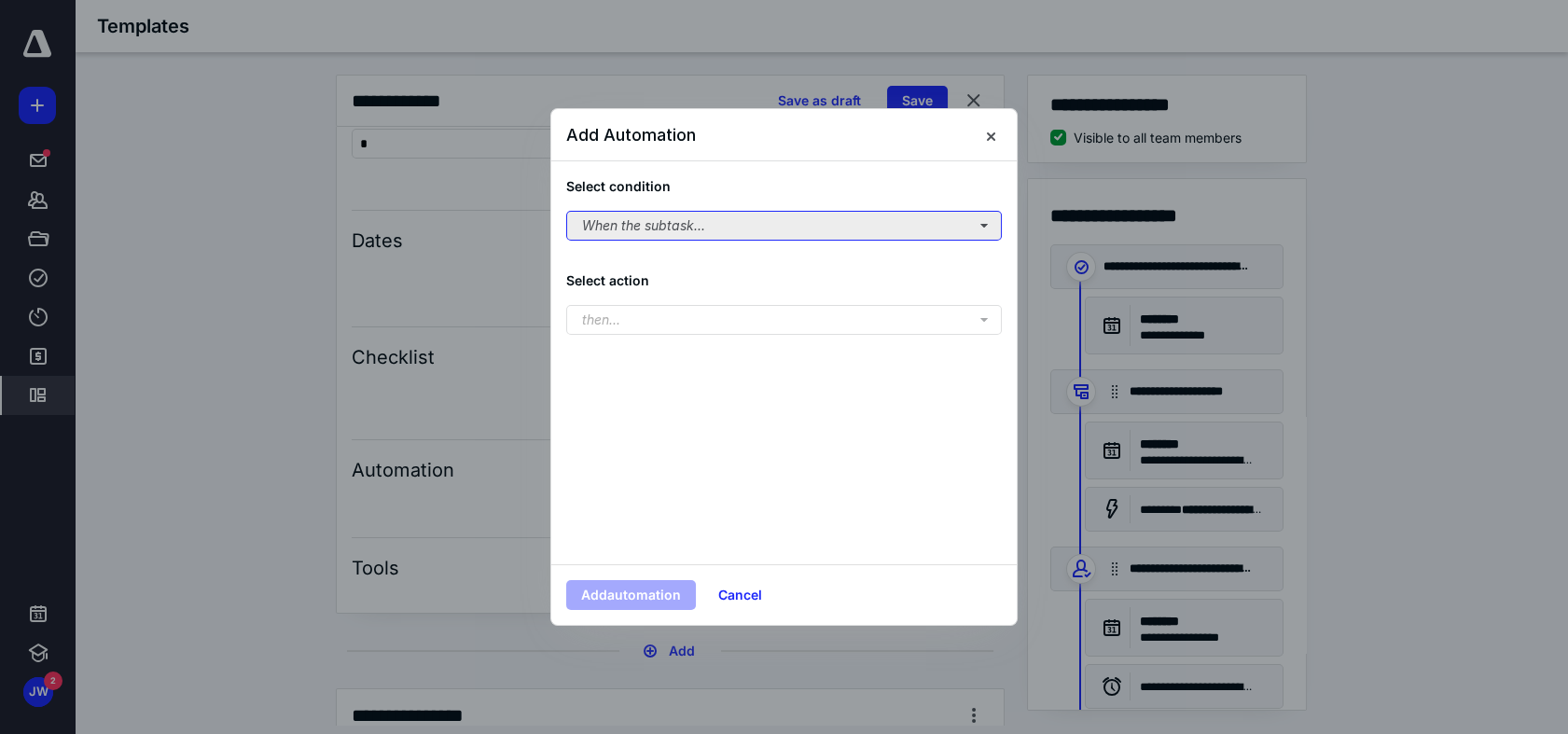 click on "When the subtask..." at bounding box center (784, 226) 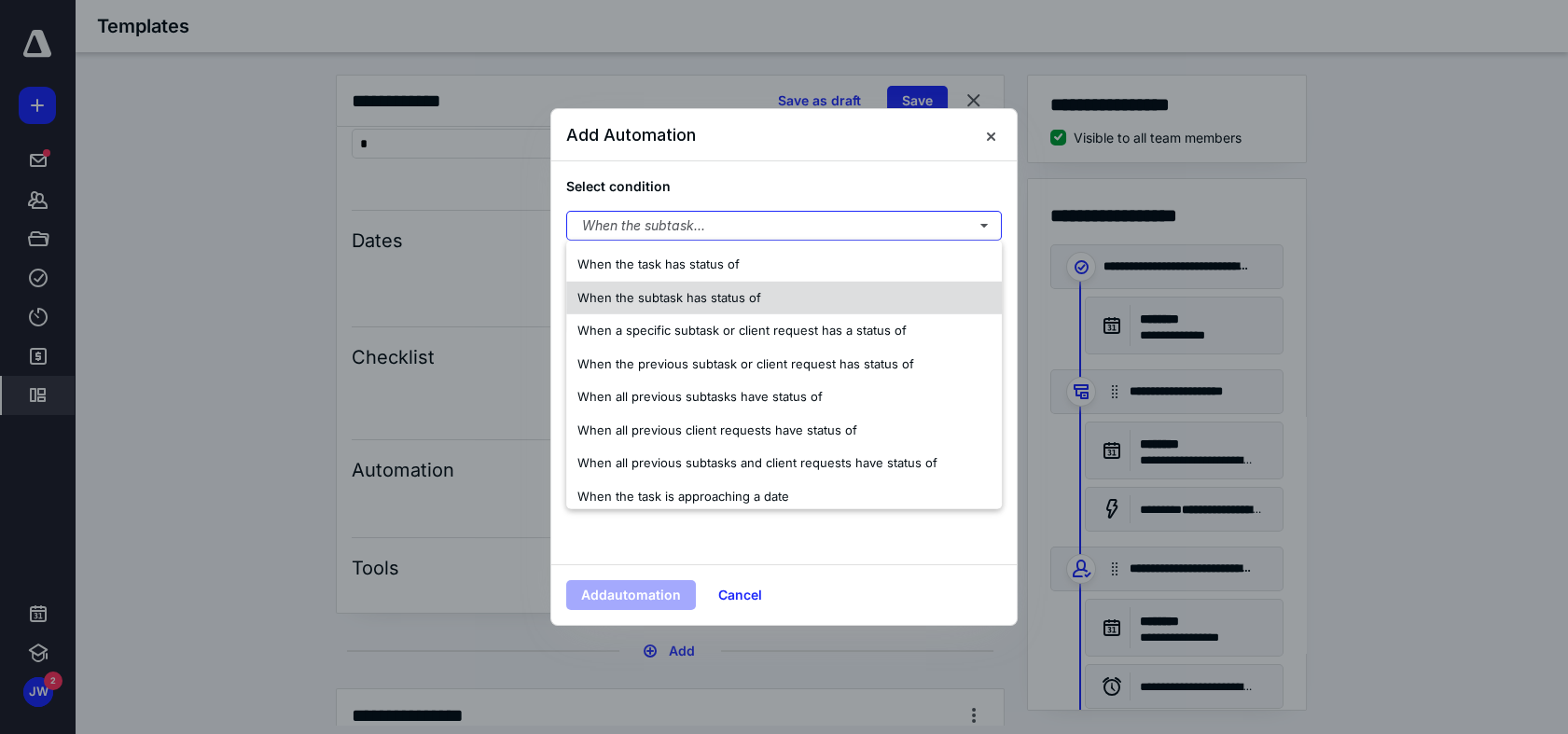 click on "When the subtask has status of" at bounding box center [784, 298] 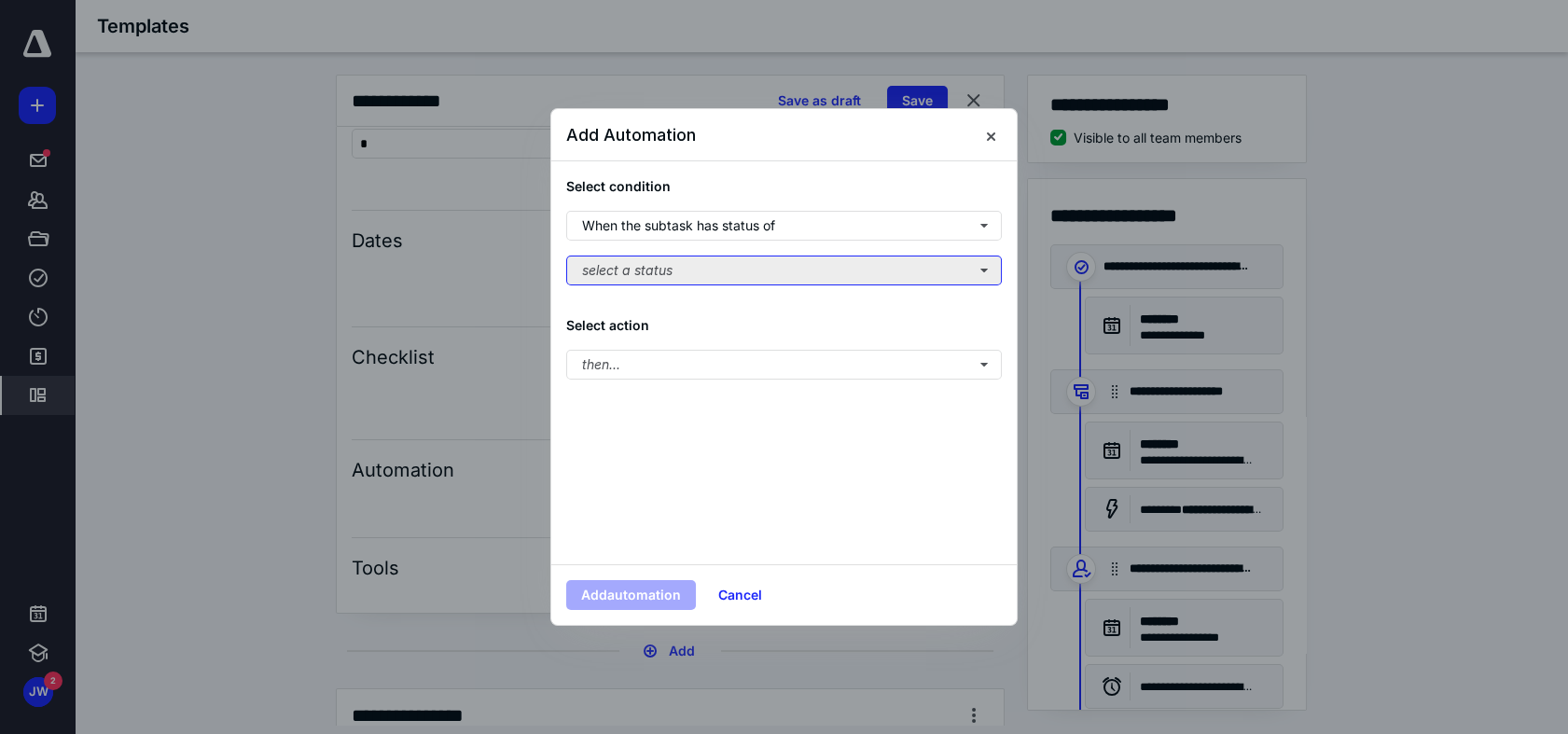 click on "select a status" at bounding box center [784, 270] 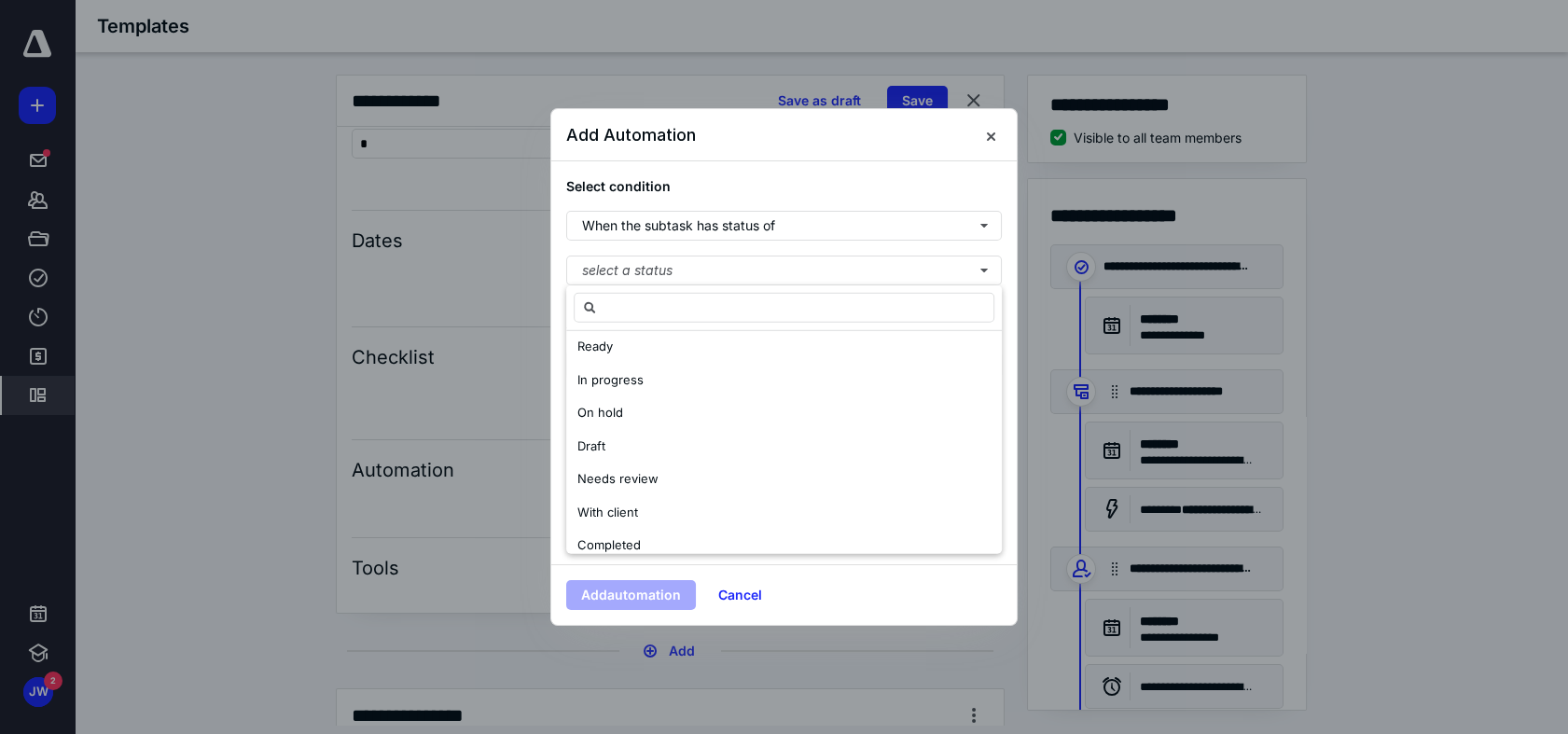 scroll, scrollTop: 90, scrollLeft: 0, axis: vertical 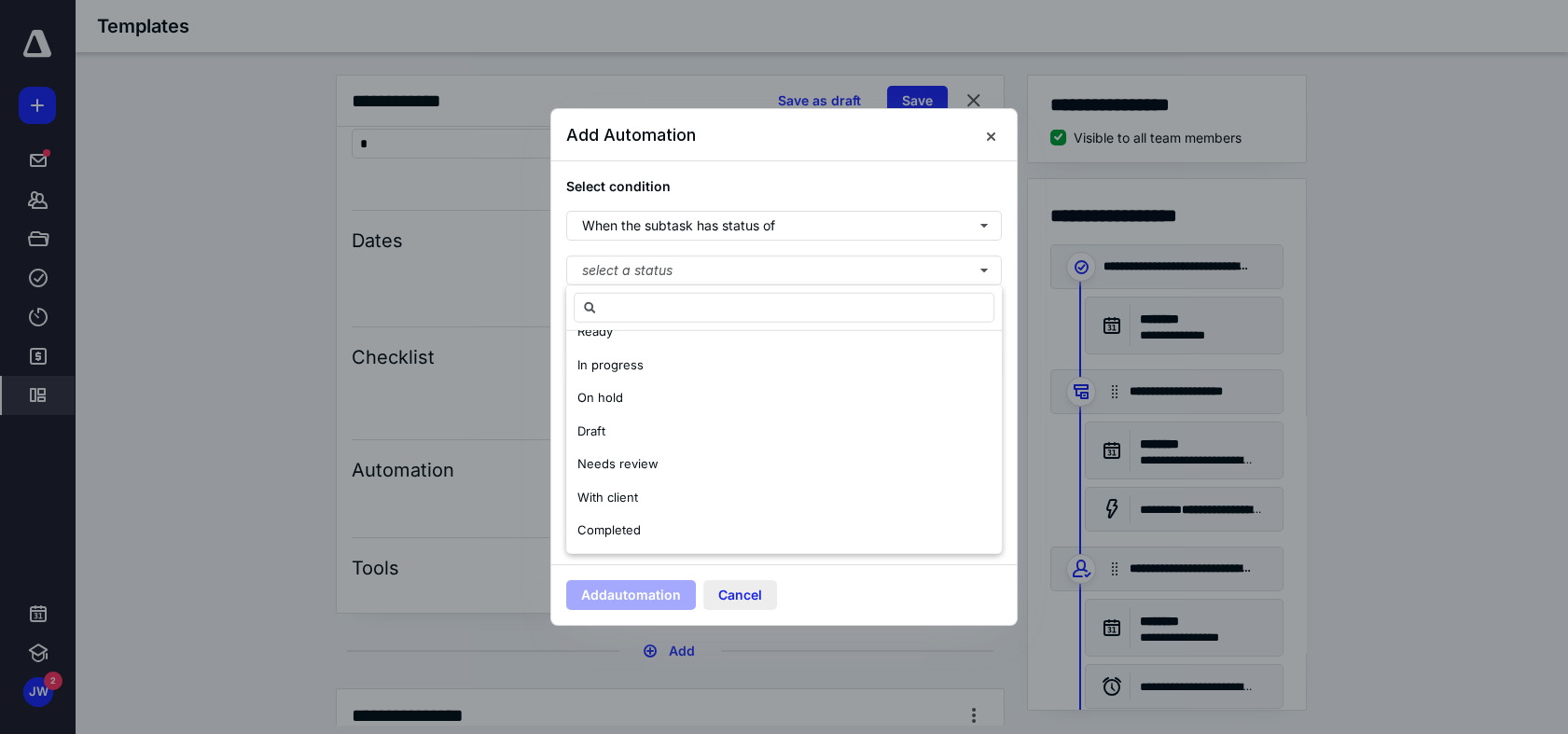 click on "Cancel" at bounding box center [740, 595] 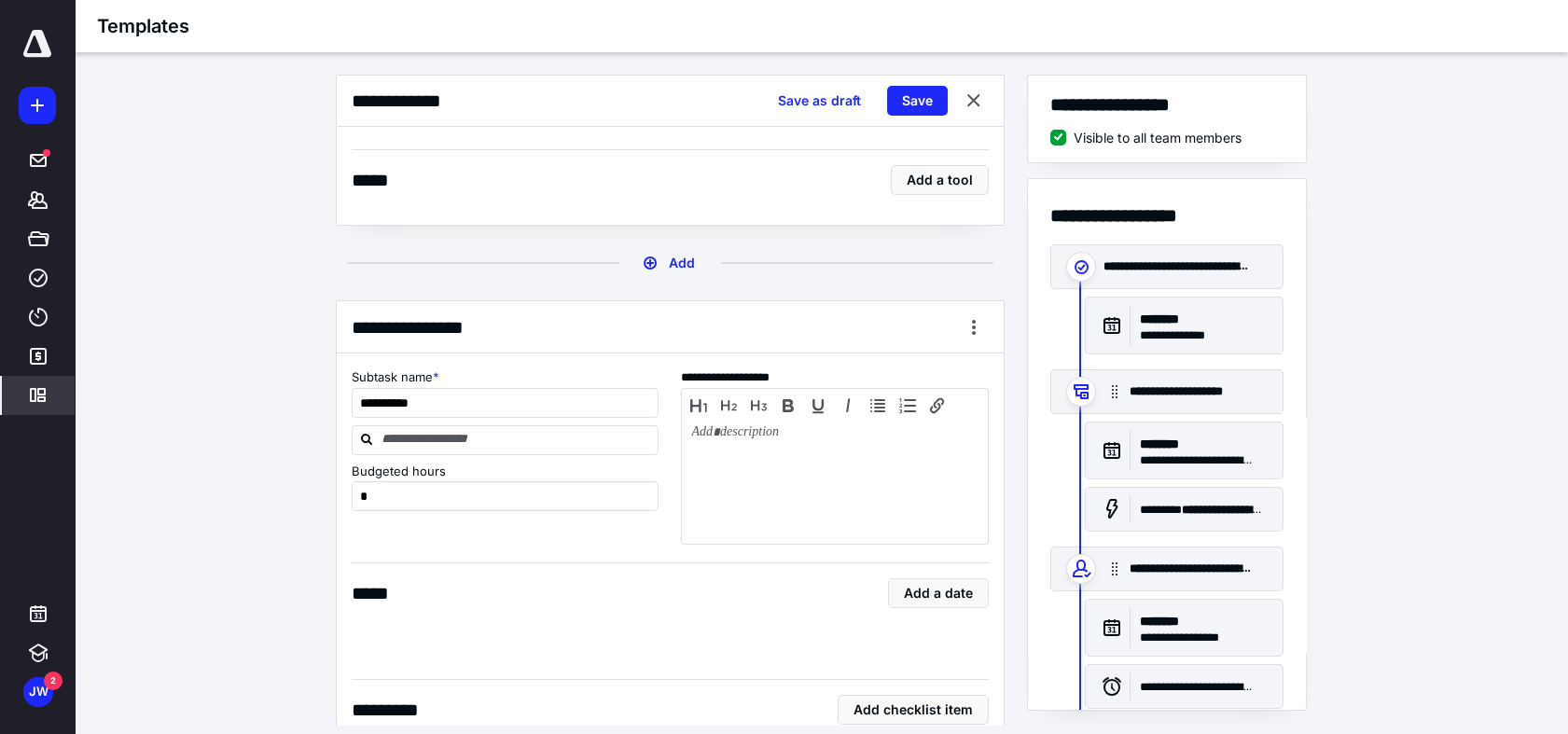 scroll, scrollTop: 2901, scrollLeft: 0, axis: vertical 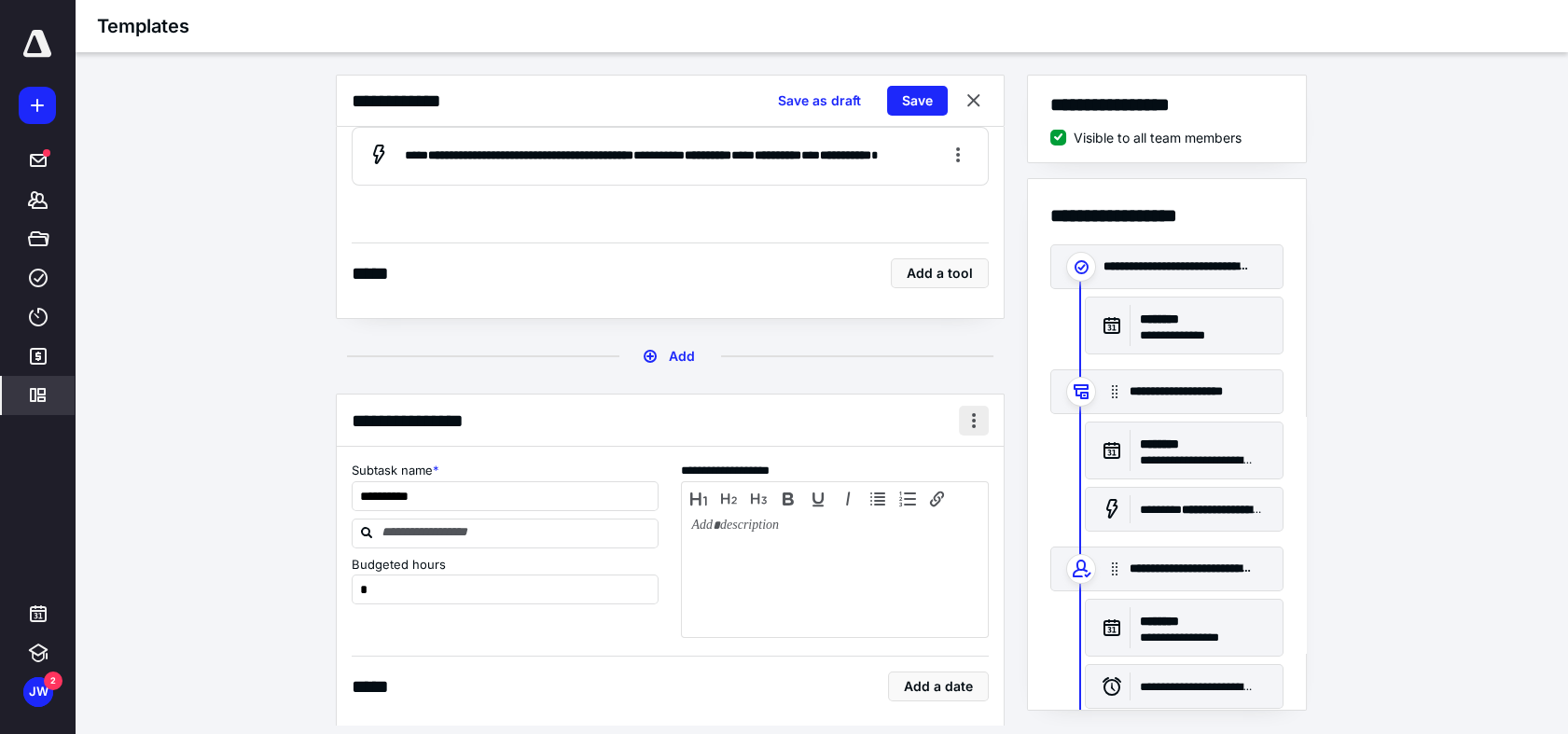 click at bounding box center (974, 421) 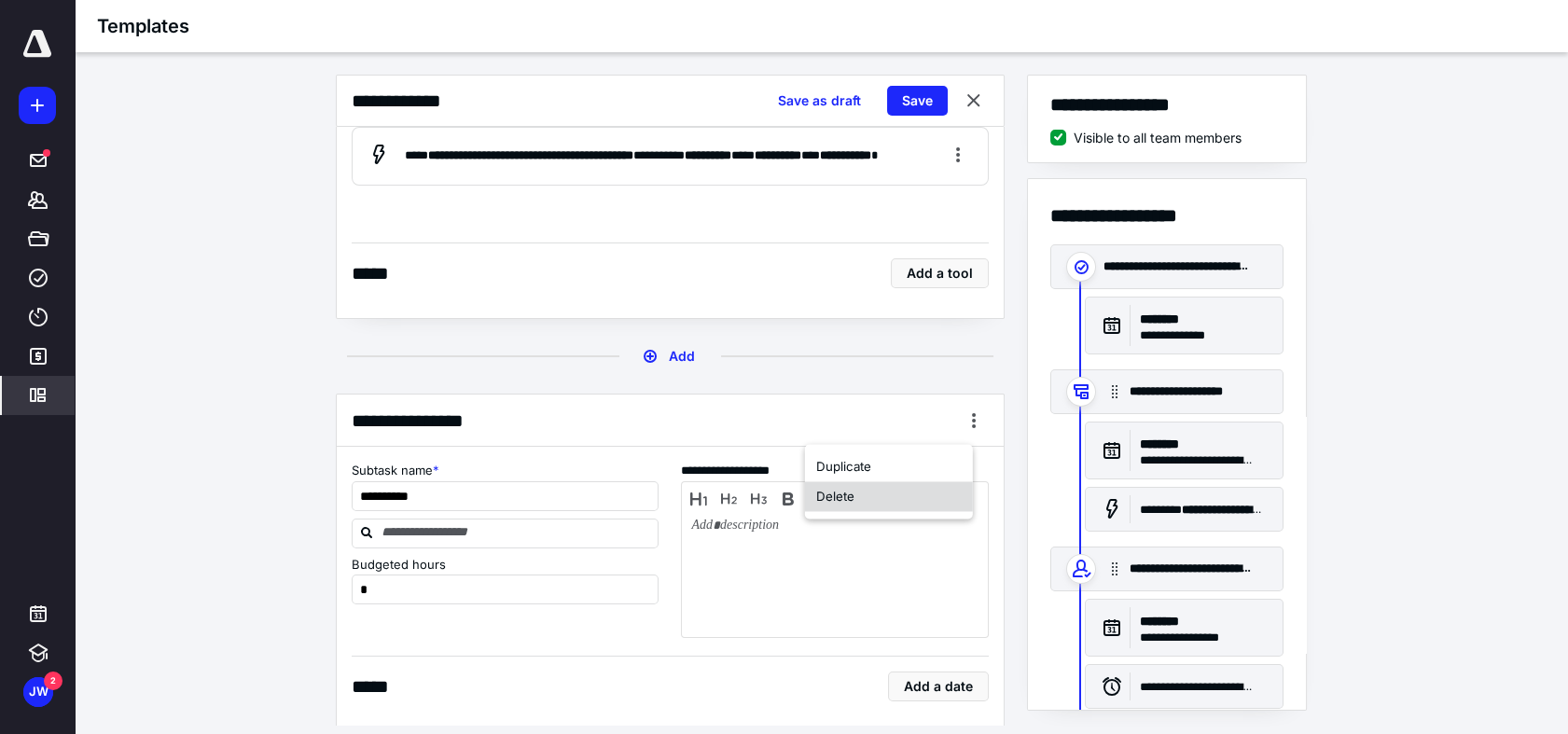 click on "Delete" at bounding box center (889, 496) 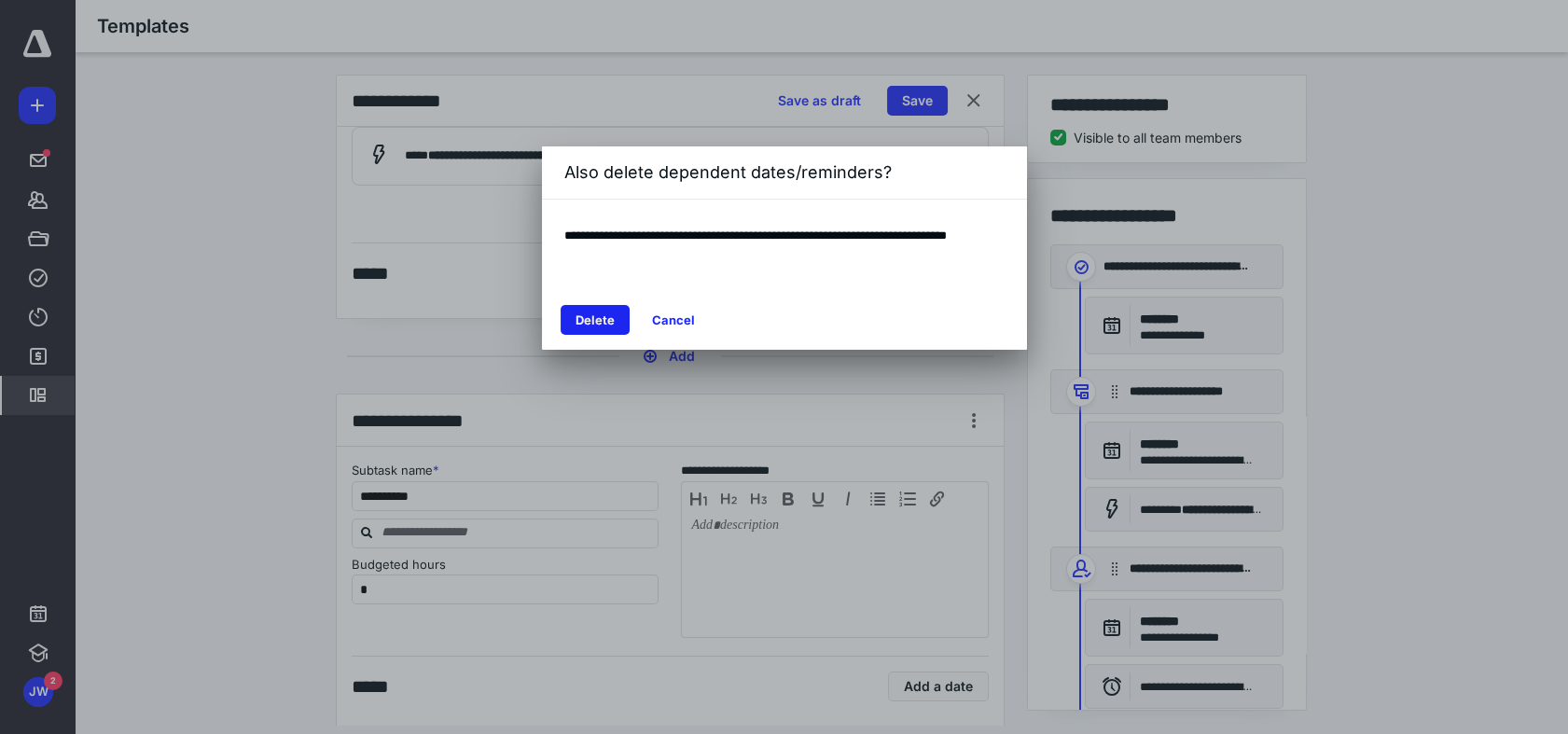 click on "Delete" at bounding box center [595, 320] 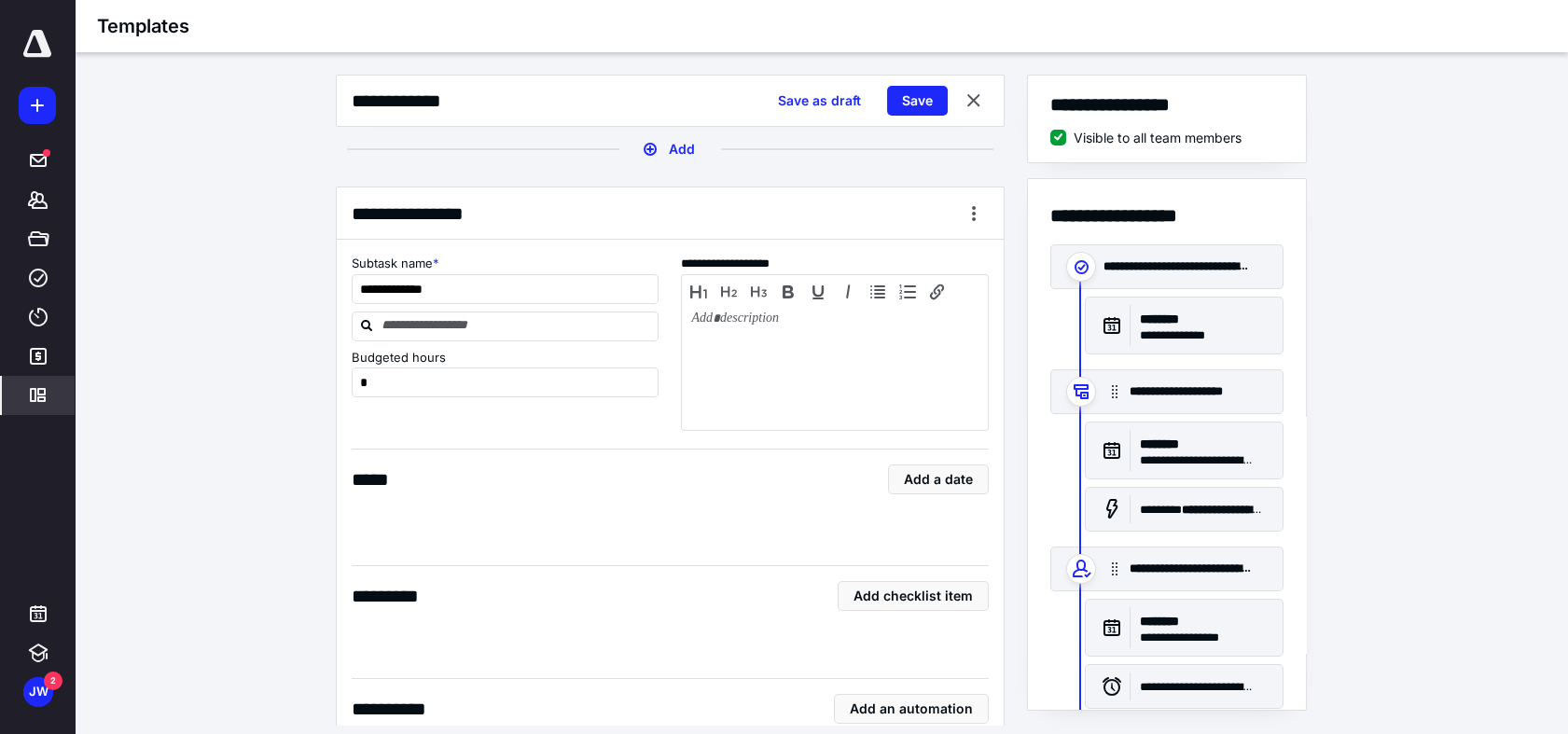 scroll, scrollTop: 3316, scrollLeft: 0, axis: vertical 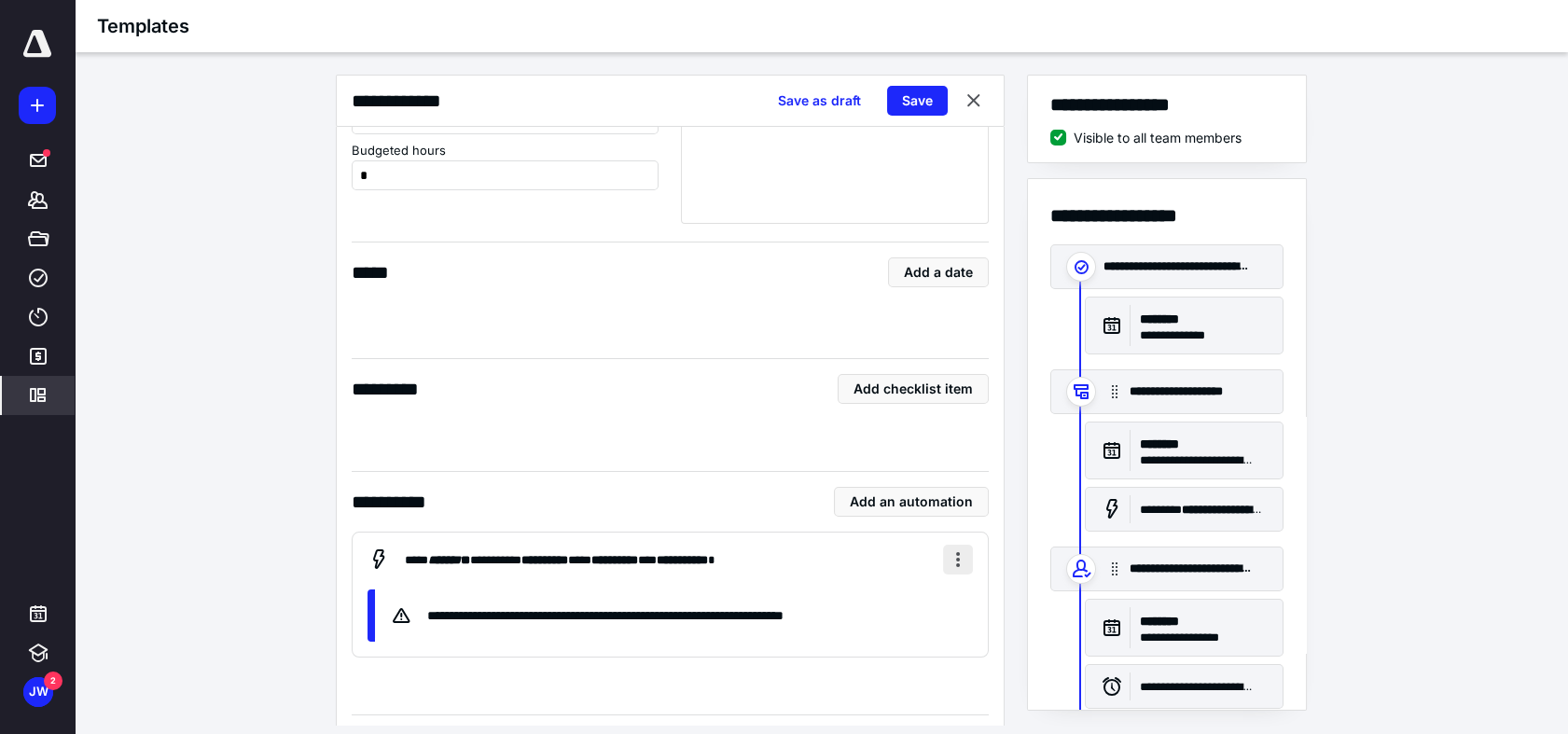 click at bounding box center [958, 560] 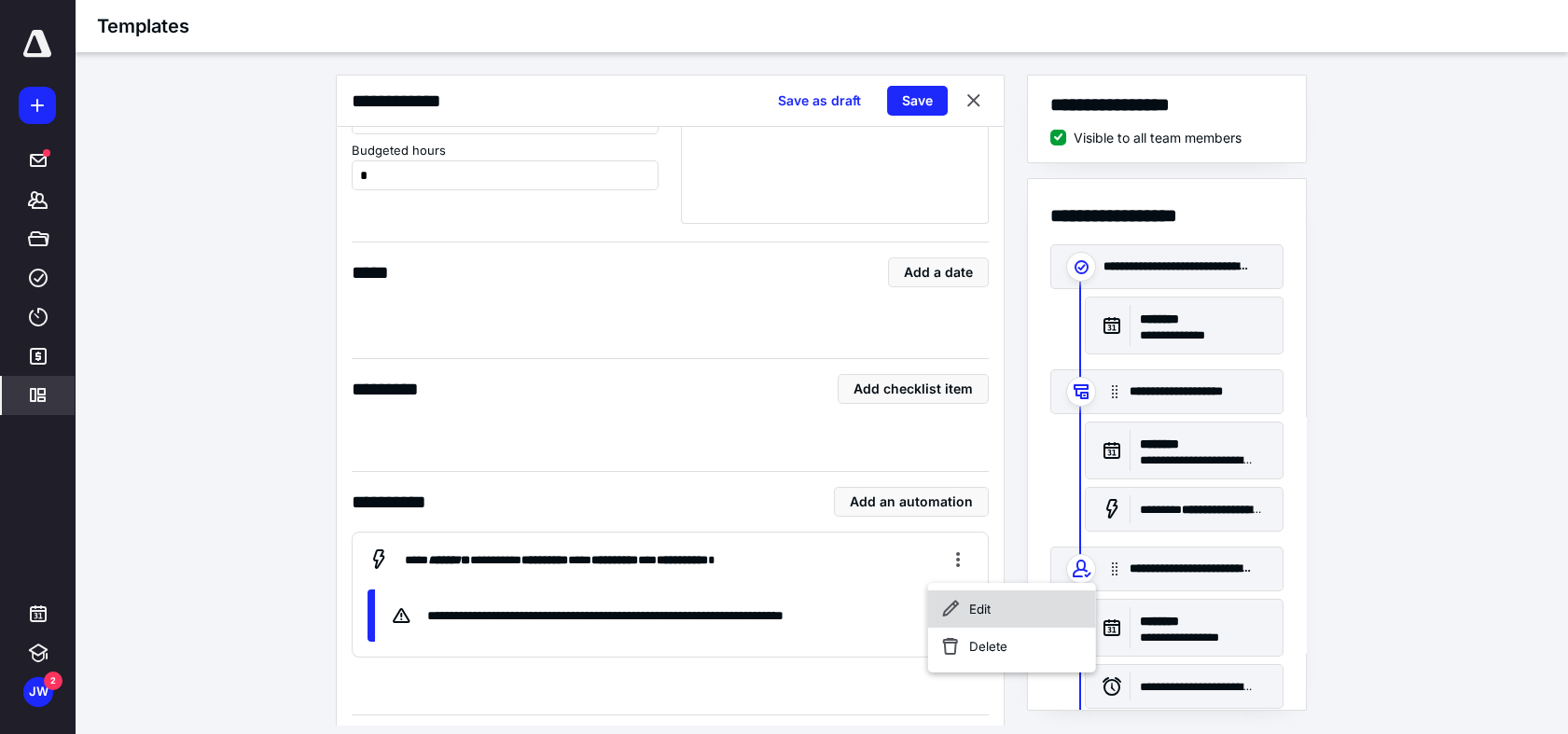 click on "Edit" at bounding box center [1012, 609] 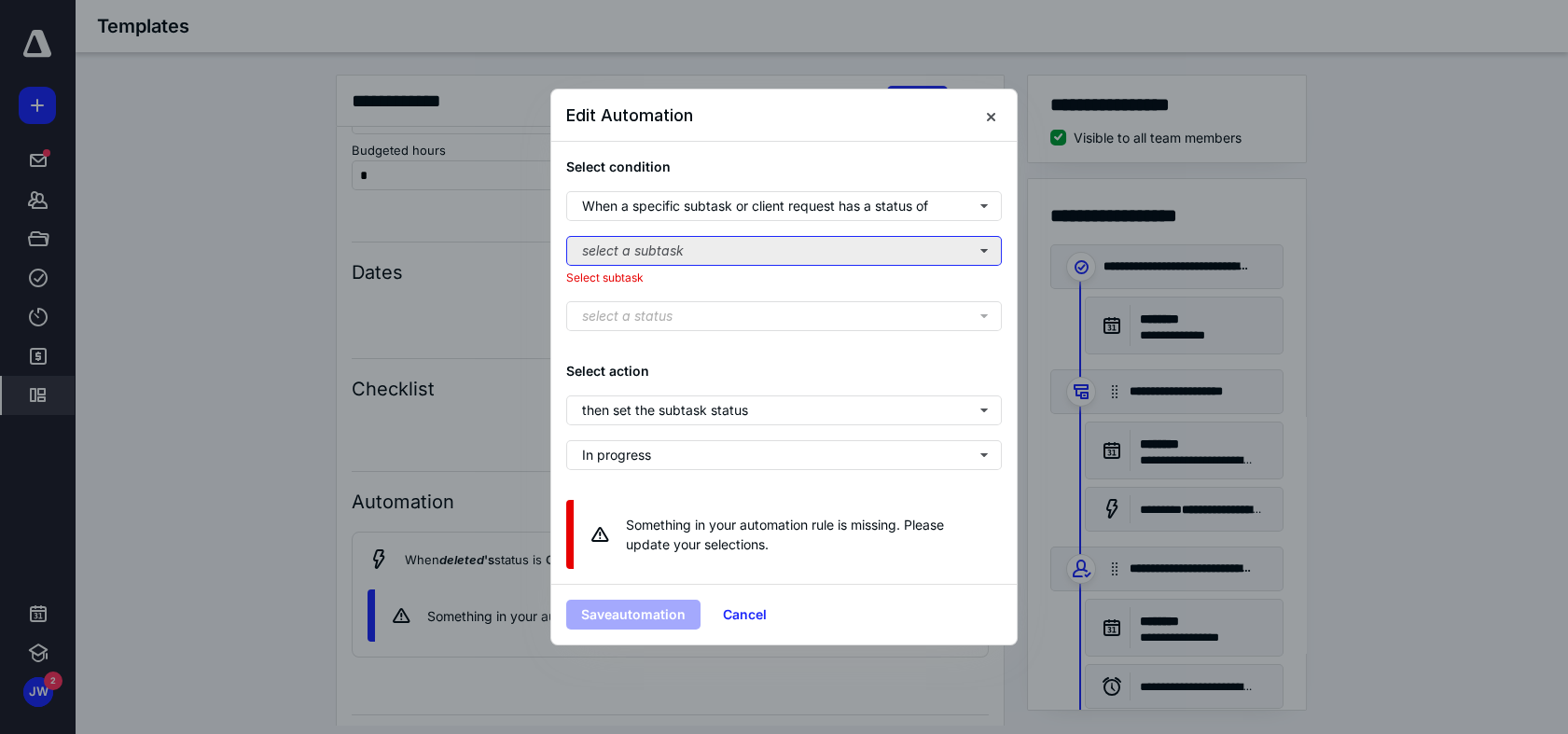 click on "select a subtask" at bounding box center [784, 251] 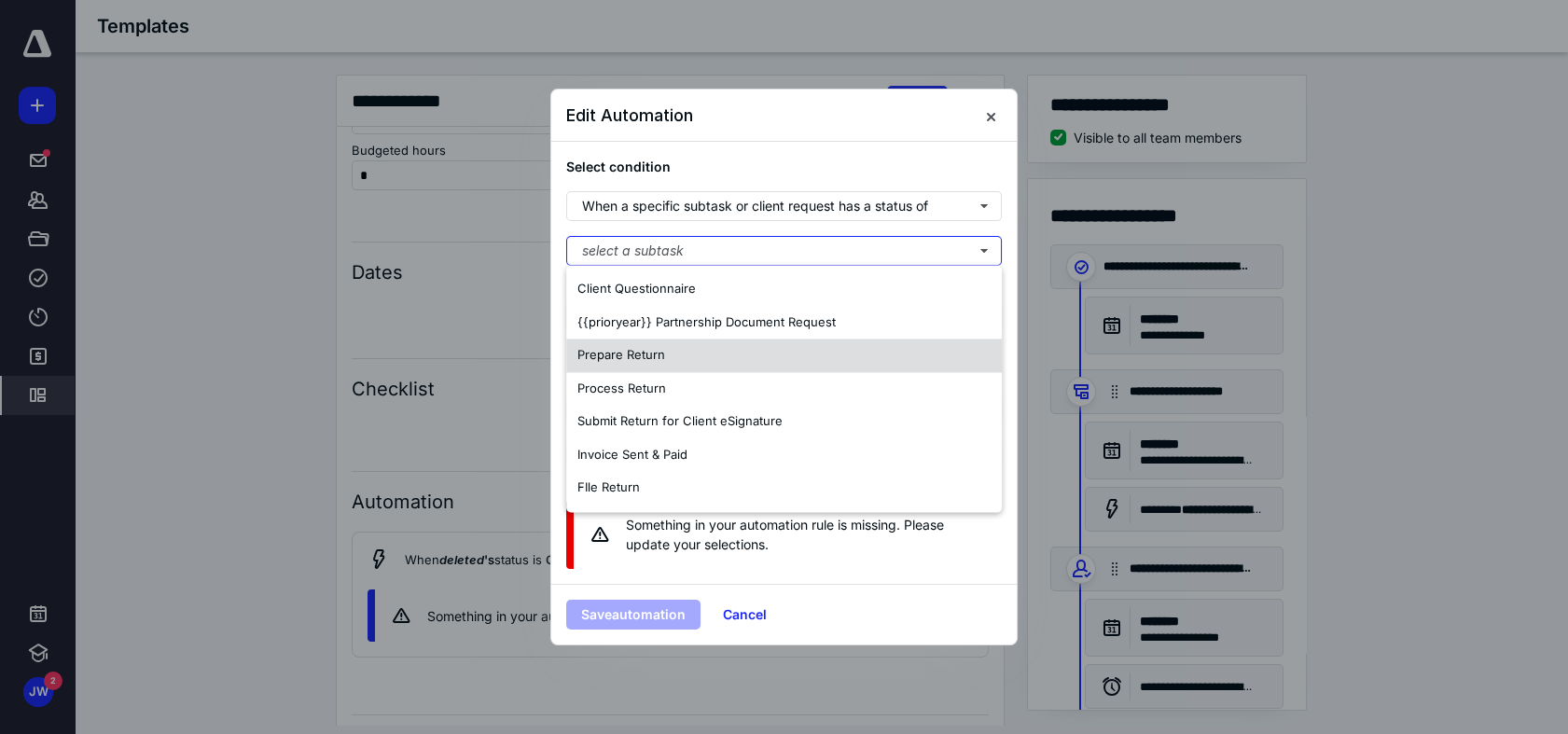 click on "Prepare Return" at bounding box center (784, 355) 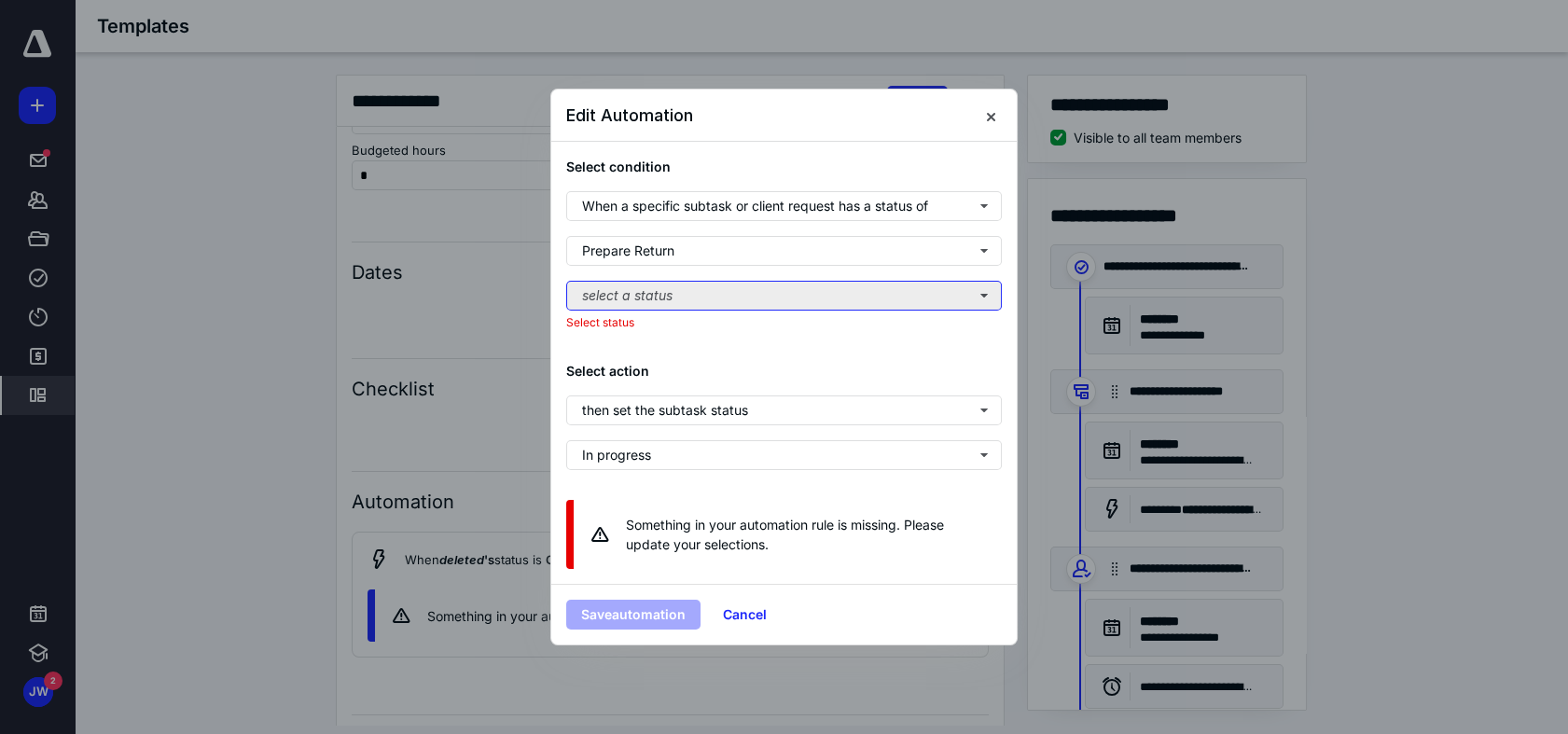 click on "select a status" at bounding box center [784, 296] 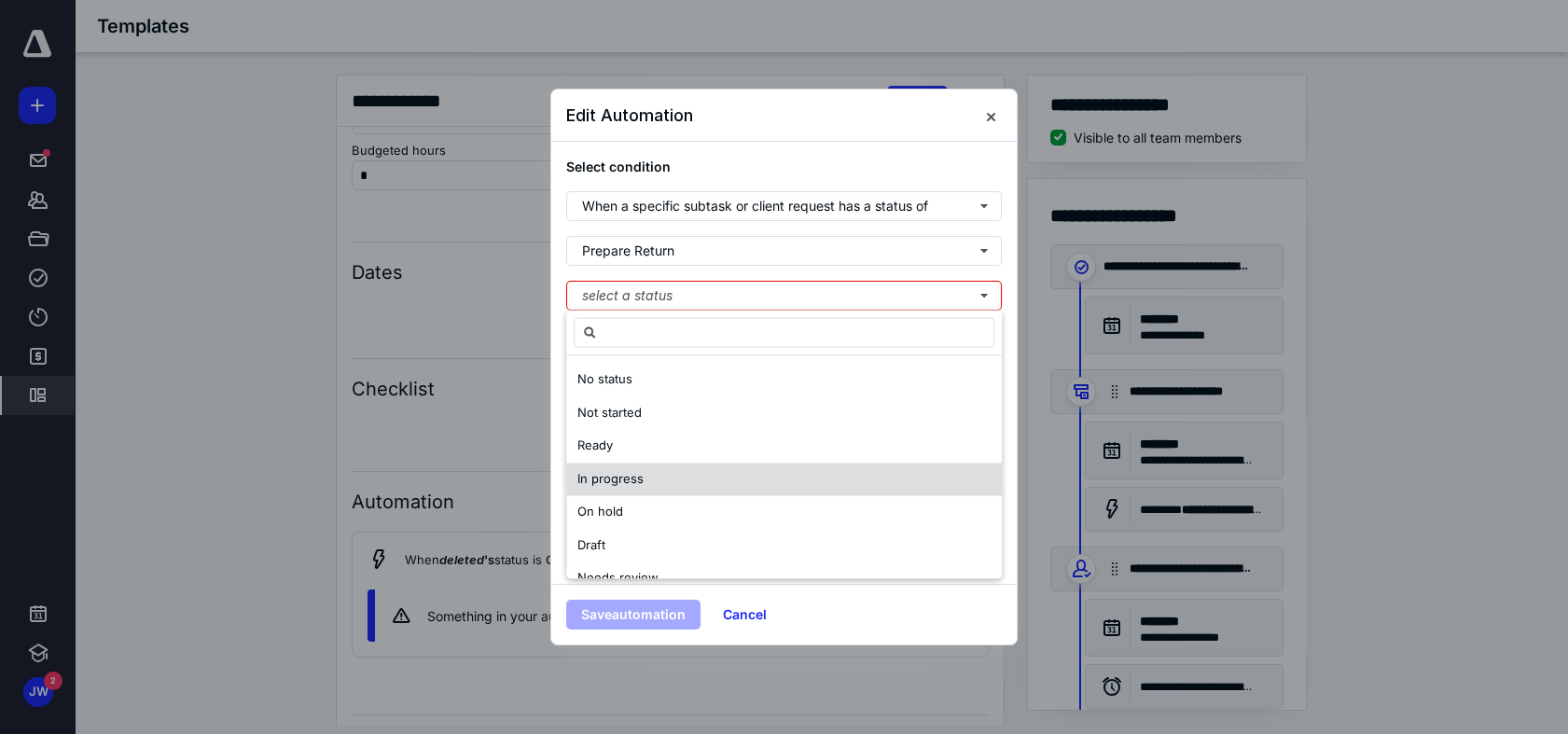 click on "In progress" at bounding box center (784, 478) 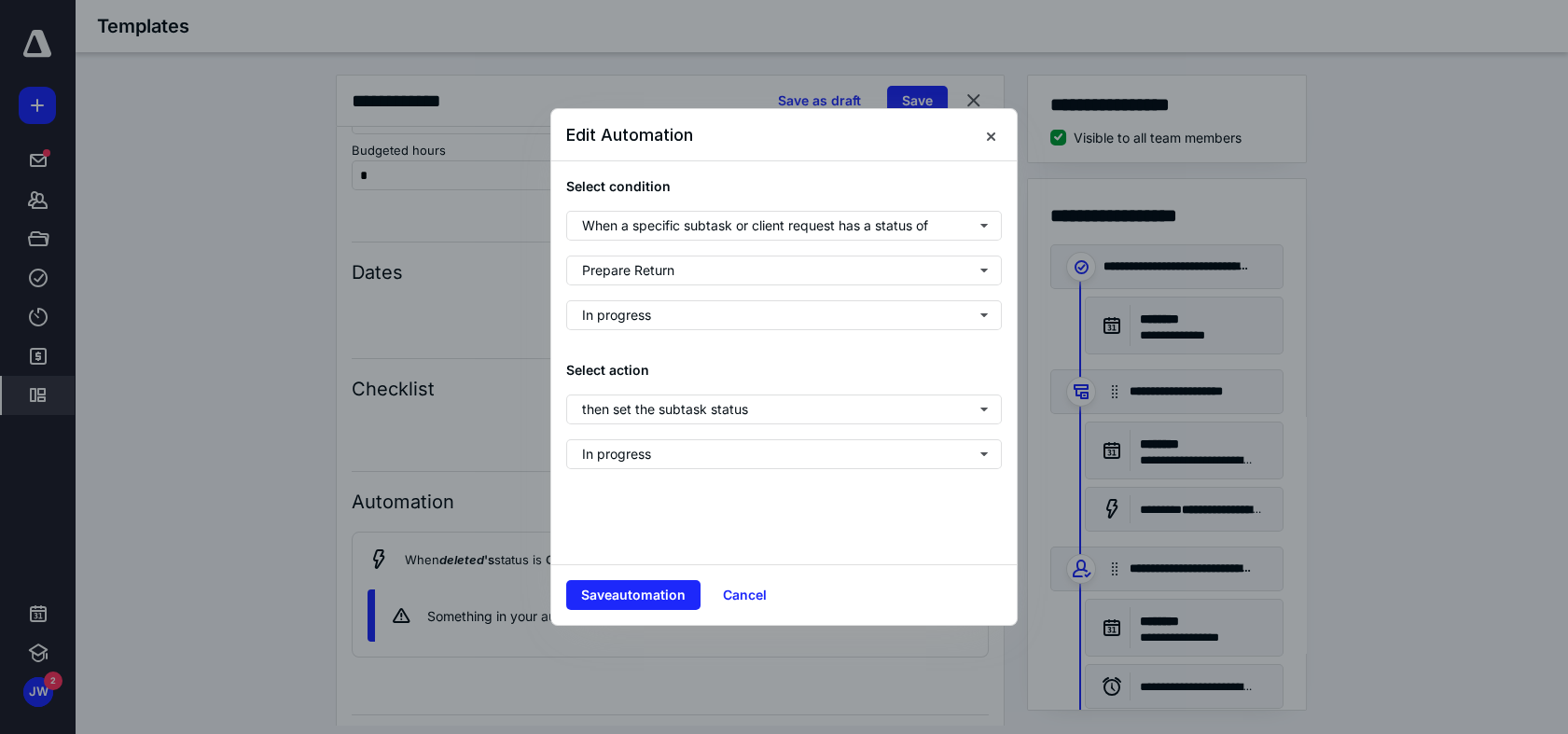 click on "Select condition When a specific subtask or client request has a status of Prepare Return In progress Select action then set the subtask status In progress" at bounding box center (784, 363) 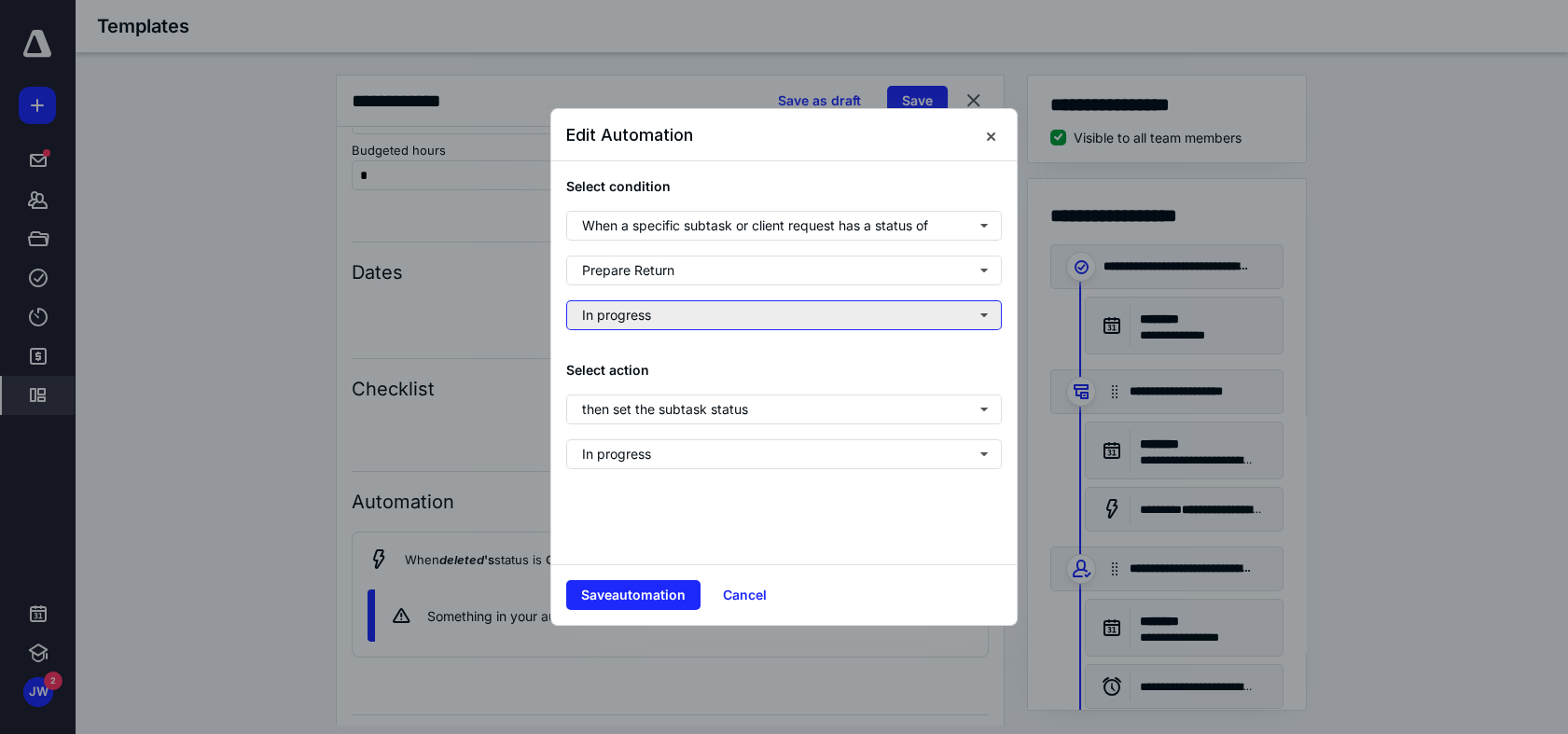 click on "In progress" at bounding box center (784, 315) 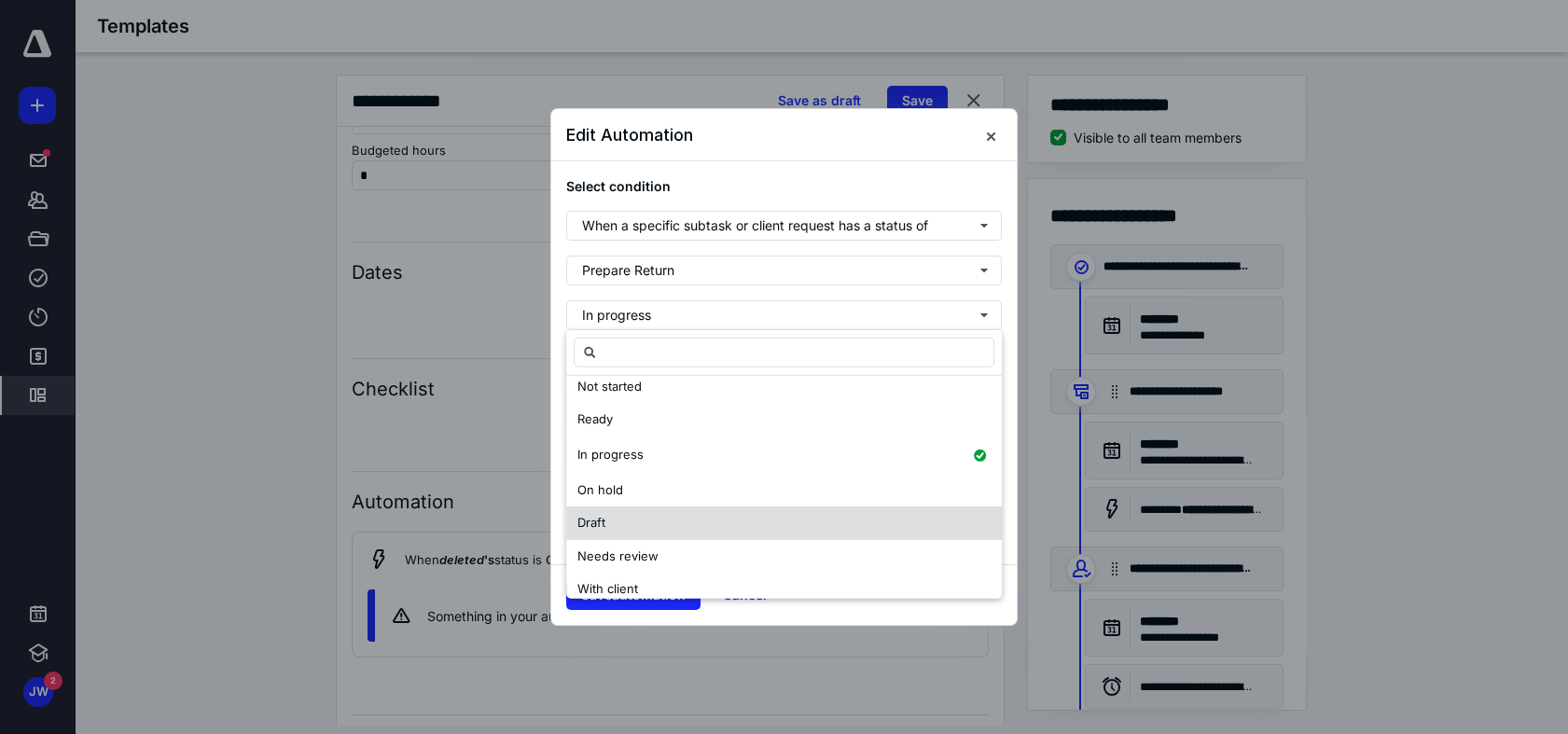 scroll, scrollTop: 94, scrollLeft: 0, axis: vertical 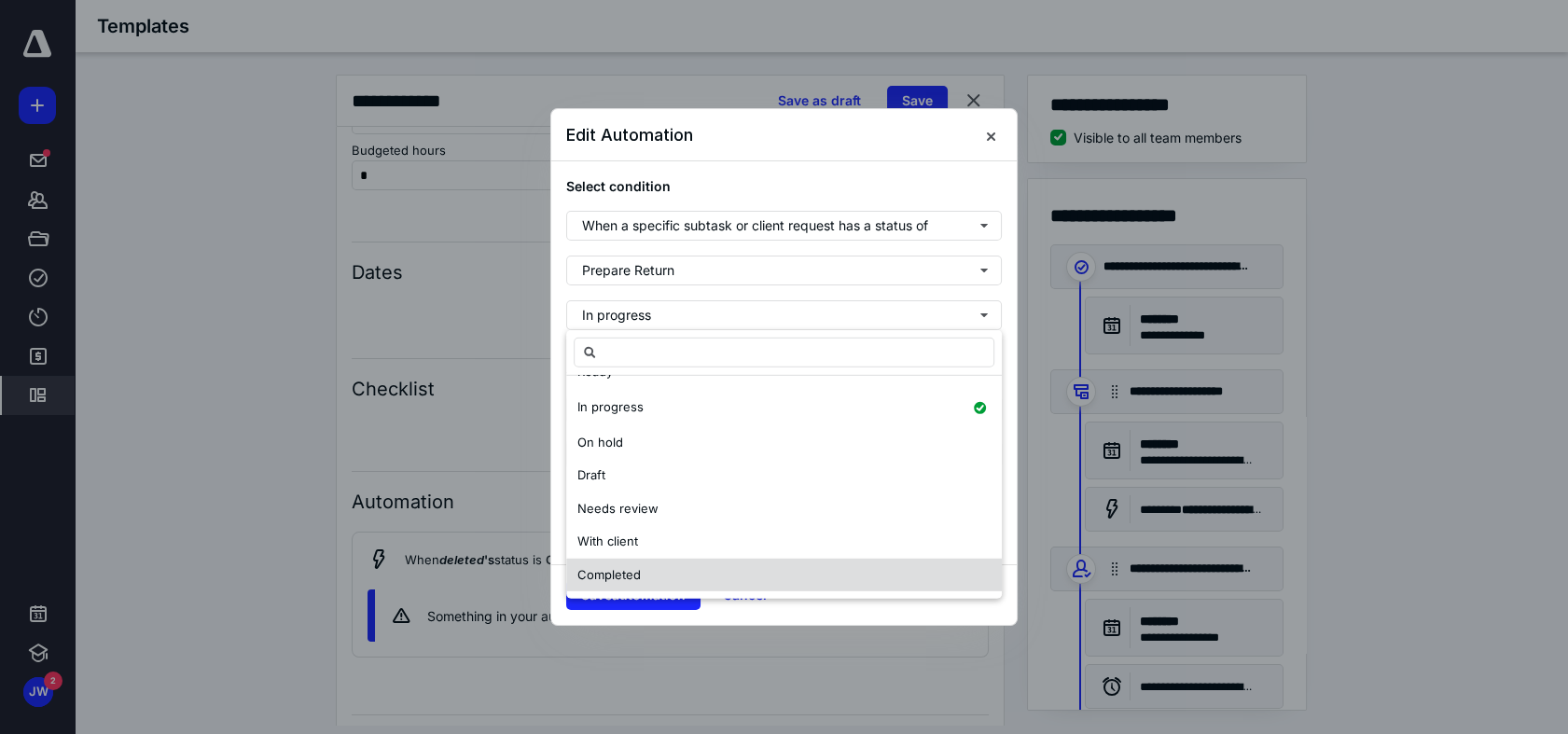 click on "Completed" at bounding box center [784, 575] 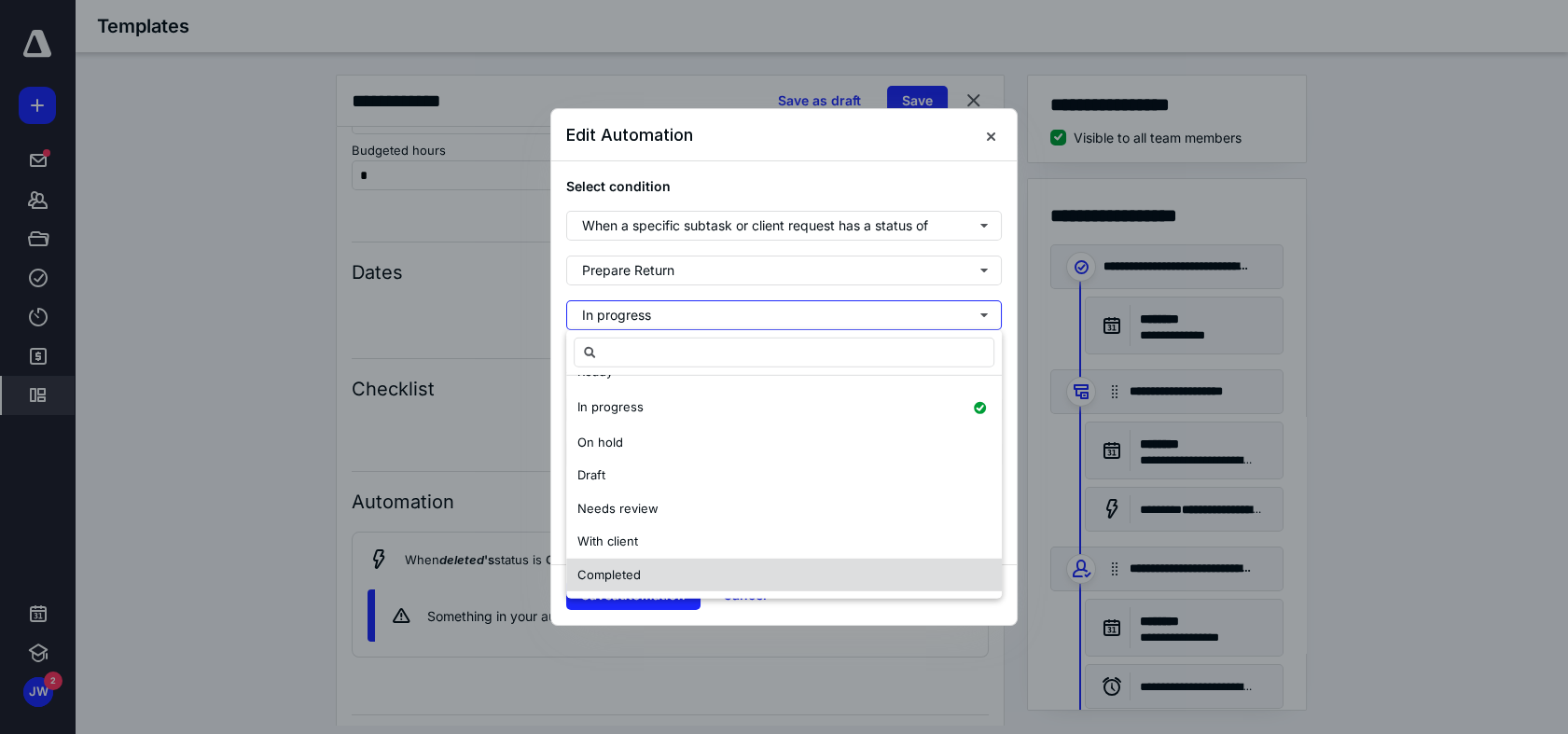 scroll, scrollTop: 0, scrollLeft: 0, axis: both 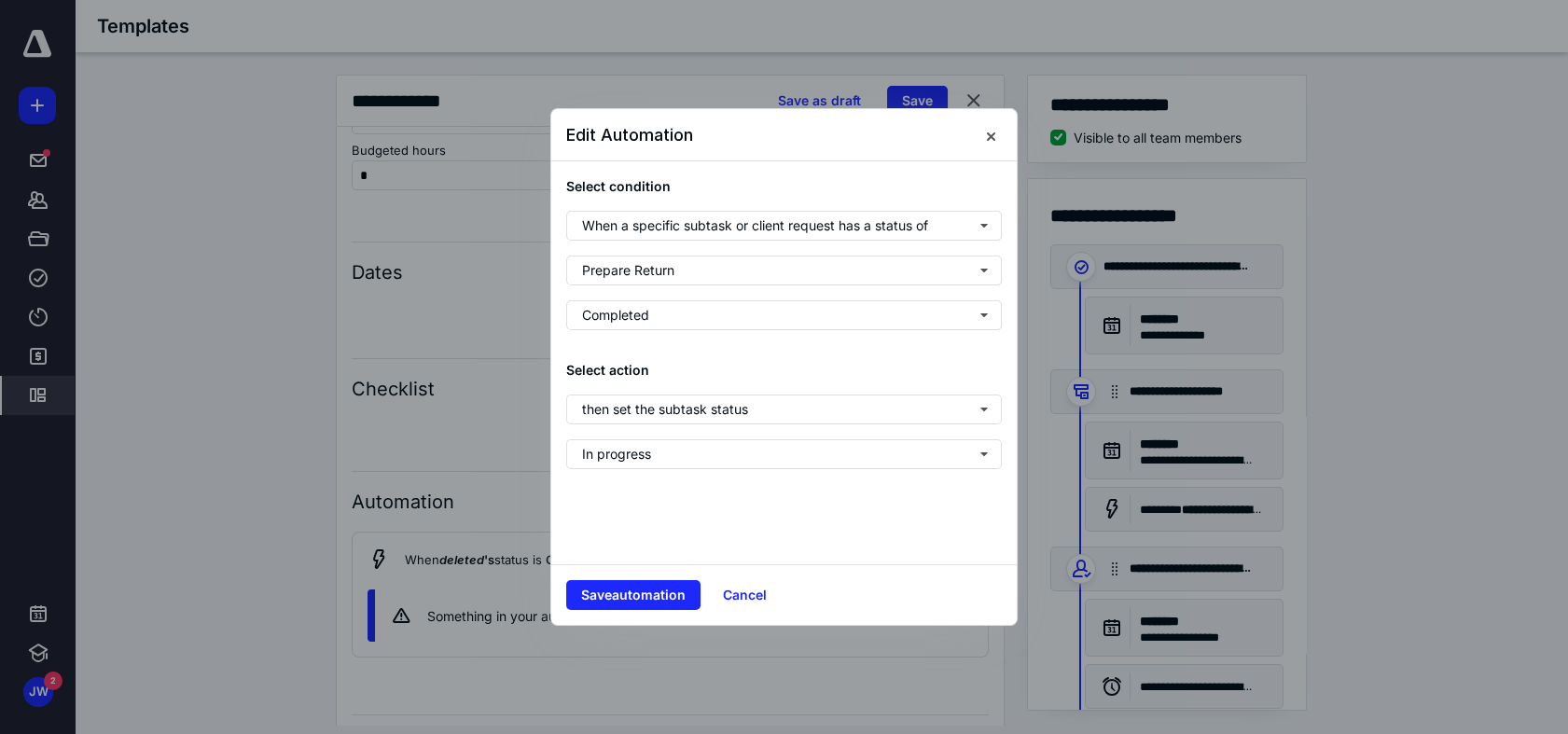 click on "Select condition When a specific subtask or client request has a status of Prepare Return Completed Select action then set the subtask status In progress" at bounding box center [784, 363] 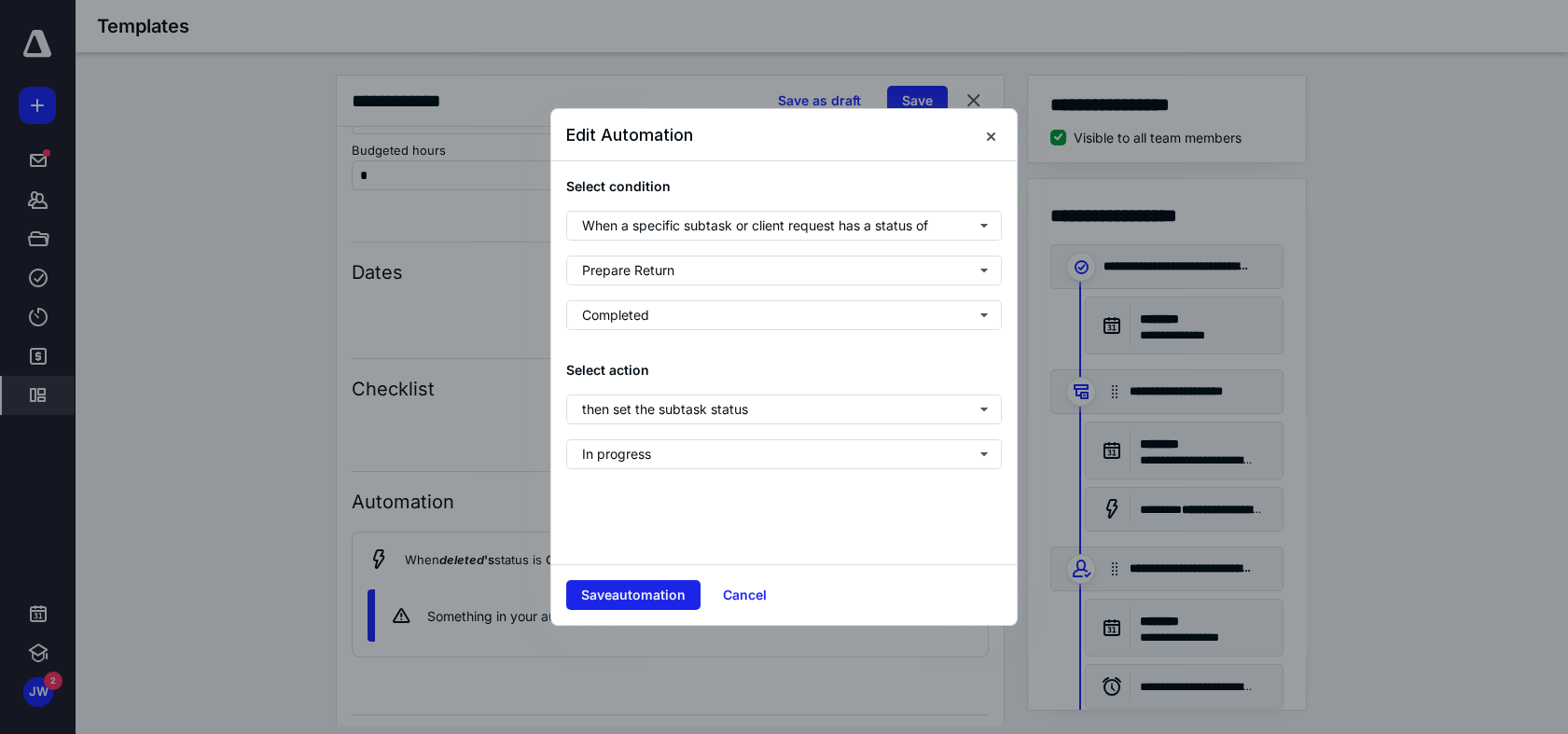 click on "Save  automation" at bounding box center (633, 595) 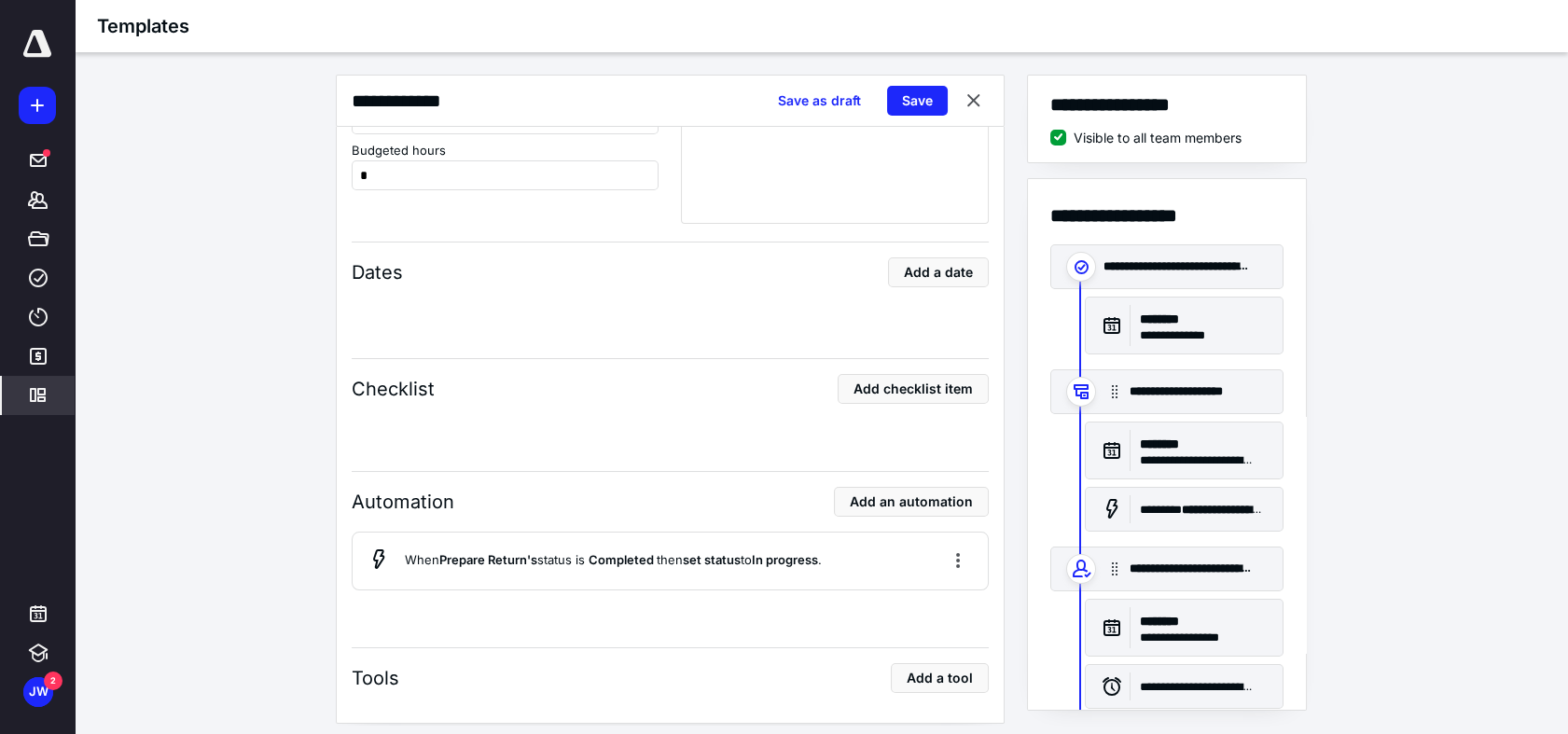 click on "**********" at bounding box center [821, 400] 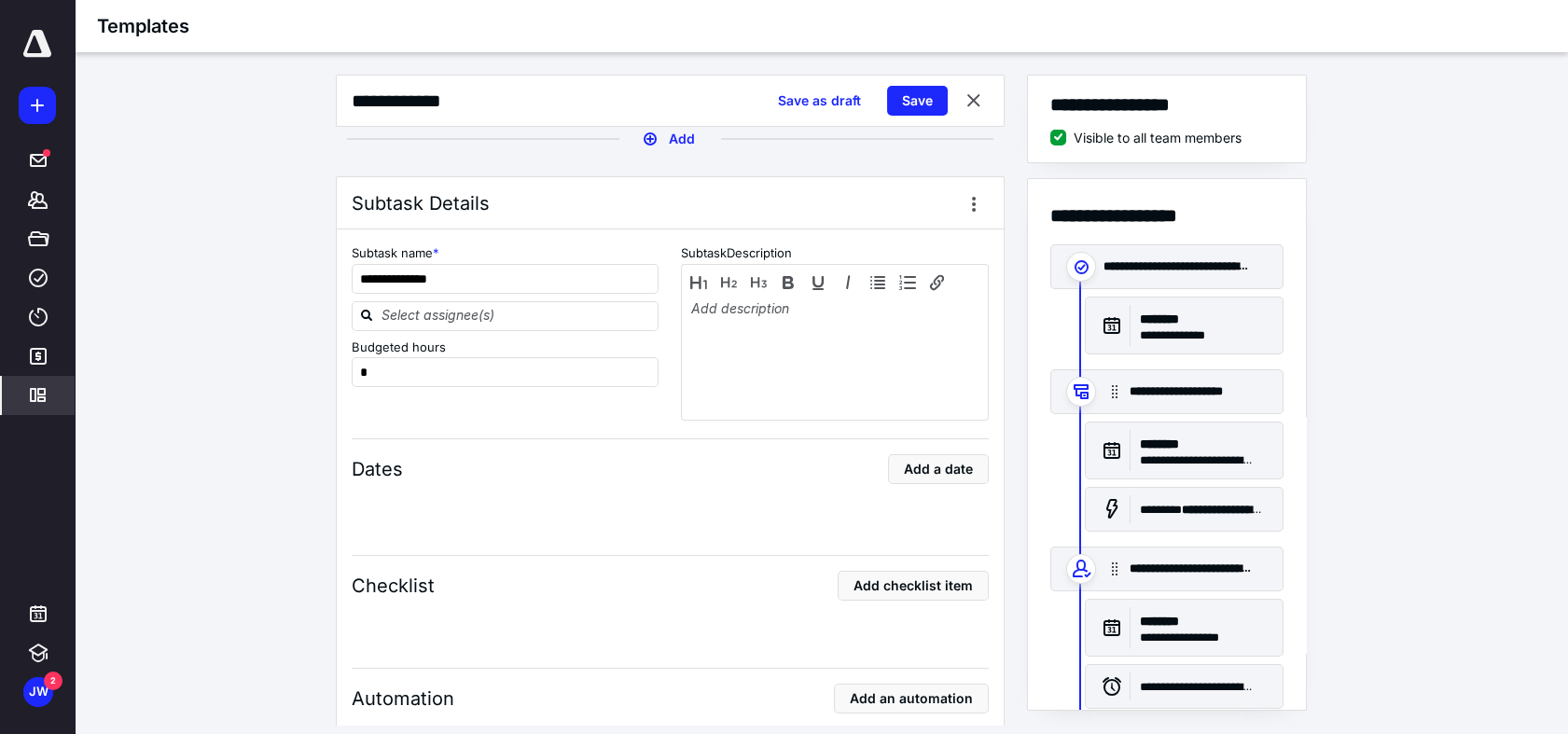 scroll, scrollTop: 4145, scrollLeft: 0, axis: vertical 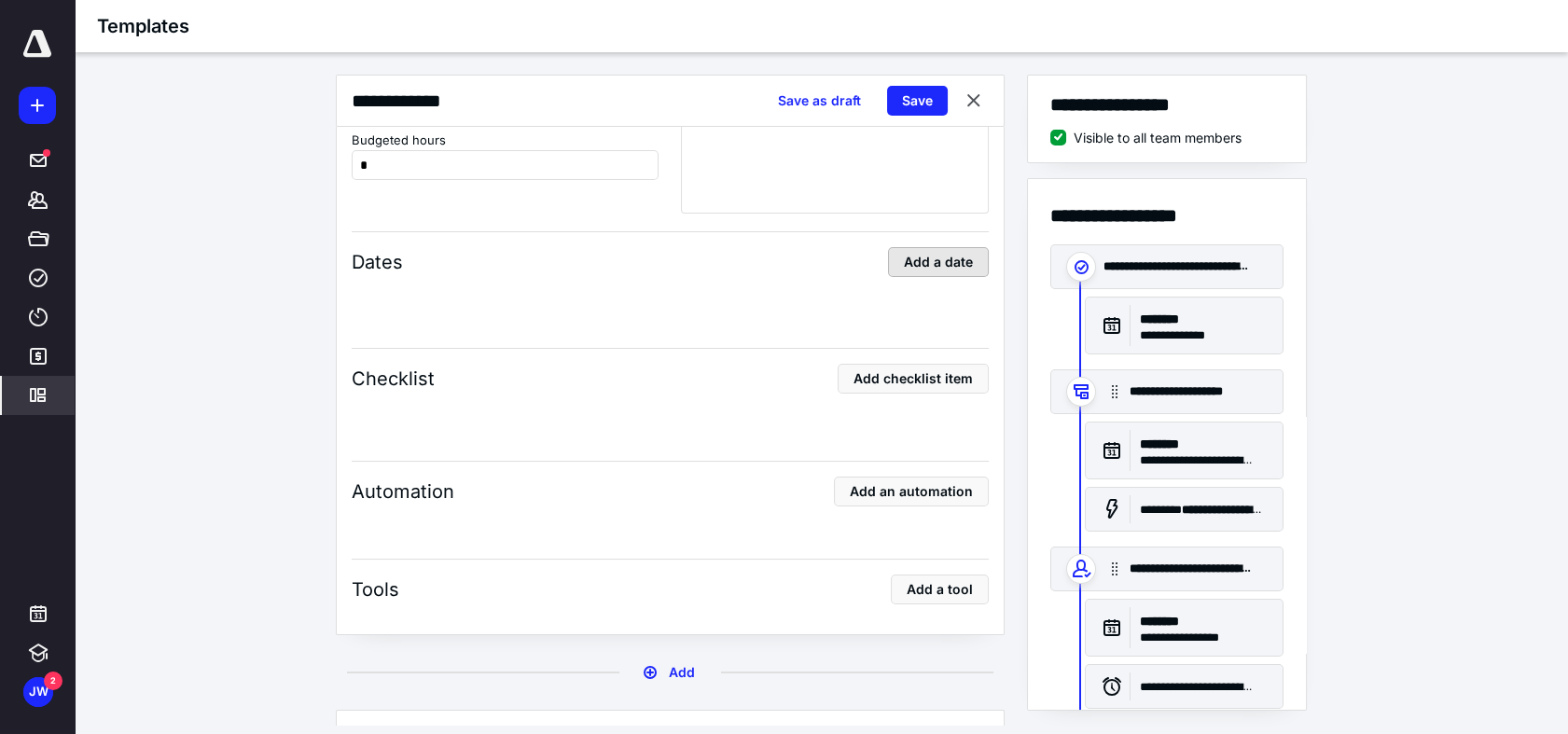 click on "Add a date" at bounding box center [938, 262] 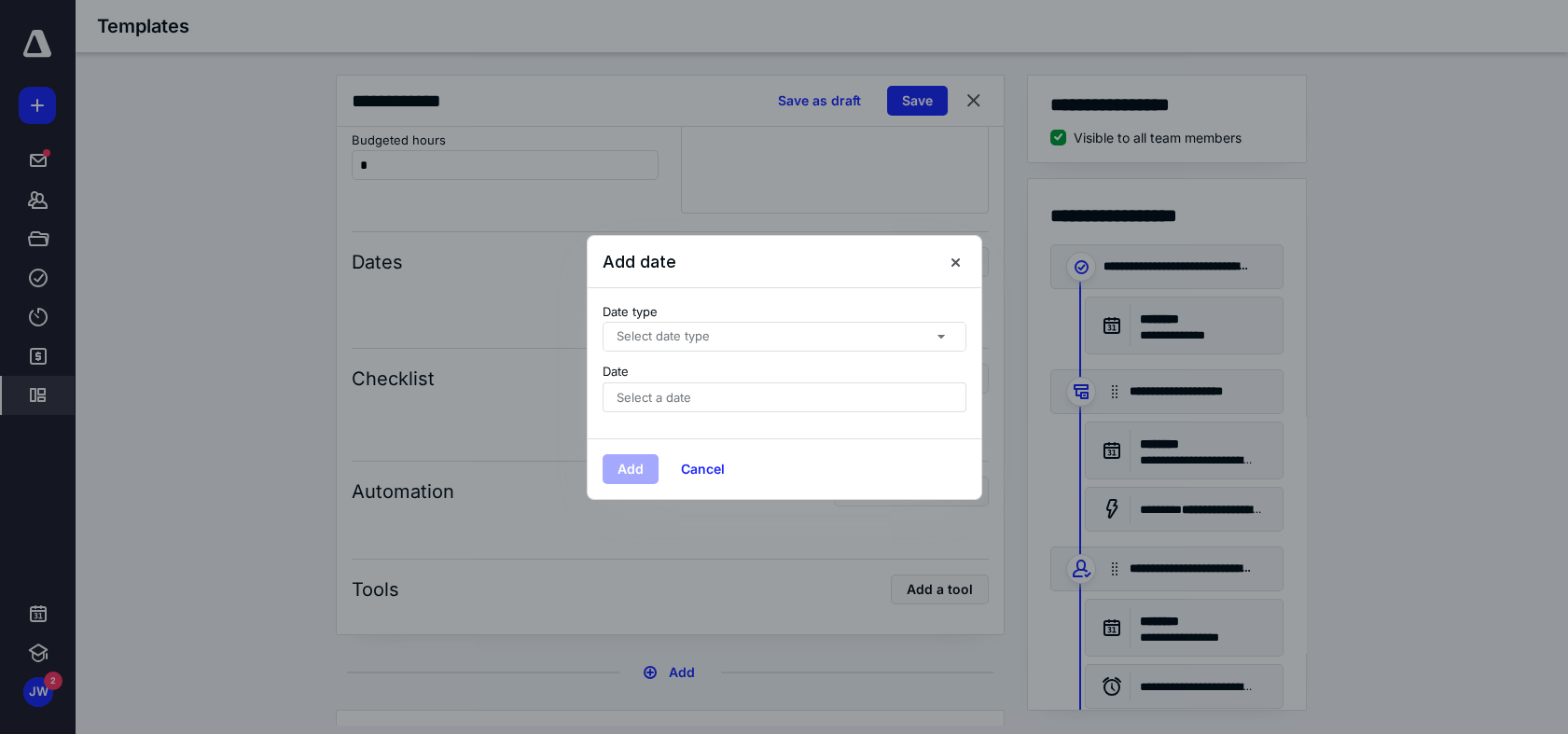 click on "Select date type" at bounding box center [784, 337] 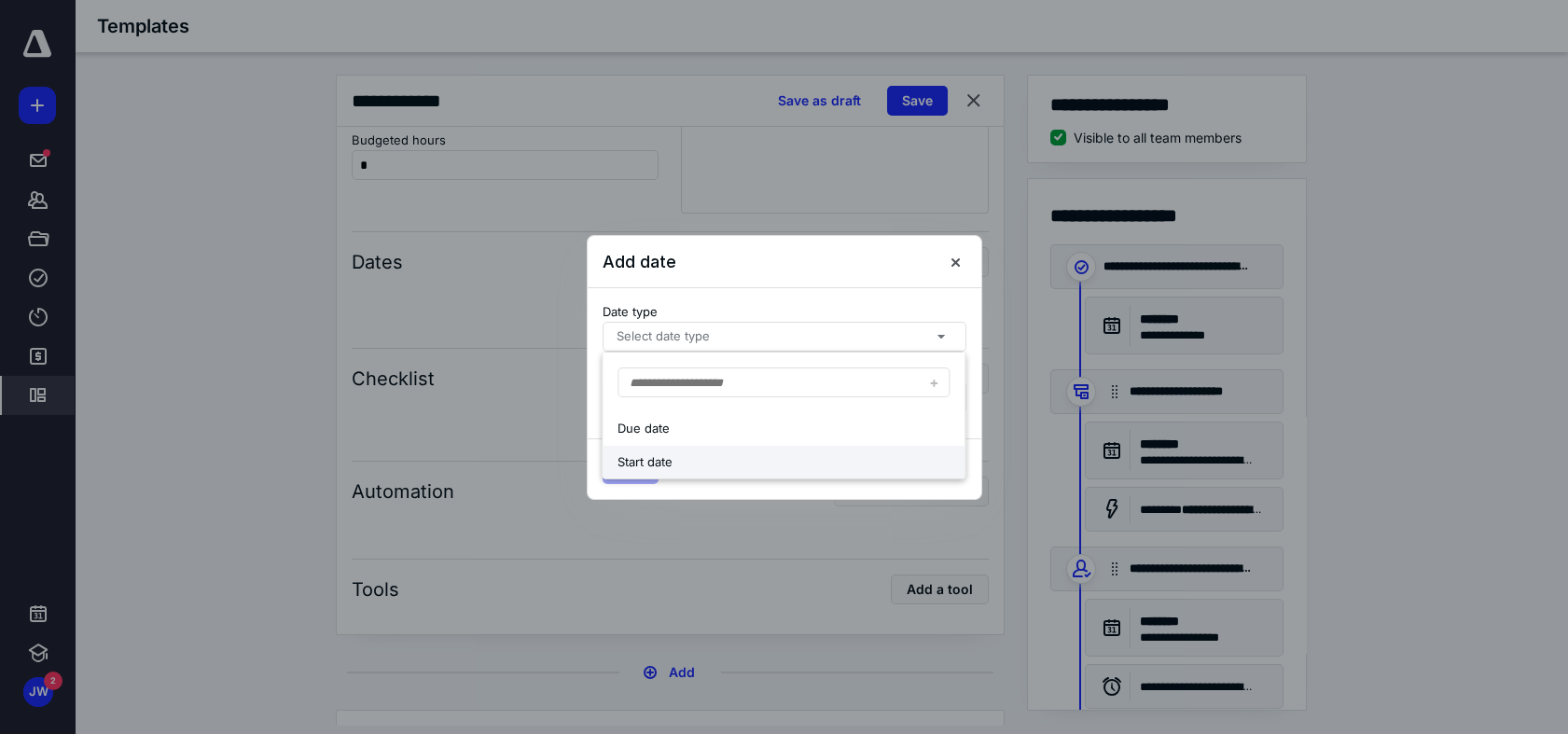 click on "Start date" at bounding box center (767, 462) 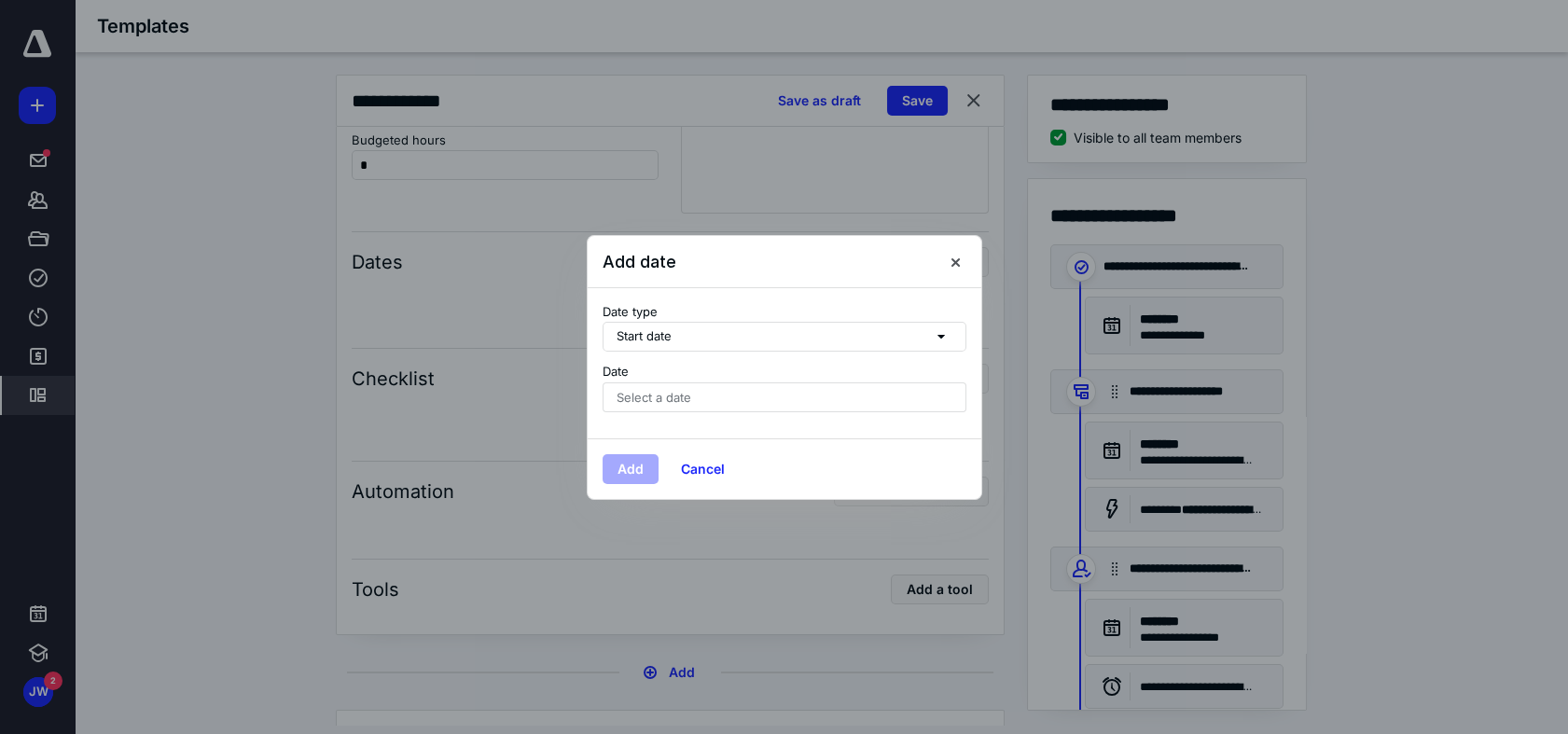 click on "Select a date" at bounding box center (784, 397) 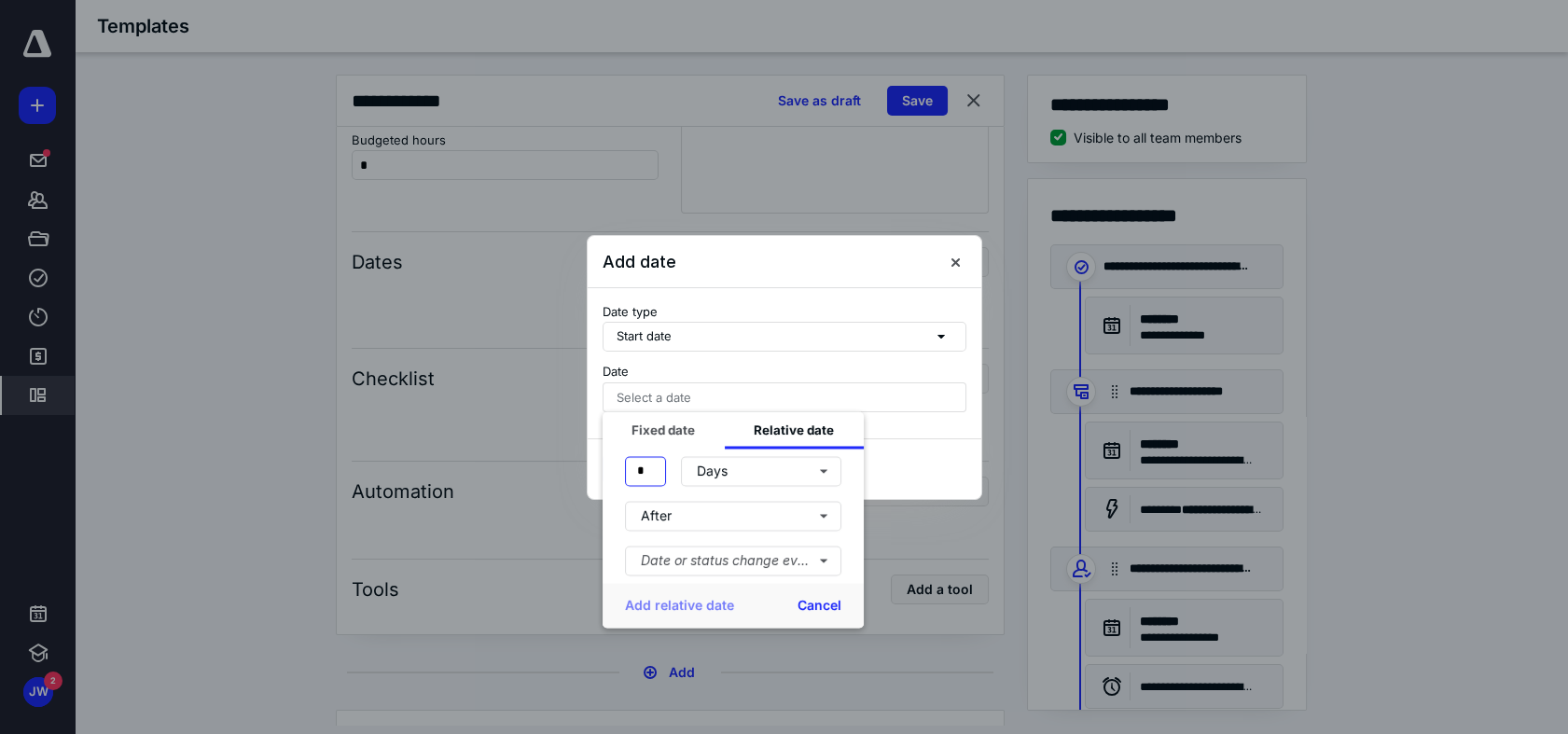 drag, startPoint x: 645, startPoint y: 469, endPoint x: 608, endPoint y: 473, distance: 37.2156 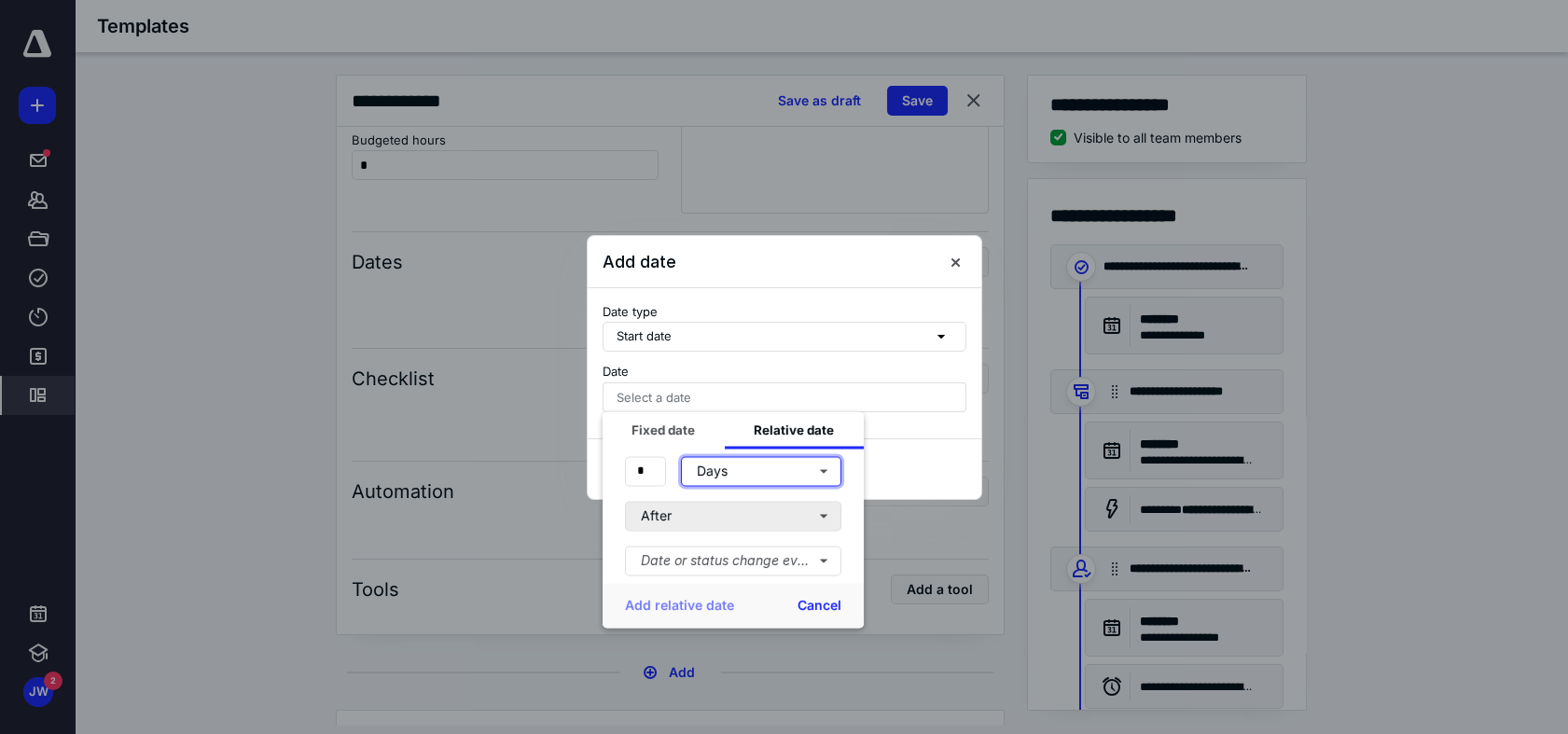 type 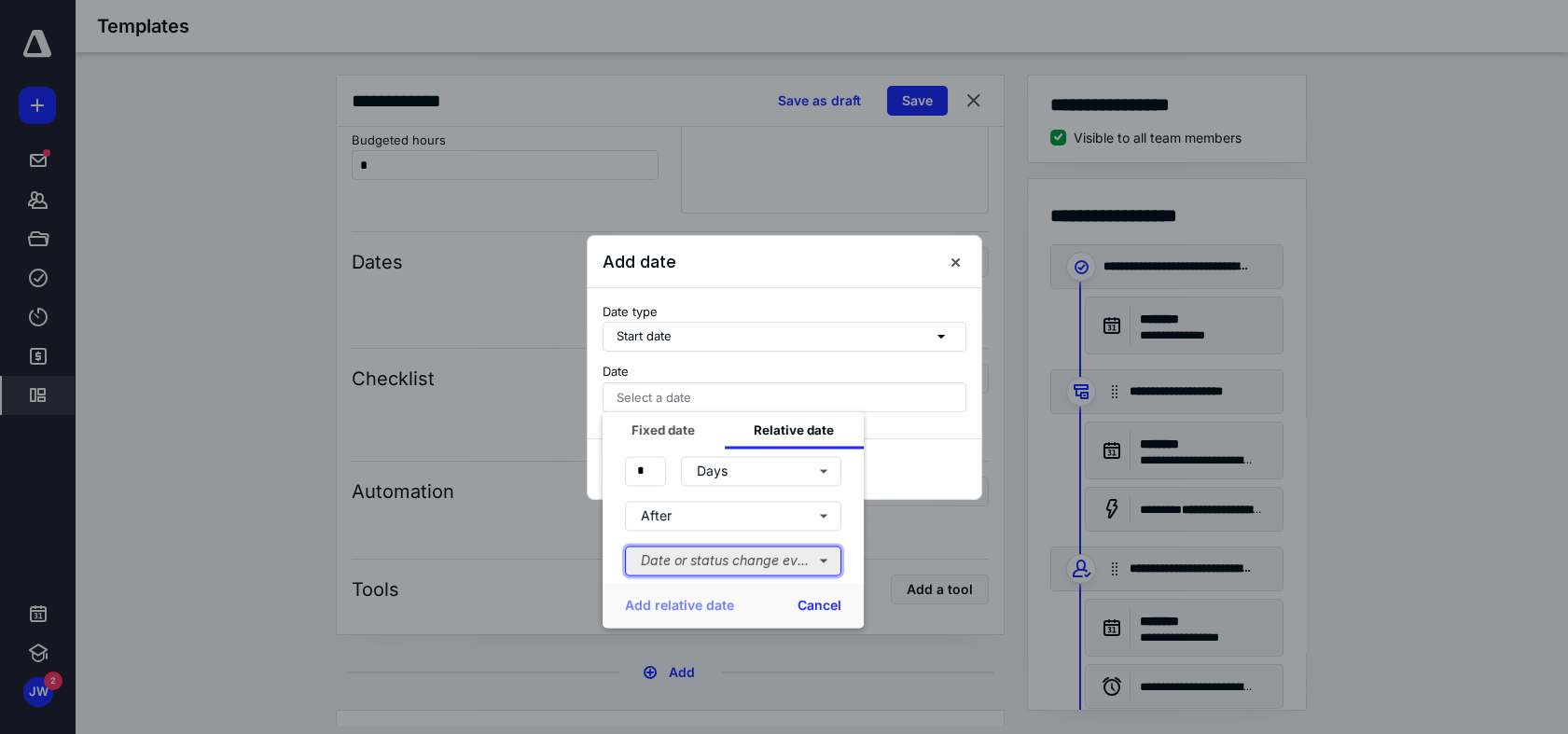 click on "Date or status change event" at bounding box center [733, 561] 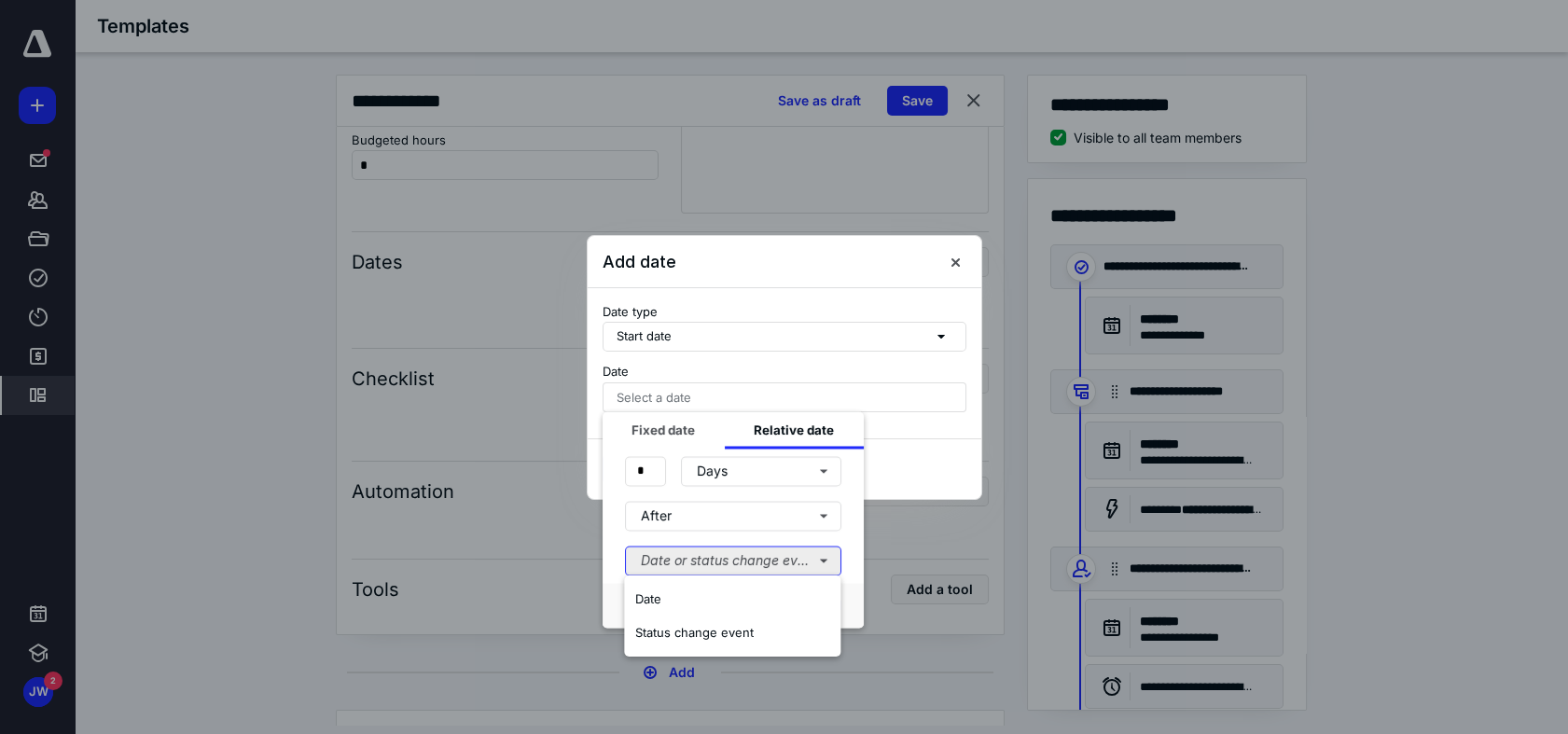 click on "Date or status change event" at bounding box center [733, 561] 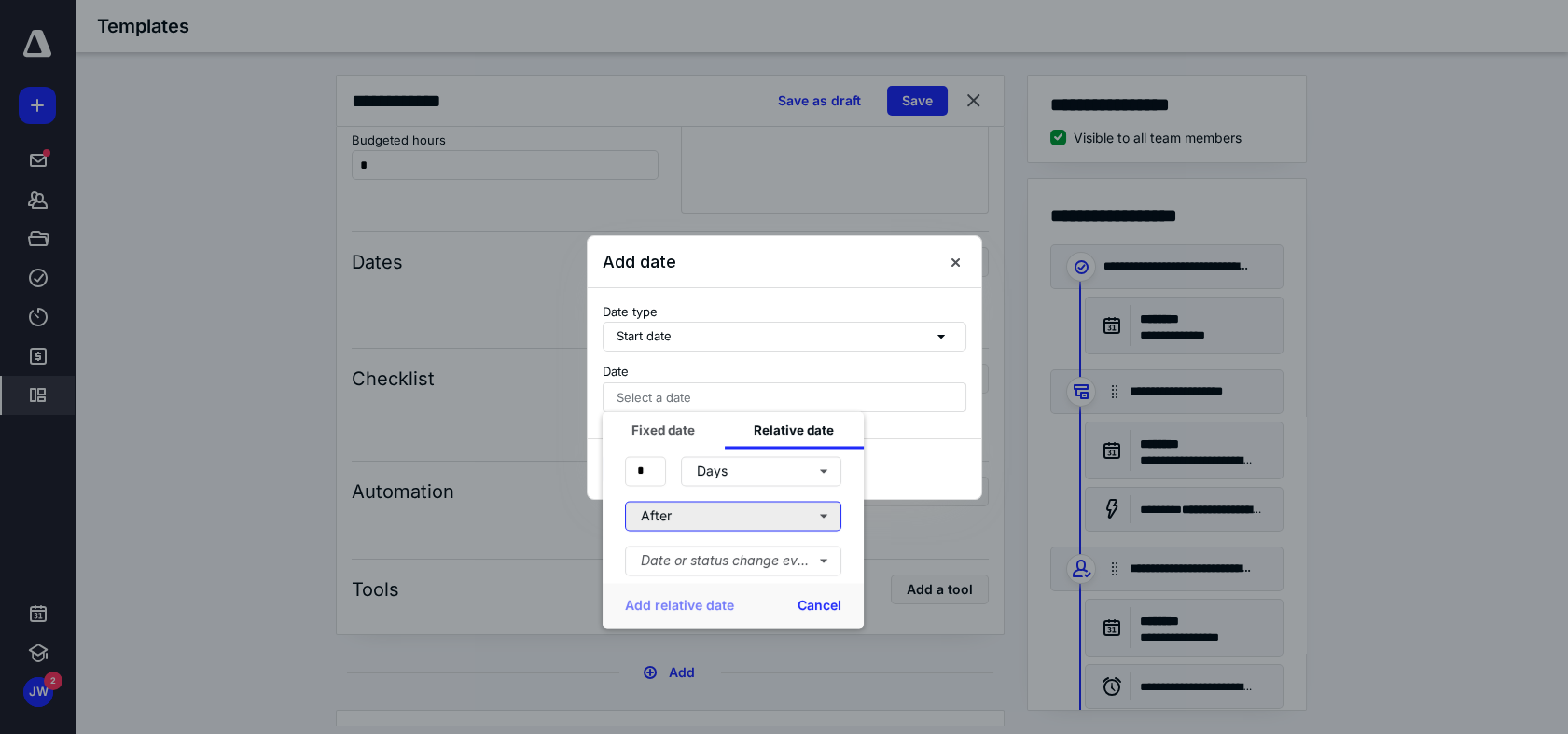 click on "After" at bounding box center [733, 516] 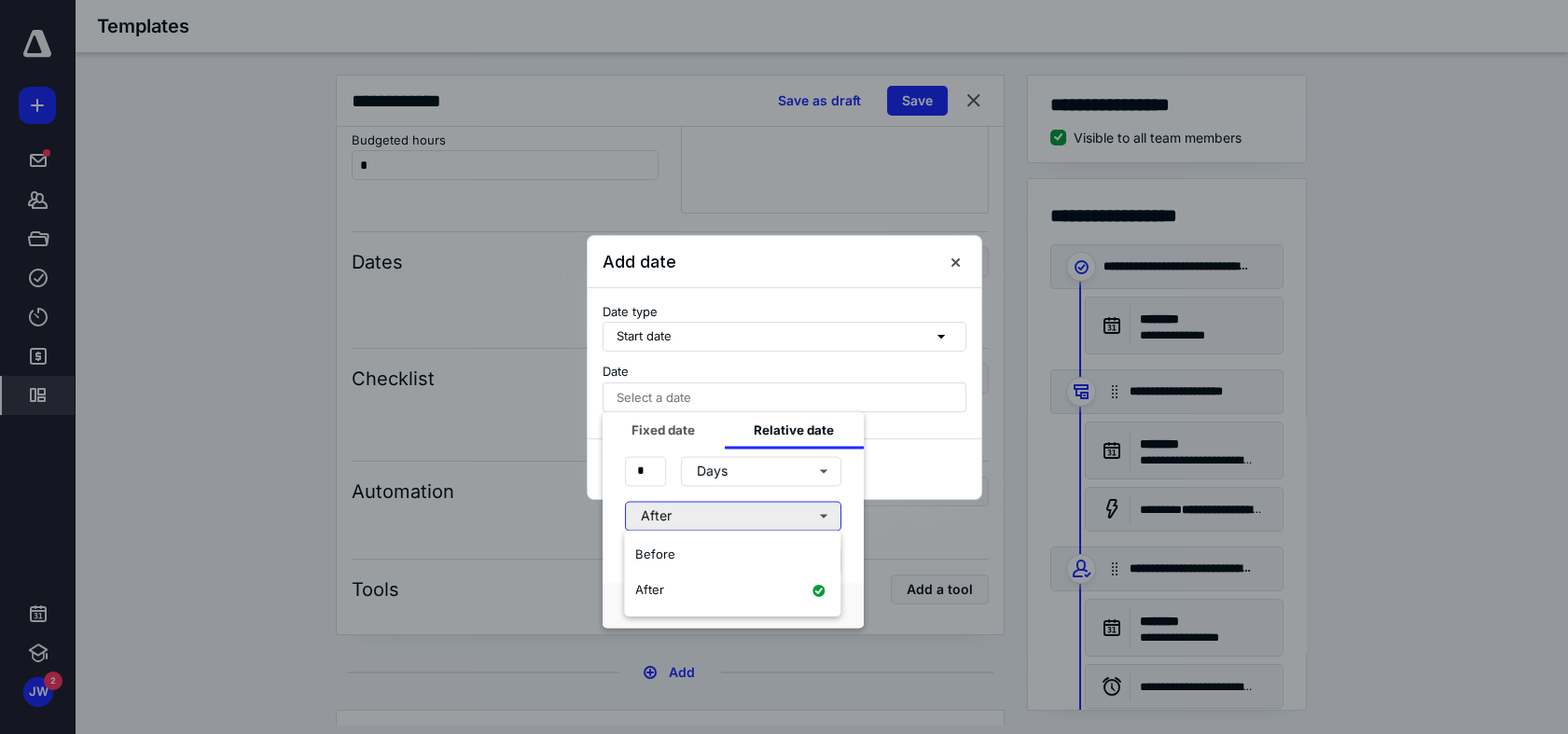 click on "After" at bounding box center [733, 516] 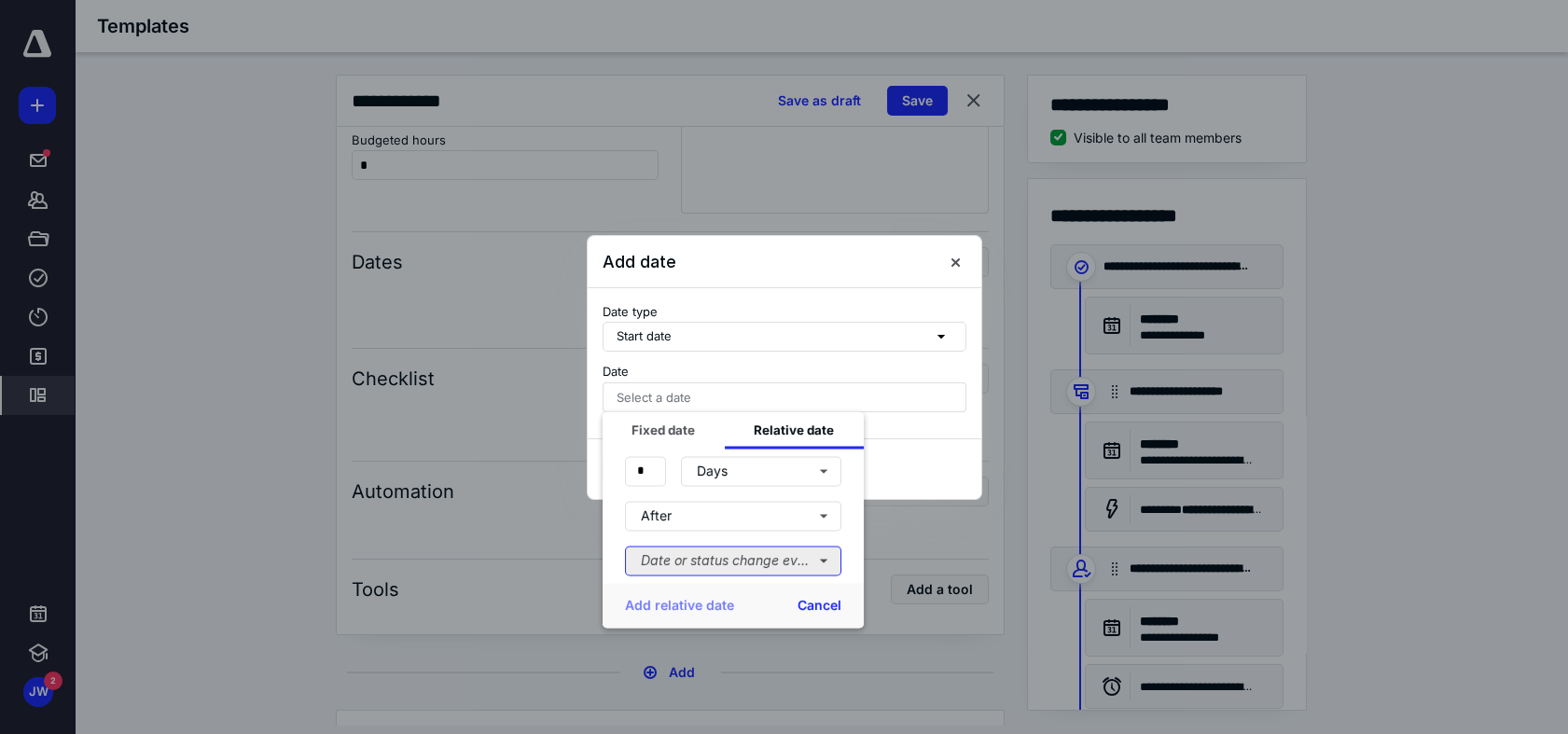 click on "Date or status change event" at bounding box center (733, 561) 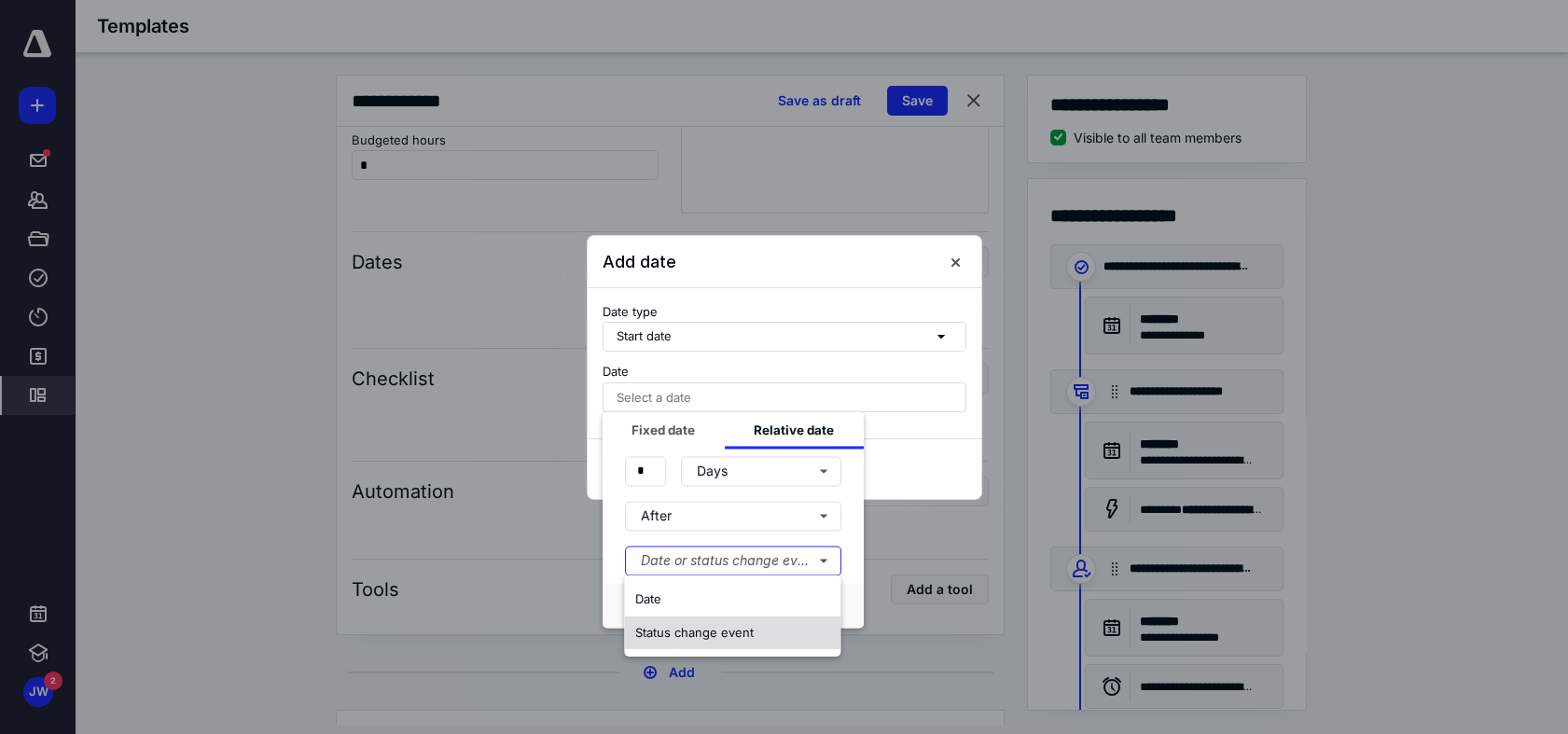 click on "Status change event" at bounding box center (694, 631) 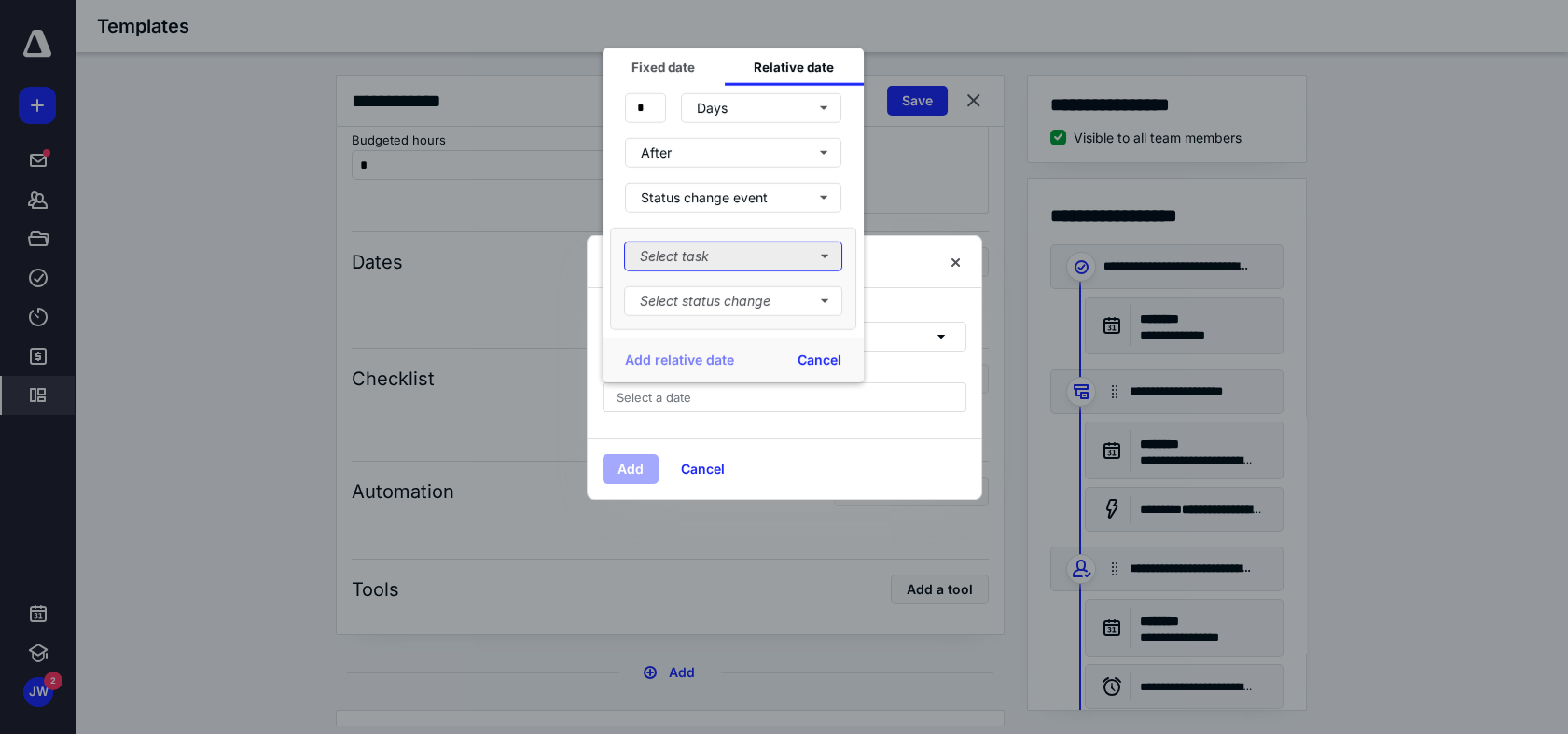 click on "Select task" at bounding box center (733, 256) 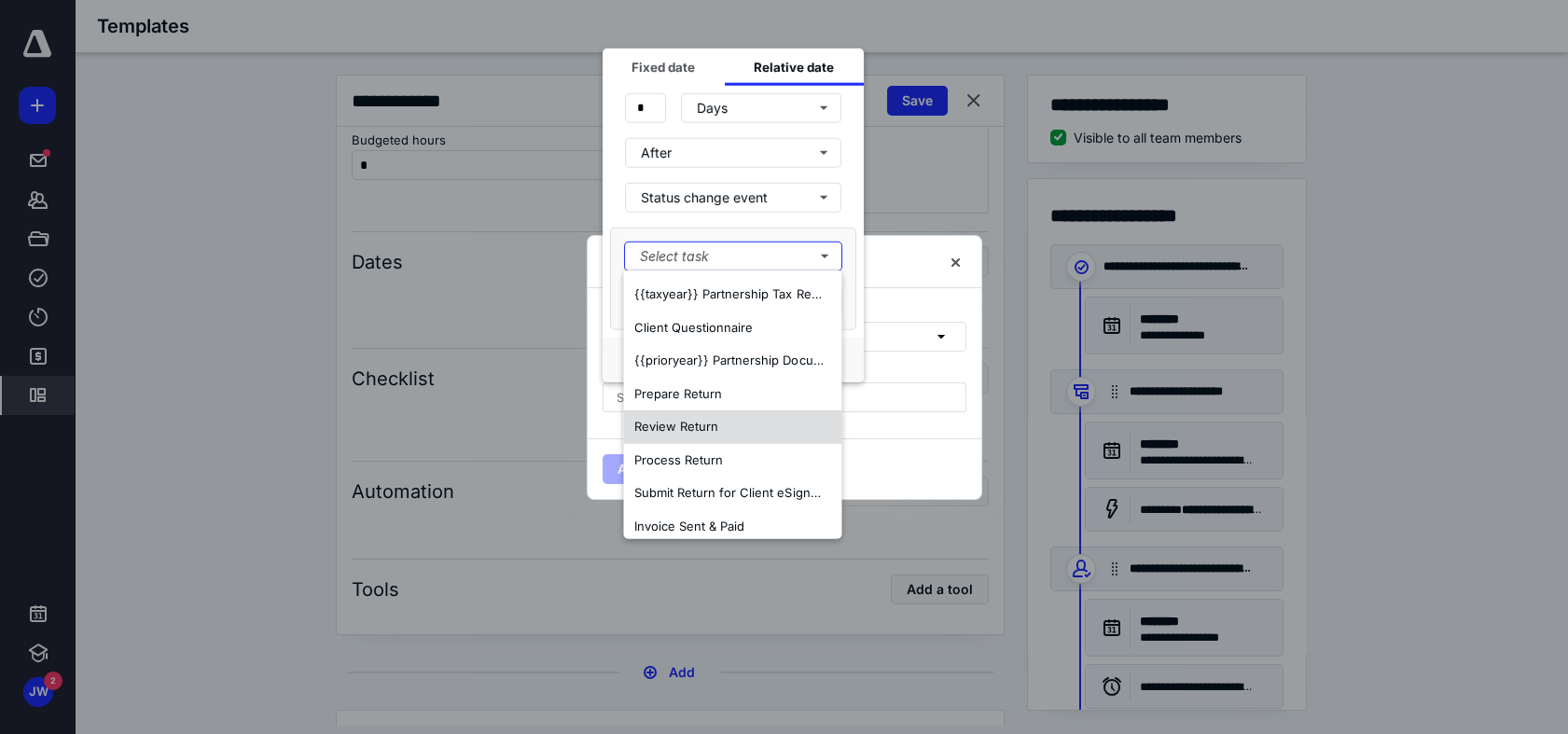 click on "Review Return" at bounding box center (676, 426) 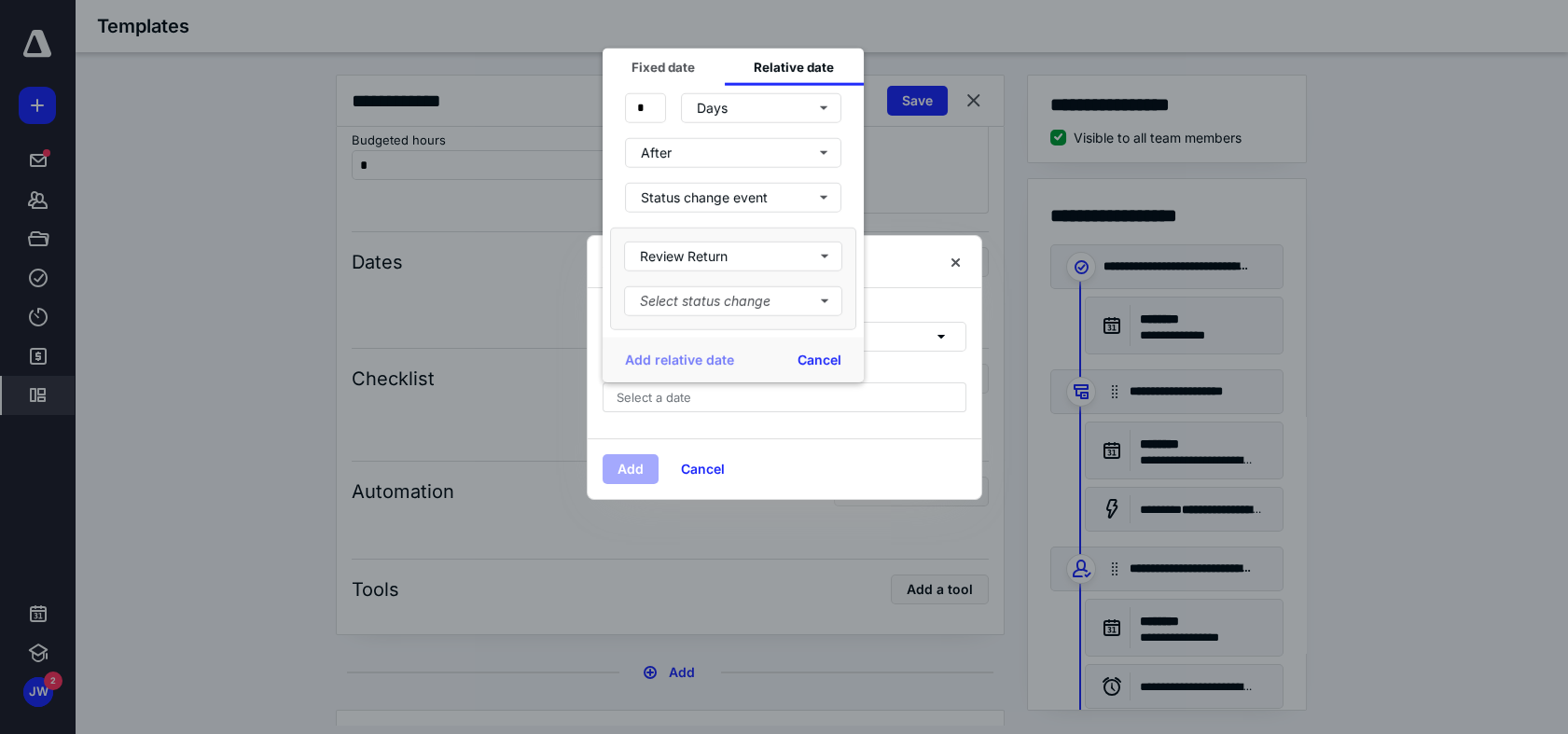 click on "Select status change" at bounding box center [733, 300] 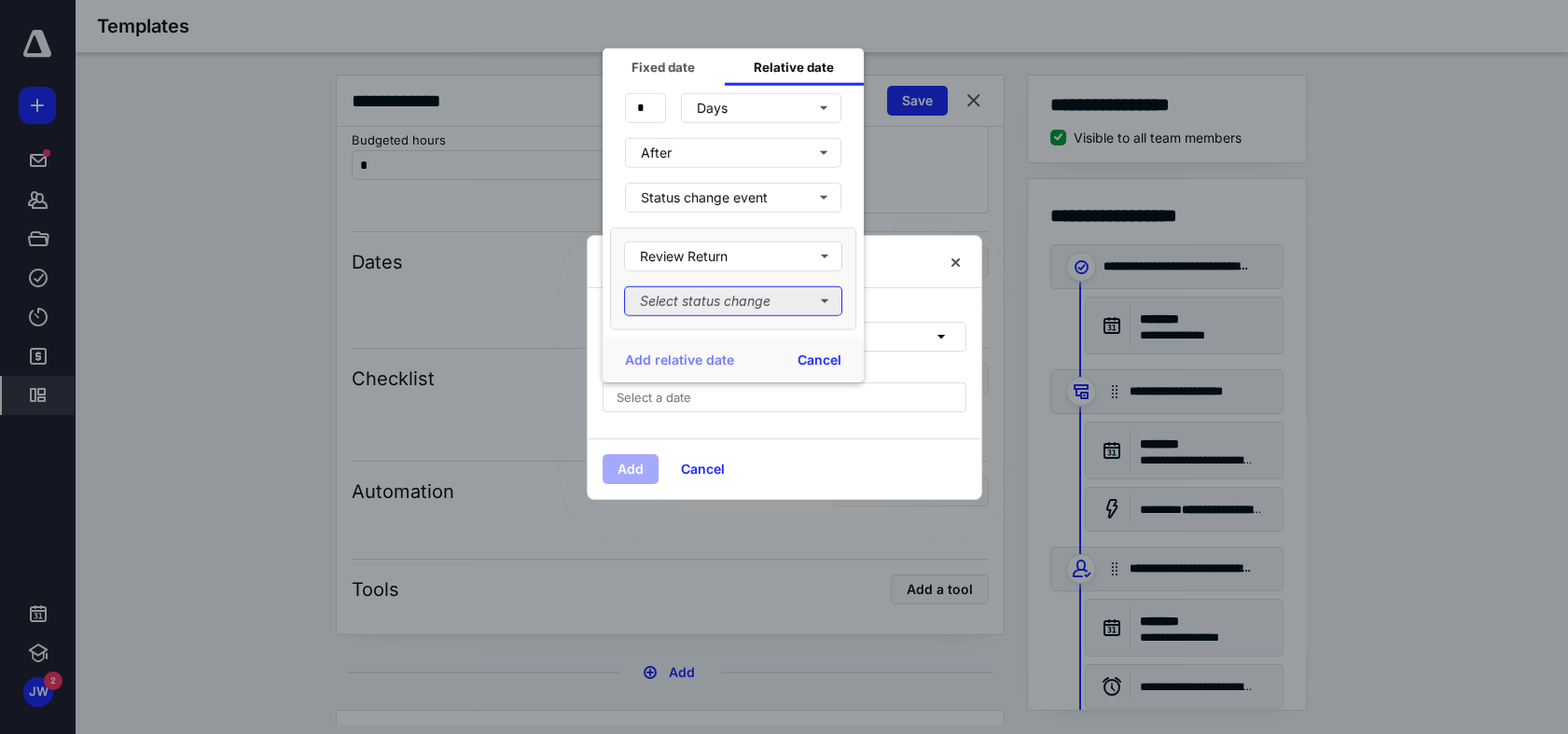 click on "Select status change" at bounding box center [733, 300] 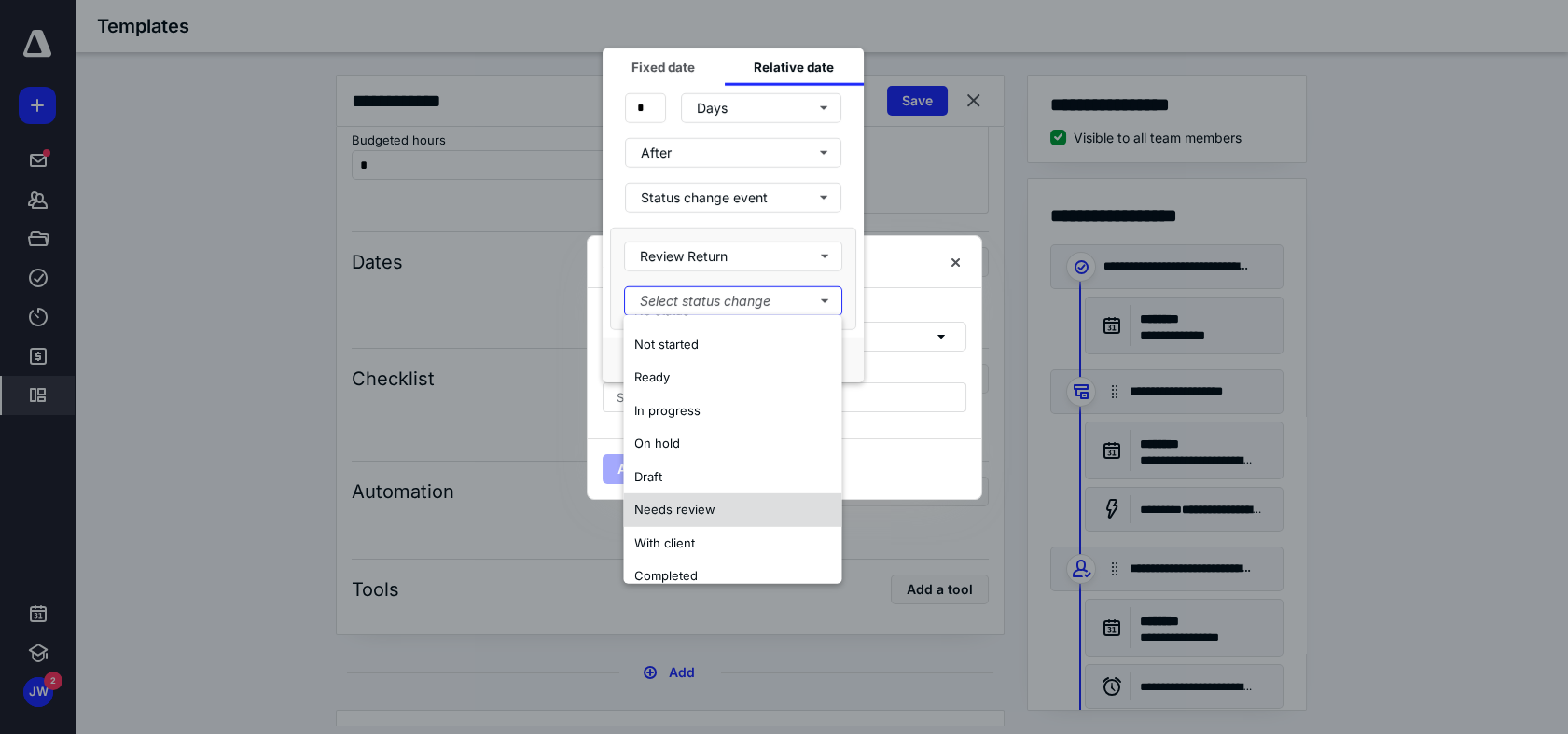 scroll, scrollTop: 44, scrollLeft: 0, axis: vertical 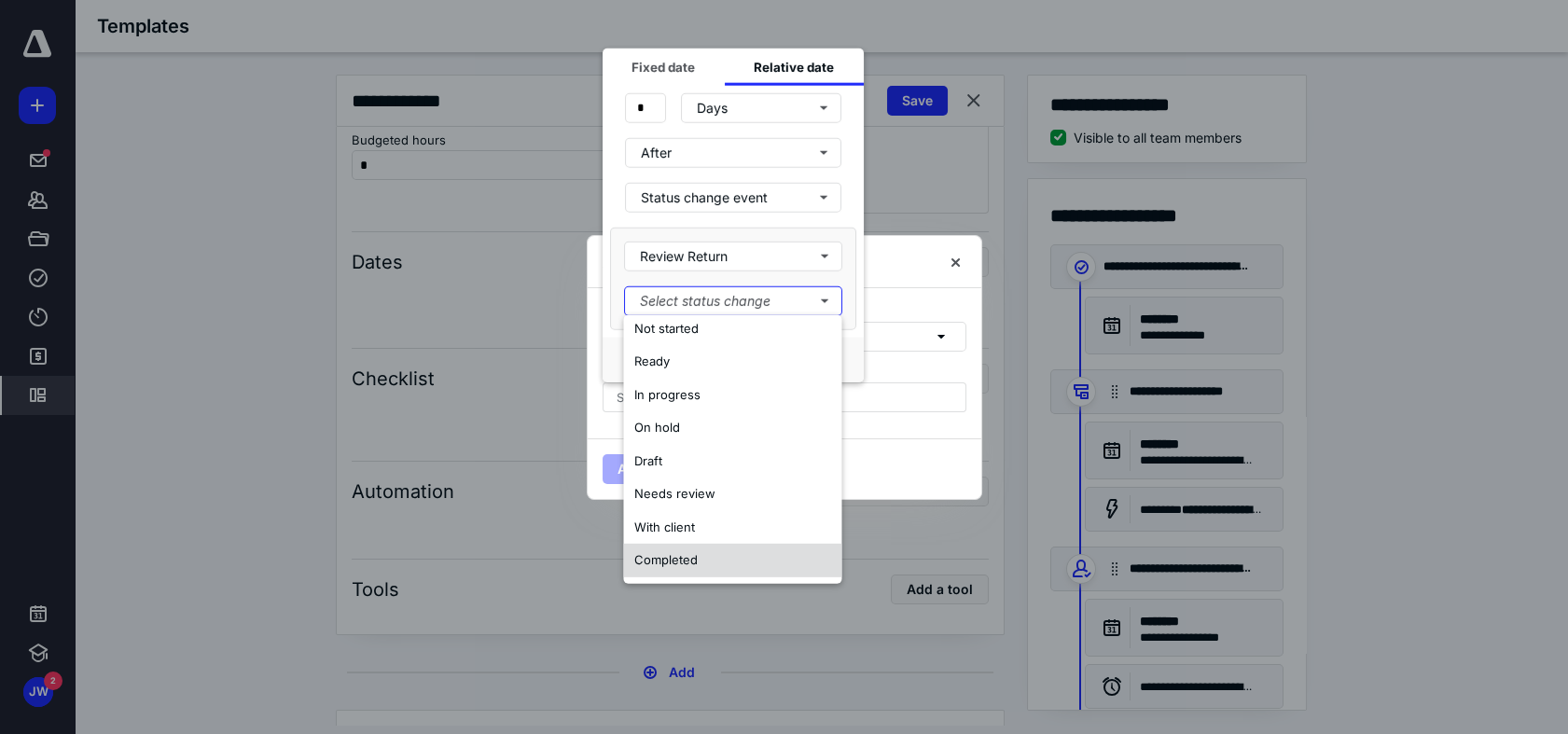 click on "Completed" at bounding box center (732, 561) 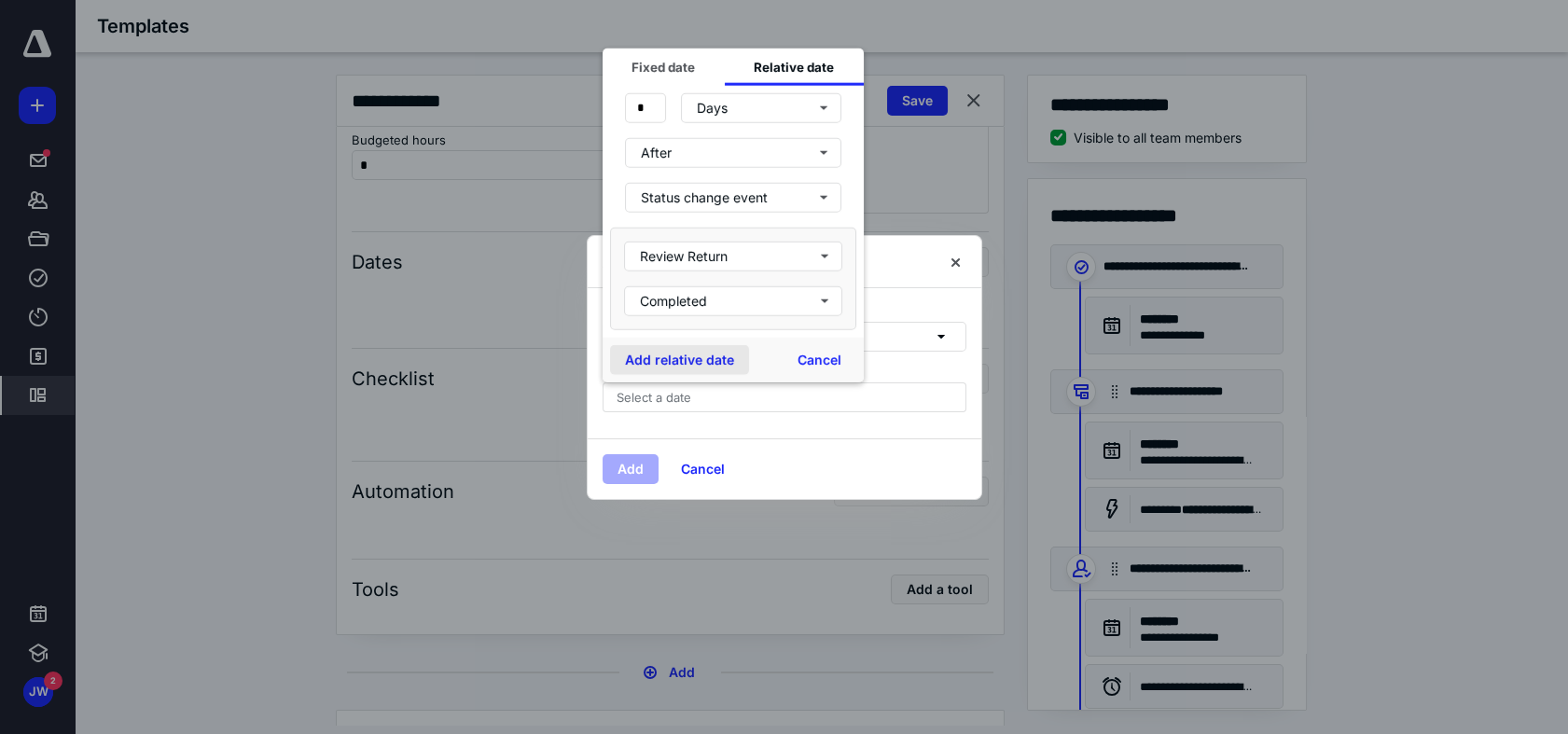 click on "Add relative date" at bounding box center (679, 359) 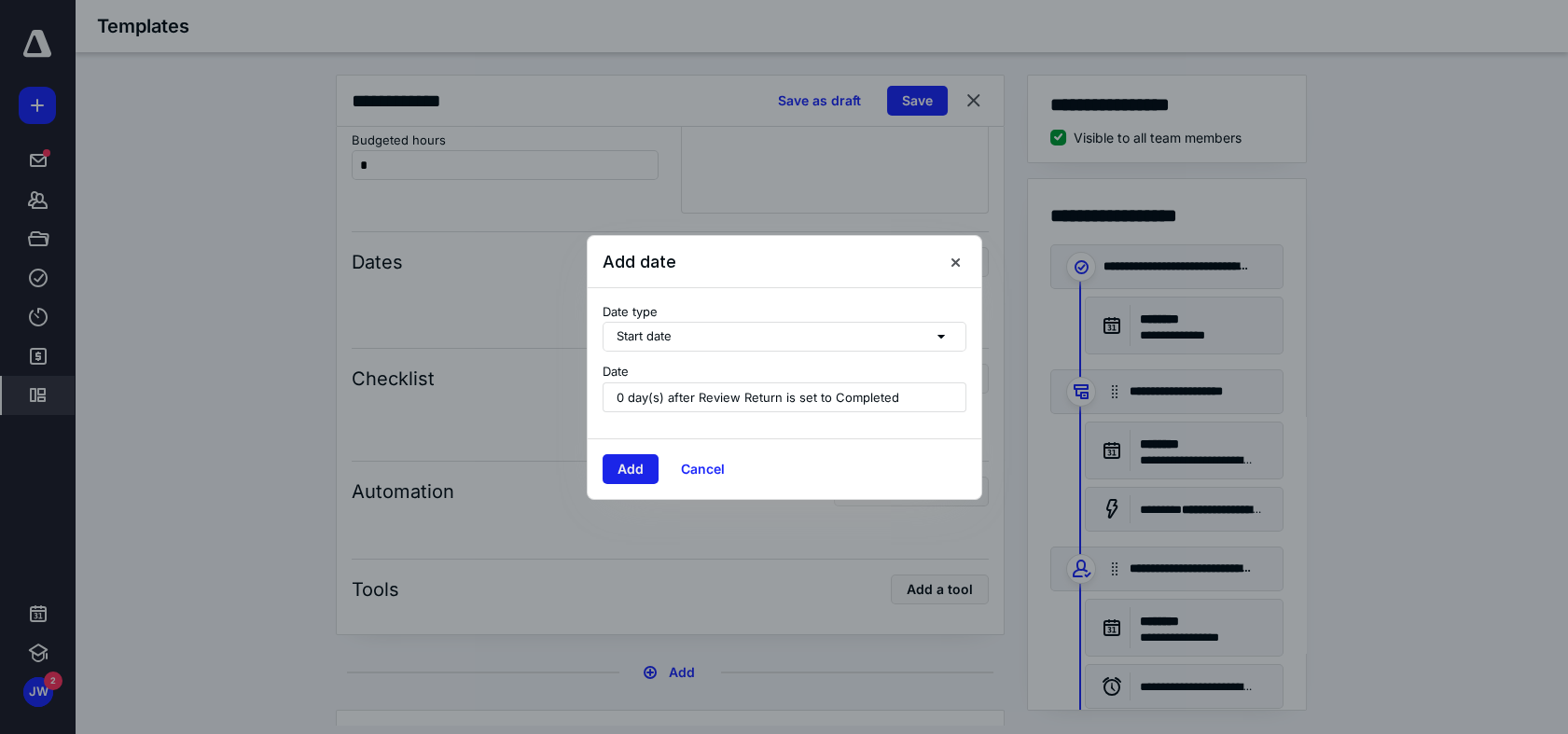 click on "Add" at bounding box center (631, 469) 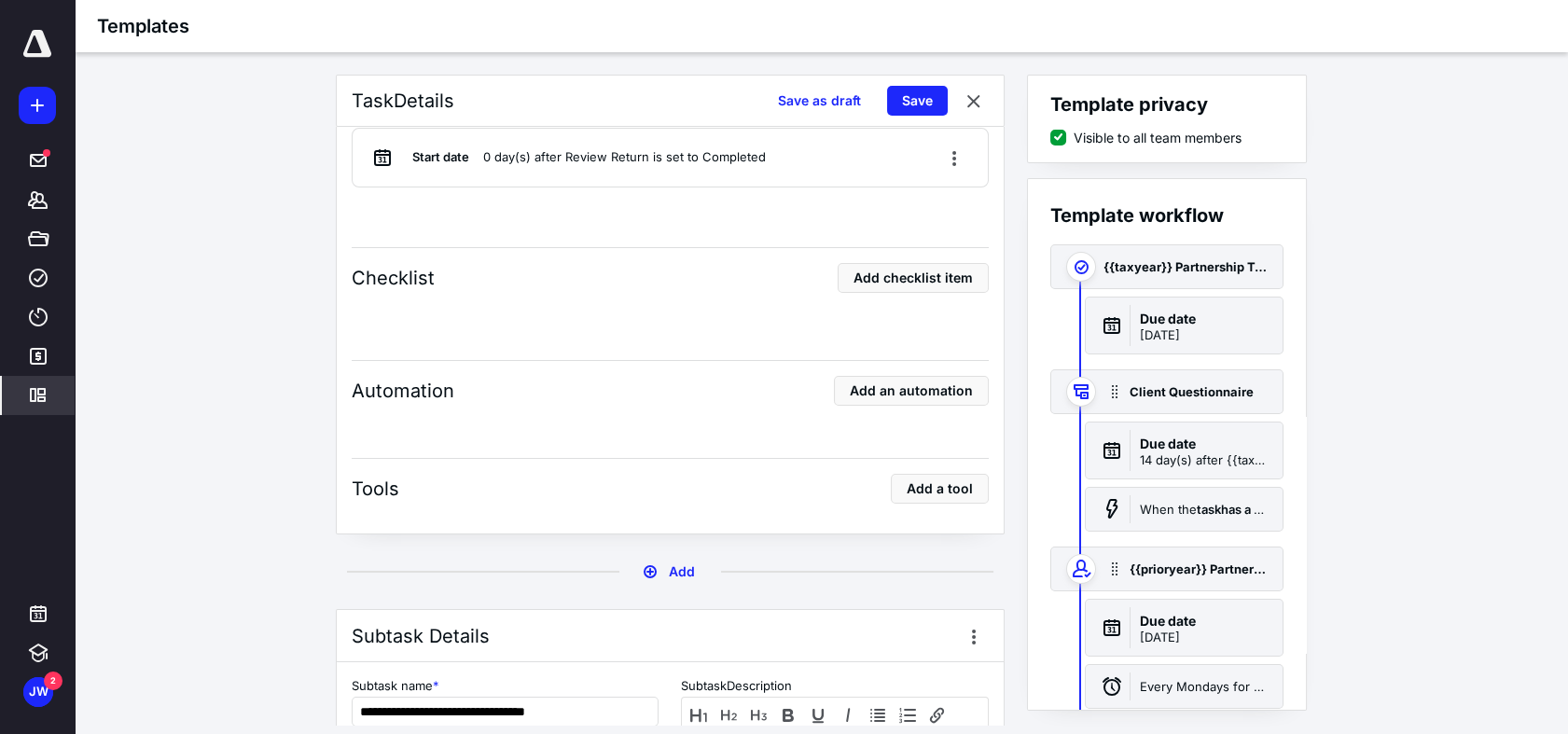 scroll, scrollTop: 4352, scrollLeft: 0, axis: vertical 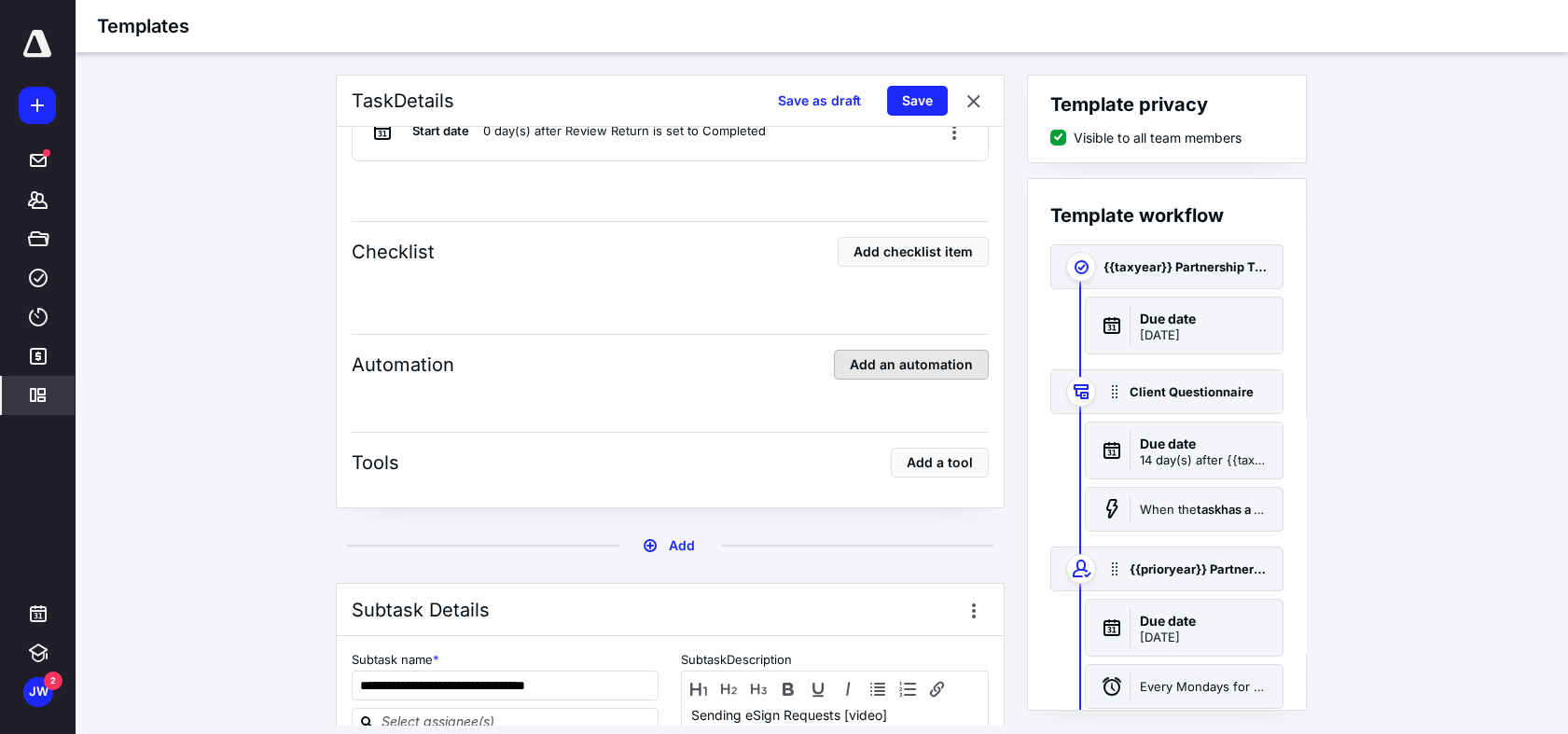 click on "Add an automation" at bounding box center [911, 365] 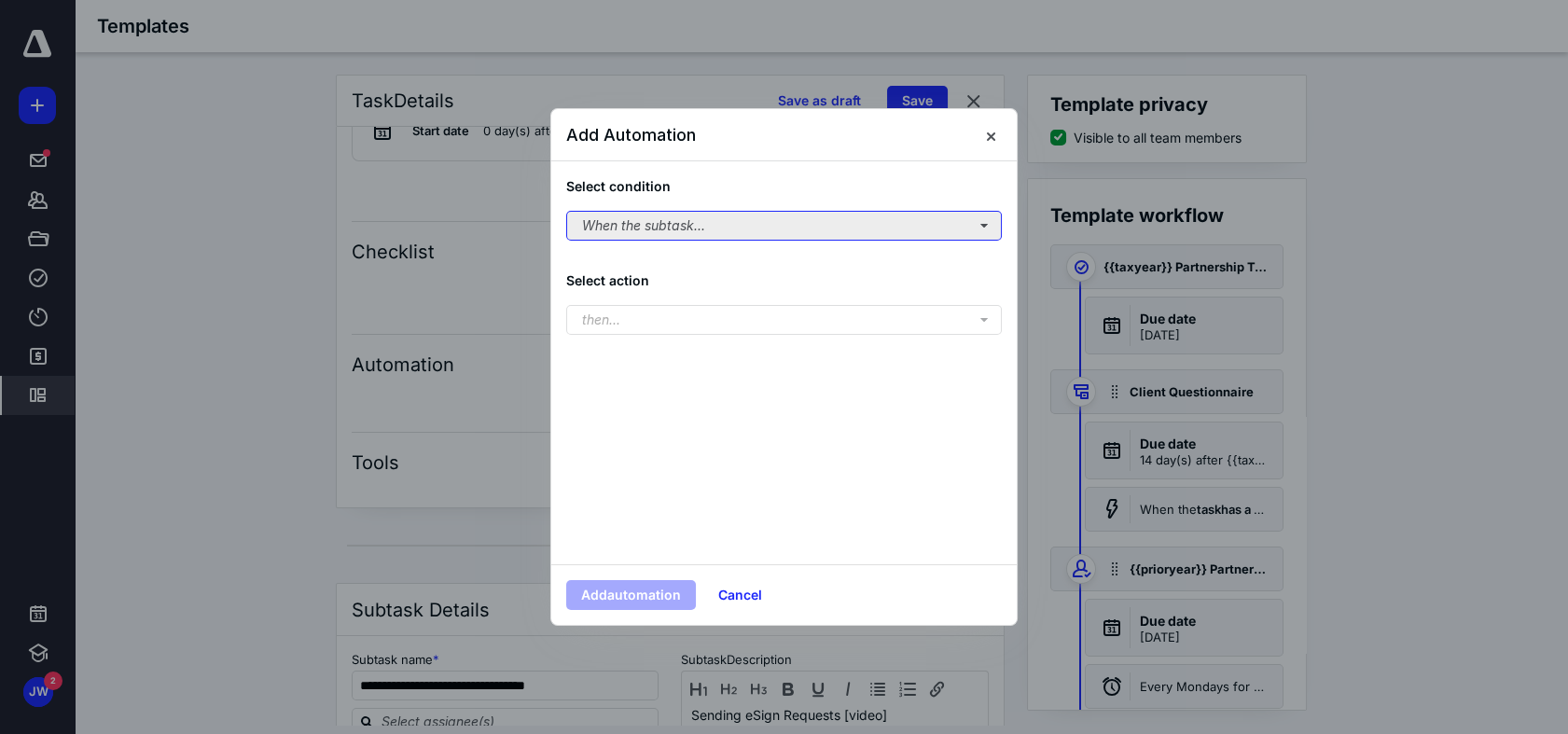click on "When the subtask..." at bounding box center [784, 226] 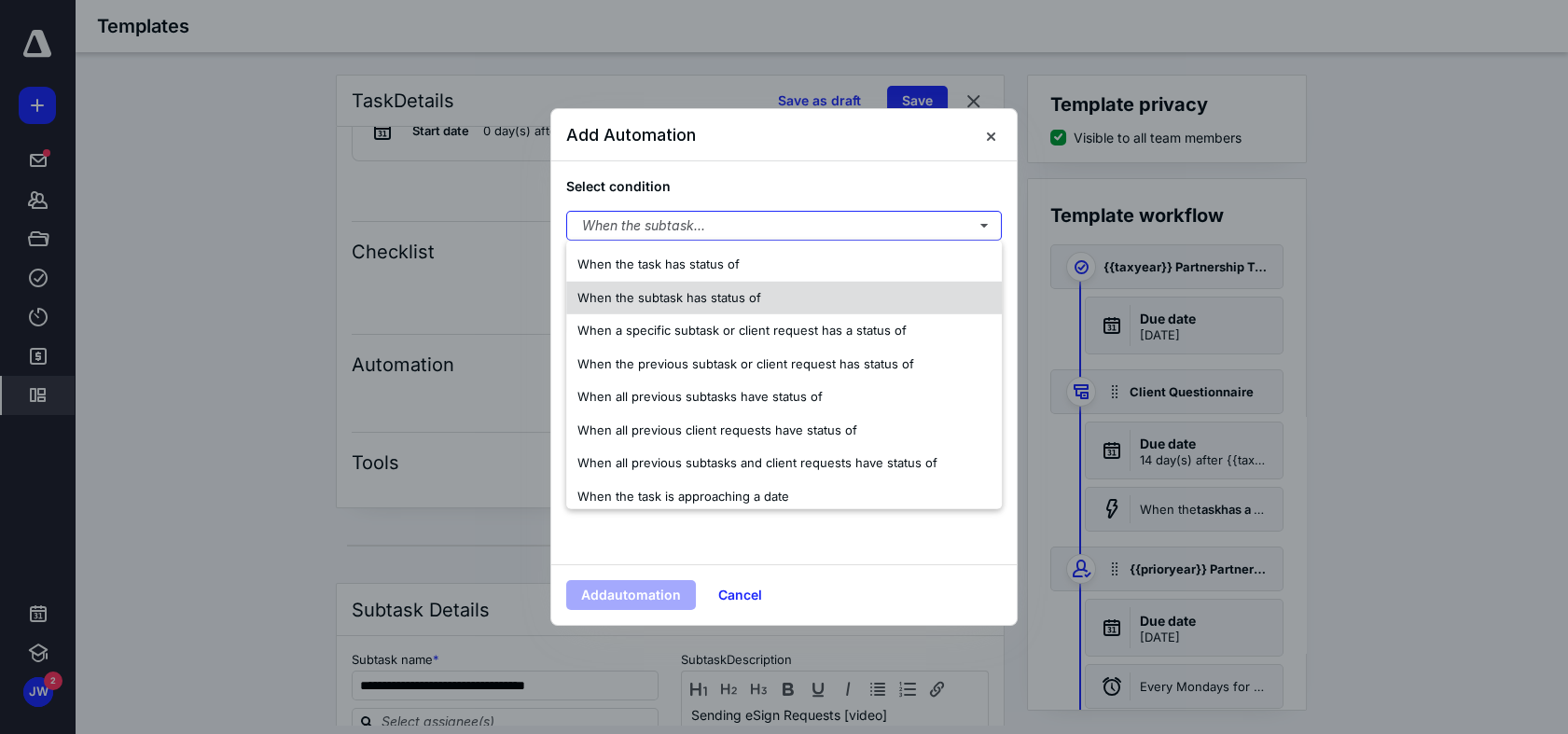 click on "When the subtask has status of" at bounding box center [784, 298] 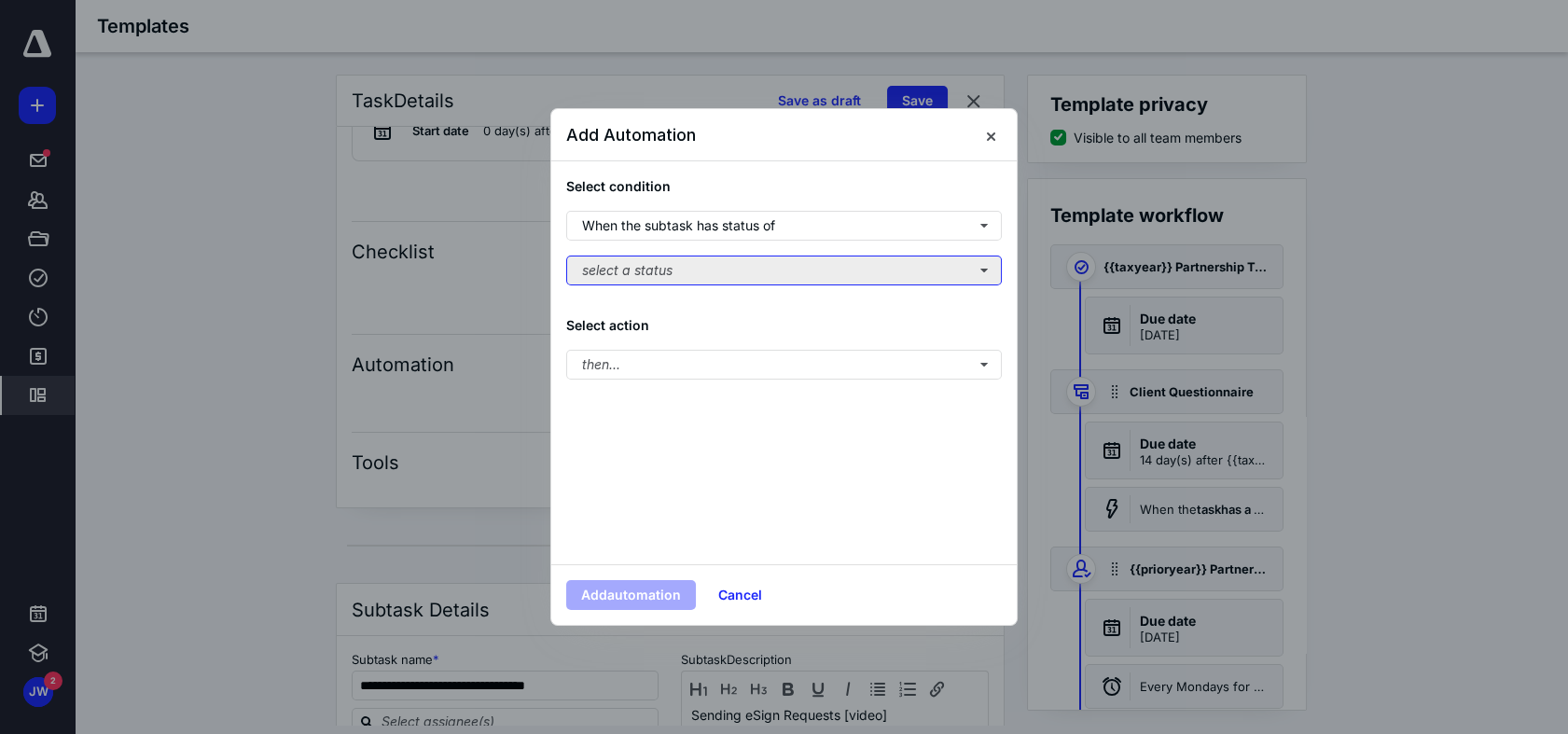 click on "select a status" at bounding box center (784, 270) 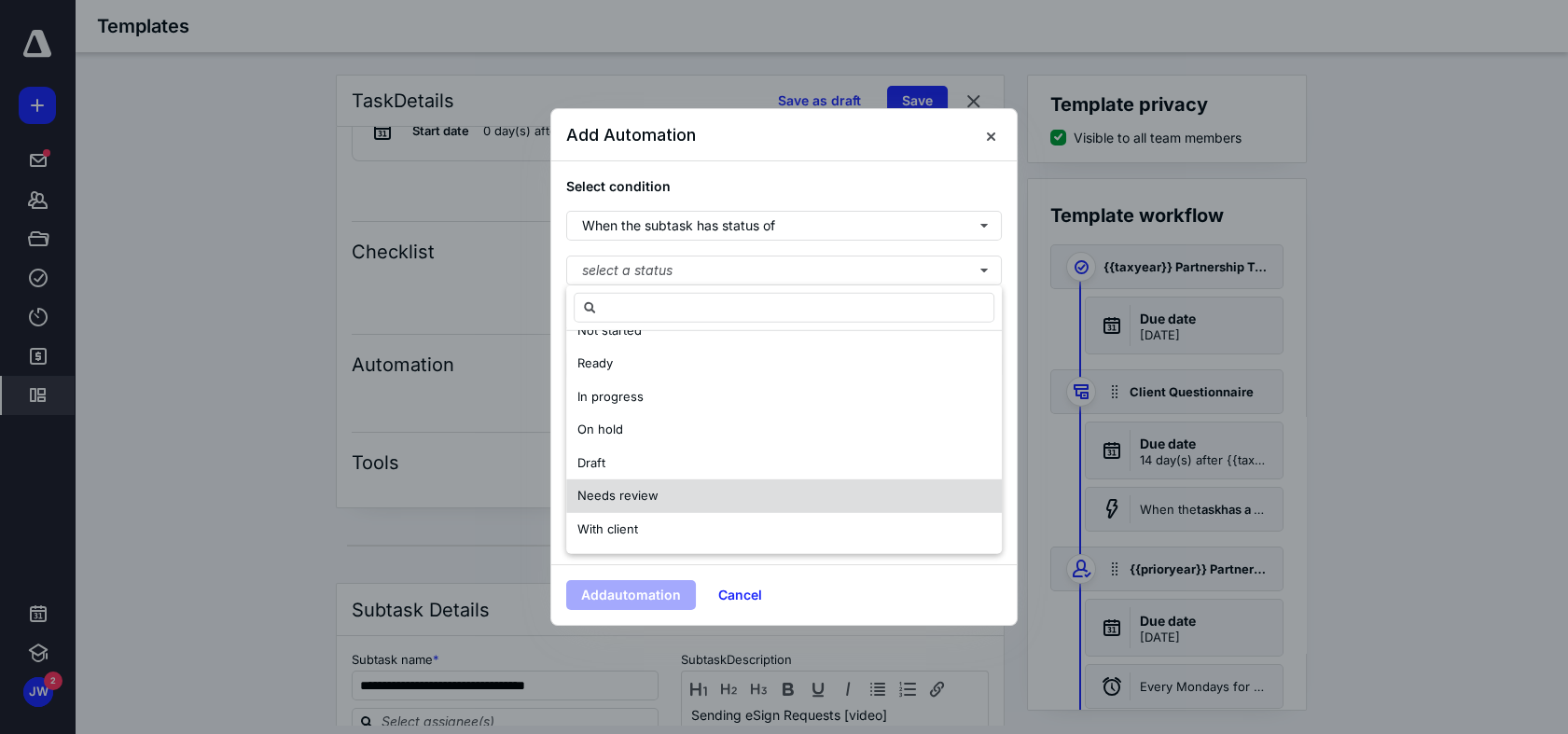 scroll, scrollTop: 90, scrollLeft: 0, axis: vertical 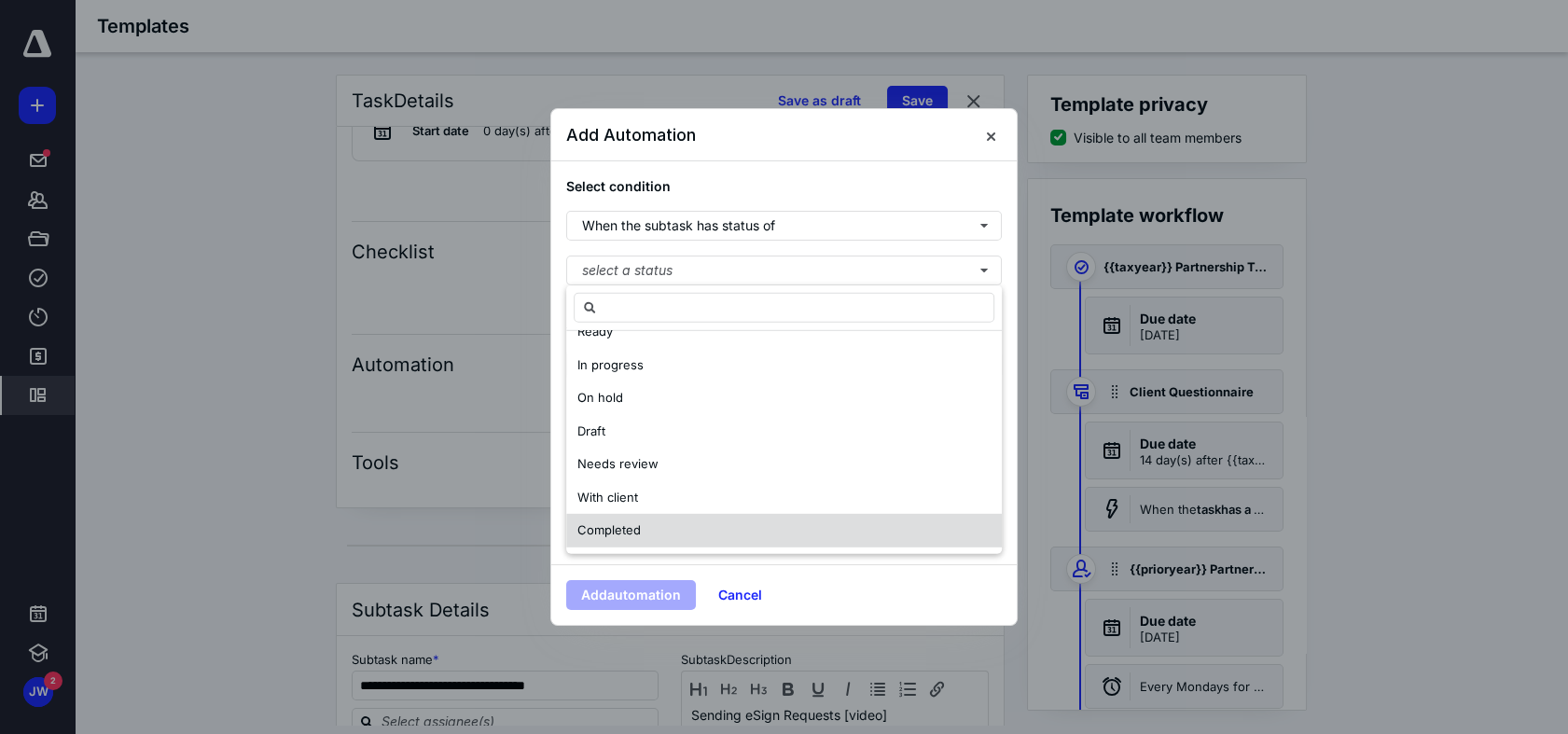 click on "Completed" at bounding box center (784, 531) 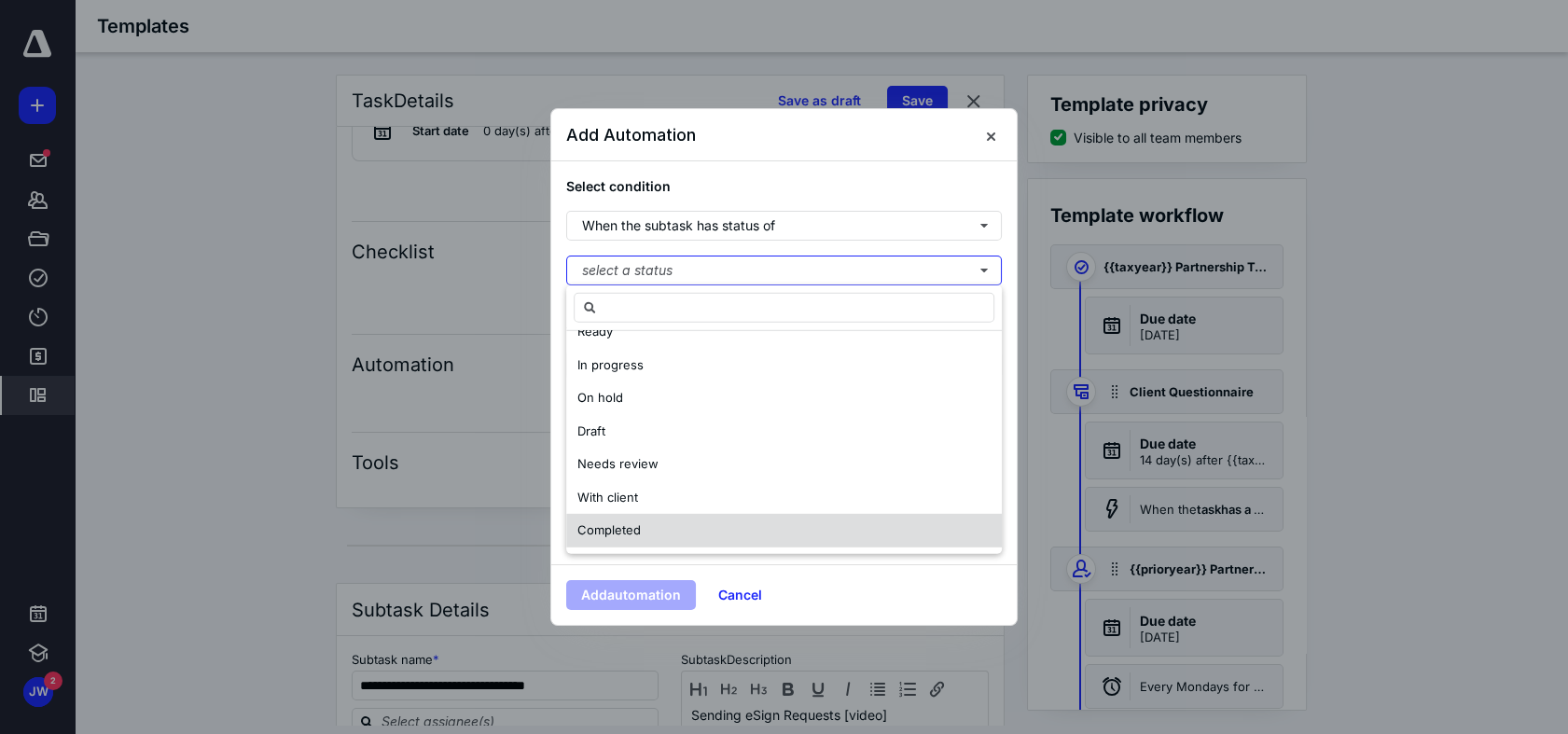 scroll, scrollTop: 0, scrollLeft: 0, axis: both 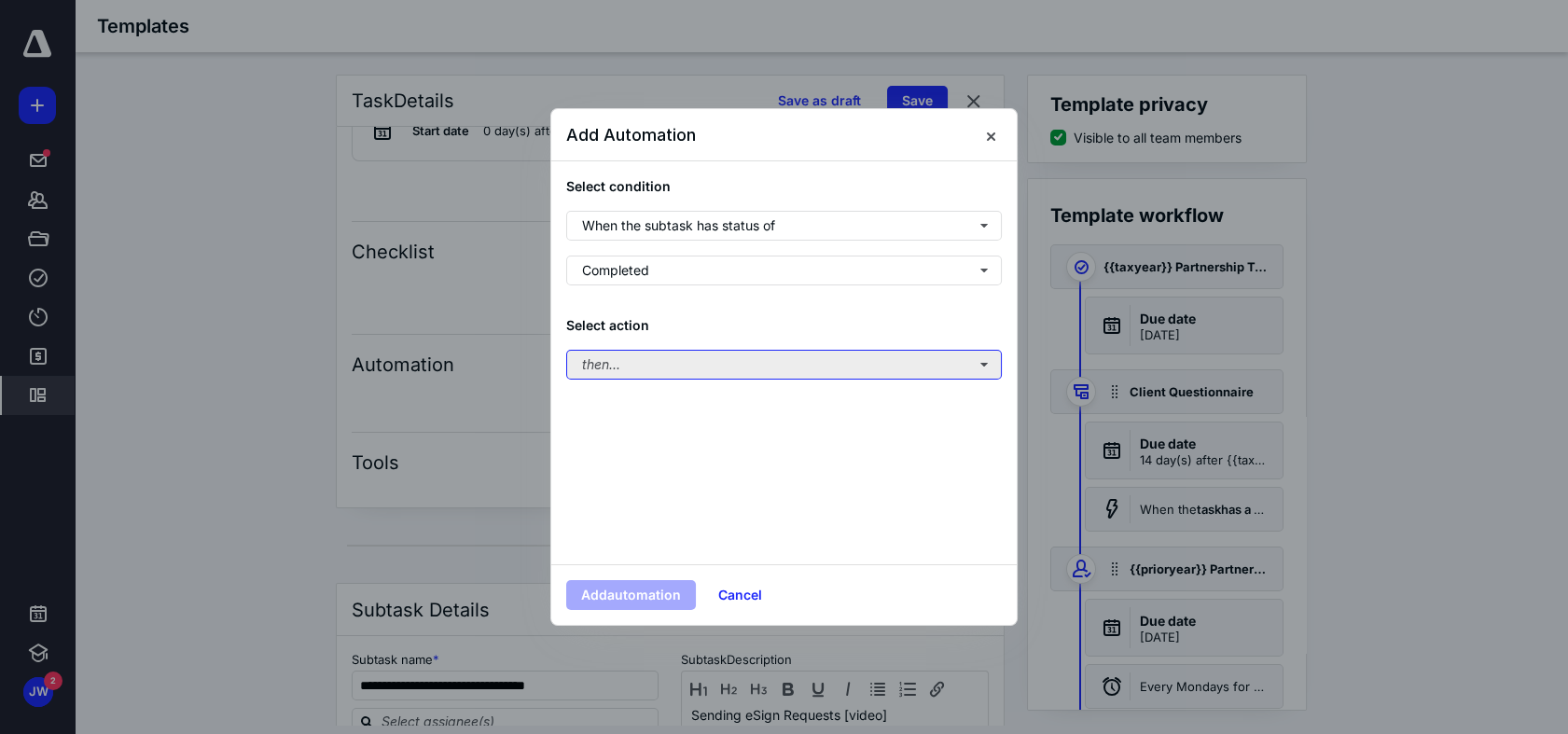 click on "then..." at bounding box center (784, 365) 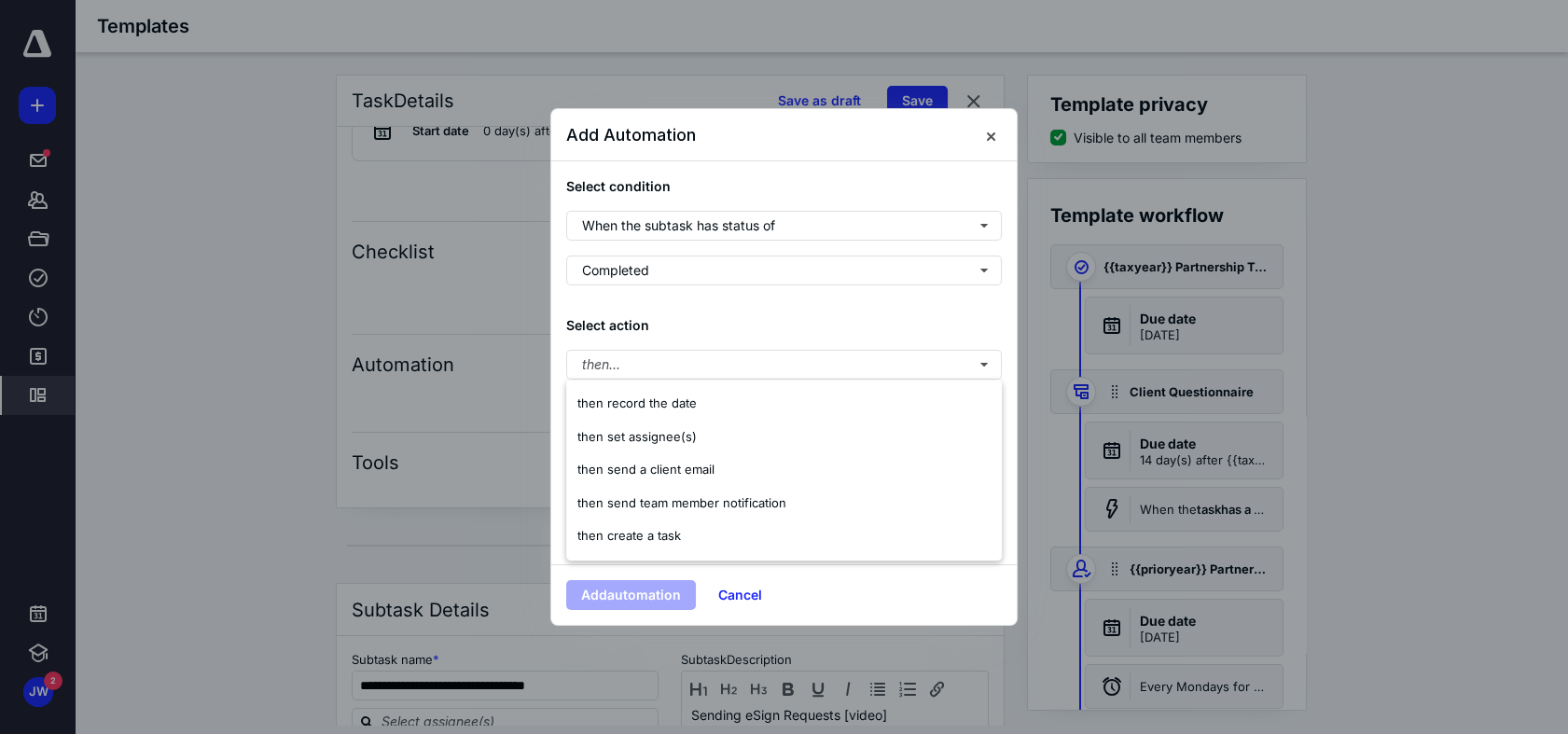 click on "Select condition When the subtask has status of Completed Select action then..." at bounding box center [784, 363] 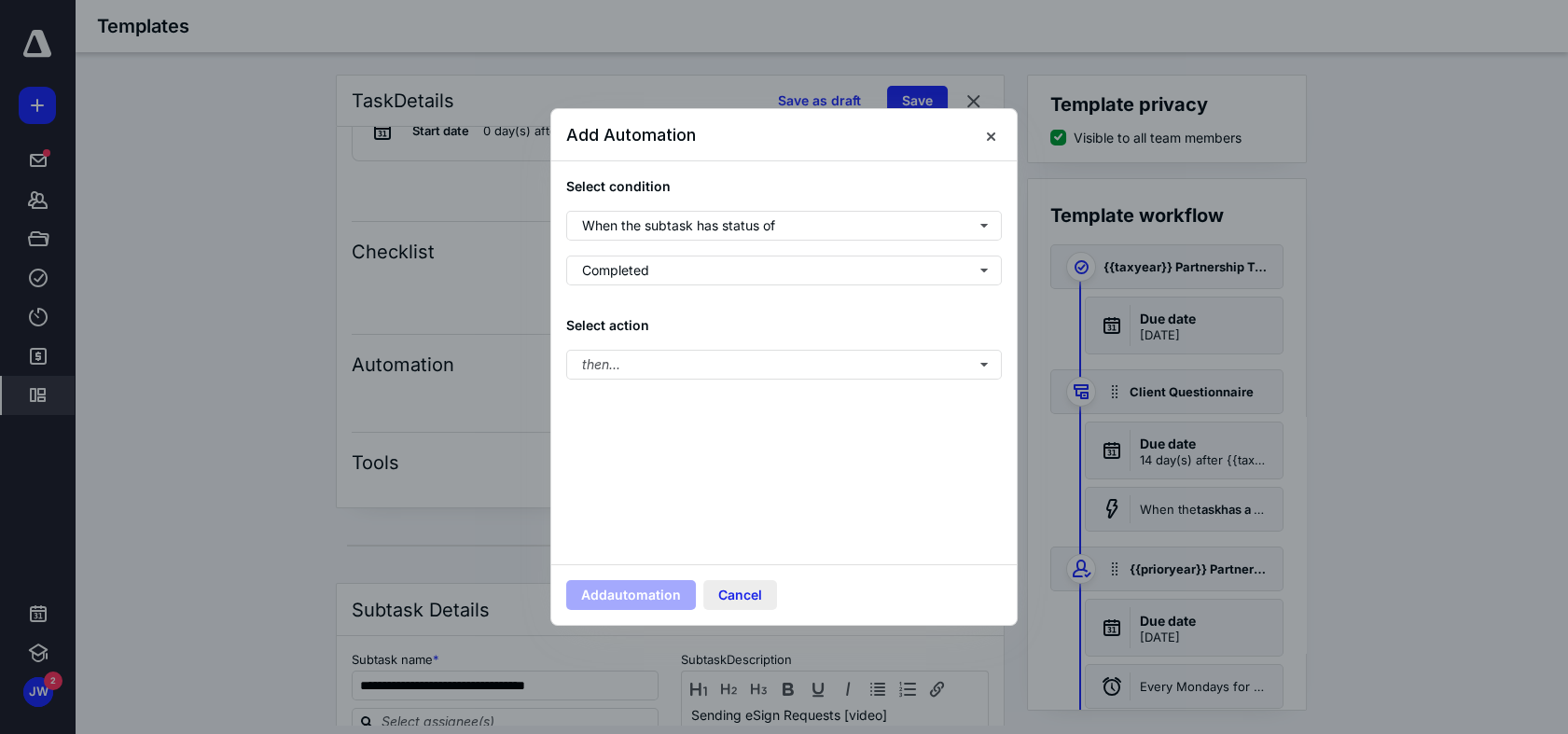 click on "Cancel" at bounding box center [740, 595] 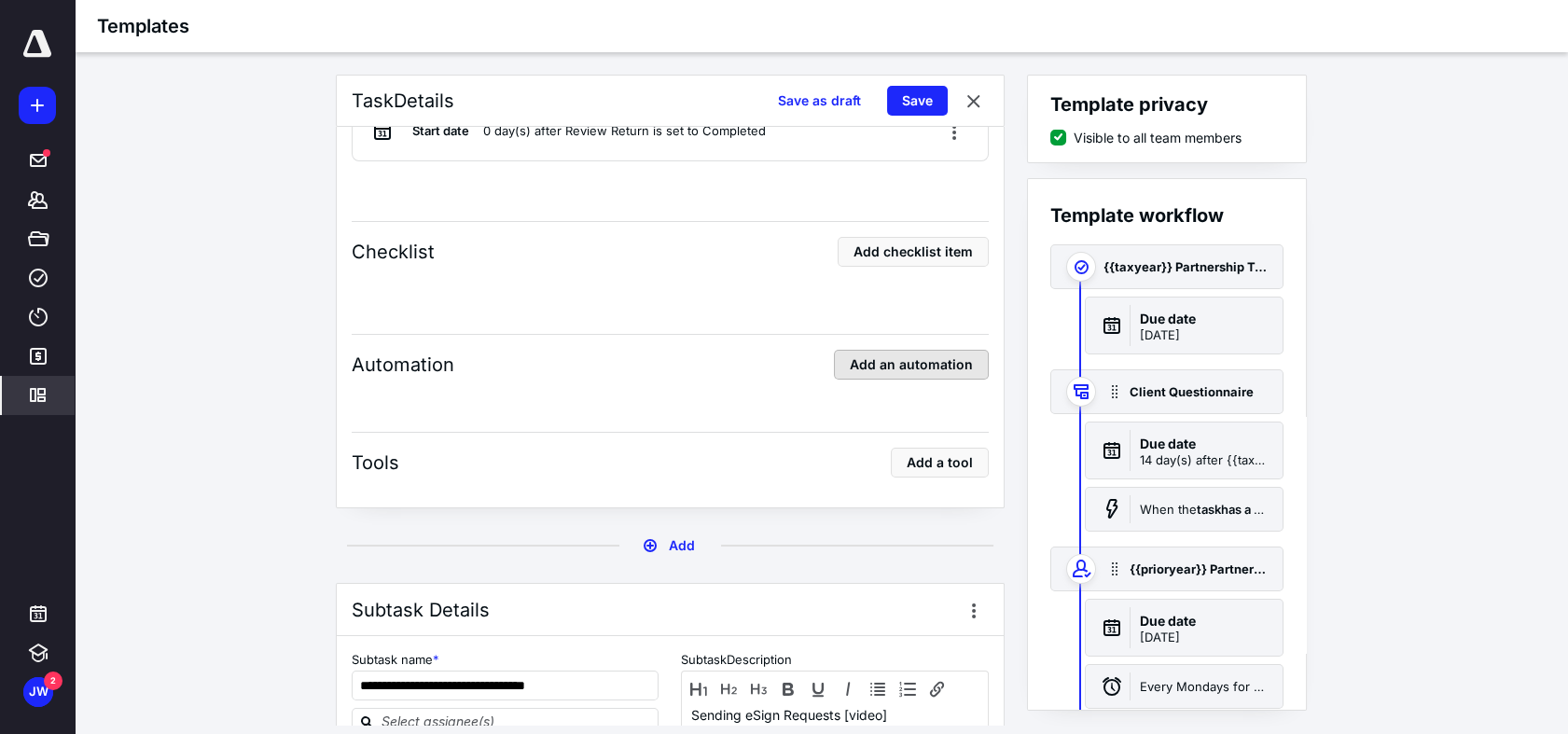 click on "Add an automation" at bounding box center [911, 365] 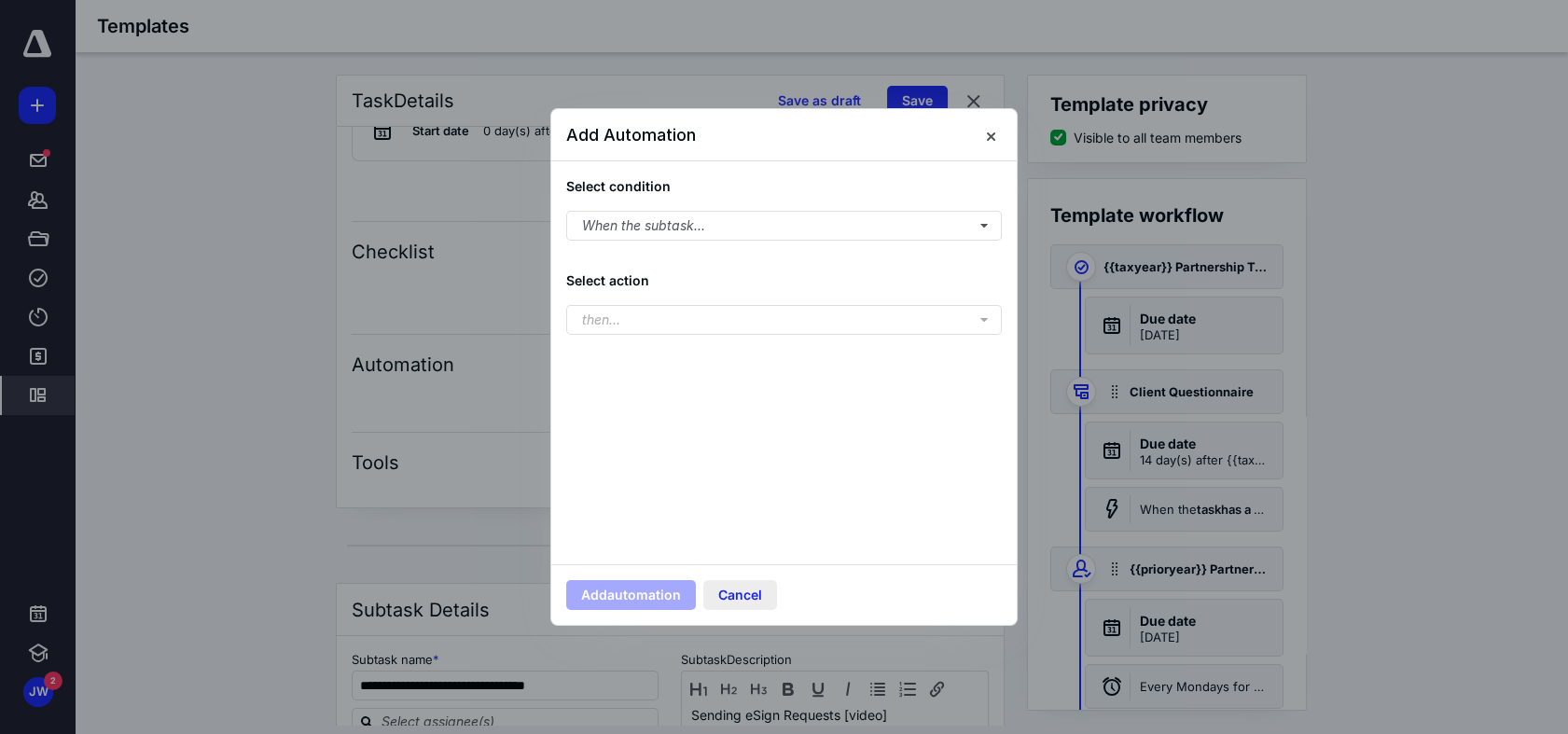 click on "Cancel" at bounding box center (740, 595) 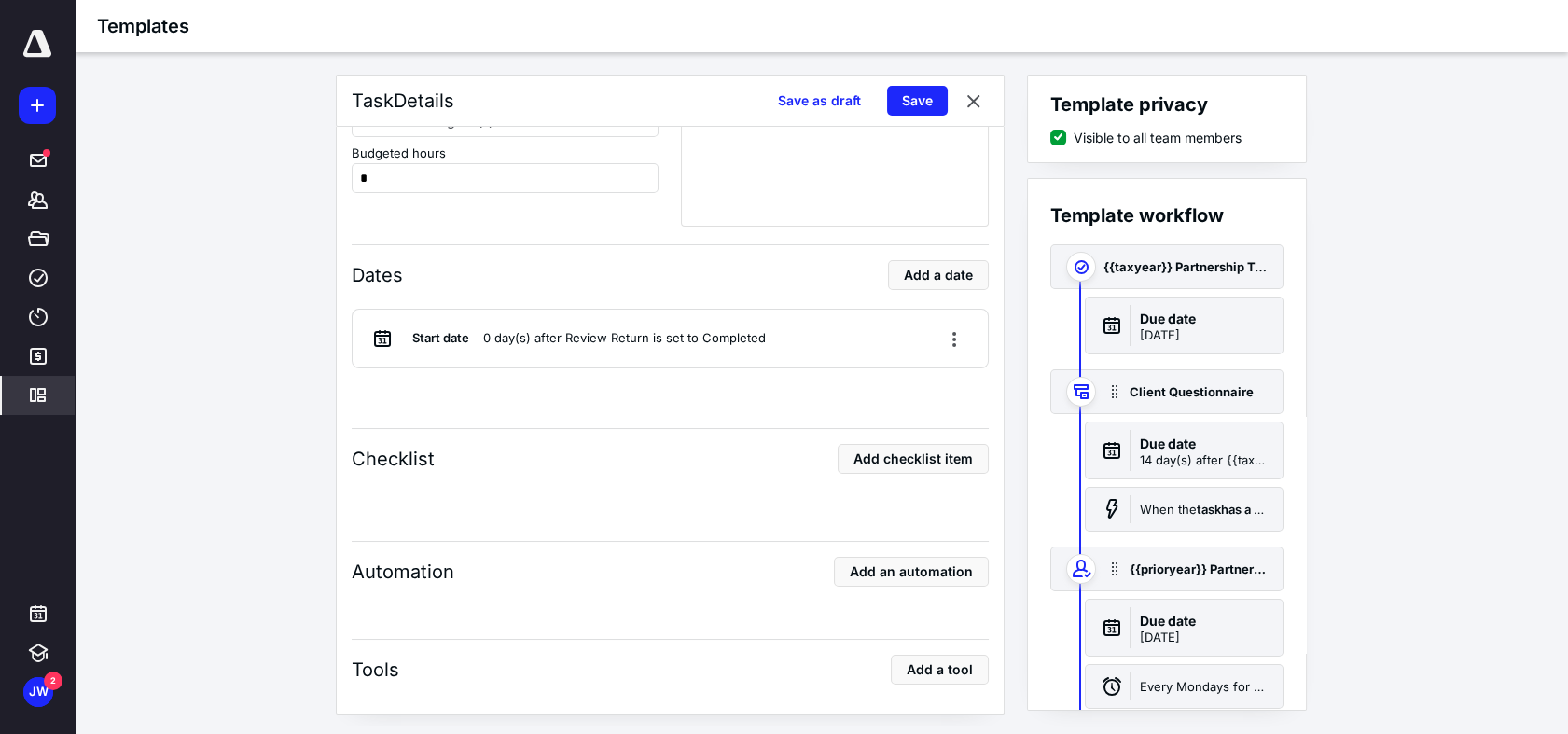 scroll, scrollTop: 4352, scrollLeft: 0, axis: vertical 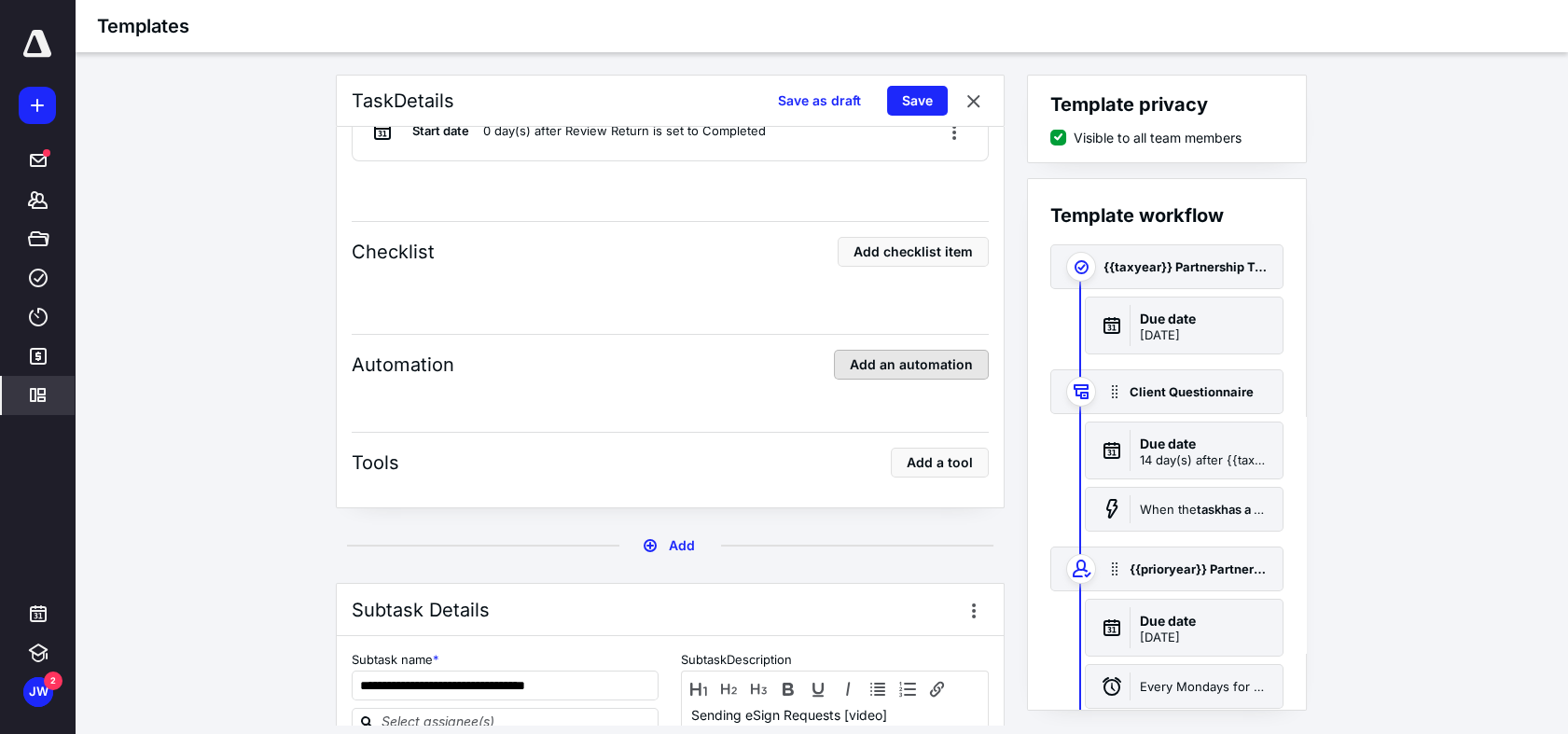 click on "Add an automation" at bounding box center [911, 365] 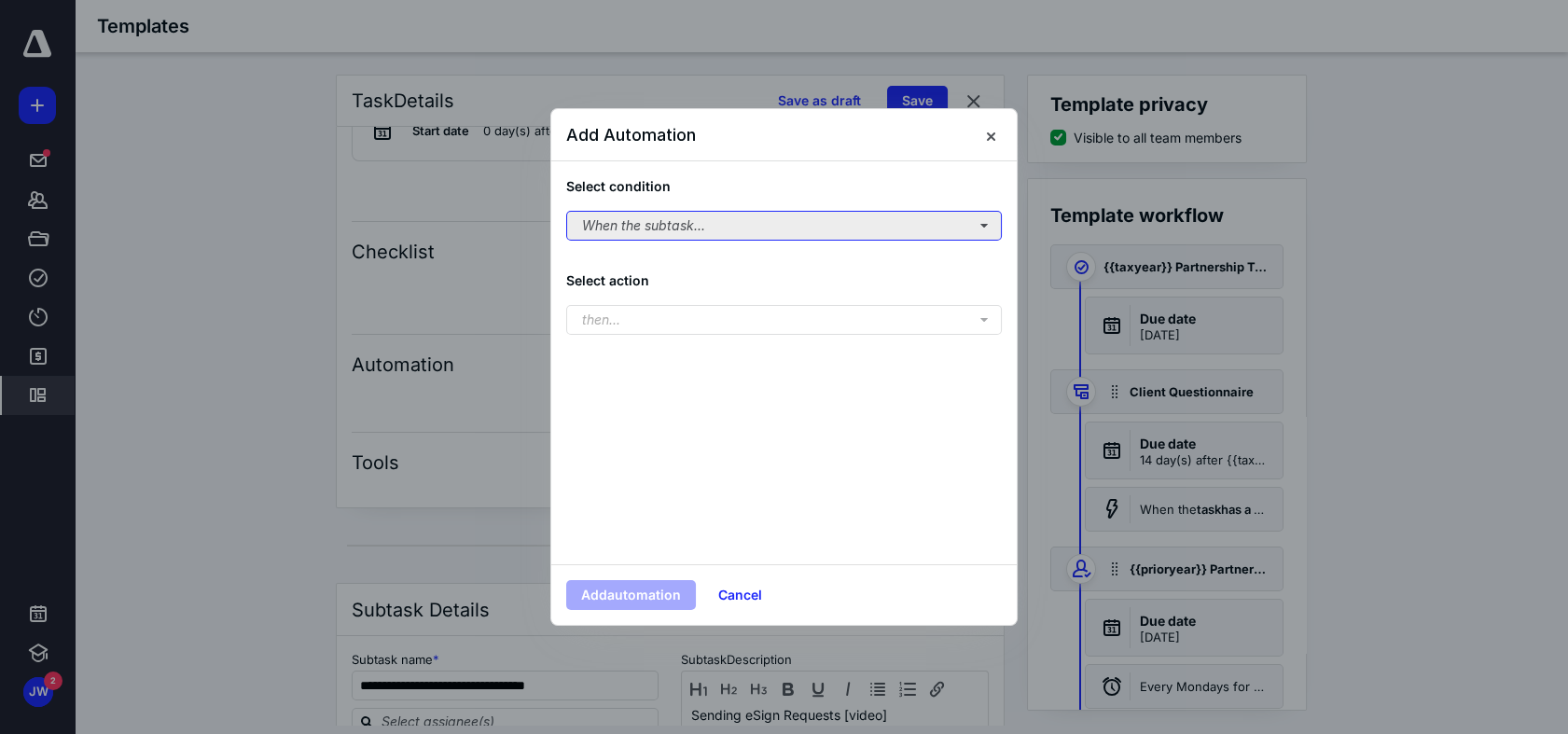 click on "When the subtask..." at bounding box center (784, 226) 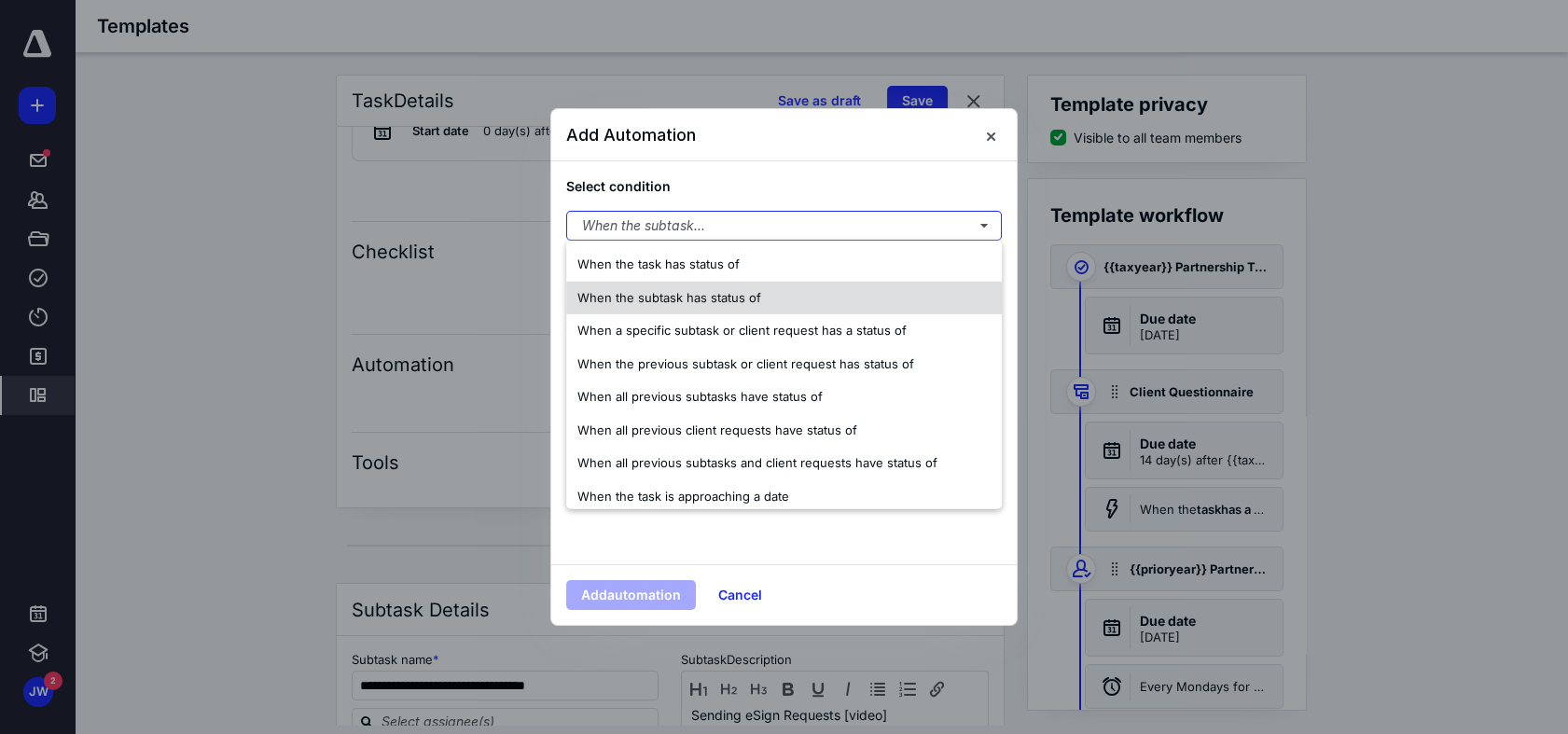 click on "When the subtask has status of" at bounding box center [784, 298] 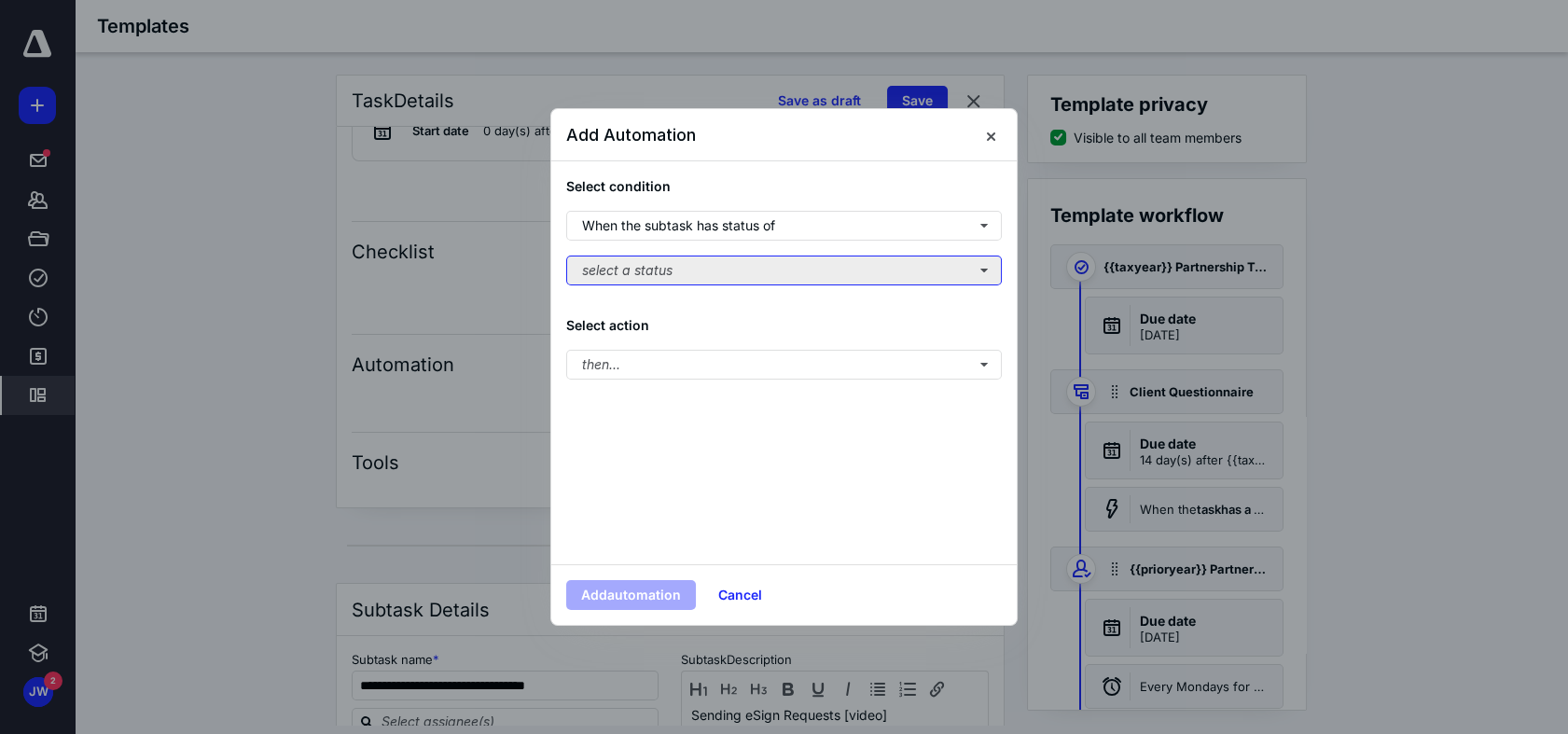 click on "select a status" at bounding box center (784, 270) 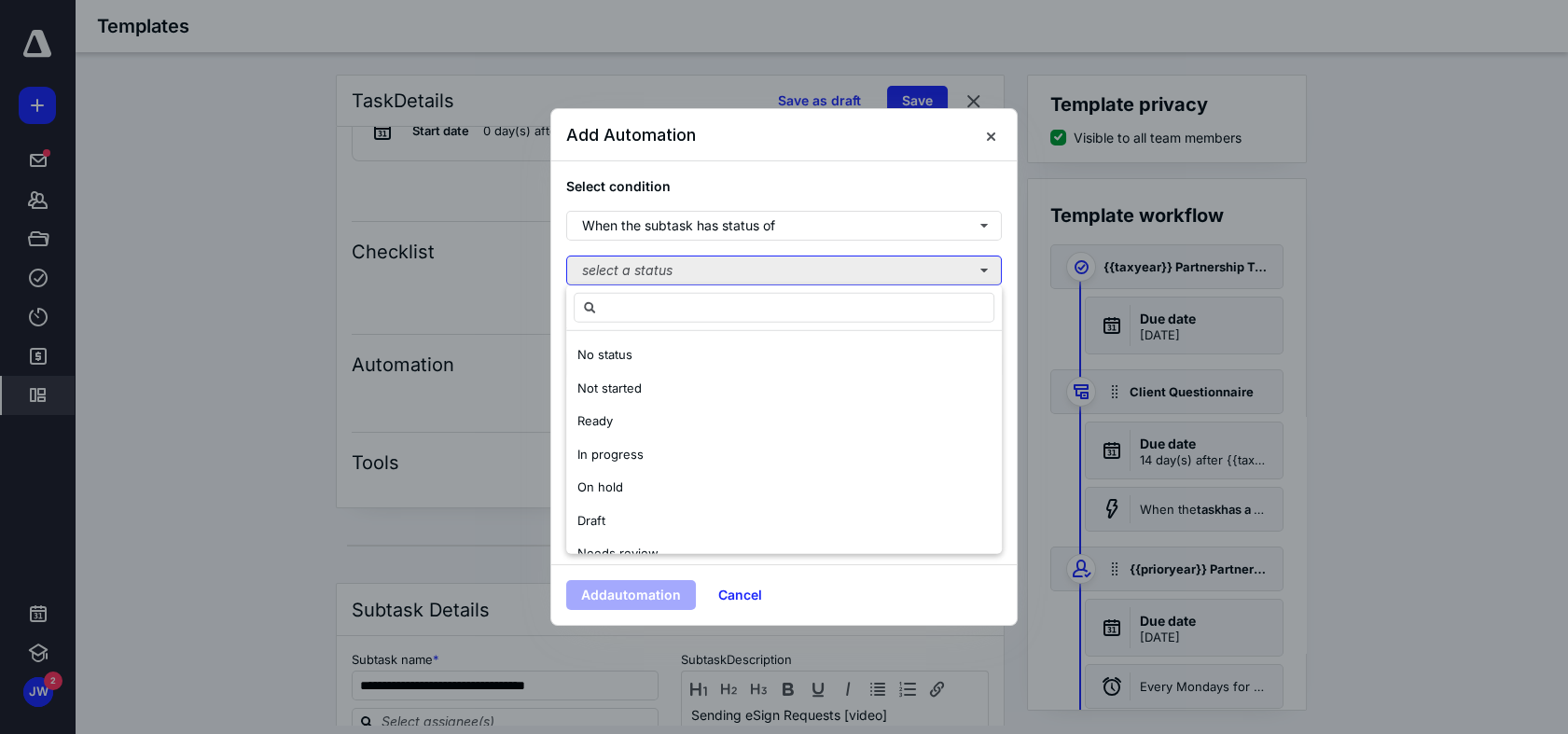 click on "select a status" at bounding box center [784, 270] 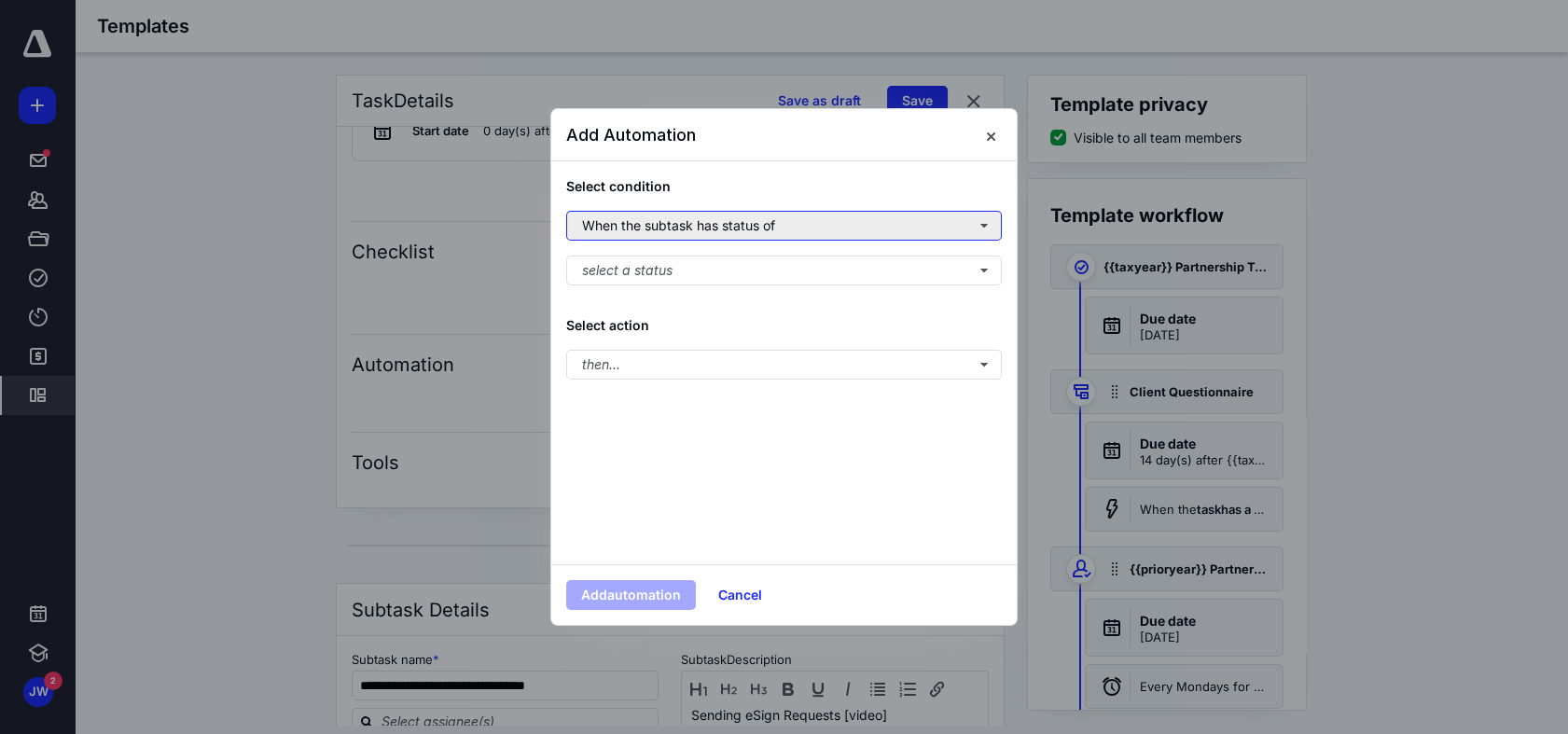 click on "When the subtask has status of" at bounding box center [784, 226] 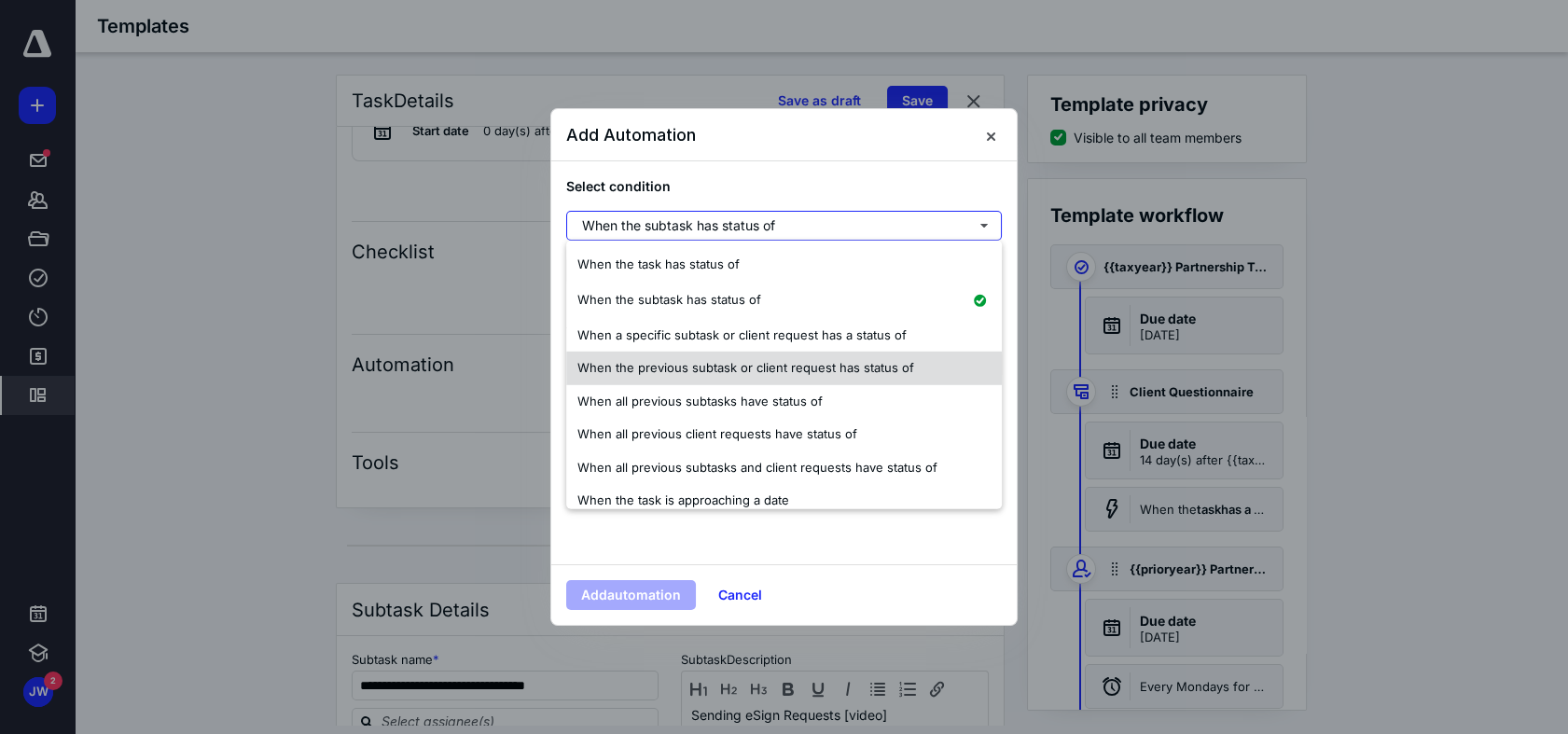 click on "When the previous subtask or client request has status of" at bounding box center [745, 367] 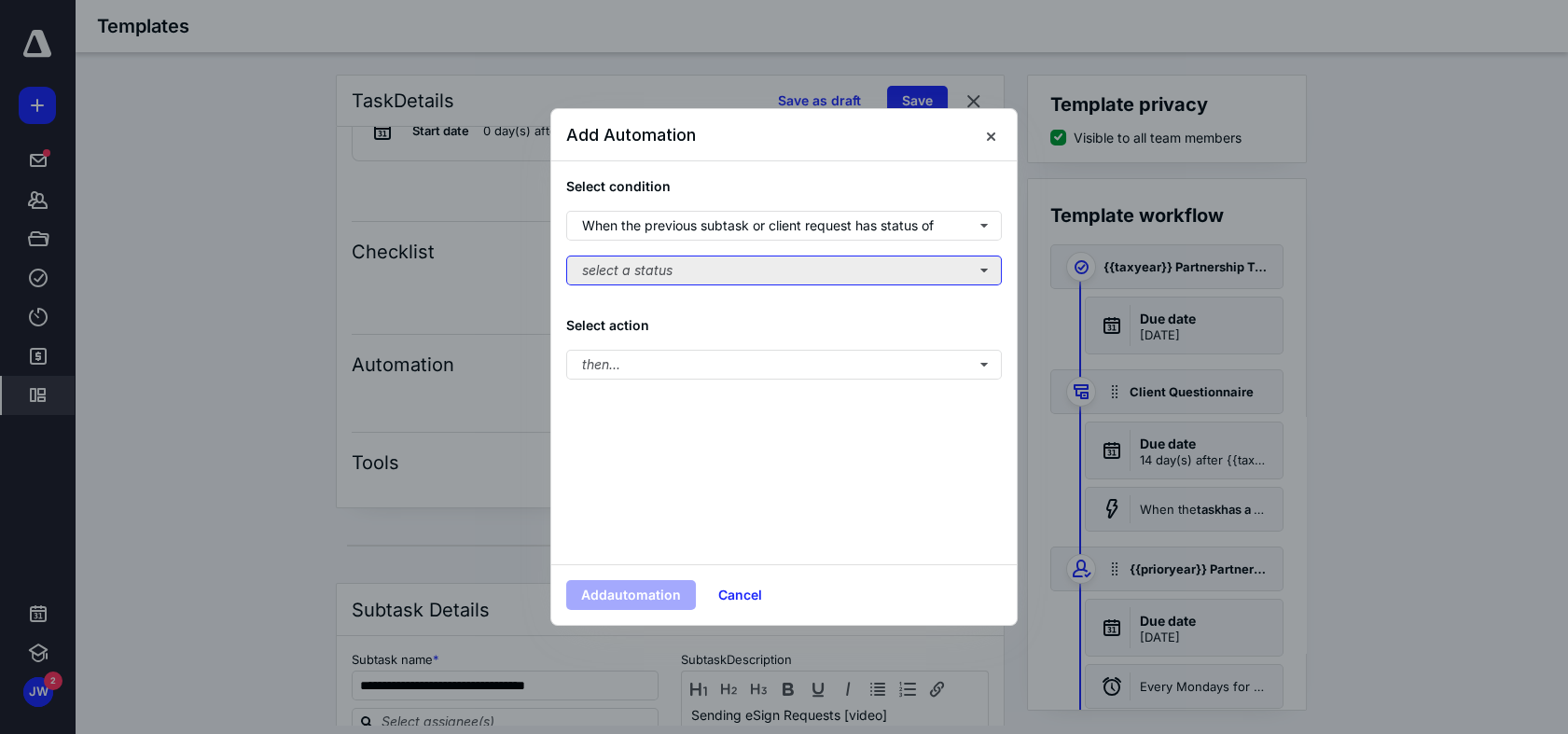 click on "select a status" at bounding box center (784, 270) 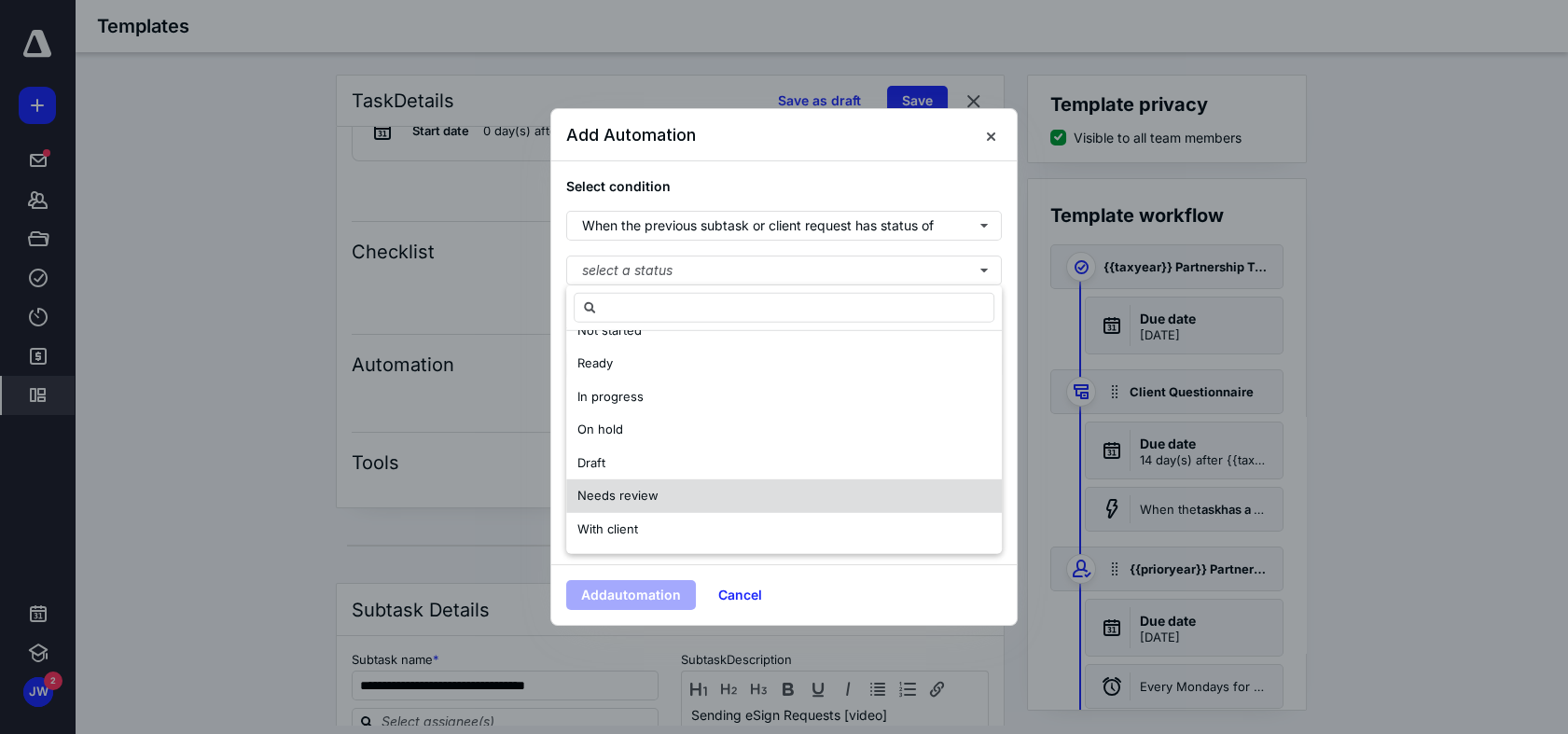 scroll, scrollTop: 90, scrollLeft: 0, axis: vertical 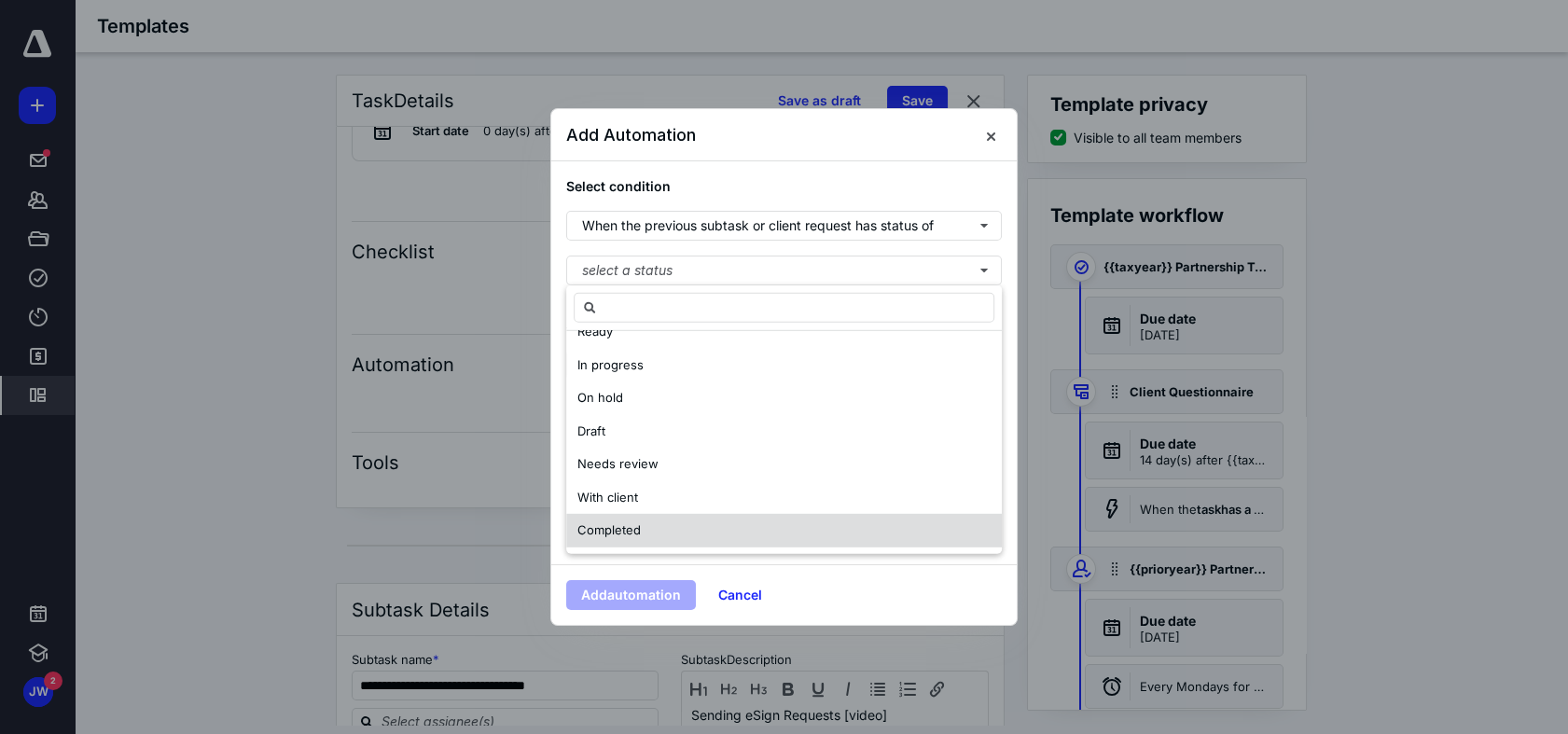 click on "Completed" at bounding box center [784, 531] 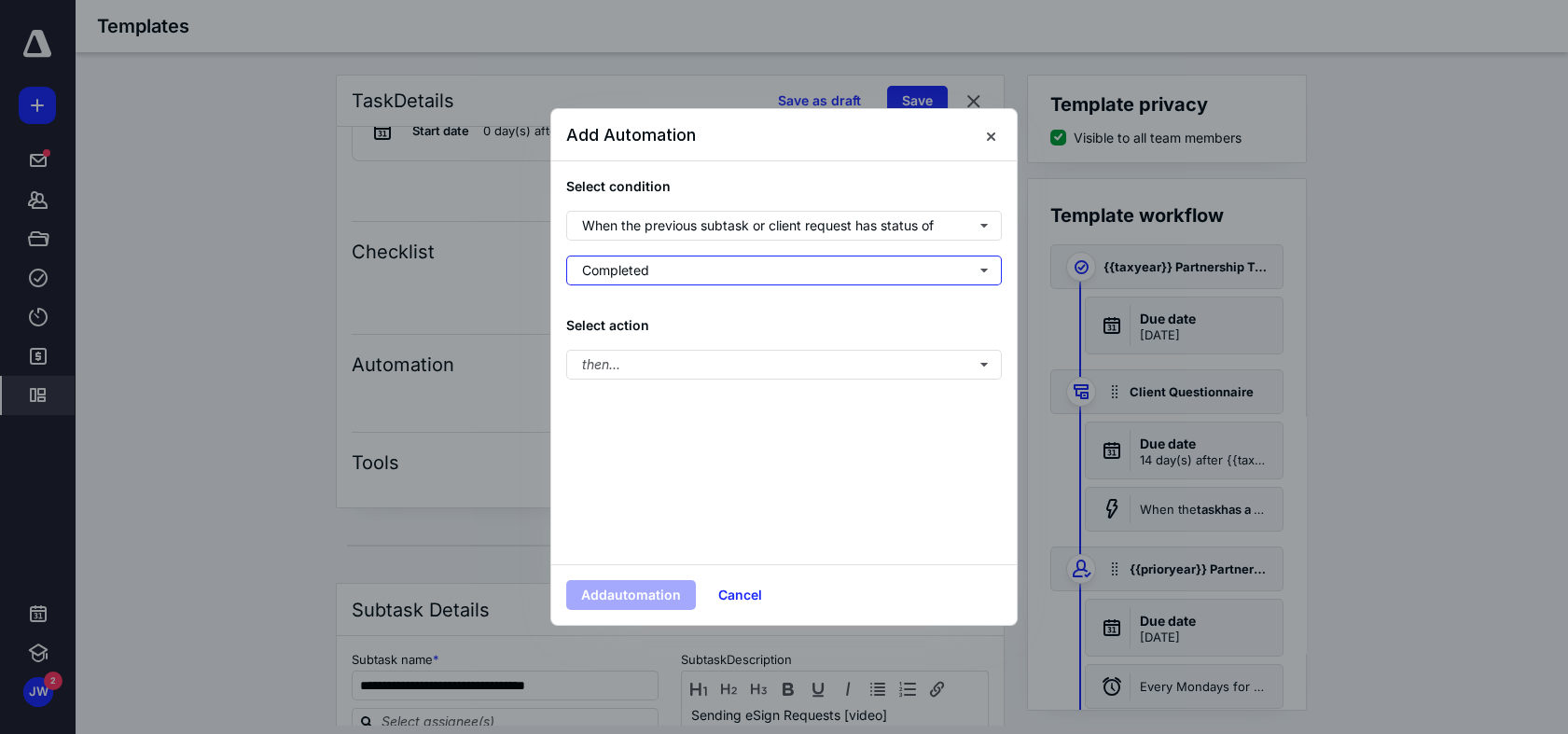 scroll, scrollTop: 0, scrollLeft: 0, axis: both 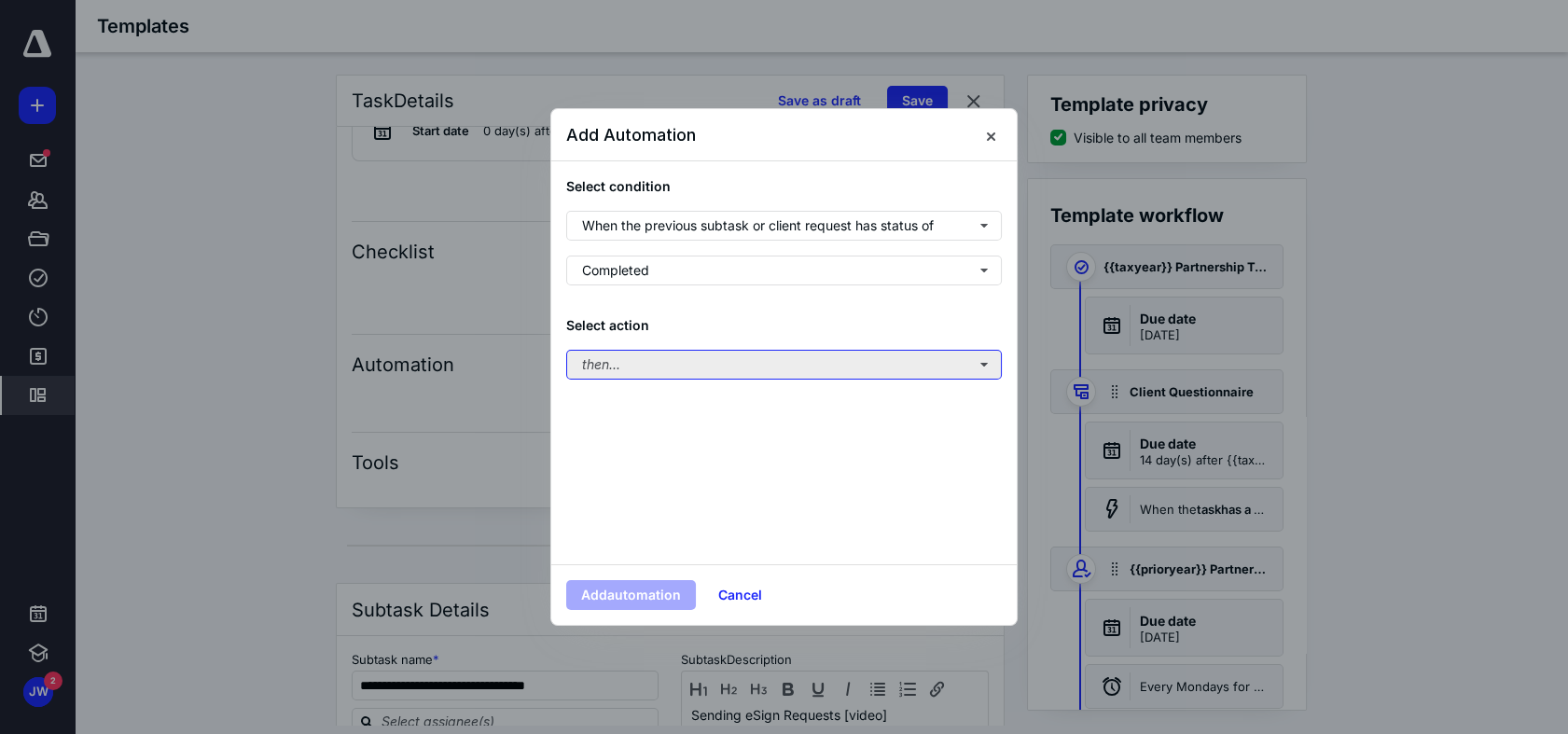 click on "then..." at bounding box center (784, 365) 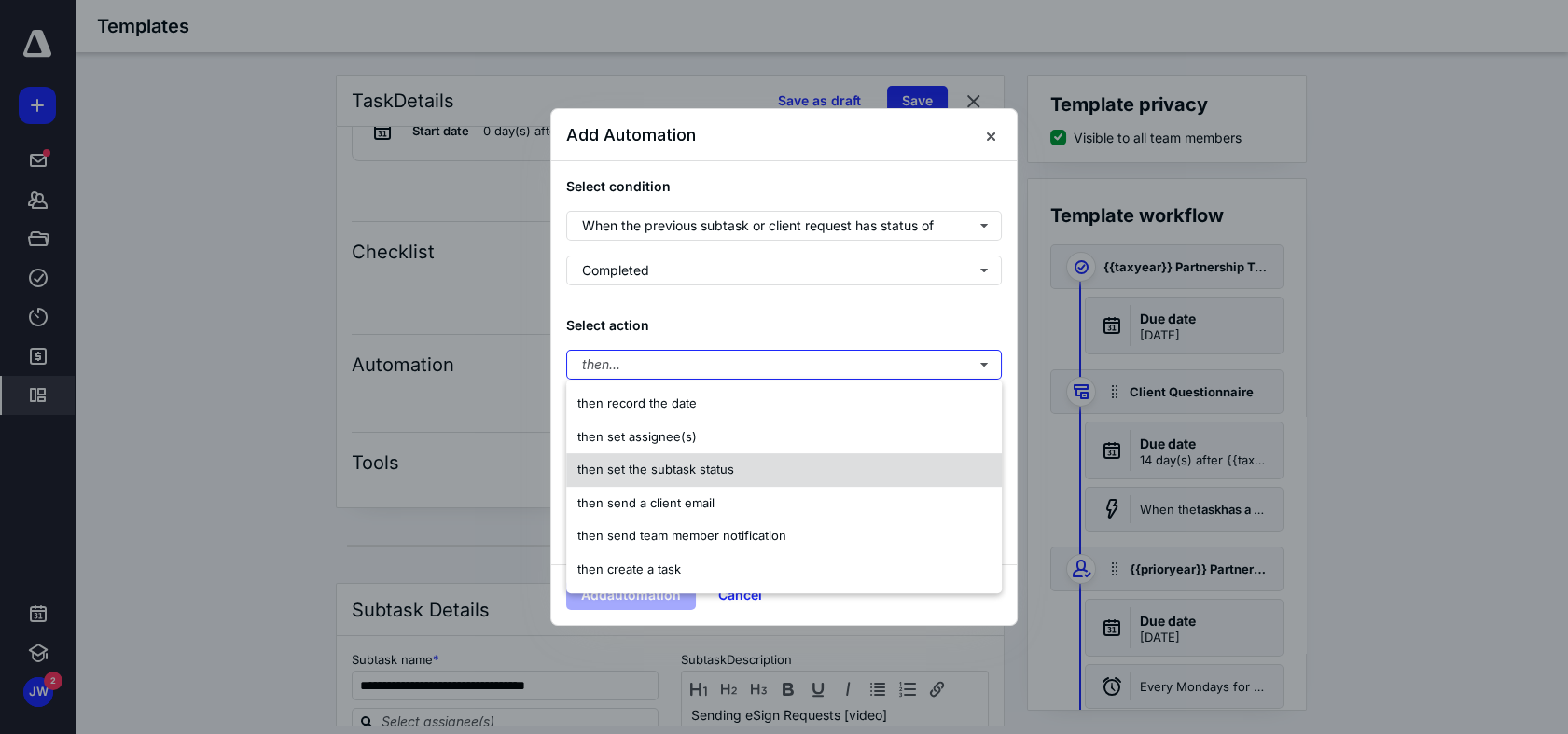 click on "then set the subtask status" at bounding box center [784, 469] 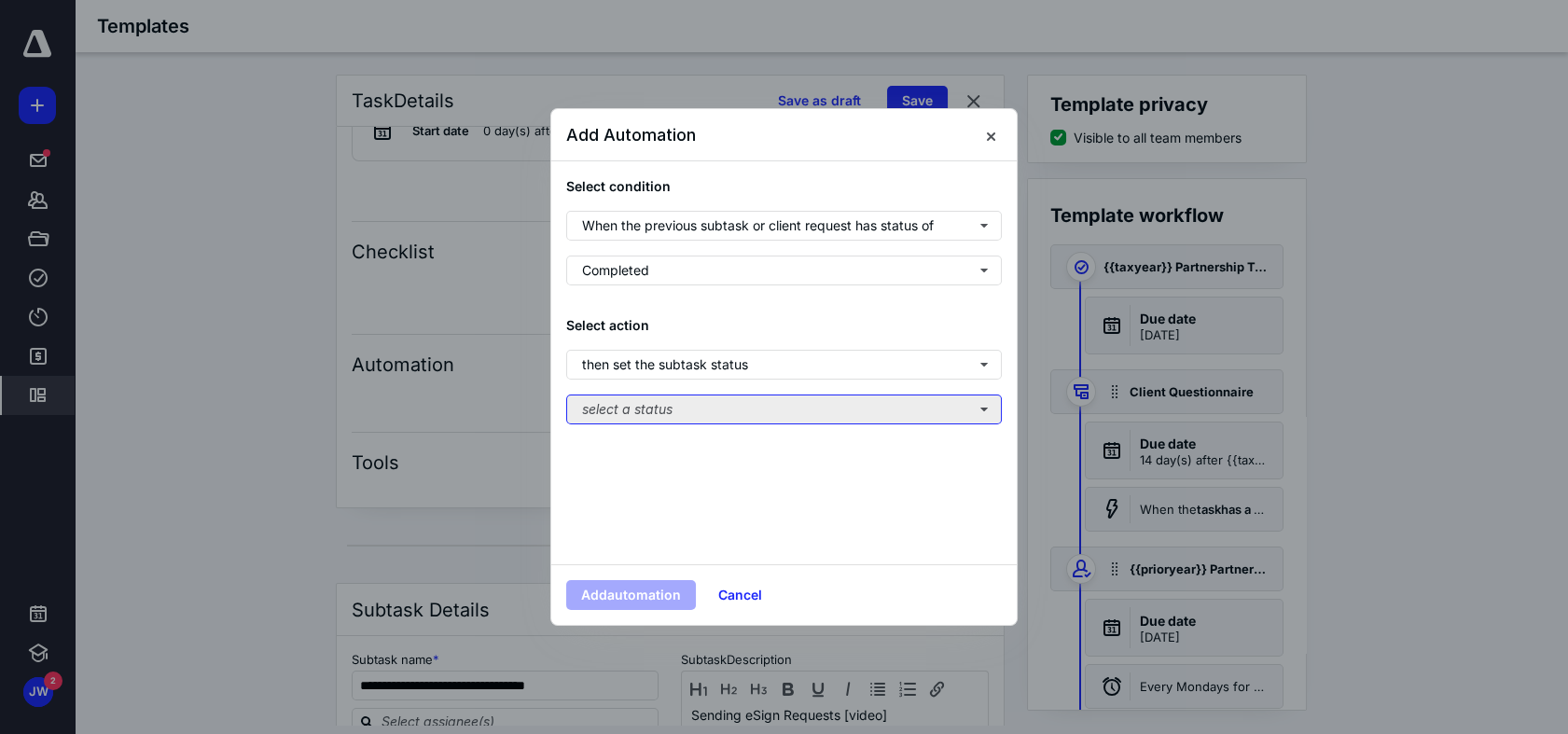click on "select a status" at bounding box center [784, 409] 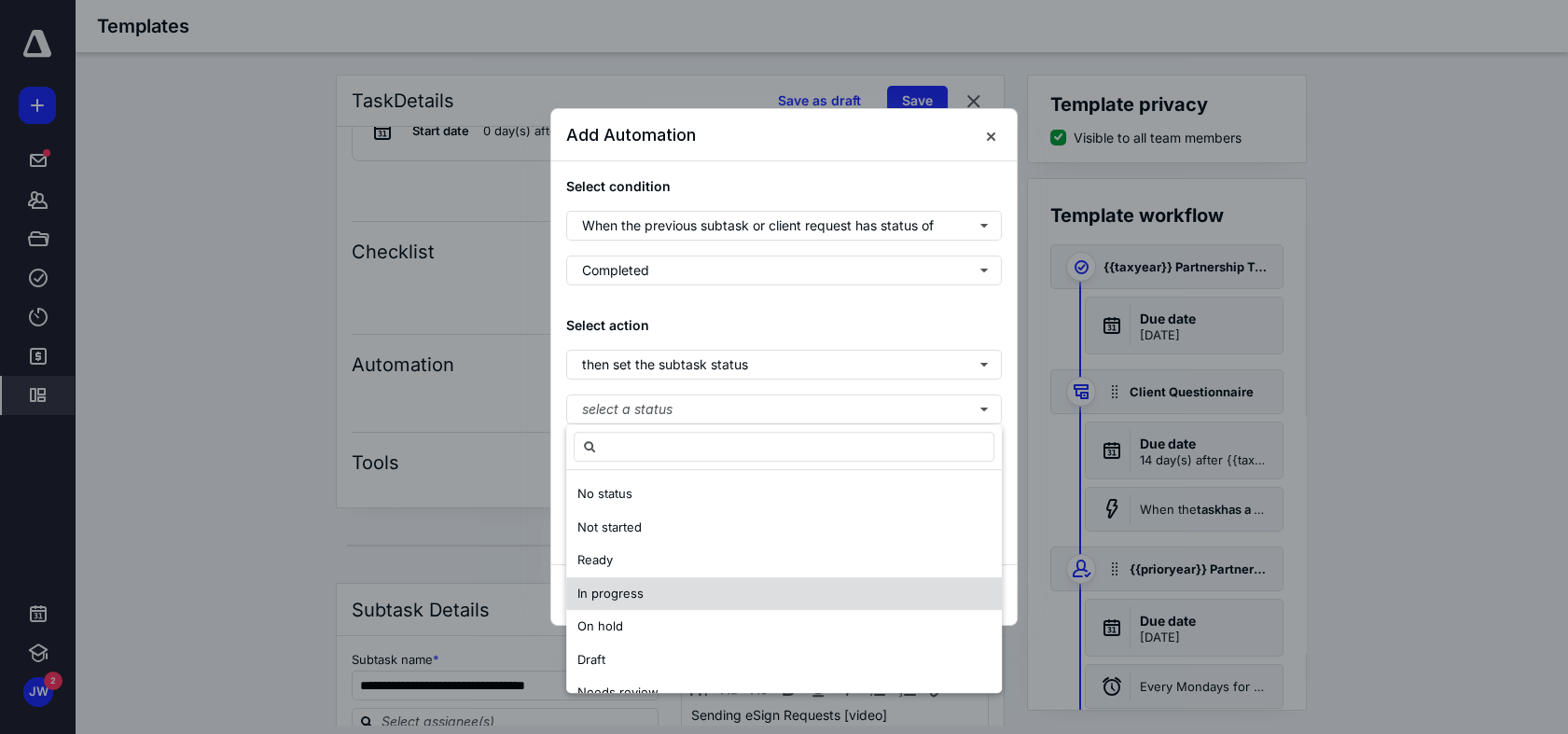 click on "In progress" at bounding box center (784, 594) 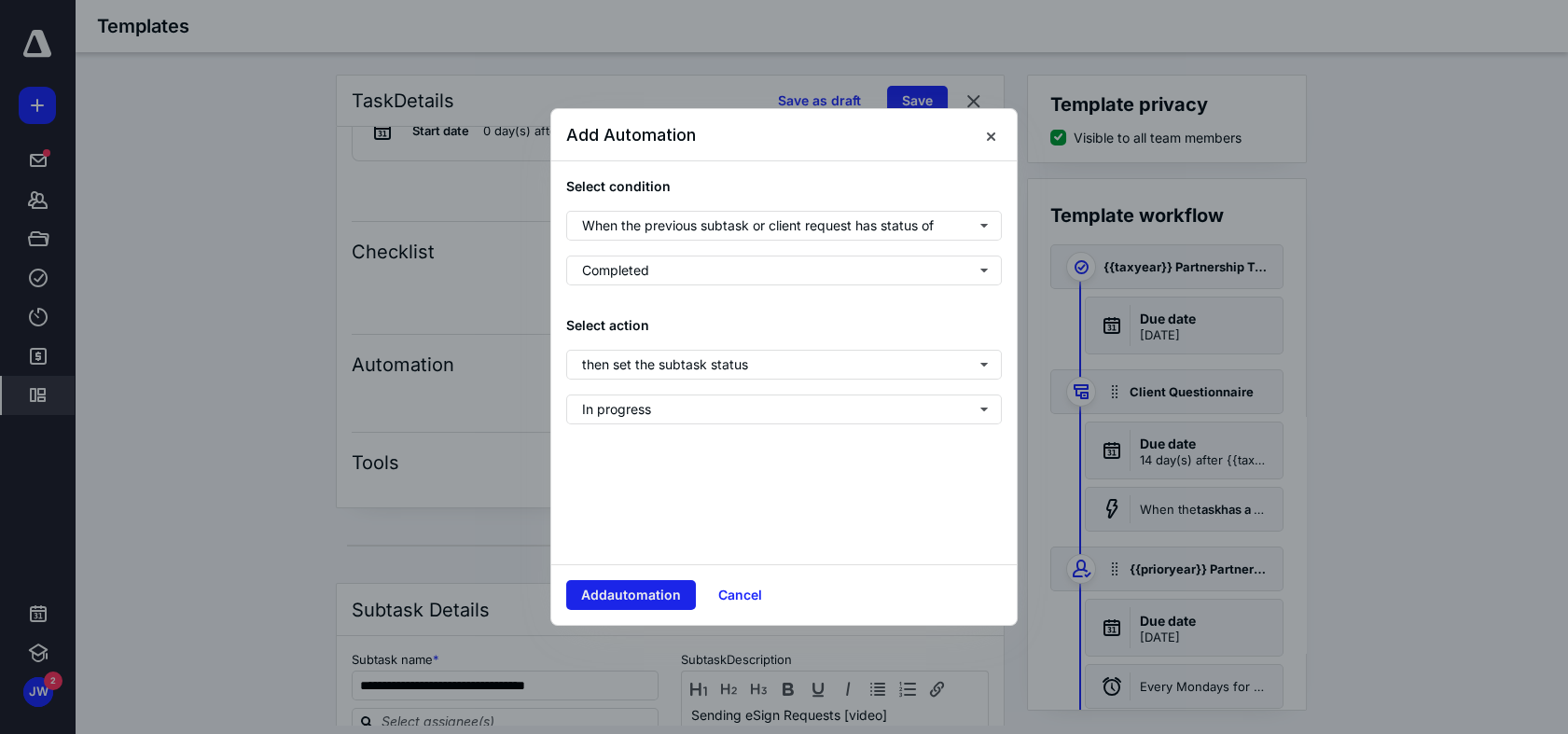 click on "Add  automation" at bounding box center [631, 595] 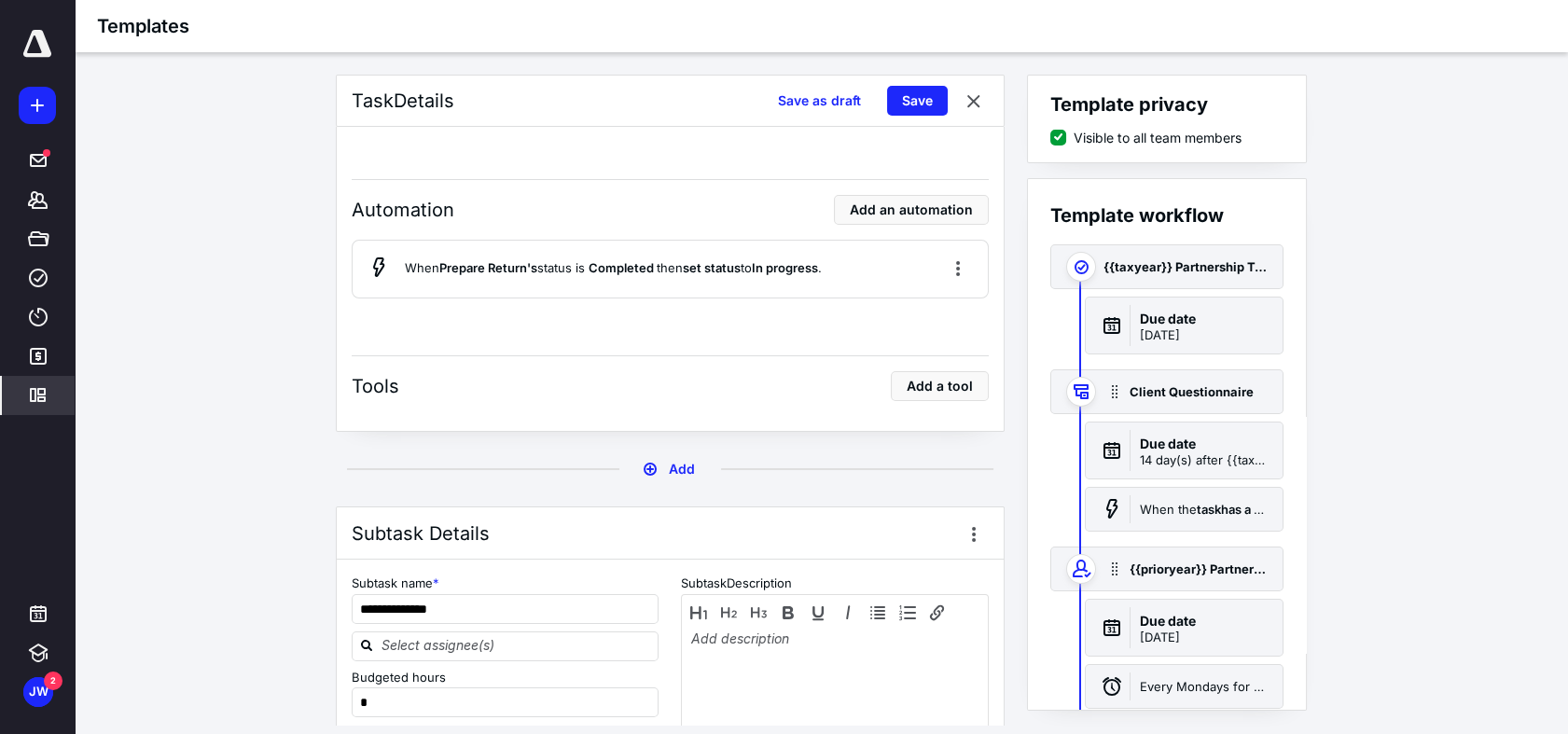 scroll, scrollTop: 3523, scrollLeft: 0, axis: vertical 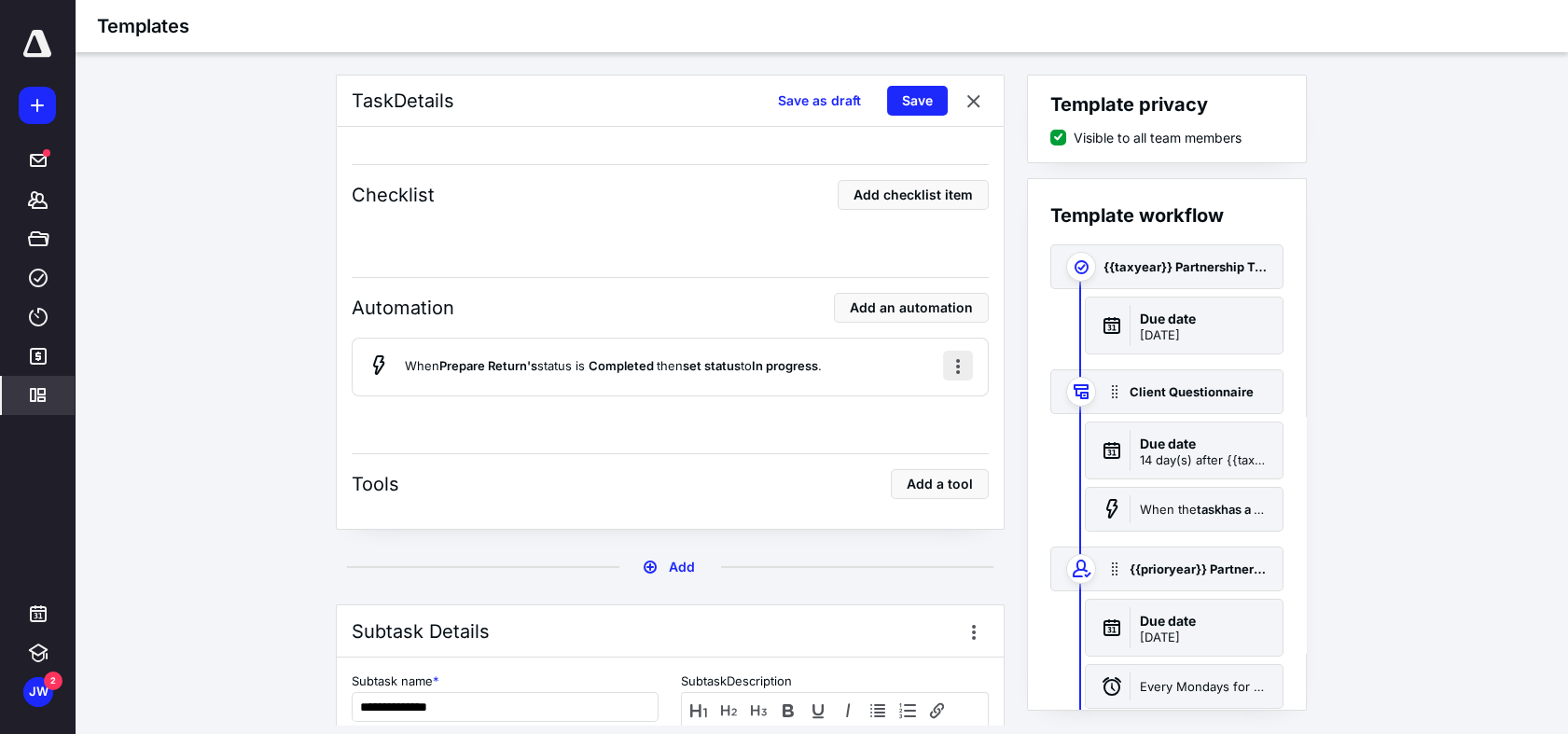 click at bounding box center (958, 366) 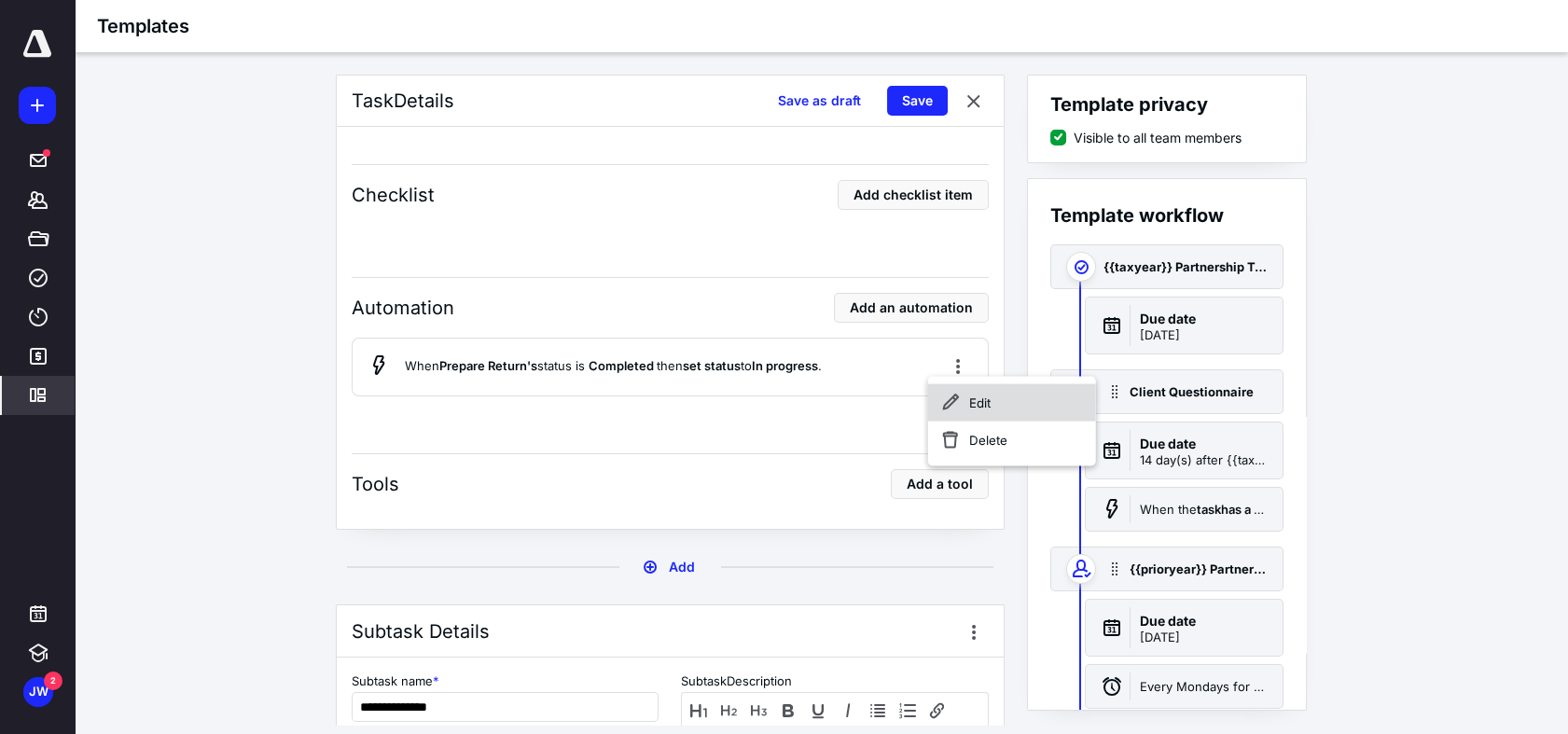 click 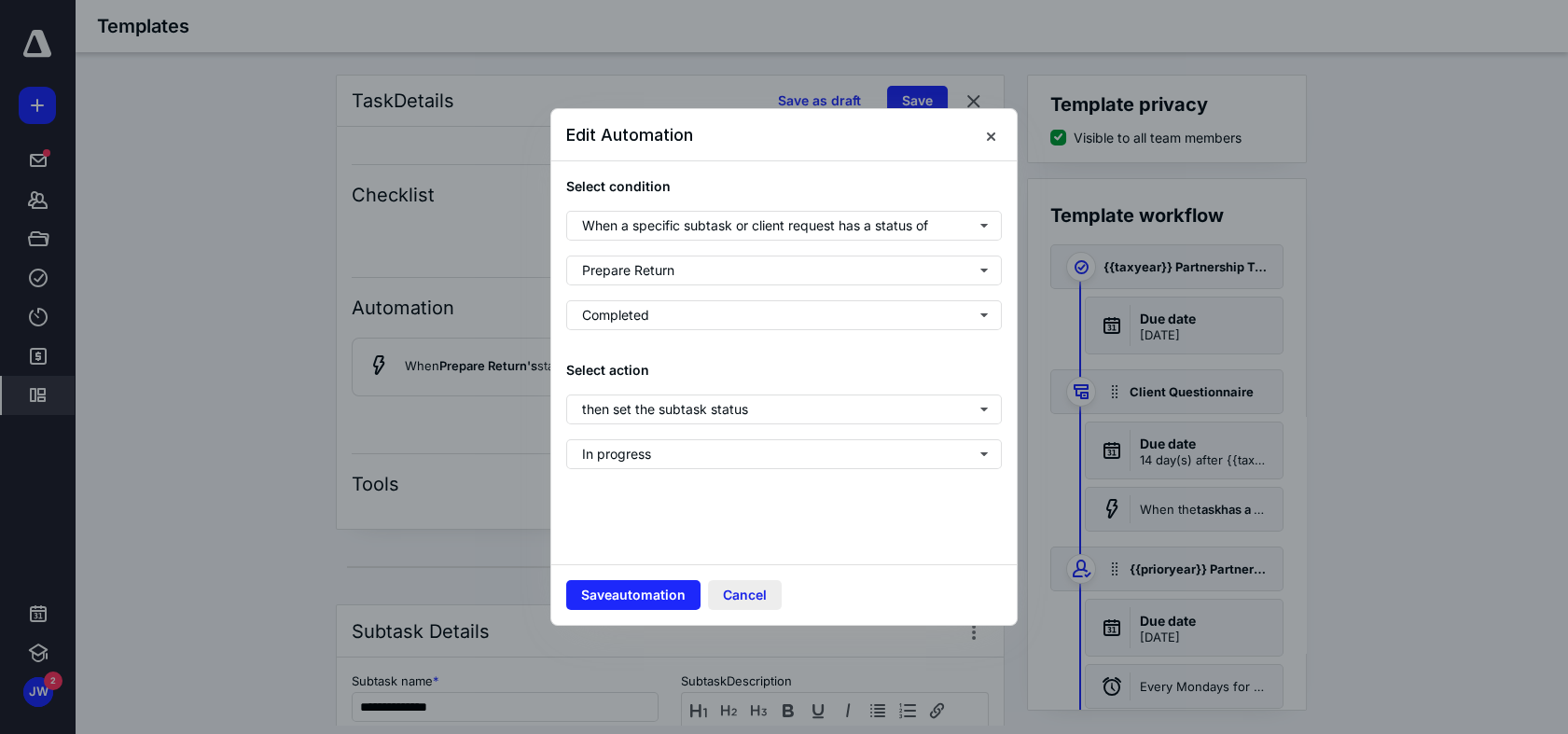 click on "Cancel" at bounding box center (744, 595) 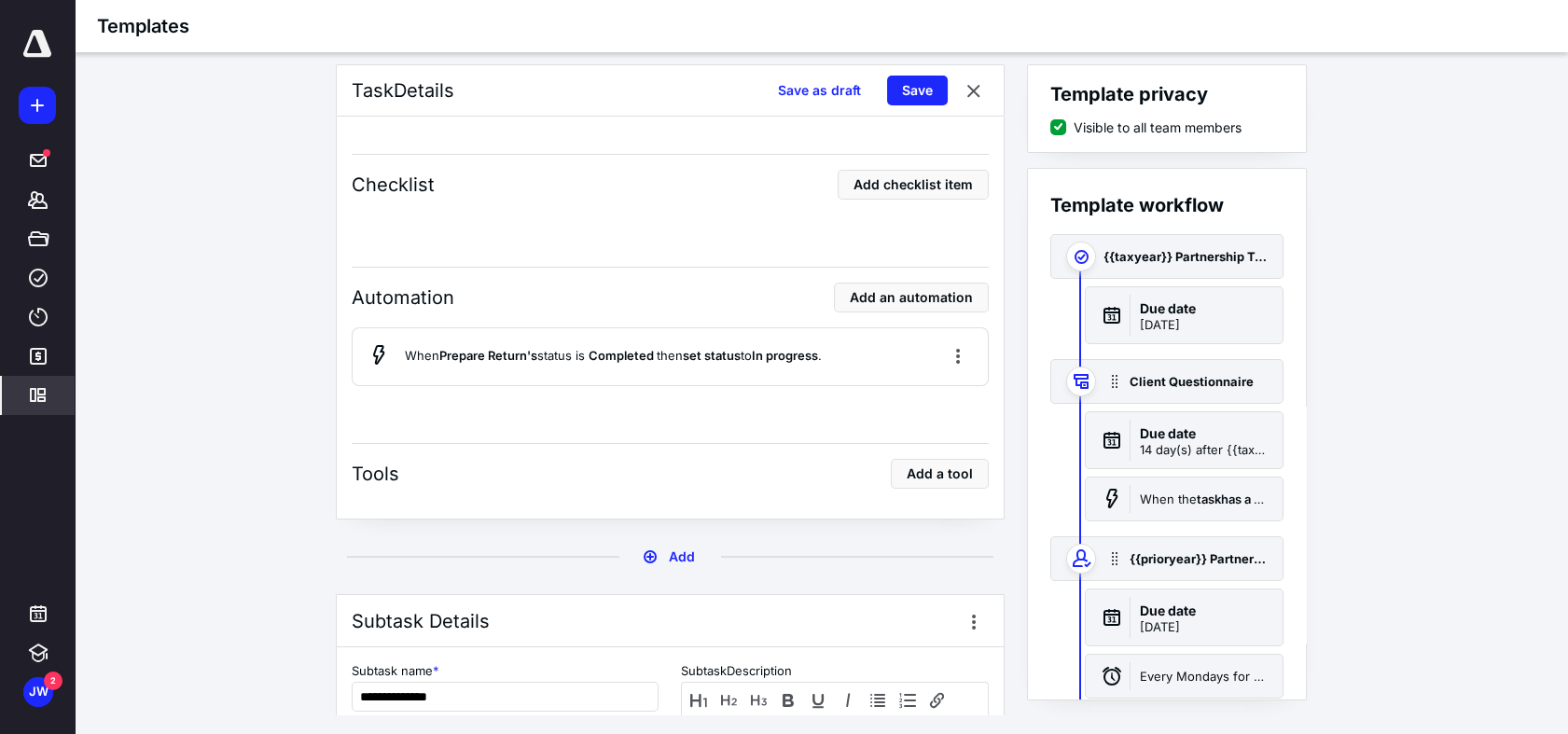 scroll, scrollTop: 14, scrollLeft: 0, axis: vertical 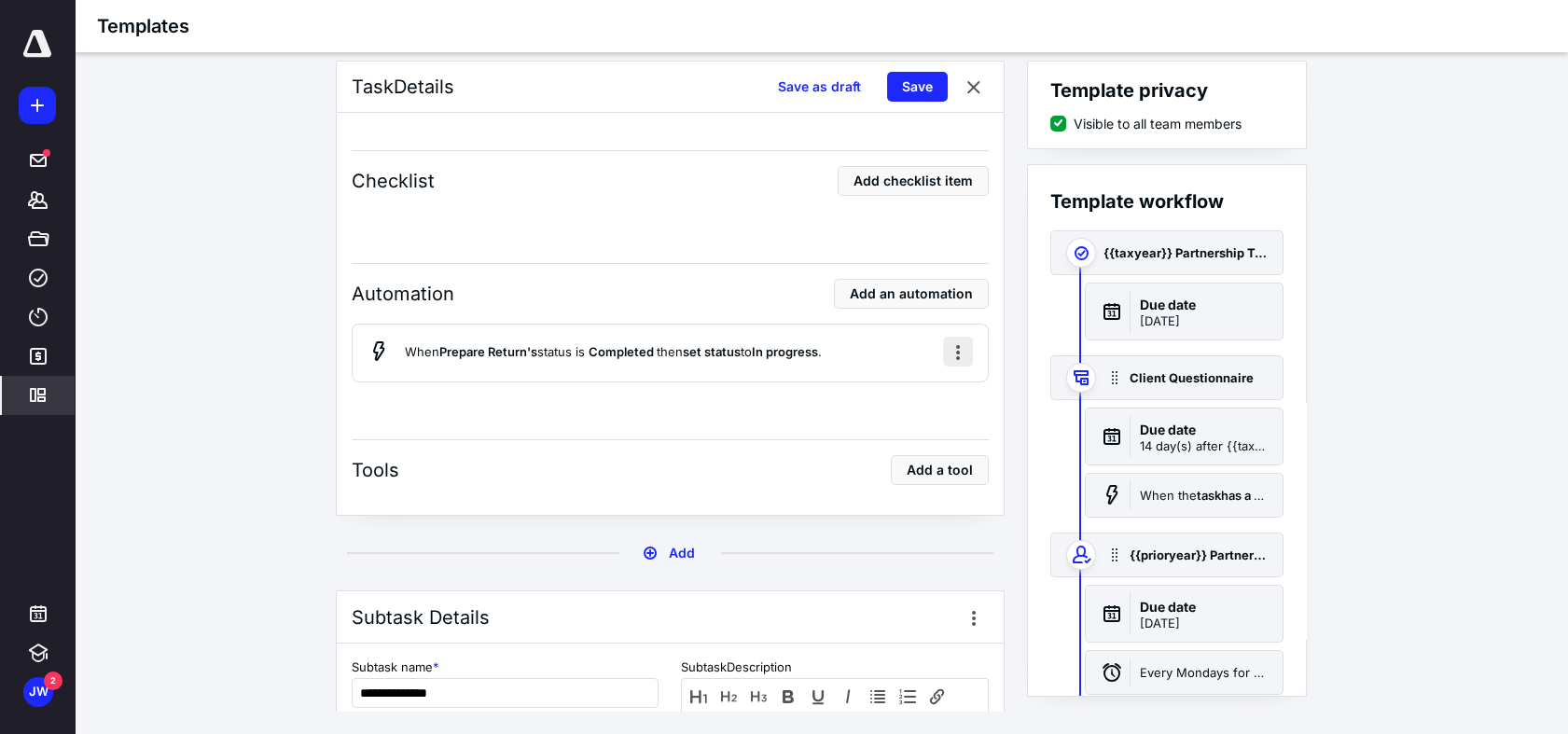 click at bounding box center [958, 352] 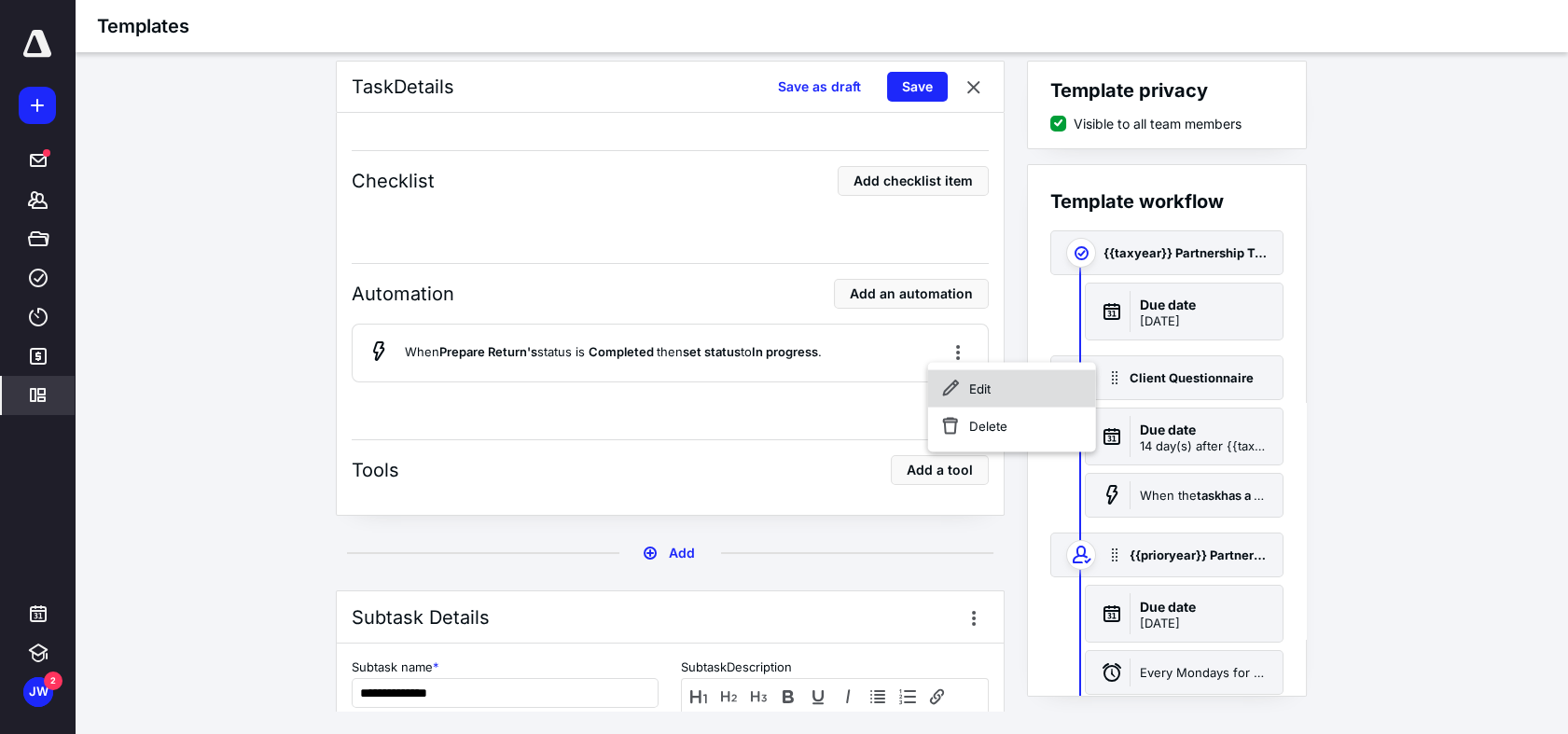 click on "Edit" at bounding box center [1012, 389] 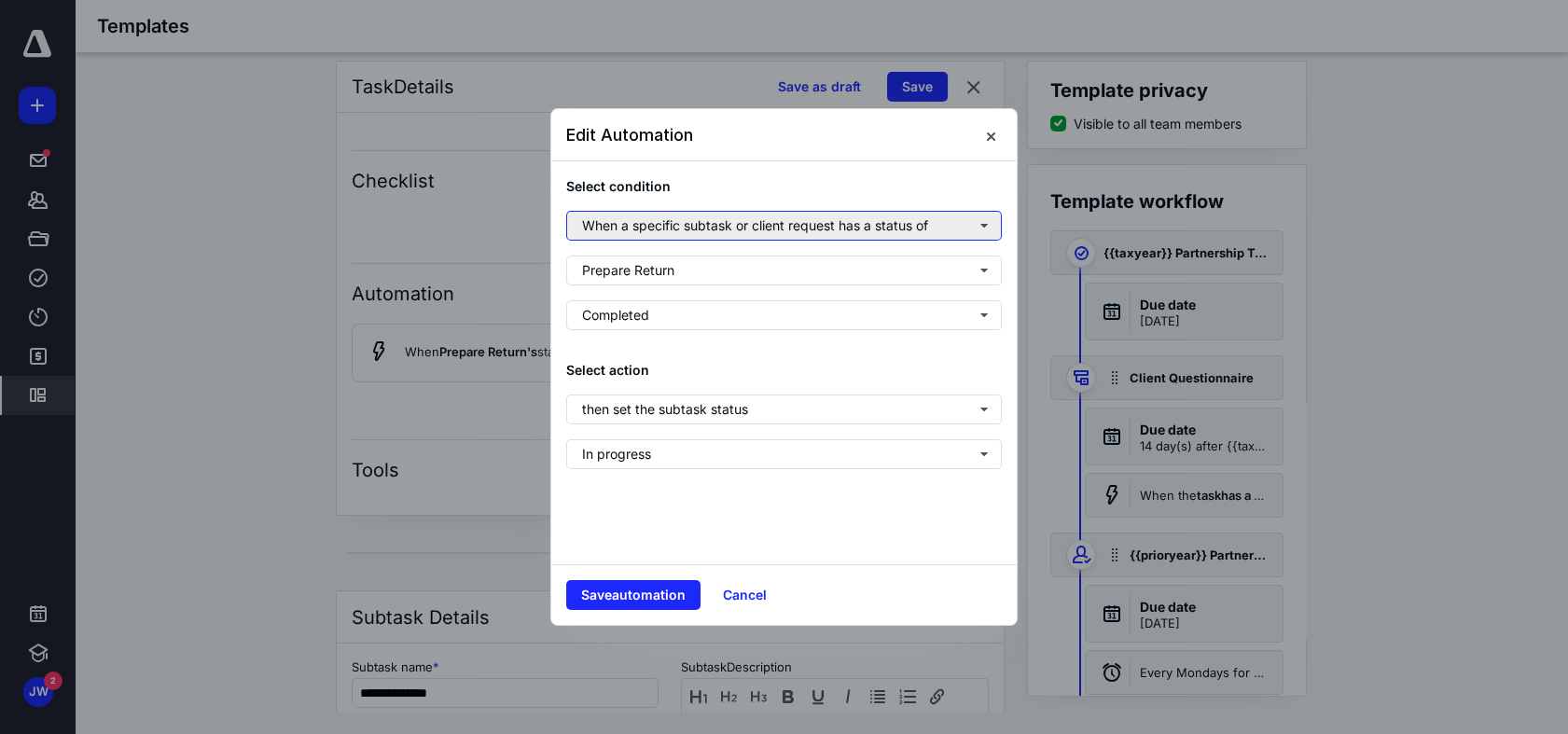 click on "When a specific subtask or client request has a status of" at bounding box center [784, 226] 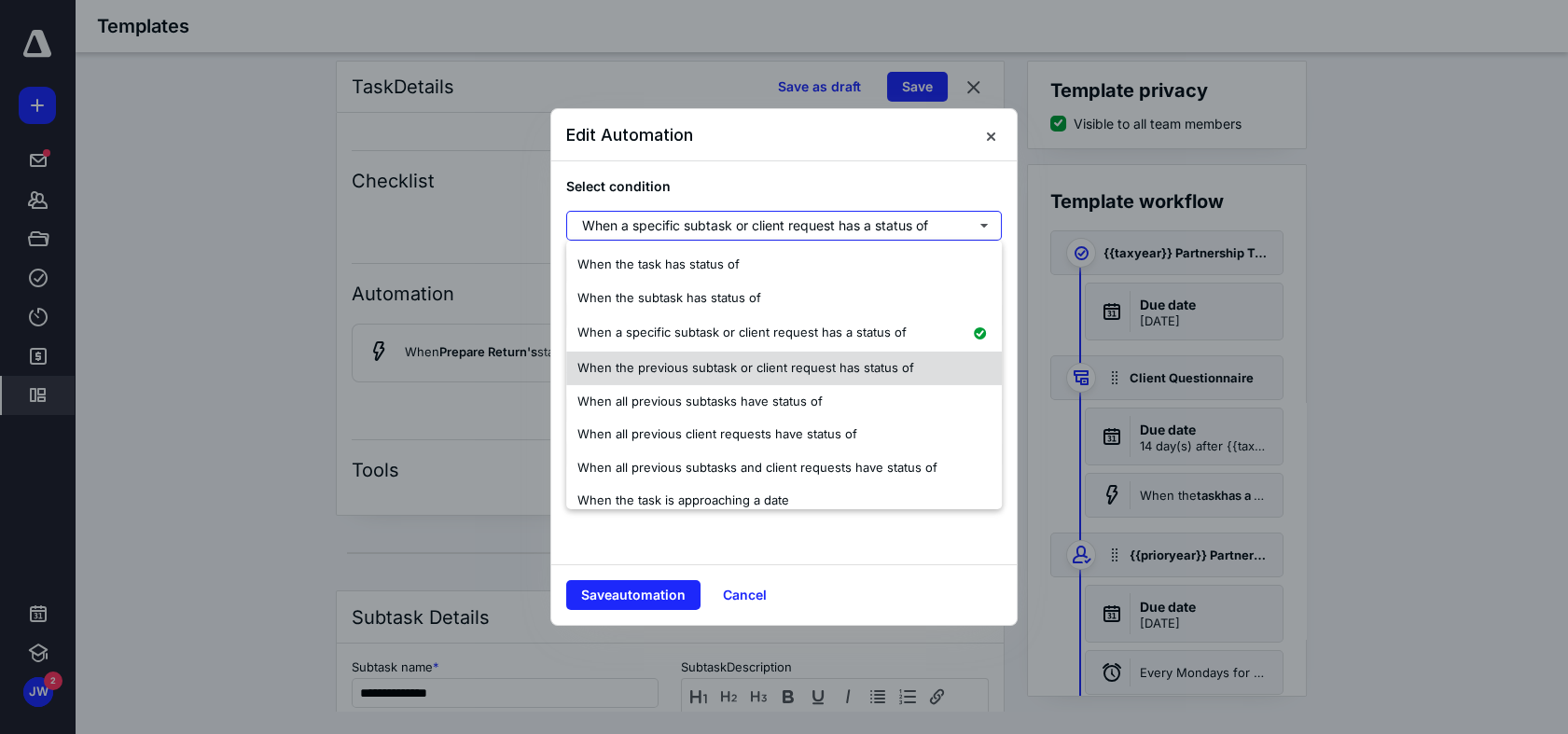 click on "When the previous subtask or client request has status of" at bounding box center [745, 367] 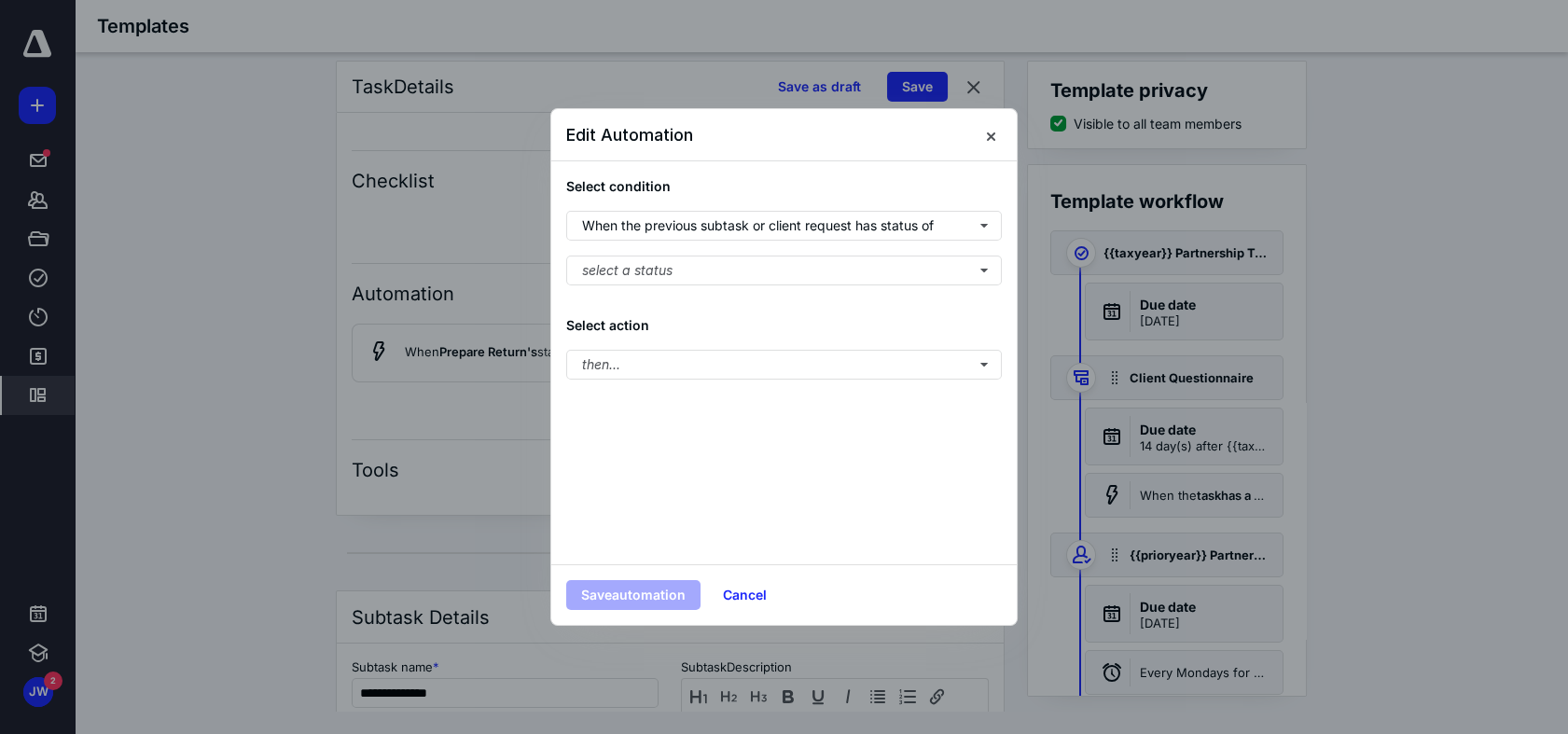 click on "Select condition When the previous subtask or client request has status of select a status Select action then..." at bounding box center (784, 363) 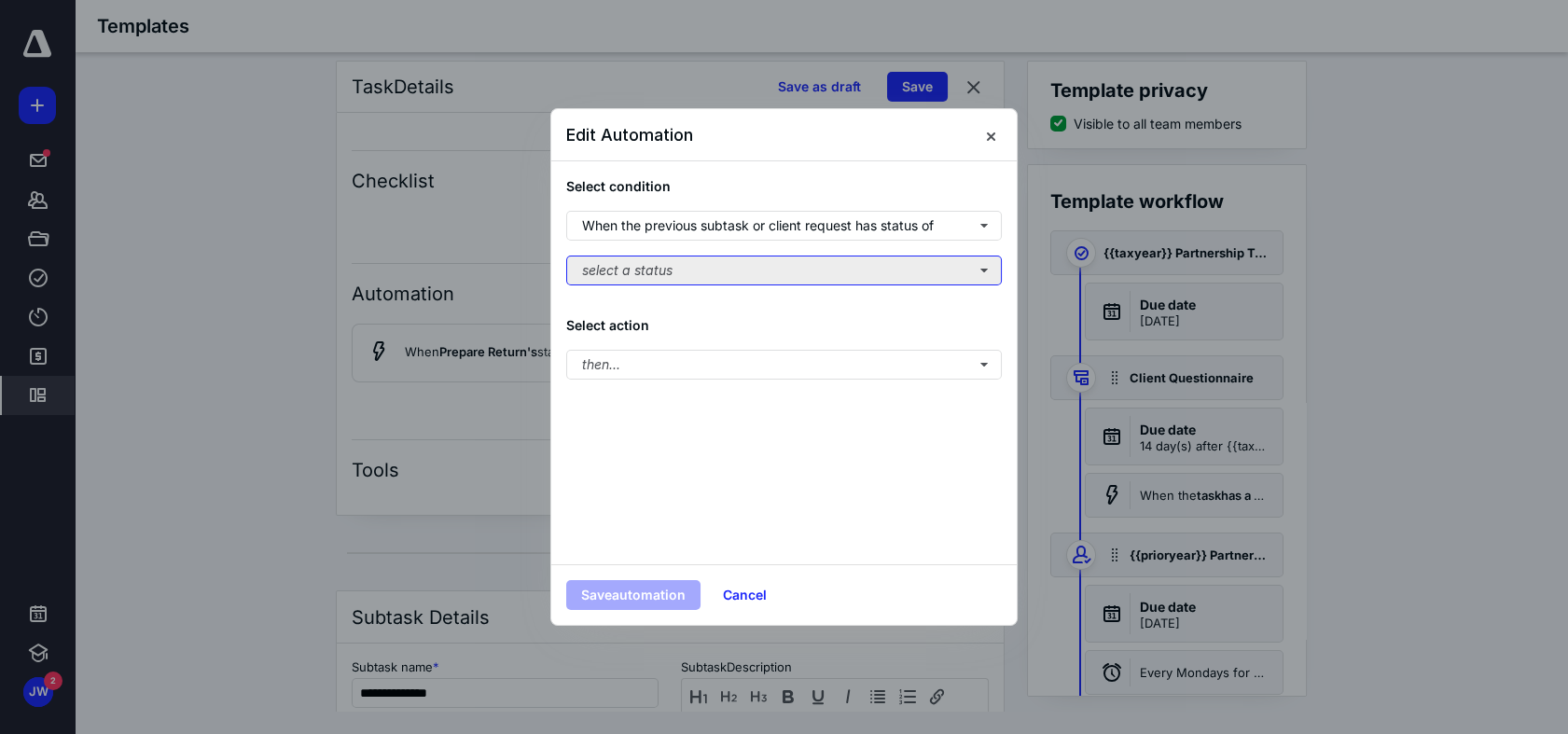 click on "select a status" at bounding box center (784, 270) 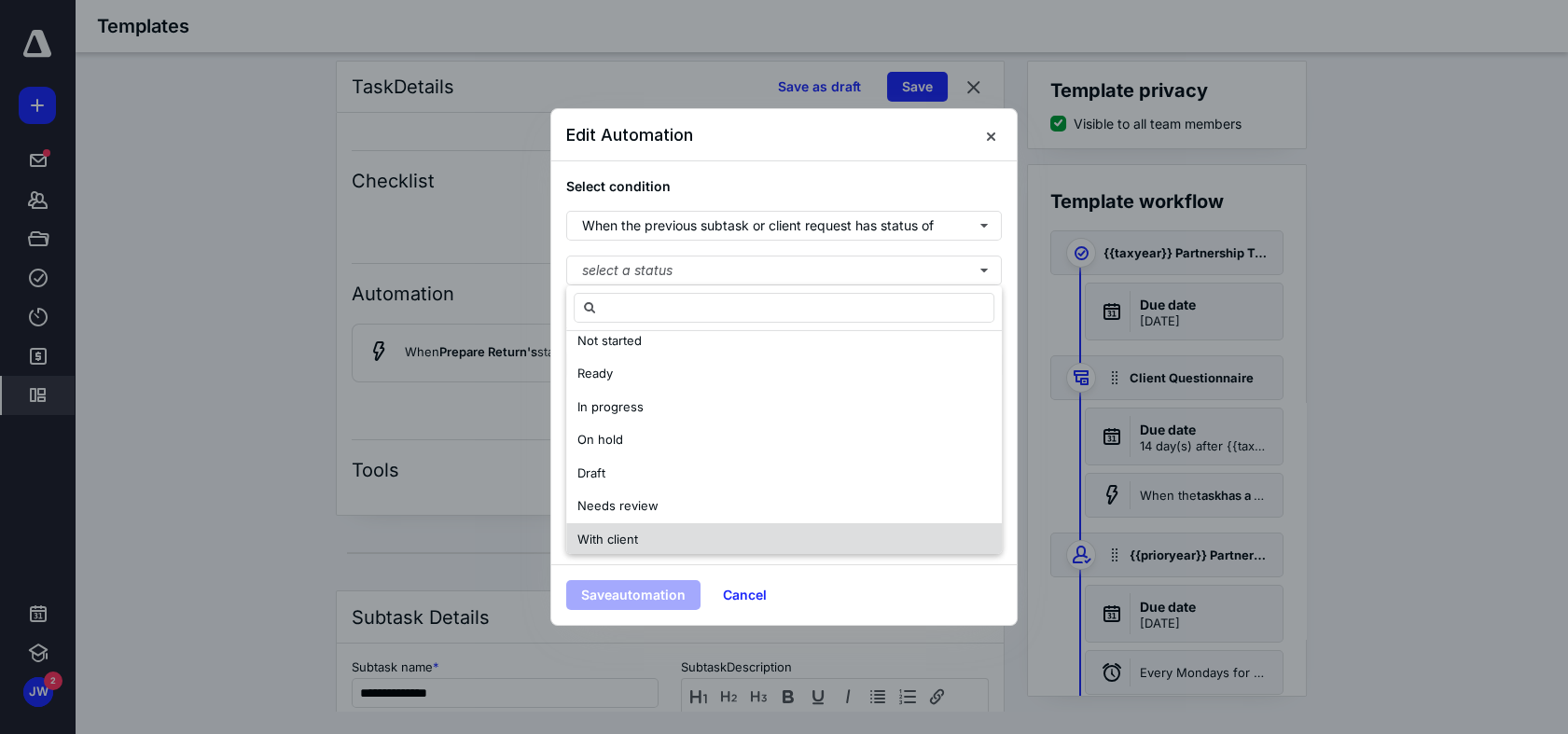 scroll, scrollTop: 90, scrollLeft: 0, axis: vertical 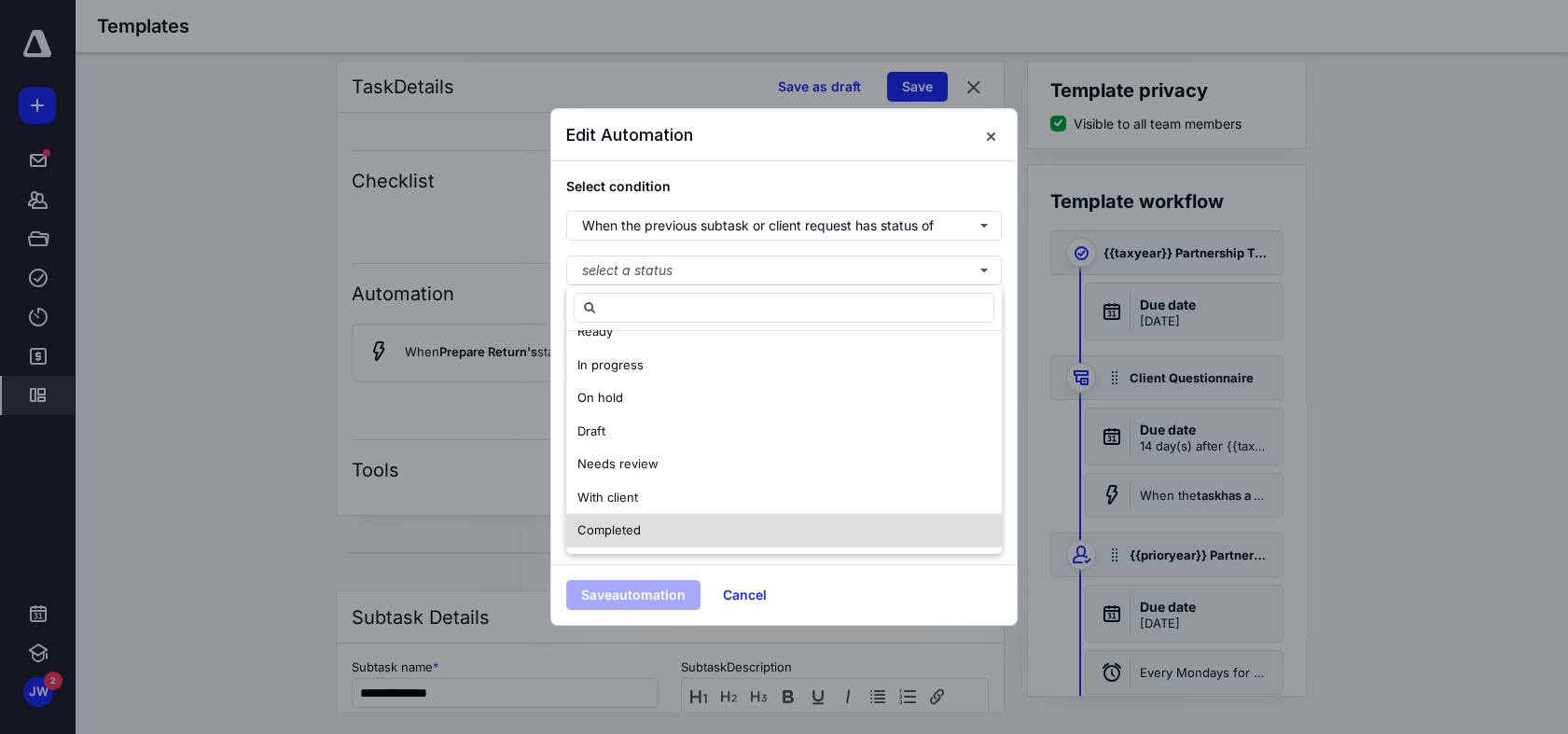 click on "Completed" at bounding box center [784, 531] 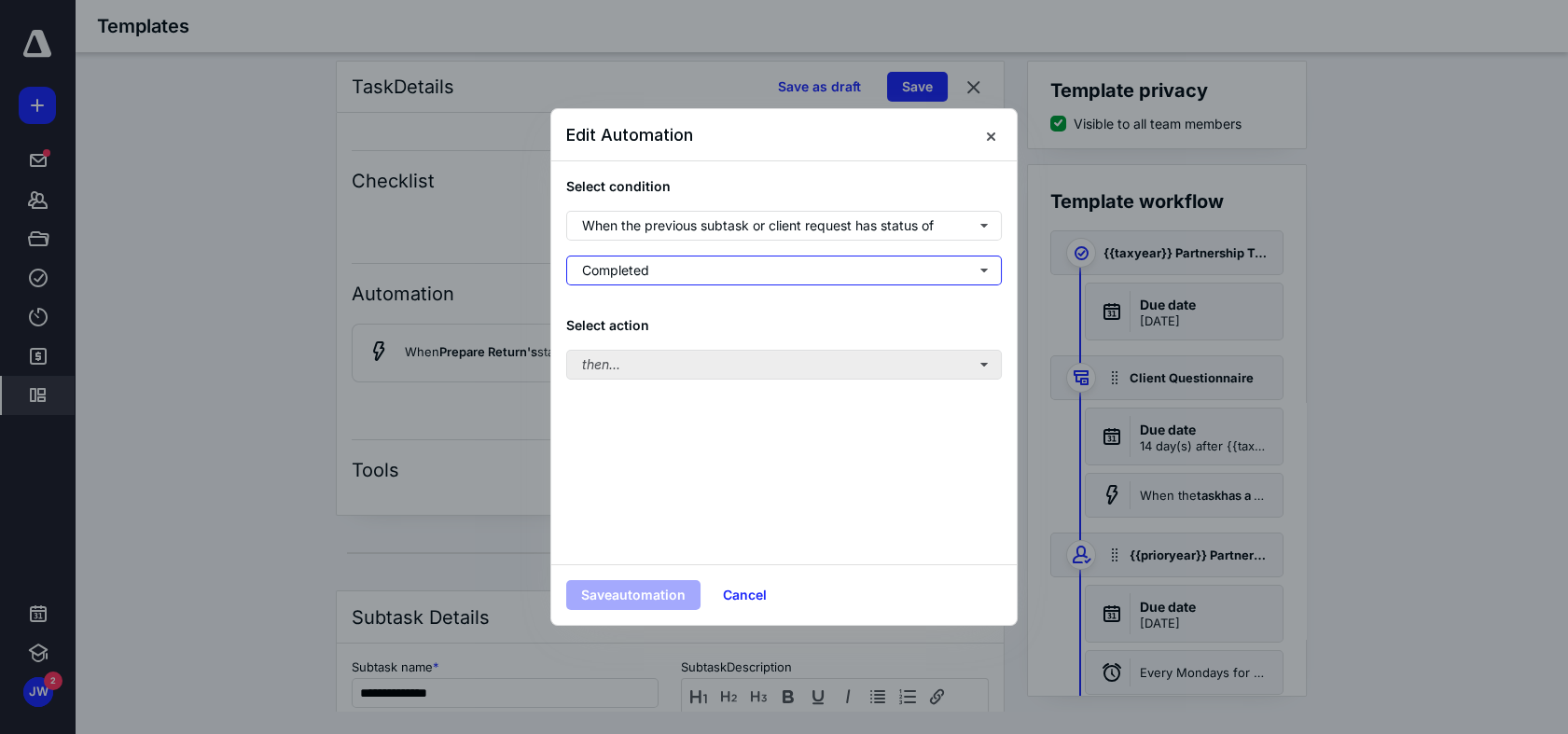 scroll, scrollTop: 0, scrollLeft: 0, axis: both 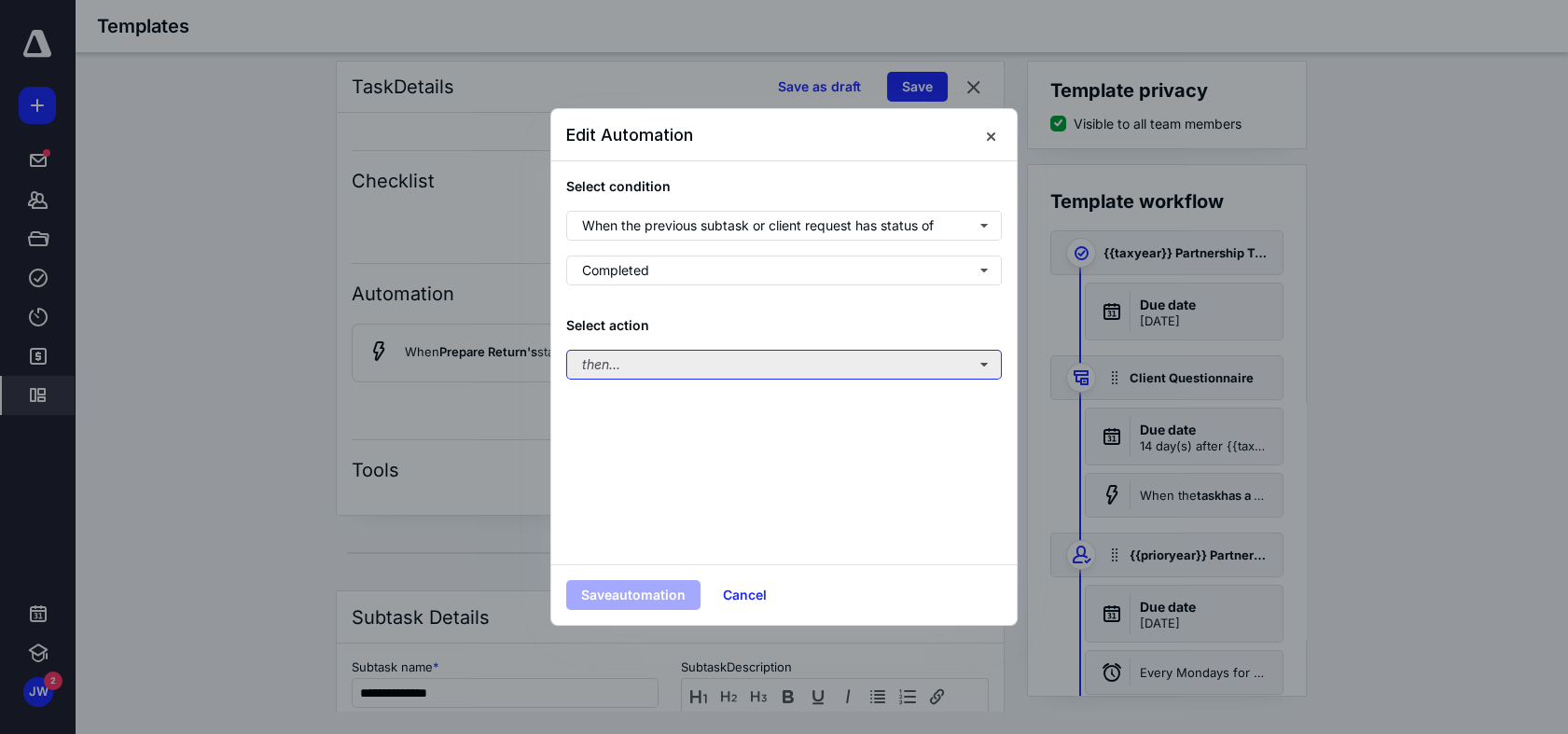 click on "then..." at bounding box center (784, 365) 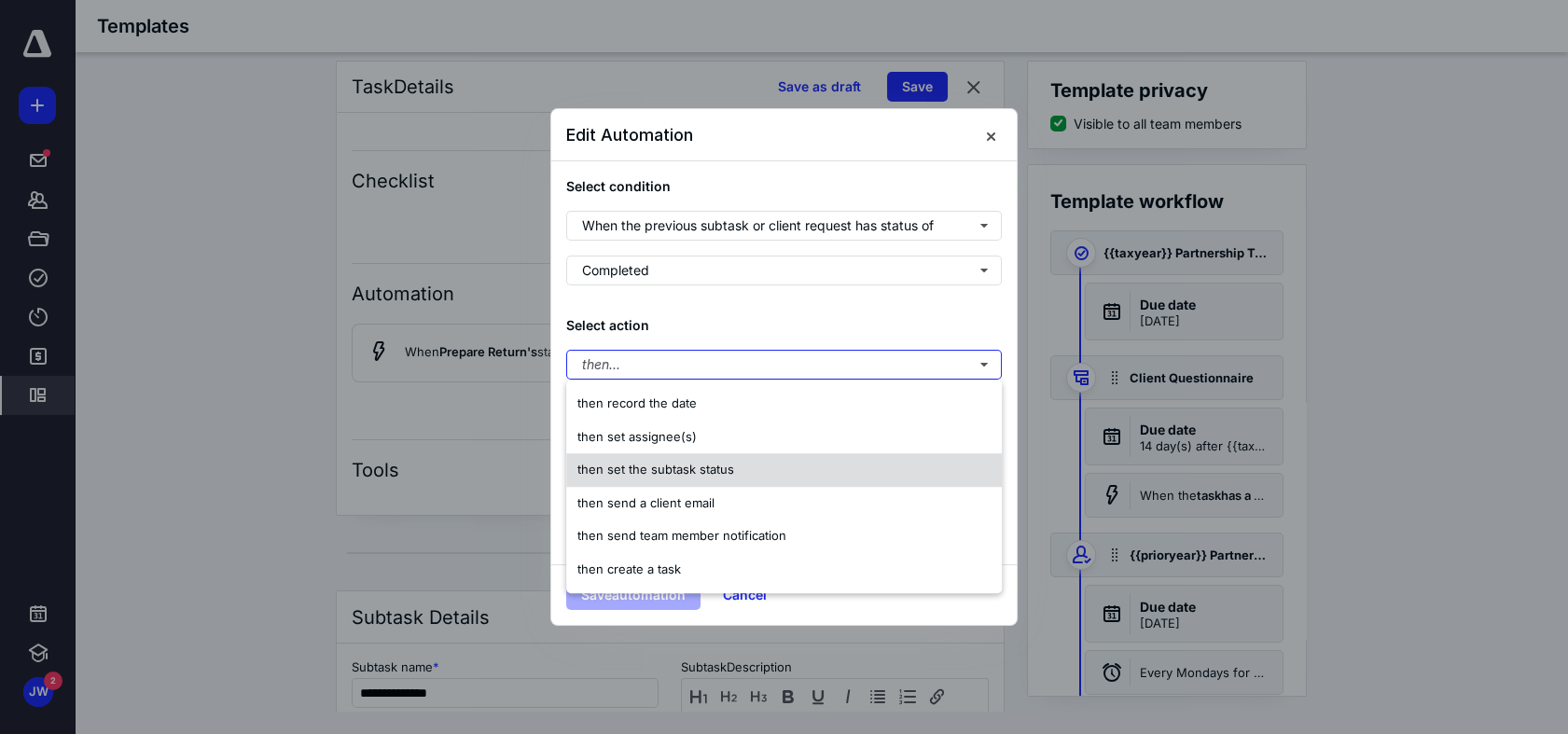 click on "then set the subtask status" at bounding box center [784, 470] 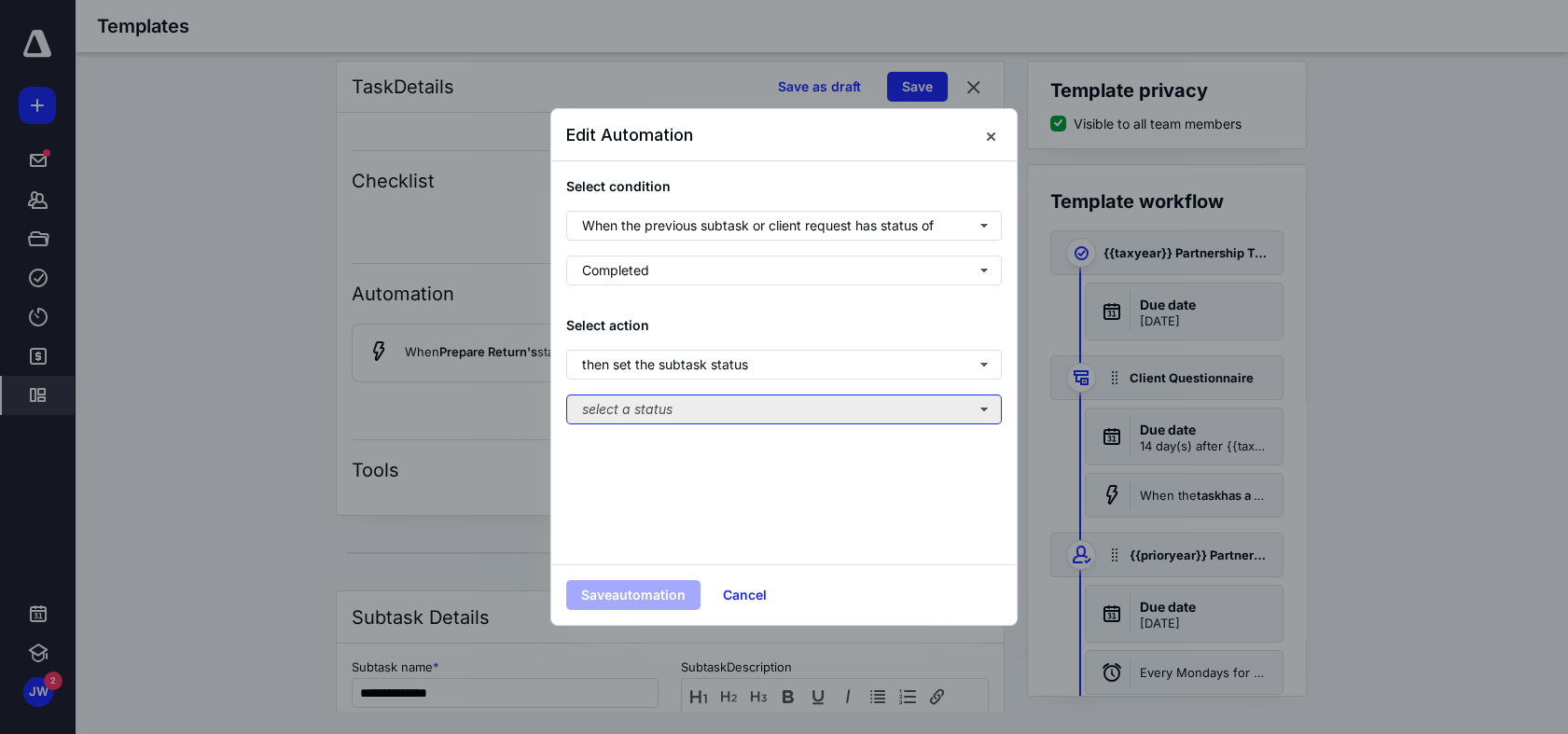 click on "select a status" at bounding box center [784, 409] 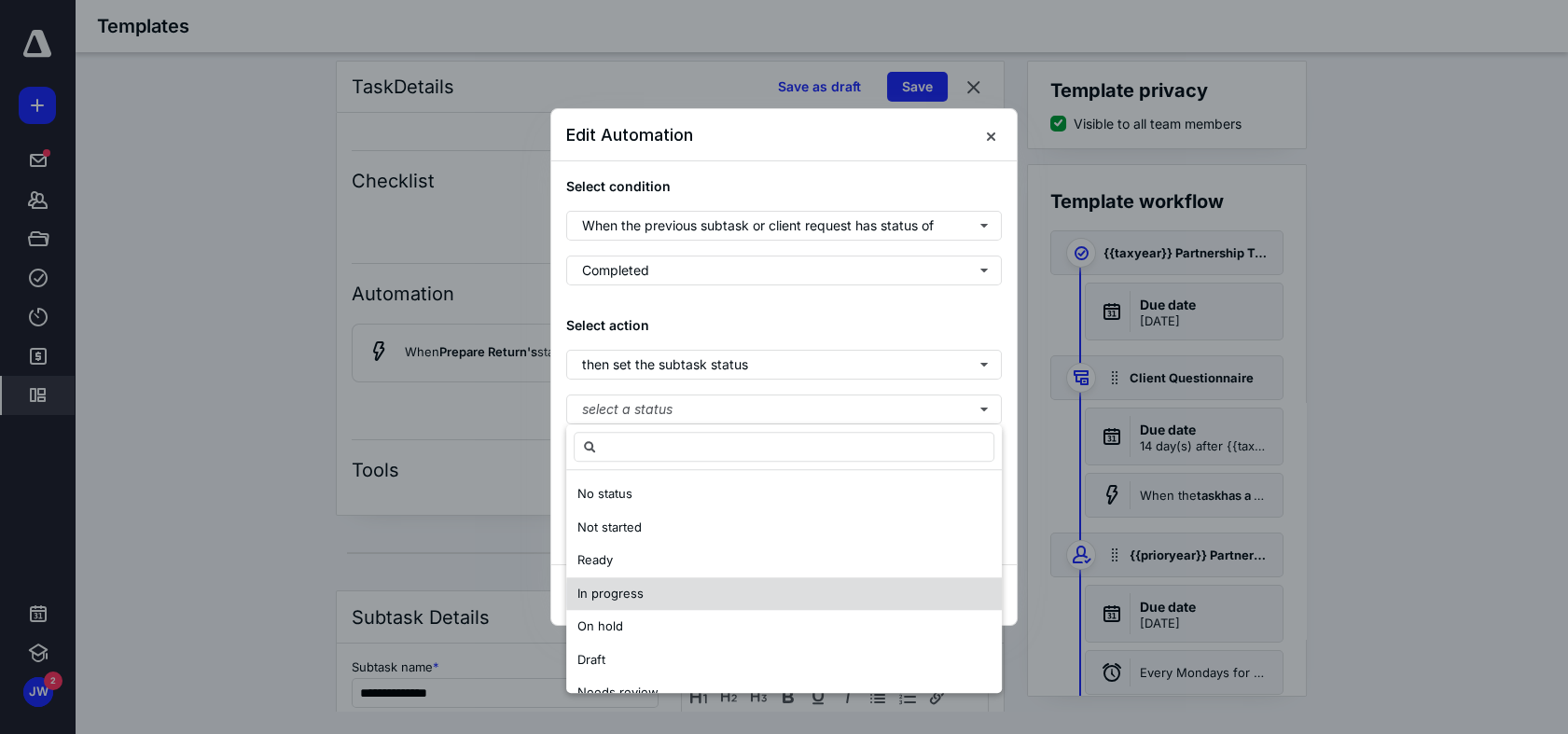 click on "In progress" at bounding box center [784, 594] 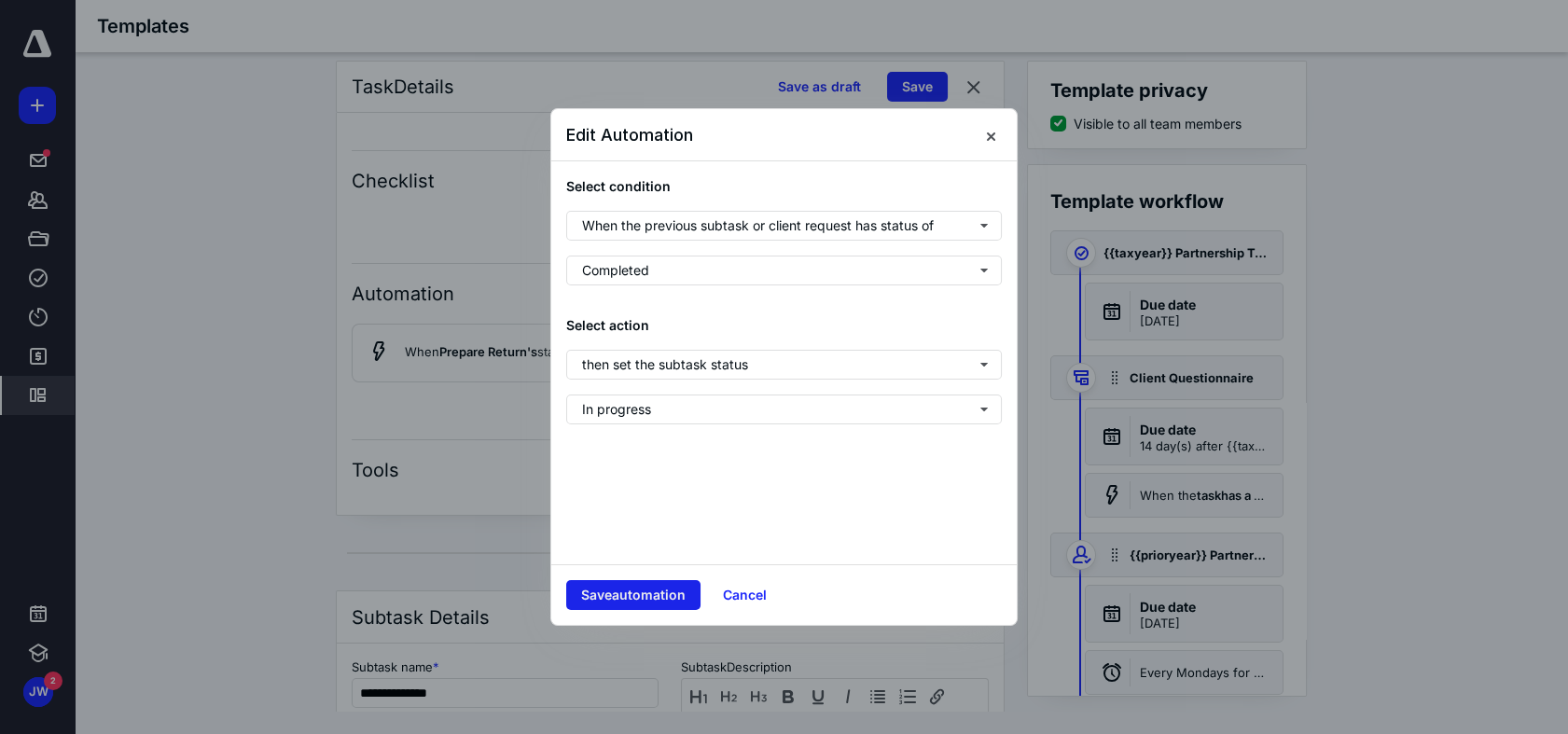 click on "Save  automation" at bounding box center [633, 595] 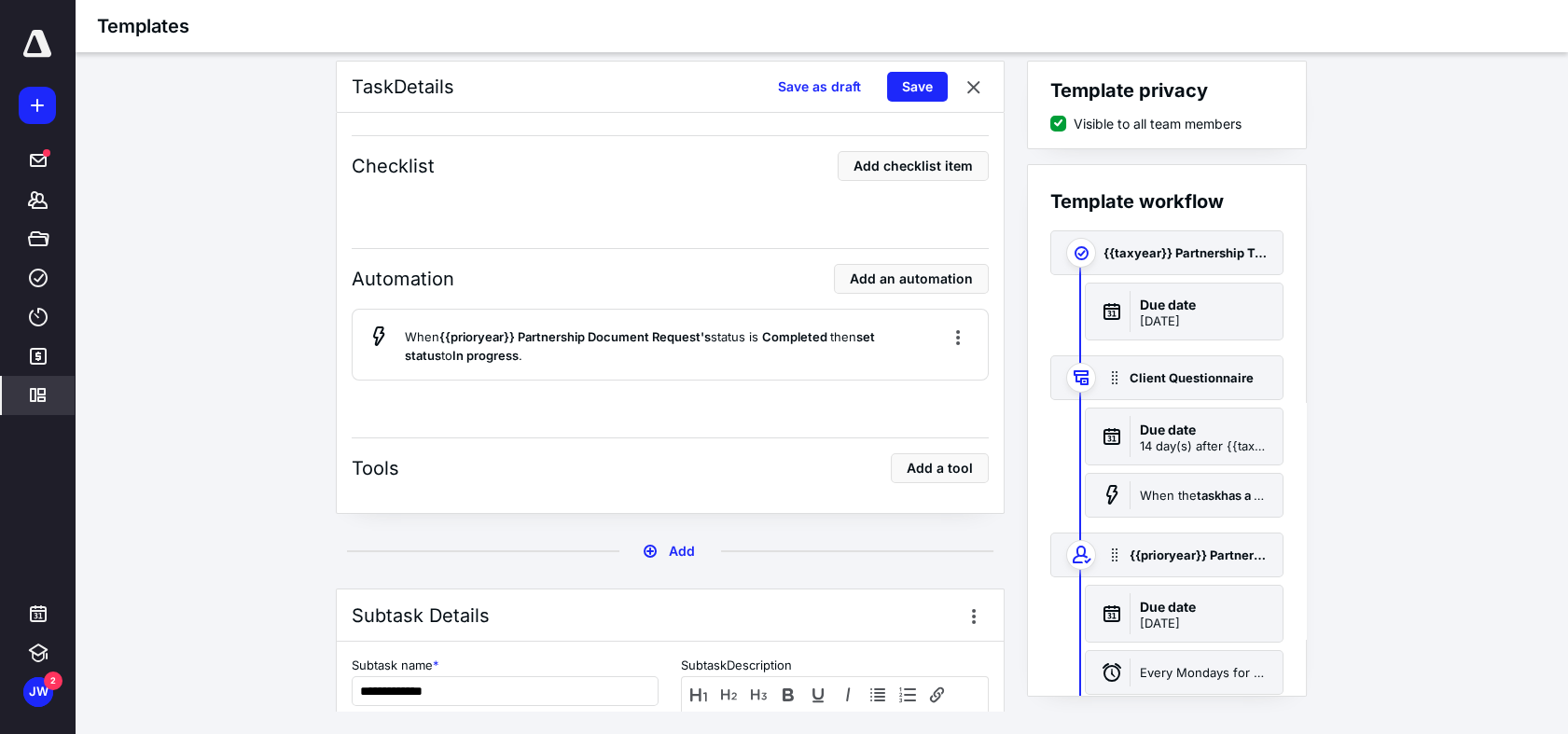 scroll, scrollTop: 2694, scrollLeft: 0, axis: vertical 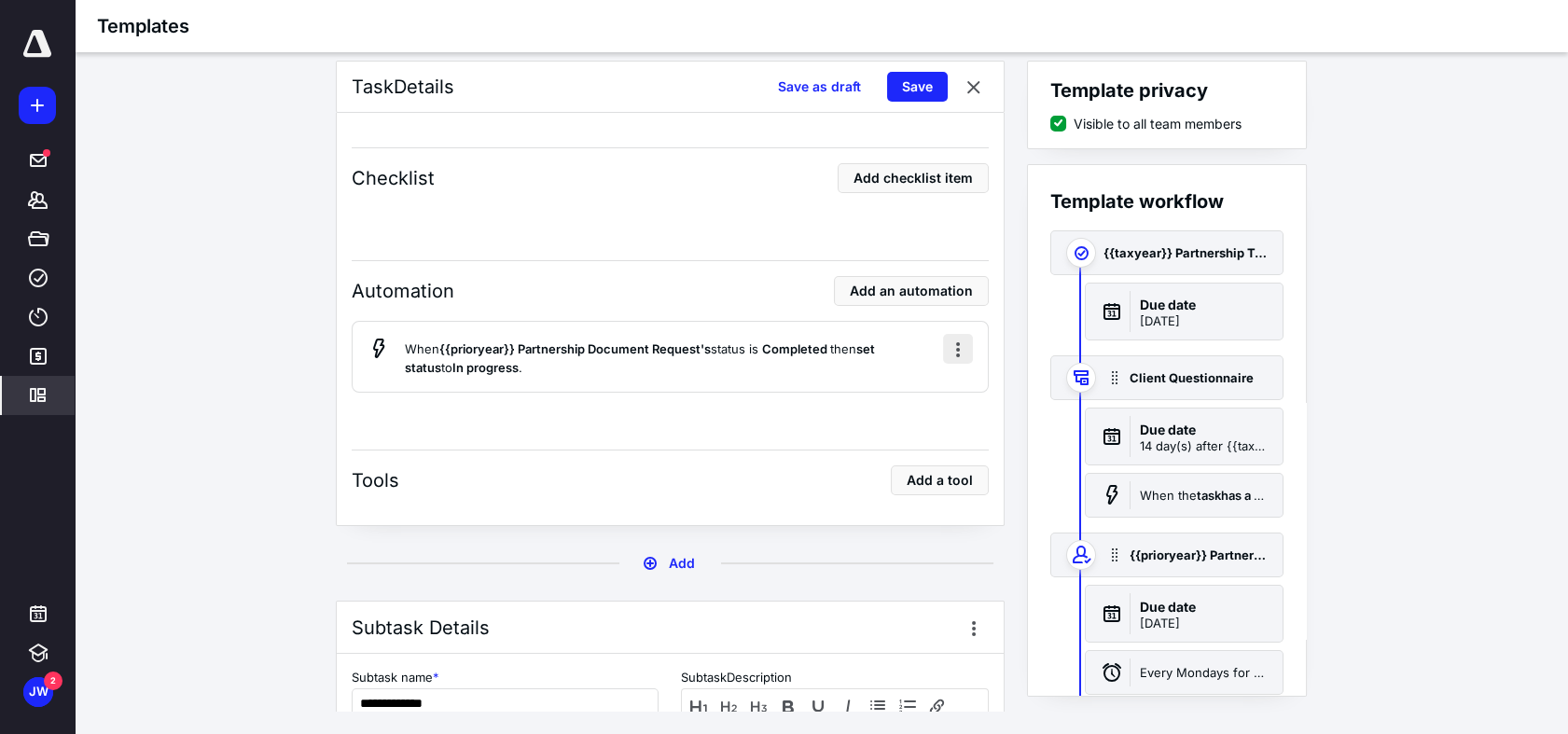click at bounding box center (958, 349) 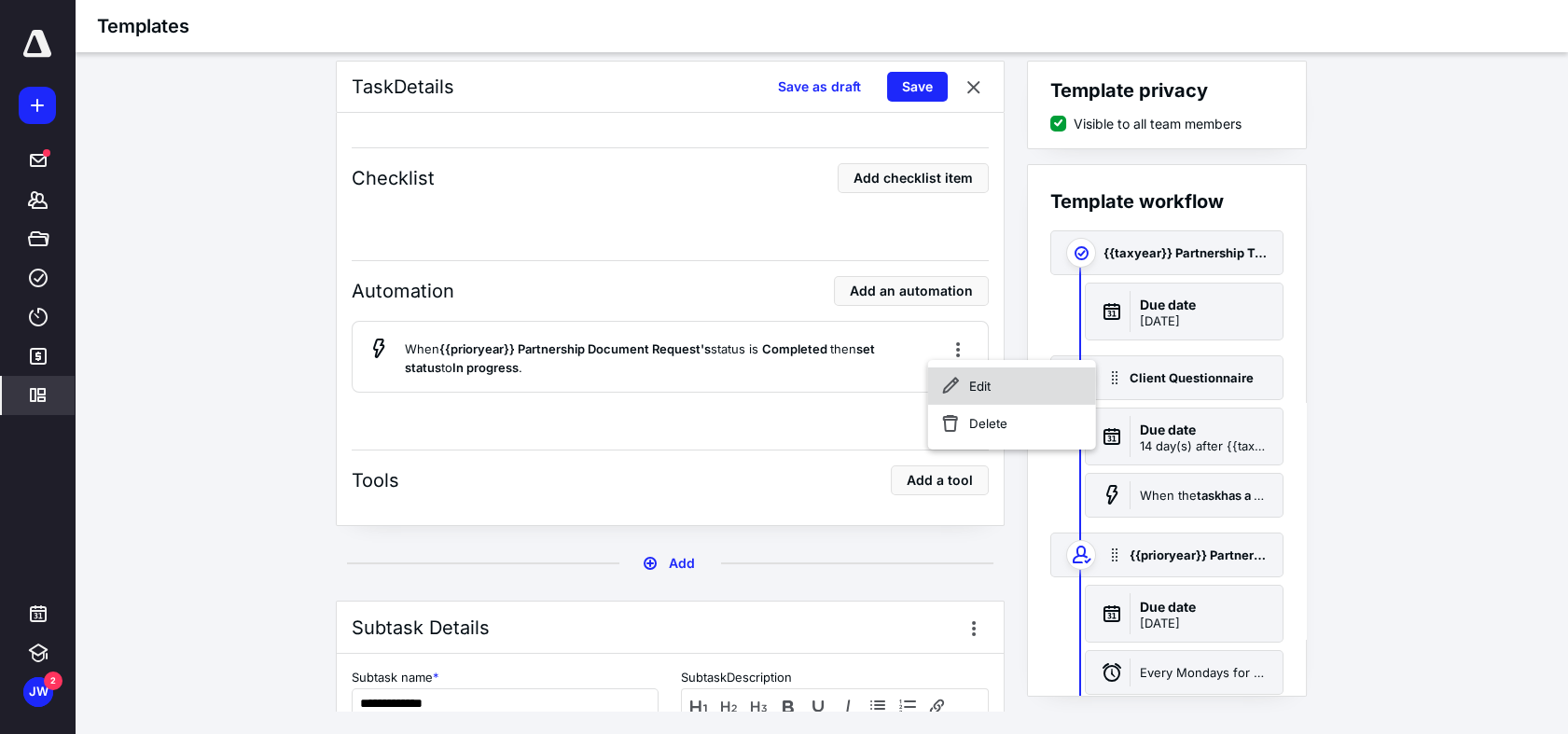 click on "Edit" at bounding box center [1012, 386] 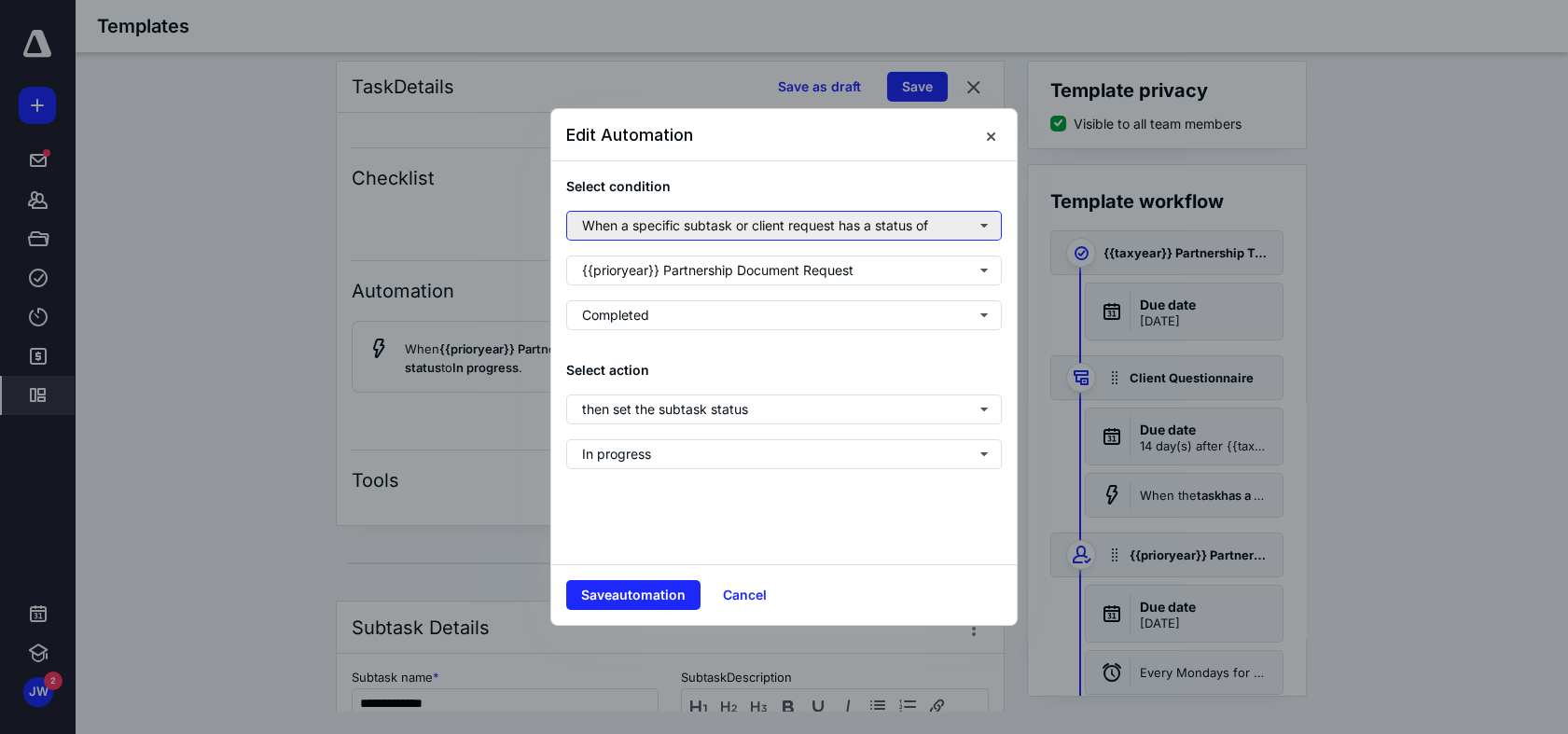 click on "When a specific subtask or client request has a status of" at bounding box center (784, 226) 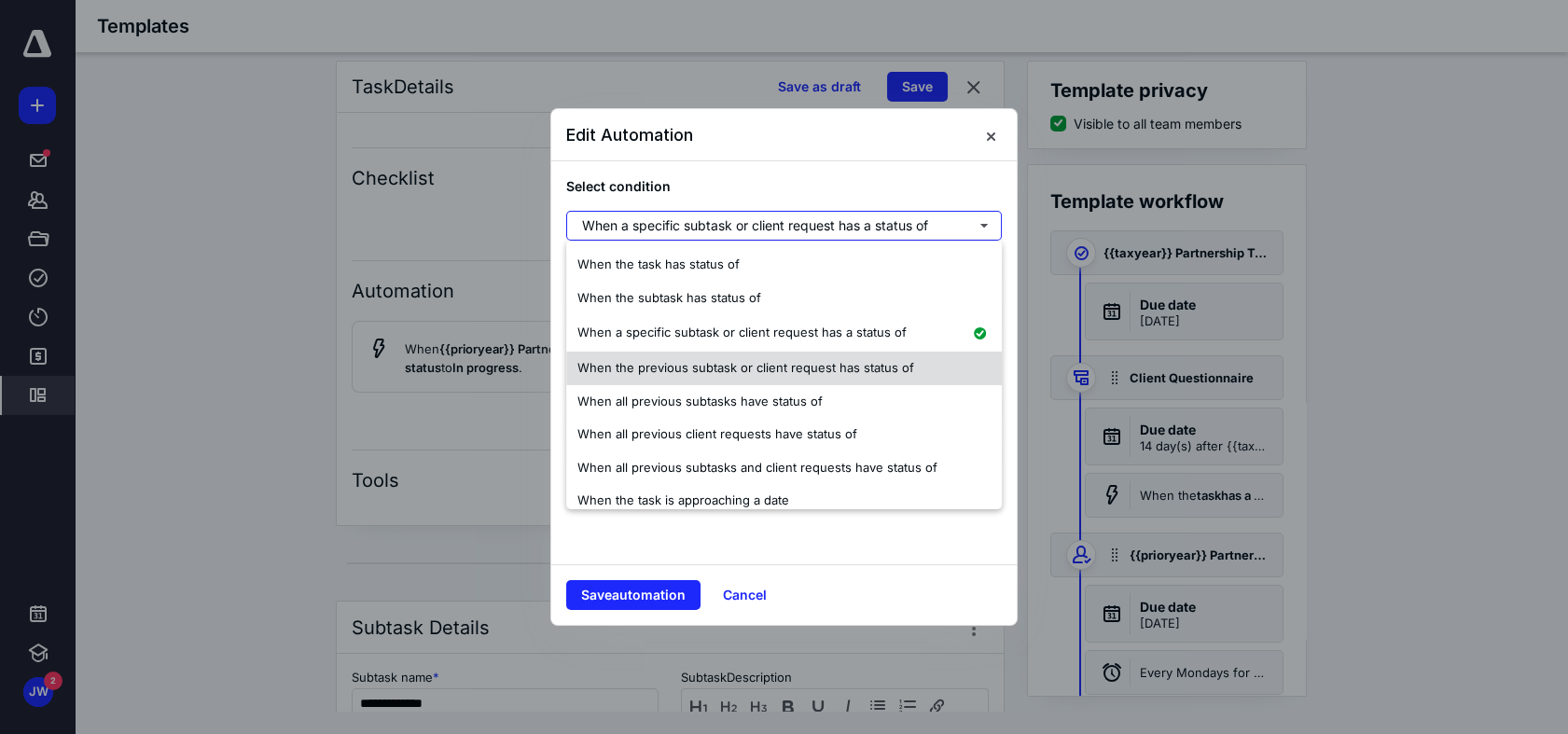 click on "When the previous subtask or client request has status of" at bounding box center [745, 367] 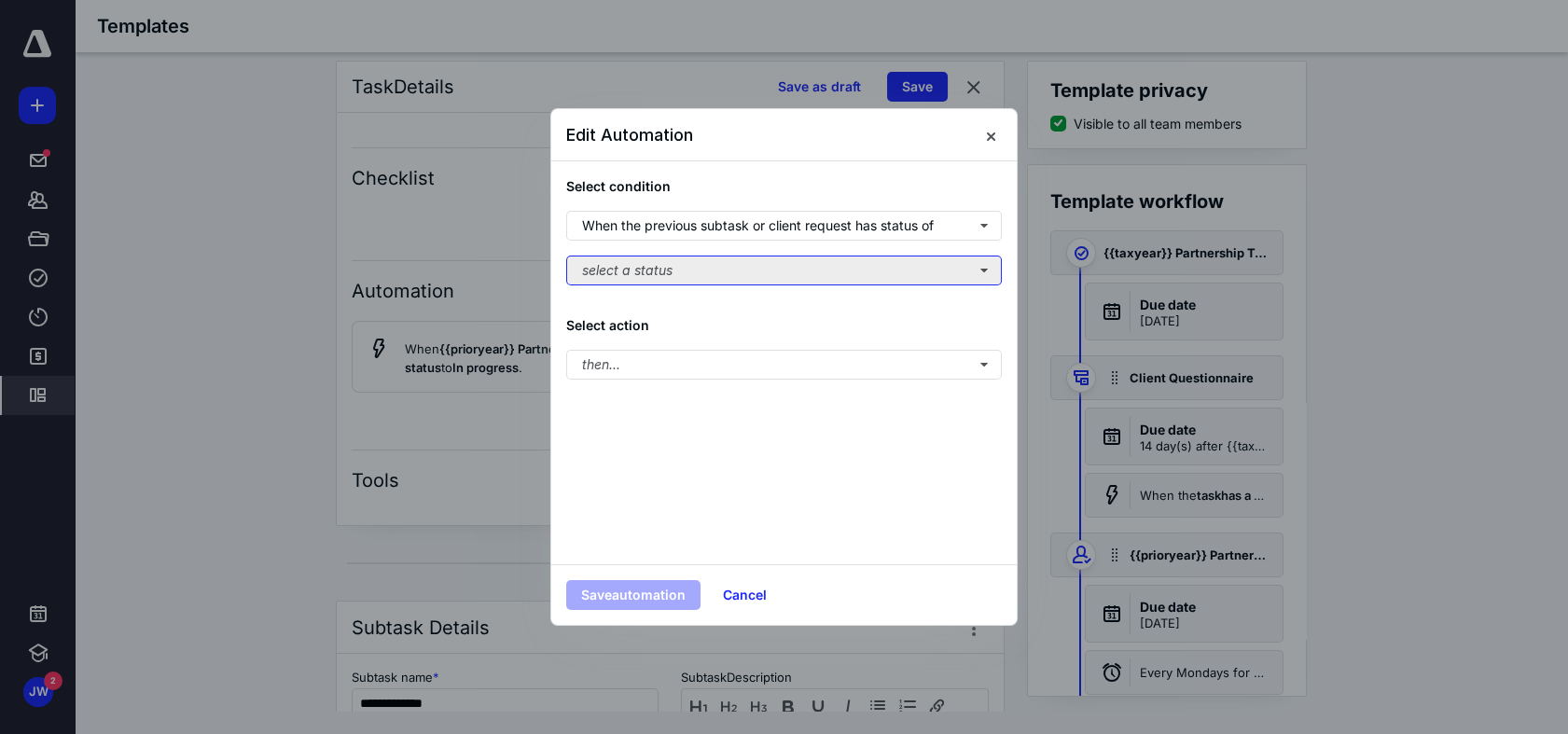 click on "select a status" at bounding box center (784, 270) 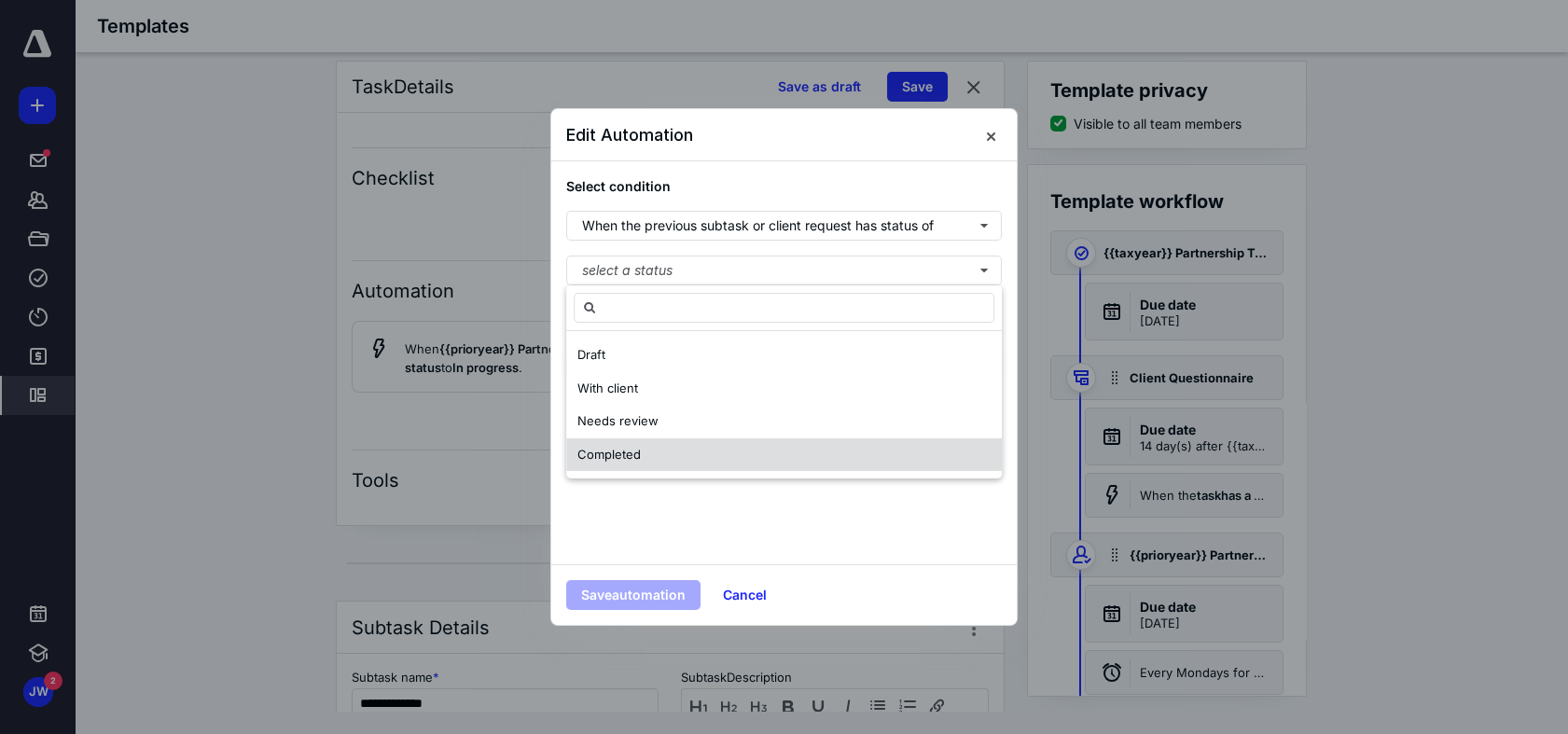 click on "Completed" at bounding box center [784, 454] 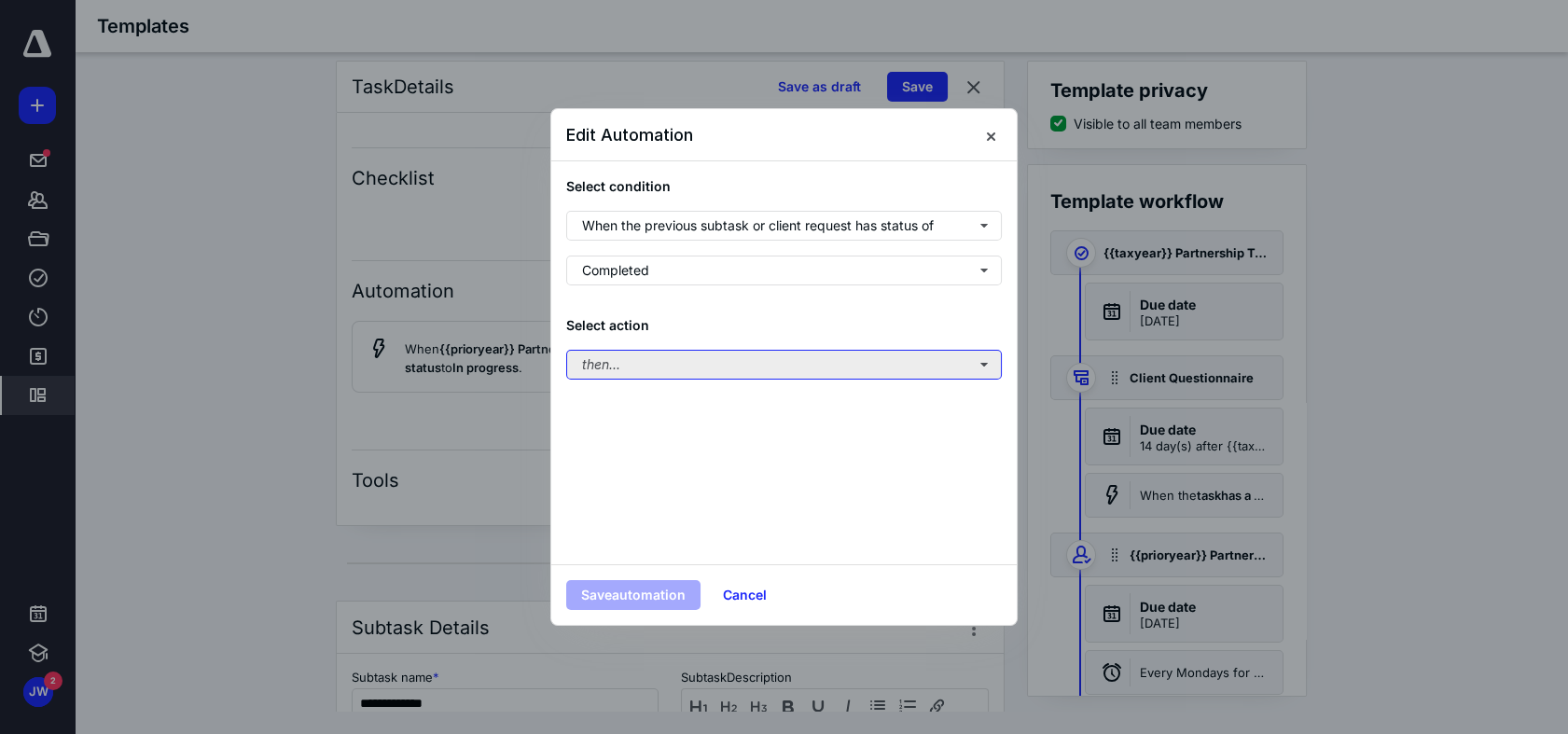 click on "then..." at bounding box center (784, 365) 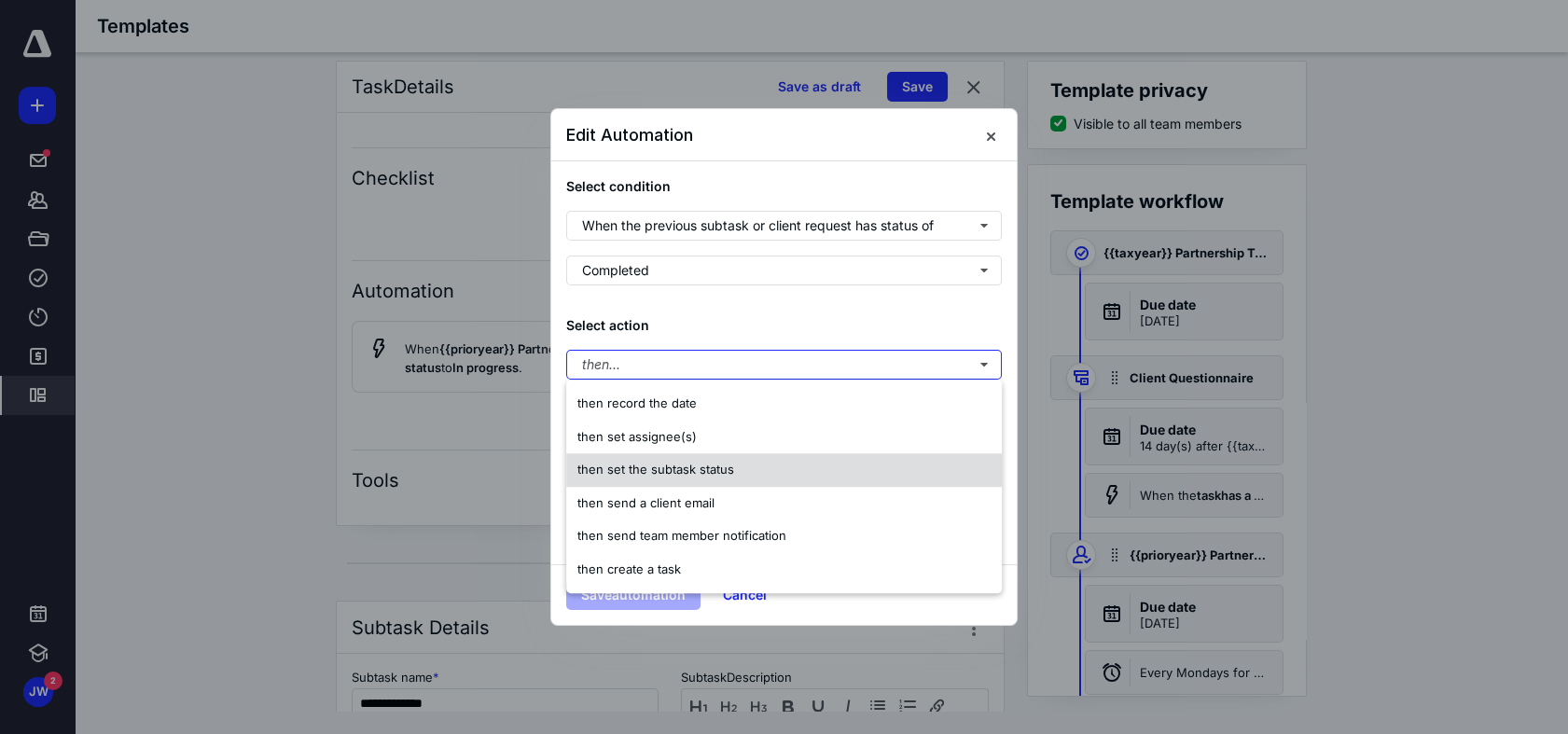 click on "then set the subtask status" at bounding box center [656, 469] 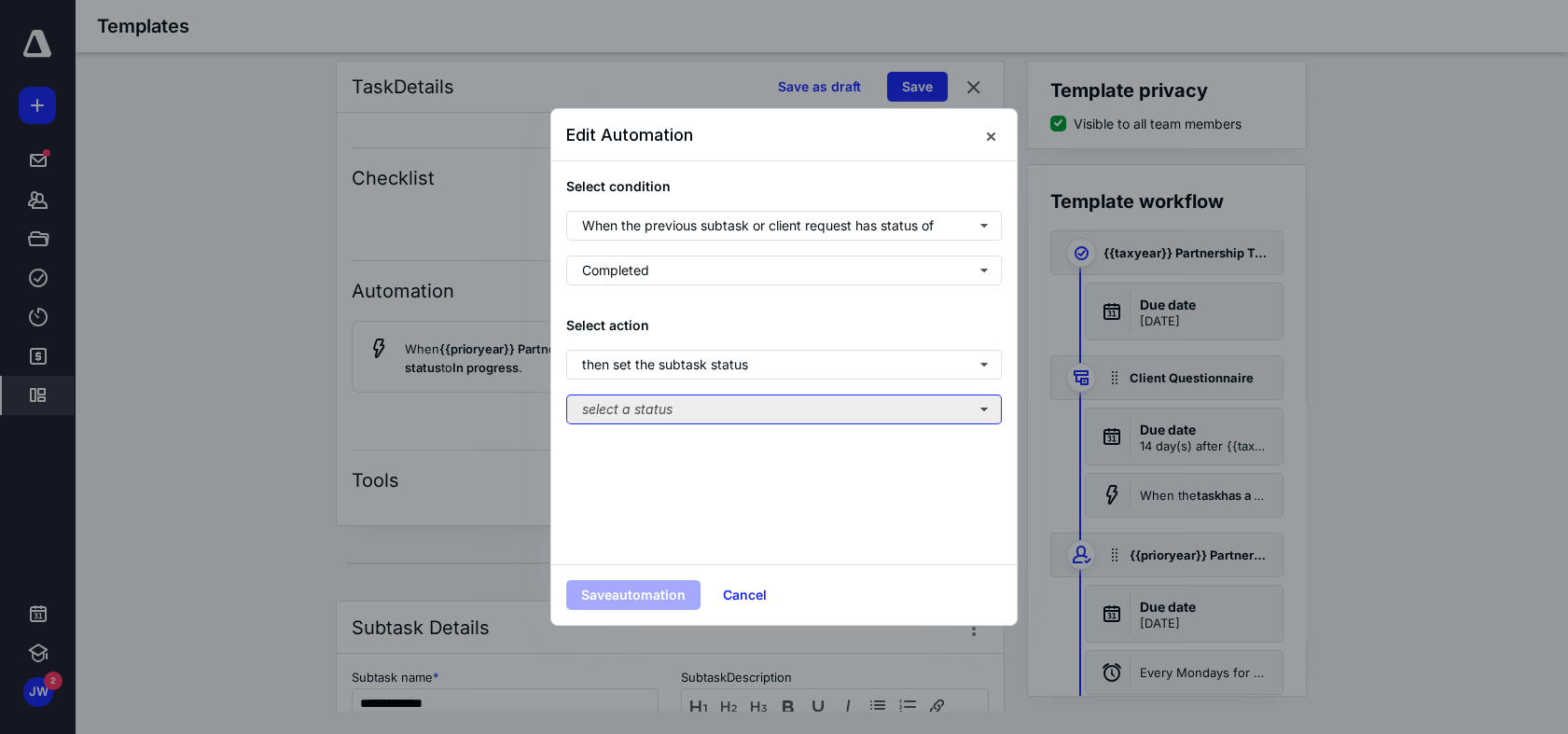 click on "select a status" at bounding box center (784, 409) 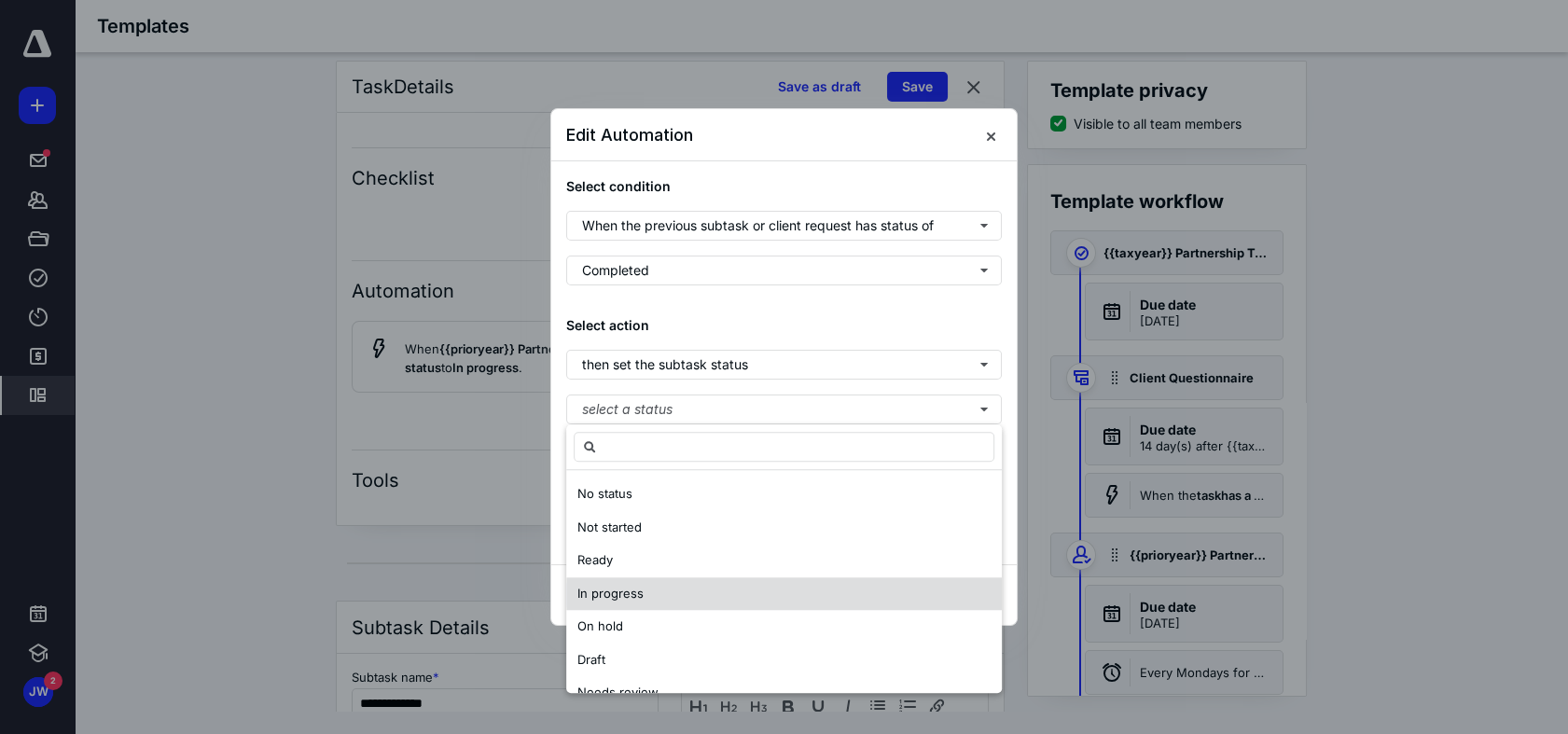 click on "In progress" at bounding box center (784, 594) 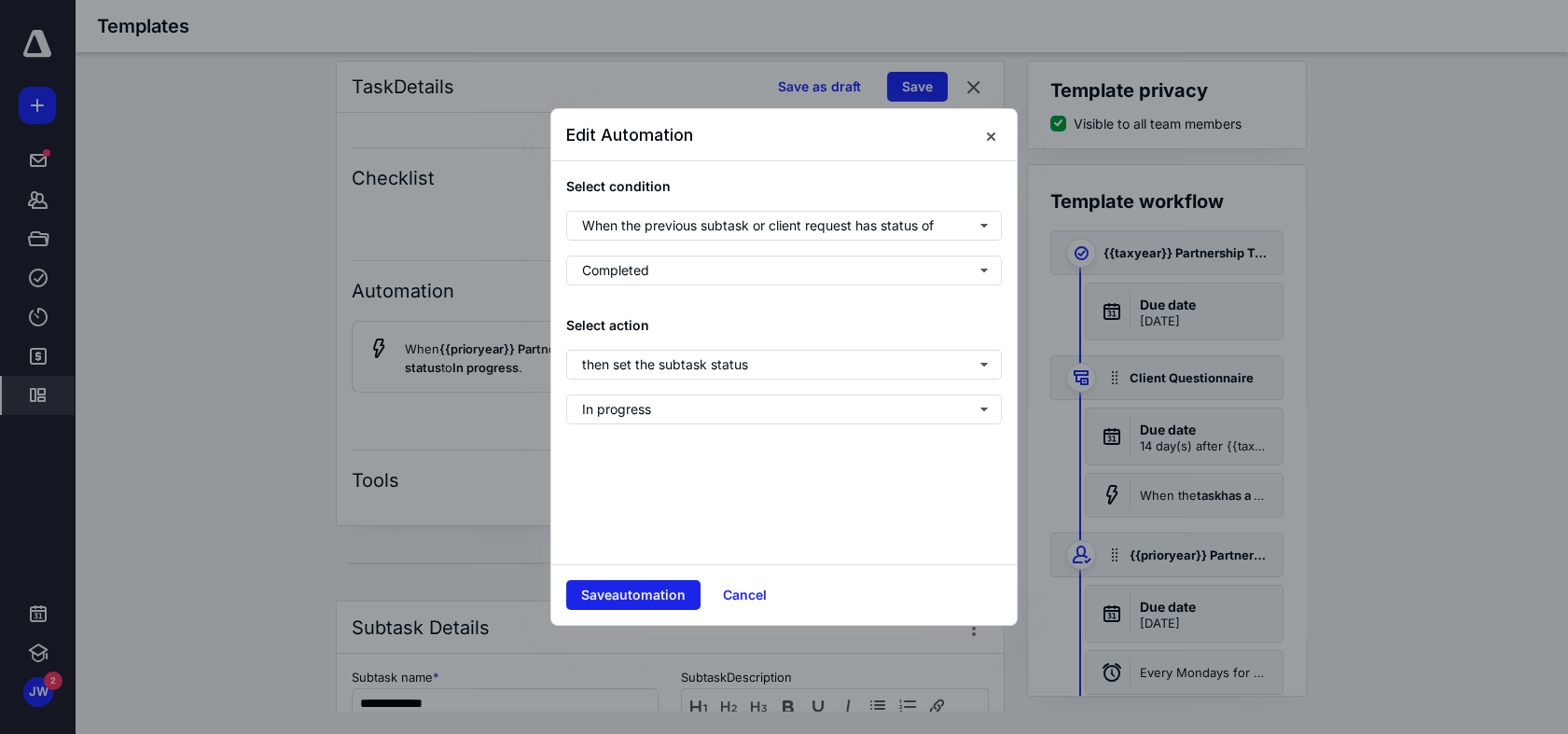 click on "Save  automation" at bounding box center (633, 595) 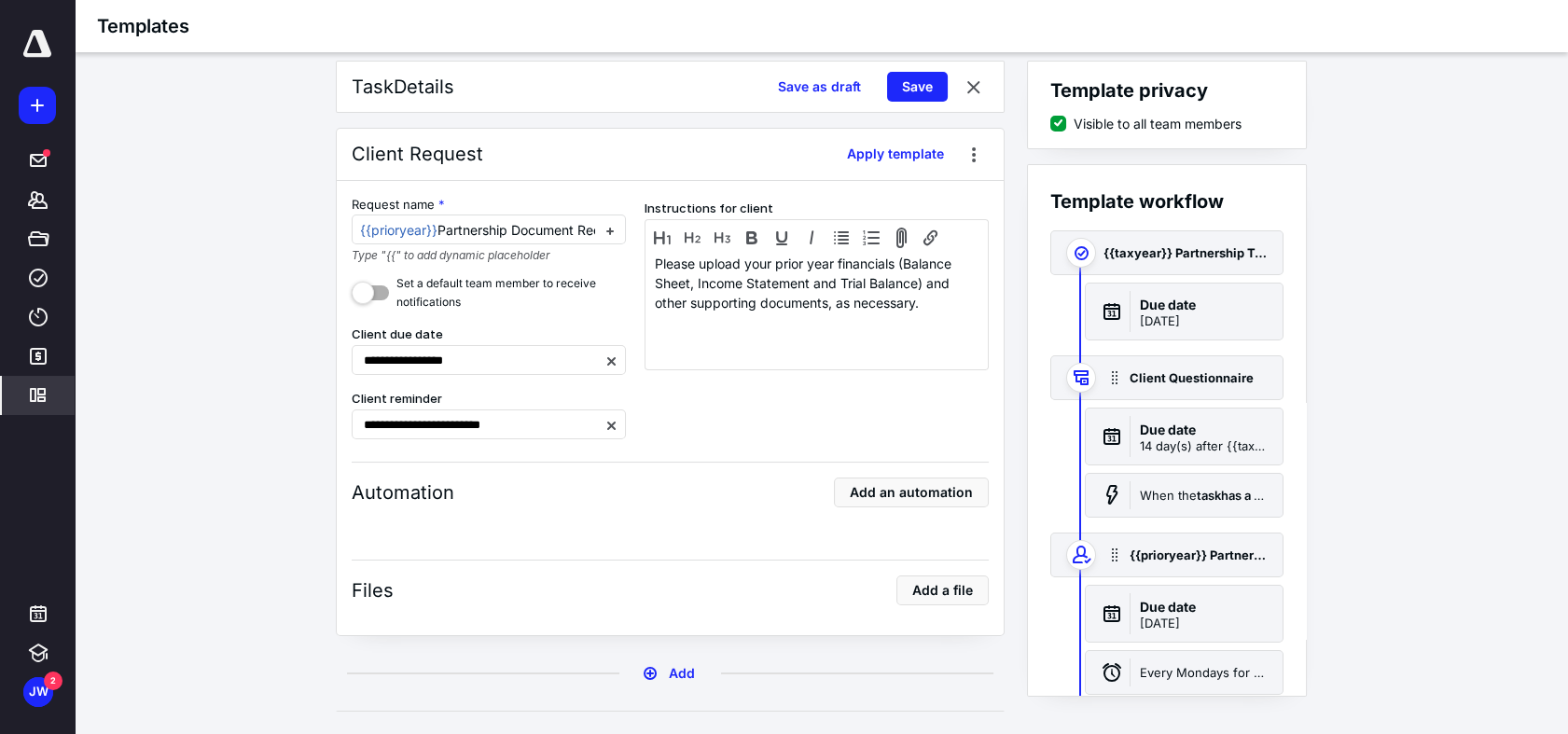 scroll, scrollTop: 1865, scrollLeft: 0, axis: vertical 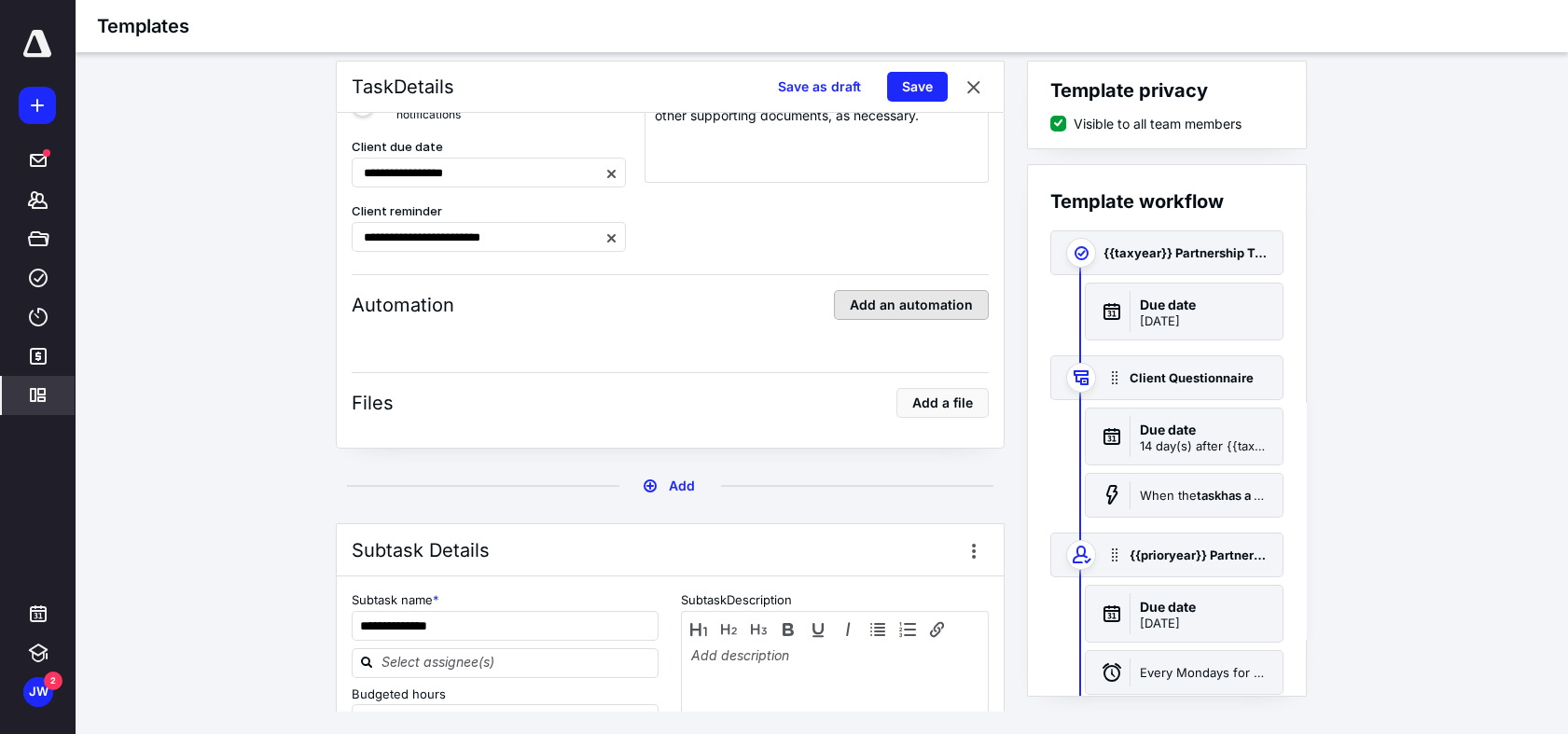 click on "Add an automation" at bounding box center (911, 305) 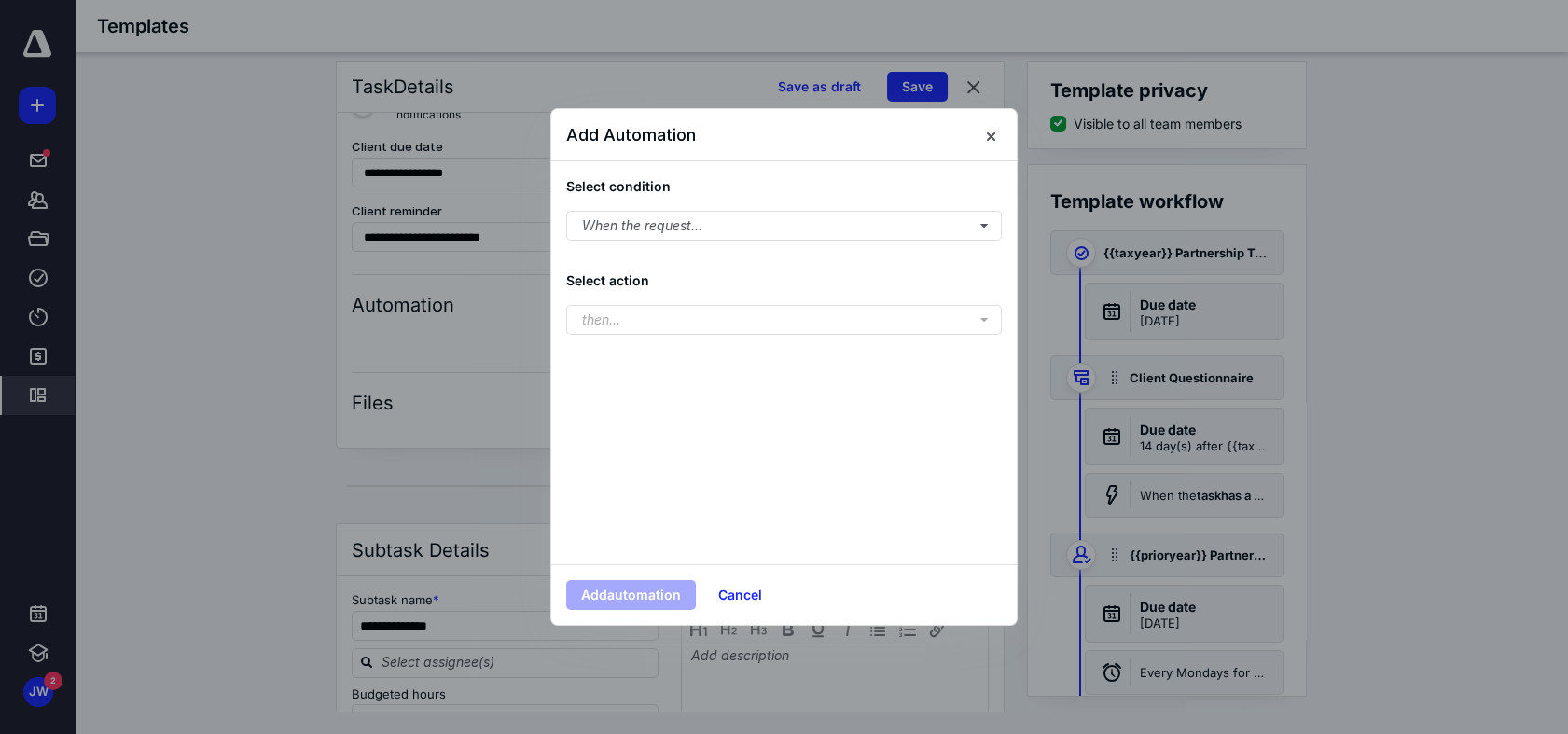 click on "Select condition When the request... Select action then..." at bounding box center [784, 363] 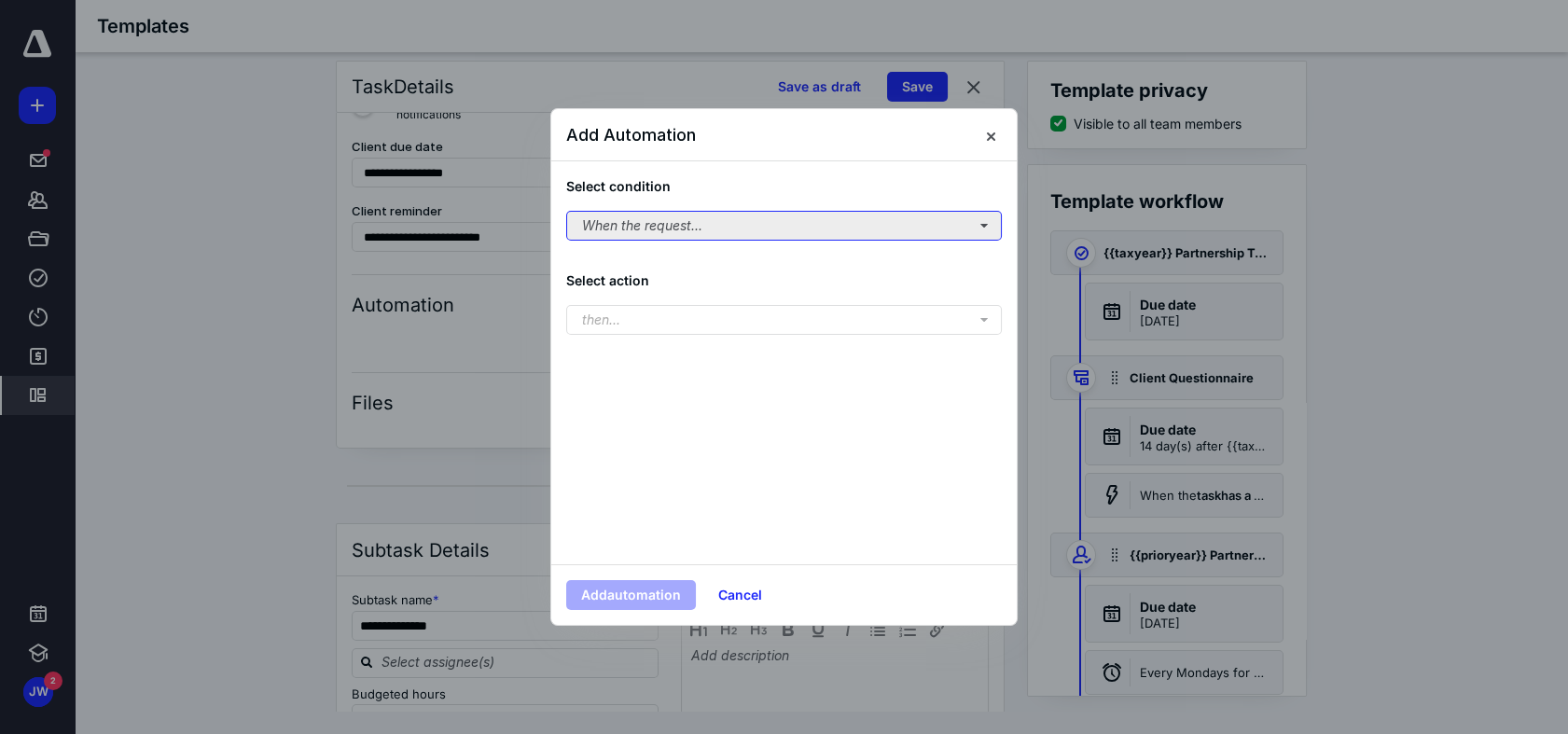 click on "When the request..." at bounding box center [784, 226] 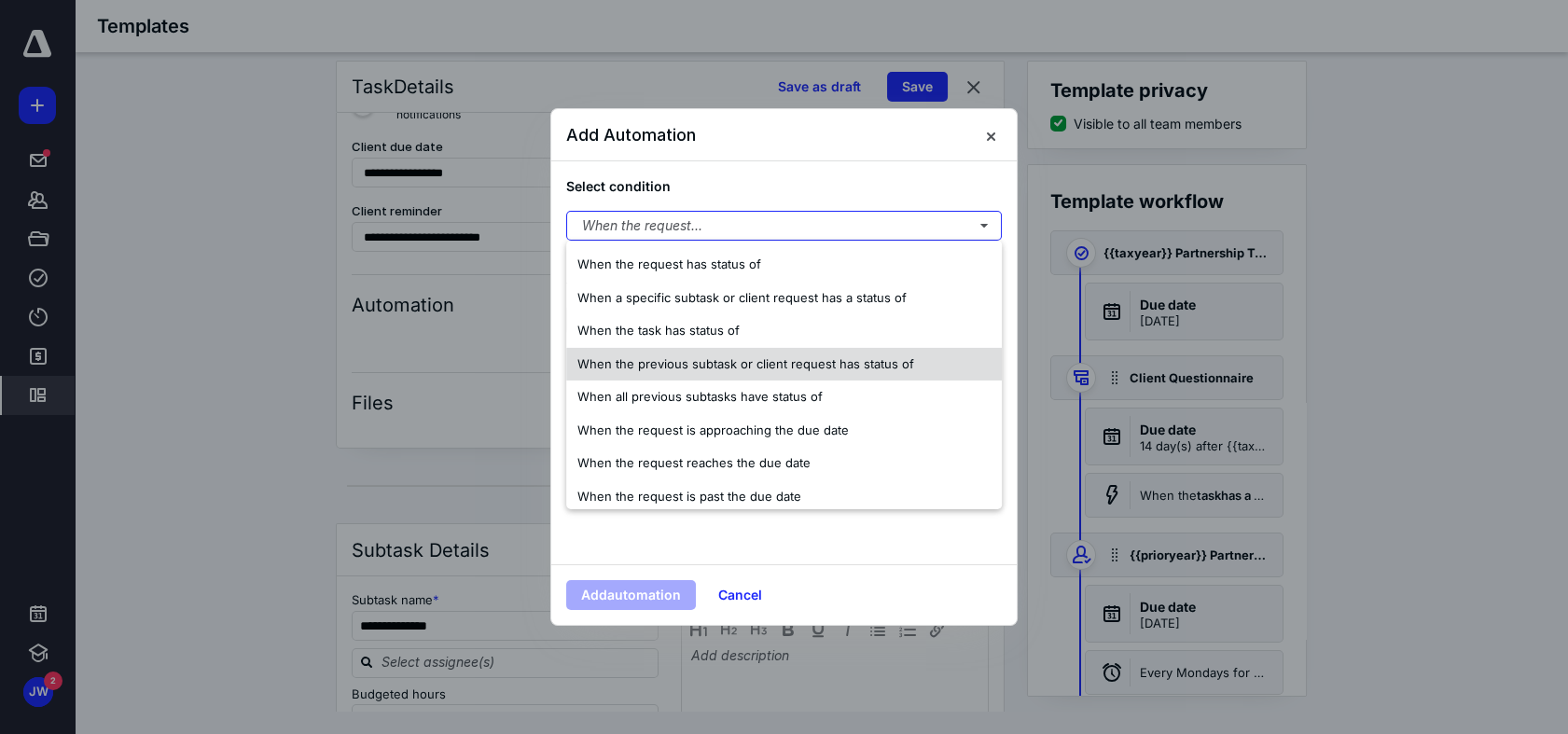 click on "When the previous subtask or client request has status of" at bounding box center [745, 363] 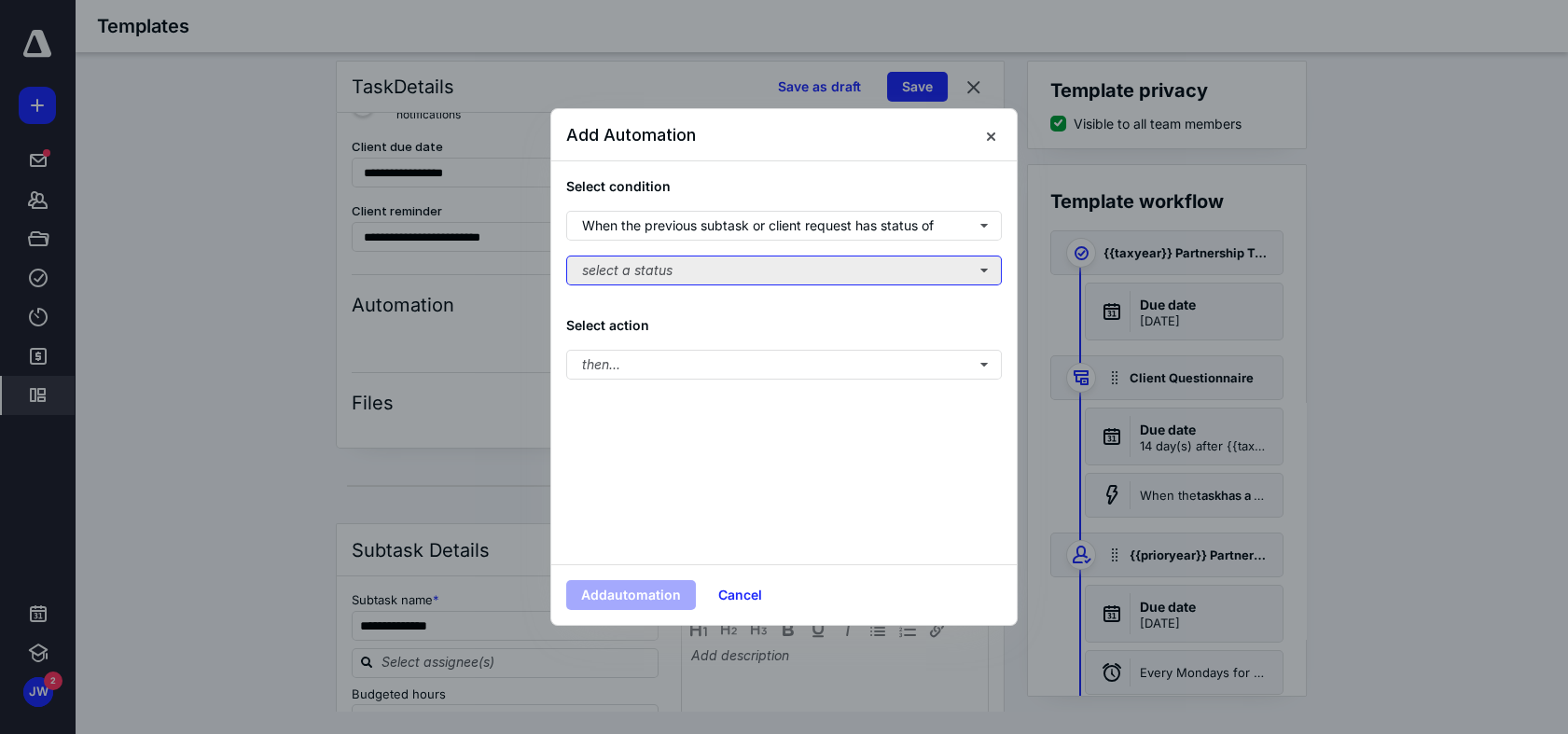 click on "select a status" at bounding box center [784, 270] 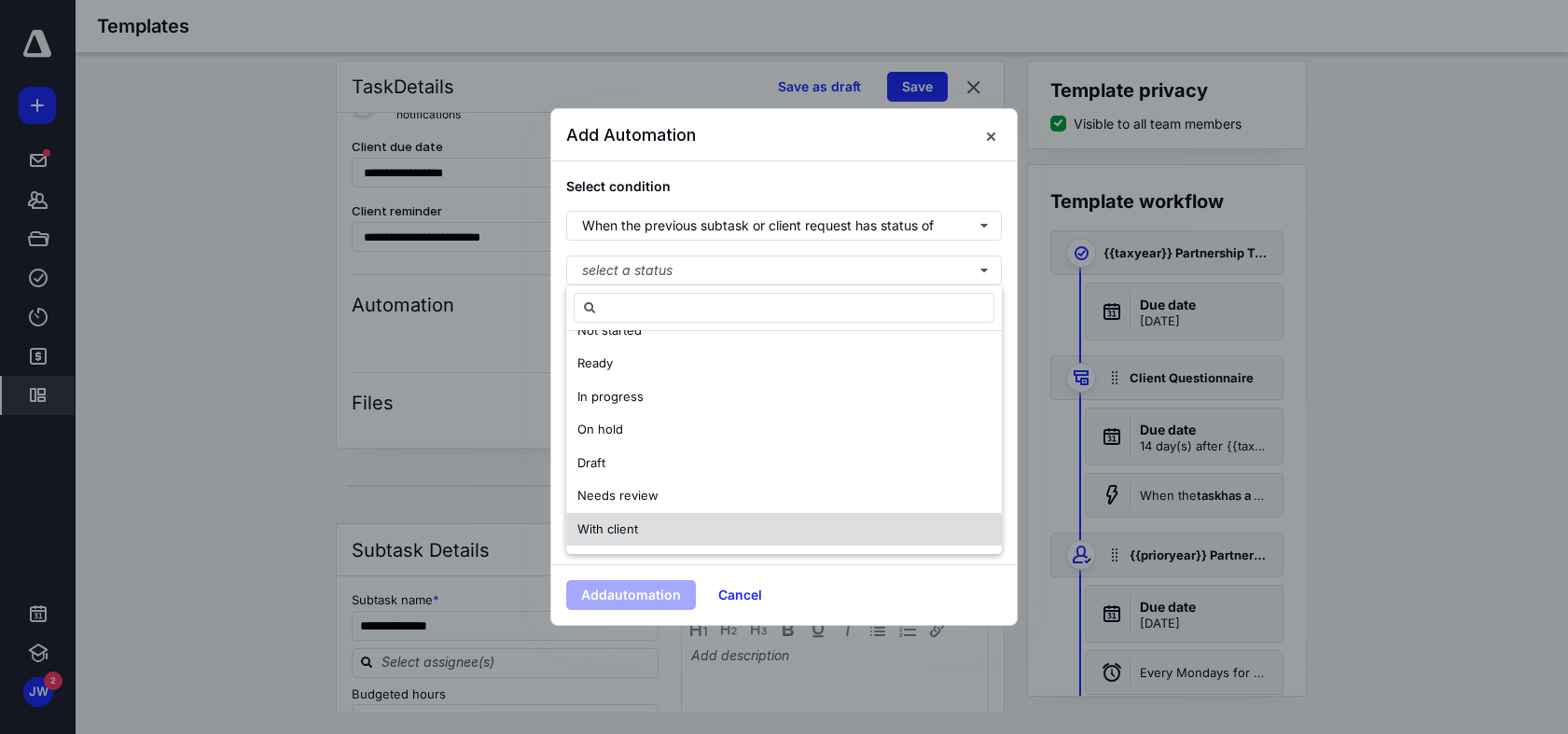 scroll, scrollTop: 90, scrollLeft: 0, axis: vertical 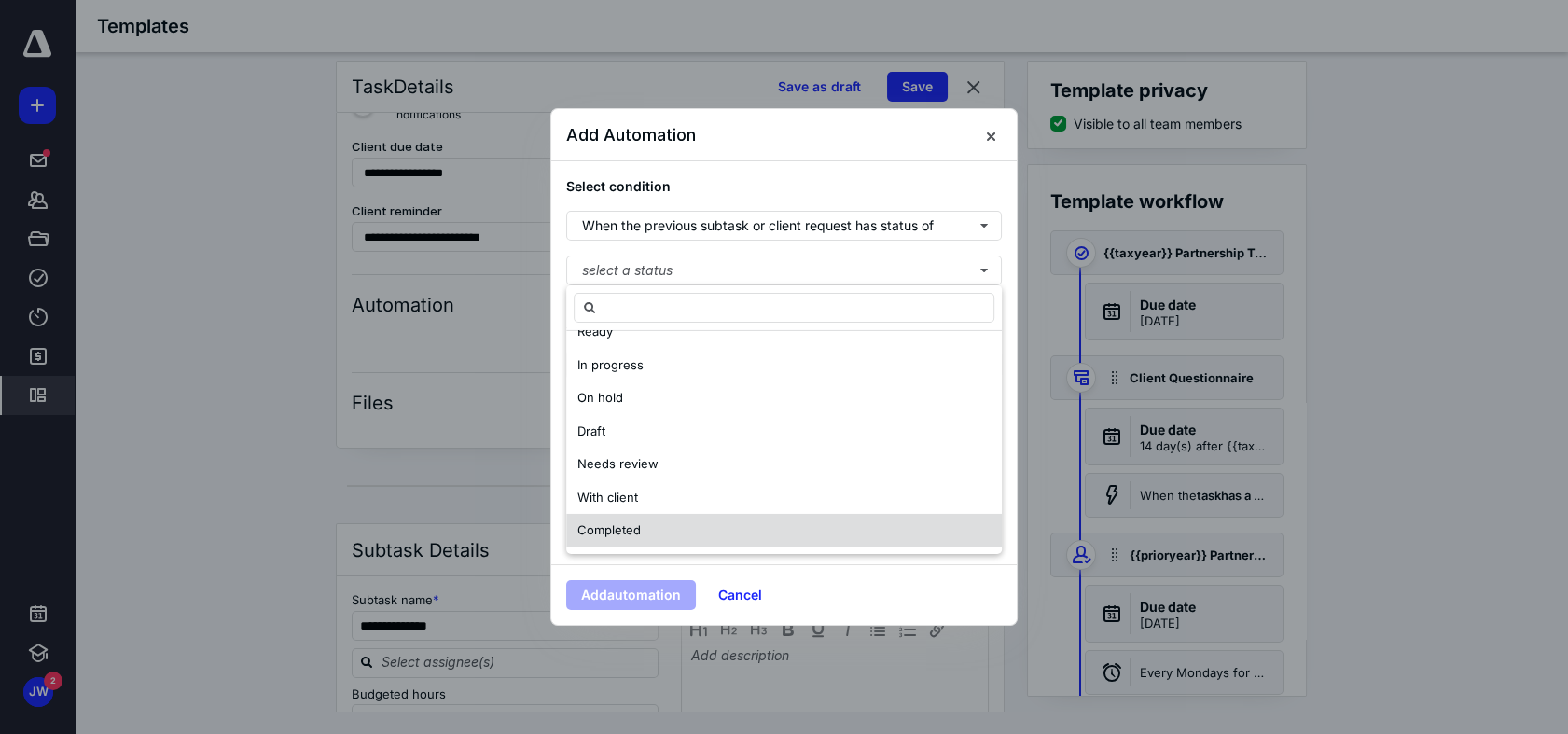 click on "Completed" at bounding box center (784, 531) 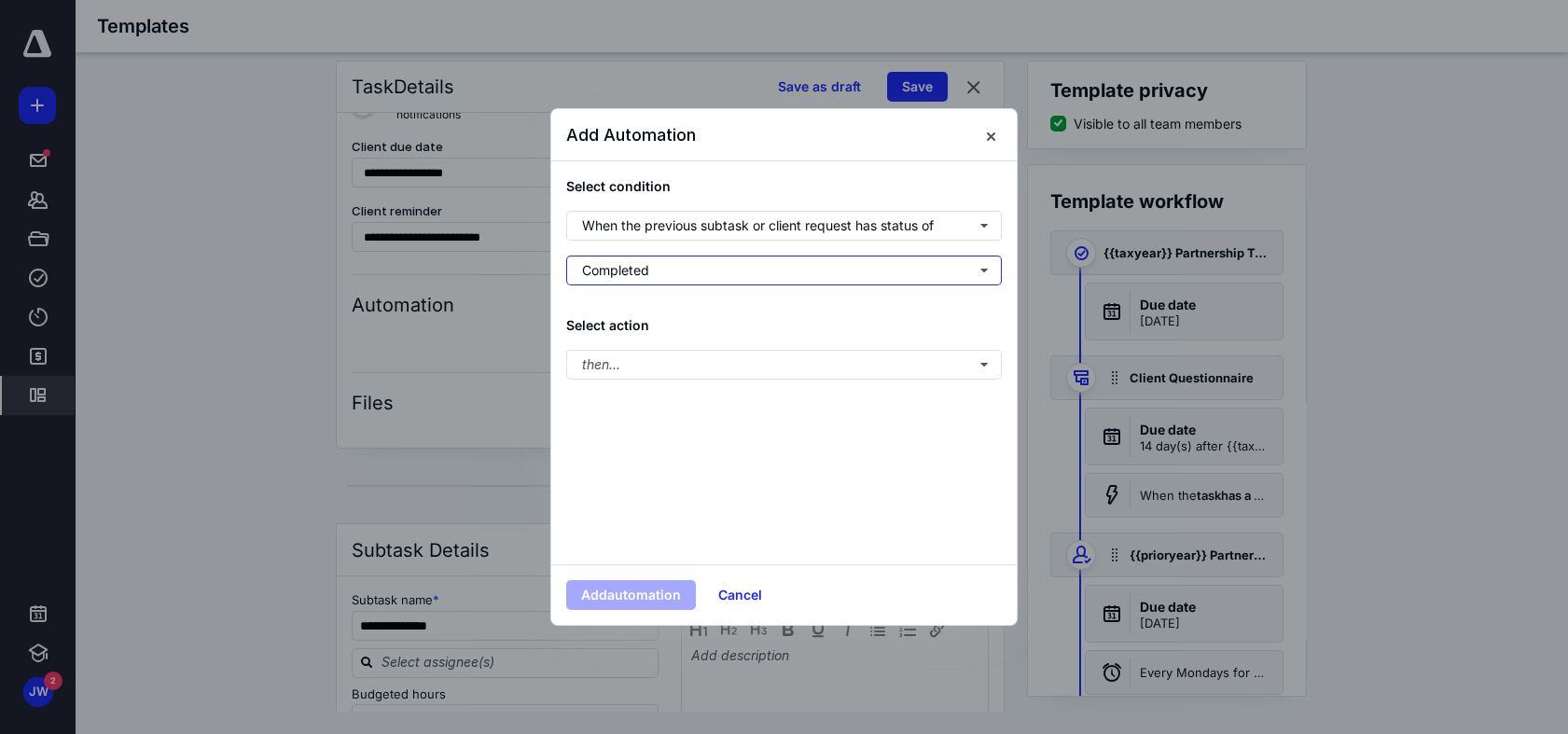 scroll, scrollTop: 0, scrollLeft: 0, axis: both 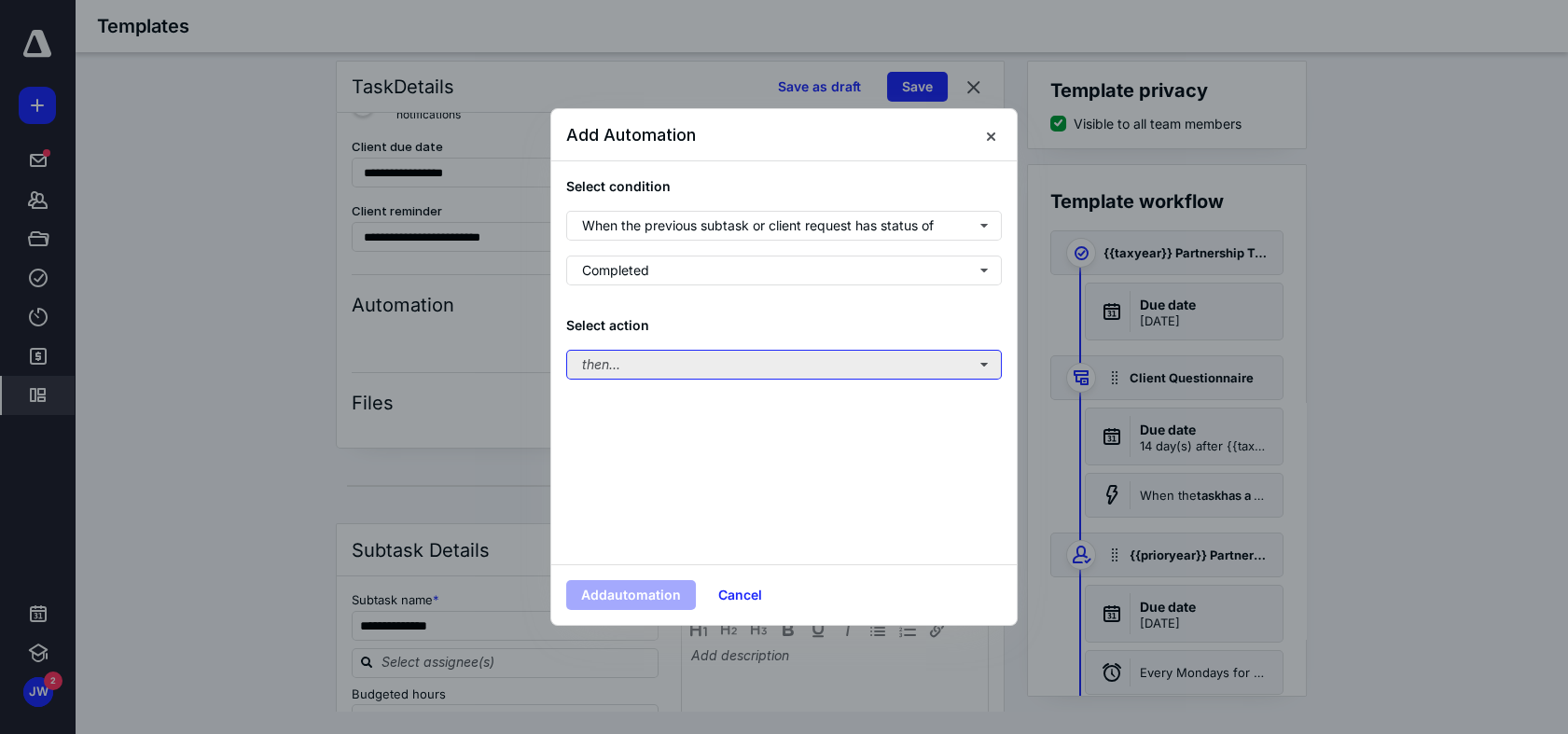 click on "then..." at bounding box center [784, 365] 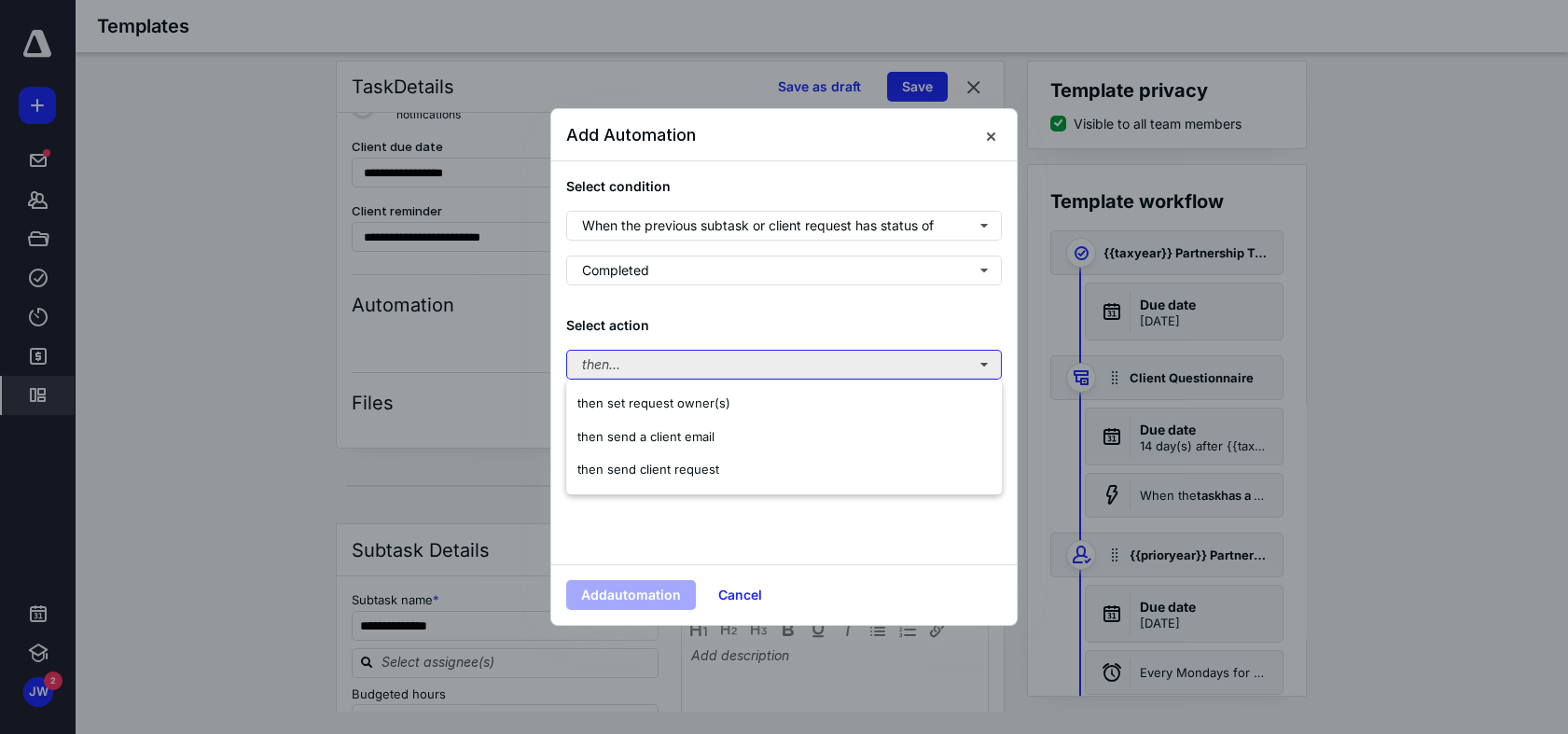 click on "then..." at bounding box center (784, 365) 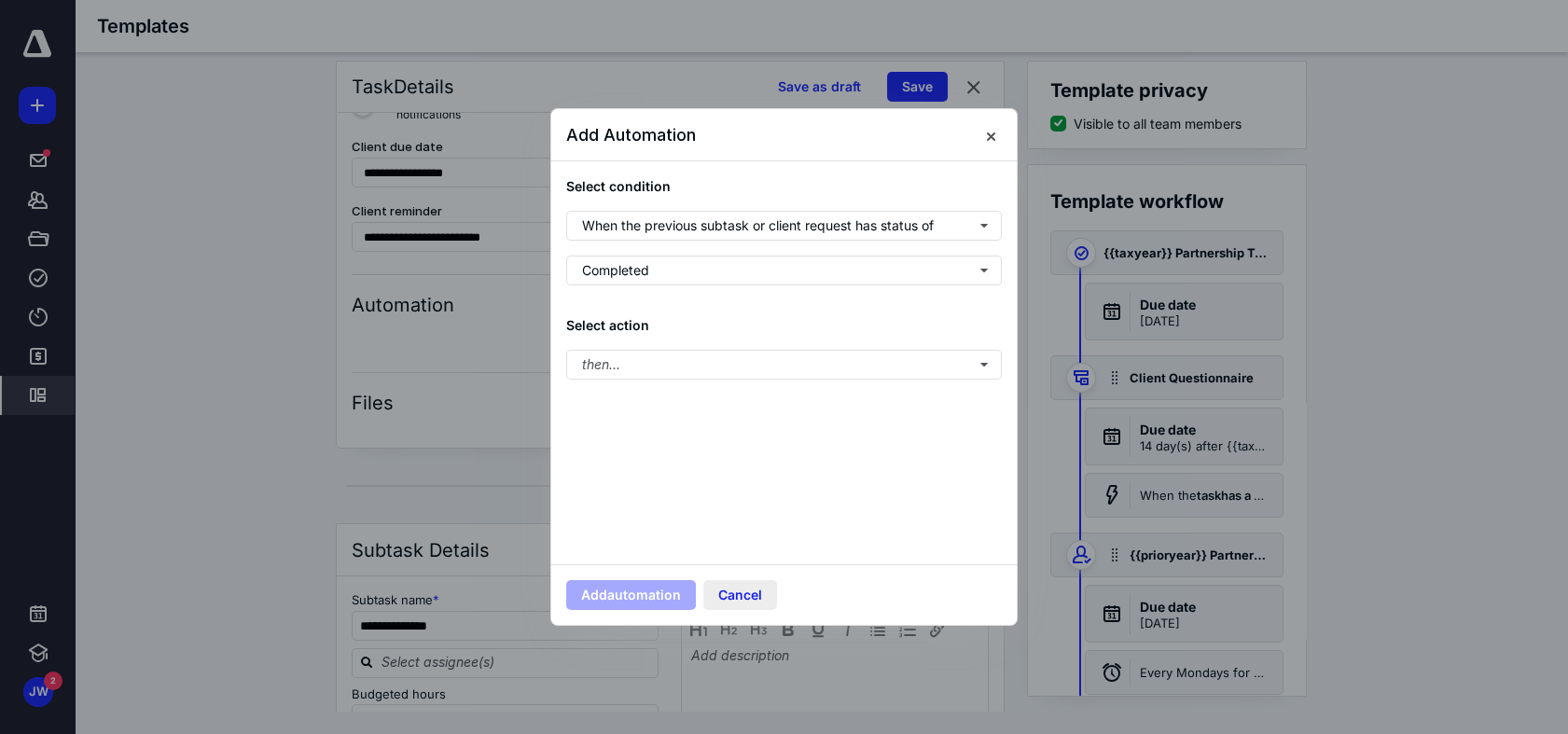 click on "Cancel" at bounding box center (740, 595) 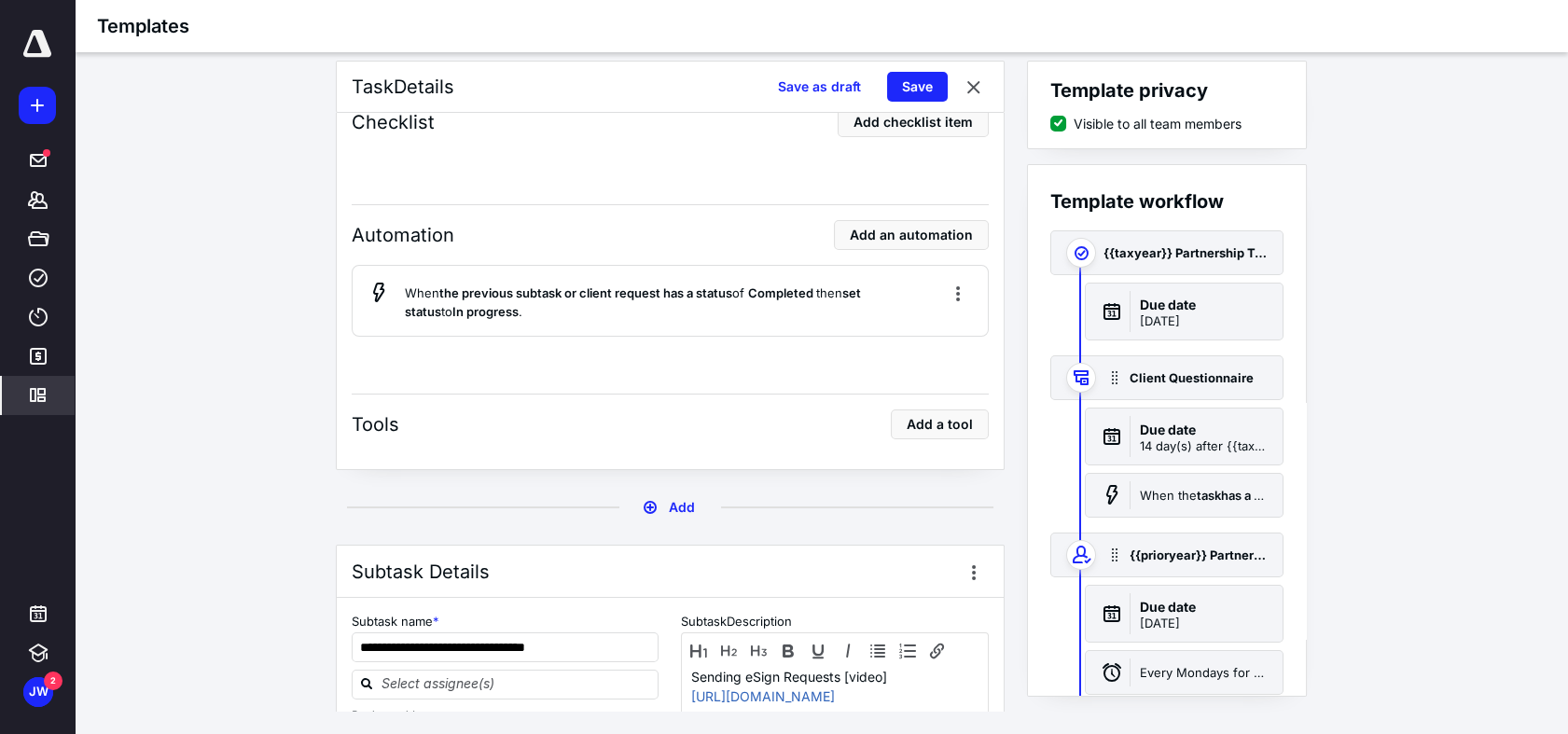 scroll, scrollTop: 4559, scrollLeft: 0, axis: vertical 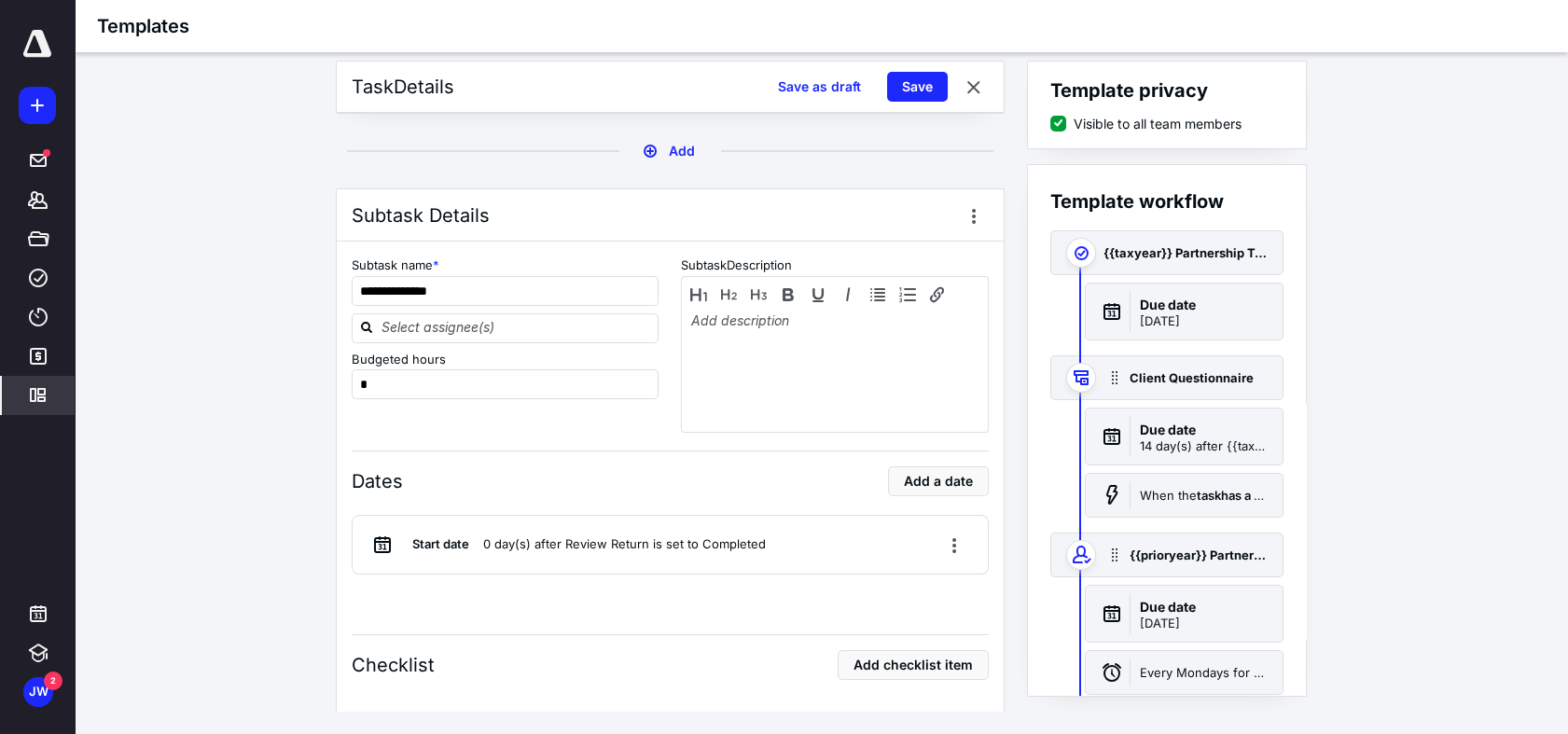 click on "**********" at bounding box center [670, 335] 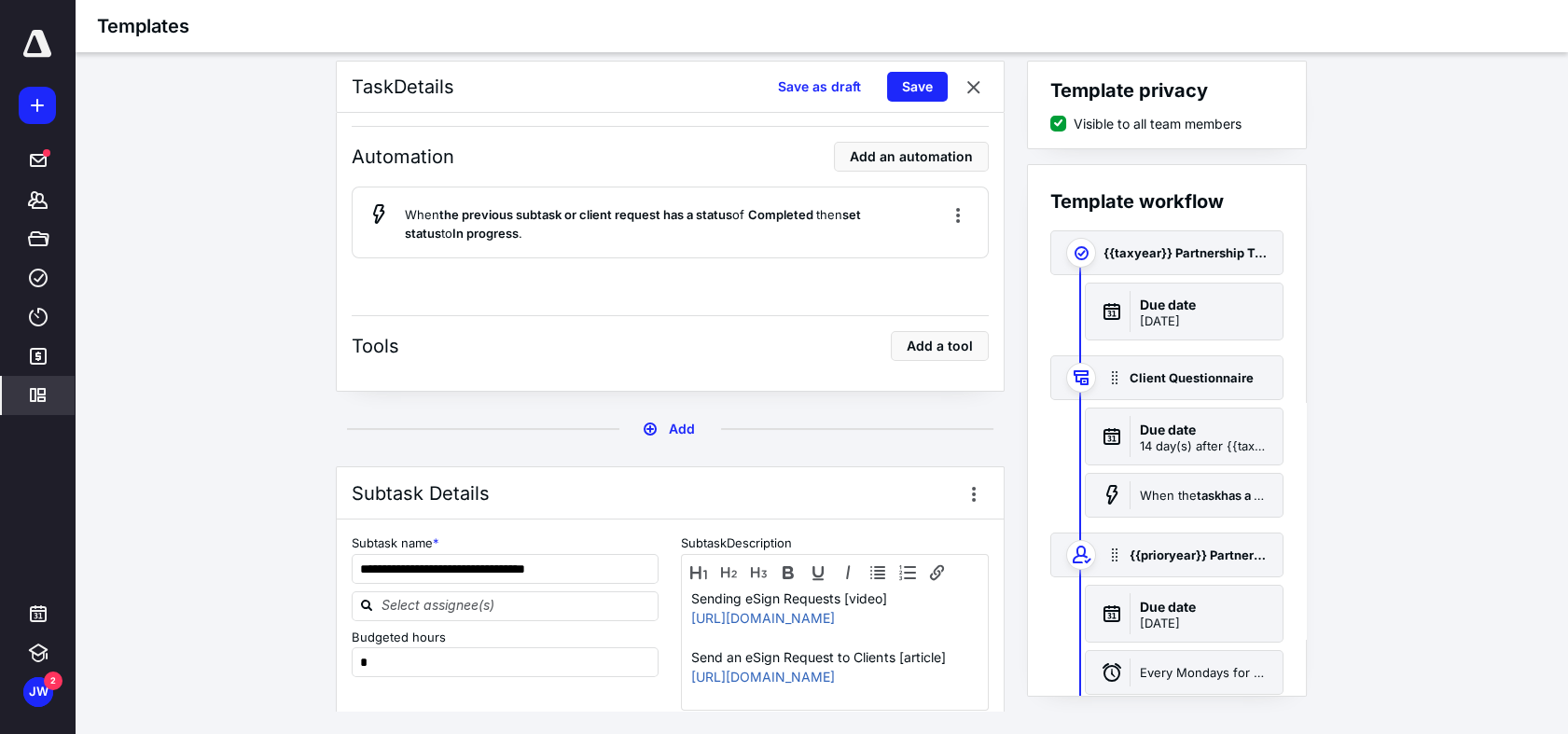scroll, scrollTop: 4767, scrollLeft: 0, axis: vertical 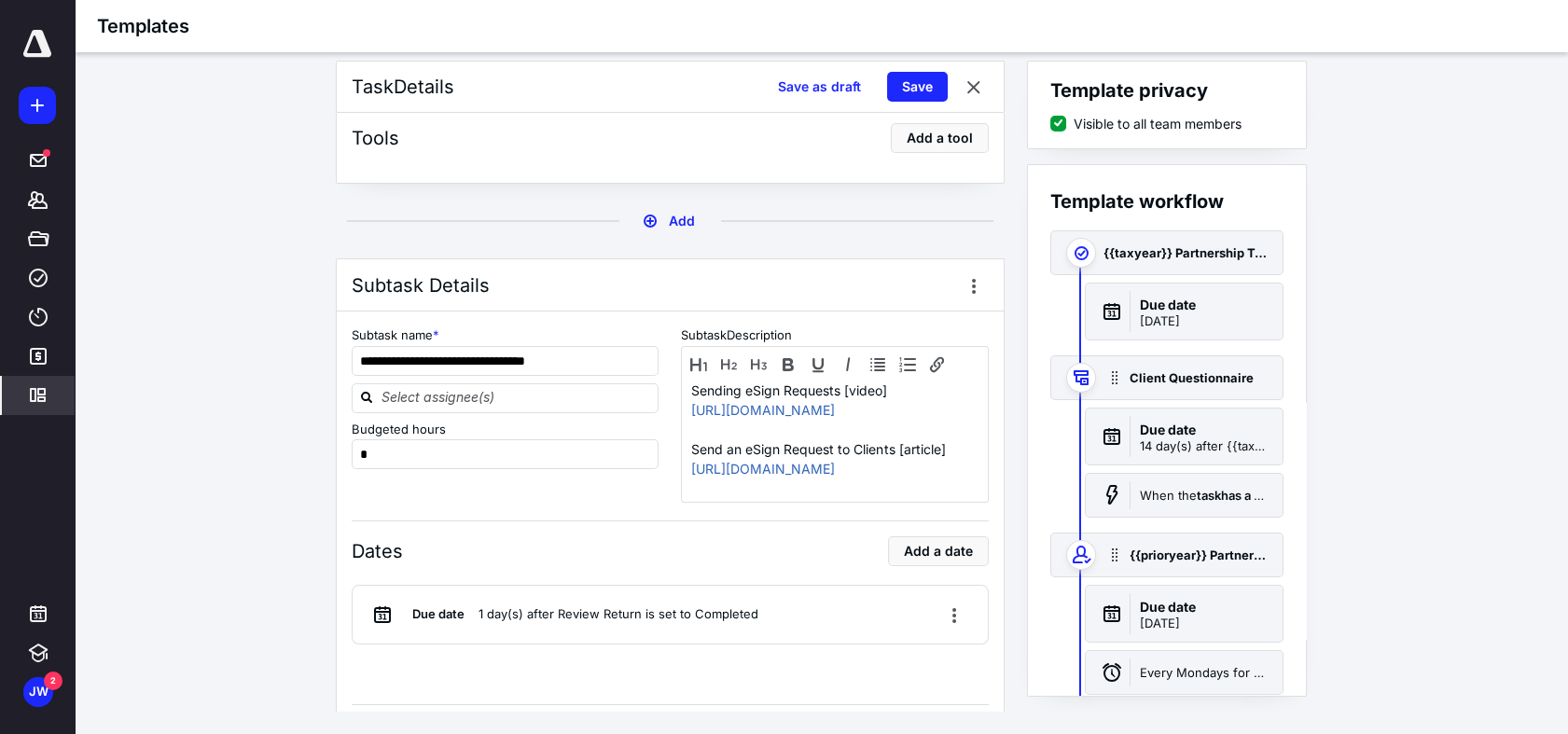 click on "Subtask Details" at bounding box center [670, 285] 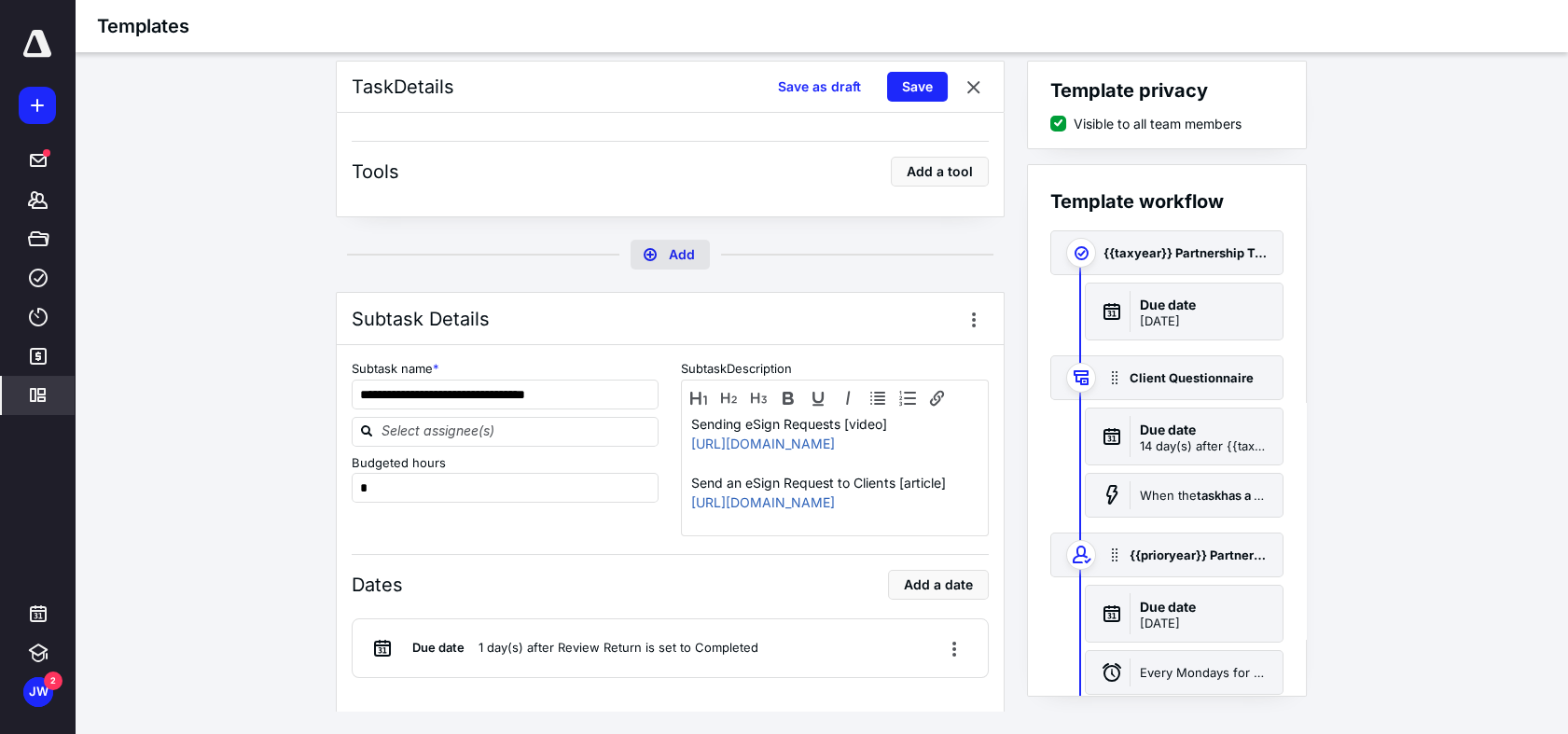 scroll, scrollTop: 4767, scrollLeft: 0, axis: vertical 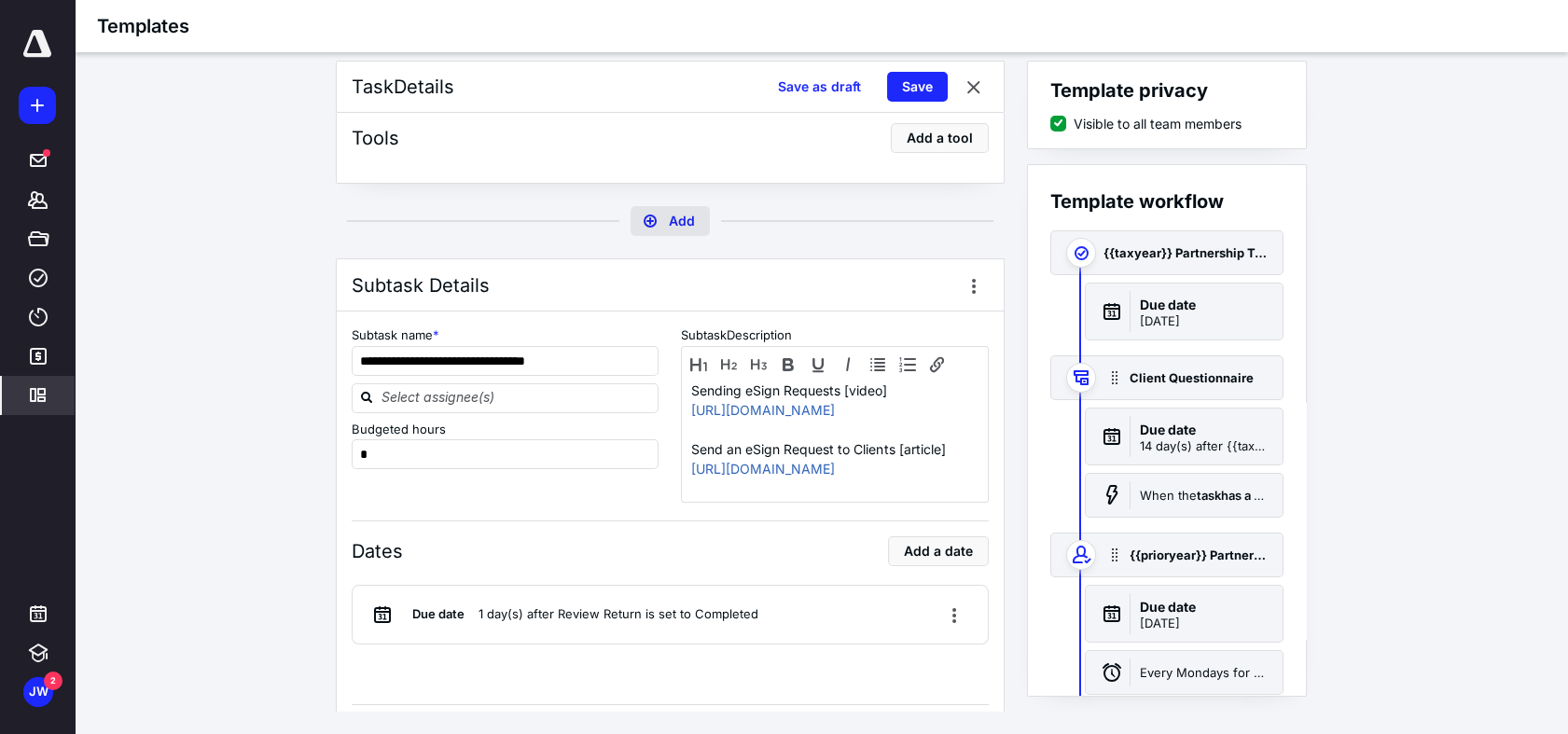 click on "Add" at bounding box center (670, 221) 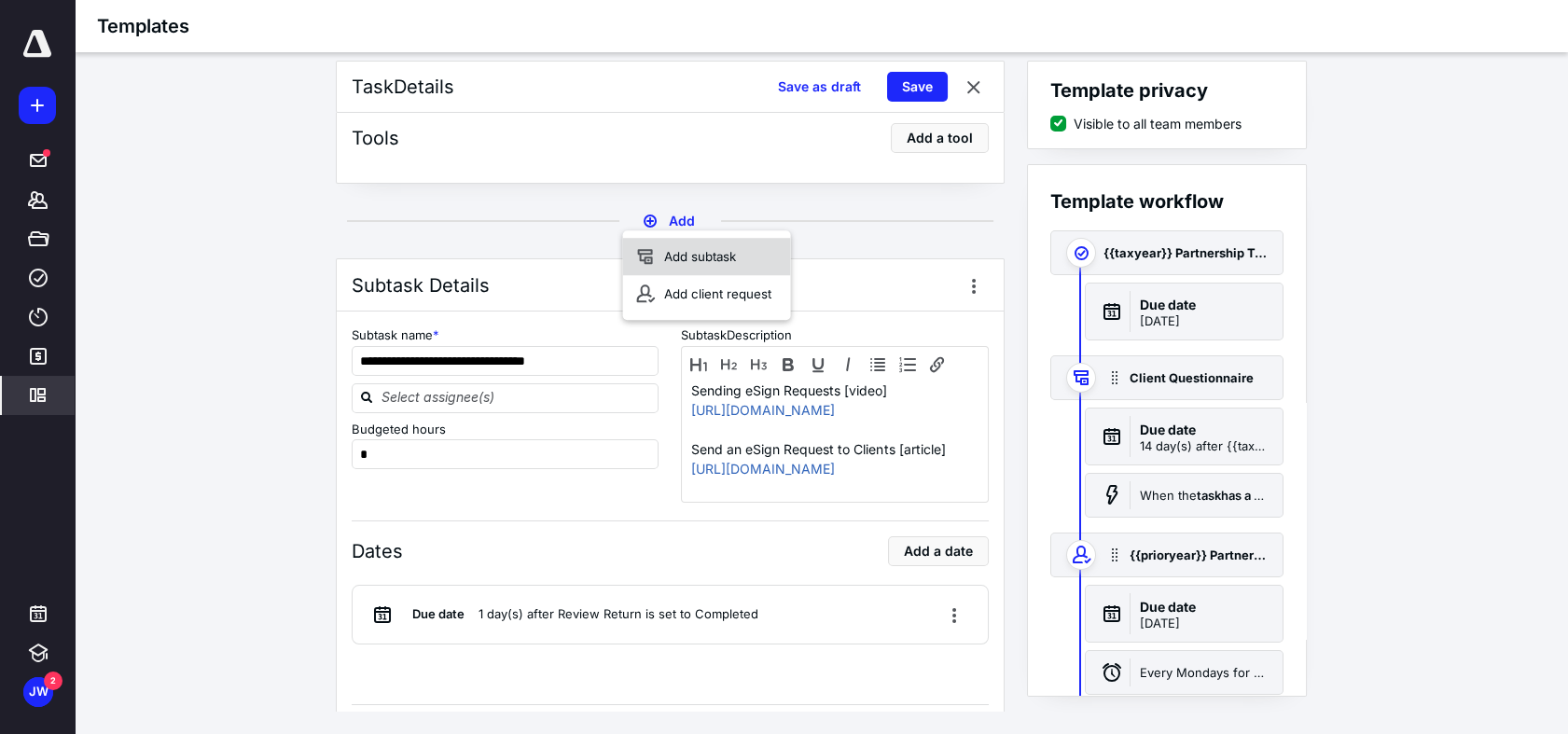 click on "Add subtask" at bounding box center [707, 256] 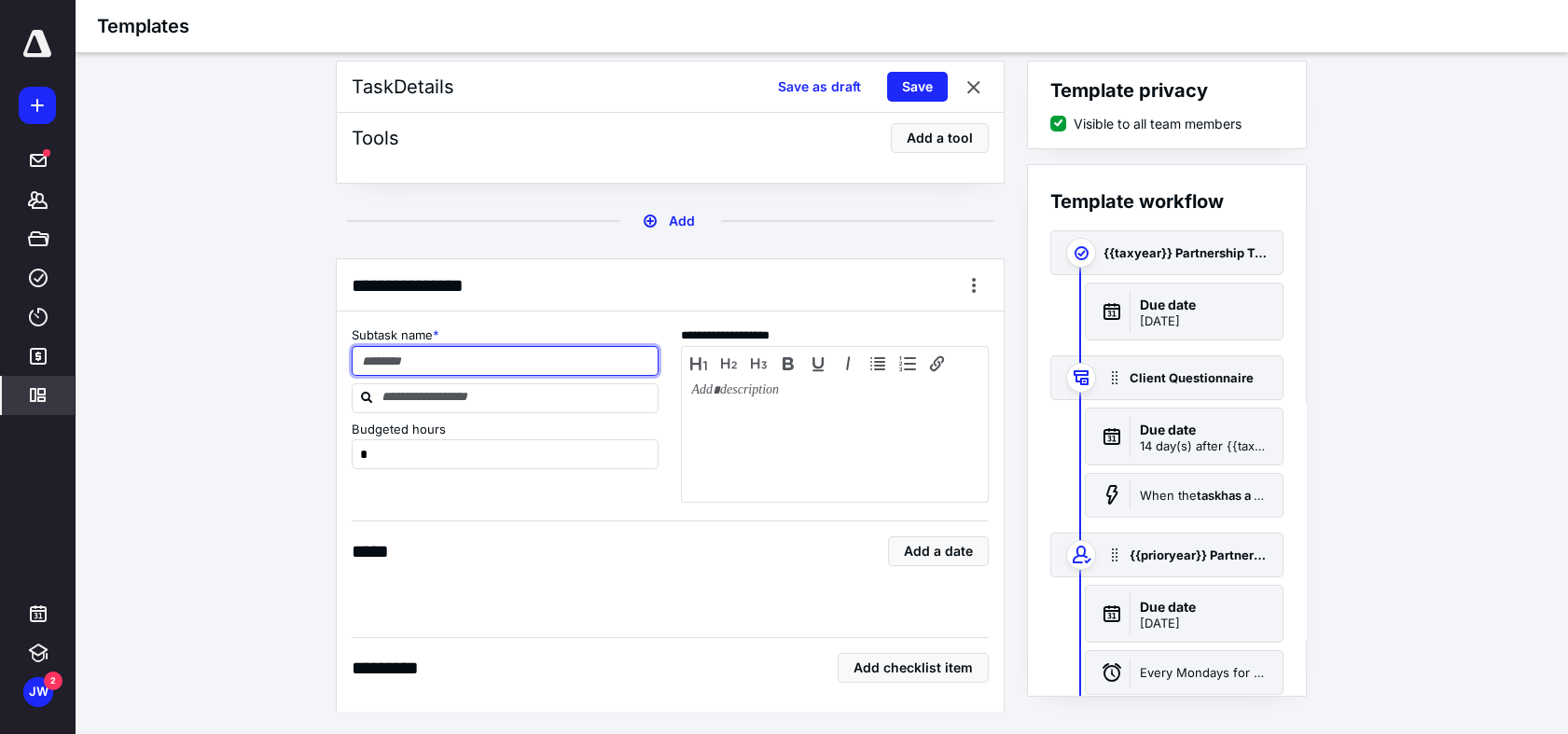 click at bounding box center [506, 361] 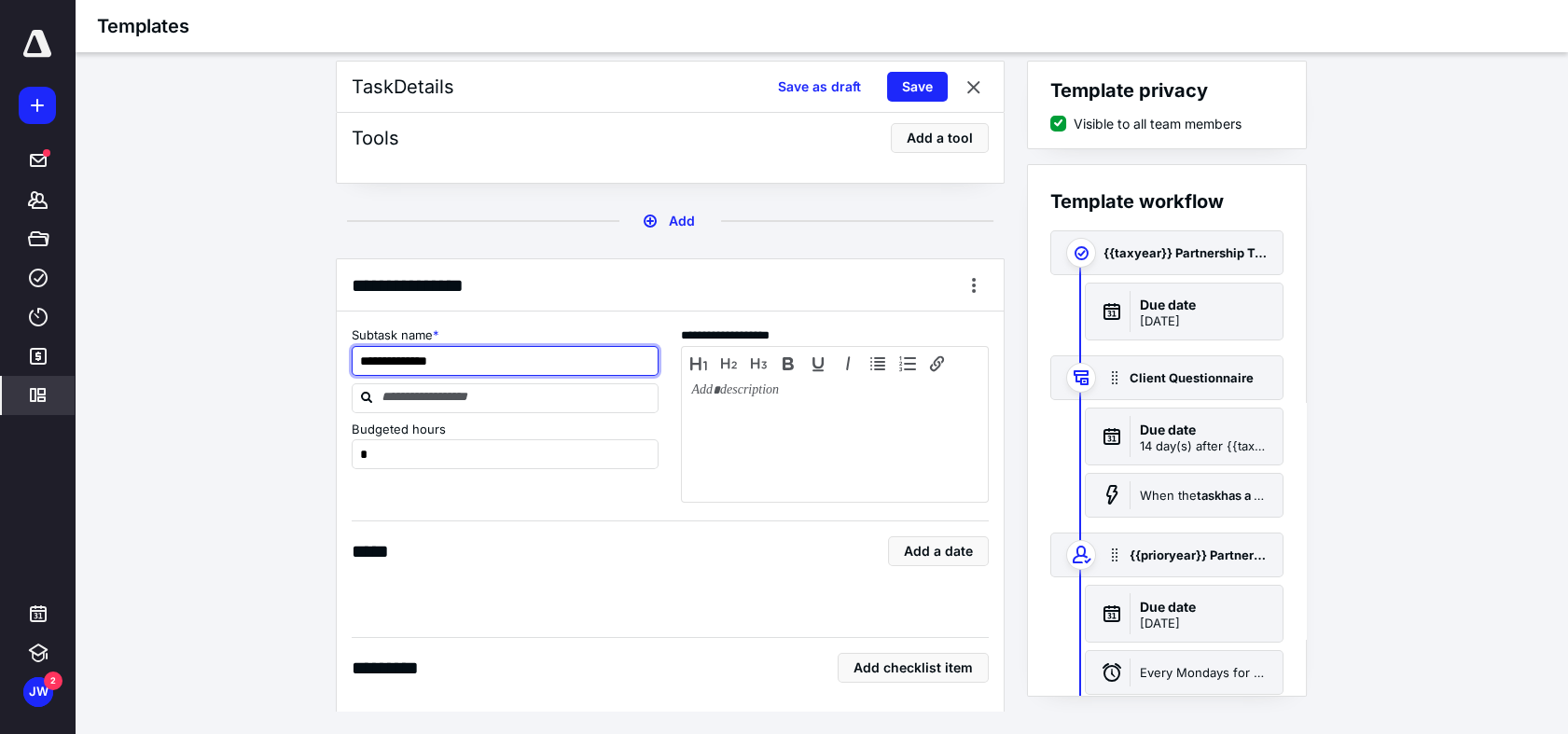 type on "**********" 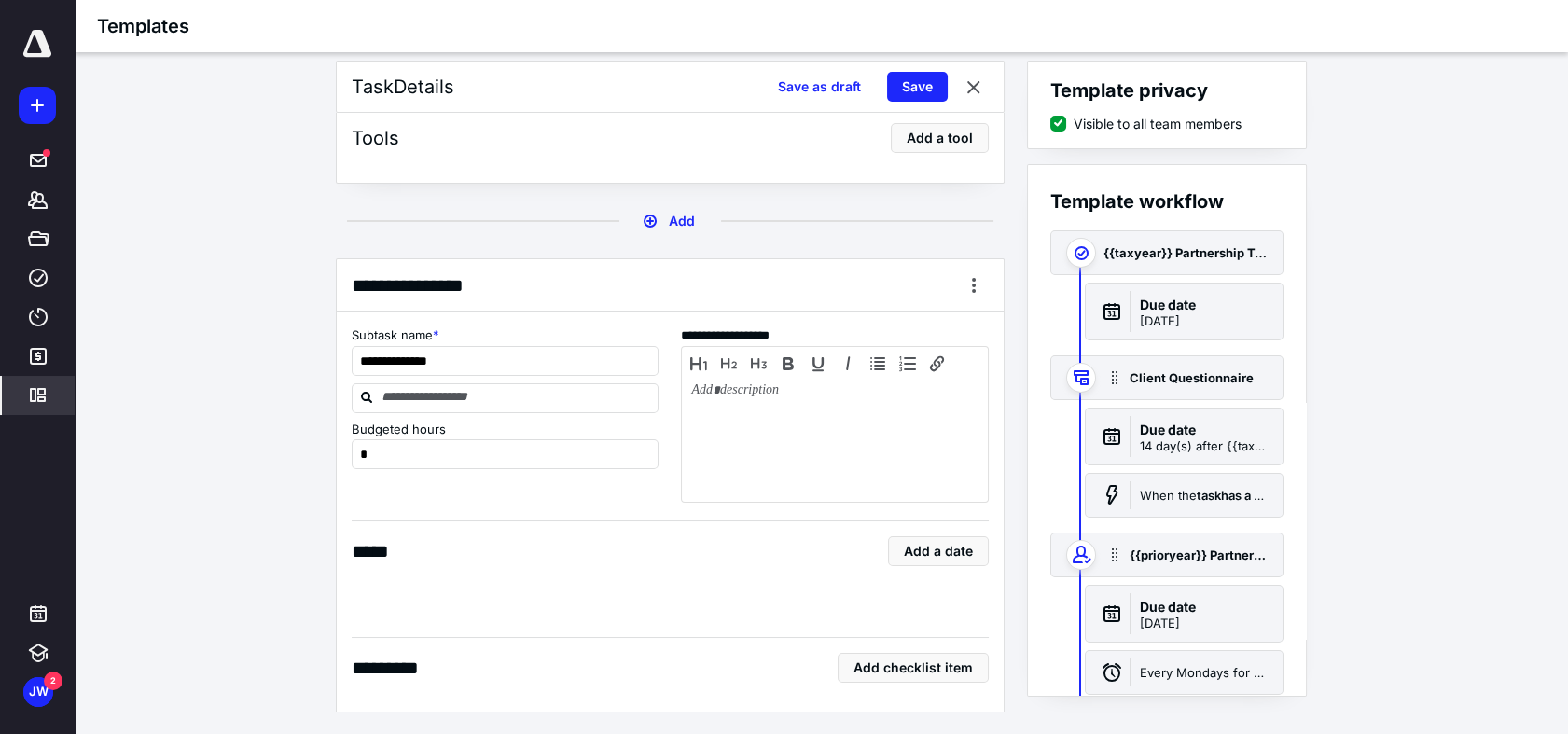 click on "**********" at bounding box center (670, 405) 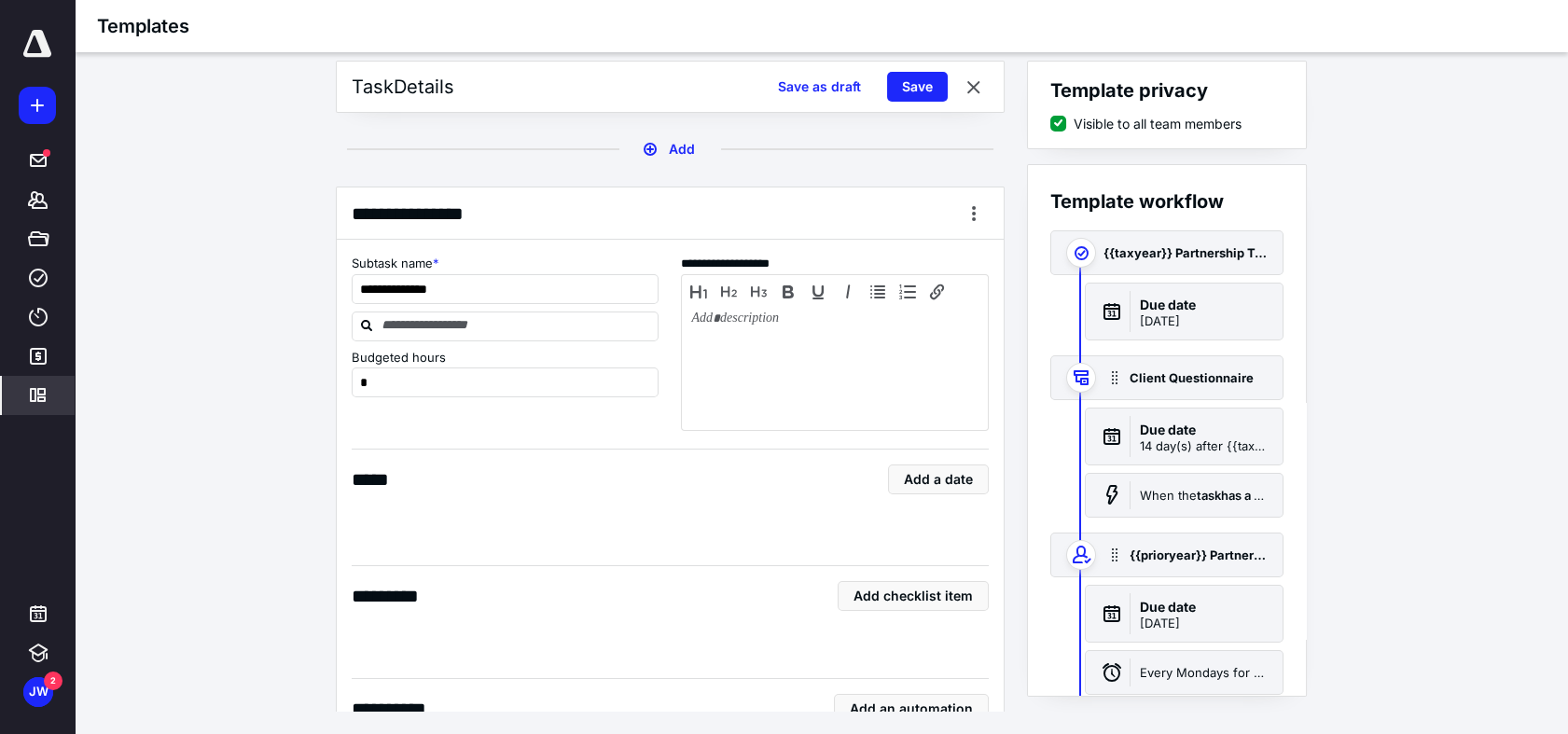 scroll, scrollTop: 4974, scrollLeft: 0, axis: vertical 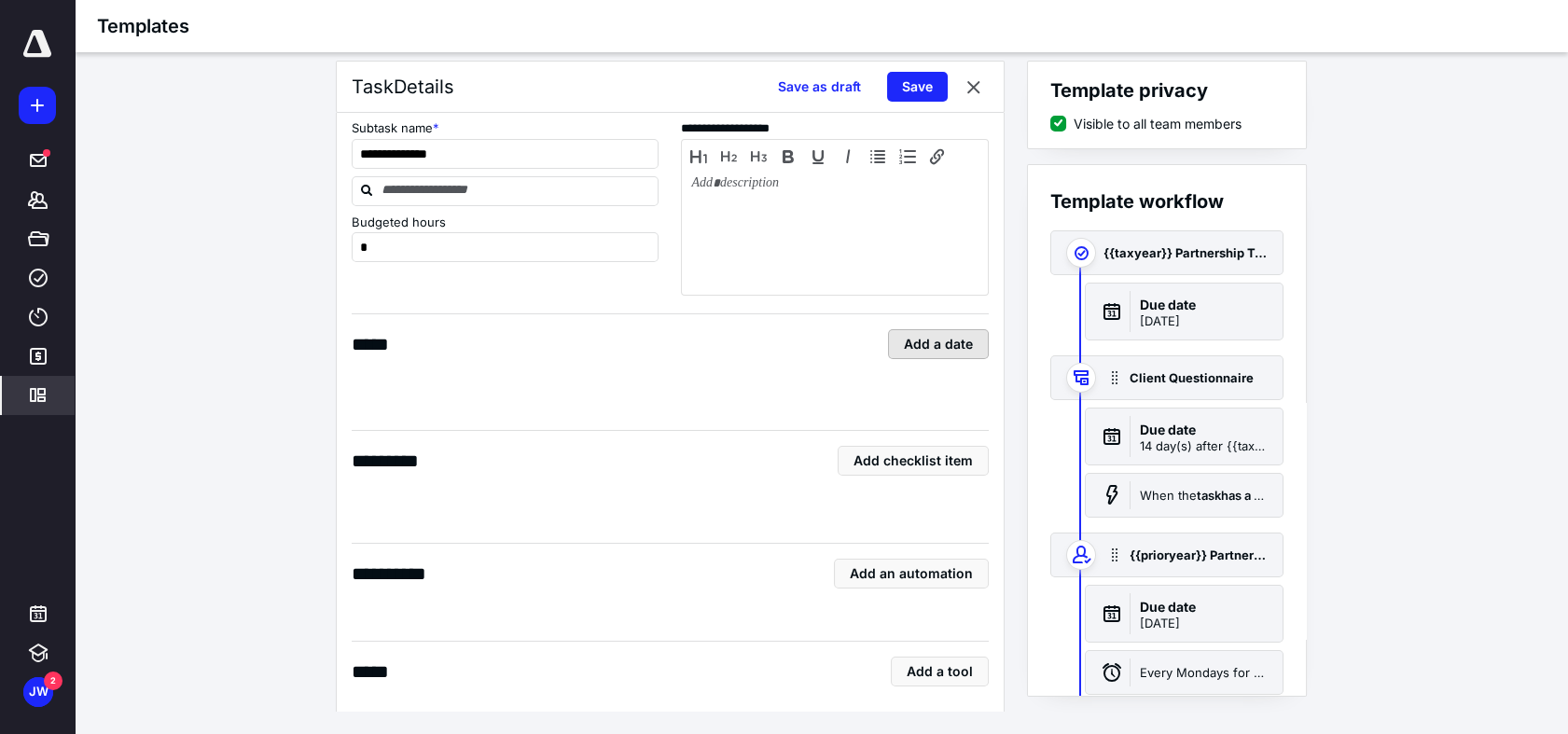 click on "Add a date" at bounding box center [938, 344] 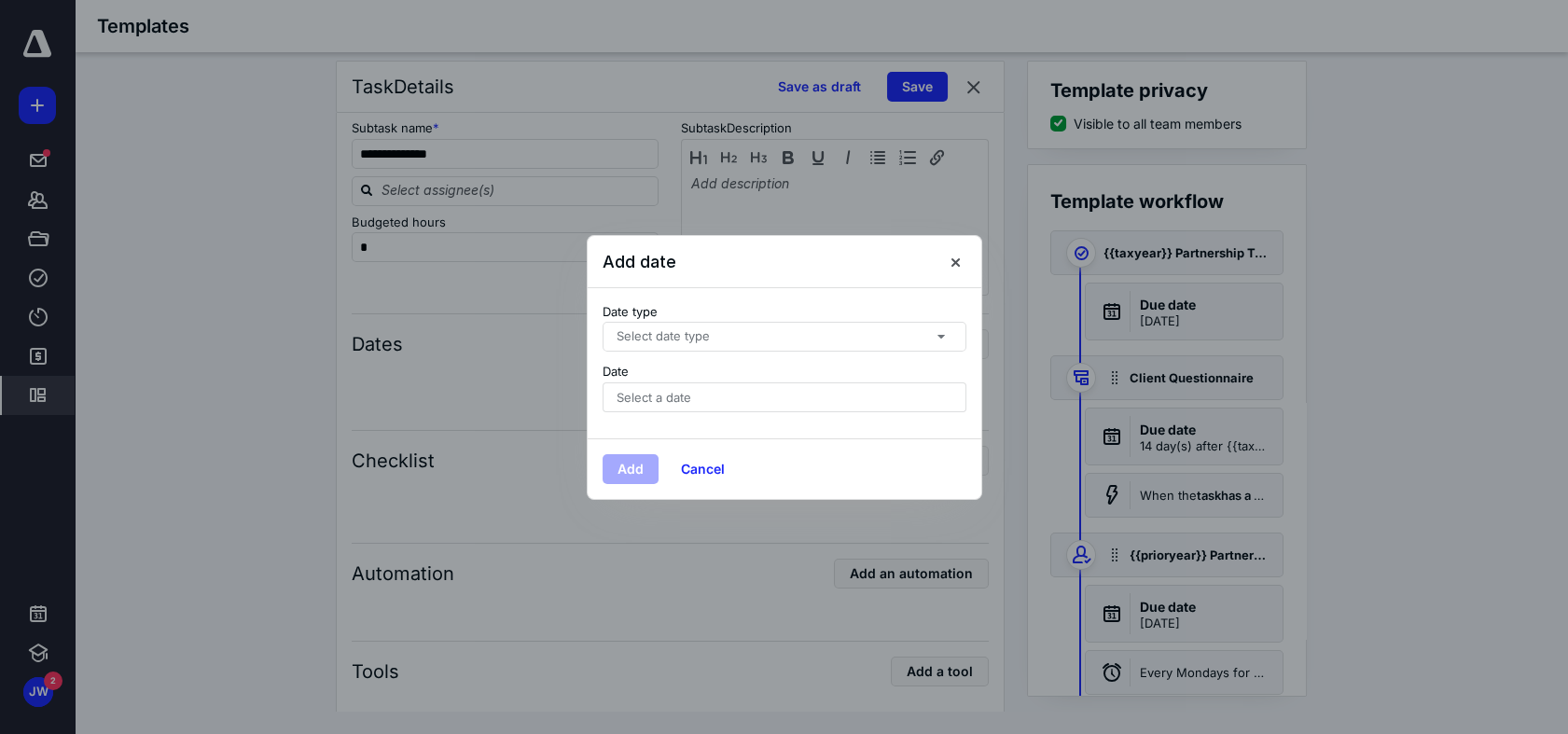 click on "Select date type" at bounding box center (784, 337) 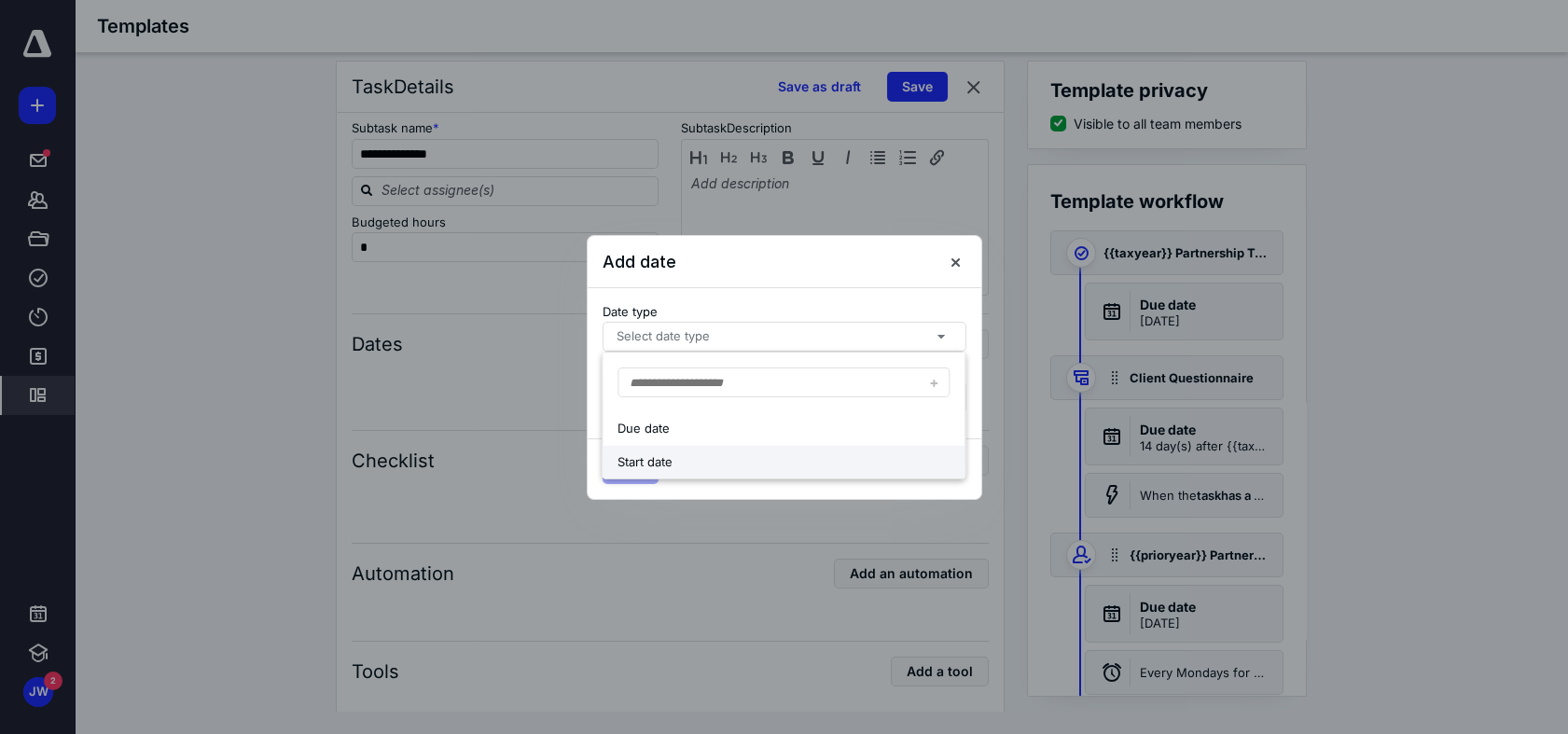 click on "Start date" at bounding box center (767, 463) 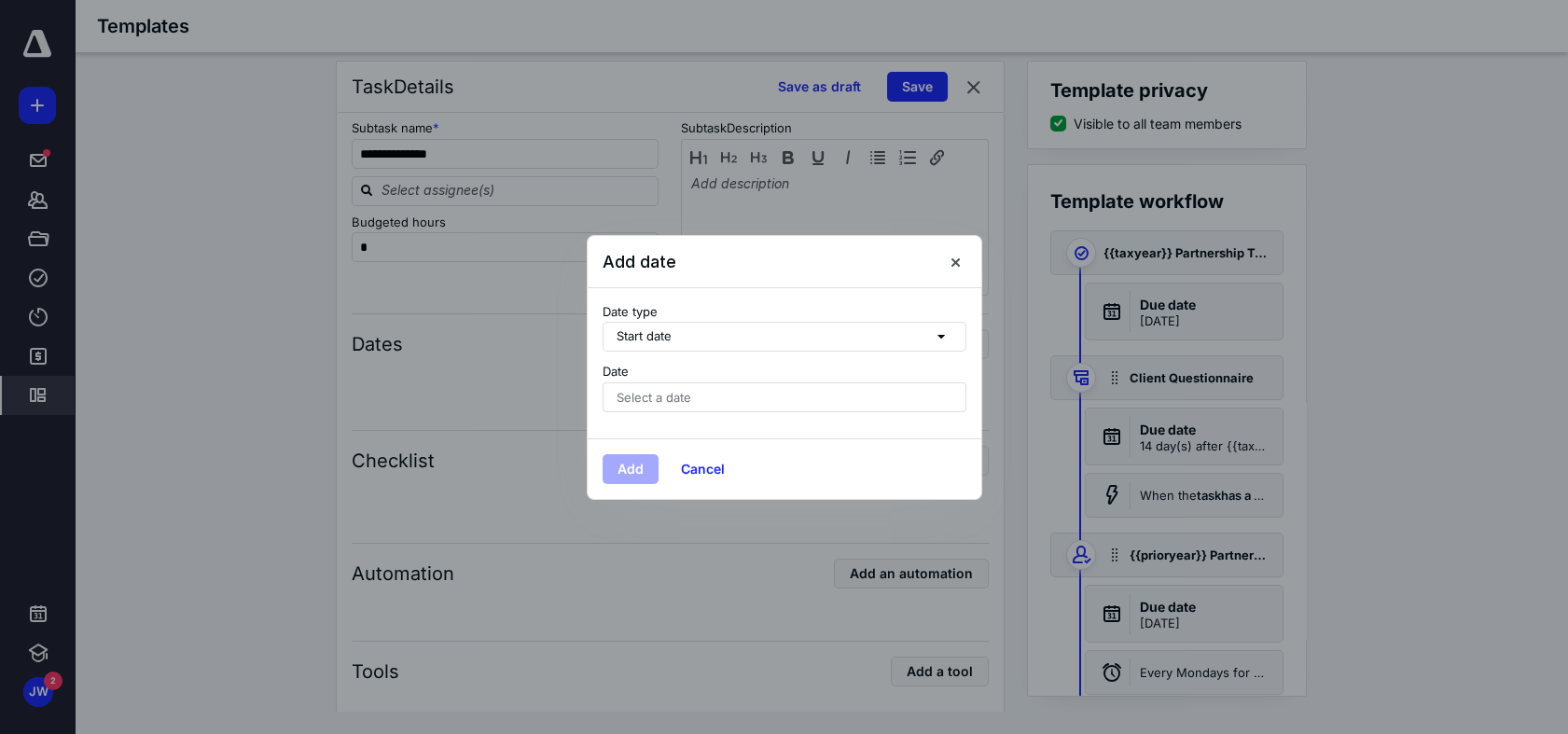 click on "Select a date" at bounding box center [784, 397] 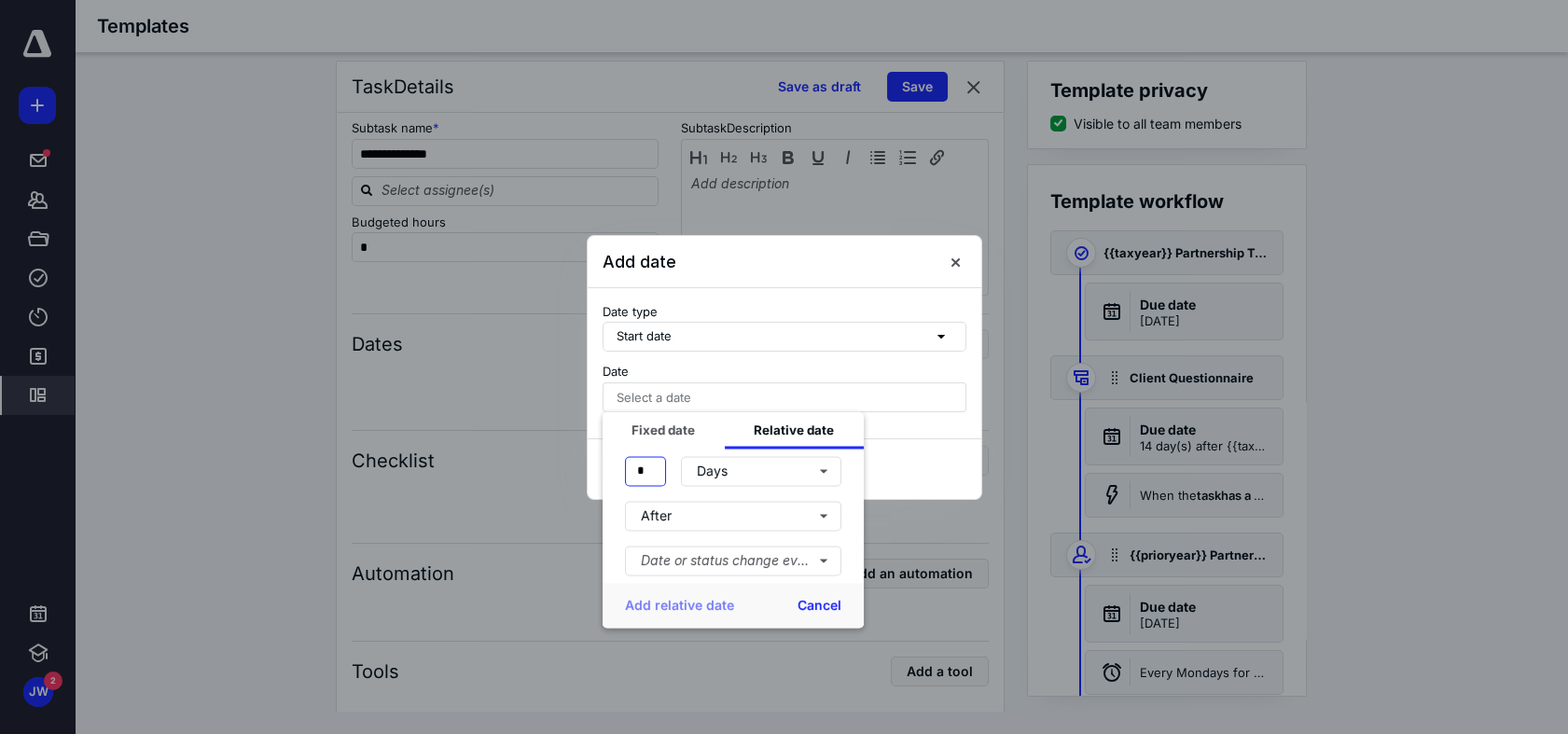 click on "* Days" at bounding box center (733, 471) 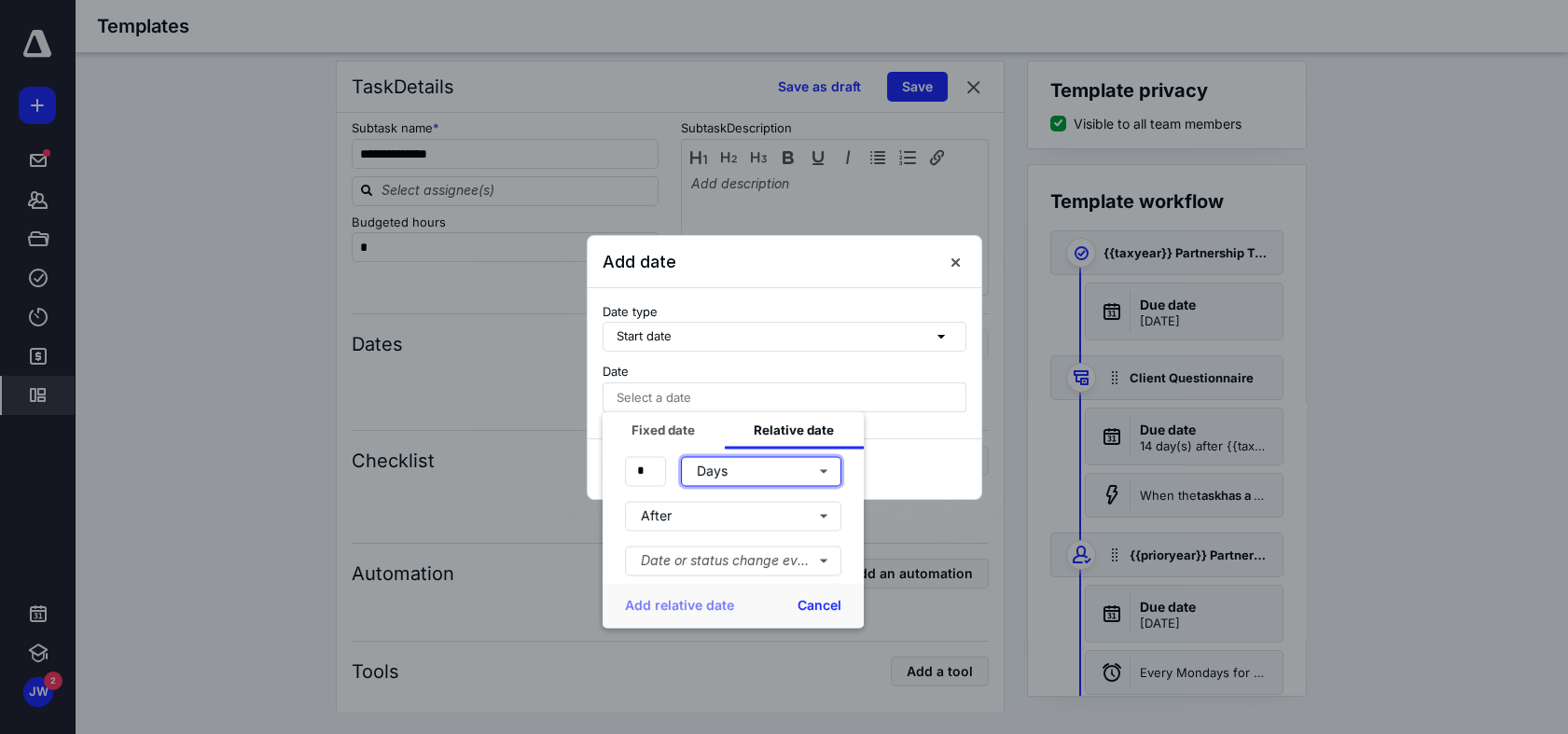 type 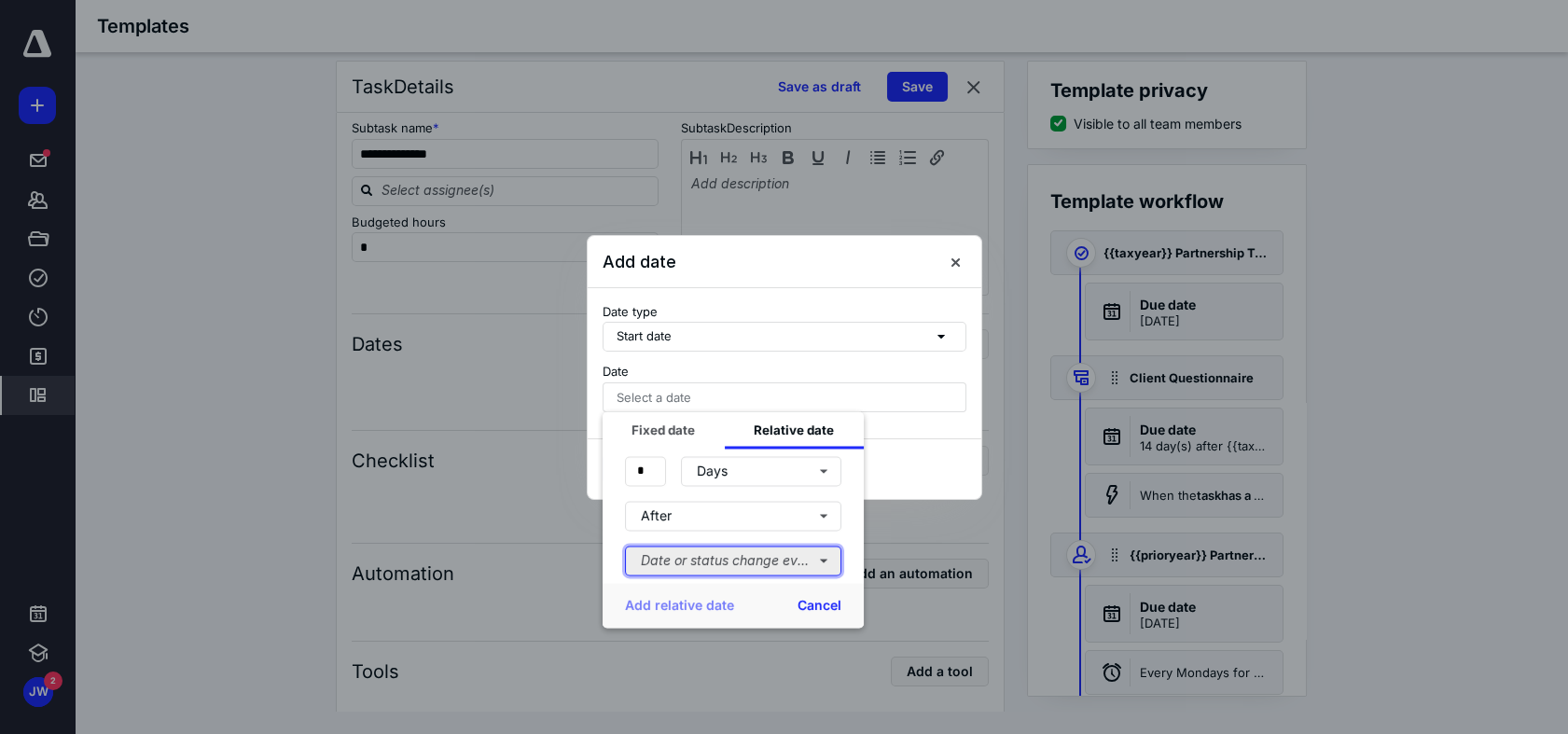 click on "Date or status change event" at bounding box center [733, 561] 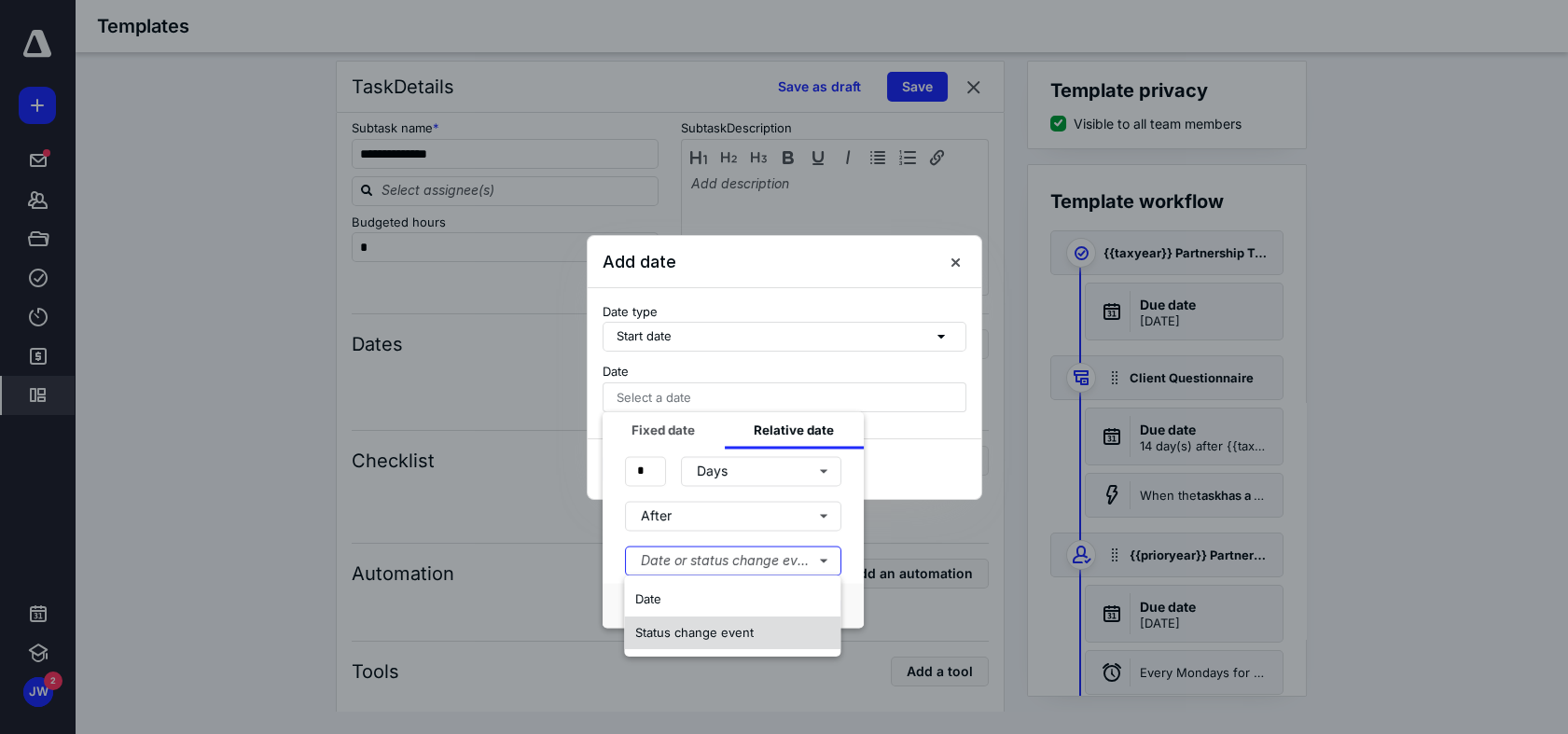 click on "Status change event" at bounding box center [732, 633] 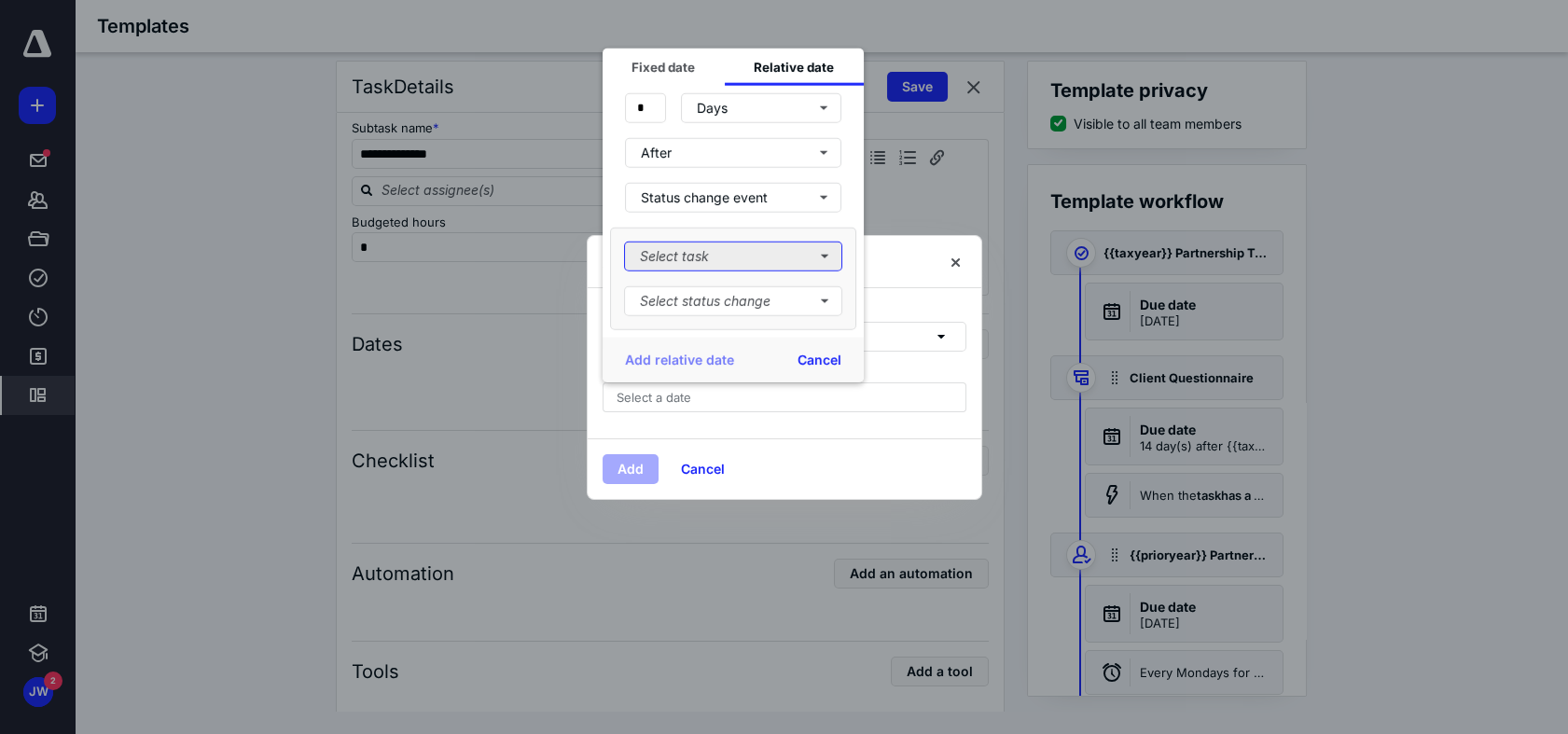 click on "Select task" at bounding box center [733, 256] 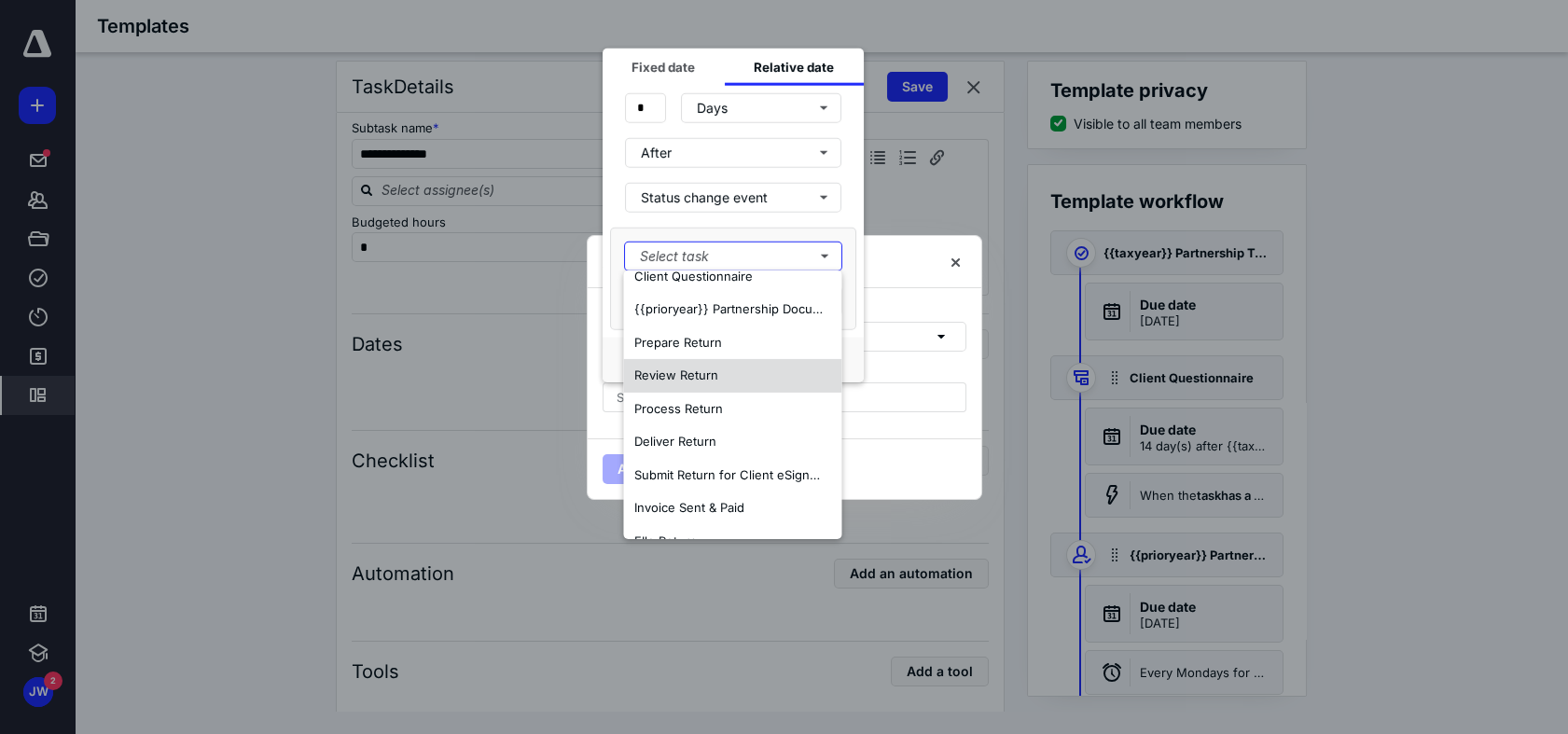 scroll, scrollTop: 76, scrollLeft: 0, axis: vertical 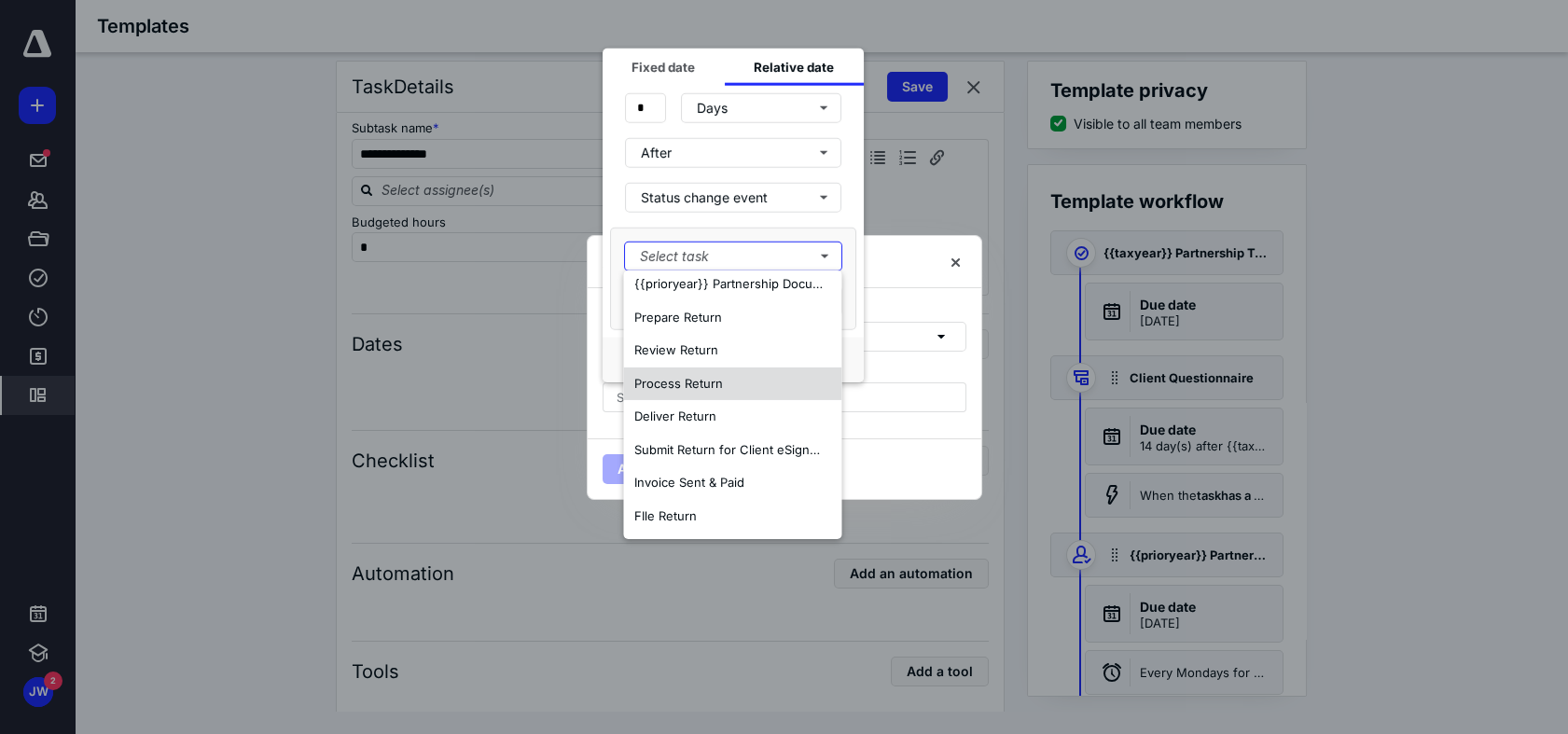 click on "Process Return" at bounding box center [678, 382] 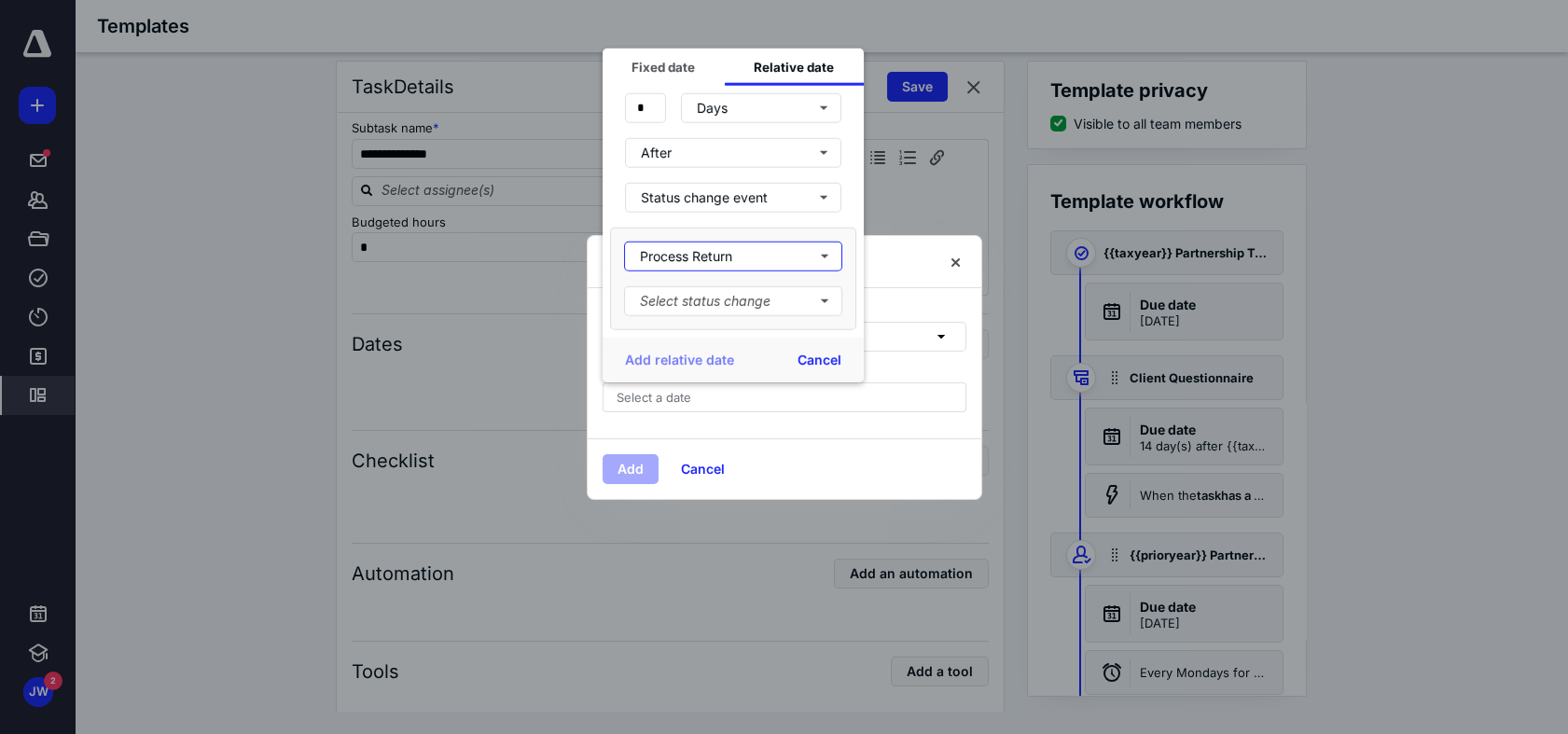 scroll, scrollTop: 0, scrollLeft: 0, axis: both 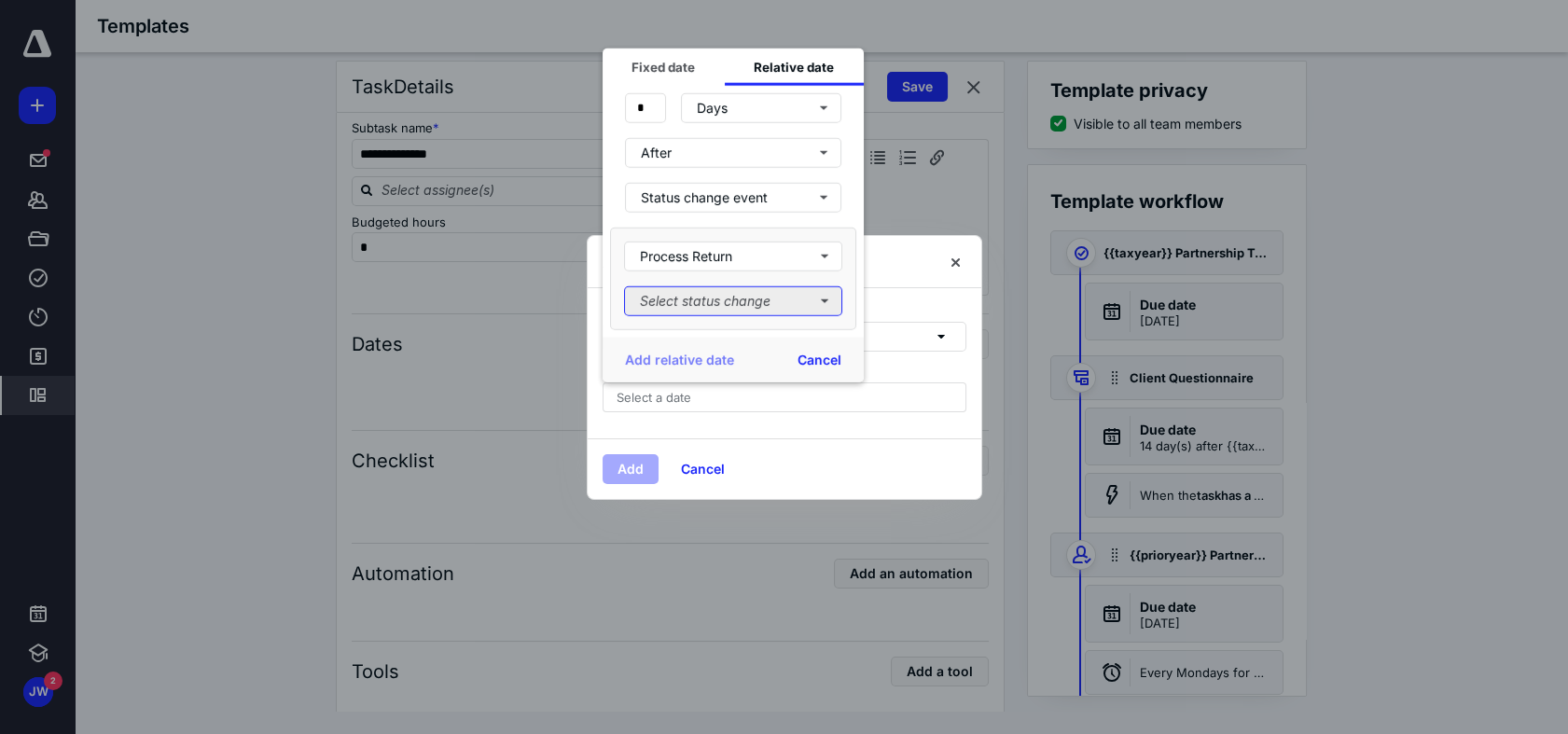 click on "Select status change" at bounding box center (733, 300) 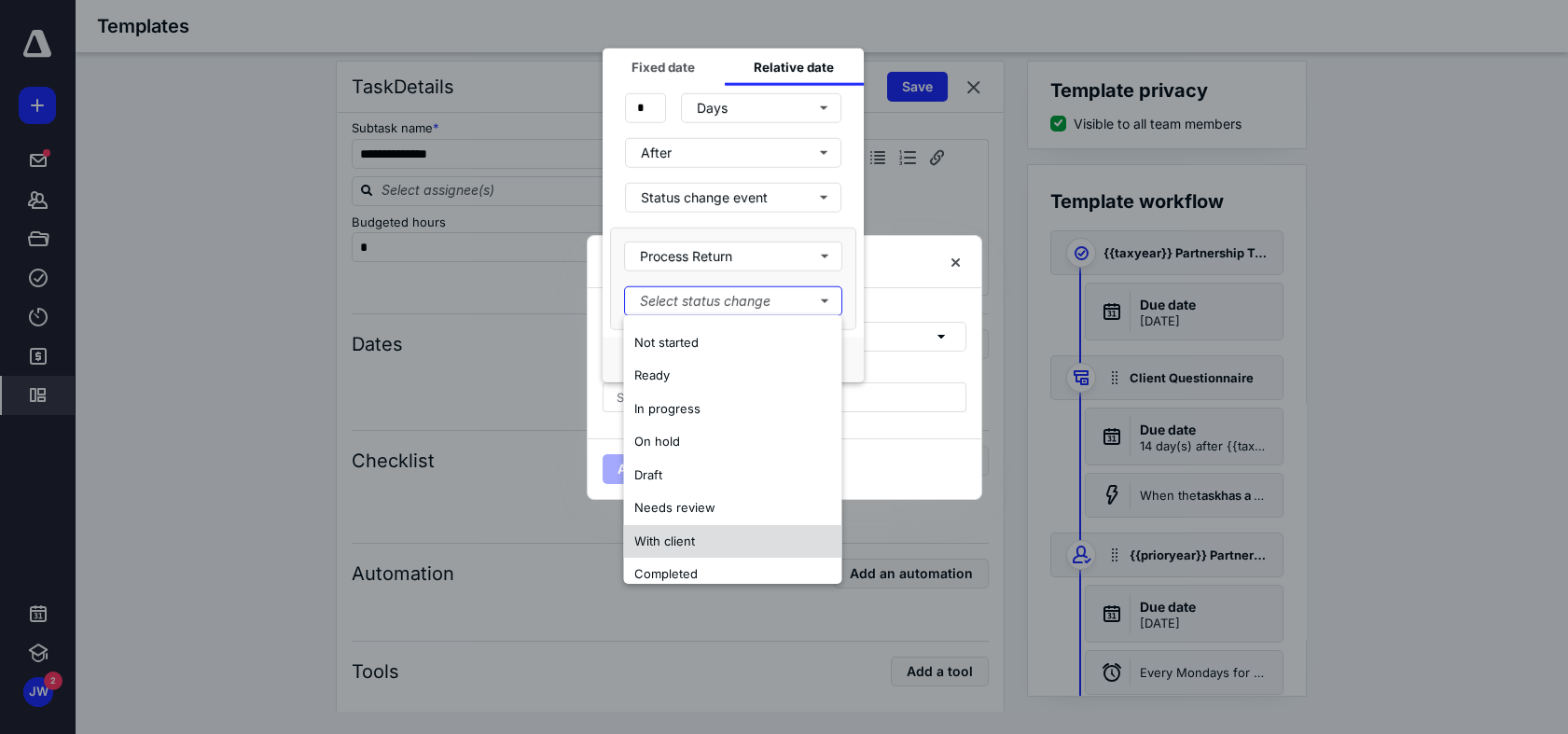 scroll, scrollTop: 44, scrollLeft: 0, axis: vertical 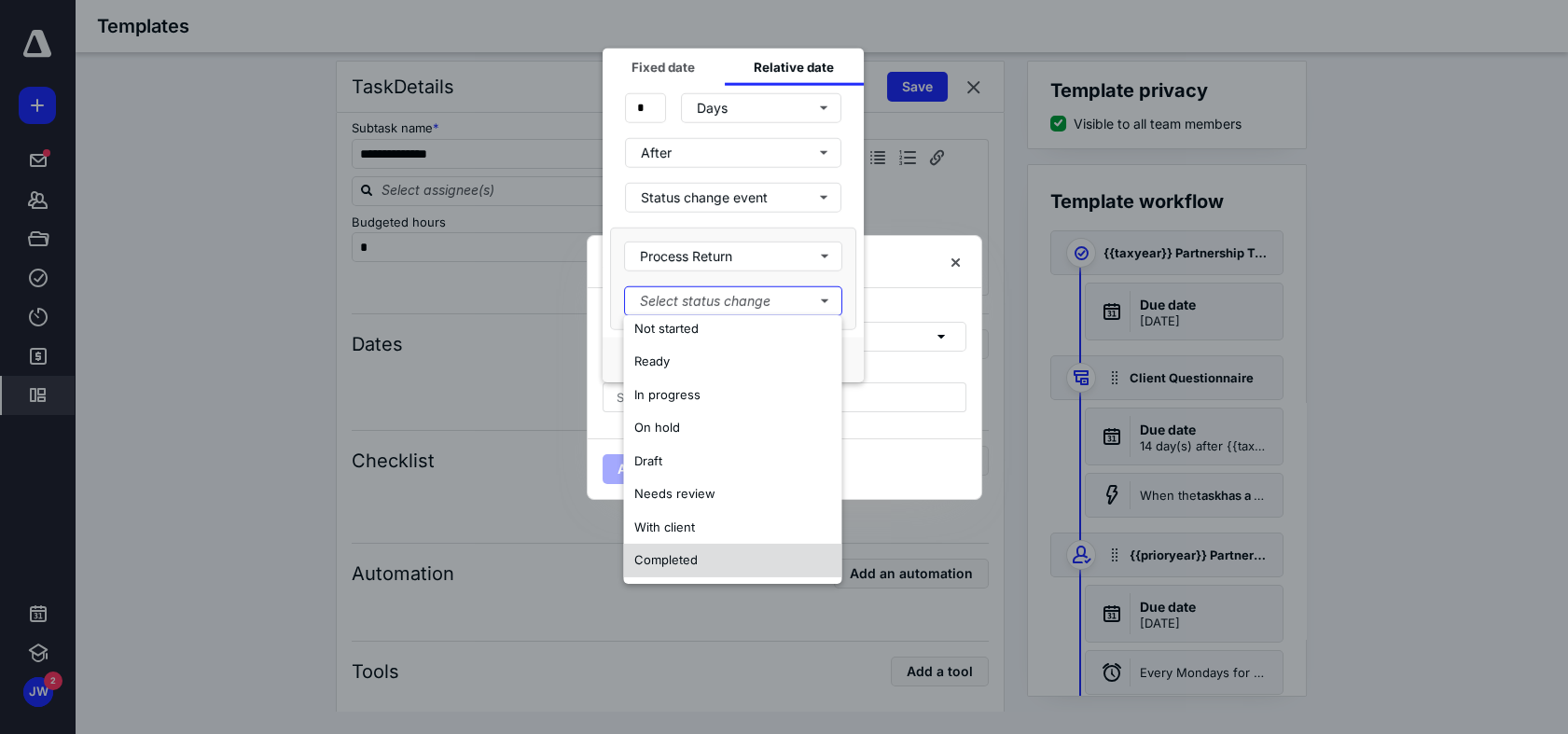click on "Completed" at bounding box center [666, 561] 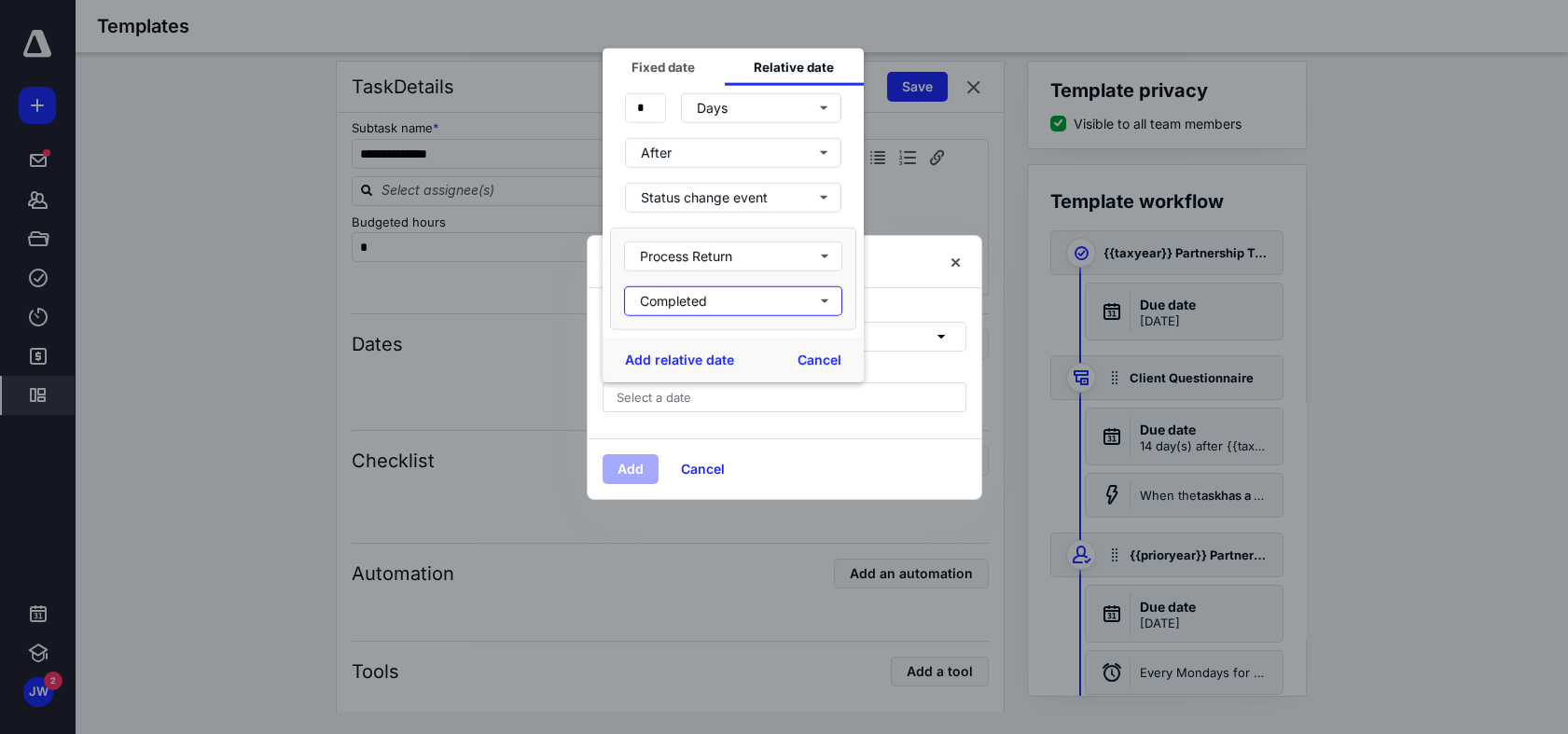 scroll, scrollTop: 0, scrollLeft: 0, axis: both 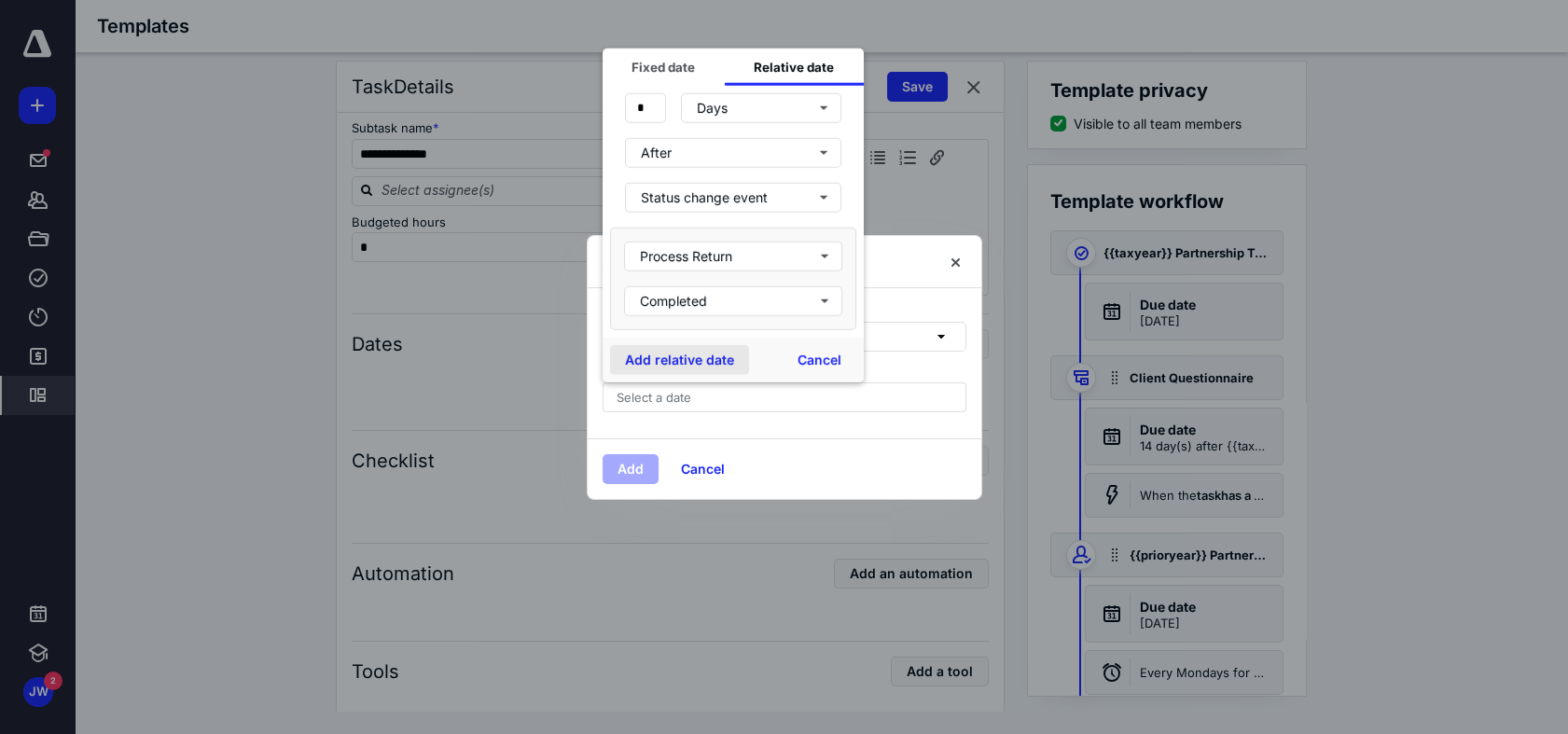 click on "Add relative date" at bounding box center (679, 359) 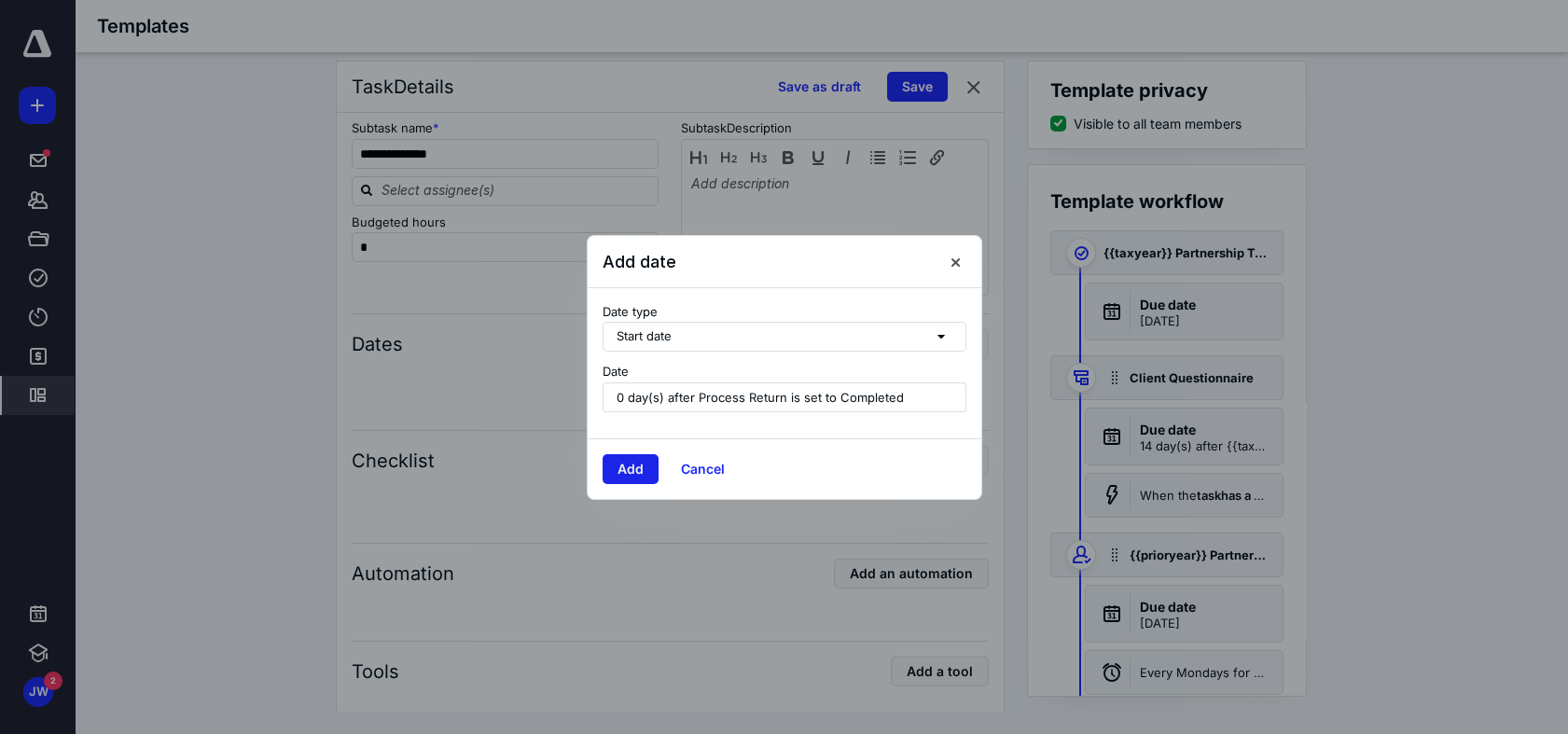 click on "Add" at bounding box center [631, 469] 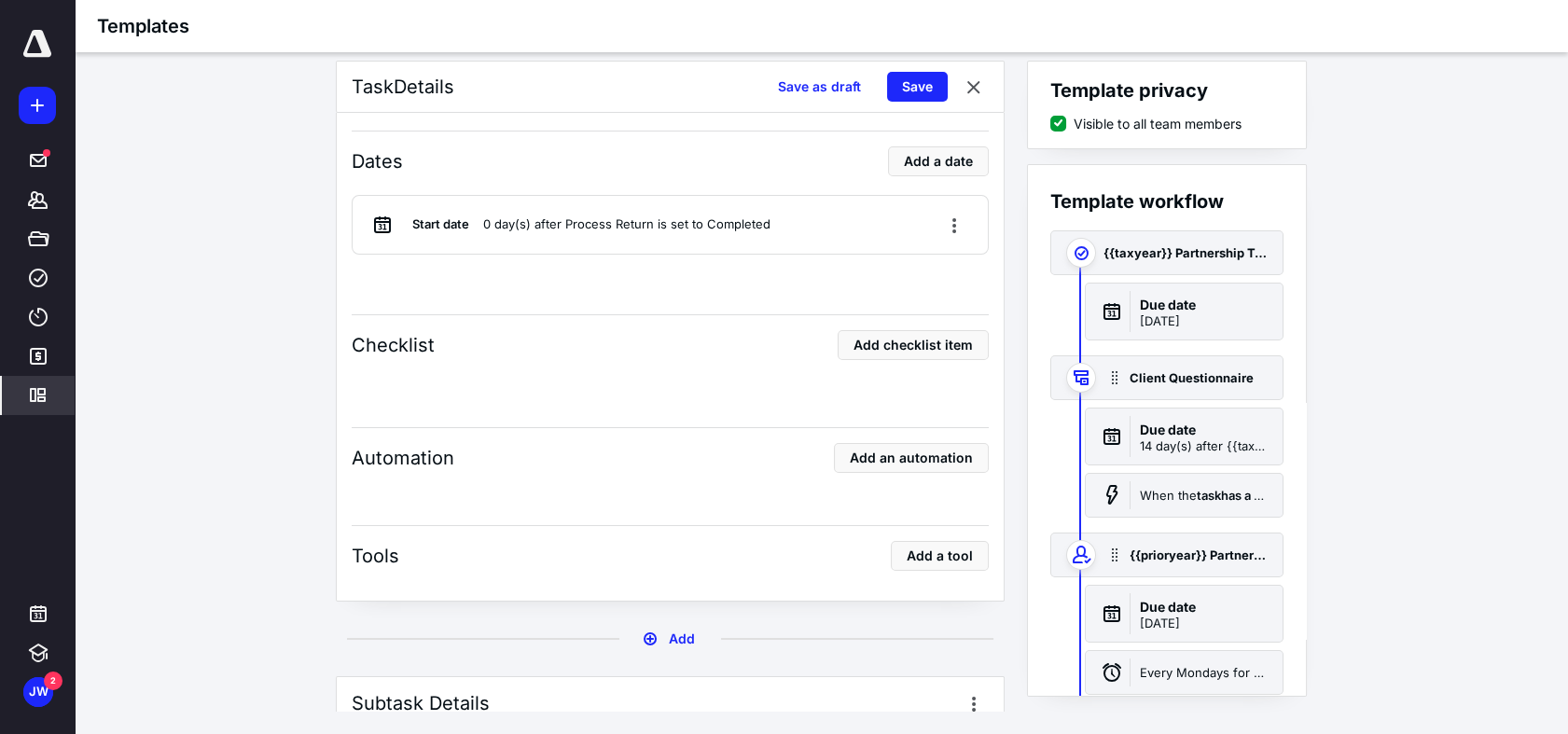 scroll, scrollTop: 5181, scrollLeft: 0, axis: vertical 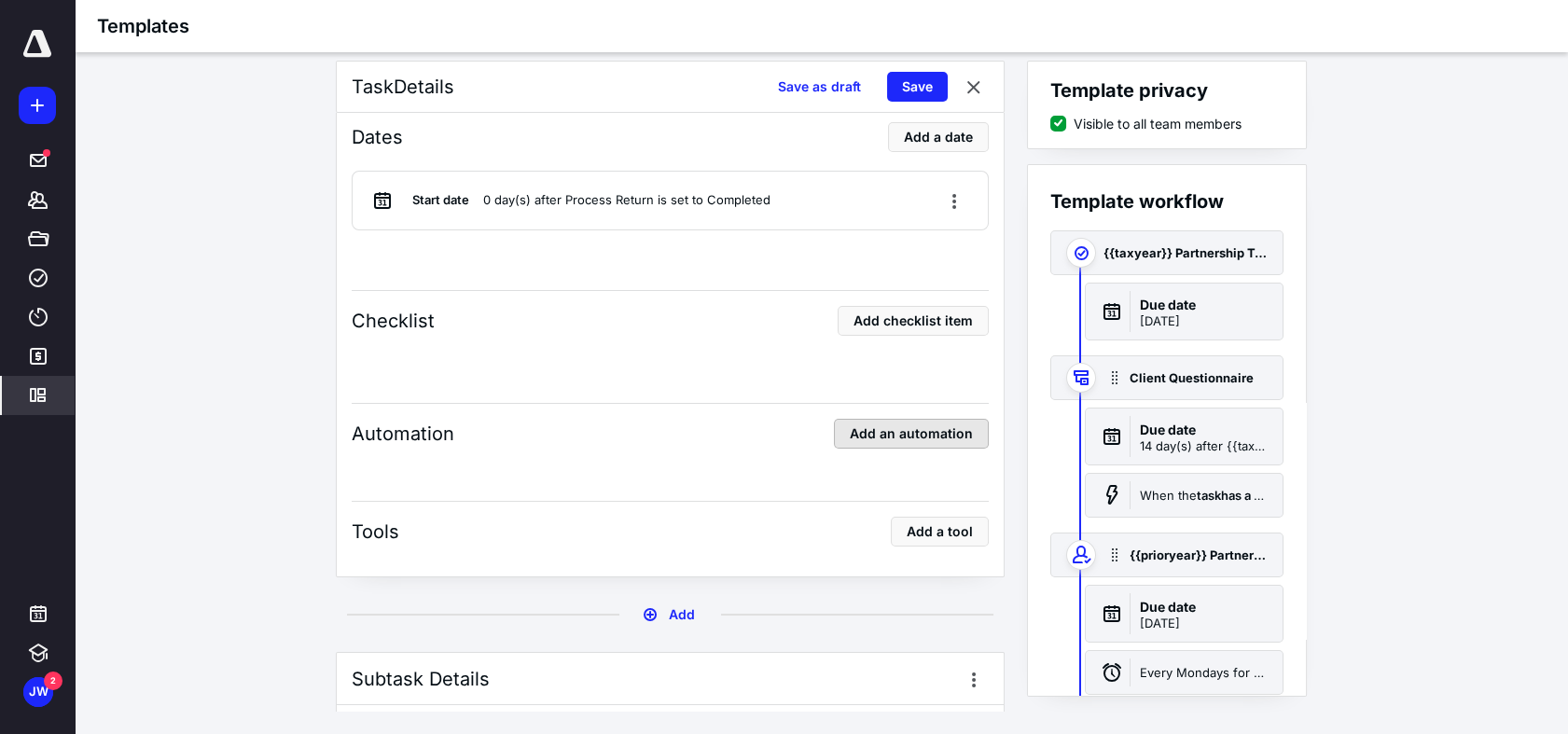 click on "Add an automation" at bounding box center (911, 434) 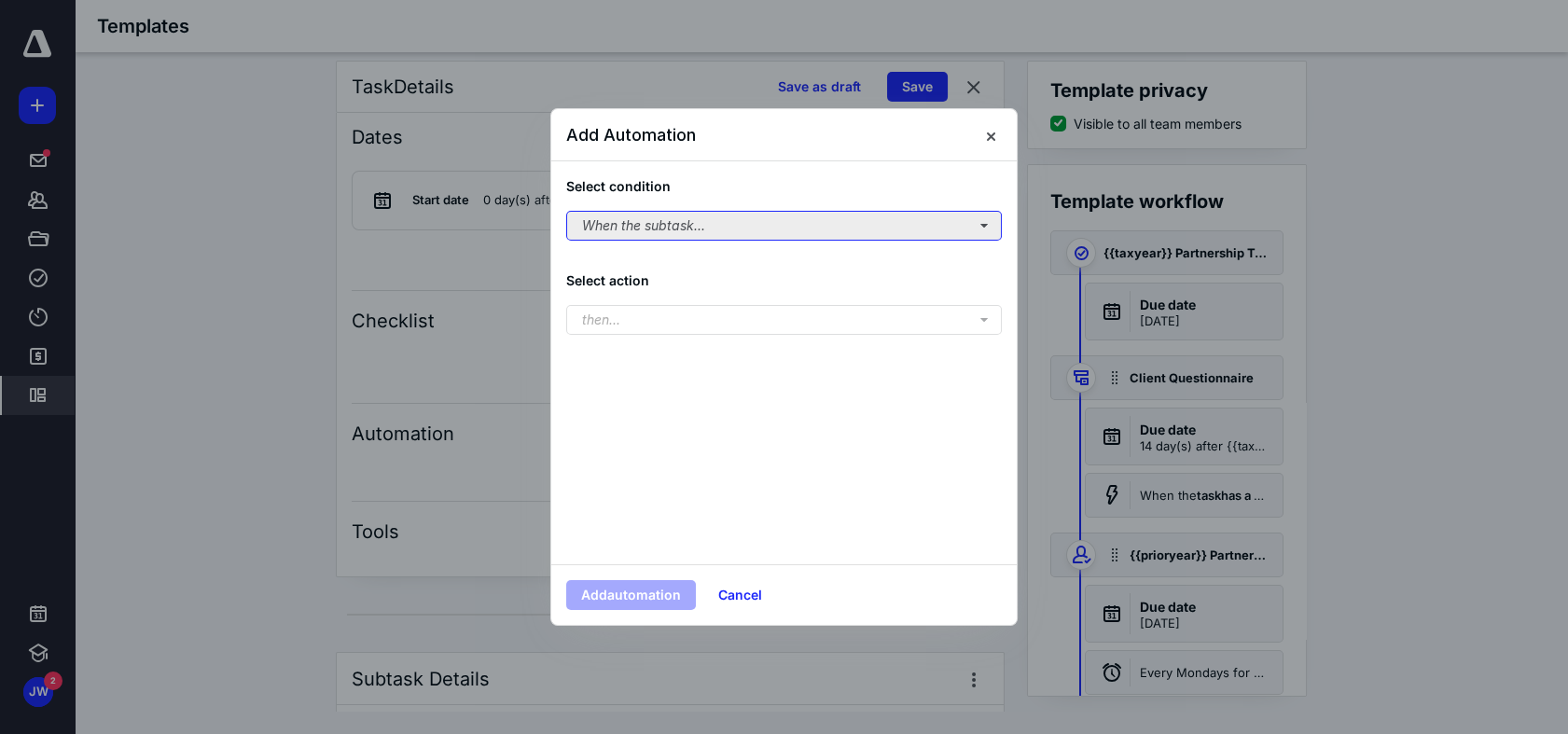 click on "When the subtask..." at bounding box center [784, 226] 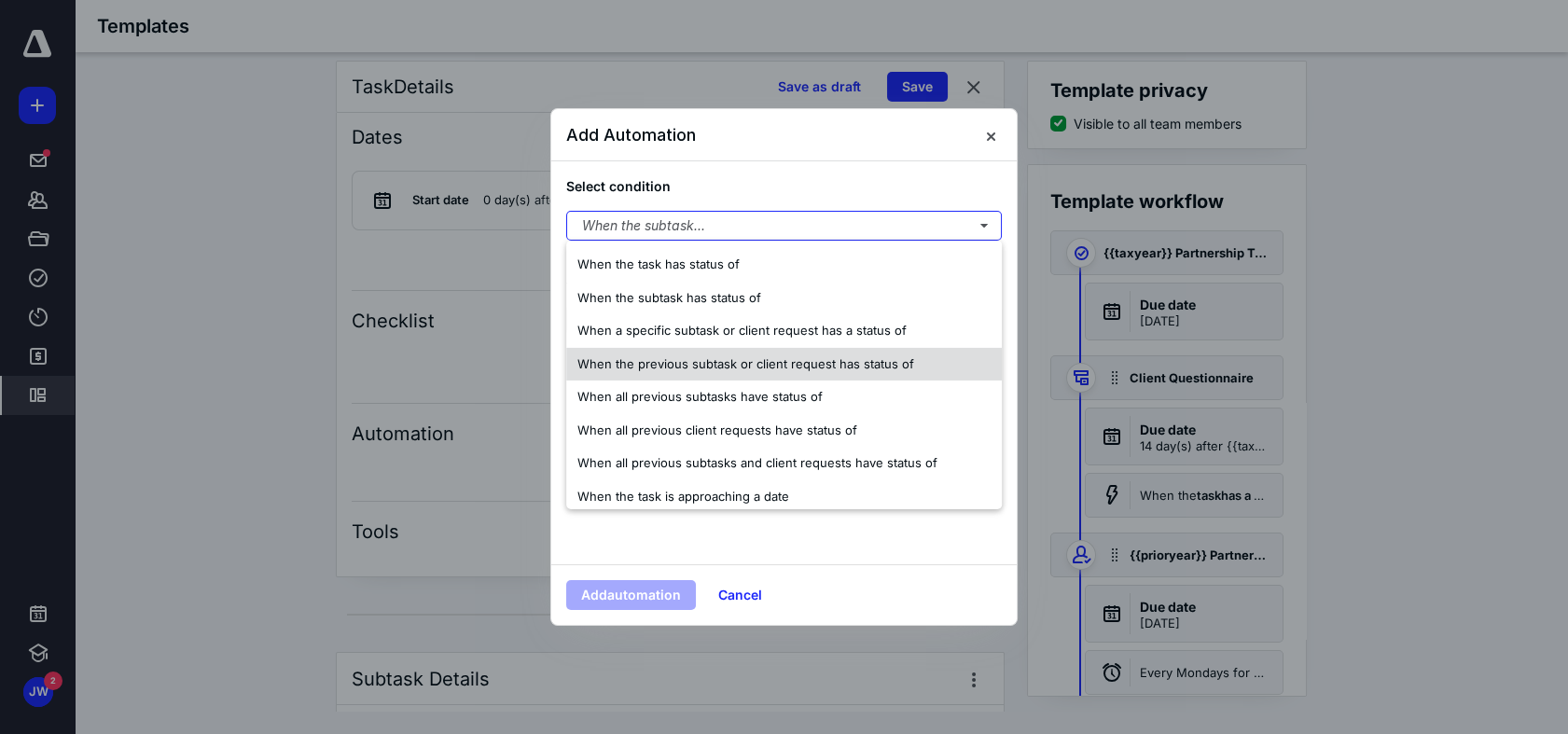 click on "When the previous subtask or client request has status of" at bounding box center (784, 364) 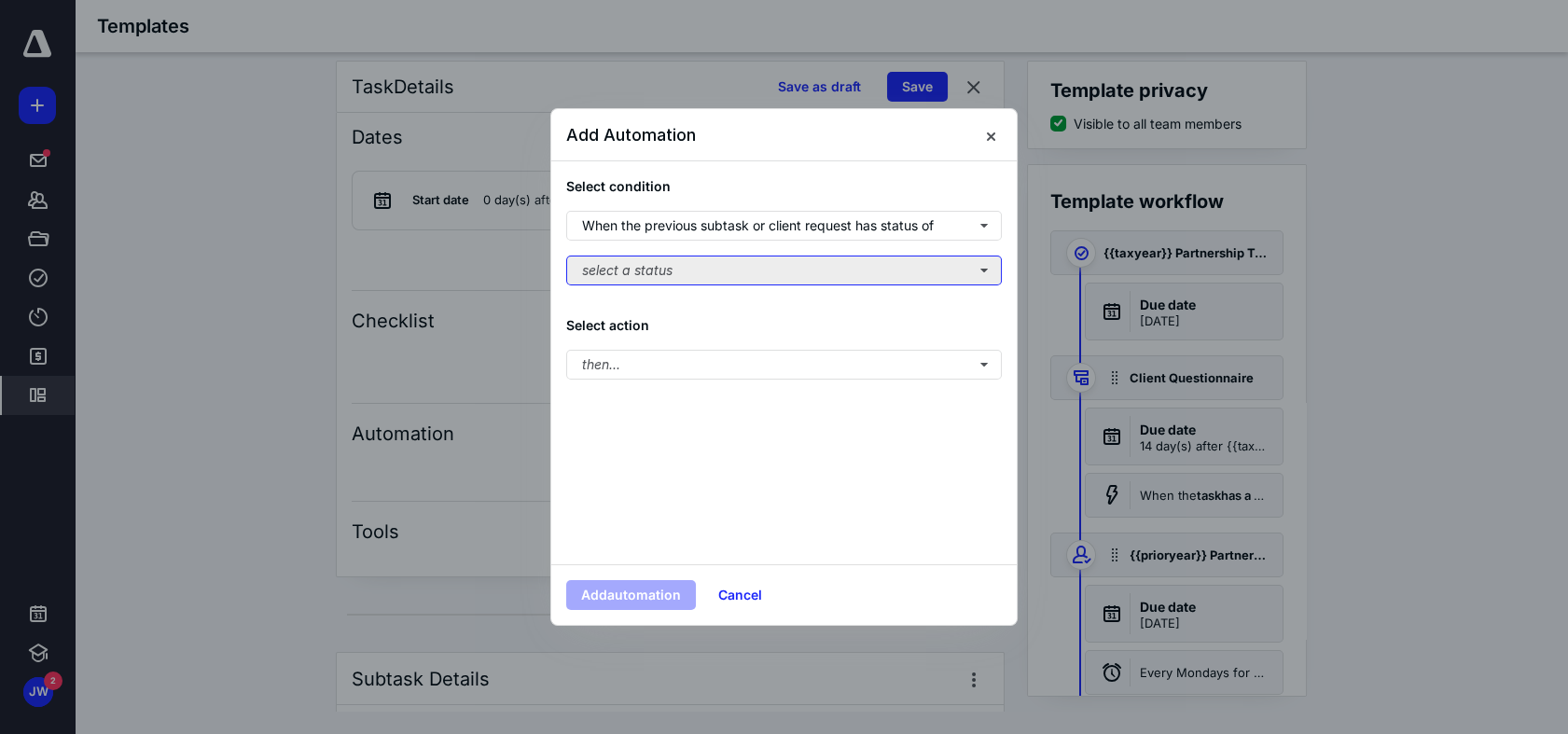 click on "select a status" at bounding box center [784, 270] 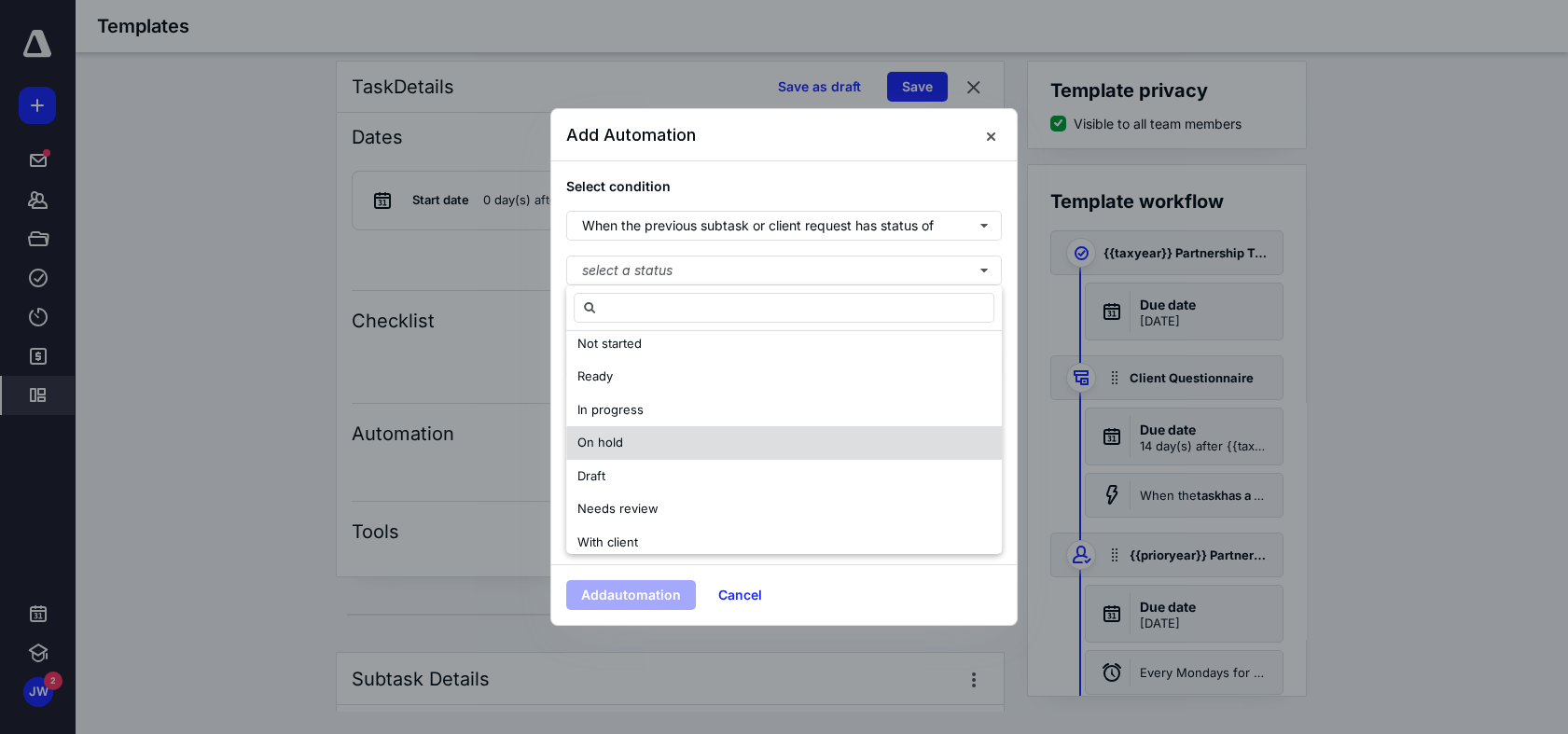 scroll, scrollTop: 90, scrollLeft: 0, axis: vertical 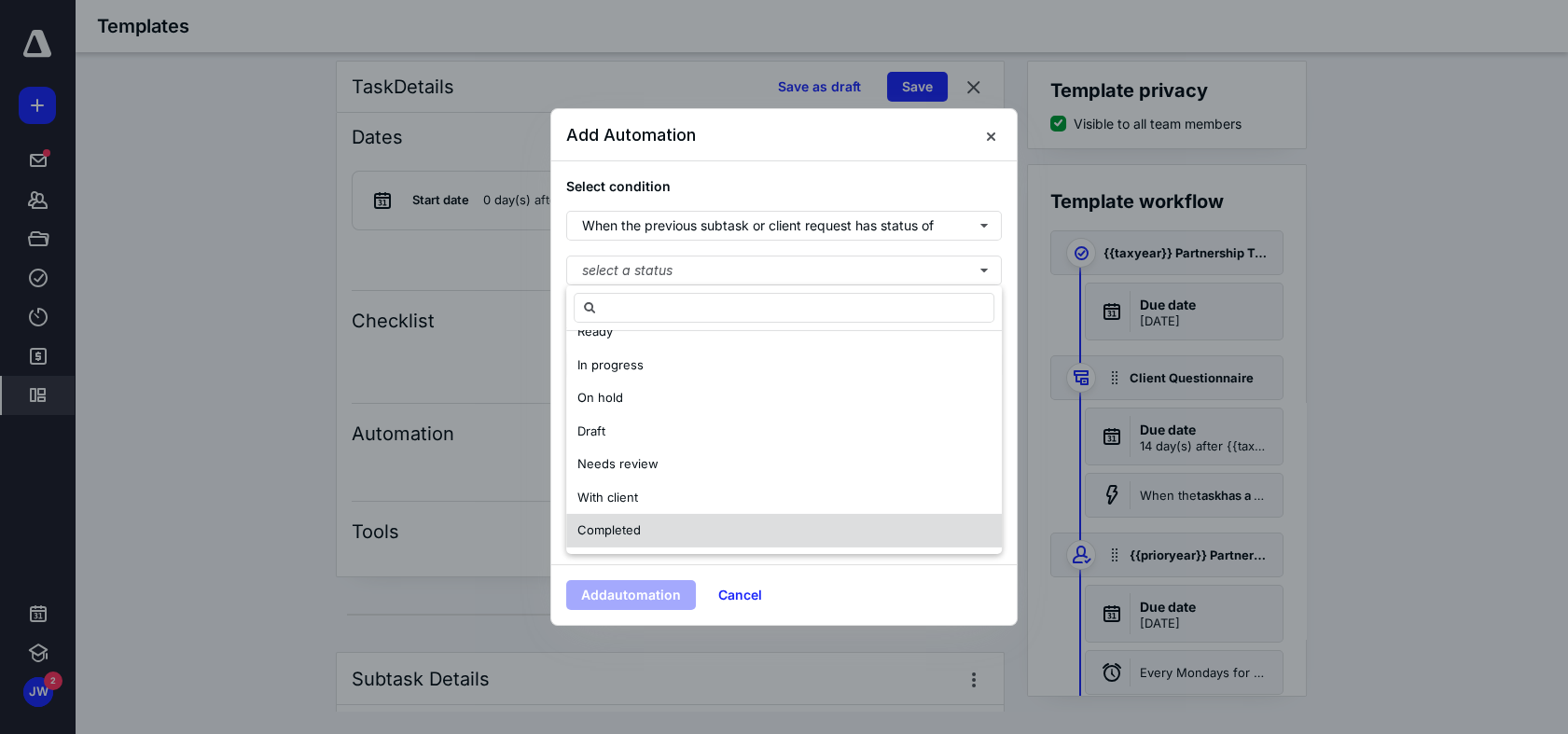 click on "Completed" at bounding box center (784, 531) 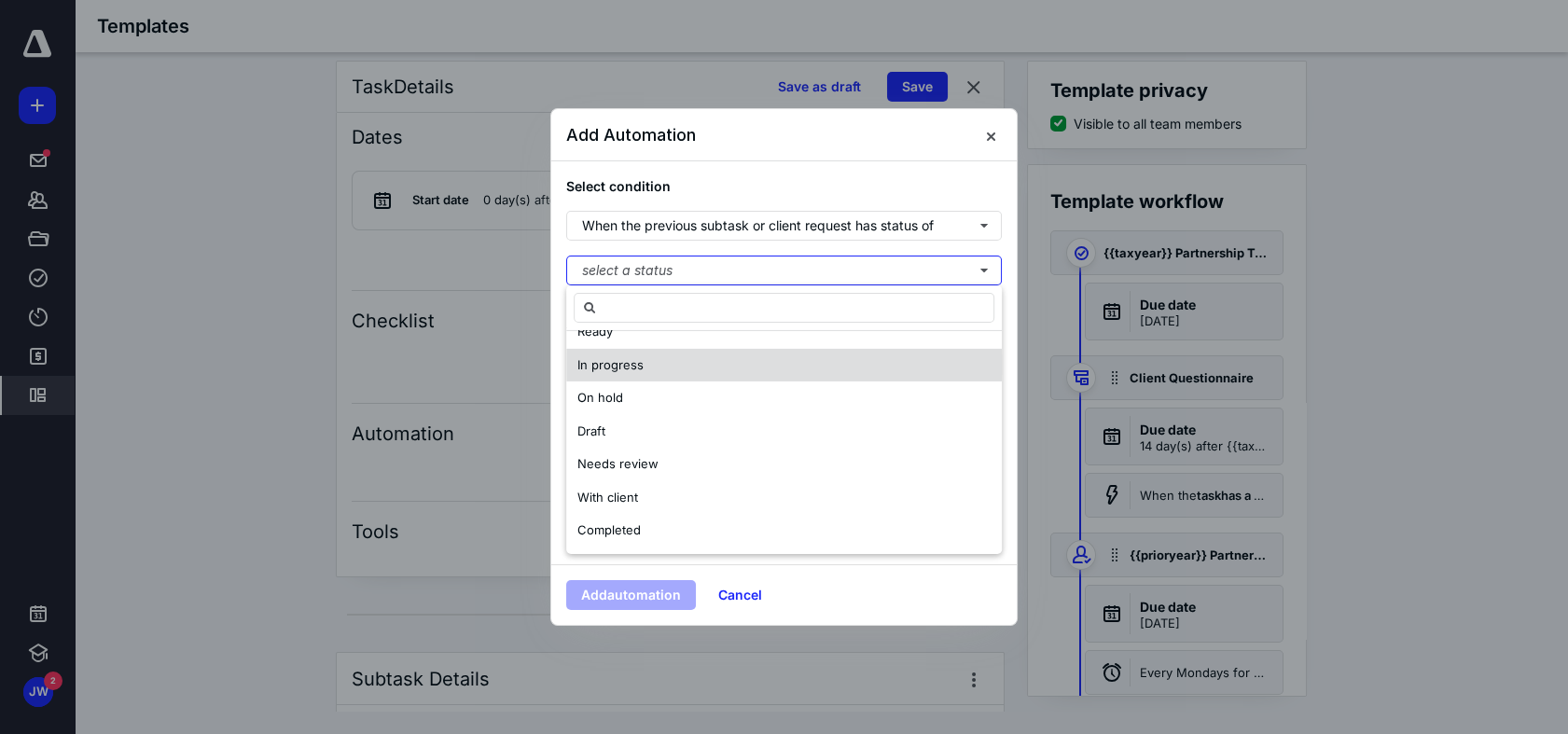 scroll, scrollTop: 0, scrollLeft: 0, axis: both 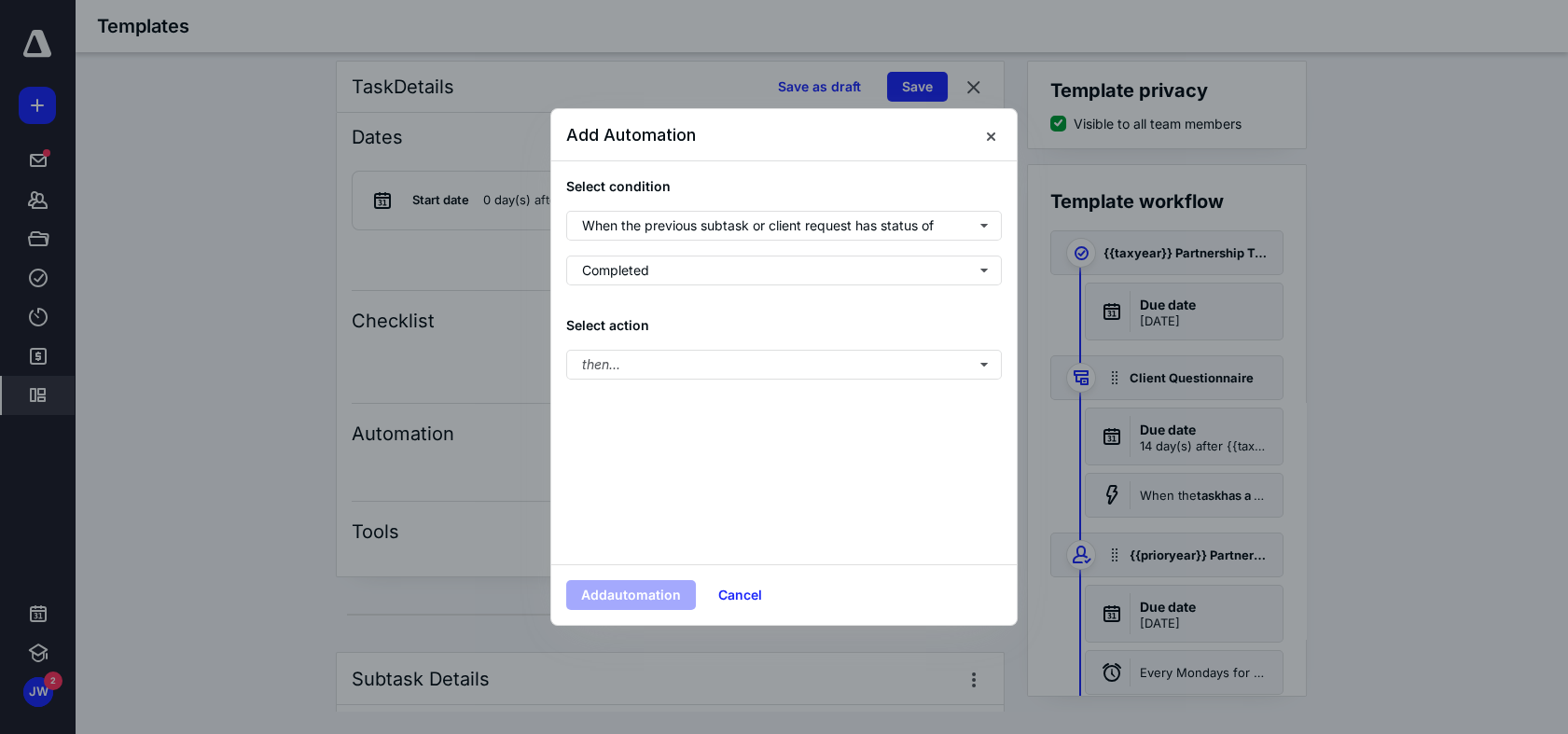 click on "Select condition When the previous subtask or client request has status of Completed Select action then..." at bounding box center (784, 363) 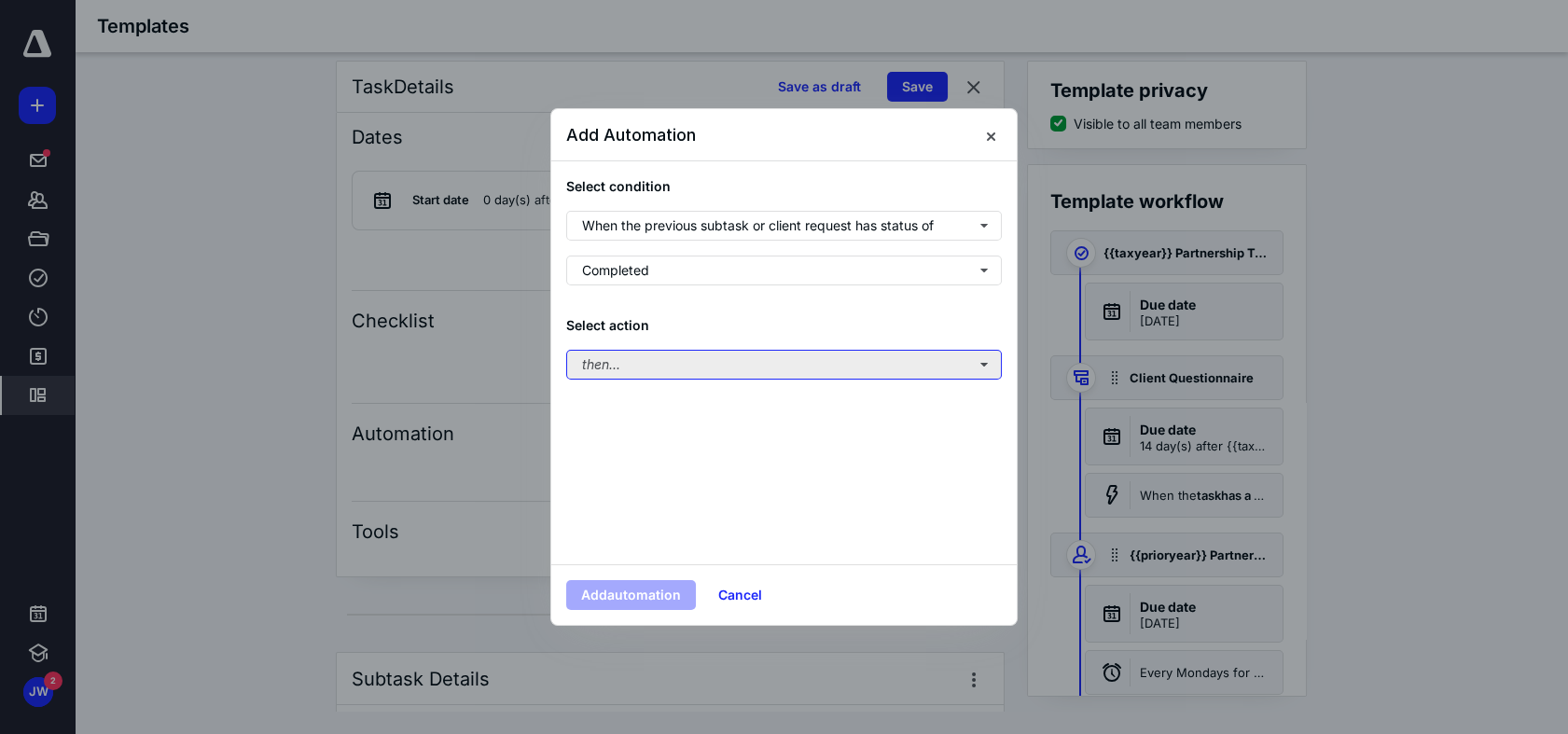 click on "then..." at bounding box center [784, 365] 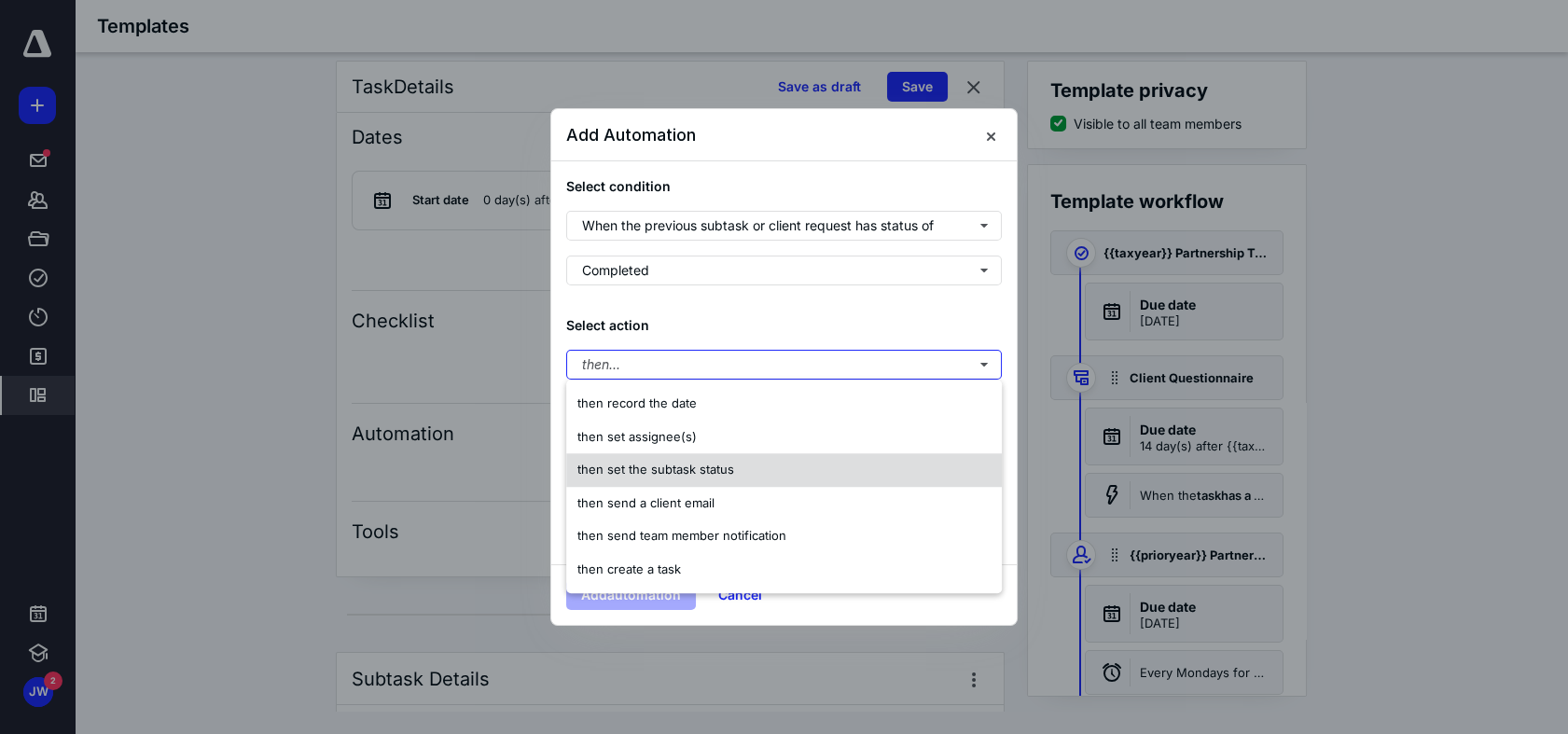 click on "then set the subtask status" at bounding box center (656, 470) 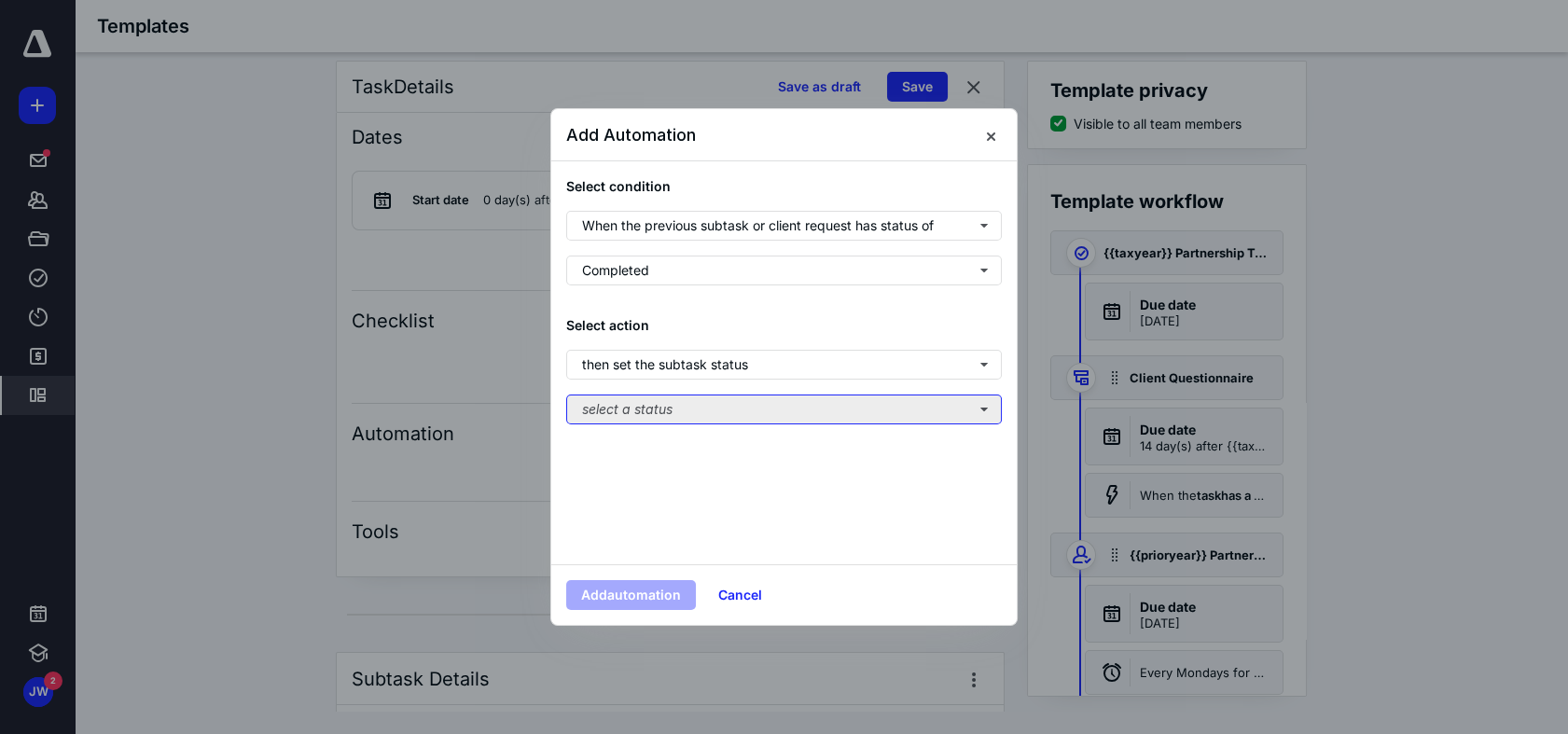 click on "select a status" at bounding box center [784, 409] 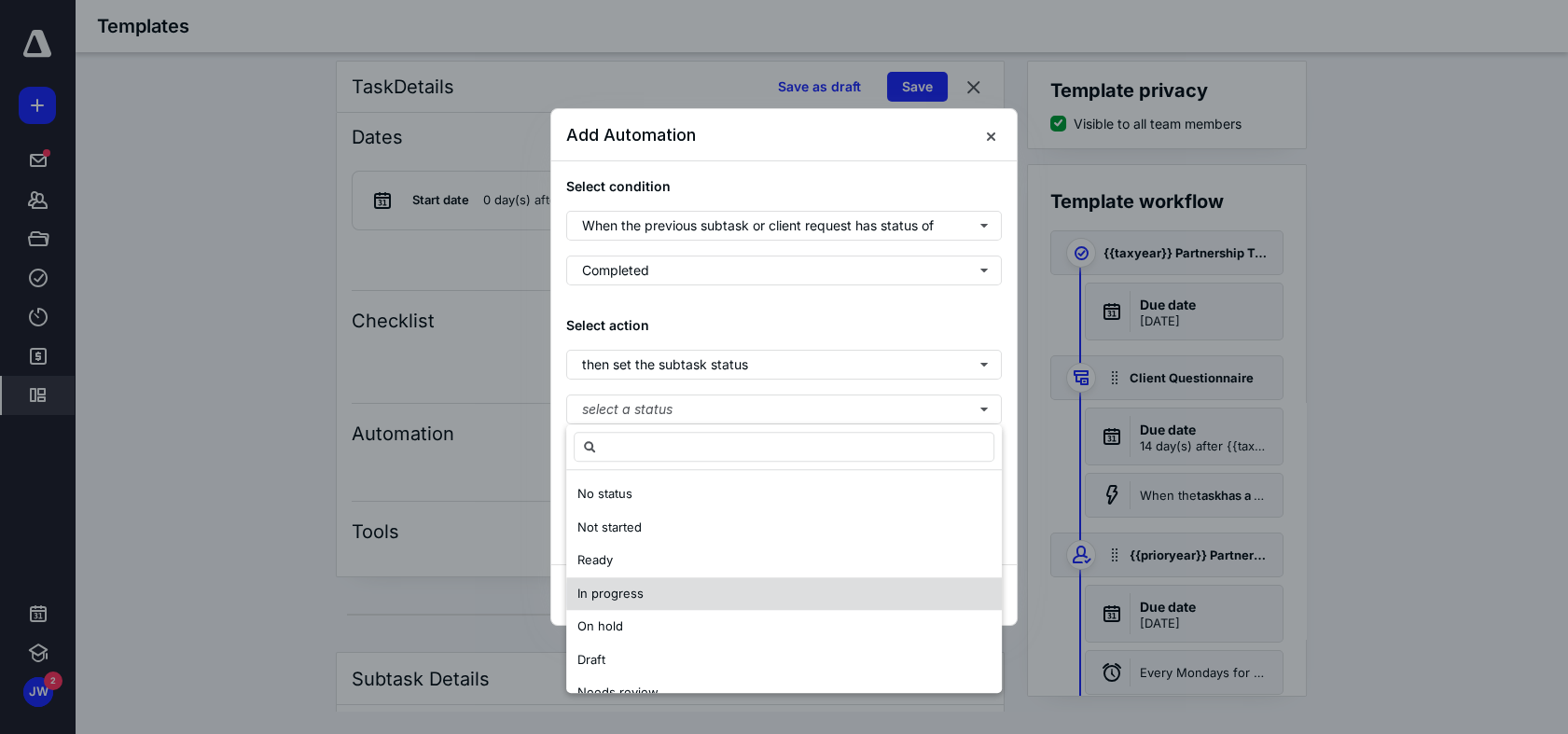 click on "In progress" at bounding box center [784, 594] 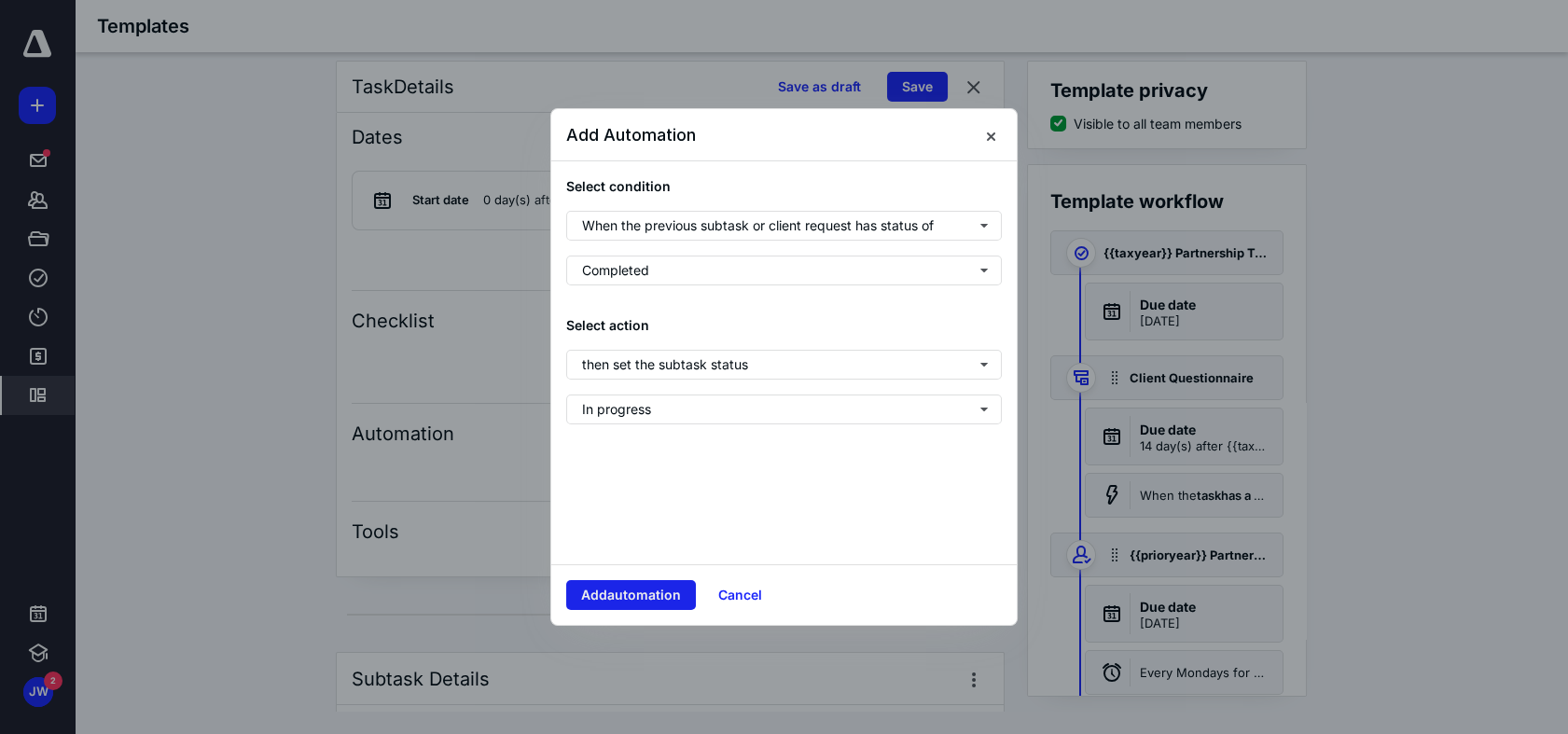 click on "Add  automation" at bounding box center (631, 595) 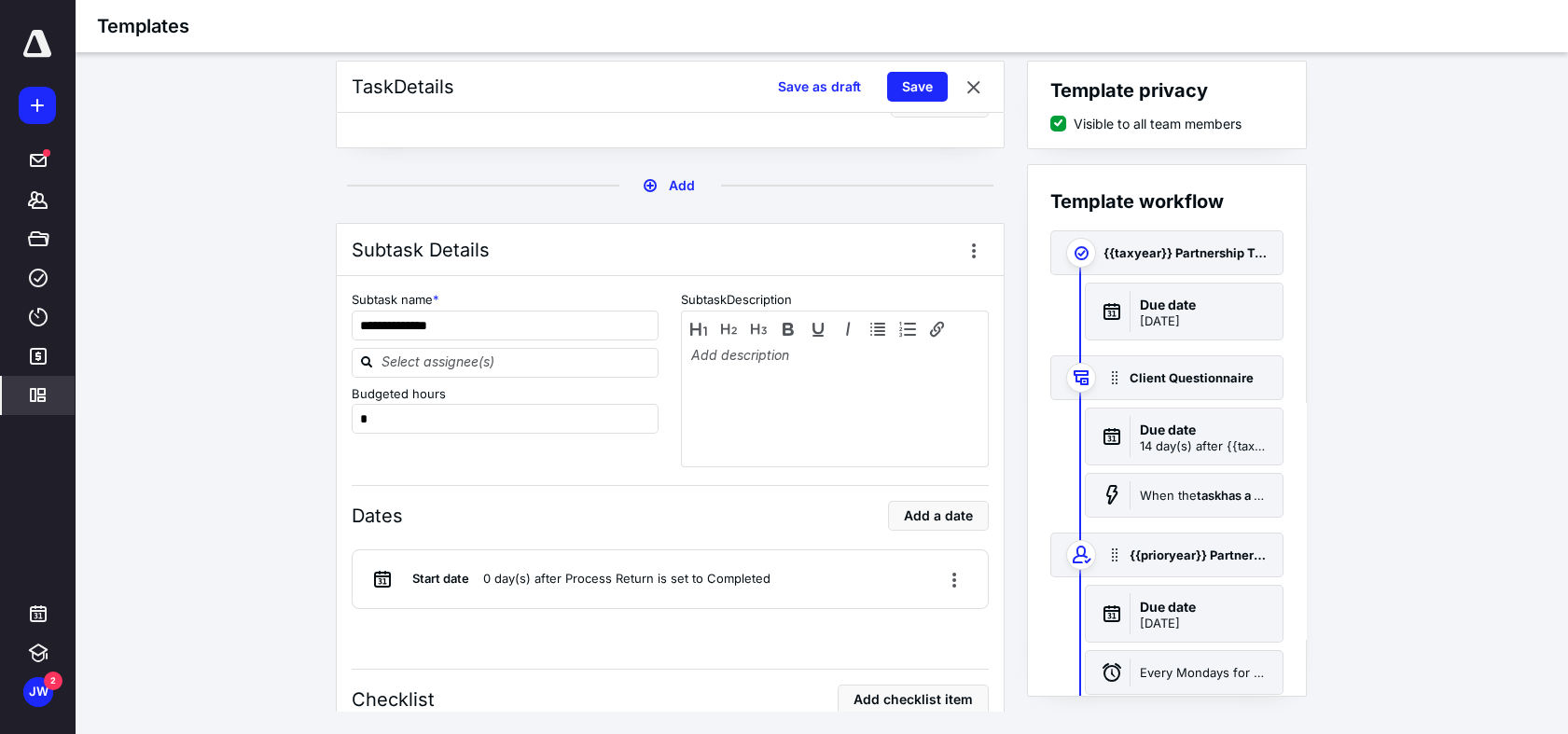 scroll, scrollTop: 4767, scrollLeft: 0, axis: vertical 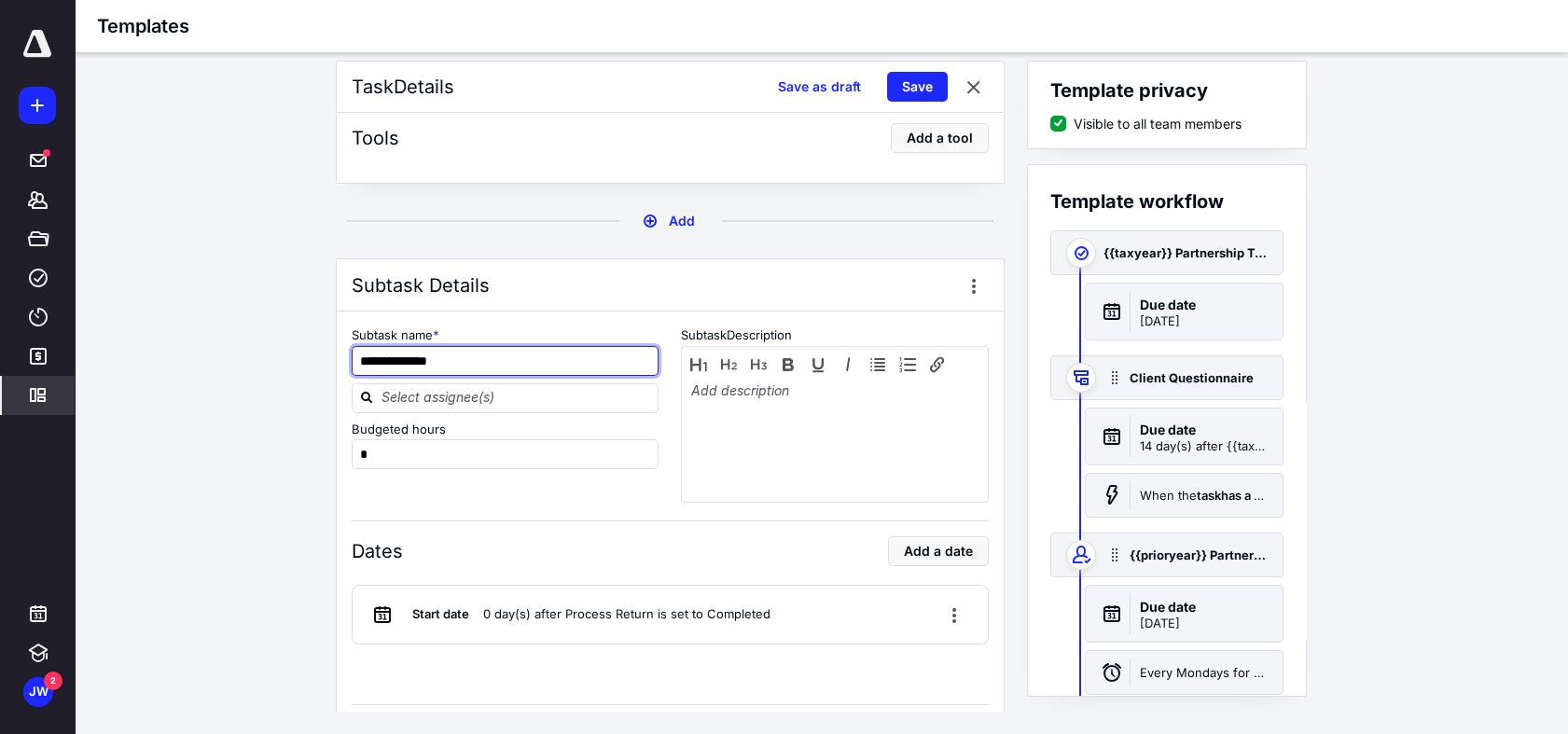 click on "**********" at bounding box center [506, 361] 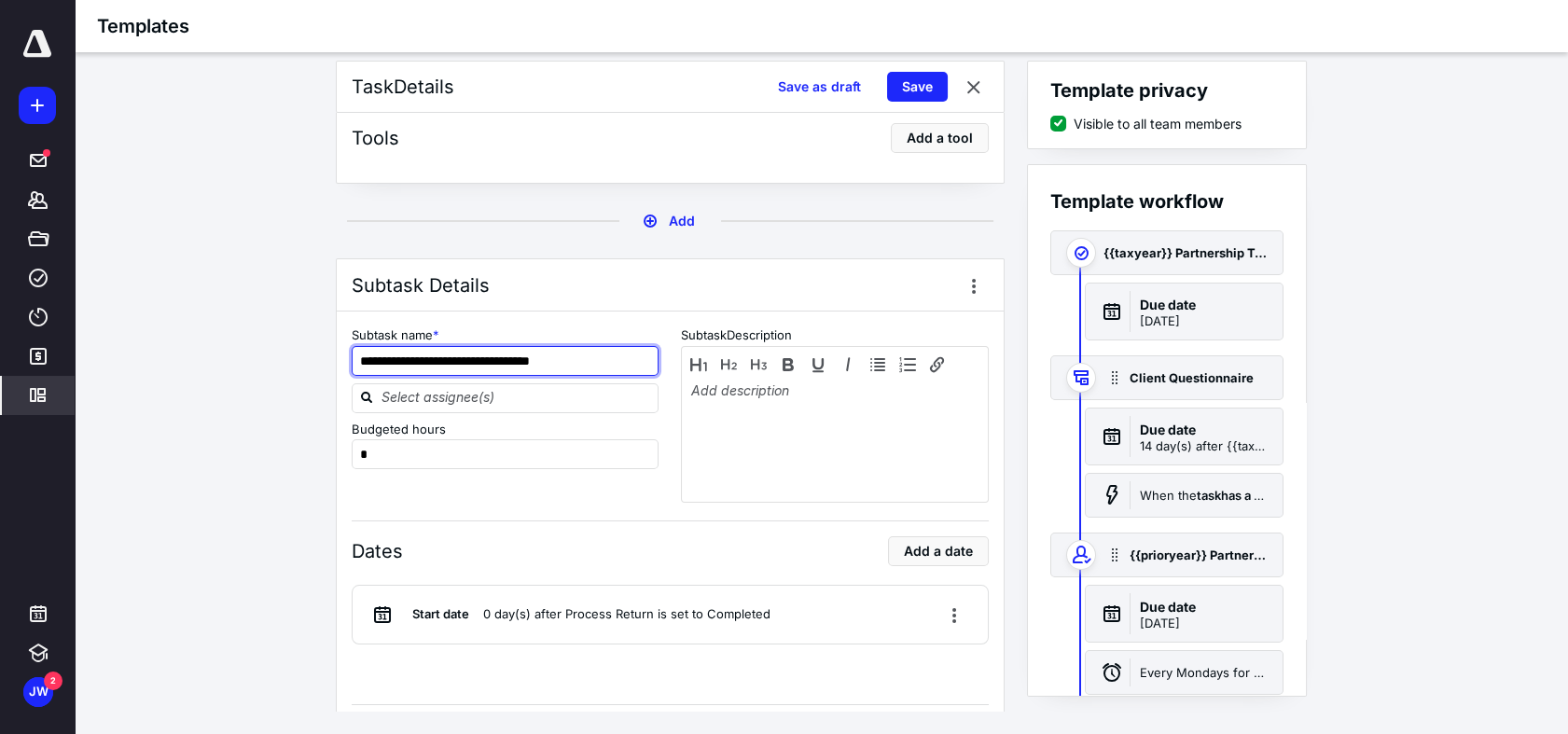 type on "**********" 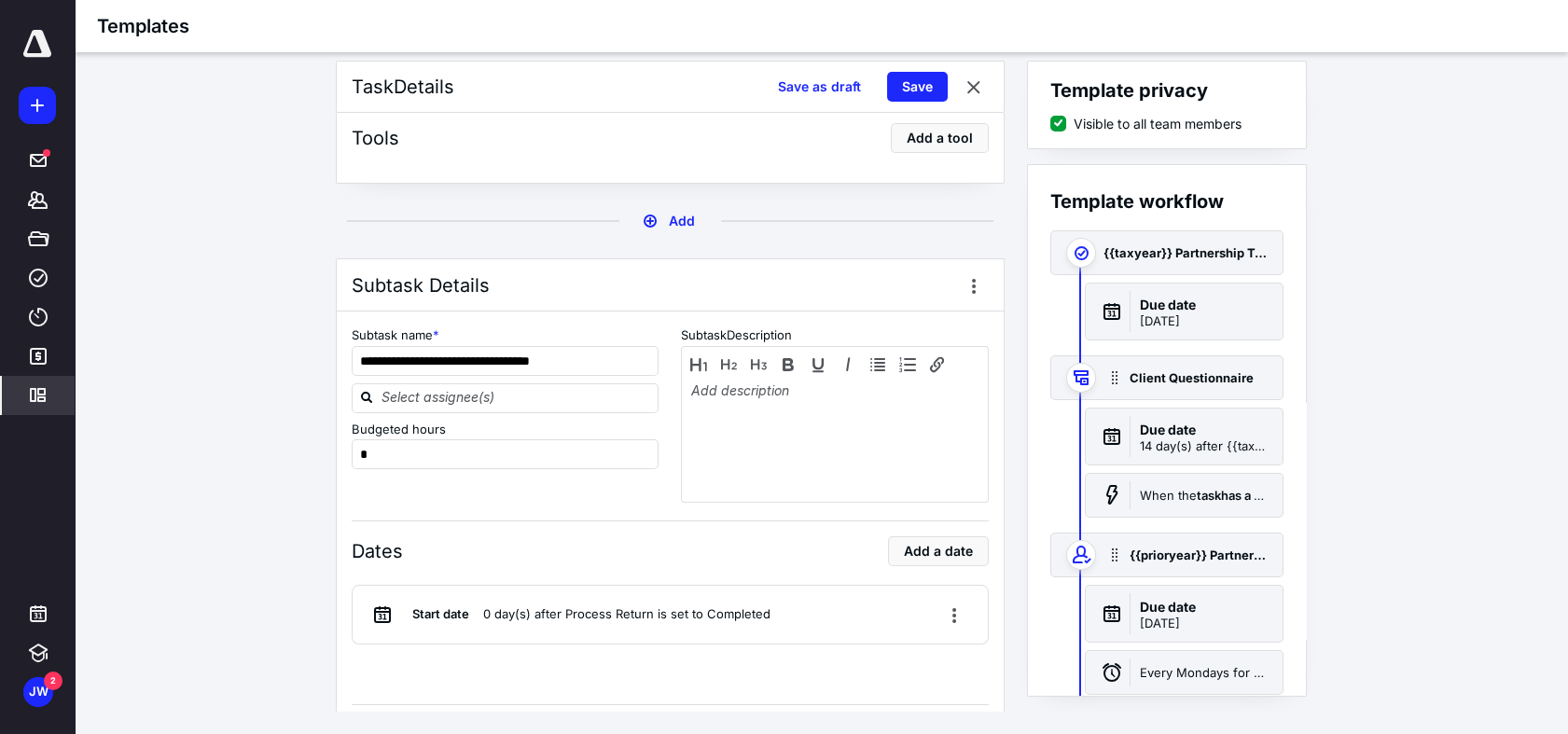 drag, startPoint x: 333, startPoint y: 399, endPoint x: 345, endPoint y: 388, distance: 16.278821 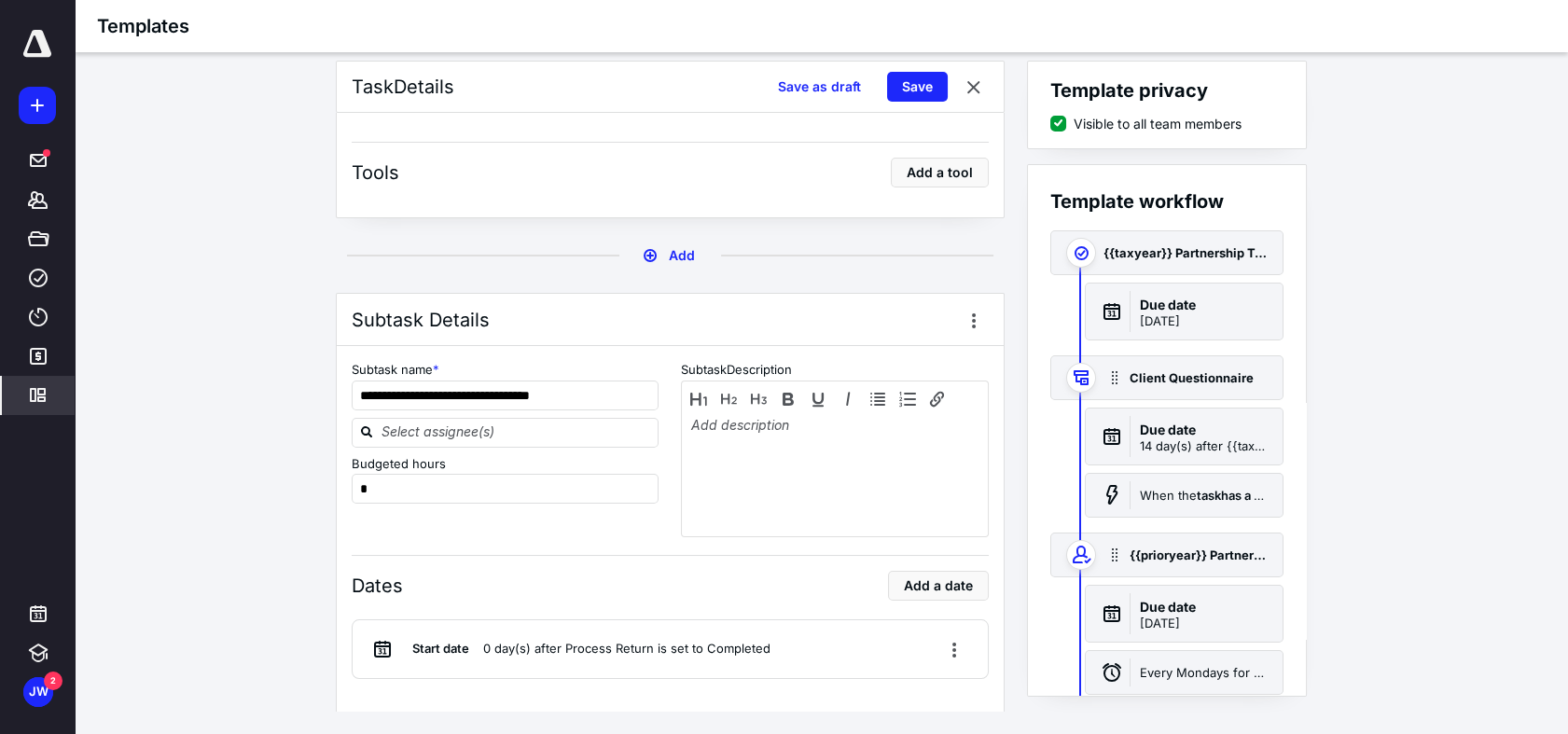 scroll, scrollTop: 4767, scrollLeft: 0, axis: vertical 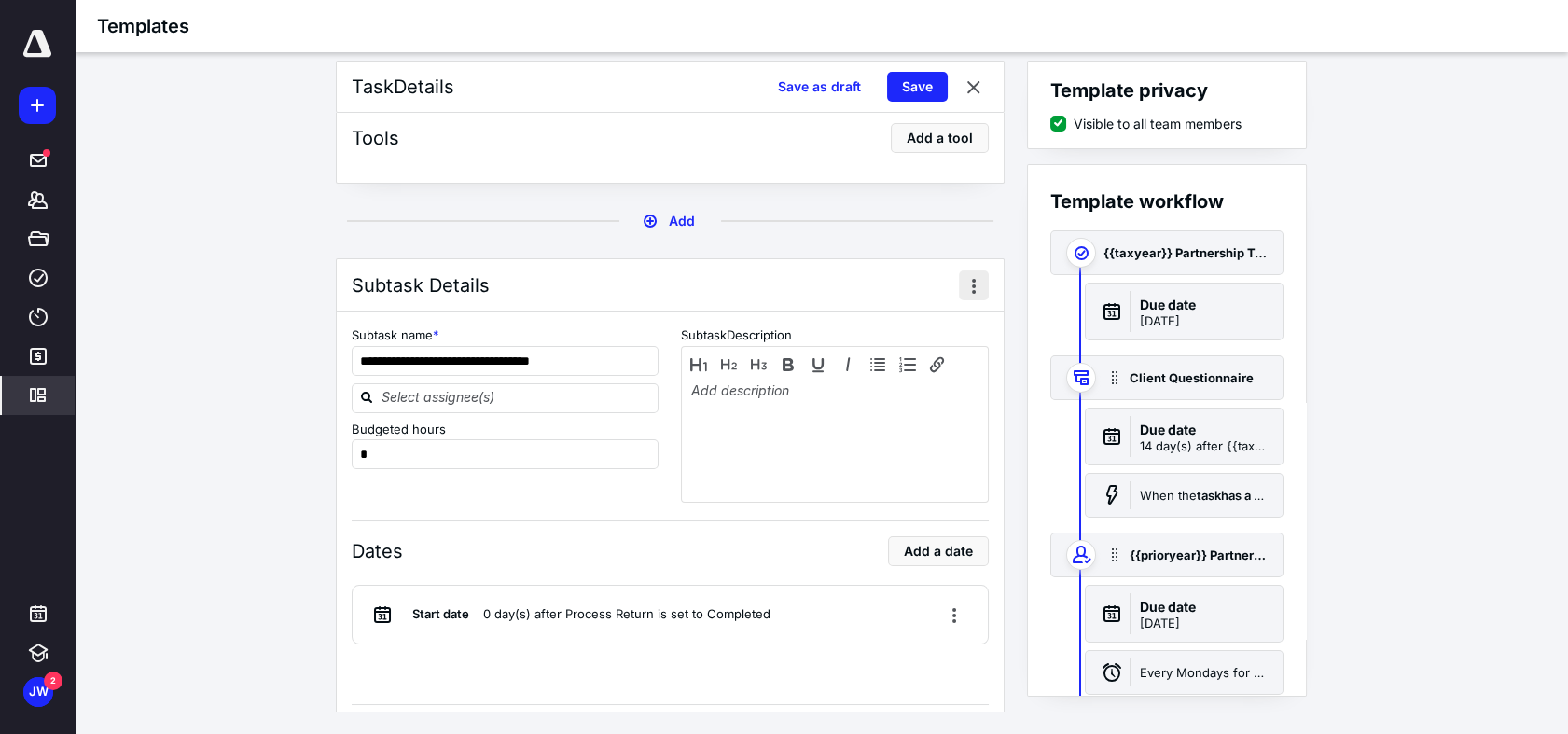 click at bounding box center (974, 285) 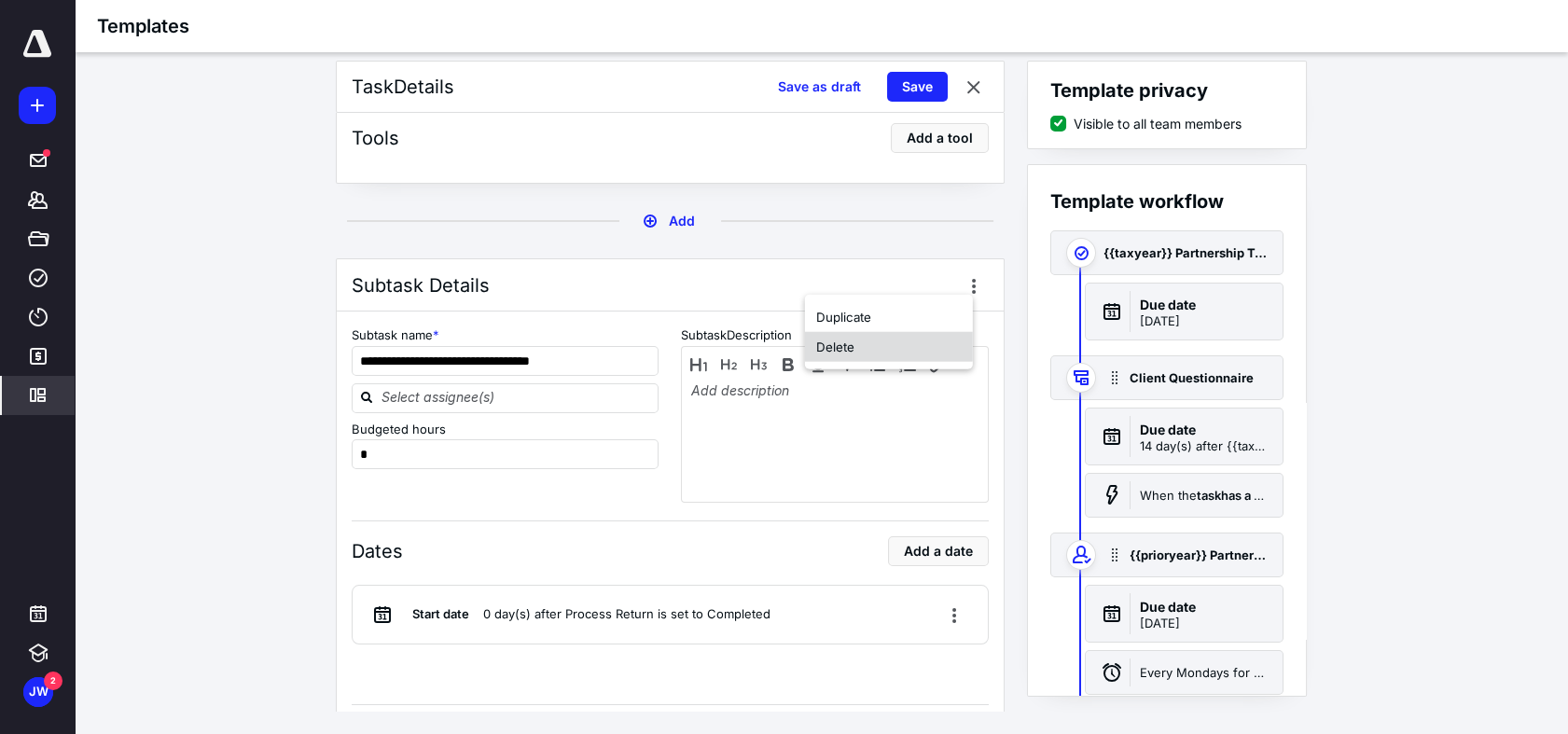 click on "Delete" at bounding box center (889, 347) 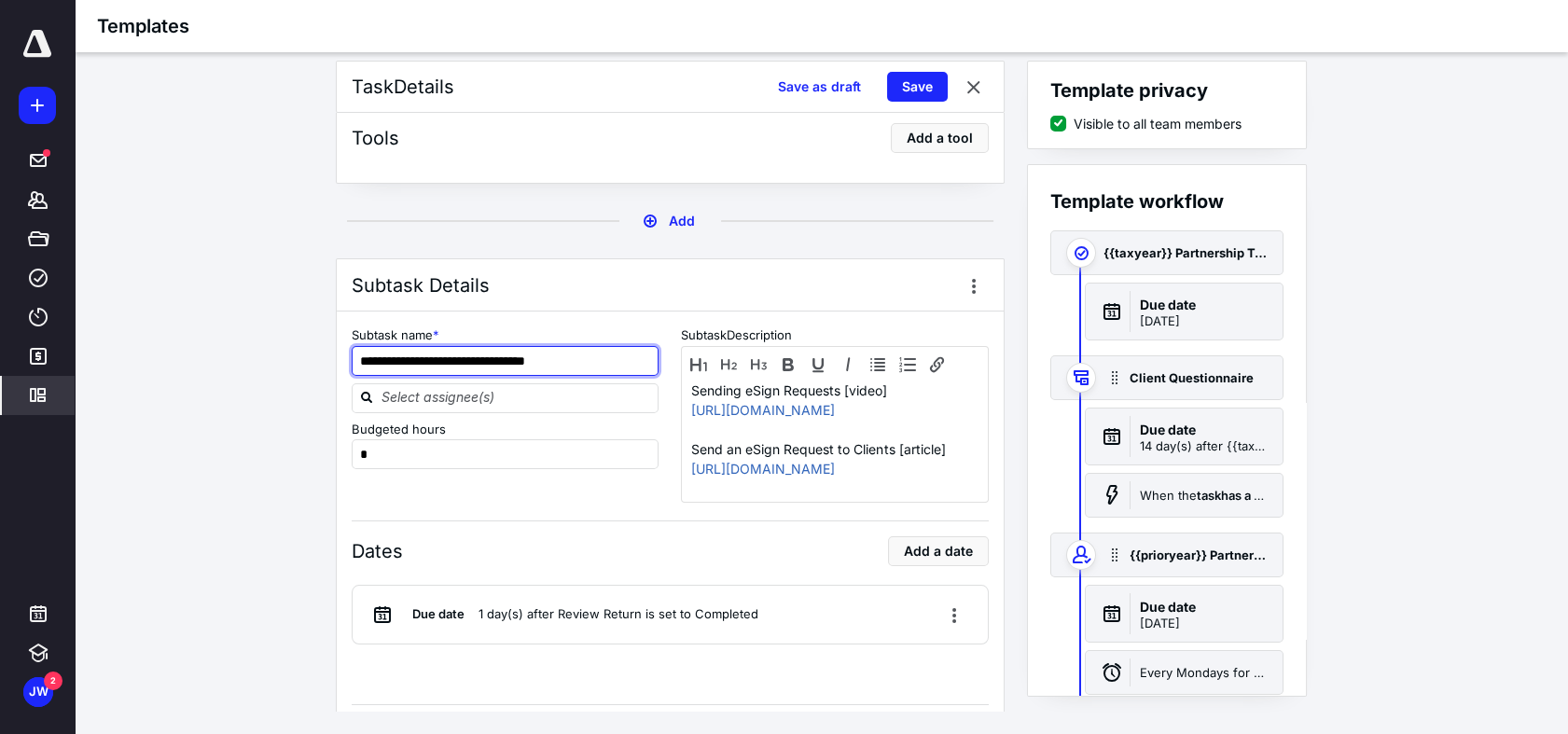 drag, startPoint x: 403, startPoint y: 355, endPoint x: 310, endPoint y: 356, distance: 93.005 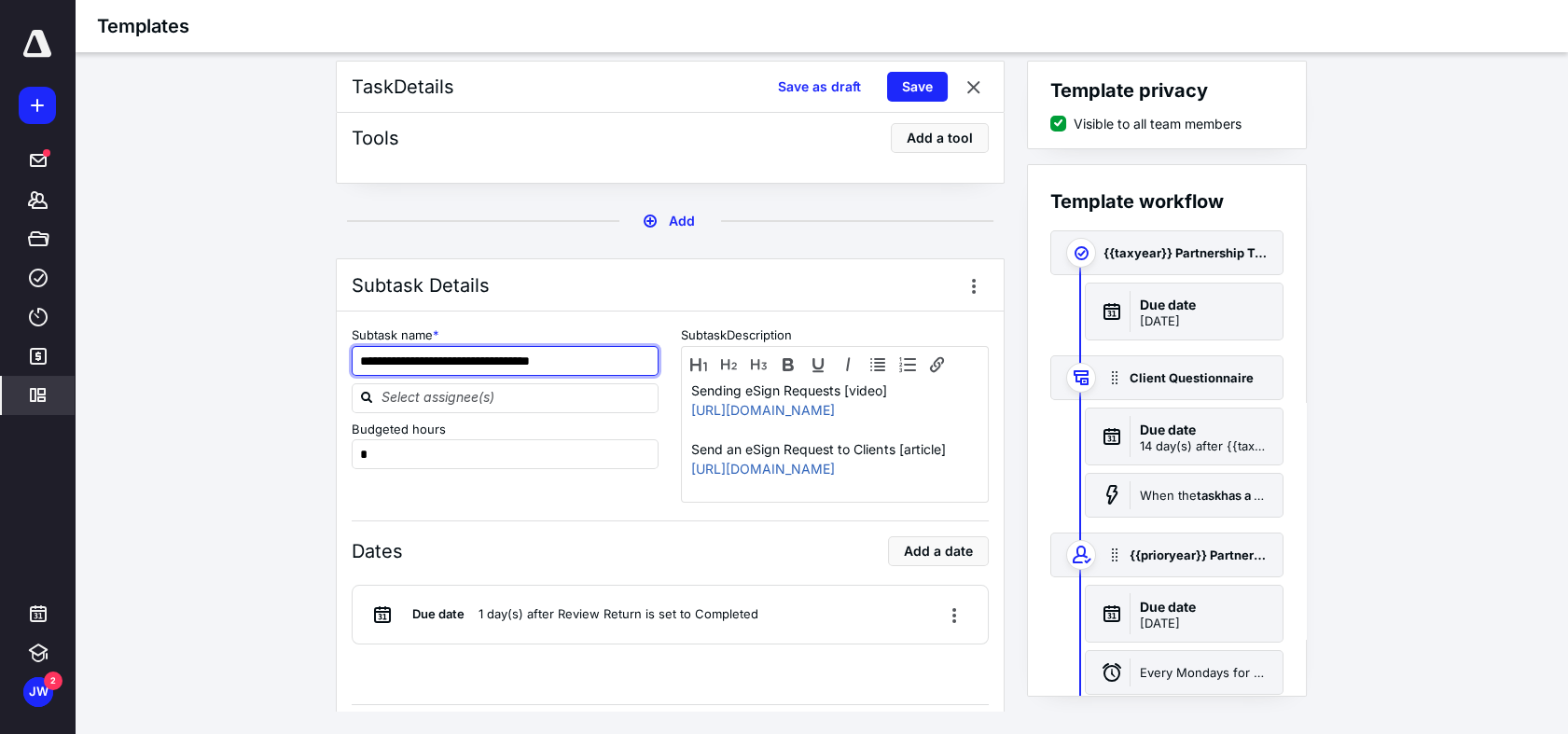 type on "**********" 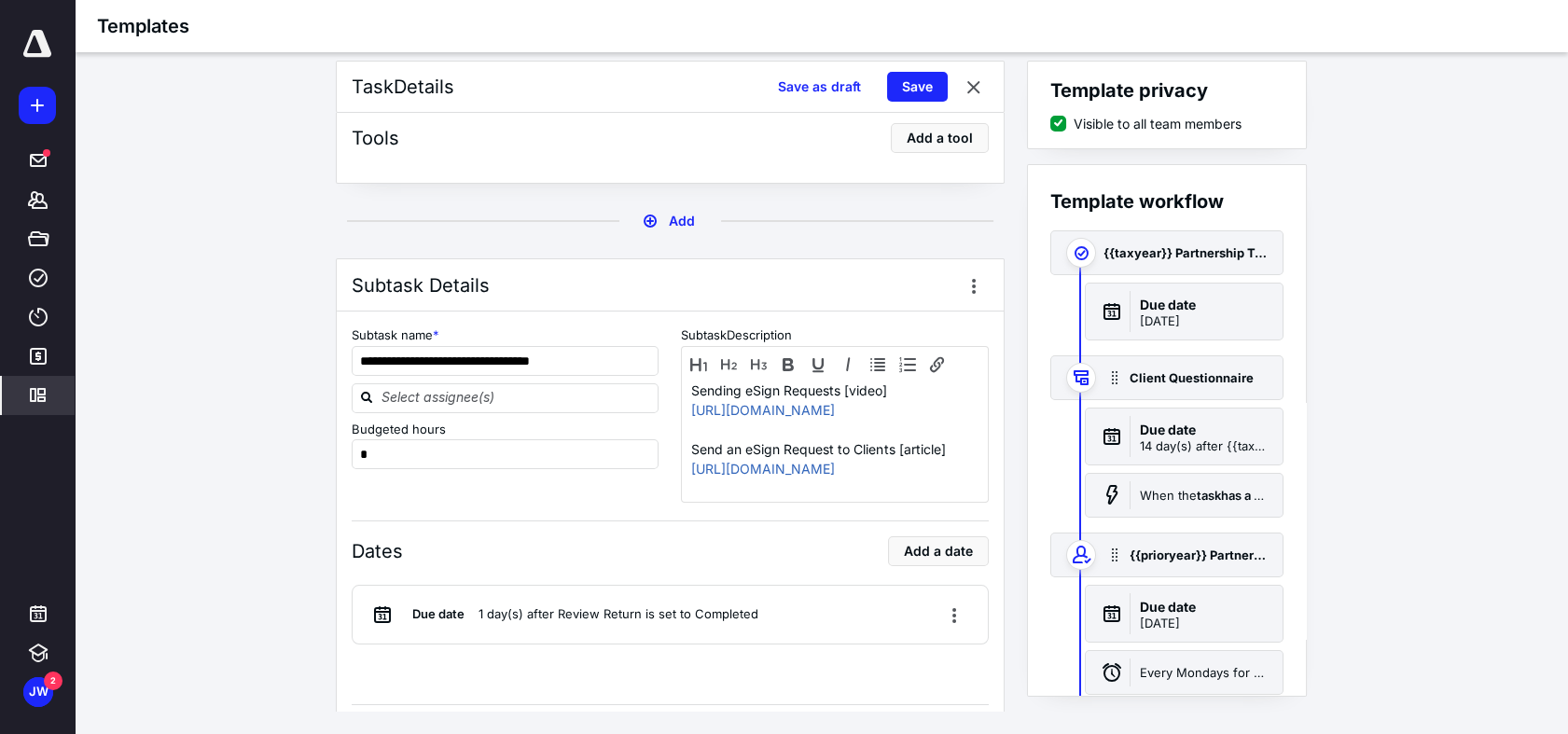click on "**********" at bounding box center (821, 386) 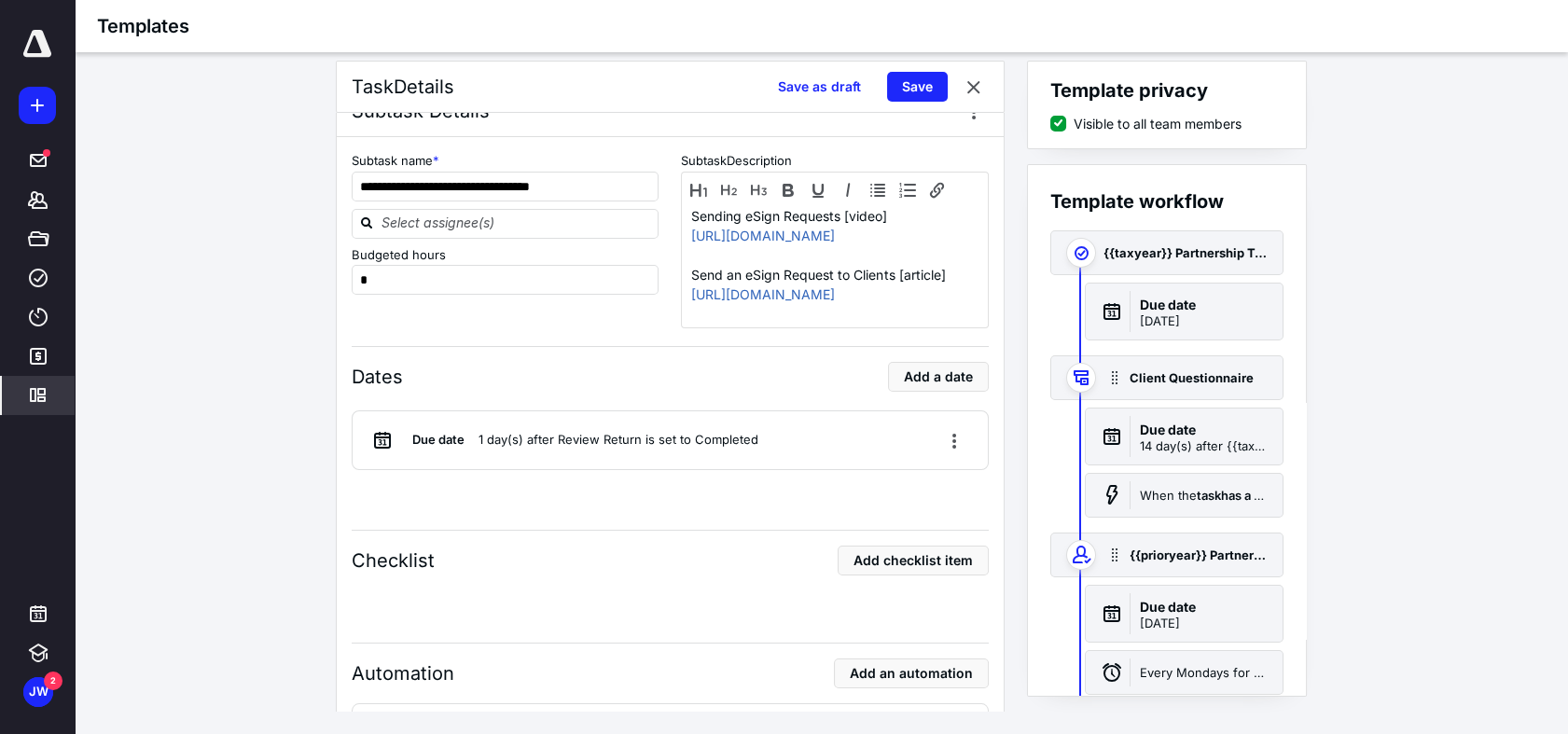scroll, scrollTop: 4974, scrollLeft: 0, axis: vertical 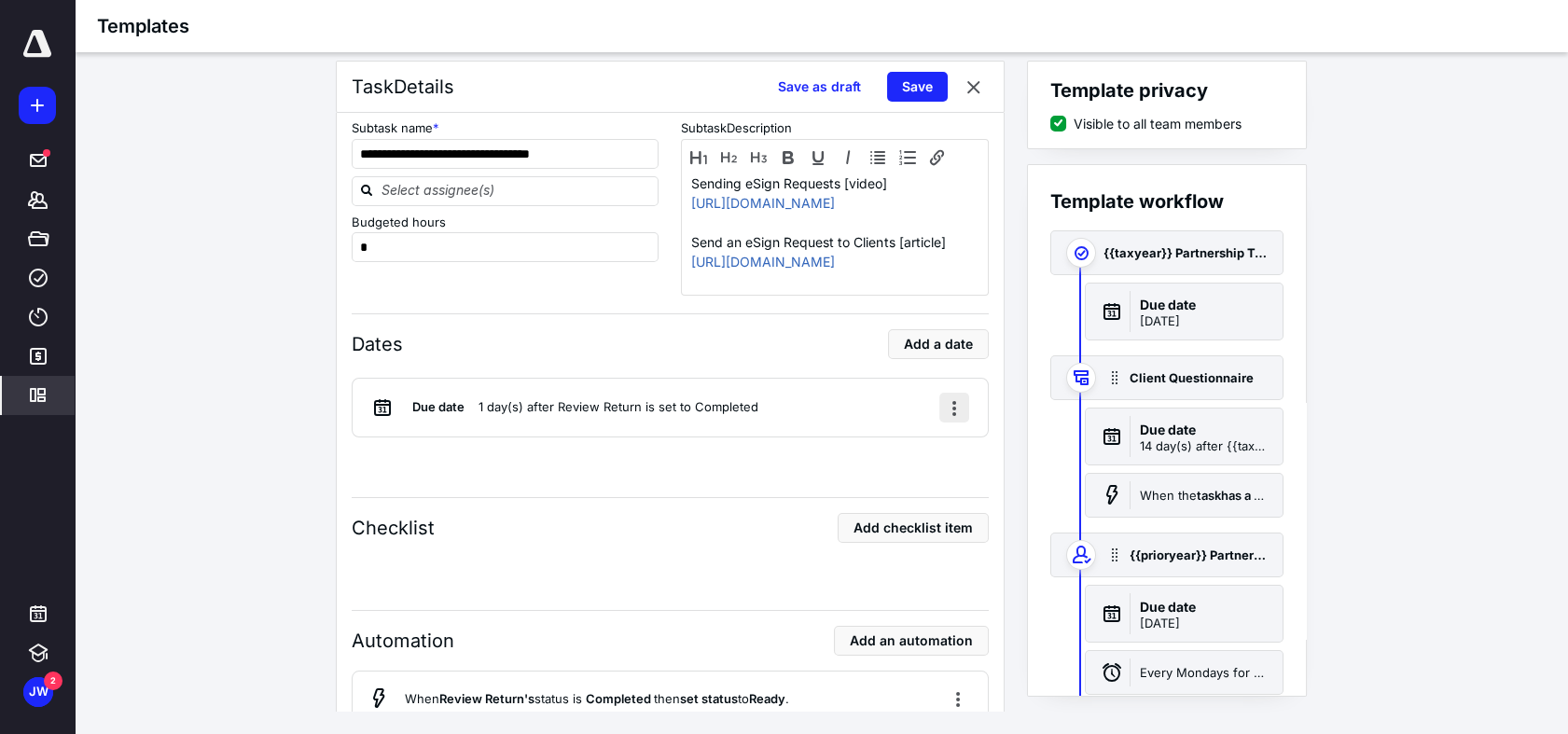 click at bounding box center [954, 408] 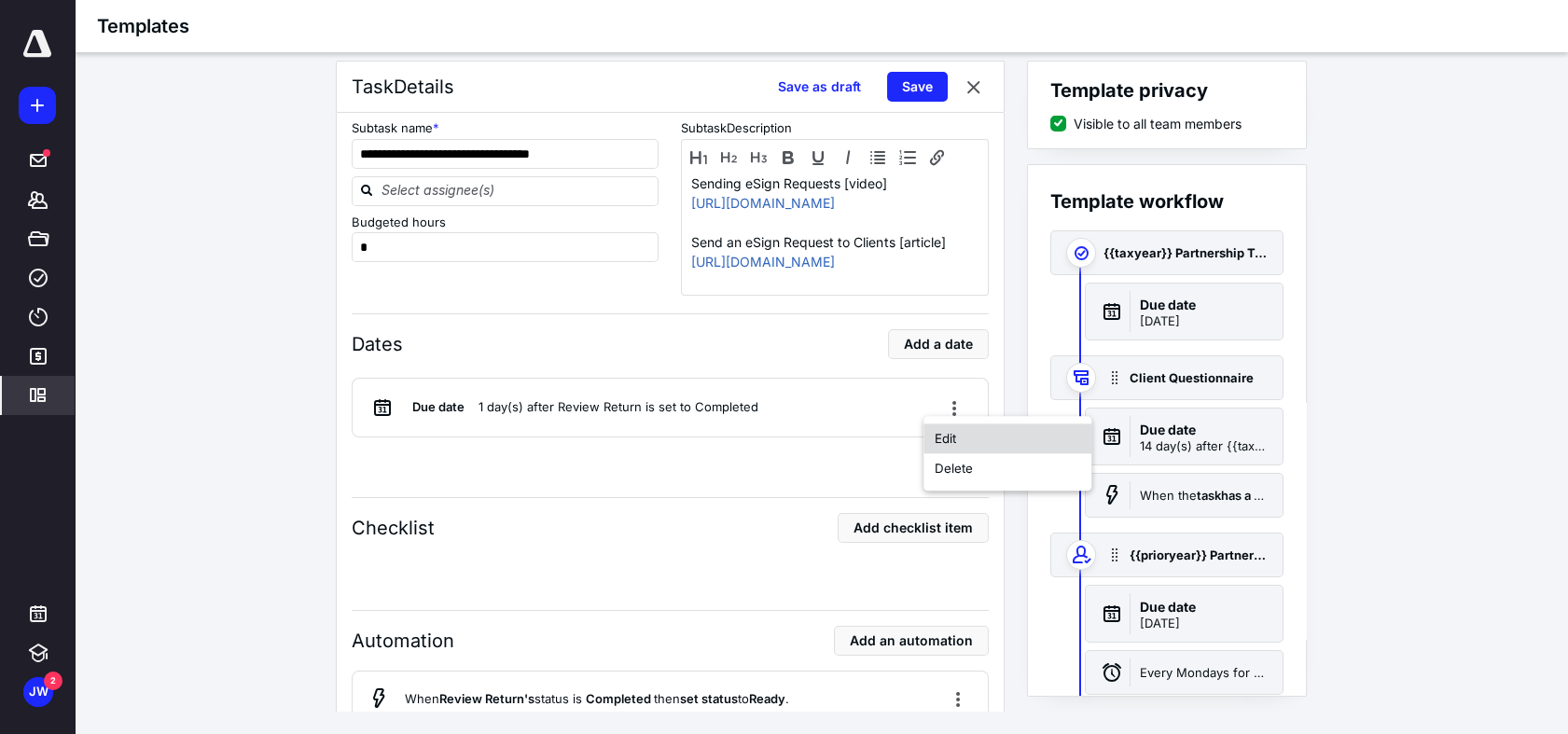 click on "Edit" at bounding box center [1007, 438] 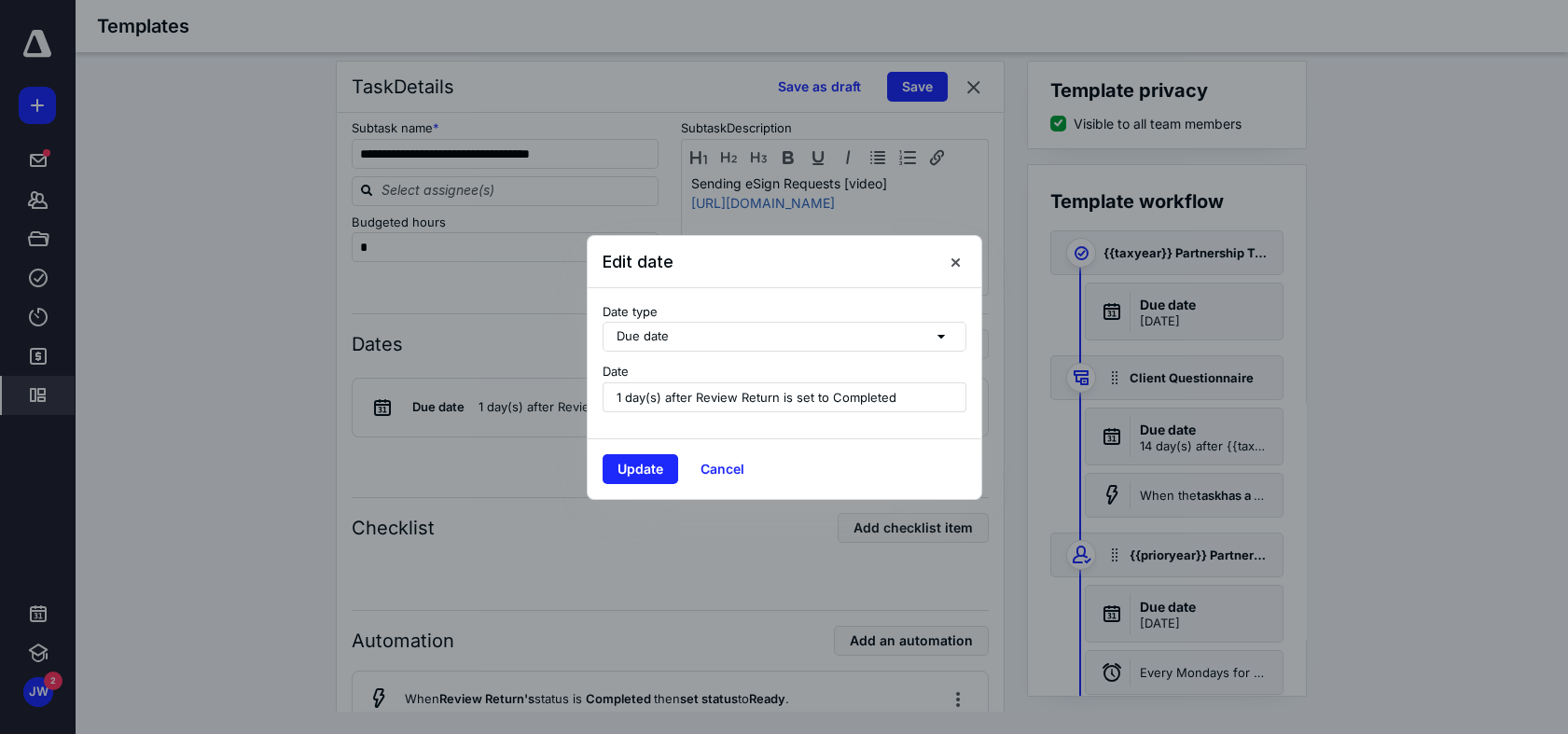 click on "Due date" at bounding box center [784, 337] 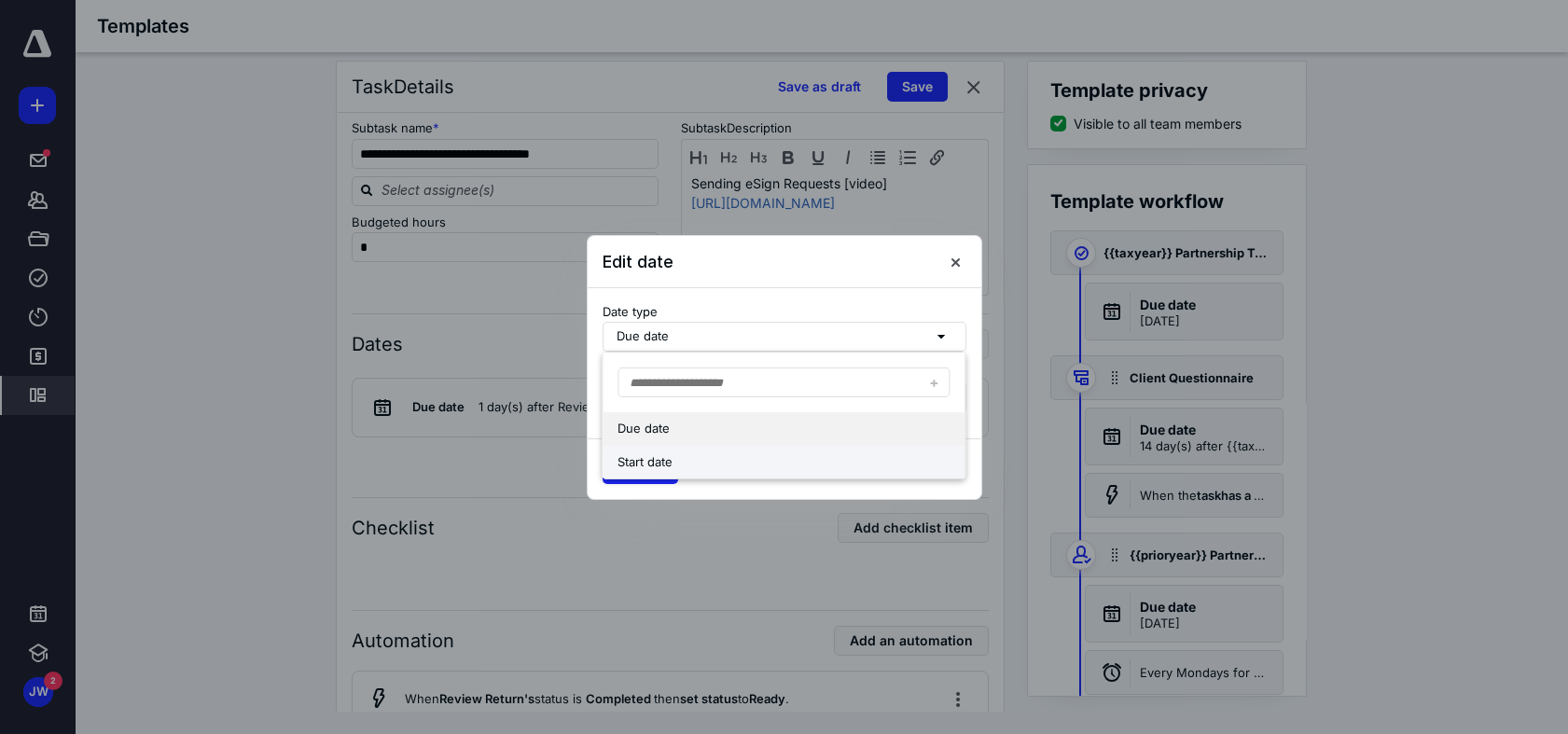 click on "Start date" at bounding box center (784, 463) 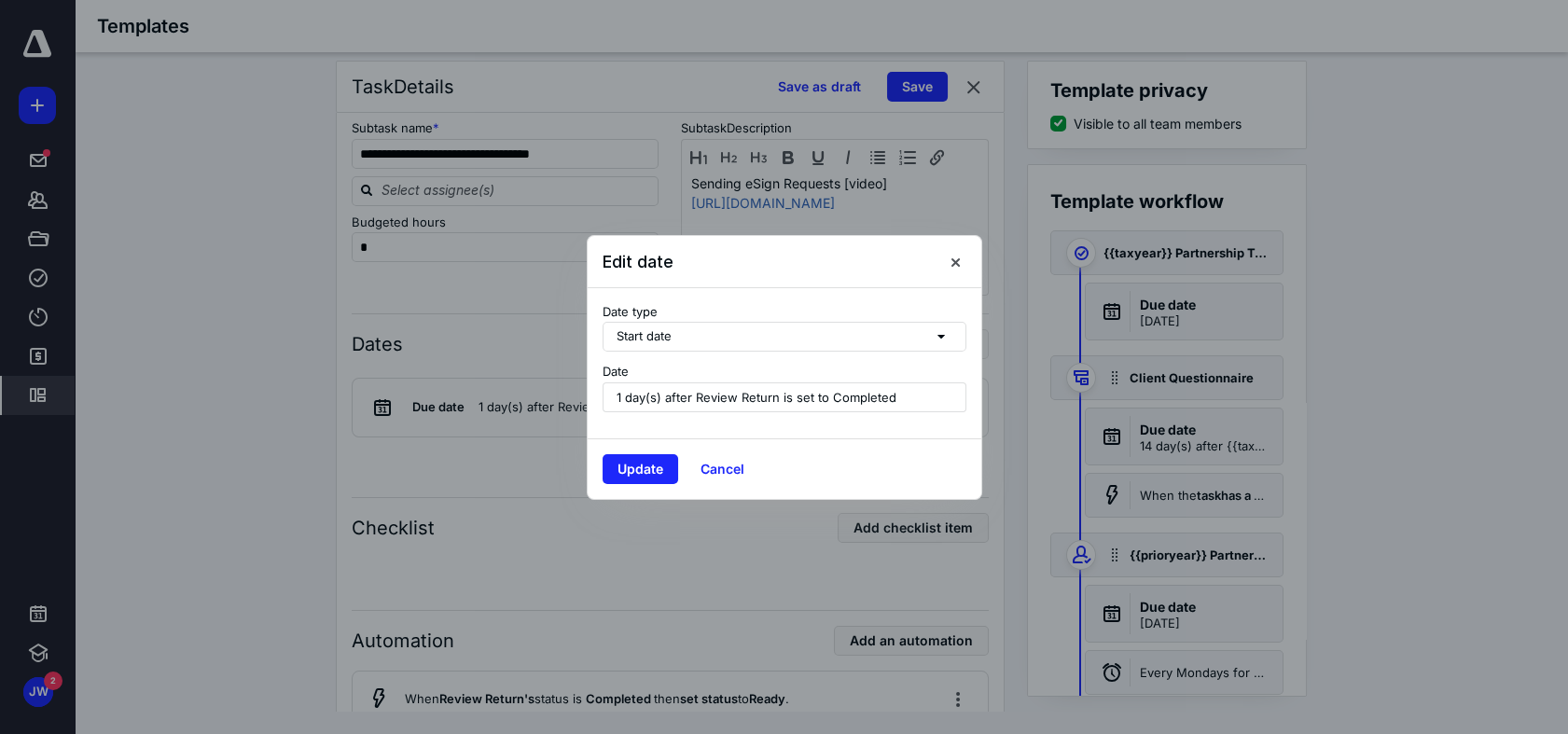 click on "1 day(s) after  Review Return is set to Completed" at bounding box center (756, 397) 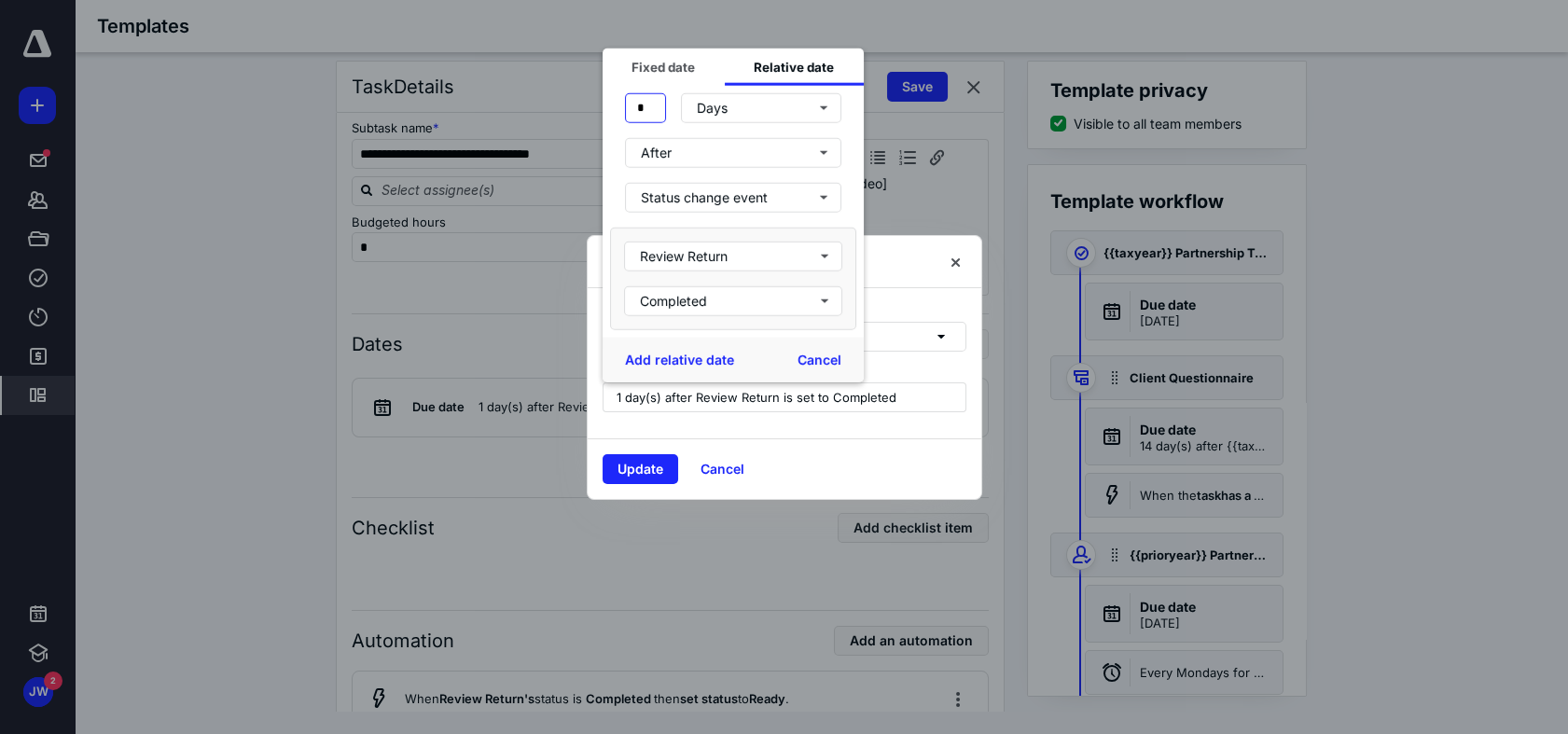 drag, startPoint x: 649, startPoint y: 106, endPoint x: 556, endPoint y: 137, distance: 98.03061 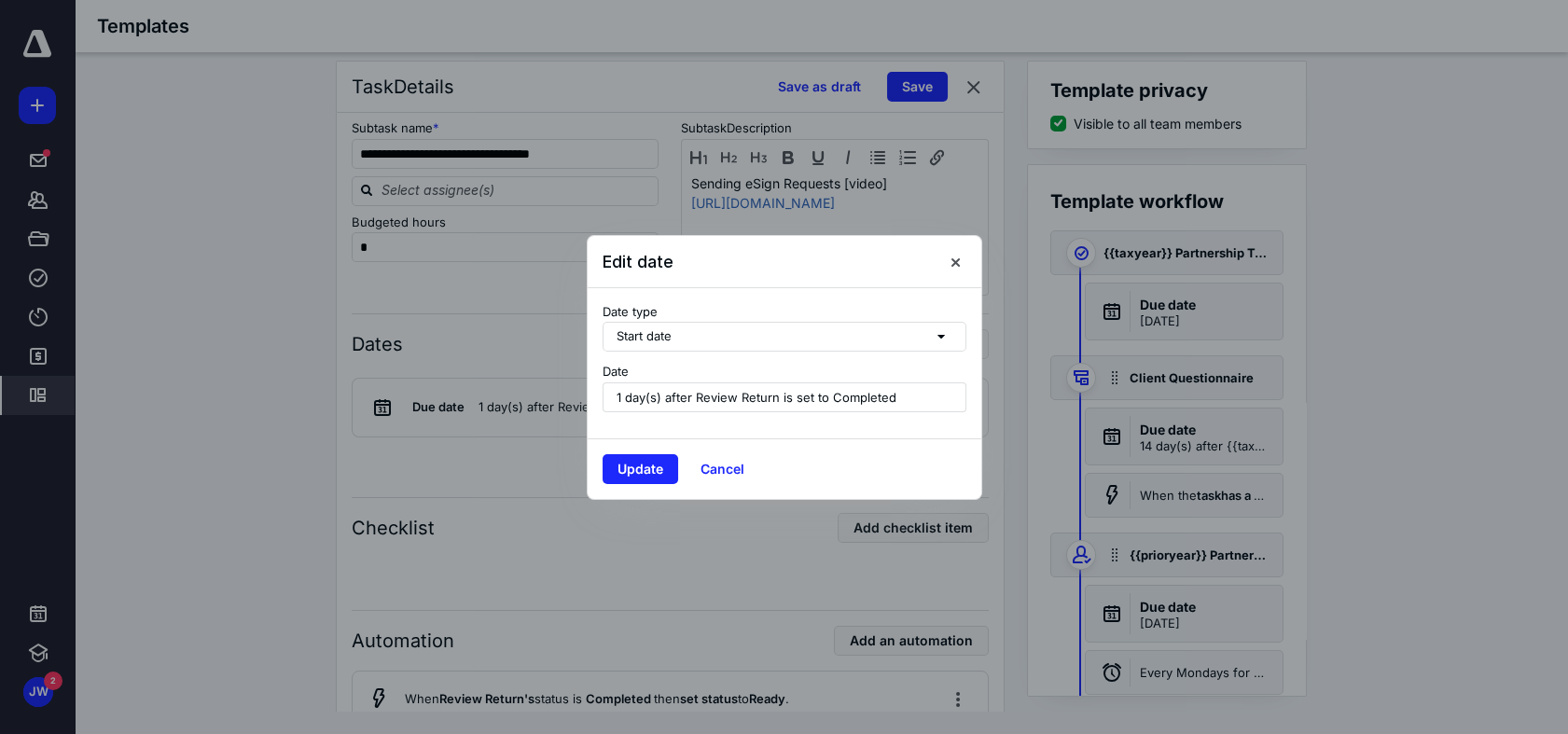 click on "1 day(s) after  Review Return is set to Completed" at bounding box center [756, 397] 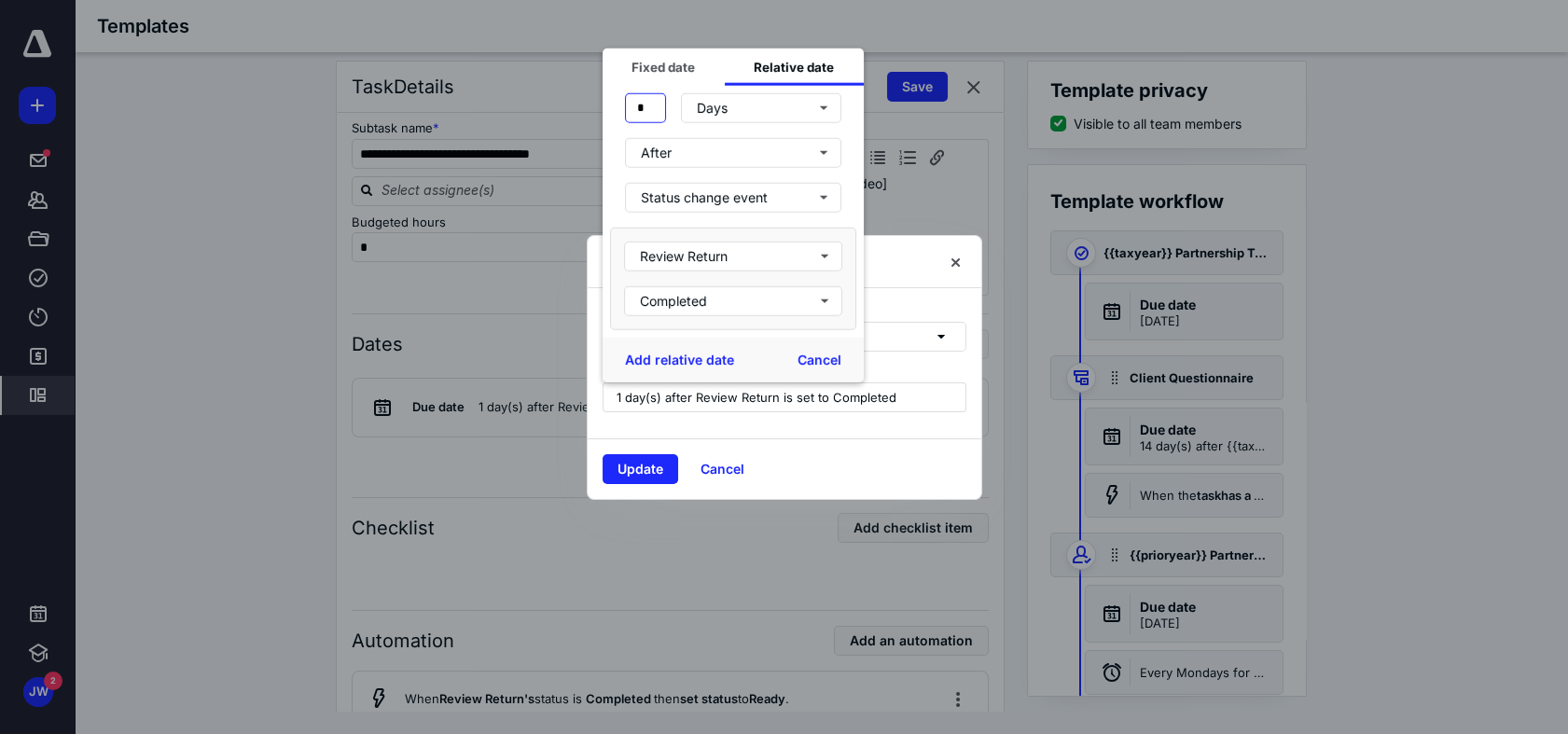 click on "*" at bounding box center [645, 107] 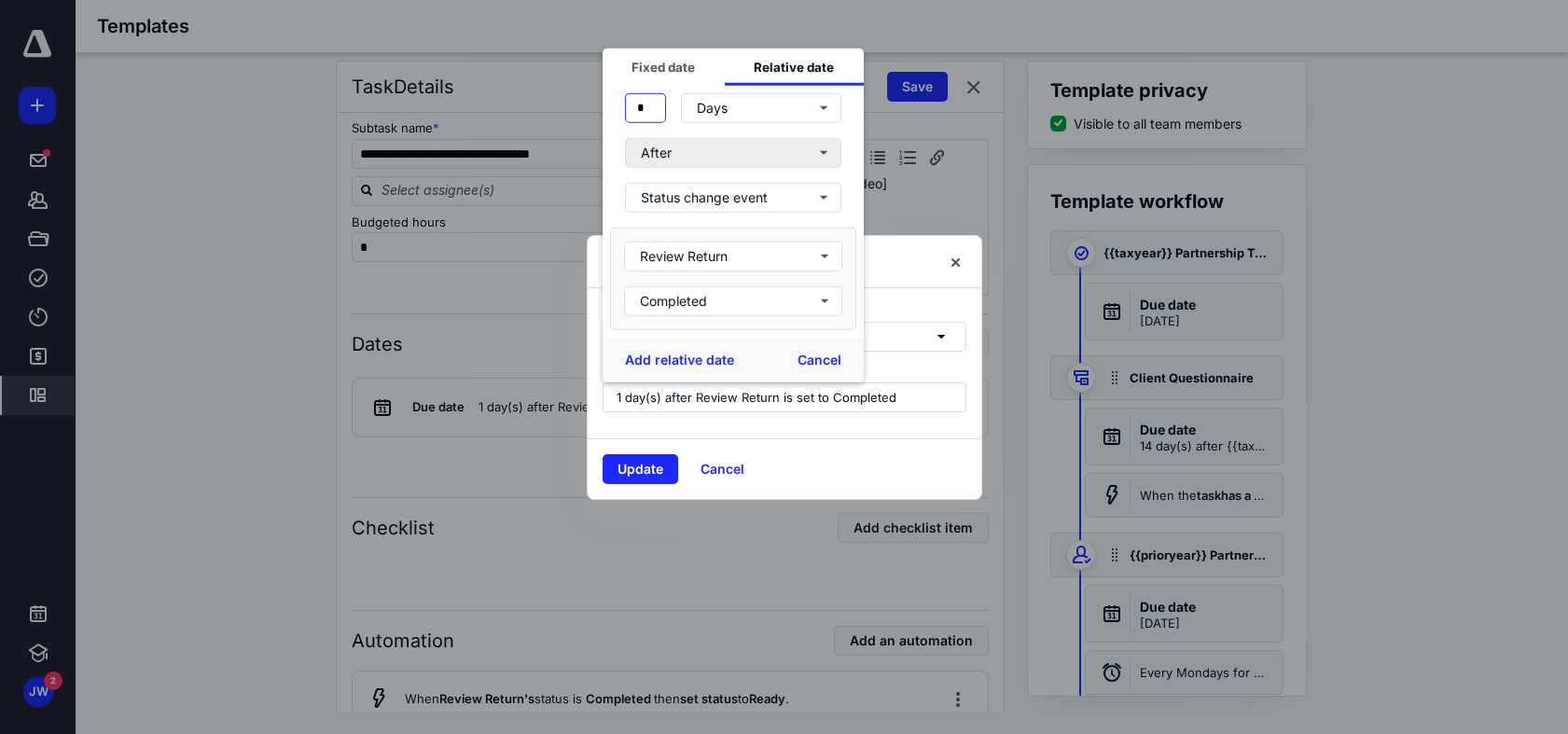 type on "*" 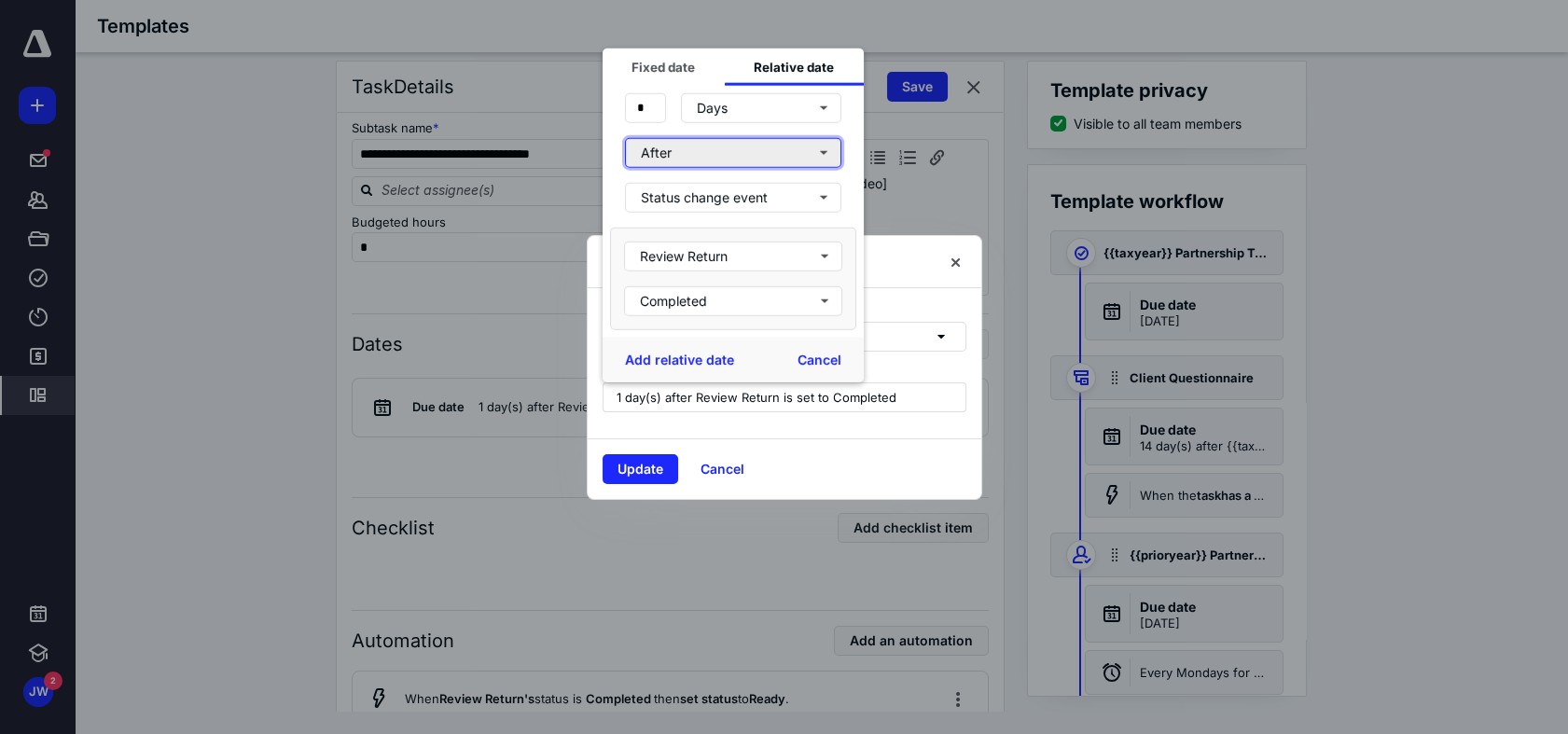 click on "After" at bounding box center [733, 152] 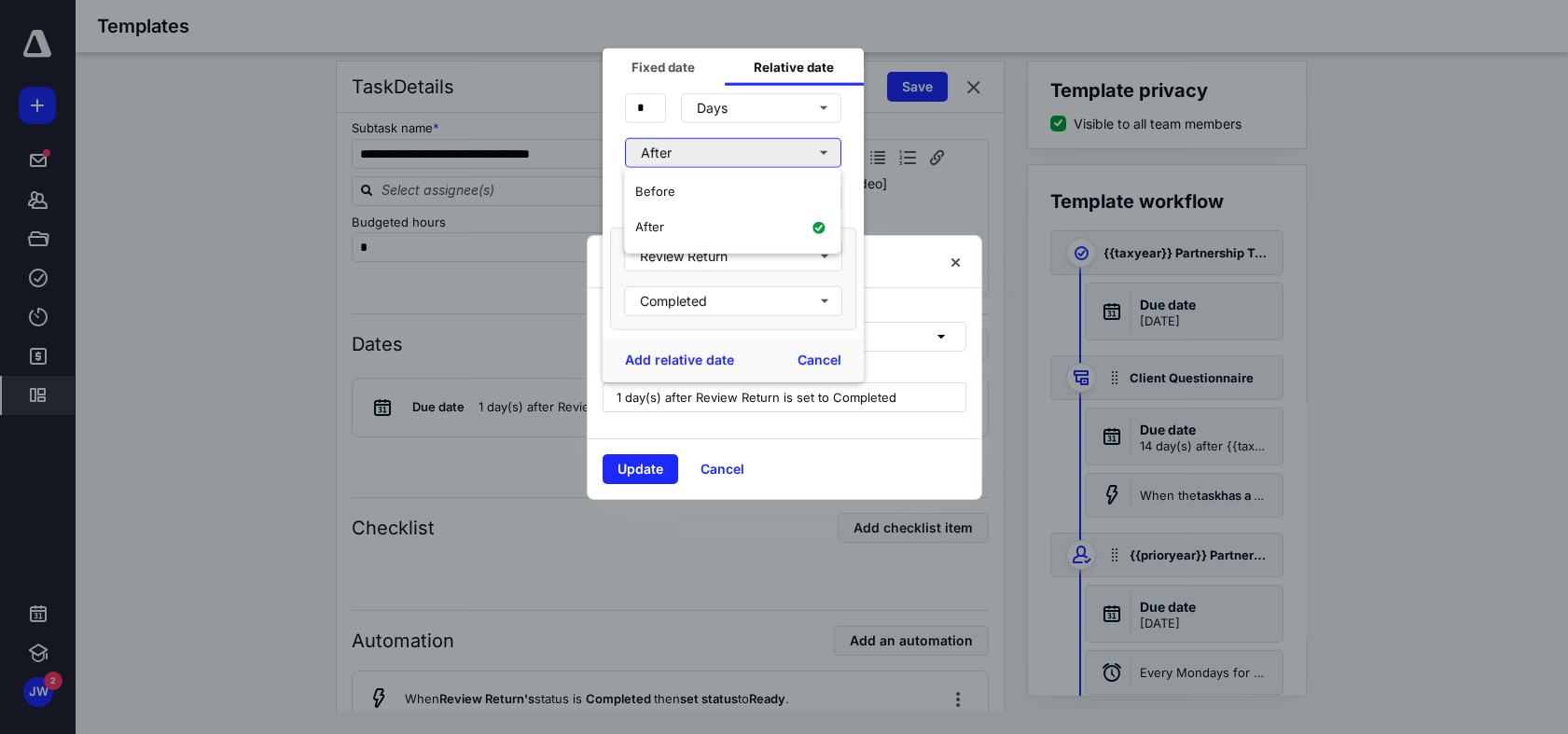 click on "After" at bounding box center [733, 152] 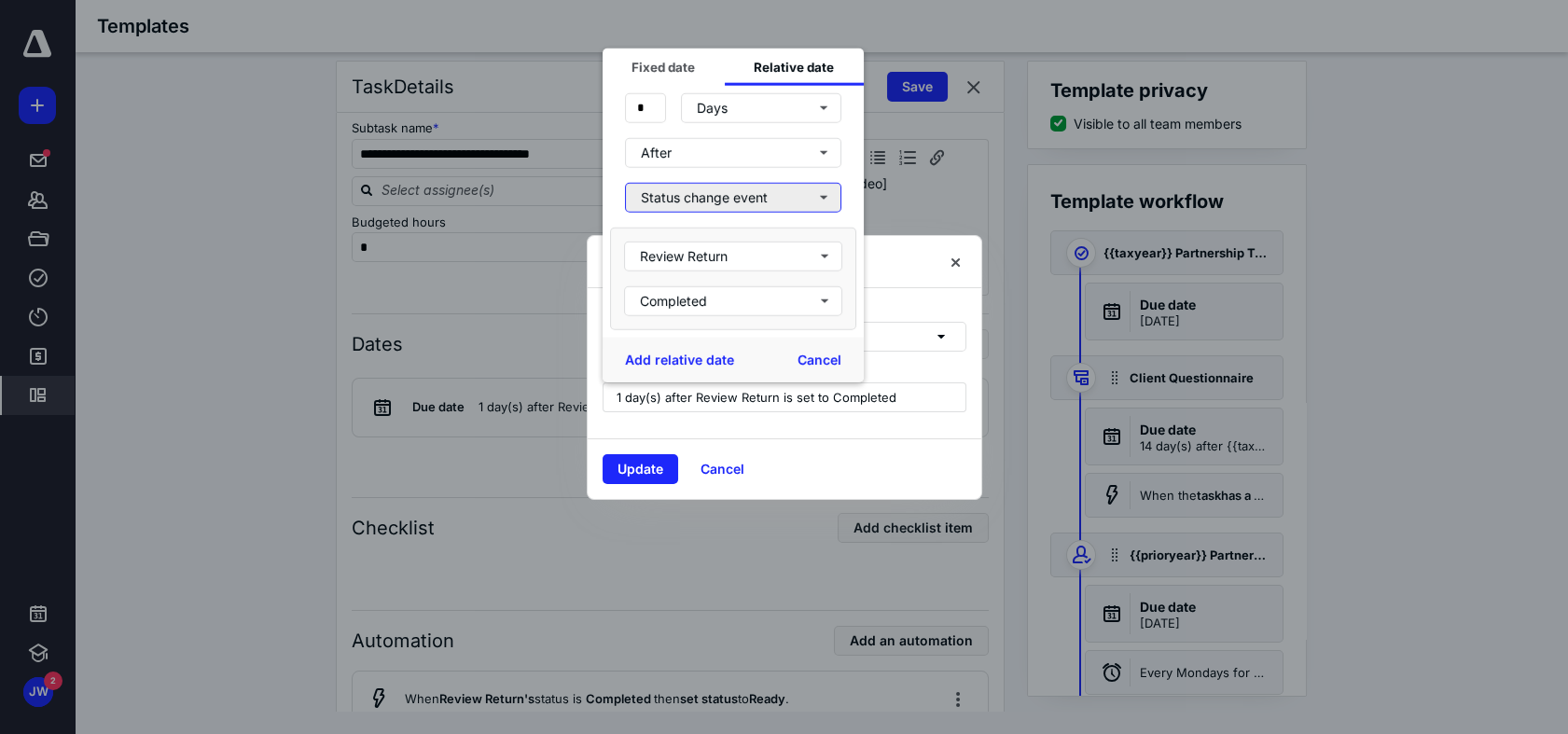 click on "Status change event" at bounding box center [733, 197] 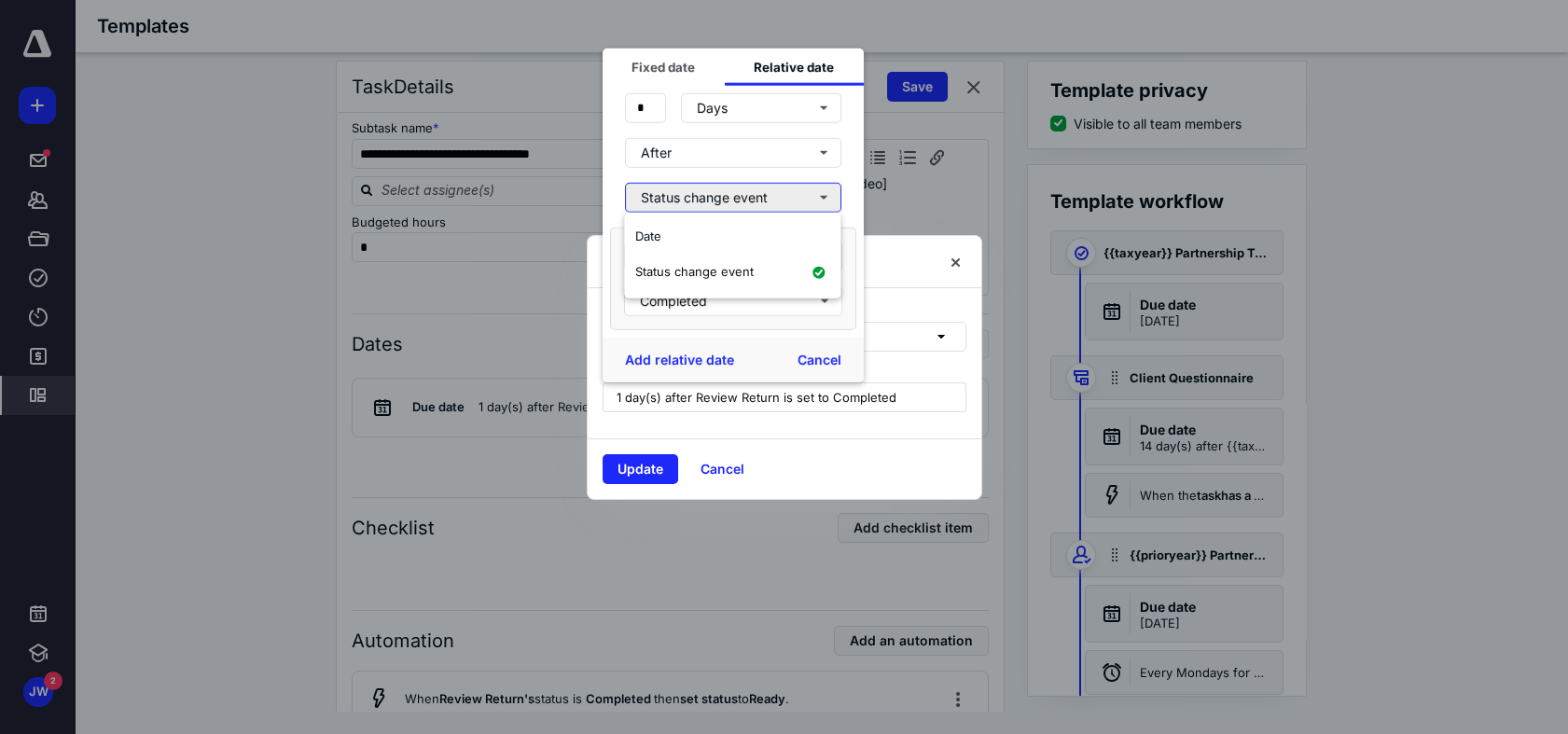 click on "Status change event" at bounding box center (733, 197) 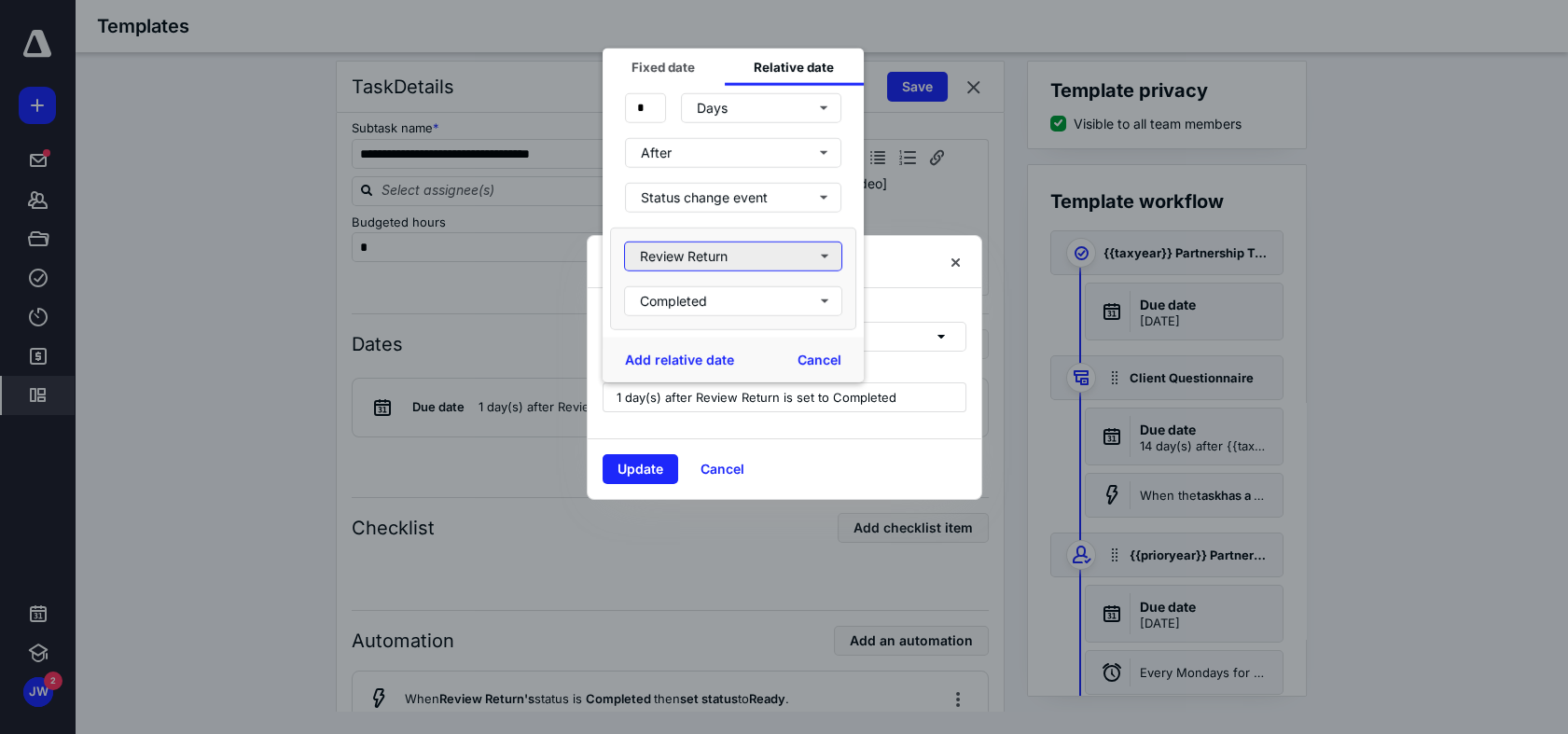 click on "Review Return" at bounding box center (733, 256) 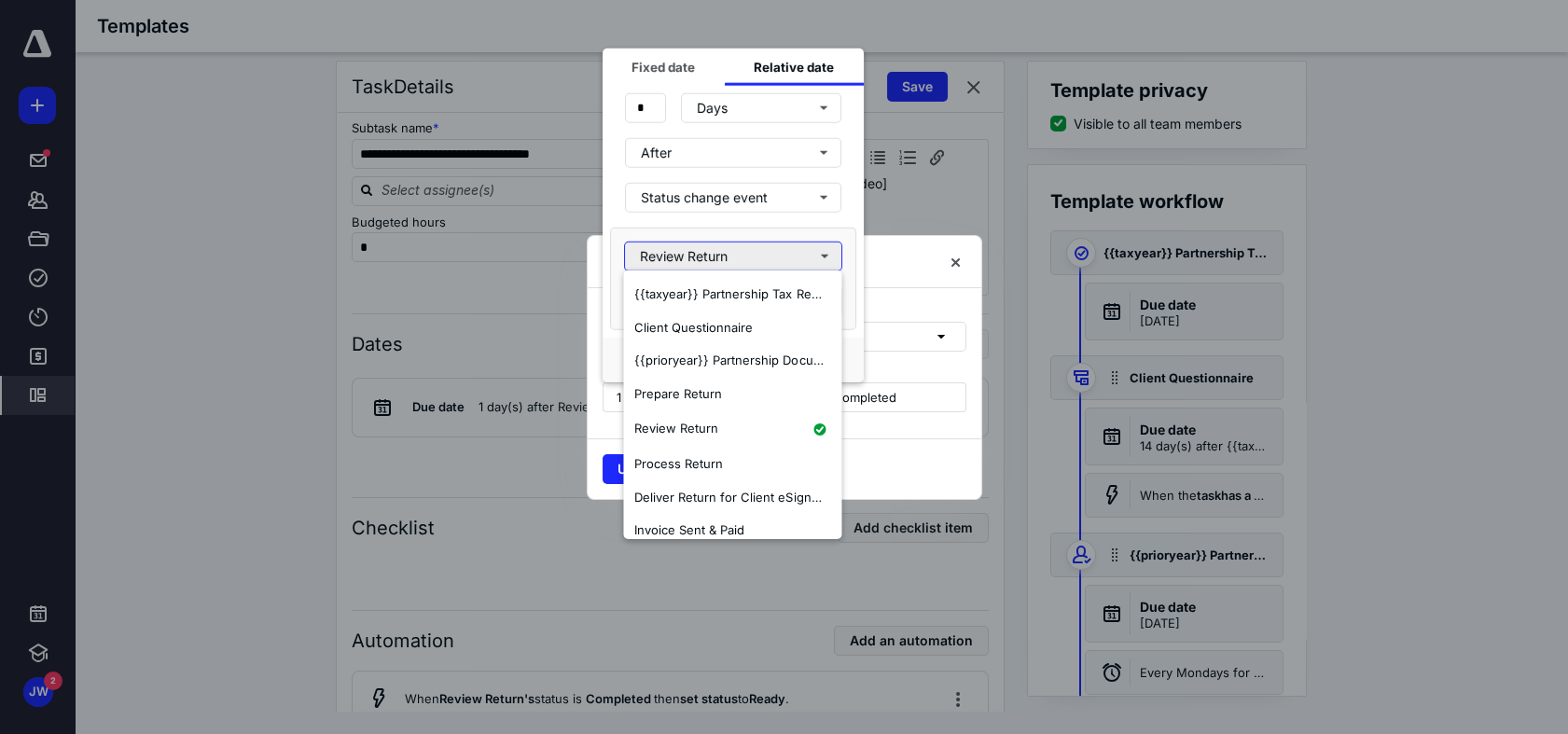 click on "Review Return" at bounding box center (733, 256) 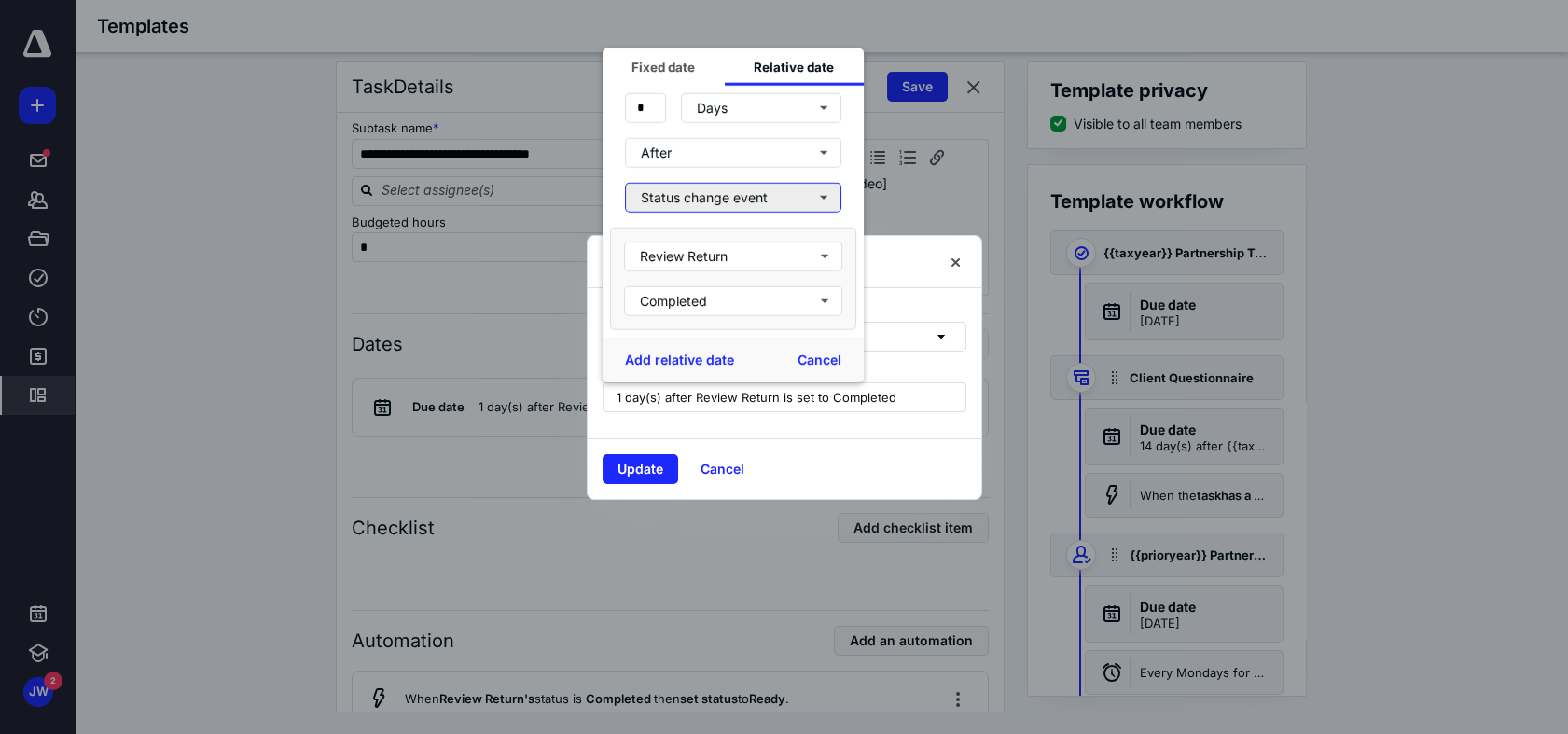 click on "Status change event" at bounding box center (733, 197) 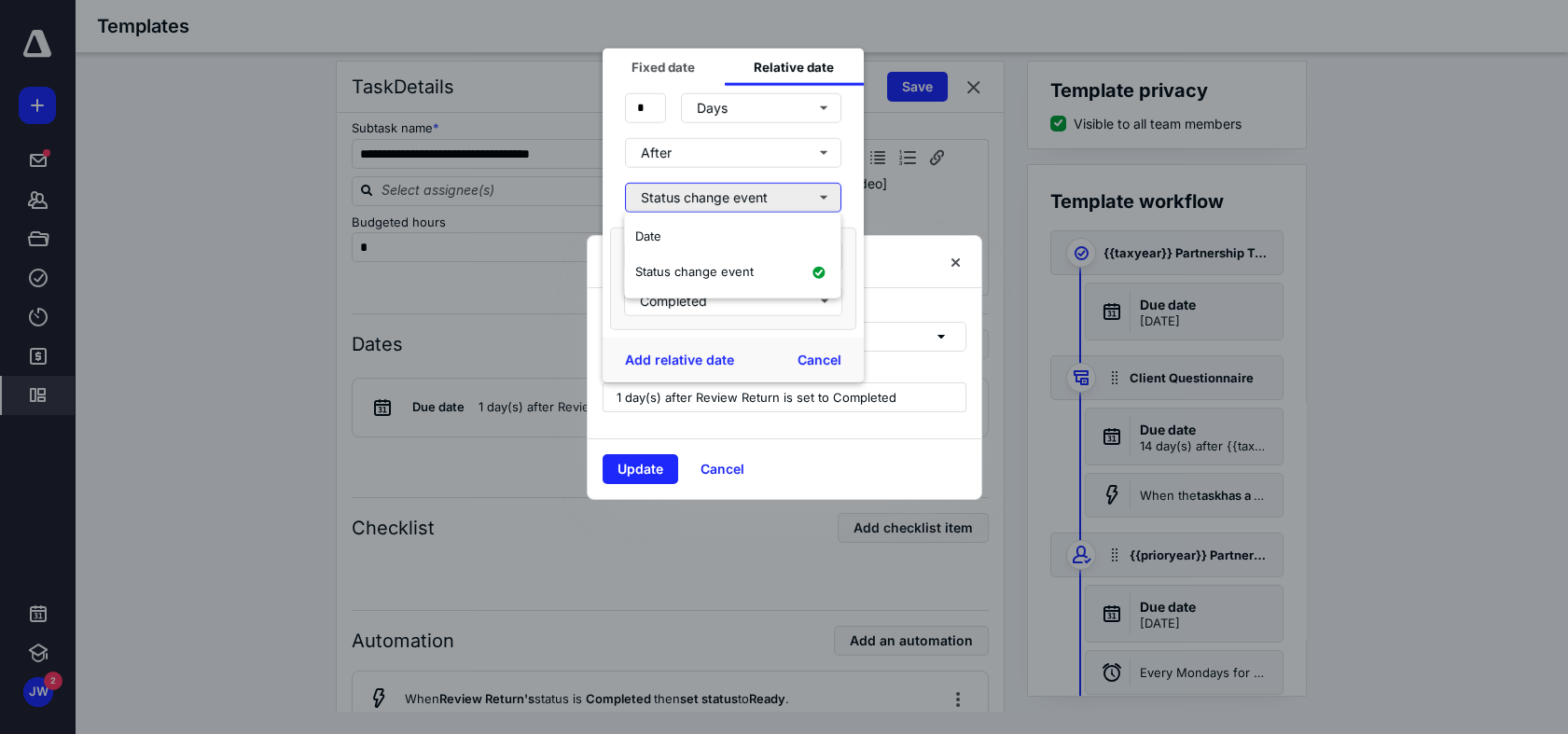 click on "Status change event" at bounding box center [733, 197] 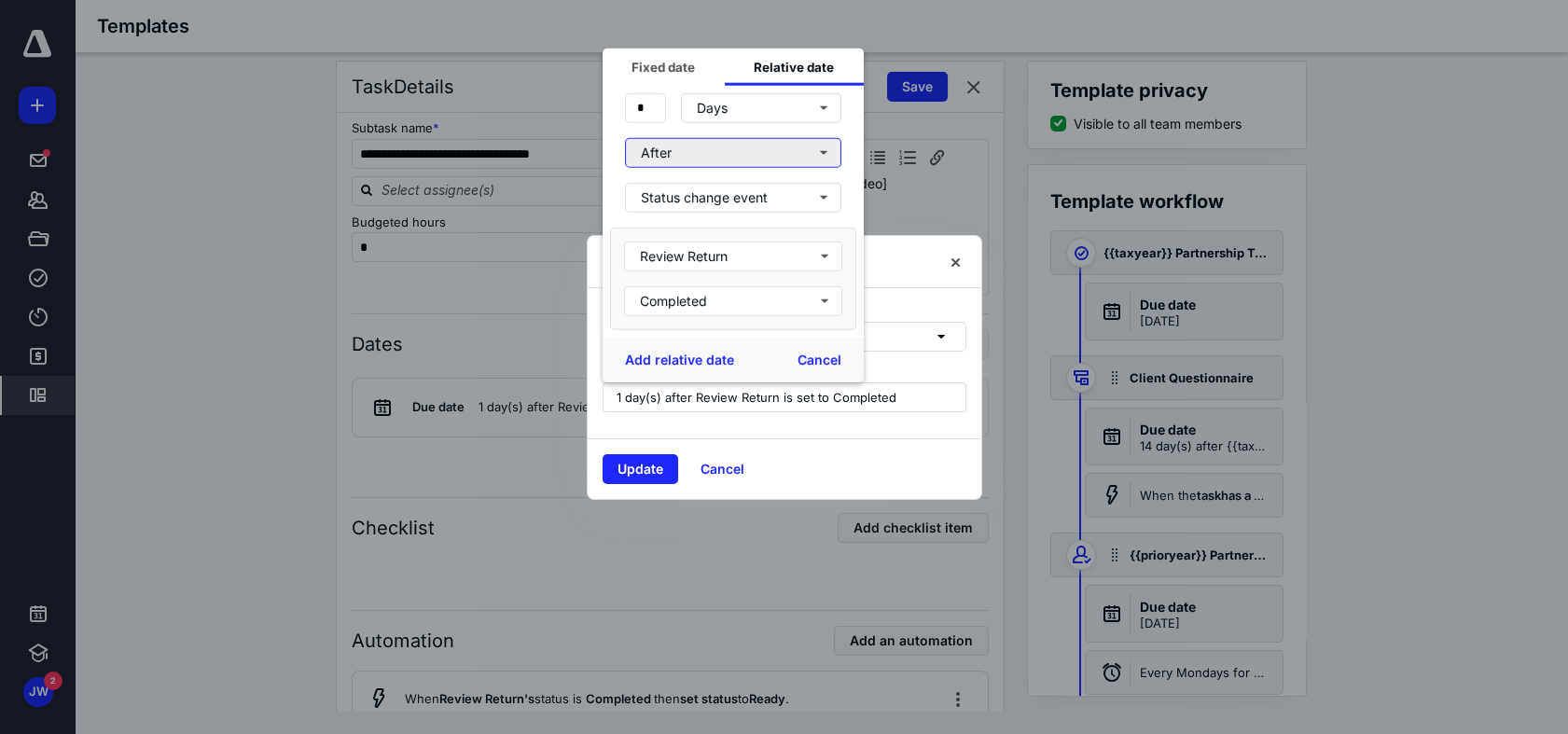 click on "After" at bounding box center (733, 152) 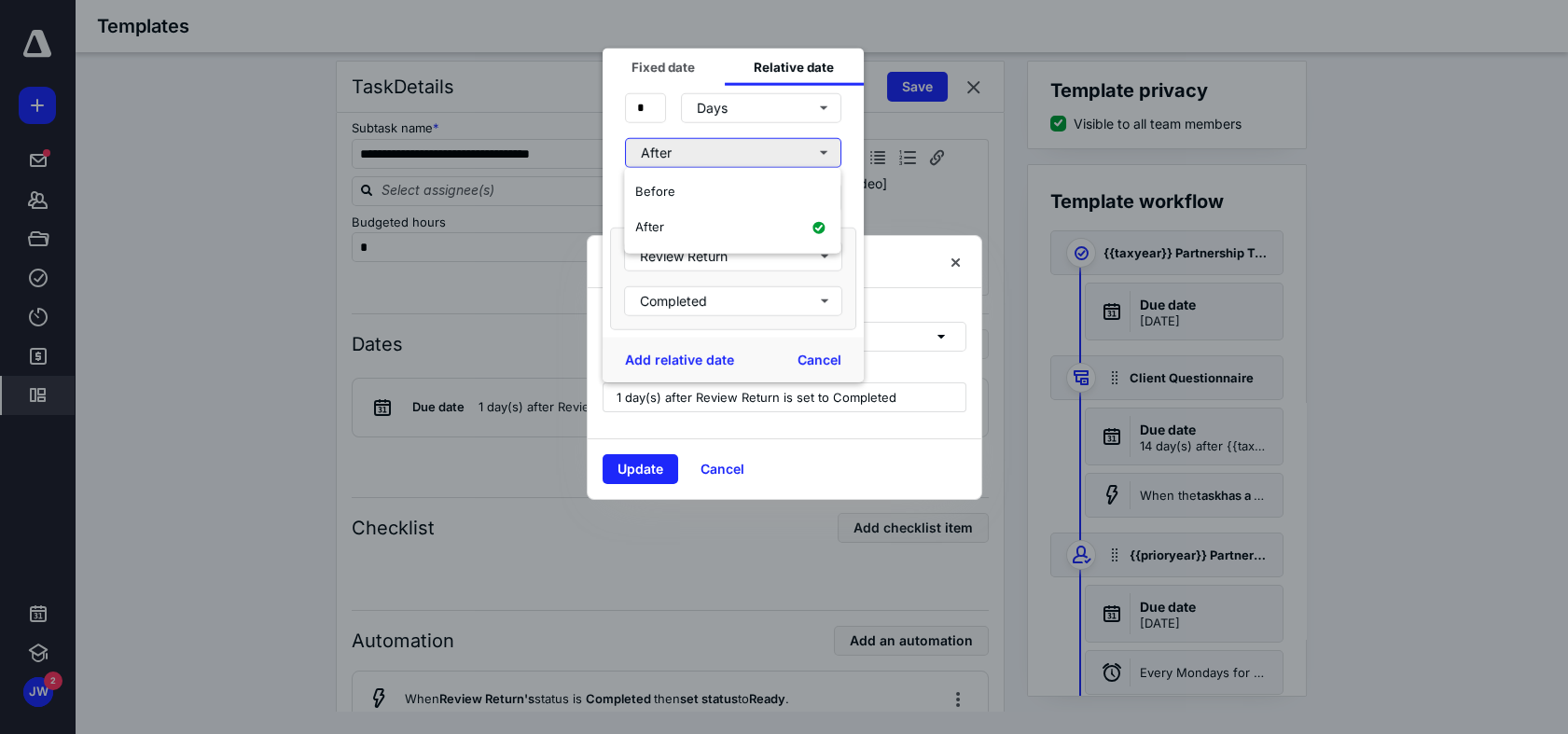 click on "After" at bounding box center [733, 152] 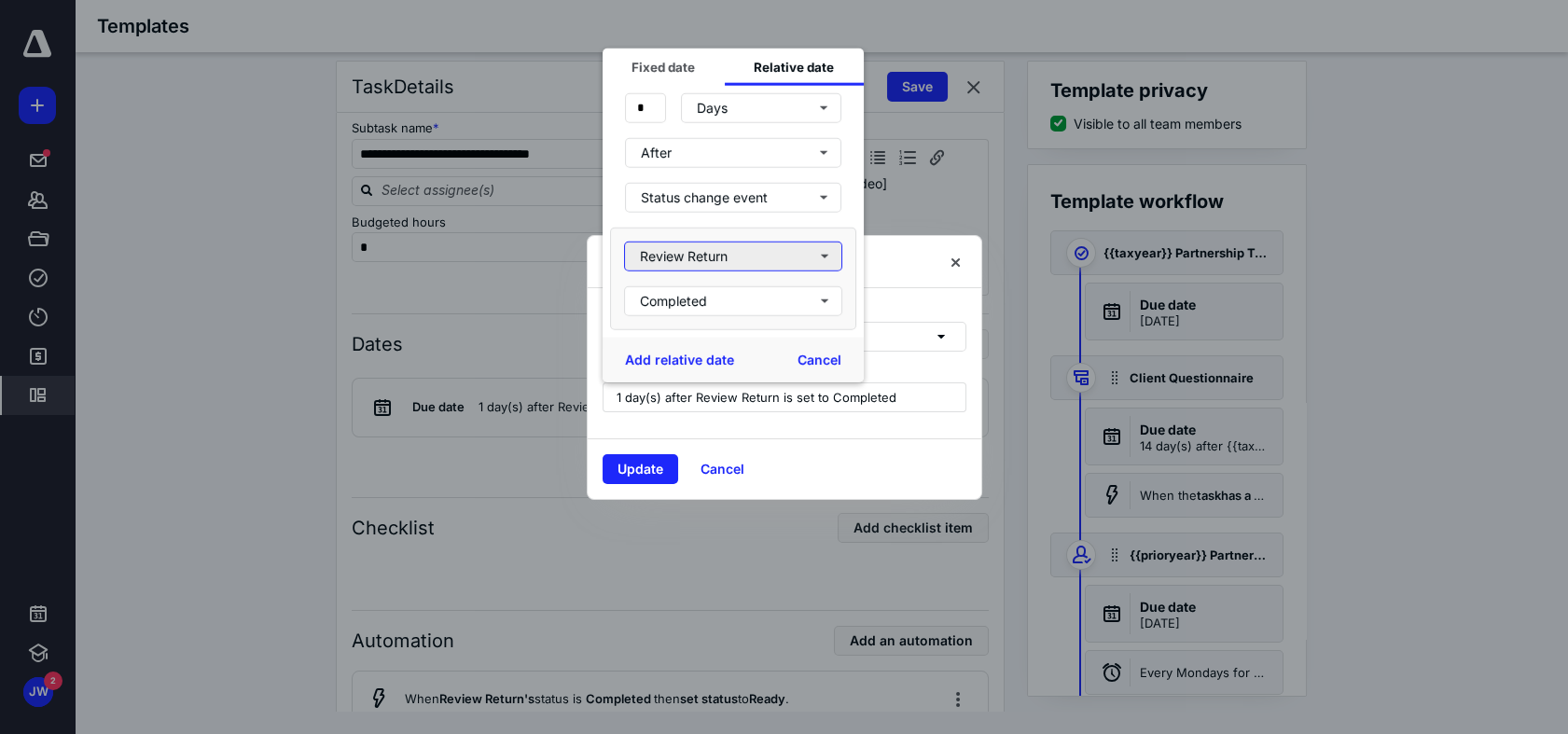click on "Review Return" at bounding box center [733, 256] 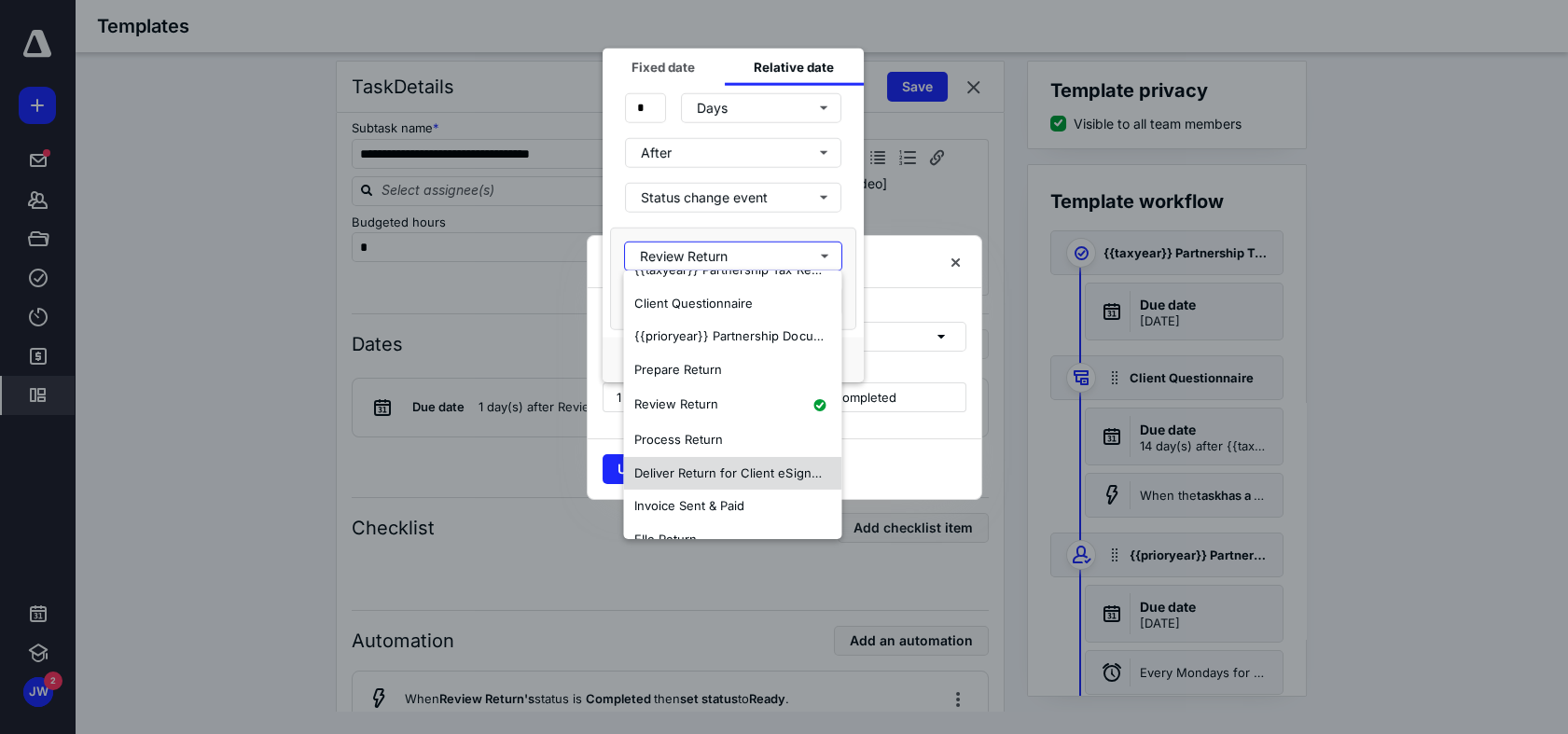 scroll, scrollTop: 48, scrollLeft: 0, axis: vertical 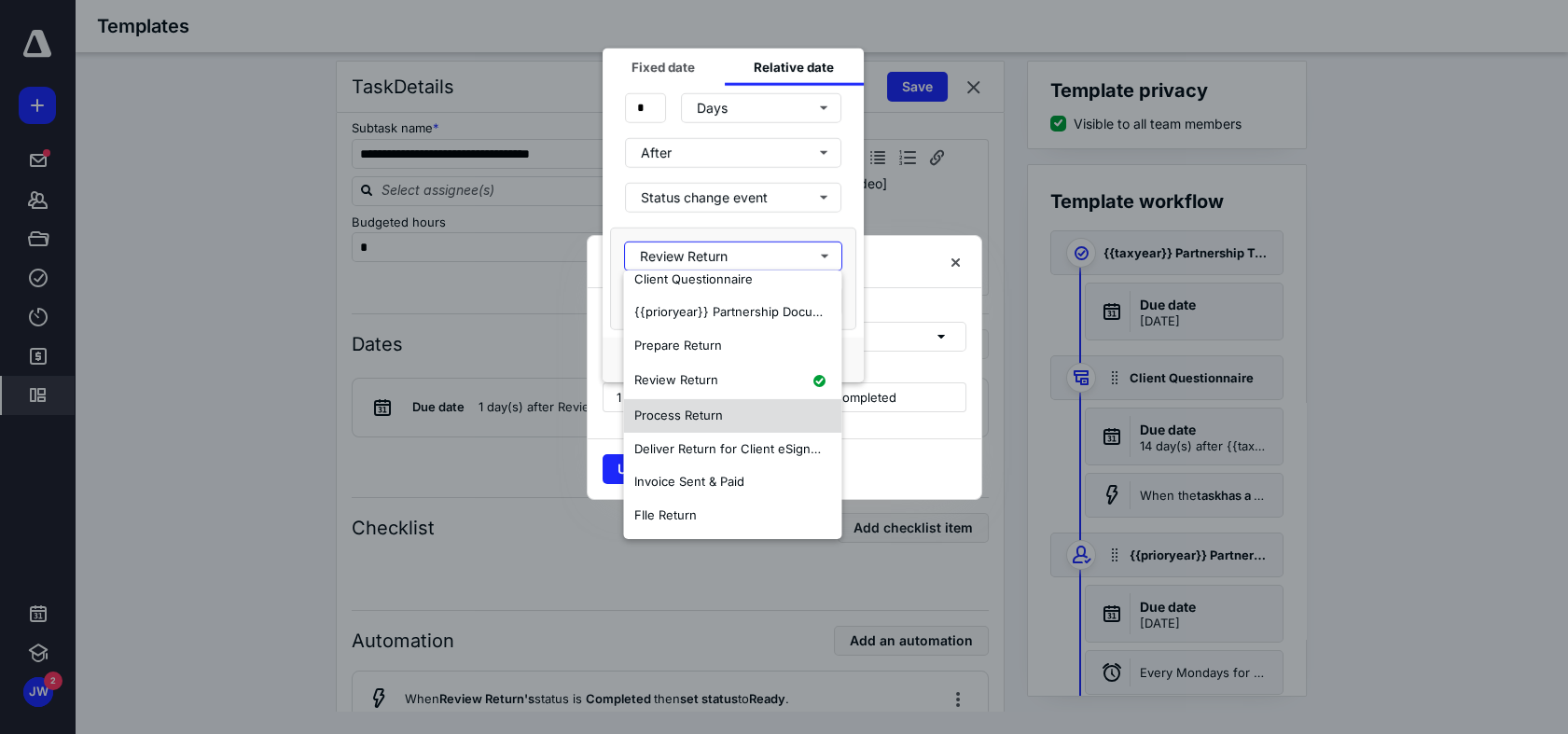 click on "Process Return" at bounding box center [678, 415] 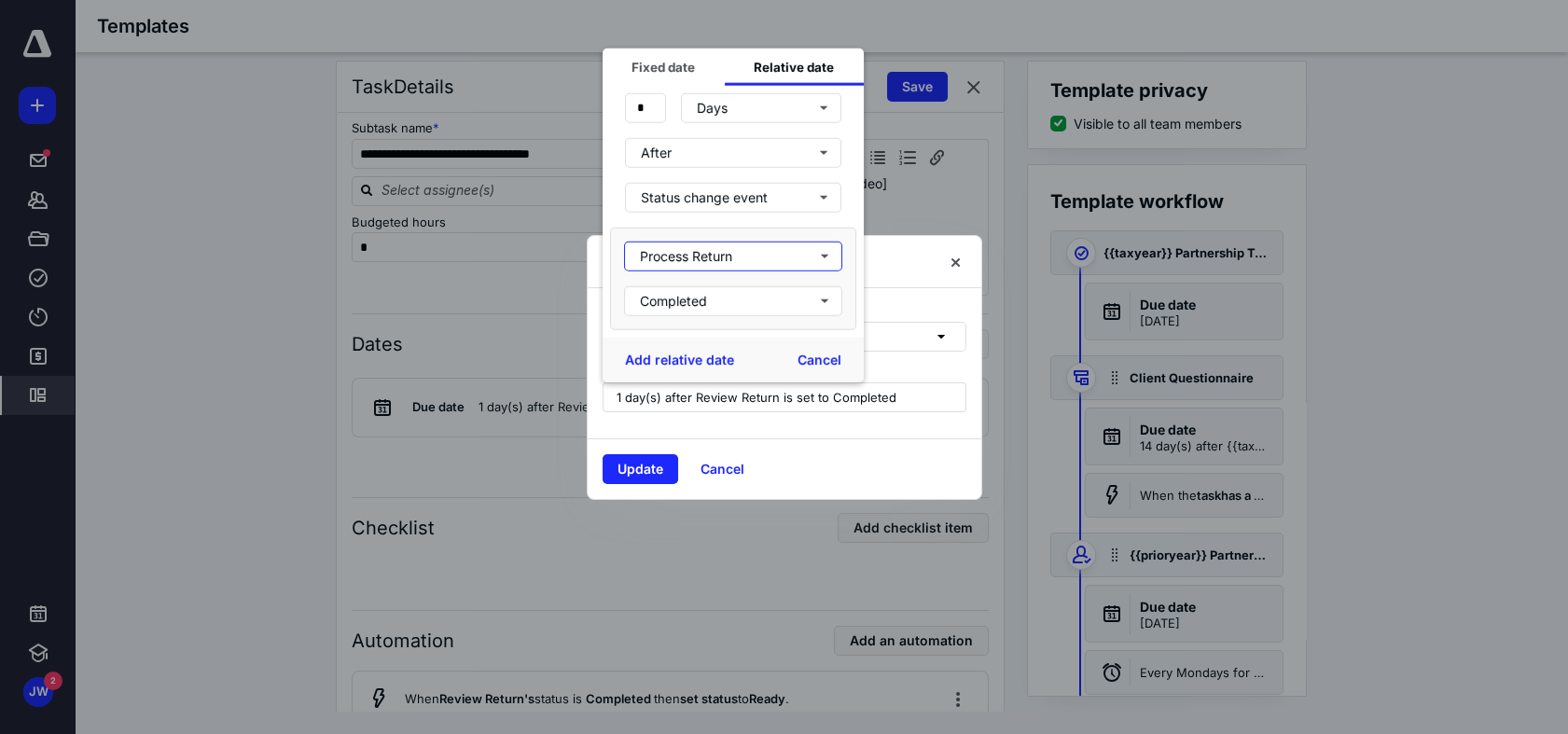 scroll, scrollTop: 0, scrollLeft: 0, axis: both 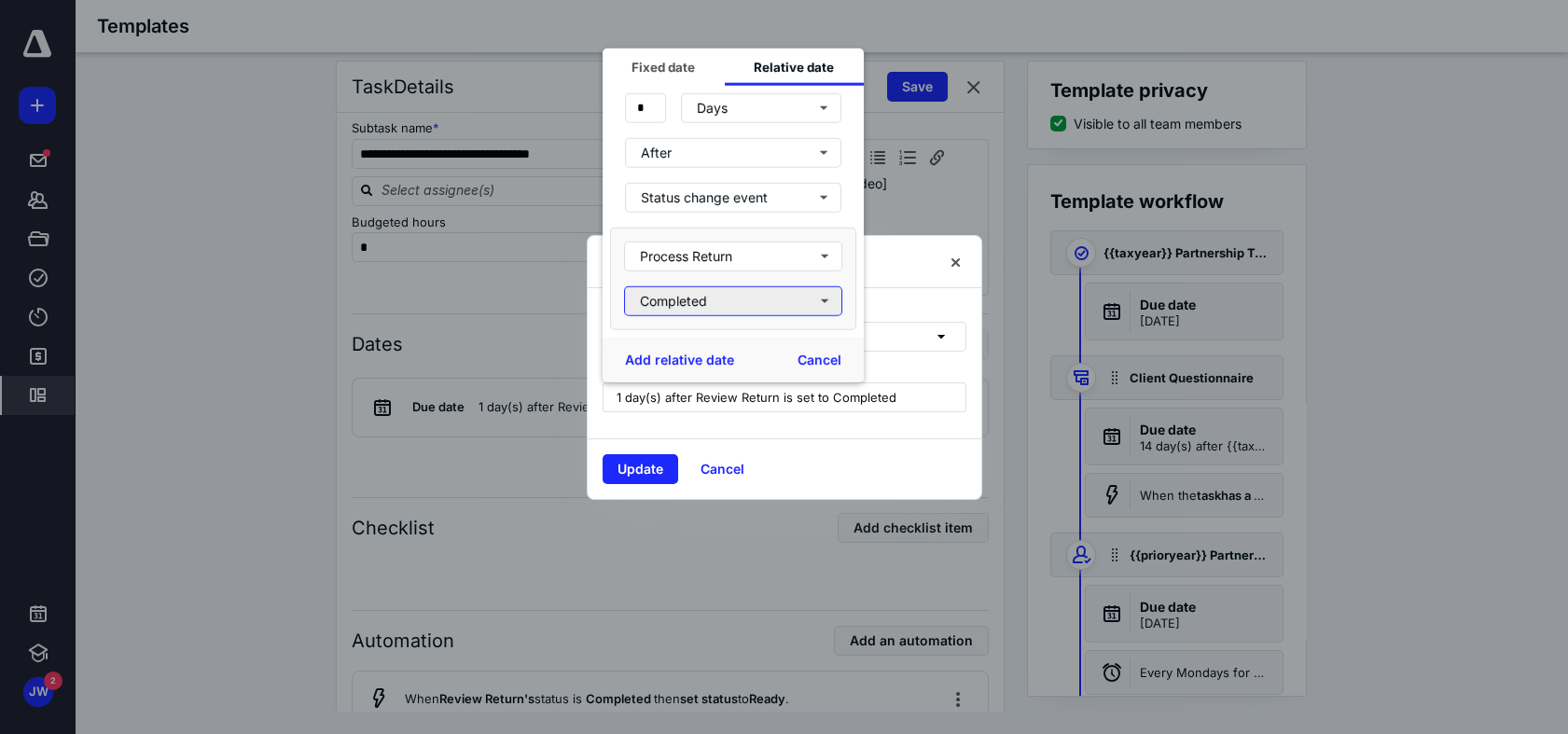 click on "Completed" at bounding box center (733, 300) 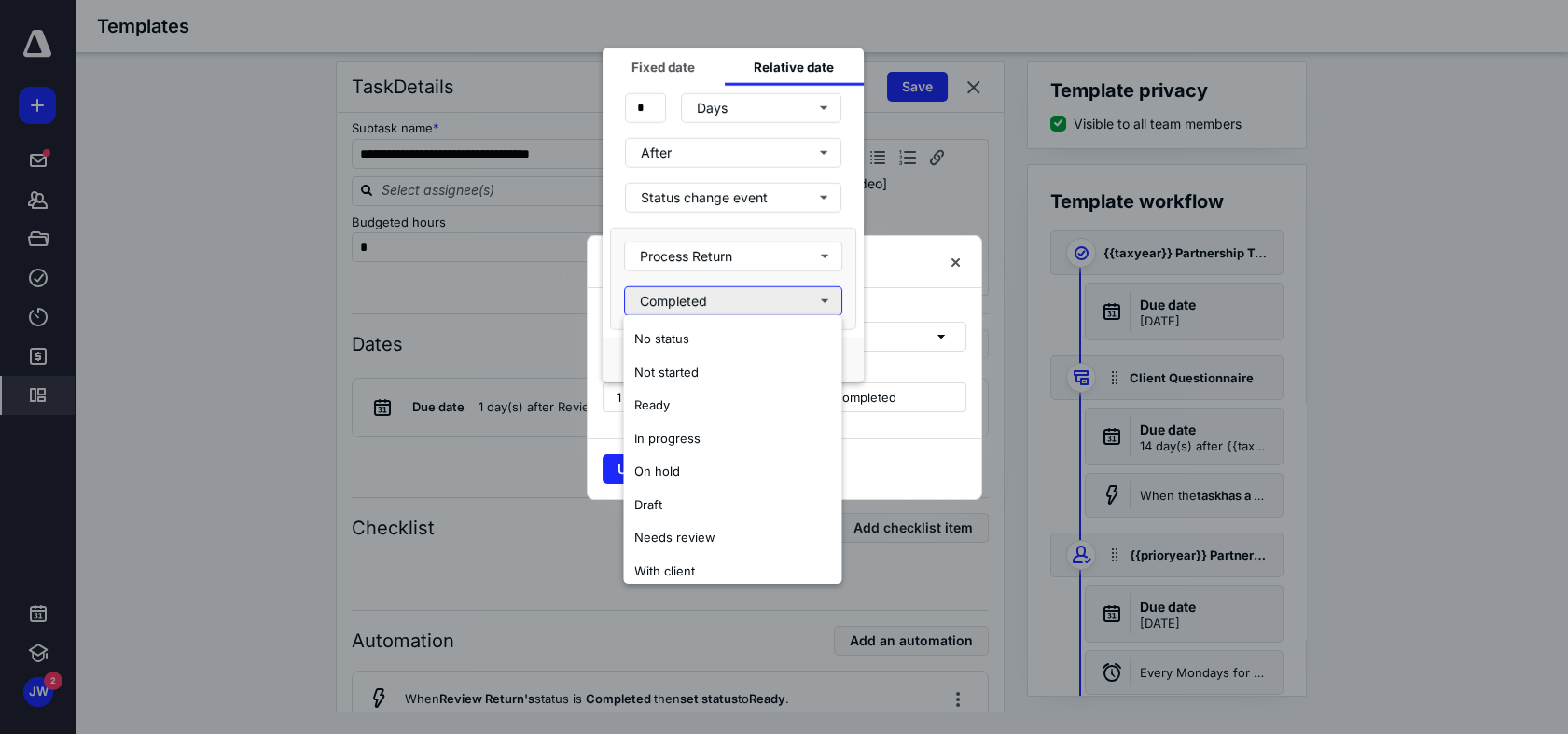 click on "Completed" at bounding box center [733, 300] 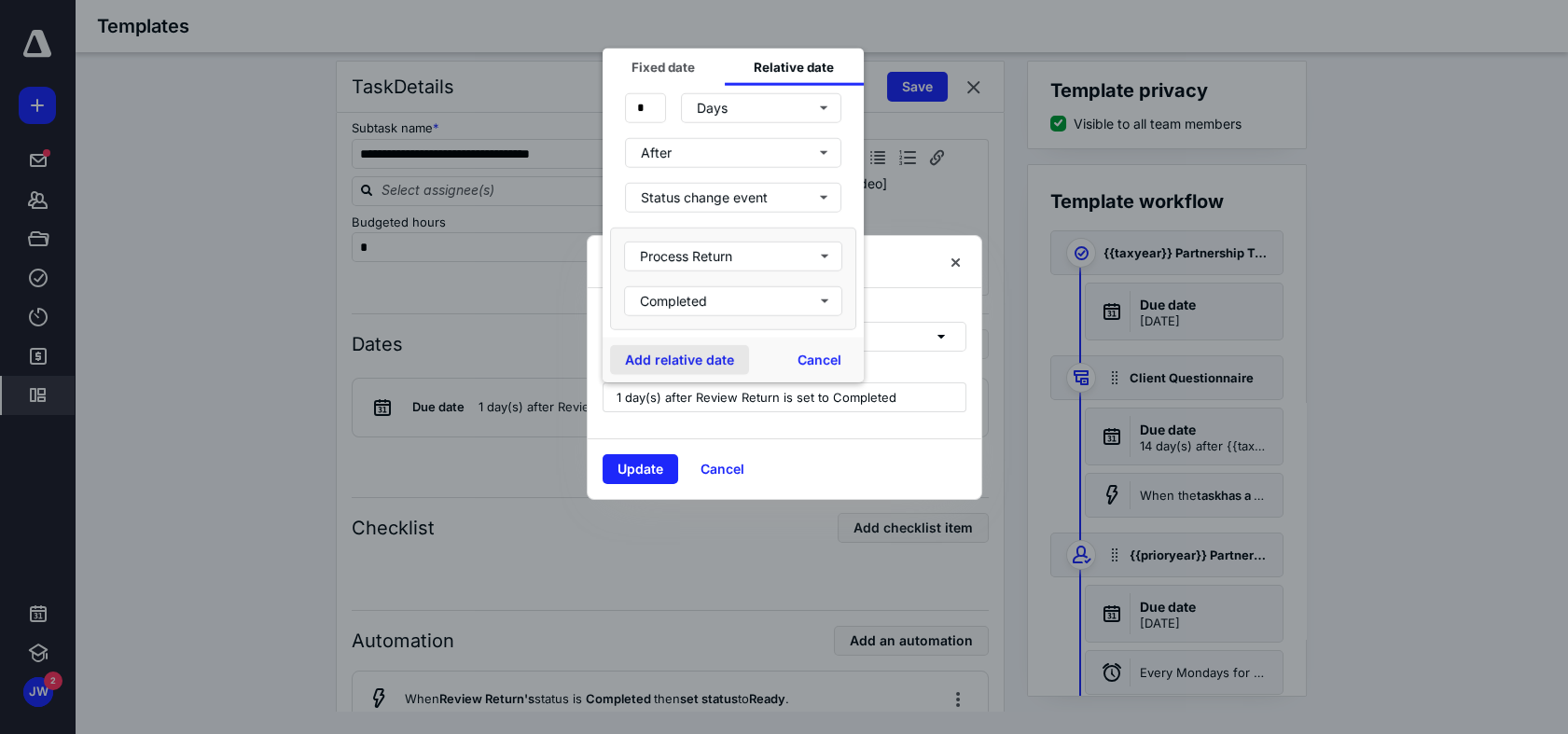 click on "Add relative date" at bounding box center [679, 359] 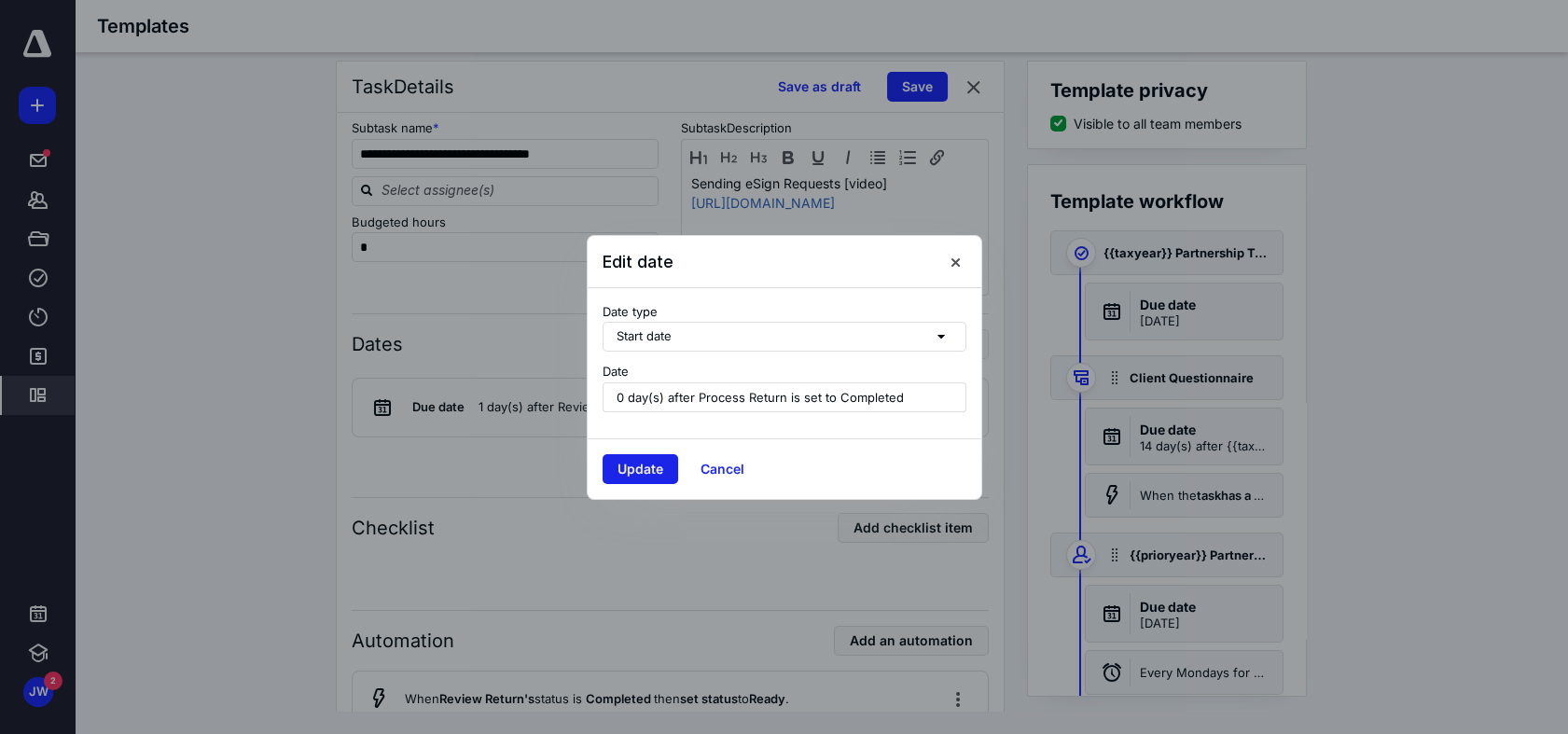 click on "Update" at bounding box center [640, 469] 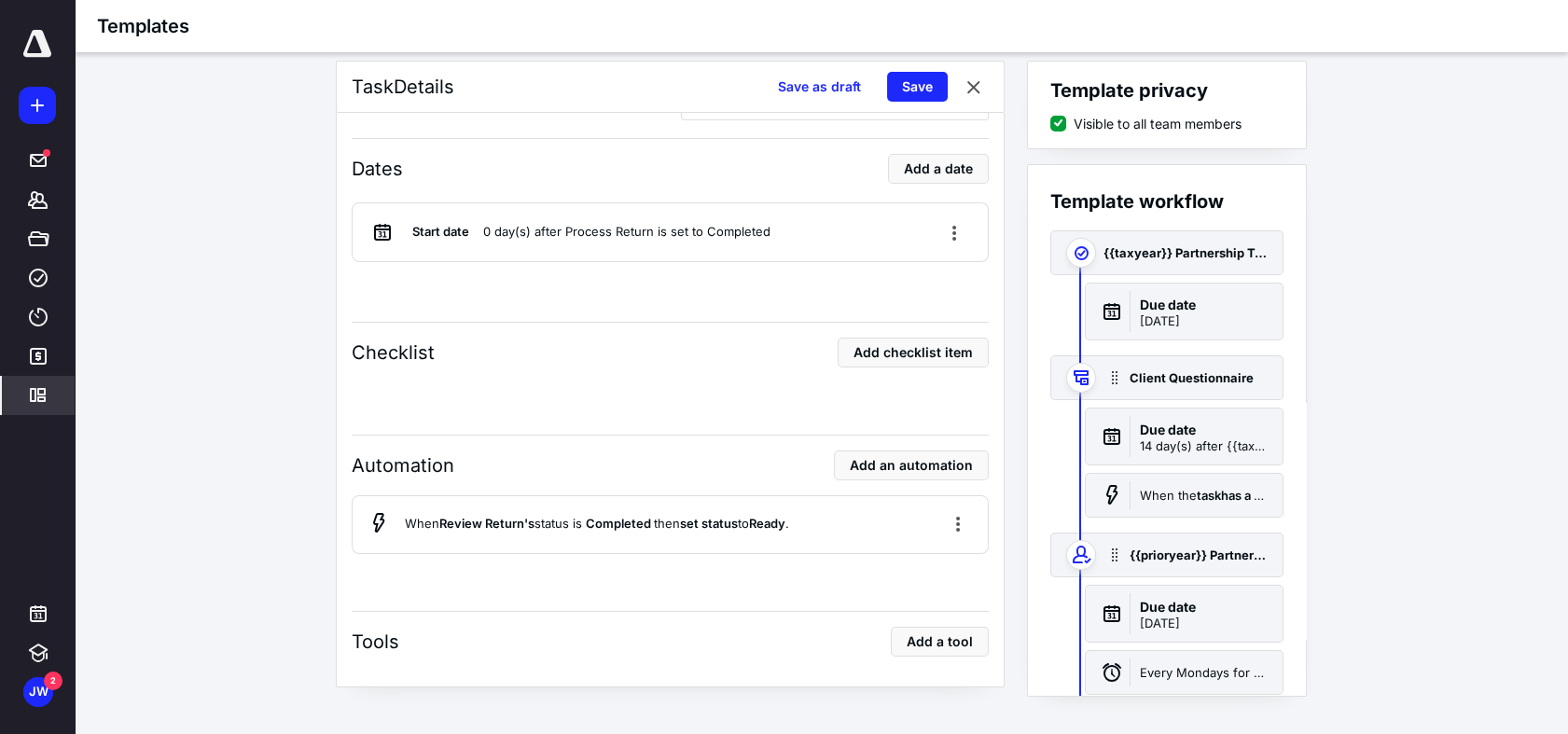 scroll, scrollTop: 5181, scrollLeft: 0, axis: vertical 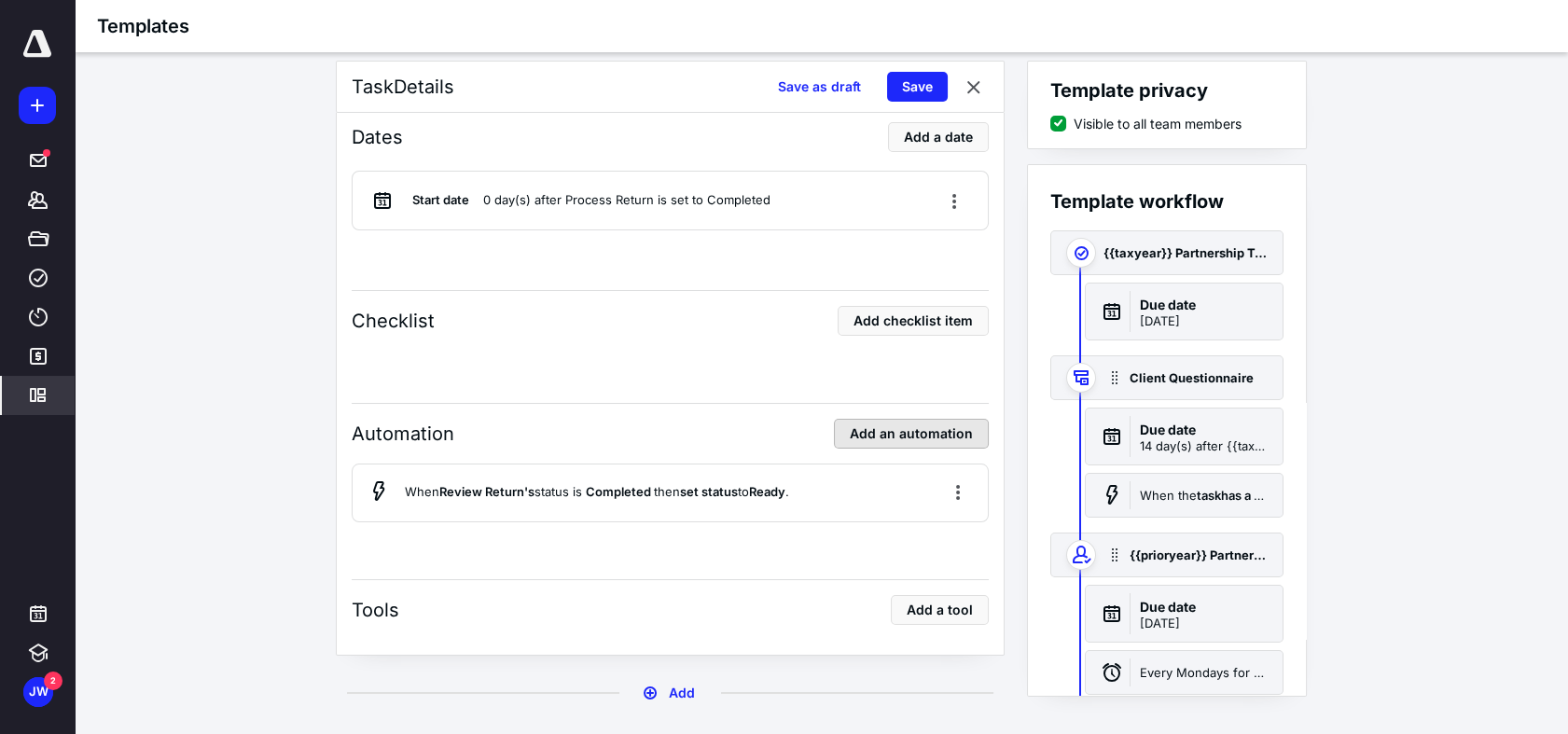 click on "Add an automation" at bounding box center [911, 434] 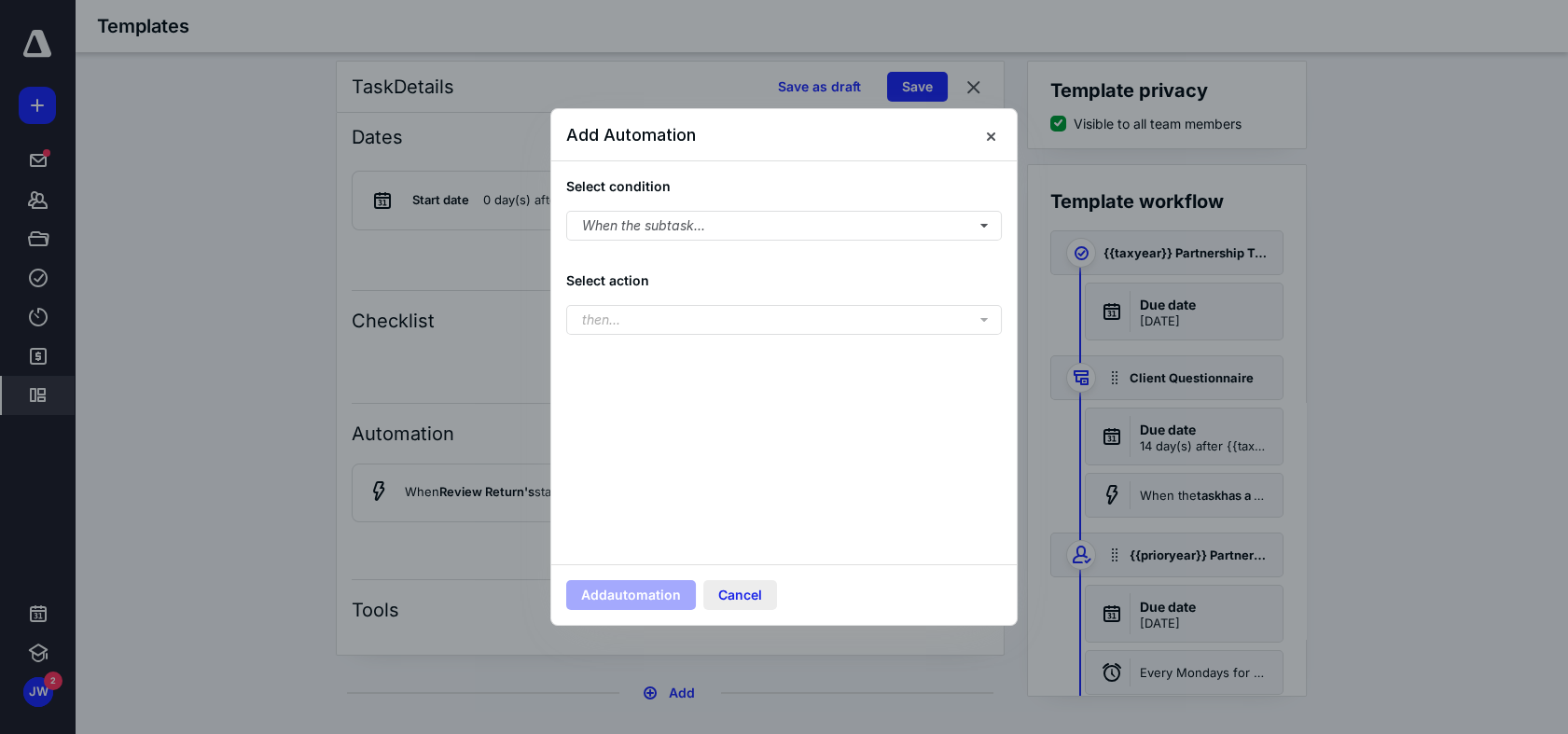 click on "Cancel" at bounding box center (740, 595) 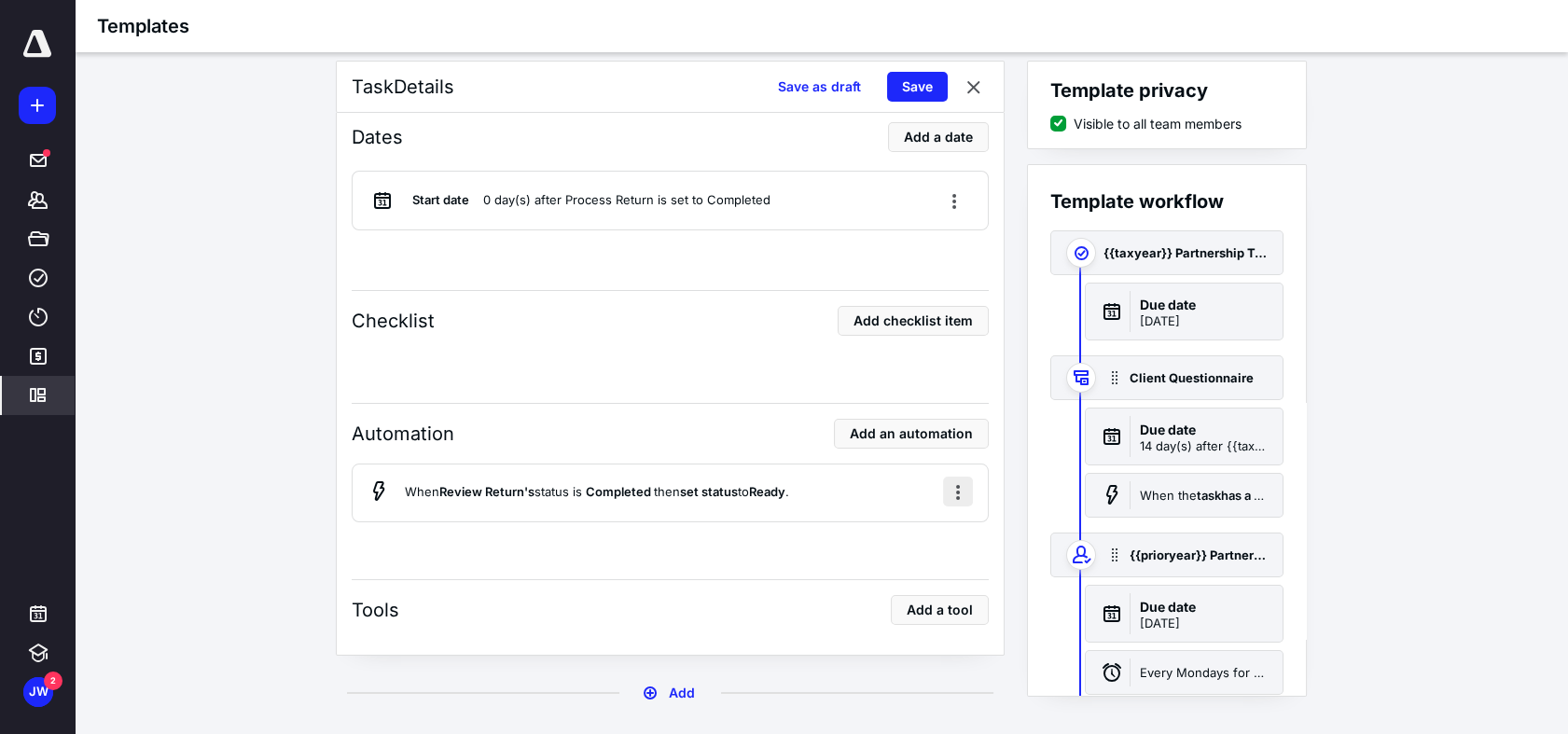 click at bounding box center (958, 492) 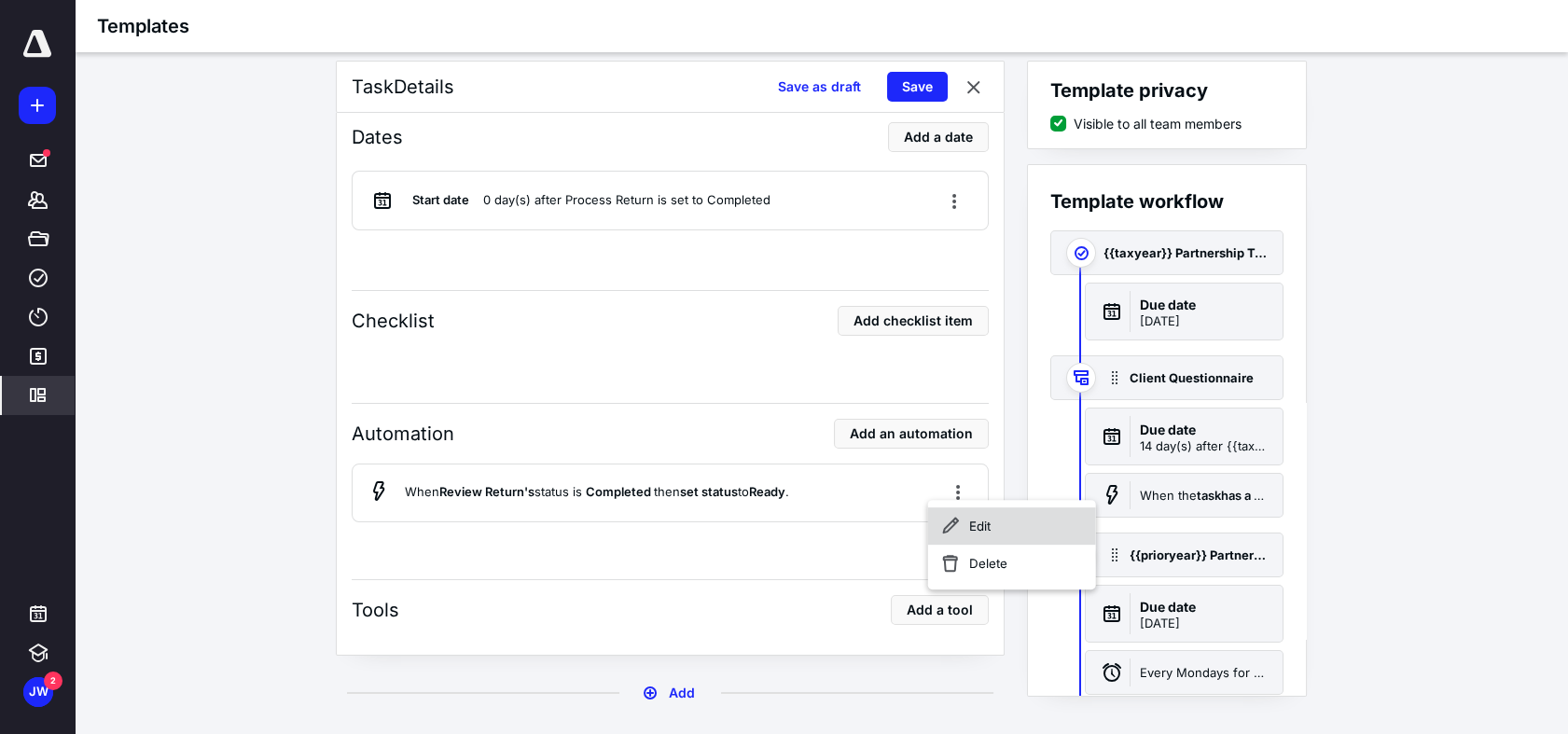 click 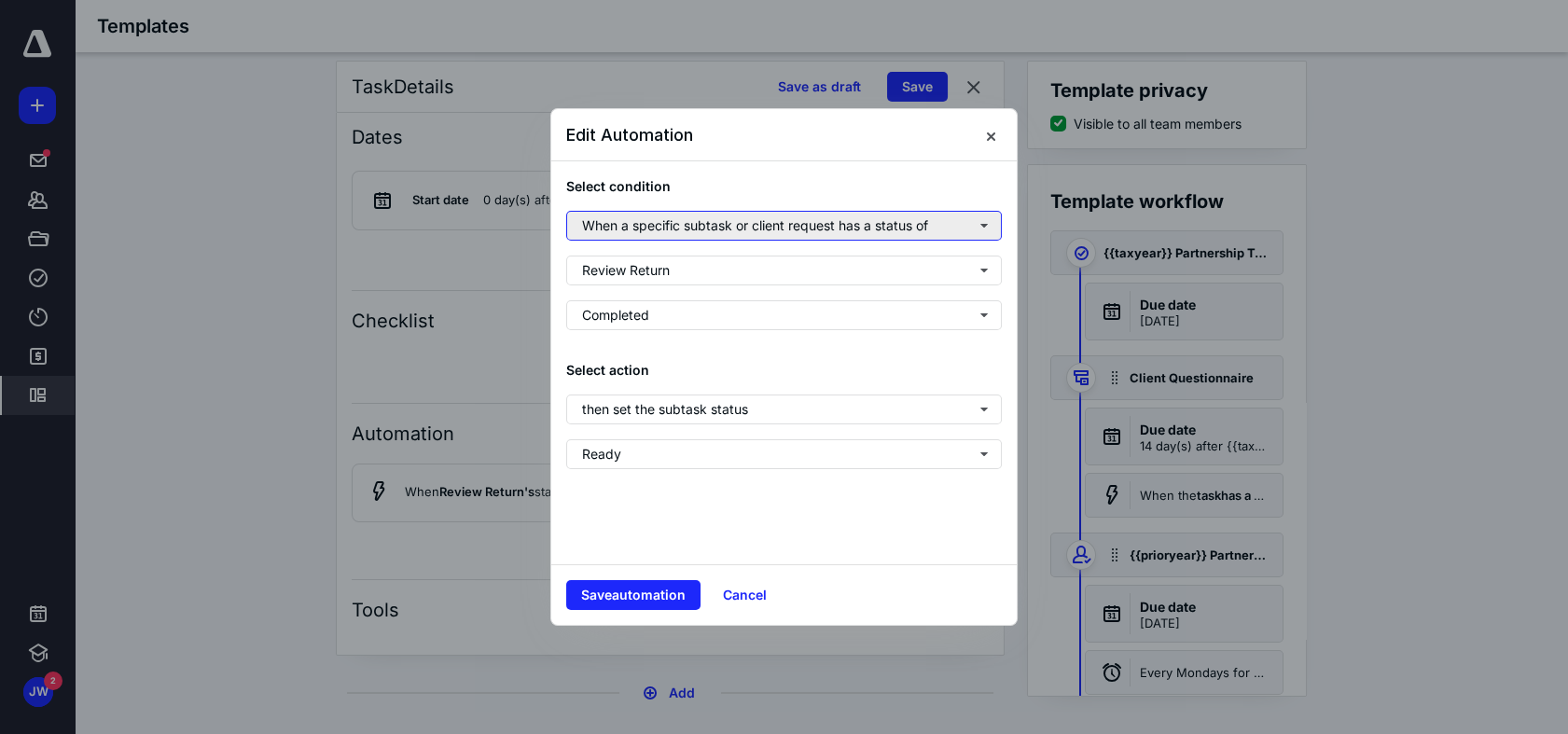 click on "When a specific subtask or client request has a status of" at bounding box center [784, 226] 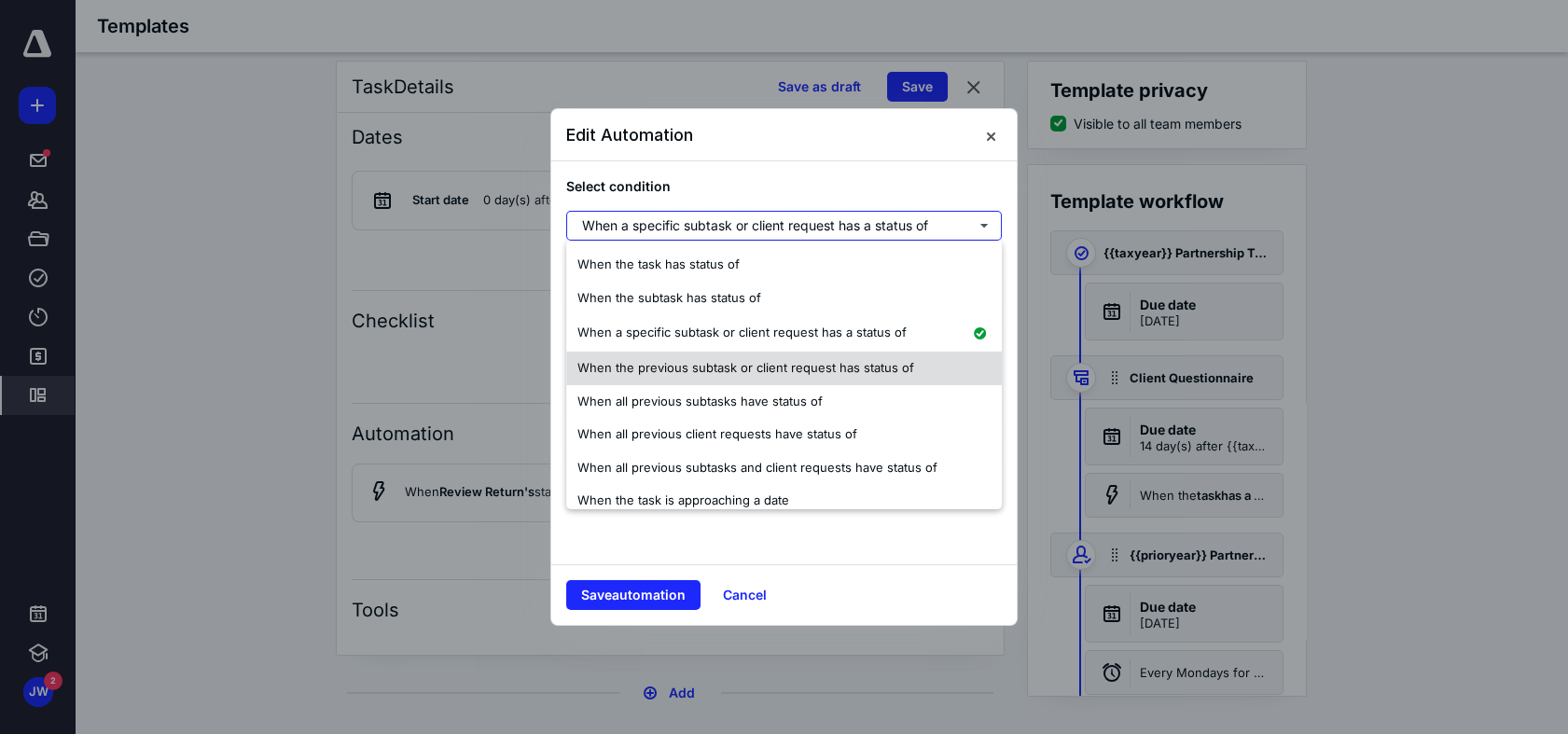 click on "When the previous subtask or client request has status of" at bounding box center (745, 368) 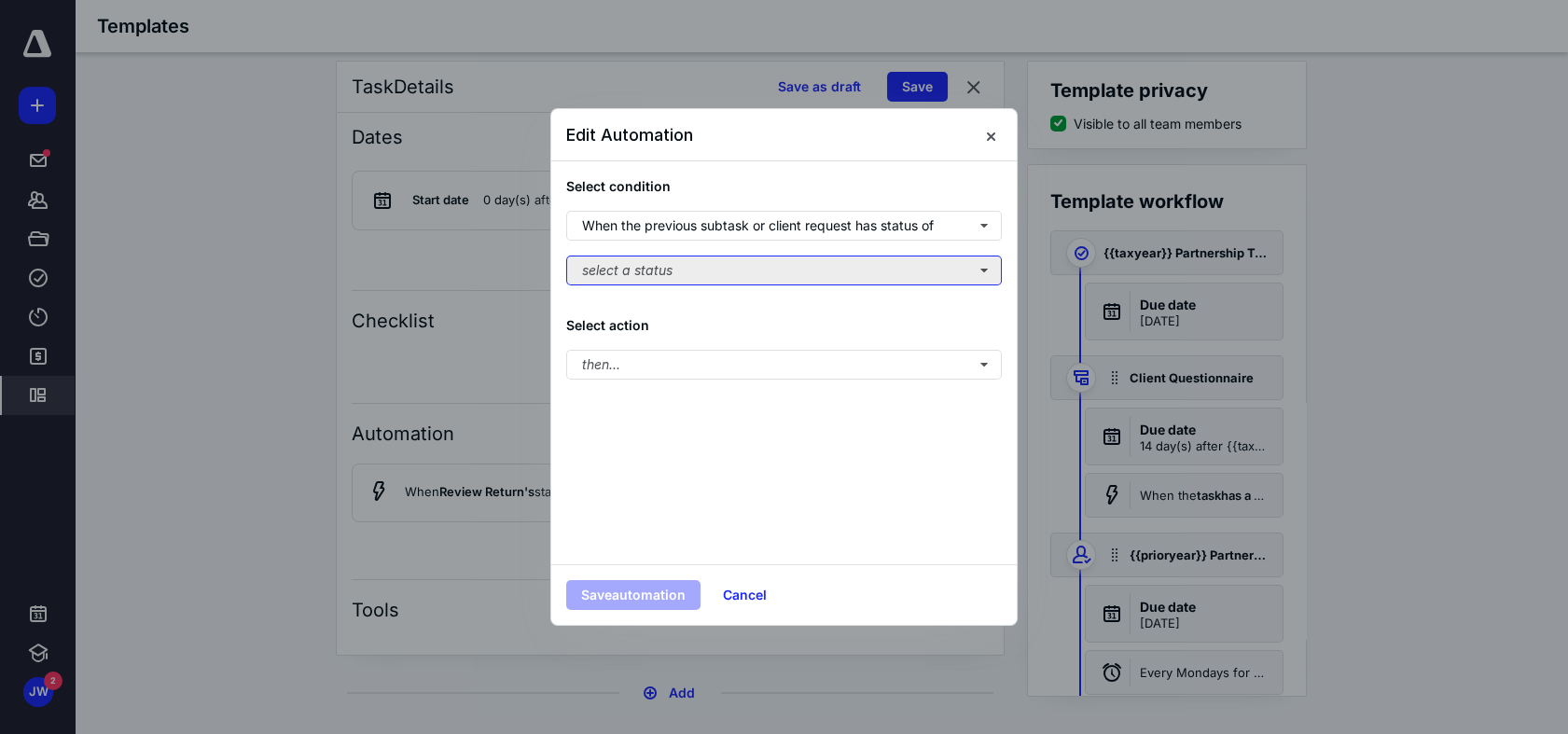 click on "select a status" at bounding box center (784, 270) 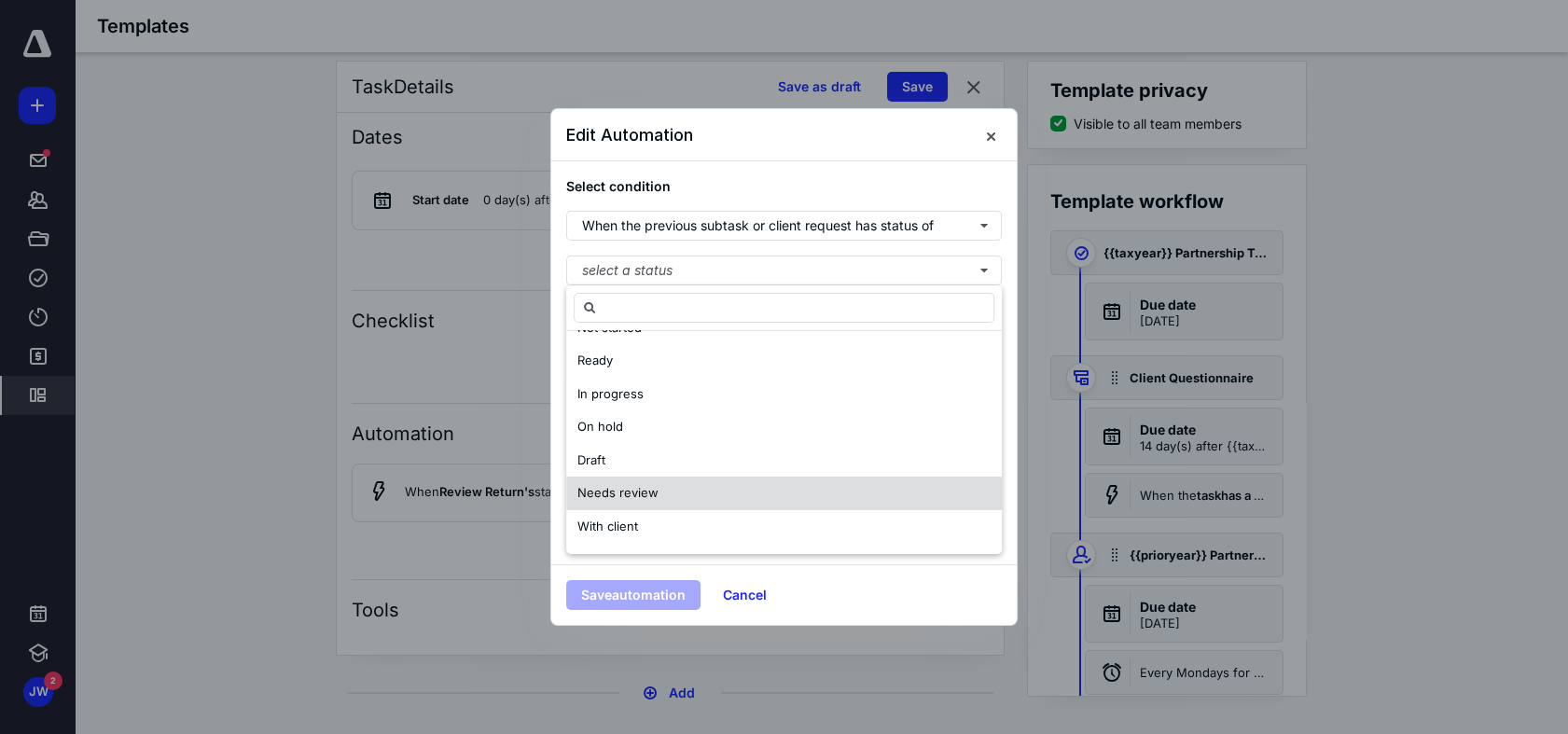 scroll, scrollTop: 90, scrollLeft: 0, axis: vertical 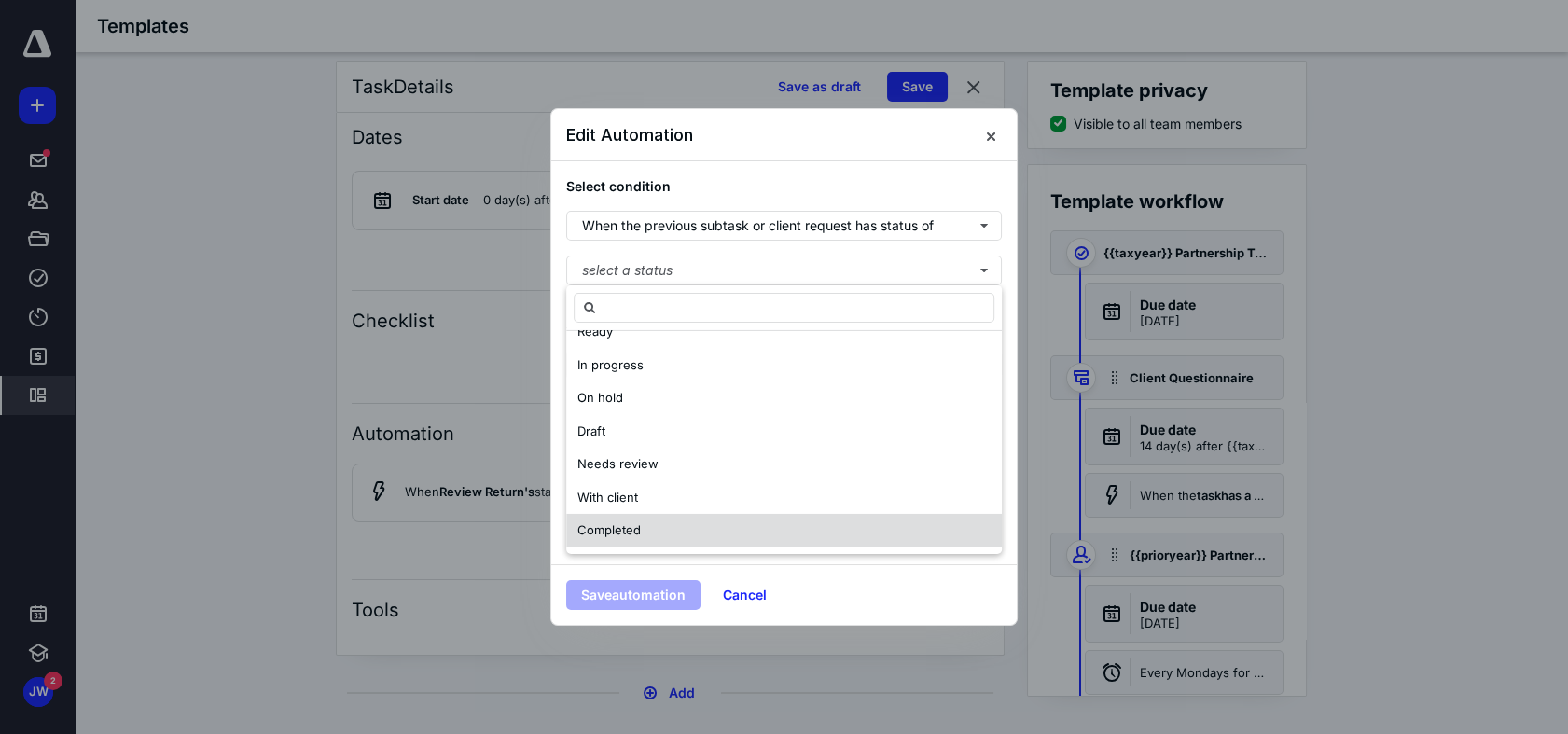 click on "Completed" at bounding box center (784, 531) 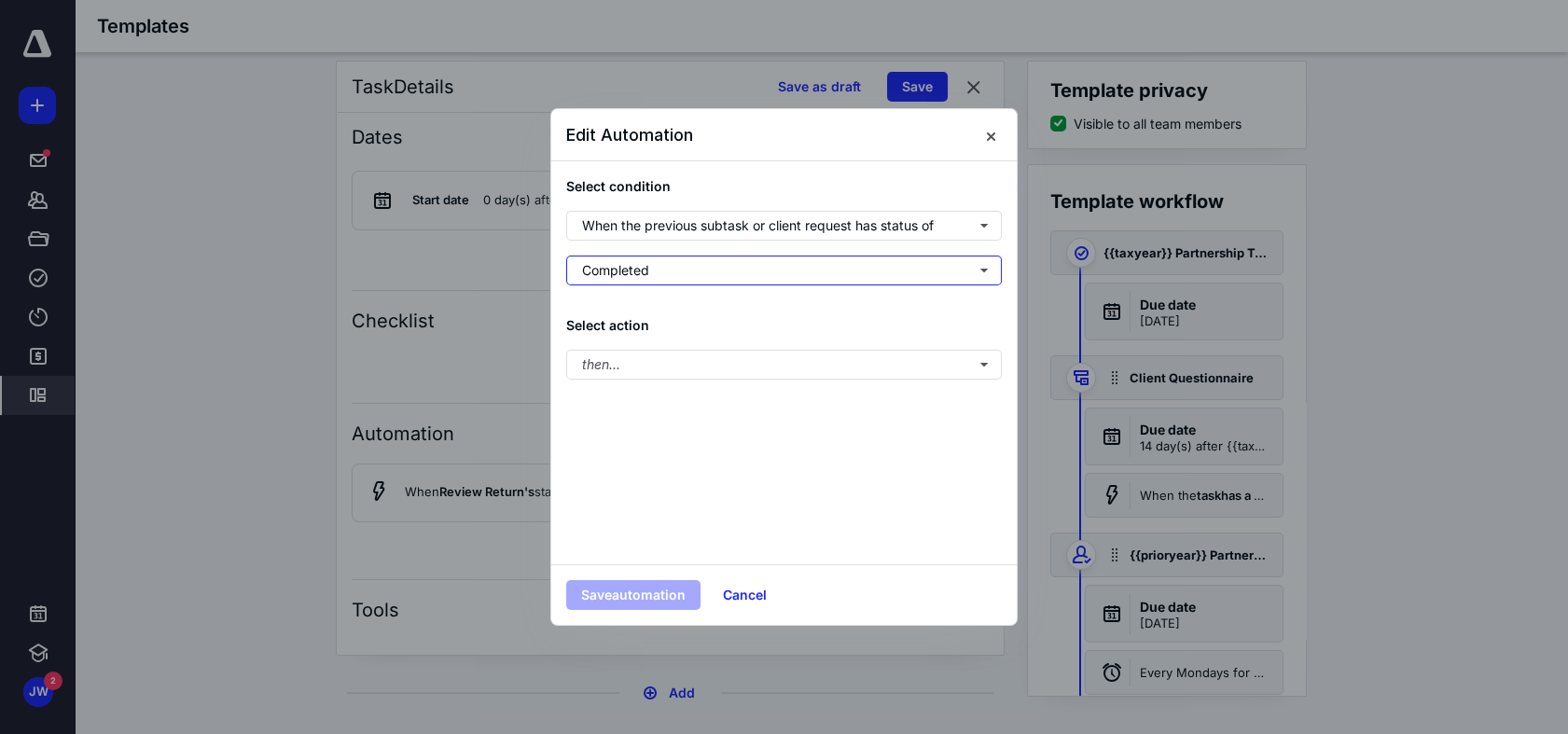 scroll, scrollTop: 0, scrollLeft: 0, axis: both 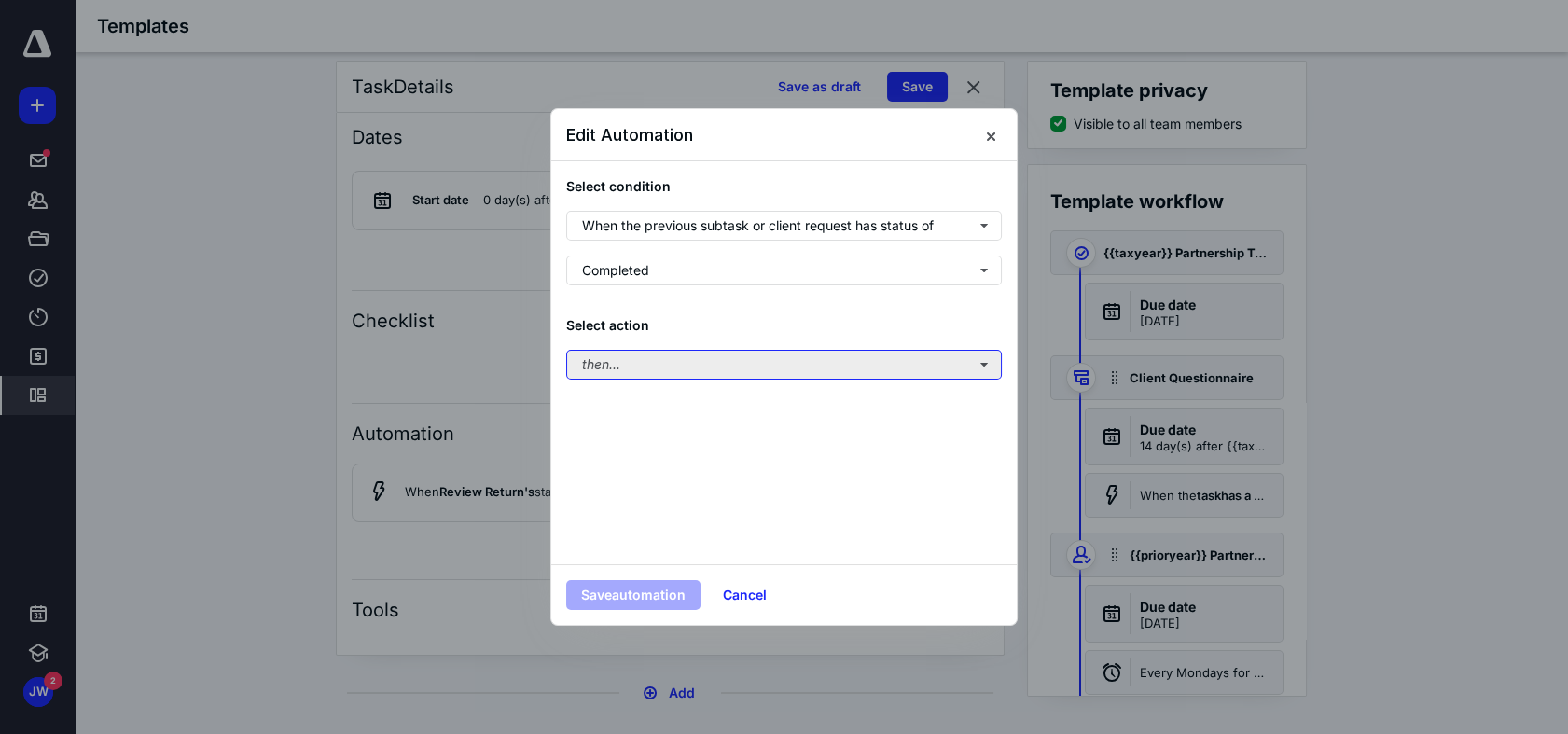 click on "then..." at bounding box center (784, 365) 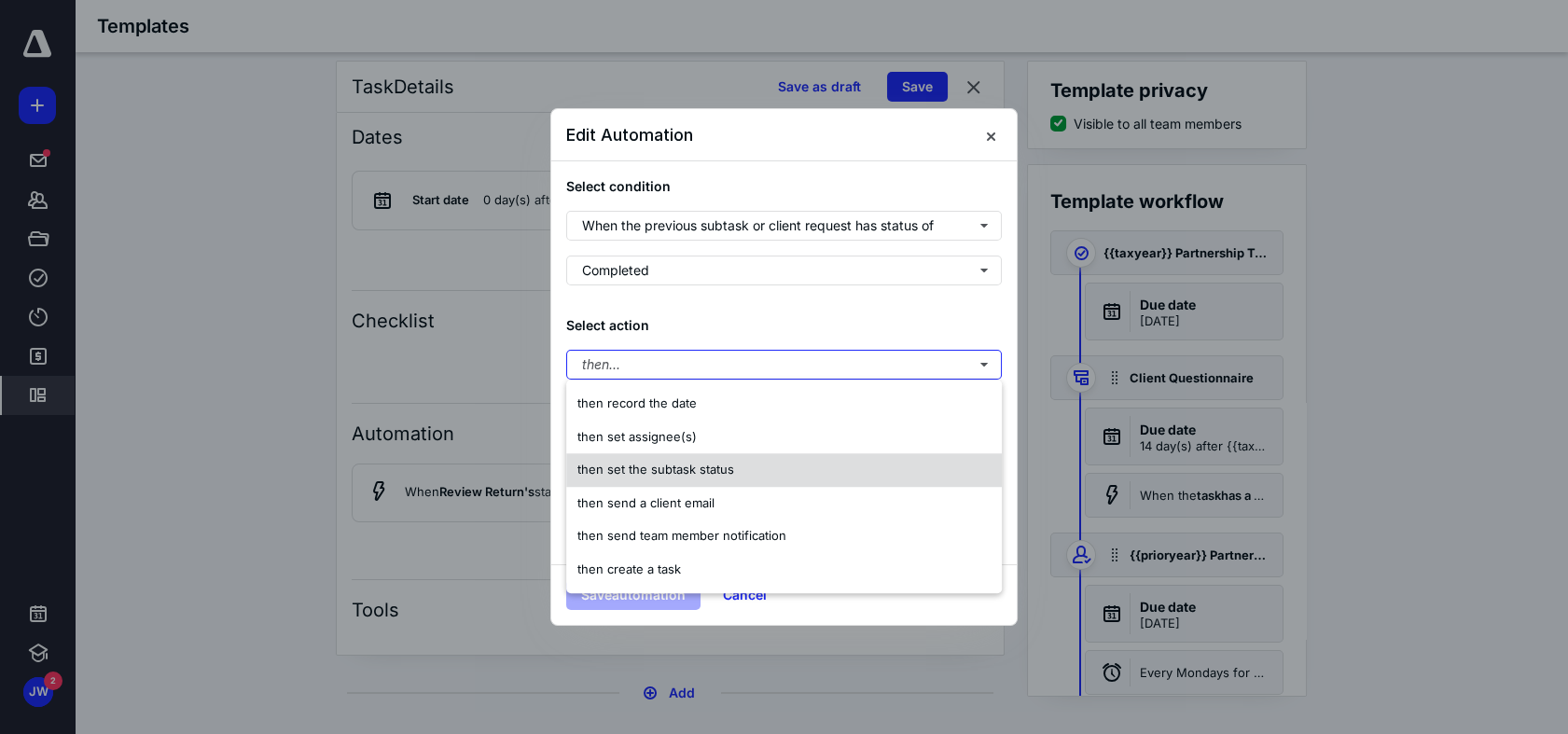 click on "then set the subtask status" at bounding box center [784, 470] 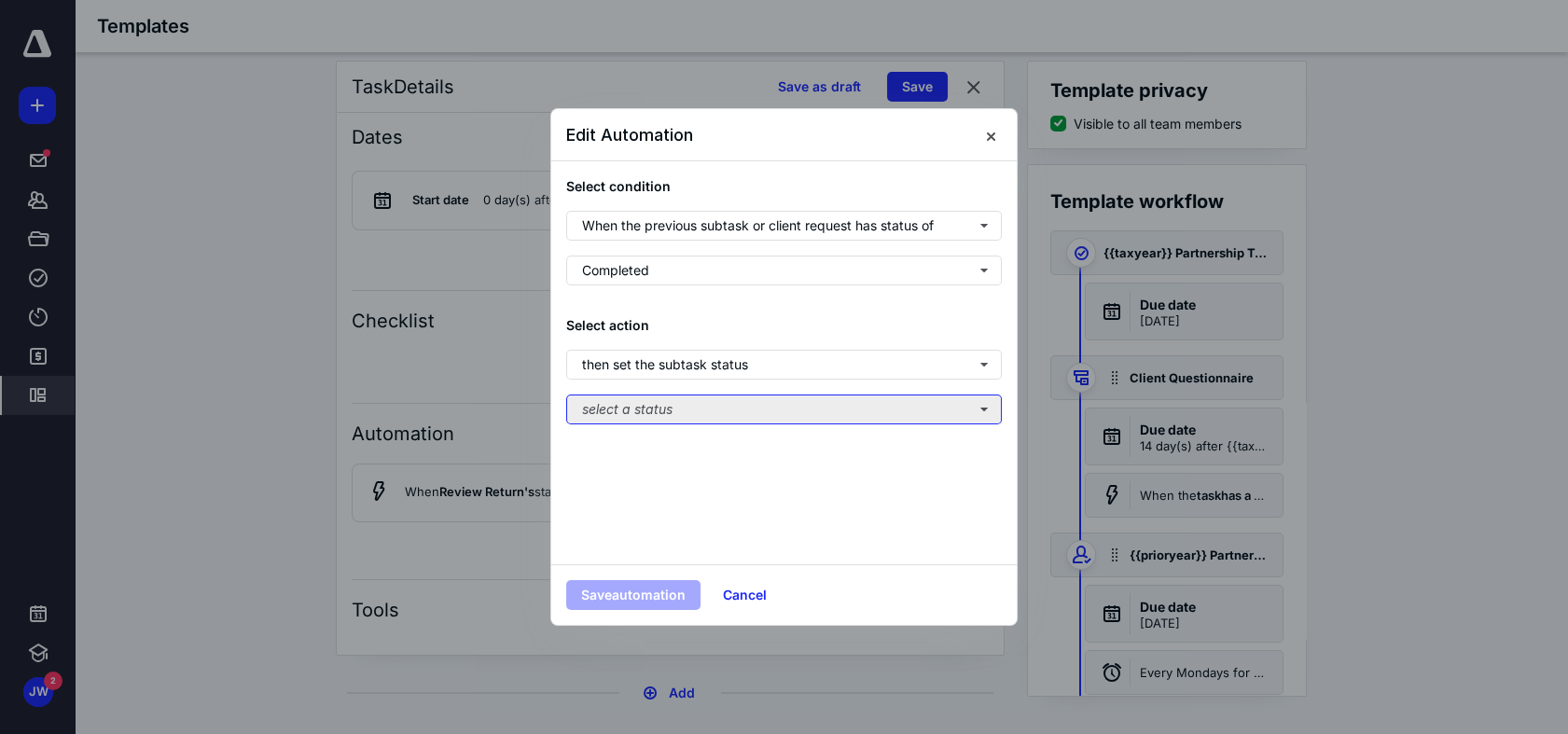 click on "select a status" at bounding box center (784, 409) 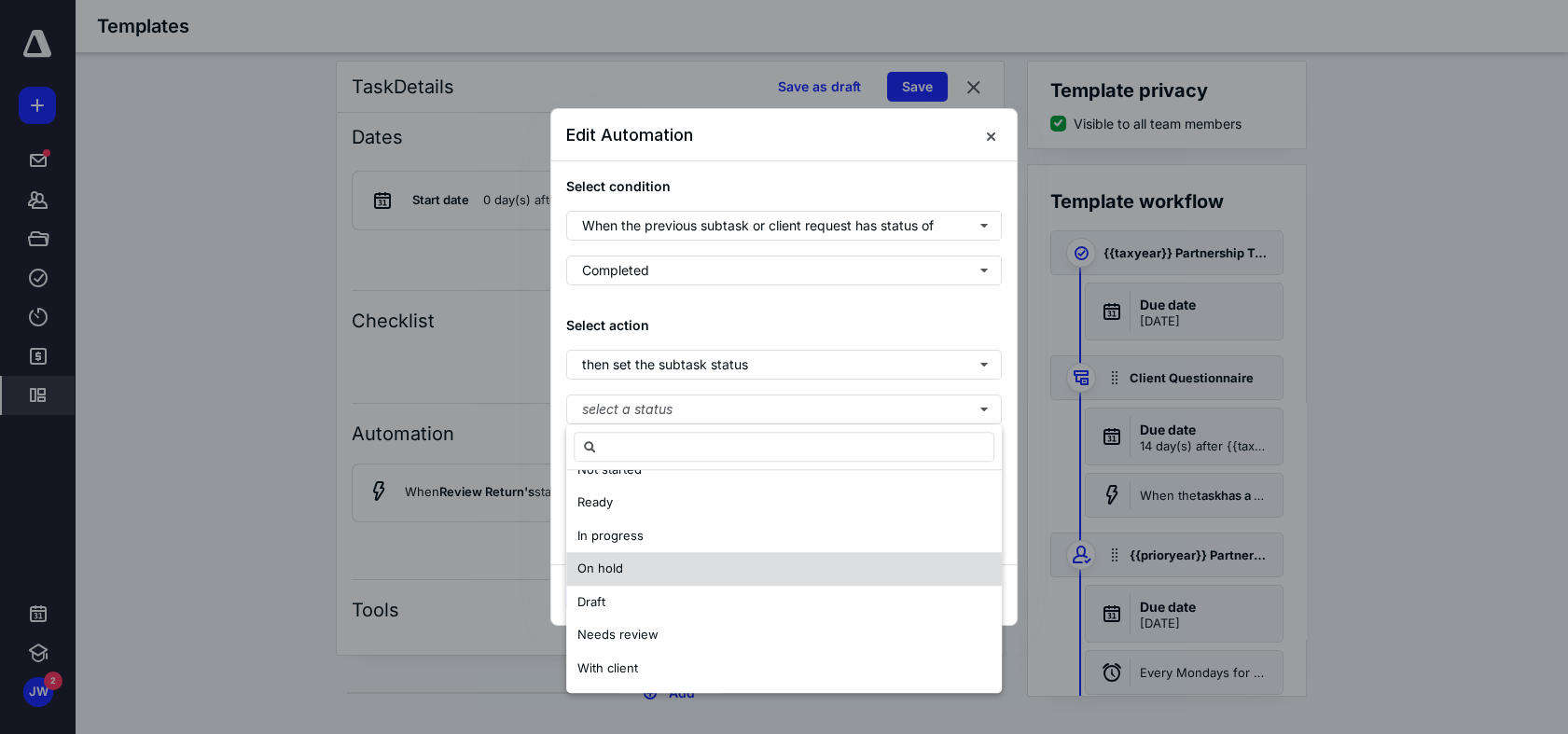 scroll, scrollTop: 90, scrollLeft: 0, axis: vertical 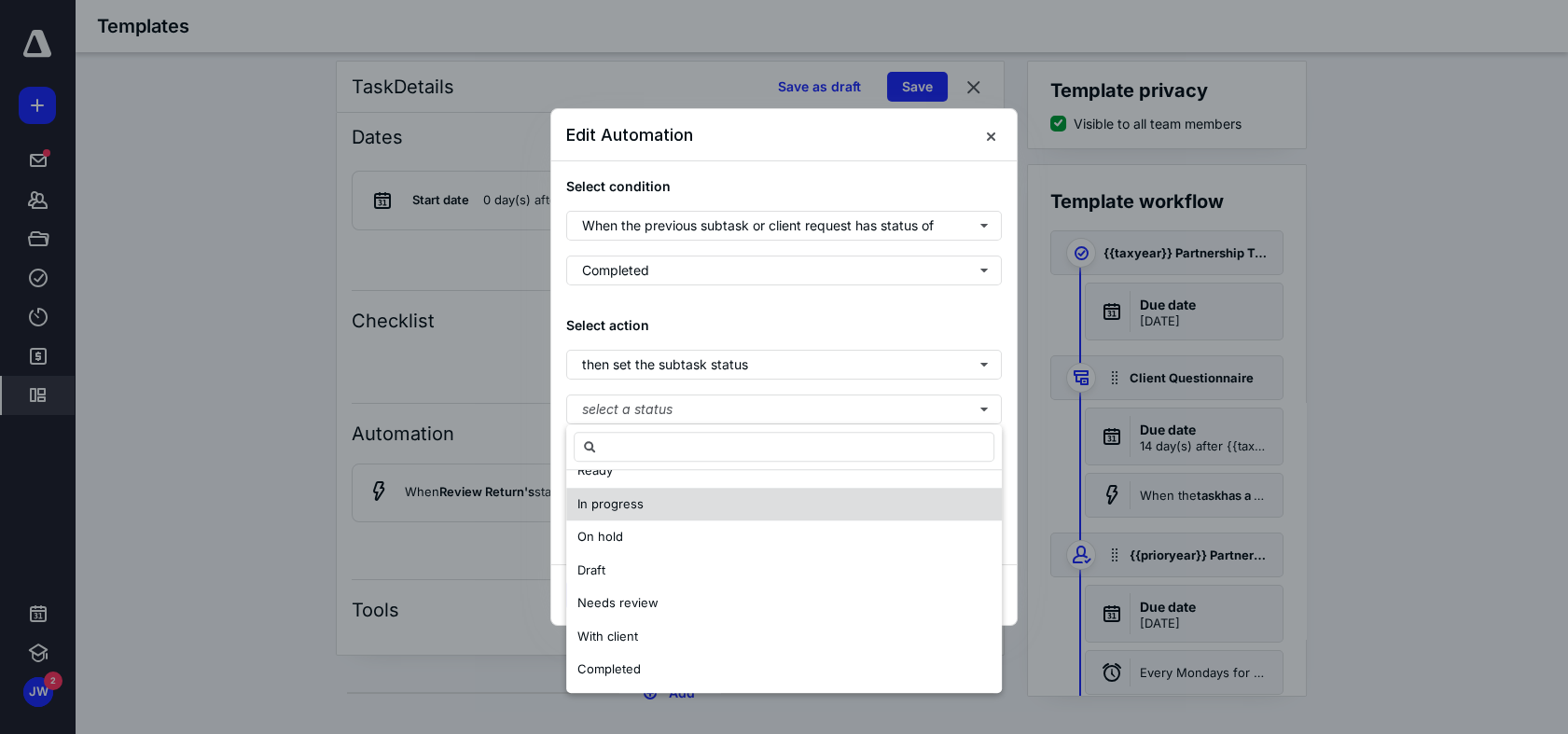 click on "In progress" at bounding box center (784, 505) 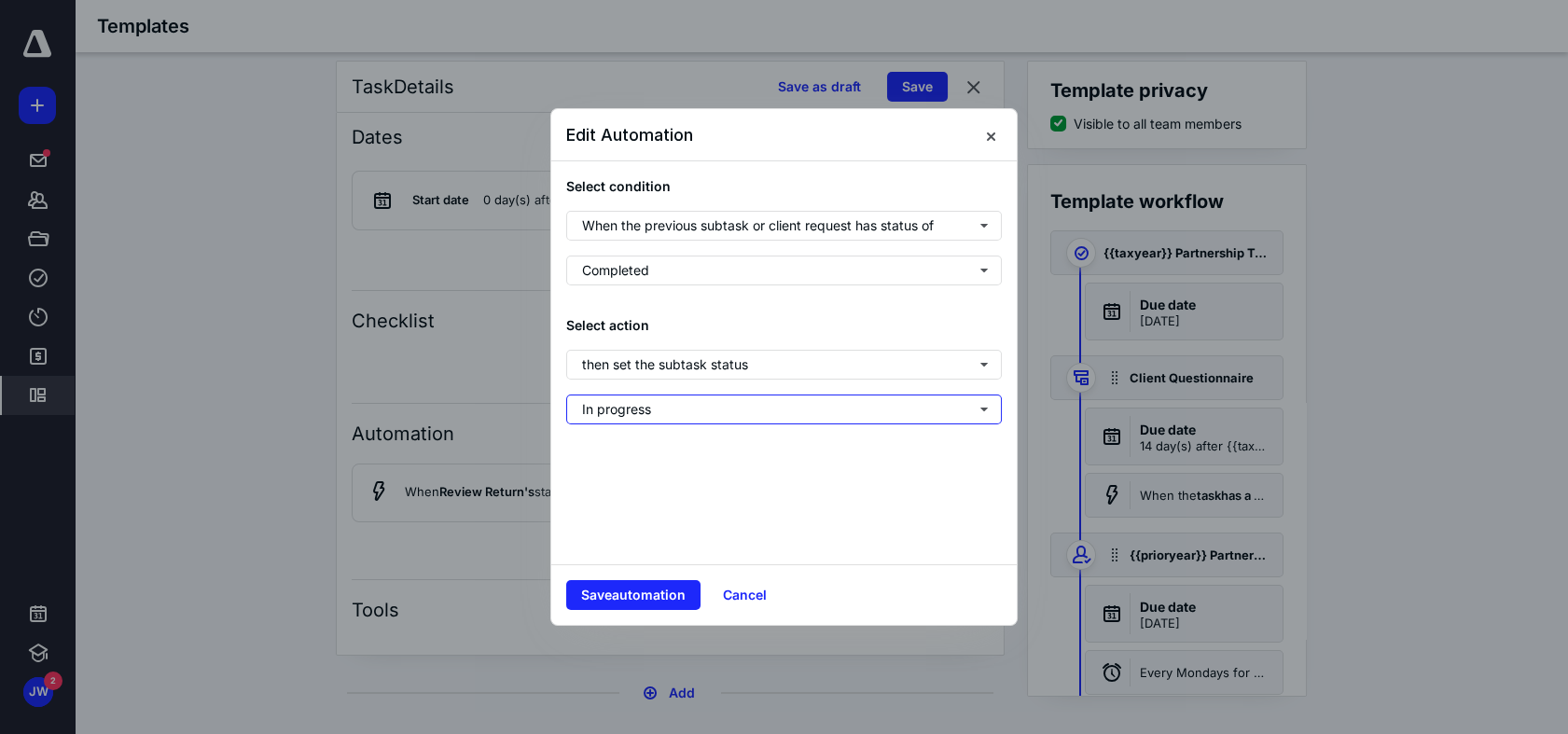 scroll, scrollTop: 0, scrollLeft: 0, axis: both 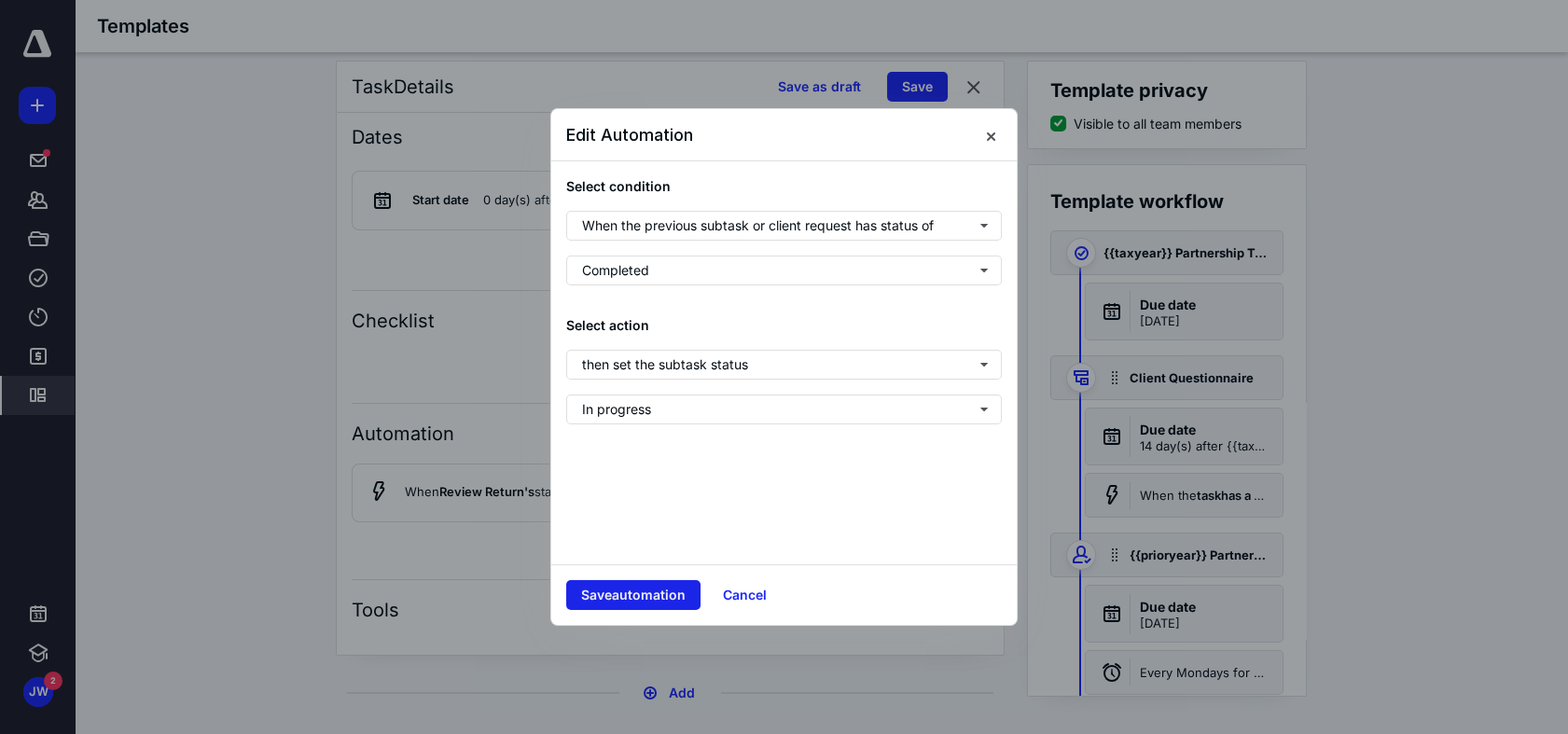 click on "Save  automation" at bounding box center (633, 595) 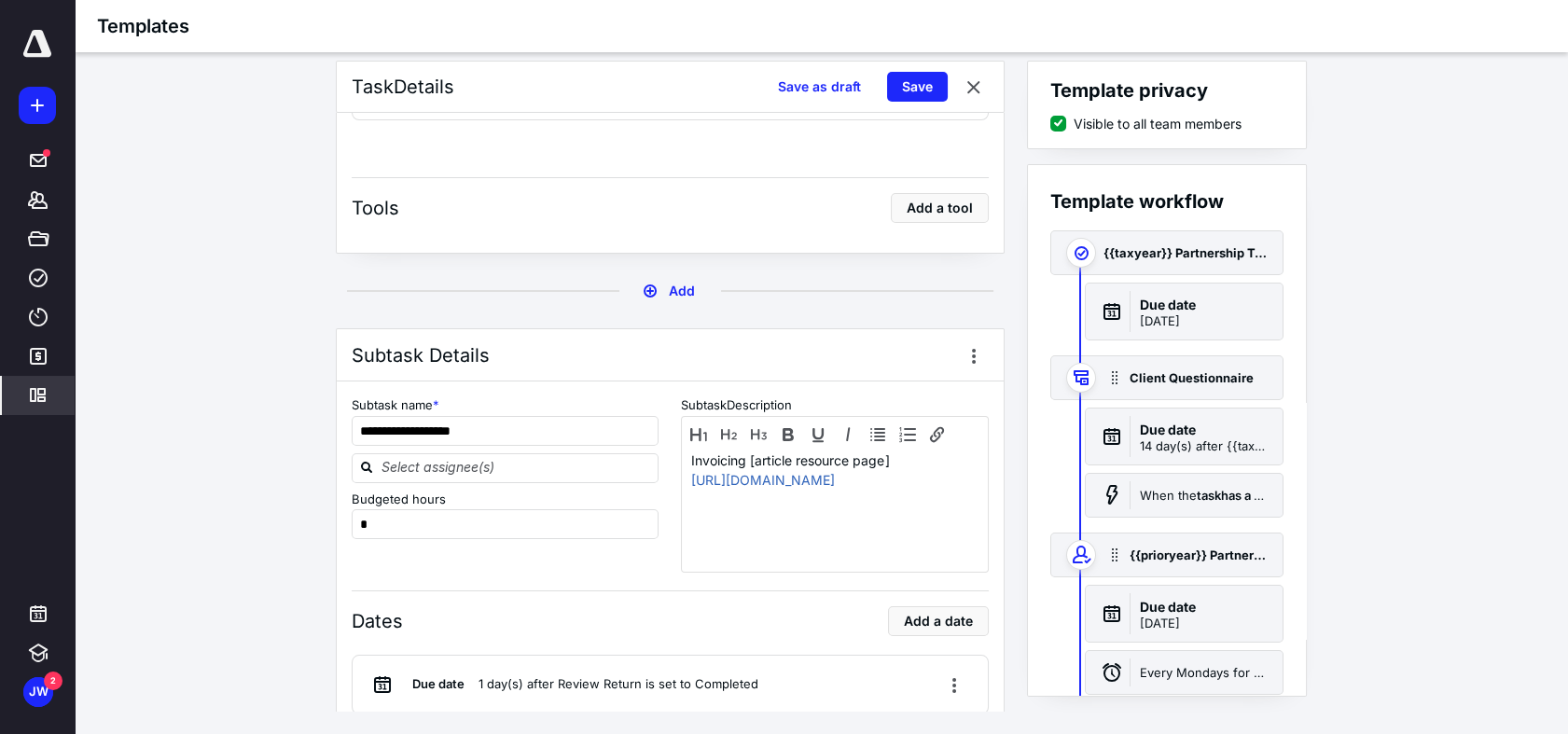 scroll, scrollTop: 5388, scrollLeft: 0, axis: vertical 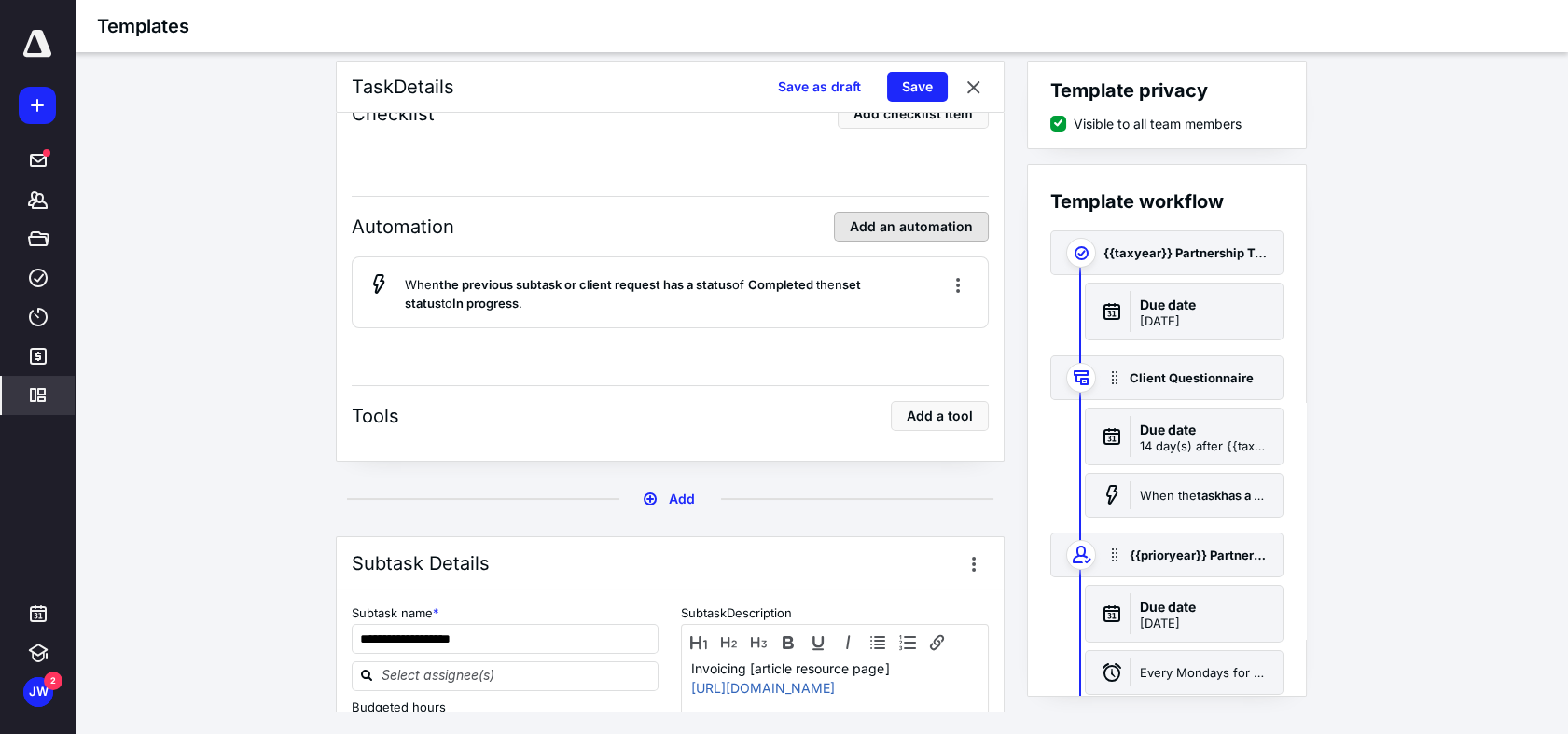 click on "Add an automation" at bounding box center (911, 227) 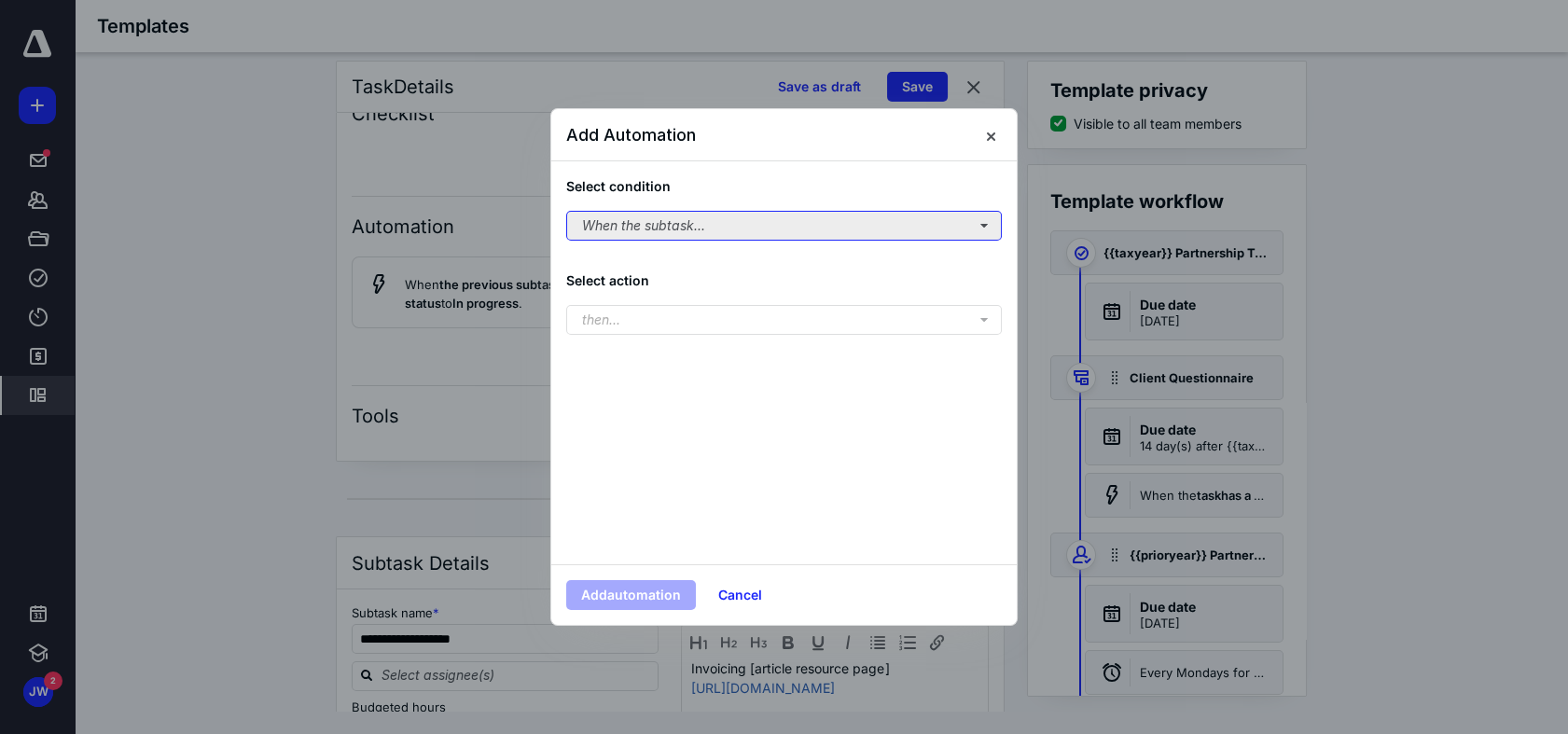 click on "When the subtask..." at bounding box center (784, 226) 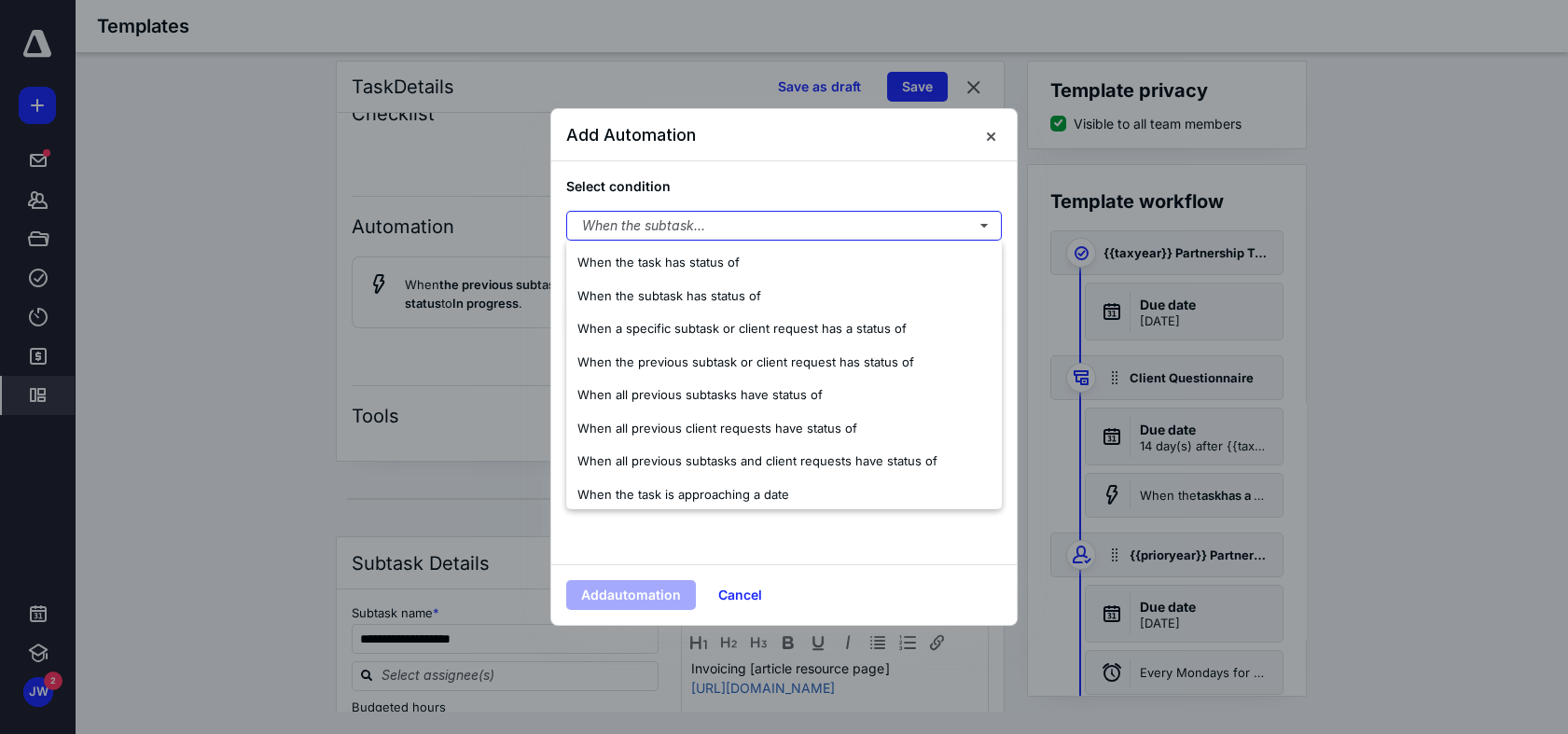 scroll, scrollTop: 0, scrollLeft: 0, axis: both 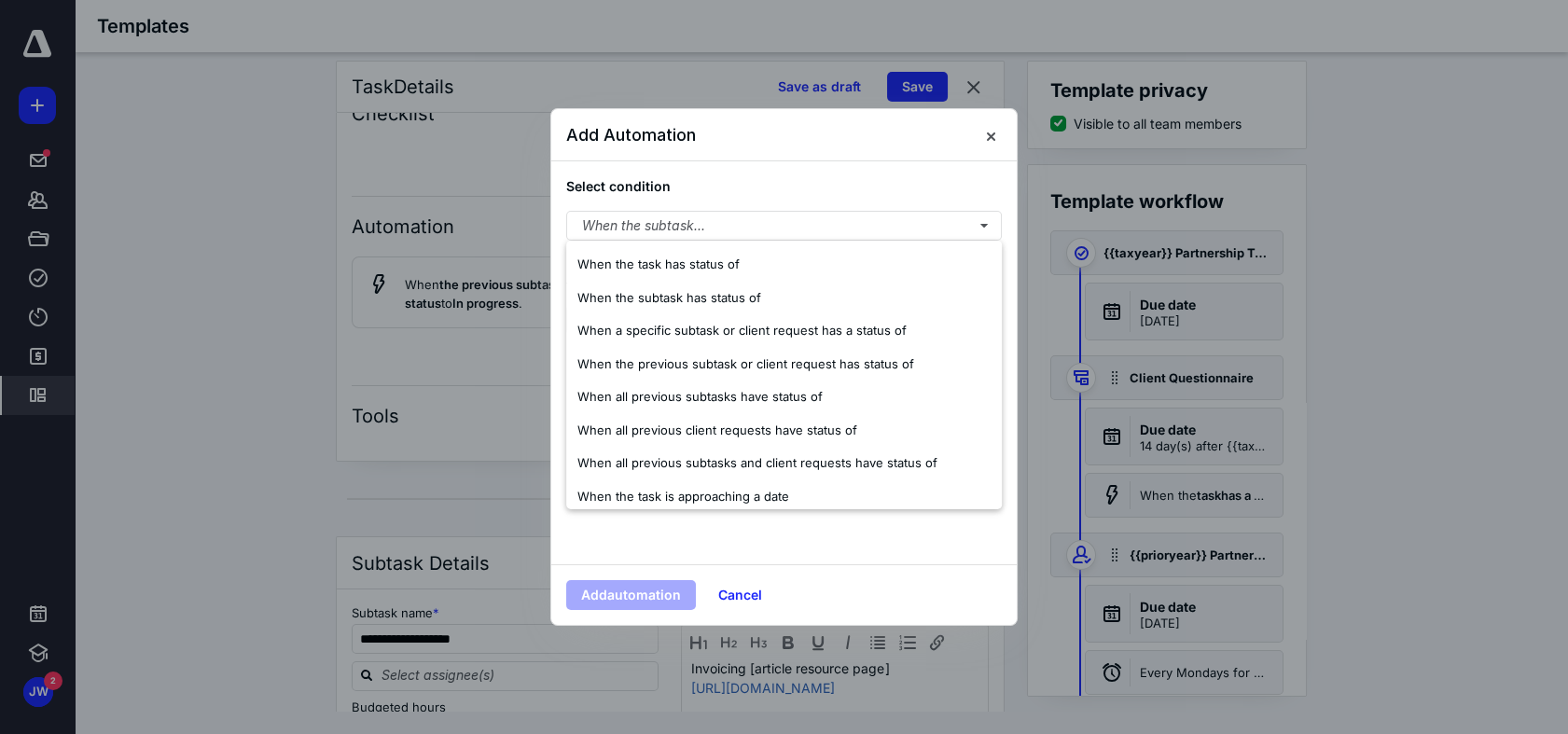 click on "Add Automation" at bounding box center [784, 135] 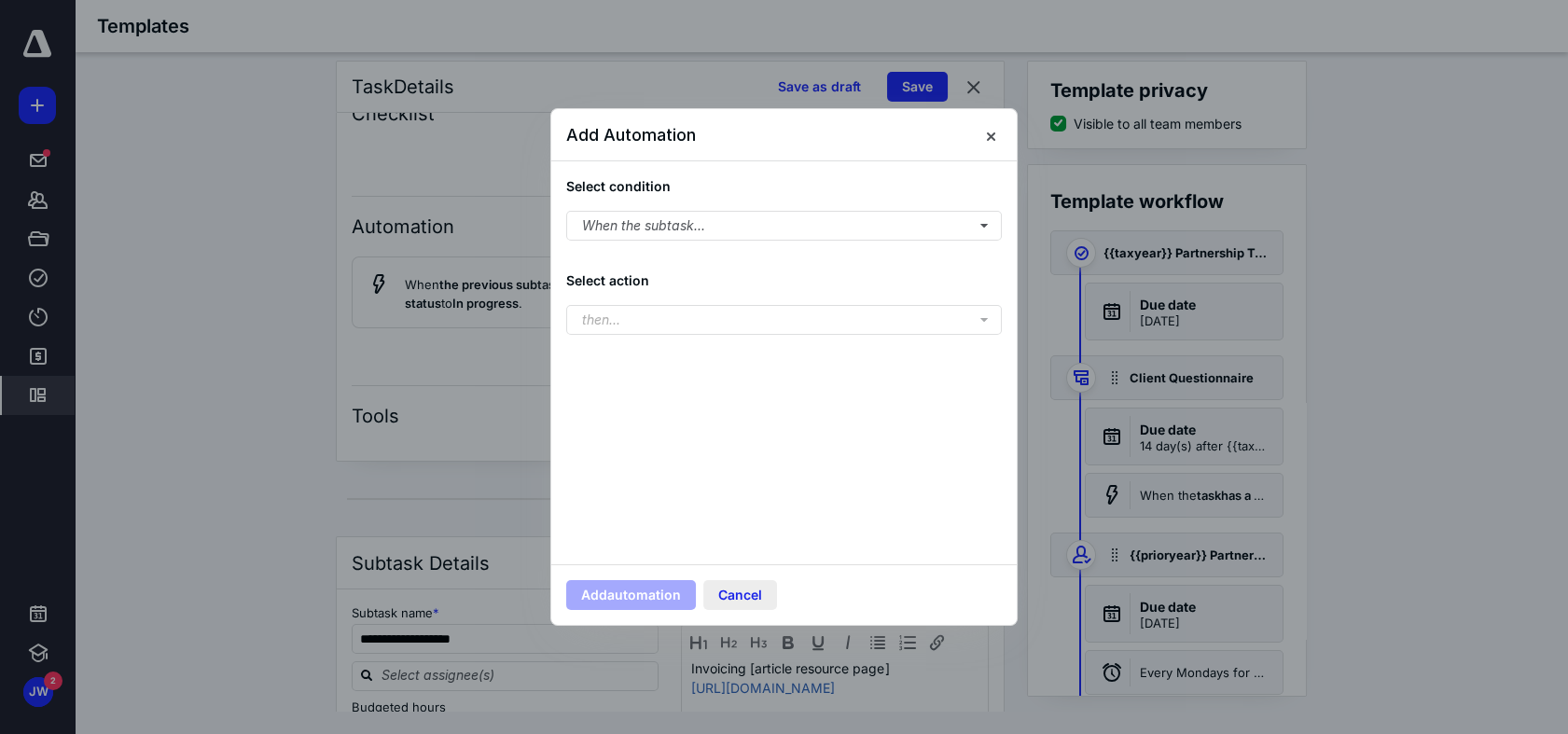 click on "Cancel" at bounding box center (740, 595) 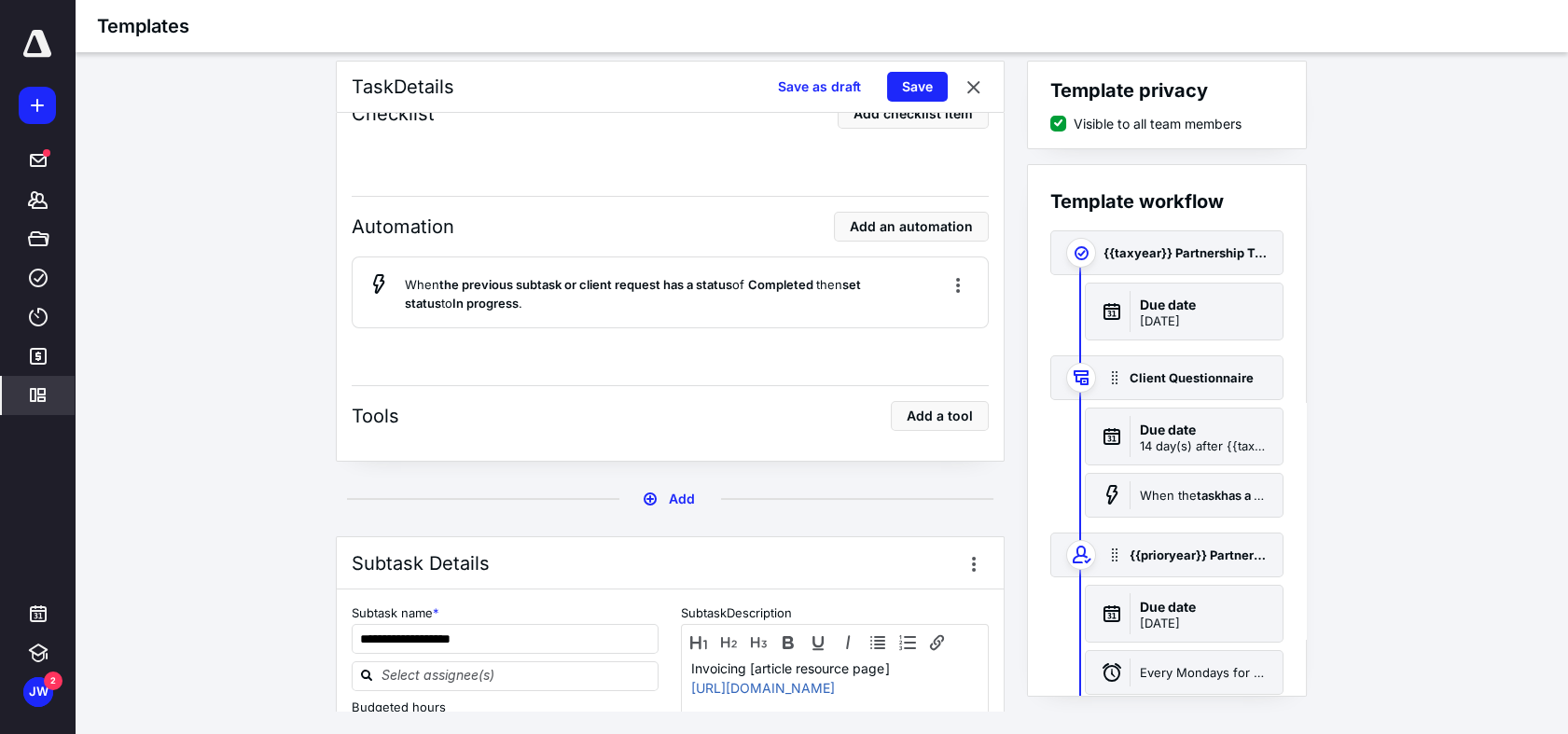 scroll, scrollTop: 5596, scrollLeft: 0, axis: vertical 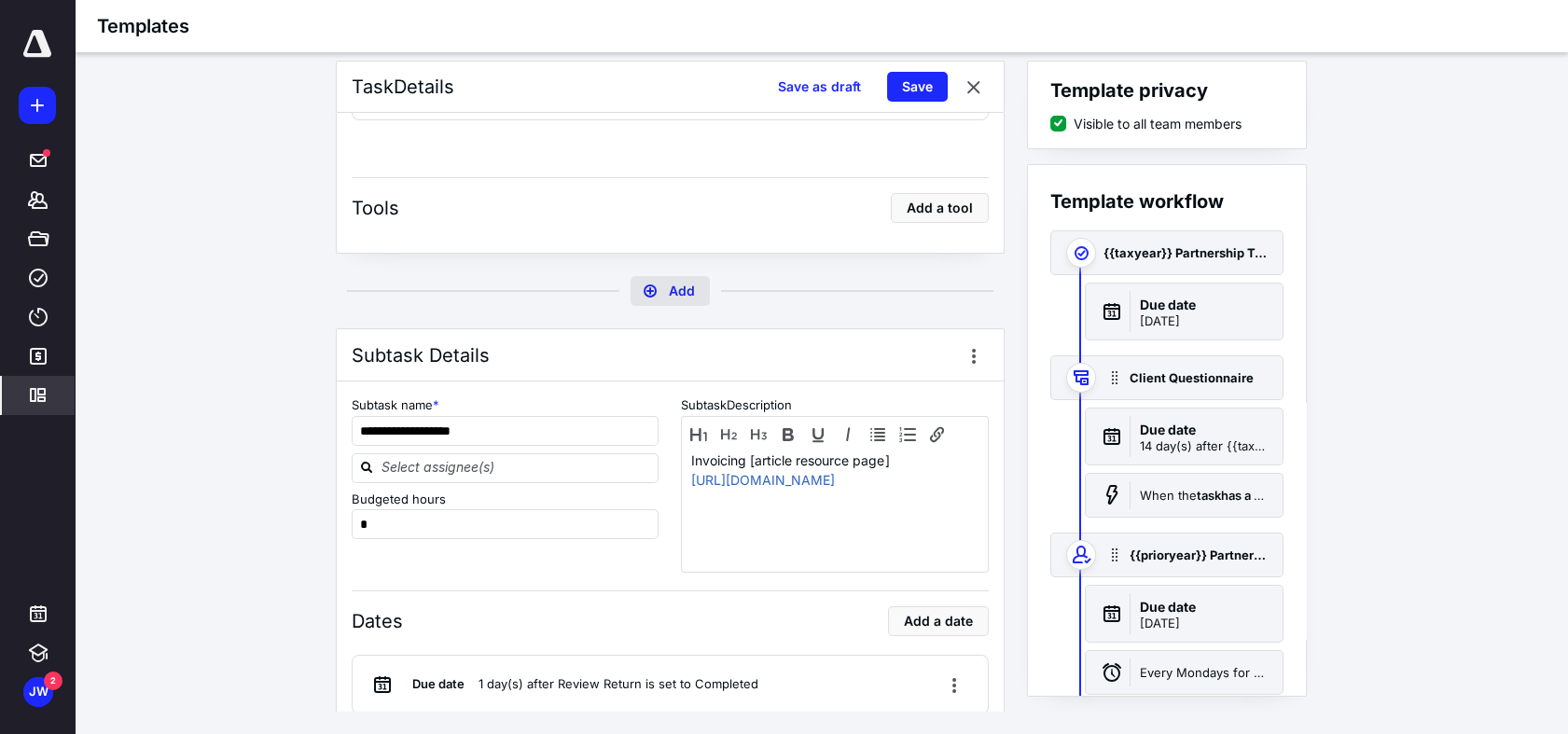 click on "Add" at bounding box center (670, 291) 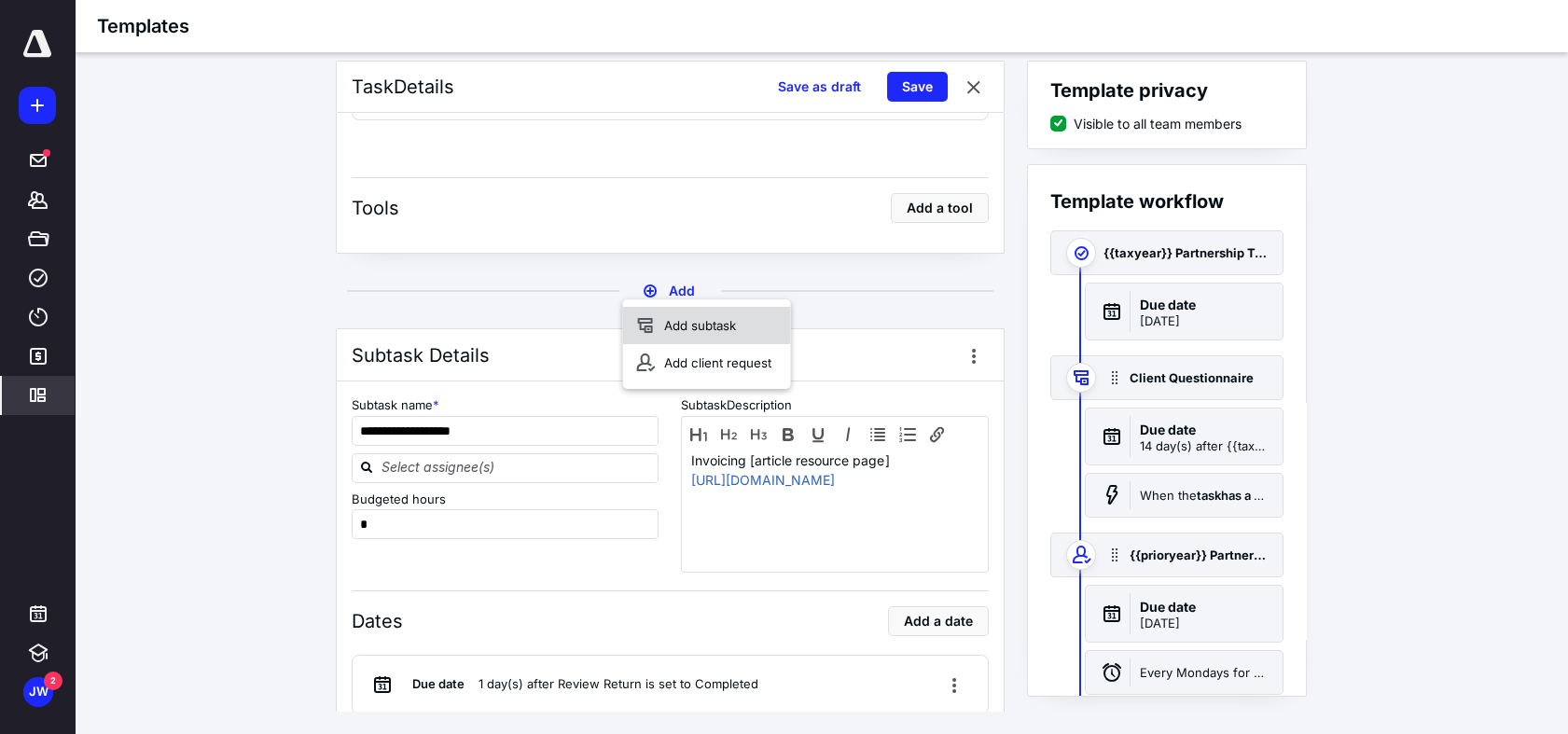 click on "Add subtask" at bounding box center (707, 325) 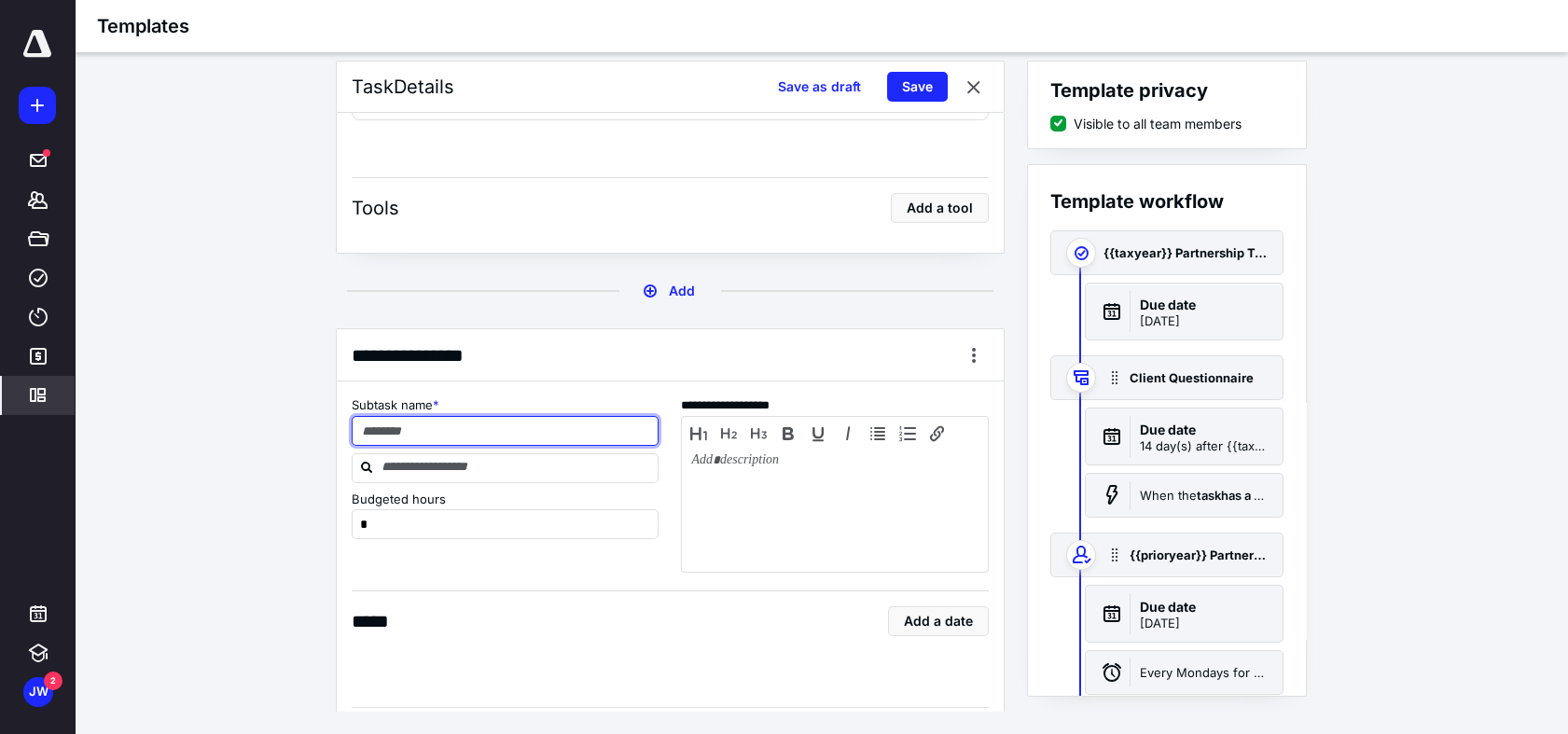 click at bounding box center [506, 431] 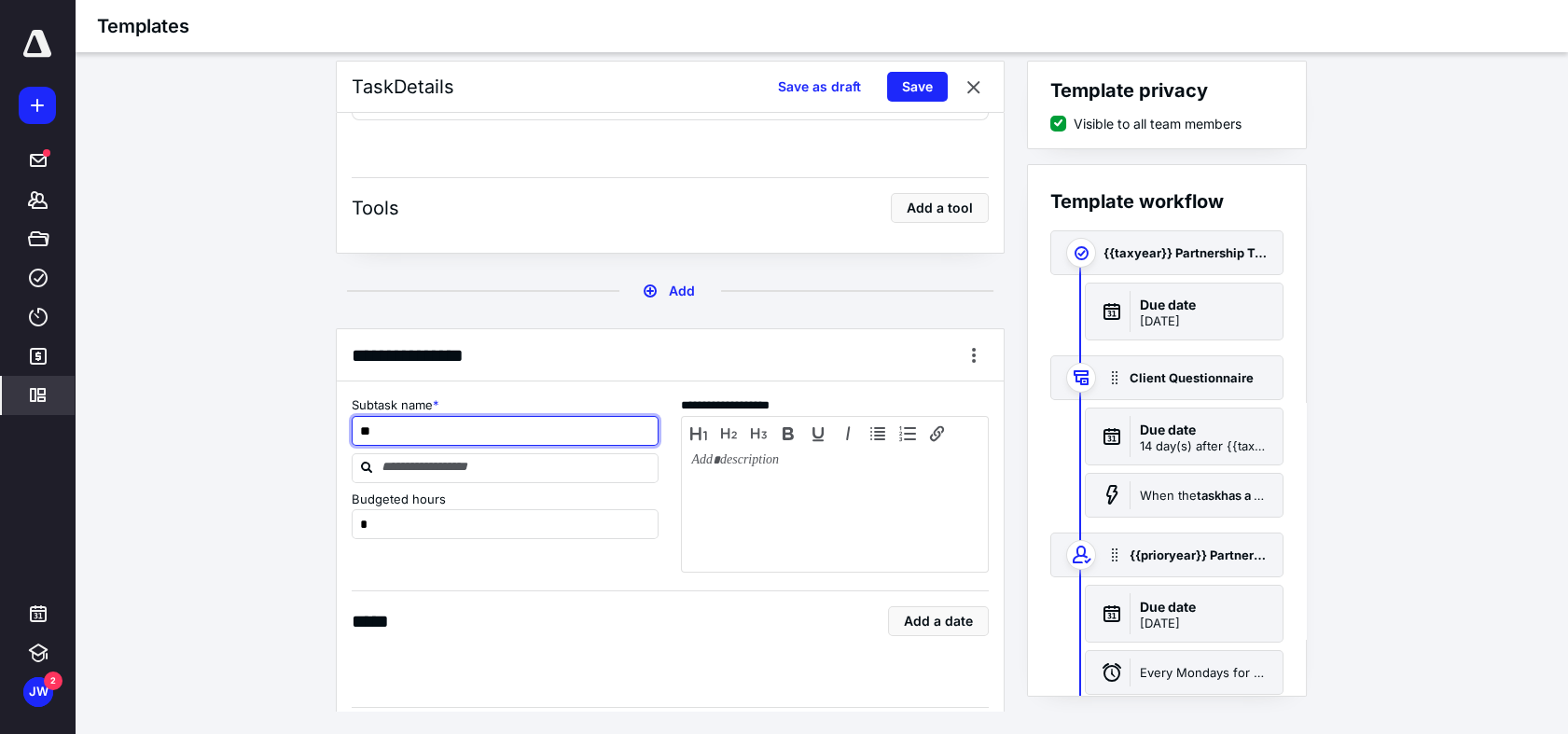 type on "*" 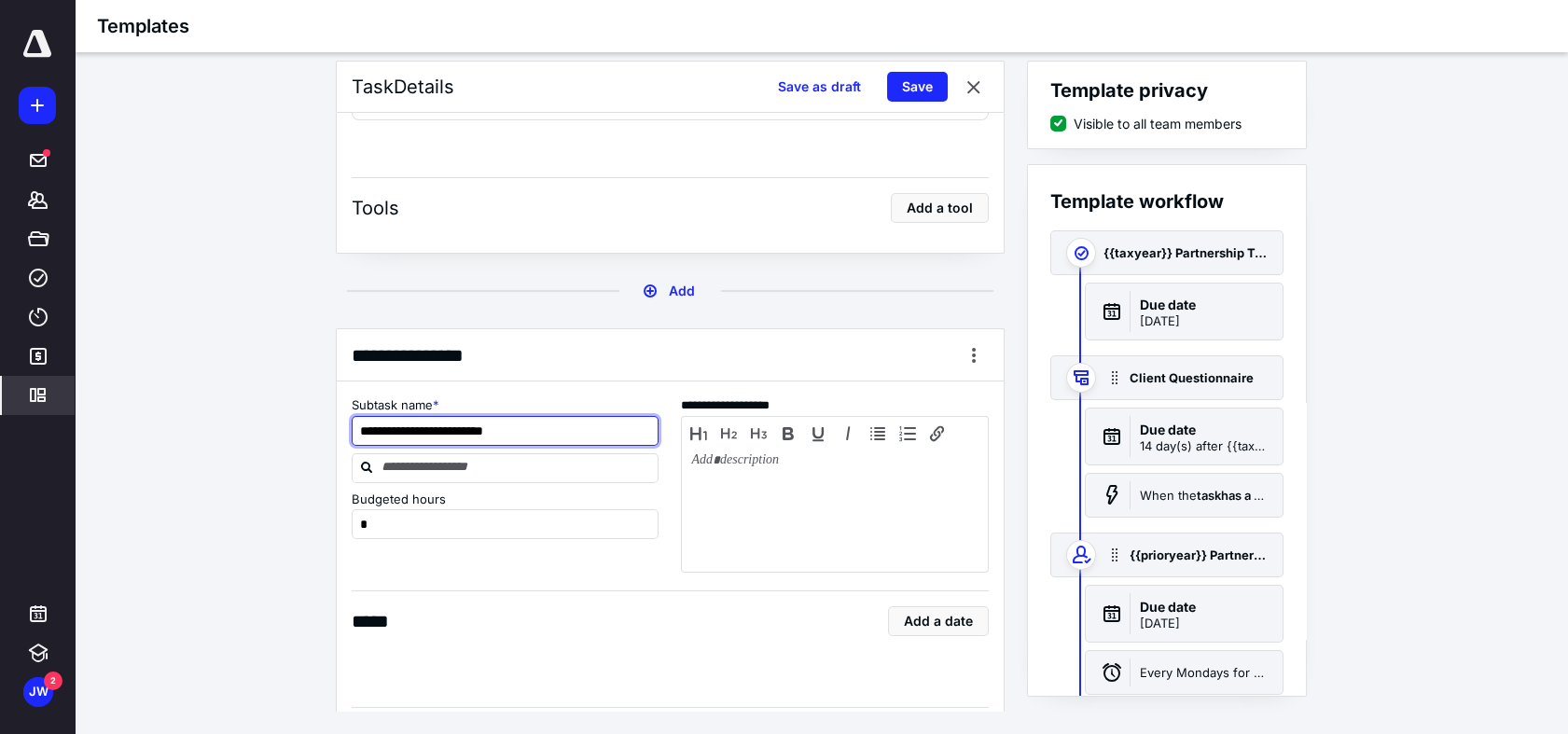 type on "**********" 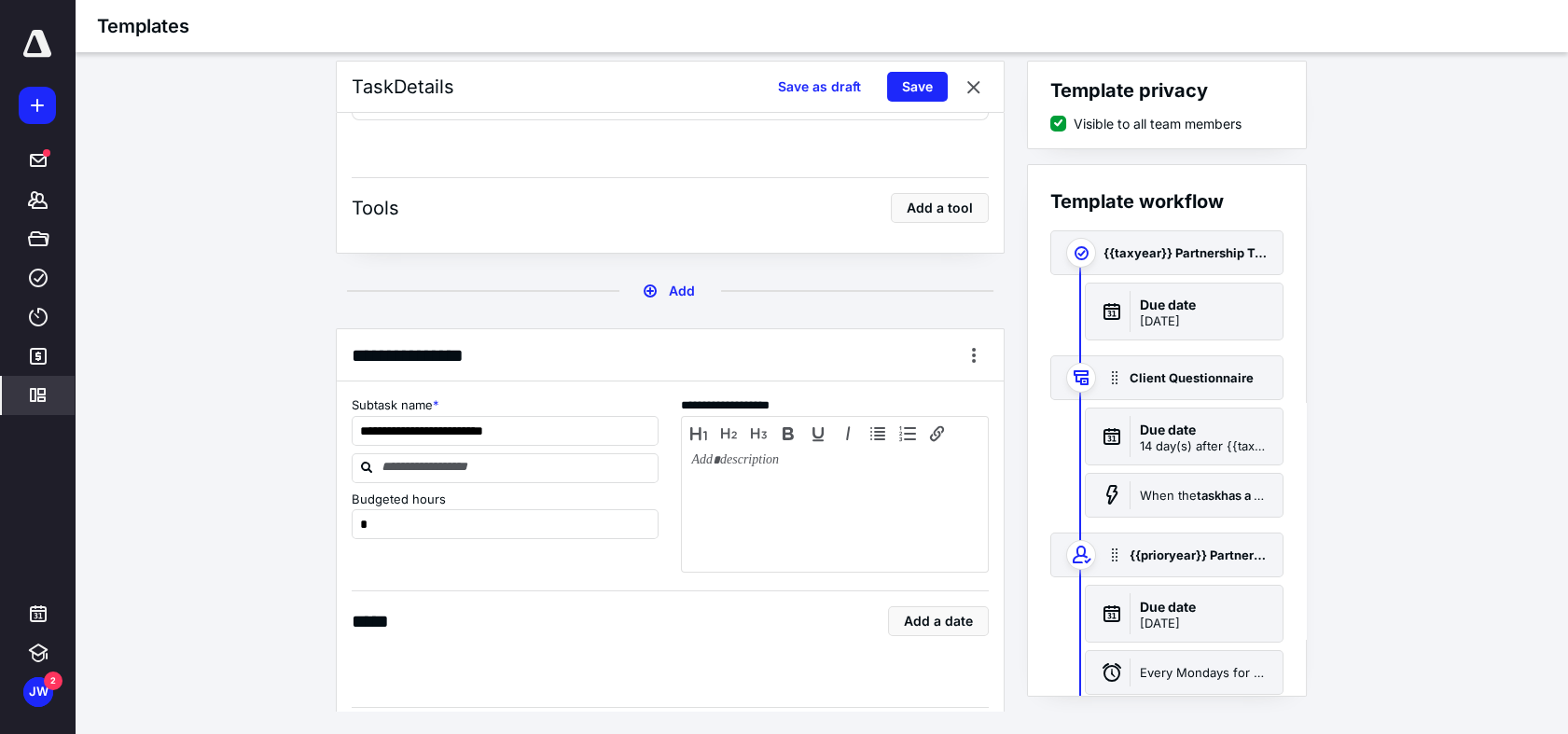 click on "**********" at bounding box center (670, 355) 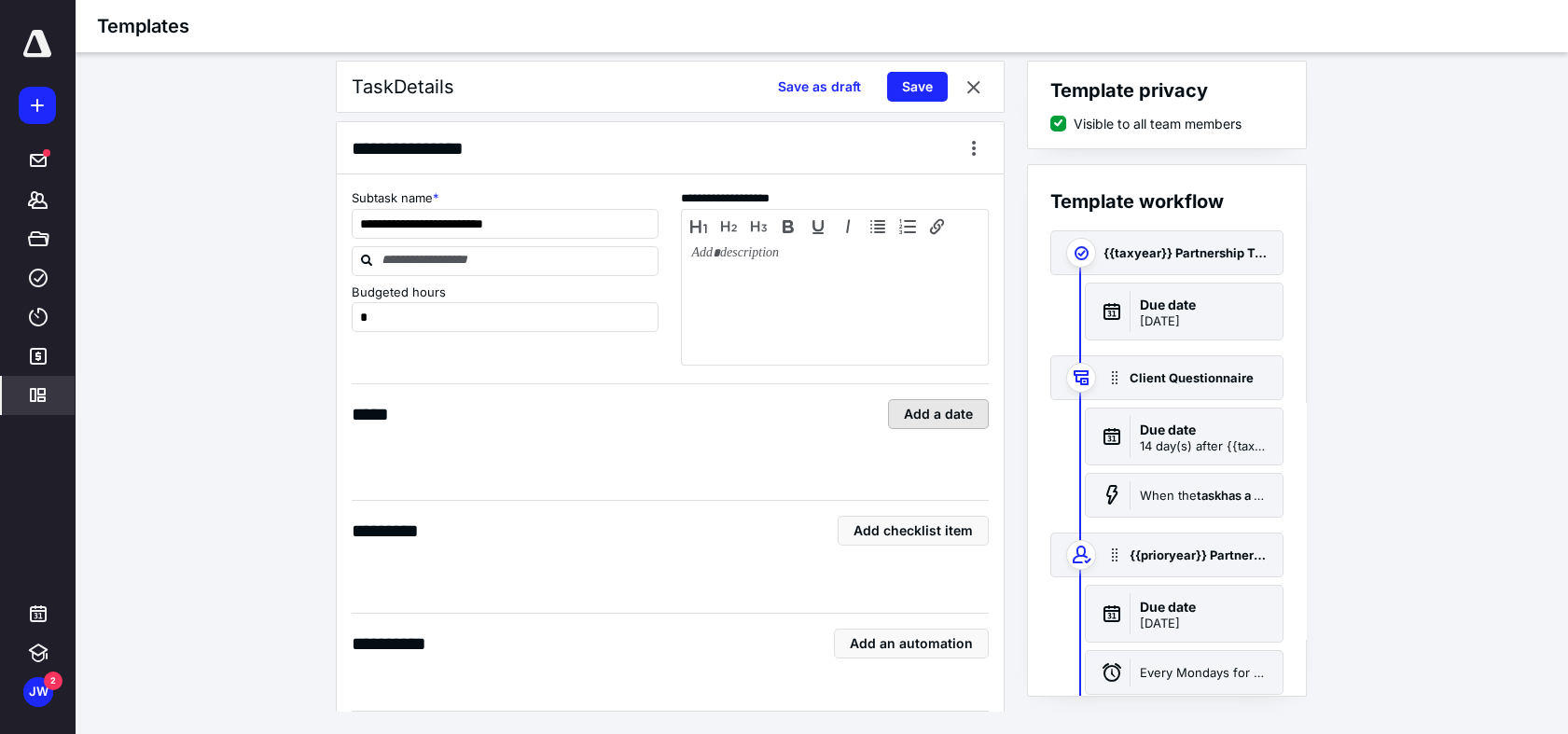 click on "Add a date" at bounding box center [938, 414] 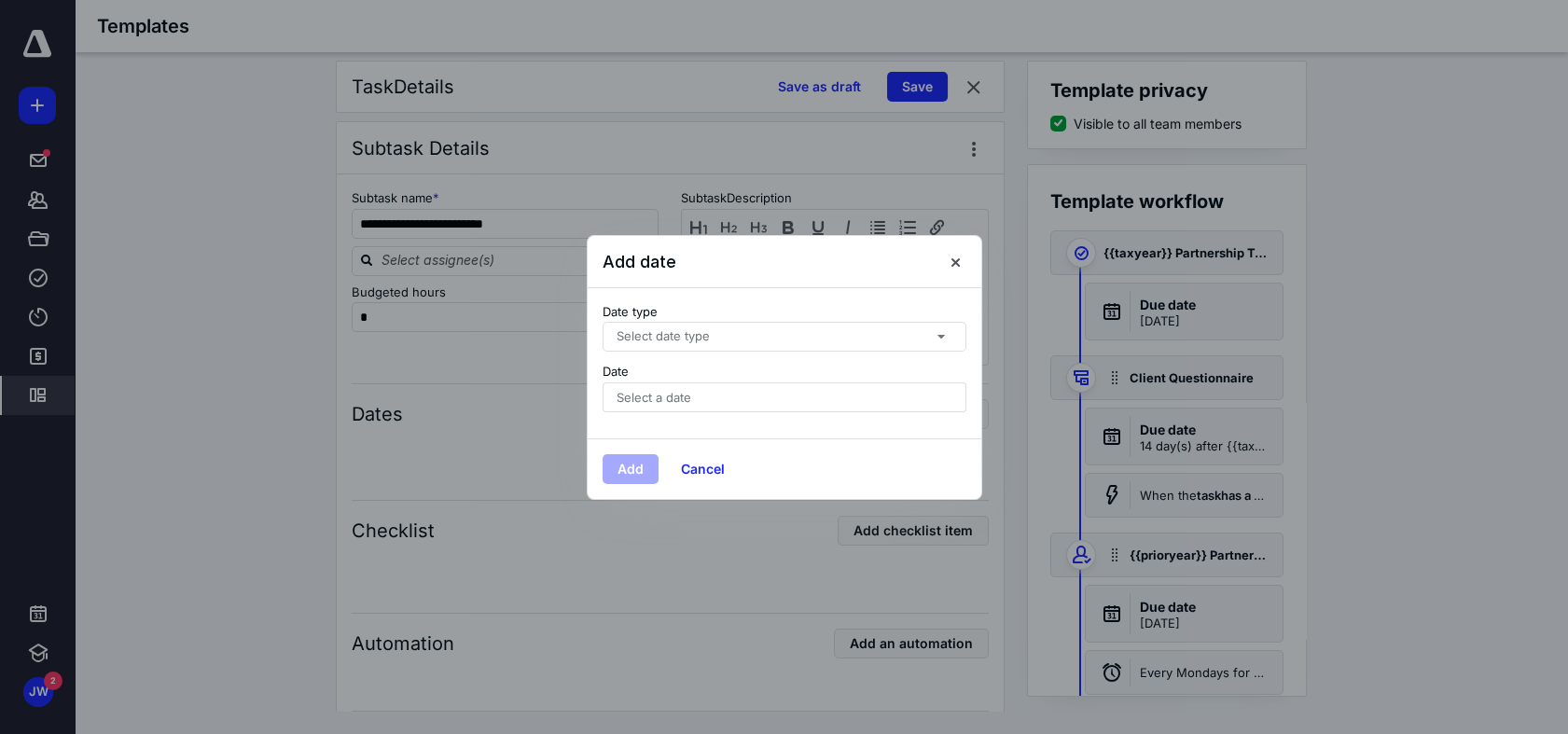 click on "Select date type" at bounding box center (784, 337) 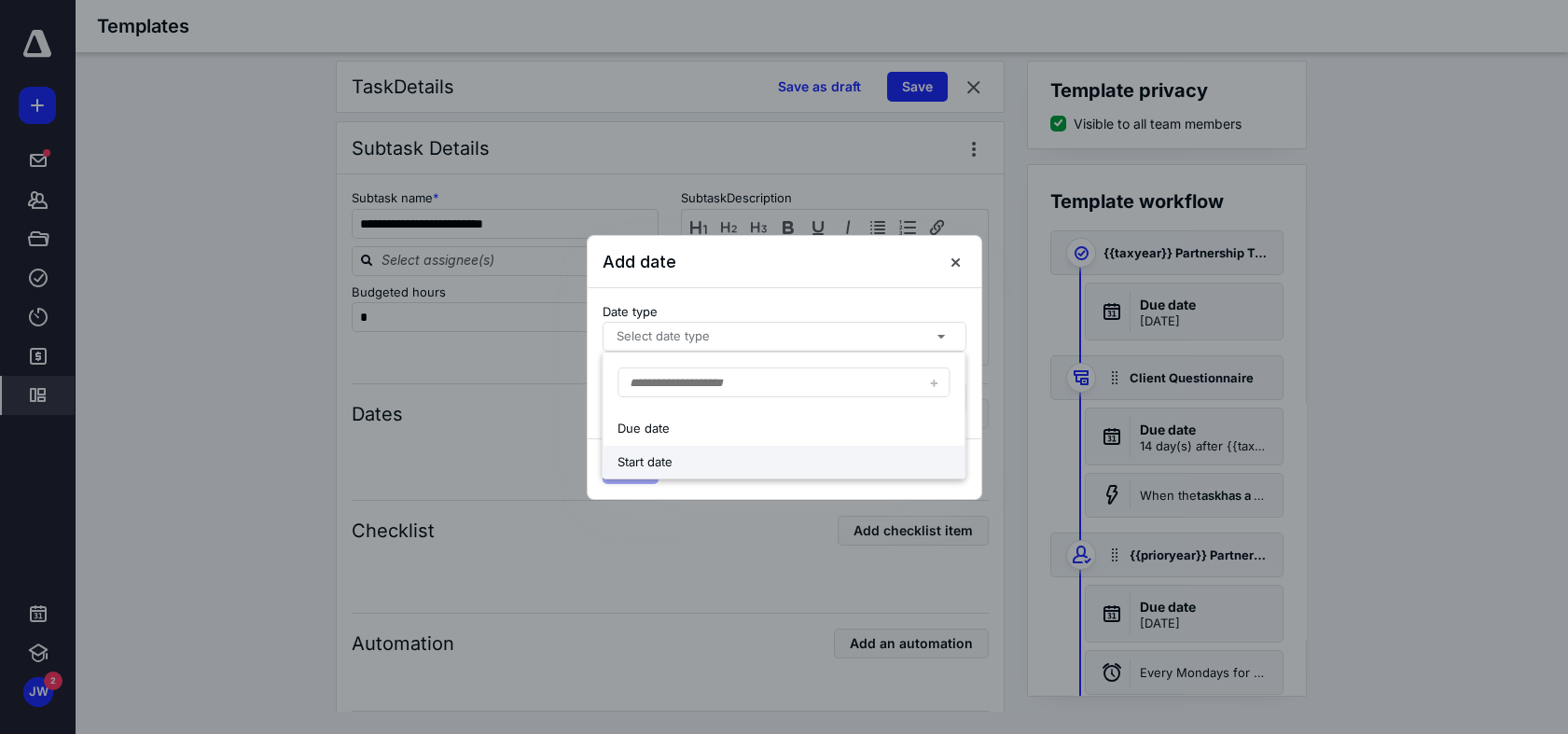 click on "Start date" at bounding box center (784, 463) 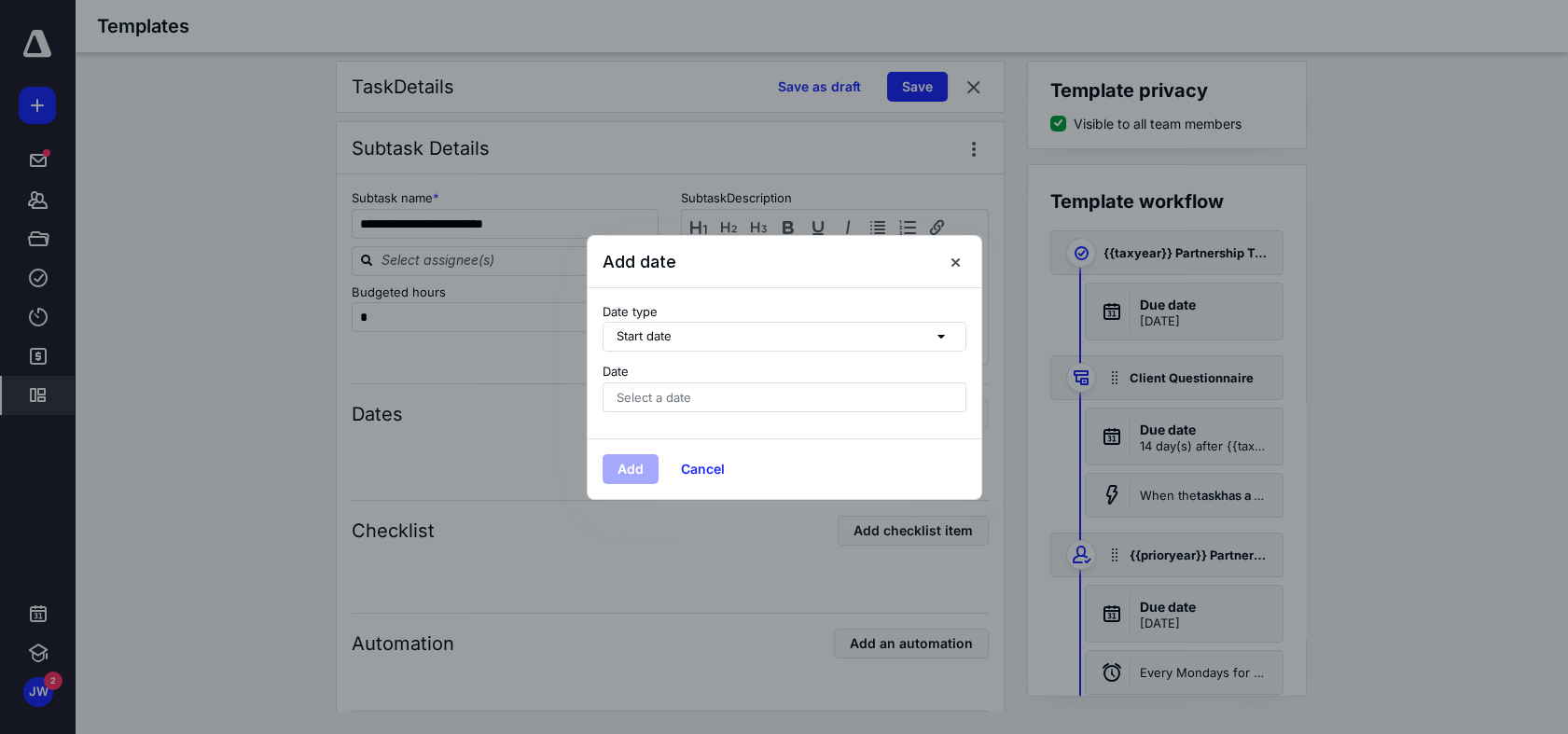 click on "Select a date" at bounding box center (784, 397) 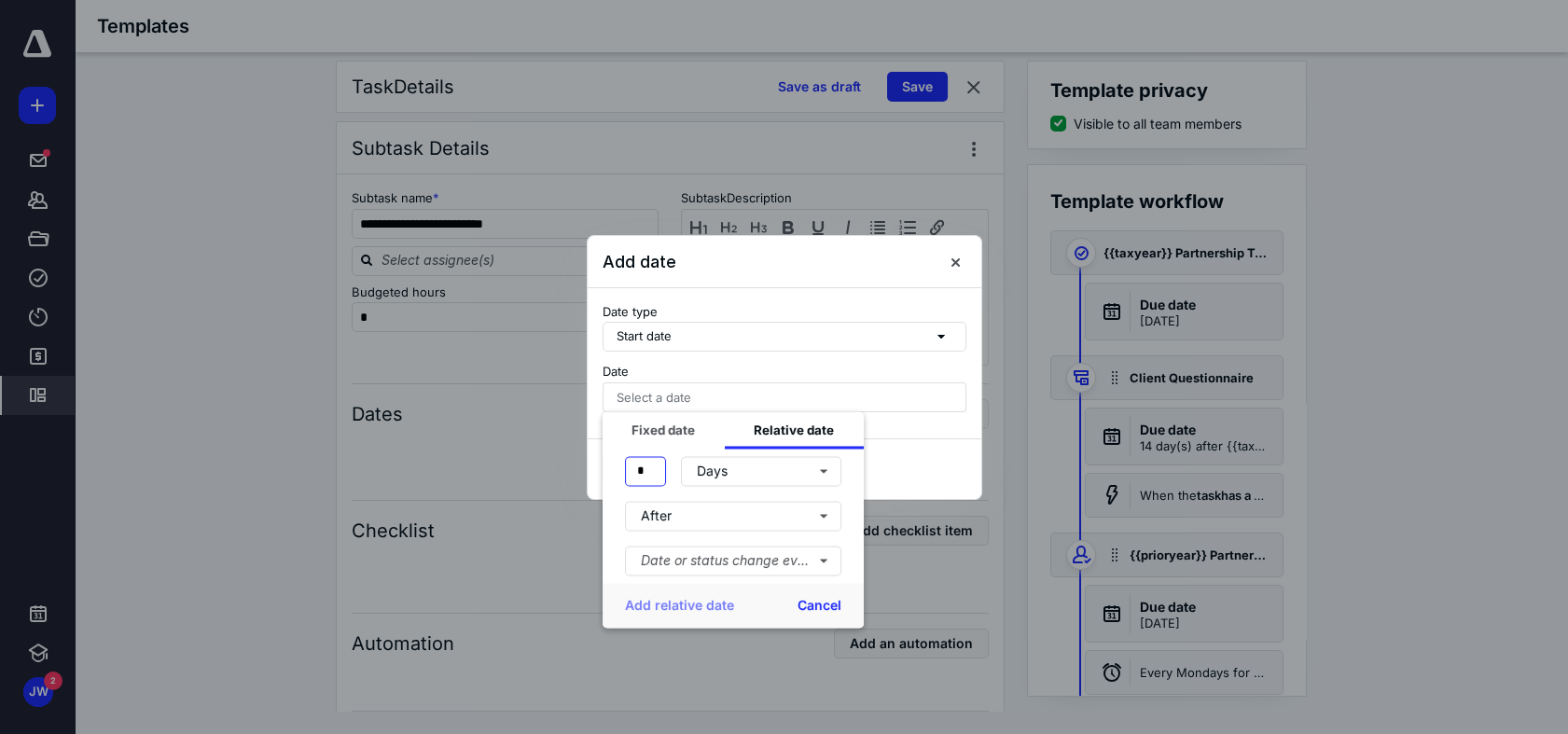 click on "*" at bounding box center (645, 471) 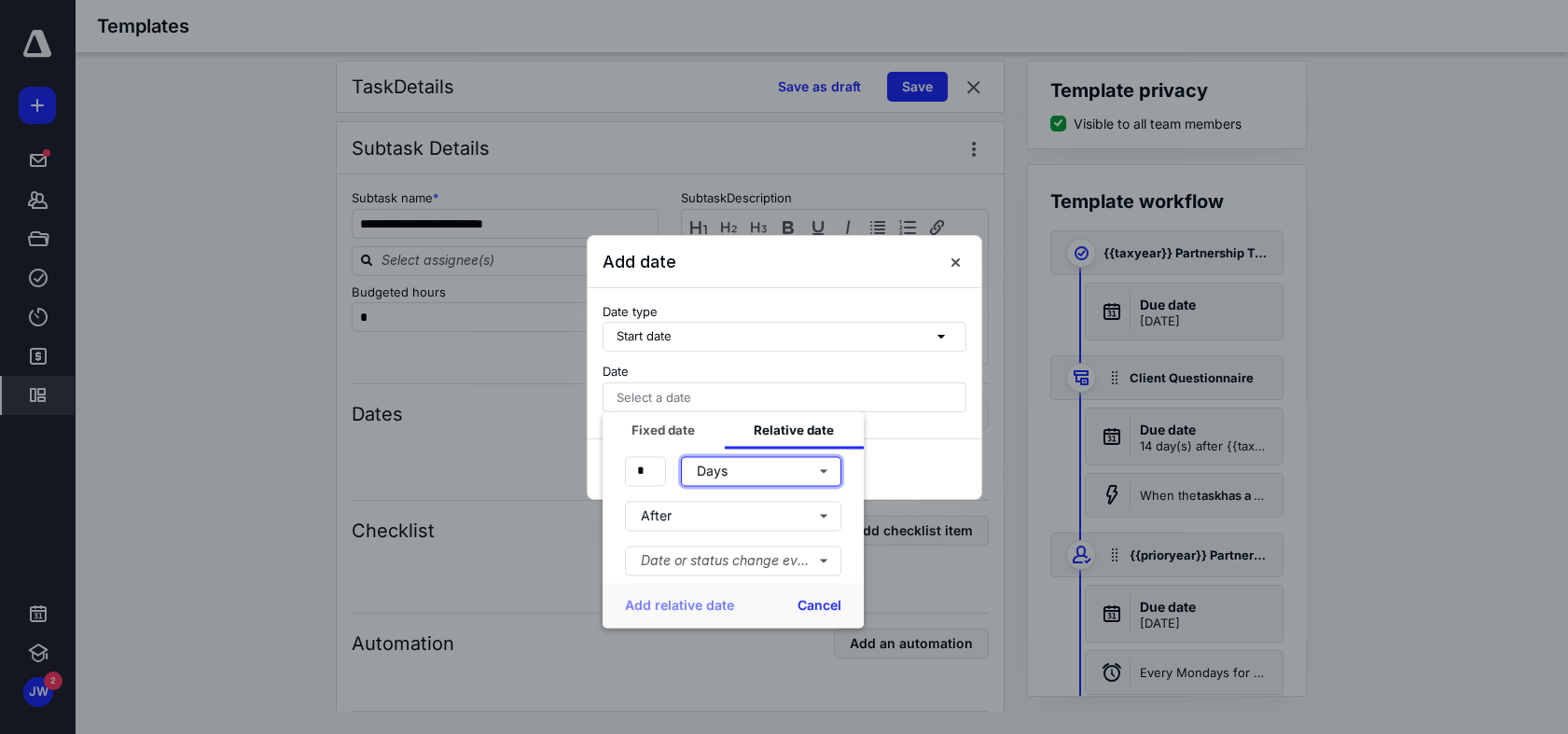 type 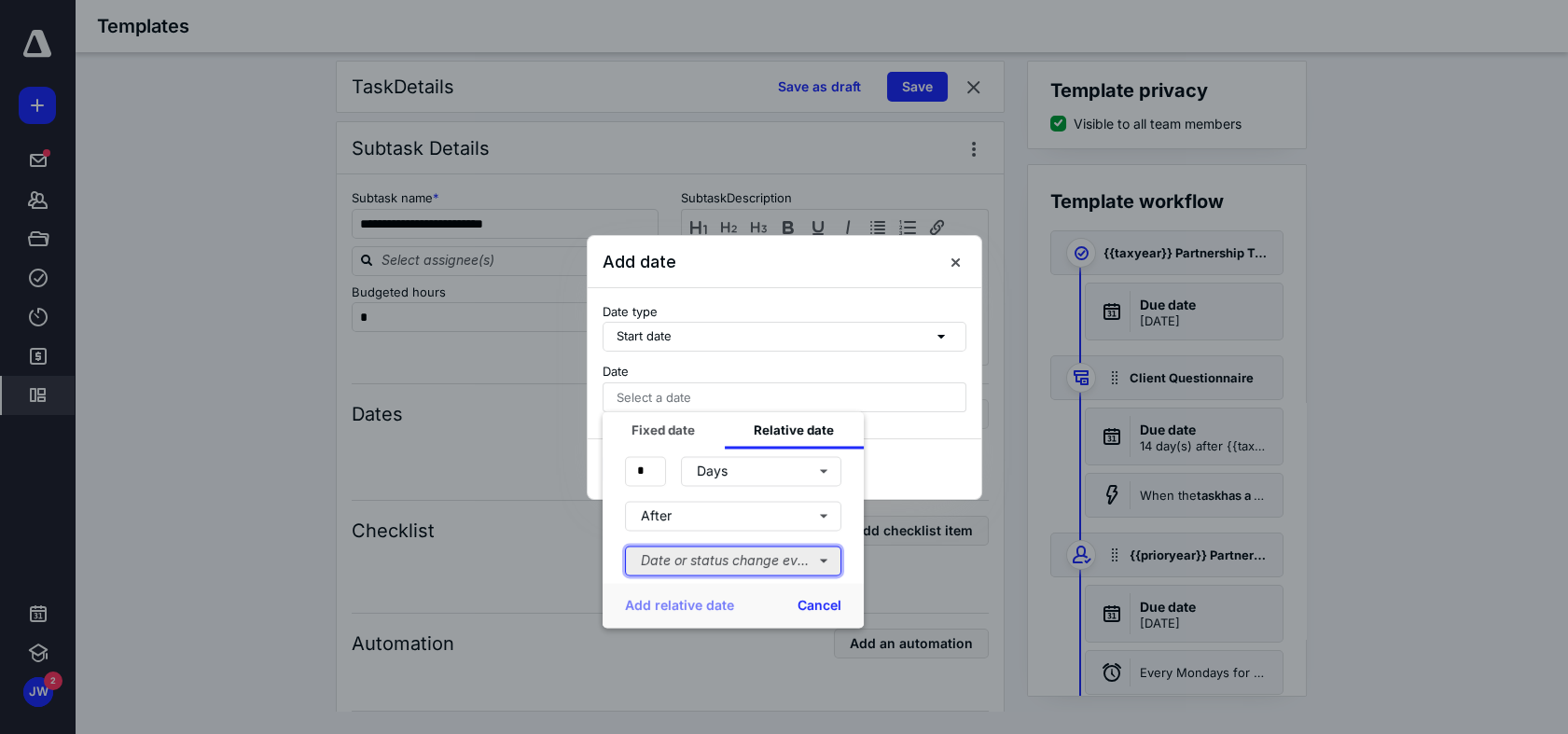 click on "Date or status change event" at bounding box center (733, 561) 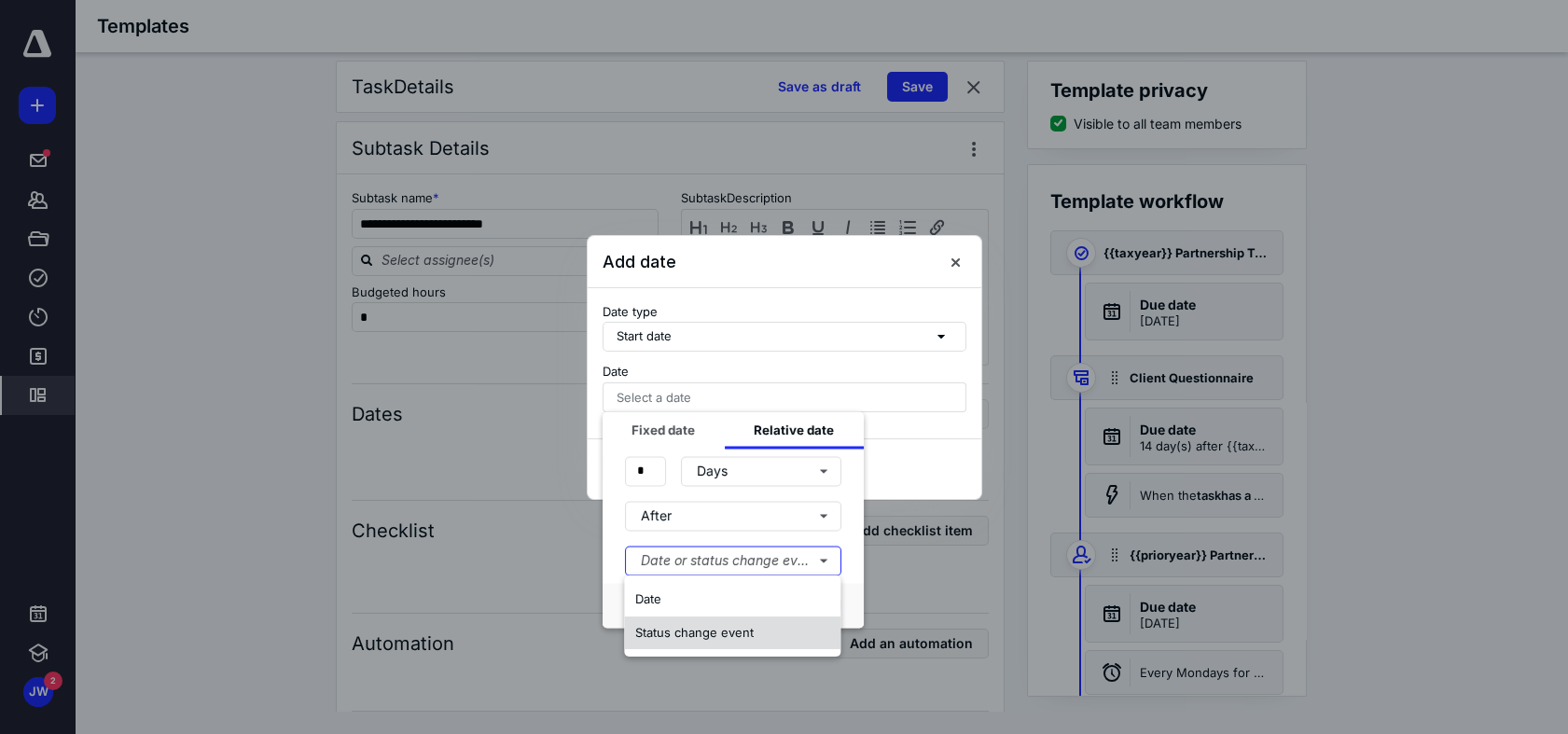 click on "Status change event" at bounding box center [694, 632] 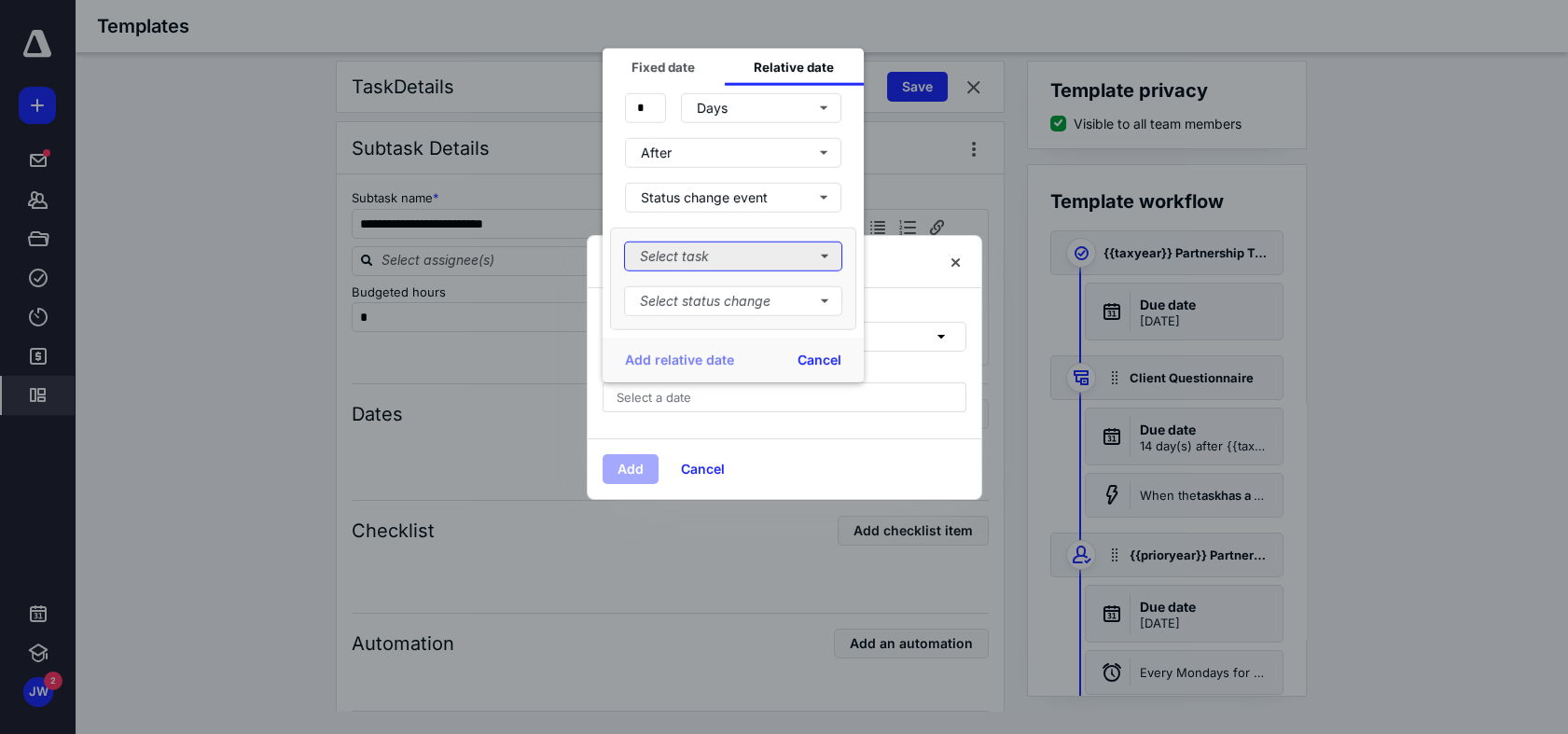click on "Select task" at bounding box center [733, 256] 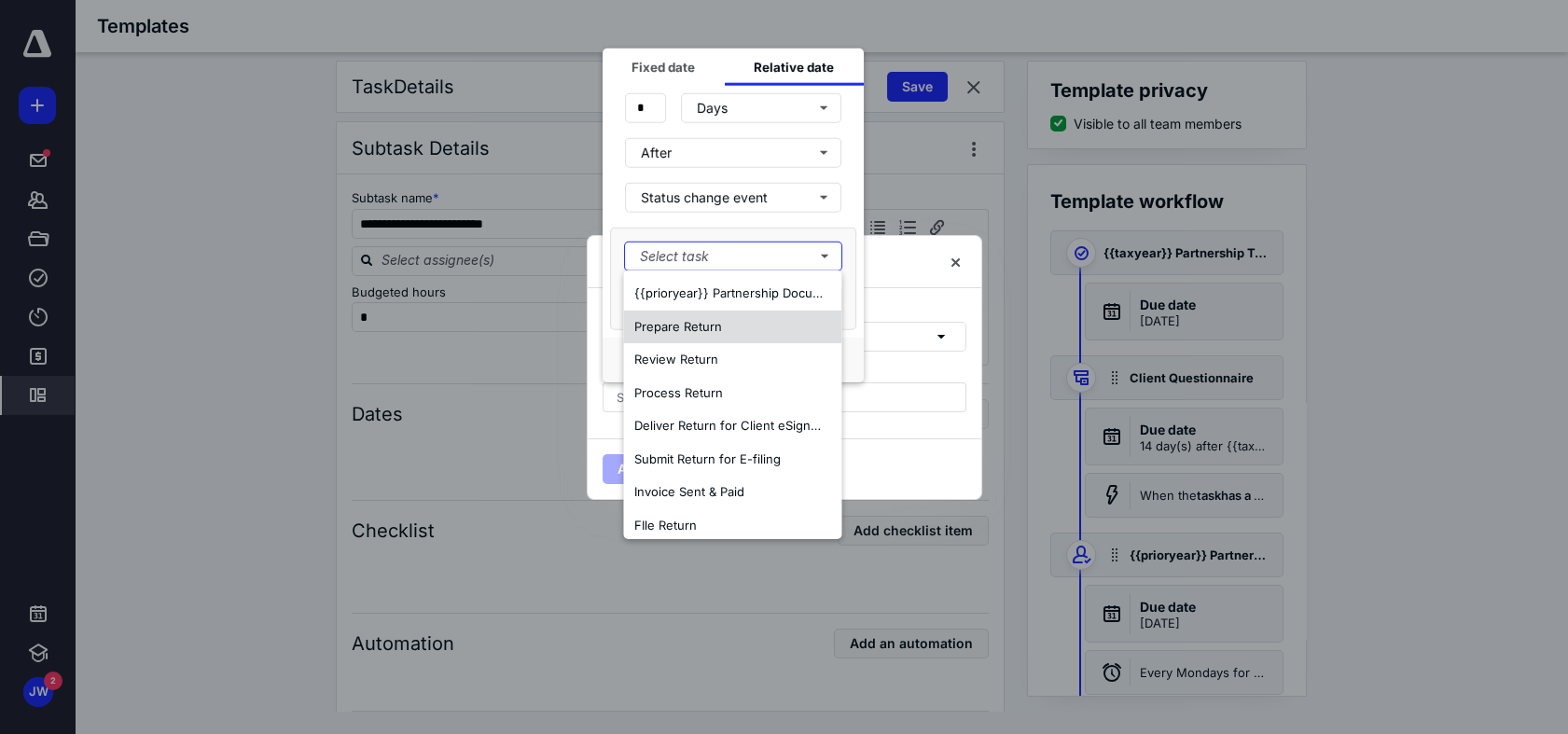 scroll, scrollTop: 76, scrollLeft: 0, axis: vertical 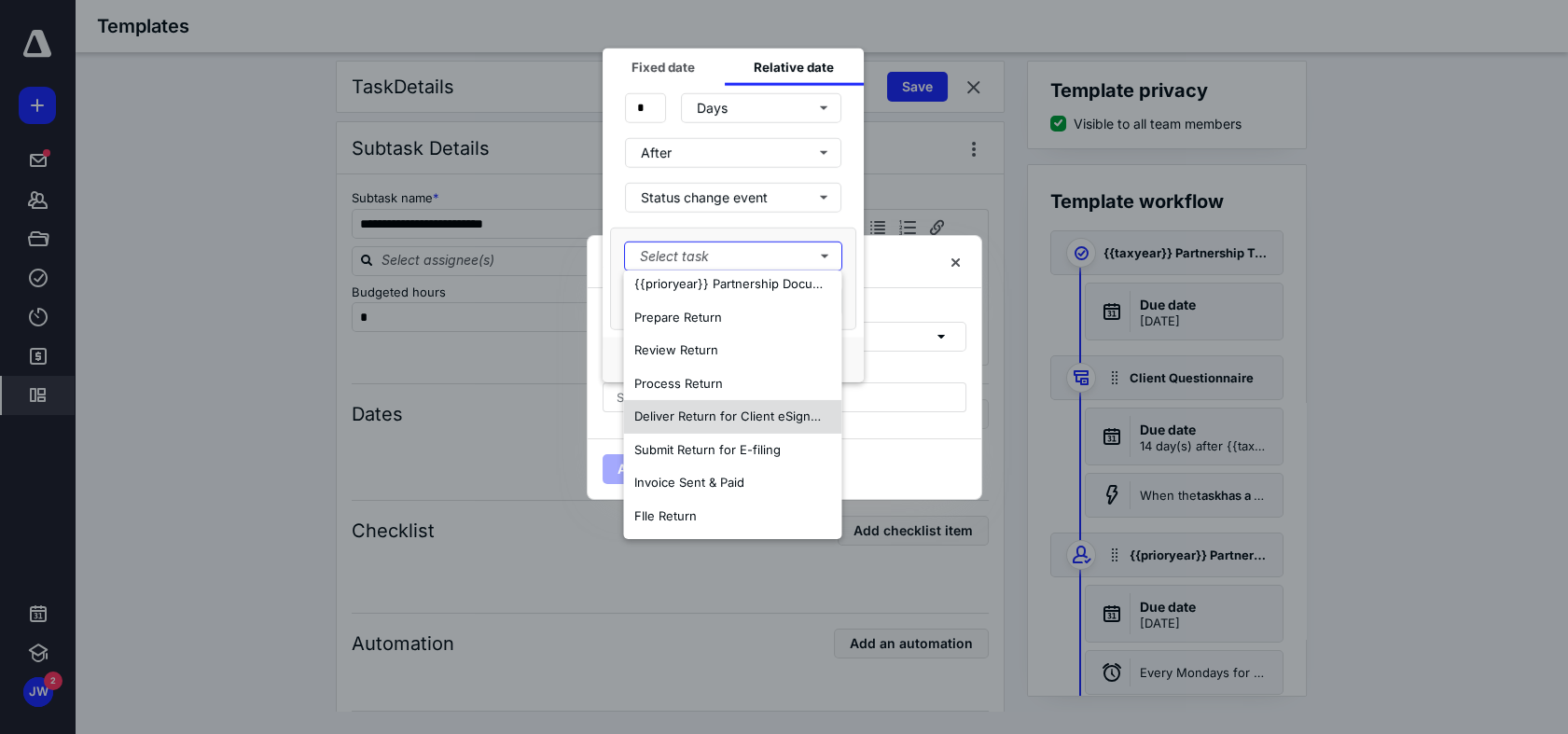click on "Deliver Return for Client eSignature" at bounding box center [737, 416] 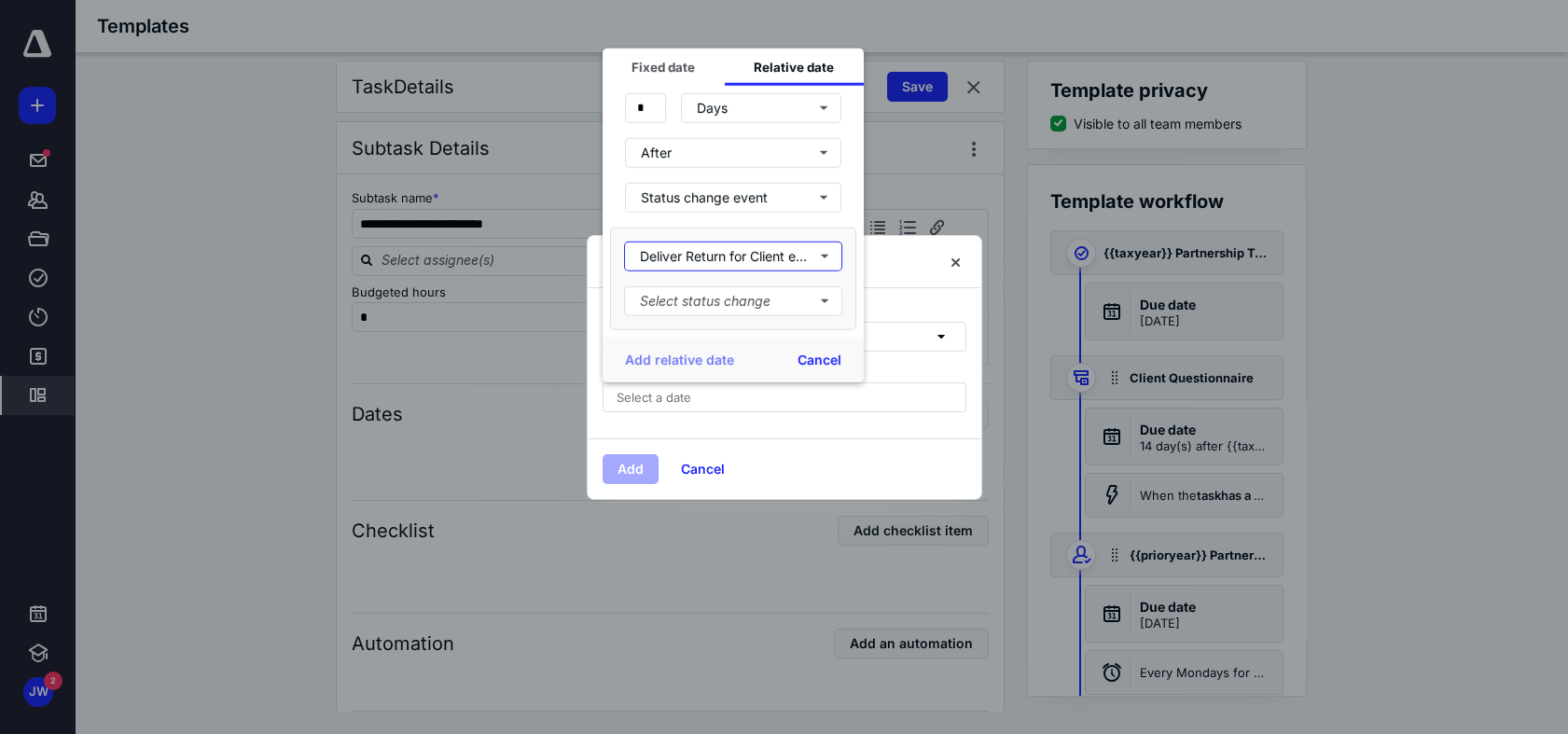 scroll, scrollTop: 0, scrollLeft: 0, axis: both 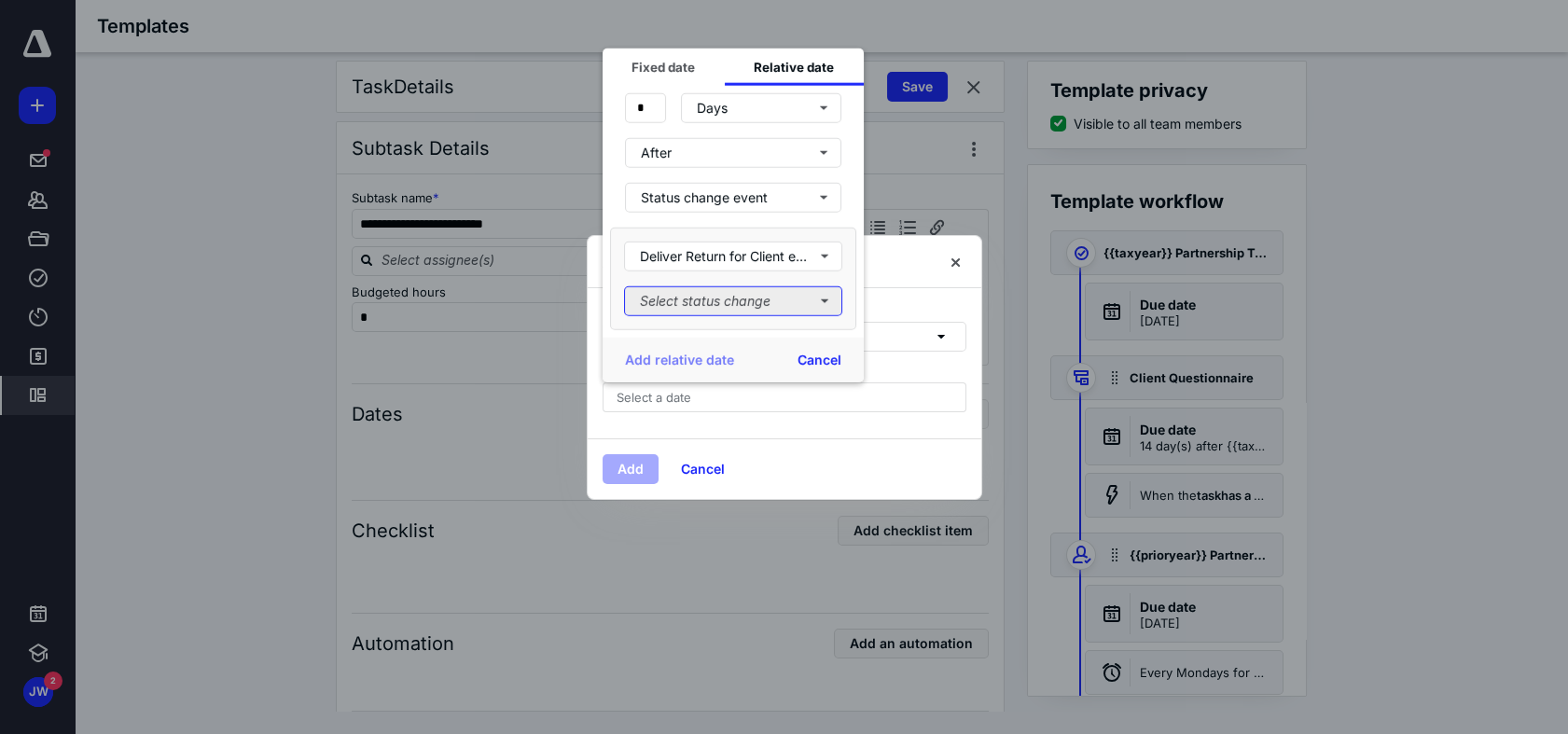 click on "Select status change" at bounding box center [733, 300] 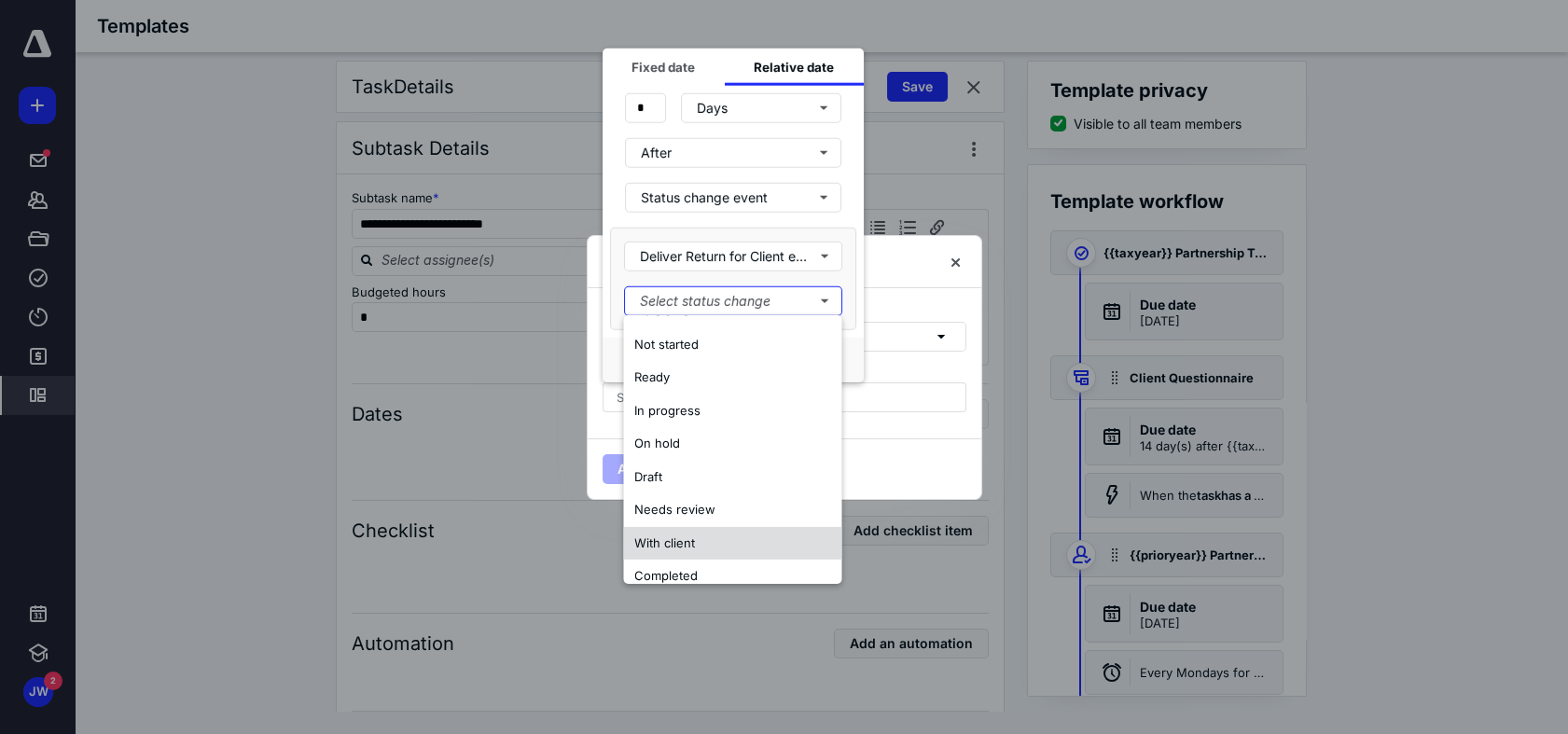 scroll, scrollTop: 44, scrollLeft: 0, axis: vertical 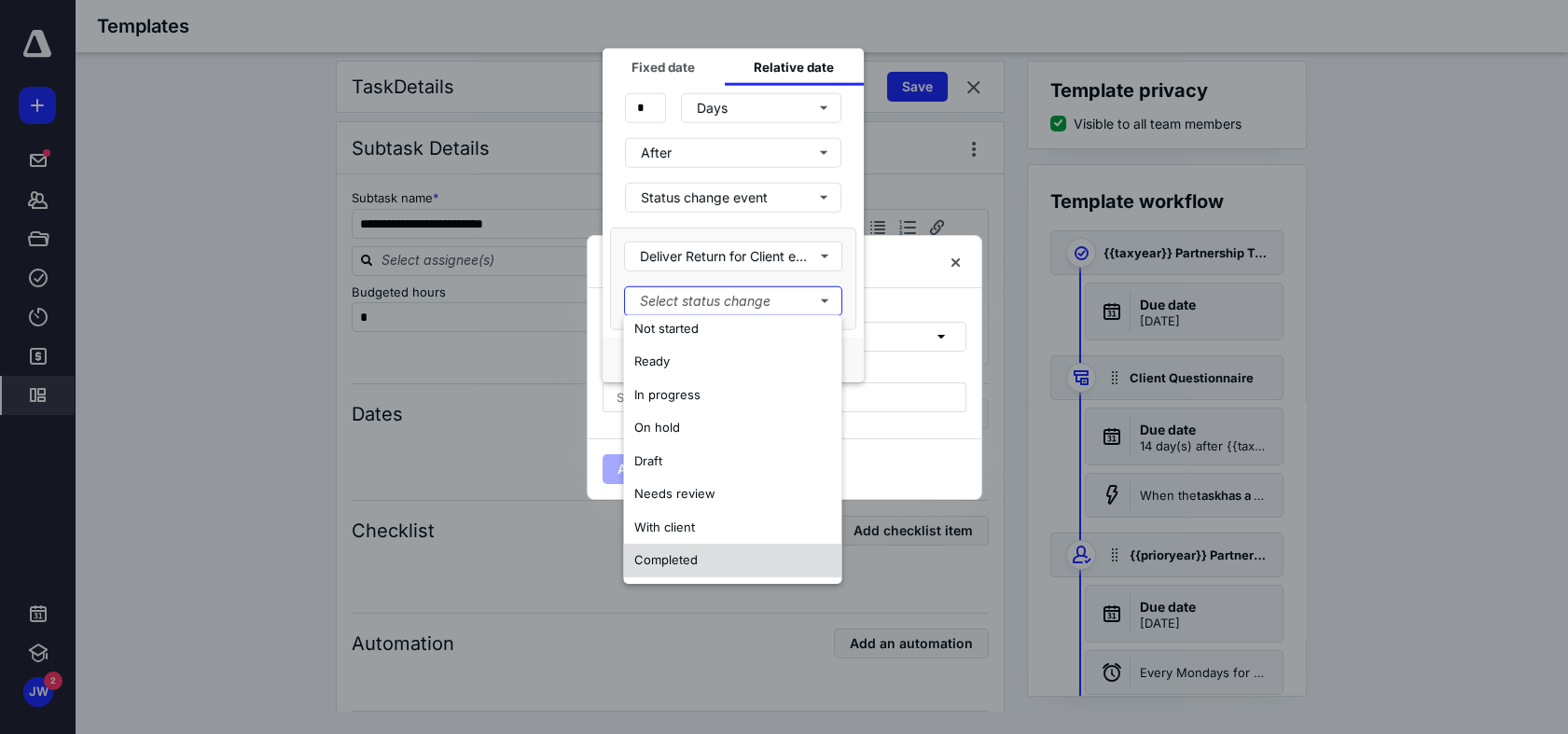click on "Completed" at bounding box center [666, 560] 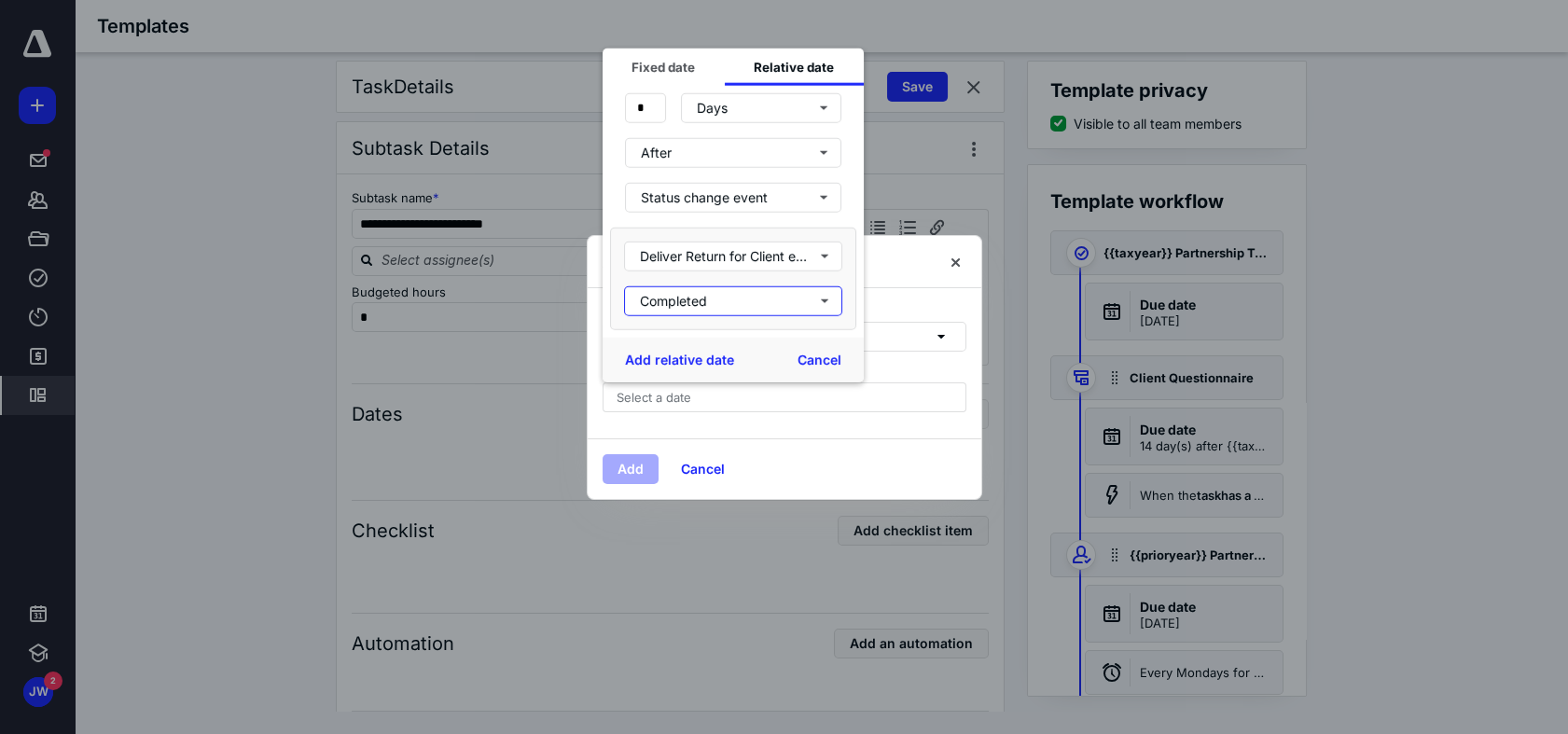 scroll, scrollTop: 0, scrollLeft: 0, axis: both 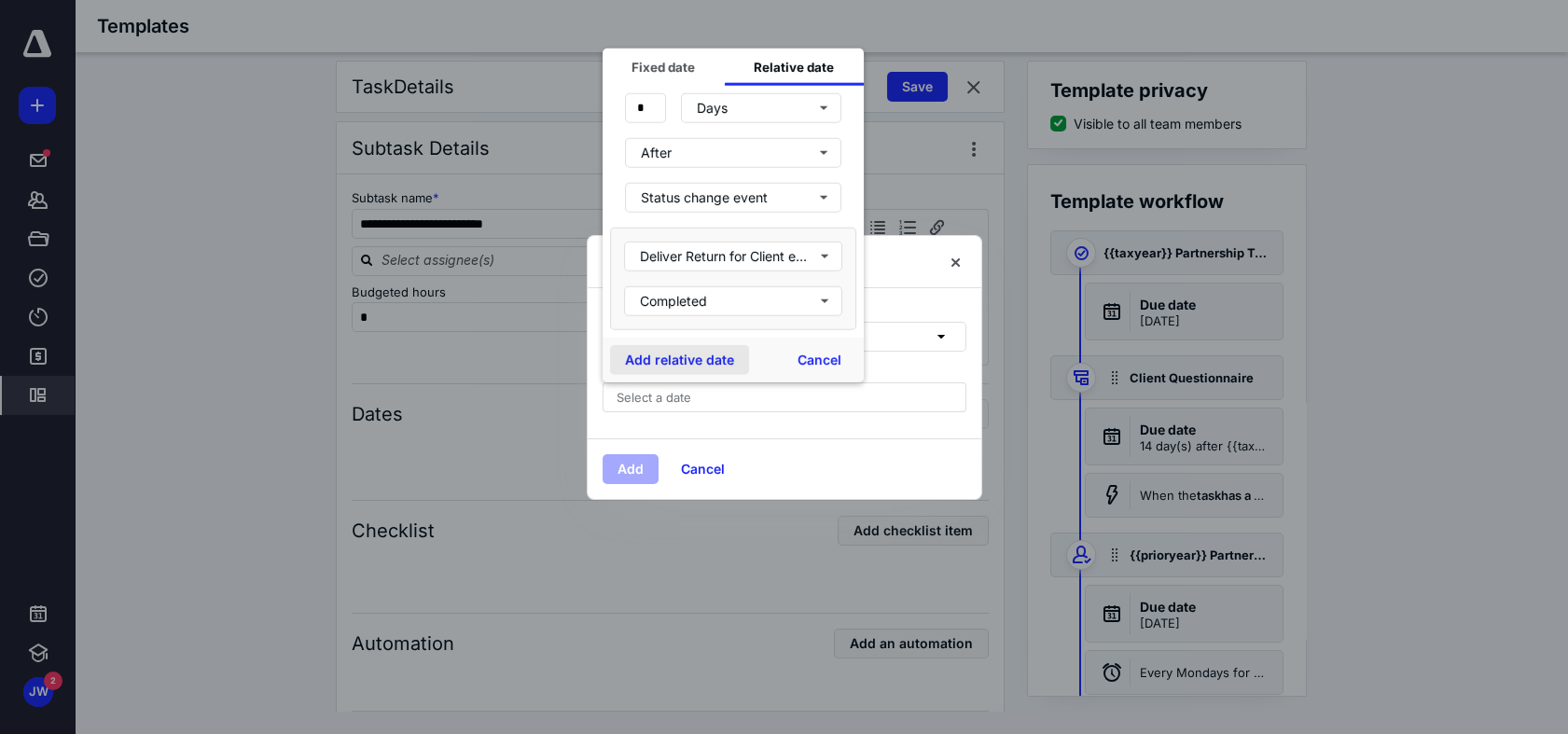 click on "Add relative date" at bounding box center (679, 359) 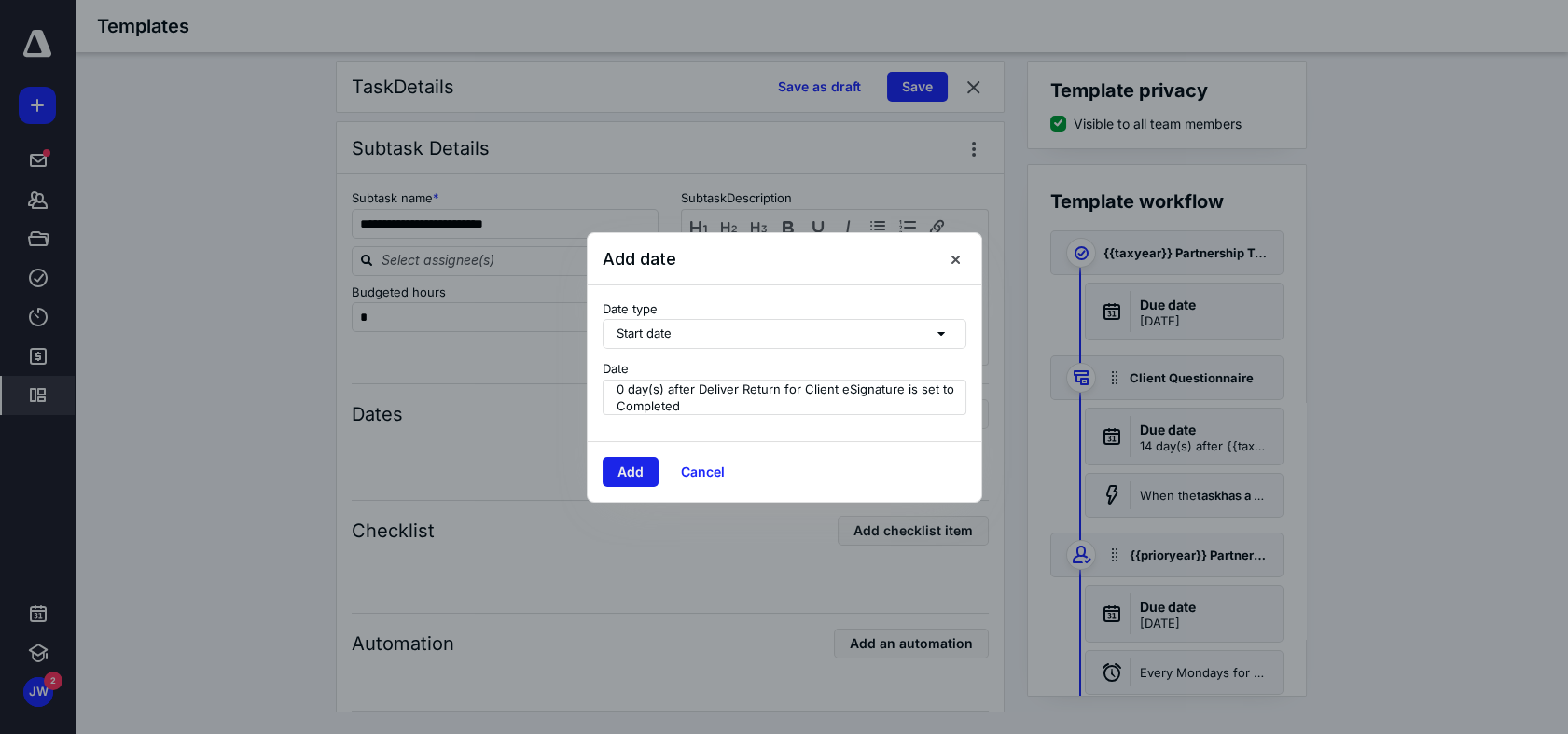 click on "Add" at bounding box center [631, 472] 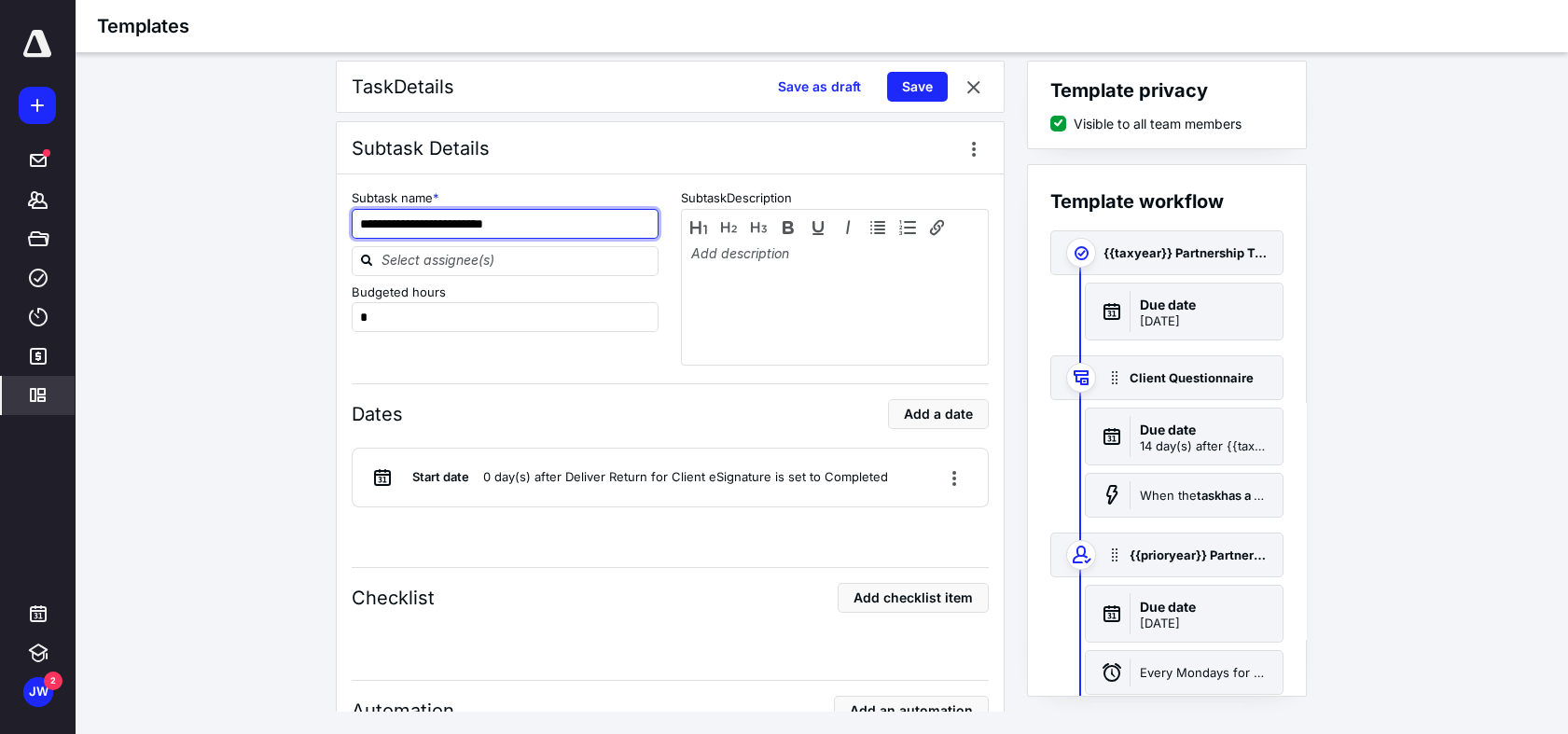 drag, startPoint x: 400, startPoint y: 211, endPoint x: 265, endPoint y: 211, distance: 135 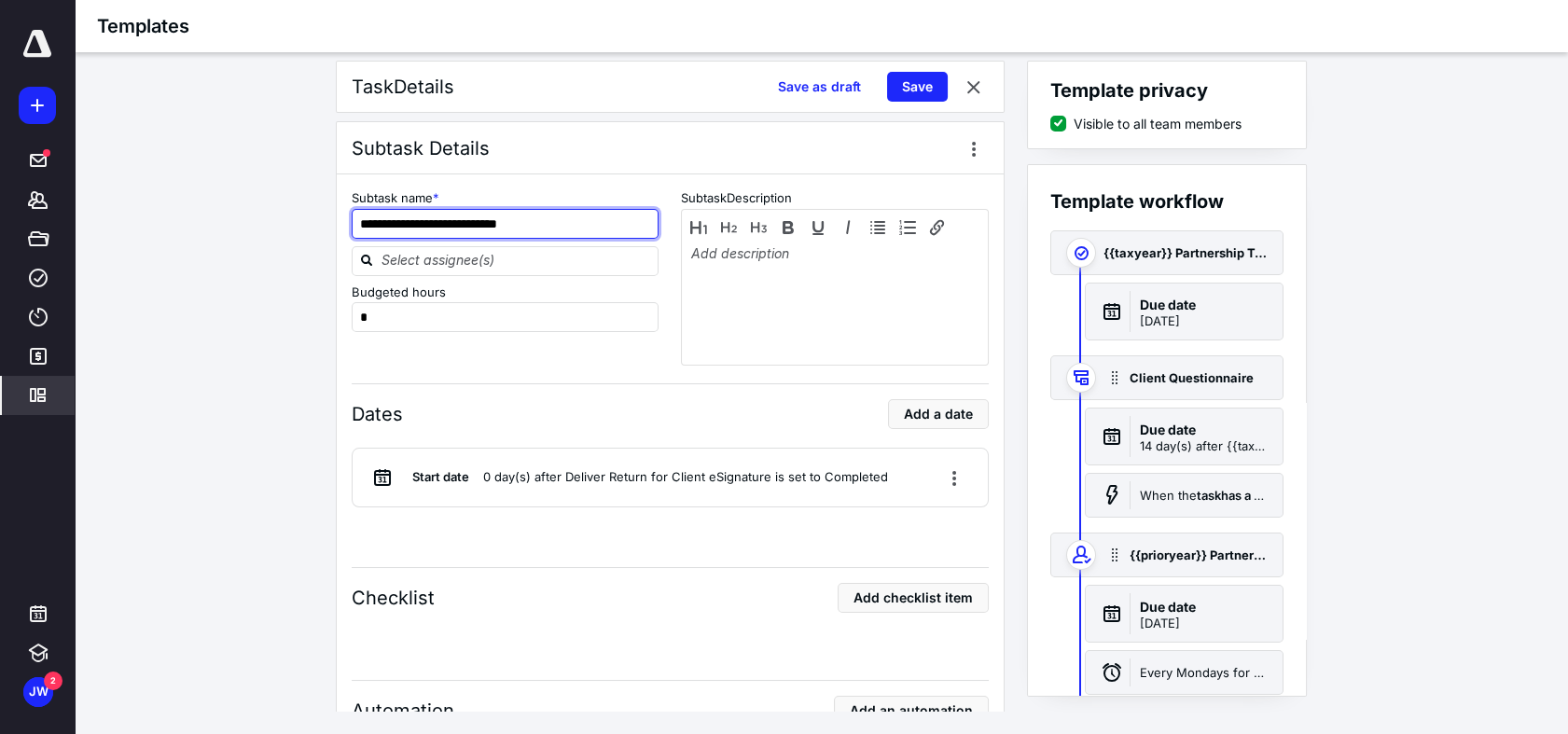 type on "**********" 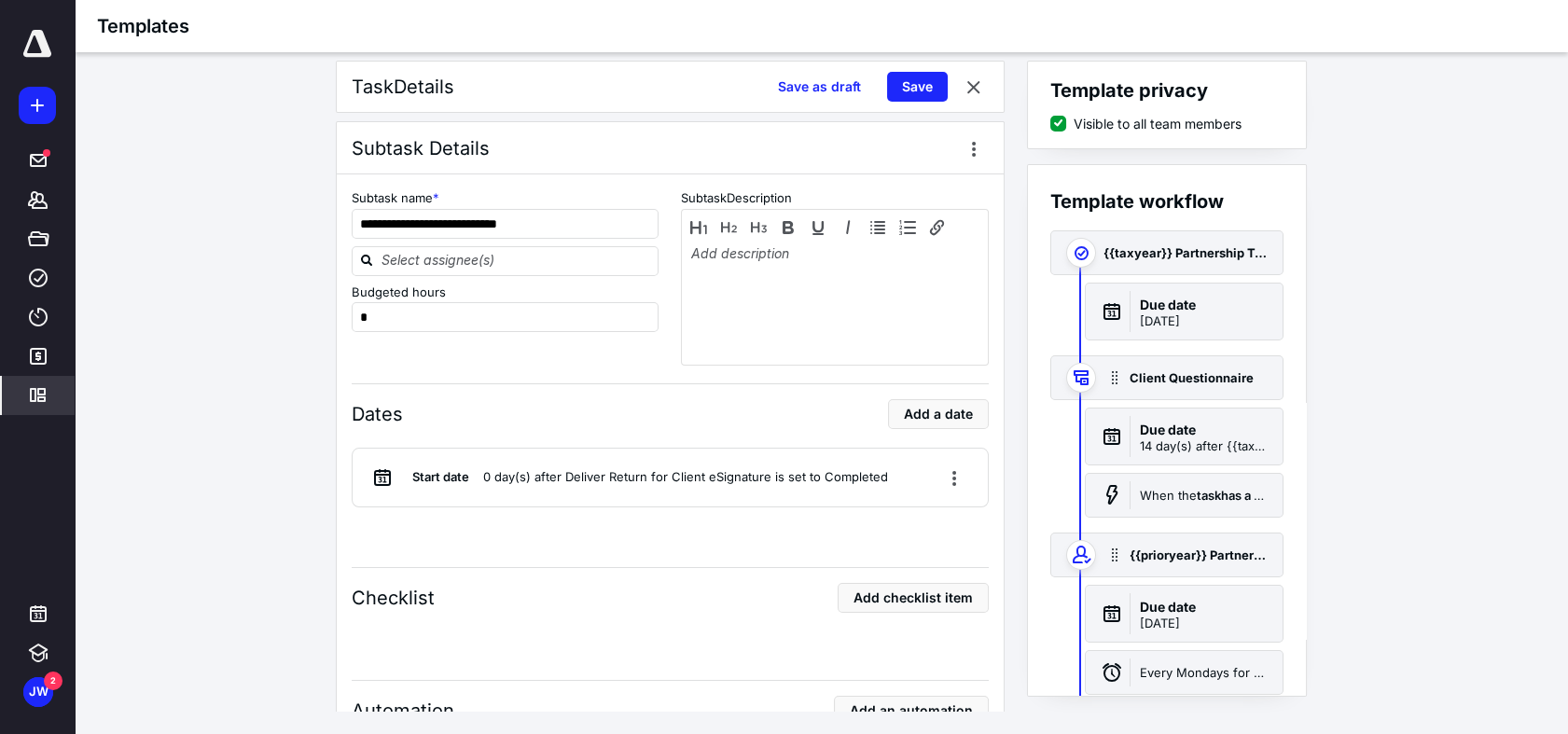 click on "**********" at bounding box center [821, 386] 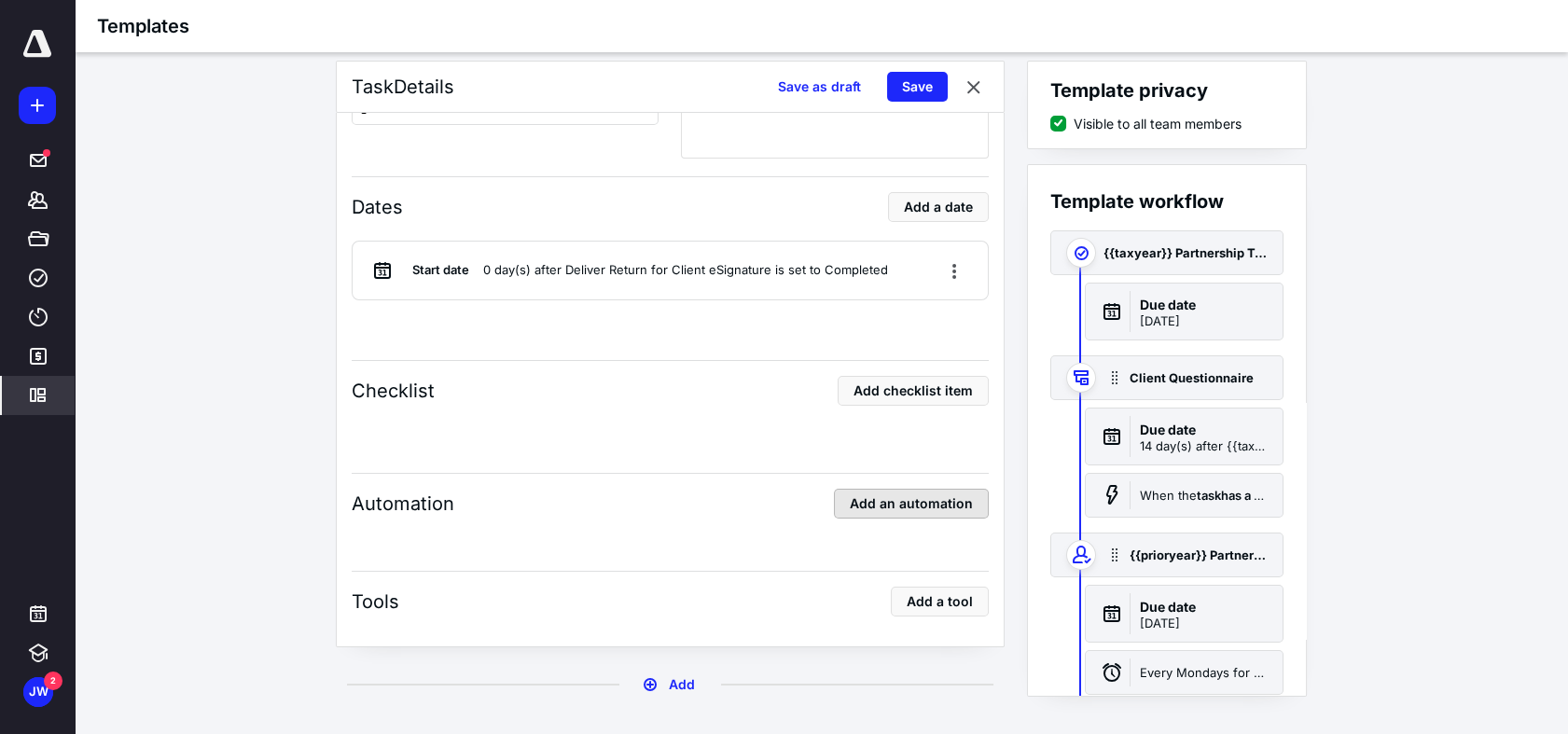 click on "Add an automation" at bounding box center [911, 504] 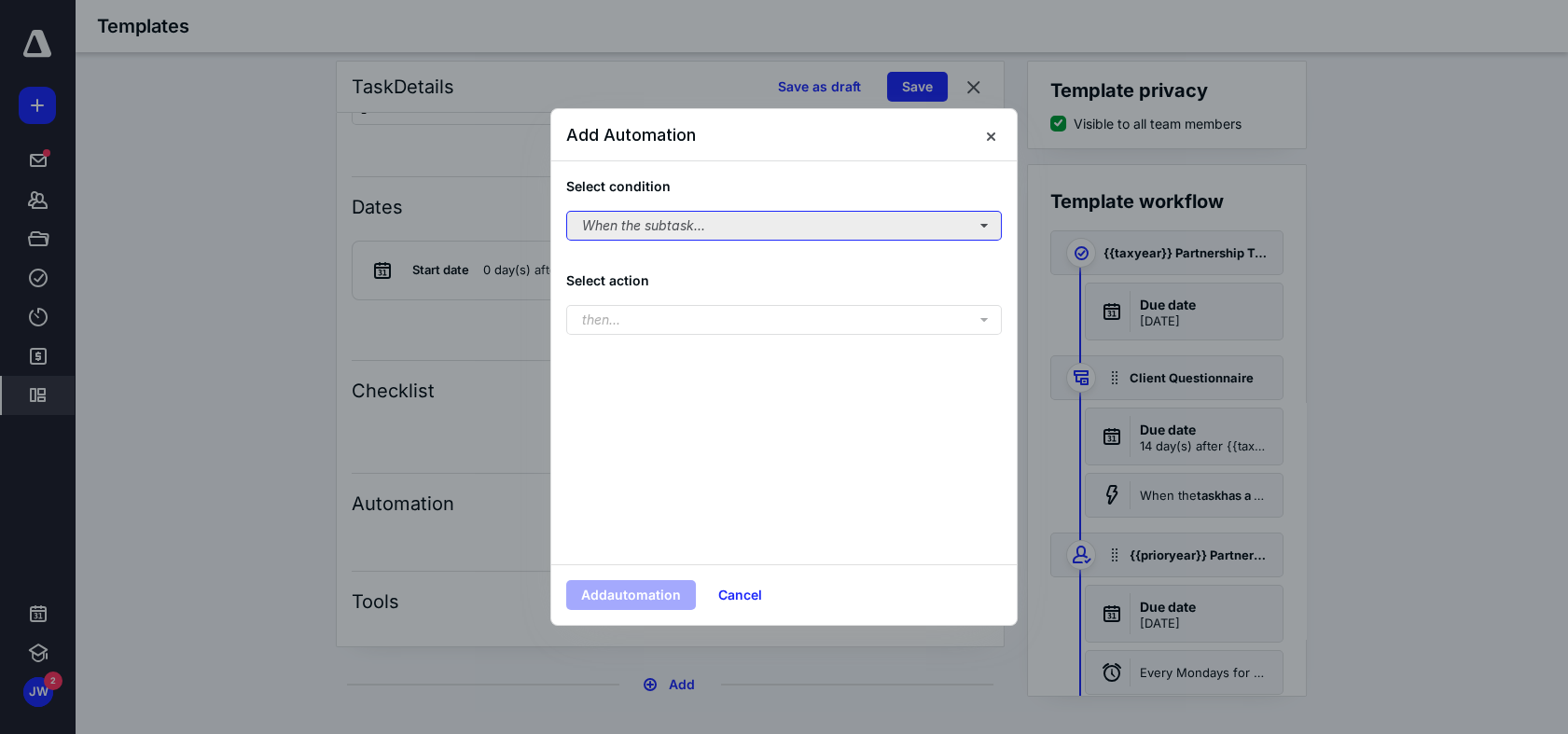 click on "When the subtask..." at bounding box center (784, 226) 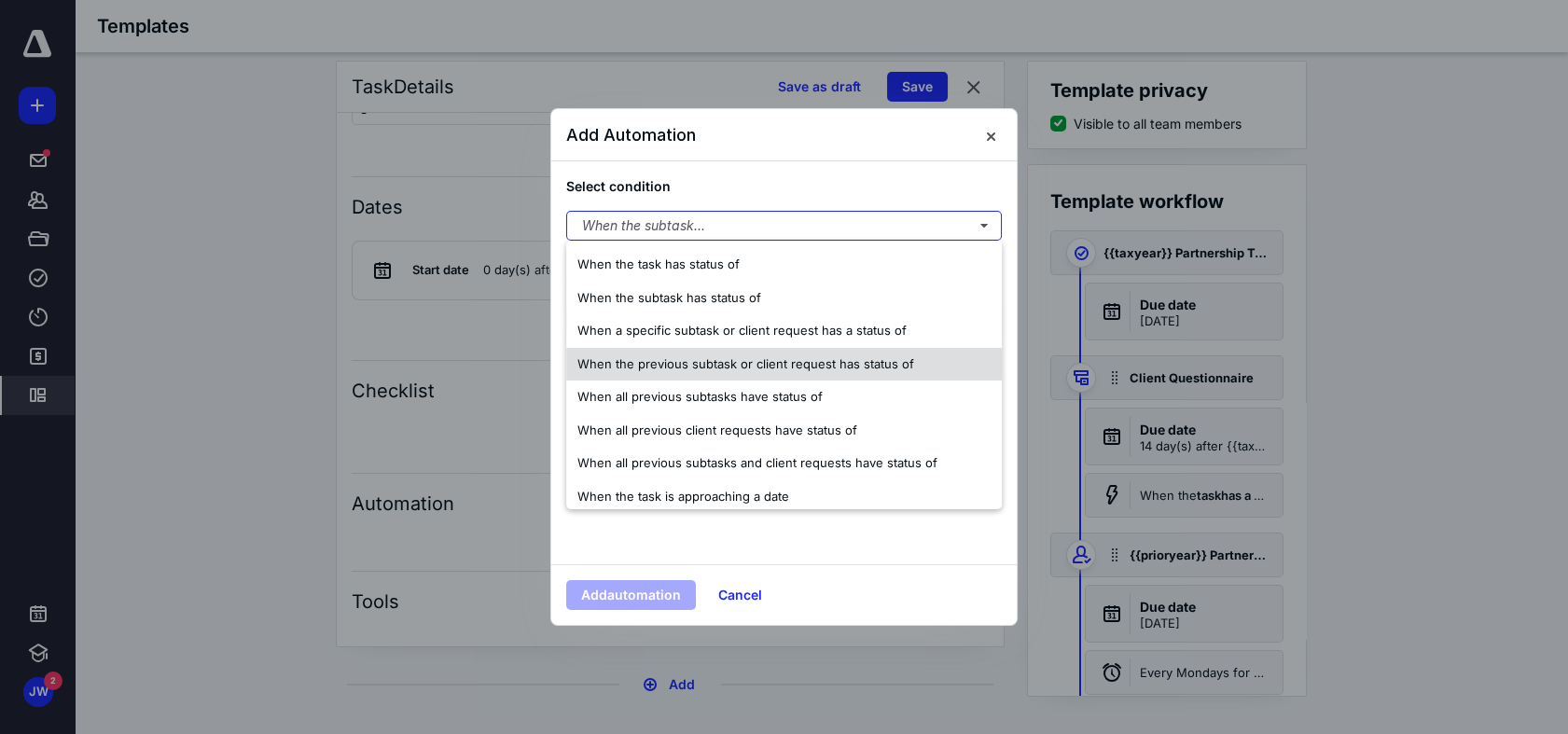 click on "When the previous subtask or client request has status of" at bounding box center (745, 364) 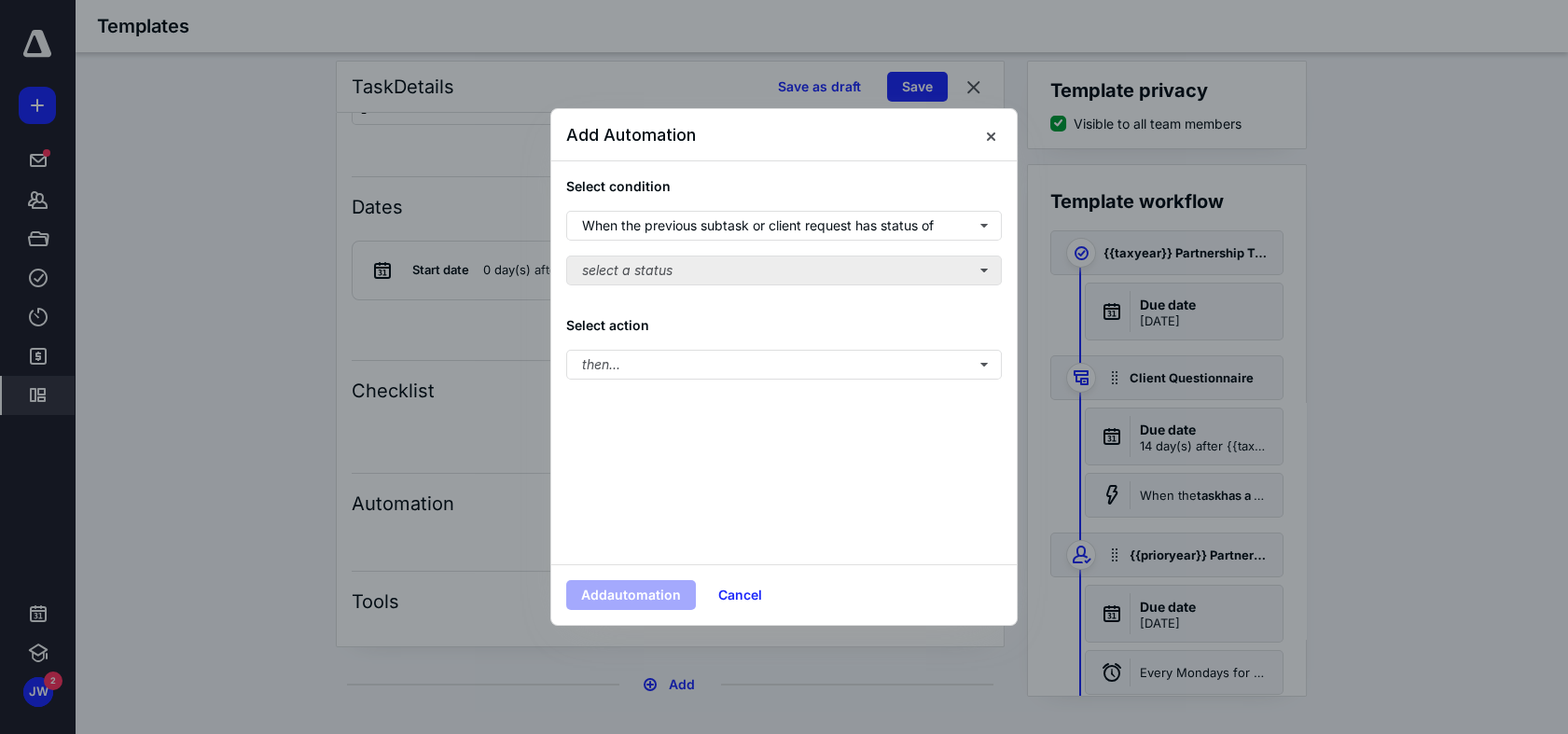 click on "Select condition When the previous subtask or client request has status of select a status Select action then..." at bounding box center (784, 363) 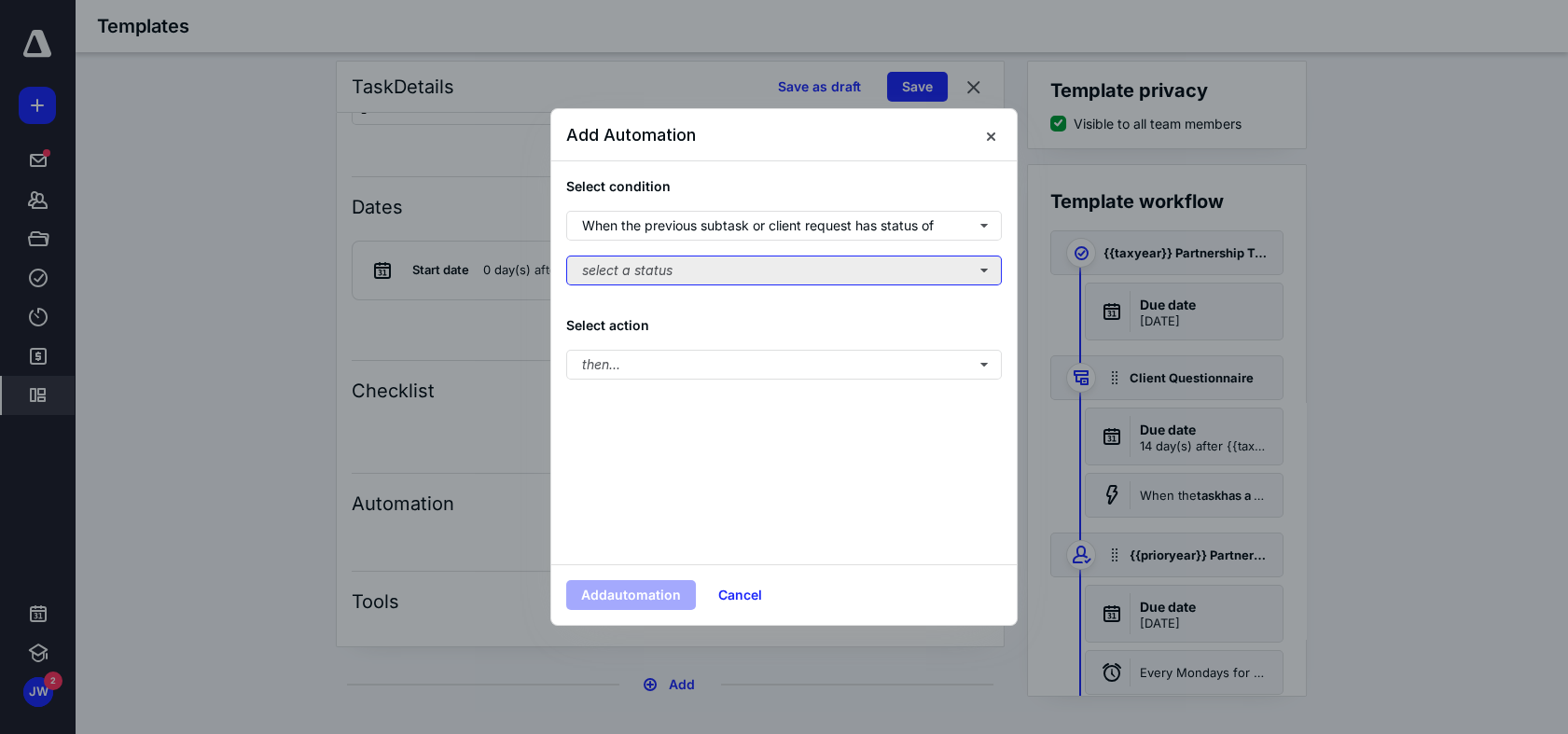 click on "select a status" at bounding box center (784, 270) 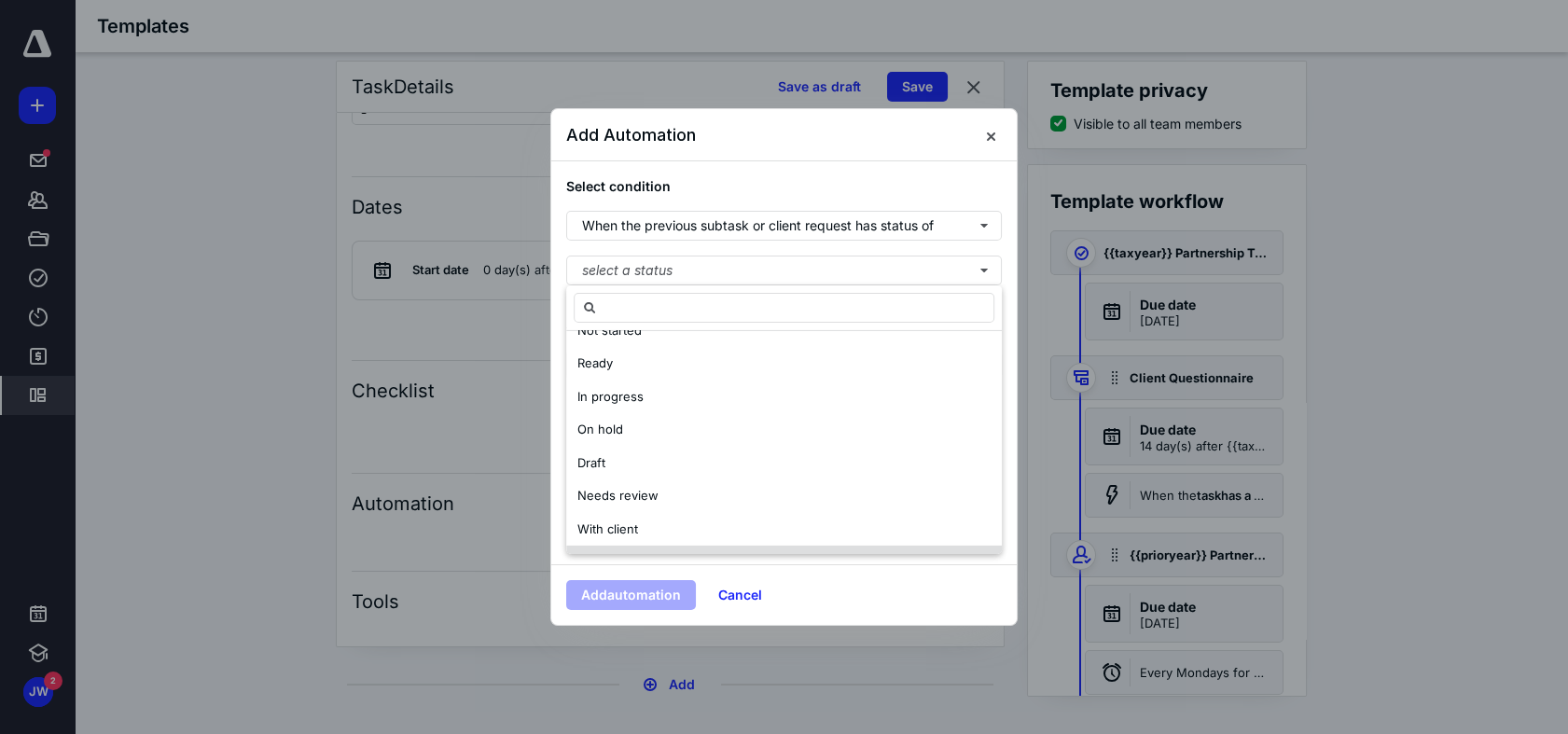 scroll, scrollTop: 90, scrollLeft: 0, axis: vertical 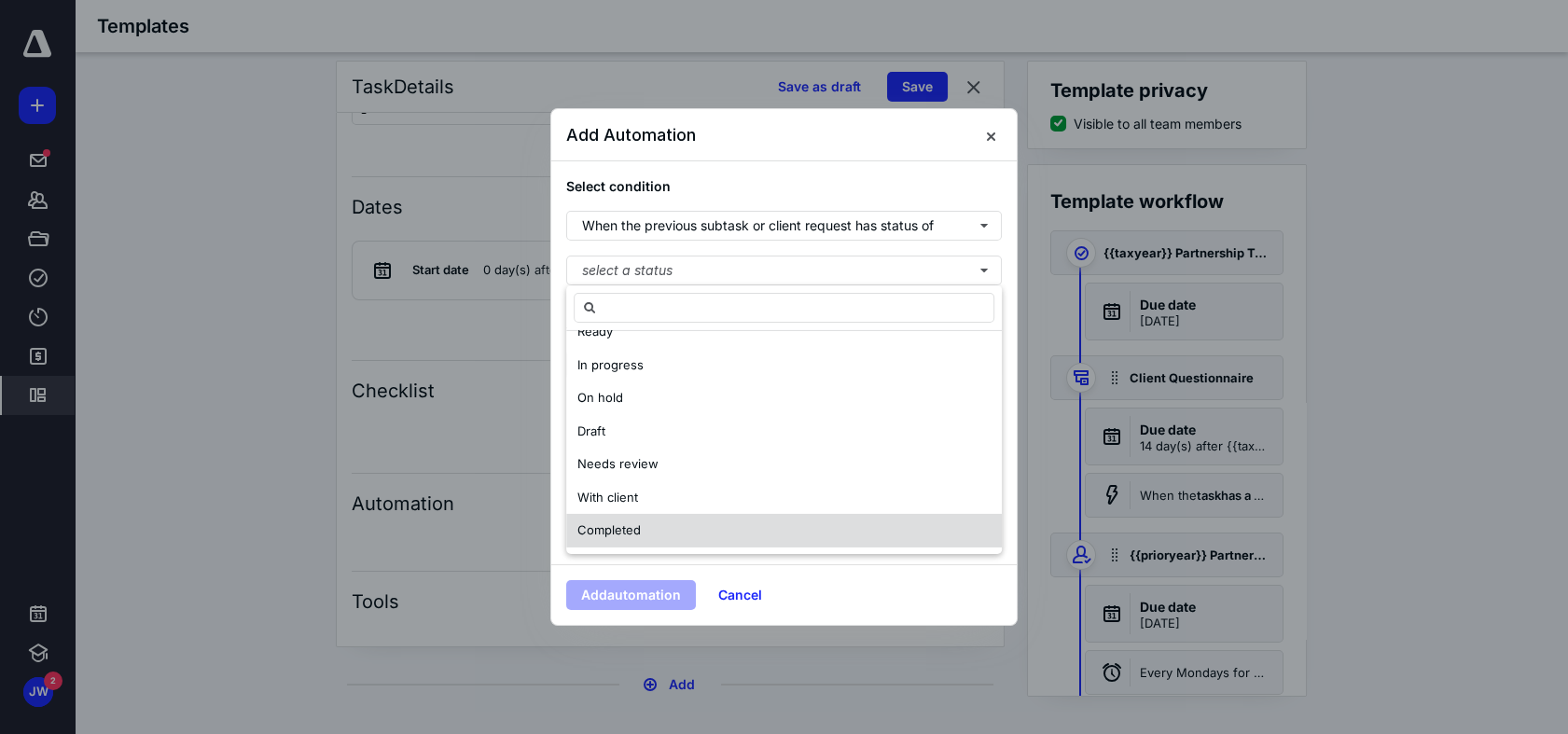 click on "Completed" at bounding box center (784, 531) 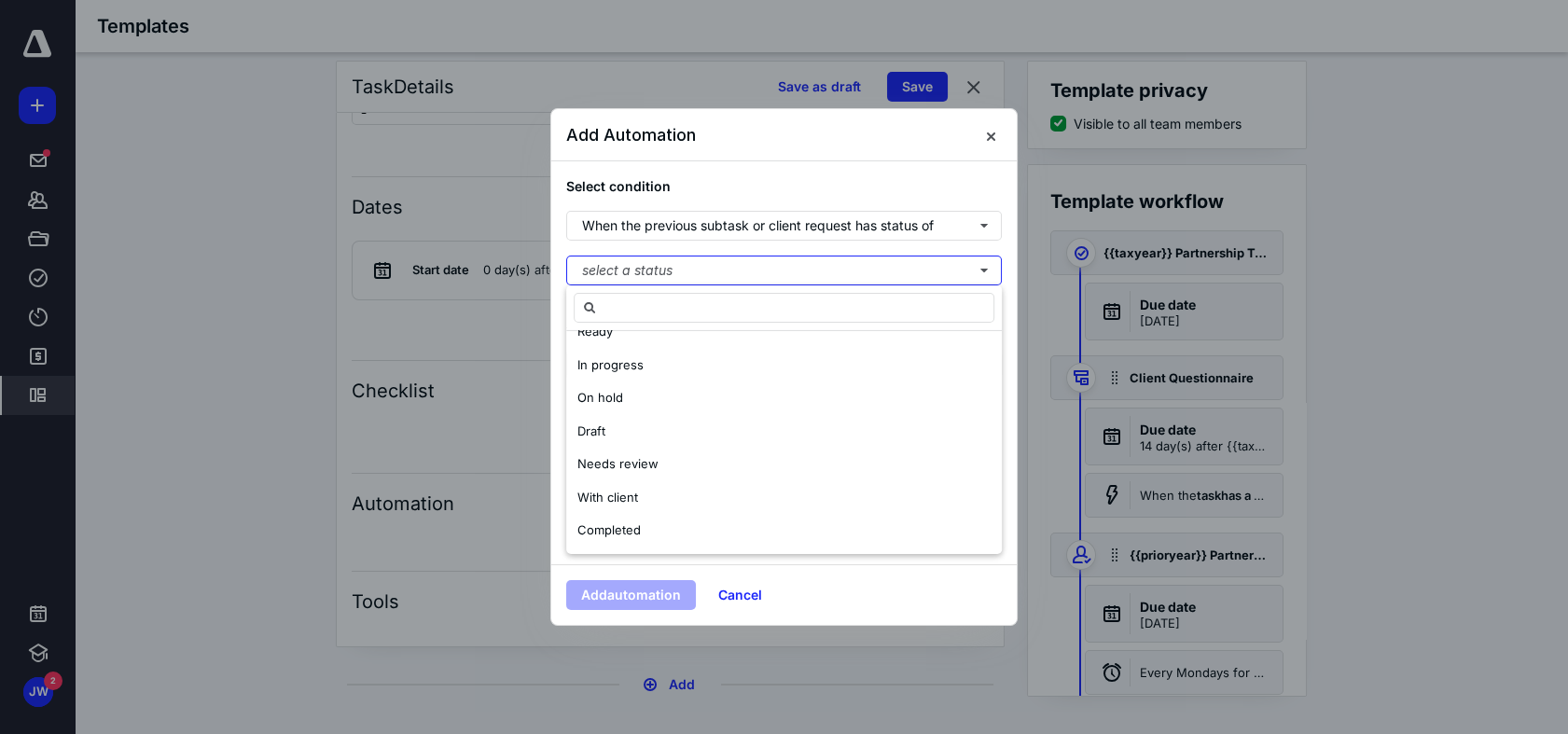 scroll, scrollTop: 0, scrollLeft: 0, axis: both 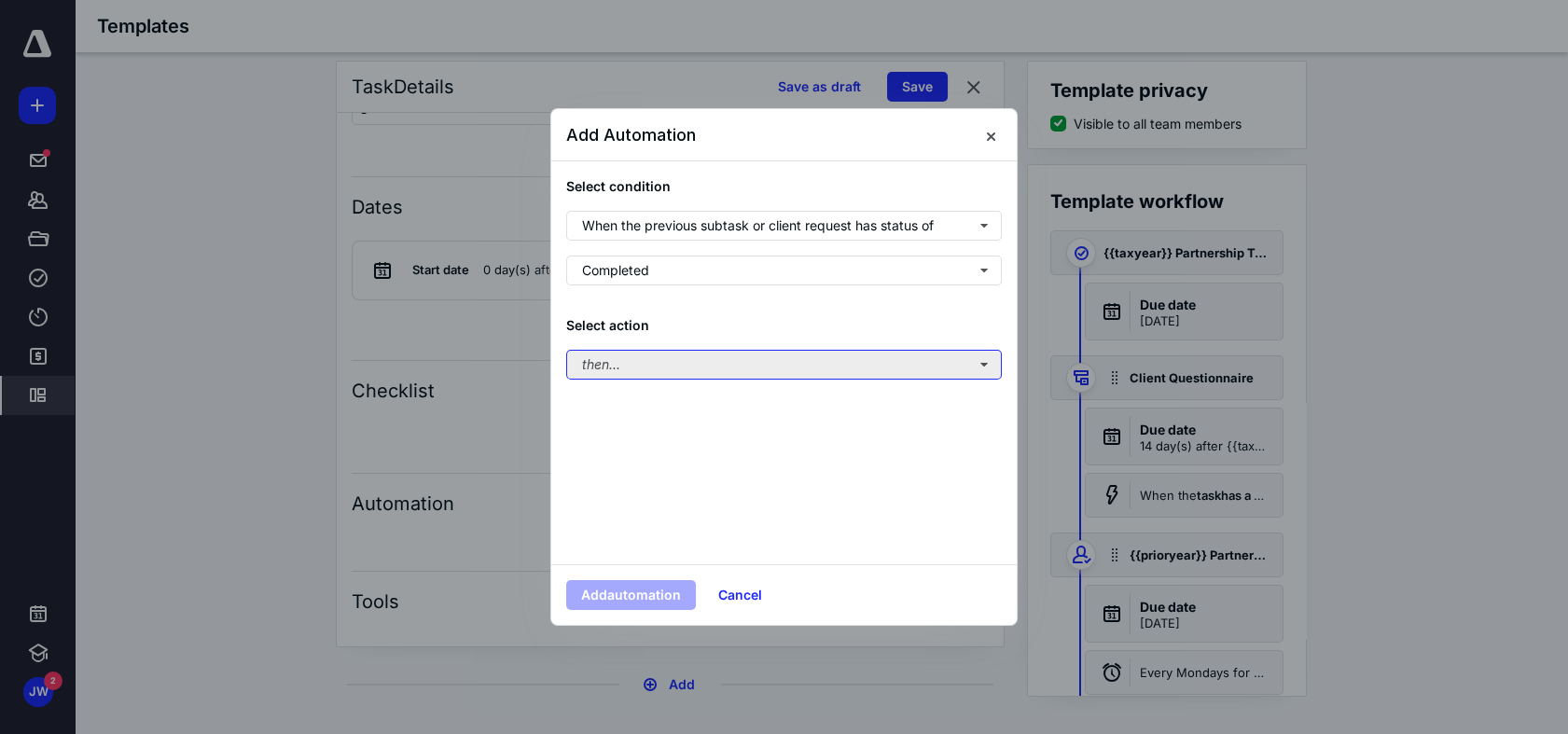 click on "then..." at bounding box center (784, 365) 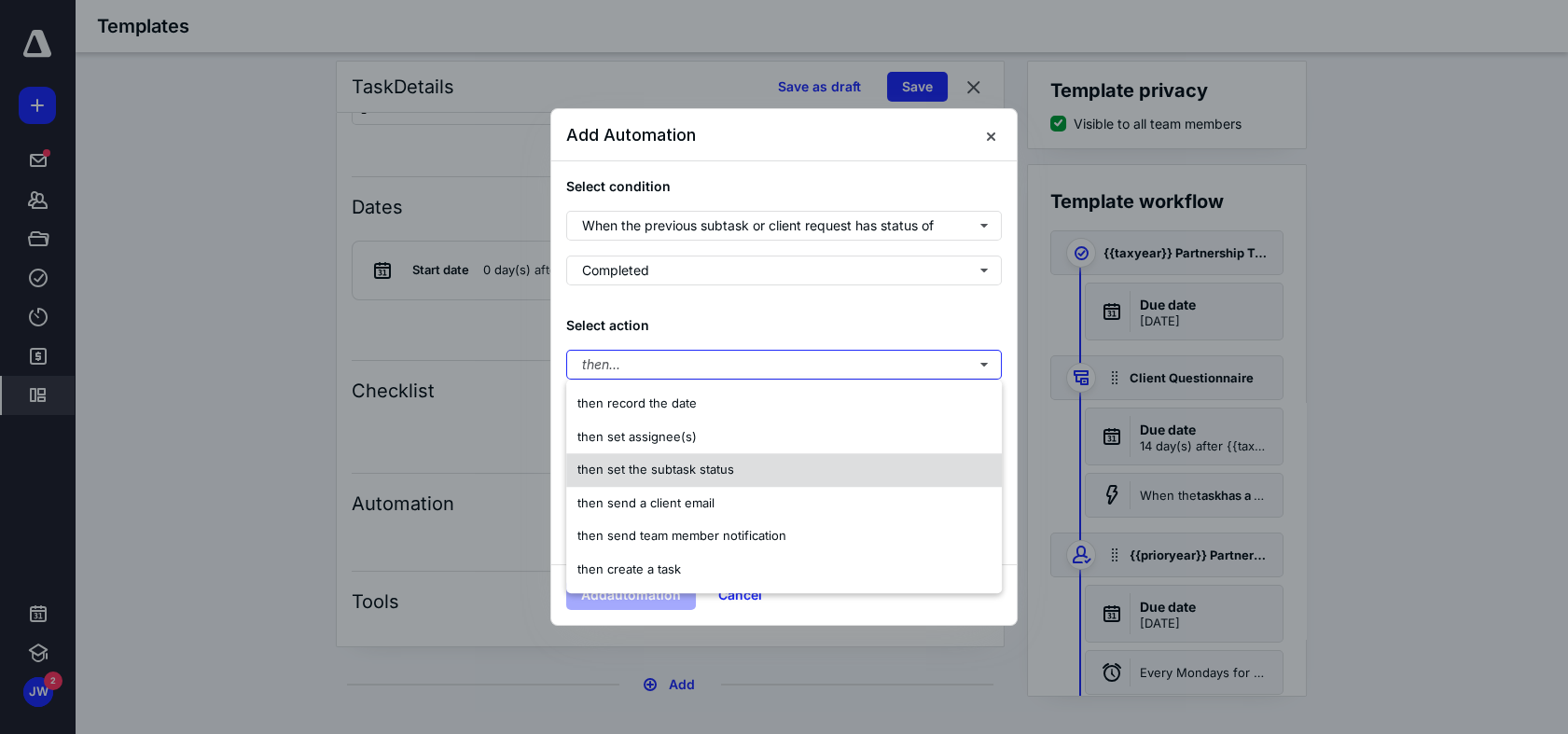 click on "then set the subtask status" at bounding box center (784, 470) 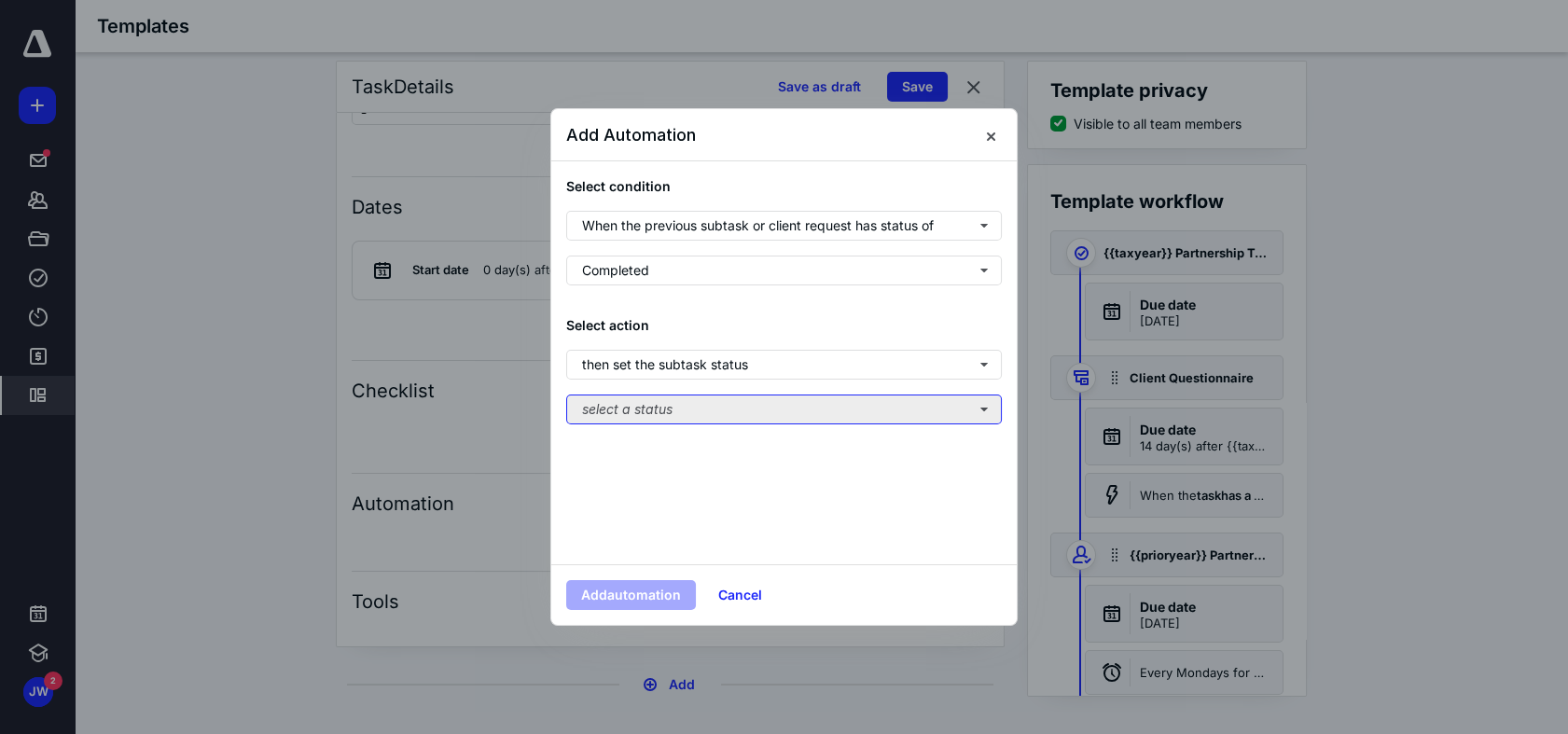 click on "select a status" at bounding box center (784, 409) 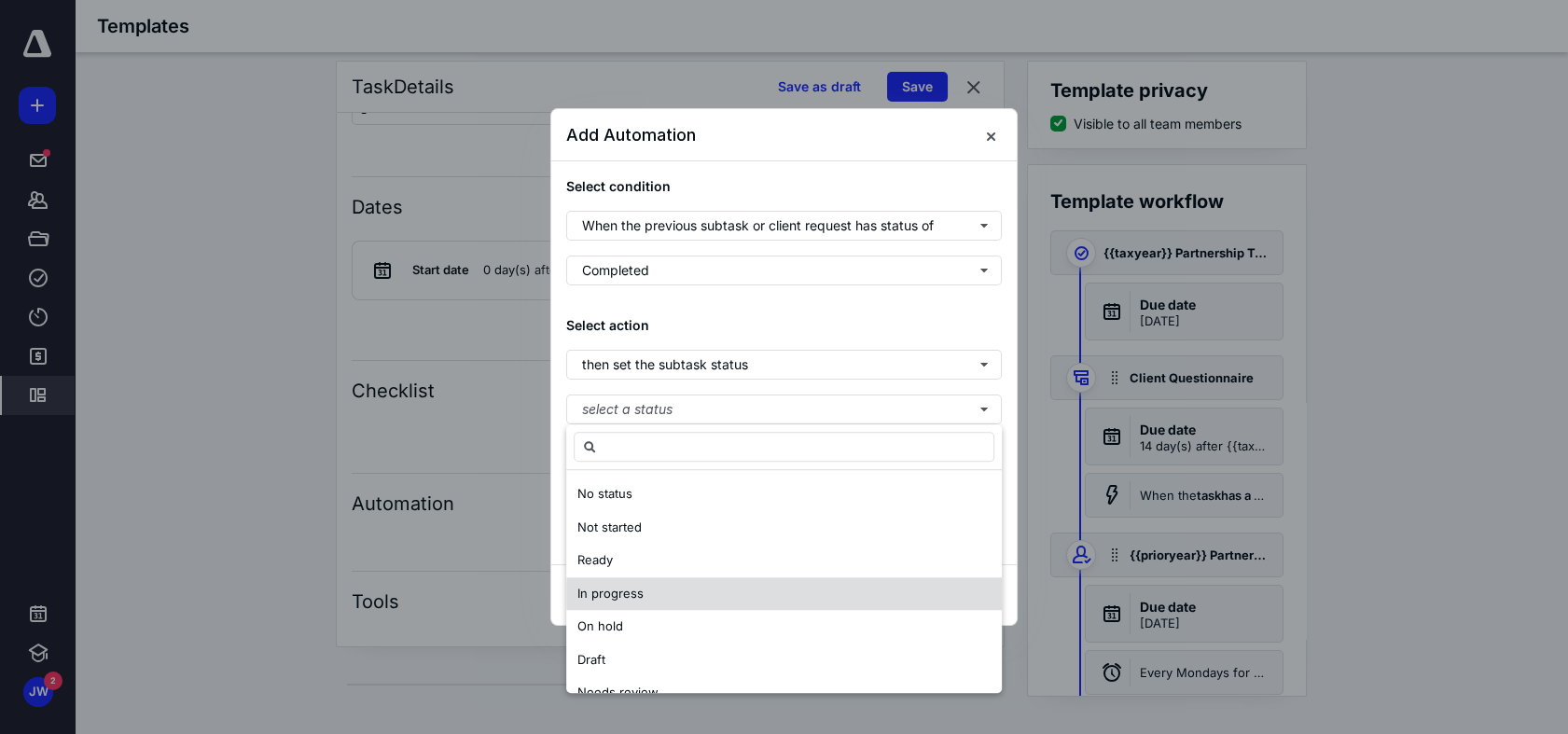 click on "In progress" at bounding box center (784, 594) 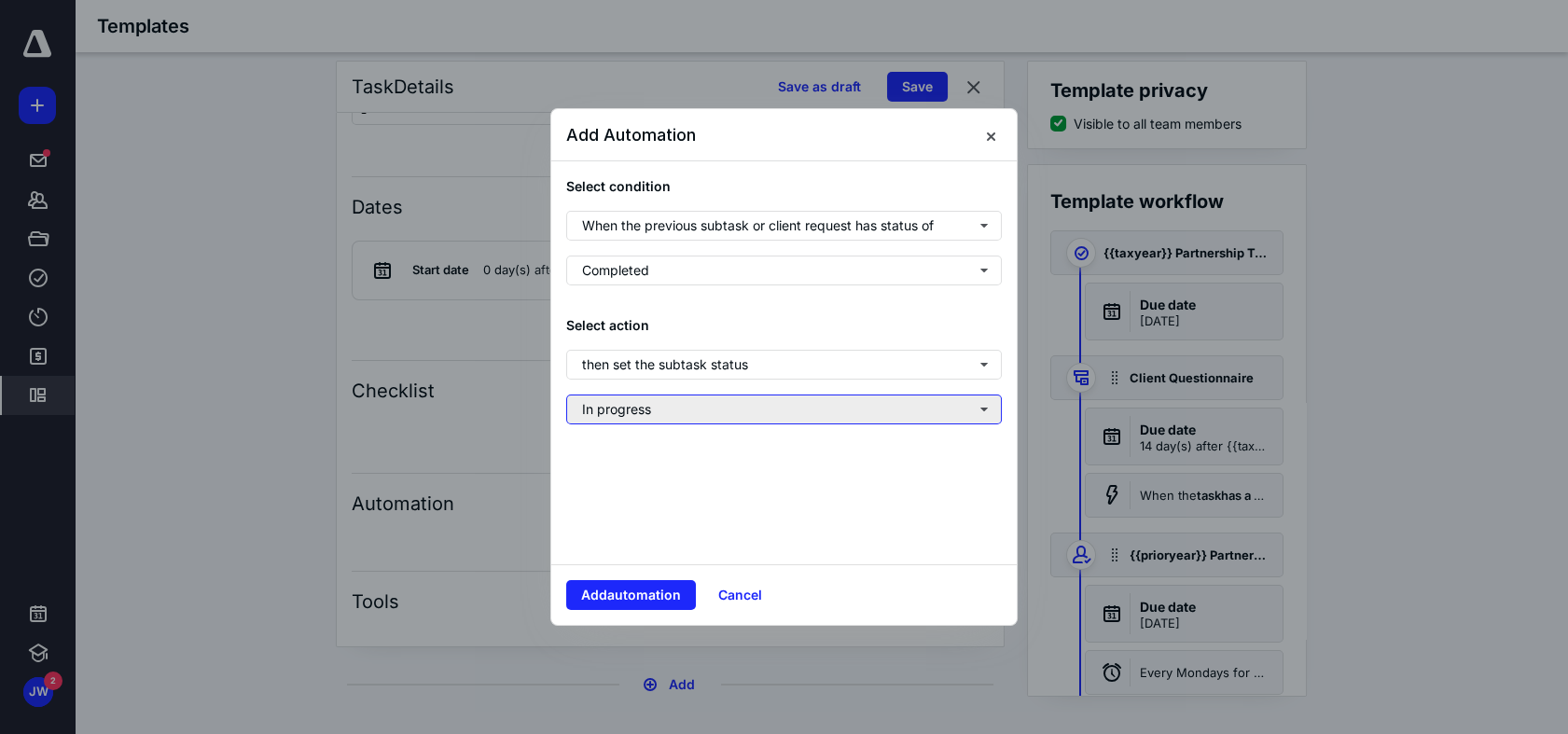 click on "In progress" at bounding box center [784, 409] 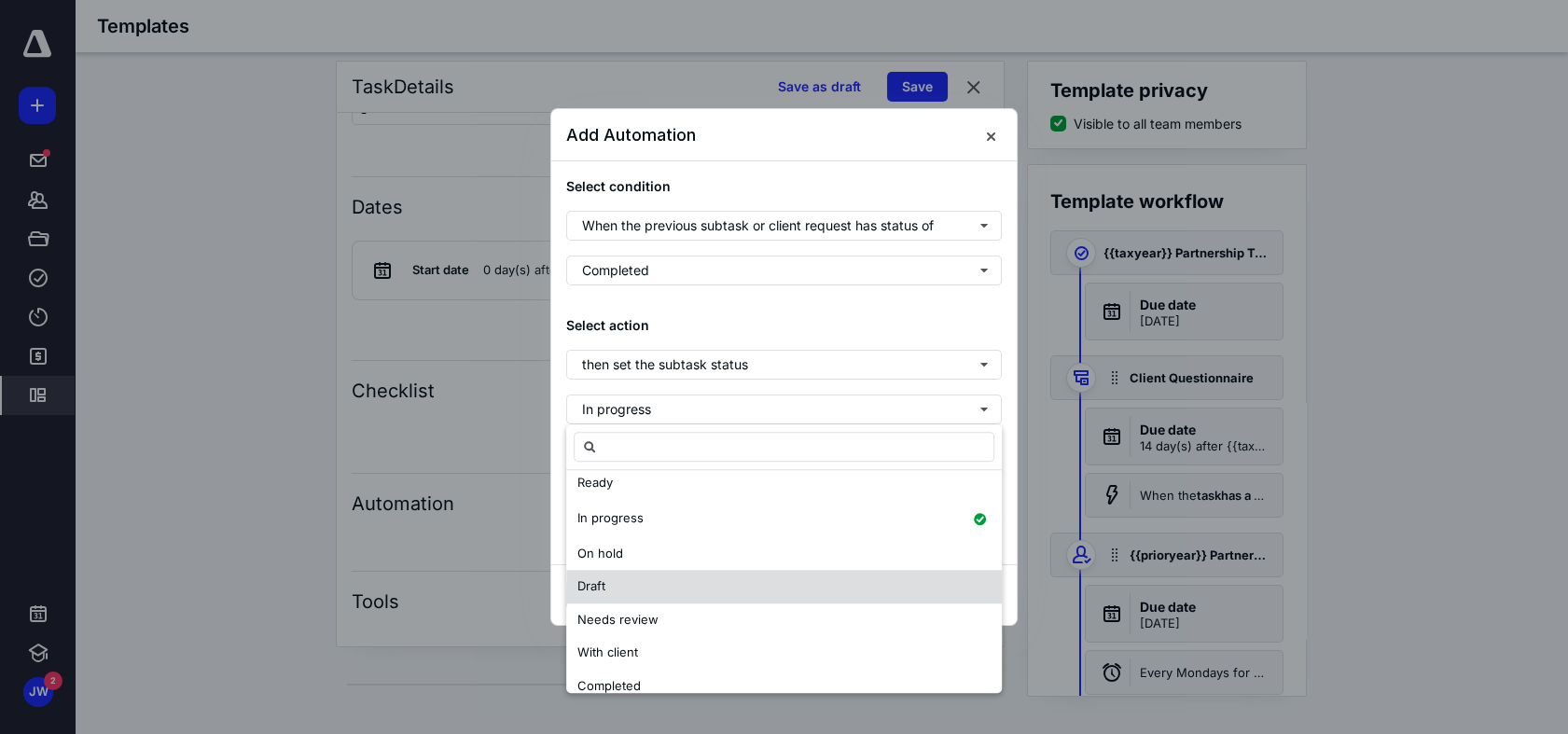 scroll, scrollTop: 94, scrollLeft: 0, axis: vertical 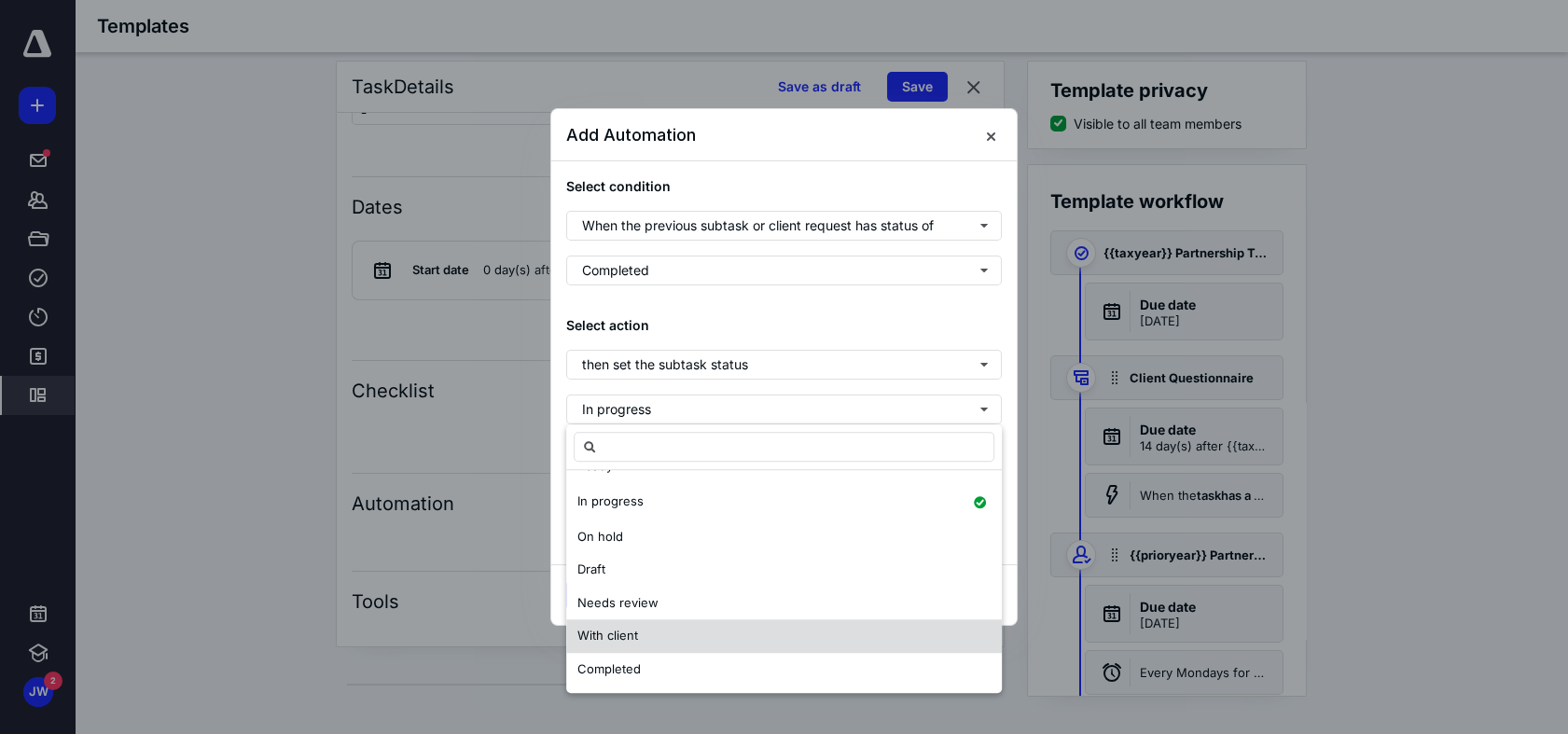 click on "With client" at bounding box center [784, 636] 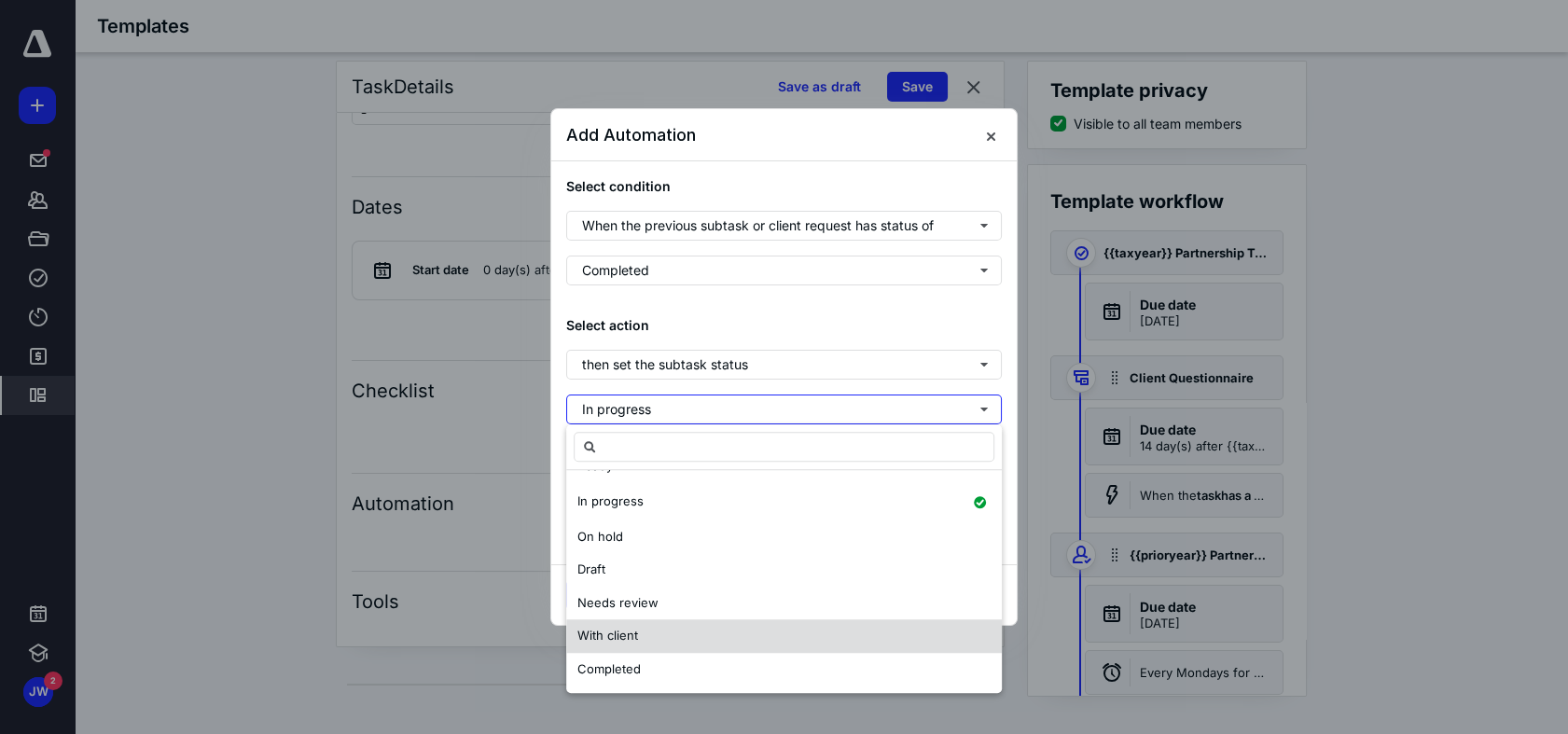 scroll, scrollTop: 0, scrollLeft: 0, axis: both 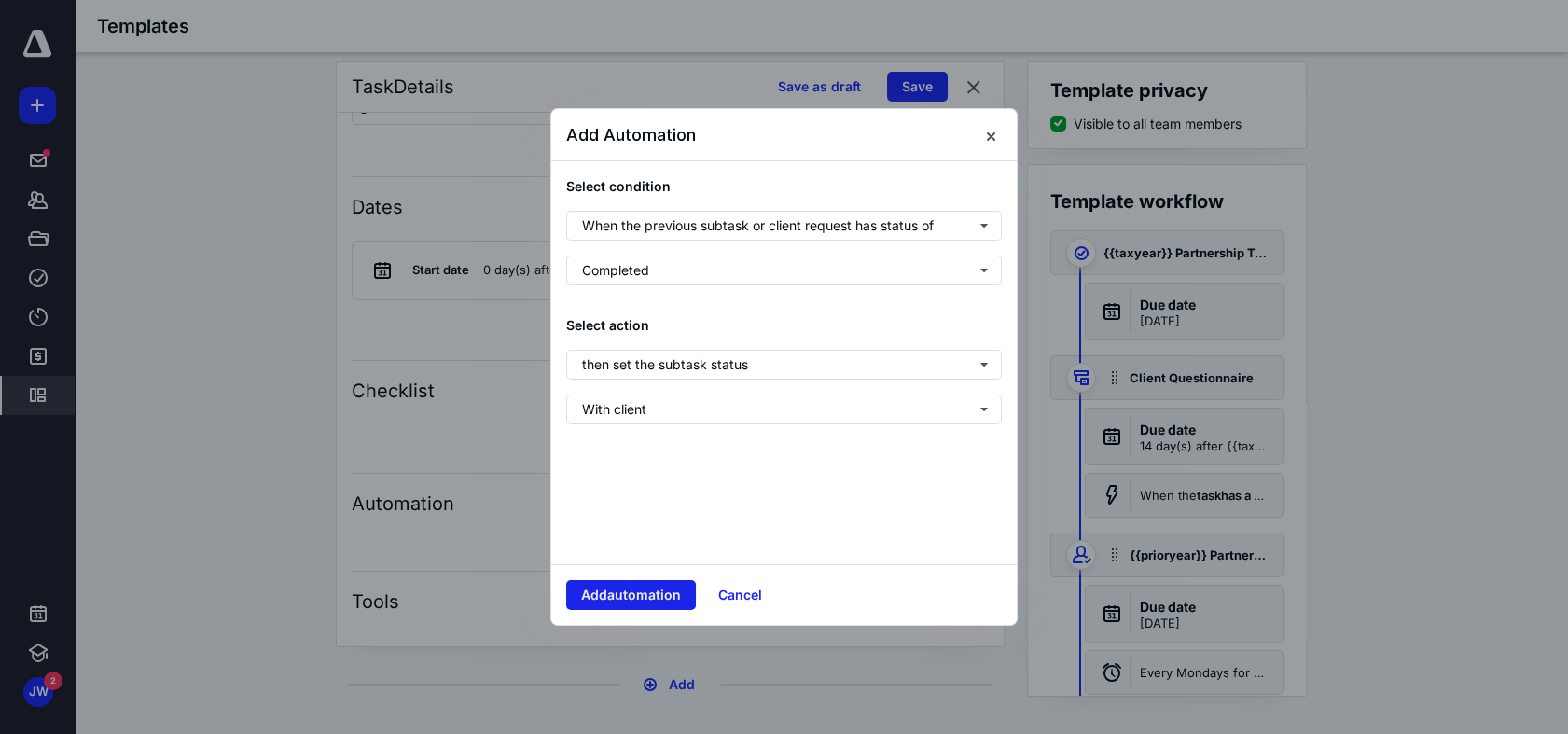 click on "Add  automation" at bounding box center (631, 595) 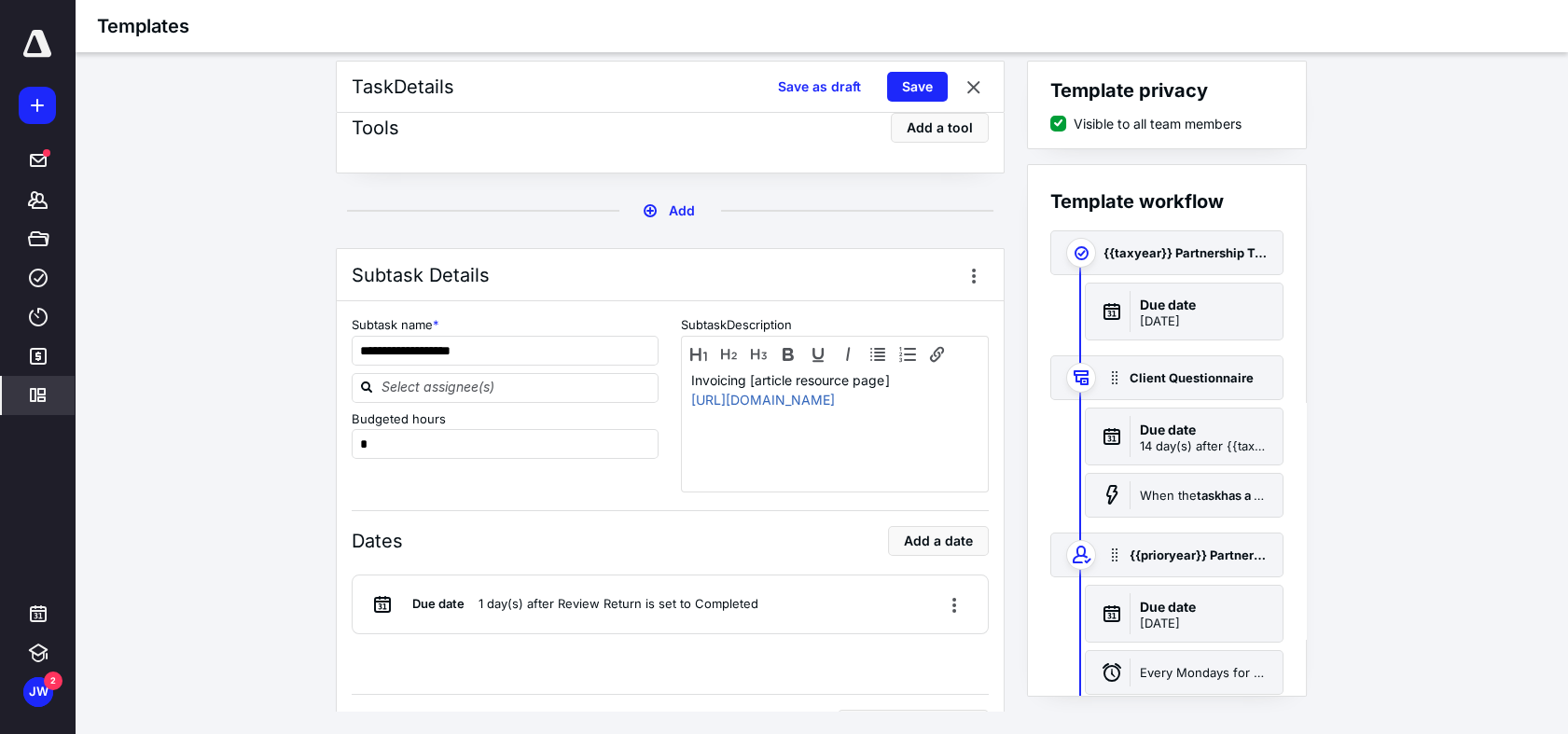 scroll, scrollTop: 6632, scrollLeft: 0, axis: vertical 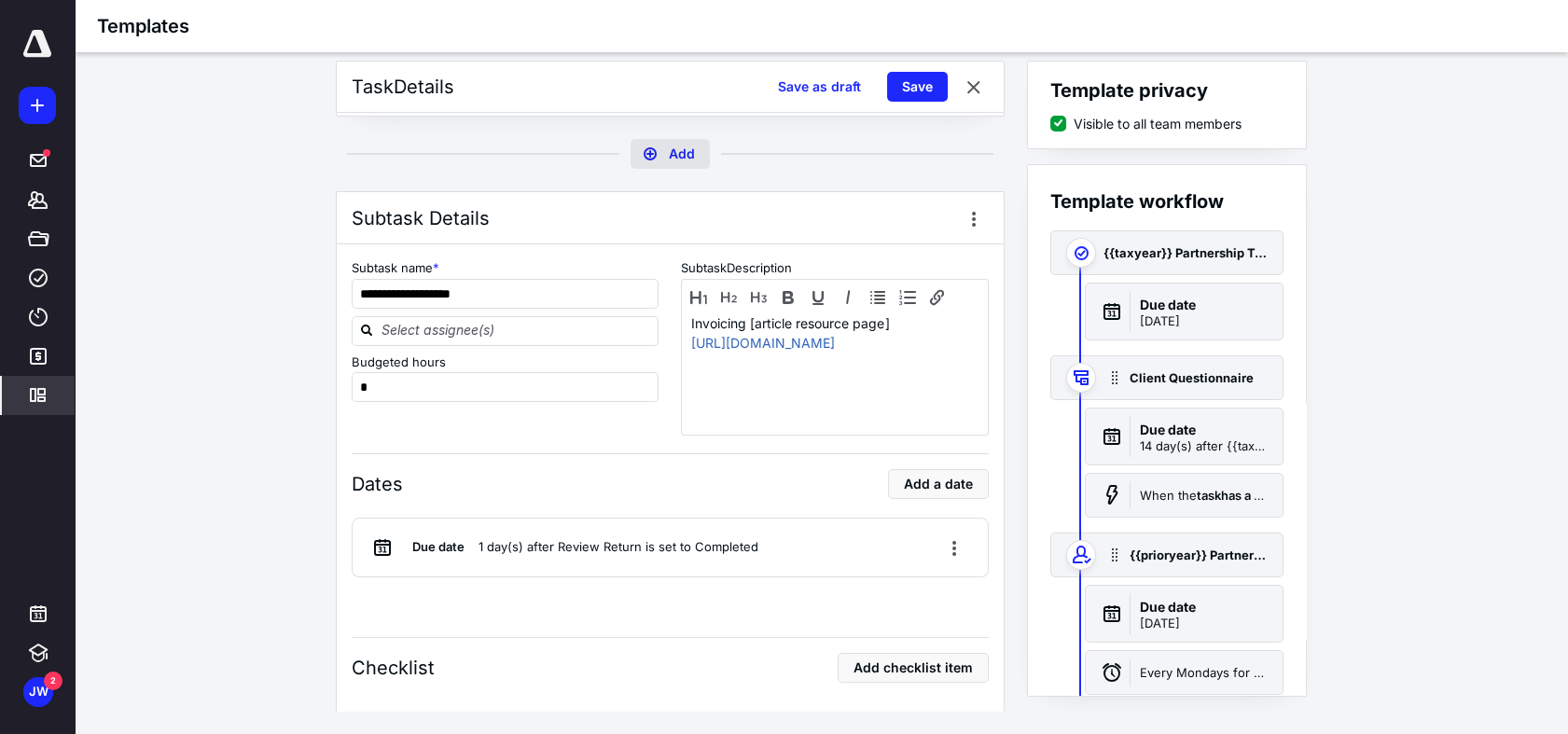 click on "Add" at bounding box center (670, 154) 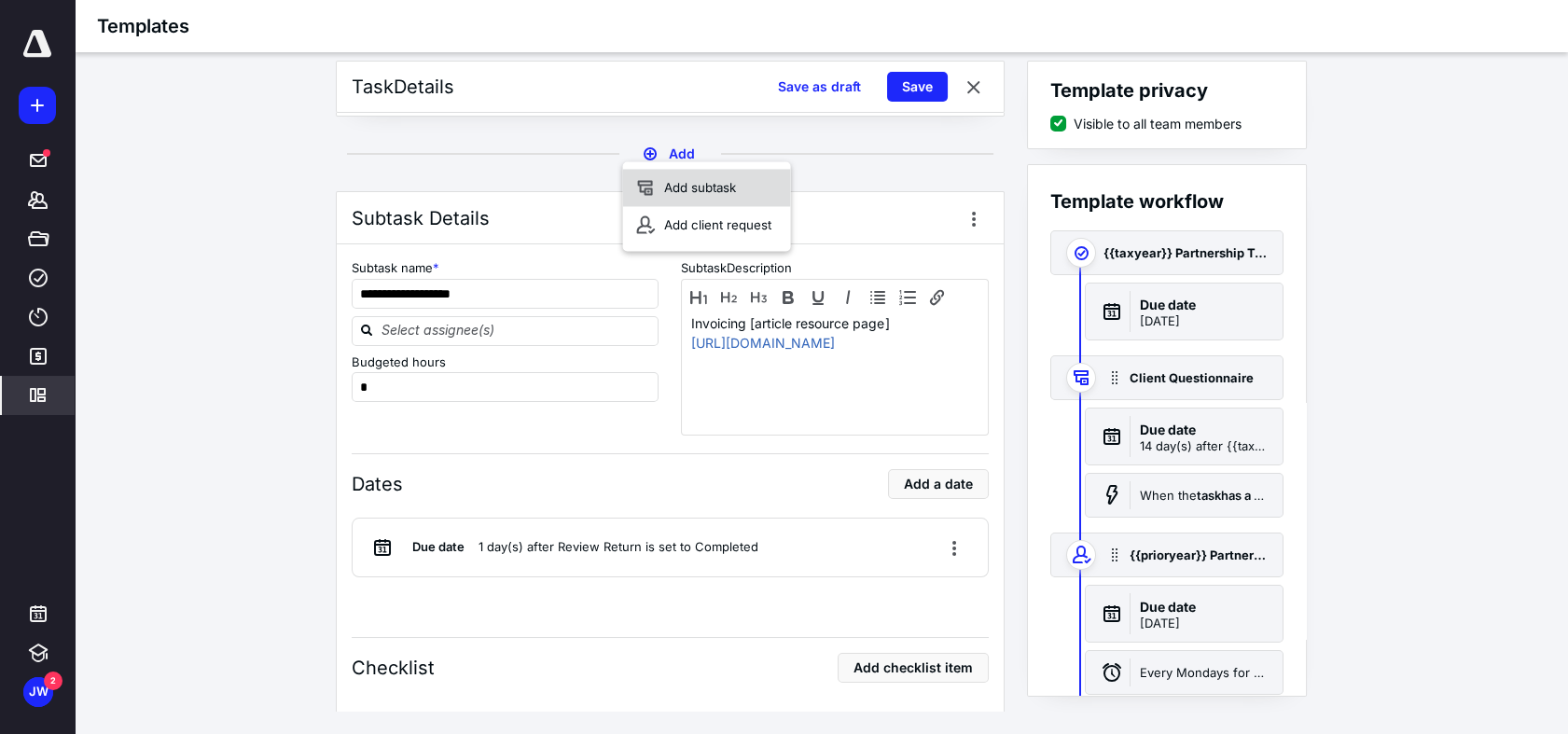 click on "Add subtask" at bounding box center [707, 187] 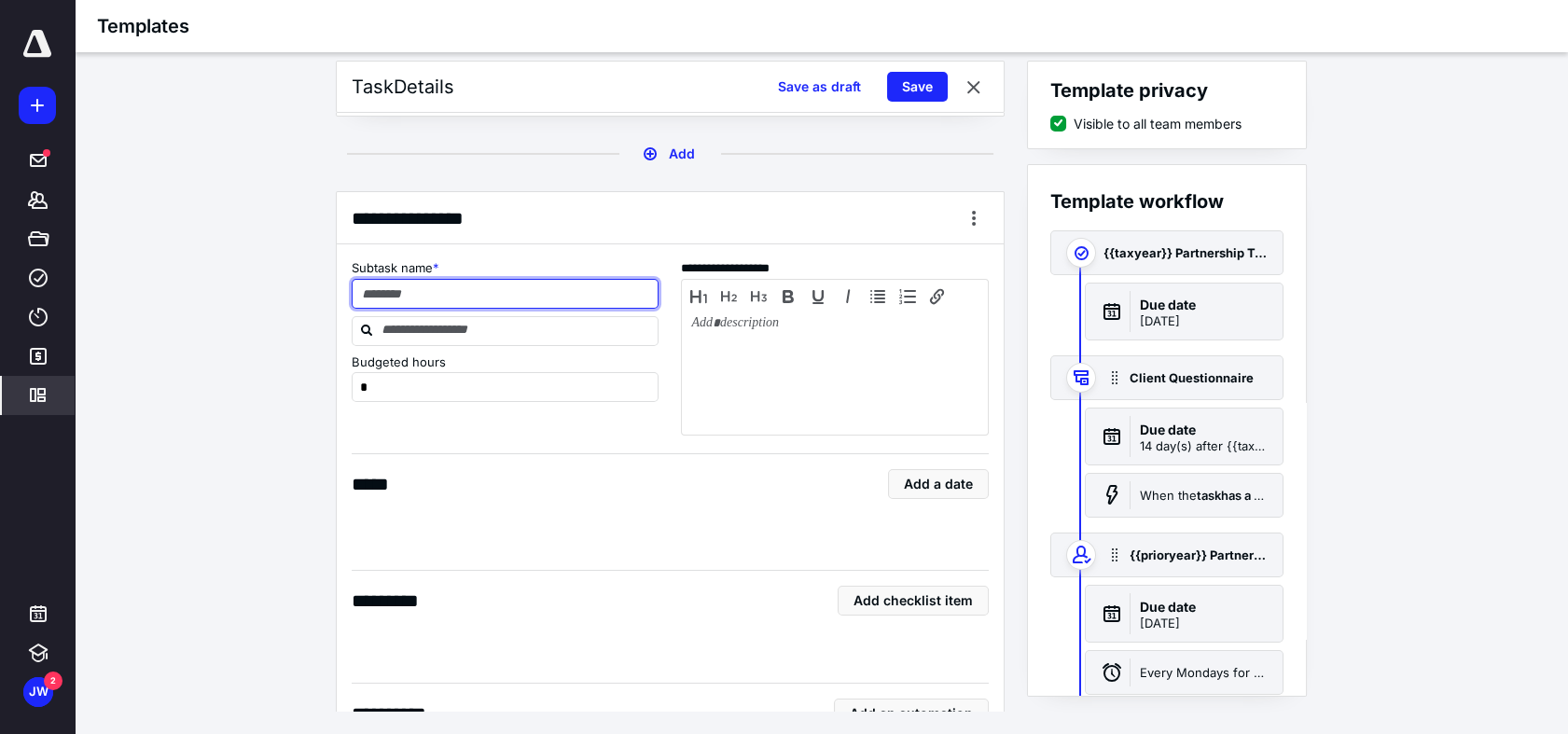 click at bounding box center [506, 294] 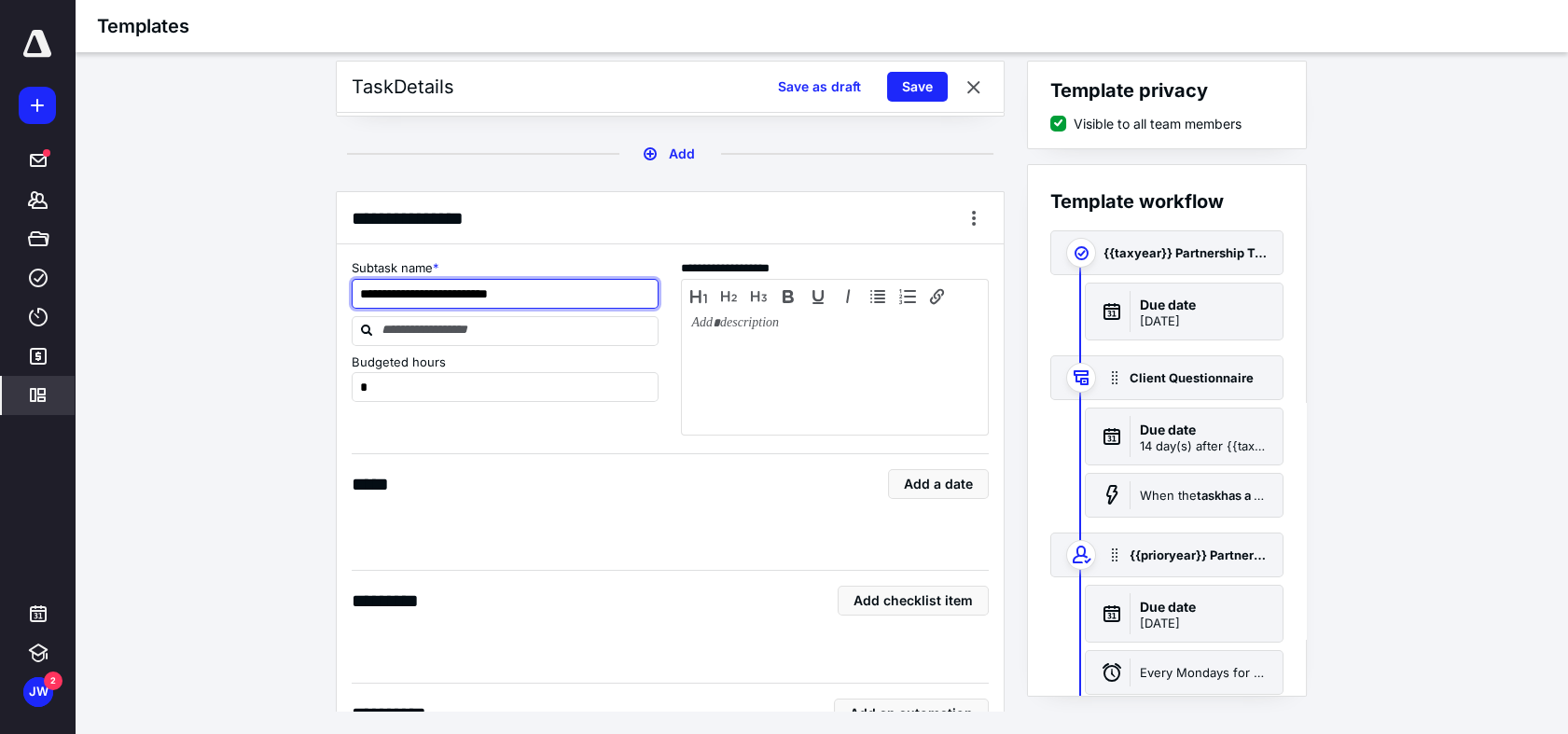 drag, startPoint x: 386, startPoint y: 298, endPoint x: 340, endPoint y: 302, distance: 46.173586 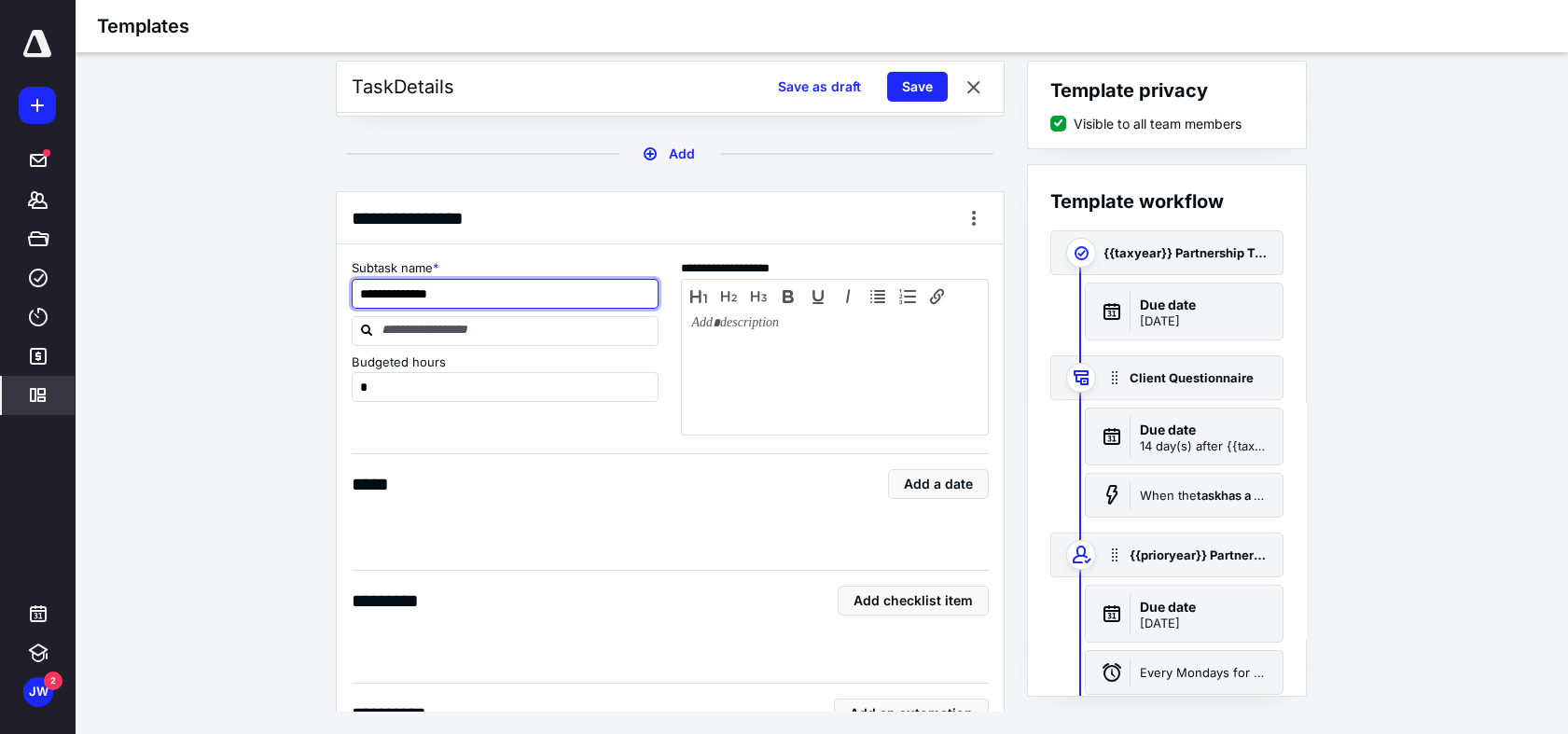type on "**********" 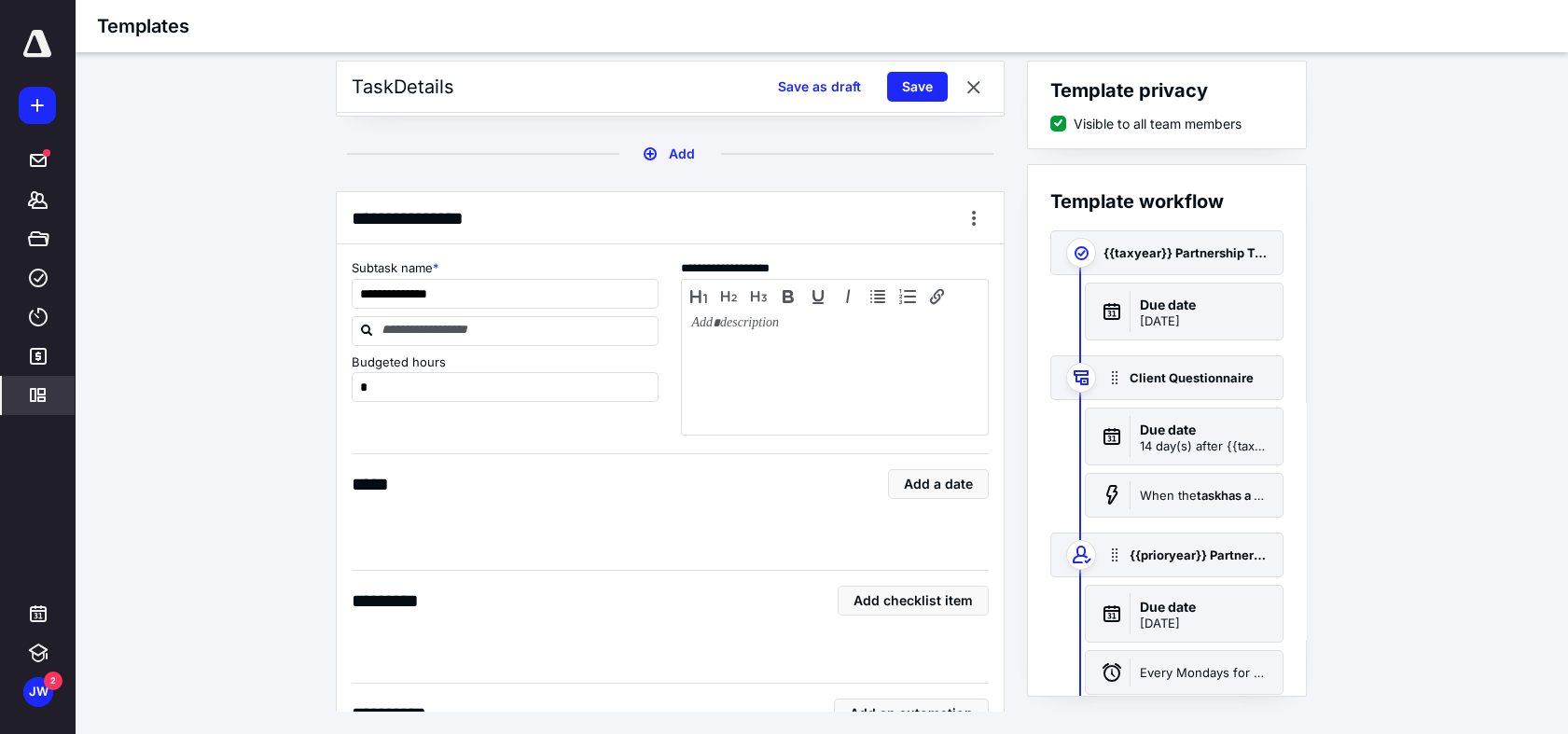 click on "**********" at bounding box center (670, 550) 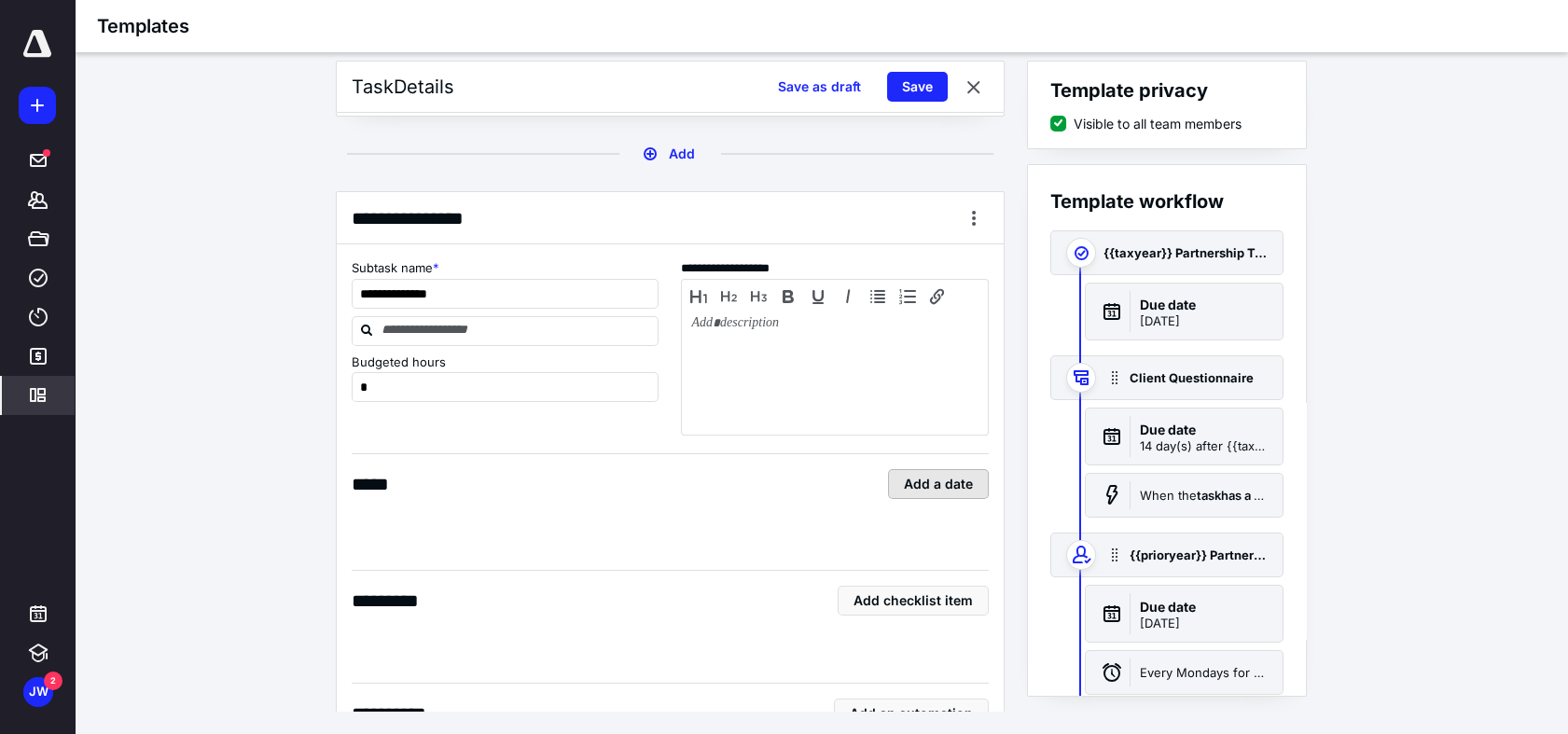 click on "Add a date" at bounding box center (938, 484) 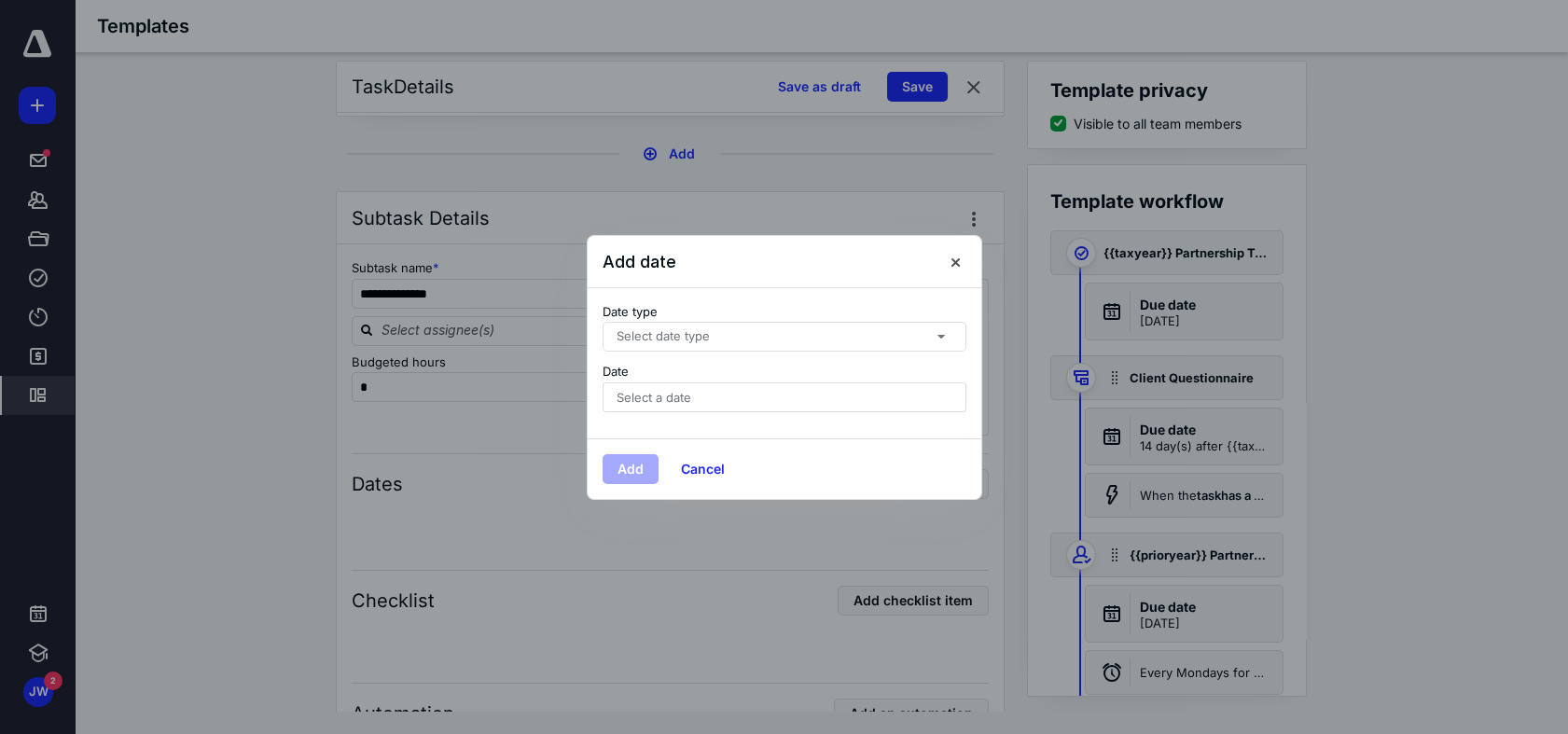 click on "Select date type" at bounding box center (663, 337) 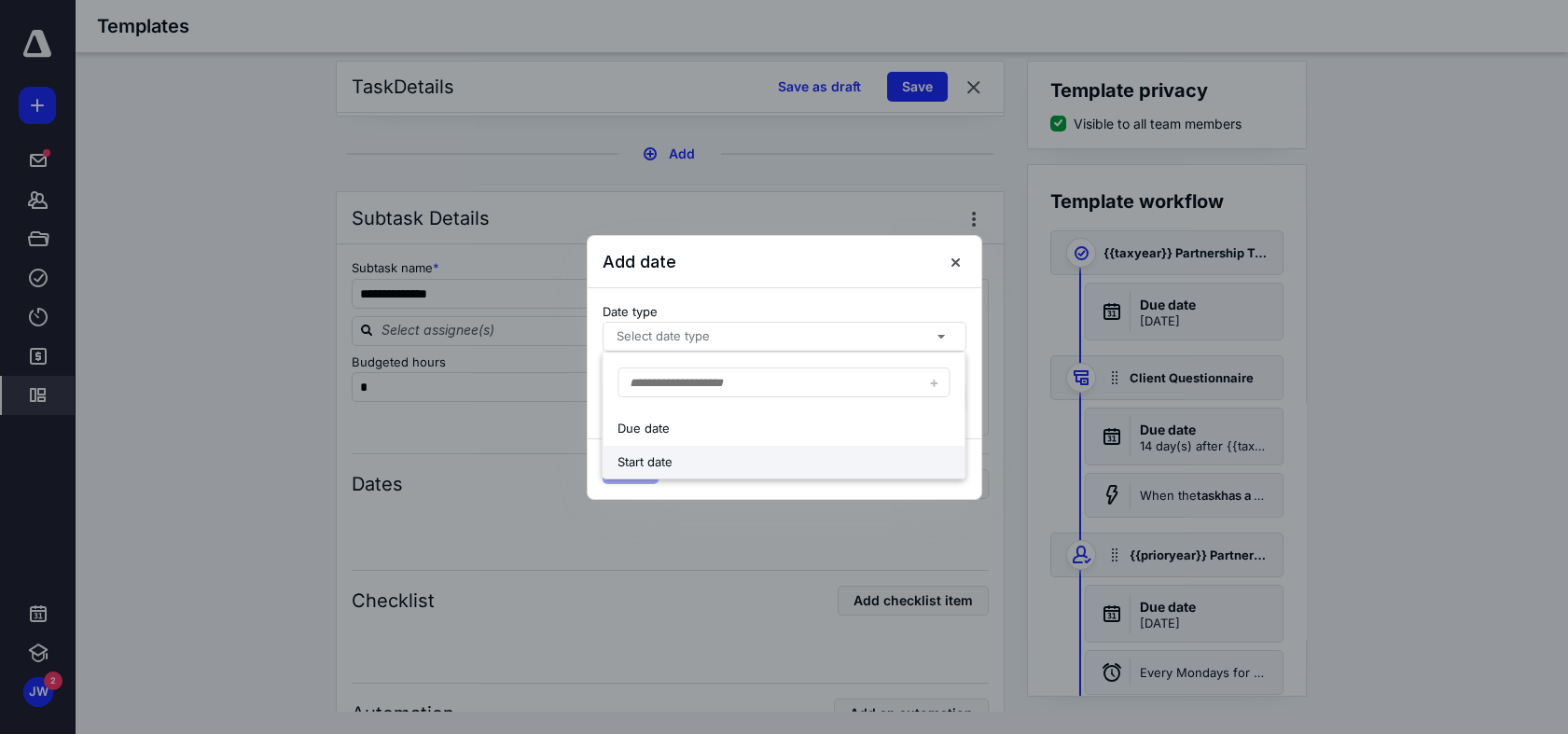 click on "Start date" at bounding box center [767, 463] 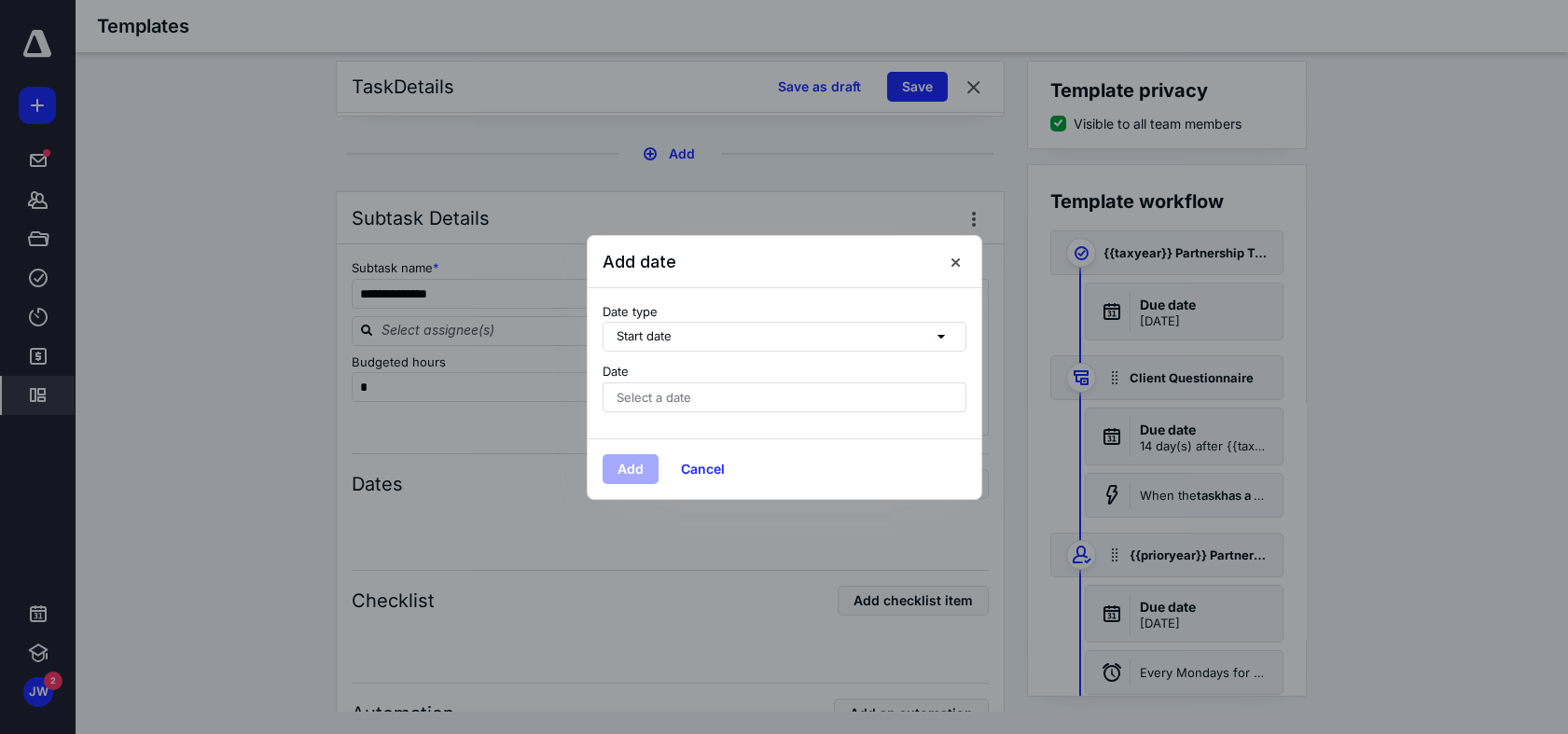 click on "Date type Start date Date Select a date" at bounding box center [784, 363] 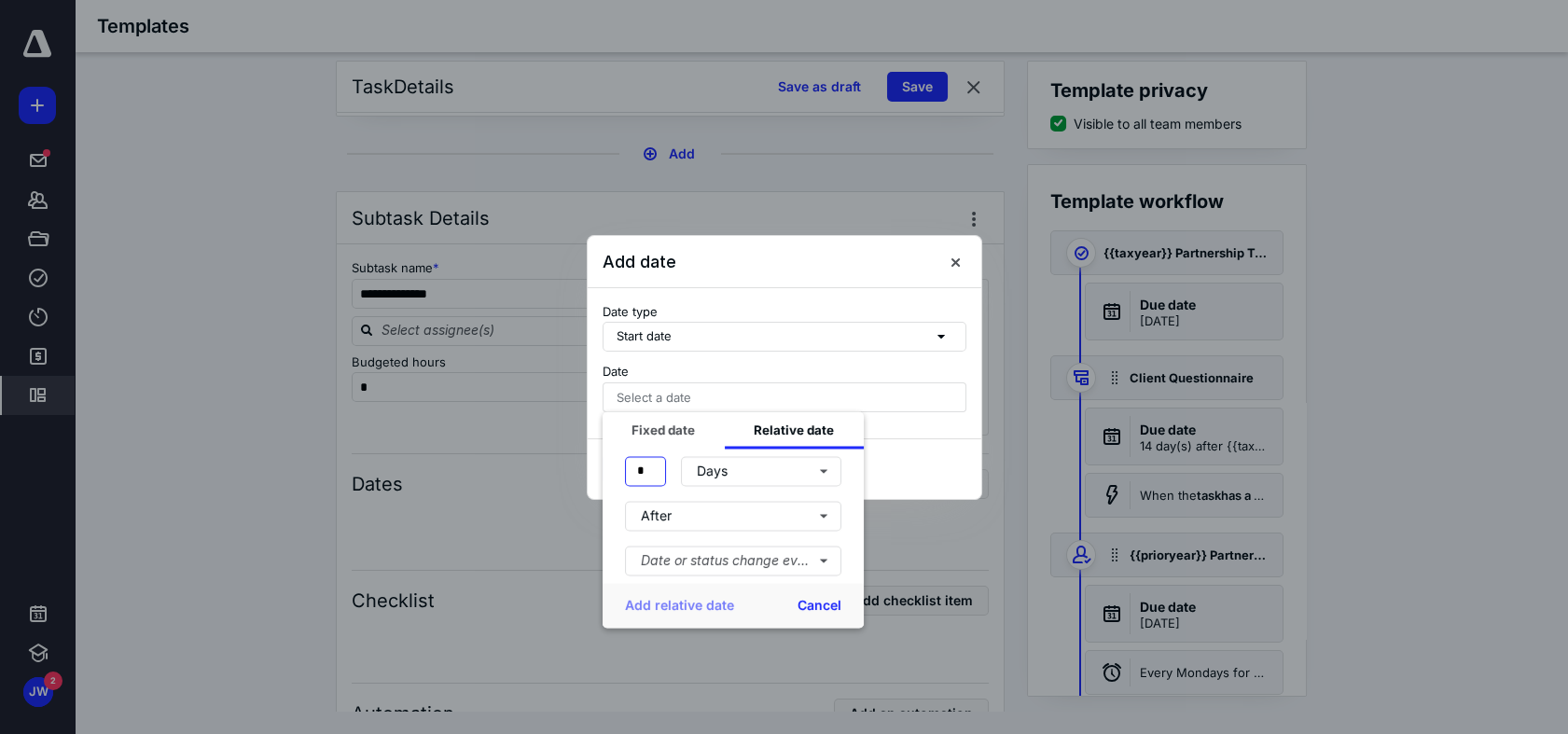 drag, startPoint x: 646, startPoint y: 468, endPoint x: 584, endPoint y: 481, distance: 63.34824 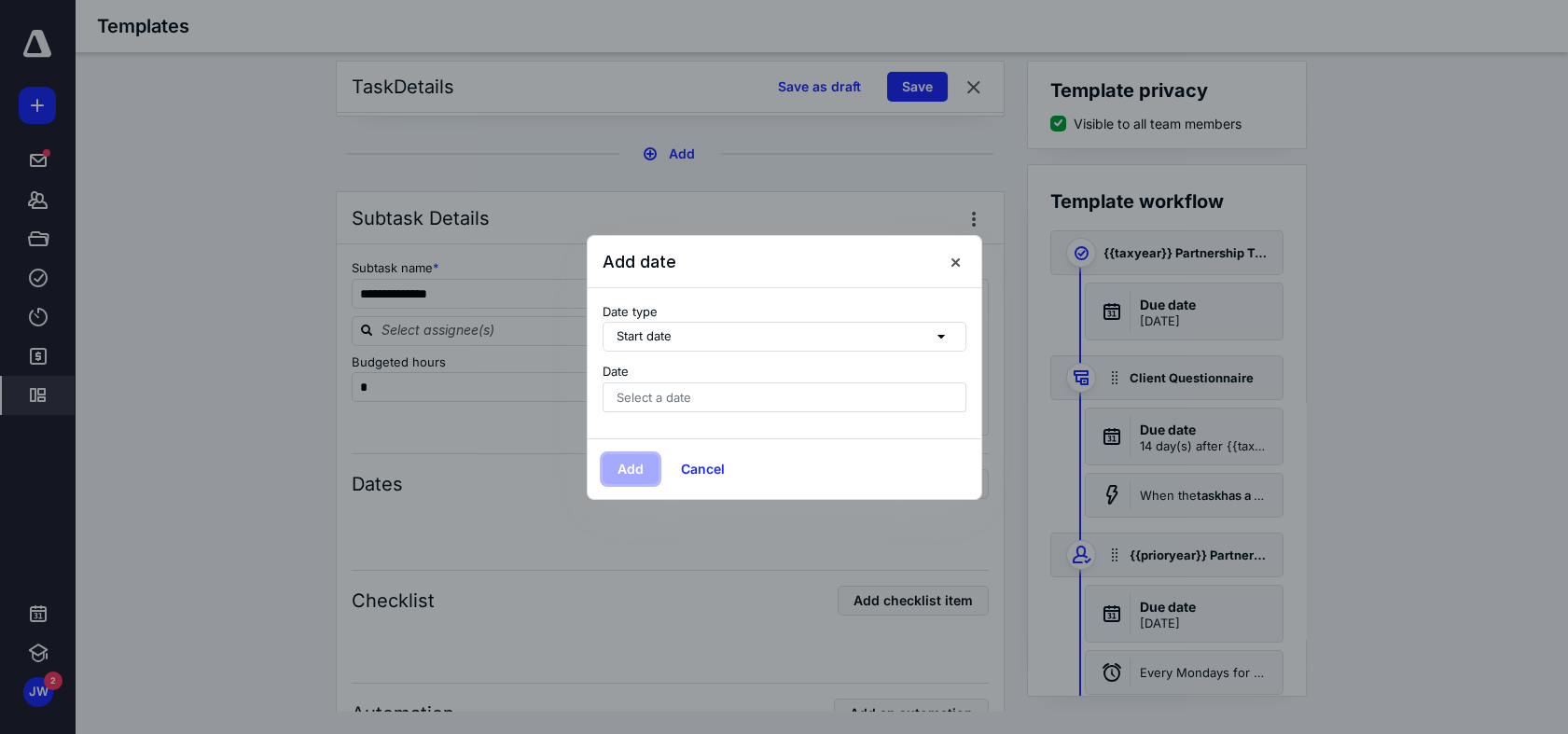 type 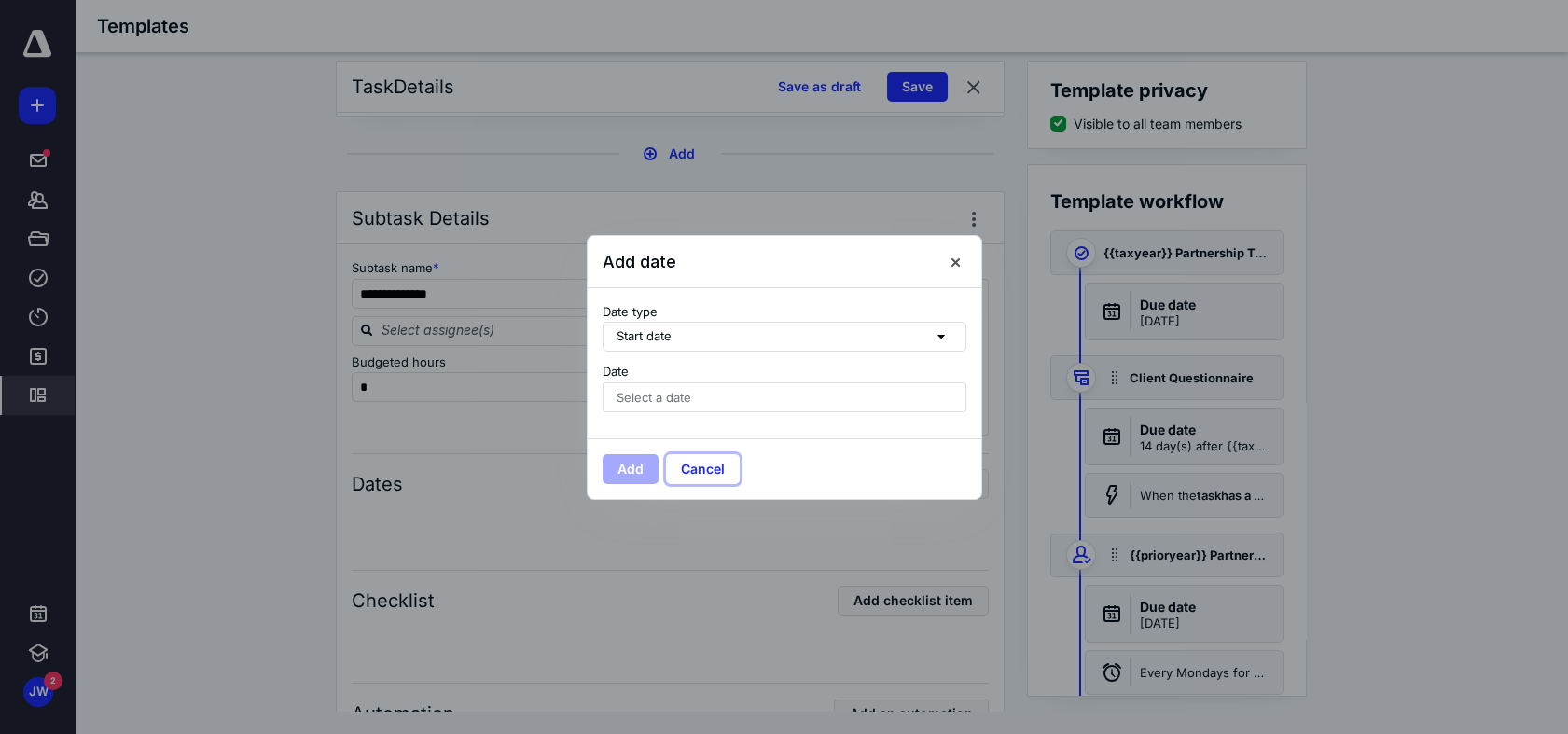 type 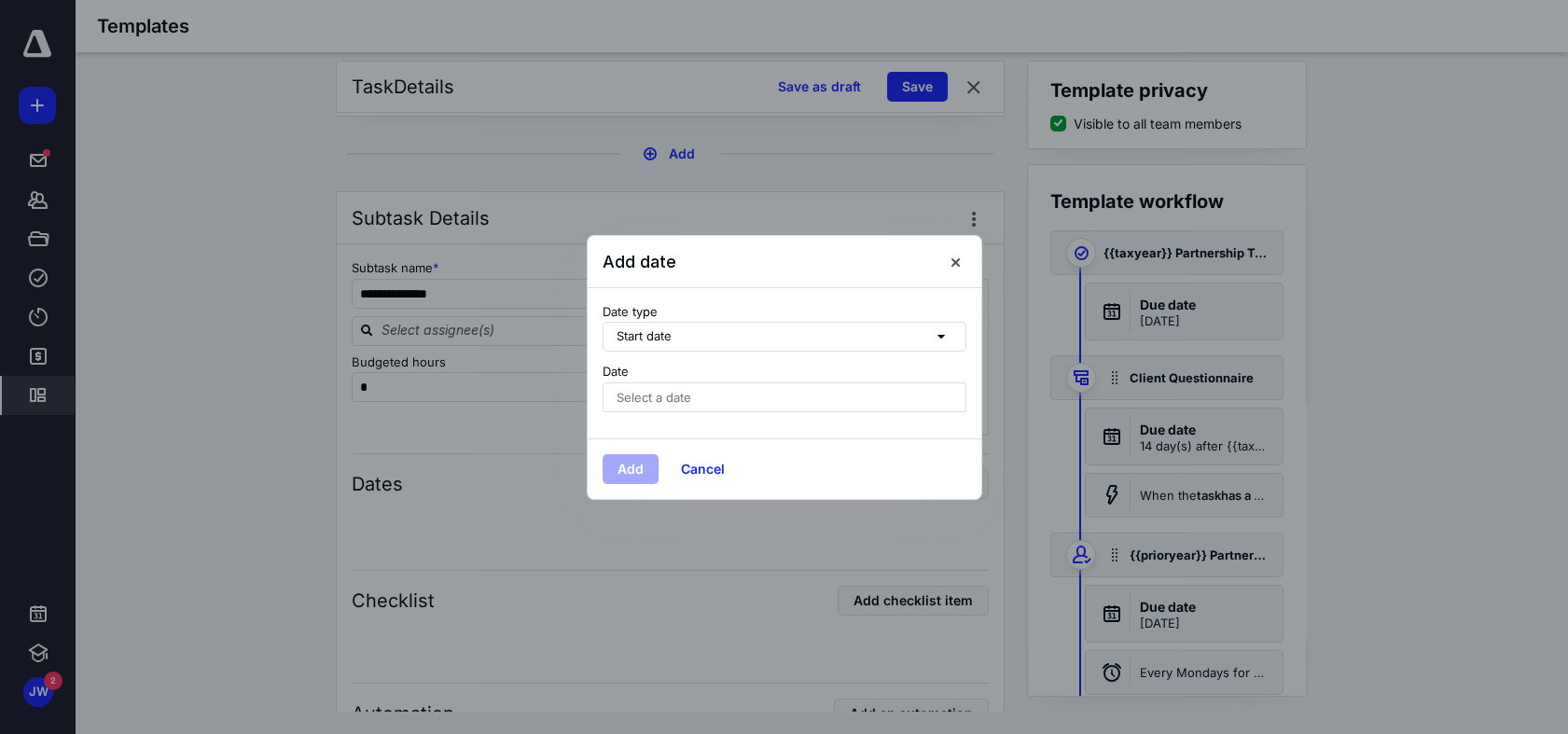click on "Select a date" at bounding box center (654, 397) 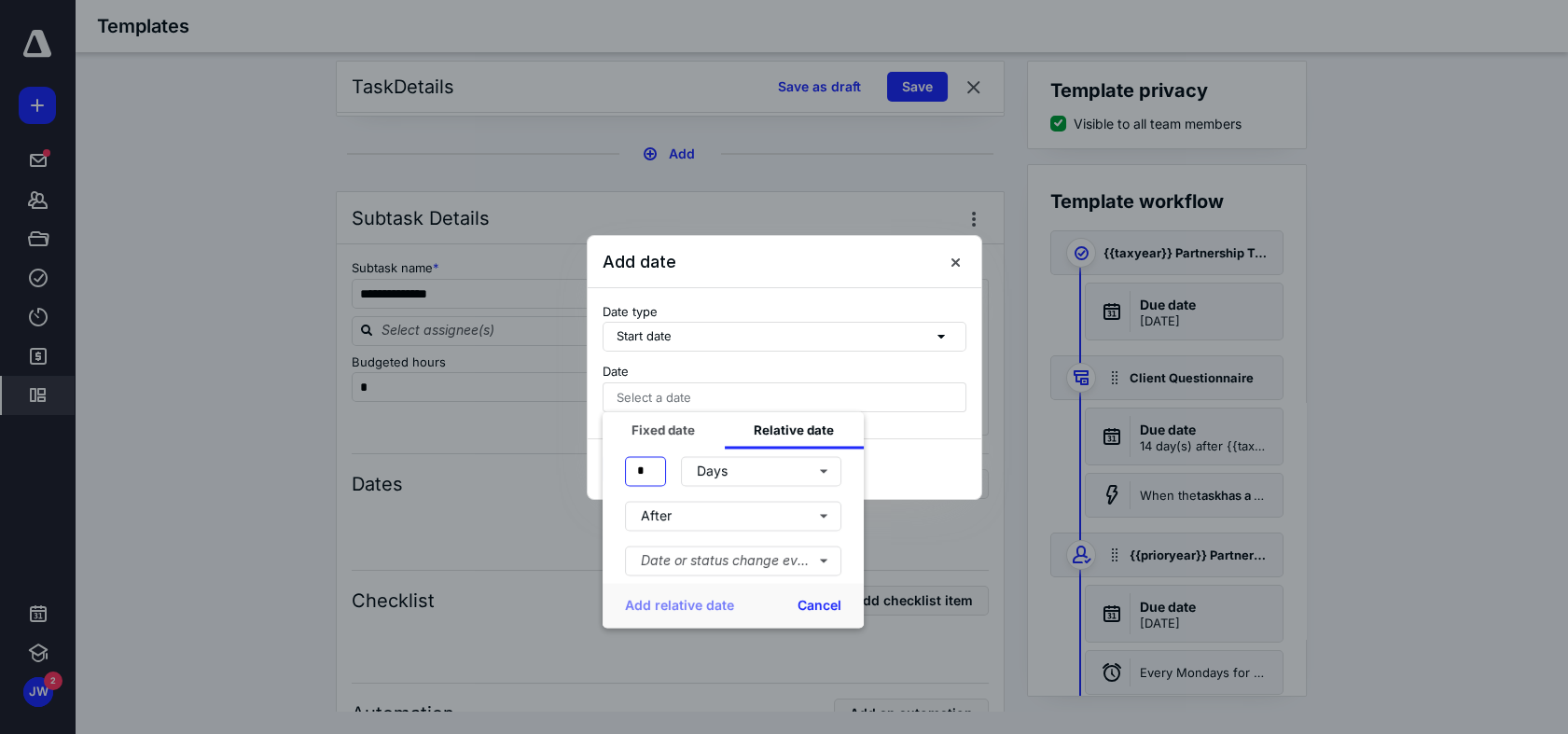 click on "*" at bounding box center [645, 471] 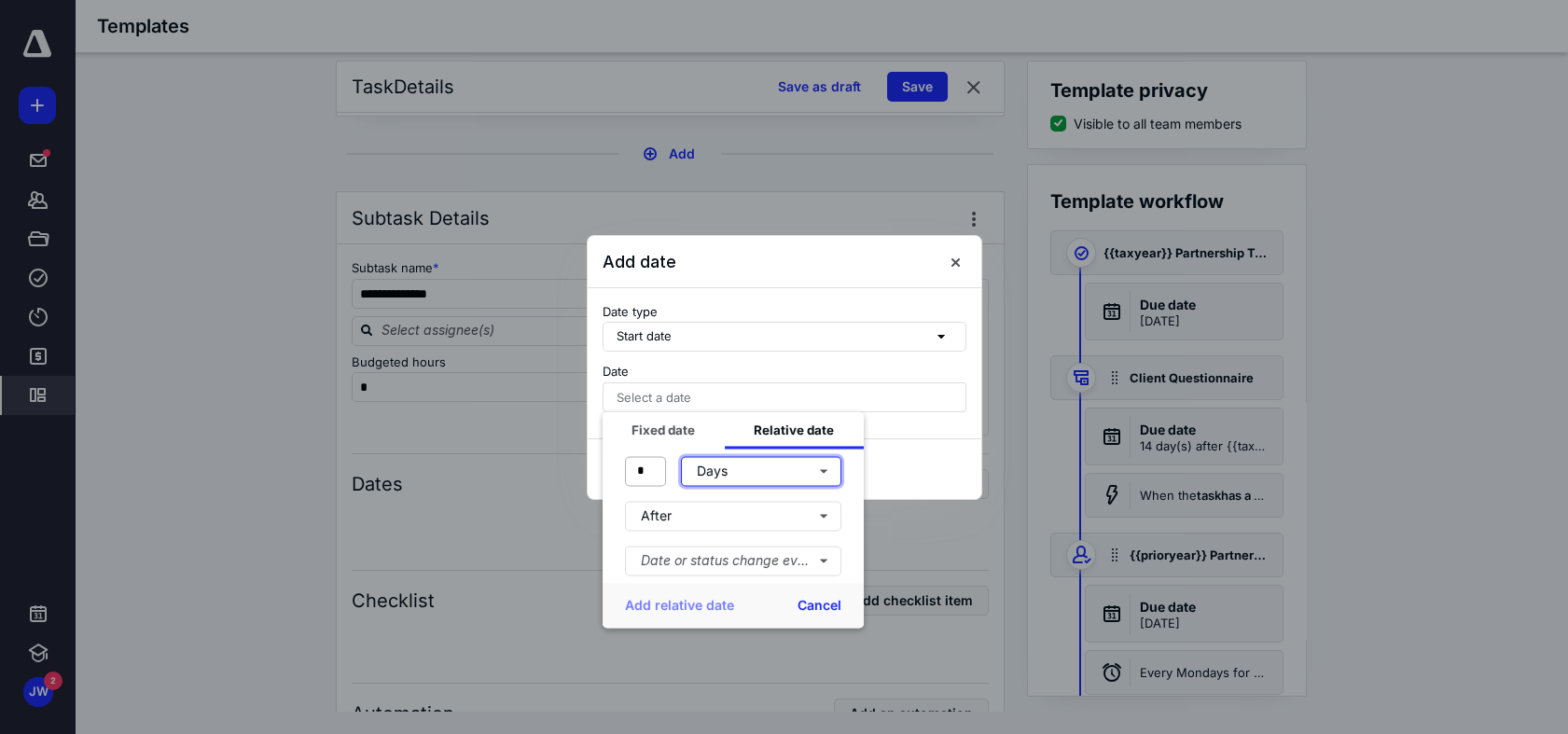 type 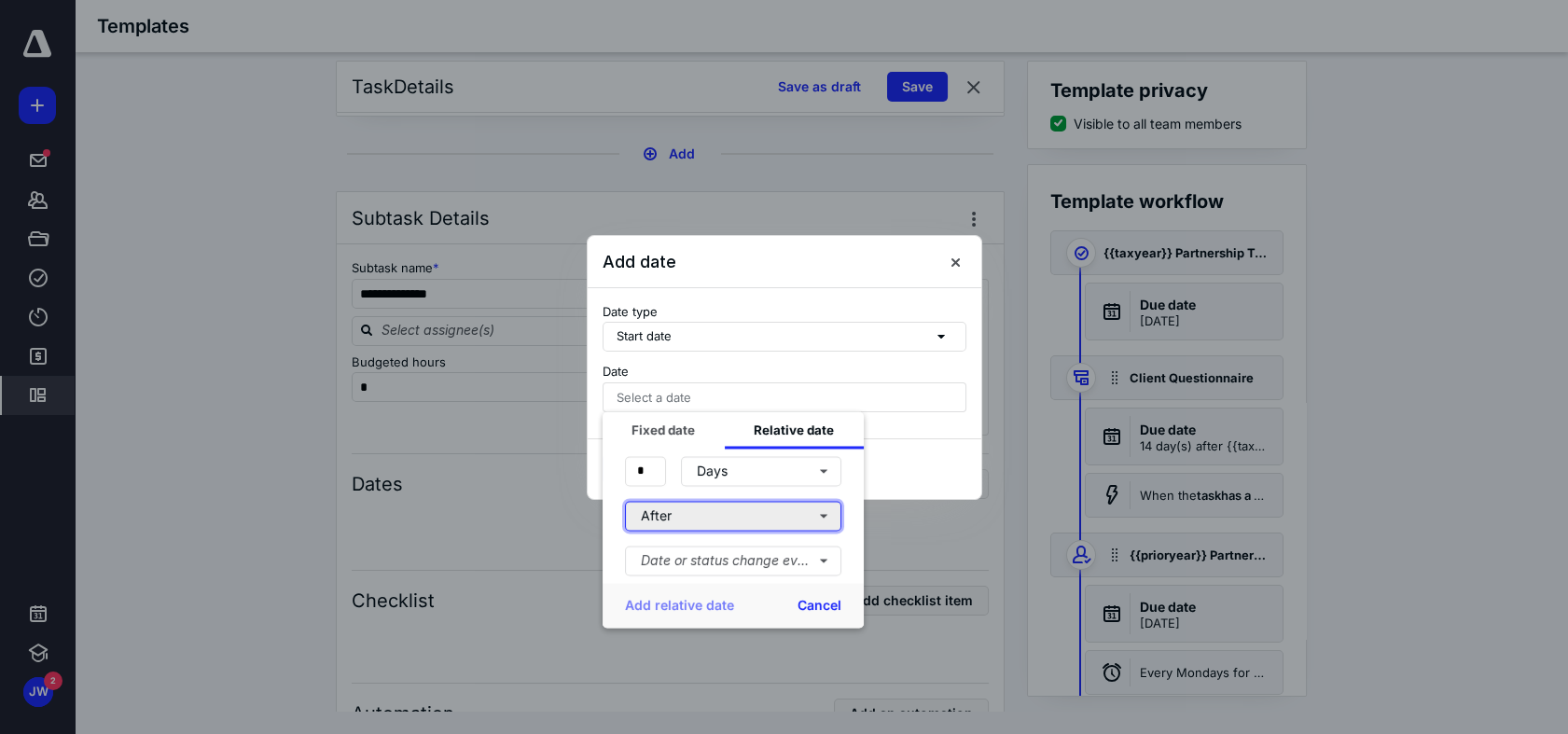 type 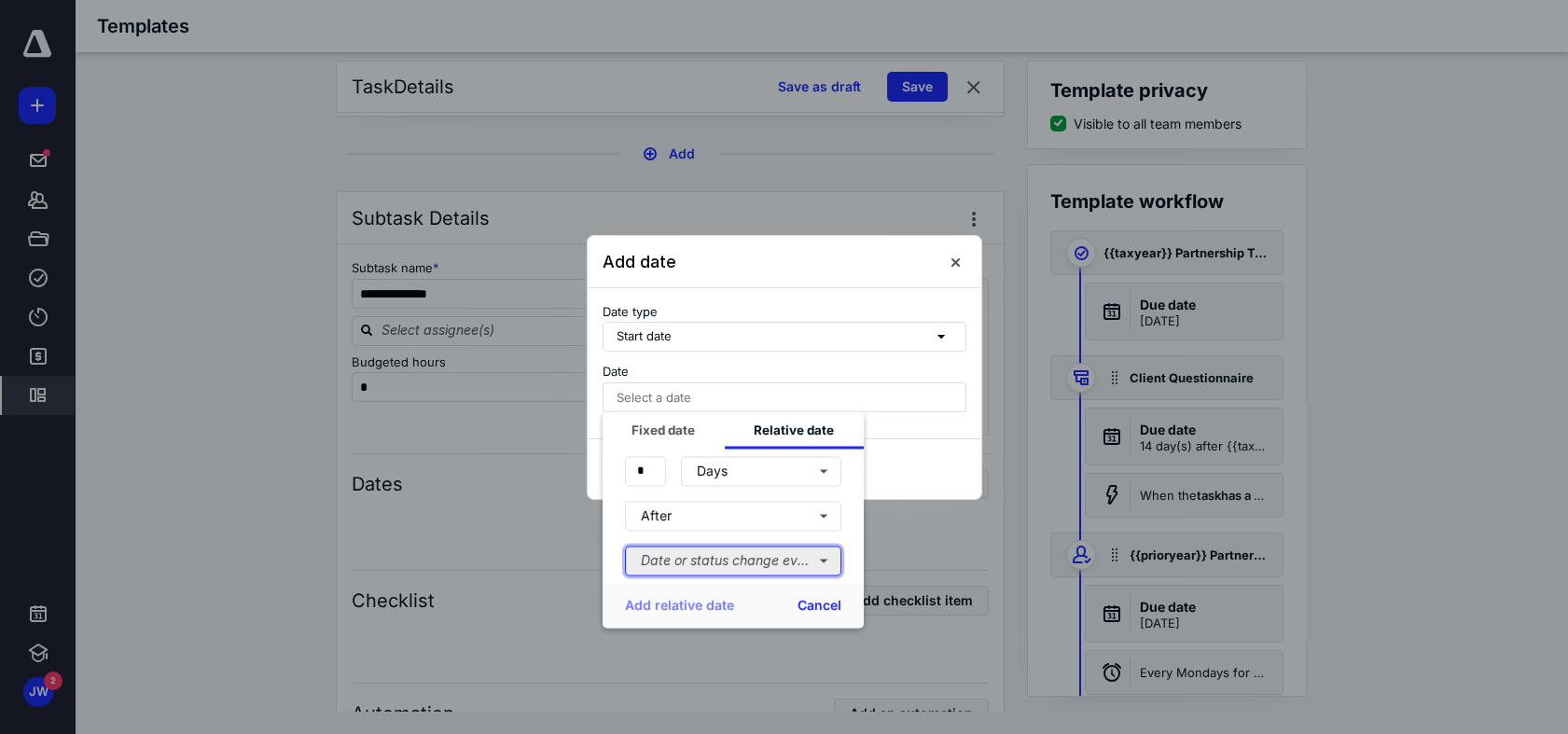 click on "Date or status change event" at bounding box center [733, 561] 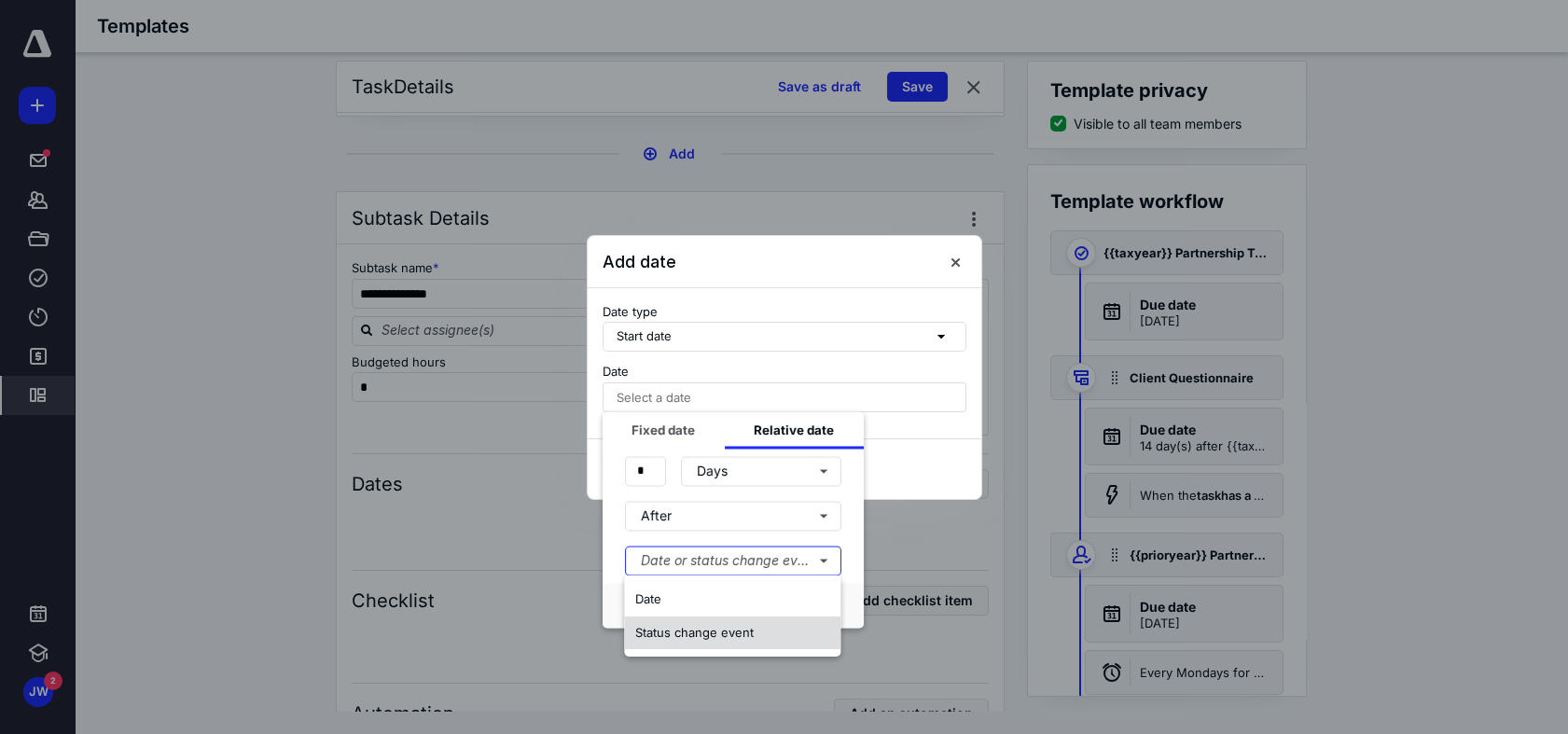 click on "Status change event" at bounding box center (732, 633) 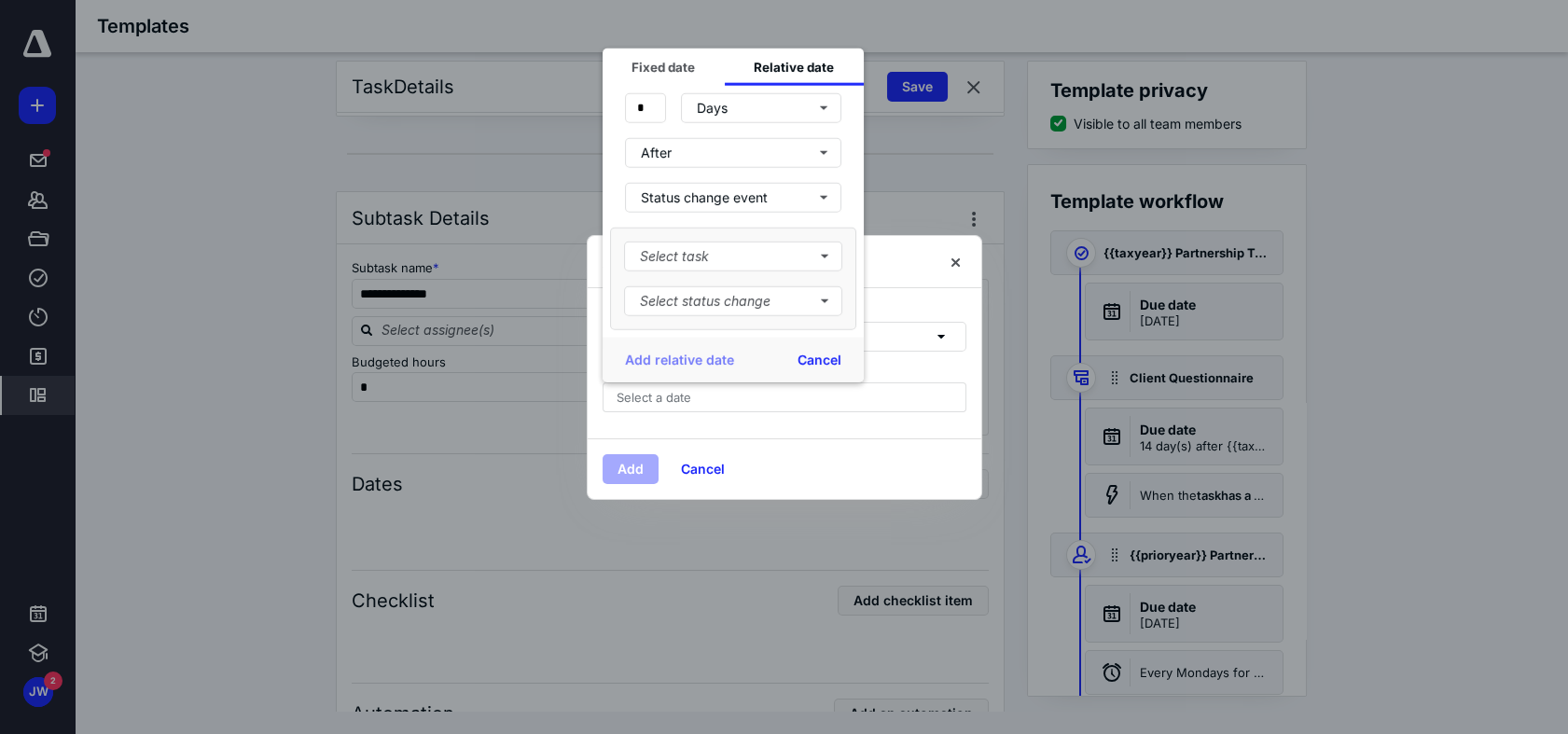 click on "Select task Select status change" at bounding box center (733, 278) 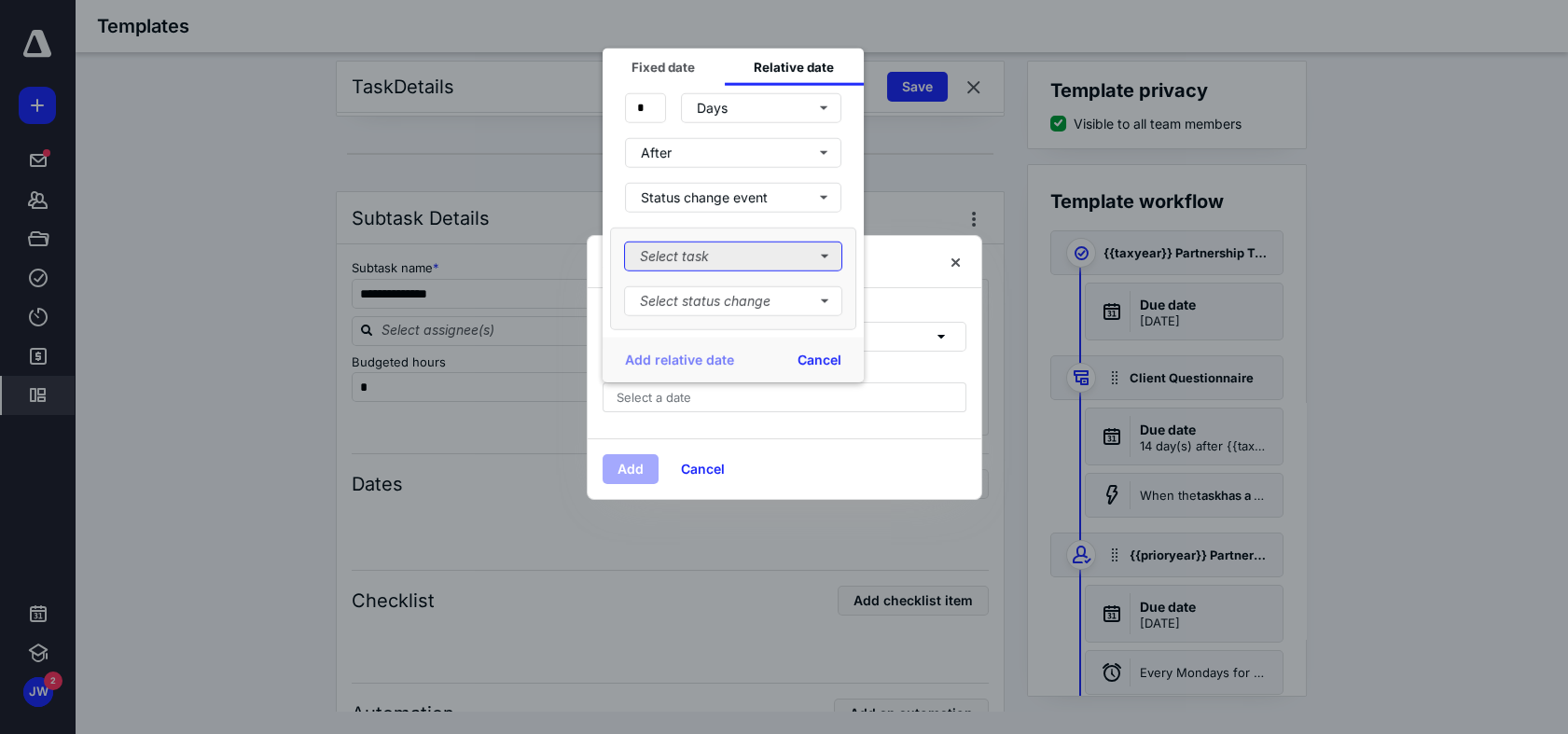 click on "Select task" at bounding box center (733, 256) 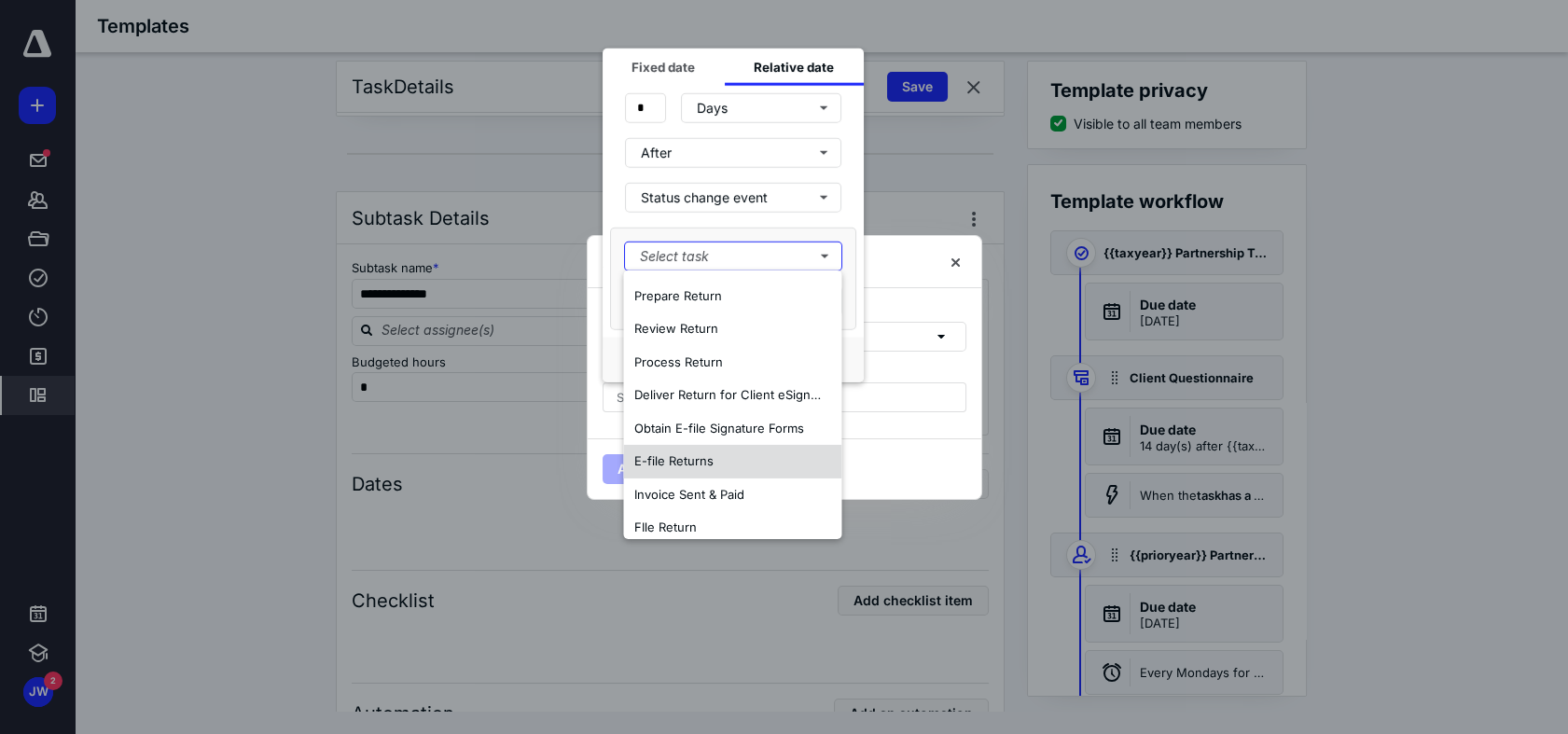 scroll, scrollTop: 110, scrollLeft: 0, axis: vertical 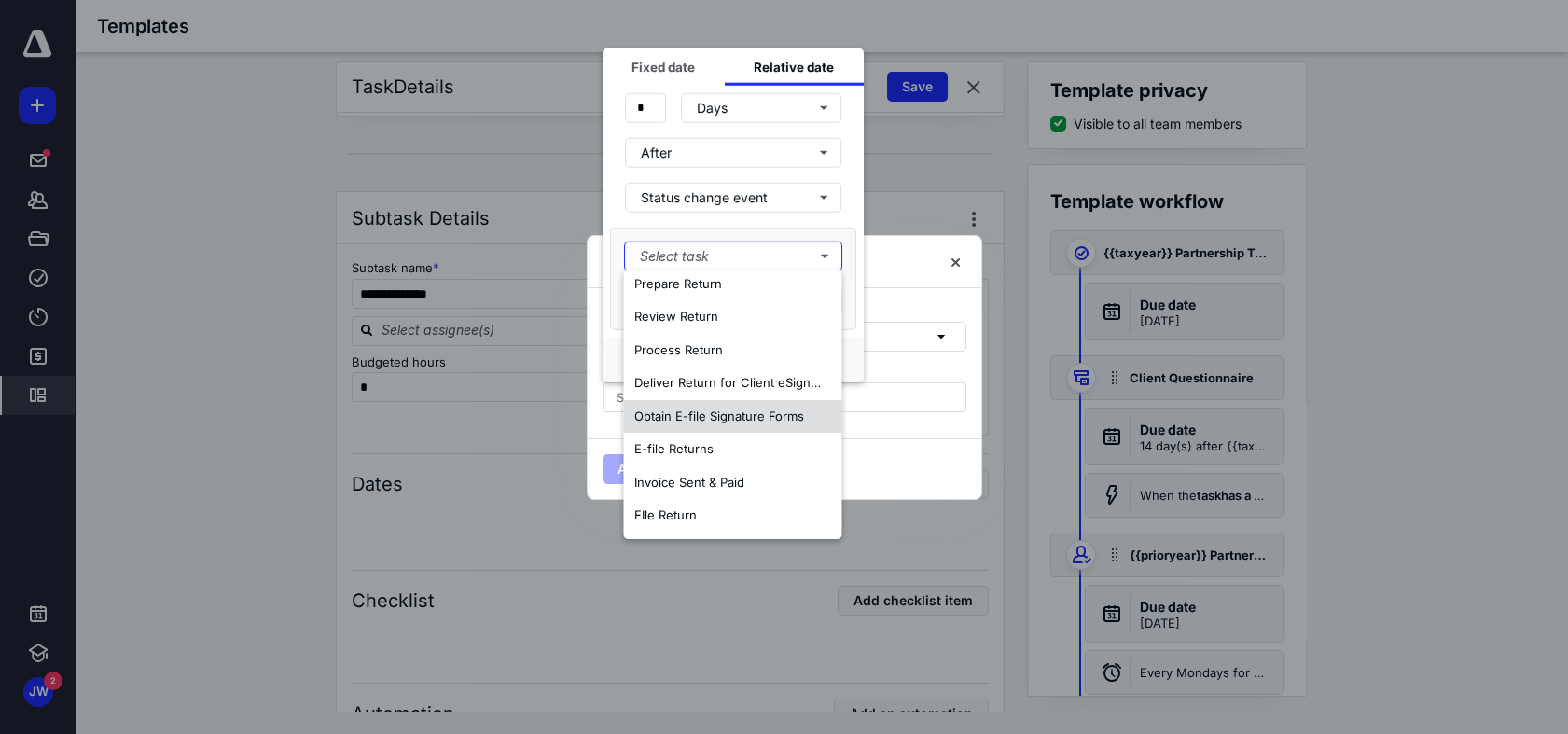 click on "Obtain E-file Signature Forms" at bounding box center (719, 415) 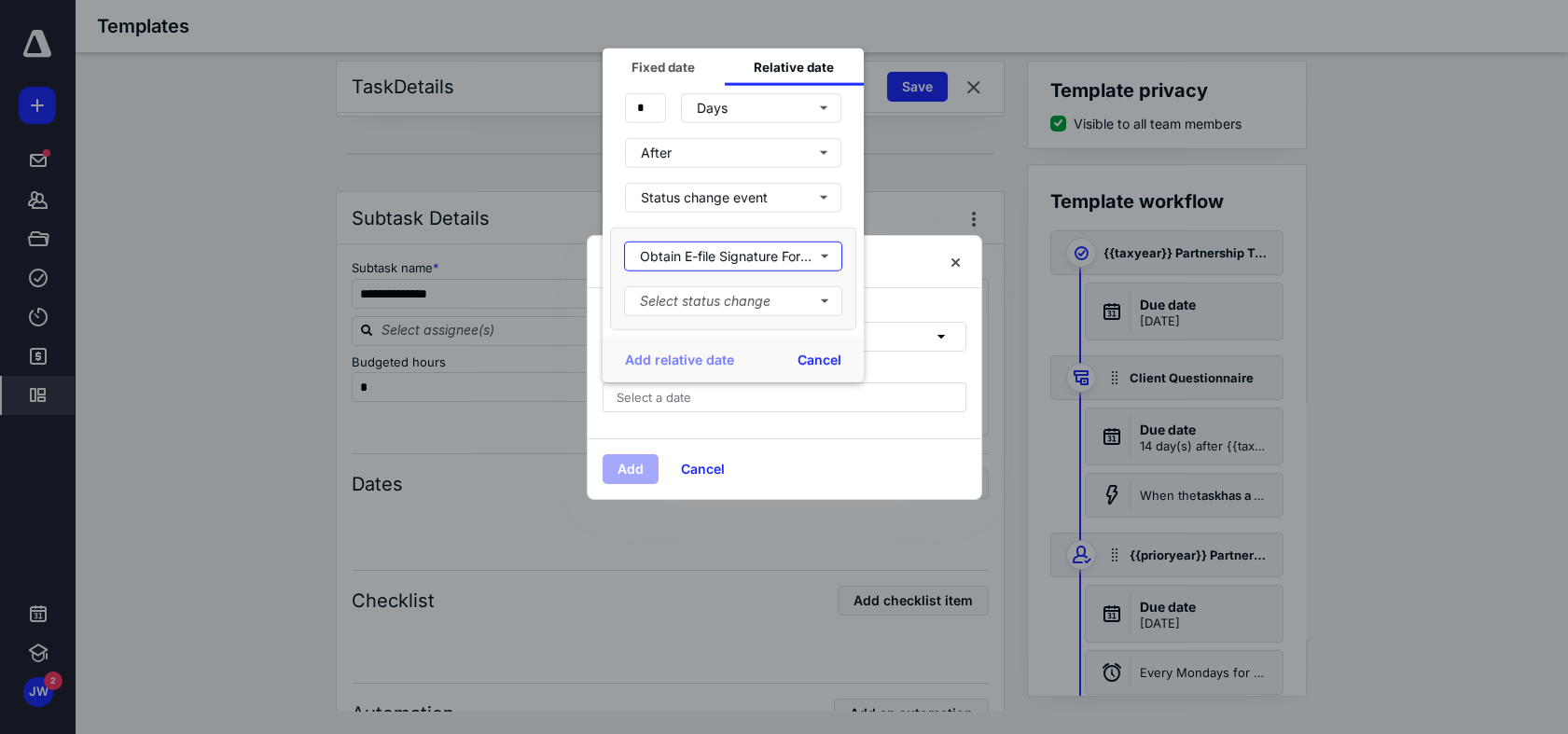 scroll, scrollTop: 0, scrollLeft: 0, axis: both 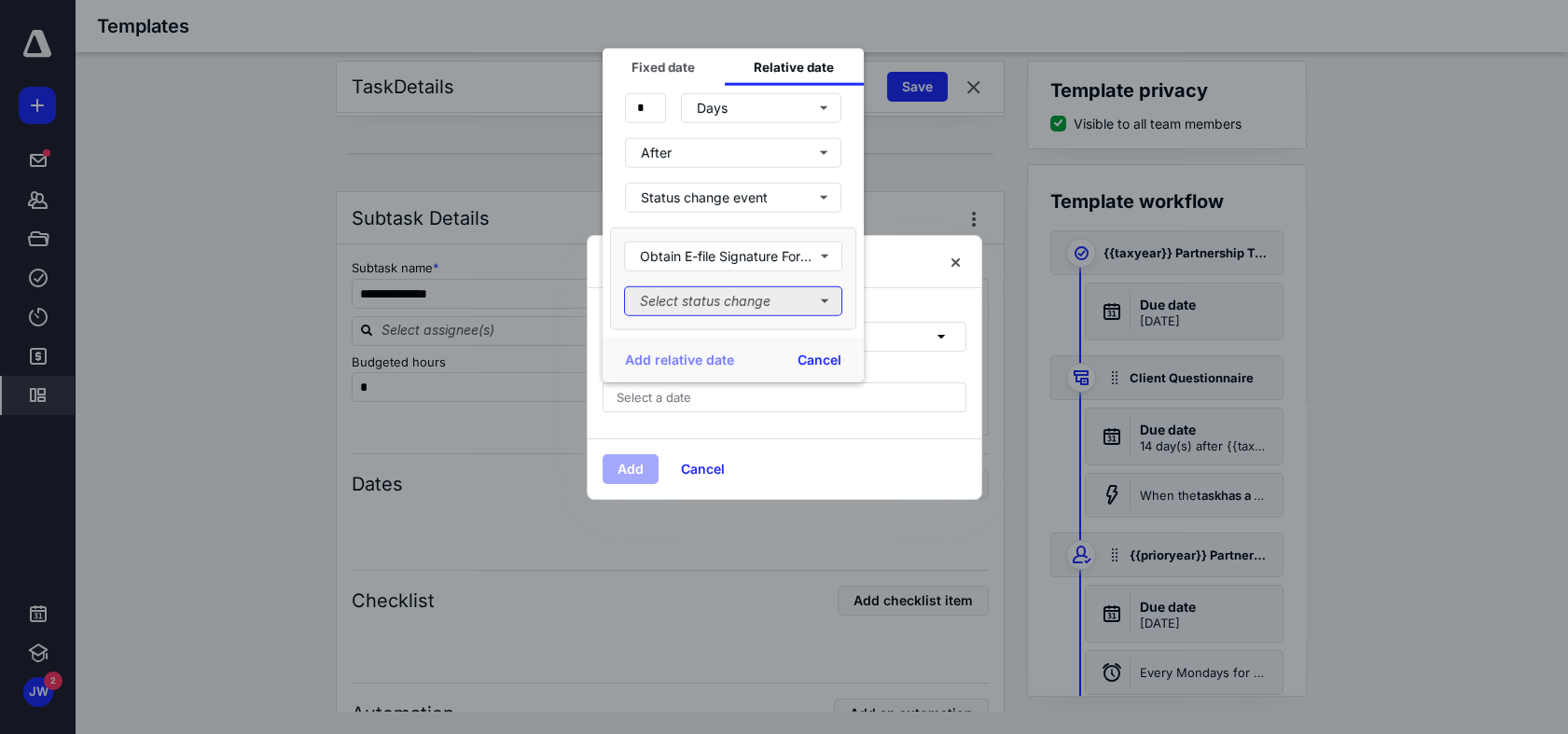 click on "Select status change" at bounding box center (733, 300) 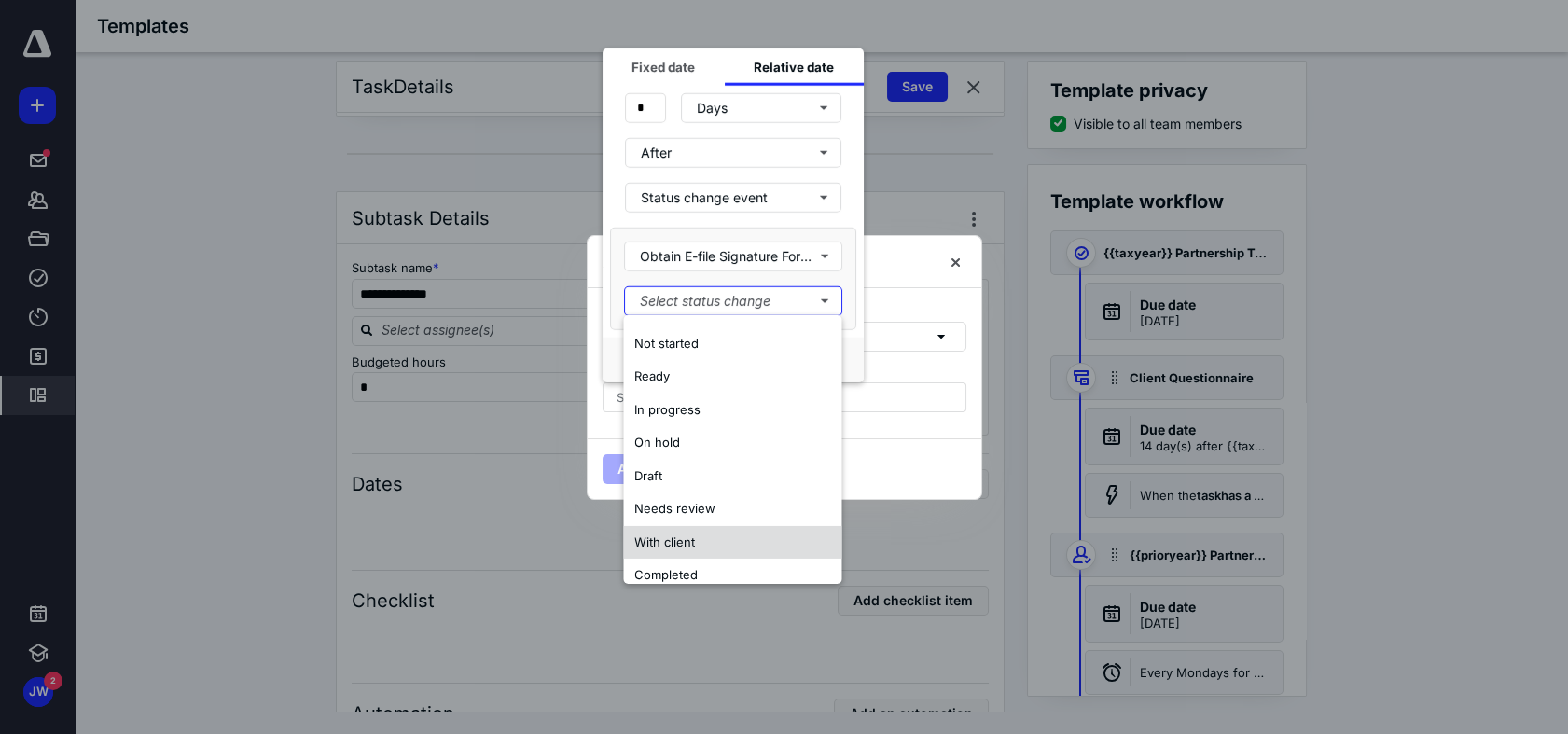scroll, scrollTop: 44, scrollLeft: 0, axis: vertical 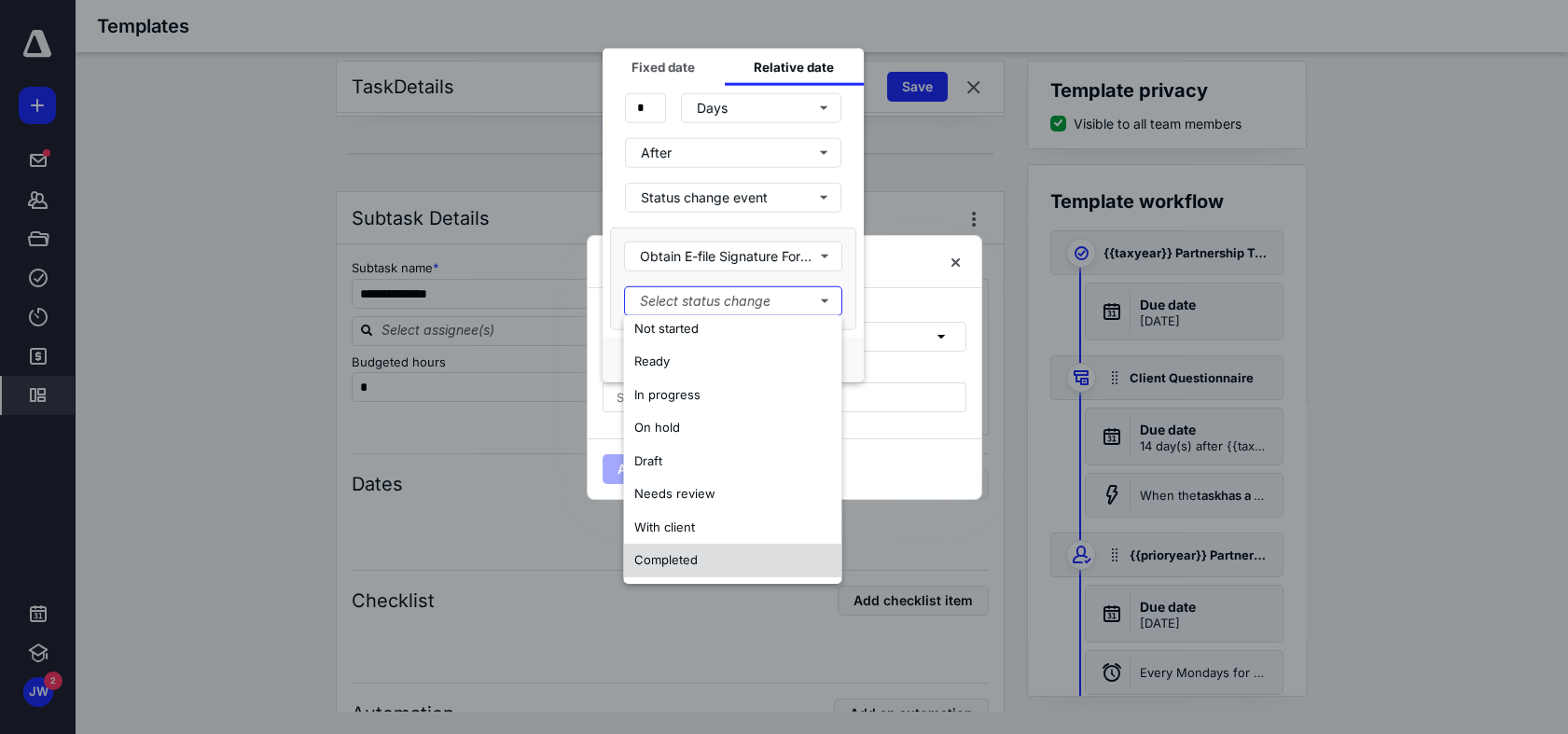 click on "Completed" at bounding box center [666, 560] 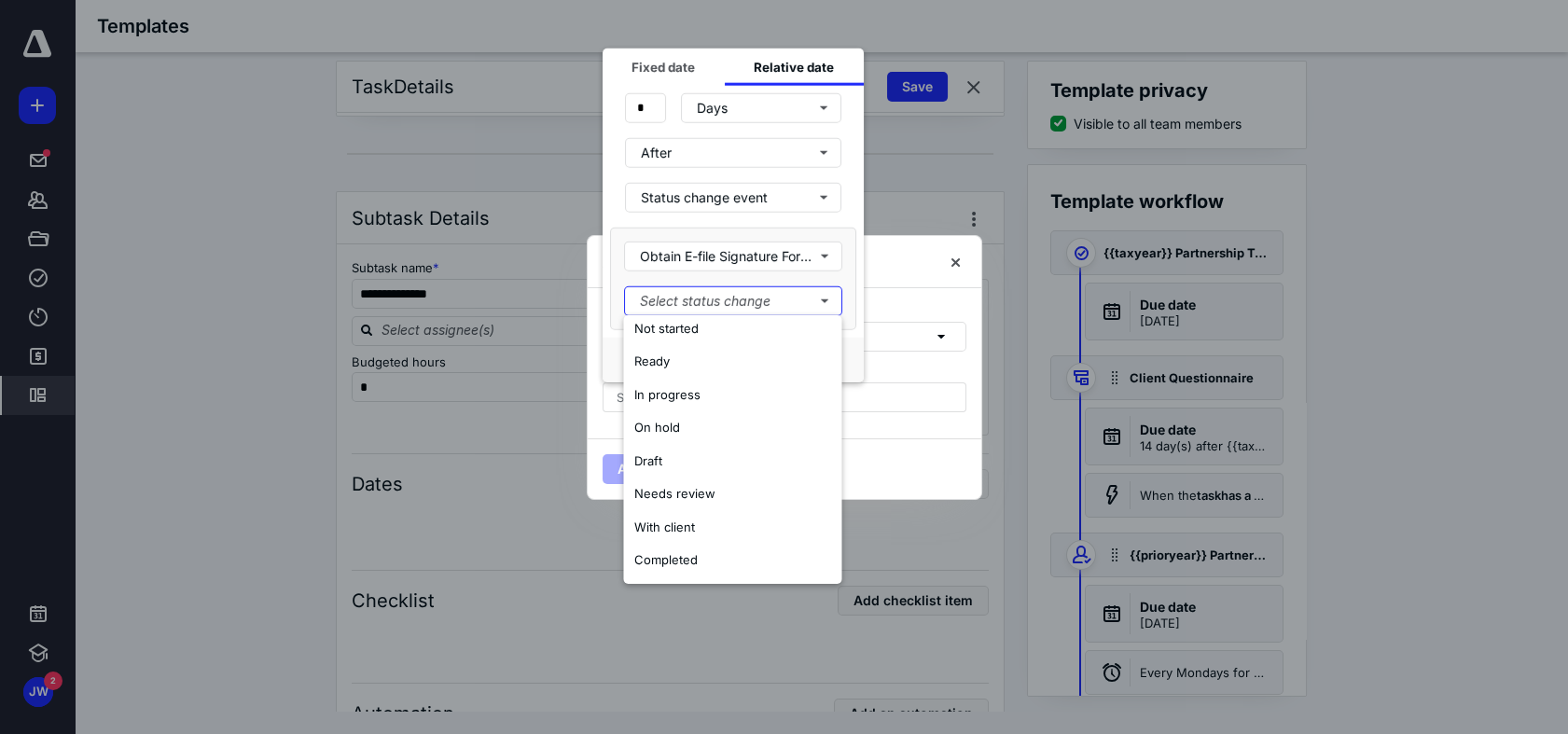 scroll, scrollTop: 0, scrollLeft: 0, axis: both 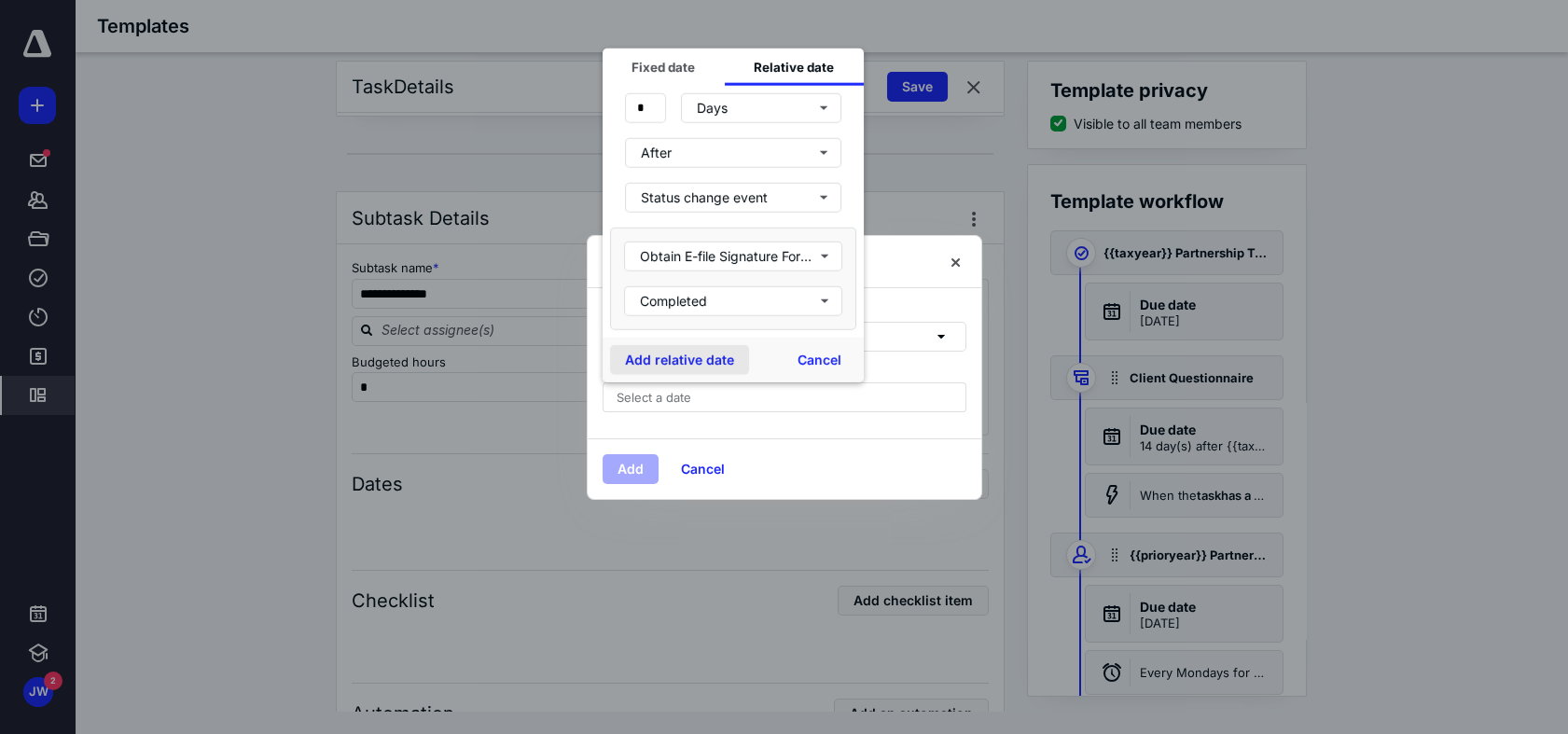 click on "Add relative date" at bounding box center (679, 359) 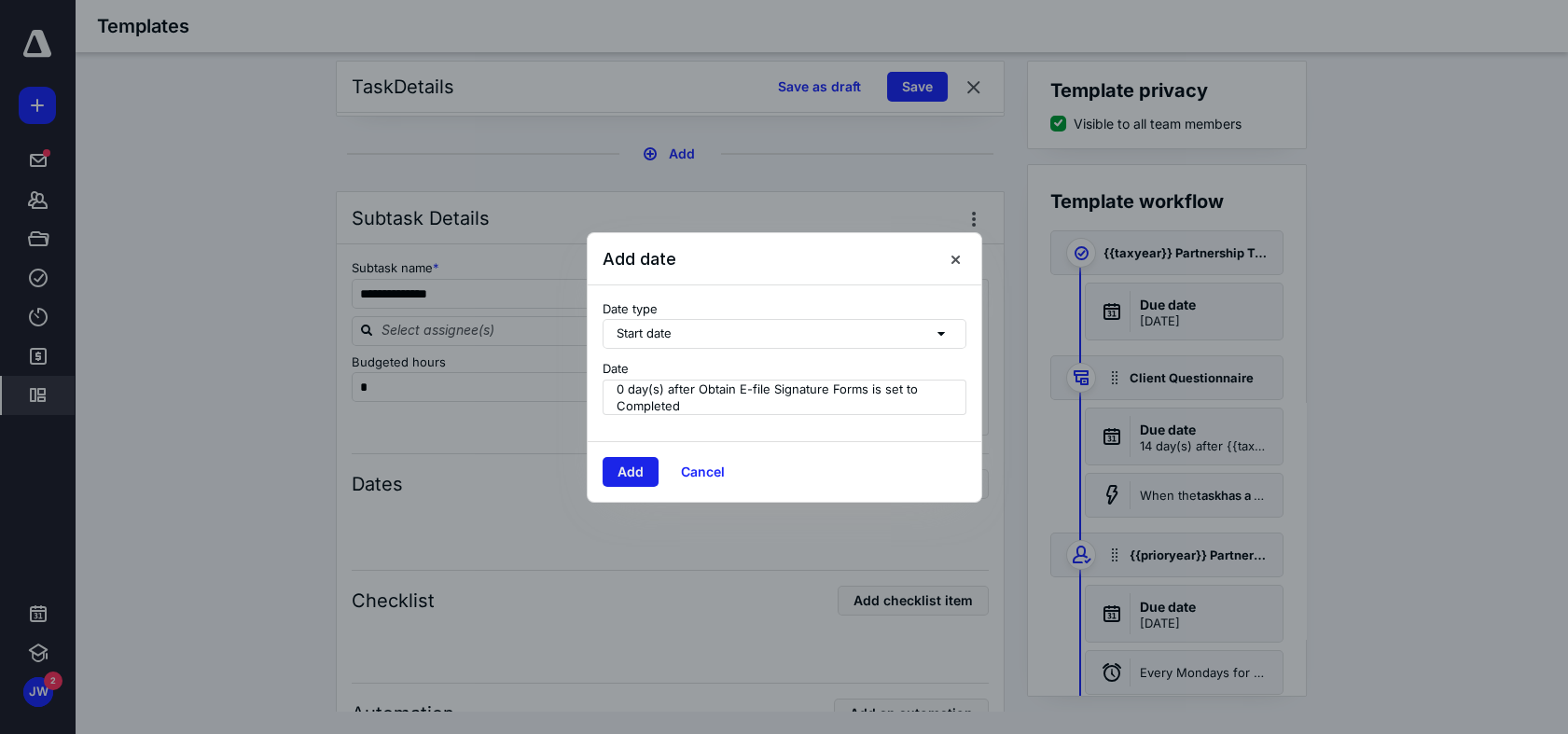 click on "Add" at bounding box center [631, 472] 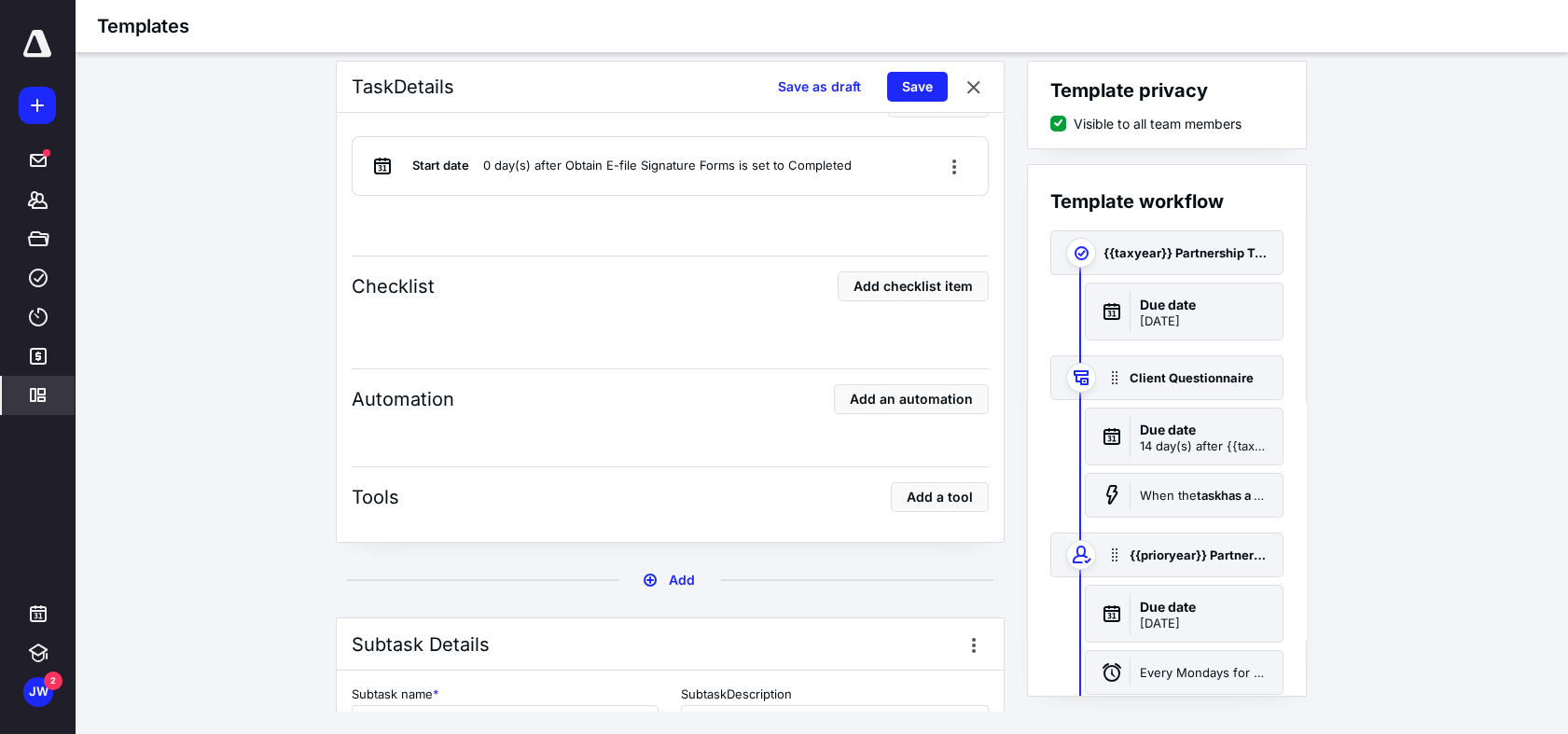 scroll, scrollTop: 7046, scrollLeft: 0, axis: vertical 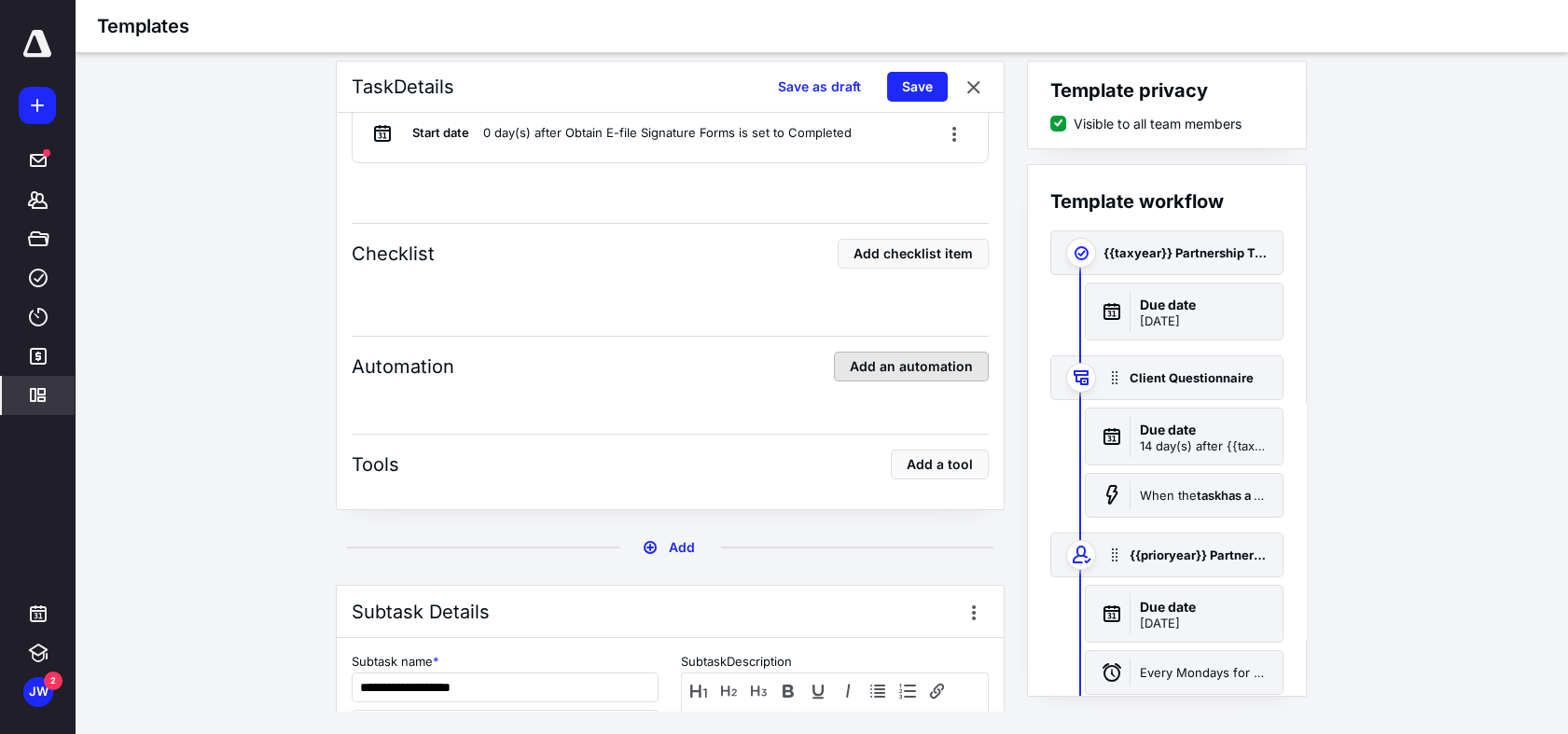 click on "Add an automation" at bounding box center [911, 367] 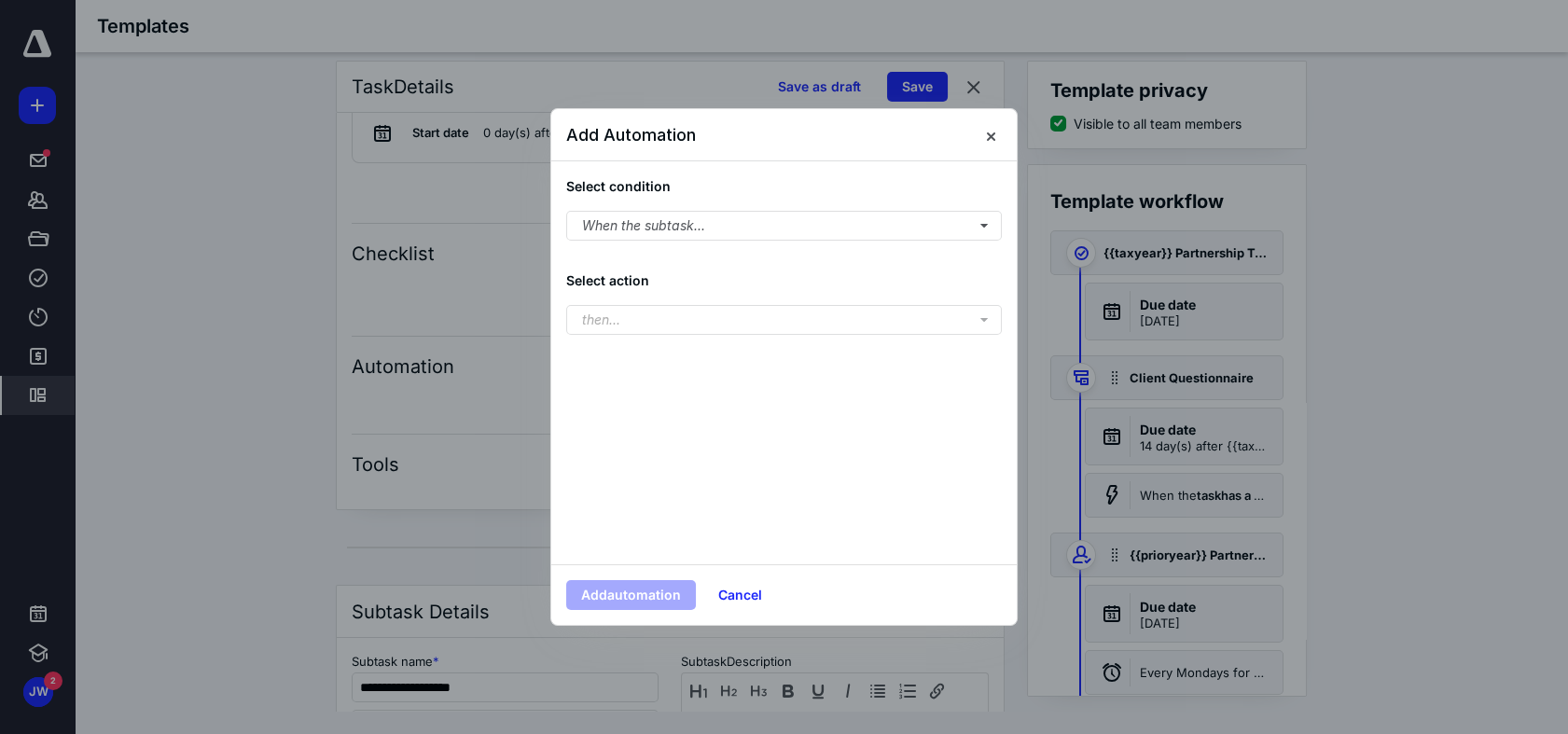 click on "Select condition When the subtask..." at bounding box center (784, 208) 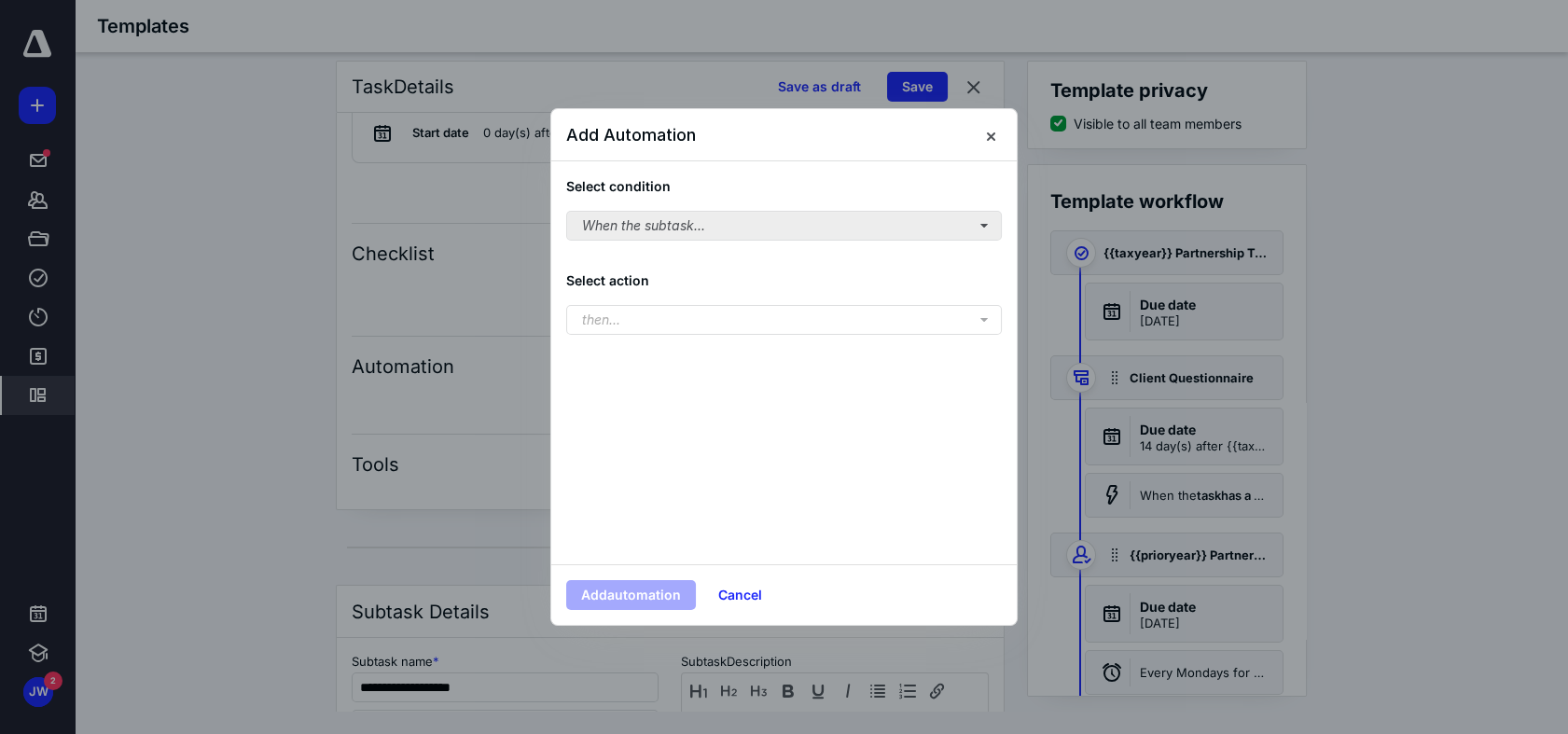 drag, startPoint x: 694, startPoint y: 203, endPoint x: 694, endPoint y: 239, distance: 36 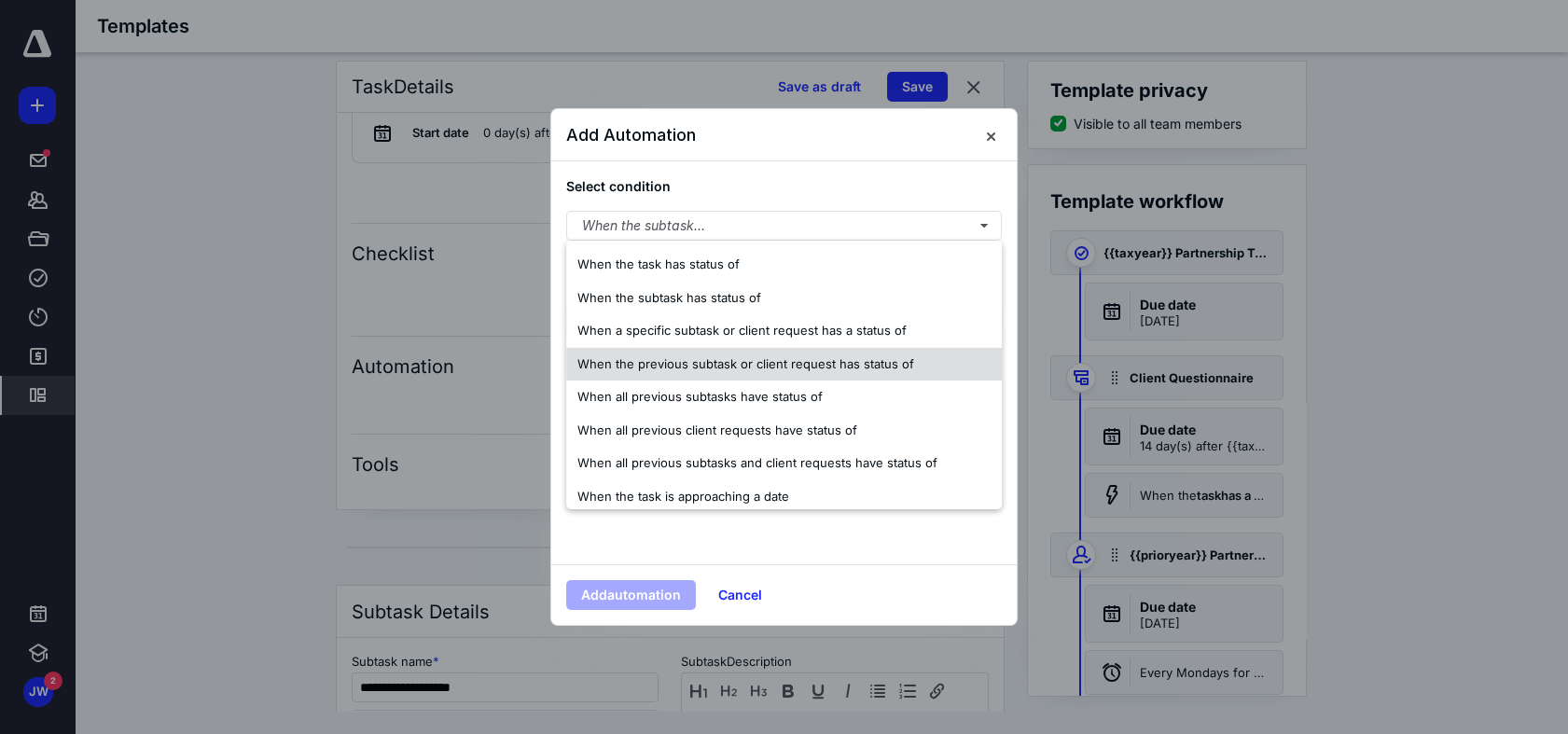 click on "When the previous subtask or client request has status of" at bounding box center (745, 363) 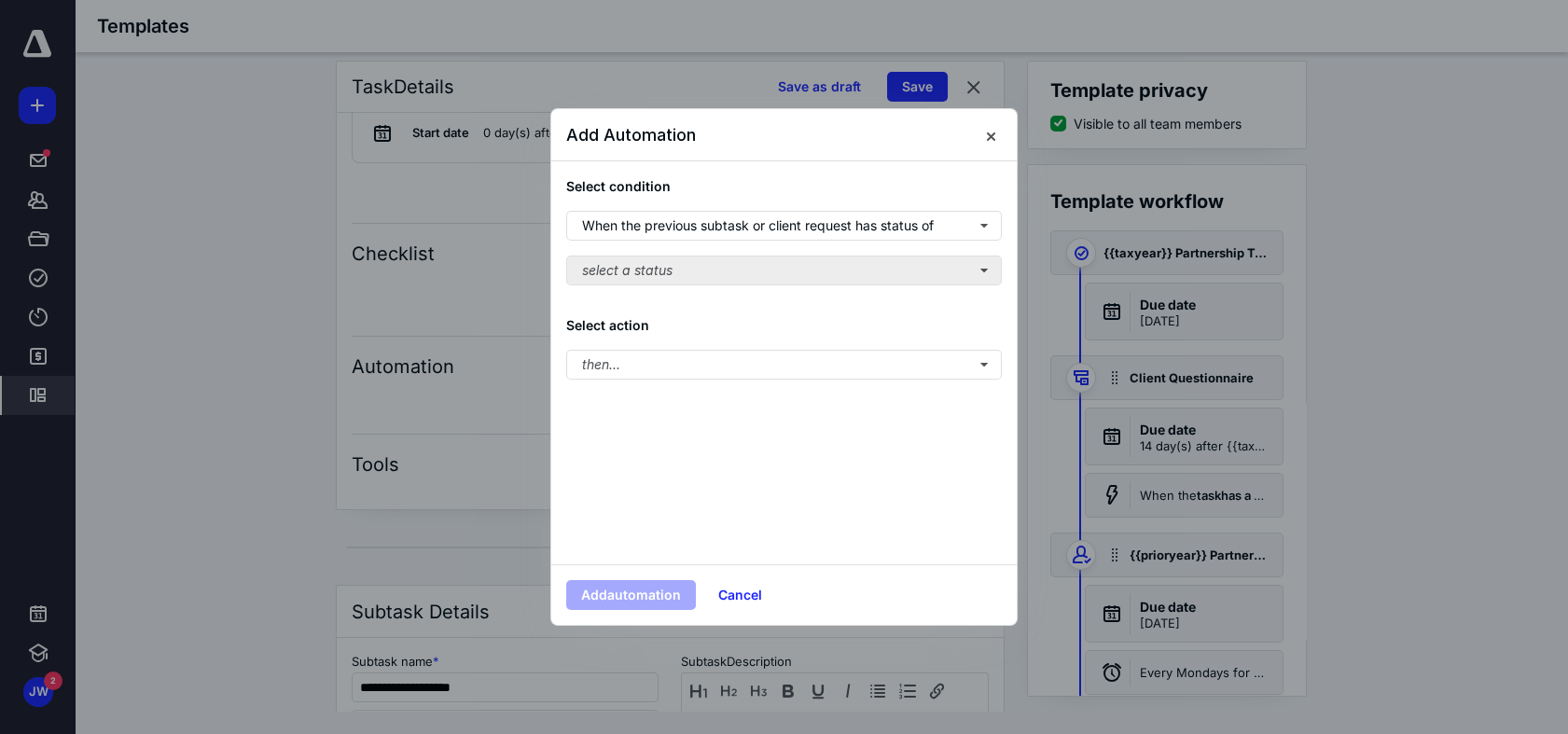click on "select a status" at bounding box center [784, 270] 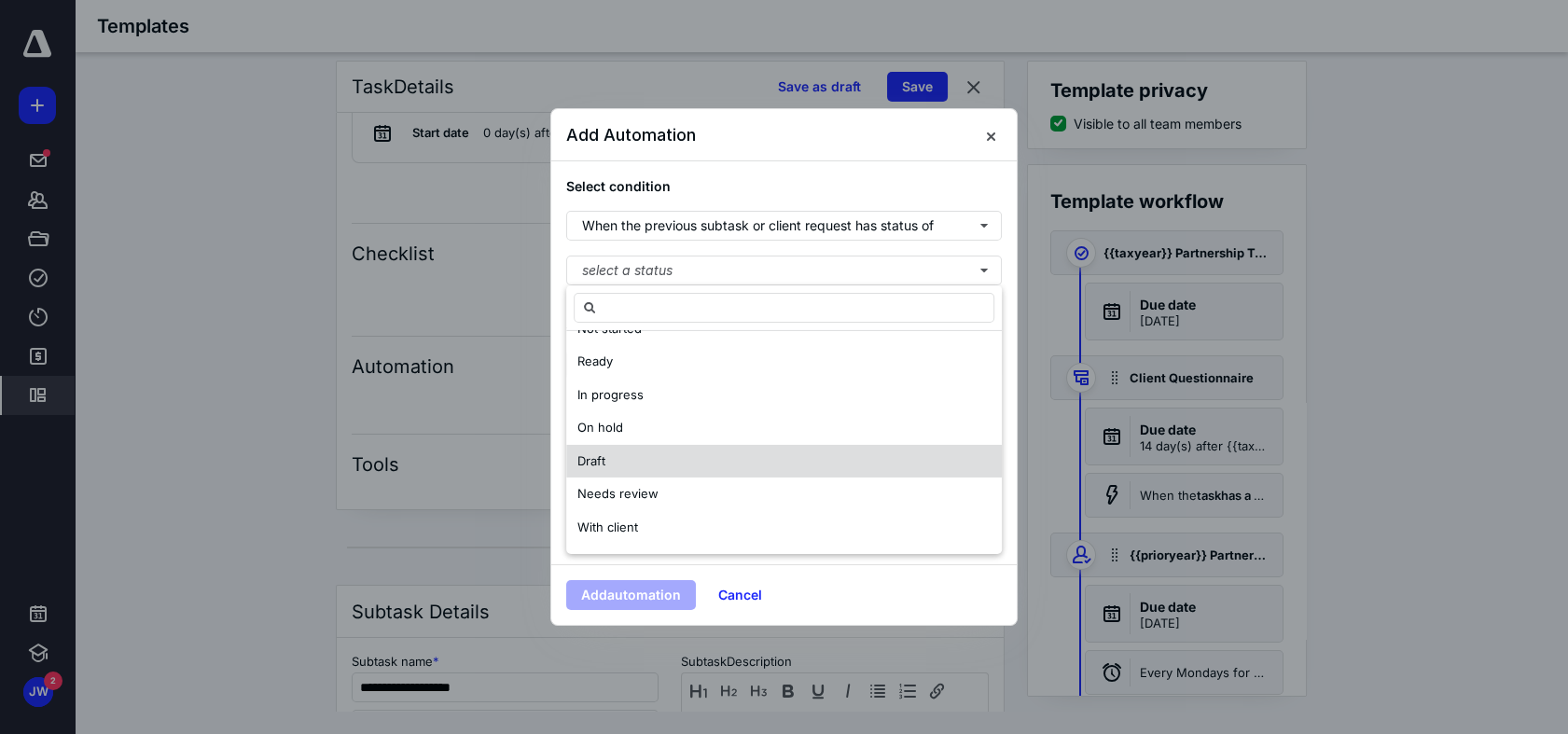 scroll, scrollTop: 90, scrollLeft: 0, axis: vertical 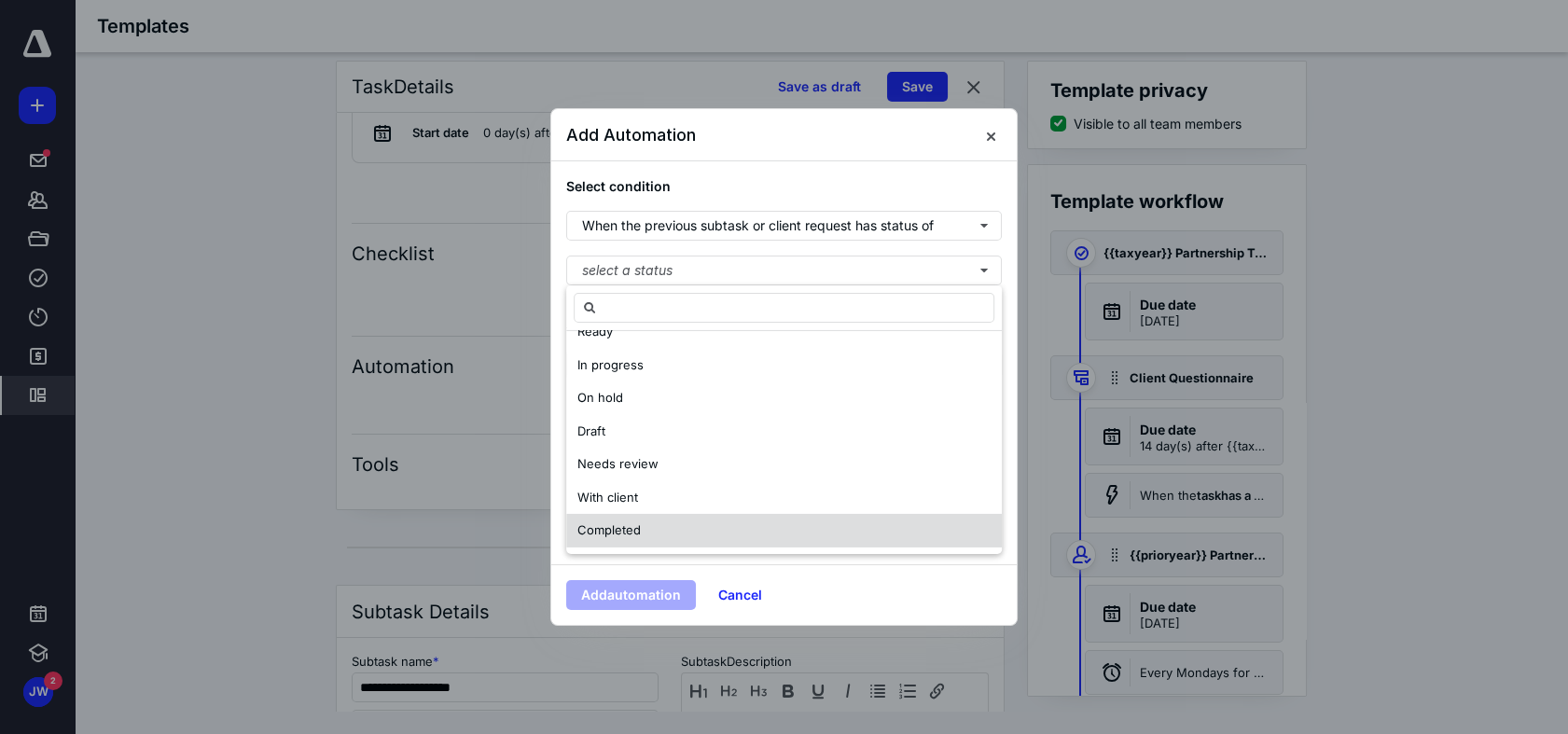 click on "Completed" at bounding box center [784, 531] 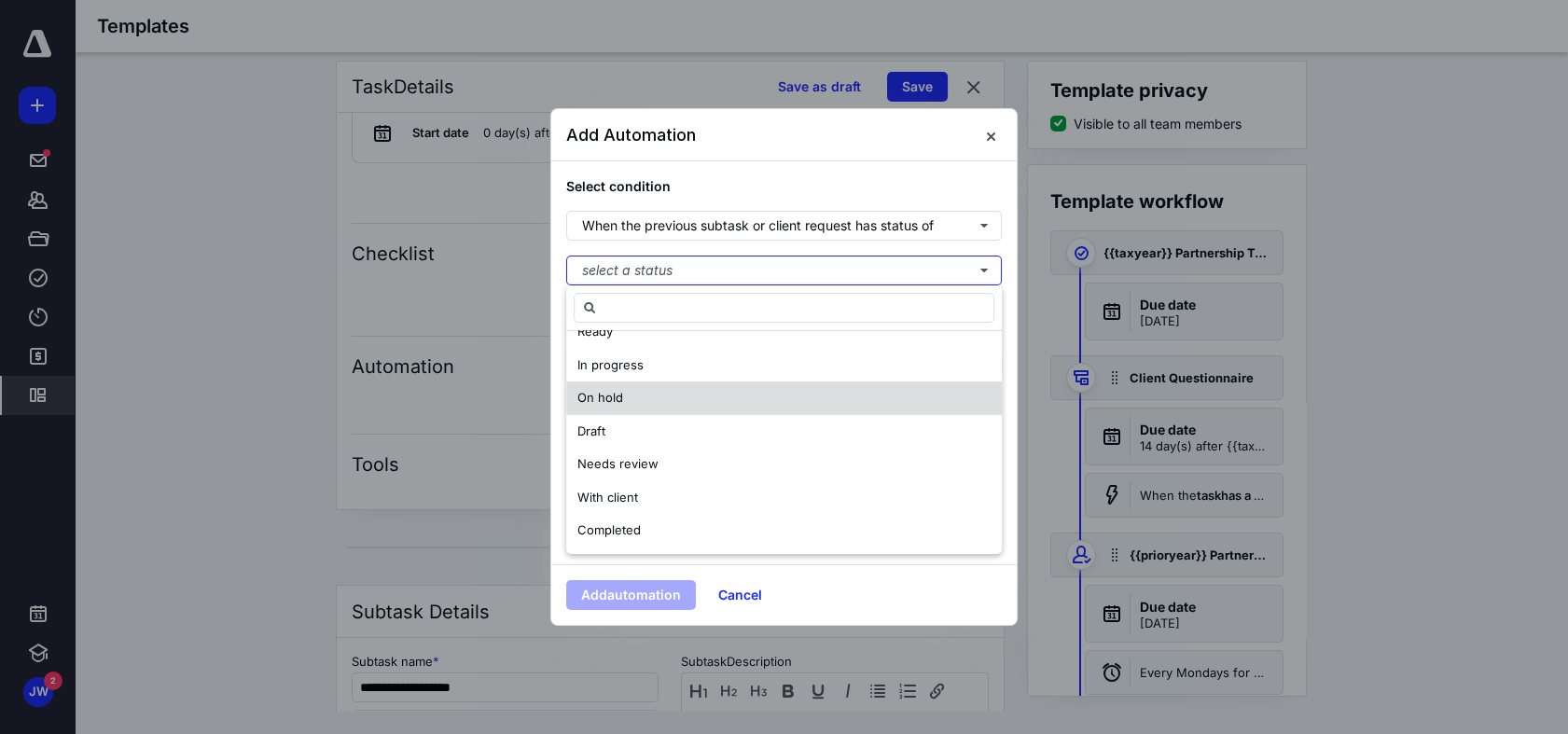 scroll, scrollTop: 0, scrollLeft: 0, axis: both 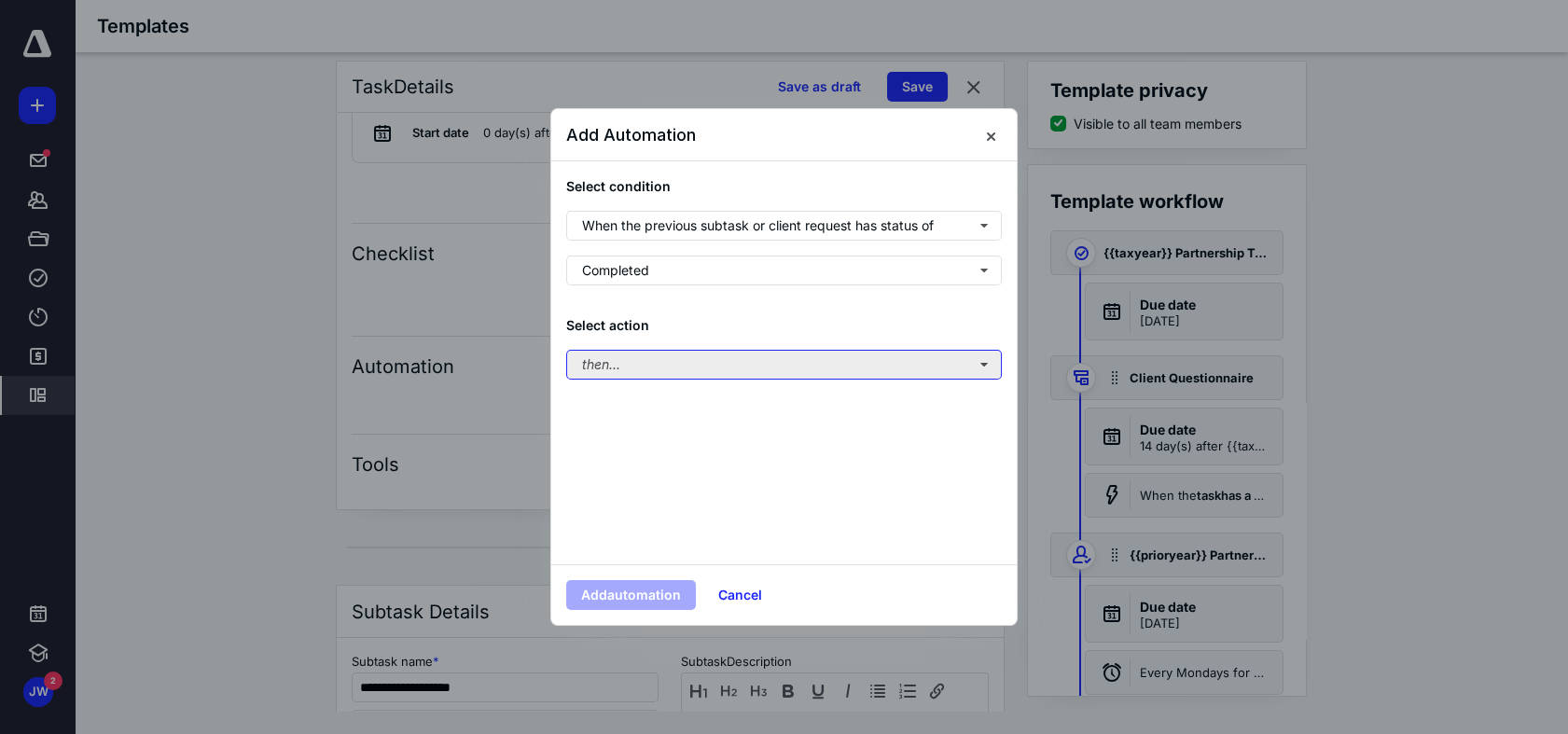 click on "then..." at bounding box center (784, 365) 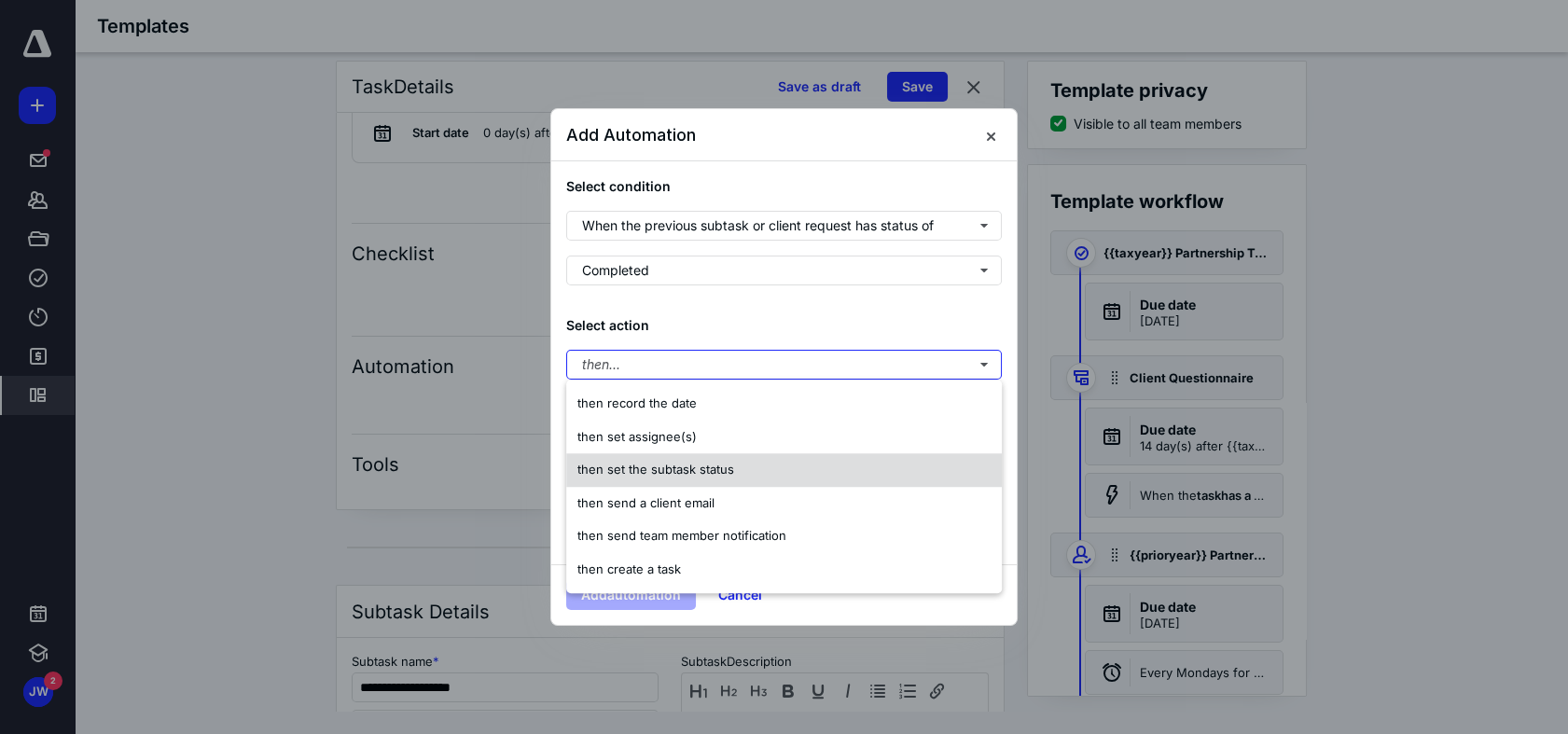 click on "then set the subtask status" at bounding box center (656, 469) 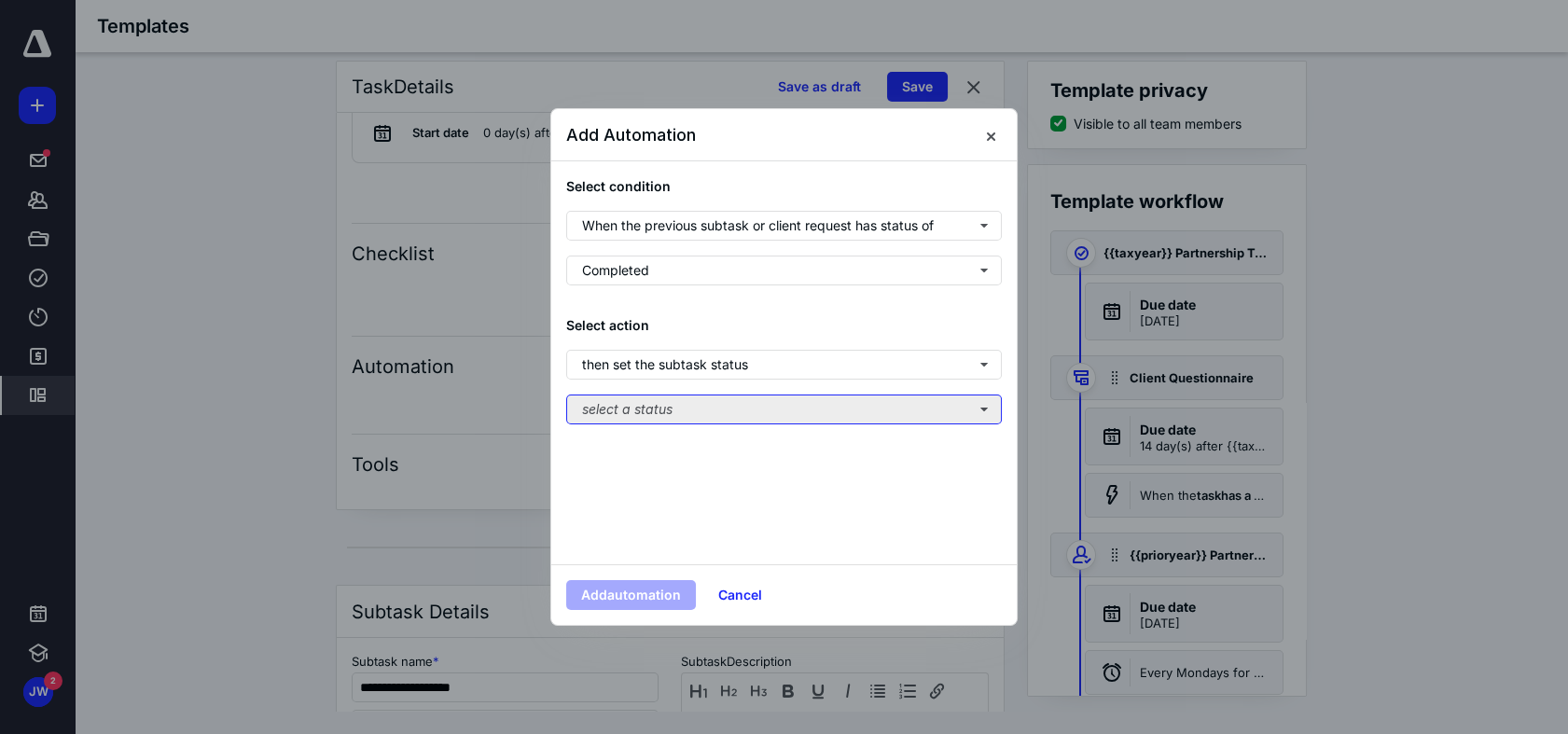 click on "select a status" at bounding box center [784, 409] 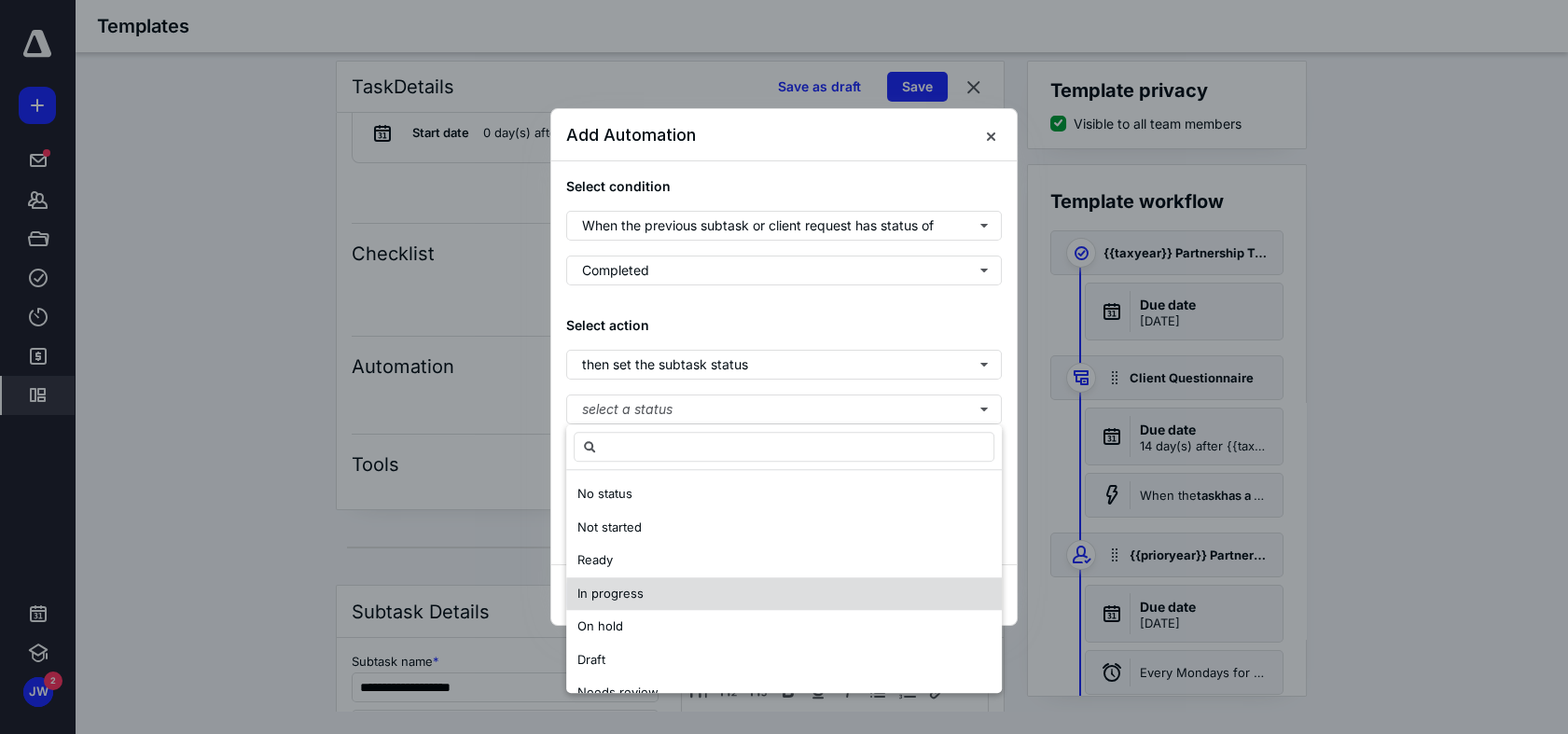 click on "In progress" at bounding box center [784, 594] 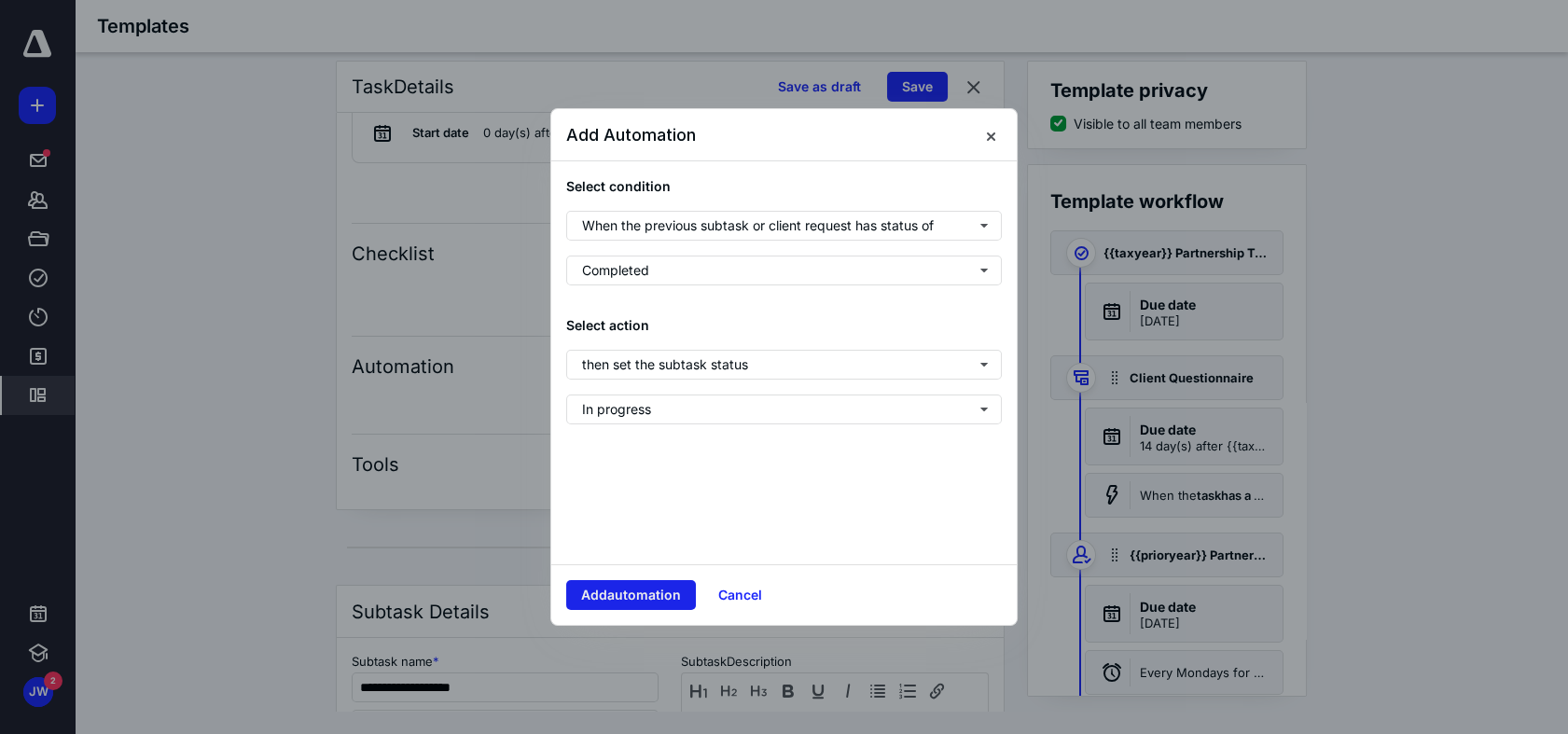 click on "Add  automation" at bounding box center [631, 595] 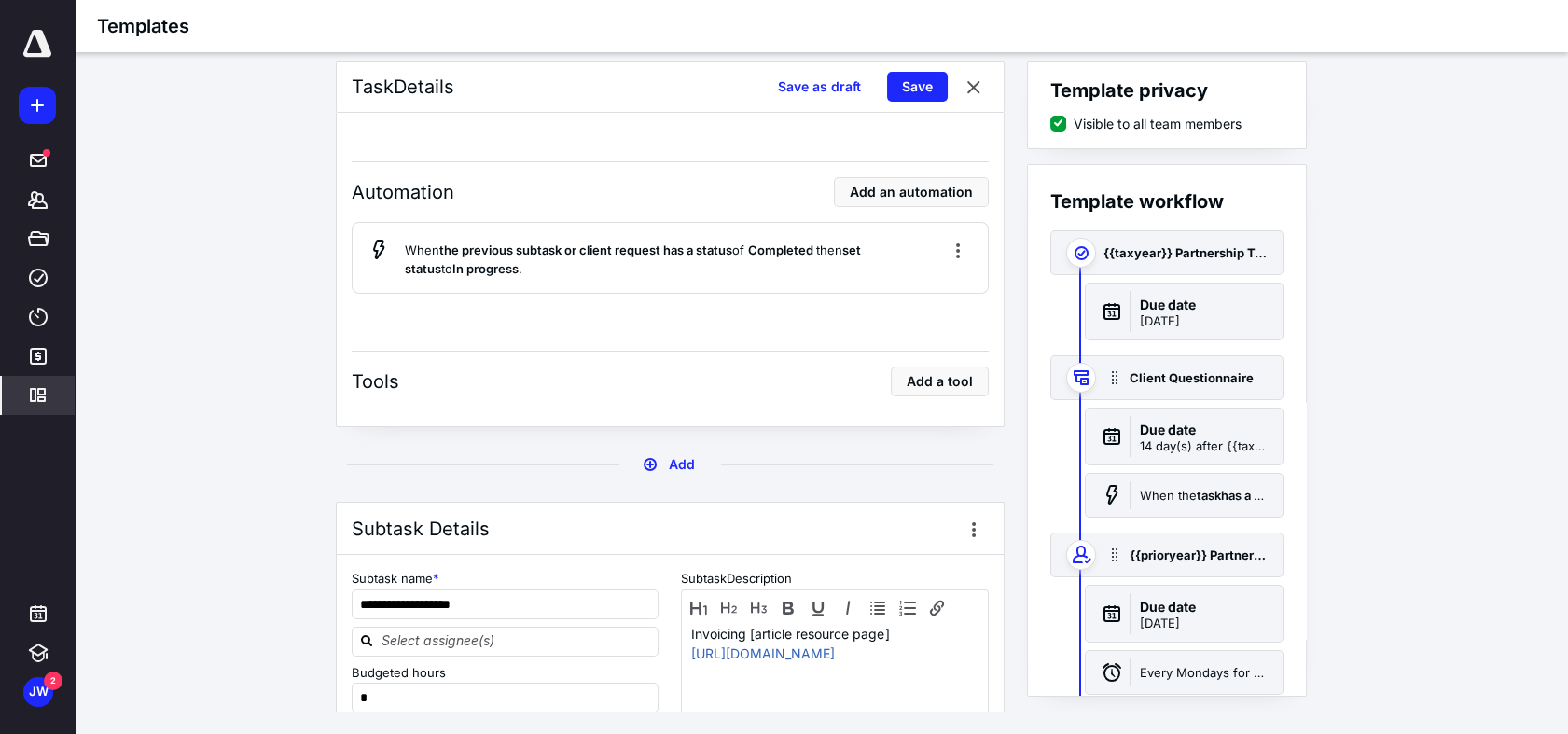 scroll, scrollTop: 7253, scrollLeft: 0, axis: vertical 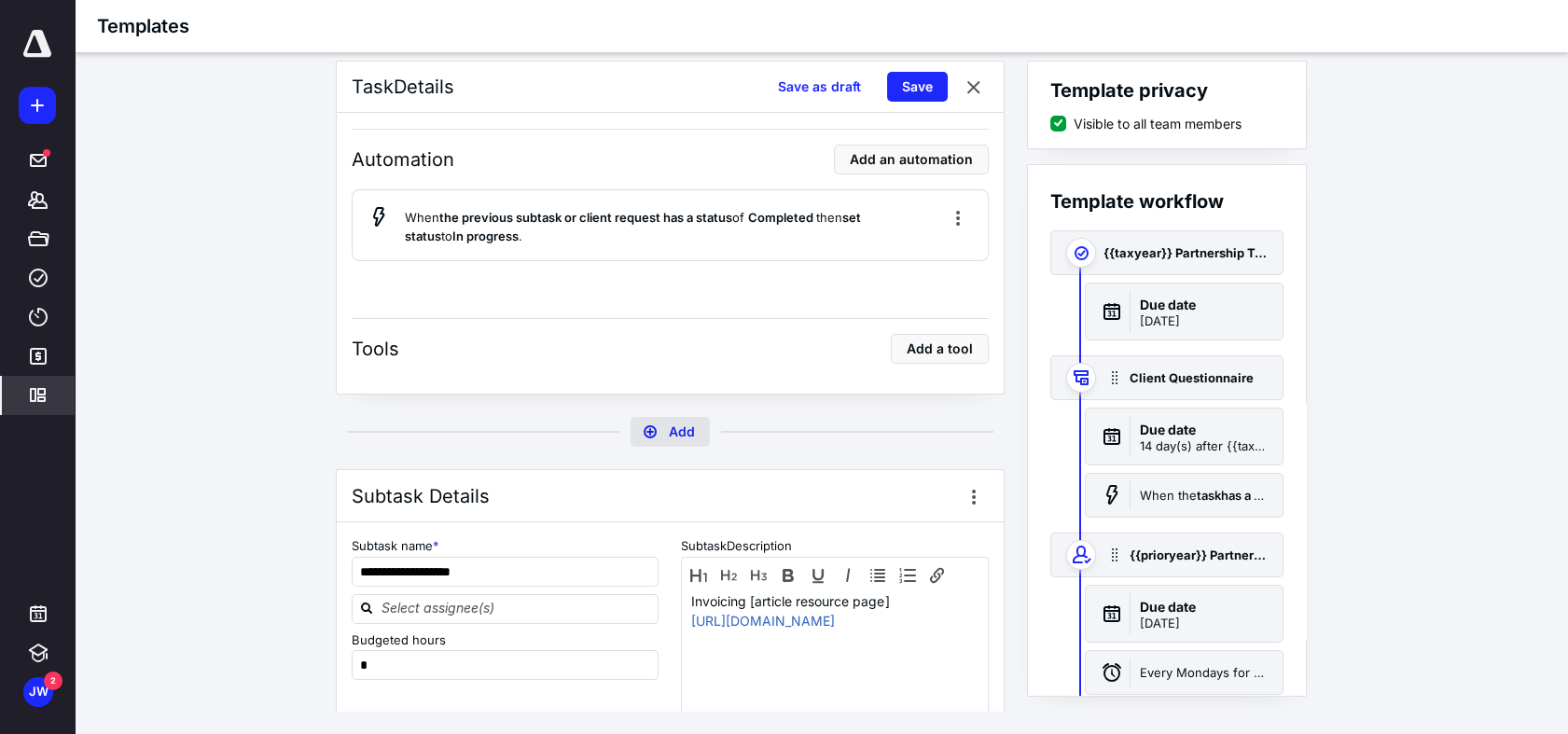 click on "Add" at bounding box center [670, 432] 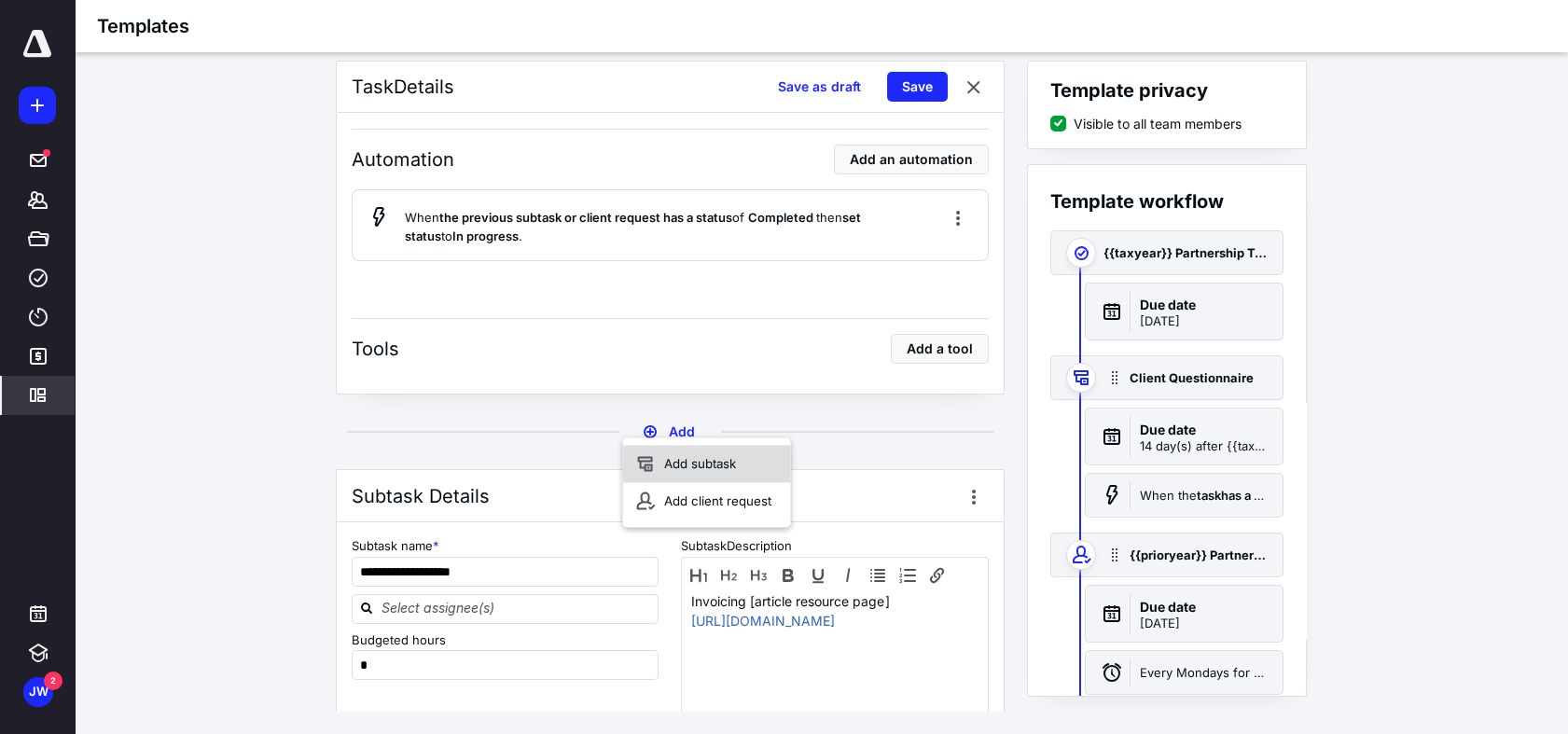 click on "Add subtask" at bounding box center [707, 464] 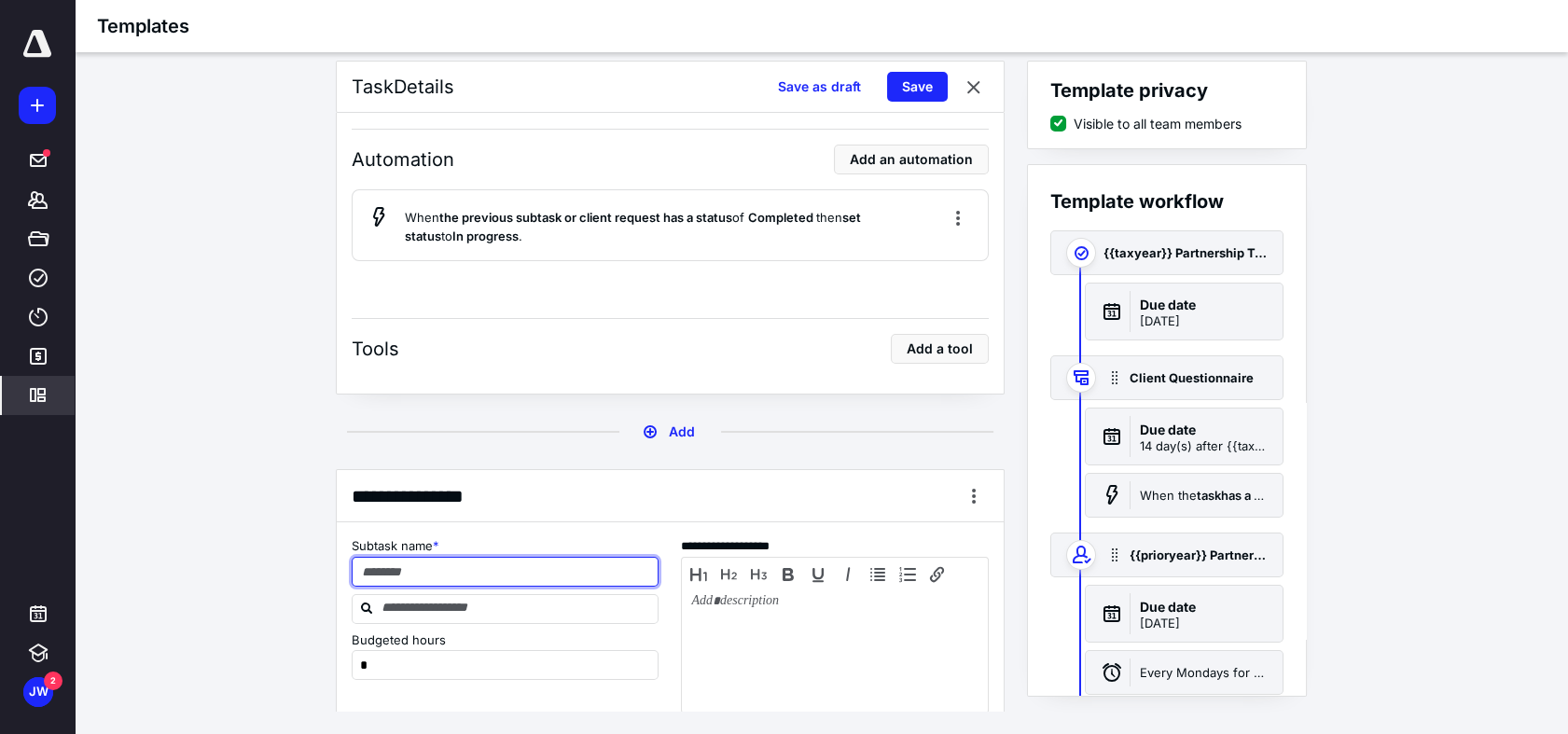 click at bounding box center (506, 572) 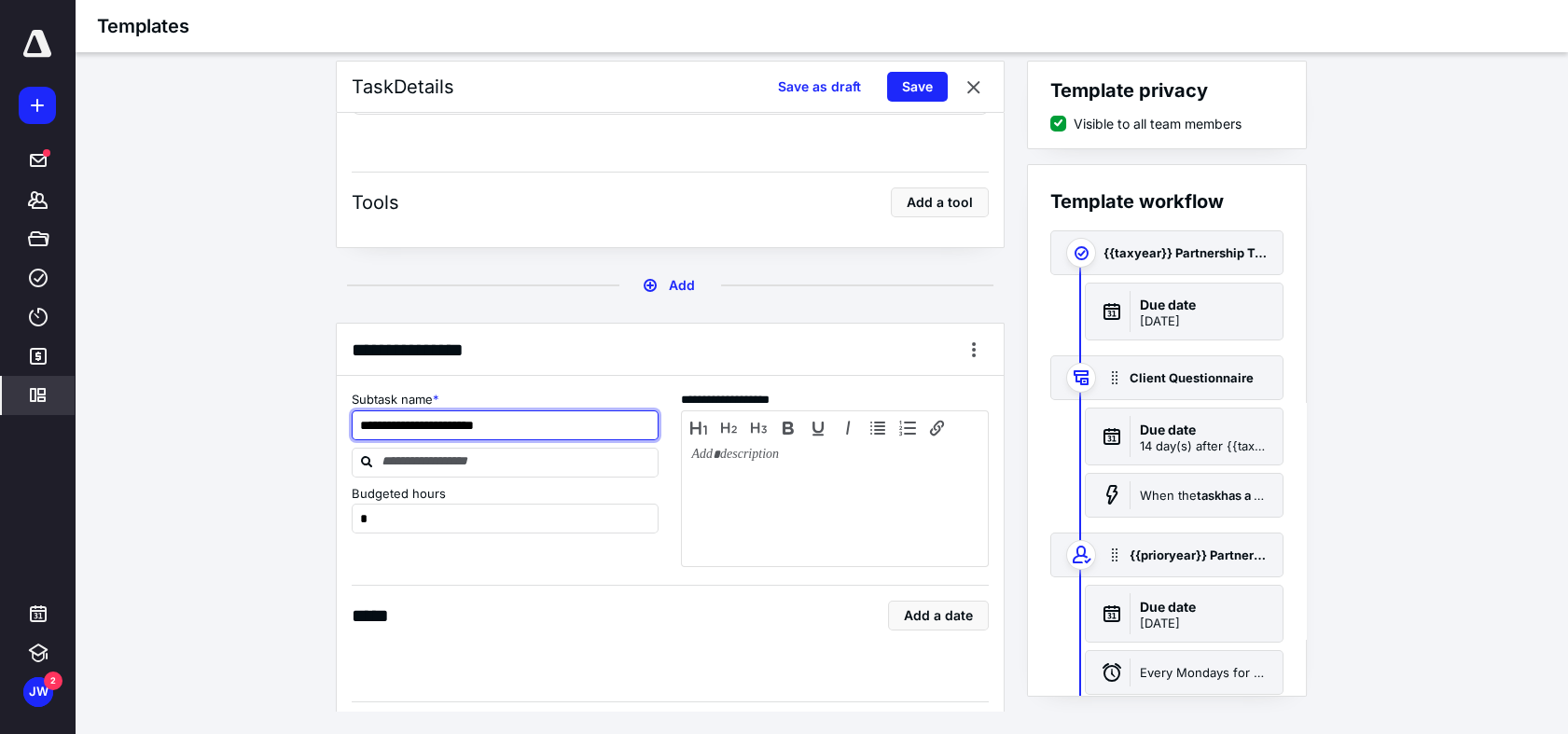scroll, scrollTop: 7461, scrollLeft: 0, axis: vertical 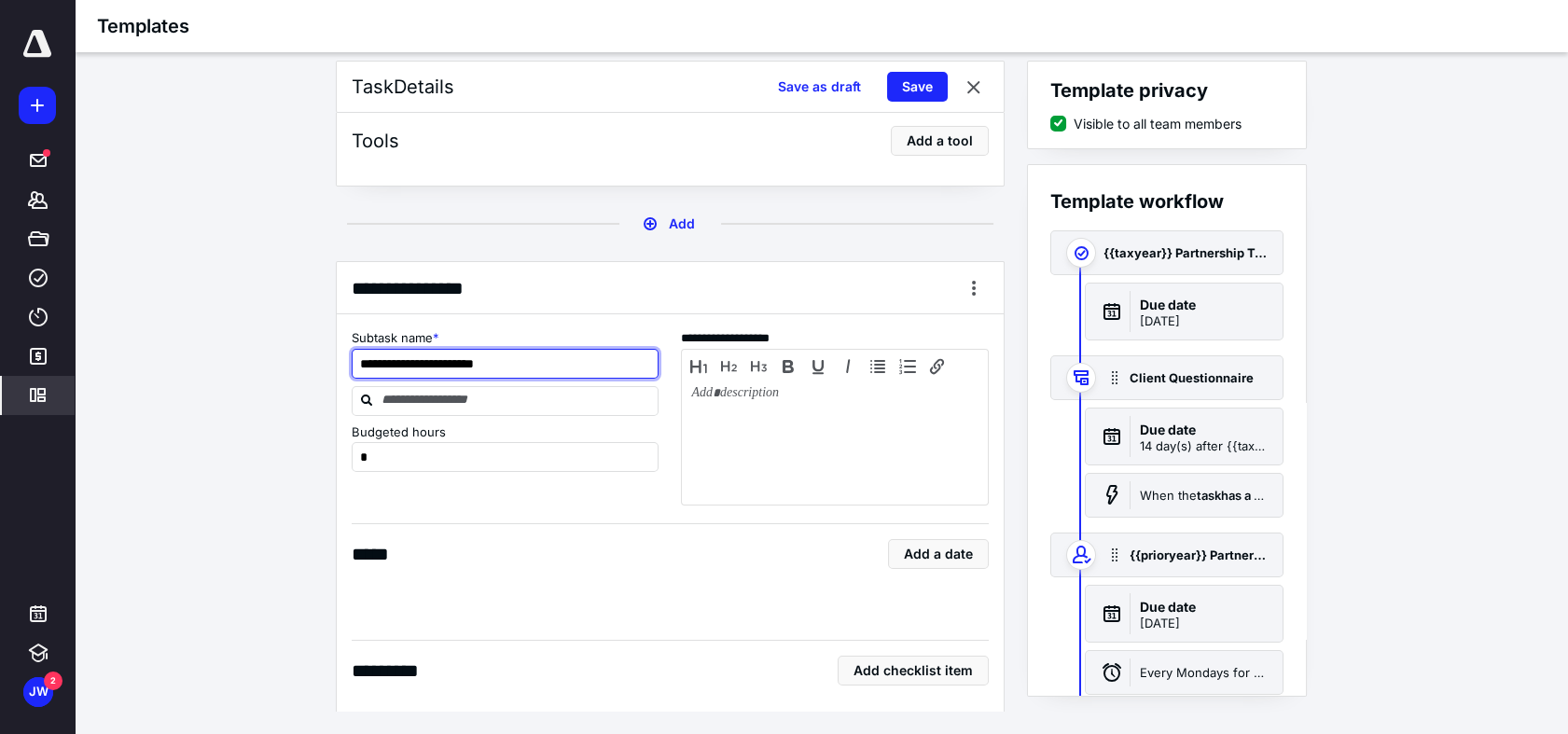 type on "**********" 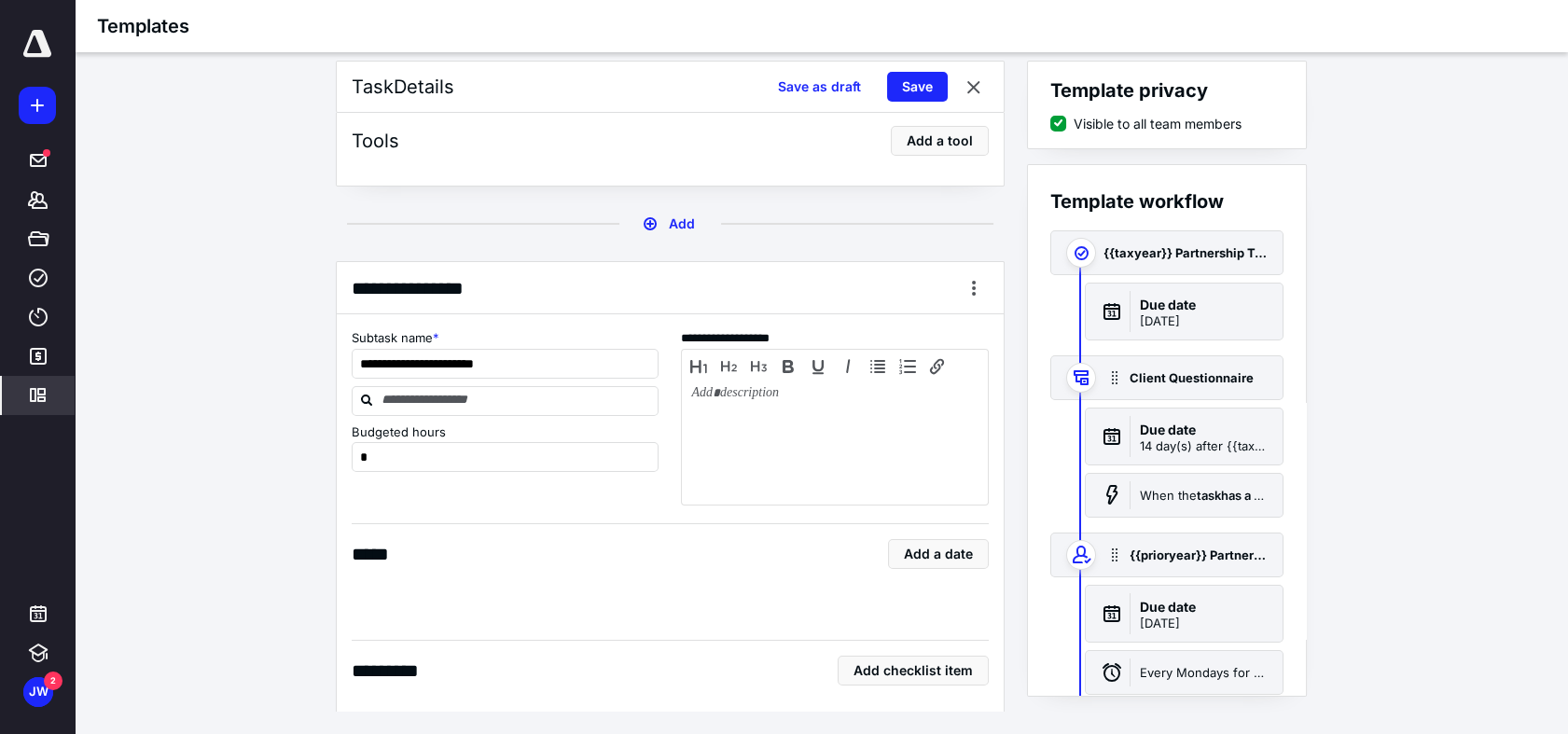 click on "**********" at bounding box center [670, 408] 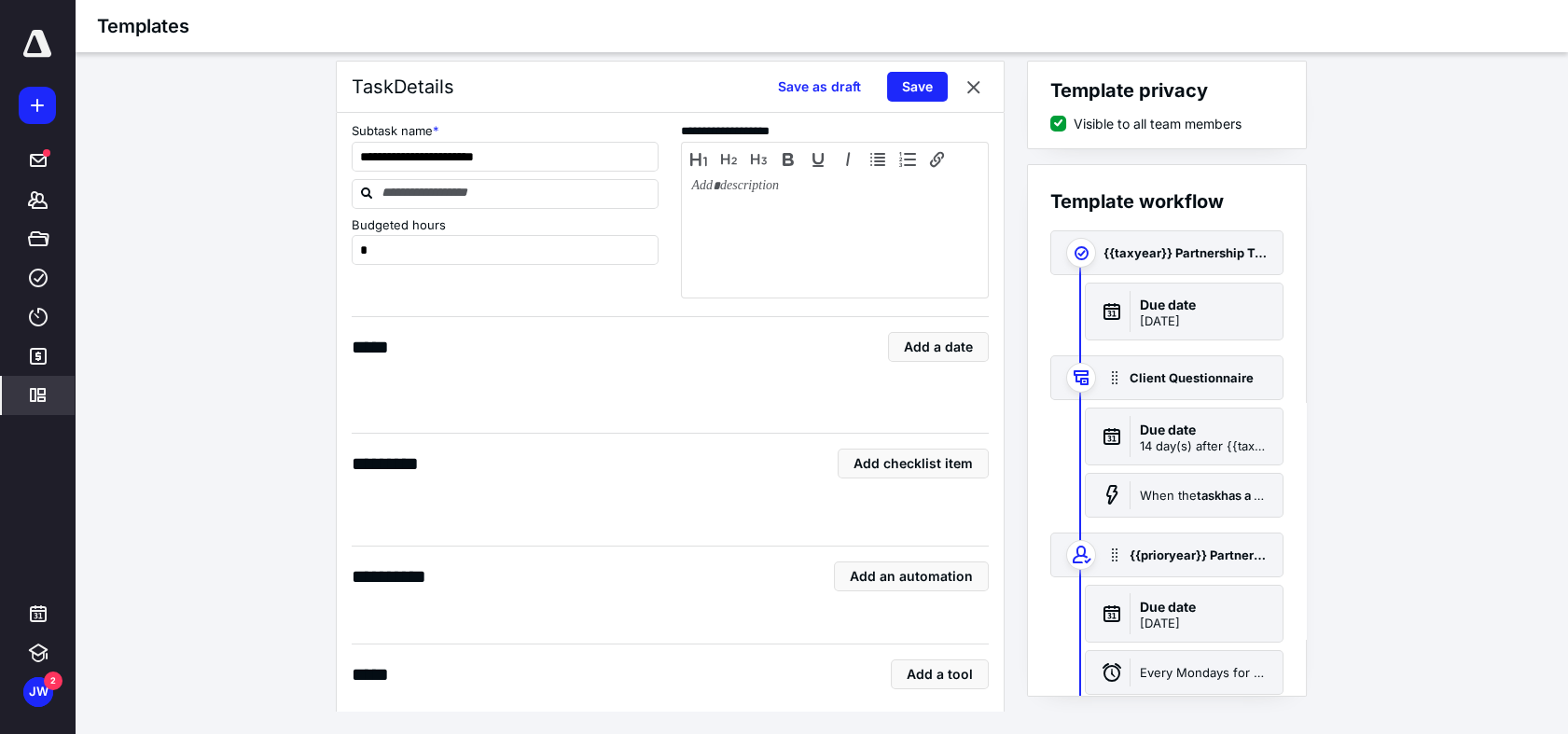 click on "***** Add a date" at bounding box center [670, 355] 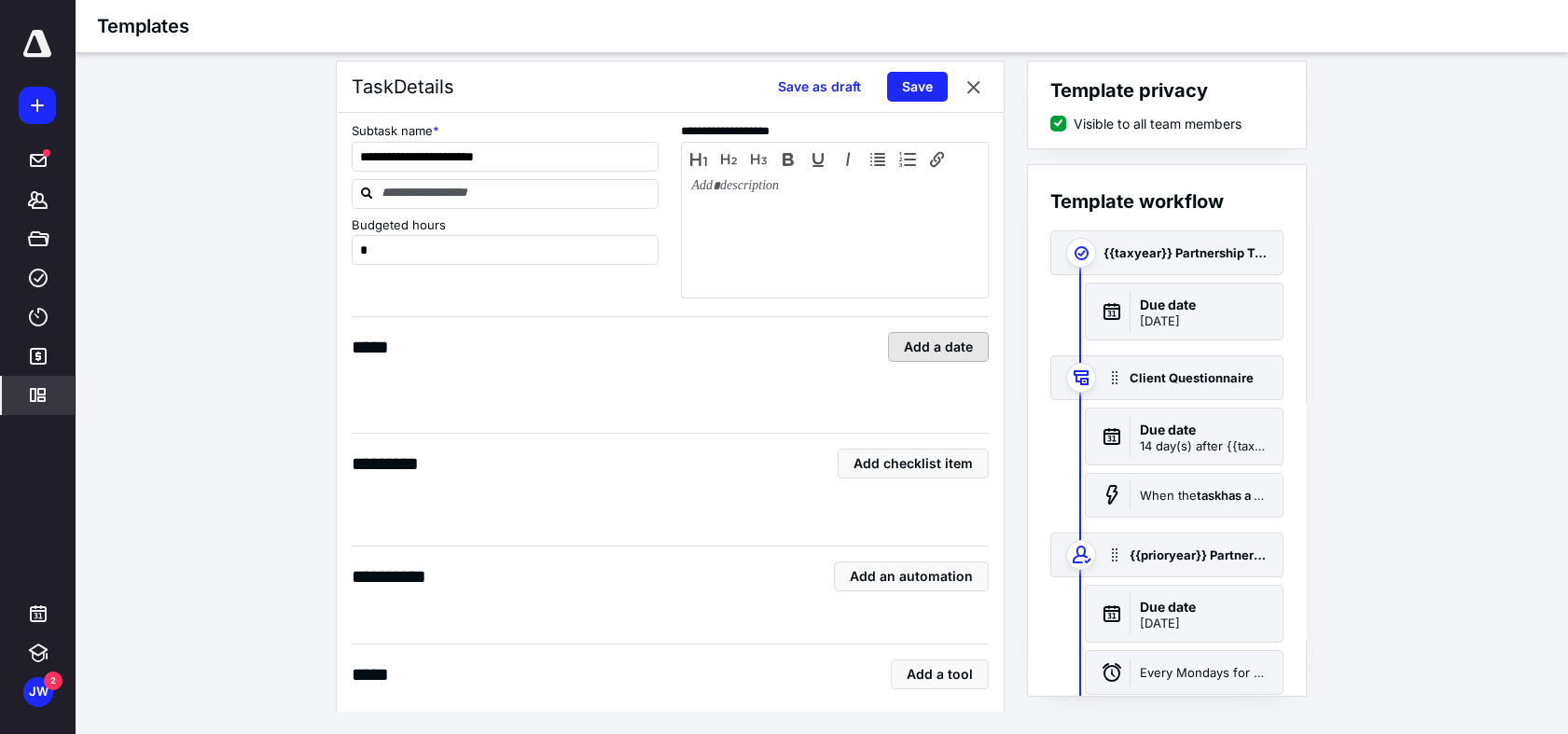click on "Add a date" at bounding box center [938, 347] 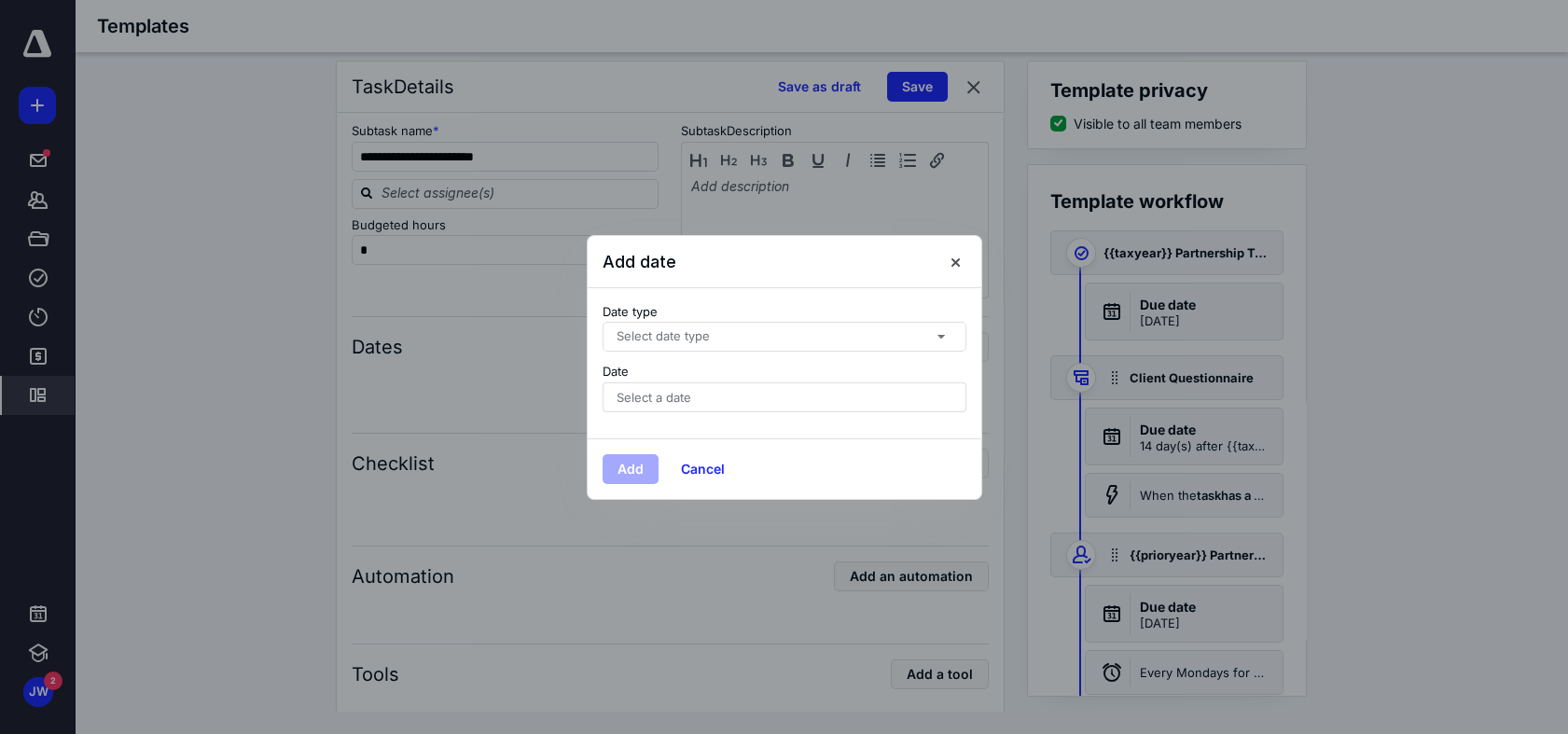 click on "Date type" at bounding box center (784, 312) 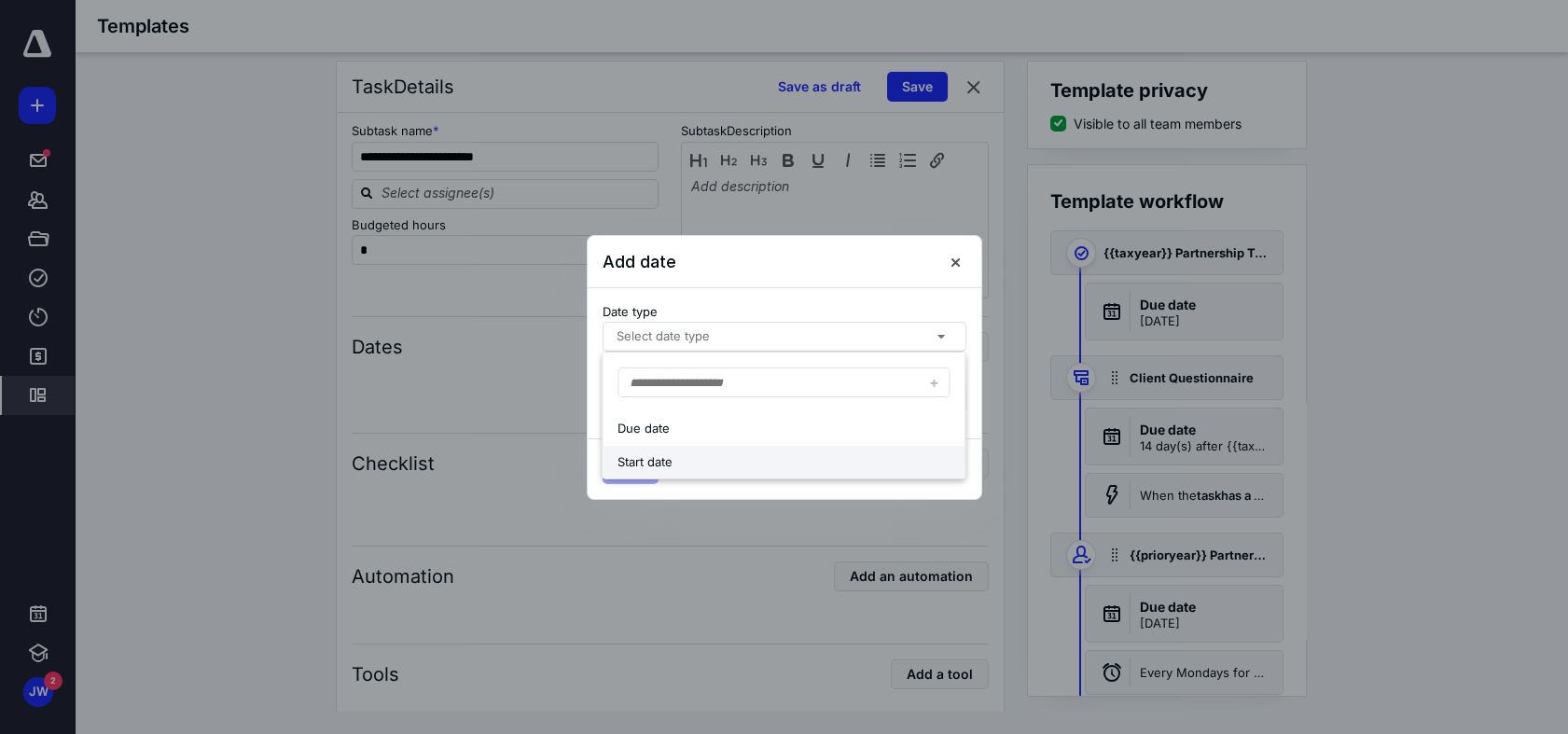 click on "Start date" at bounding box center [767, 463] 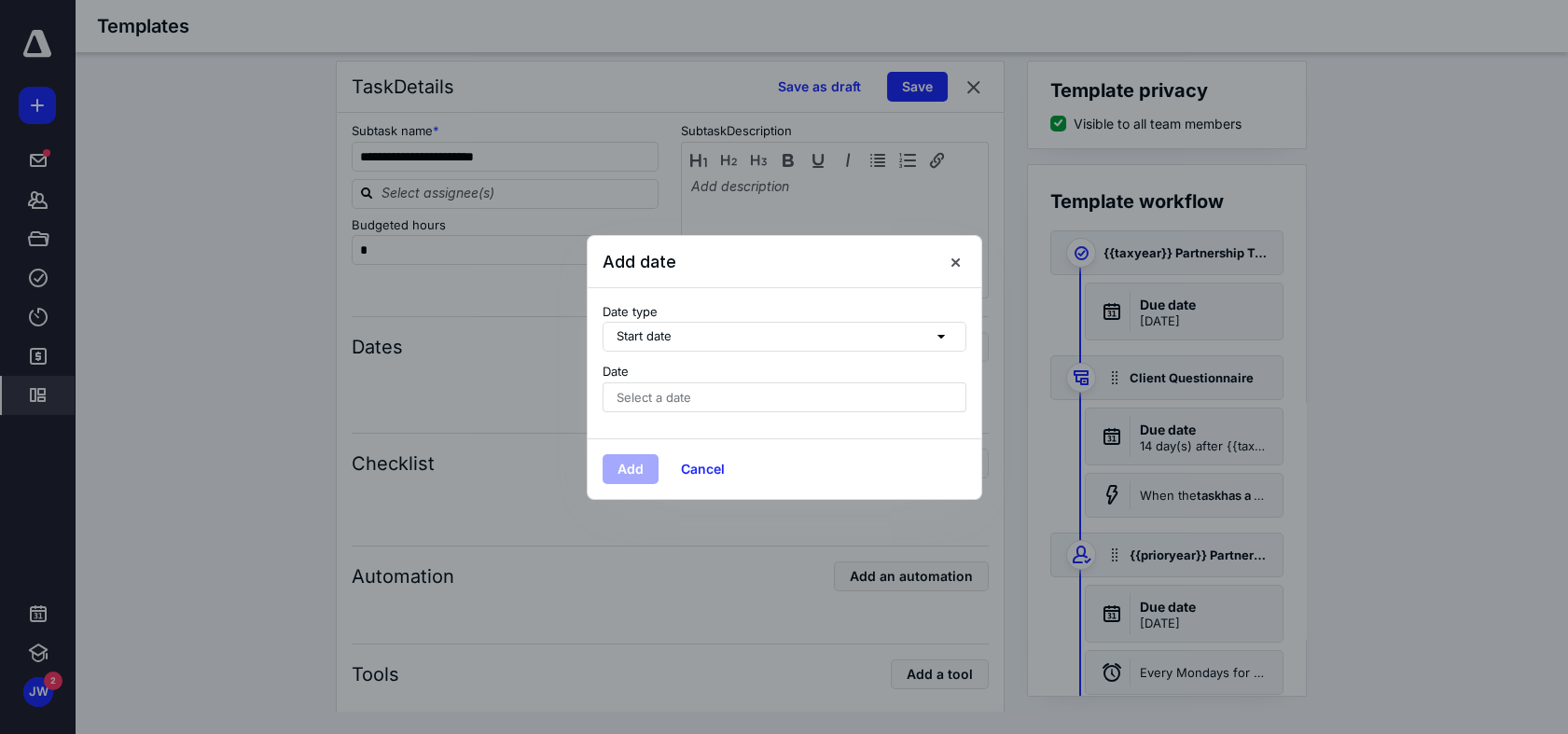 click on "Select a date" at bounding box center [784, 397] 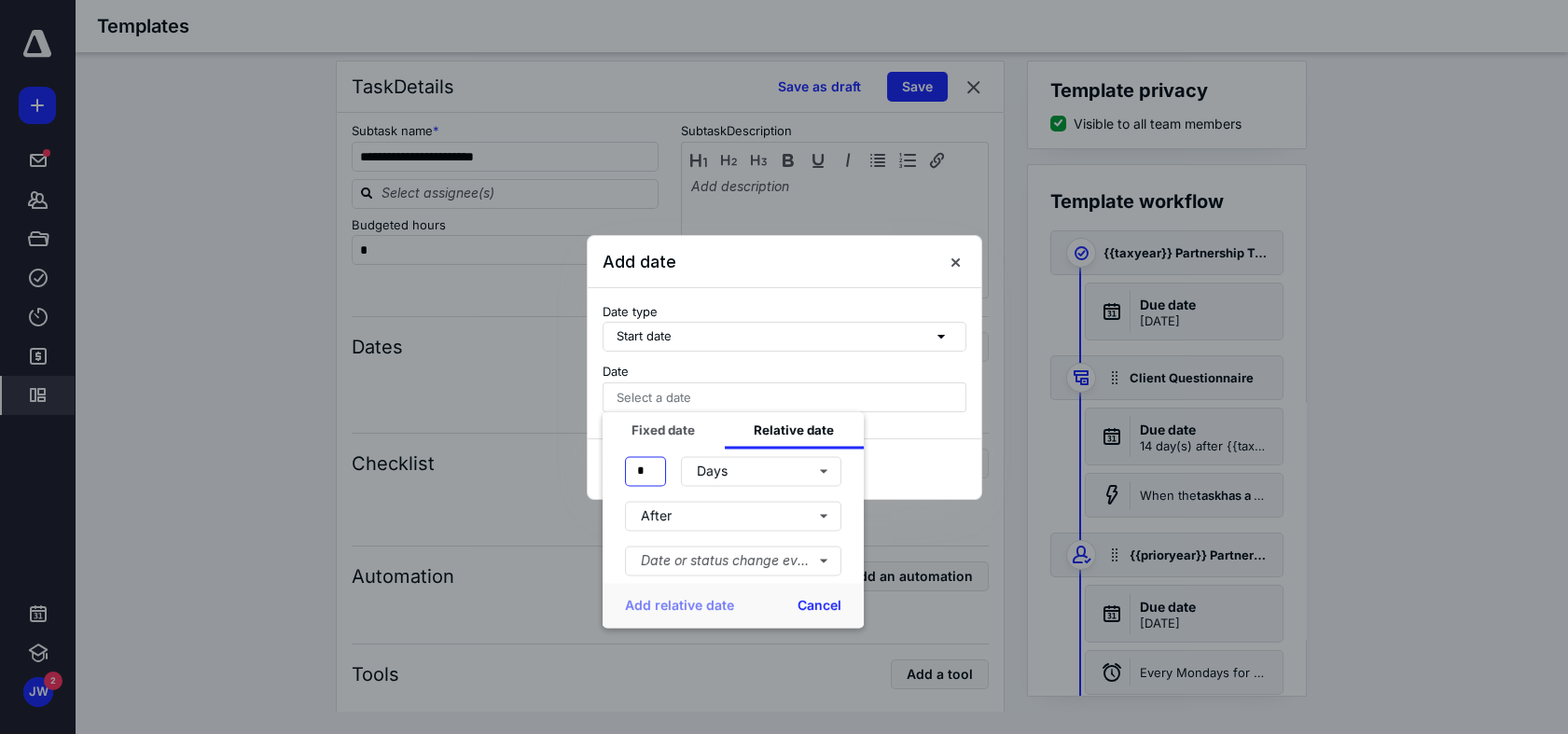 click on "*" at bounding box center (645, 471) 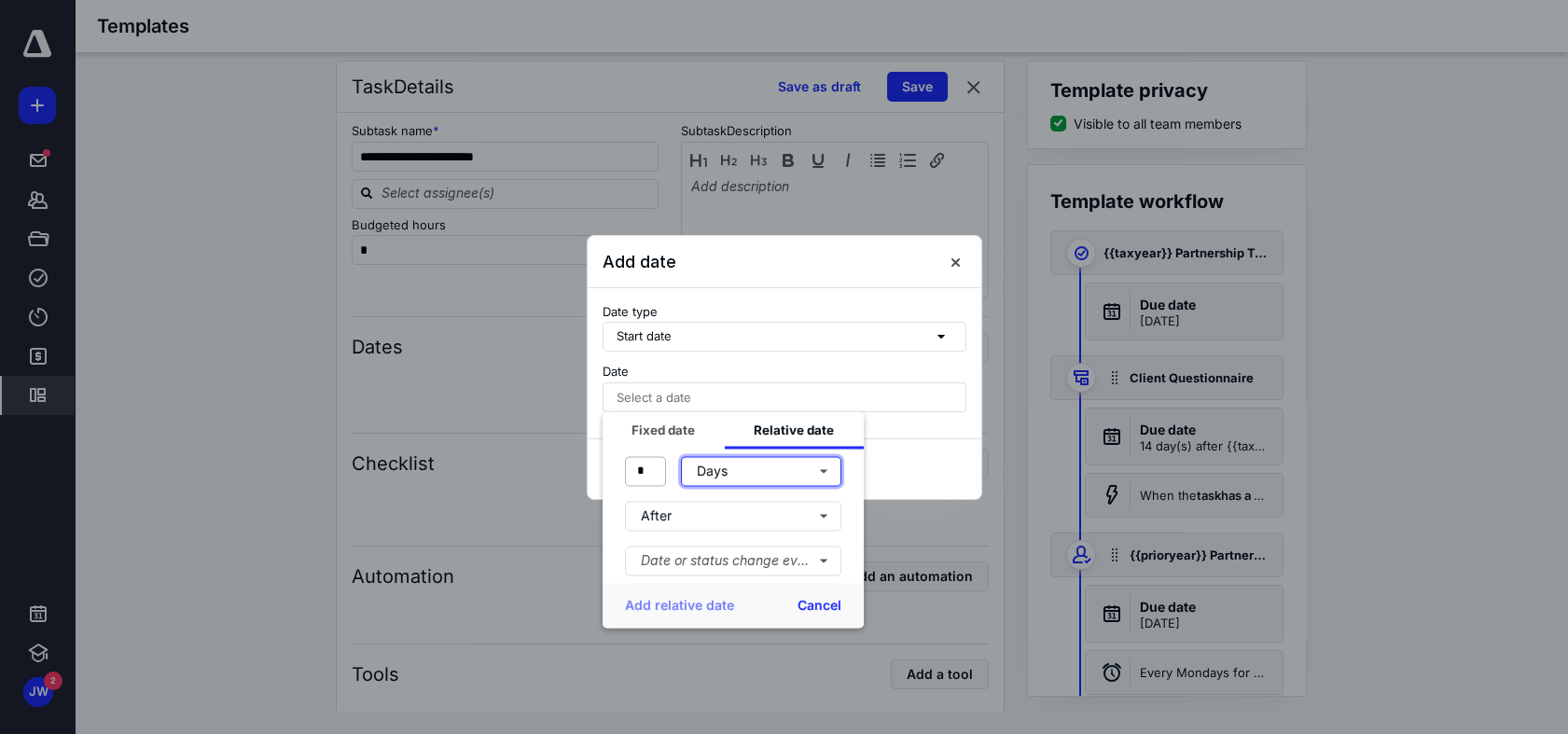 type 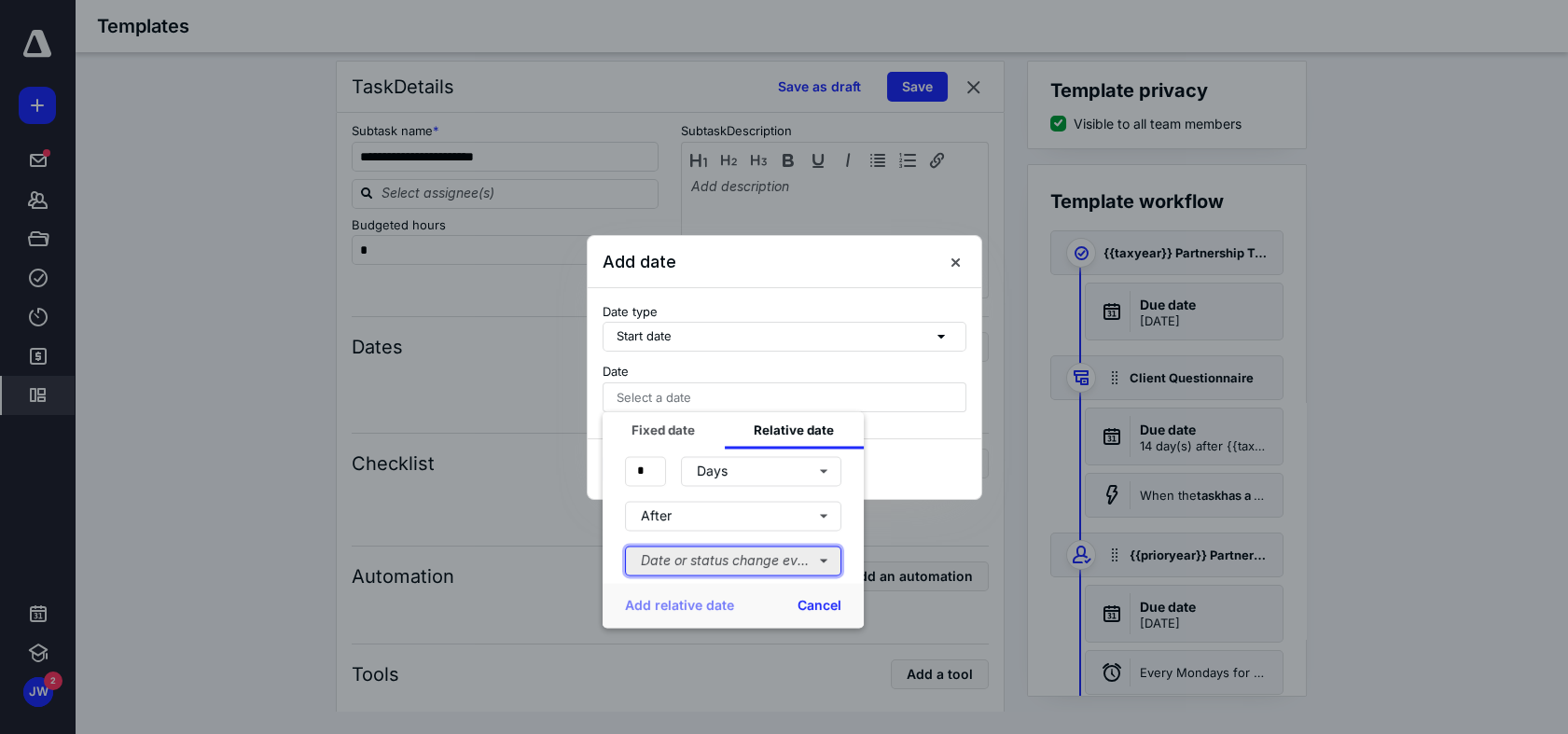 click on "Date or status change event" at bounding box center (733, 561) 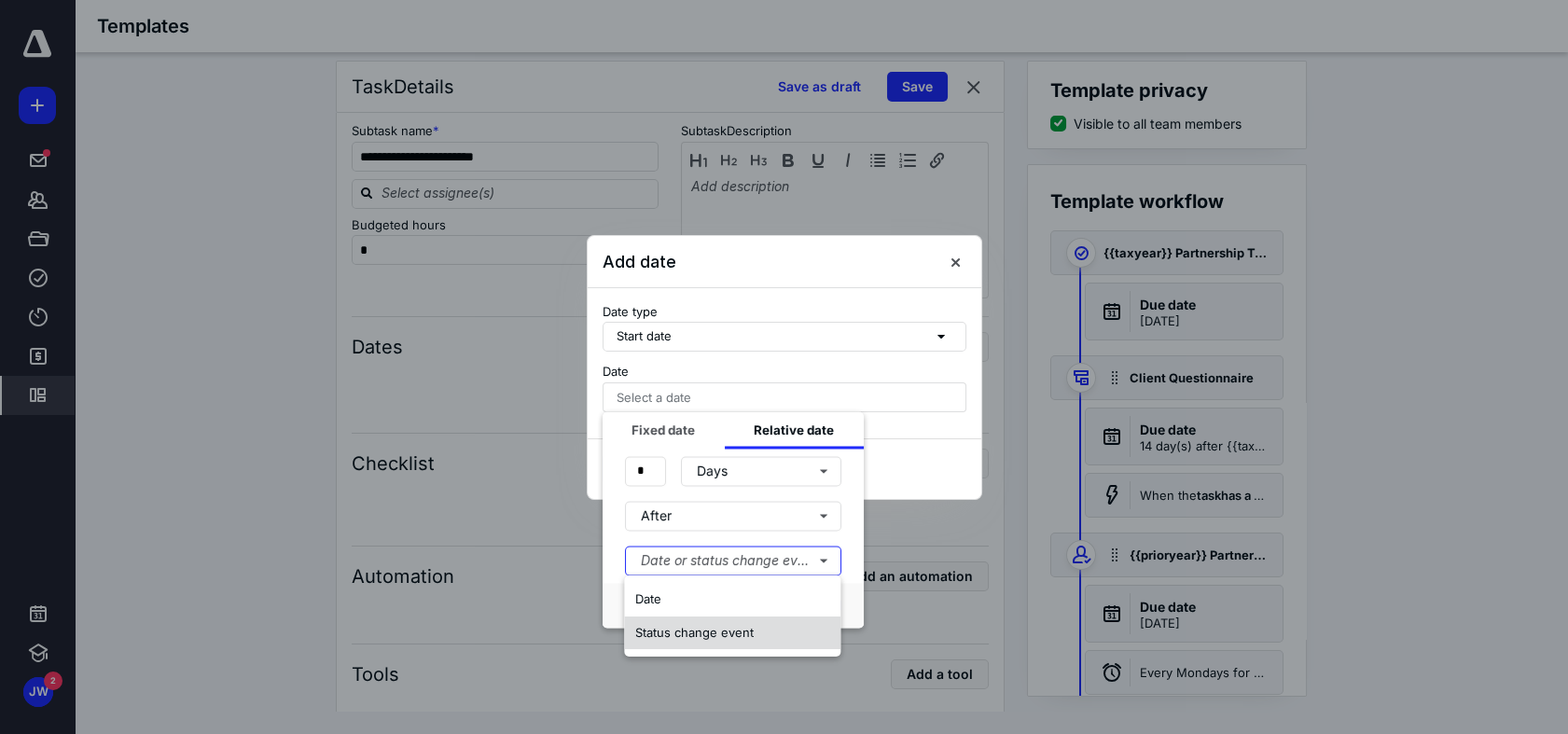 click on "Status change event" at bounding box center (694, 633) 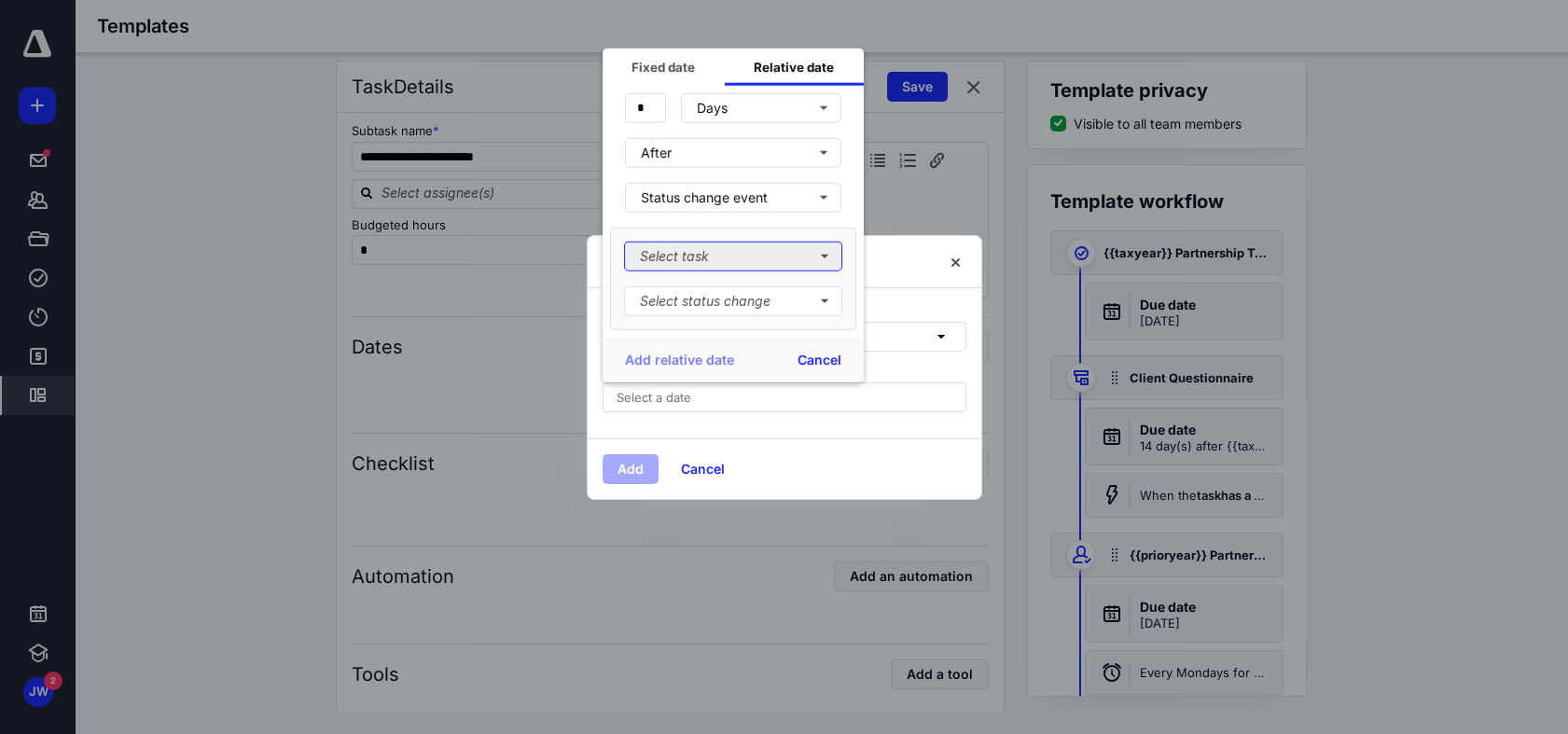click on "Select task" at bounding box center (733, 256) 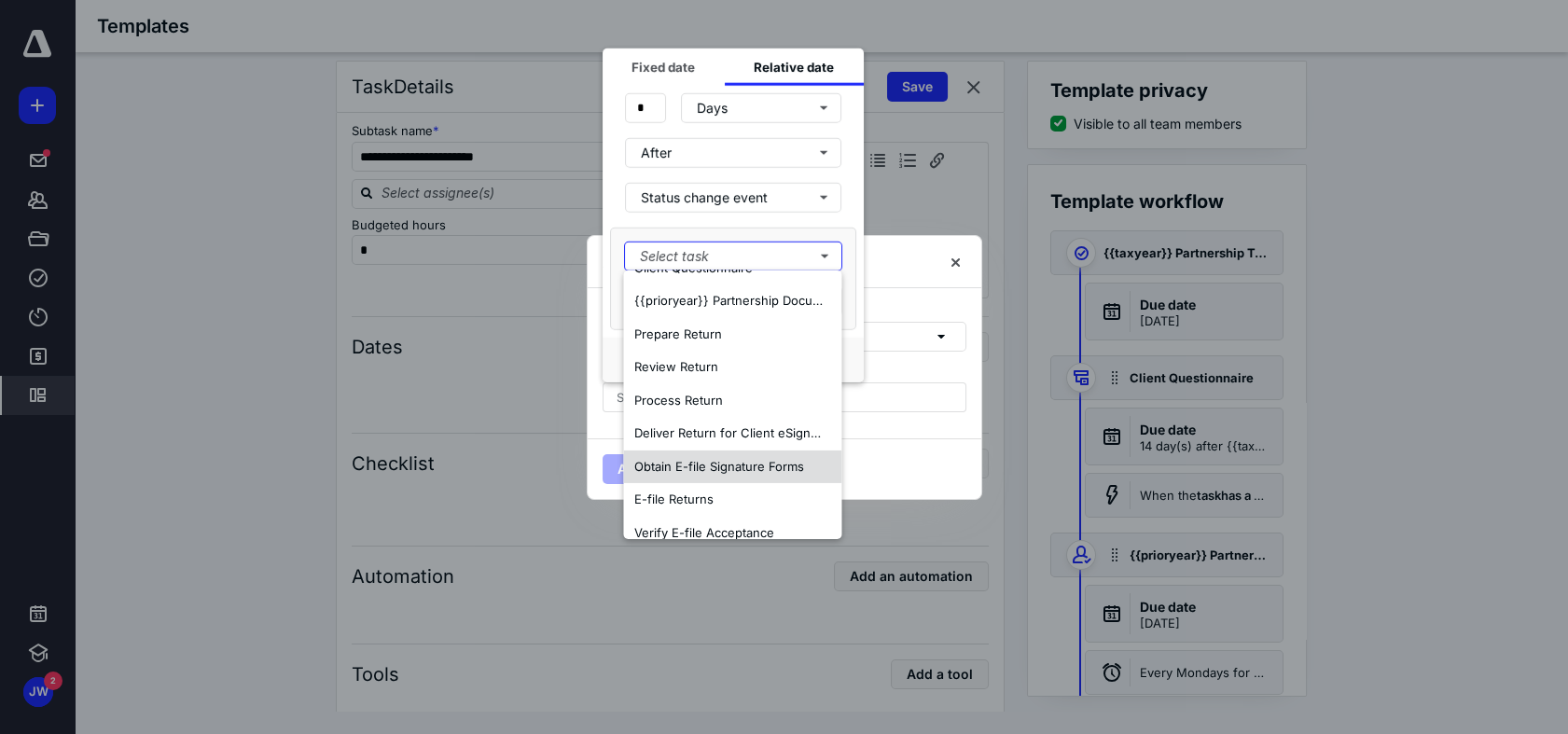 scroll, scrollTop: 143, scrollLeft: 0, axis: vertical 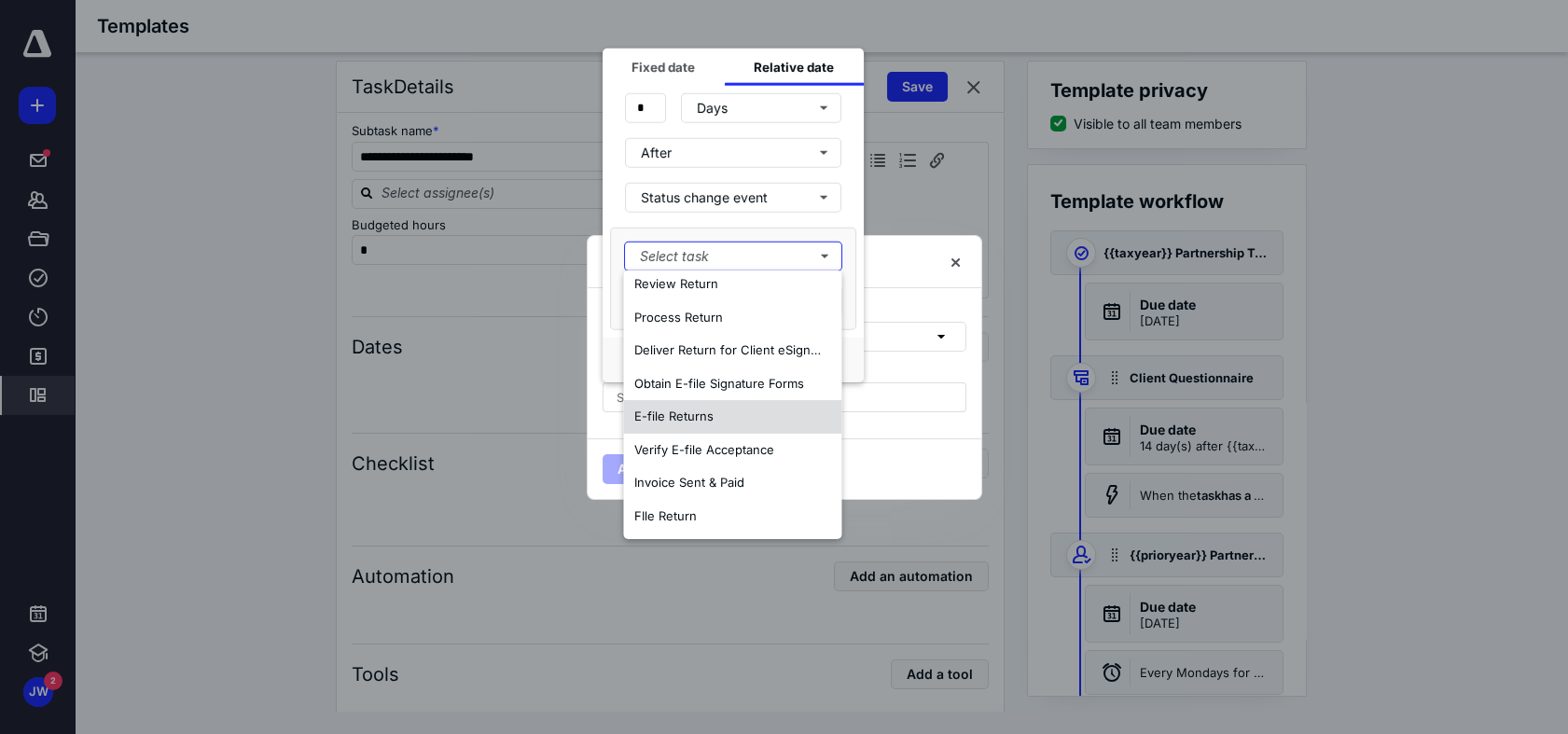 click on "E-file Returns" at bounding box center (673, 416) 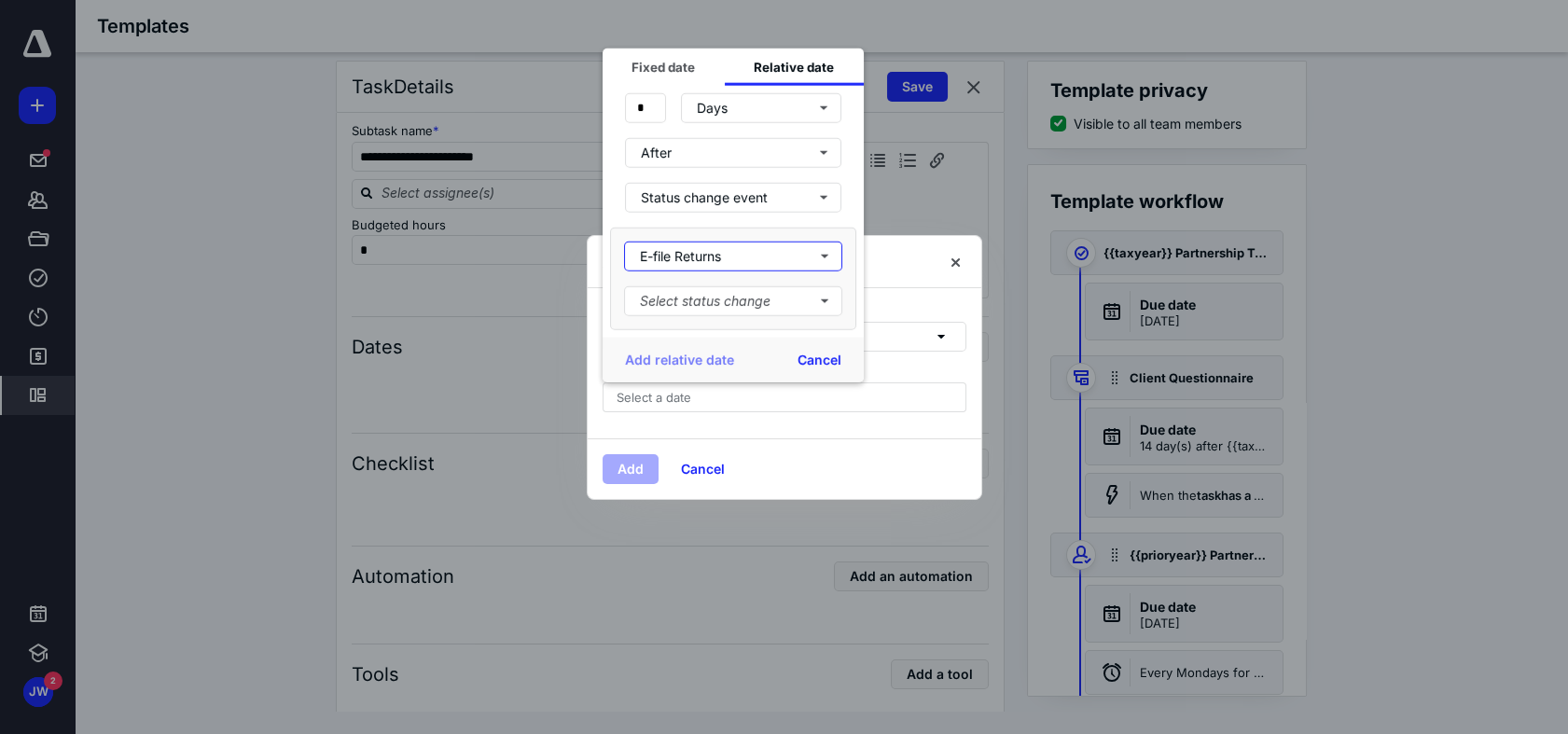 scroll, scrollTop: 0, scrollLeft: 0, axis: both 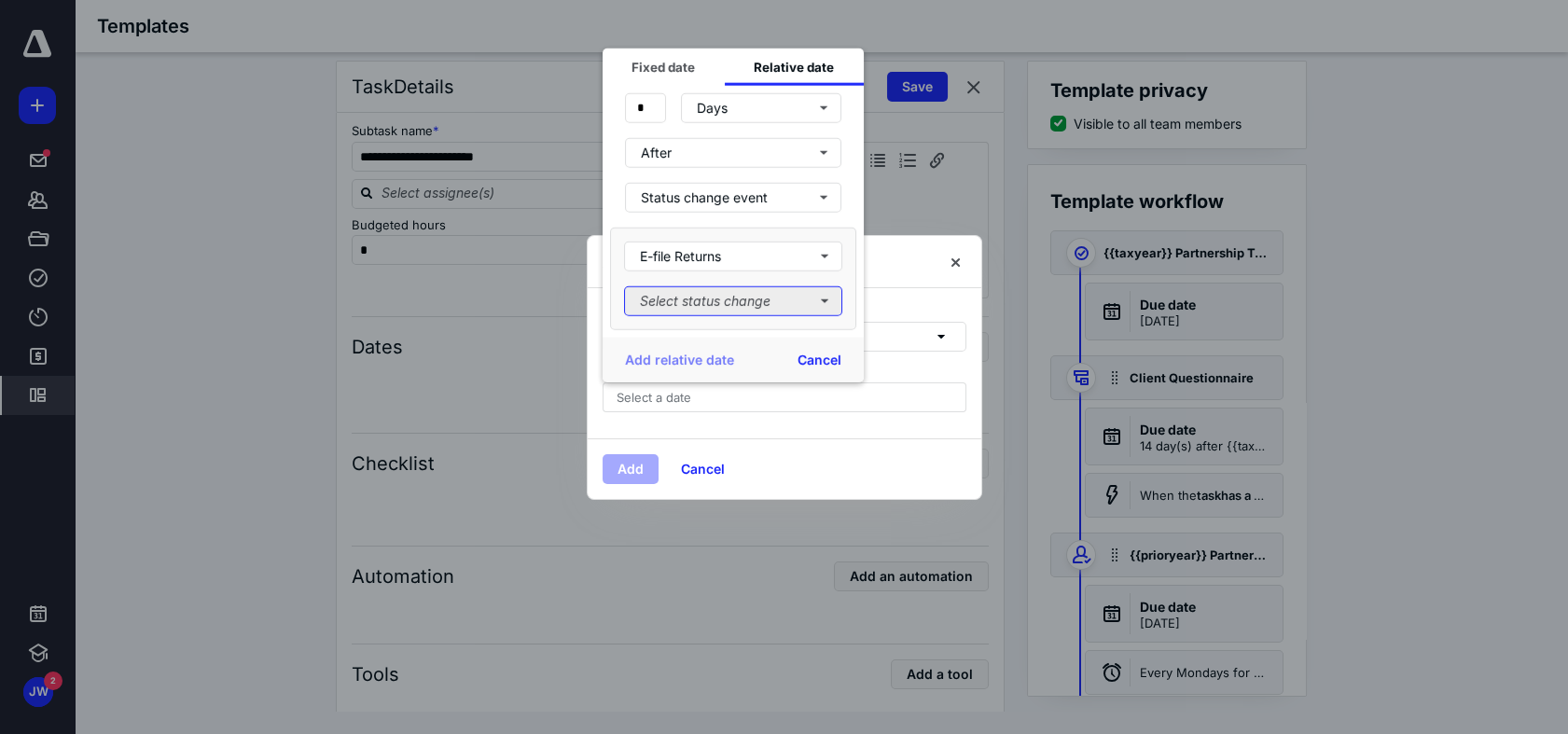 click on "Select status change" at bounding box center (733, 300) 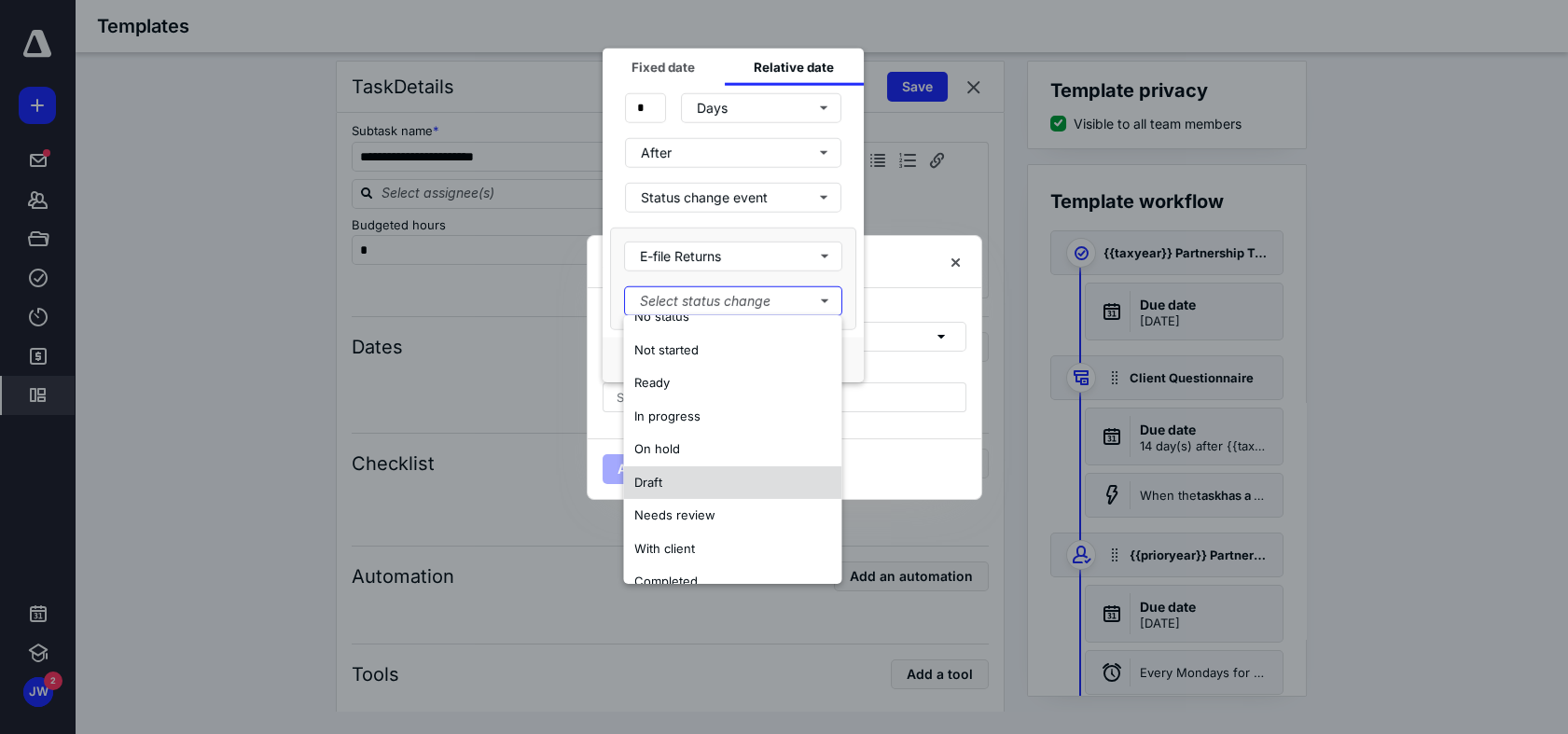 scroll, scrollTop: 44, scrollLeft: 0, axis: vertical 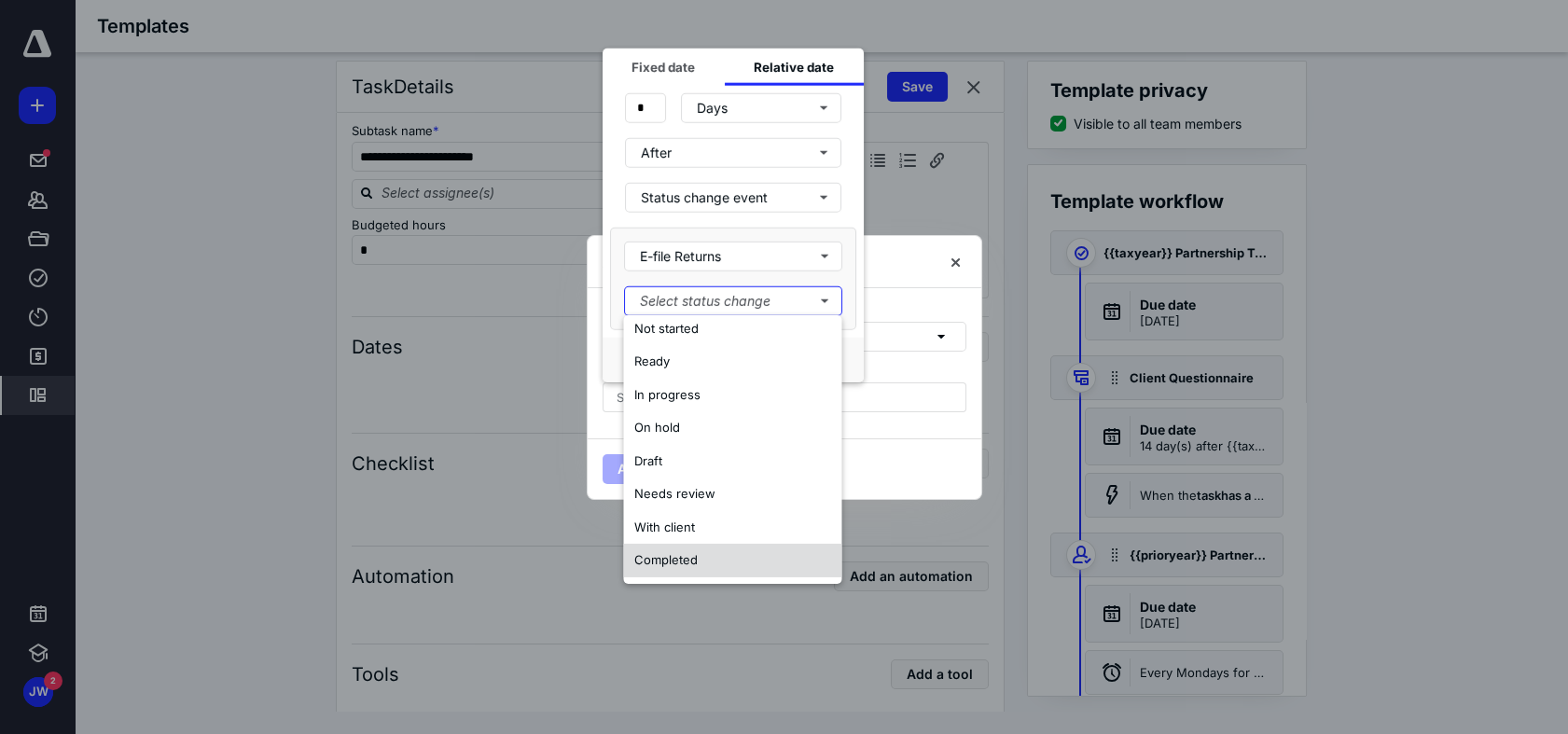 click on "Completed" at bounding box center (732, 561) 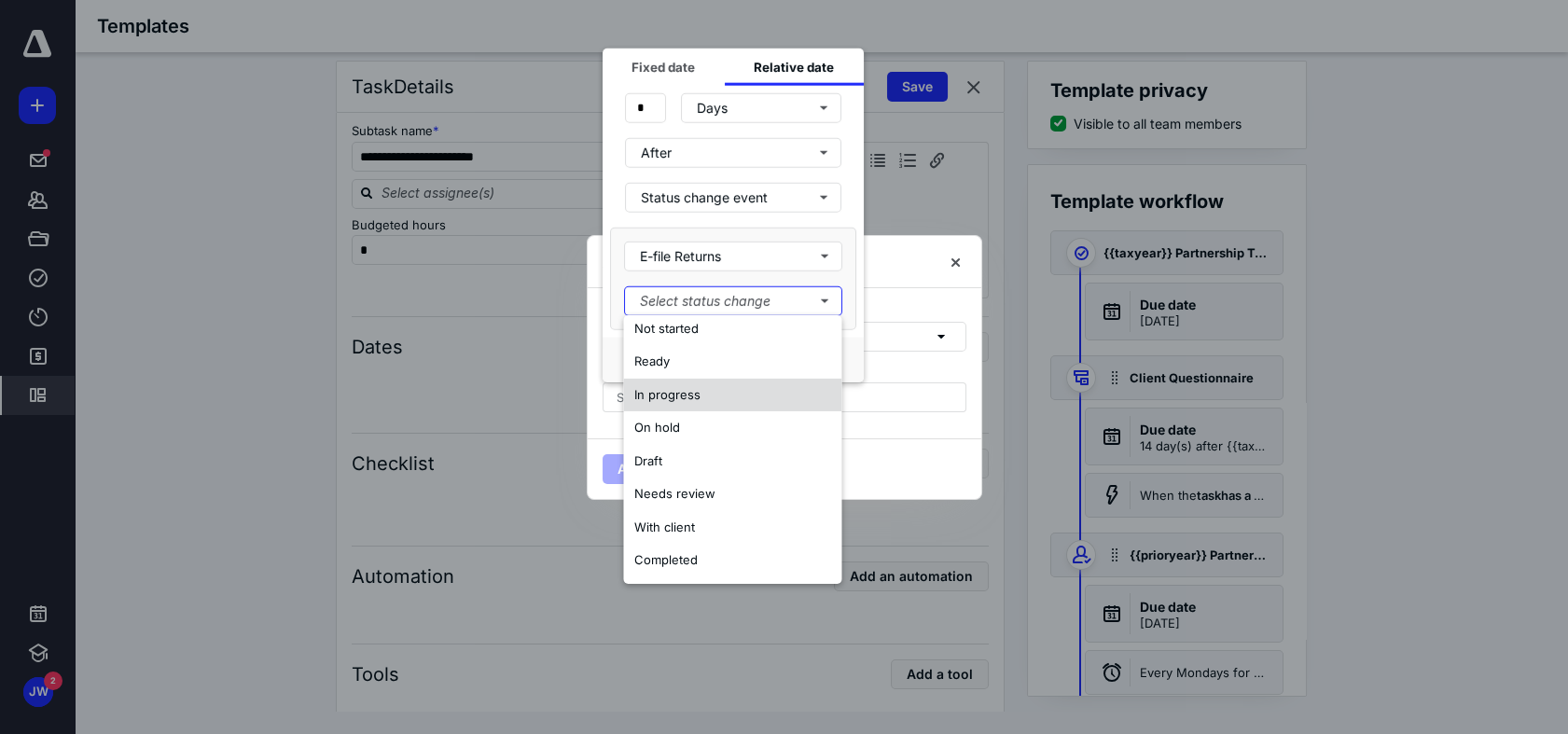 scroll, scrollTop: 0, scrollLeft: 0, axis: both 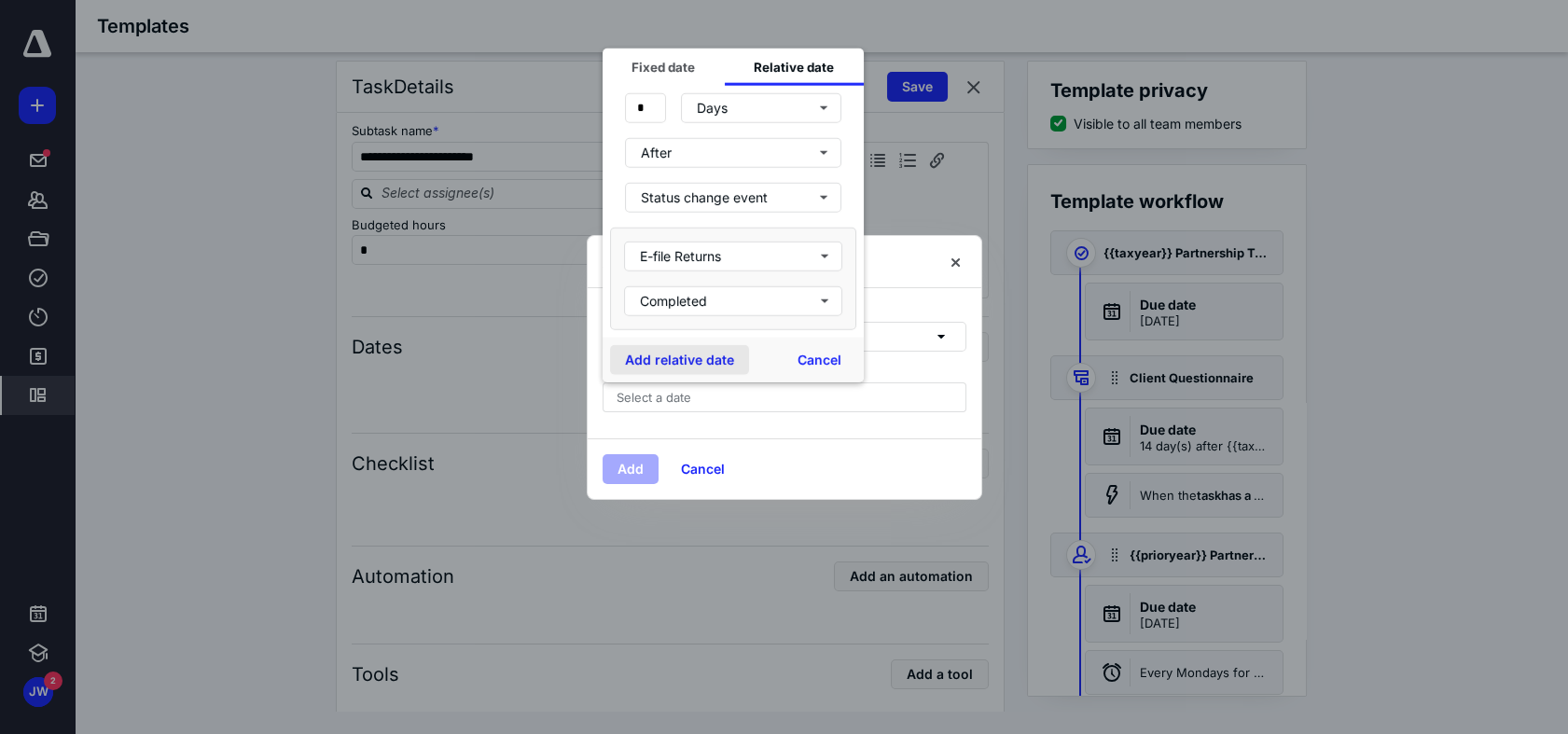 click on "Add relative date" at bounding box center [679, 359] 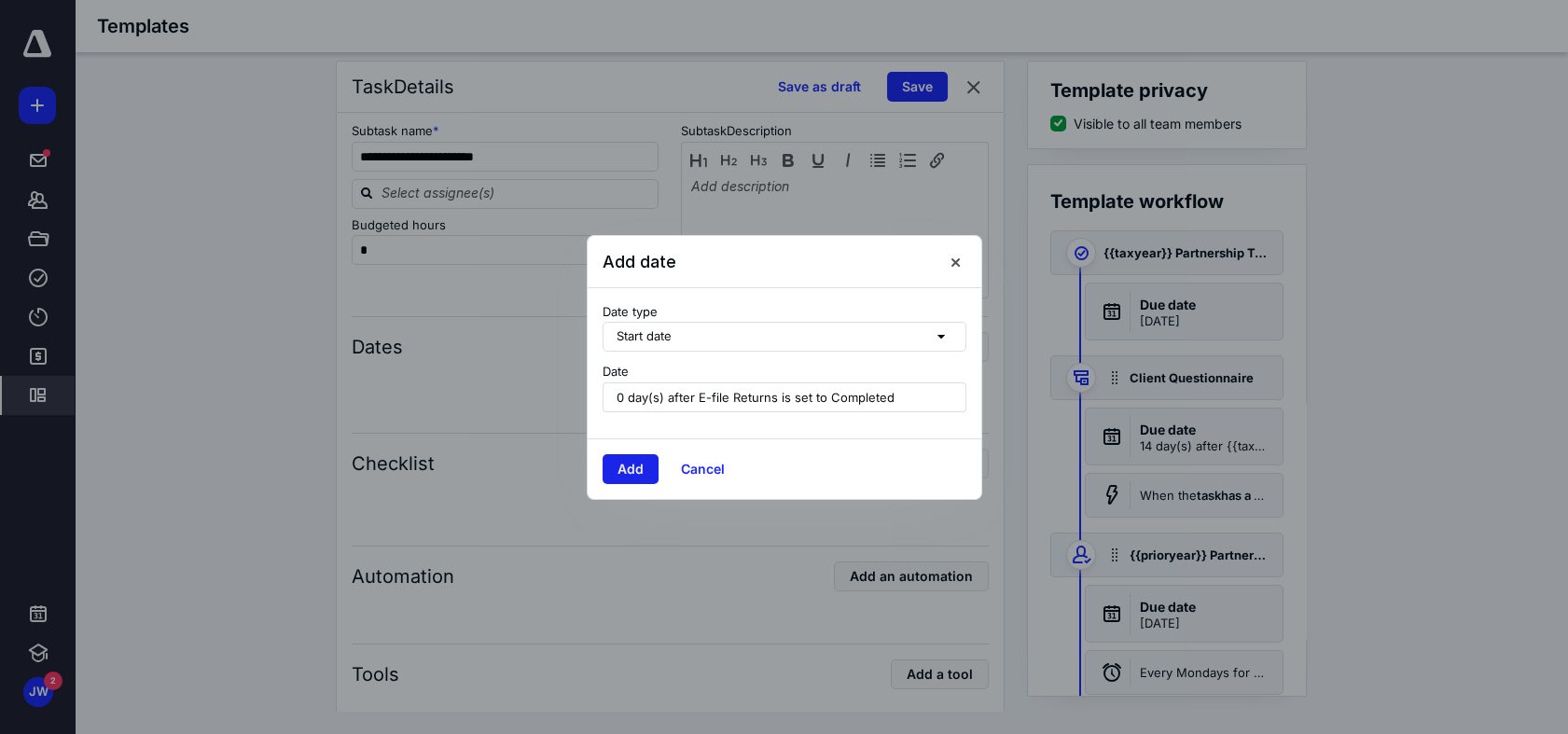 click on "Add" at bounding box center [631, 469] 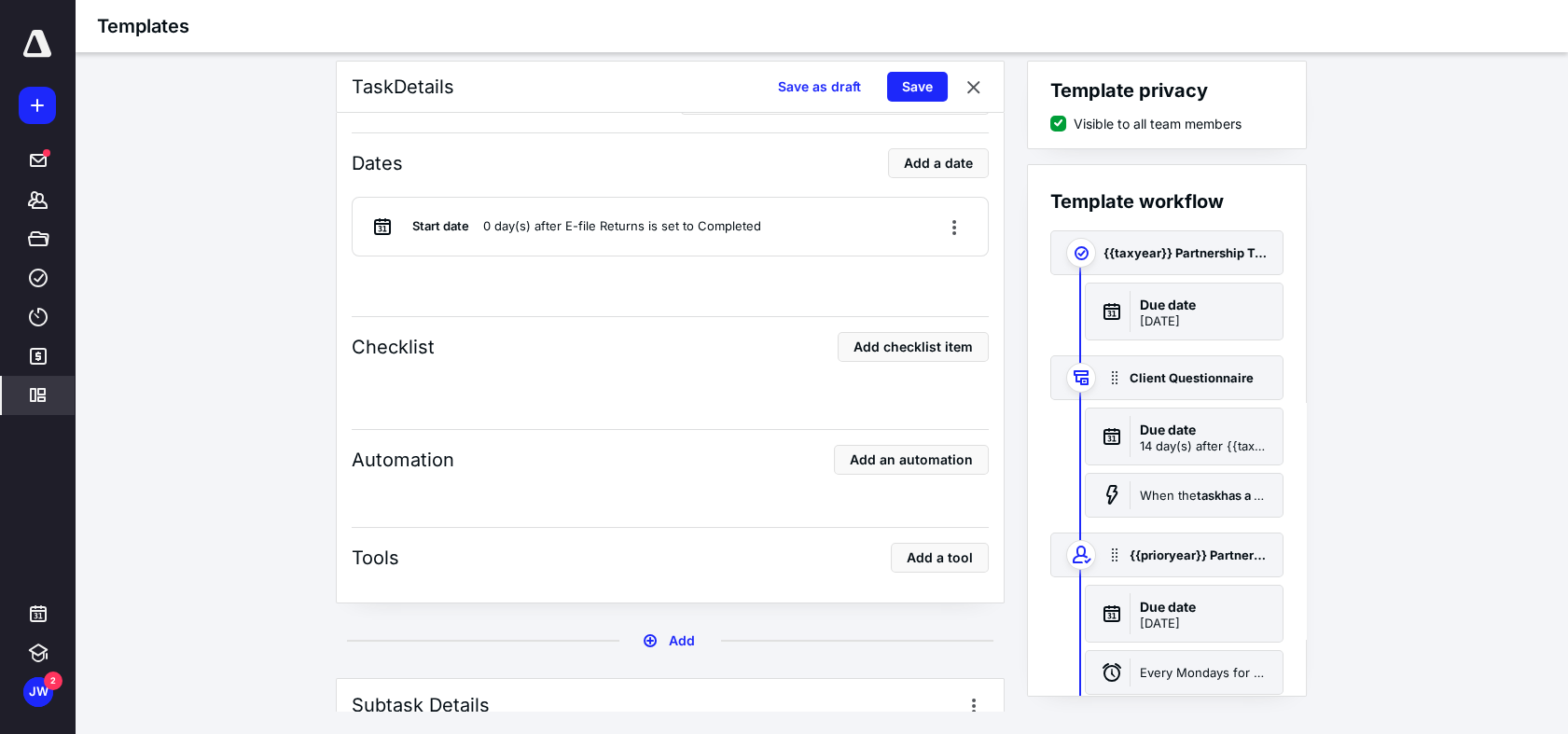 scroll, scrollTop: 7875, scrollLeft: 0, axis: vertical 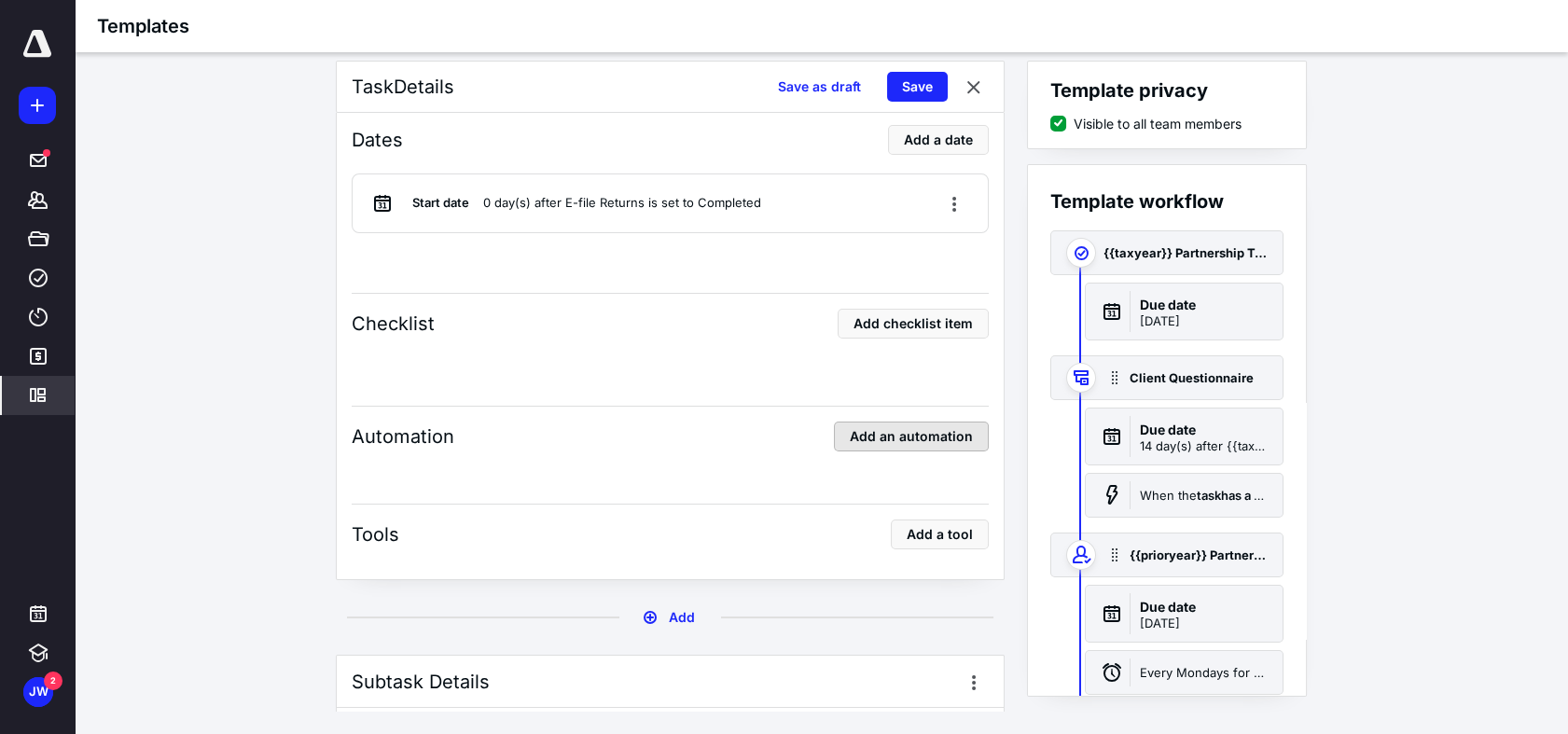 click on "Add an automation" at bounding box center [911, 436] 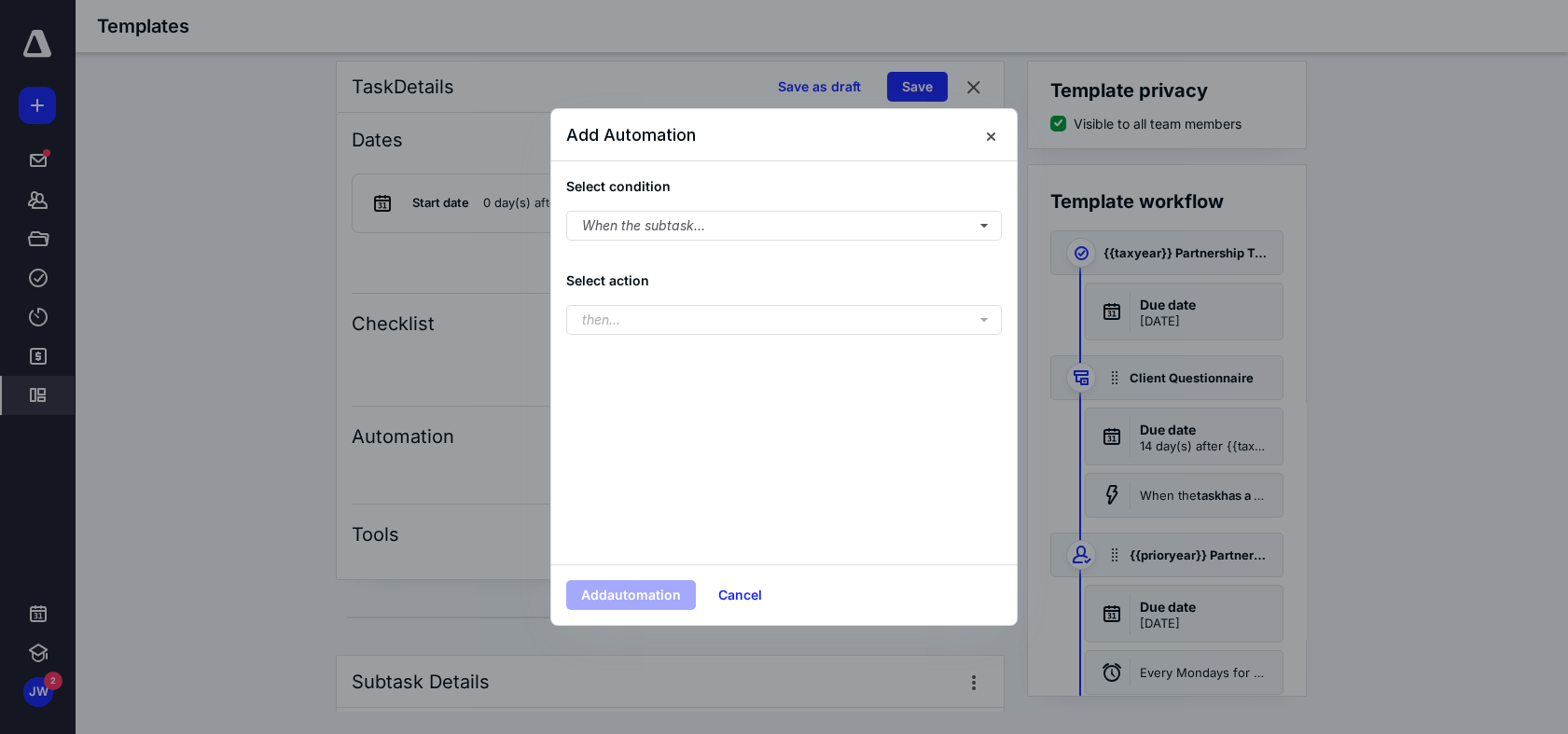 click on "Select condition When the subtask..." at bounding box center [784, 208] 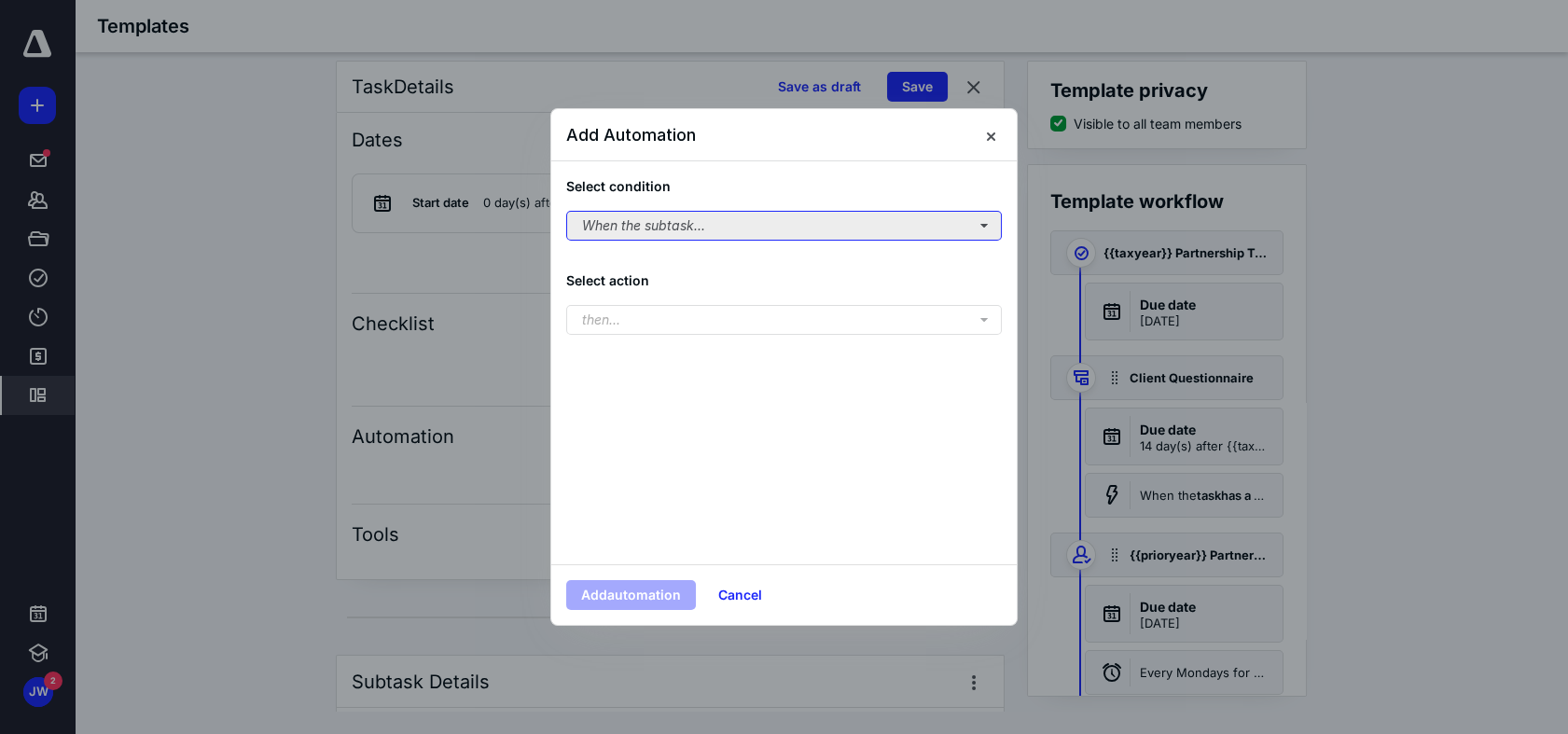 click on "When the subtask..." at bounding box center (784, 226) 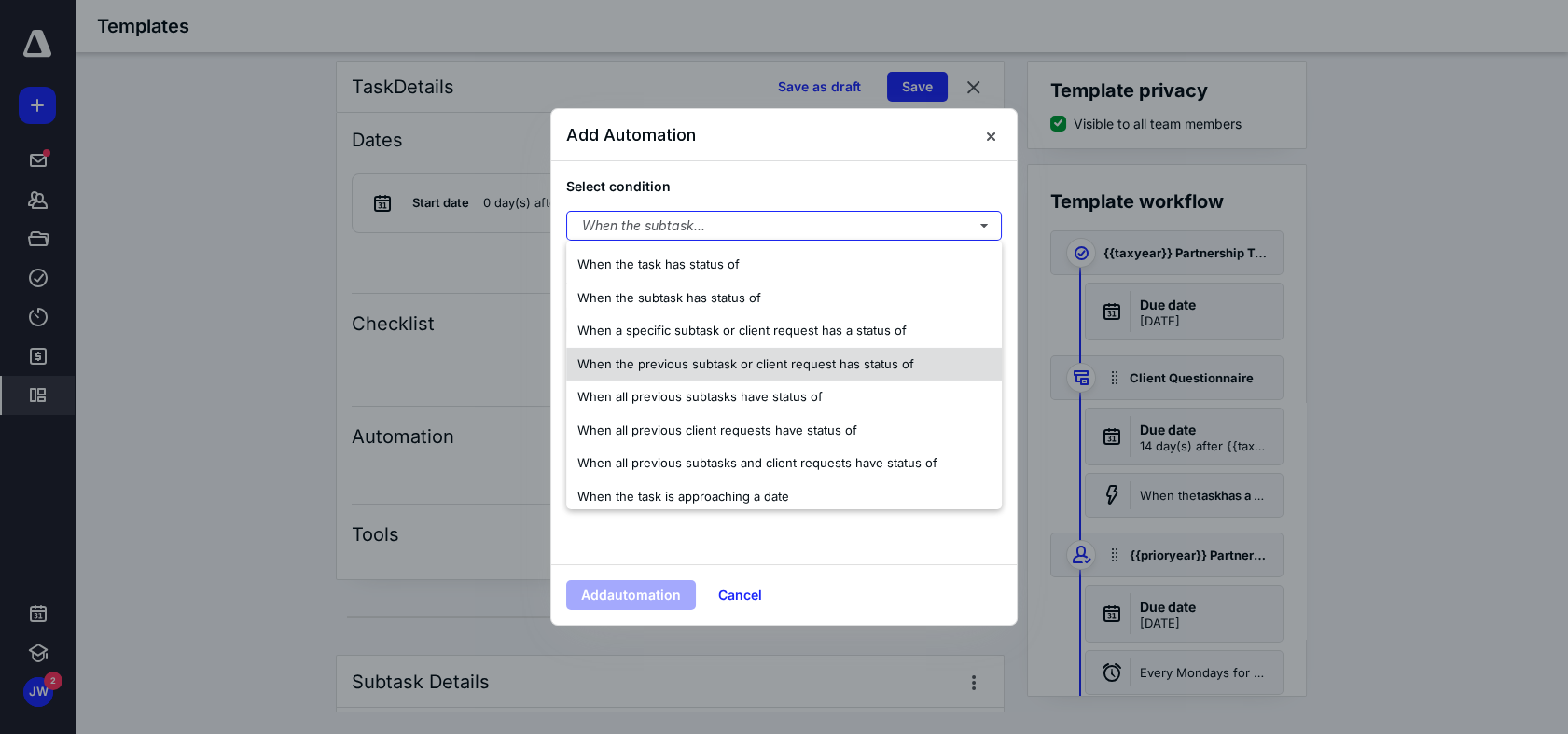click on "When the previous subtask or client request has status of" at bounding box center (745, 363) 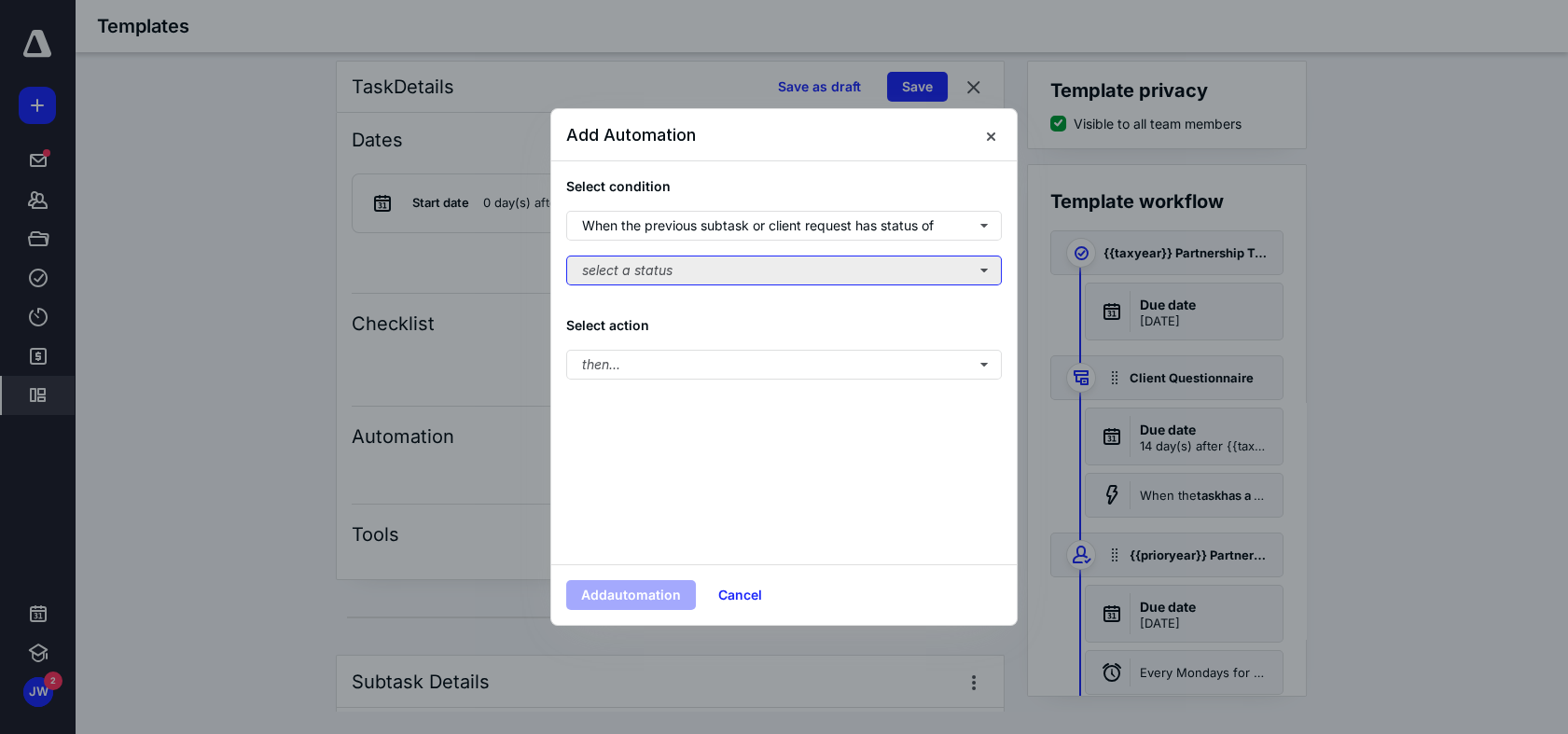 click on "select a status" at bounding box center (784, 270) 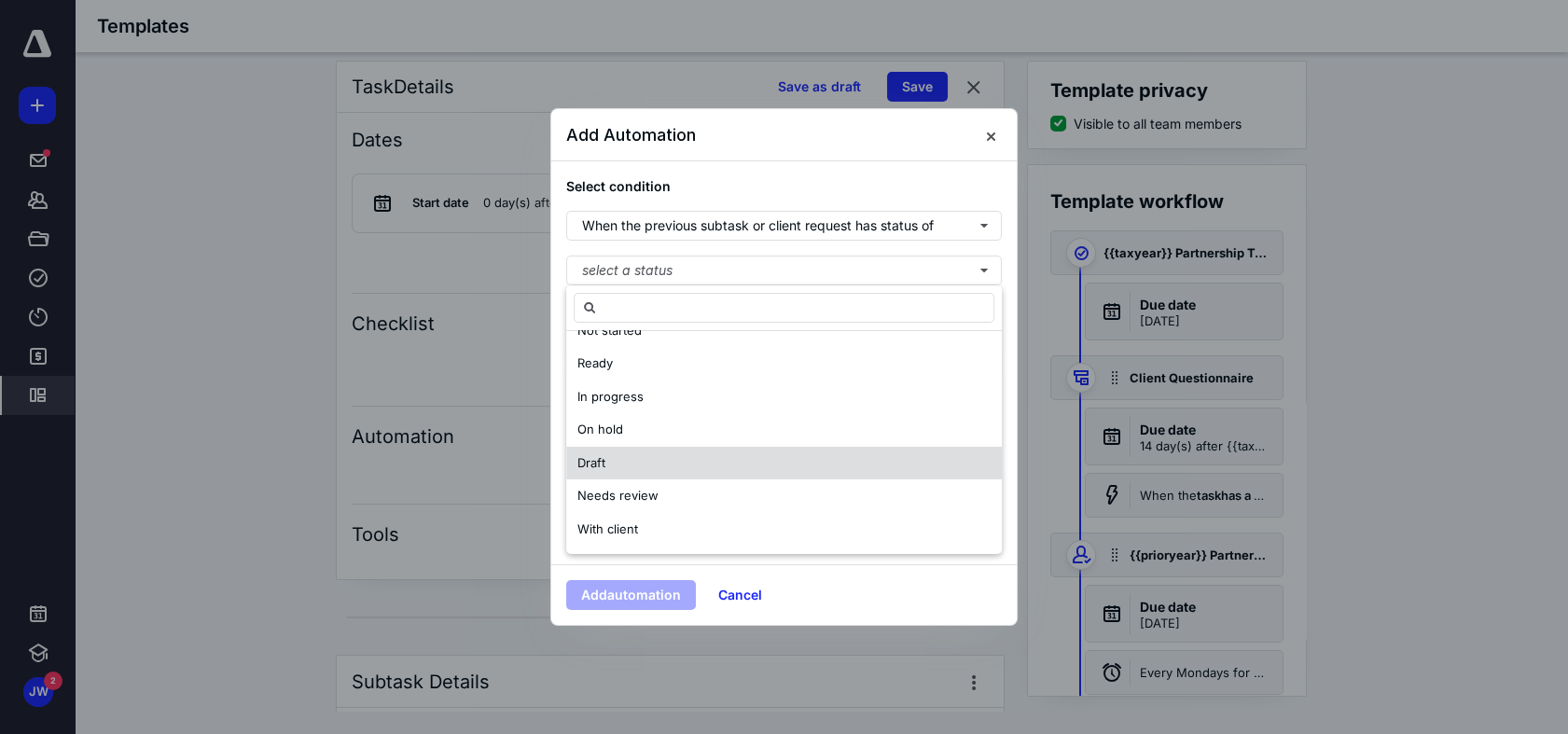 scroll, scrollTop: 90, scrollLeft: 0, axis: vertical 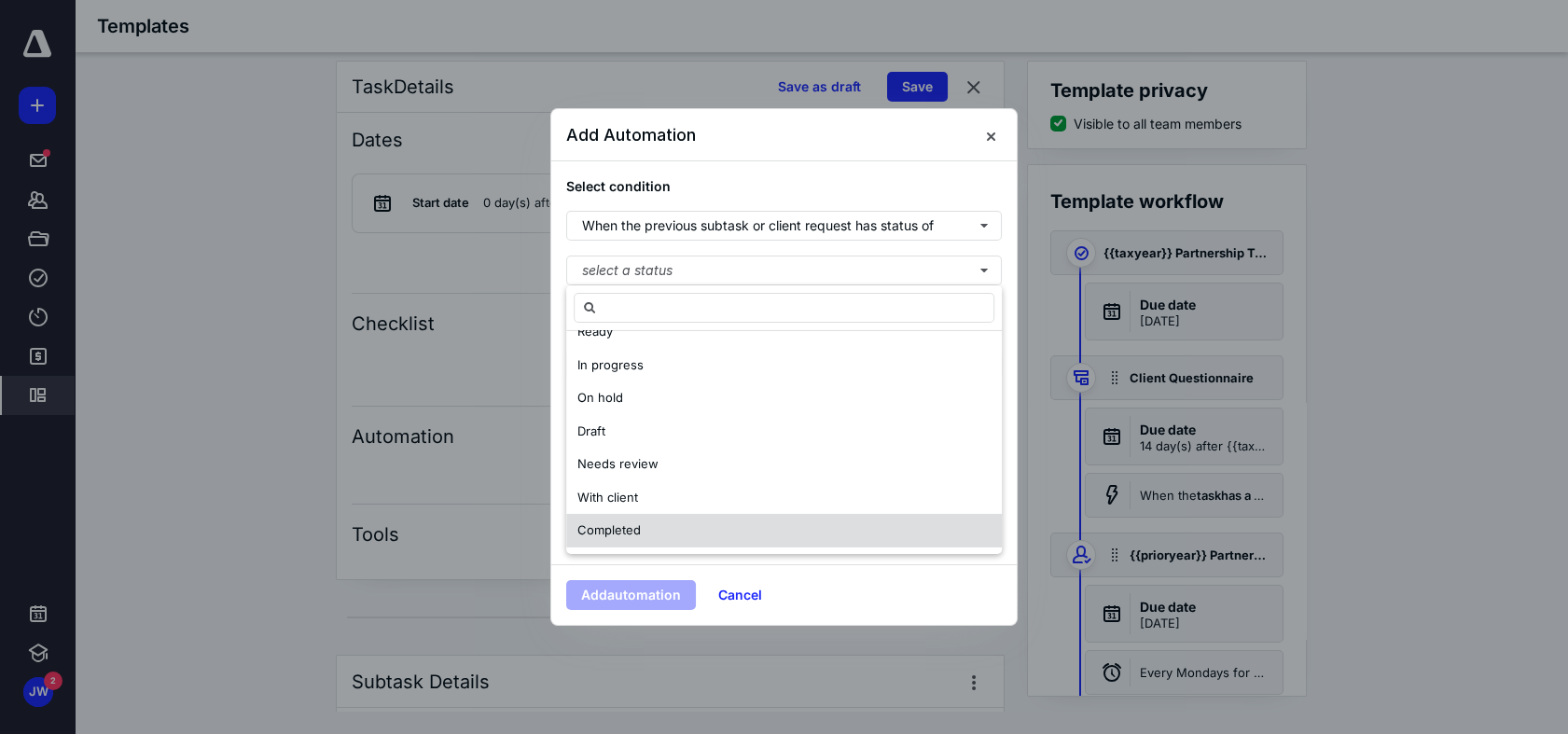 click on "Completed" at bounding box center (609, 530) 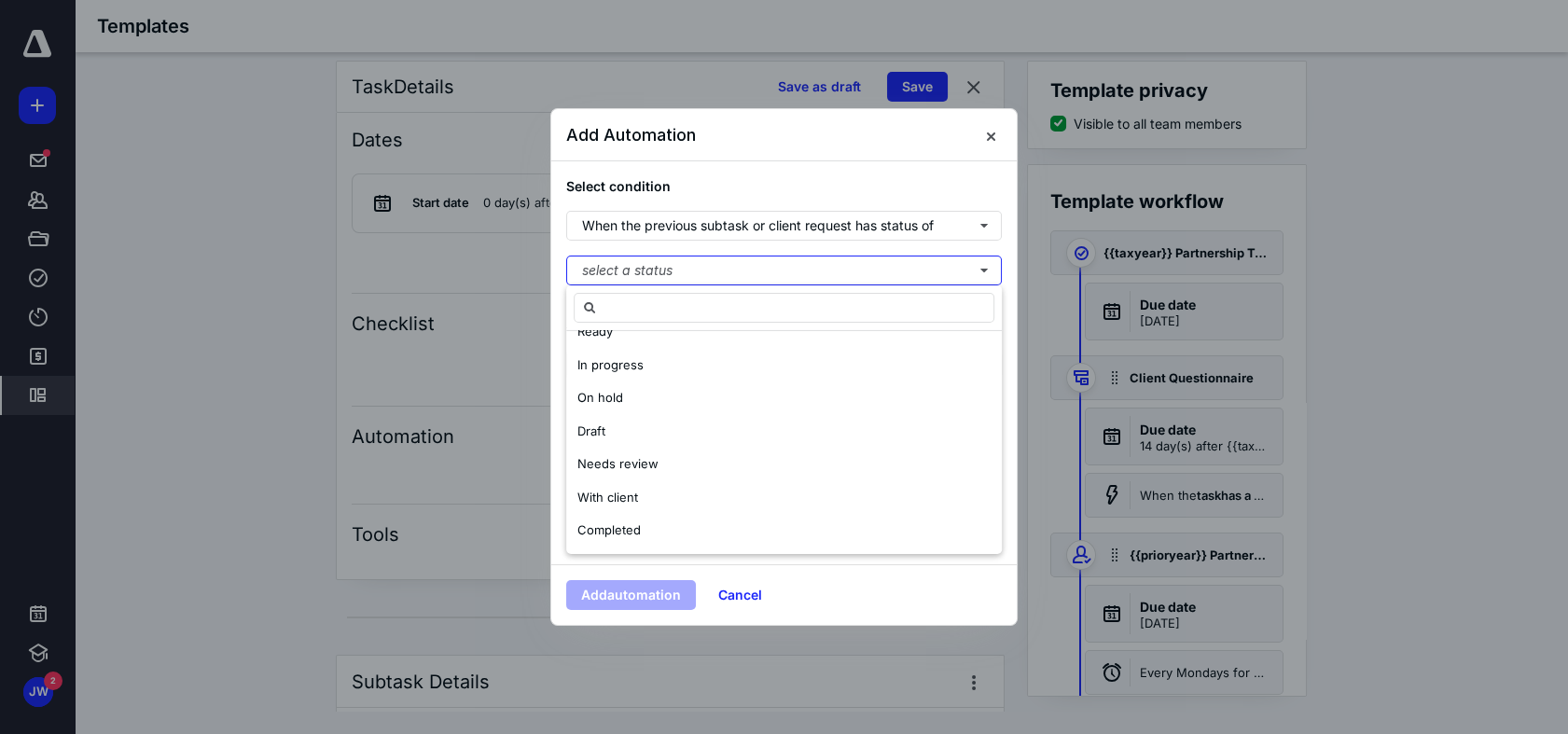 scroll, scrollTop: 0, scrollLeft: 0, axis: both 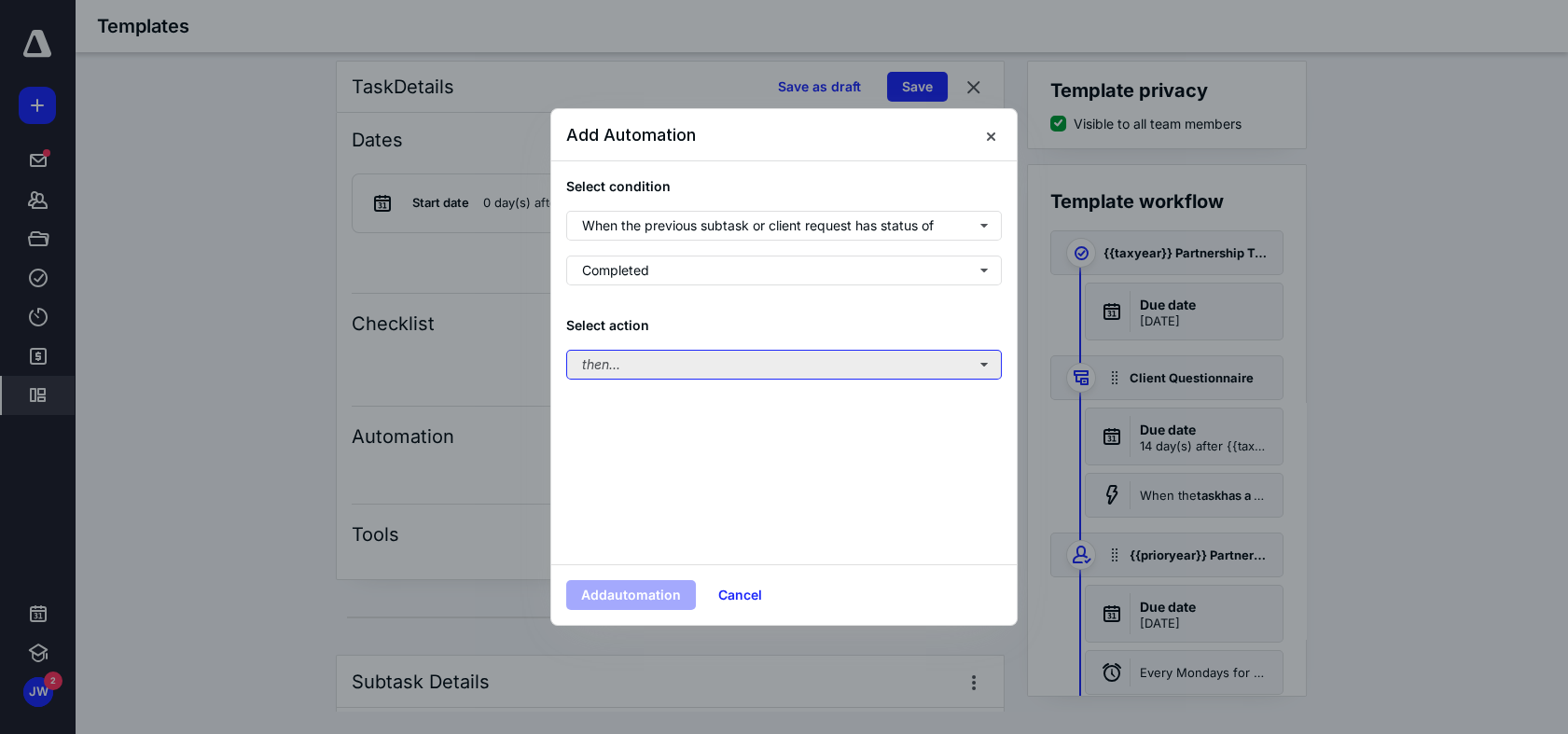 click on "then..." at bounding box center (784, 365) 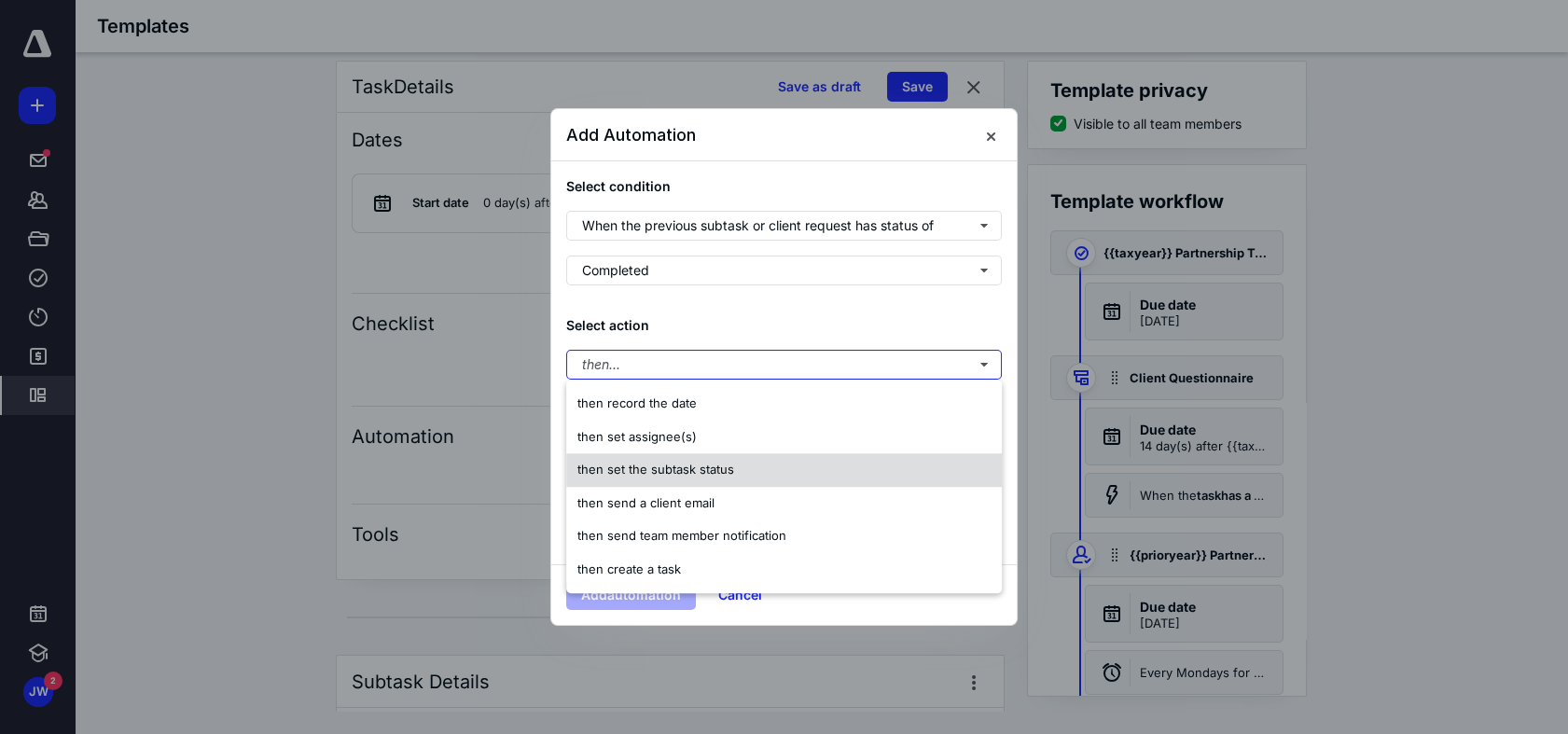 click on "then set the subtask status" at bounding box center (656, 469) 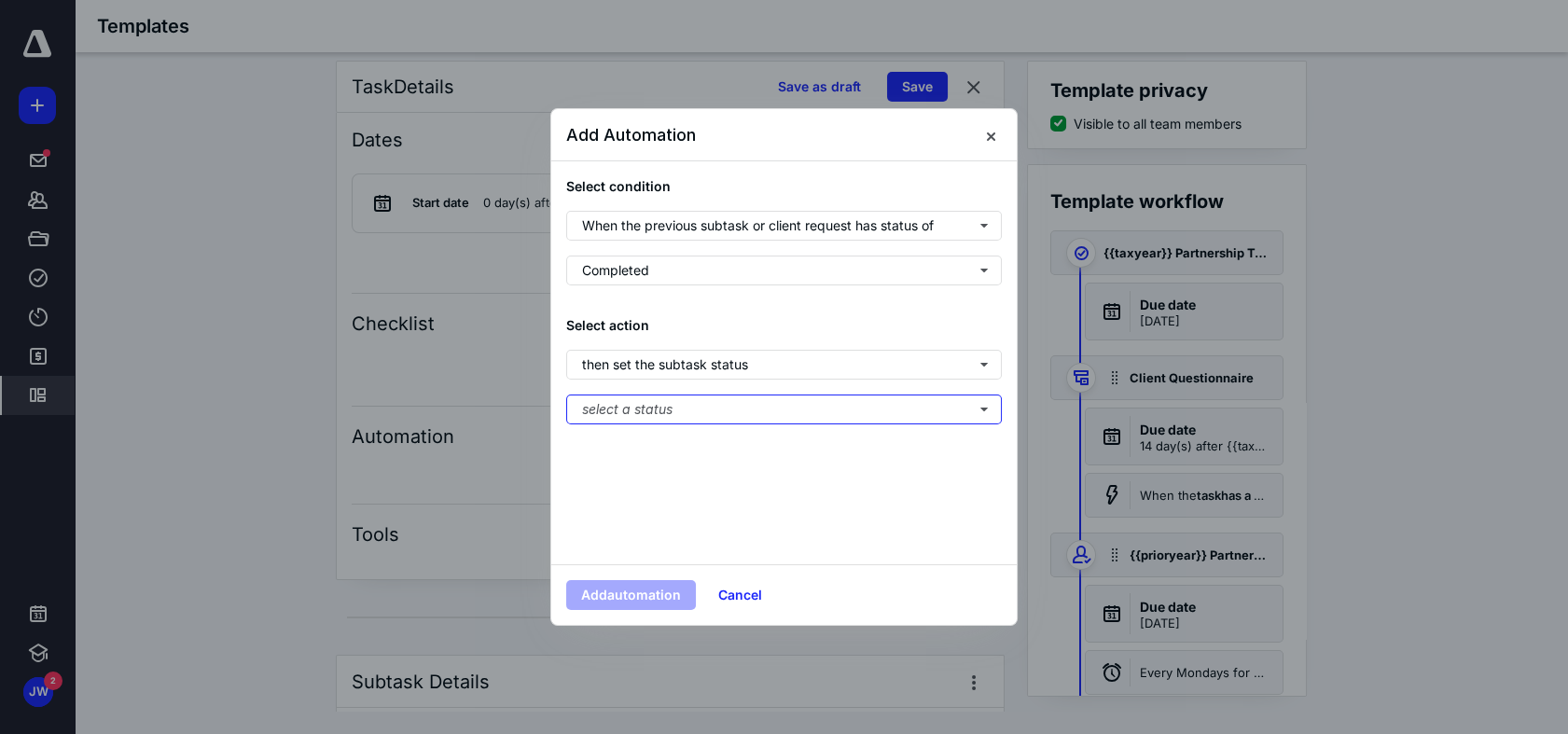 click on "select a status" at bounding box center [784, 409] 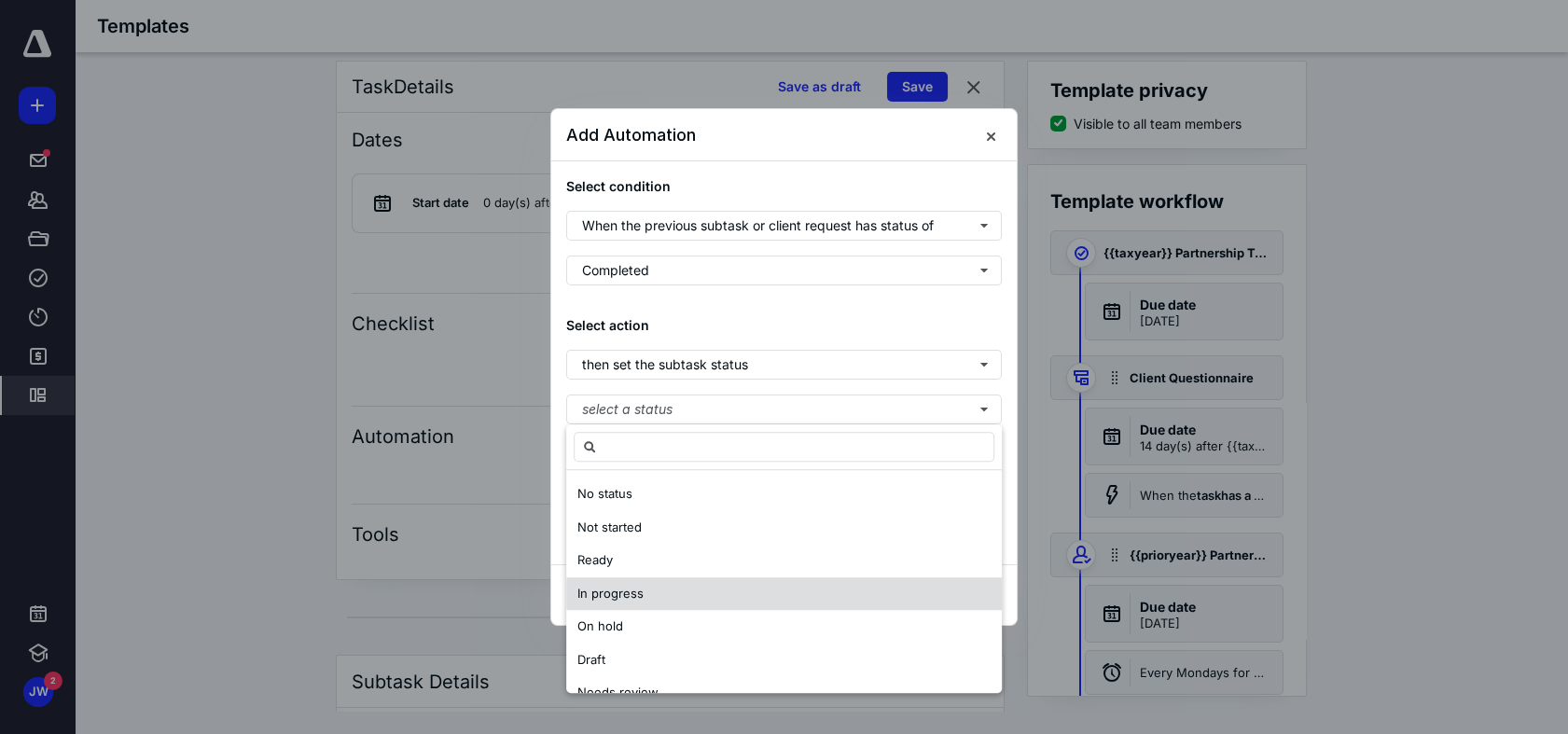 click on "In progress" at bounding box center [784, 594] 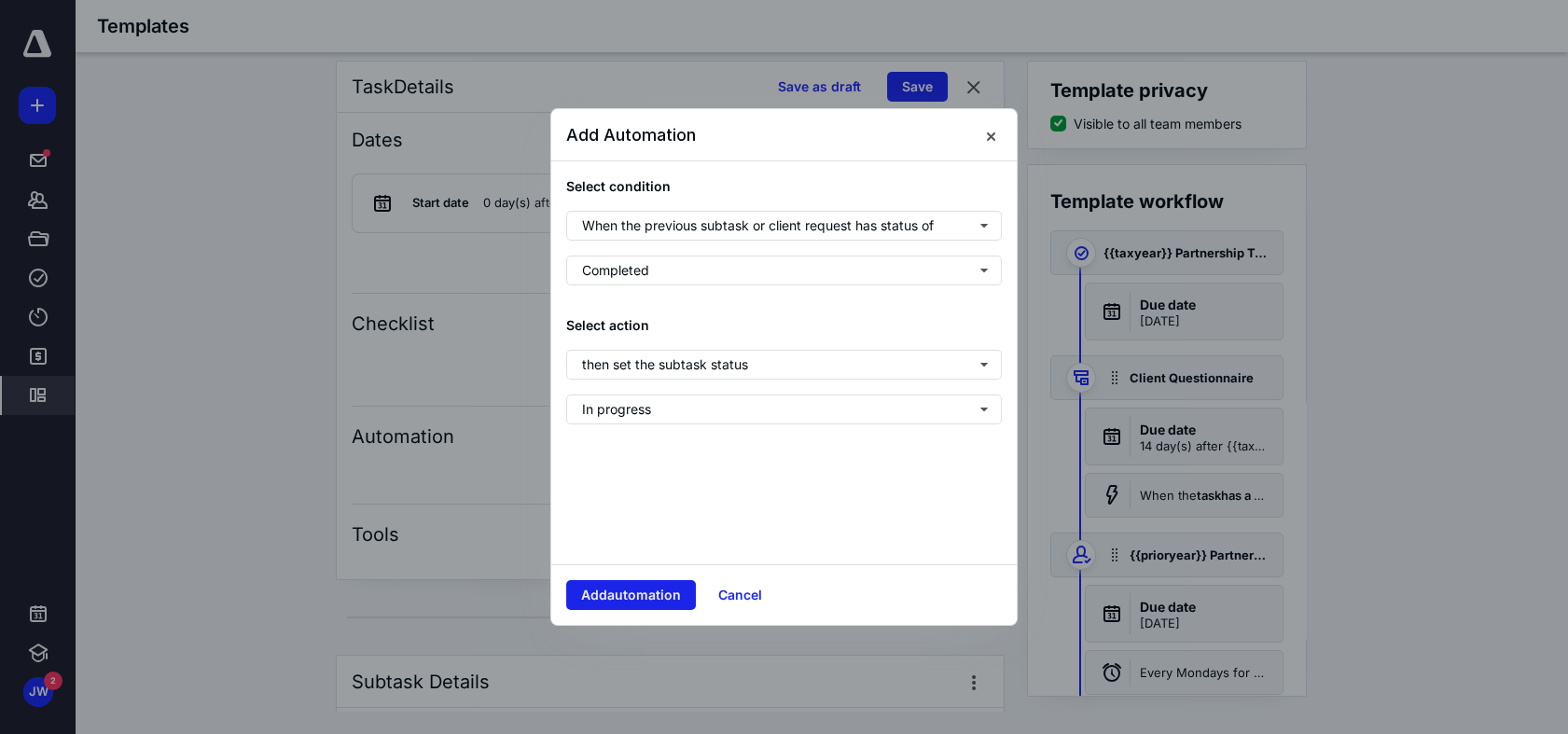 click on "Add  automation" at bounding box center [631, 595] 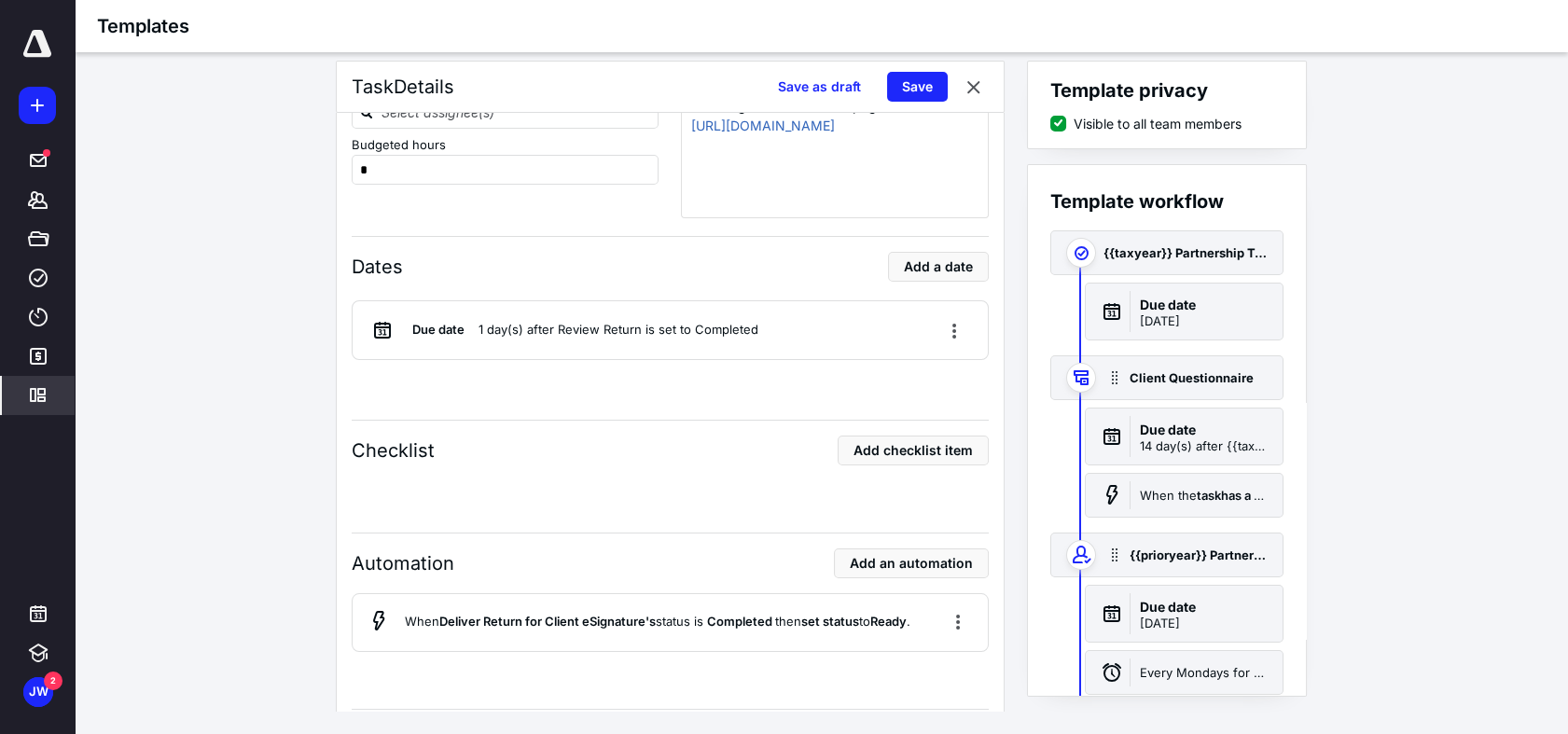 scroll, scrollTop: 8440, scrollLeft: 0, axis: vertical 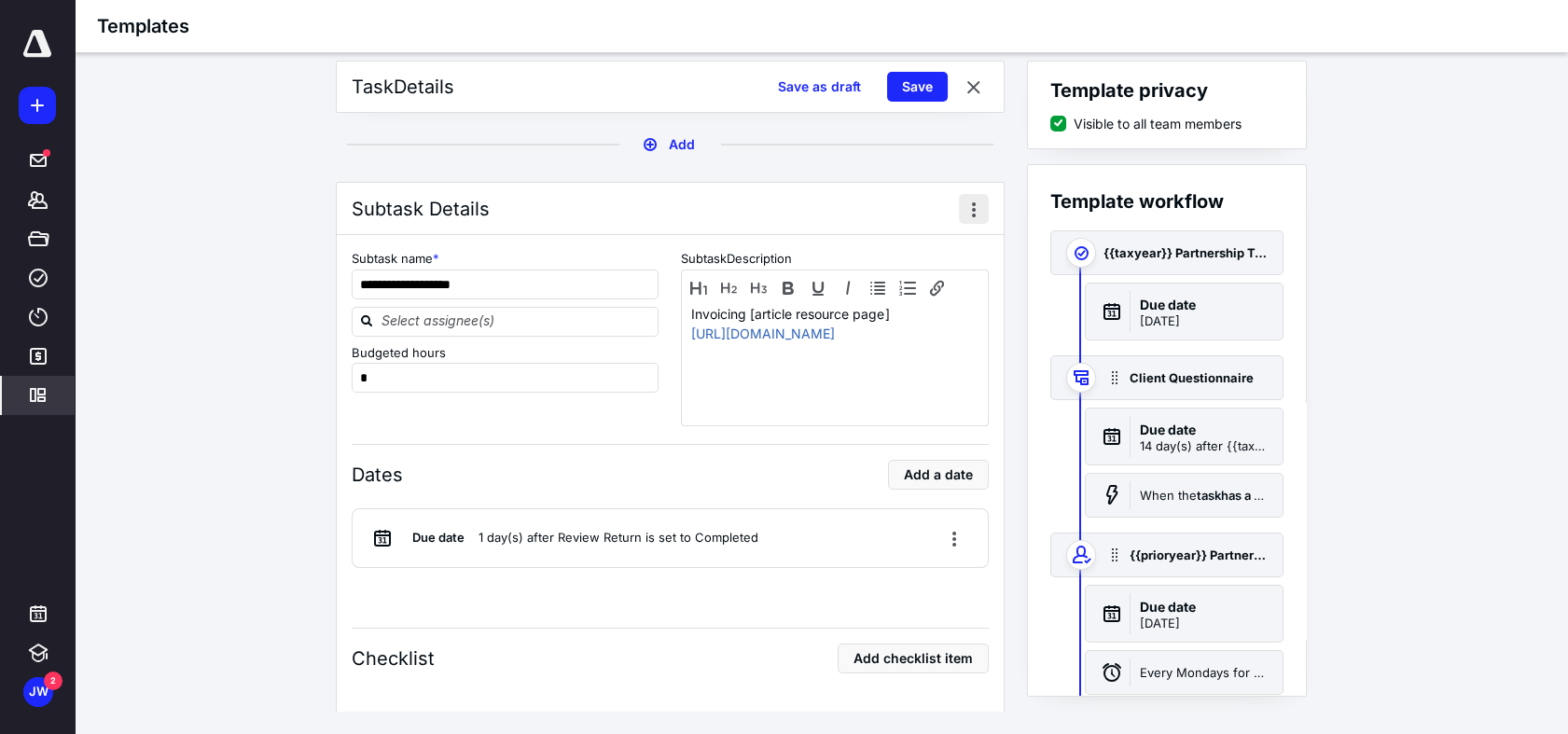 click at bounding box center [974, 209] 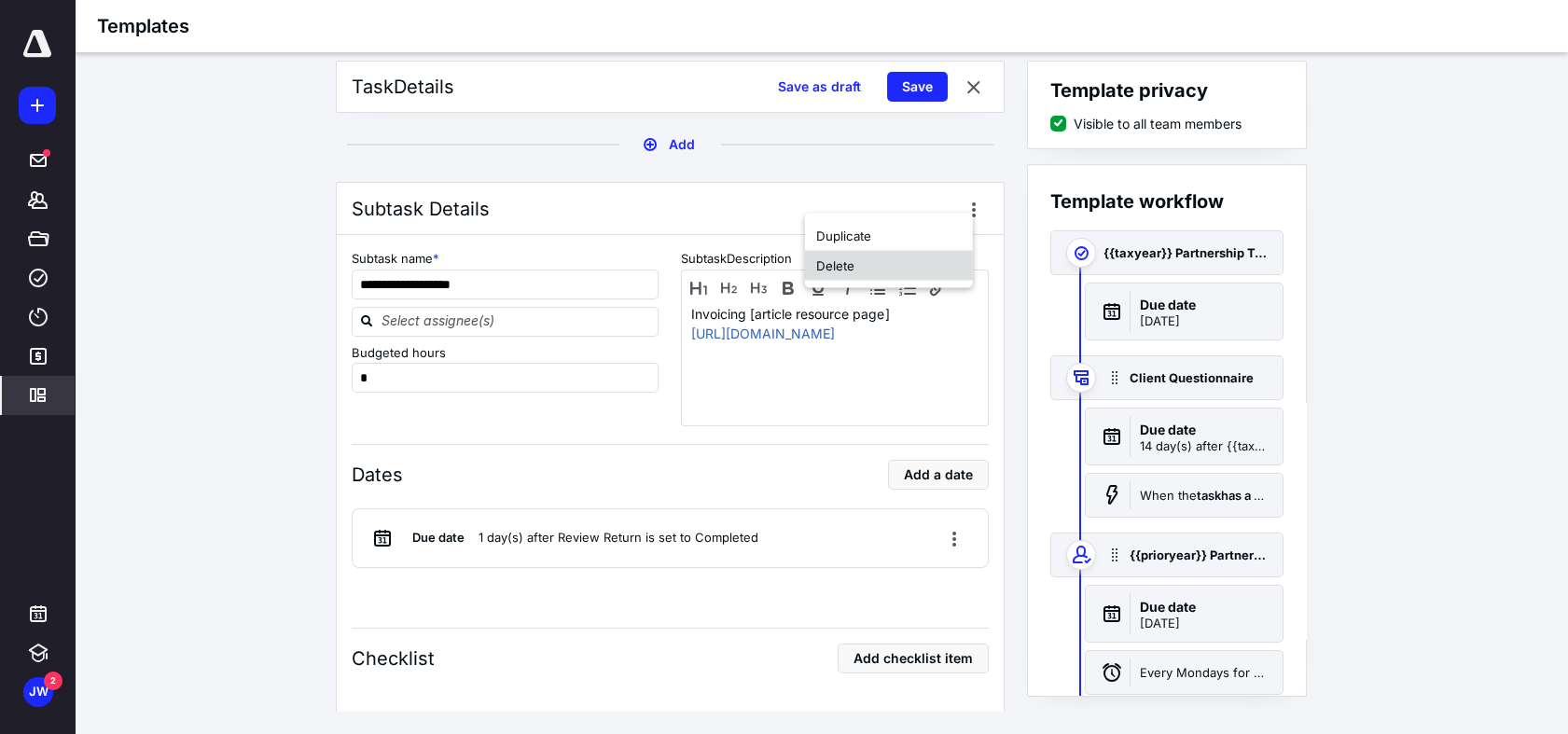 click on "Delete" at bounding box center (889, 266) 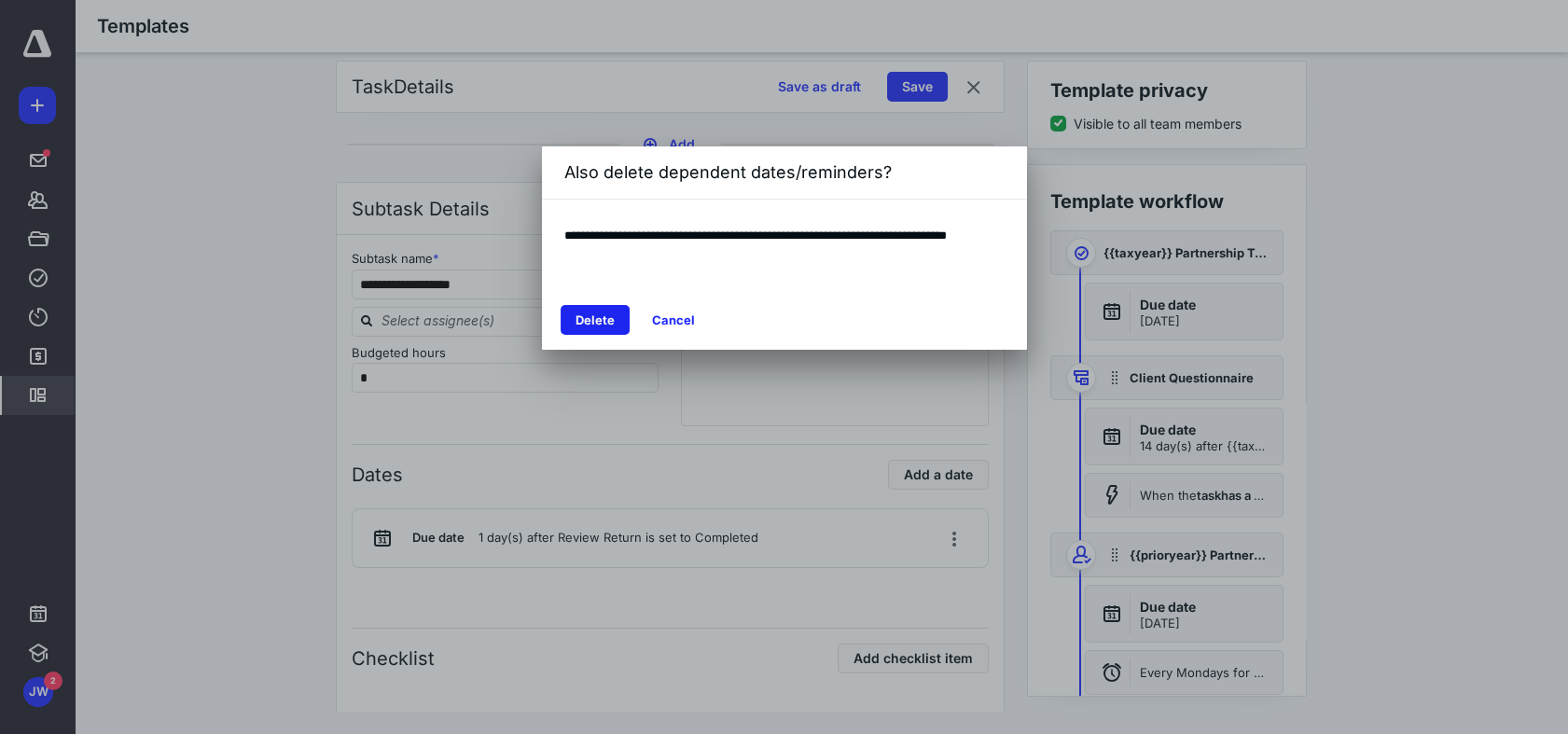 click on "Delete" at bounding box center (595, 320) 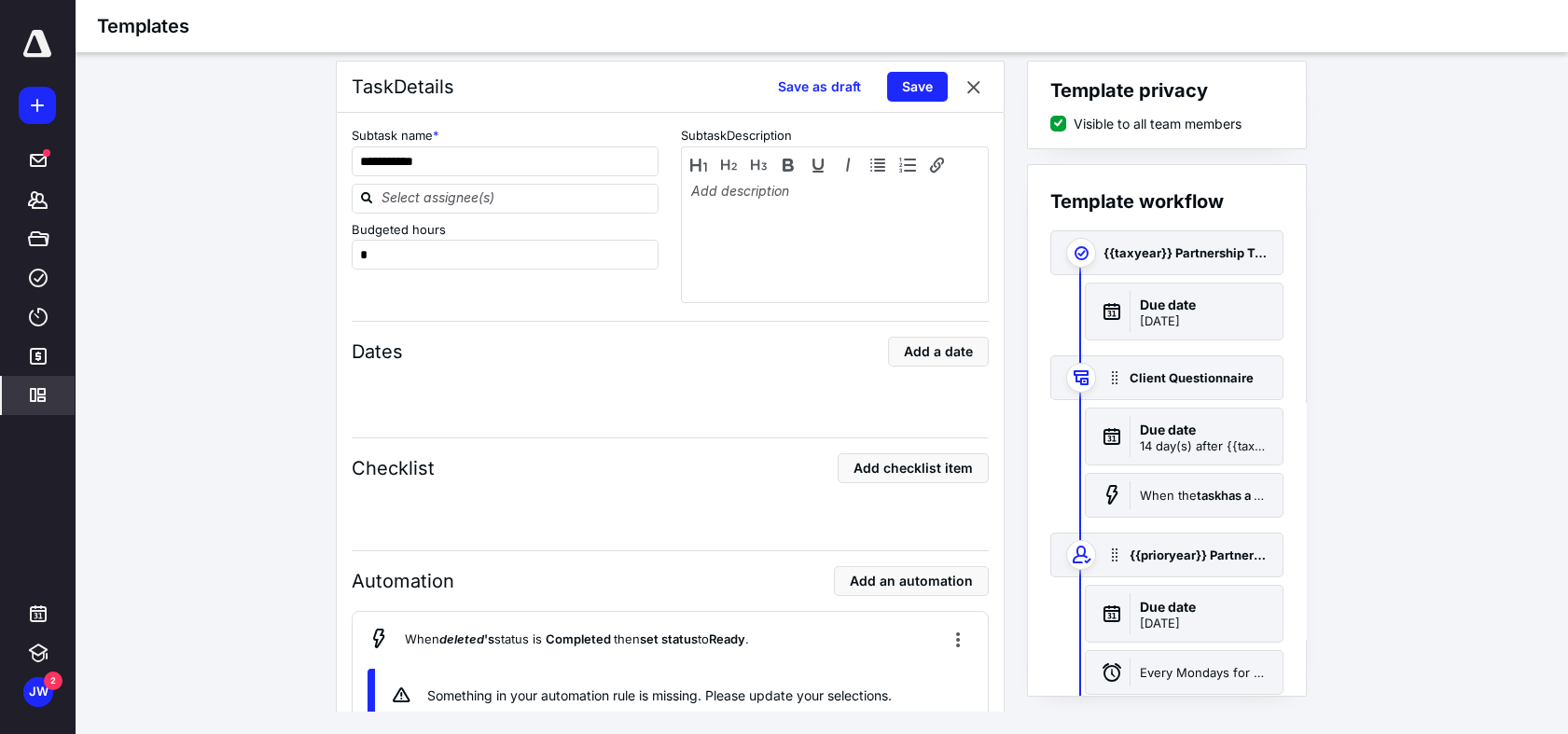 scroll, scrollTop: 8372, scrollLeft: 0, axis: vertical 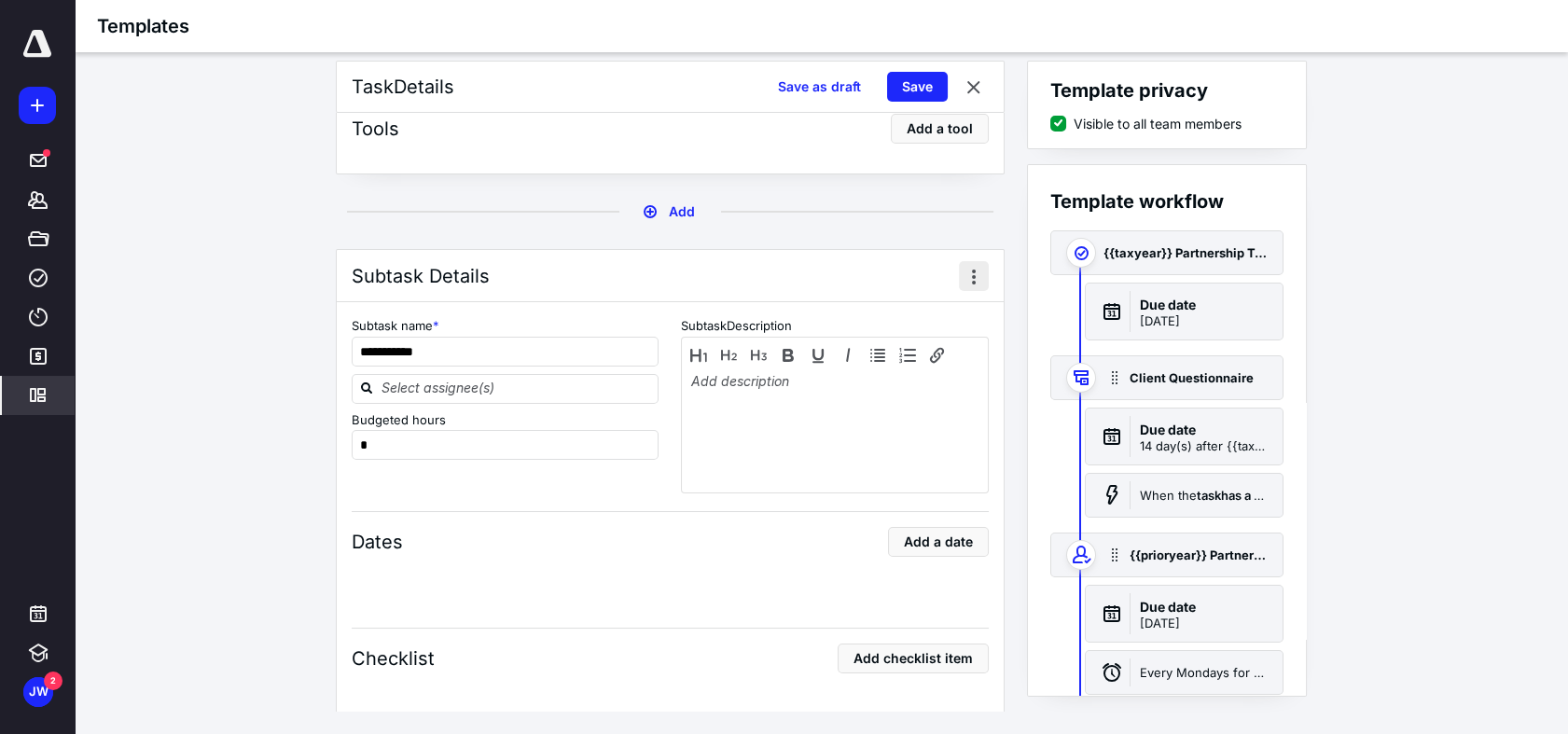 click at bounding box center [974, 276] 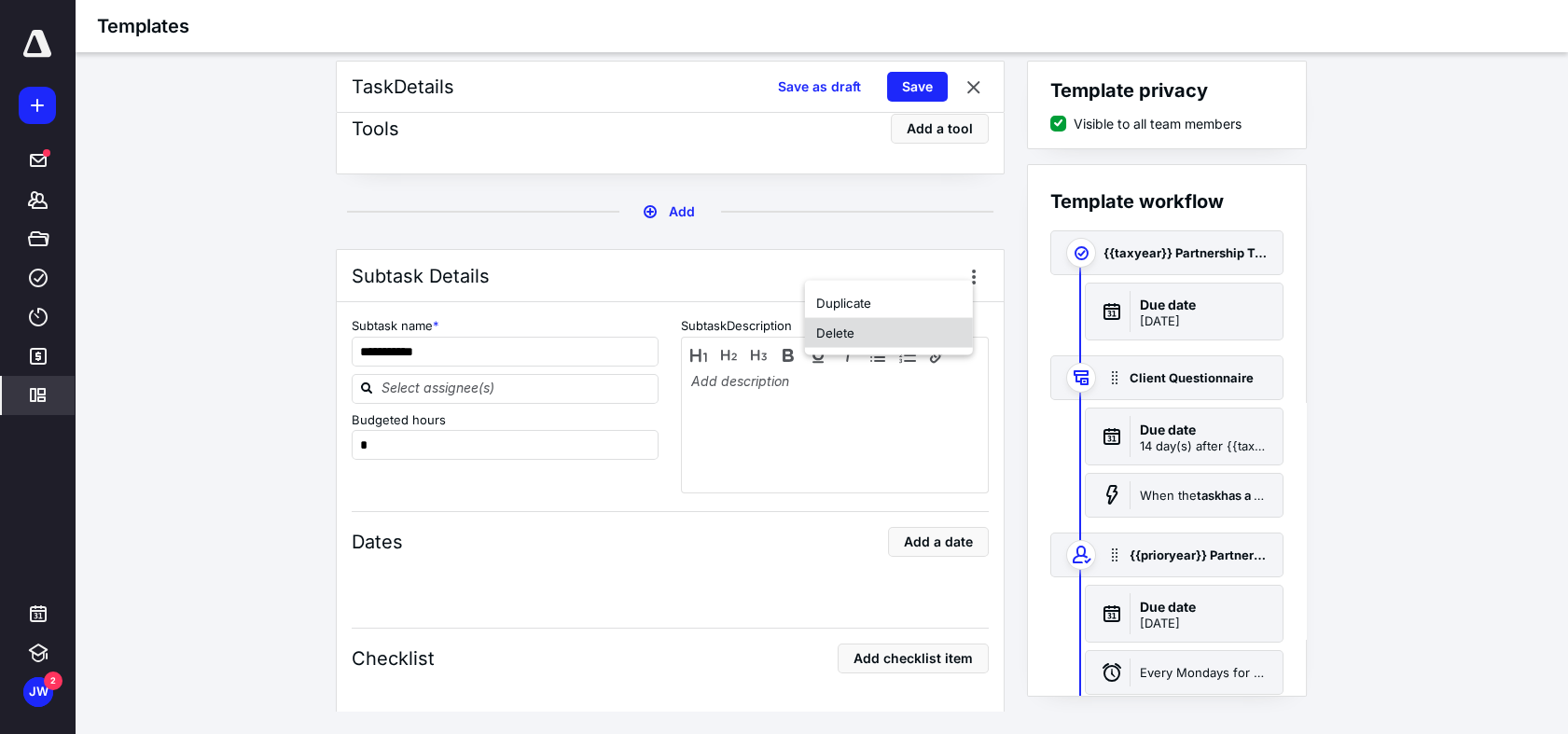 click on "Delete" at bounding box center (889, 333) 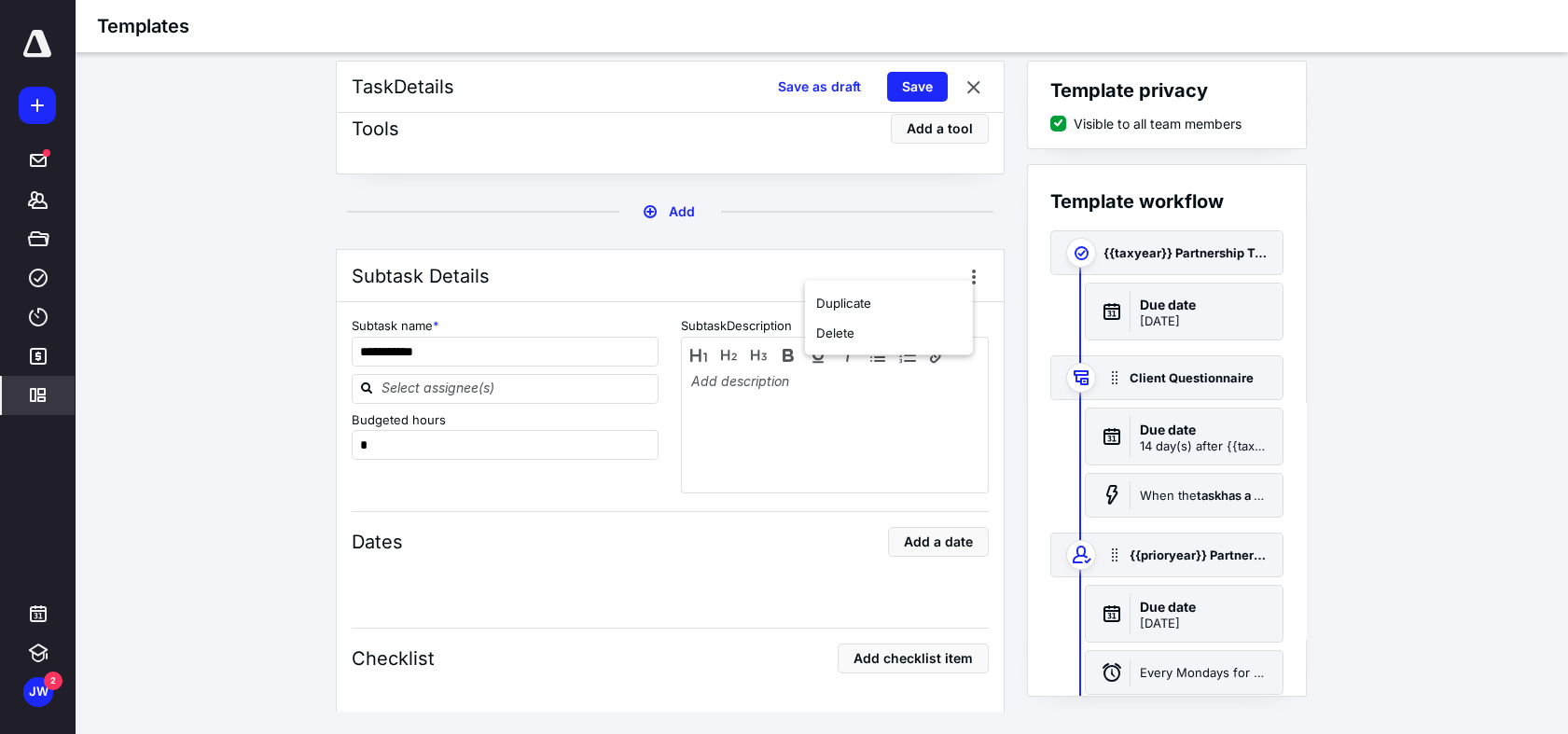scroll, scrollTop: 7901, scrollLeft: 0, axis: vertical 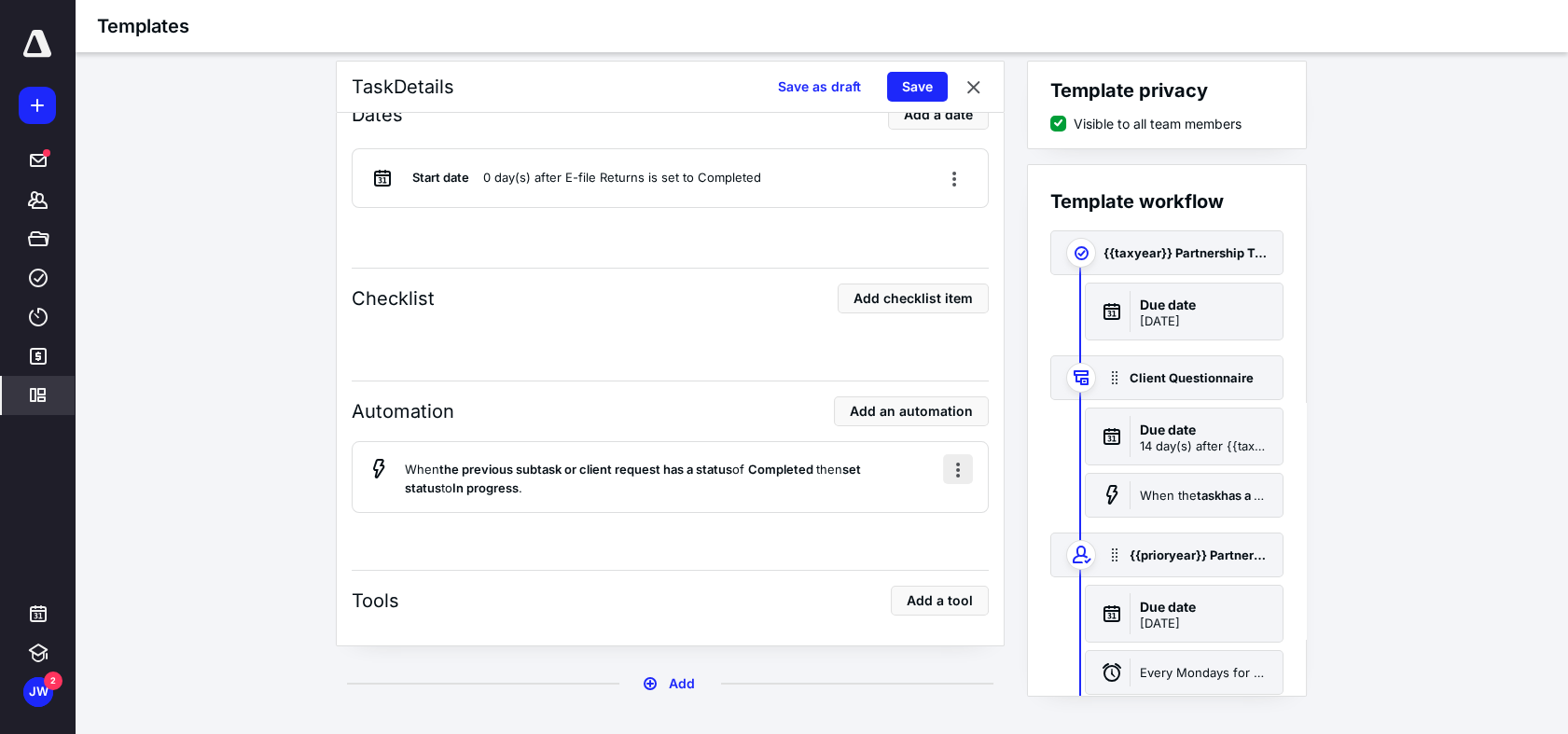 click at bounding box center (958, 469) 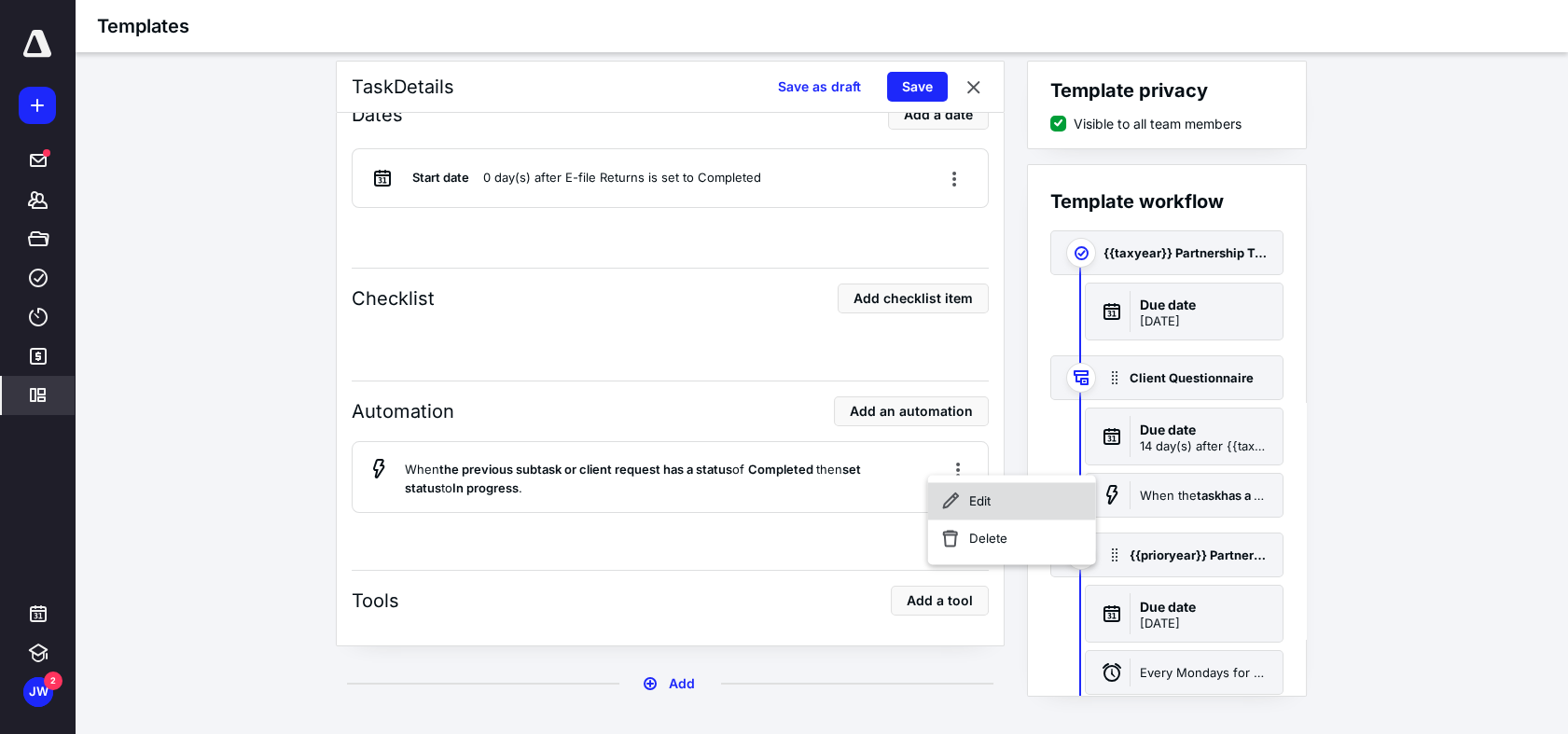 click on "Edit" at bounding box center [1012, 501] 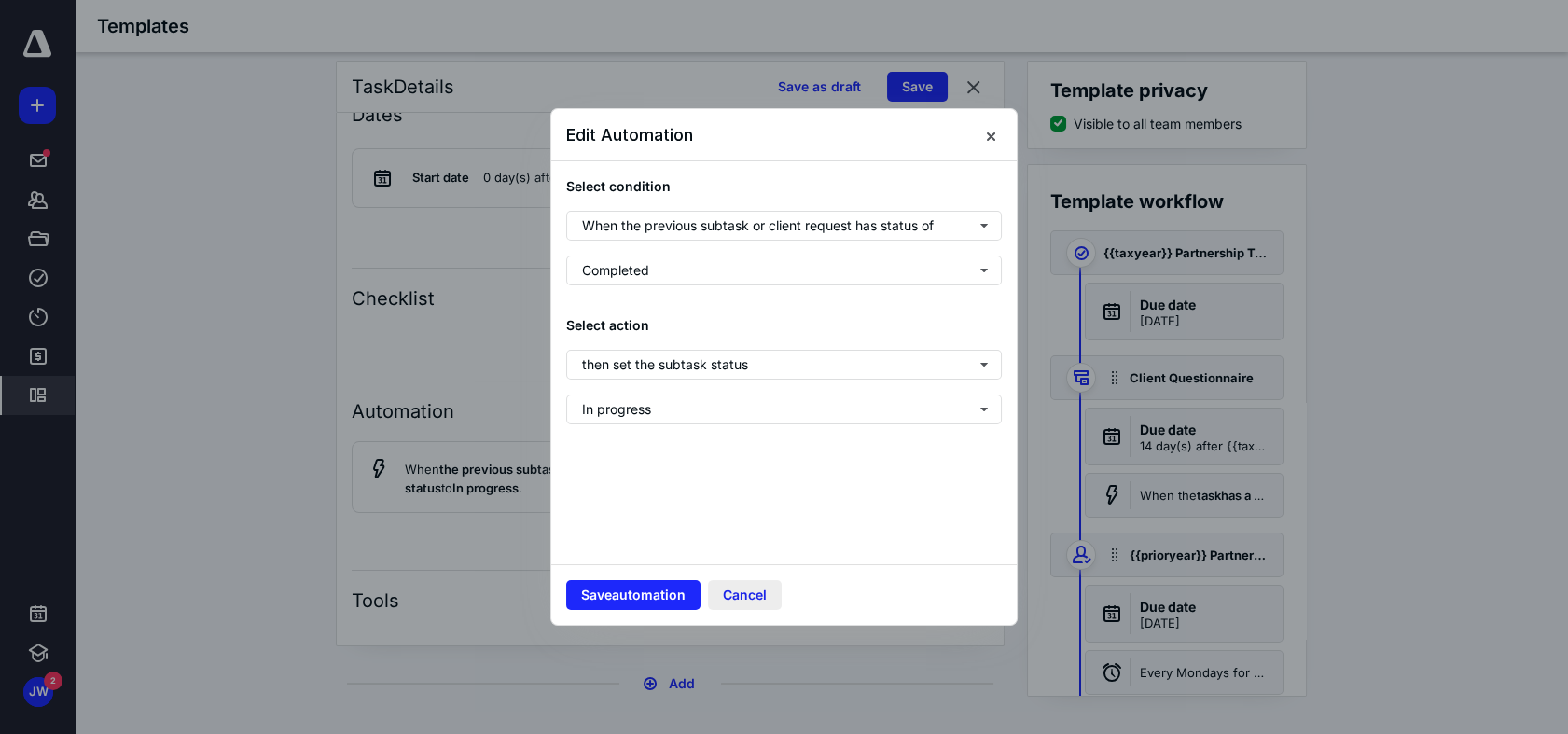 click on "Cancel" at bounding box center [744, 595] 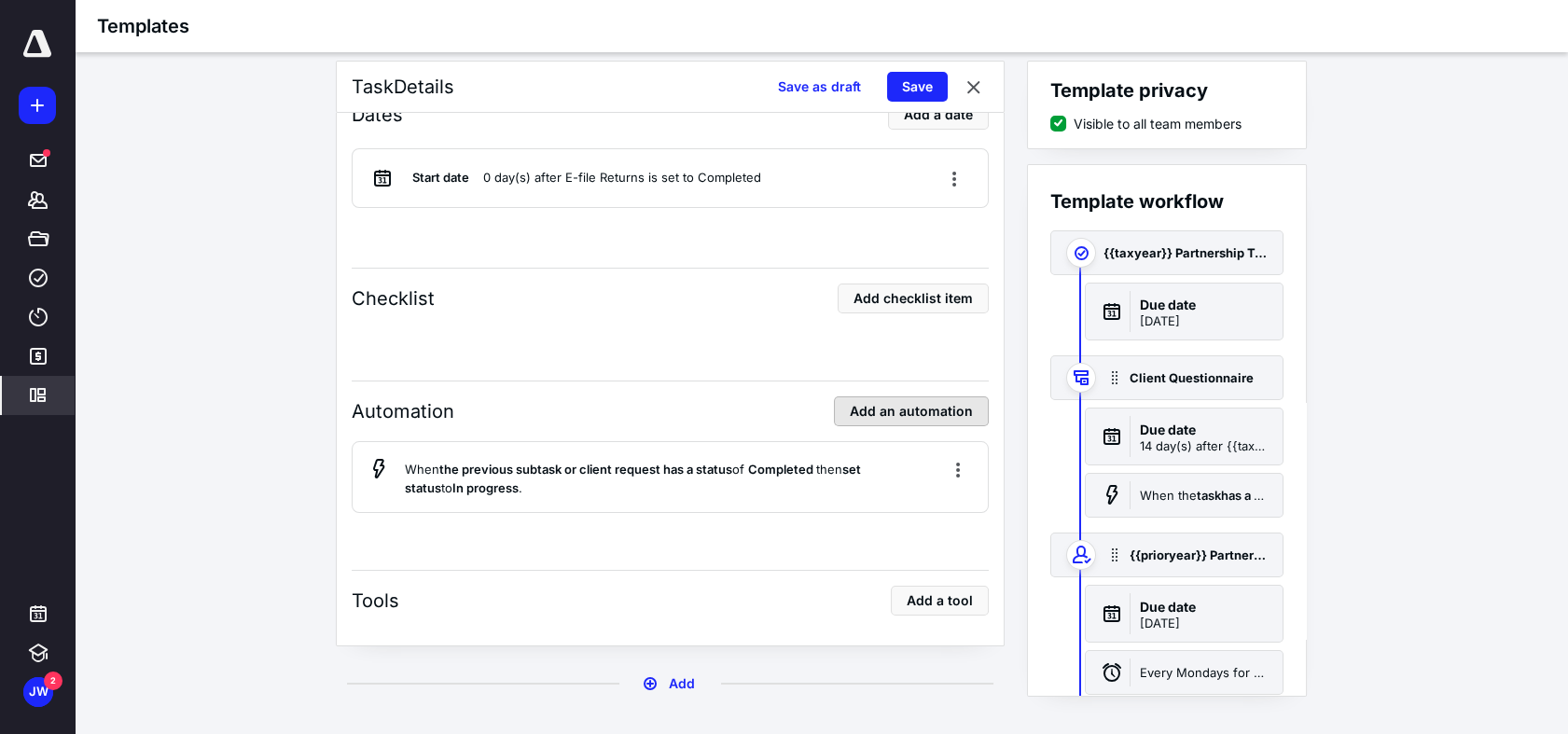 click on "Add an automation" at bounding box center (911, 411) 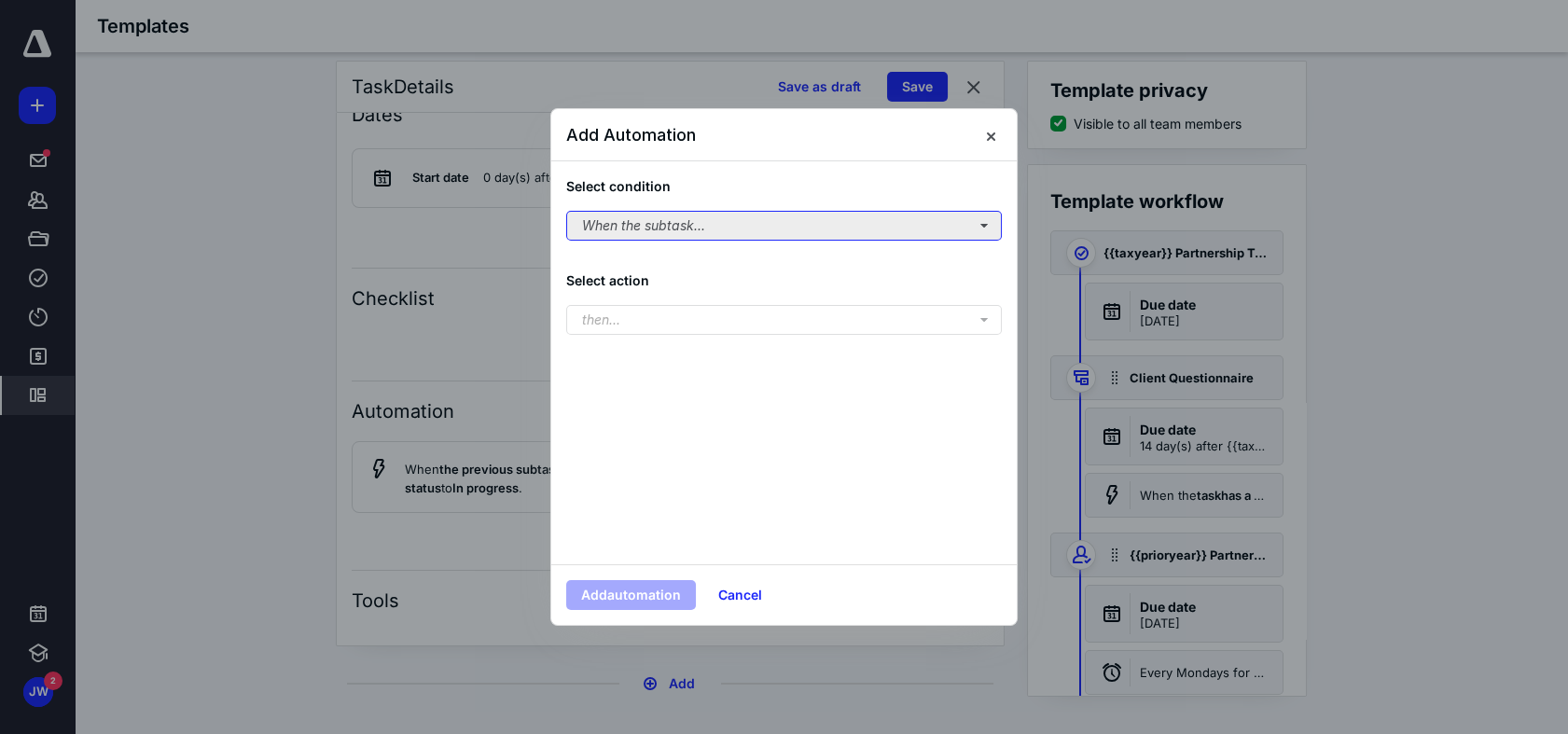 click on "When the subtask..." at bounding box center (784, 226) 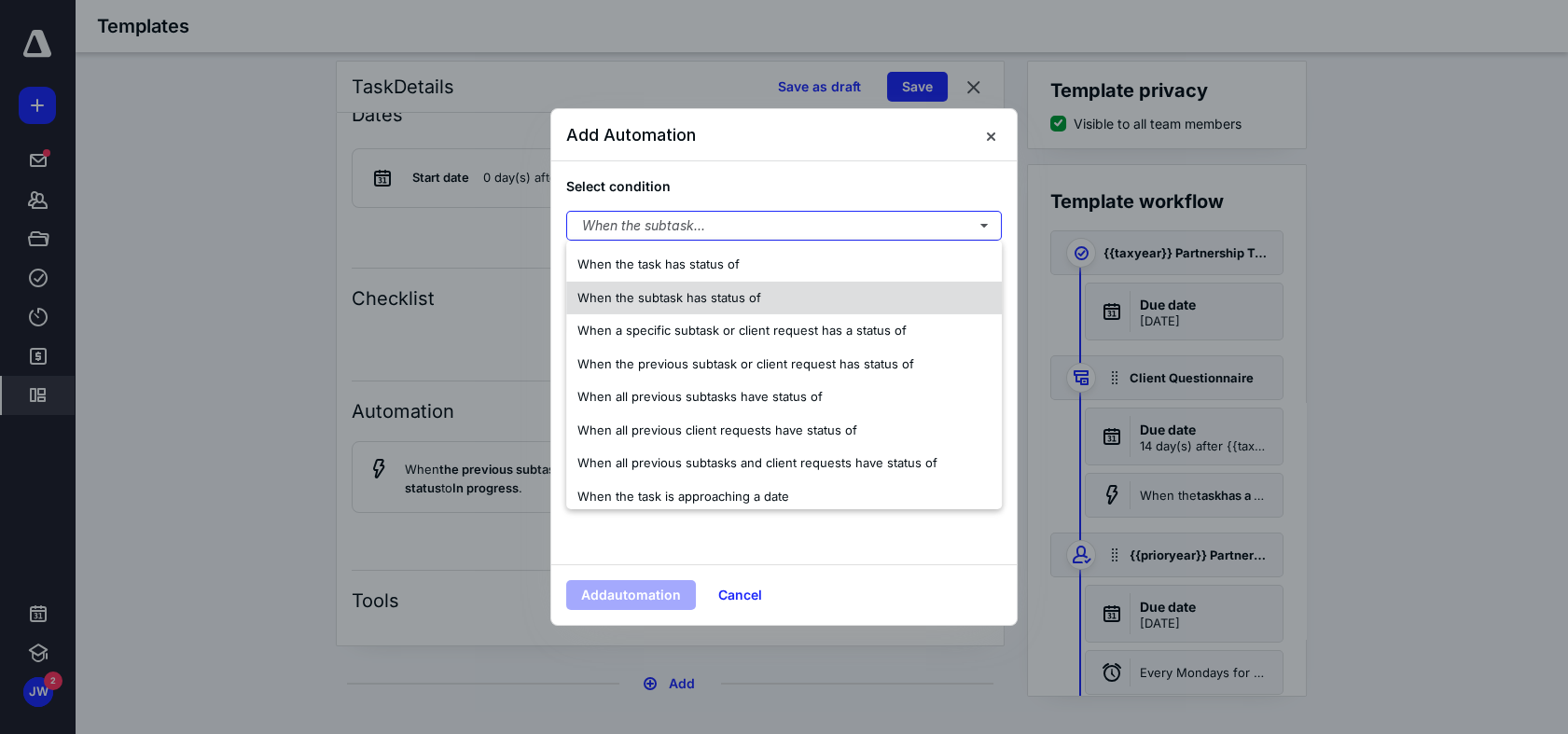 click on "When the subtask has status of" at bounding box center (784, 298) 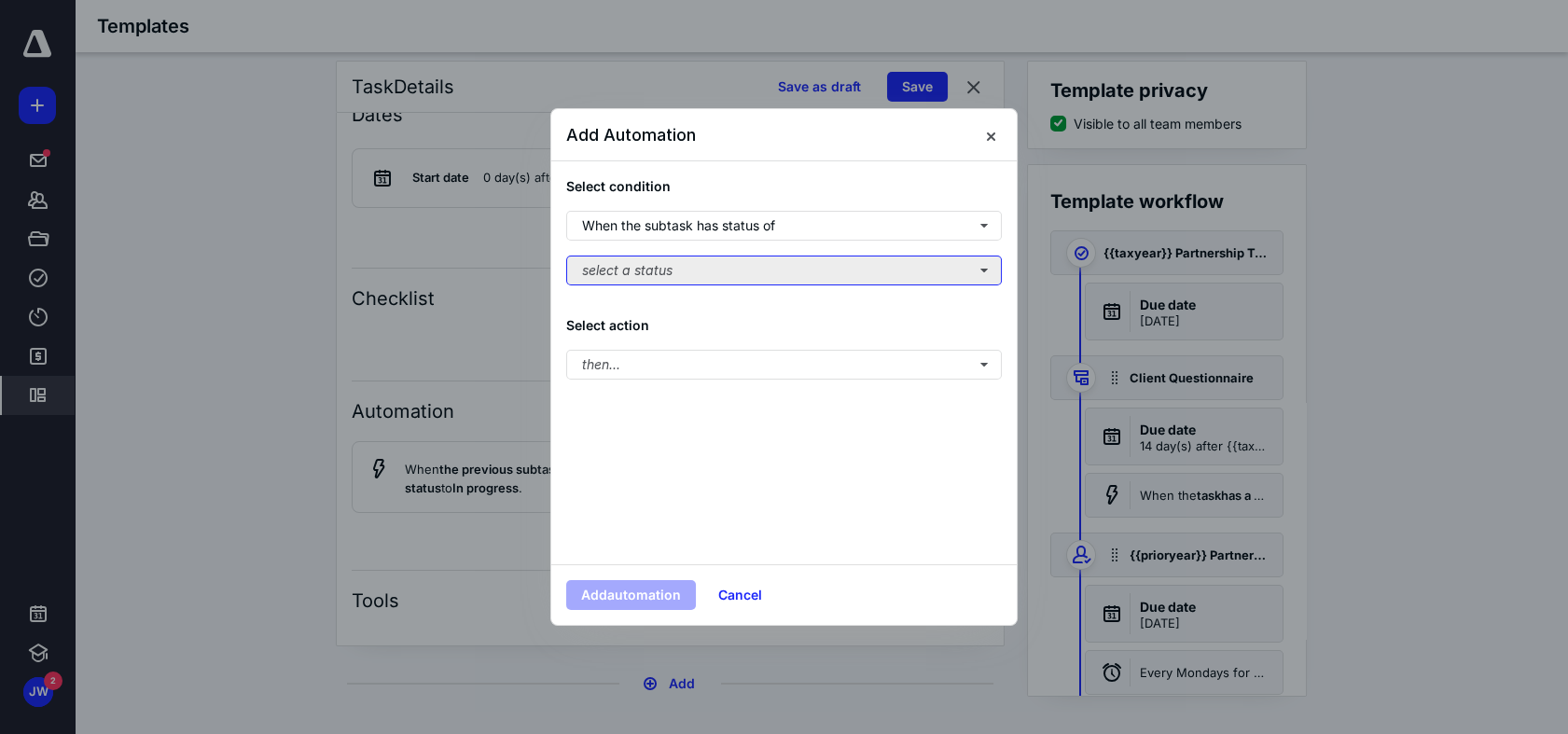 click on "select a status" at bounding box center [784, 270] 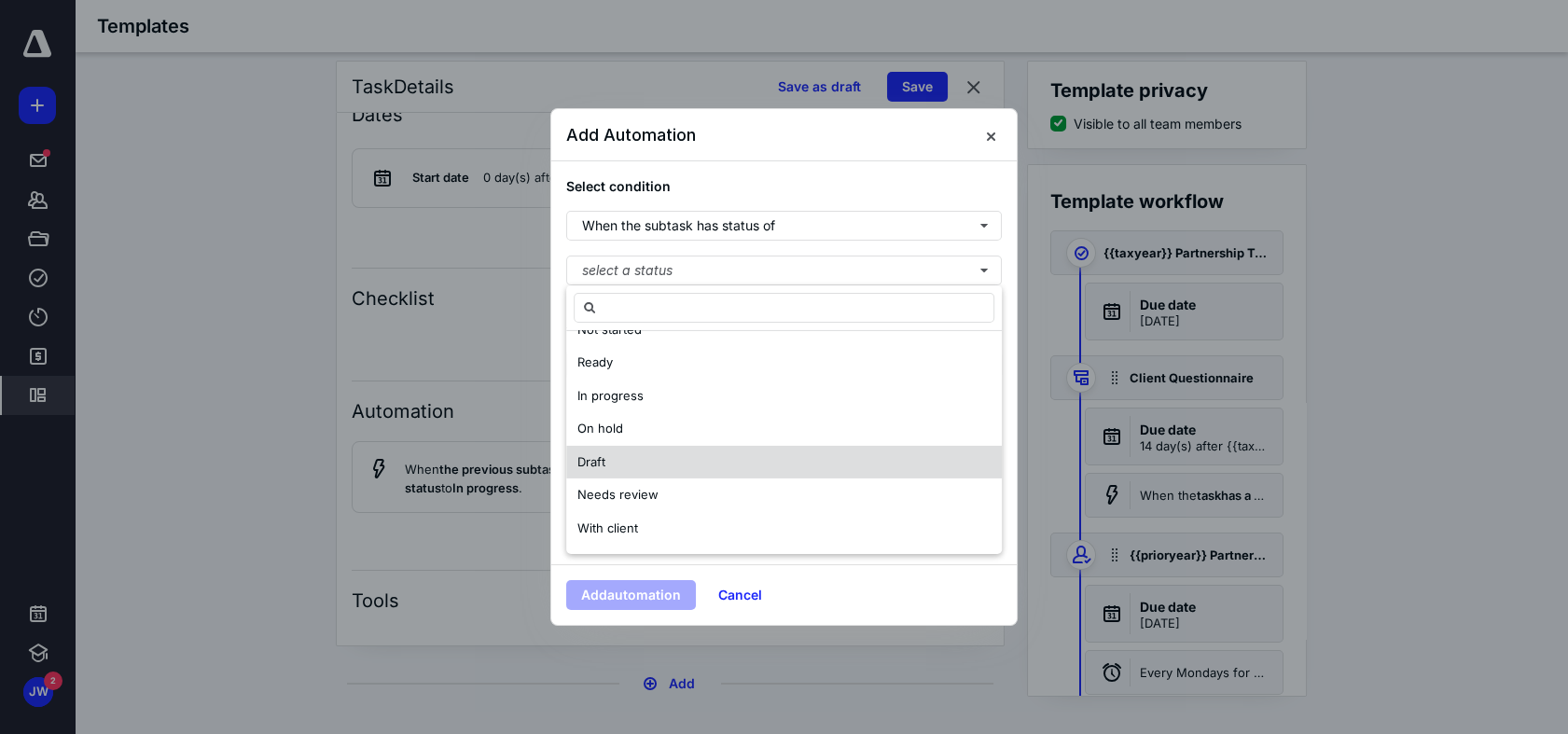 scroll, scrollTop: 90, scrollLeft: 0, axis: vertical 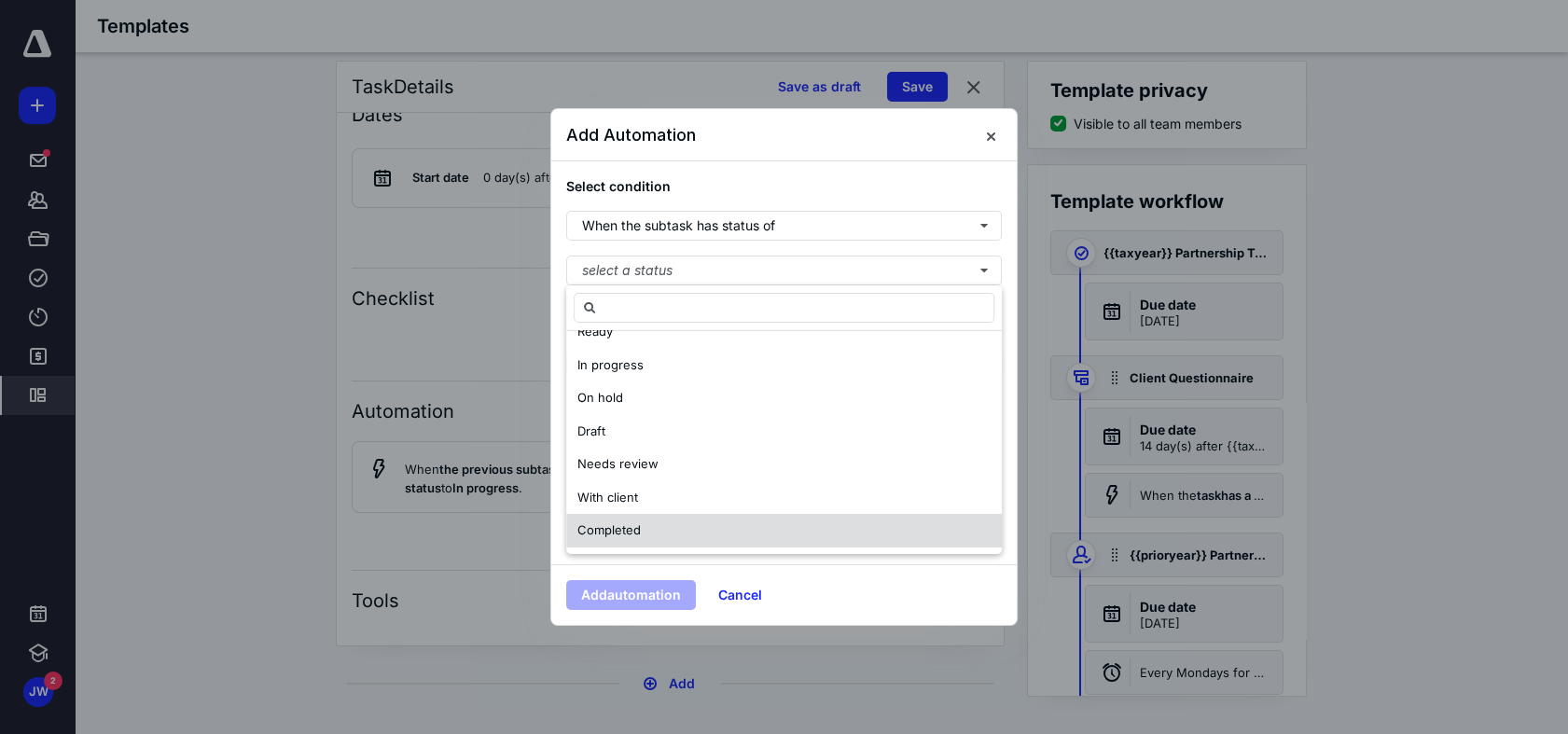 click on "Completed" at bounding box center [784, 531] 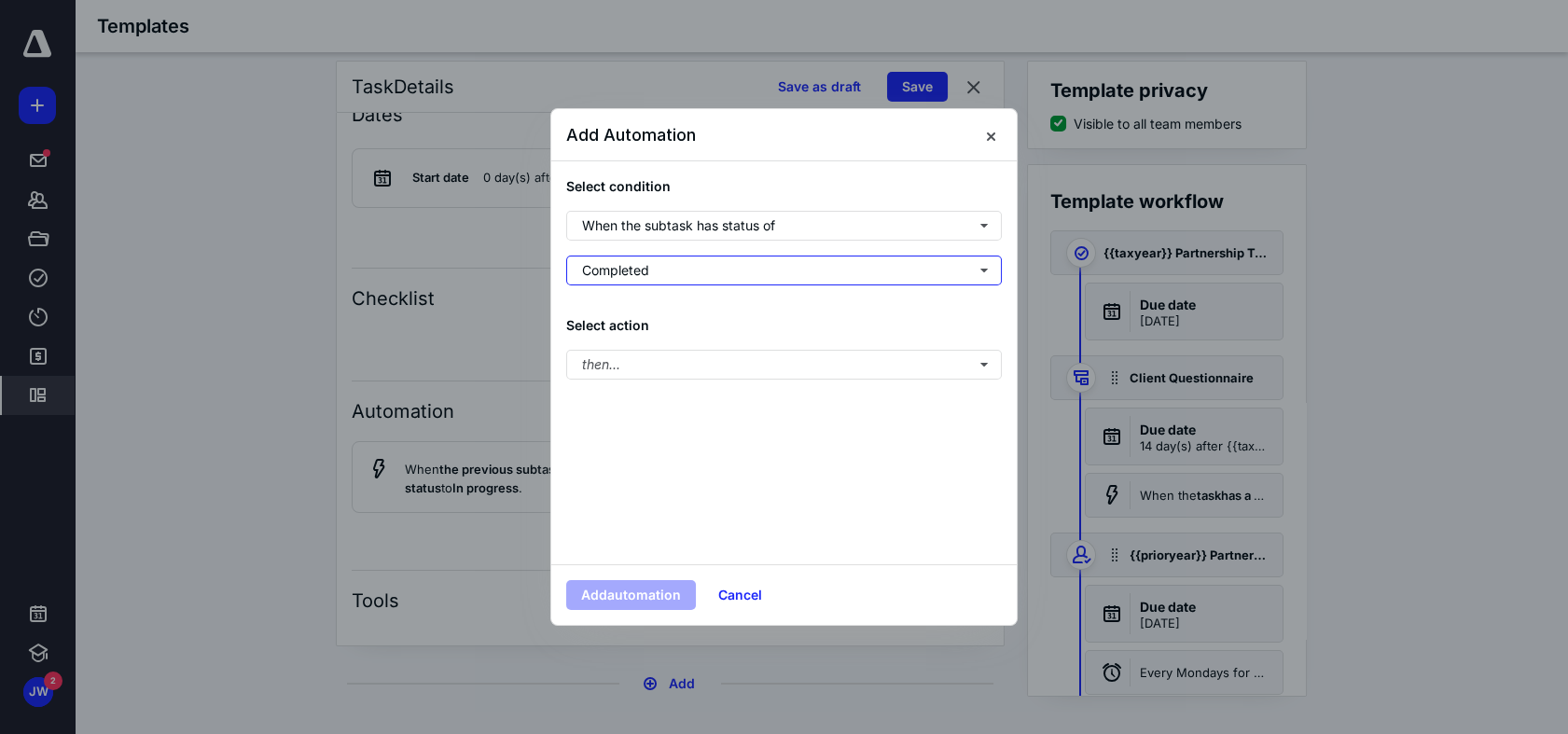 scroll, scrollTop: 0, scrollLeft: 0, axis: both 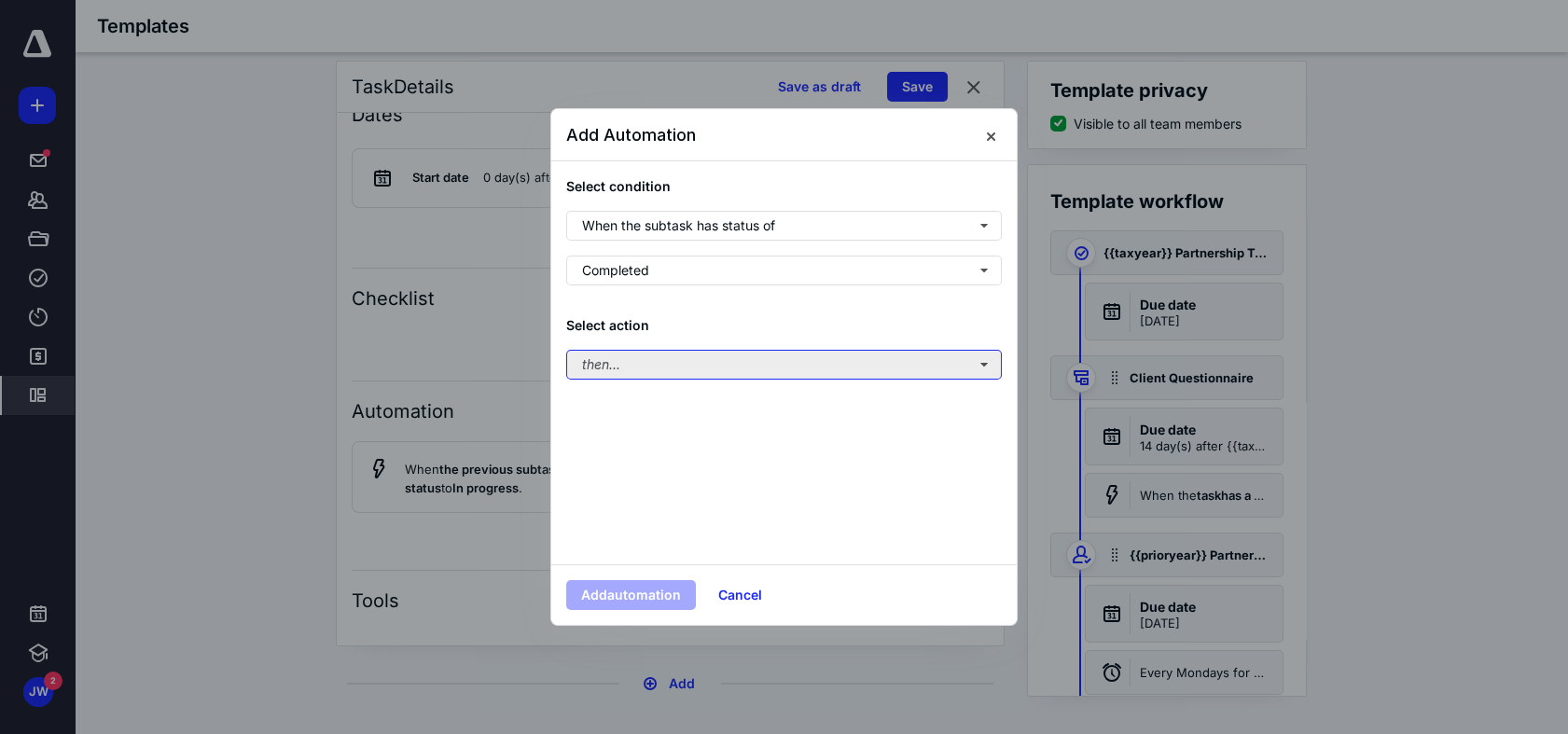 click on "then..." at bounding box center [784, 365] 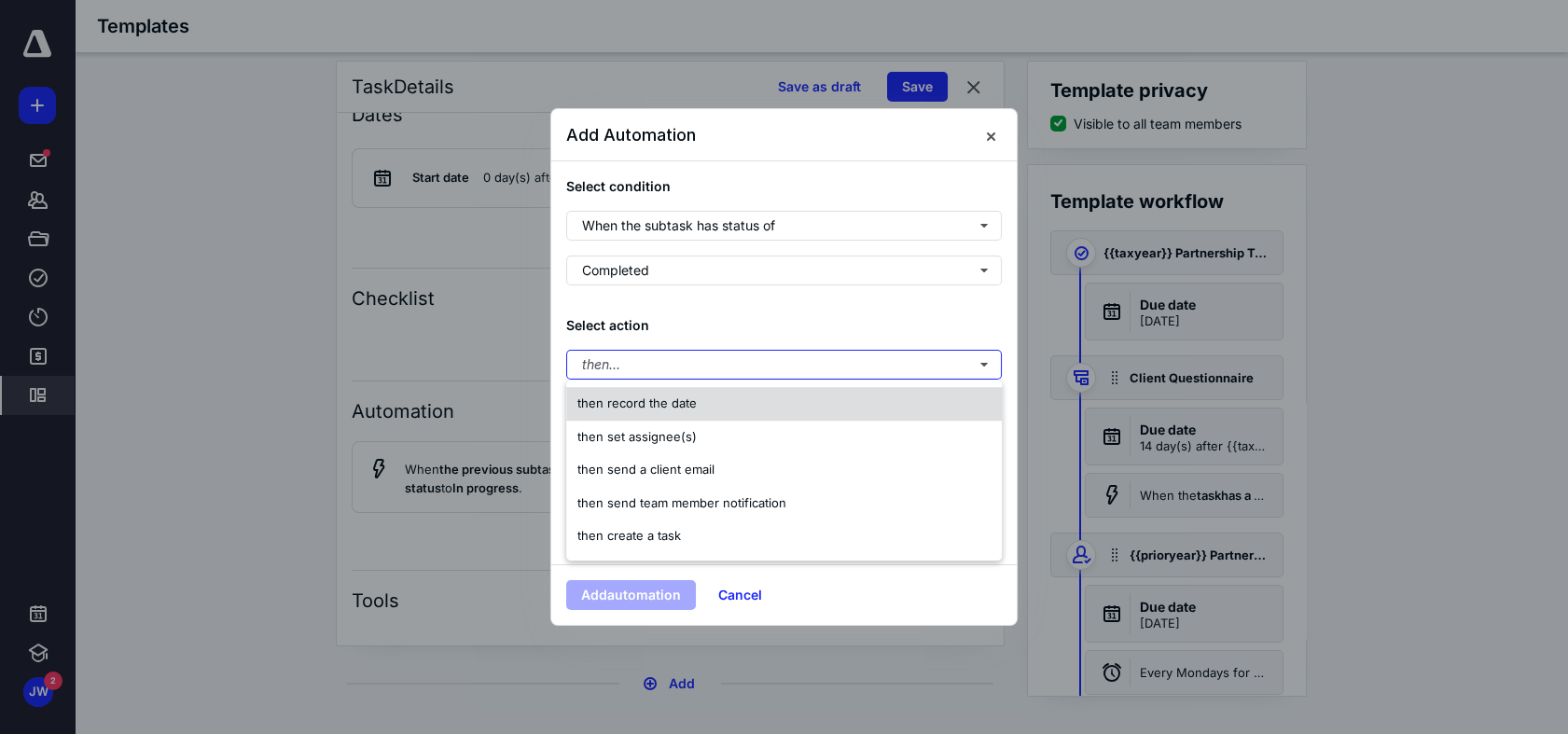 click on "then record the date" at bounding box center [784, 404] 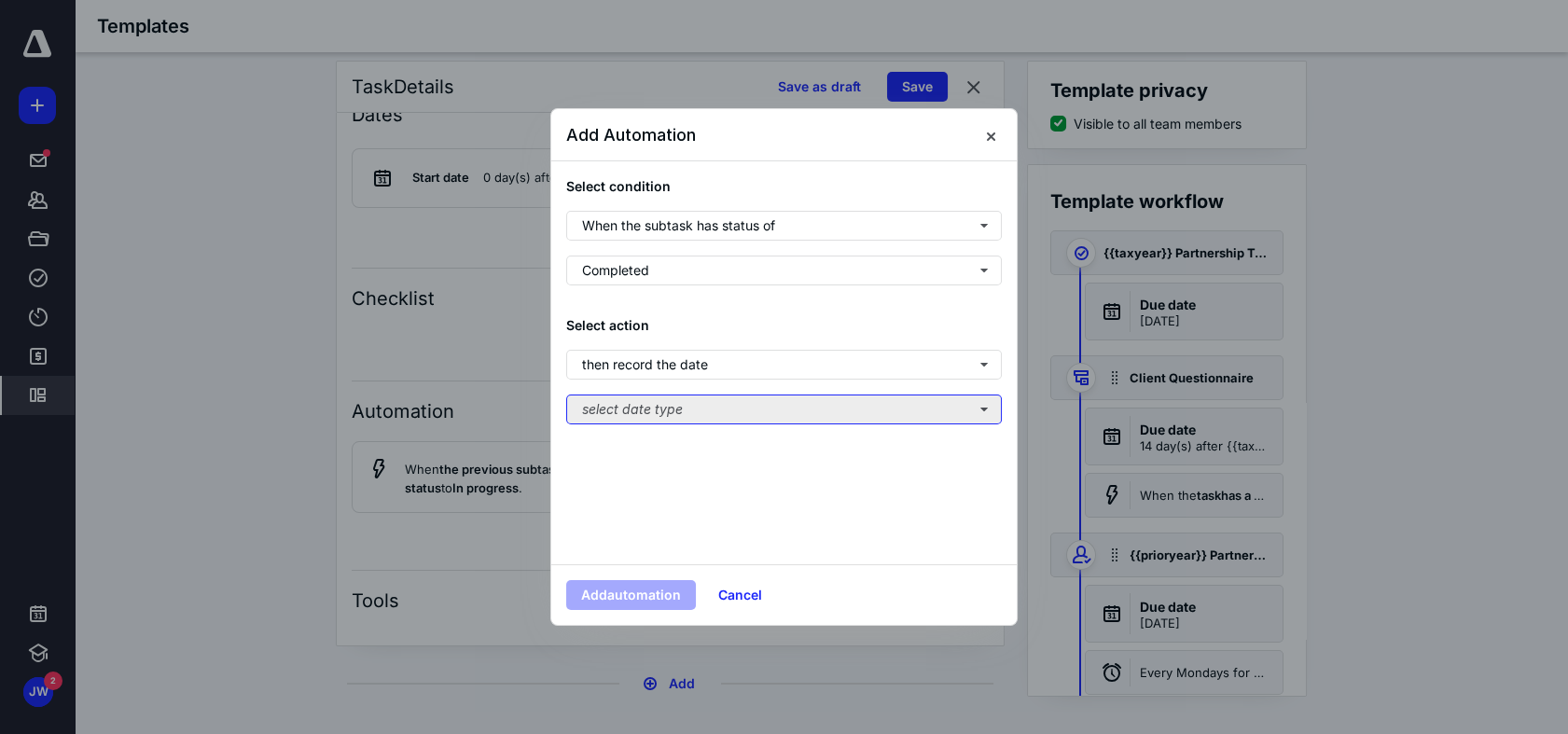 click on "select date type" at bounding box center [784, 409] 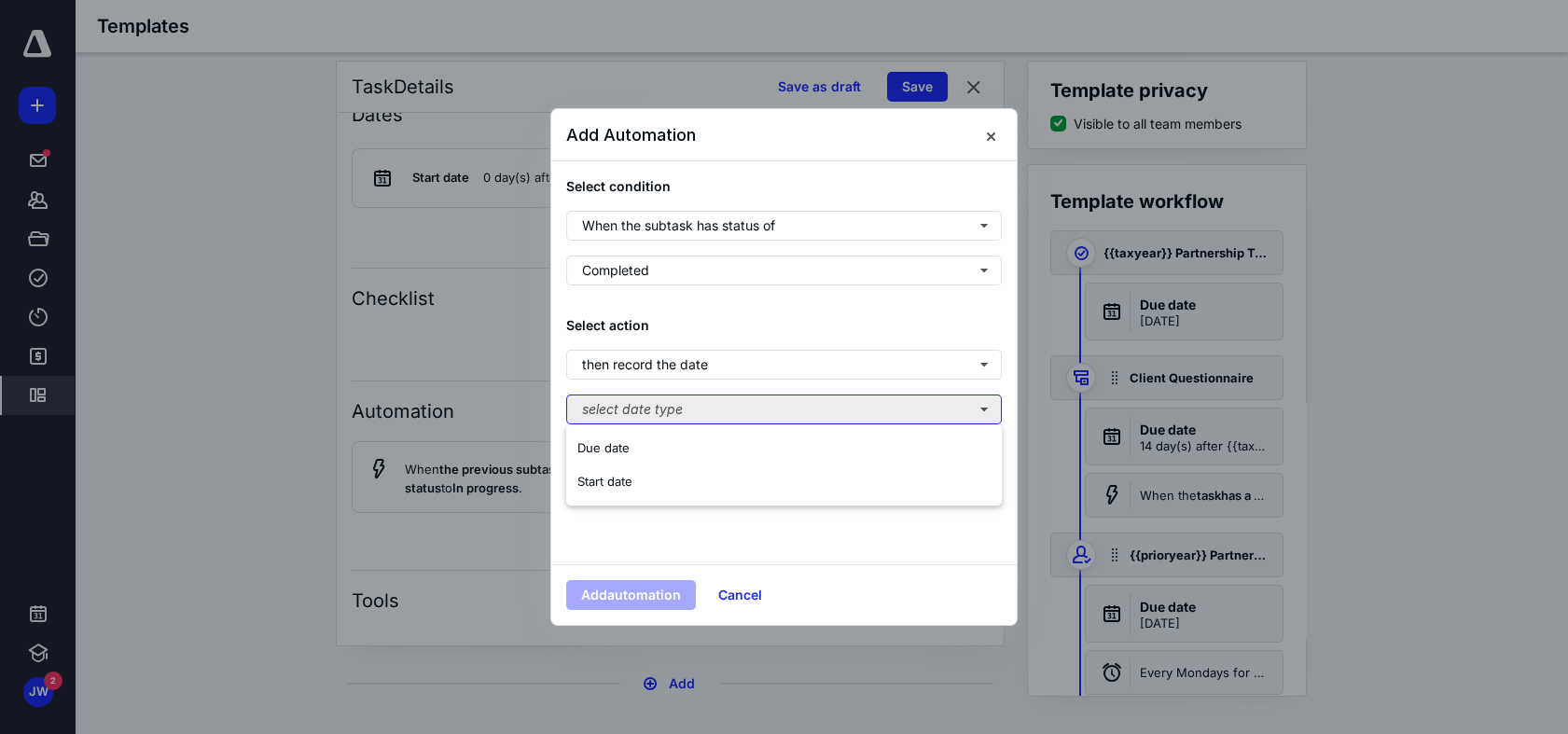 click on "select date type" at bounding box center (784, 409) 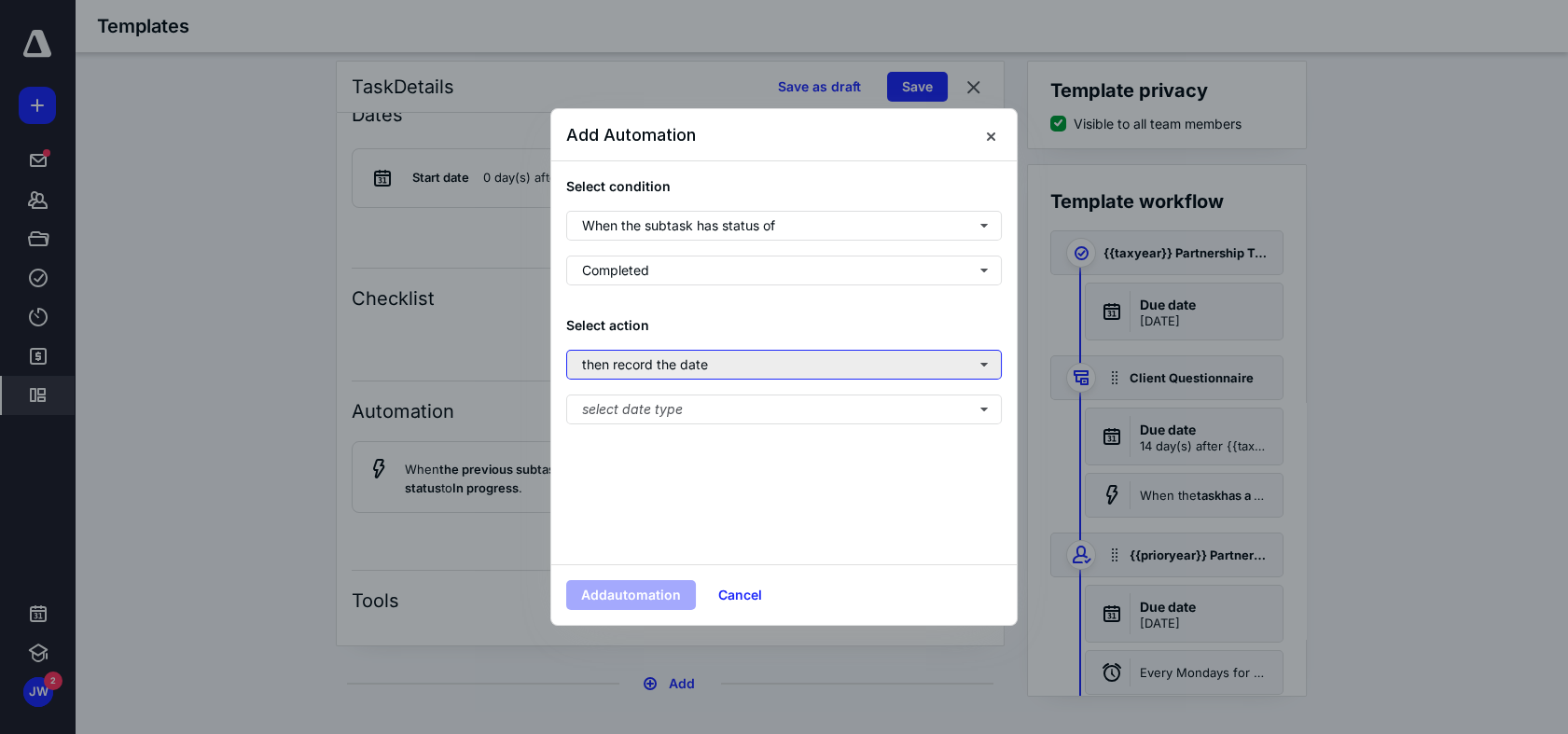 click on "then record the date" at bounding box center (784, 365) 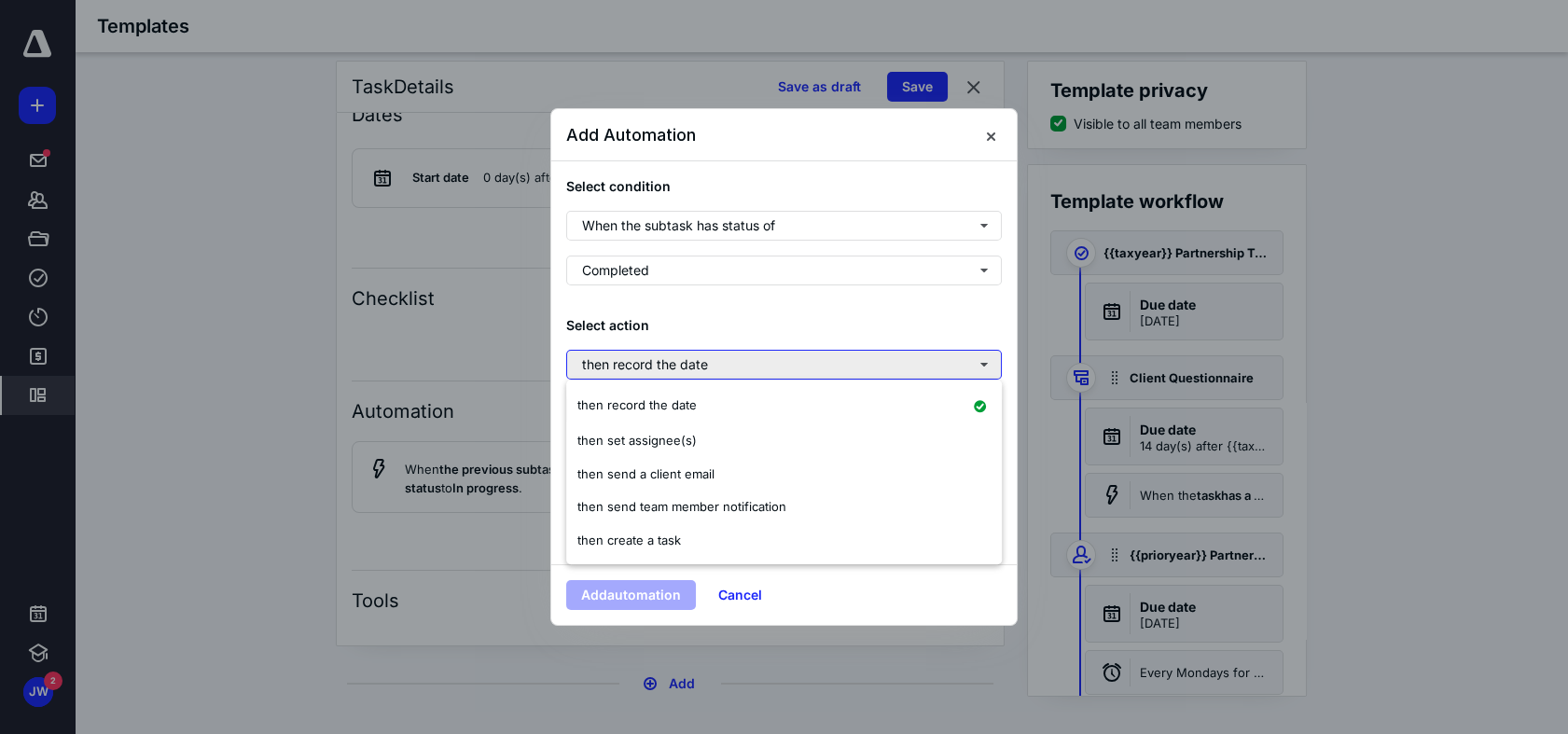 click on "then record the date" at bounding box center (784, 365) 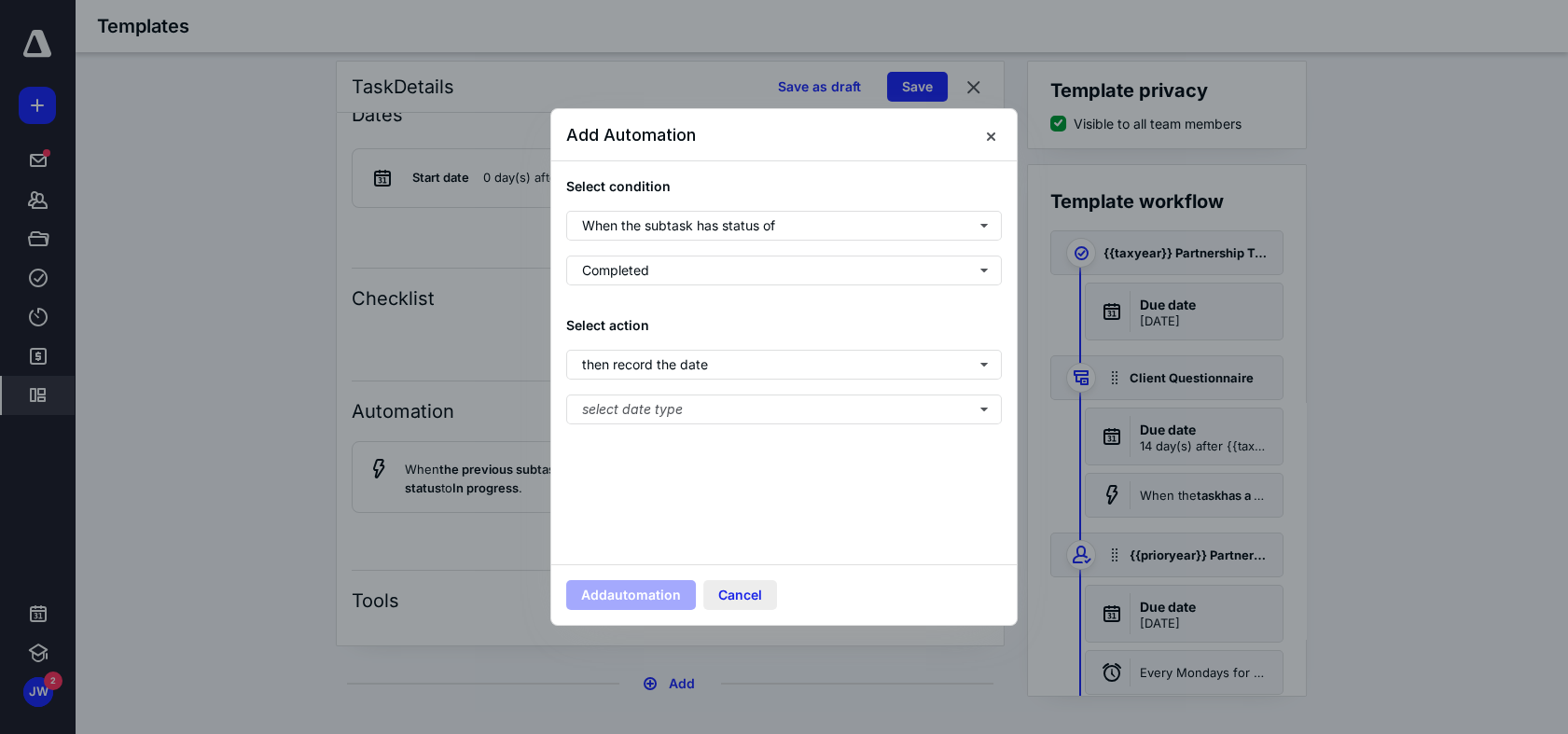click on "Cancel" at bounding box center [740, 595] 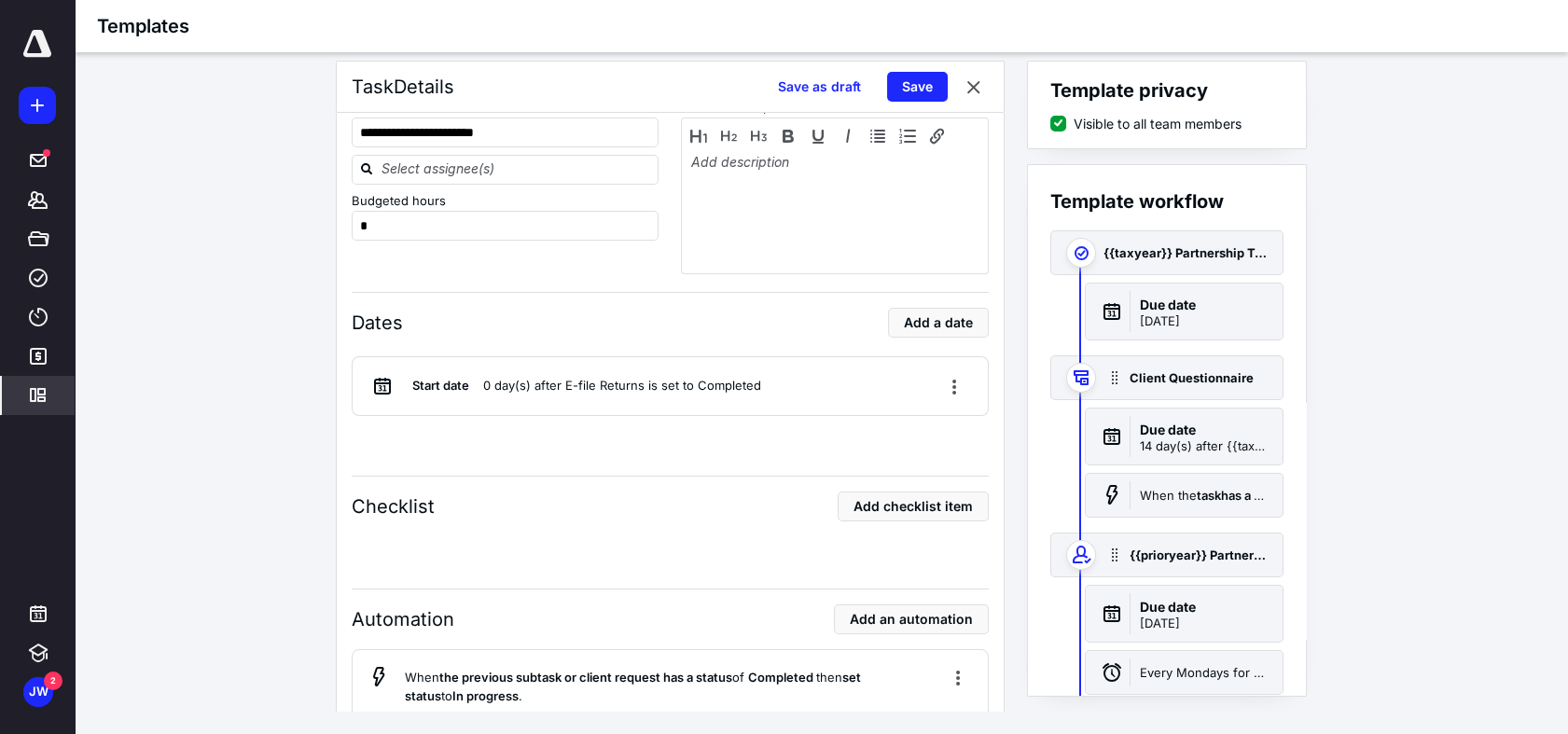 scroll, scrollTop: 7901, scrollLeft: 0, axis: vertical 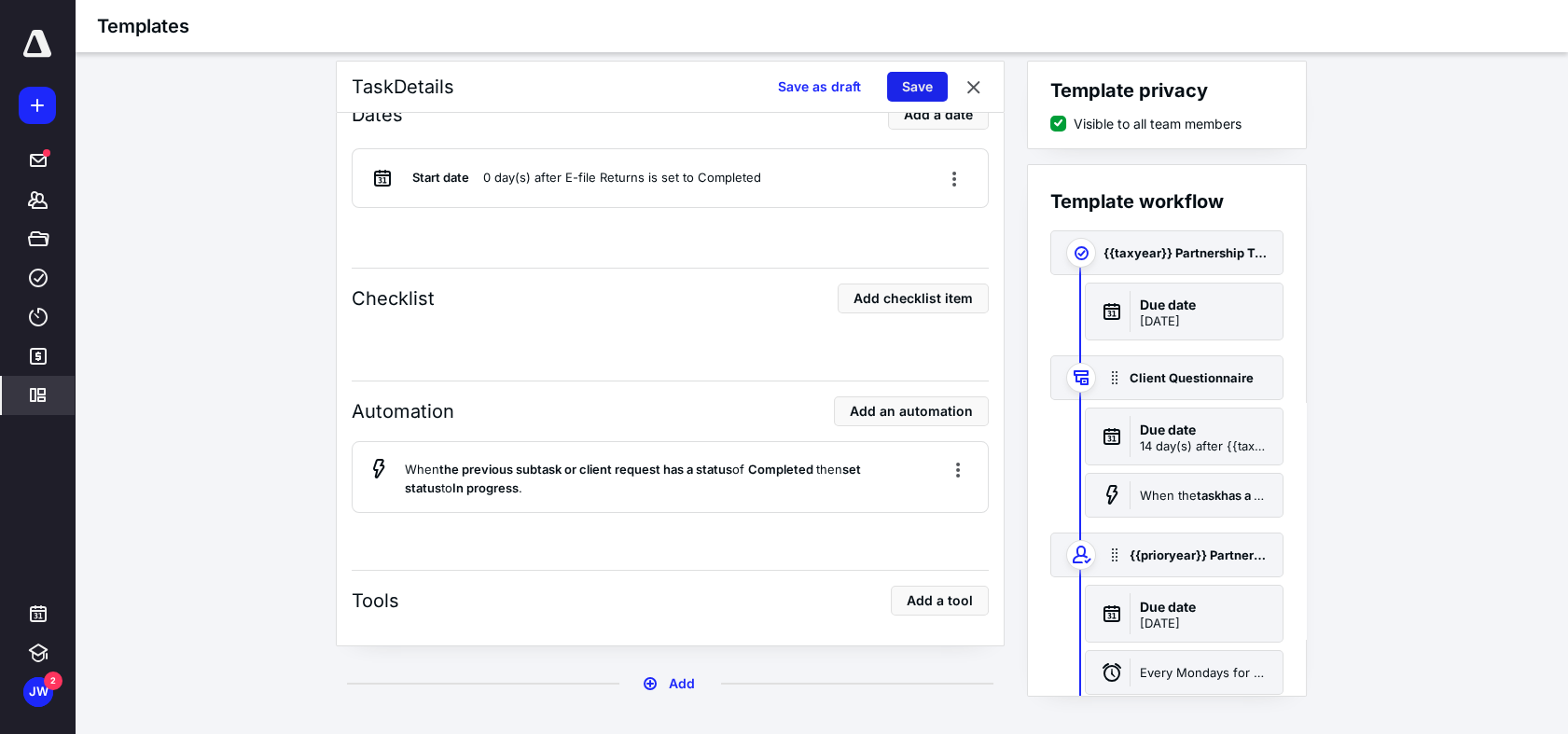 click on "Save" at bounding box center [917, 87] 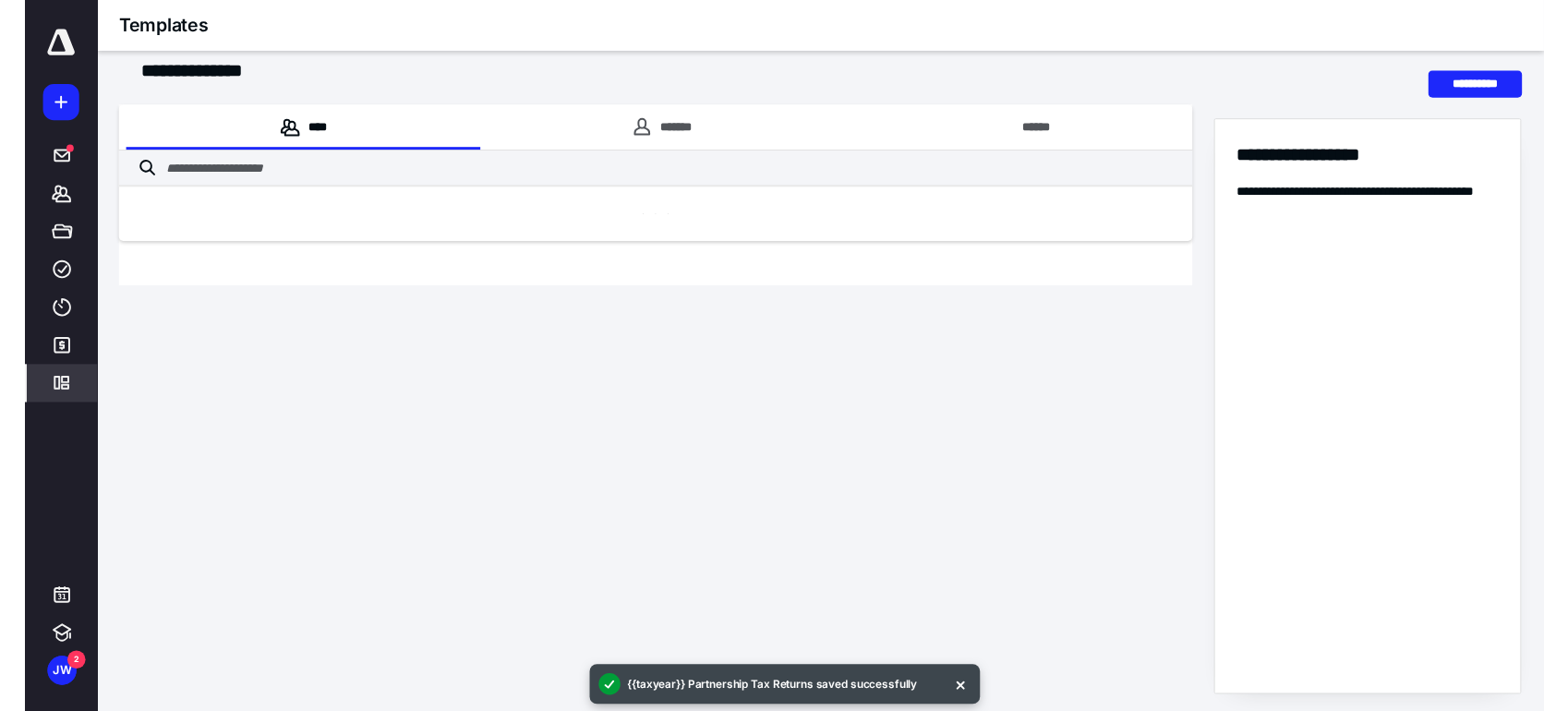 scroll, scrollTop: 0, scrollLeft: 0, axis: both 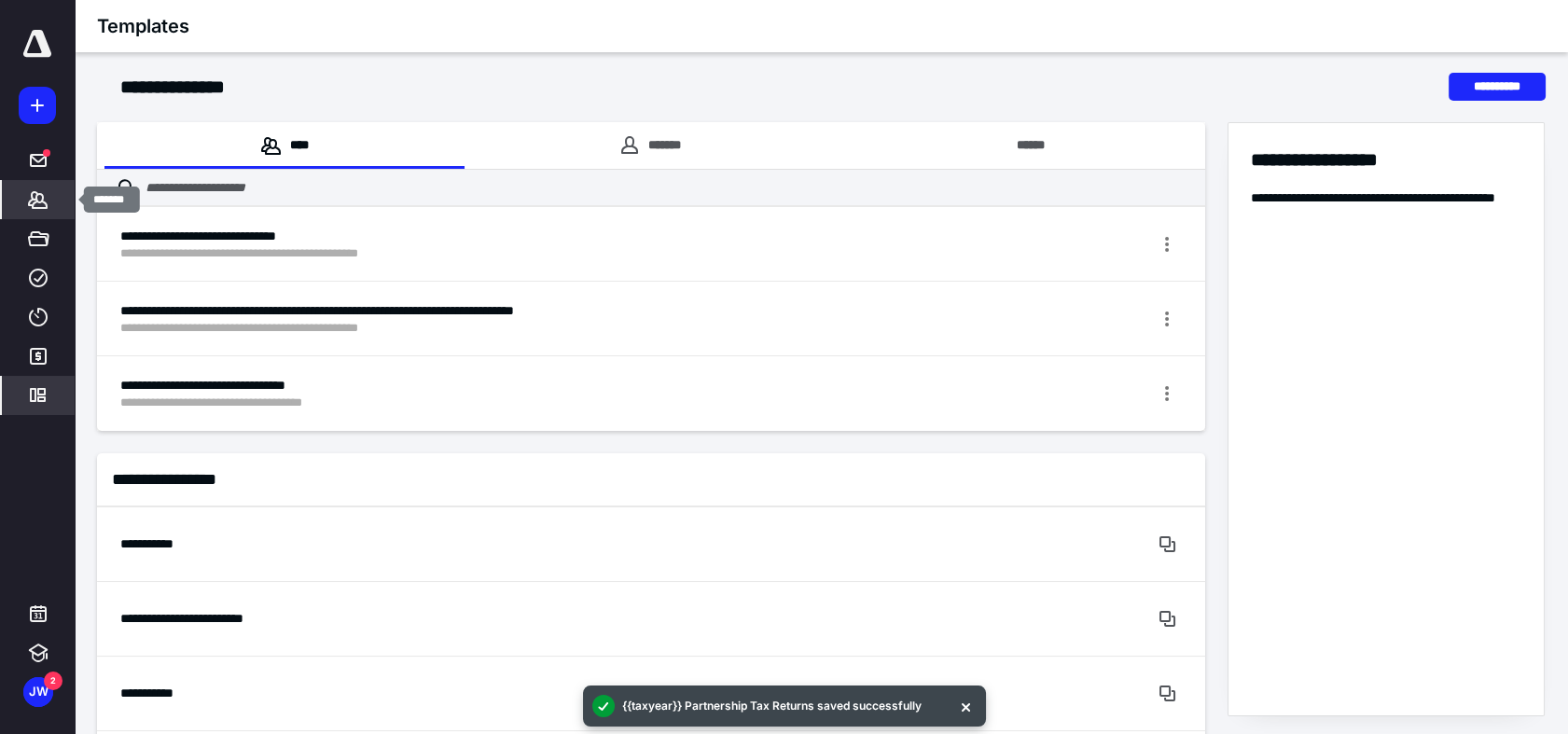 click on "Clients" at bounding box center [38, 200] 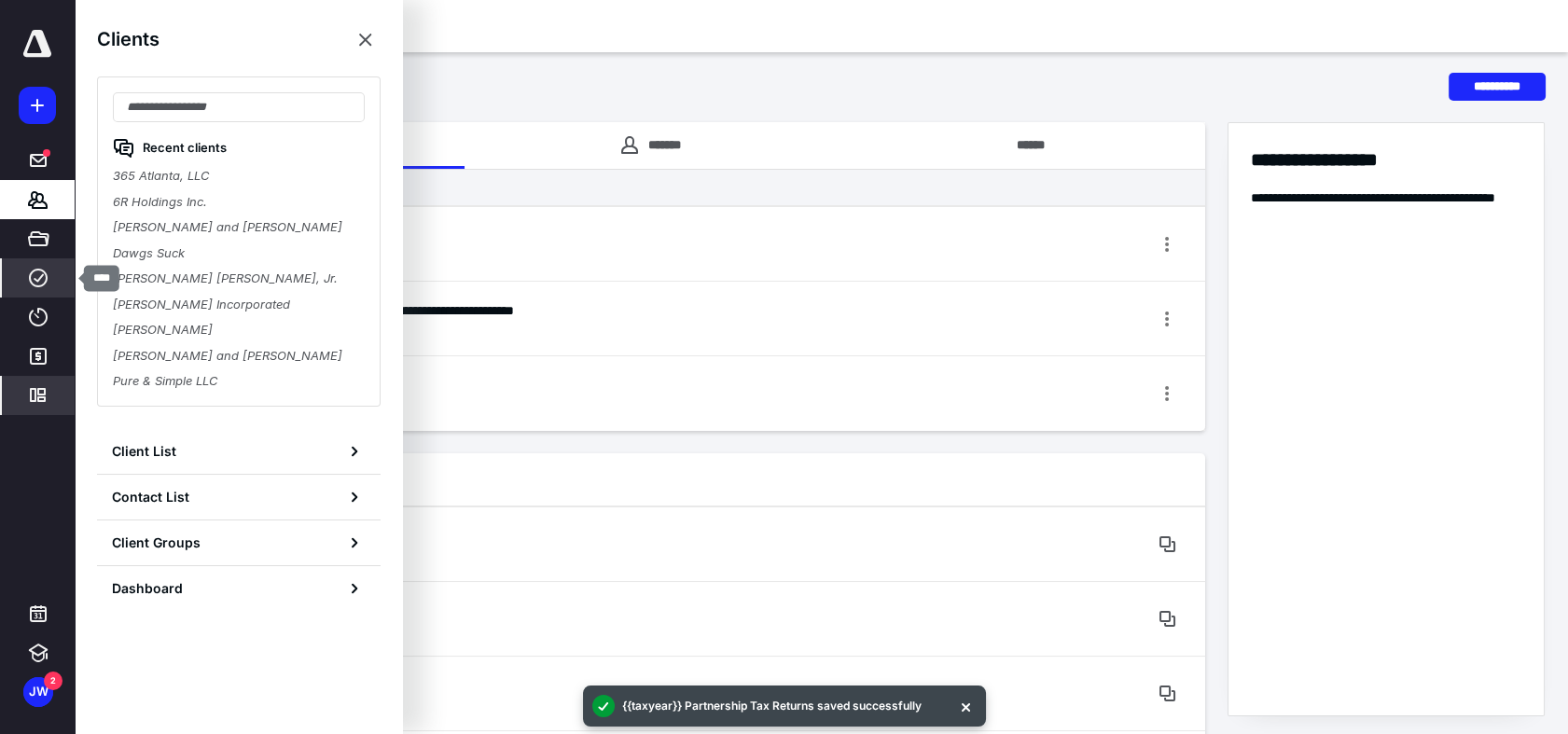 click 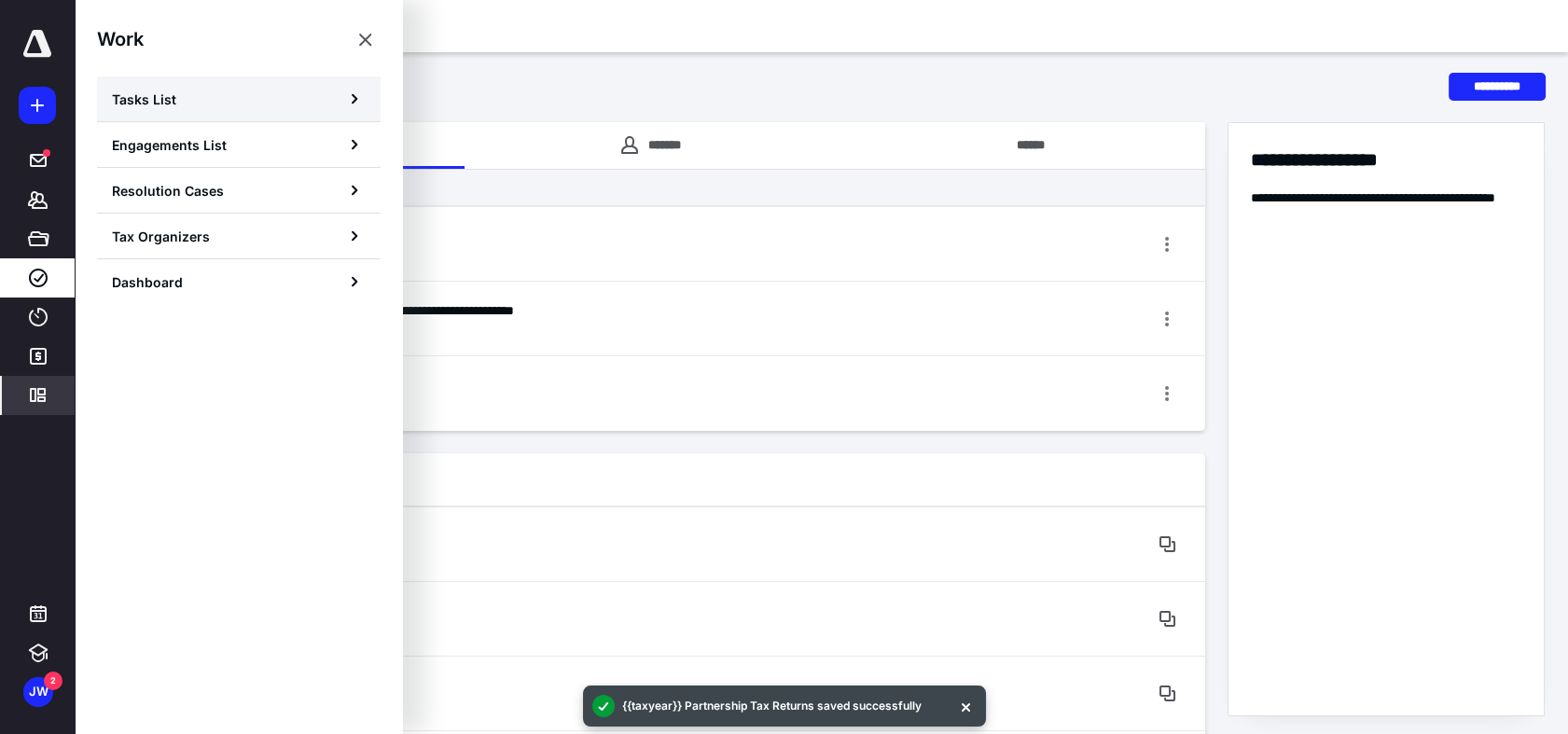 click on "Tasks List" at bounding box center (239, 99) 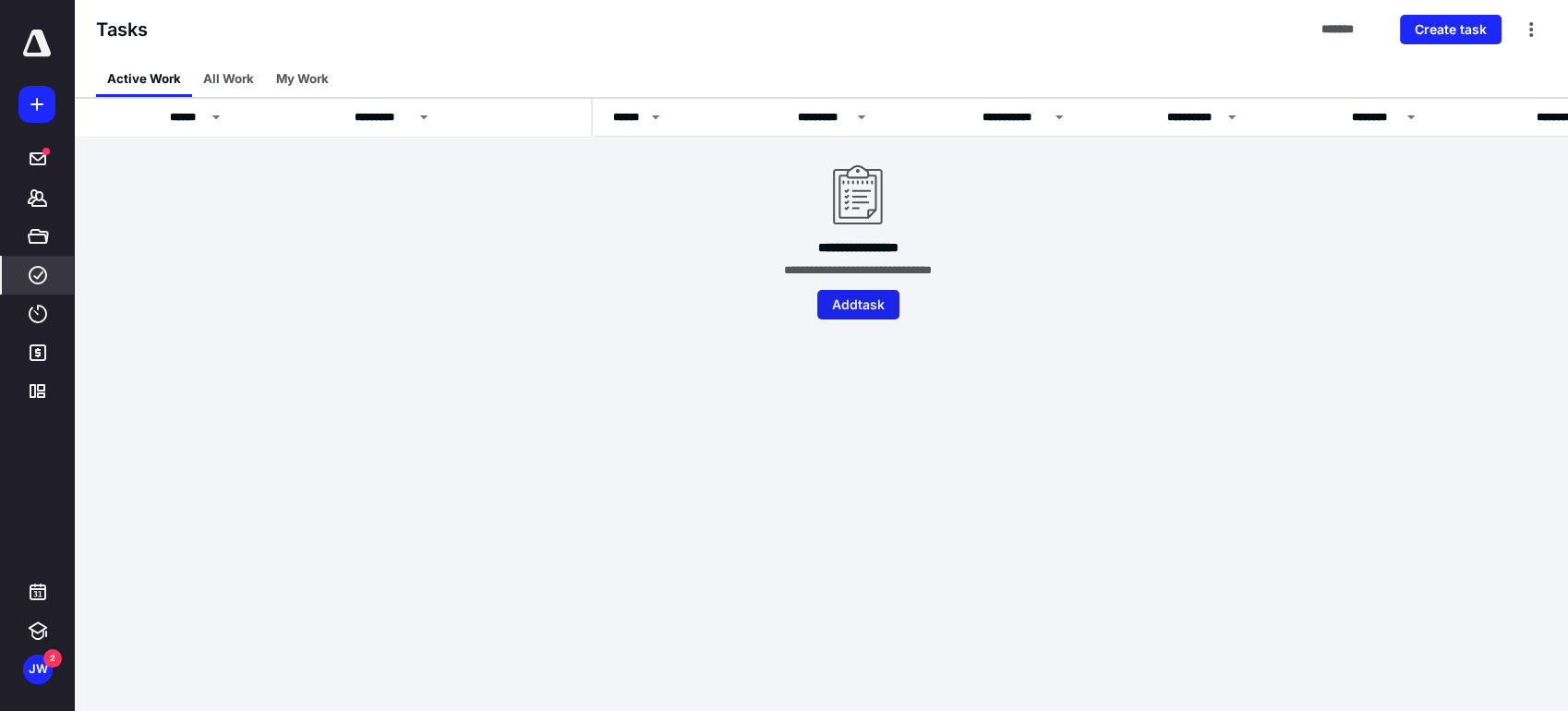 click on "Add  task" at bounding box center (858, 305) 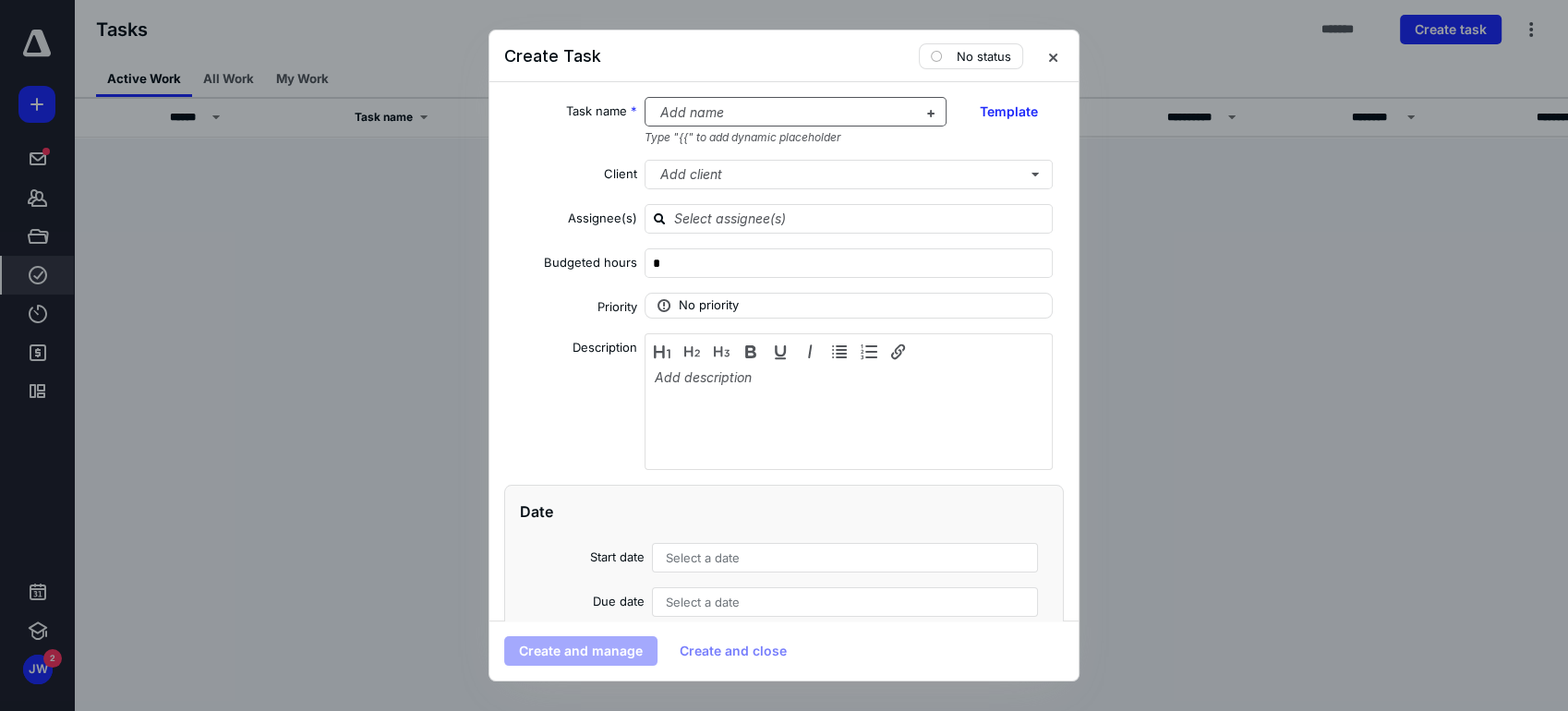 click at bounding box center [785, 113] 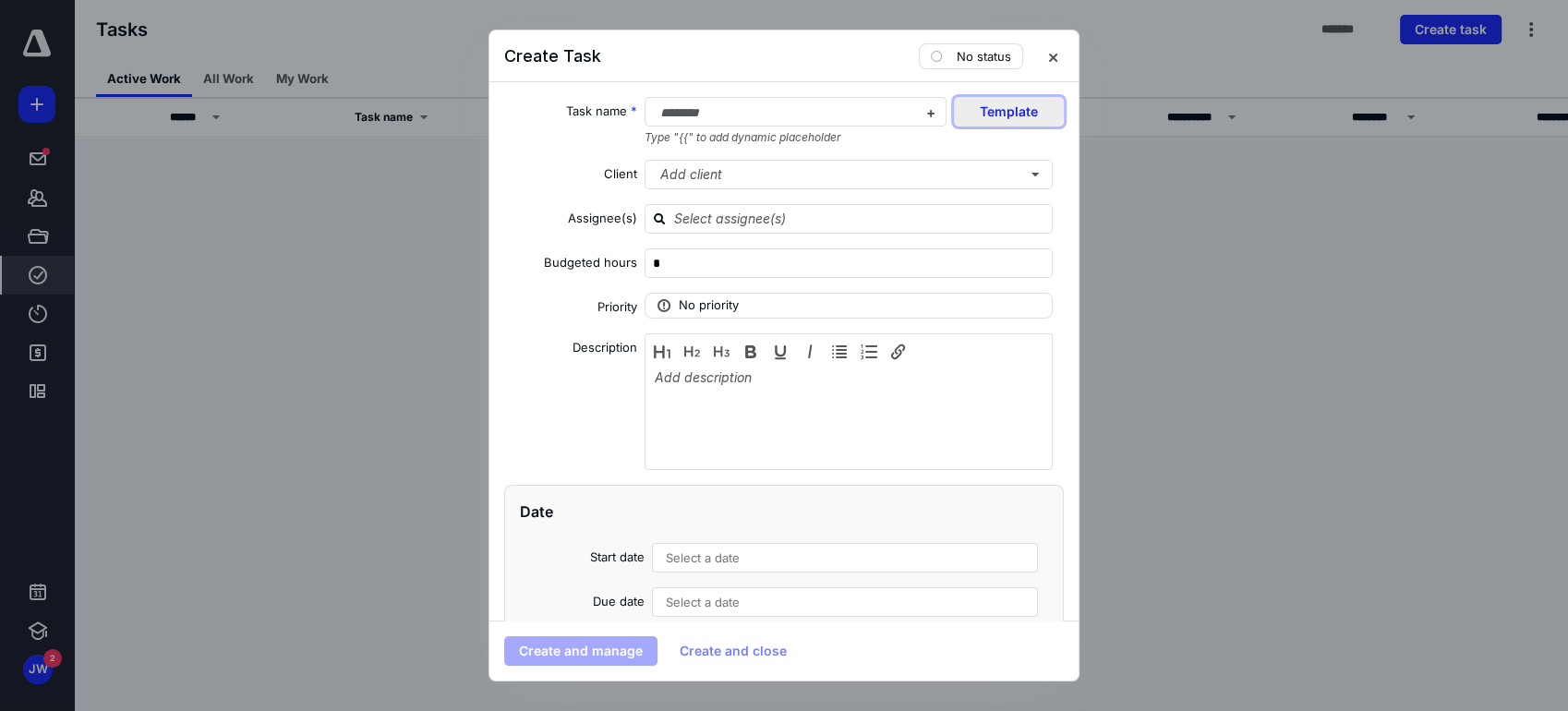 click on "Template" at bounding box center [1008, 112] 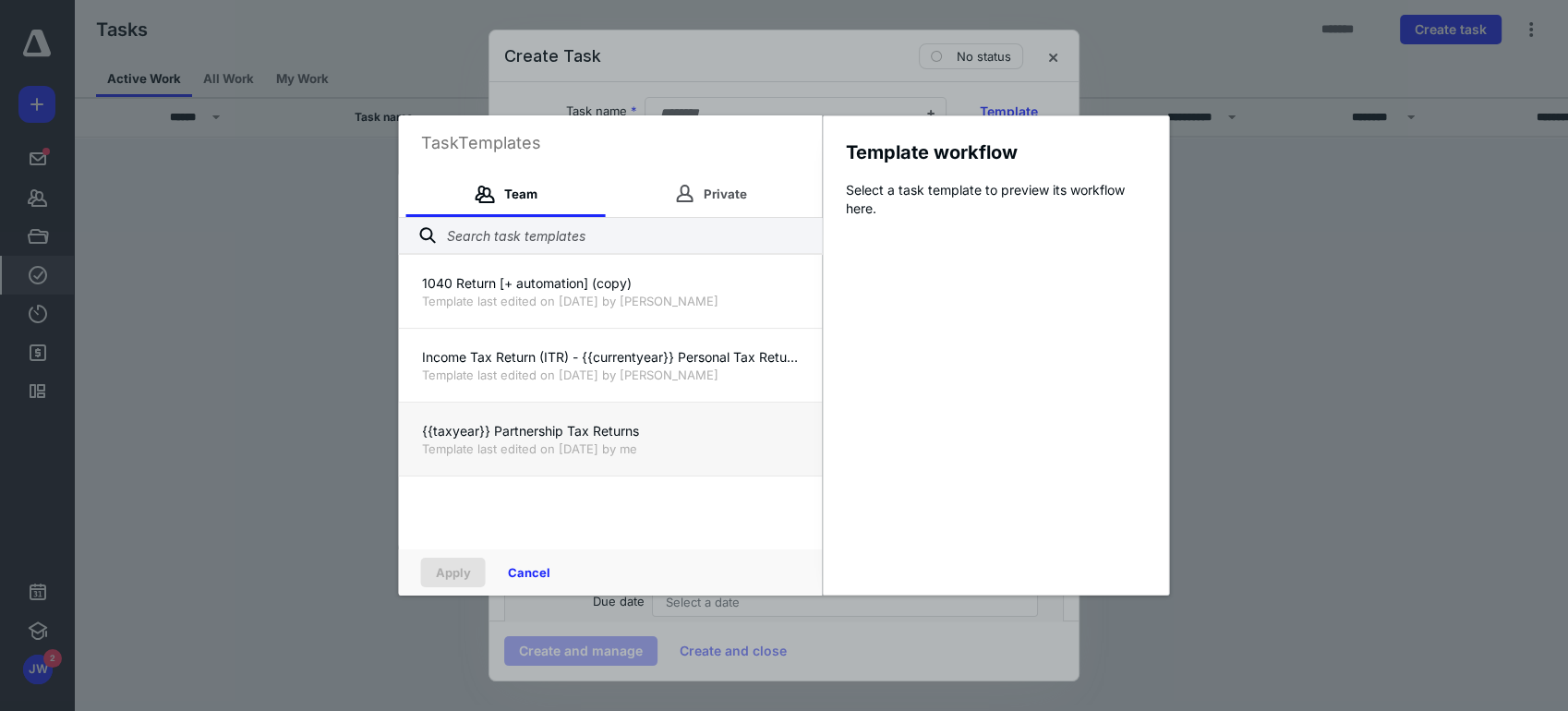 click on "{{taxyear}} Partnership Tax Returns" at bounding box center (610, 431) 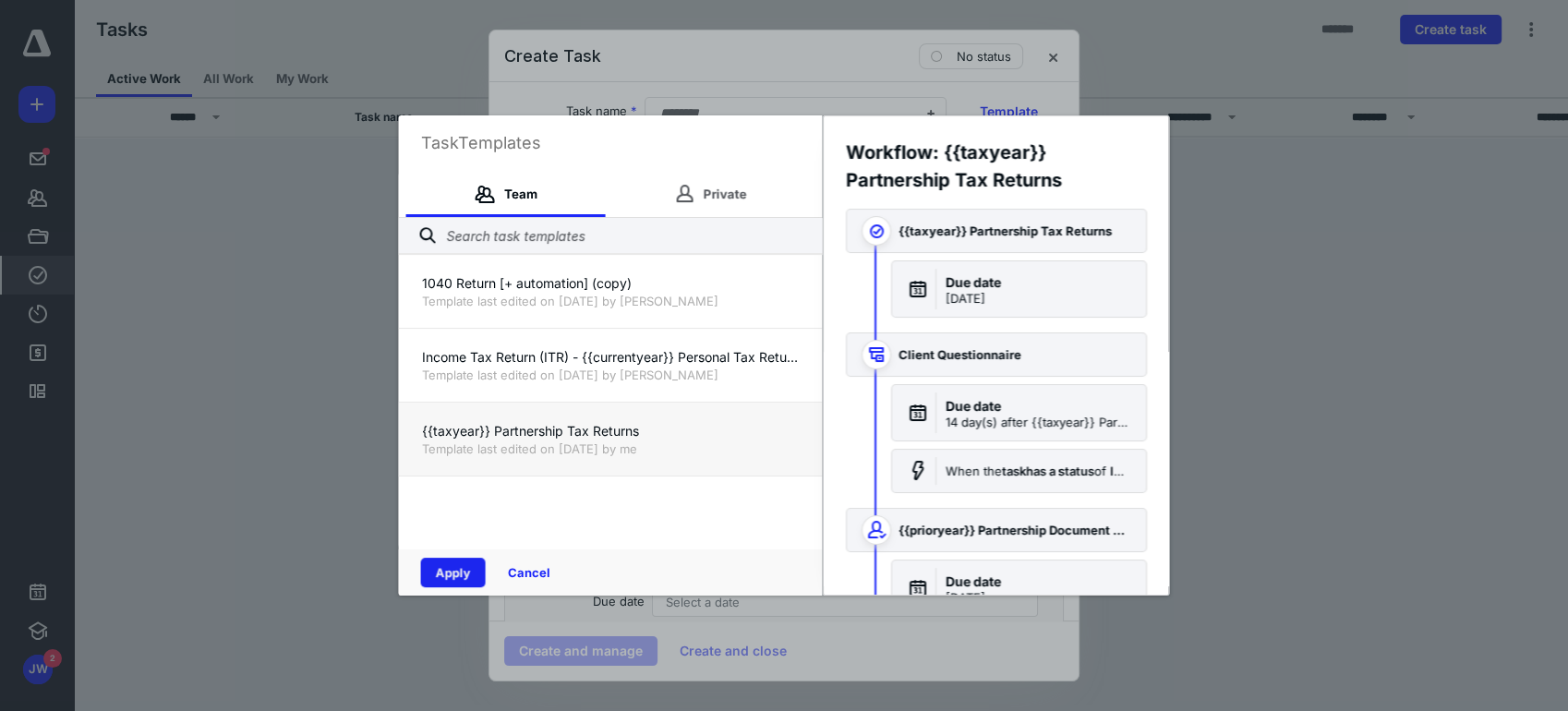 click on "Apply" at bounding box center (453, 572) 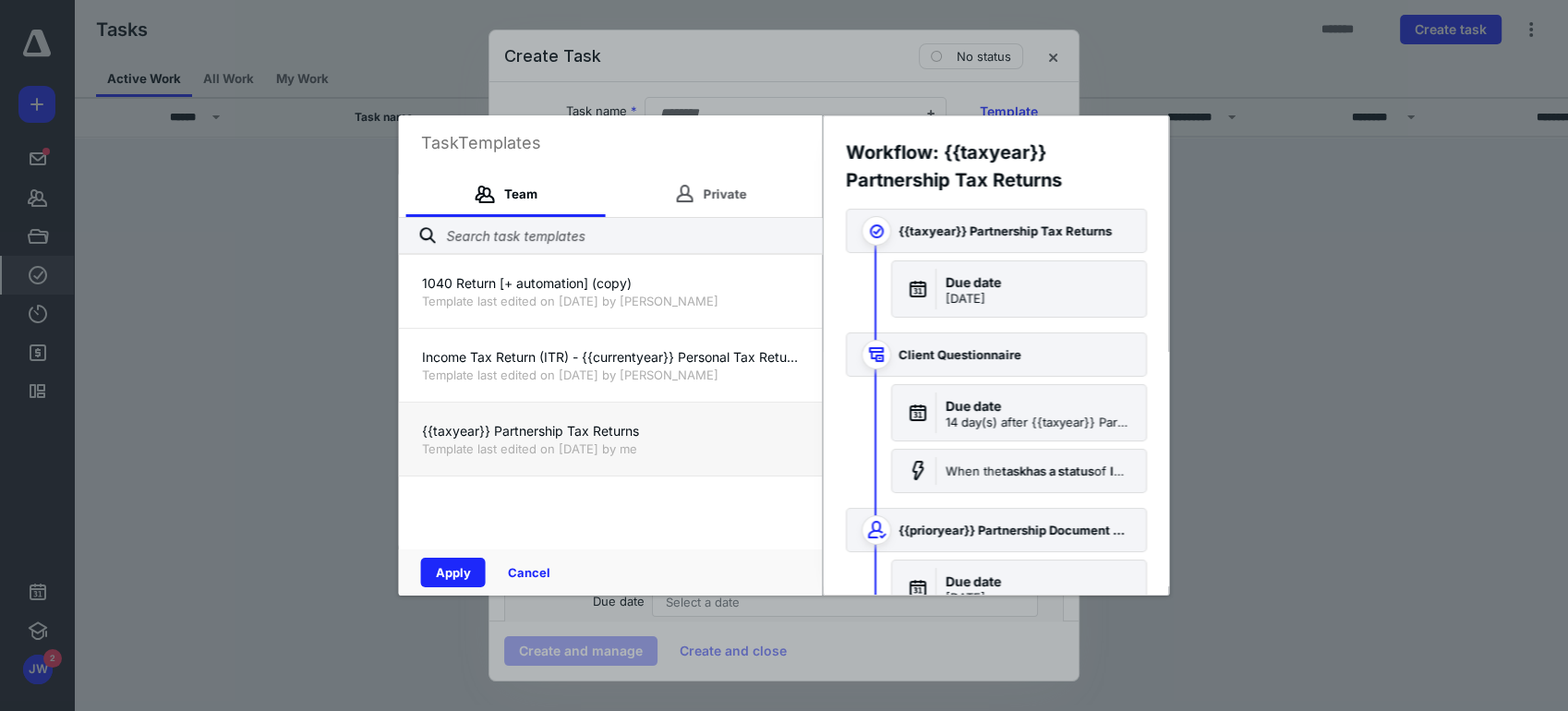 checkbox on "true" 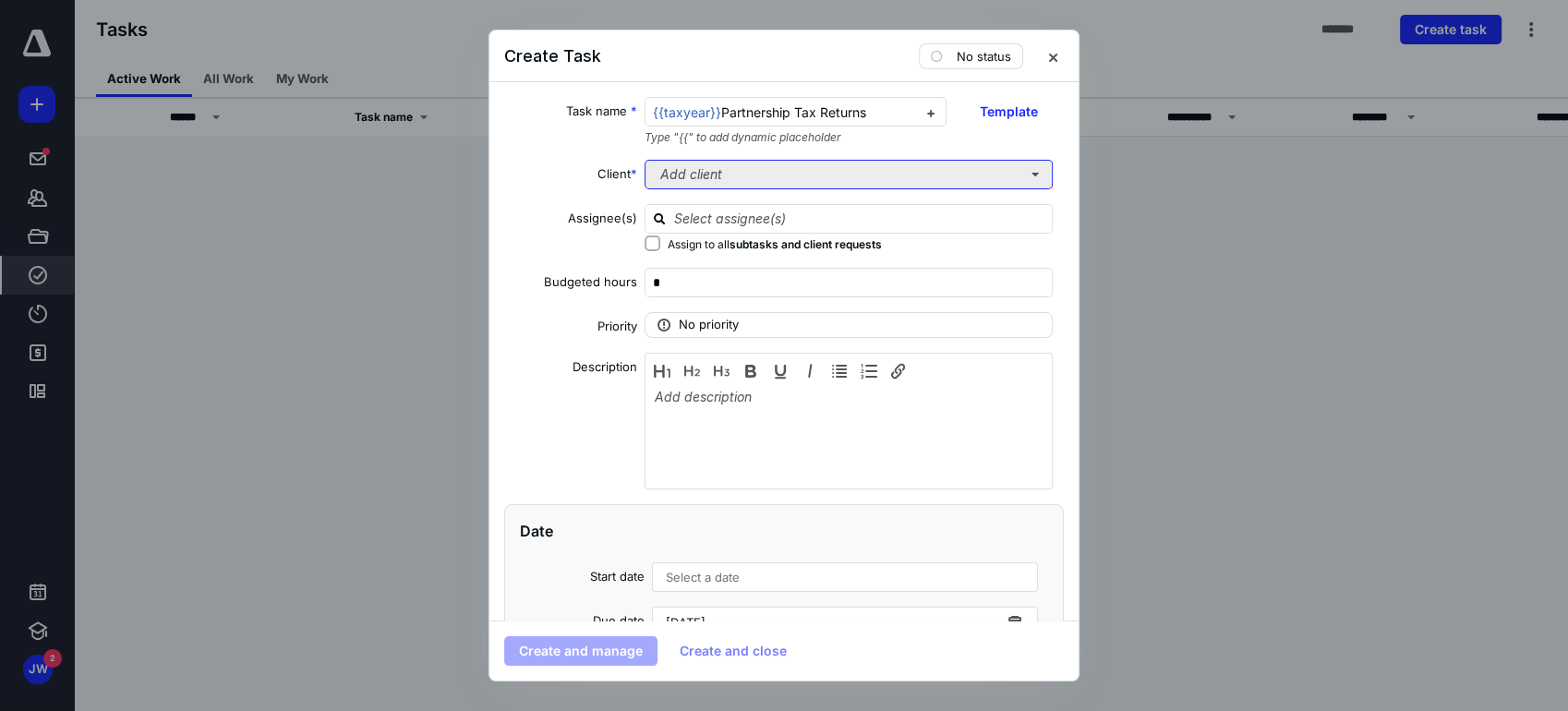 click on "Add client" at bounding box center [849, 175] 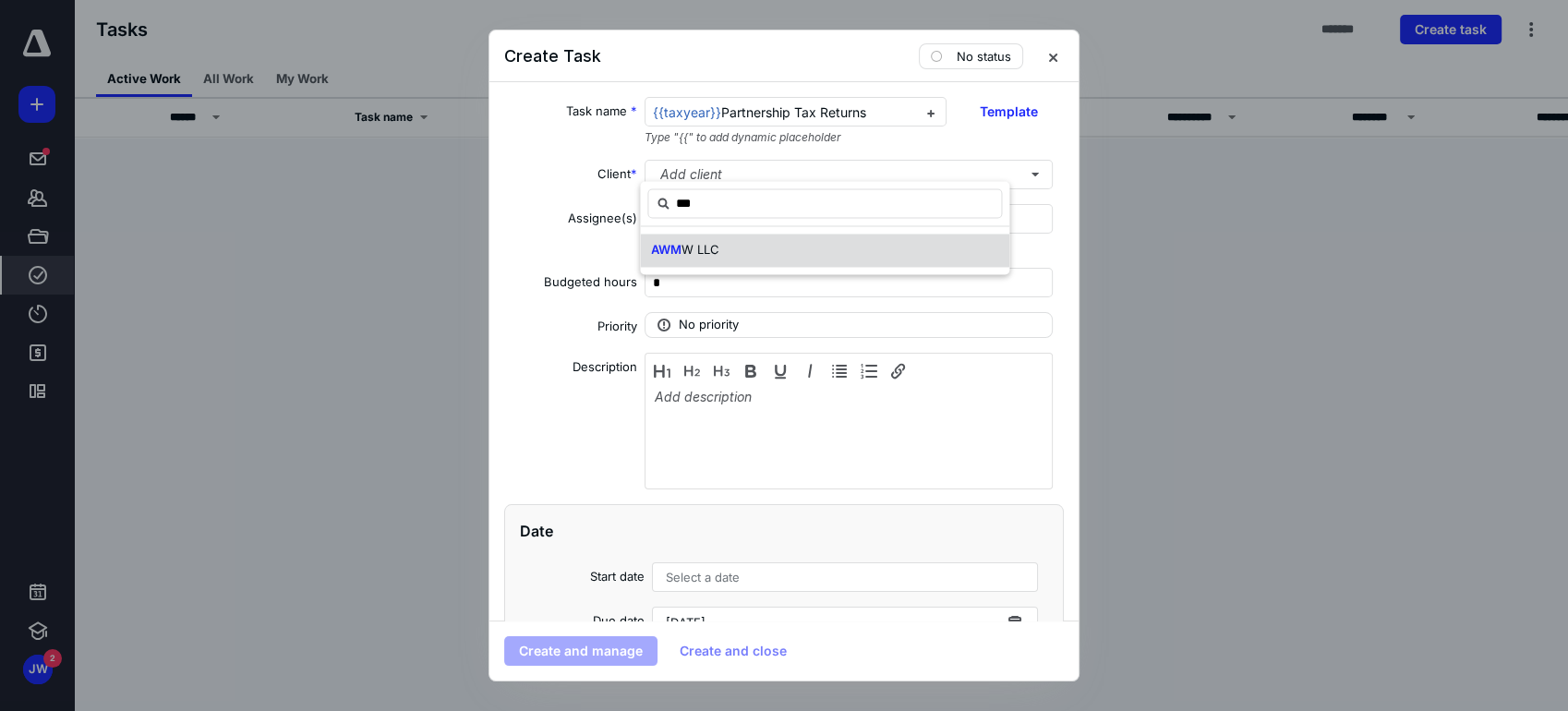 click on "W LLC" at bounding box center [700, 249] 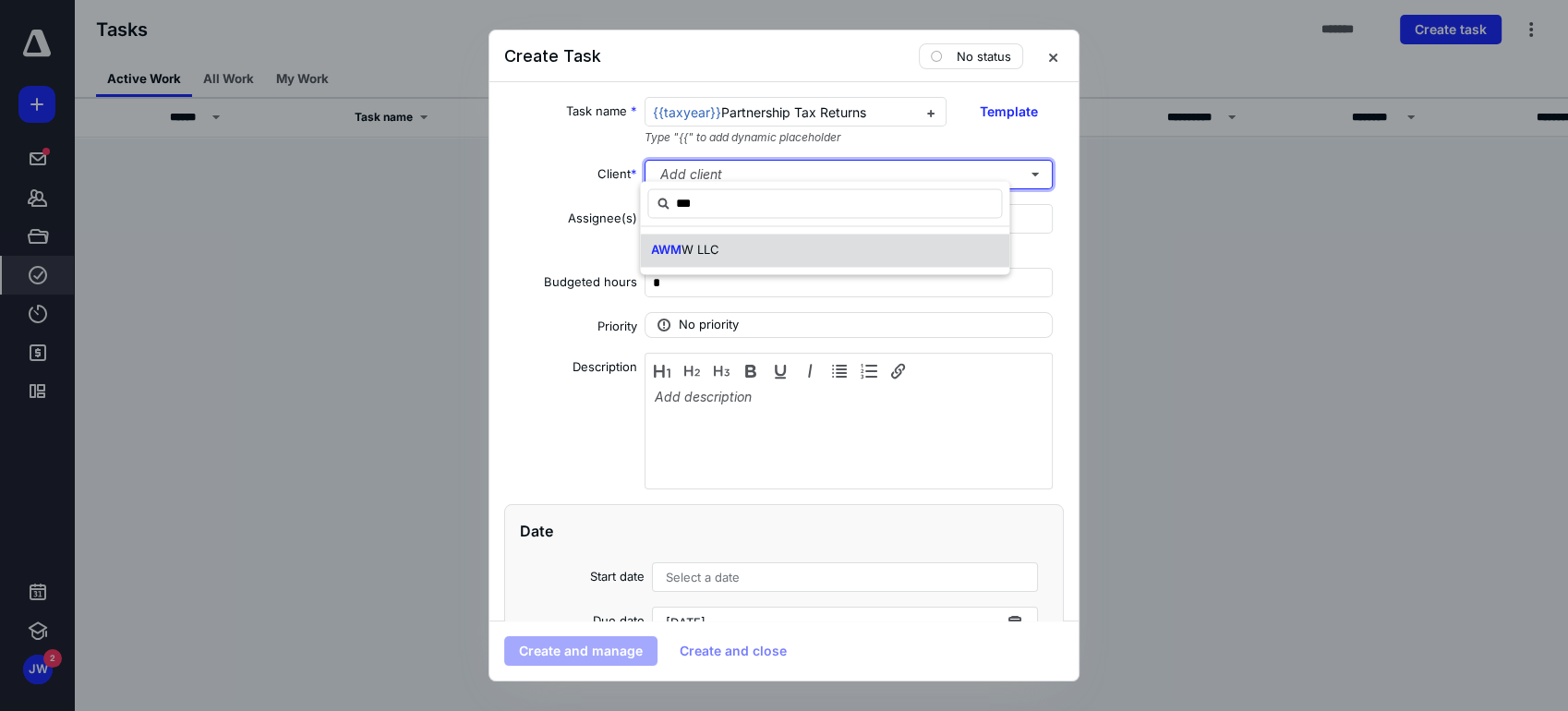 type 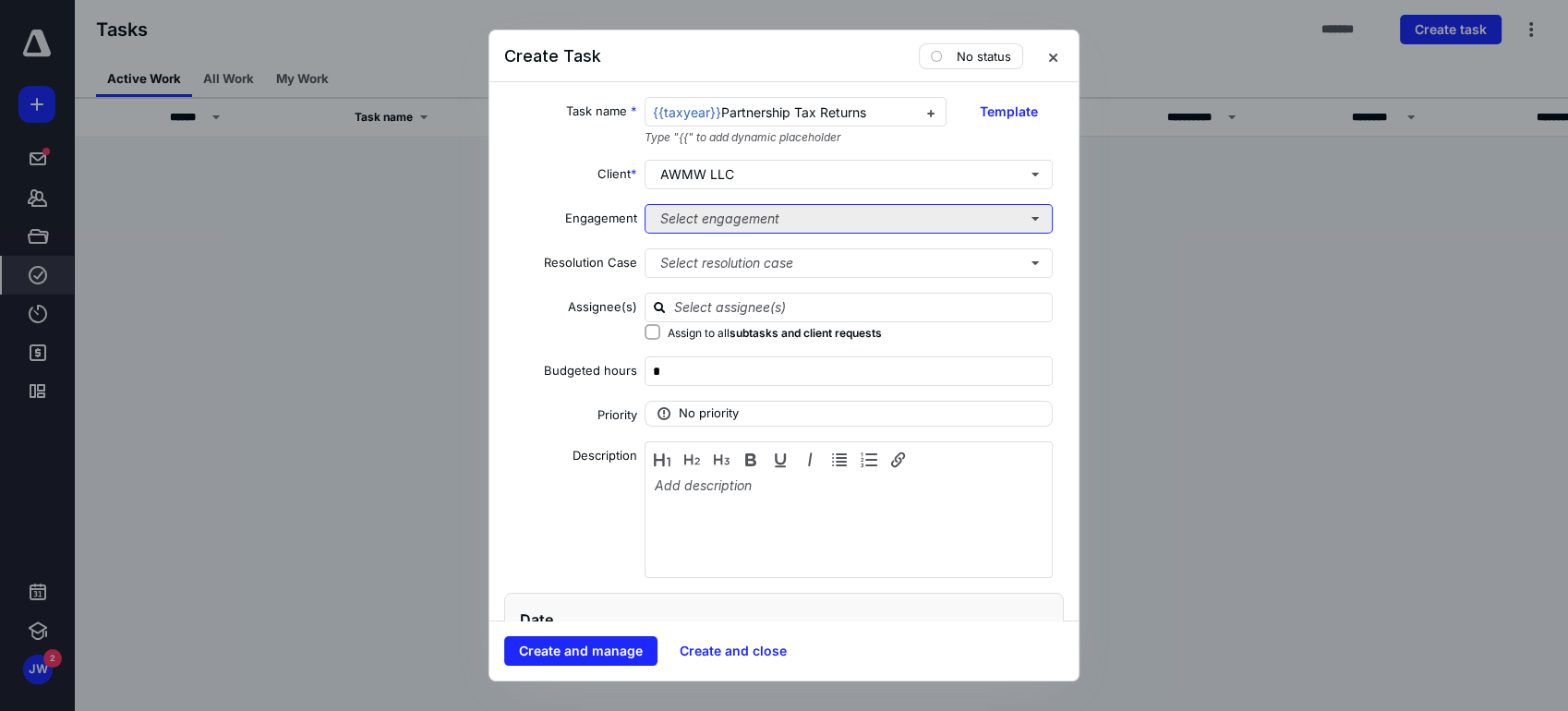 click on "Select engagement" at bounding box center [849, 219] 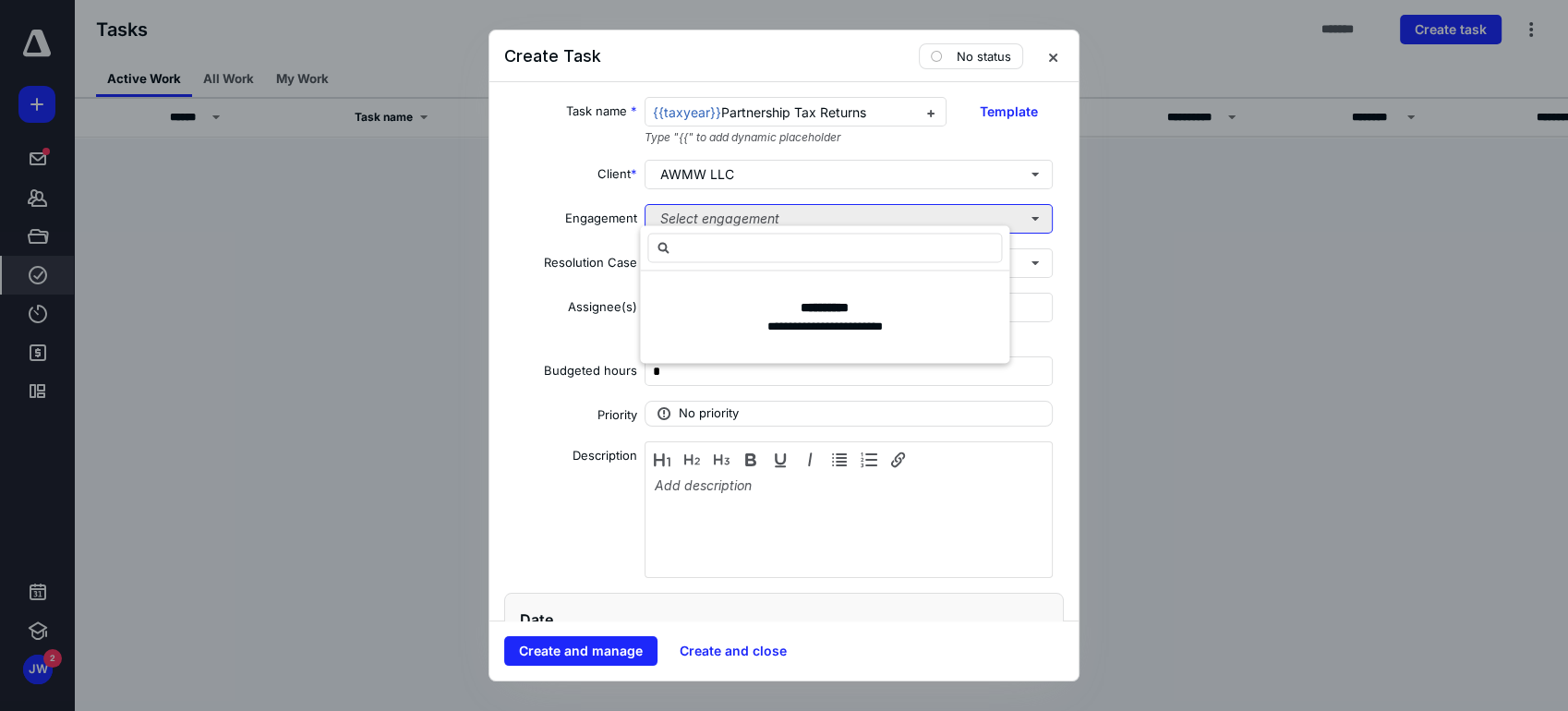 click on "Select engagement" at bounding box center [849, 219] 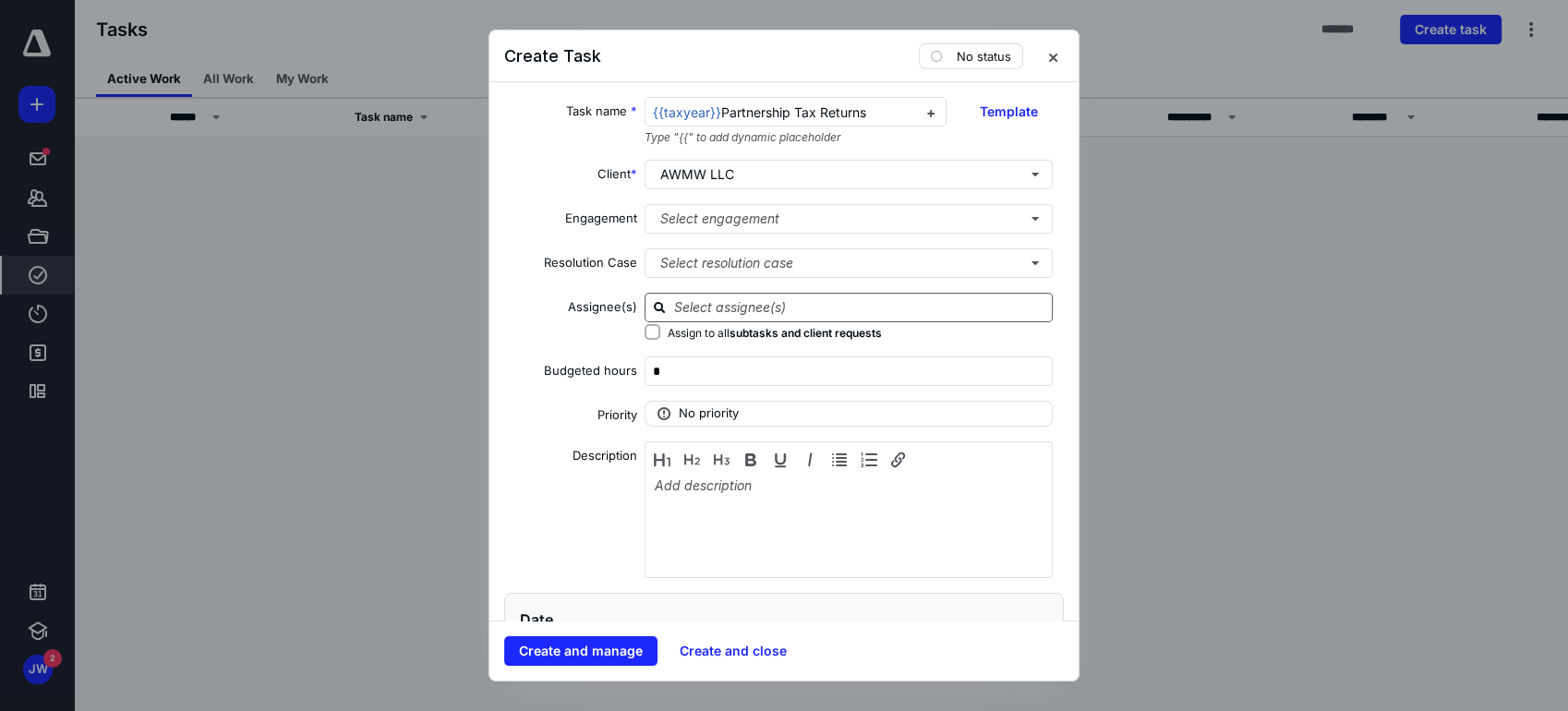 click at bounding box center (860, 307) 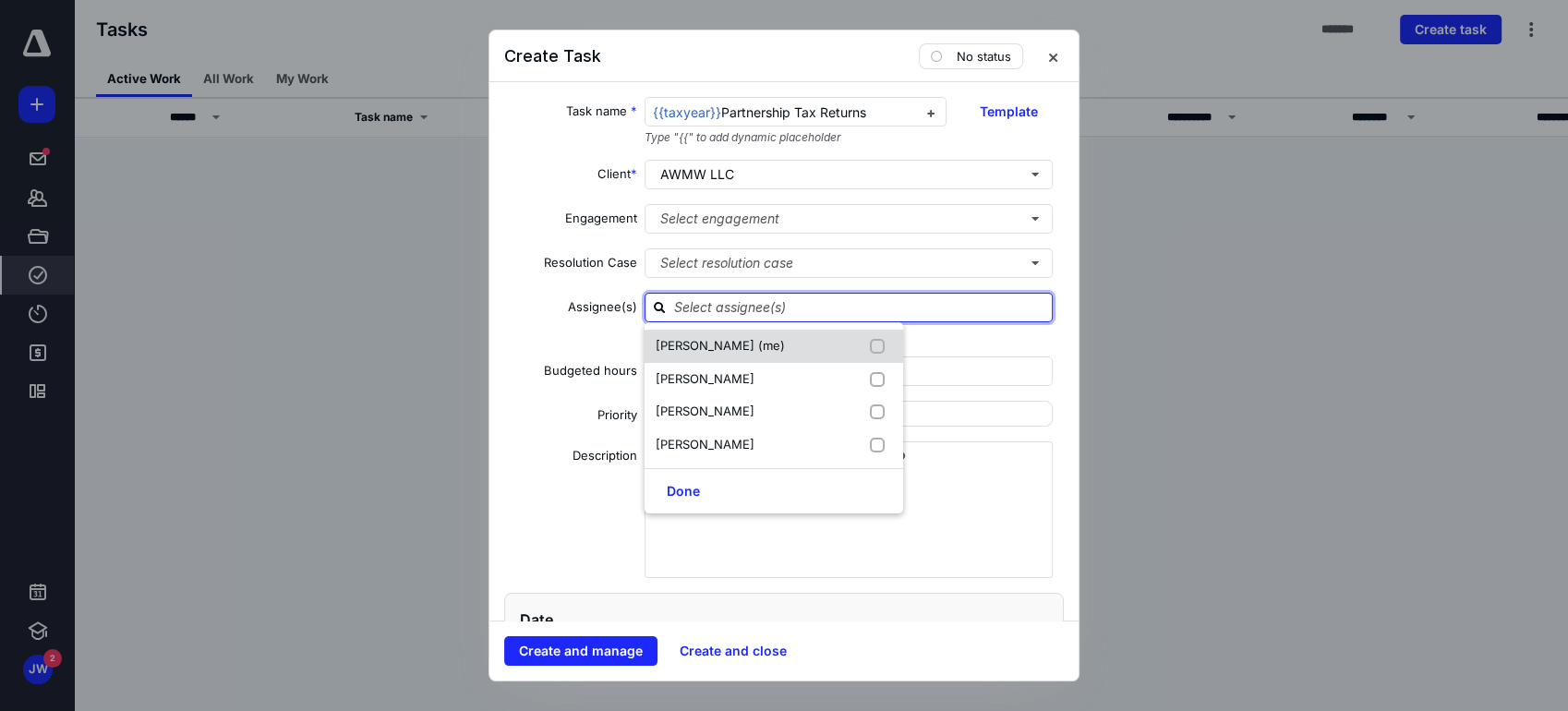 click on "[PERSON_NAME] (me)" at bounding box center (720, 345) 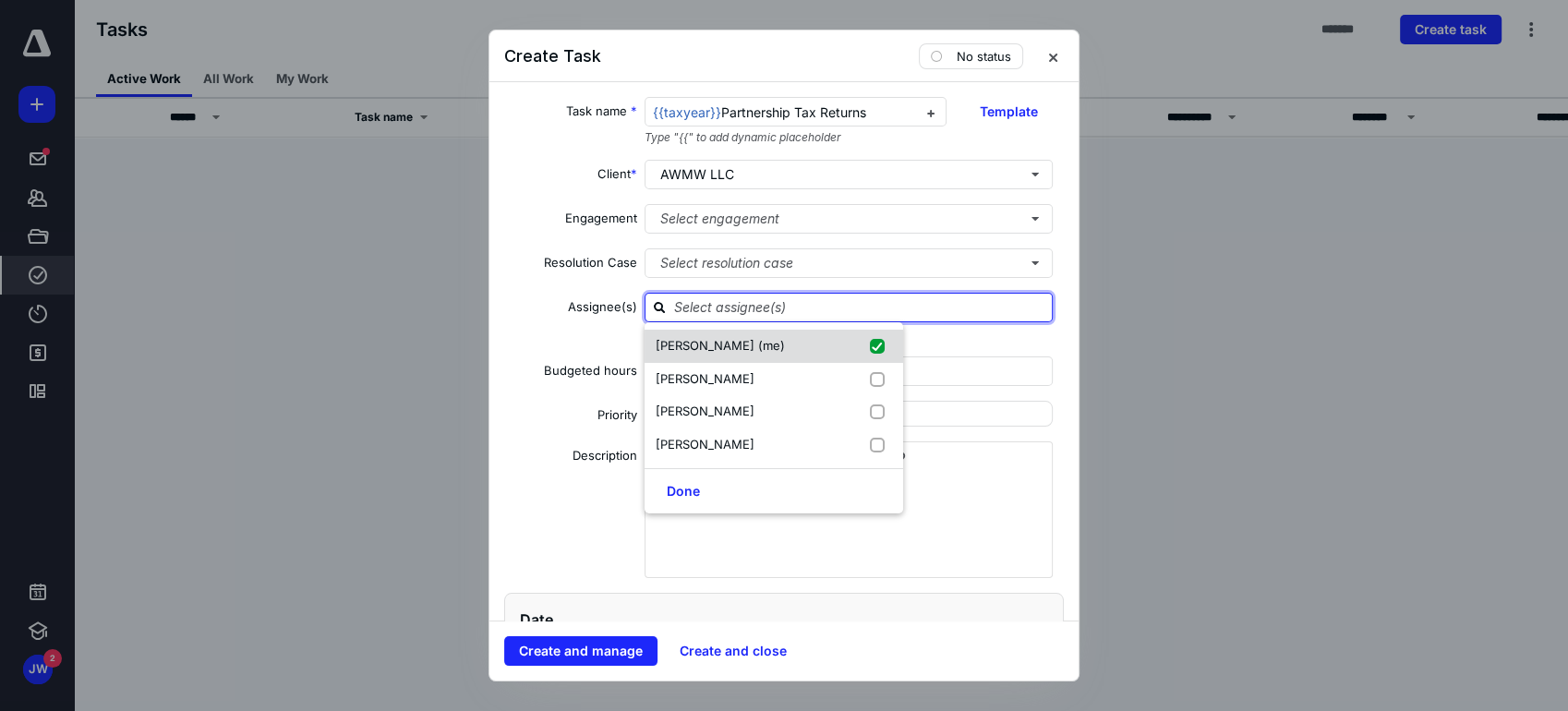 checkbox on "true" 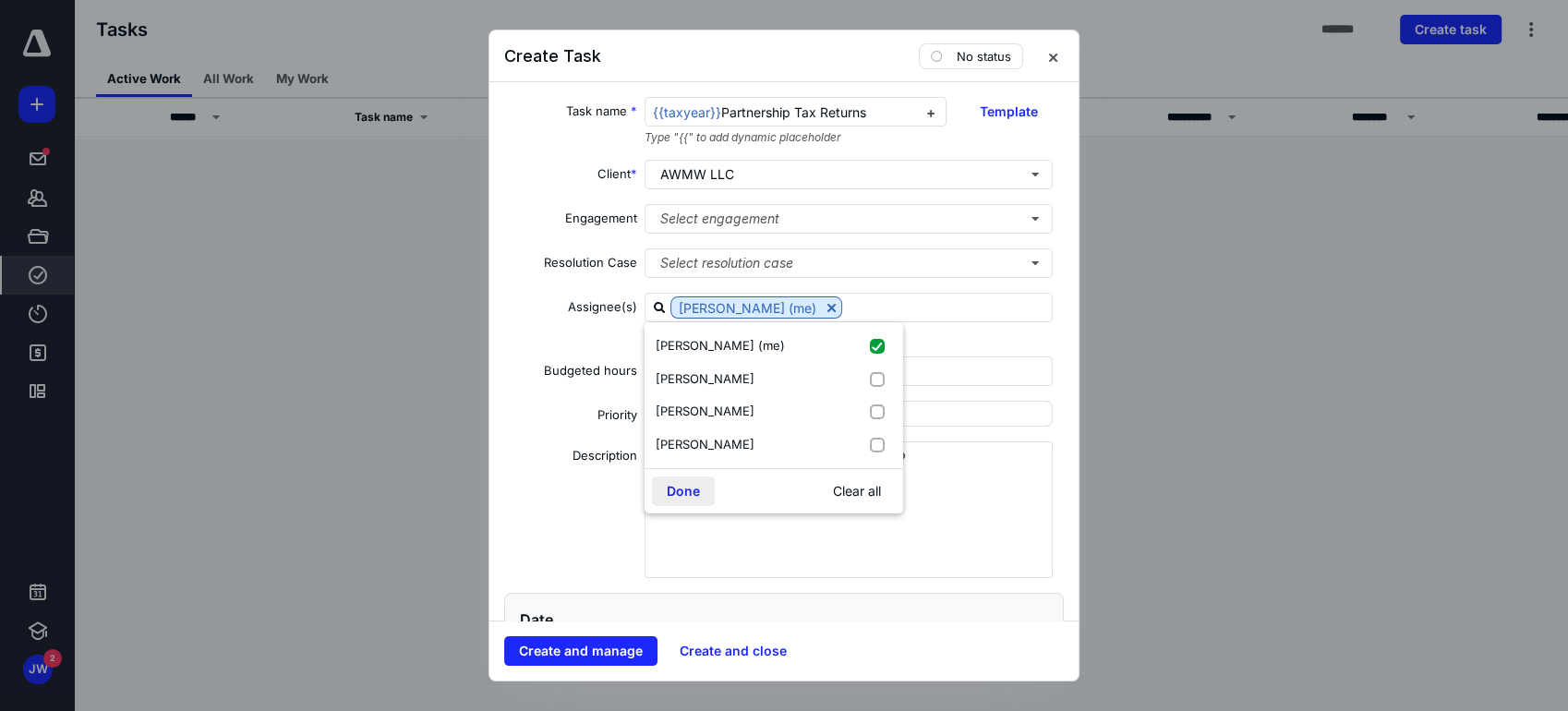 click on "Done" at bounding box center (683, 491) 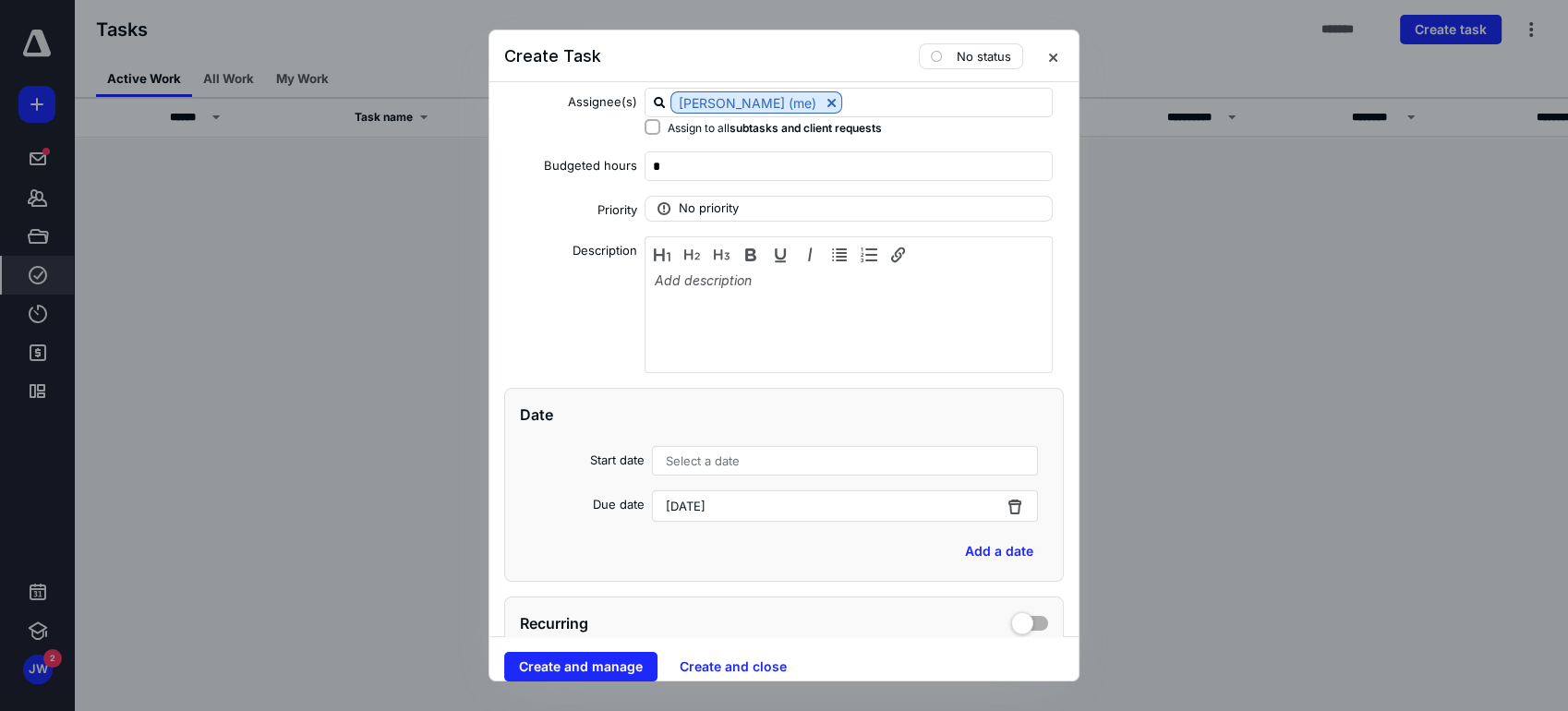 scroll, scrollTop: 410, scrollLeft: 0, axis: vertical 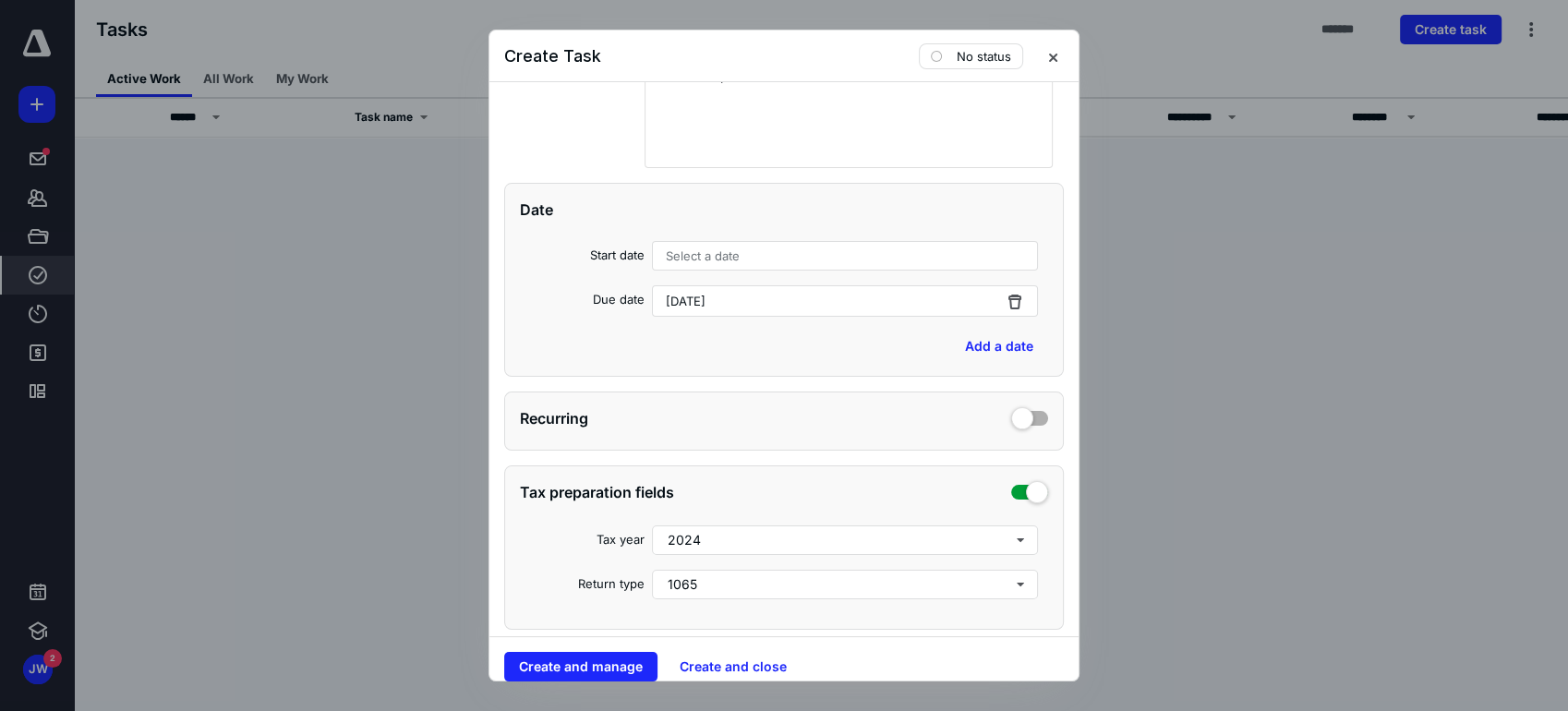 click on "Select a date" at bounding box center (845, 256) 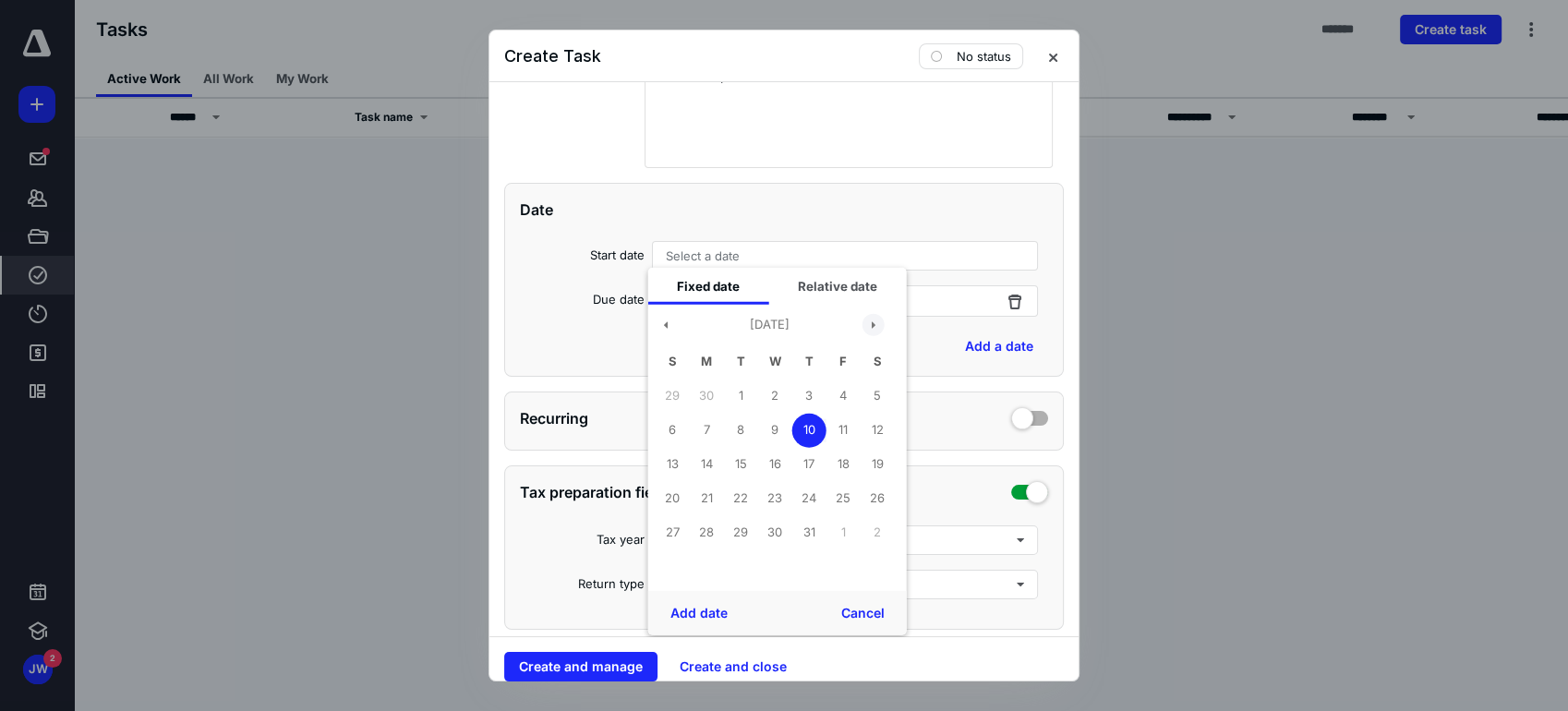 click at bounding box center (874, 324) 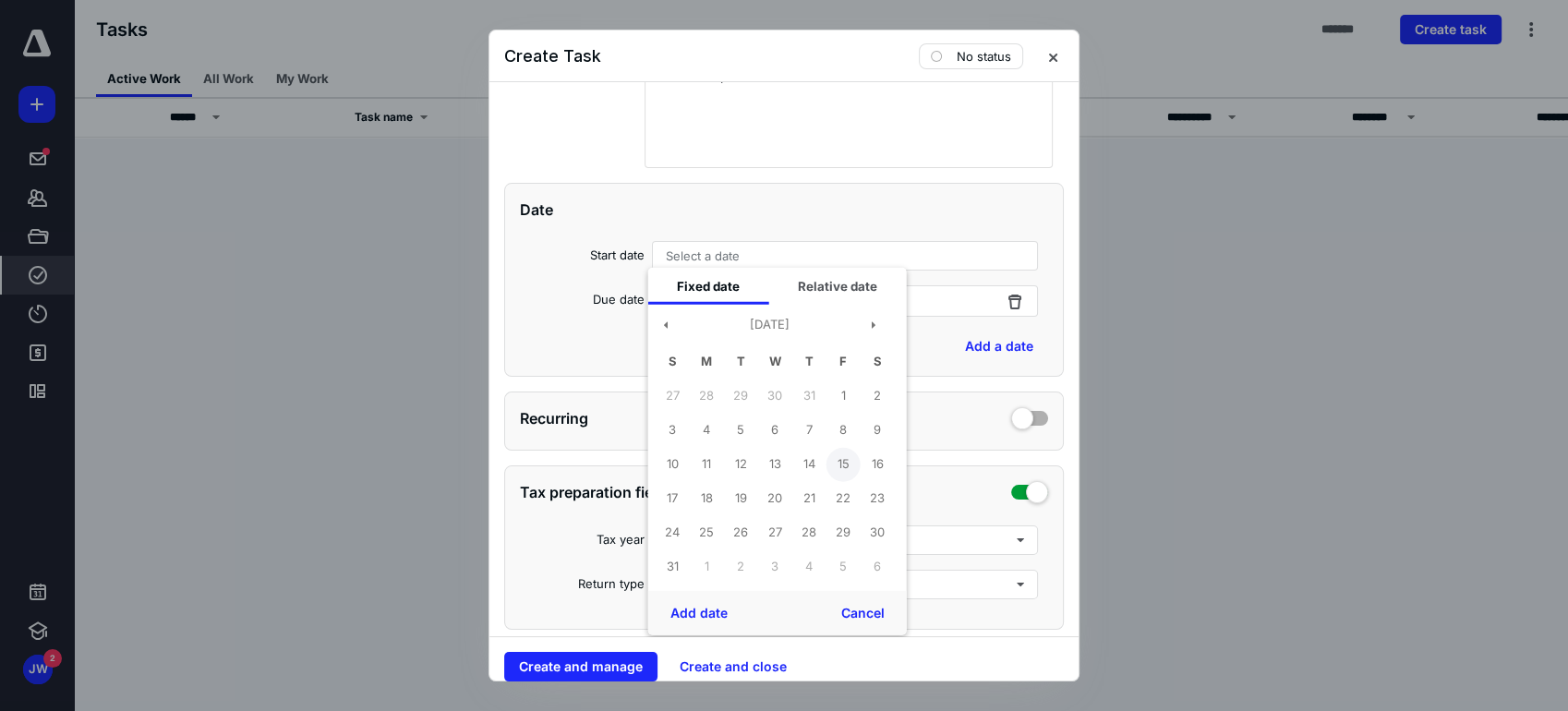 click on "15" at bounding box center (843, 464) 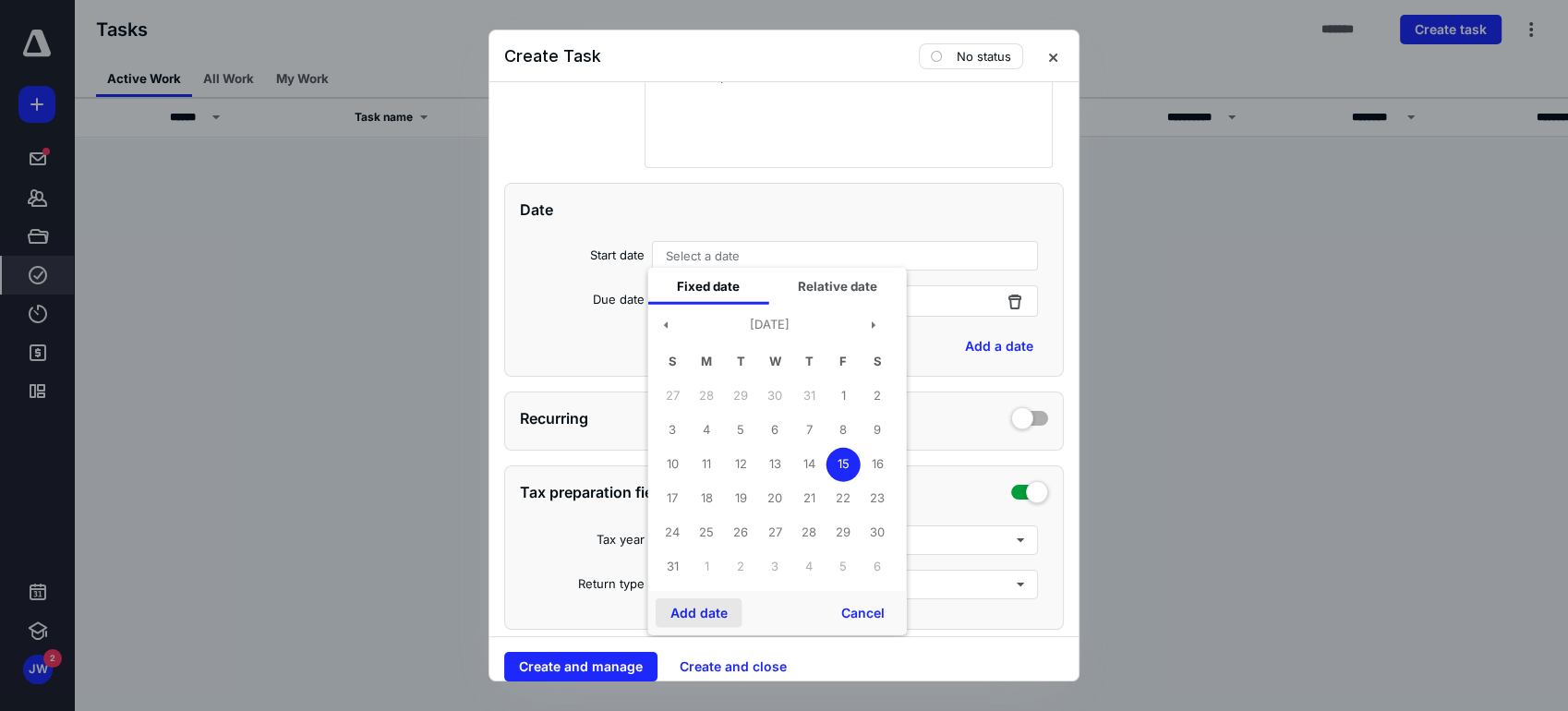 click on "Add date" at bounding box center (699, 613) 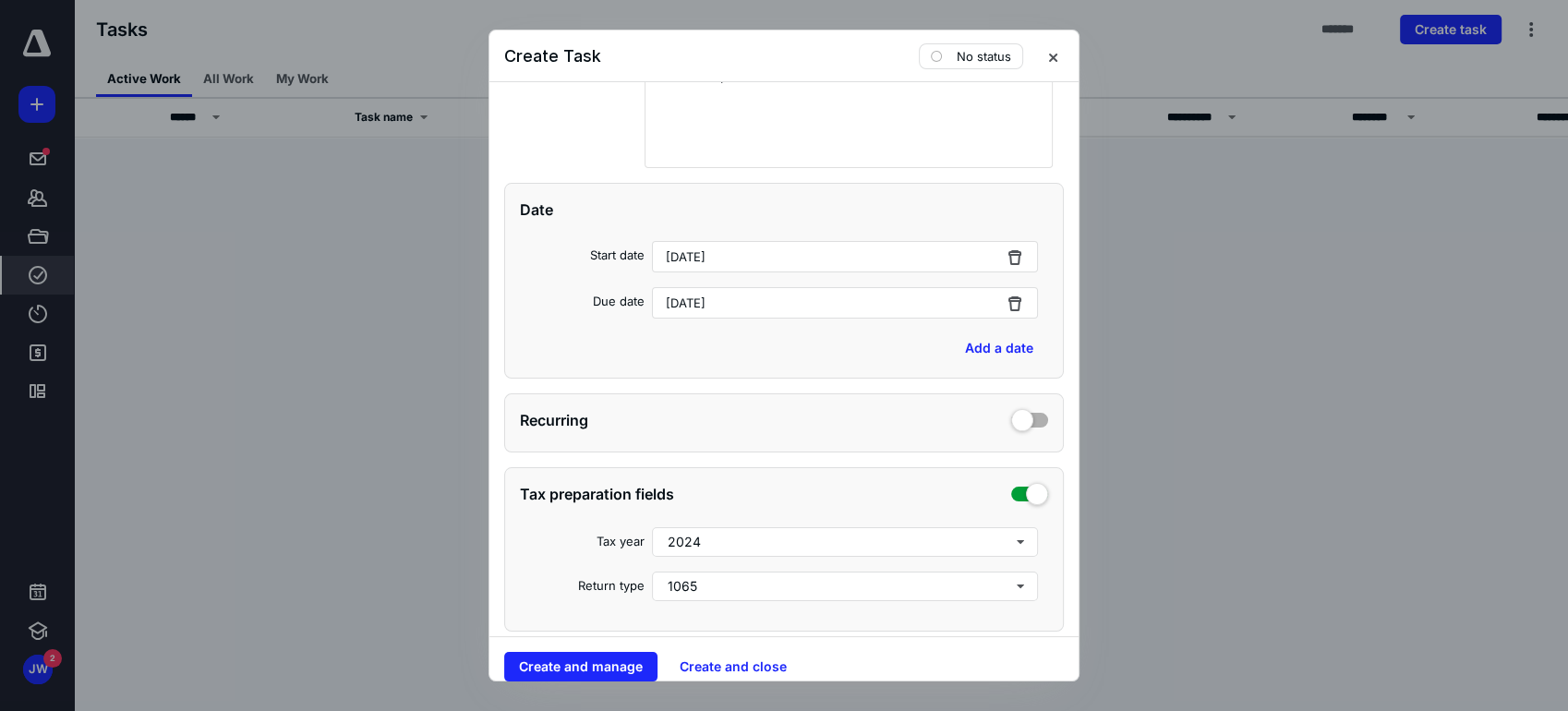 scroll, scrollTop: 615, scrollLeft: 0, axis: vertical 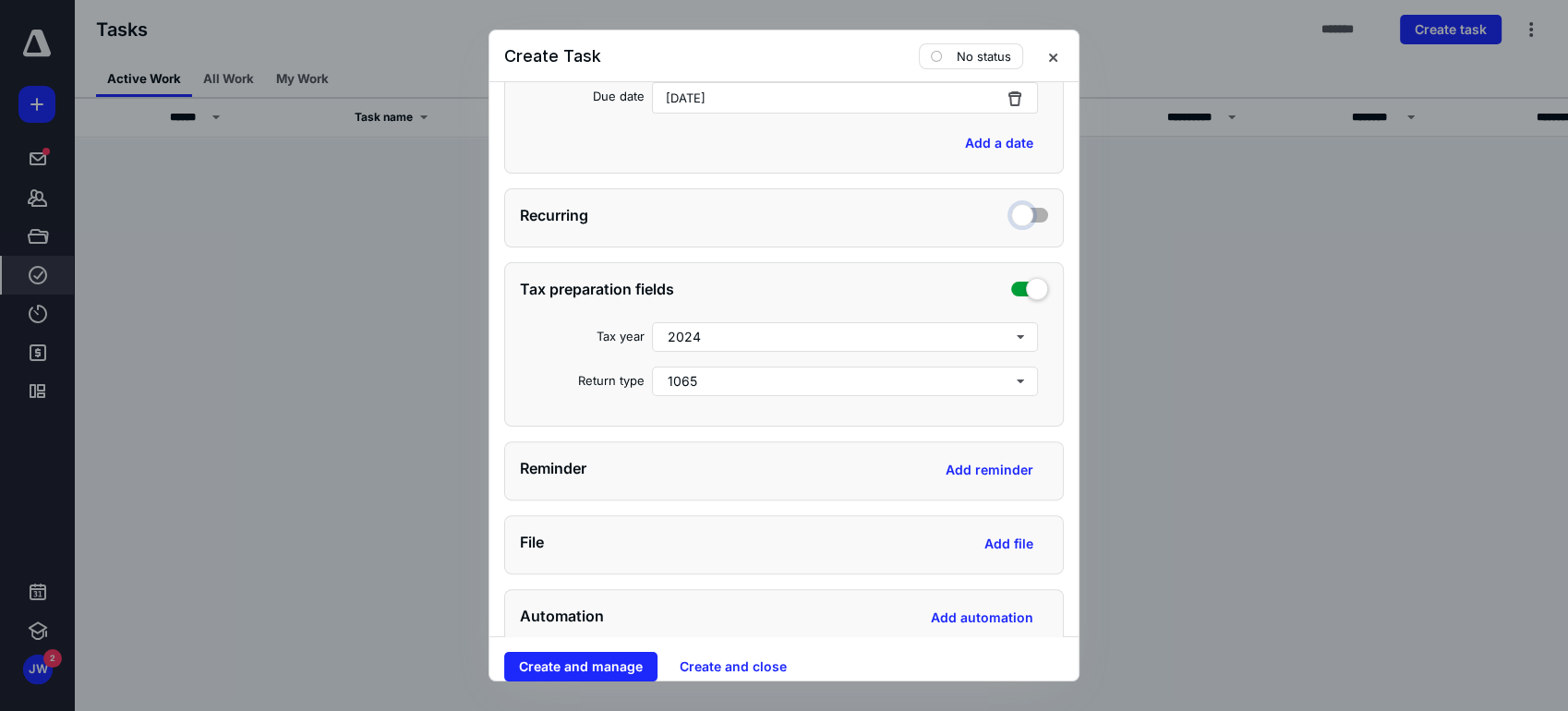 click at bounding box center [1030, 212] 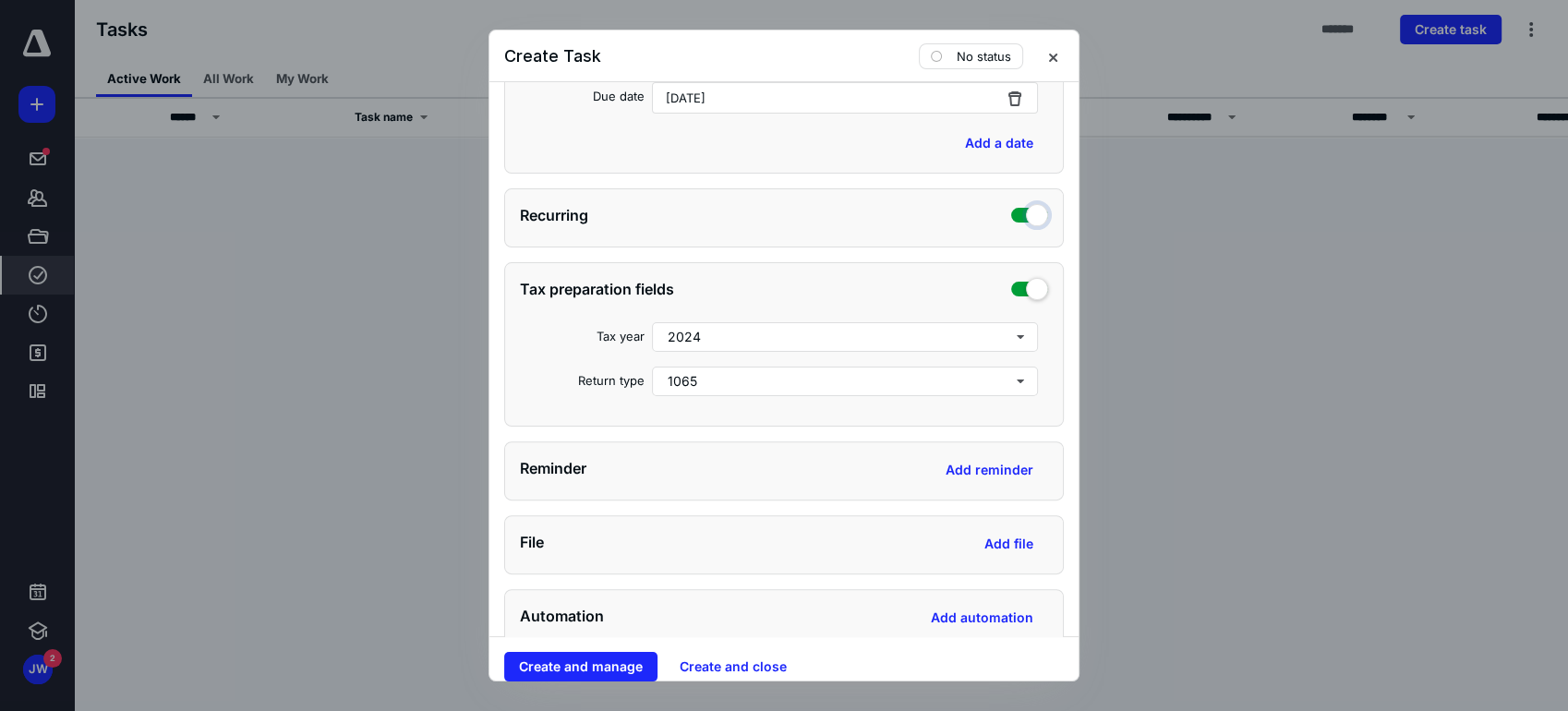 checkbox on "true" 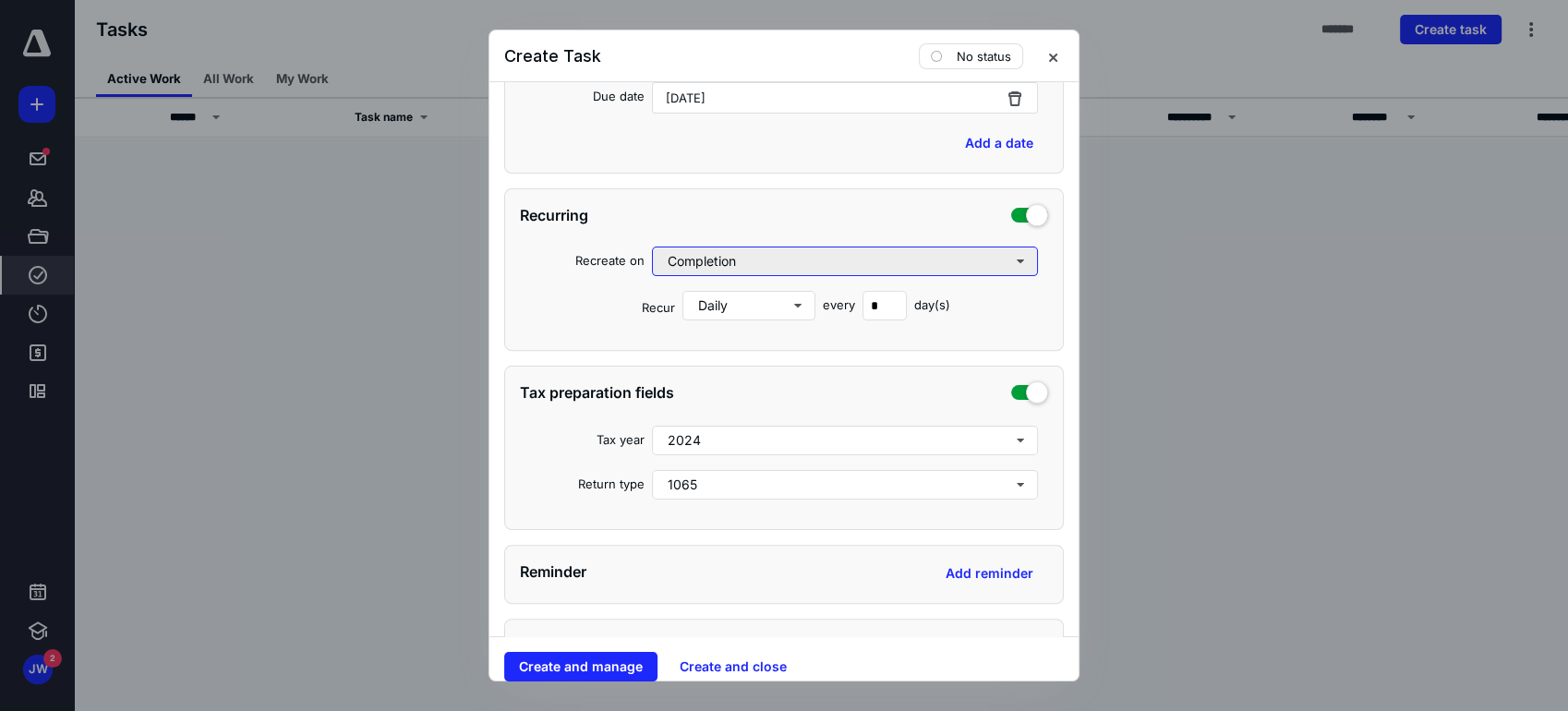 click on "Completion" at bounding box center (845, 261) 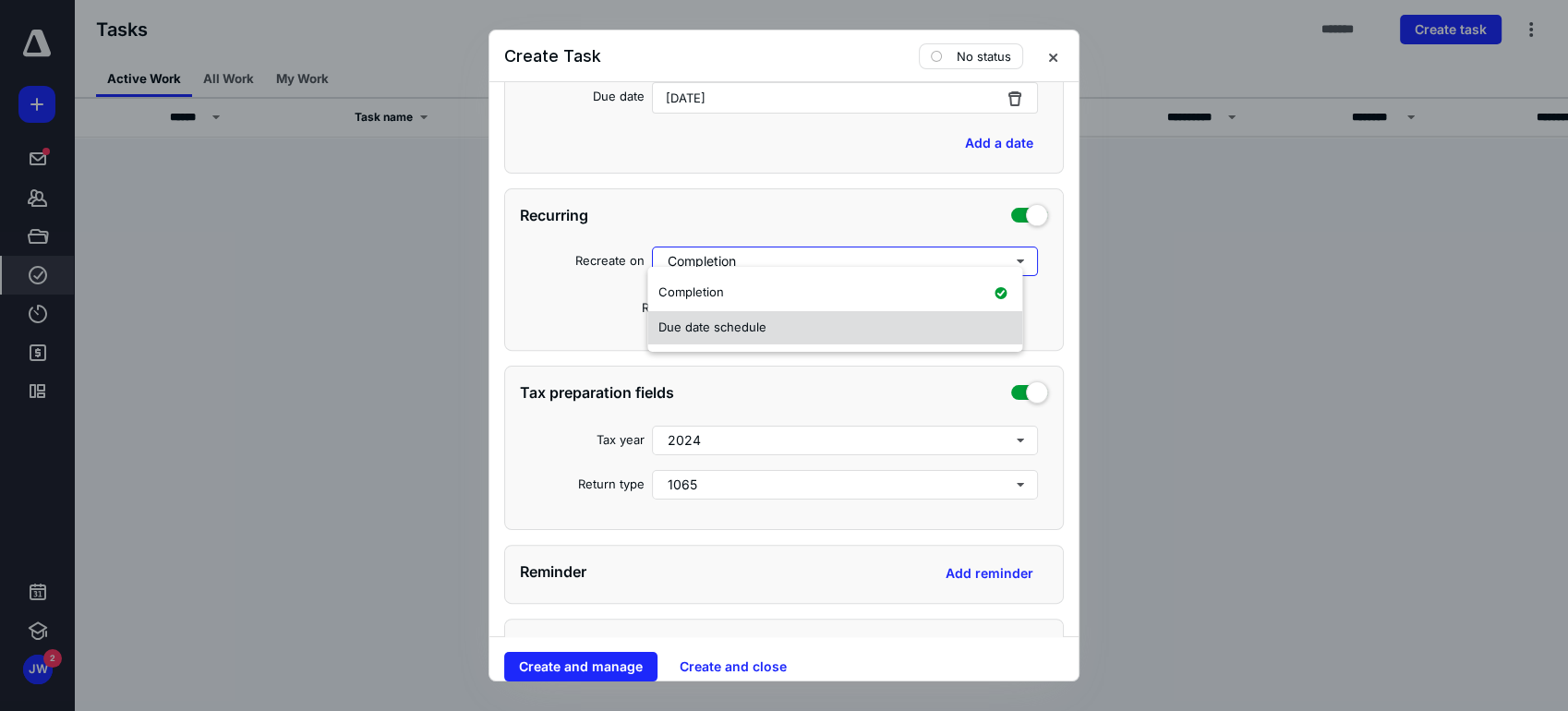 click on "Due date schedule" at bounding box center (835, 328) 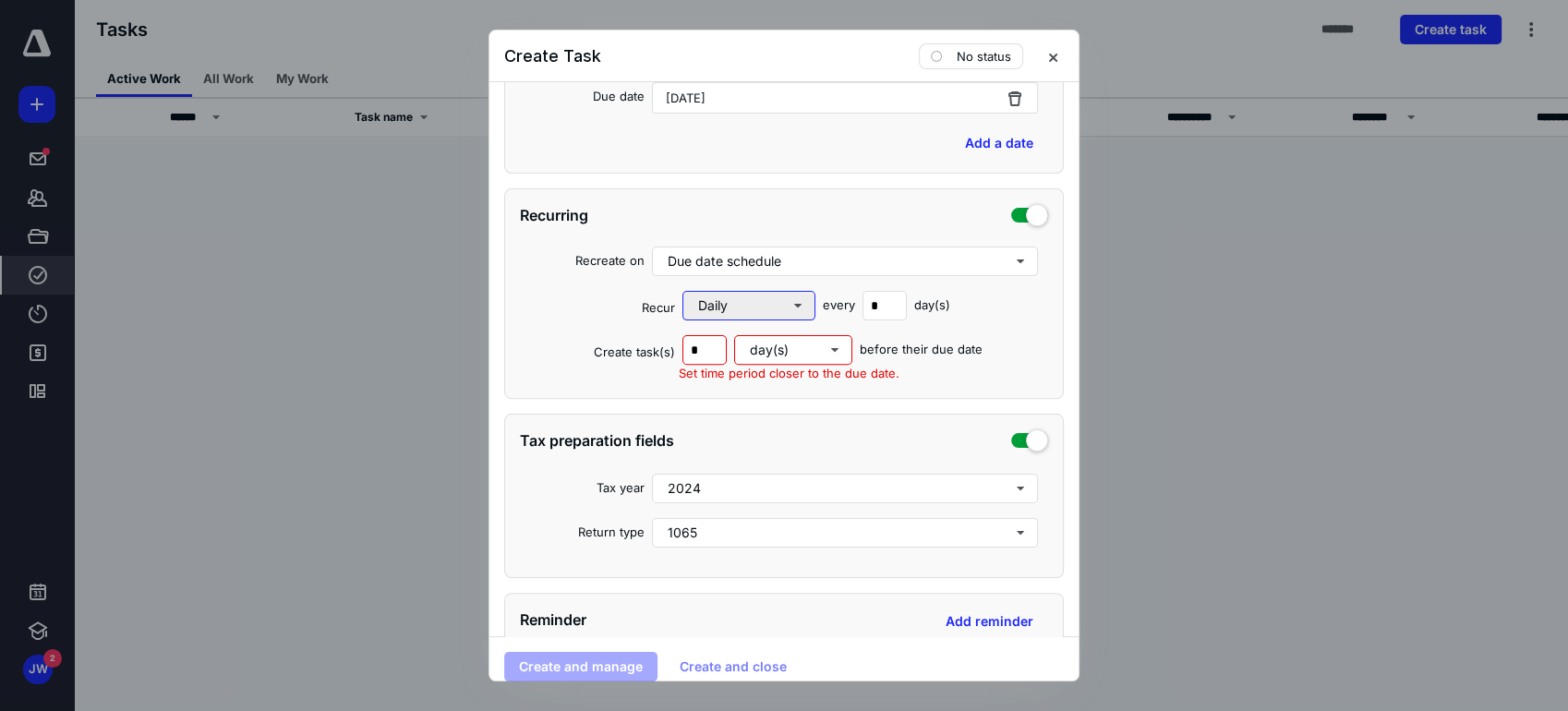 click on "Daily" at bounding box center (749, 306) 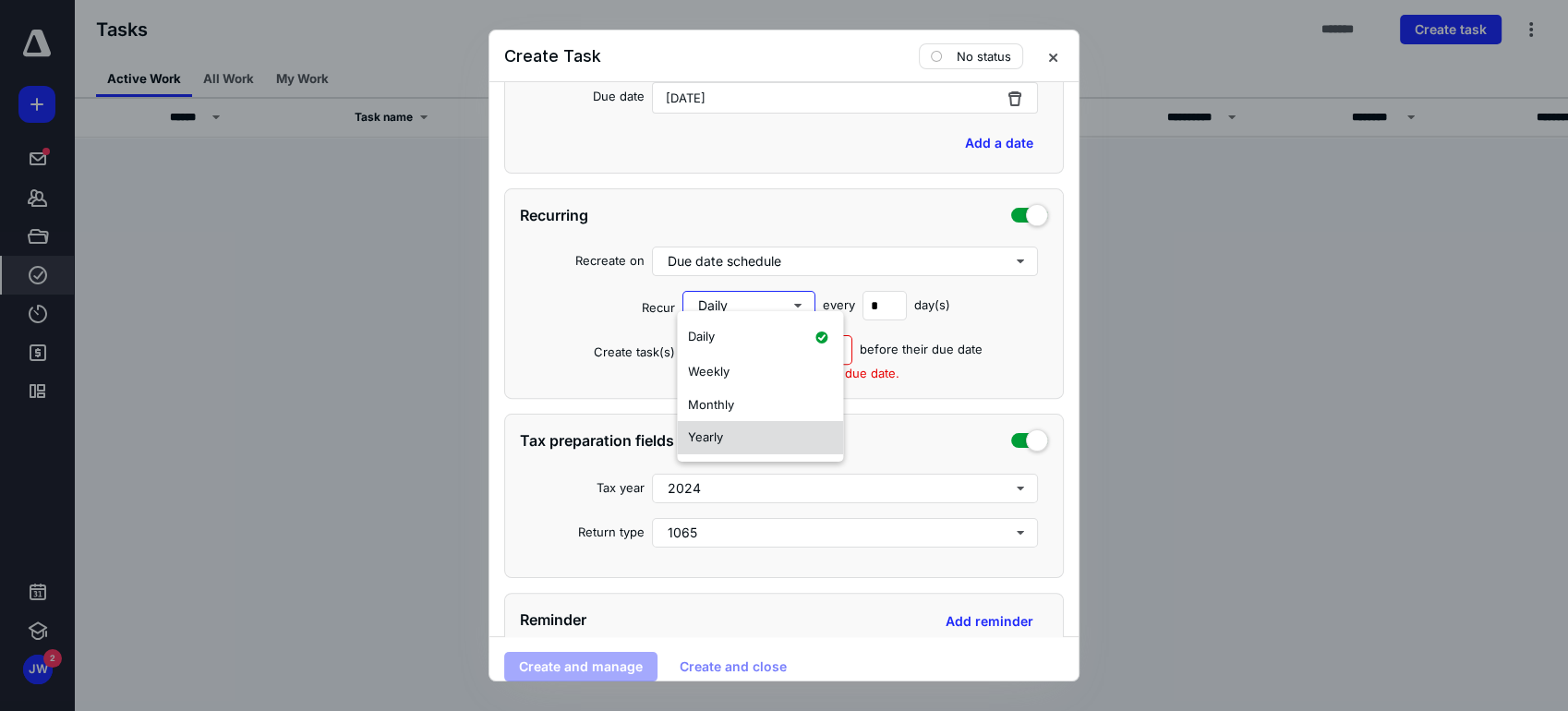 click on "Yearly" at bounding box center [760, 438] 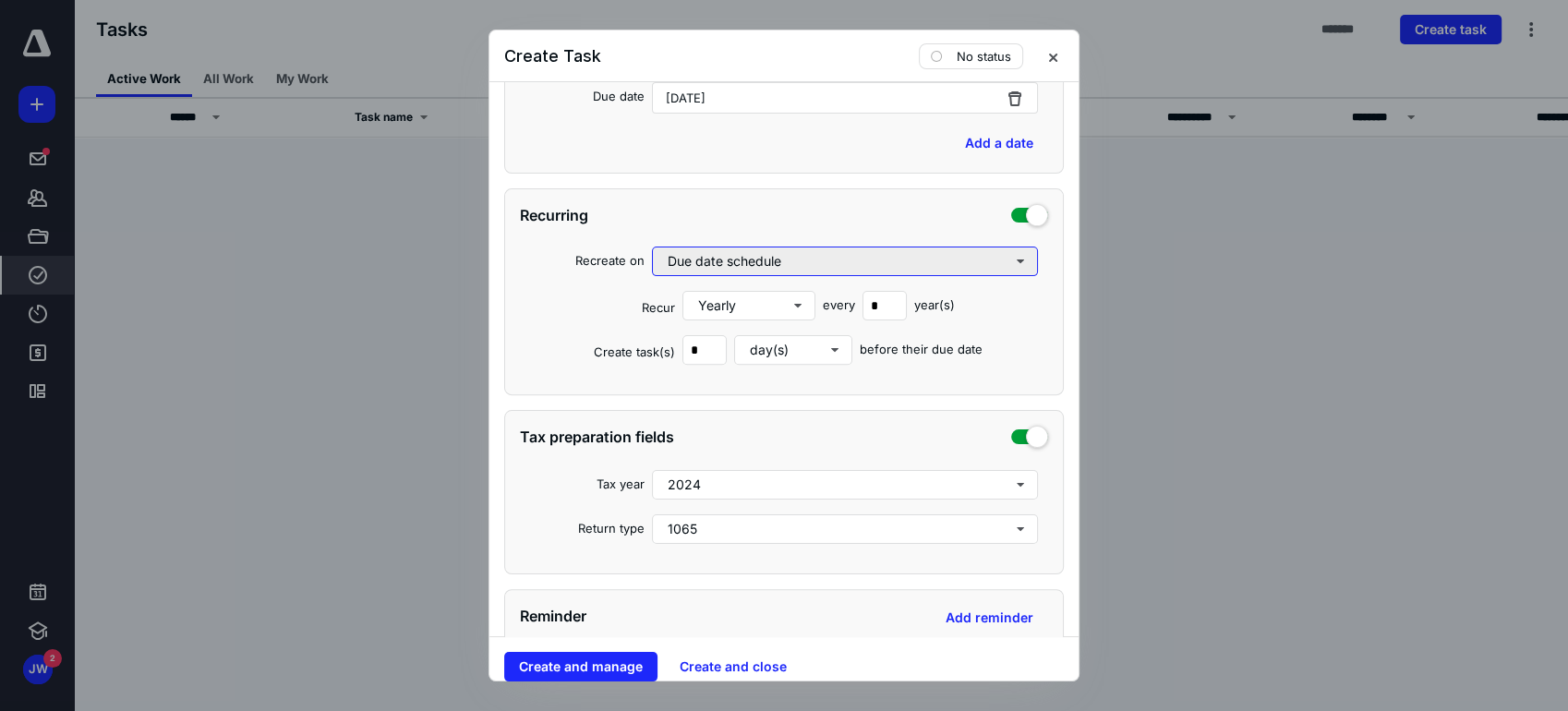 click on "Due date schedule" at bounding box center (845, 261) 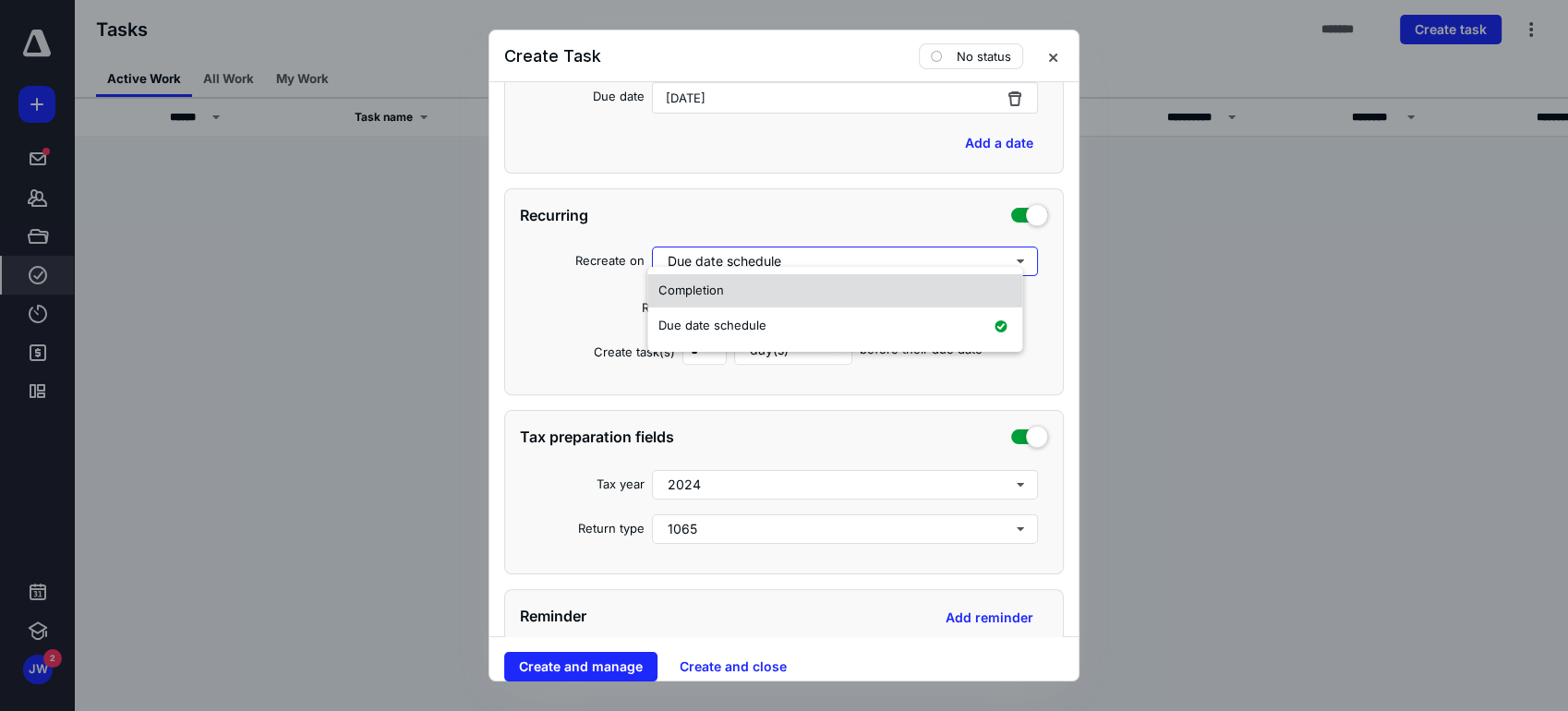 click on "Completion" at bounding box center [835, 291] 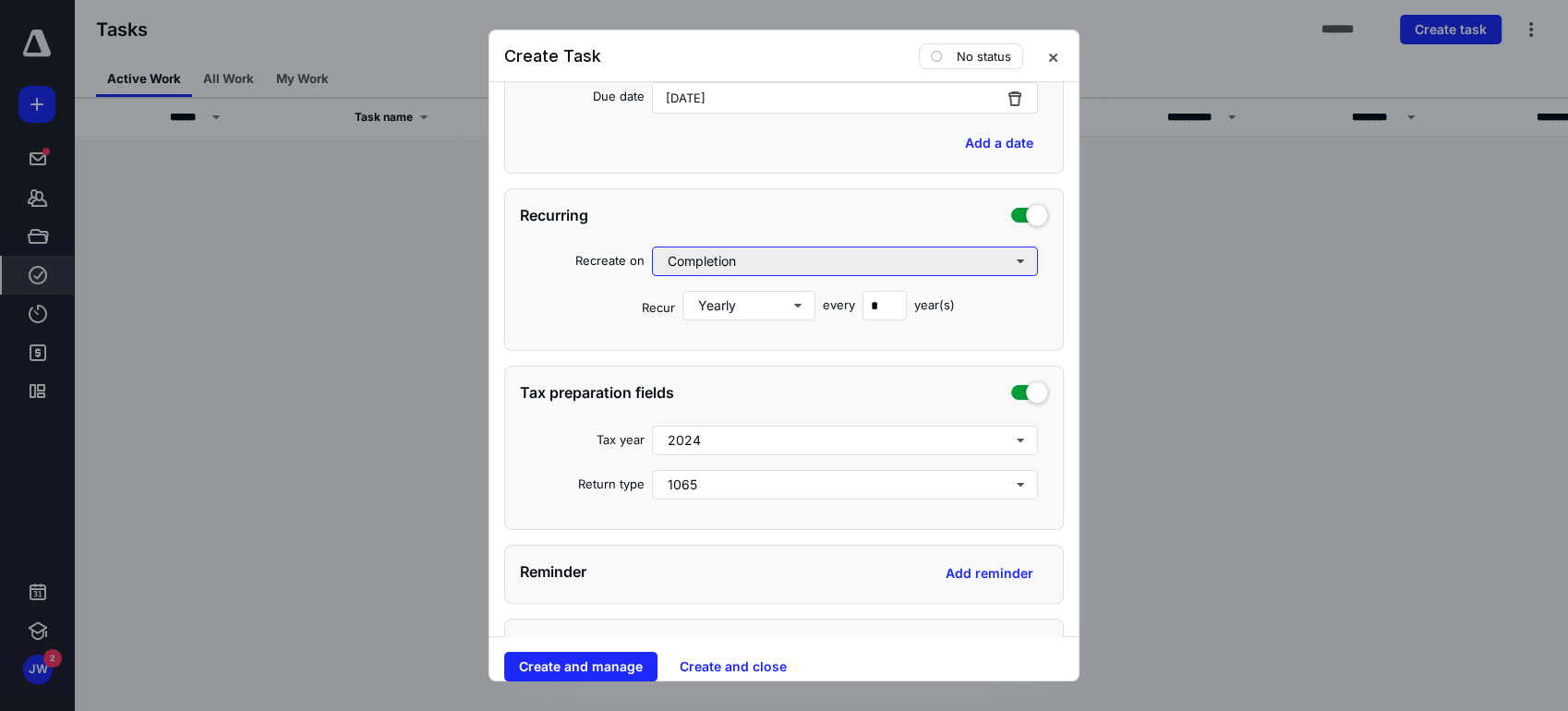 click on "Completion" at bounding box center [845, 261] 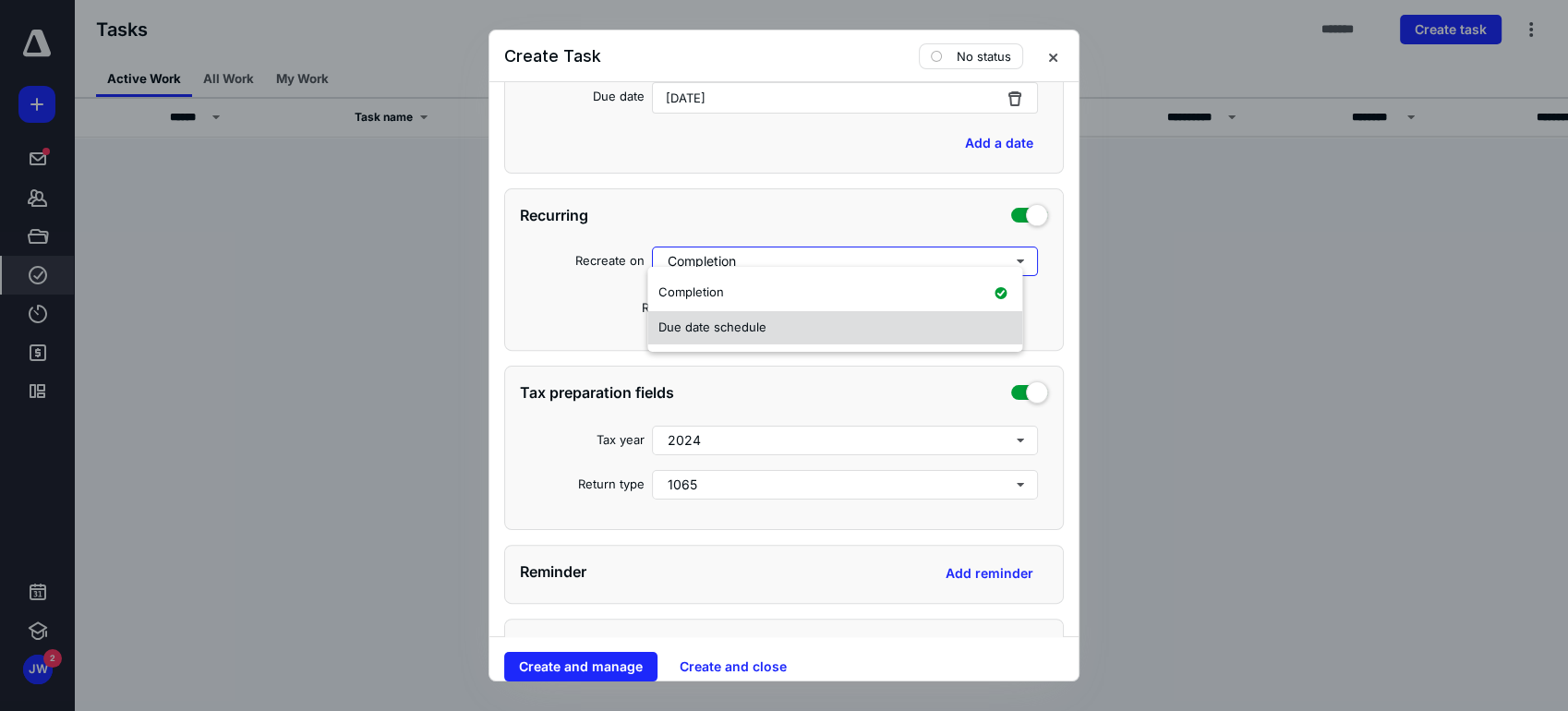 click on "Due date schedule" at bounding box center (712, 327) 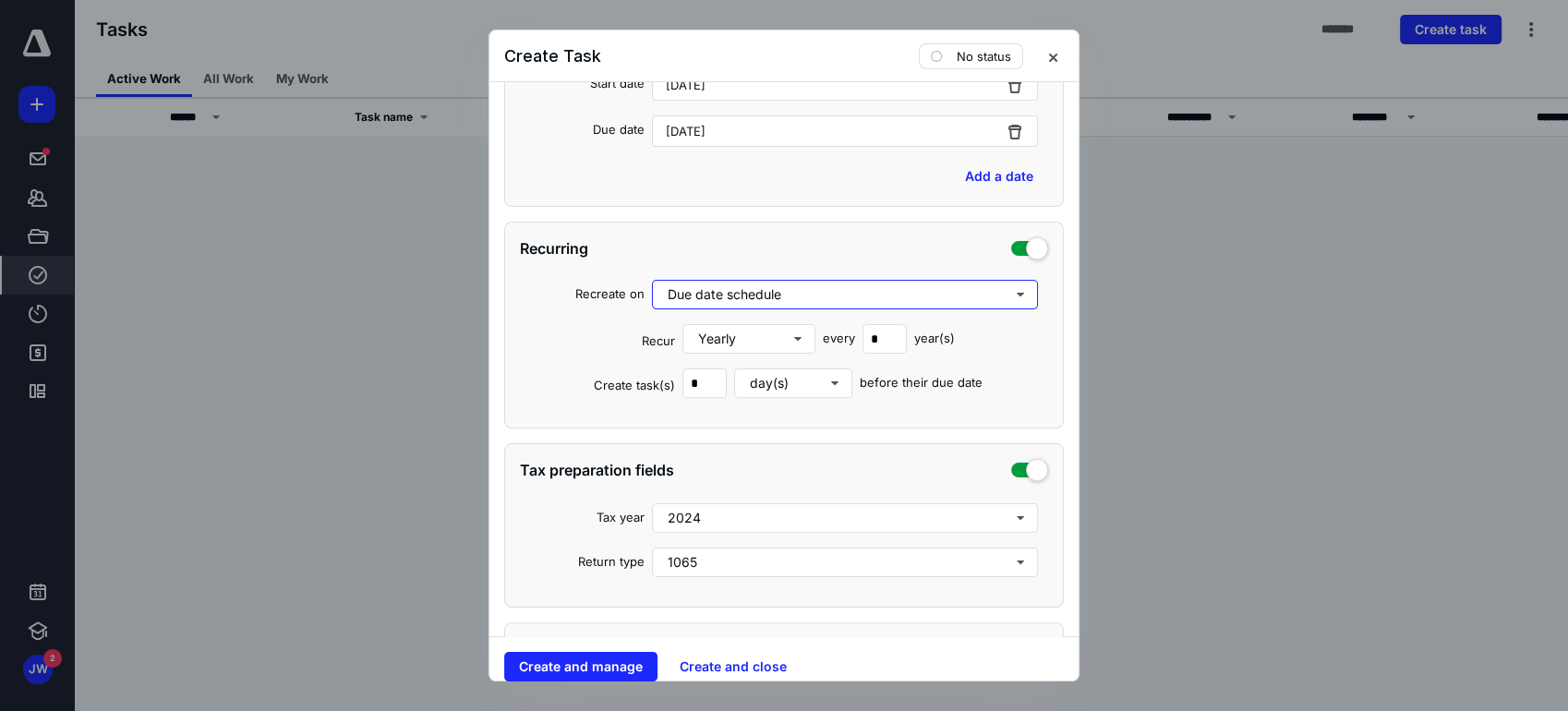 scroll, scrollTop: 615, scrollLeft: 0, axis: vertical 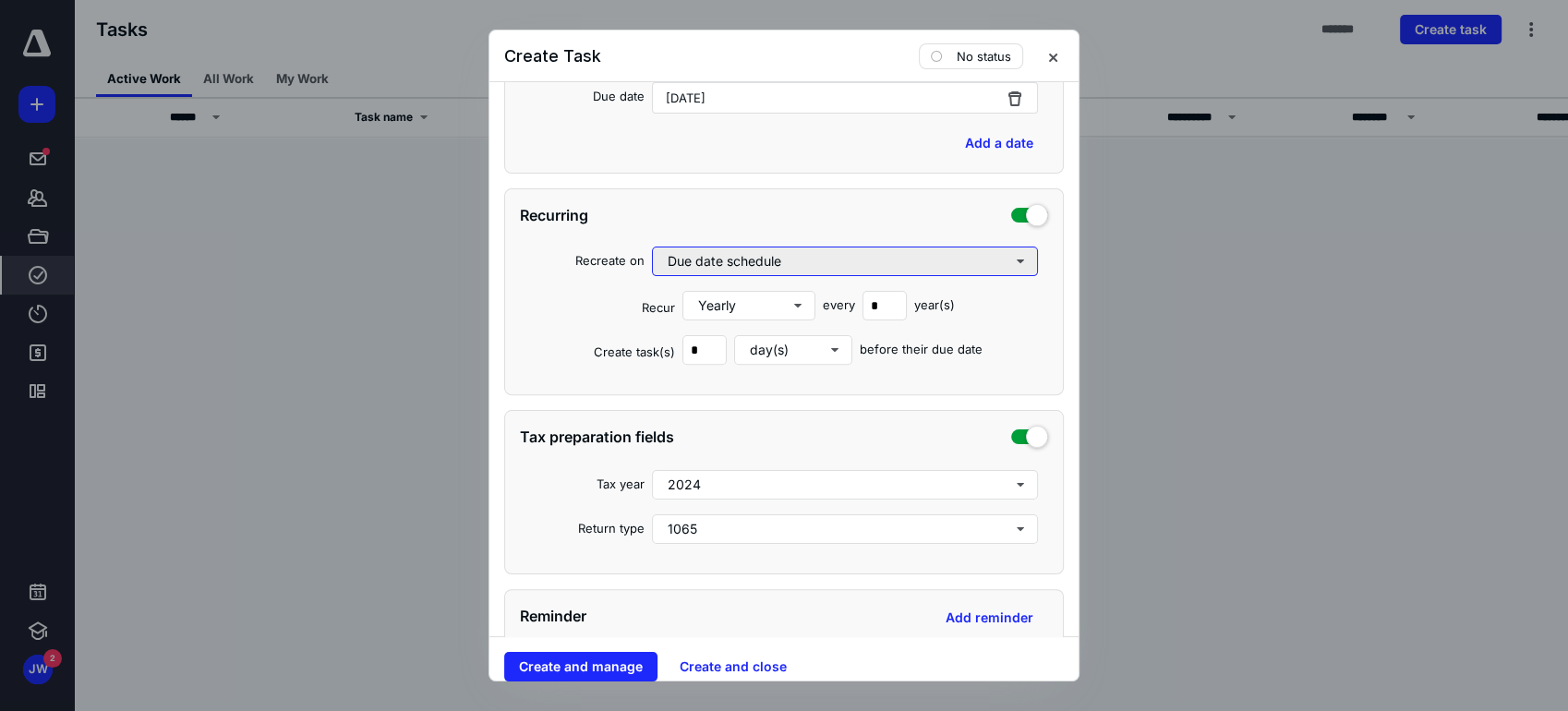 click on "Due date schedule" at bounding box center (845, 261) 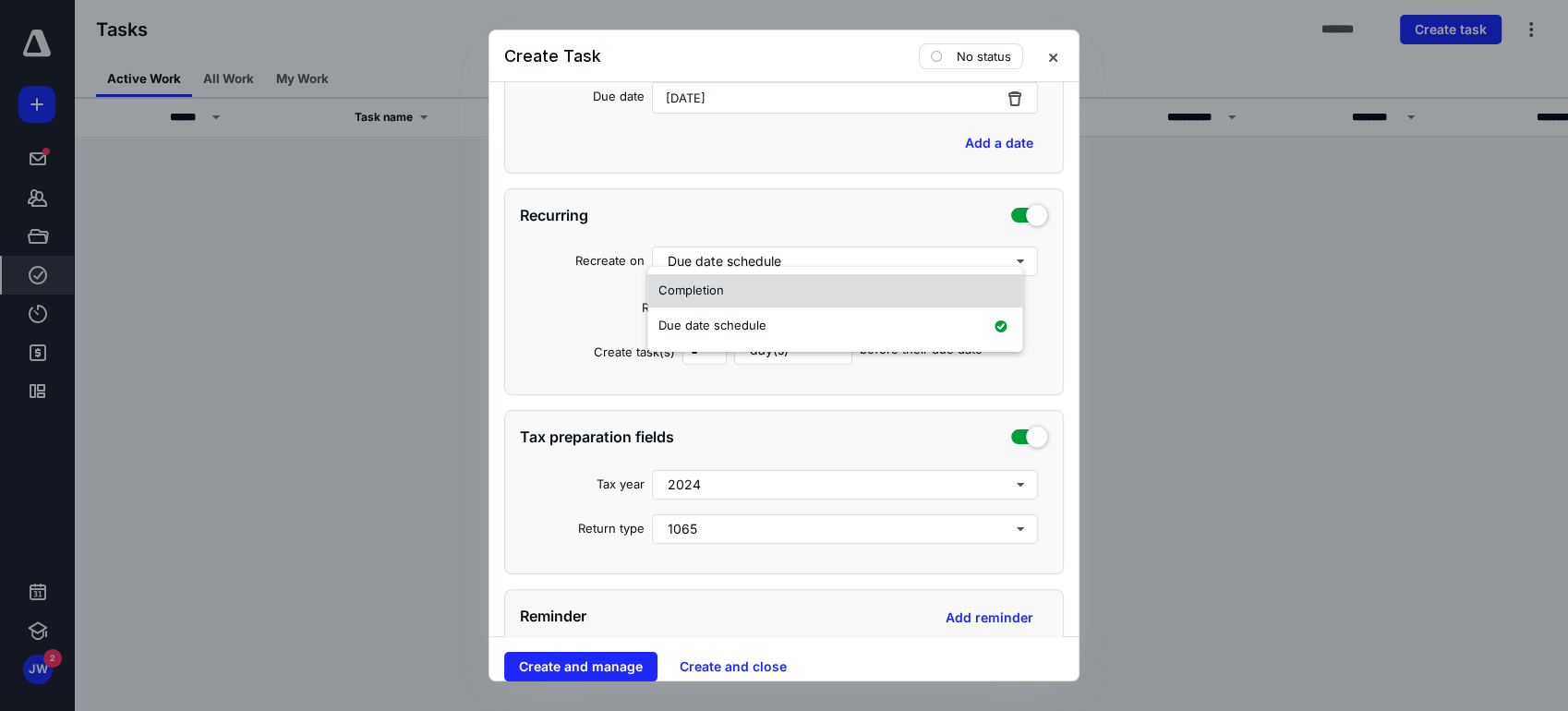 drag, startPoint x: 774, startPoint y: 270, endPoint x: 766, endPoint y: 284, distance: 16.12452 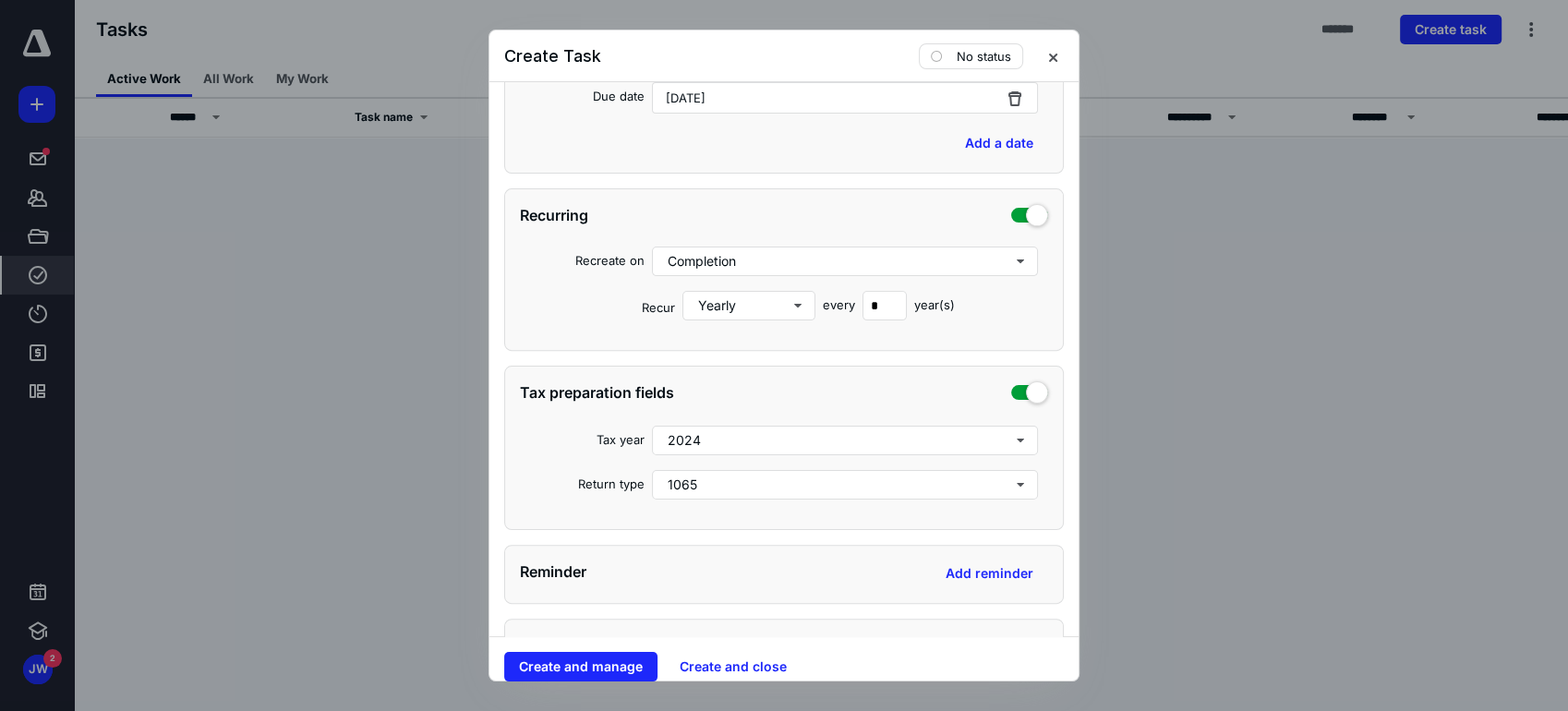click on "Date Start date August 15, 2025 Due date March 15, 2025 Add a date Recurring Recreate on Completion Recur Yearly every * year(s) Tax preparation fields Tax year 2024 Return type 1065 Reminder Add reminder File Add file Automation Add automation" at bounding box center [784, 365] 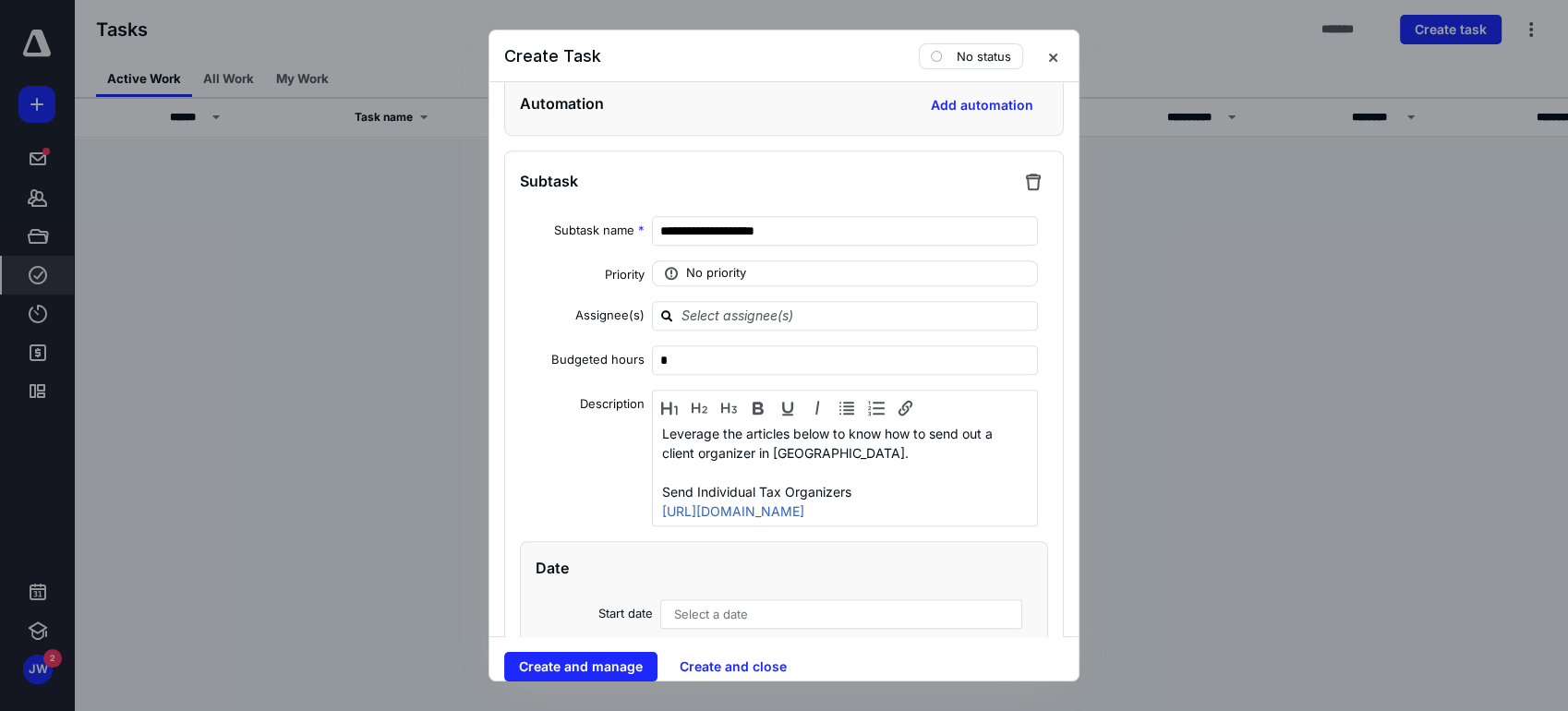scroll, scrollTop: 1436, scrollLeft: 0, axis: vertical 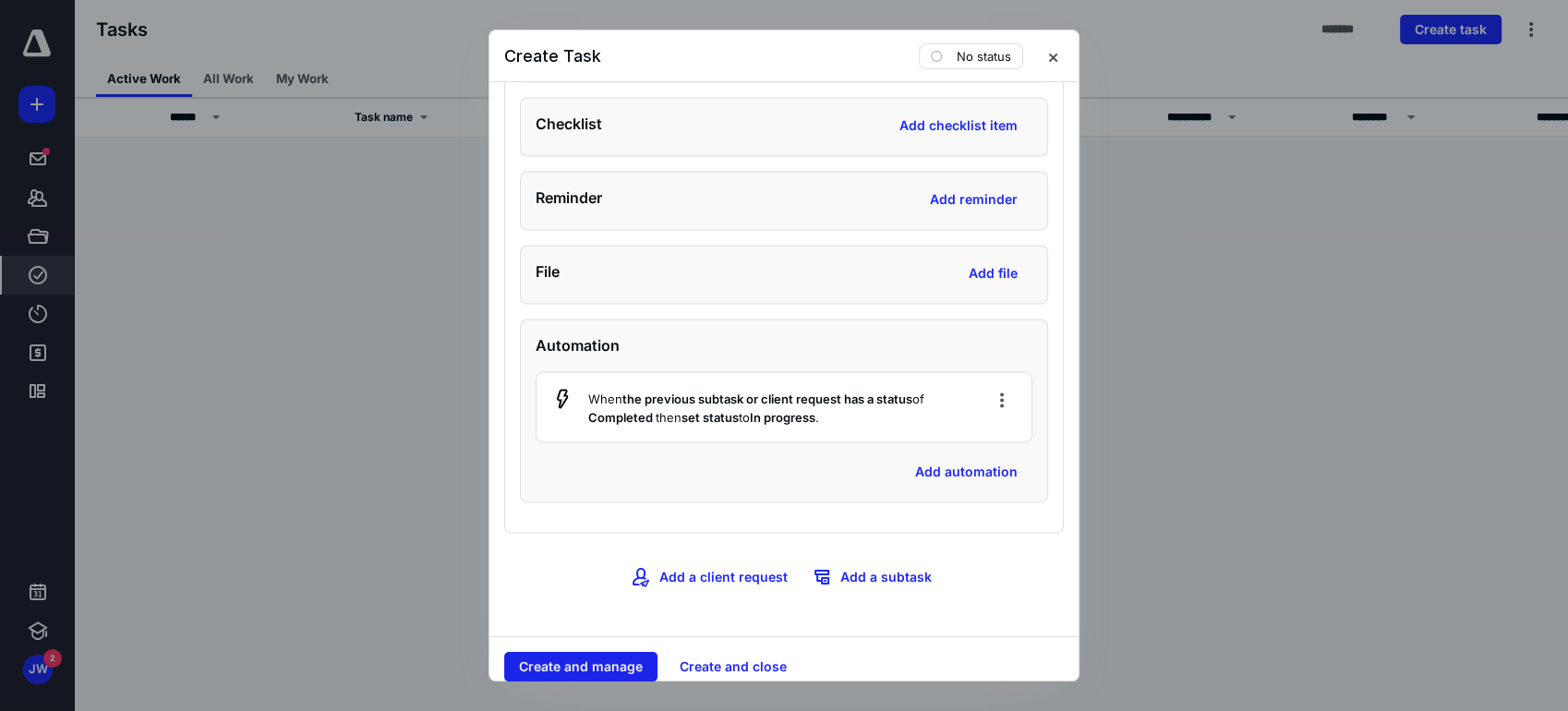 click on "Create and manage" at bounding box center [581, 667] 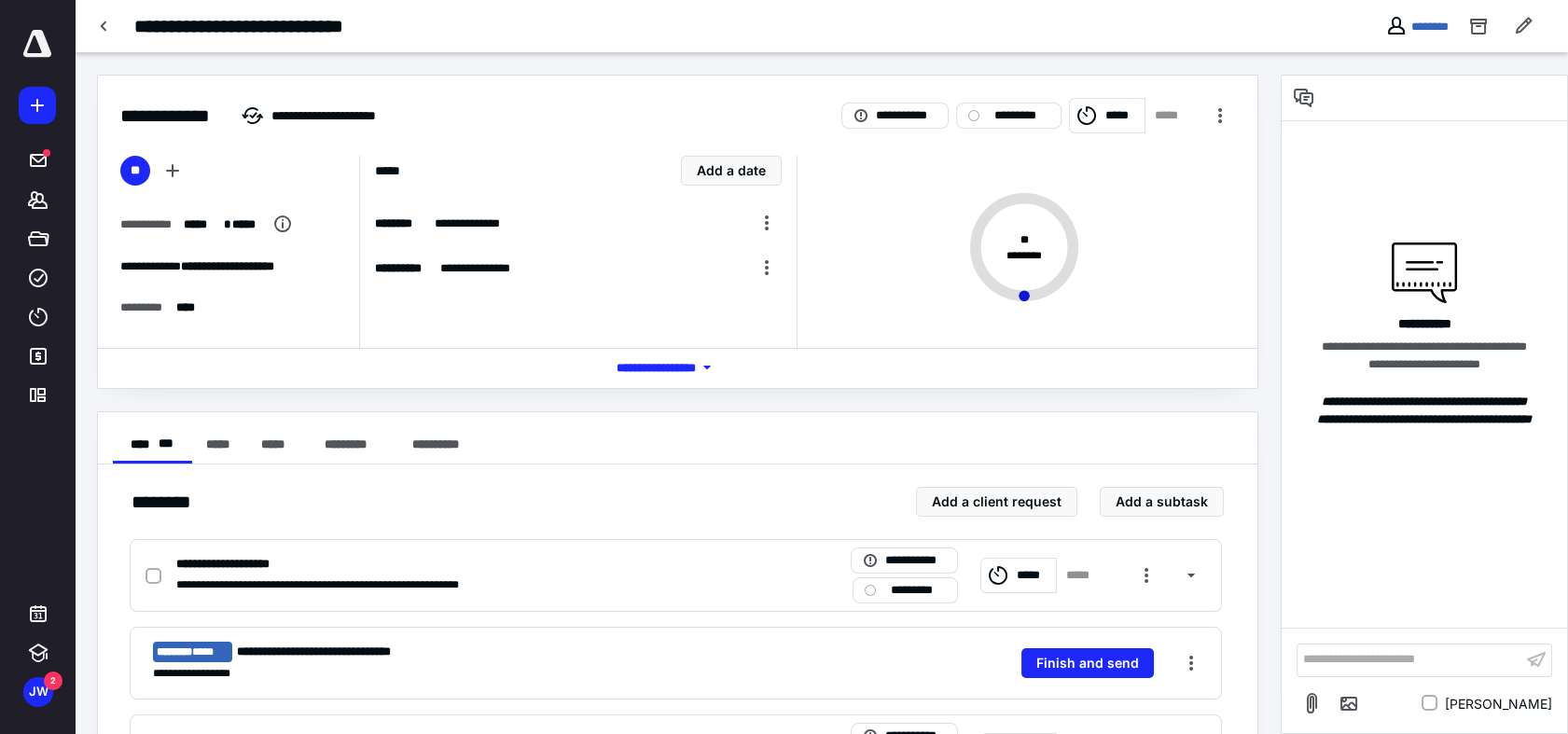 click on "**********" at bounding box center [677, 705] 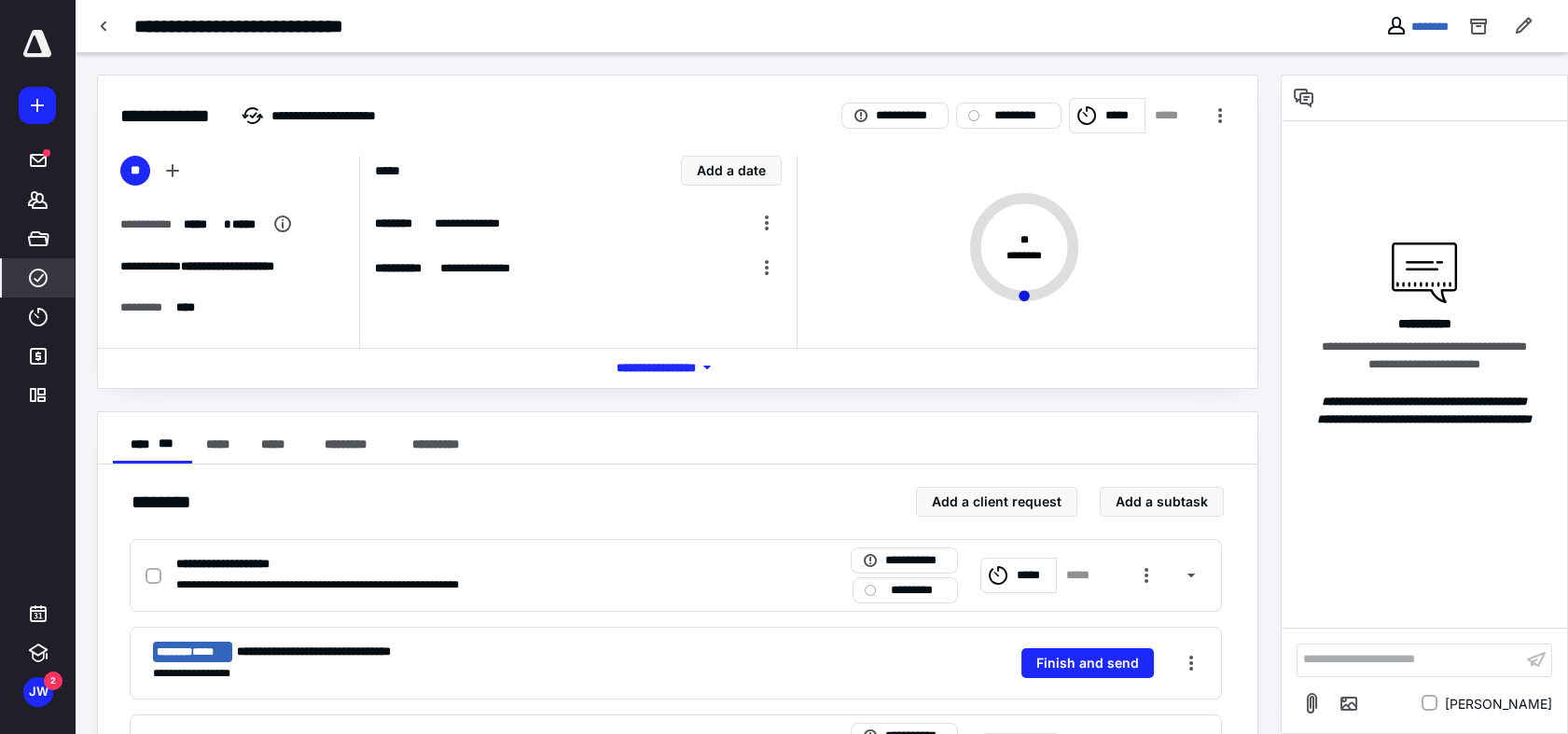 click 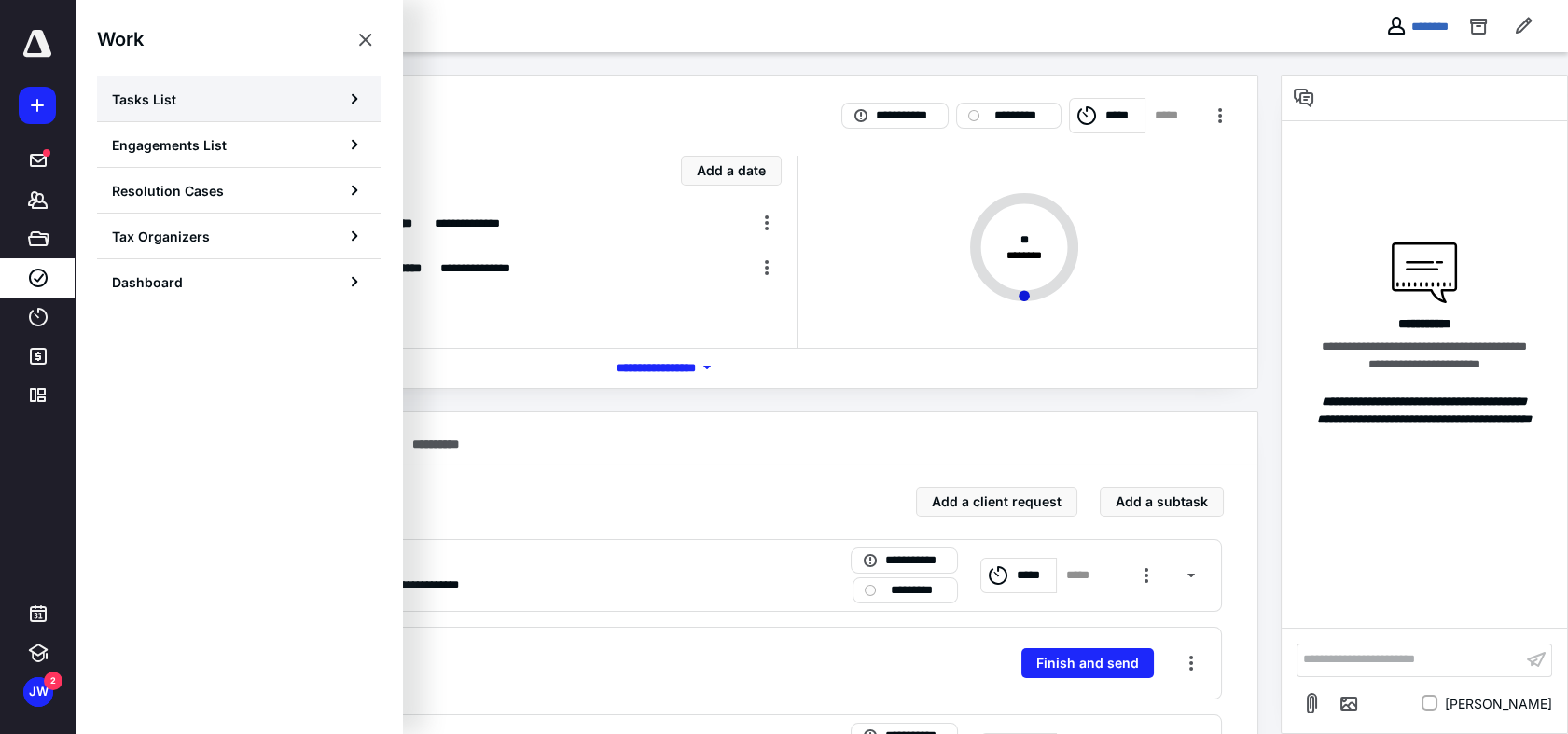 click on "Tasks List" at bounding box center [239, 99] 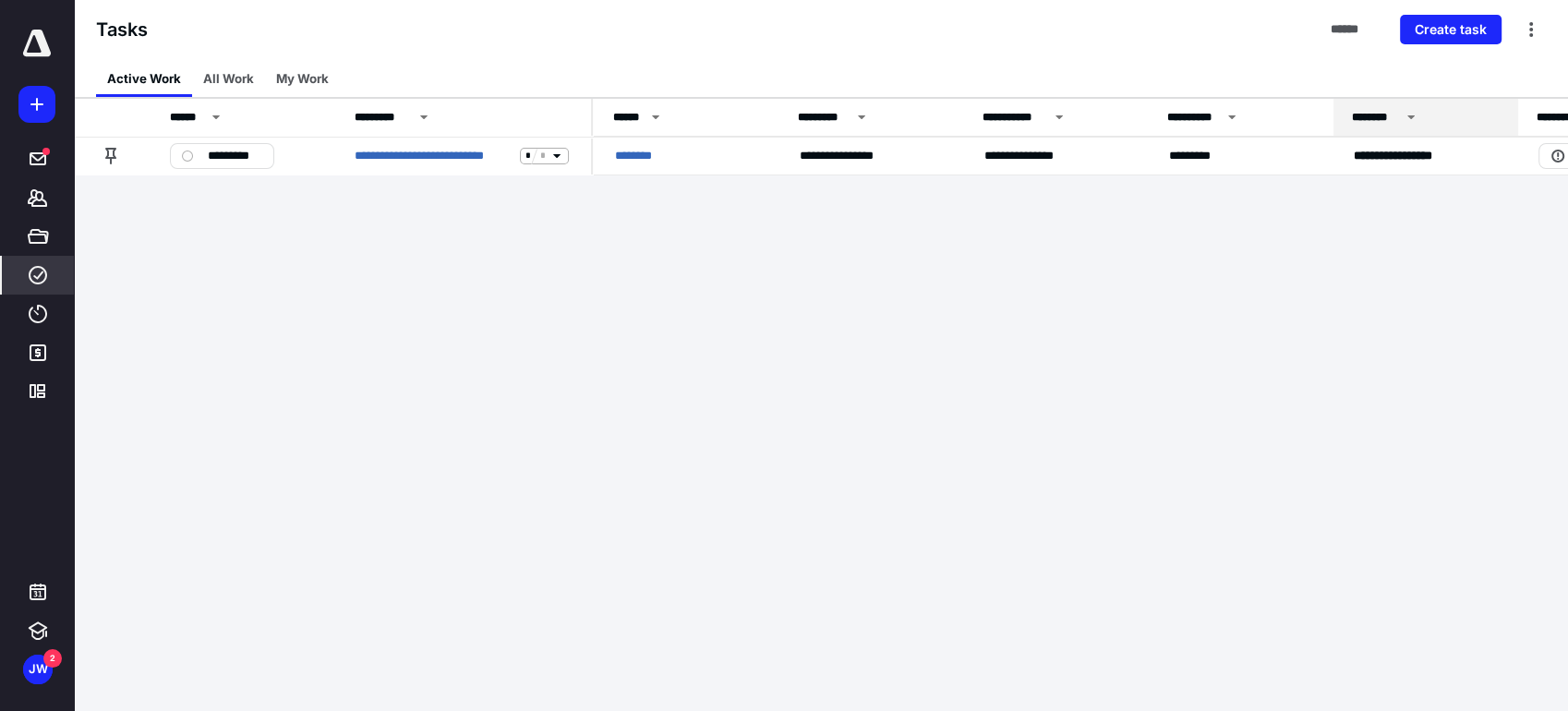click 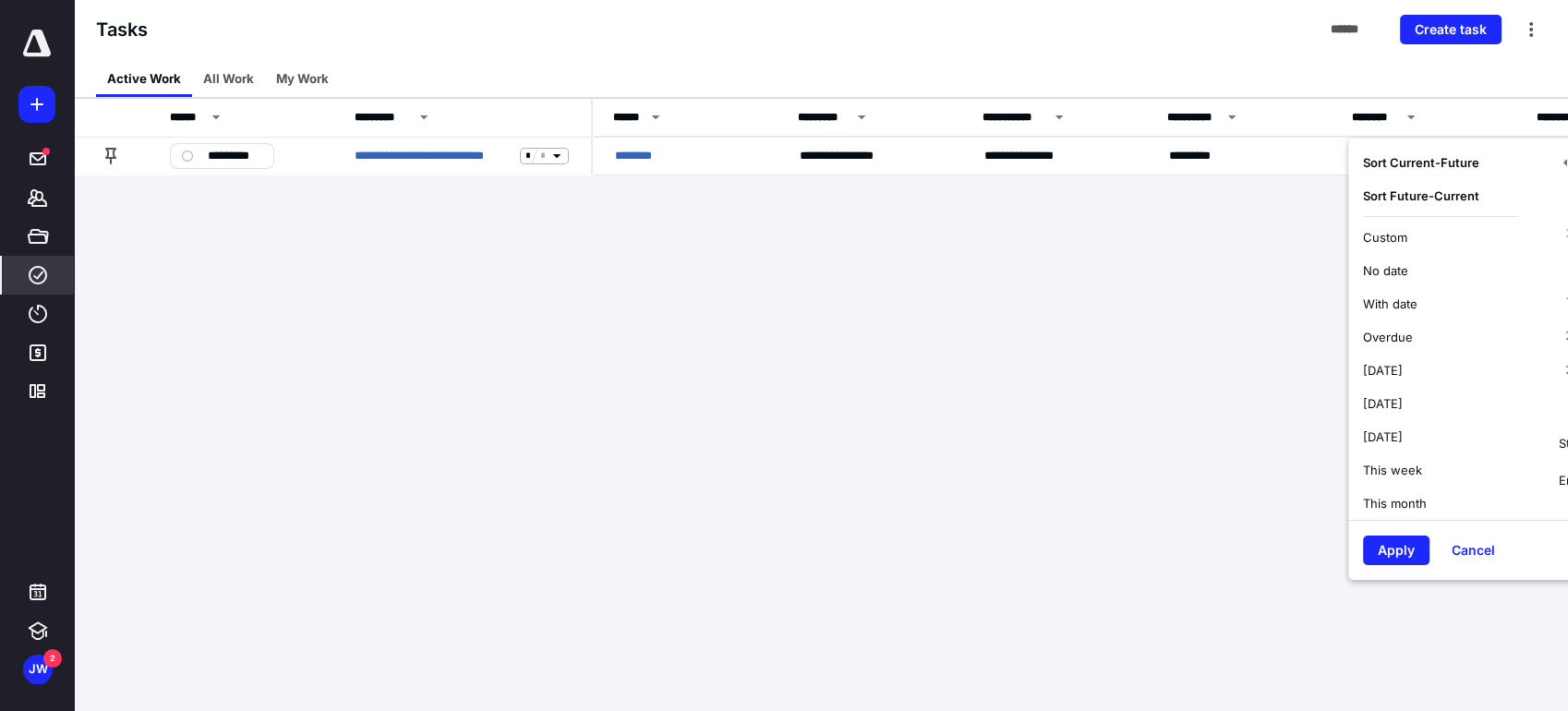click on "**********" at bounding box center [784, 356] 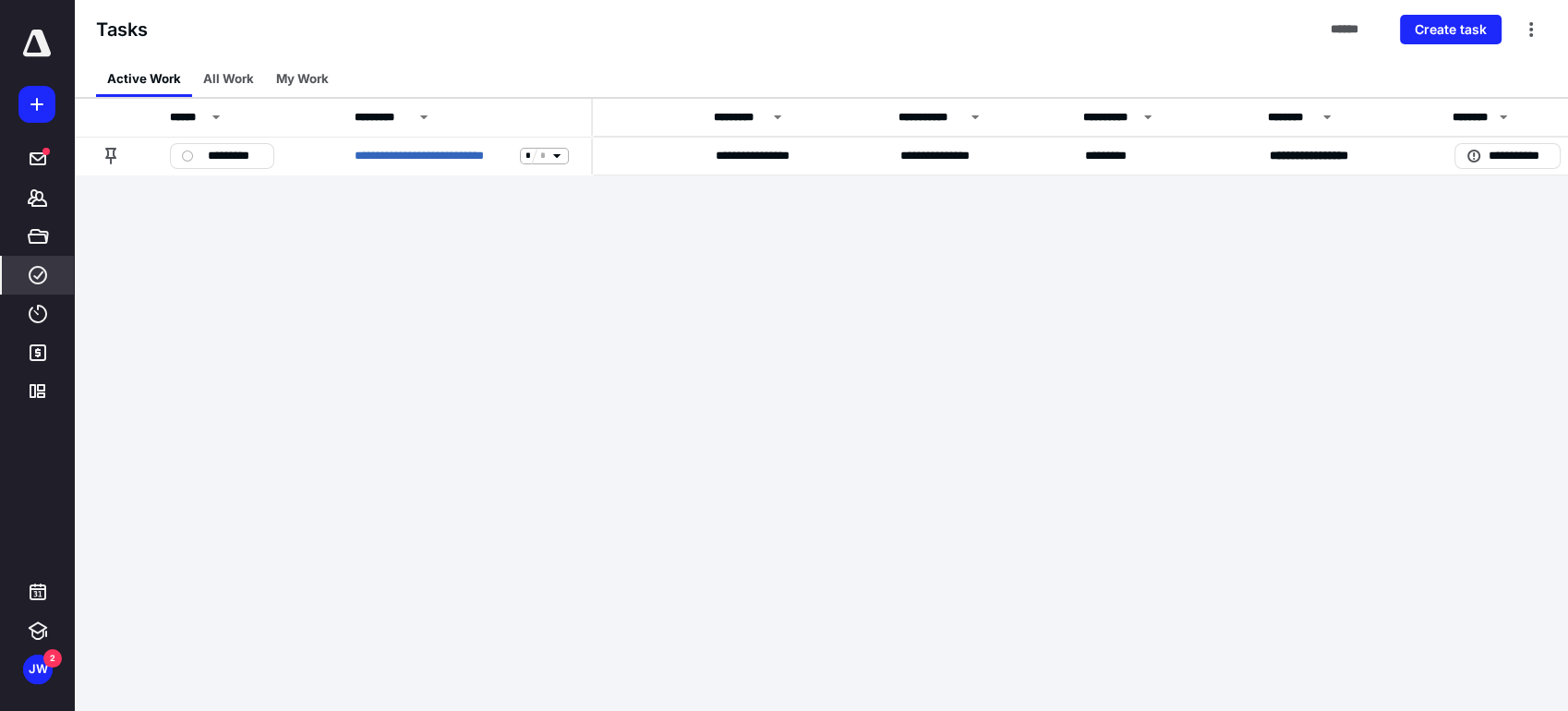 scroll, scrollTop: 0, scrollLeft: 0, axis: both 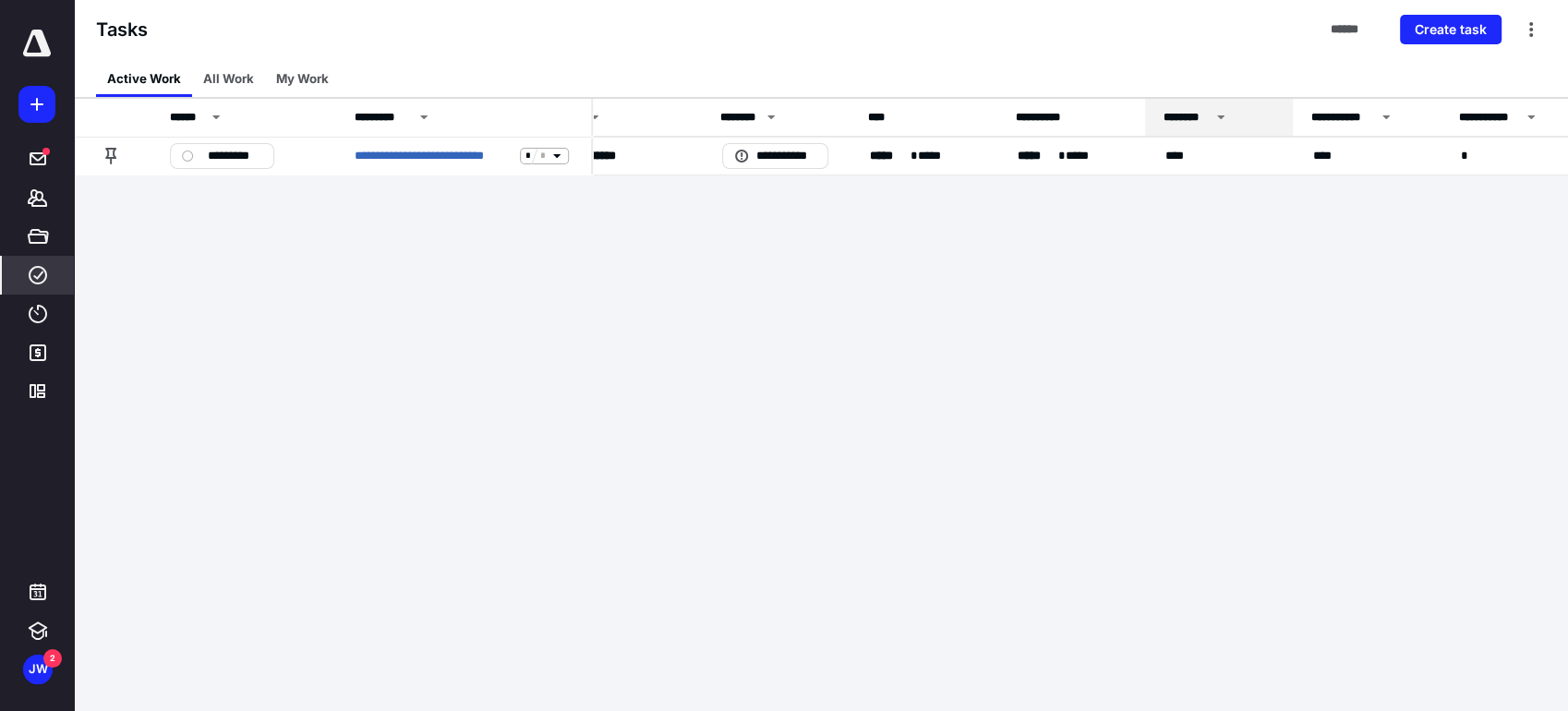 click 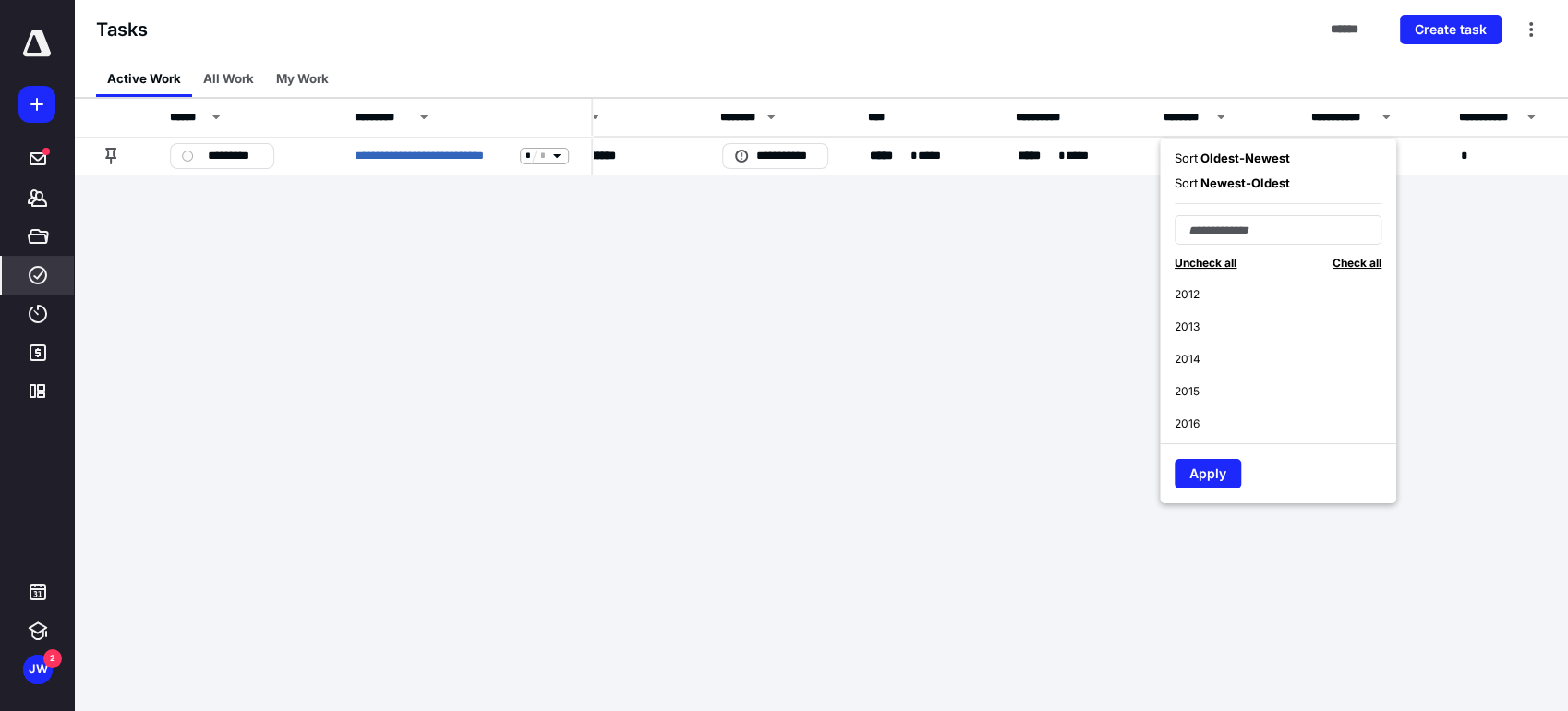 click on "Uncheck all" at bounding box center (1205, 262) 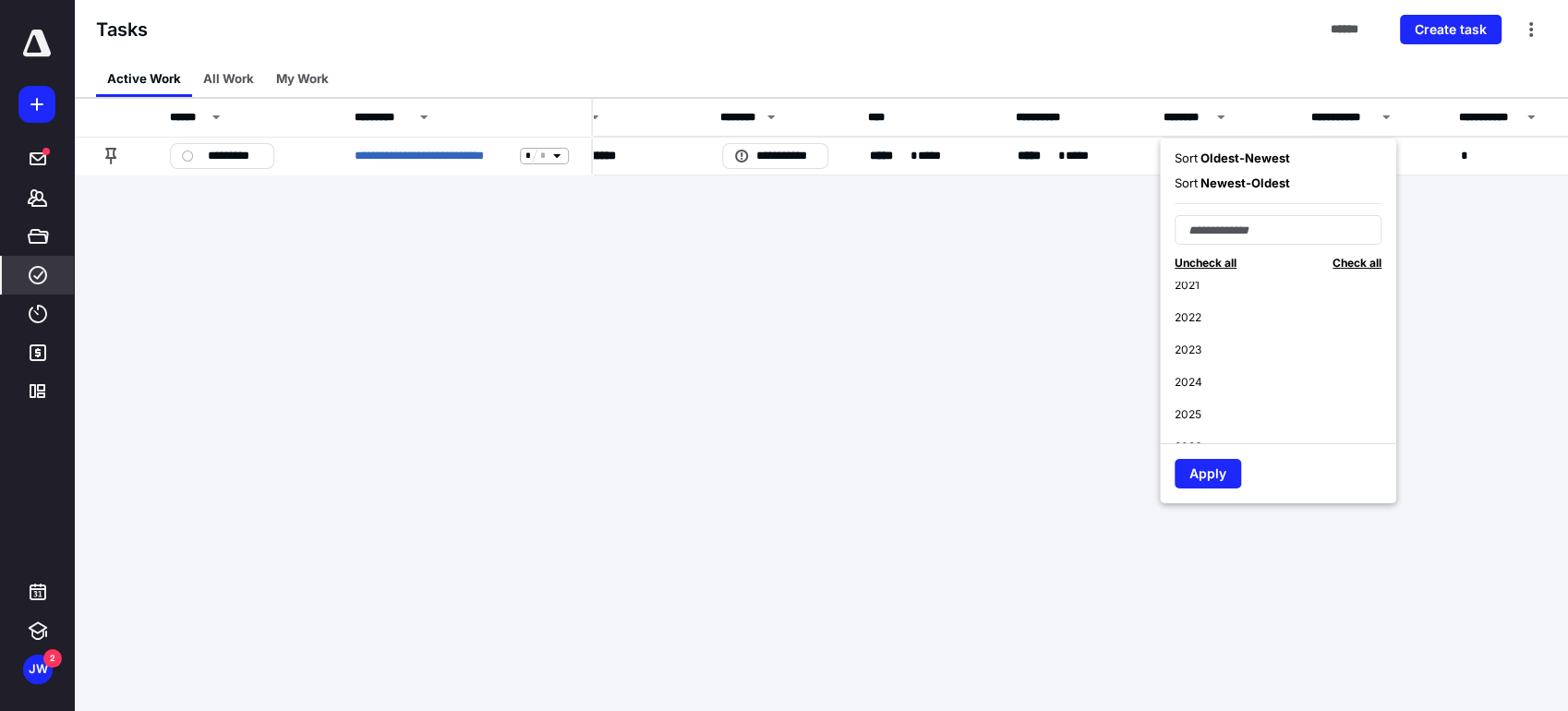 scroll, scrollTop: 323, scrollLeft: 0, axis: vertical 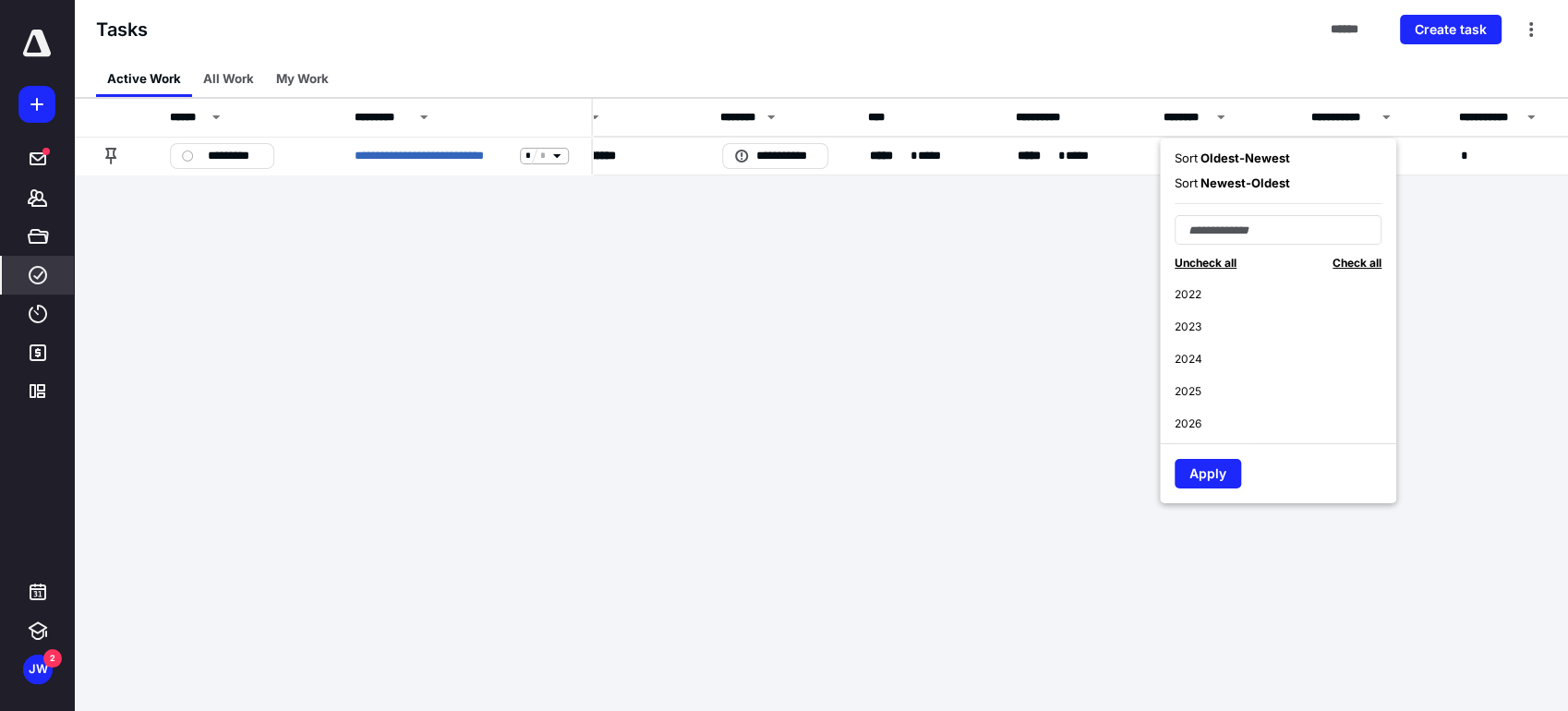 click on "2024" at bounding box center [1285, 358] 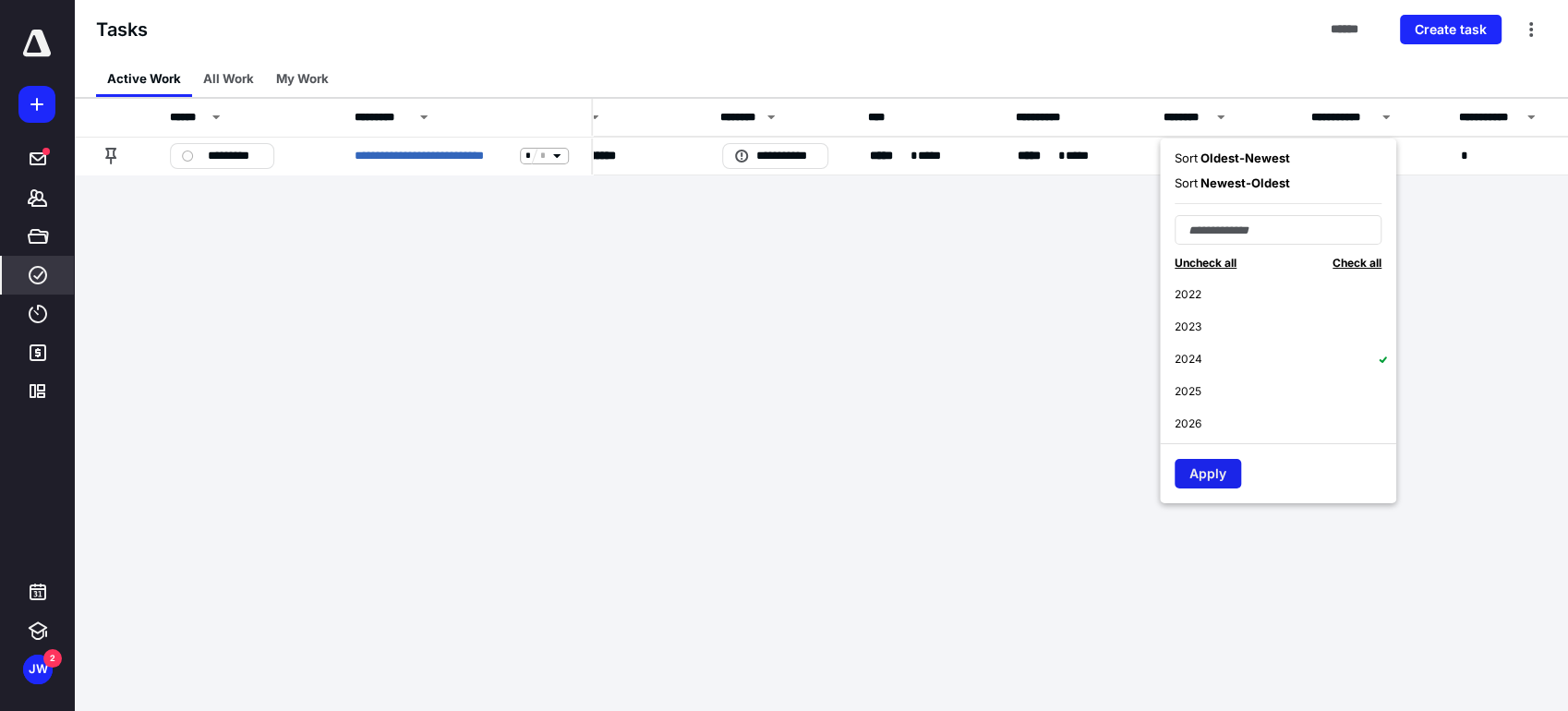 click on "Apply" at bounding box center (1208, 474) 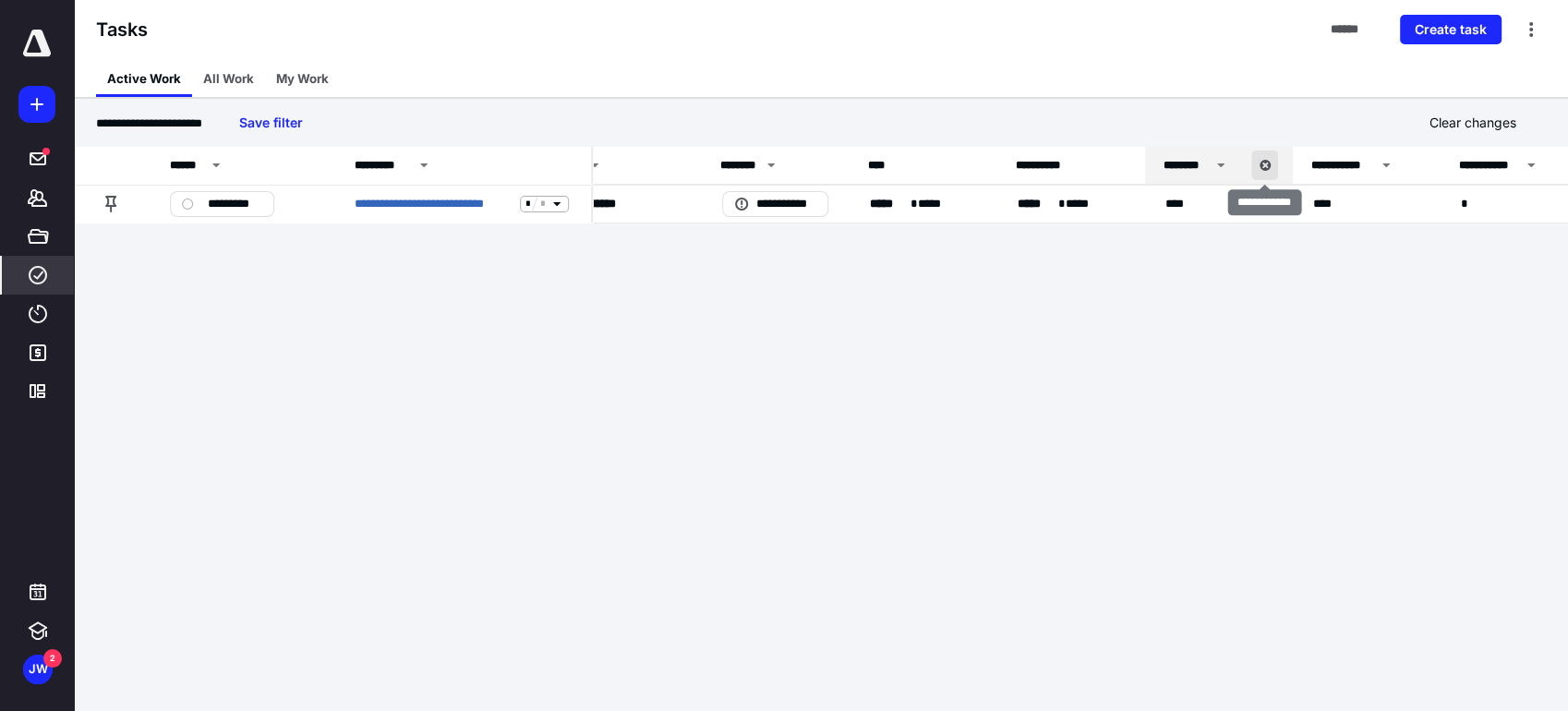 click at bounding box center [1264, 165] 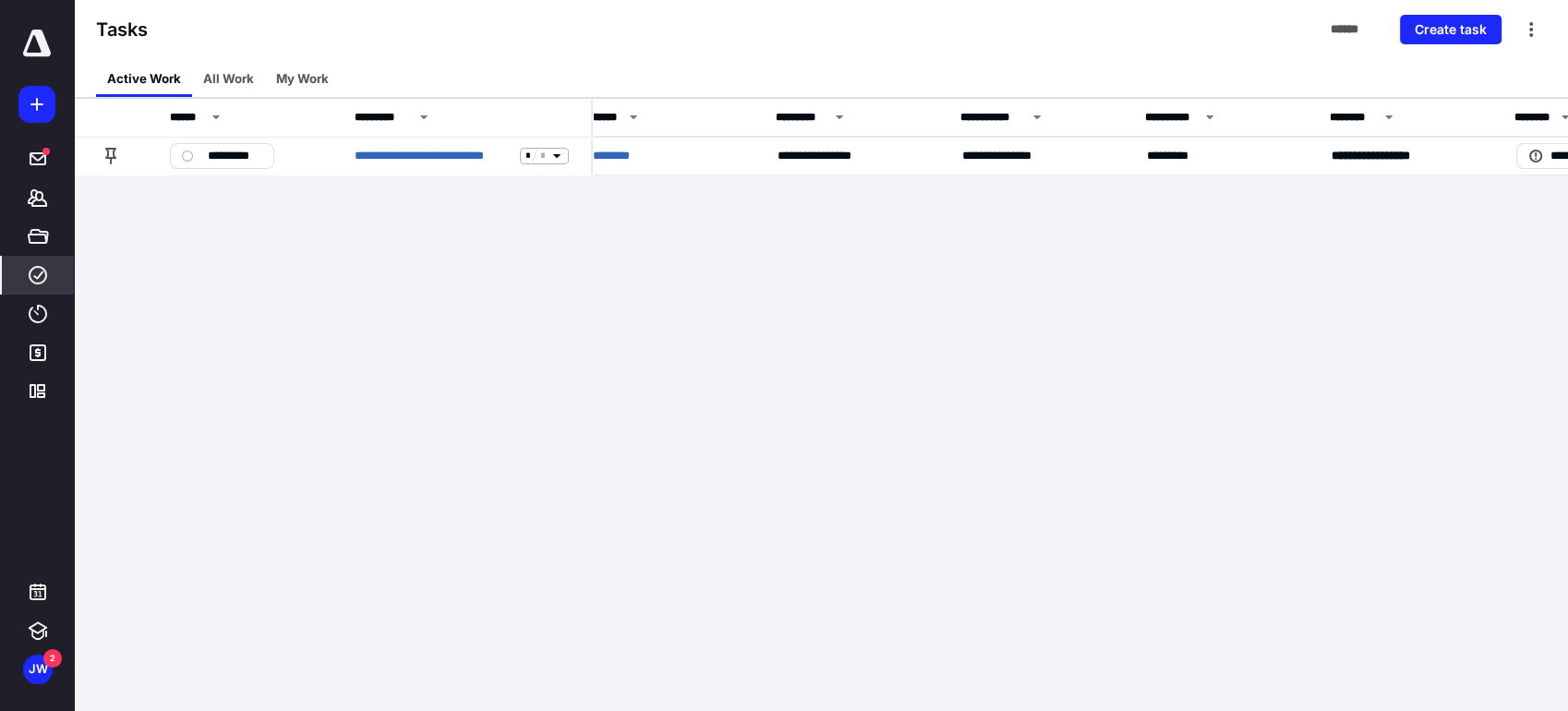 scroll, scrollTop: 0, scrollLeft: 0, axis: both 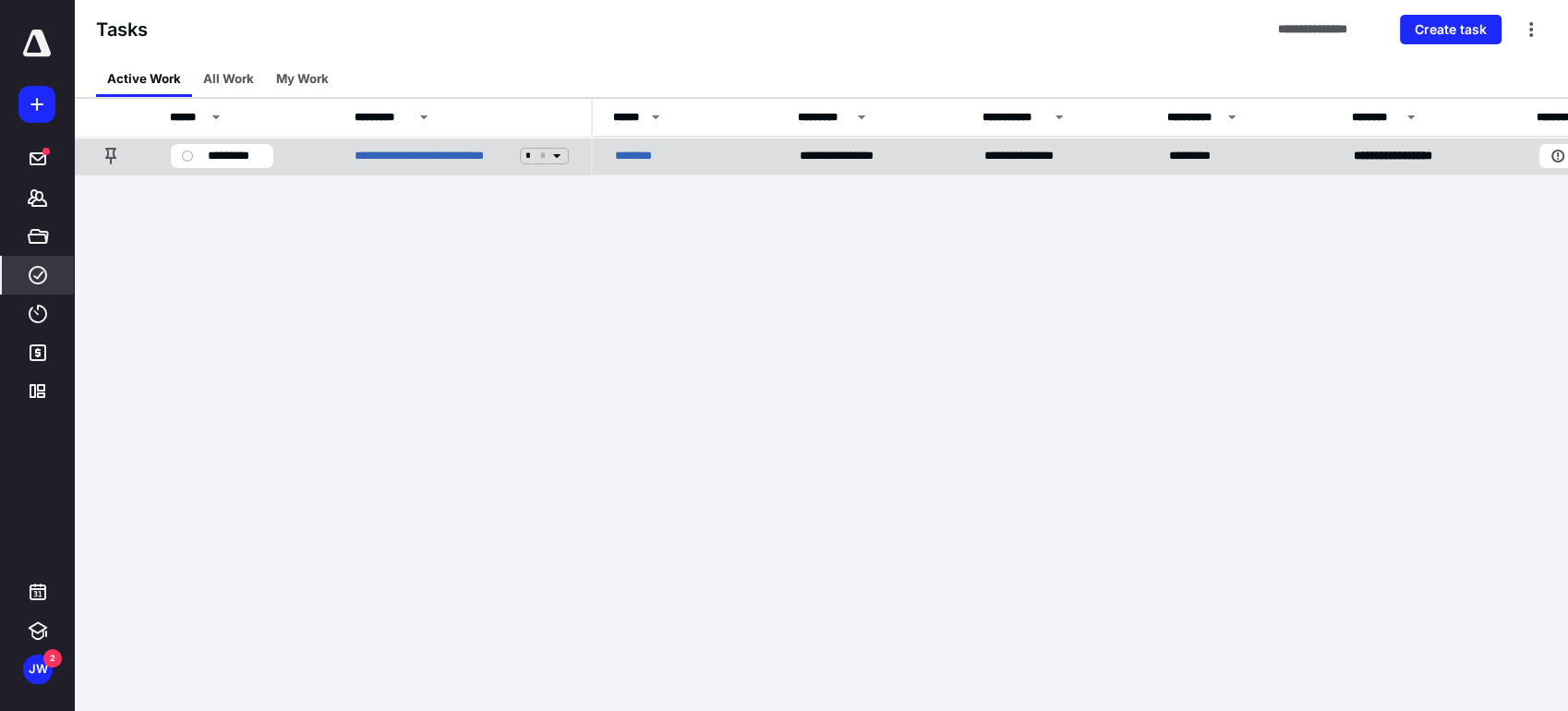 click on "*********" at bounding box center (235, 156) 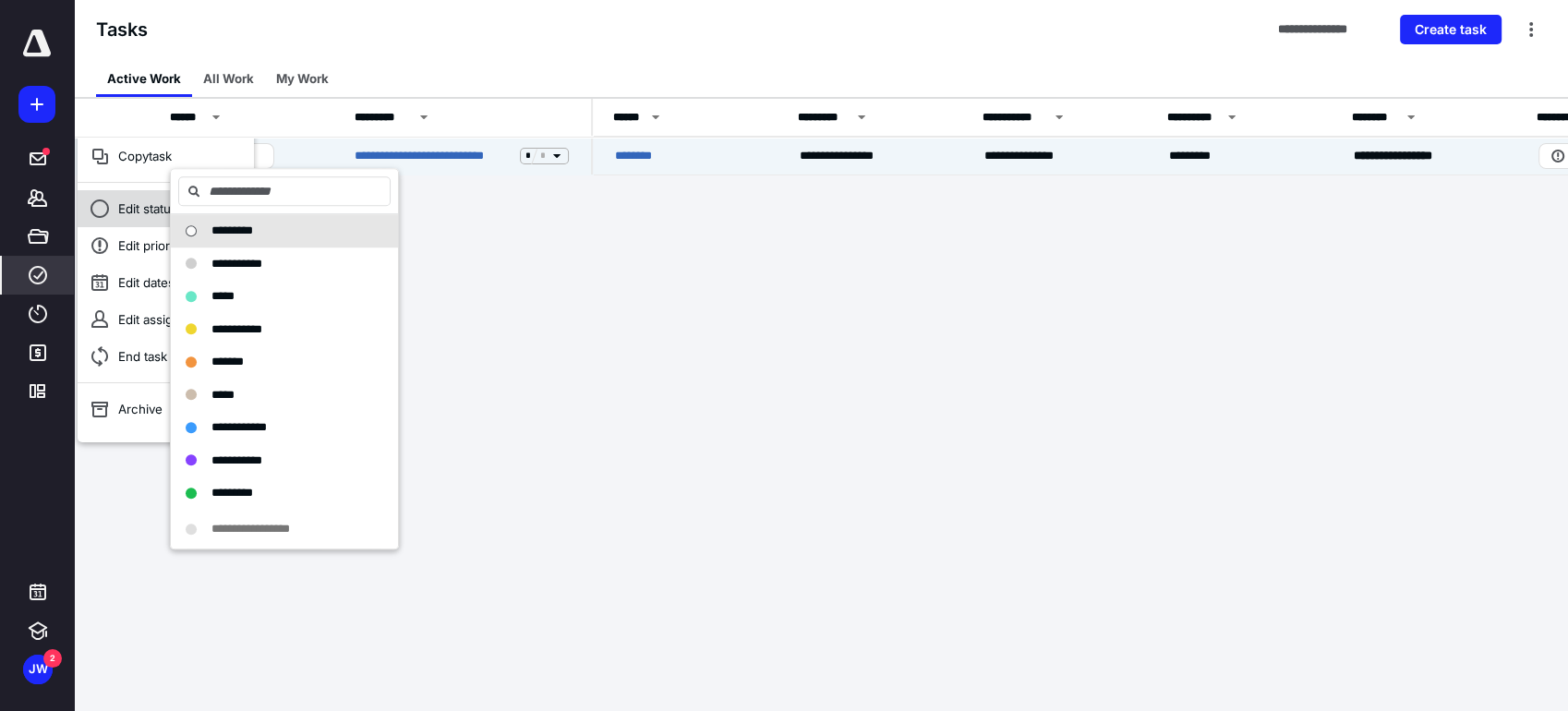 click on "Edit status" at bounding box center [165, 209] 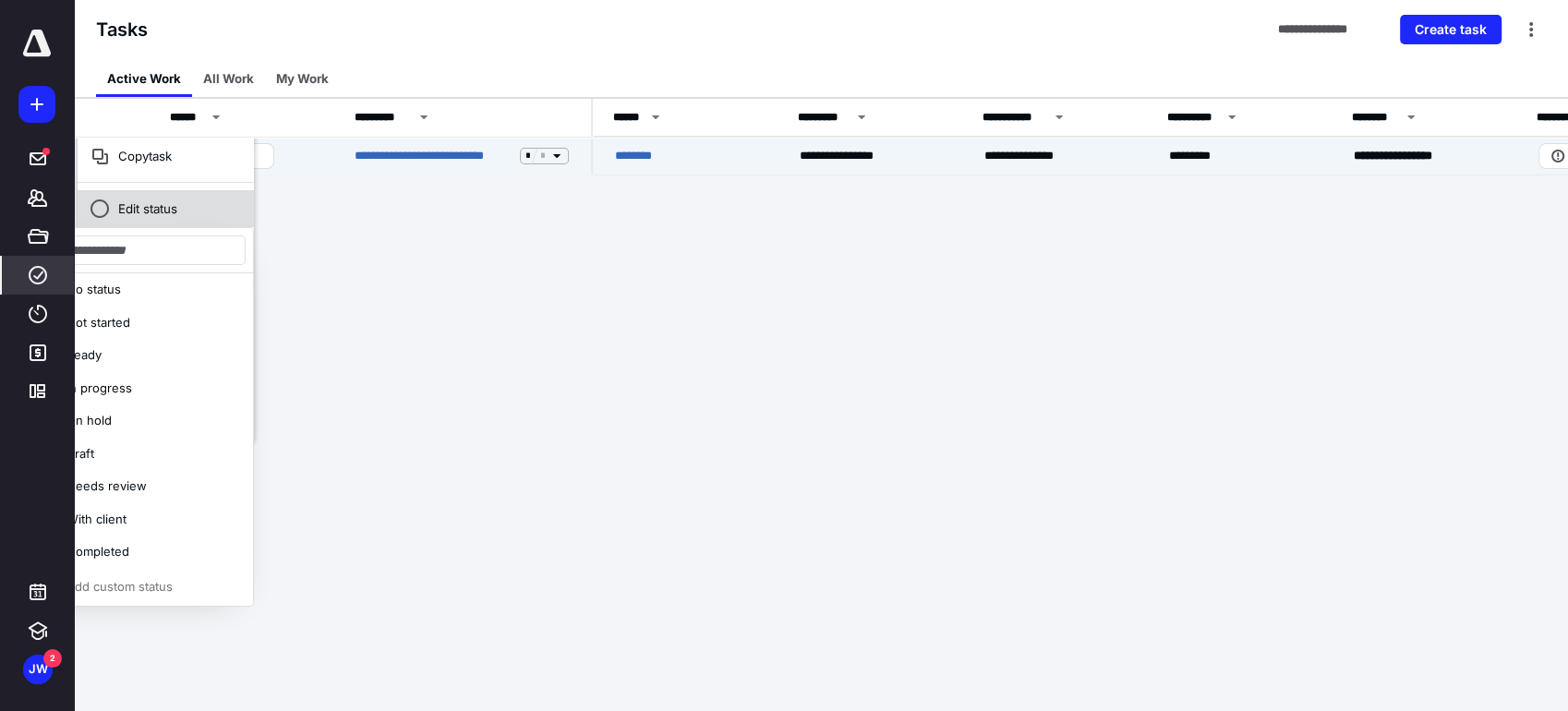 click on "Edit status" at bounding box center (165, 209) 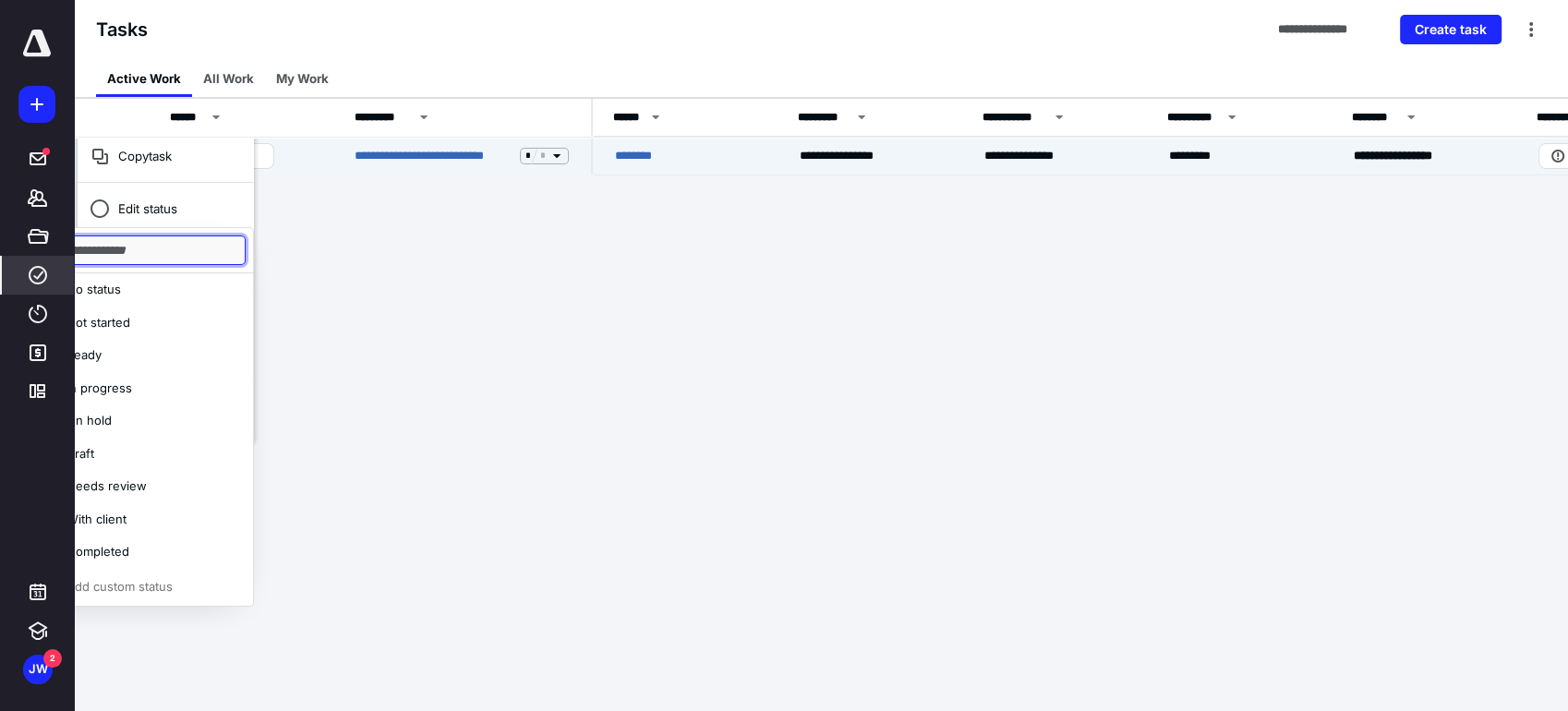 click at bounding box center (139, 250) 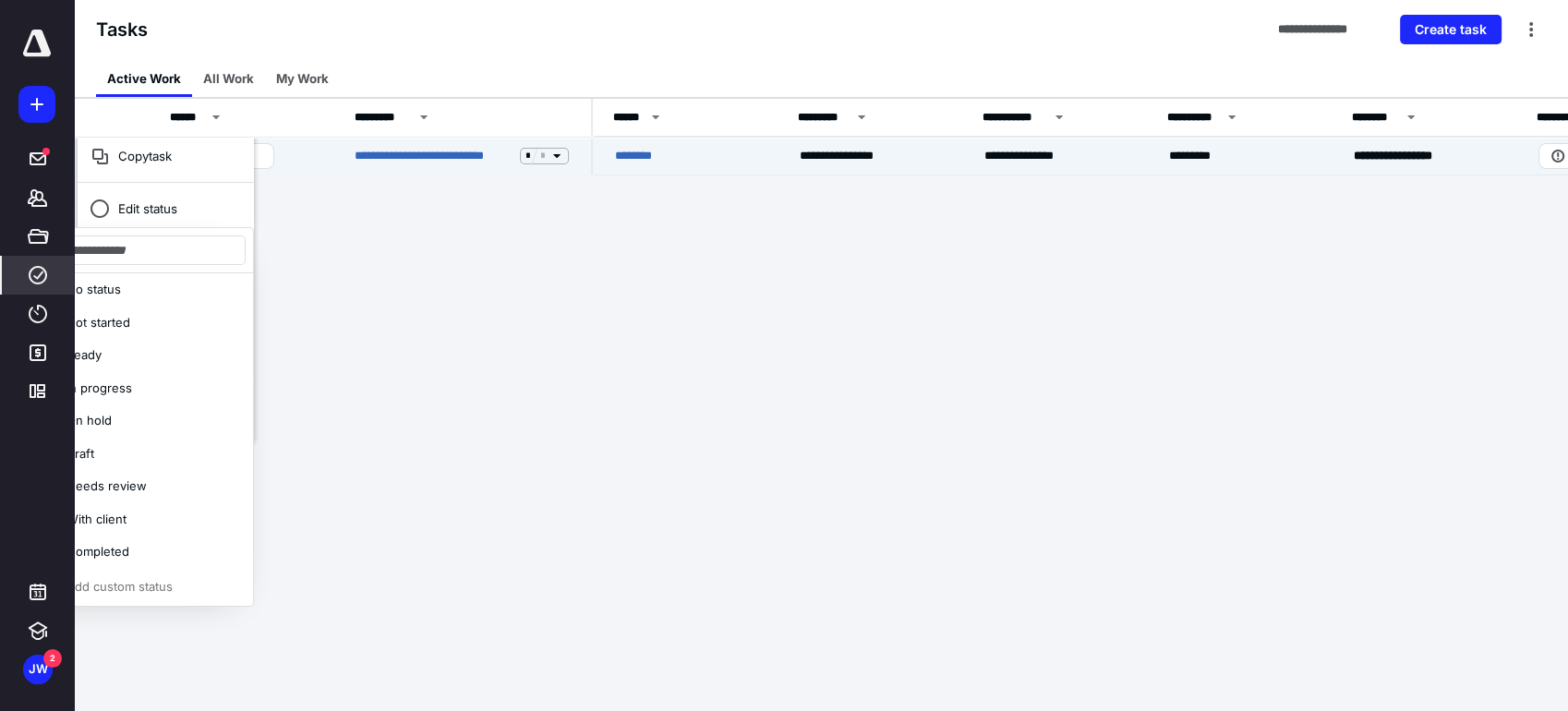 click on "**********" at bounding box center (784, 356) 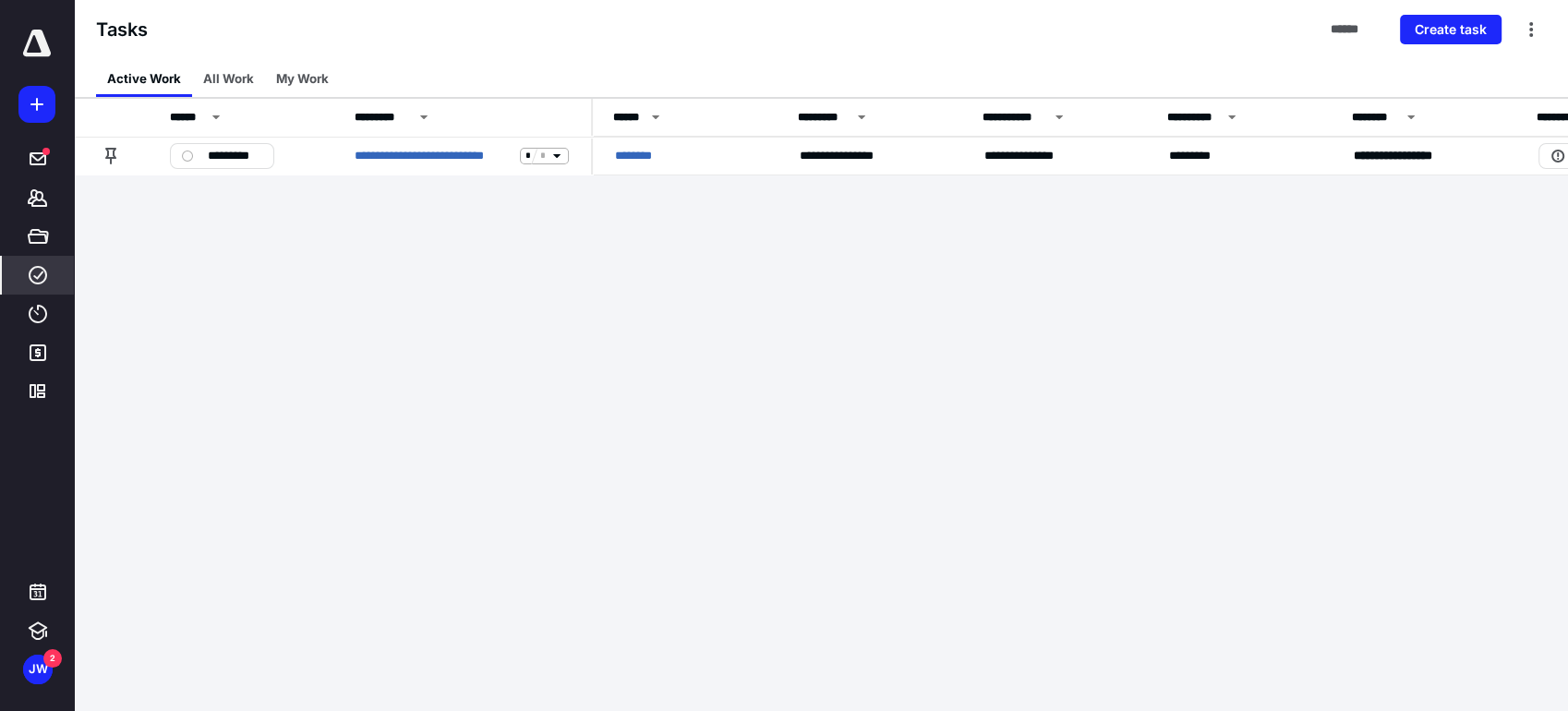 click on "**********" at bounding box center [784, 356] 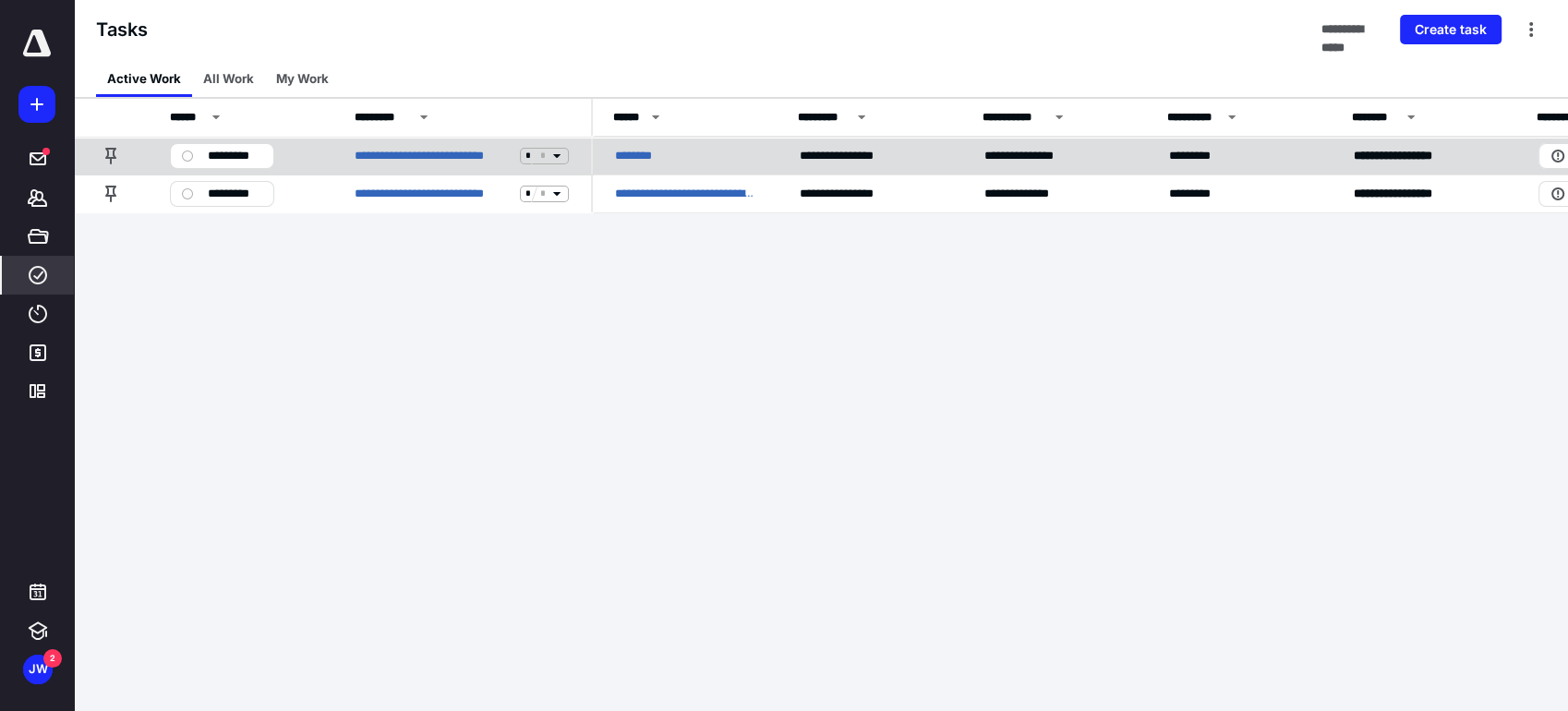 click 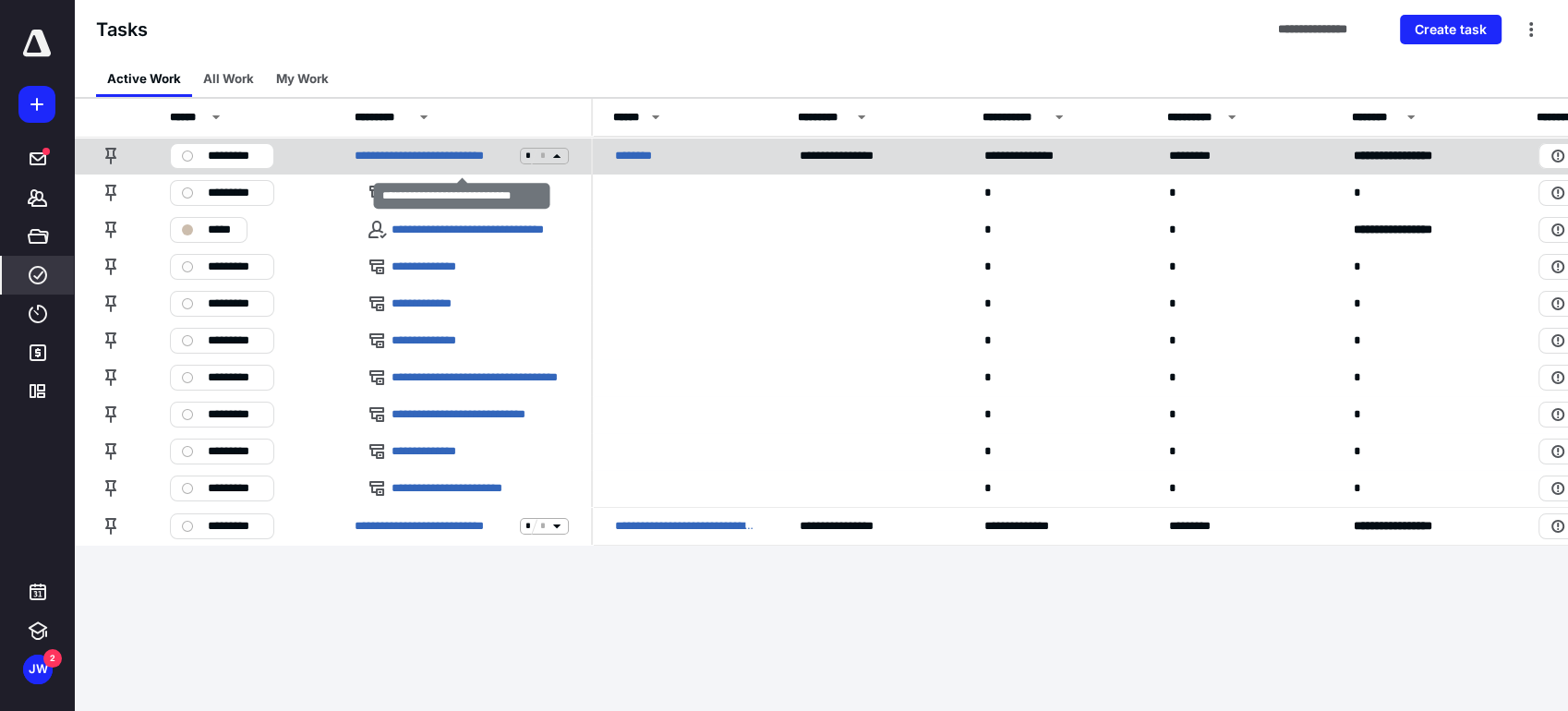 click 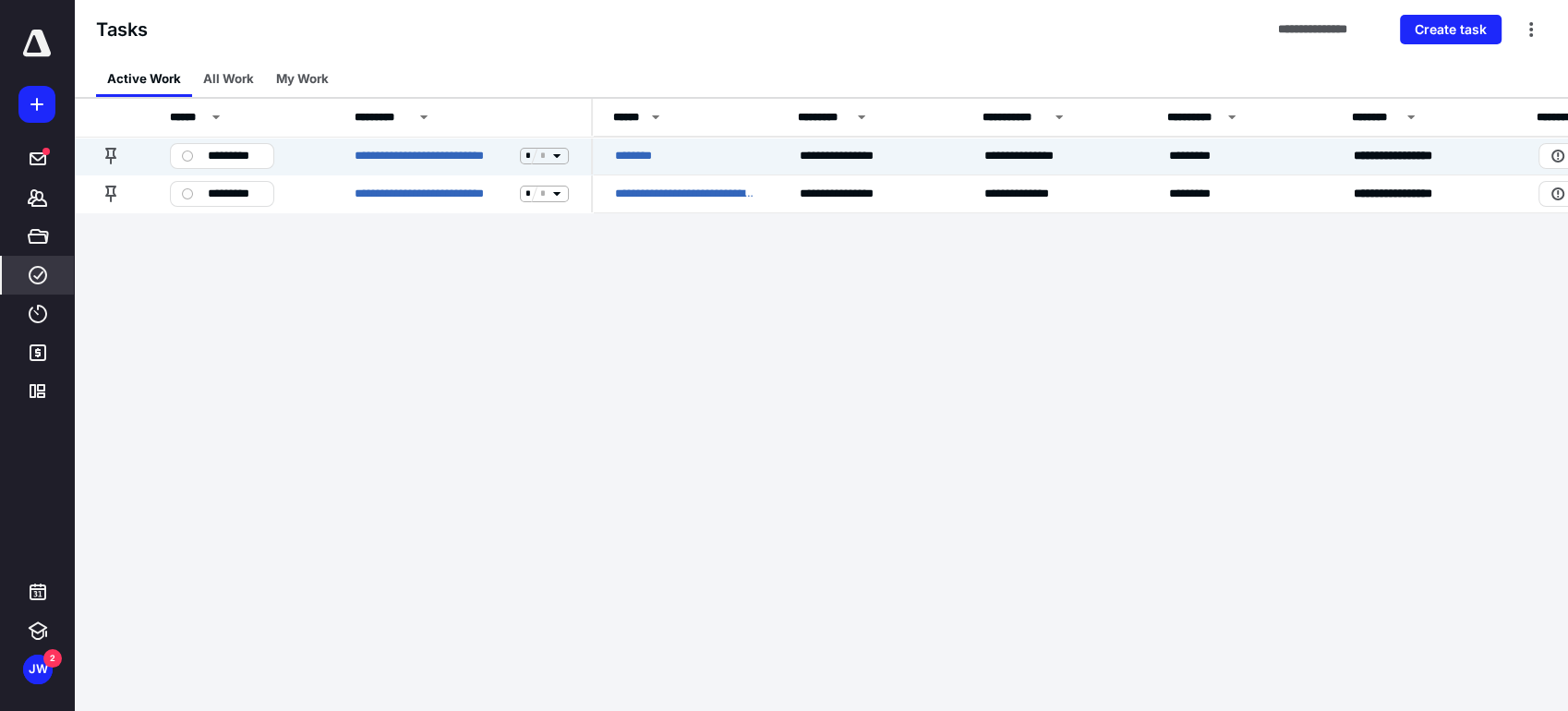 click on "**********" at bounding box center (784, 356) 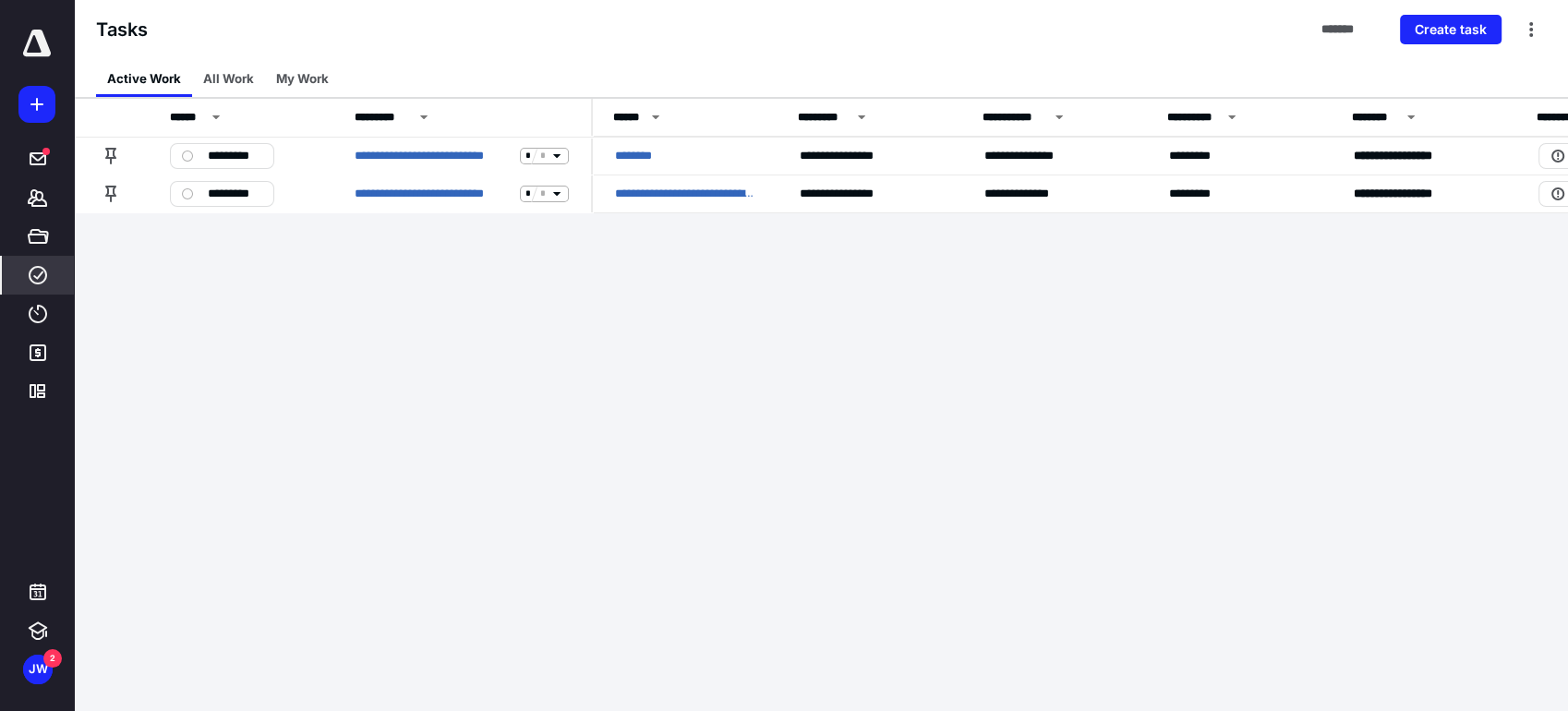 click on "**********" at bounding box center [784, 356] 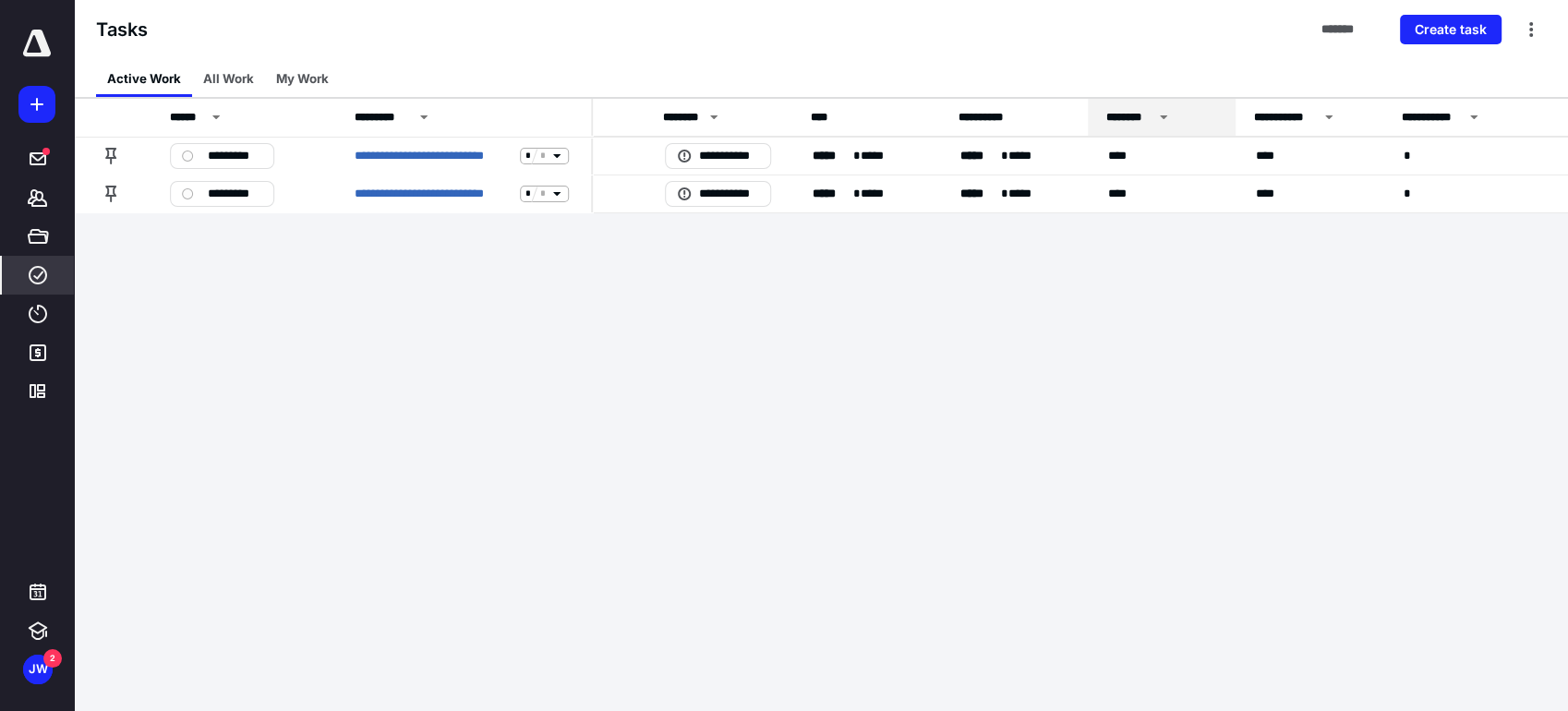 scroll, scrollTop: 0, scrollLeft: 875, axis: horizontal 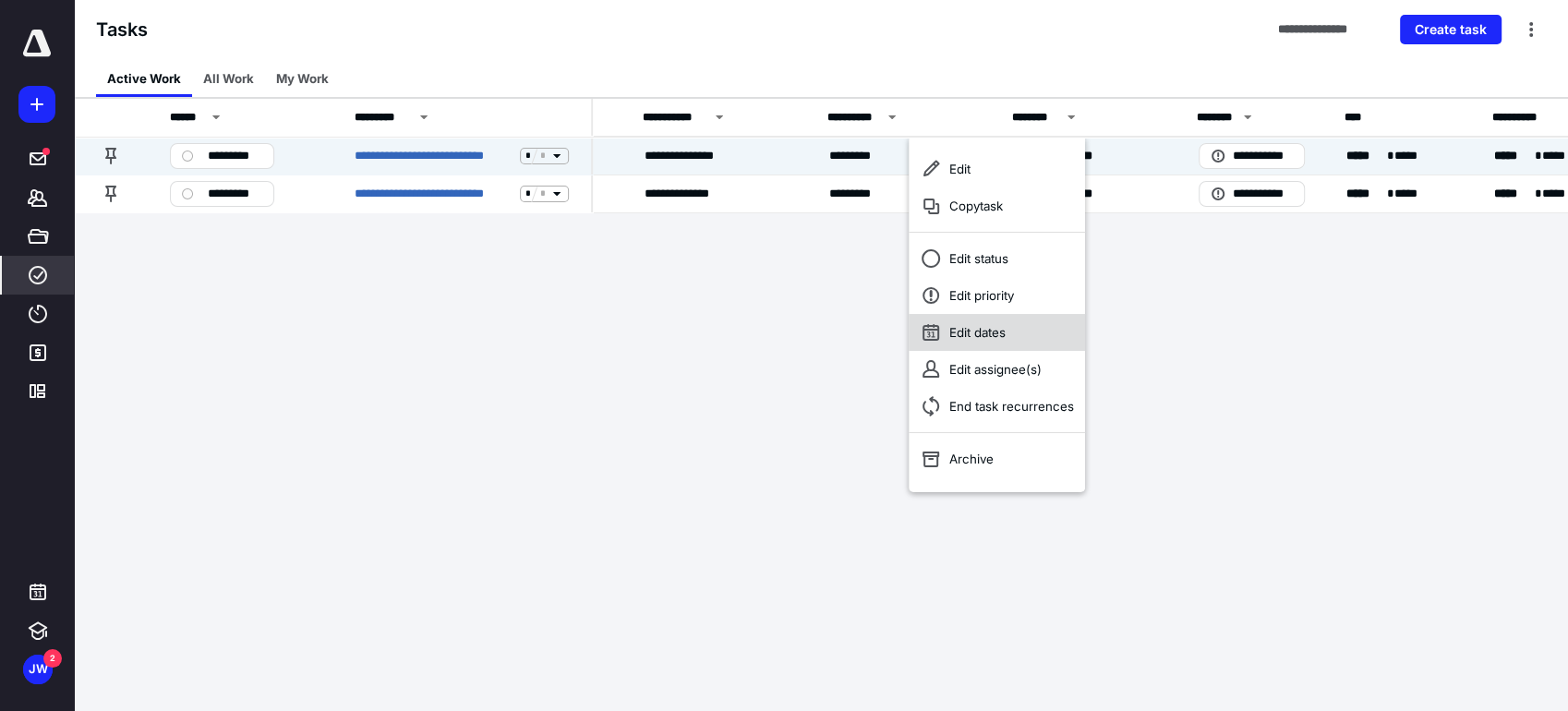 click on "Edit dates" at bounding box center [996, 332] 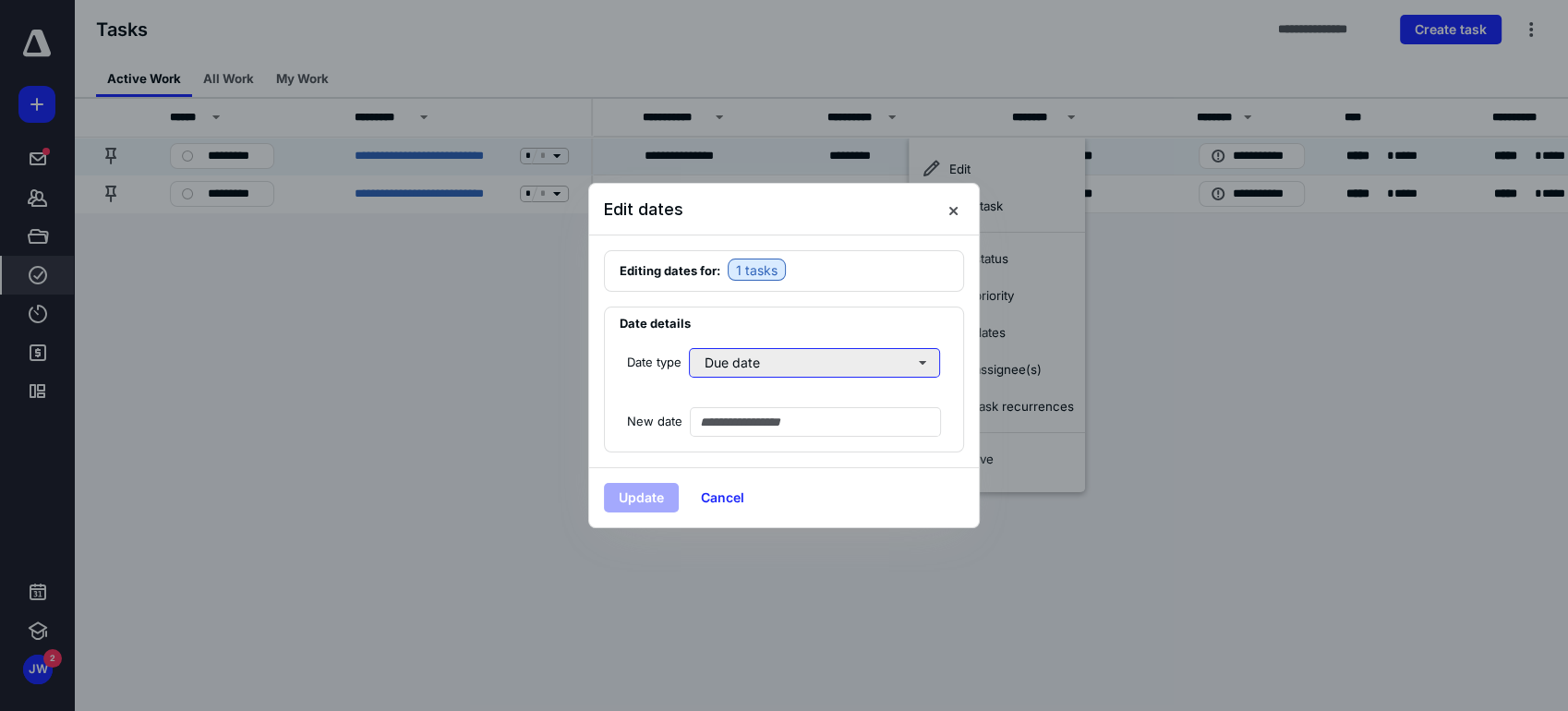 click on "Due date" at bounding box center [814, 363] 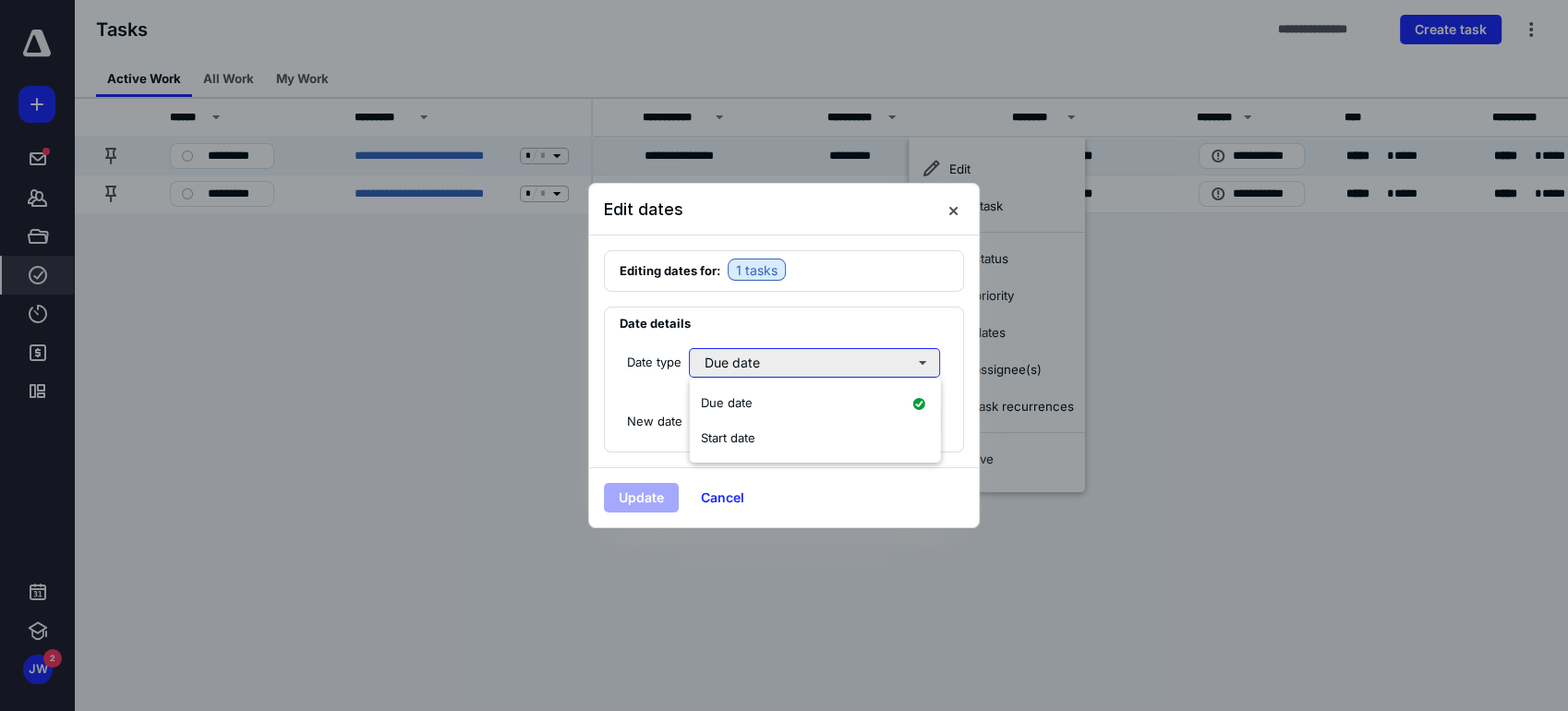 click on "Due date" at bounding box center (814, 363) 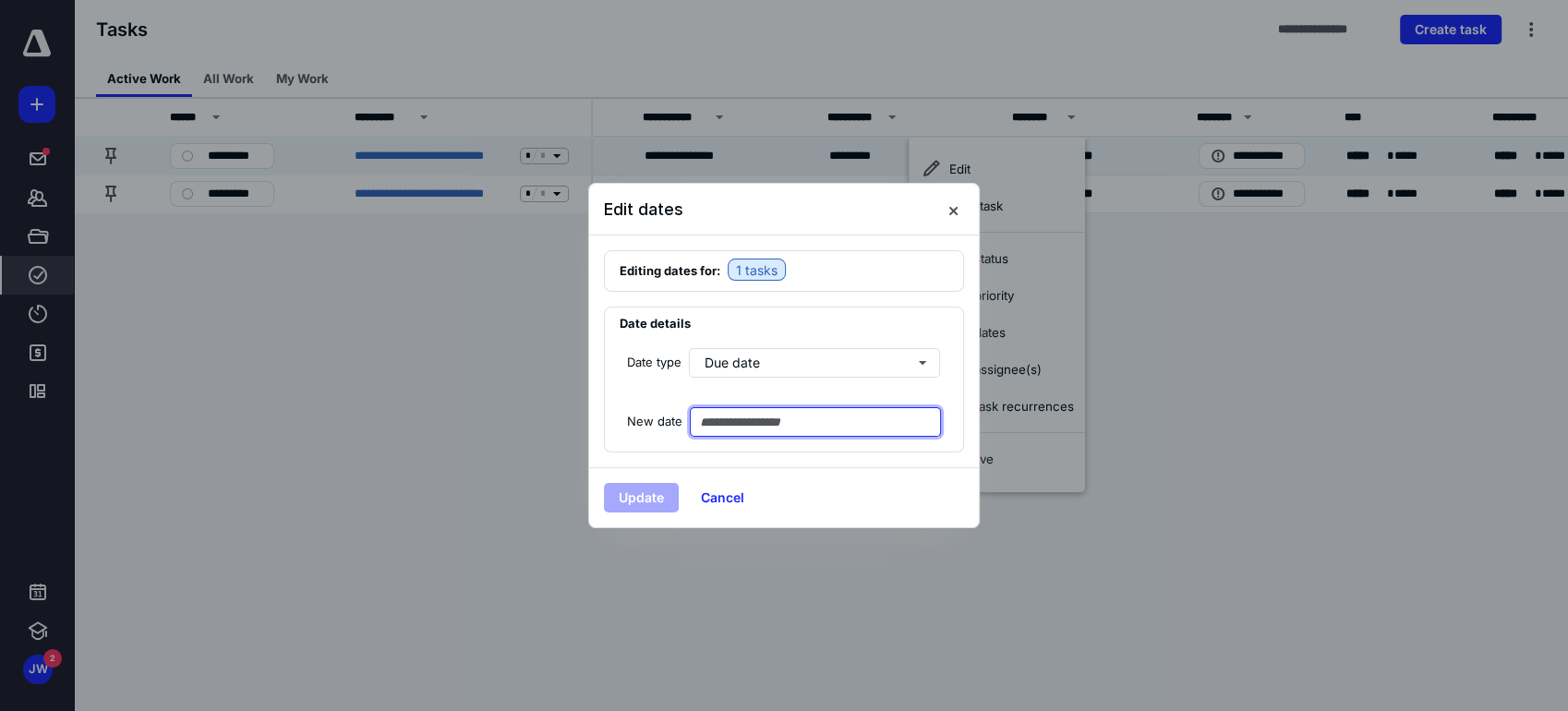 click at bounding box center (815, 422) 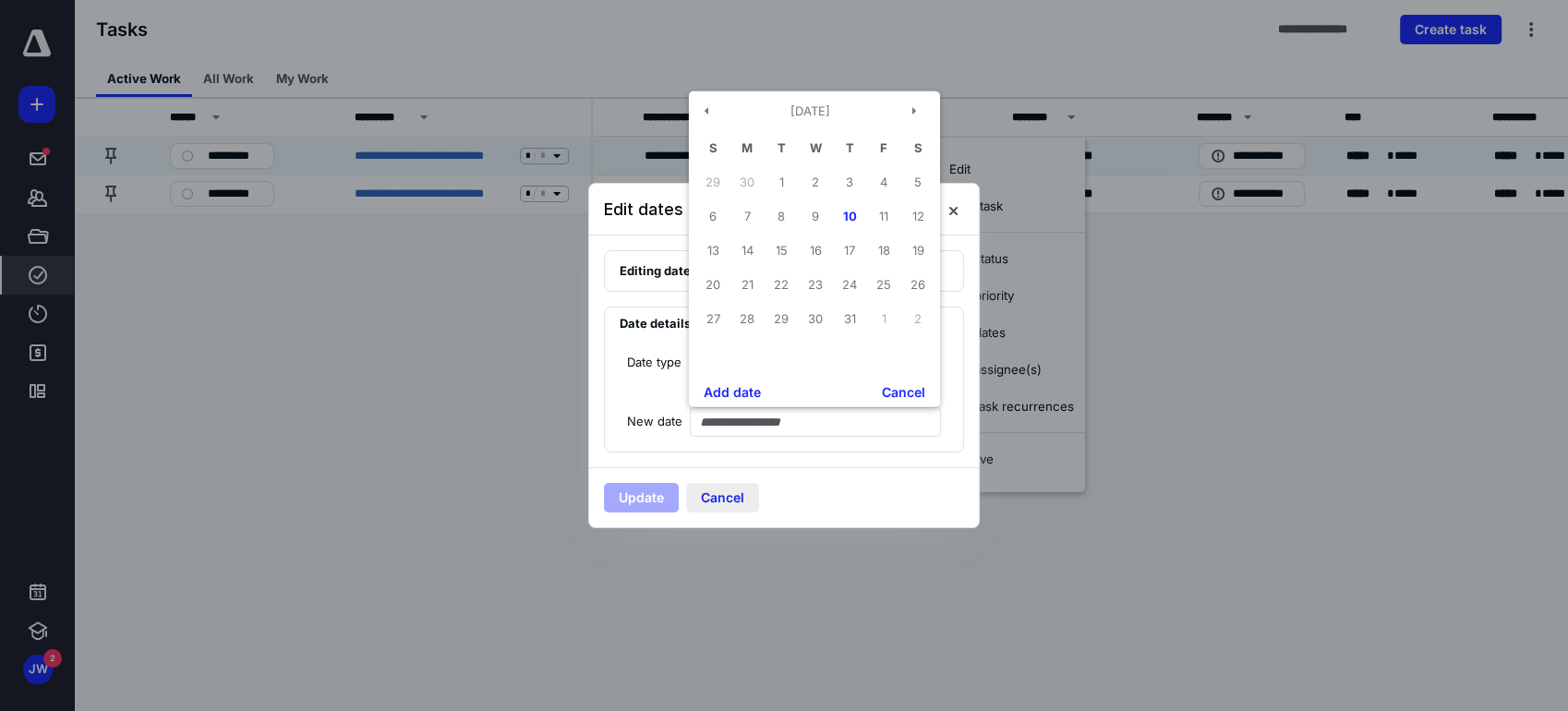 click on "Cancel" at bounding box center [722, 498] 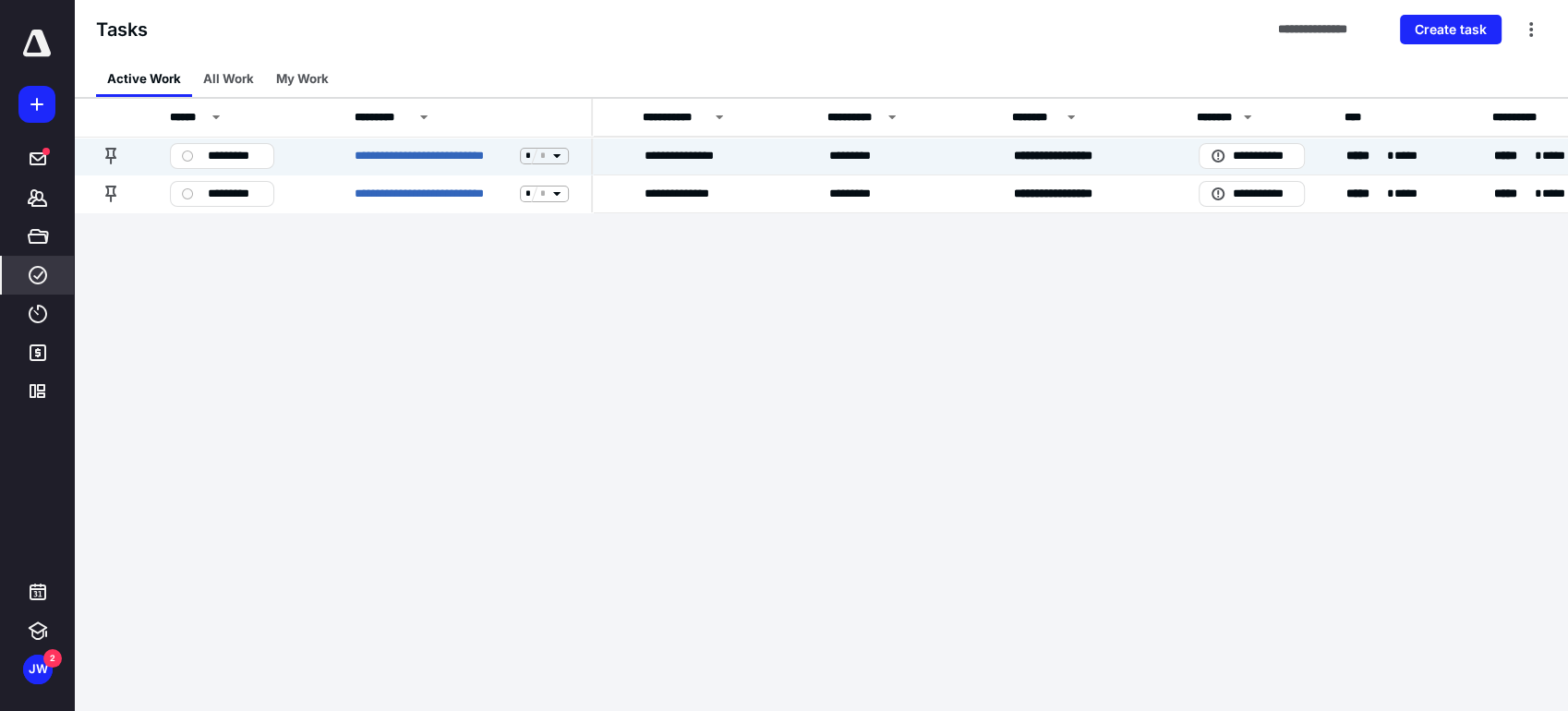click on "**********" at bounding box center (444, 356) 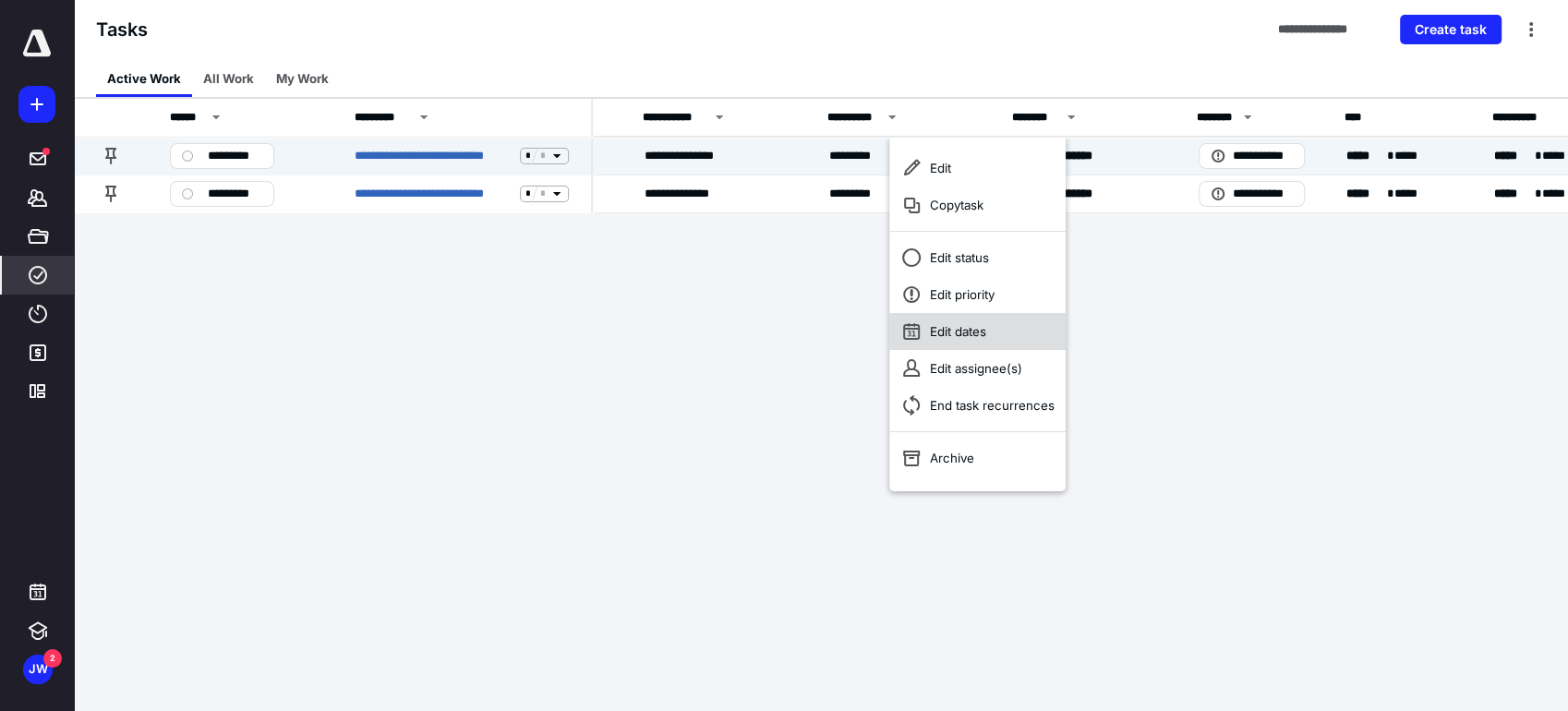 click on "Edit dates" at bounding box center [977, 331] 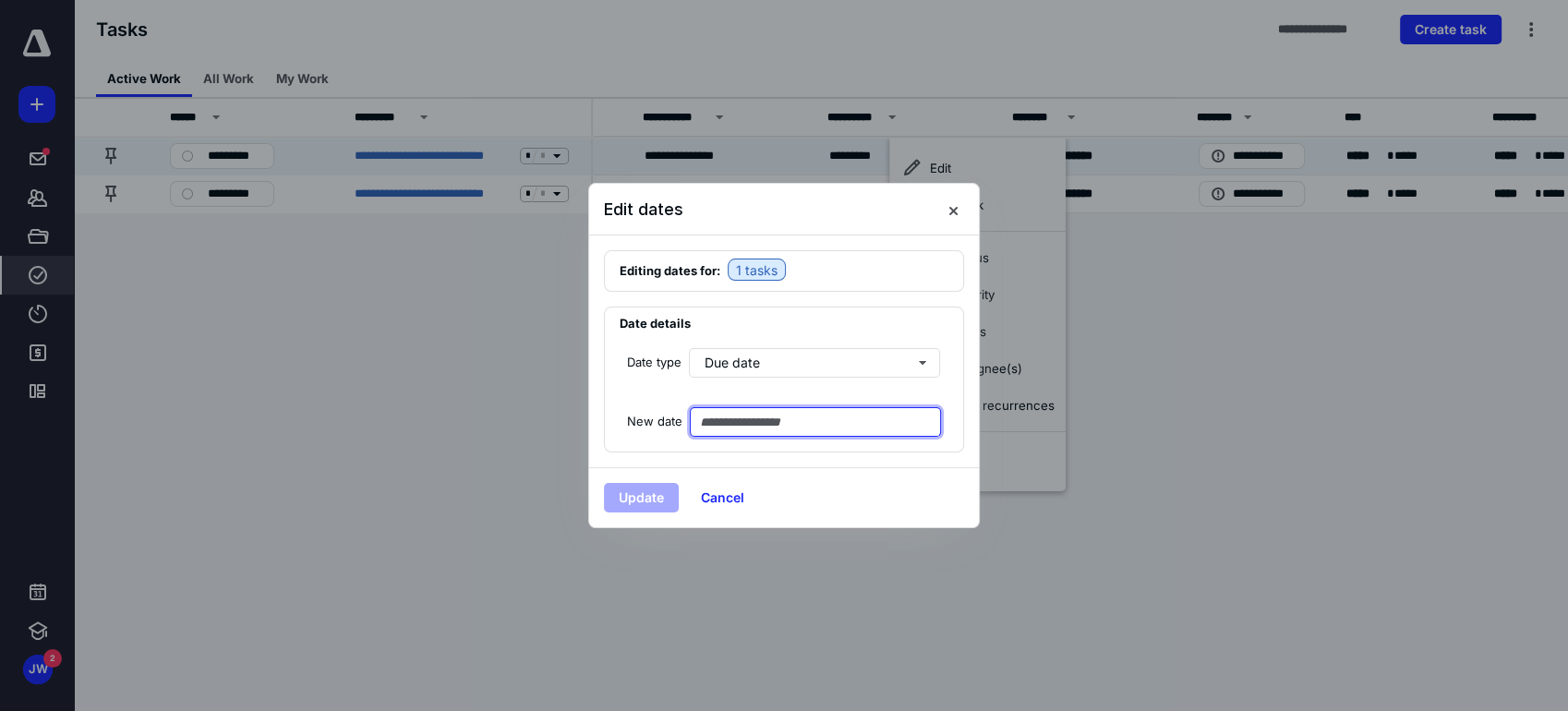 click at bounding box center [815, 422] 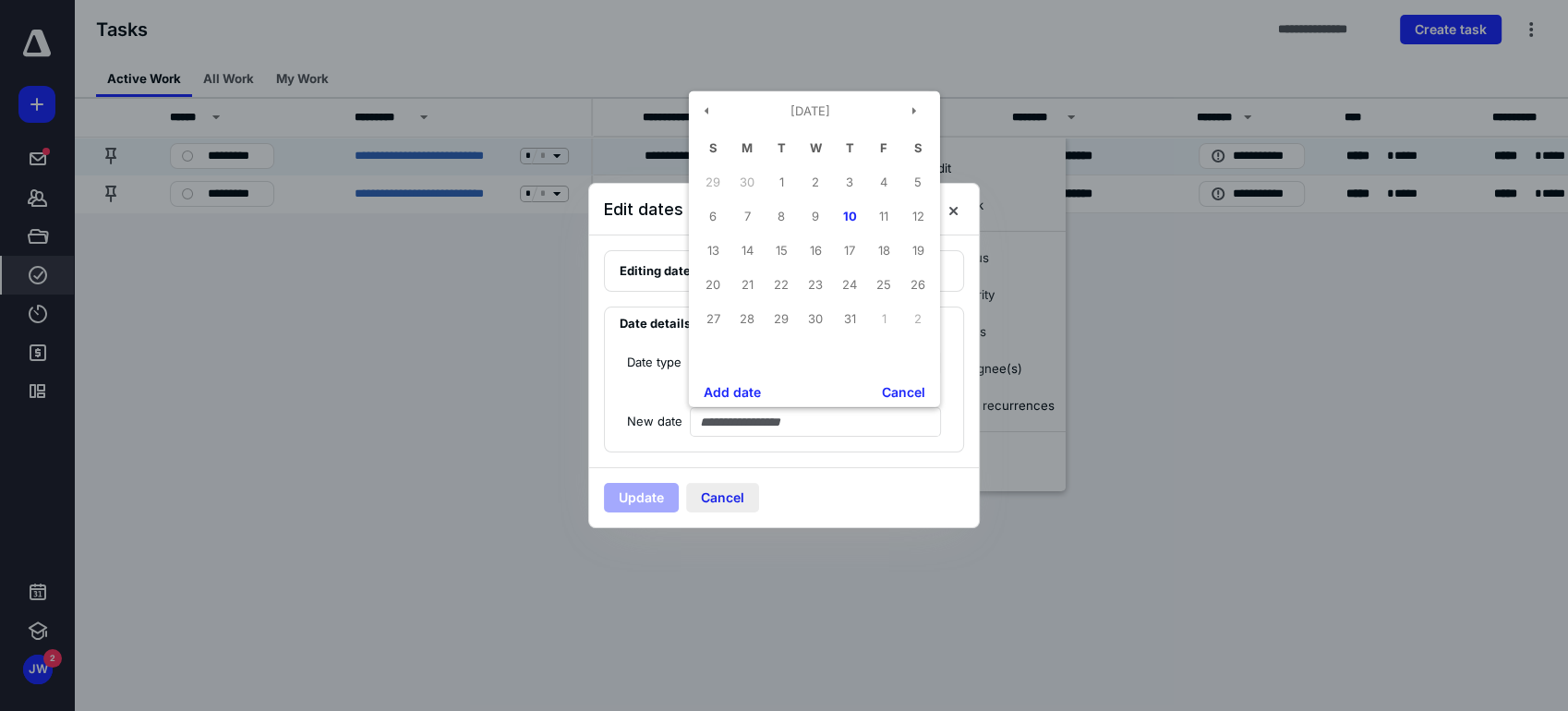 click on "Cancel" at bounding box center (722, 498) 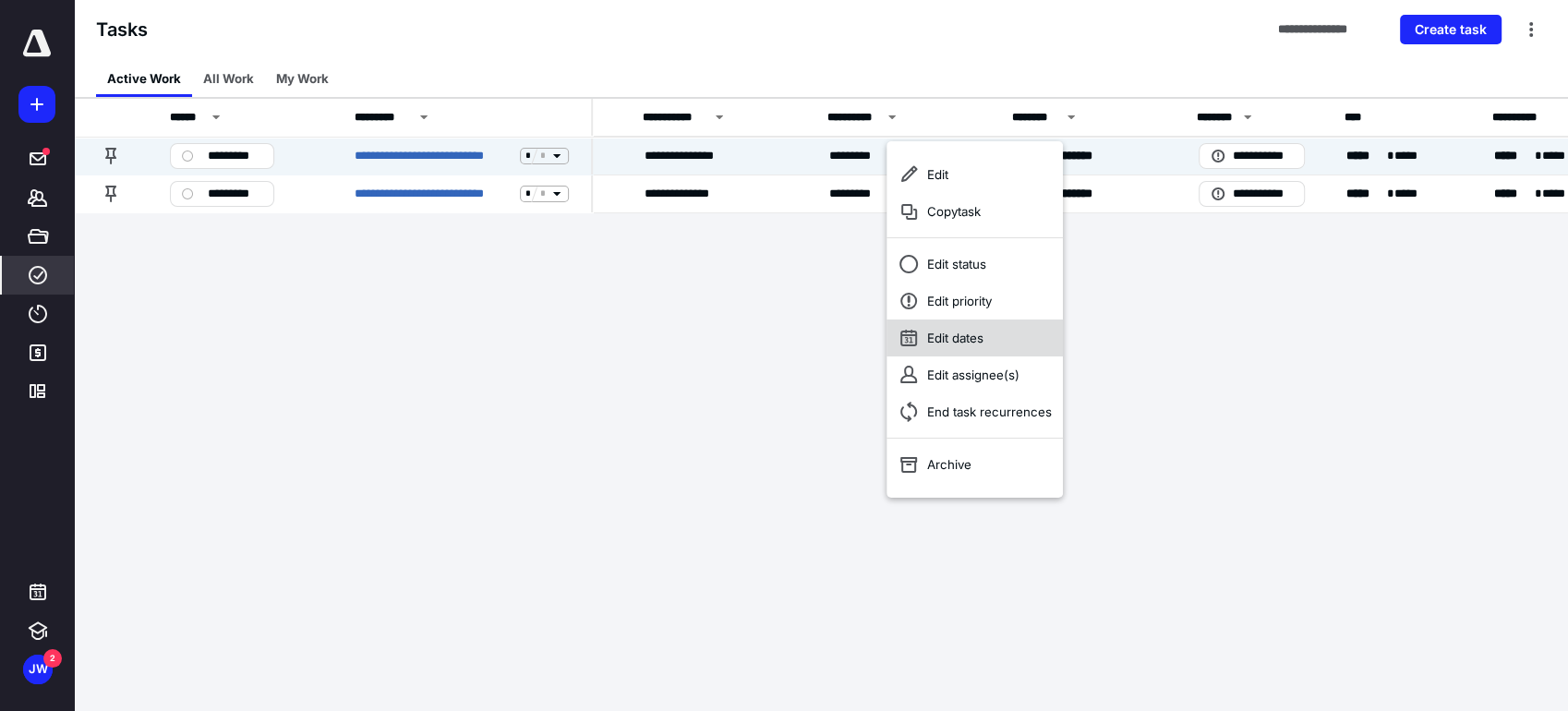 click on "Edit dates" at bounding box center [974, 338] 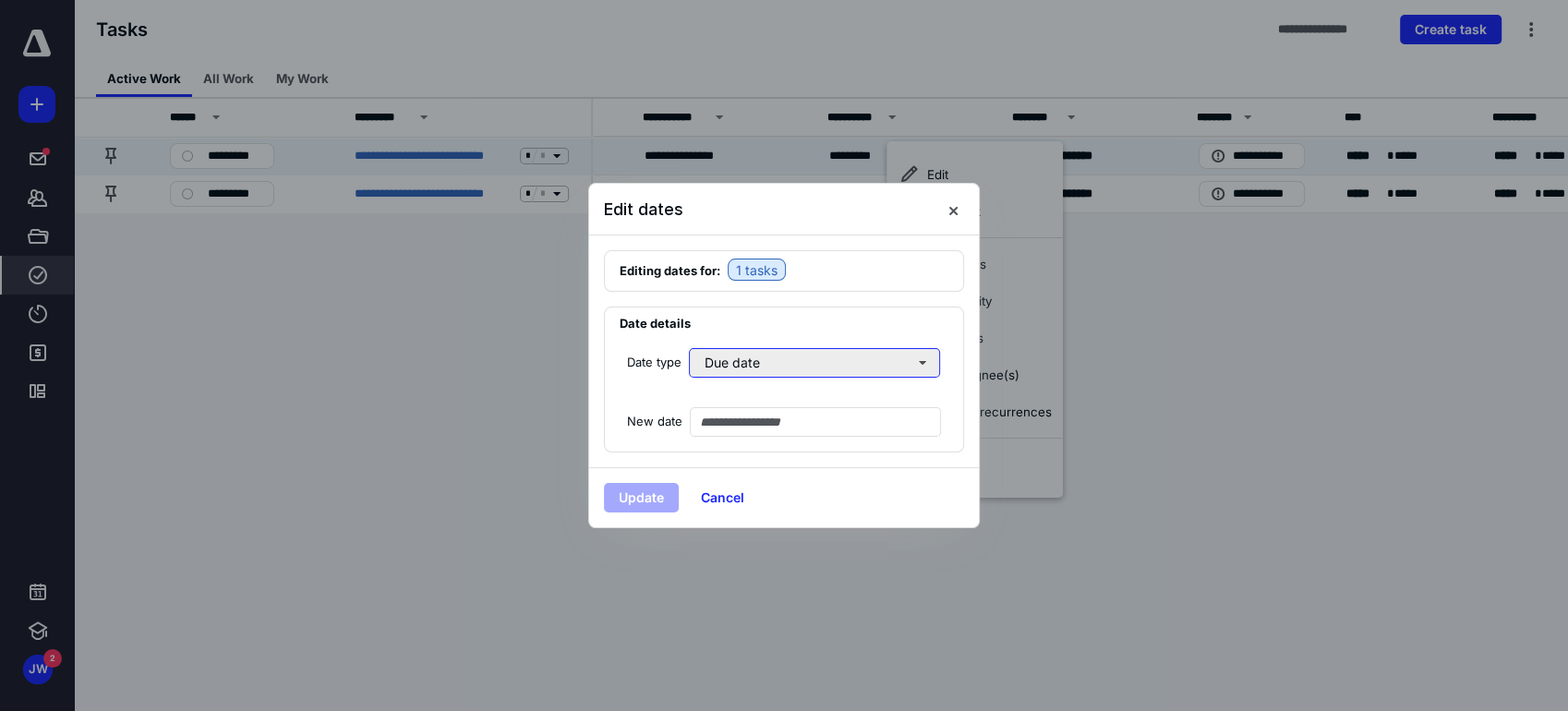 click on "Due date" at bounding box center (814, 363) 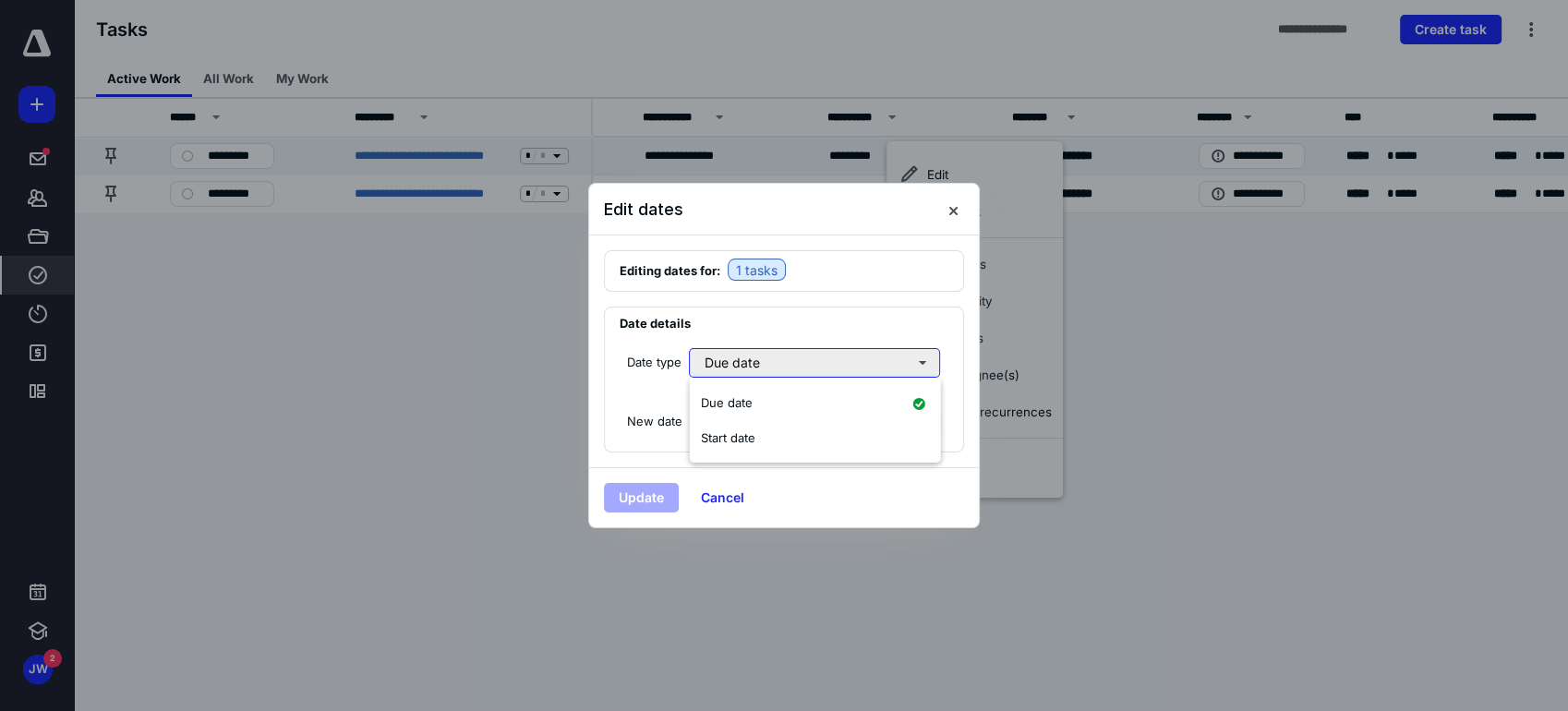 click on "Due date" at bounding box center (814, 363) 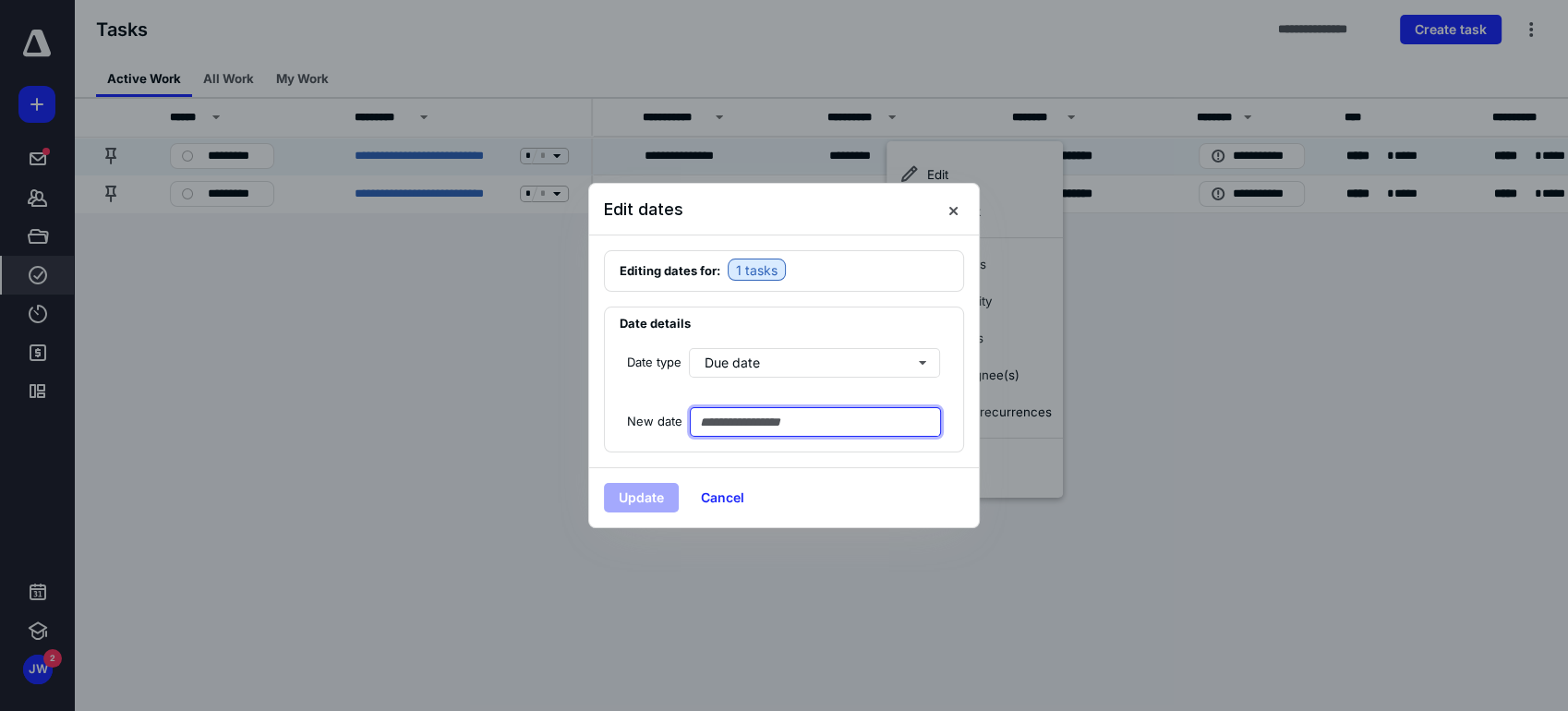 click at bounding box center [815, 422] 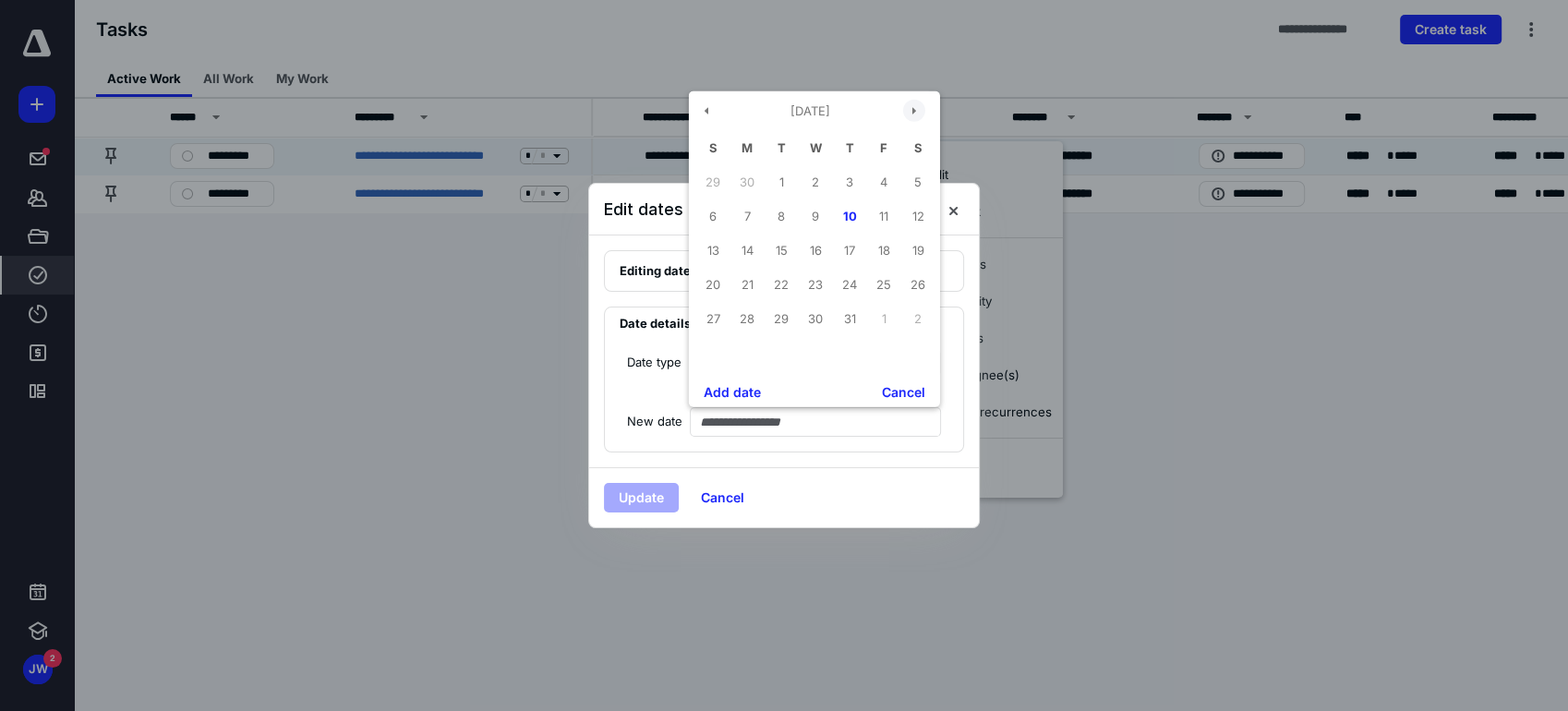 click at bounding box center (914, 111) 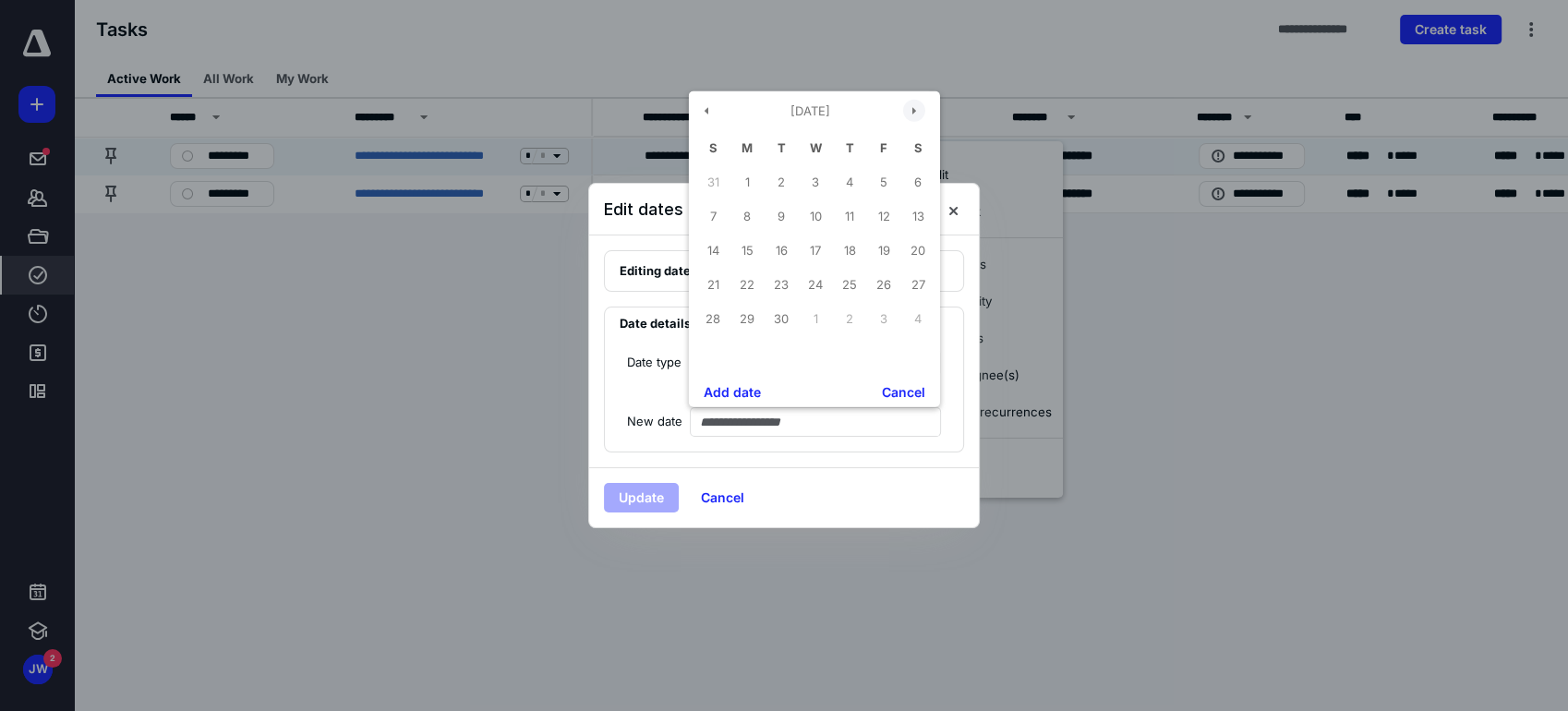click at bounding box center (914, 111) 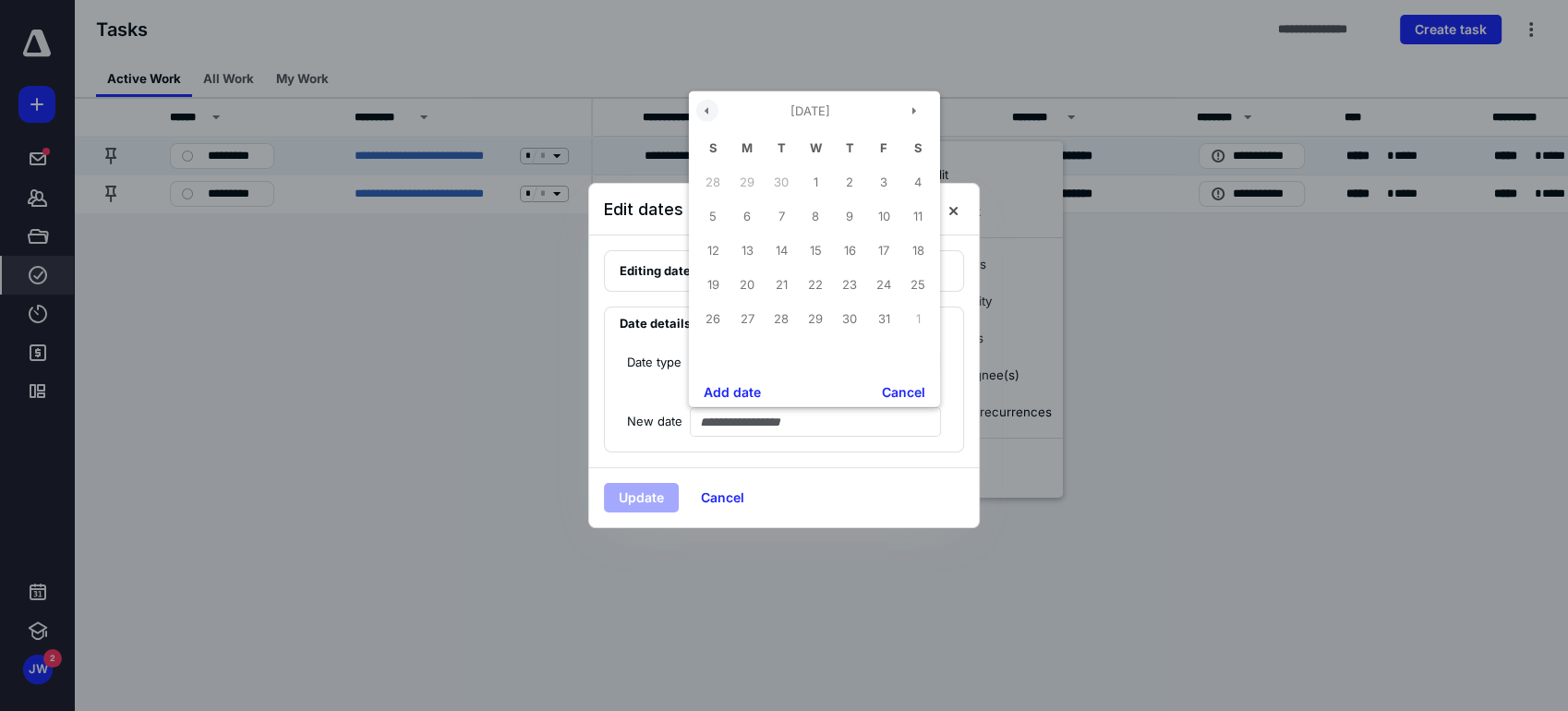 click at bounding box center (707, 111) 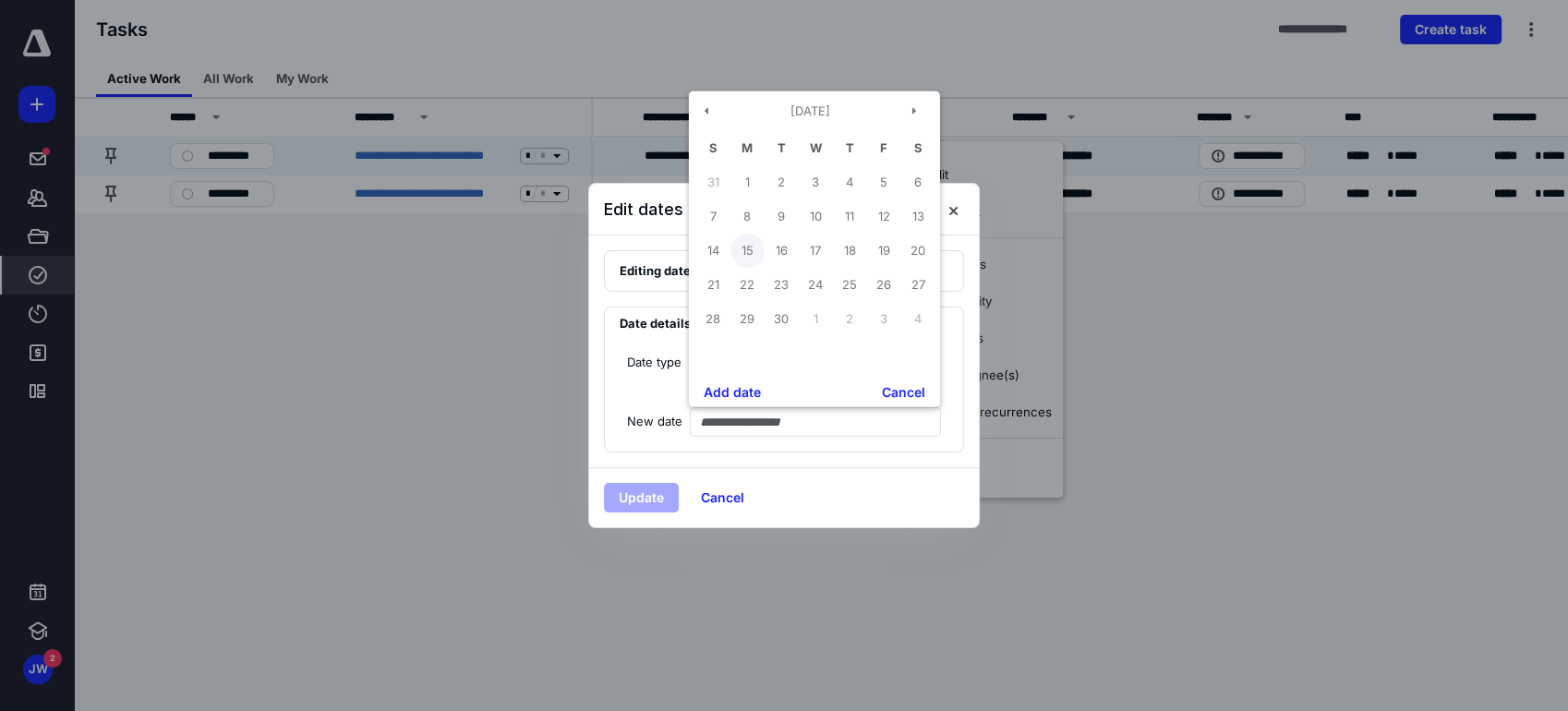 click on "15" at bounding box center [747, 250] 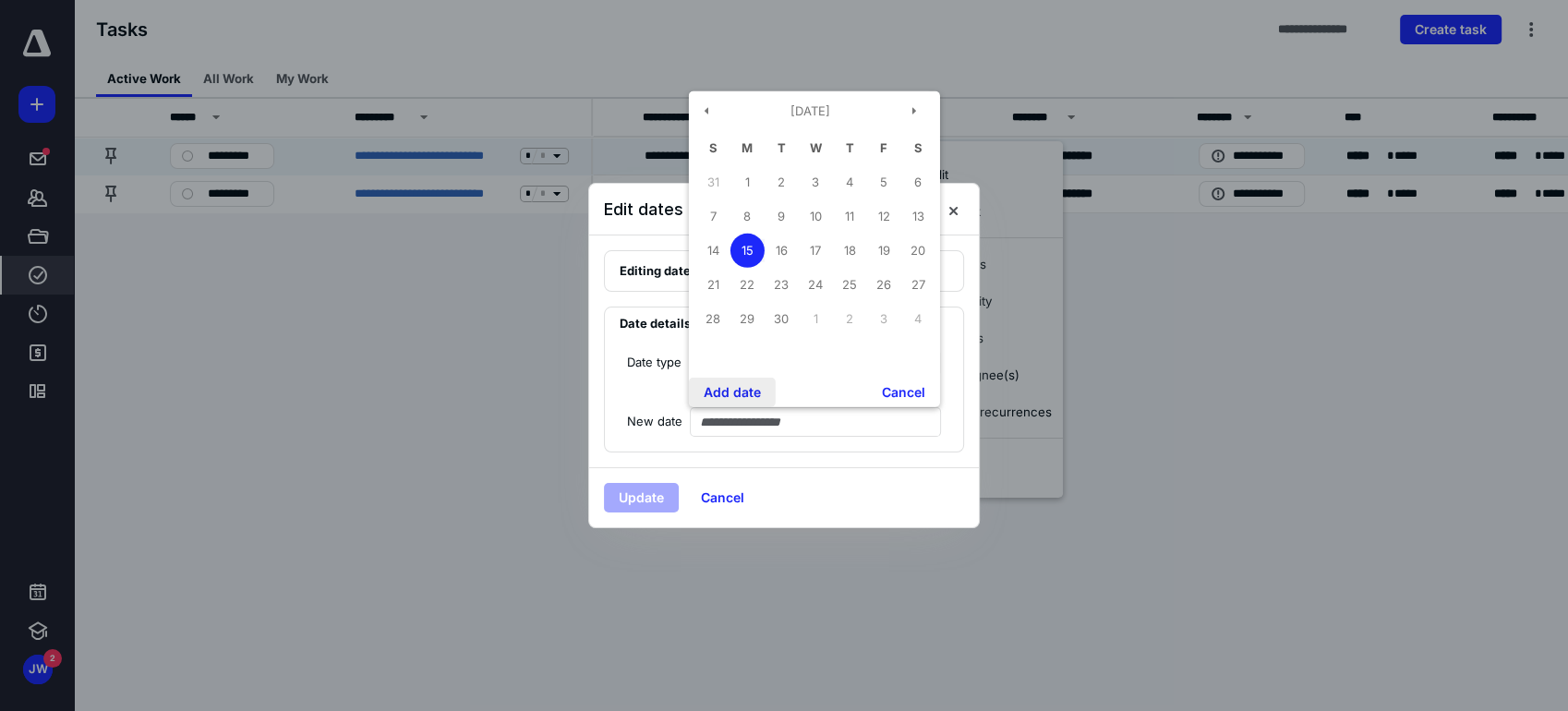 click on "Add date" at bounding box center (732, 392) 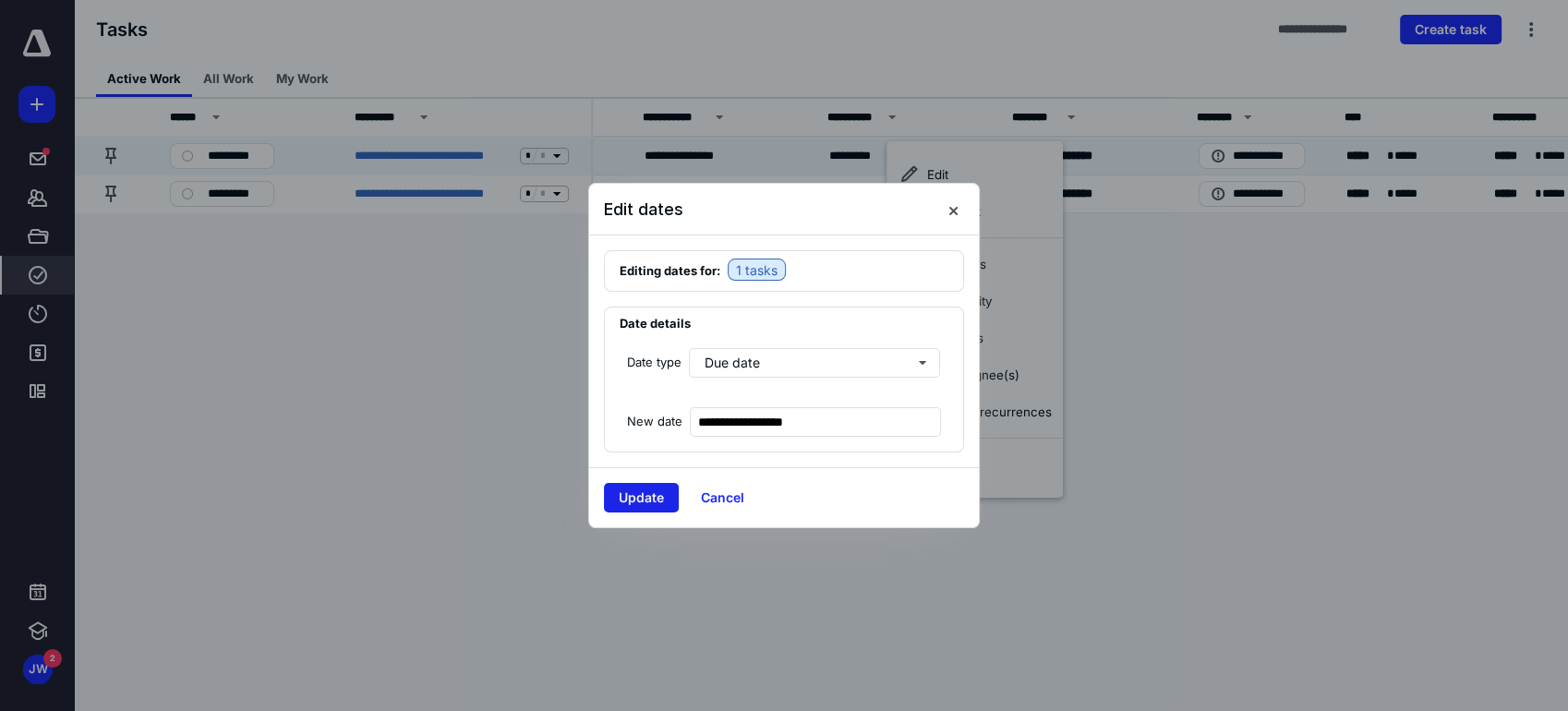 click on "Update" at bounding box center [641, 498] 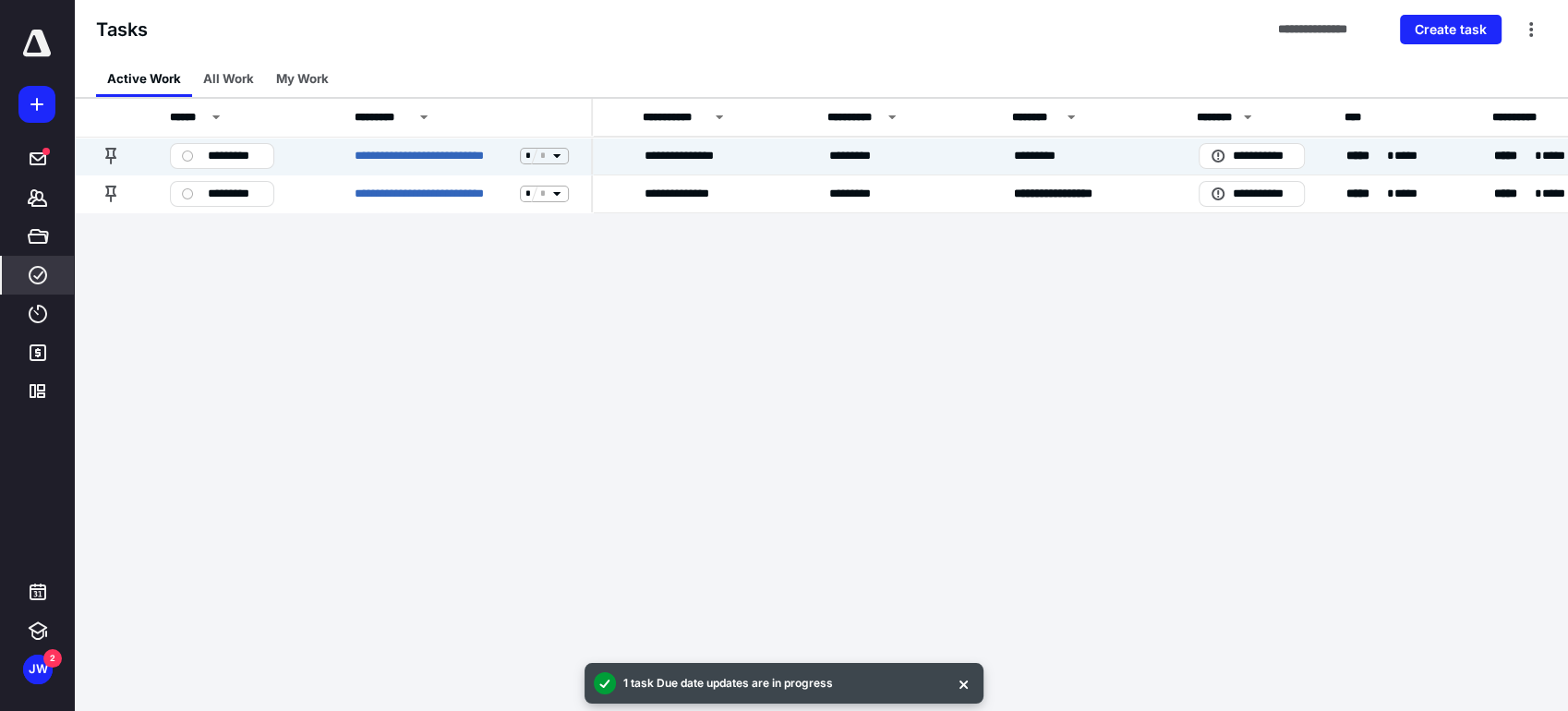 click on "**********" at bounding box center [444, 356] 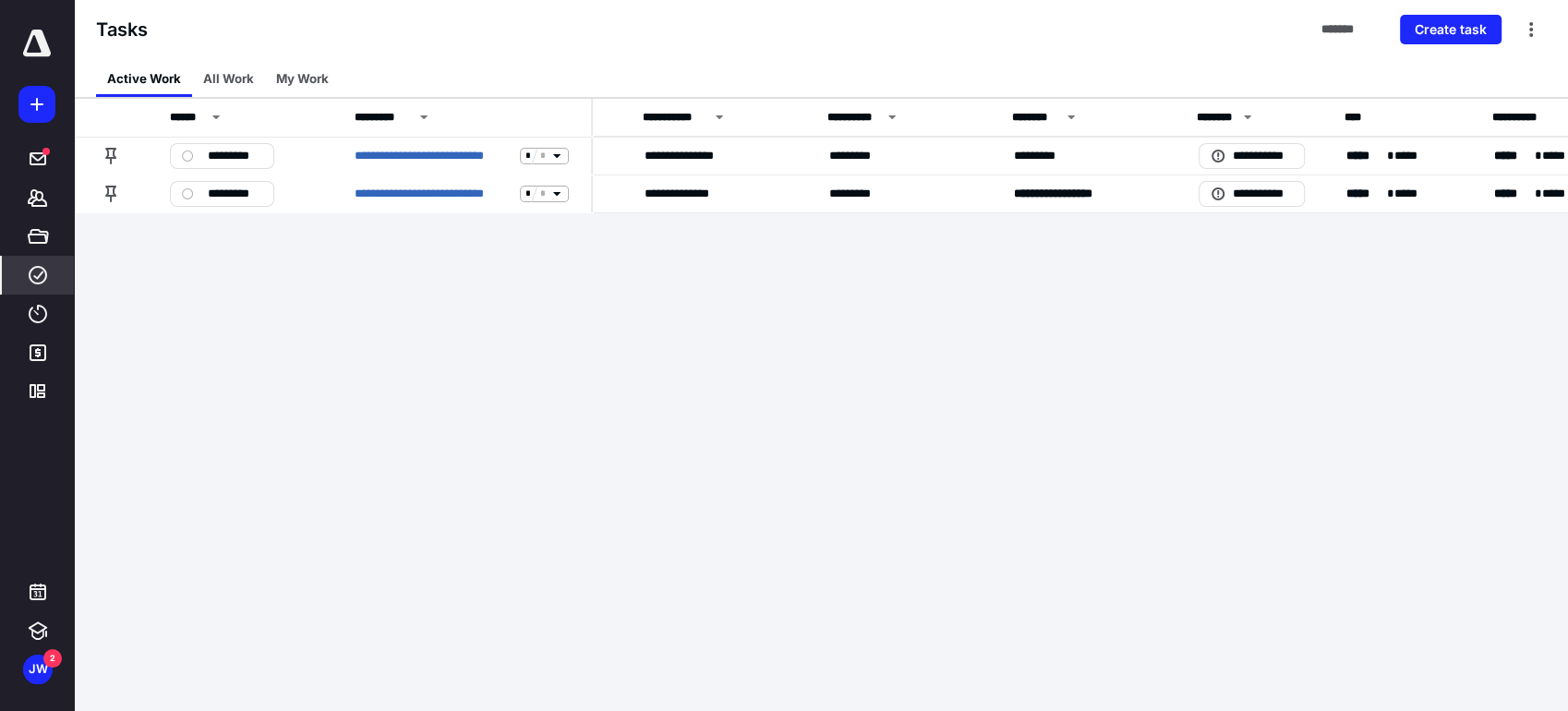 click on "**********" at bounding box center [444, 356] 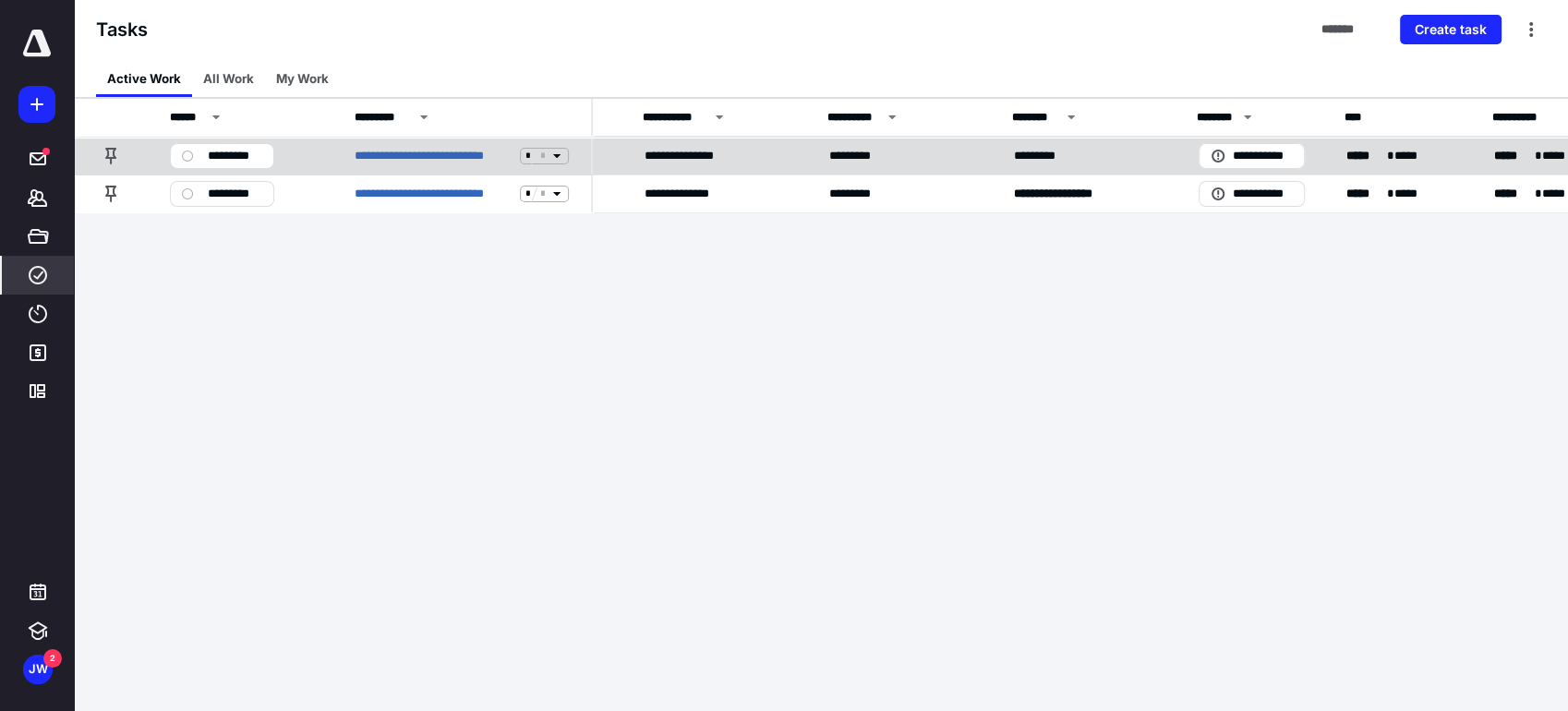click on "*********" at bounding box center [235, 156] 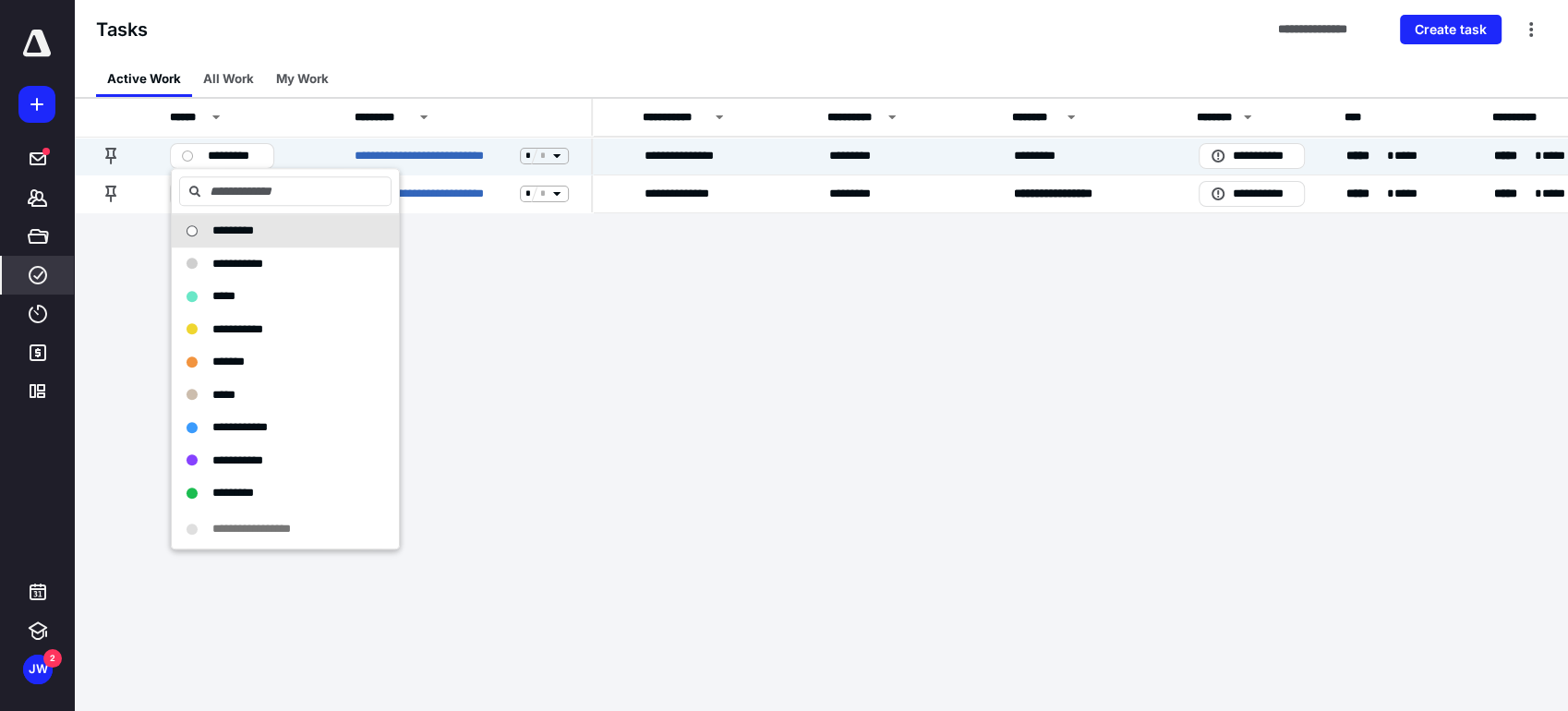 click on "**********" at bounding box center (444, 356) 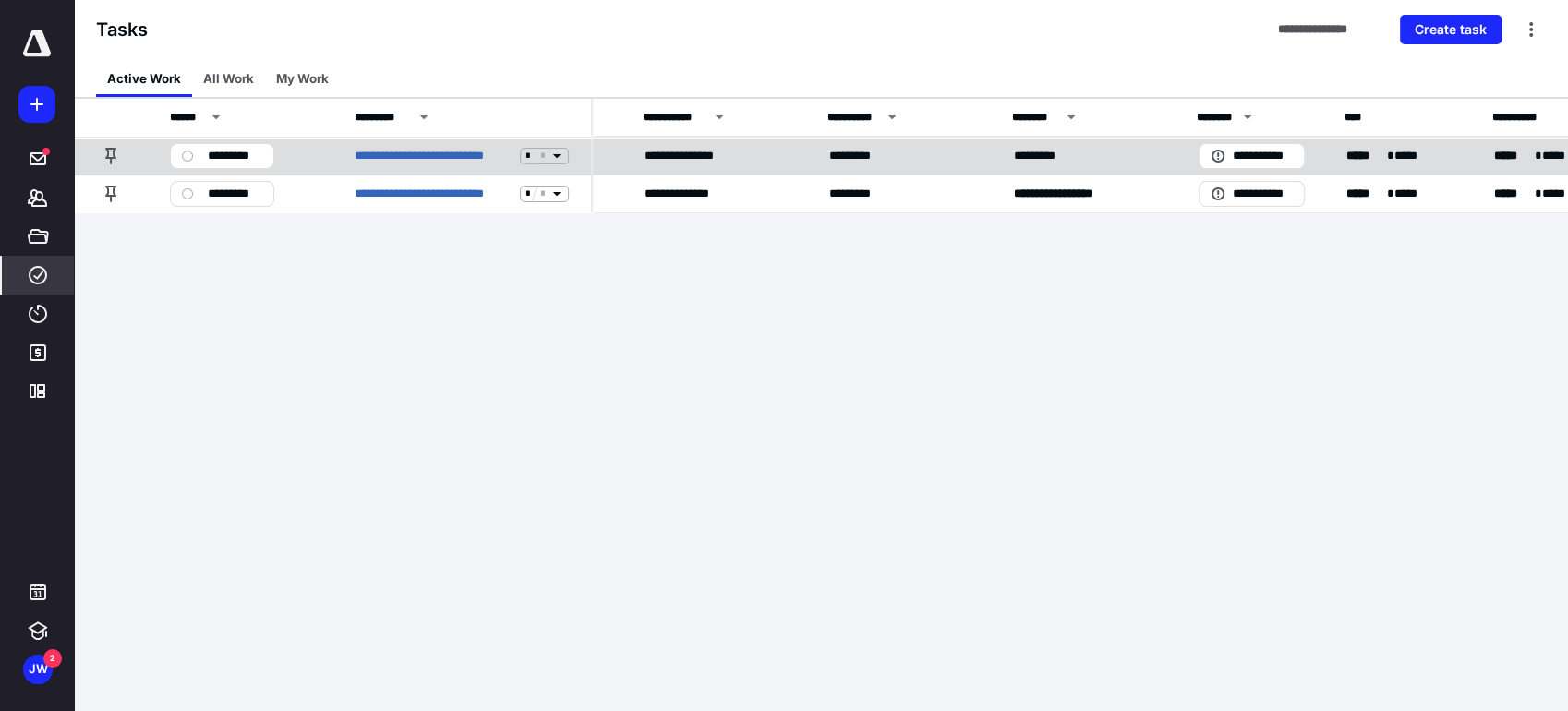 click on "*********" at bounding box center (235, 156) 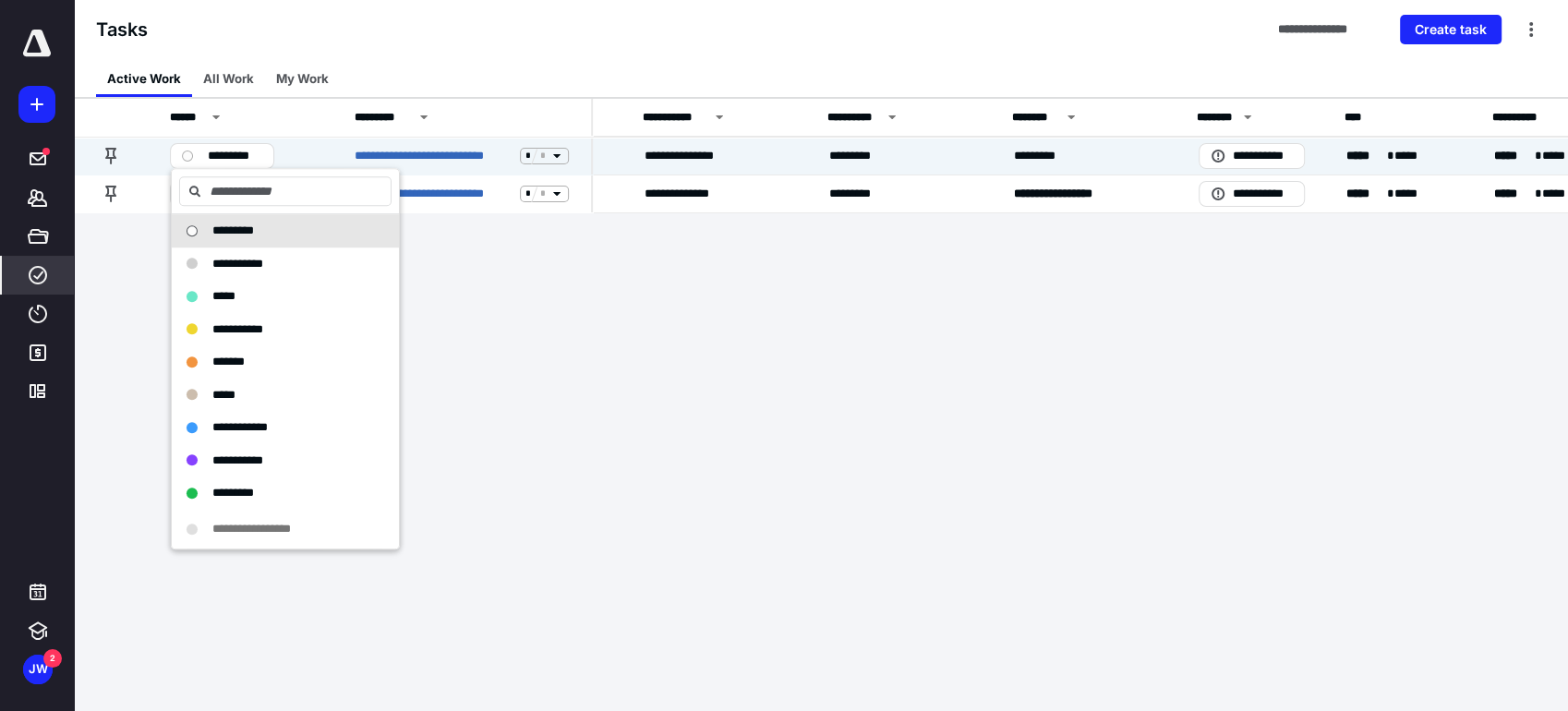 click on "**********" at bounding box center [444, 356] 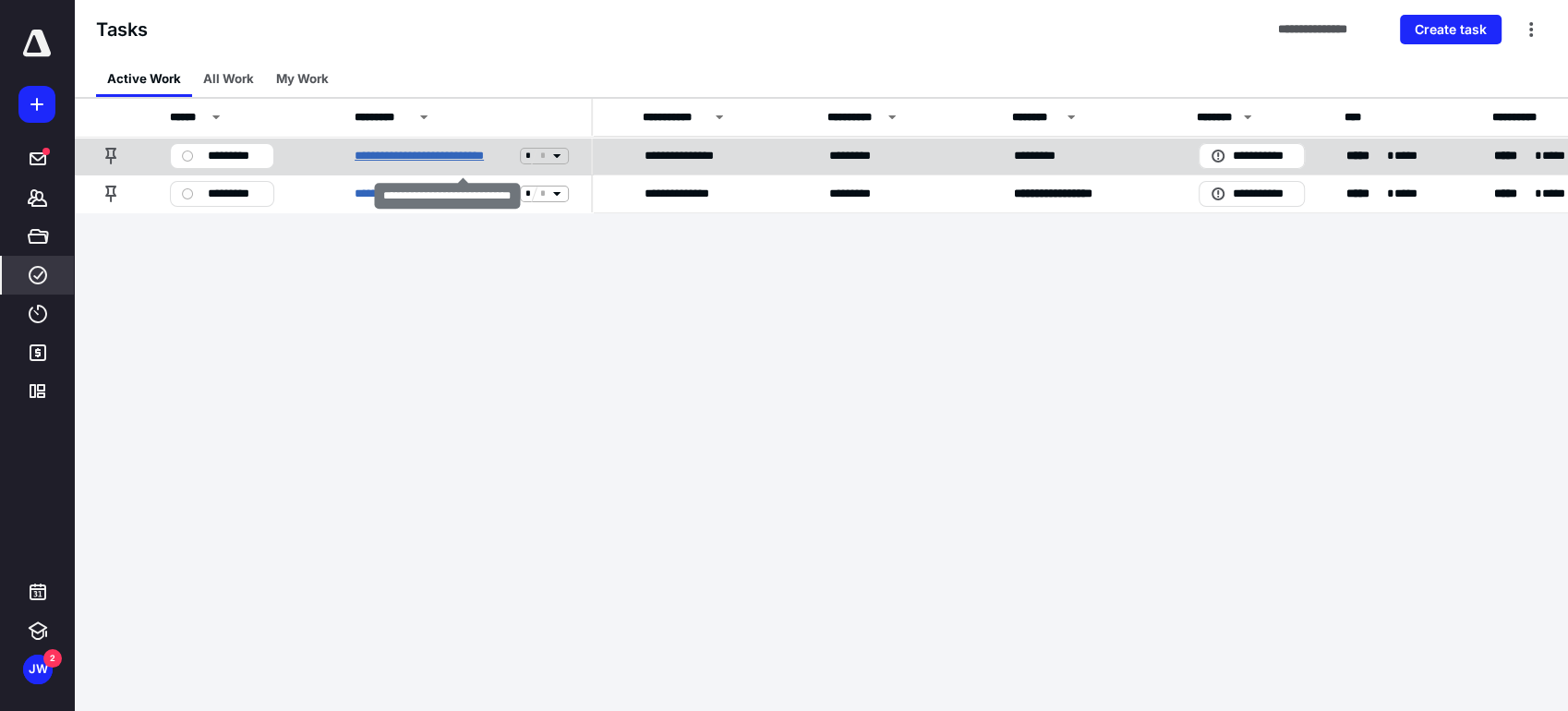 click on "**********" at bounding box center [433, 156] 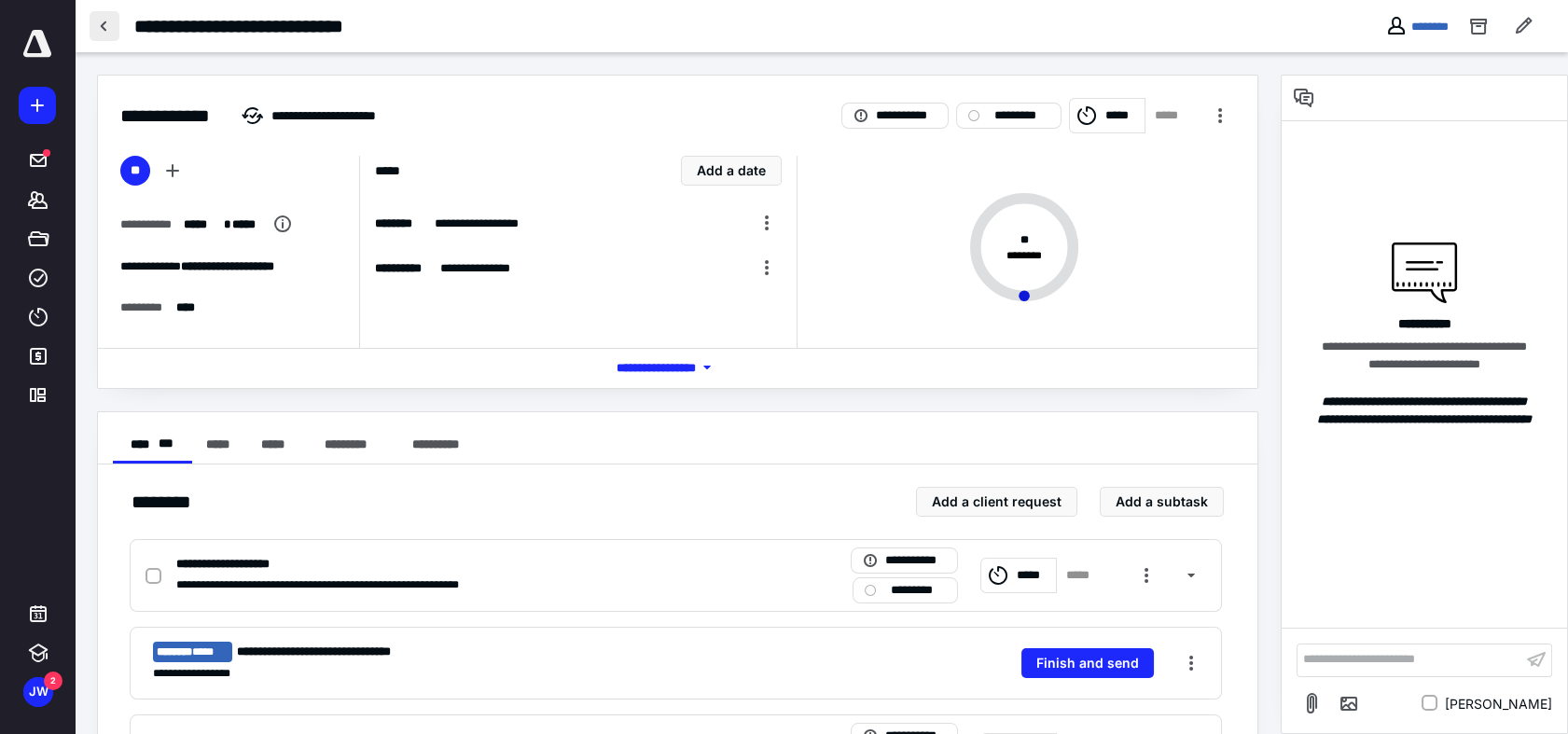 click at bounding box center [104, 26] 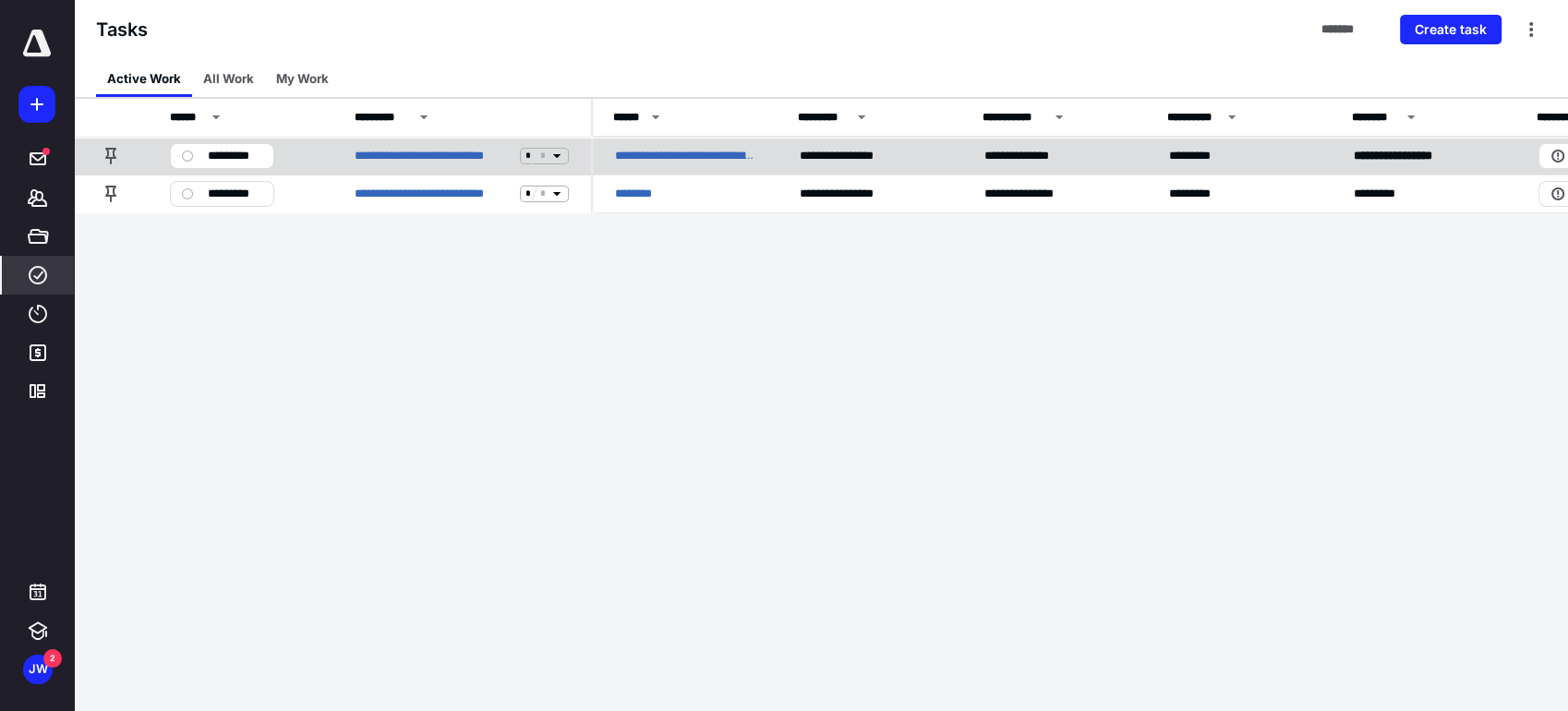 click 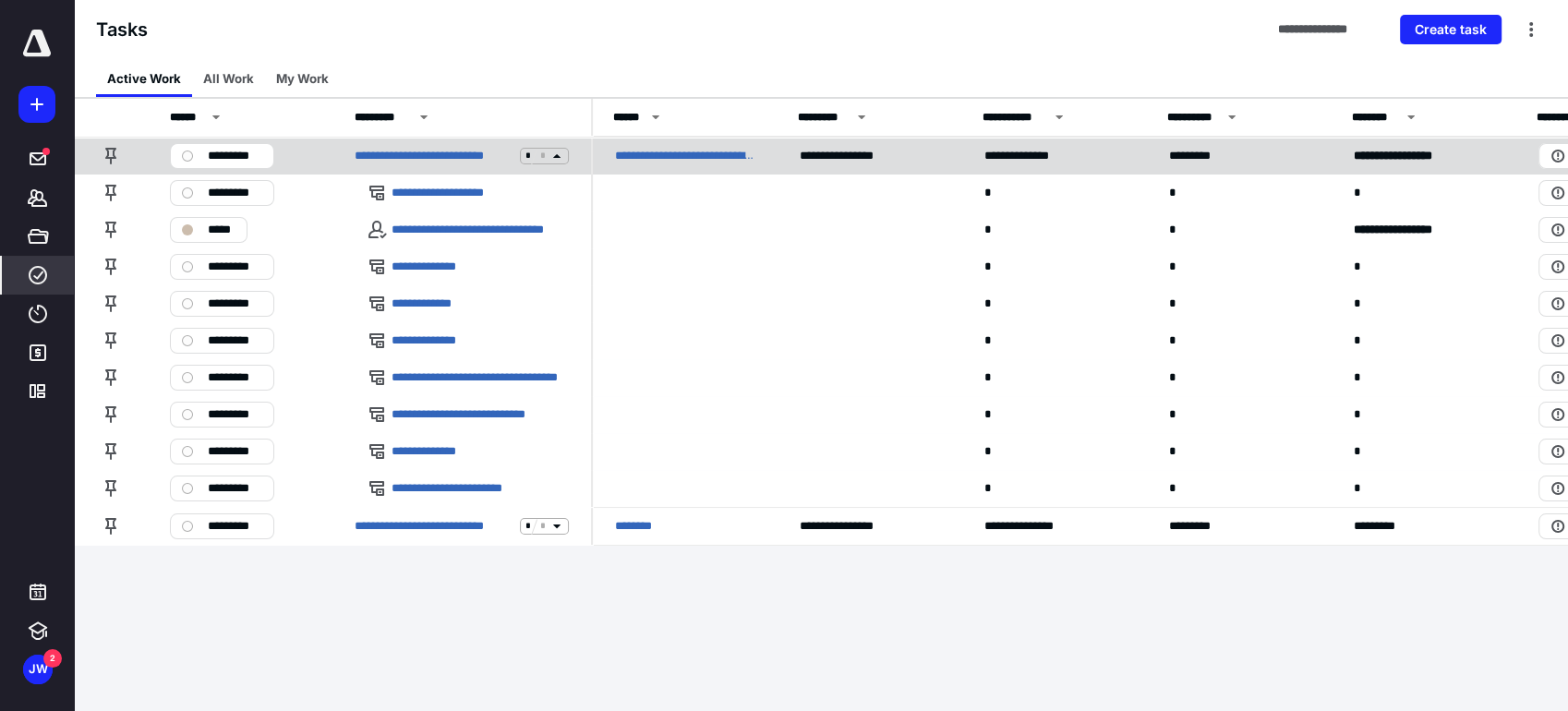 click on "*********" at bounding box center (235, 156) 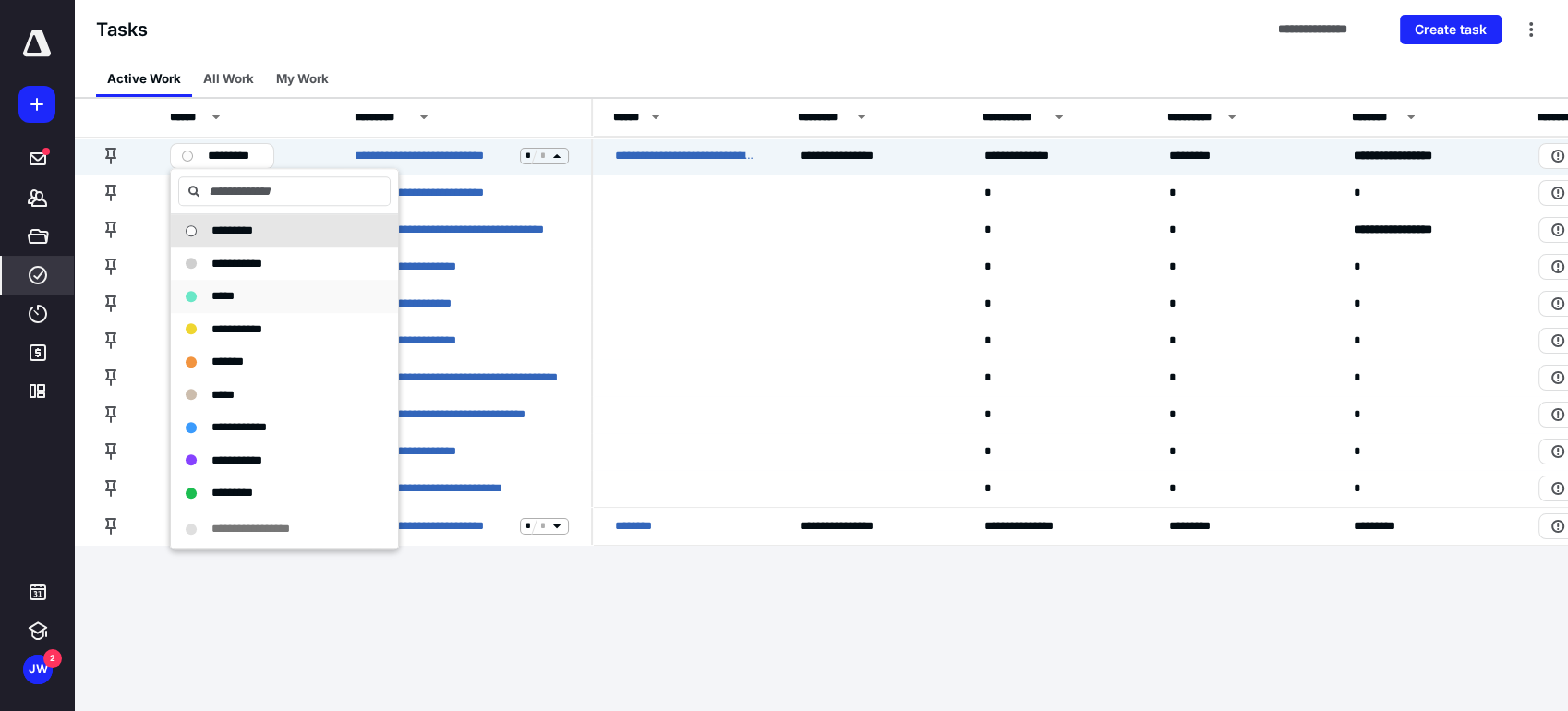 click on "*****" at bounding box center [273, 296] 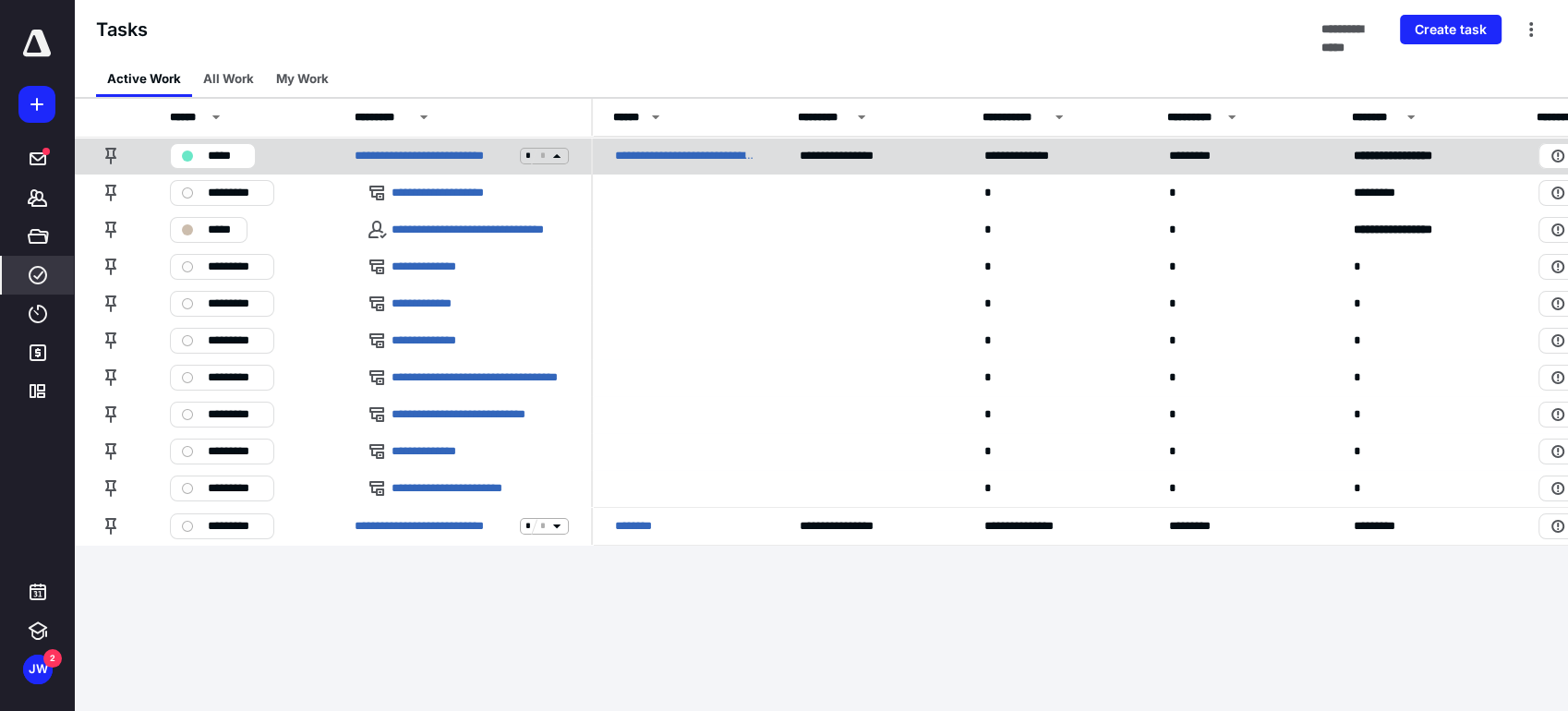 click on "**********" at bounding box center (849, 156) 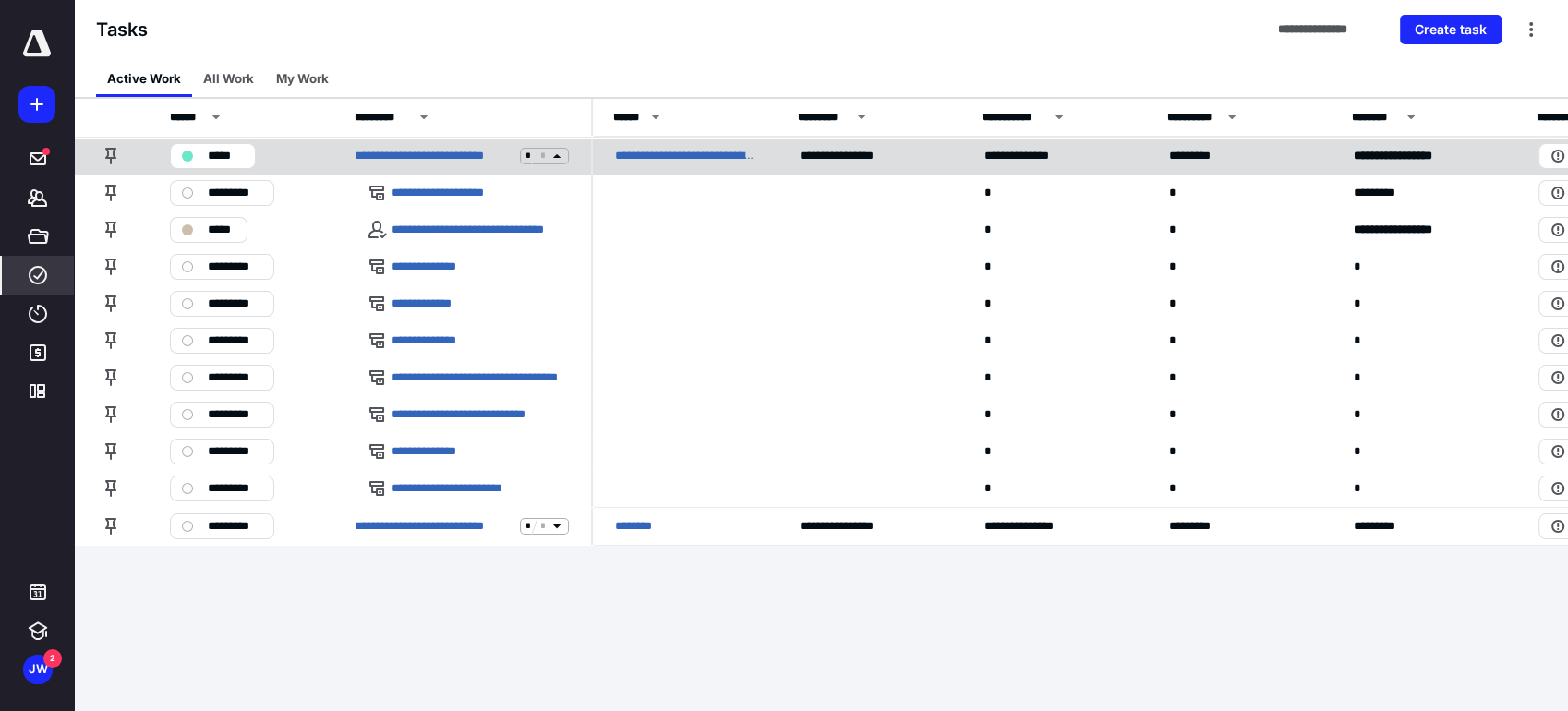 click 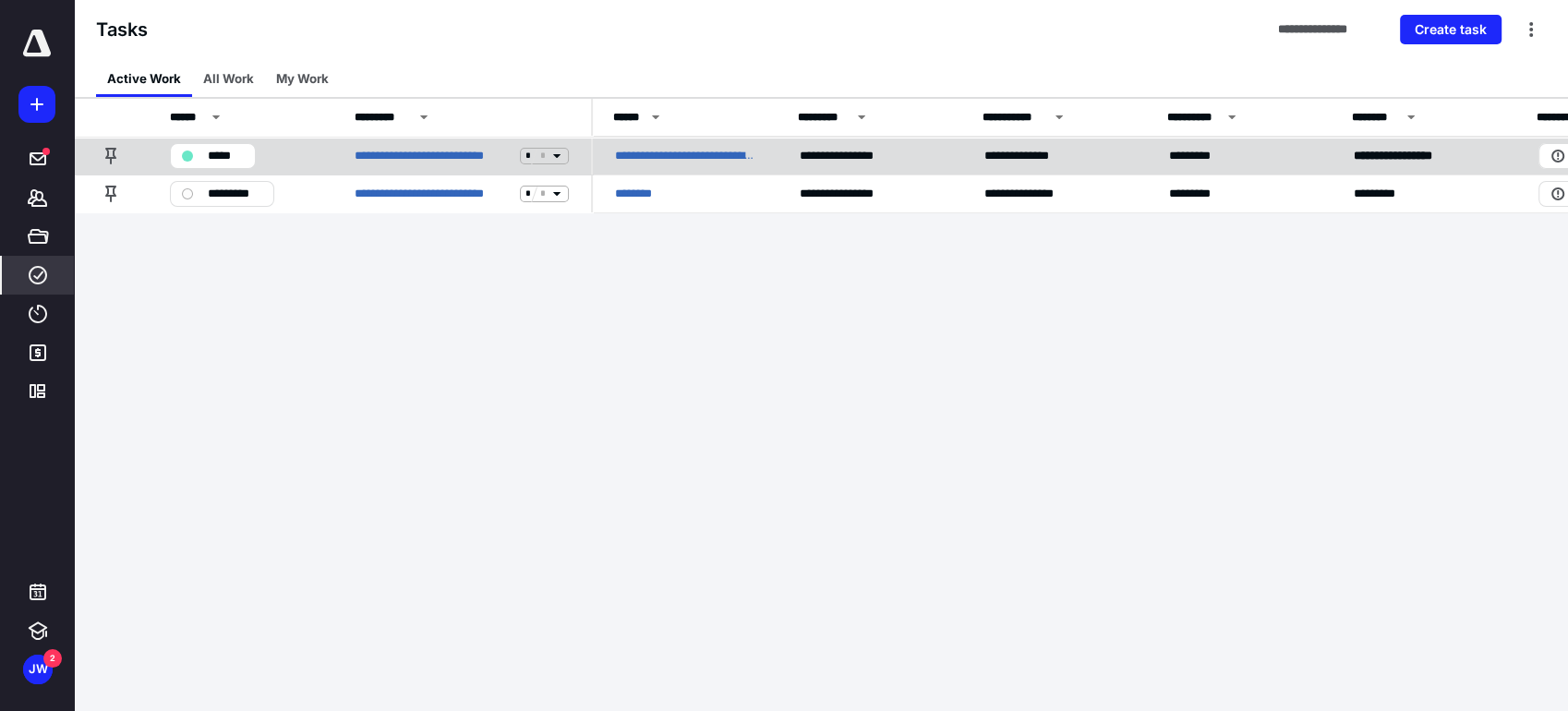 click on "*****" at bounding box center (225, 156) 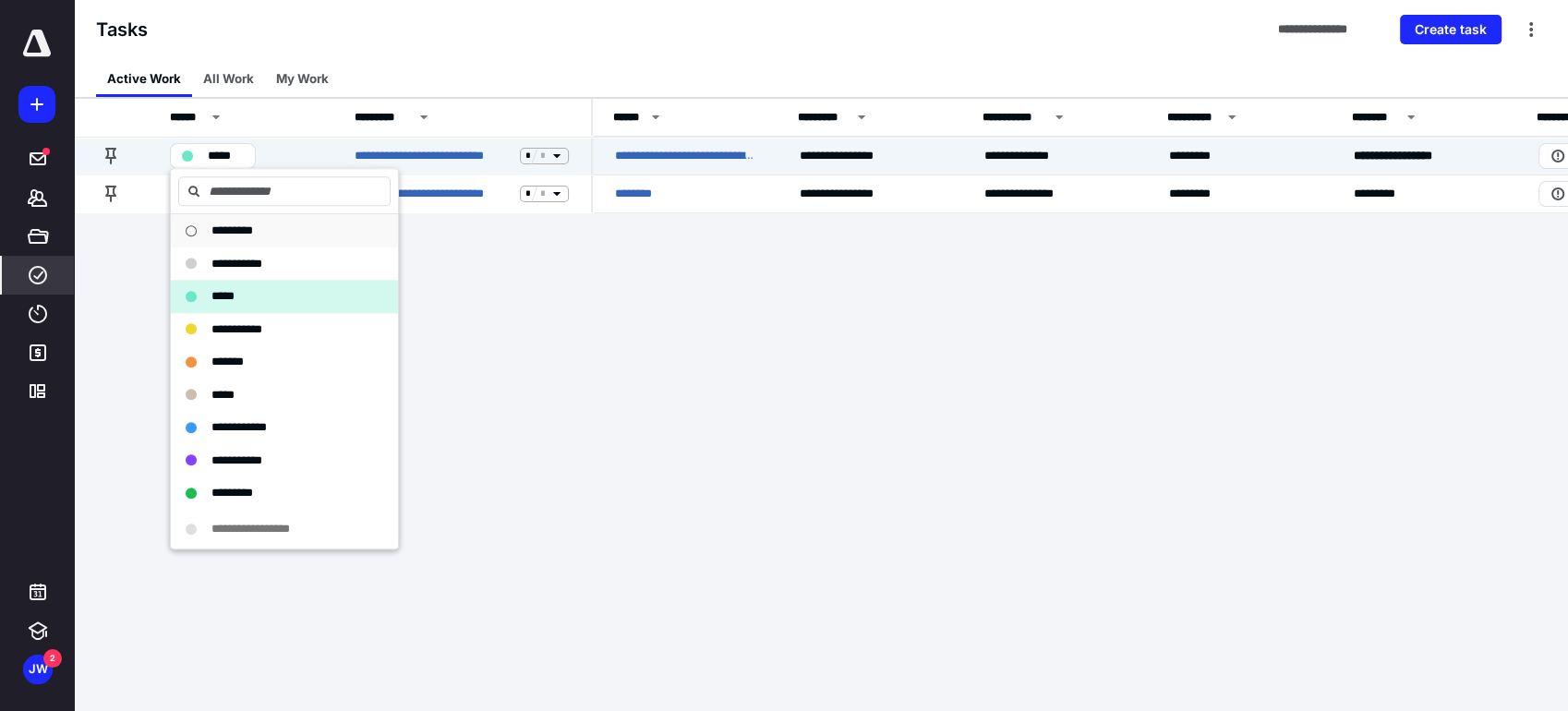 click on "*********" at bounding box center [284, 230] 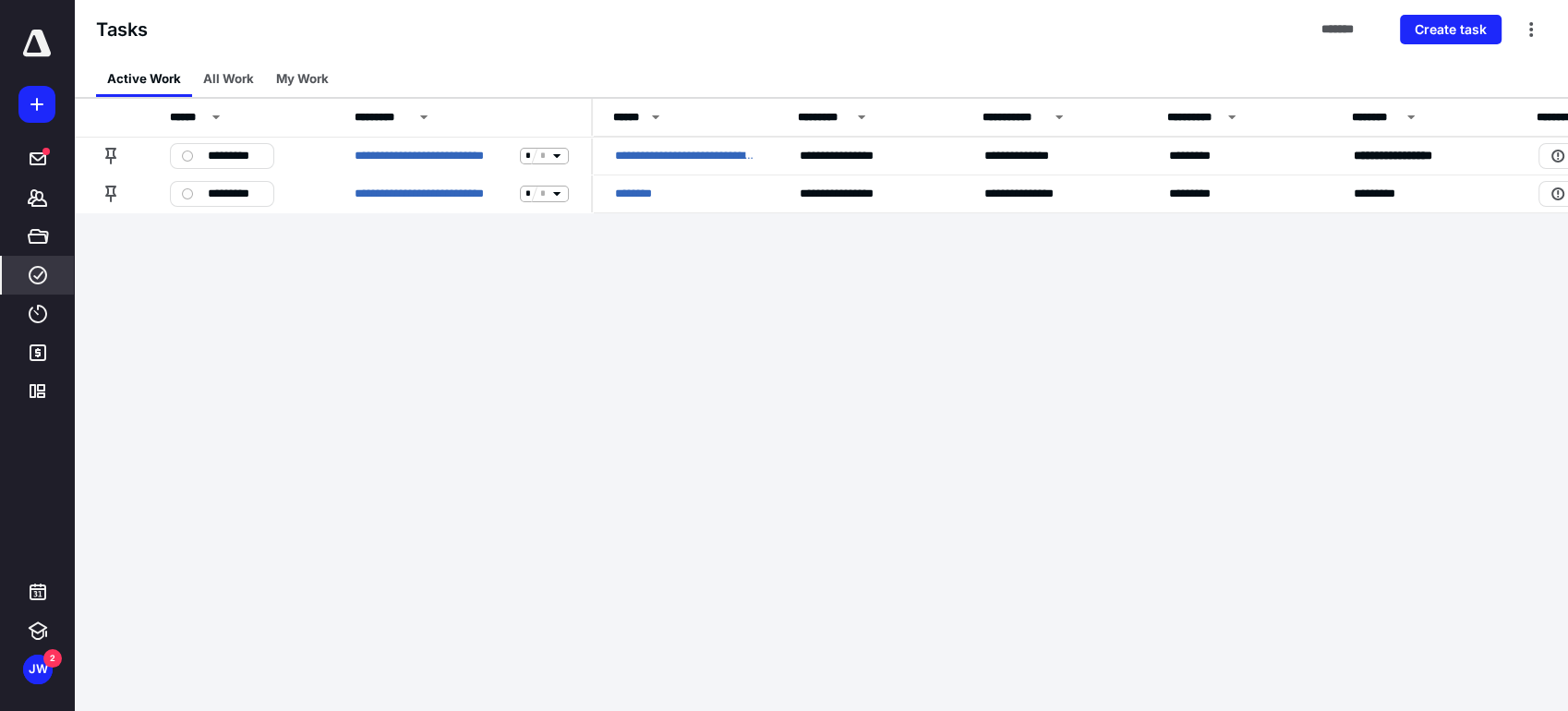 click on "**********" at bounding box center [784, 356] 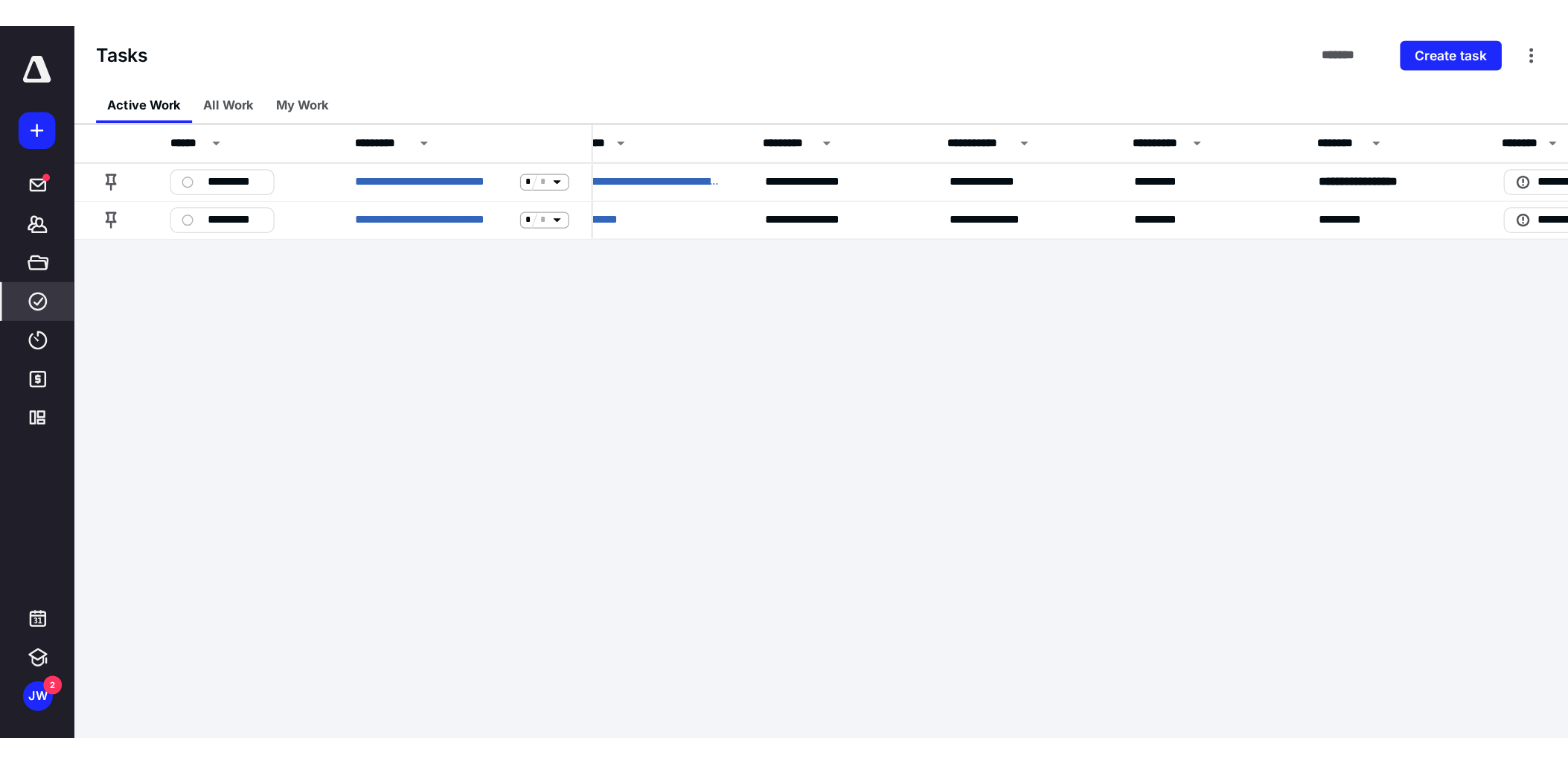 scroll, scrollTop: 0, scrollLeft: 0, axis: both 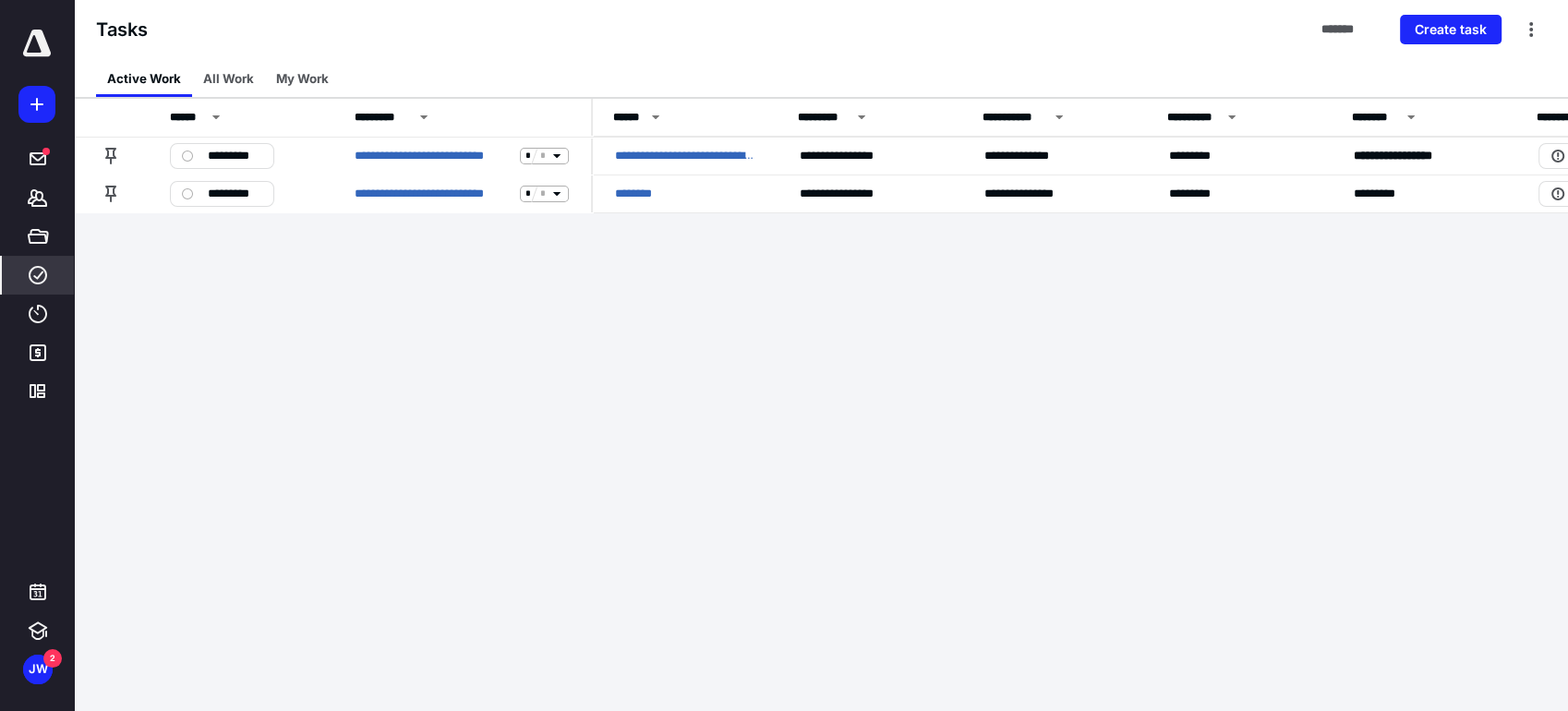 click on "**********" at bounding box center [784, 356] 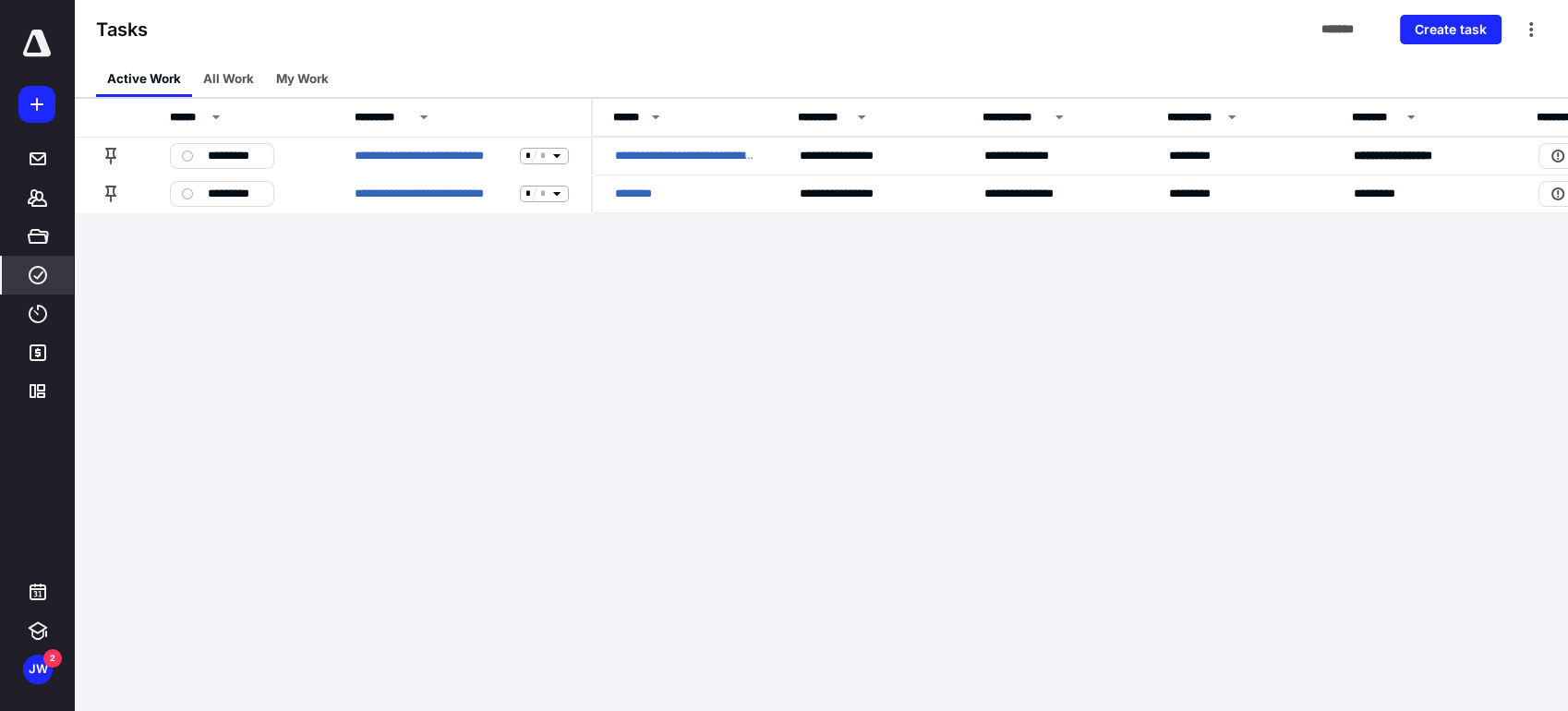 click on "**********" at bounding box center [784, 356] 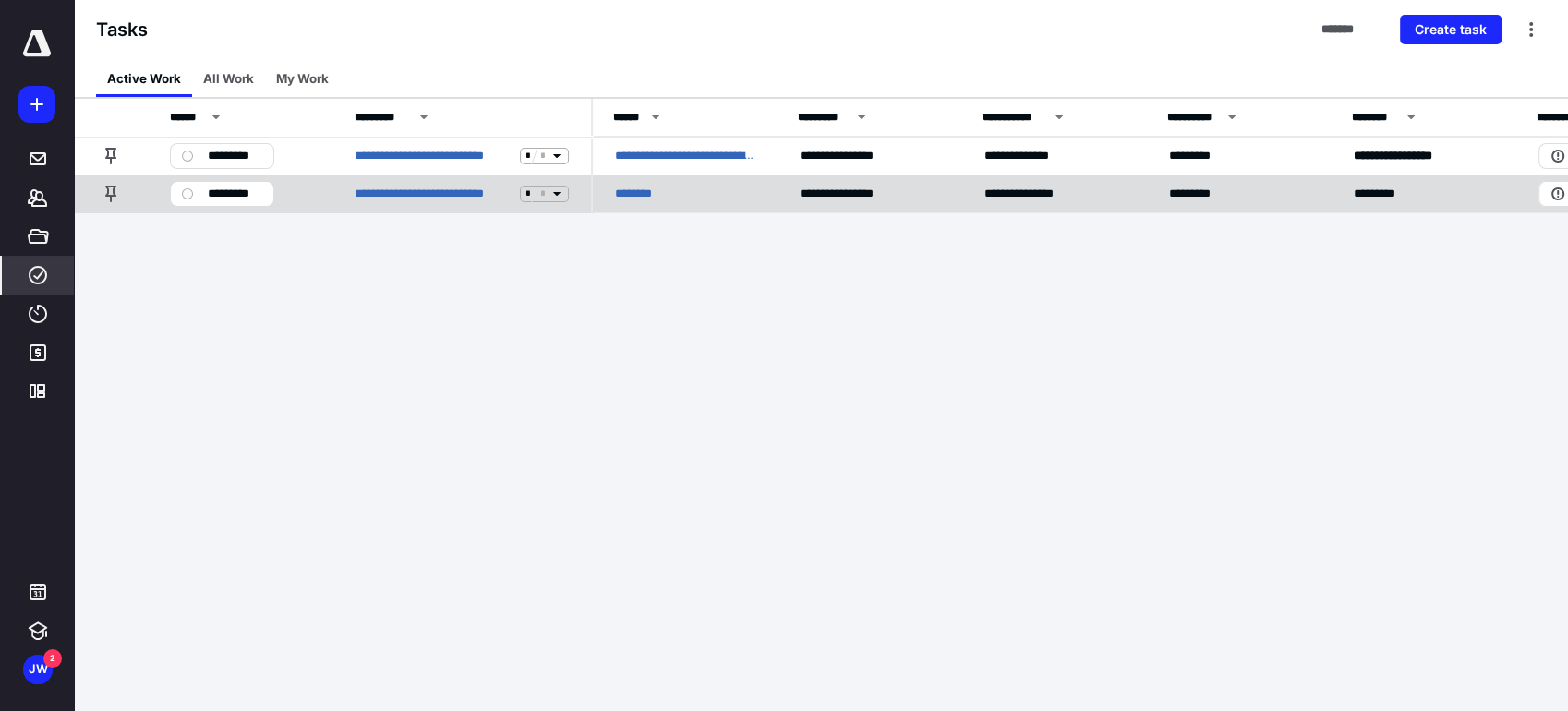 click on "*********" at bounding box center [235, 194] 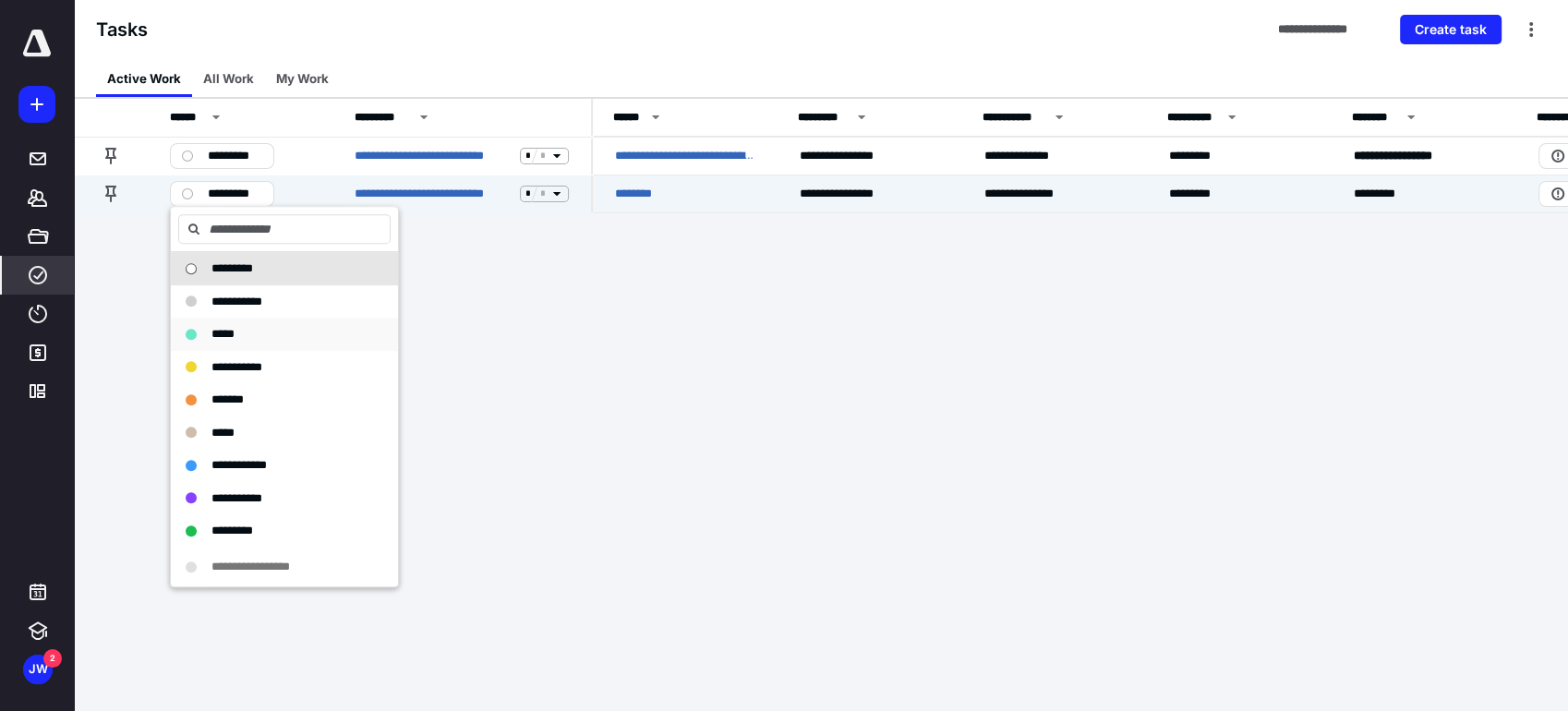 click on "*****" at bounding box center (273, 334) 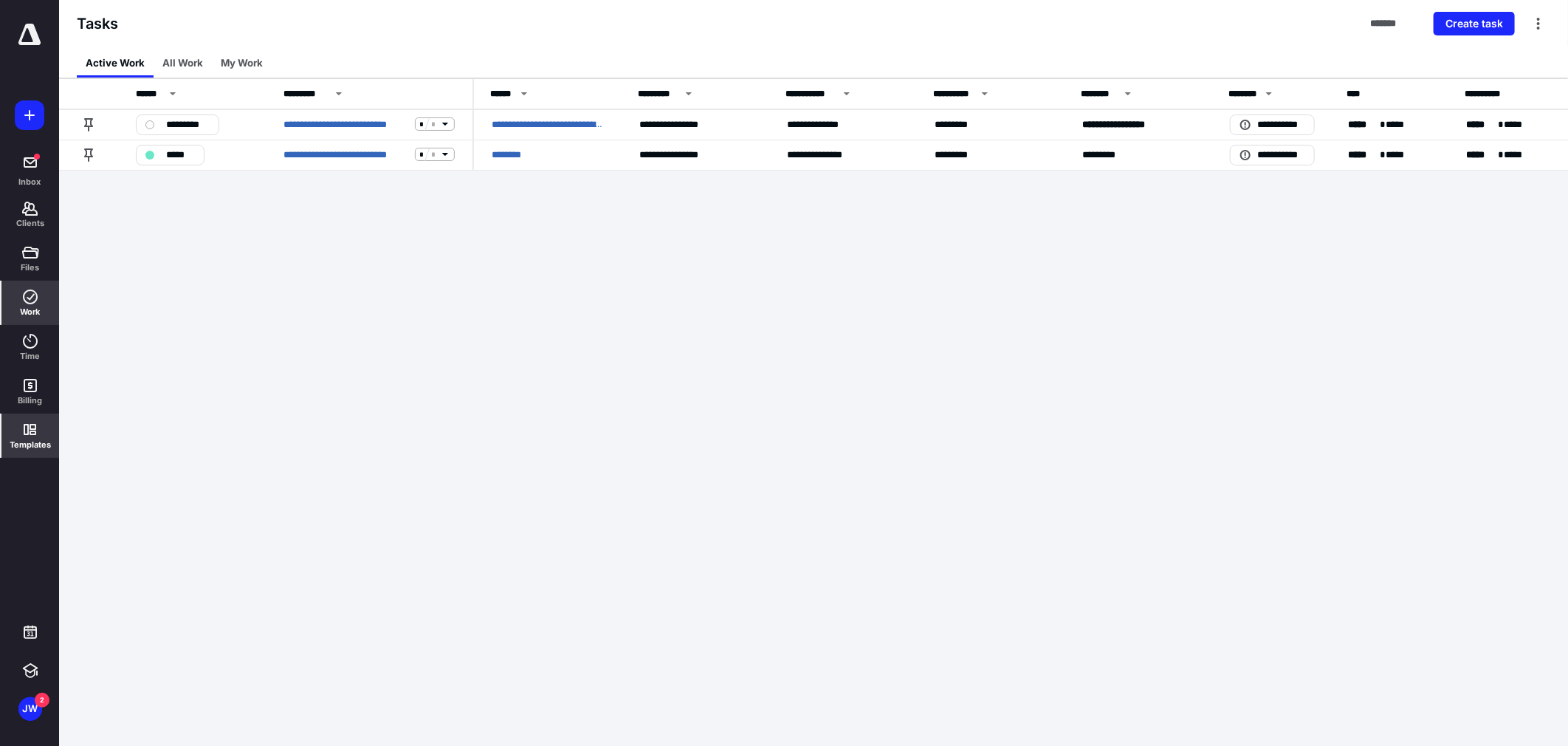 click 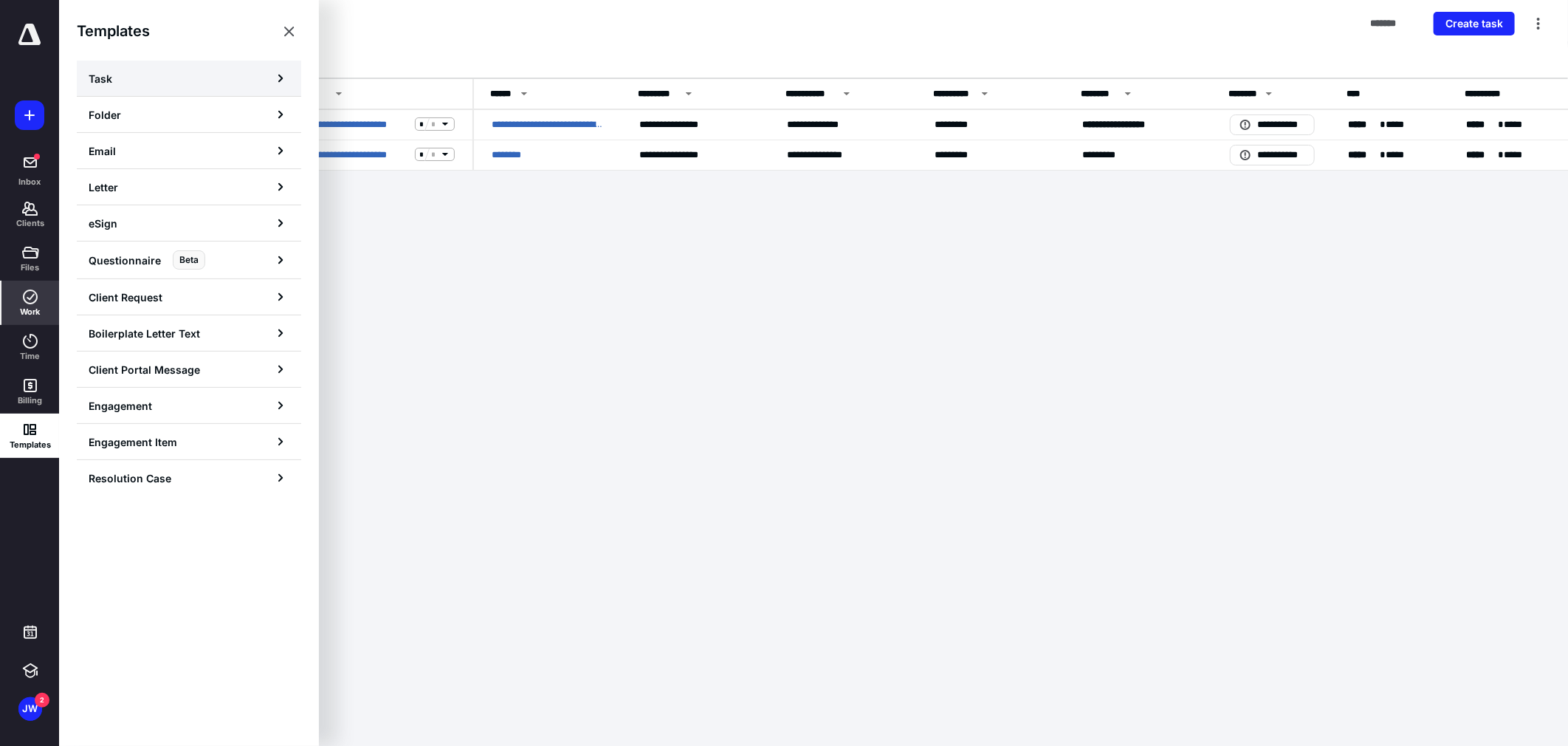 click on "Task" at bounding box center [189, 78] 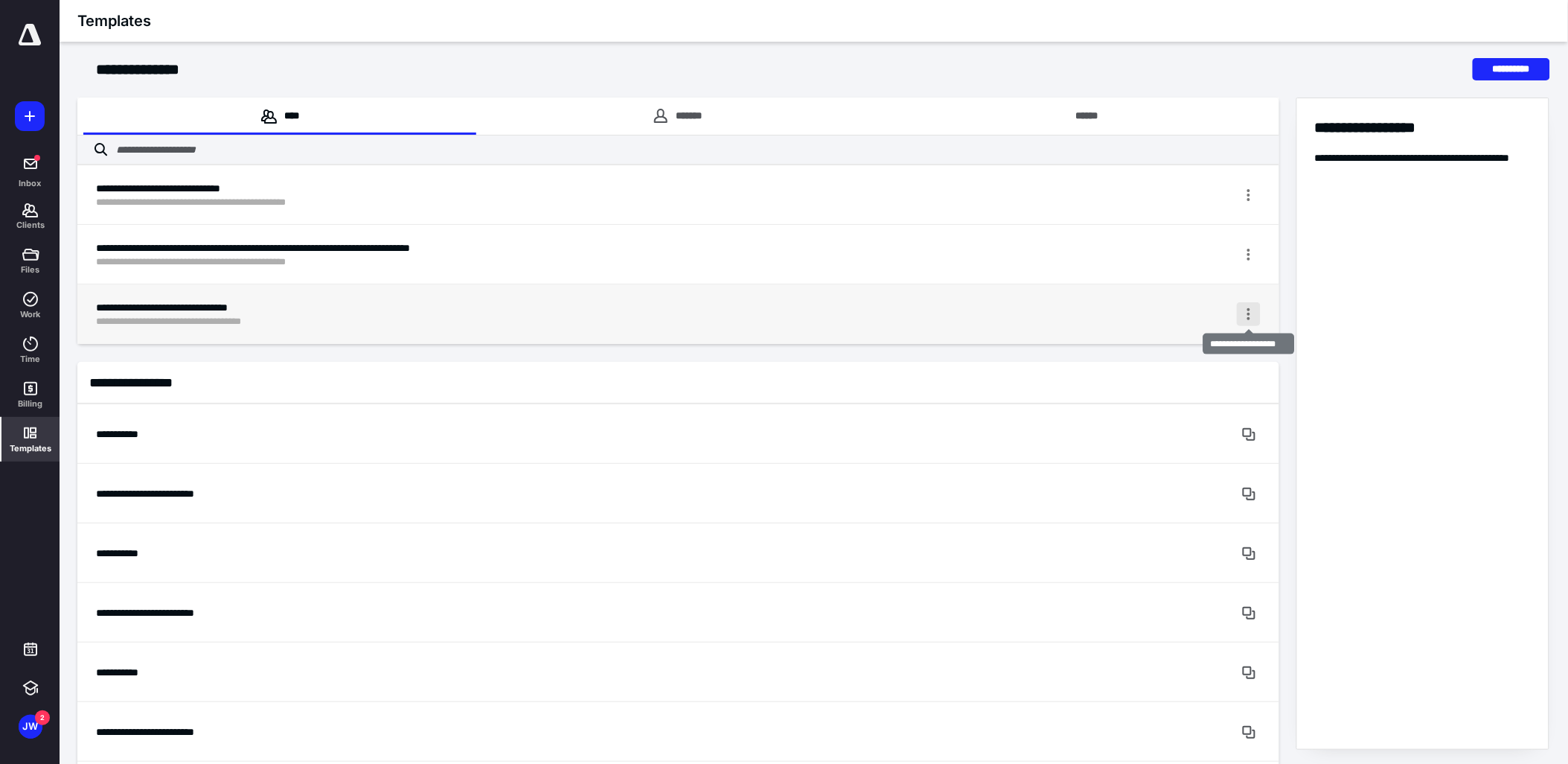 click at bounding box center (1249, 314) 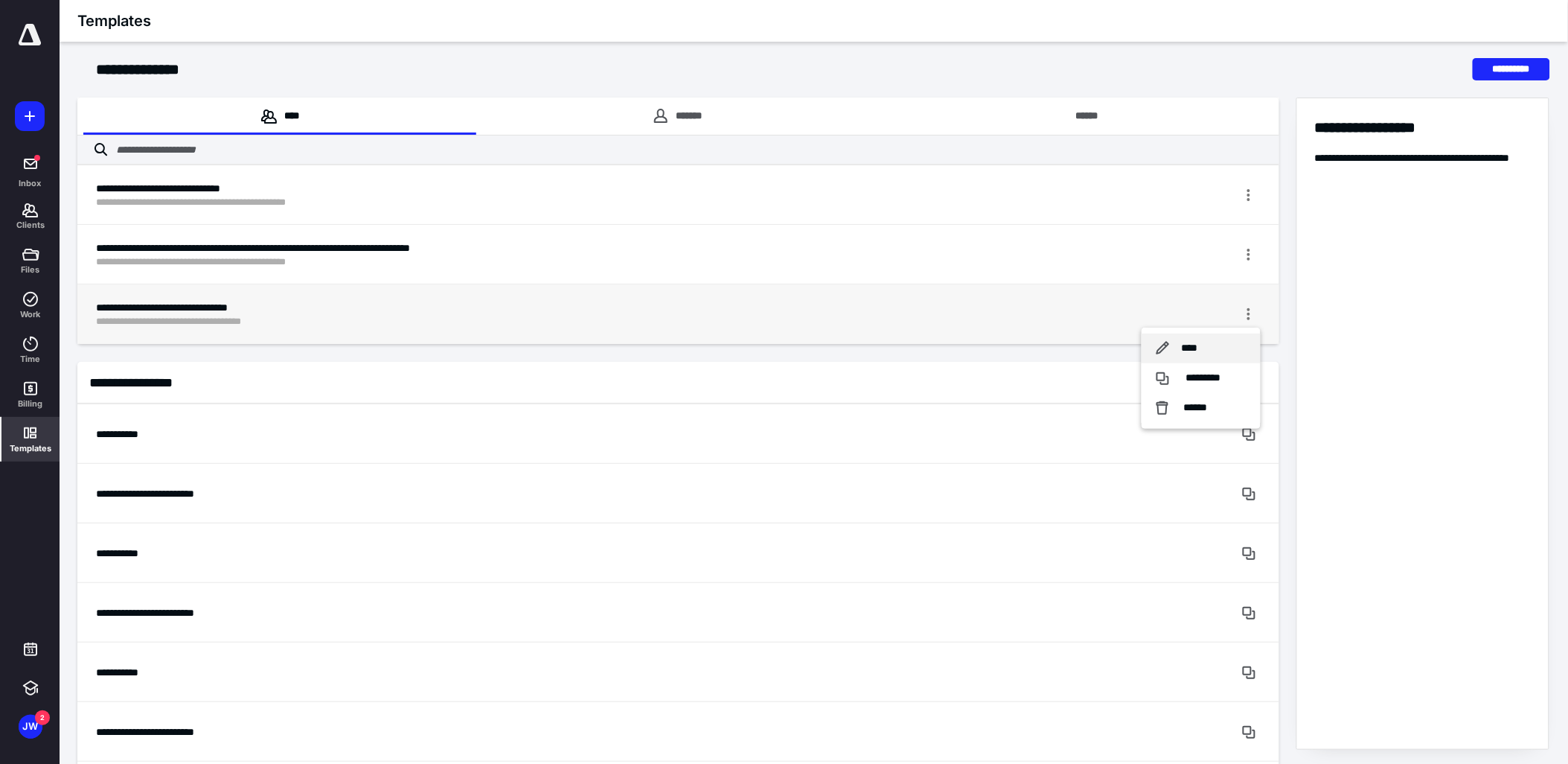 click on "****" at bounding box center (1201, 348) 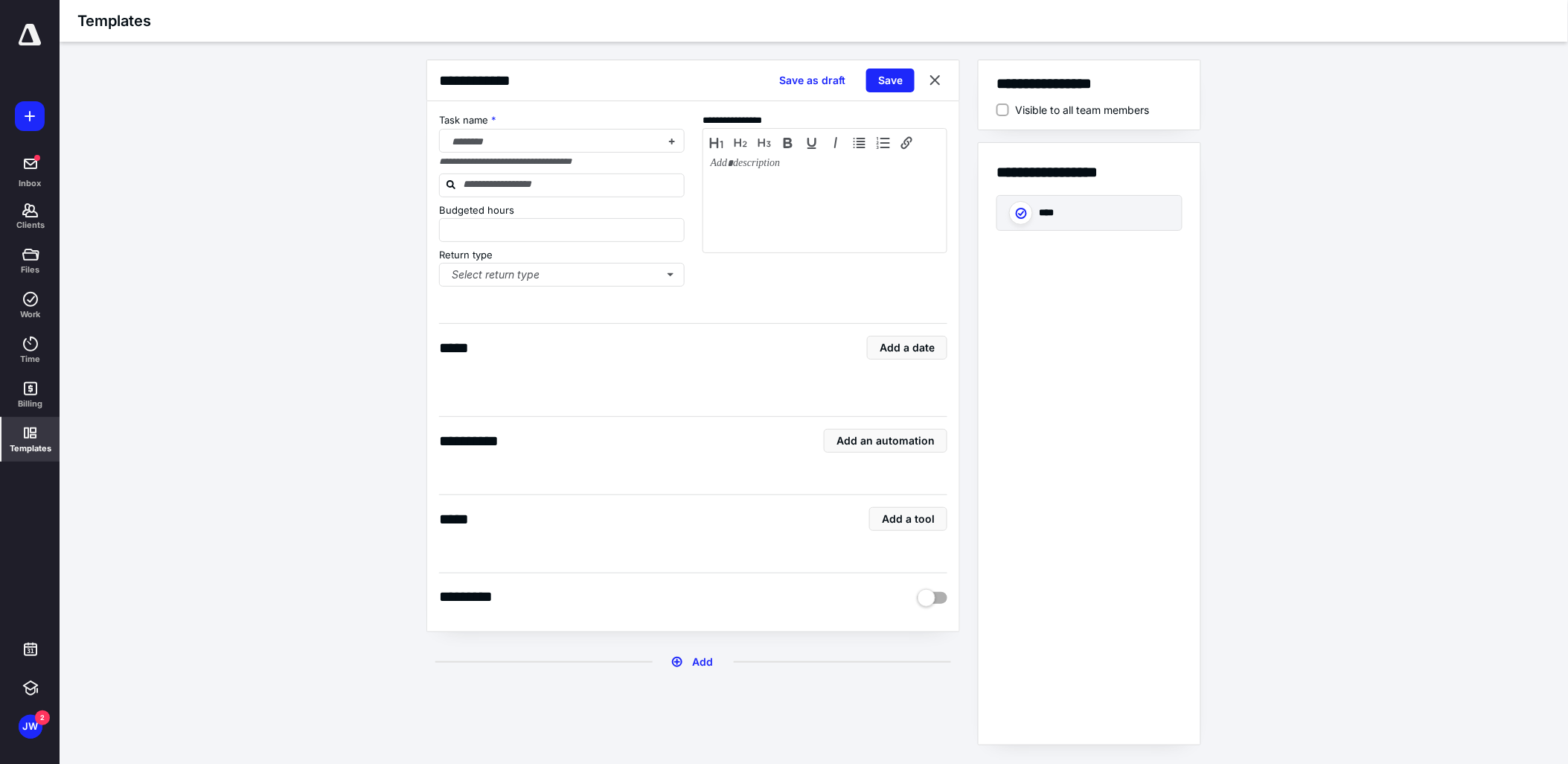 type on "*" 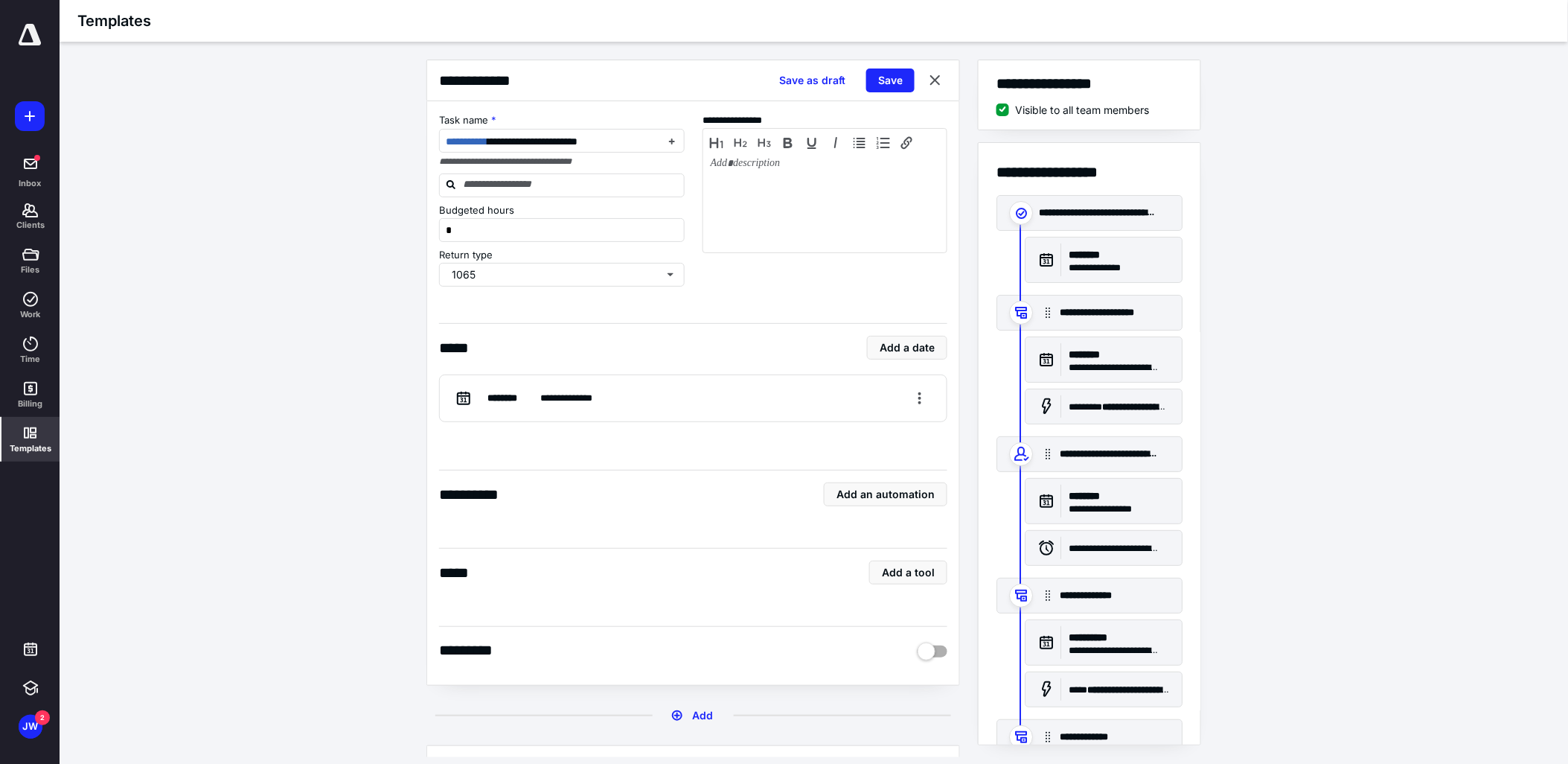 click on "**********" at bounding box center (693, 494) 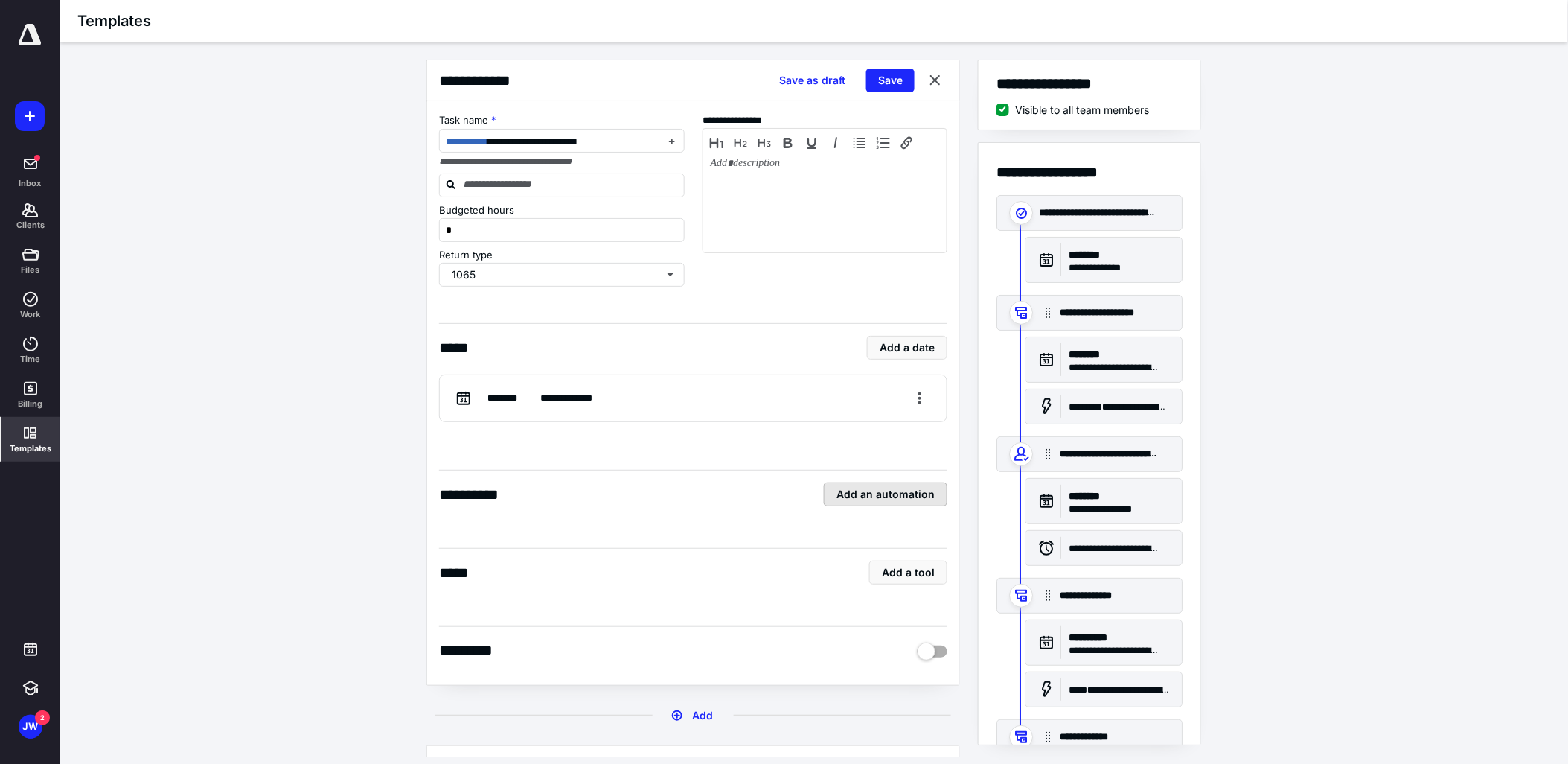 click on "Add an automation" at bounding box center [886, 494] 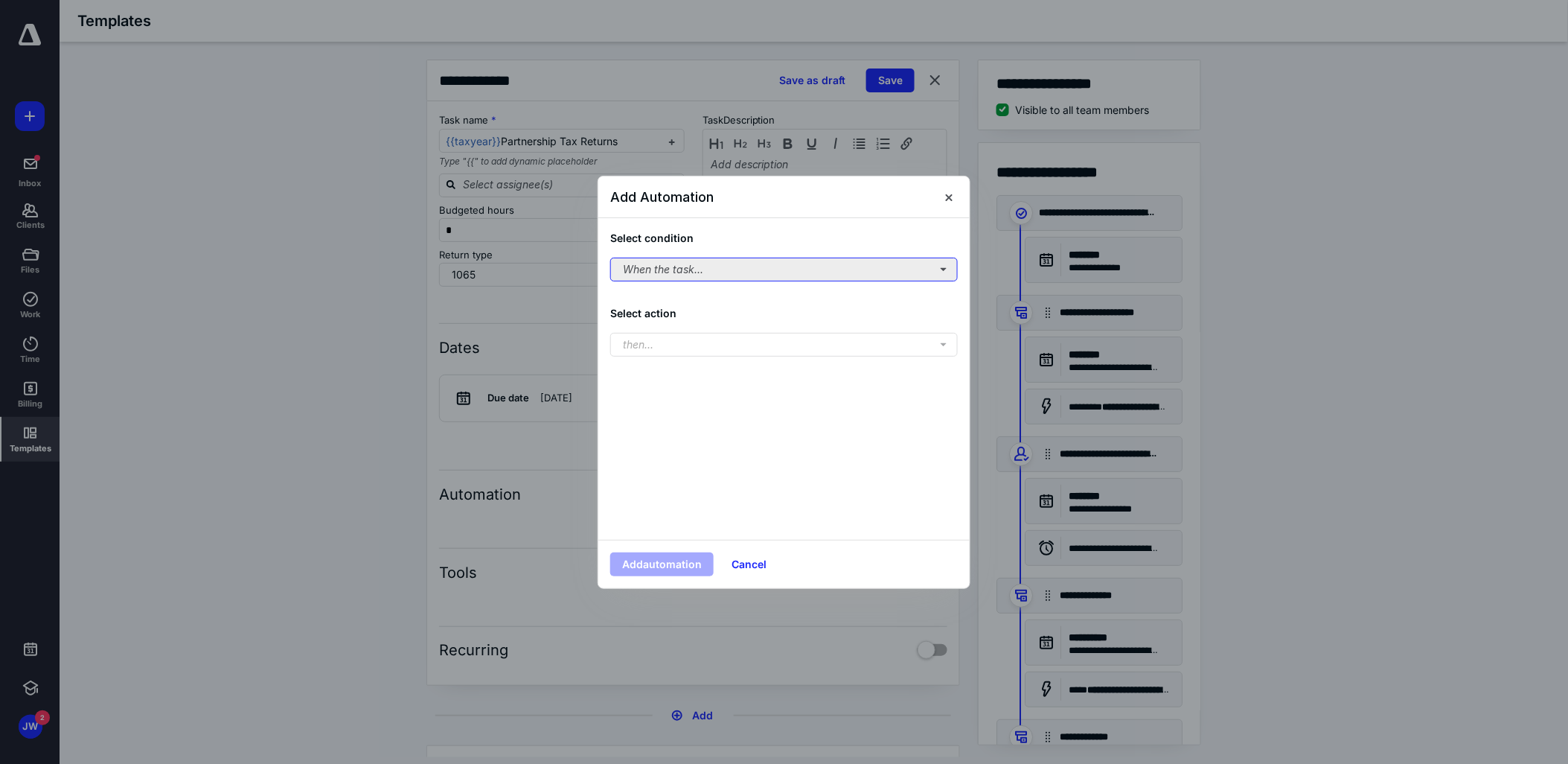 click on "When the task..." at bounding box center (784, 270) 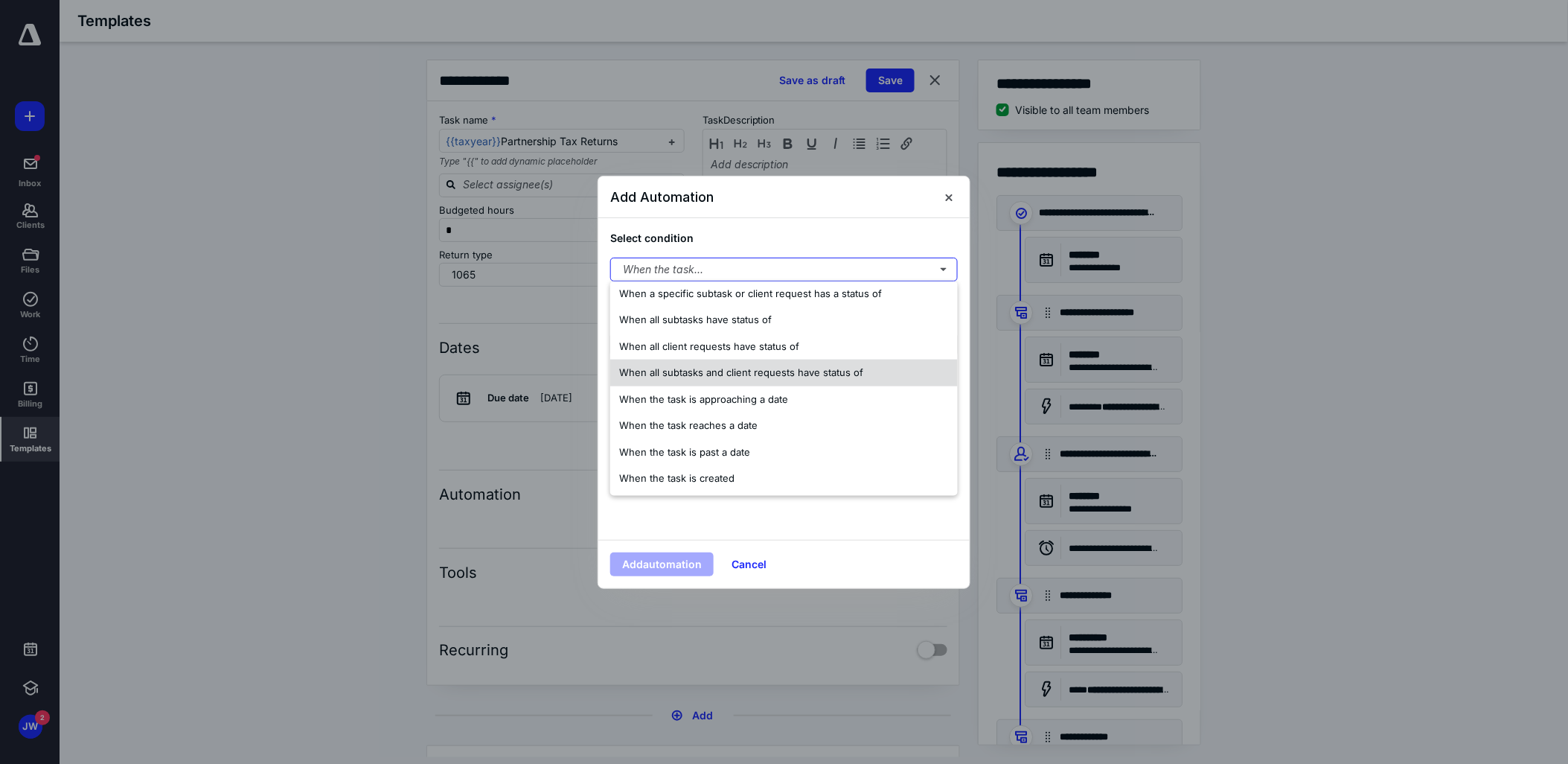 scroll, scrollTop: 35, scrollLeft: 0, axis: vertical 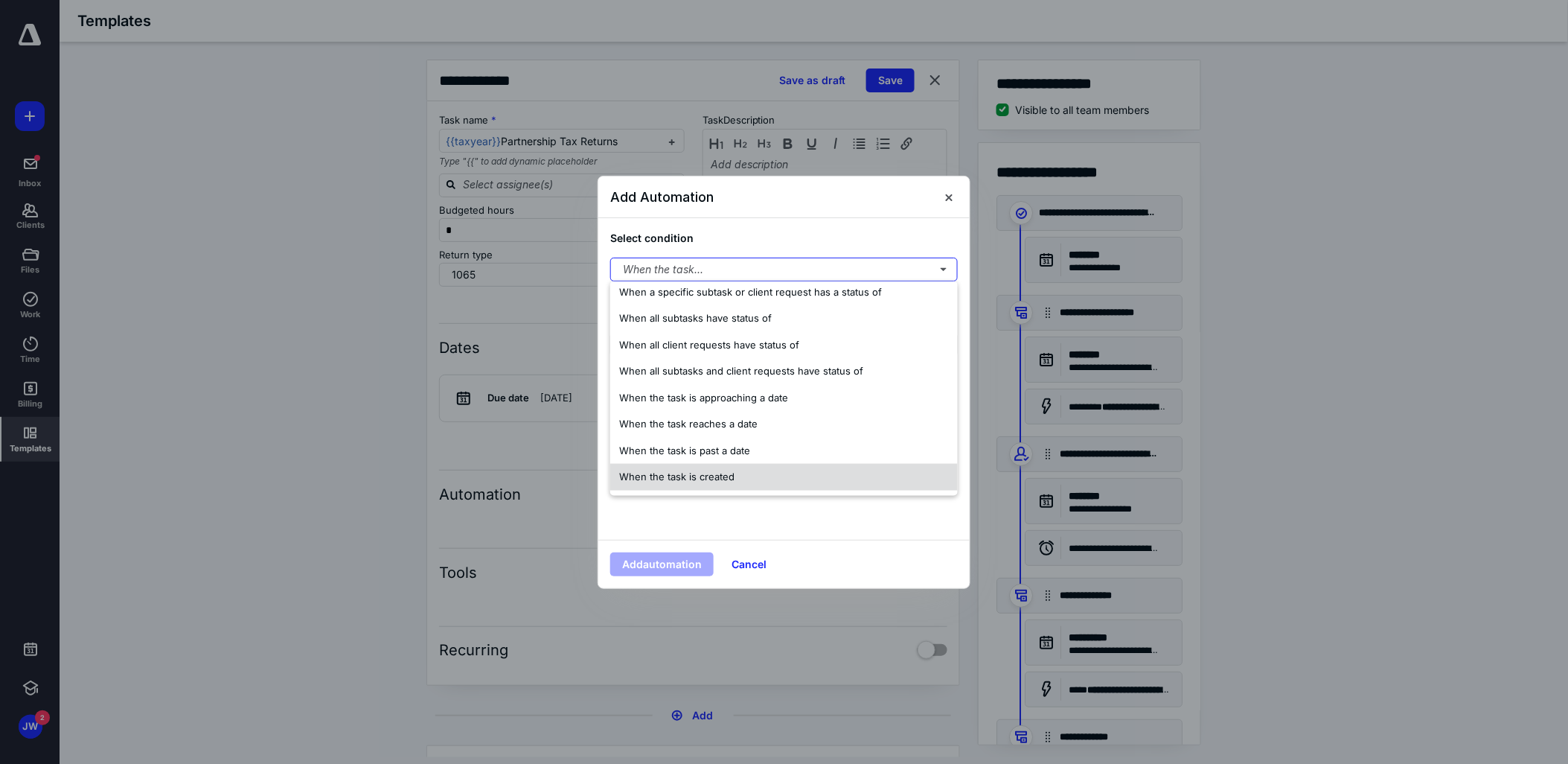 click on "When the task is created" at bounding box center [676, 477] 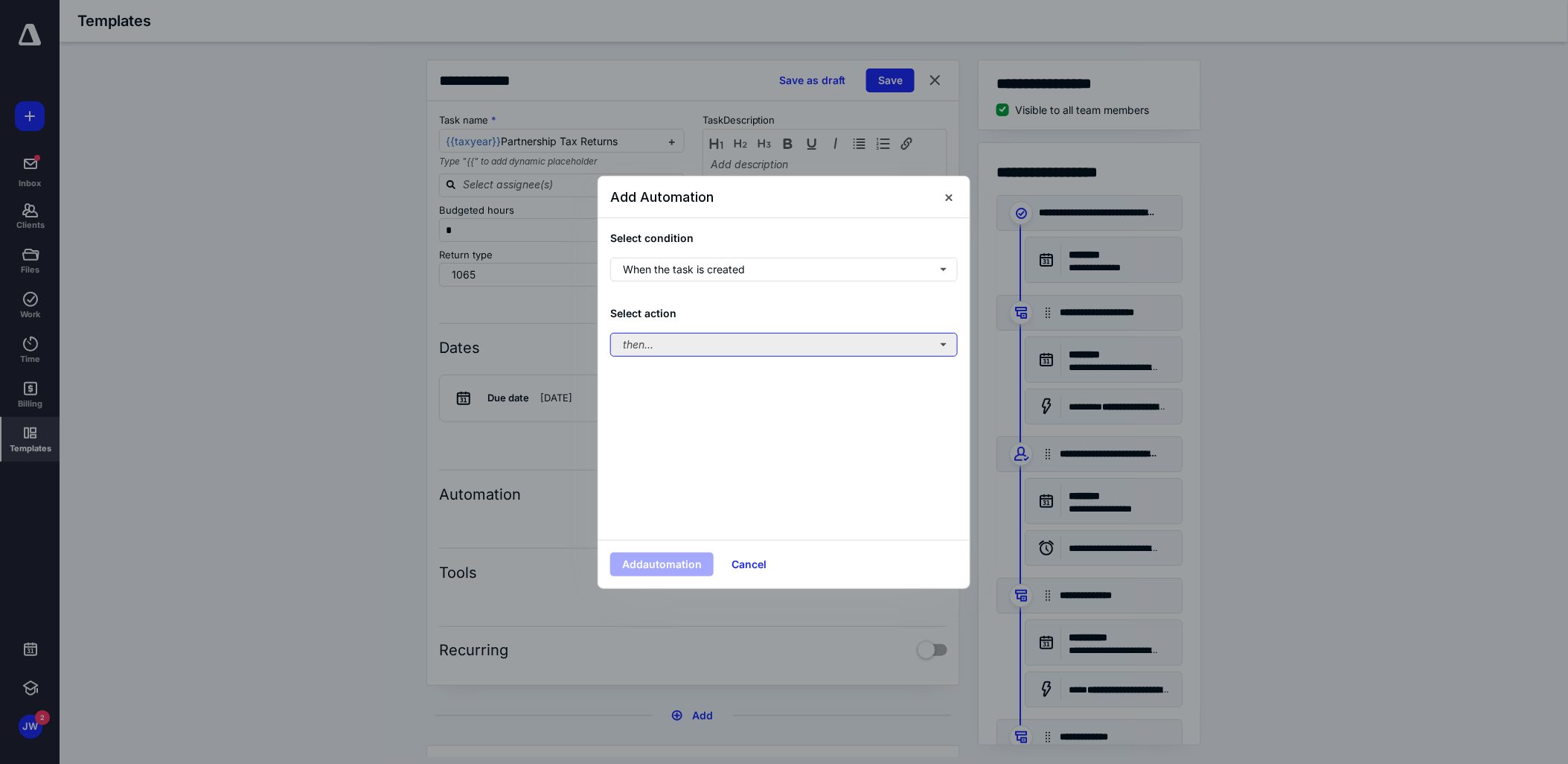 click on "then..." at bounding box center (784, 345) 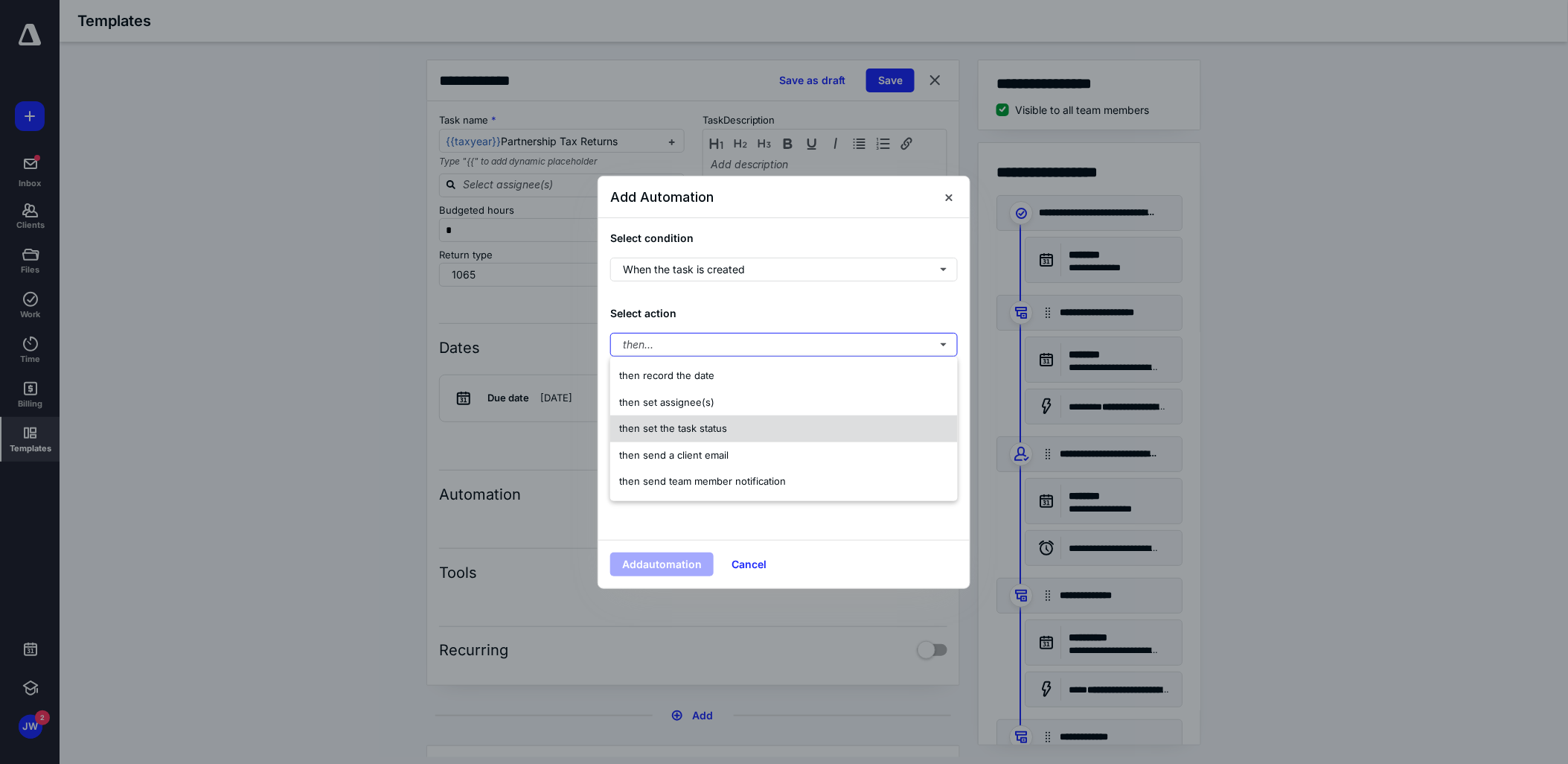 click on "then set the task status" at bounding box center [784, 429] 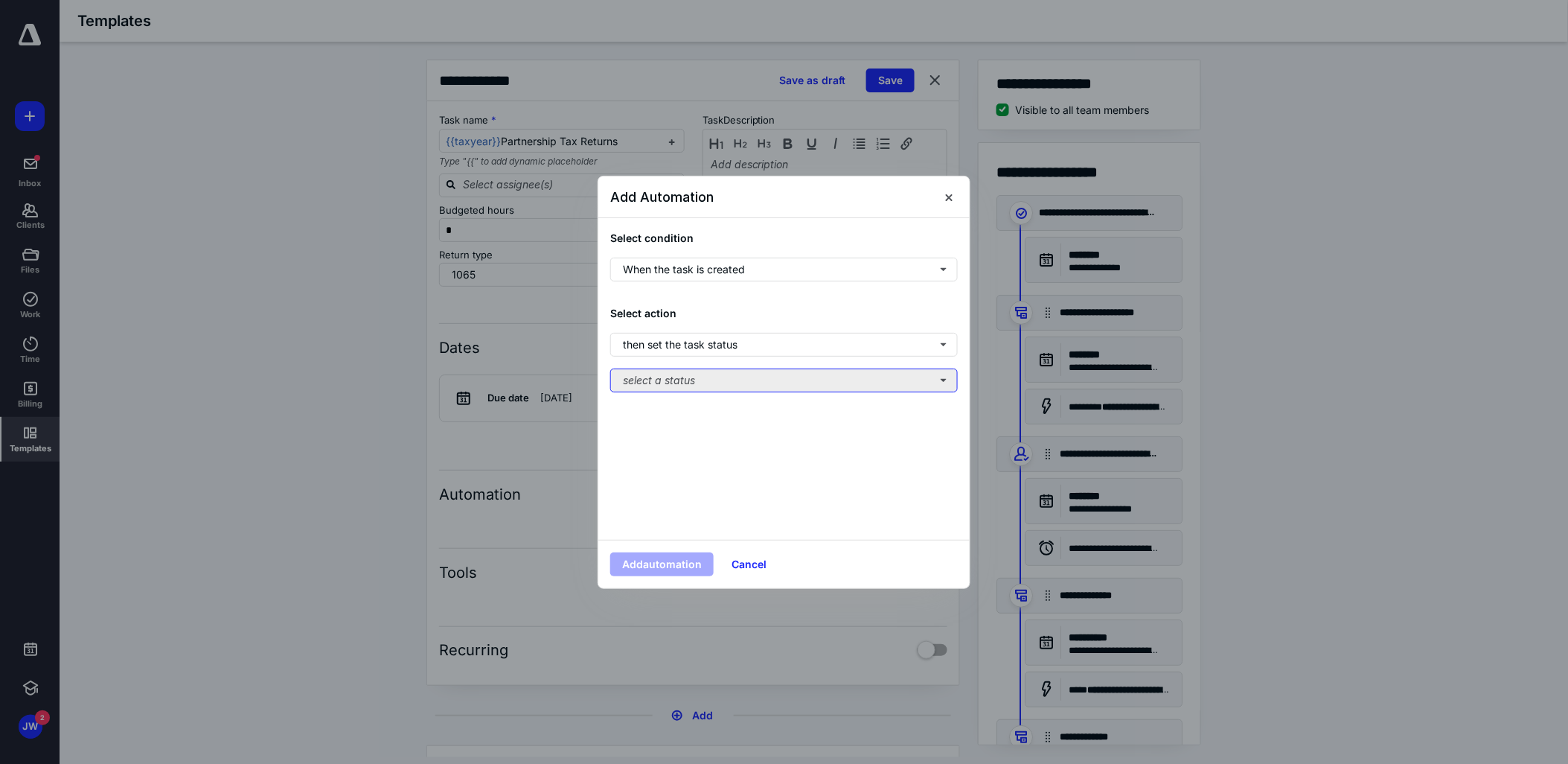 click on "select a status" at bounding box center [784, 381] 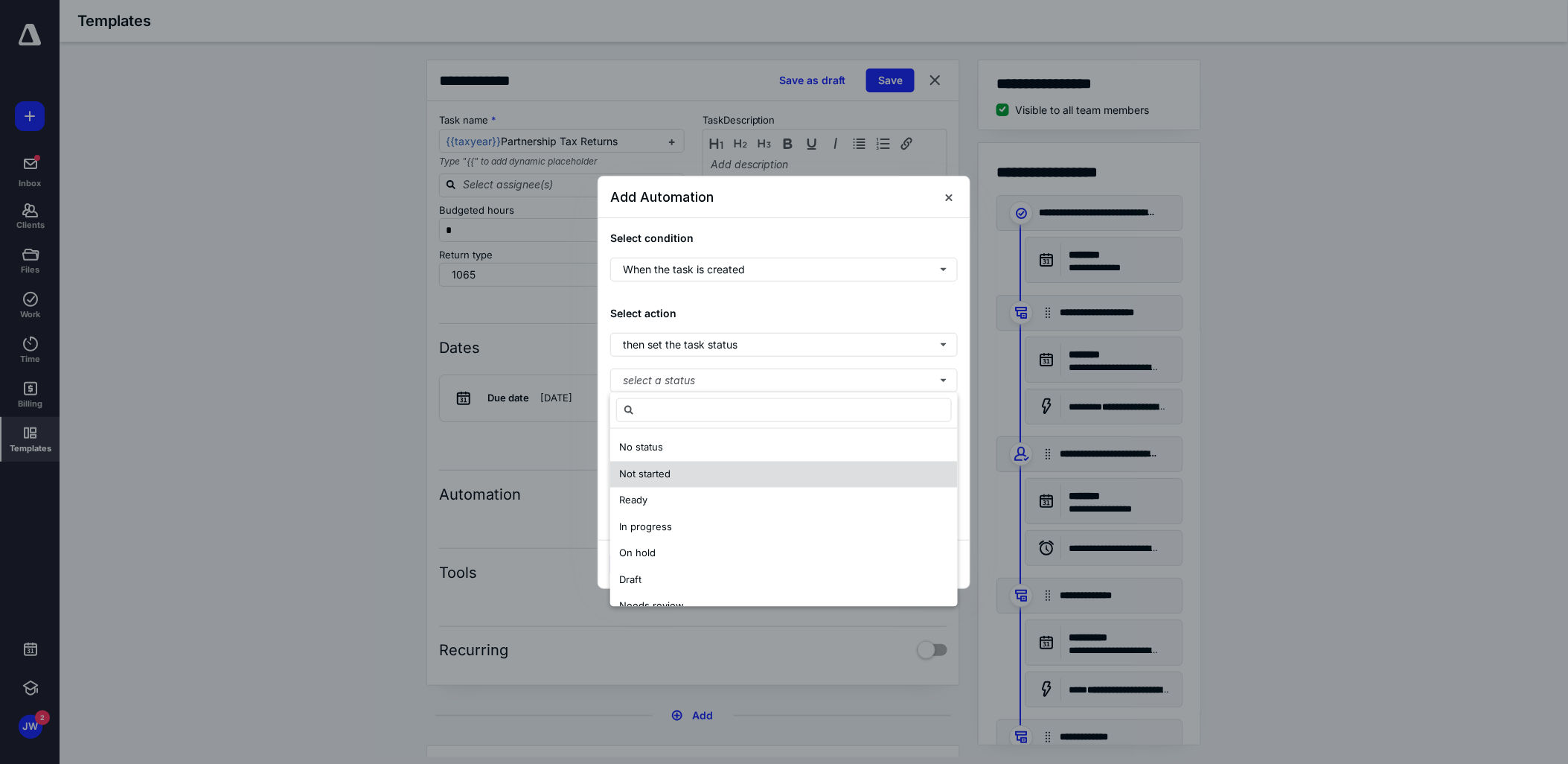 click on "Not started" at bounding box center (784, 474) 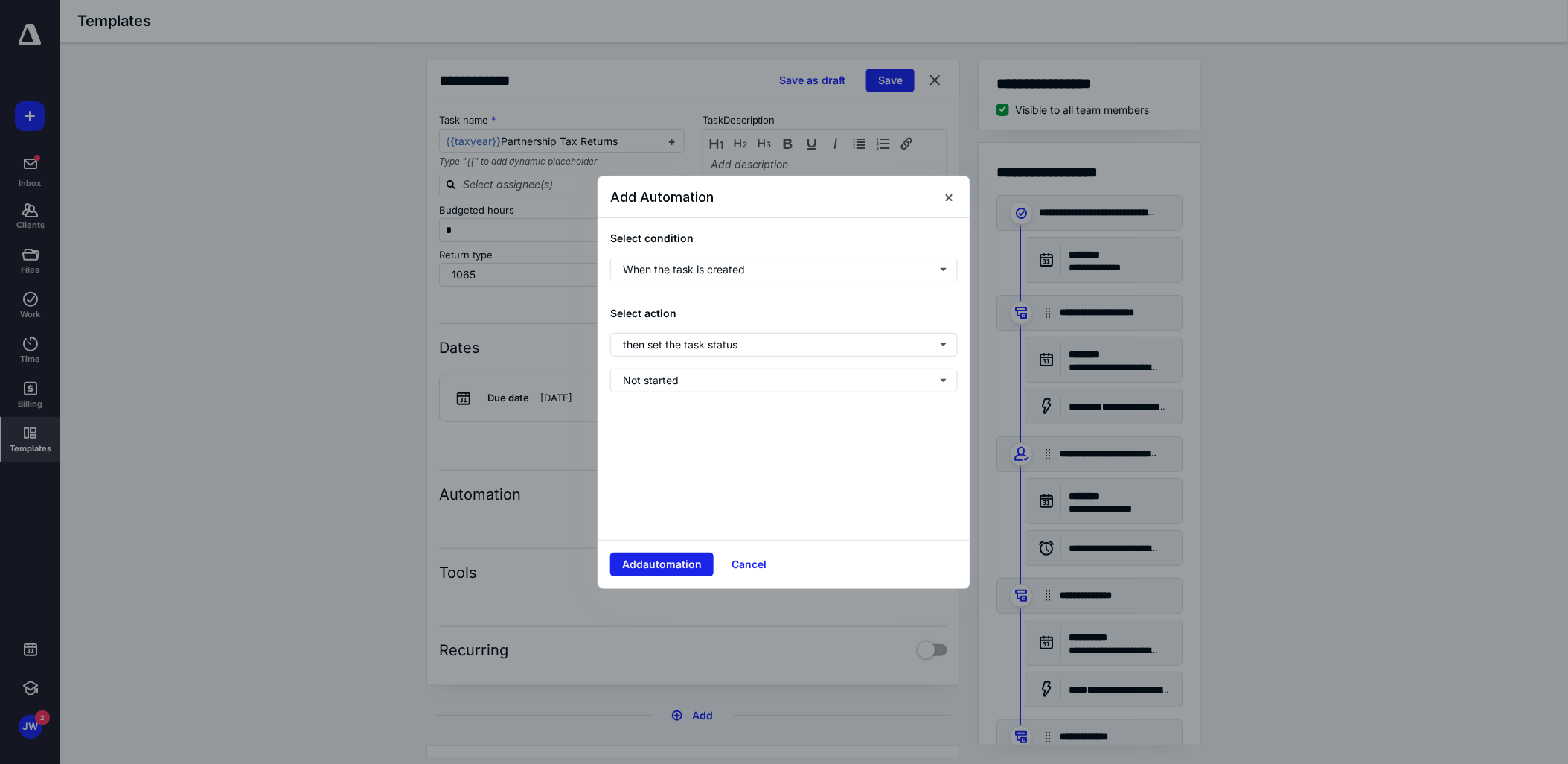 click on "Add  automation" at bounding box center (662, 564) 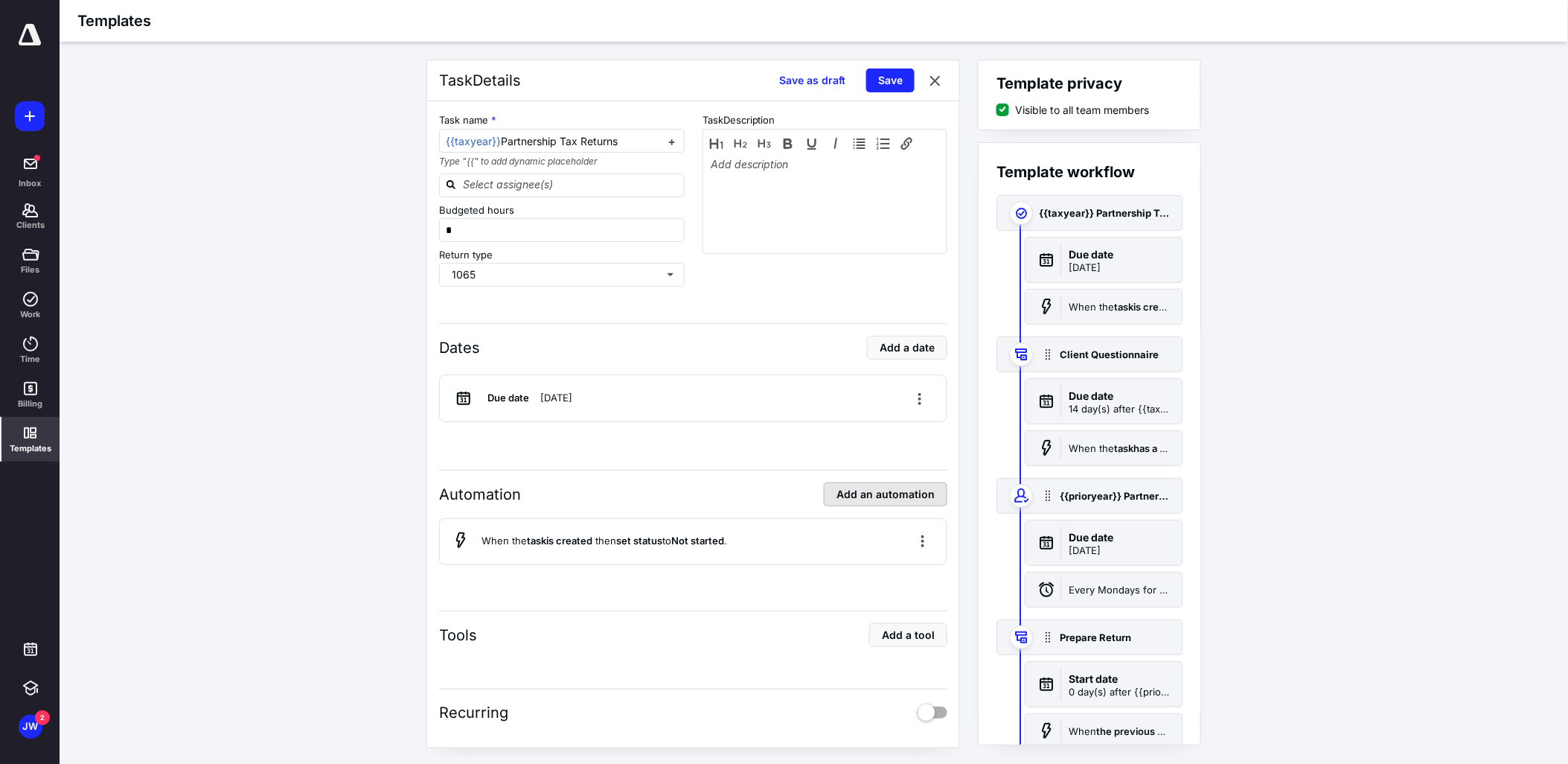 click on "Add an automation" at bounding box center (886, 494) 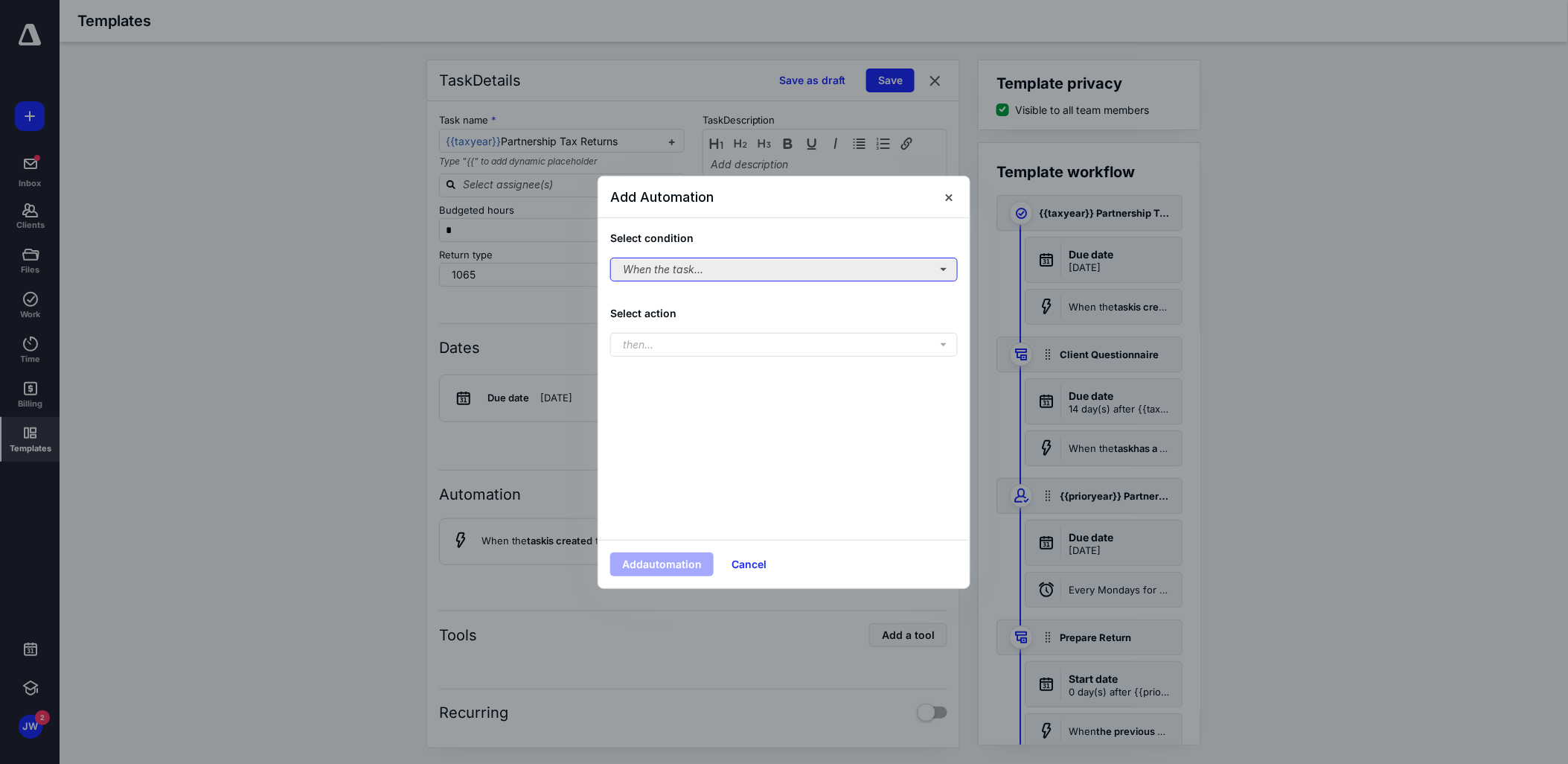 click on "When the task..." at bounding box center [784, 270] 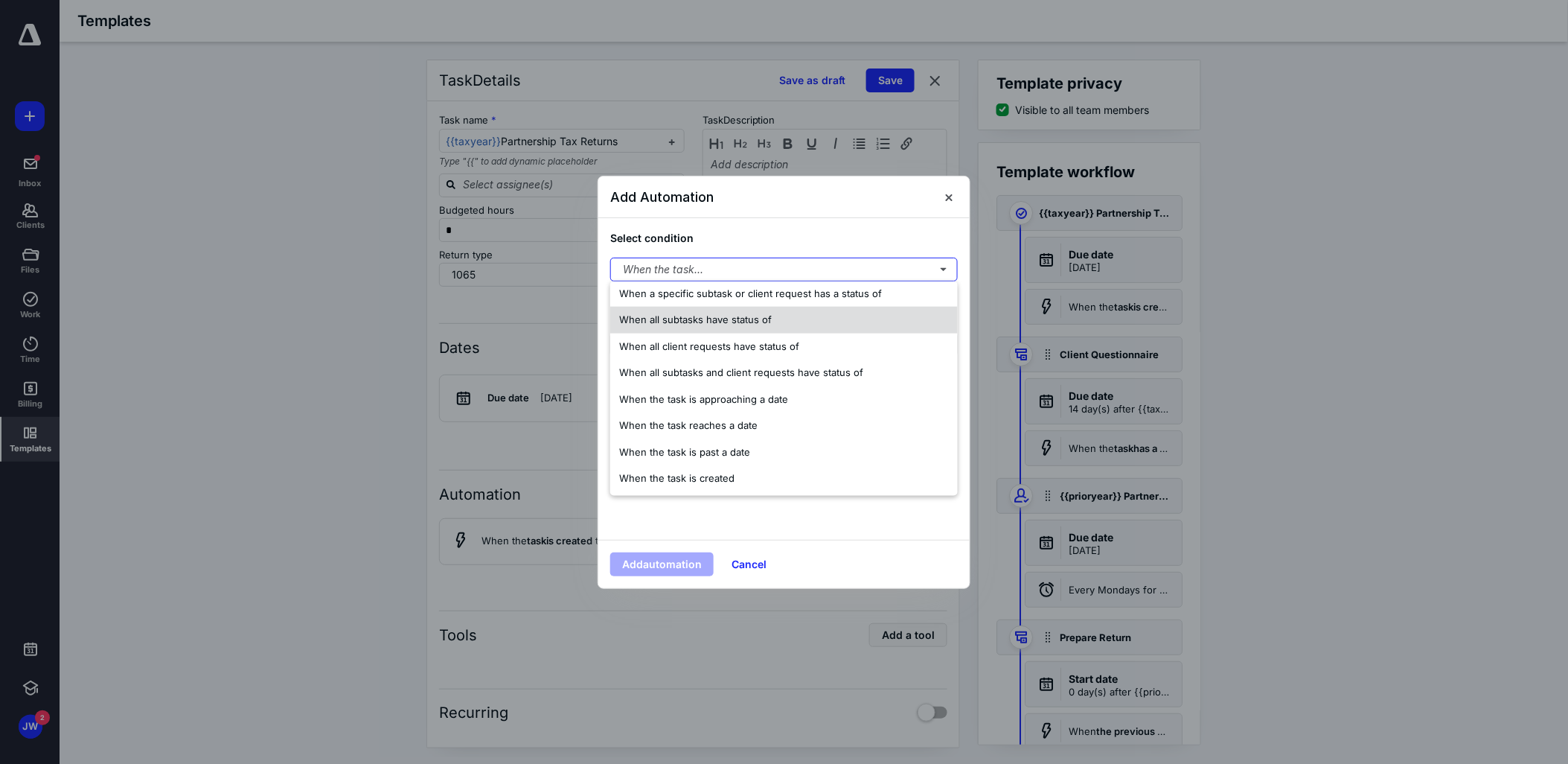 scroll, scrollTop: 35, scrollLeft: 0, axis: vertical 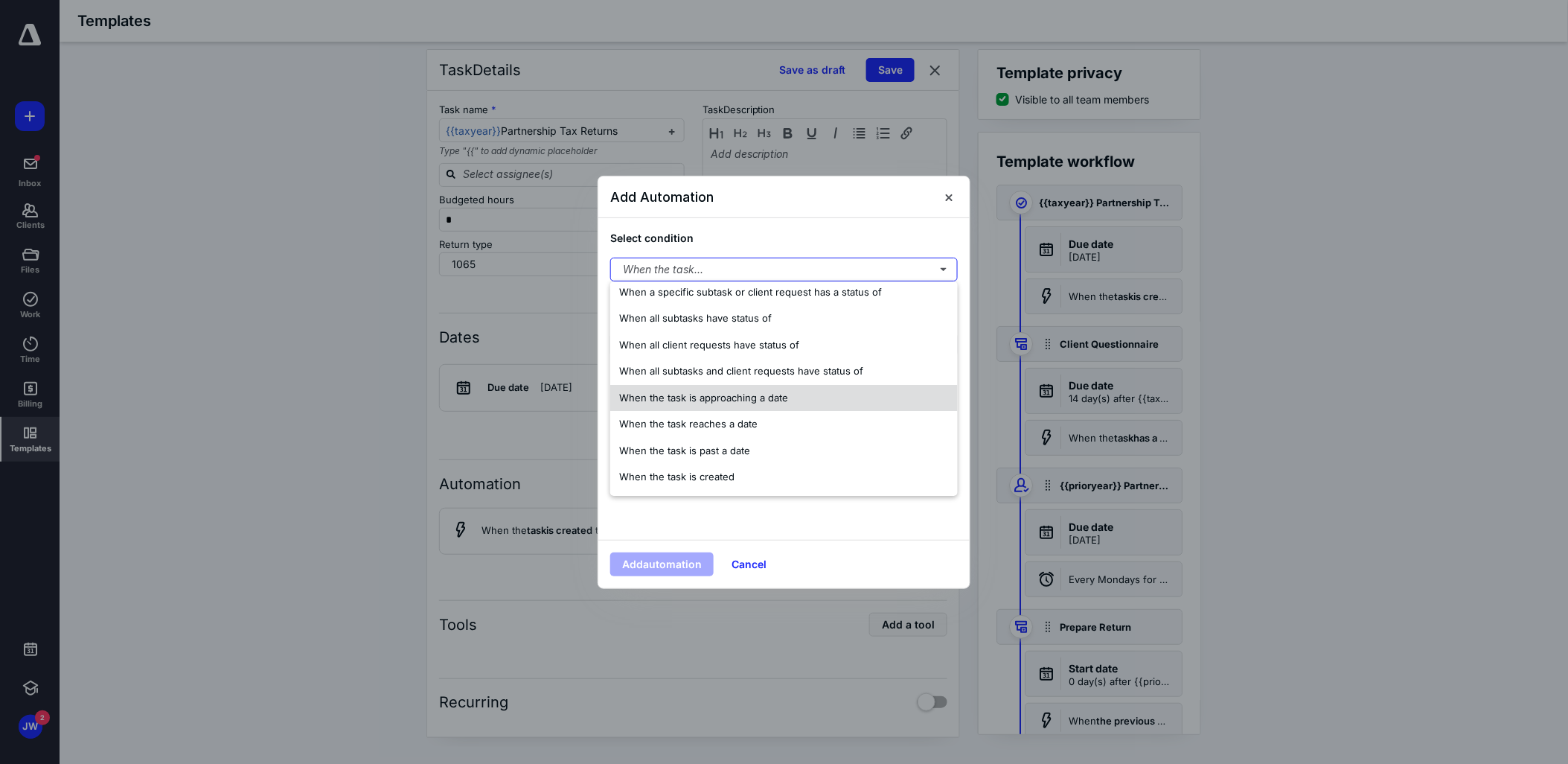 click on "When the task is approaching a date" at bounding box center [784, 398] 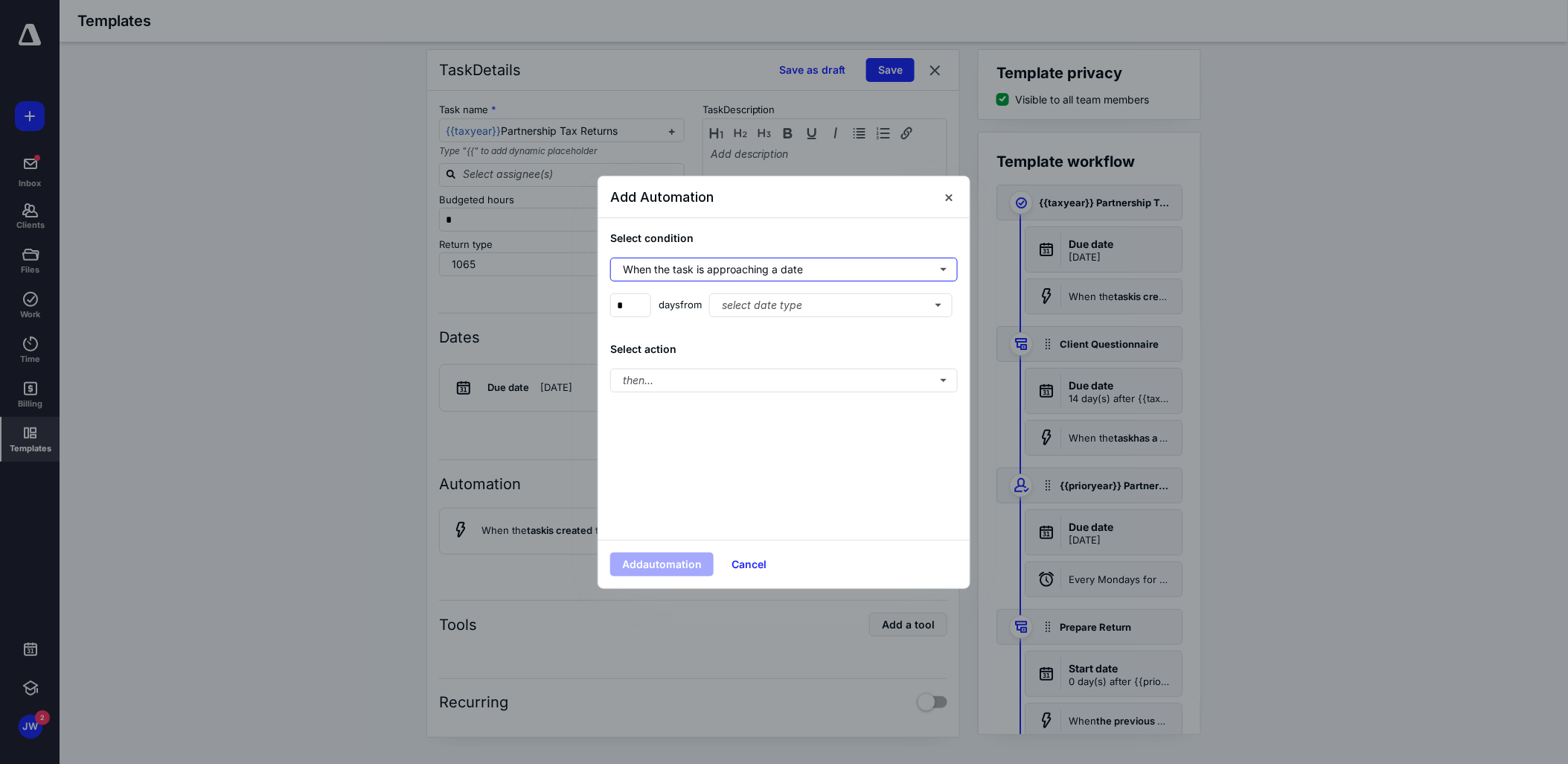 scroll, scrollTop: 0, scrollLeft: 0, axis: both 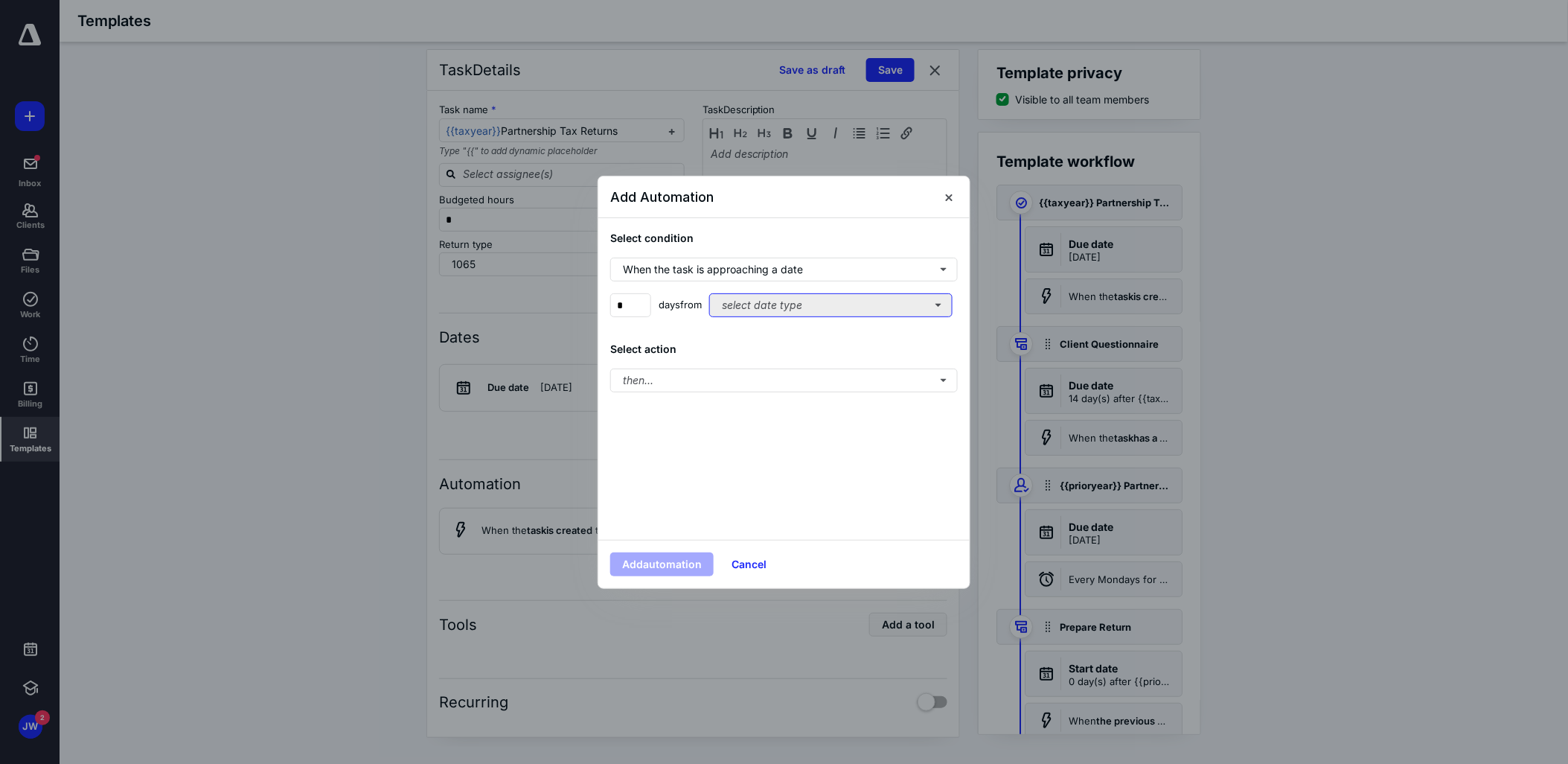 click on "select date type" at bounding box center [831, 305] 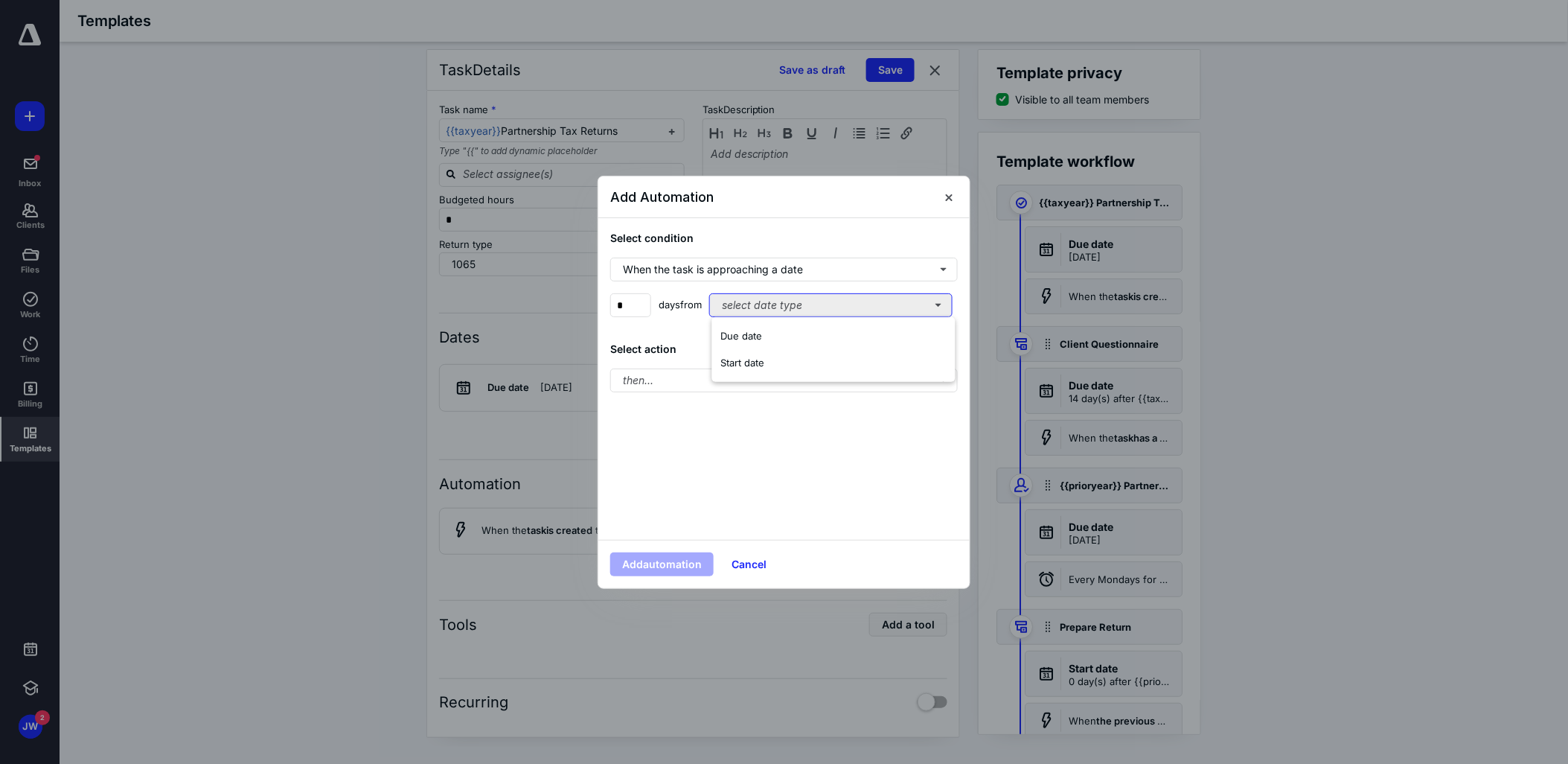 click on "select date type" at bounding box center (831, 305) 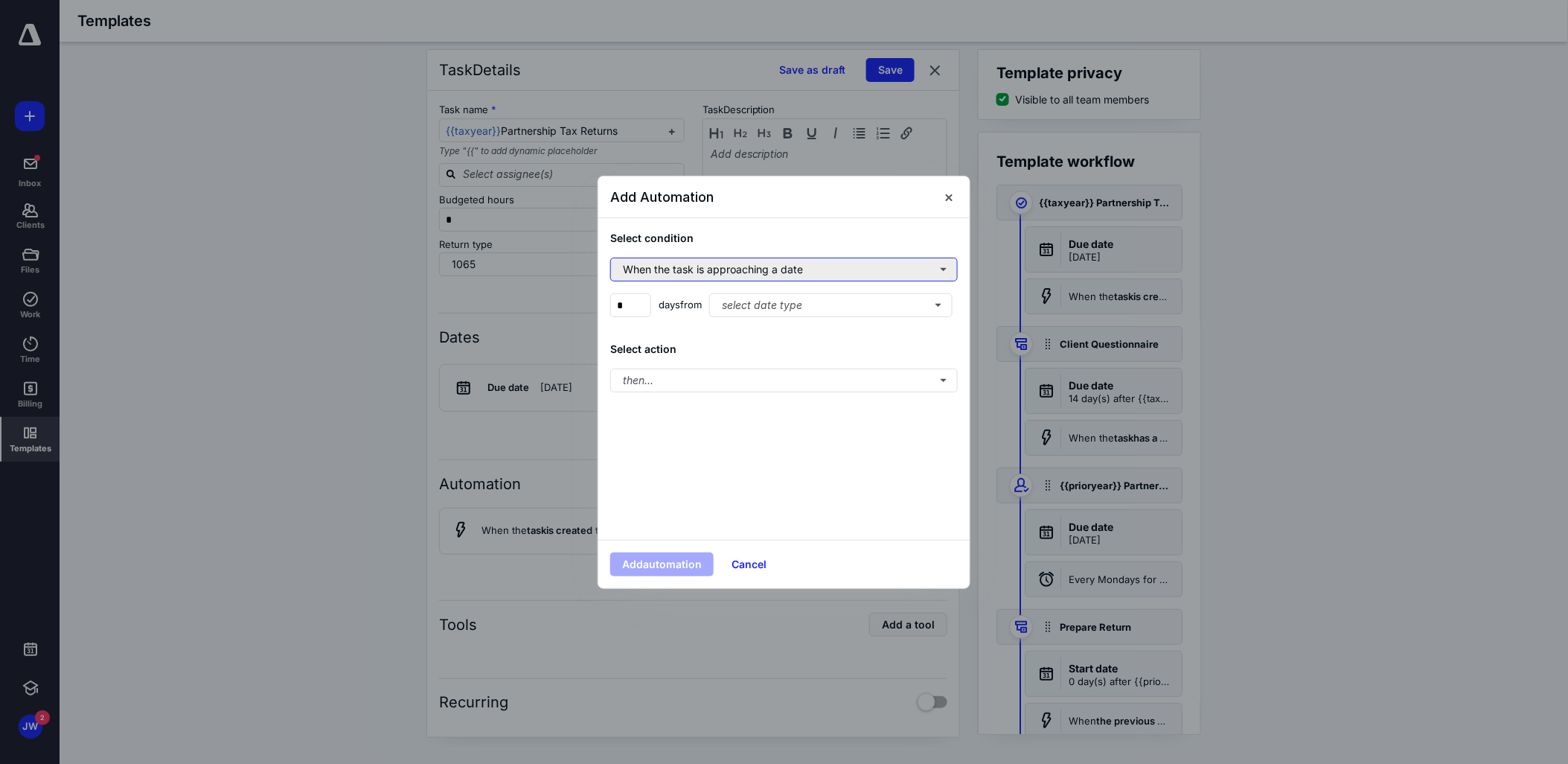 click on "When the task is approaching a date" at bounding box center [784, 270] 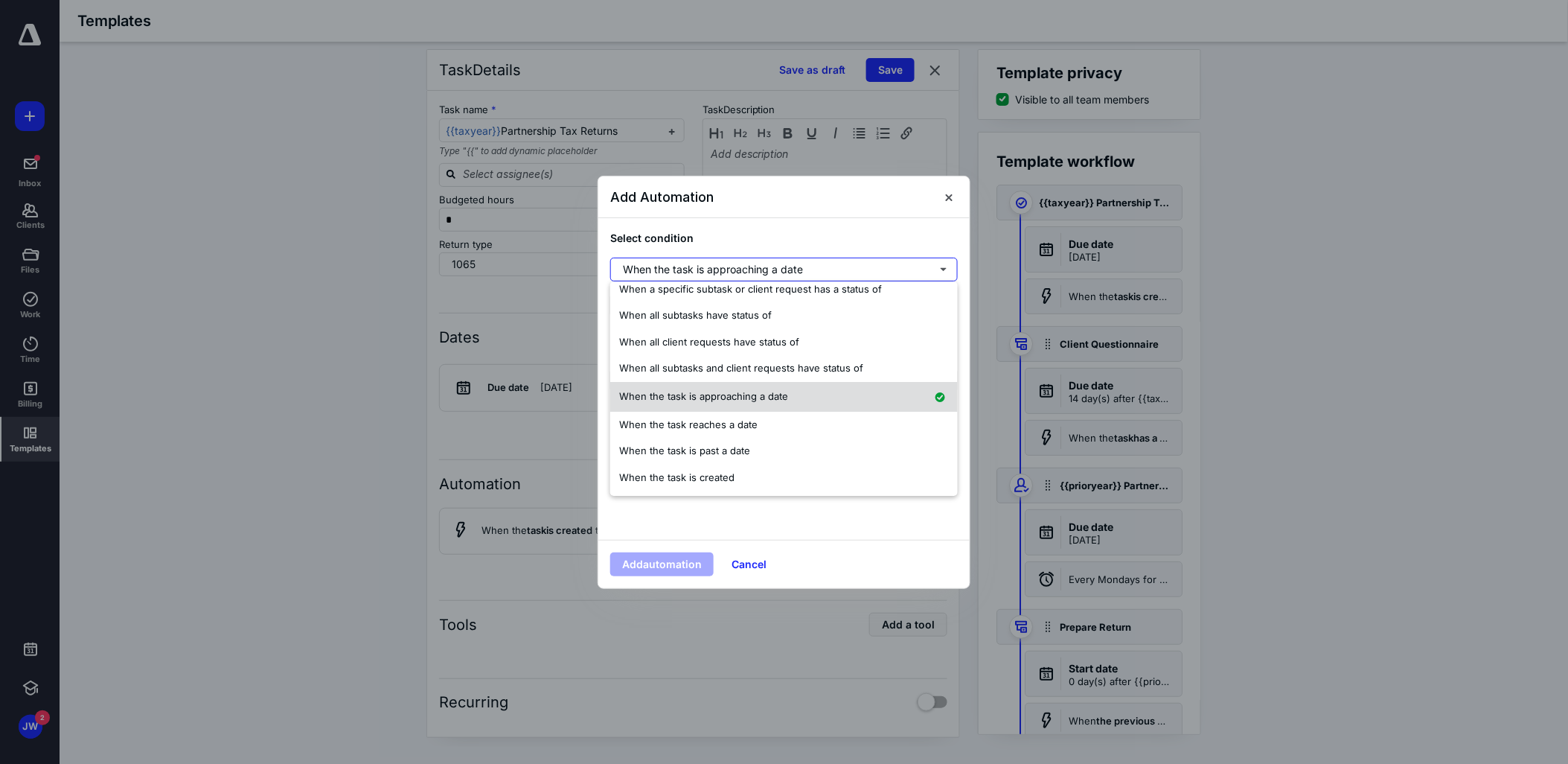 scroll, scrollTop: 39, scrollLeft: 0, axis: vertical 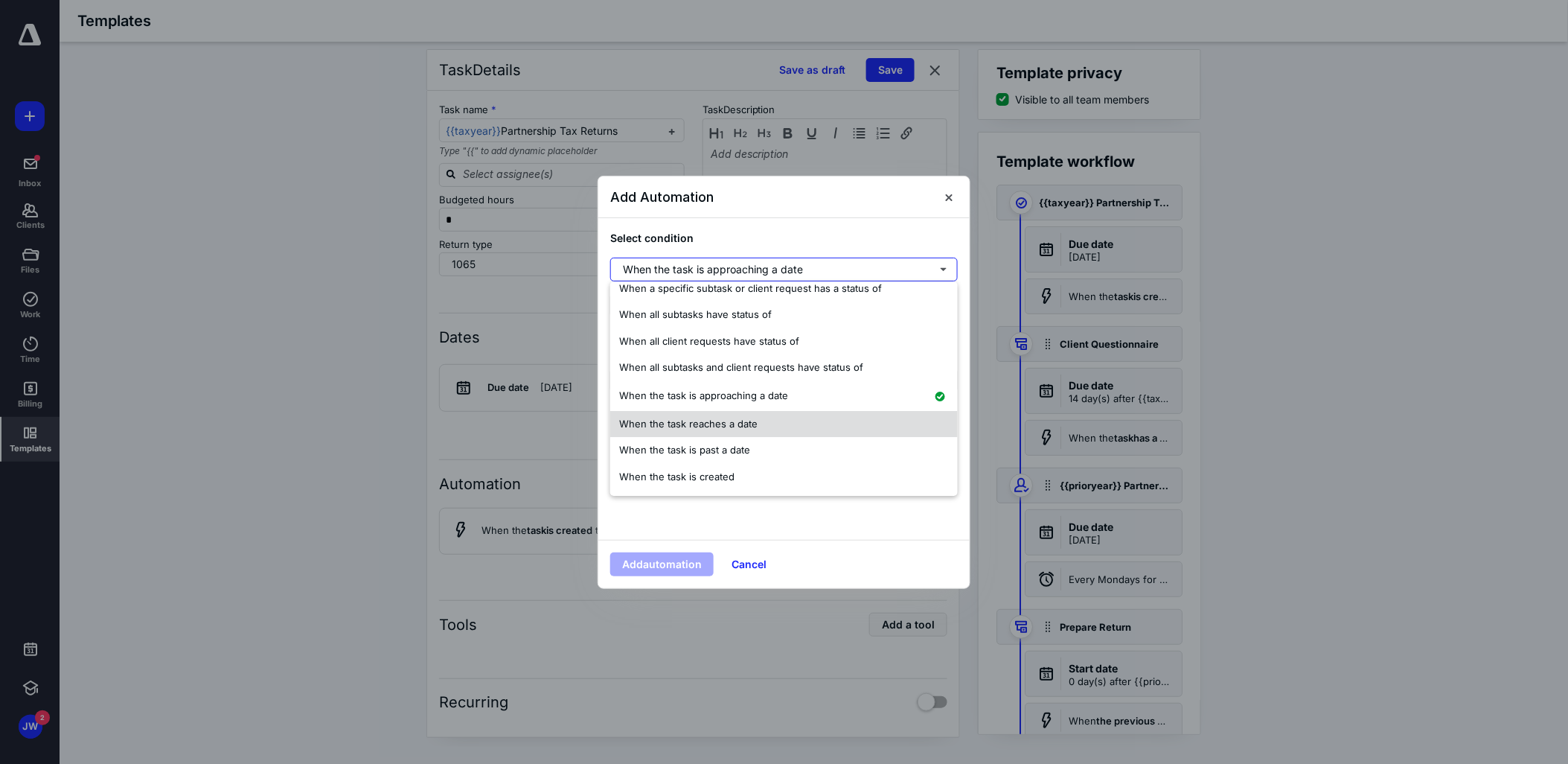 click on "When the task reaches a date" at bounding box center (784, 424) 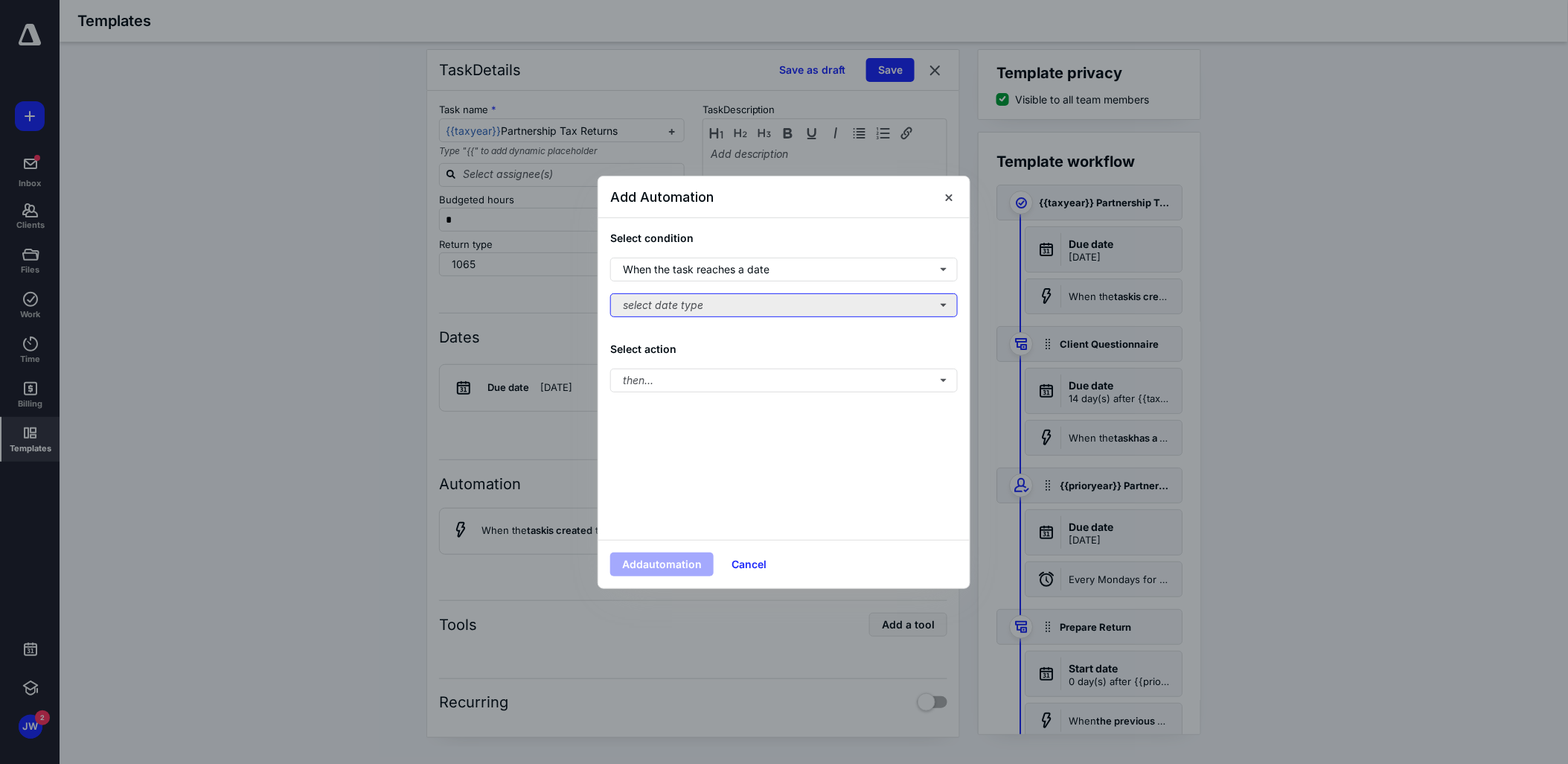 click on "select date type" at bounding box center [784, 305] 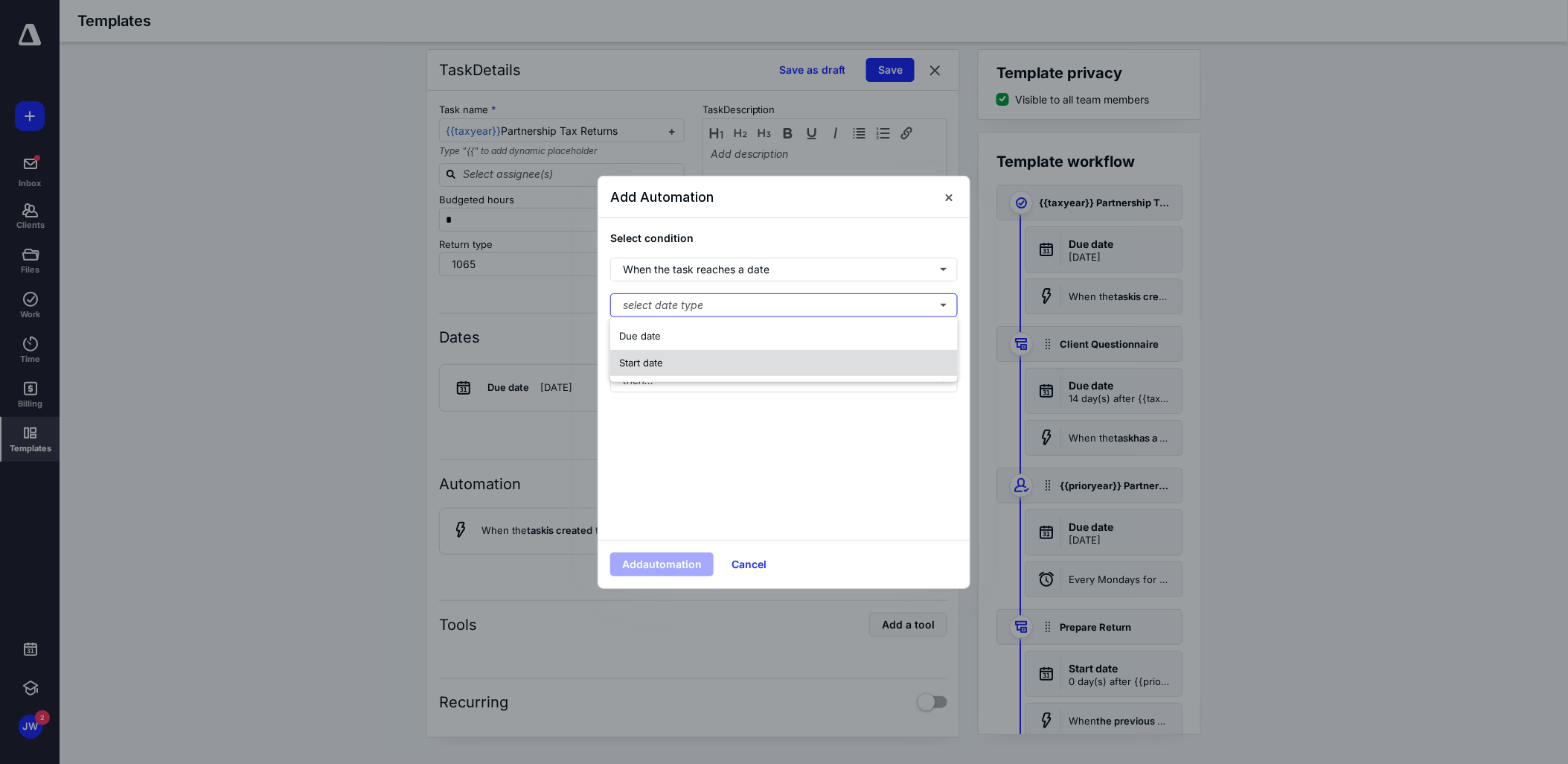 click on "Start date" at bounding box center (784, 363) 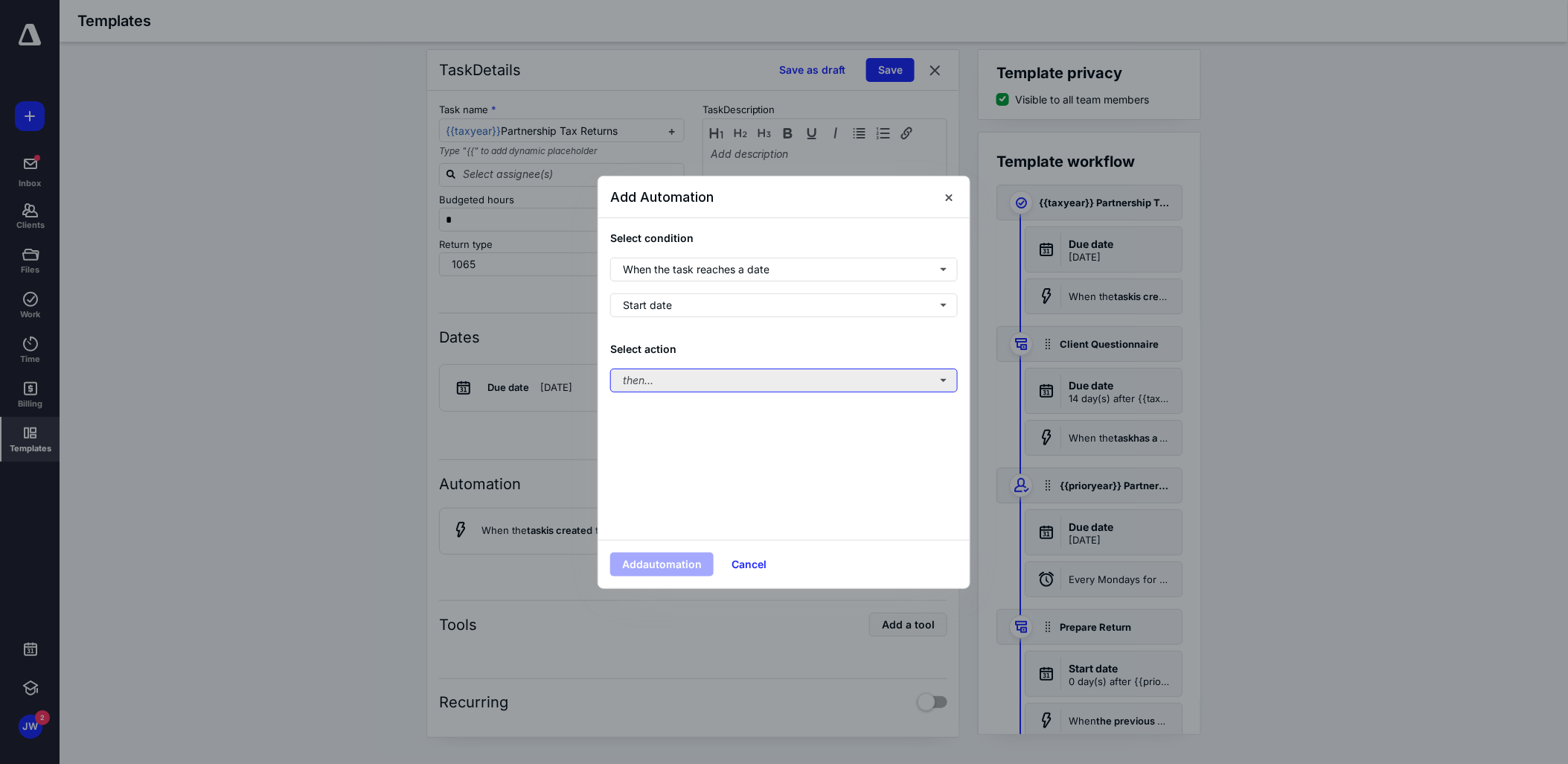 click on "then..." at bounding box center (784, 381) 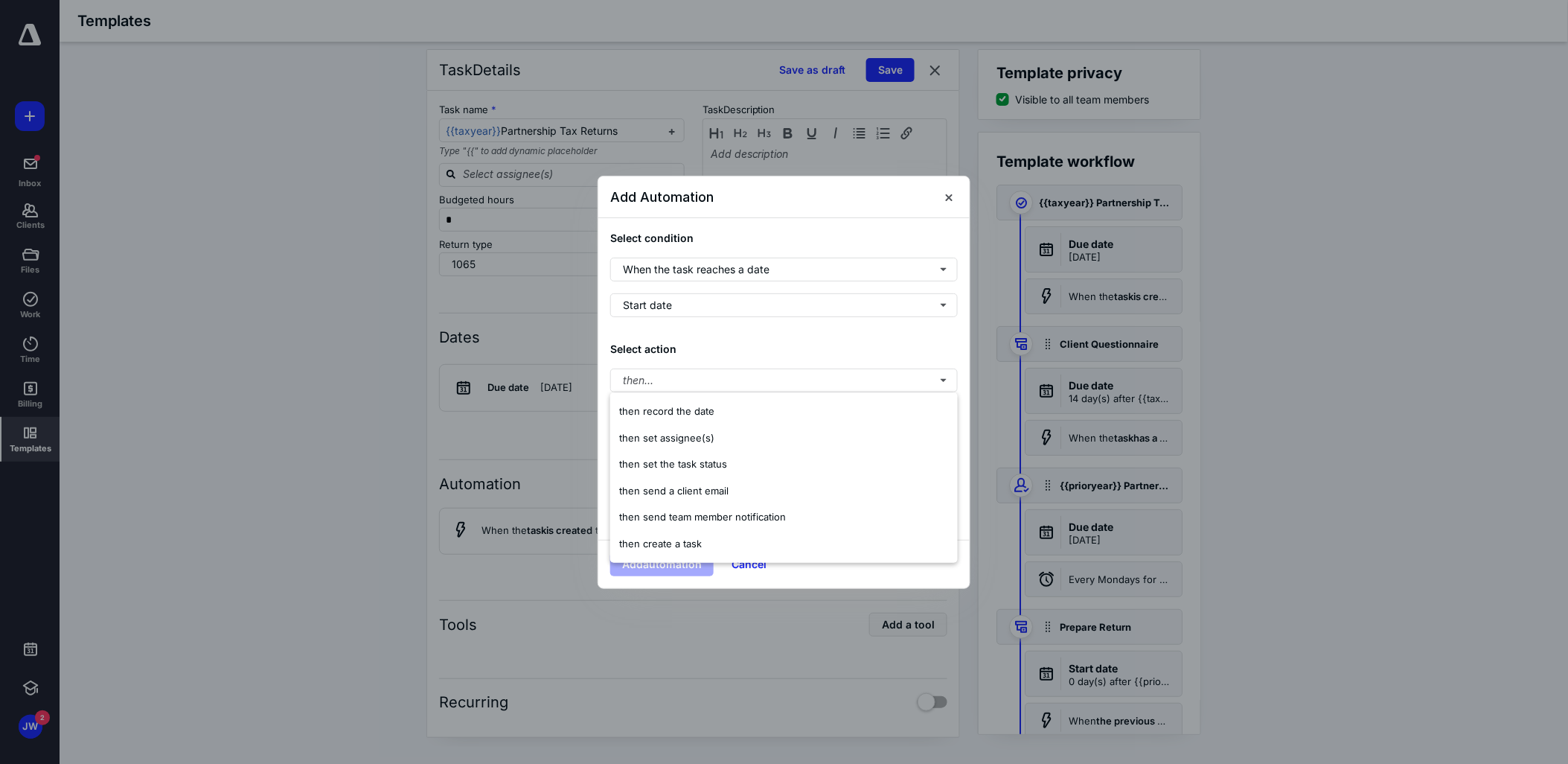 click on "Select action" at bounding box center (784, 348) 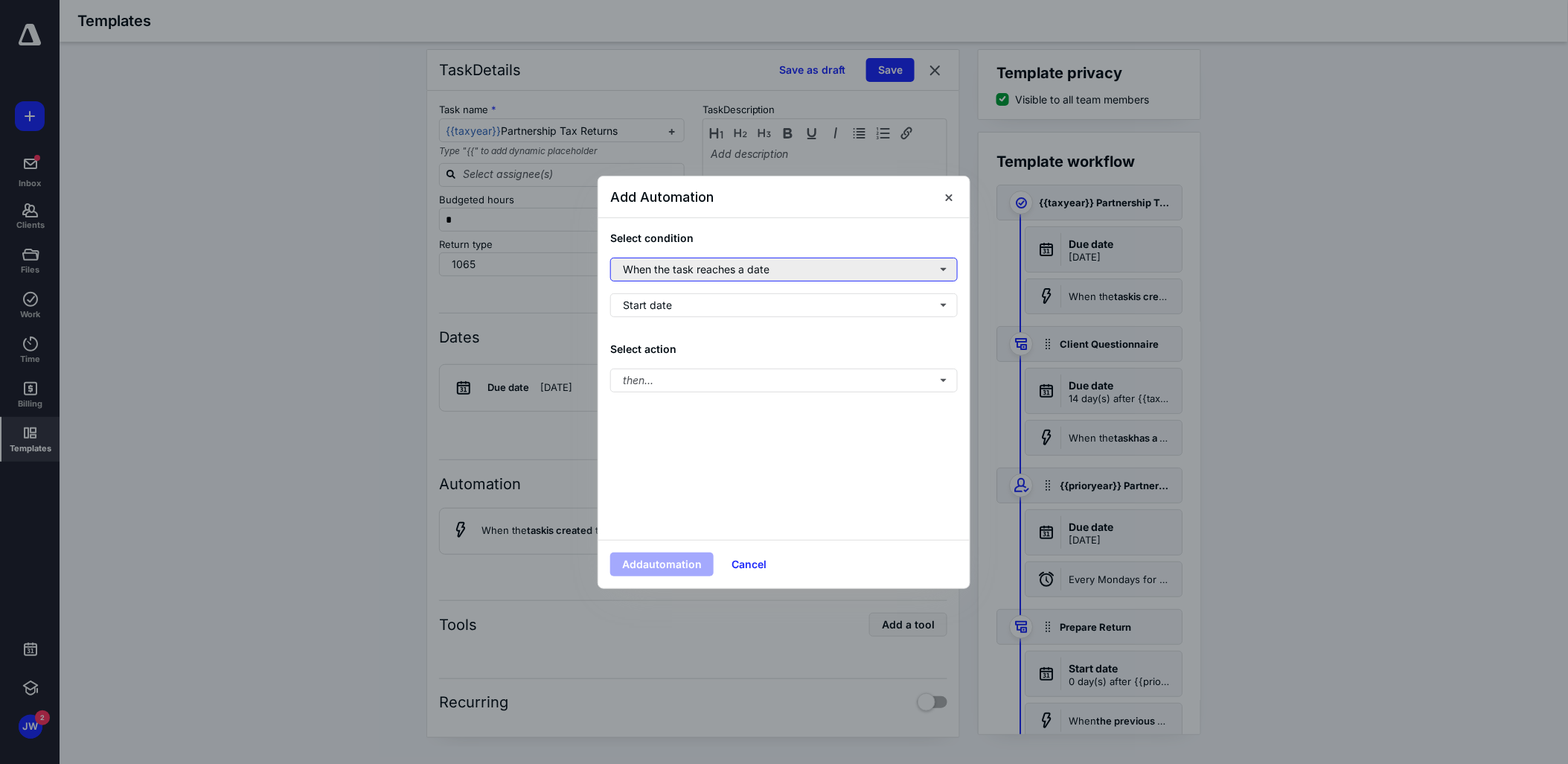 click on "When the task reaches a date" at bounding box center (784, 270) 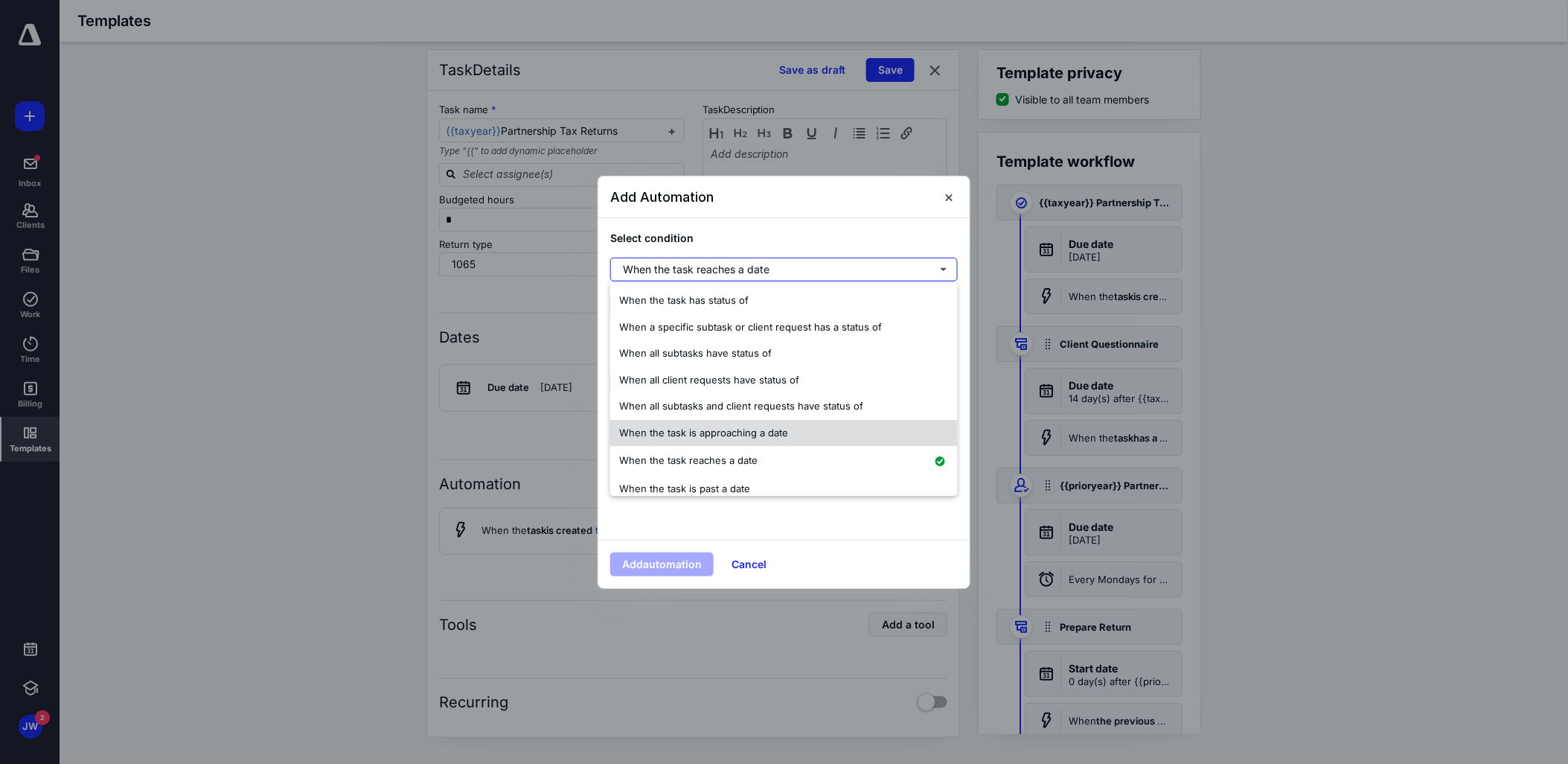 click on "When the task is approaching a date" at bounding box center [784, 433] 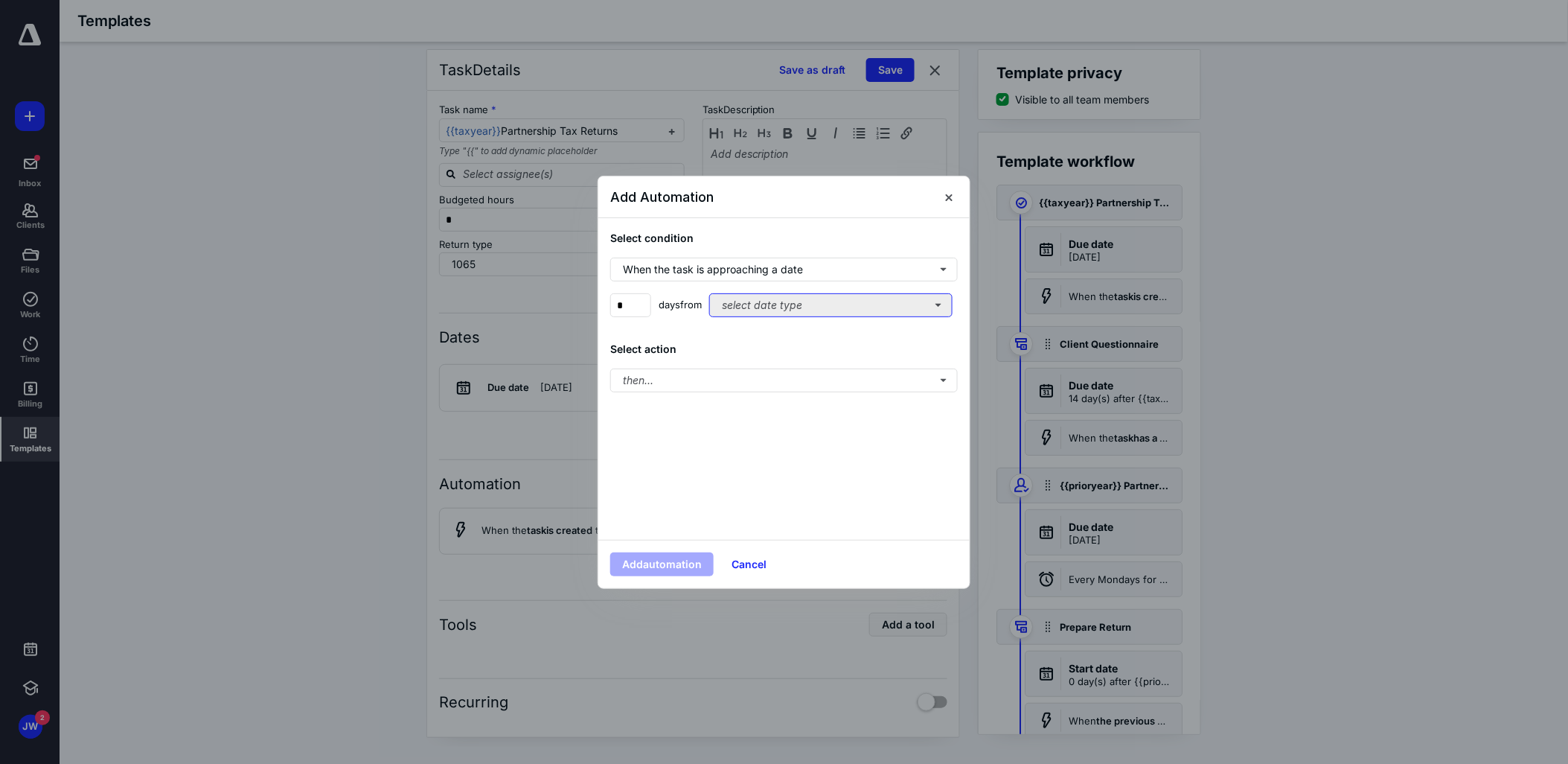 click on "select date type" at bounding box center [831, 305] 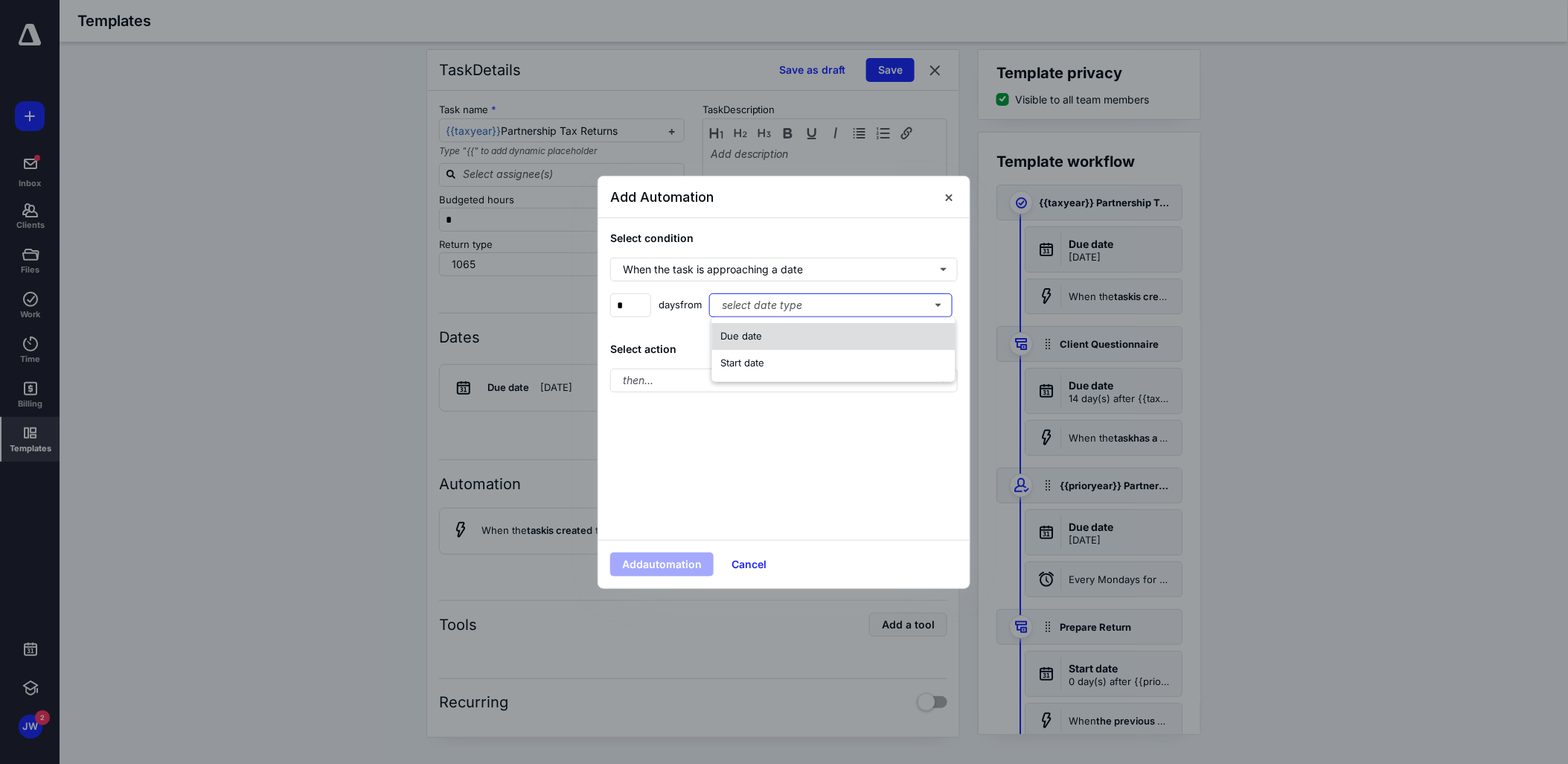 click on "Due date" at bounding box center (833, 337) 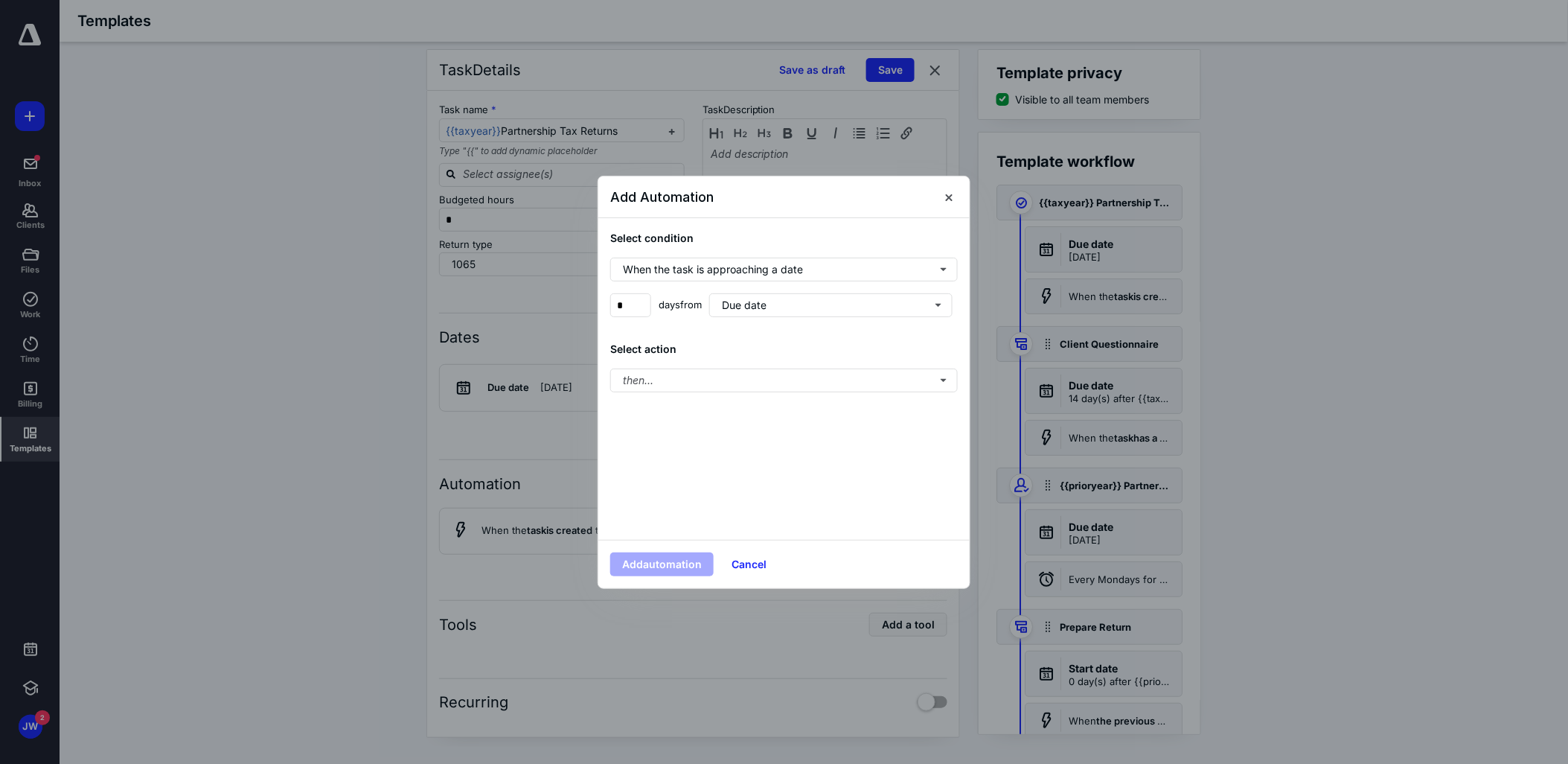 drag, startPoint x: 790, startPoint y: 194, endPoint x: 815, endPoint y: 194, distance: 25 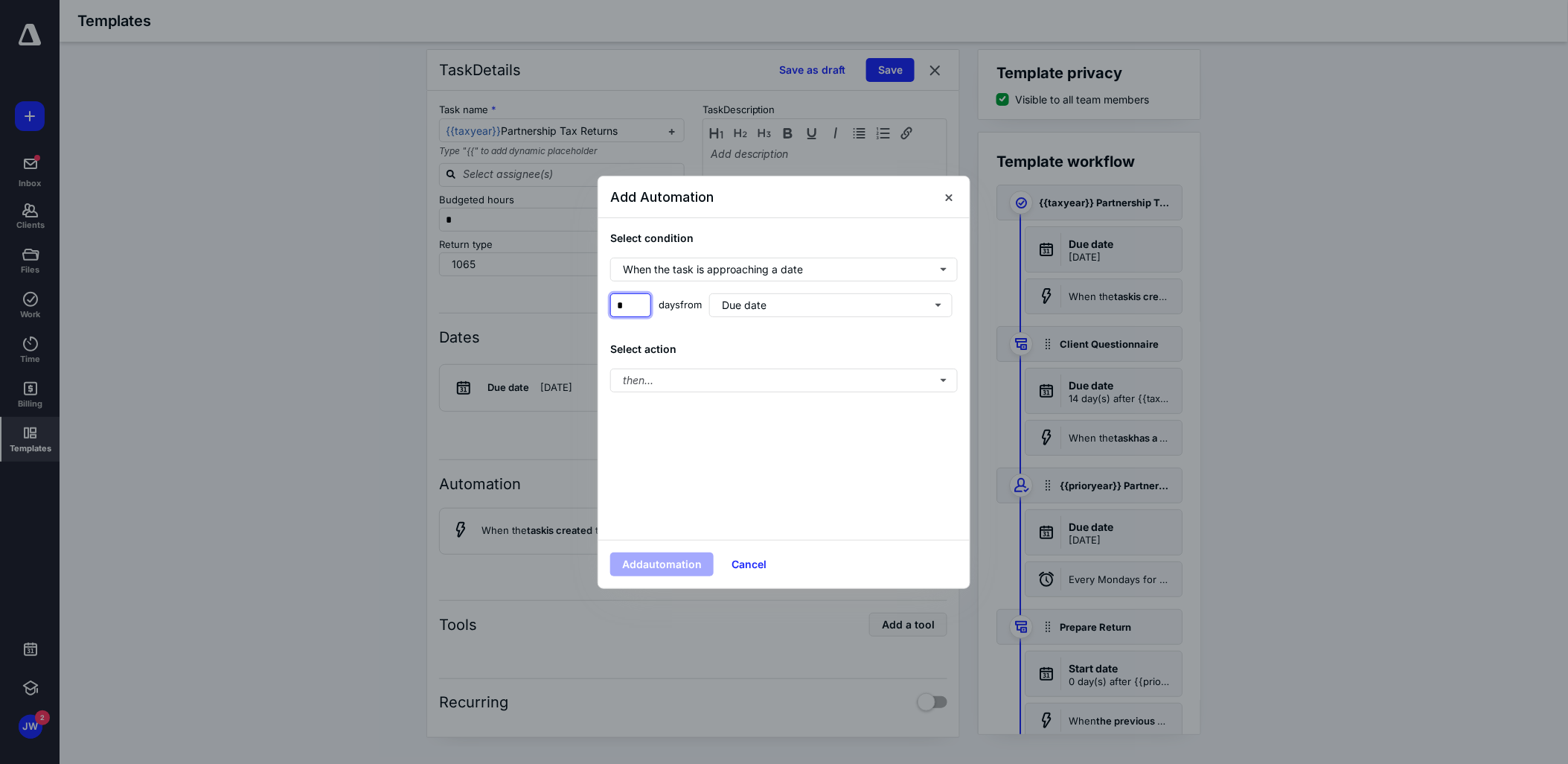 drag, startPoint x: 607, startPoint y: 311, endPoint x: 598, endPoint y: 321, distance: 13.453624 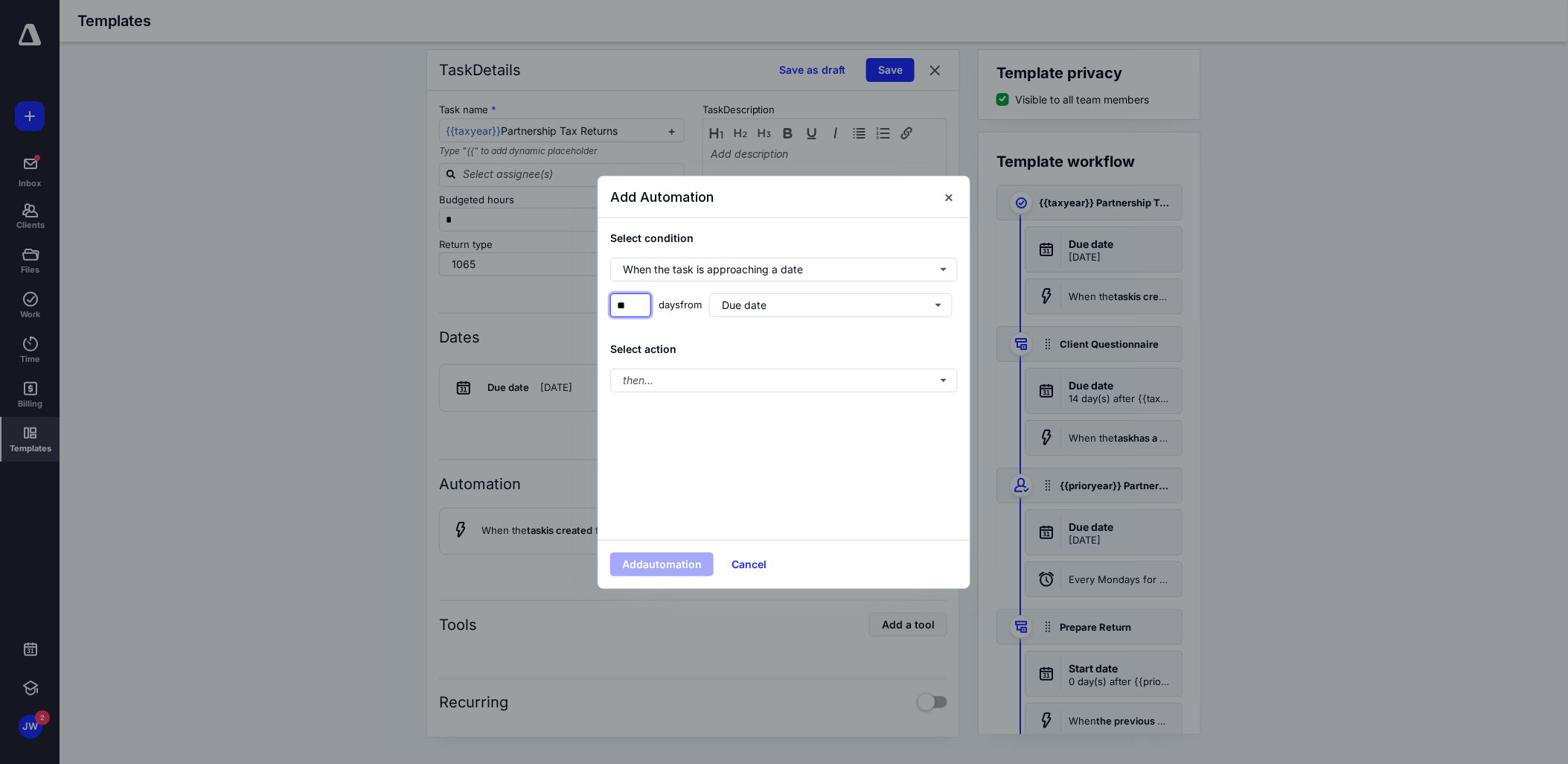 type on "**" 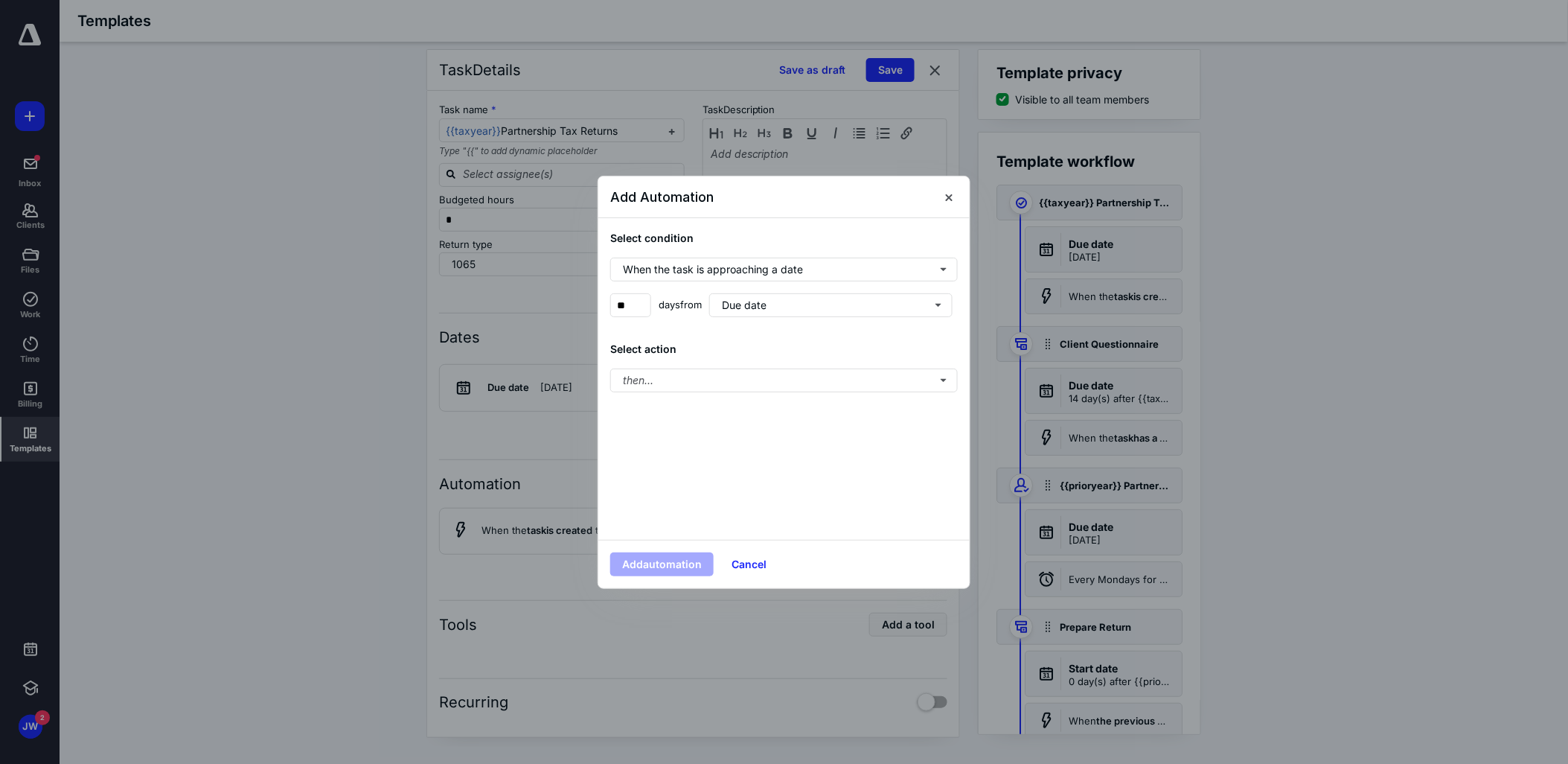 click on "Select condition When the task is approaching a date ** days  from Due date Select action then..." at bounding box center (784, 379) 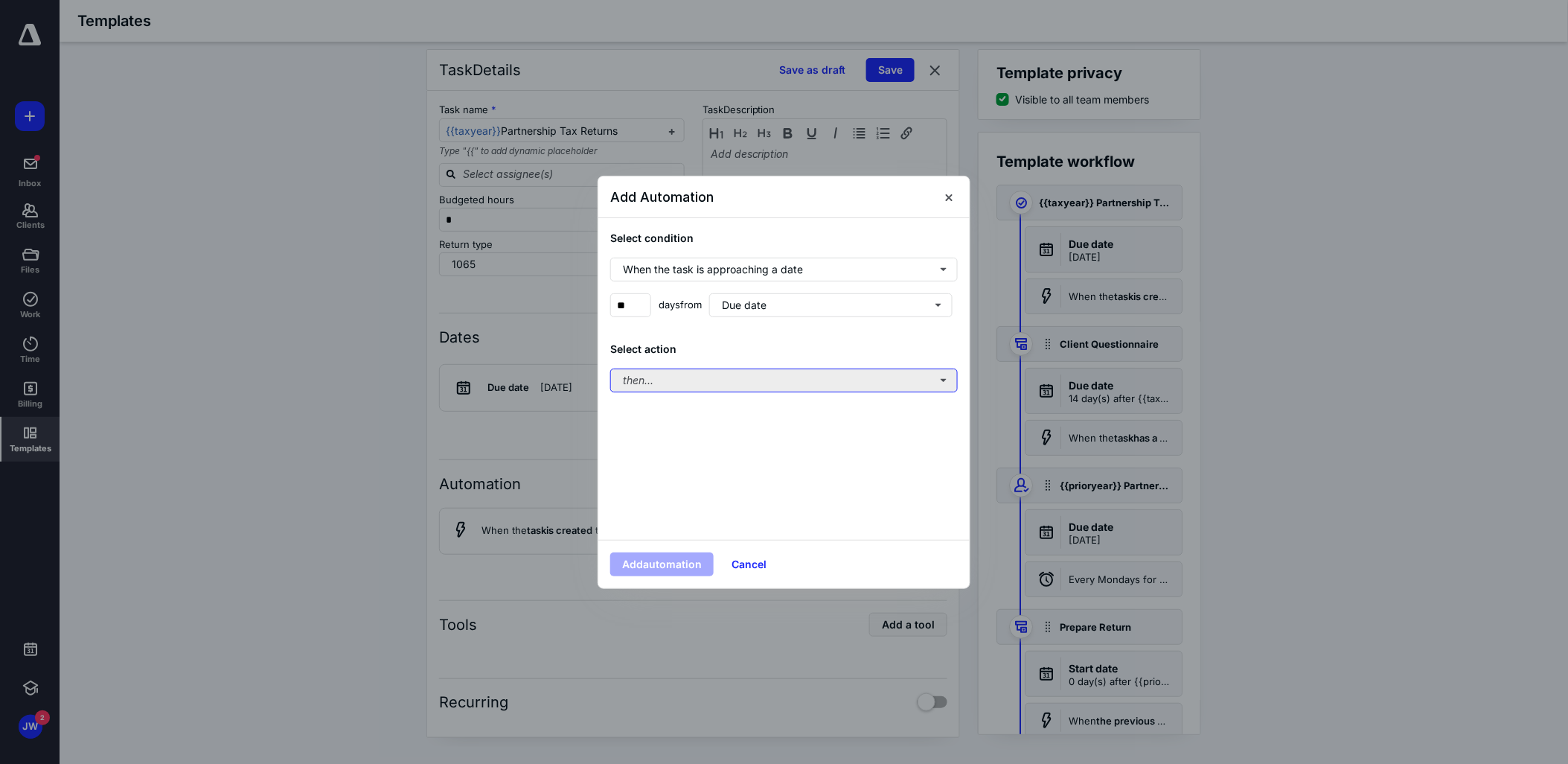 click on "then..." at bounding box center (784, 381) 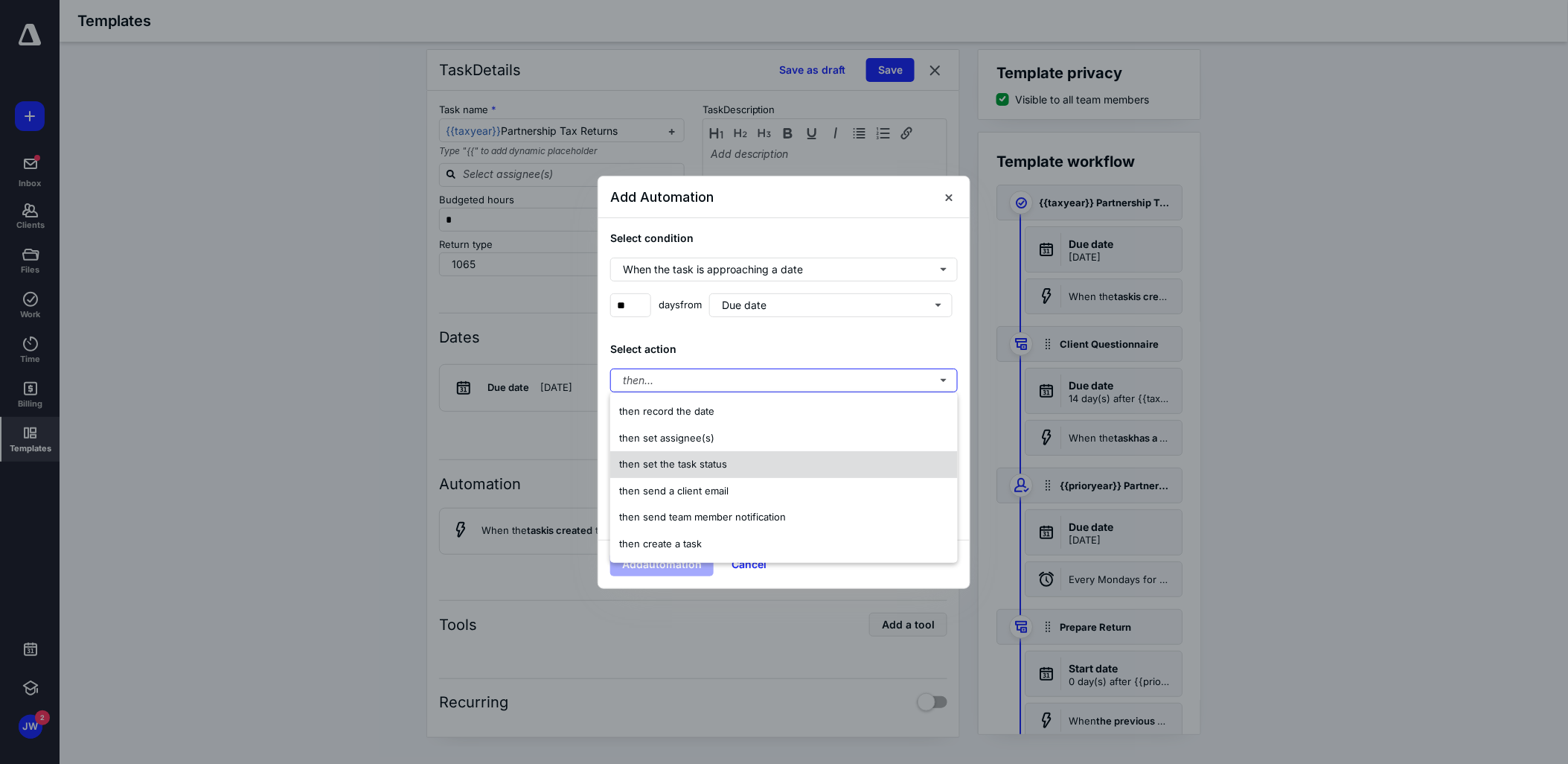 click on "then set the task status" at bounding box center [784, 465] 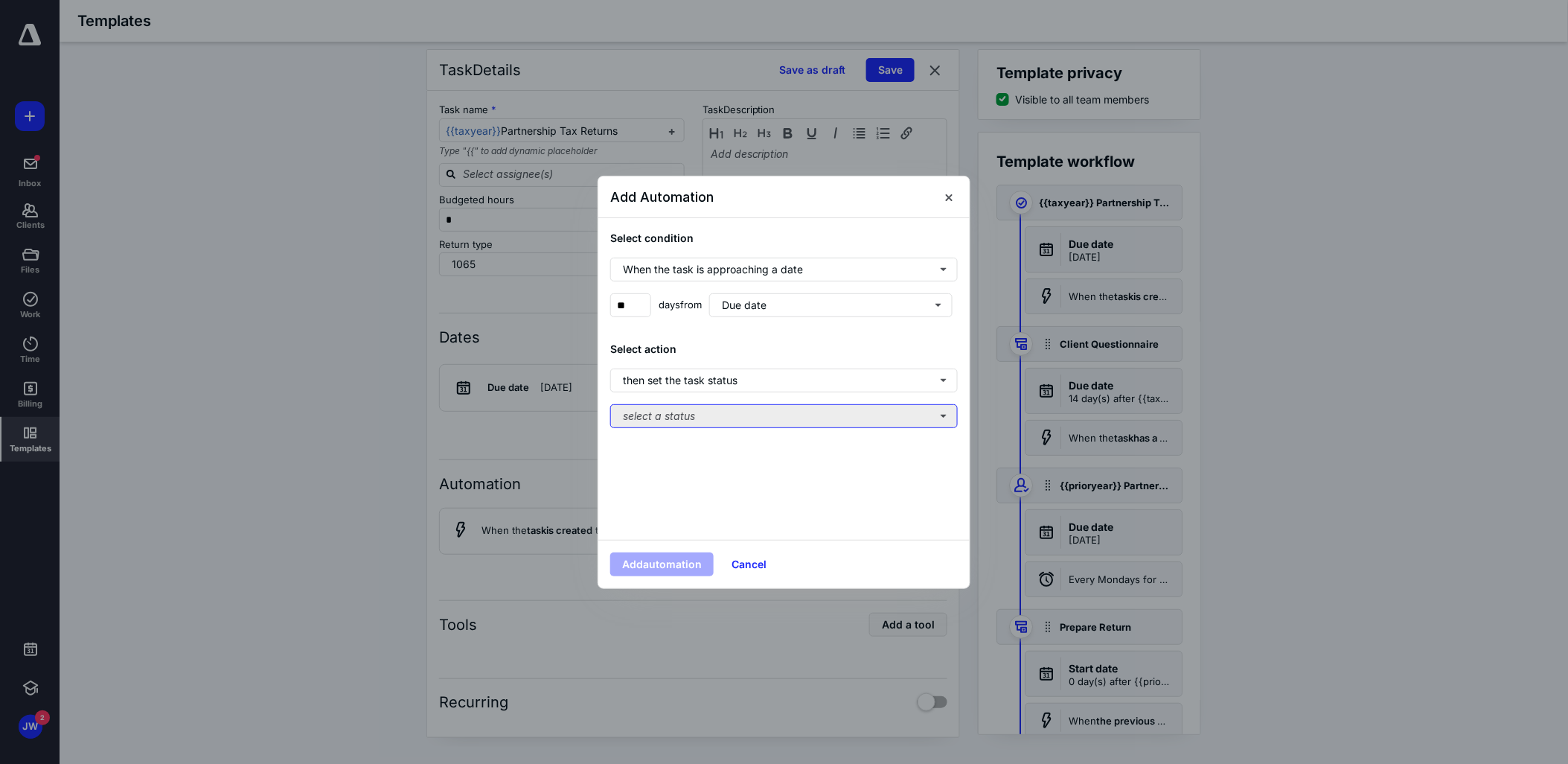 click on "select a status" at bounding box center [784, 416] 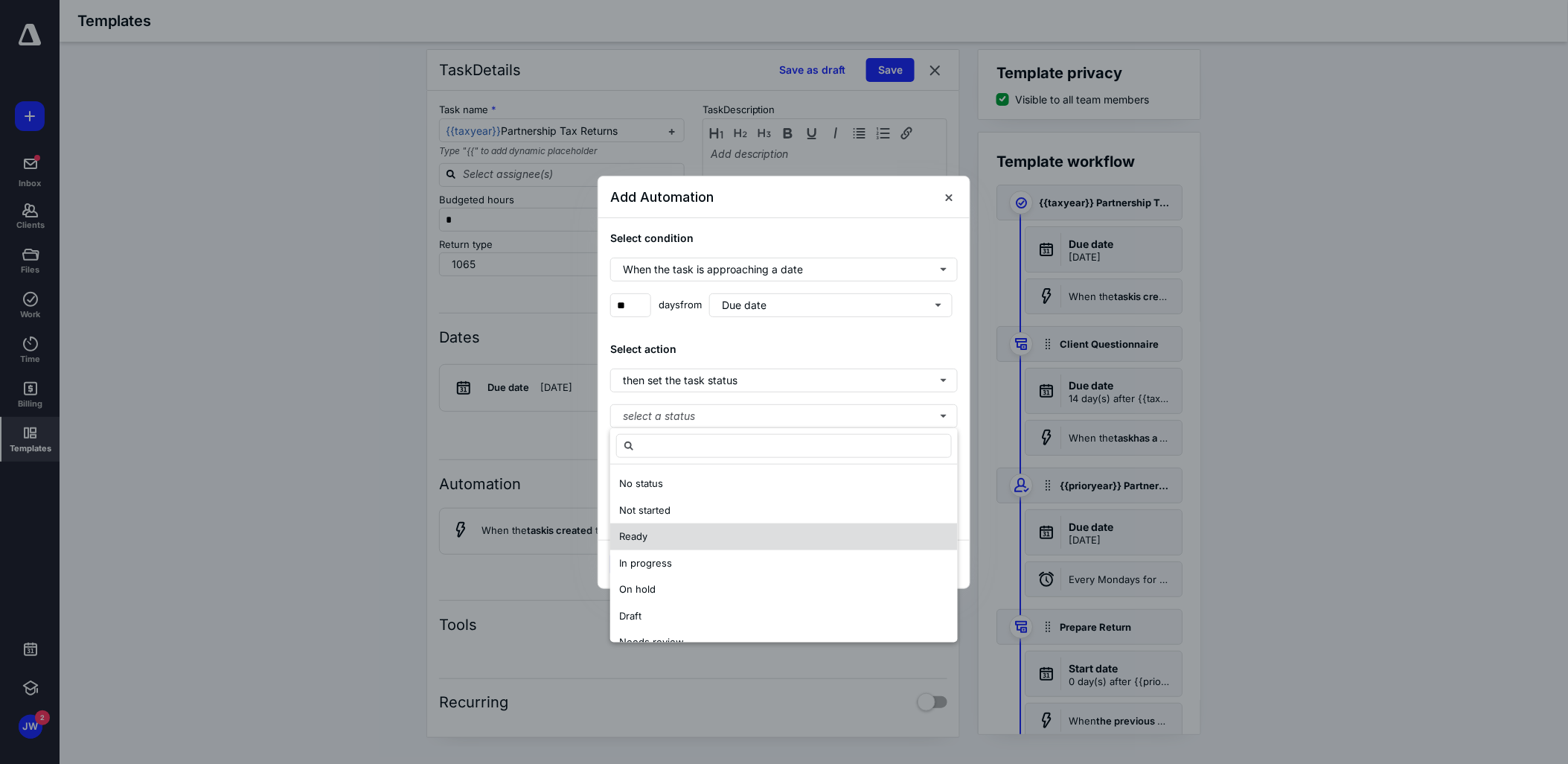 click on "Ready" at bounding box center (784, 537) 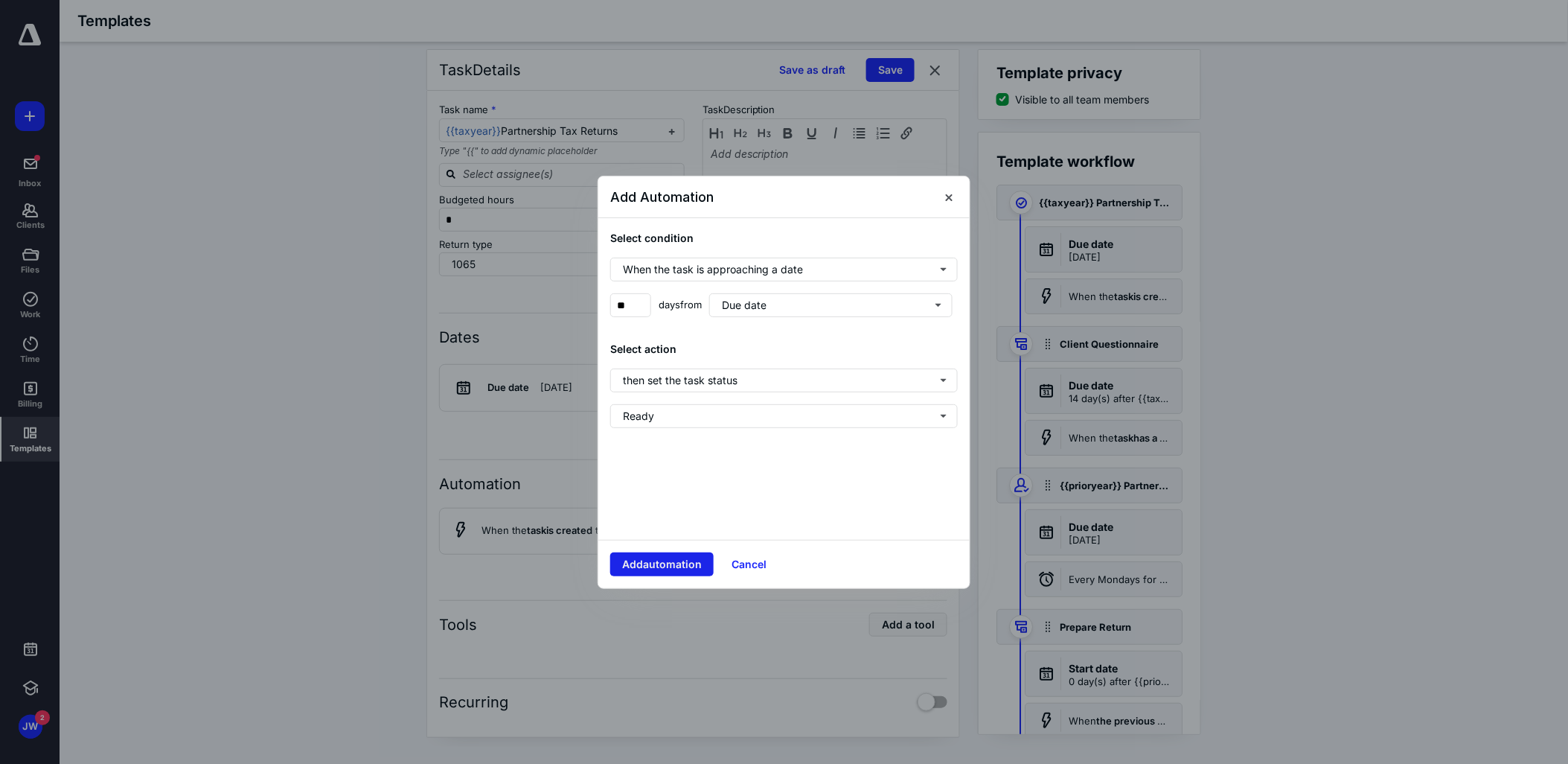 click on "Add  automation" at bounding box center (662, 564) 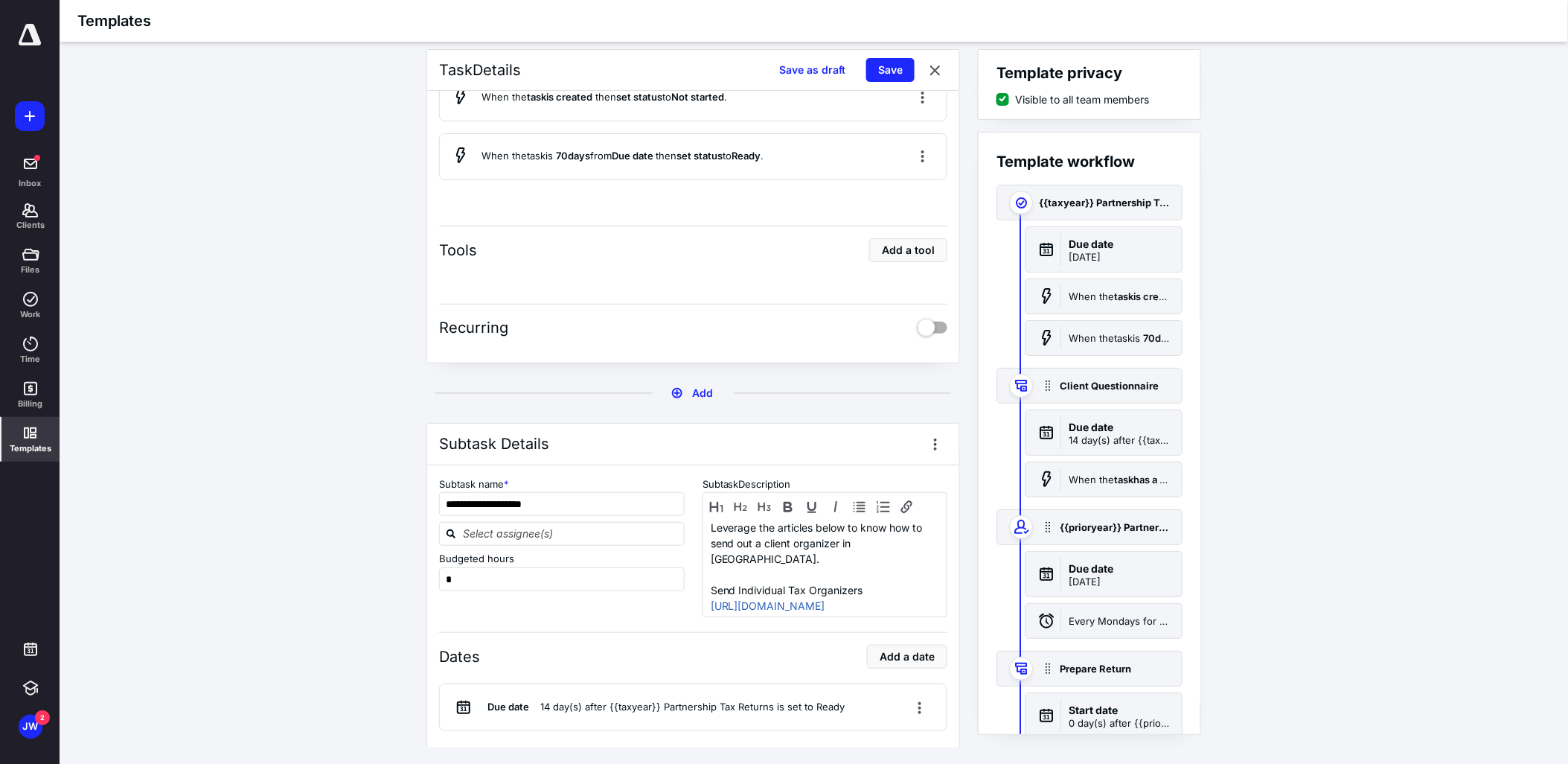 scroll, scrollTop: 496, scrollLeft: 0, axis: vertical 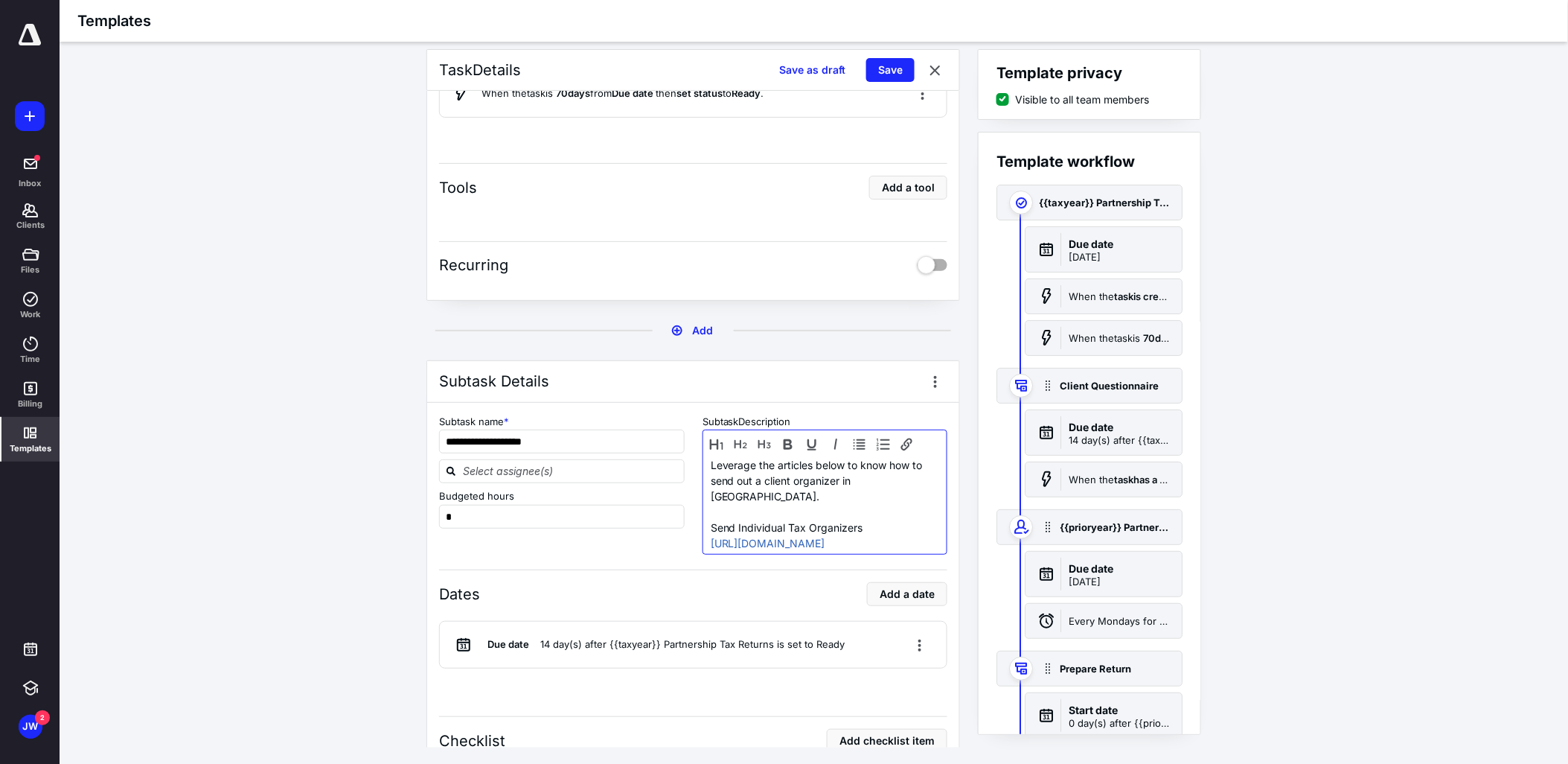 click on "Leverage the articles below to know how to send out a client organizer in Canopy.  Send Individual Tax Organizers https://support.getcanopy.com/hc/en-us/articles/9047900922267-Send-Individual-Tax-Organizers Send Business Tax Organizers https://support.getcanopy.com/hc/en-us/articles/10808516537627-Send-Business-Tax-Organizers" at bounding box center [822, 520] 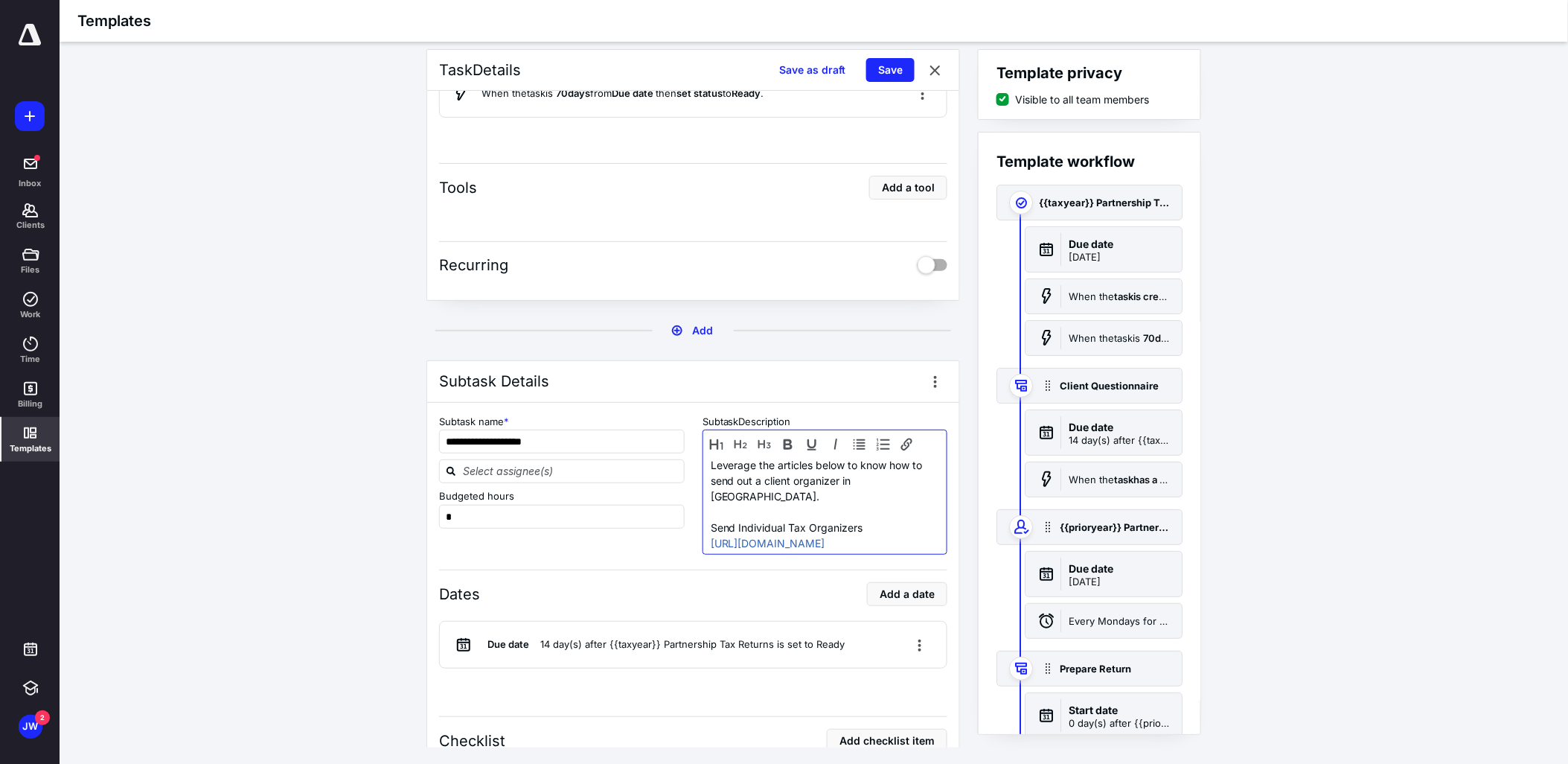 scroll, scrollTop: 77, scrollLeft: 0, axis: vertical 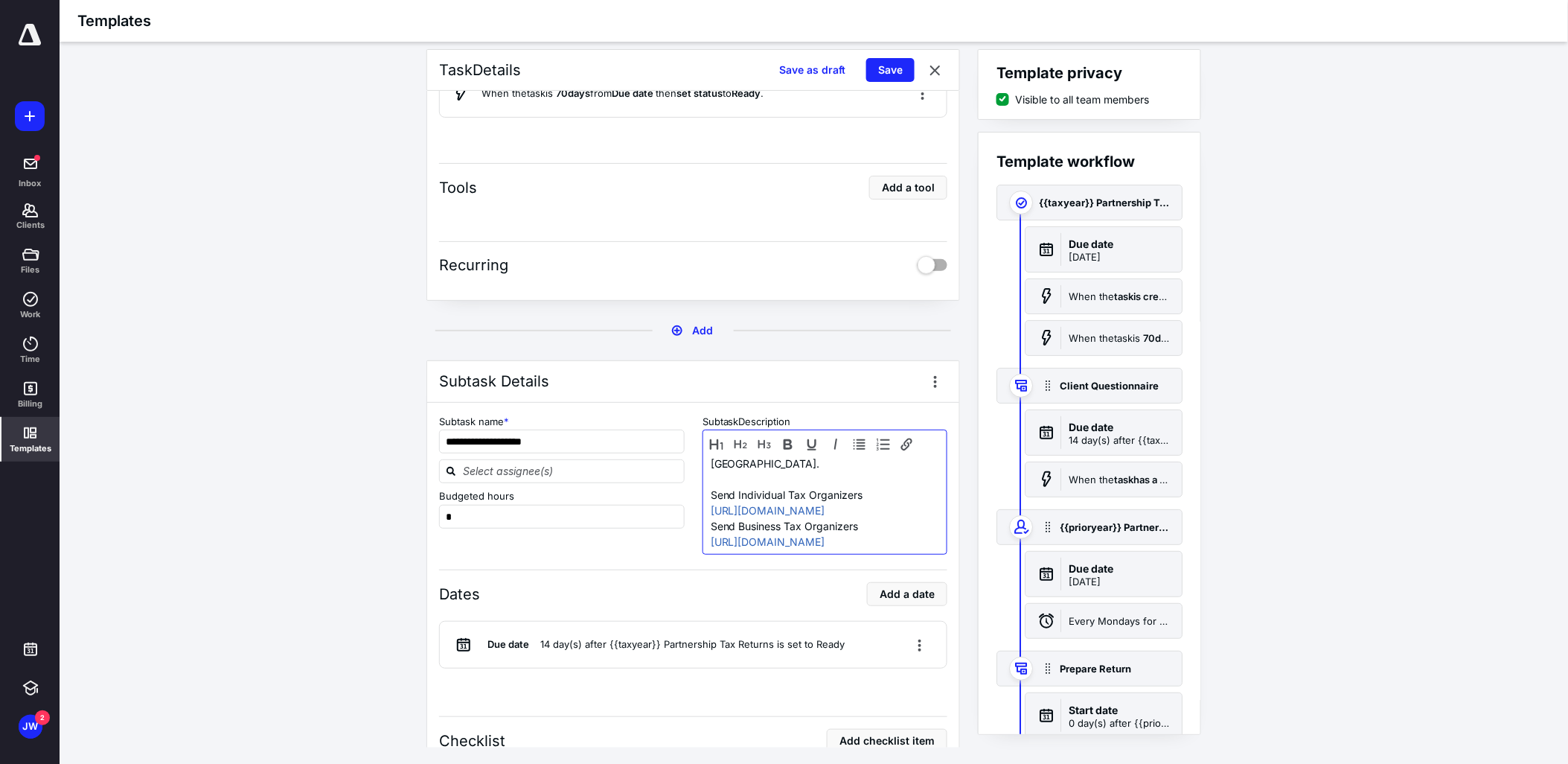 click on "Send Business Tax Organizers https://support.getcanopy.com/hc/en-us/articles/10808516537627-Send-Business-Tax-Organizers" at bounding box center [822, 534] 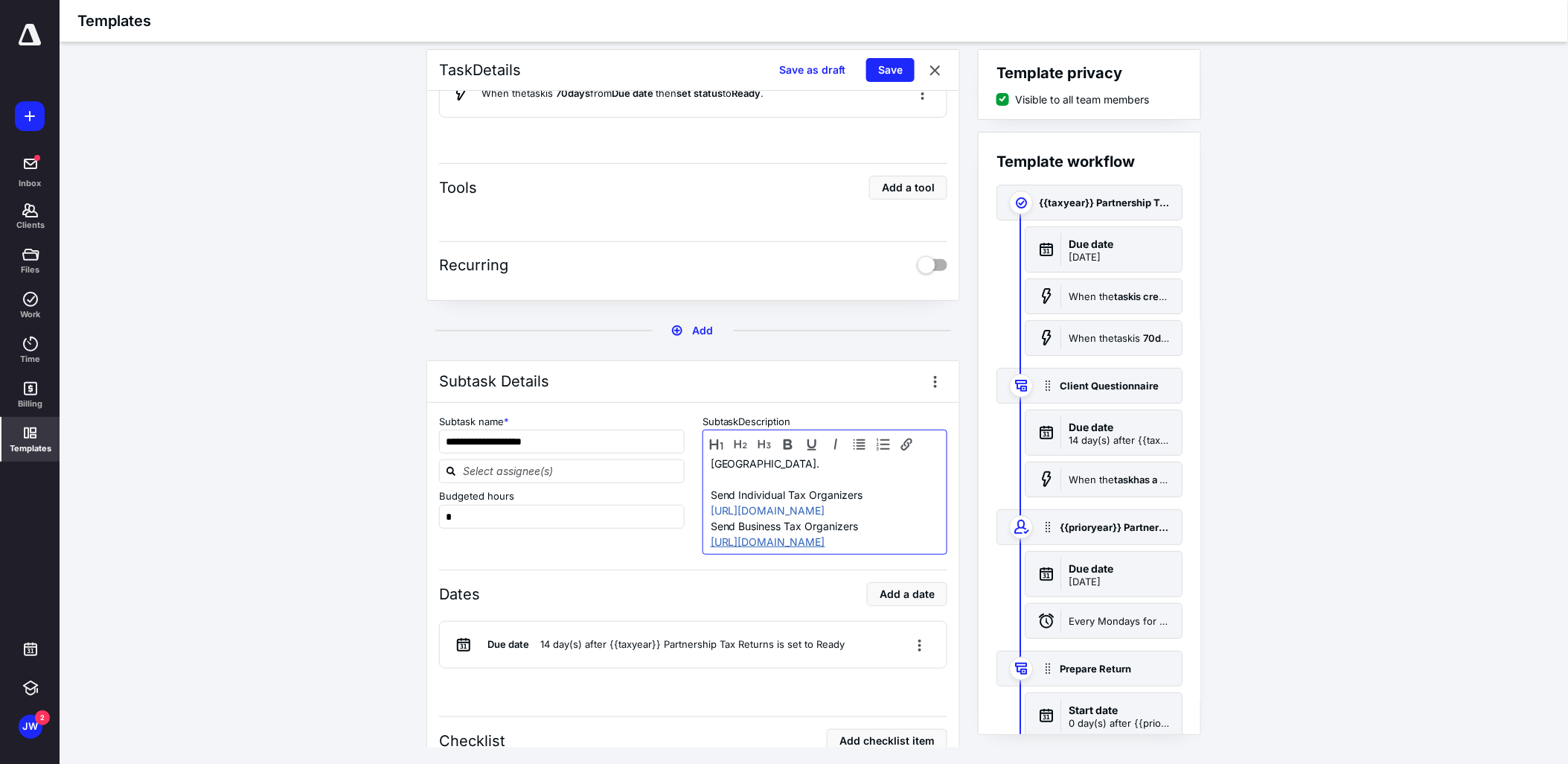 click on "https://support.getcanopy.com/hc/en-us/articles/10808516537627-Send-Business-Tax-Organizers" at bounding box center [768, 541] 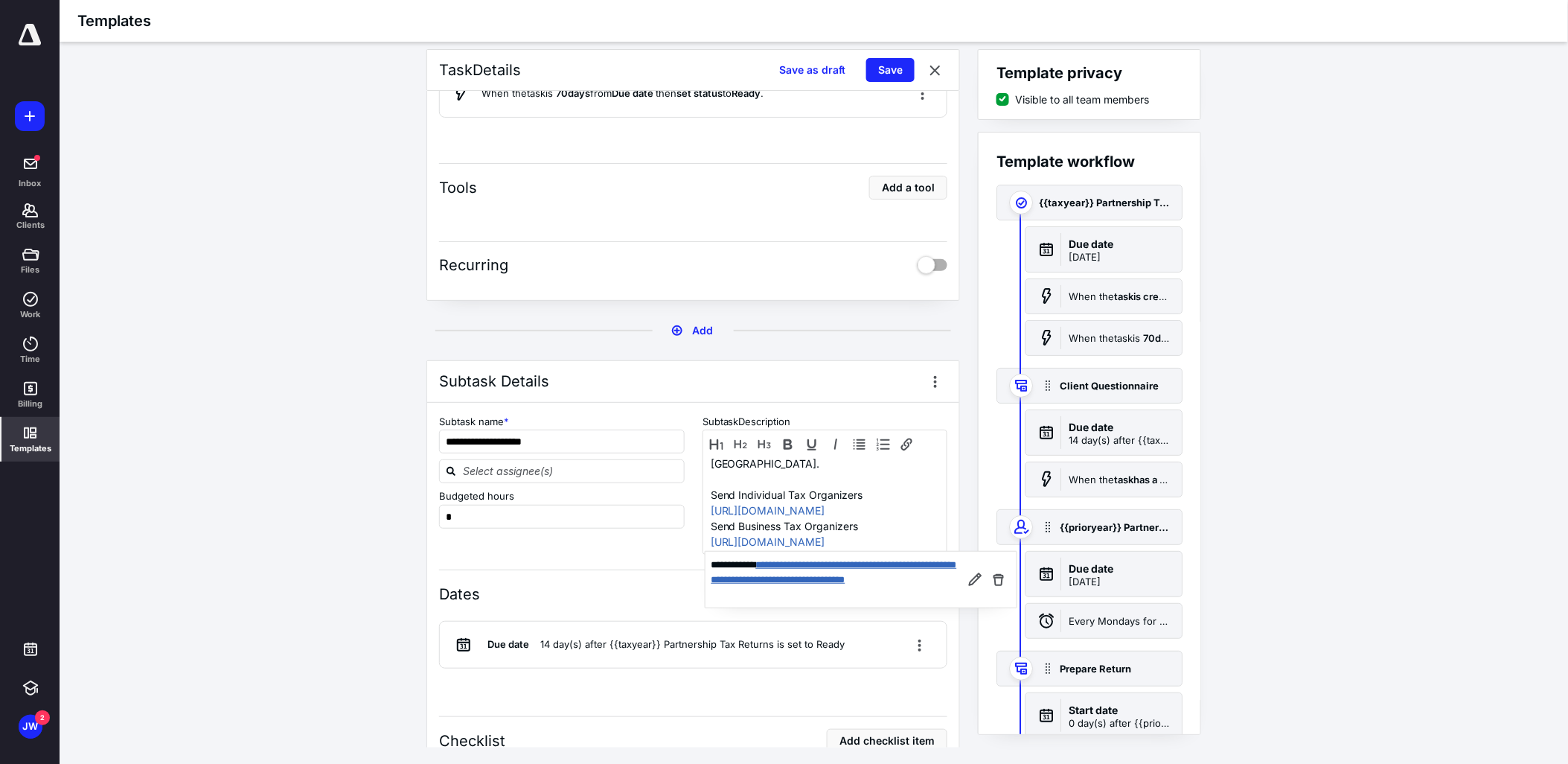 click on "**********" at bounding box center (834, 572) 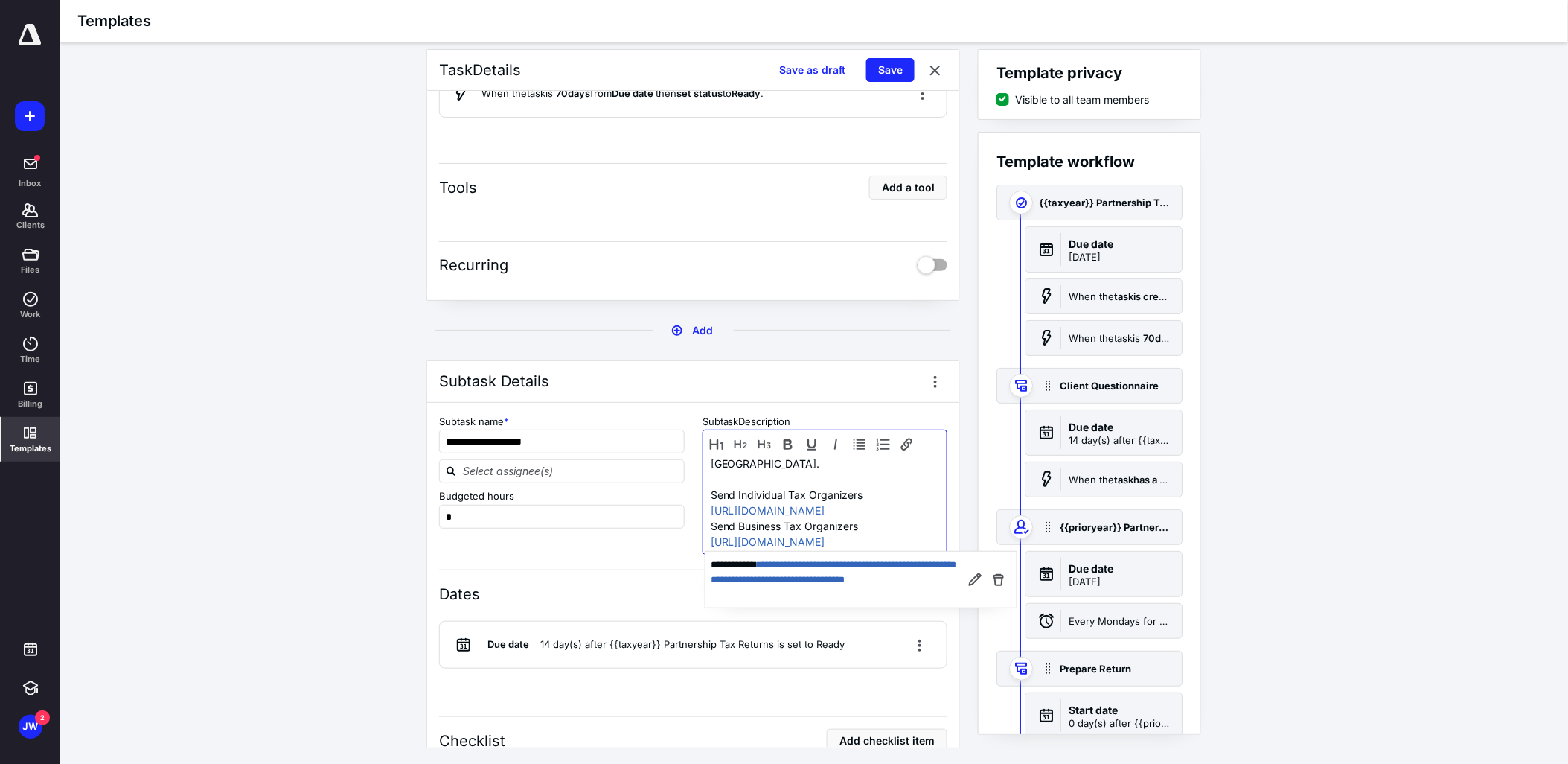 click on "Send Business Tax Organizers https://support.getcanopy.com/hc/en-us/articles/10808516537627-Send-Business-Tax-Organizers" at bounding box center [822, 534] 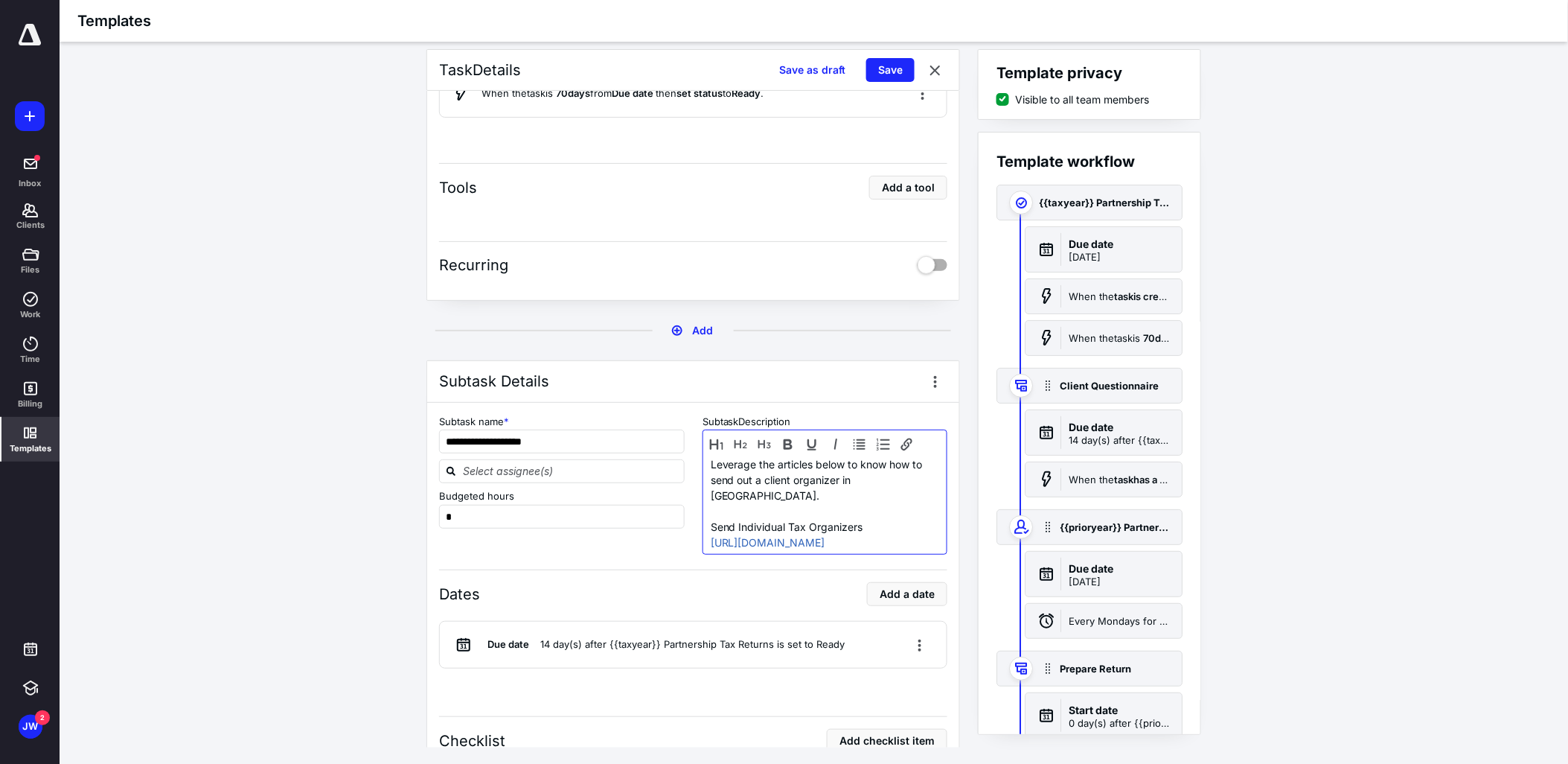 scroll, scrollTop: 0, scrollLeft: 0, axis: both 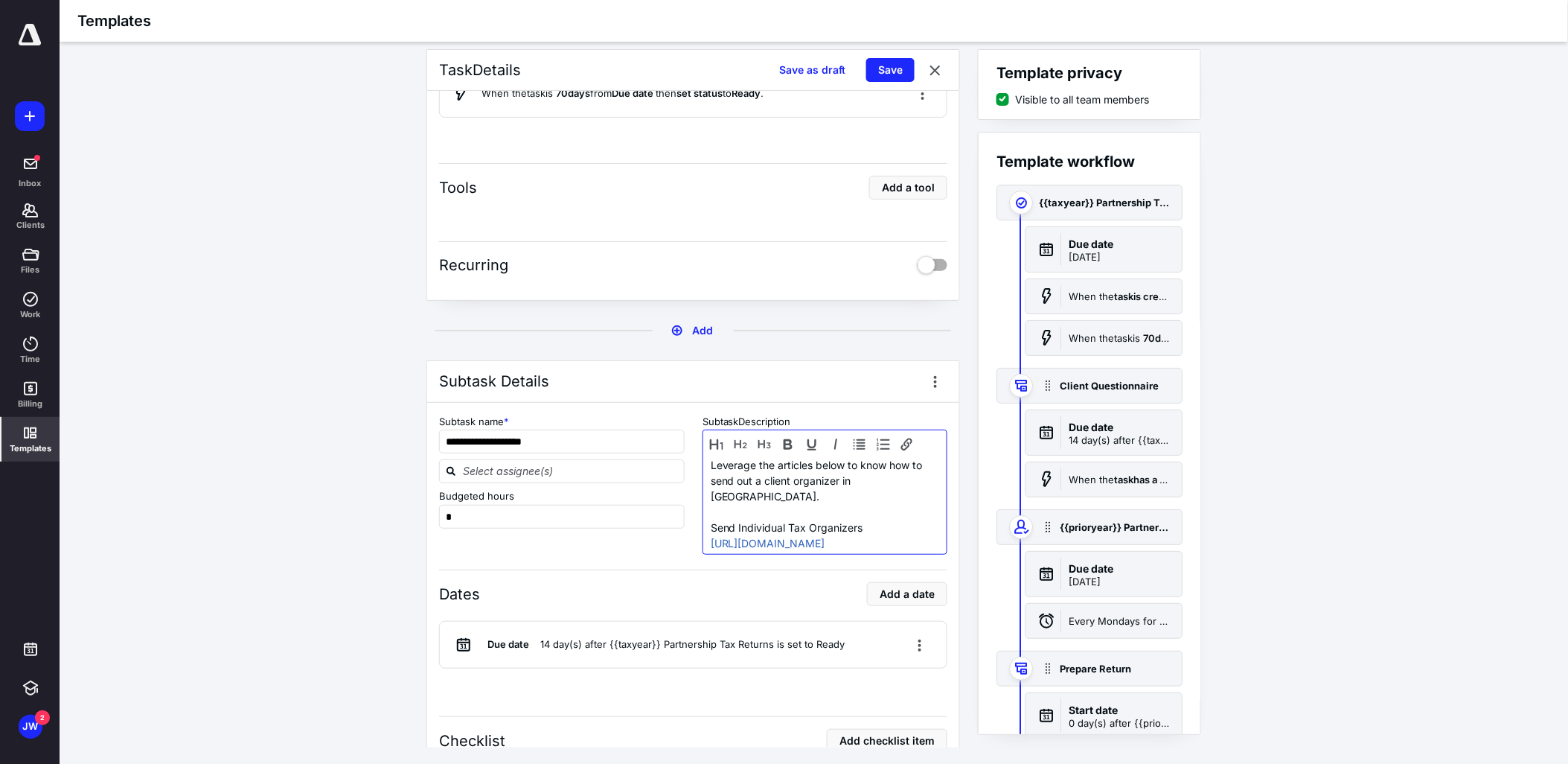 click on "Leverage the articles below to know how to send out a client organizer in Canopy.  Send Individual Tax Organizers https://support.getcanopy.com/hc/en-us/articles/9047900922267-Send-Individual-Tax-Organizers Send Business Tax Organizers https://support.getcanopy.com/hc/en-us/articles/10808516537627-Send-Business-Tax-Organizers" at bounding box center (822, 520) 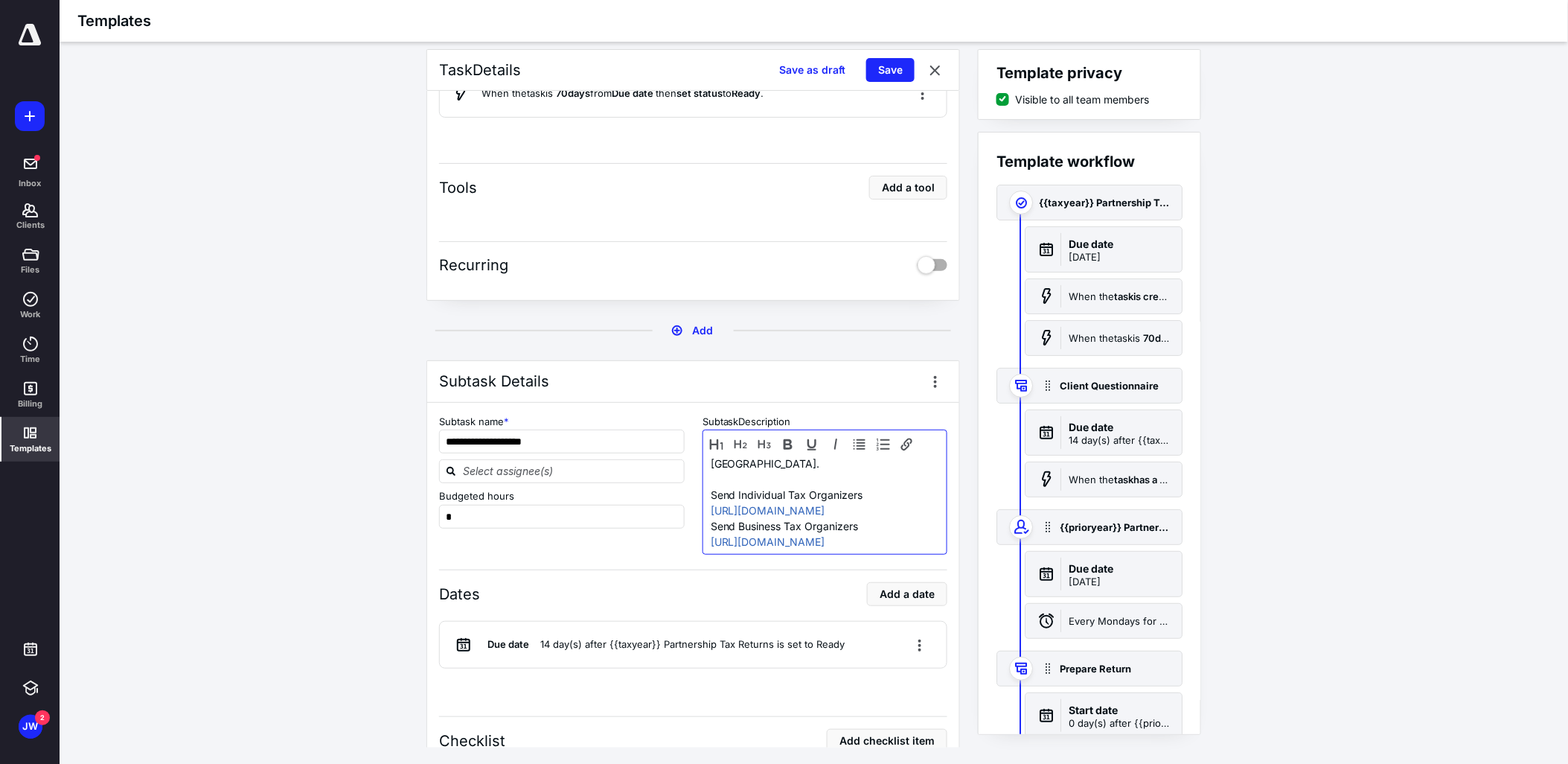 type 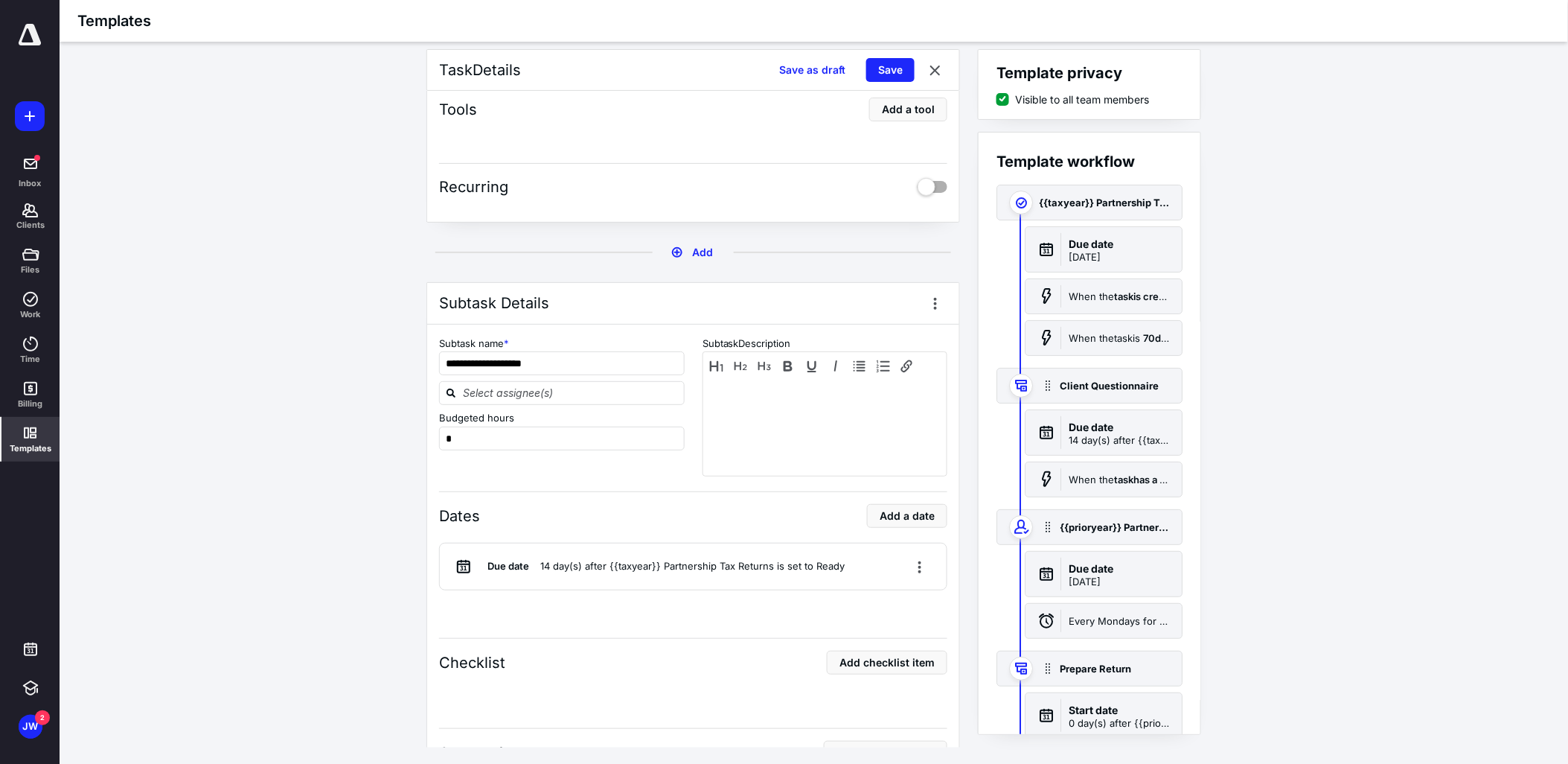 click on "**********" at bounding box center [814, 398] 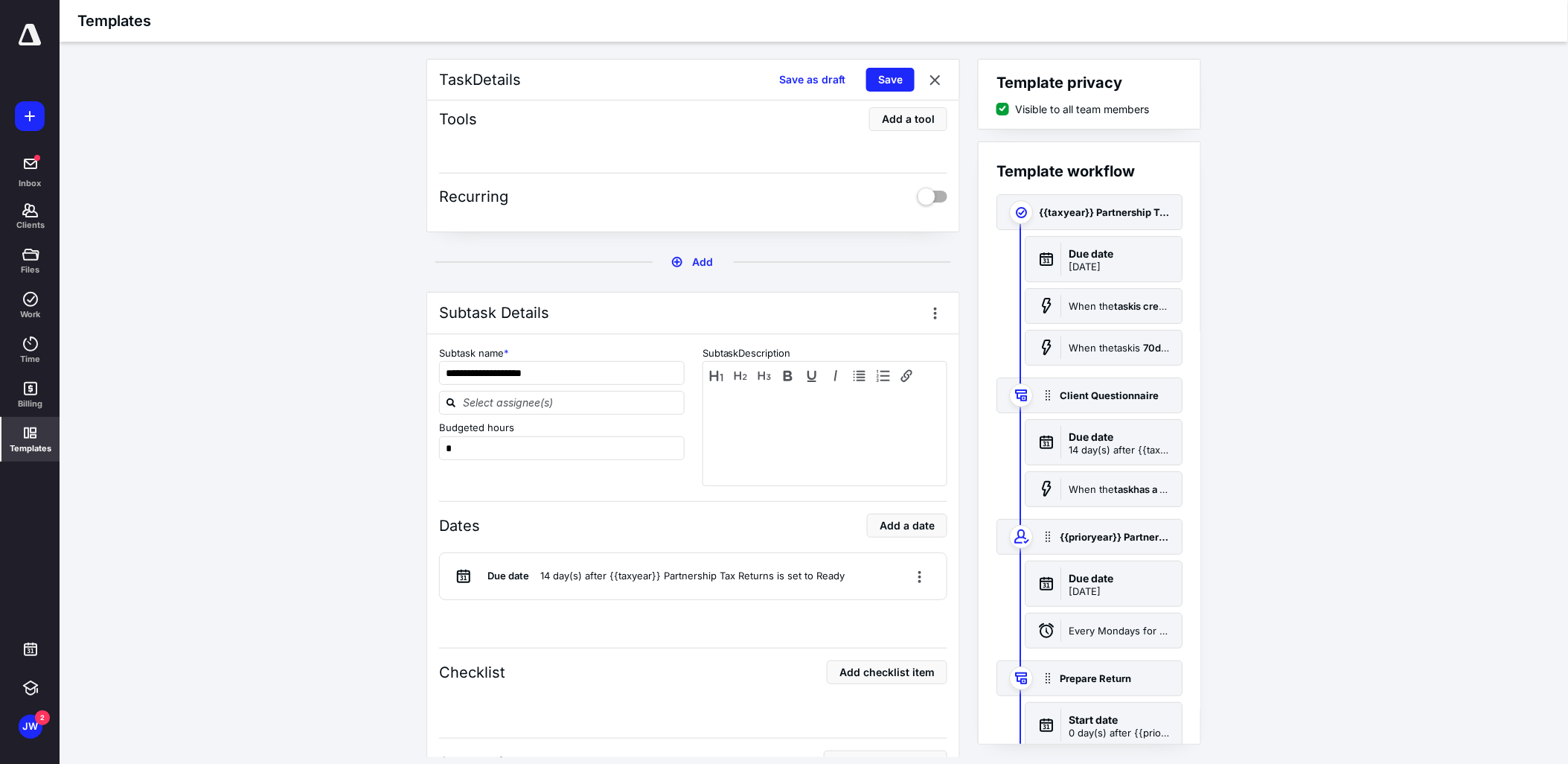 scroll, scrollTop: 0, scrollLeft: 0, axis: both 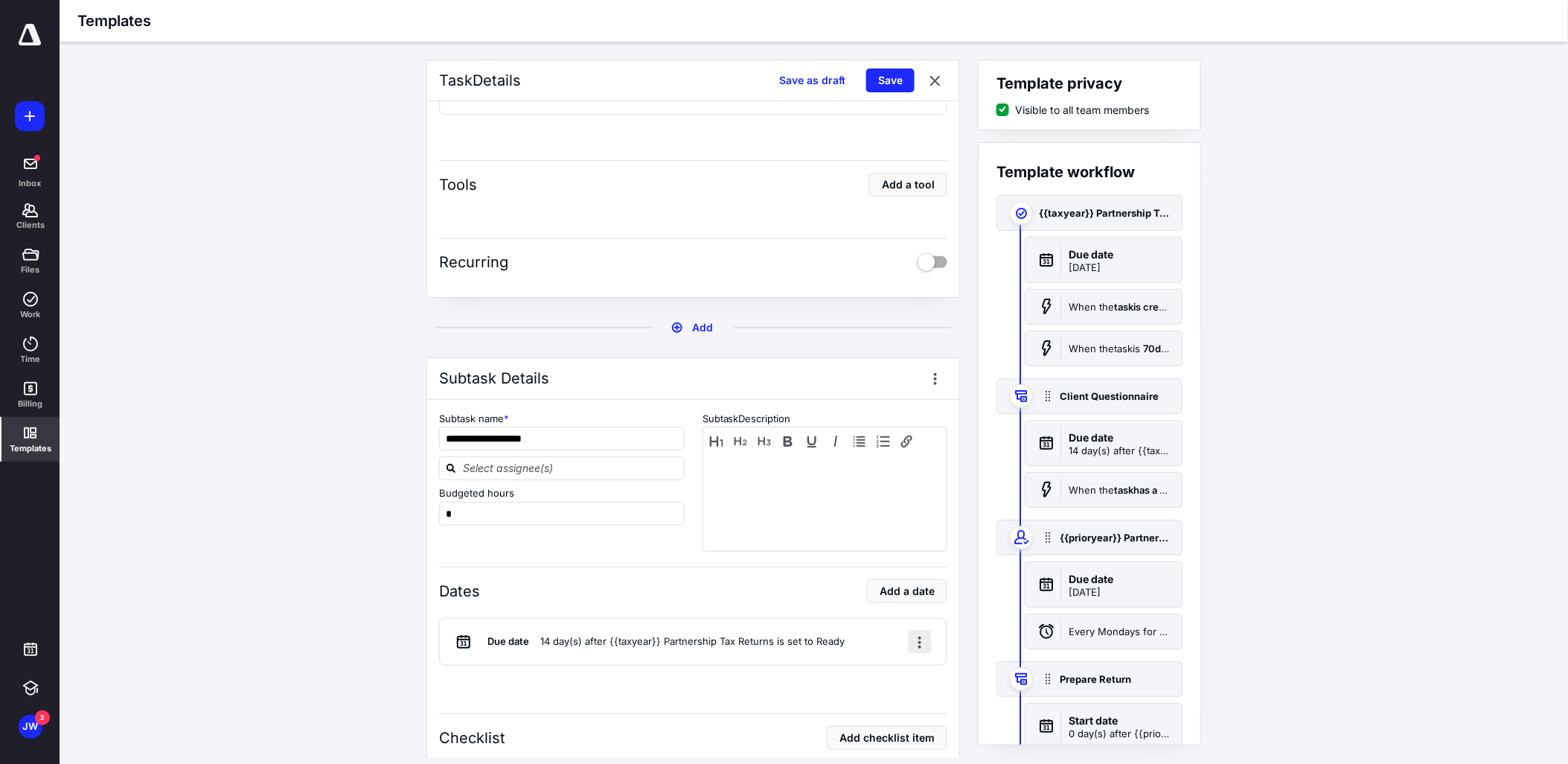 click at bounding box center (920, 642) 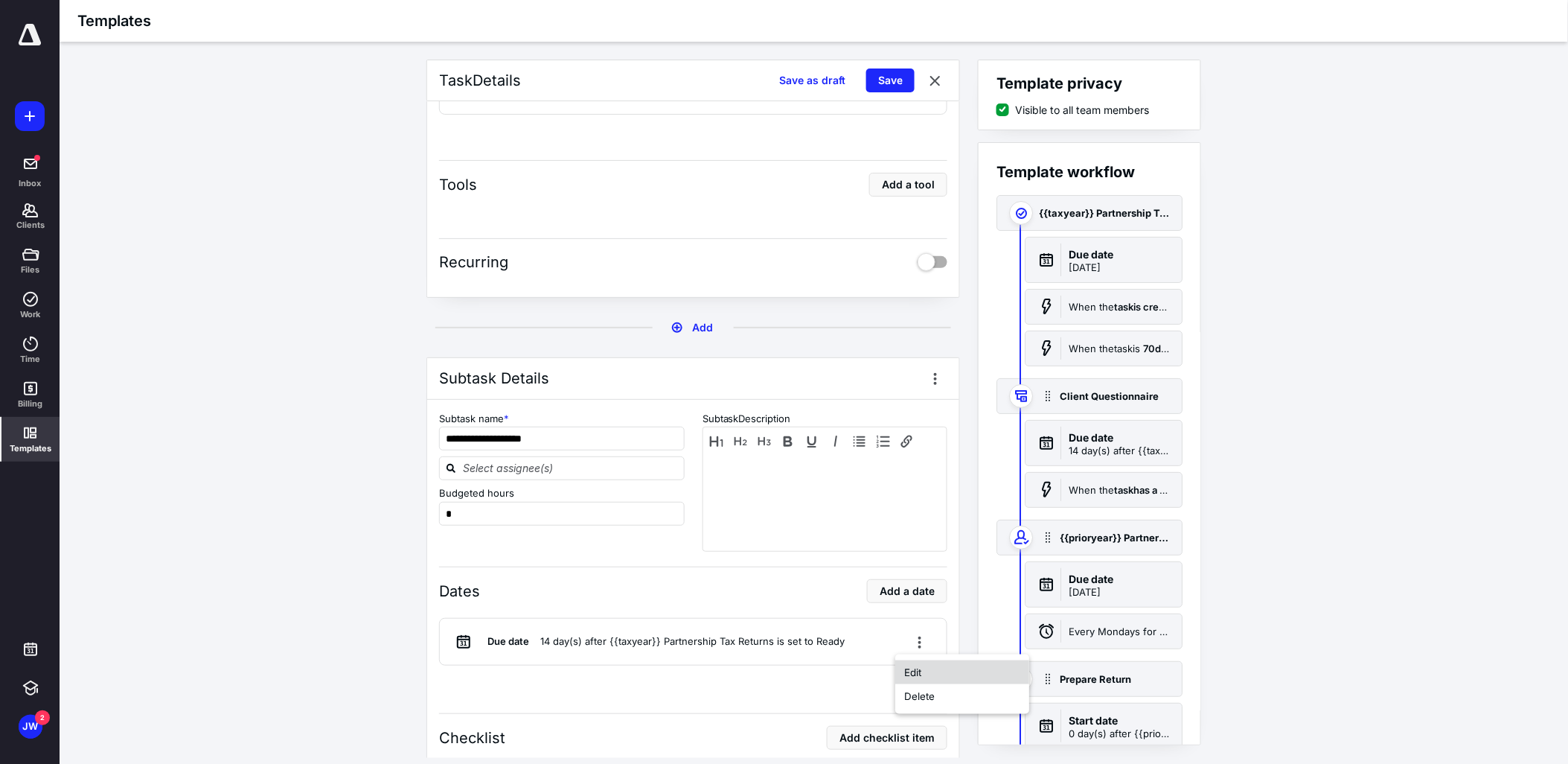 click on "Edit" at bounding box center (962, 672) 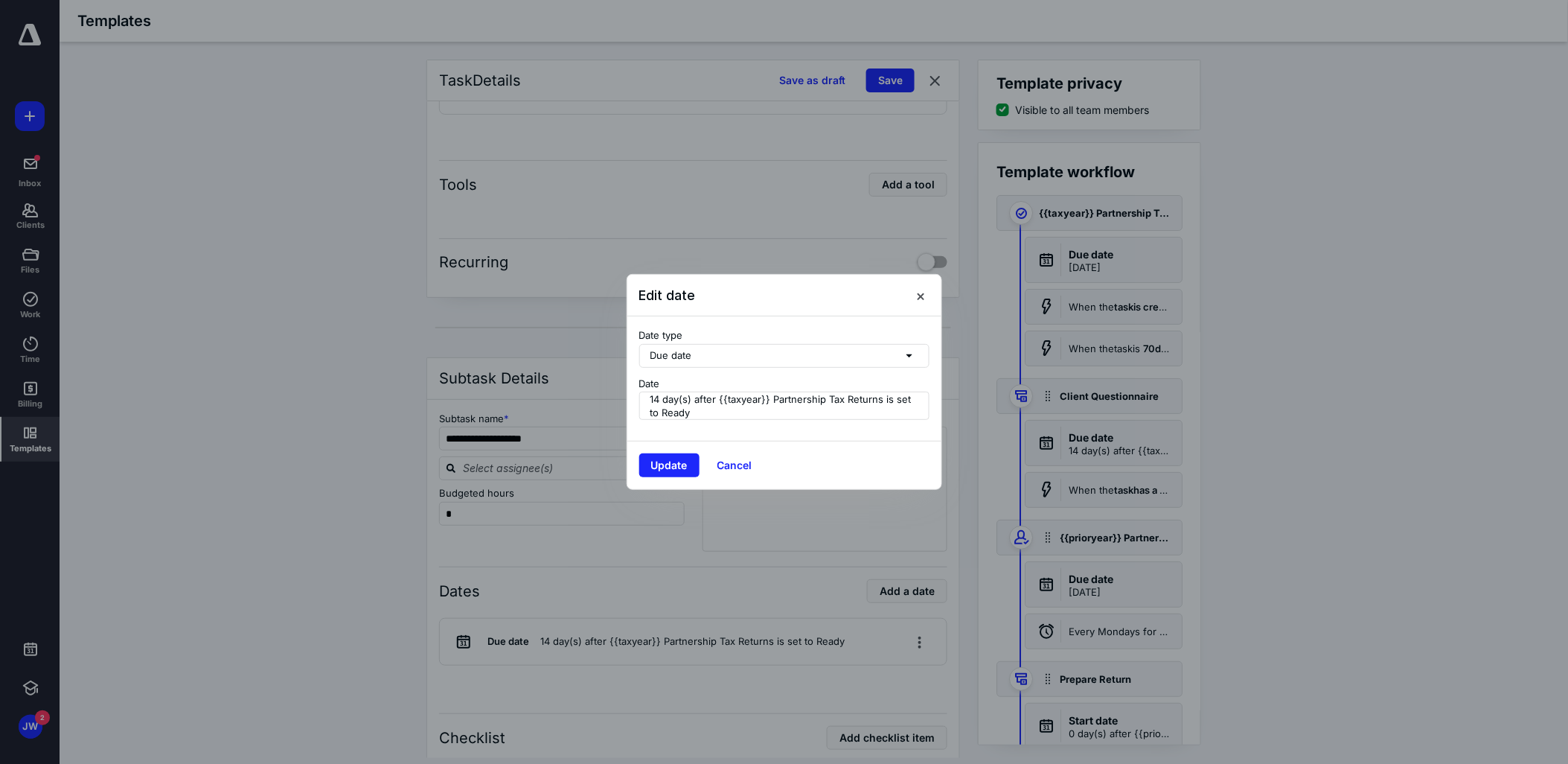click on "14 day(s) after  {{taxyear}} Partnership Tax Returns is set to Ready" at bounding box center (787, 406) 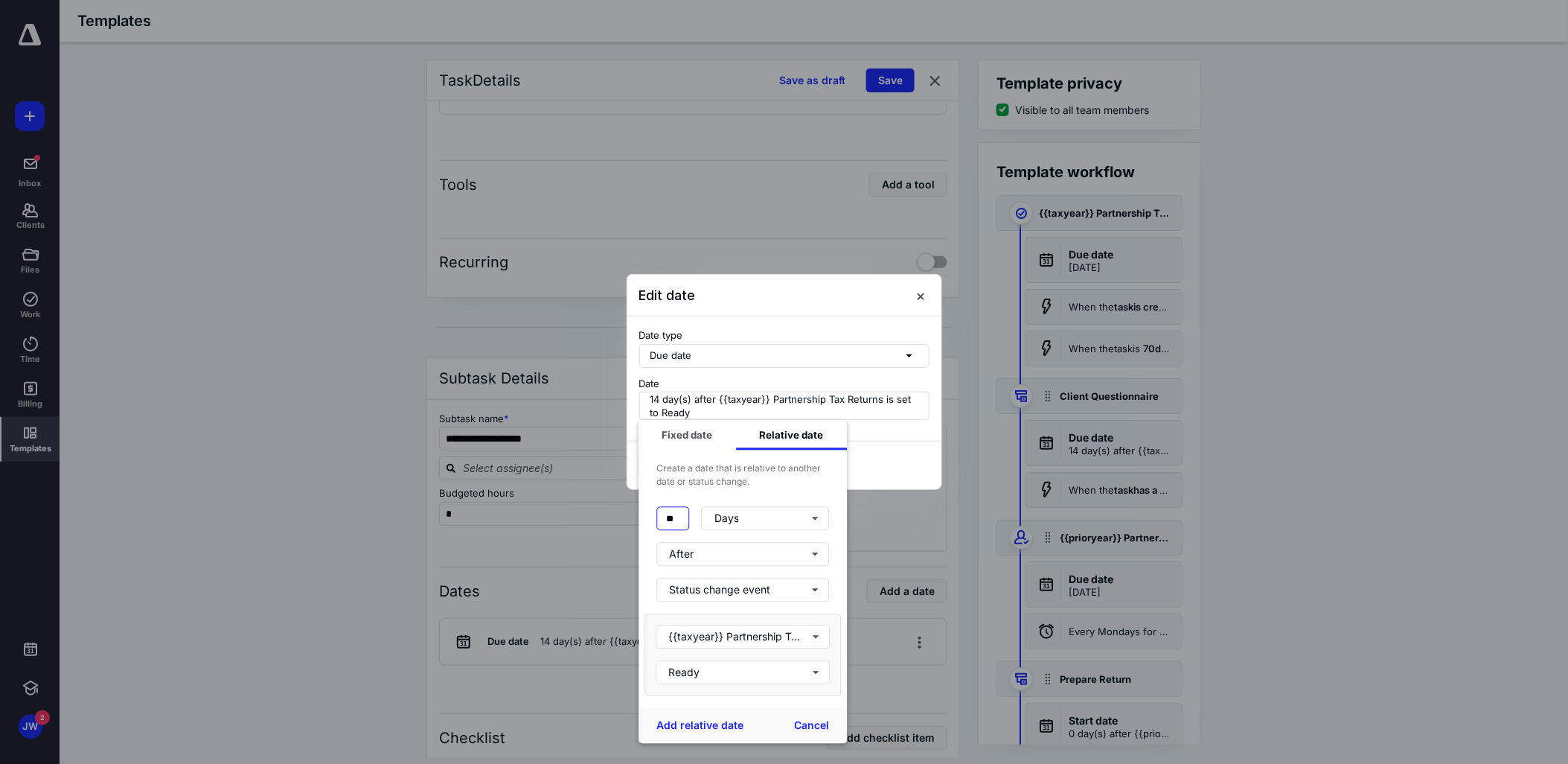 drag, startPoint x: 679, startPoint y: 523, endPoint x: 656, endPoint y: 523, distance: 23 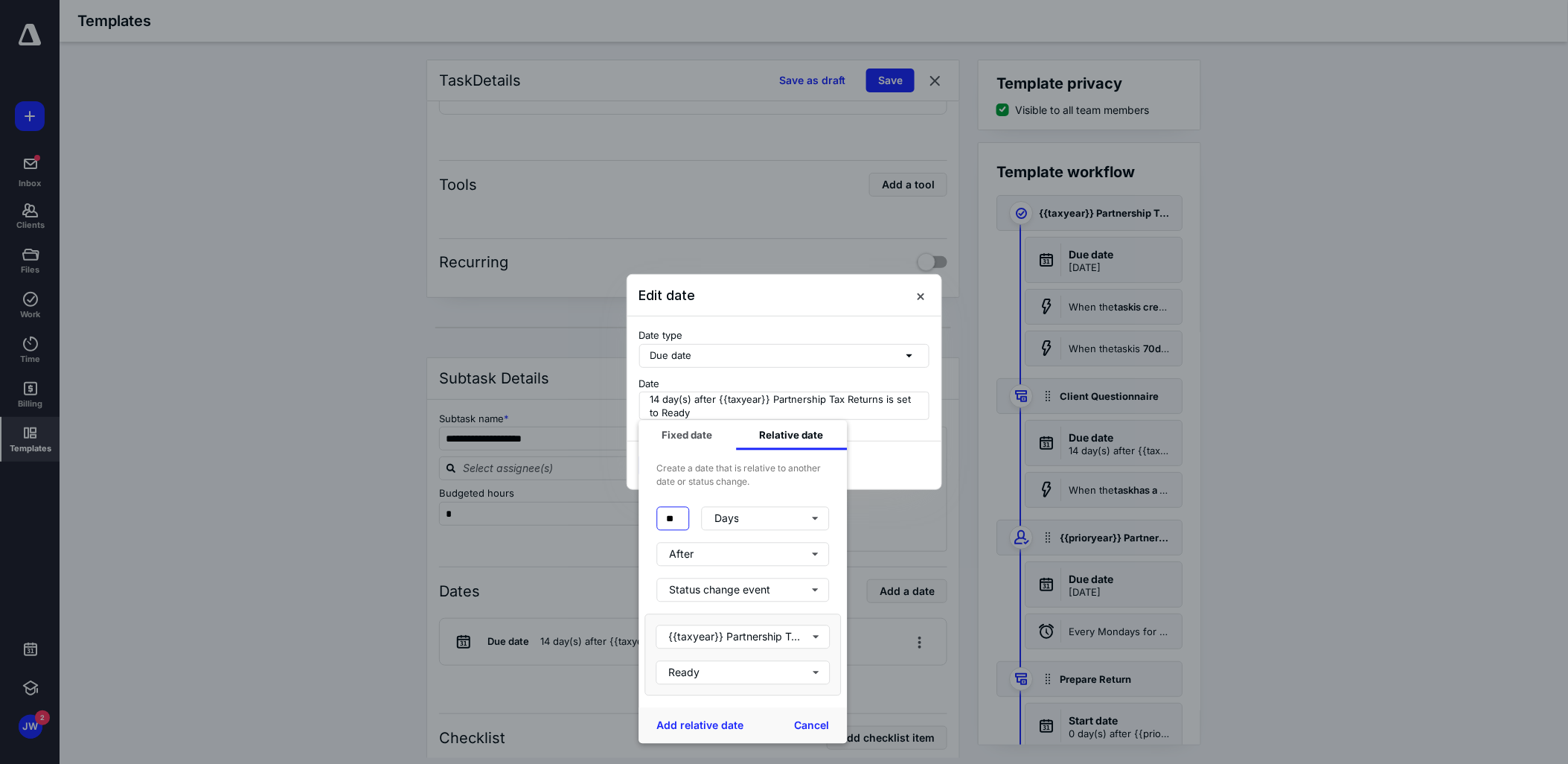 type on "**" 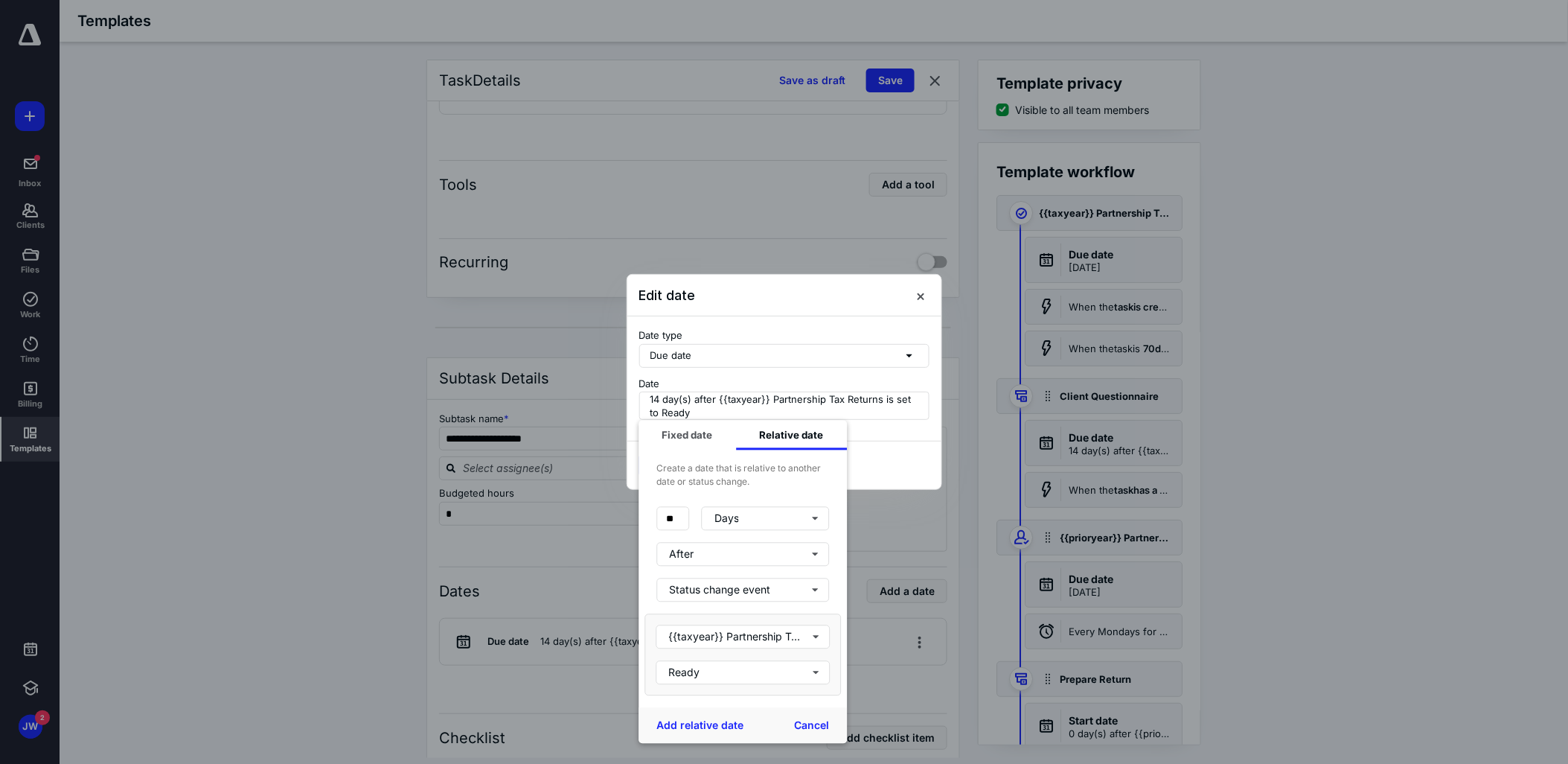 click on "Create a date that is relative to another date or status change." at bounding box center (743, 470) 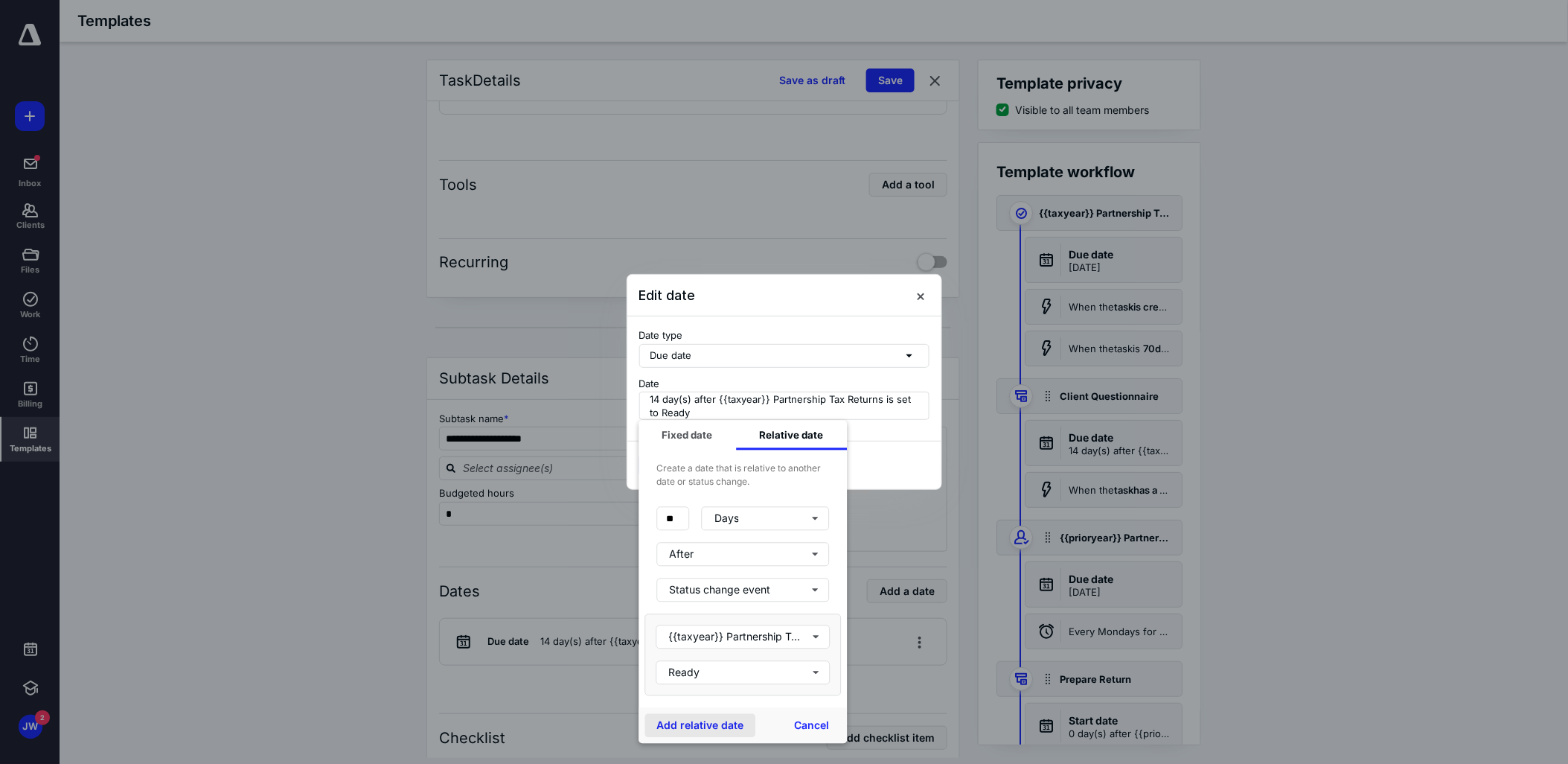 click on "Add relative date" at bounding box center (700, 726) 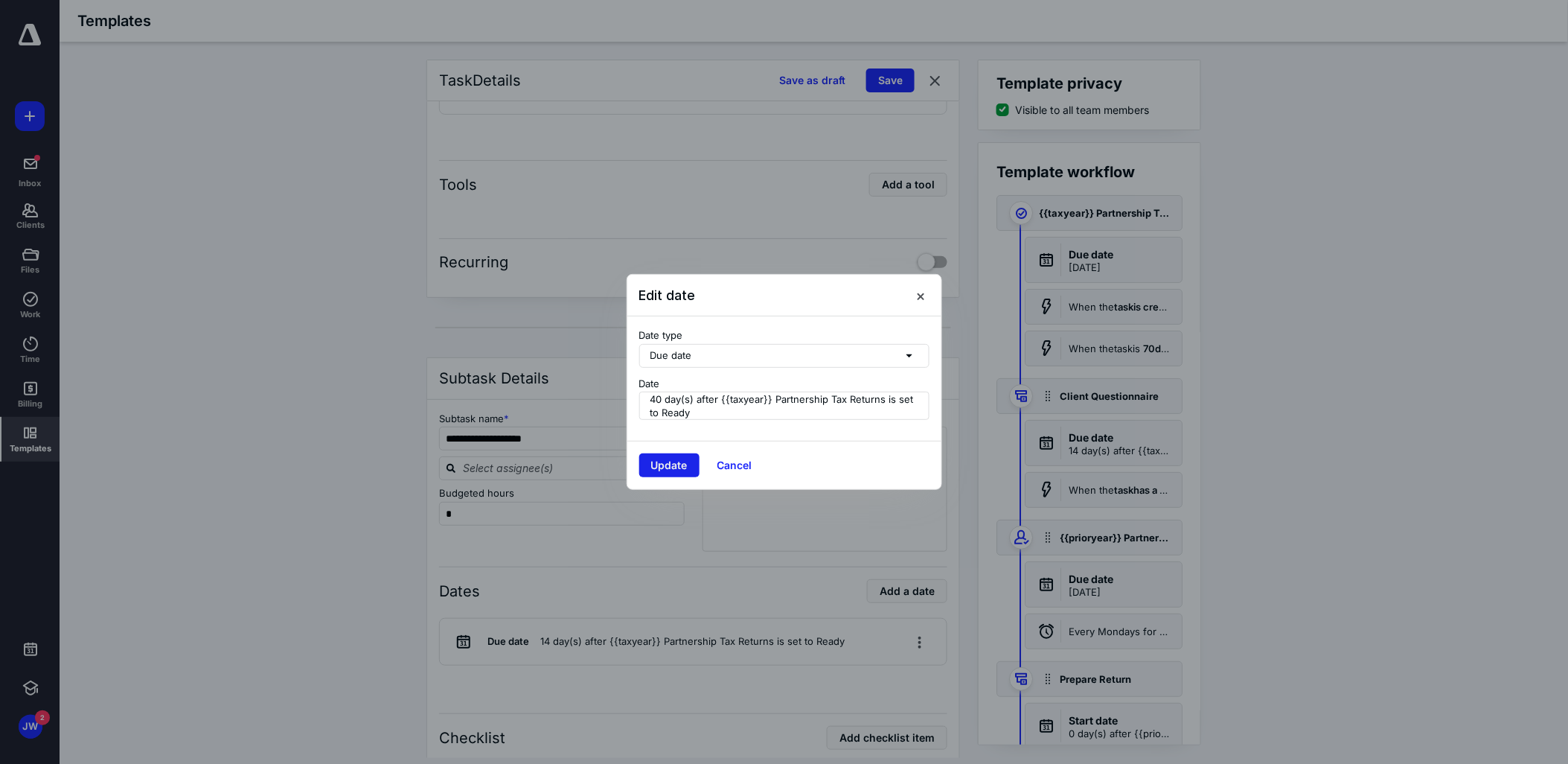 click on "Update" at bounding box center (669, 465) 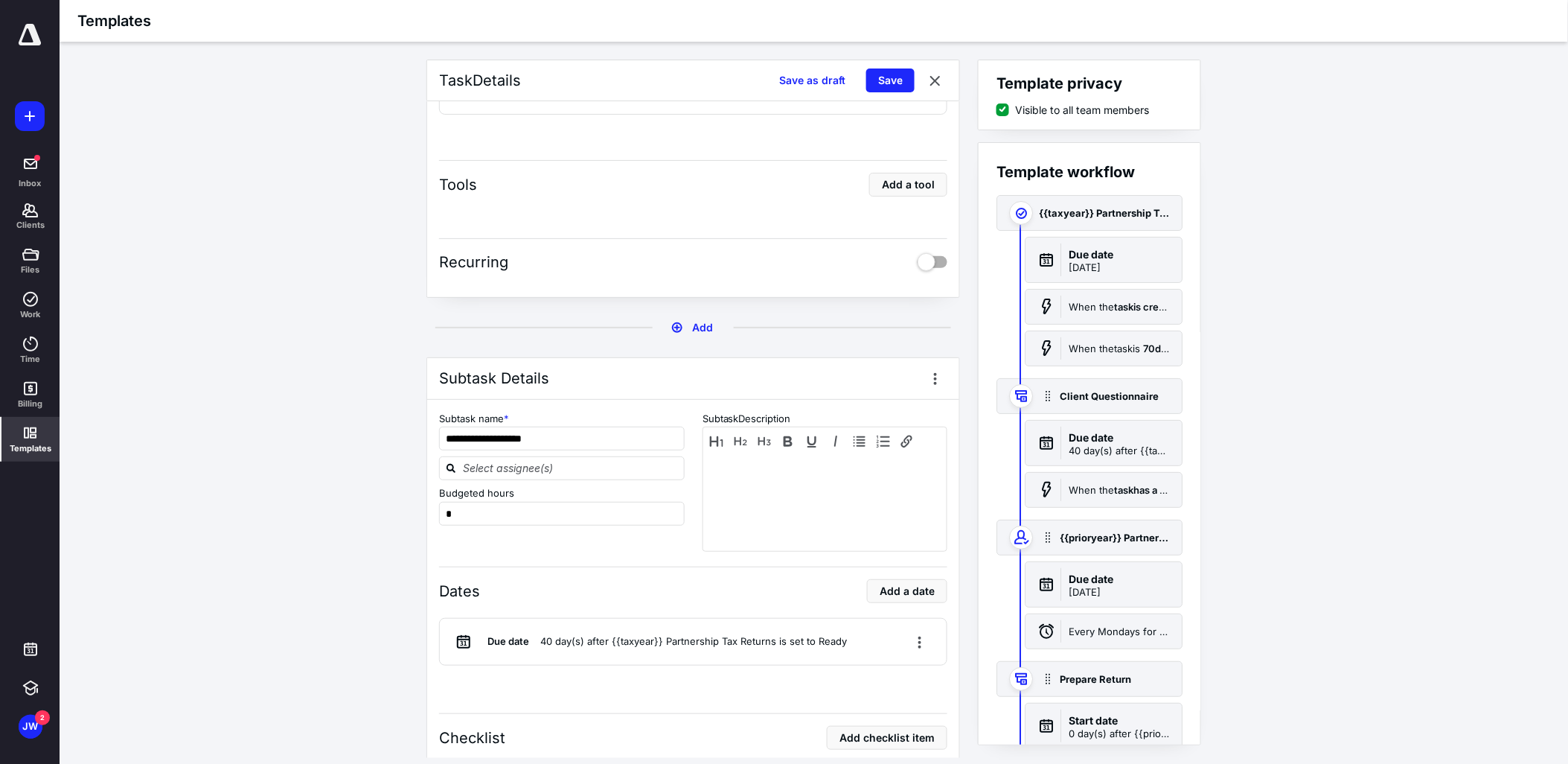 click on "**********" at bounding box center (814, 409) 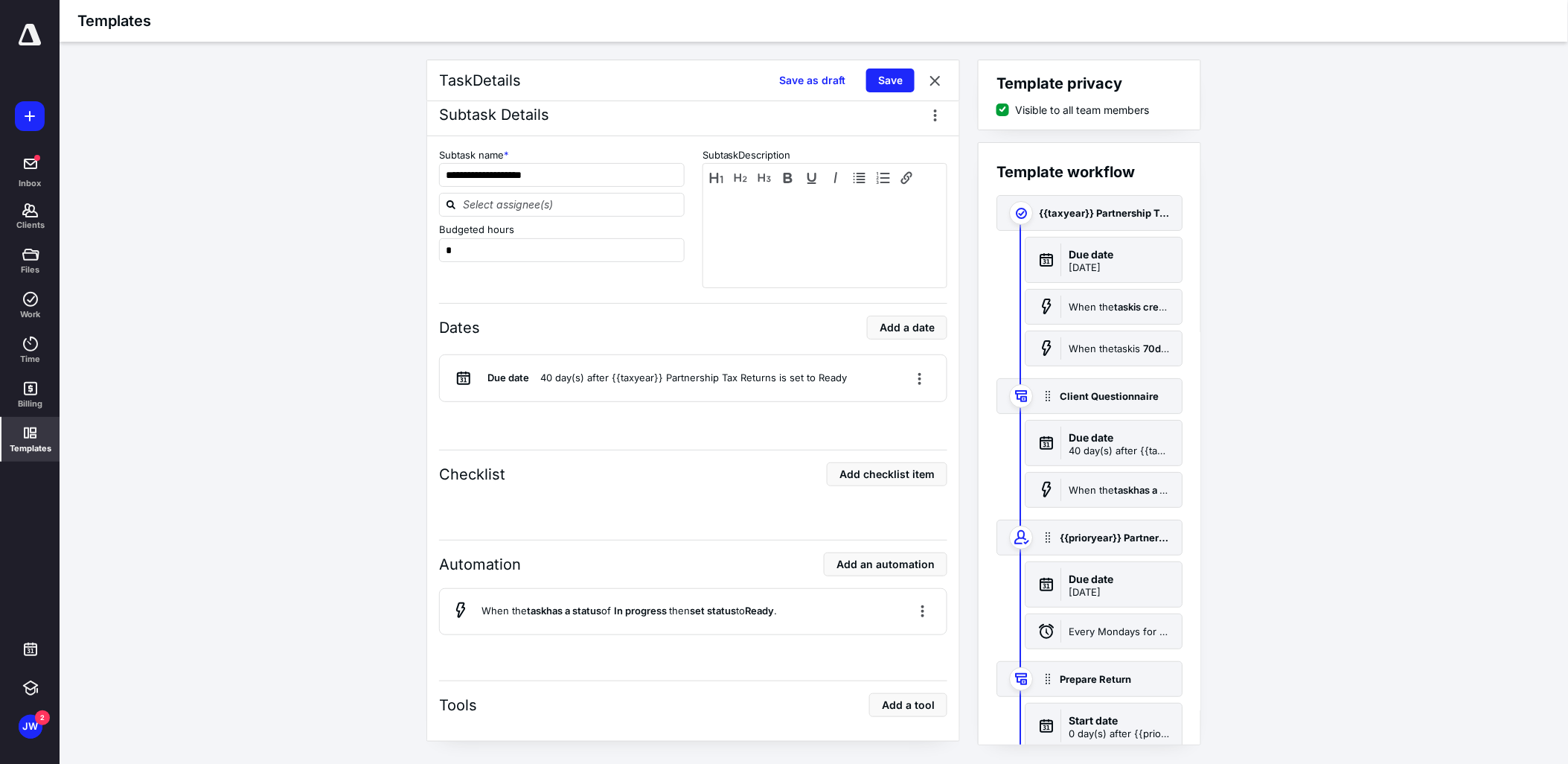 scroll, scrollTop: 827, scrollLeft: 0, axis: vertical 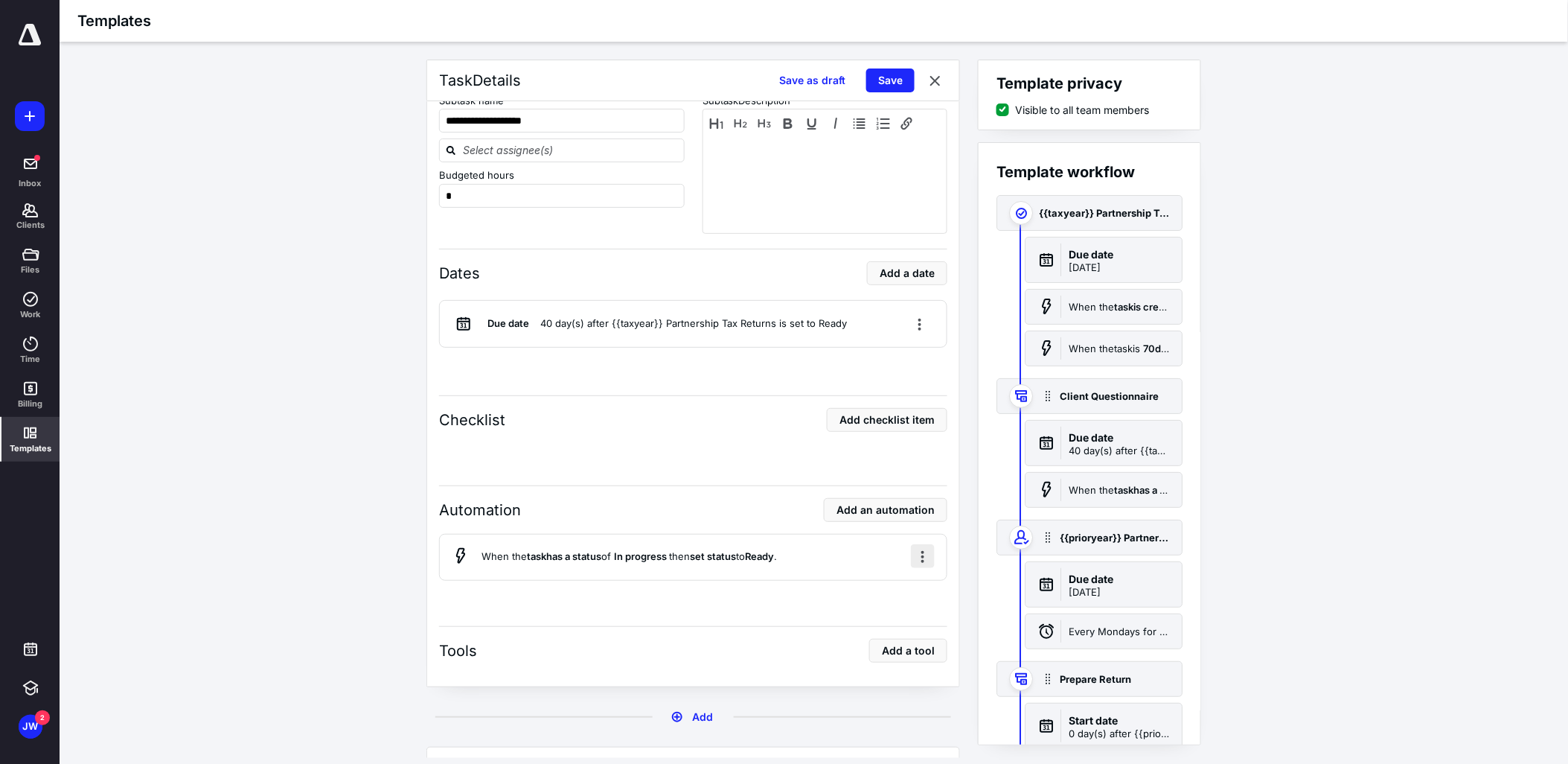 click at bounding box center (923, 556) 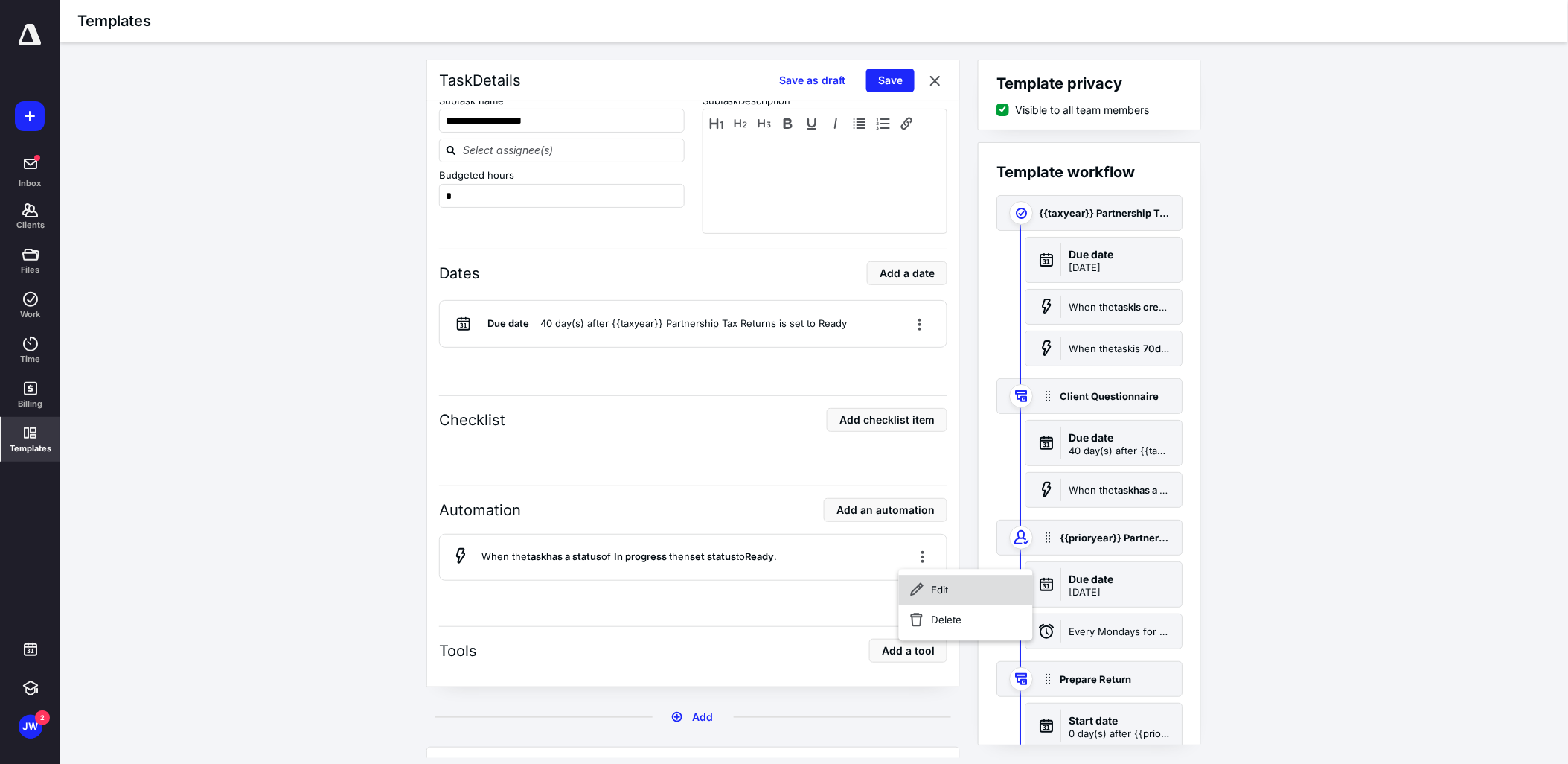 click on "Edit" at bounding box center (966, 590) 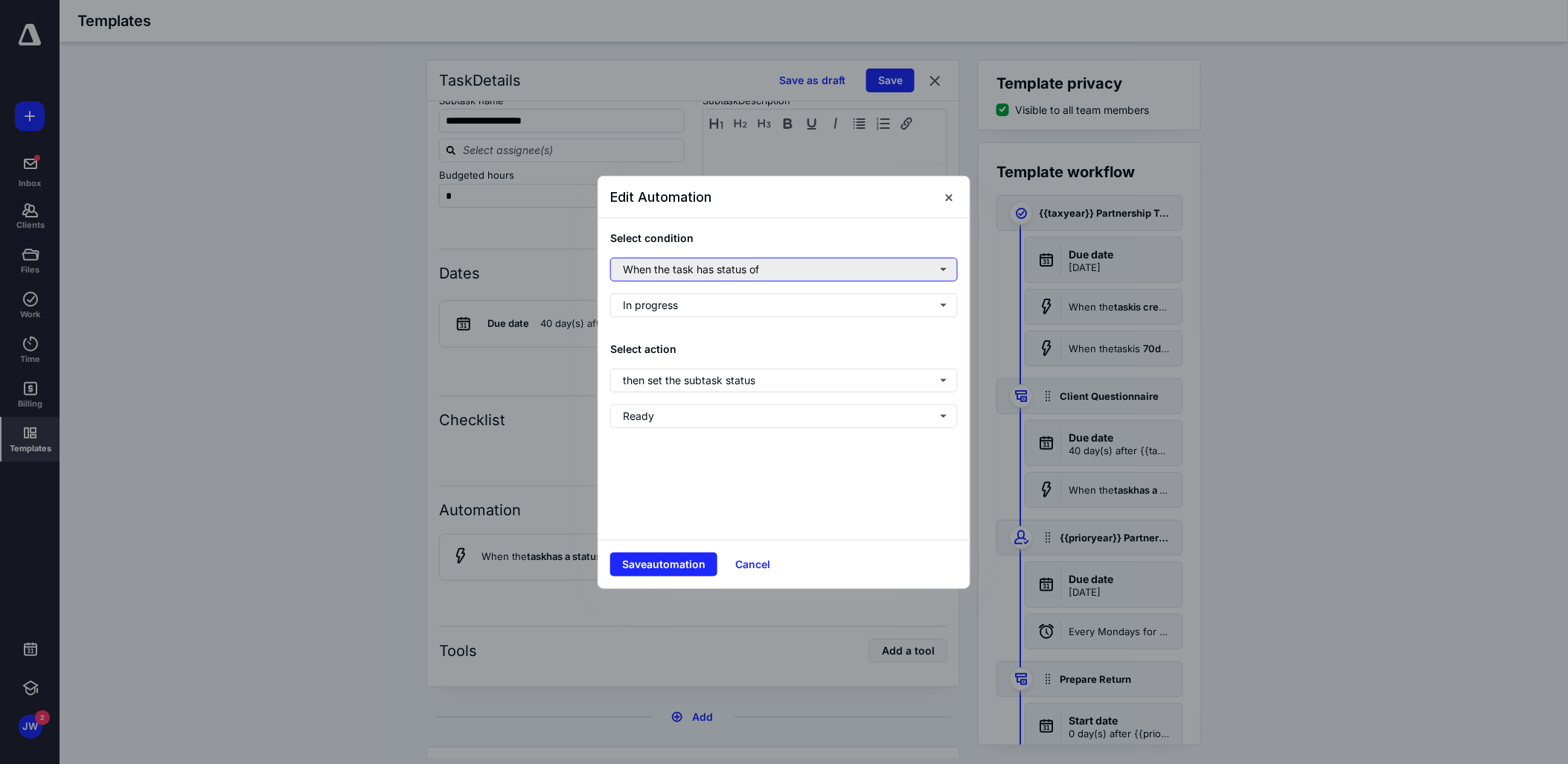 click on "When the task has status of" at bounding box center [784, 270] 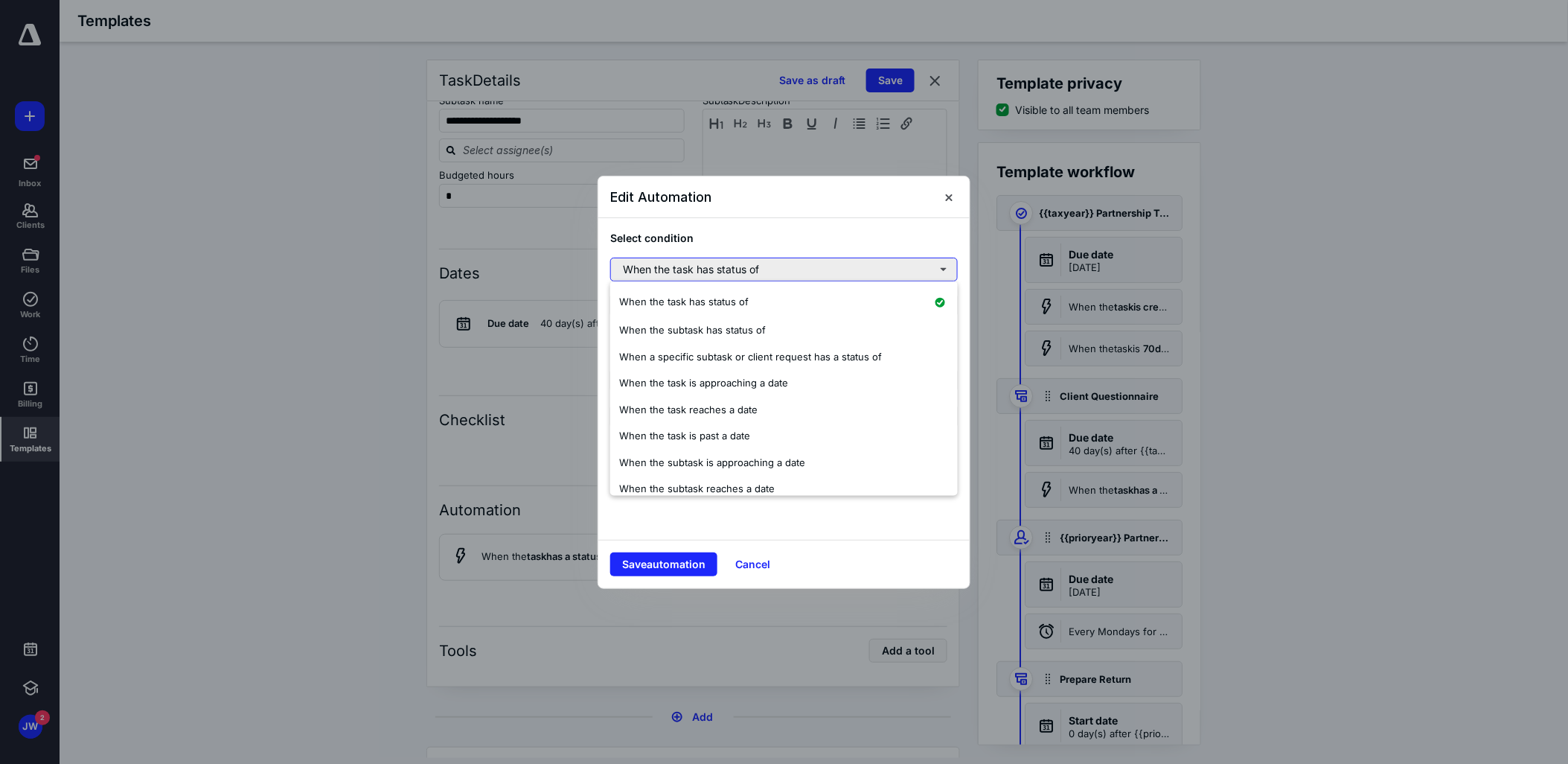 click on "When the task has status of" at bounding box center [784, 270] 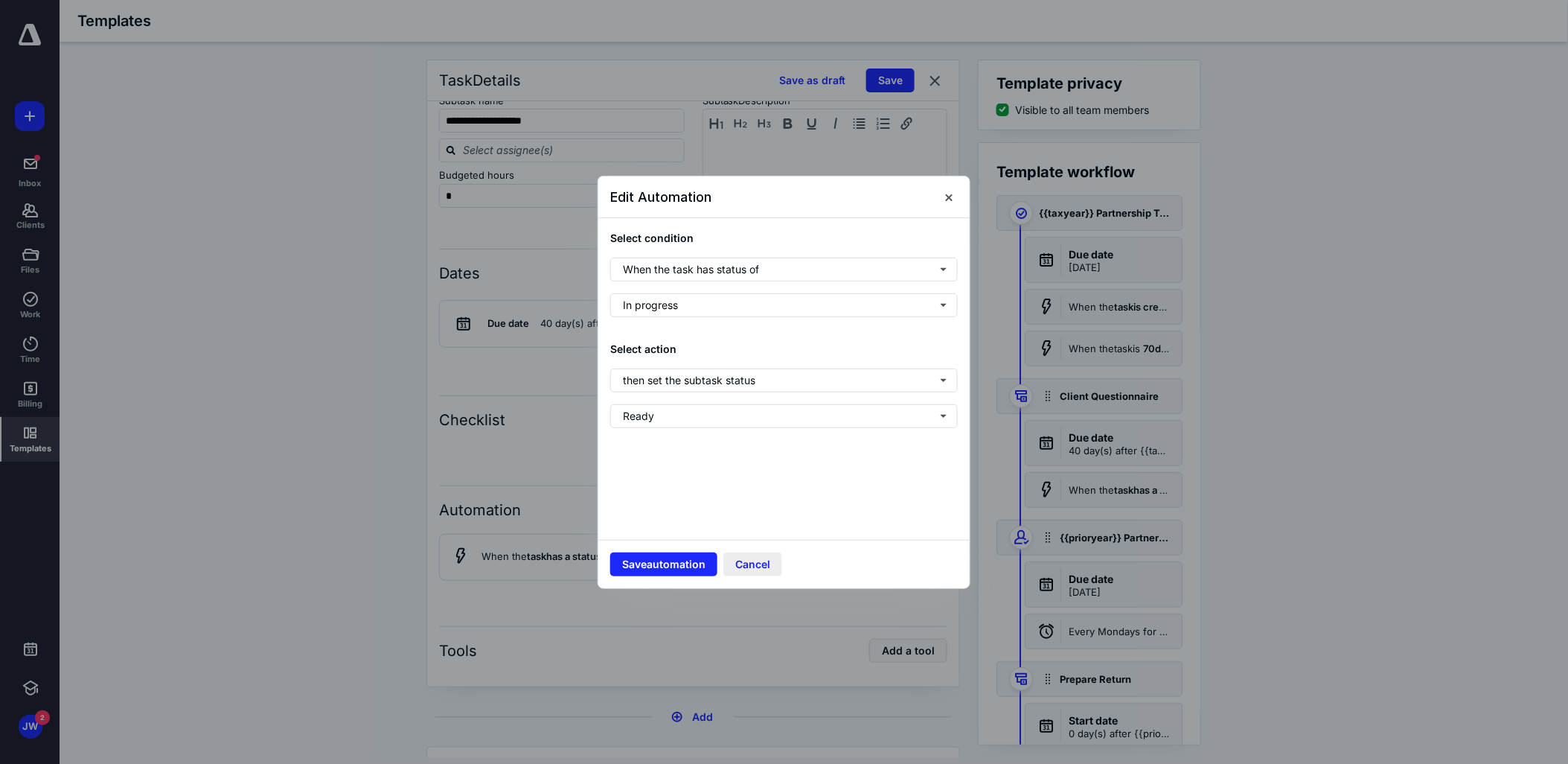 click on "Cancel" at bounding box center (752, 564) 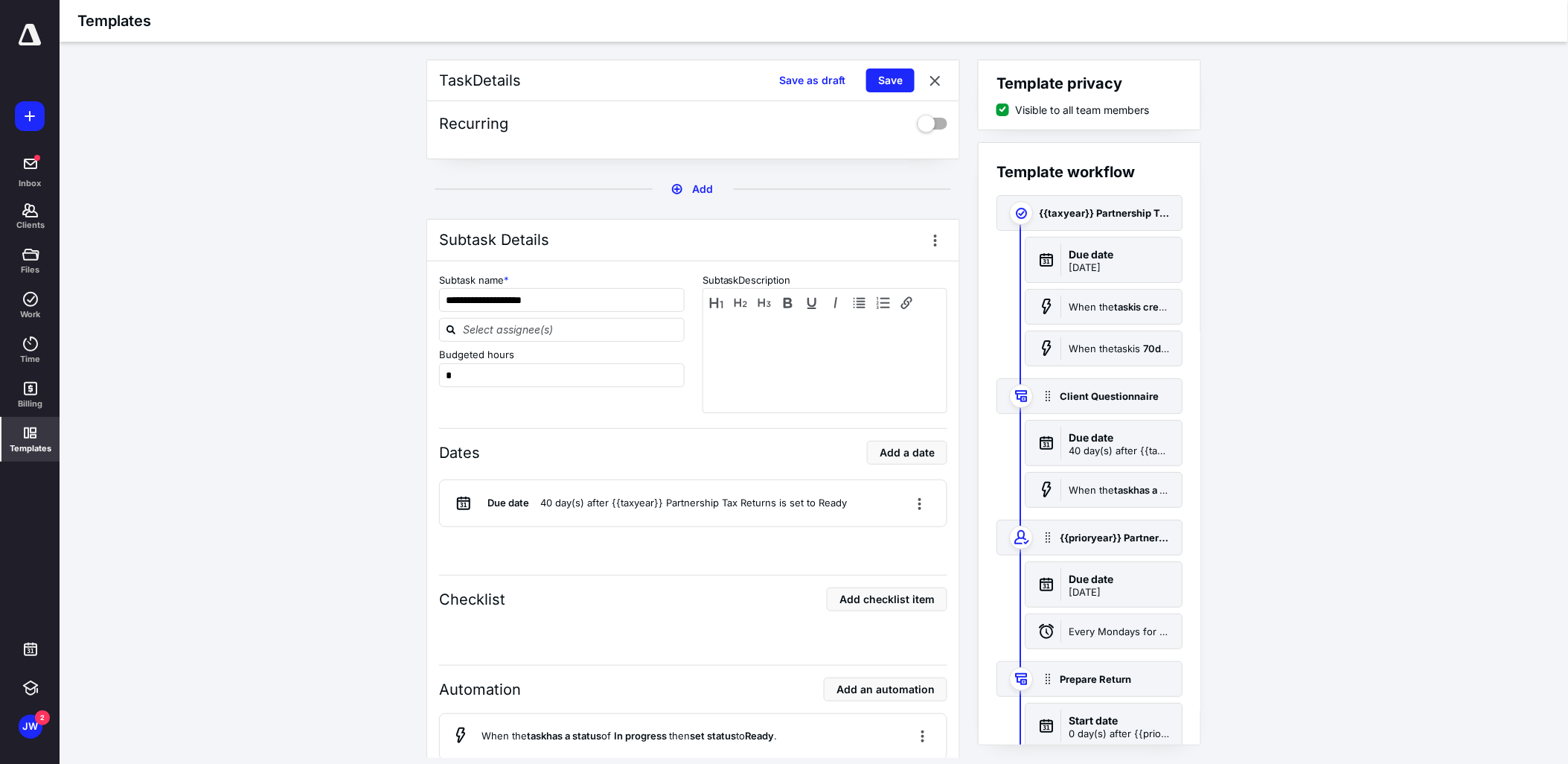 scroll, scrollTop: 661, scrollLeft: 0, axis: vertical 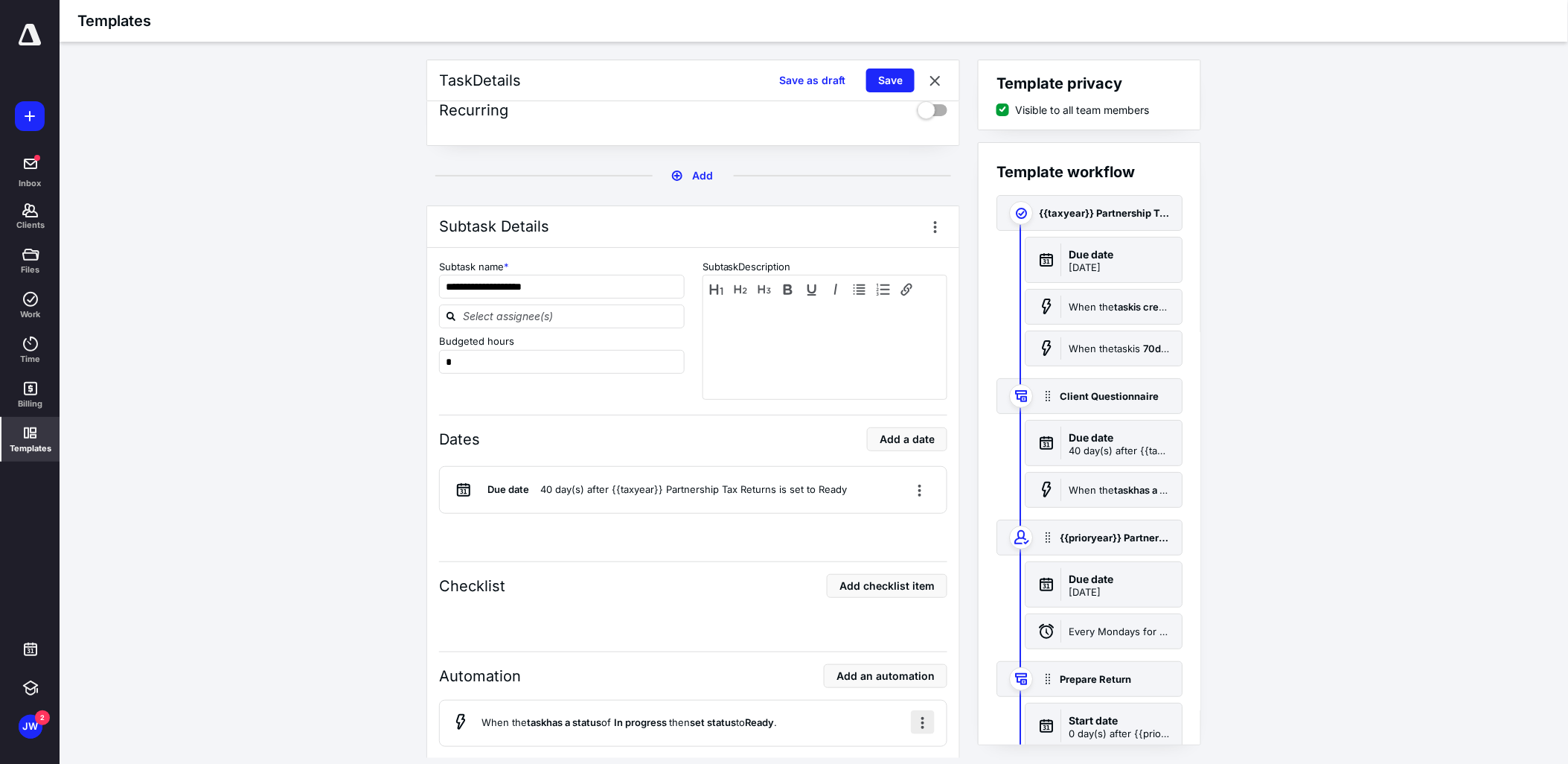 click at bounding box center [923, 722] 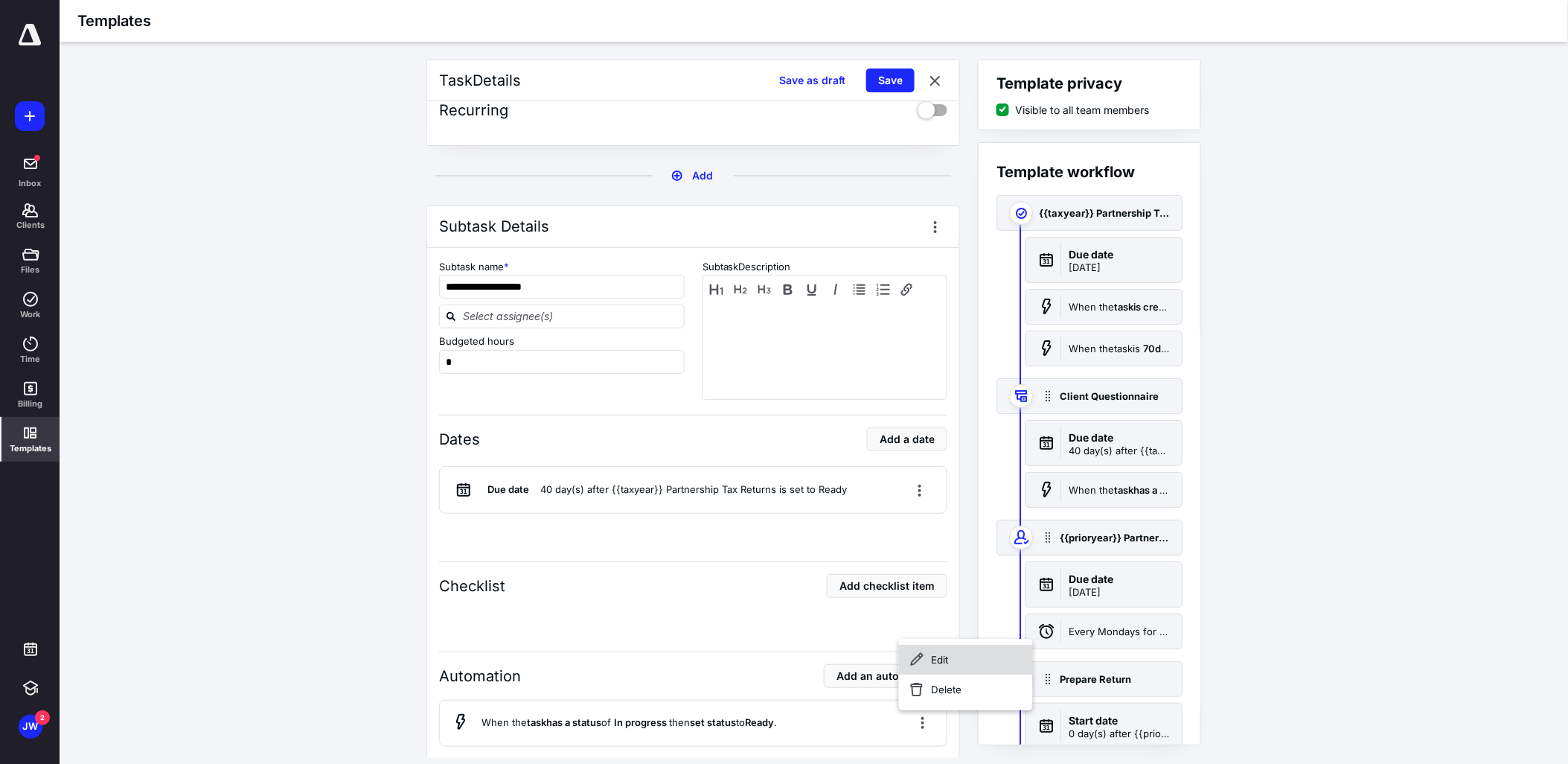 click on "Edit" at bounding box center (966, 660) 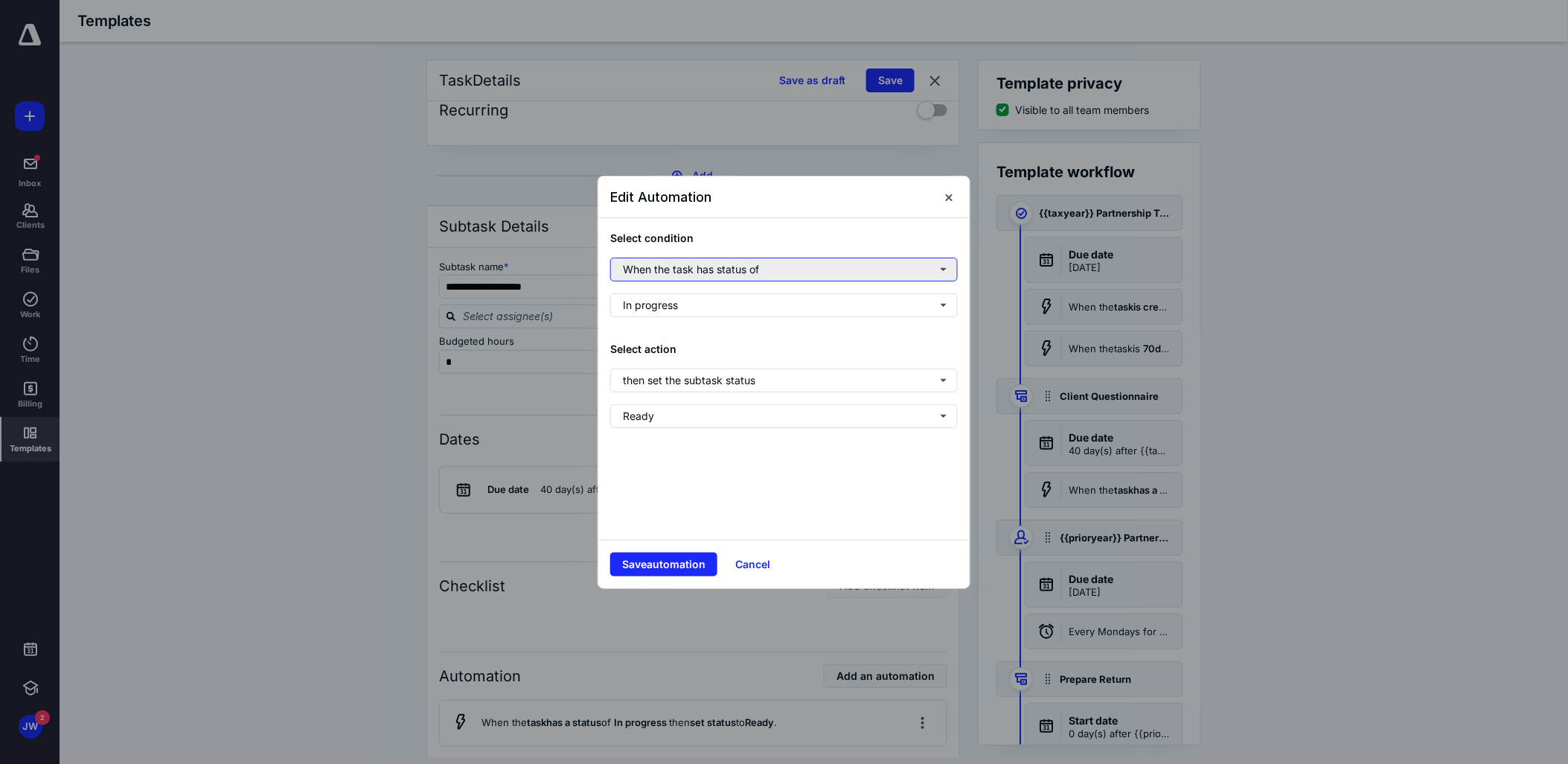 click on "When the task has status of" at bounding box center [784, 270] 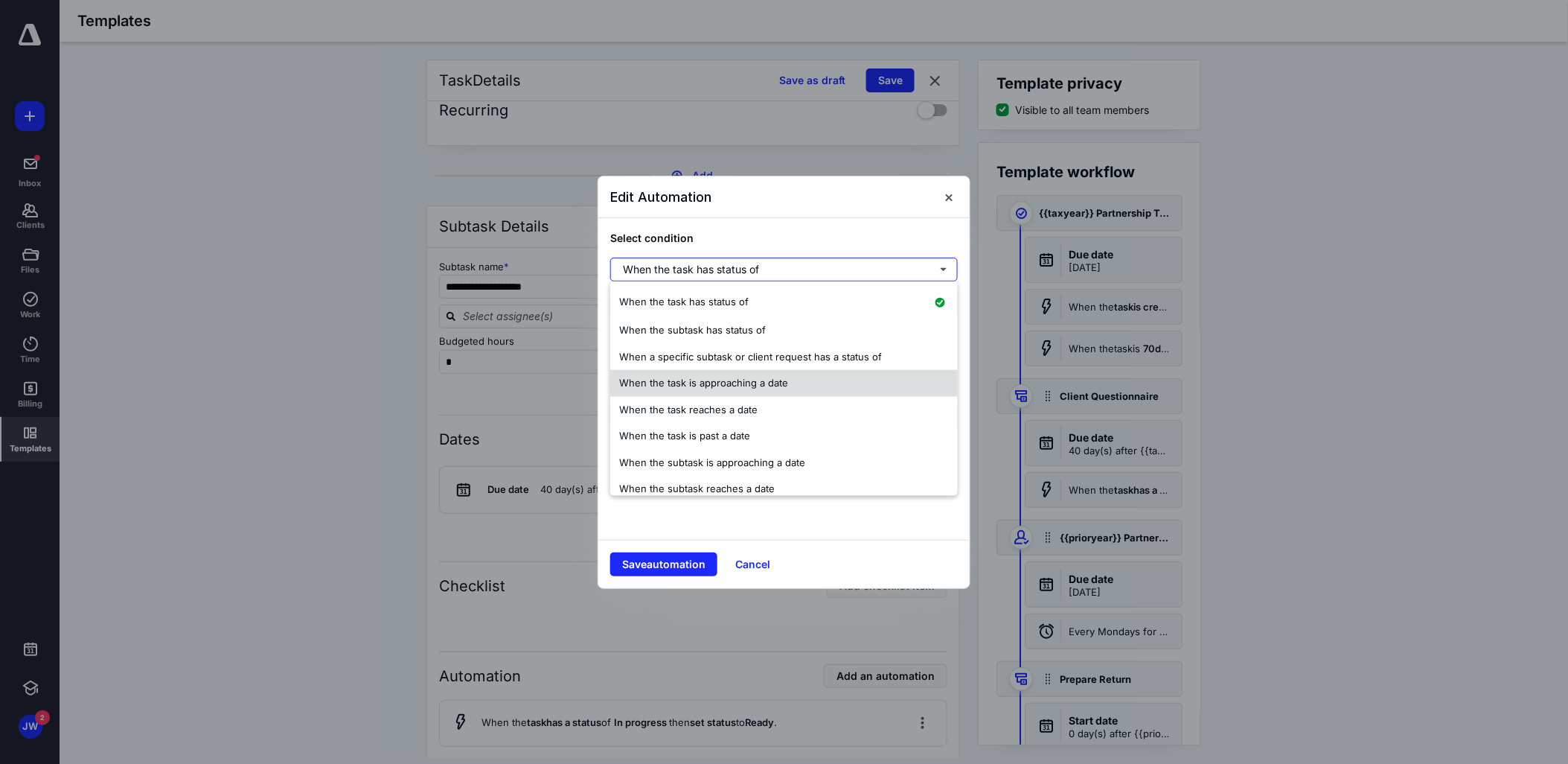 click on "When the task is approaching a date" at bounding box center (784, 383) 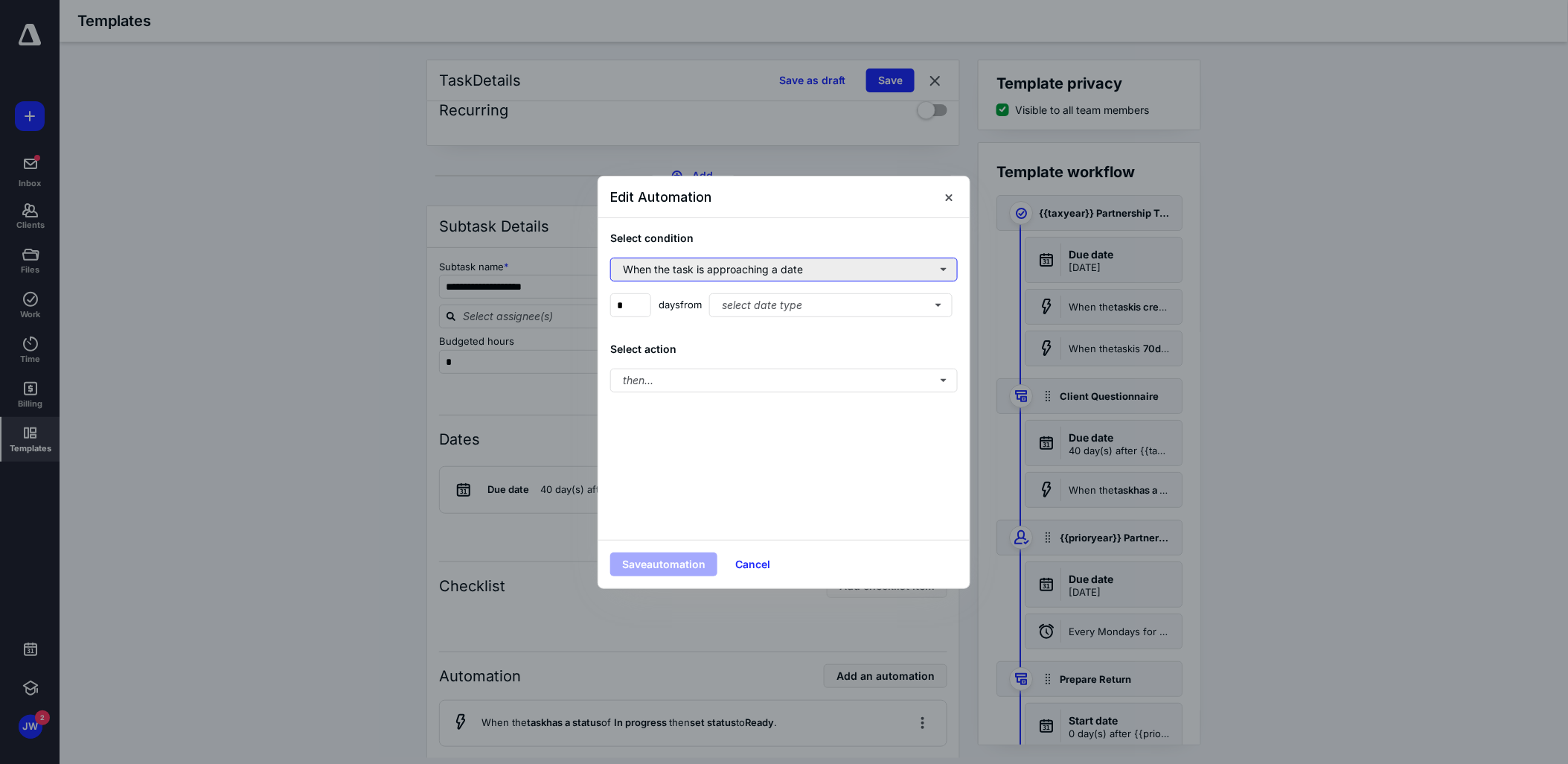 click on "When the task is approaching a date" at bounding box center (784, 270) 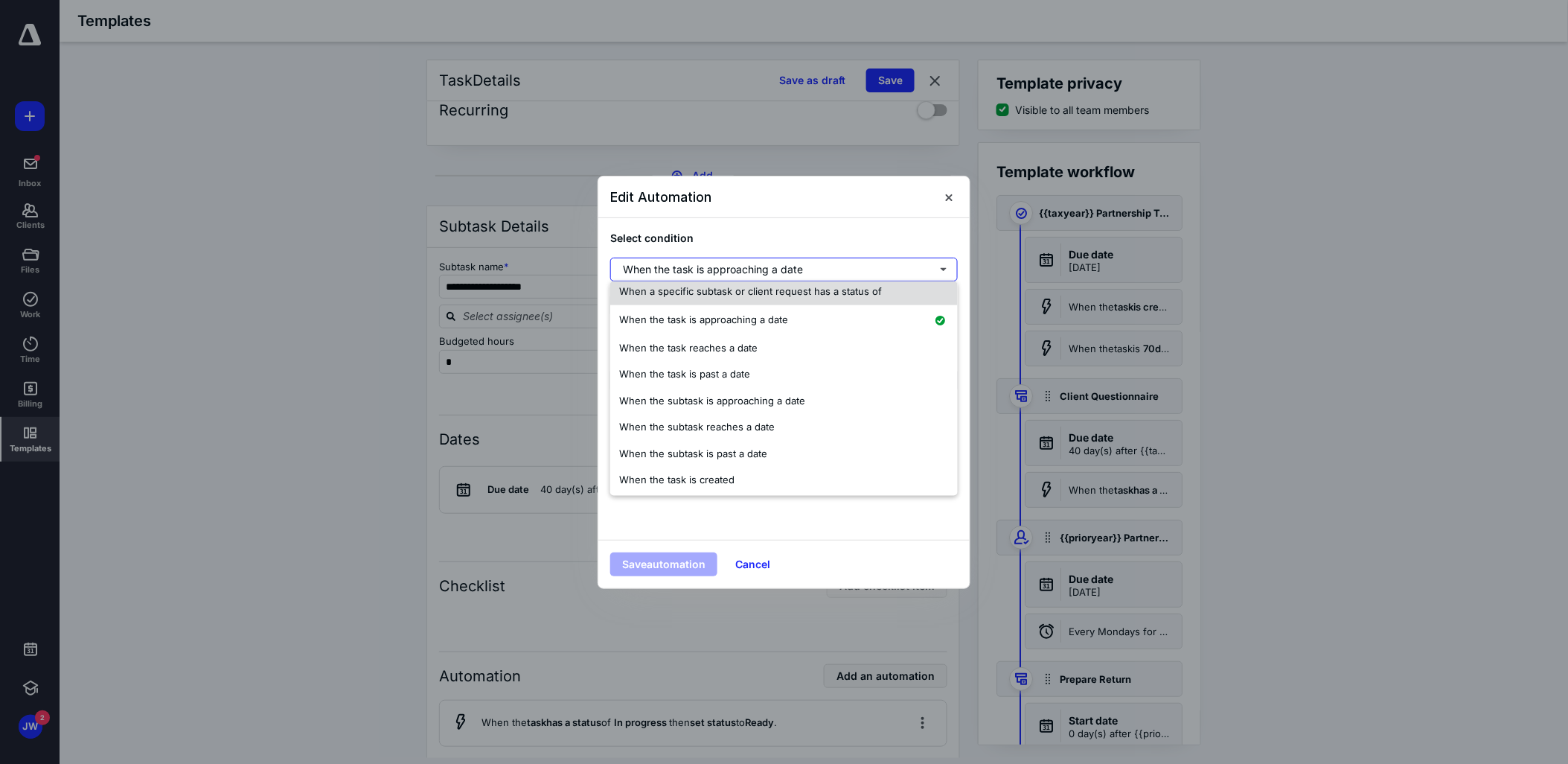 scroll, scrollTop: 65, scrollLeft: 0, axis: vertical 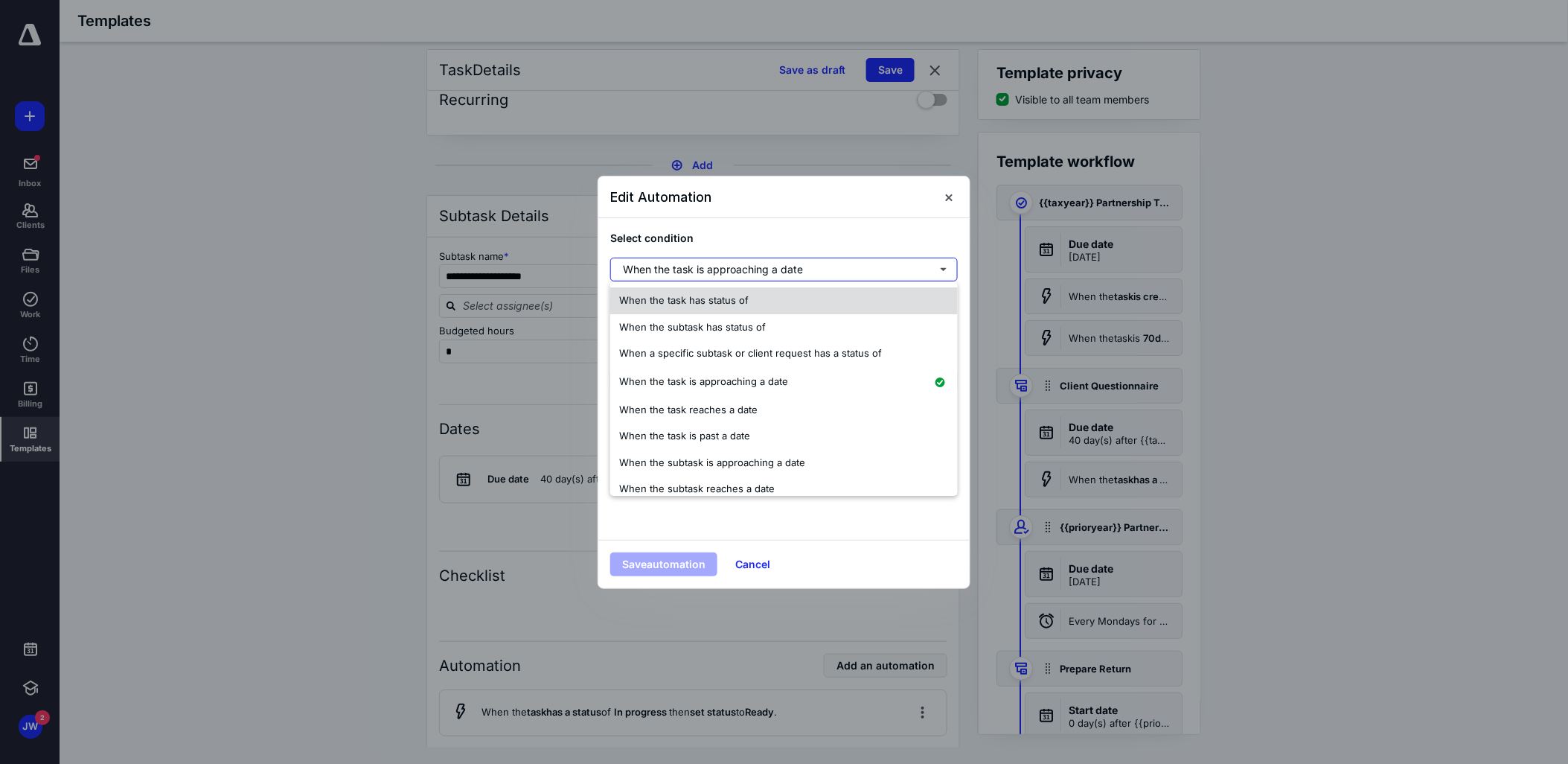 click on "When the task has status of" at bounding box center (784, 301) 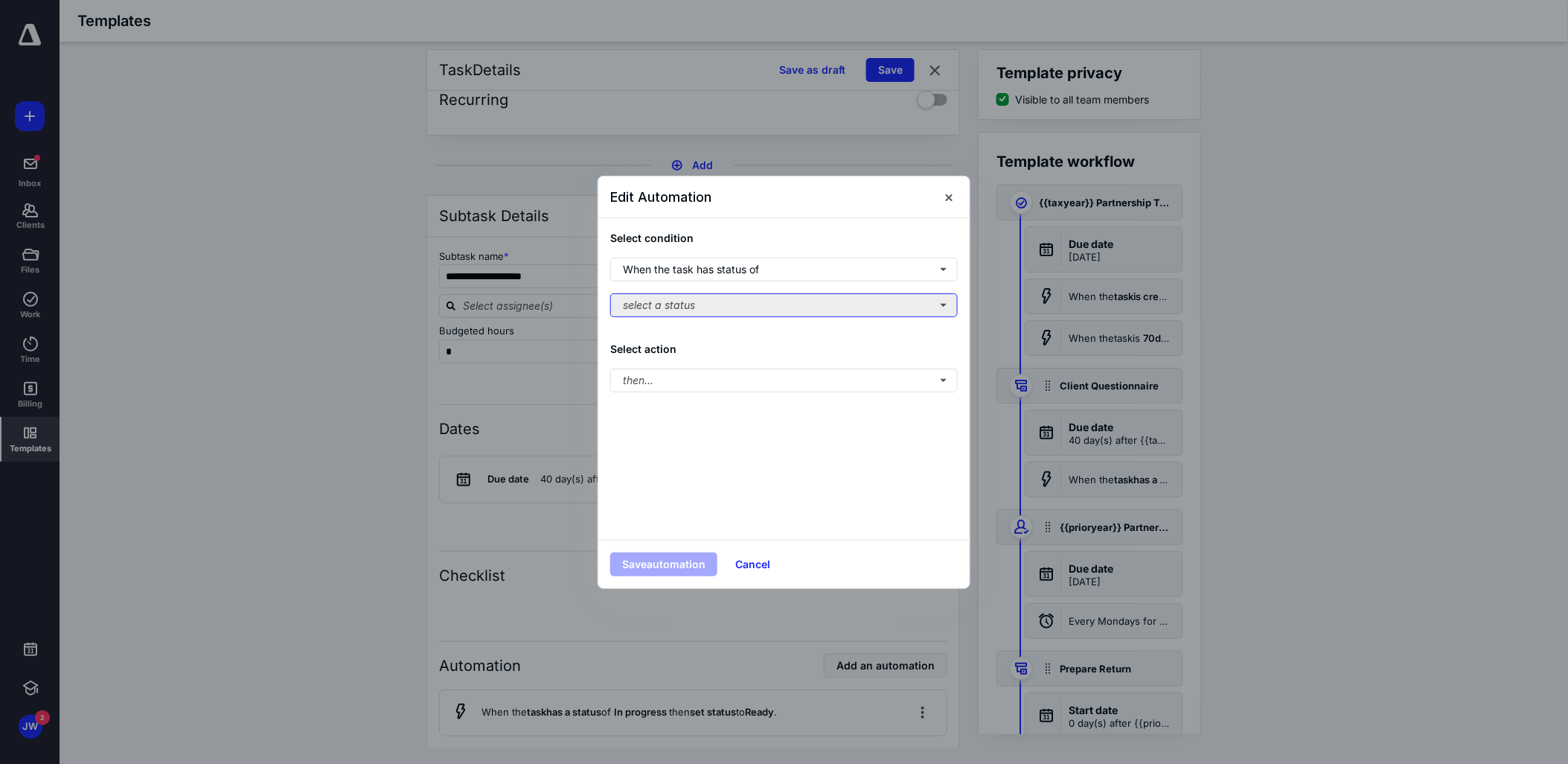 click on "select a status" at bounding box center (784, 305) 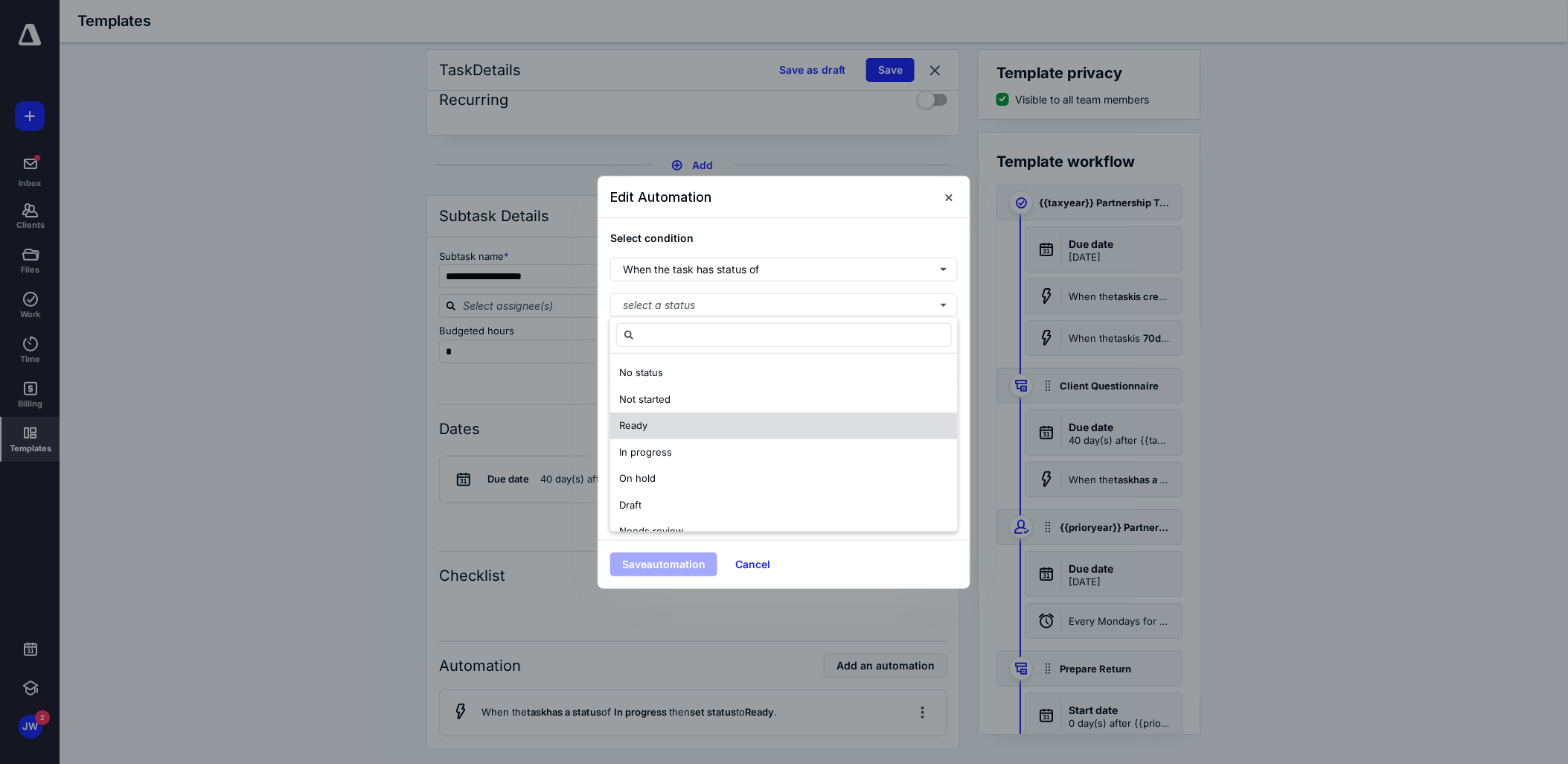 click on "Ready" at bounding box center (784, 426) 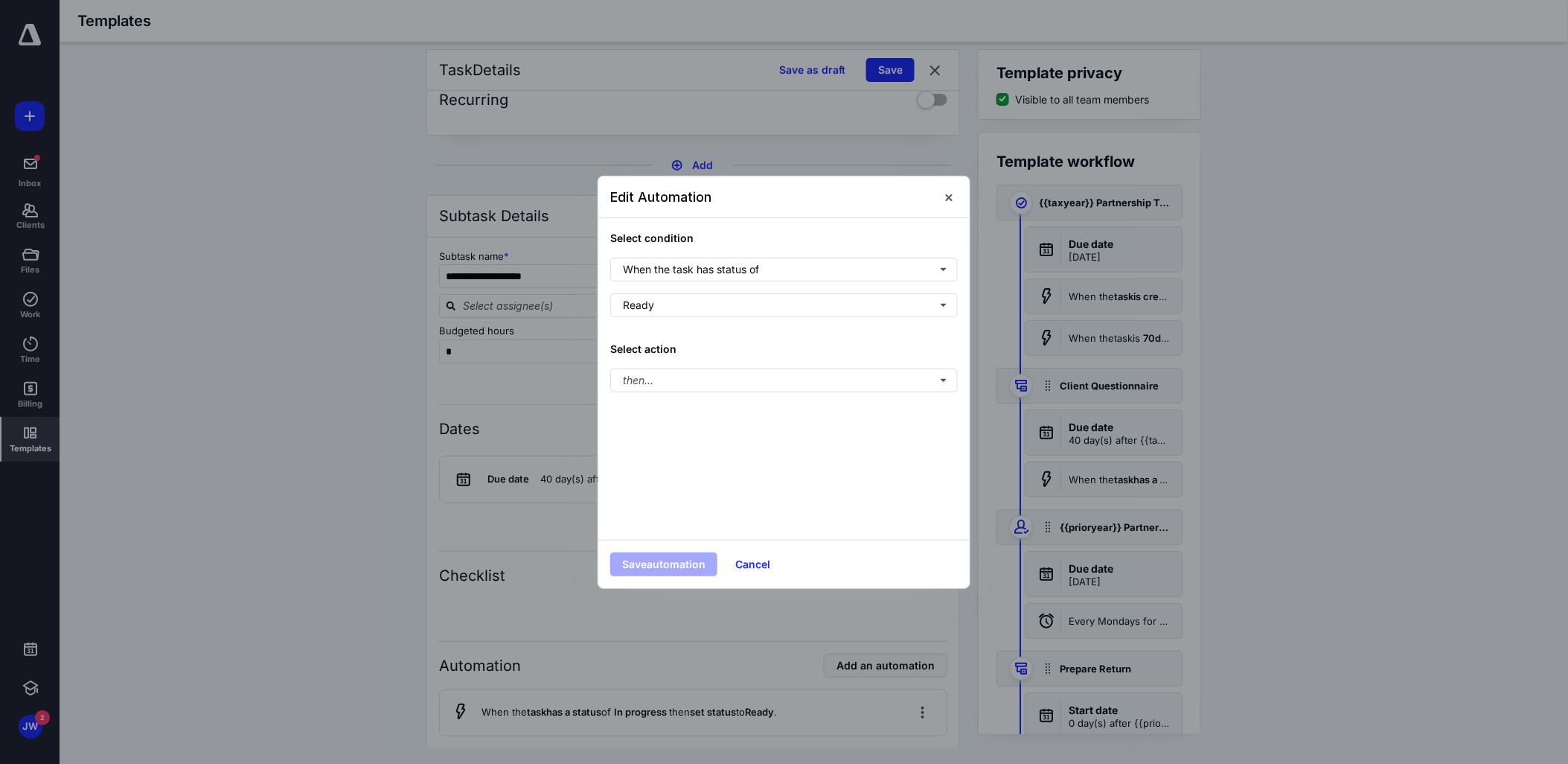 click on "Select condition When the task has status of Ready Select action then..." at bounding box center (784, 379) 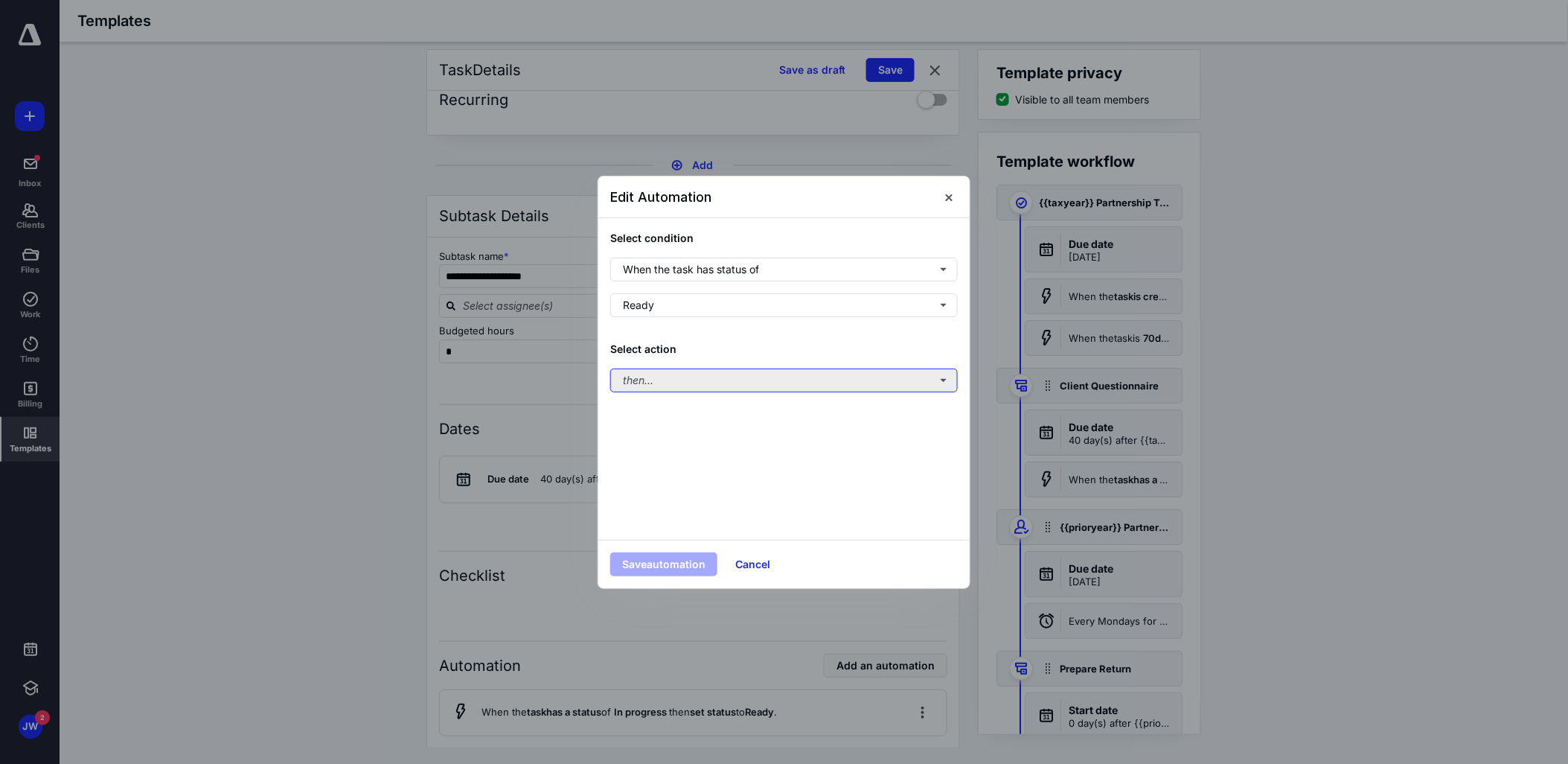 click on "then..." at bounding box center [784, 381] 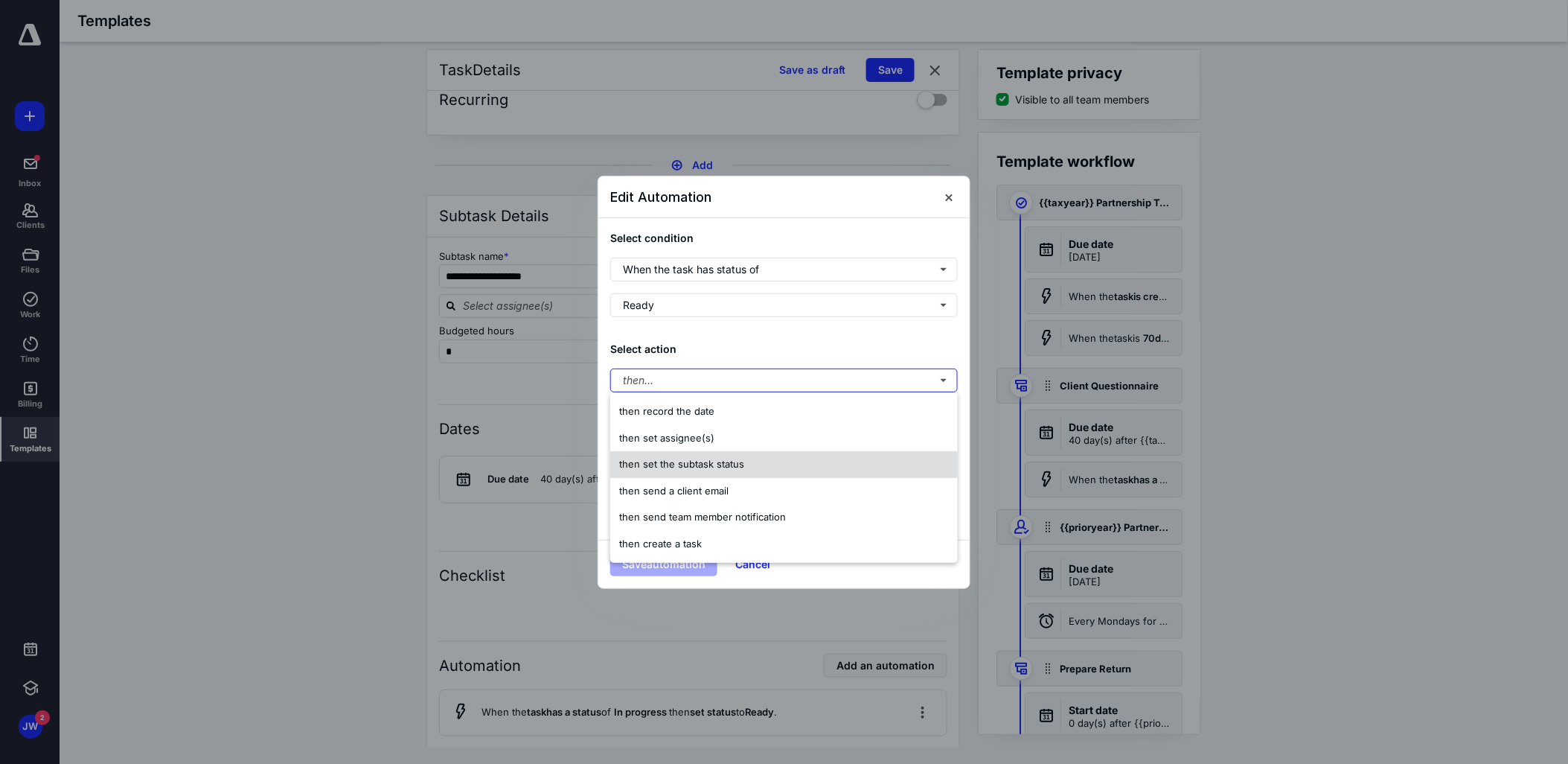 click on "then set the subtask status" at bounding box center (784, 465) 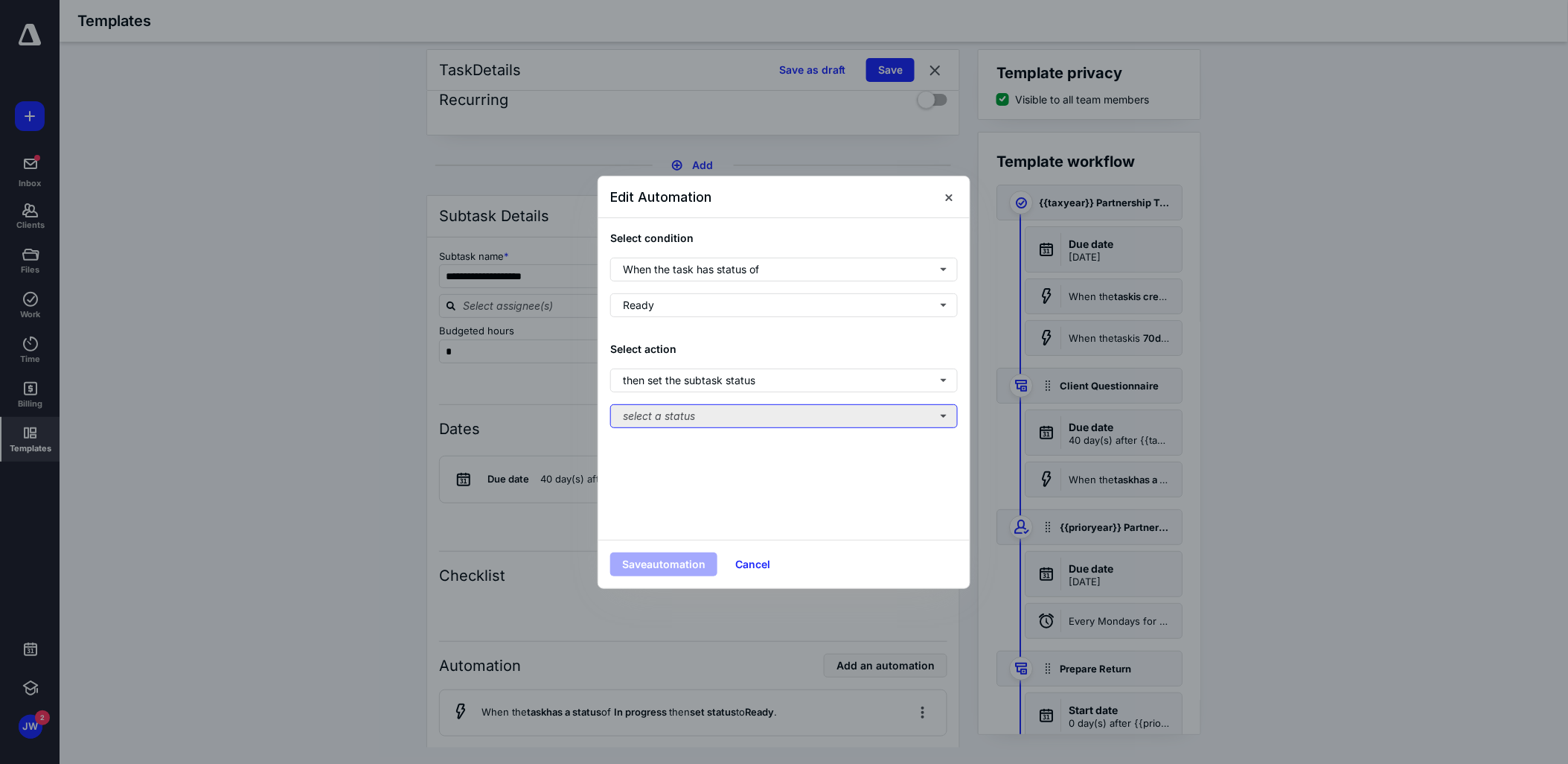 click on "select a status" at bounding box center (784, 416) 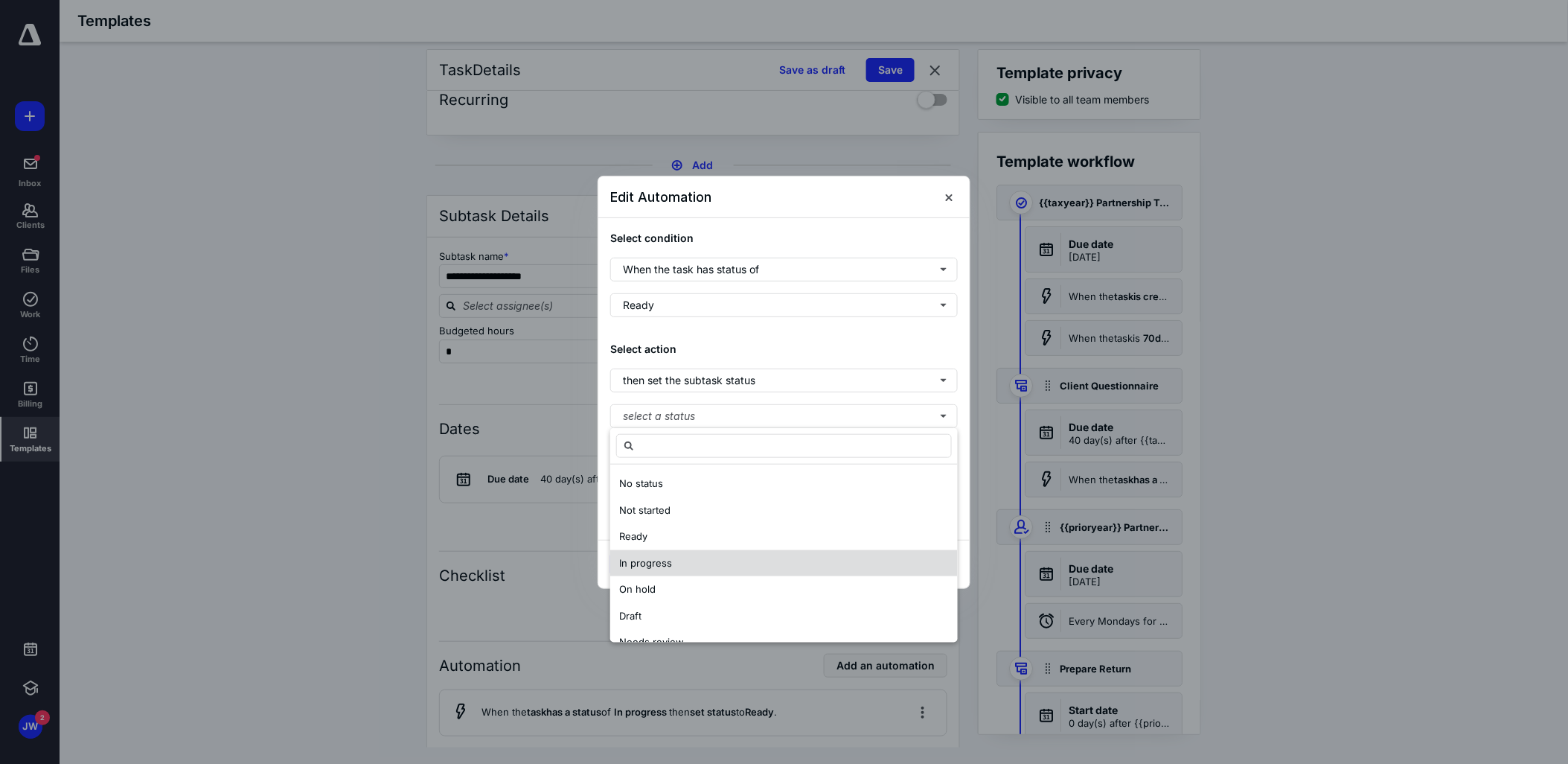 click on "In progress" at bounding box center [784, 563] 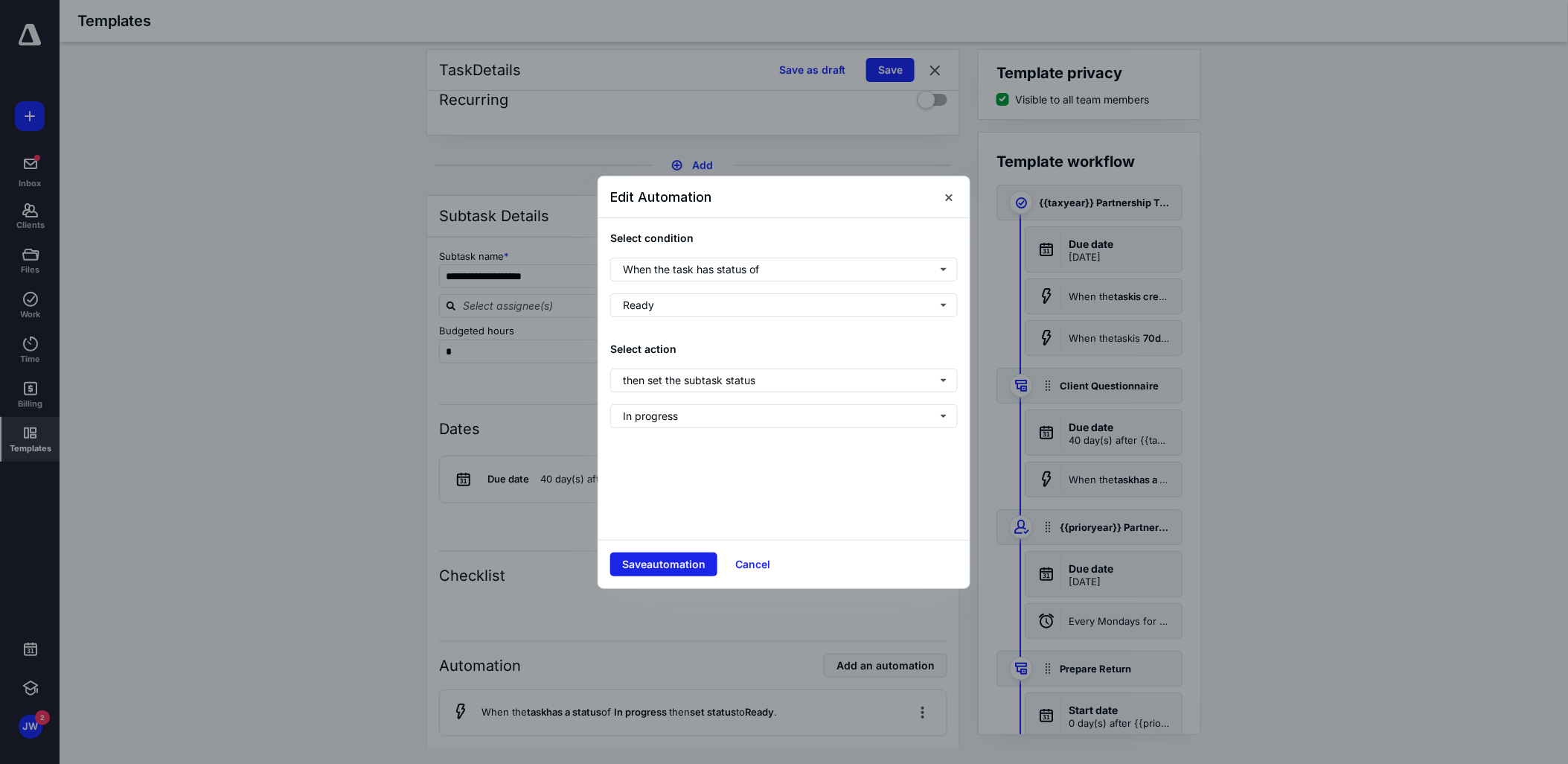 click on "Save  automation" at bounding box center (664, 564) 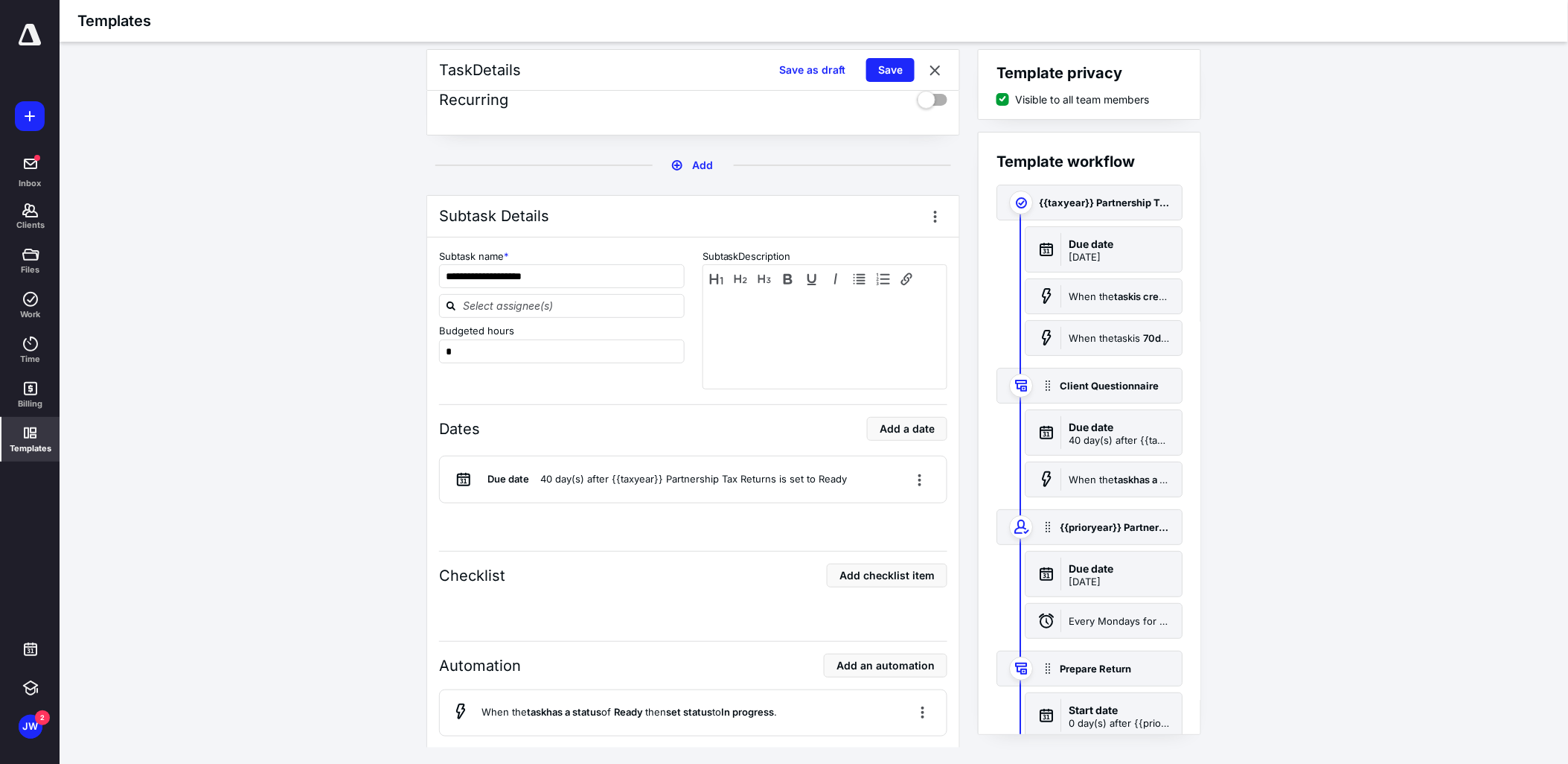 click on "**********" at bounding box center [814, 398] 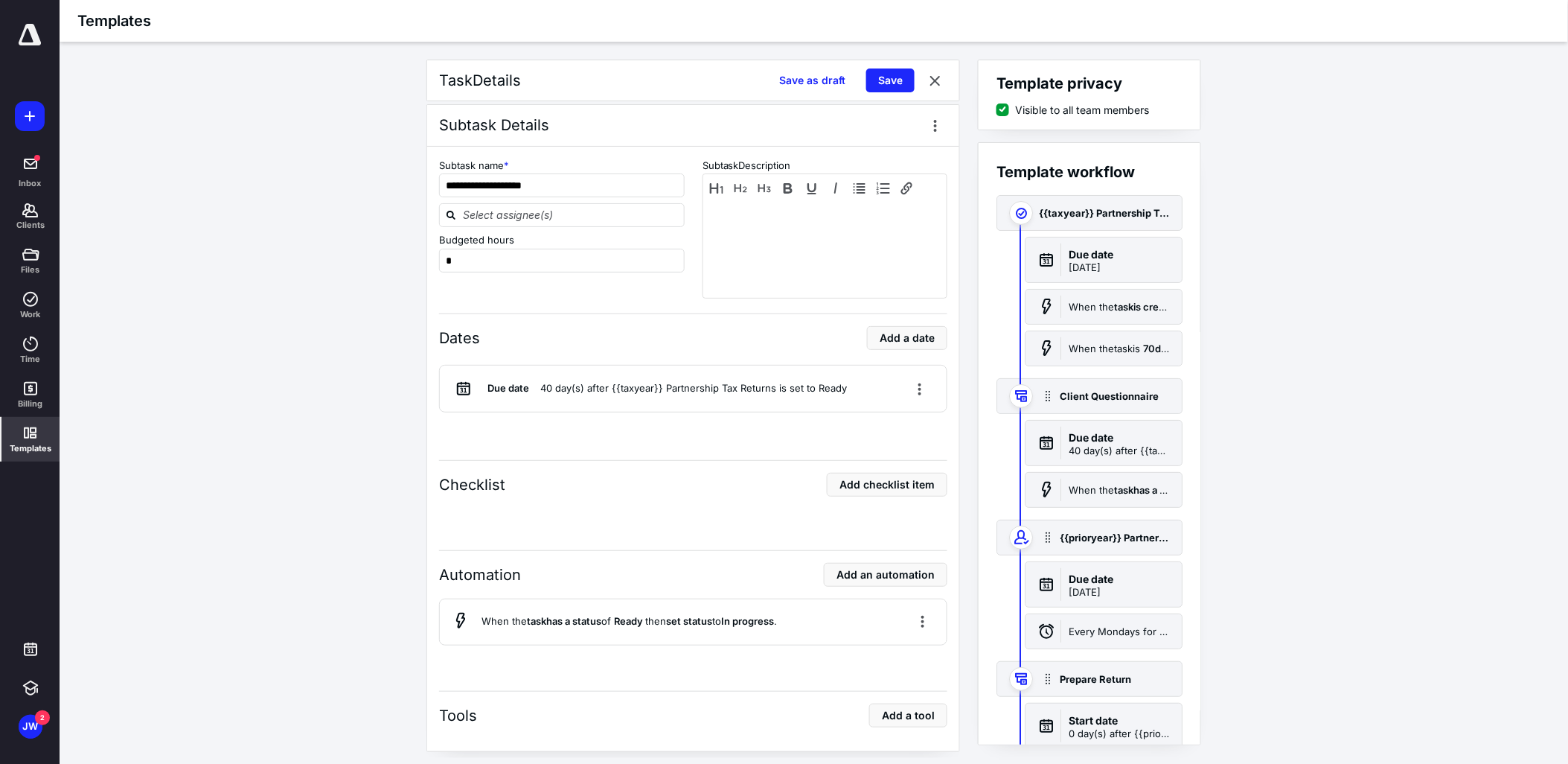 scroll, scrollTop: 827, scrollLeft: 0, axis: vertical 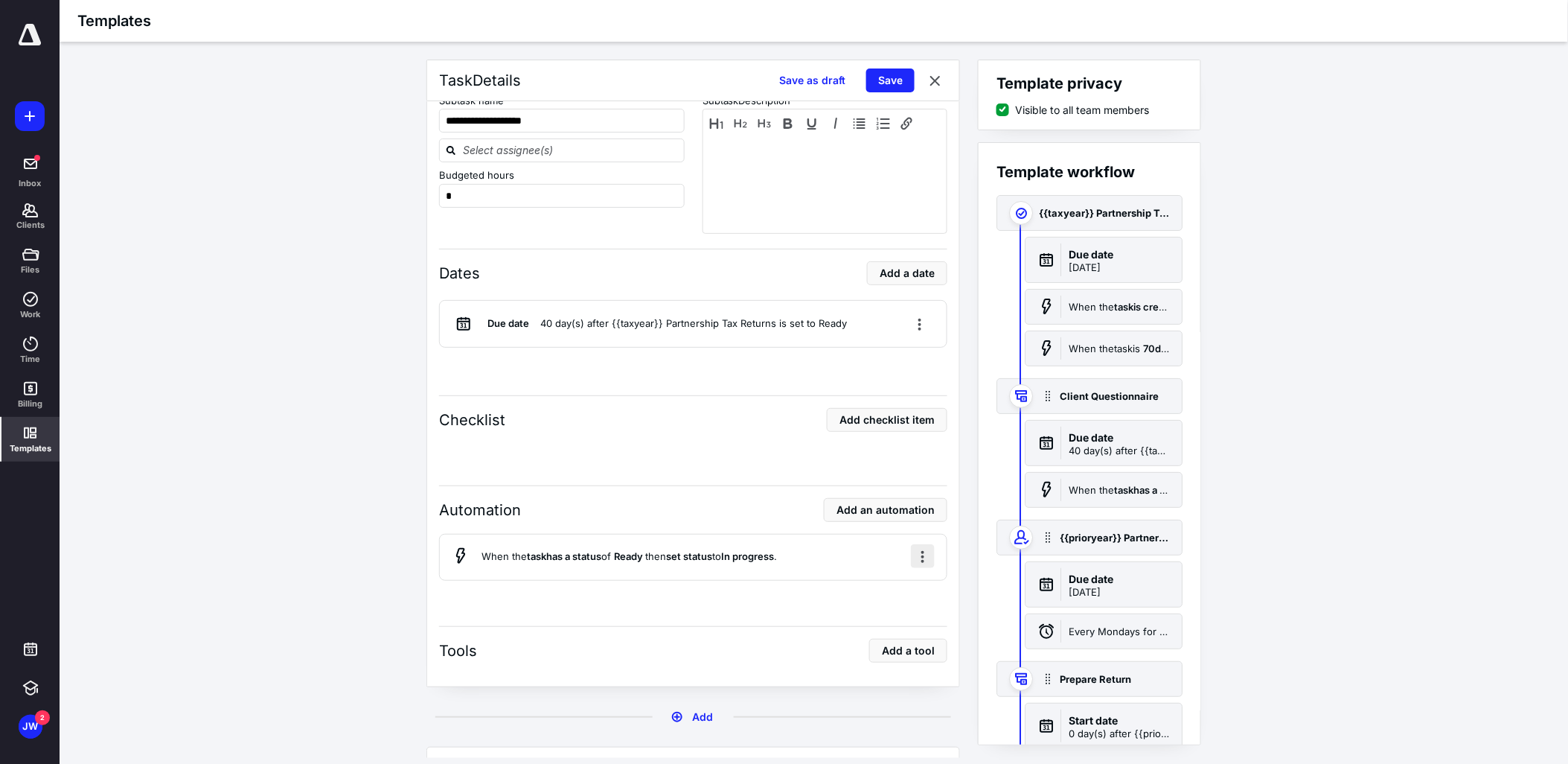 click at bounding box center (923, 556) 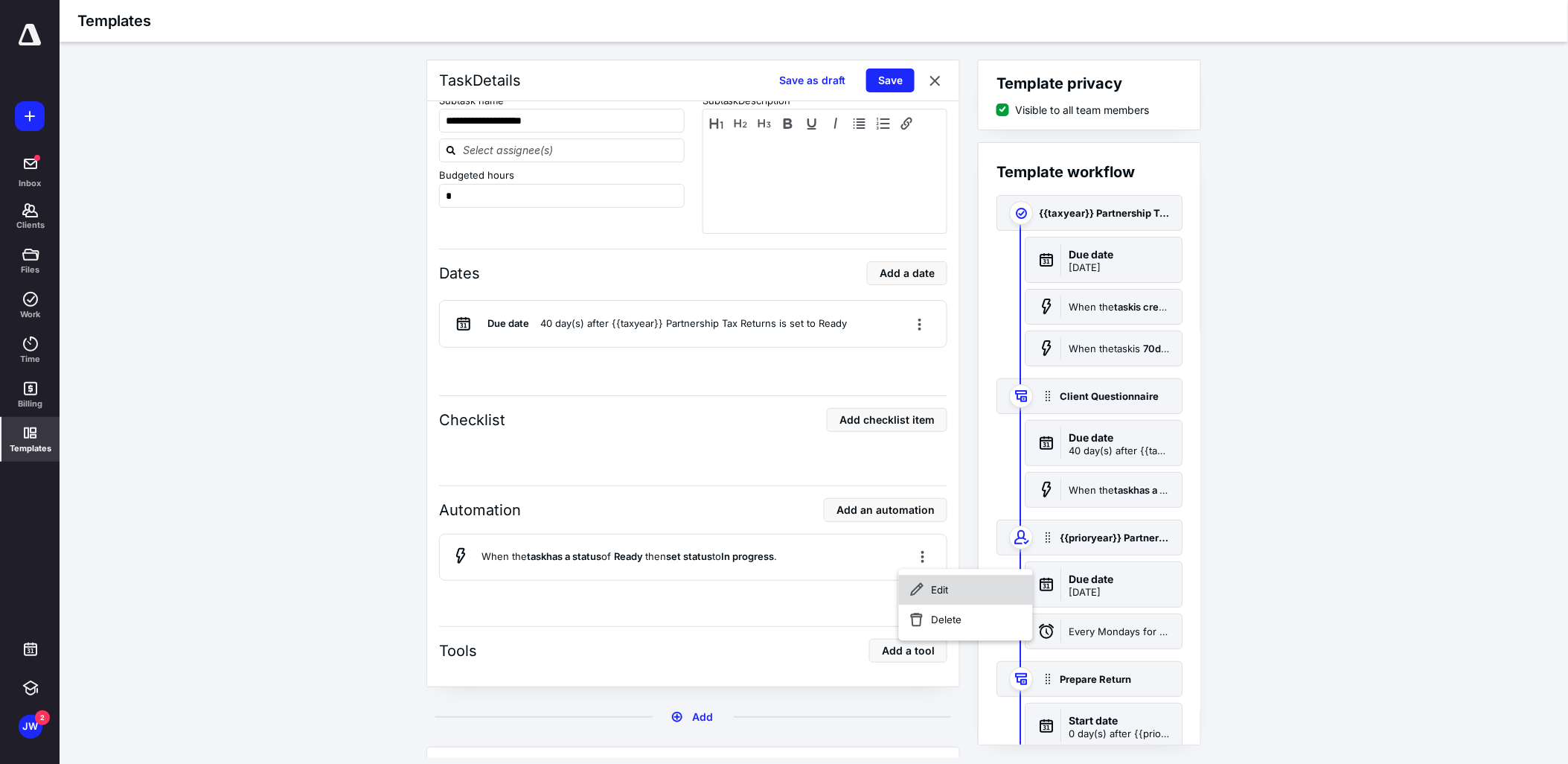click on "Edit" at bounding box center [966, 590] 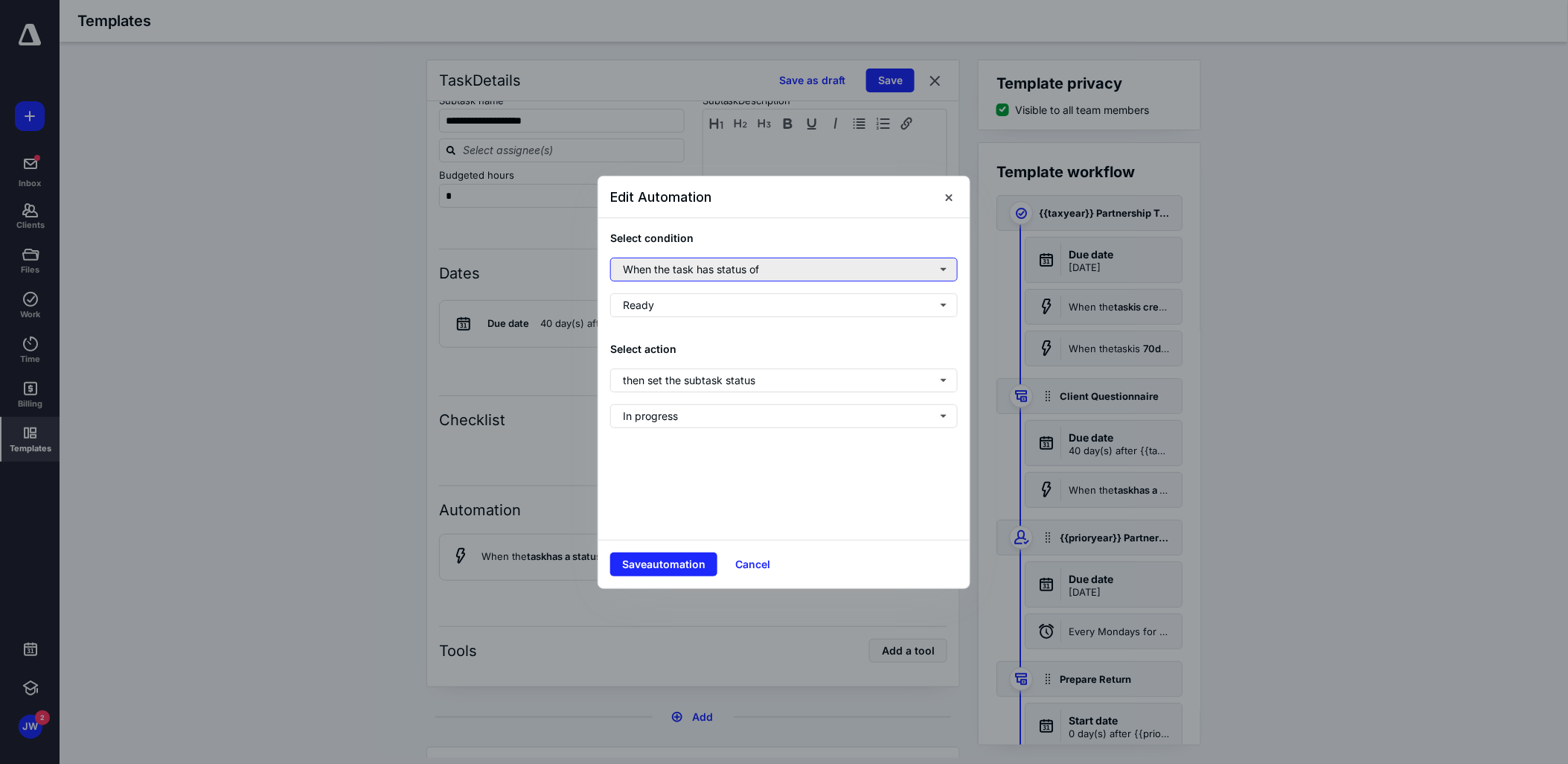 click on "When the task has status of" at bounding box center (784, 270) 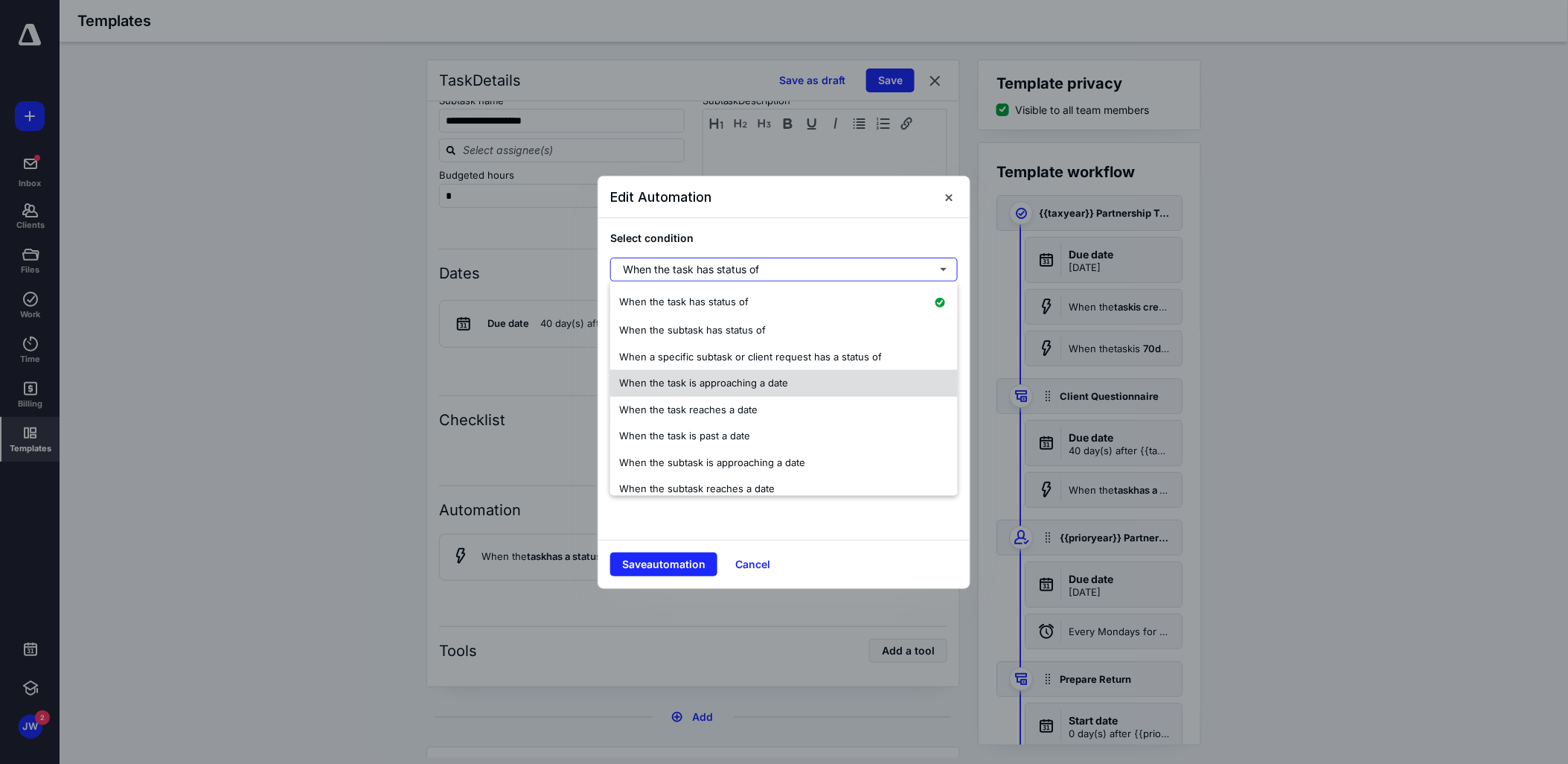 click on "When the task is approaching a date" at bounding box center [784, 383] 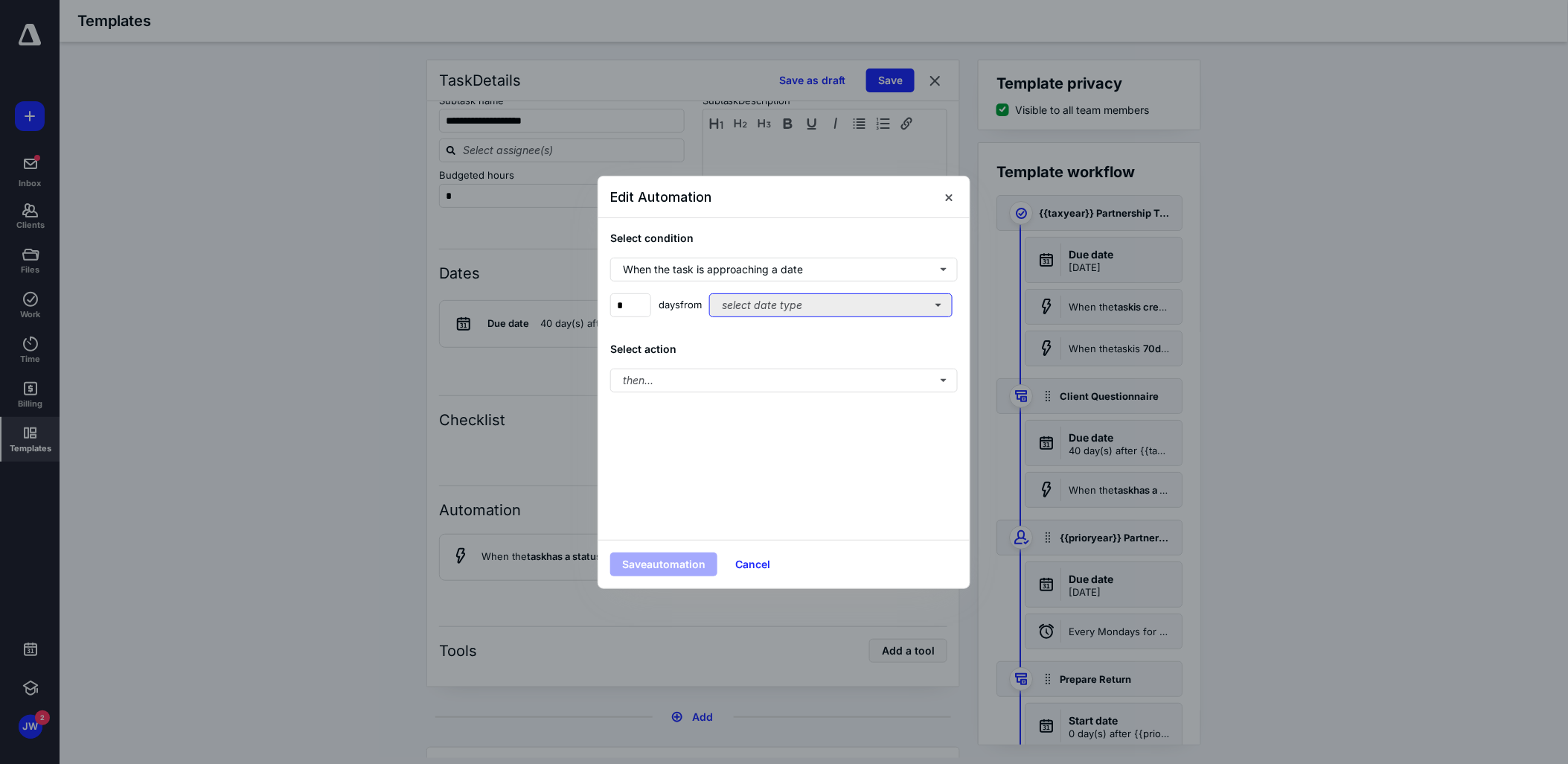 click on "select date type" at bounding box center (831, 305) 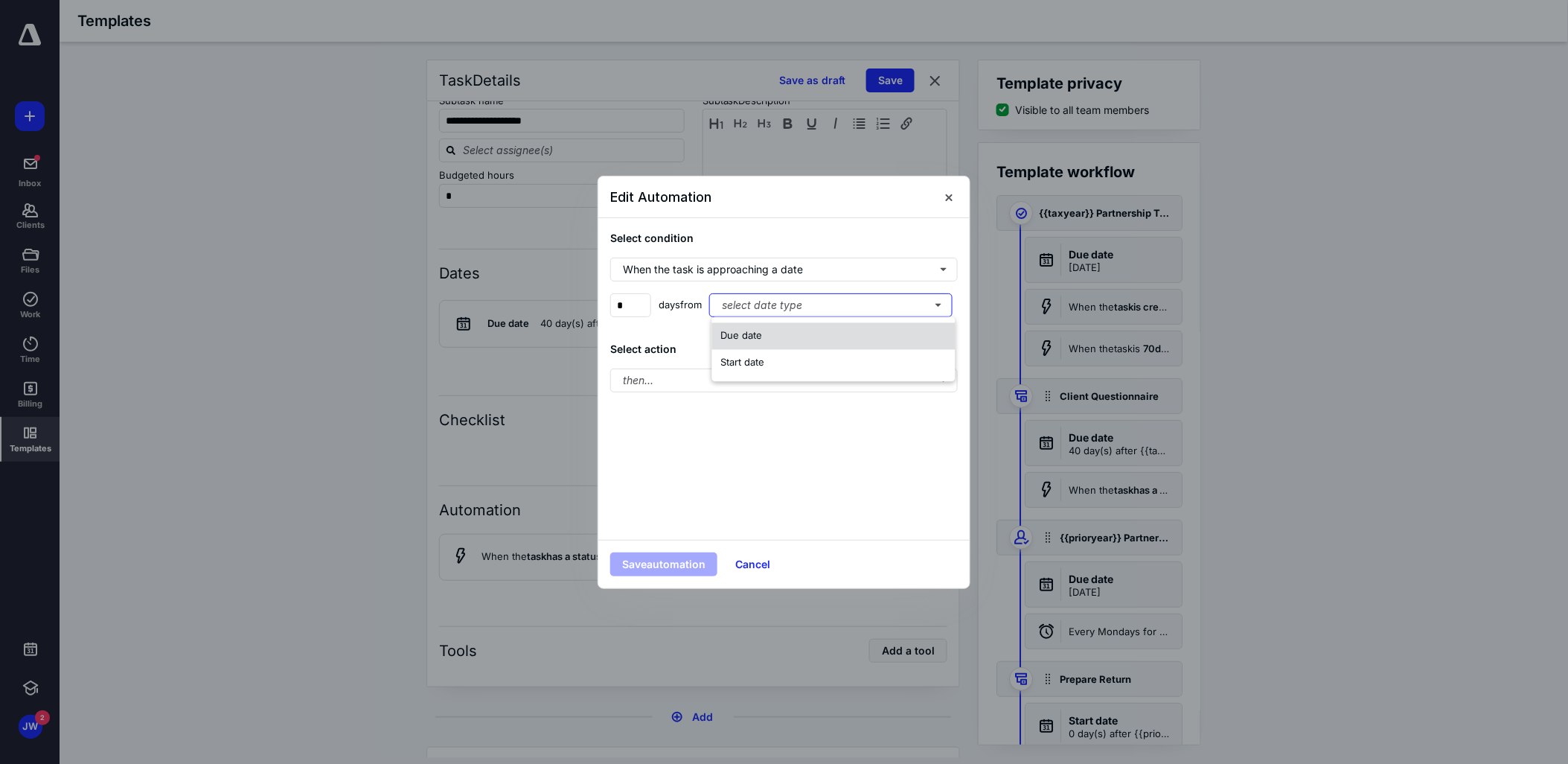 click on "Due date" at bounding box center (833, 337) 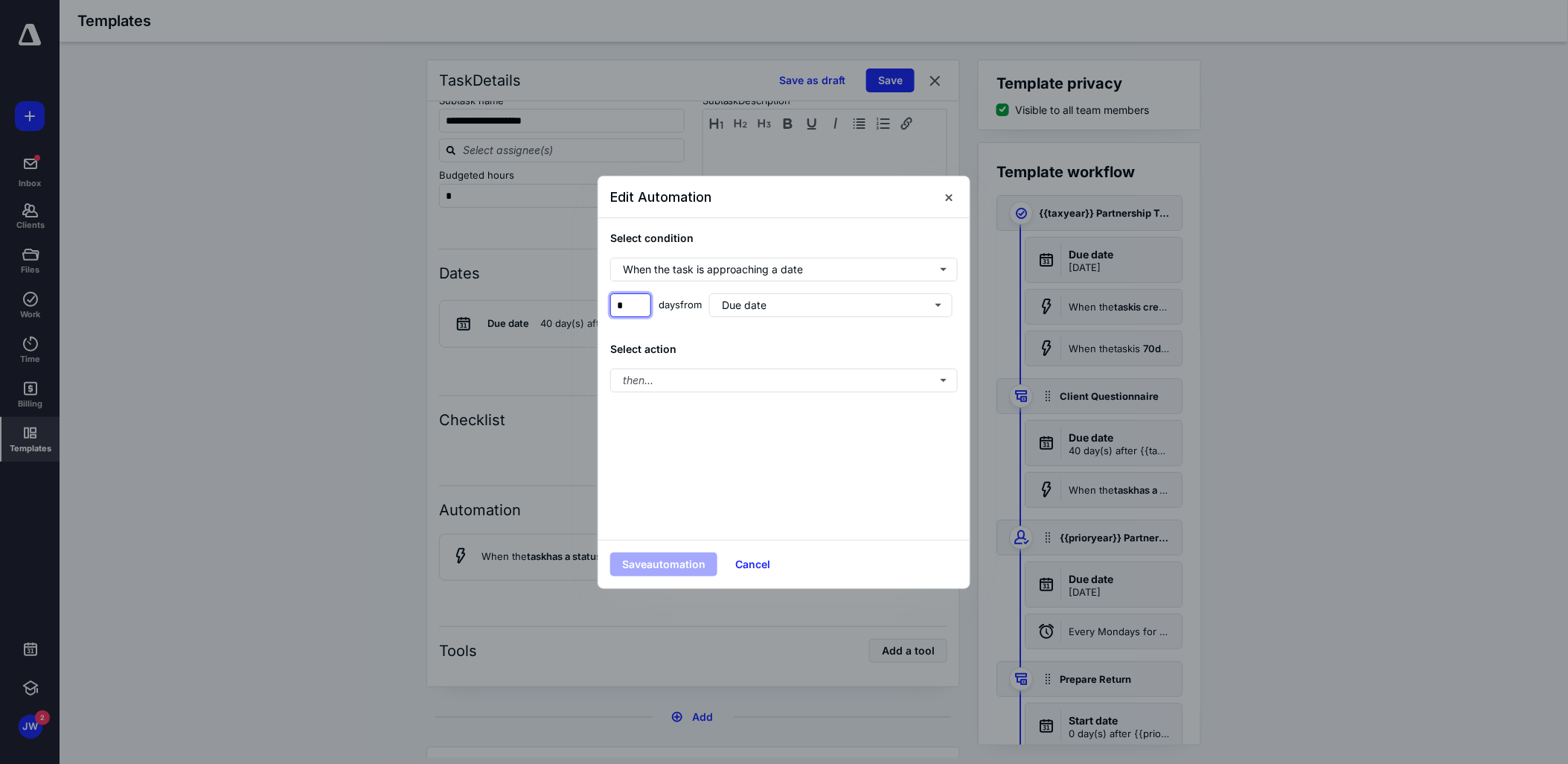 drag, startPoint x: 635, startPoint y: 313, endPoint x: 600, endPoint y: 313, distance: 35 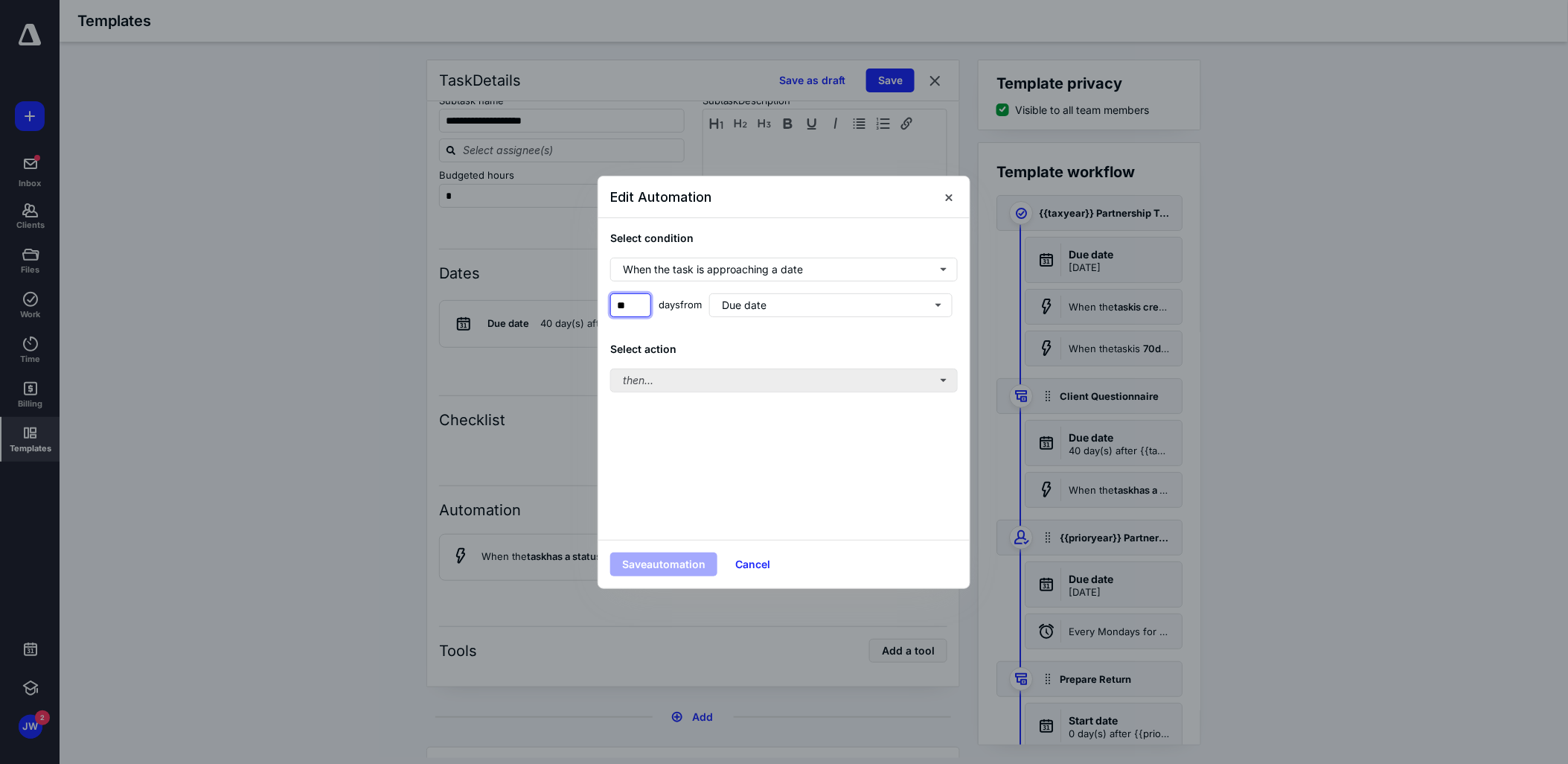 type on "**" 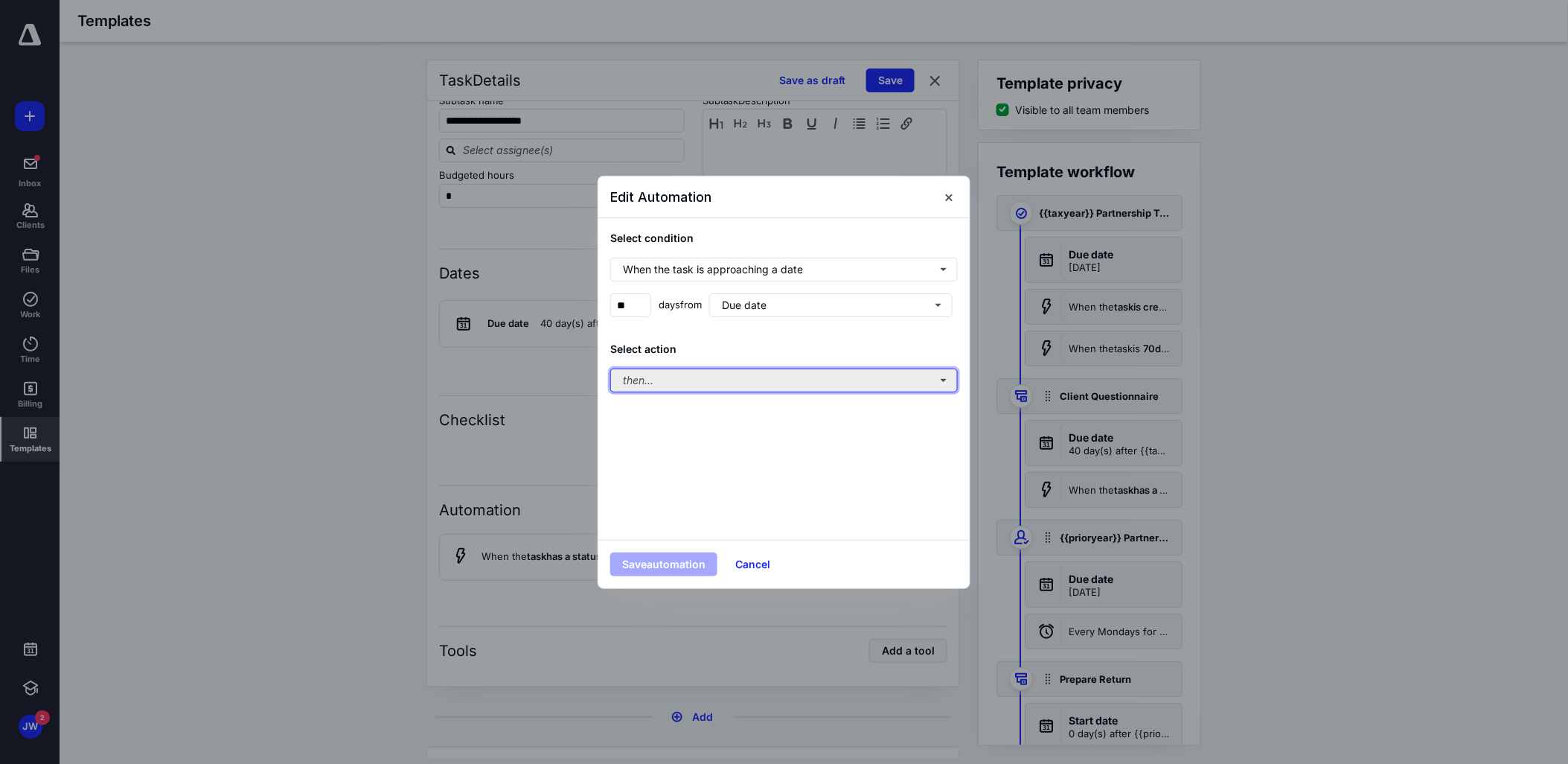 click on "then..." at bounding box center (784, 381) 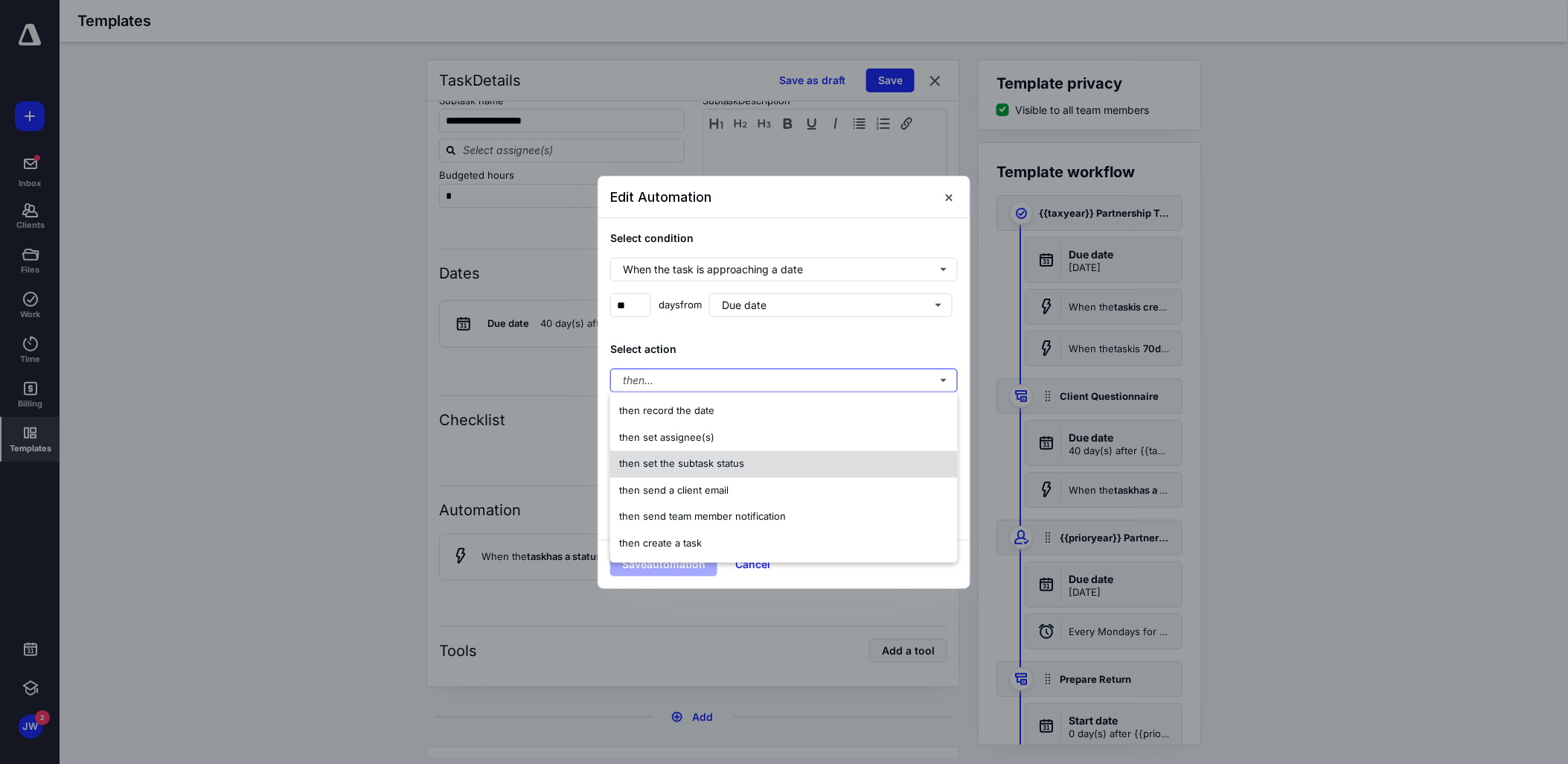 click on "then set the subtask status" at bounding box center [784, 465] 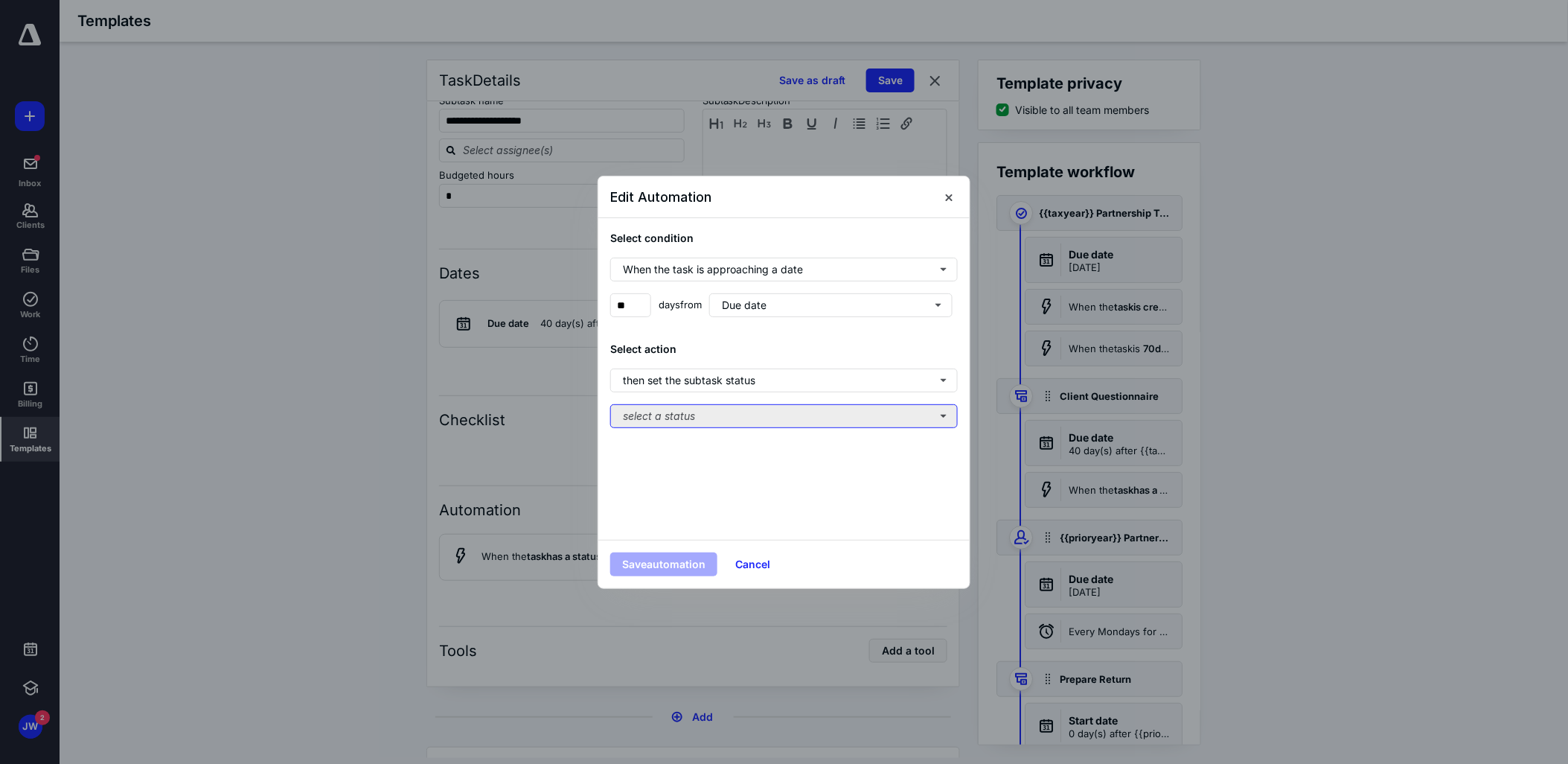 click on "select a status" at bounding box center [784, 416] 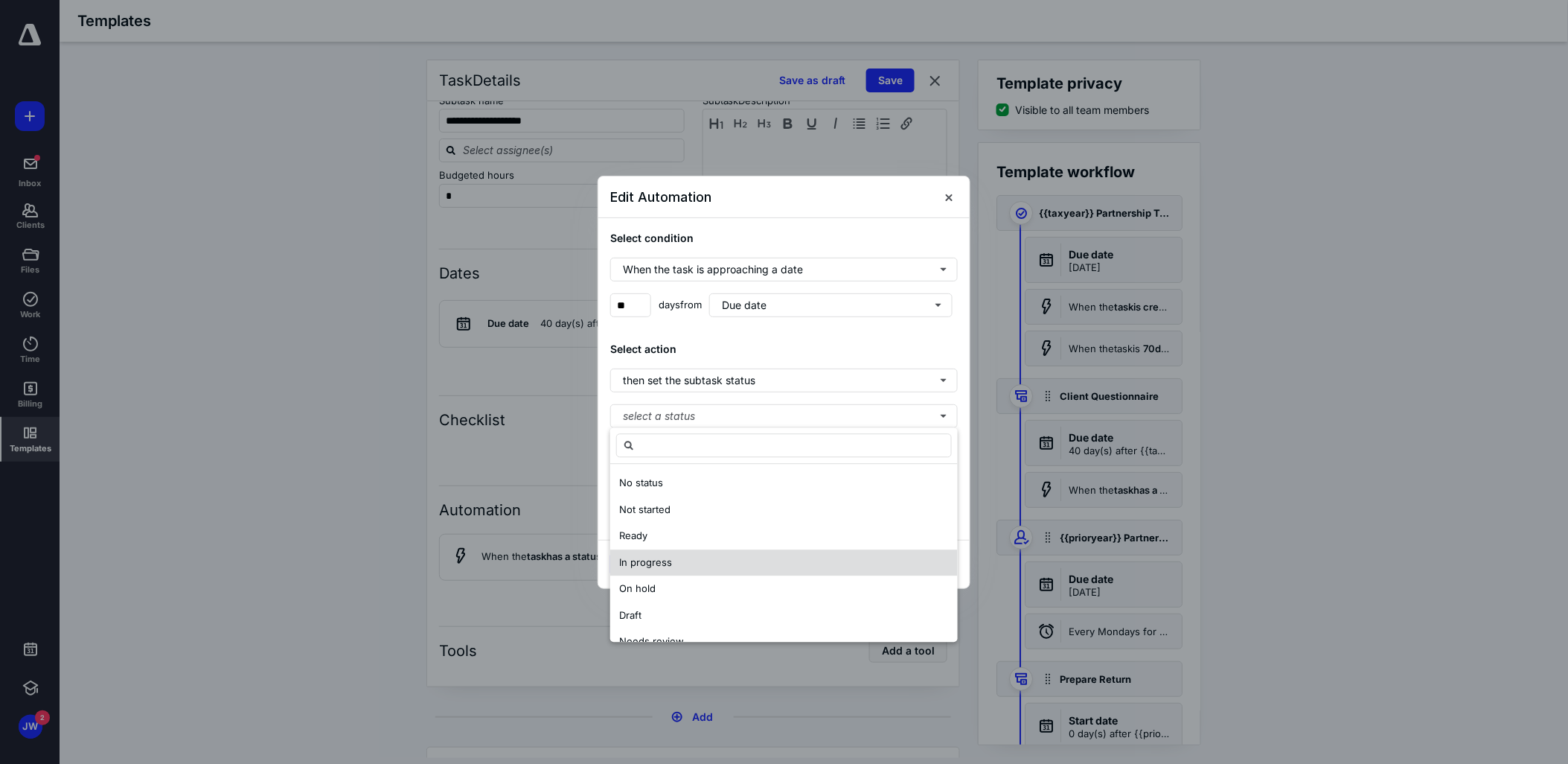 click on "In progress" at bounding box center [784, 563] 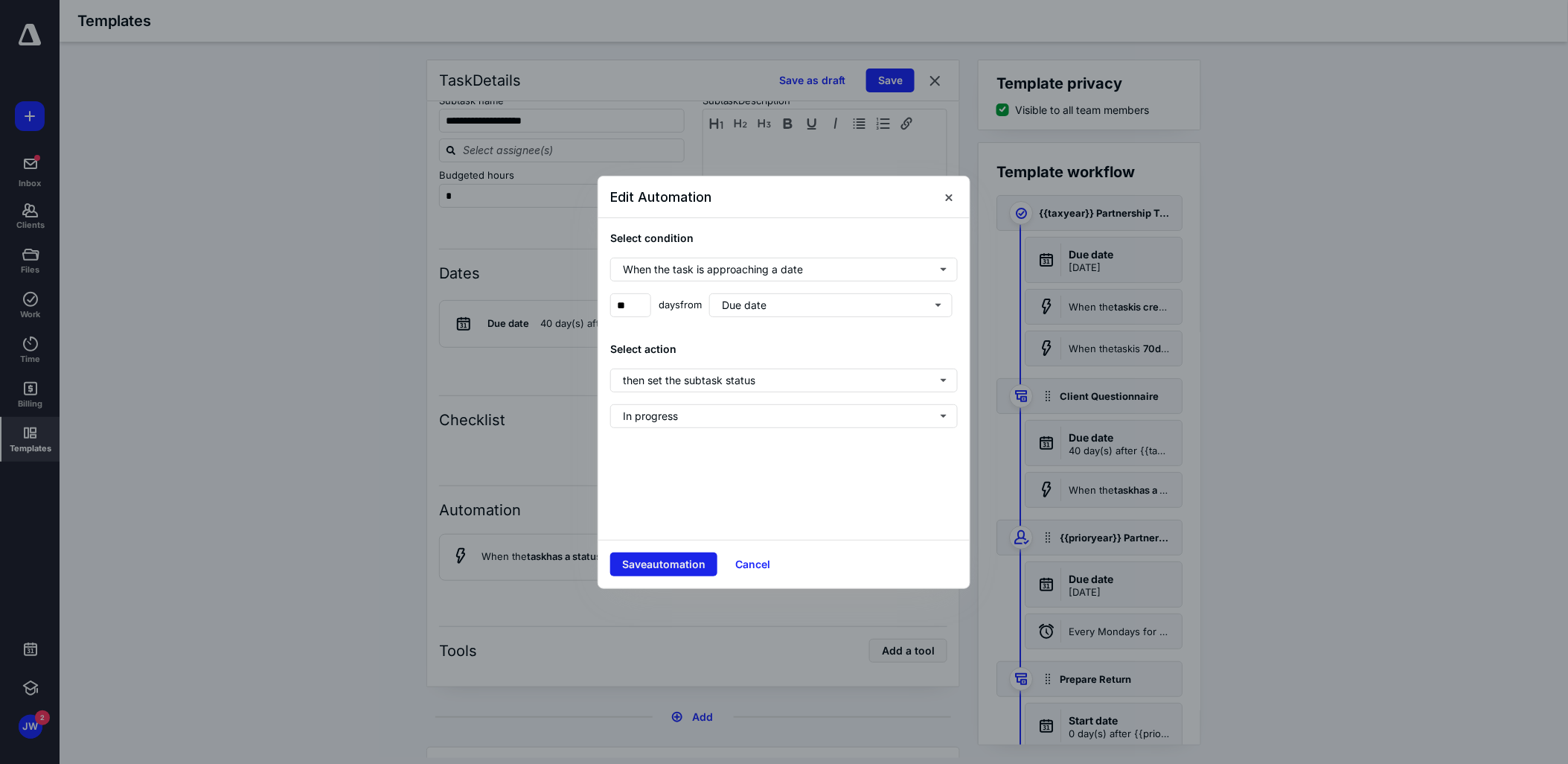 click on "Save  automation" at bounding box center [664, 564] 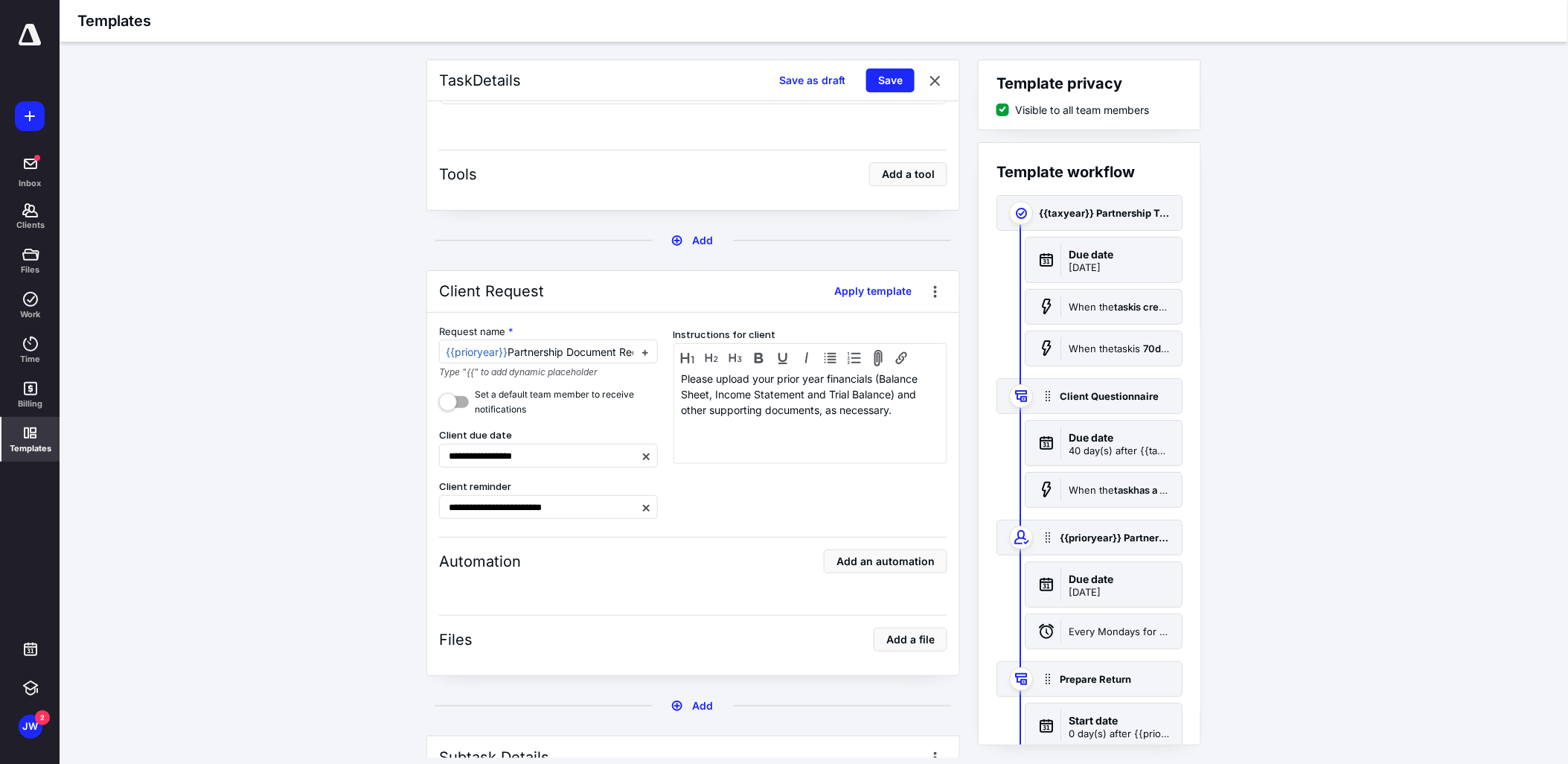 scroll, scrollTop: 1323, scrollLeft: 0, axis: vertical 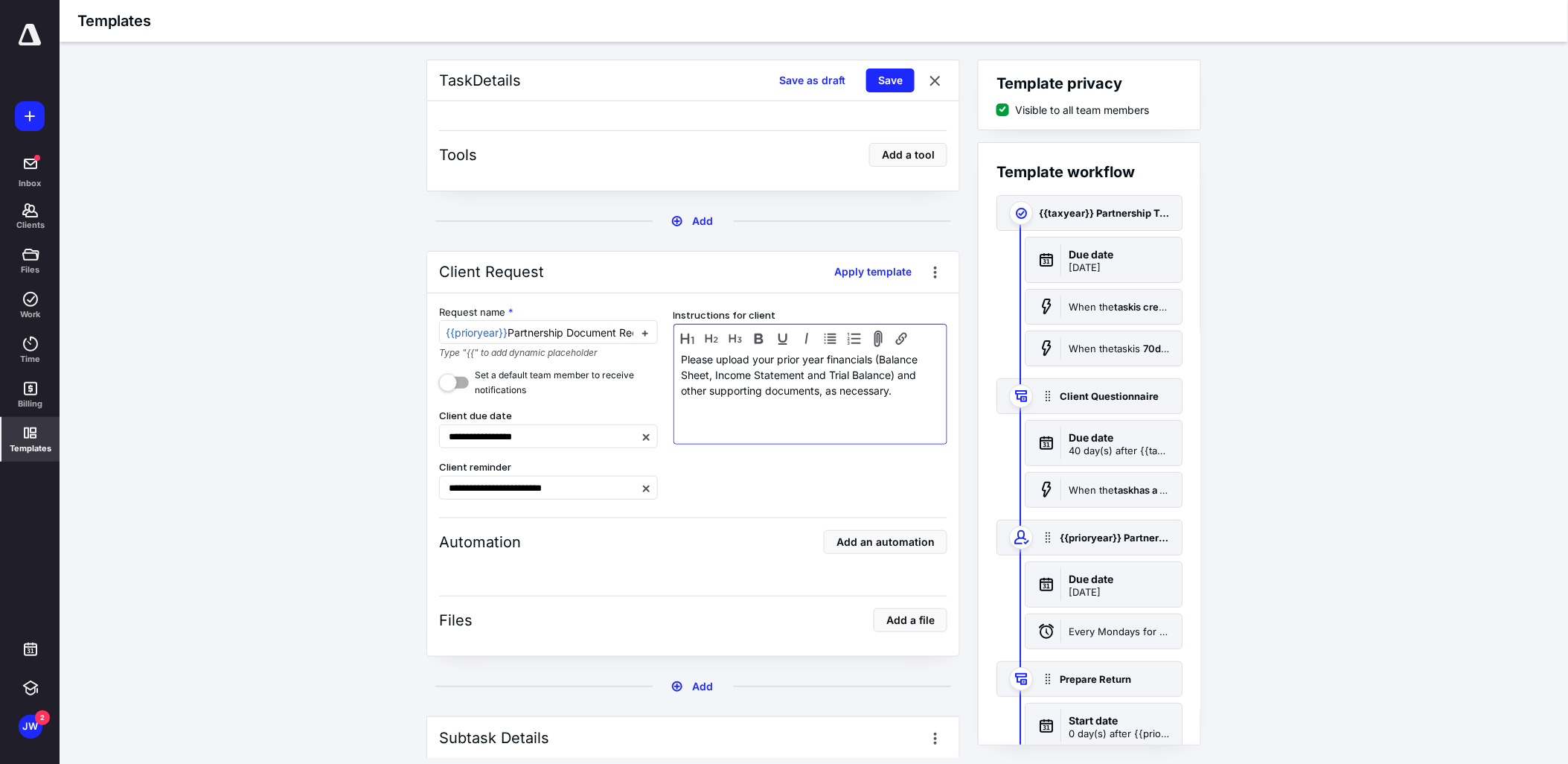 click on "Please upload your prior year financials (Balance Sheet, Income Statement and Trial Balance) and other supporting documents, as necessary." at bounding box center (810, 386) 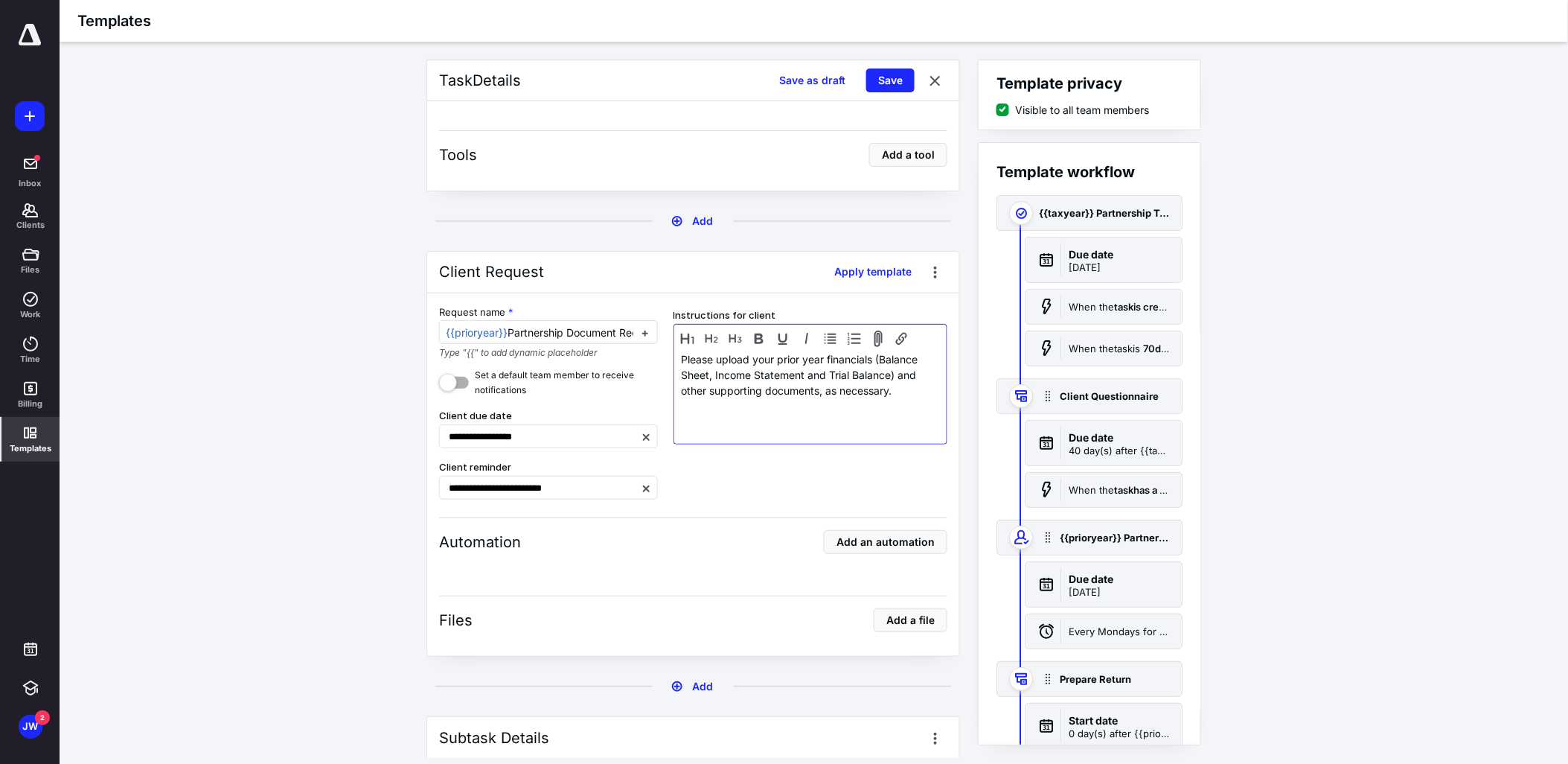 type 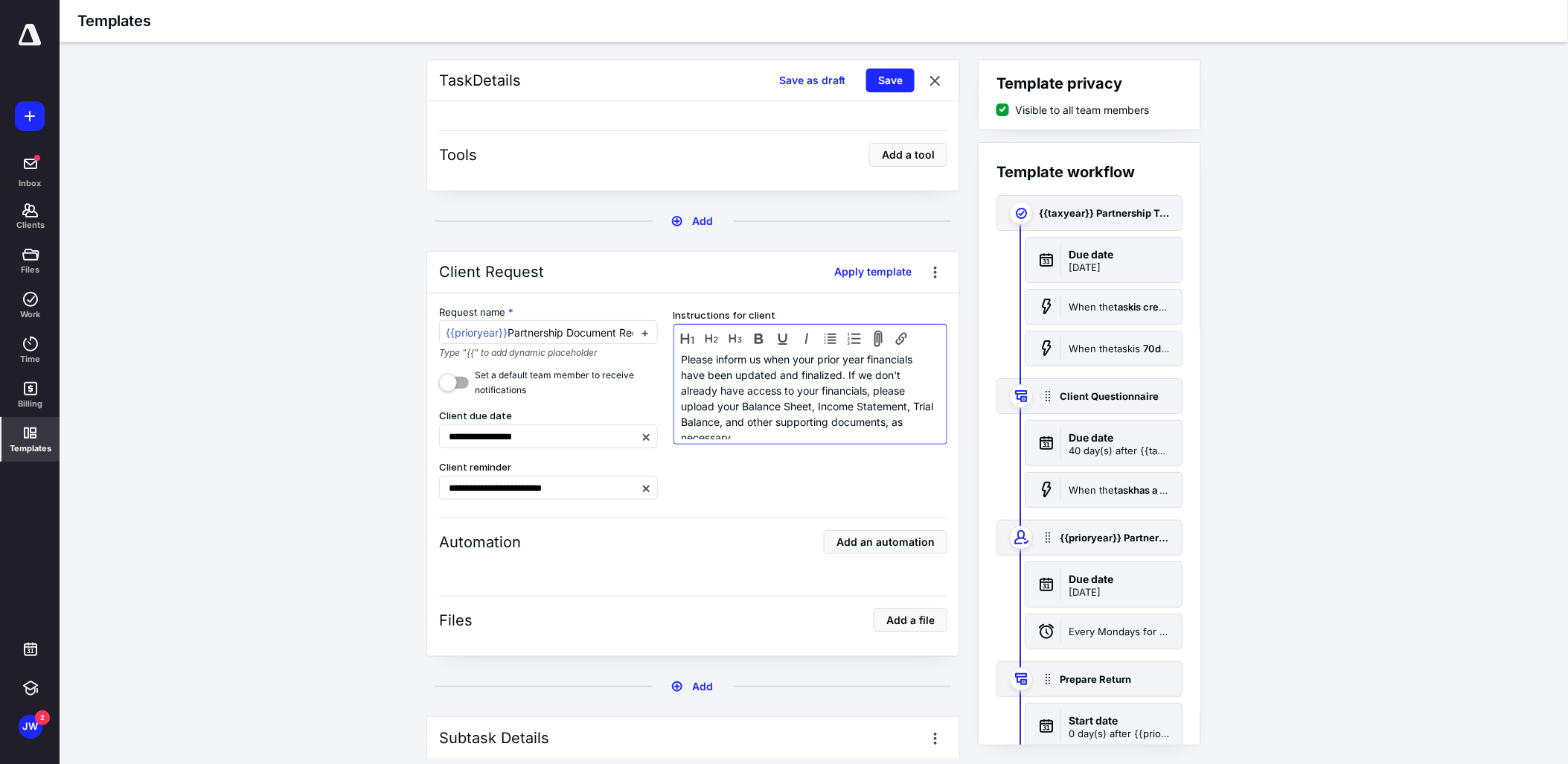 scroll, scrollTop: 4, scrollLeft: 0, axis: vertical 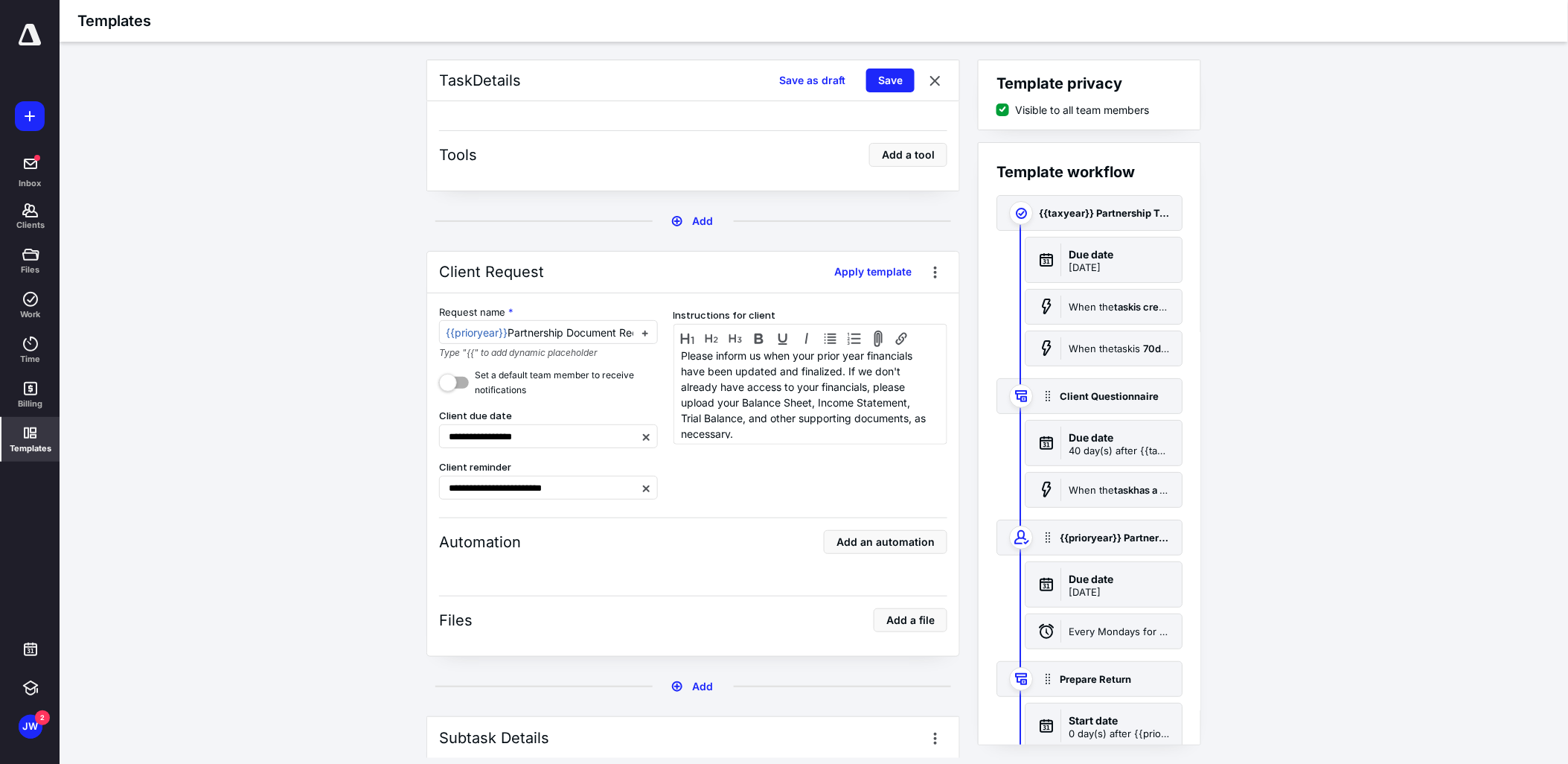 click on "Instructions for client Please inform us when your prior year financials have been updated and finalized. If we don't already have access to your financials, please upload your Balance Sheet, Income Statement, Trial Balance, and other supporting documents, as necessary." at bounding box center (810, 412) 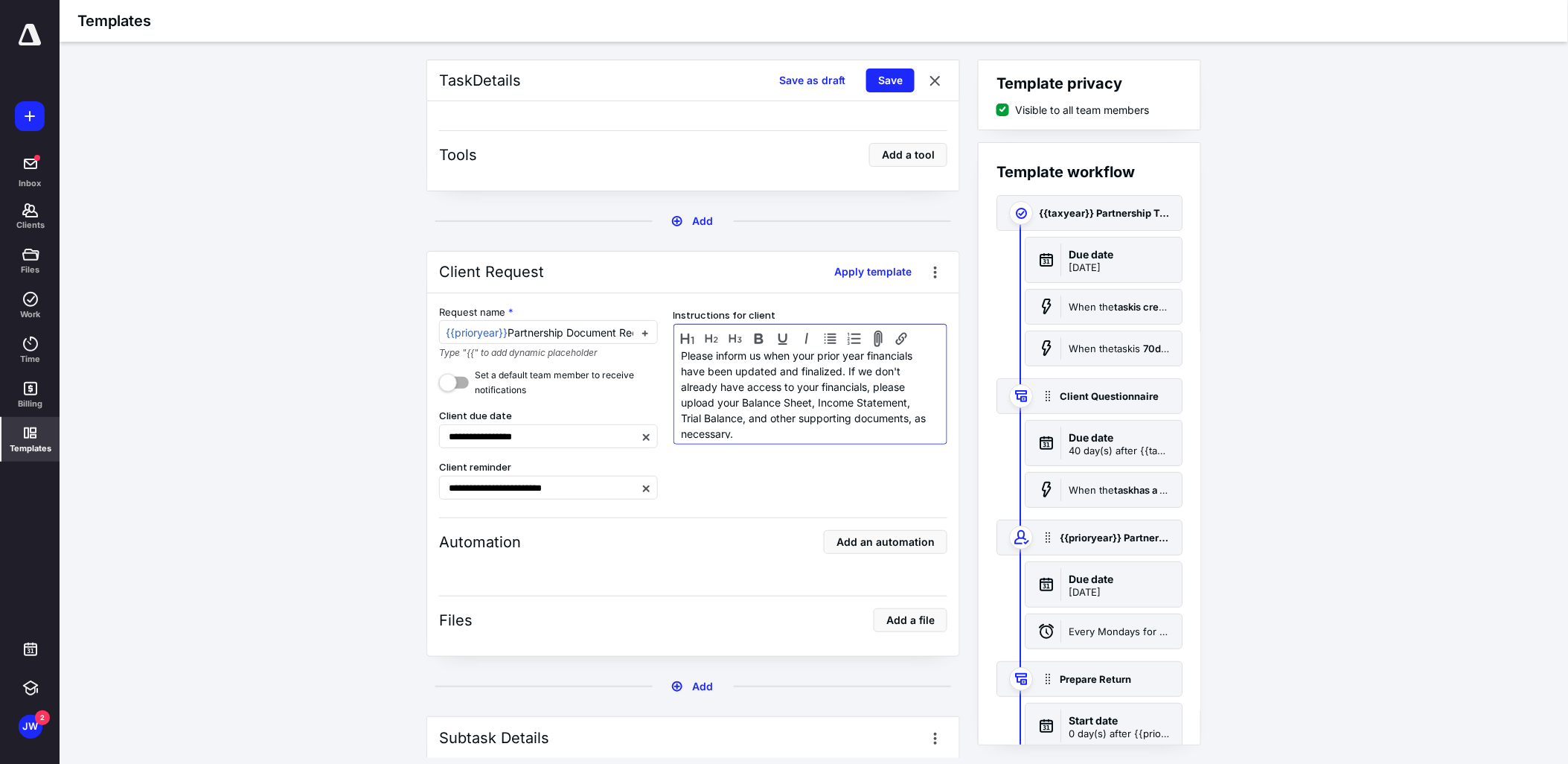 click on "Instructions for client Please inform us when your prior year financials have been updated and finalized. If we don't already have access to your financials, please upload your Balance Sheet, Income Statement, Trial Balance, and other supporting documents, as necessary." at bounding box center (810, 412) 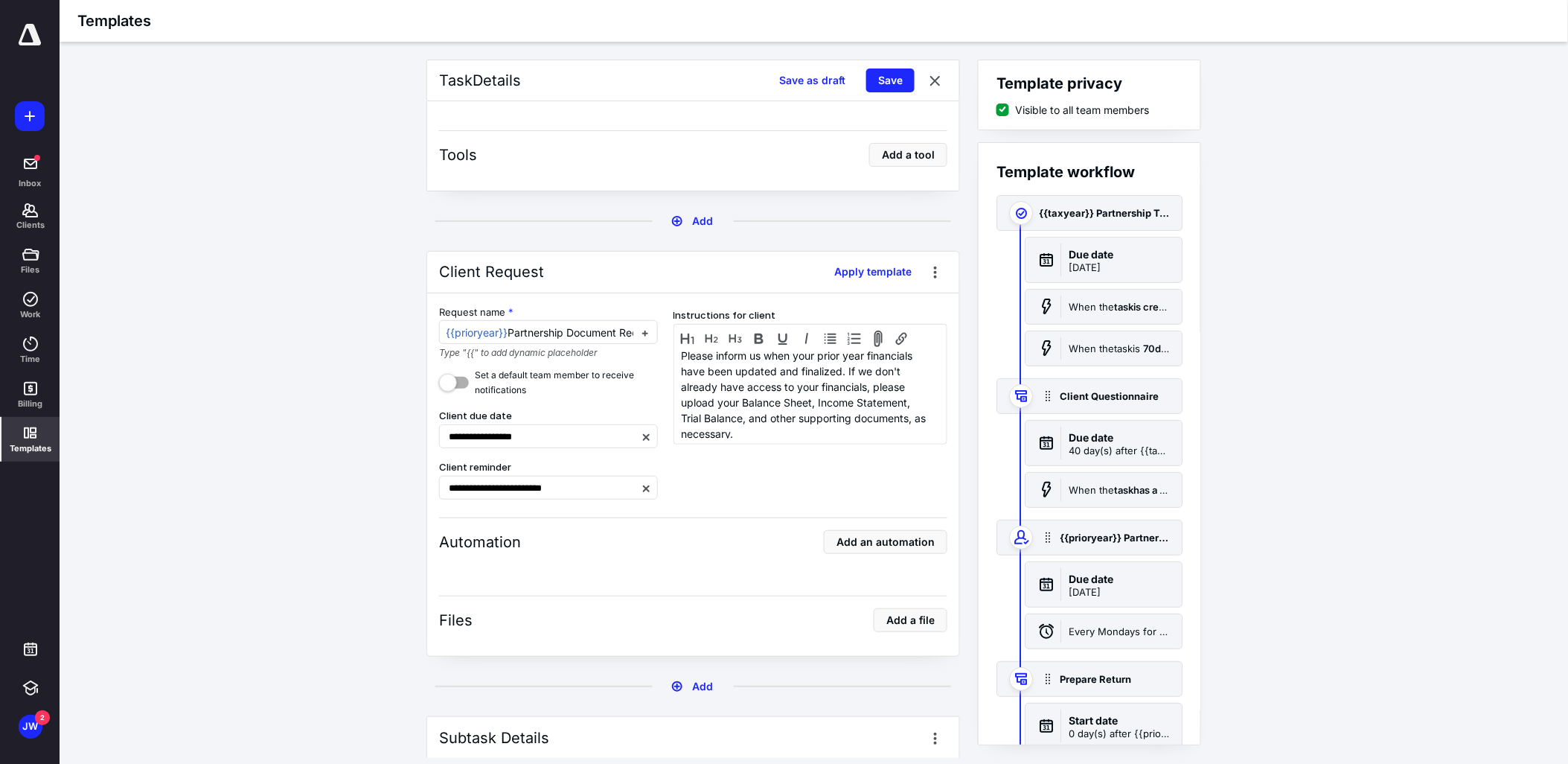 click on "**********" at bounding box center (814, 409) 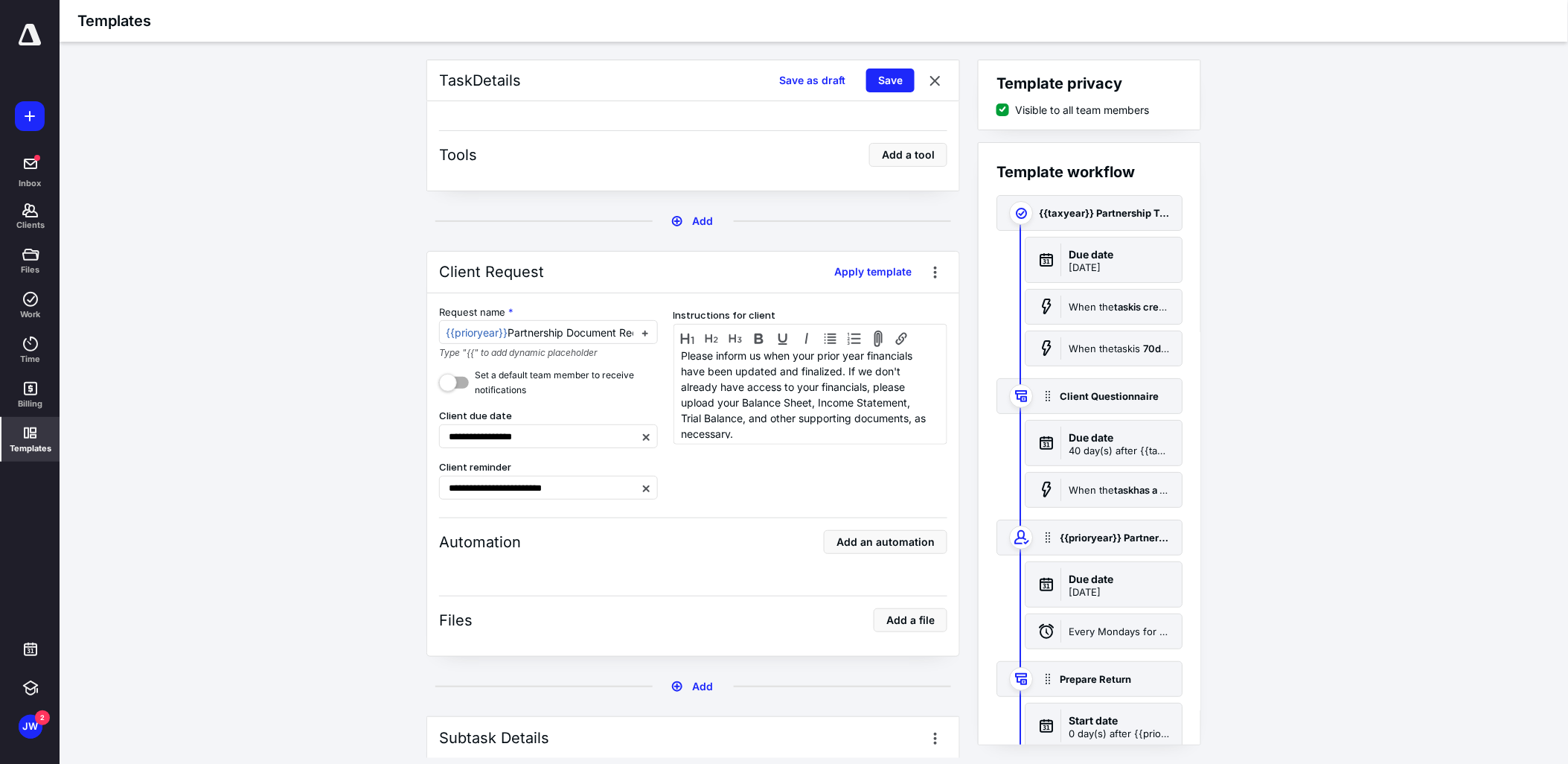 scroll, scrollTop: 0, scrollLeft: 0, axis: both 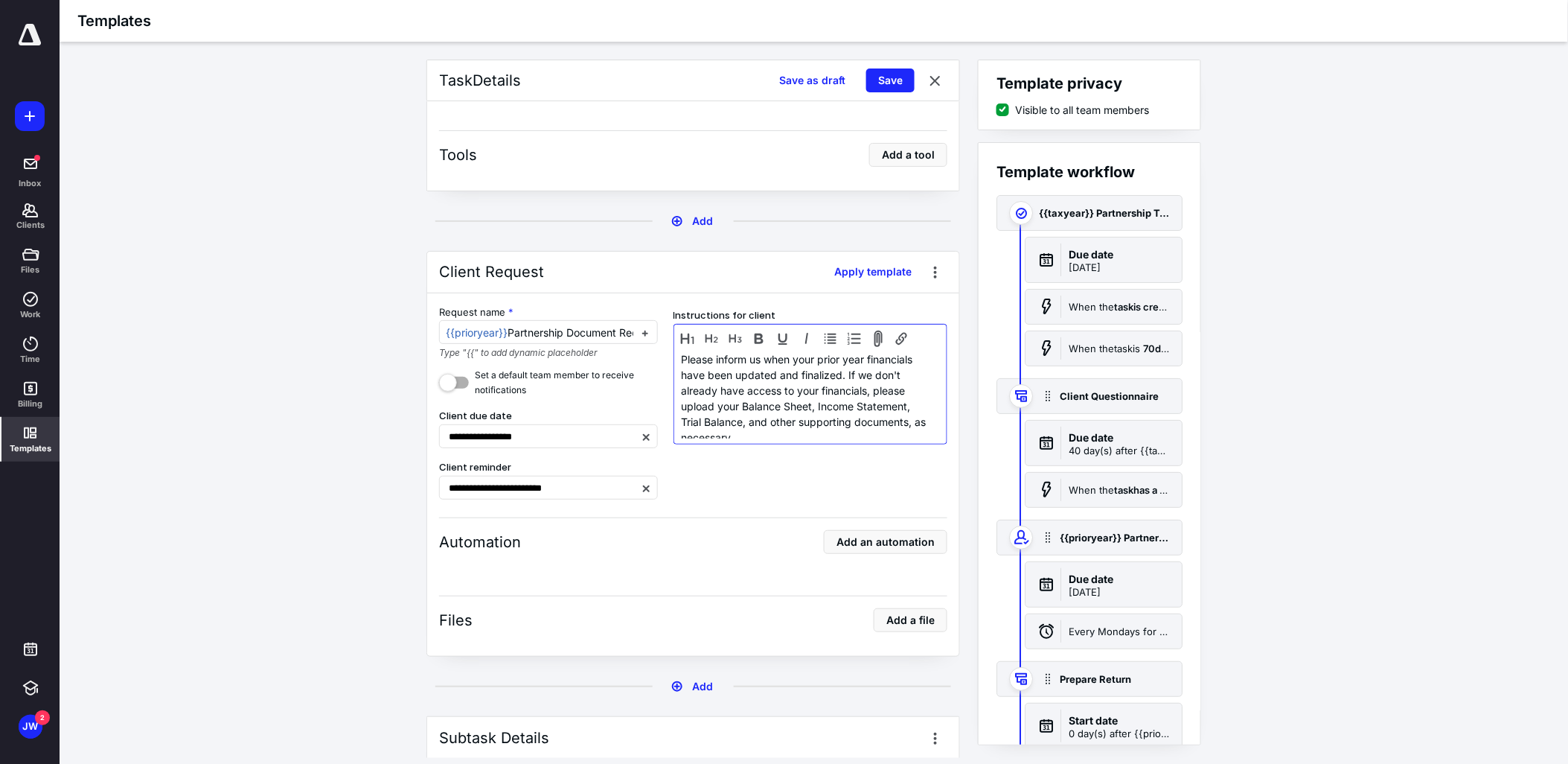 click on "Please inform us when your prior year financials have been updated and finalized. If we don't already have access to your financials, please upload your Balance Sheet, Income Statement, Trial Balance, and other supporting documents, as necessary." at bounding box center [807, 395] 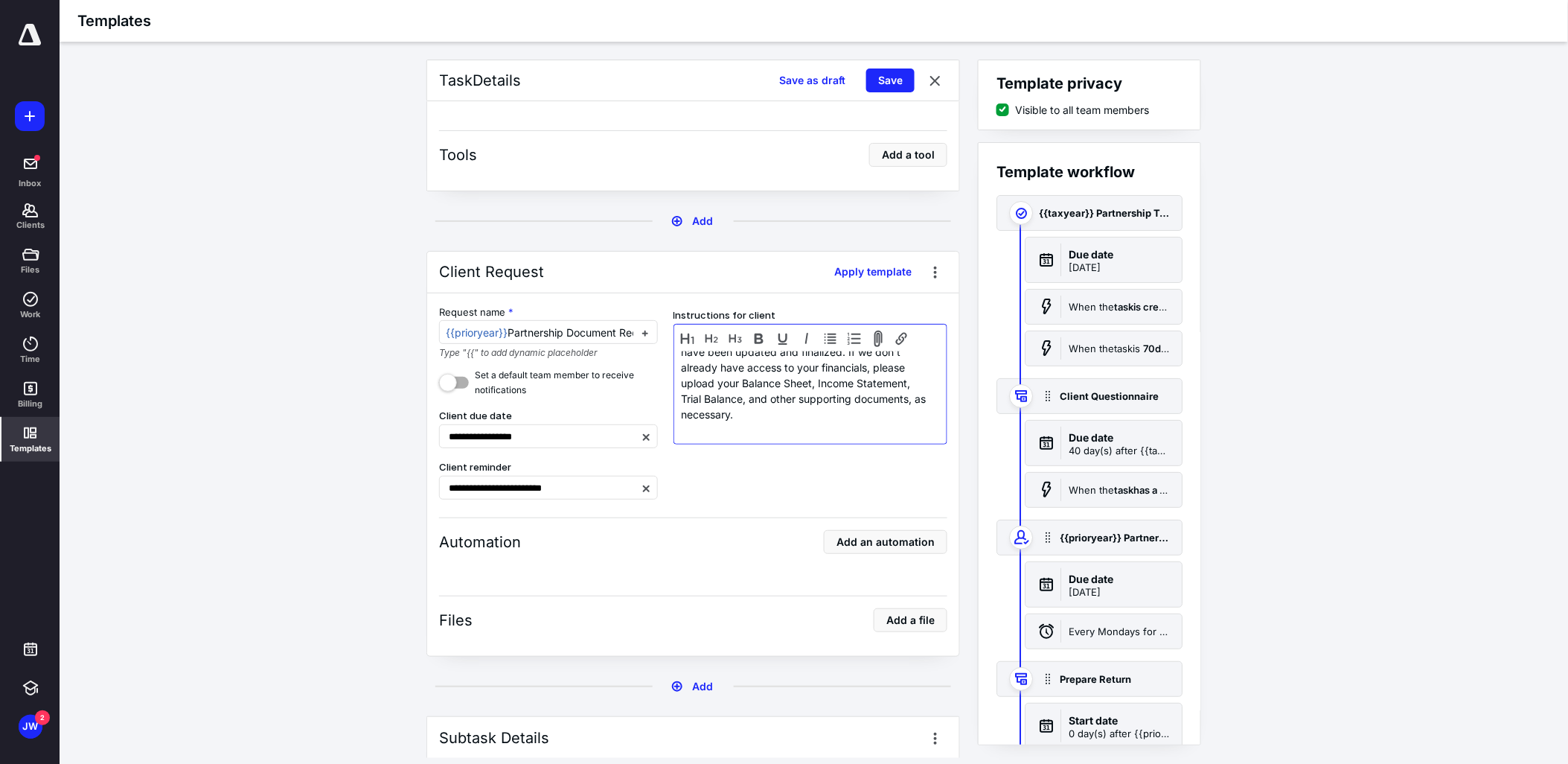 scroll, scrollTop: 25, scrollLeft: 0, axis: vertical 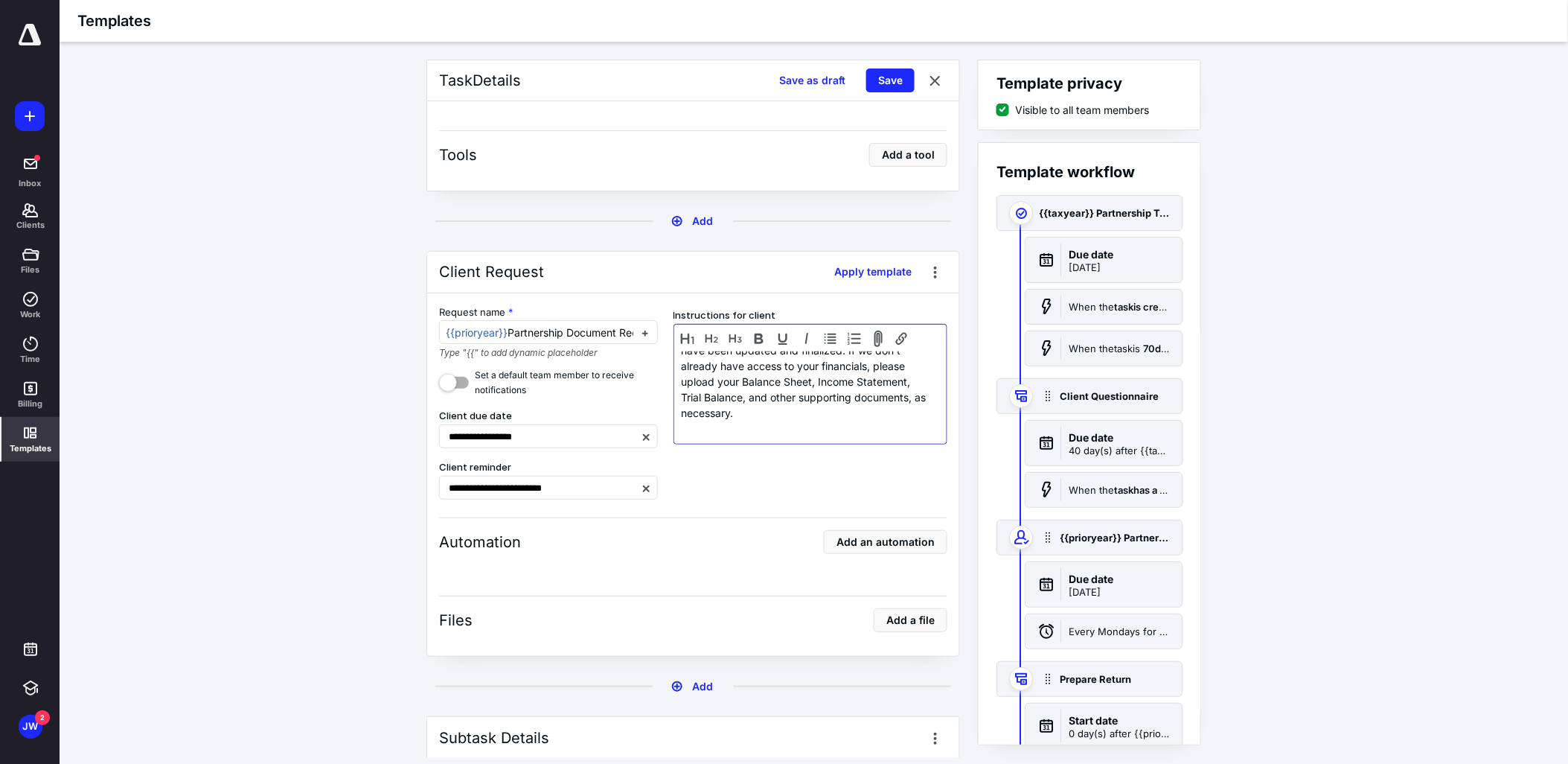 click on "Please inform us when your prior year financials have been updated and finalized. If we don't already have access to your financials, please upload your Balance Sheet, Income Statement, Trial Balance, and other supporting documents, as necessary." at bounding box center [807, 374] 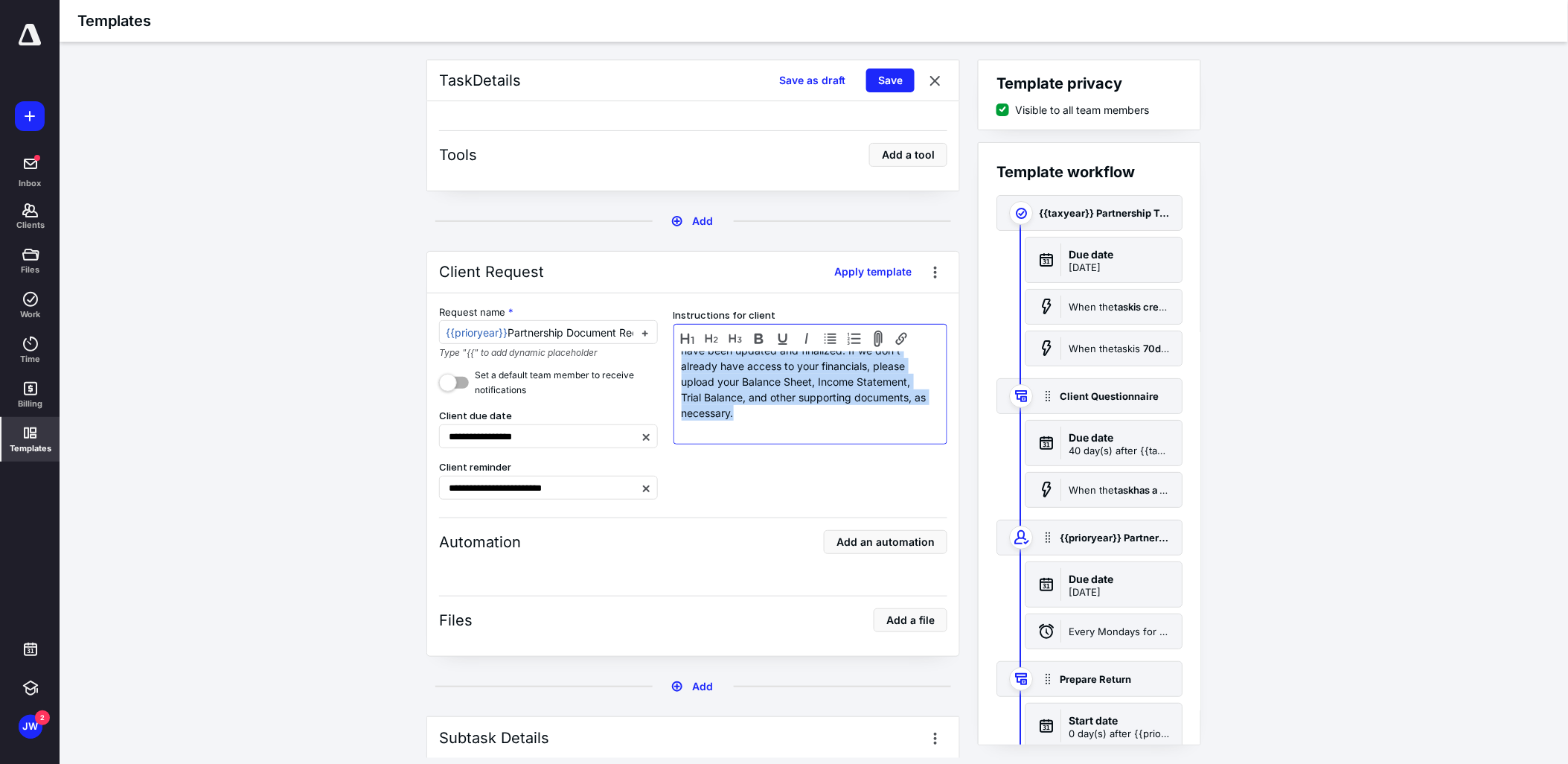 copy on "Please inform us when your prior year financials have been updated and finalized. If we don't already have access to your financials, please upload your Balance Sheet, Income Statement, Trial Balance, and other supporting documents, as necessary." 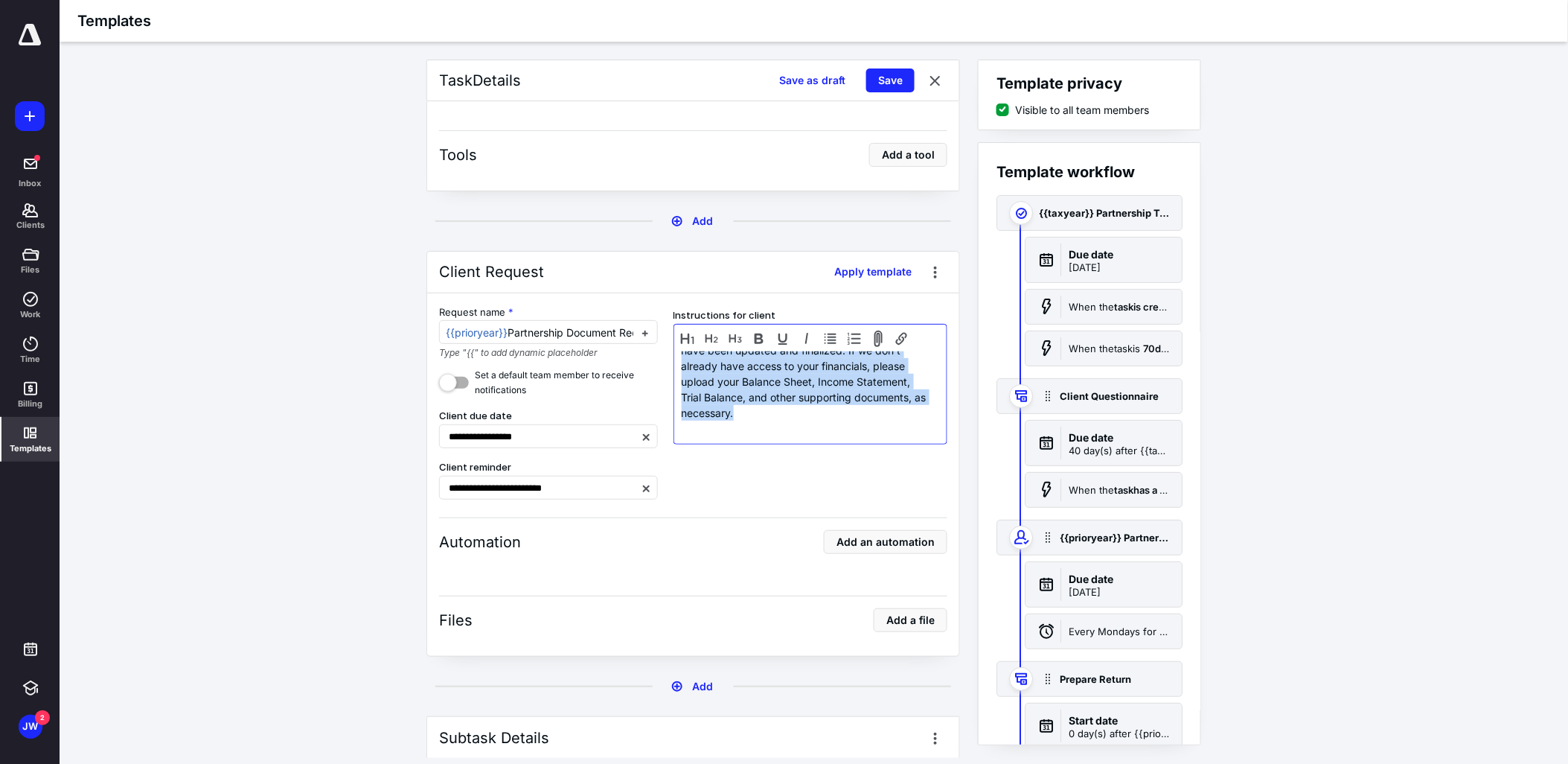 click on "Please inform us when your prior year financials have been updated and finalized. If we don't already have access to your financials, please upload your Balance Sheet, Income Statement, Trial Balance, and other supporting documents, as necessary." at bounding box center (807, 374) 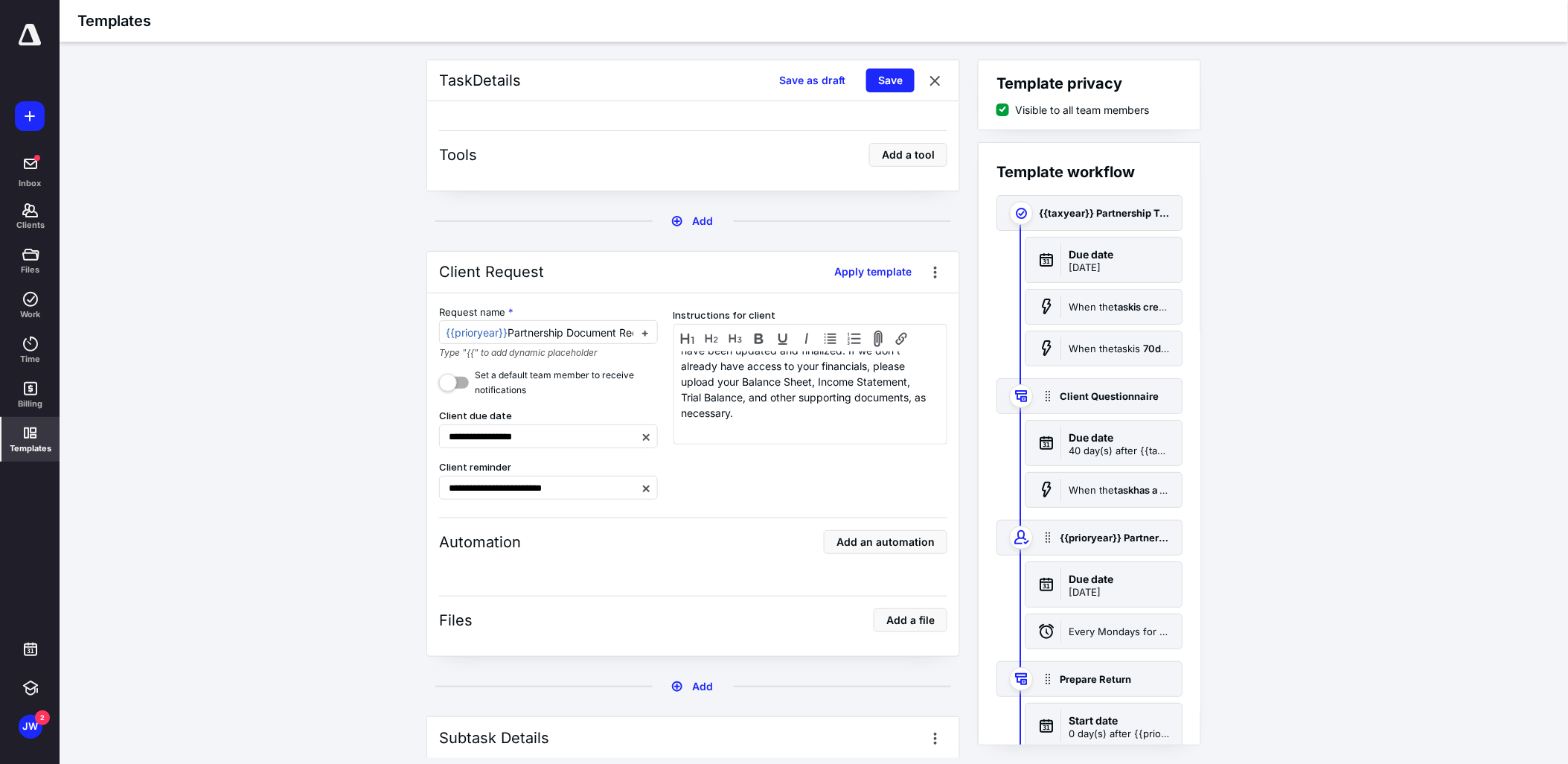 click on "Task  Details Save as draft Save" at bounding box center (693, 80) 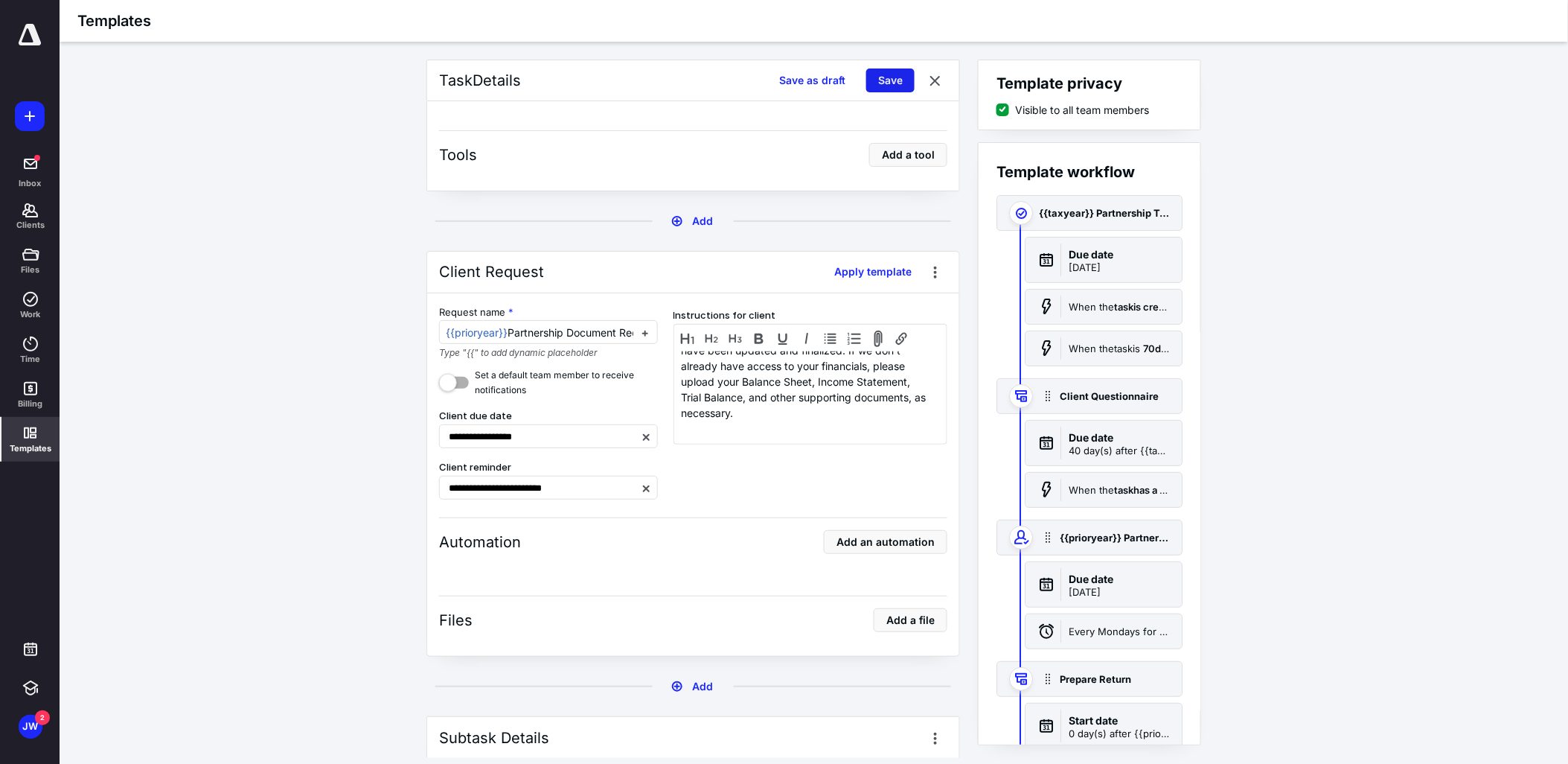 click on "Save" at bounding box center [890, 80] 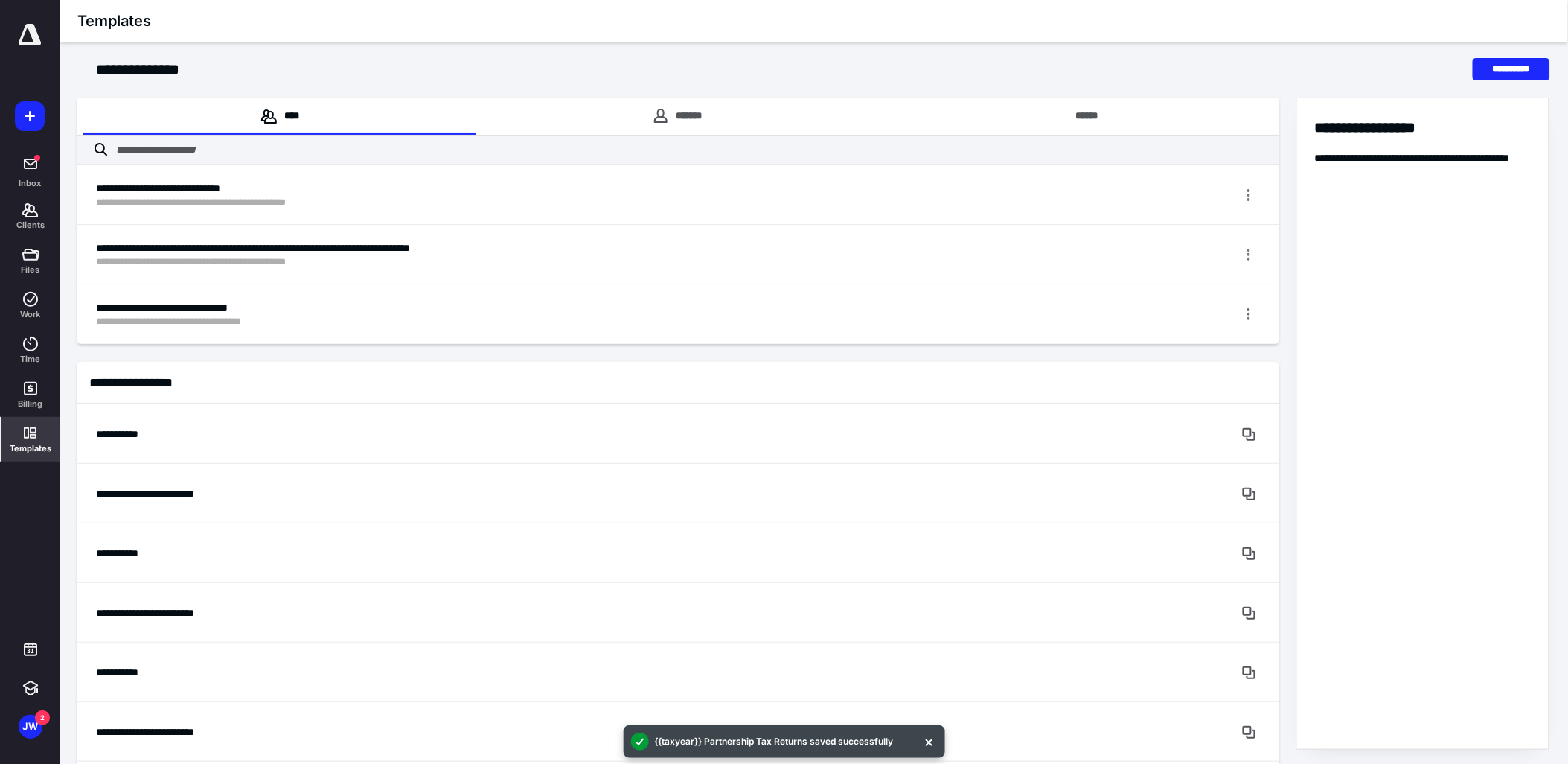 click 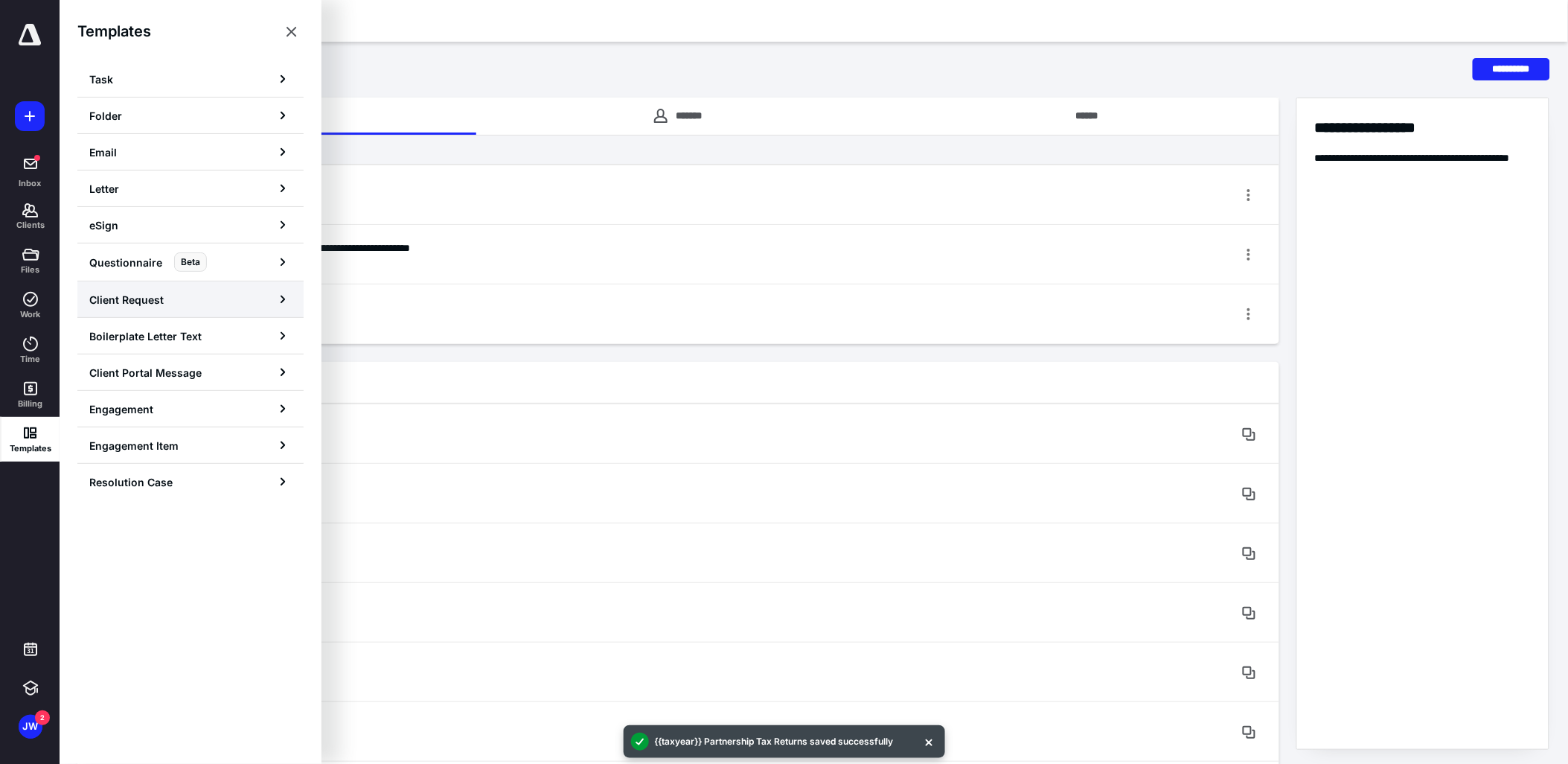 click on "Client Request" at bounding box center [191, 299] 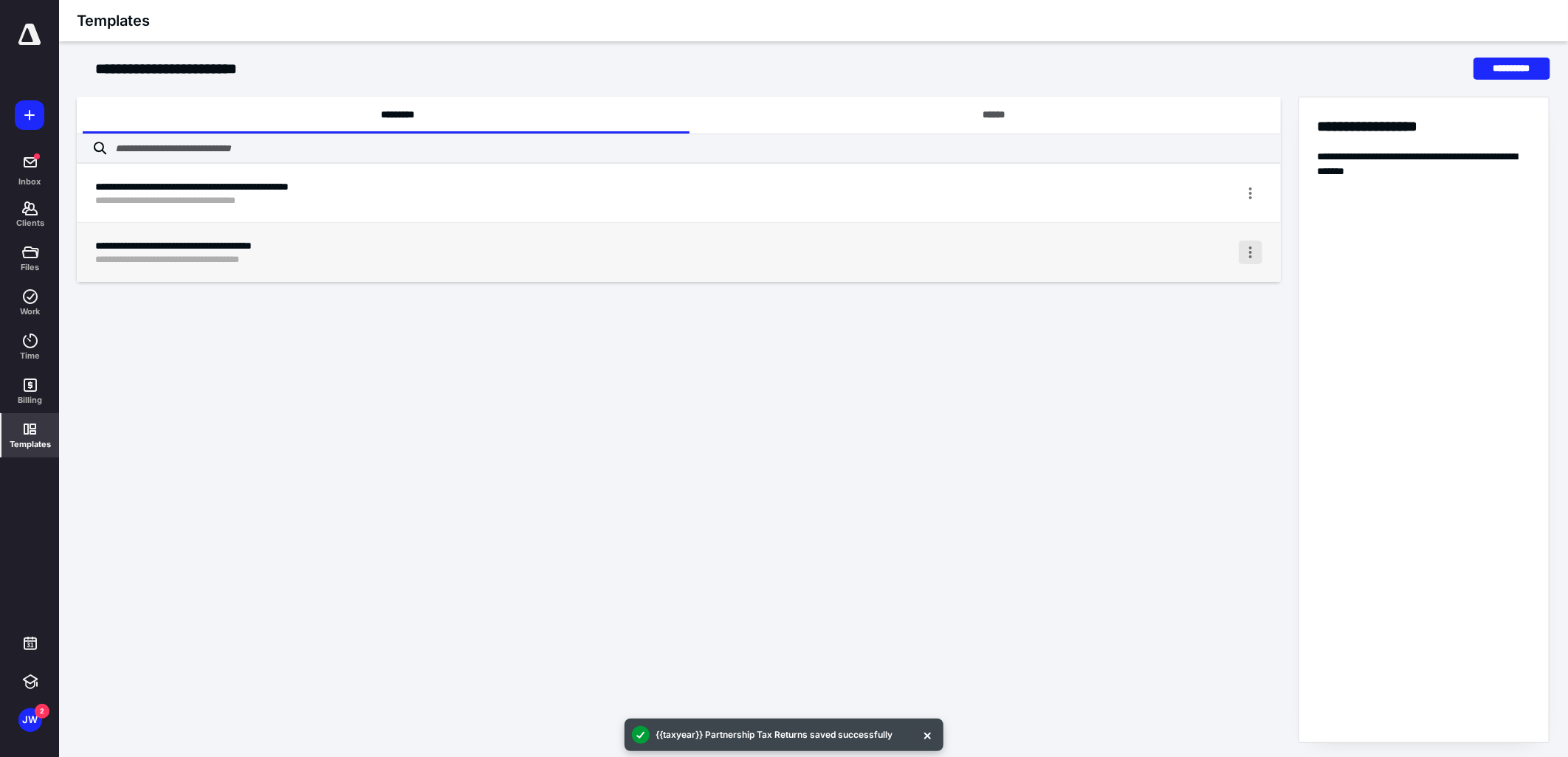 click at bounding box center (1251, 252) 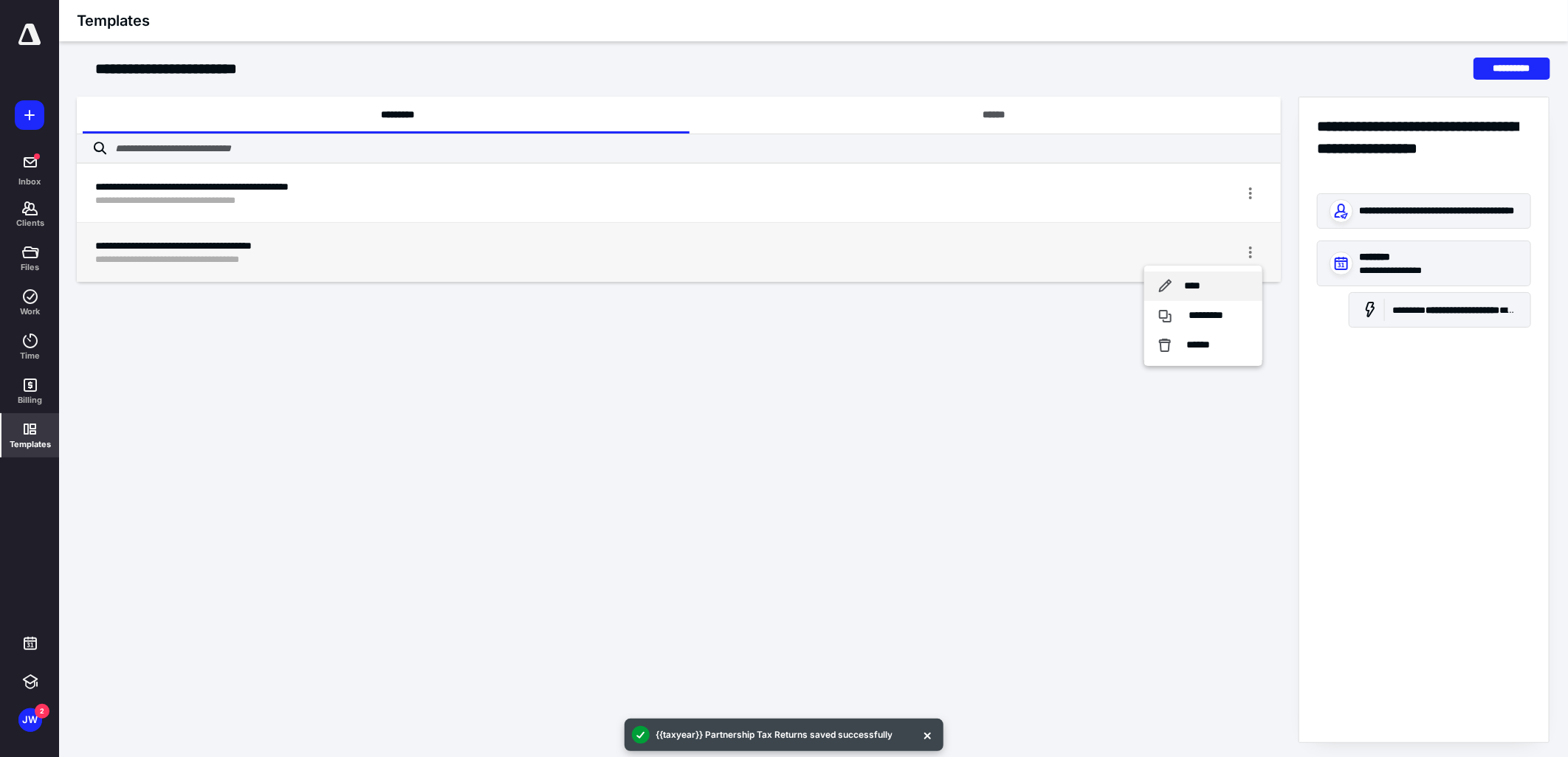 click on "****" at bounding box center (1192, 286) 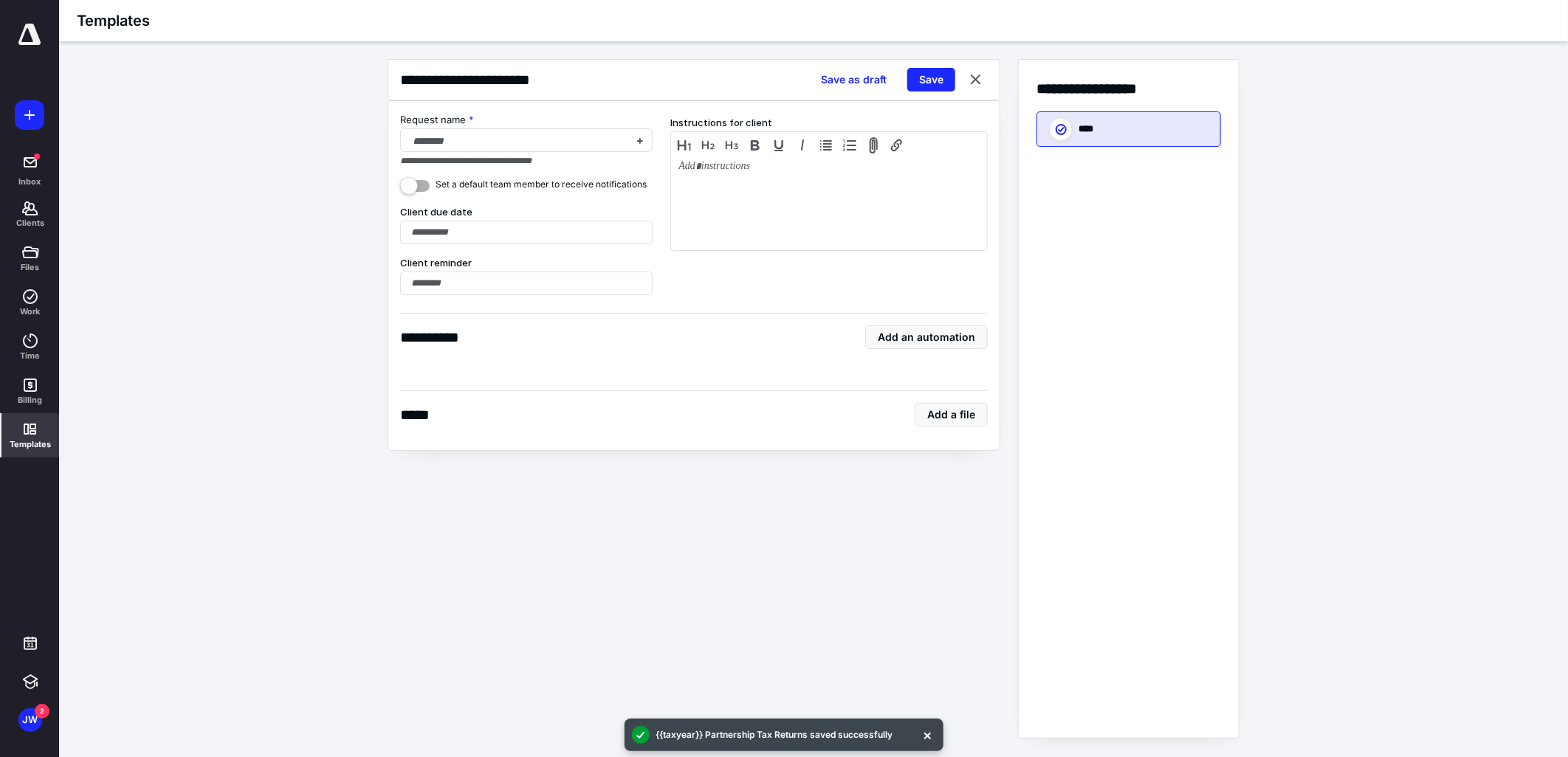 type on "**********" 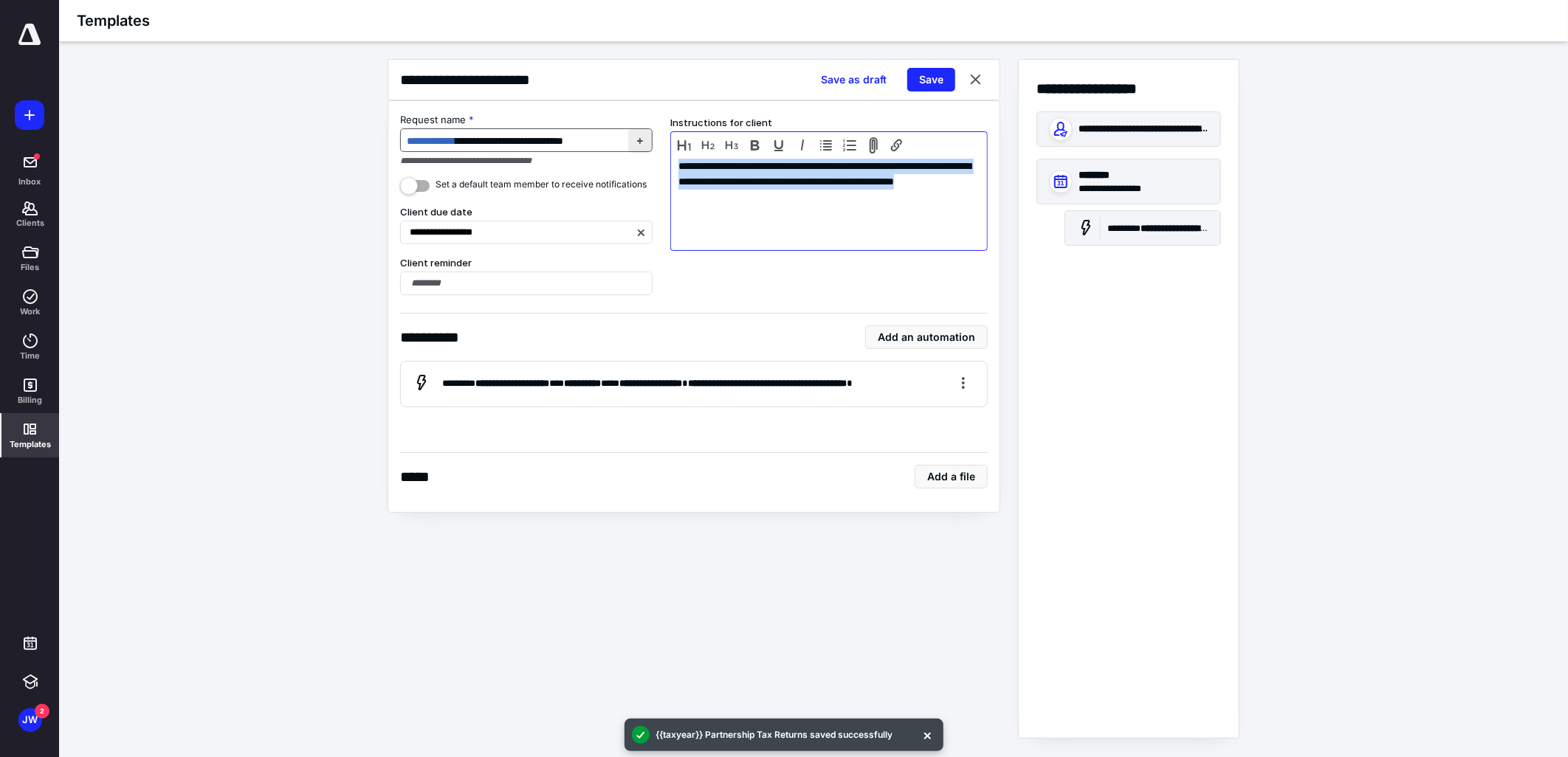 drag, startPoint x: 836, startPoint y: 205, endPoint x: 637, endPoint y: 145, distance: 207.8485 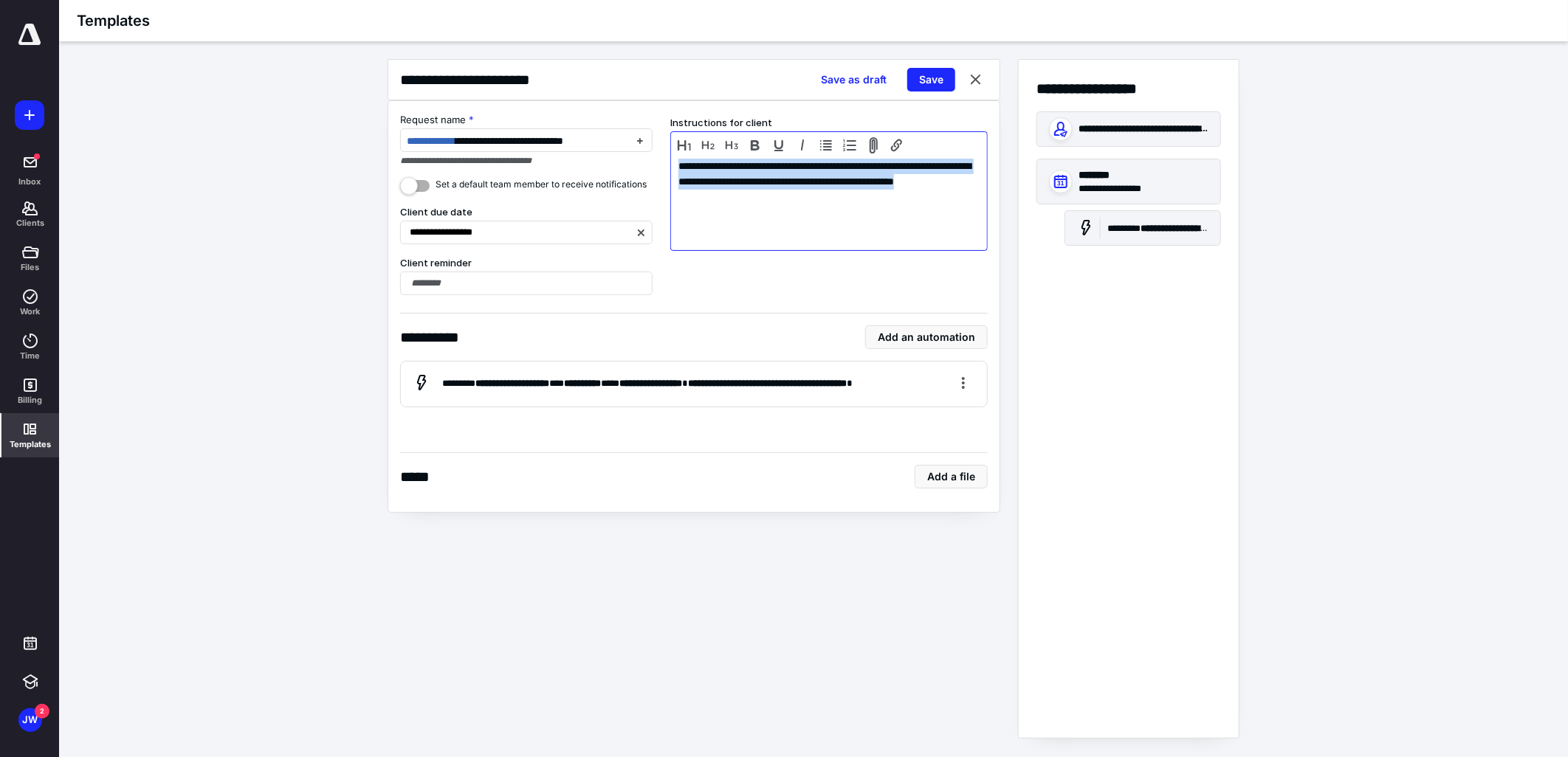 type 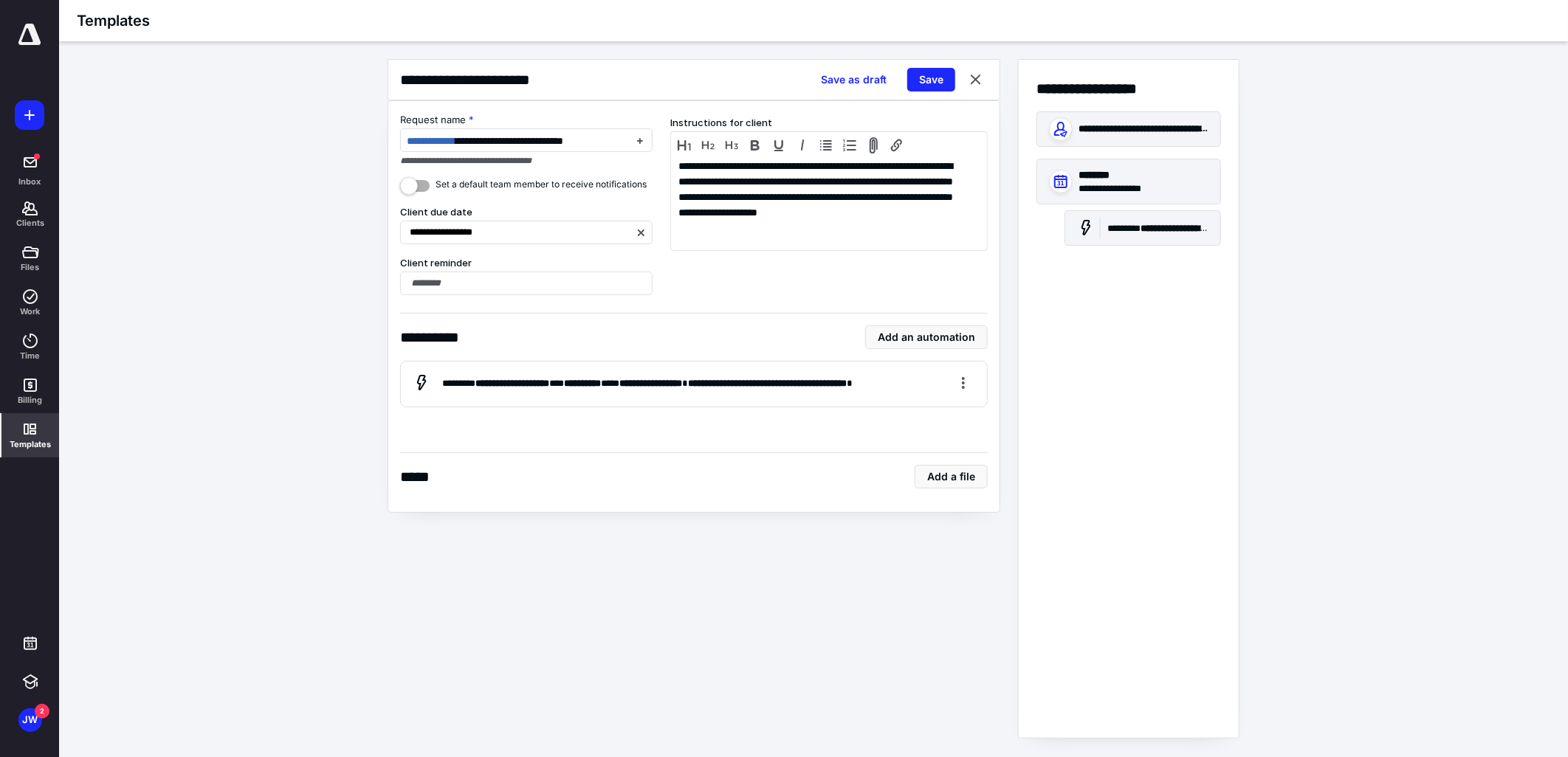 click on "**********" at bounding box center [694, 398] 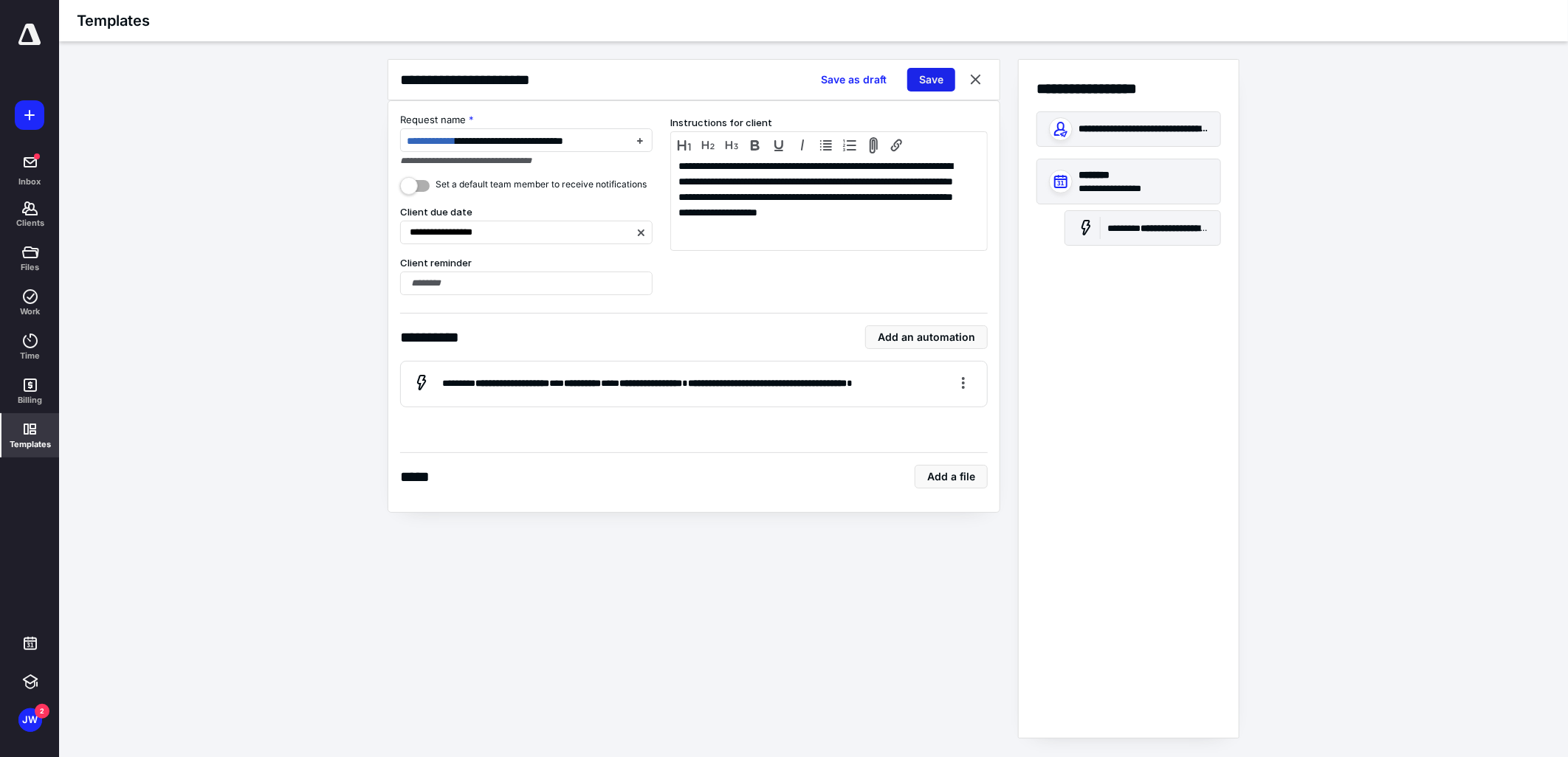 click on "Save" at bounding box center [931, 80] 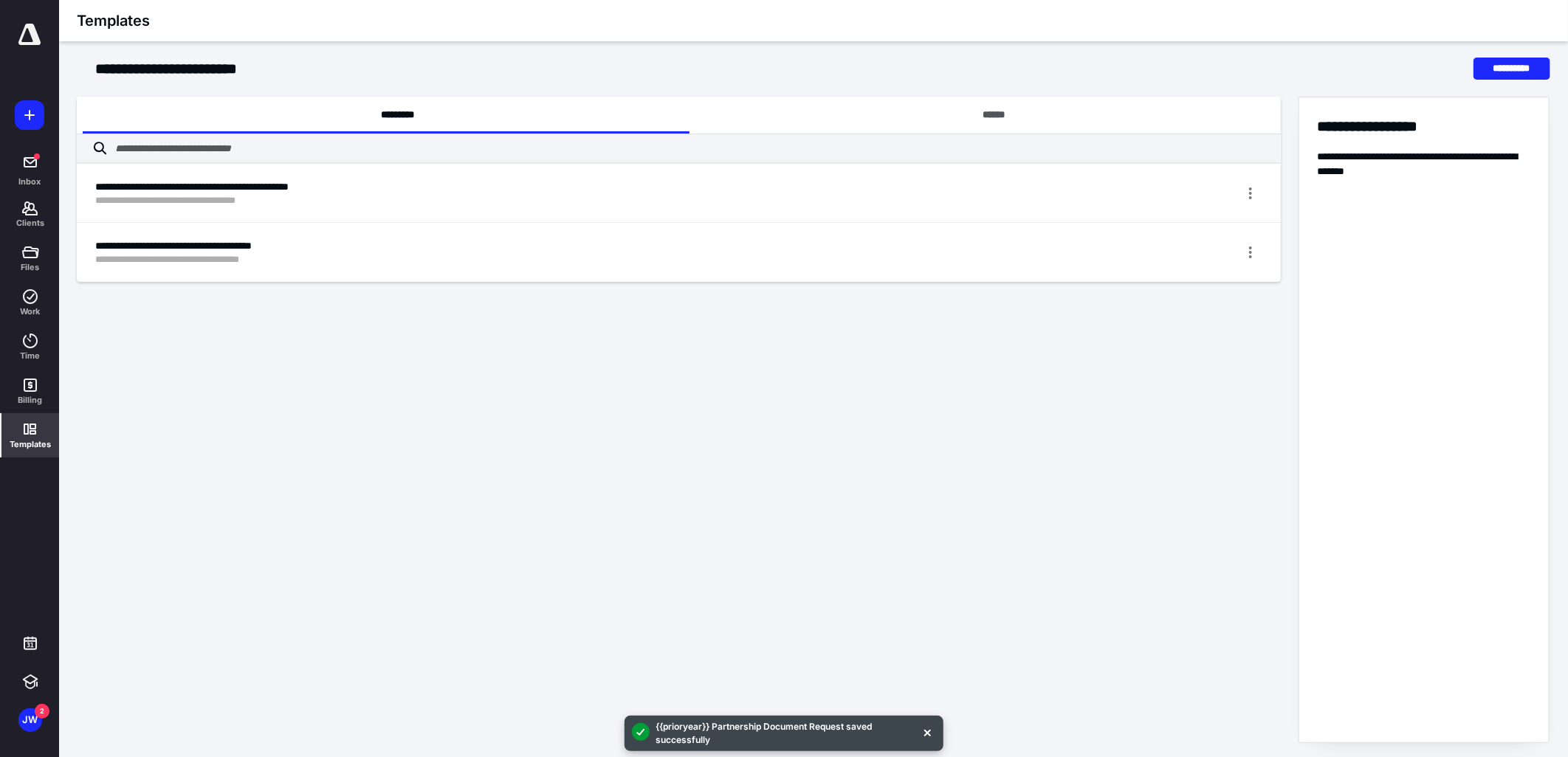 click on "Templates" at bounding box center [30, 444] 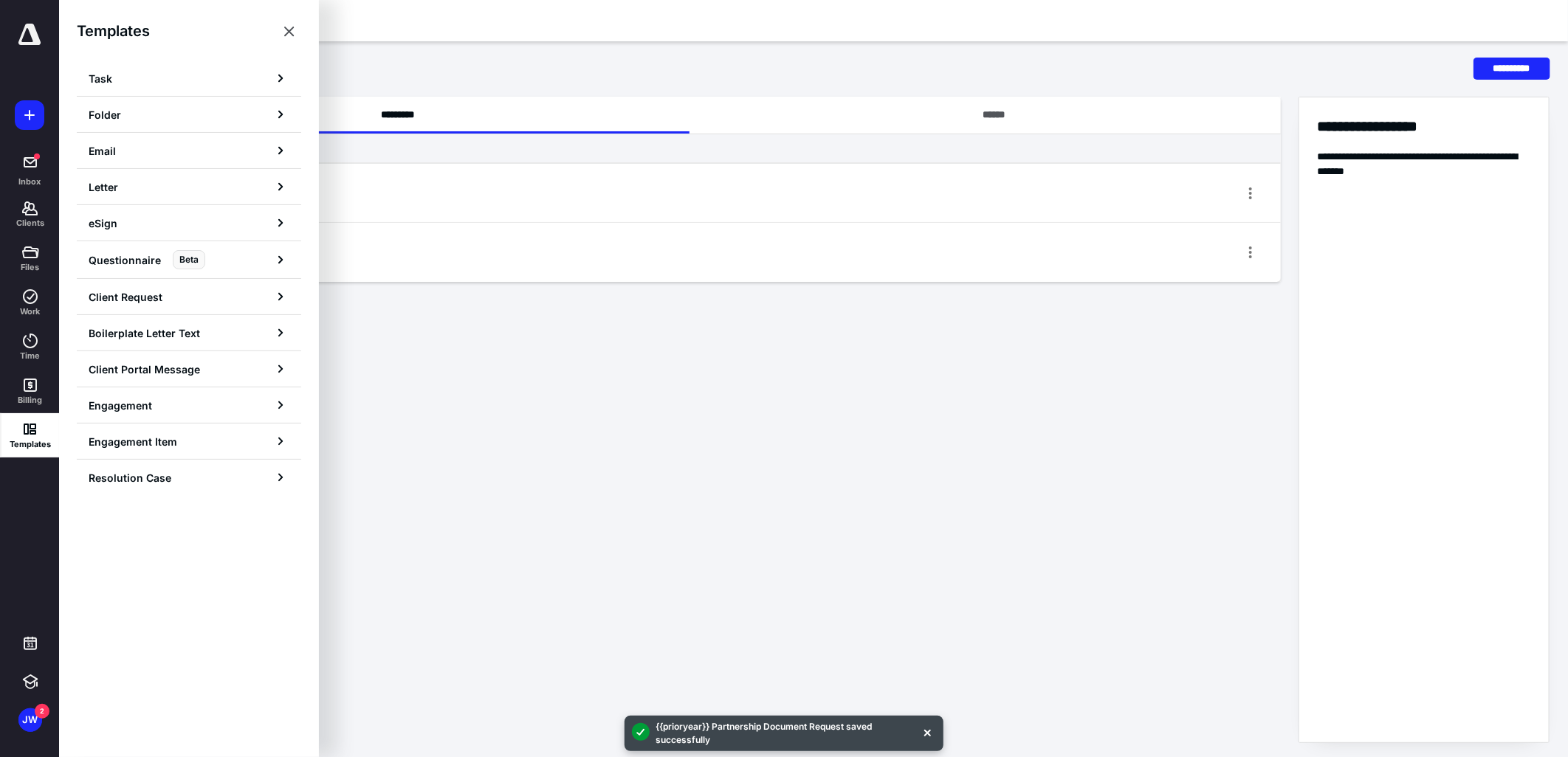 click on "Task" at bounding box center (189, 78) 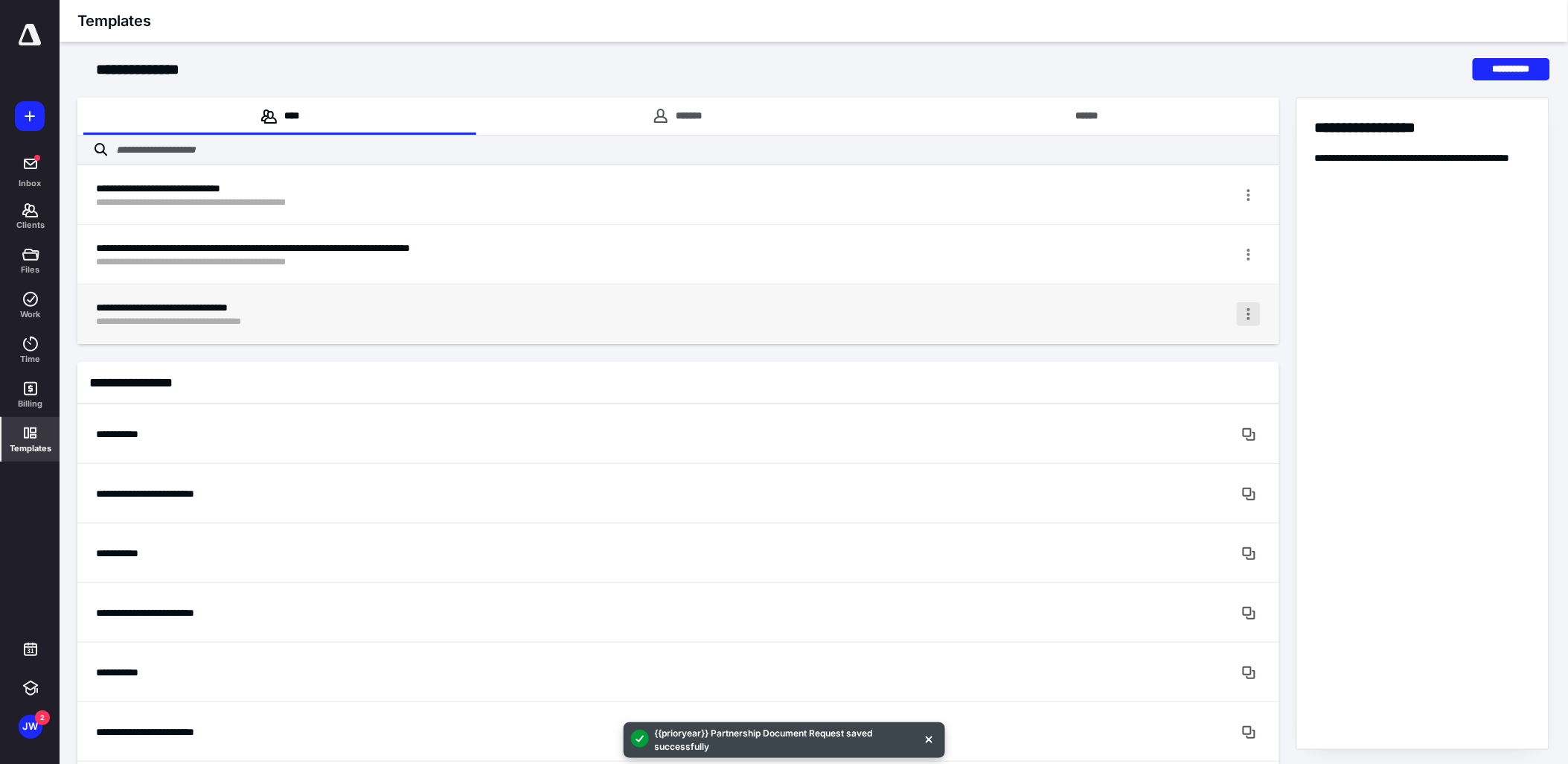 click at bounding box center (1249, 314) 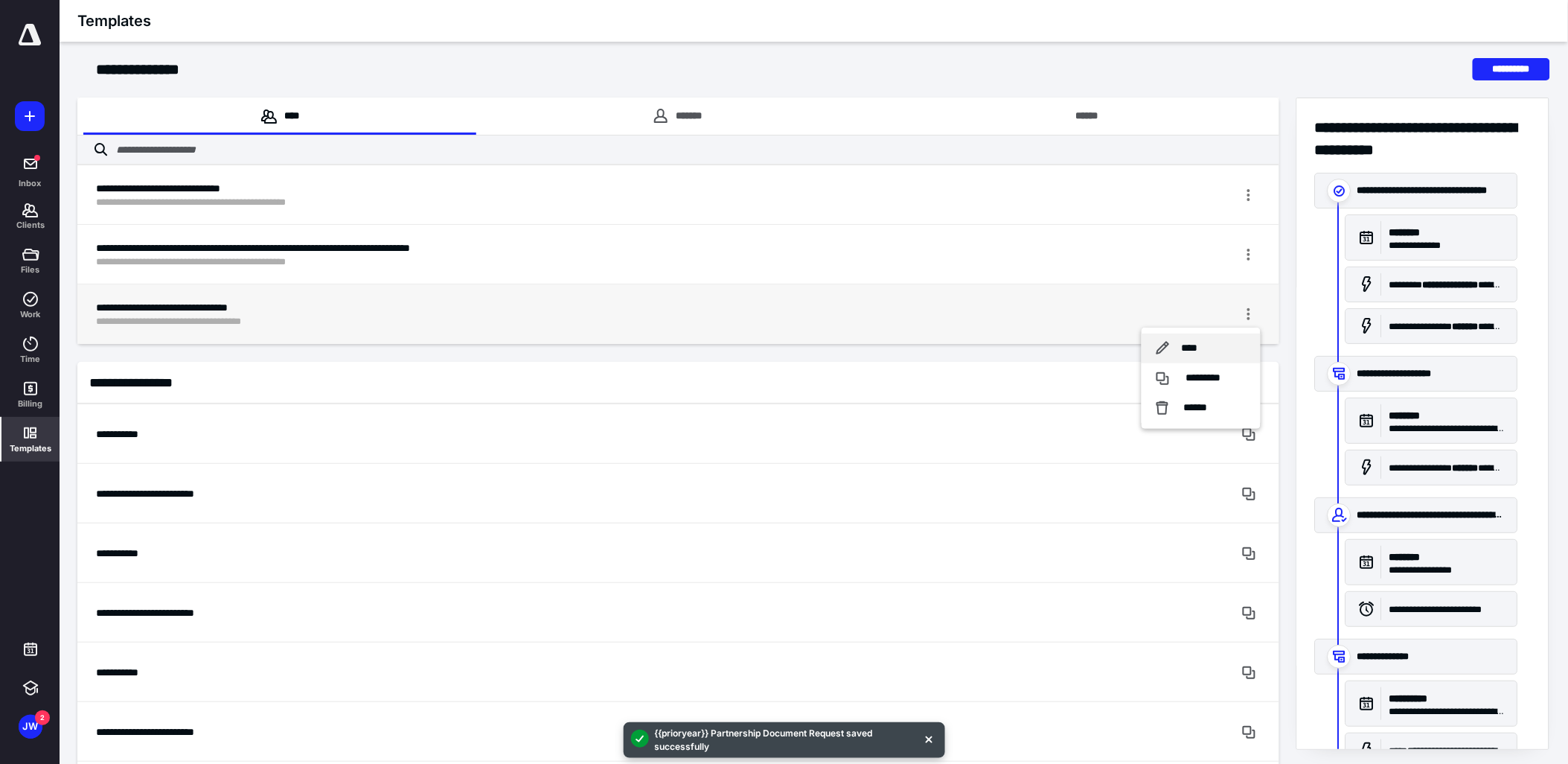 click on "****" at bounding box center (1201, 348) 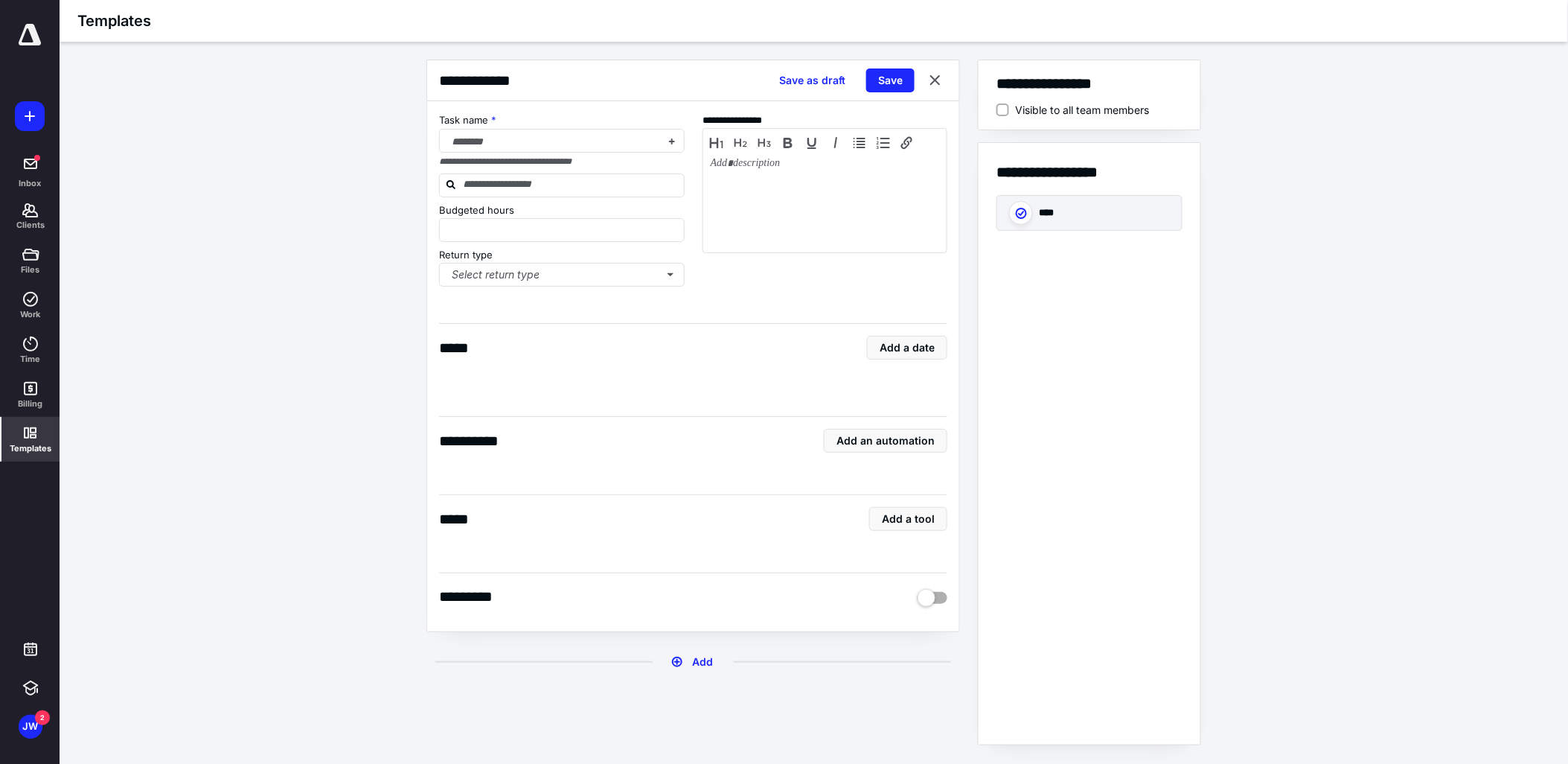 type on "*" 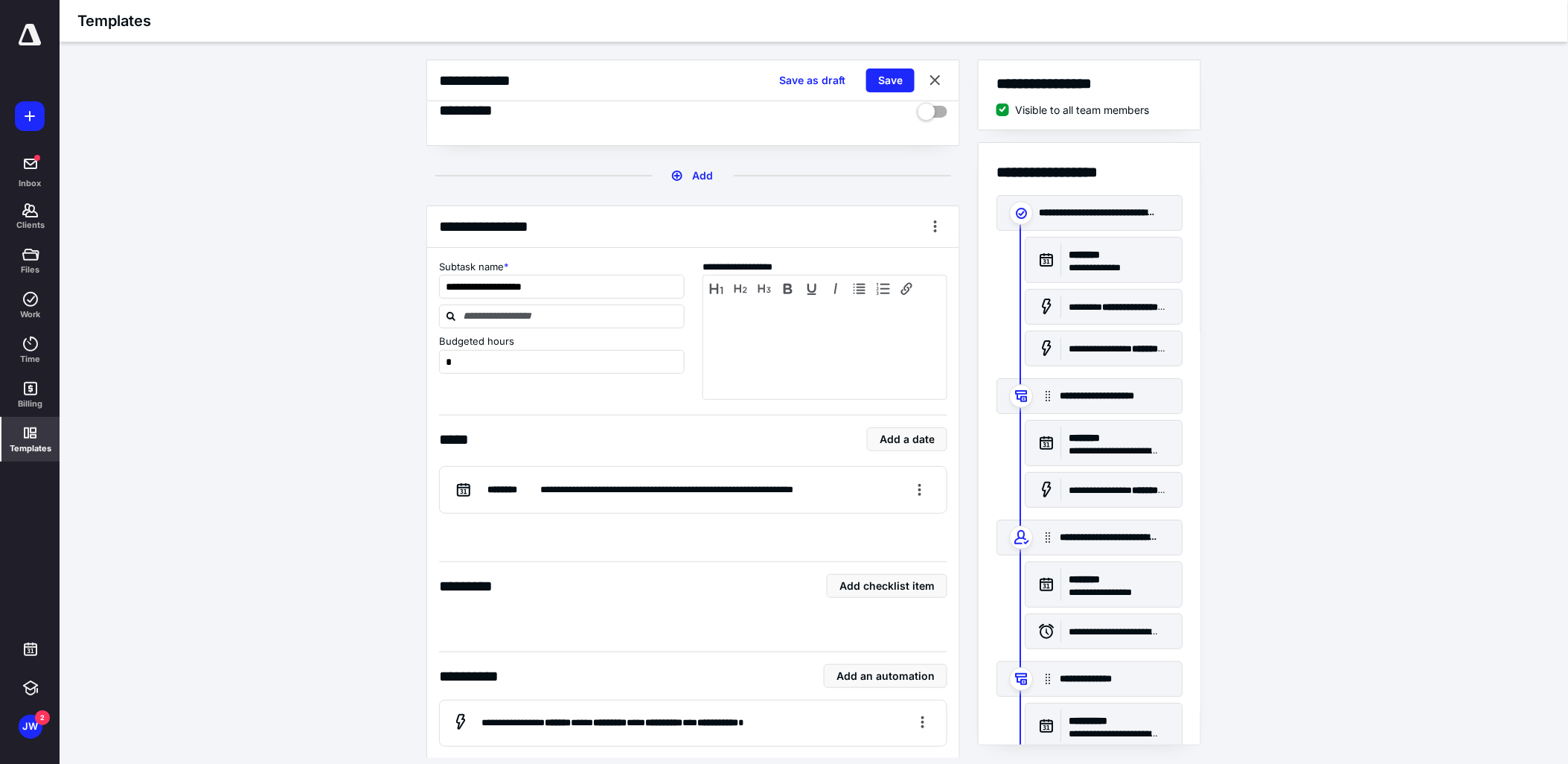 scroll, scrollTop: 0, scrollLeft: 0, axis: both 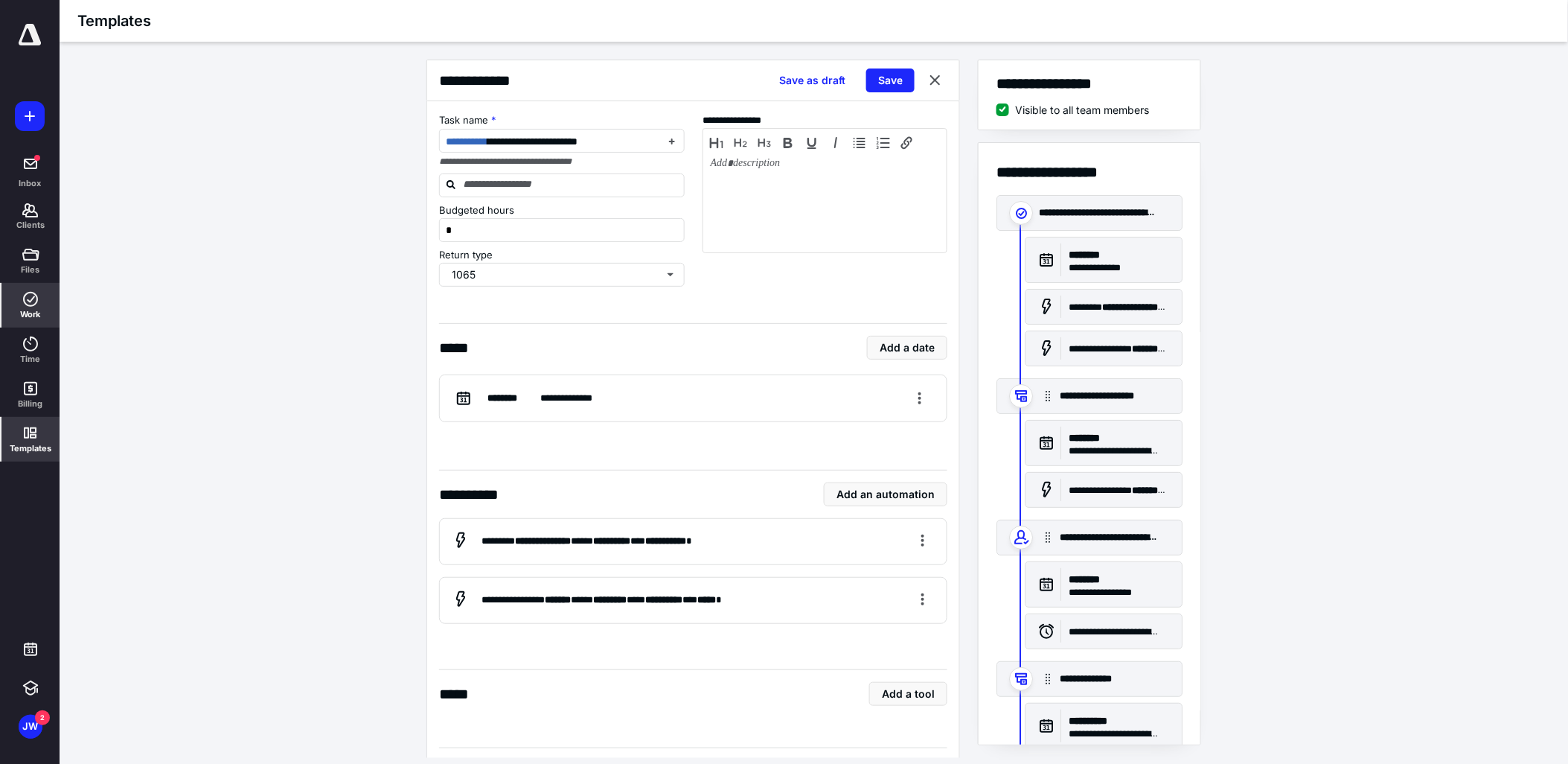 click on "Work" at bounding box center [31, 314] 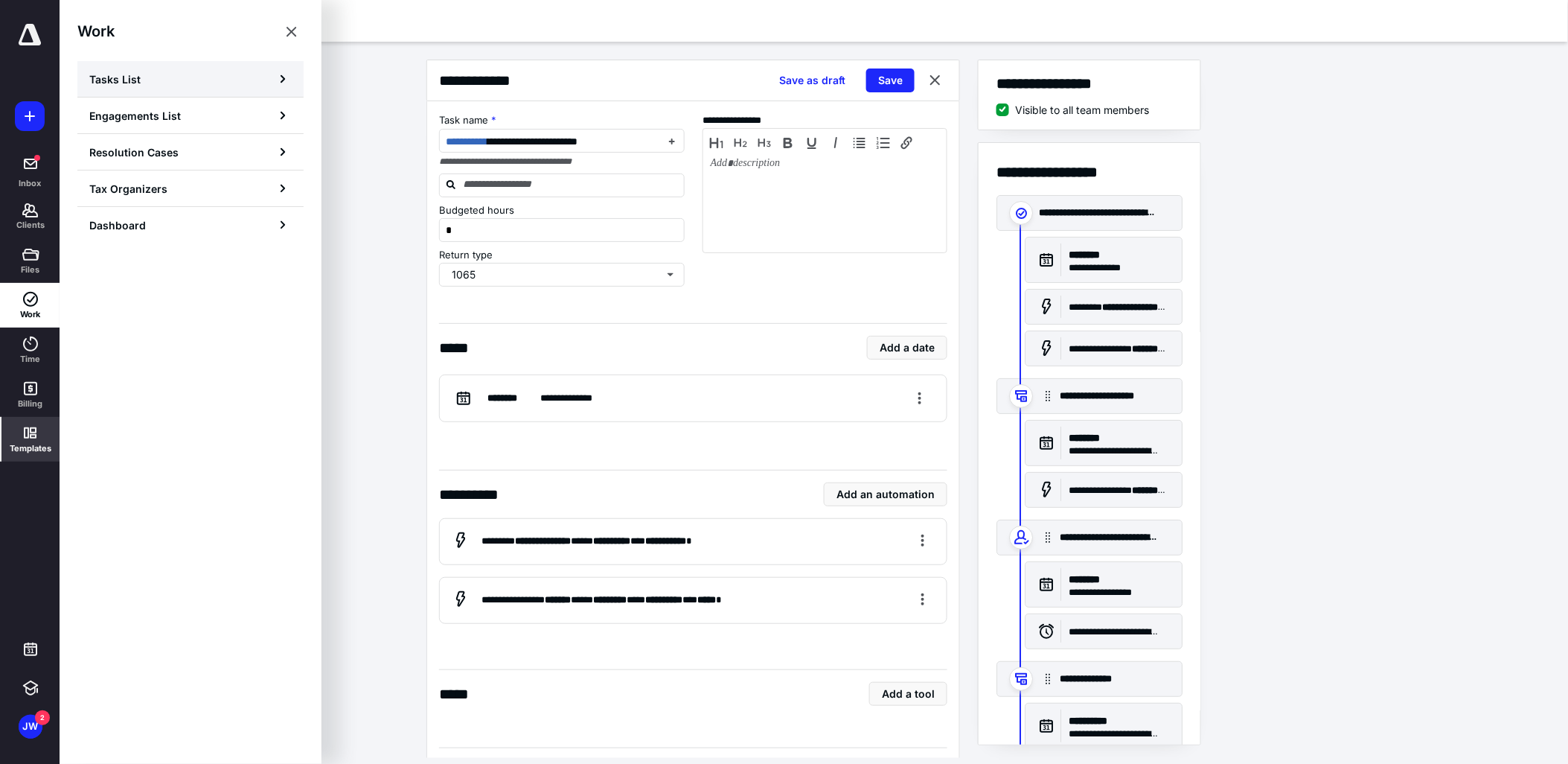 click on "Tasks List" at bounding box center [191, 79] 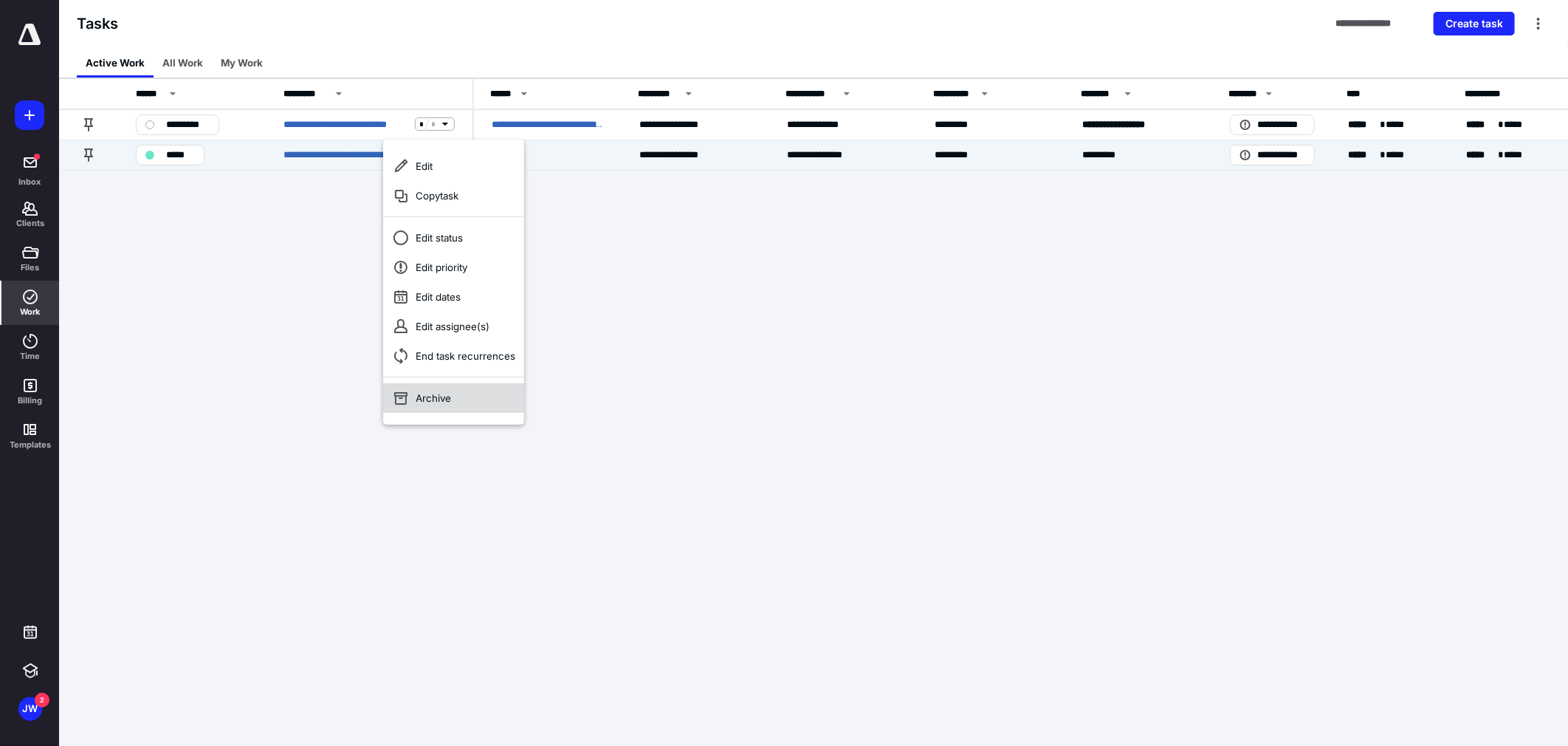 click on "Archive" at bounding box center [453, 398] 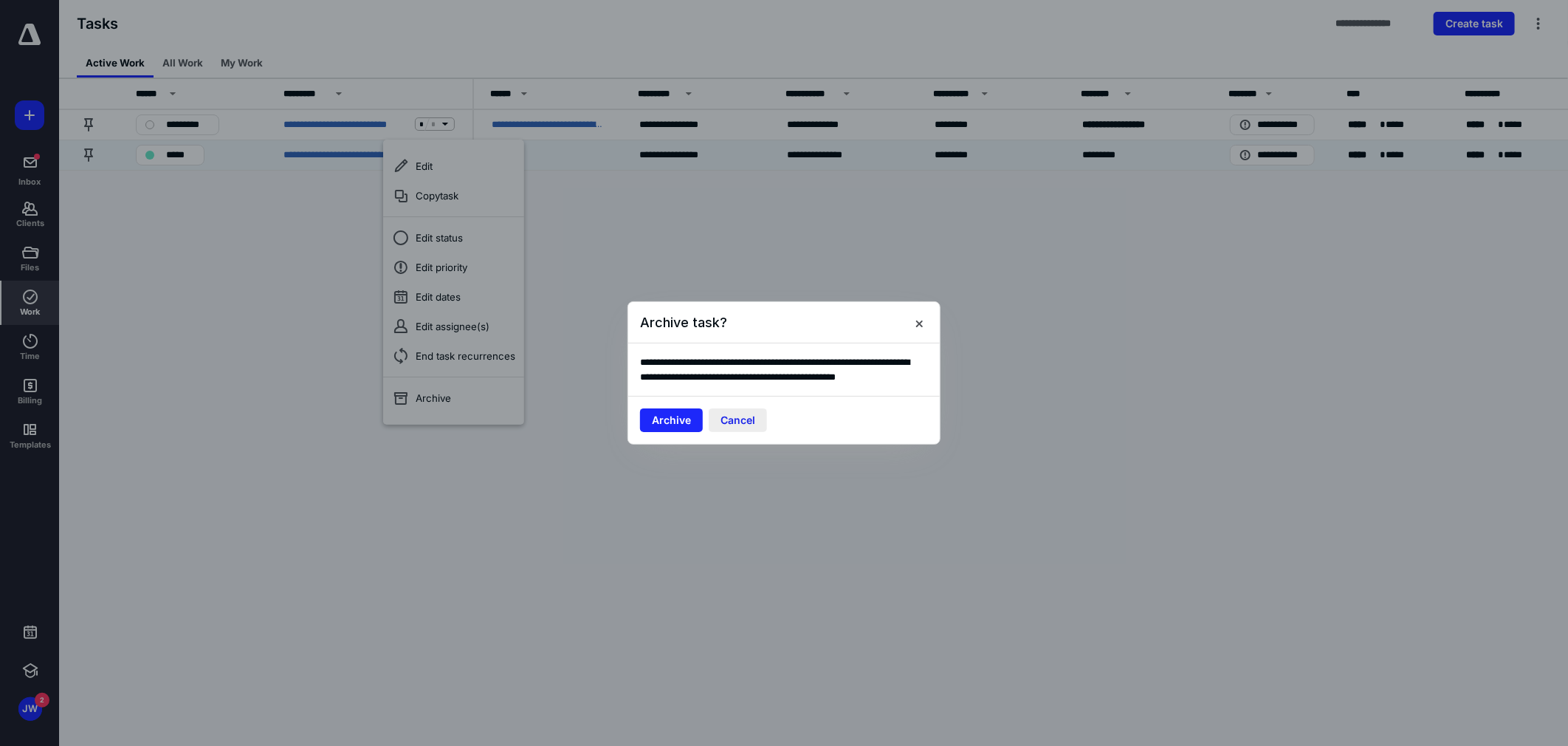click on "Cancel" at bounding box center [737, 420] 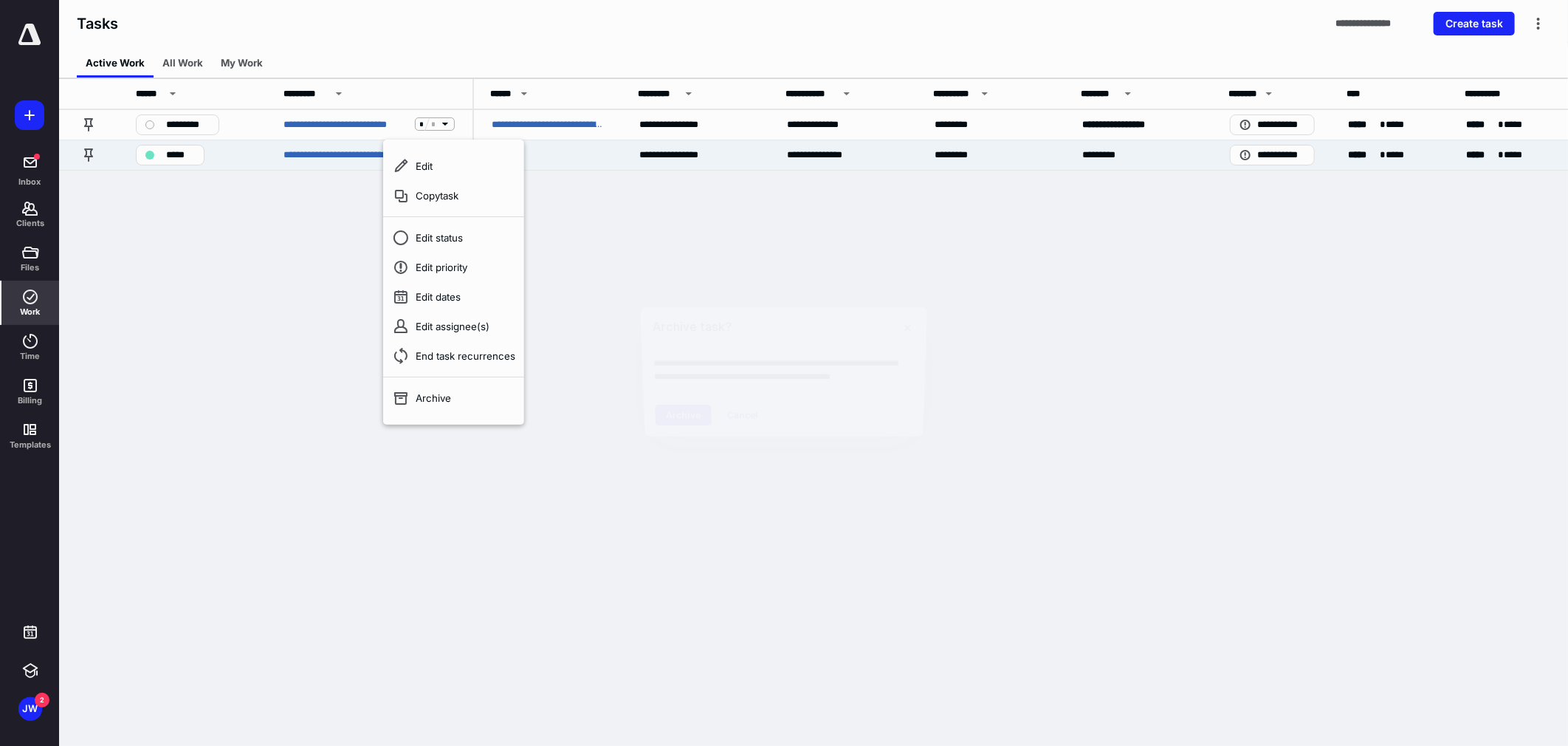 click at bounding box center [784, 373] 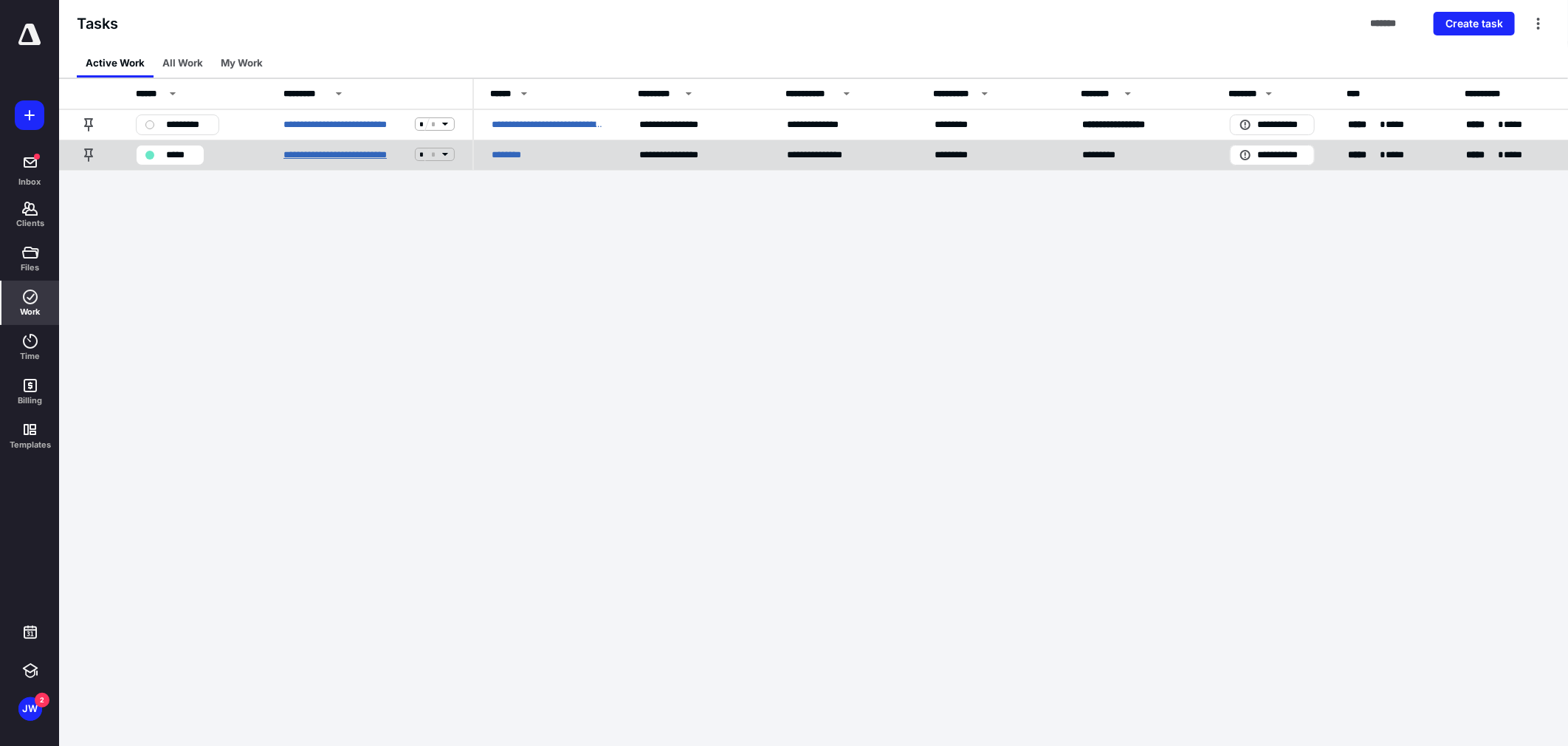 click on "**********" at bounding box center [346, 154] 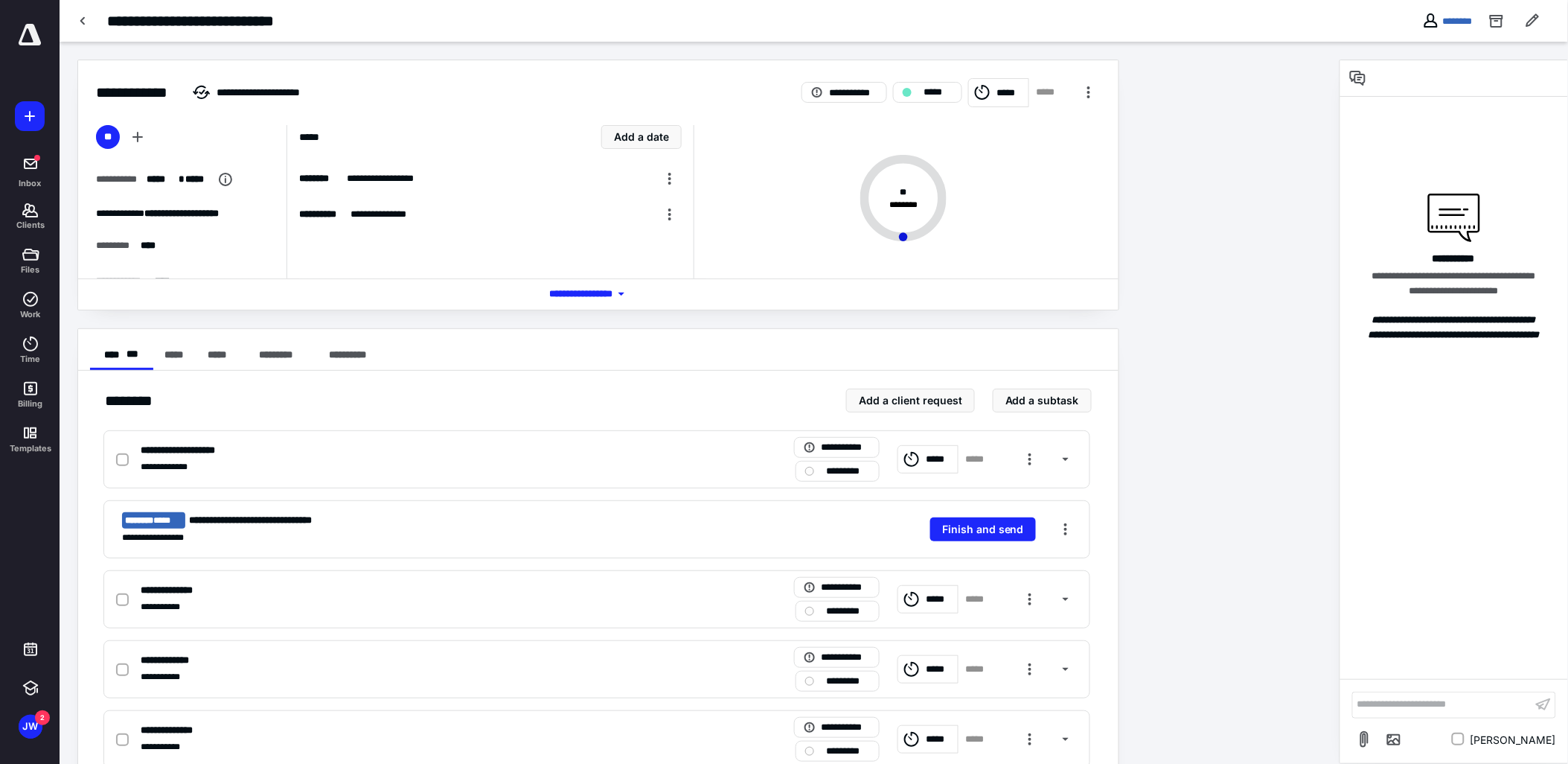 click on "**********" at bounding box center (598, 83) 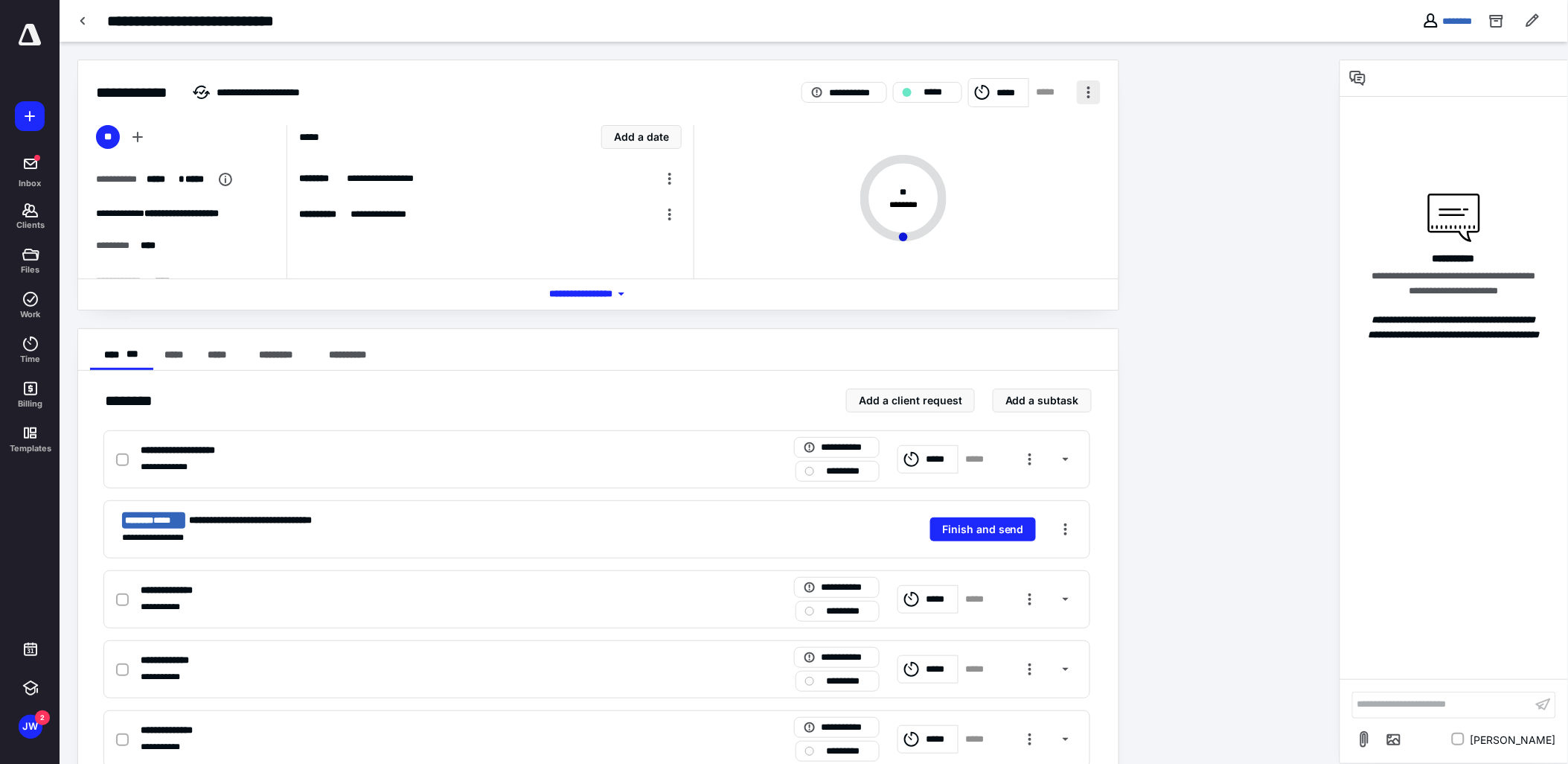click at bounding box center (1089, 92) 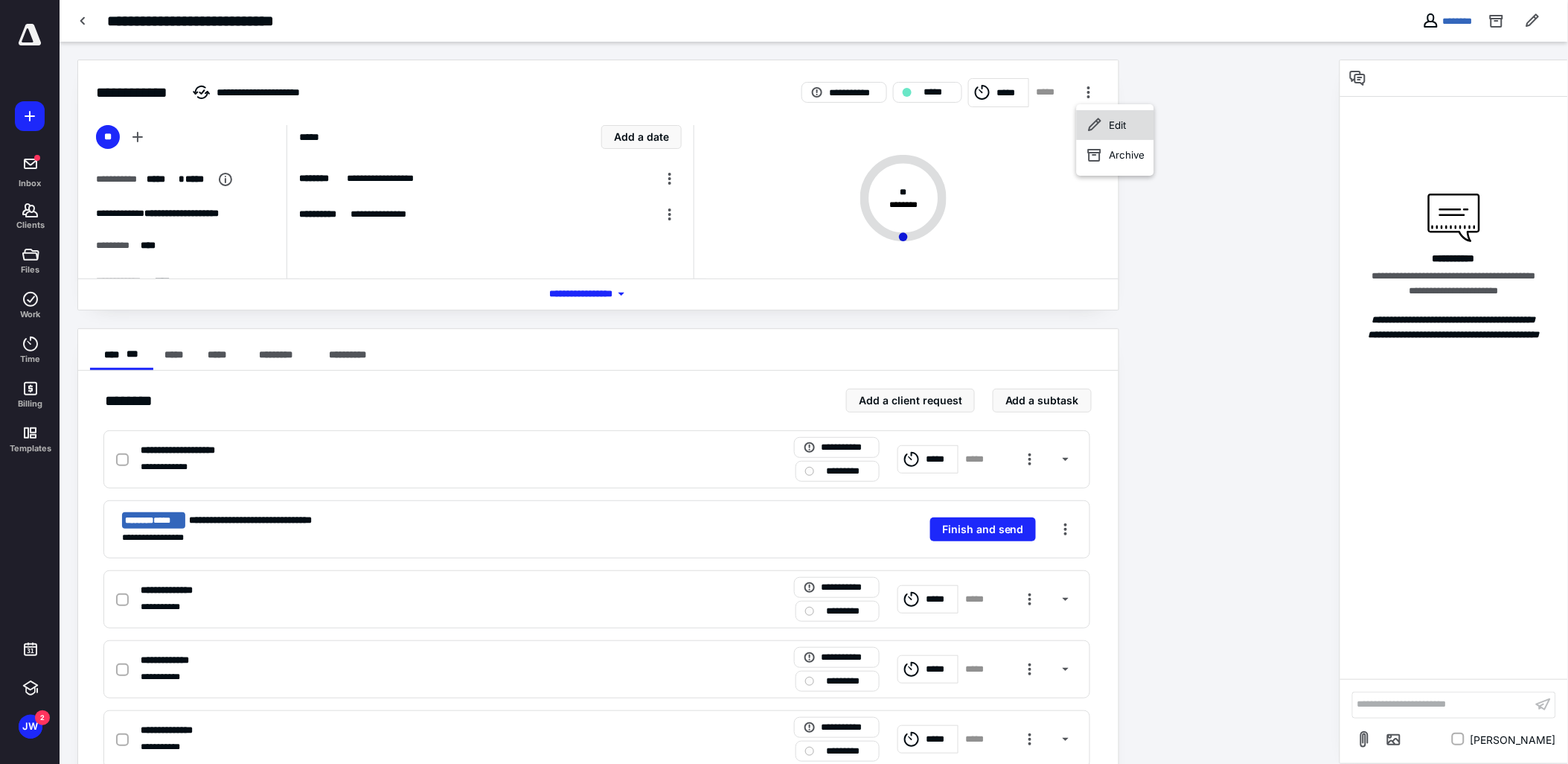 click on "Edit" at bounding box center (1118, 125) 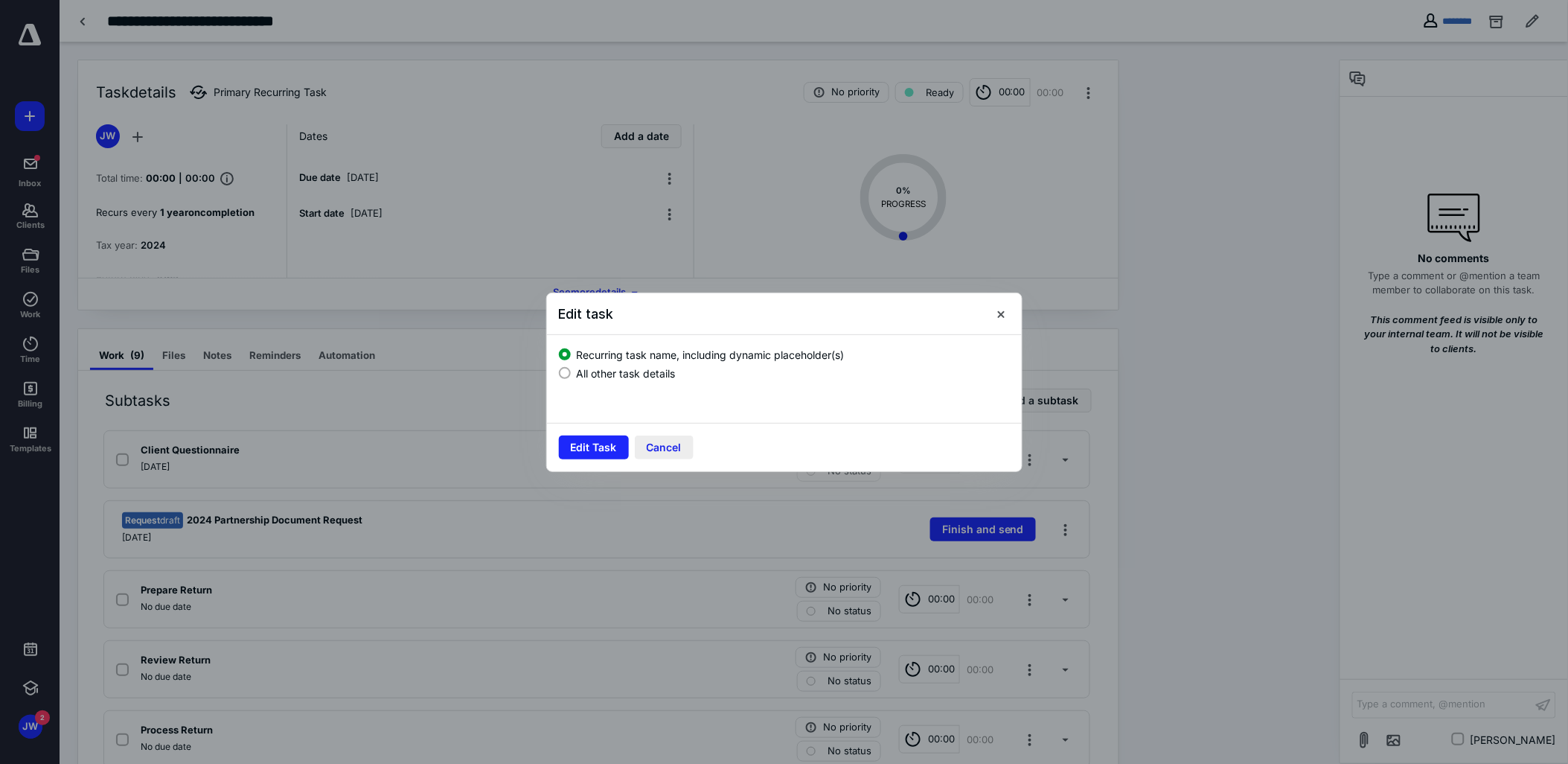 click on "Cancel" at bounding box center [664, 448] 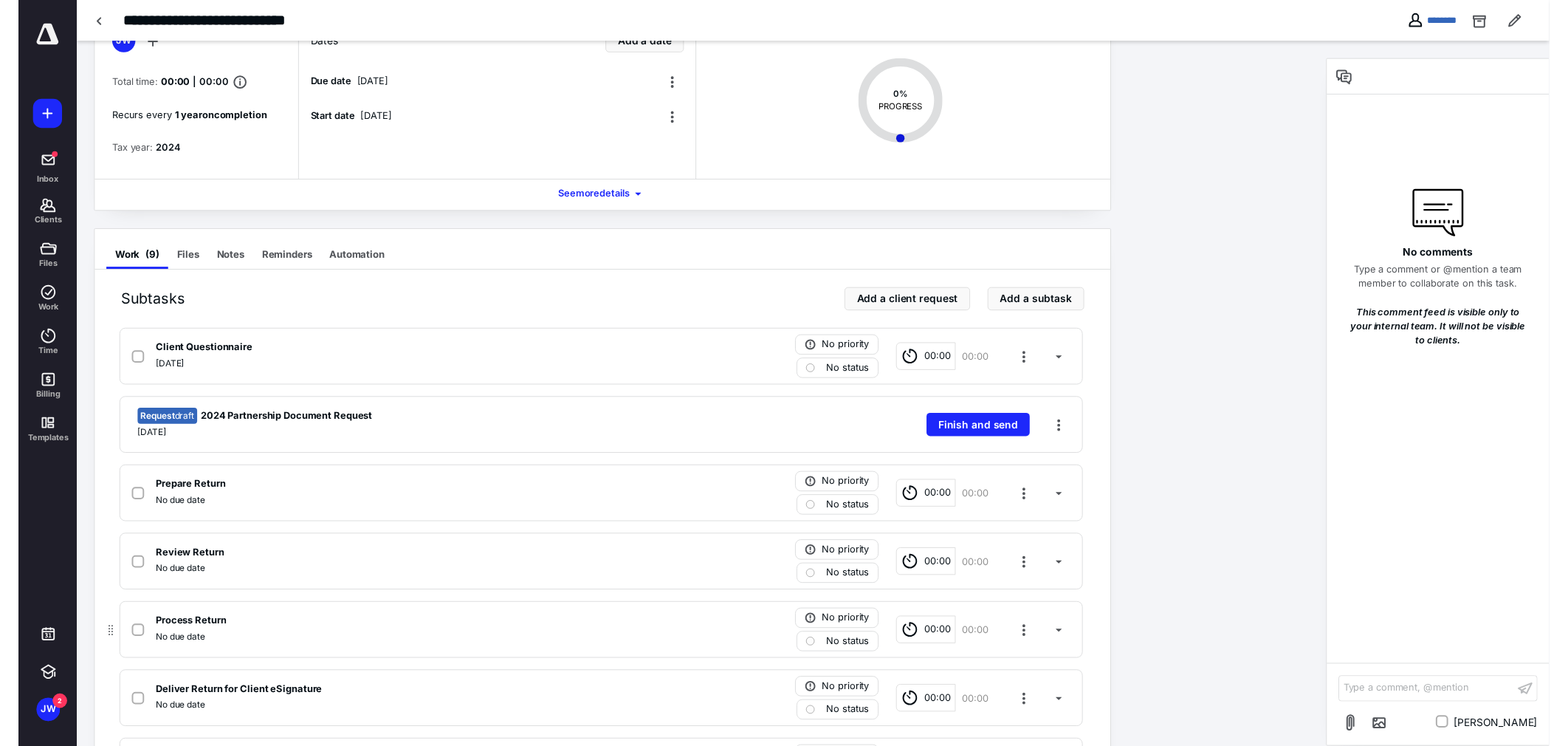 scroll, scrollTop: 0, scrollLeft: 0, axis: both 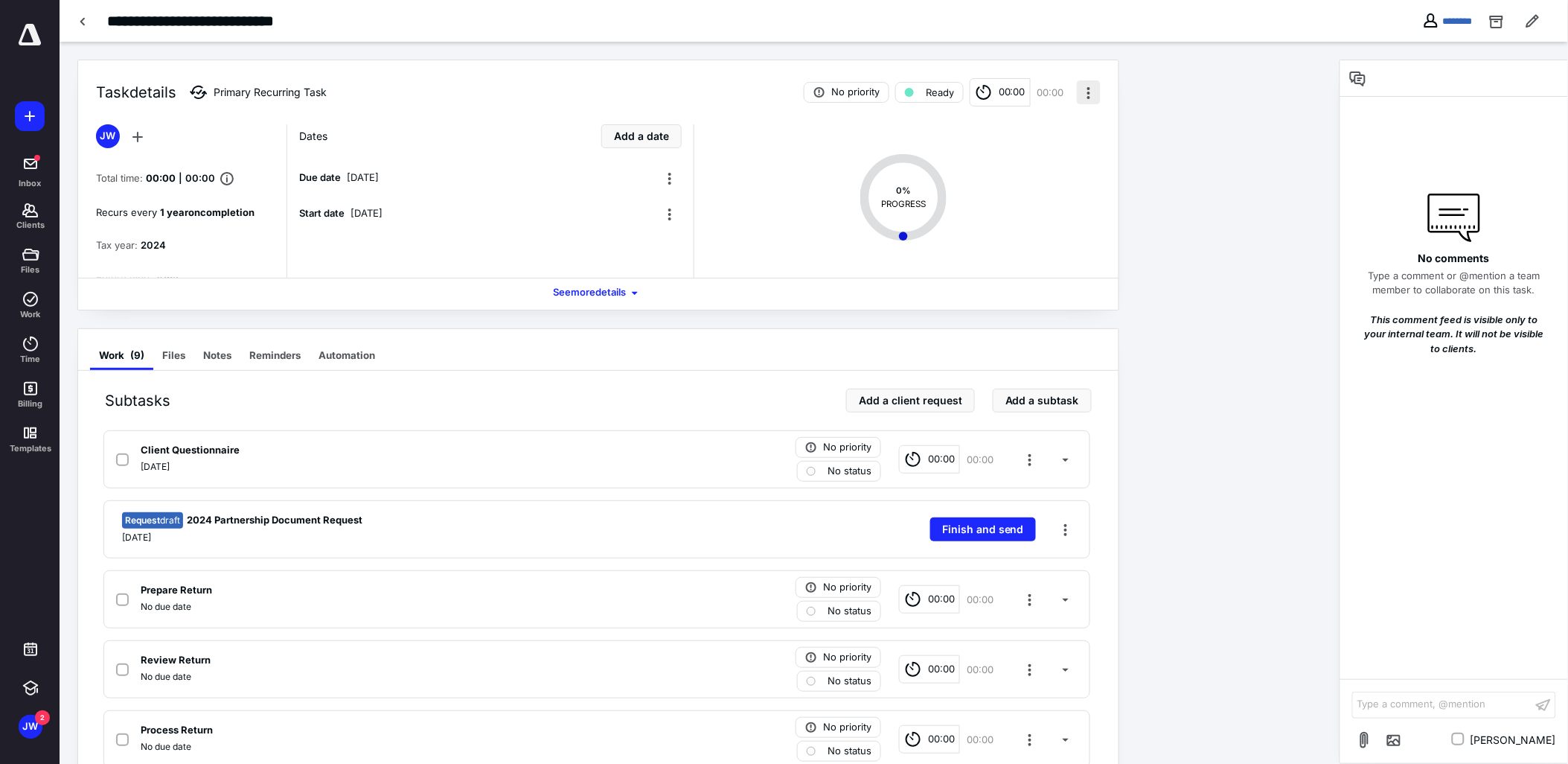 click at bounding box center (1089, 92) 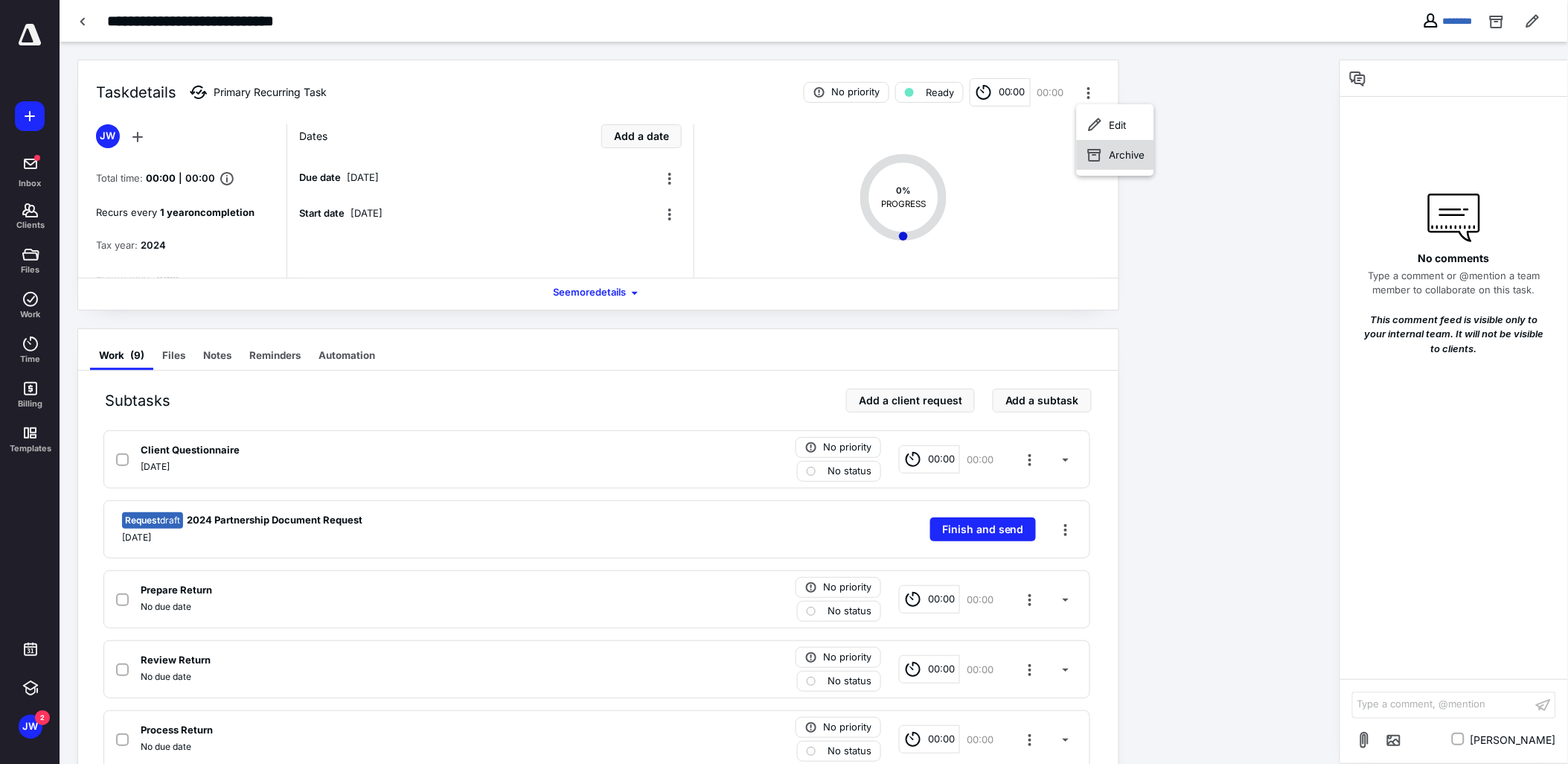 click on "Archive" at bounding box center (1127, 155) 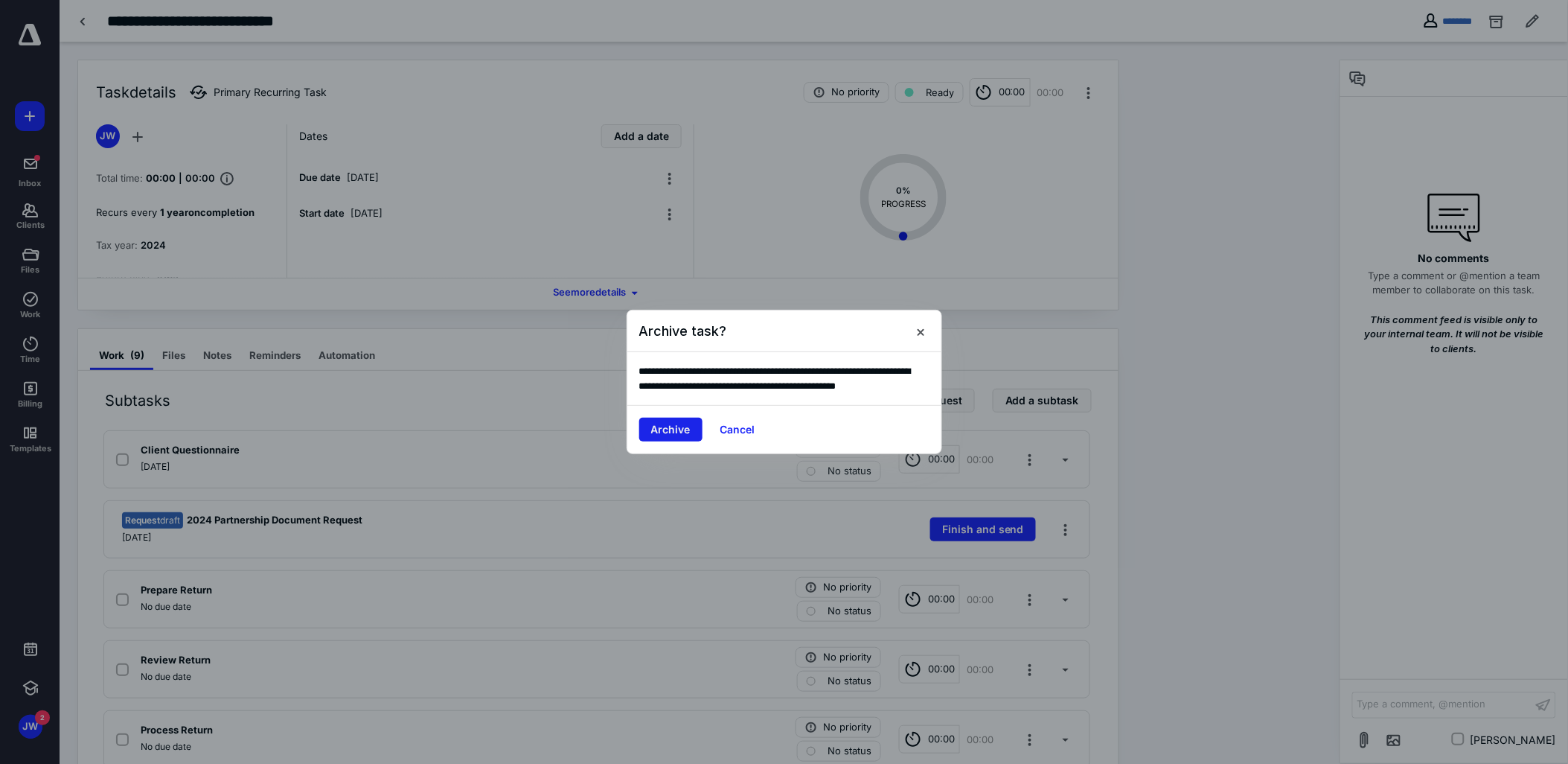 click on "Archive" at bounding box center [671, 430] 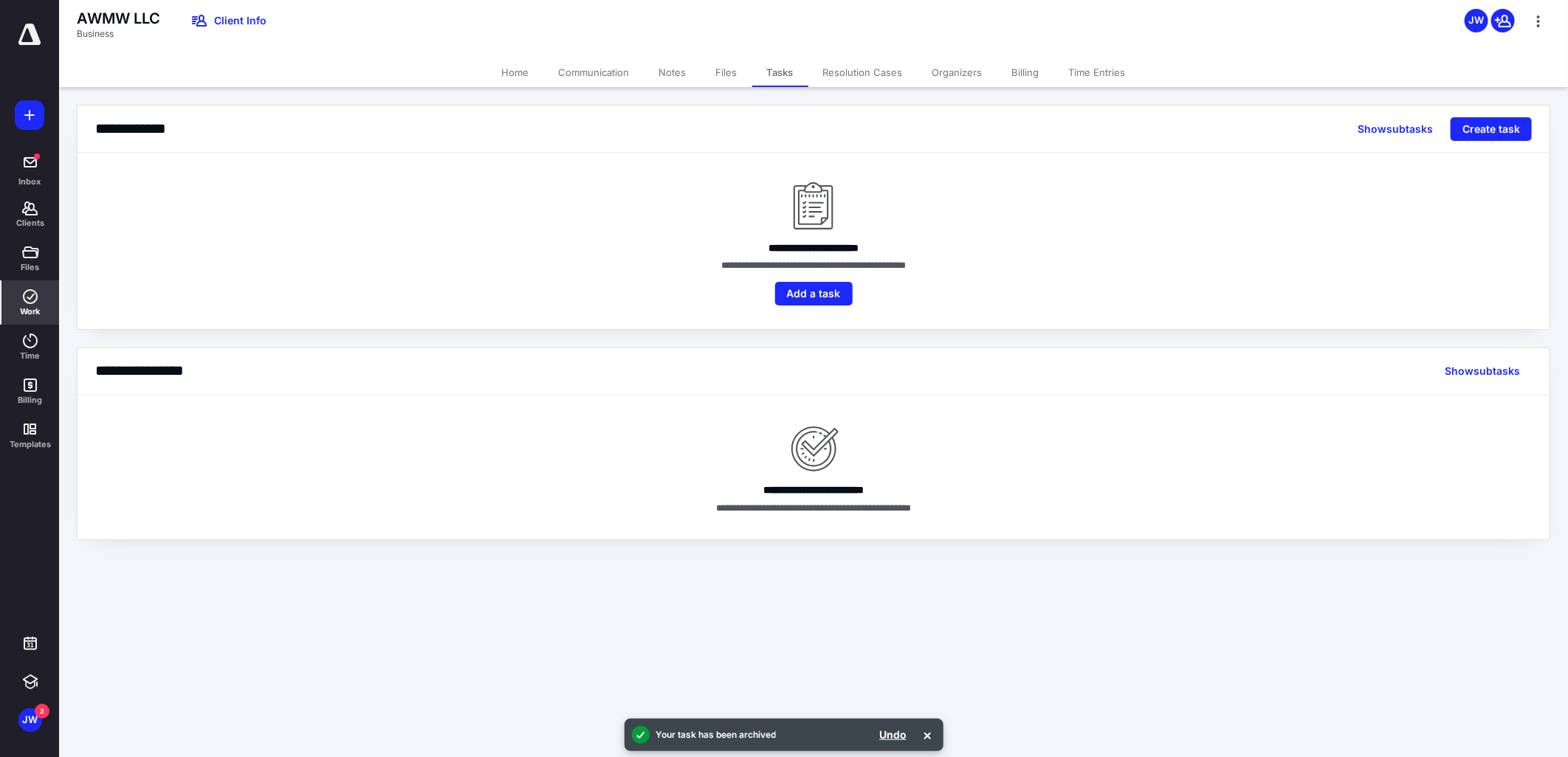 click on "Work" at bounding box center (30, 311) 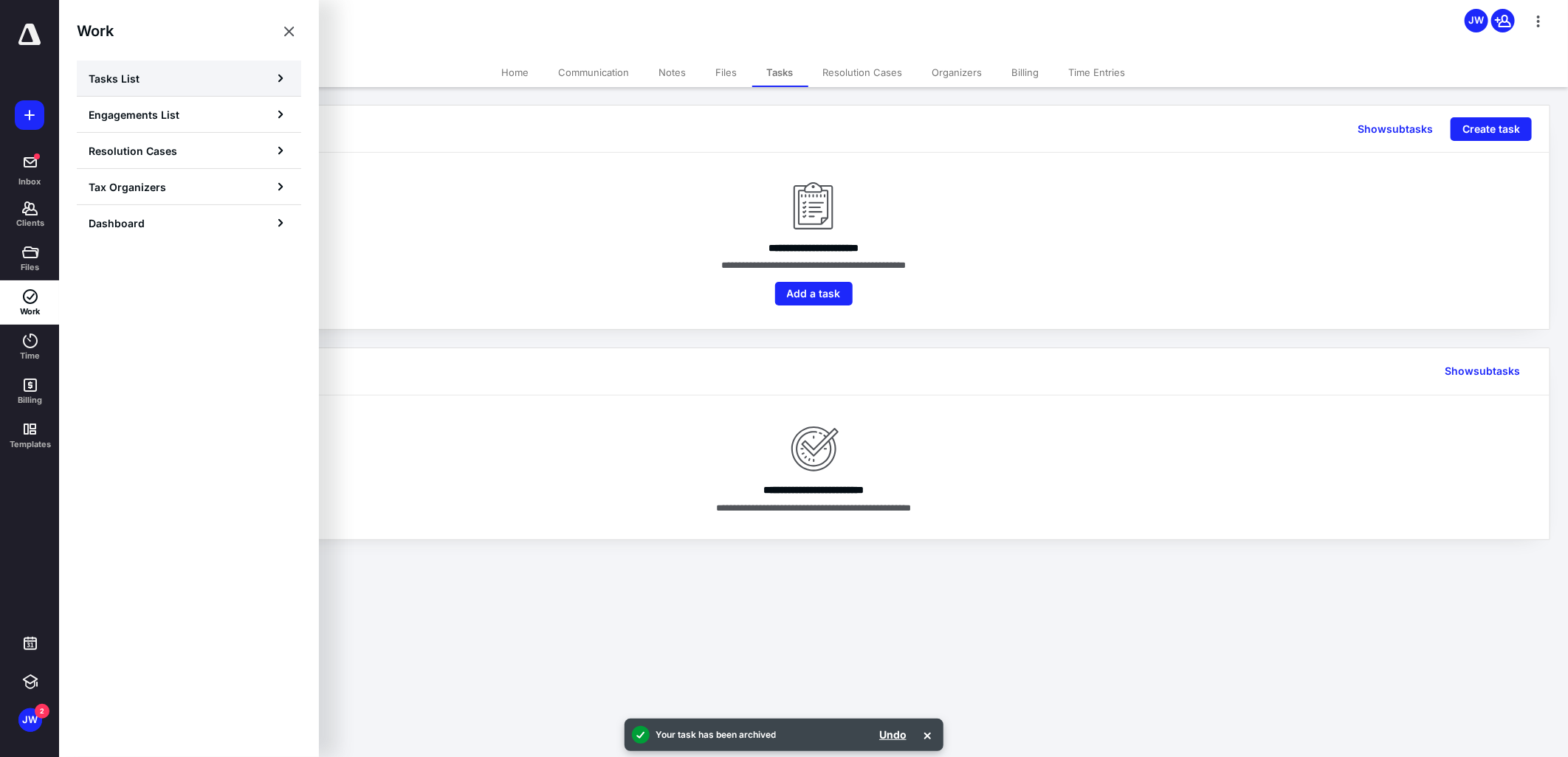 click on "Tasks List" at bounding box center (189, 78) 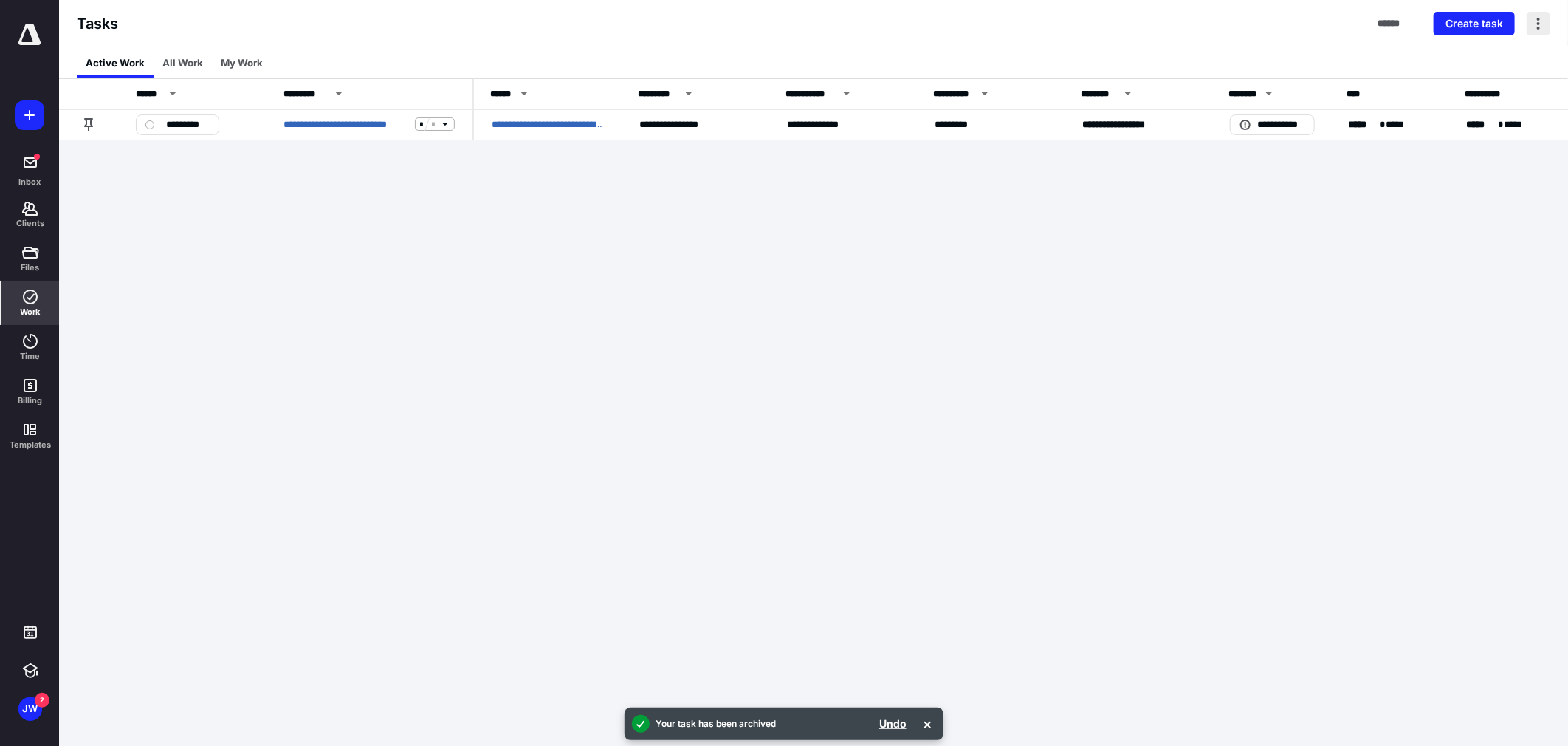click at bounding box center [1538, 24] 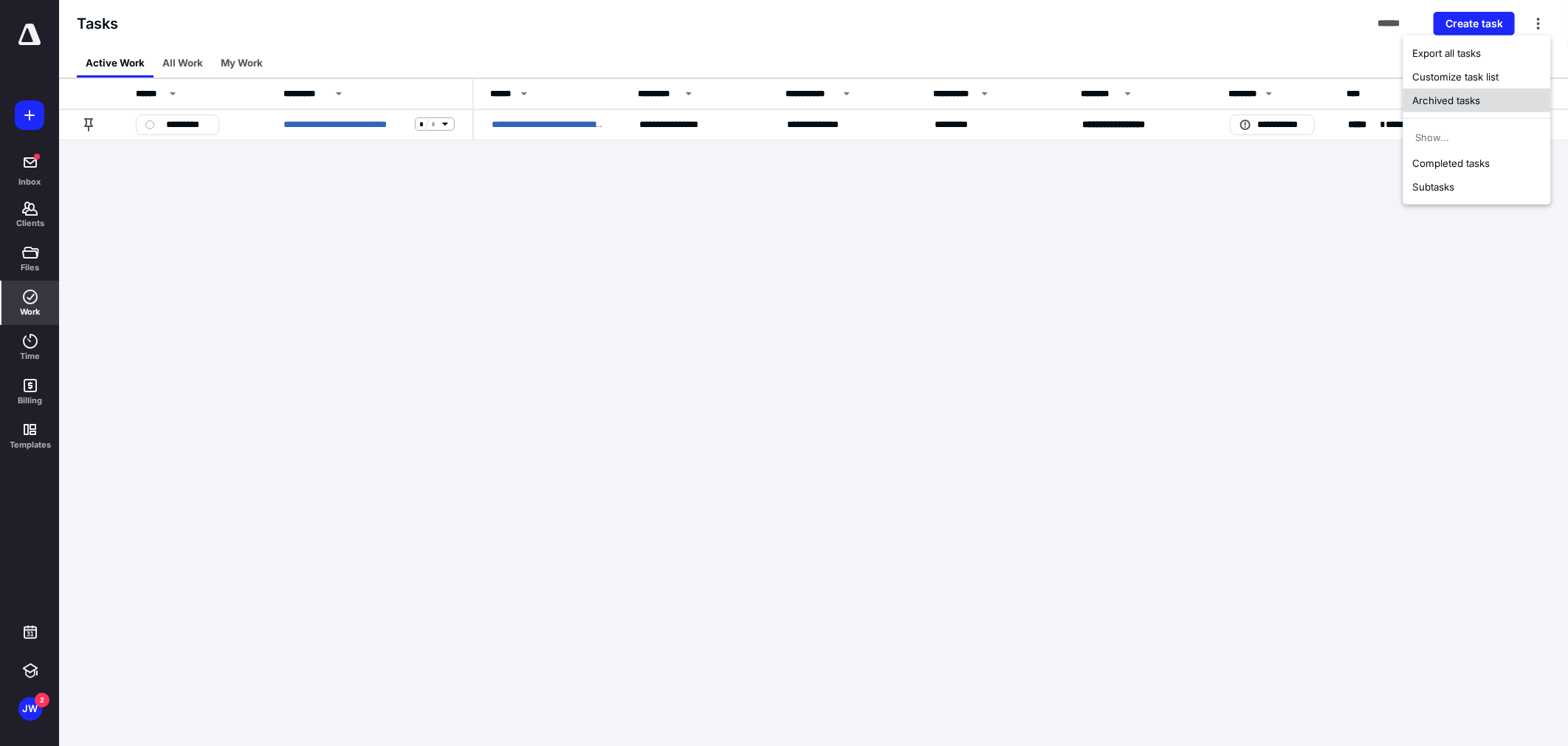 click on "Archived tasks" at bounding box center [1477, 100] 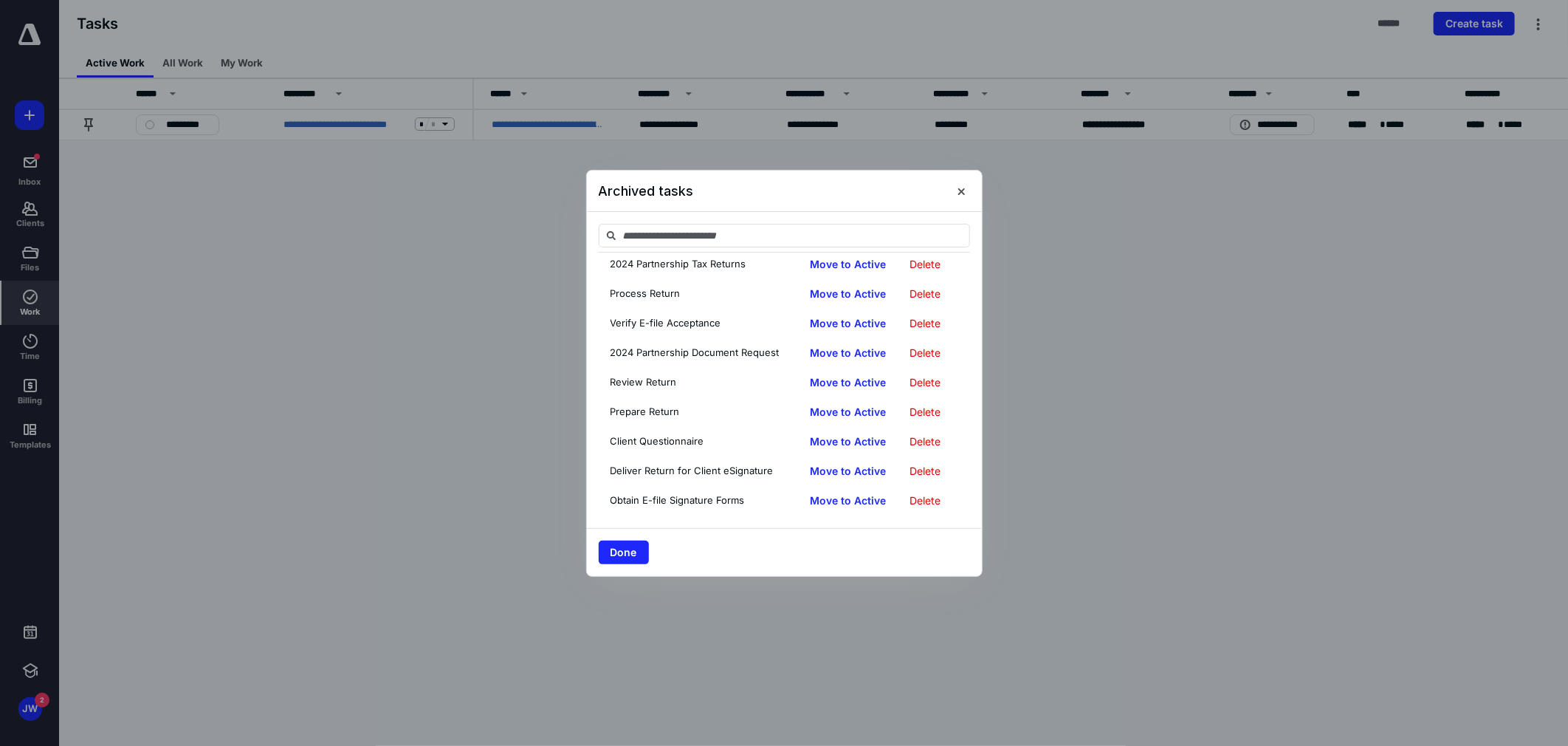 scroll, scrollTop: 0, scrollLeft: 0, axis: both 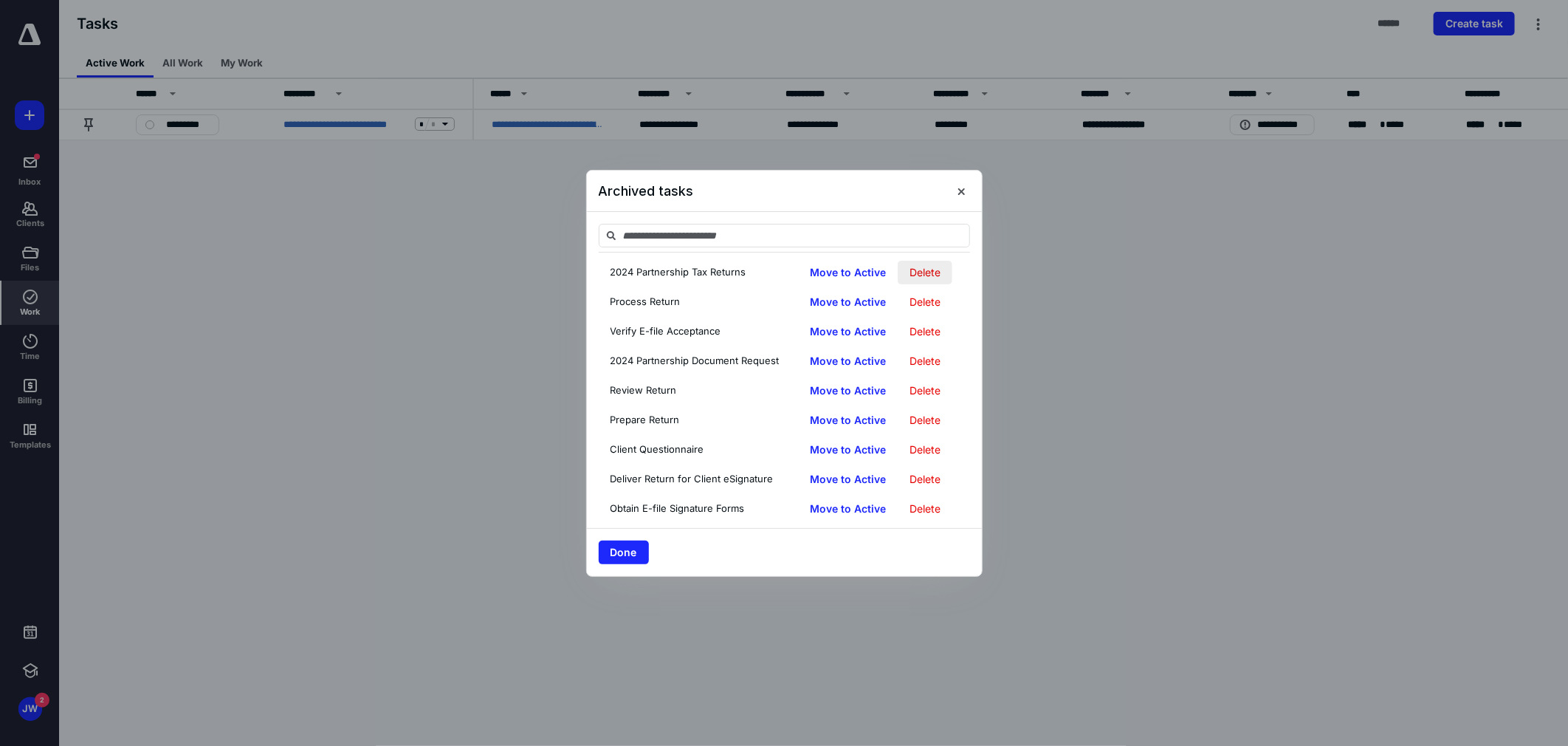 click on "Delete" at bounding box center [925, 273] 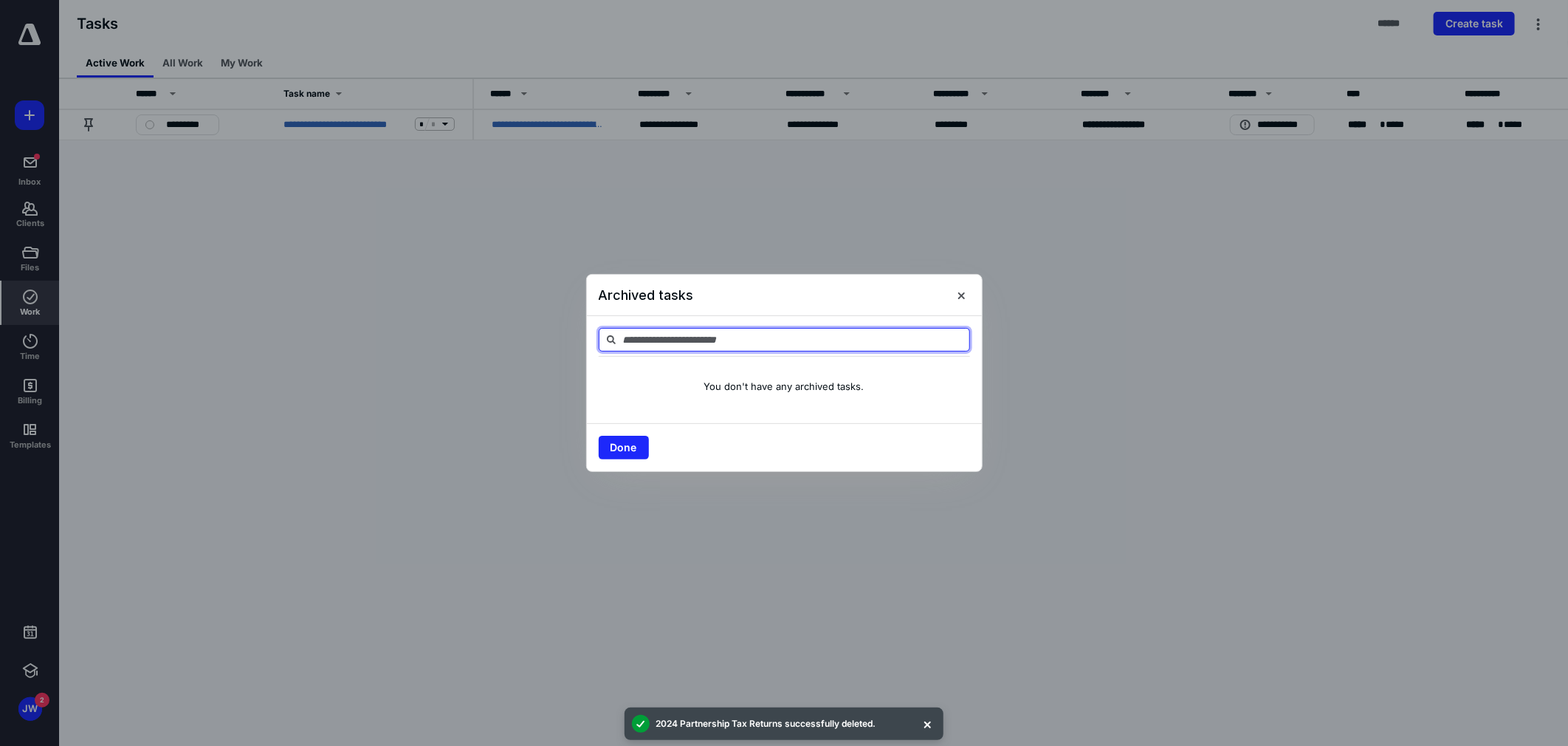 click at bounding box center [784, 340] 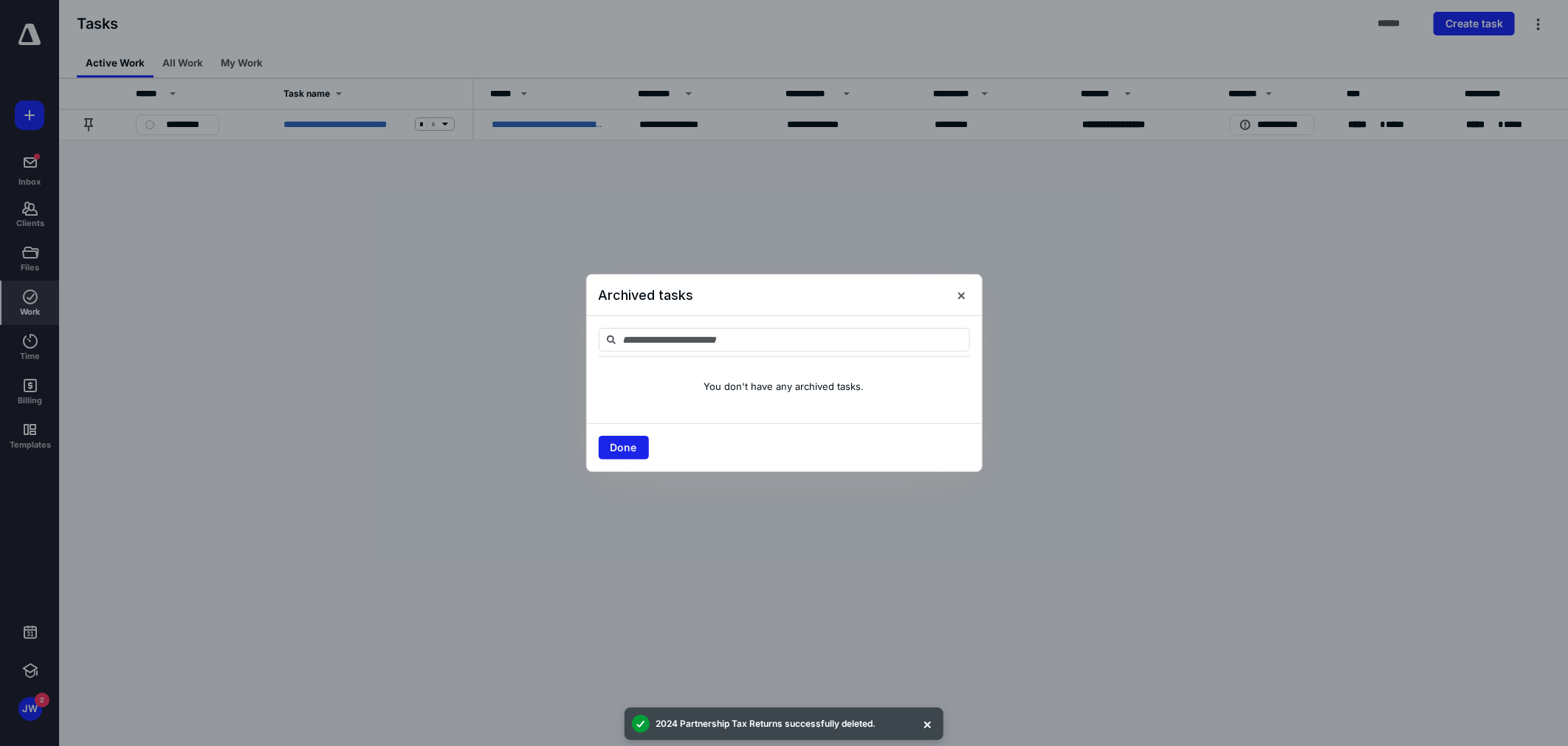 click on "Done" at bounding box center (624, 448) 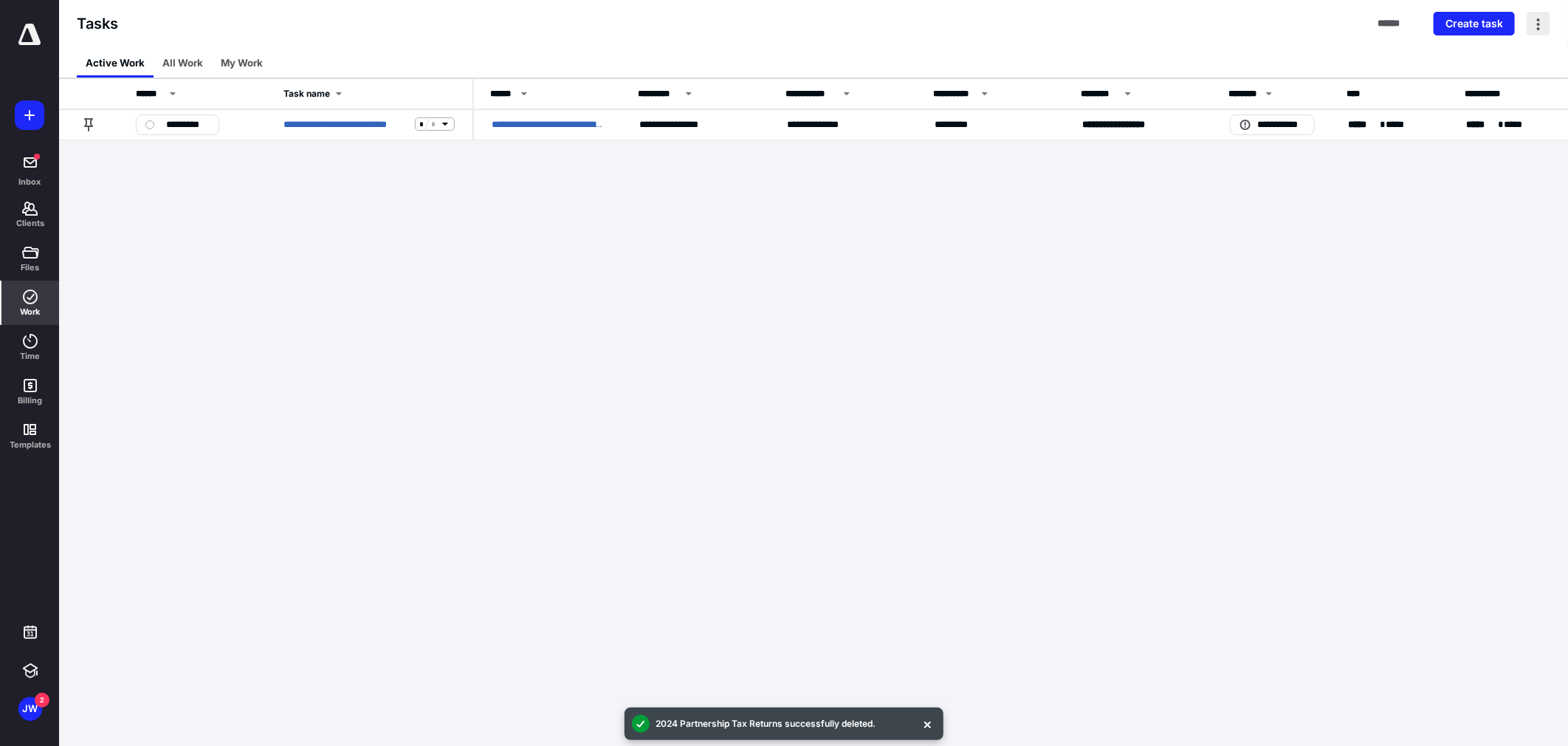 click at bounding box center [1538, 24] 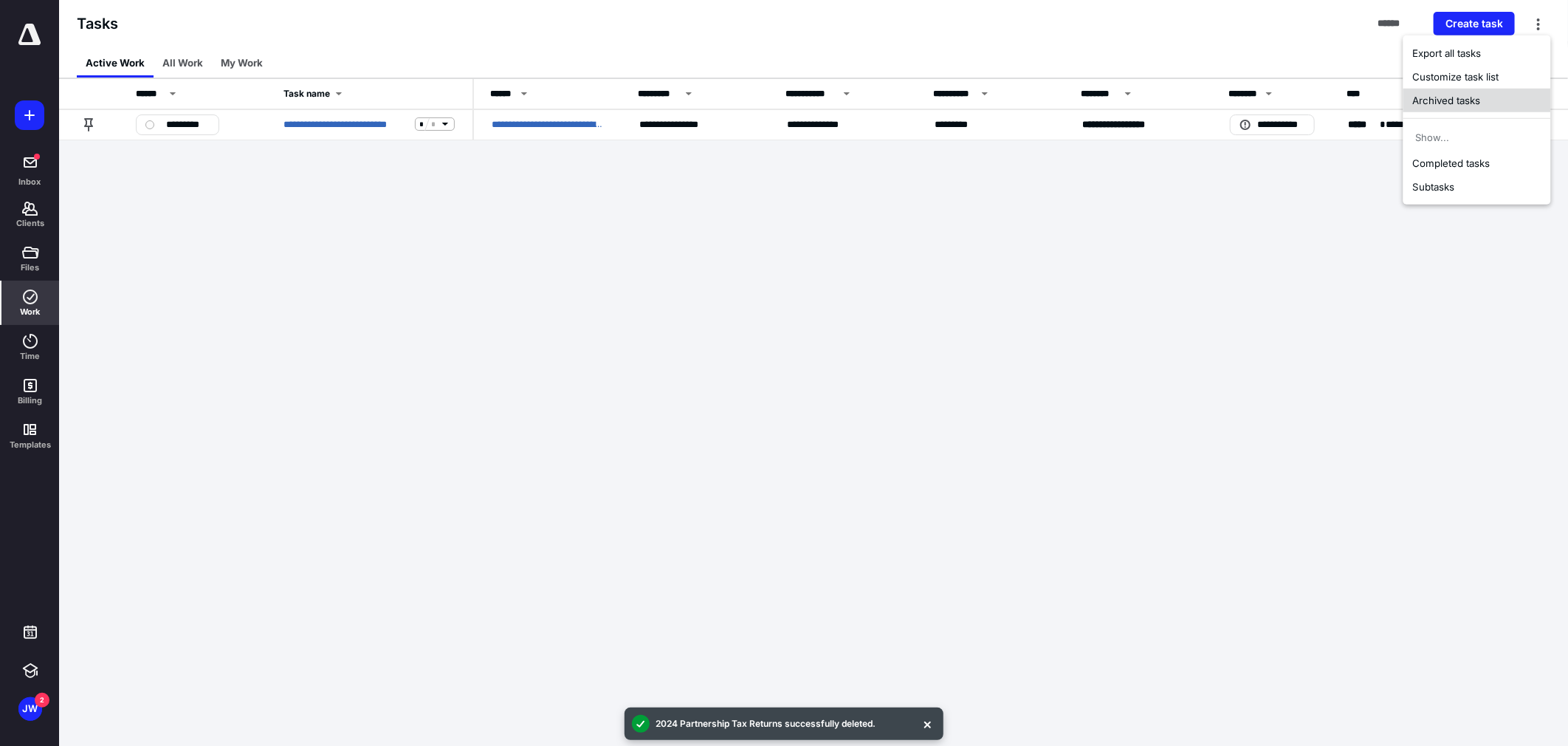 click on "Archived tasks" at bounding box center (1477, 100) 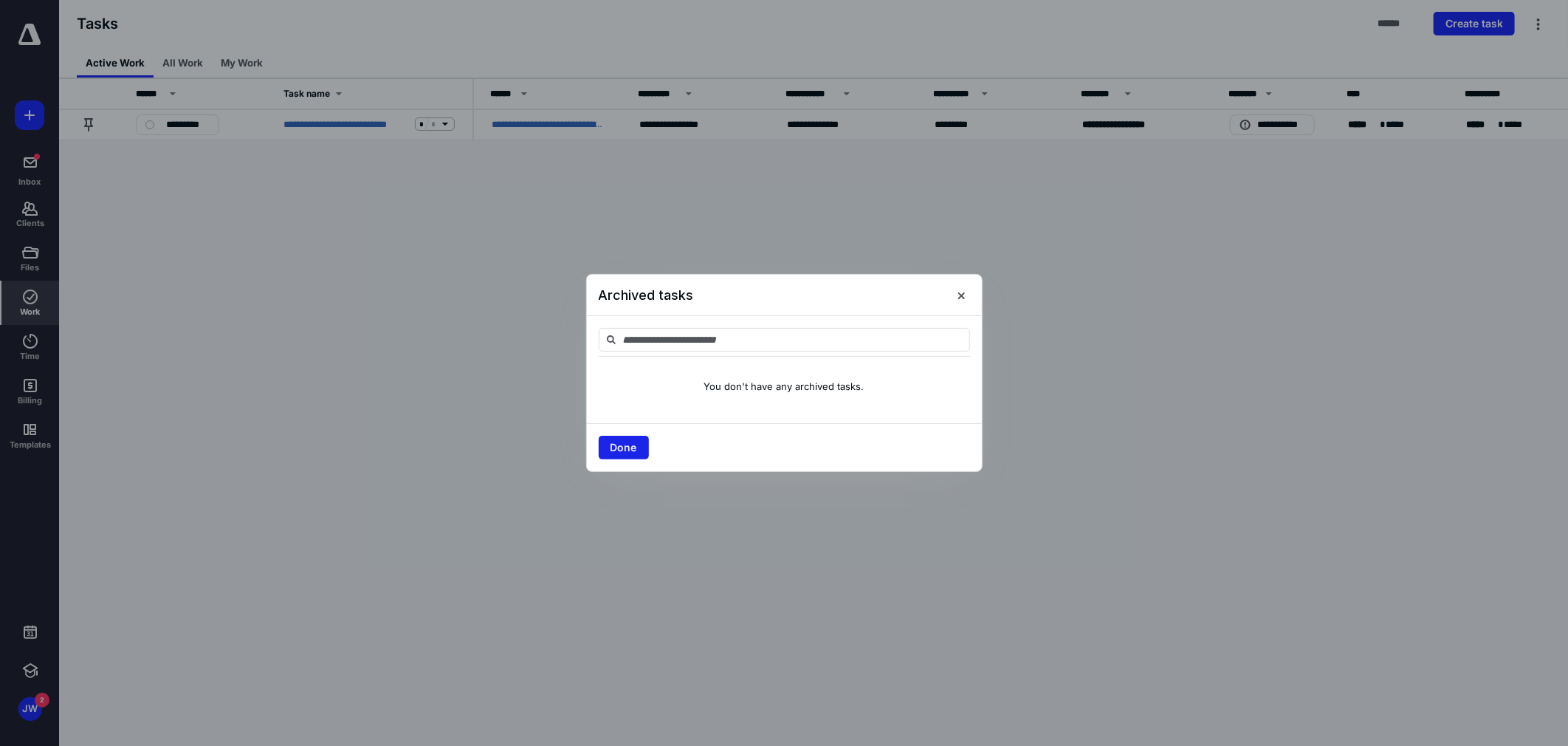 click on "Done" at bounding box center (624, 448) 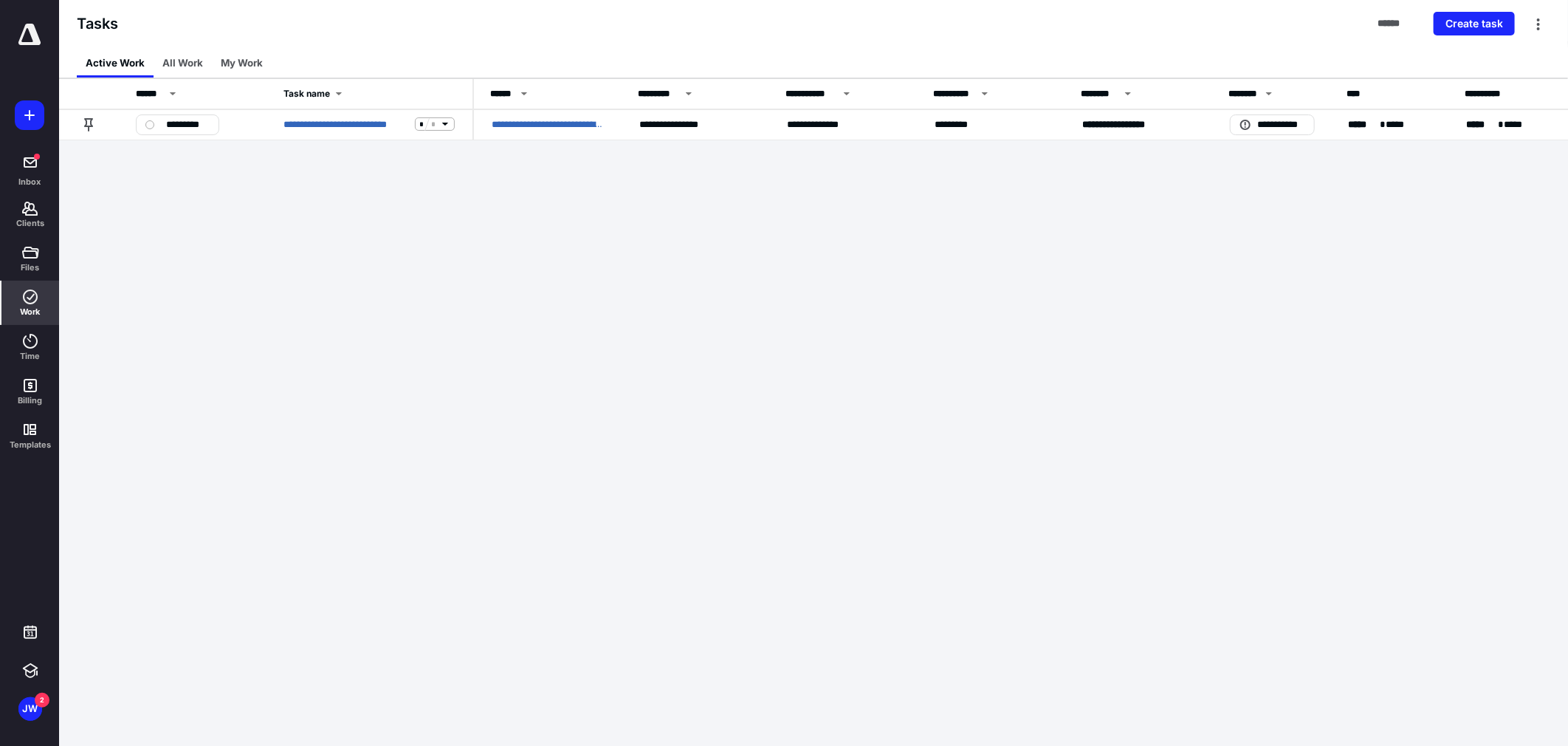 click on "**********" at bounding box center (784, 373) 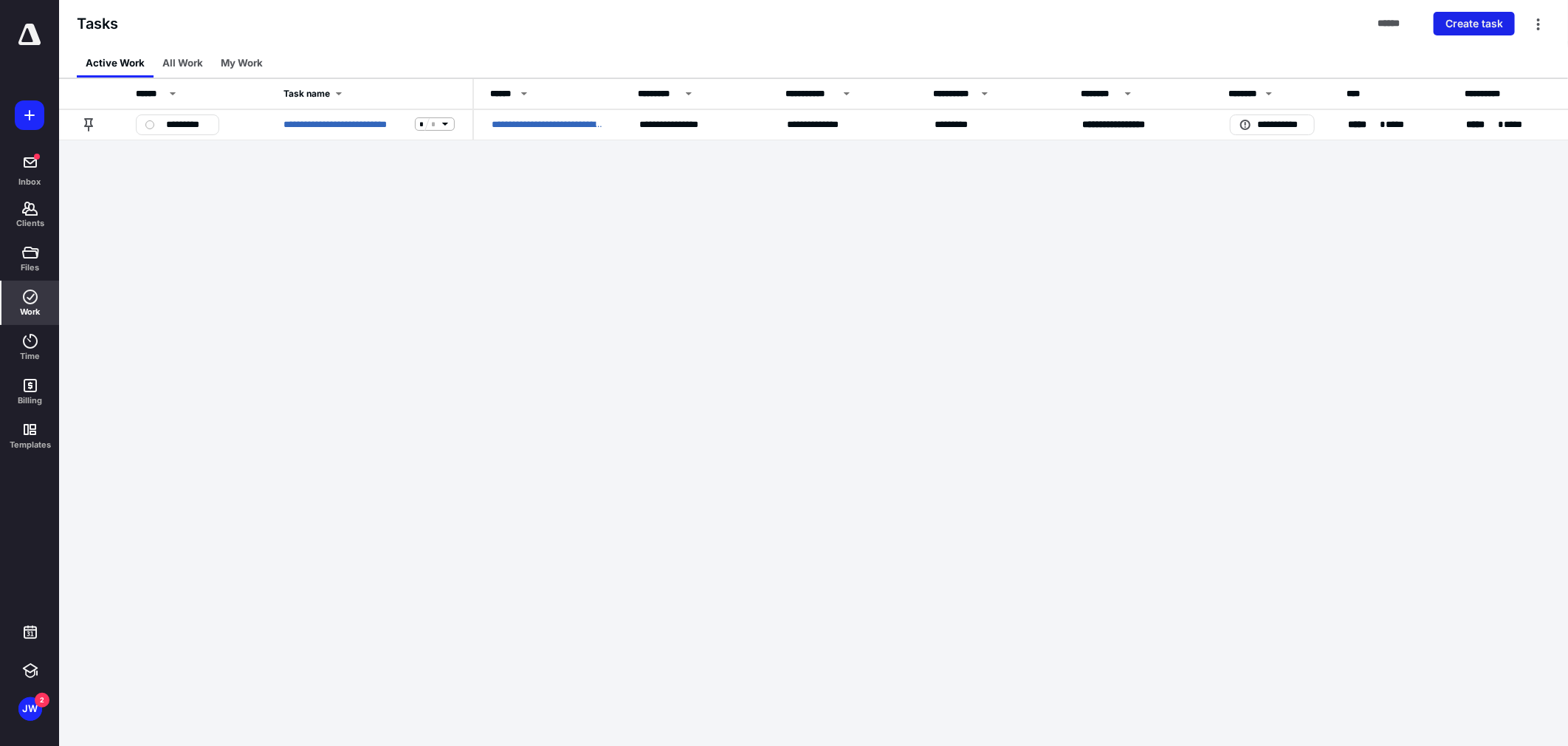 click on "Create task" at bounding box center (1474, 24) 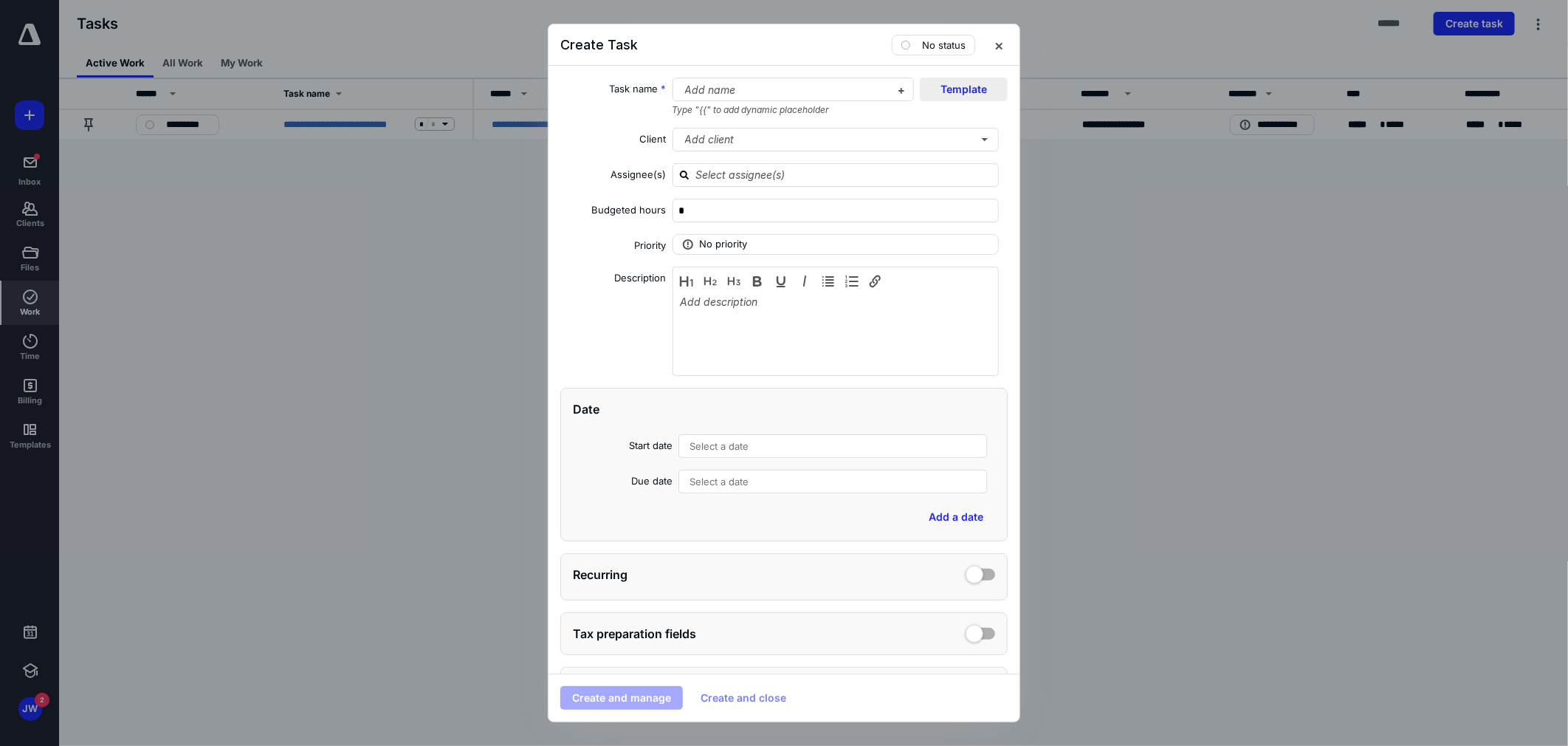 click on "Template" at bounding box center [963, 89] 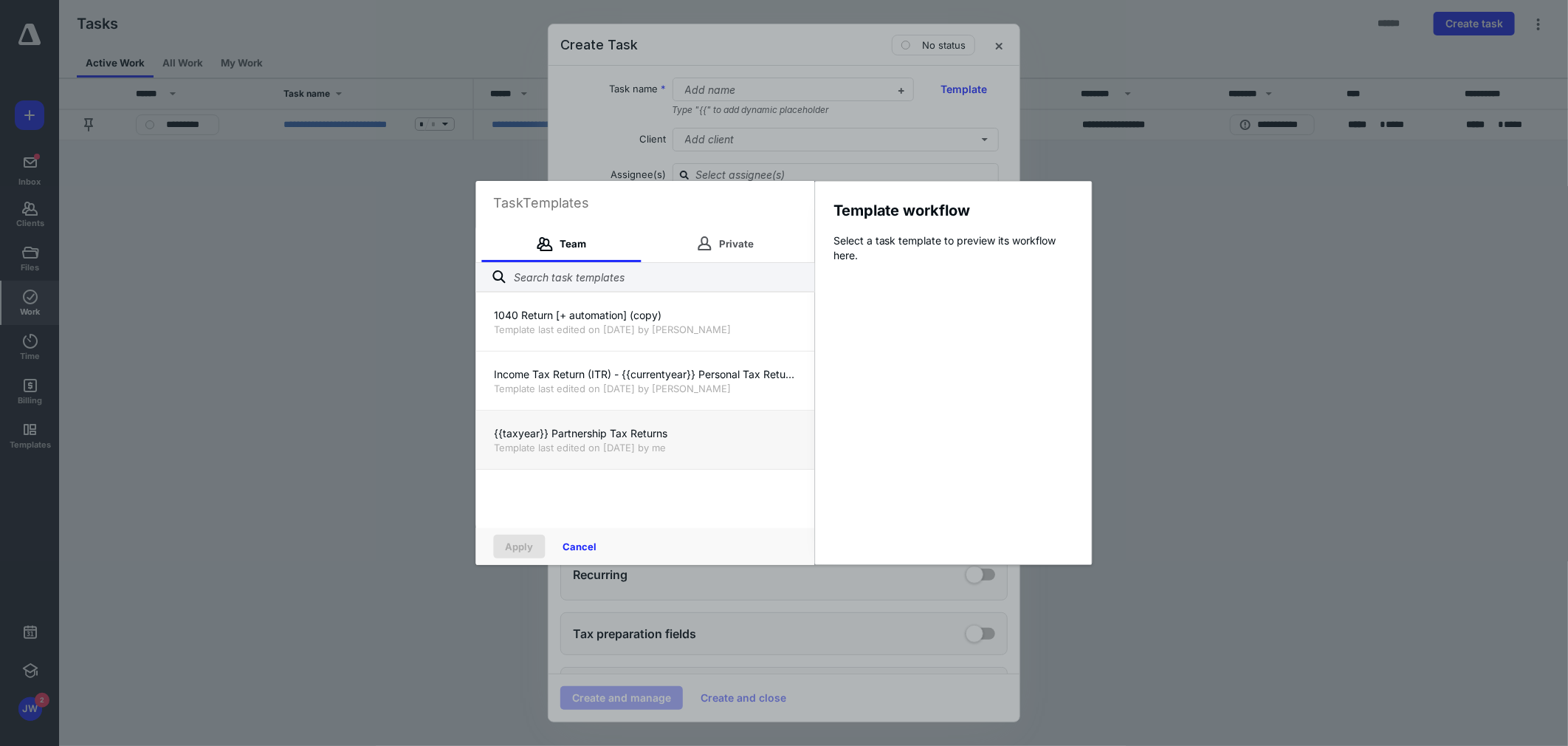 click on "{{taxyear}} Partnership Tax Returns" at bounding box center [645, 434] 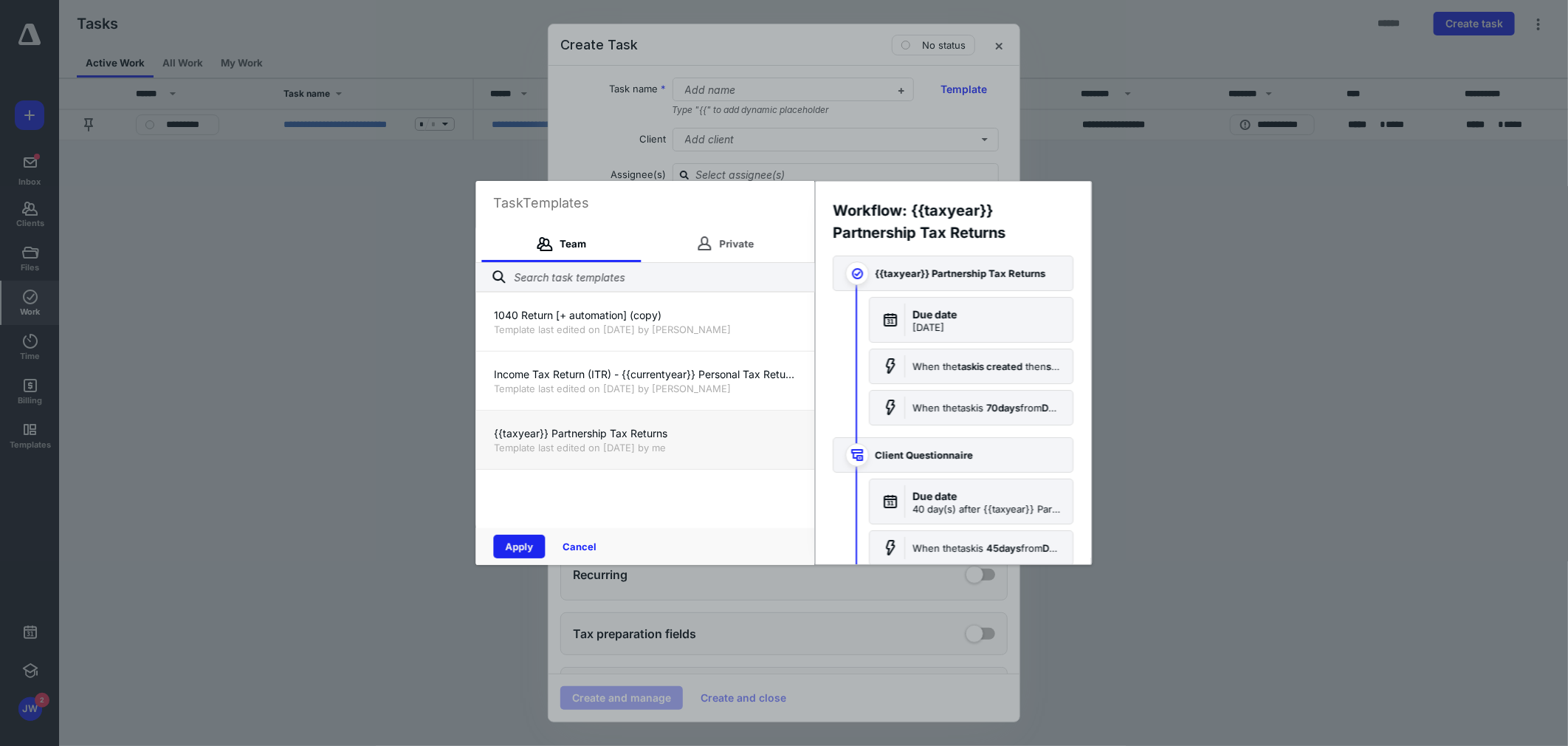 click on "Apply" at bounding box center [520, 547] 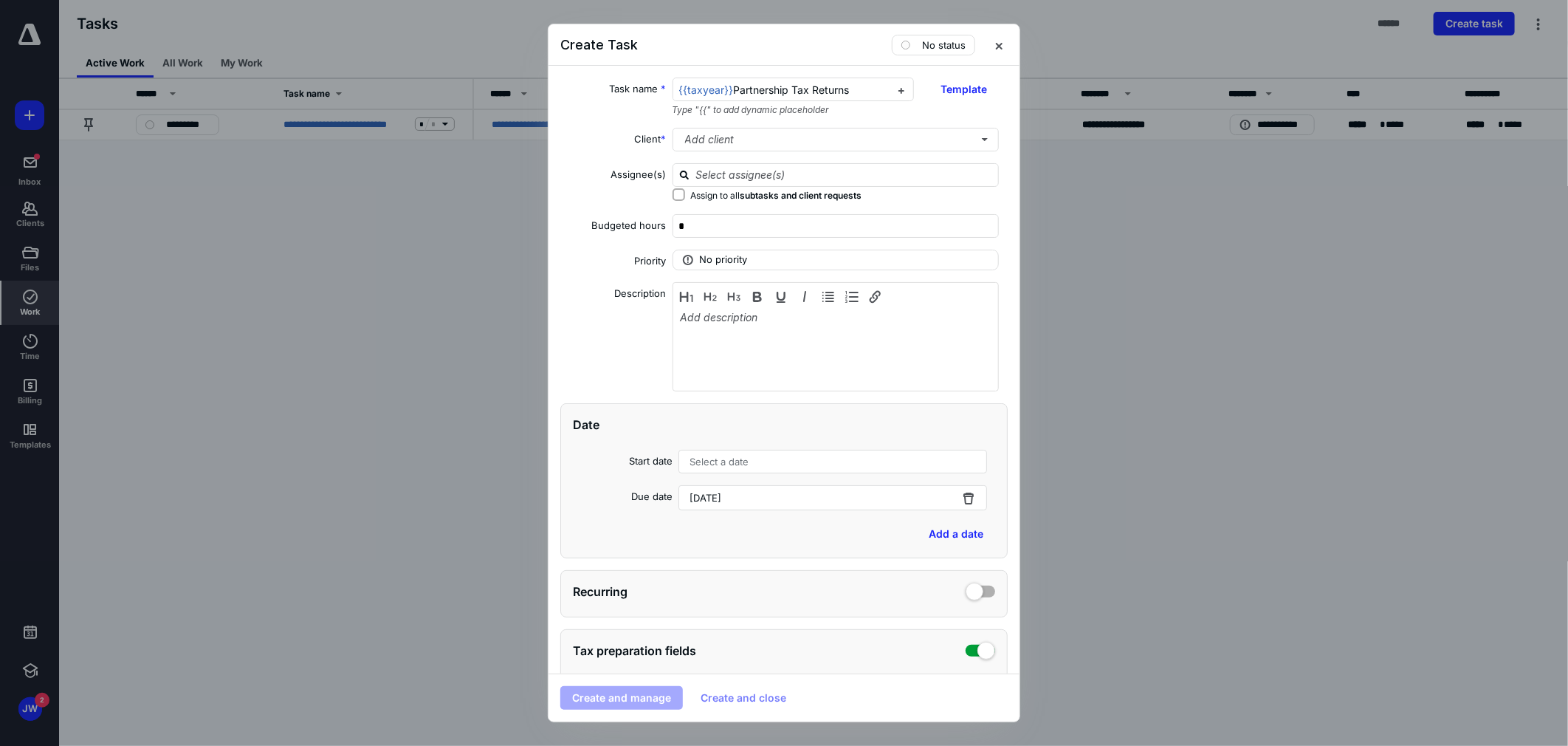 checkbox on "true" 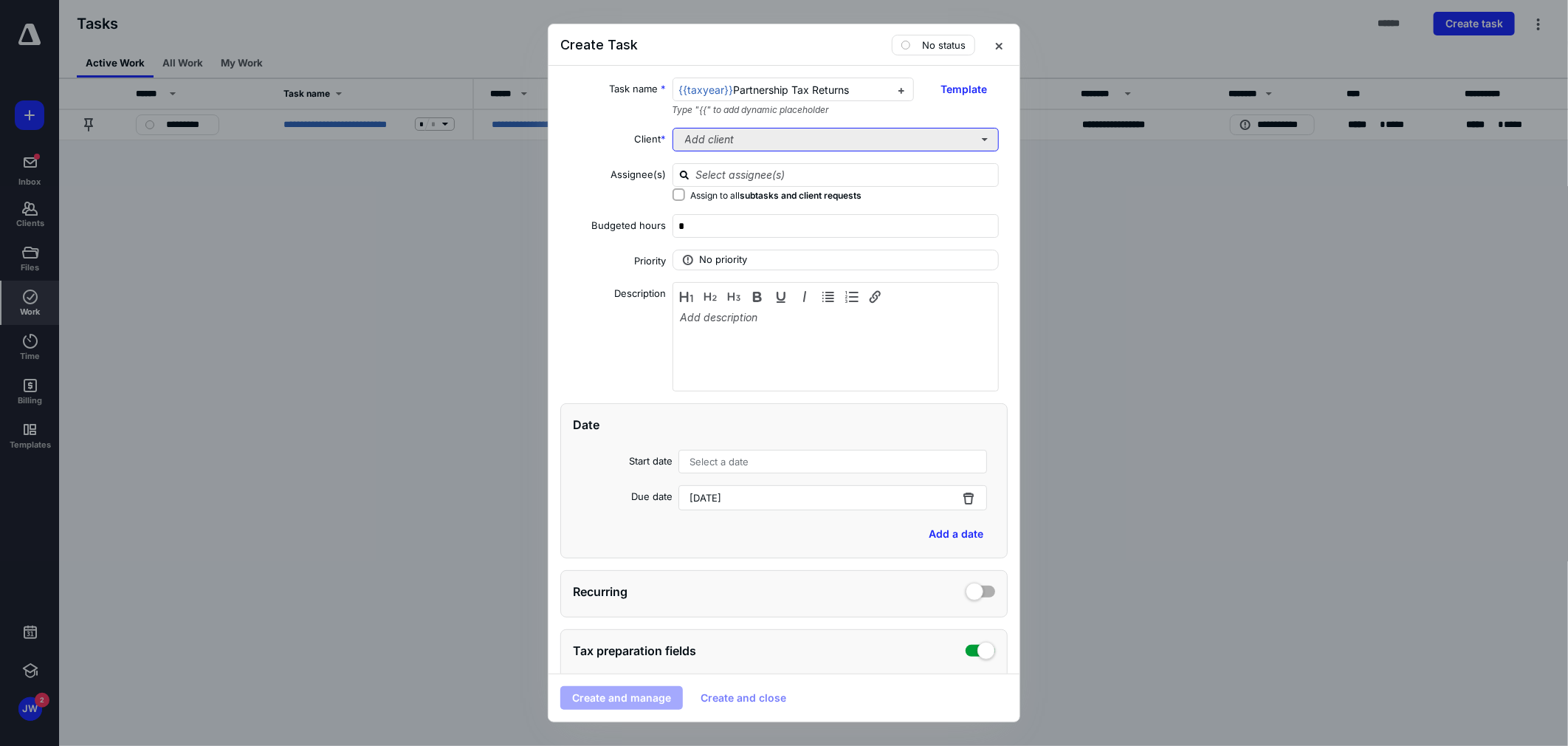 click on "Add client" at bounding box center [836, 140] 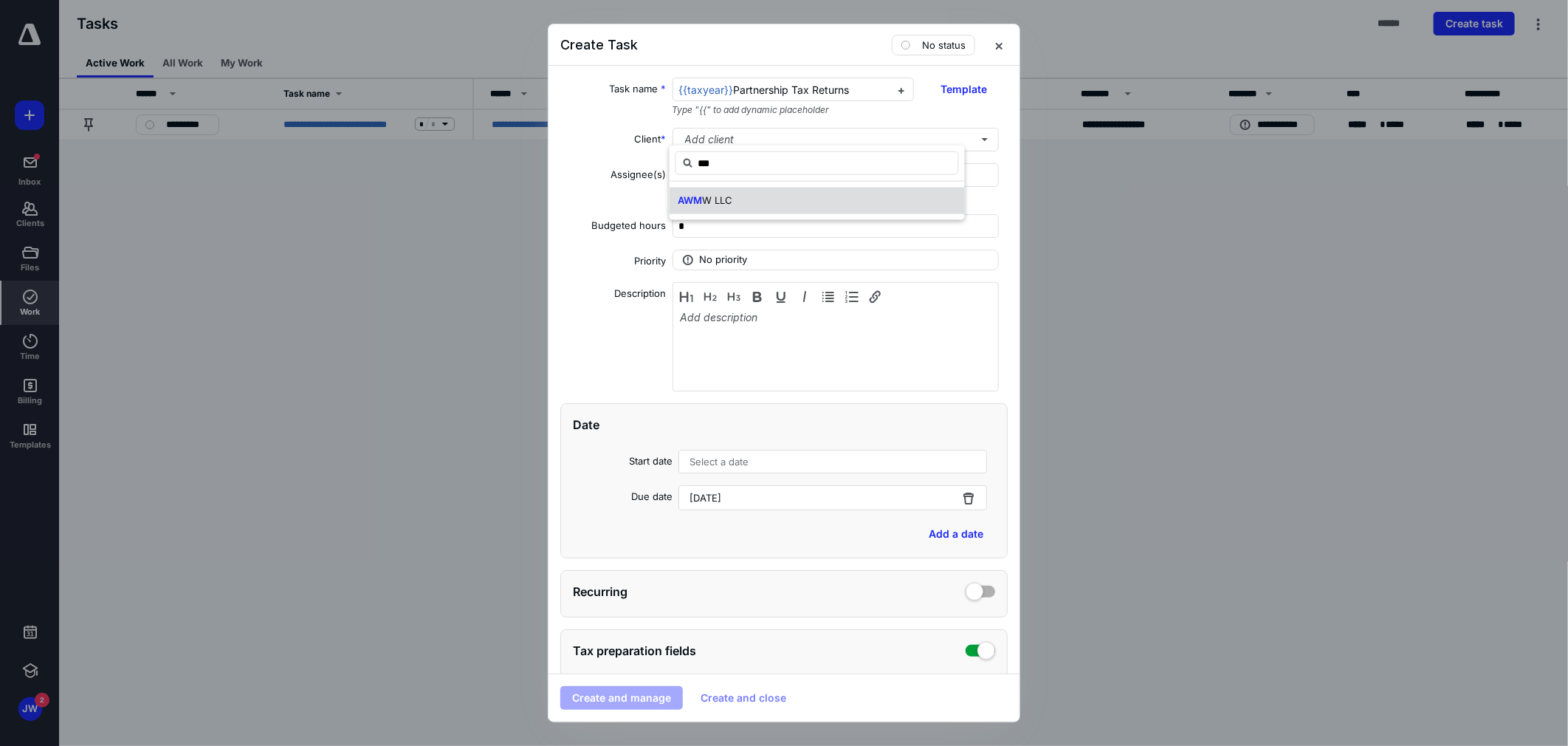 click on "AWM W LLC" at bounding box center [817, 200] 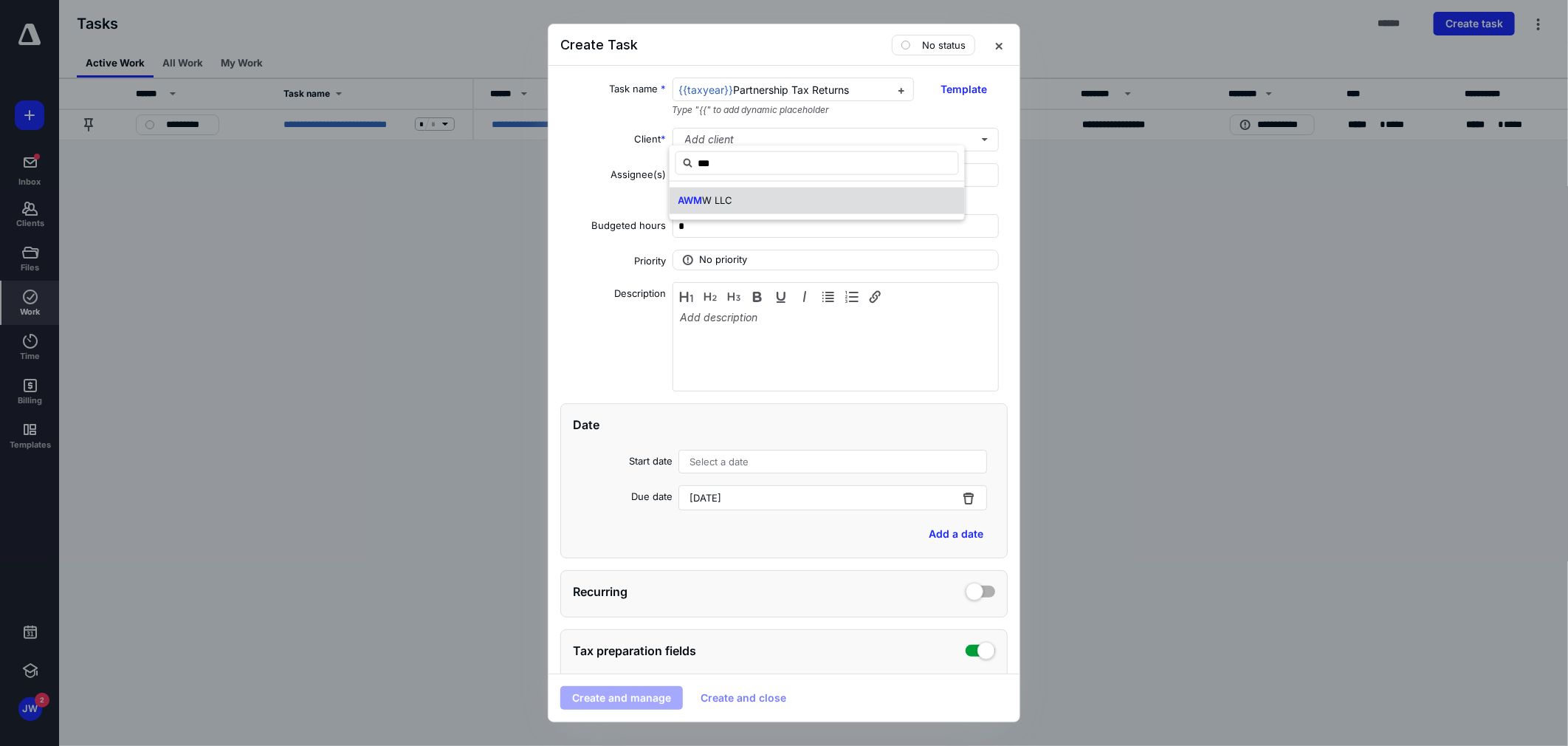type on "***" 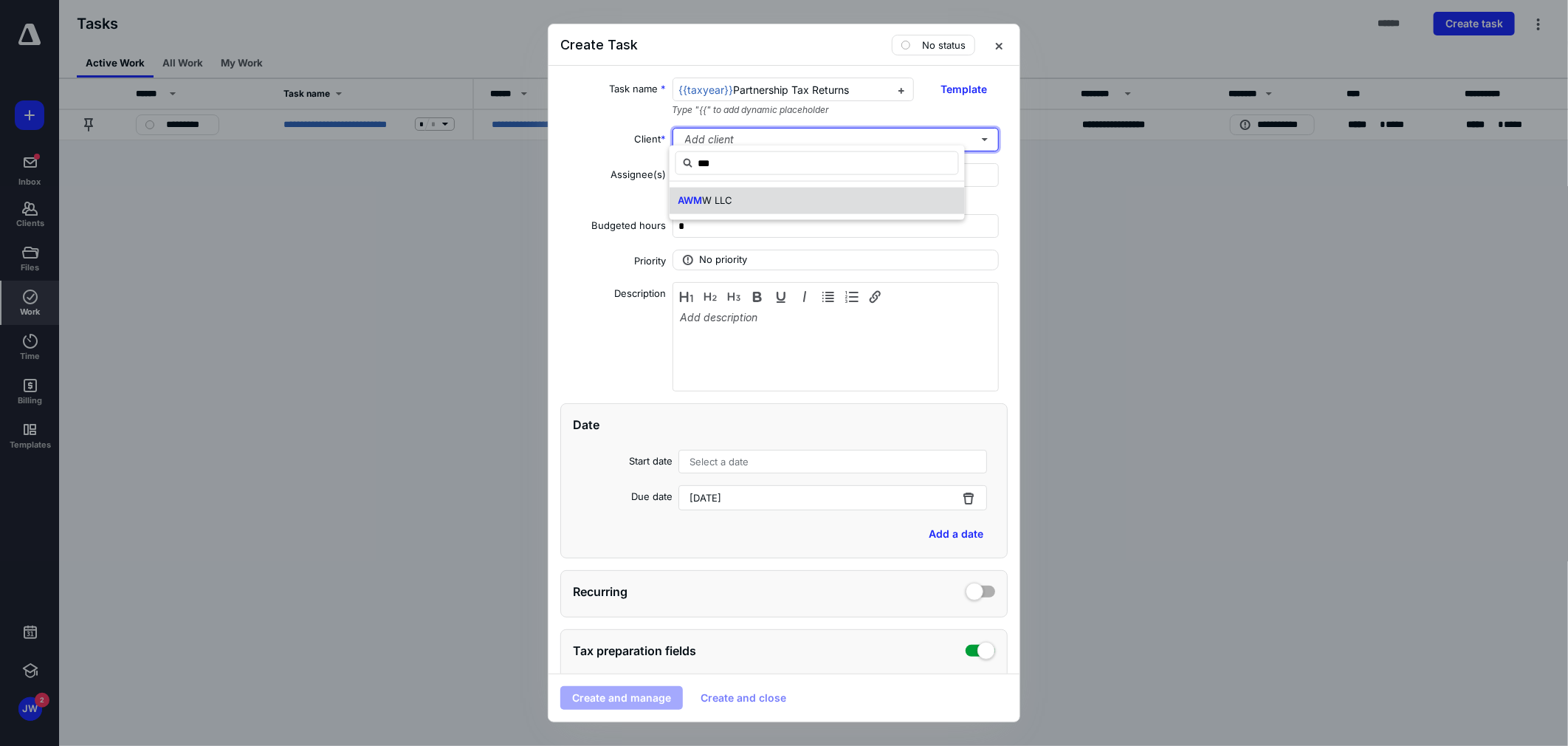 type 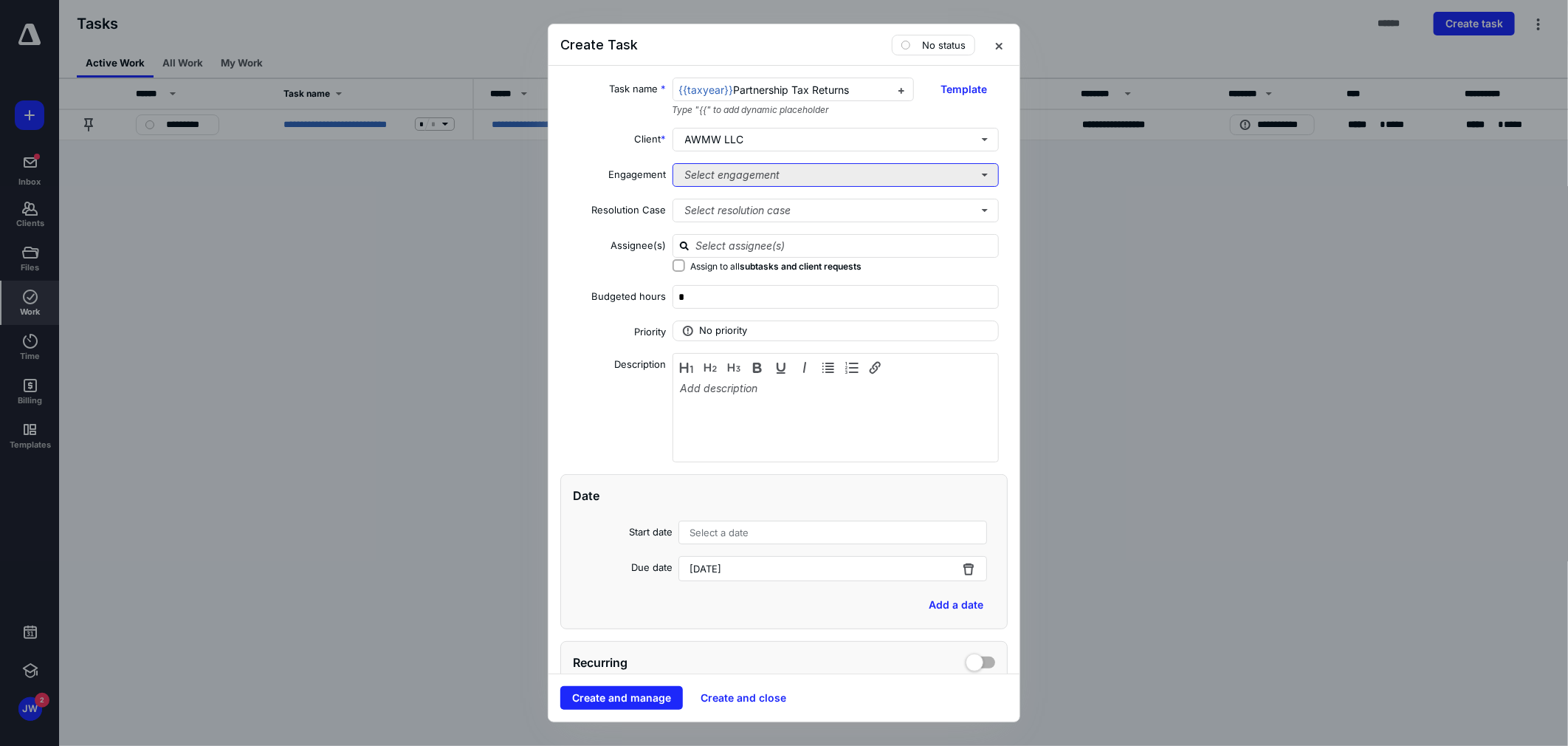 click on "Select engagement" at bounding box center [836, 175] 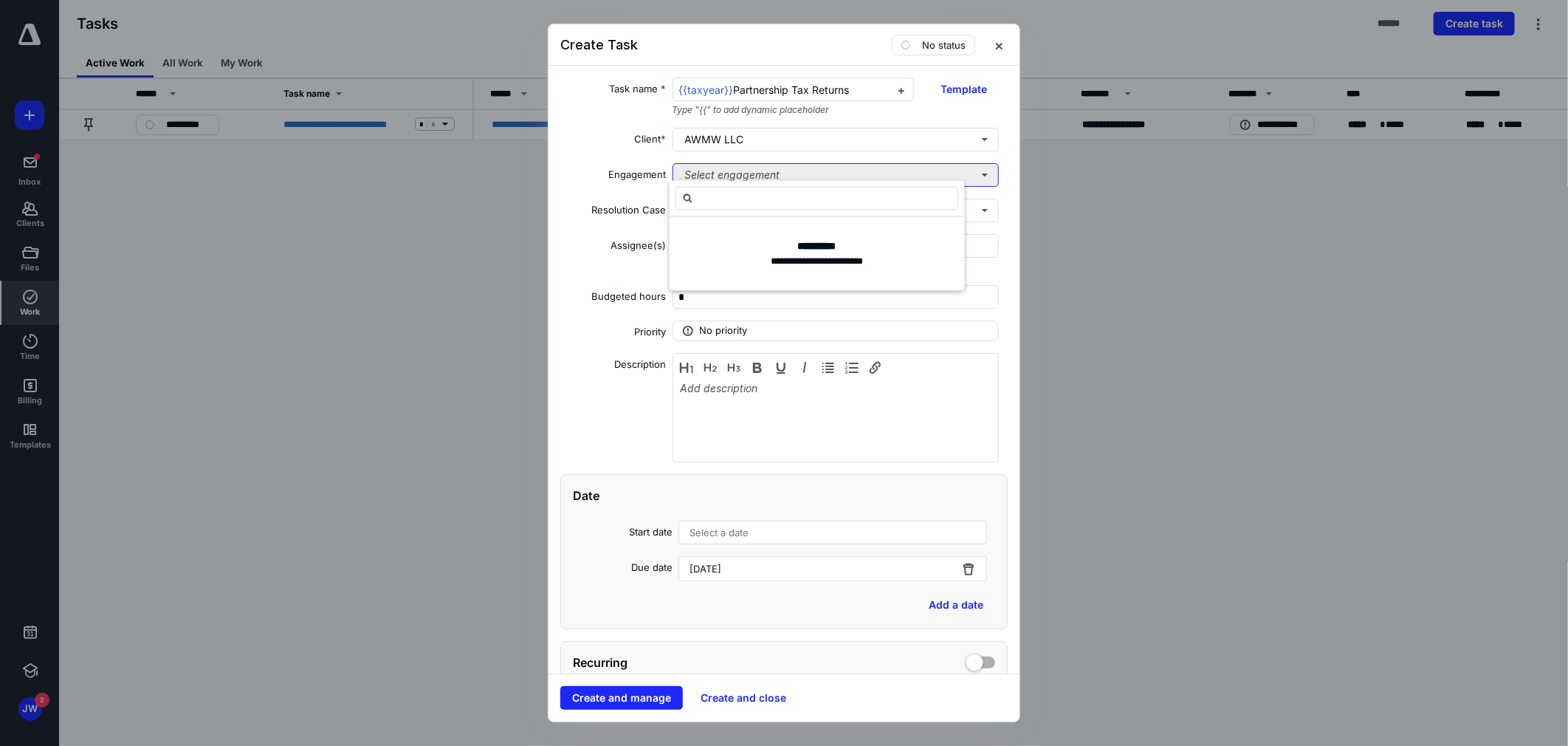 click on "Select engagement" at bounding box center [836, 175] 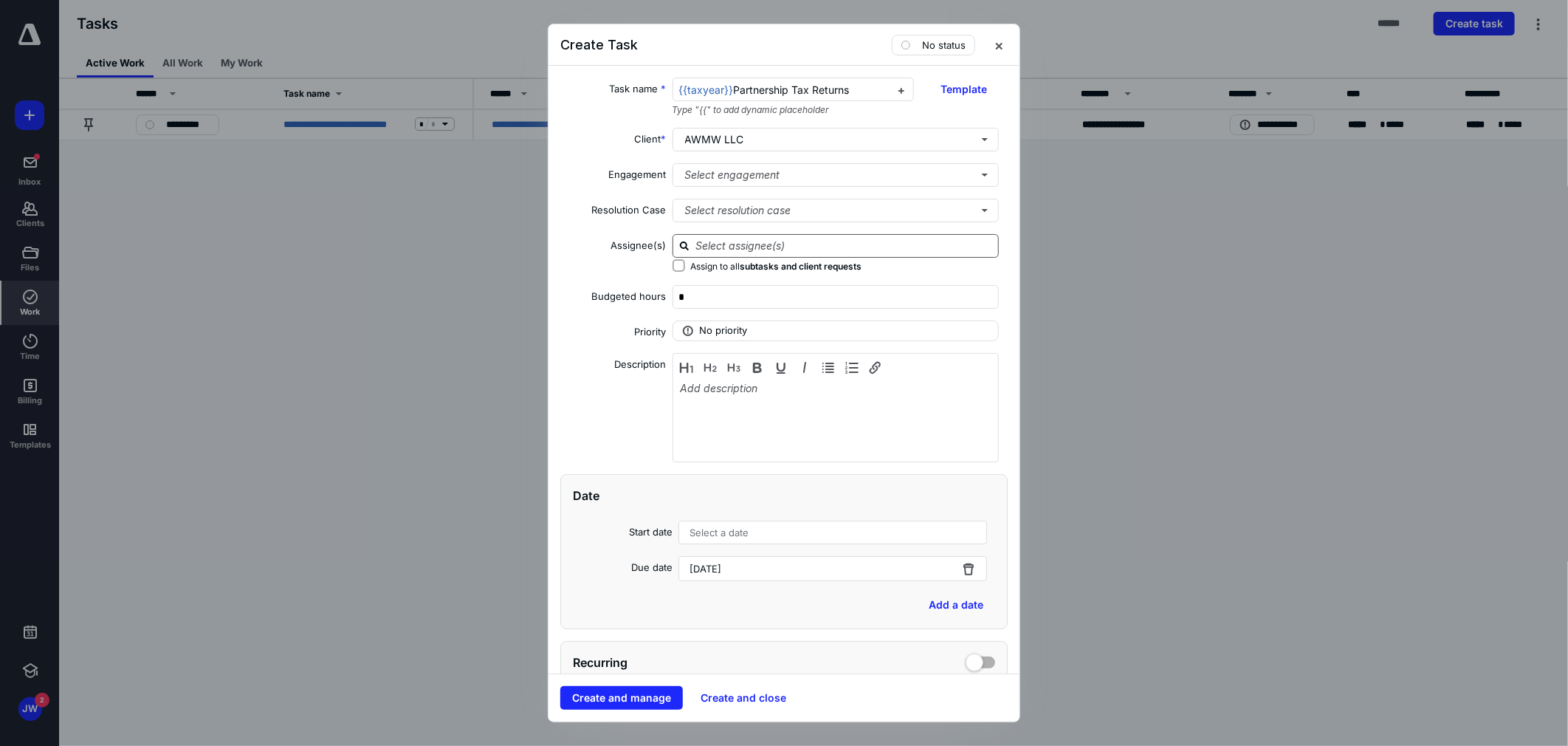 click at bounding box center [845, 245] 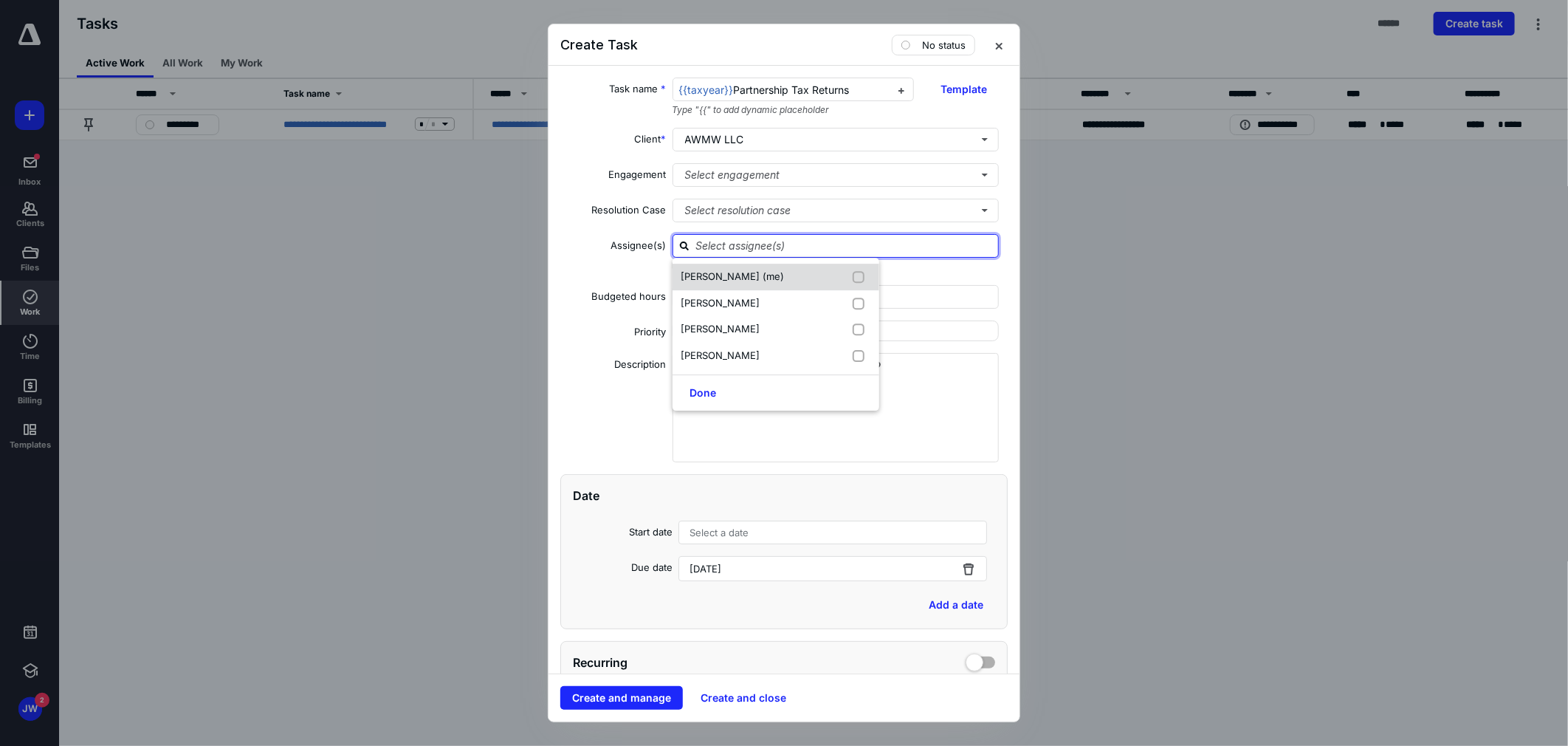 click on "[PERSON_NAME] (me)" at bounding box center [776, 277] 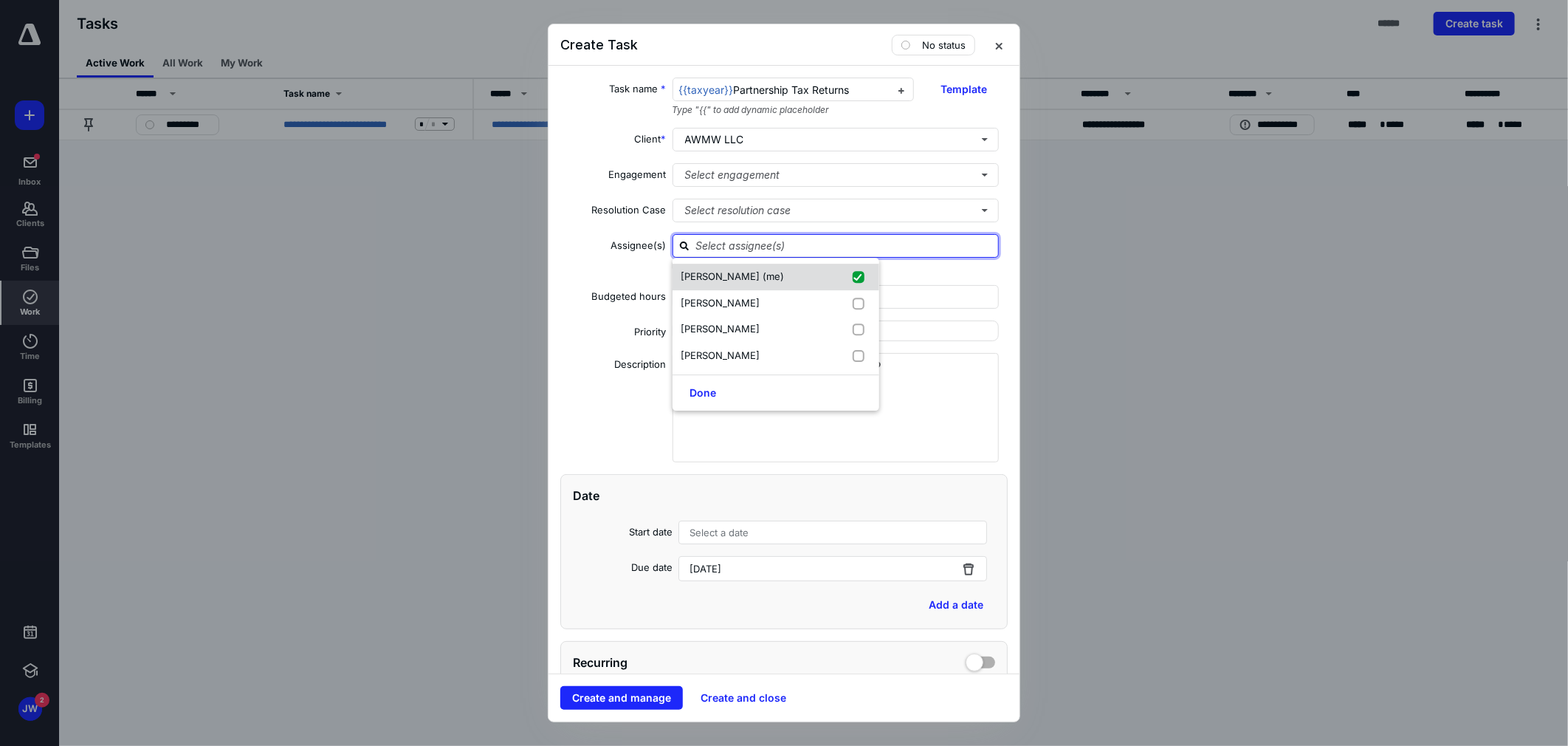 checkbox on "true" 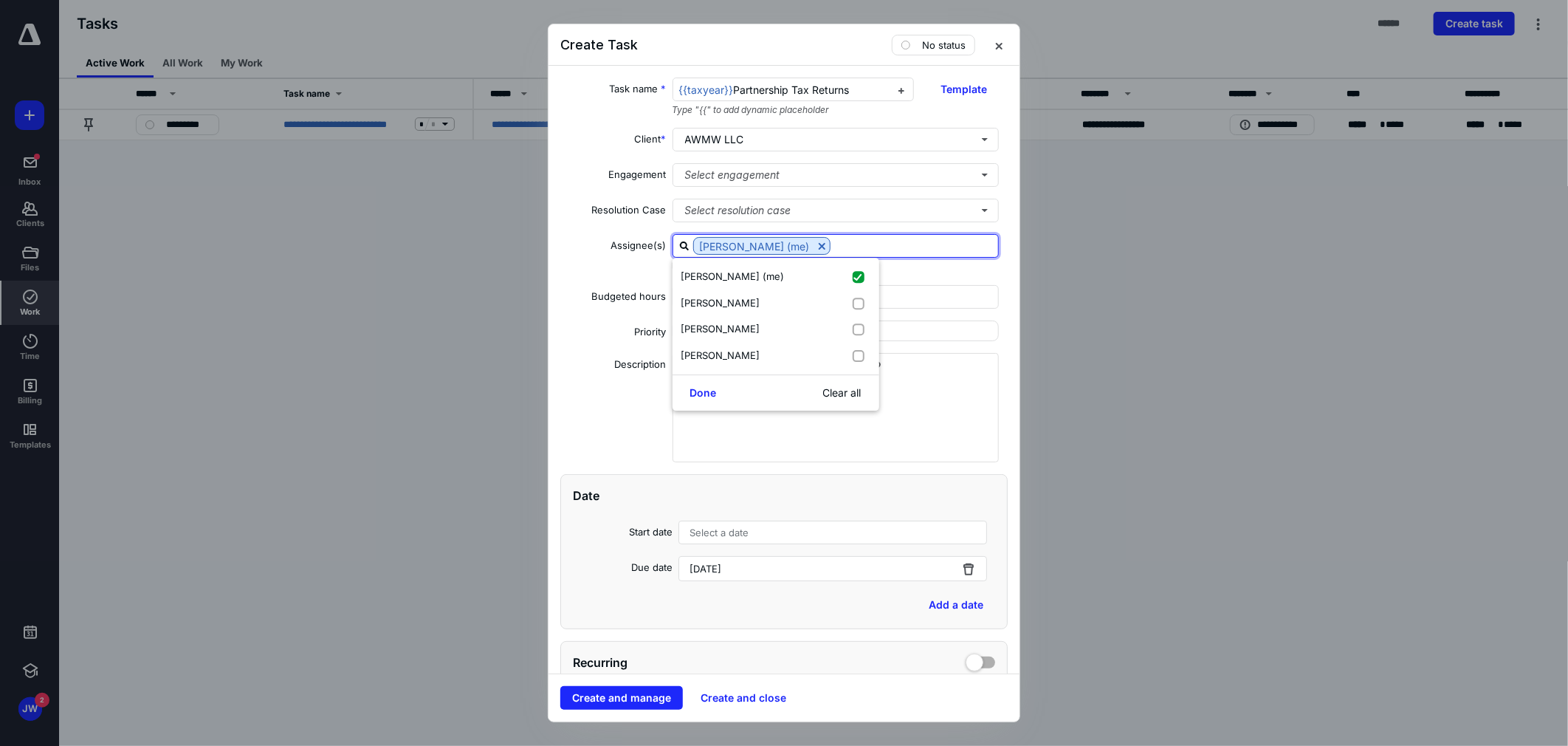 click at bounding box center (914, 245) 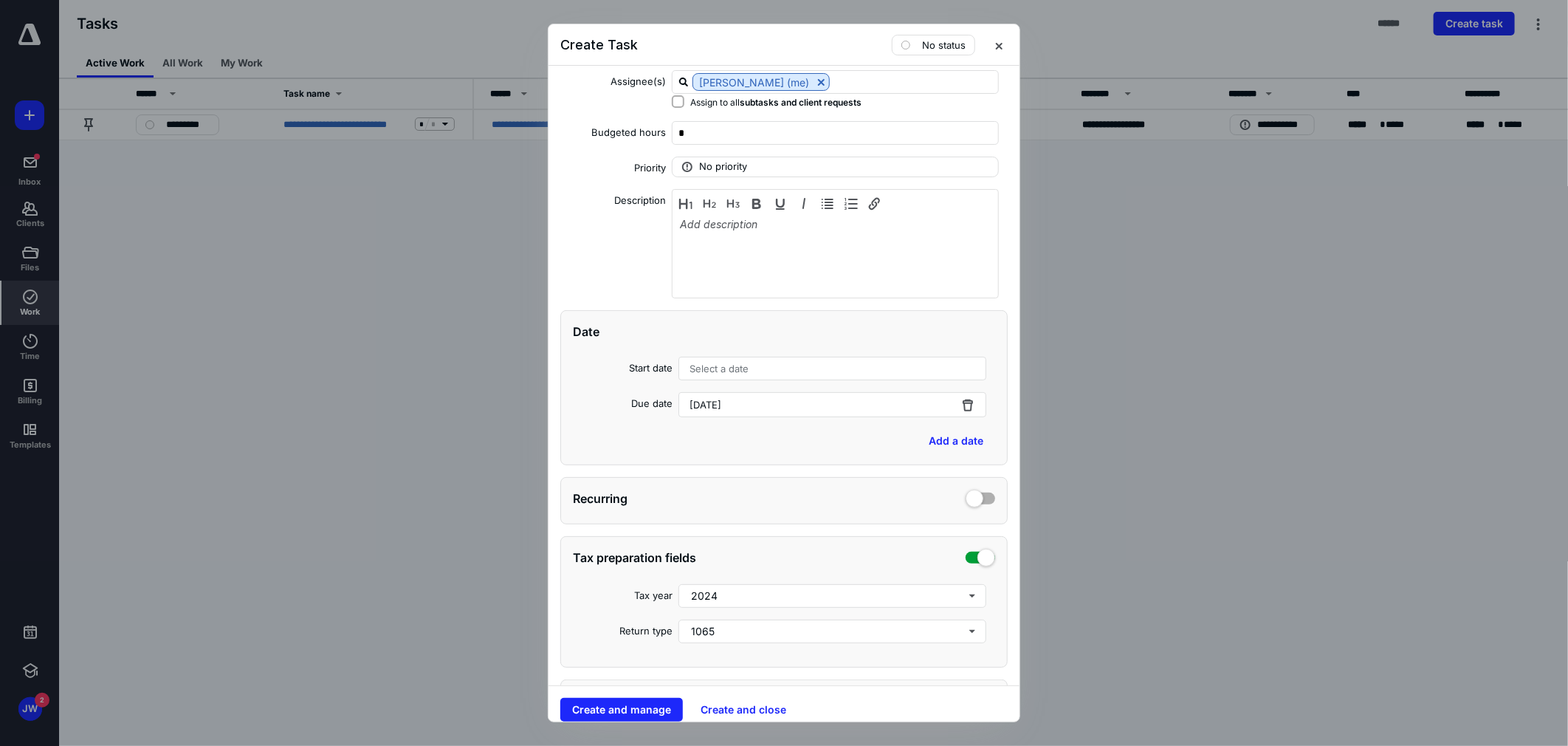 scroll, scrollTop: 328, scrollLeft: 0, axis: vertical 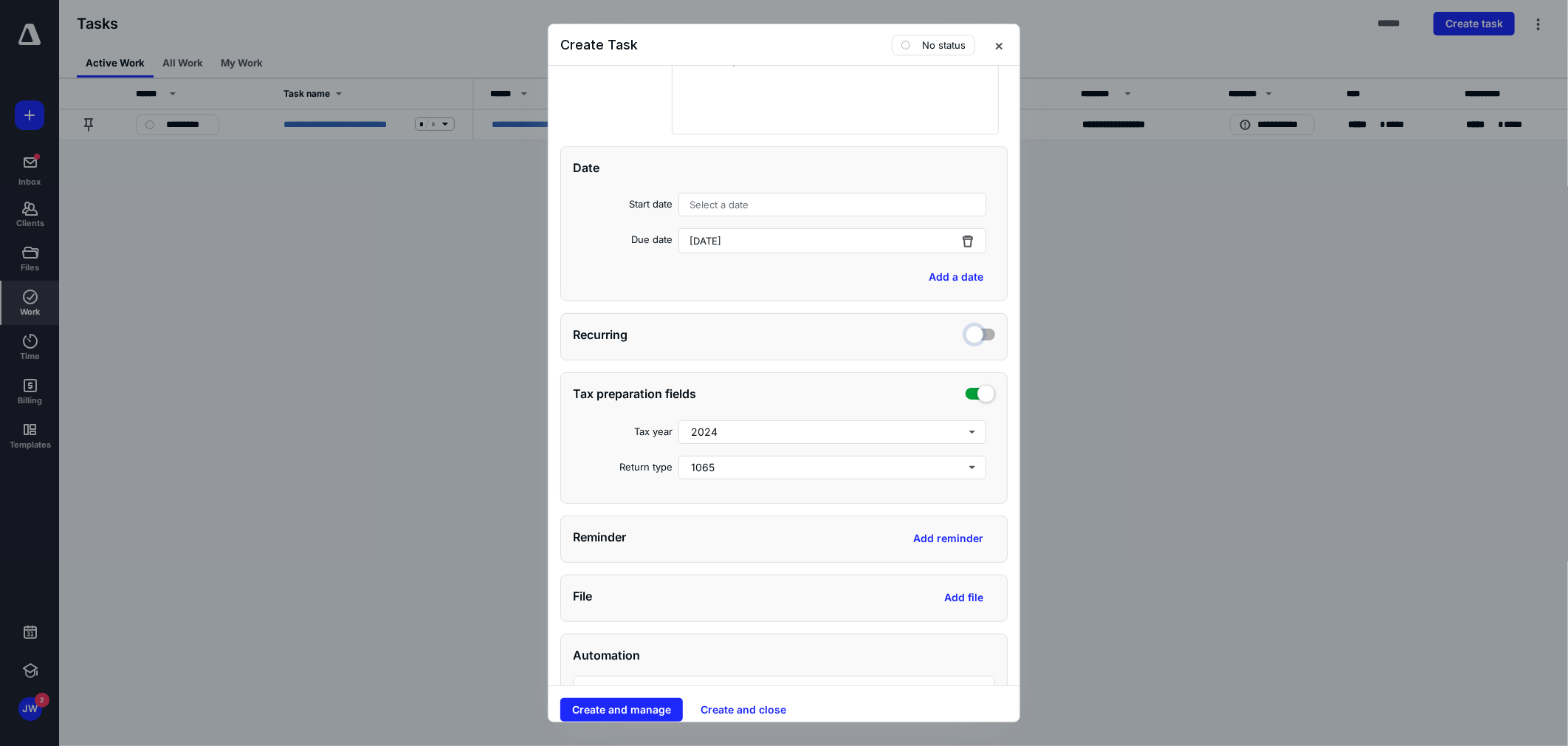 click at bounding box center (980, 332) 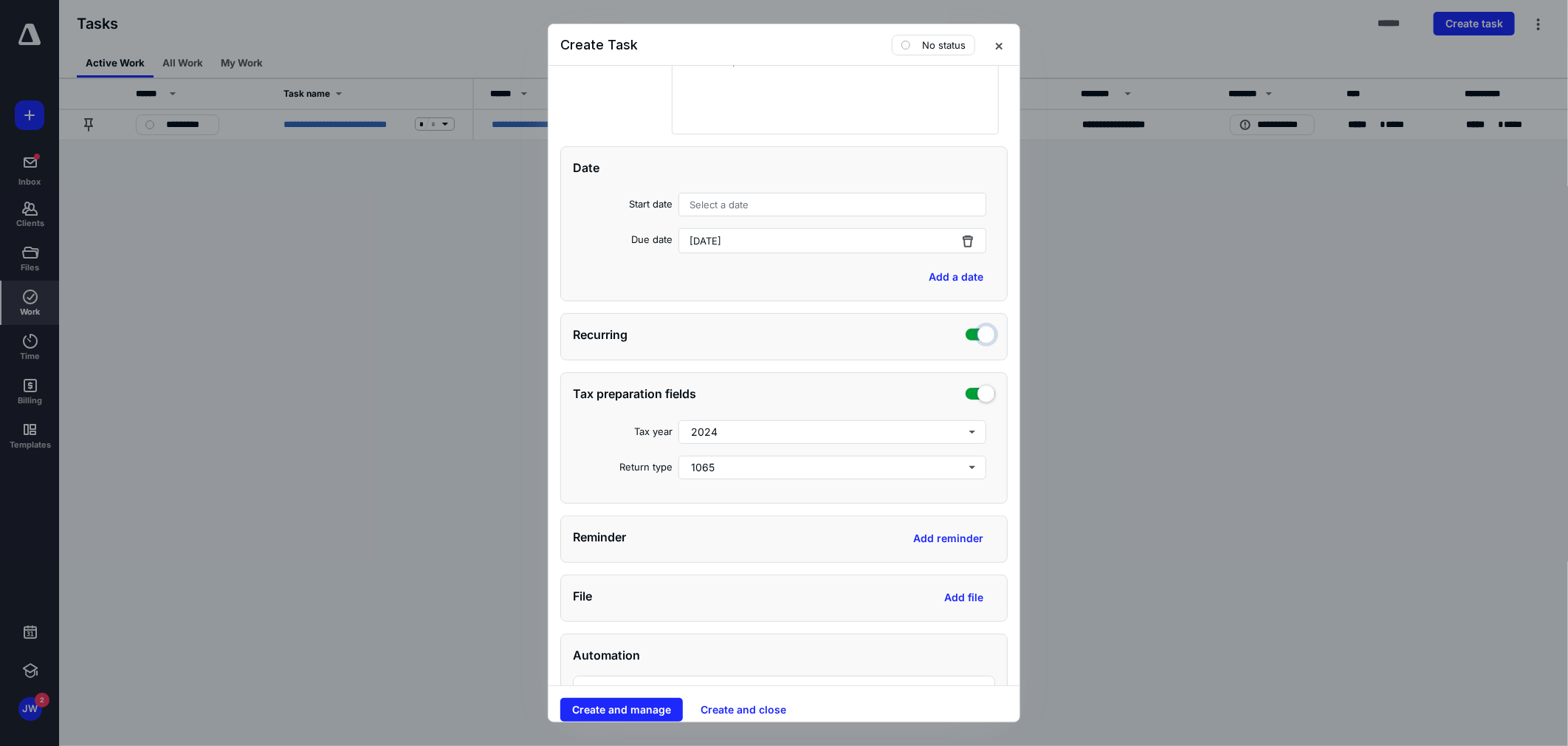 checkbox on "true" 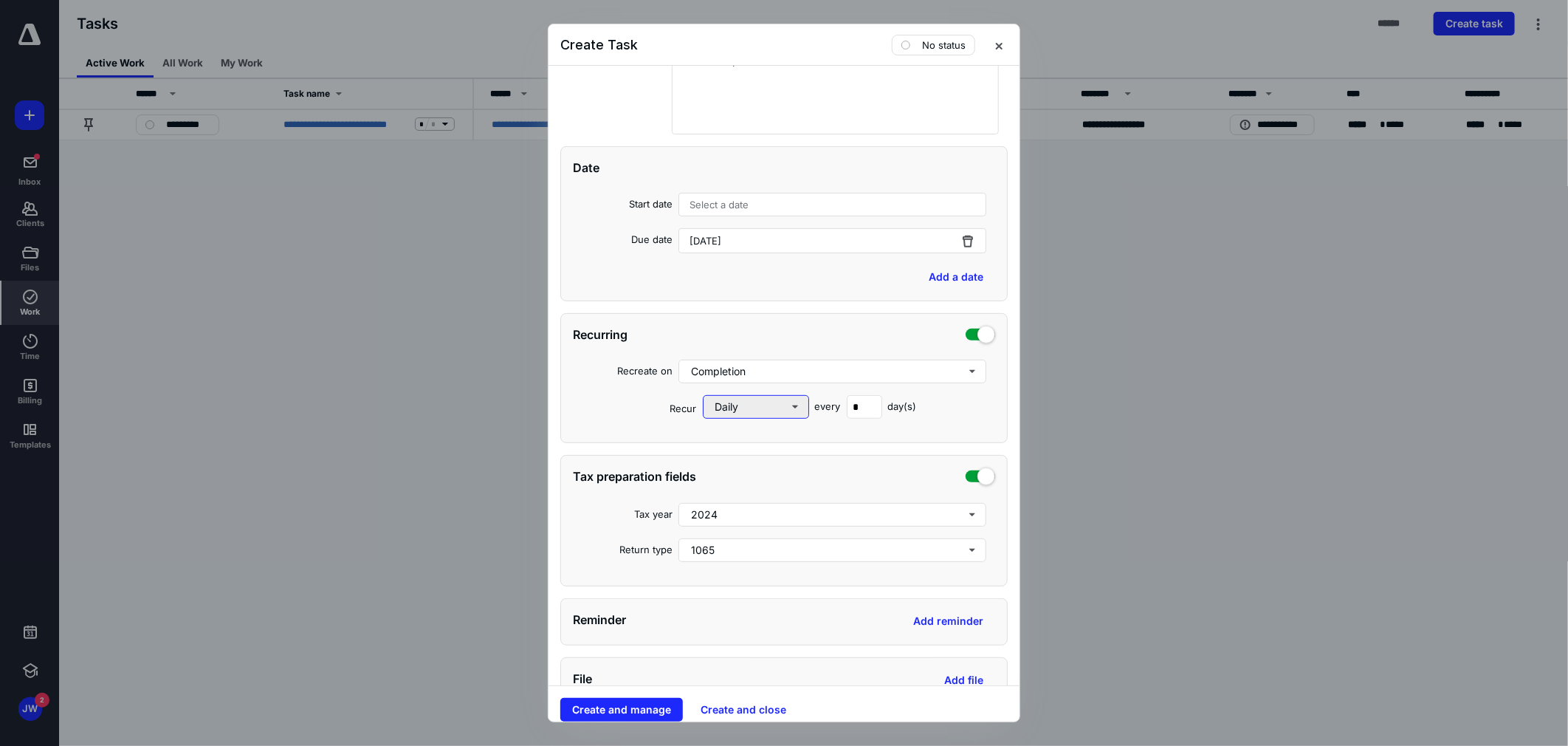 click on "Daily" at bounding box center [756, 407] 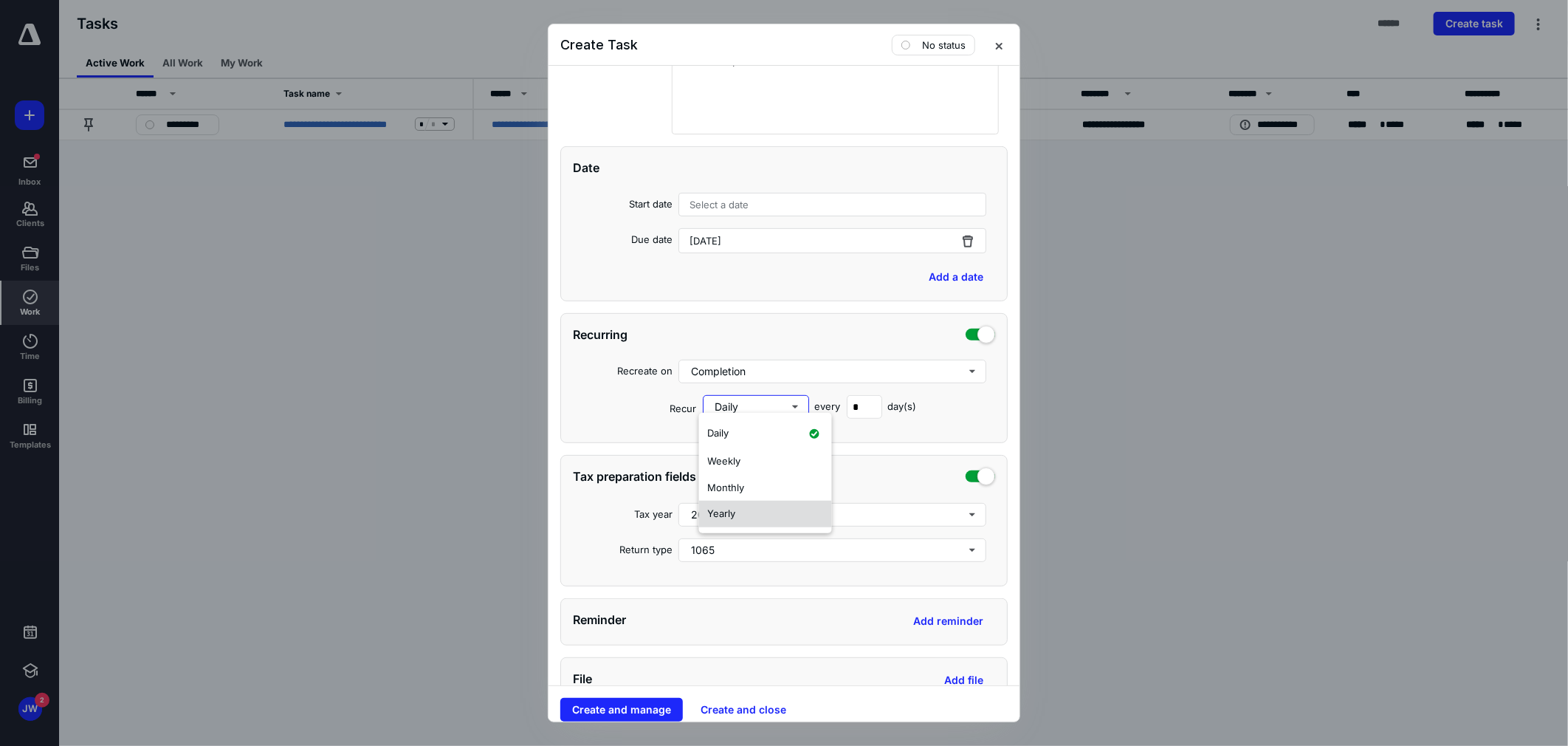 click on "Yearly" at bounding box center [766, 514] 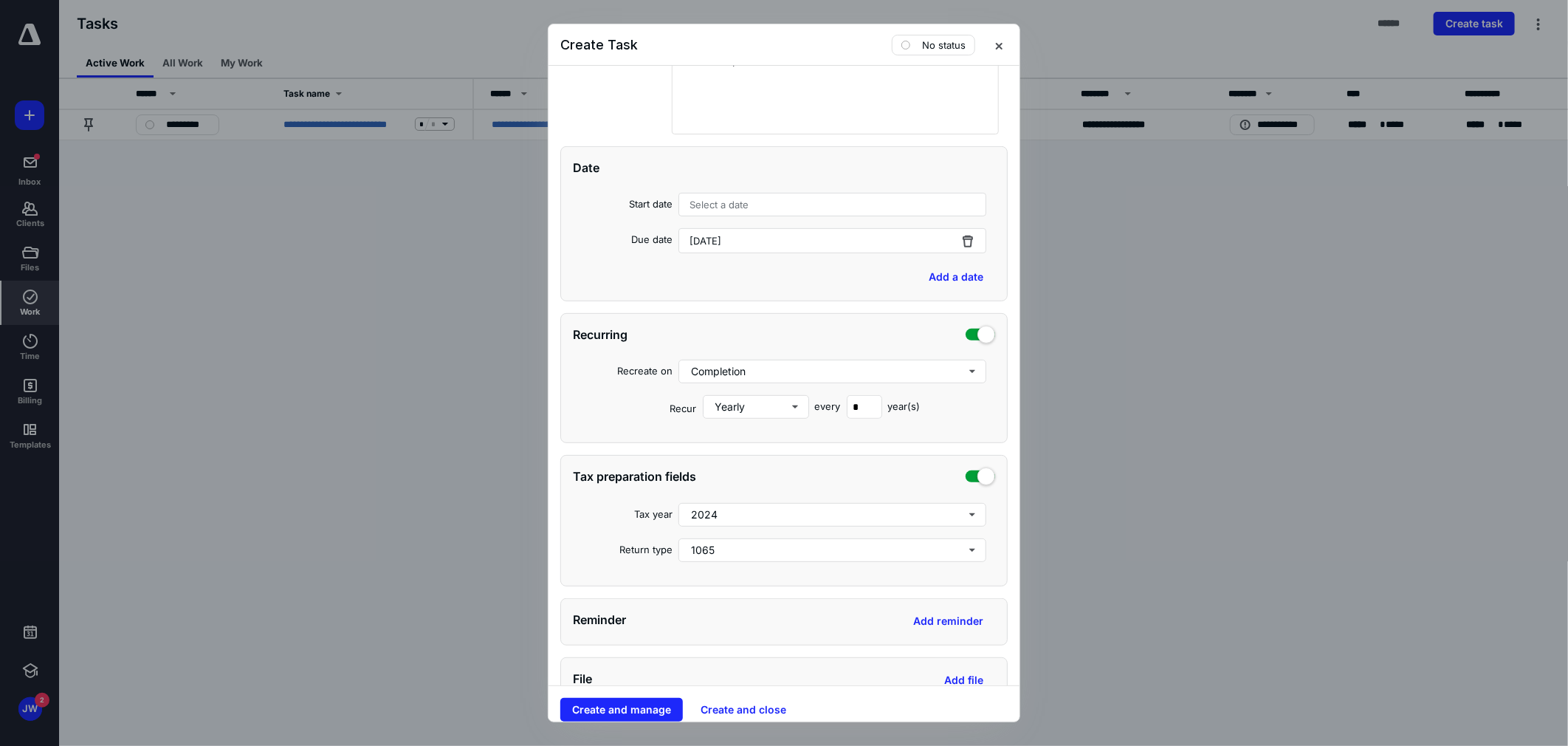 click on "Recurring Recreate on Completion Recur Yearly every * year(s)" at bounding box center [784, 378] 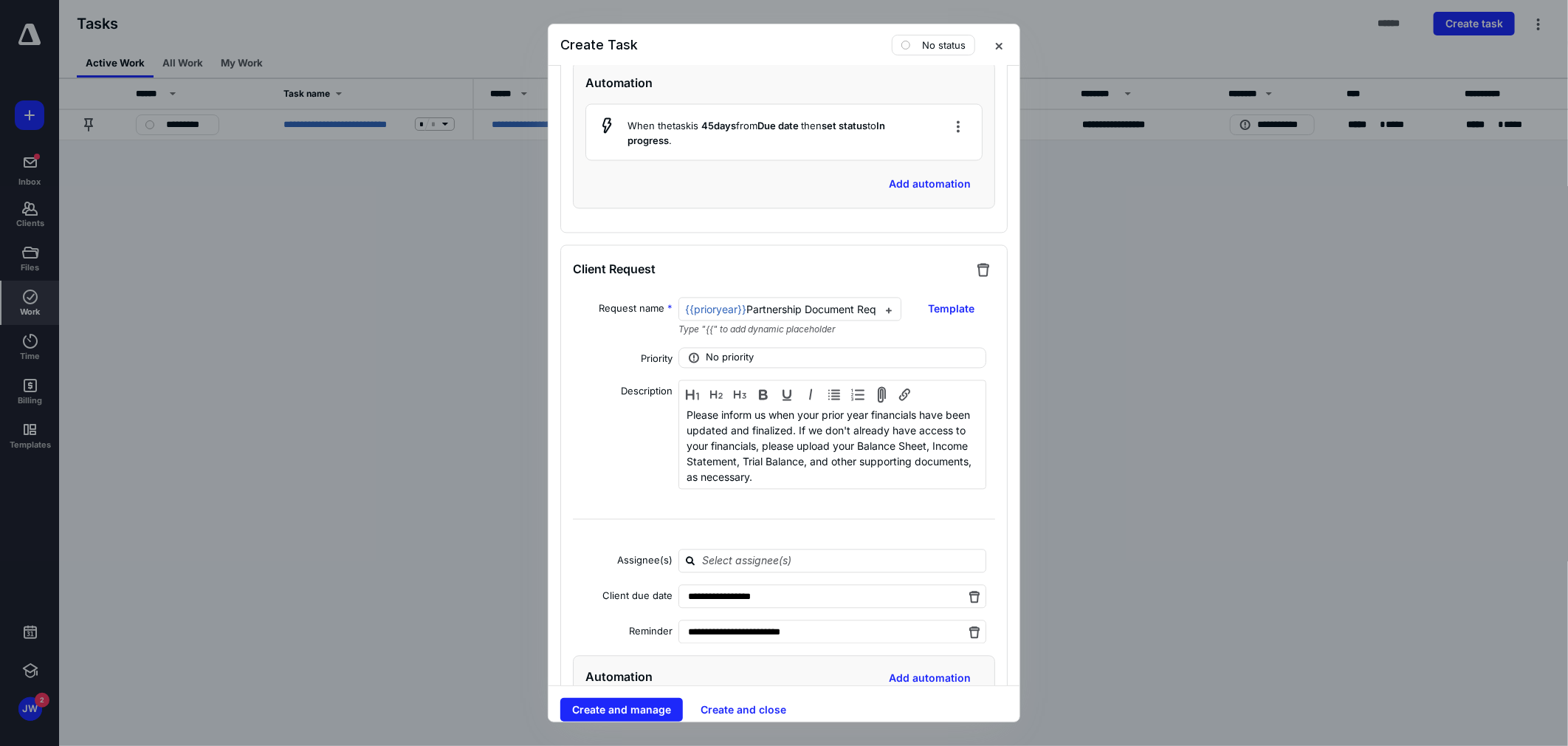 scroll, scrollTop: 1969, scrollLeft: 0, axis: vertical 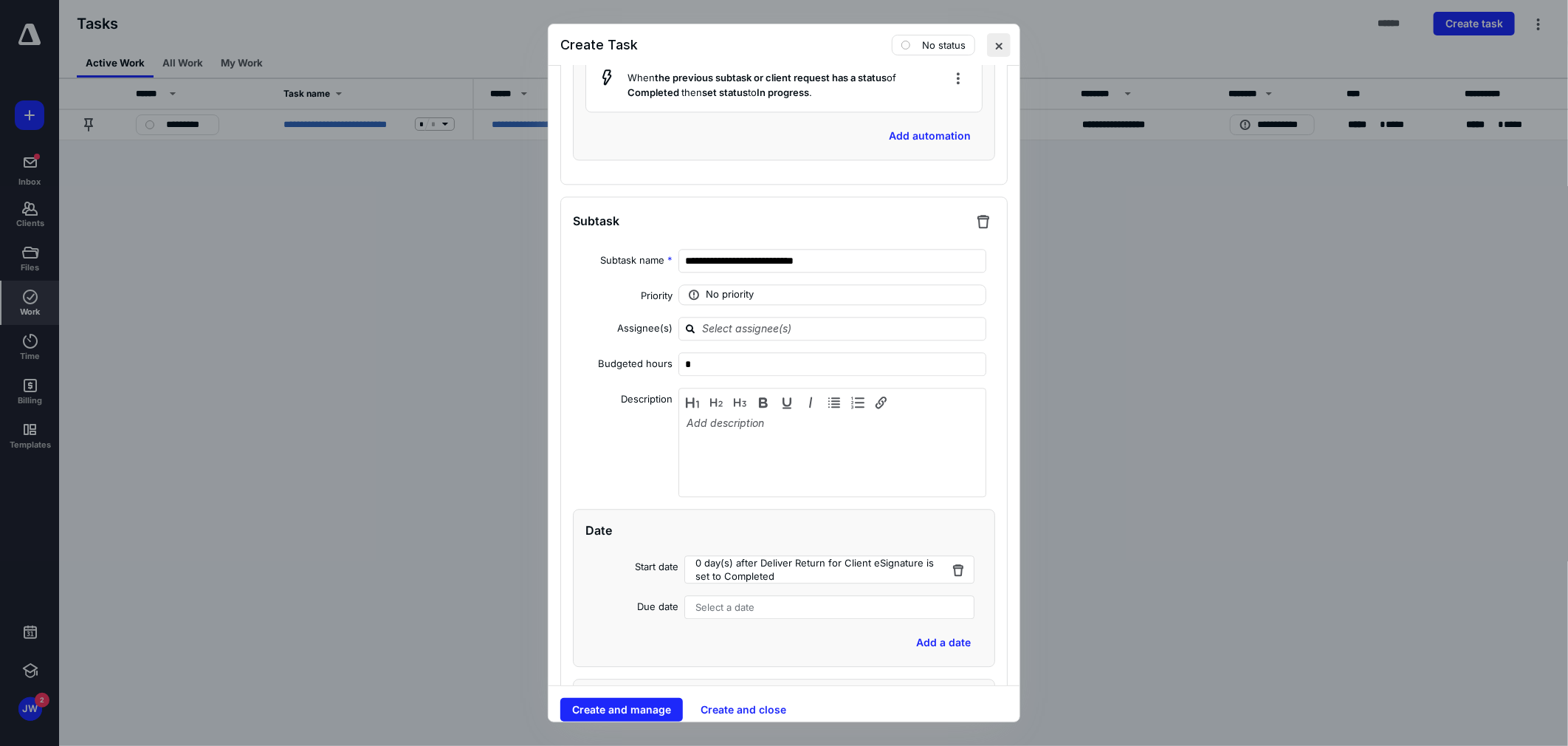 click at bounding box center (999, 45) 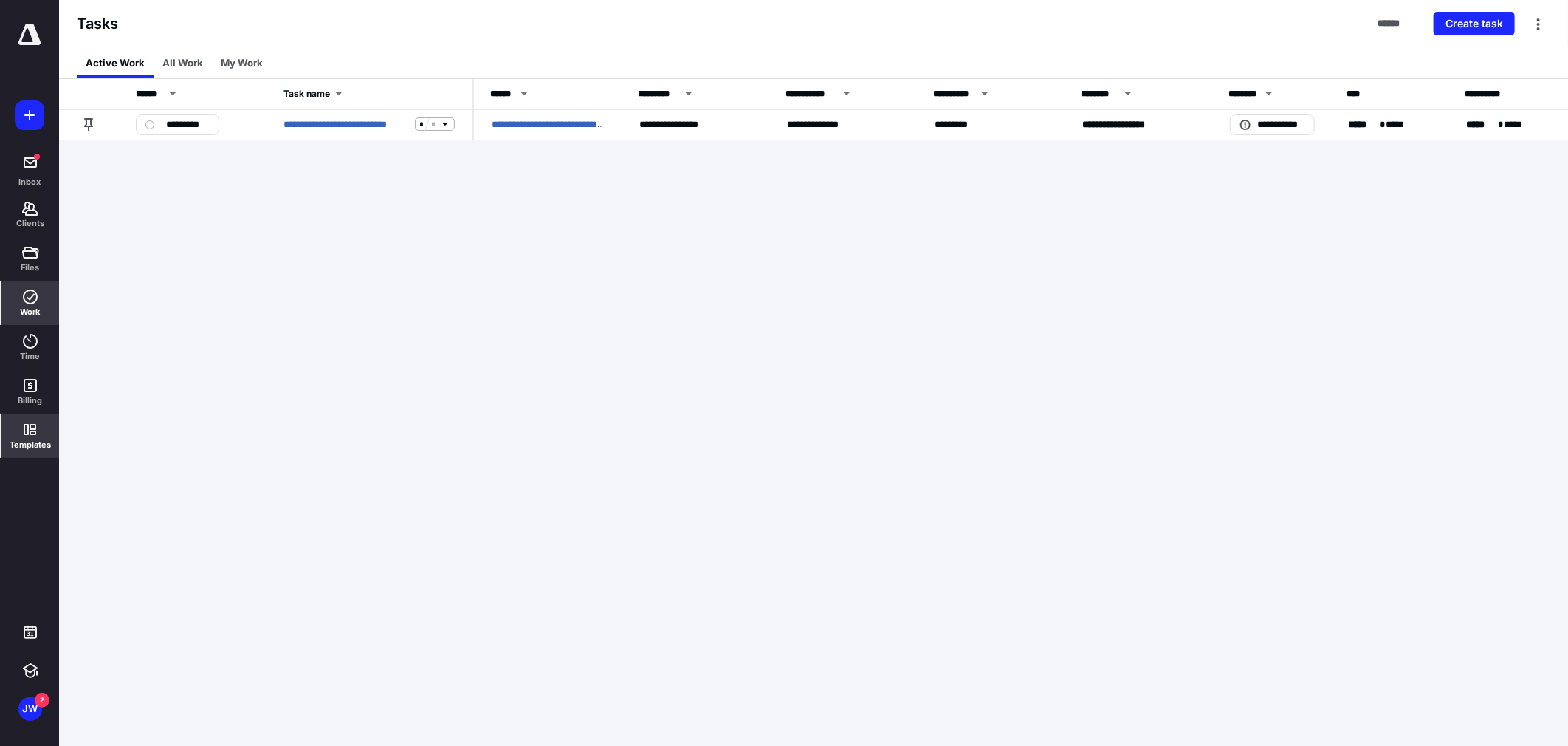 click on "Templates" at bounding box center [30, 436] 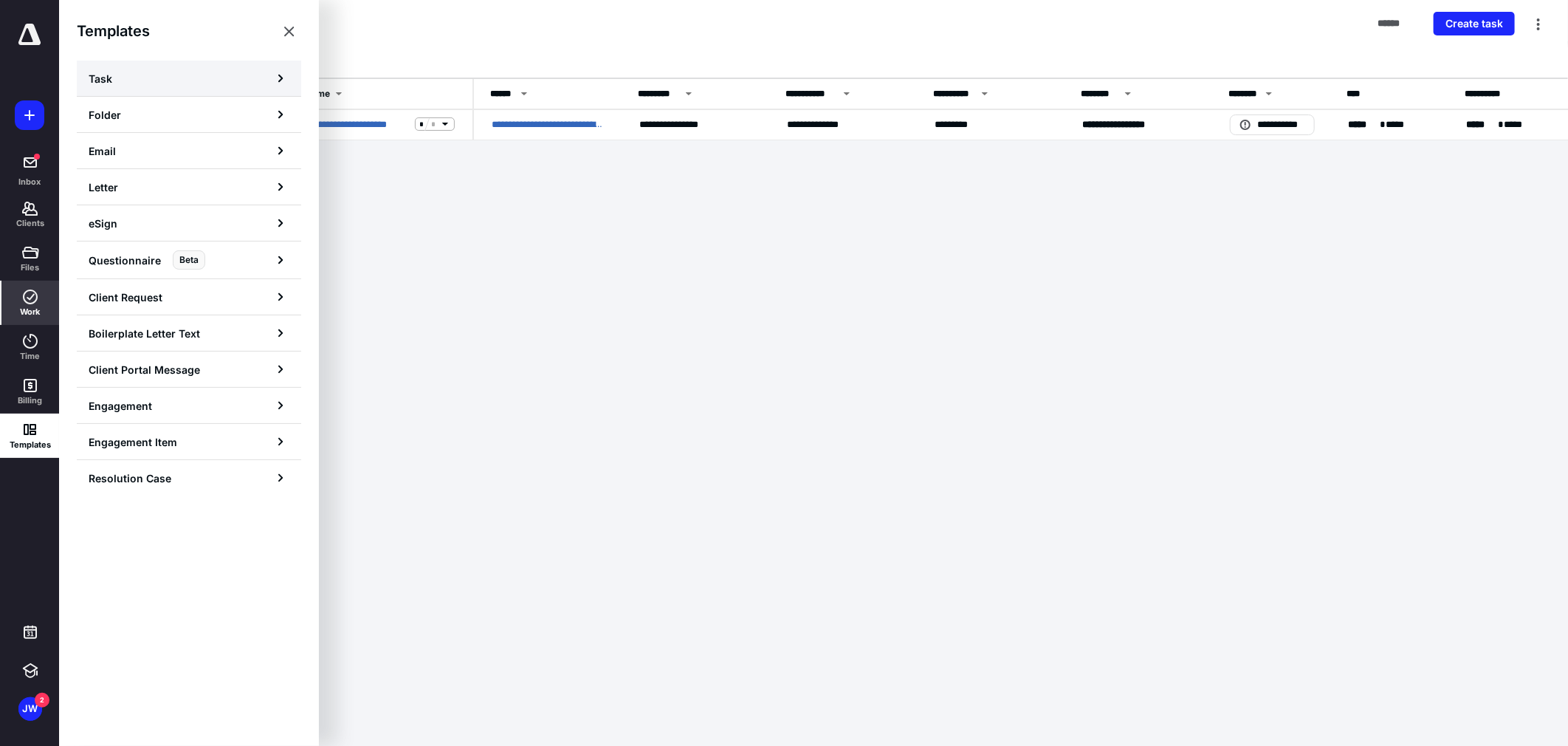 click on "Task" at bounding box center (189, 78) 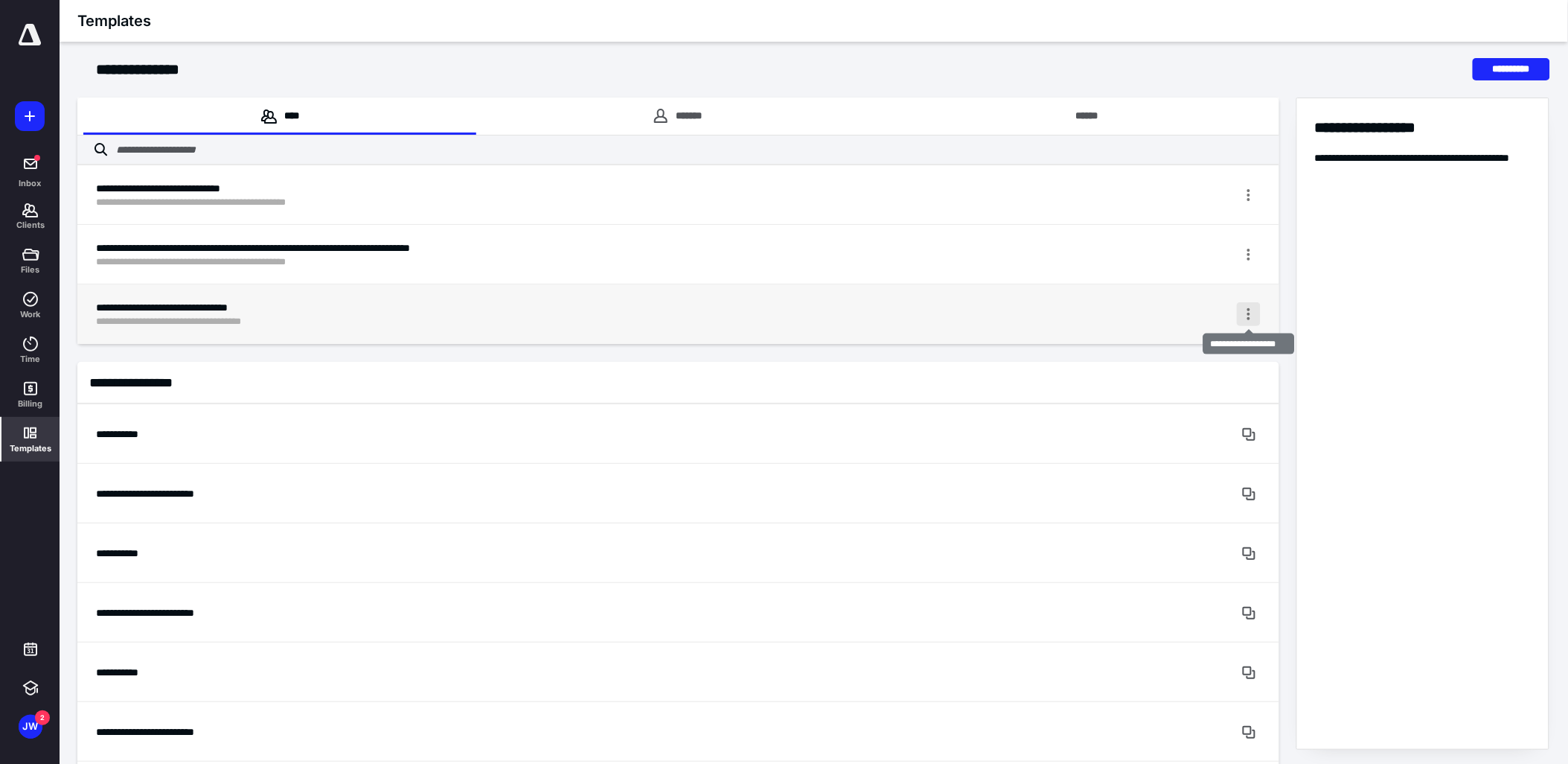 click at bounding box center [1249, 314] 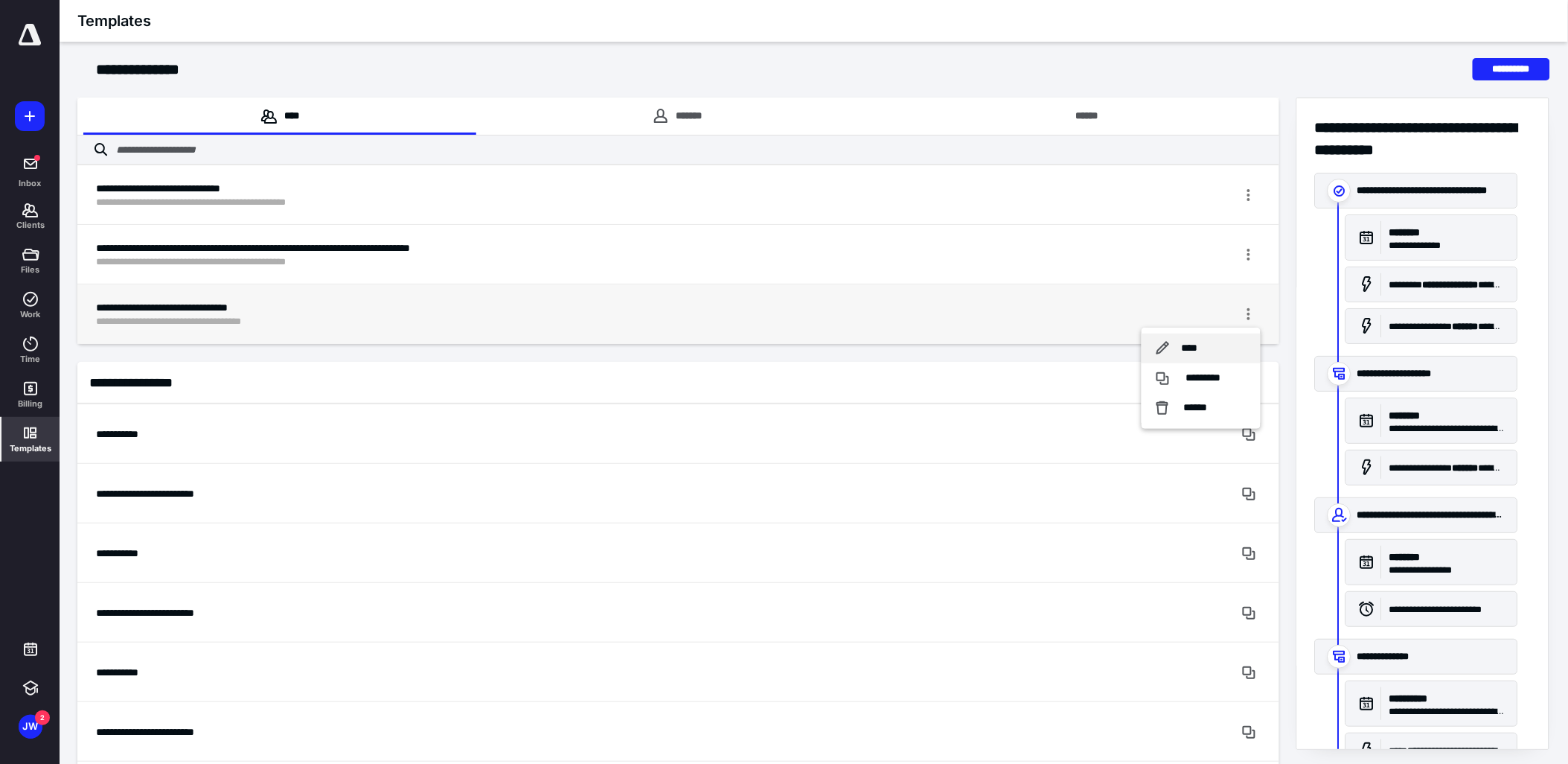 click on "****" at bounding box center (1201, 348) 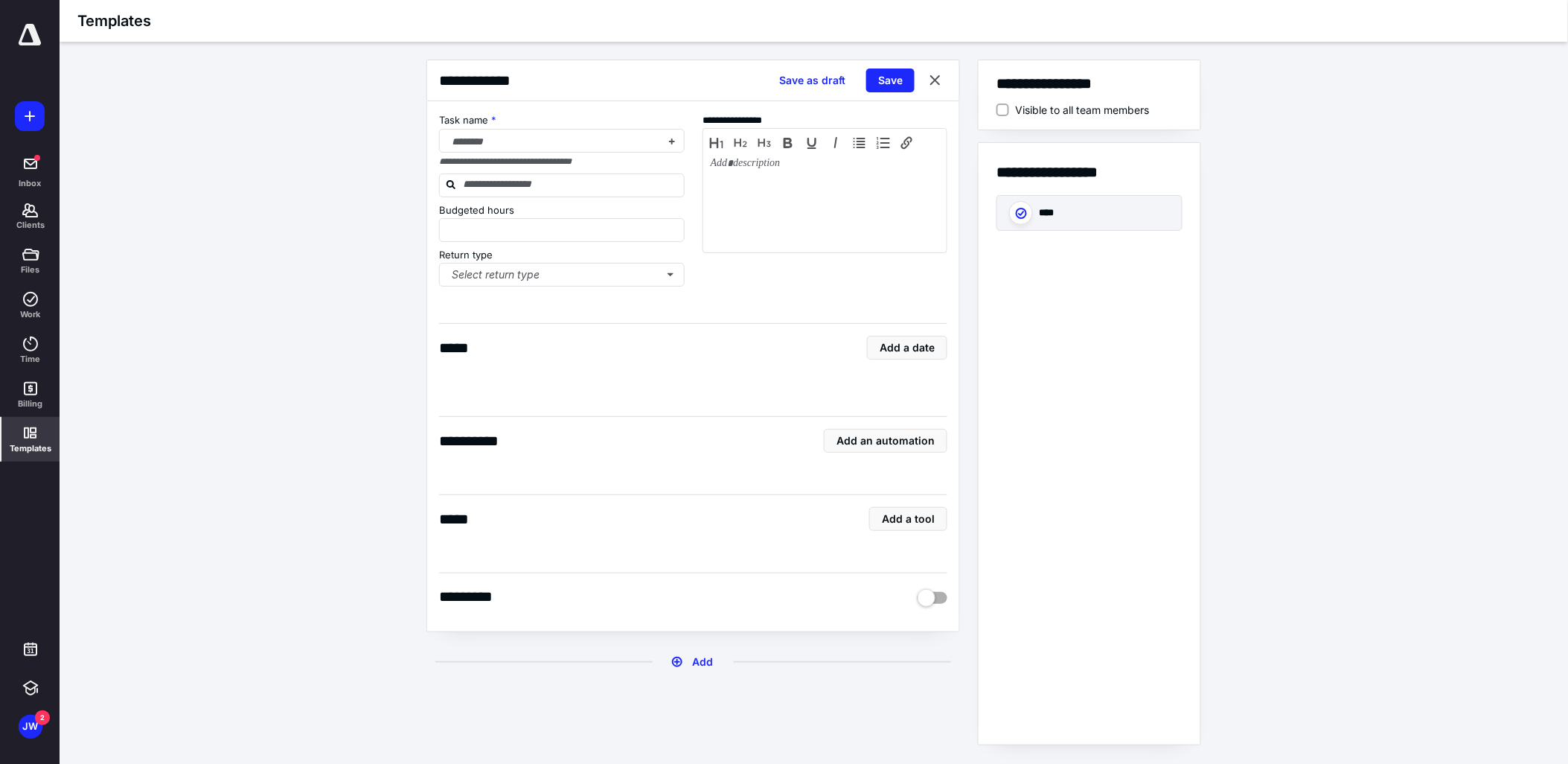 type on "*" 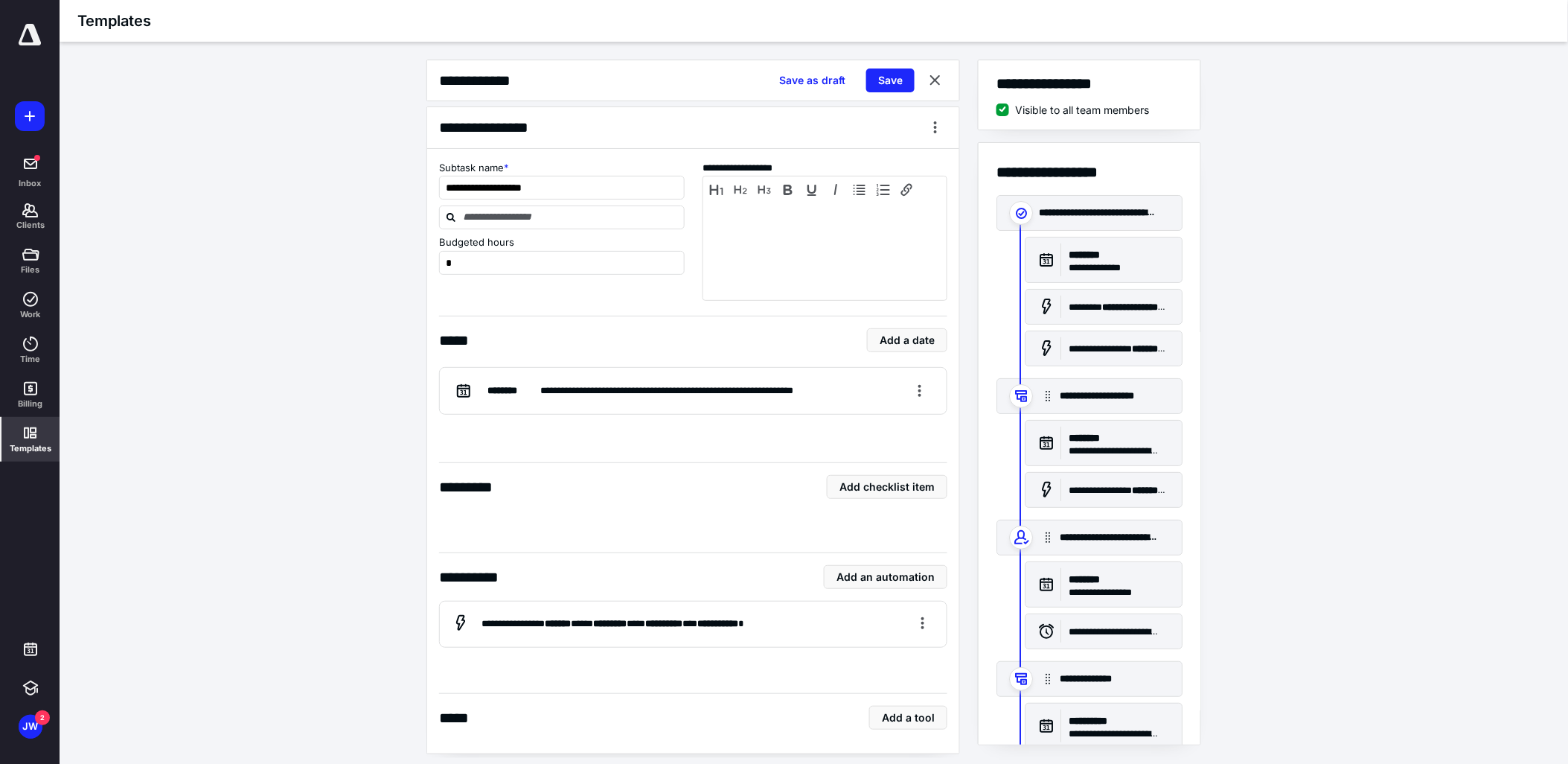 scroll, scrollTop: 1323, scrollLeft: 0, axis: vertical 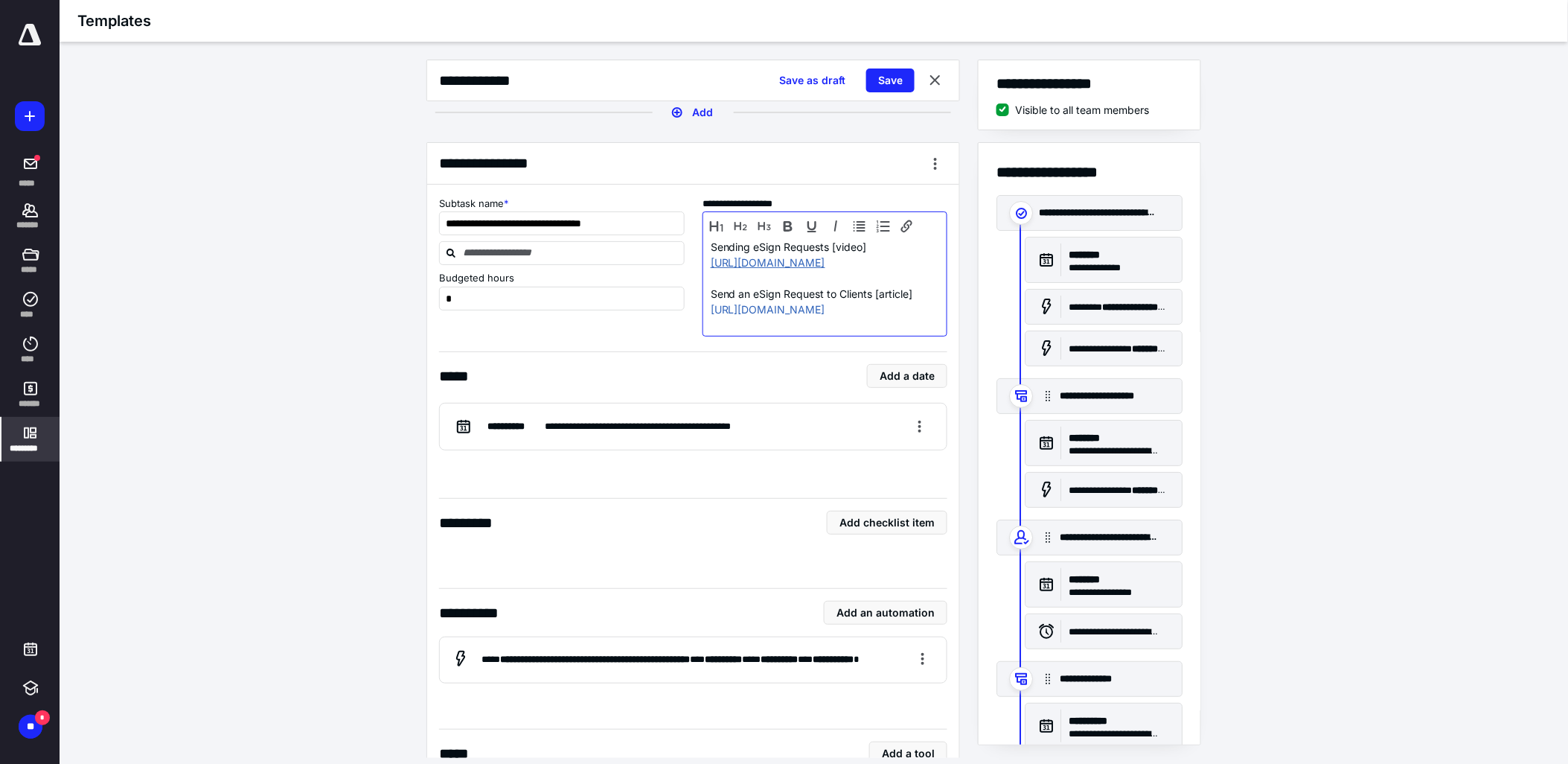 click on "[URL][DOMAIN_NAME]" at bounding box center [768, 262] 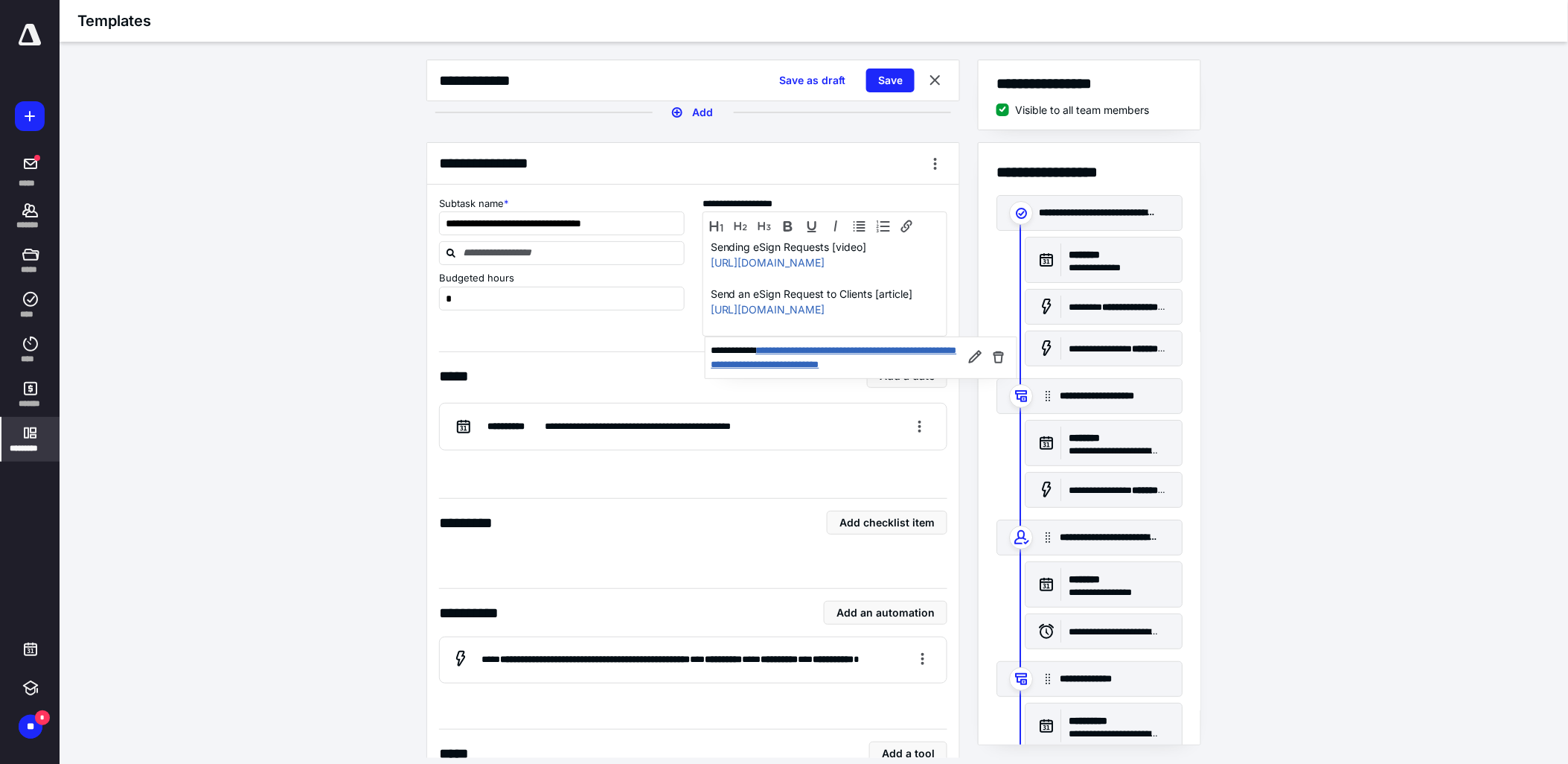 click on "**********" at bounding box center (834, 357) 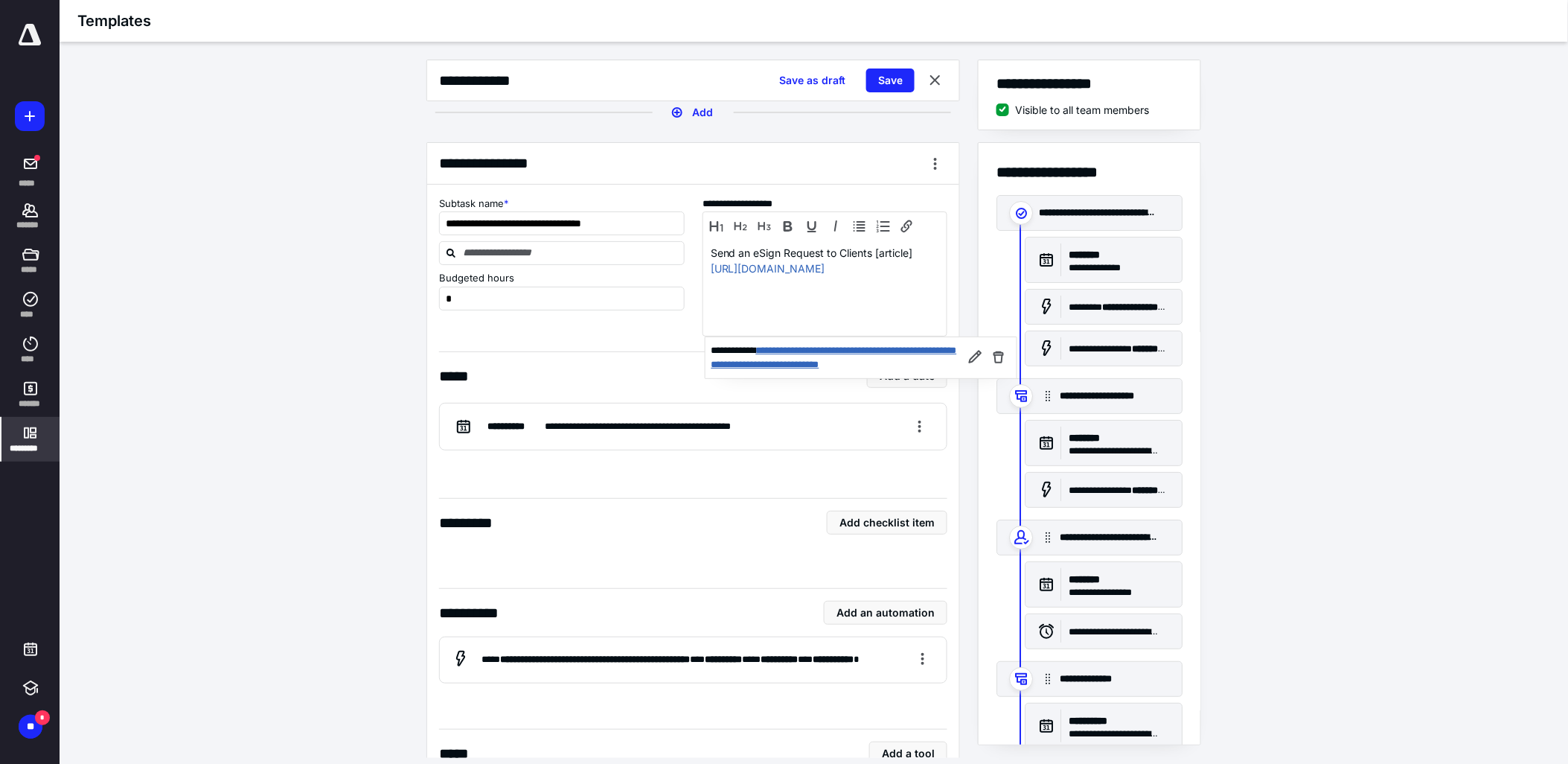 scroll, scrollTop: 48, scrollLeft: 0, axis: vertical 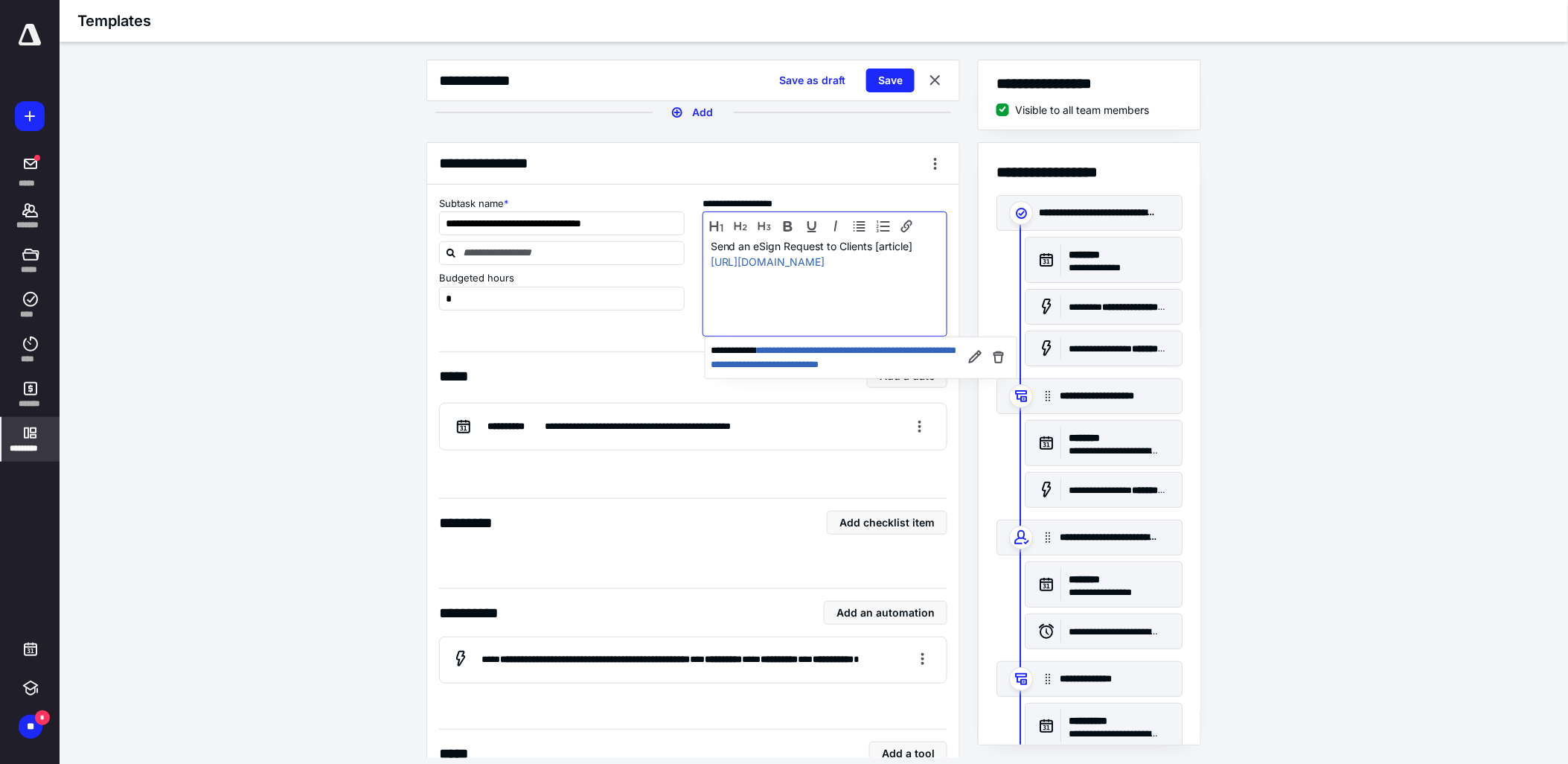 click on "Send an eSign Request to Clients [article]" at bounding box center (816, 246) 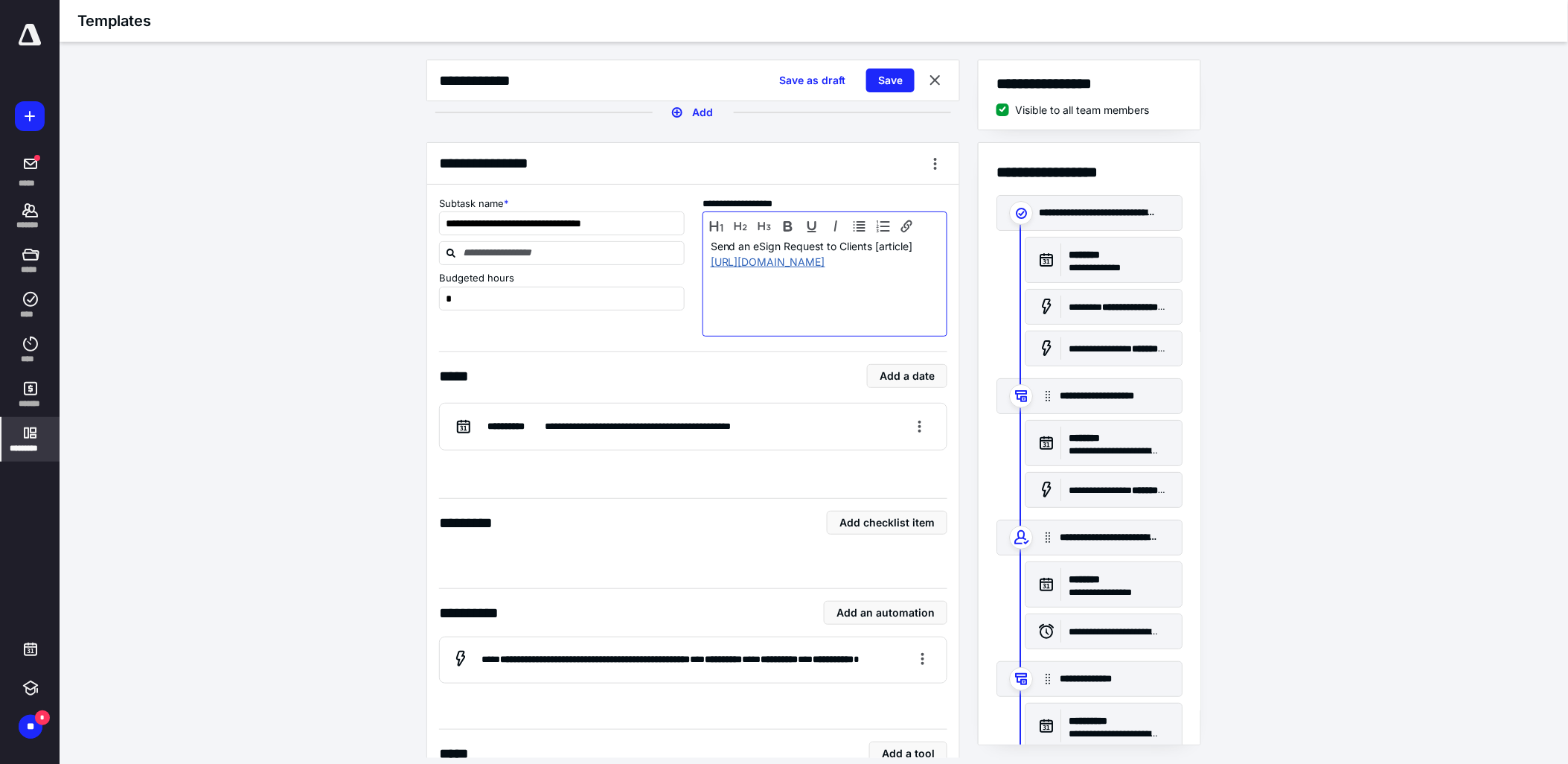 click on "[URL][DOMAIN_NAME]" at bounding box center [768, 261] 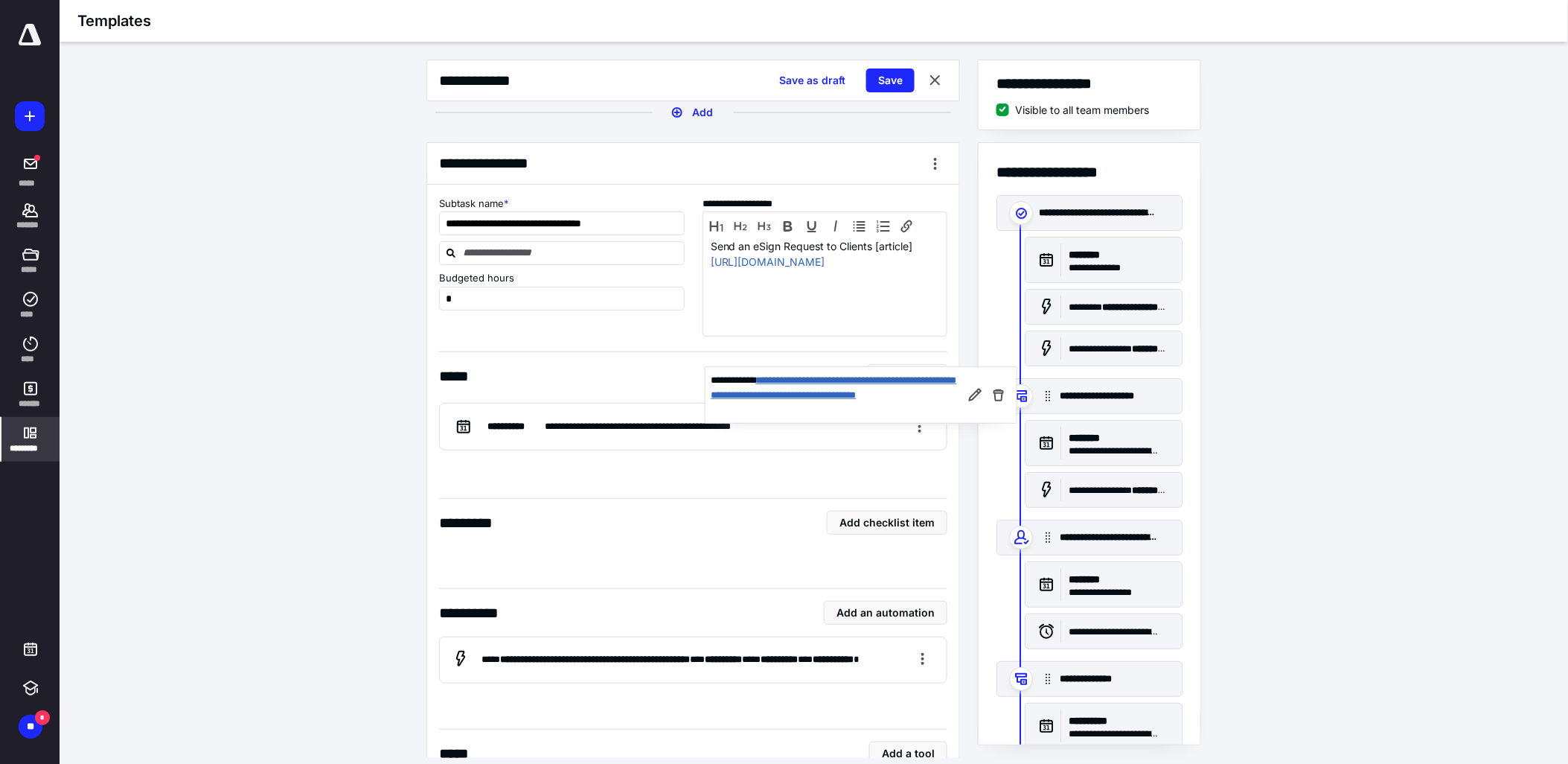 click on "**********" at bounding box center [834, 387] 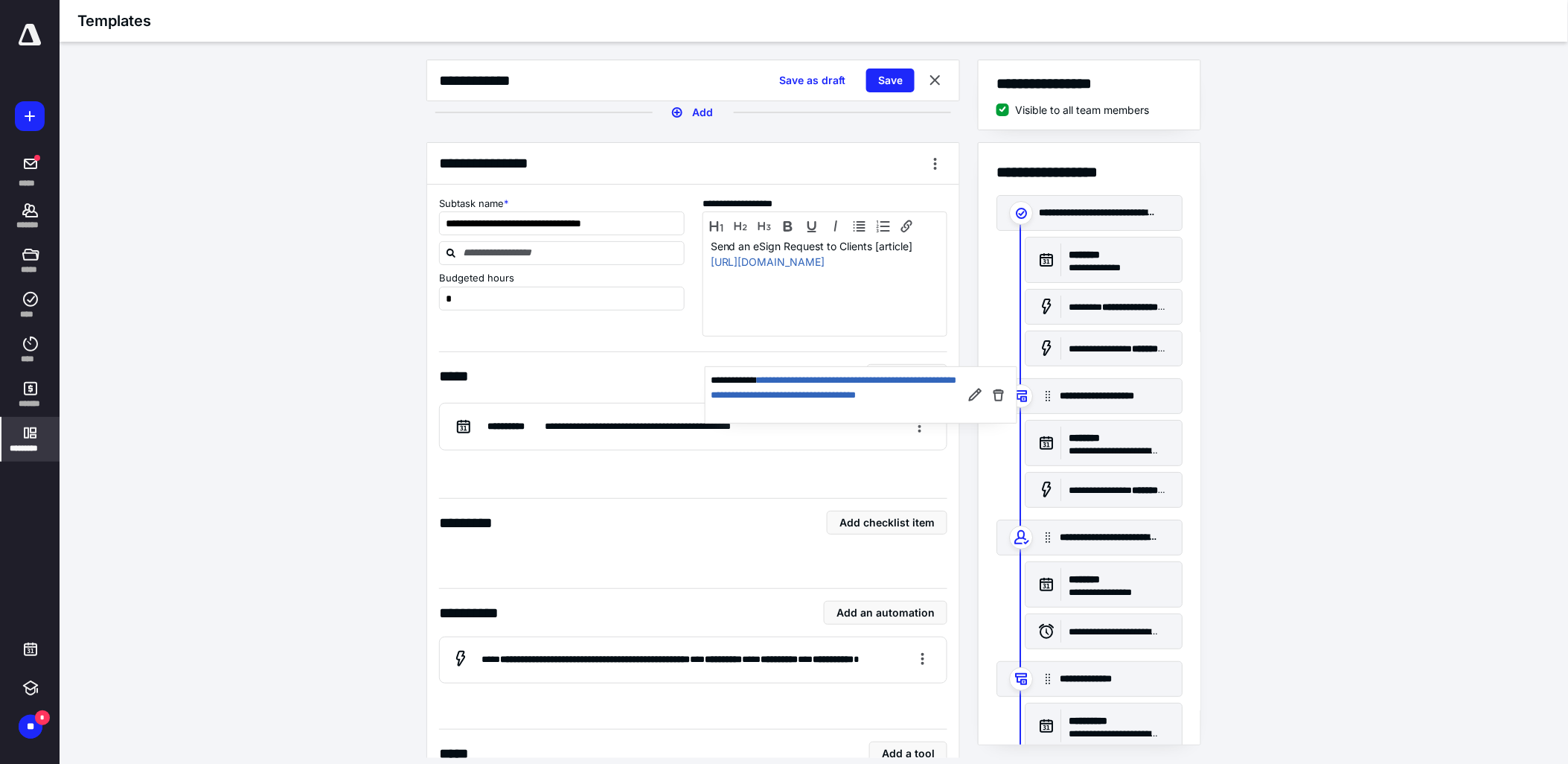 click on "**********" at bounding box center [693, 410] 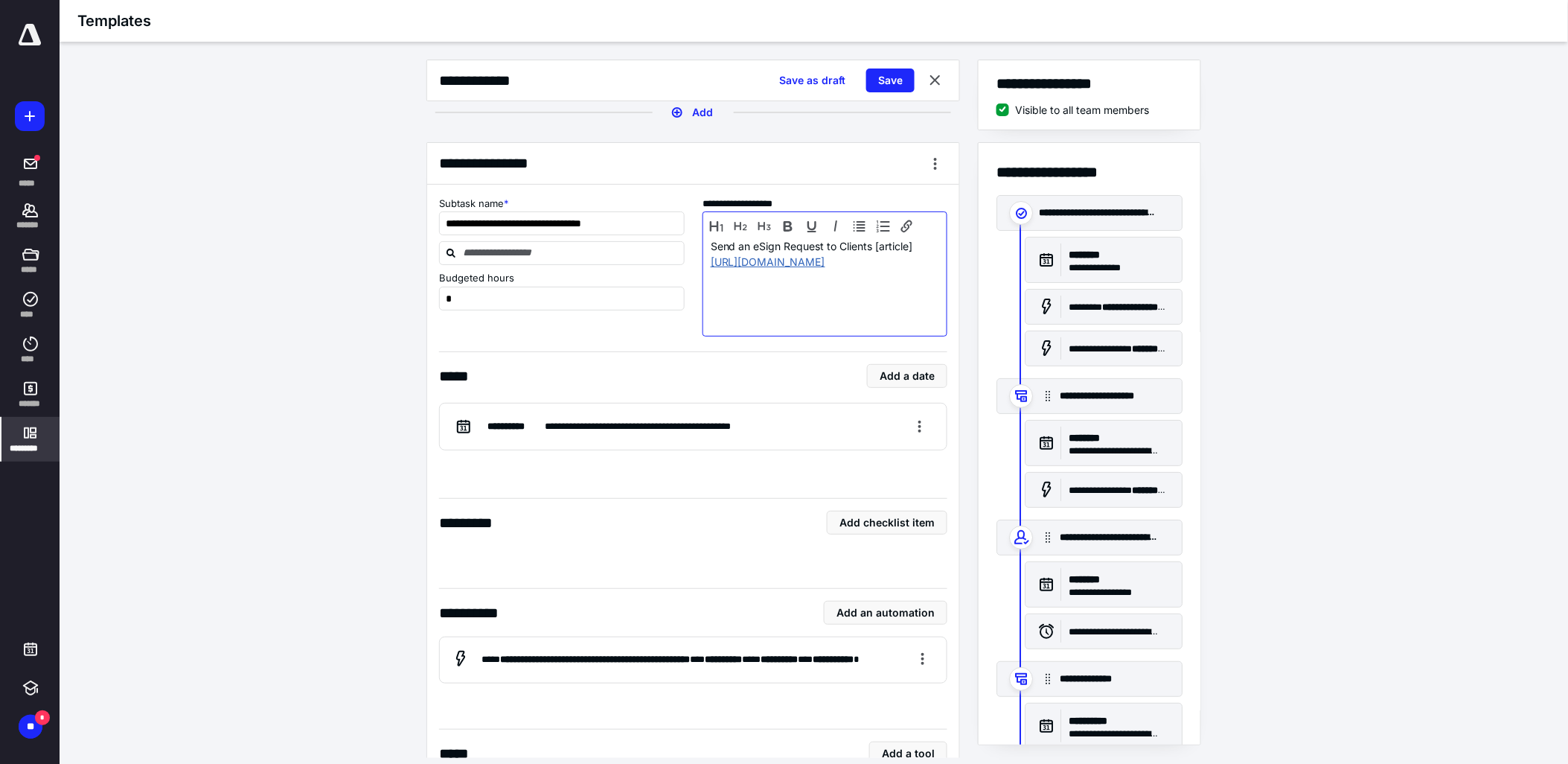 click on "[URL][DOMAIN_NAME]" at bounding box center (768, 261) 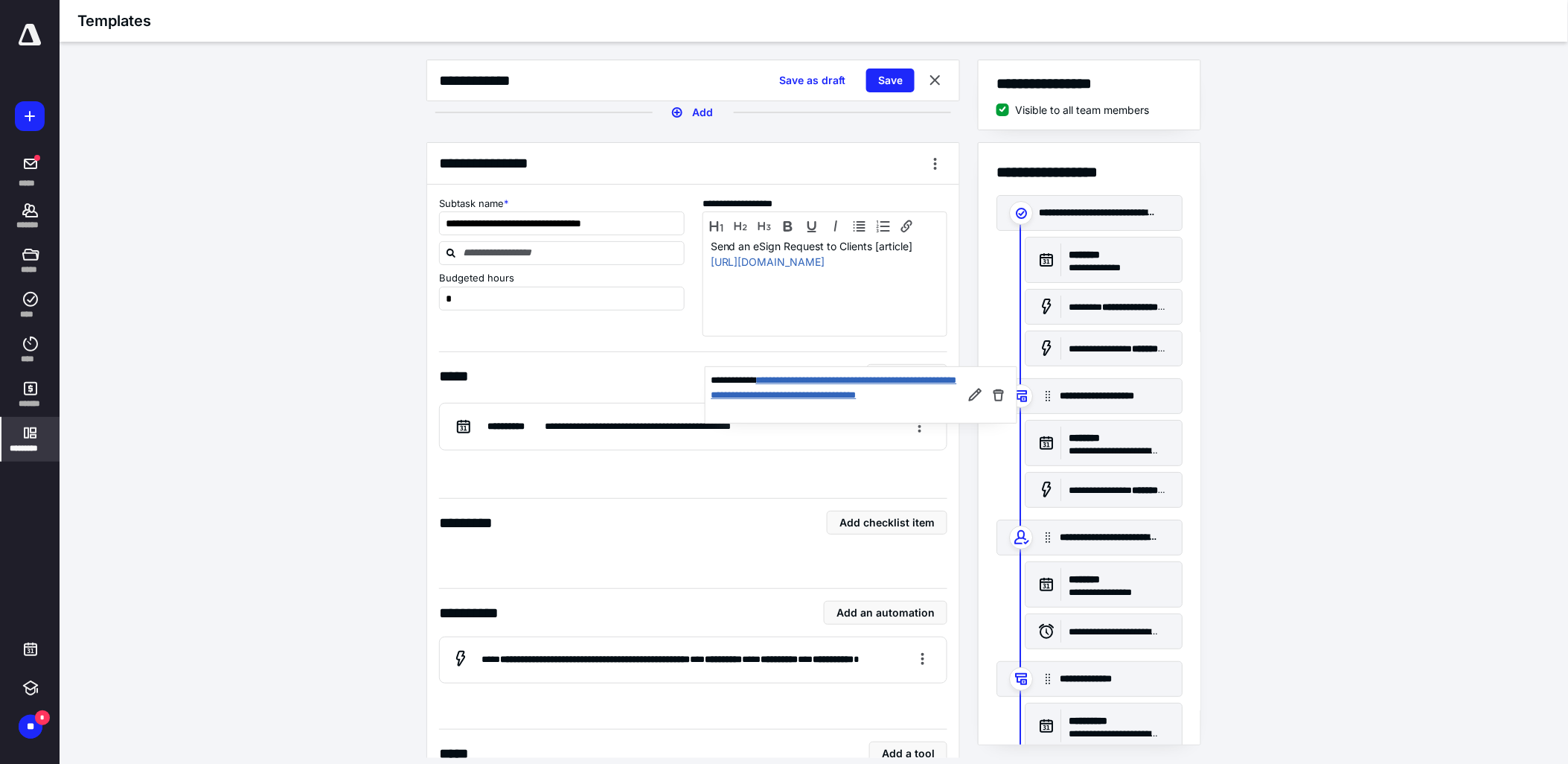 click on "**********" at bounding box center (834, 387) 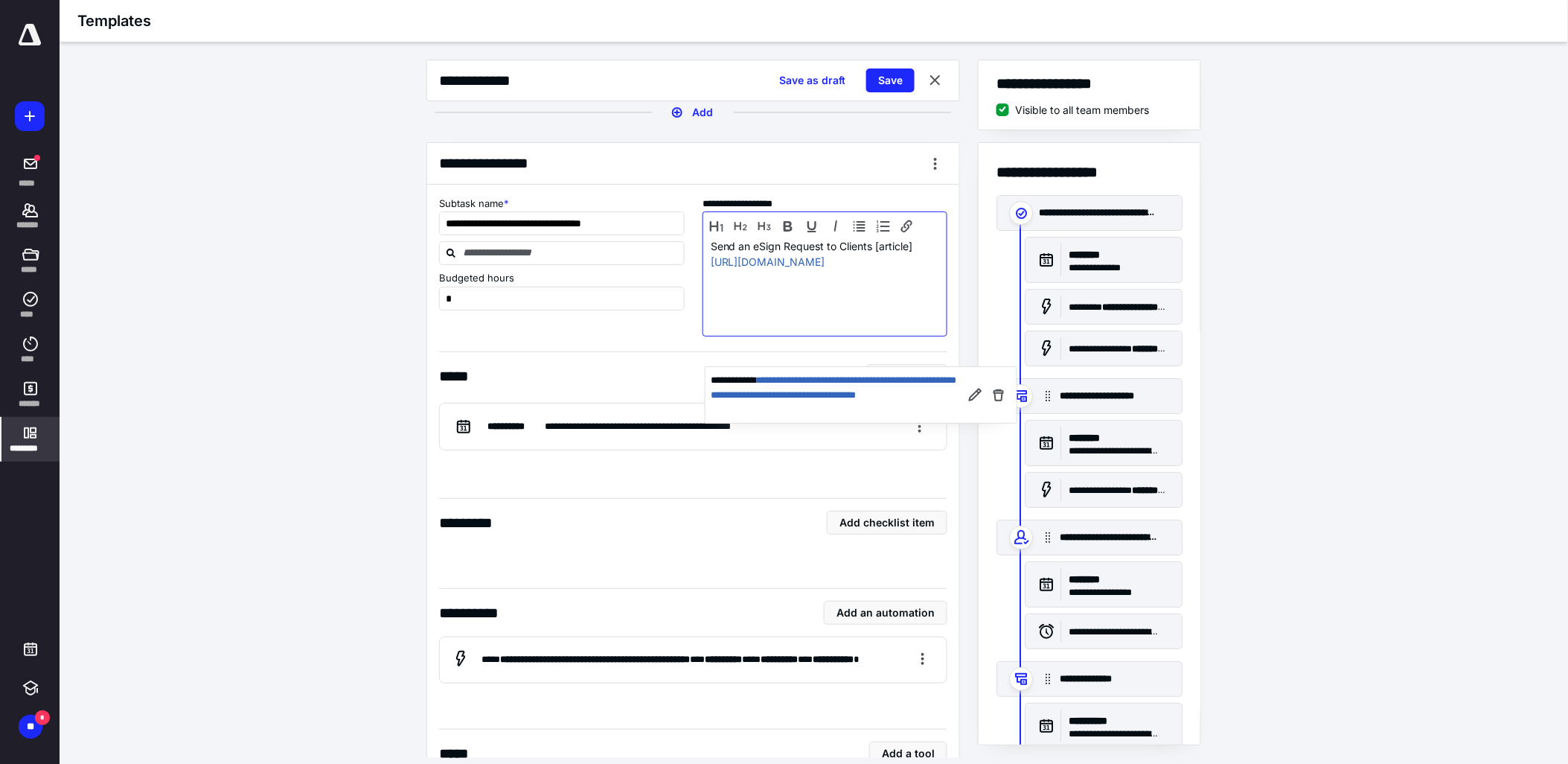 click at bounding box center (816, 230) 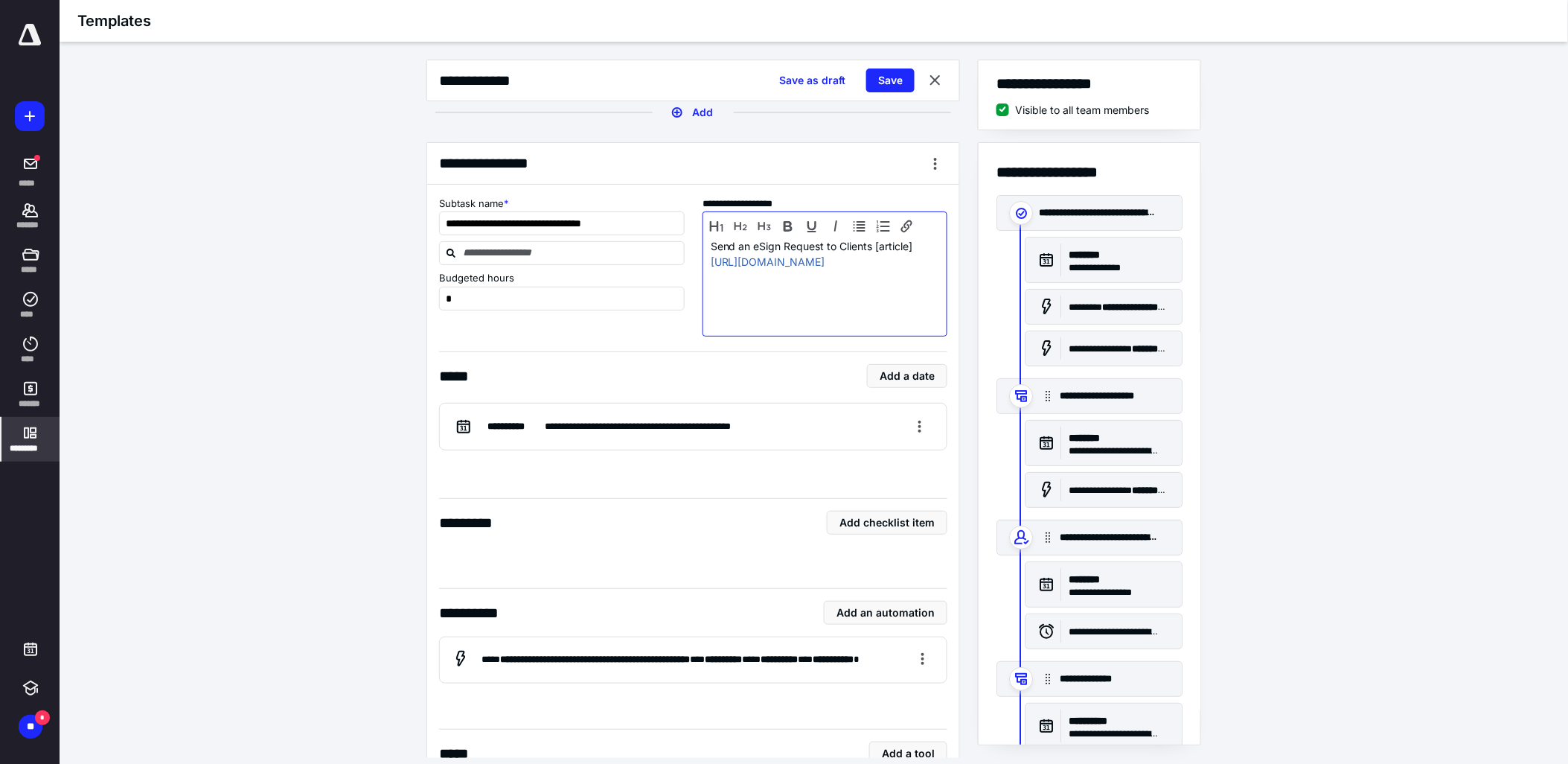 scroll, scrollTop: 0, scrollLeft: 0, axis: both 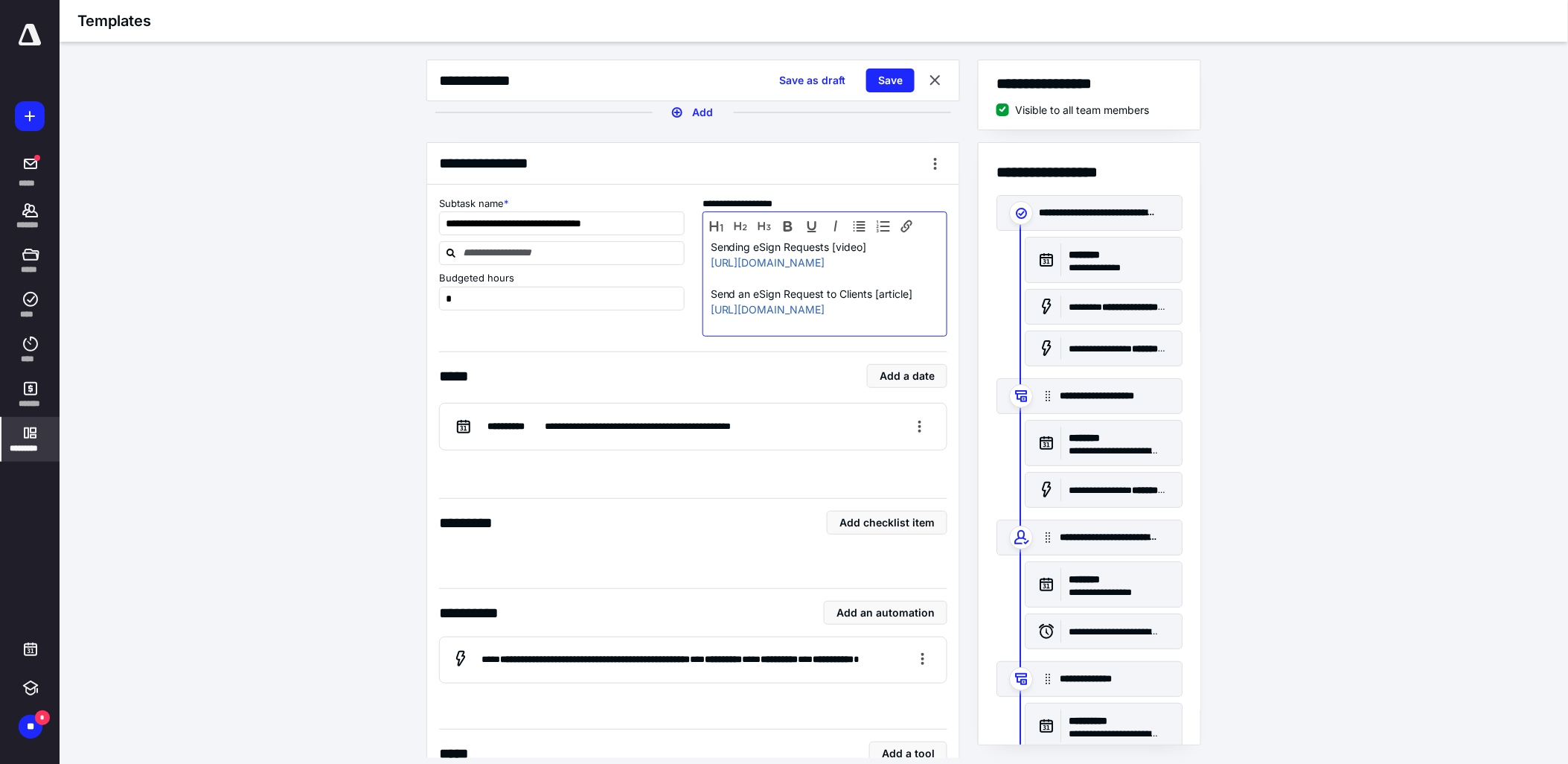 click on "Sending eSign Requests [video]" at bounding box center (816, 246) 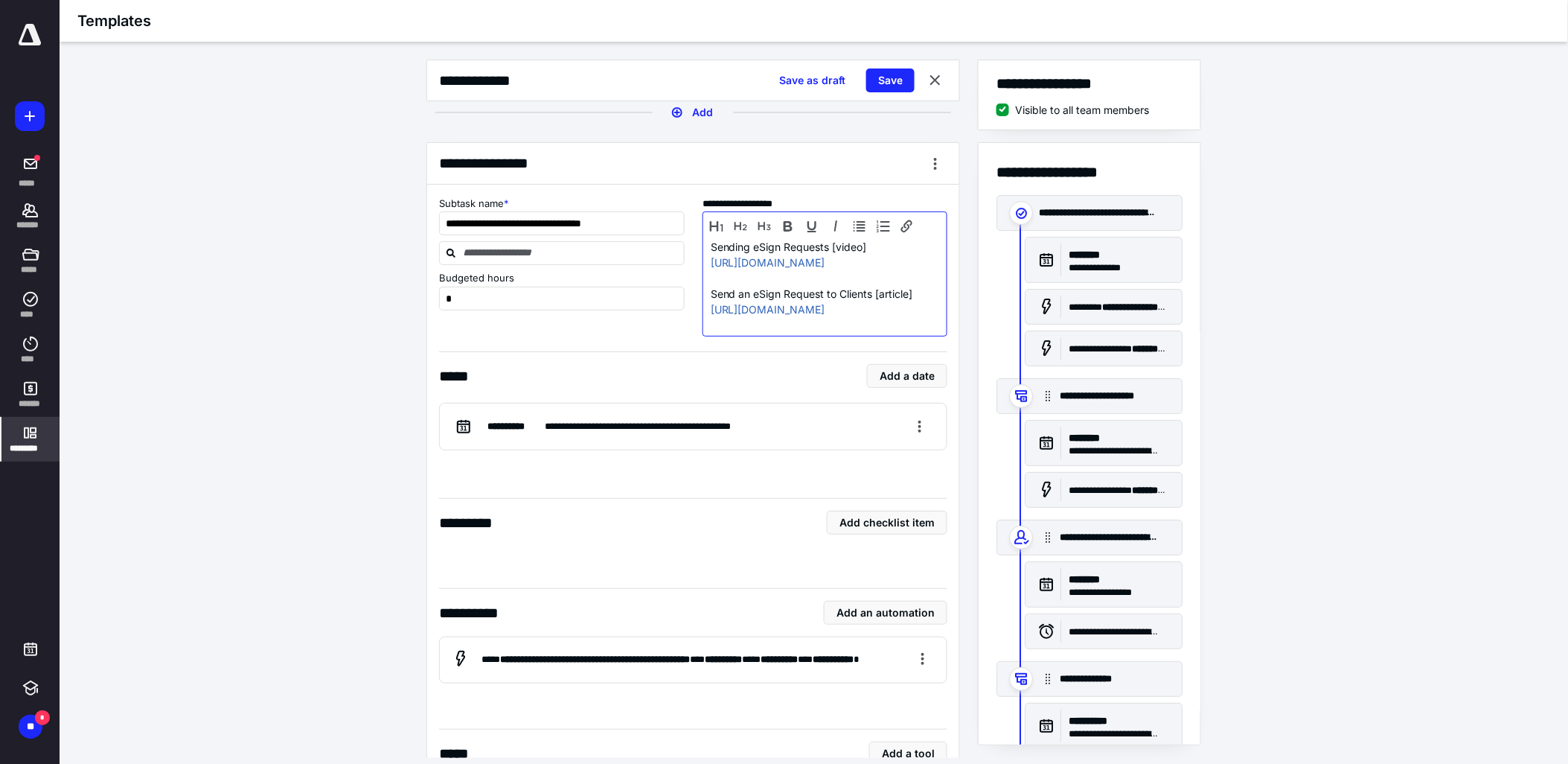scroll, scrollTop: 46, scrollLeft: 0, axis: vertical 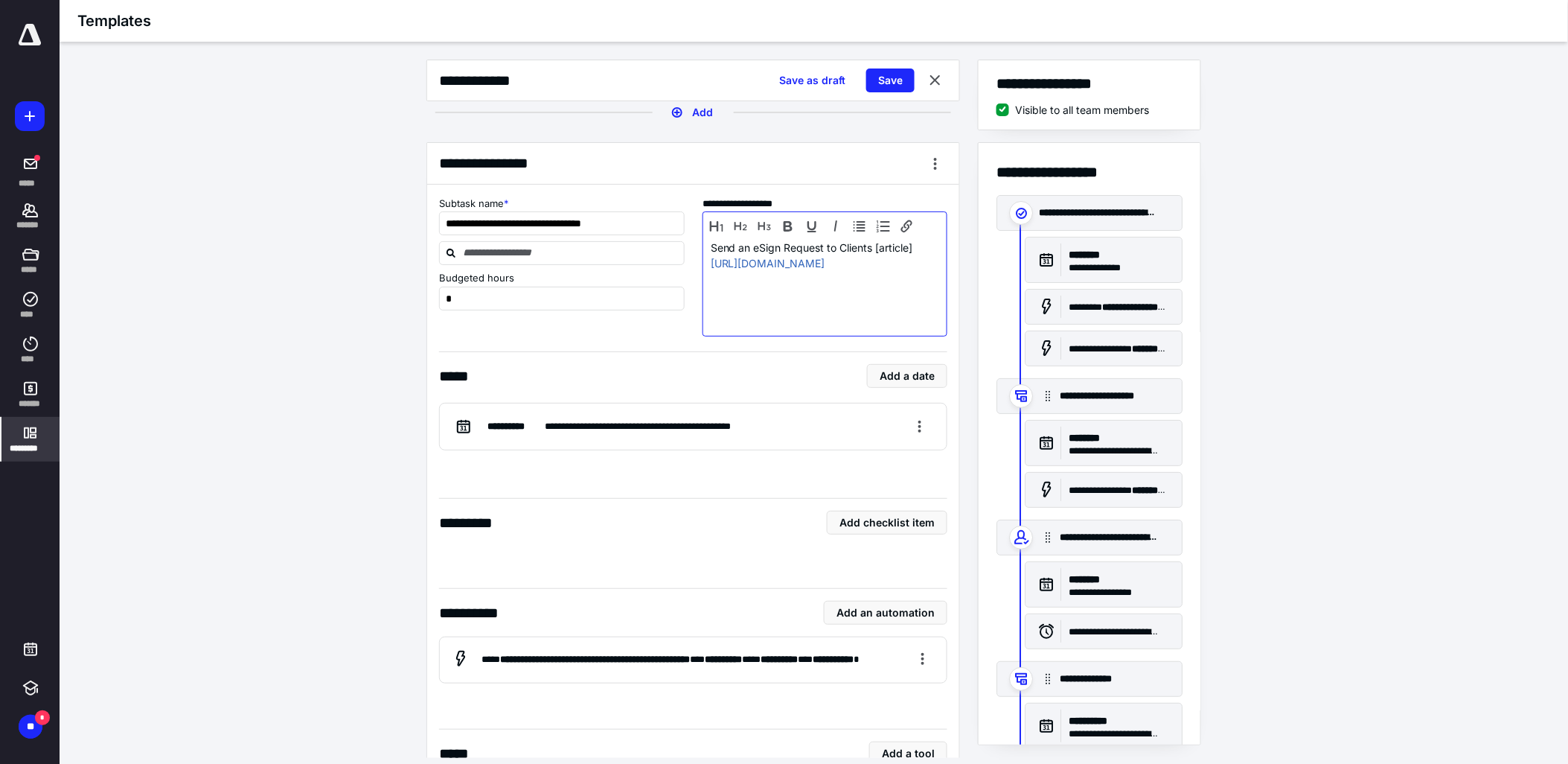 type 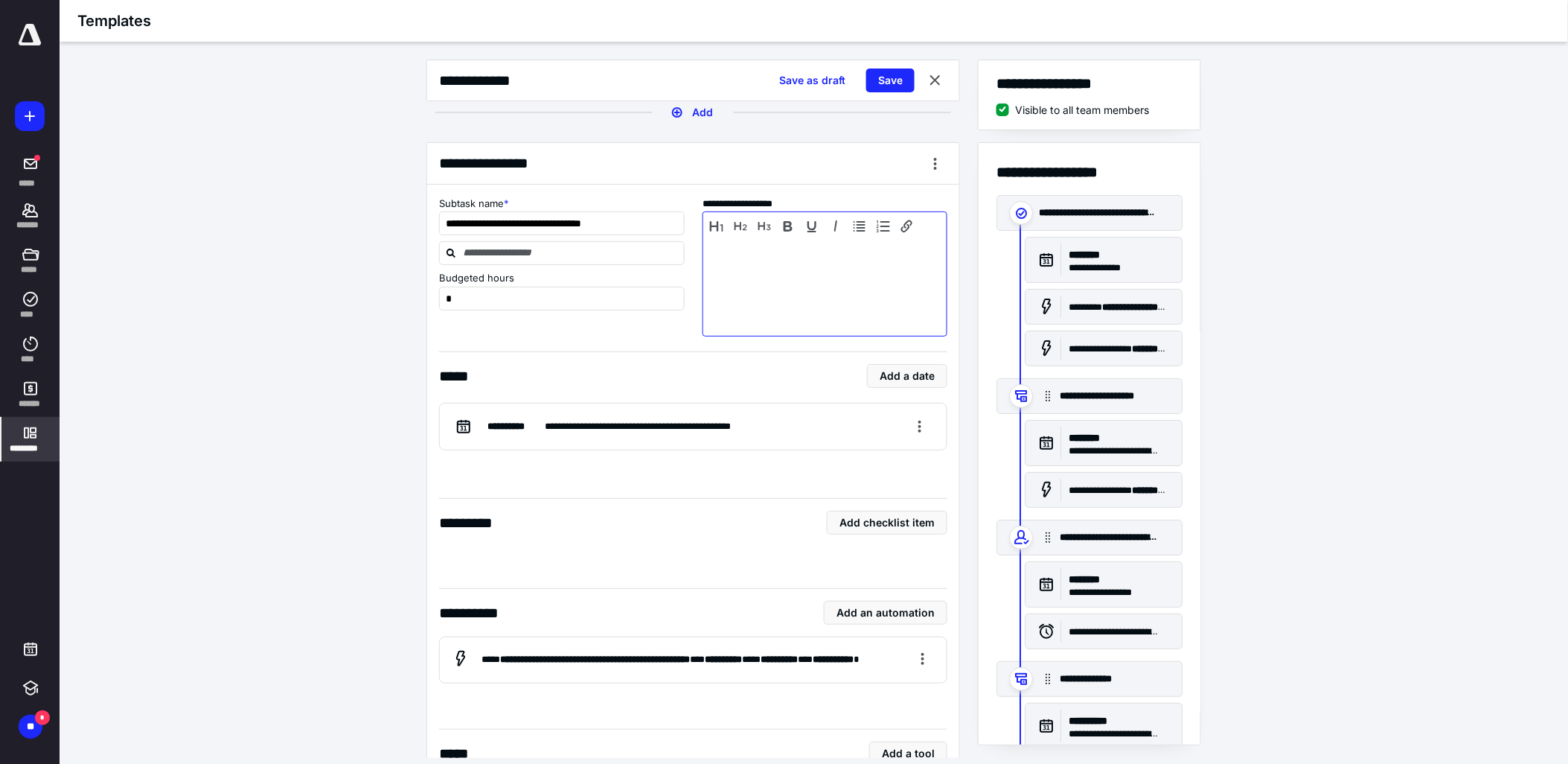scroll, scrollTop: 0, scrollLeft: 0, axis: both 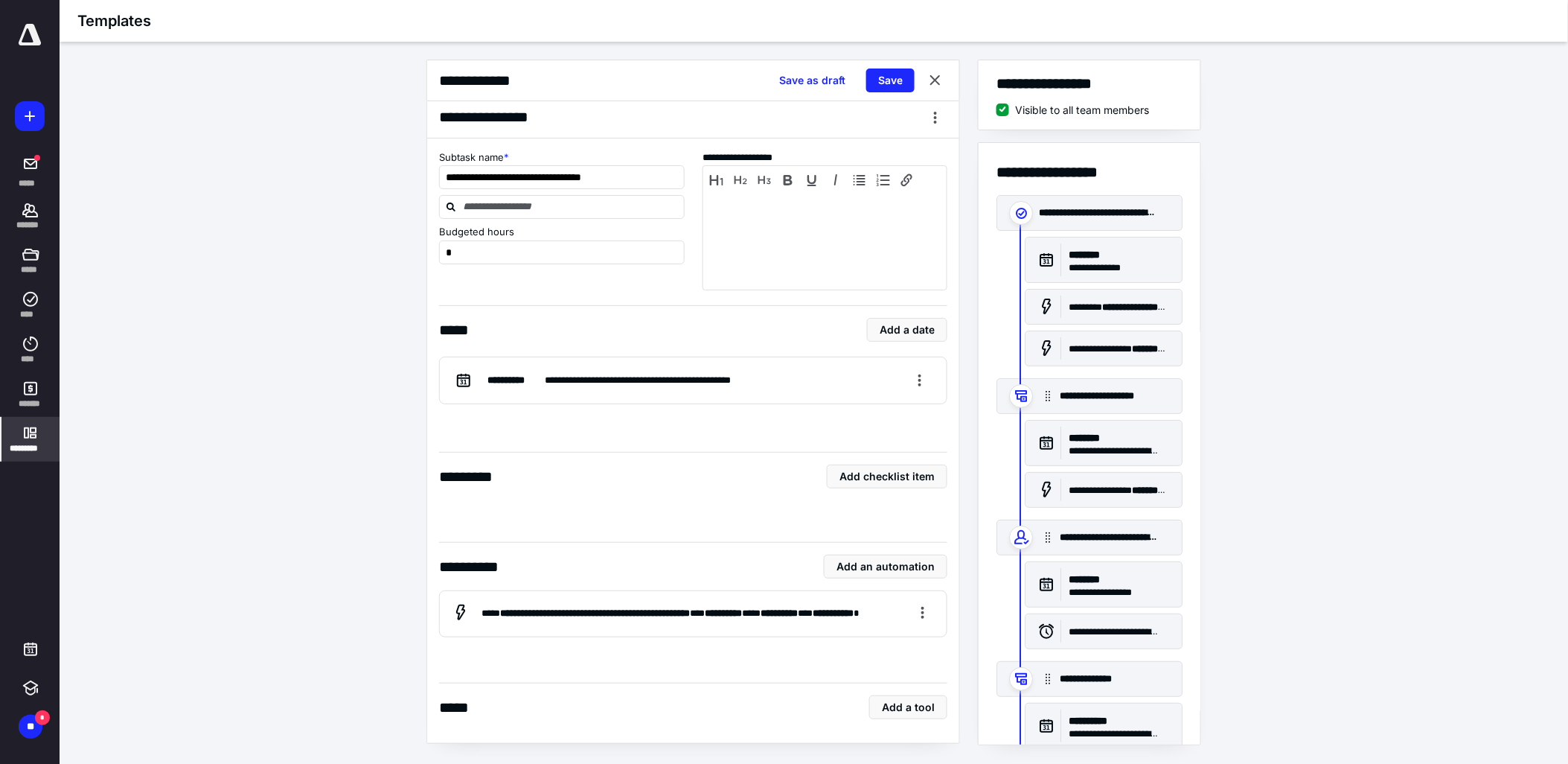 click on "**********" at bounding box center (814, 409) 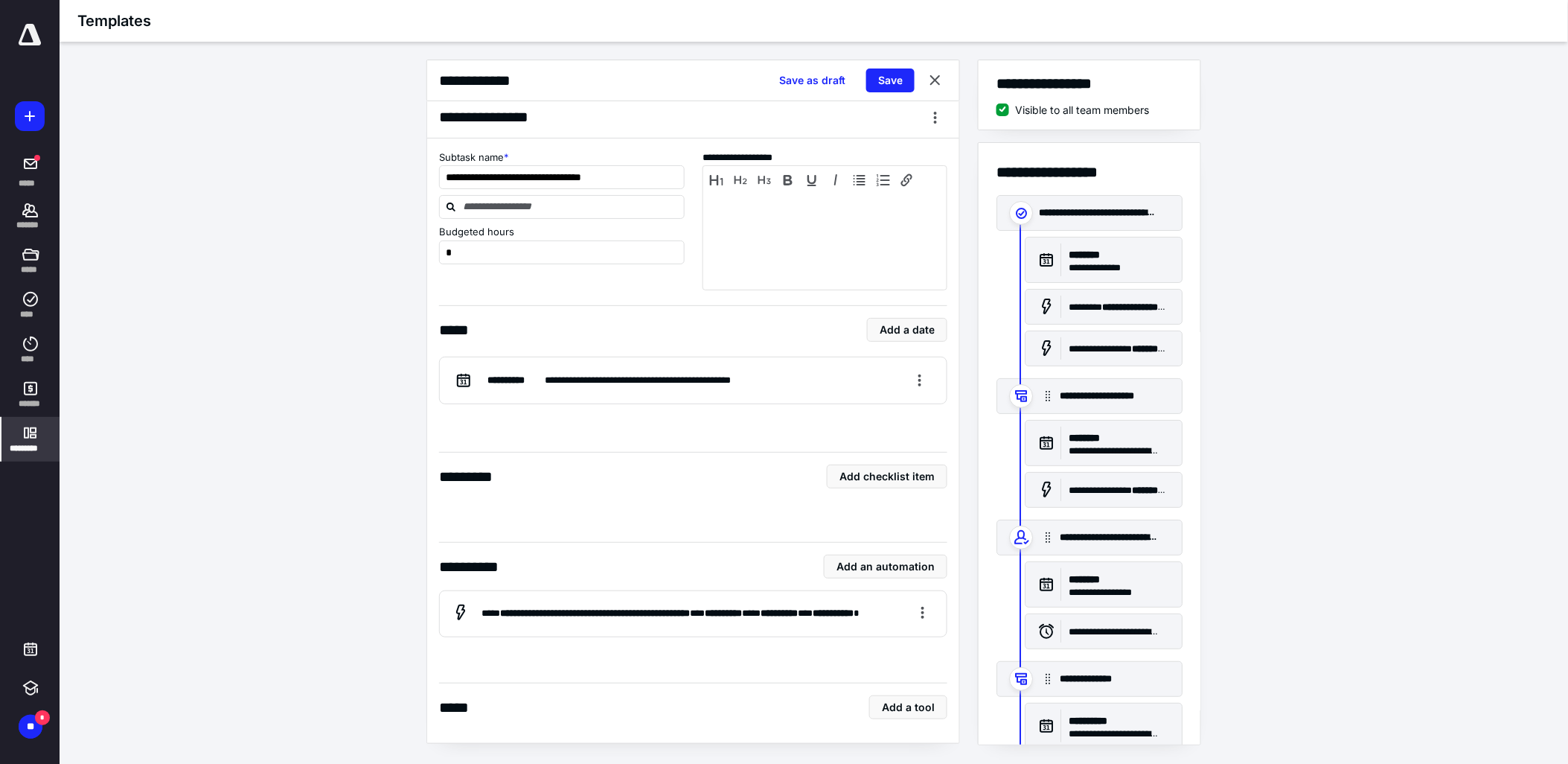 click on "**********" at bounding box center [693, 441] 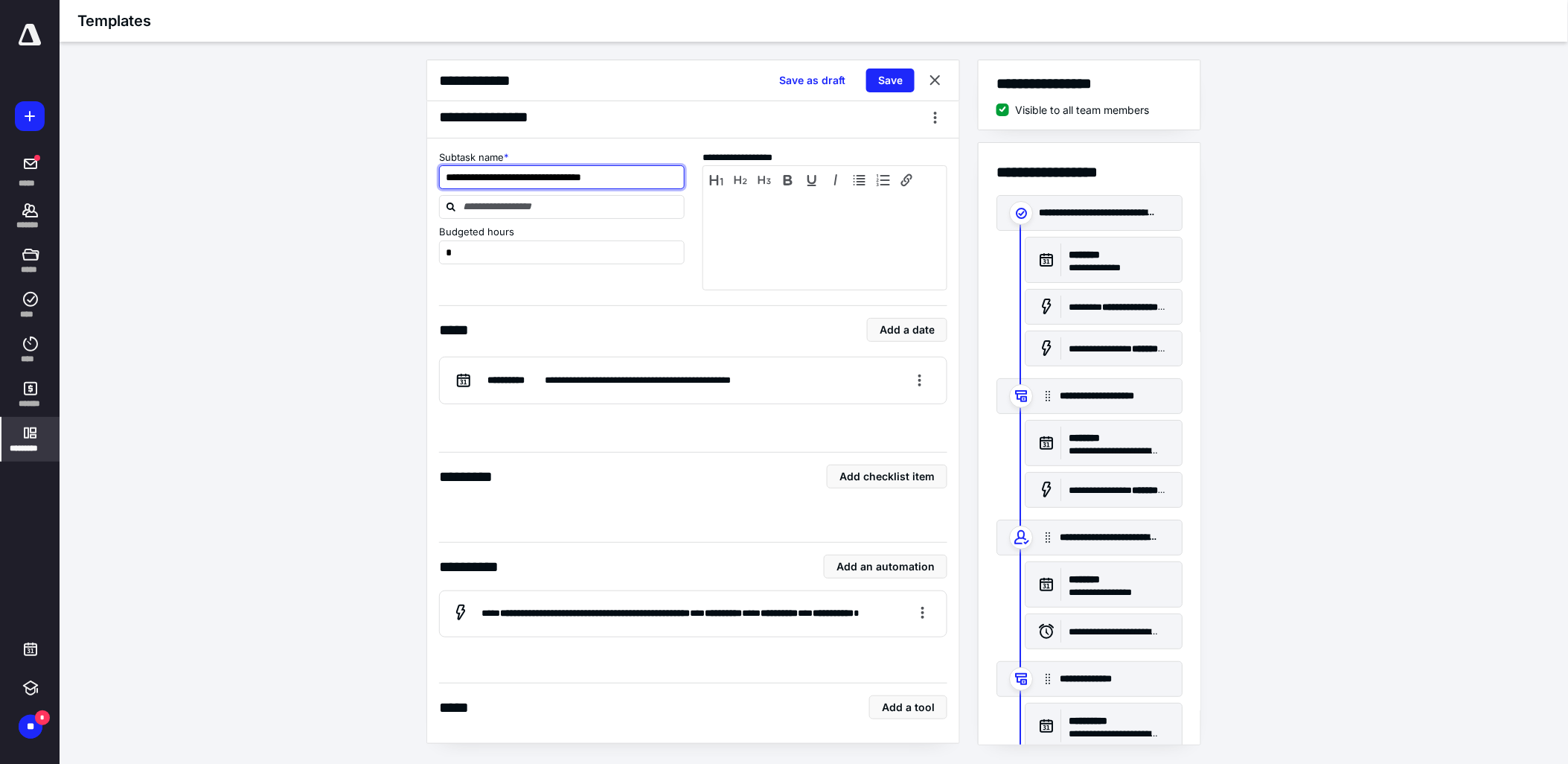click on "**********" at bounding box center (561, 177) 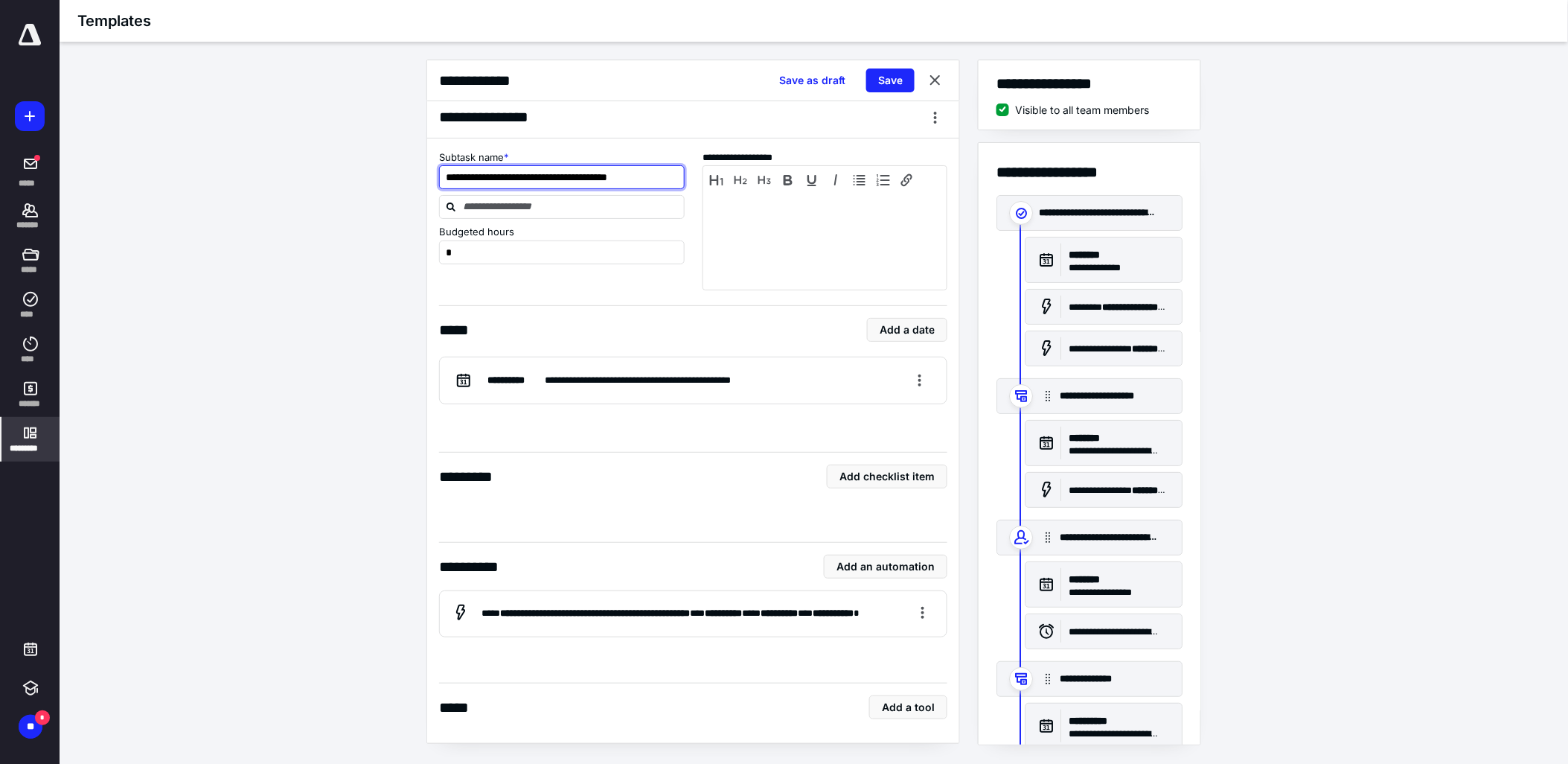 type on "**********" 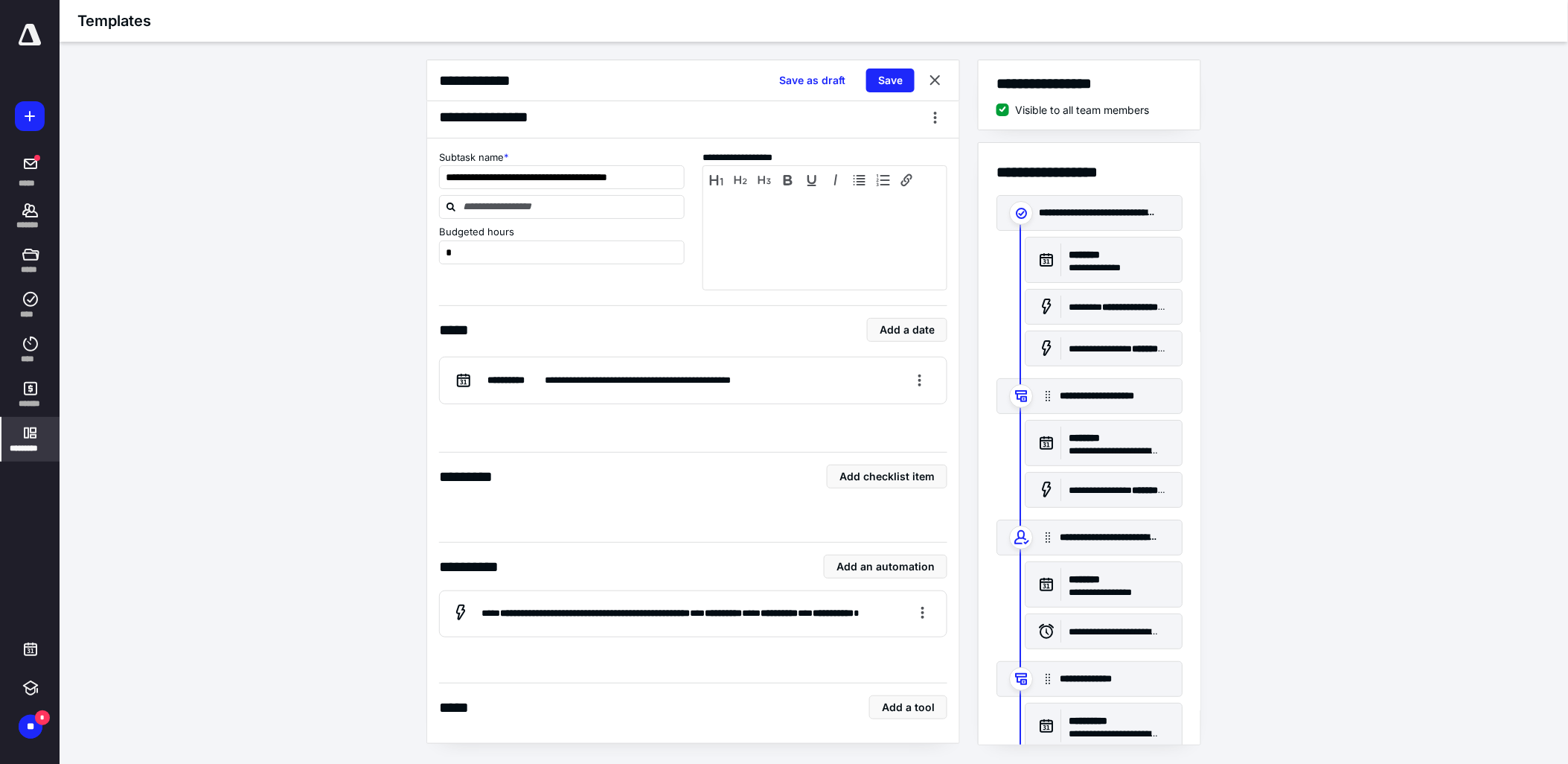 click on "**********" at bounding box center (693, 441) 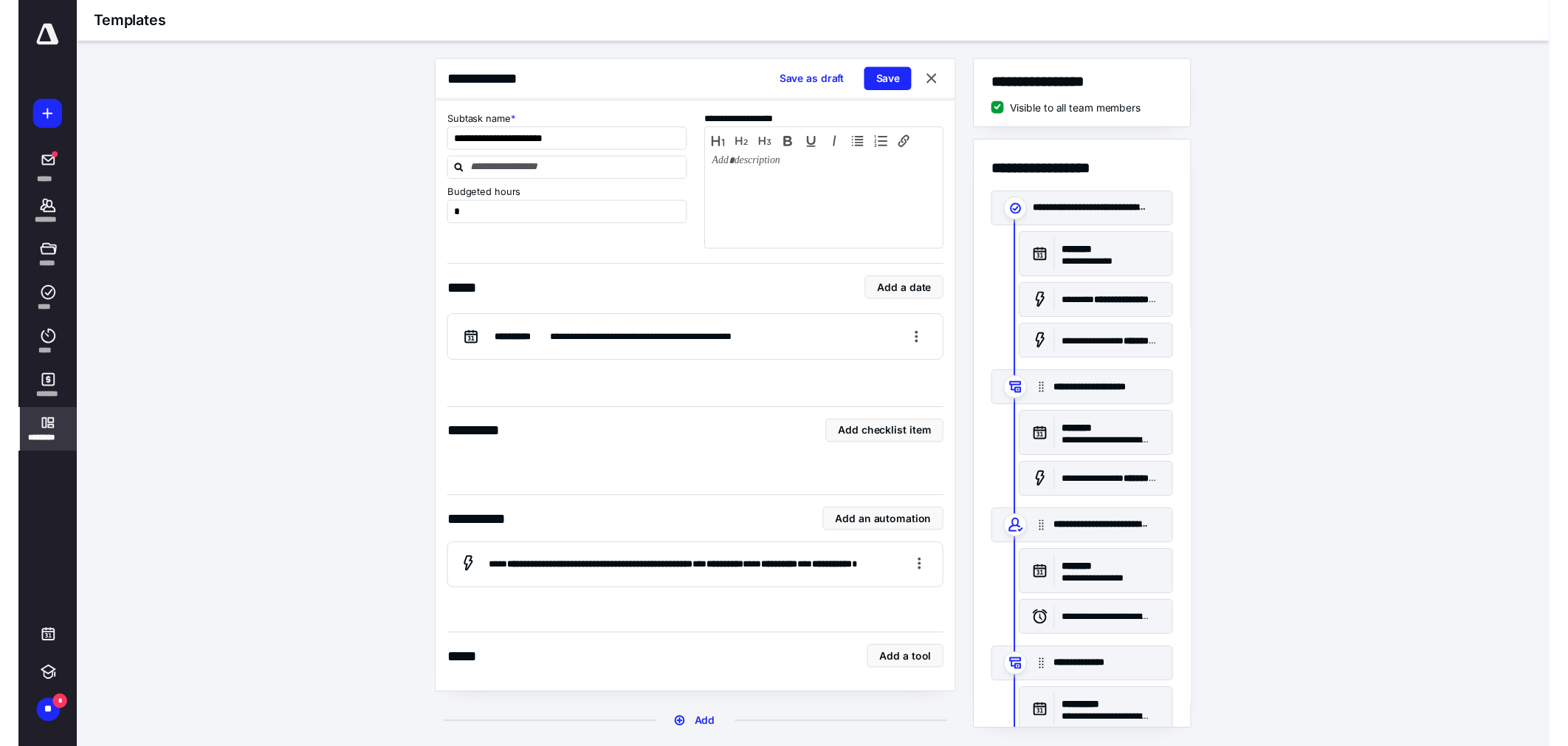 scroll, scrollTop: 6218, scrollLeft: 0, axis: vertical 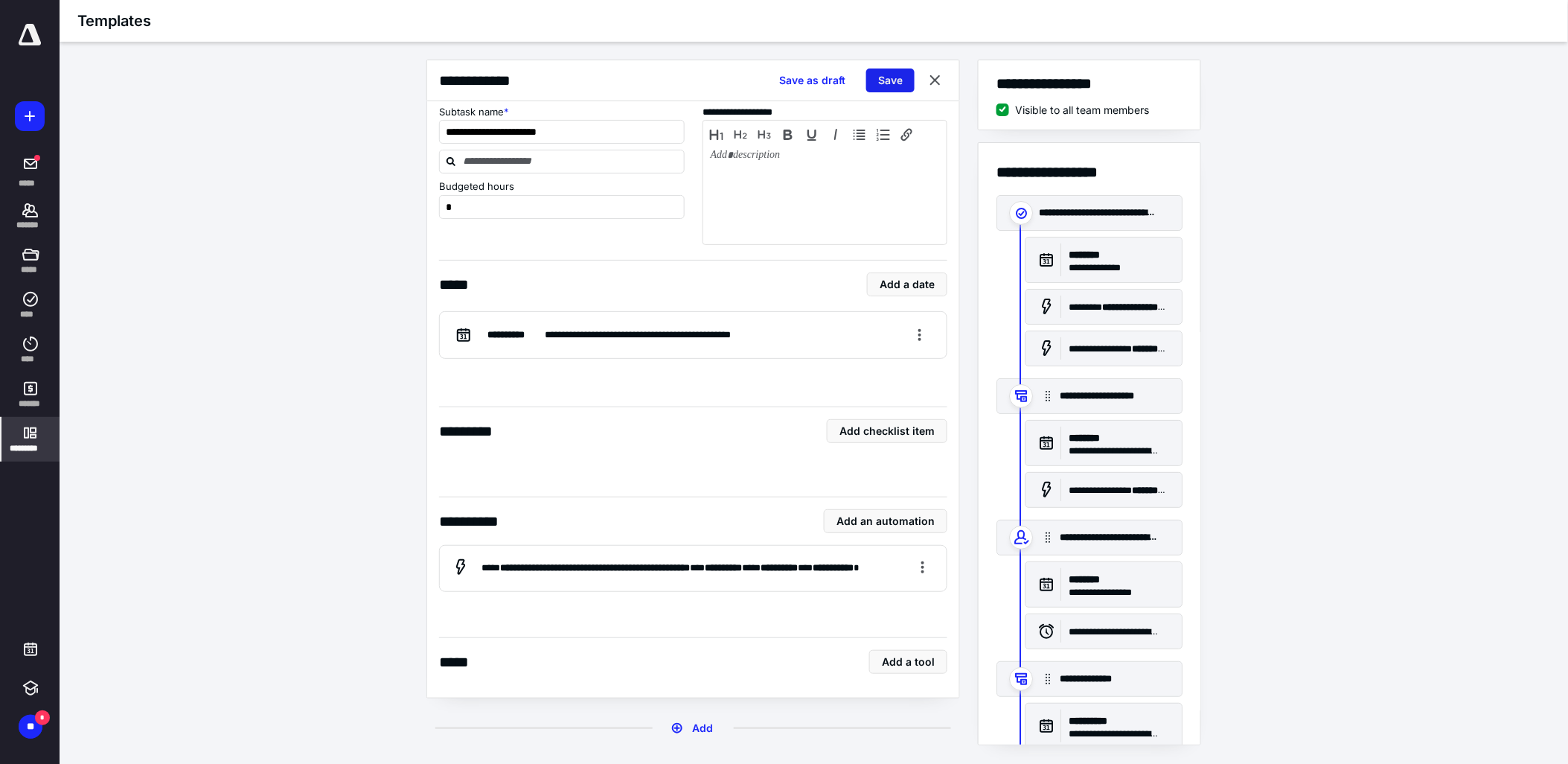 click on "Save" at bounding box center (890, 80) 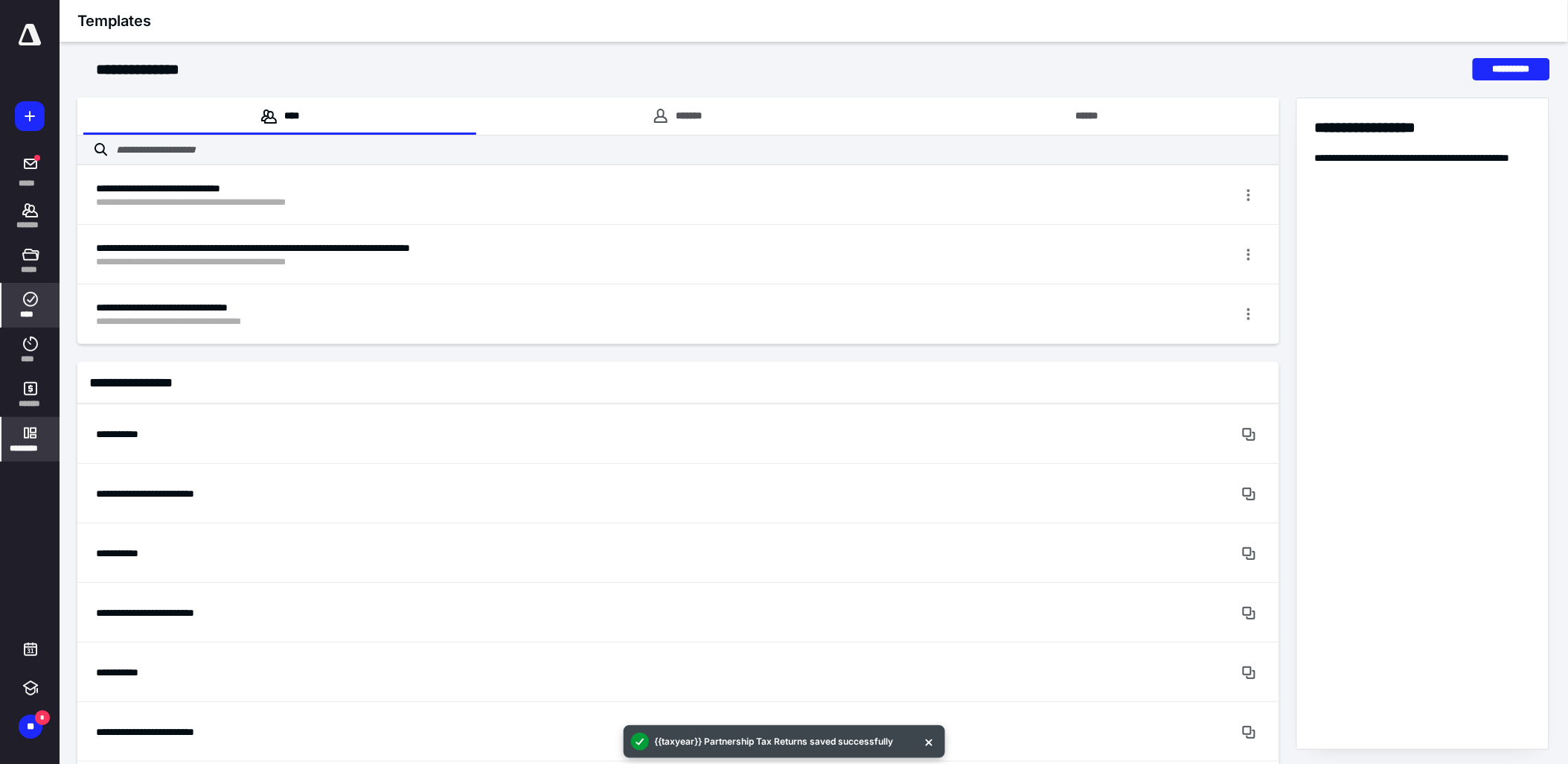 click 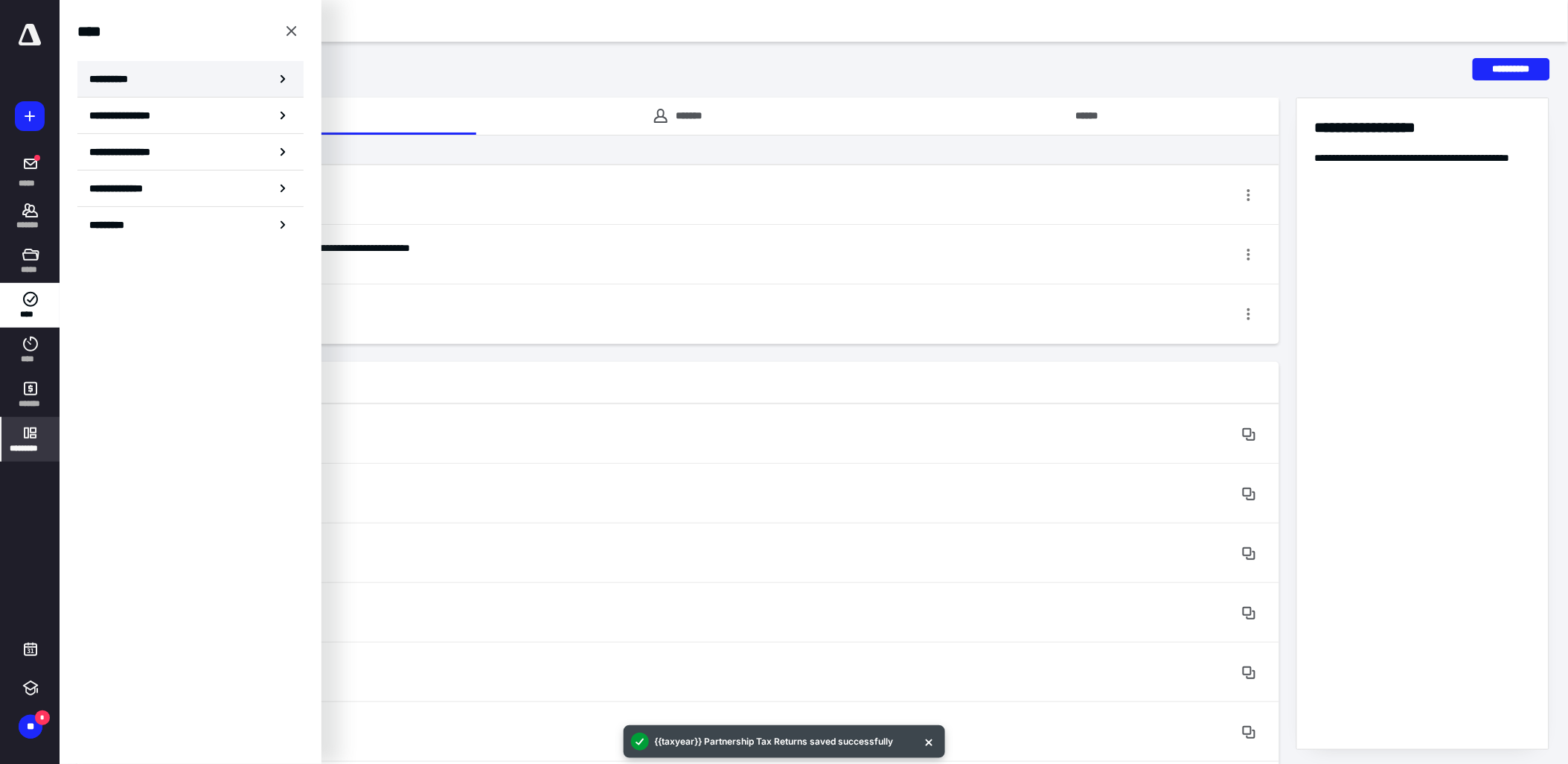 click on "**********" at bounding box center [191, 79] 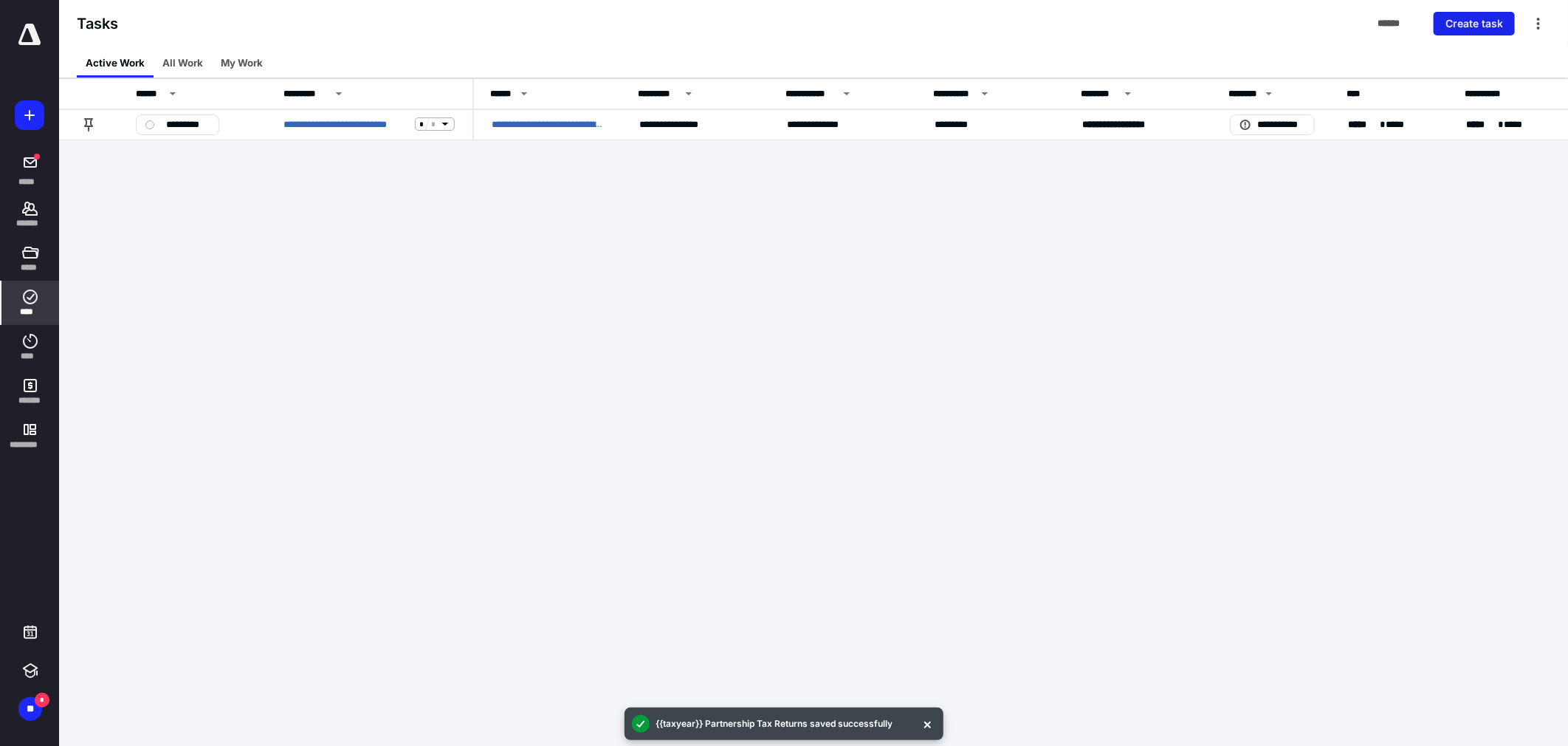 click on "Create task" at bounding box center [1474, 24] 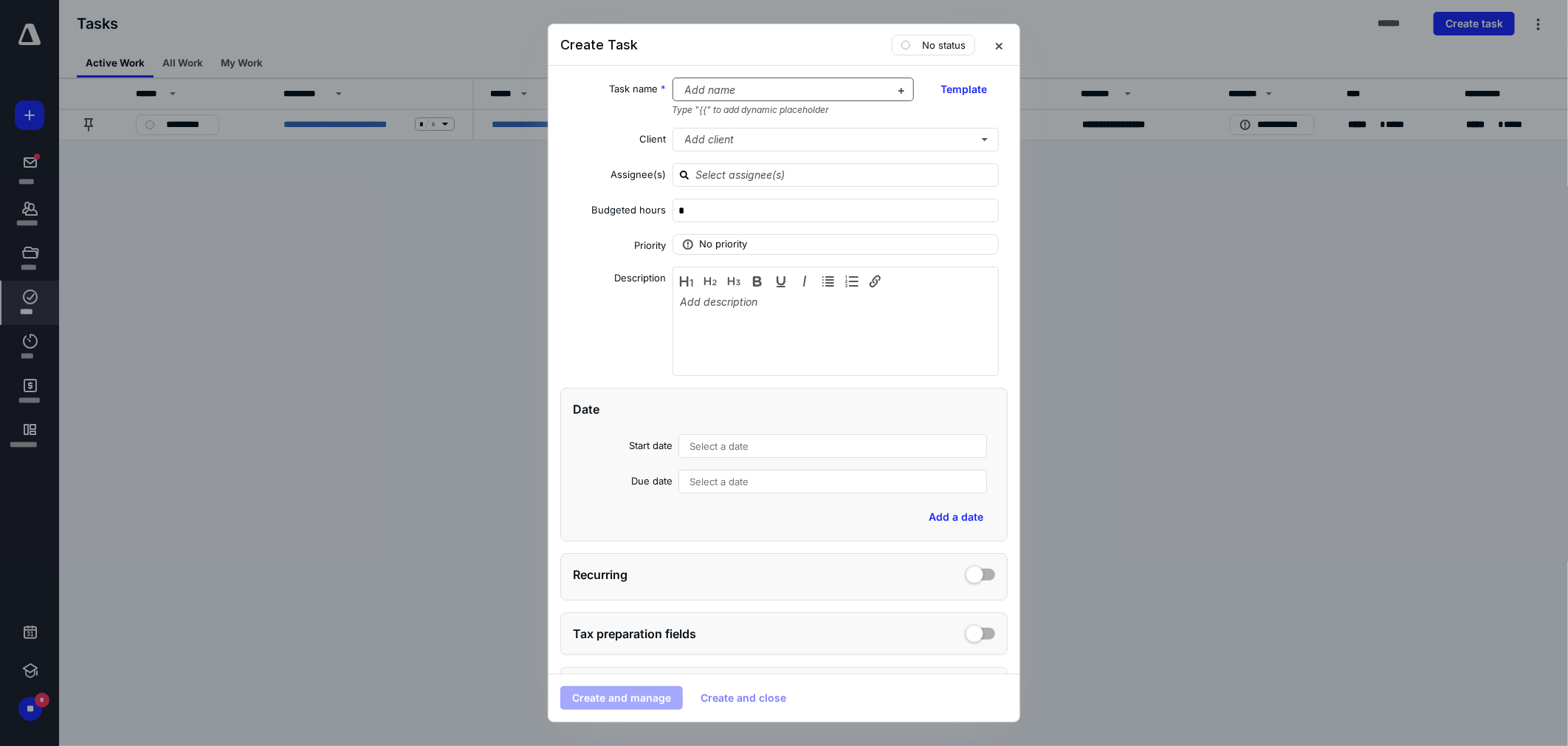 click at bounding box center [785, 90] 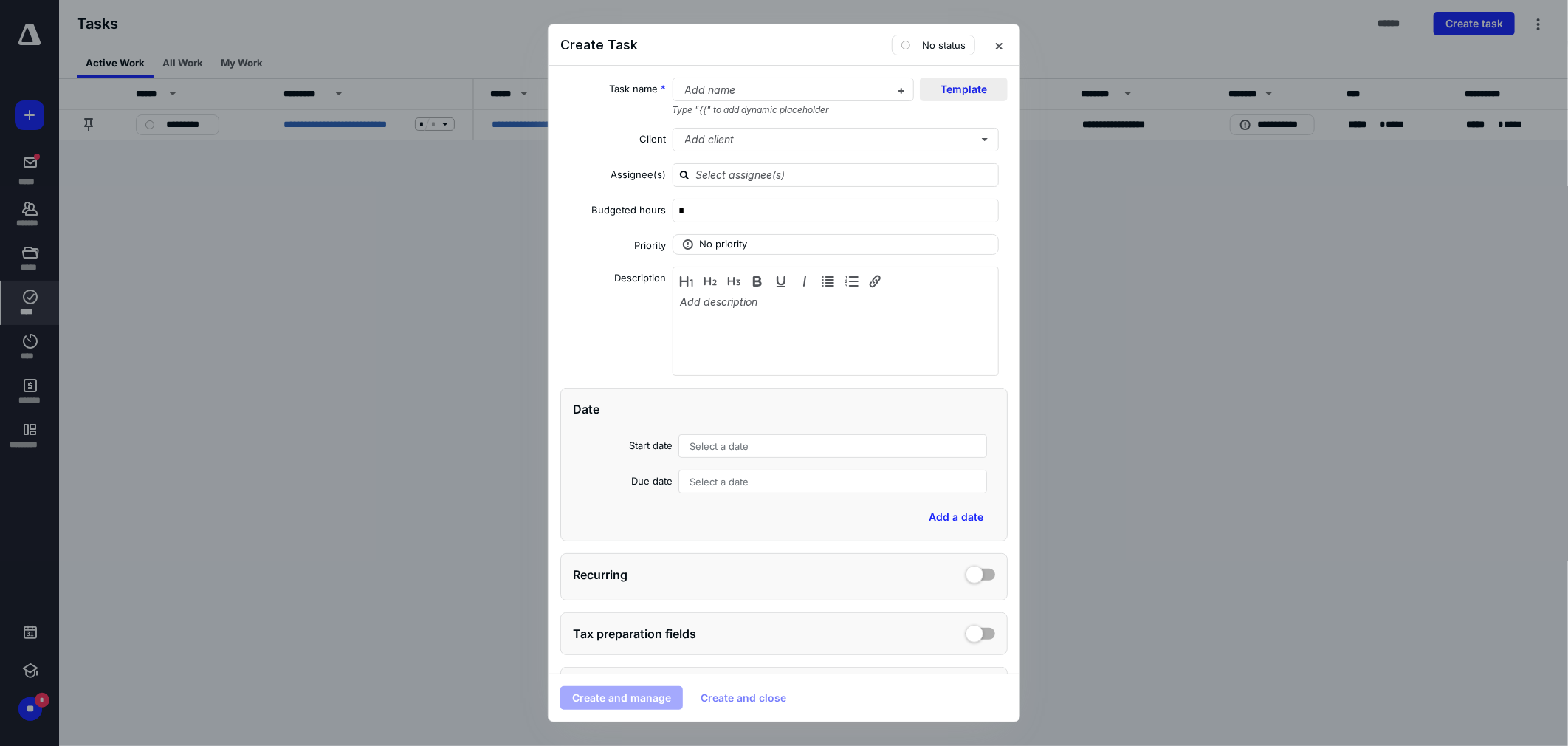 click on "Template" at bounding box center [963, 89] 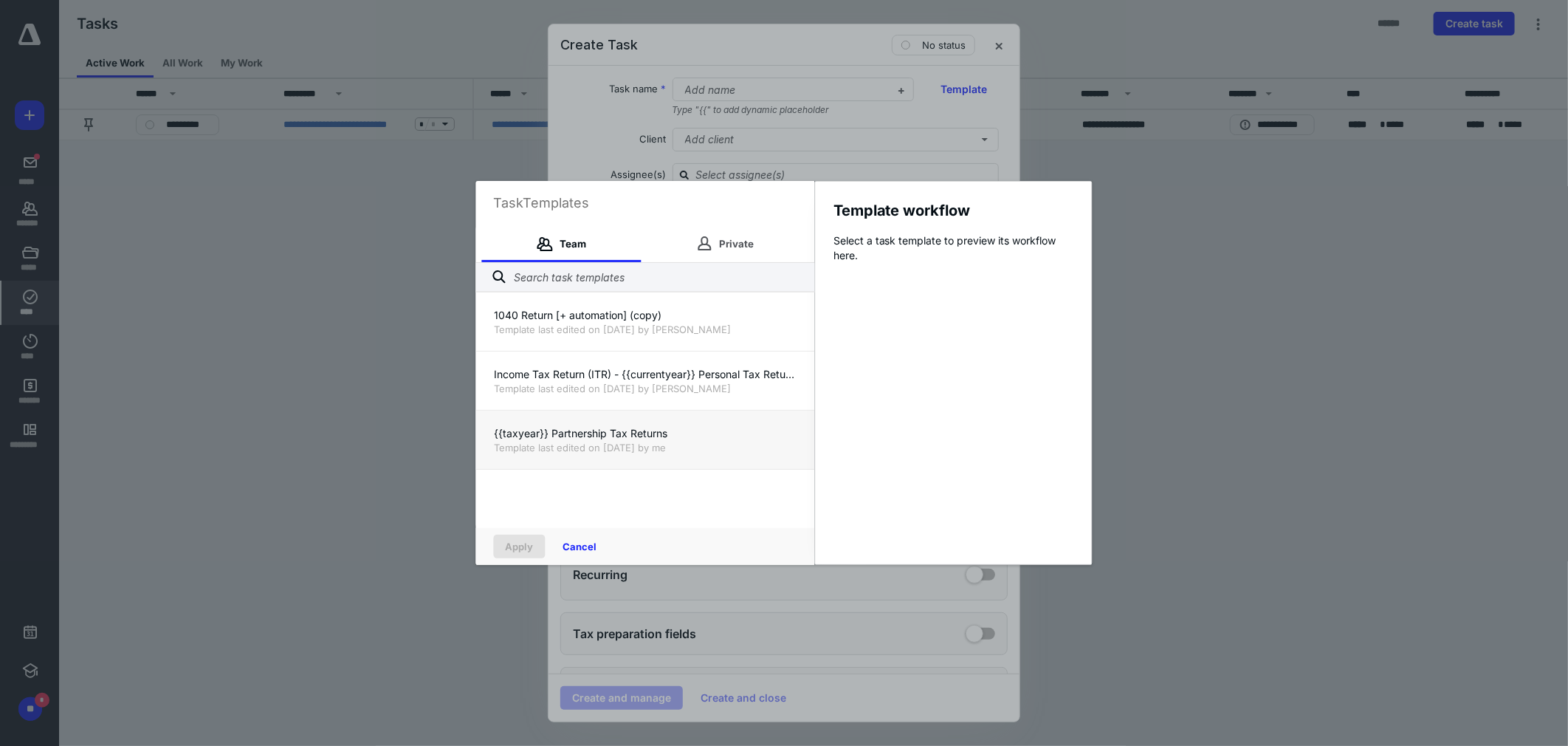 click on "{{taxyear}} Partnership Tax Returns" at bounding box center (645, 434) 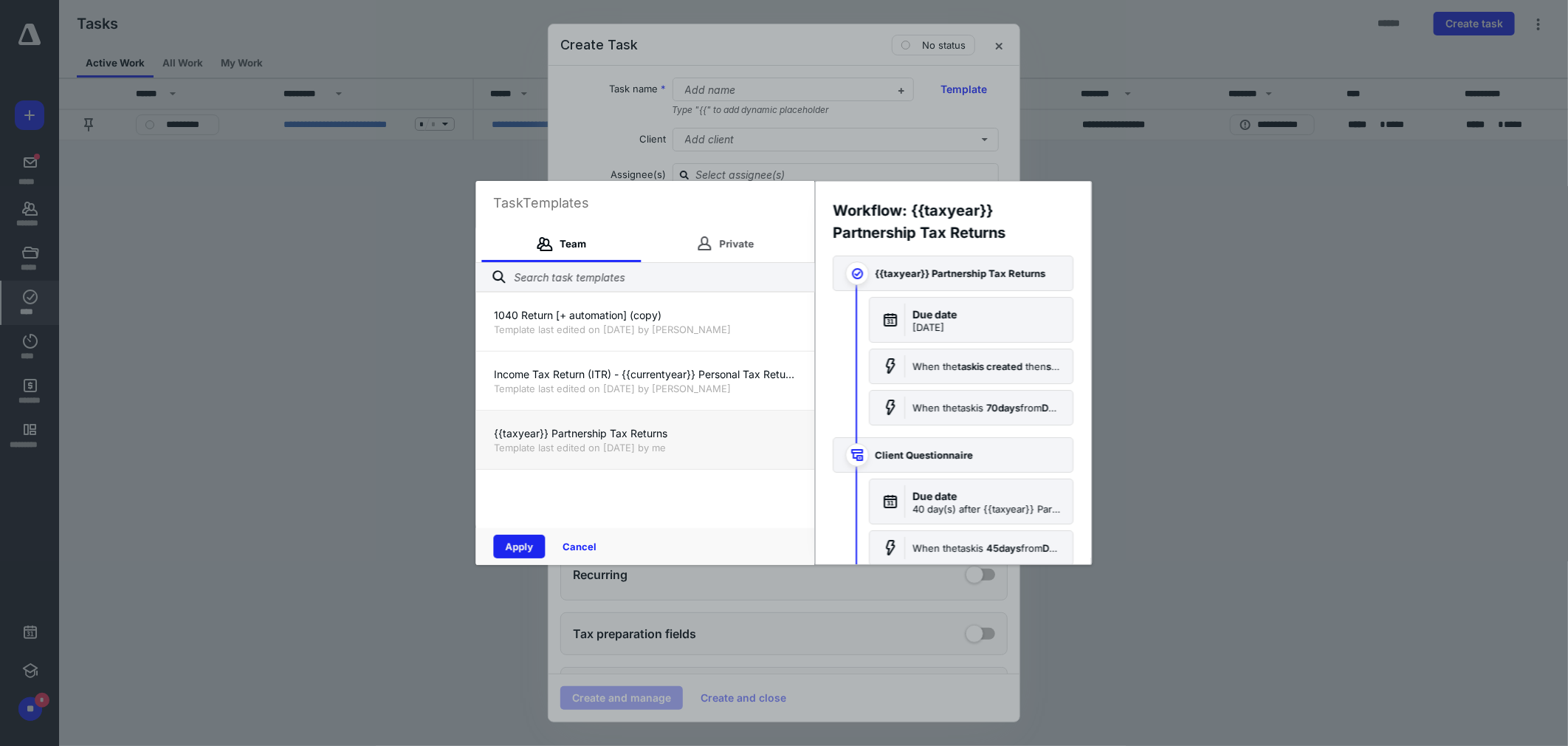 click on "Apply" at bounding box center [520, 547] 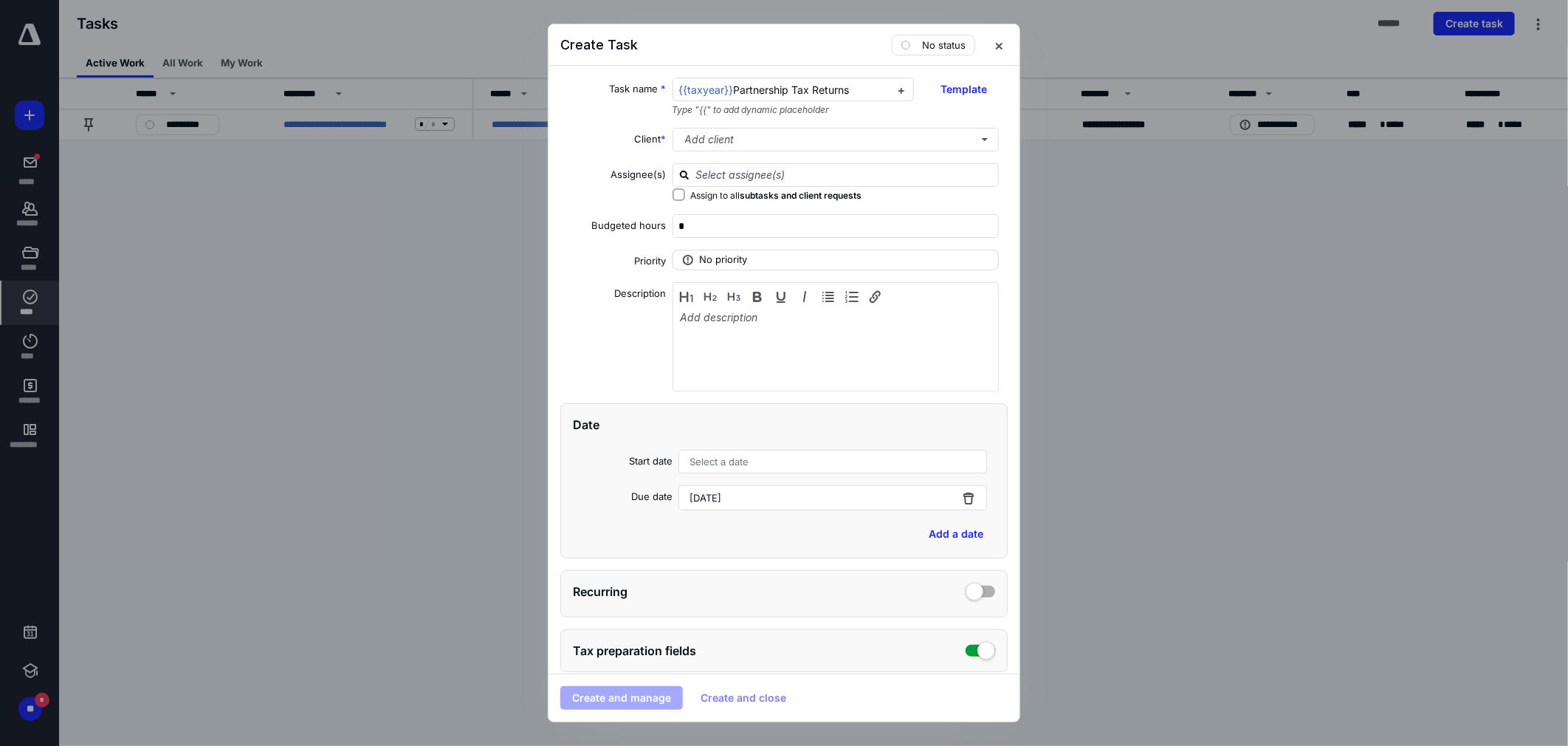 checkbox on "true" 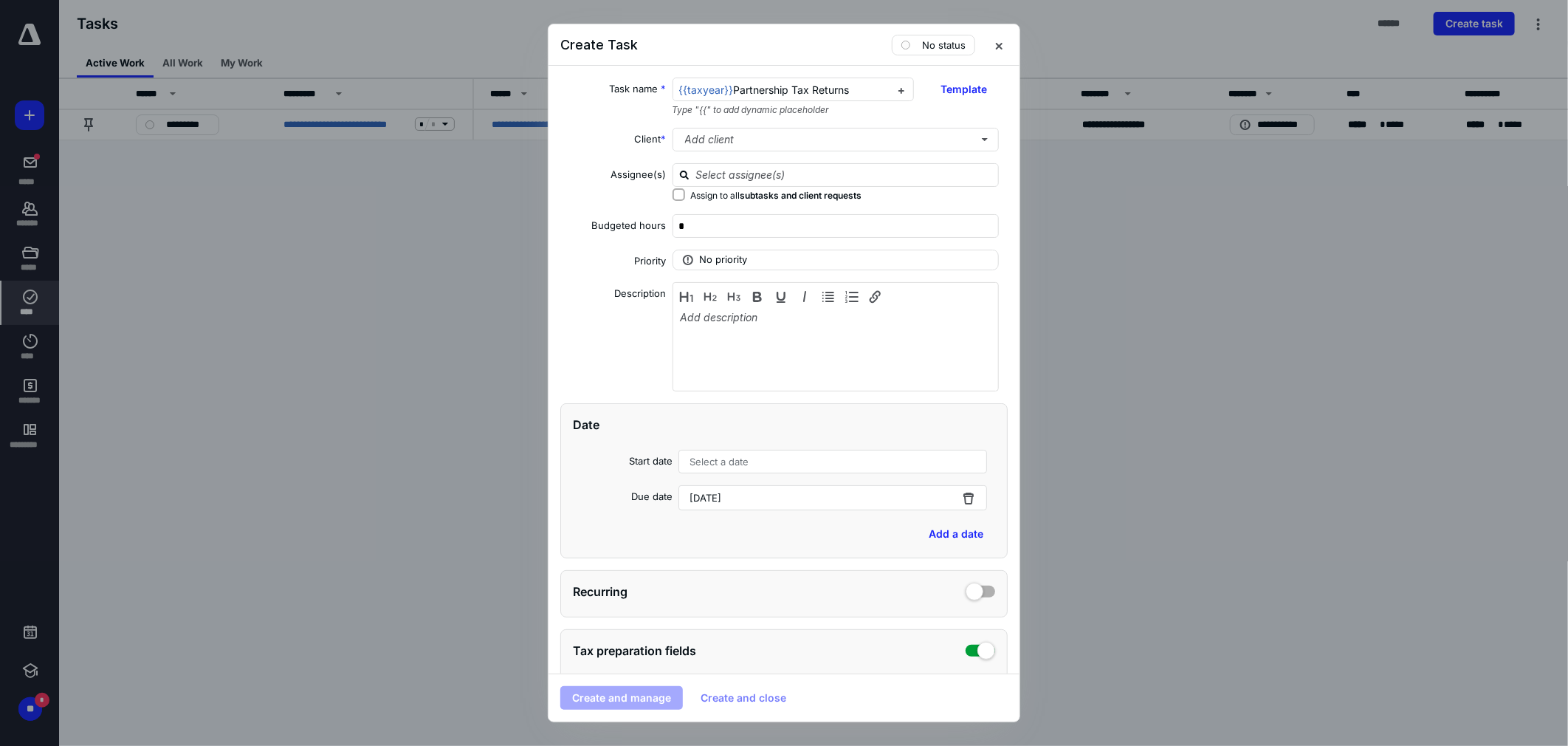 click on "**********" at bounding box center (784, 369) 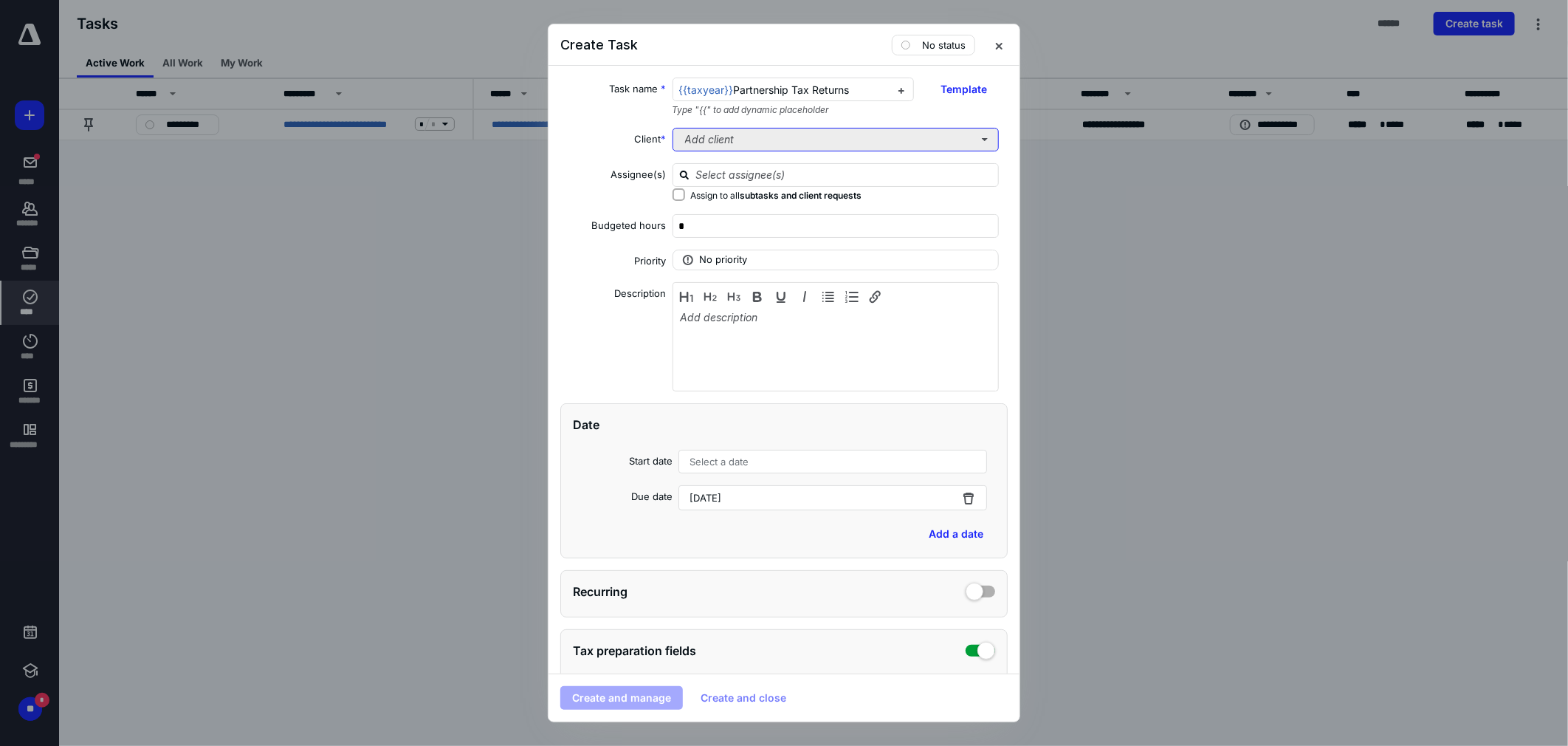 click on "Add client" at bounding box center [836, 140] 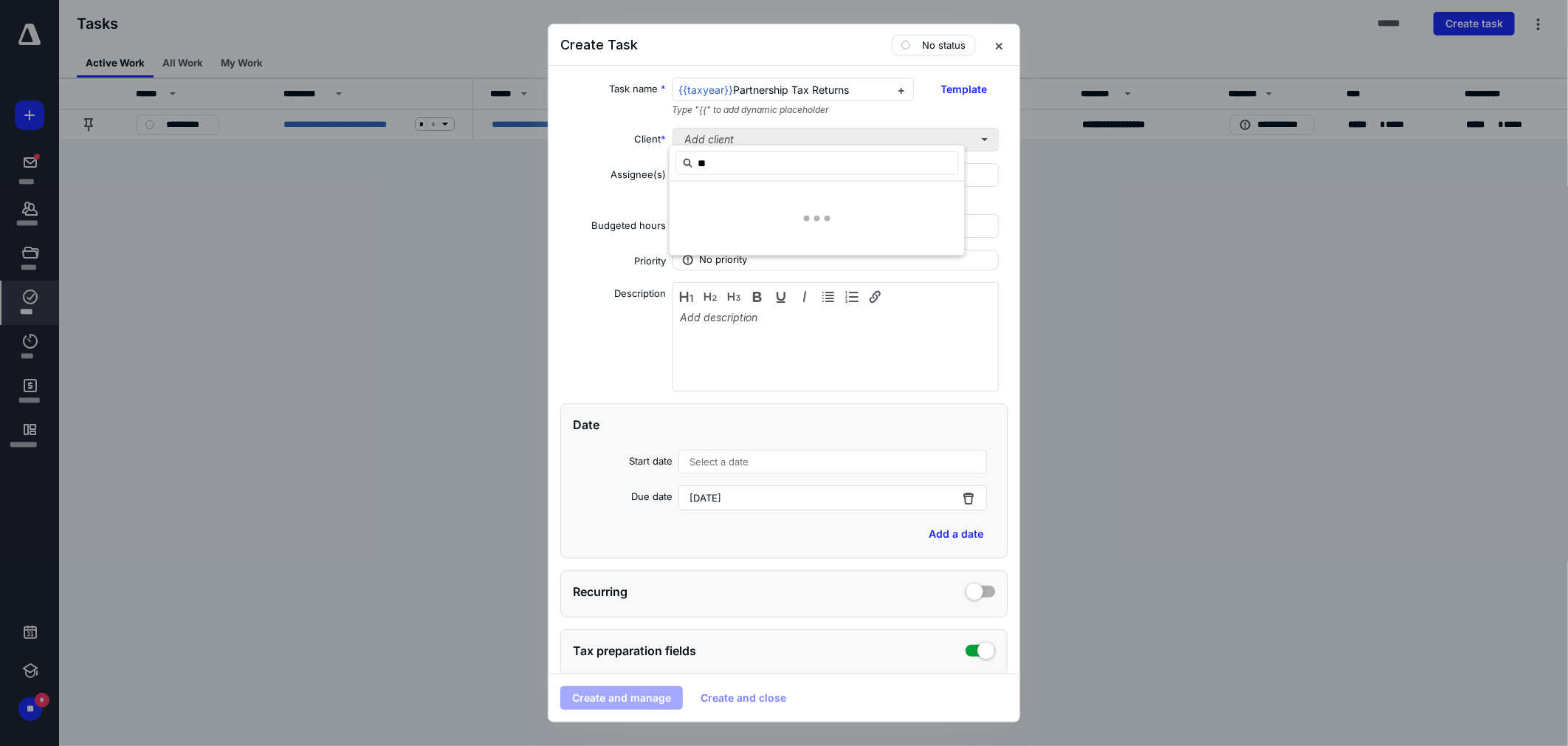 type on "*" 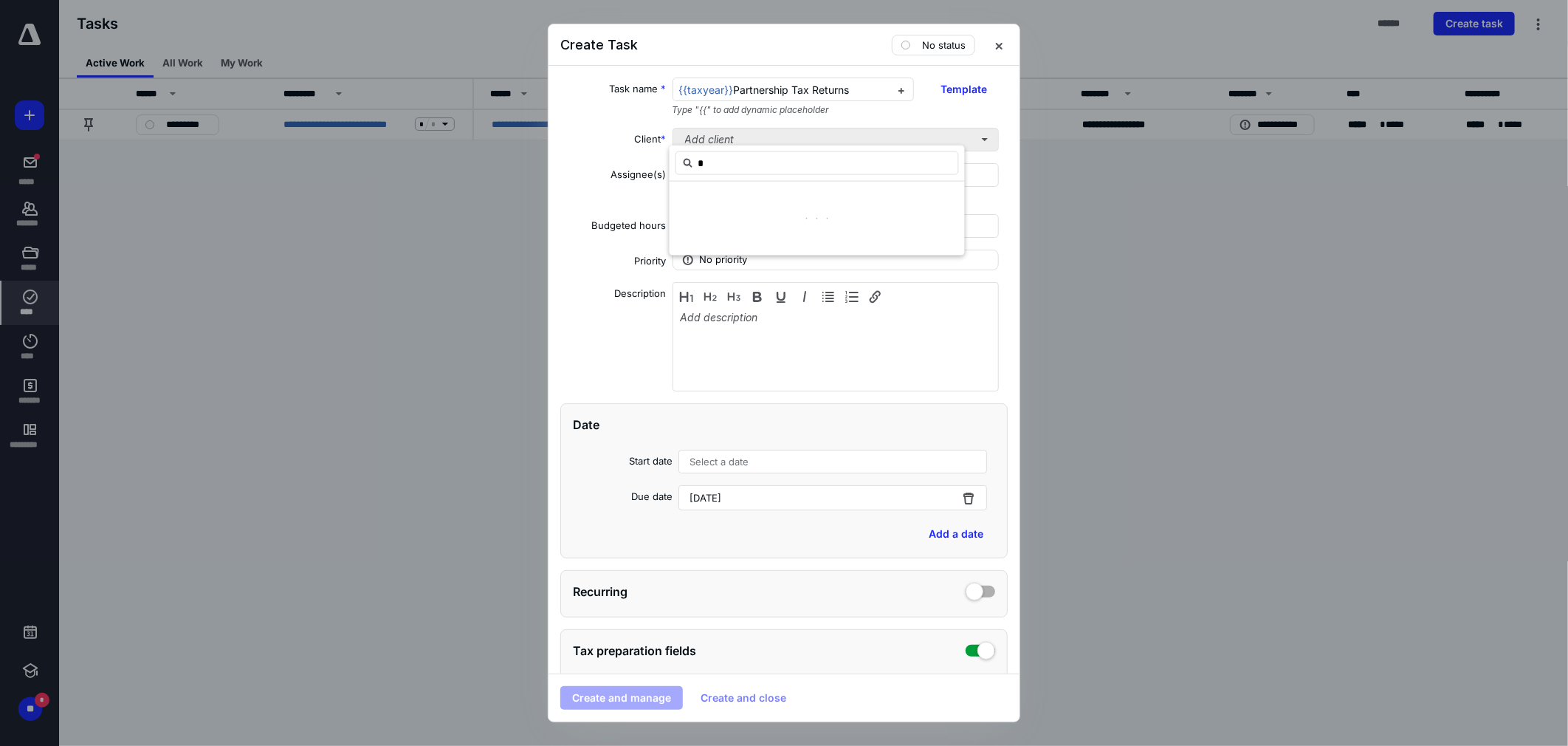 type 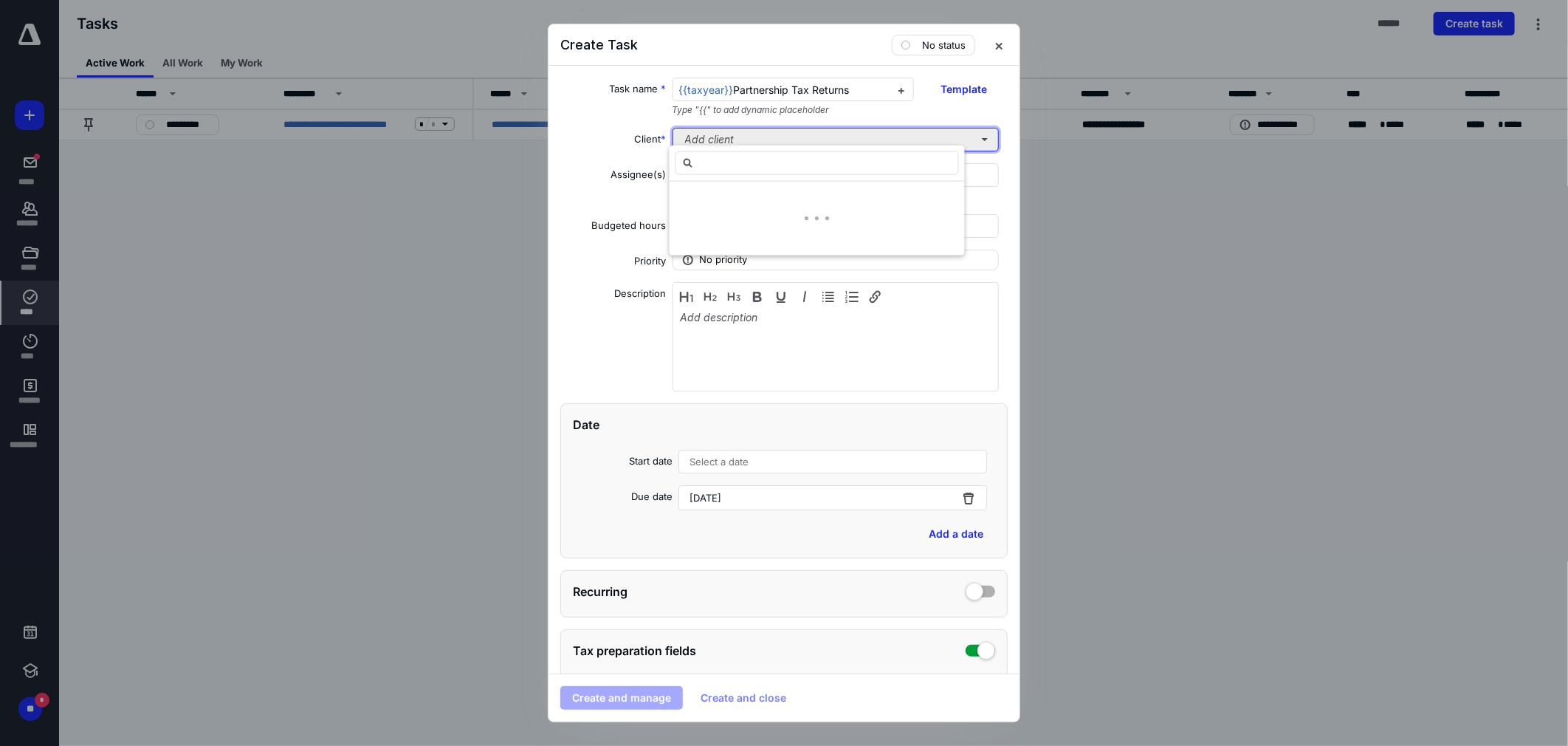 click on "Add client" at bounding box center (836, 140) 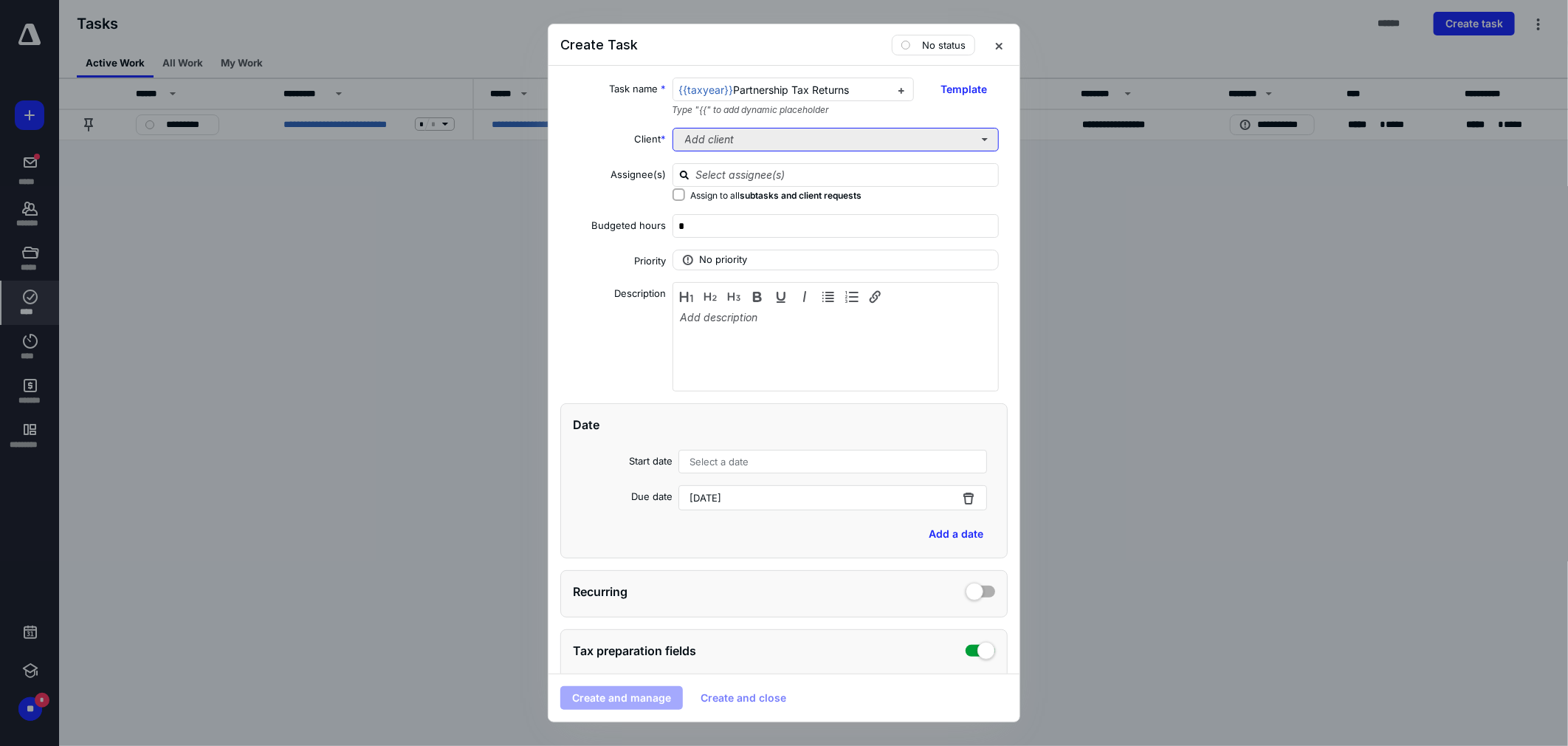 click on "Add client" at bounding box center (836, 140) 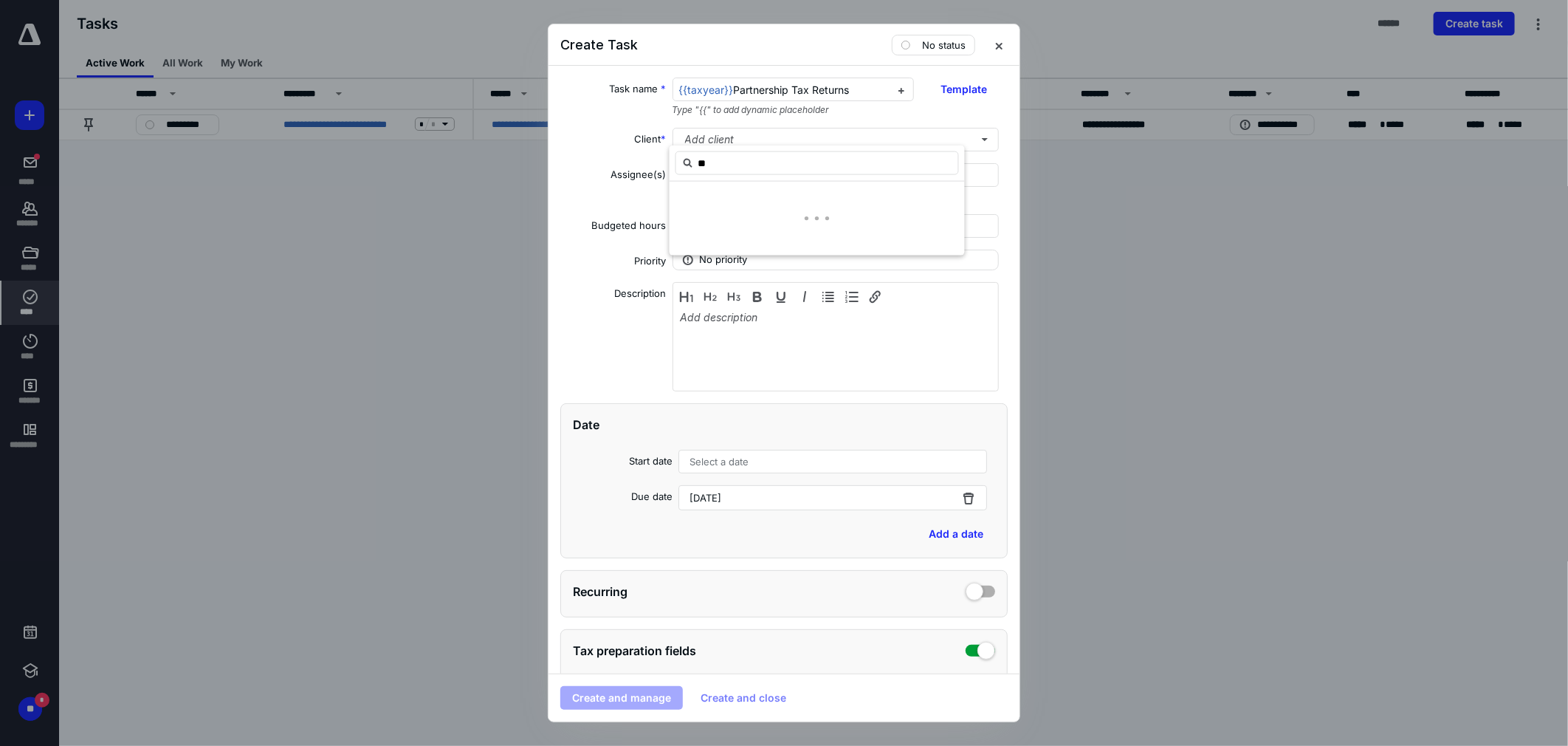 type on "*" 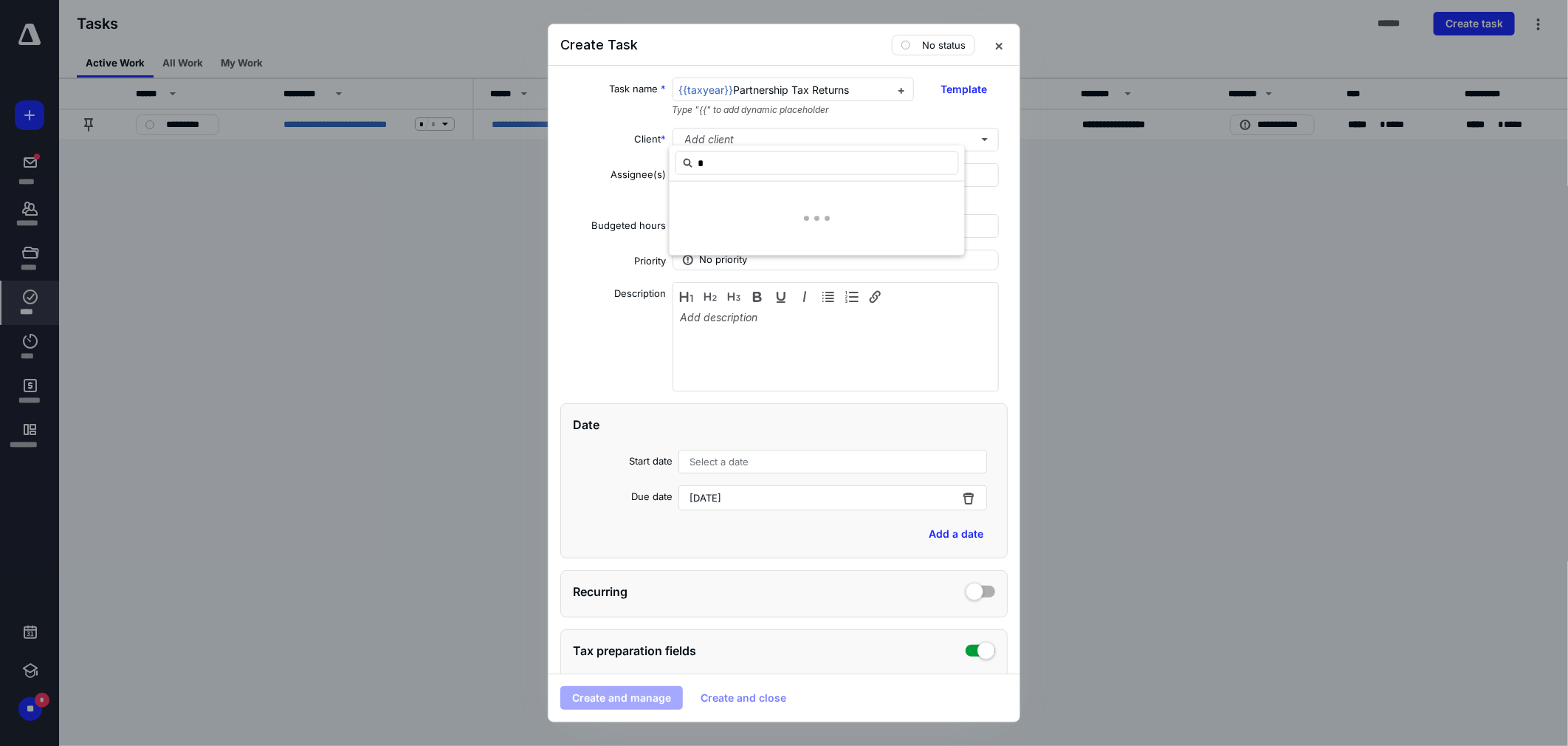 type 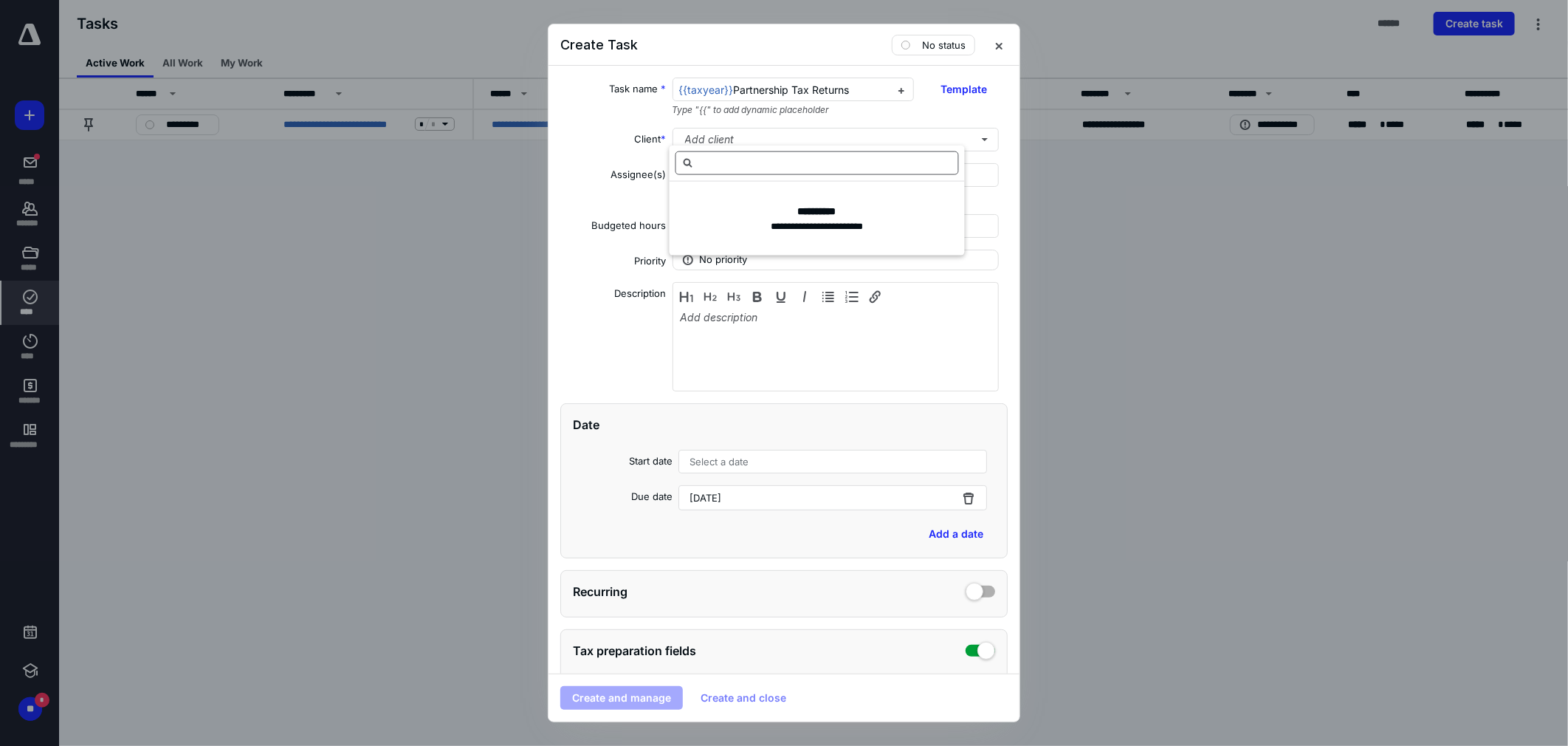 click at bounding box center [817, 163] 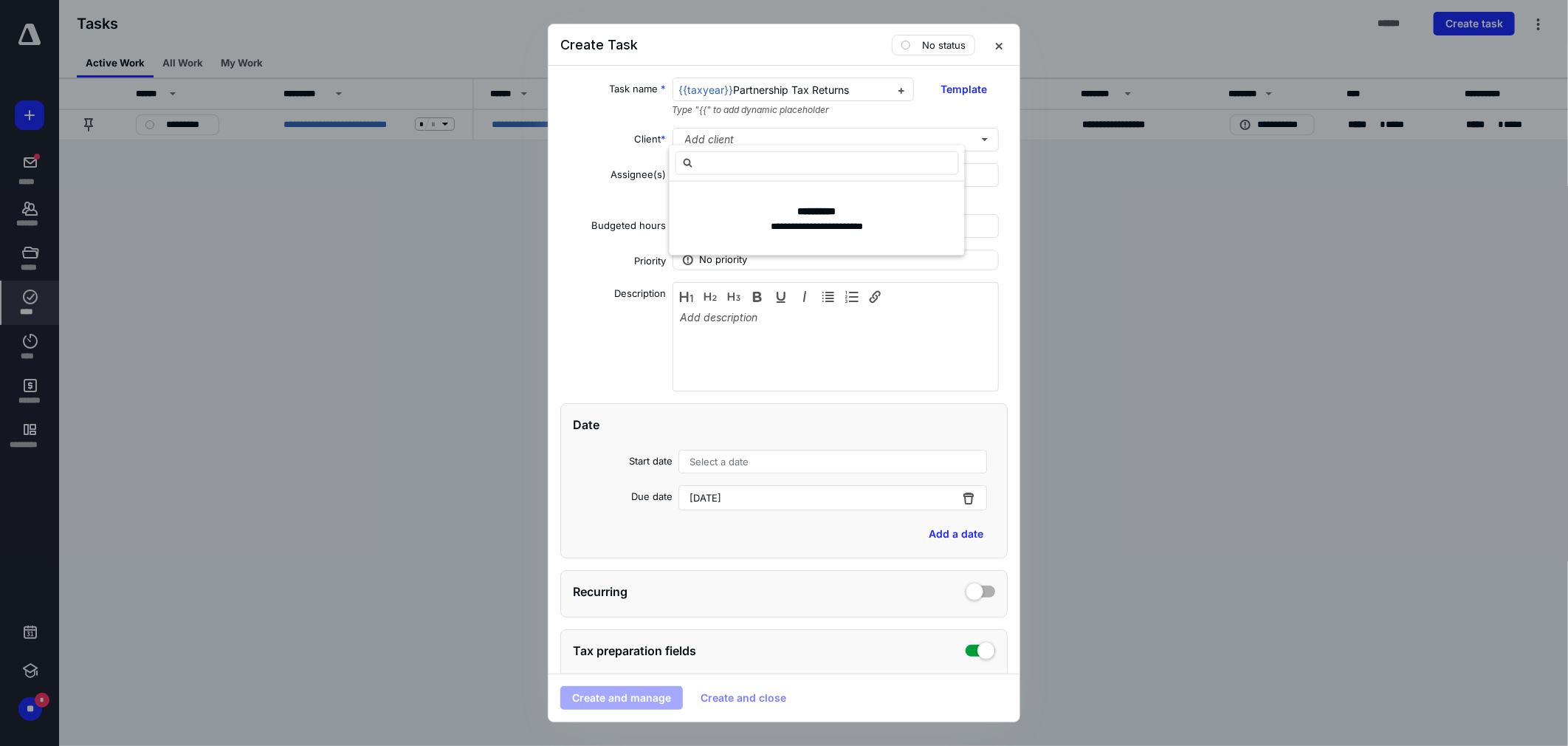 click on "**********" at bounding box center (784, 369) 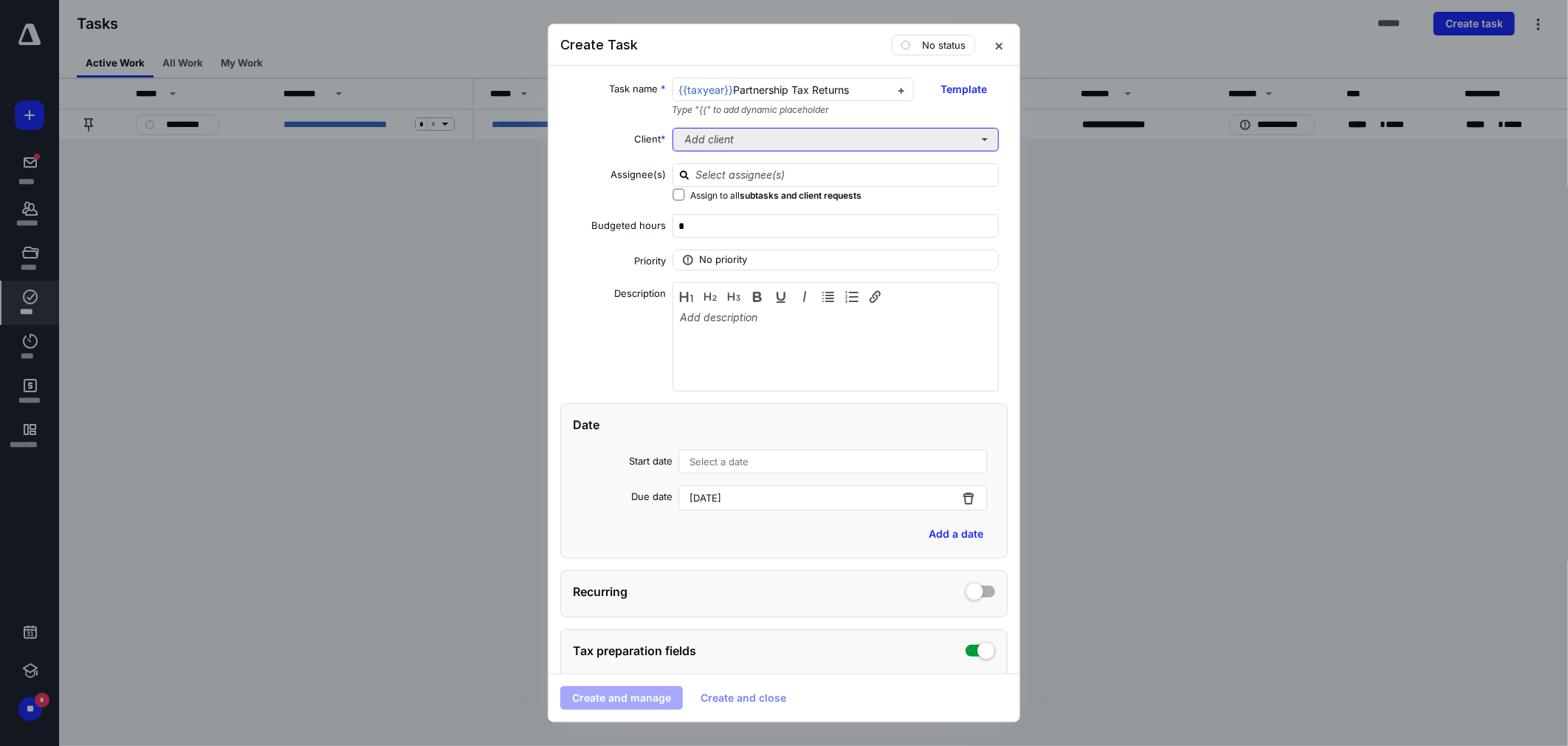 click on "Add client" at bounding box center [836, 140] 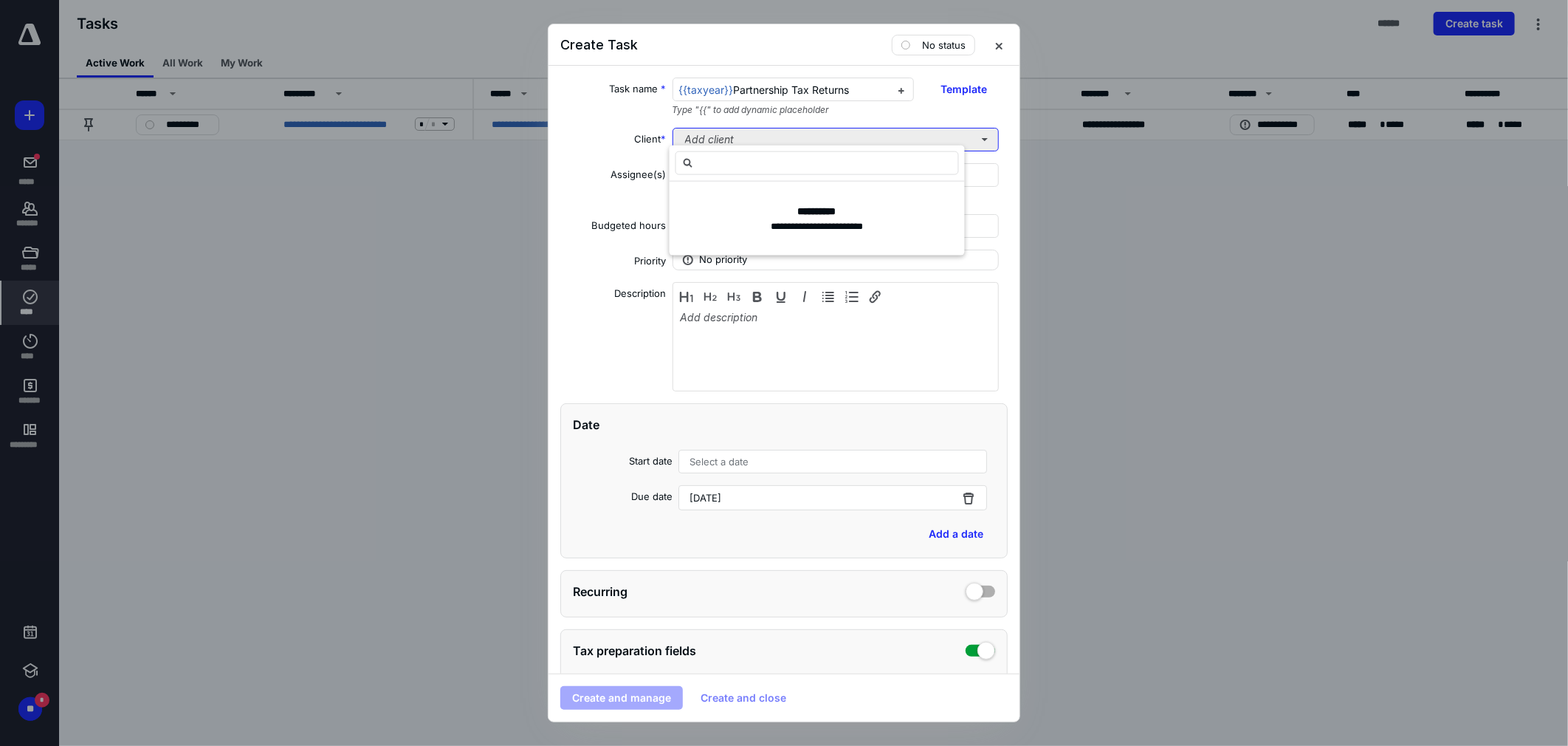 click on "Add client" at bounding box center [836, 140] 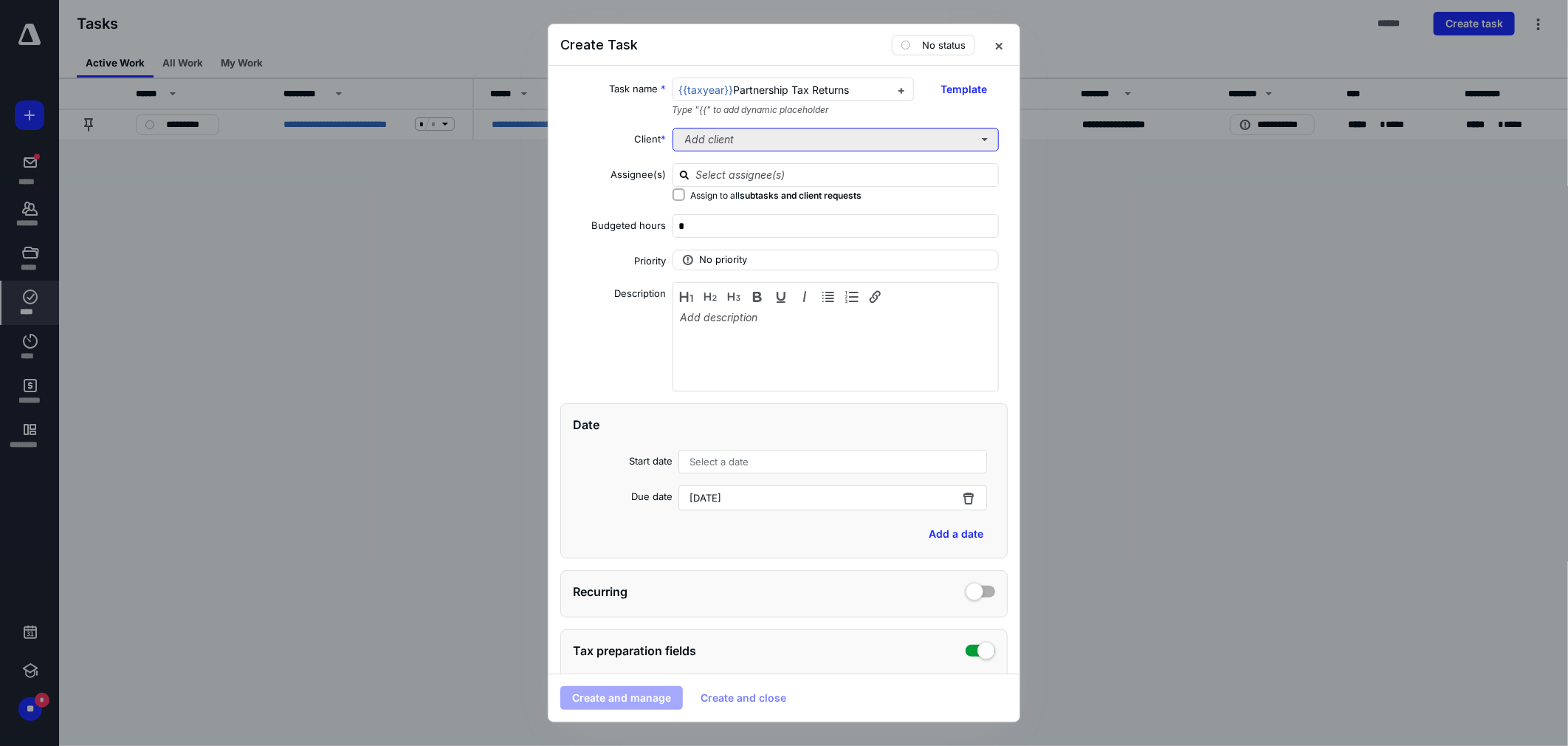 click on "Add client" at bounding box center (836, 140) 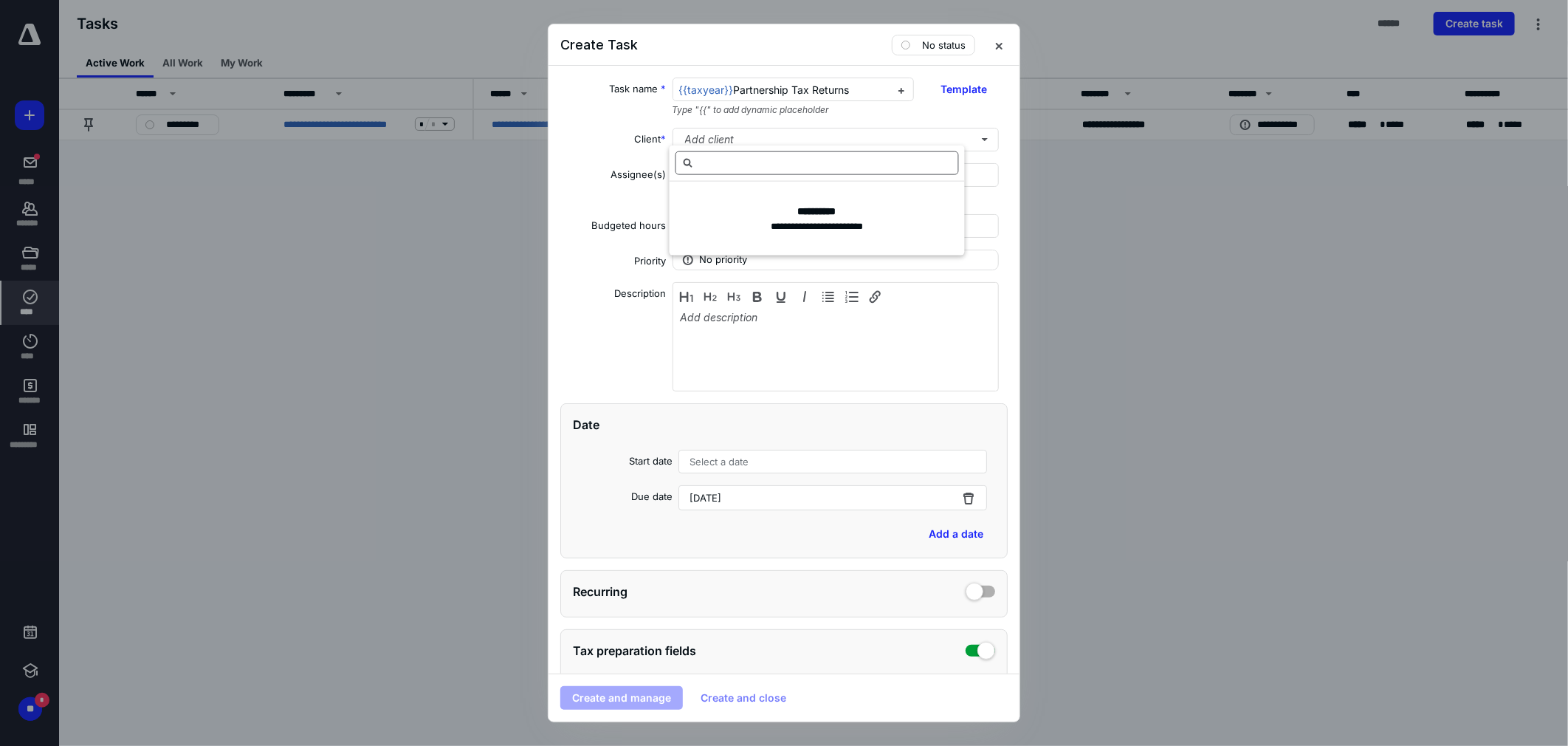 click at bounding box center (817, 163) 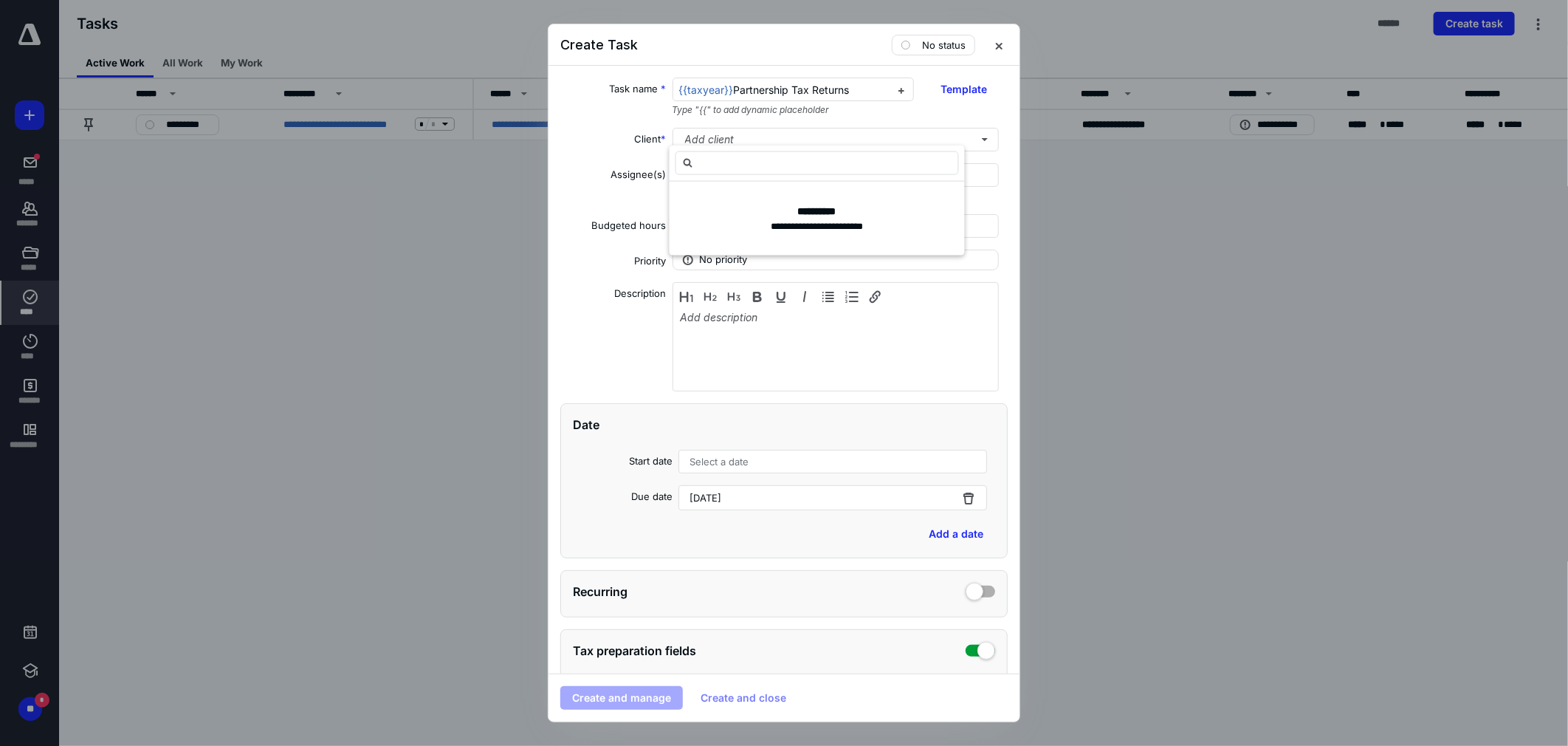 click on "Assignee(s)" at bounding box center (613, 185) 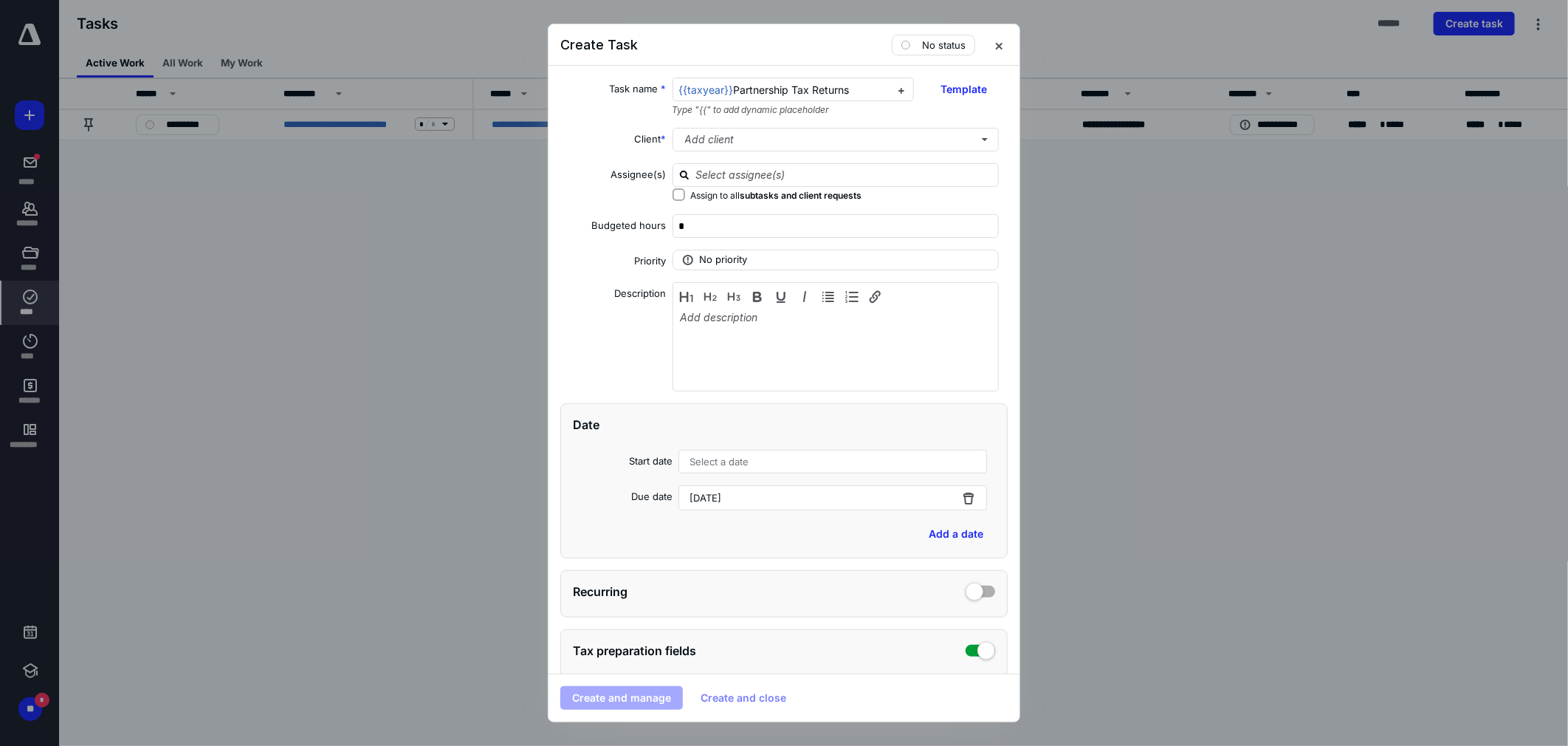 click on "**********" at bounding box center (784, 369) 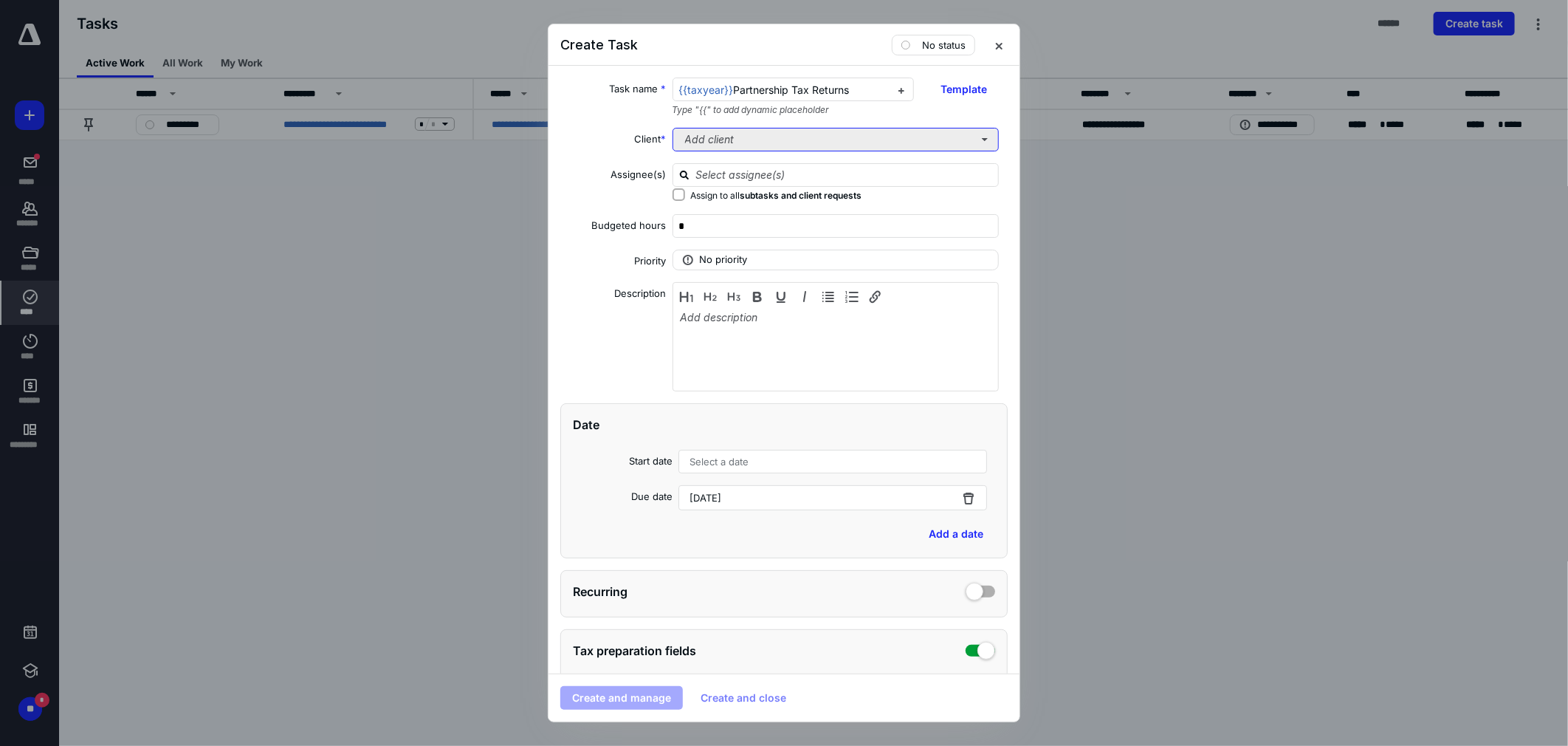 click on "Add client" at bounding box center [836, 140] 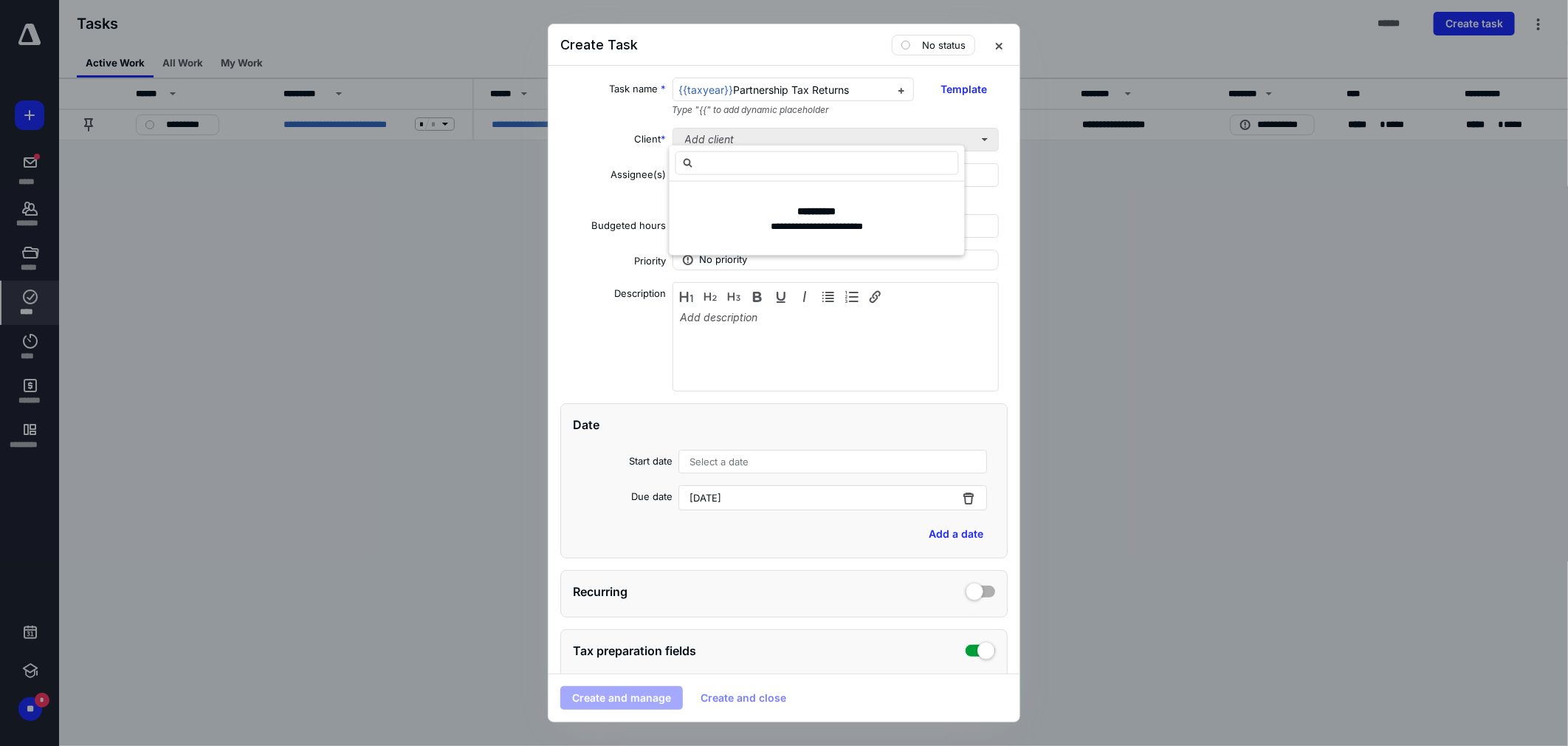type on "*" 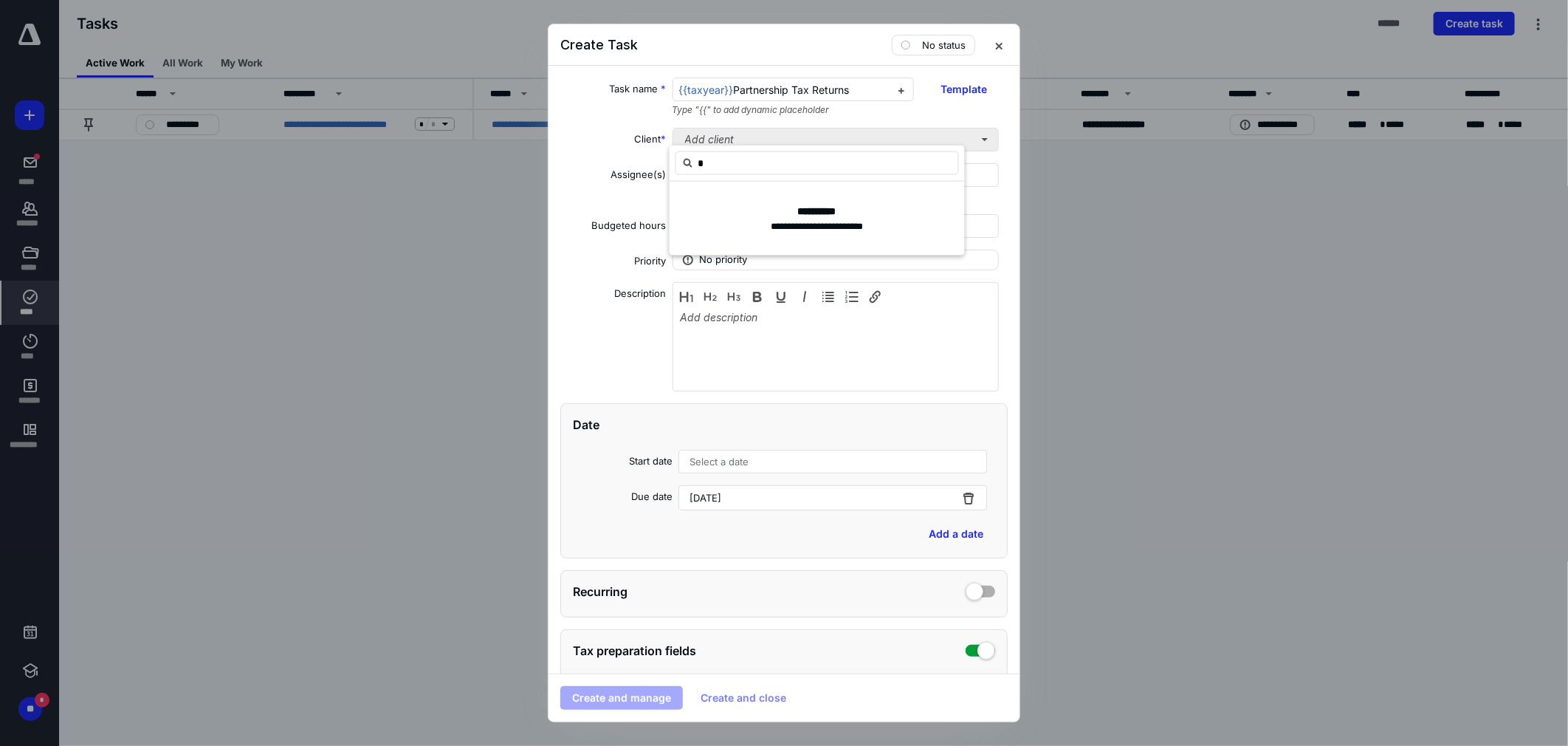 type 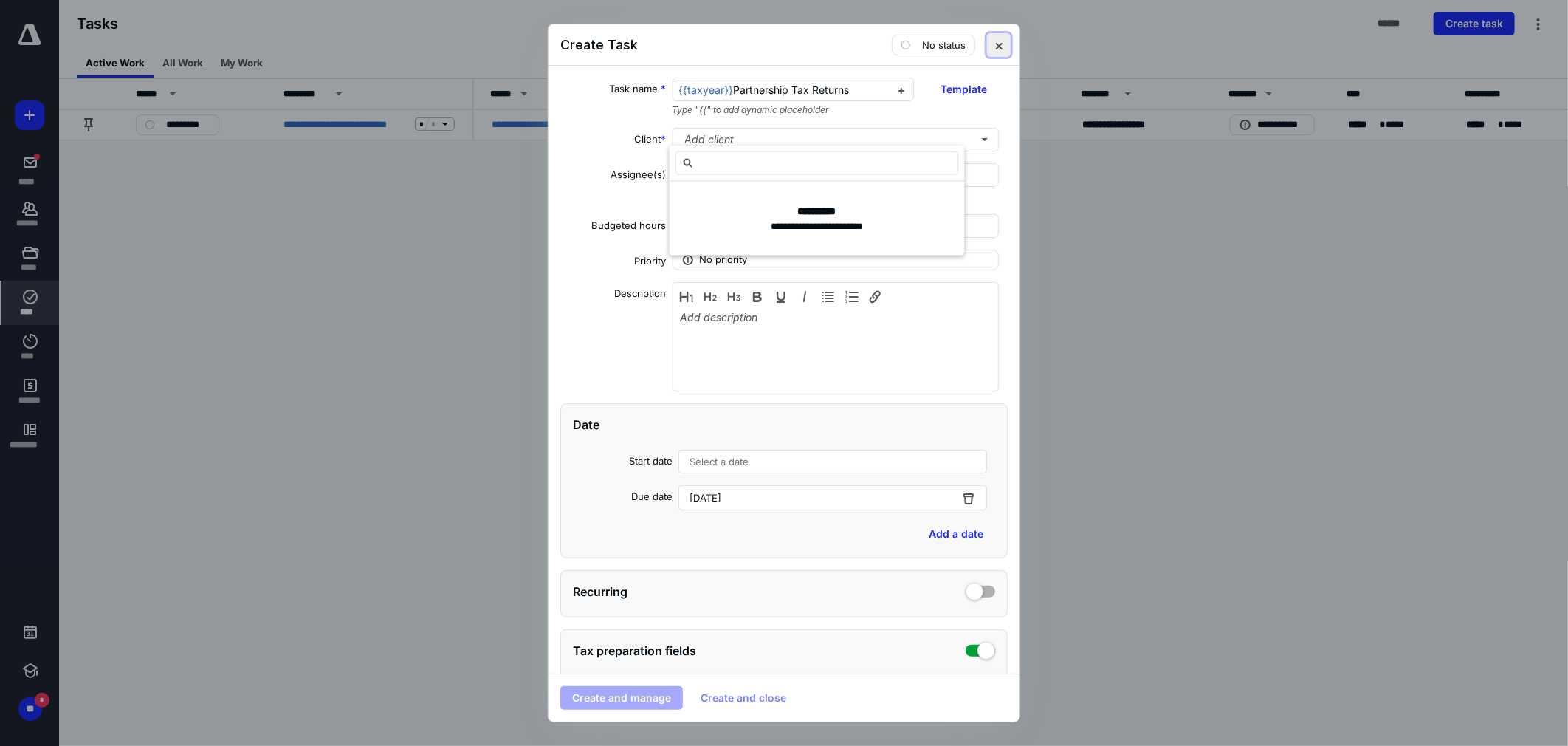 click at bounding box center [999, 45] 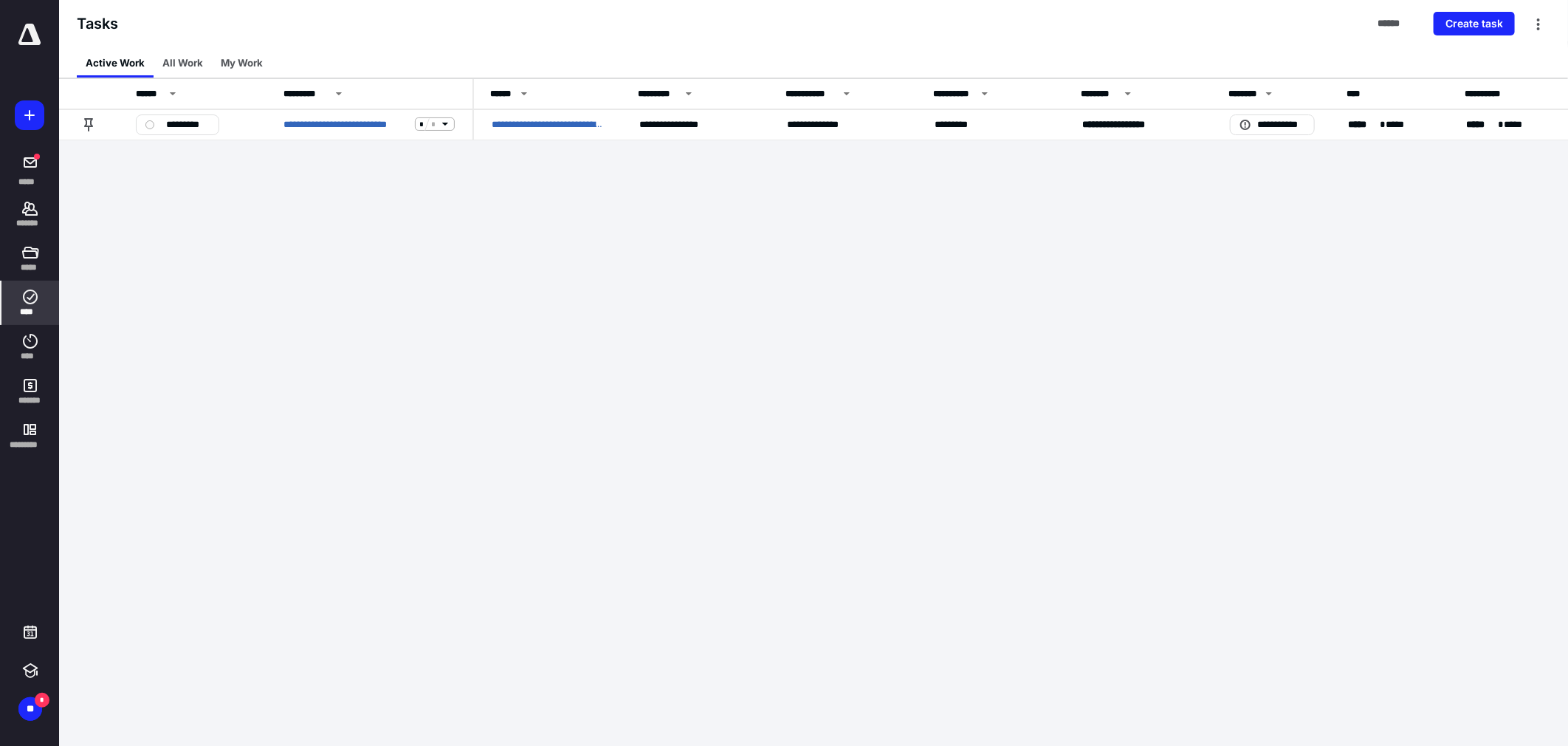 click on "**********" at bounding box center (784, 373) 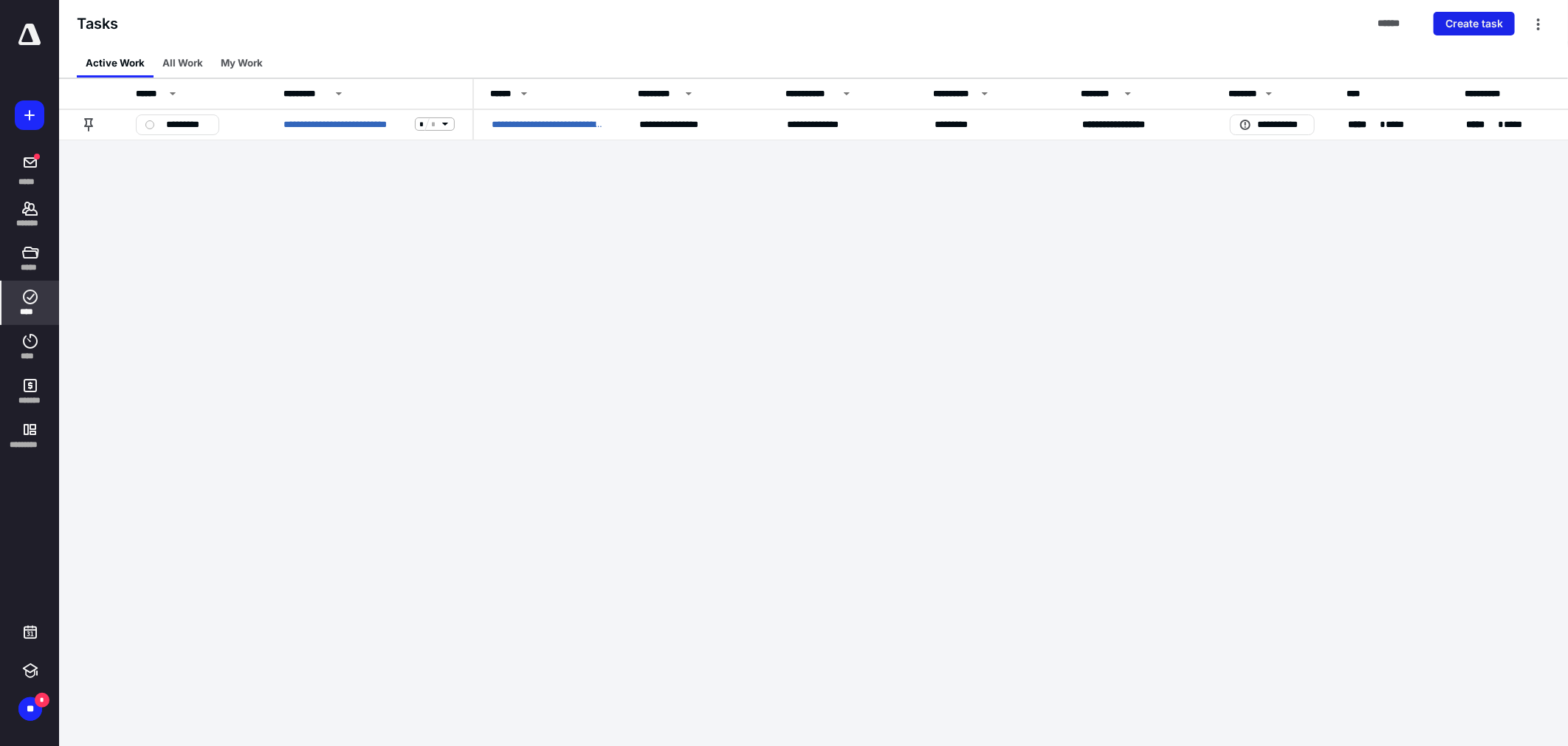 click on "Create task" at bounding box center [1474, 24] 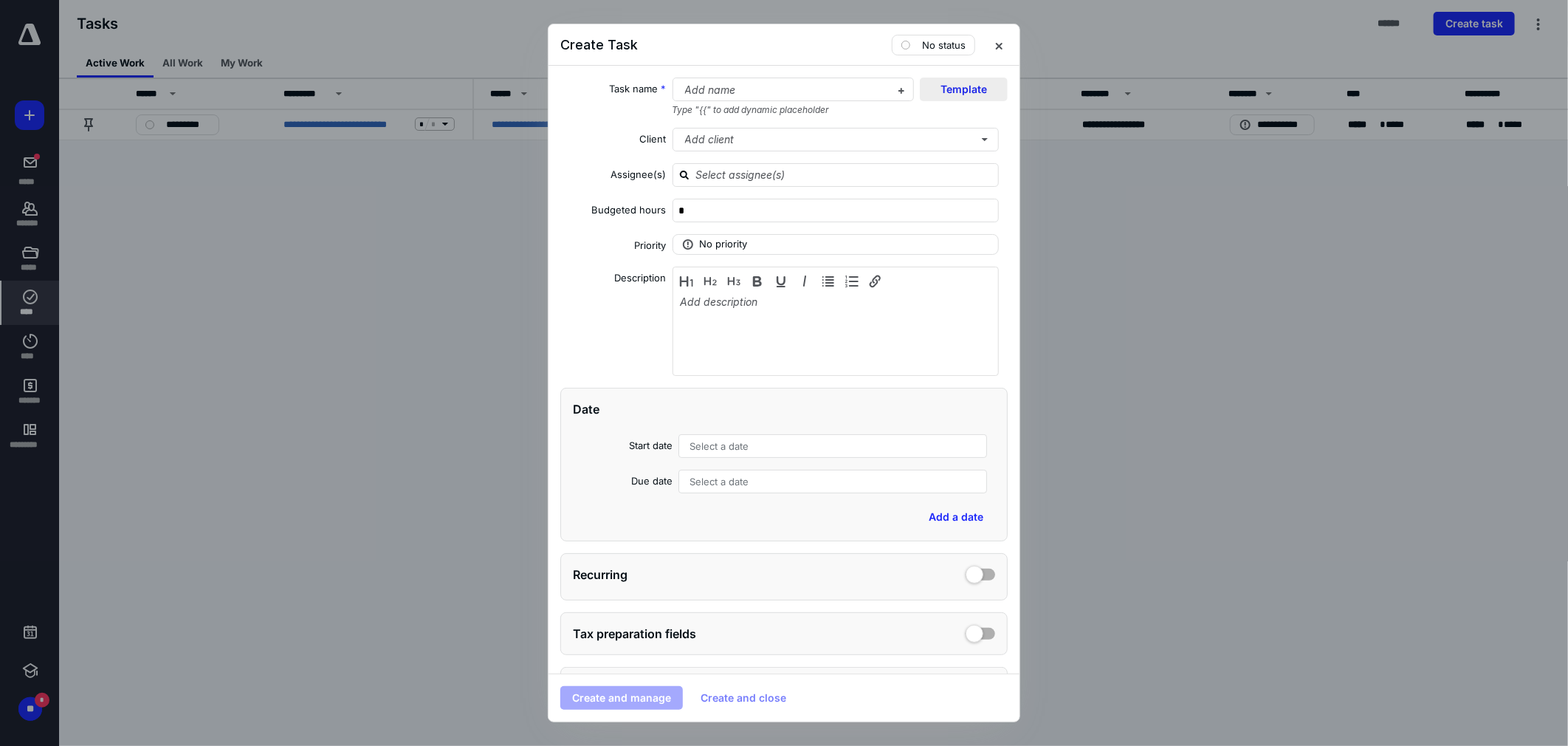 click on "Template" at bounding box center [963, 89] 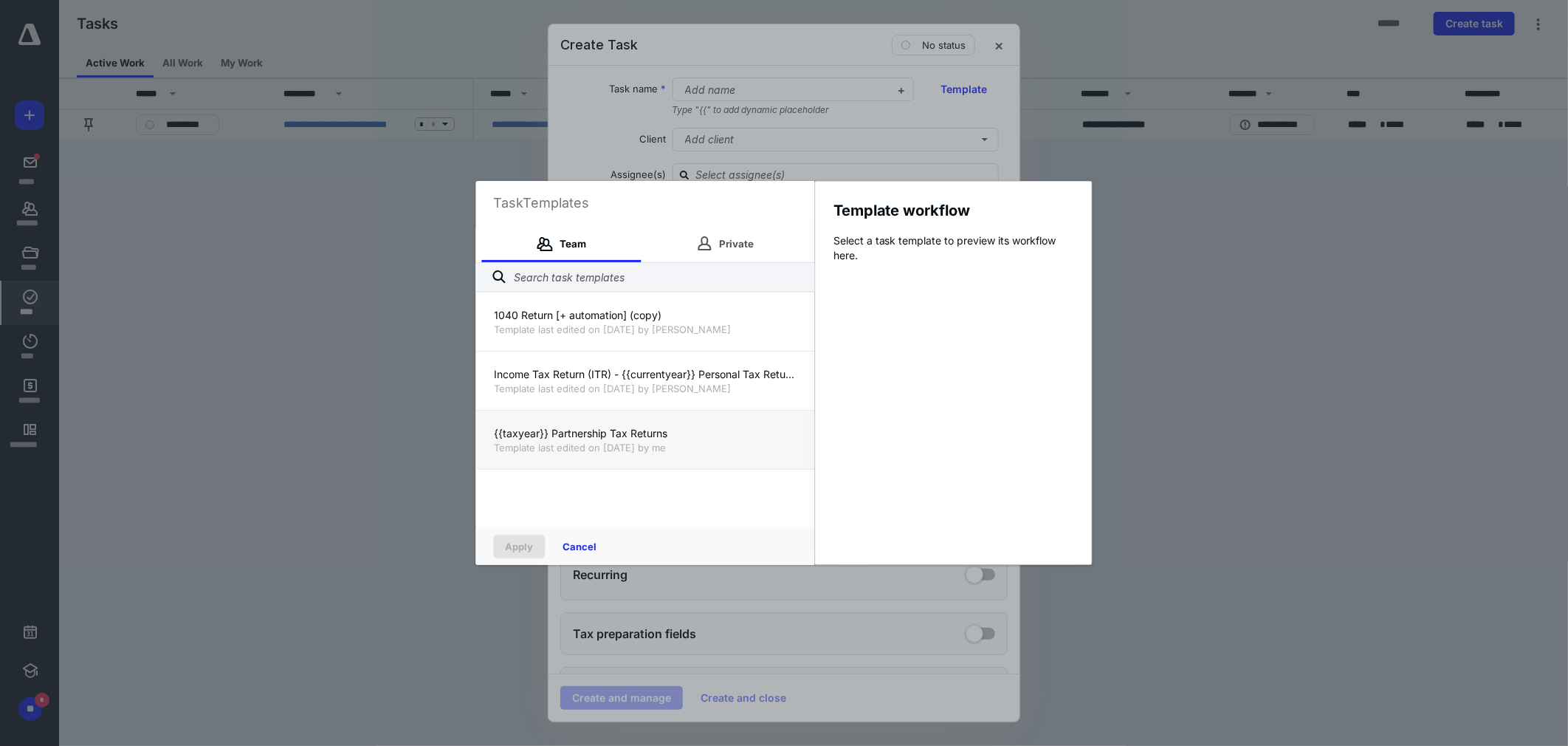 click on "{{taxyear}} Partnership Tax Returns" at bounding box center [645, 434] 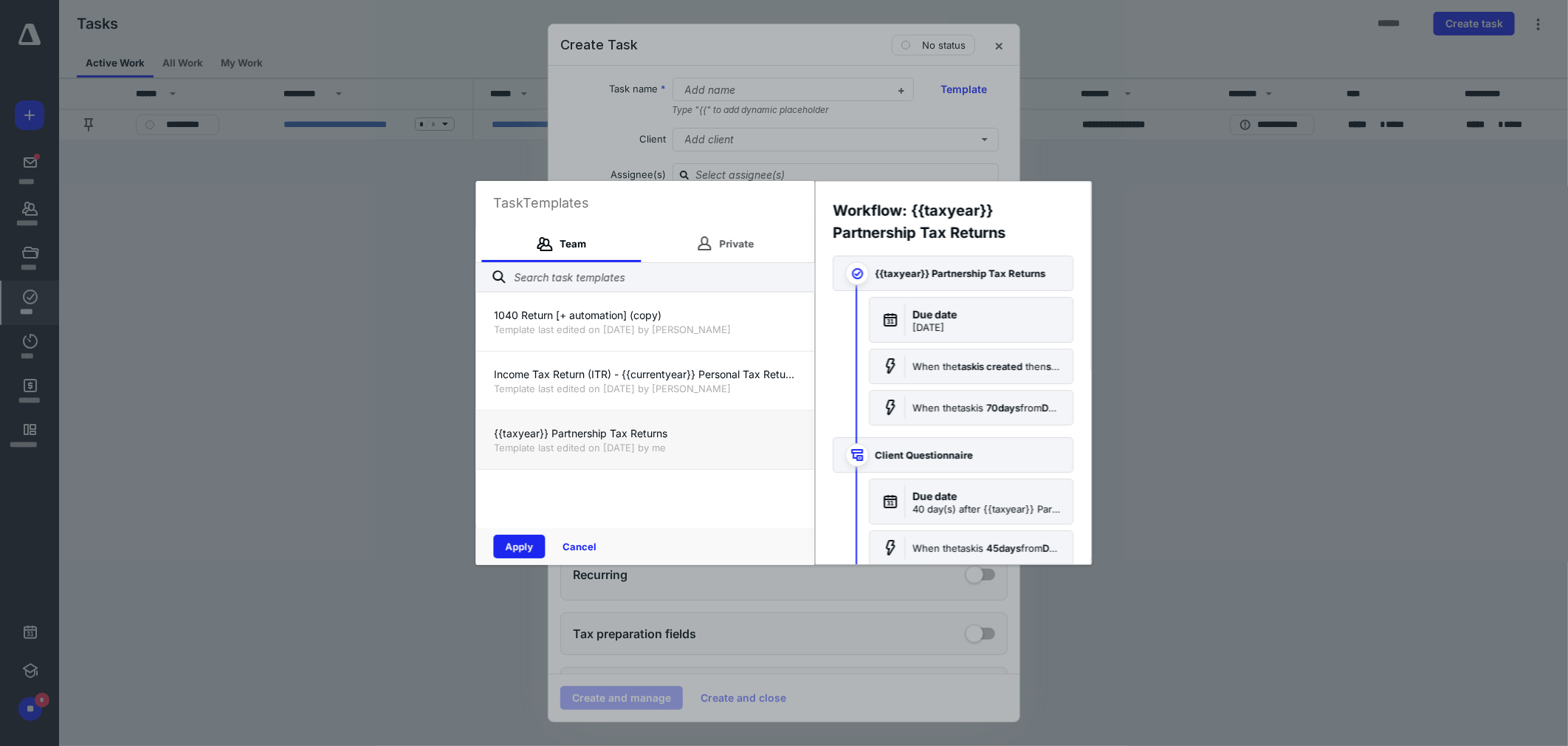 click on "Apply" at bounding box center [520, 547] 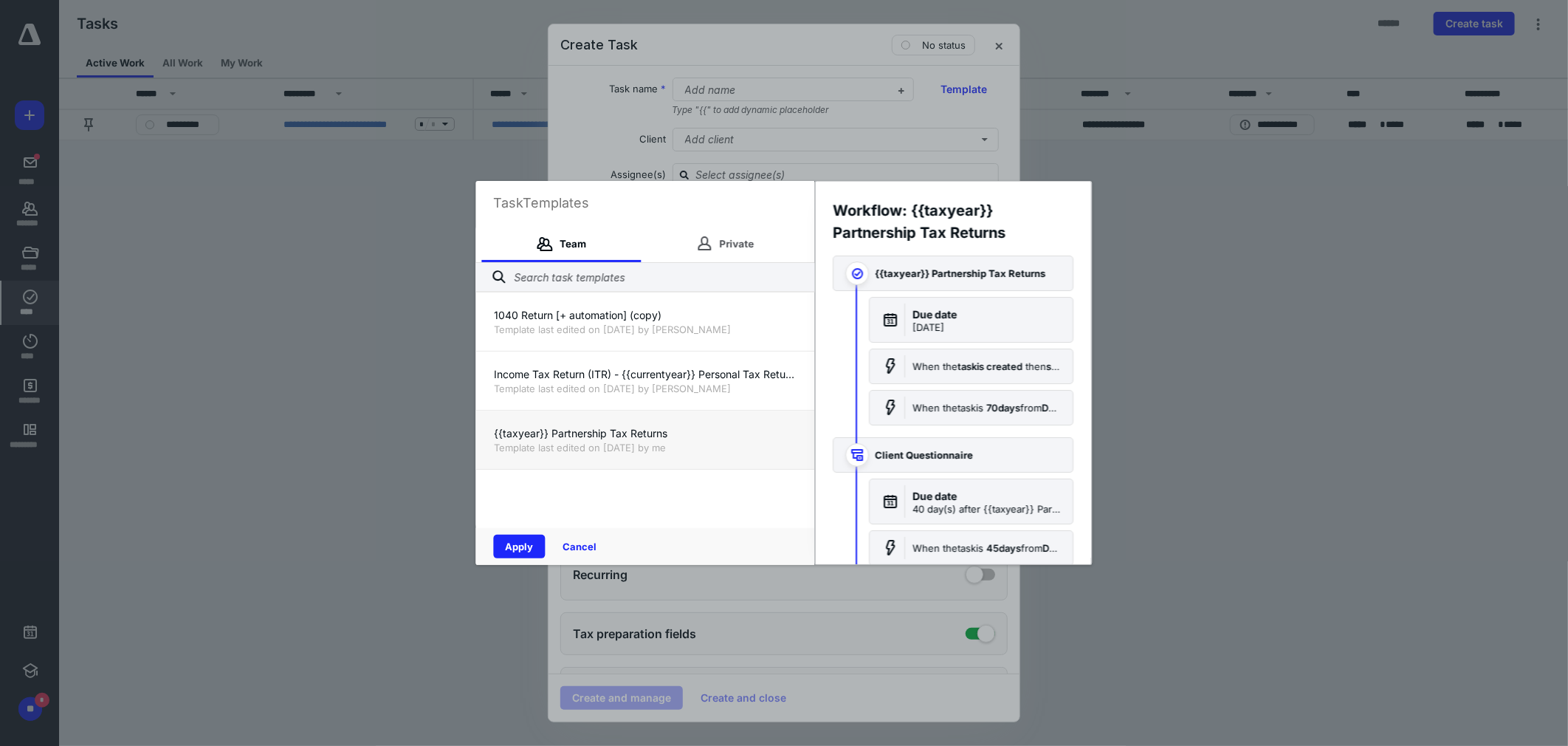 checkbox on "true" 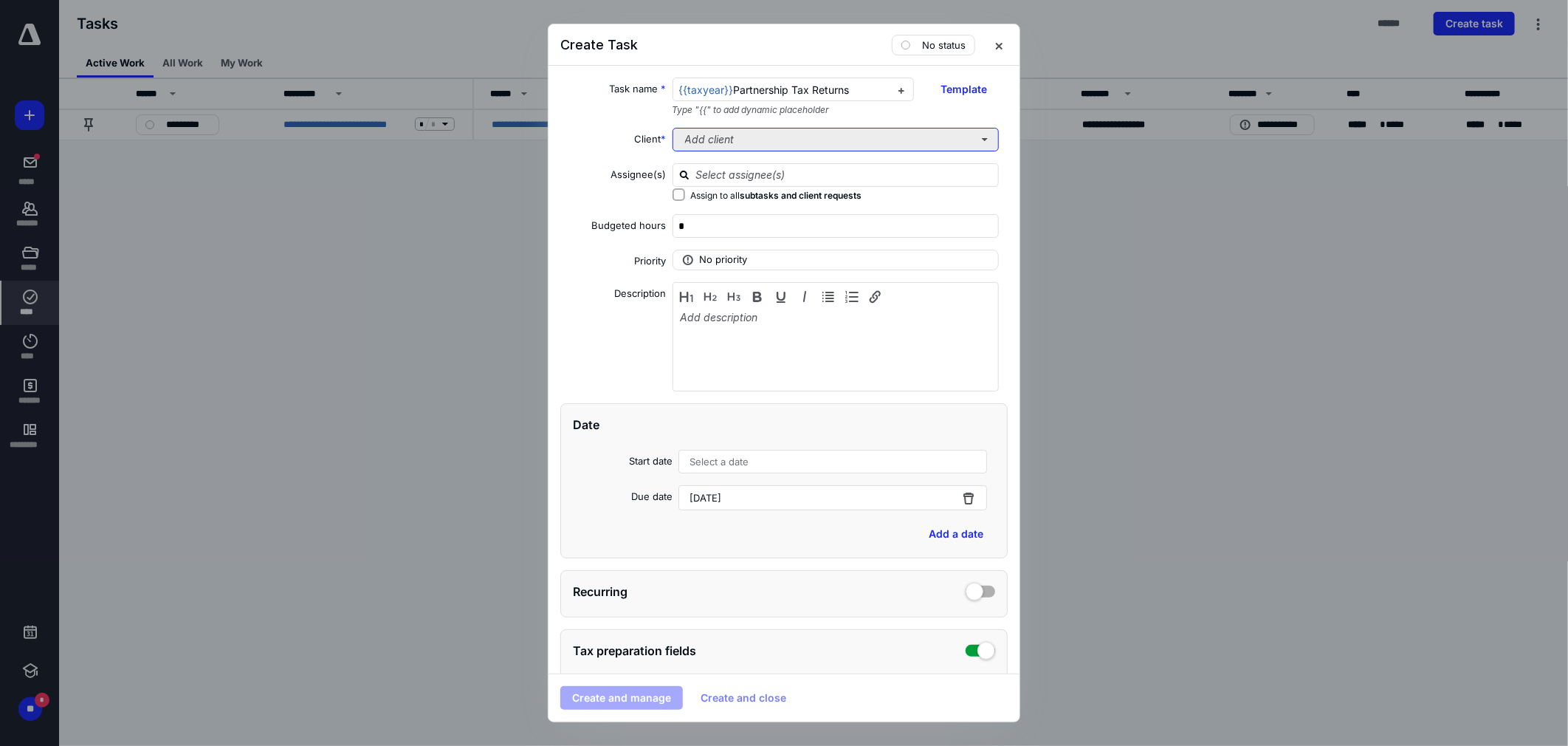 click on "Add client" at bounding box center (836, 140) 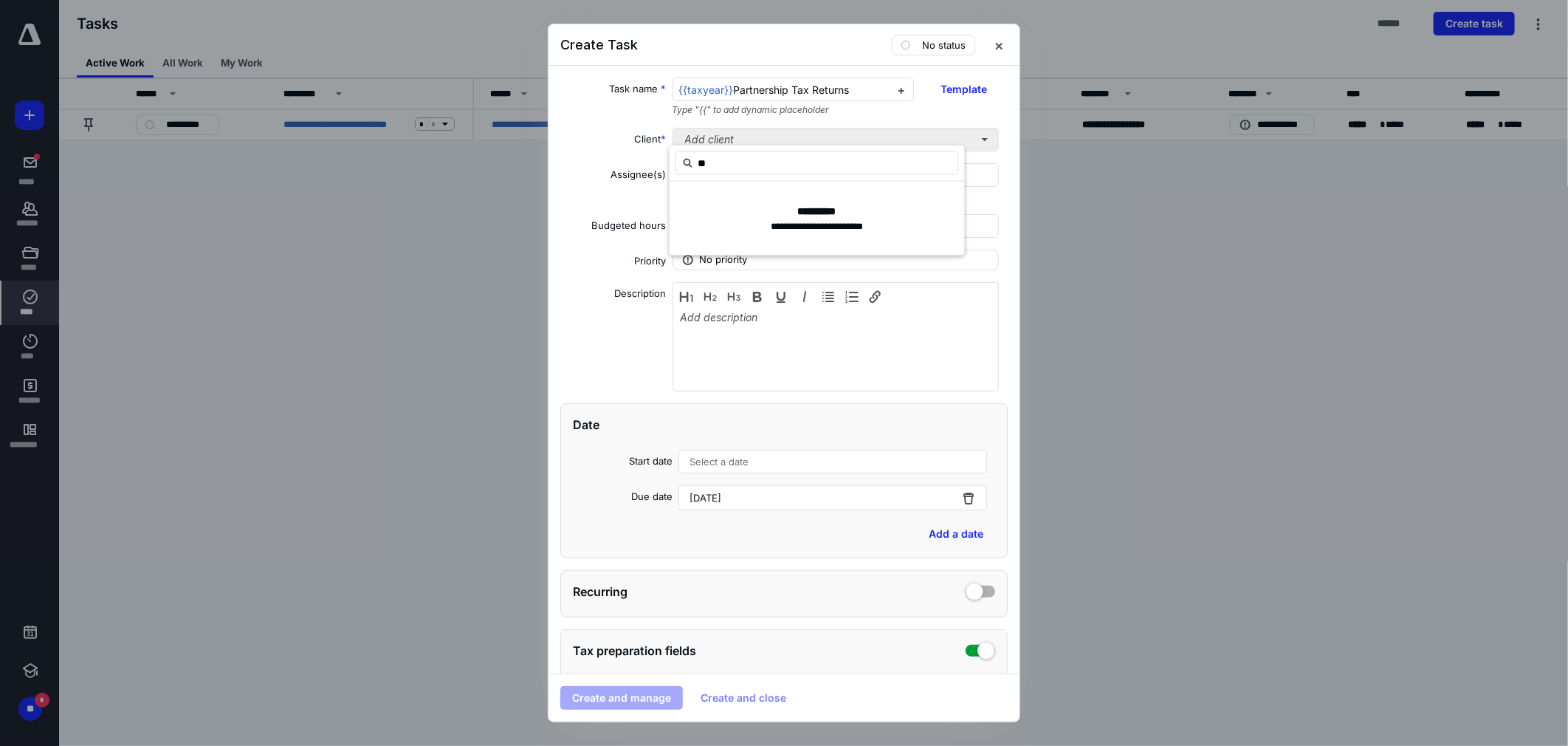 type on "*" 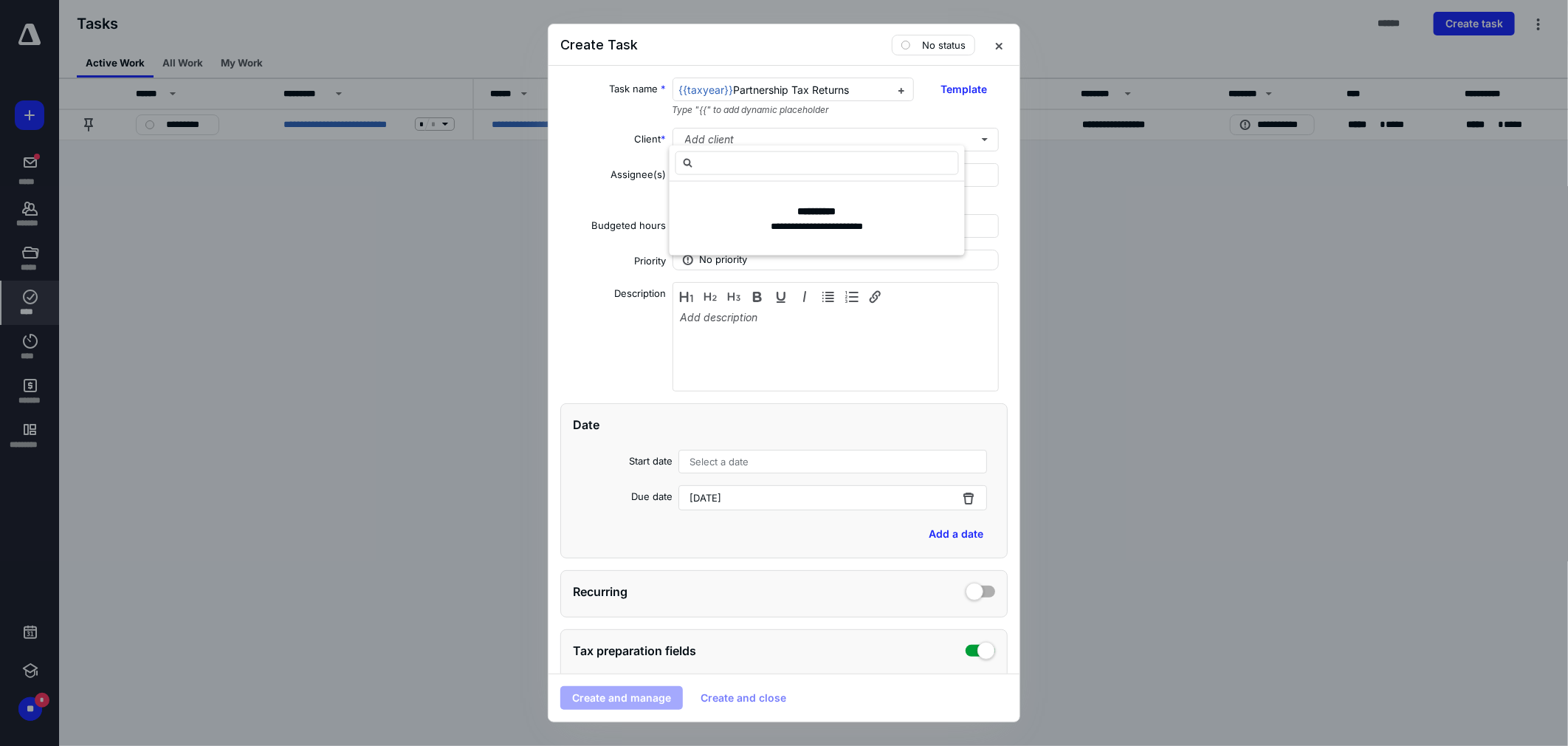 type on "*" 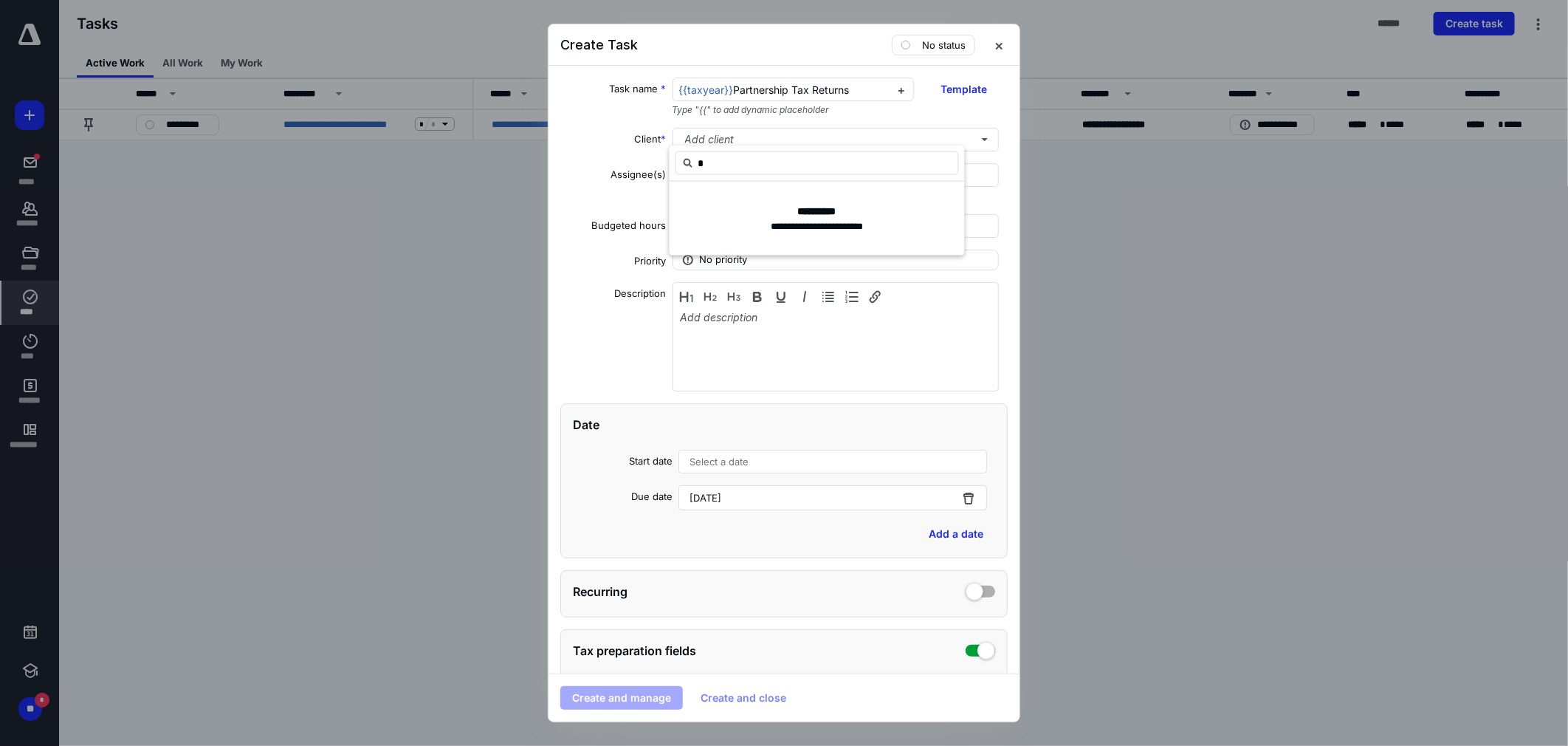 type 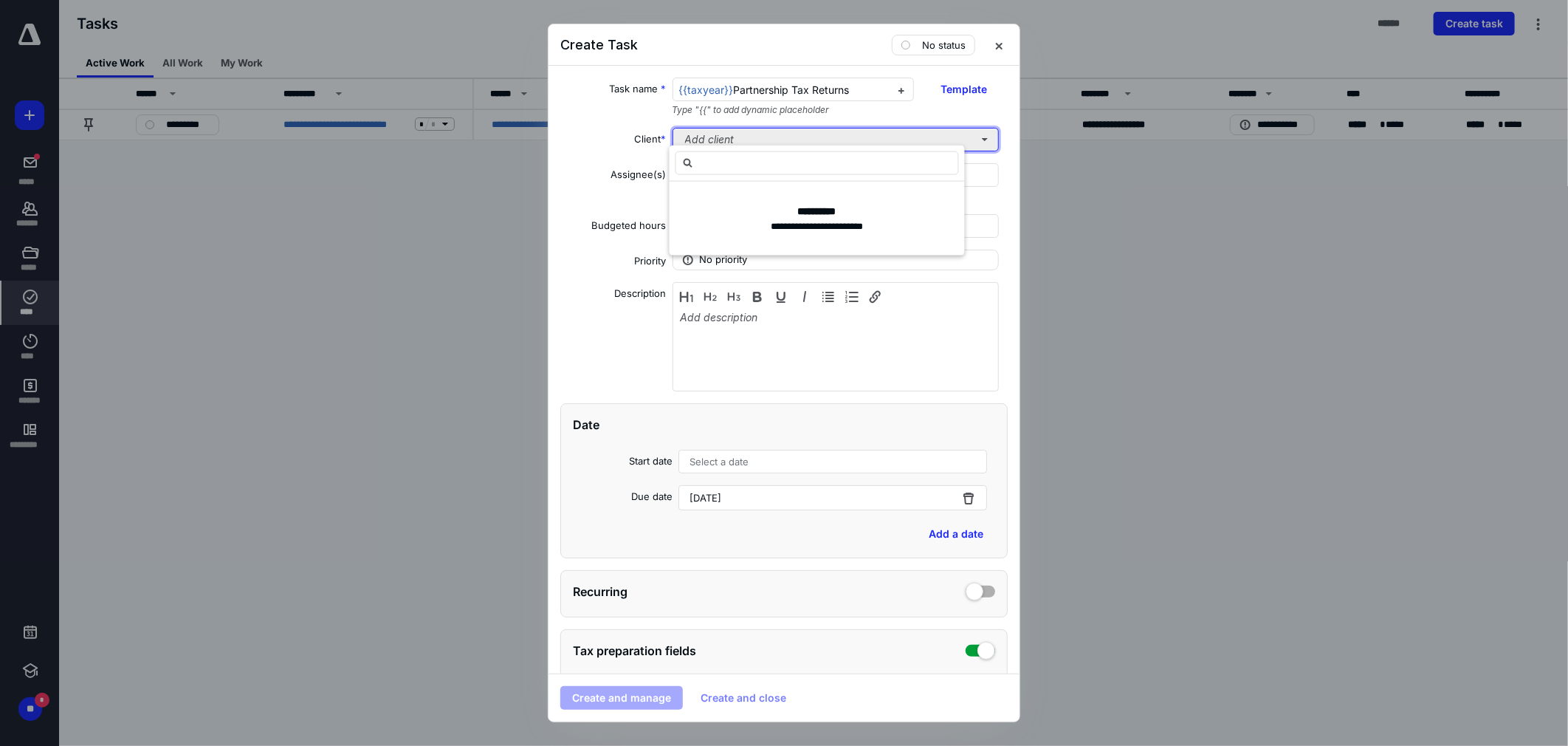 click on "Add client" at bounding box center [836, 140] 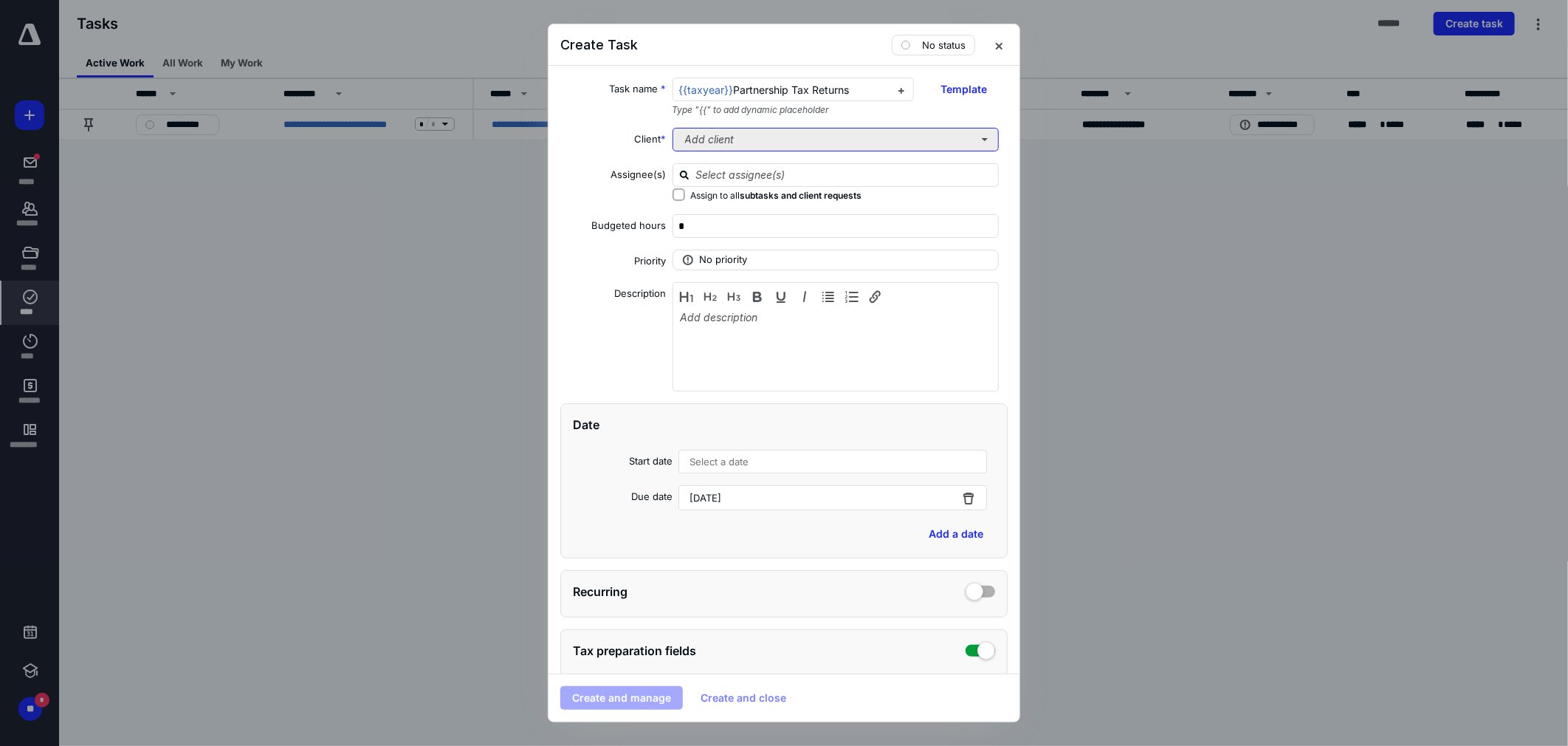 click on "Add client" at bounding box center (836, 140) 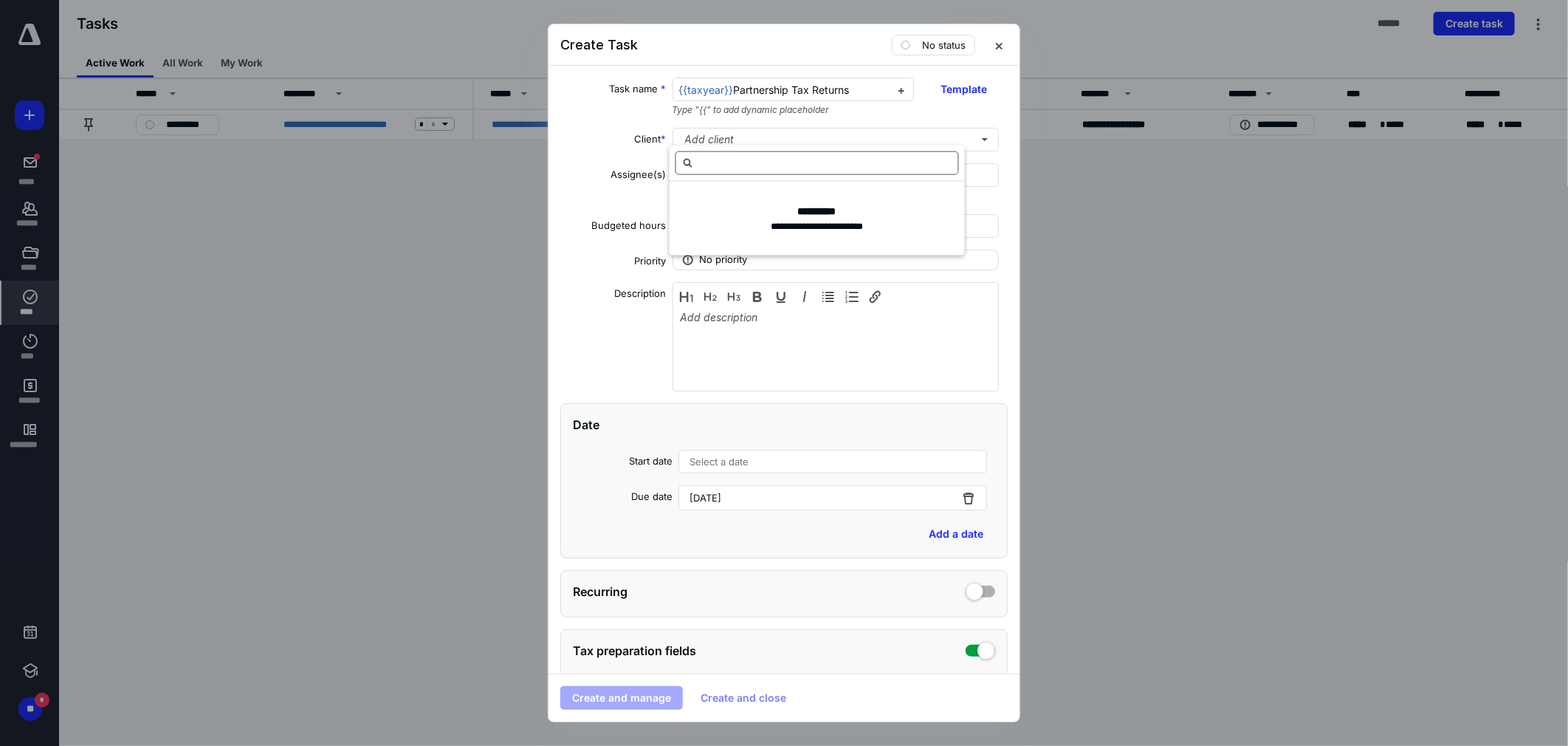 click at bounding box center (817, 163) 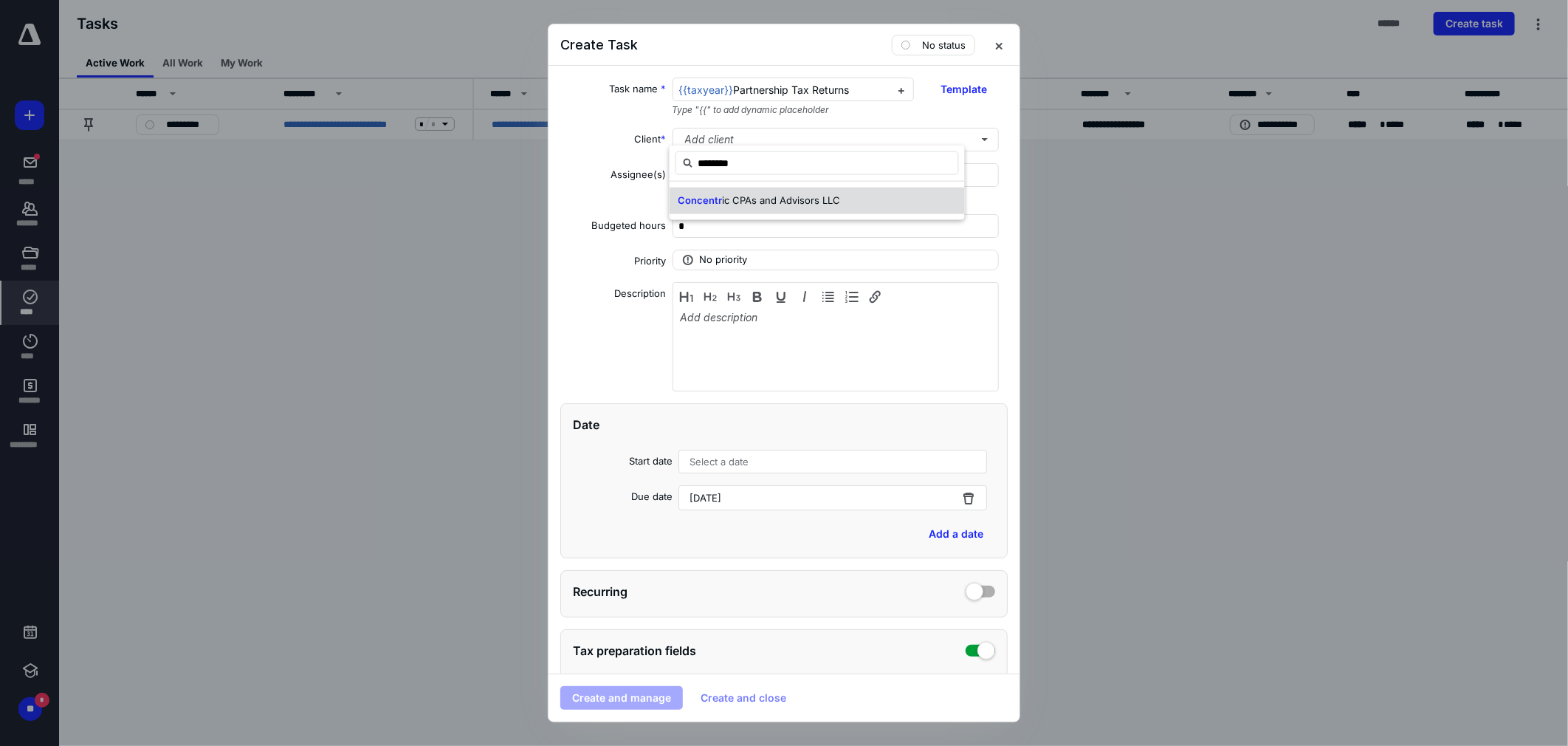 click on "ic CPAs and Advisors LLC" at bounding box center [782, 200] 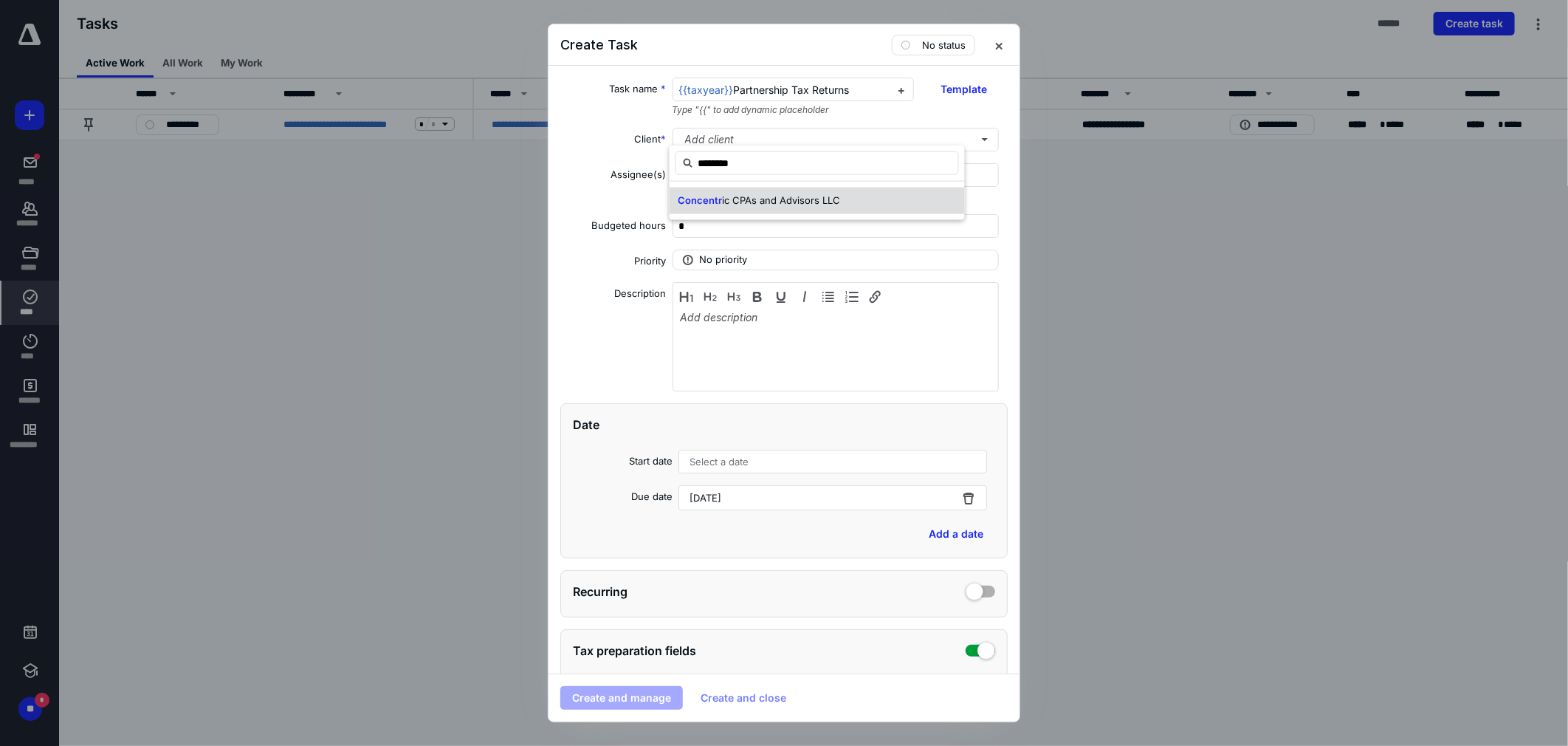 type on "********" 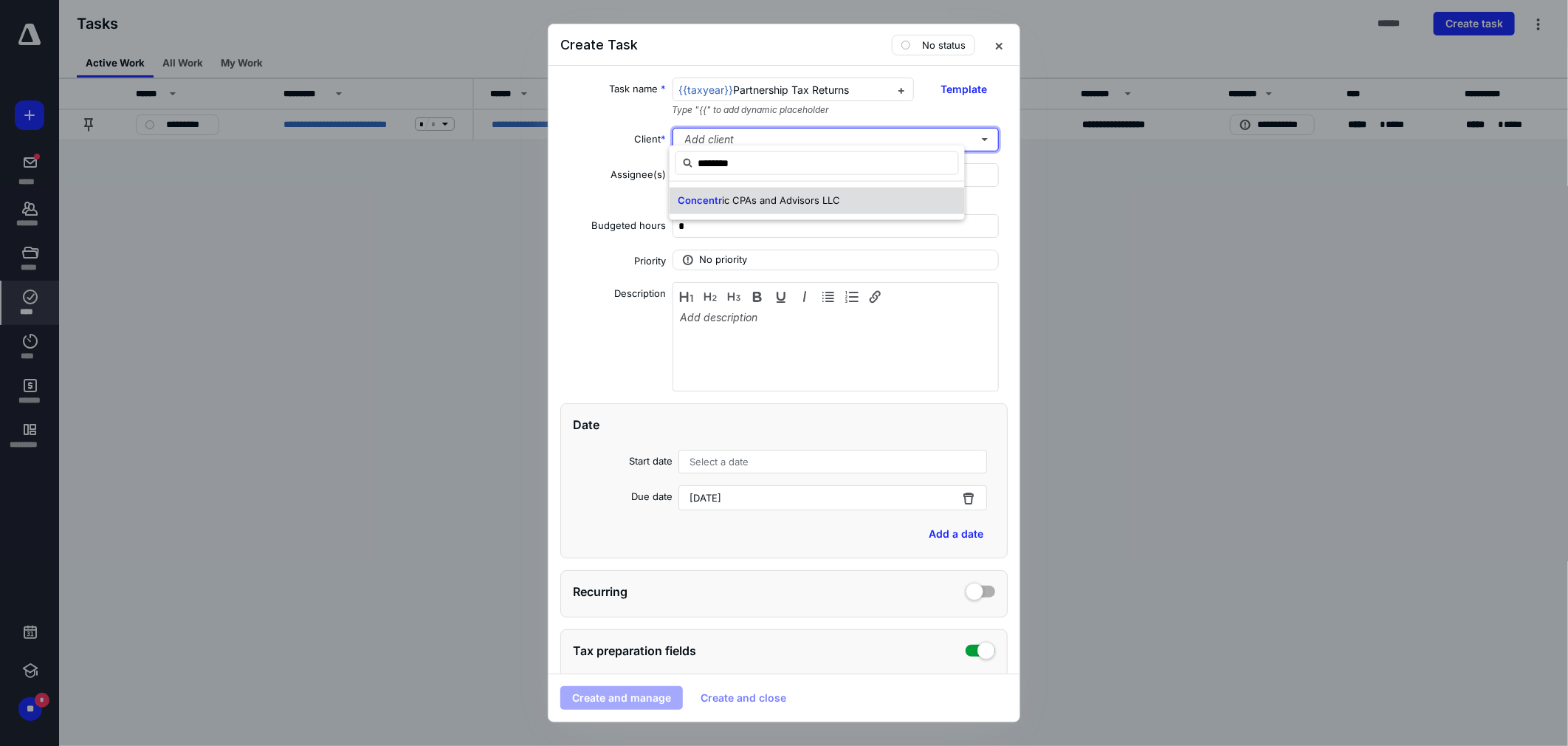 type 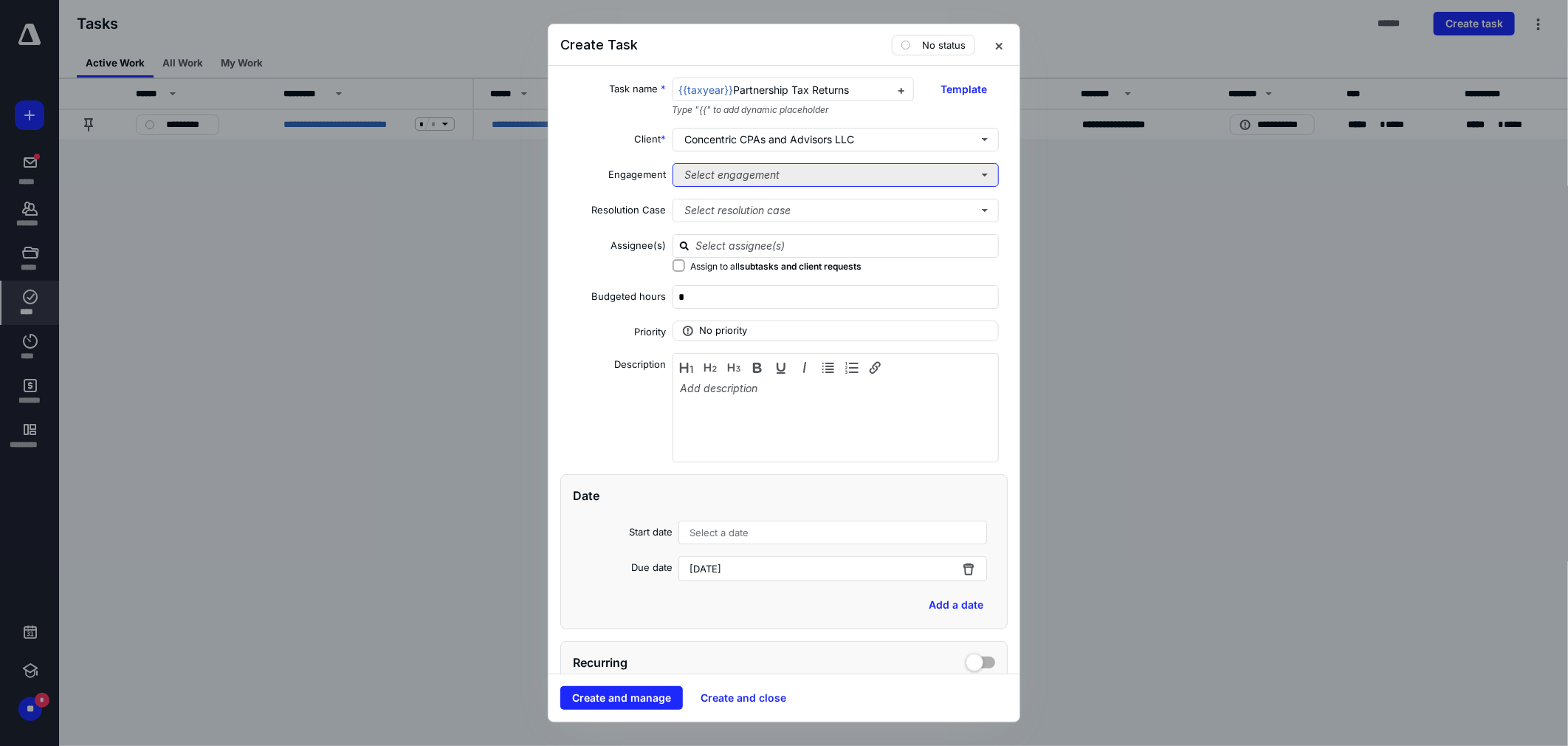 click on "Select engagement" at bounding box center (836, 175) 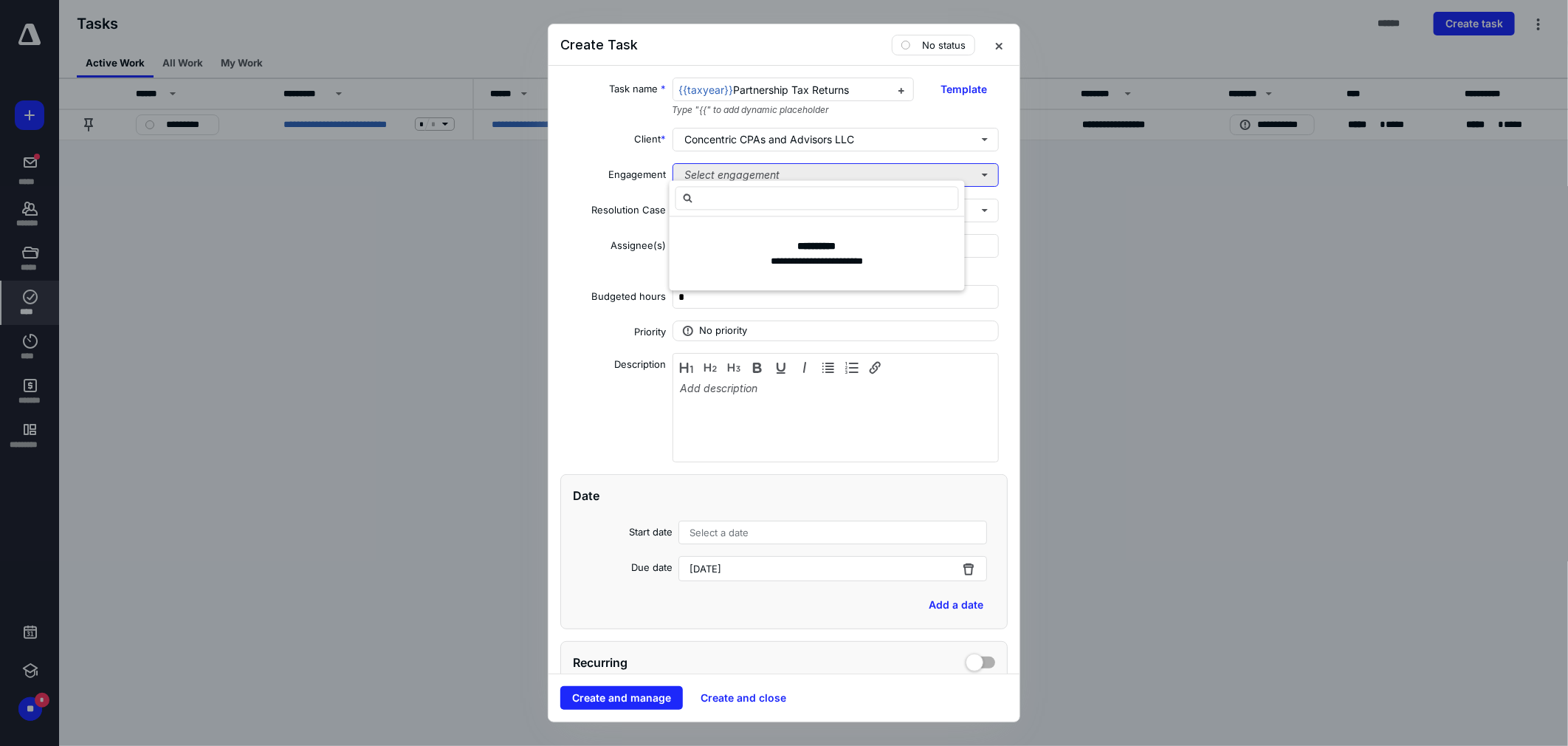 click on "Select engagement" at bounding box center [836, 175] 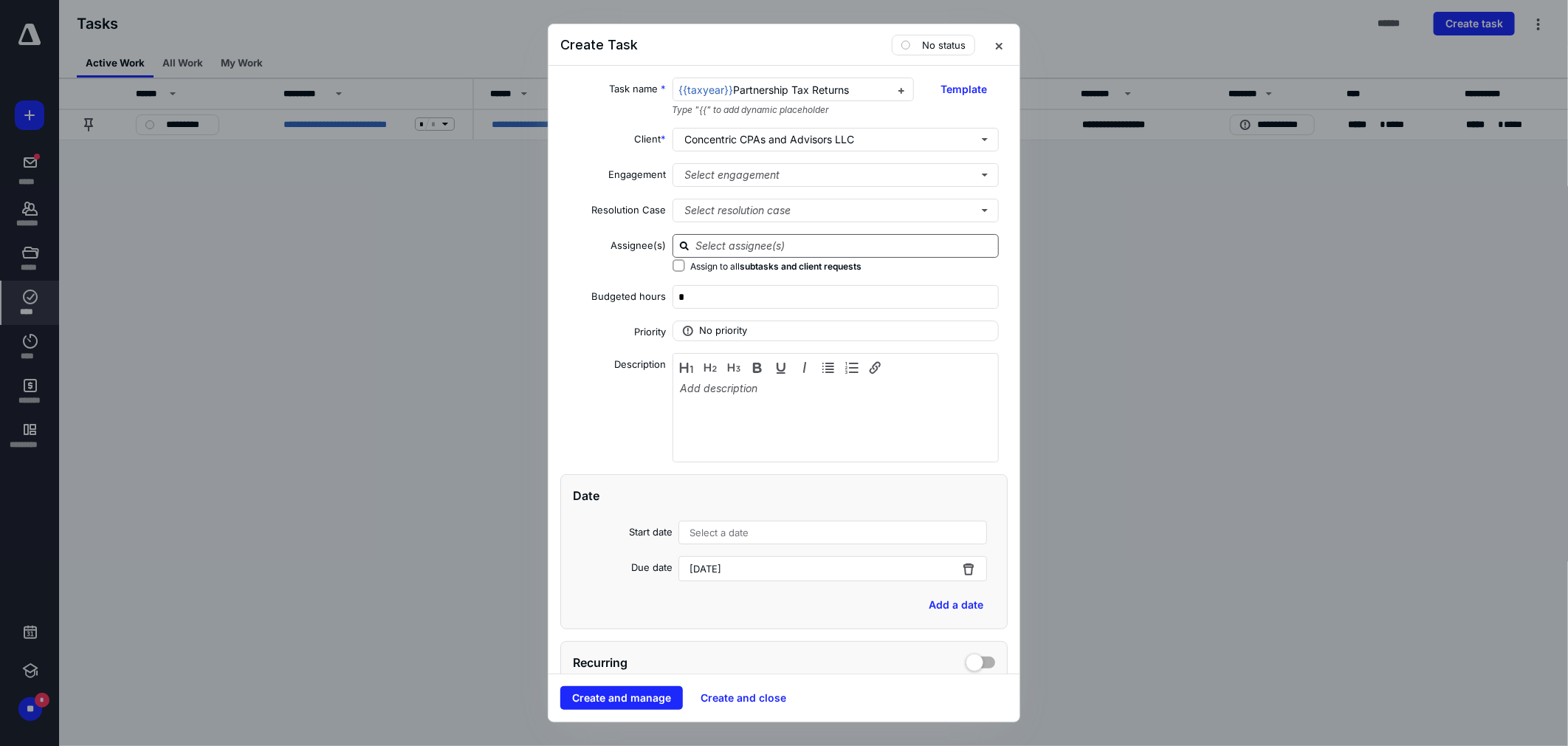 click at bounding box center [845, 245] 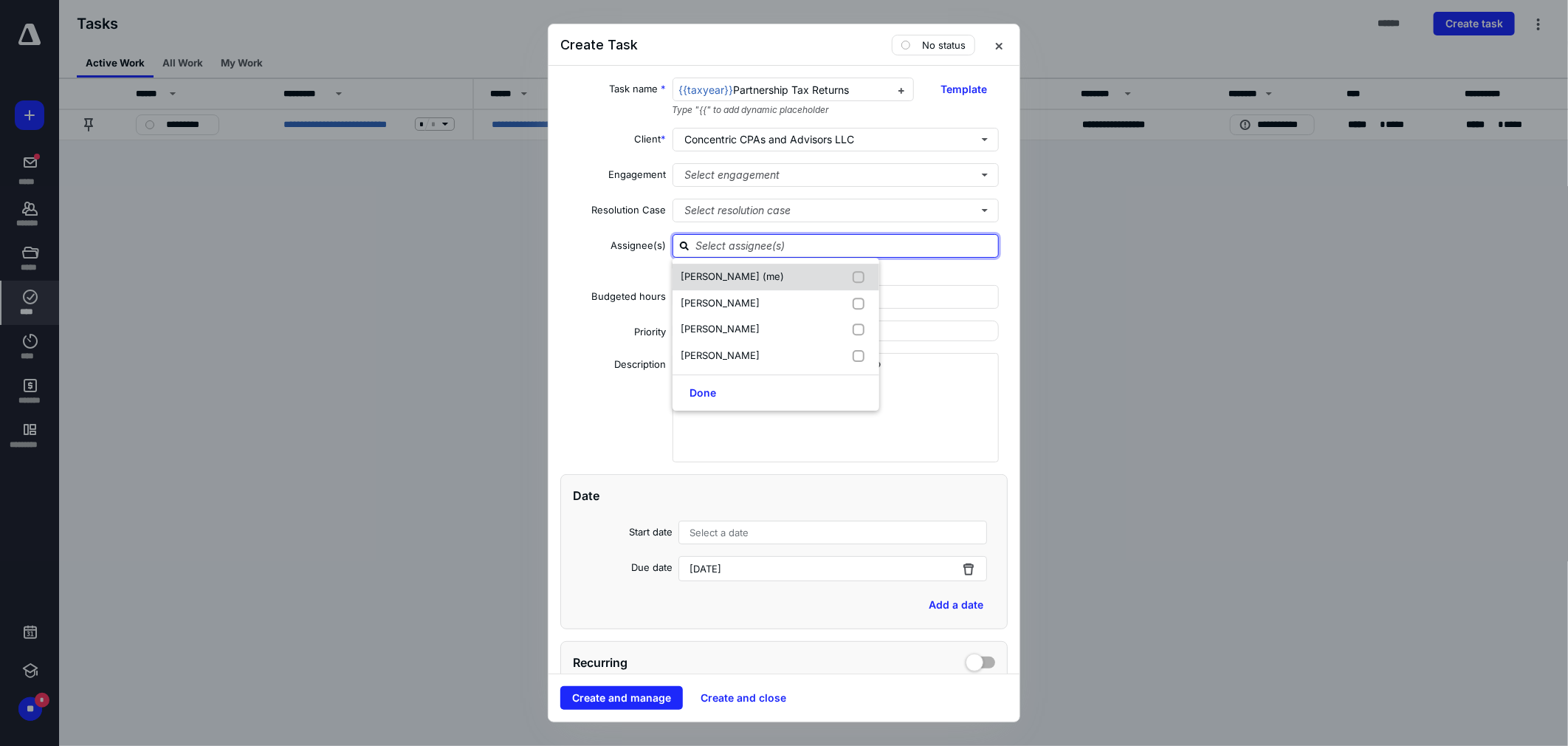 click on "[PERSON_NAME] (me)" at bounding box center [776, 277] 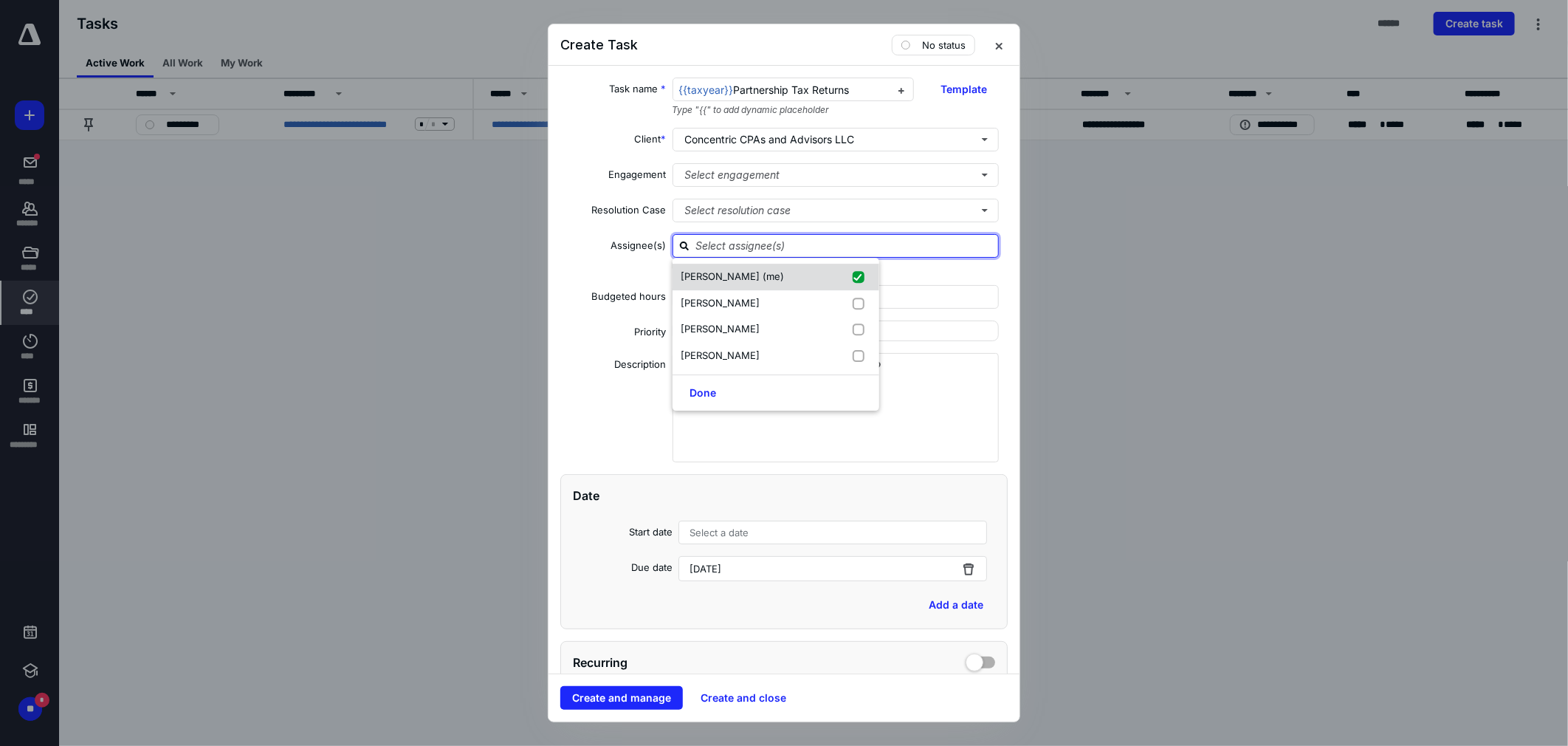 checkbox on "true" 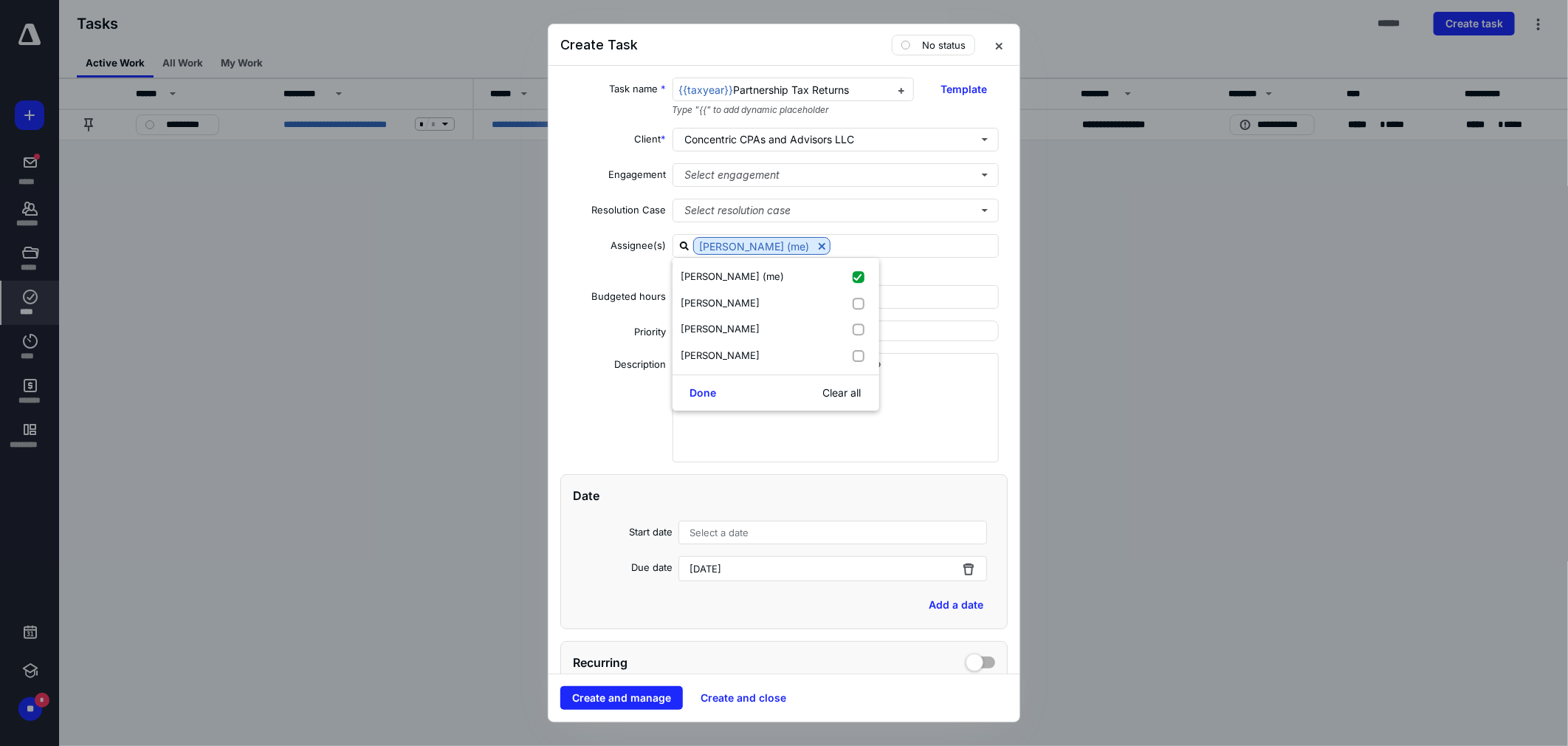 click on "Assignee(s)" at bounding box center (613, 256) 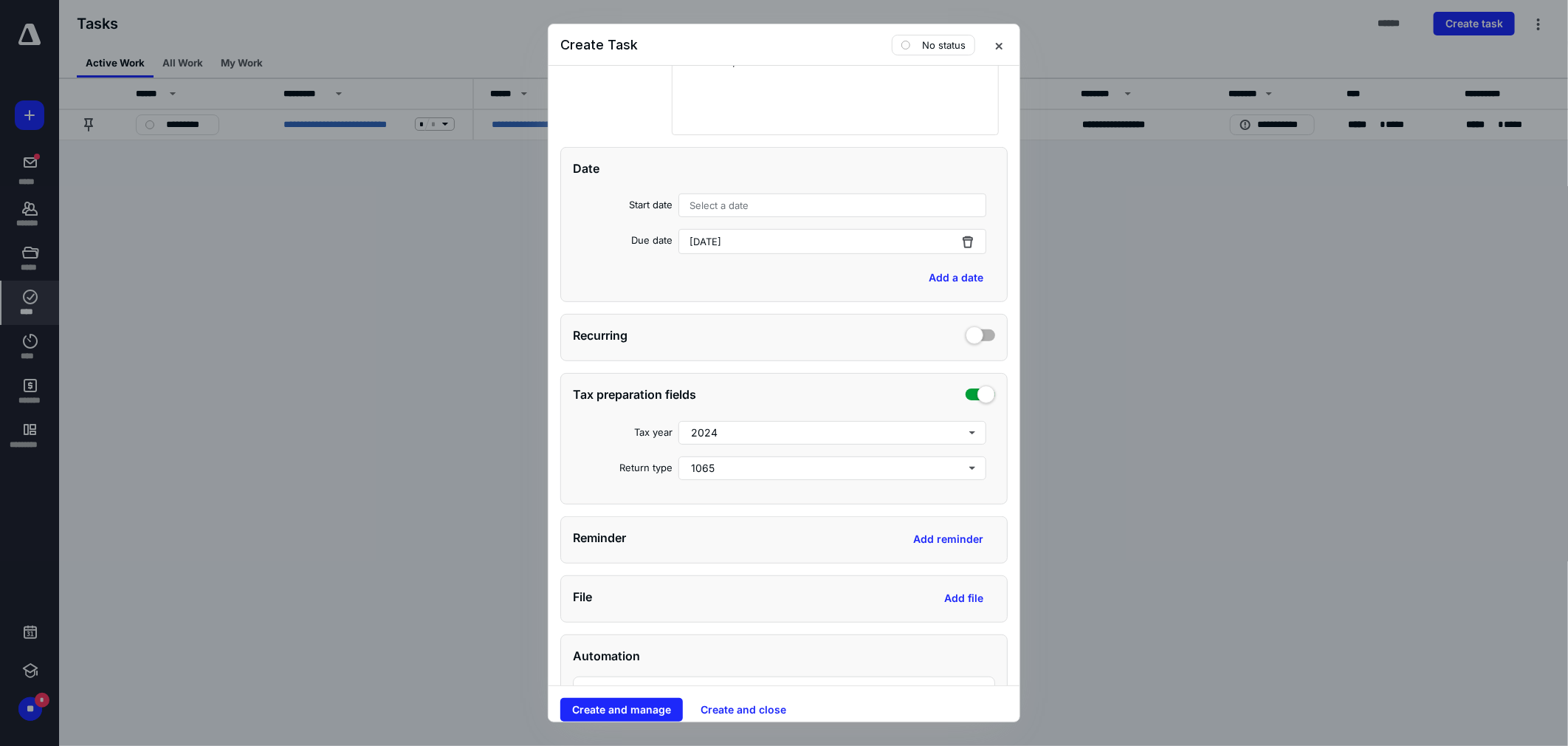 scroll, scrollTop: 328, scrollLeft: 0, axis: vertical 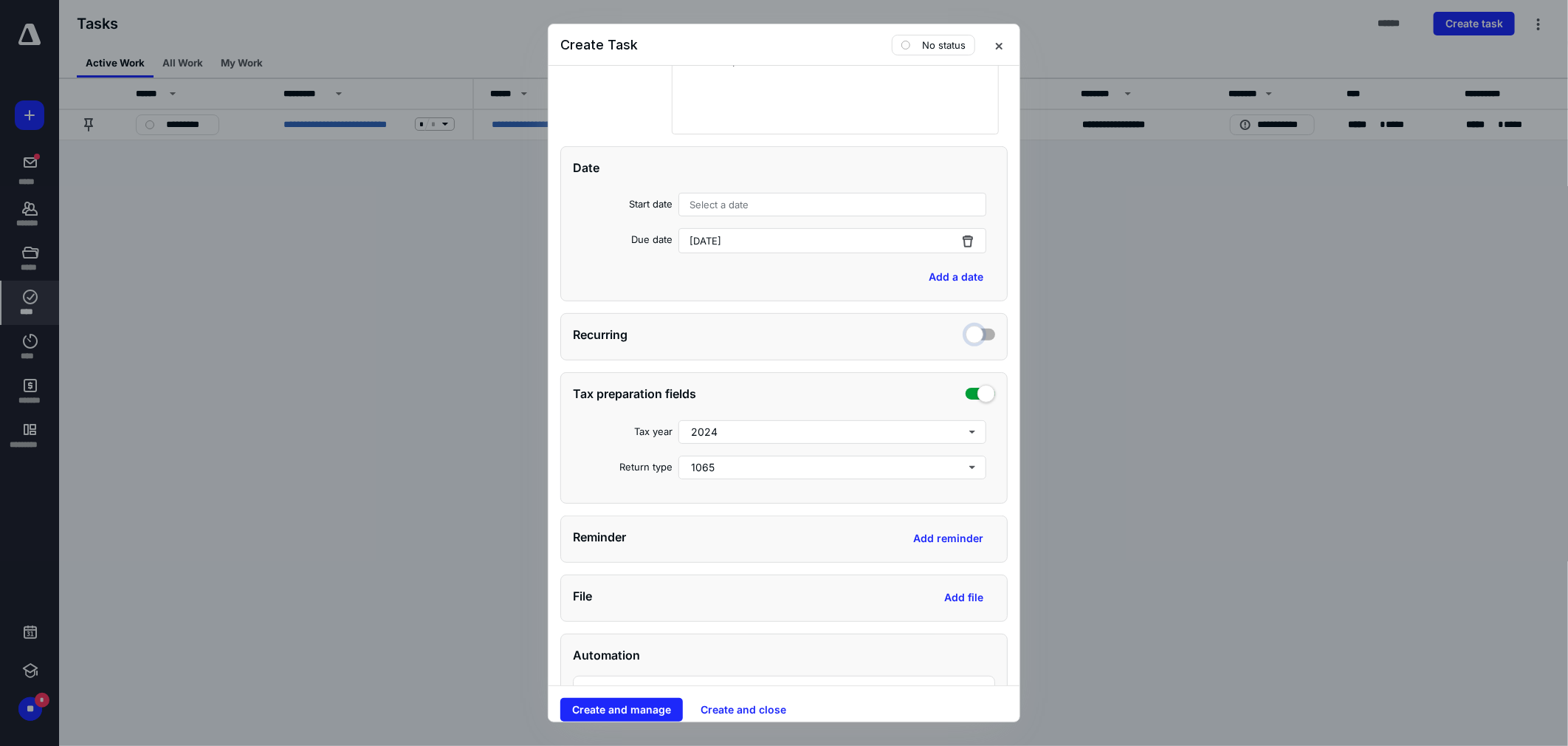 click at bounding box center [980, 332] 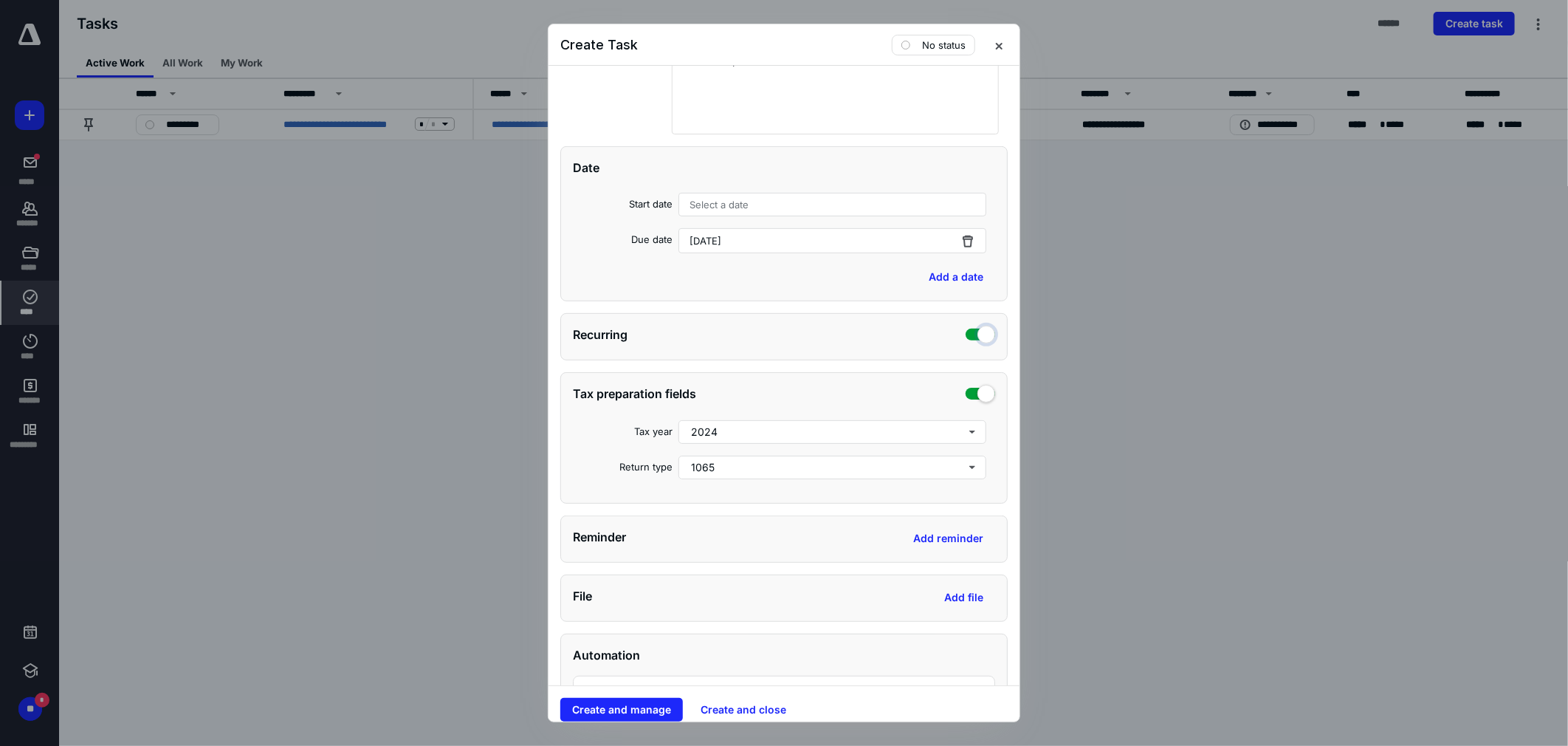 checkbox on "true" 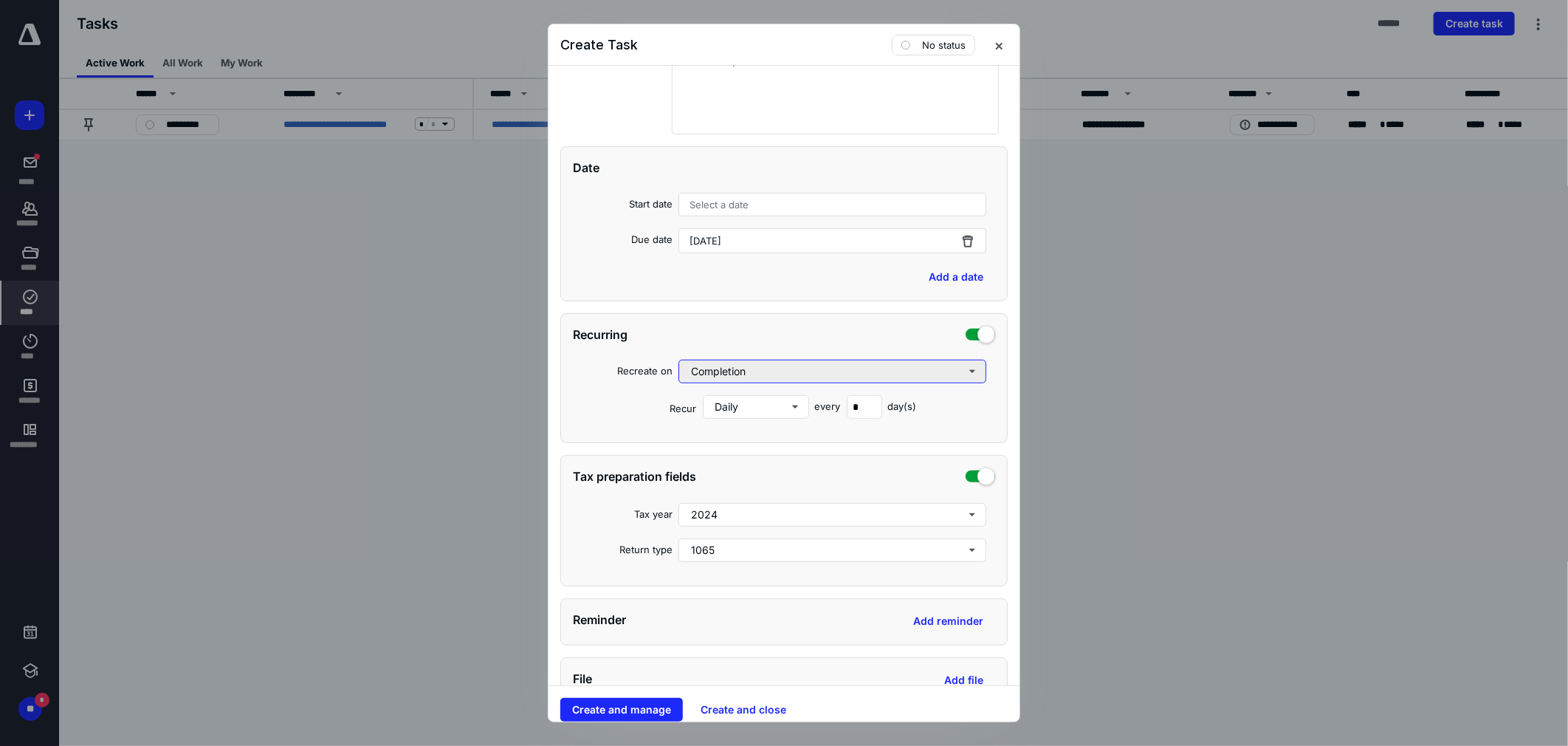 click on "Completion" at bounding box center [832, 372] 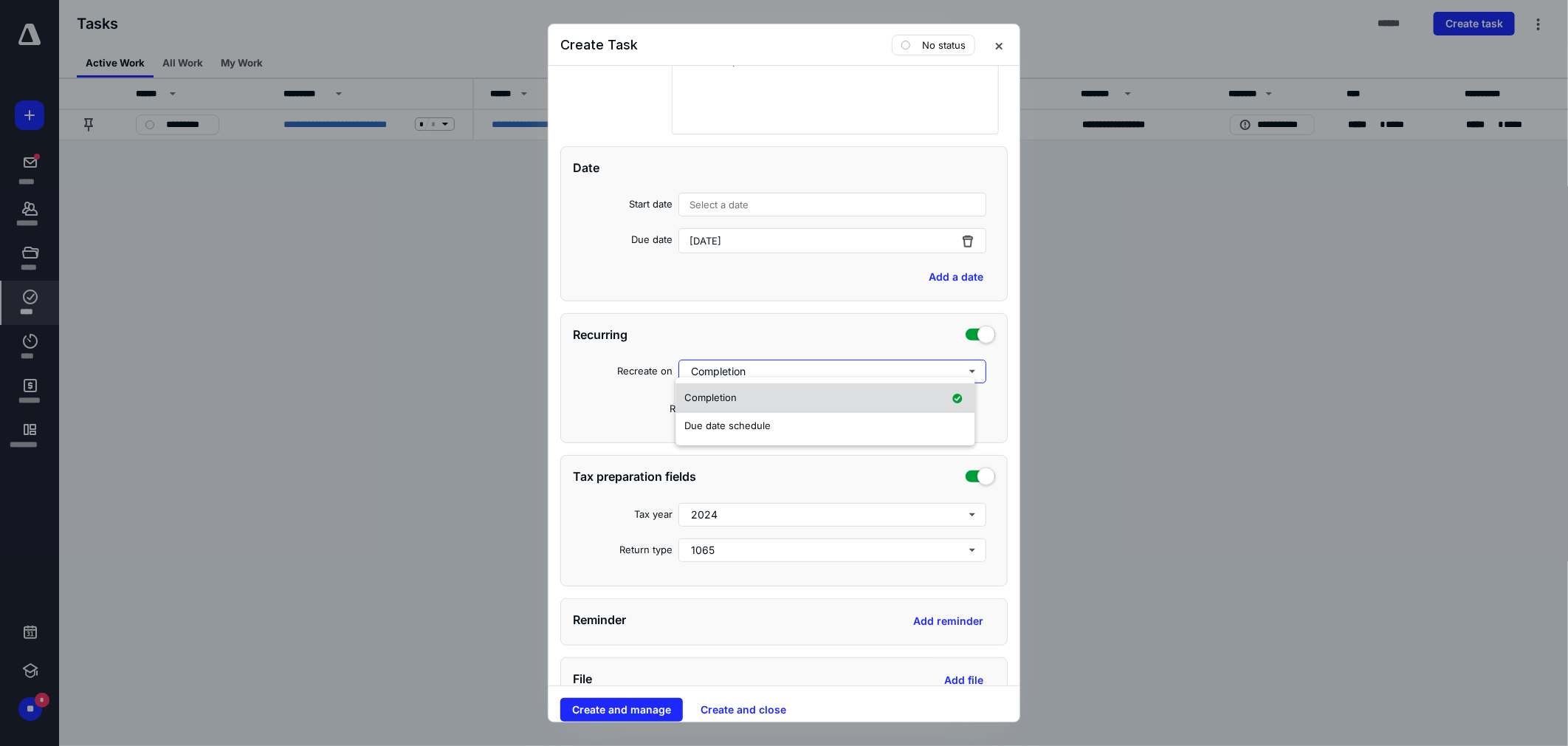 click on "Completion" at bounding box center (825, 398) 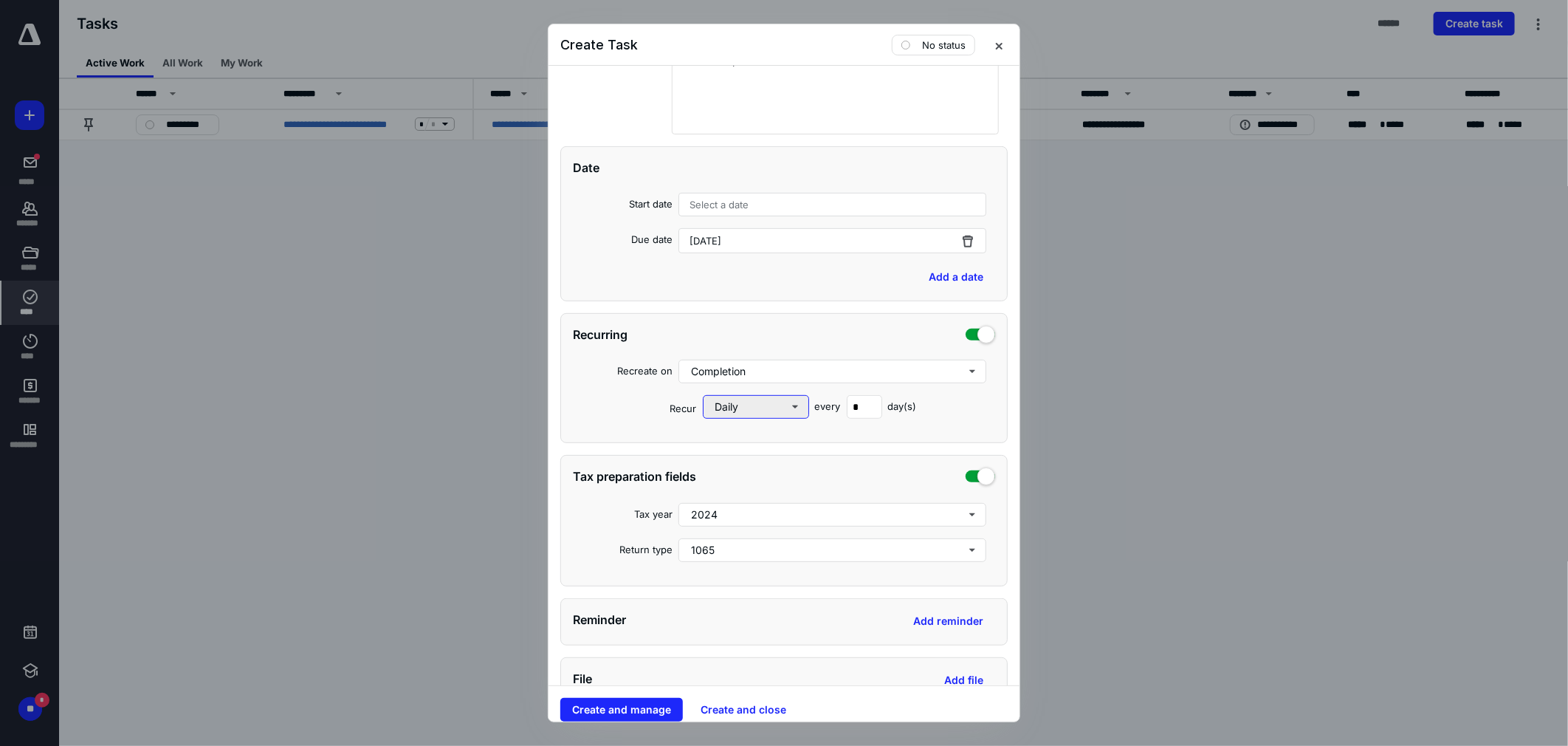 click on "Daily" at bounding box center [756, 407] 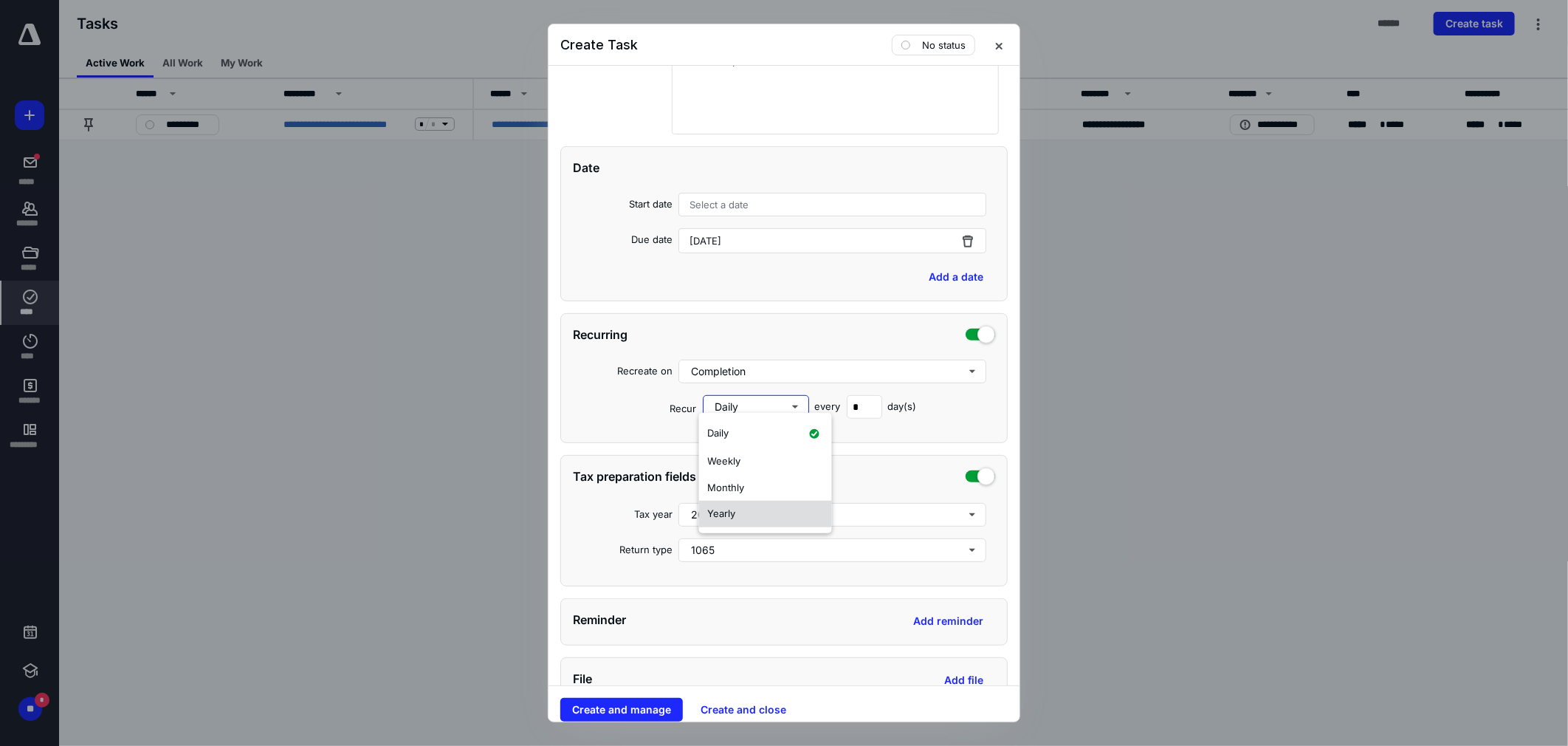 click on "Yearly" at bounding box center (766, 514) 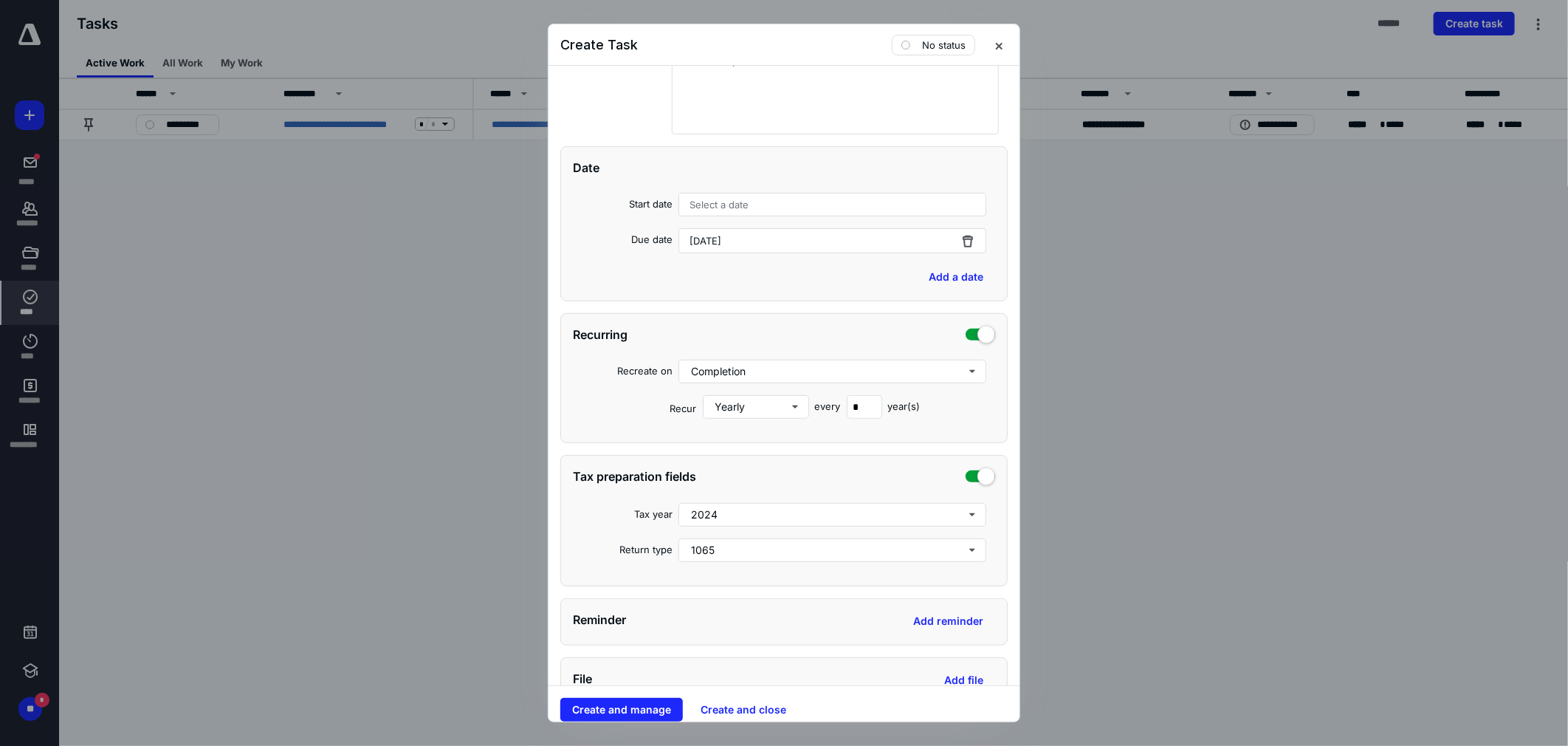 click on "Date Start date Select a date Due date [DATE] Add a date Recurring Recreate on Completion Recur Yearly every * year(s) Tax preparation fields Tax year [DATE] Return type 1065 Reminder Add reminder File Add file Automation When the  task  is created   then  set status  to  Not started . When the  task  is   70  day s  from  Due date   then  set status  to  Ready . Add automation" at bounding box center [784, 524] 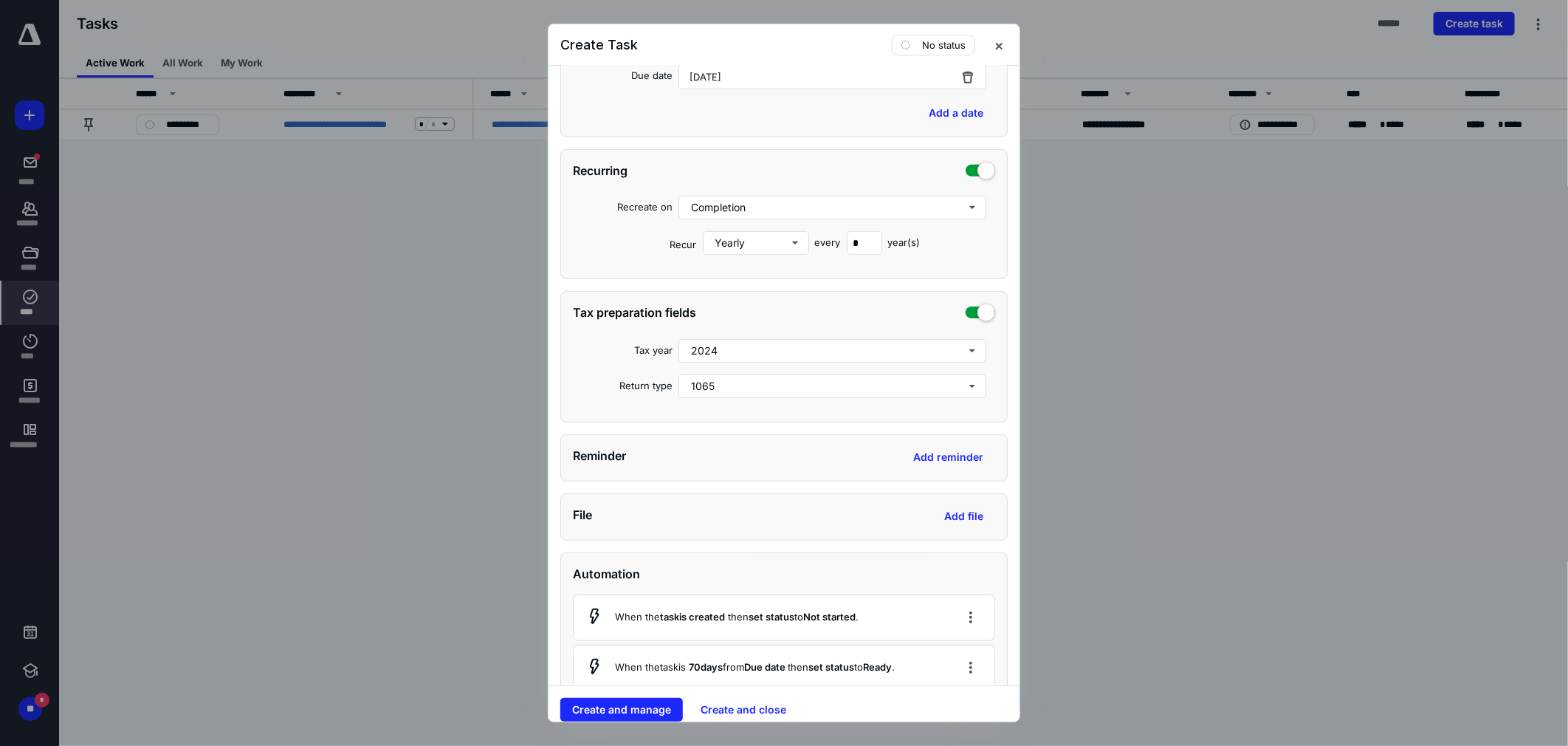 scroll, scrollTop: 656, scrollLeft: 0, axis: vertical 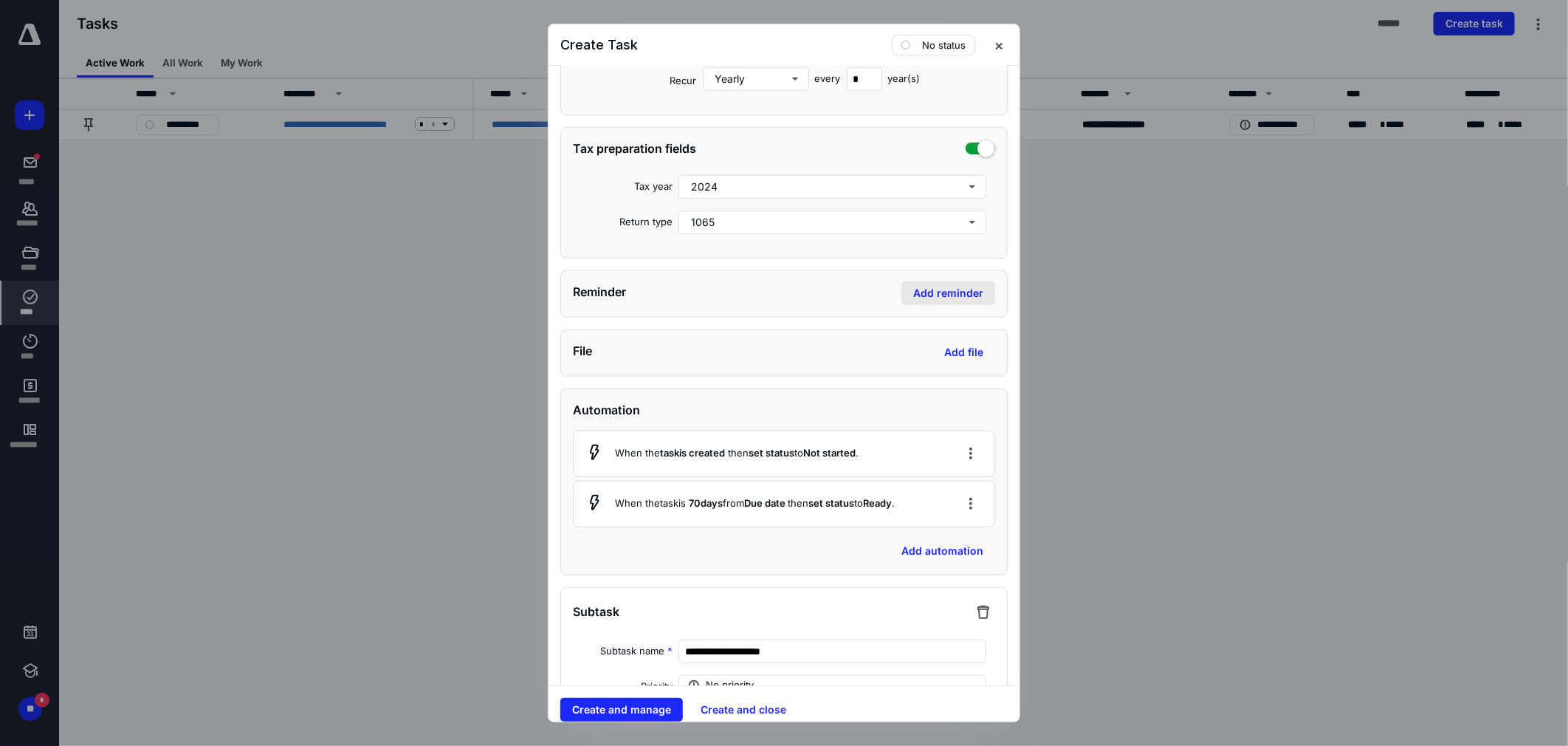 click on "Add reminder" at bounding box center [948, 293] 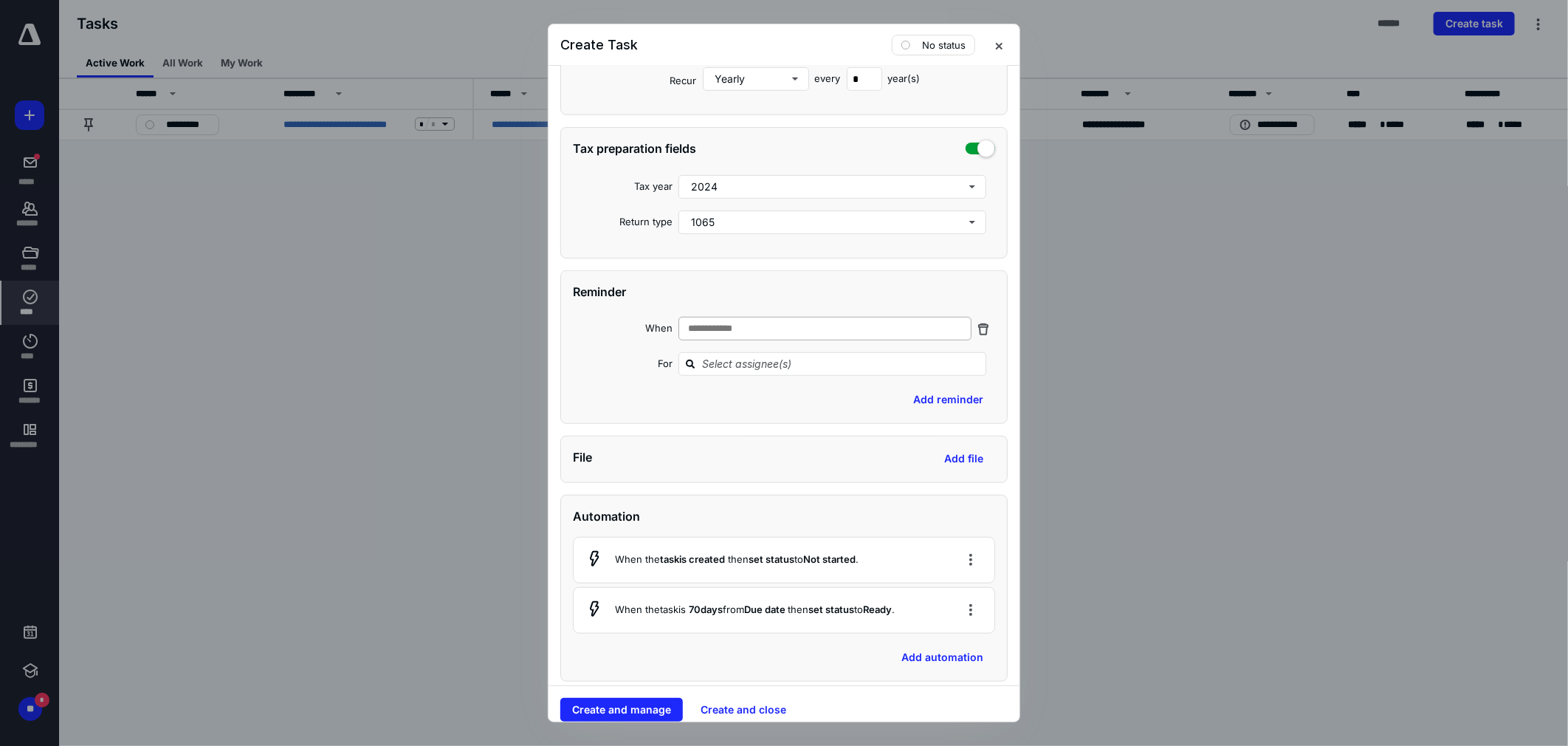 click on "**********" at bounding box center [825, 329] 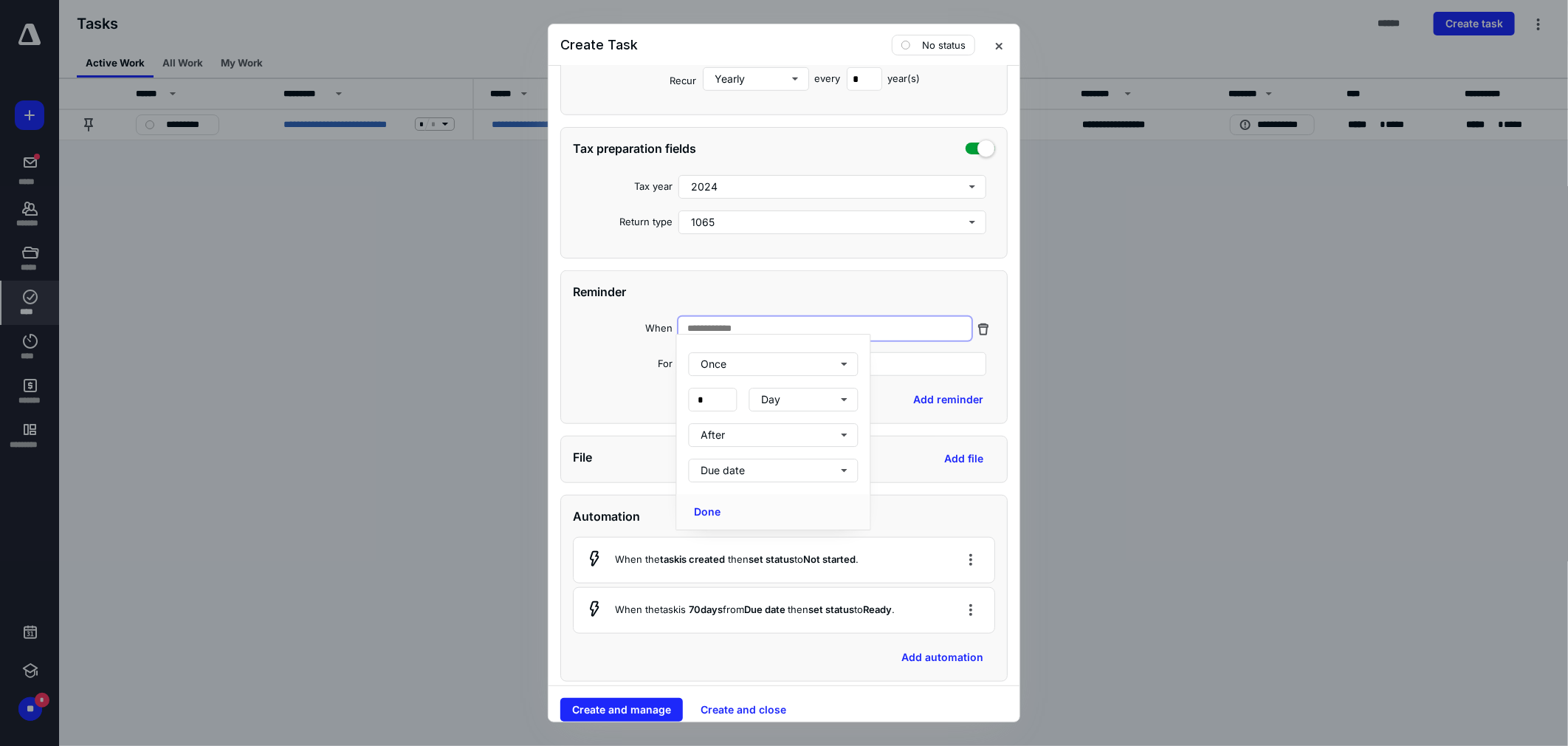click on "**********" at bounding box center [825, 329] 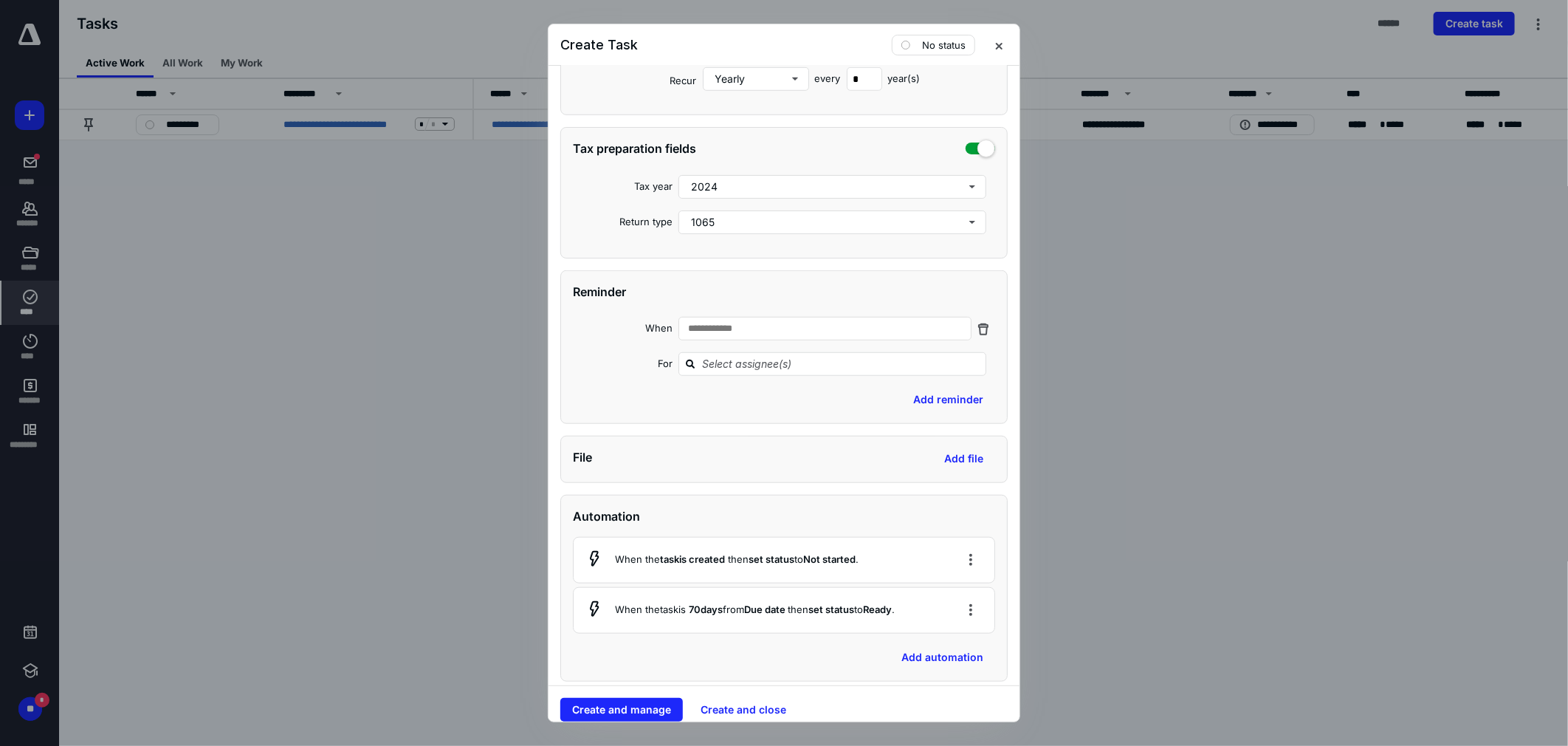 click at bounding box center [983, 329] 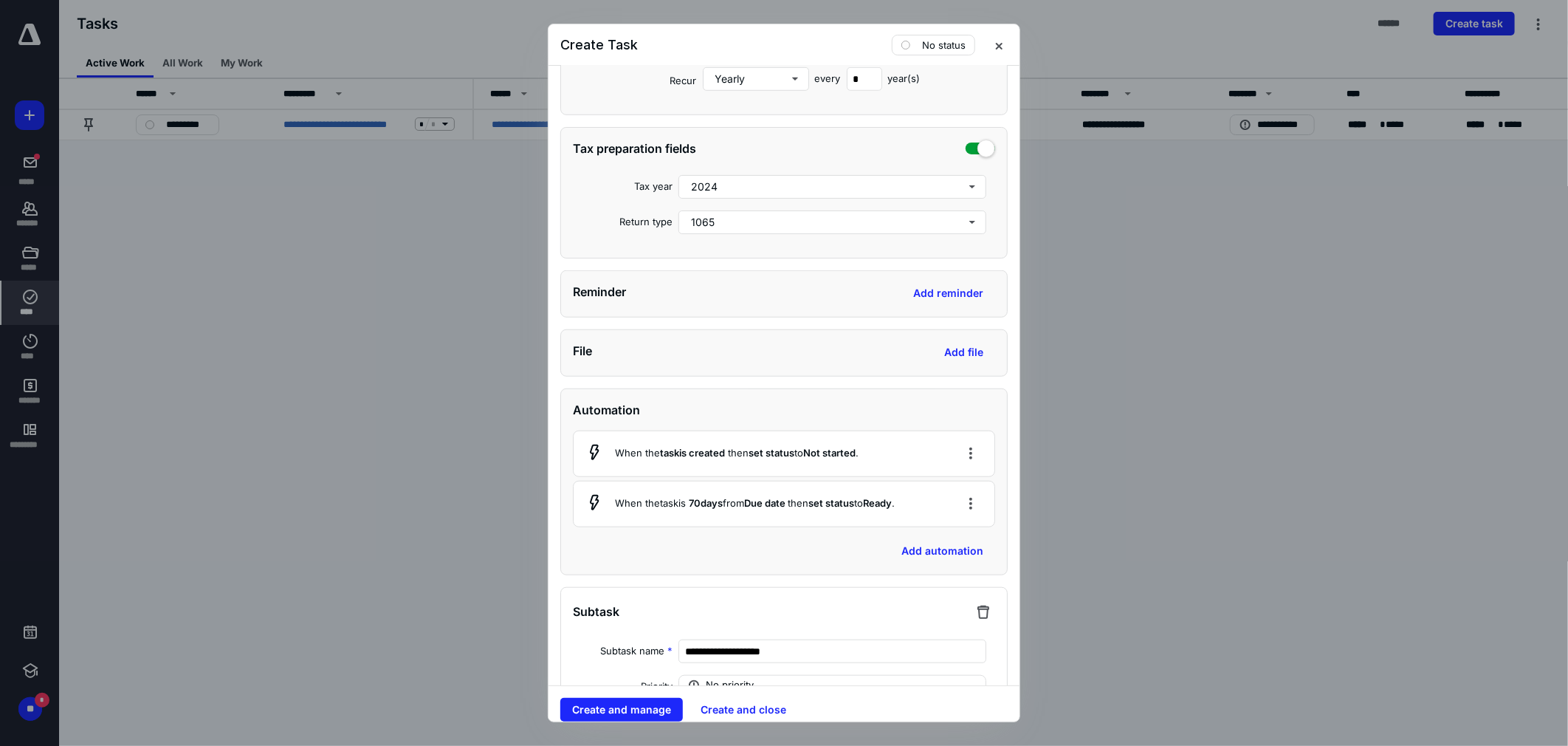 click on "Date Start date Select a date Due date [DATE] Add a date Recurring Recreate on Completion Recur Yearly every * year(s) Tax preparation fields Tax year [DATE] Return type 1065 Reminder Add reminder File Add file Automation When the  task  is created   then  set status  to  Not started . When the  task  is   70  day s  from  Due date   then  set status  to  Ready . Add automation" at bounding box center [784, 196] 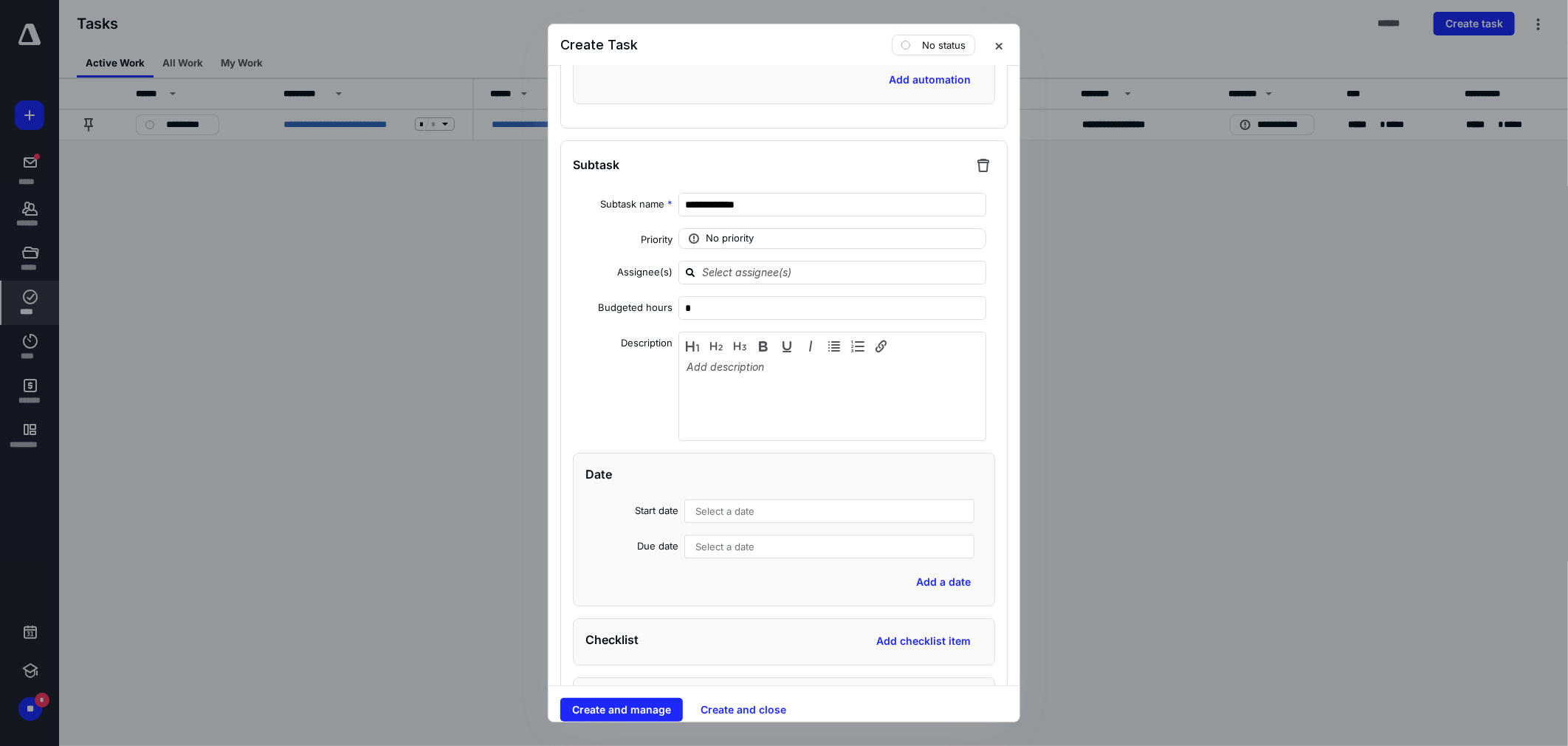 scroll, scrollTop: 3446, scrollLeft: 0, axis: vertical 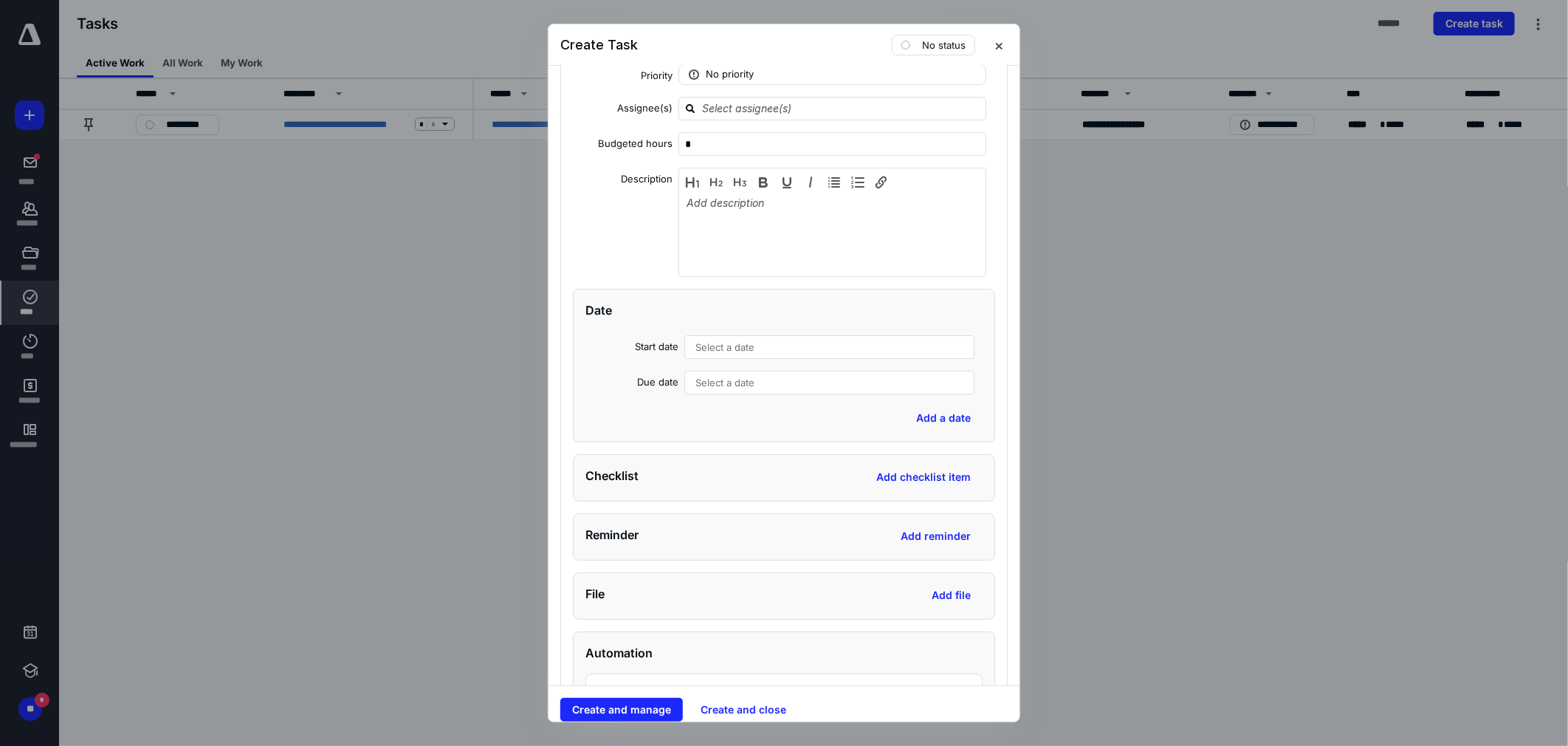 click on "Select a date" at bounding box center (725, 347) 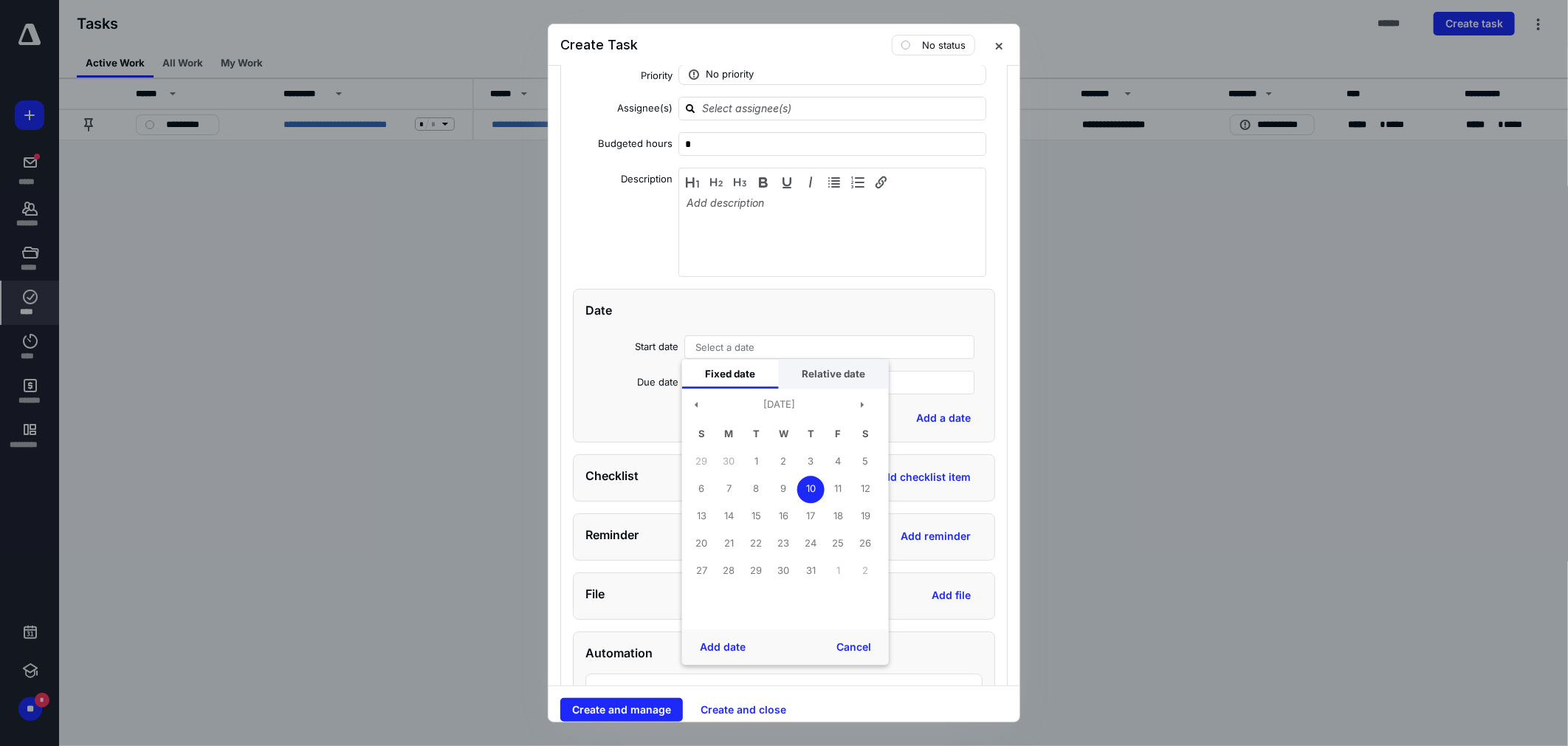 click on "Relative date" at bounding box center [833, 374] 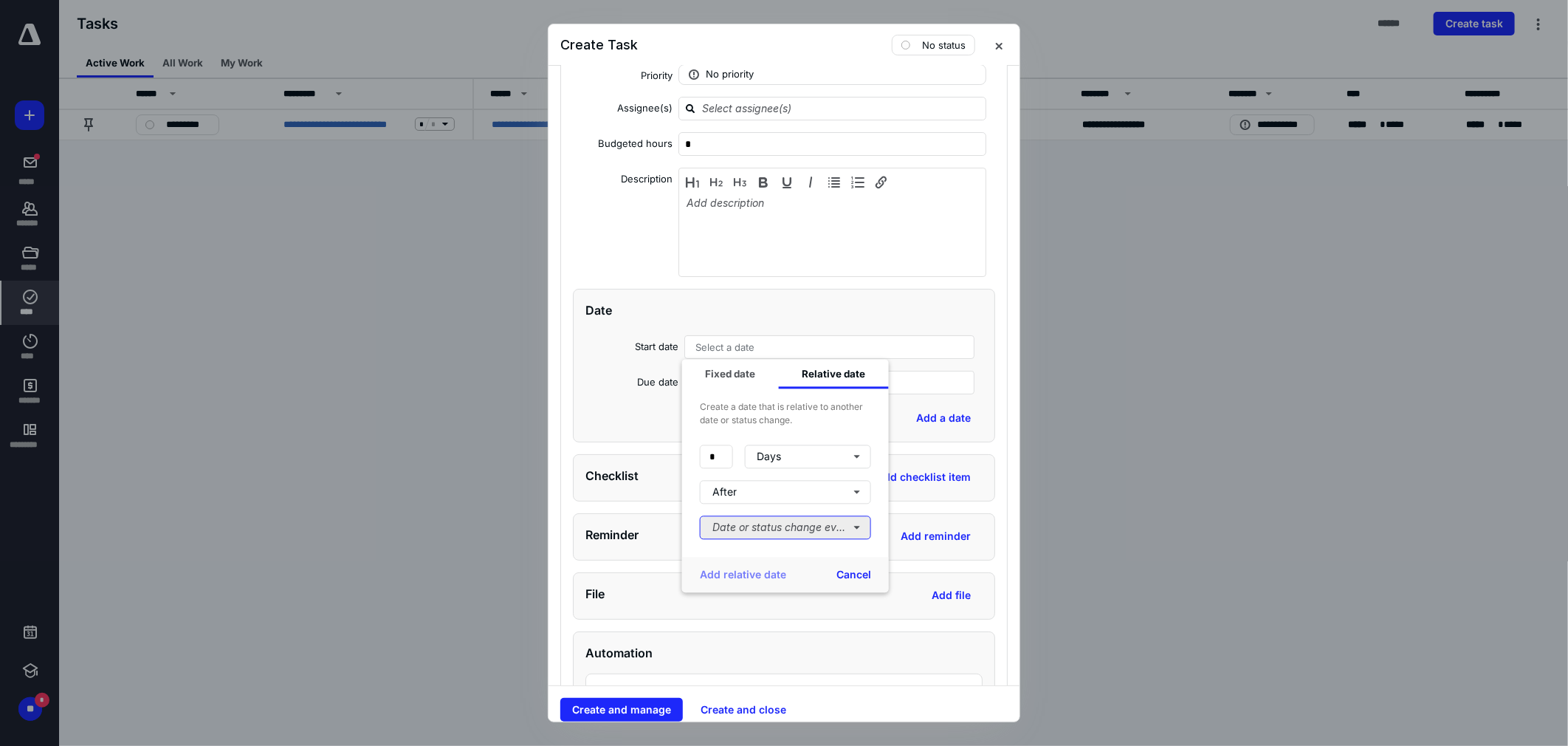 click on "Date or status change event" at bounding box center (785, 527) 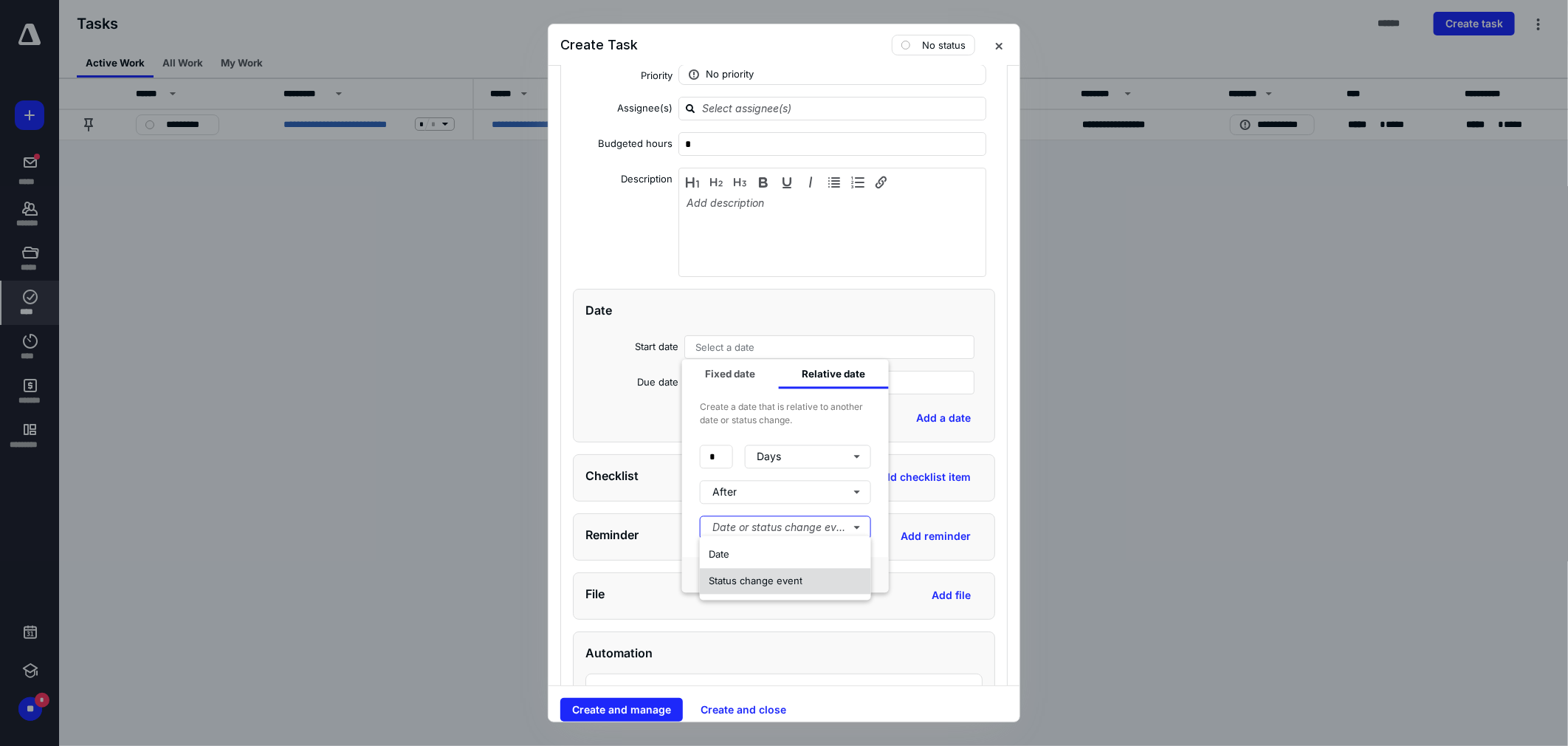 click on "Status change event" at bounding box center (755, 581) 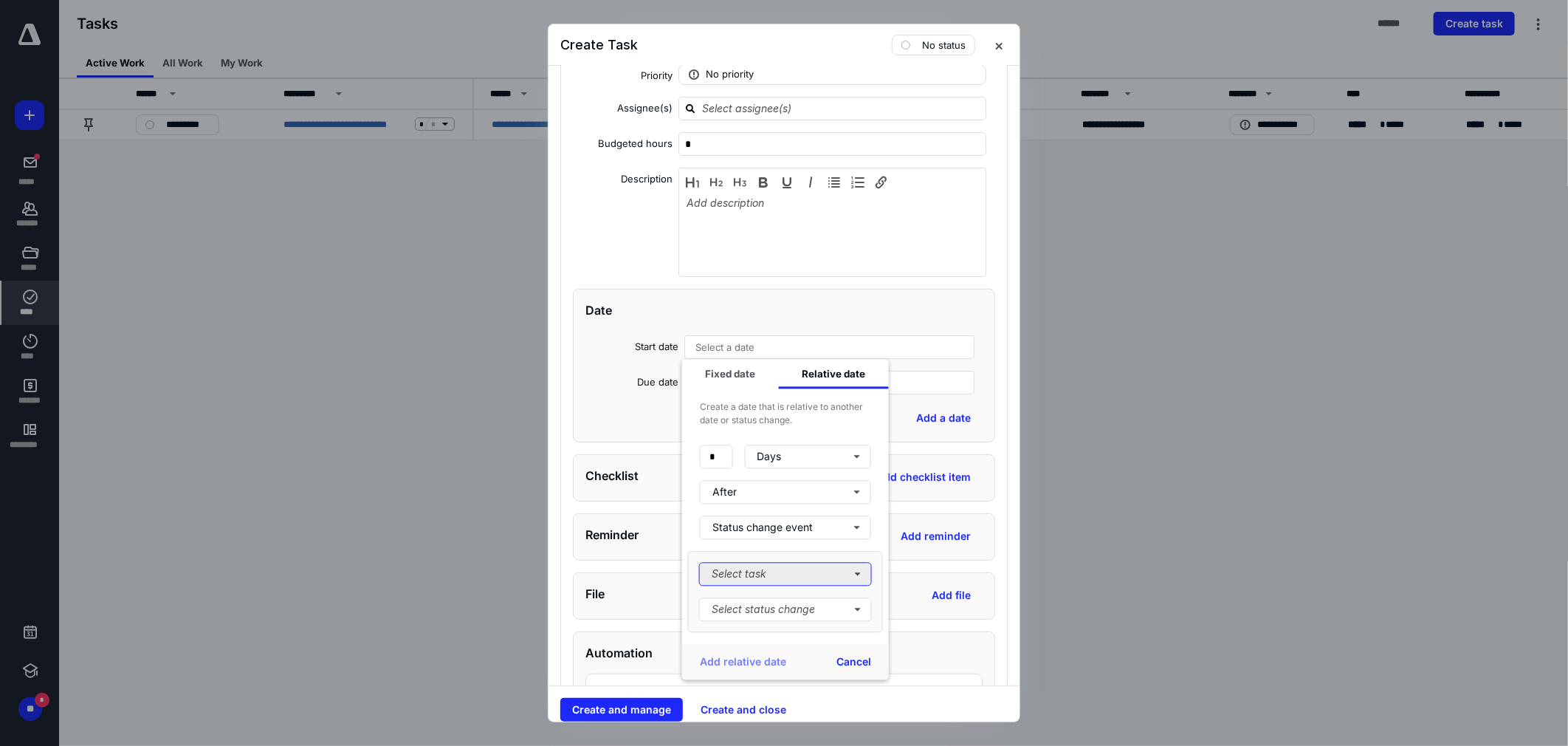 click on "Select task" at bounding box center [785, 574] 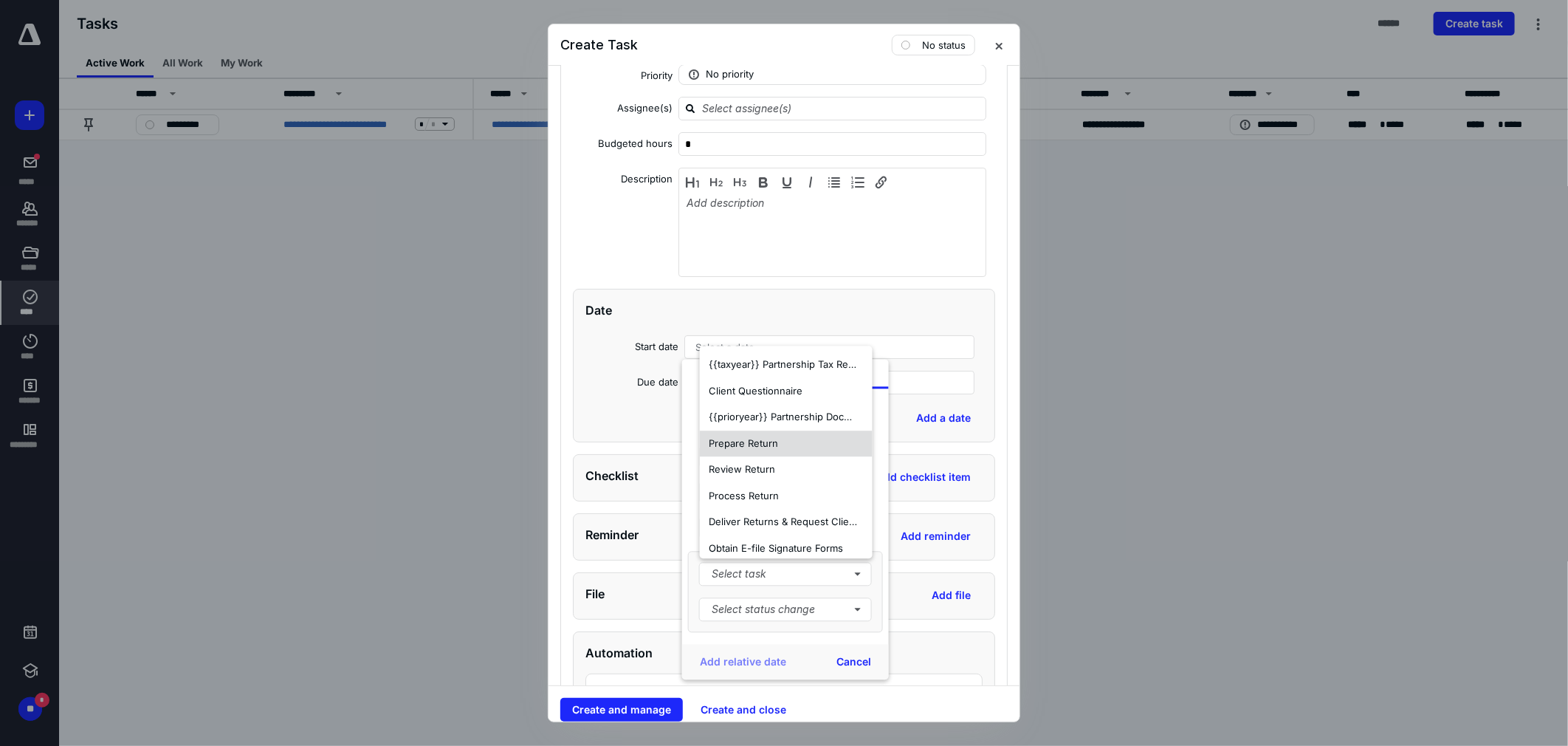 click on "Prepare Return" at bounding box center (786, 444) 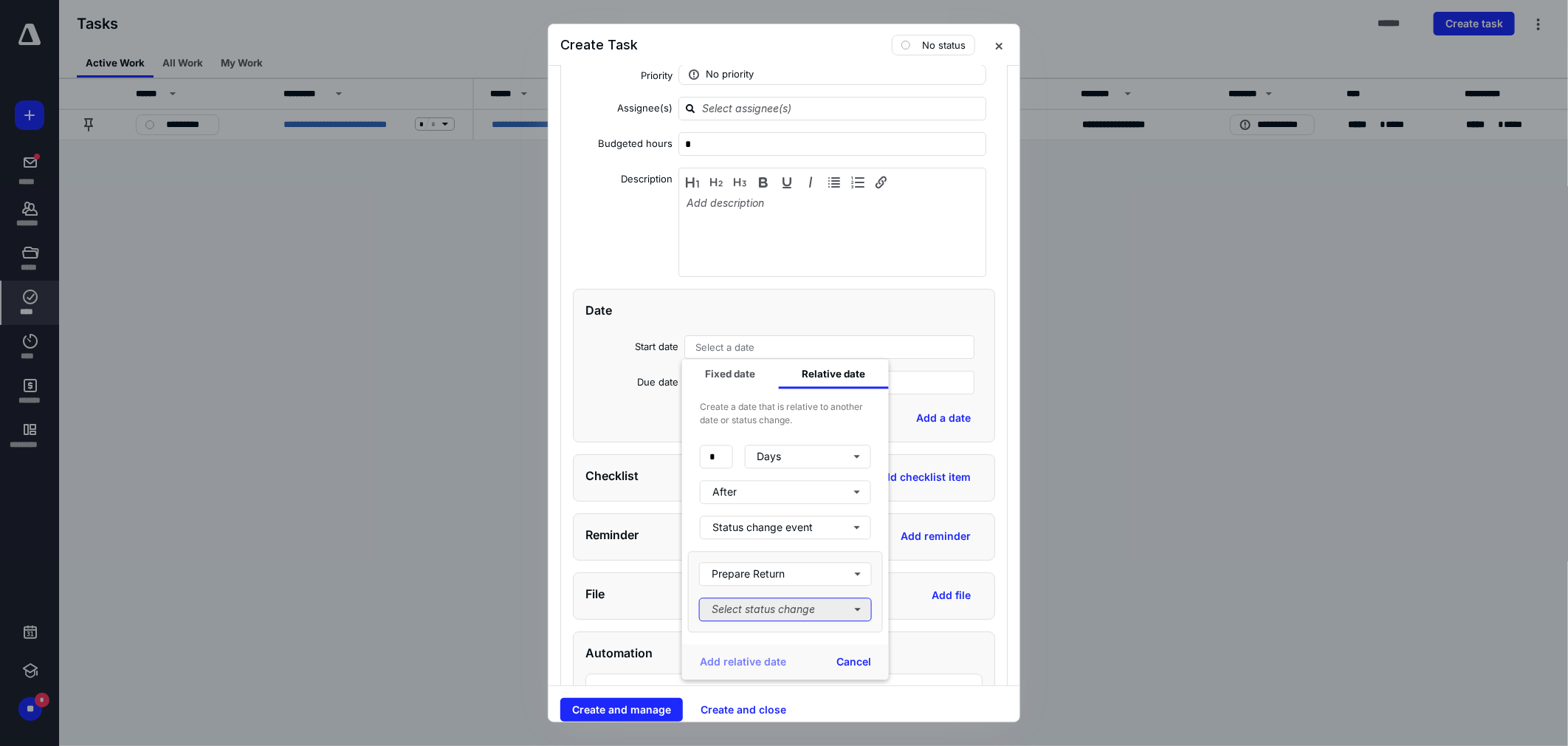 click on "Select status change" at bounding box center (785, 609) 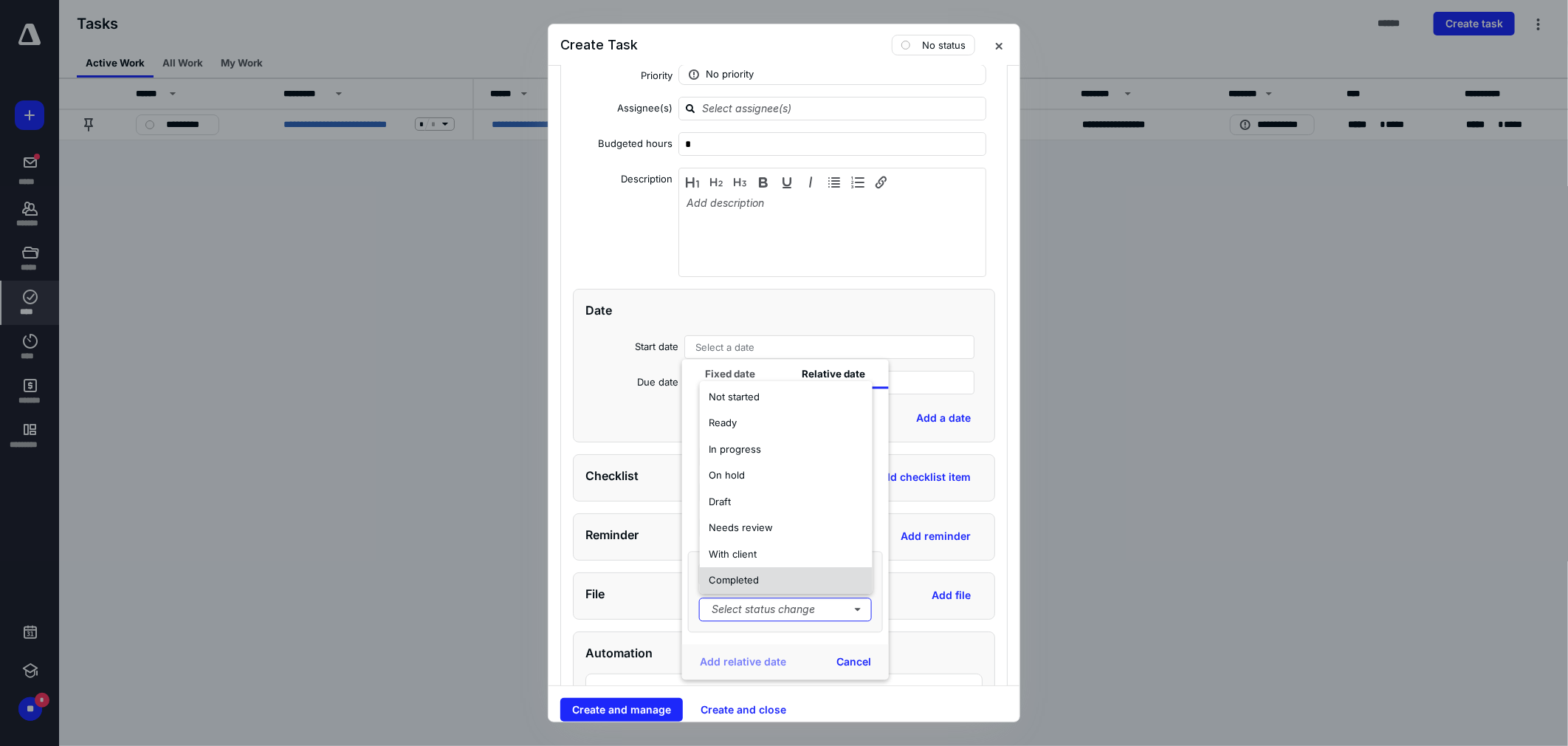scroll, scrollTop: 34, scrollLeft: 0, axis: vertical 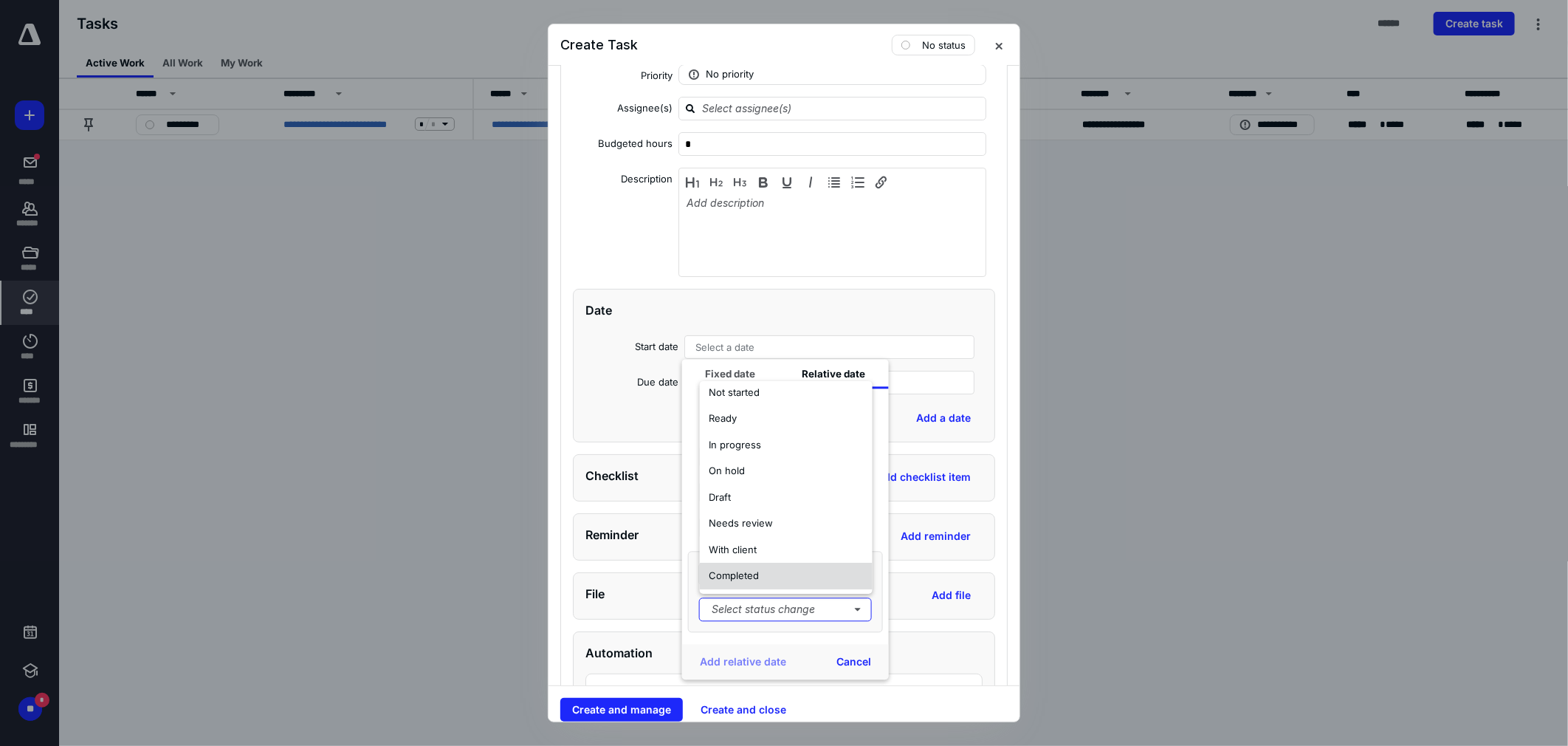 click on "Completed" at bounding box center [786, 576] 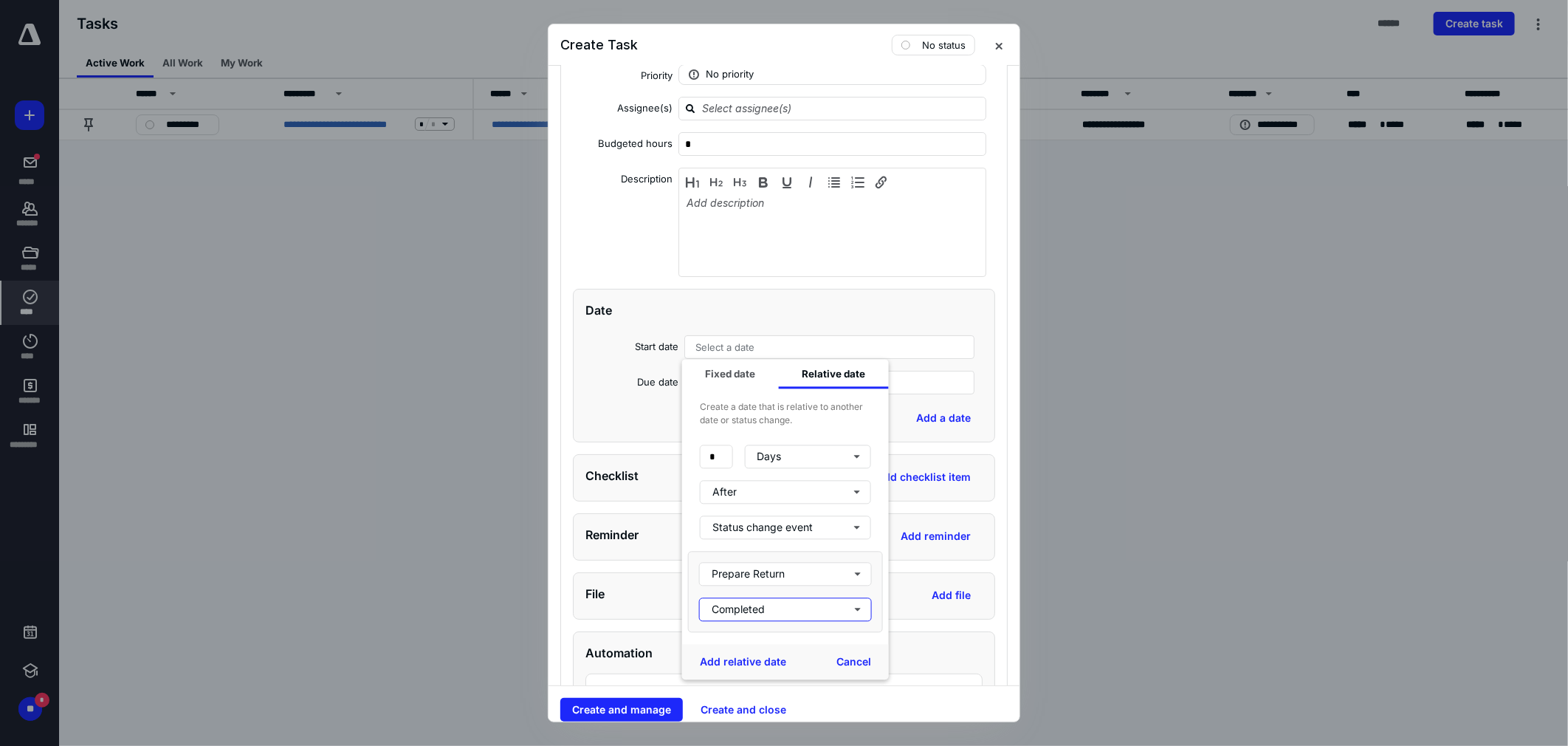 scroll, scrollTop: 0, scrollLeft: 0, axis: both 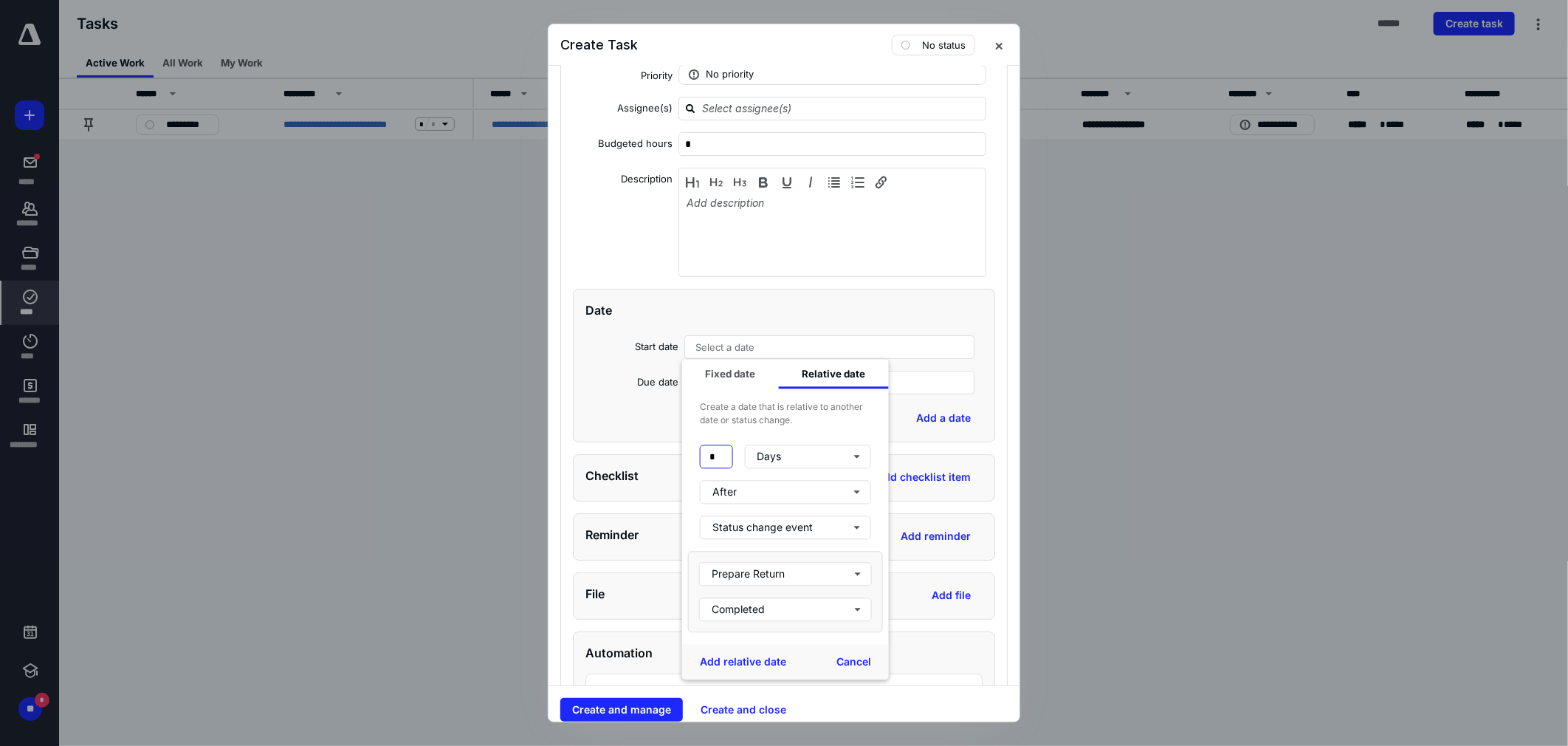 click on "*" at bounding box center [716, 456] 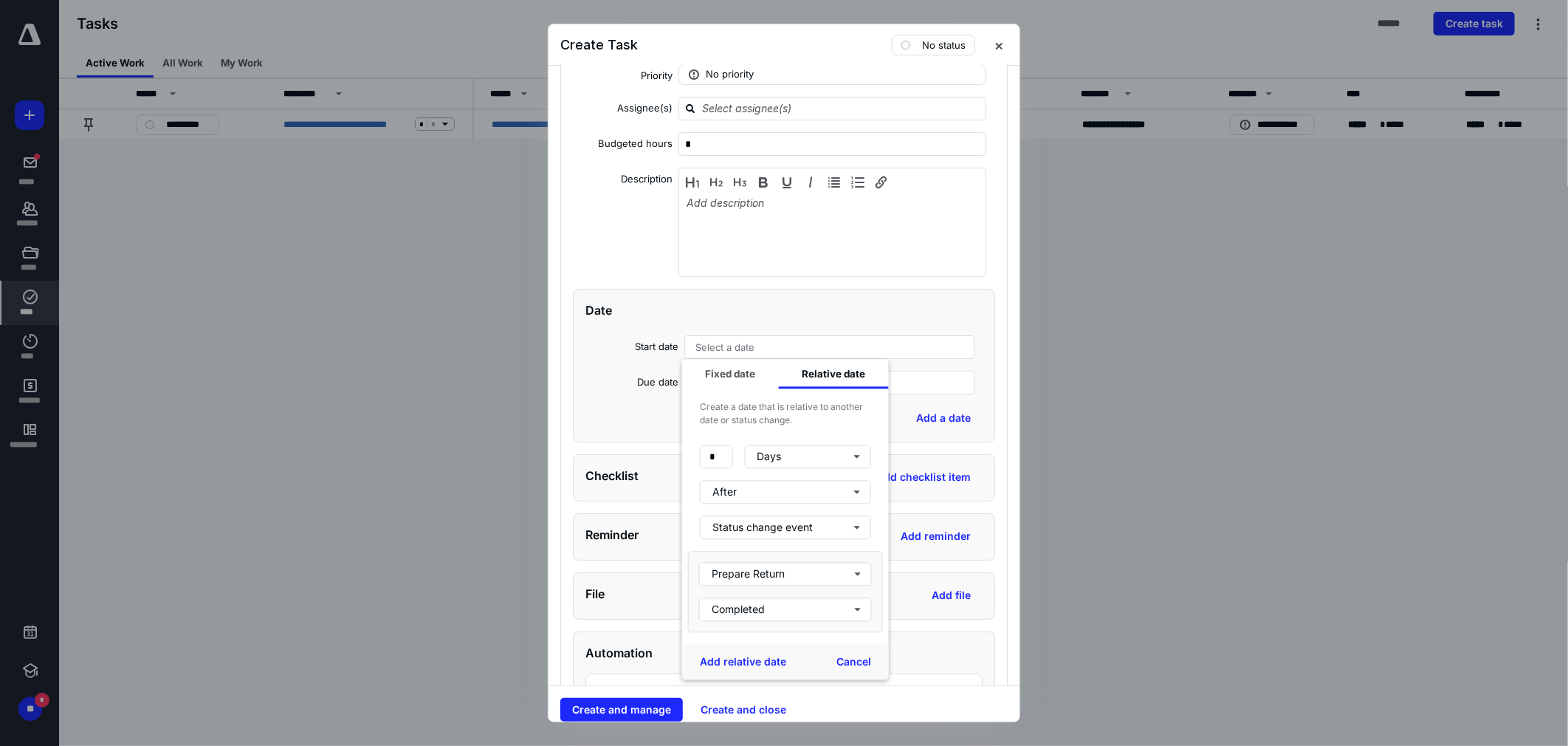 click on "Create a date that is relative to another date or status change." at bounding box center [785, 408] 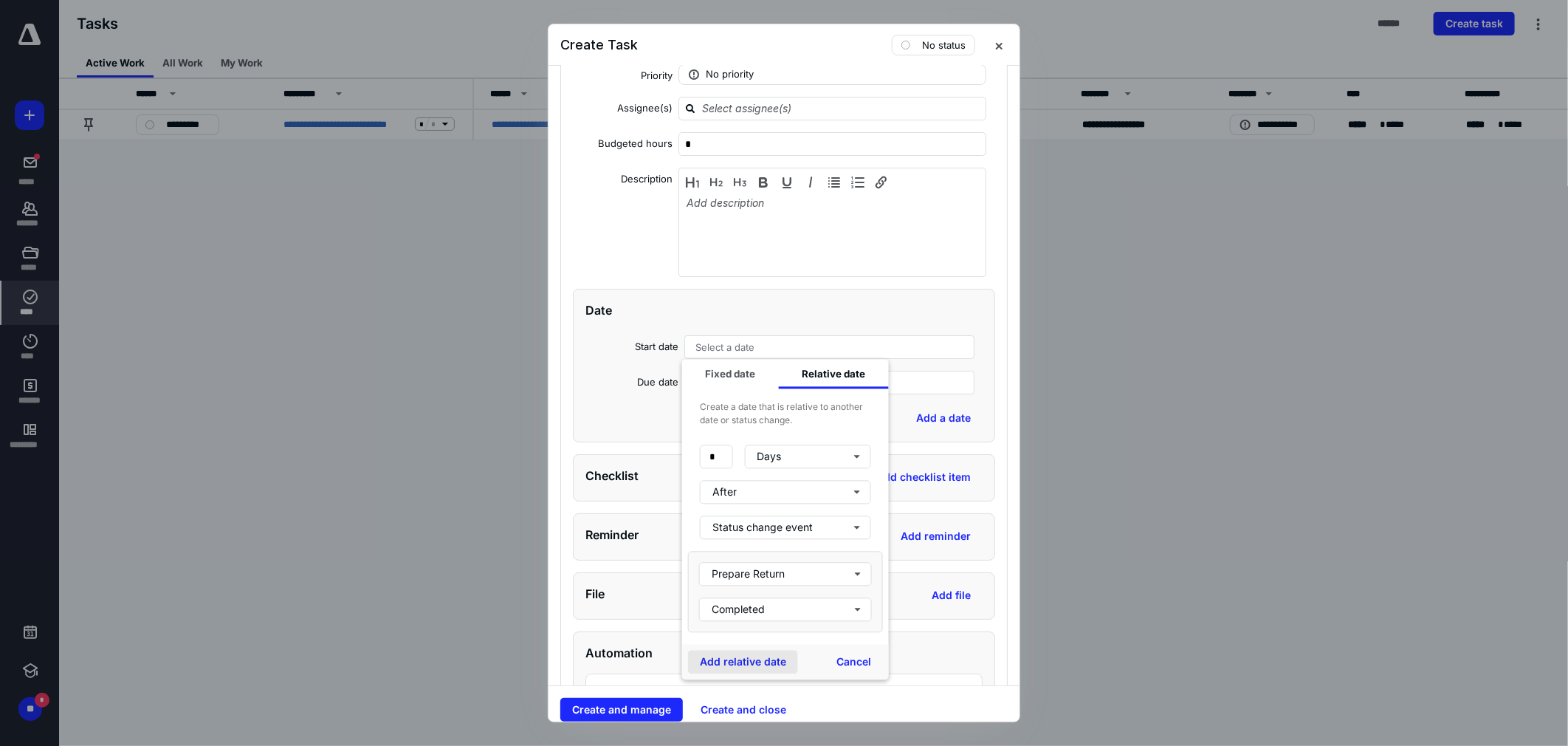 click on "Add relative date" at bounding box center (743, 662) 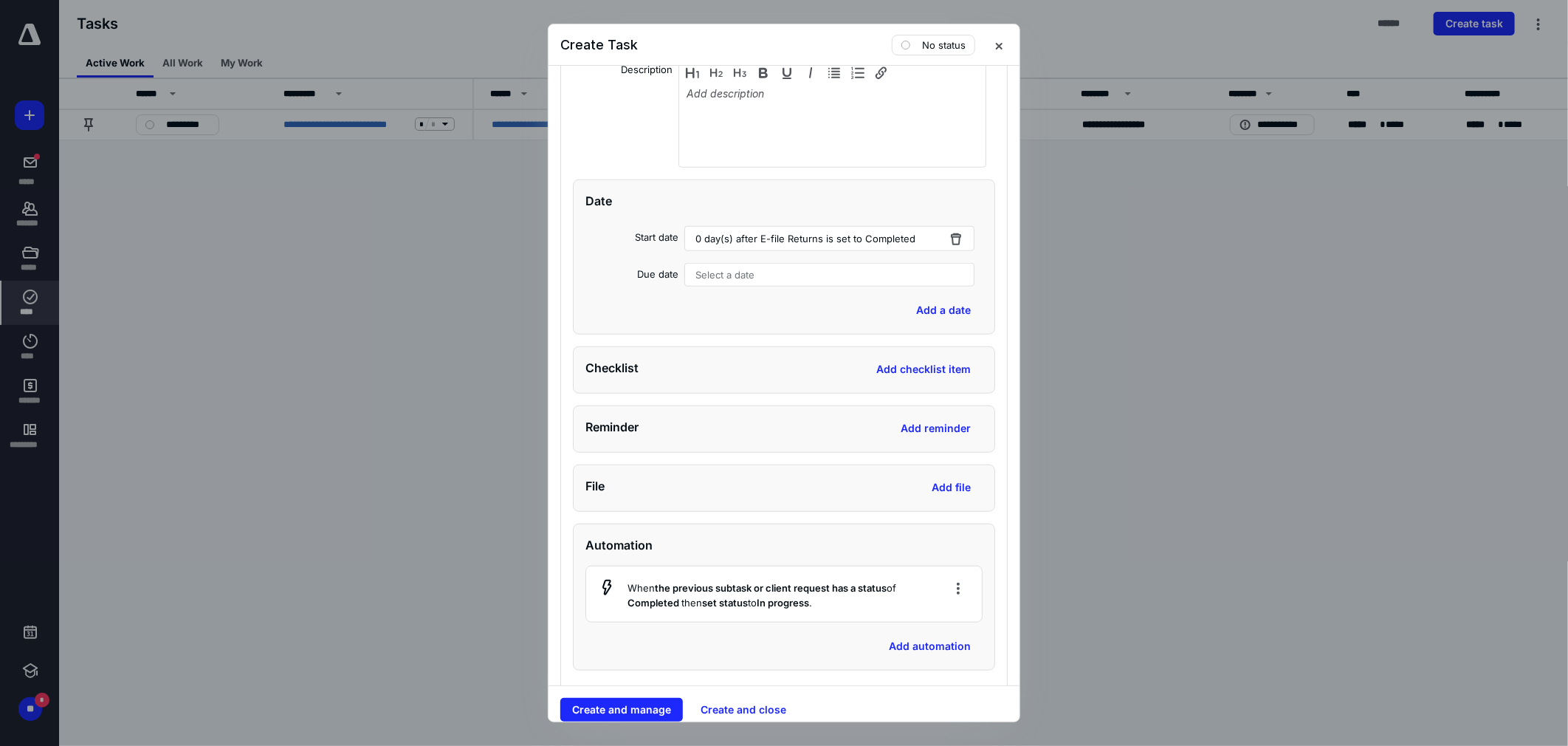 scroll, scrollTop: 7860, scrollLeft: 0, axis: vertical 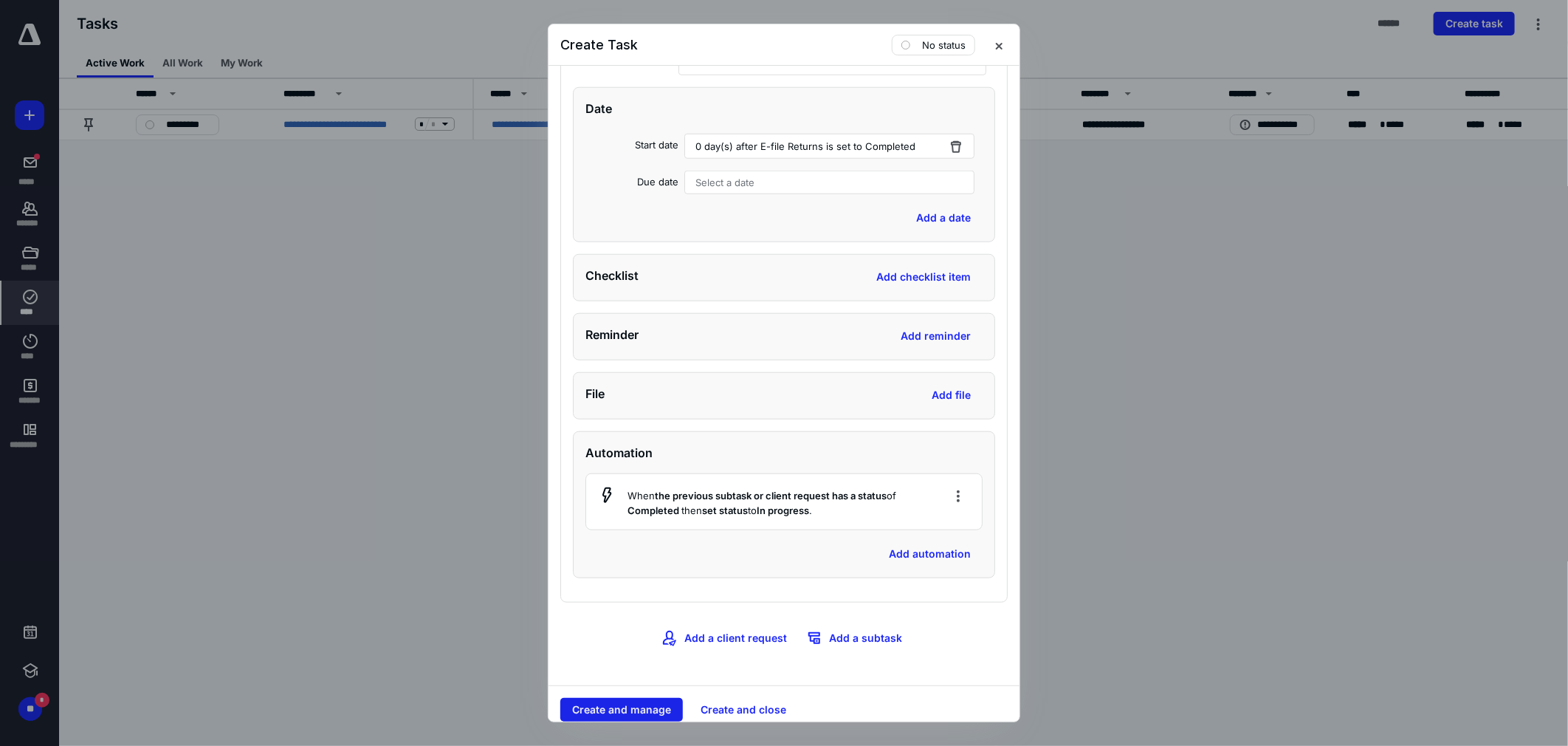 click on "Create and manage" at bounding box center [622, 710] 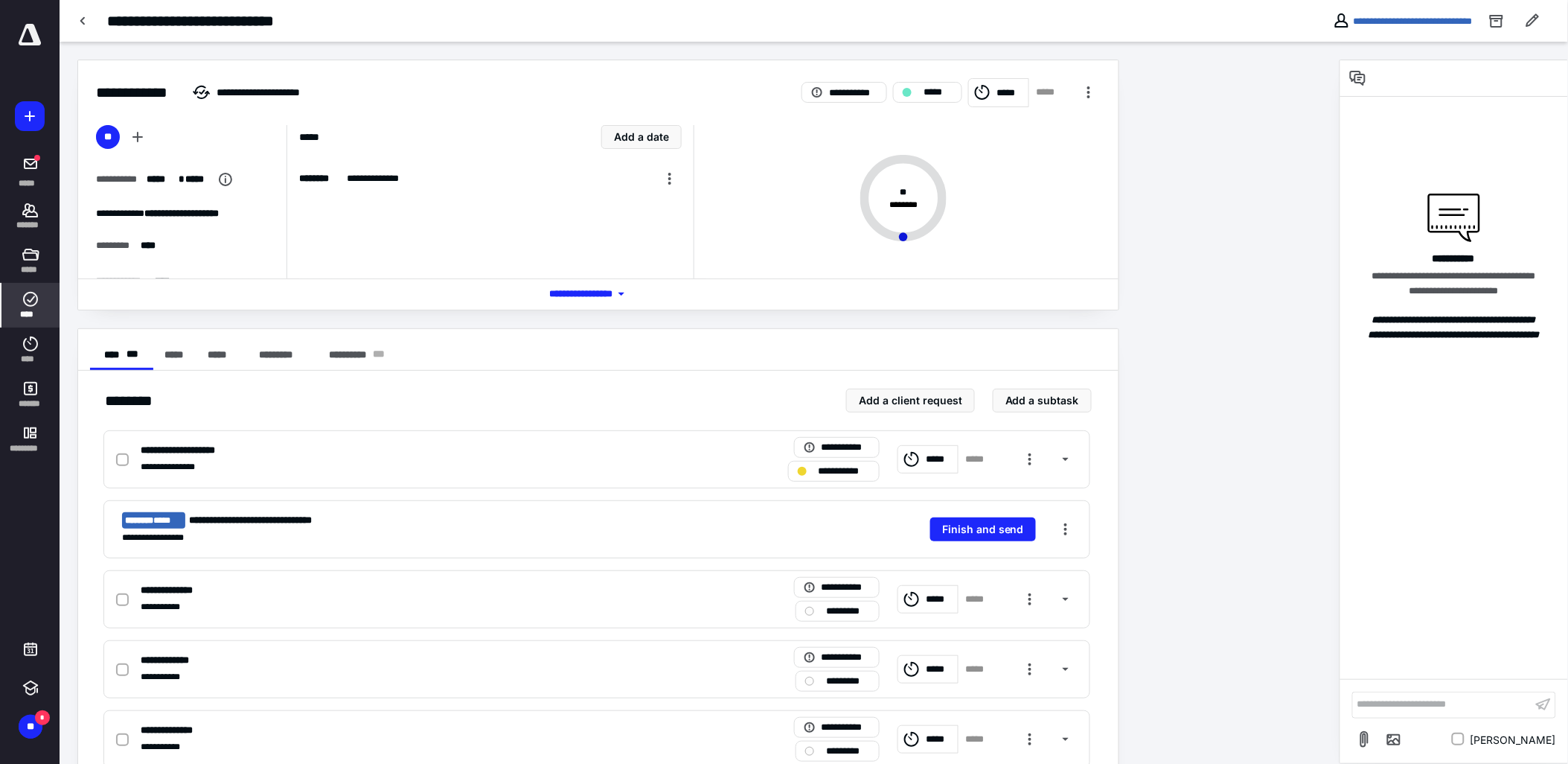 click 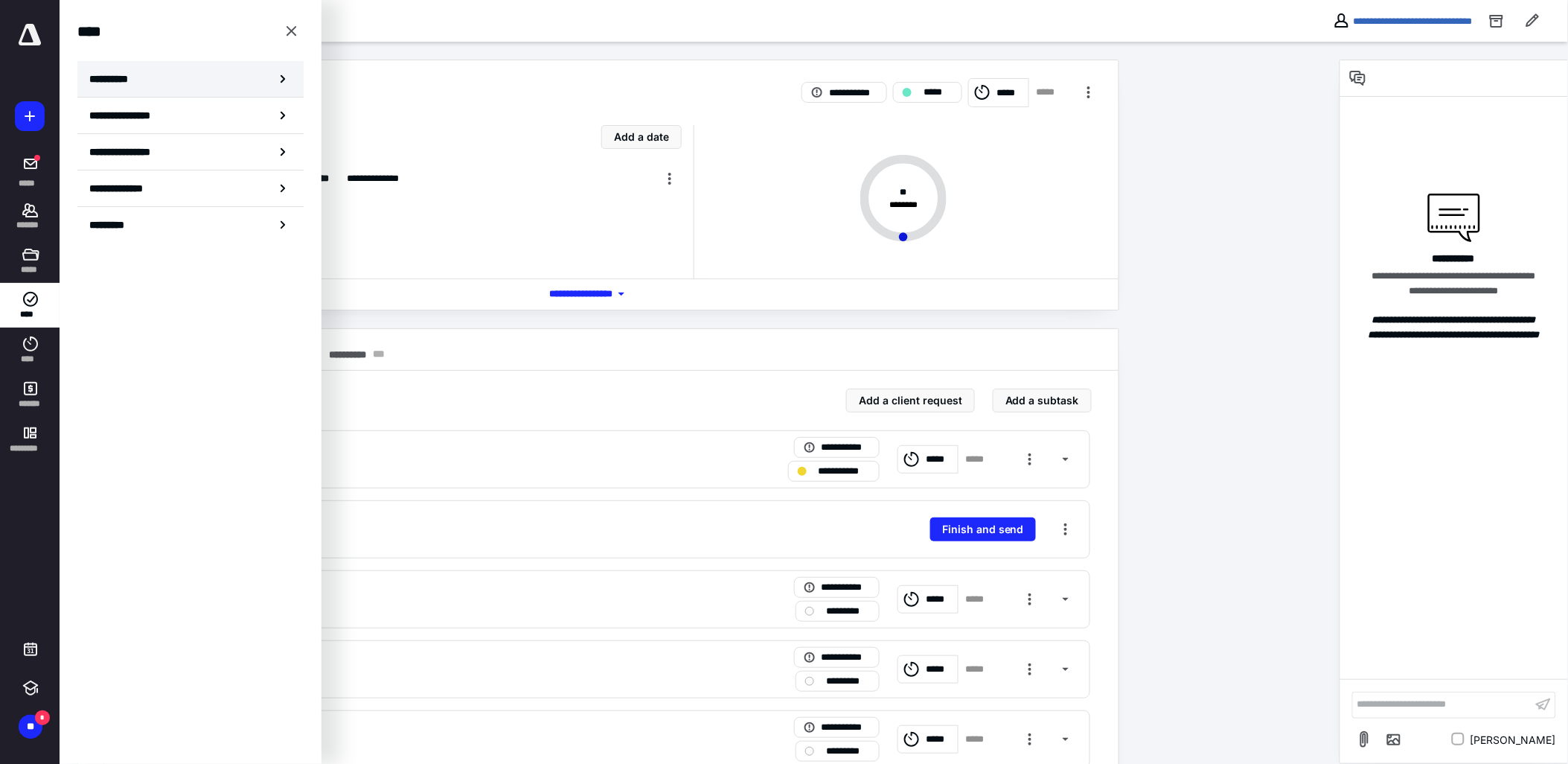 click on "**********" at bounding box center [191, 79] 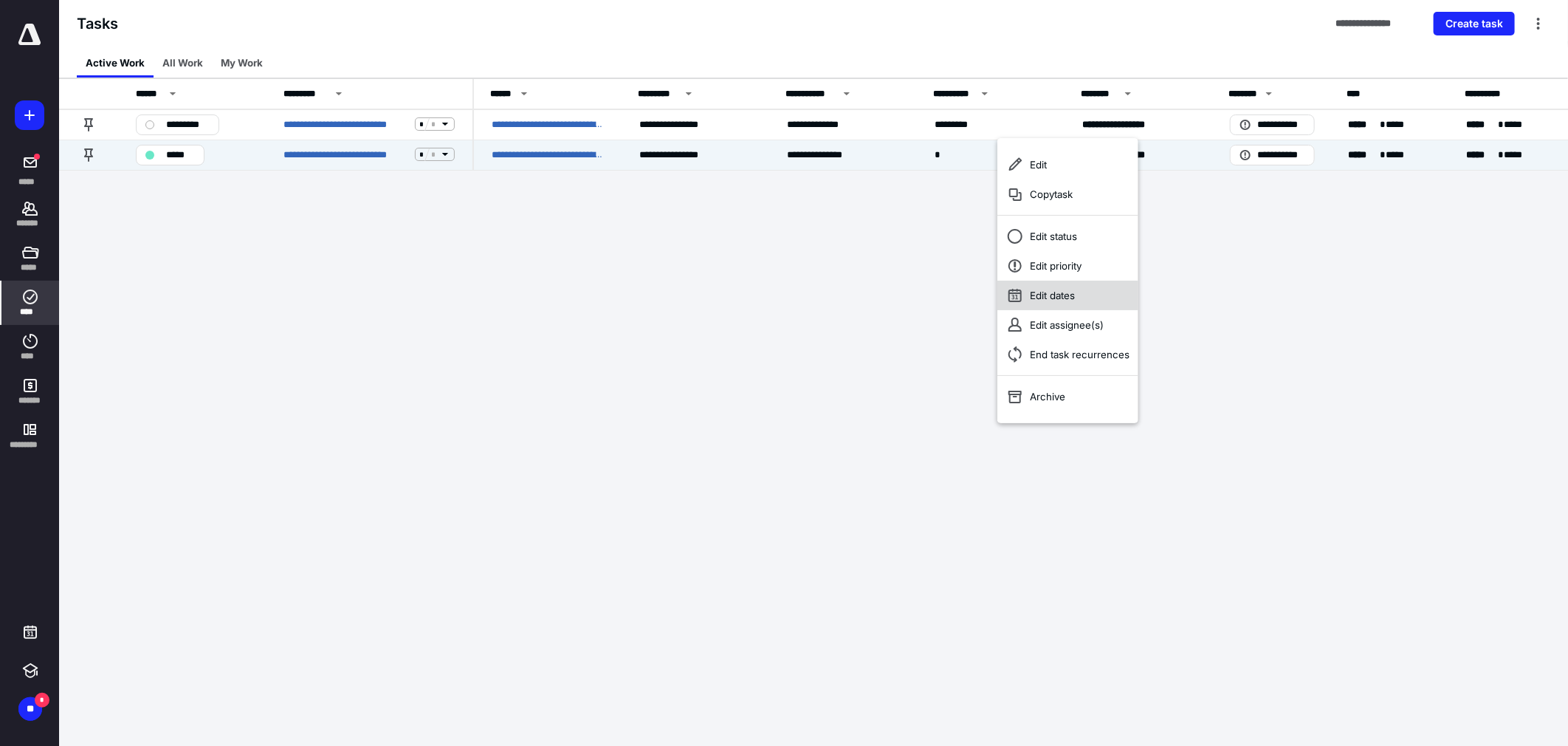 click on "Edit dates" at bounding box center [1067, 295] 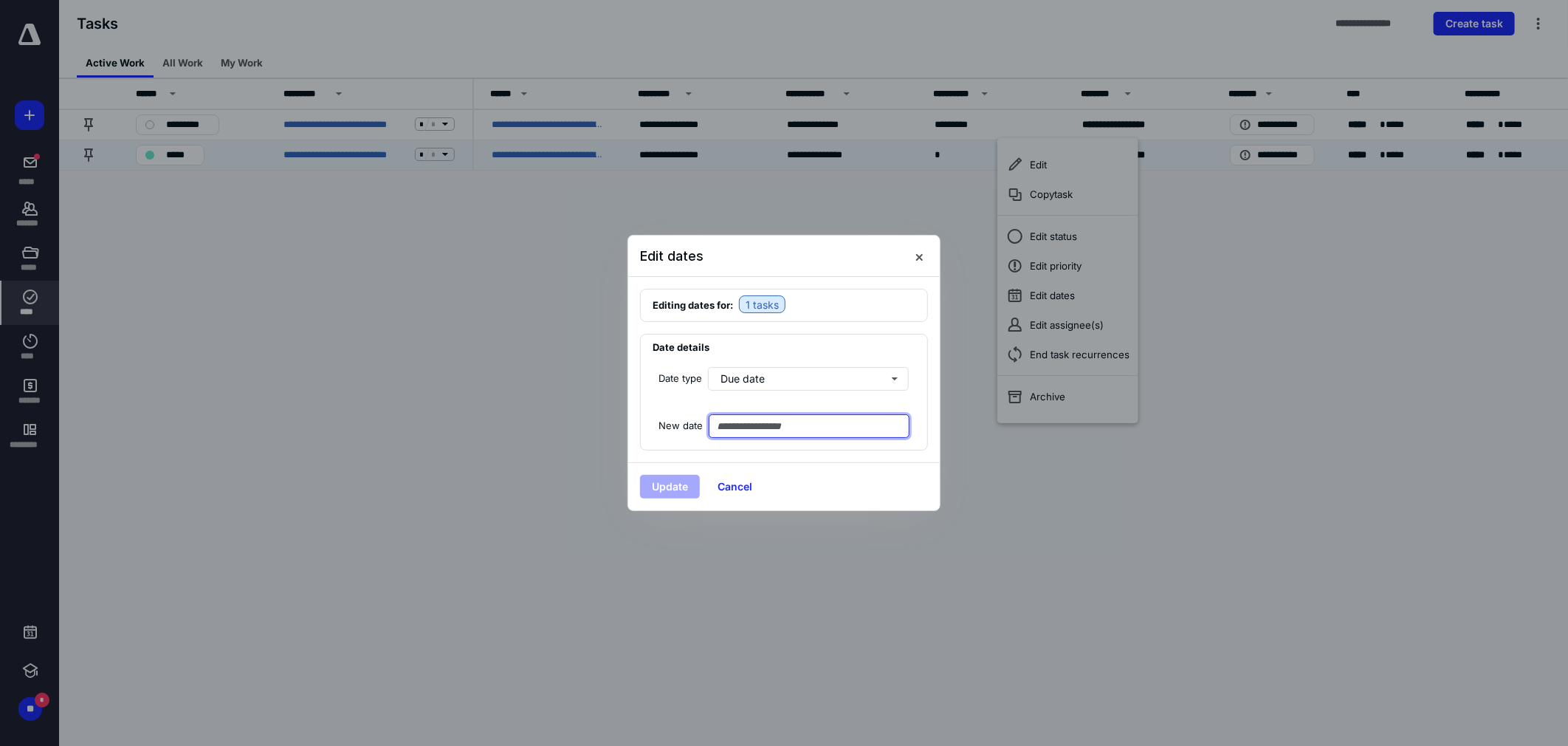 click at bounding box center (809, 426) 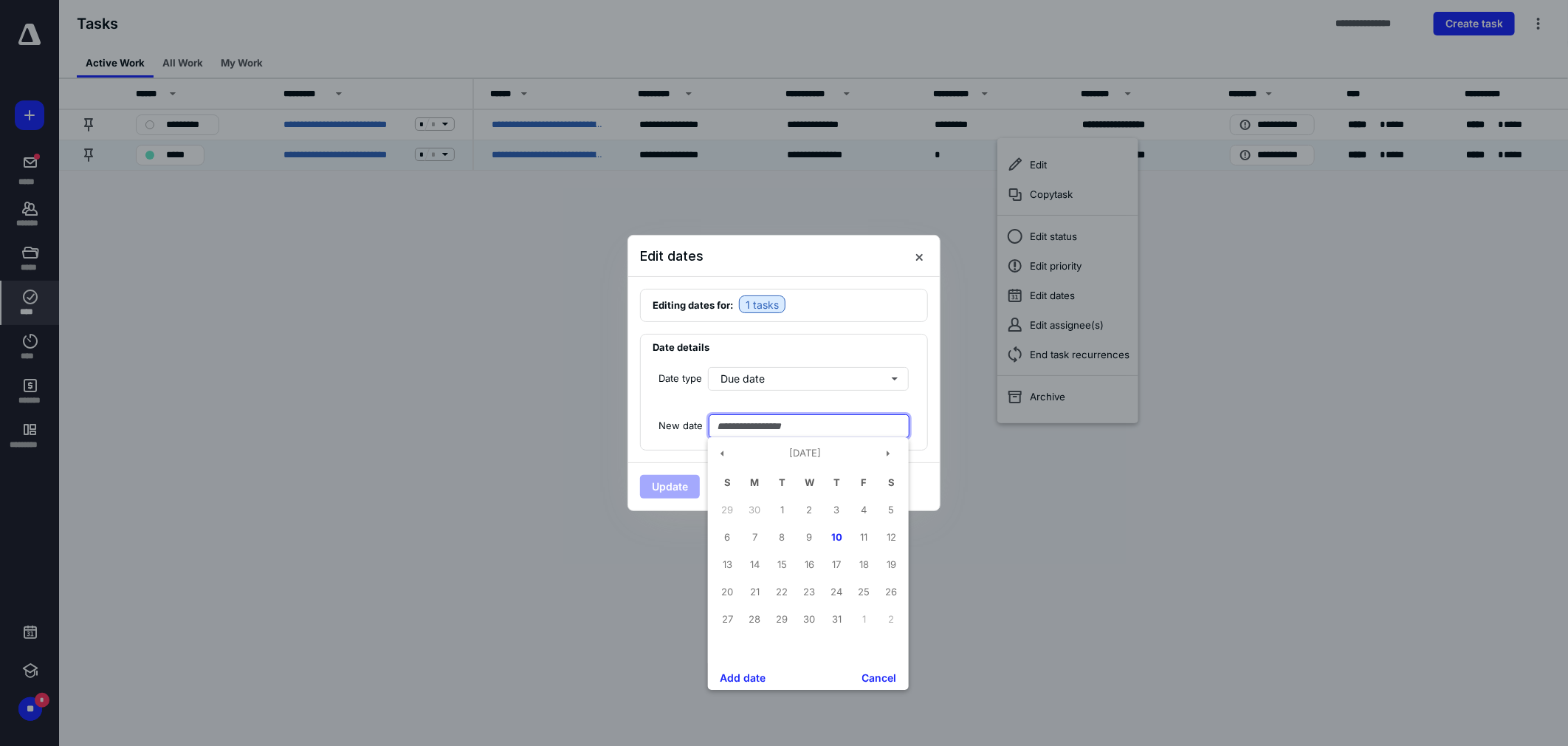 click at bounding box center [809, 426] 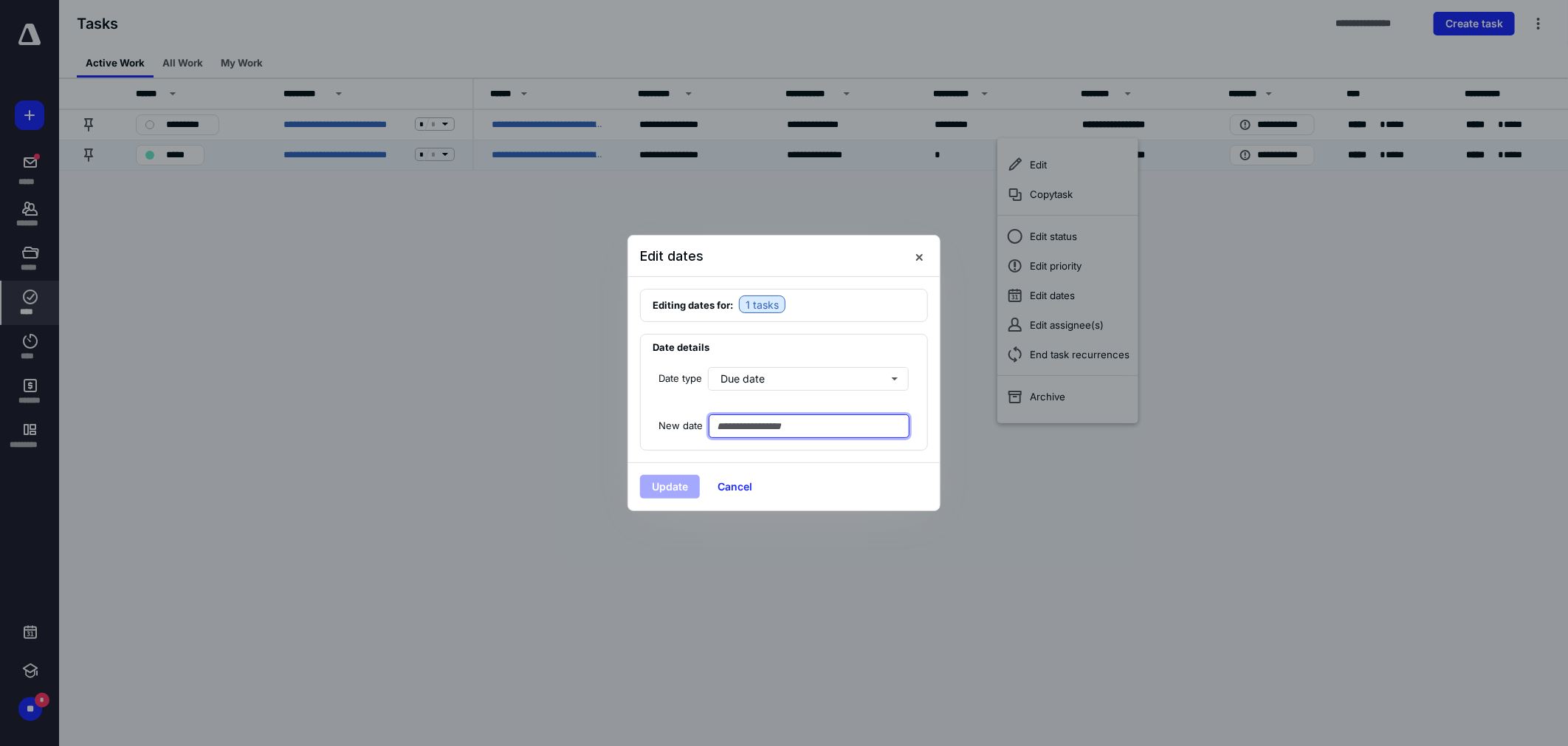 drag, startPoint x: 786, startPoint y: 425, endPoint x: 795, endPoint y: 422, distance: 9.486833 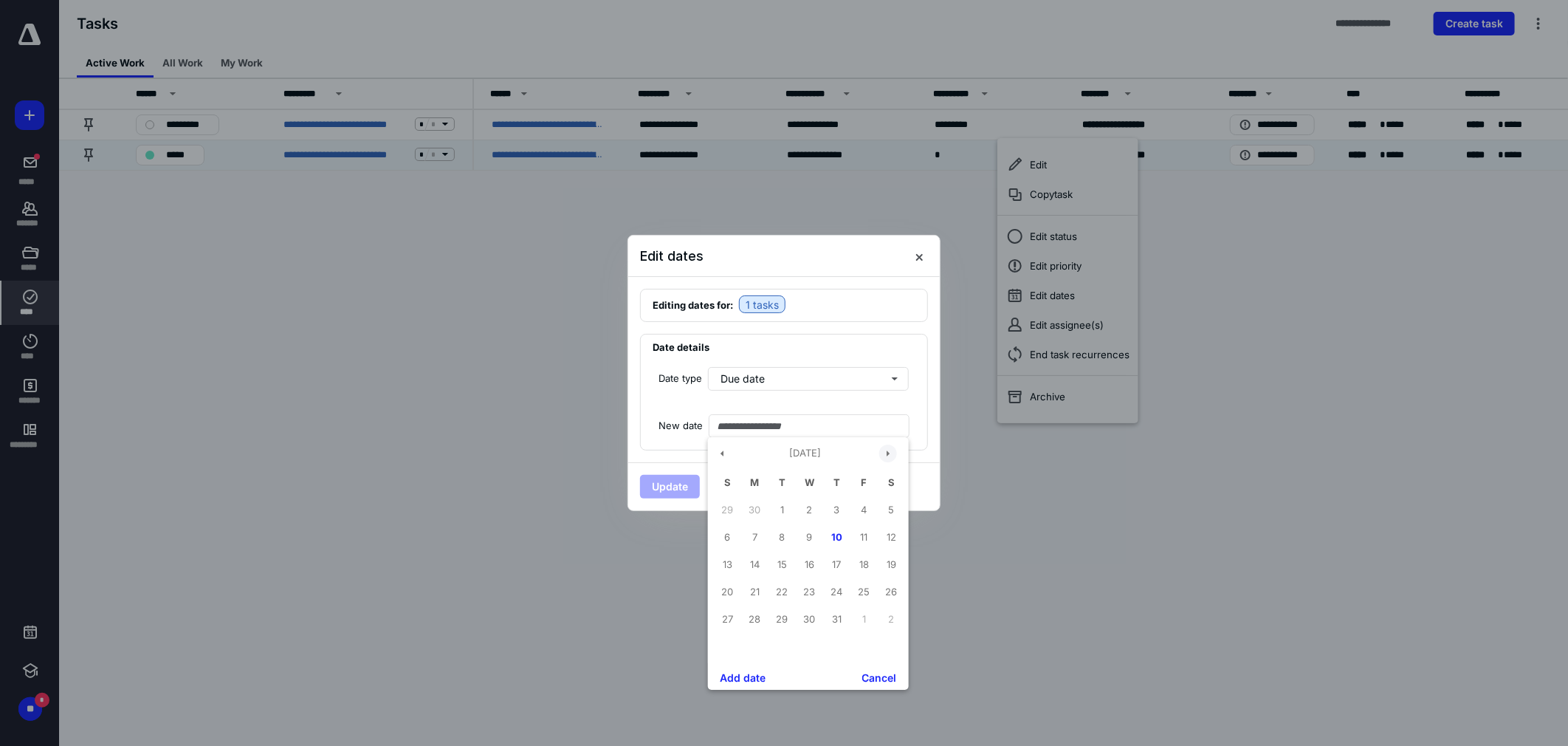 click at bounding box center (888, 454) 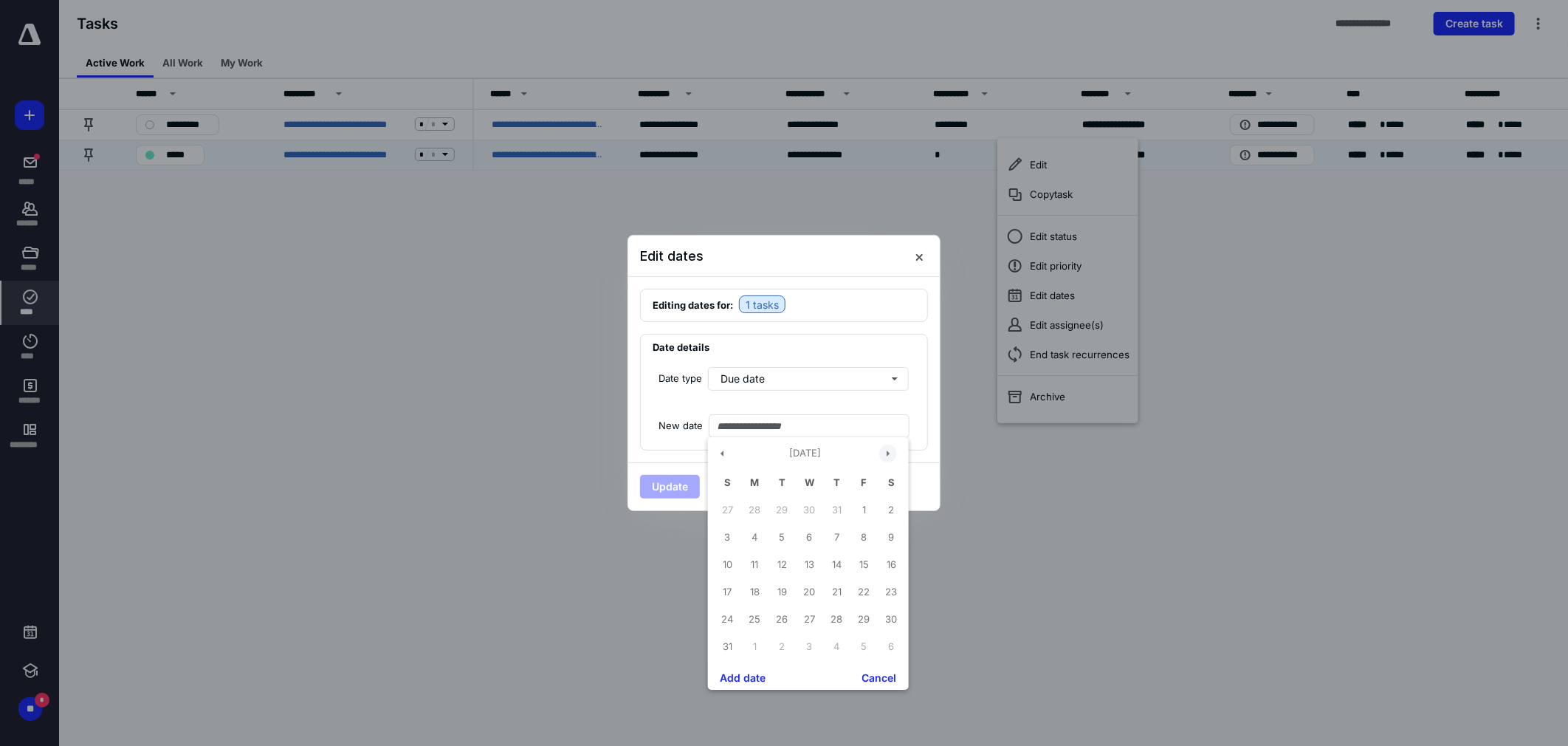 click at bounding box center (888, 454) 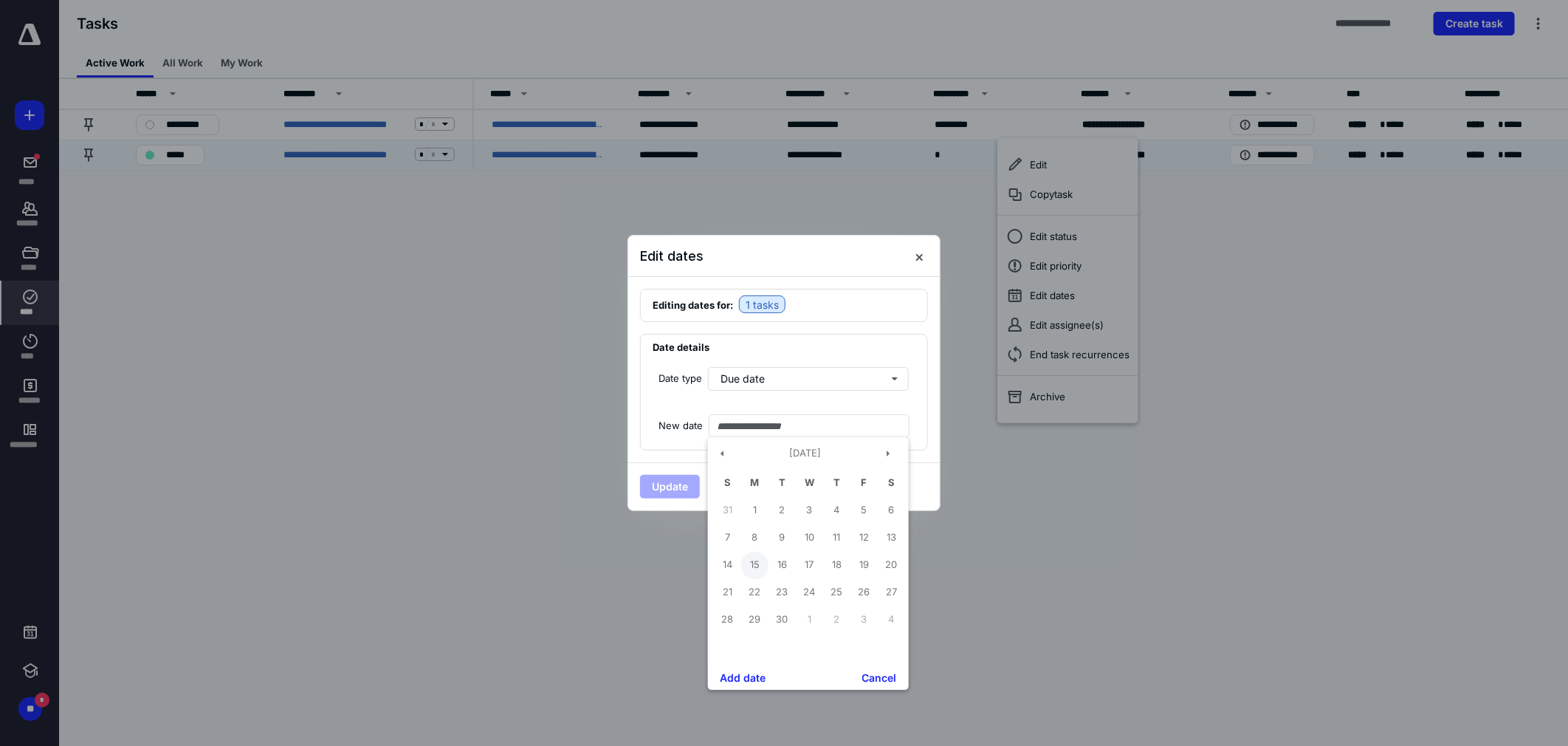 click on "15" at bounding box center [754, 565] 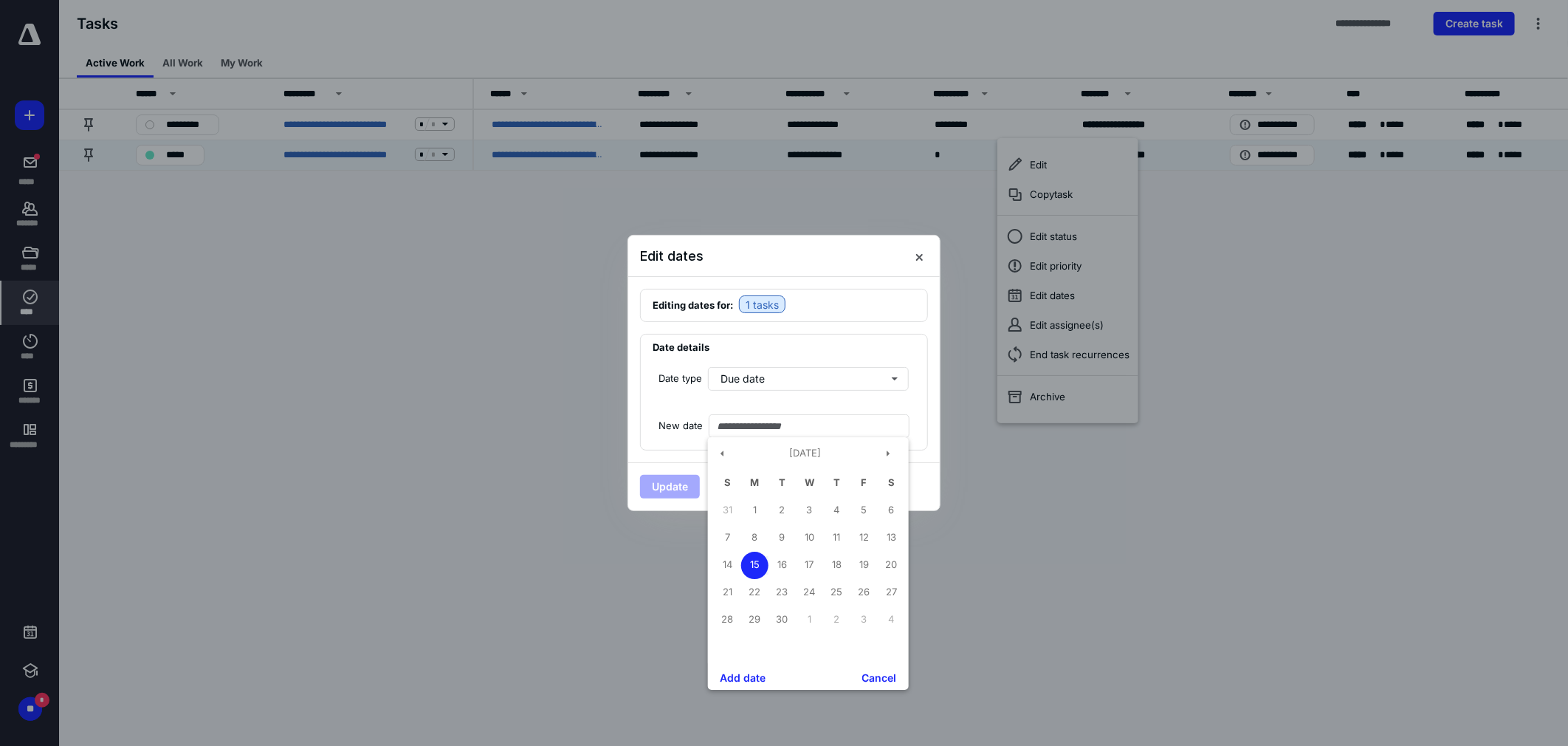 click on "15" at bounding box center (754, 565) 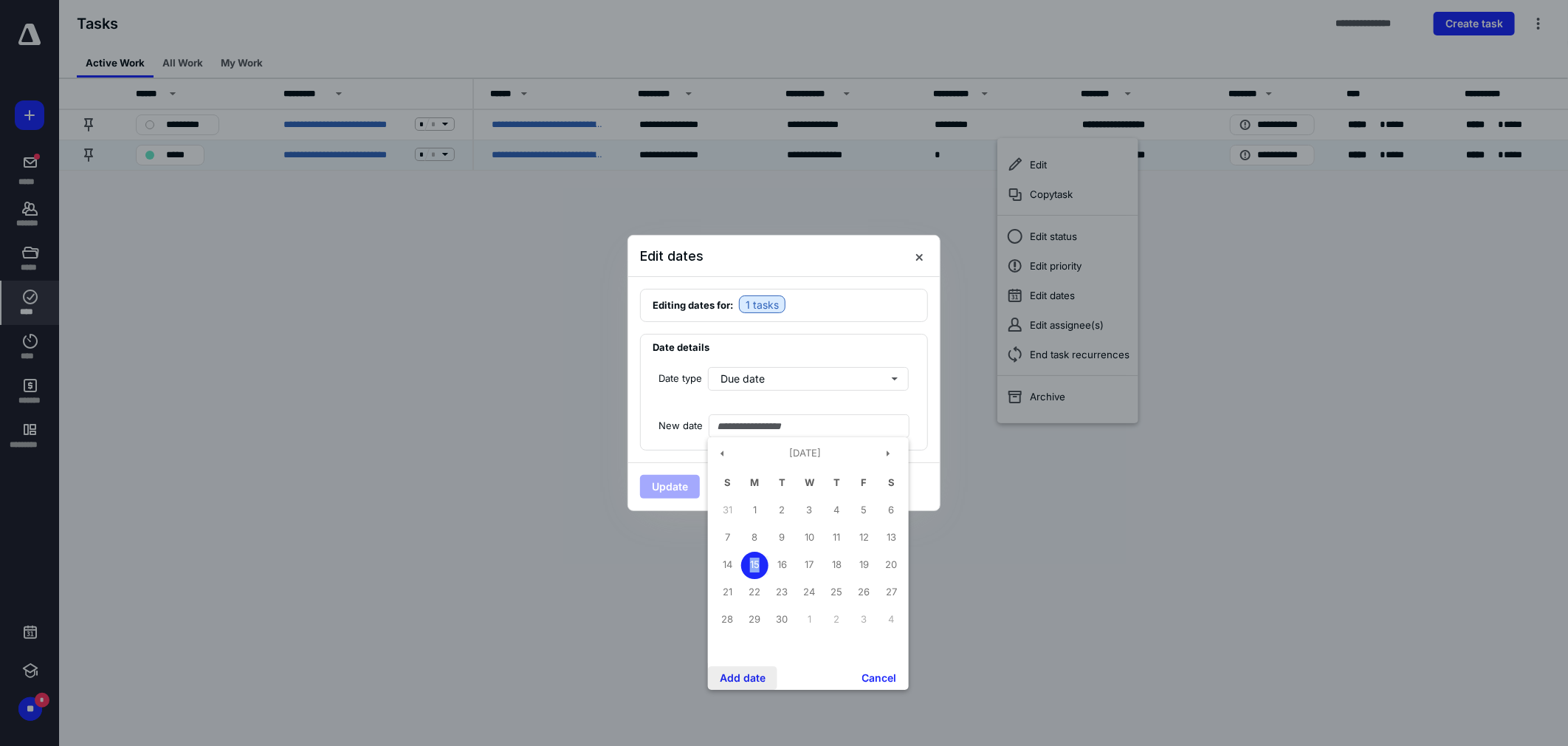 drag, startPoint x: 749, startPoint y: 563, endPoint x: 743, endPoint y: 678, distance: 115.1564 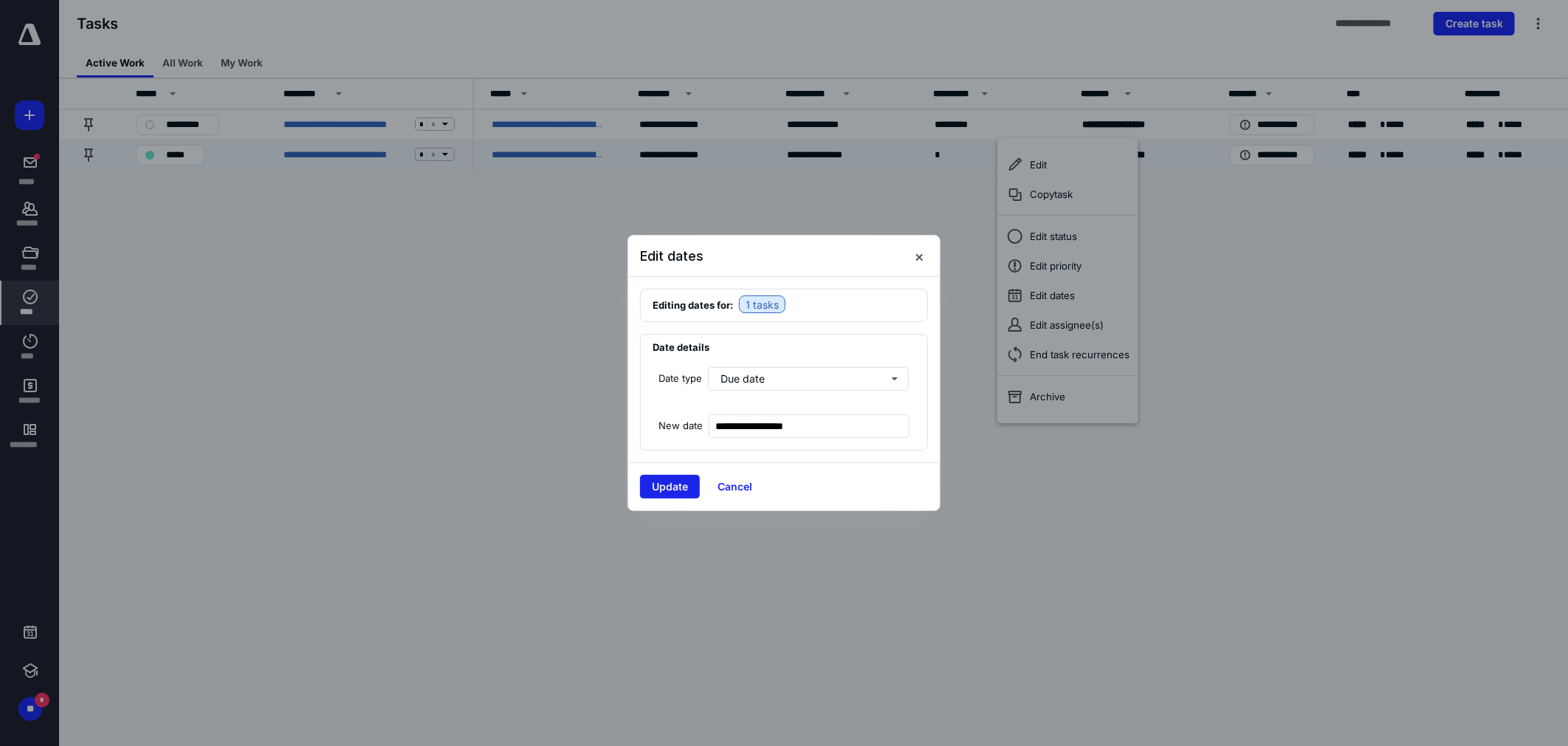 click on "Update" at bounding box center [670, 487] 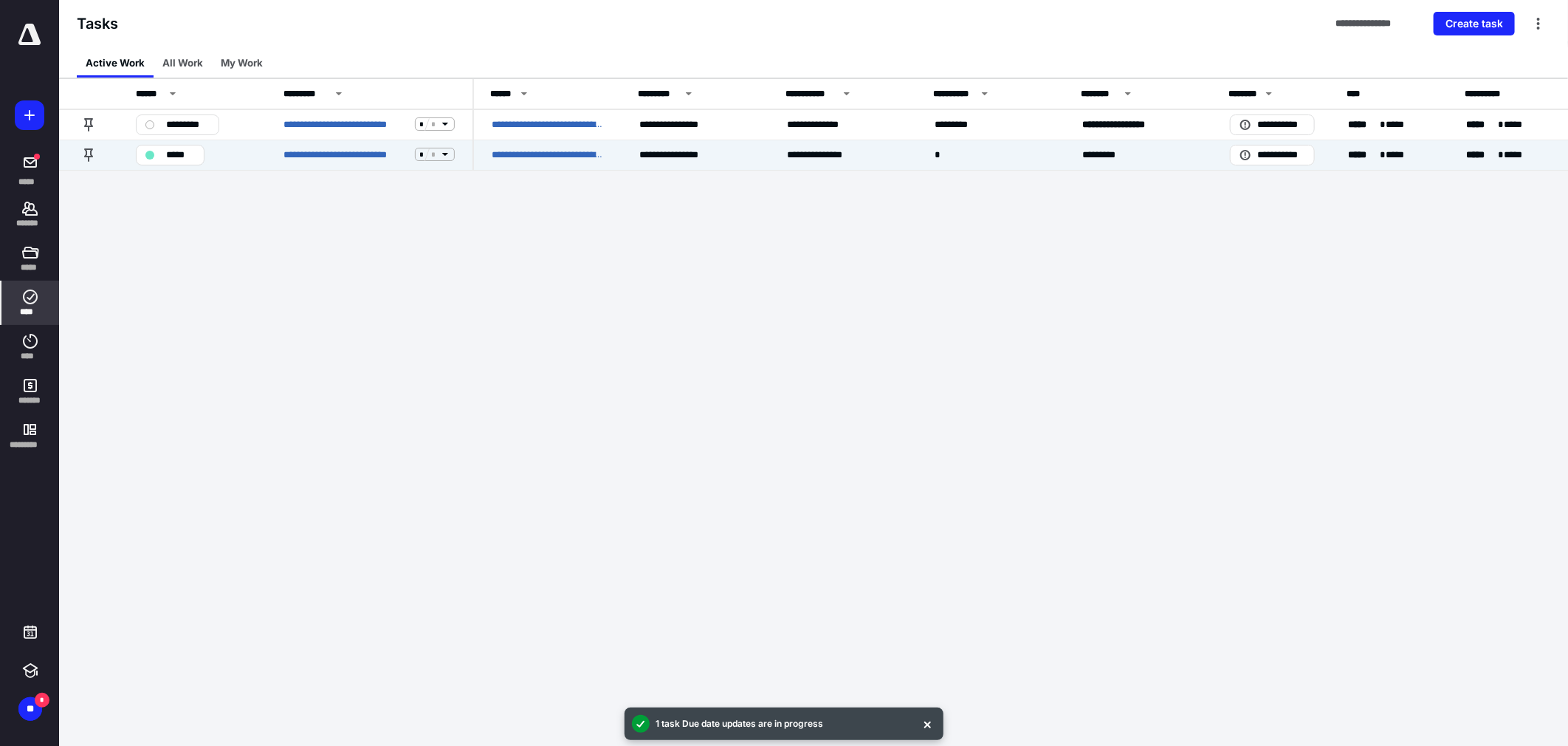 click on "**********" at bounding box center (784, 373) 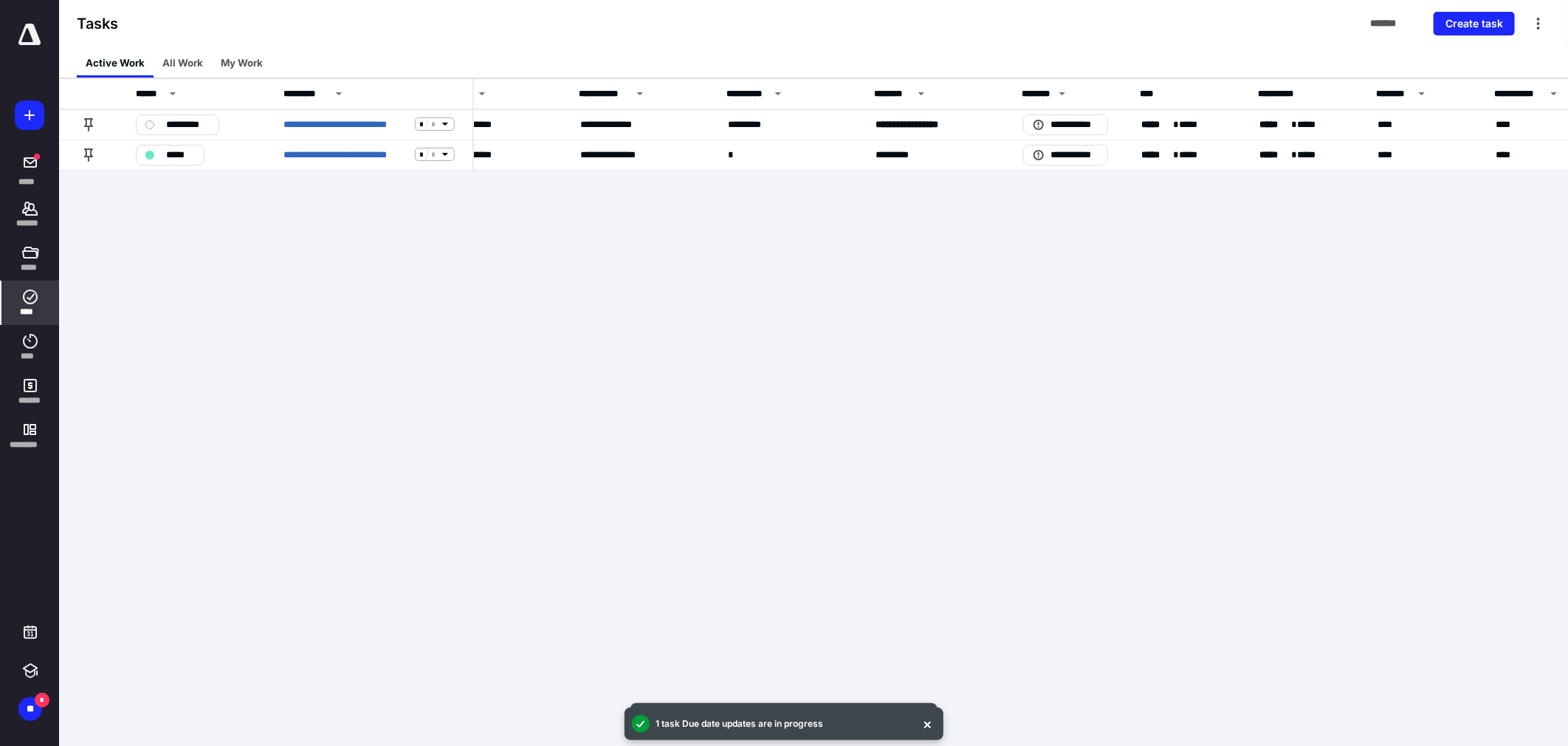 scroll, scrollTop: 0, scrollLeft: 0, axis: both 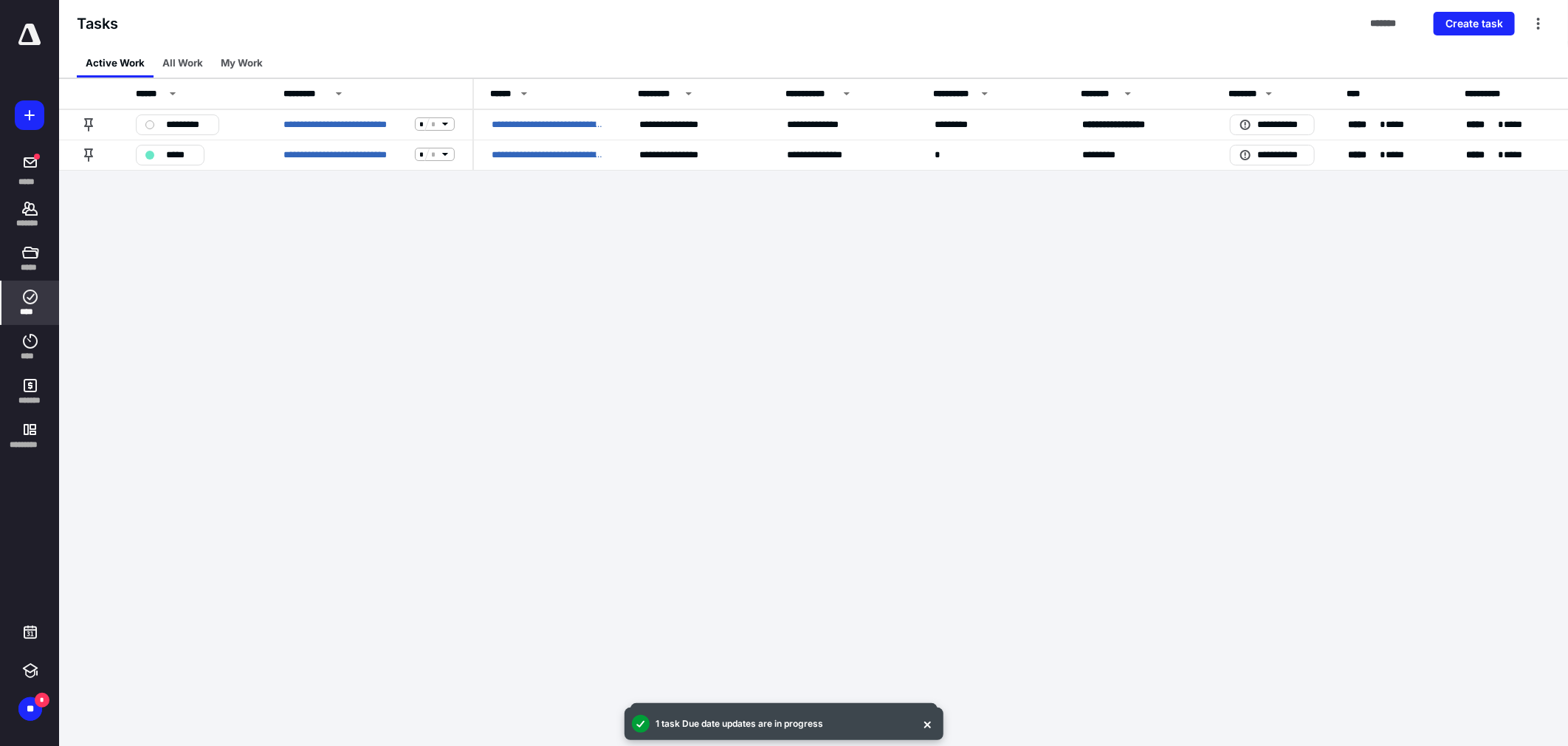 click on "**********" at bounding box center (784, 373) 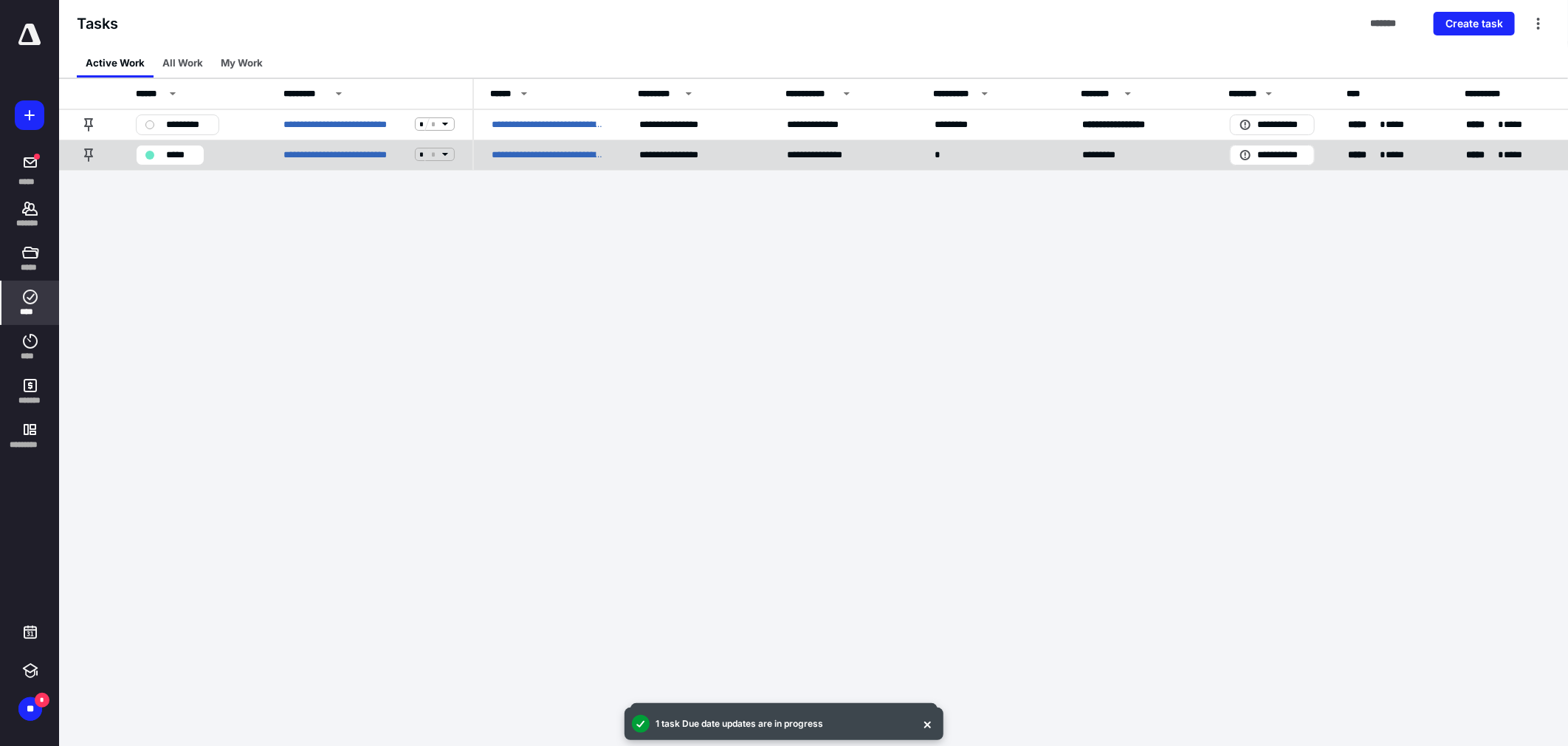 click 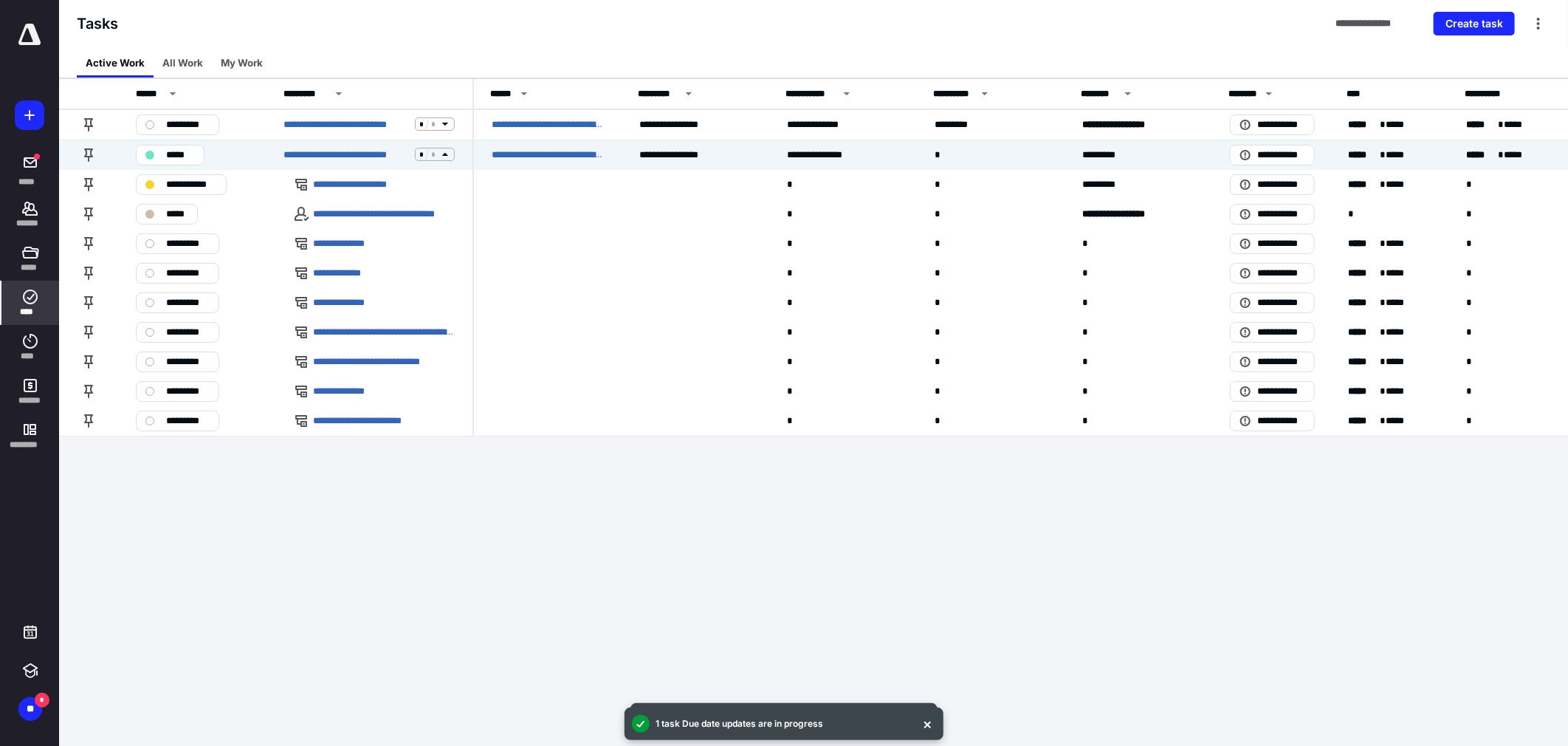 click on "**********" at bounding box center (784, 373) 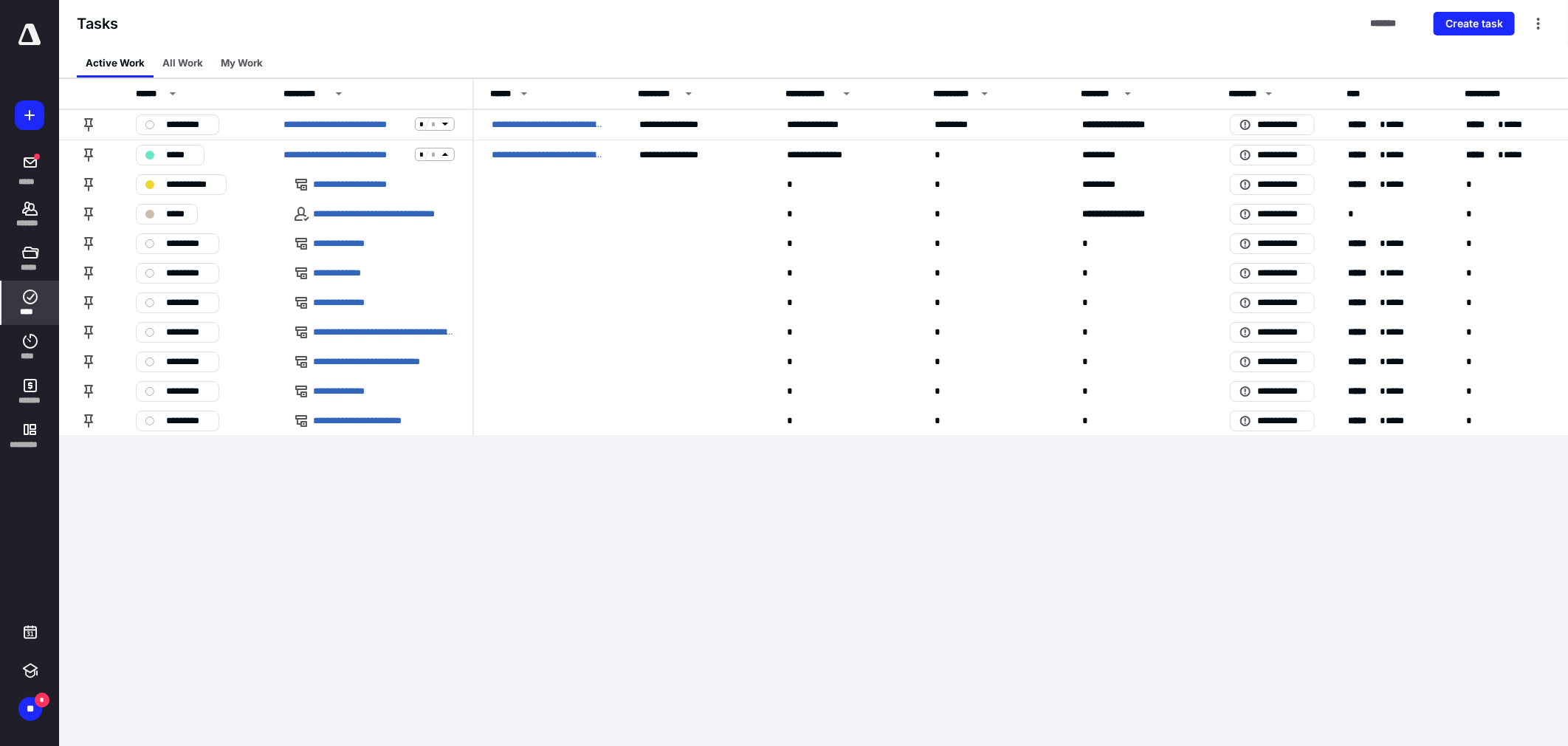 click on "**********" at bounding box center [784, 373] 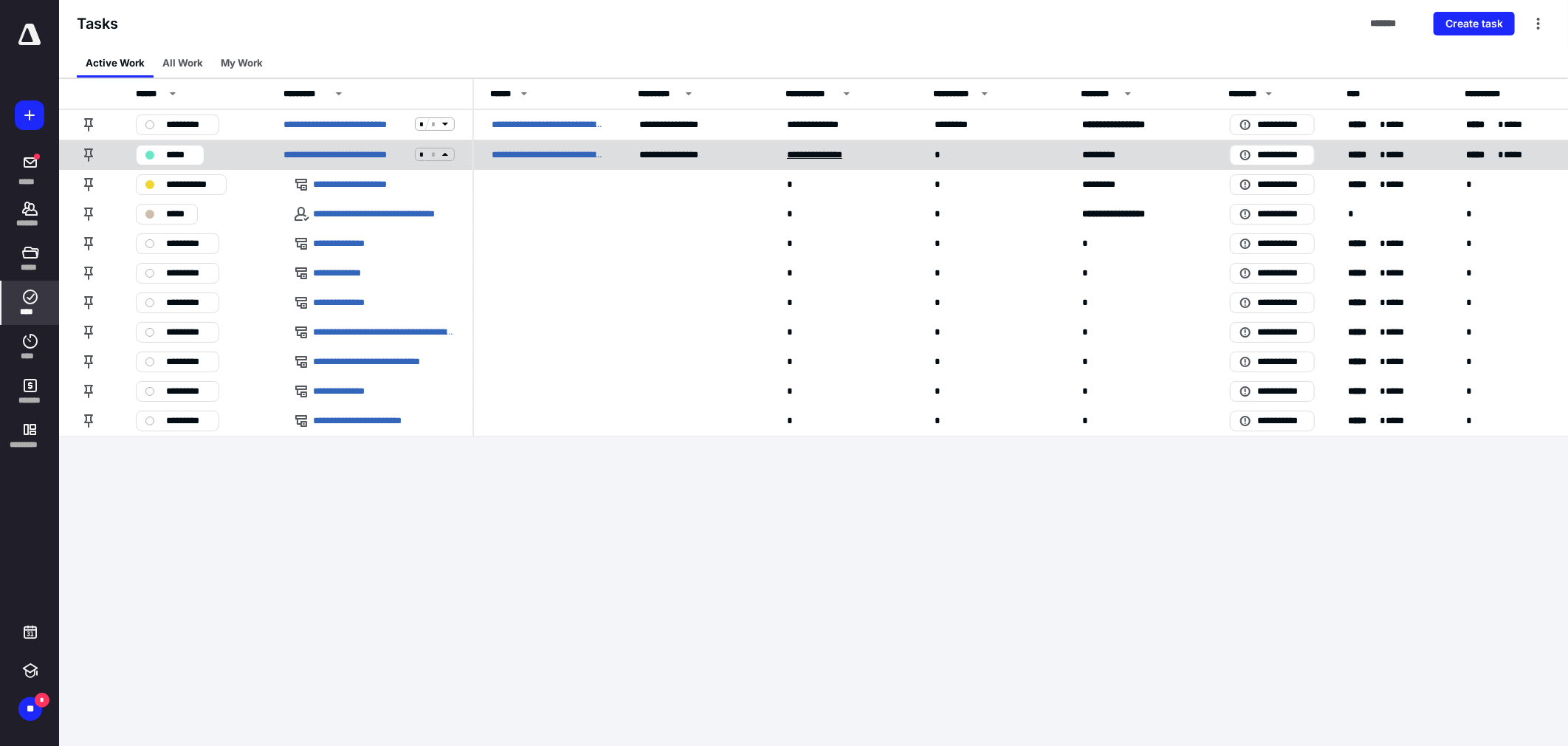 click on "**********" at bounding box center [823, 154] 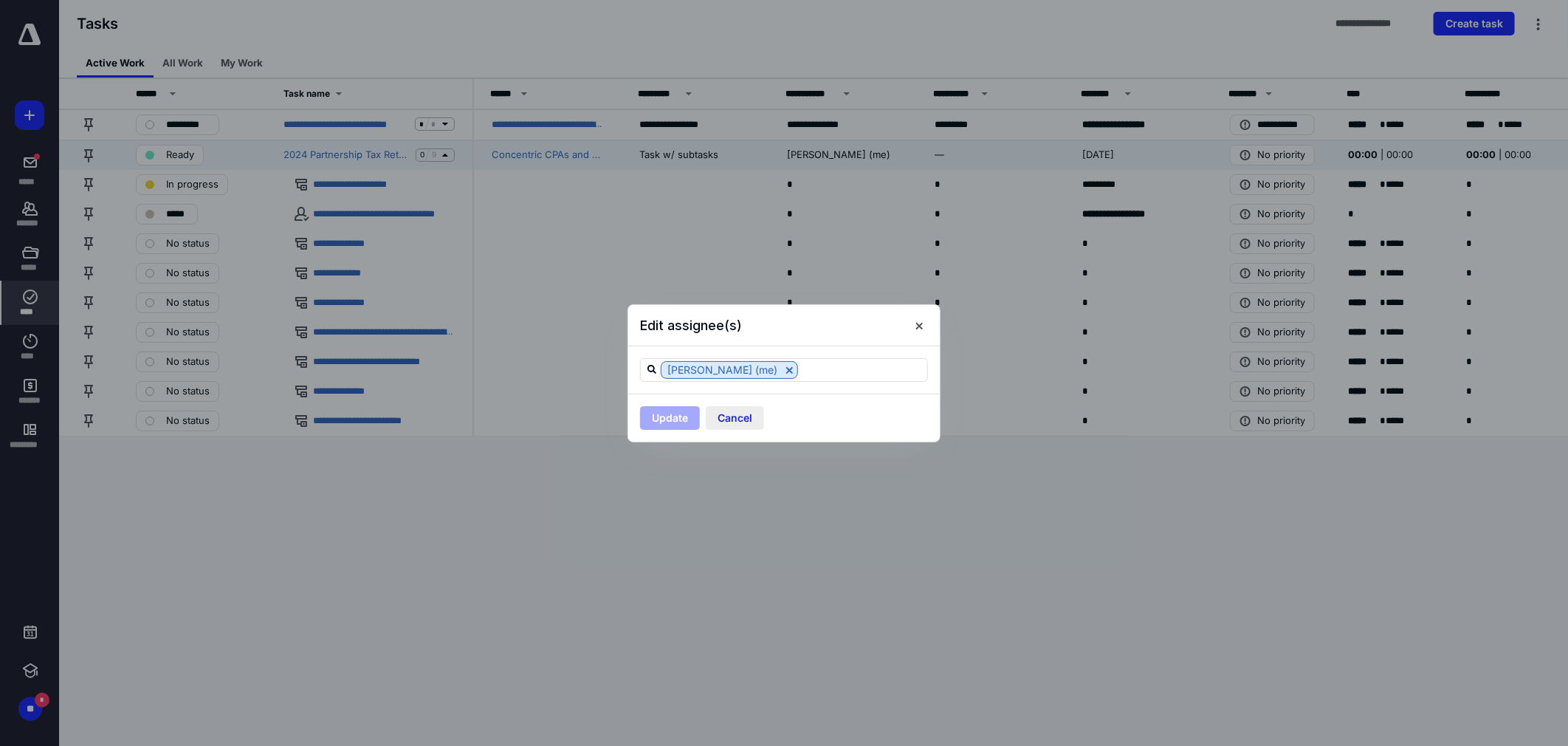 click on "Cancel" at bounding box center (735, 418) 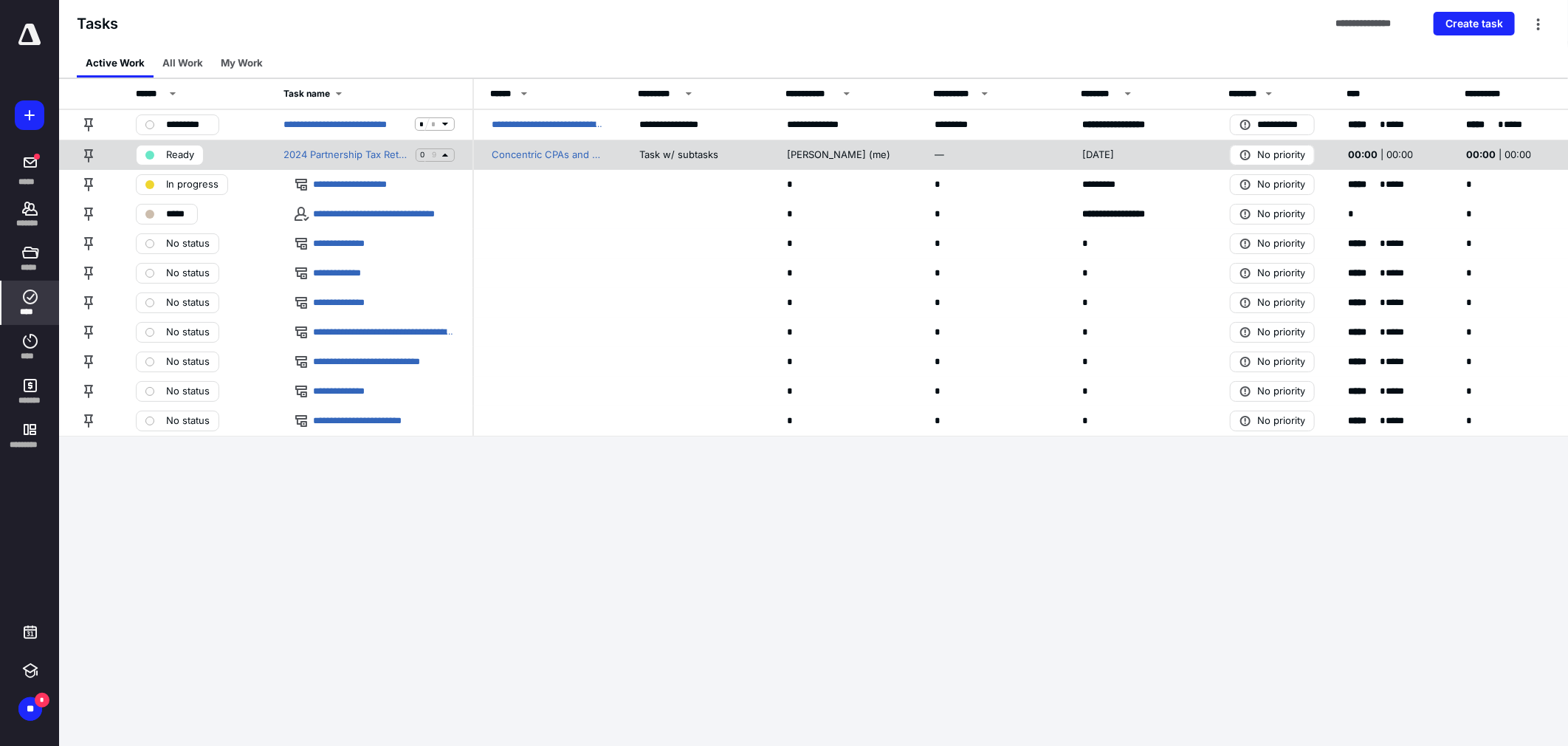 click on "—" at bounding box center (991, 154) 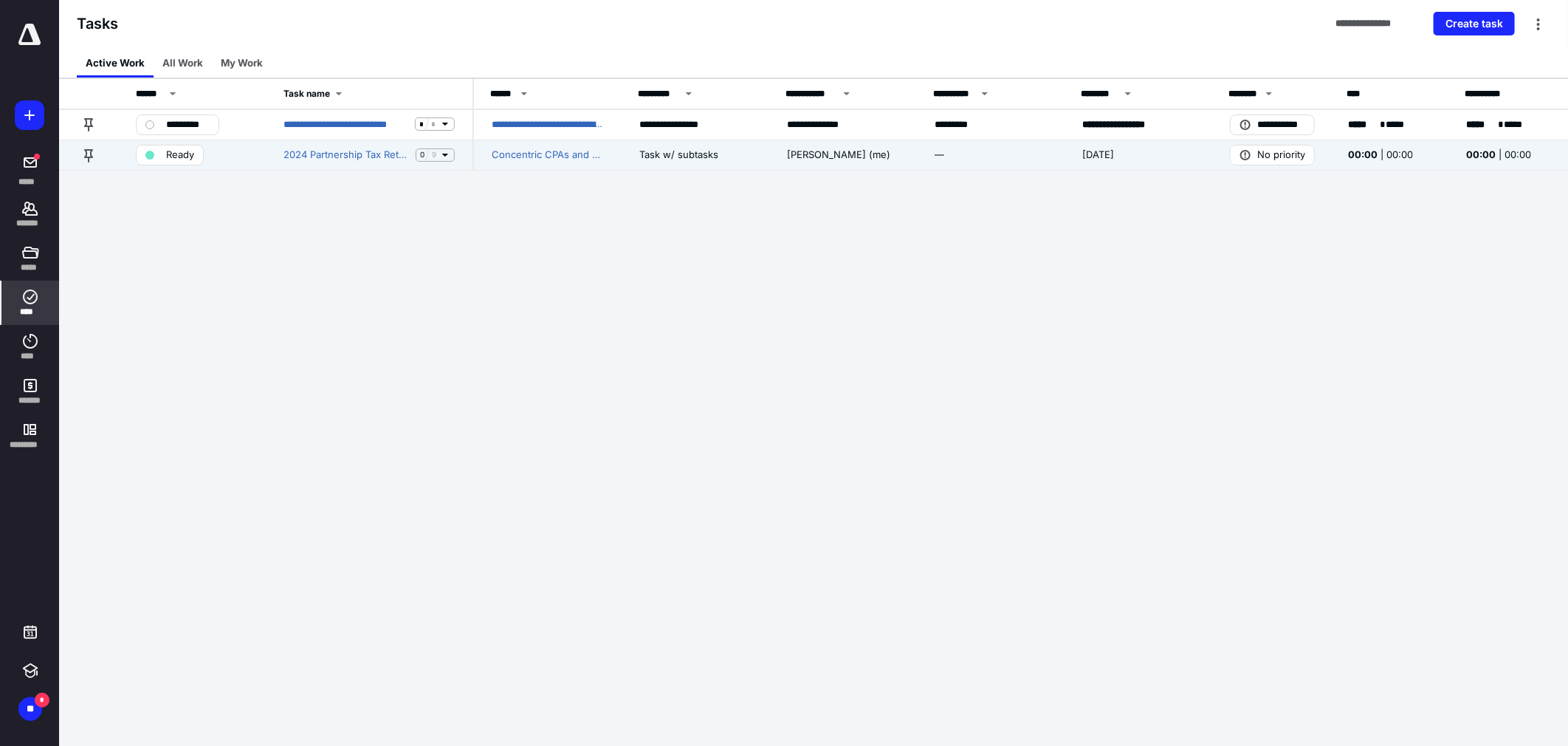 click on "**********" at bounding box center (784, 373) 